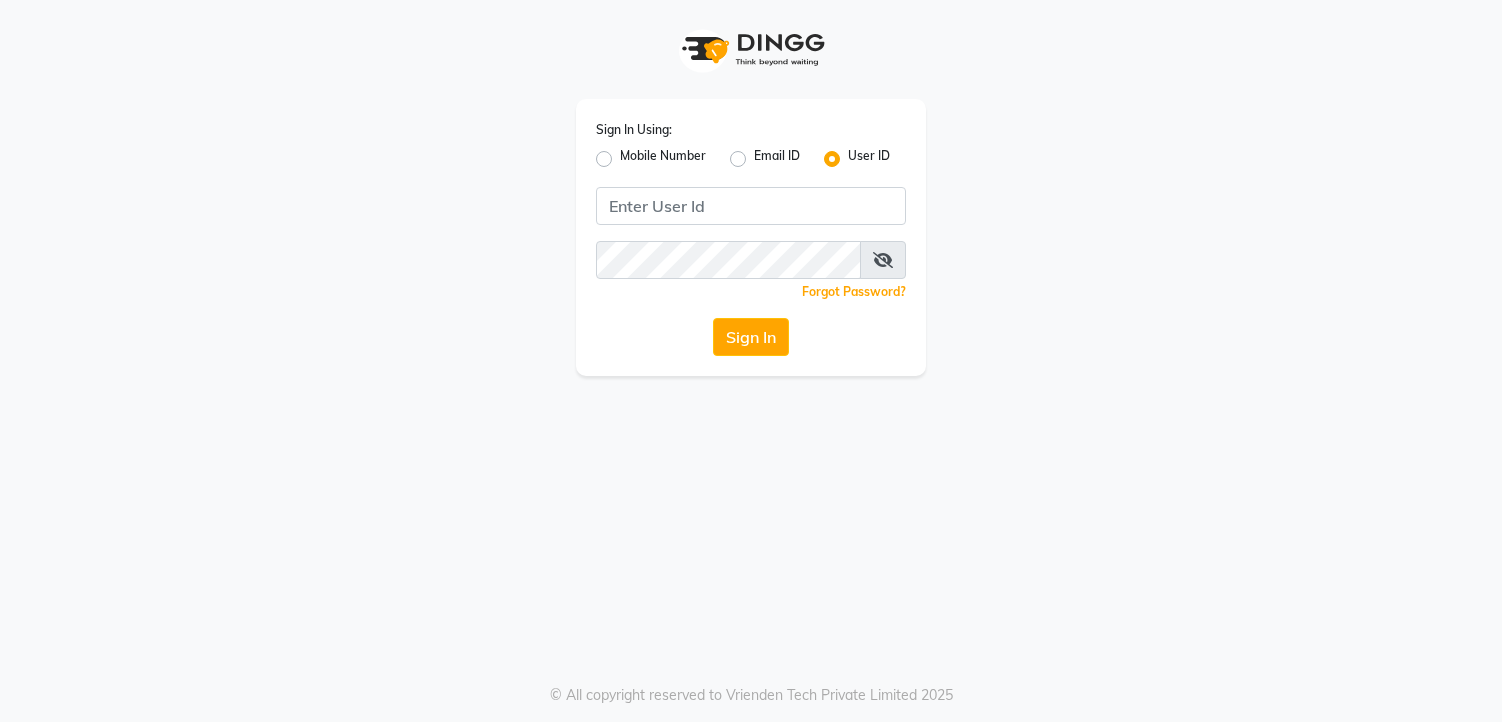 scroll, scrollTop: 0, scrollLeft: 0, axis: both 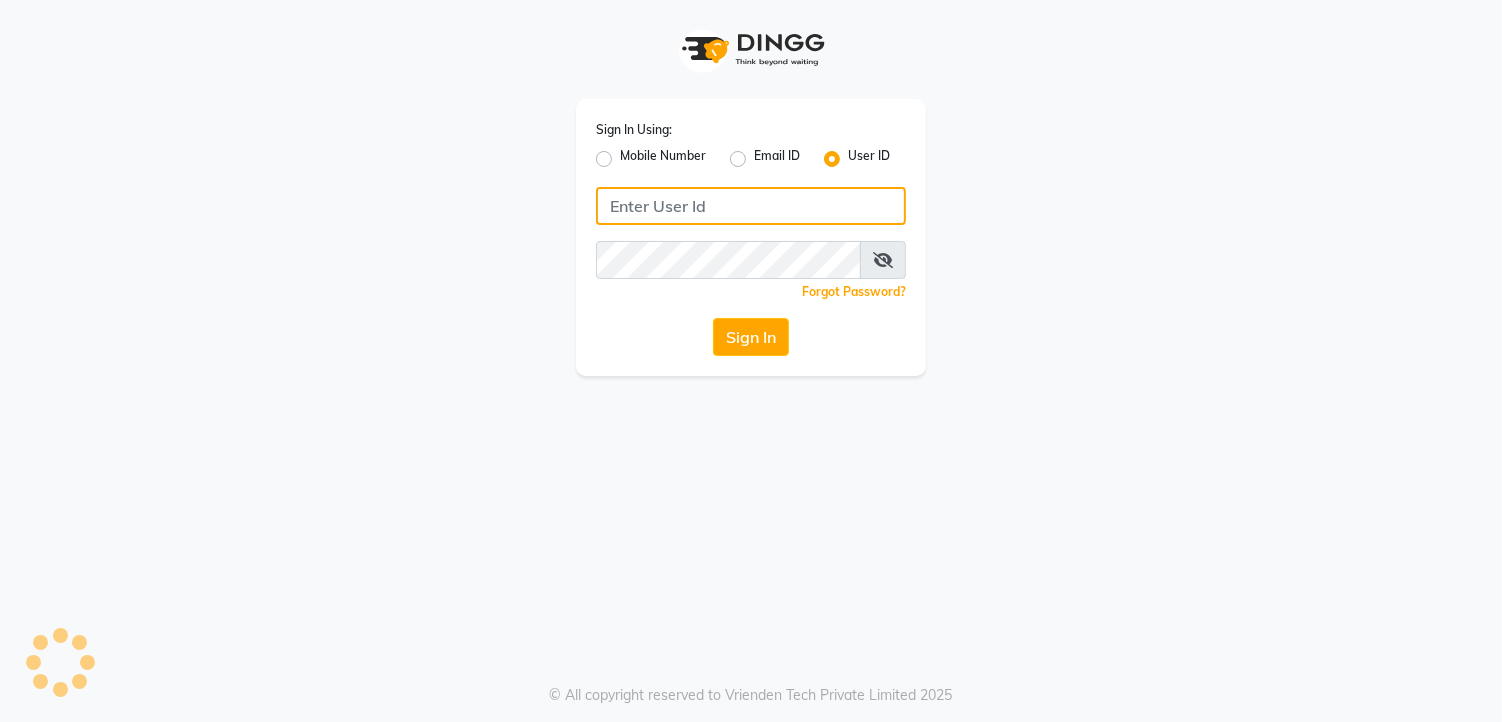 click 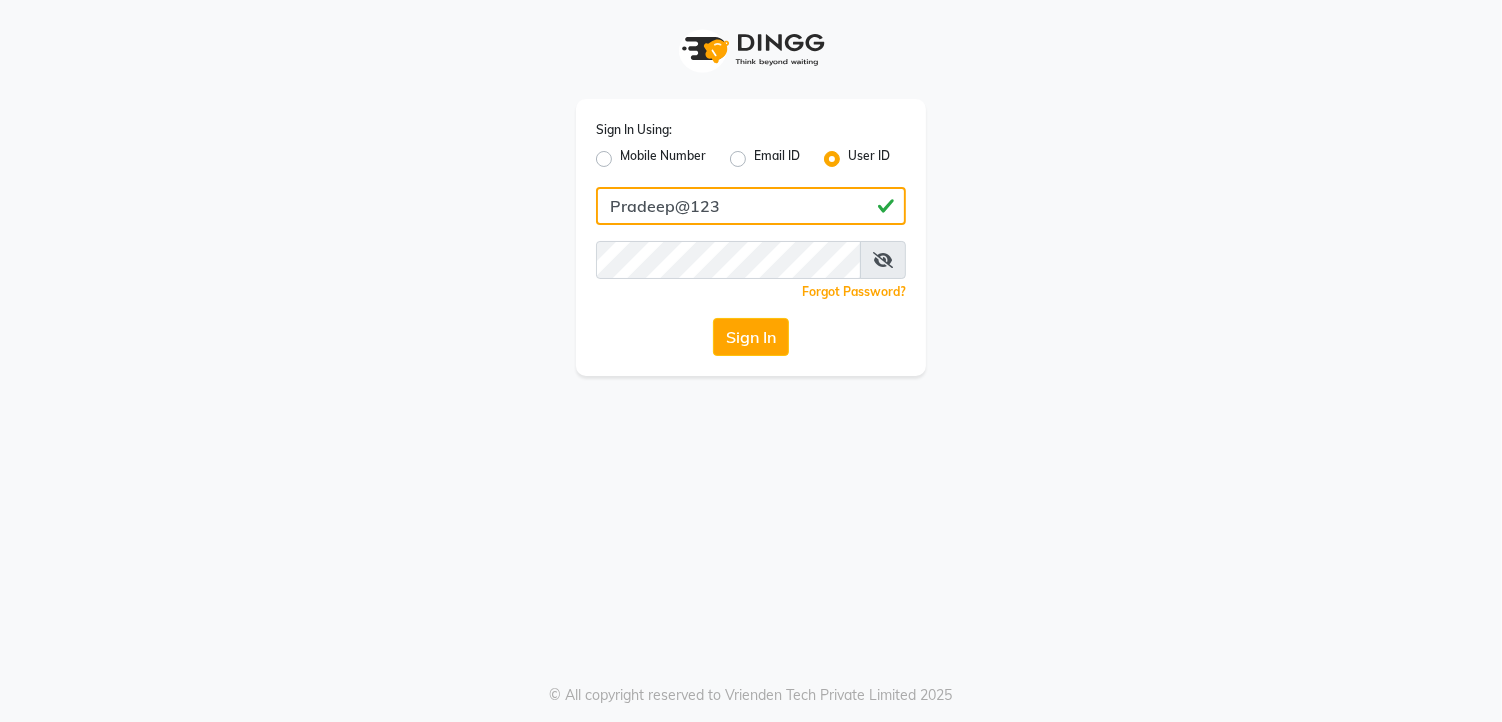 type on "Pradeep@123" 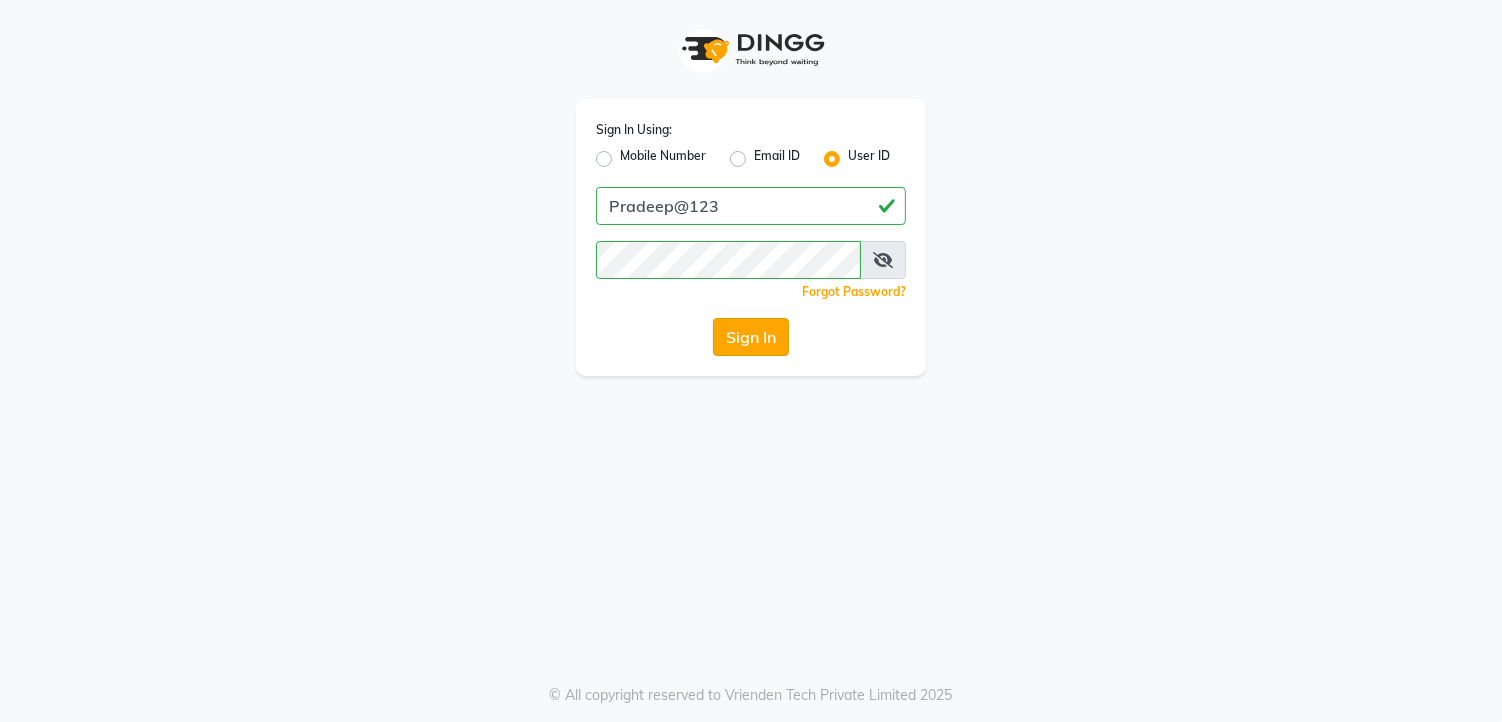 click on "Sign In" 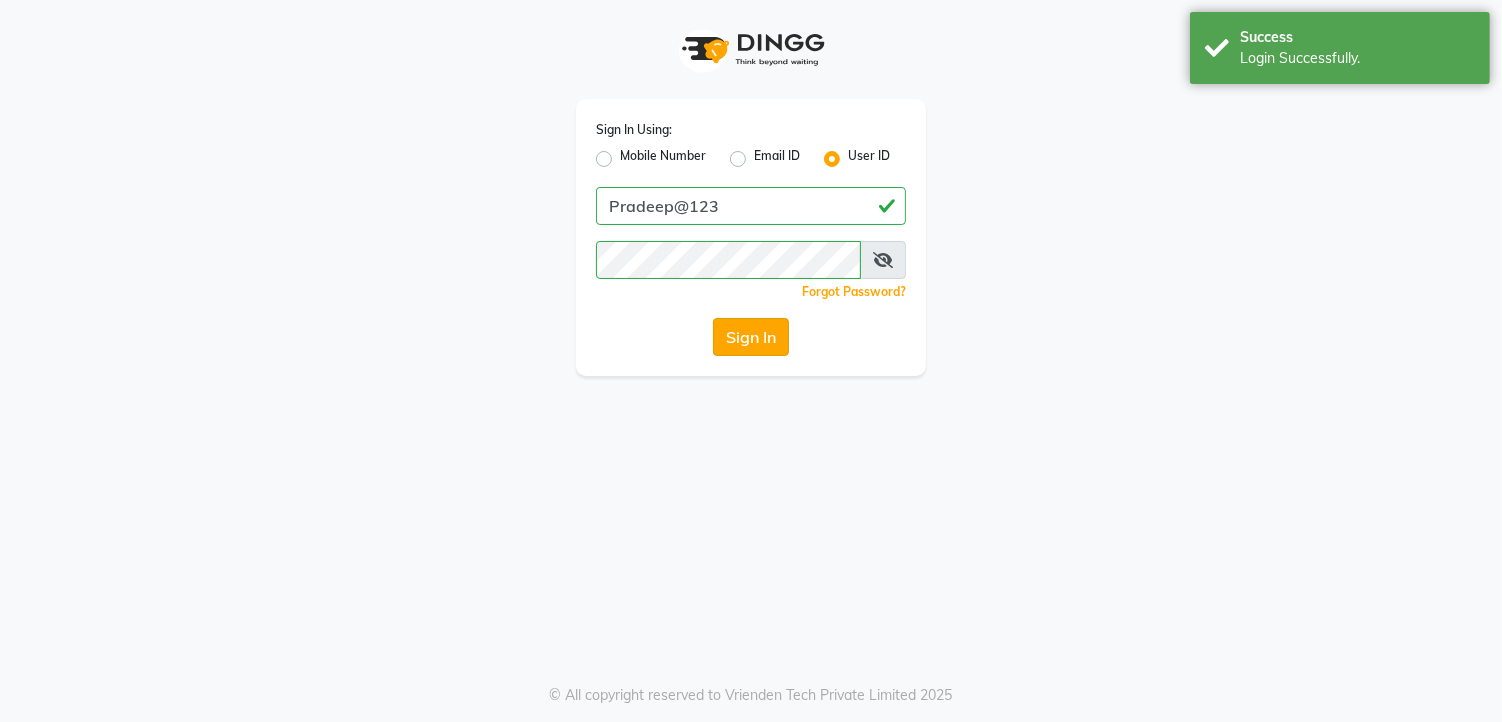 select on "service" 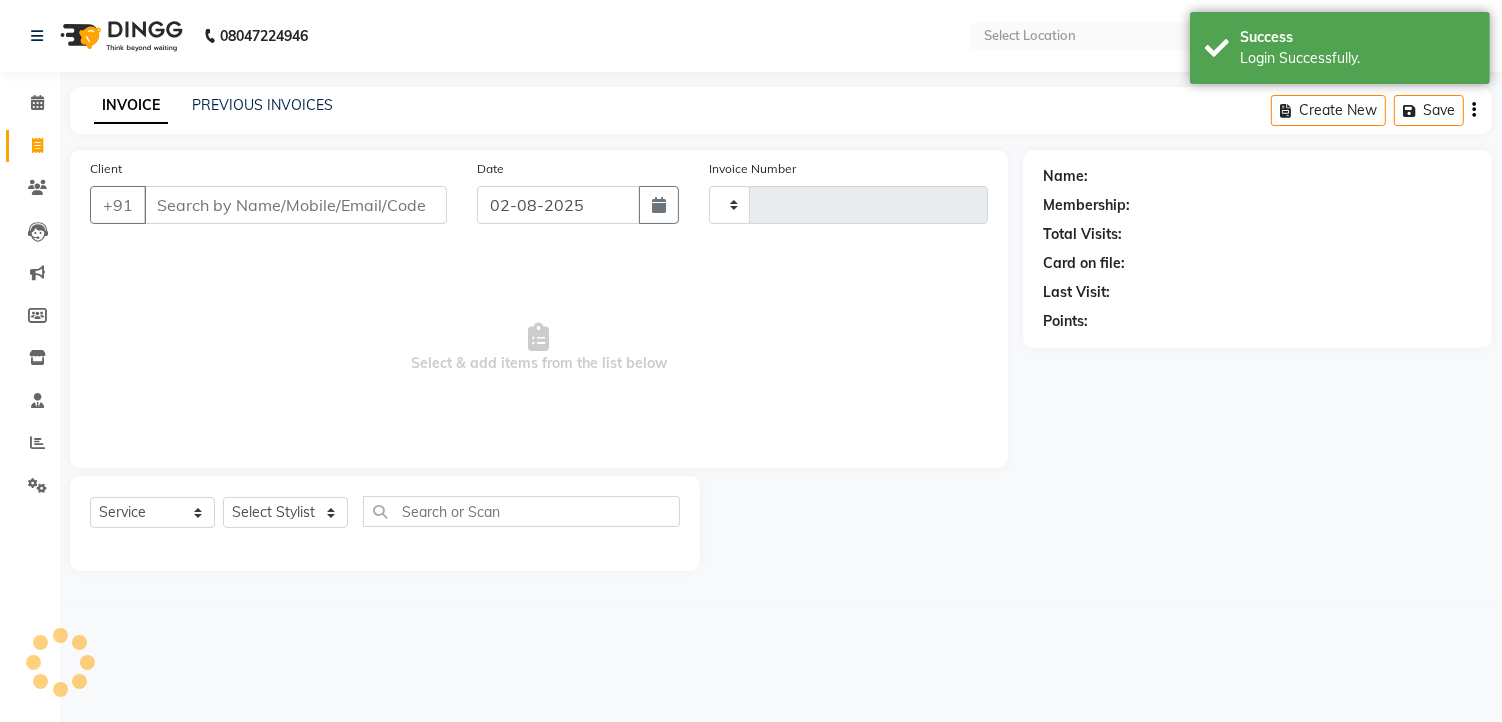 type on "0978" 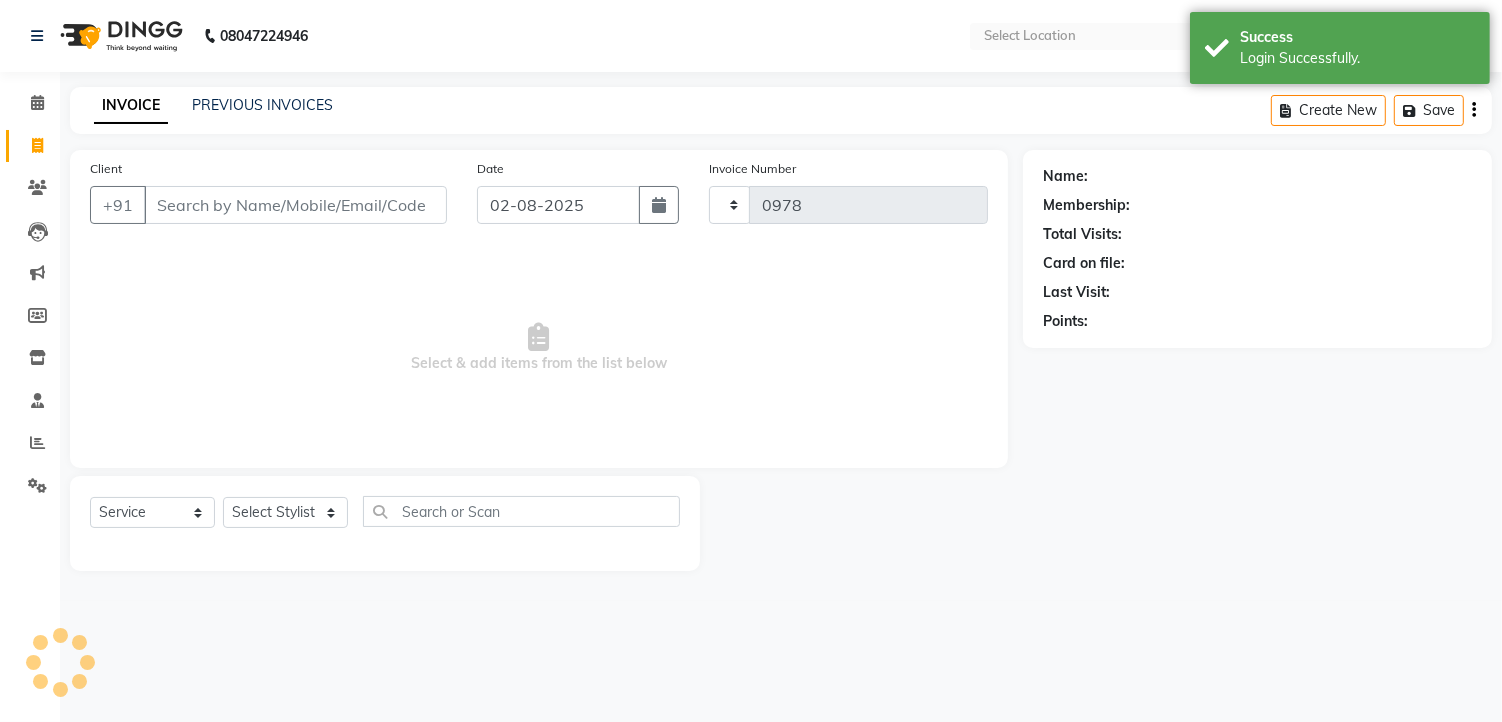 select on "en" 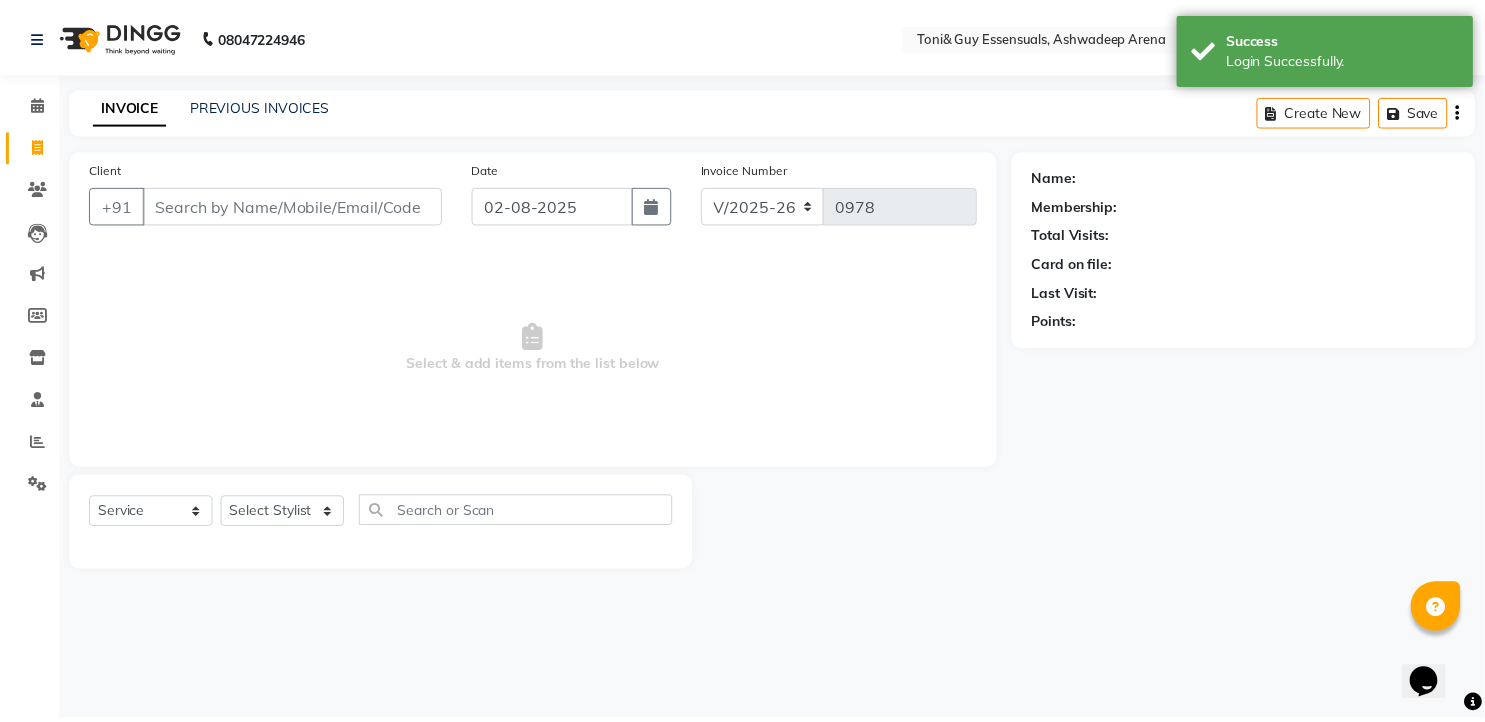 scroll, scrollTop: 0, scrollLeft: 0, axis: both 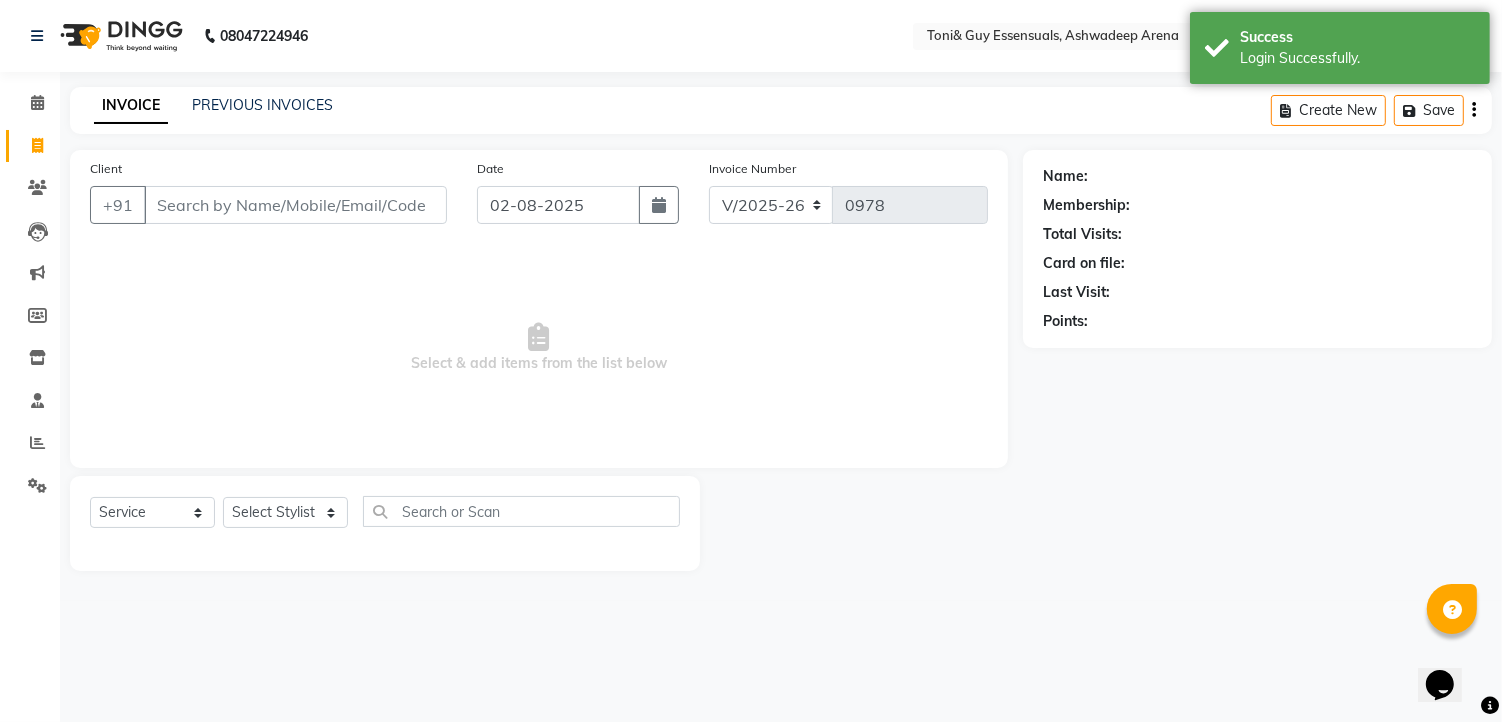 click on "Client" at bounding box center (295, 205) 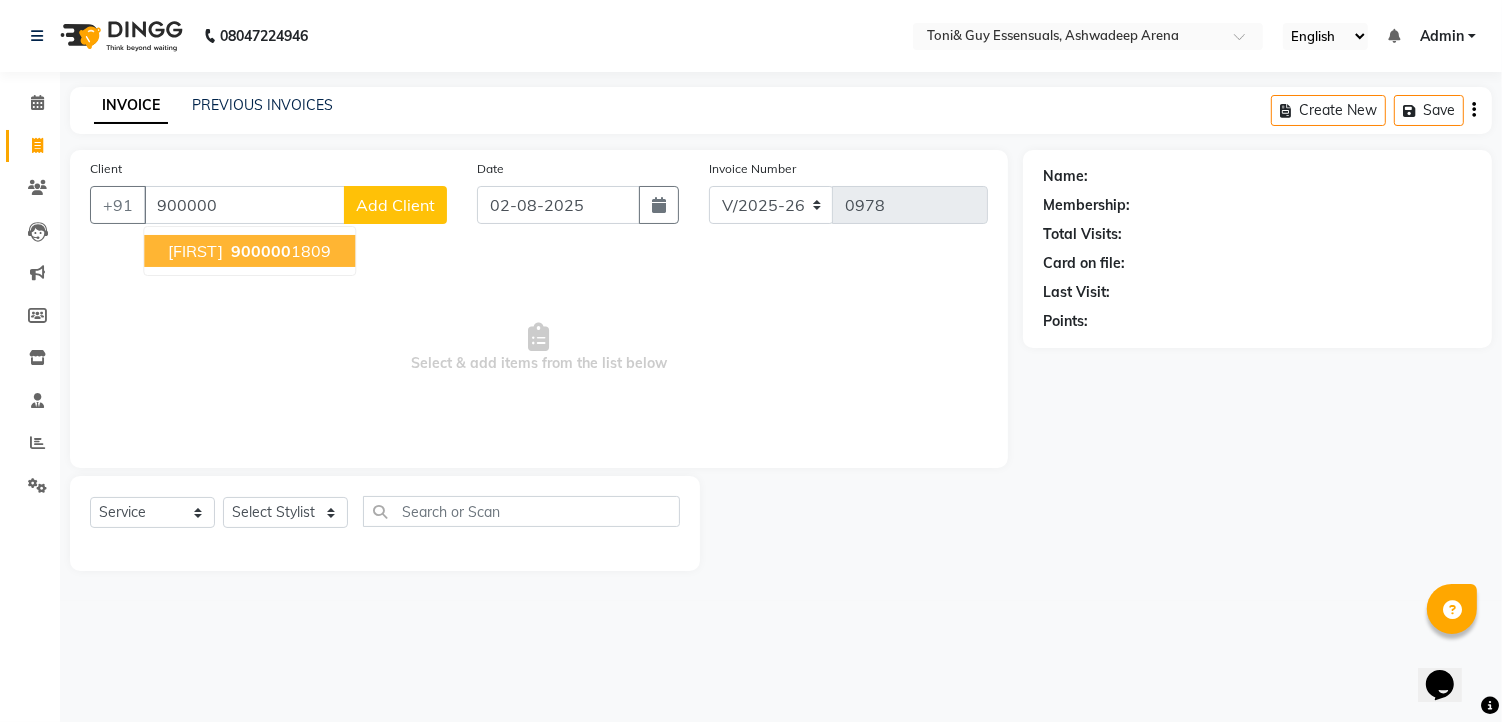 click on "900000" at bounding box center (261, 251) 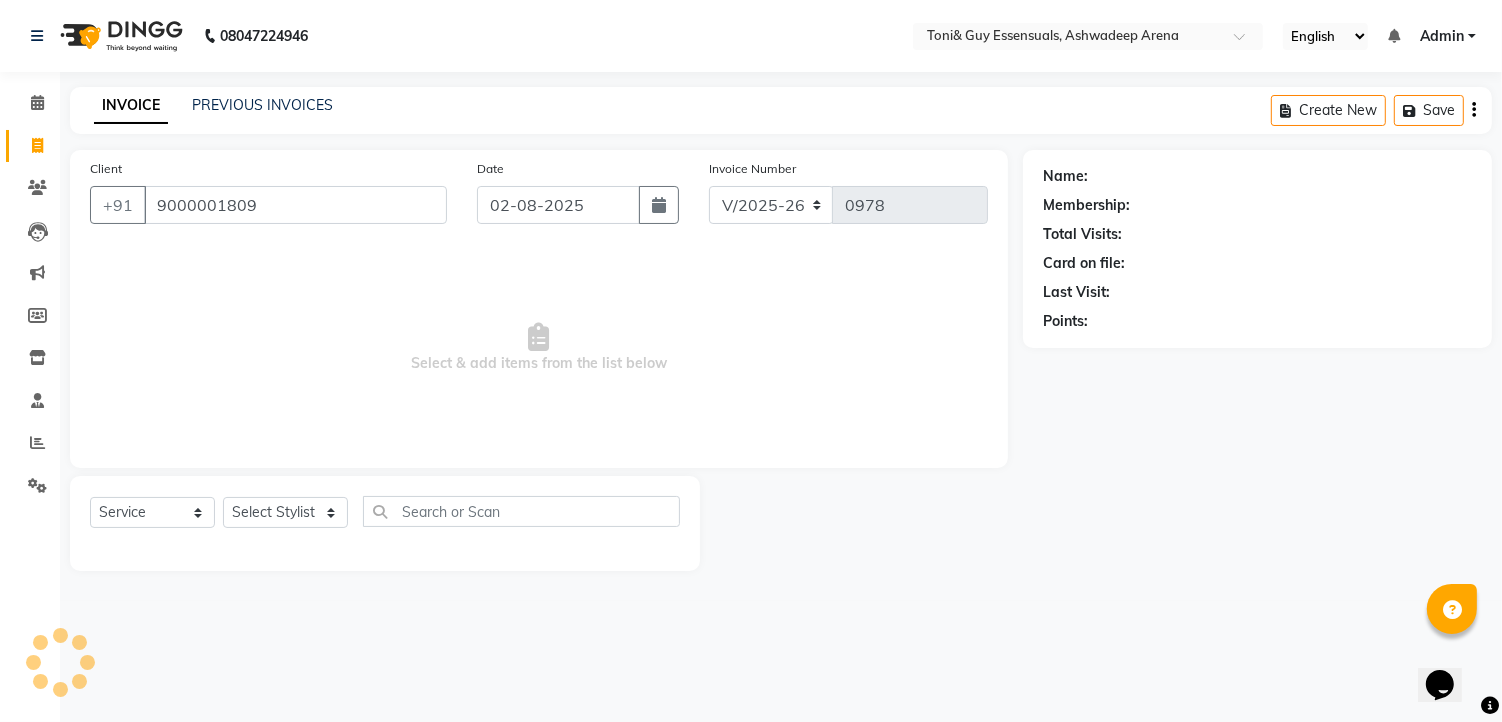 type on "9000001809" 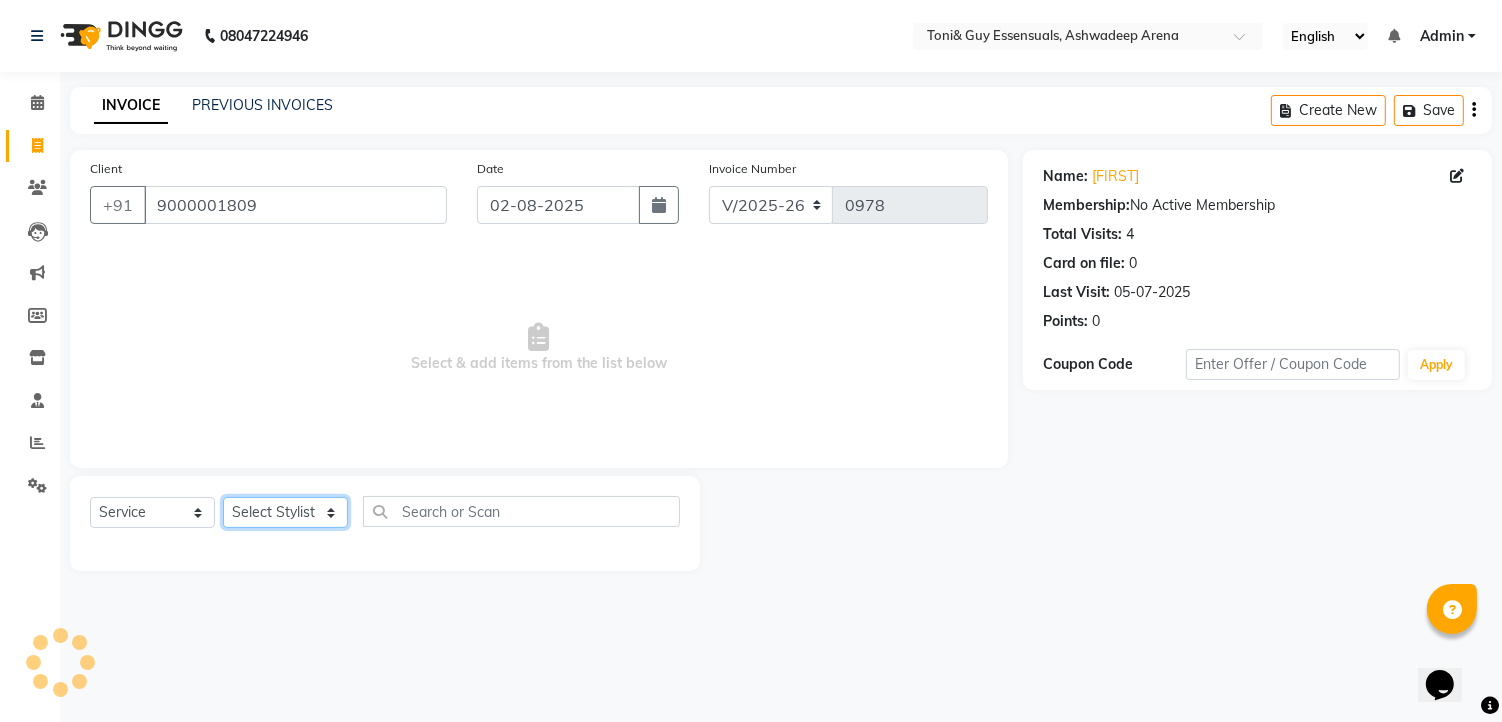 click on "Select Stylist faizz gufran mohammad hyma Kumari lalitha sree Manager Riya roy sahik" 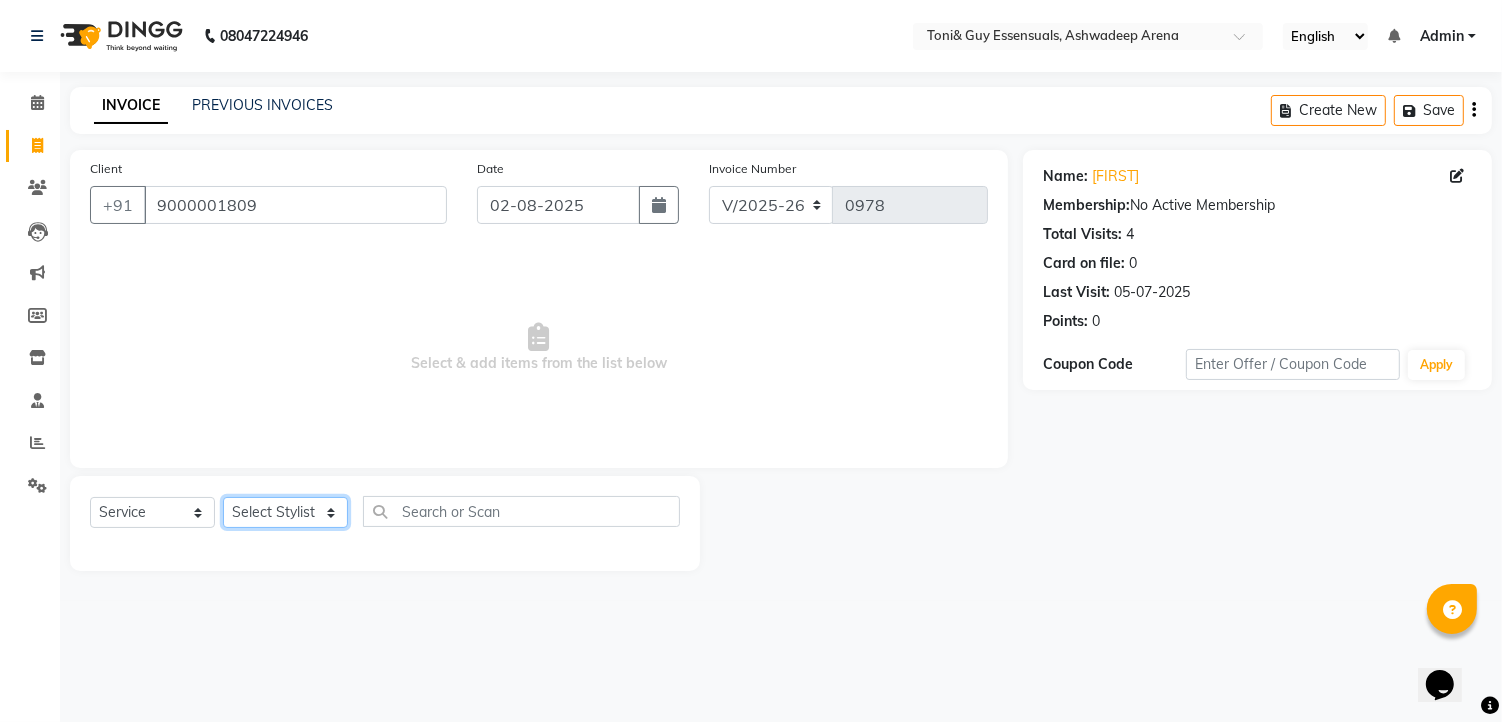 select on "60560" 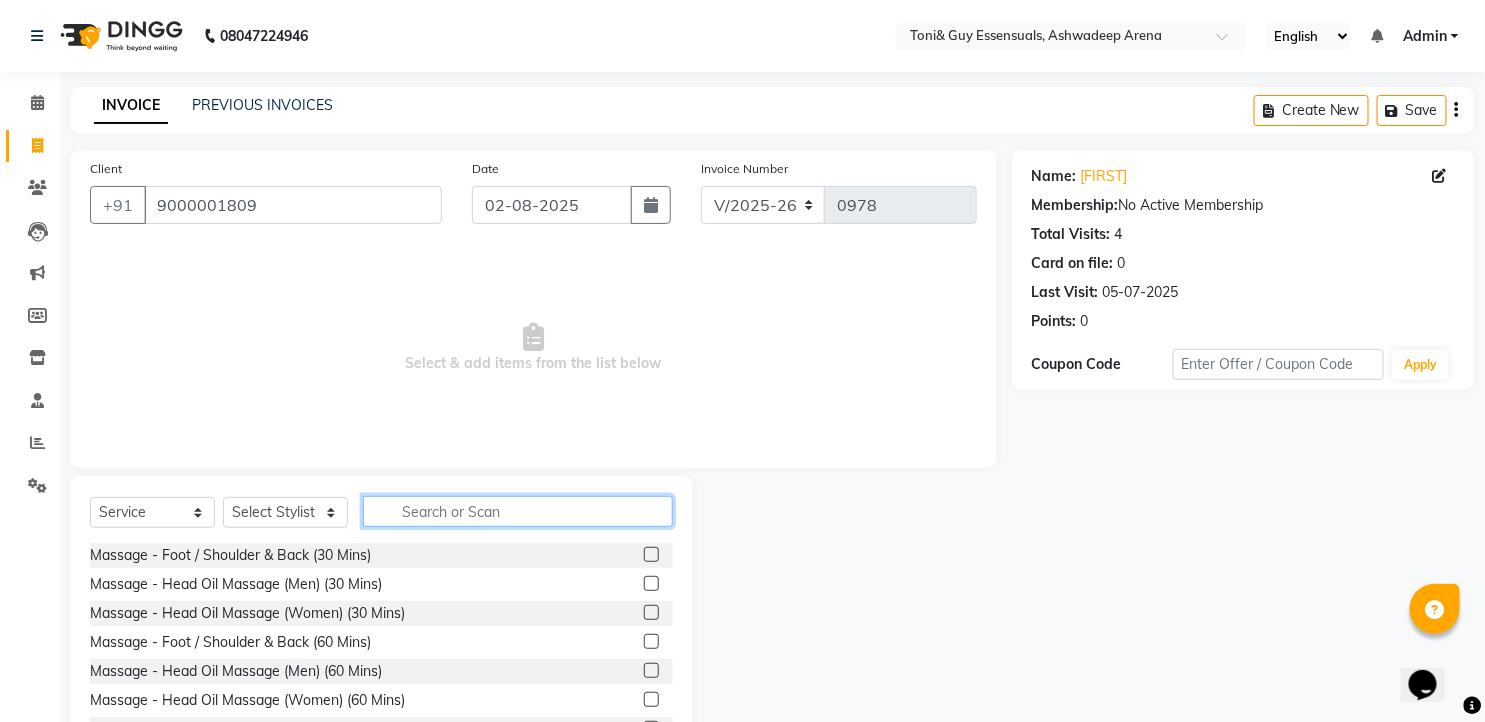 click 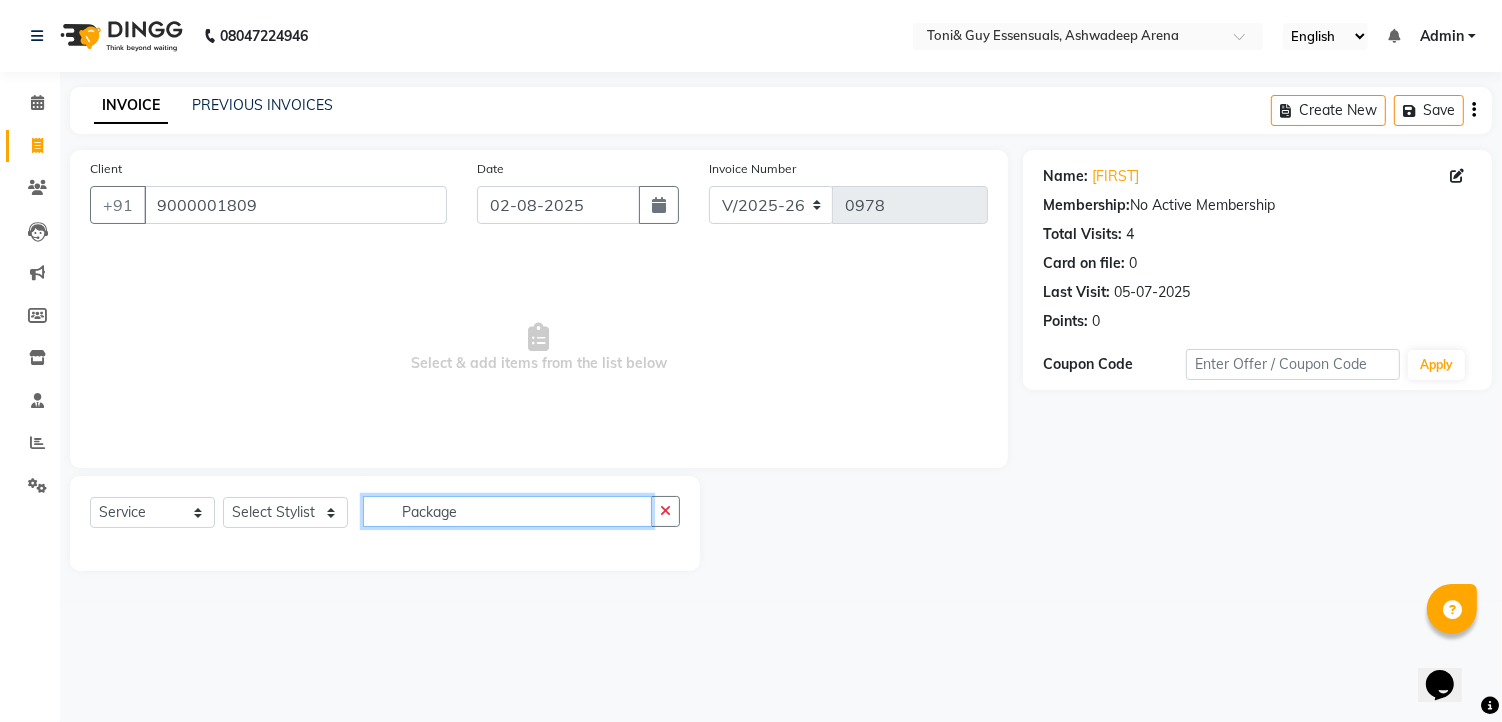 type on "Package" 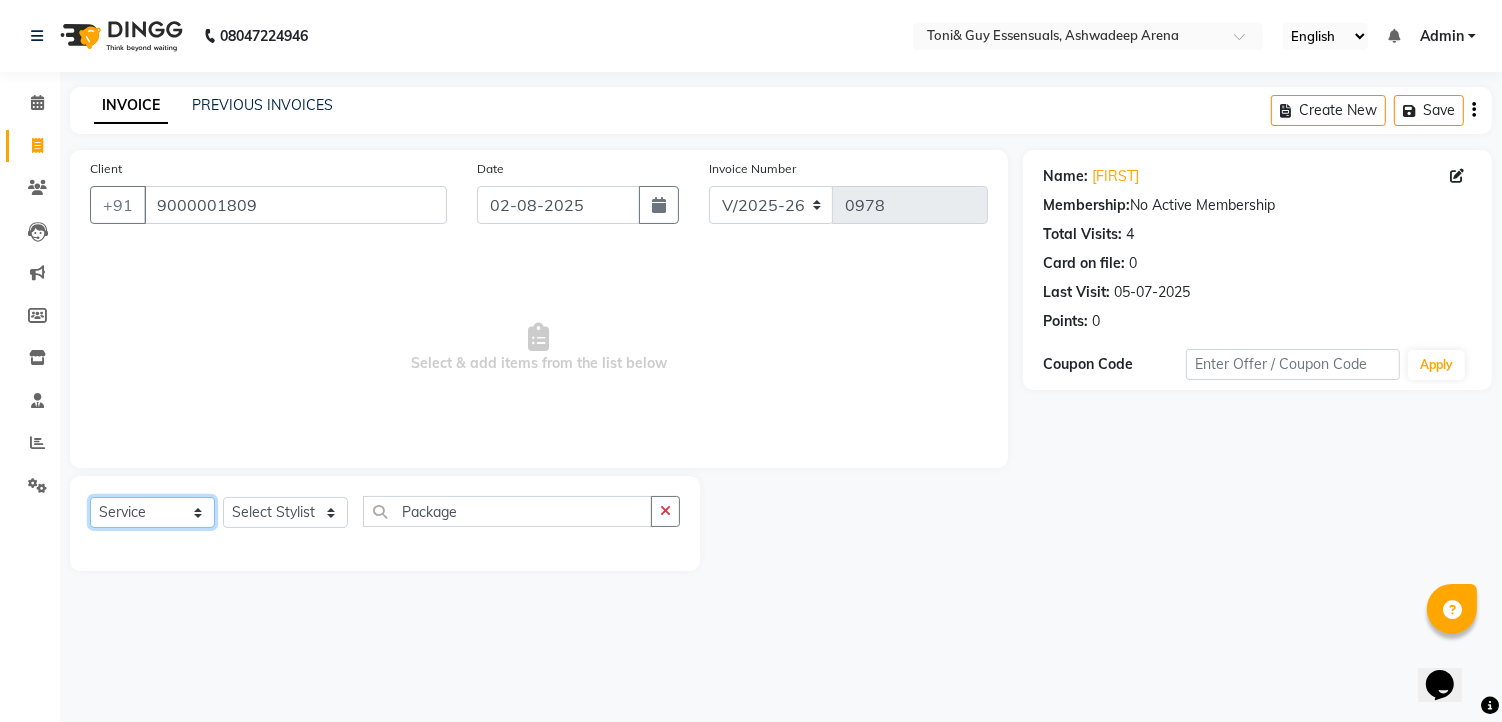 click on "Select  Service  Product  Membership  Package Voucher Prepaid Gift Card" 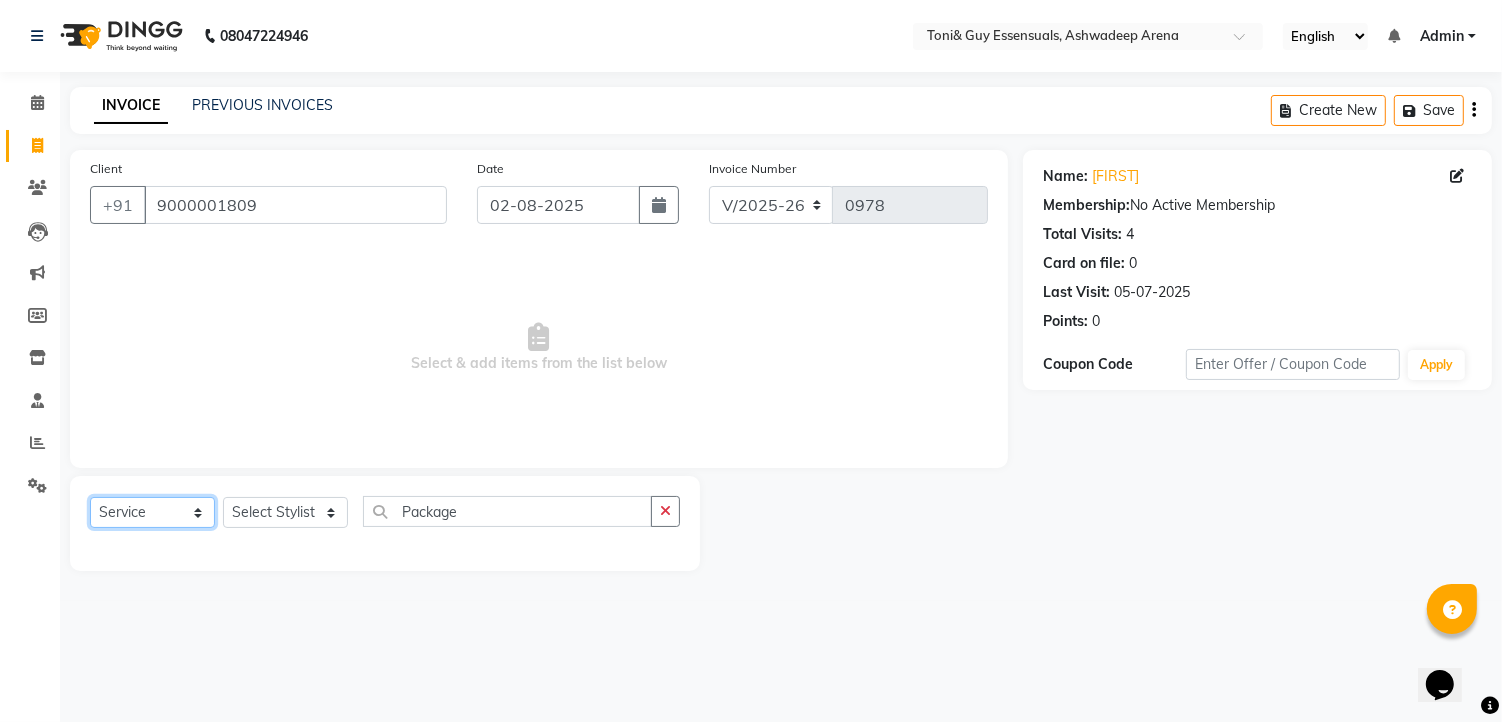 select on "package" 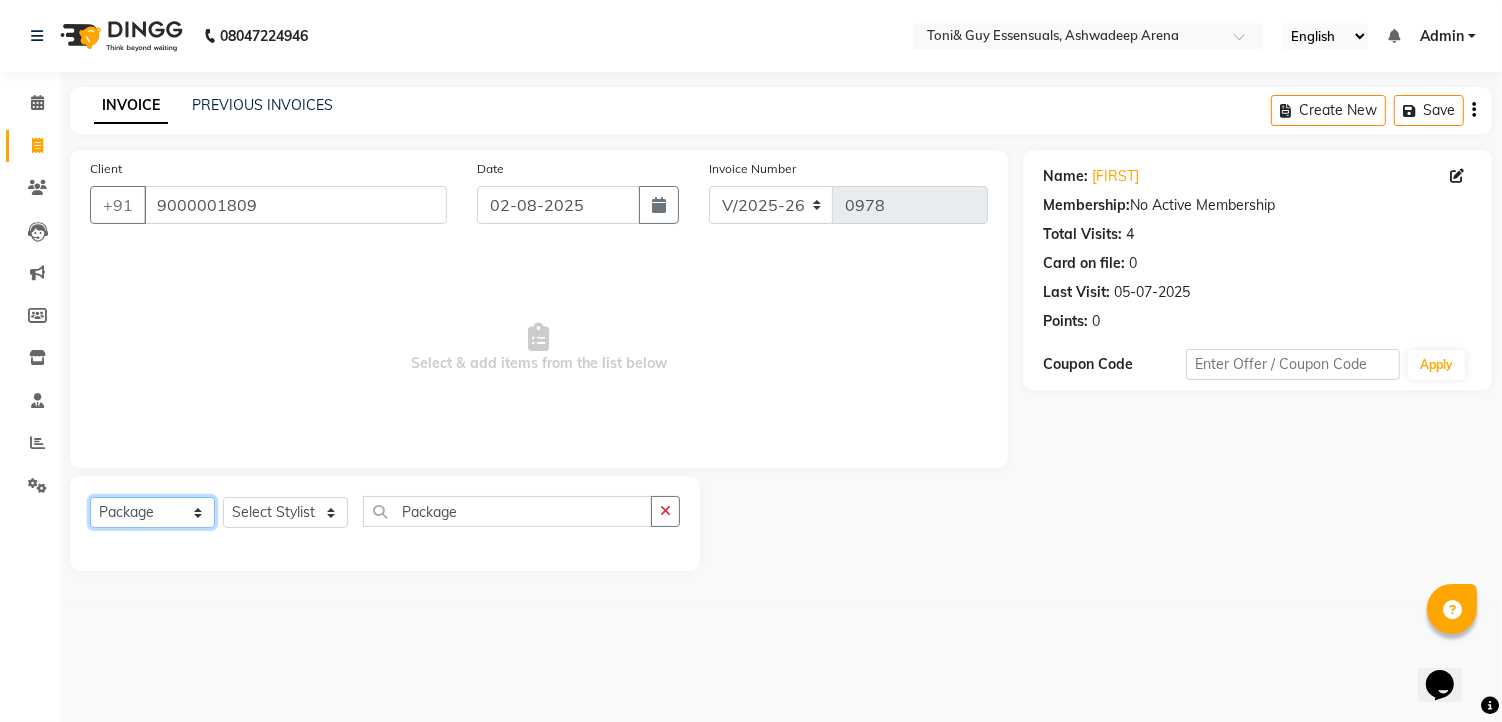click on "Select  Service  Product  Membership  Package Voucher Prepaid Gift Card" 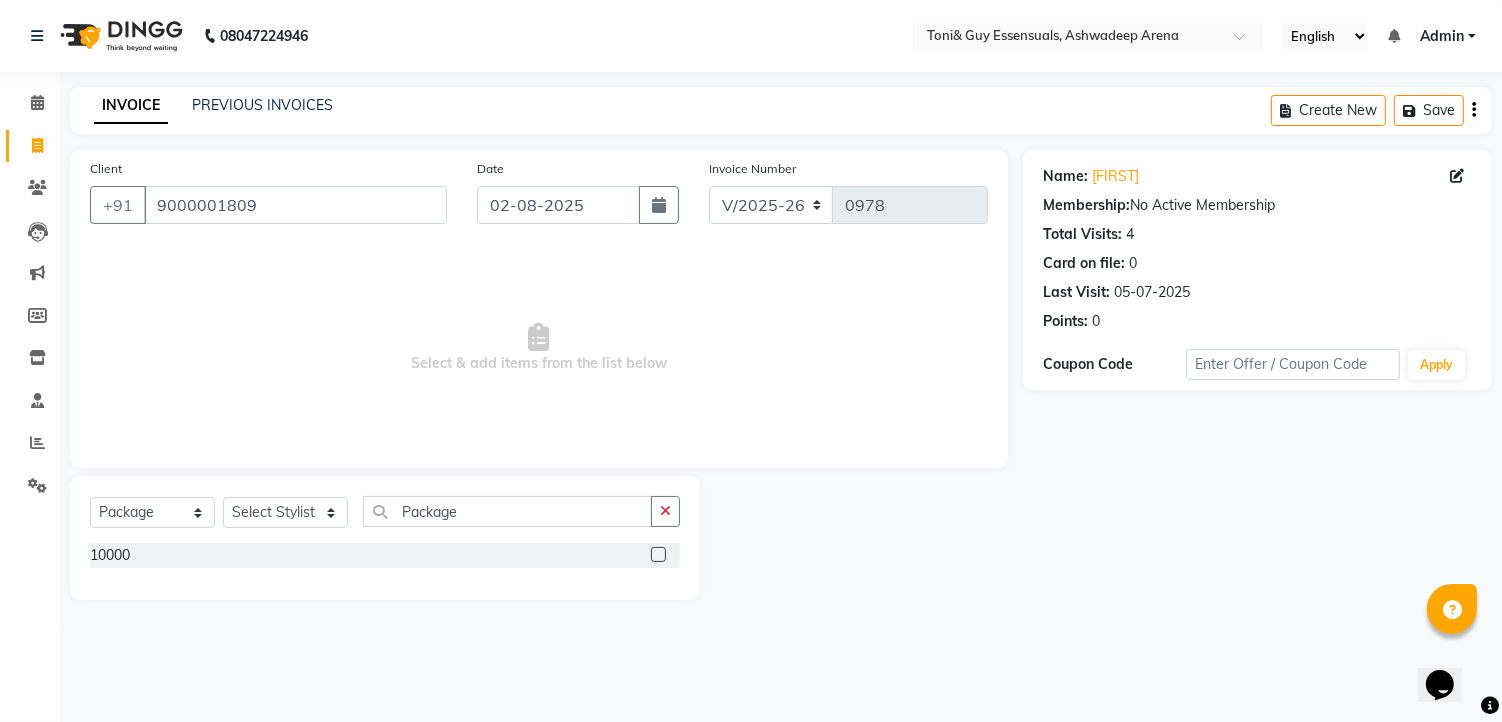 click 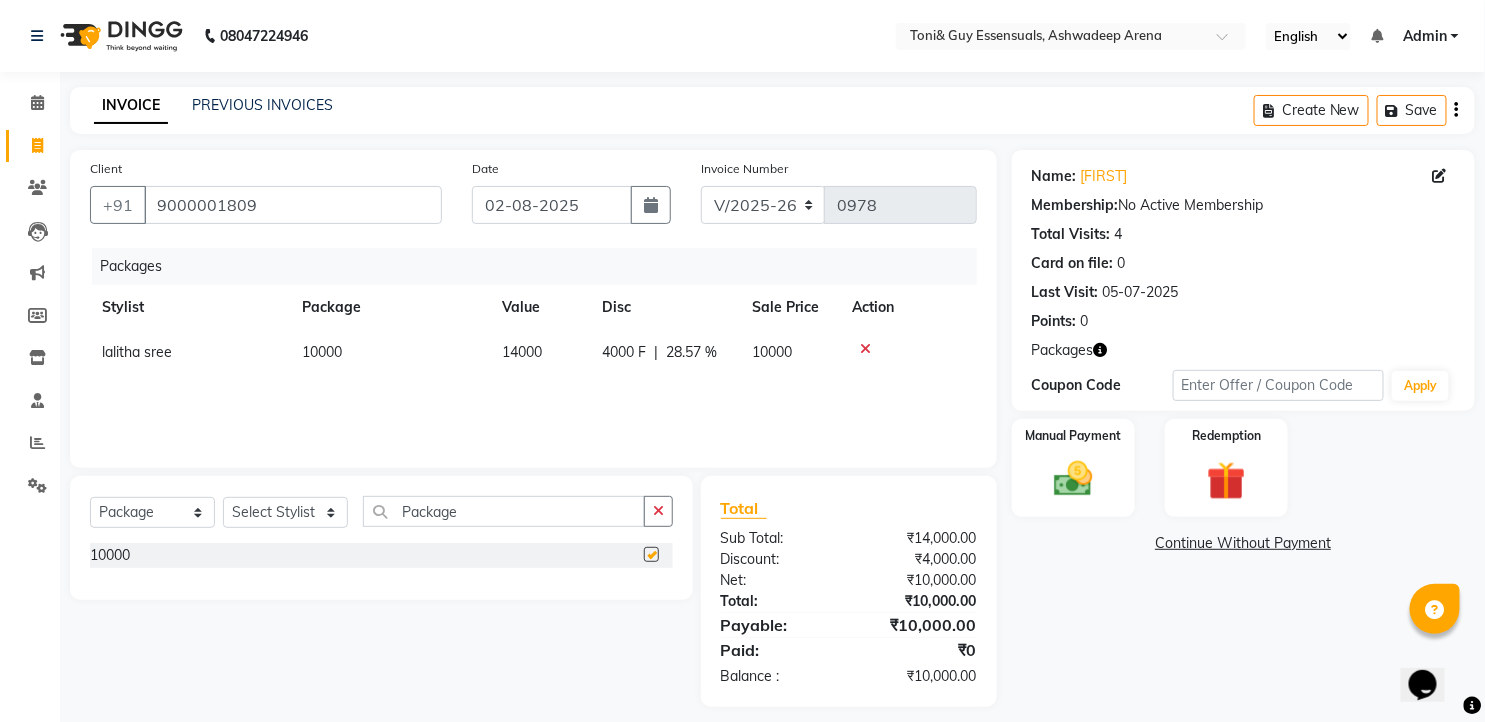 checkbox on "false" 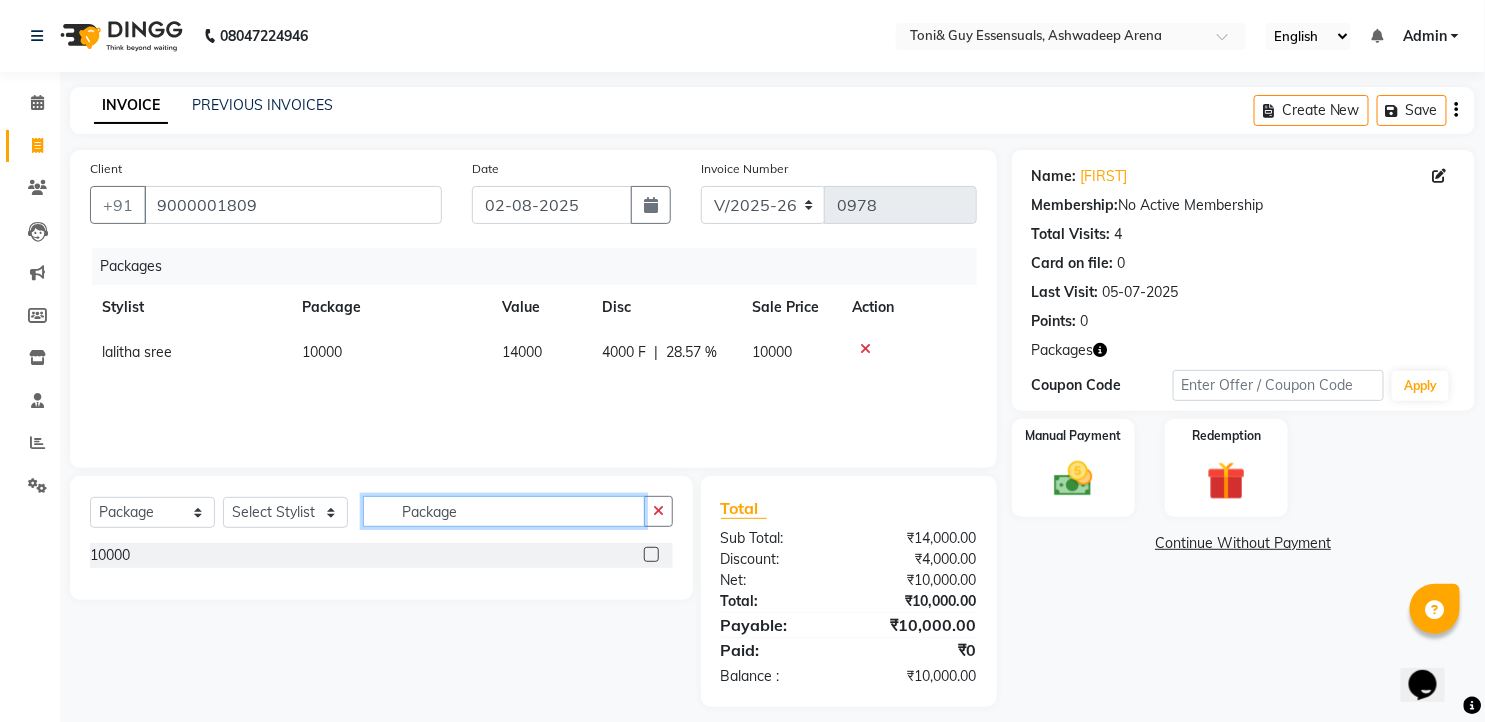drag, startPoint x: 470, startPoint y: 516, endPoint x: 368, endPoint y: 526, distance: 102.48902 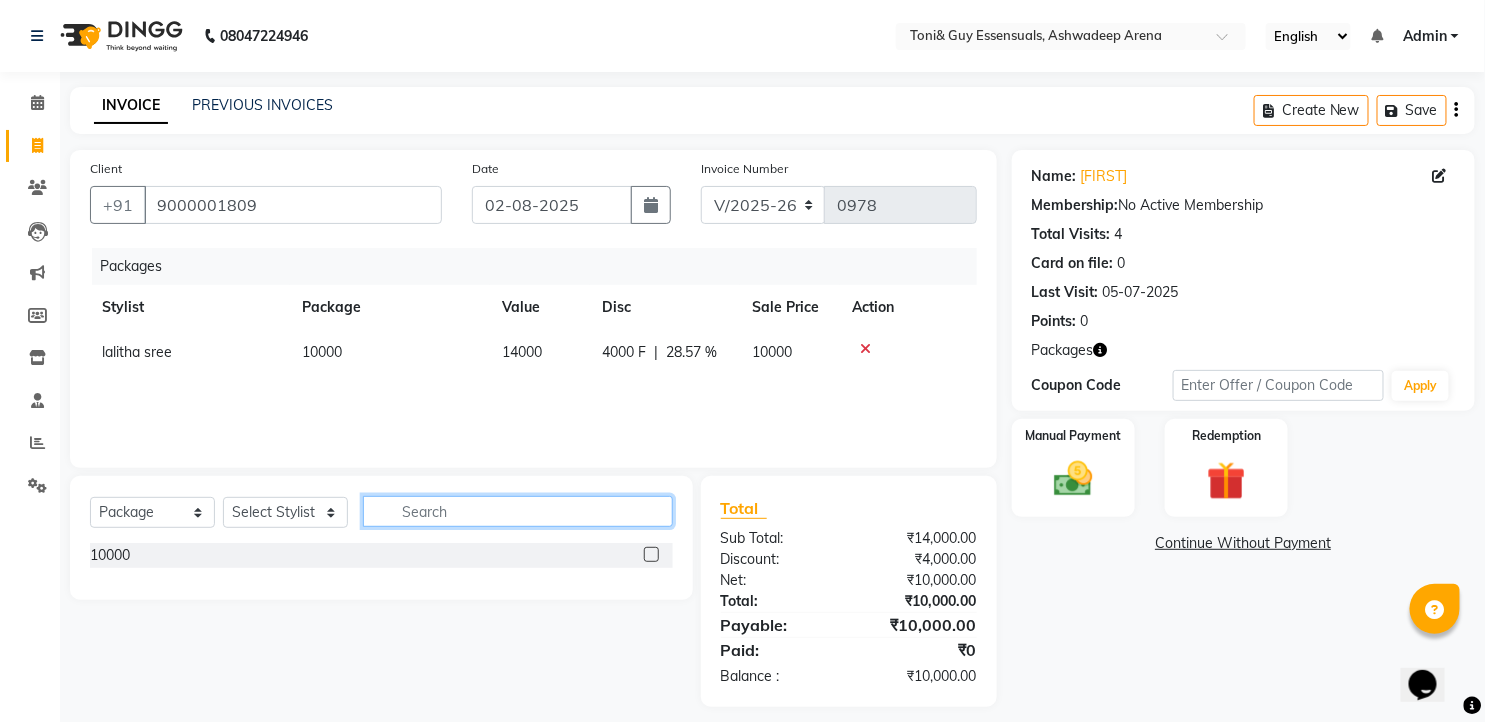 type 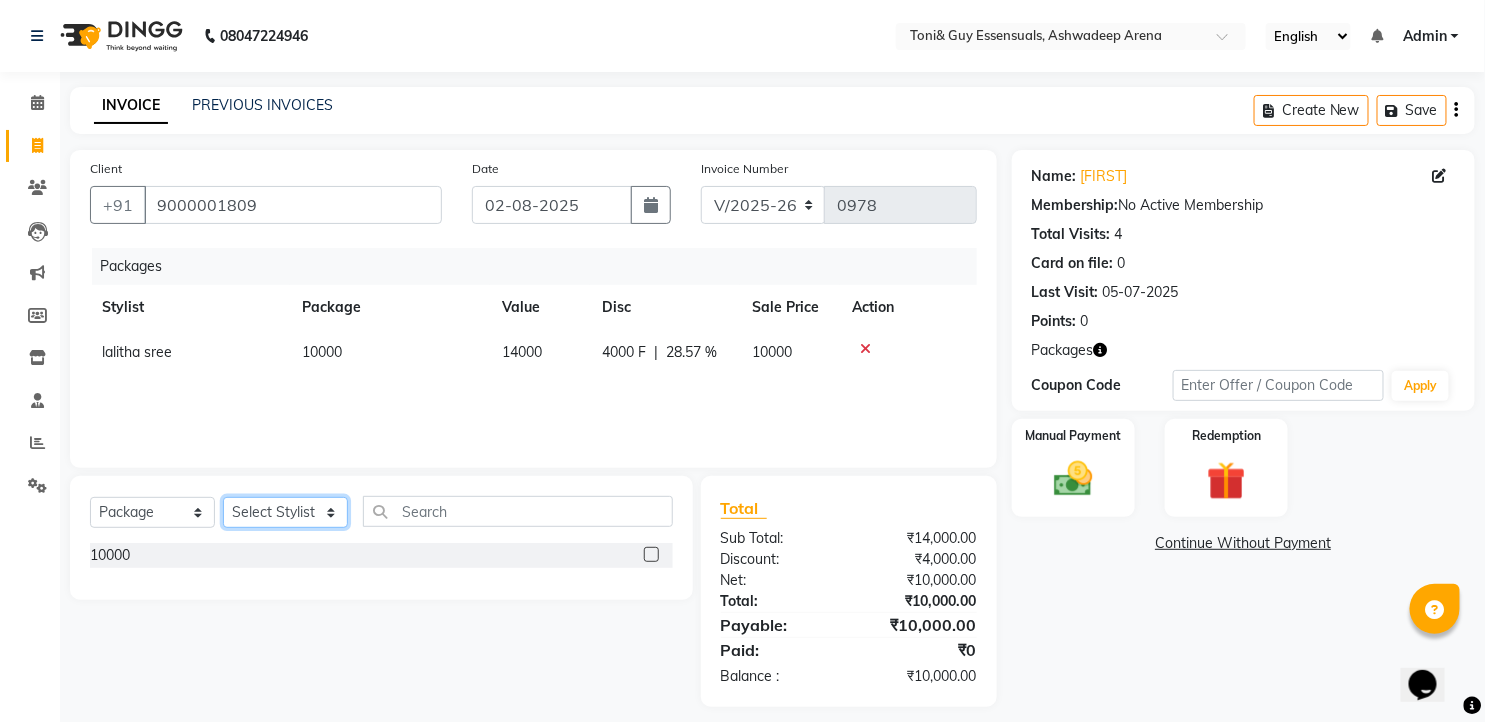 click on "Select Stylist faizz gufran mohammad hyma Kumari lalitha sree Manager Riya roy sahik" 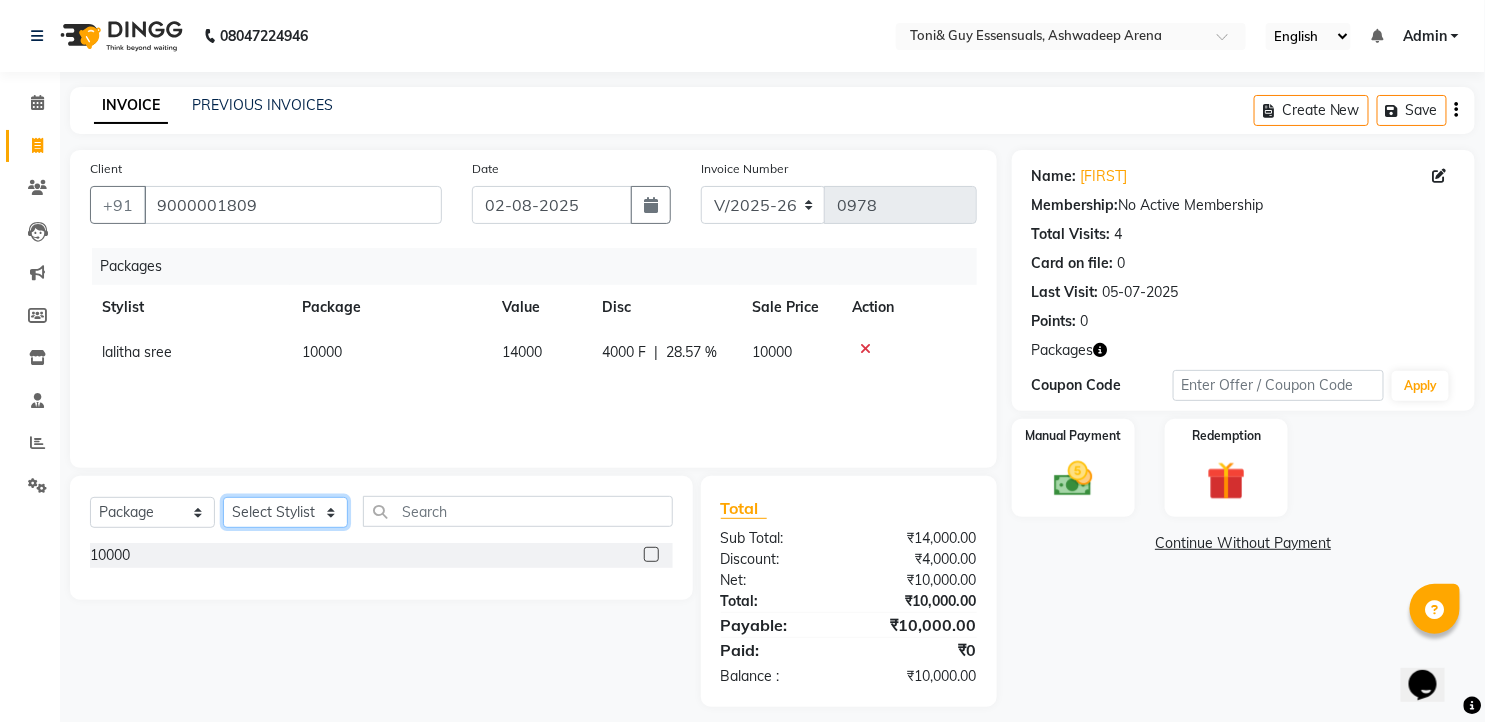 select on "[PHONE]" 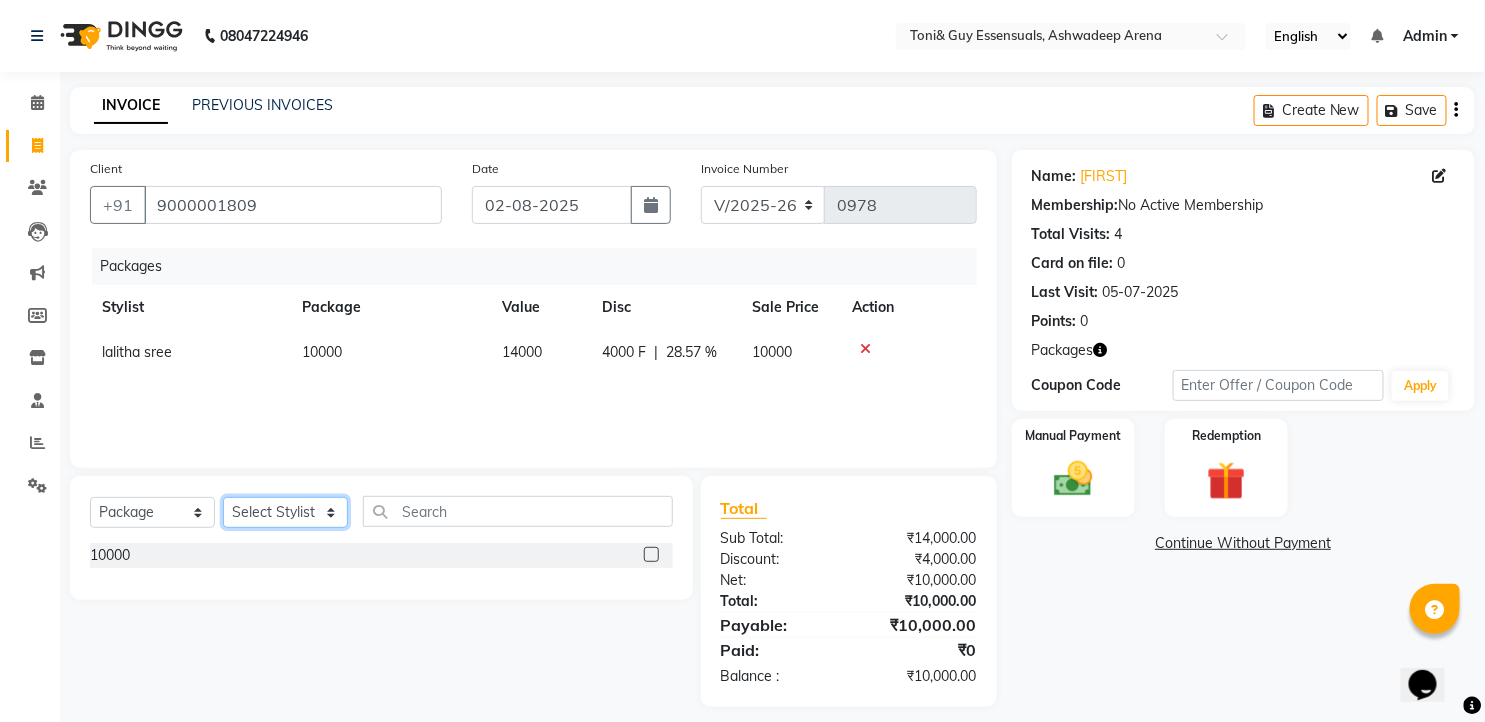 click on "Select Stylist faizz gufran mohammad hyma Kumari lalitha sree Manager Riya roy sahik" 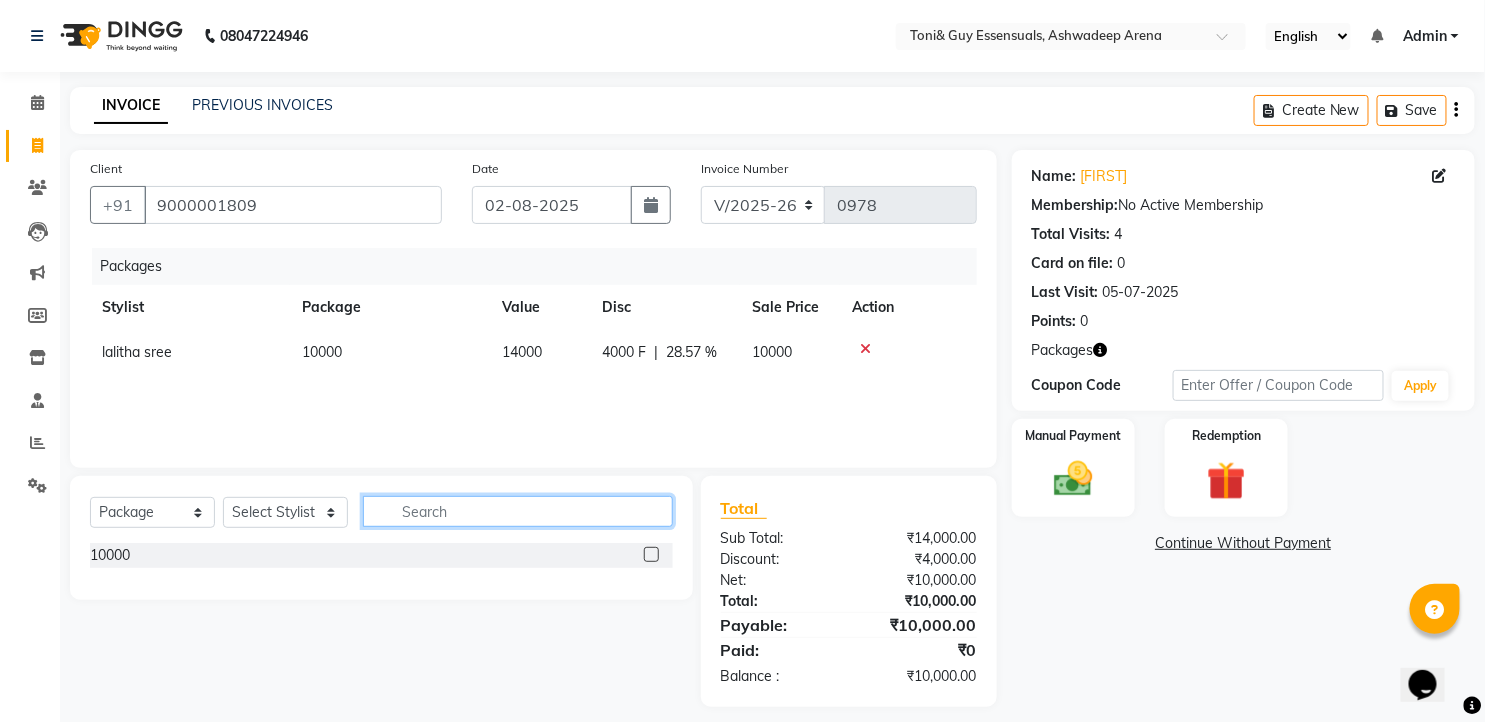 click 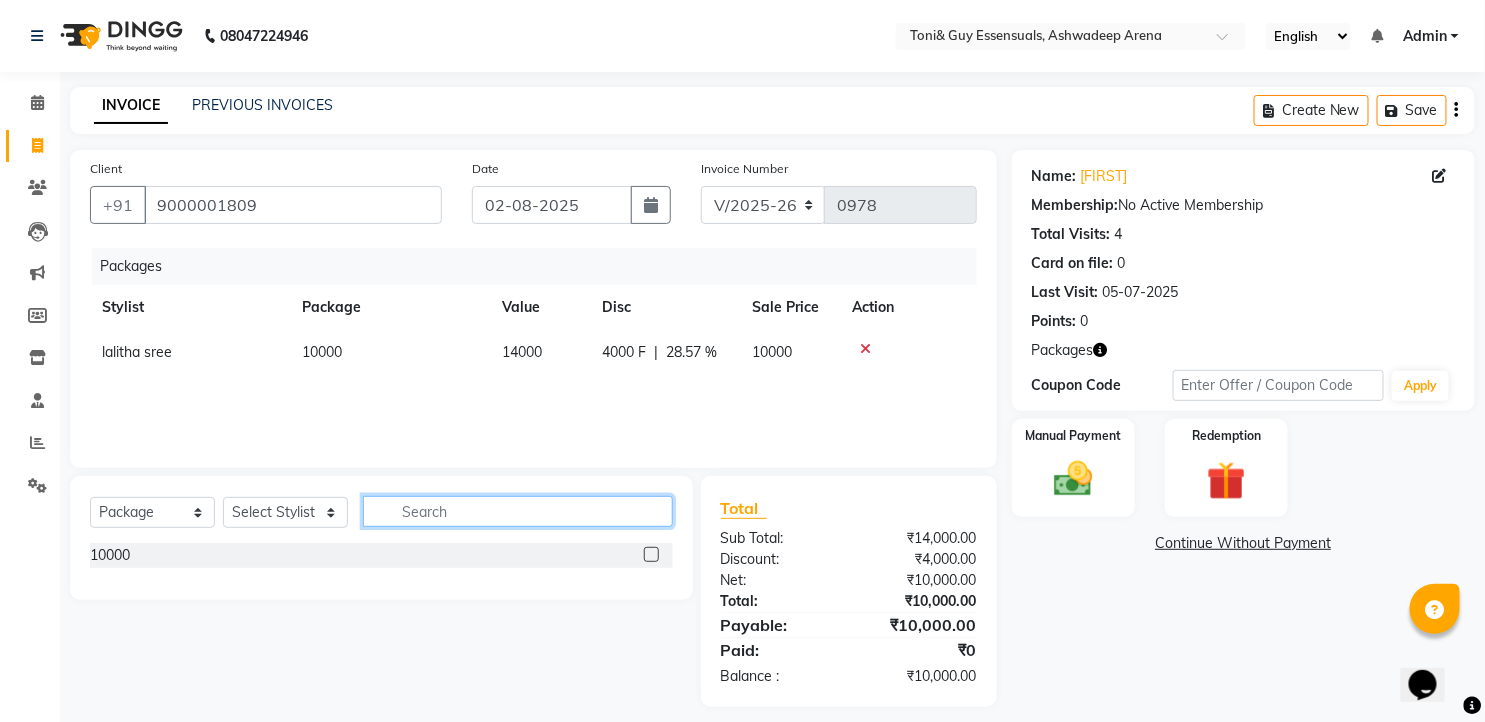 click 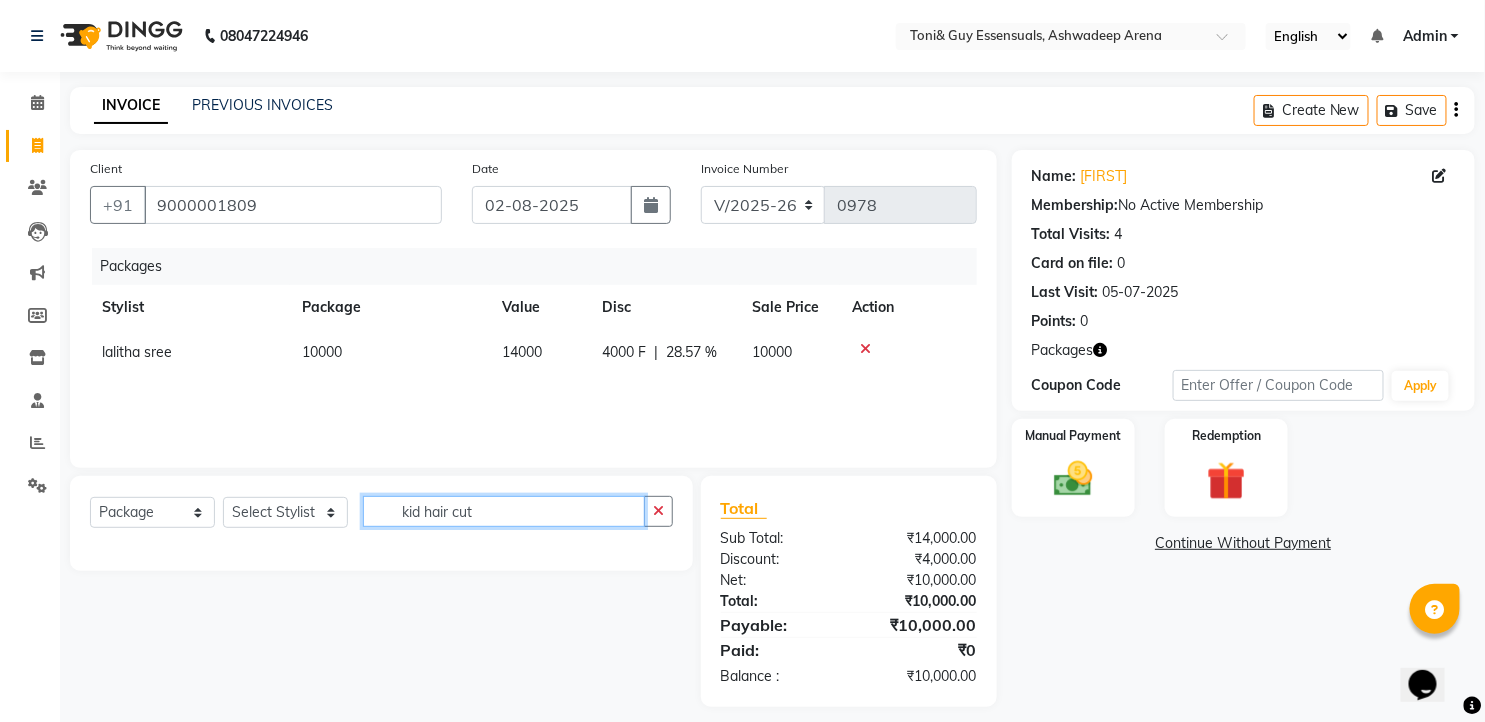click on "kid hair cut" 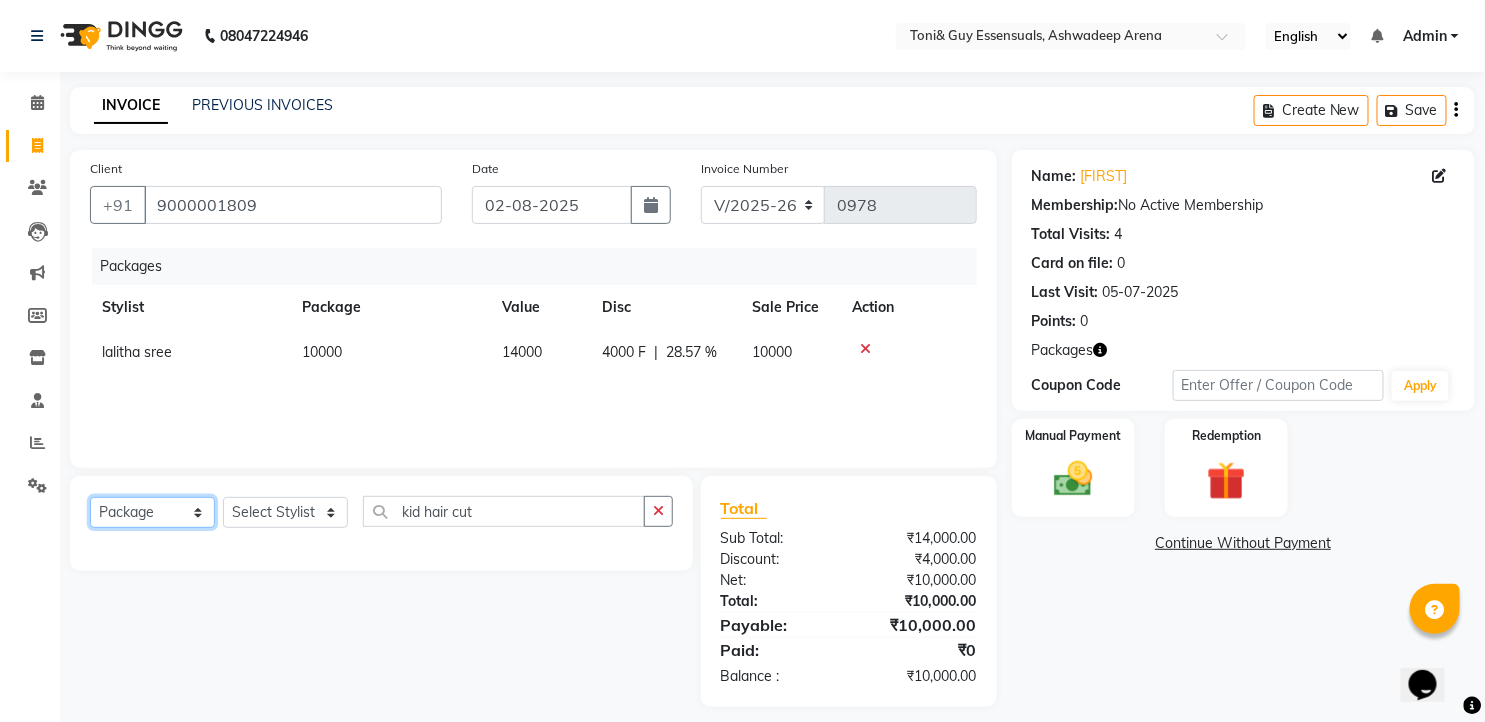 click on "Select  Service  Product  Membership  Package Voucher Prepaid Gift Card" 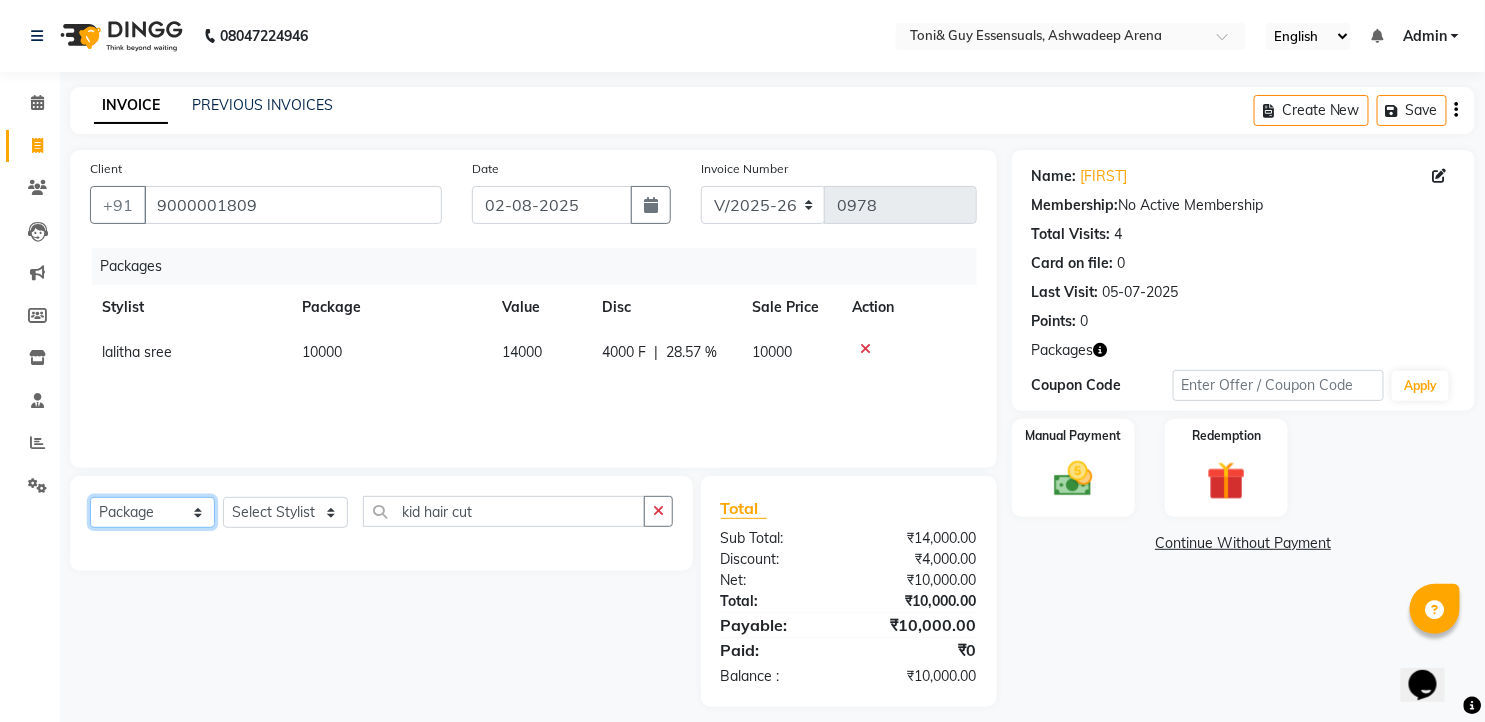 select on "service" 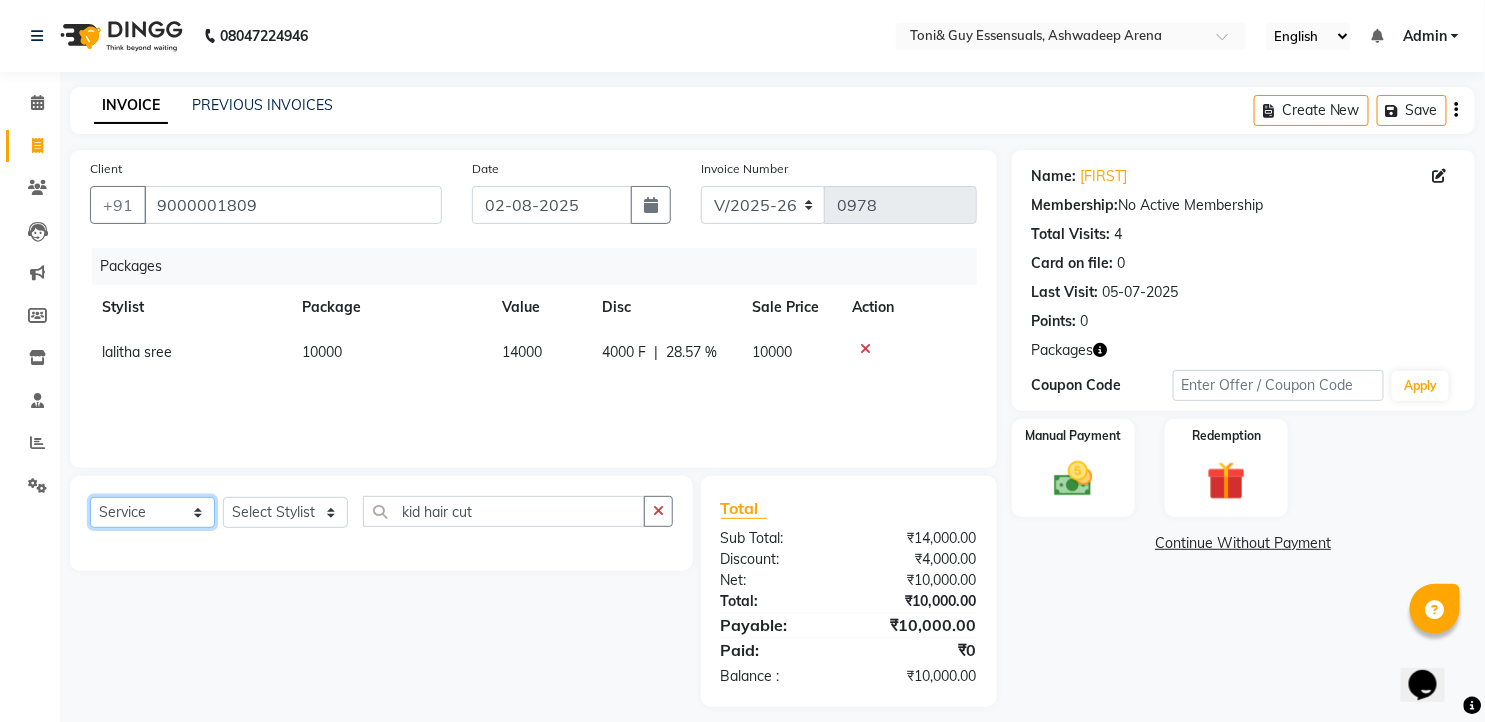 click on "Select  Service  Product  Membership  Package Voucher Prepaid Gift Card" 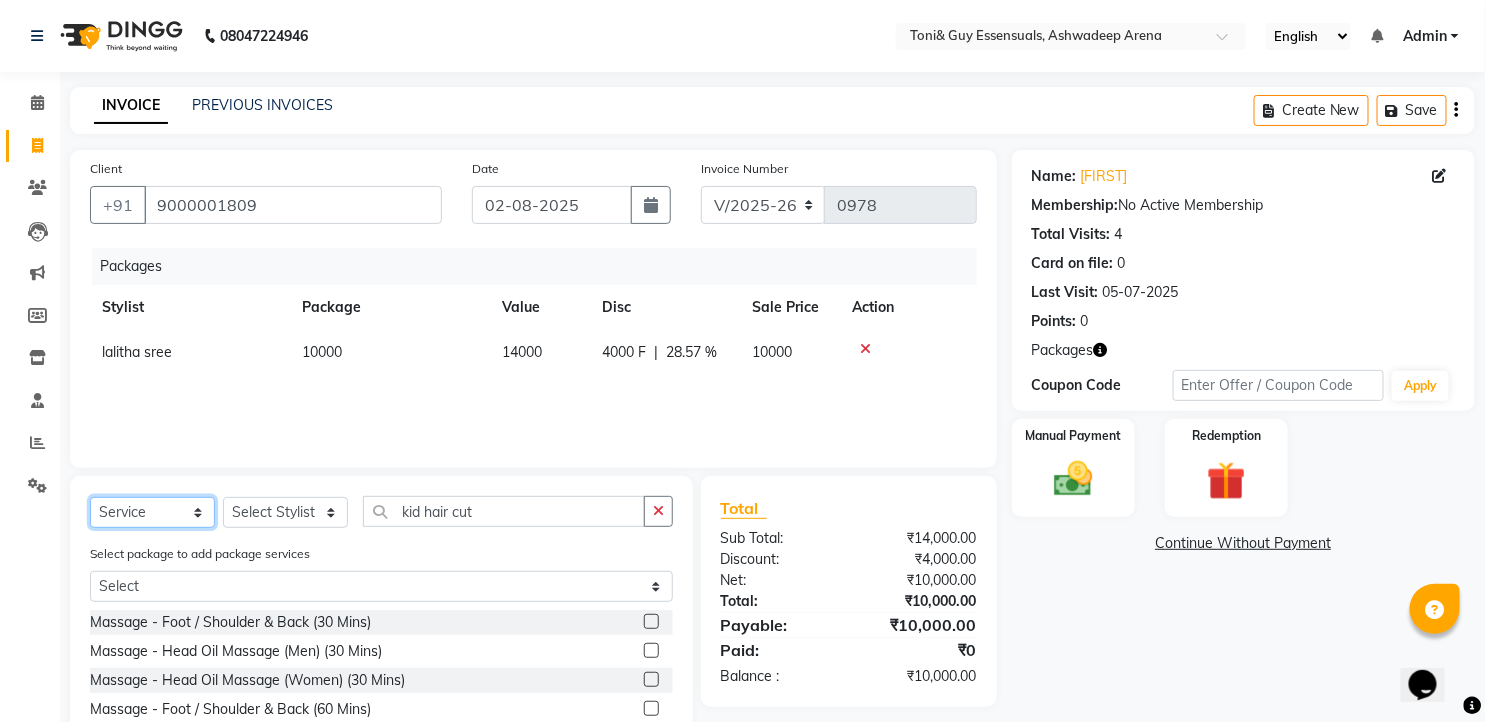 scroll, scrollTop: 146, scrollLeft: 0, axis: vertical 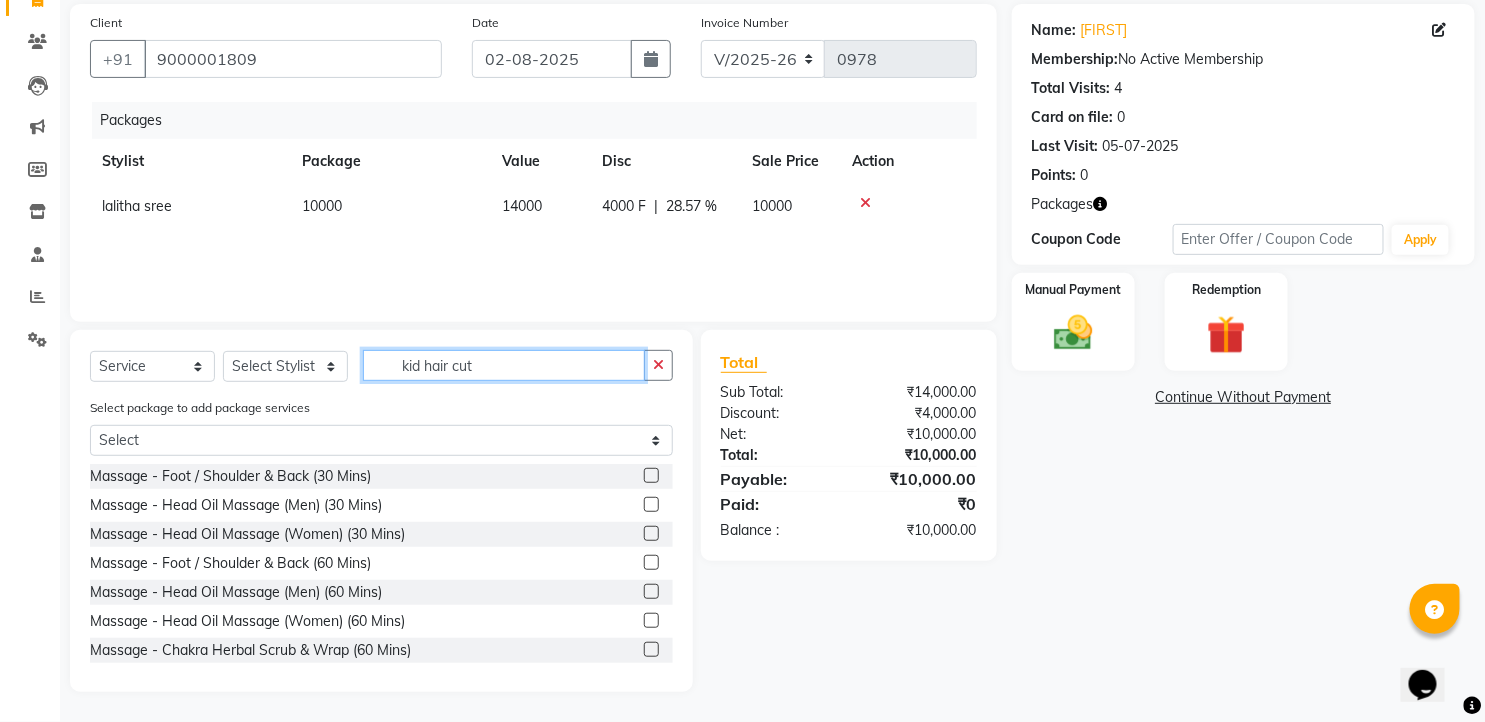 click on "kid hair cut" 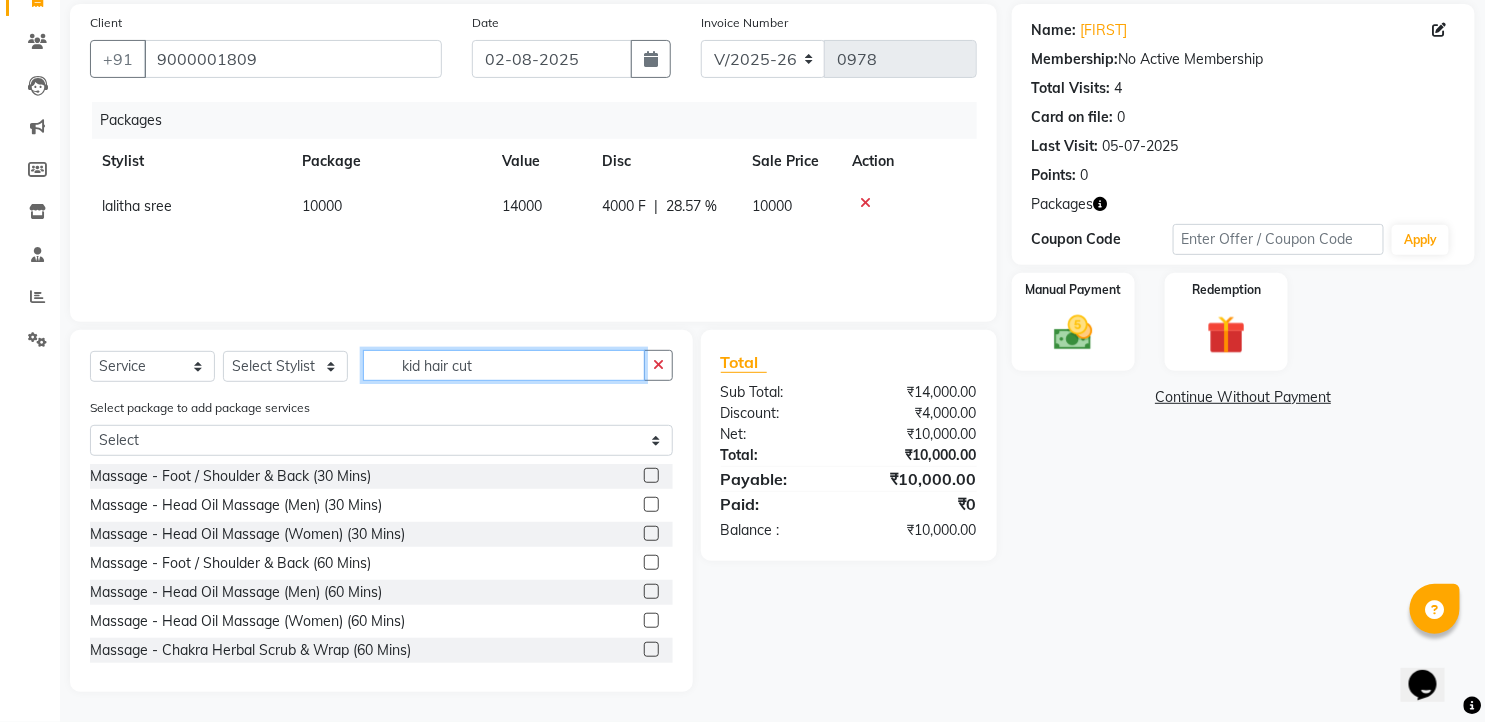 scroll, scrollTop: 15, scrollLeft: 0, axis: vertical 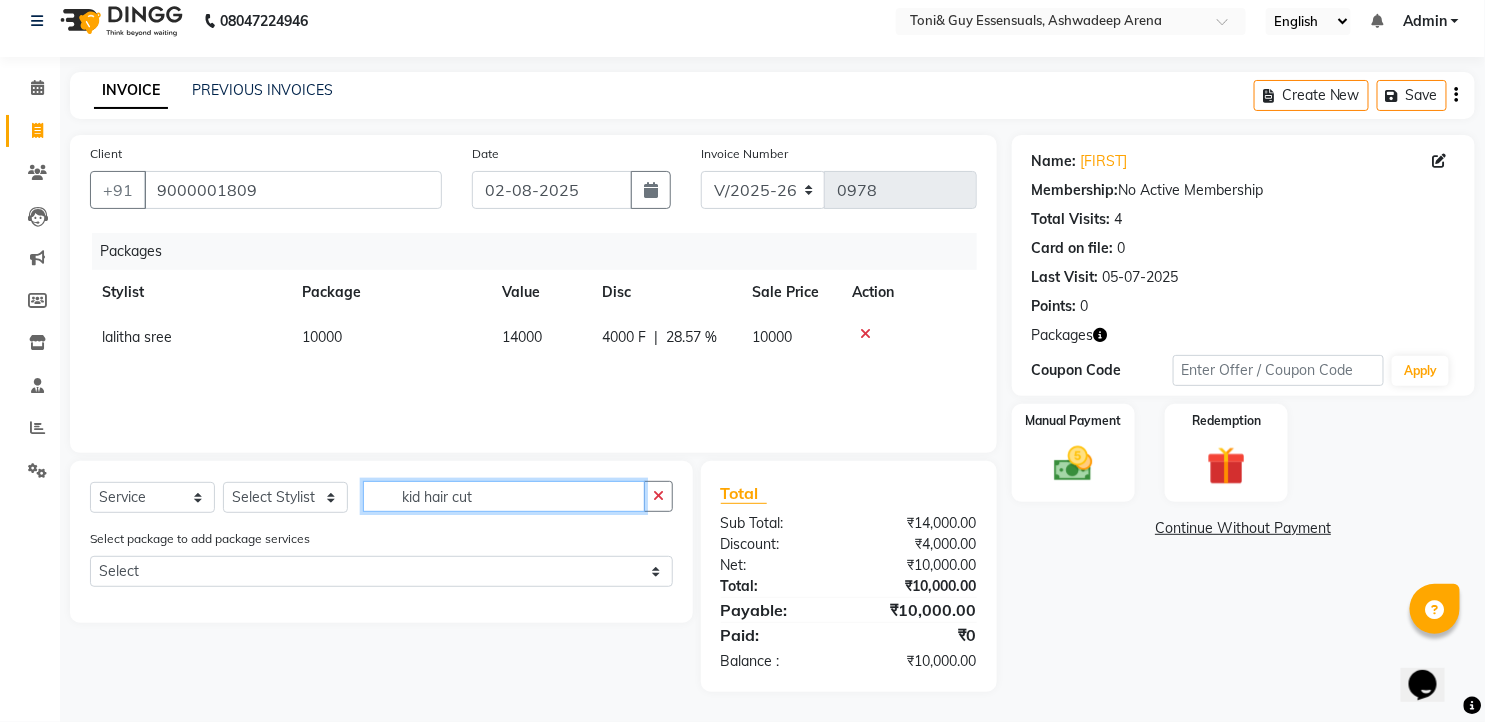 click on "kid hair cut" 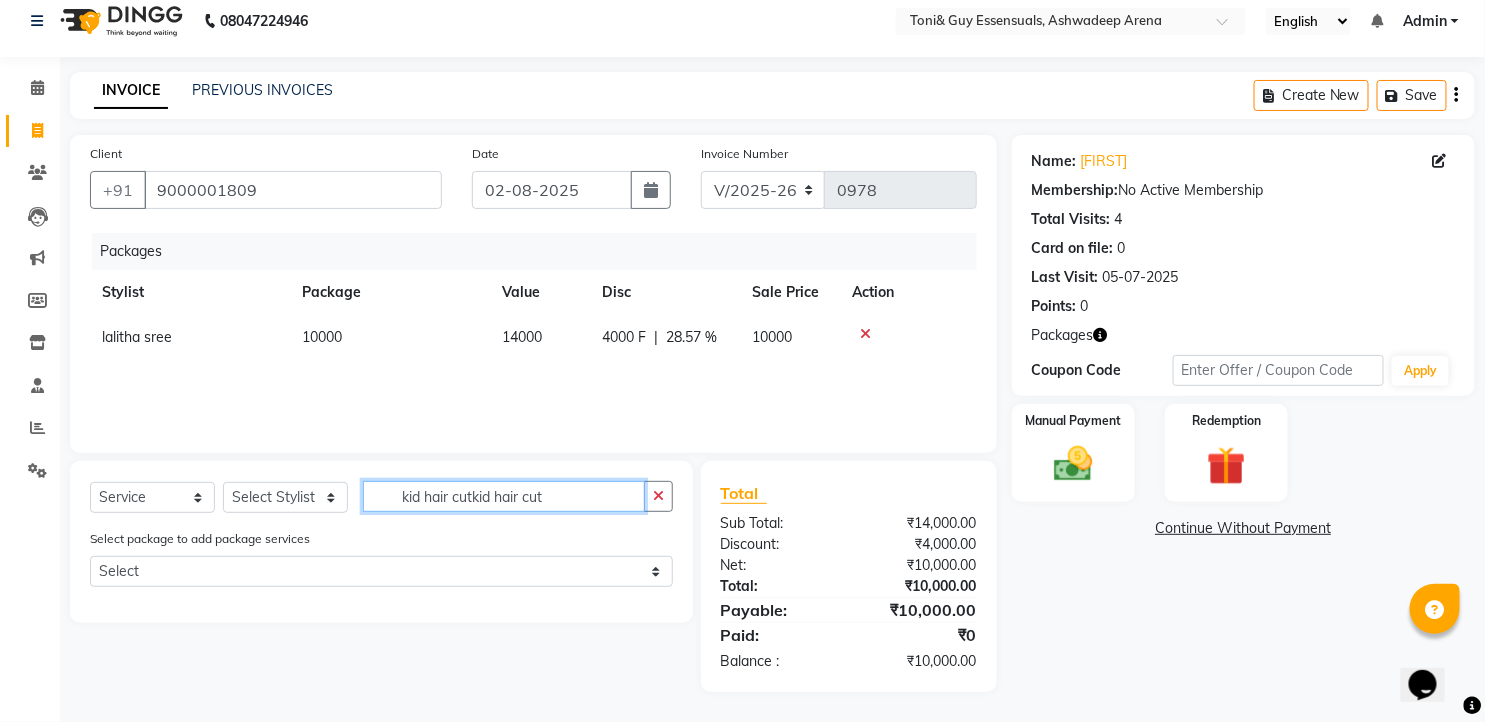 drag, startPoint x: 560, startPoint y: 493, endPoint x: 344, endPoint y: 521, distance: 217.80725 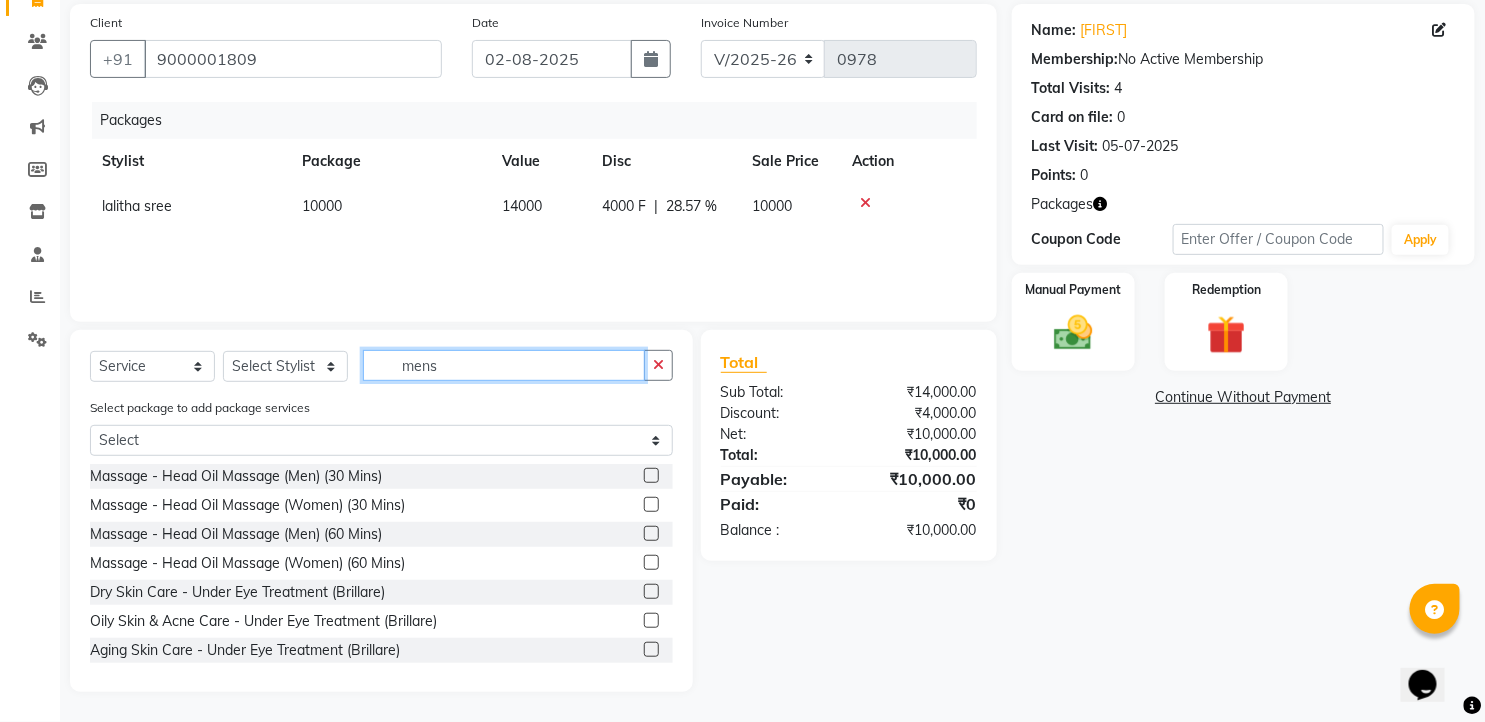 scroll, scrollTop: 15, scrollLeft: 0, axis: vertical 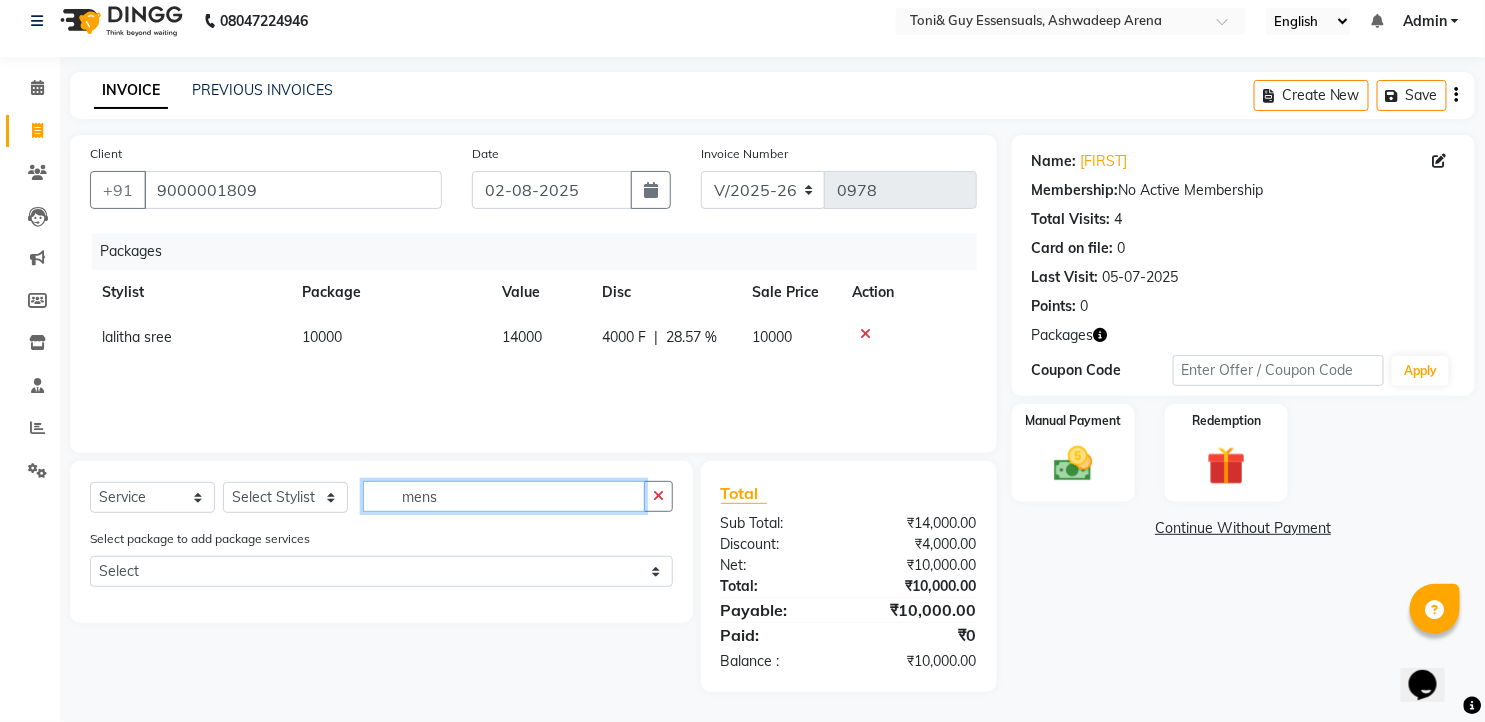 type on "mens" 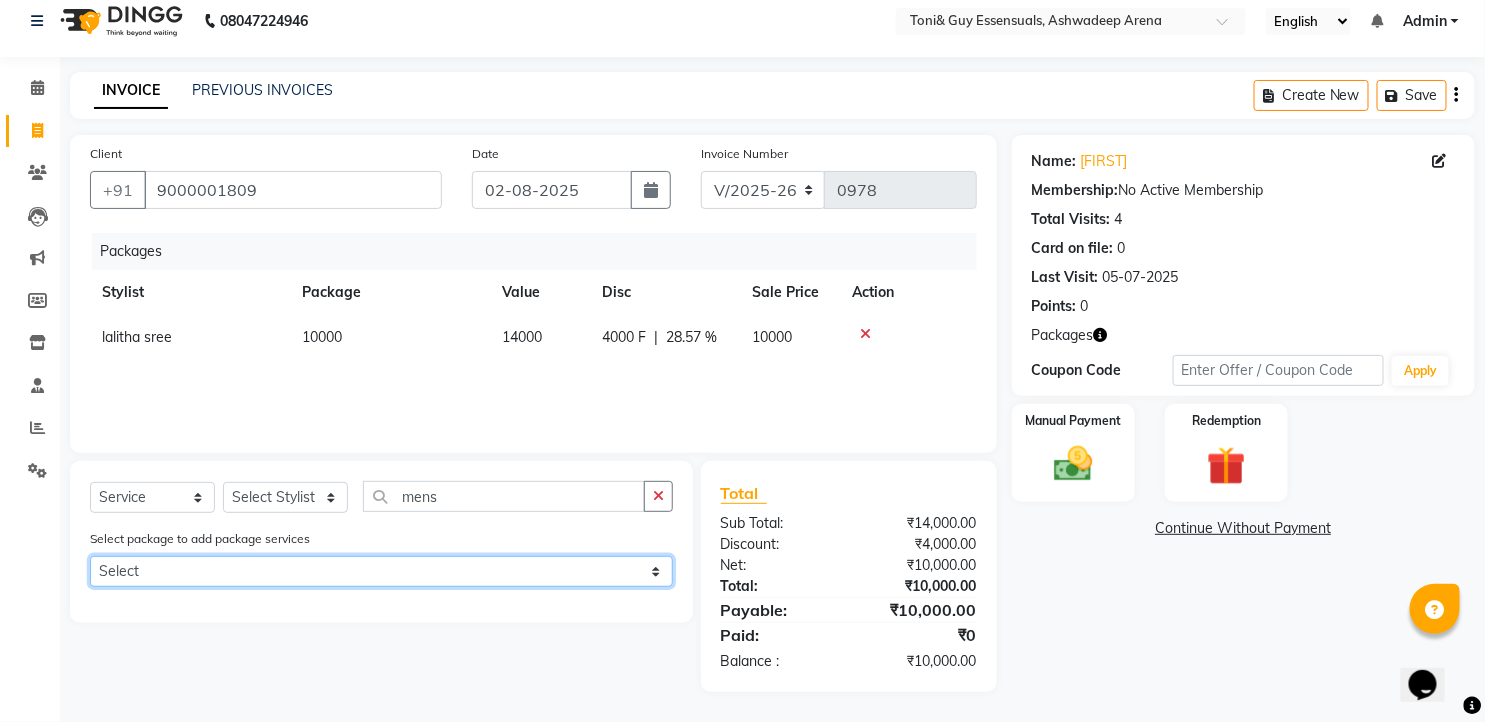 click on "Select 10000" 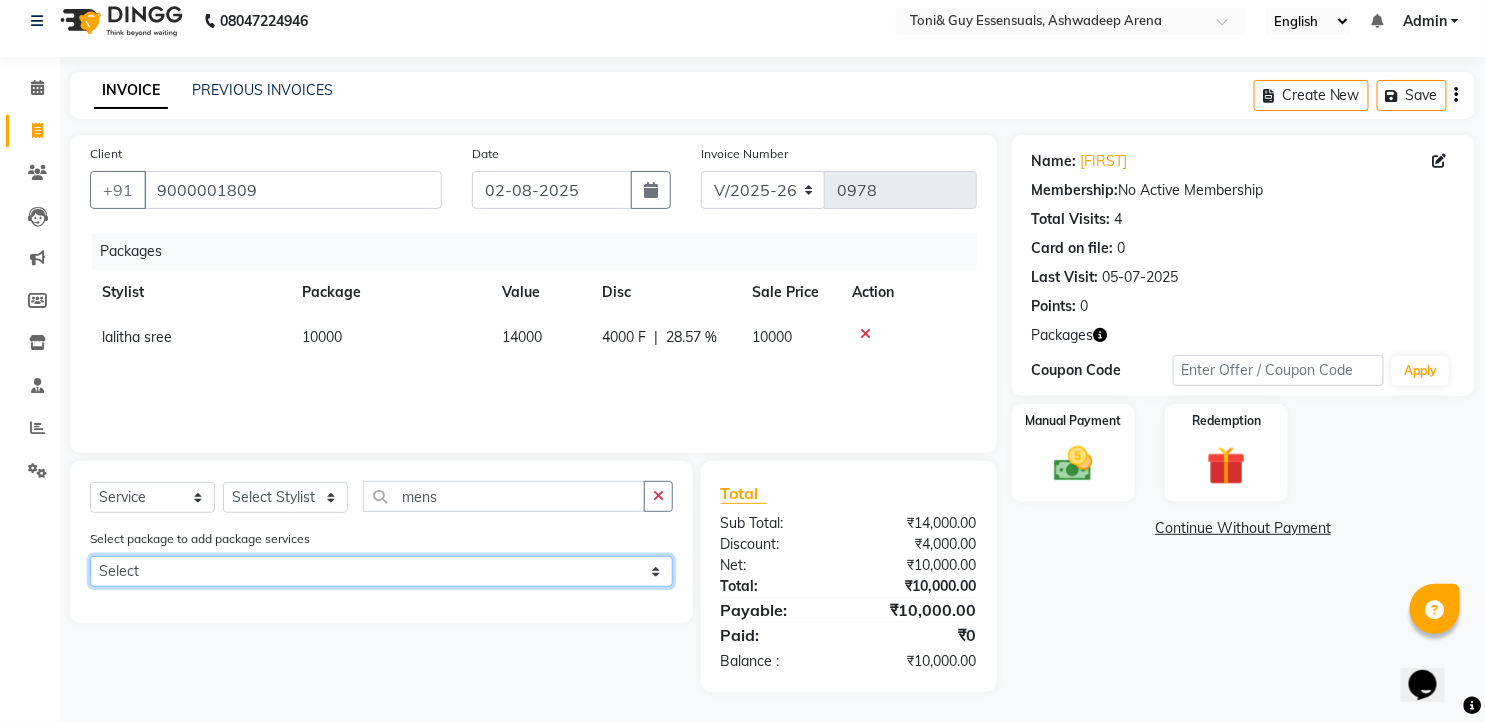 click on "Select 10000" 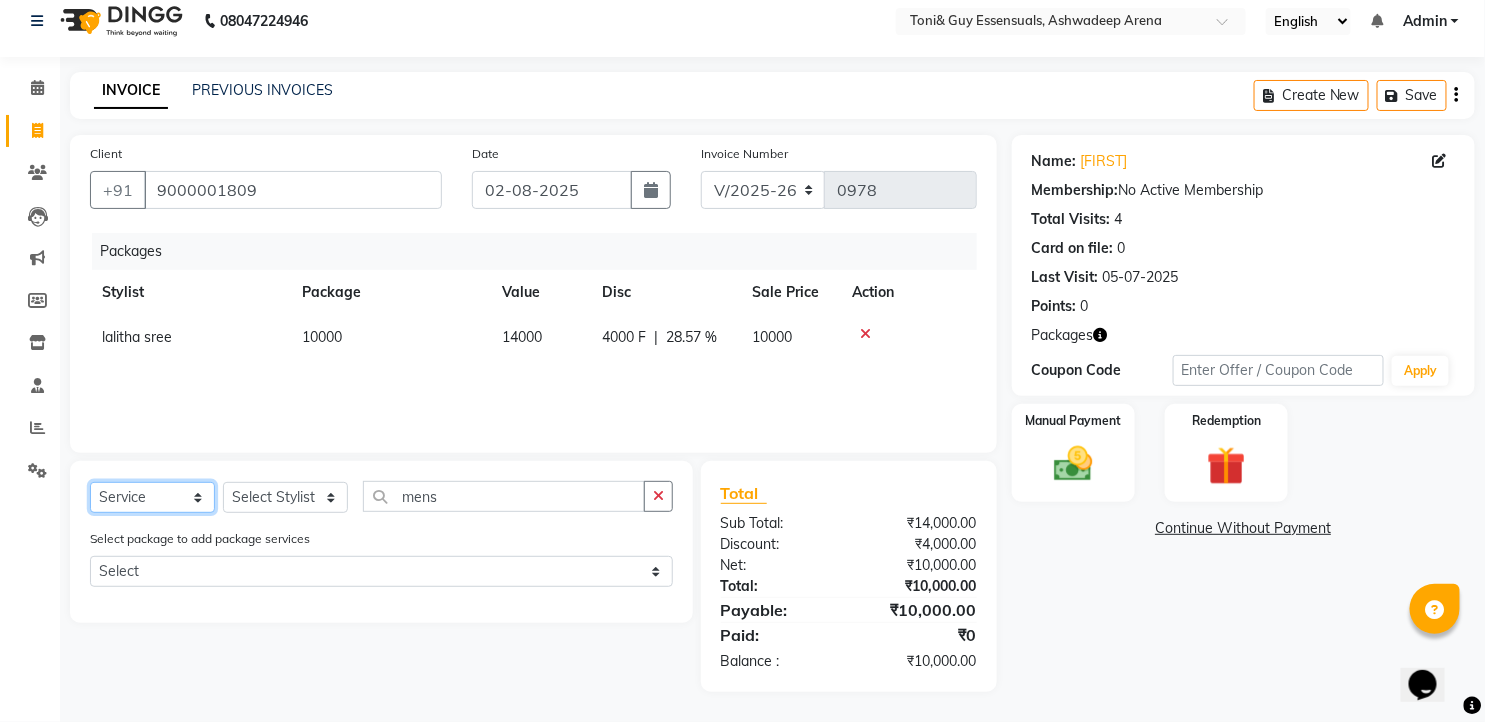click on "Select  Service  Product  Membership  Package Voucher Prepaid Gift Card" 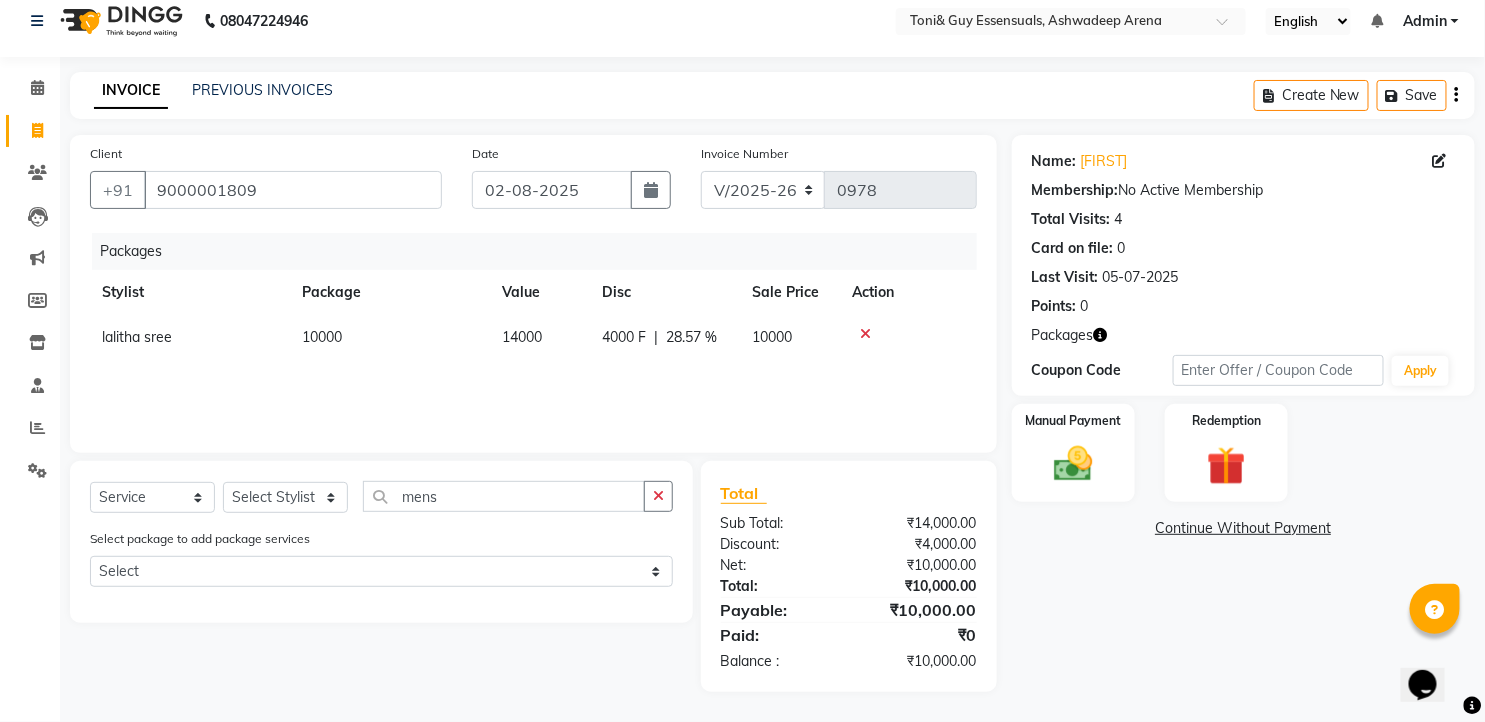 click on "Select  Service  Product  Membership  Package Voucher Prepaid Gift Card  Select Stylist faizz gufran mohammad hyma Kumari lalitha sree Manager Riya roy sahik mens Select package to add package services Select 10000" 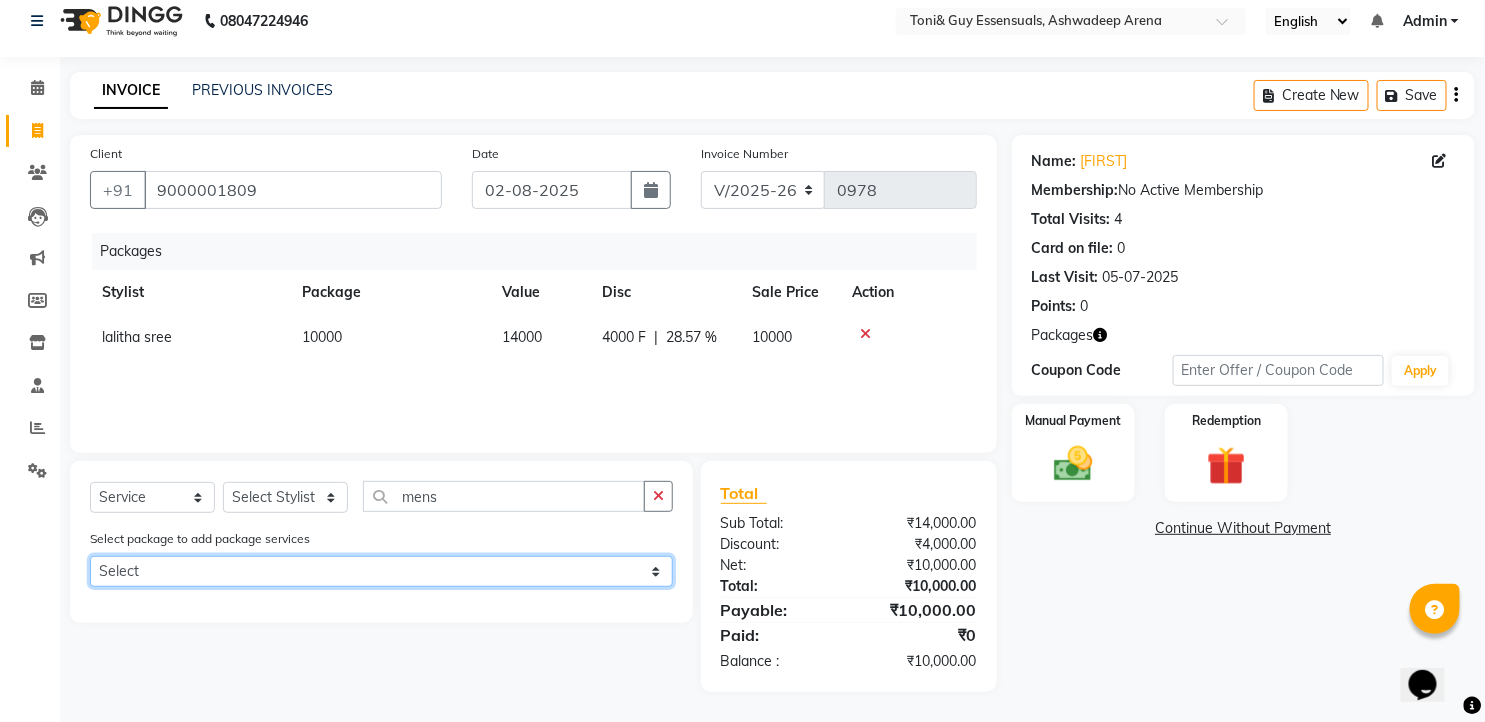 click on "Select 10000" 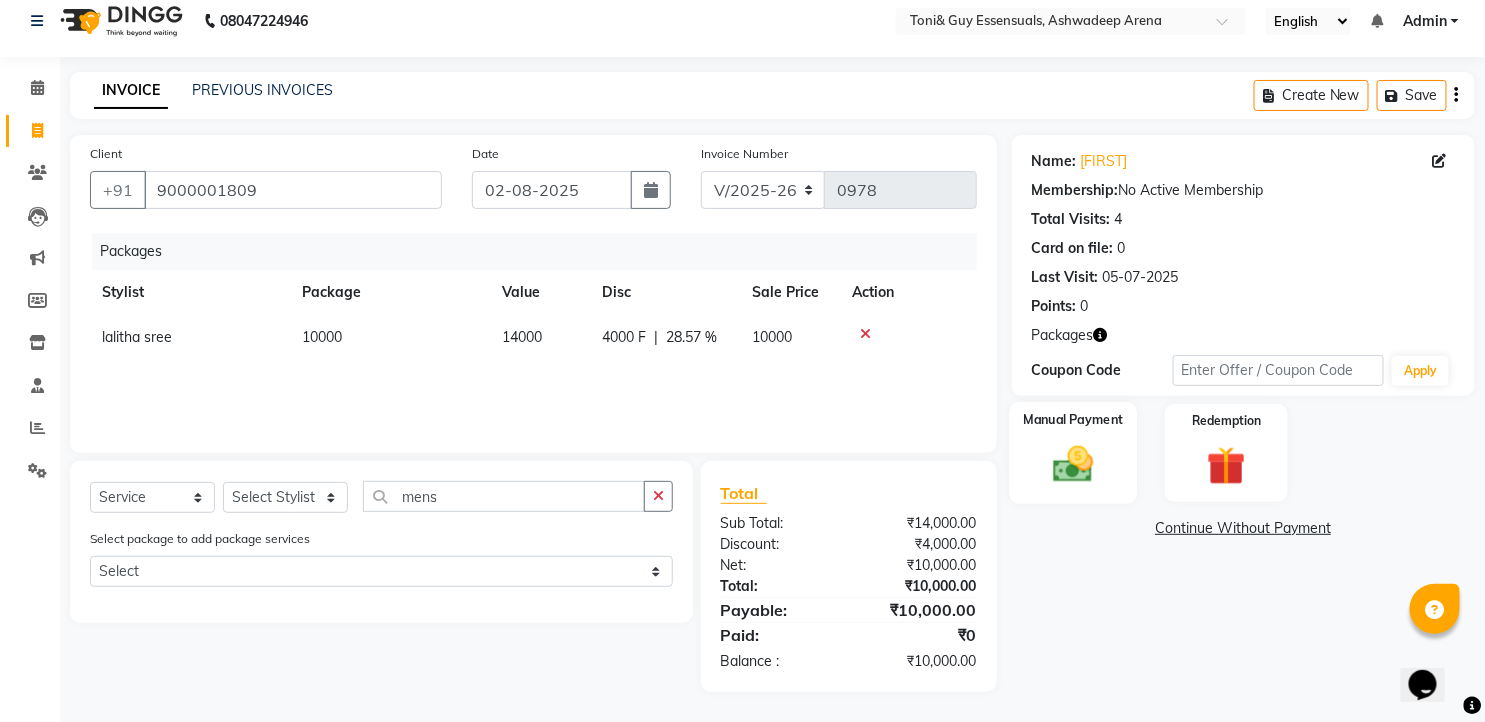 click 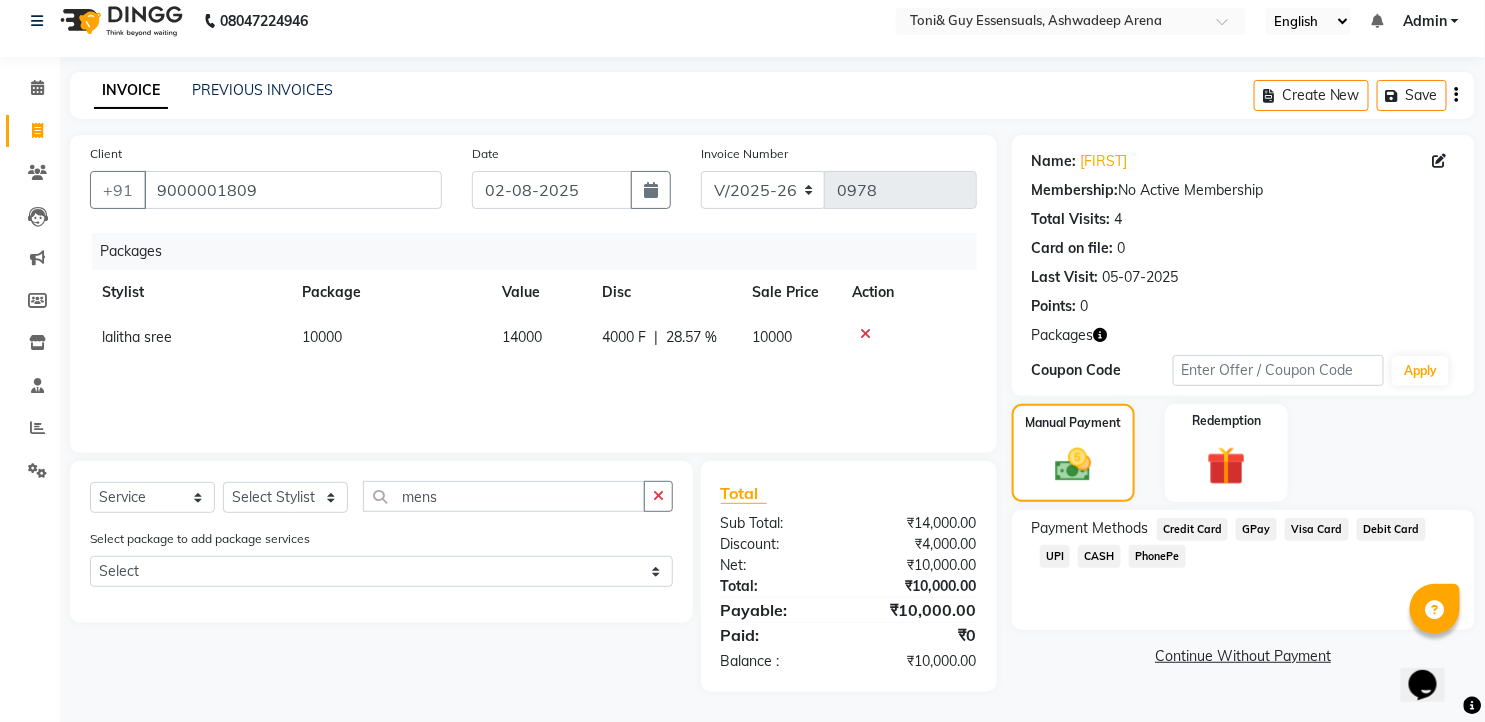 click on "GPay" 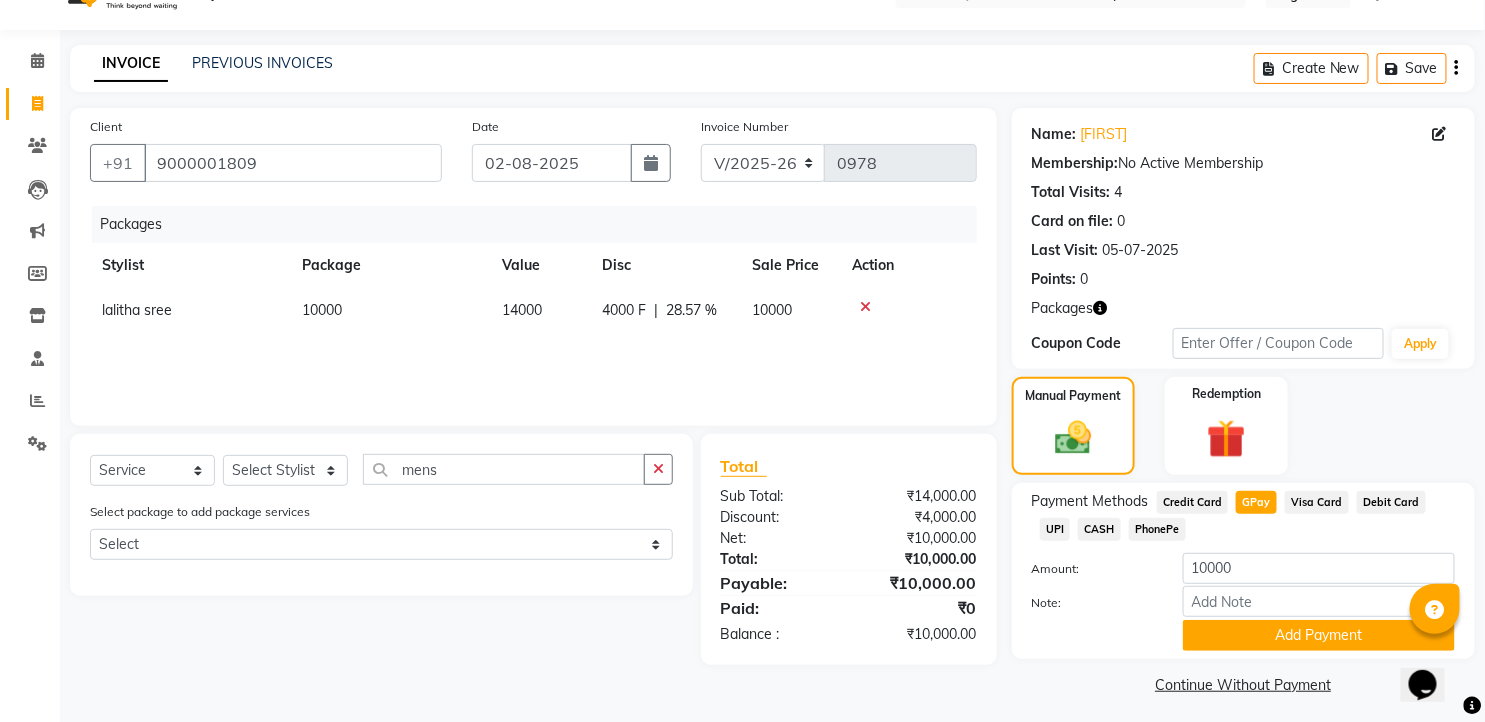 scroll, scrollTop: 50, scrollLeft: 0, axis: vertical 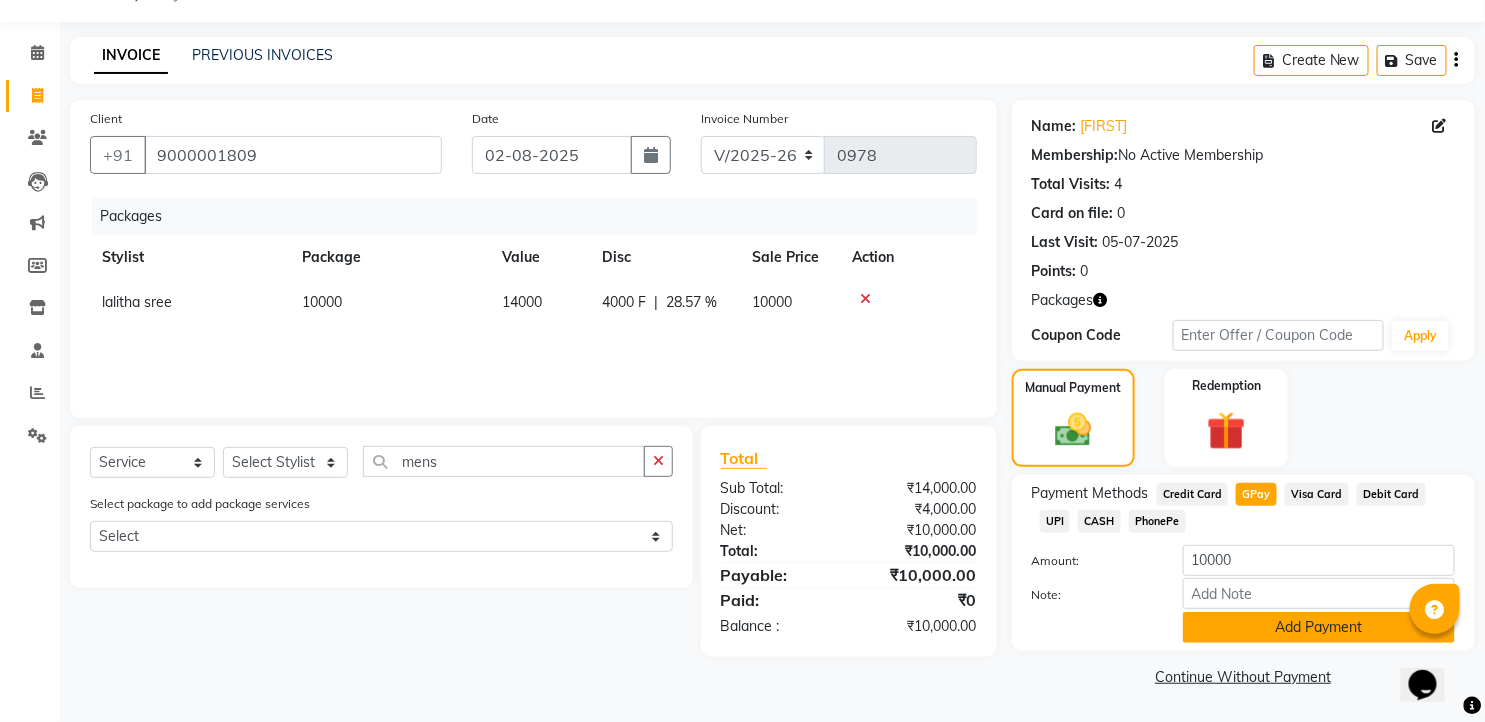 click on "Add Payment" 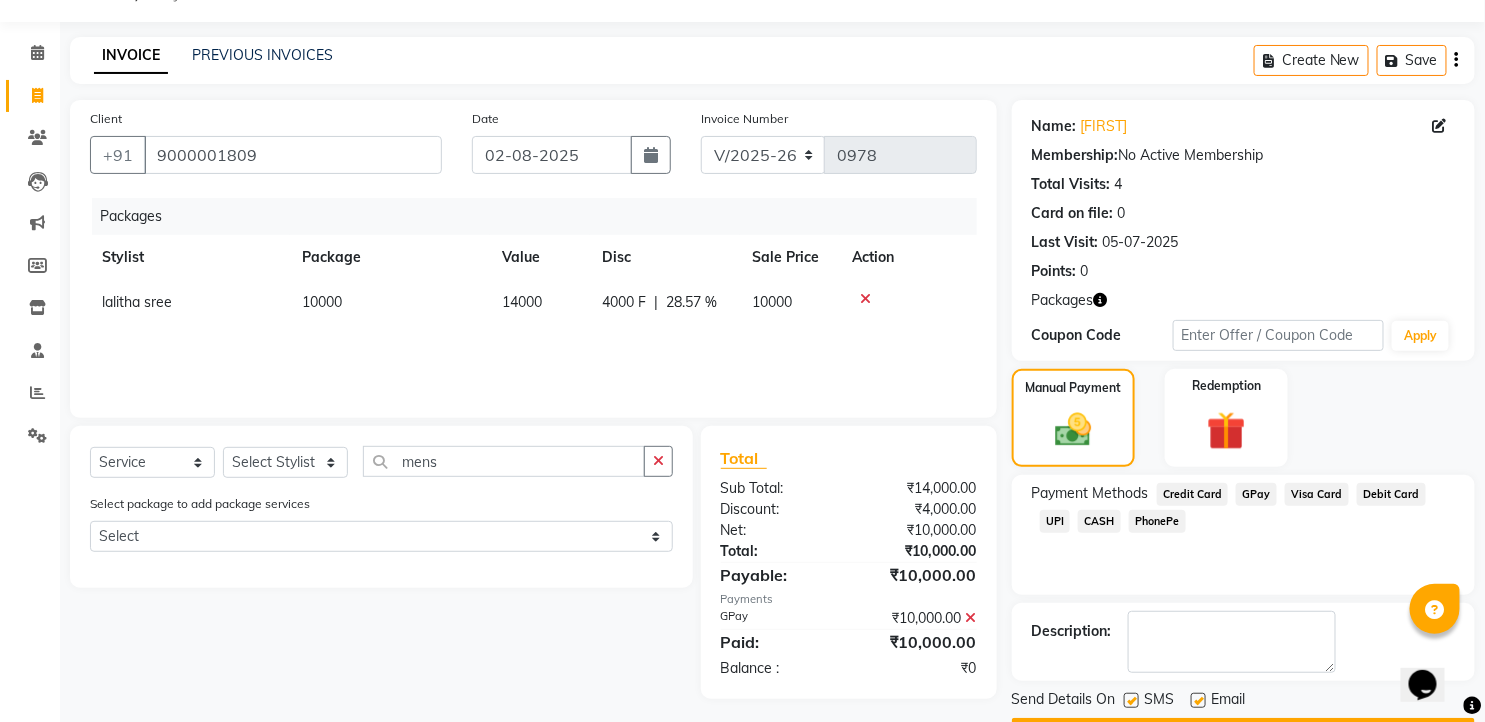 scroll, scrollTop: 106, scrollLeft: 0, axis: vertical 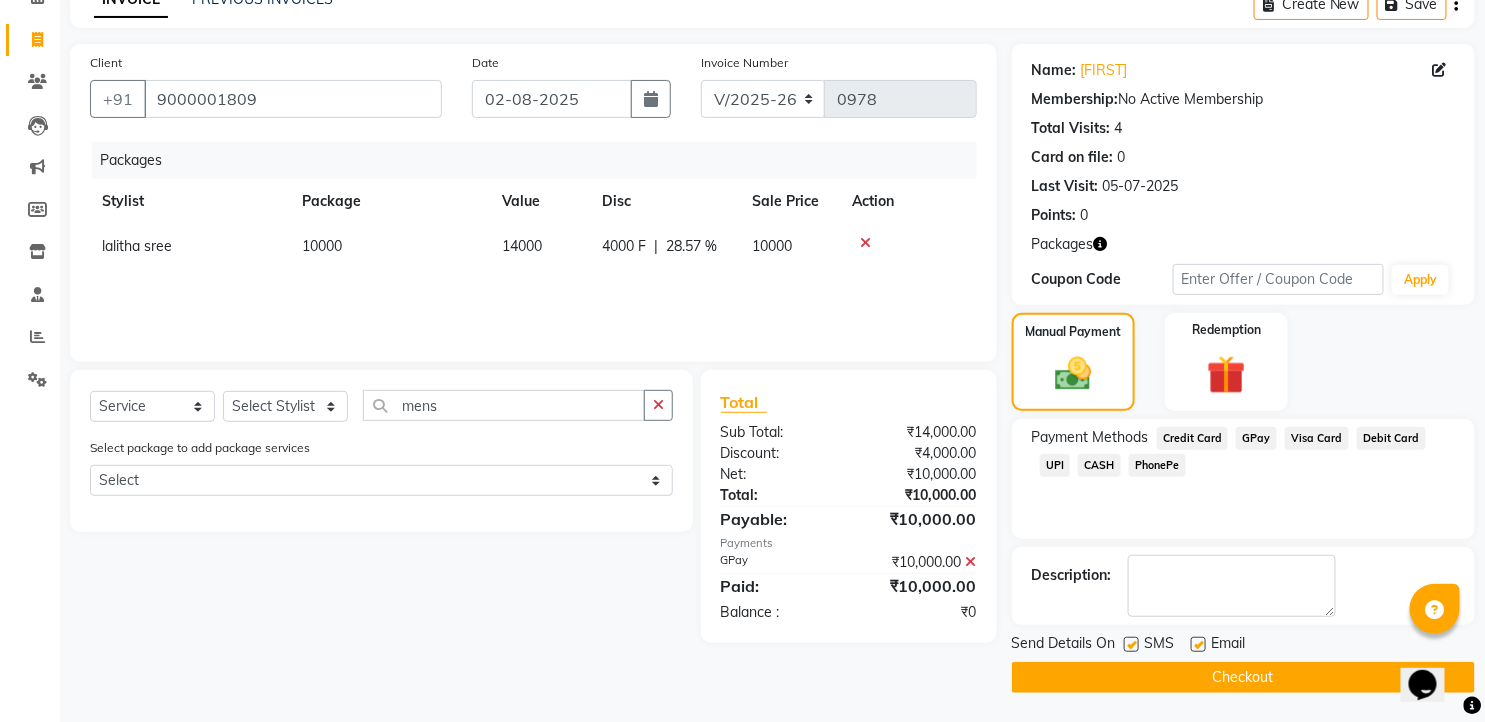 click 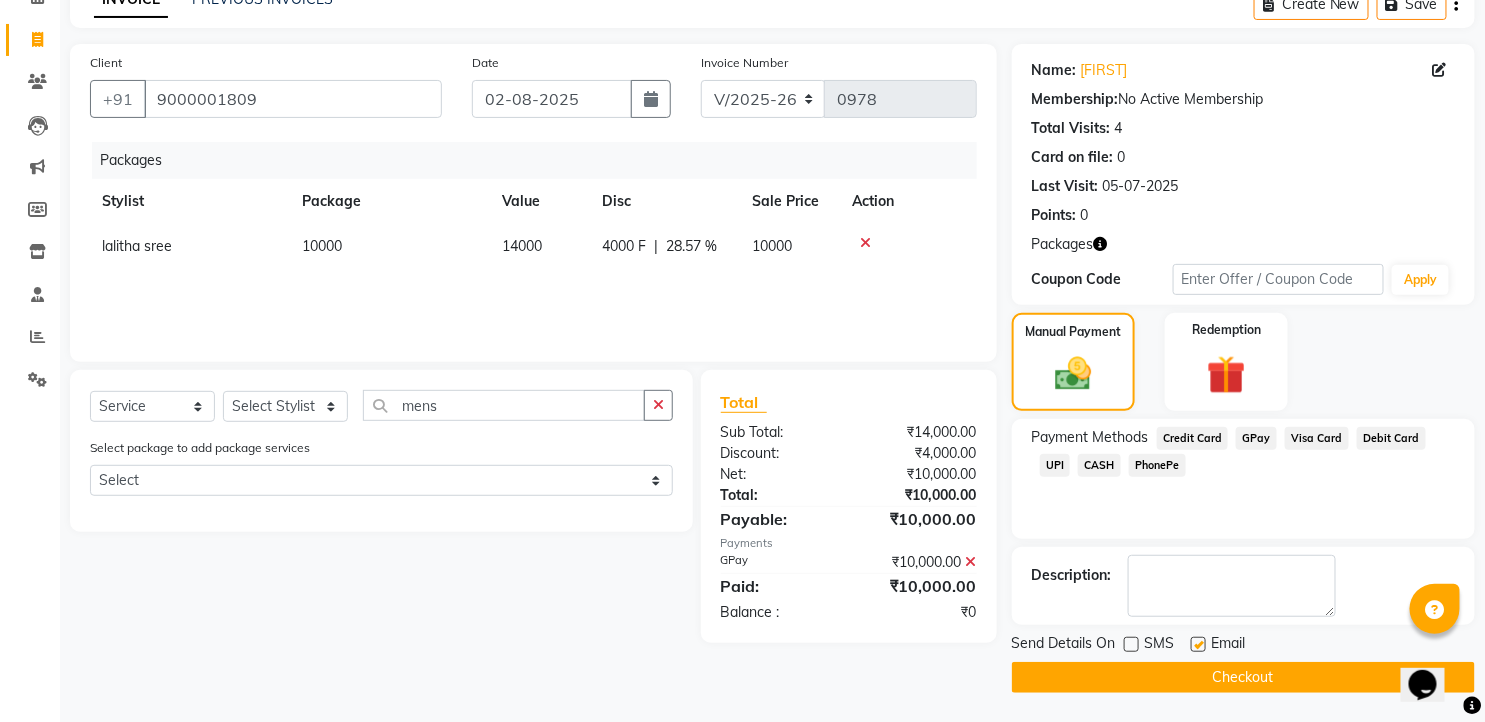 click 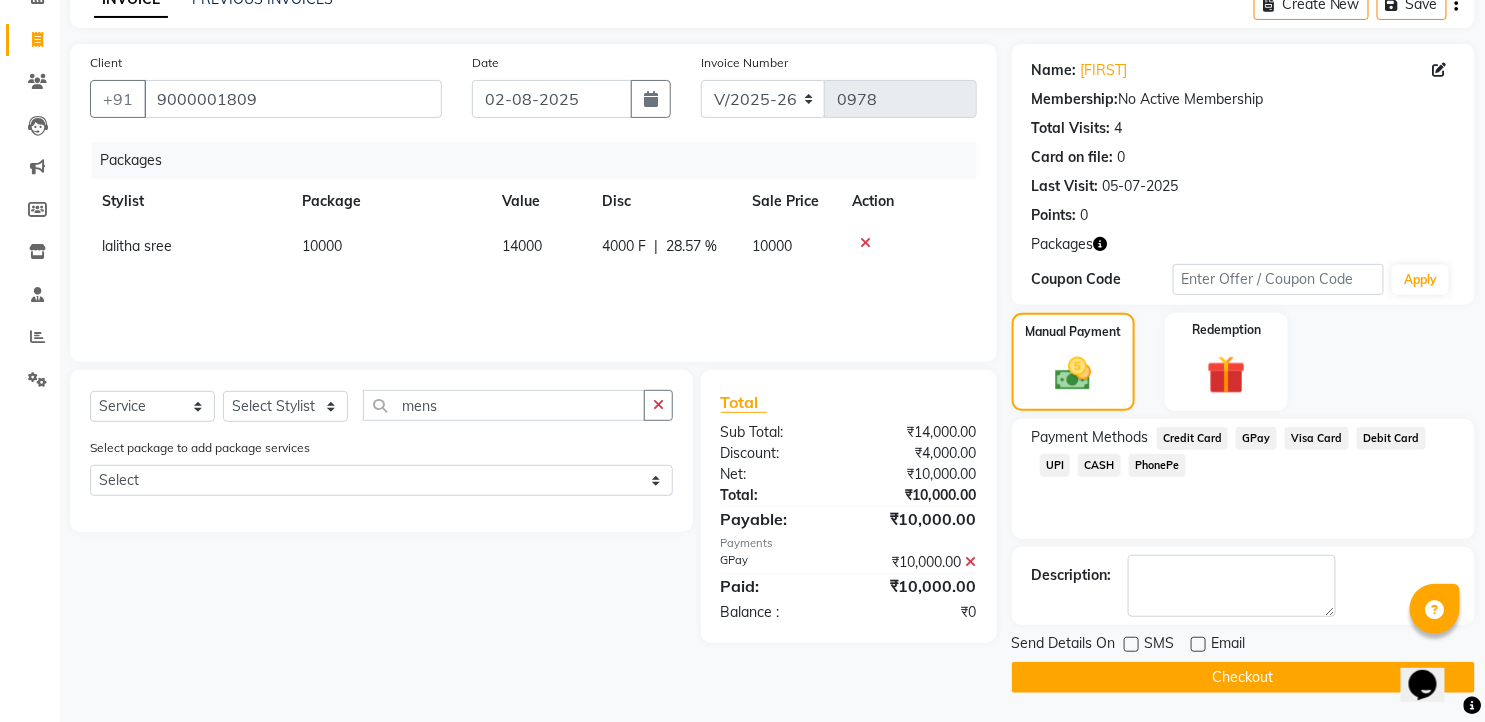 click on "Checkout" 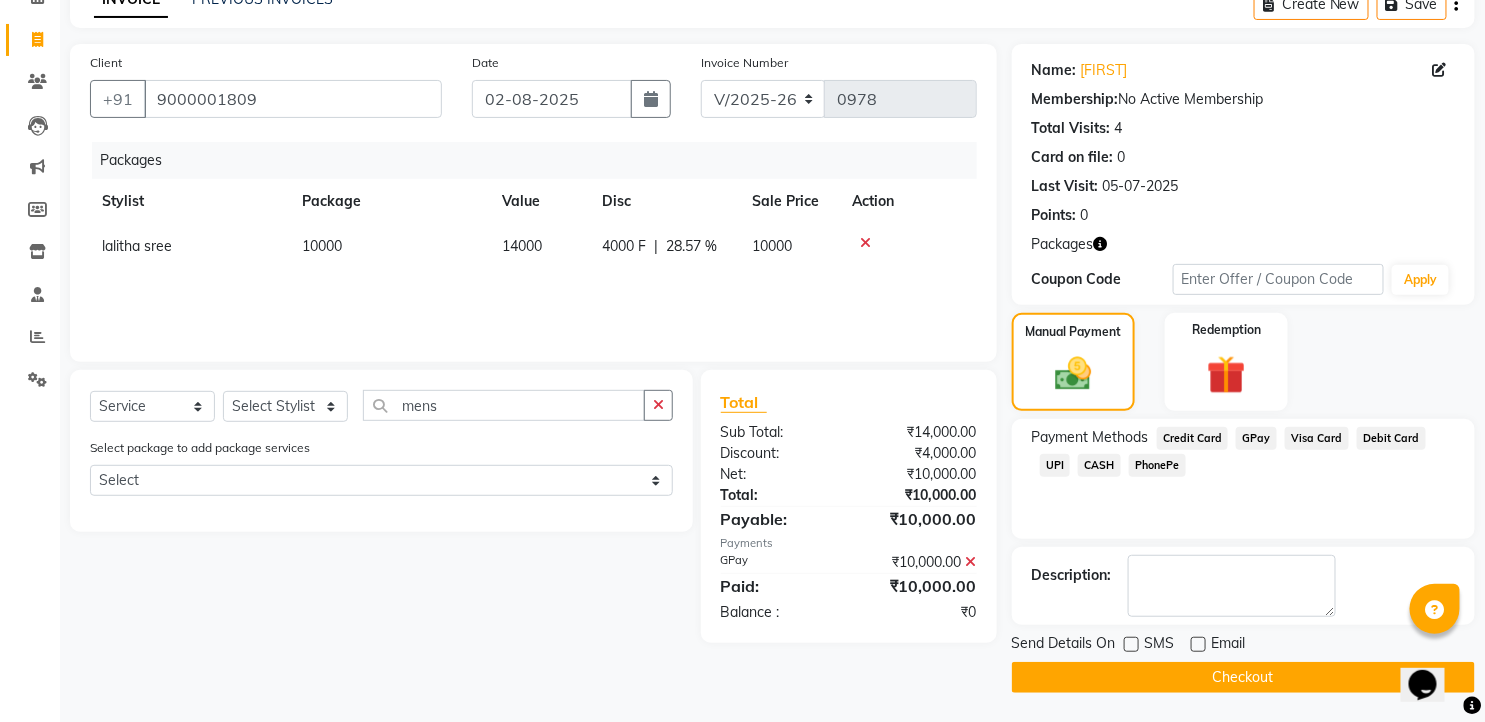 click on "Checkout" 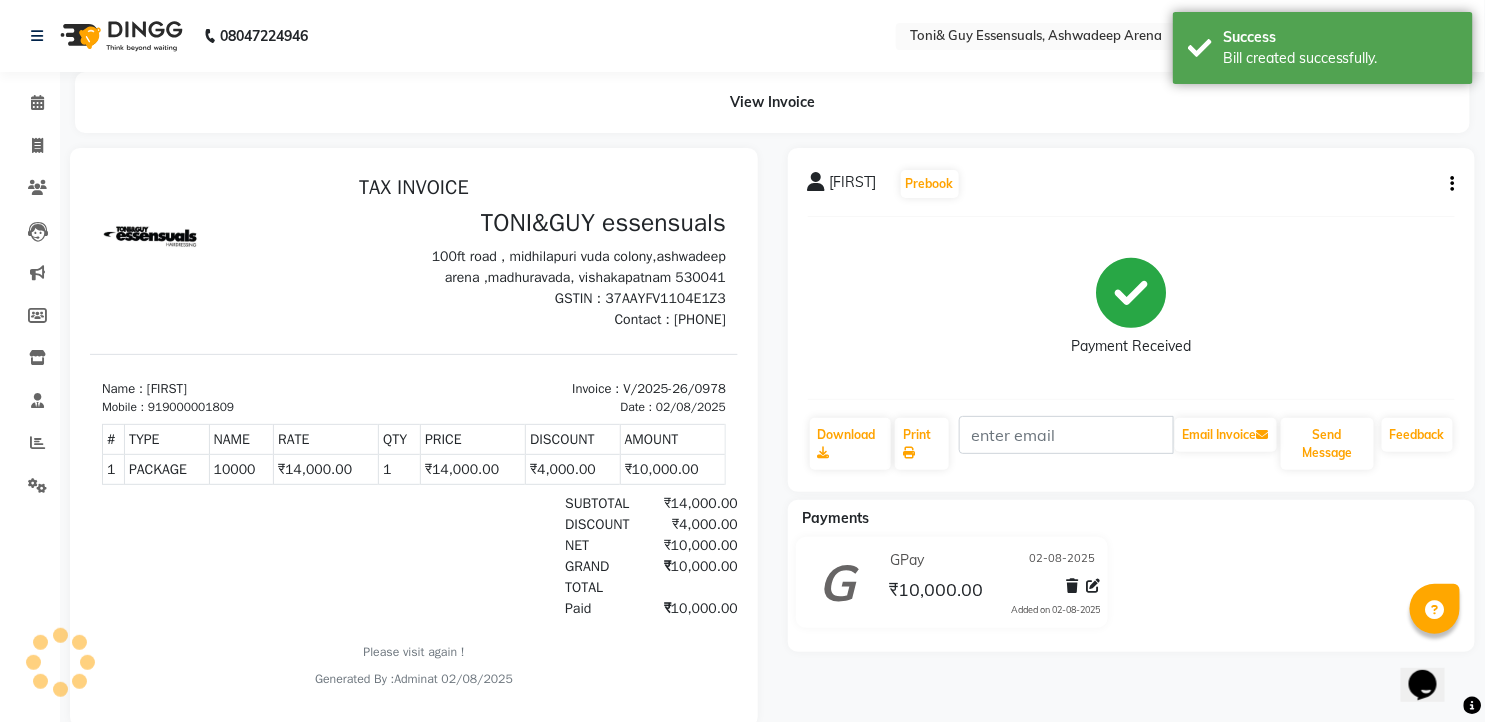 scroll, scrollTop: 0, scrollLeft: 0, axis: both 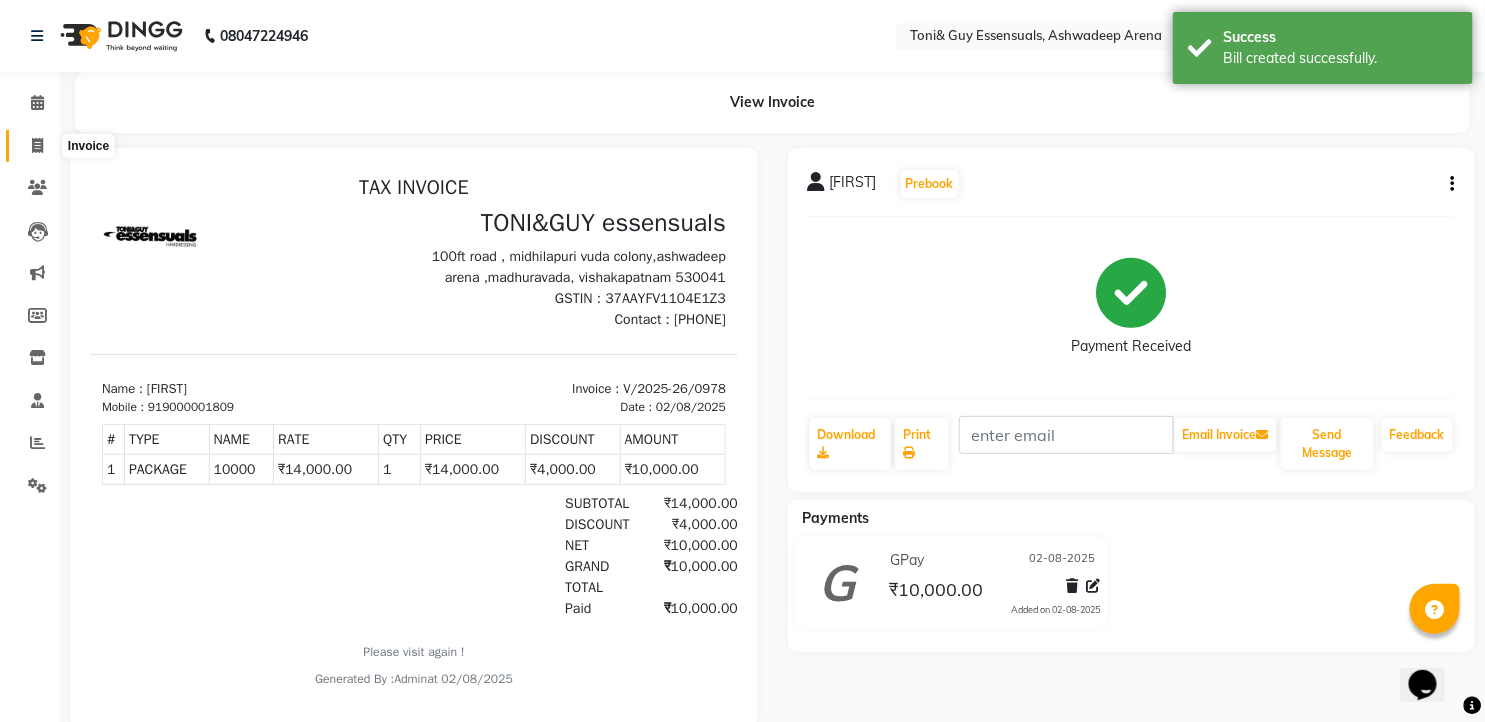 click 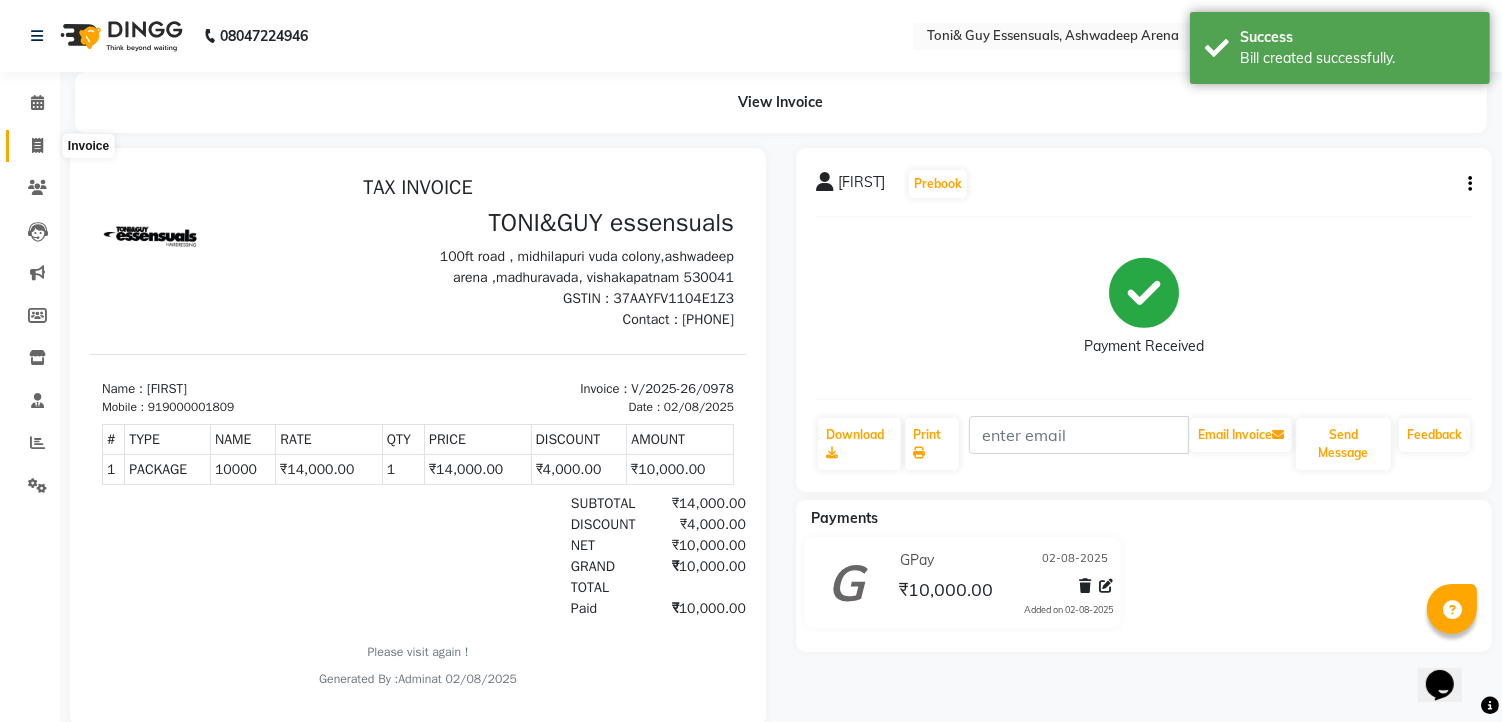 select on "7150" 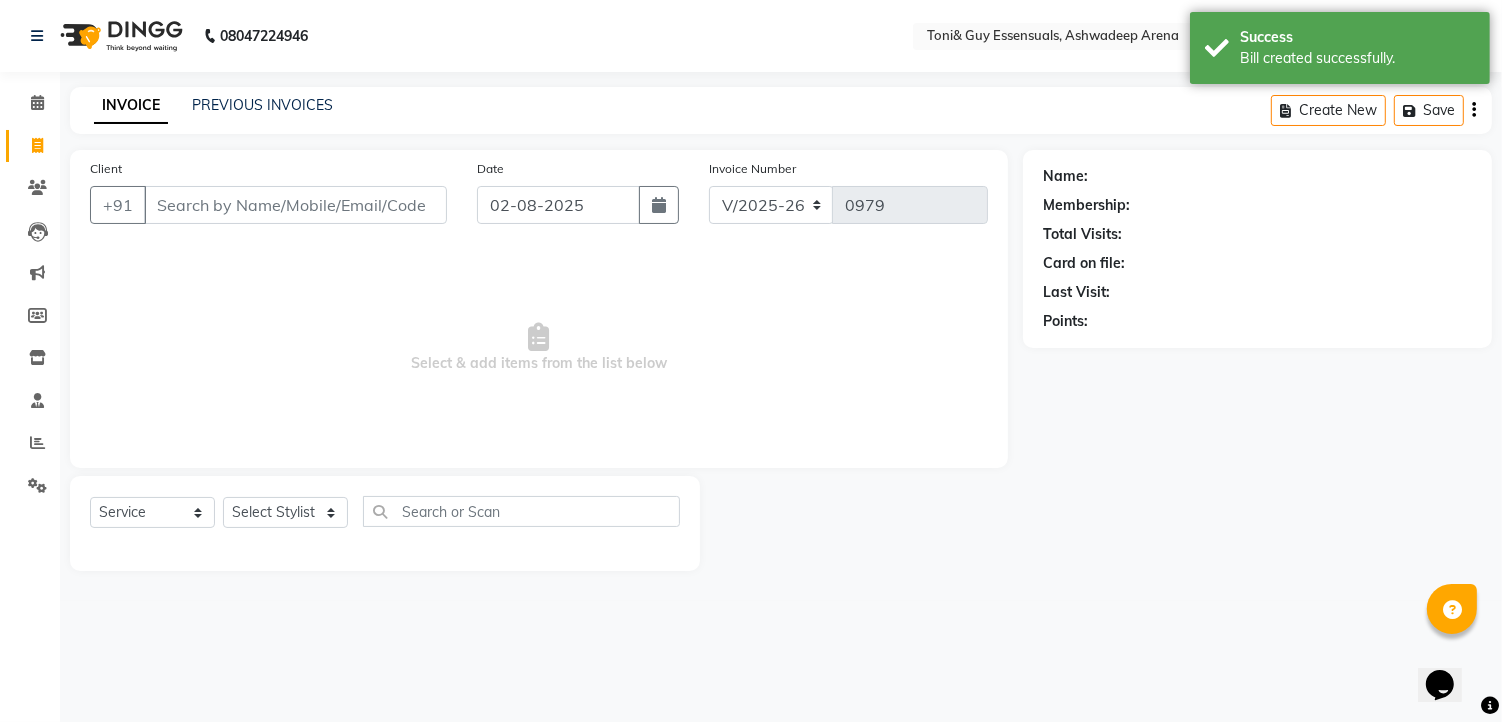 click on "Client" at bounding box center [295, 205] 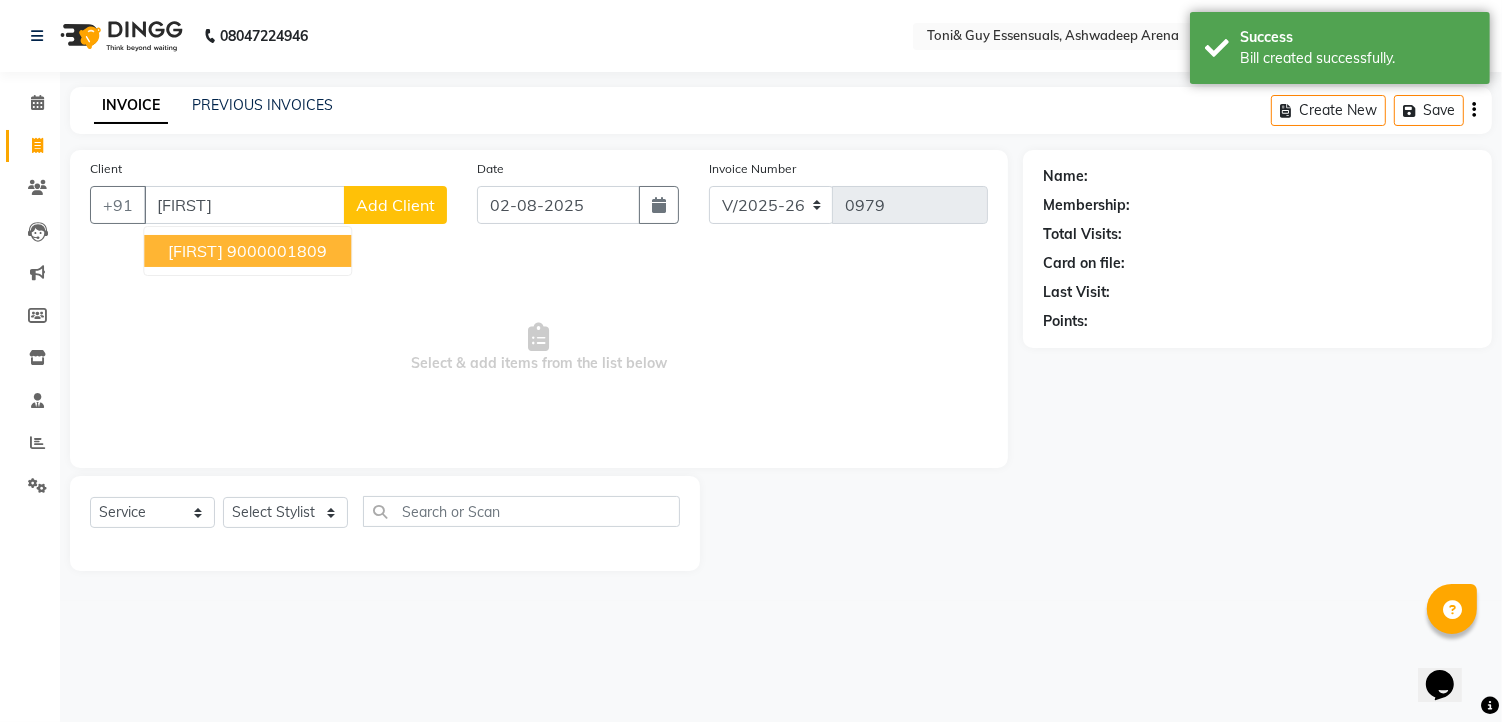 click on "[FIRST]" at bounding box center [195, 251] 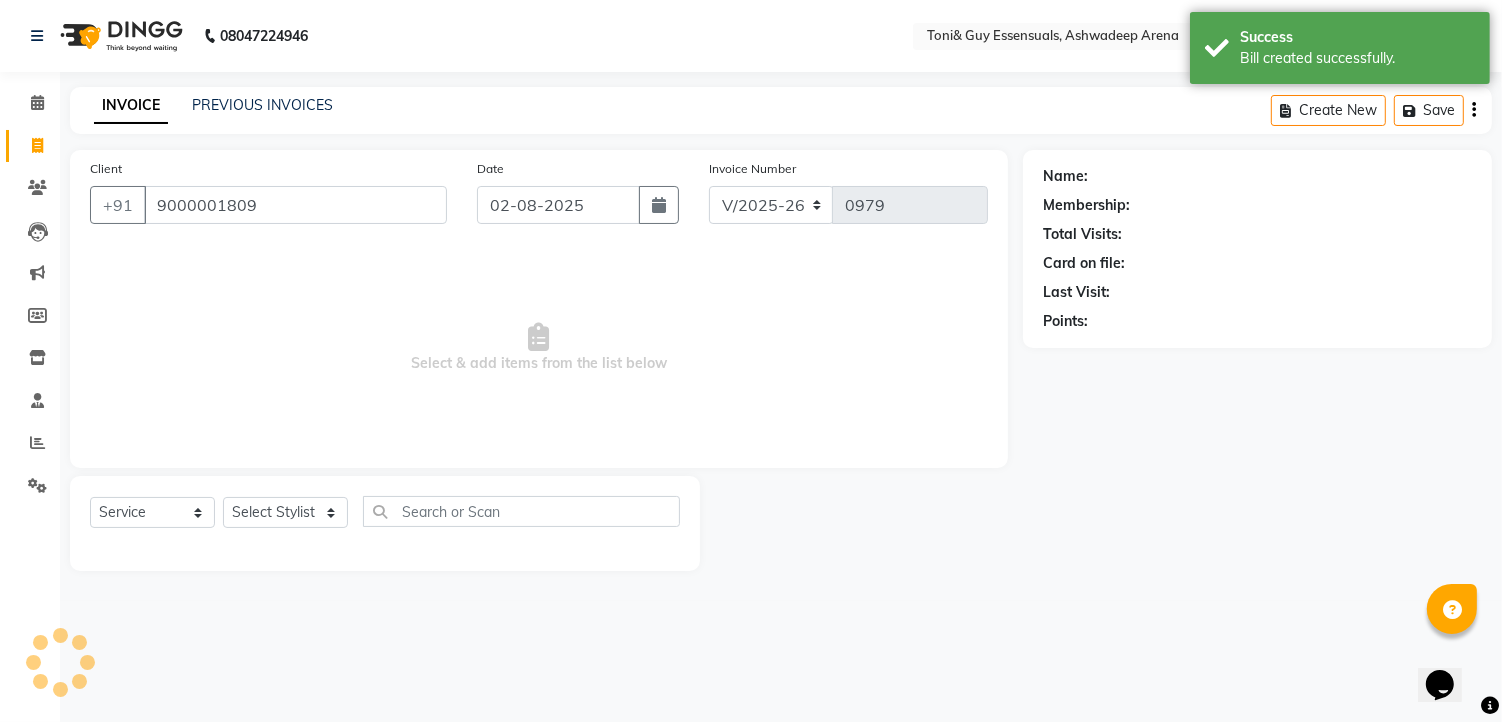 type on "9000001809" 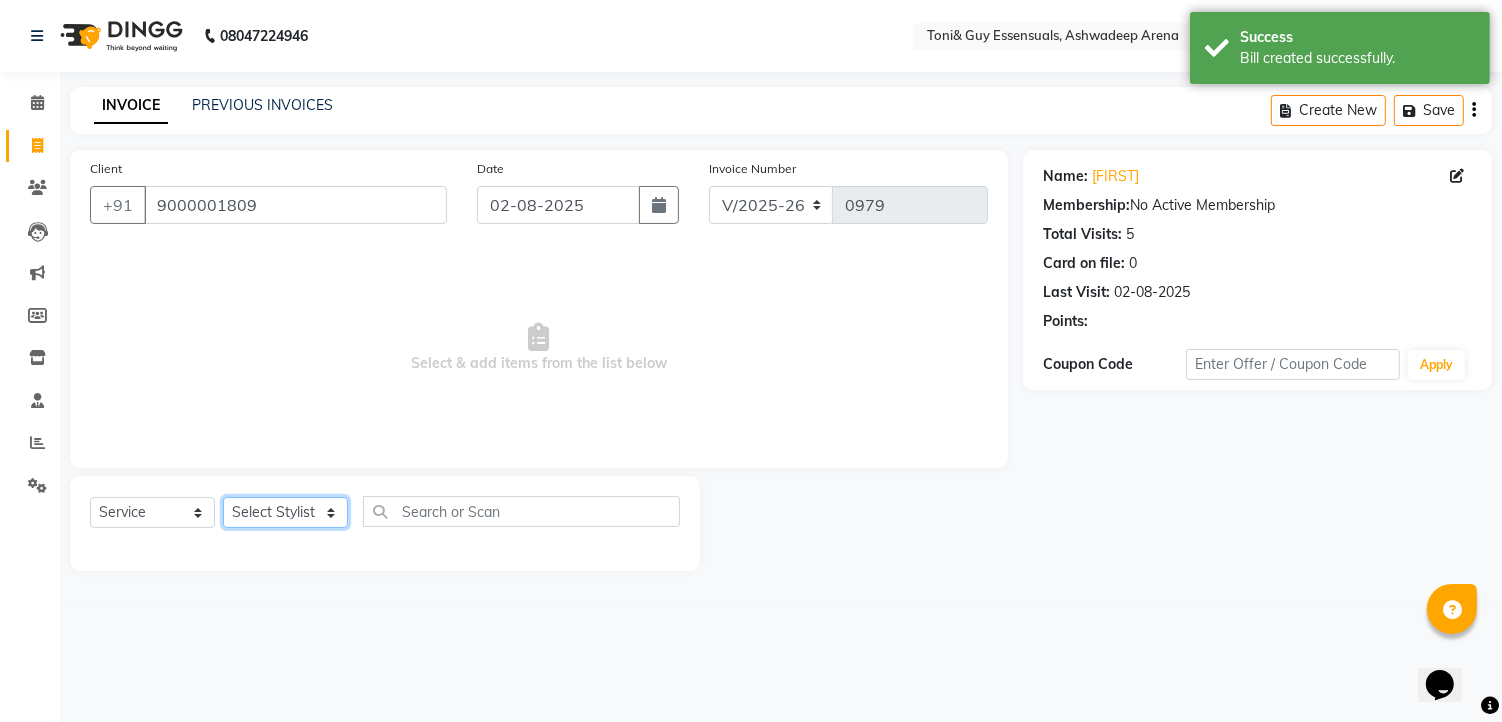 click on "Select Stylist faizz gufran mohammad hyma Kumari lalitha sree Manager Riya roy sahik" 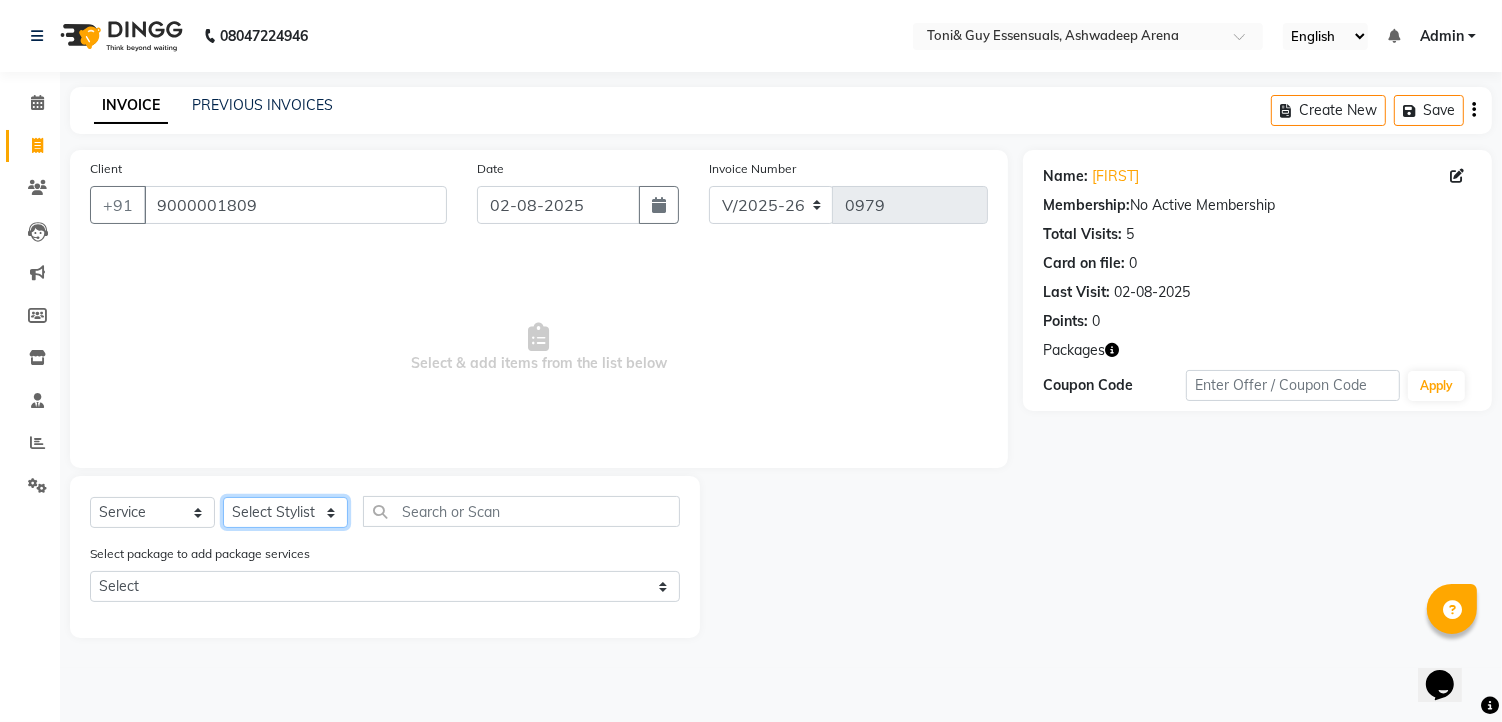 select on "[PHONE]" 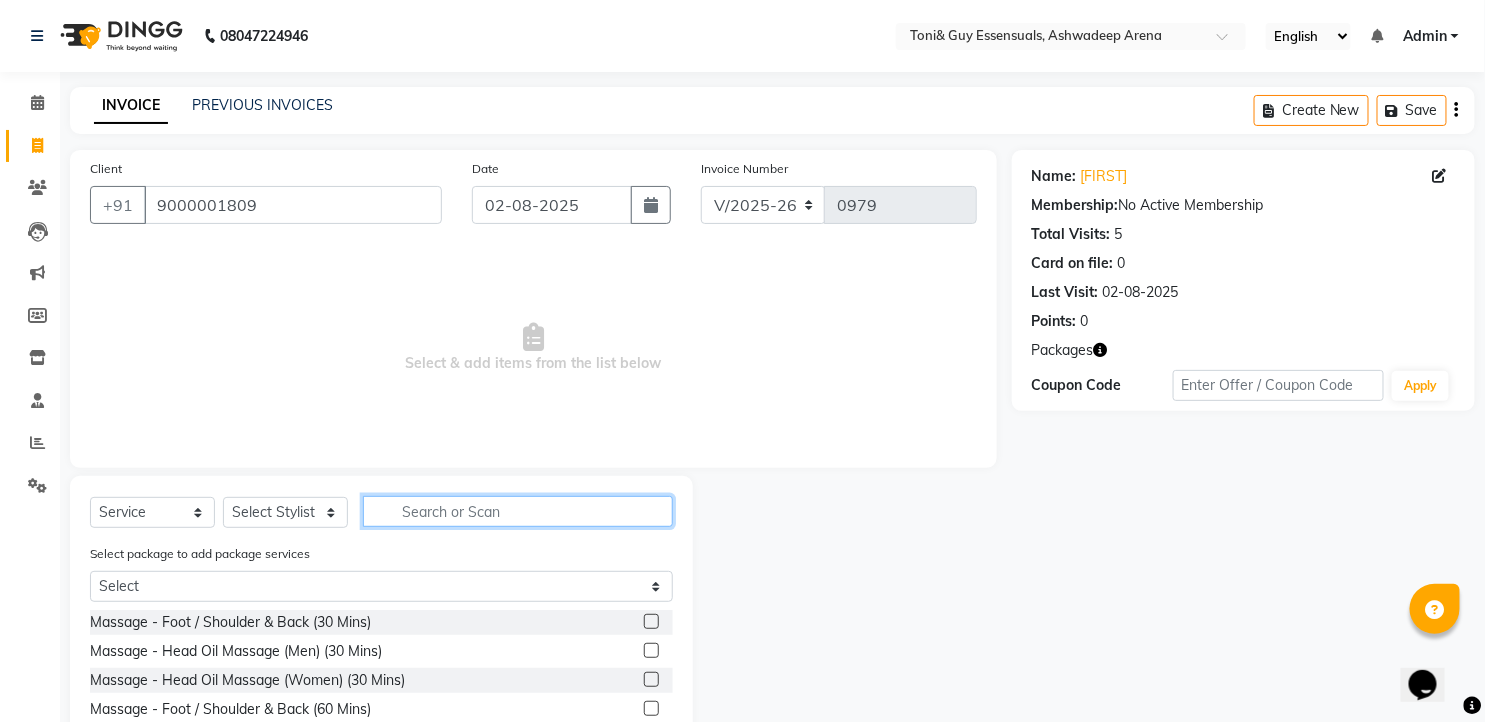 click 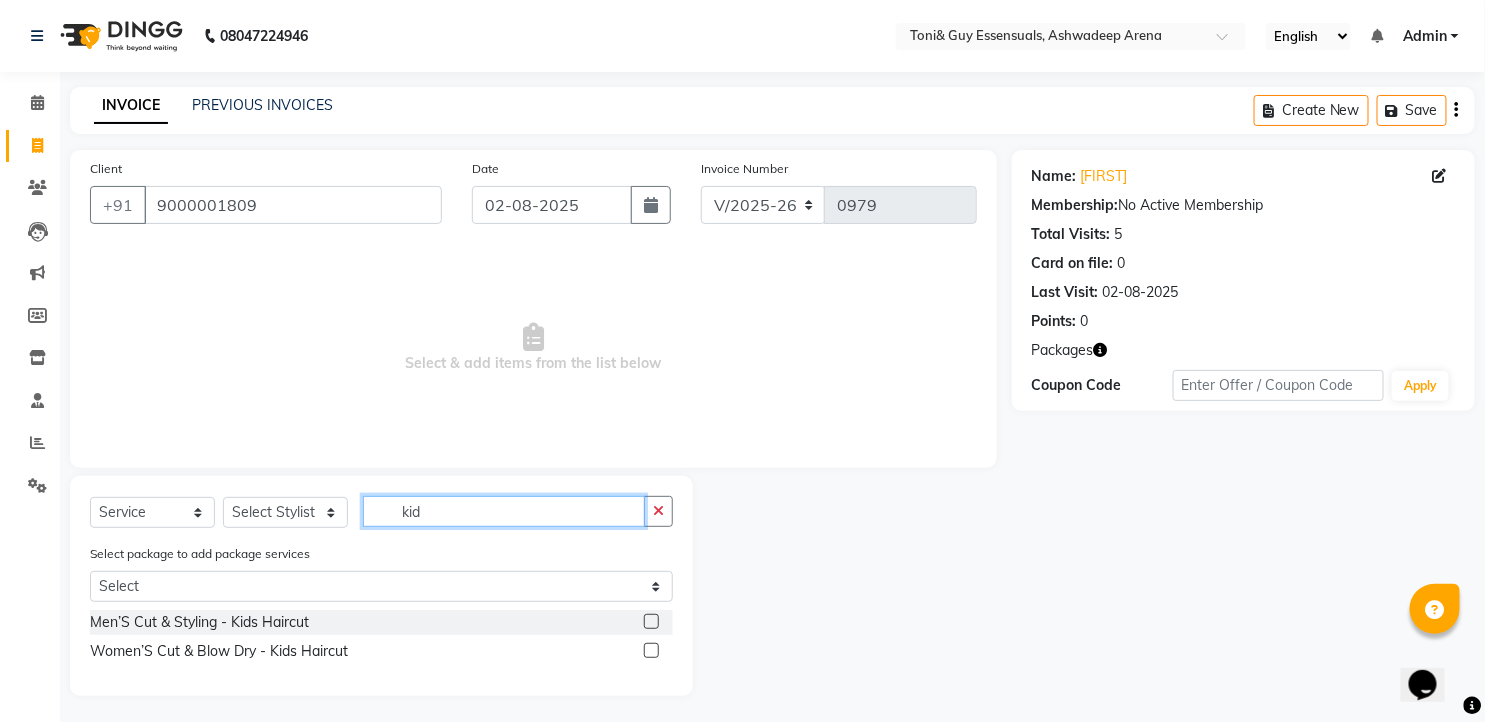 type on "kid" 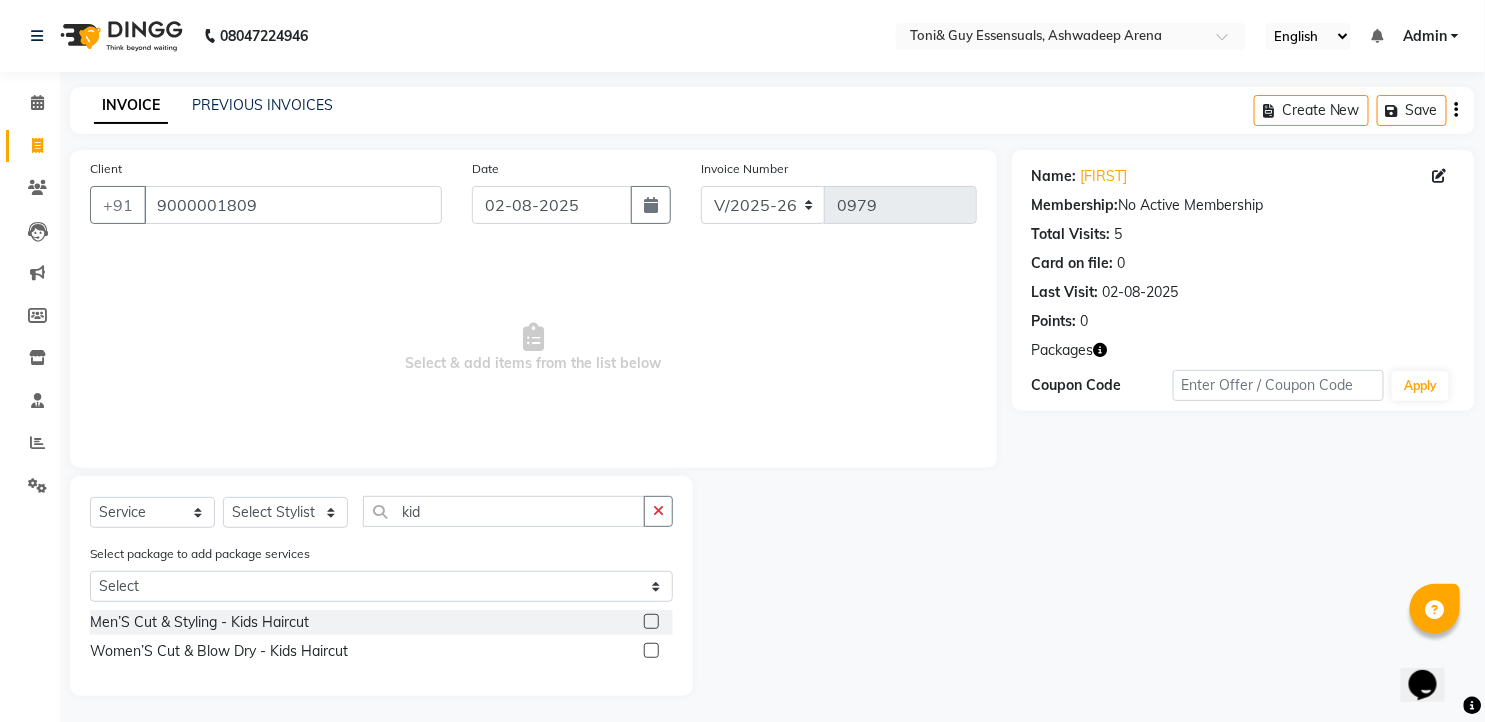 click 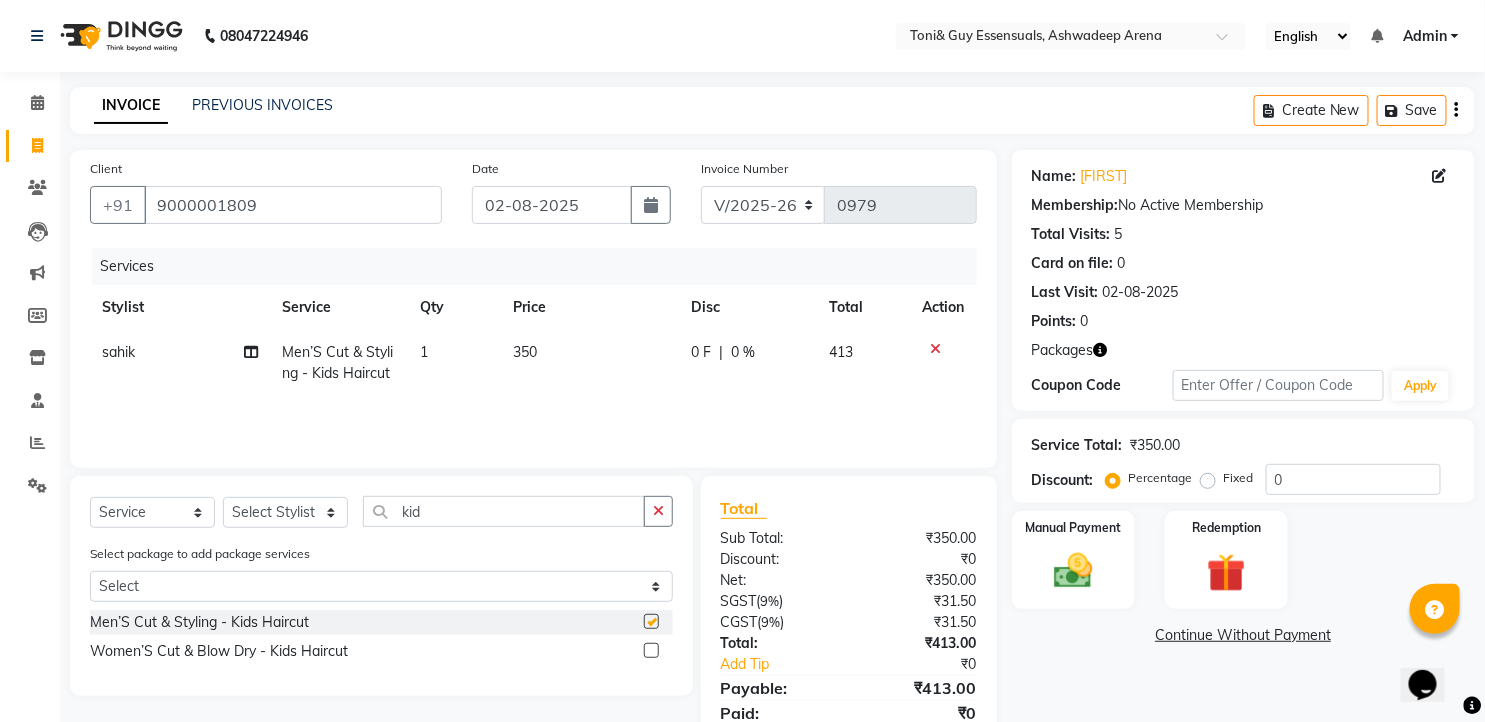 checkbox on "false" 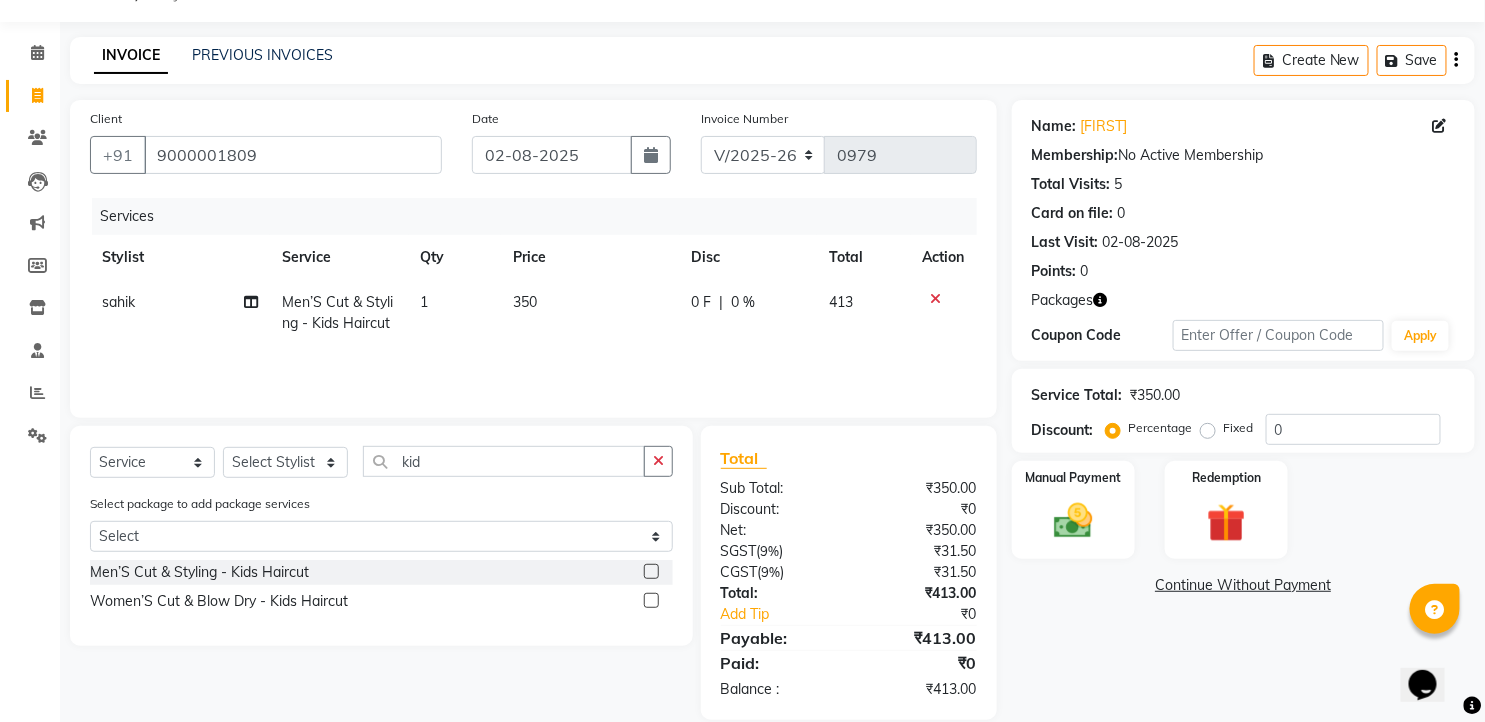 scroll, scrollTop: 77, scrollLeft: 0, axis: vertical 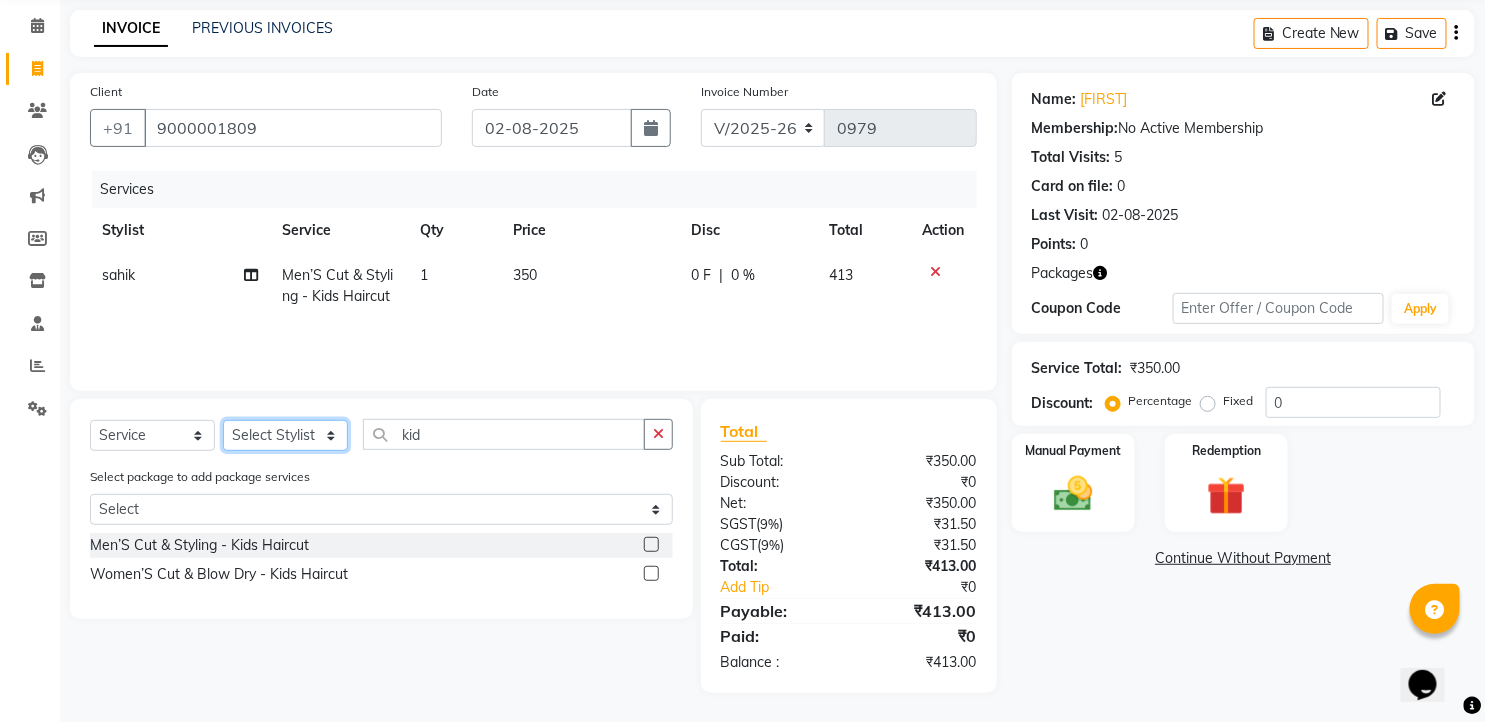 click on "Select Stylist faizz gufran mohammad hyma Kumari lalitha sree Manager Riya roy sahik" 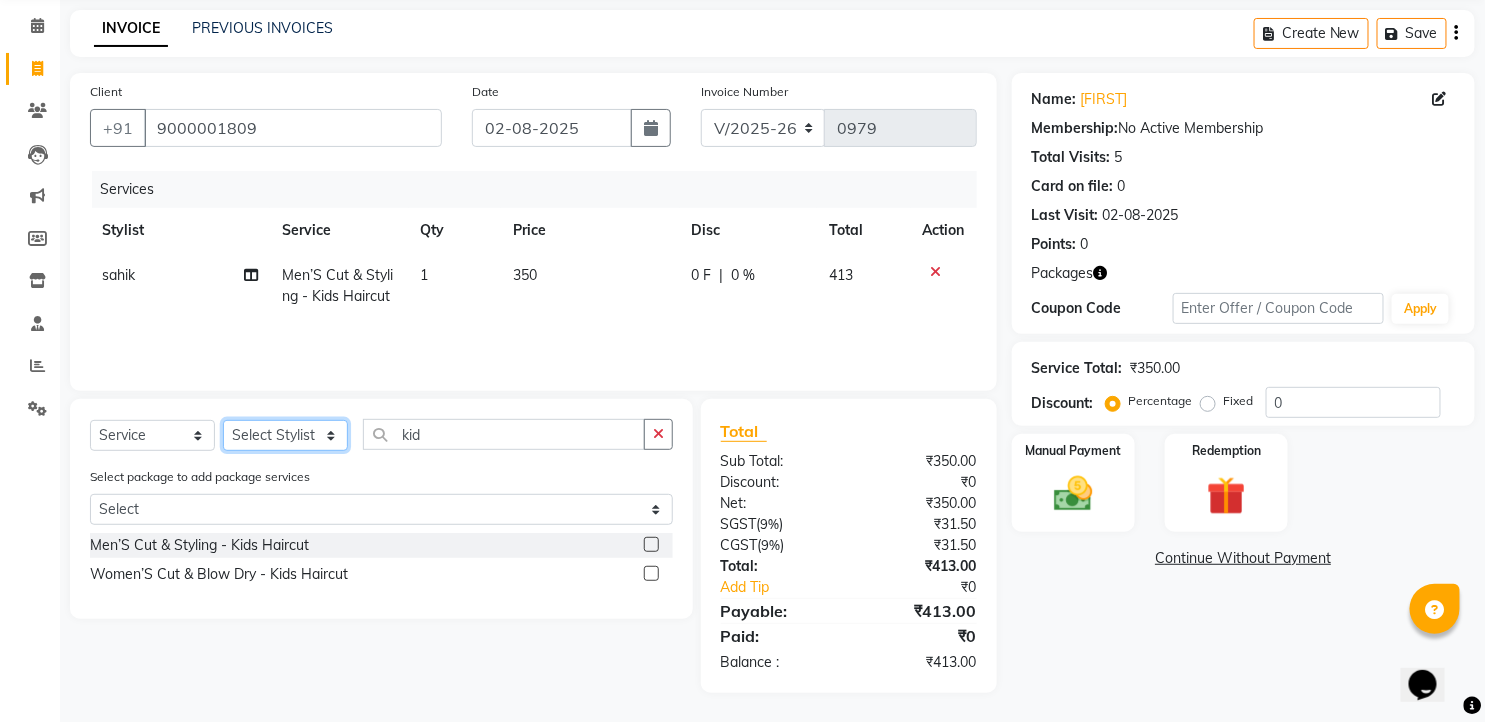 select on "[PHONE]" 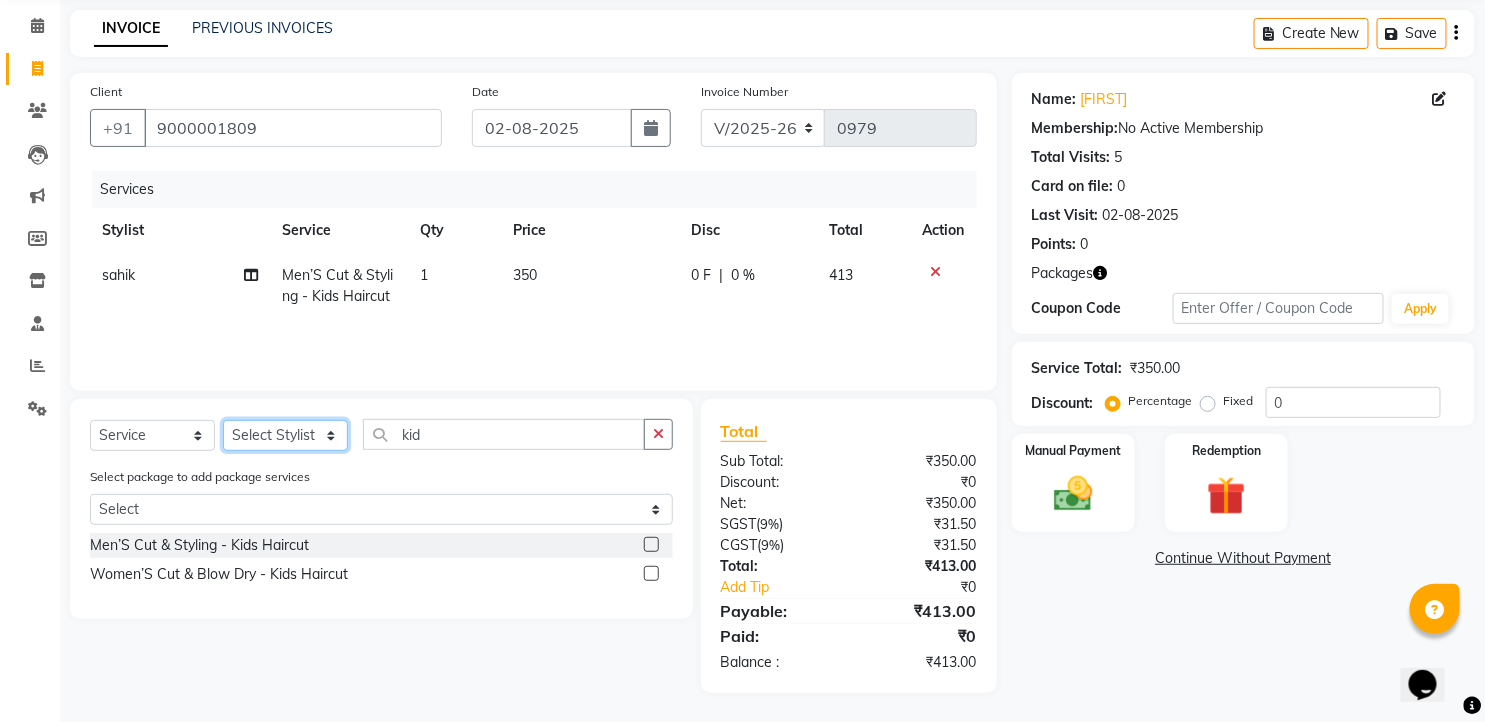 click on "Select Stylist faizz gufran mohammad hyma Kumari lalitha sree Manager Riya roy sahik" 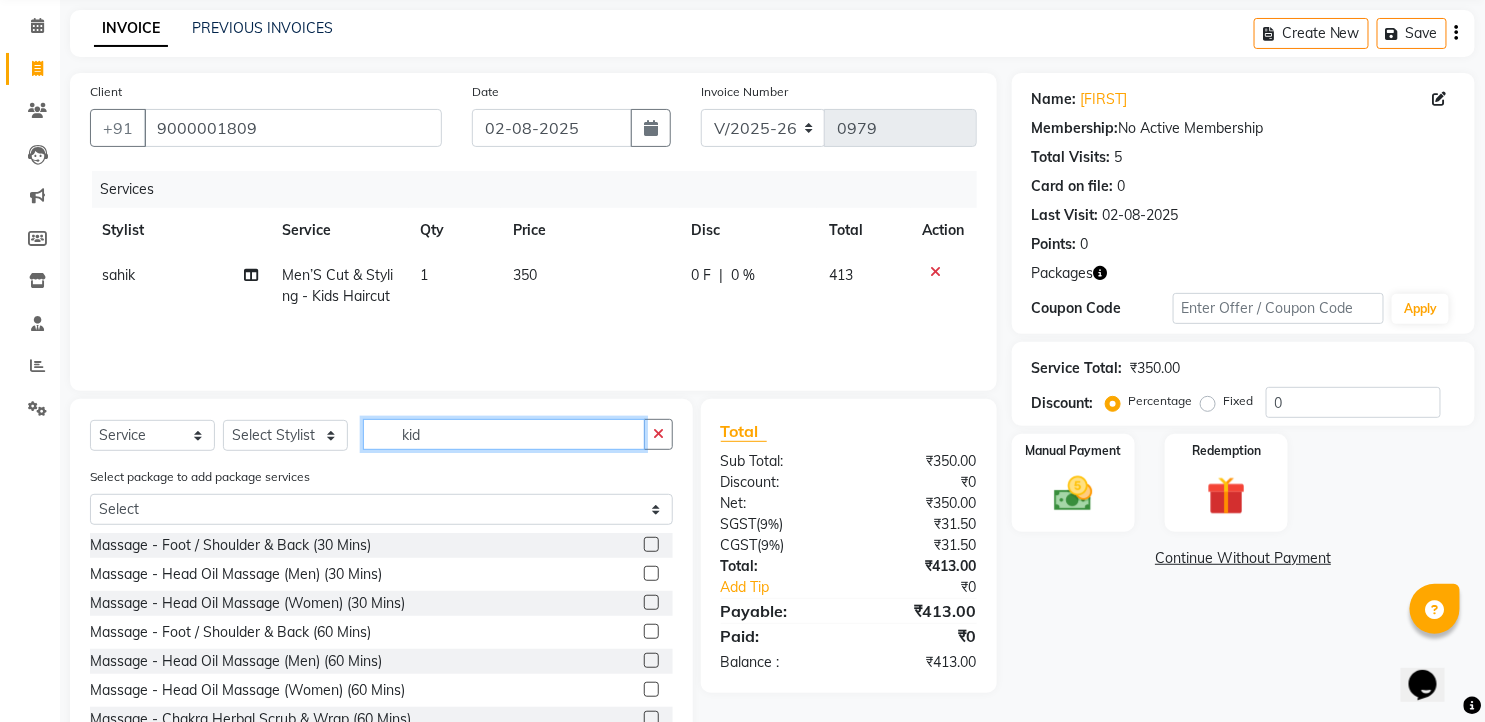 drag, startPoint x: 424, startPoint y: 428, endPoint x: 370, endPoint y: 423, distance: 54.230988 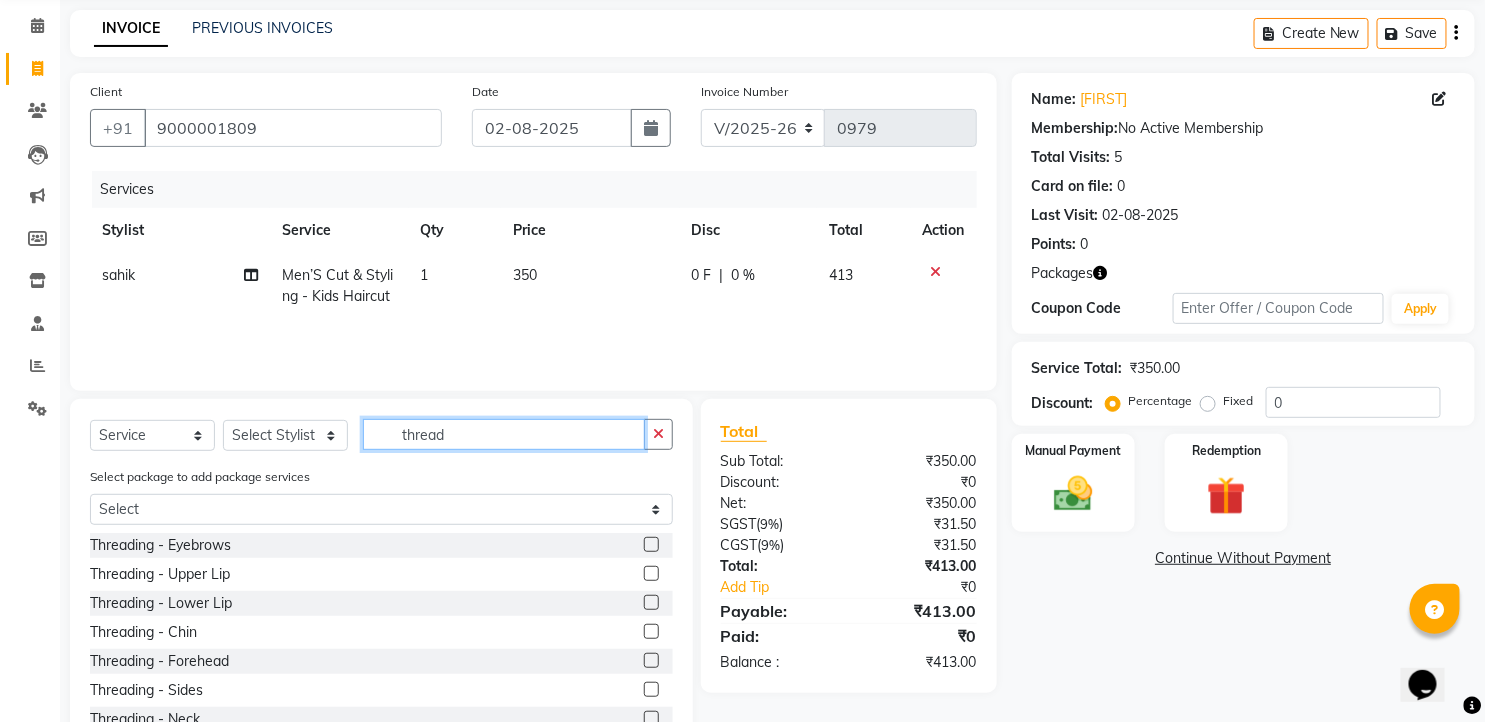 type on "thread" 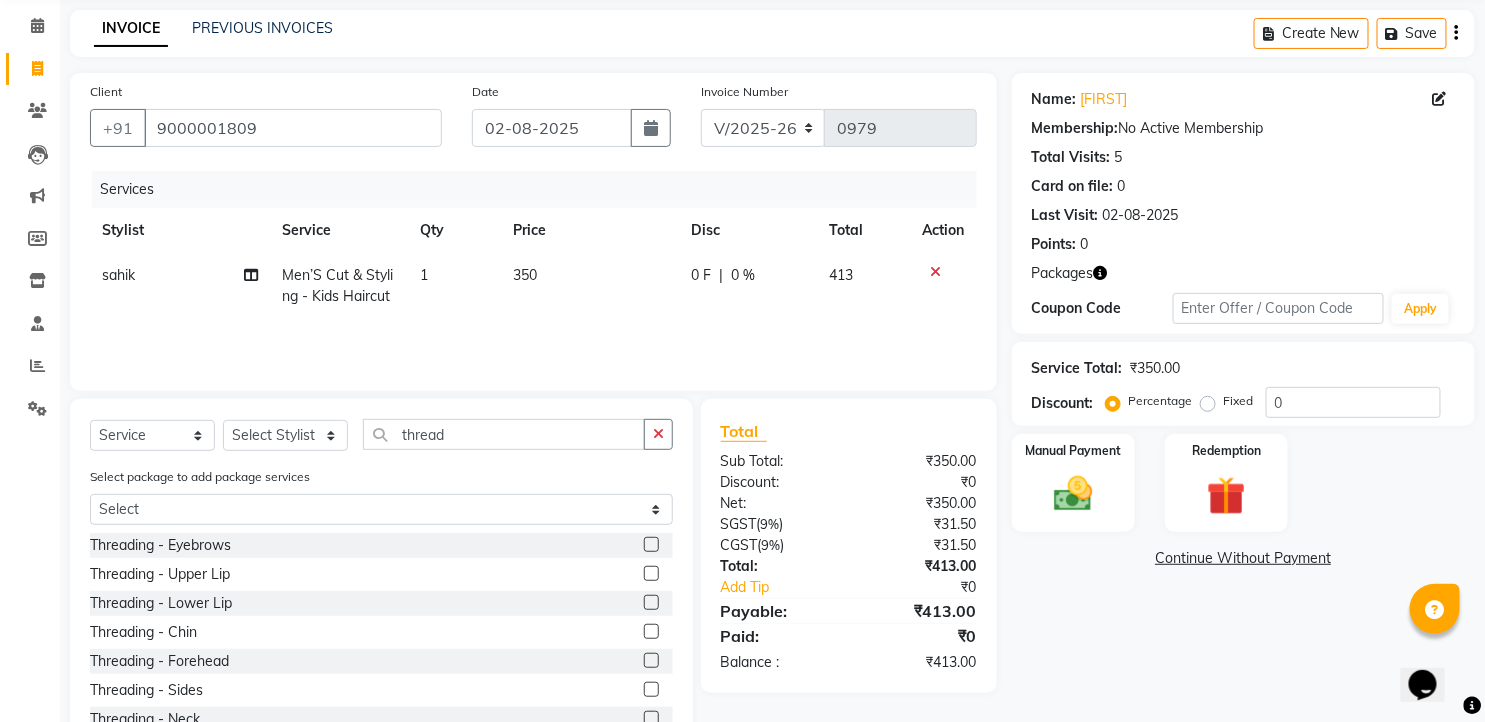 click 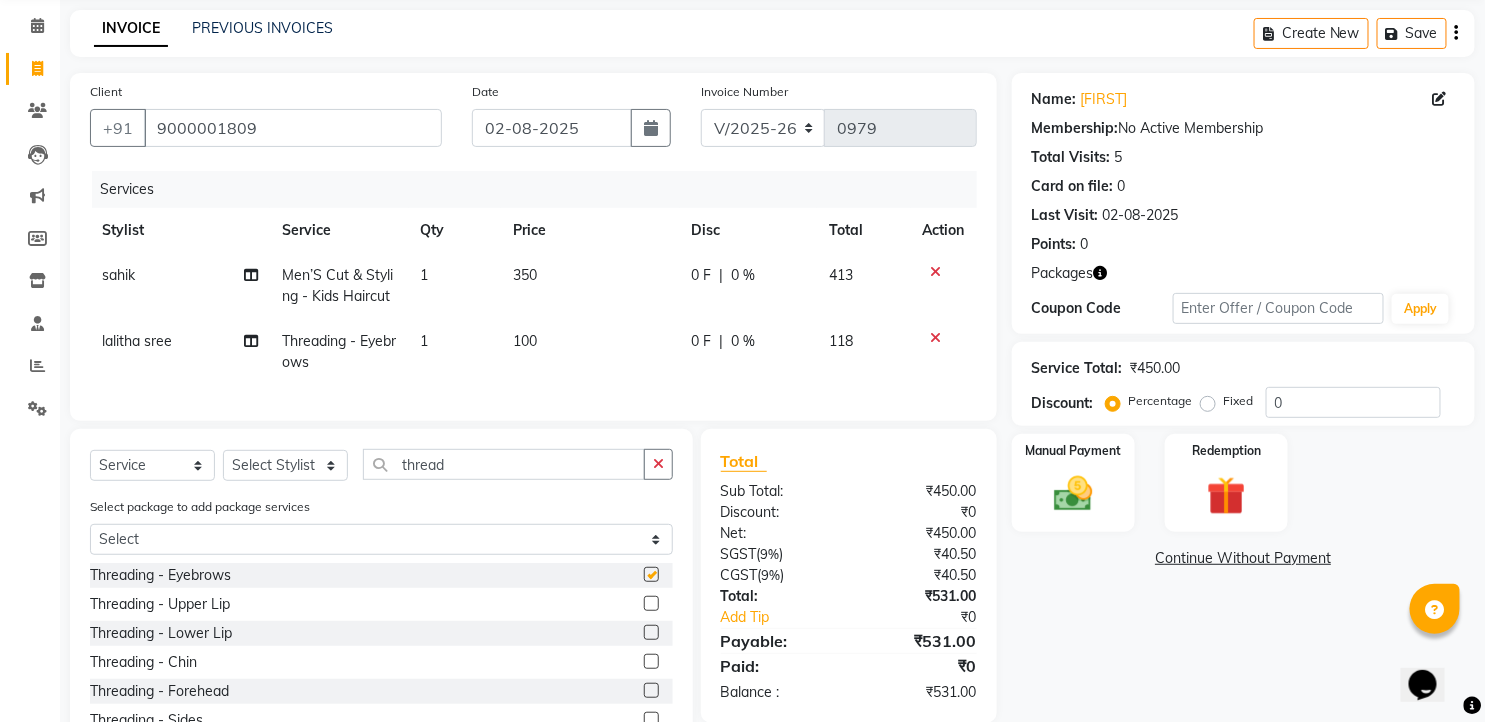 checkbox on "false" 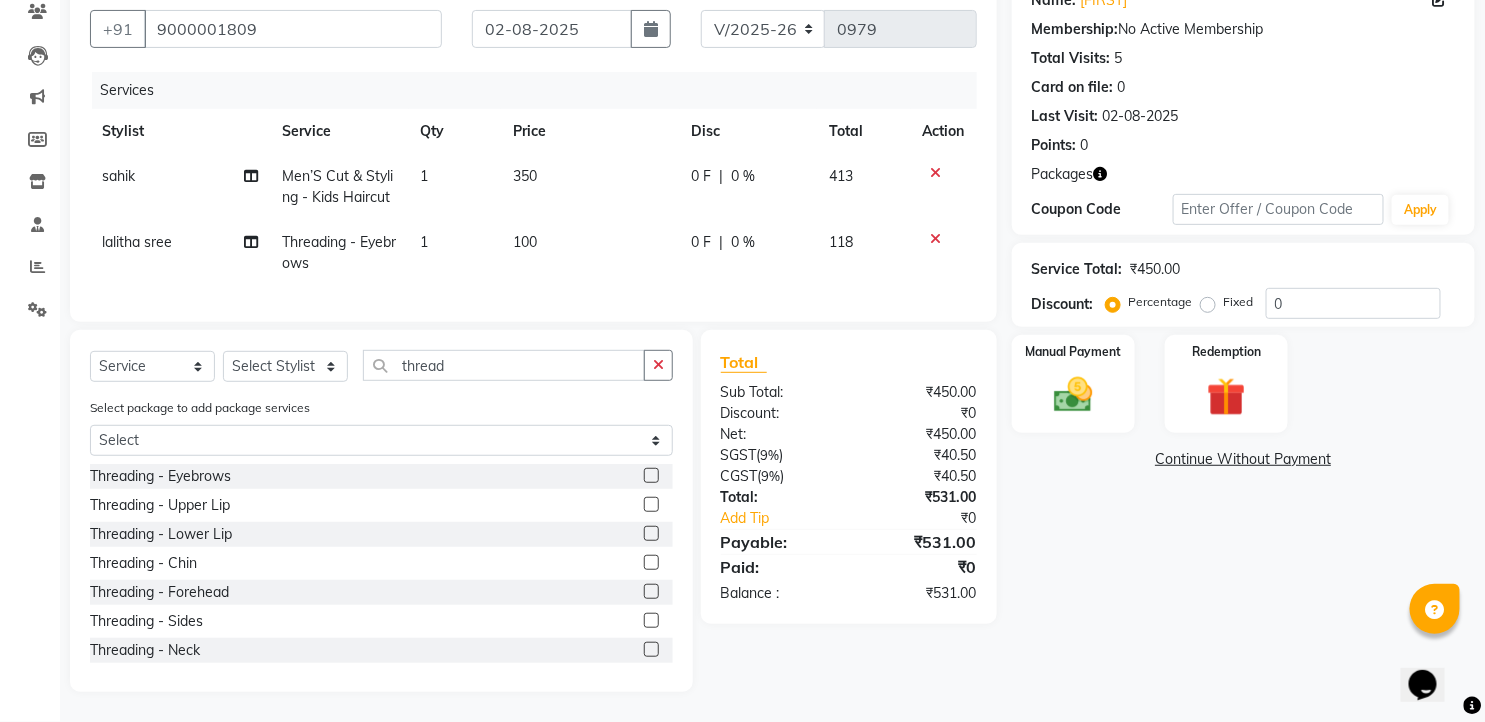scroll, scrollTop: 193, scrollLeft: 0, axis: vertical 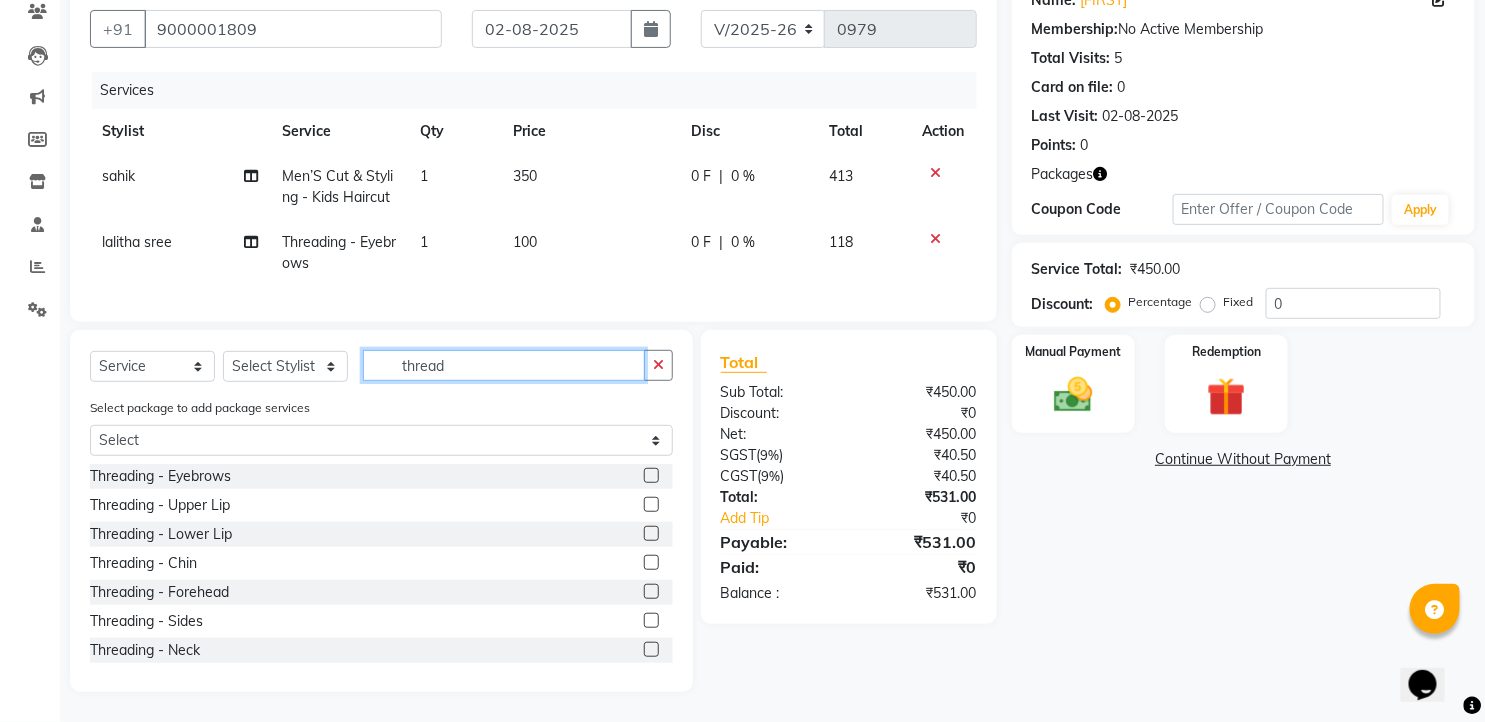drag, startPoint x: 451, startPoint y: 360, endPoint x: 336, endPoint y: 360, distance: 115 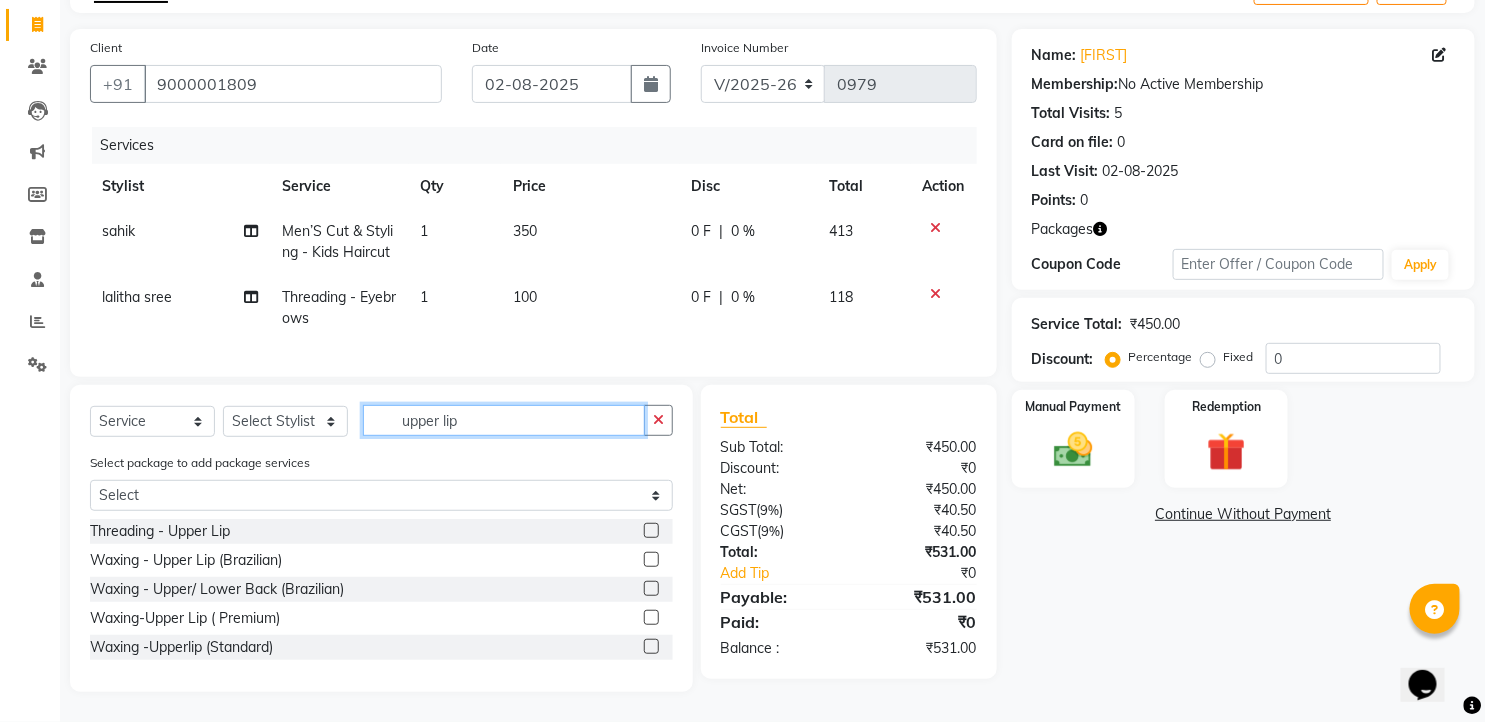 scroll, scrollTop: 124, scrollLeft: 0, axis: vertical 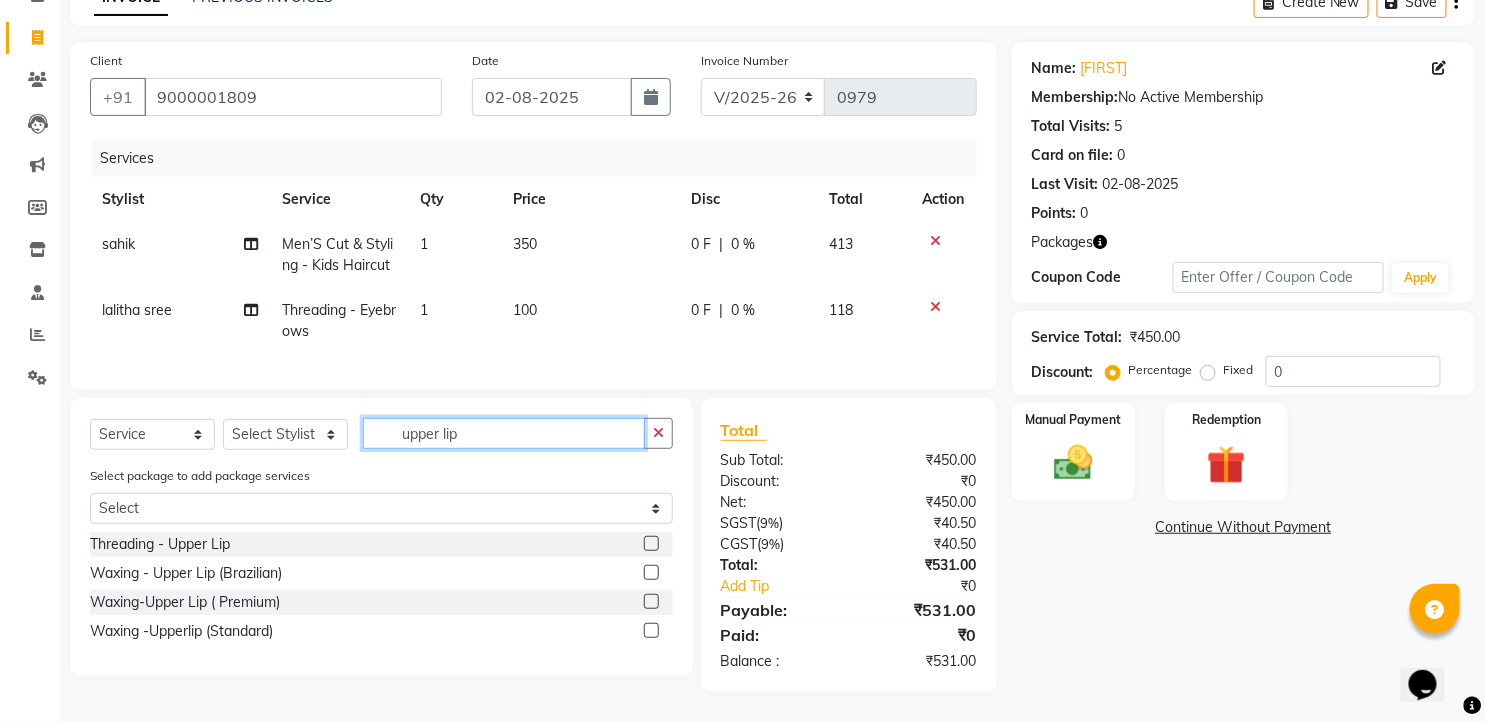 type on "upper lip" 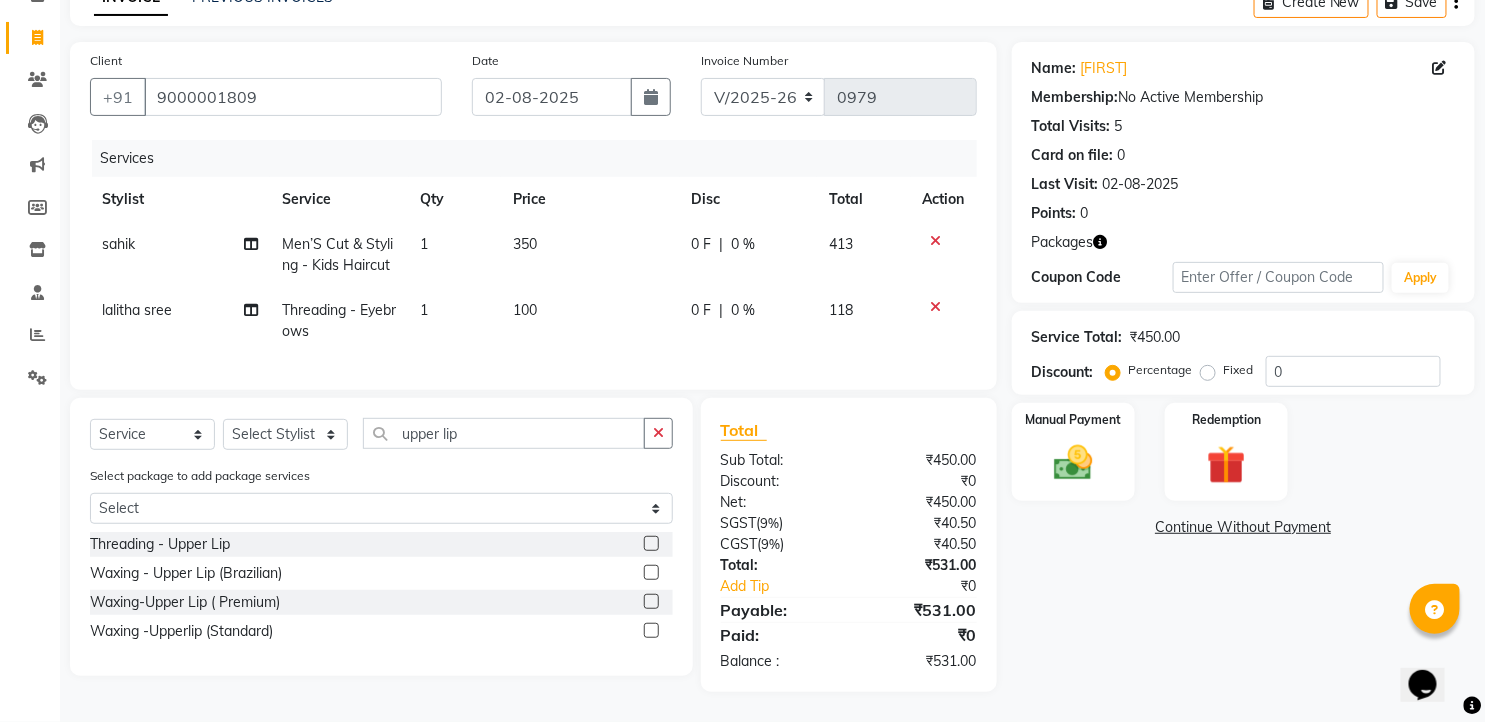 click 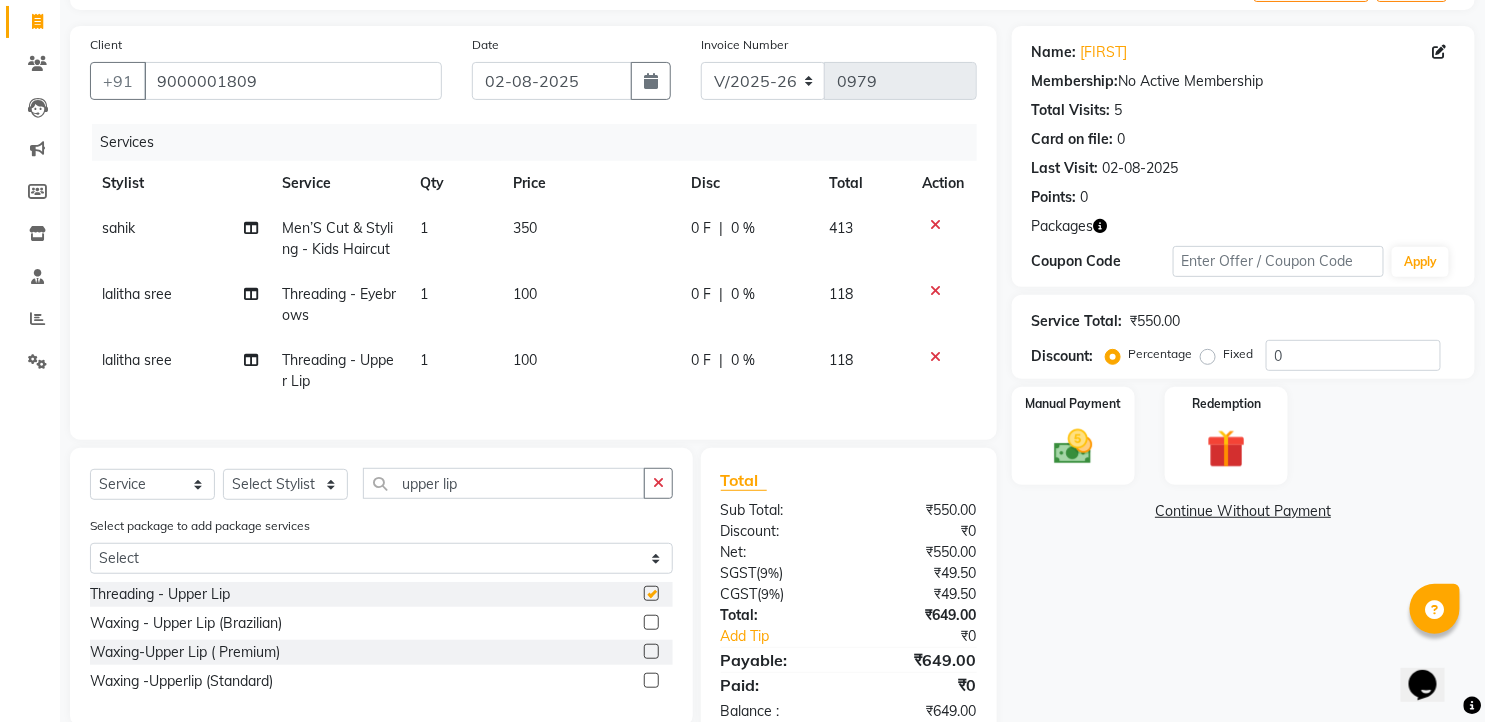 checkbox on "false" 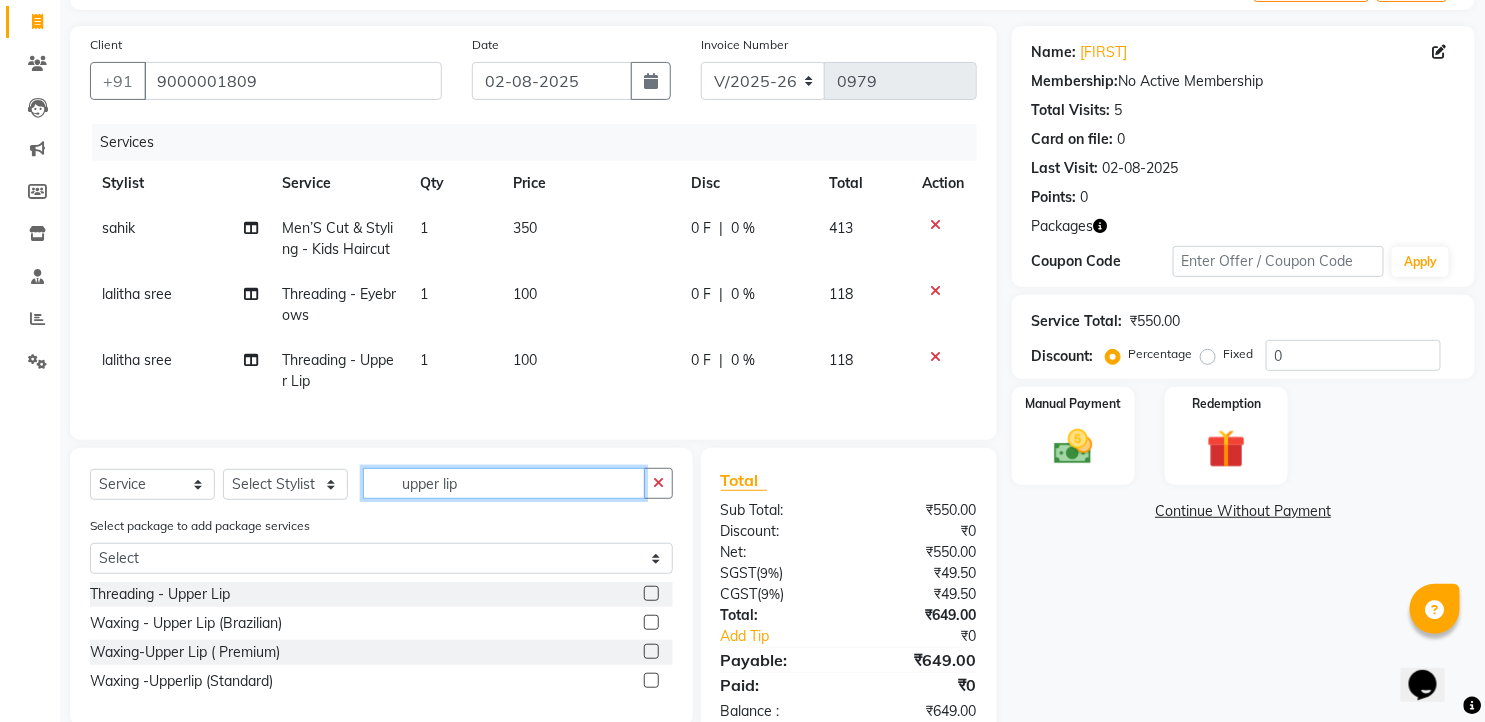 drag, startPoint x: 477, startPoint y: 505, endPoint x: 318, endPoint y: 492, distance: 159.53056 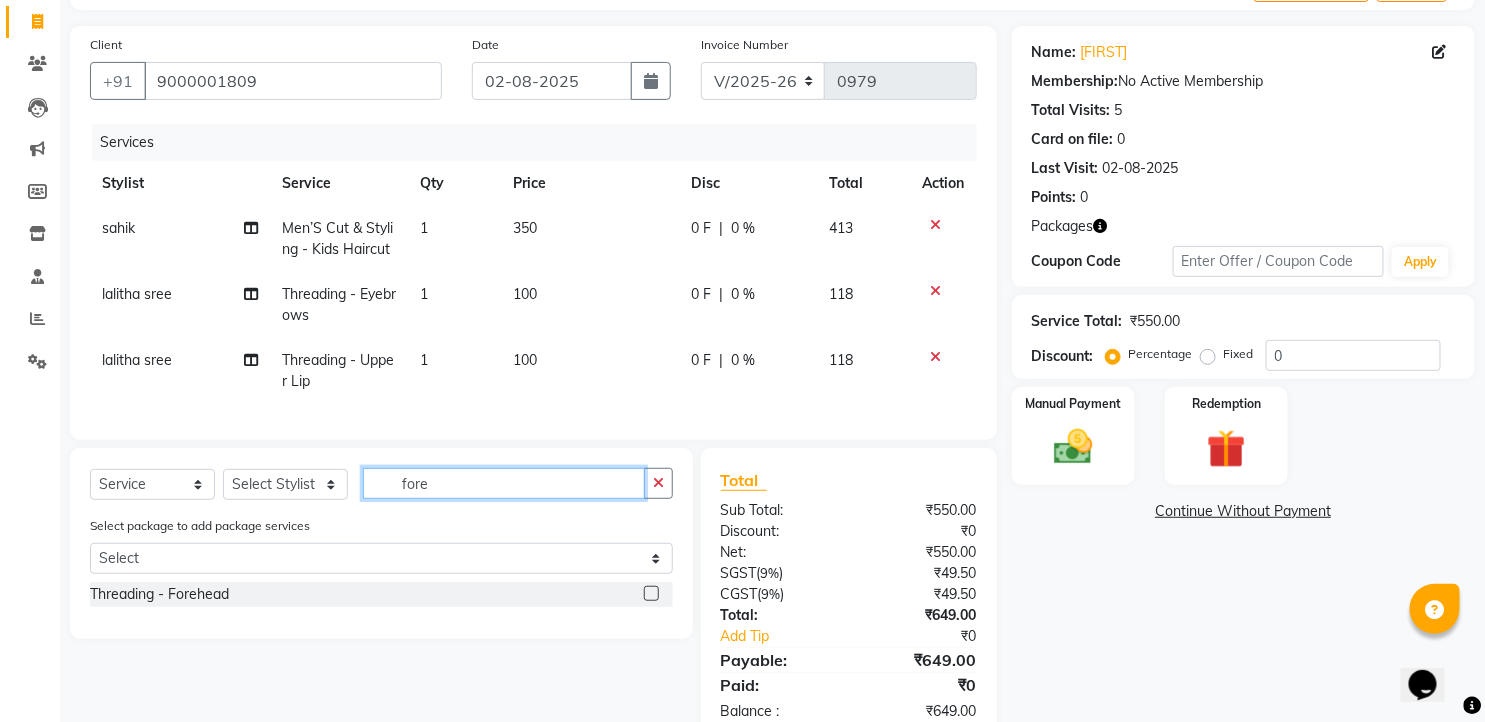 type on "fore" 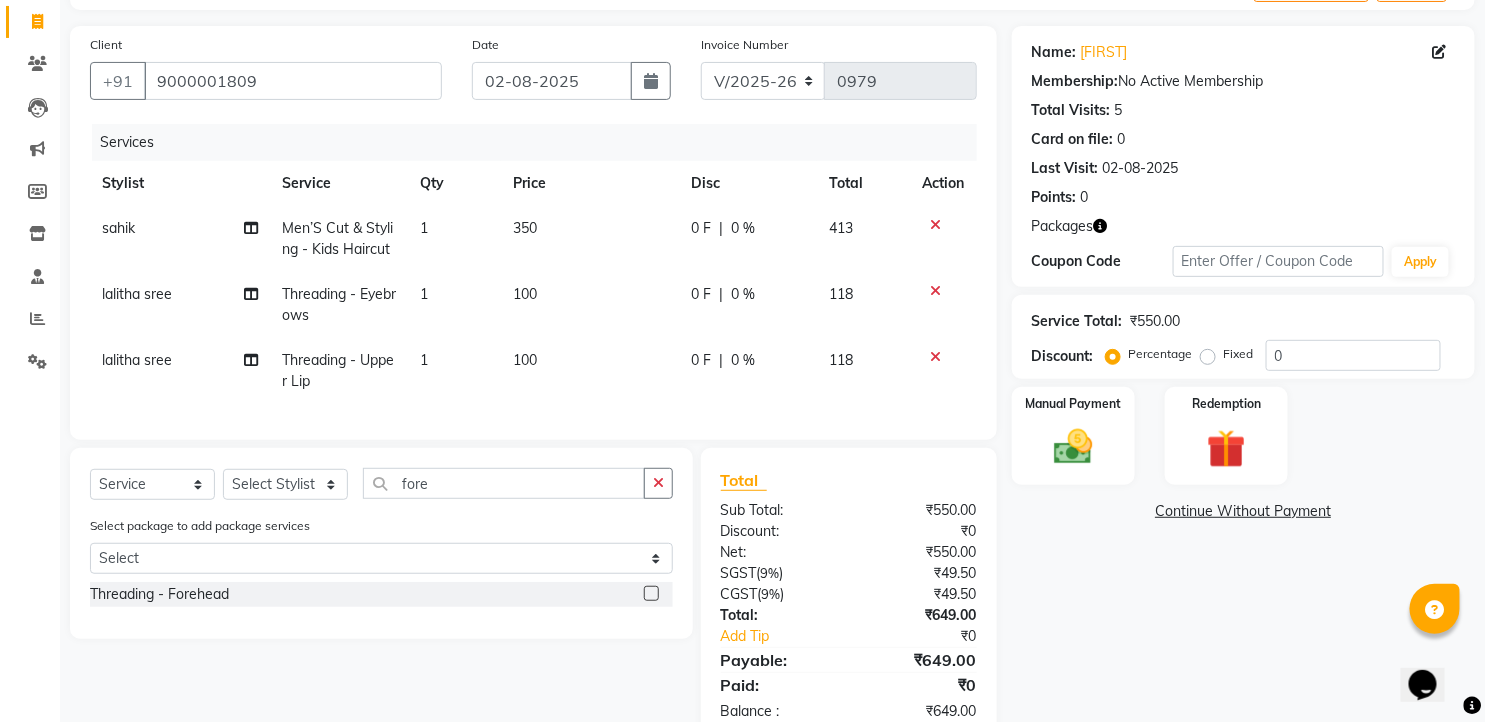 click 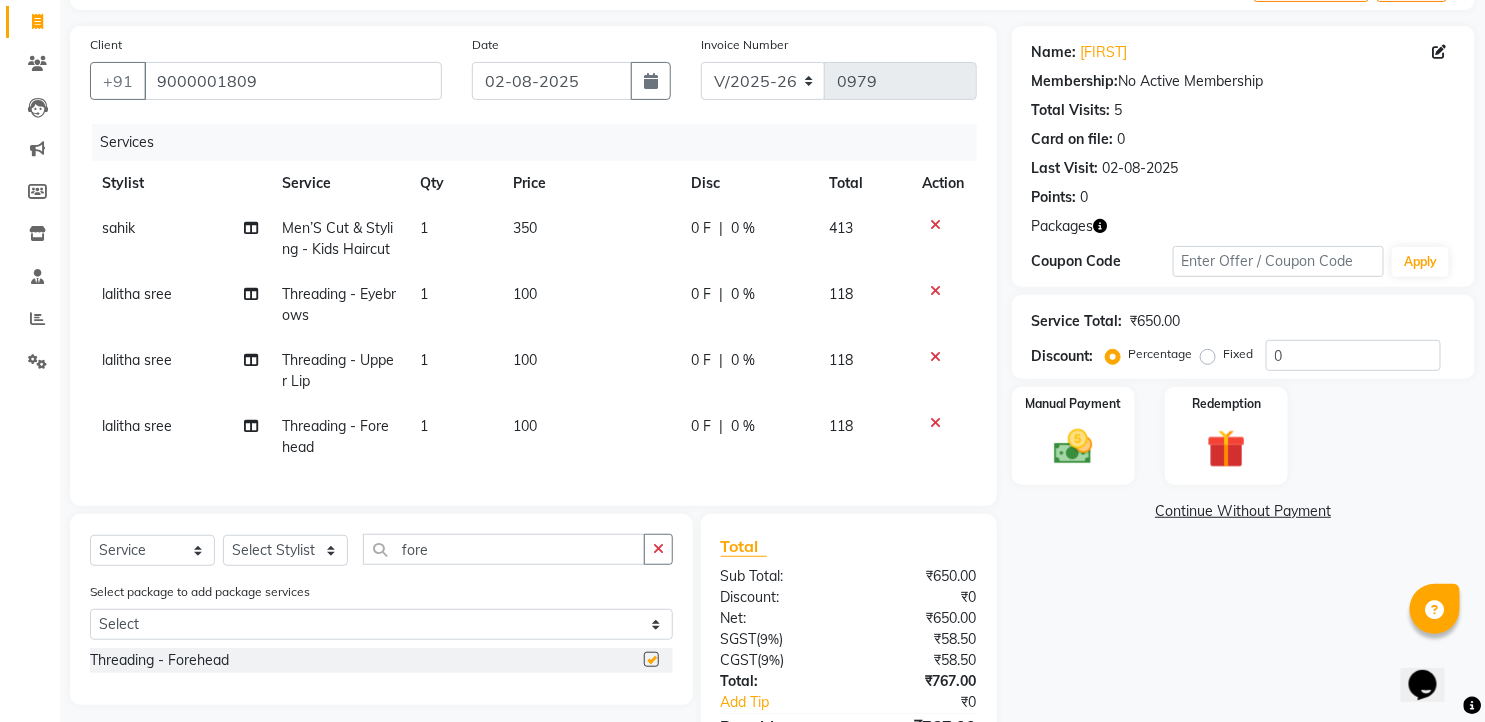 checkbox on "false" 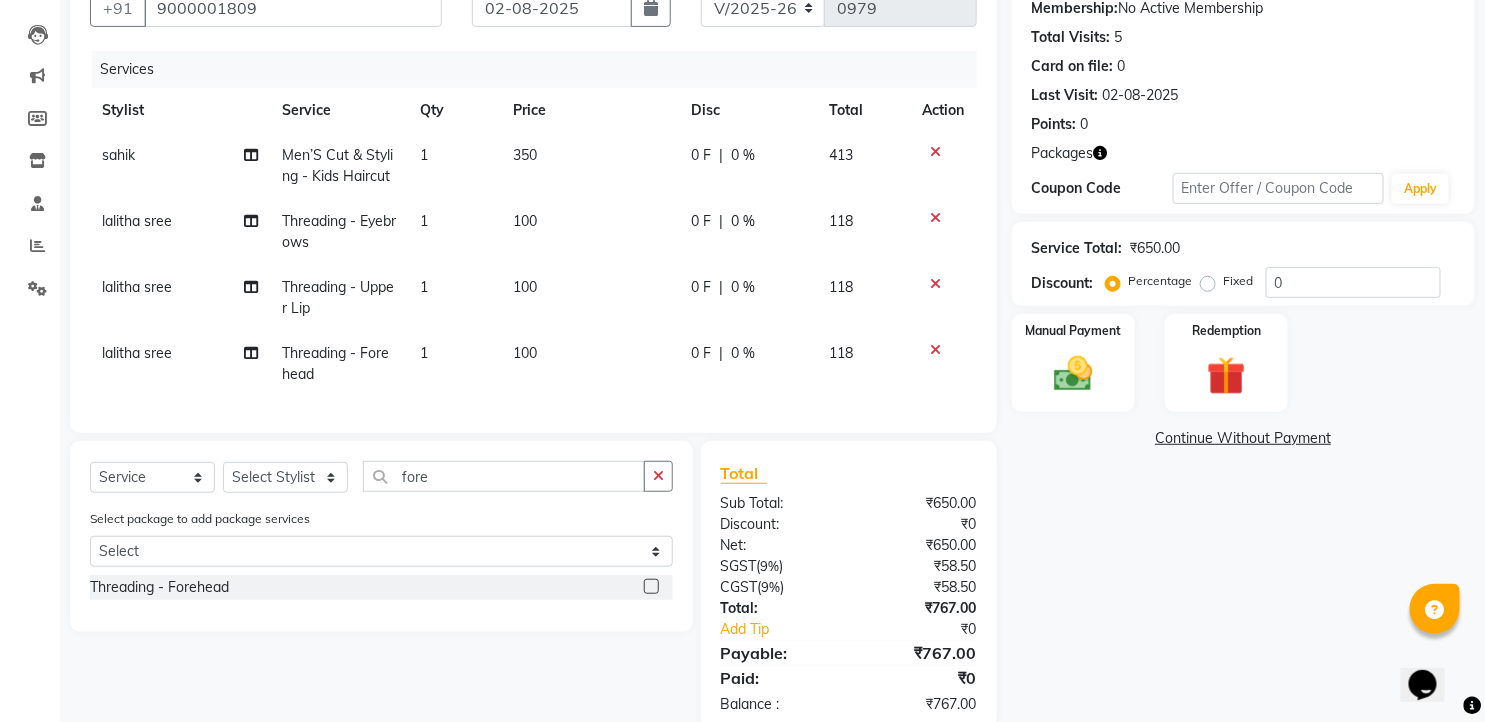 scroll, scrollTop: 145, scrollLeft: 0, axis: vertical 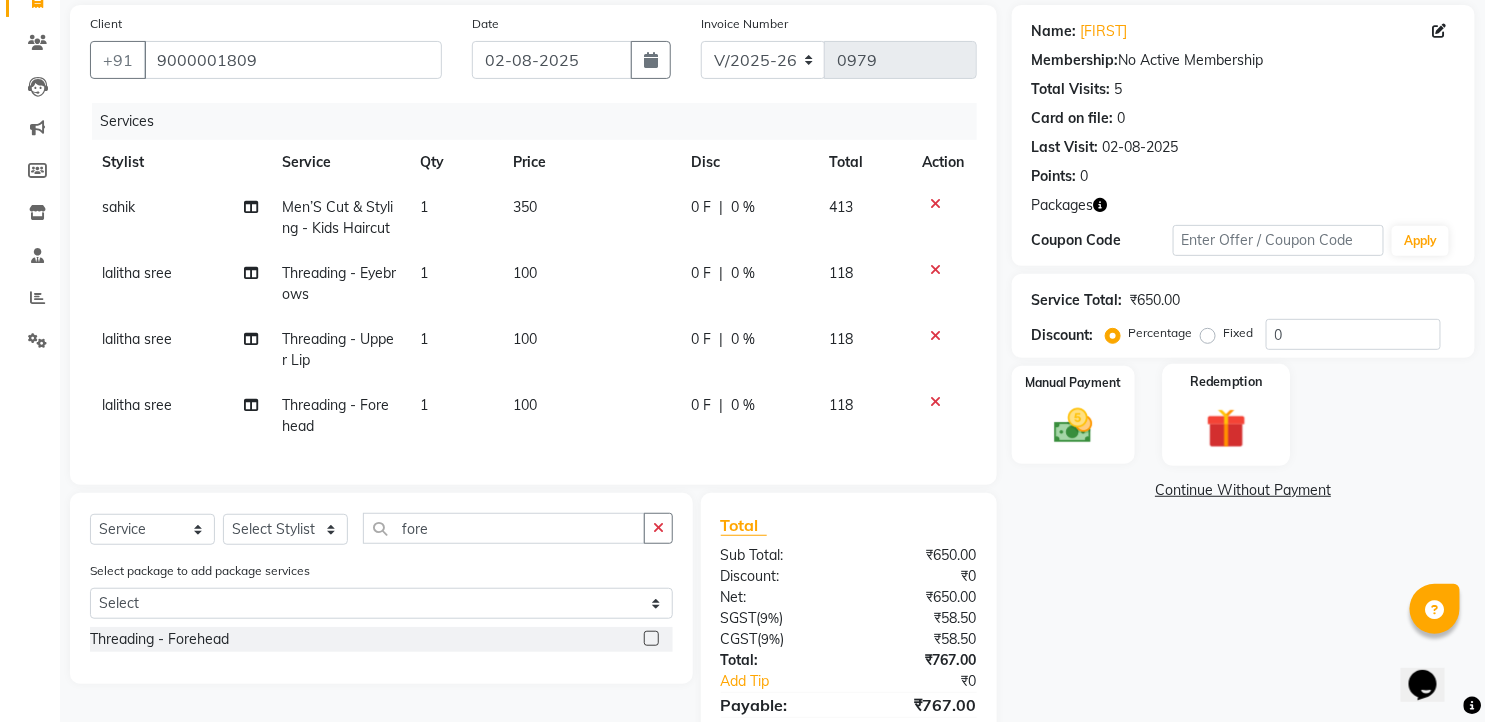 click 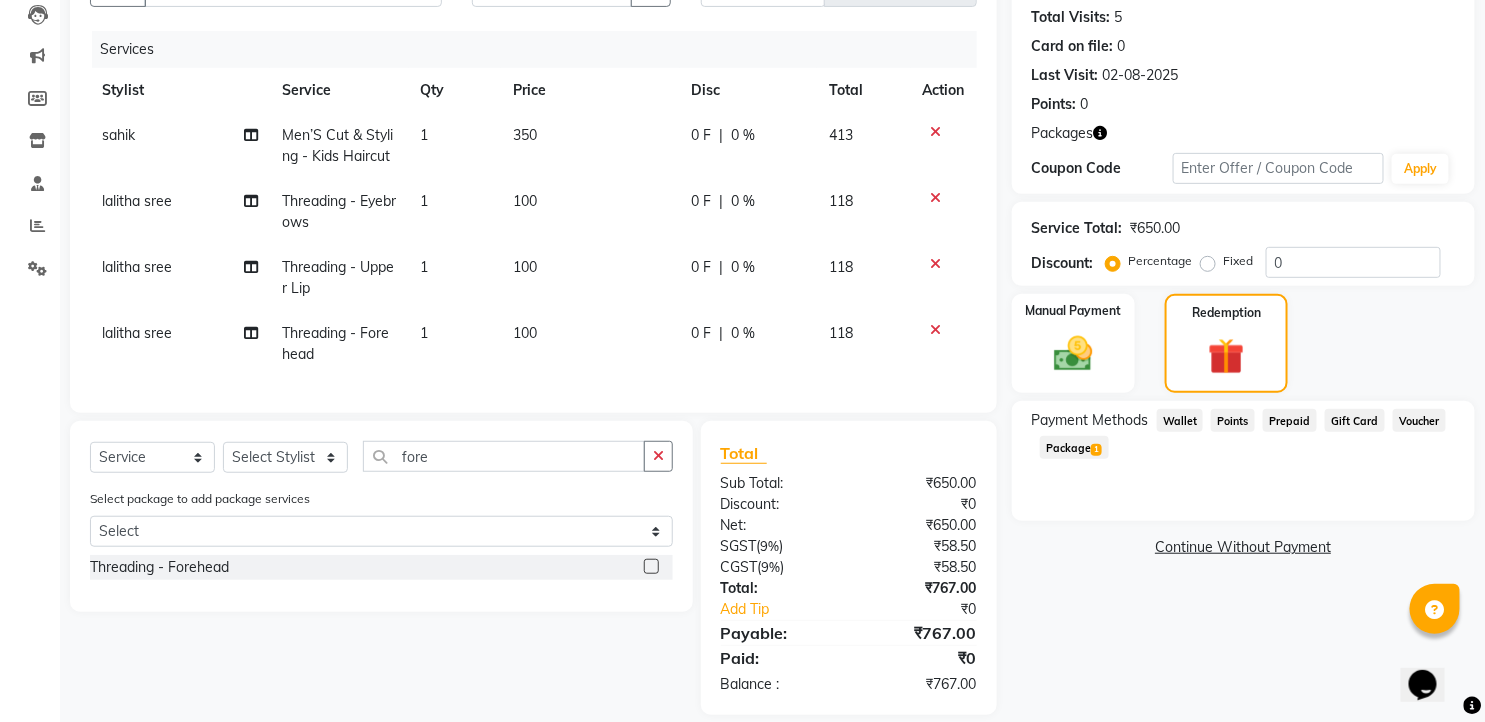 scroll, scrollTop: 256, scrollLeft: 0, axis: vertical 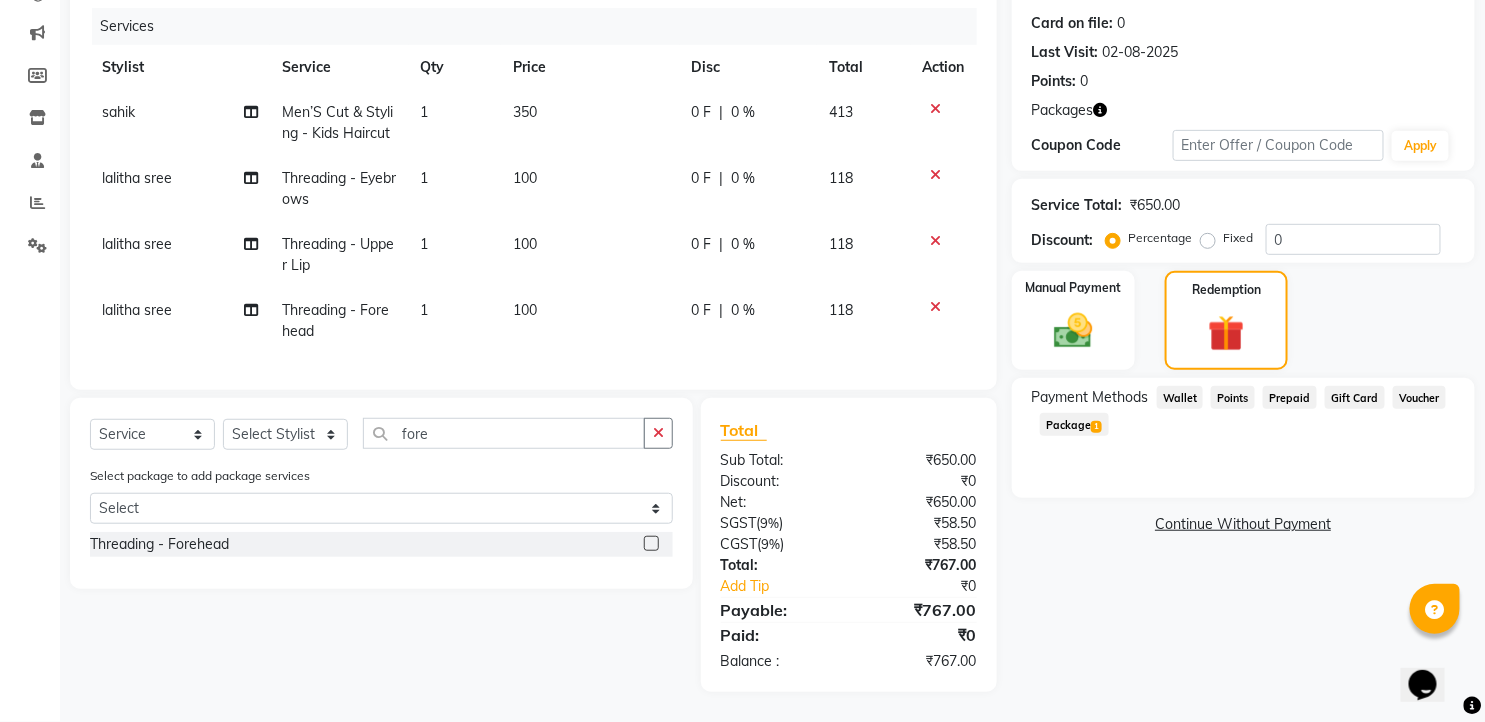 click on "Package  1" 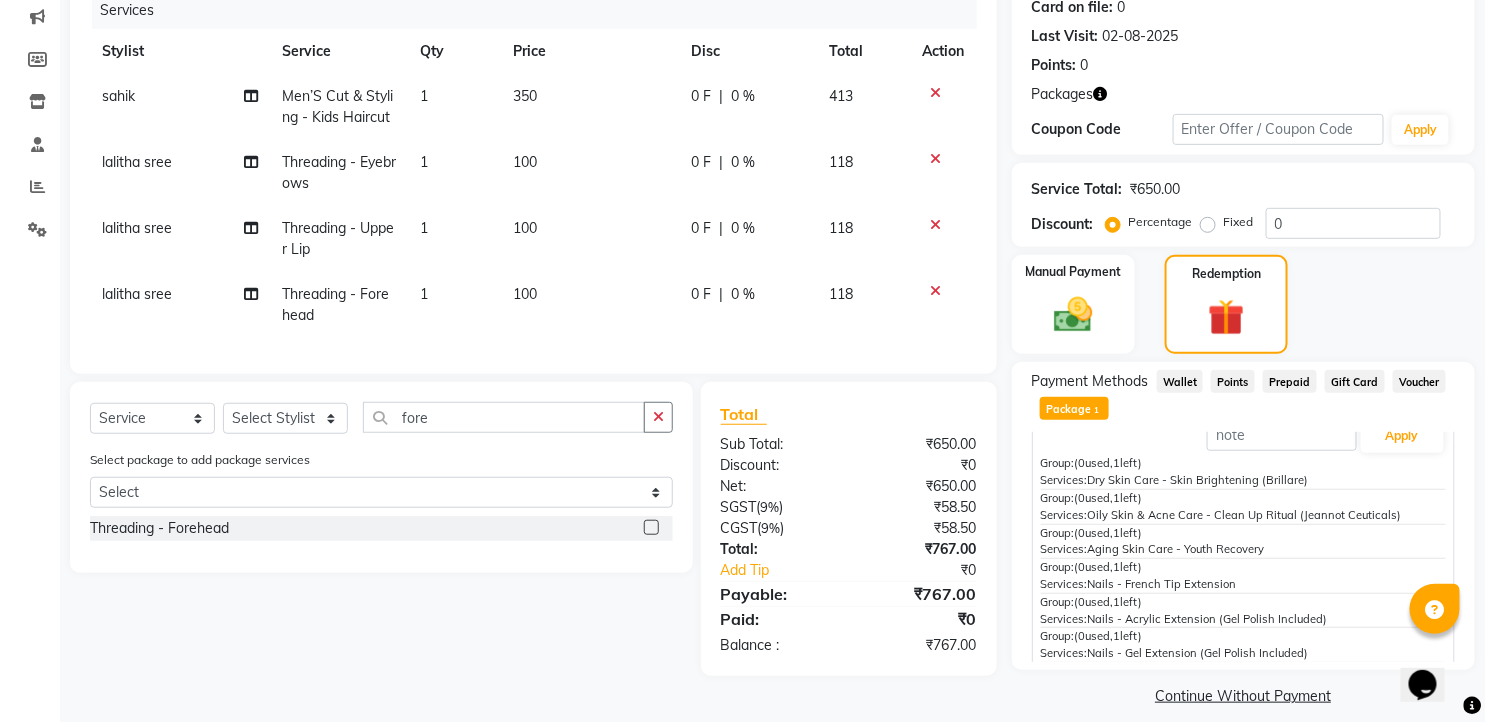 scroll, scrollTop: 0, scrollLeft: 0, axis: both 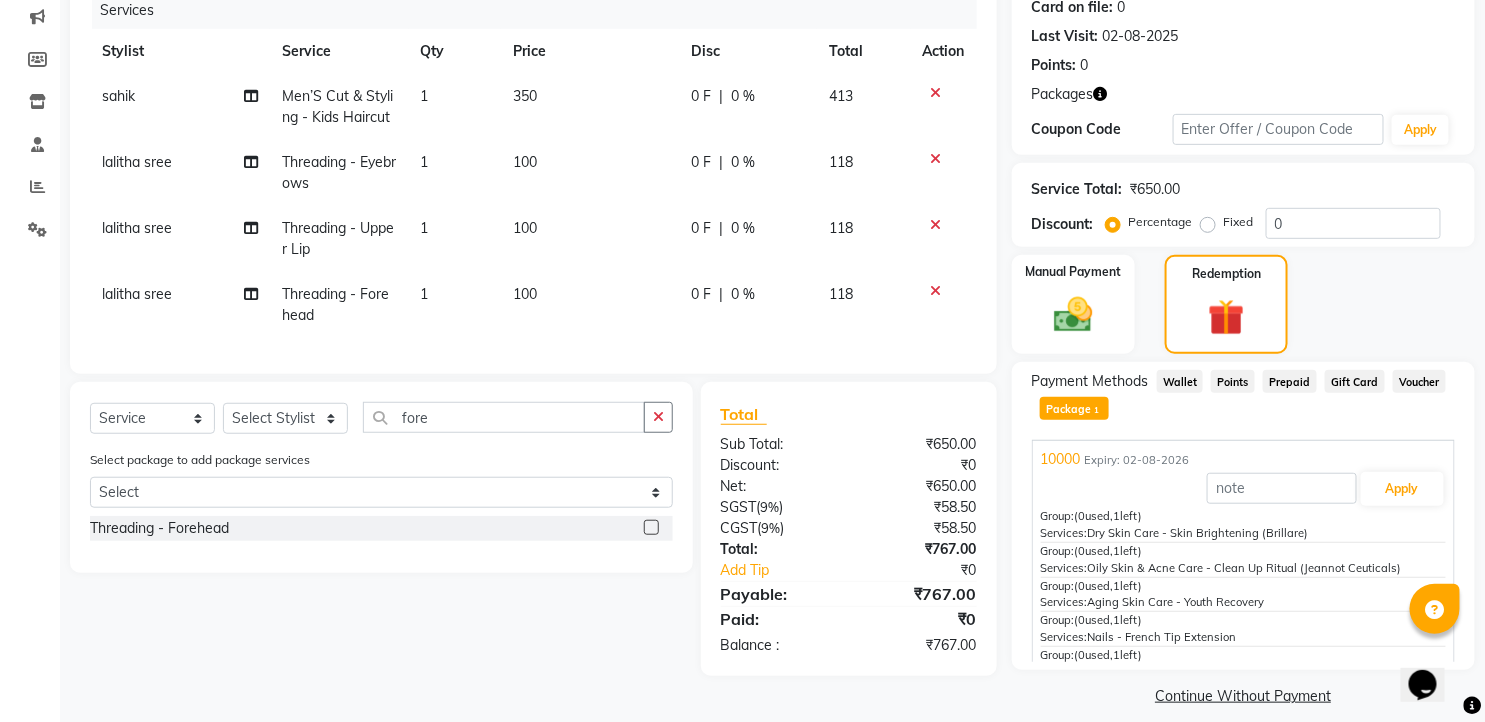 click on "Prepaid" 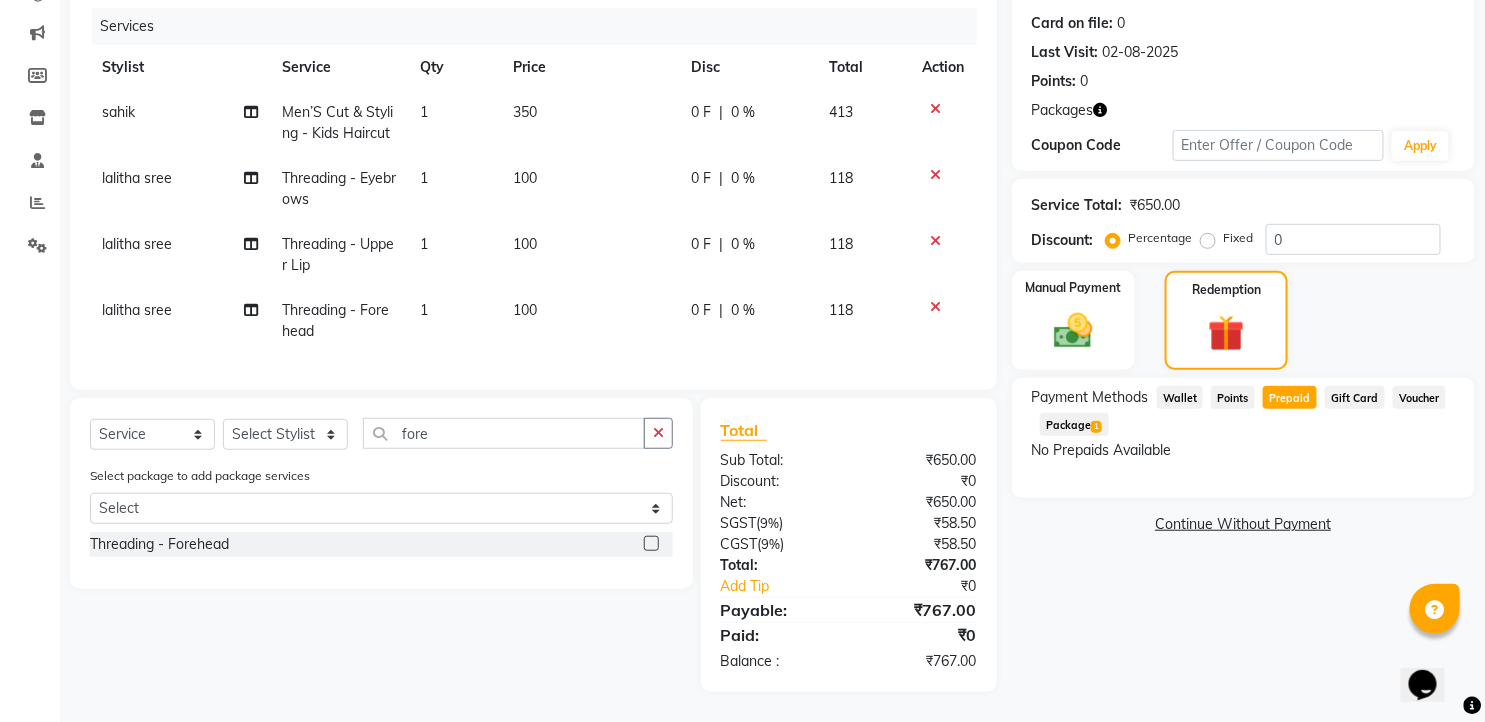 click on "Prepaid" 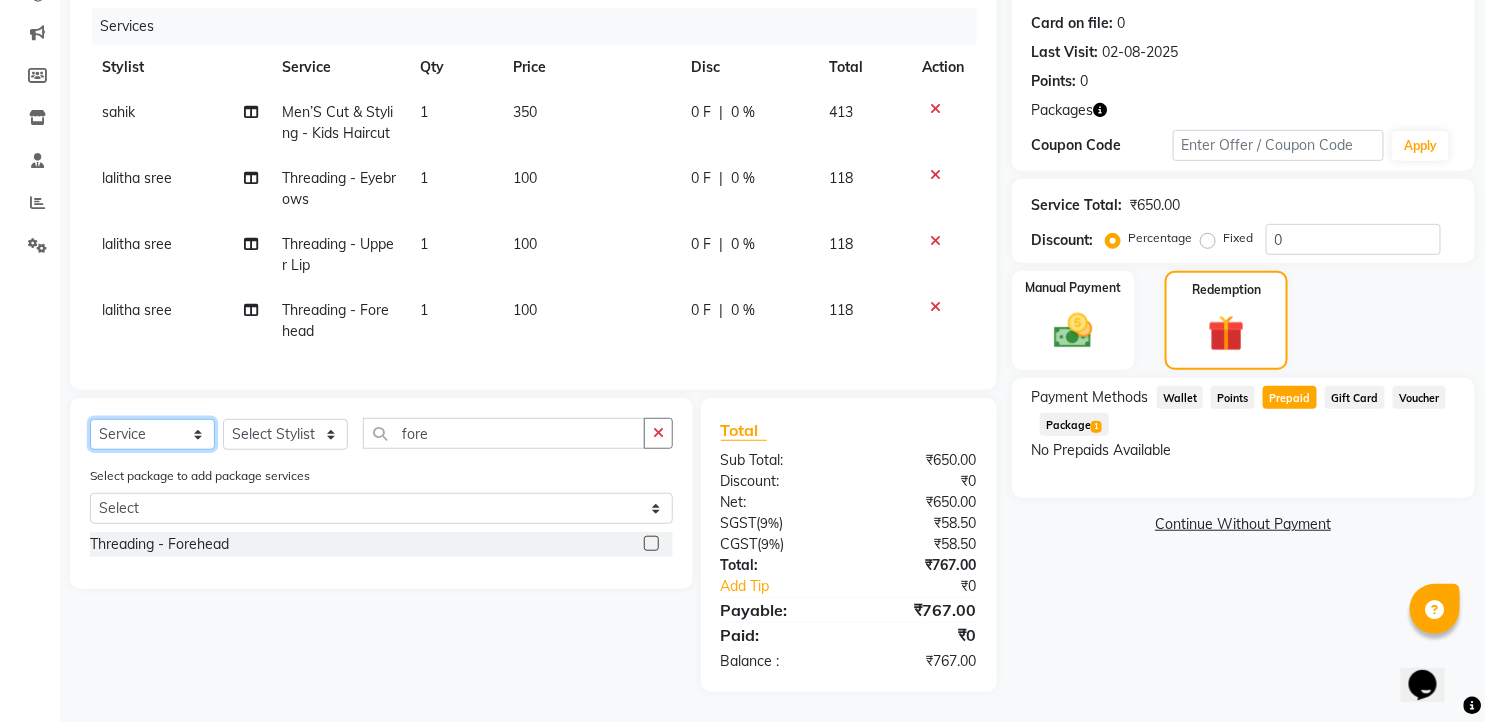 click on "Select  Service  Product  Membership  Package Voucher Prepaid Gift Card" 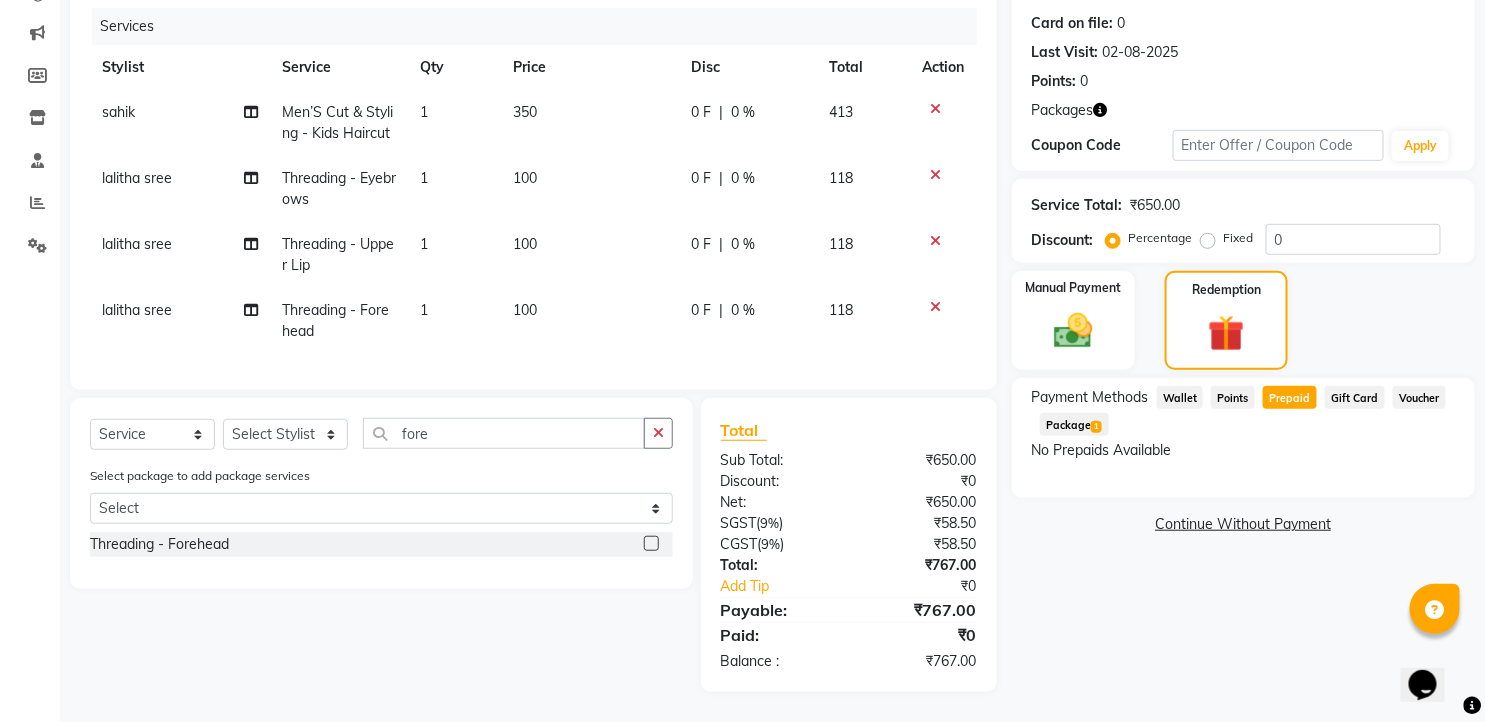 click on "Name: Kinnera  Membership:  No Active Membership  Total Visits:  5 Card on file:  0 Last Visit:   02-08-2025 Points:   0  Packages Coupon Code Apply Service Total:  ₹650.00  Discount:  Percentage   Fixed  0 Manual Payment Redemption Payment Methods  Wallet   Points   Prepaid   Gift Card   Voucher   Package  1  No Prepaids Available   Continue Without Payment" 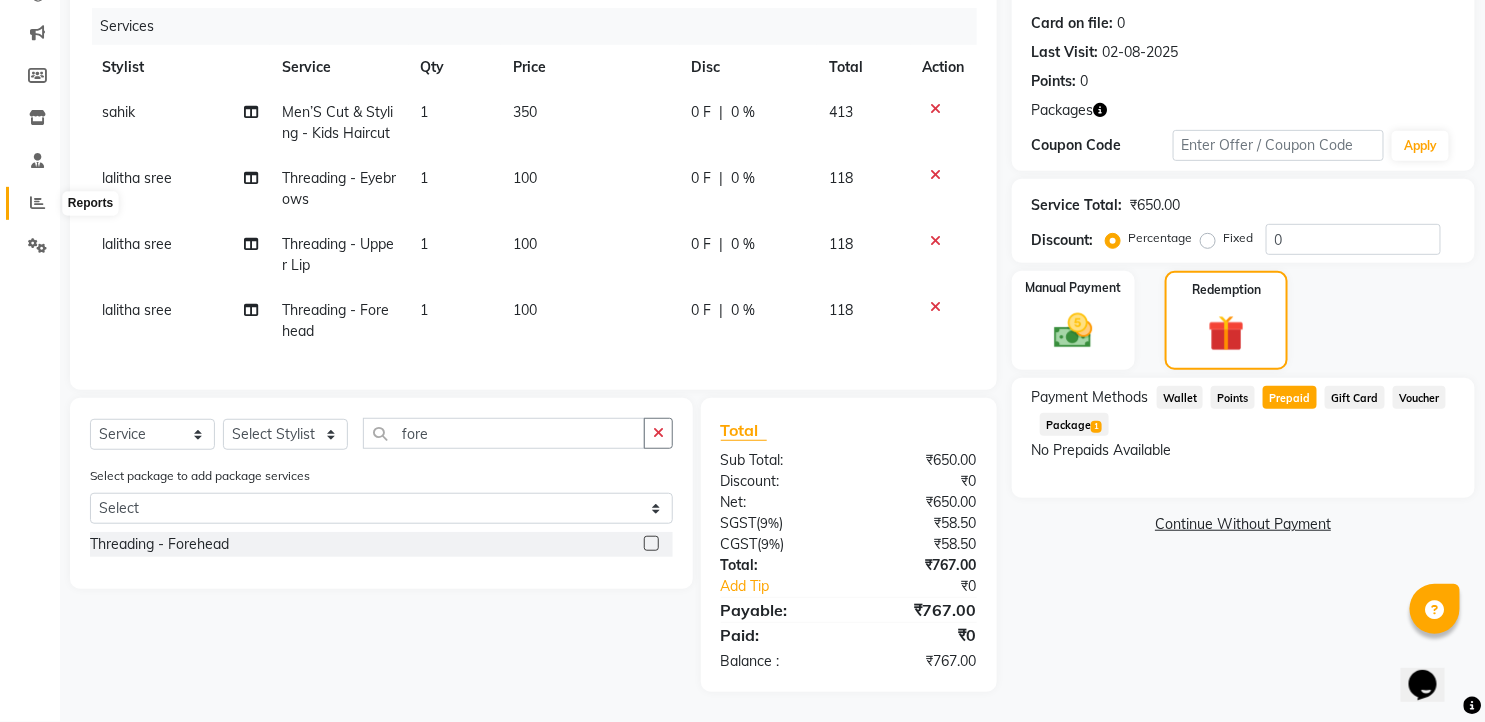 click 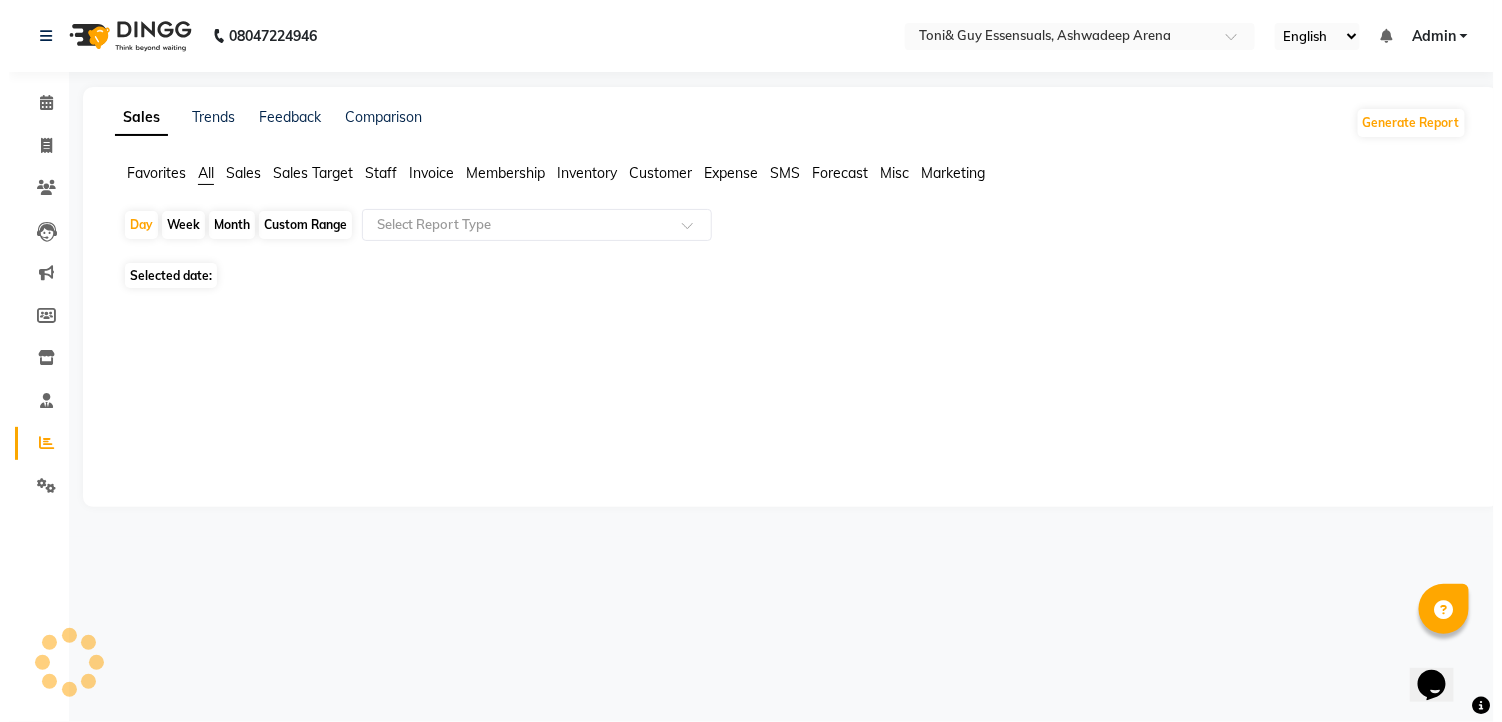 scroll, scrollTop: 0, scrollLeft: 0, axis: both 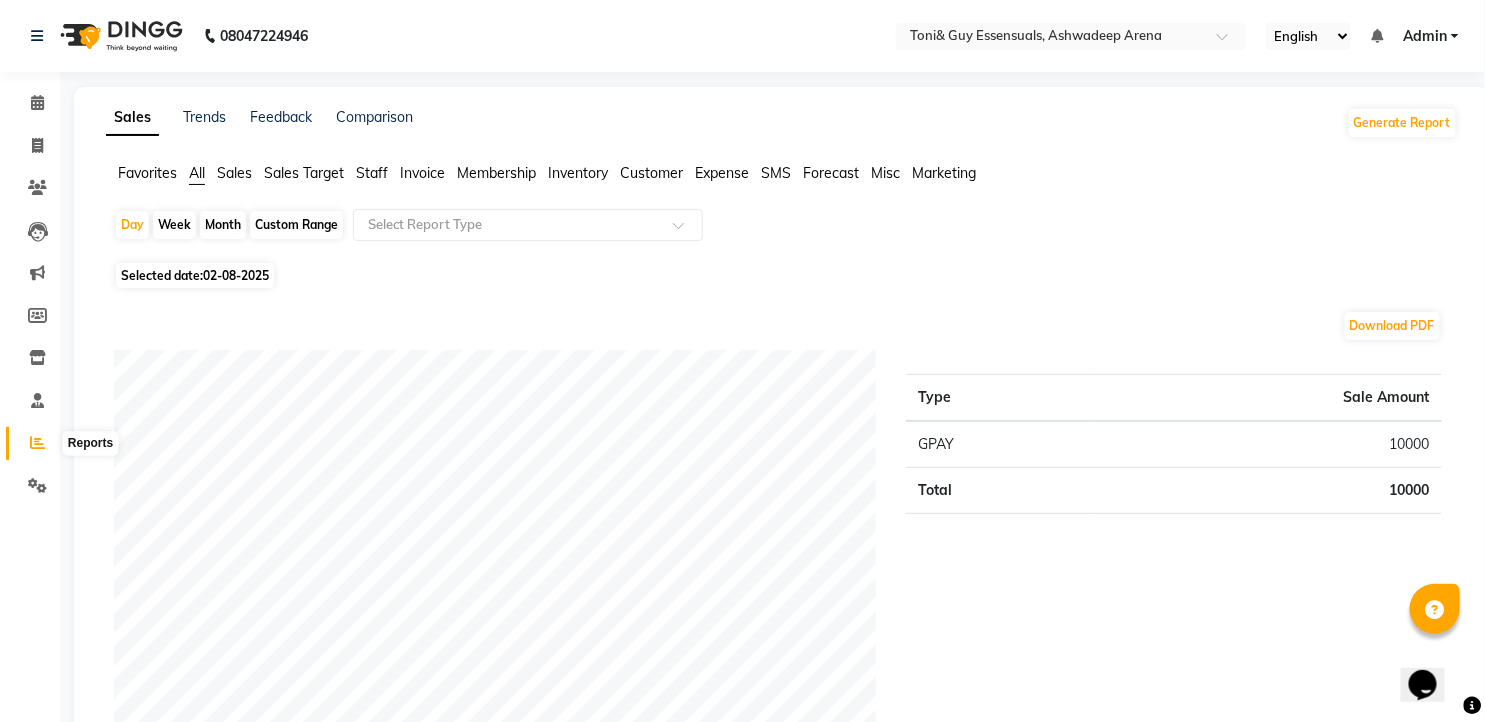click 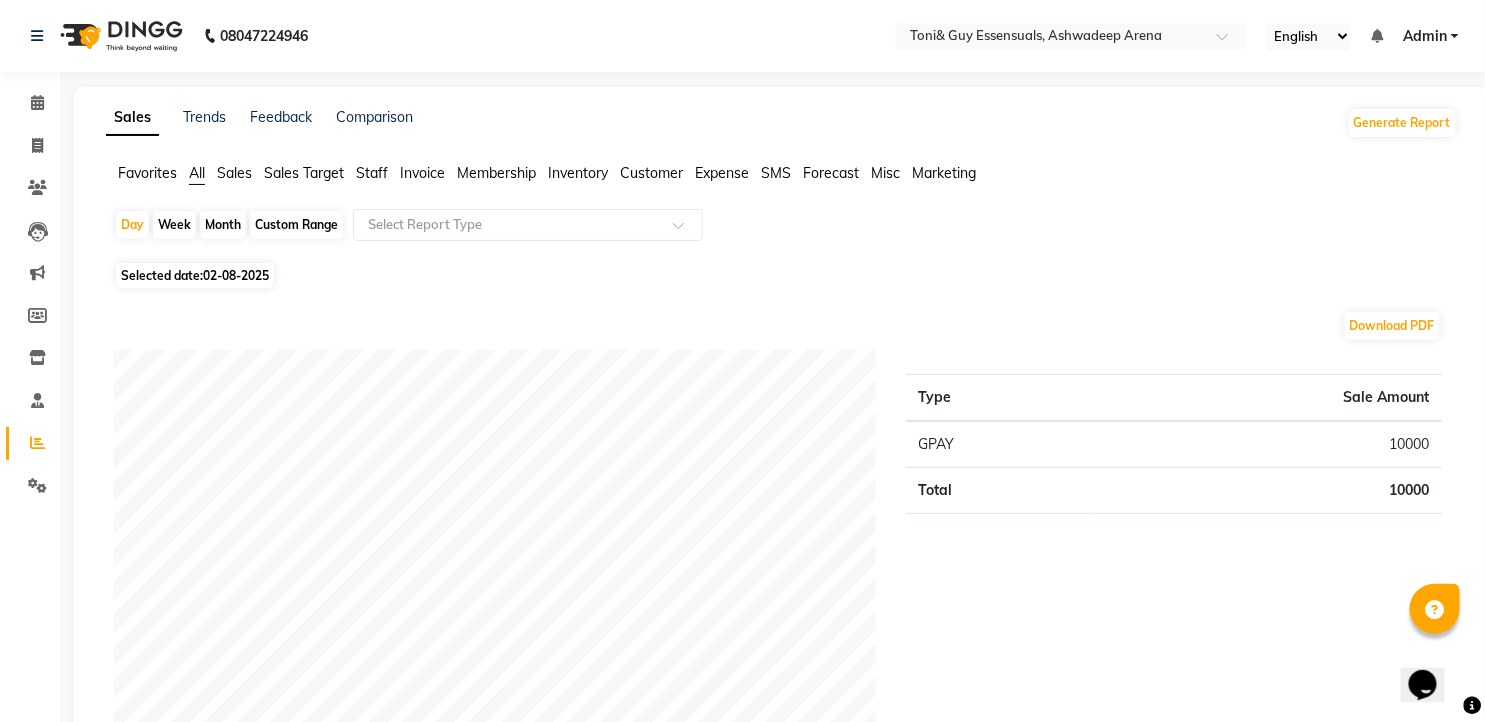 click 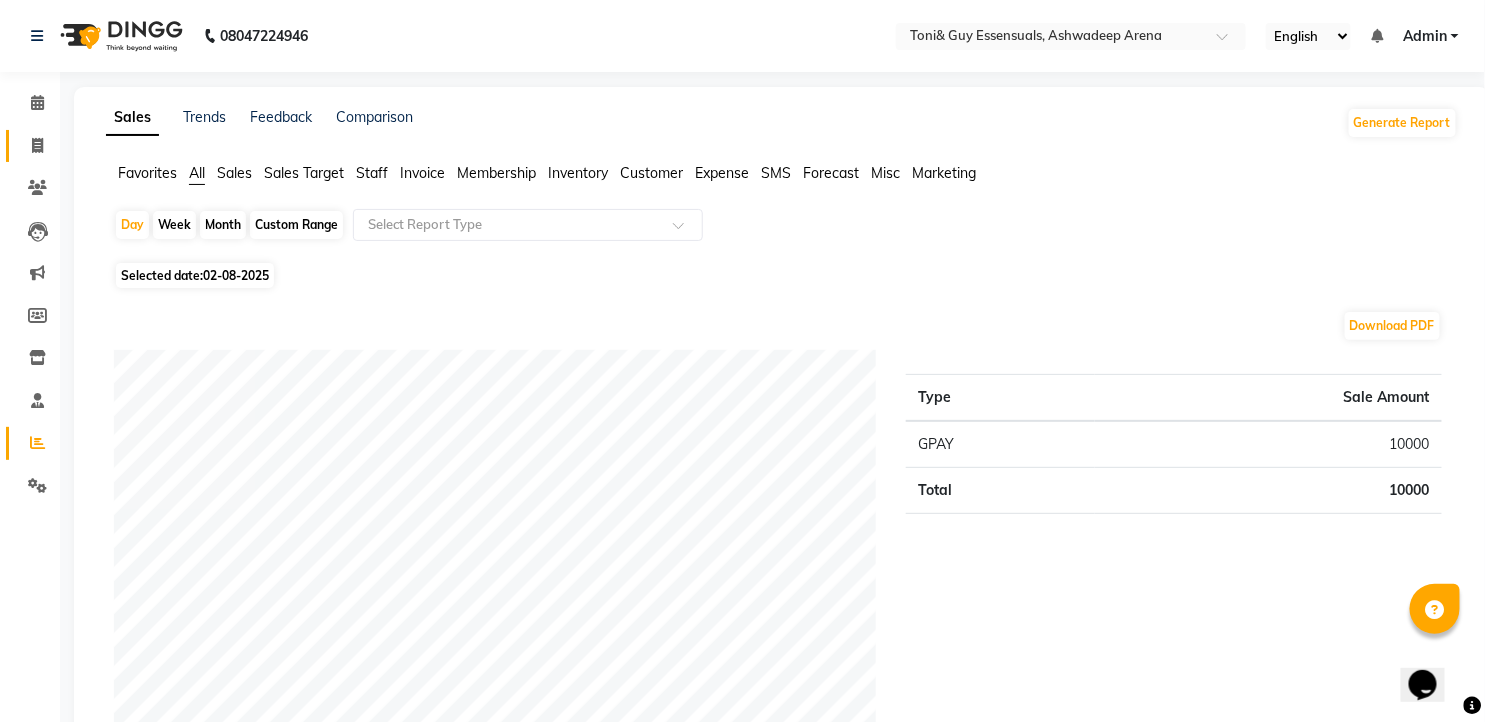 click on "Invoice" 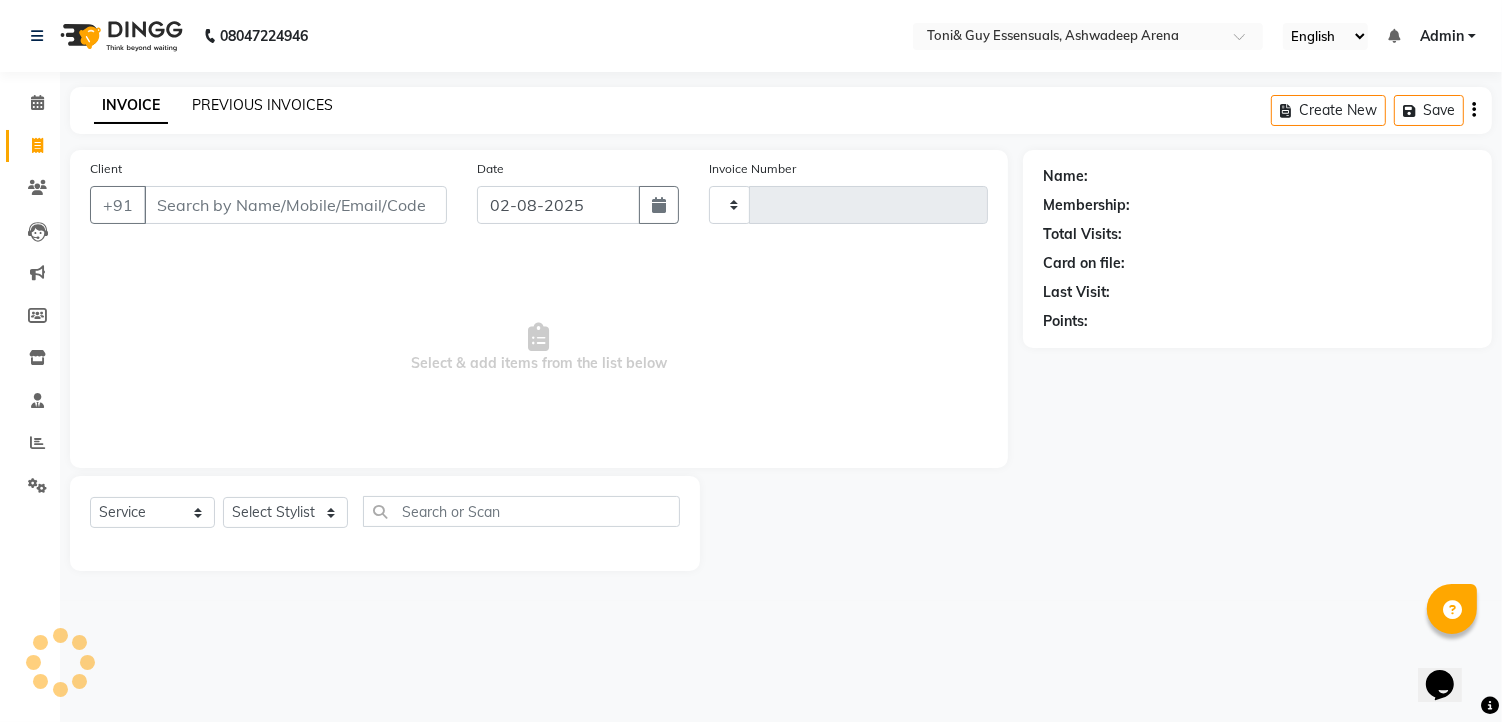 type on "0979" 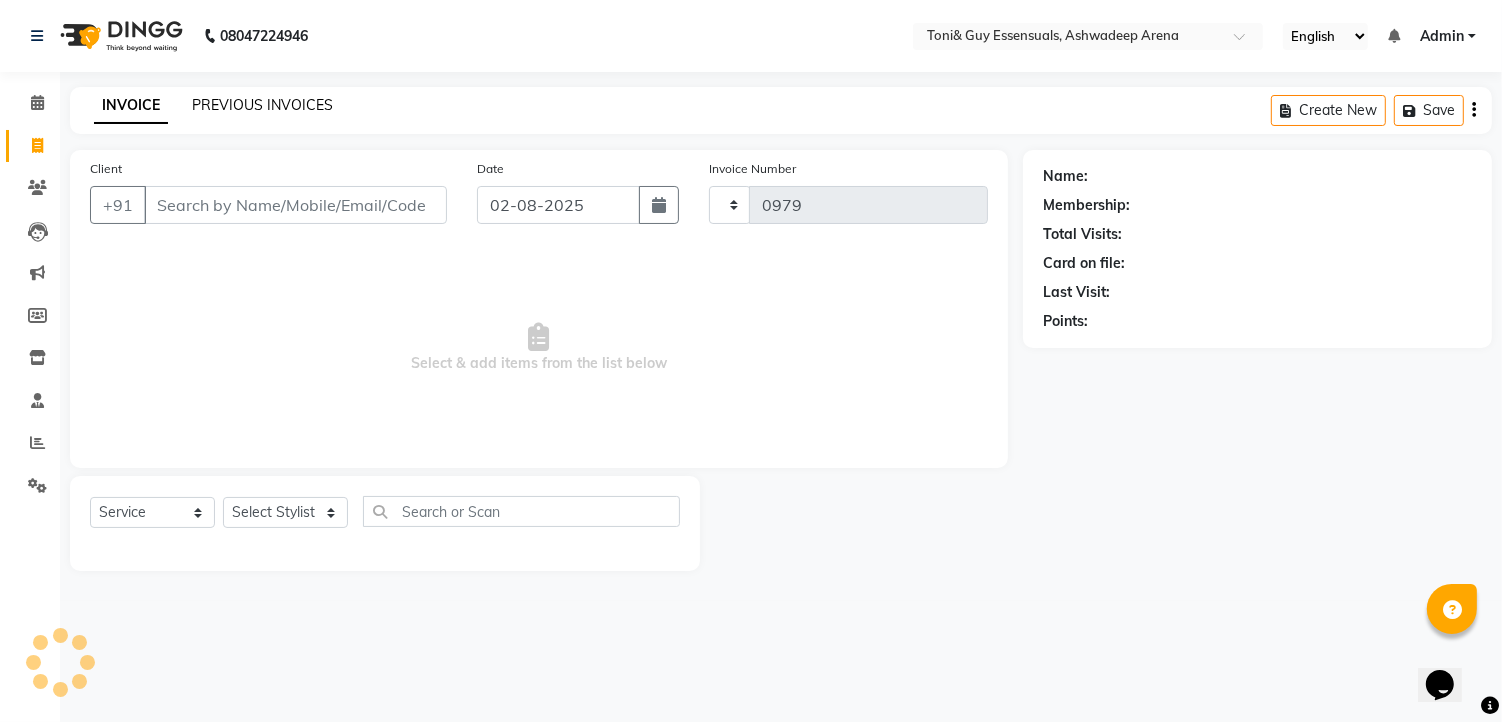 select on "7150" 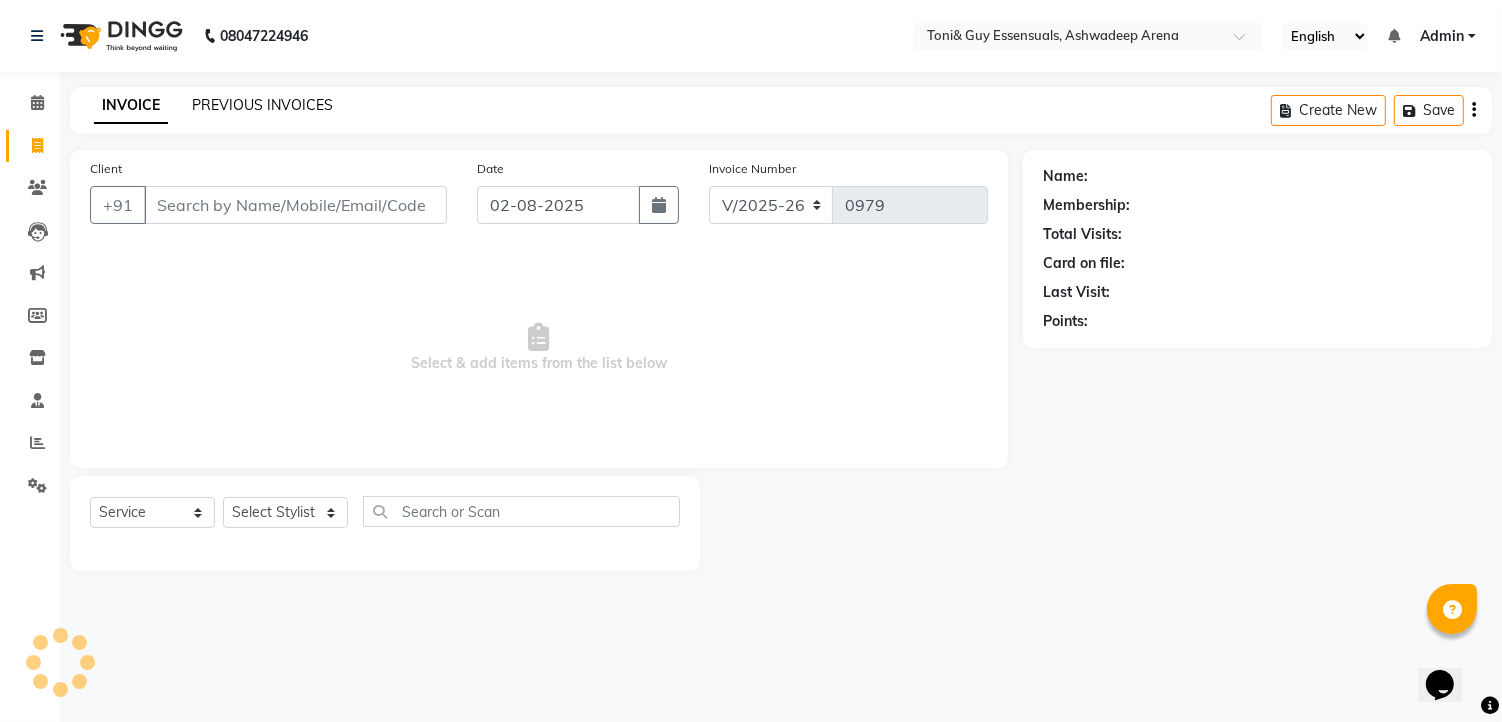 click on "PREVIOUS INVOICES" 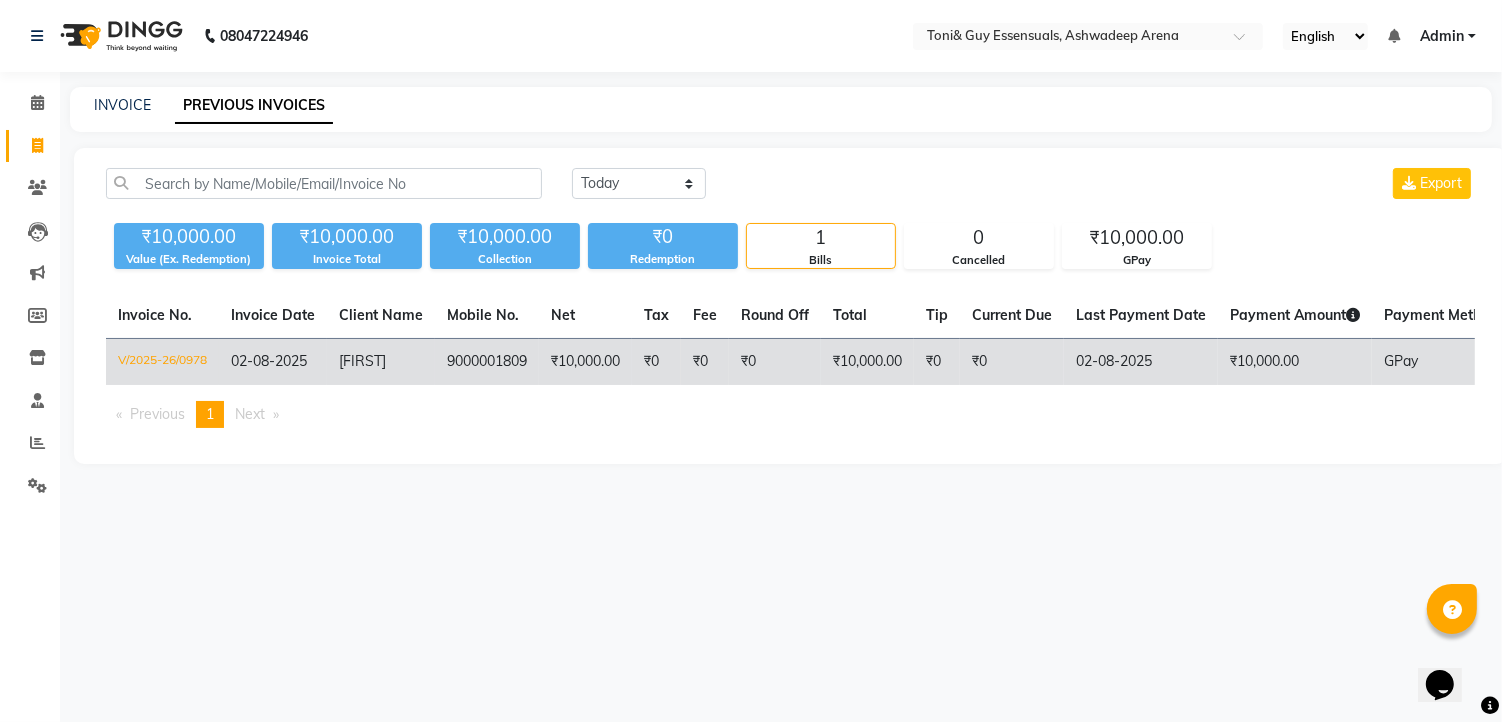 click on "GPay" 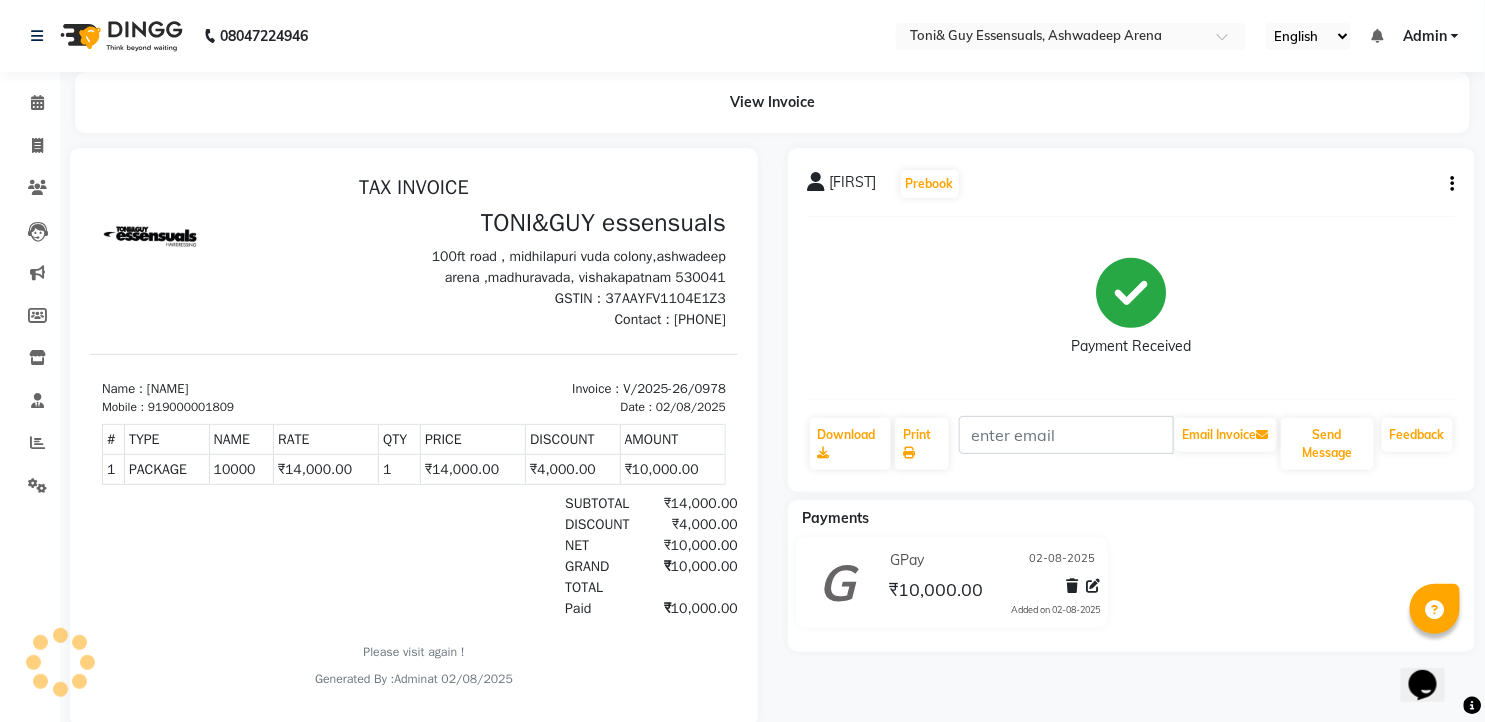 scroll, scrollTop: 0, scrollLeft: 0, axis: both 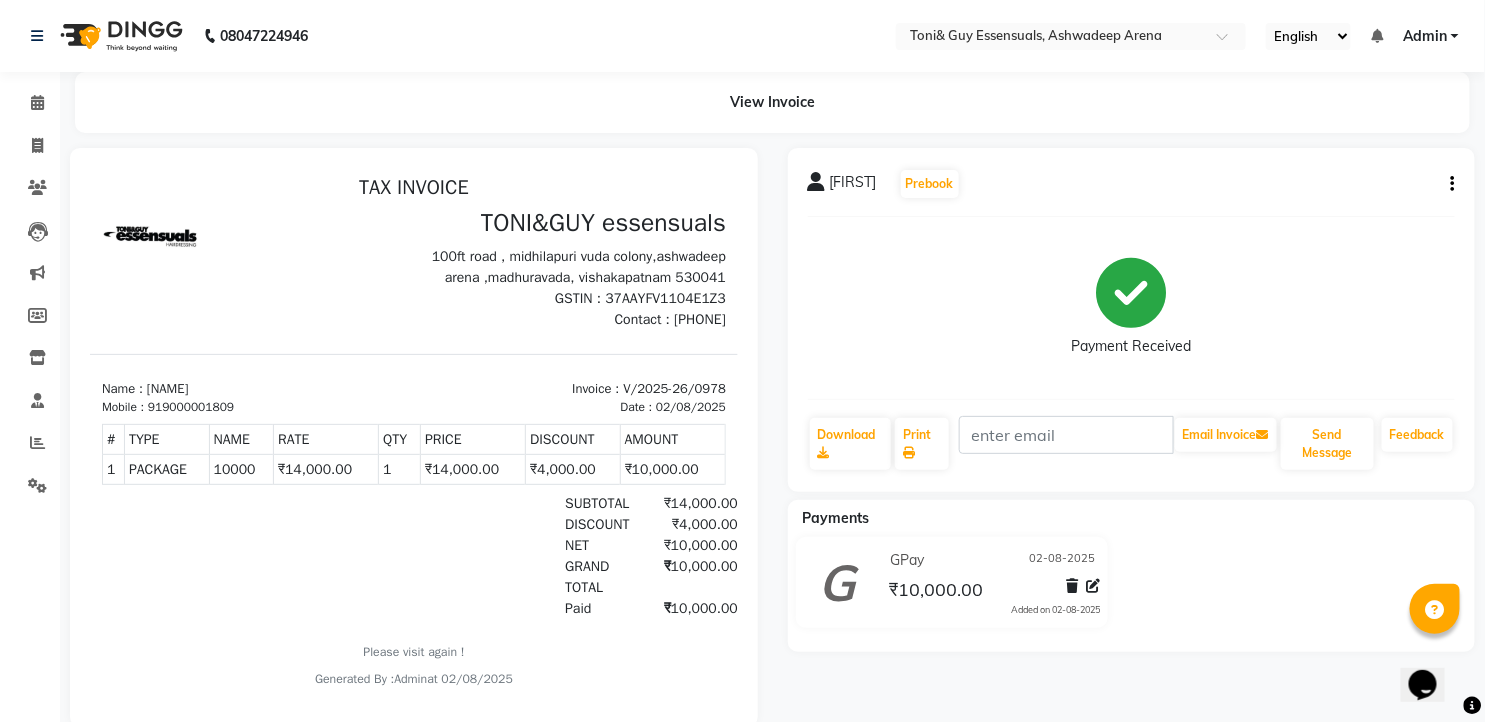 click on "[FIRST]   Prebook   Payment Received  Download  Print   Email Invoice   Send Message Feedback" 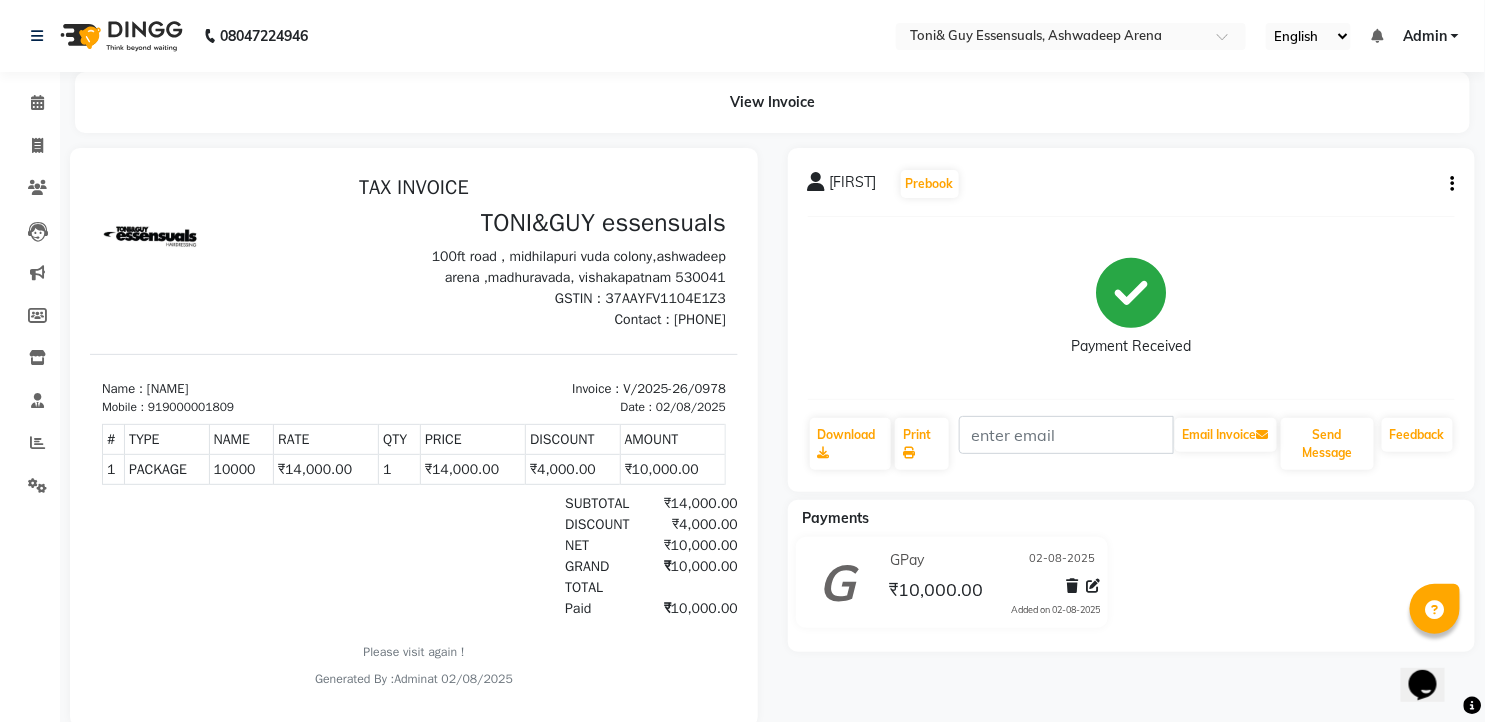 click 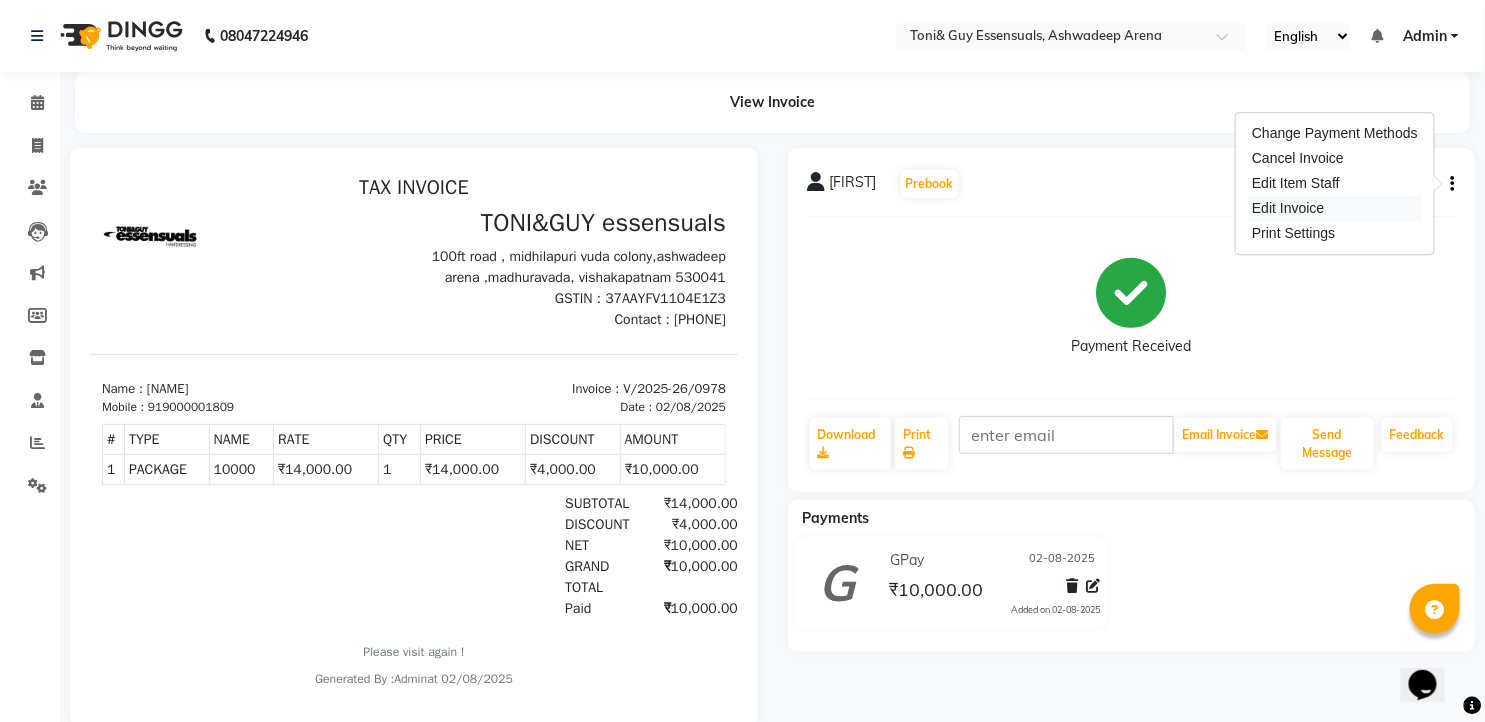 click on "Edit Invoice" at bounding box center (1335, 208) 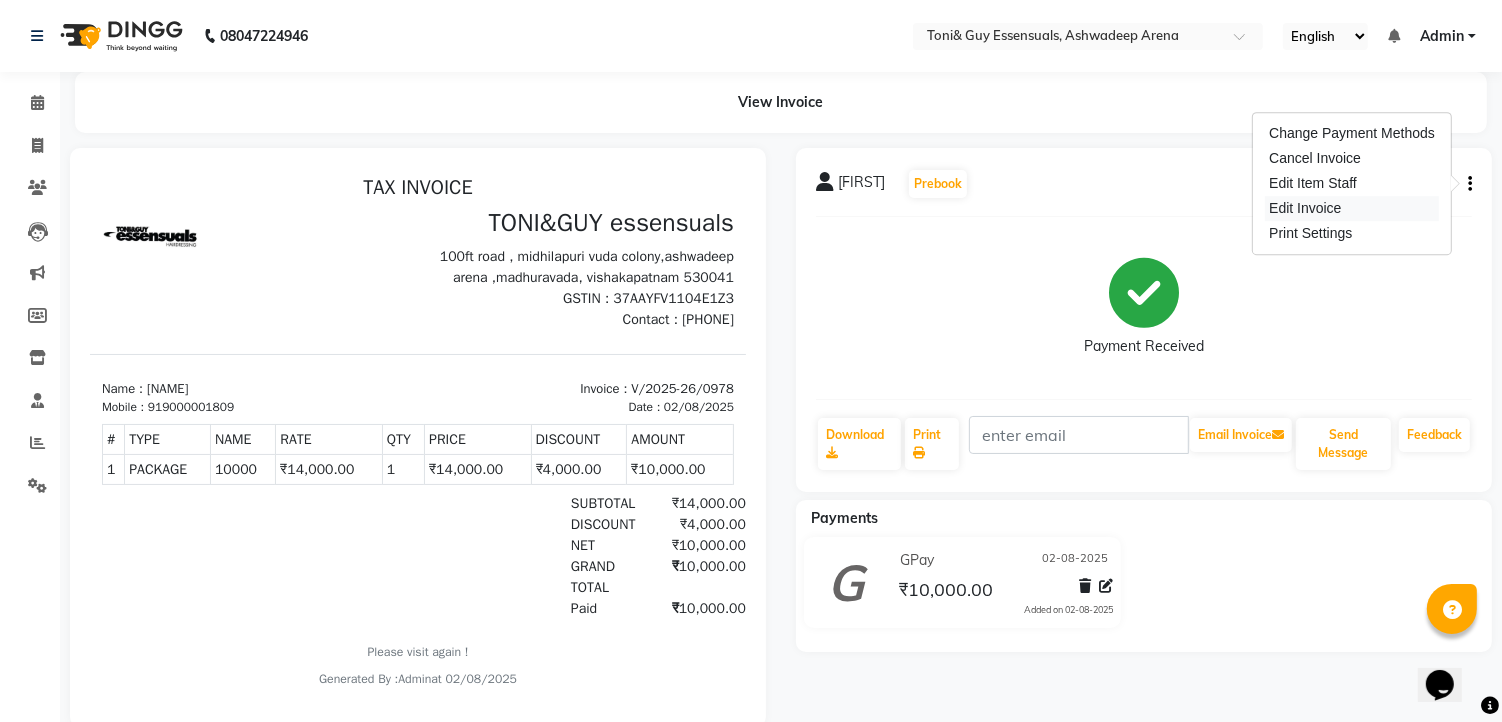 select on "service" 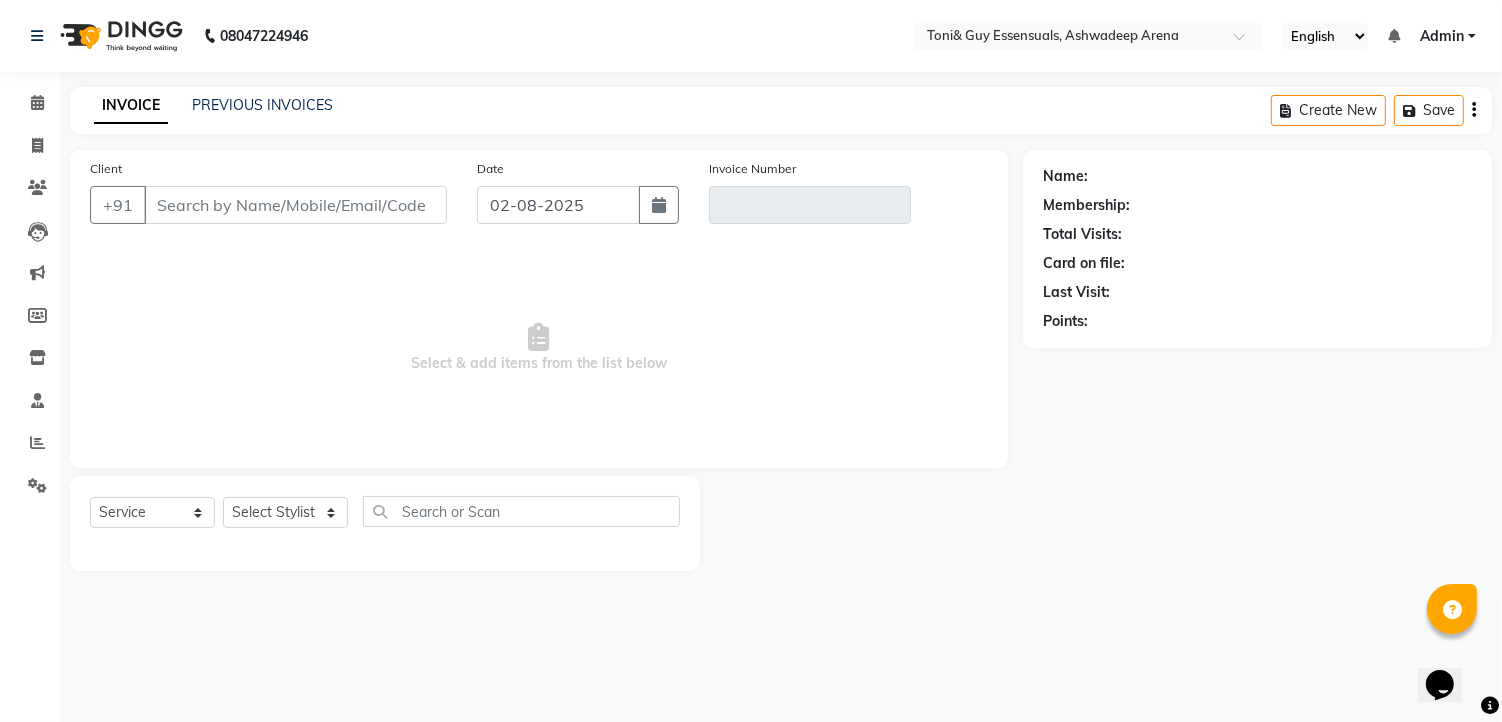 type on "9000001809" 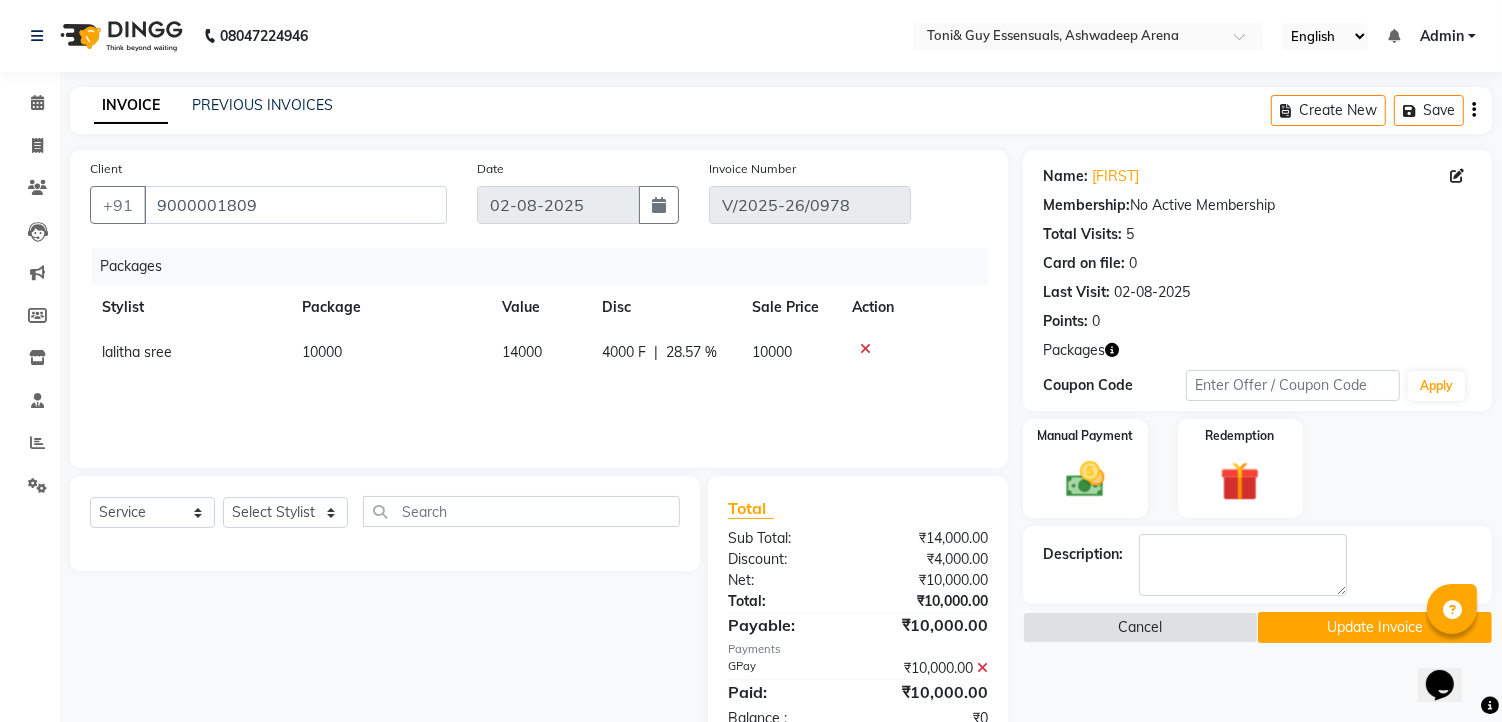 select on "select" 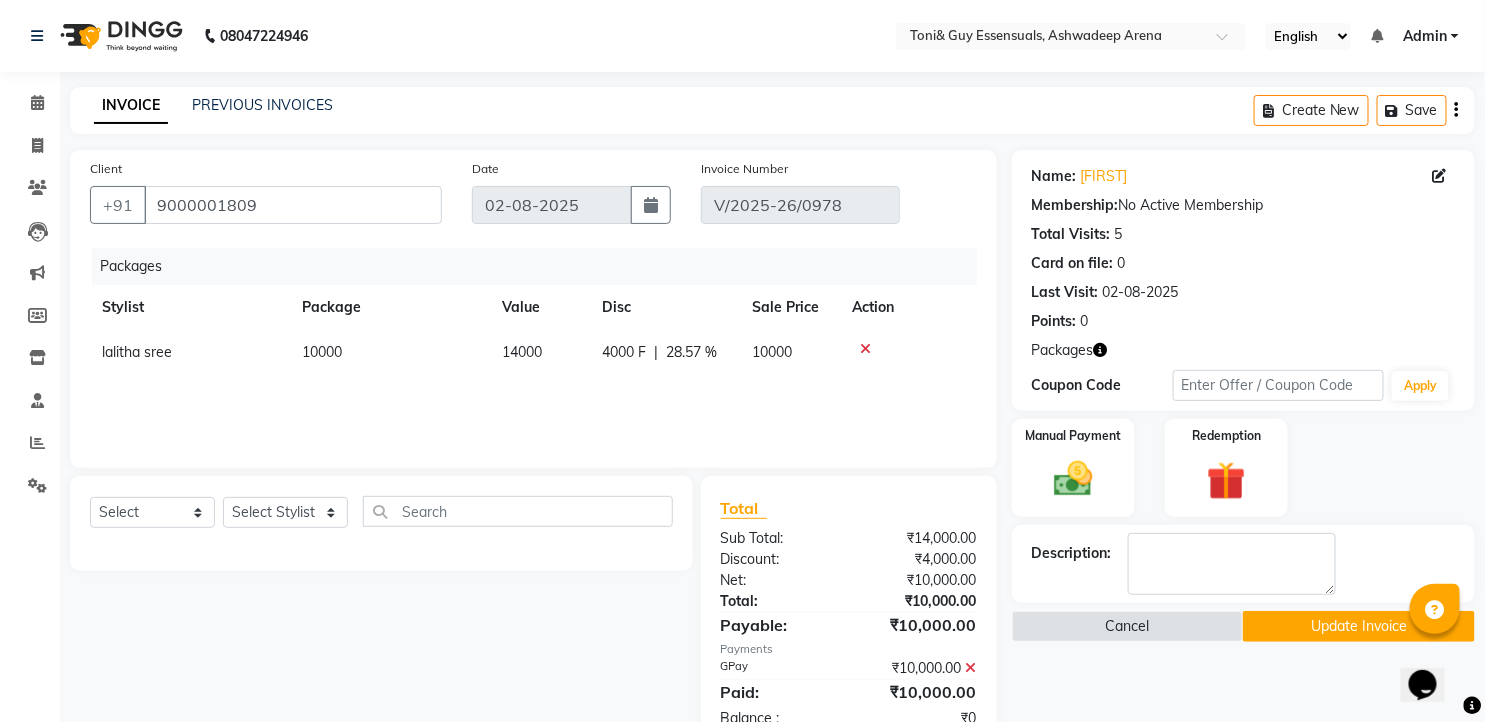click on "10000" 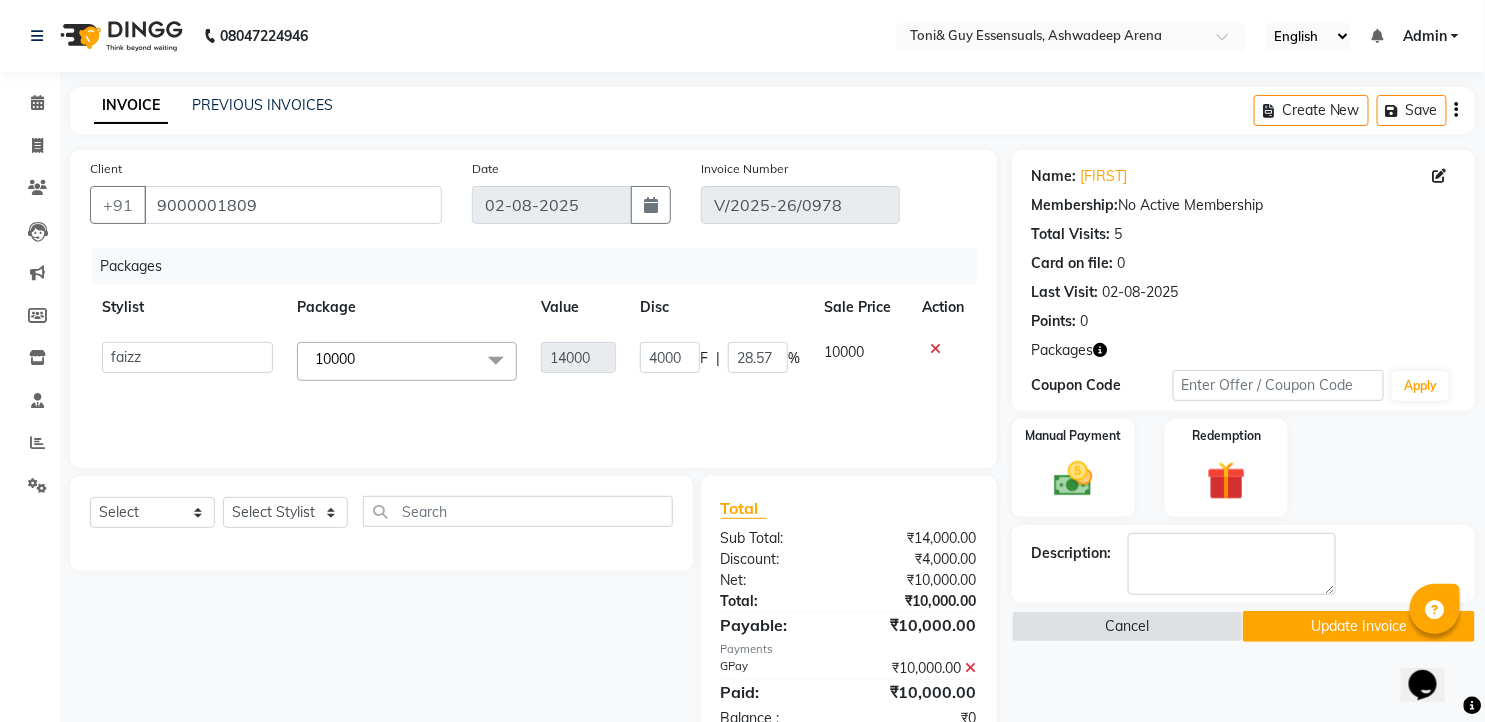 click on "10000  x" 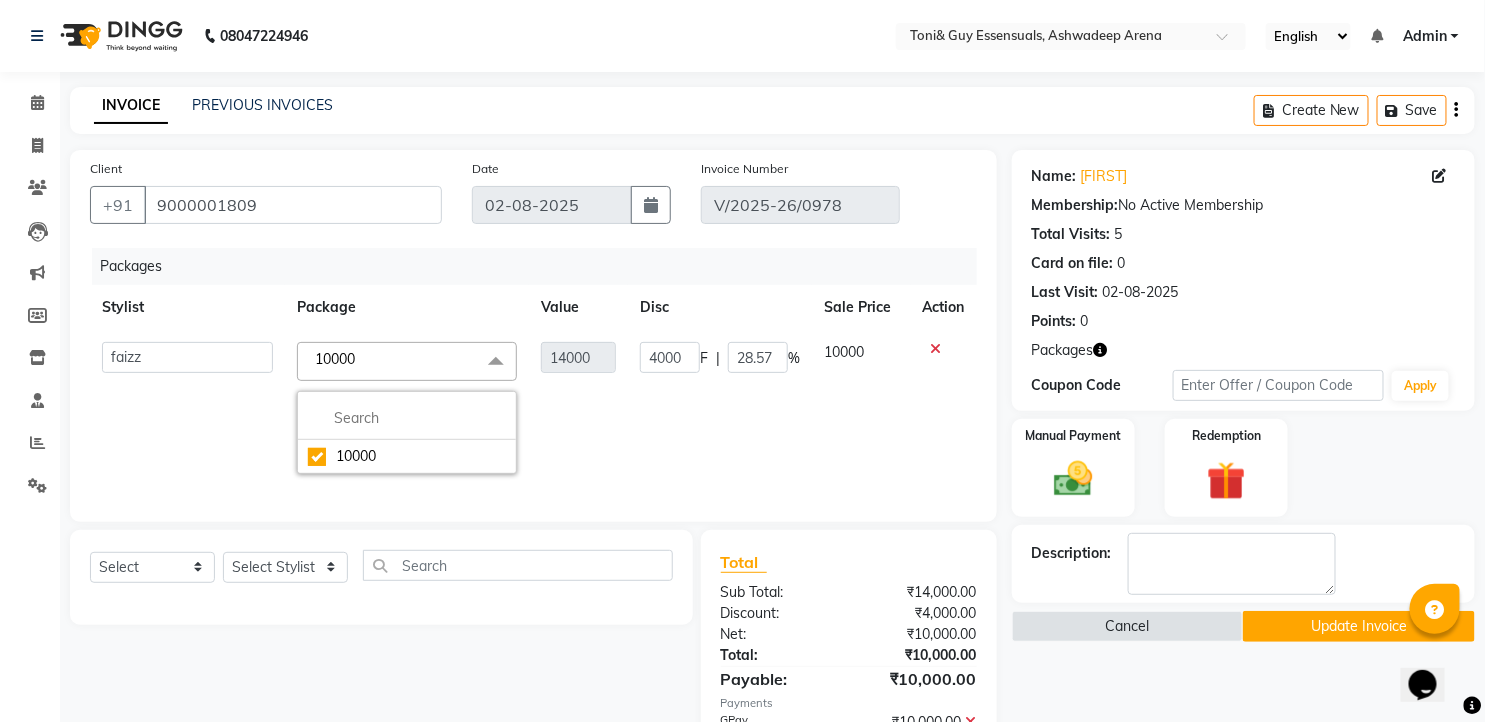 click on "10000  x" 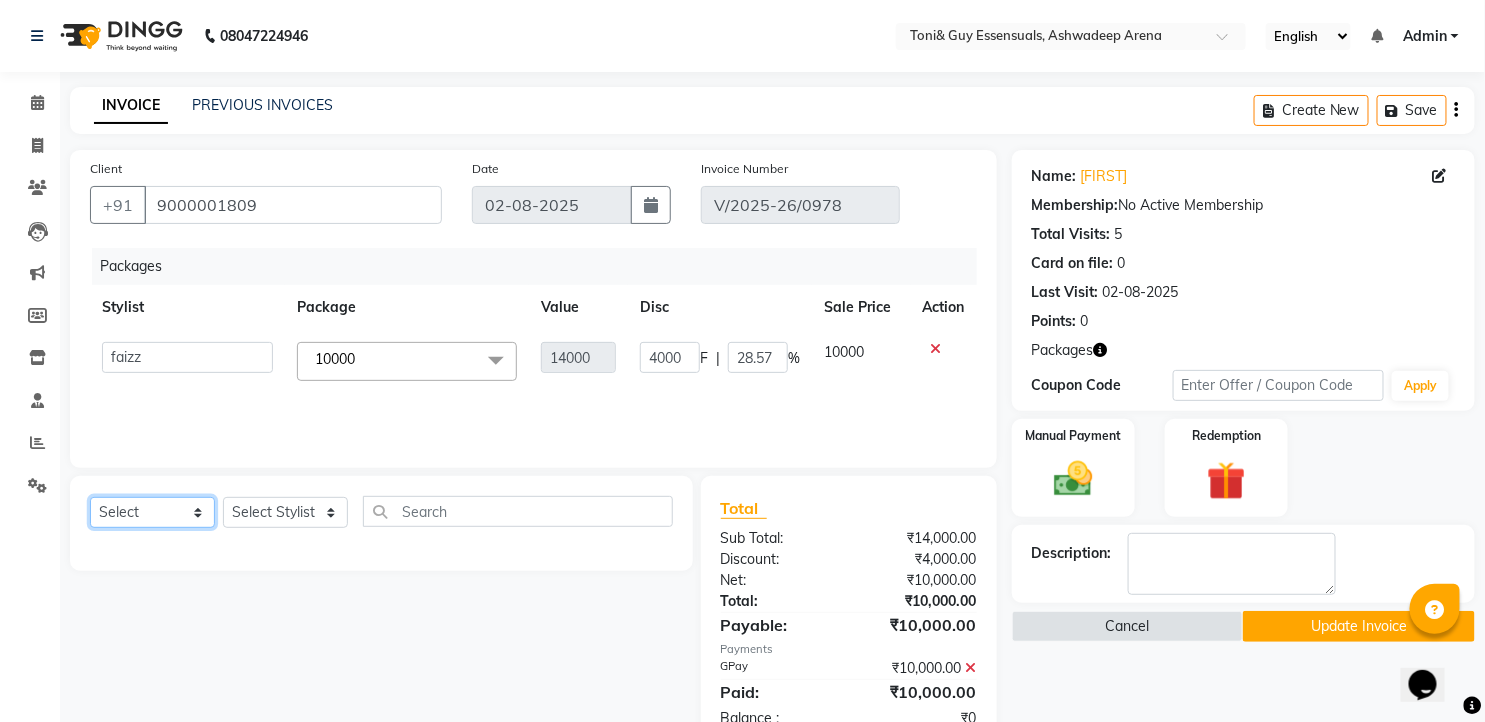 click on "Select  Service  Product  Membership  Package Voucher Prepaid Gift Card" 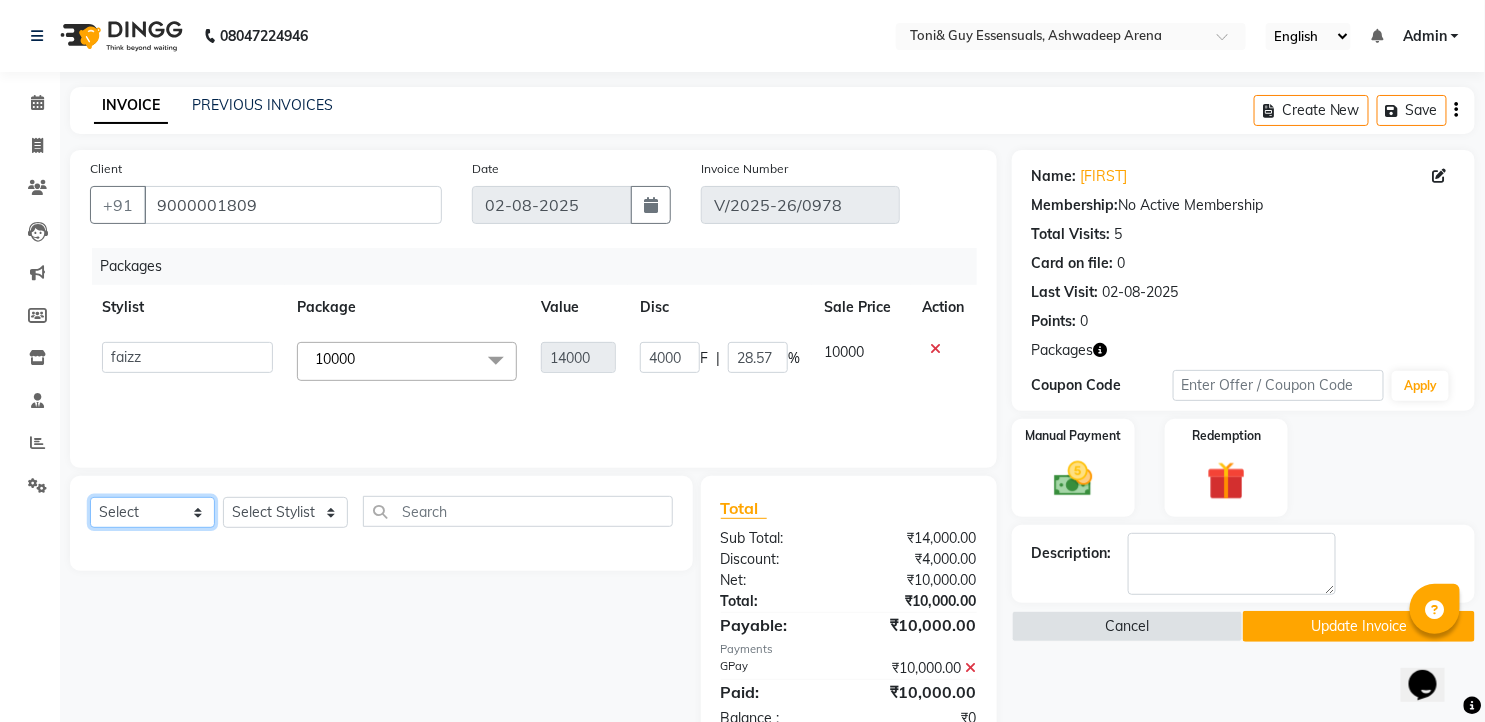 select on "P" 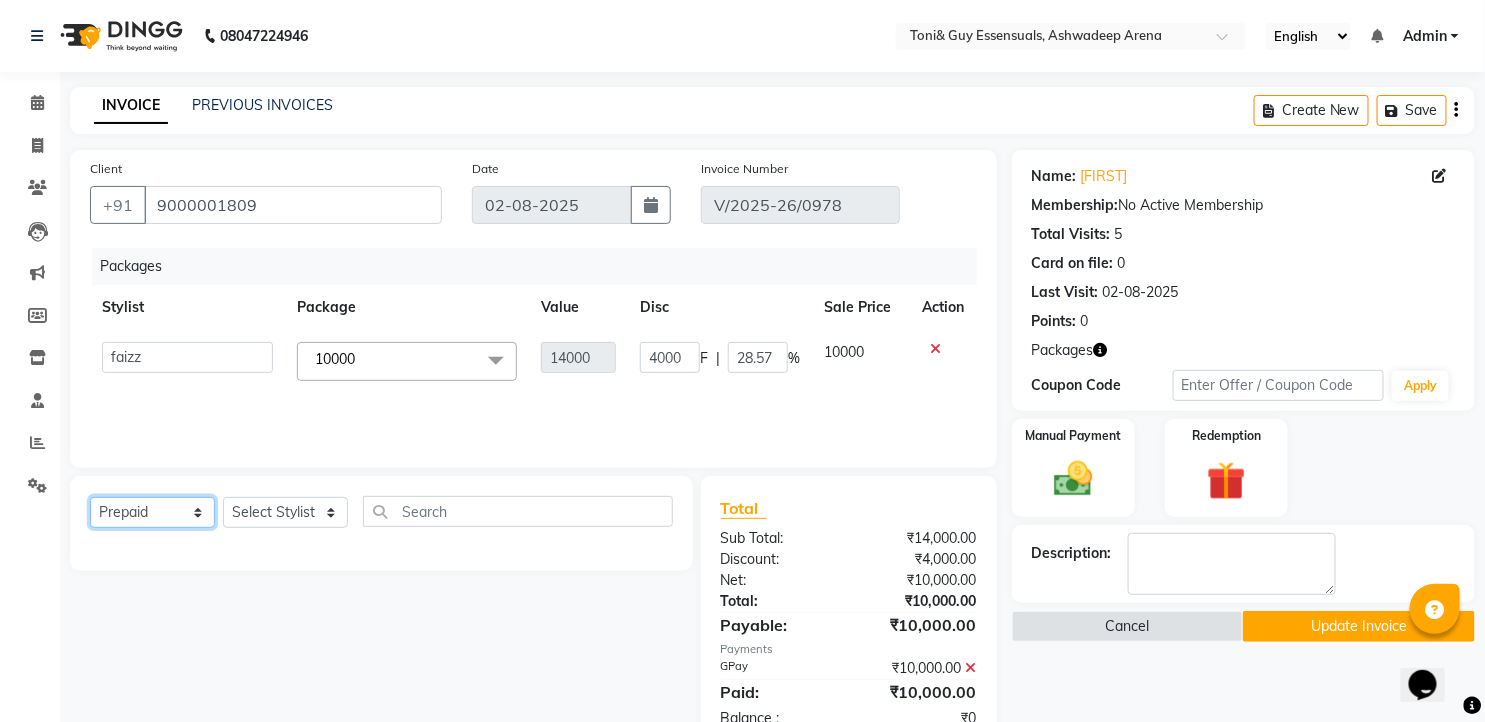 click on "Select  Service  Product  Membership  Package Voucher Prepaid Gift Card" 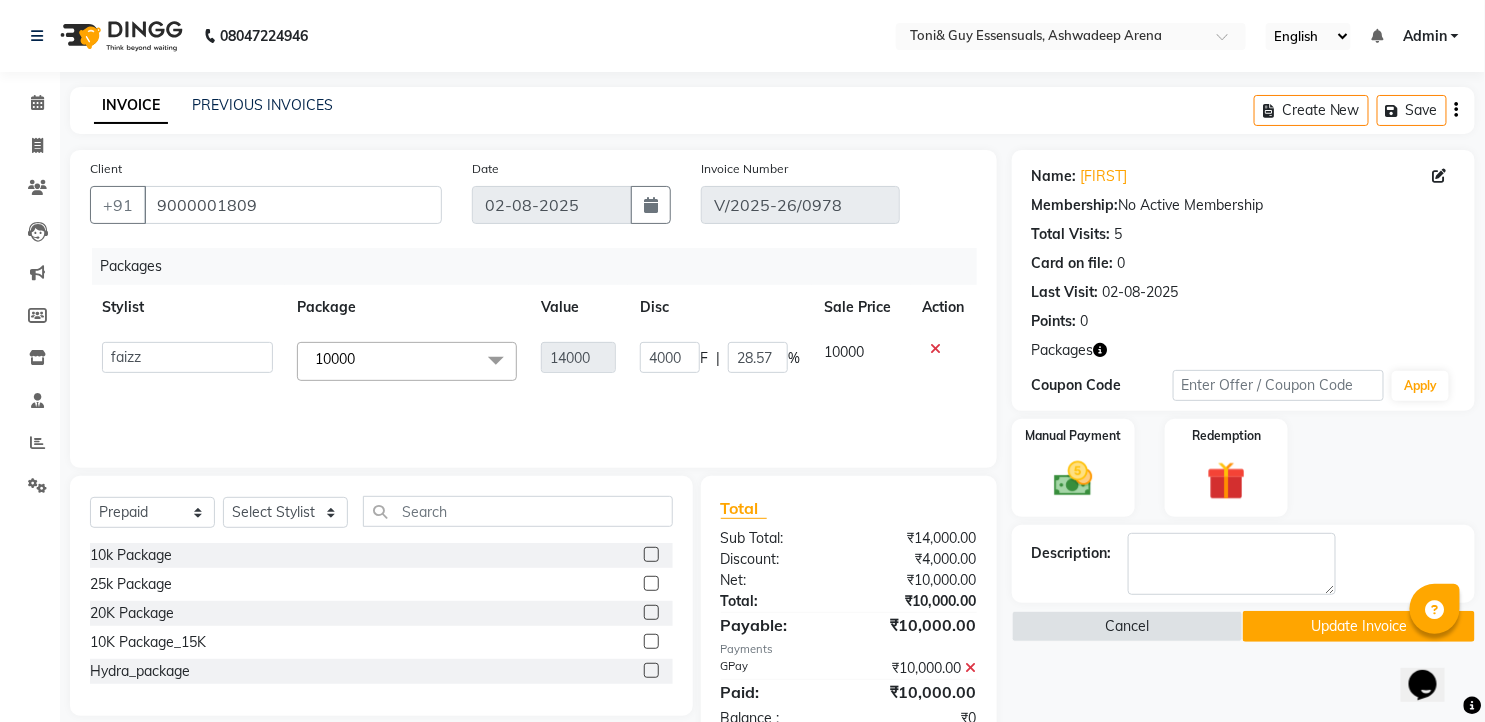 click 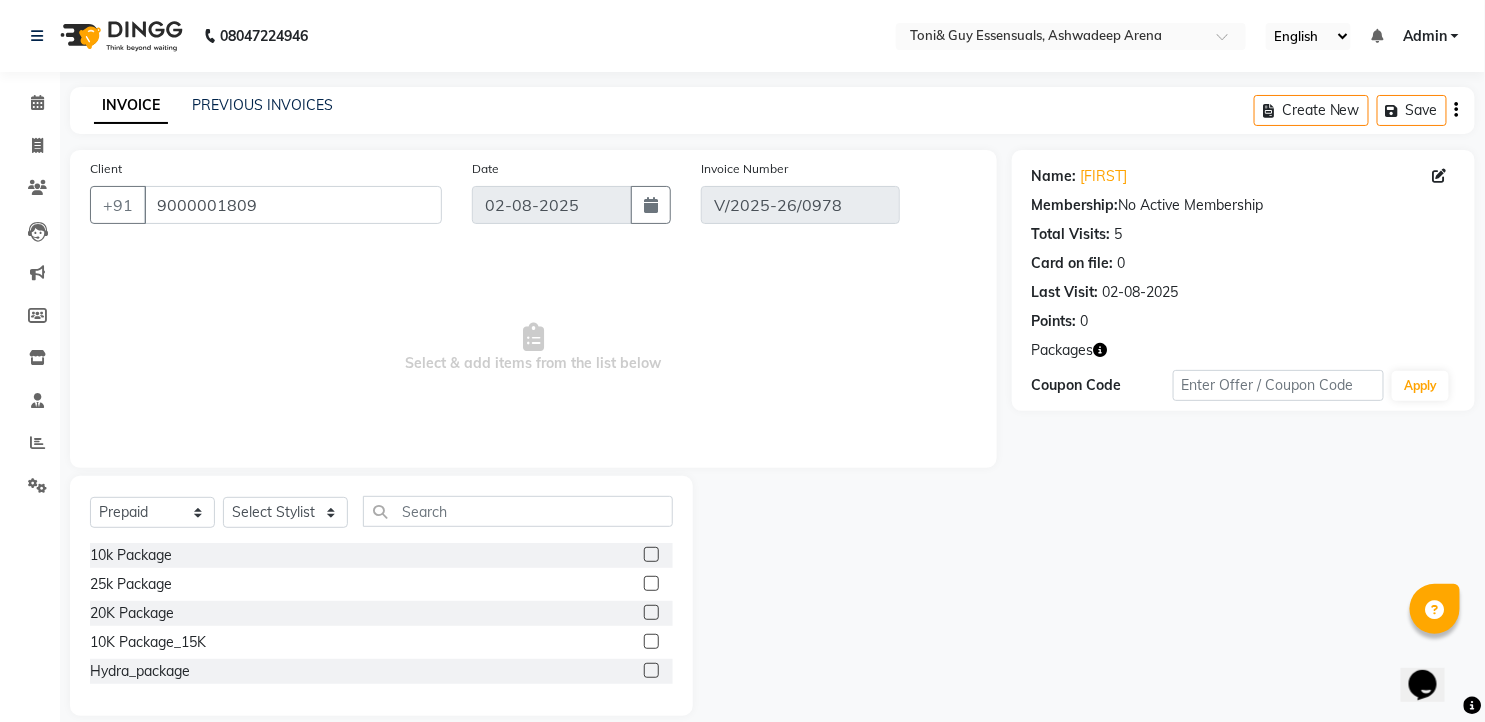 click 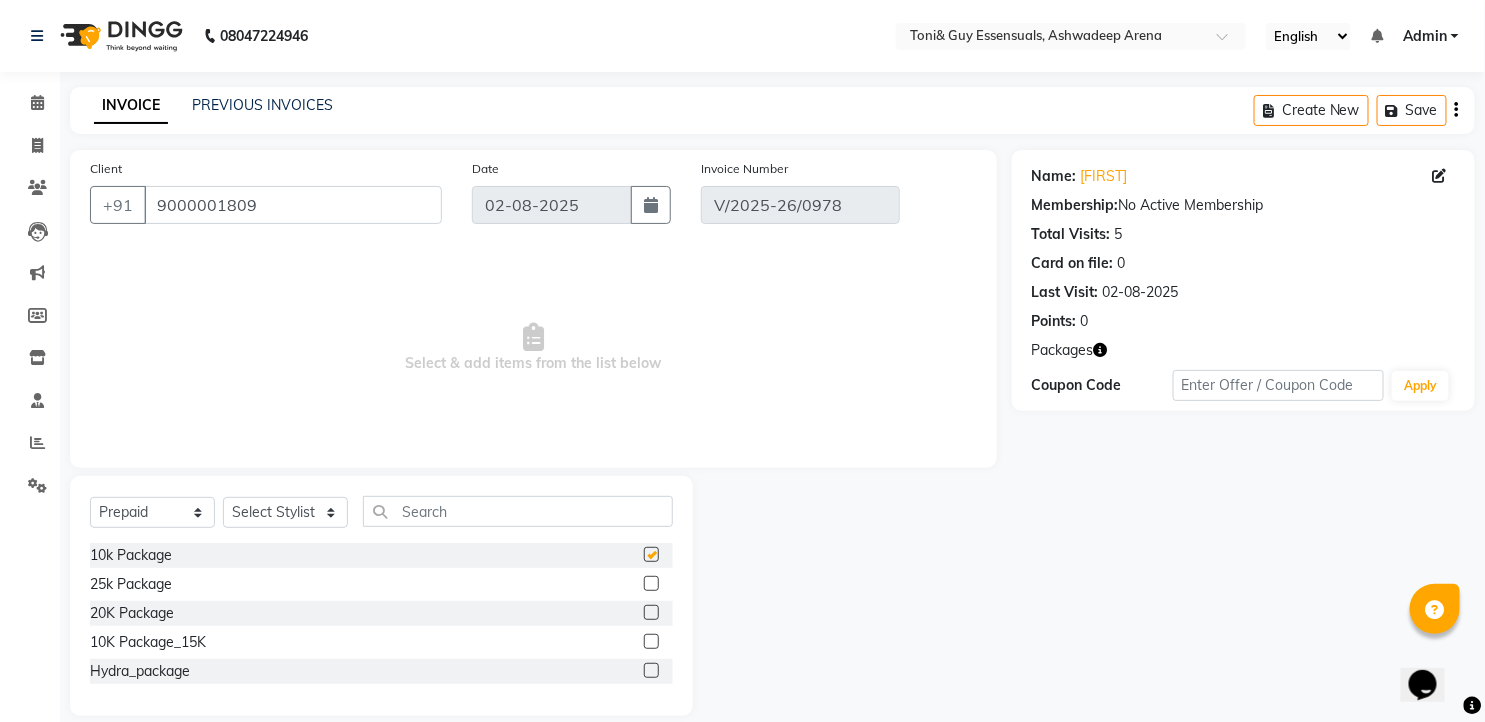 checkbox on "false" 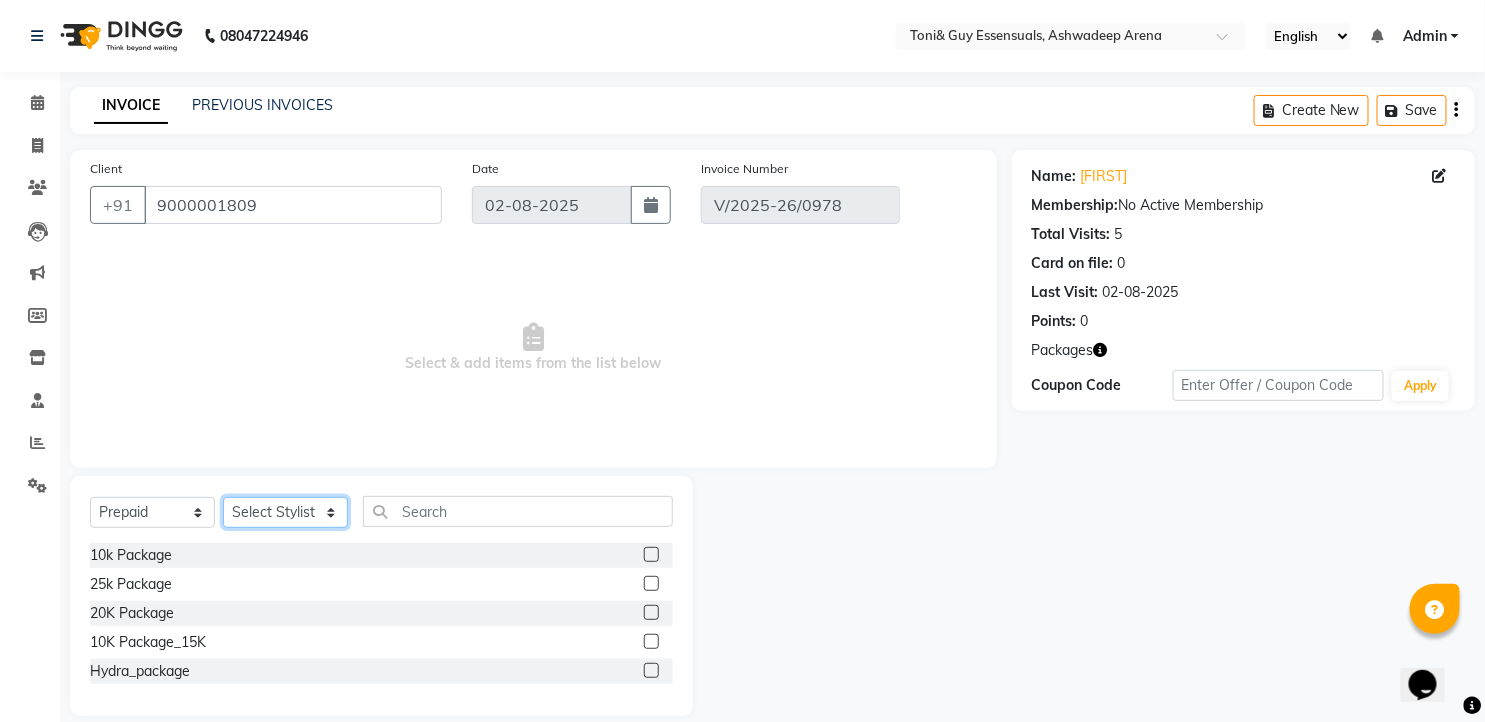click on "Select Stylist faizz gufran mohammad hyma Kumari lalitha sree Manager Riya roy sahik" 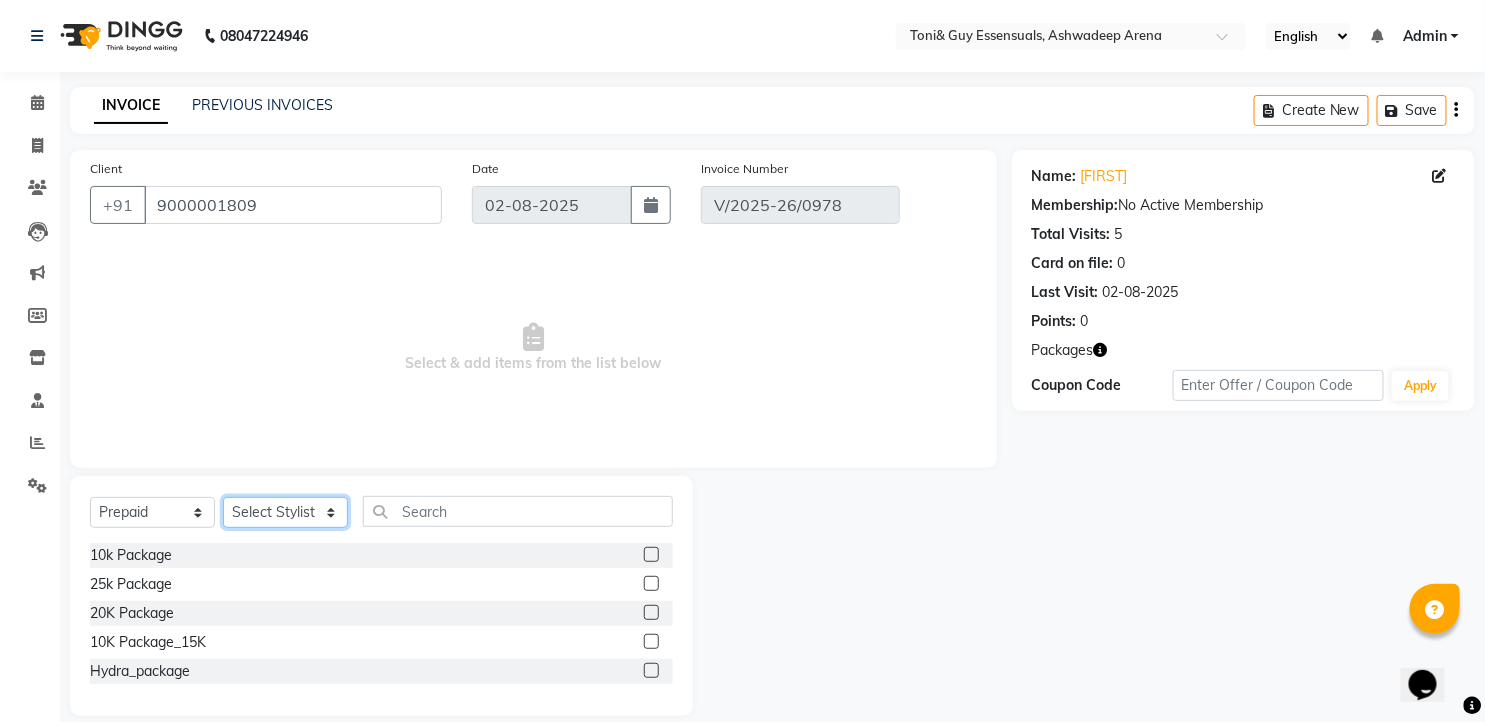 select on "[PHONE]" 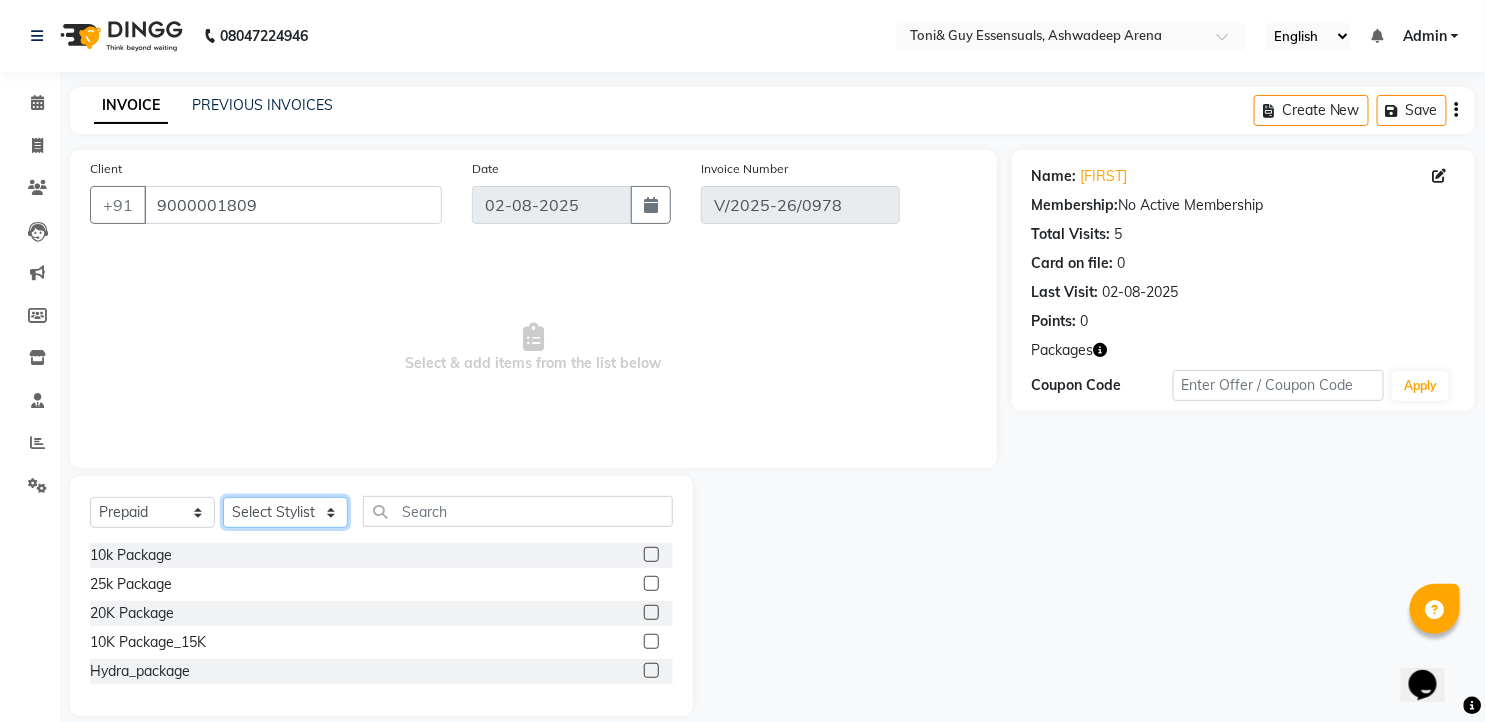 click on "Select Stylist faizz gufran mohammad hyma Kumari lalitha sree Manager Riya roy sahik" 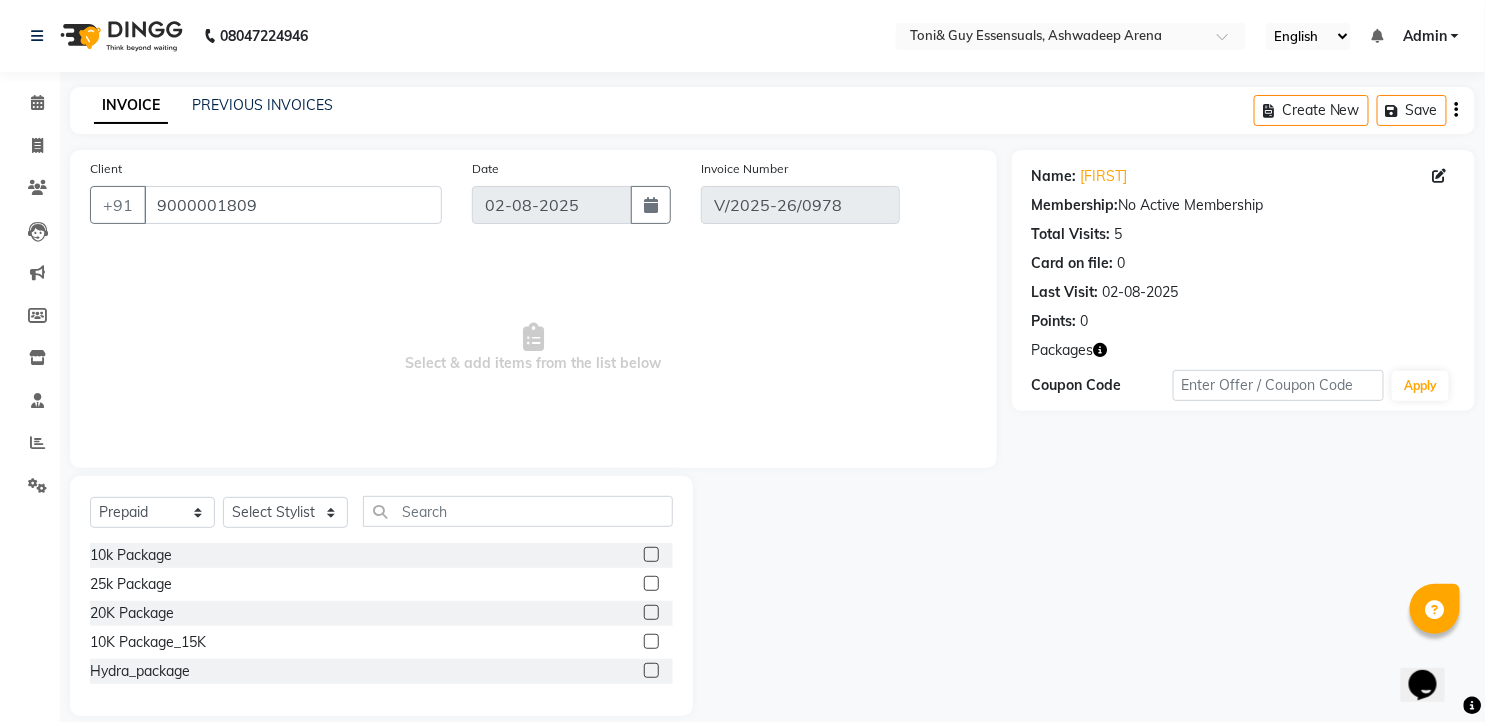 click 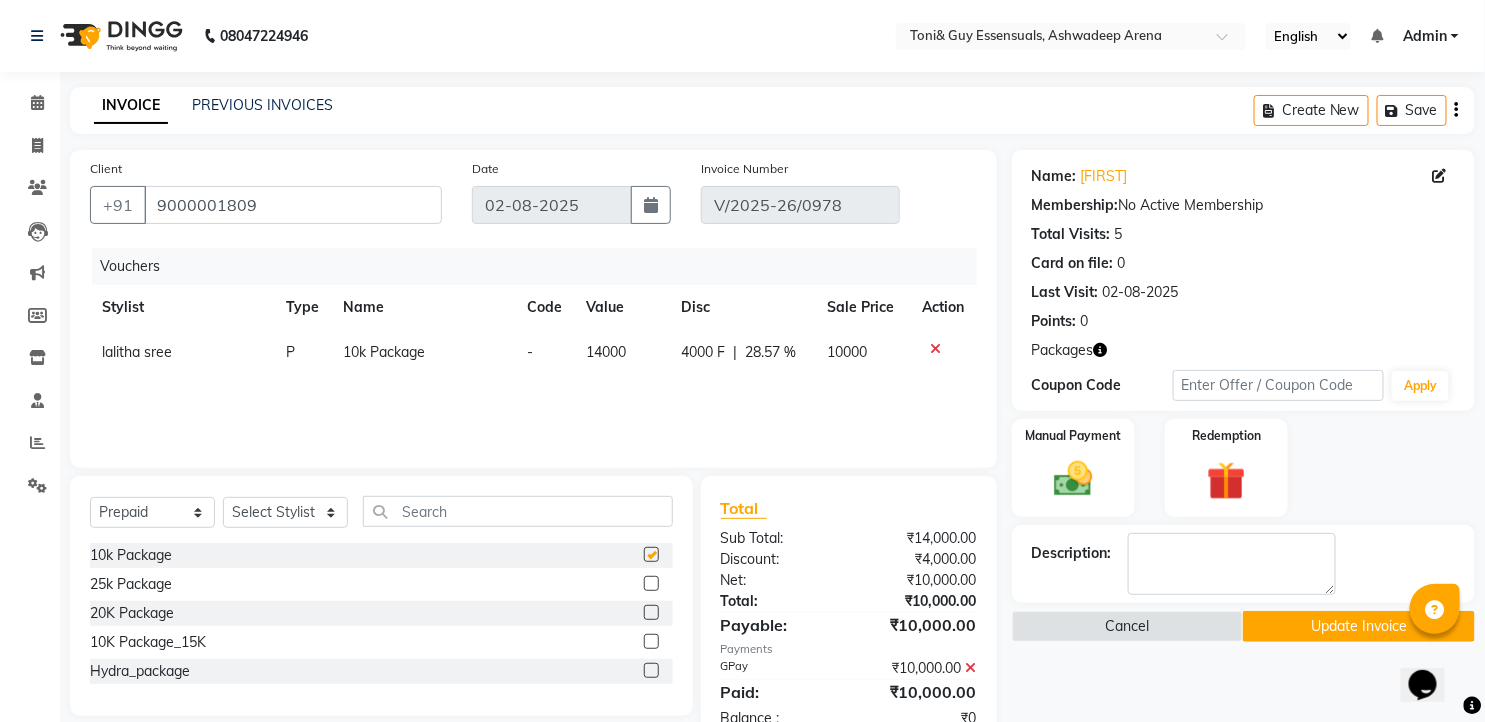 checkbox on "false" 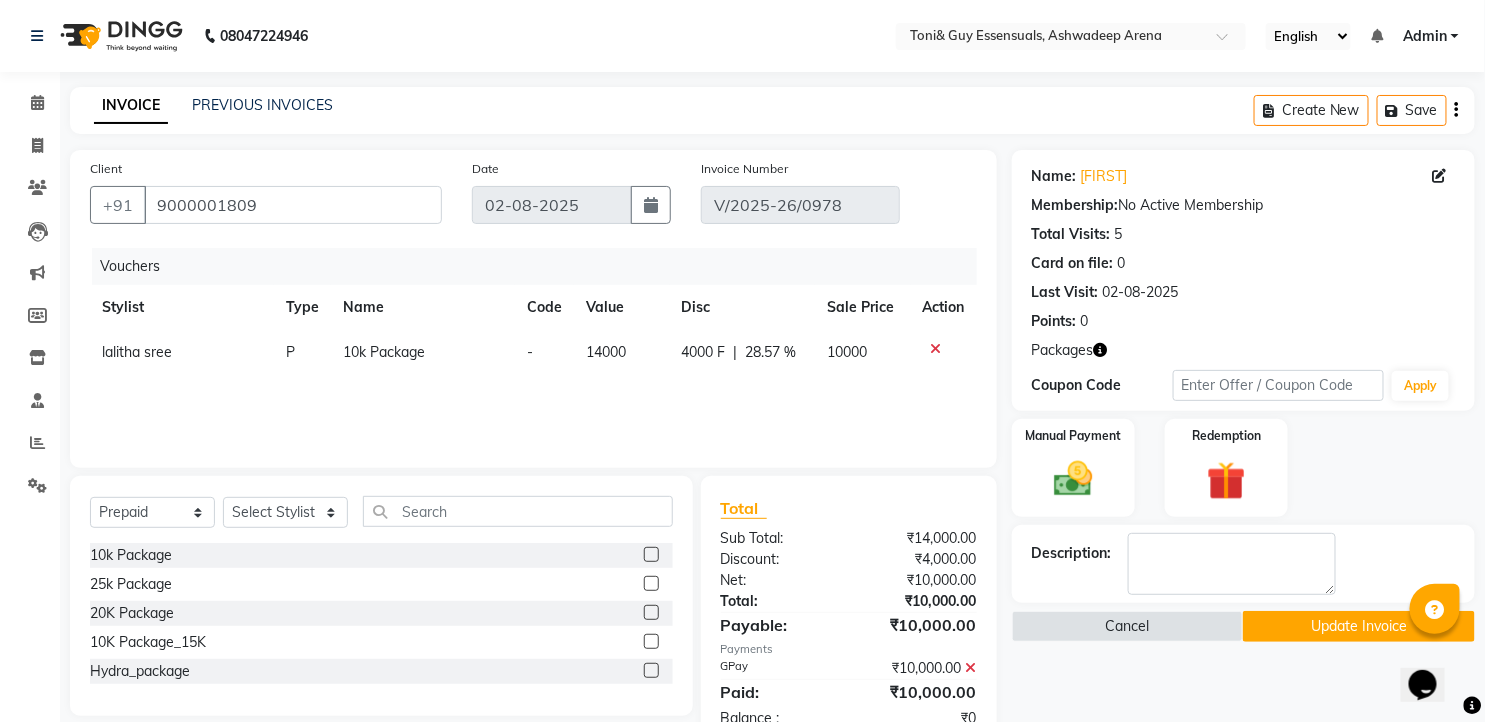 scroll, scrollTop: 56, scrollLeft: 0, axis: vertical 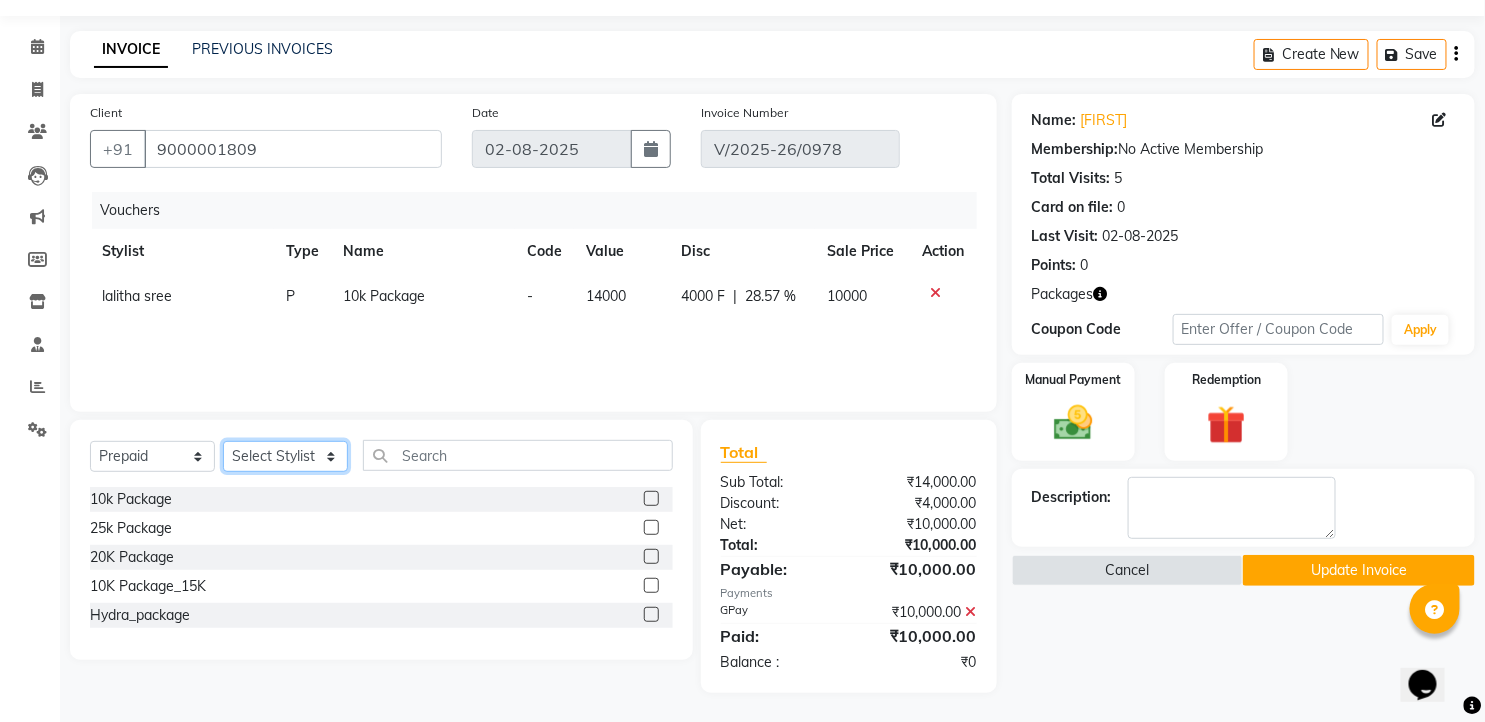click on "Select Stylist faizz gufran mohammad hyma Kumari lalitha sree Manager Riya roy sahik" 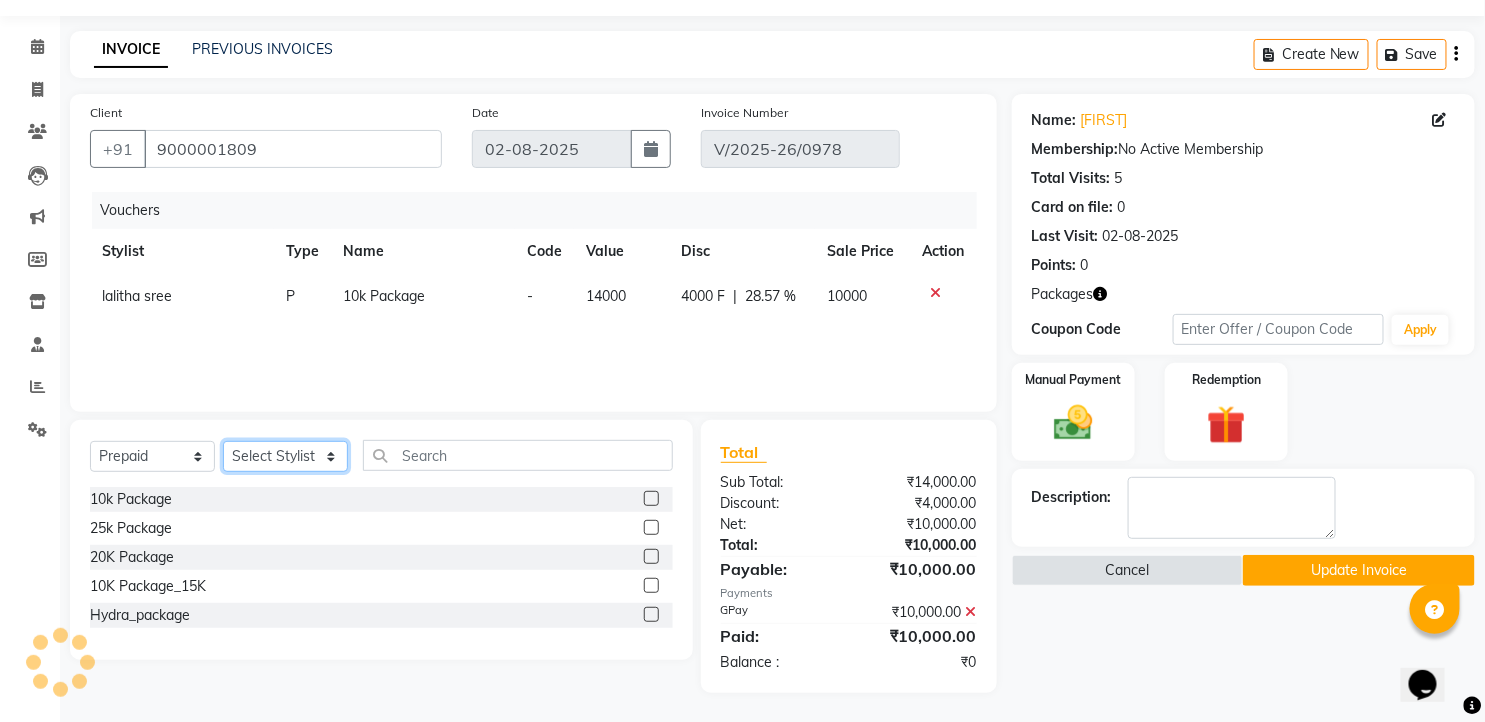 select on "[PHONE]" 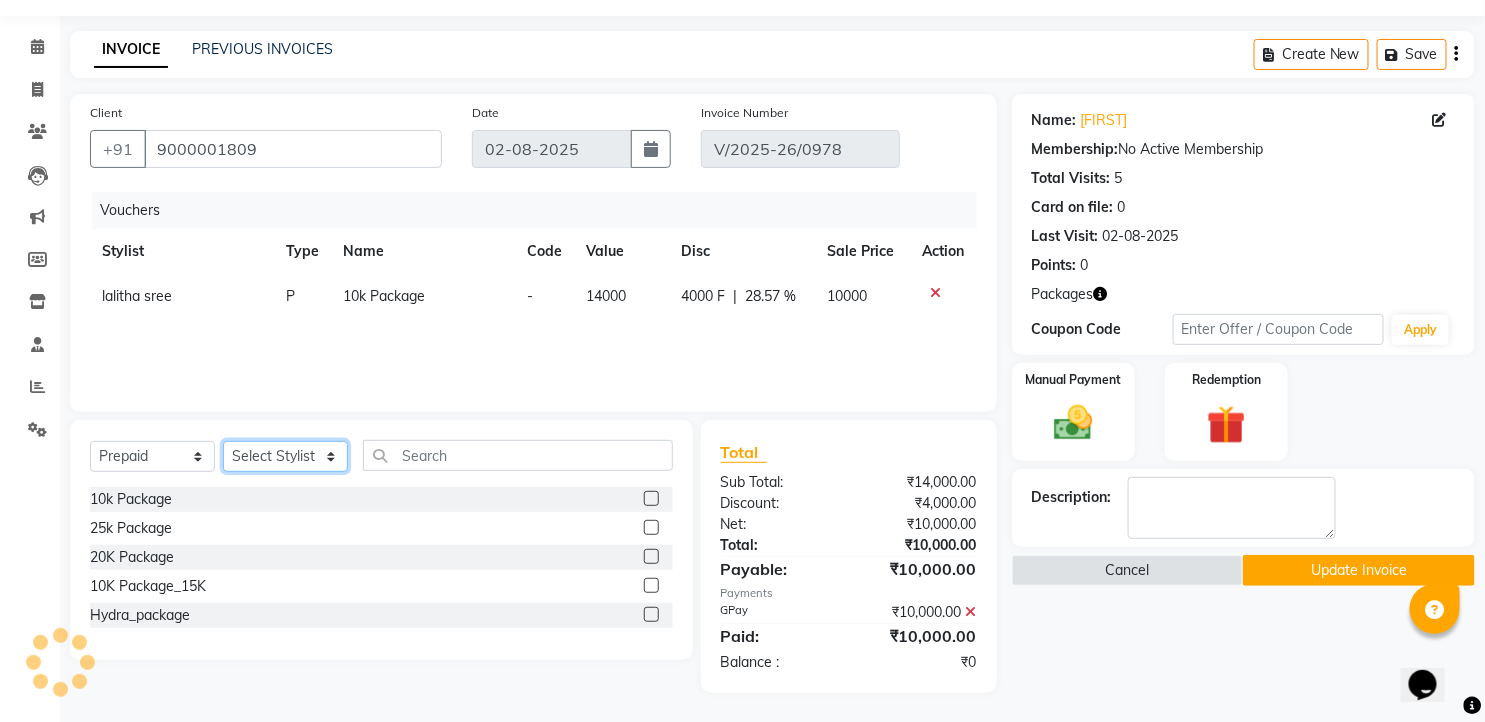 click on "Select Stylist faizz gufran mohammad hyma Kumari lalitha sree Manager Riya roy sahik" 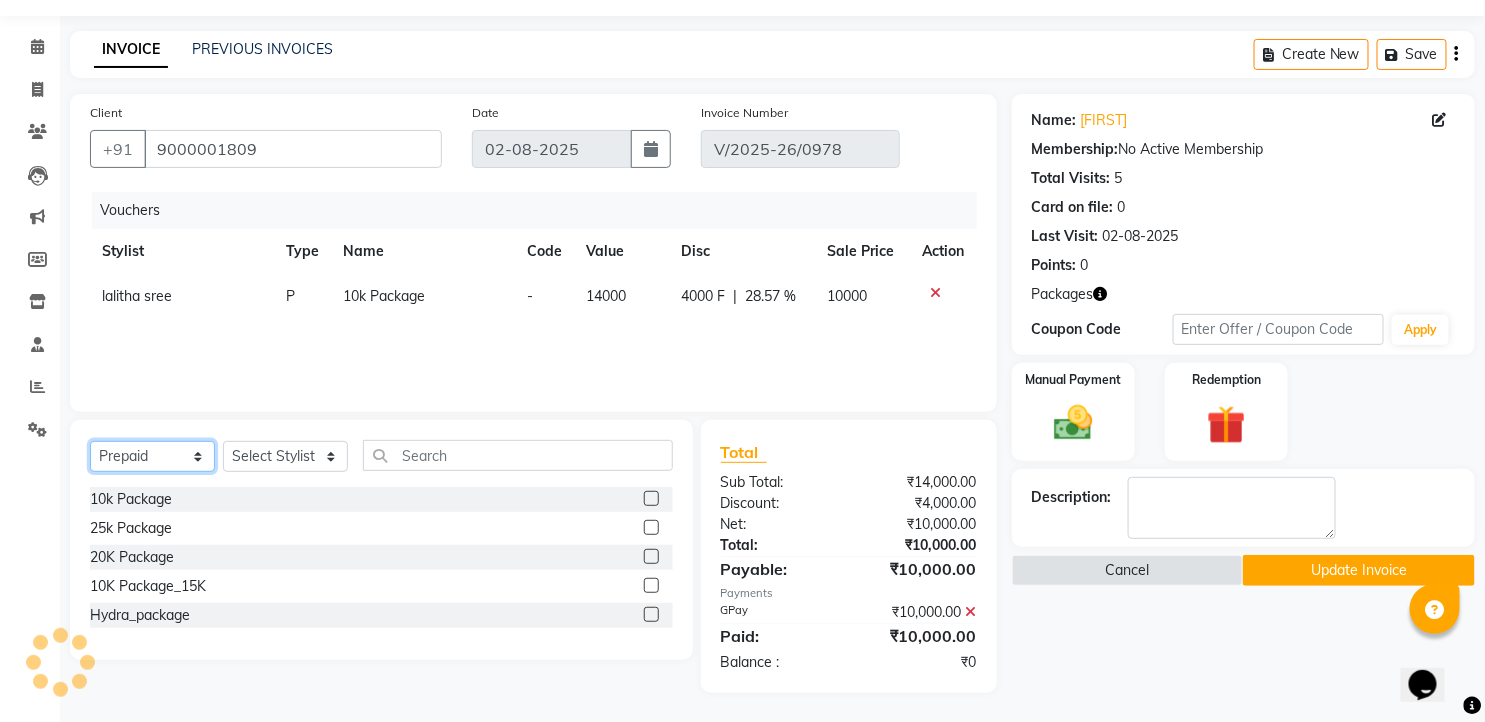 click on "Select  Service  Product  Membership  Package Voucher Prepaid Gift Card" 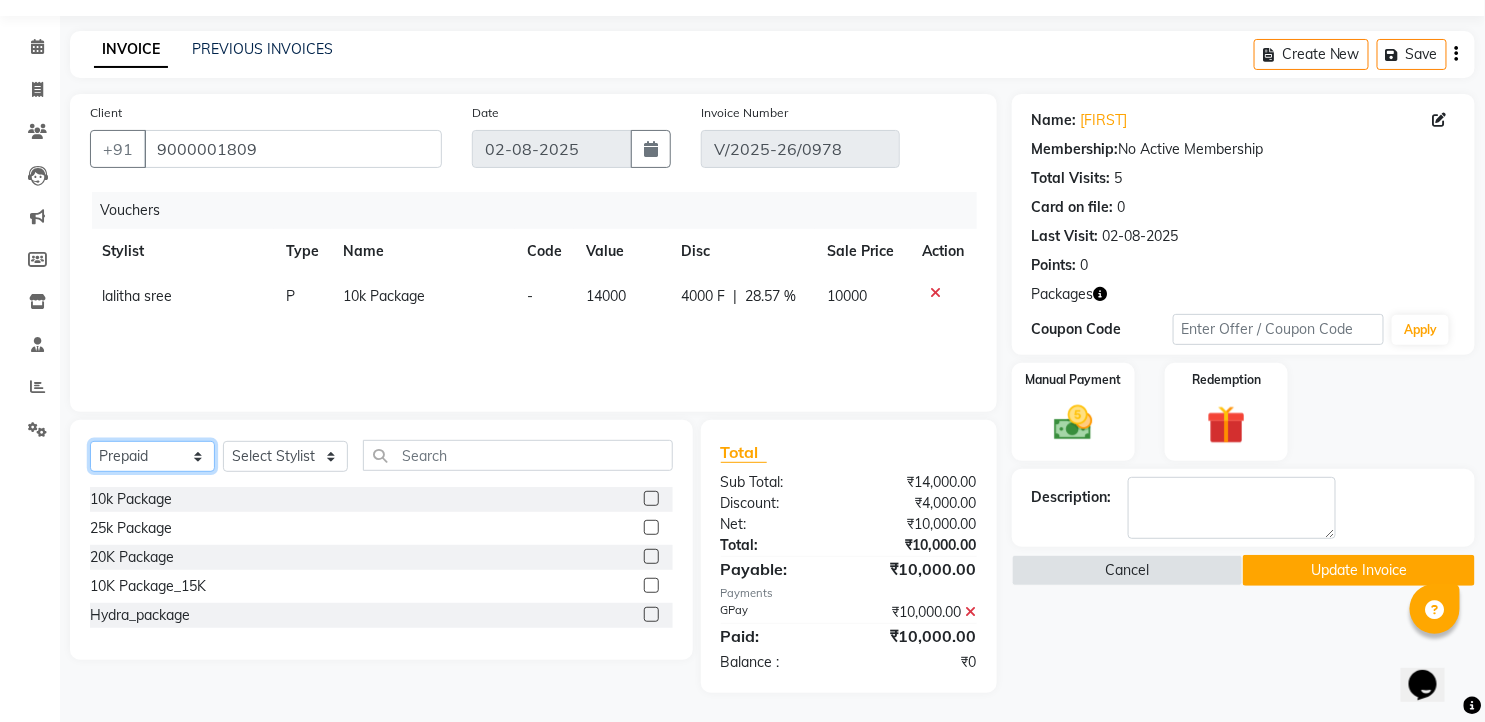 select on "service" 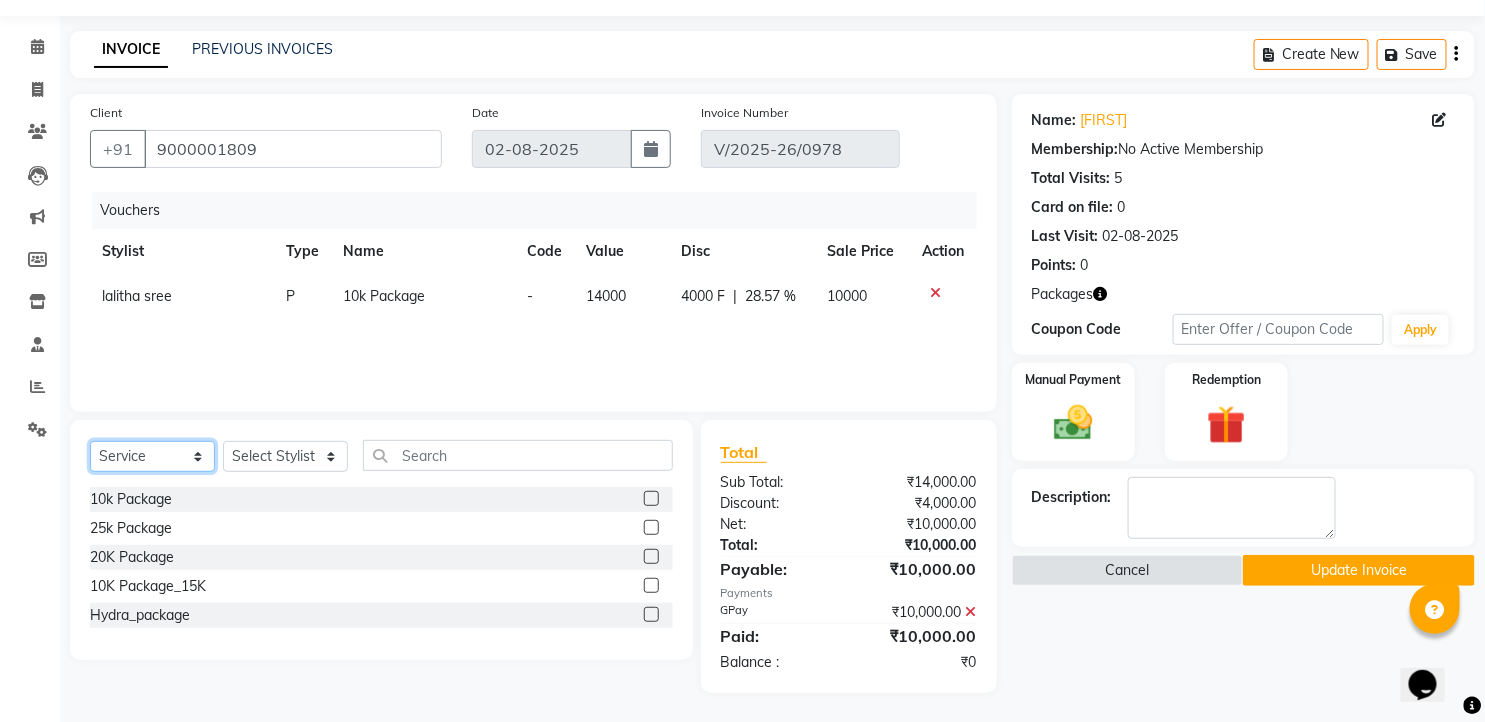 click on "Select  Service  Product  Membership  Package Voucher Prepaid Gift Card" 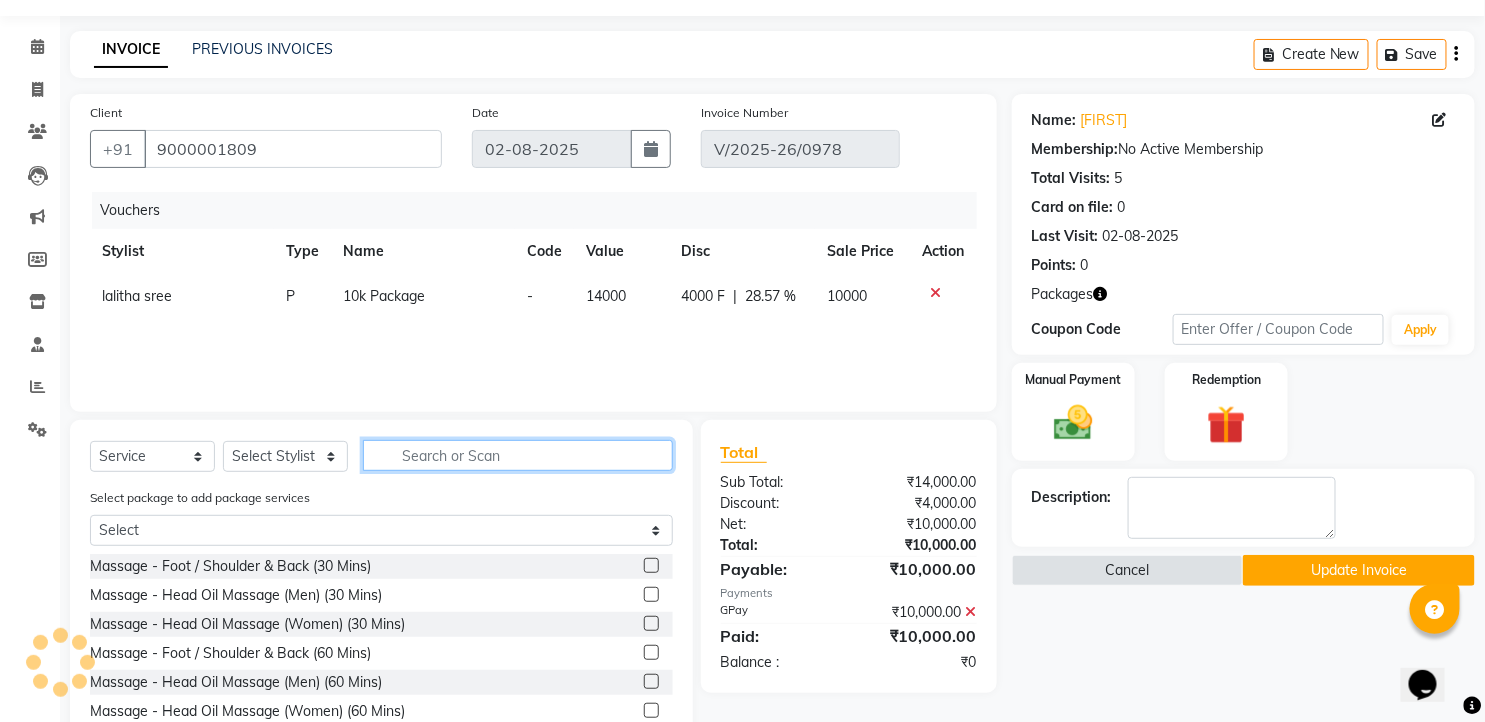 click 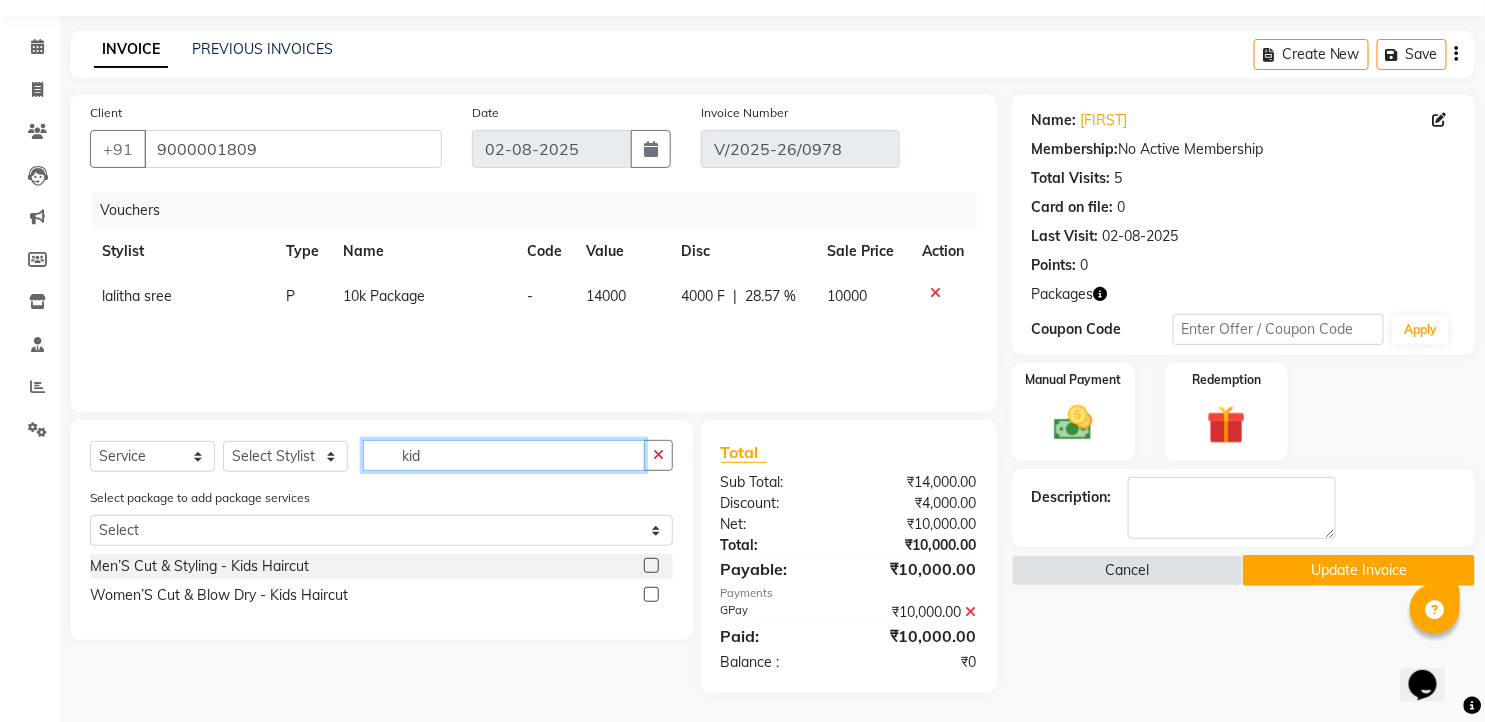 type on "kid" 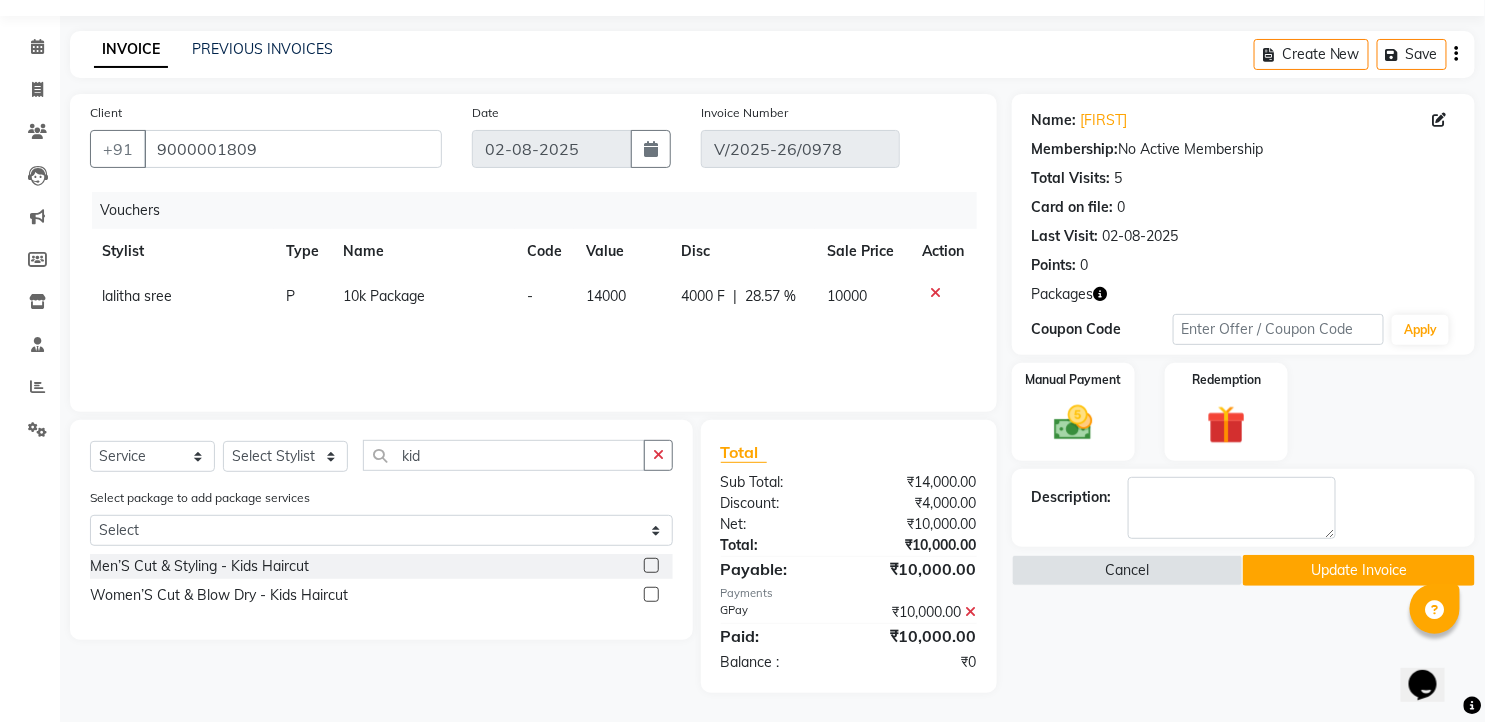 click 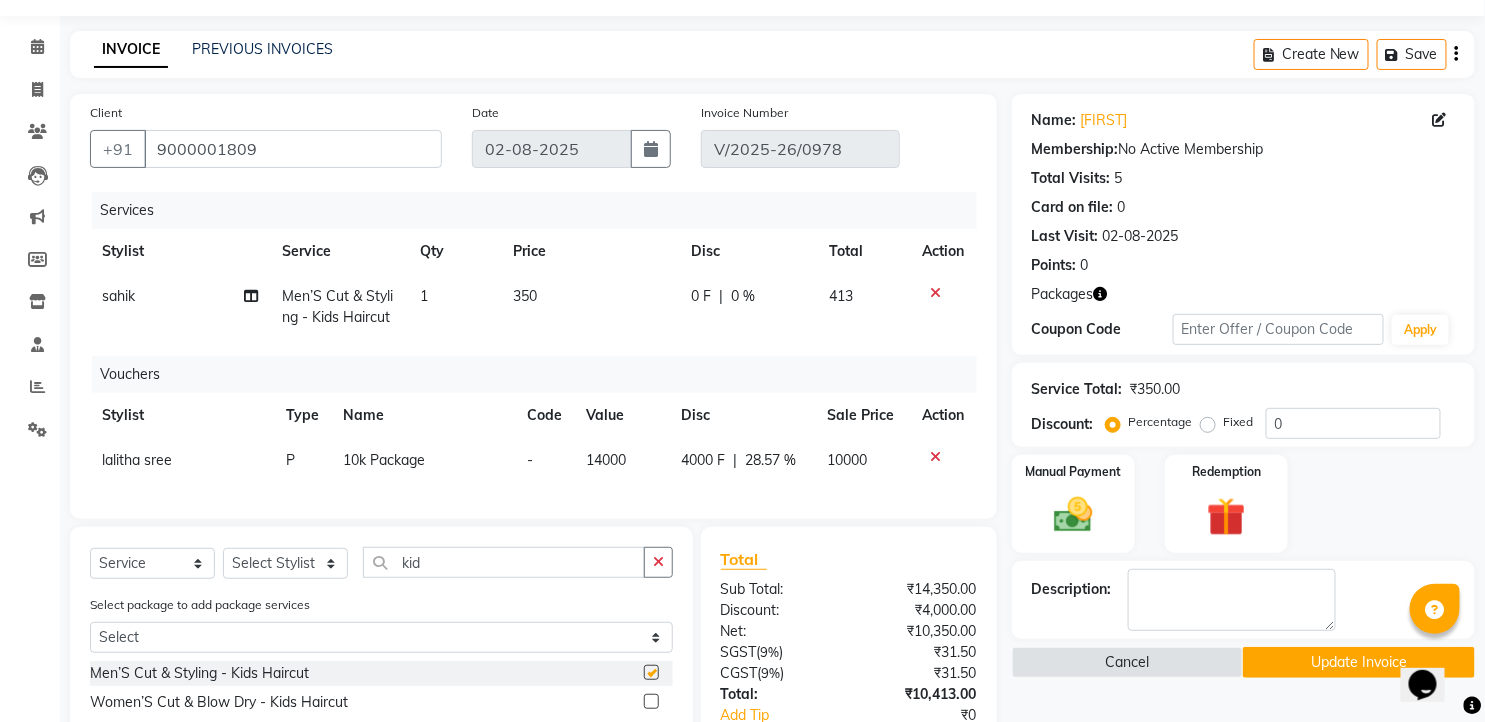 checkbox on "false" 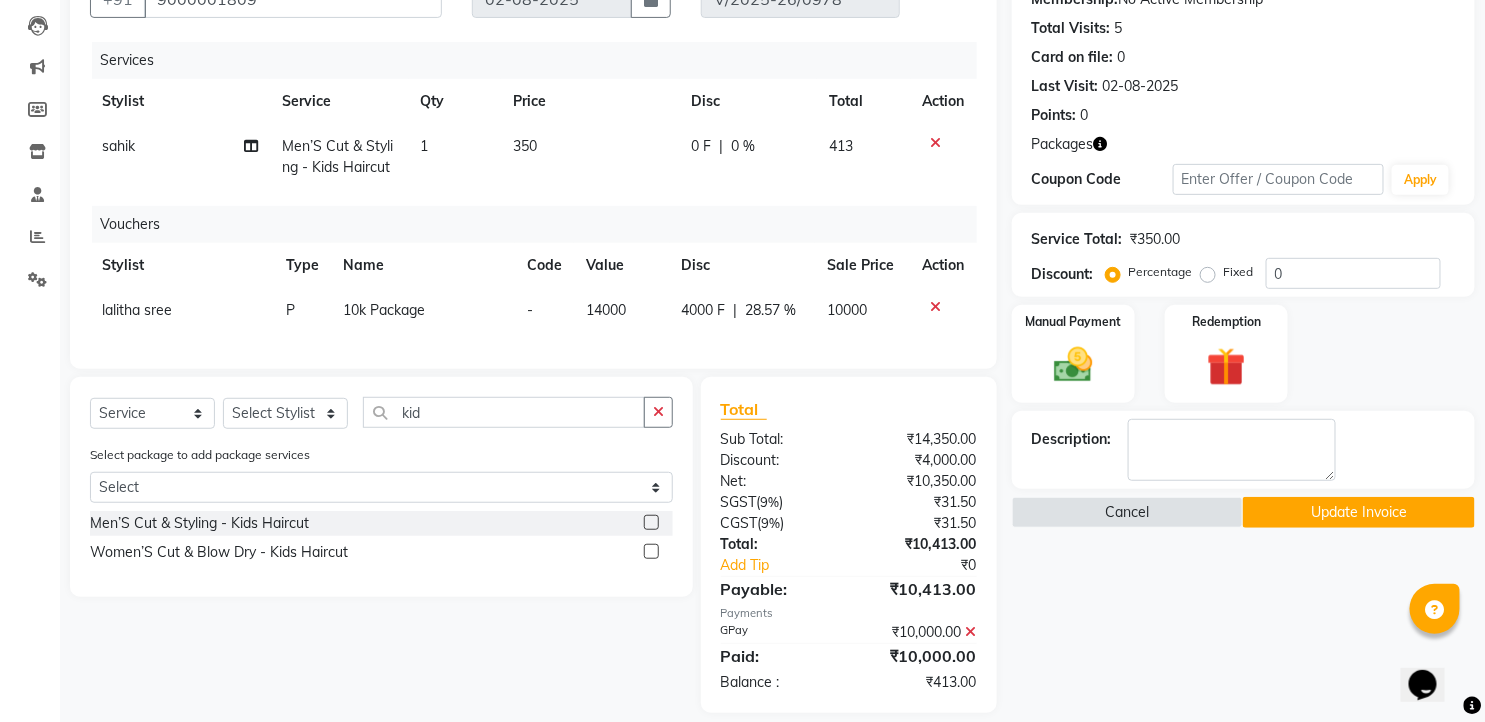 scroll, scrollTop: 243, scrollLeft: 0, axis: vertical 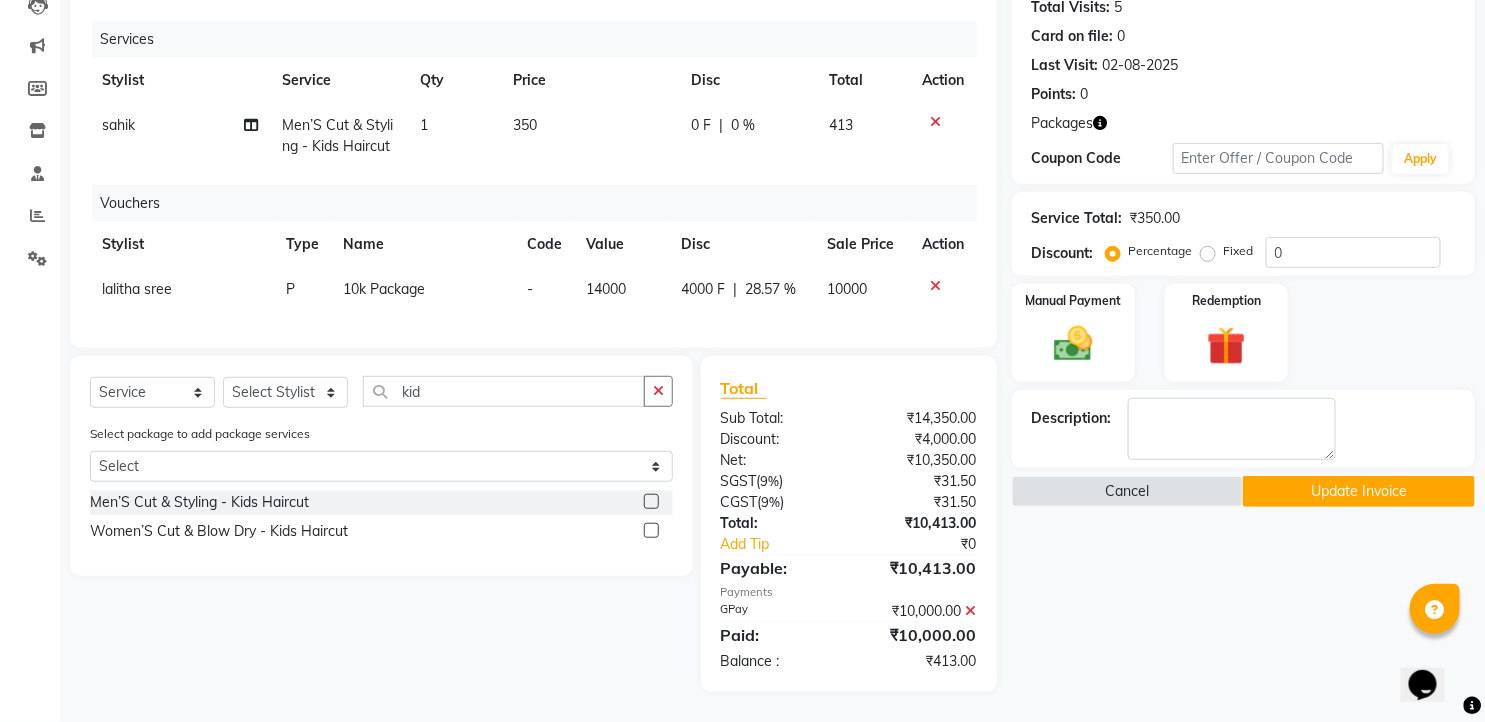 click 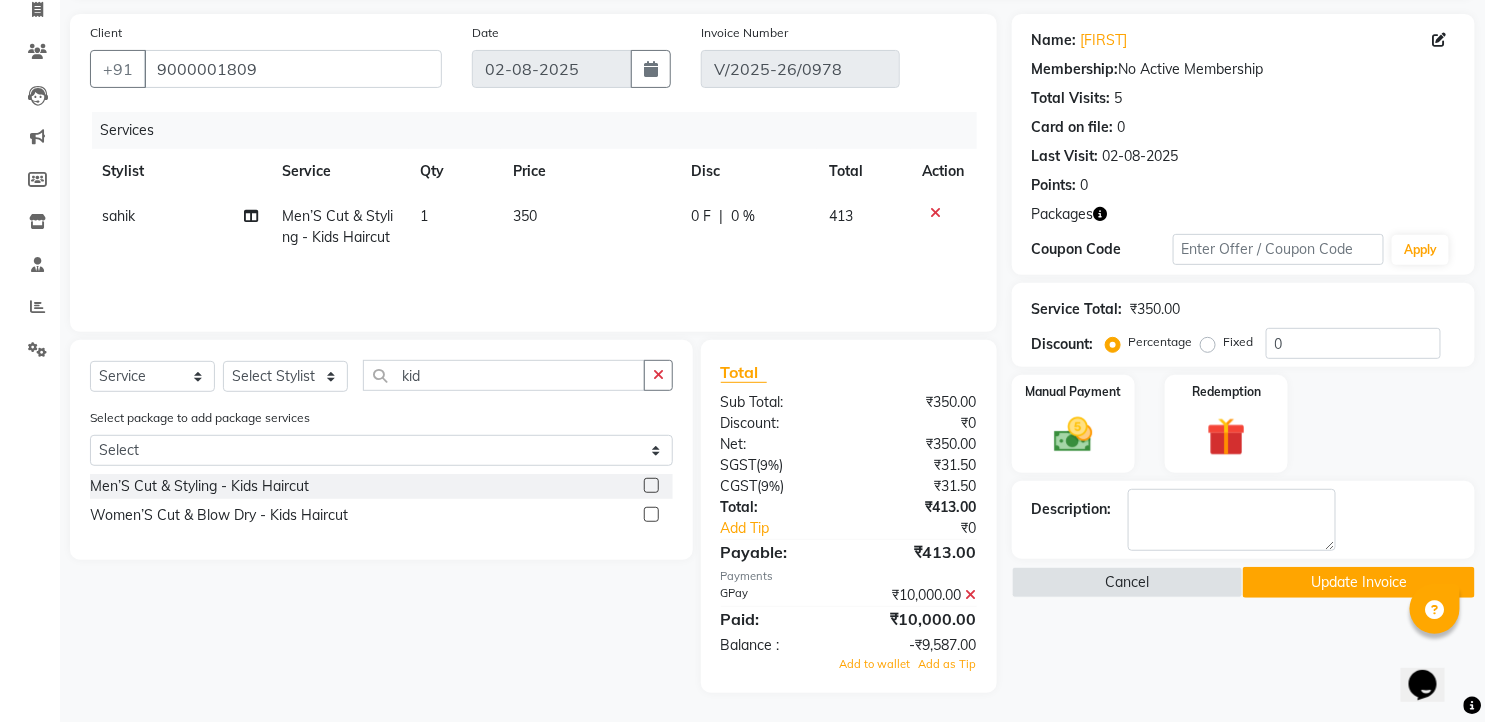 scroll, scrollTop: 25, scrollLeft: 0, axis: vertical 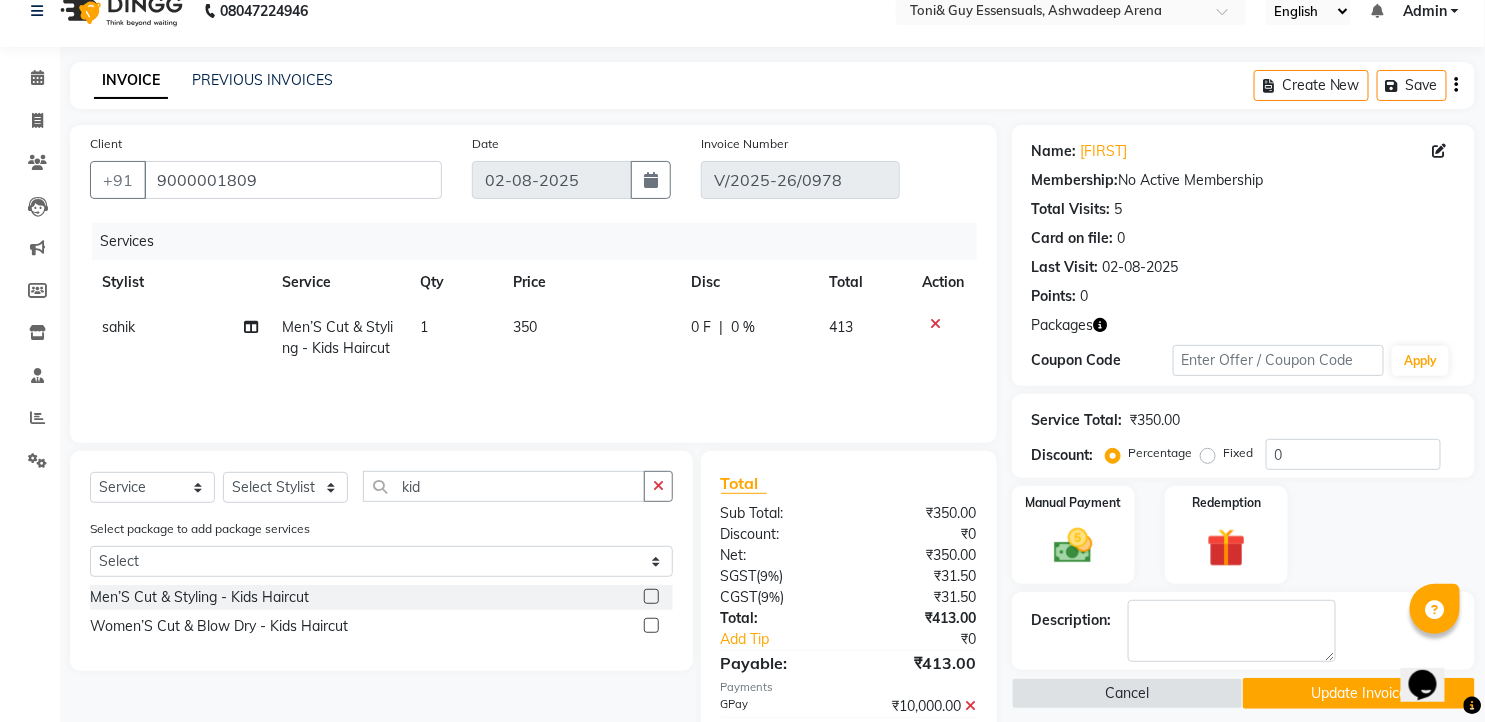 click 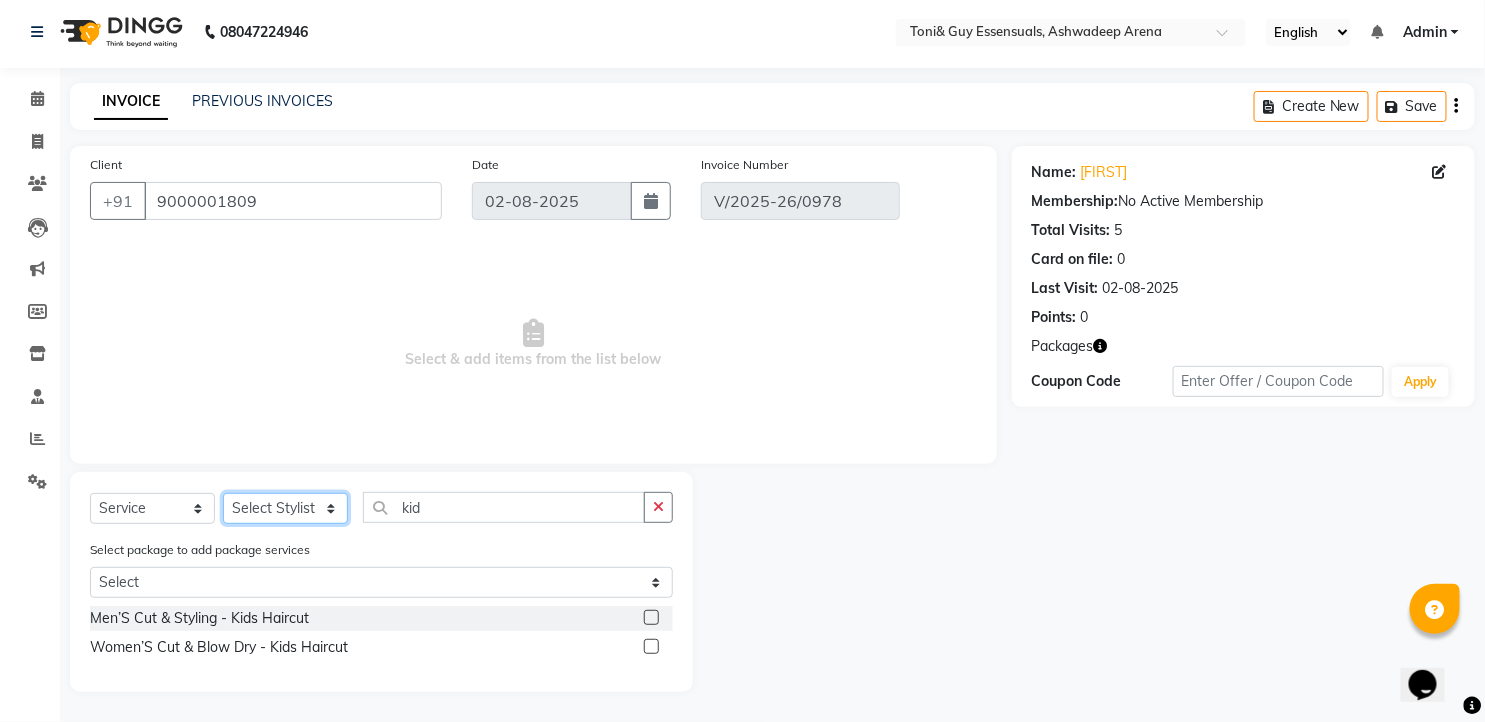 click on "Select Stylist faizz gufran mohammad hyma Kumari lalitha sree Manager Riya roy sahik" 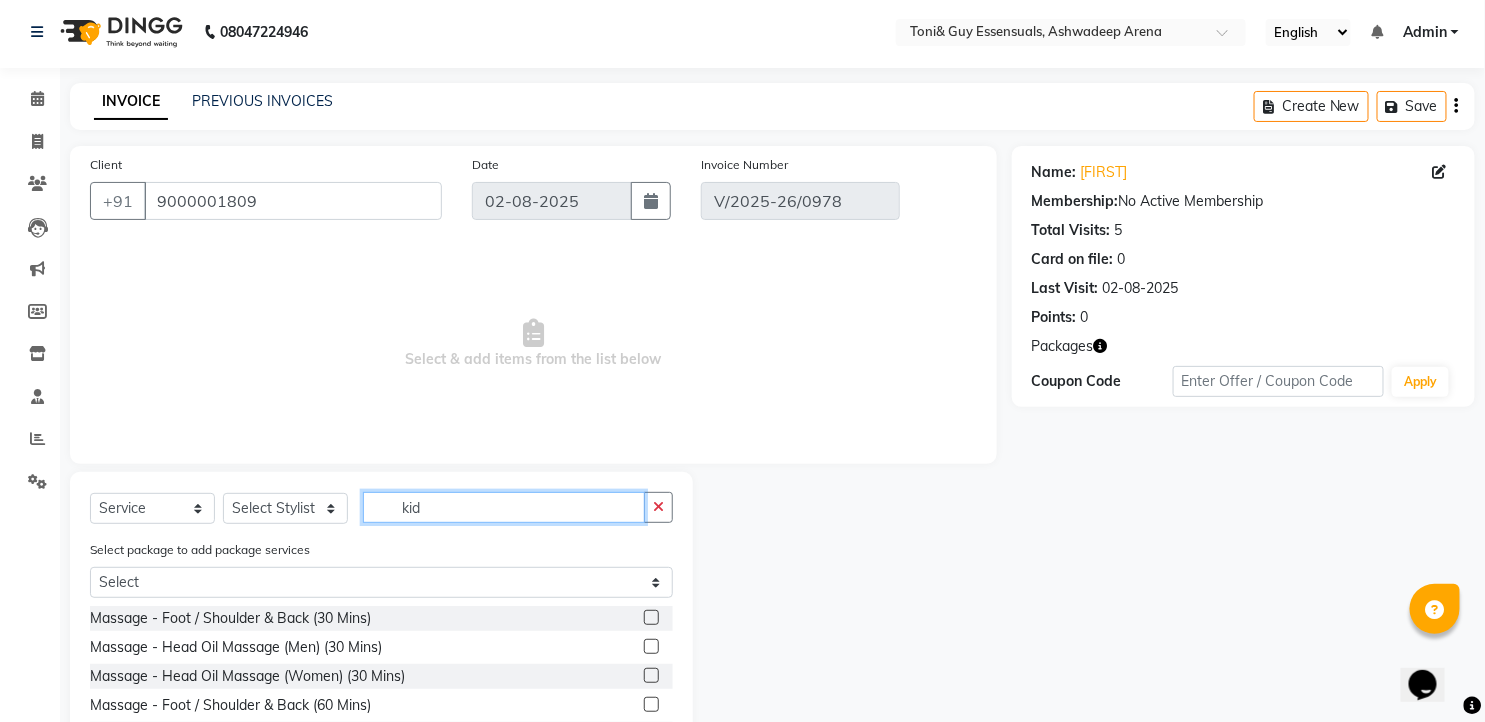 drag, startPoint x: 445, startPoint y: 504, endPoint x: 354, endPoint y: 515, distance: 91.66242 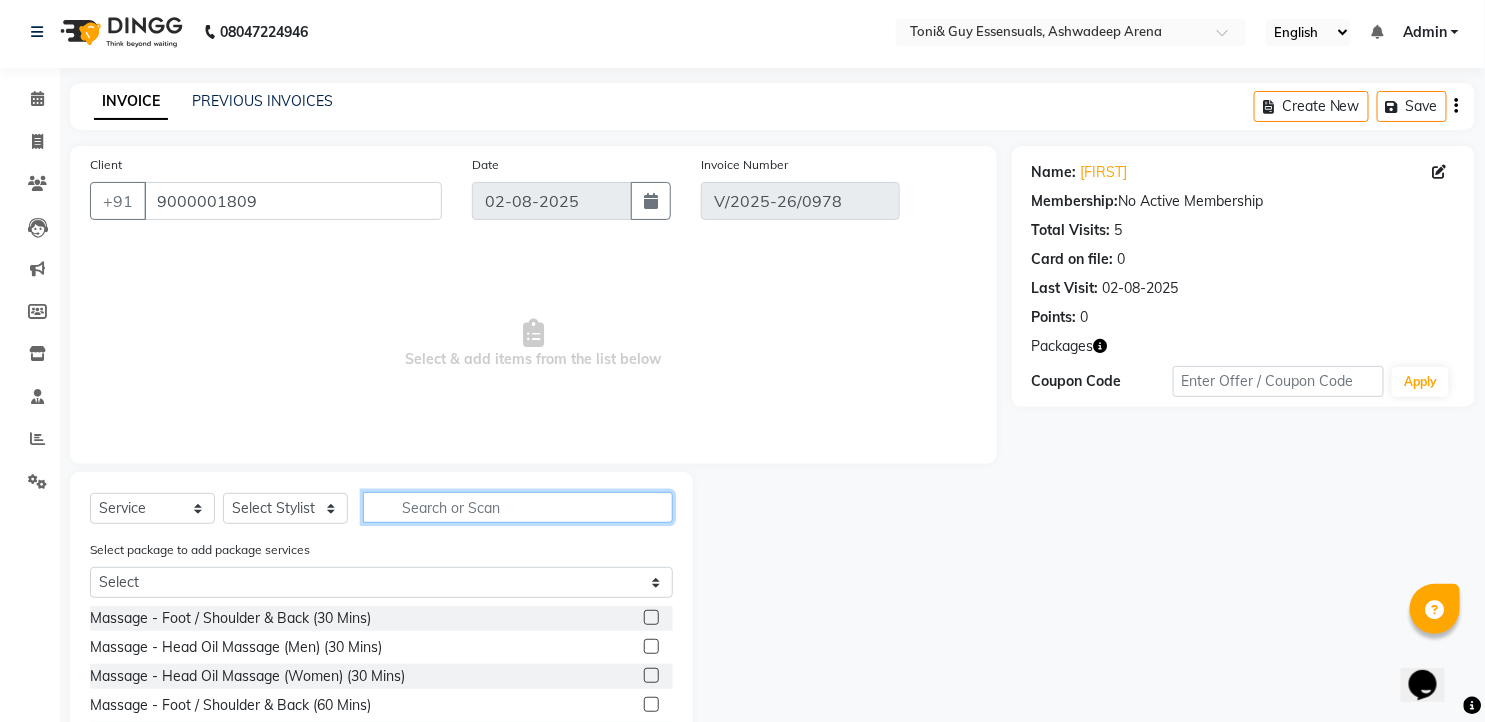 type 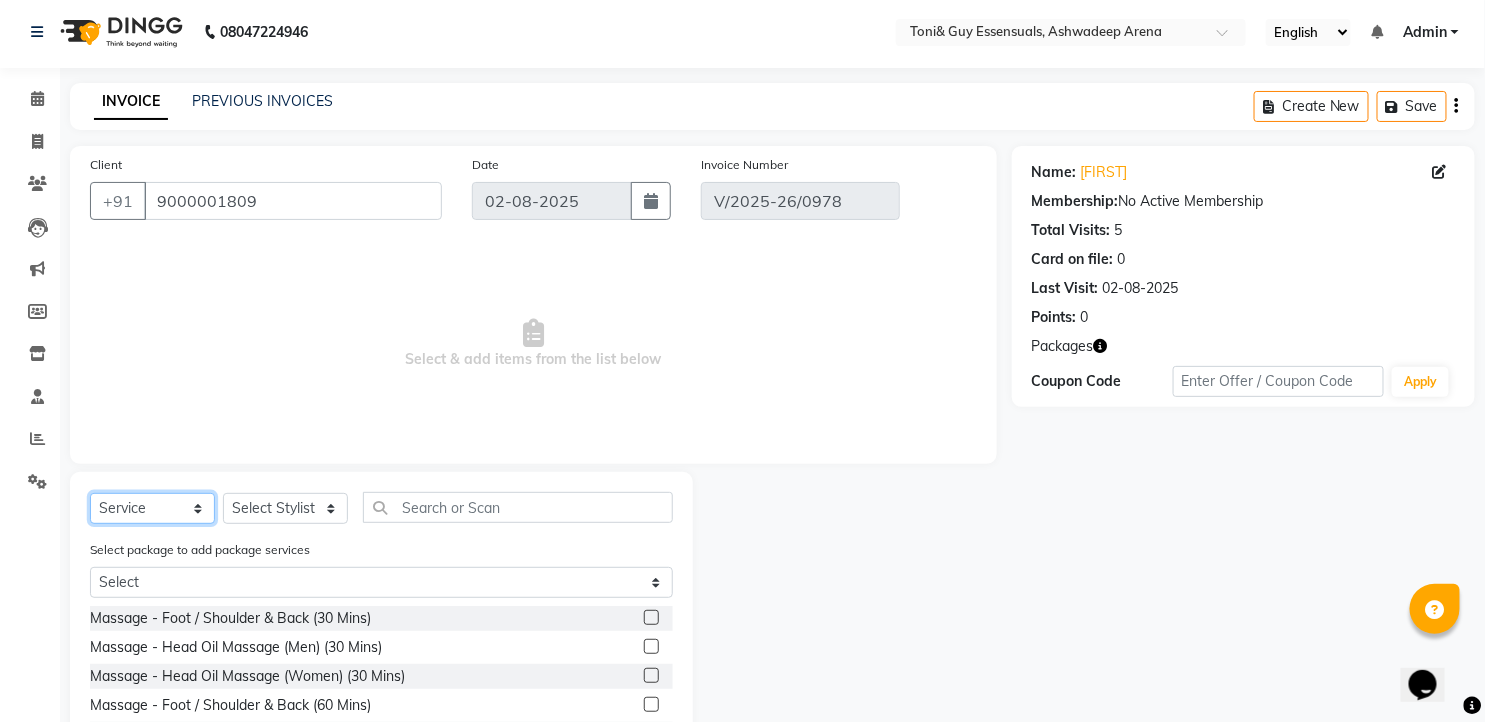 click on "Select  Service  Product  Membership  Package Voucher Prepaid Gift Card" 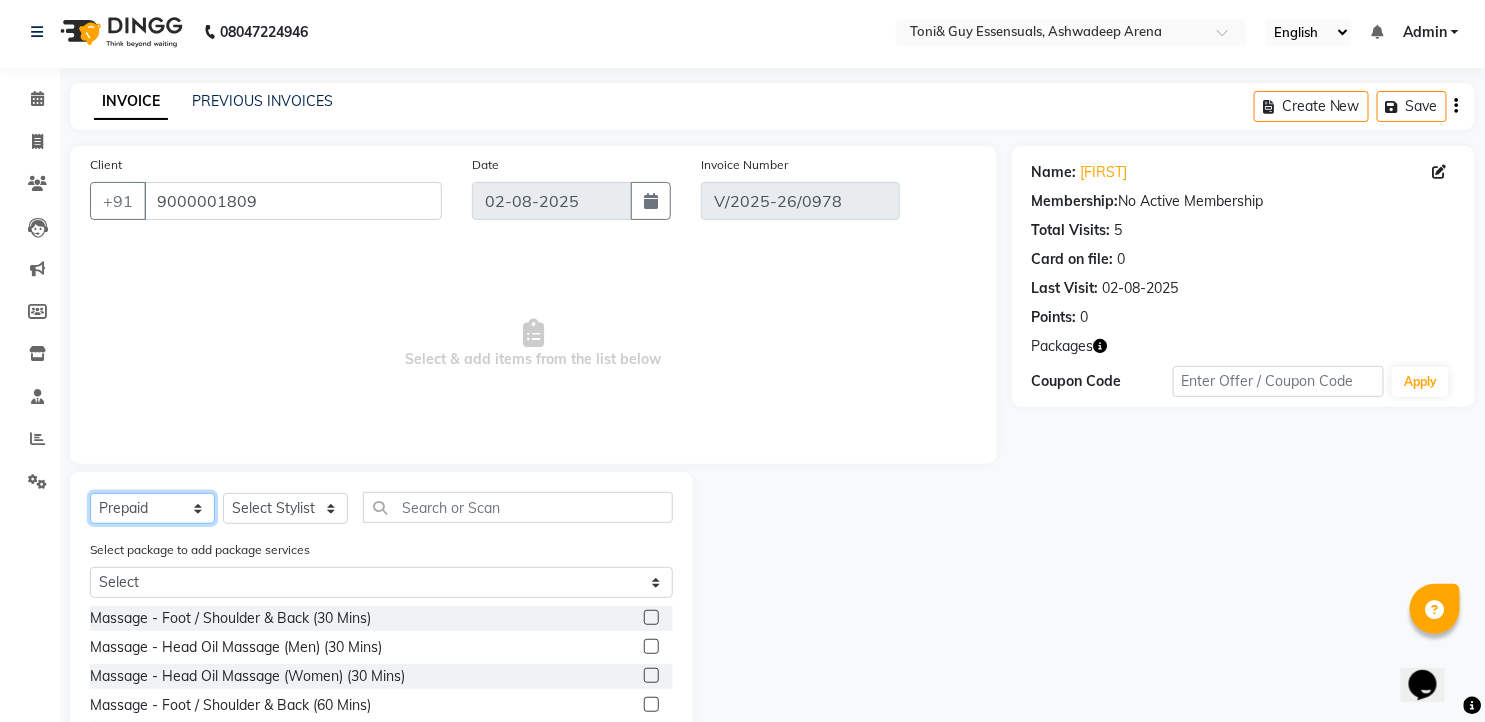 click on "Select  Service  Product  Membership  Package Voucher Prepaid Gift Card" 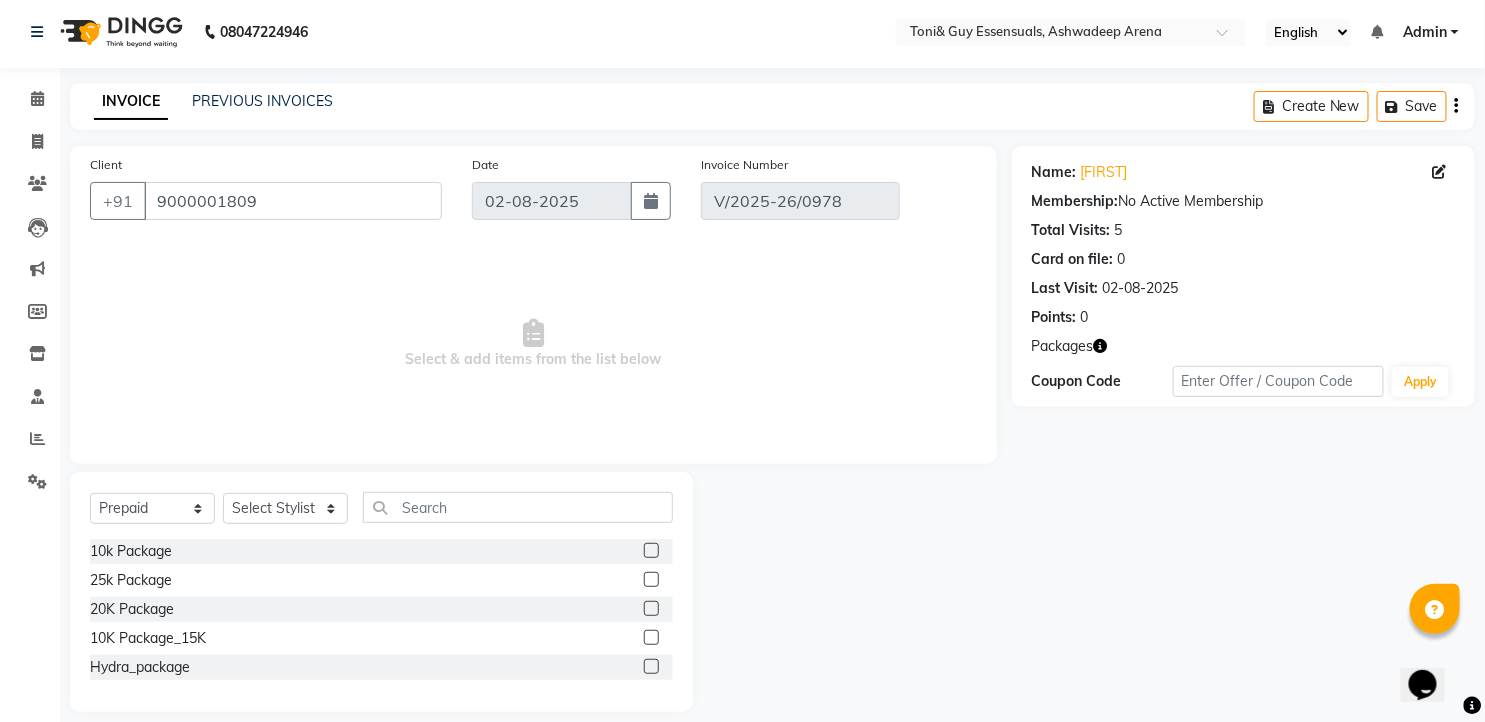 click 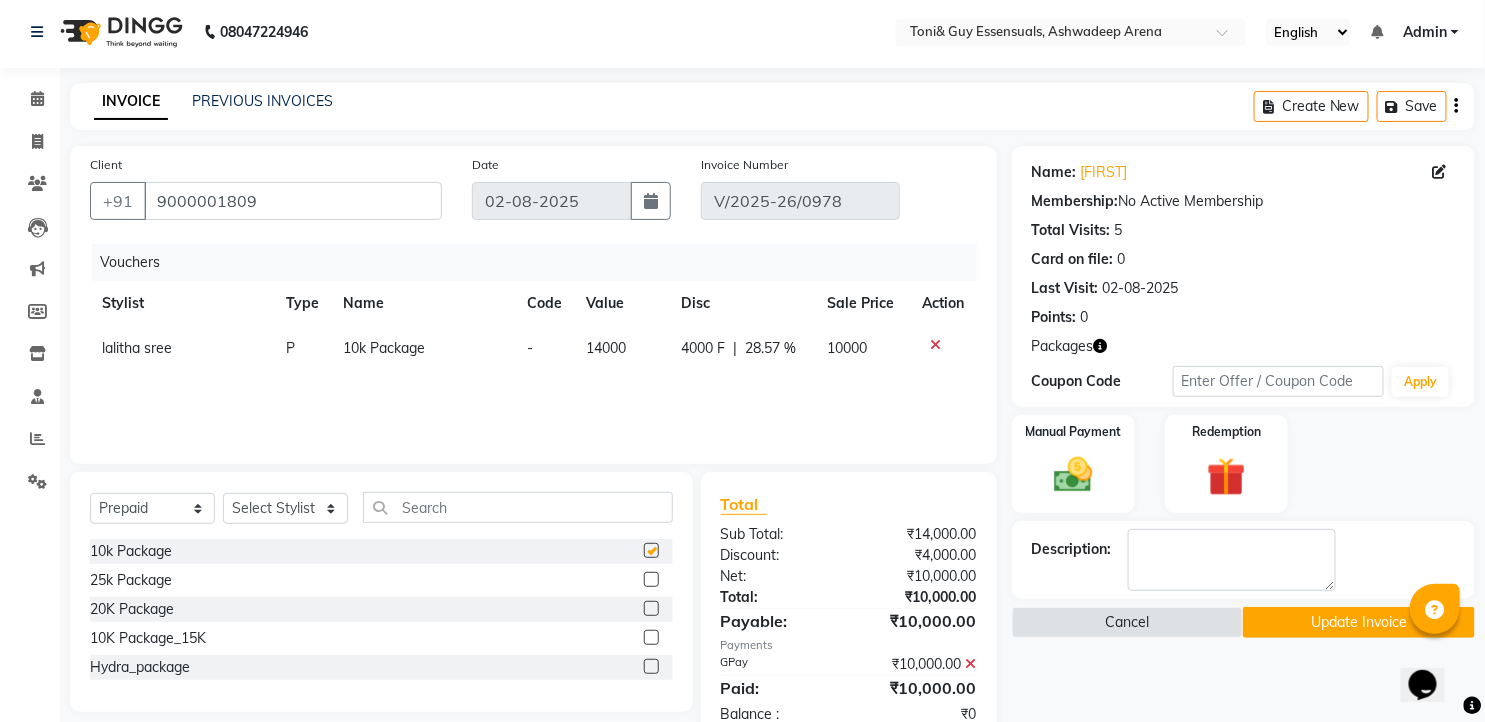 checkbox on "false" 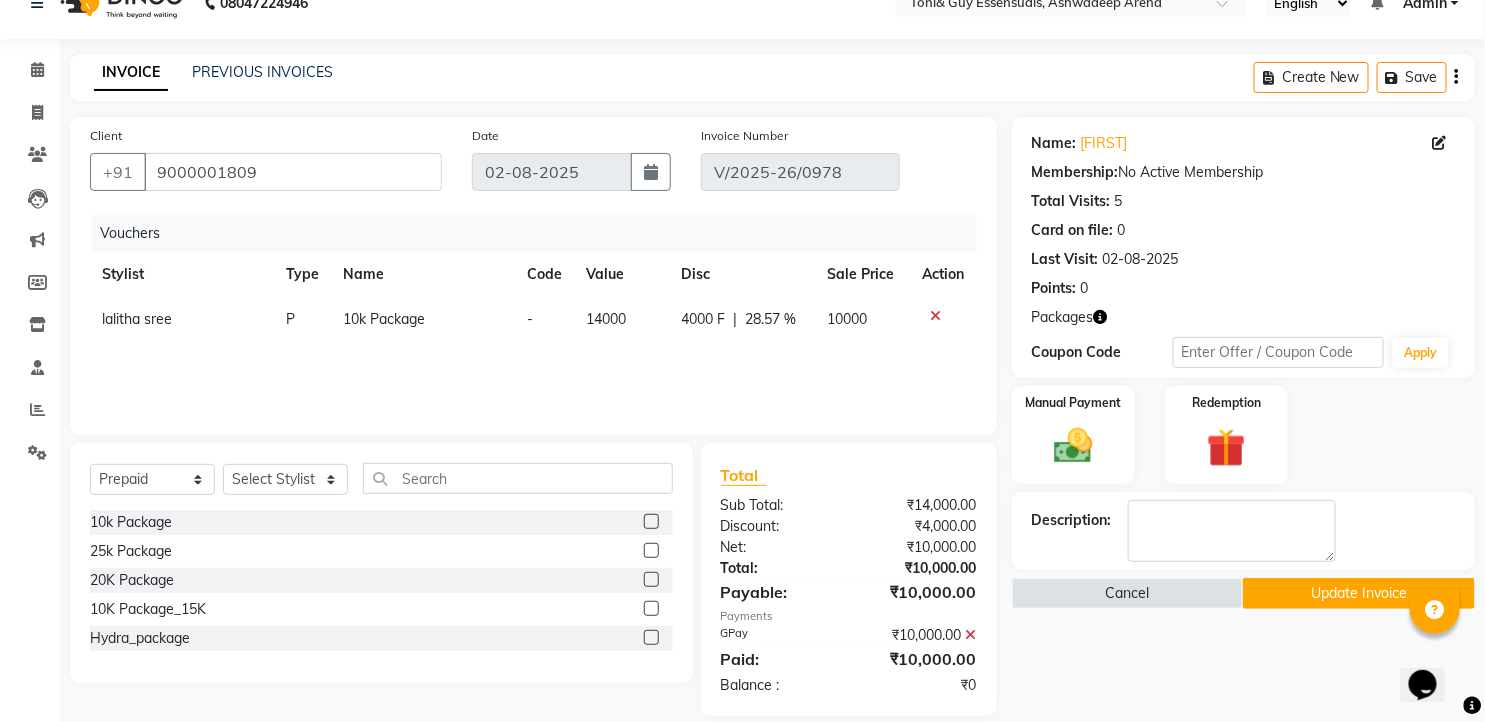 scroll, scrollTop: 56, scrollLeft: 0, axis: vertical 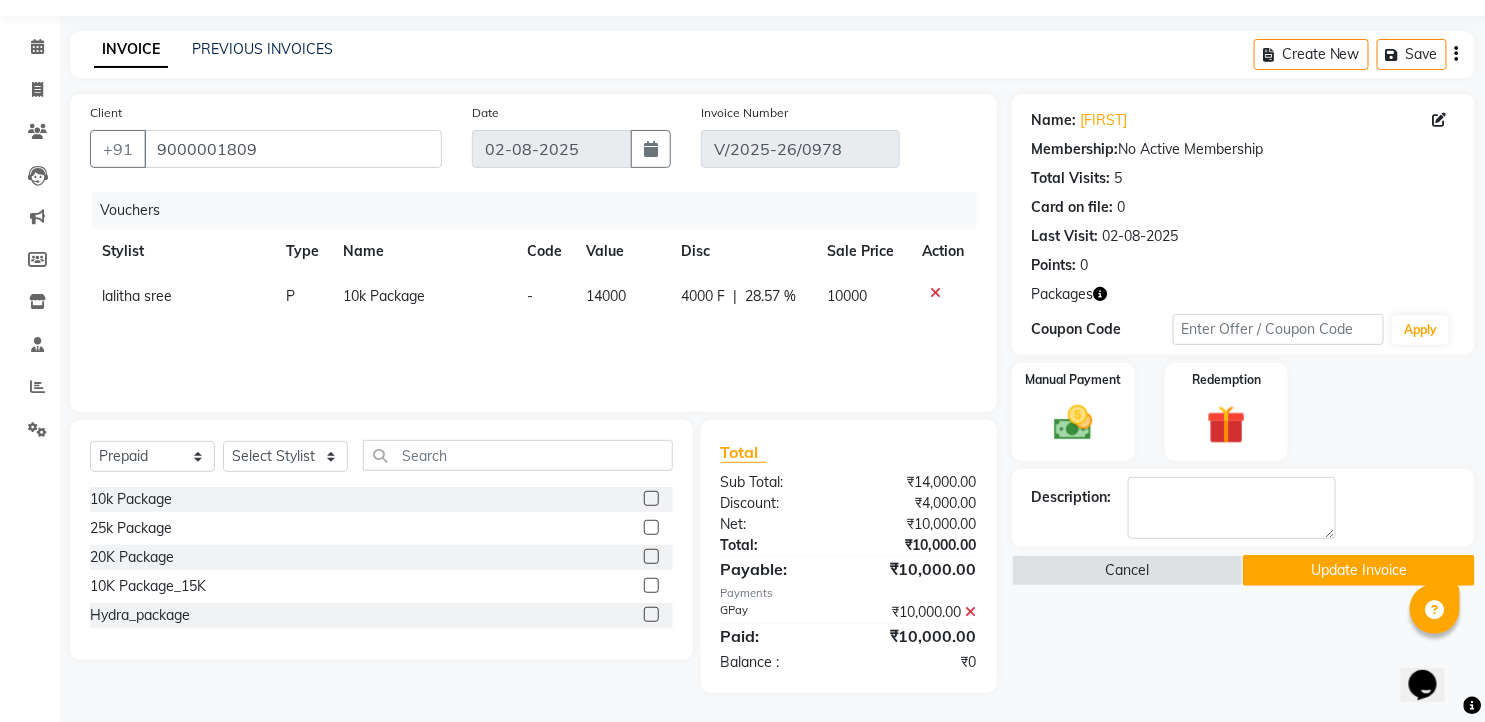 click on "Update Invoice" 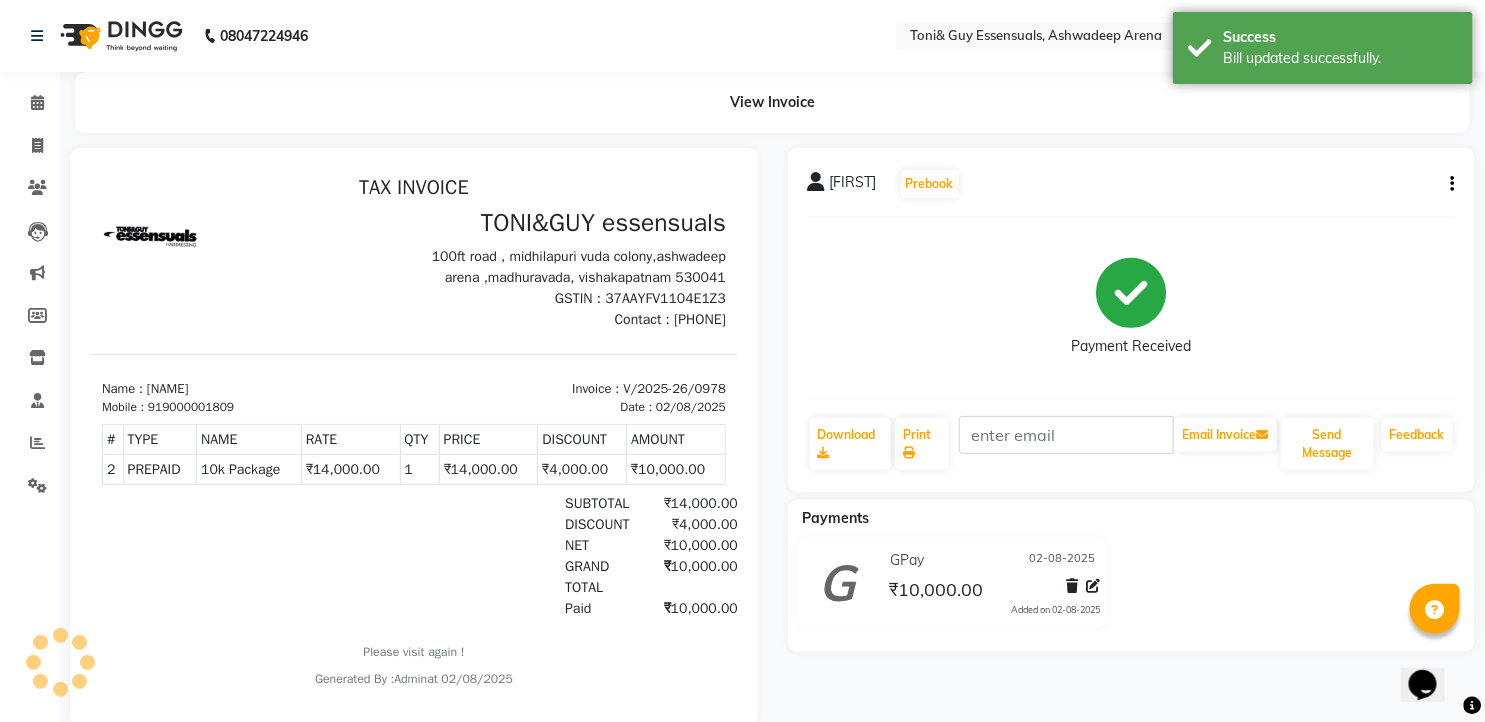 scroll, scrollTop: 15, scrollLeft: 0, axis: vertical 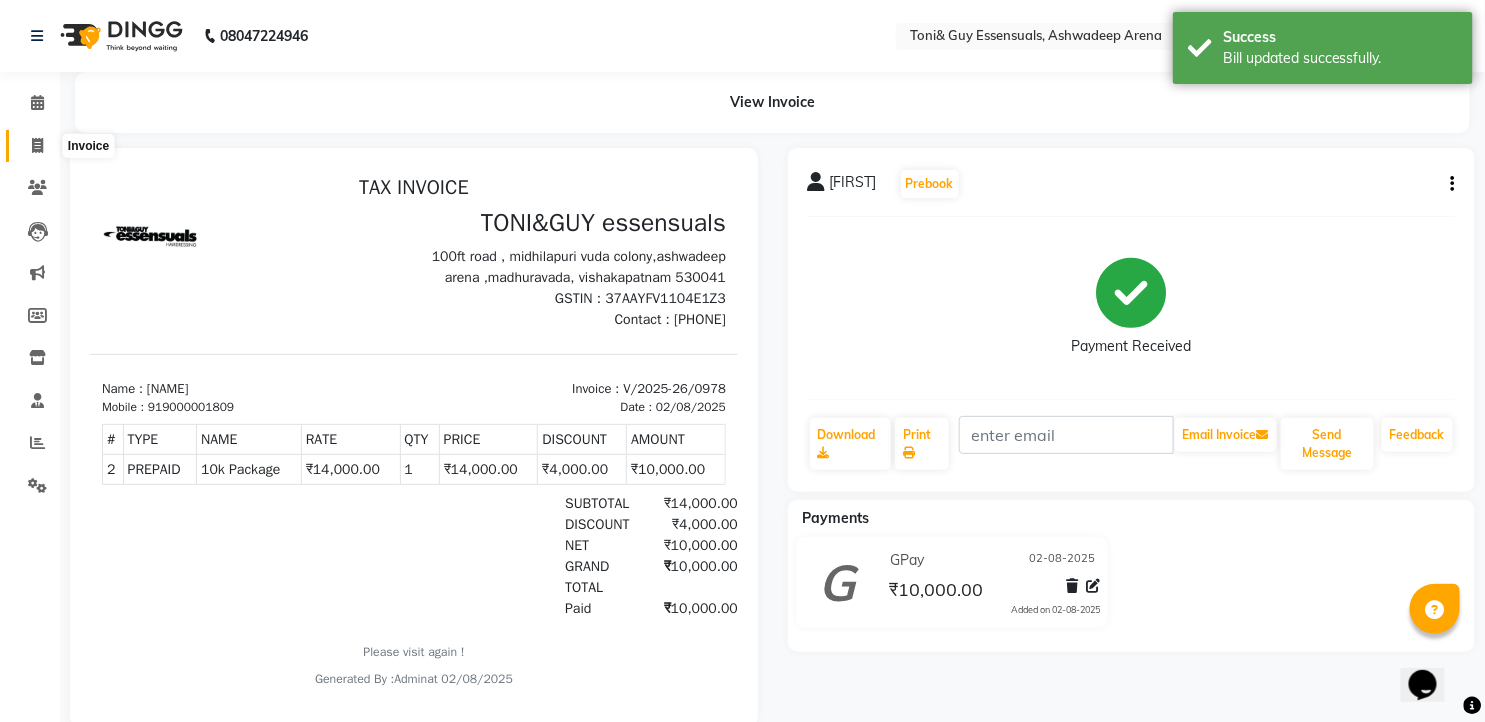 click 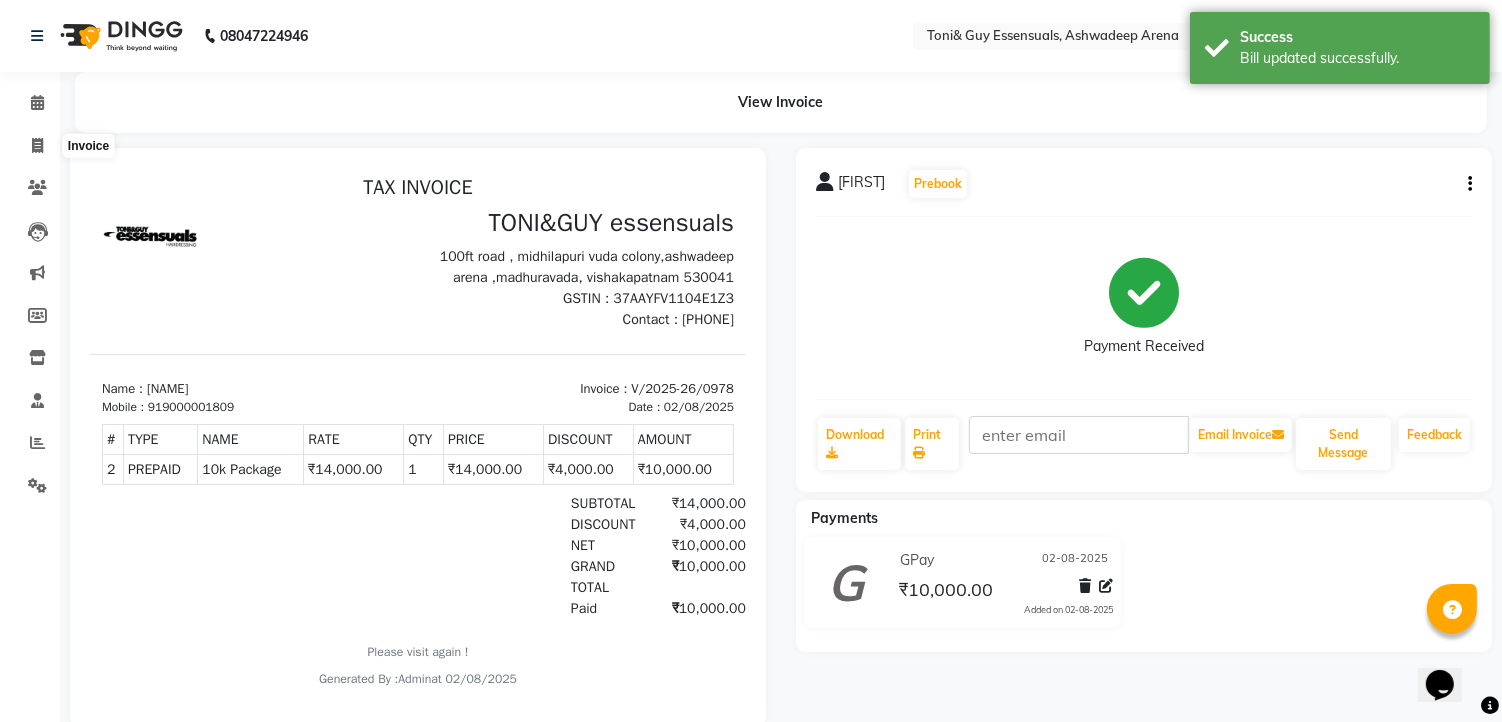 select on "7150" 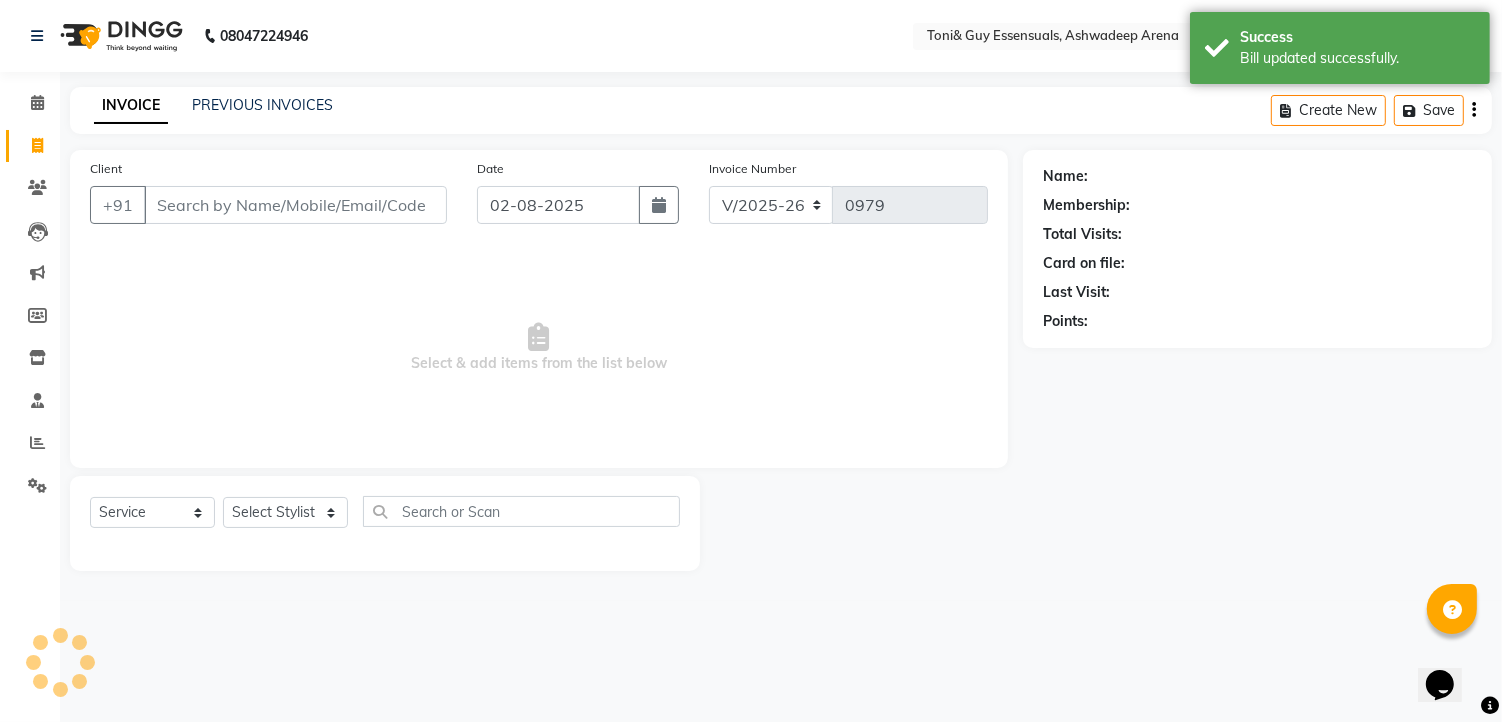 click on "Client" at bounding box center (295, 205) 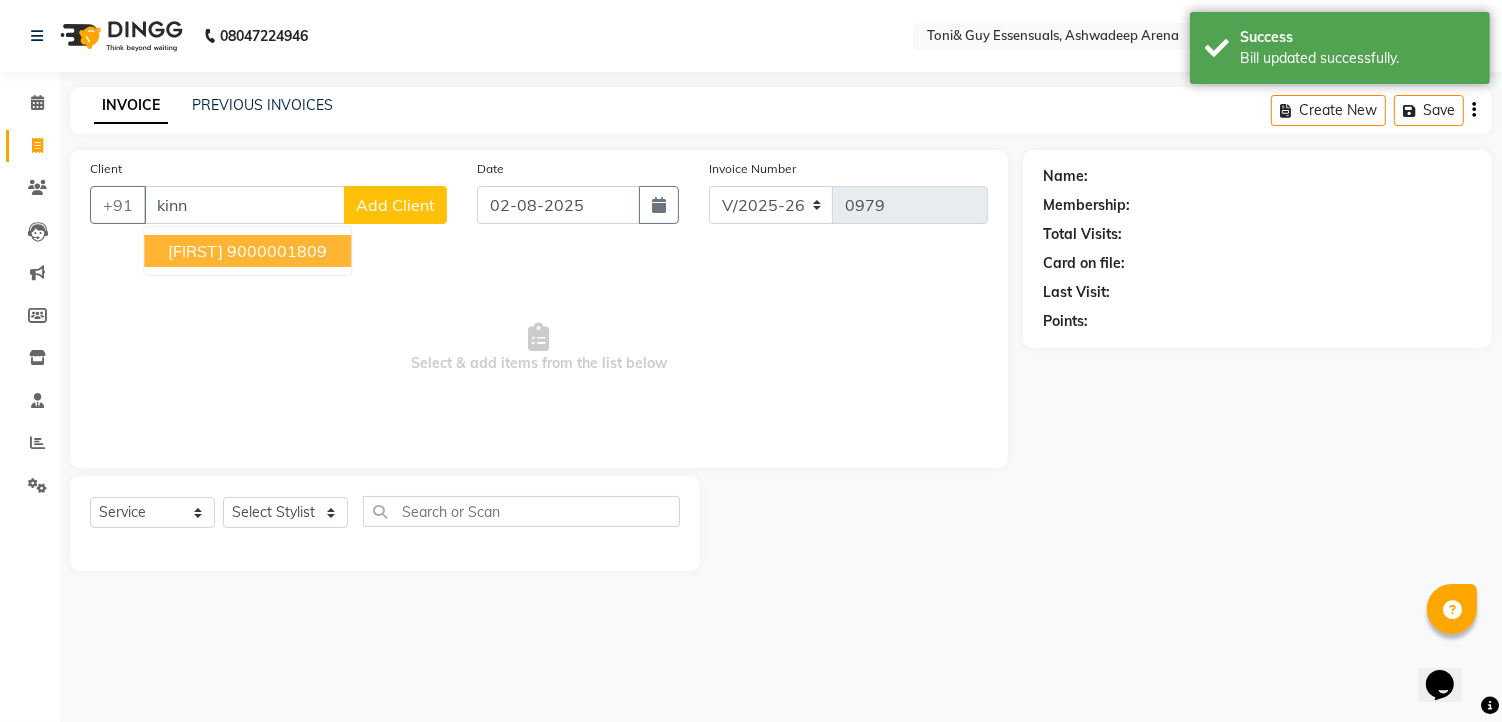 click on "9000001809" at bounding box center [277, 251] 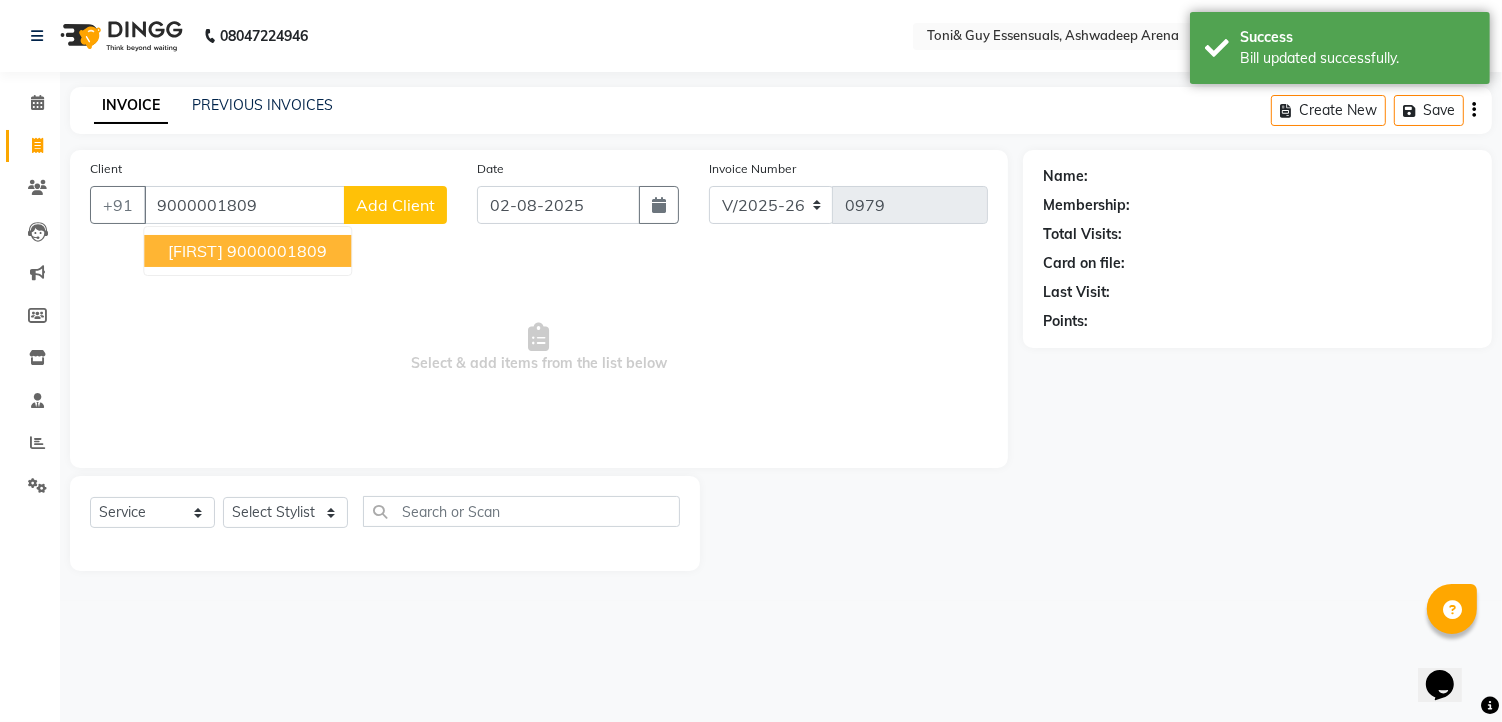 type on "9000001809" 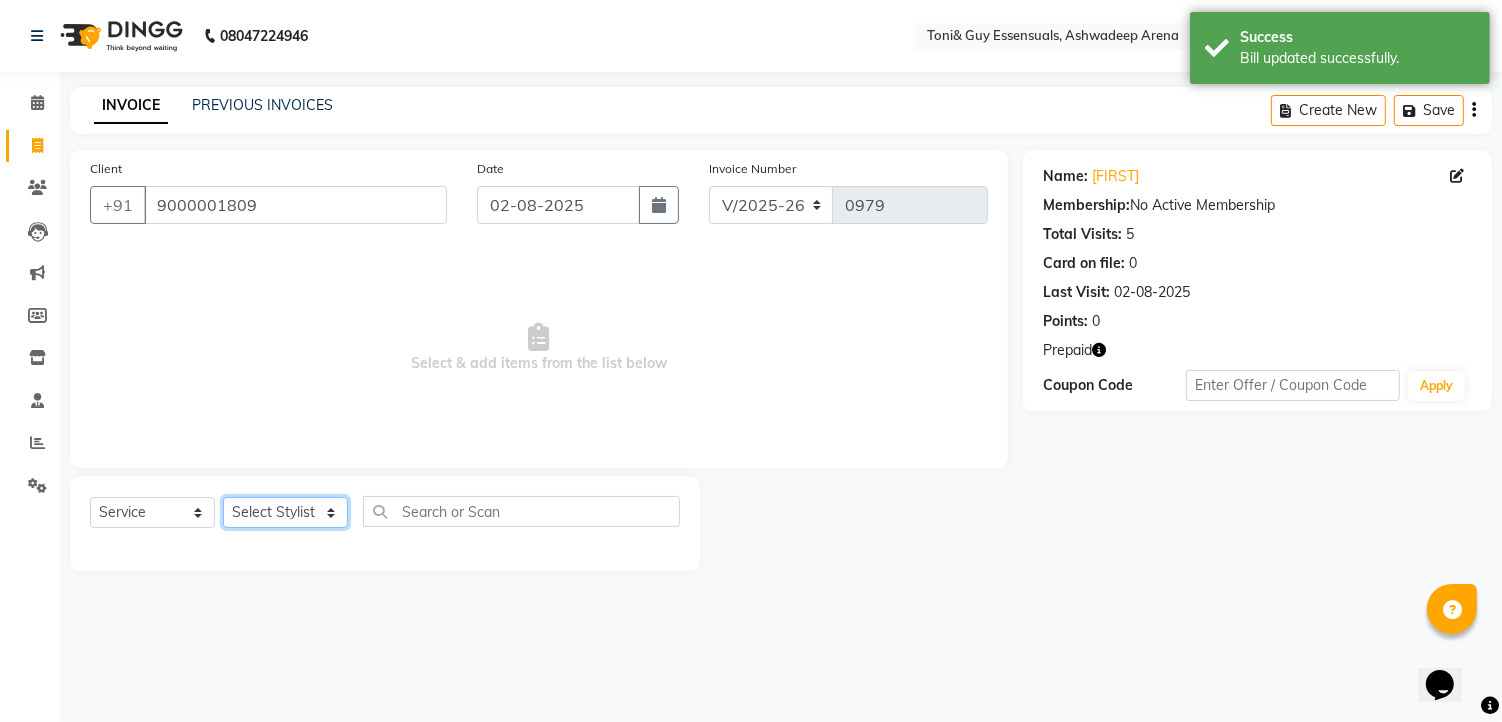 drag, startPoint x: 325, startPoint y: 526, endPoint x: 320, endPoint y: 506, distance: 20.615528 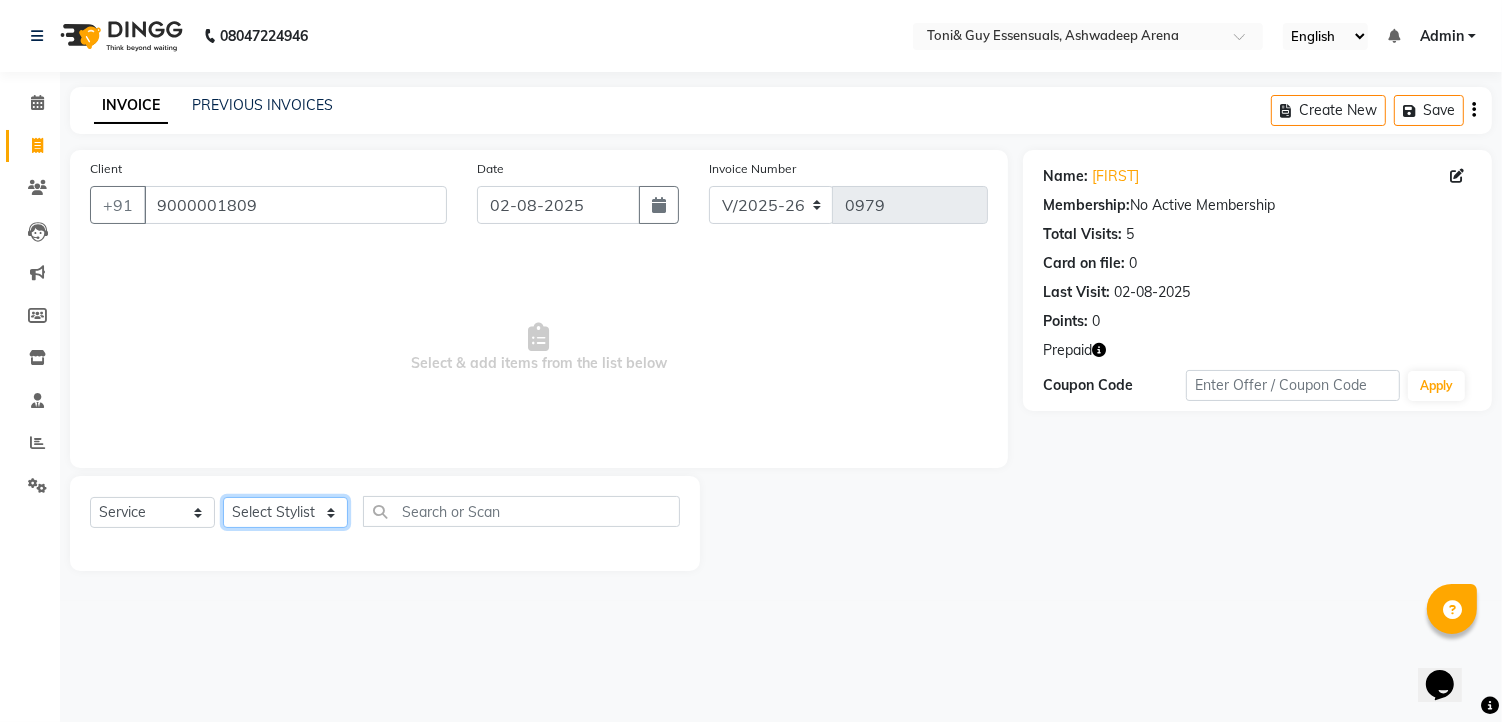 select on "[PHONE]" 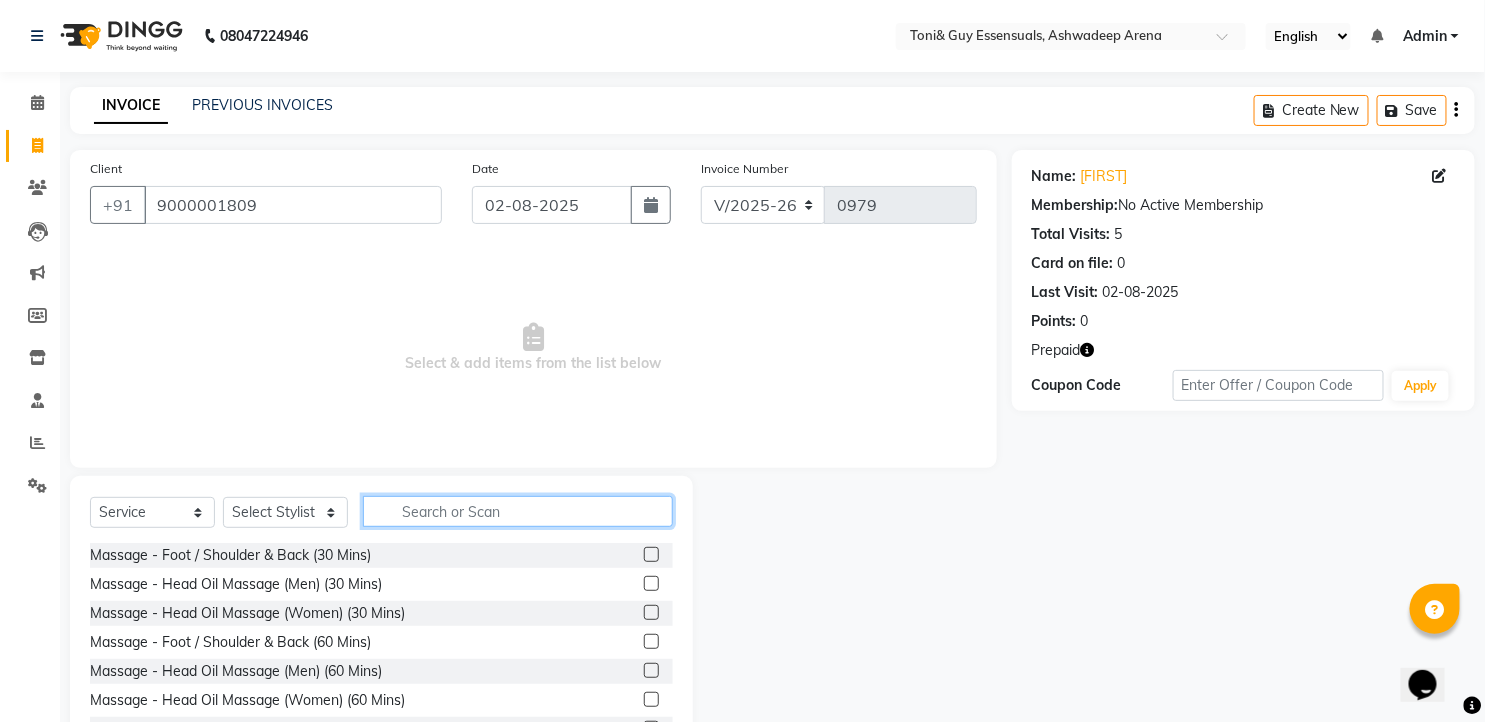 click 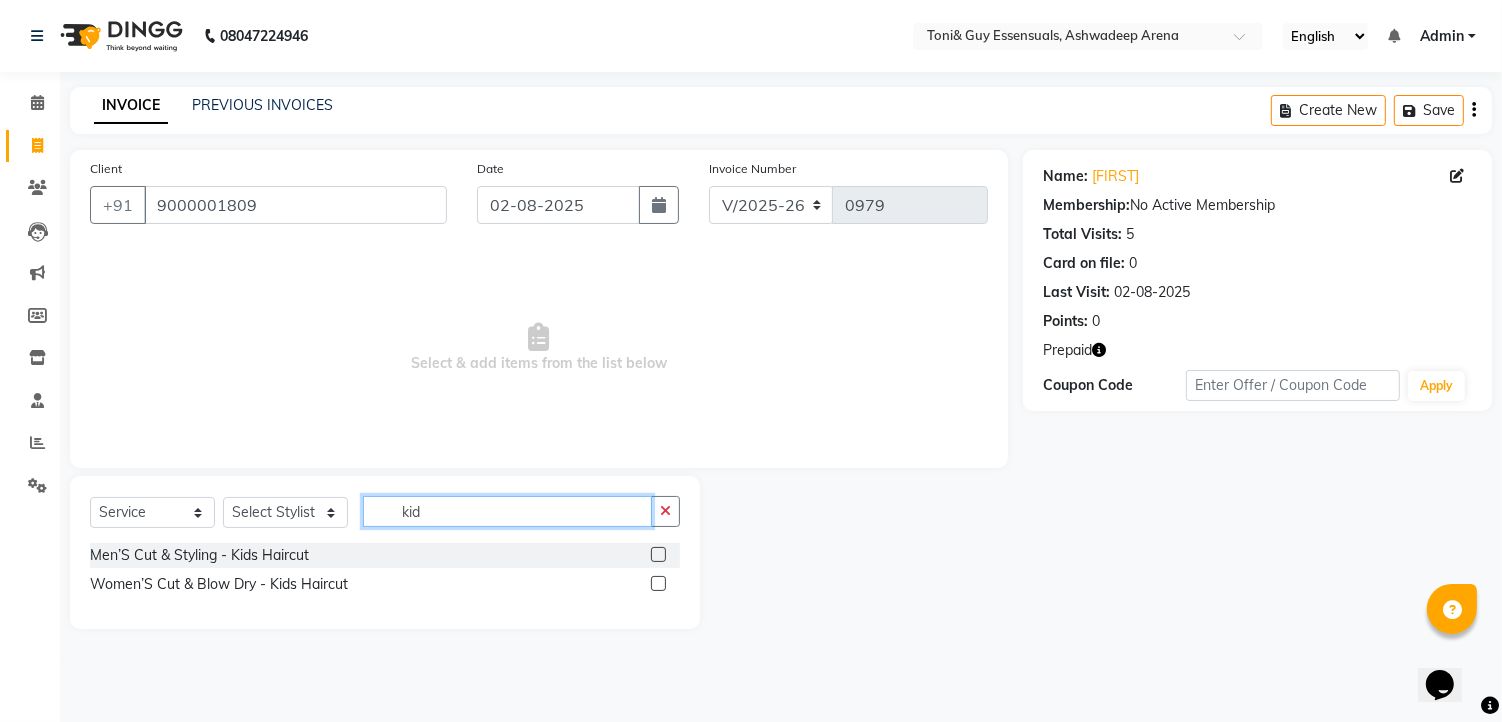 type on "kid" 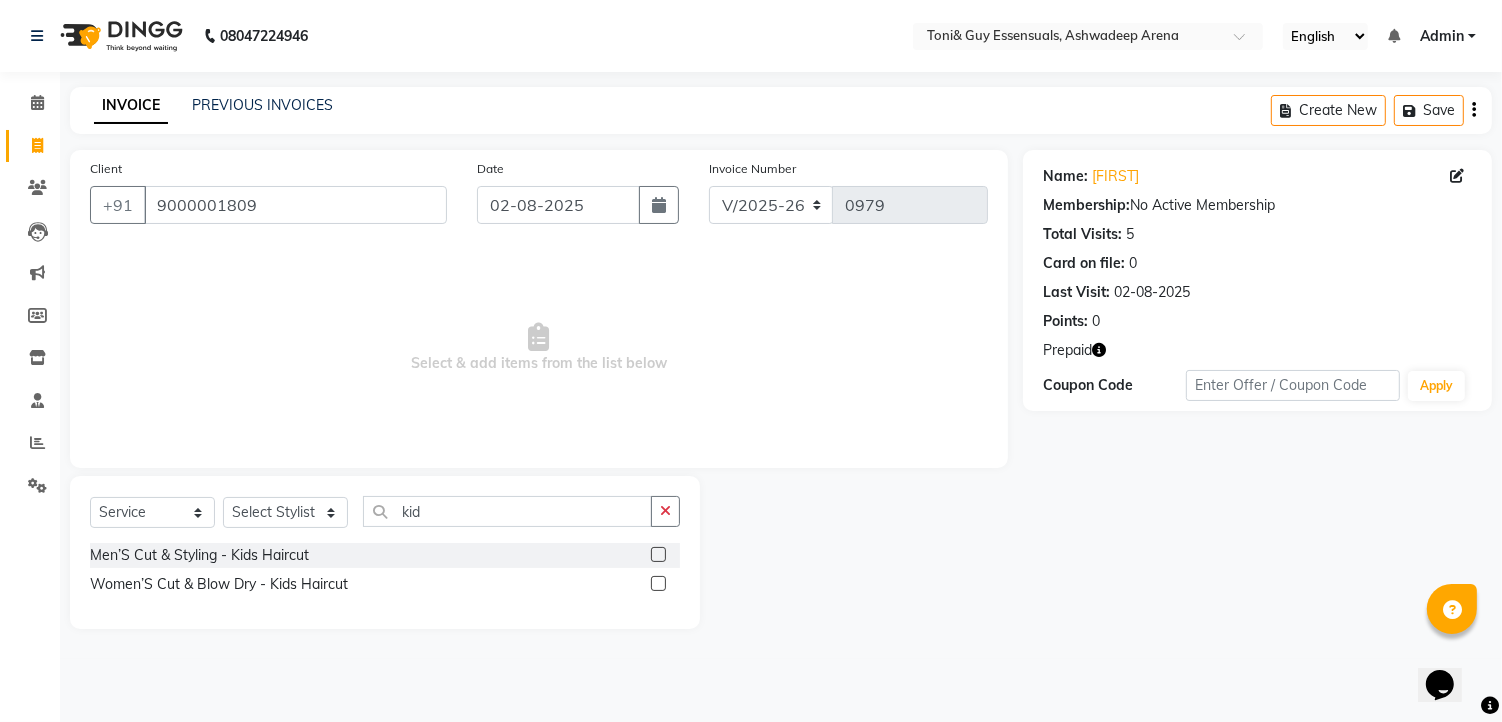 click 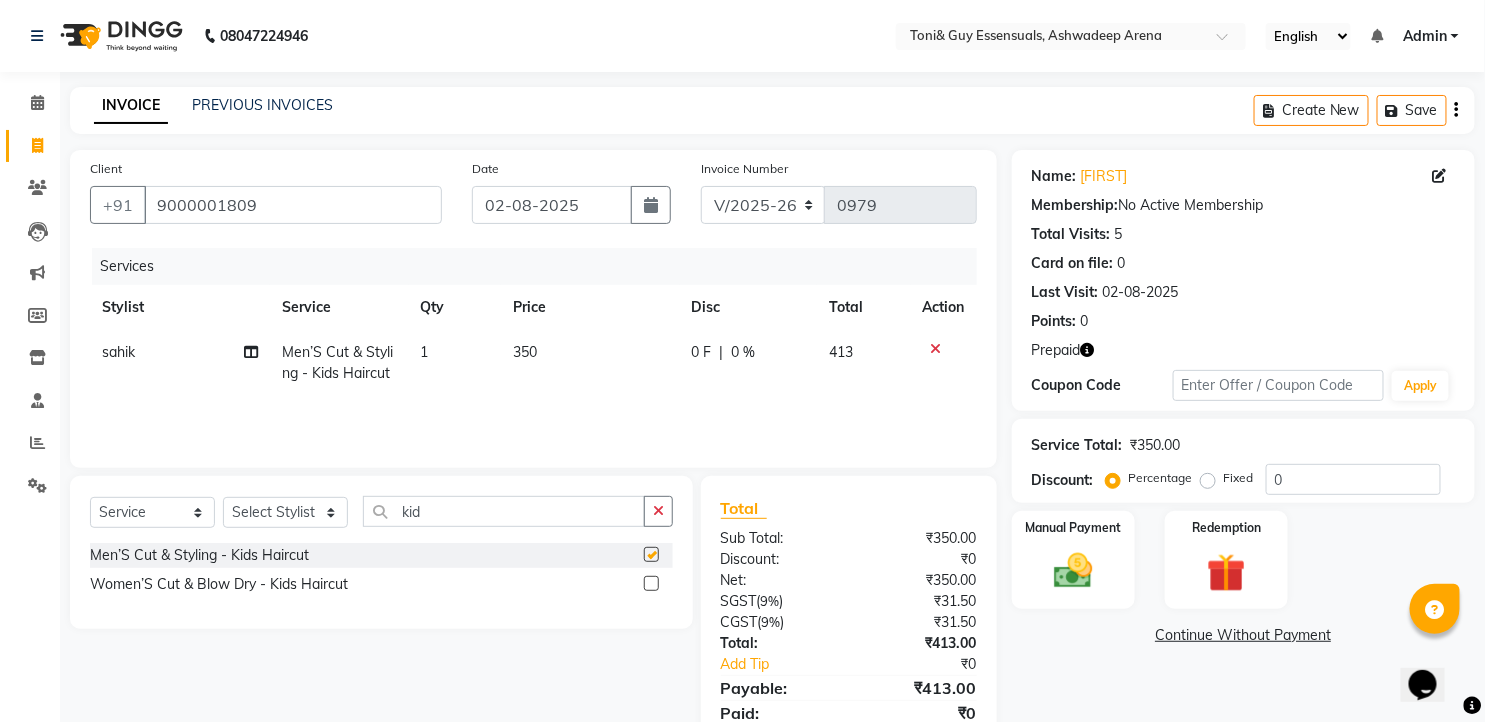 checkbox on "false" 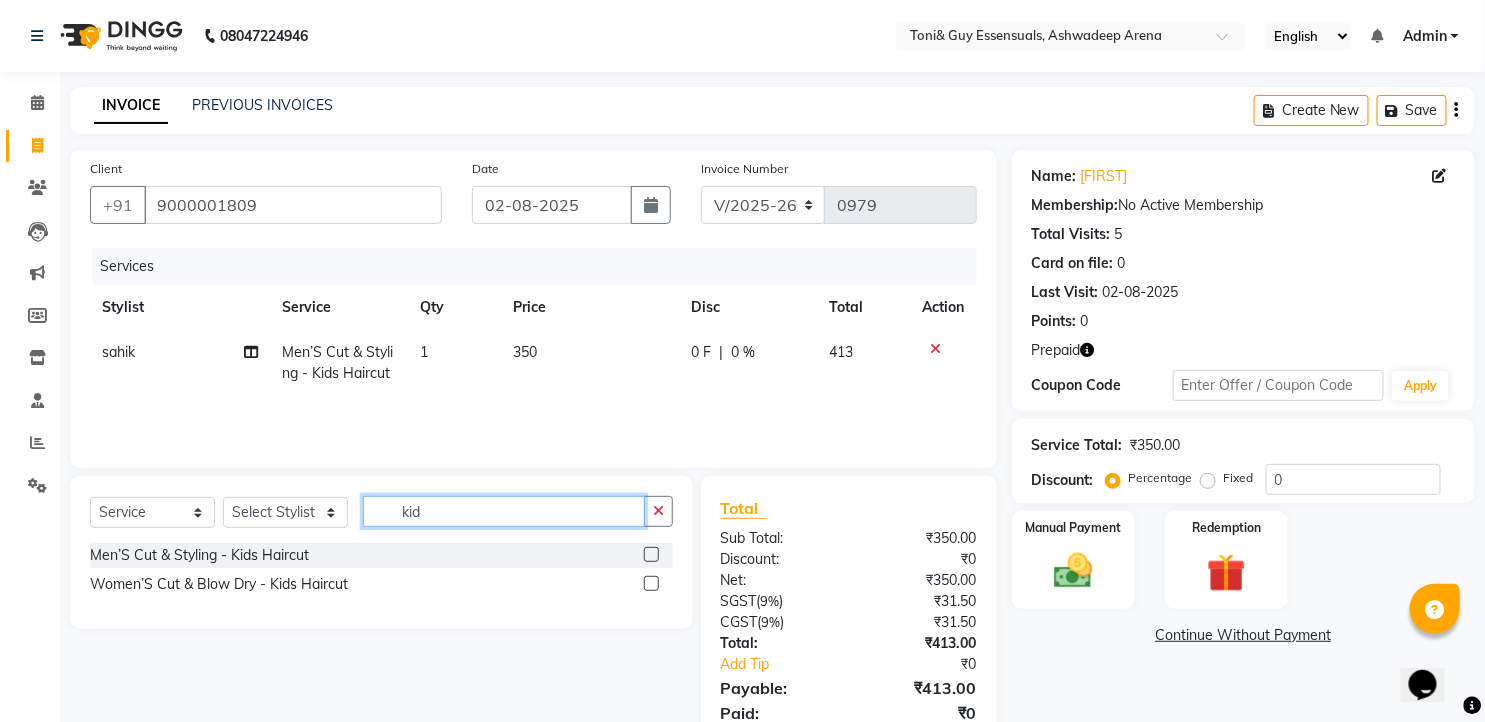 drag, startPoint x: 507, startPoint y: 514, endPoint x: 328, endPoint y: 512, distance: 179.01117 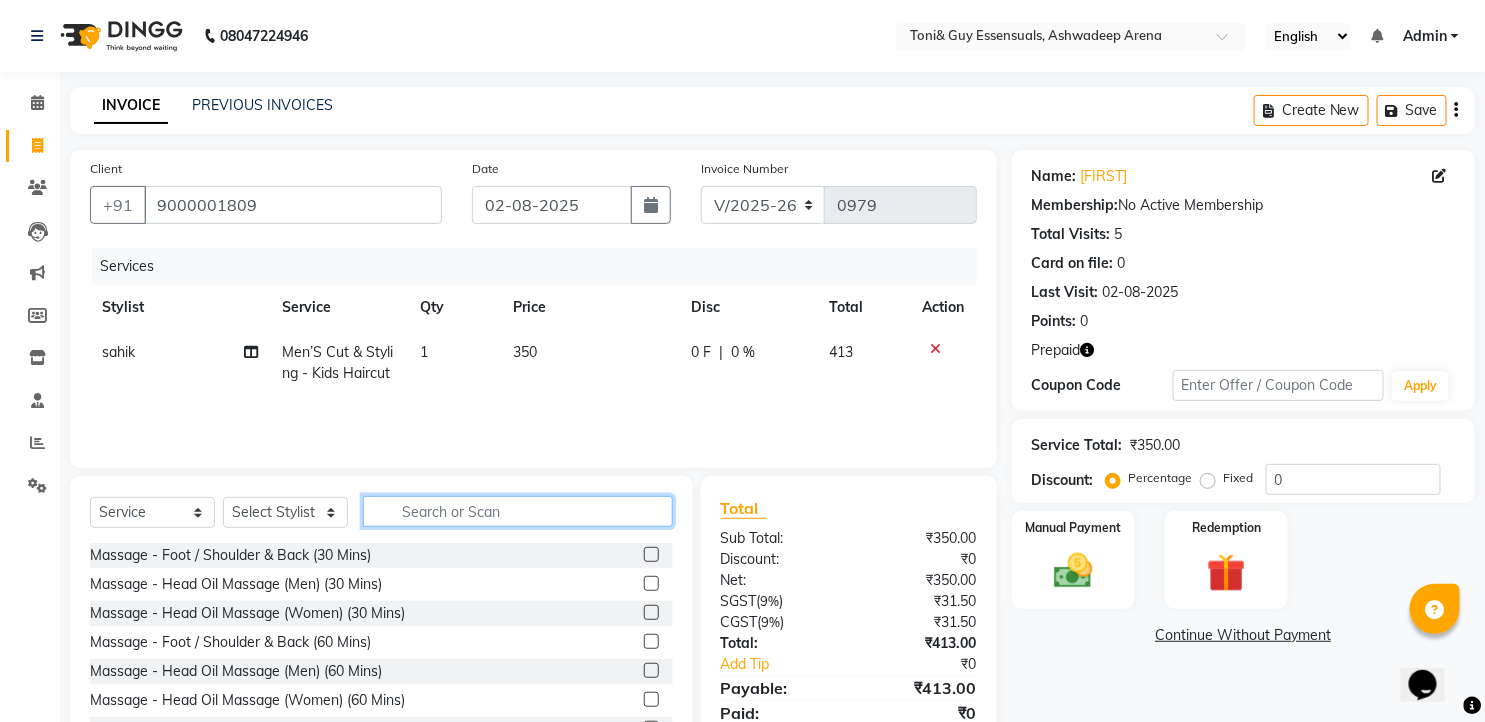 type 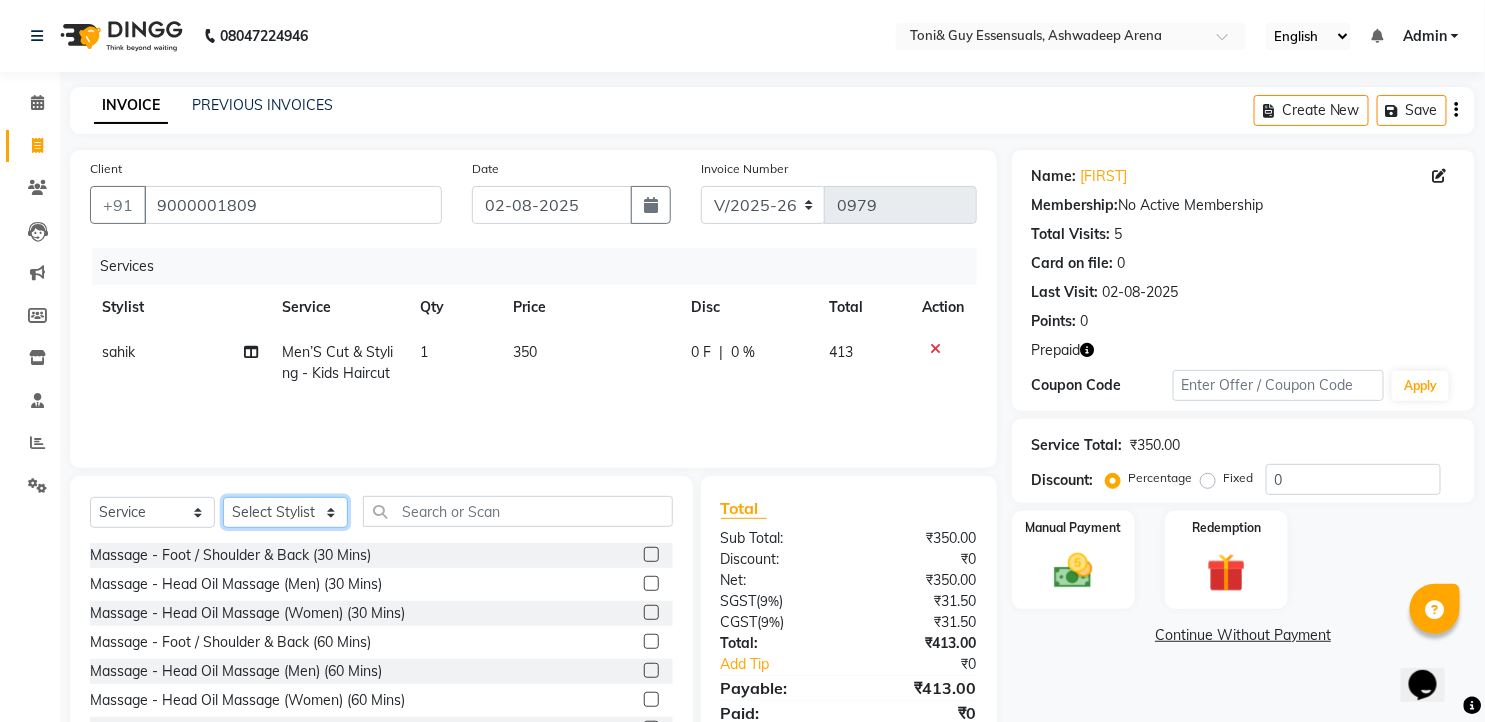 click on "Select Stylist faizz gufran mohammad hyma Kumari lalitha sree Manager Riya roy sahik" 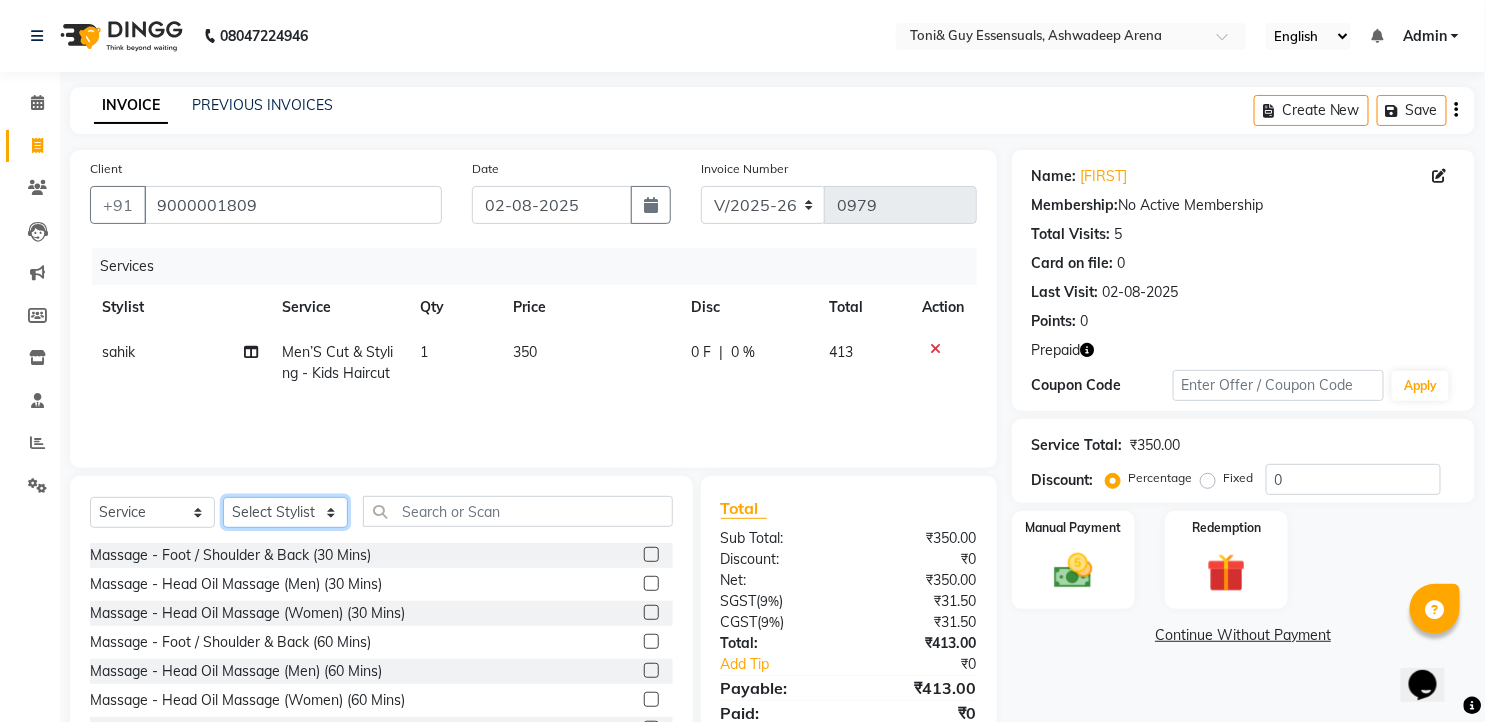 select on "[PHONE]" 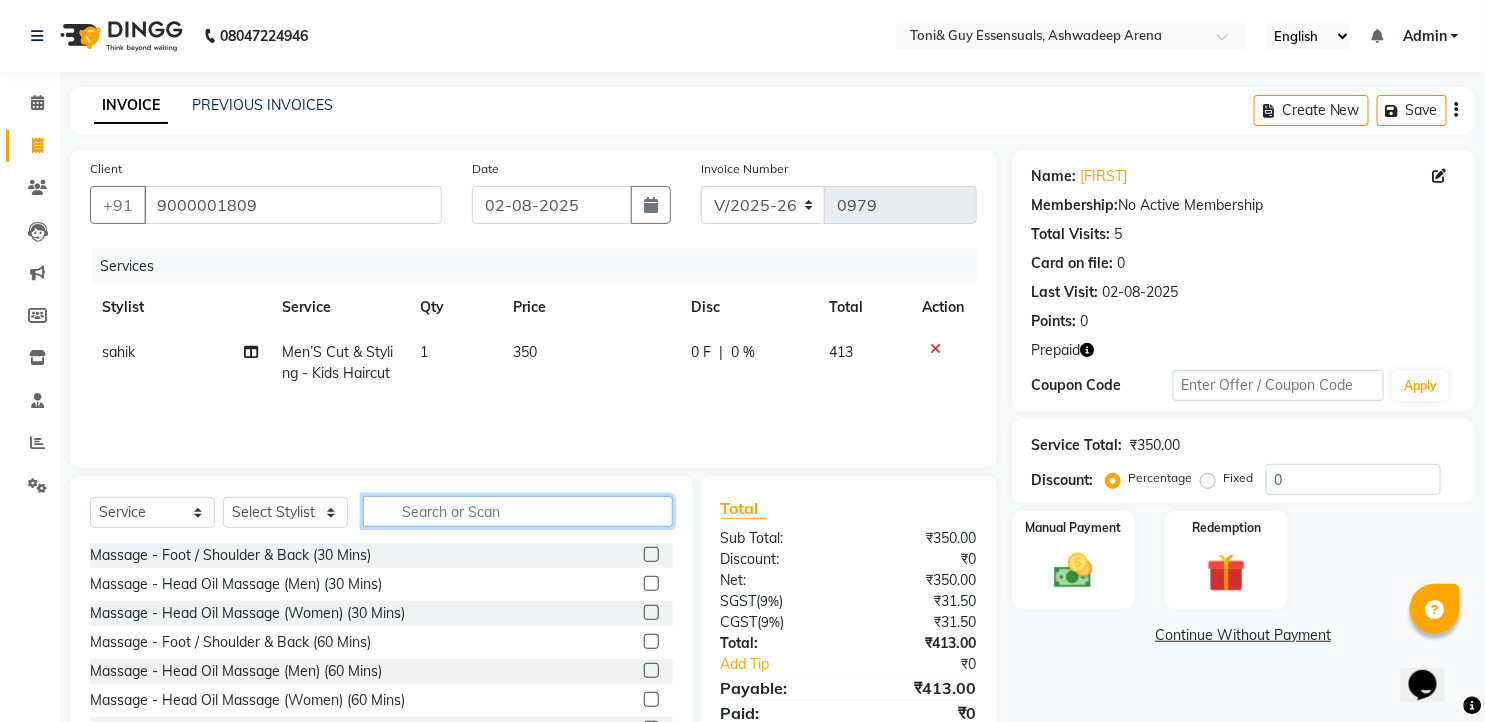 click 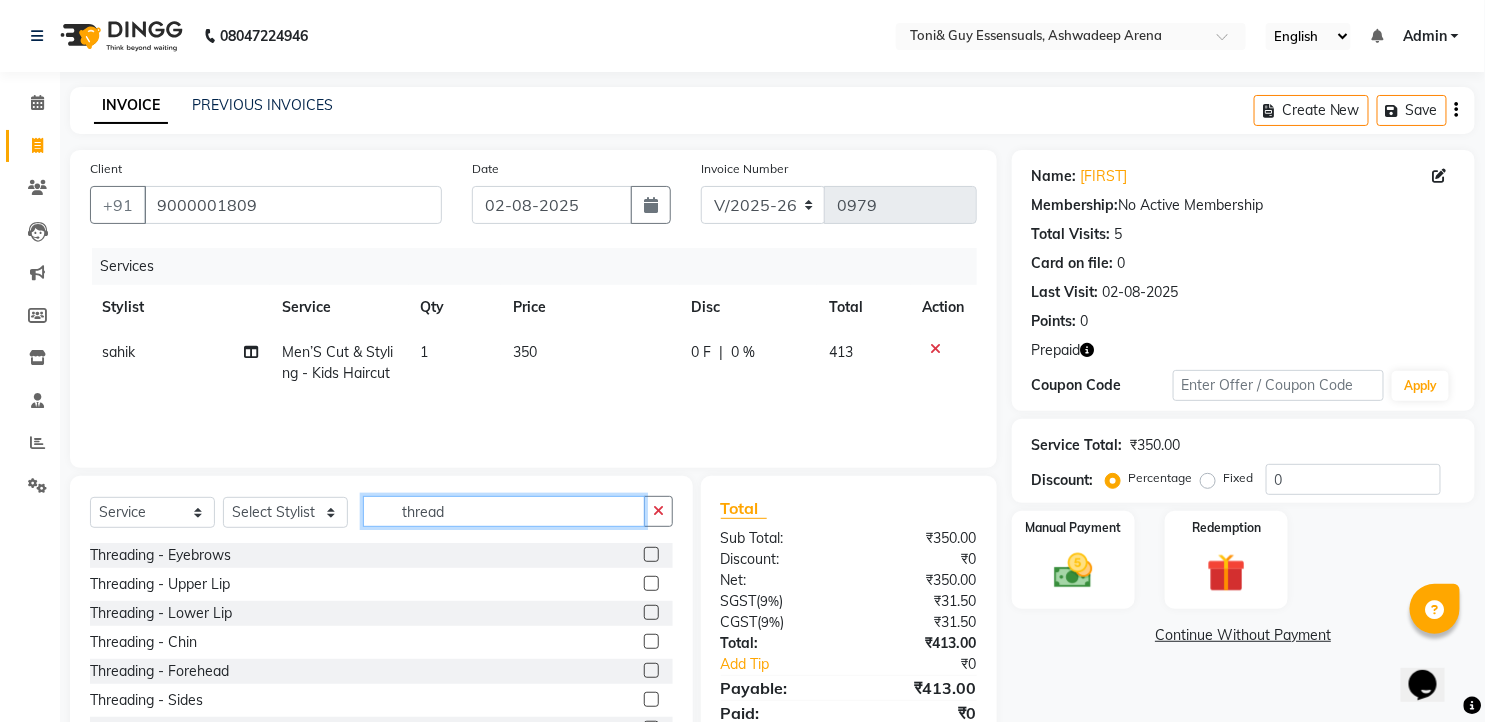 type on "thread" 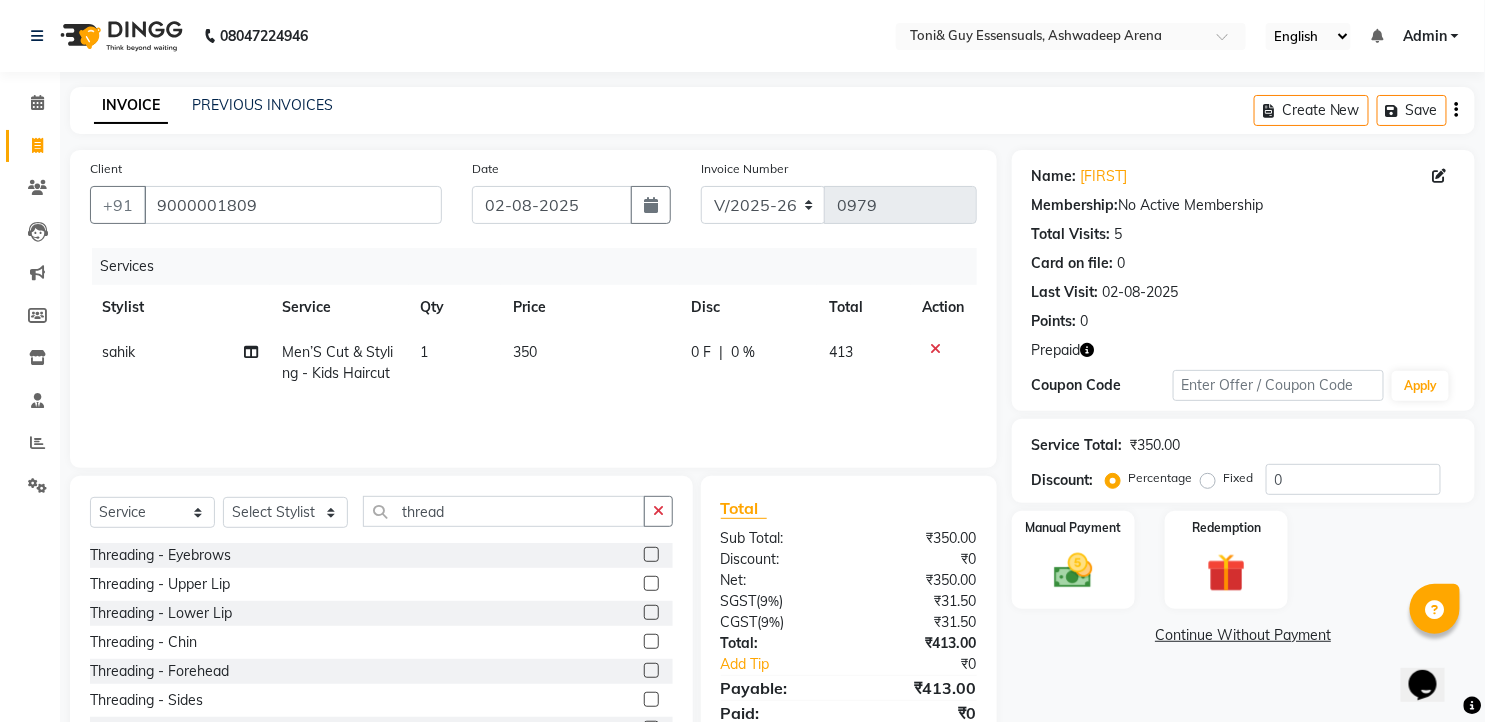 click 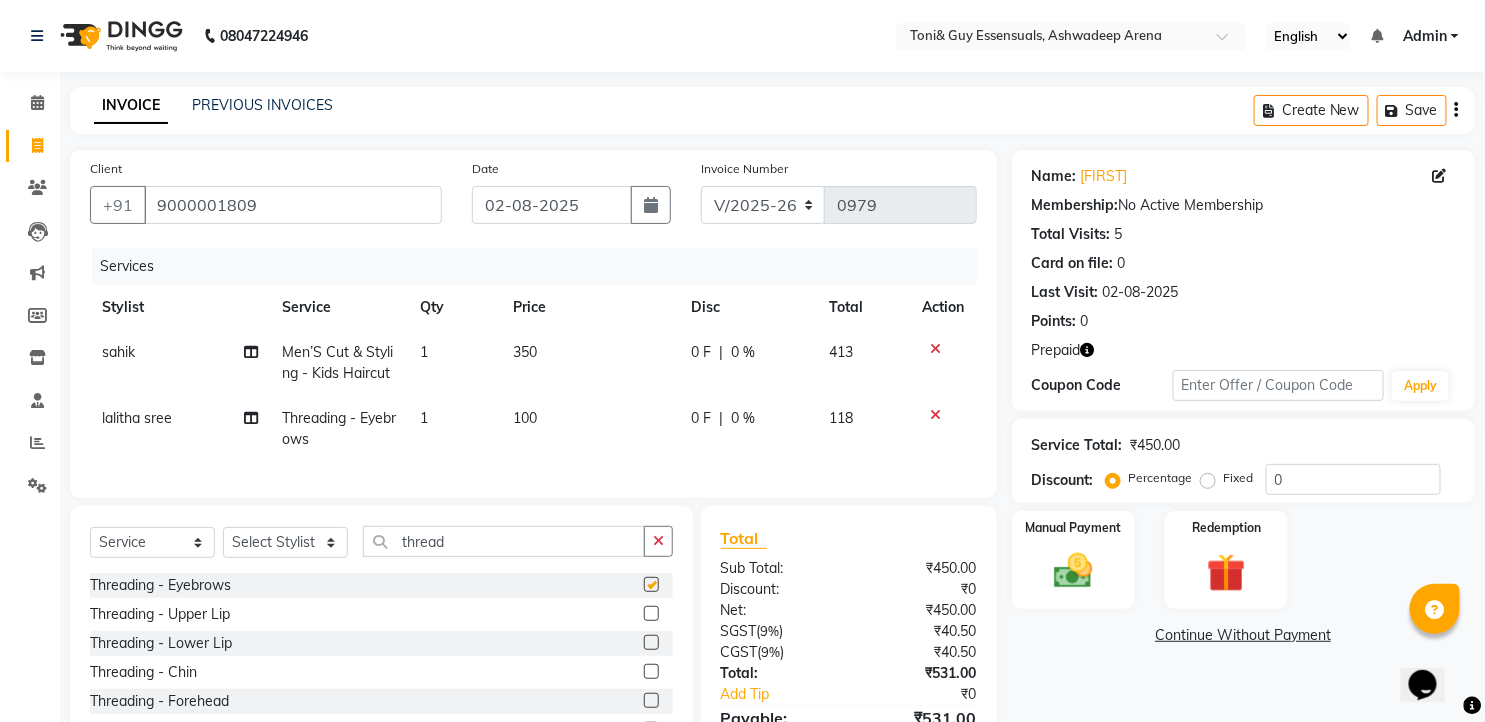 checkbox on "false" 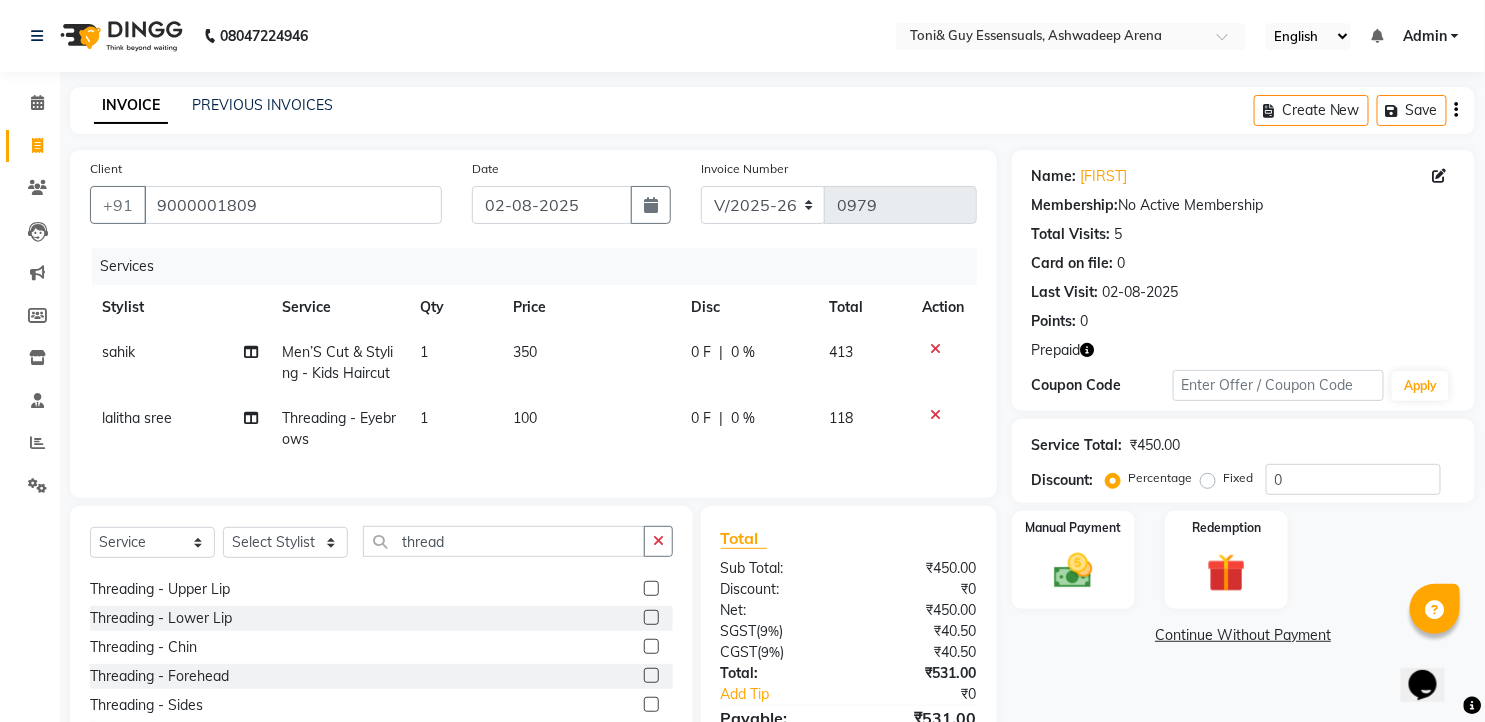 scroll, scrollTop: 32, scrollLeft: 0, axis: vertical 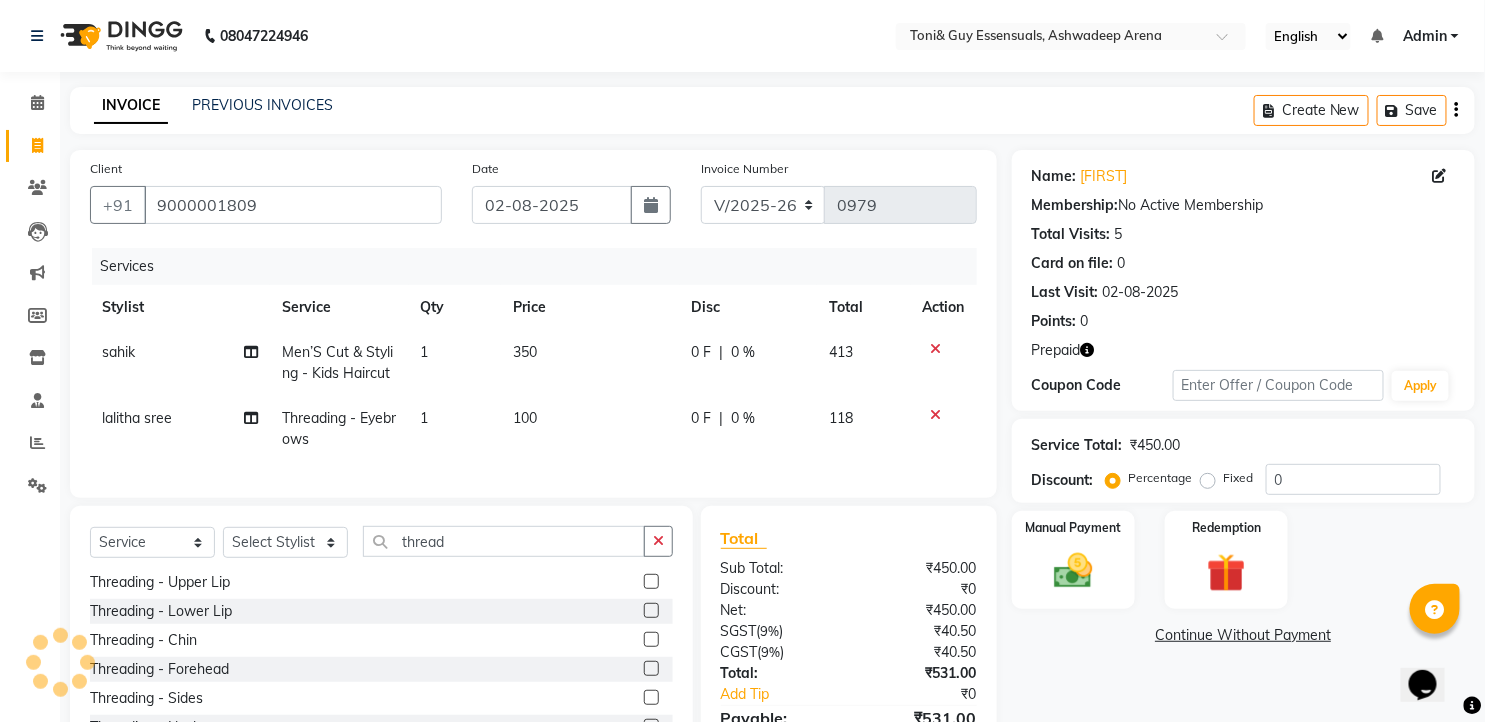 click 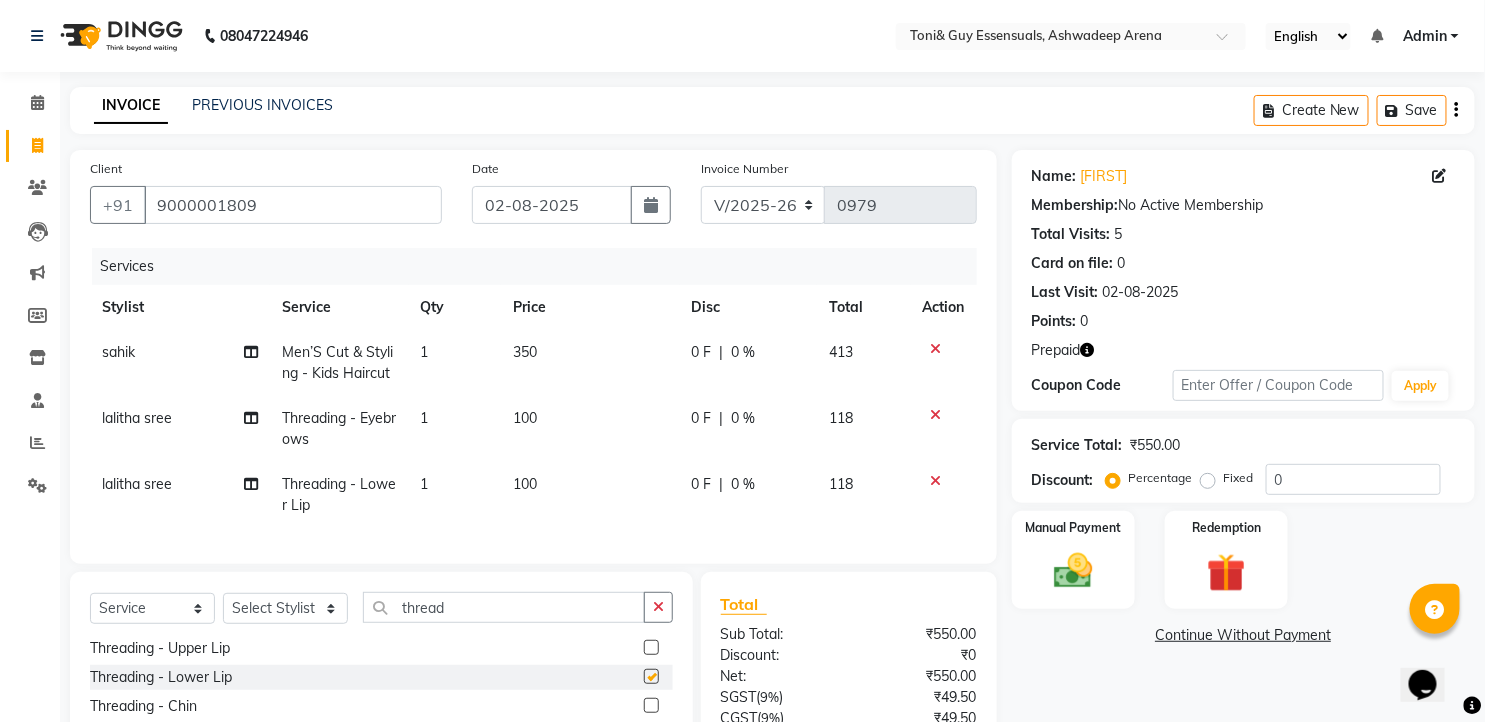 checkbox on "false" 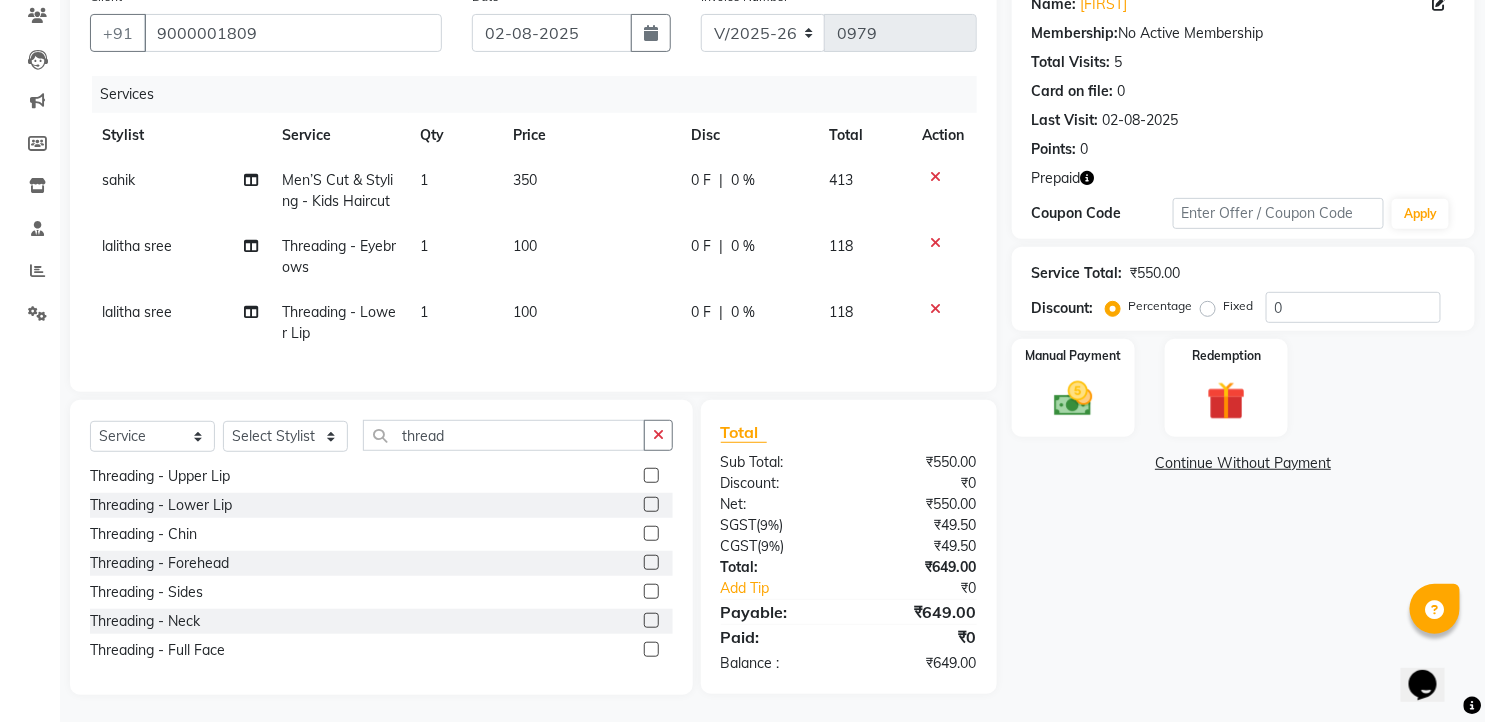 scroll, scrollTop: 192, scrollLeft: 0, axis: vertical 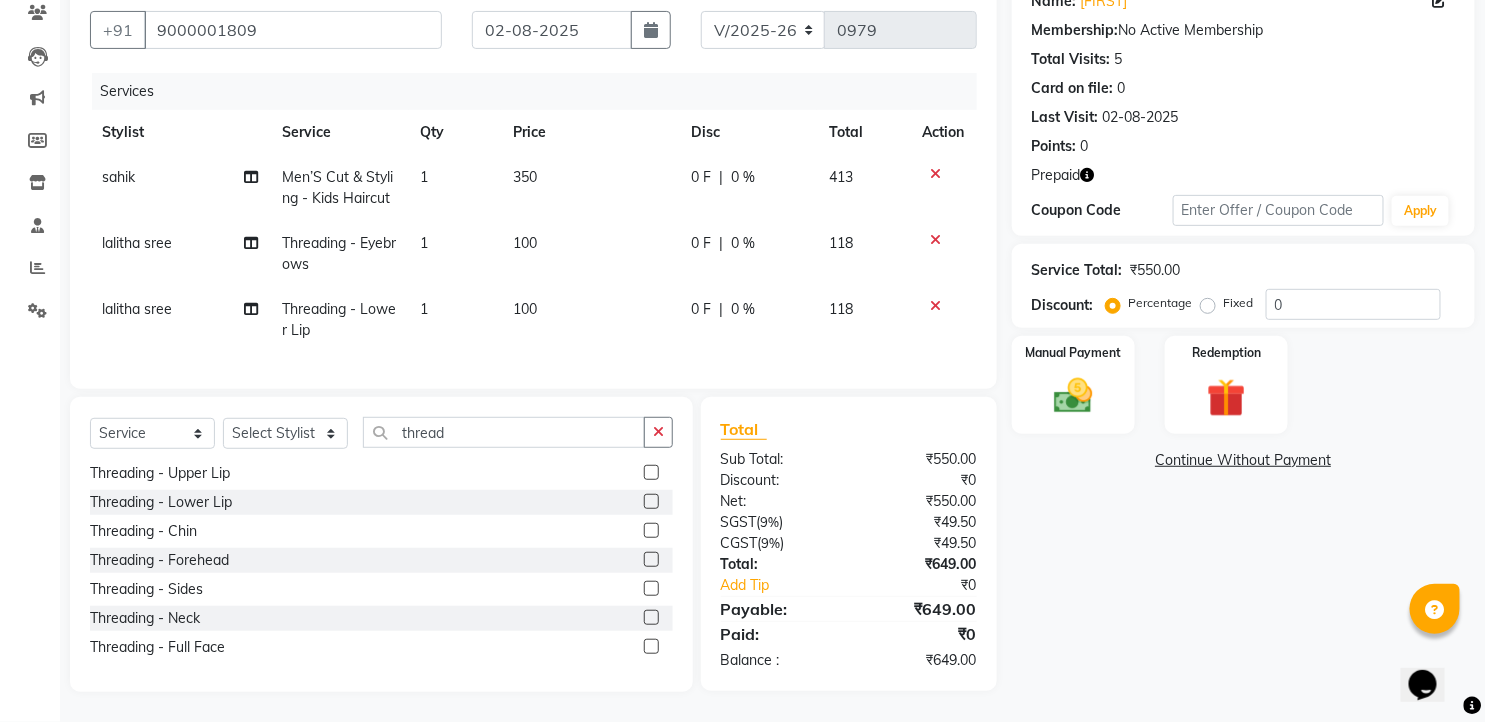 click 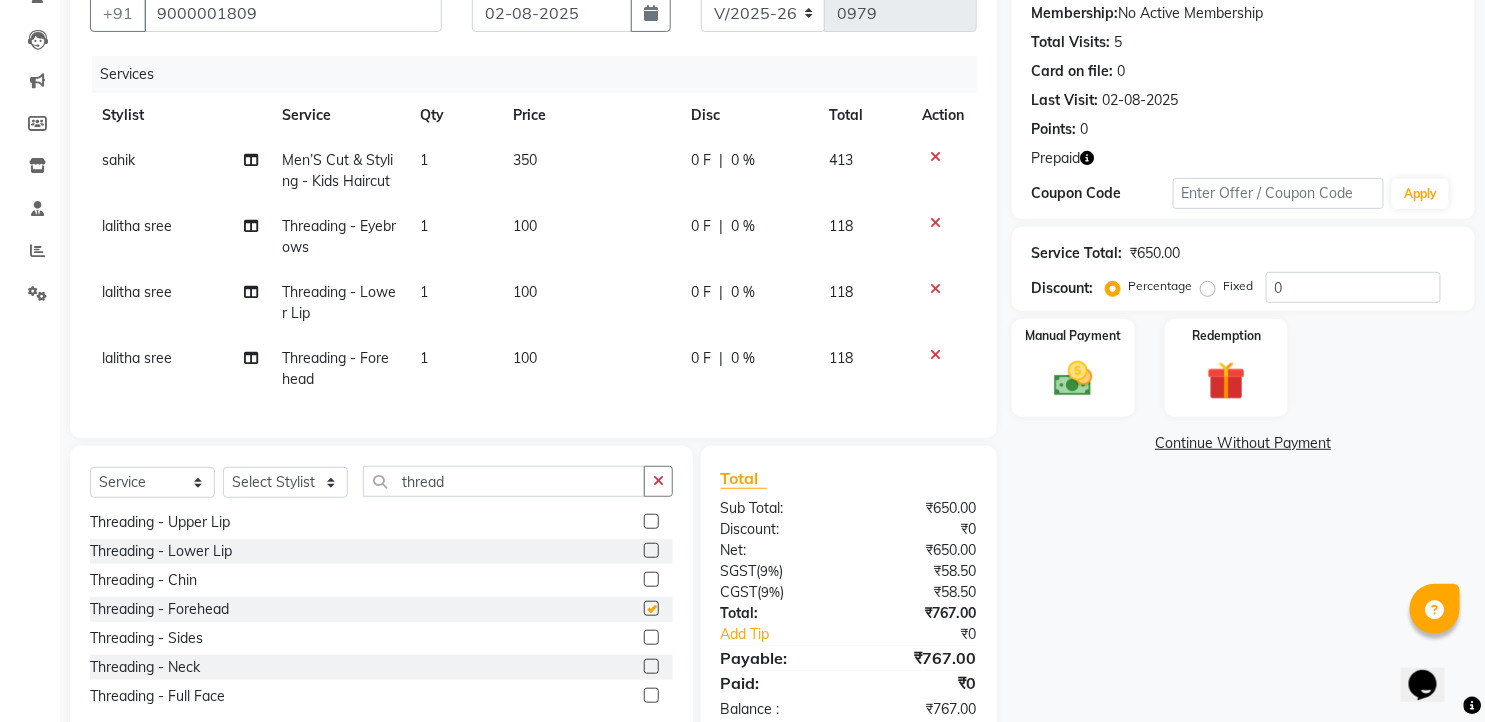 checkbox on "false" 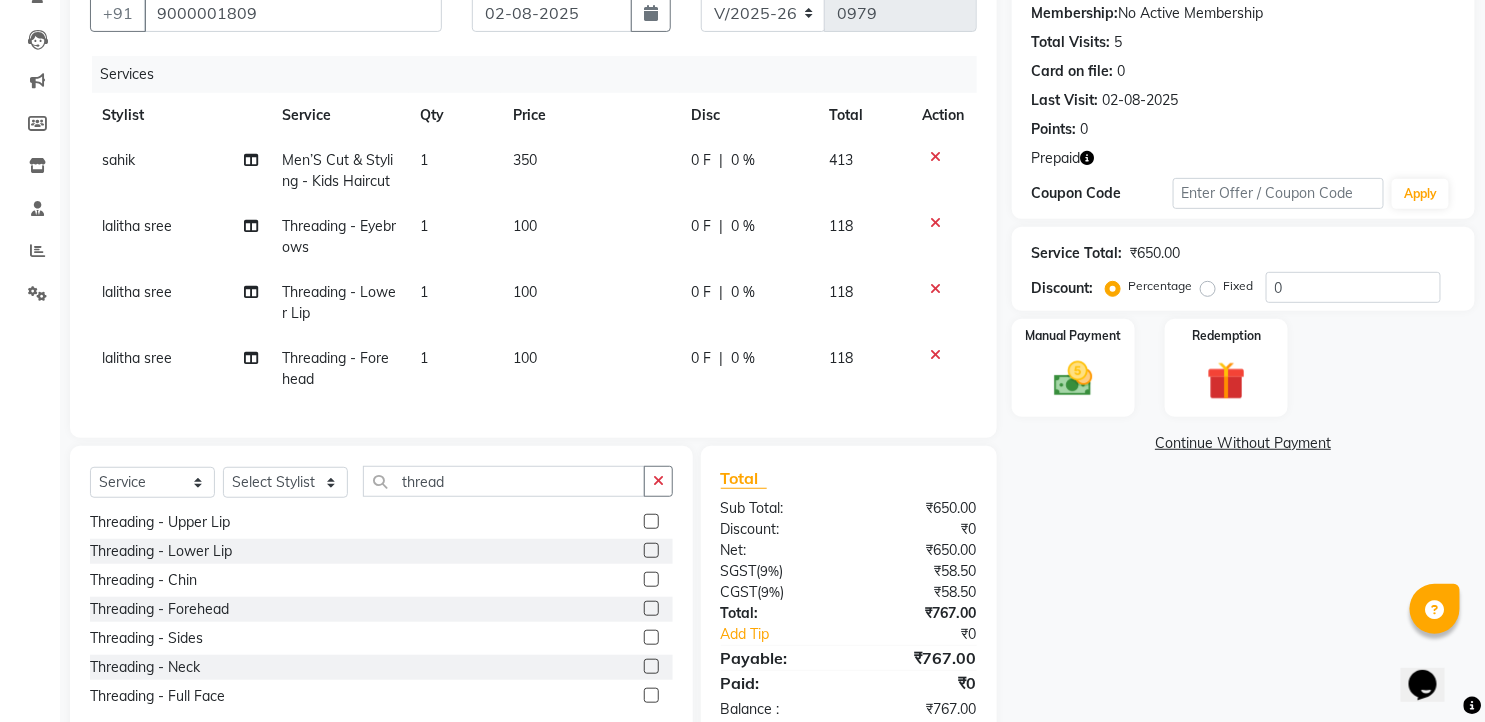 scroll, scrollTop: 257, scrollLeft: 0, axis: vertical 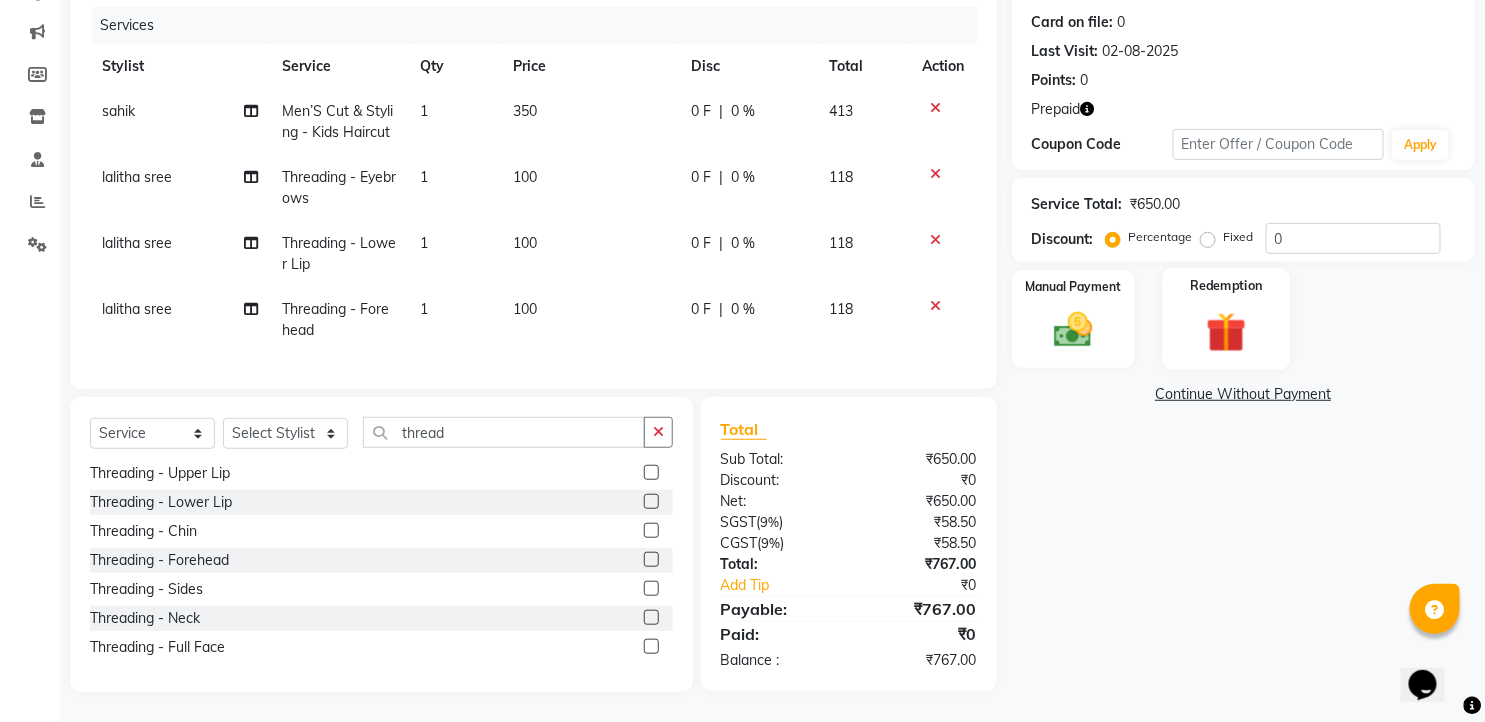 click 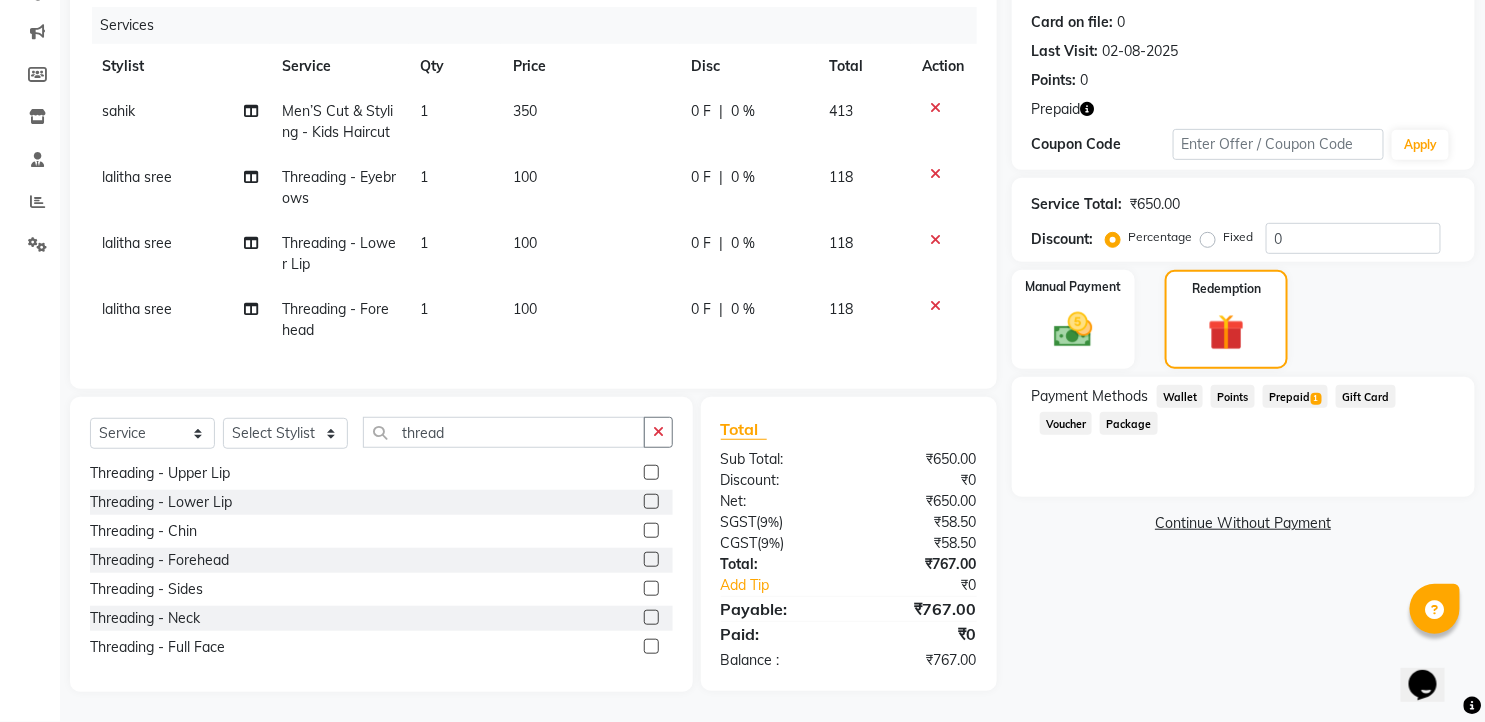 click on "Prepaid  1" 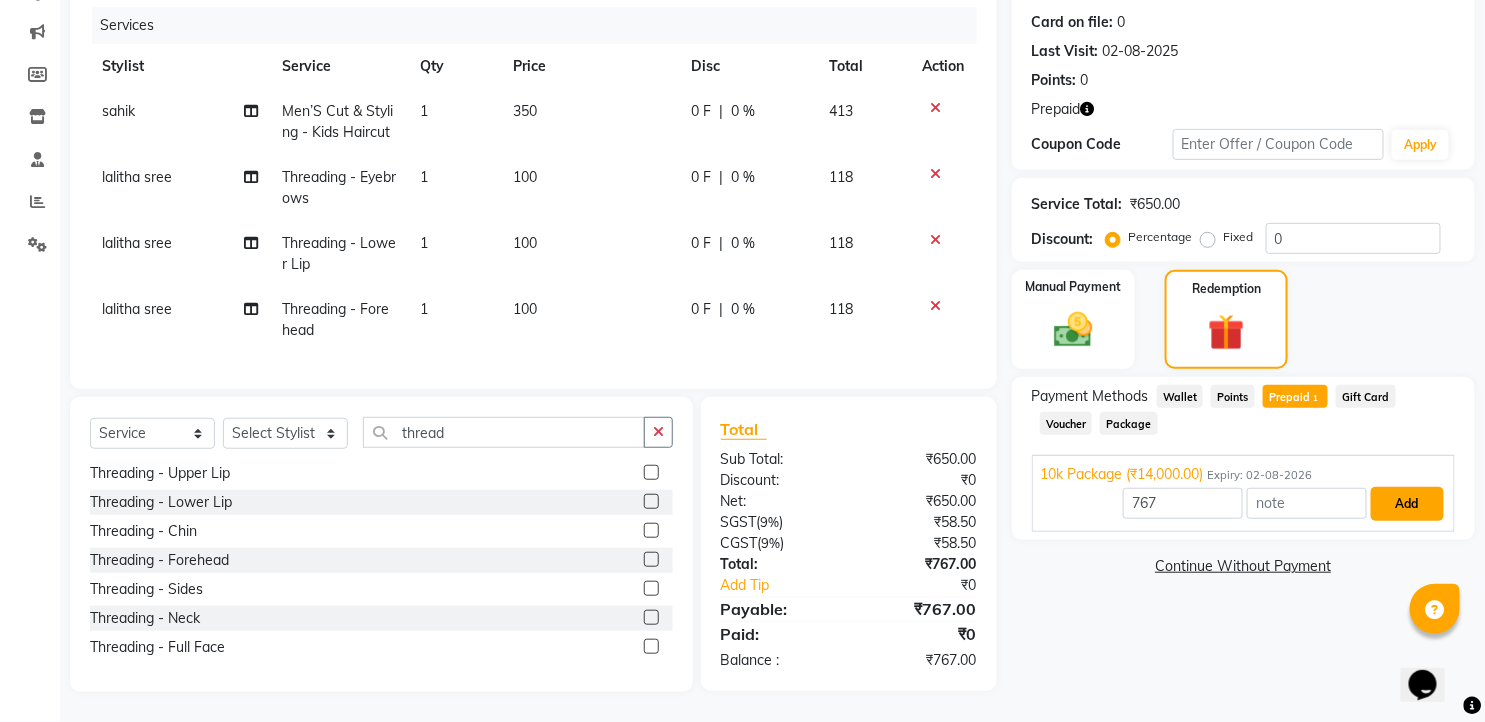 click on "Add" at bounding box center (1407, 504) 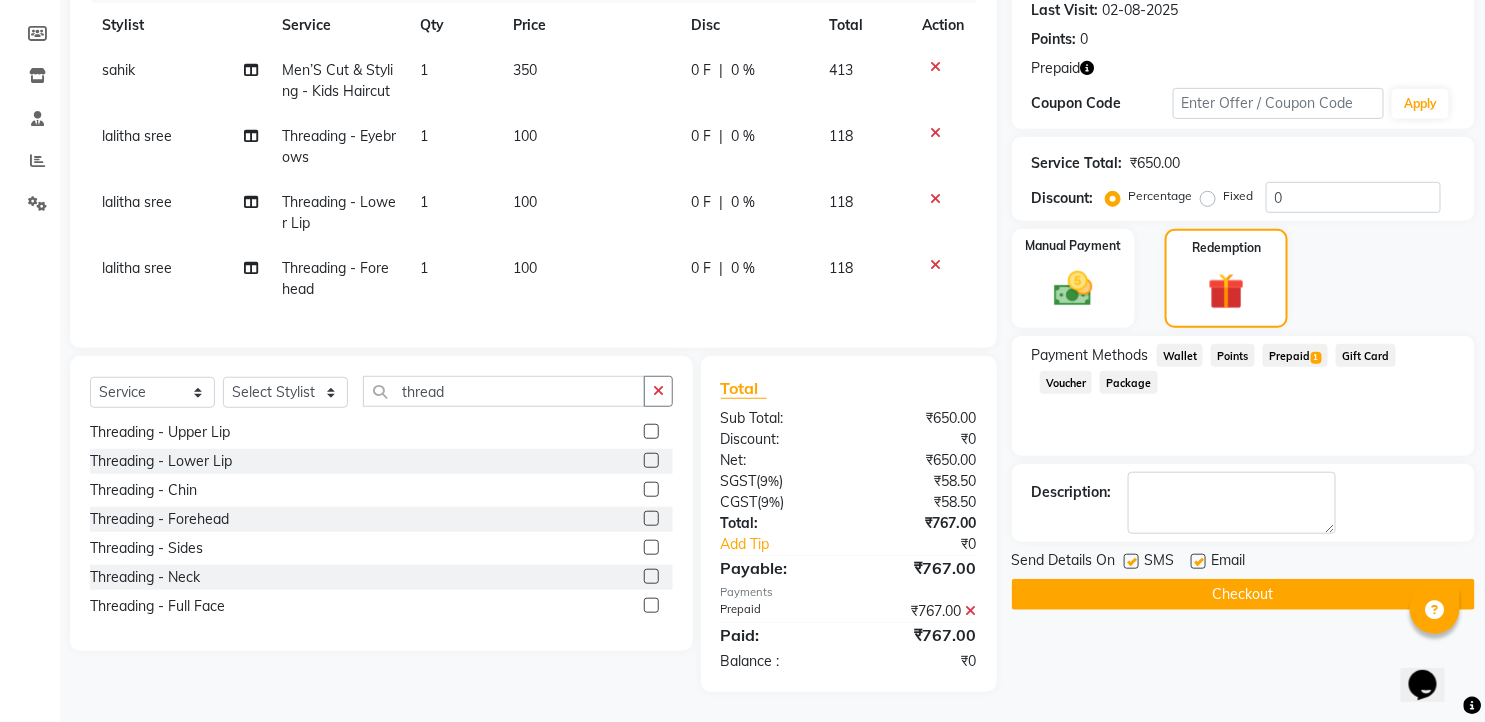 scroll, scrollTop: 298, scrollLeft: 0, axis: vertical 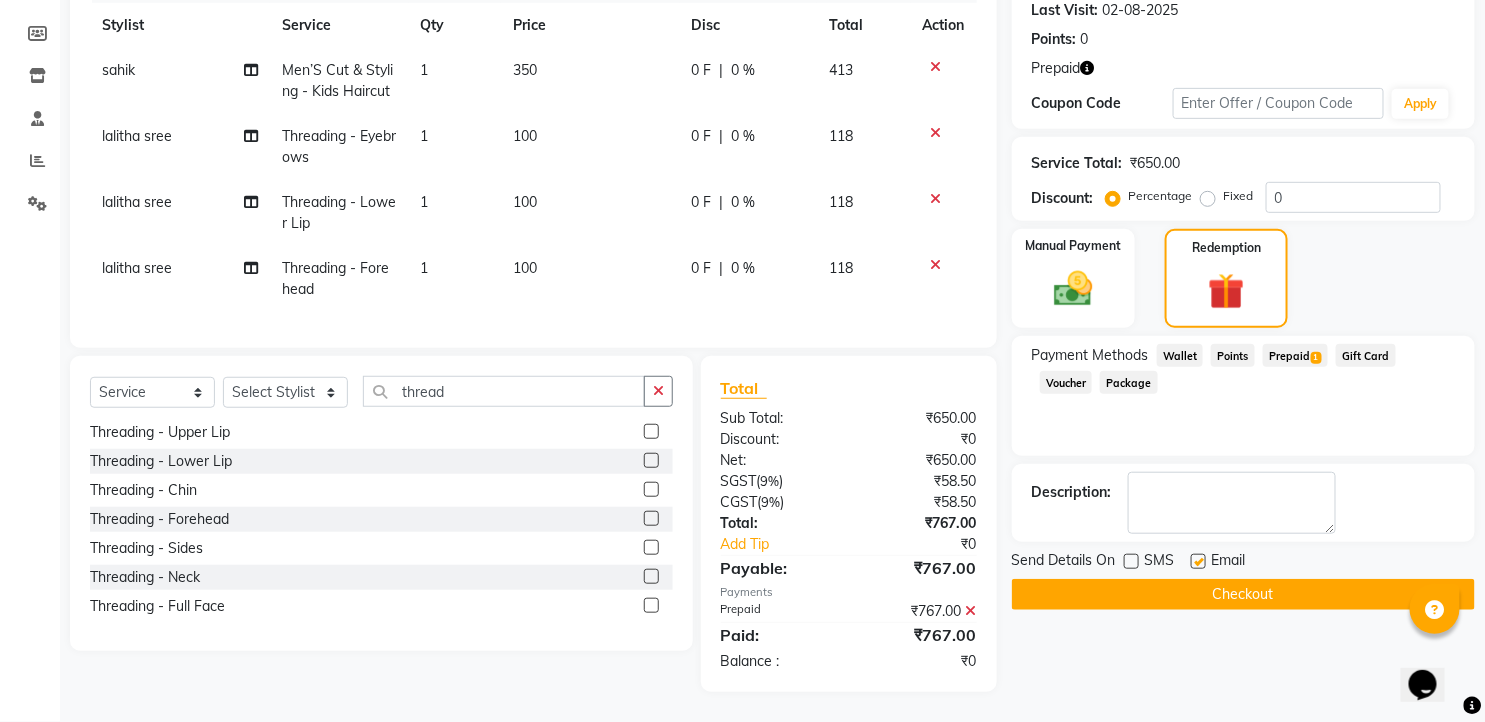 click 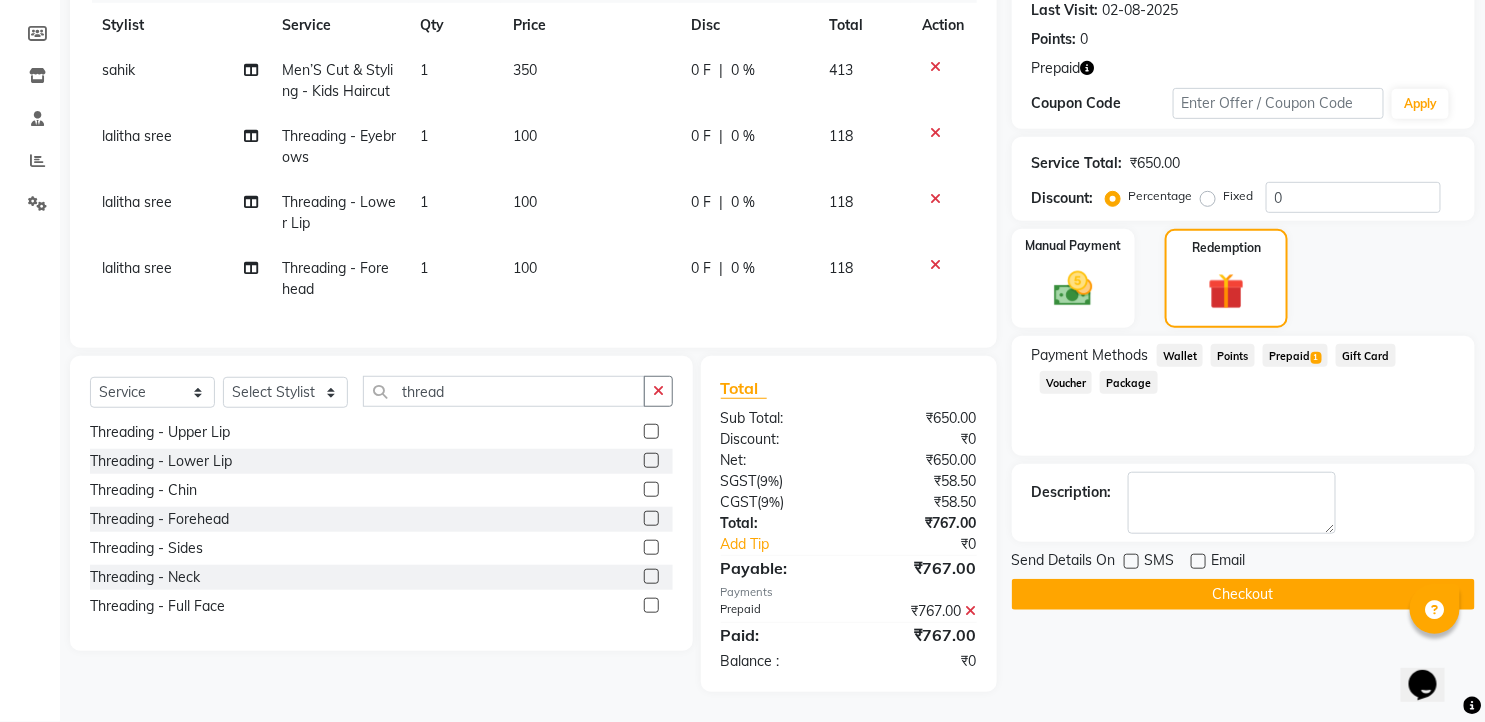 click on "Checkout" 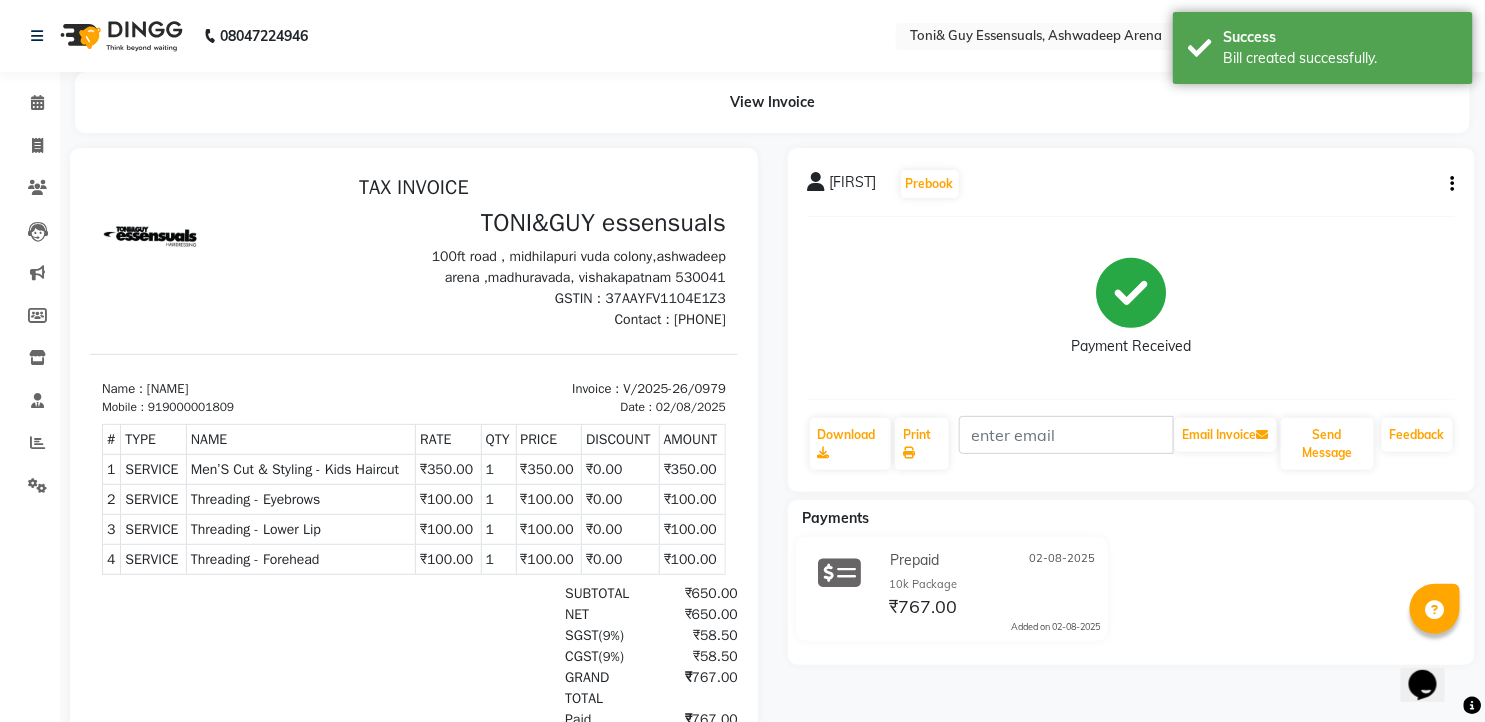 scroll, scrollTop: 0, scrollLeft: 0, axis: both 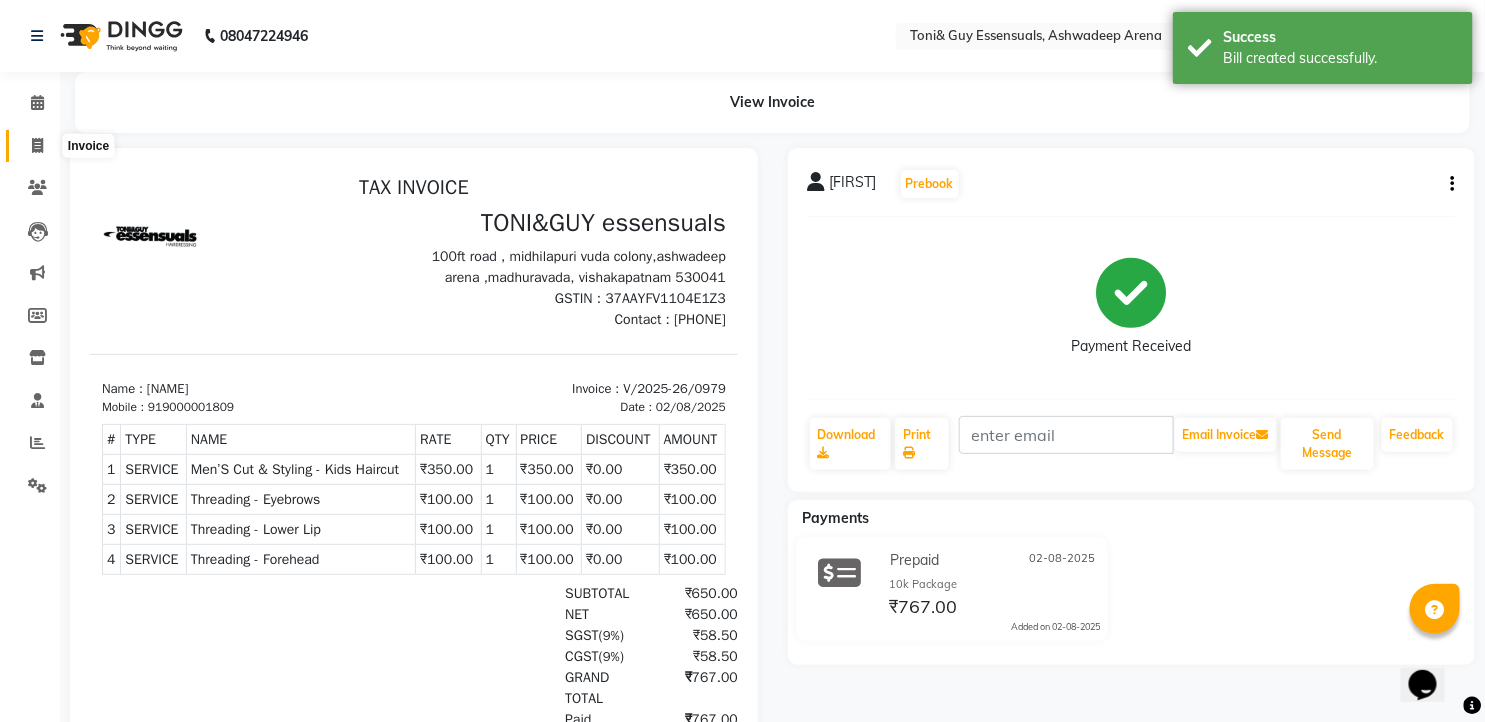 click 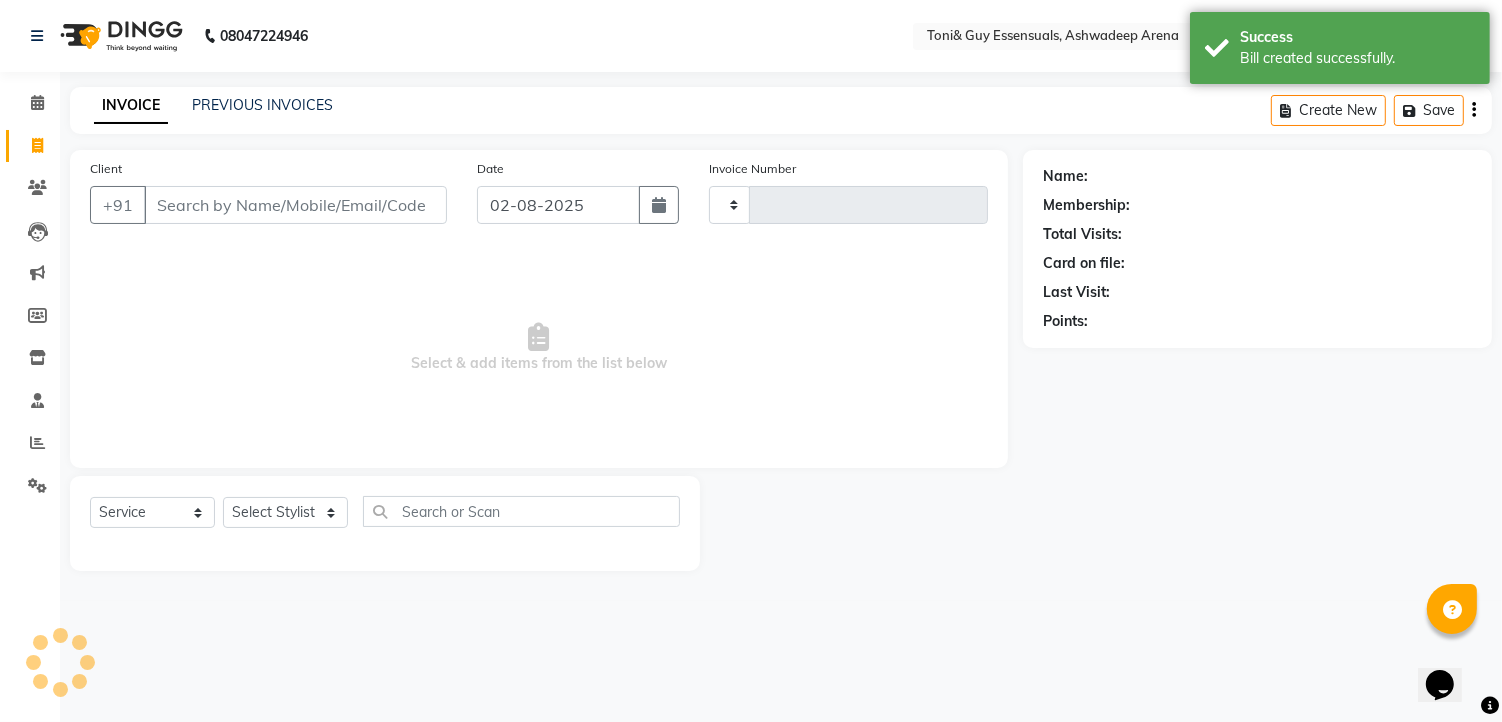type on "0980" 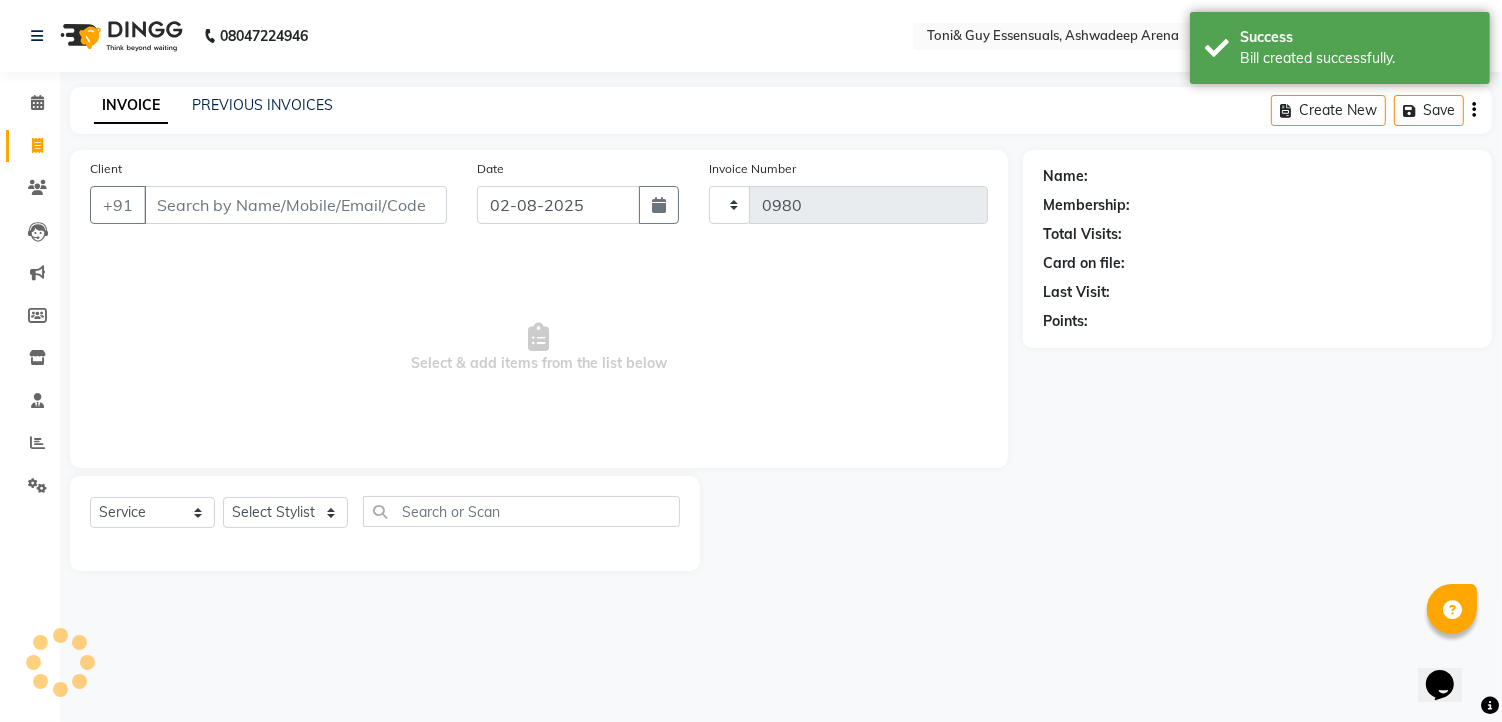 select on "7150" 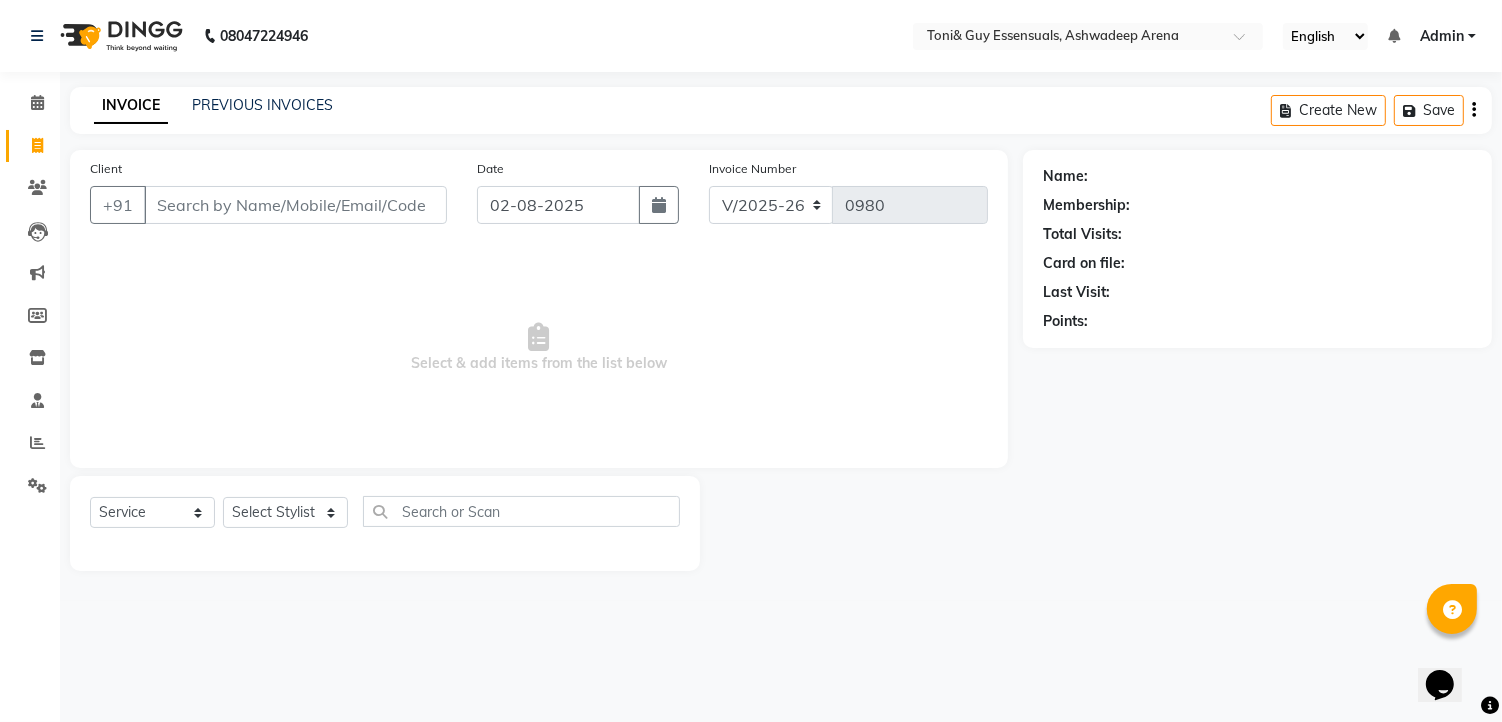 click on "Client" at bounding box center (295, 205) 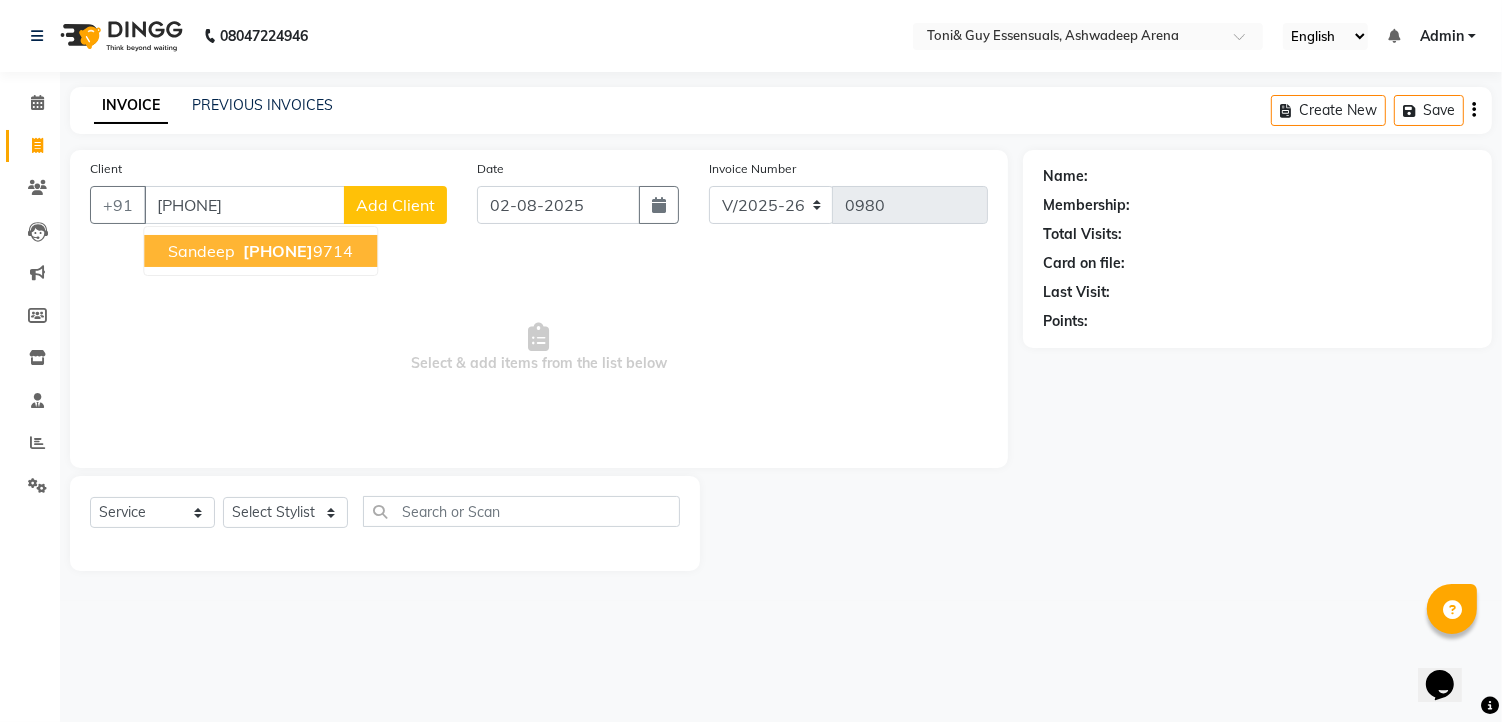 click on "811001 9714" at bounding box center (296, 251) 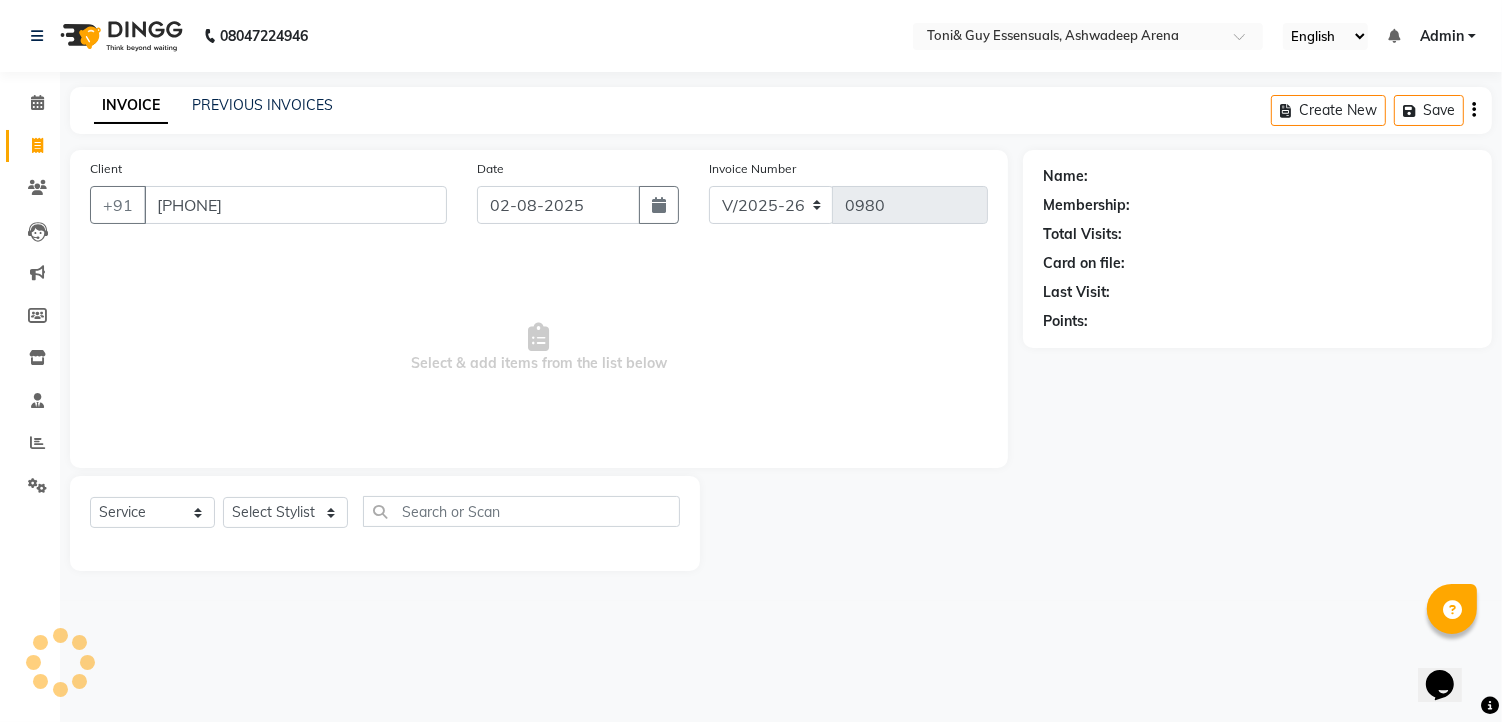 type on "8110019714" 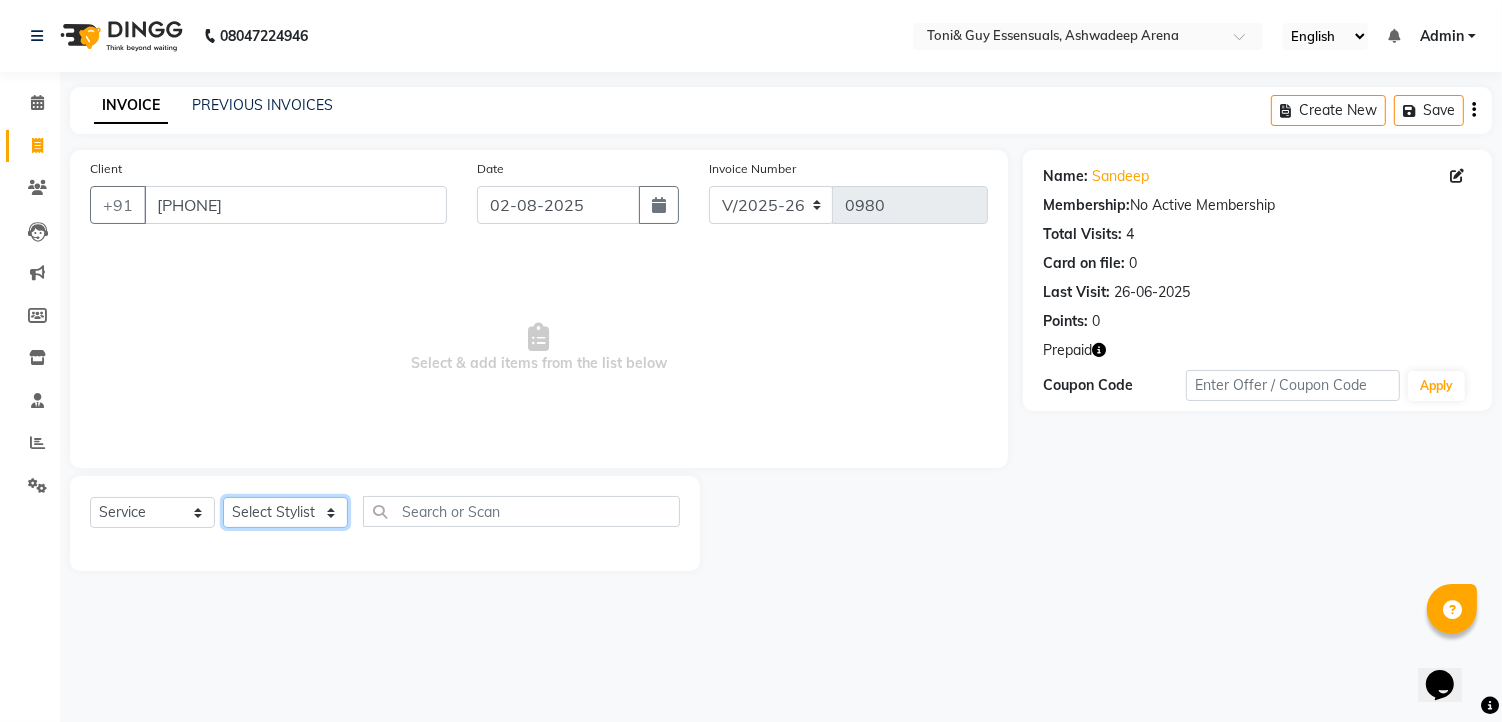 click on "Select Stylist faizz gufran mohammad hyma Kumari lalitha sree Manager Riya roy sahik" 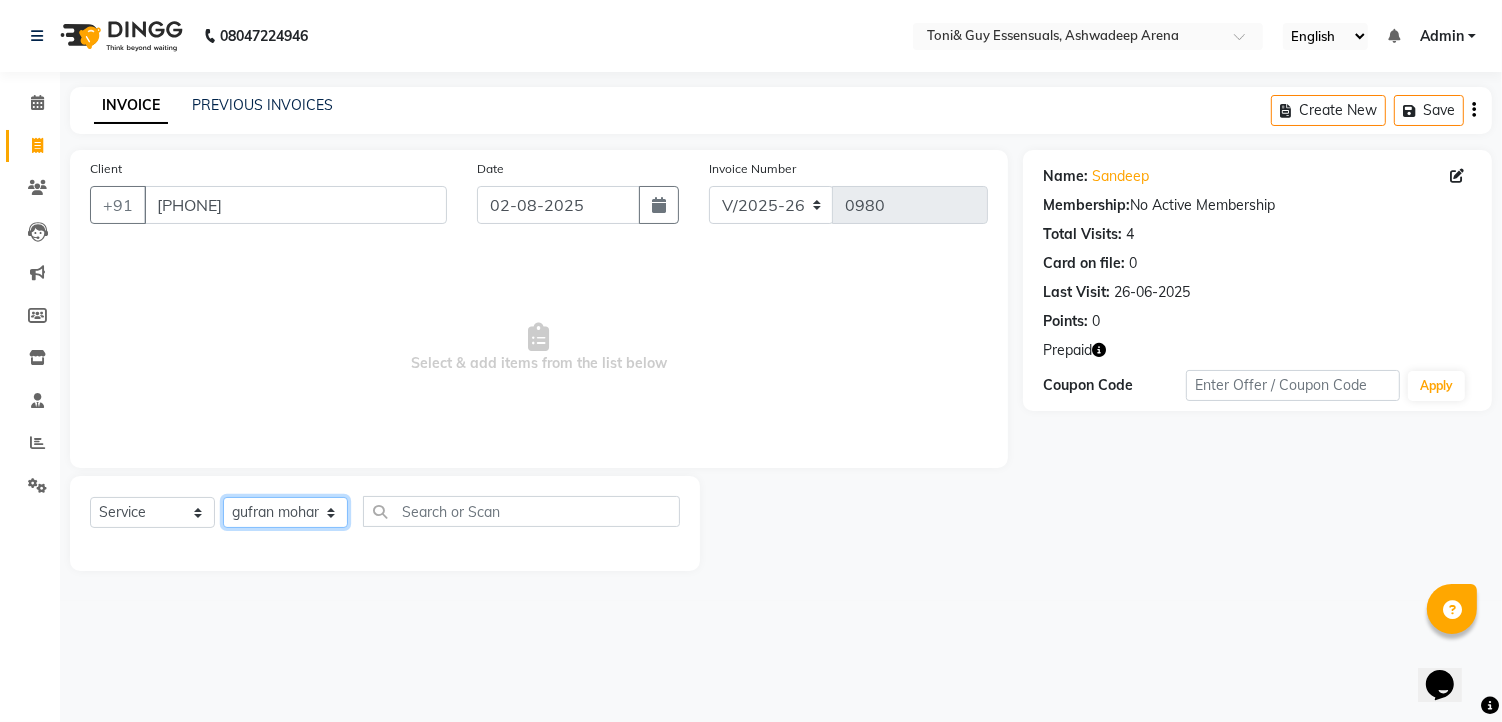 click on "Select Stylist faizz gufran mohammad hyma Kumari lalitha sree Manager Riya roy sahik" 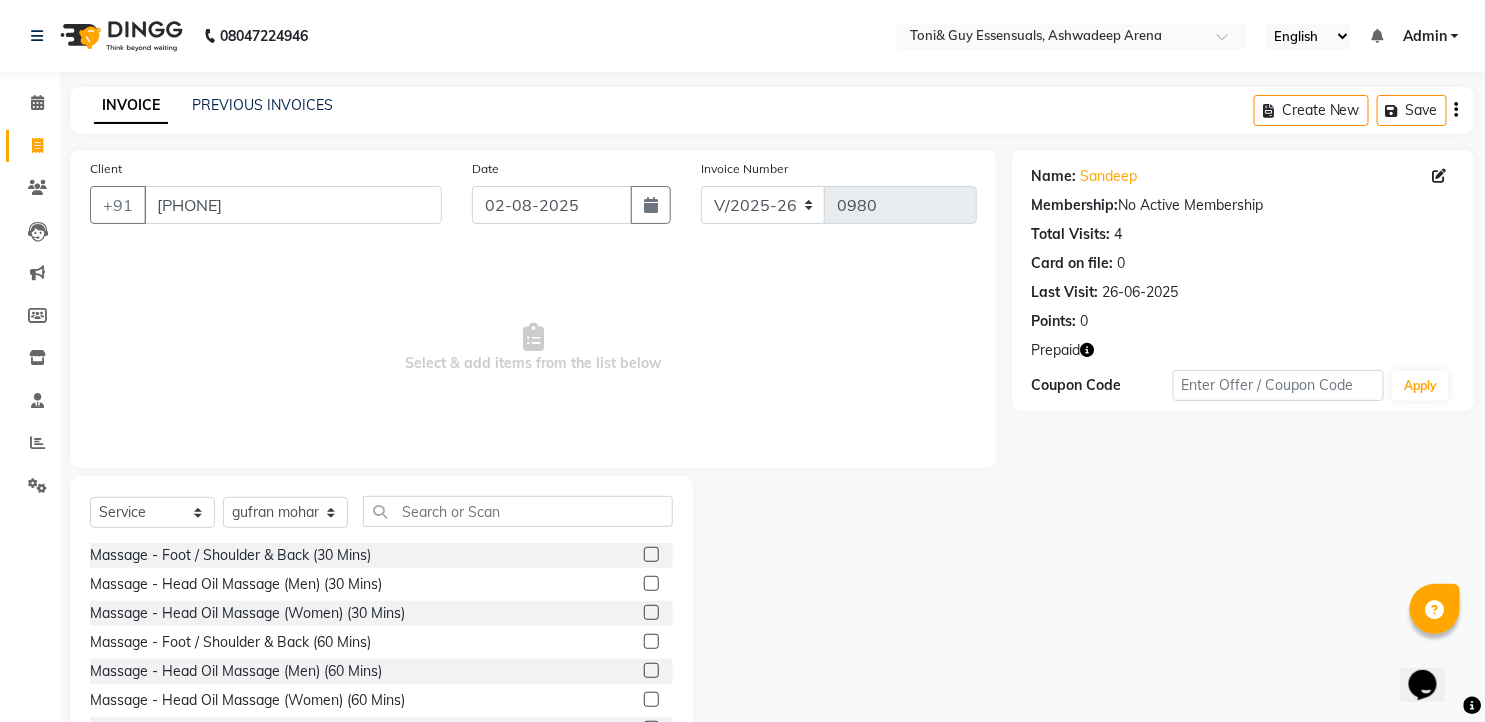 click 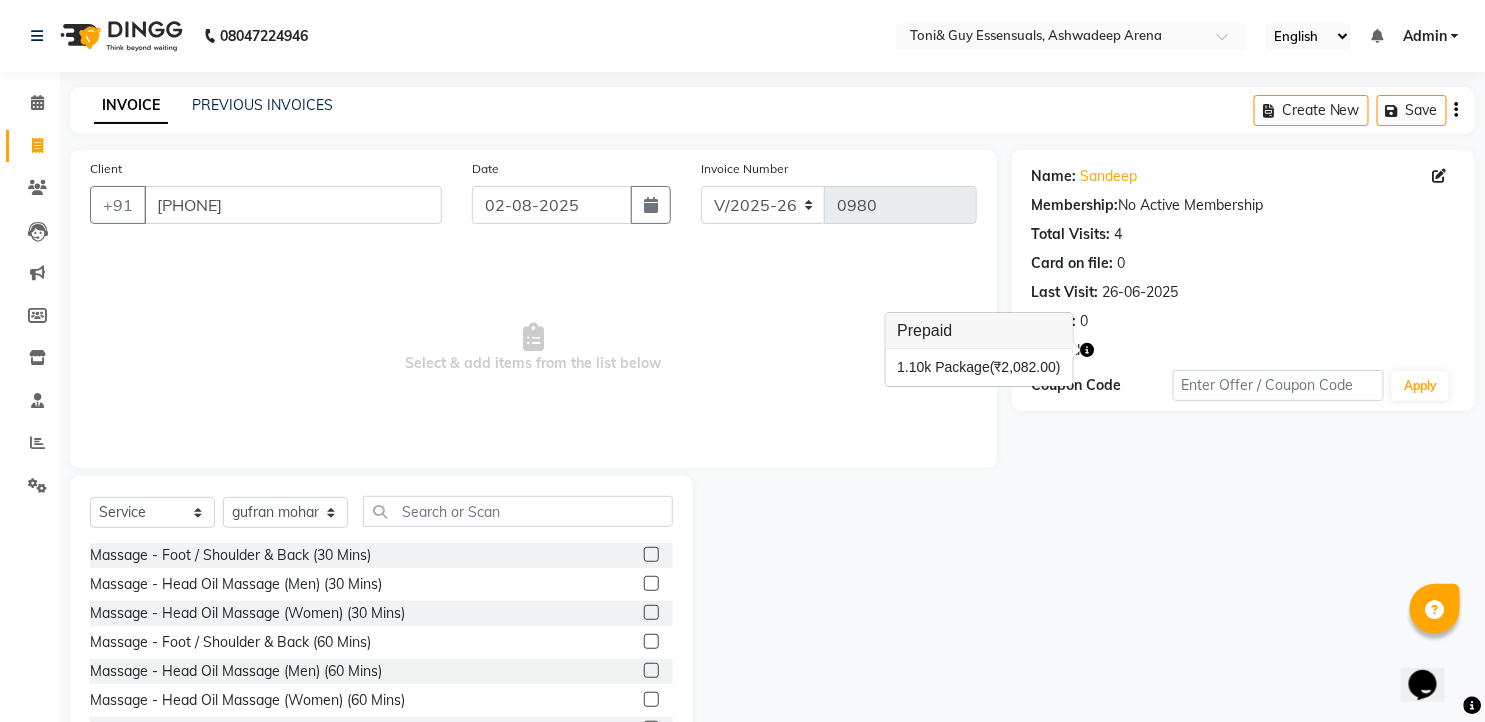click 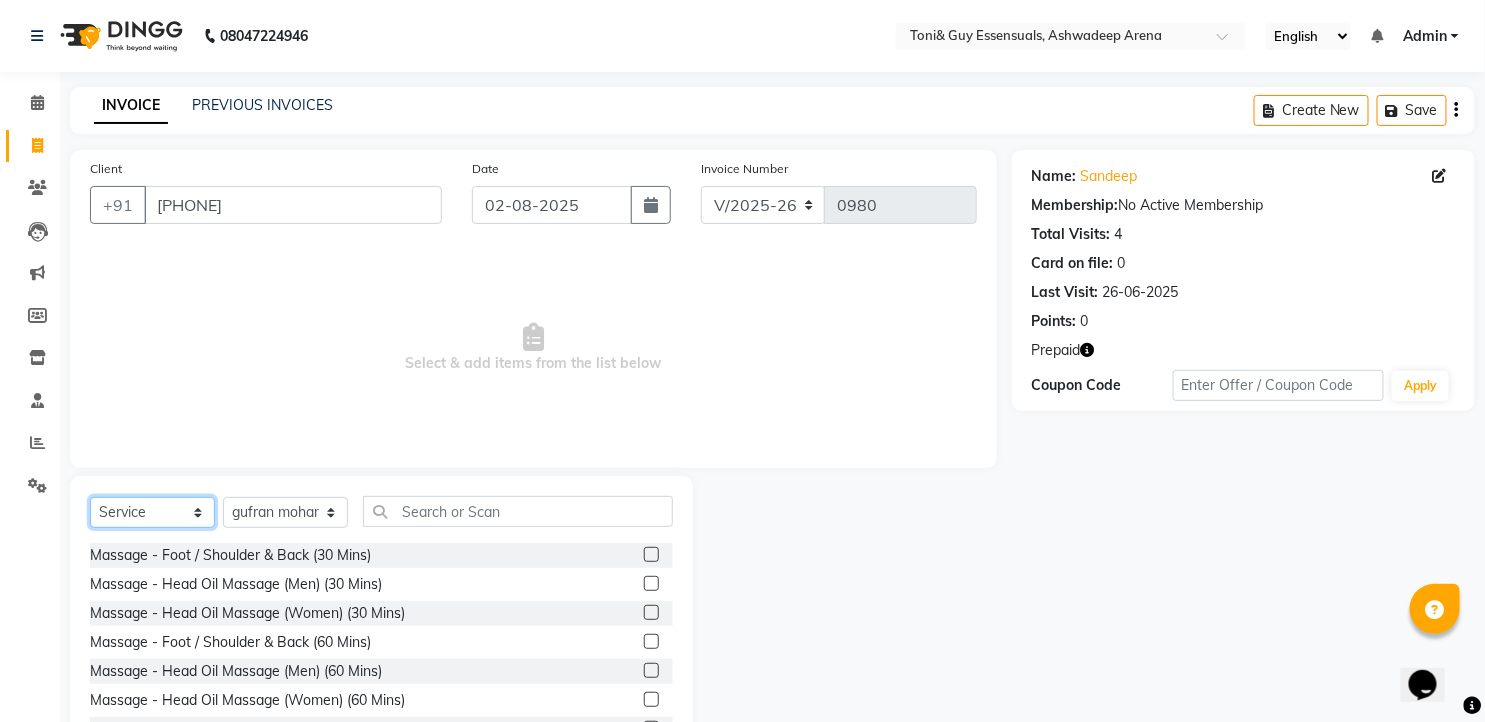 click on "Select  Service  Product  Membership  Package Voucher Prepaid Gift Card" 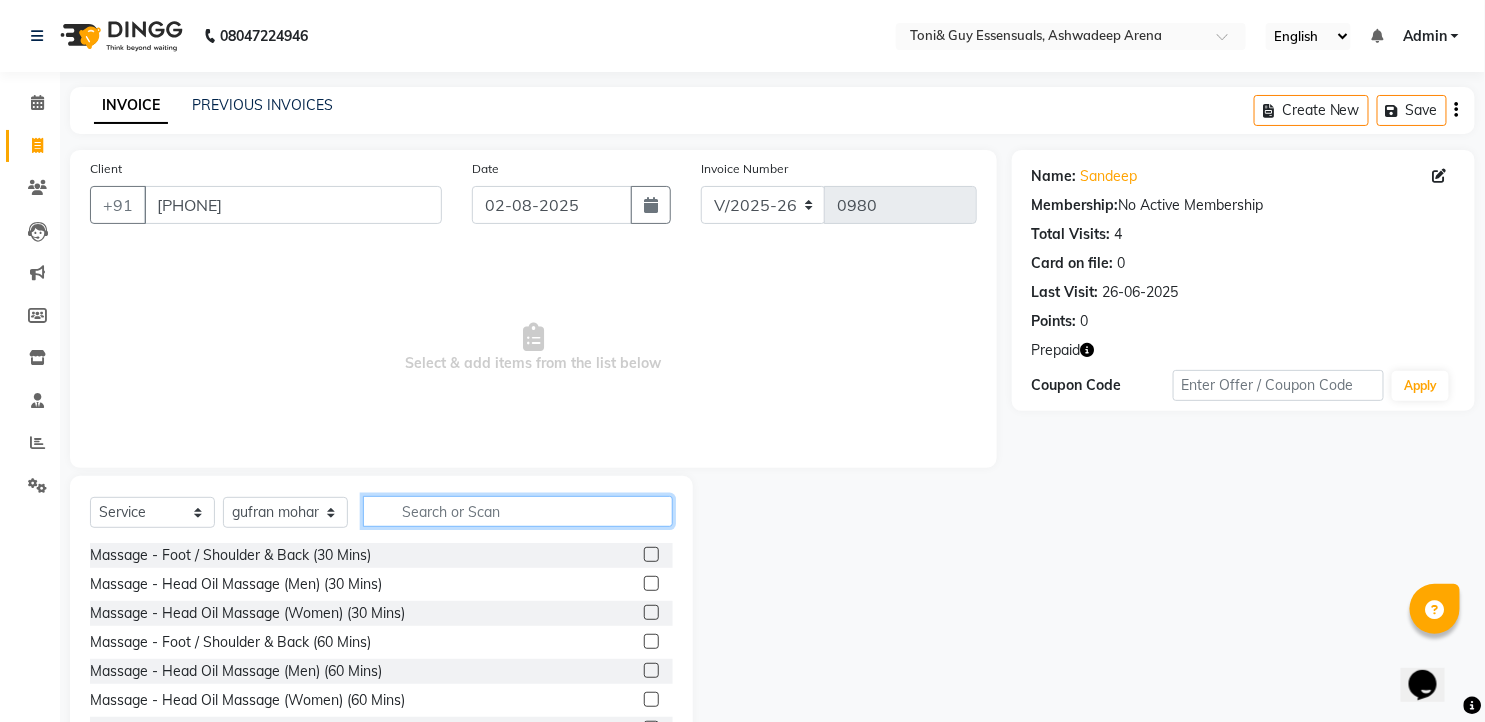 click 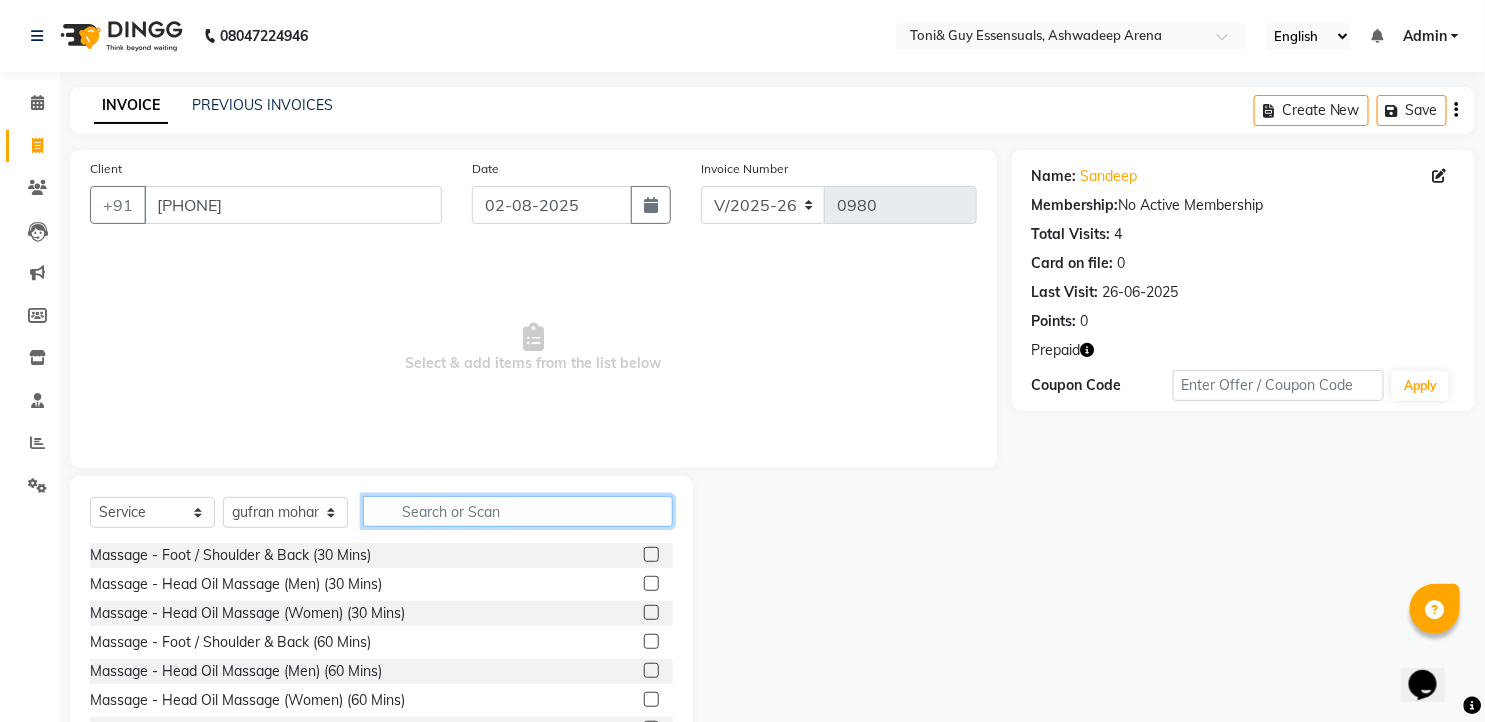 click 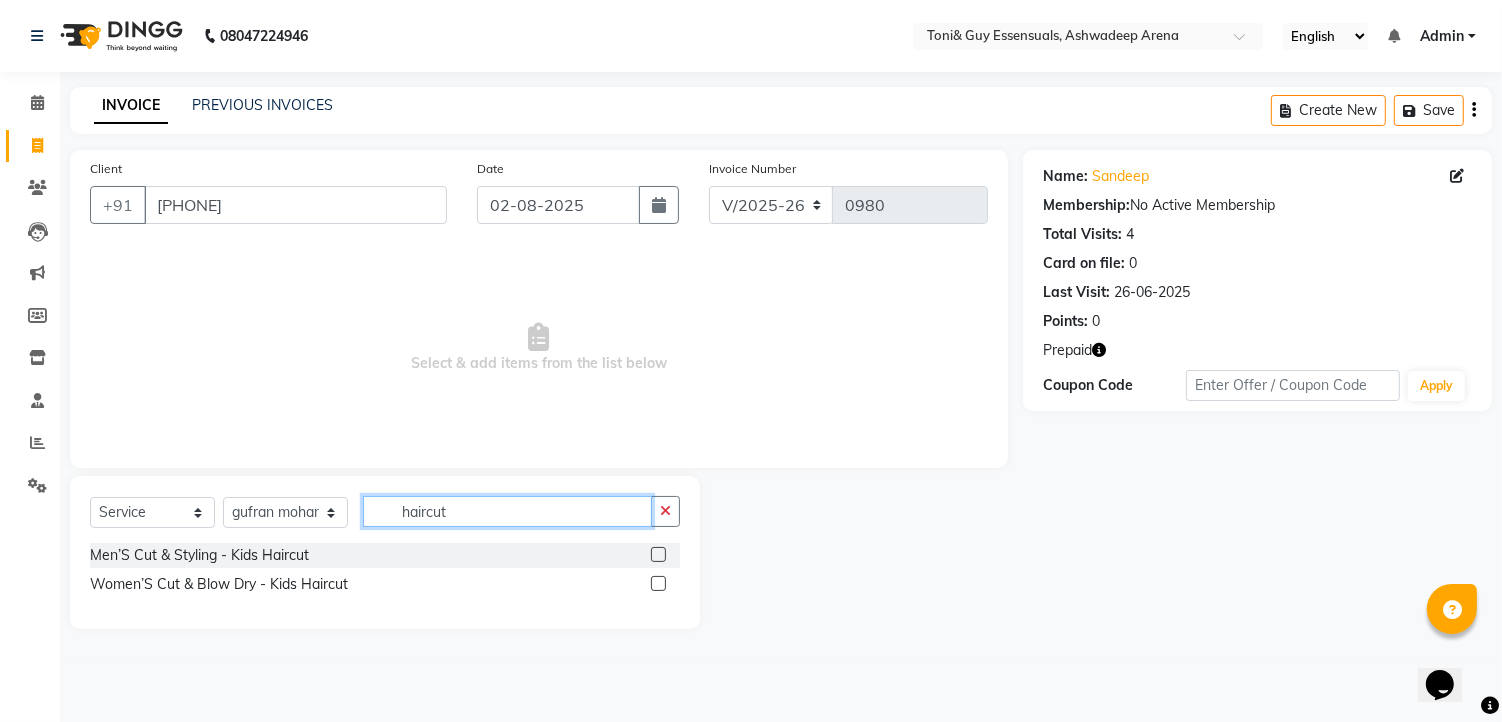 drag, startPoint x: 477, startPoint y: 512, endPoint x: 263, endPoint y: 520, distance: 214.14948 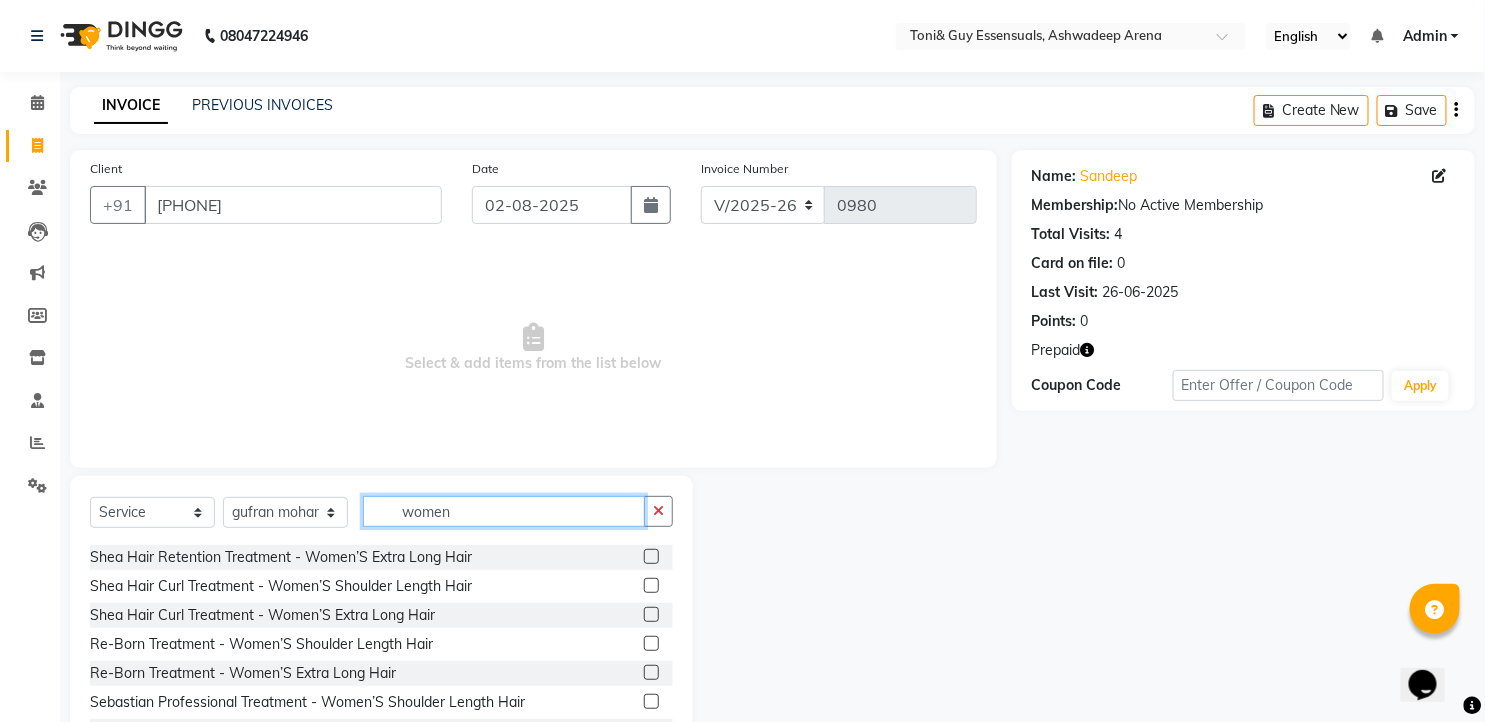scroll, scrollTop: 350, scrollLeft: 0, axis: vertical 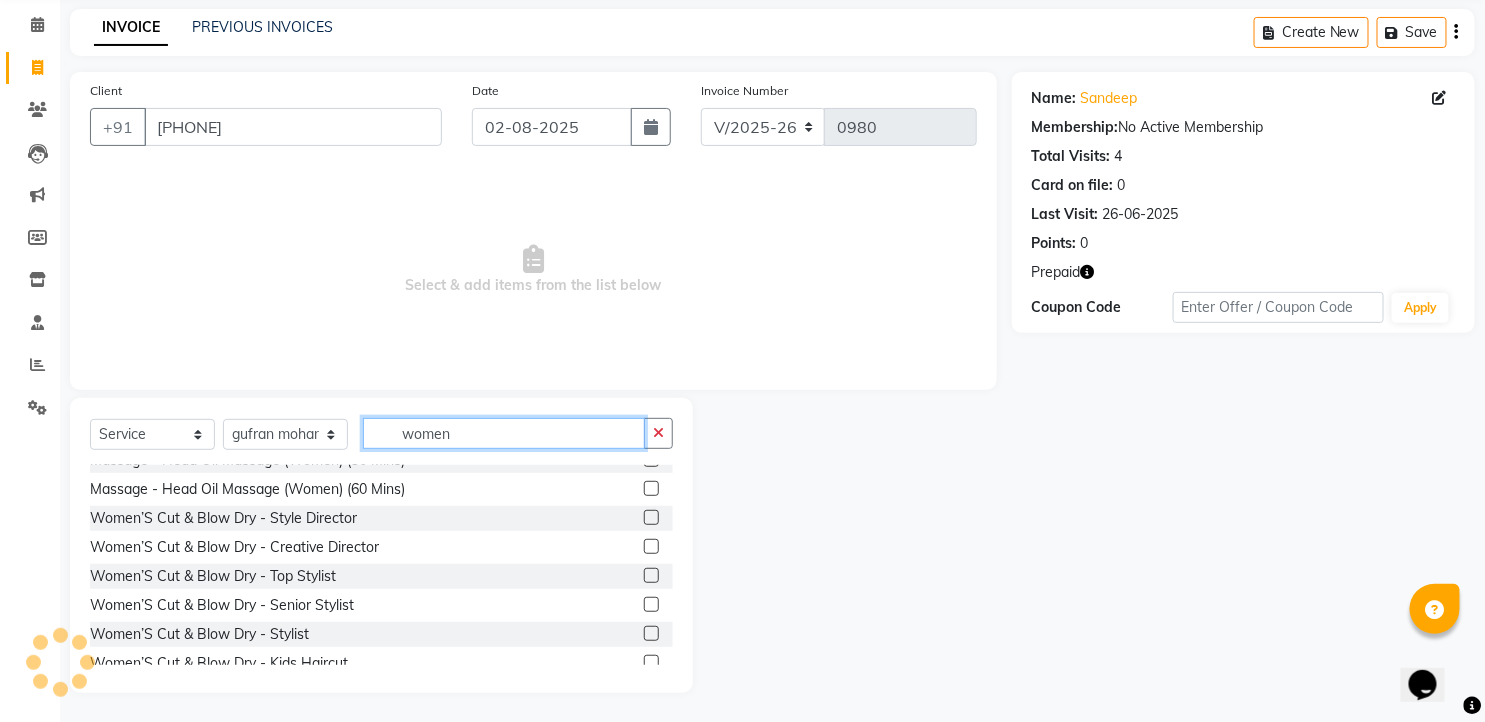 type on "women" 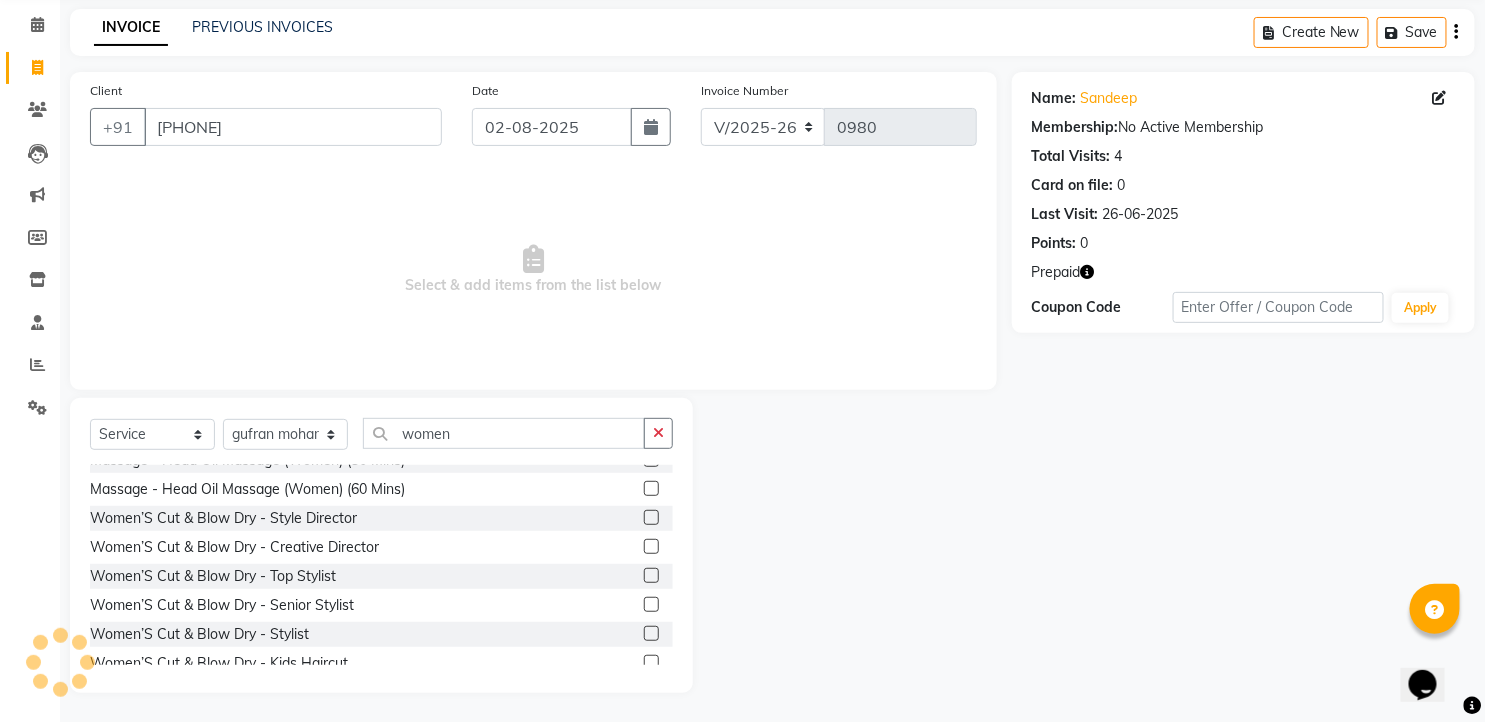 click 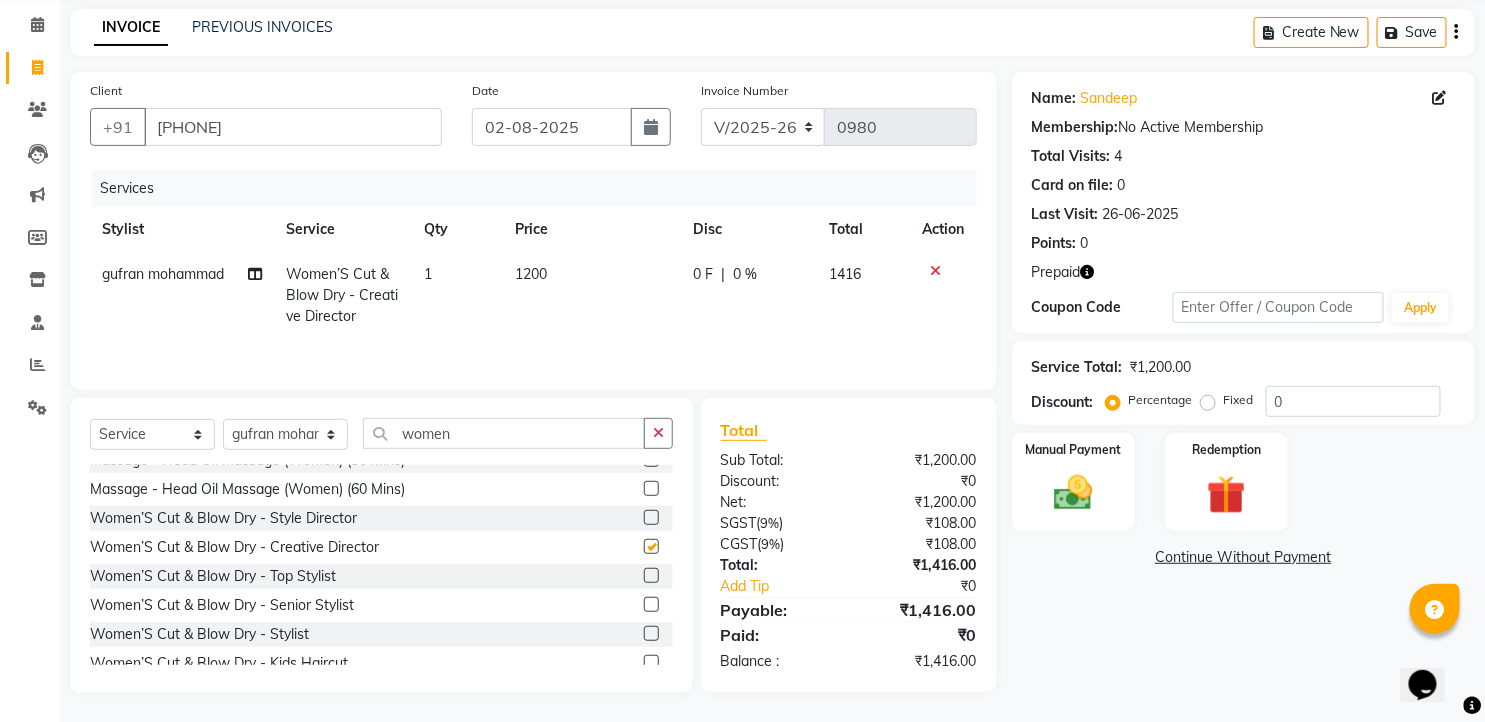 checkbox on "false" 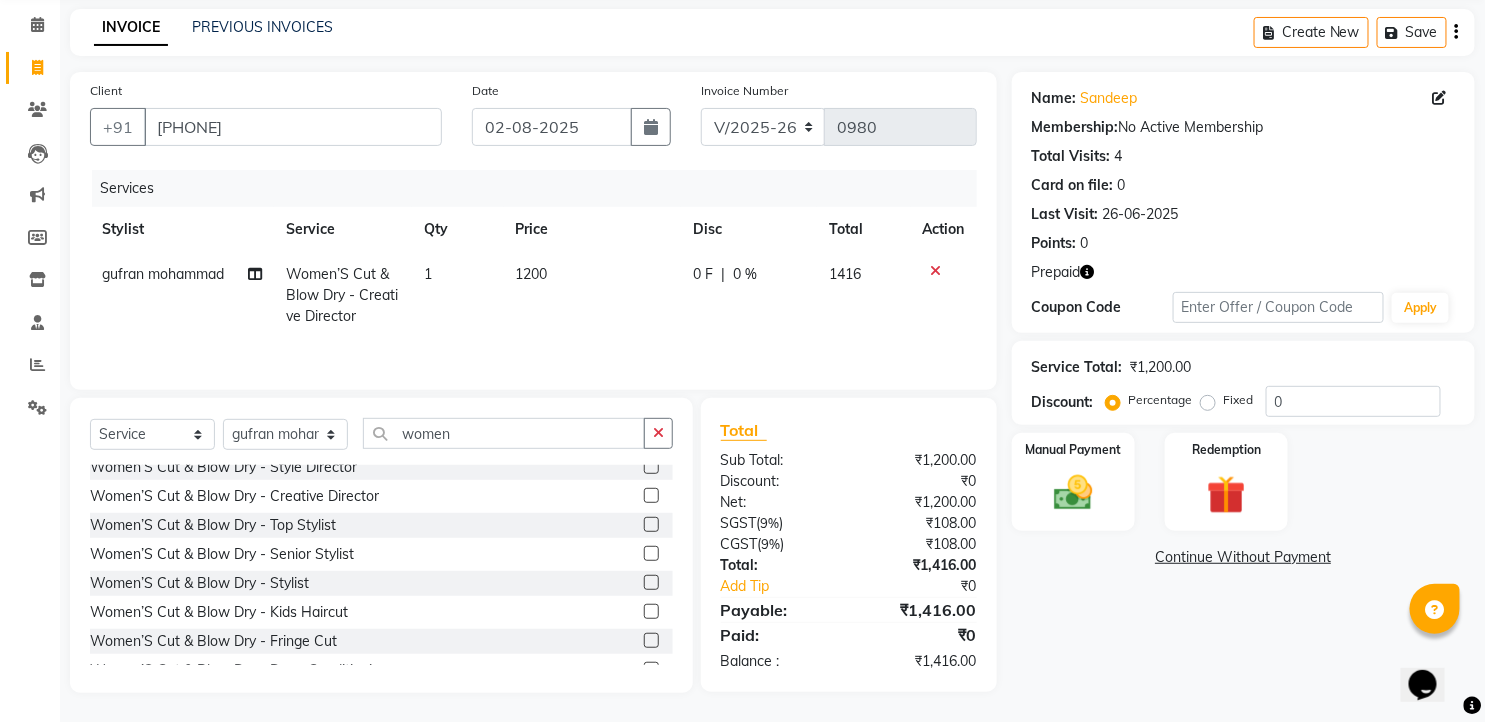 scroll, scrollTop: 17, scrollLeft: 0, axis: vertical 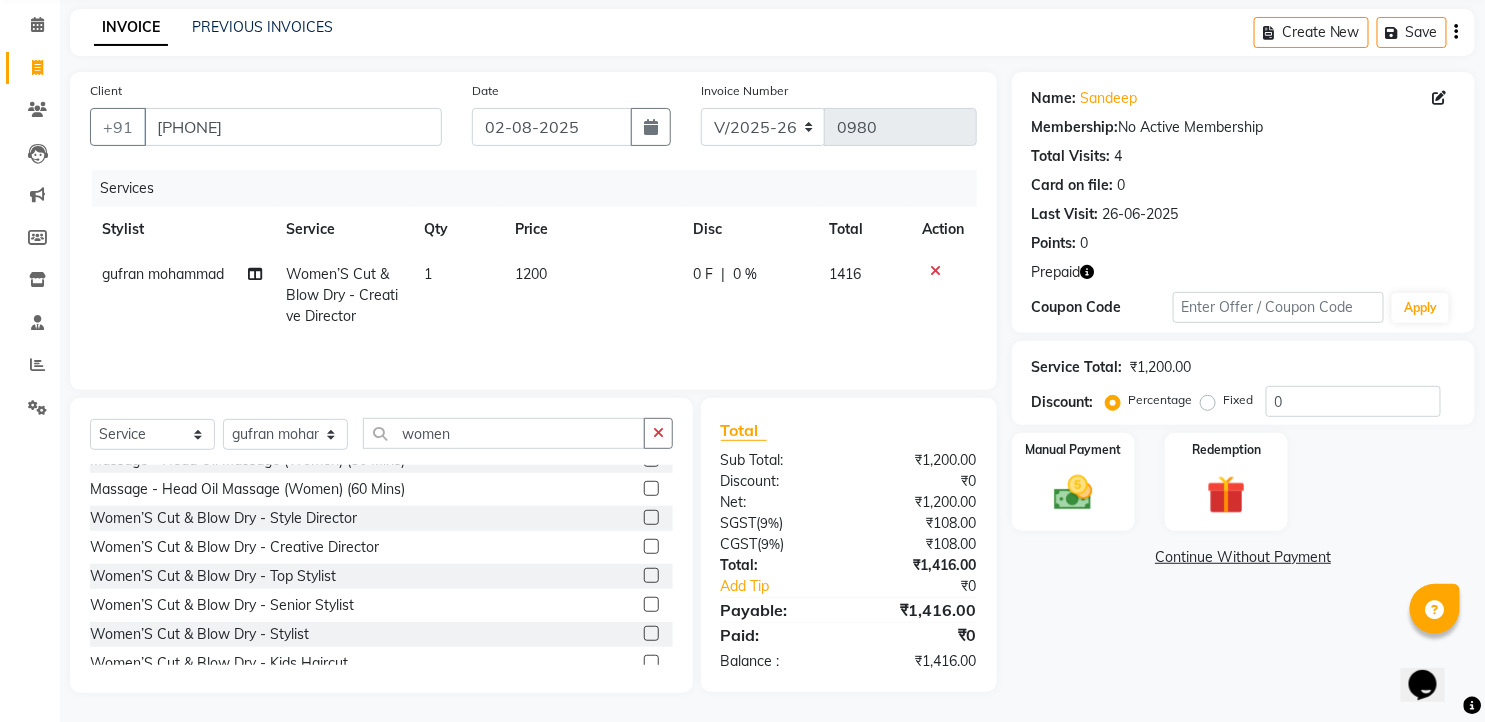 click 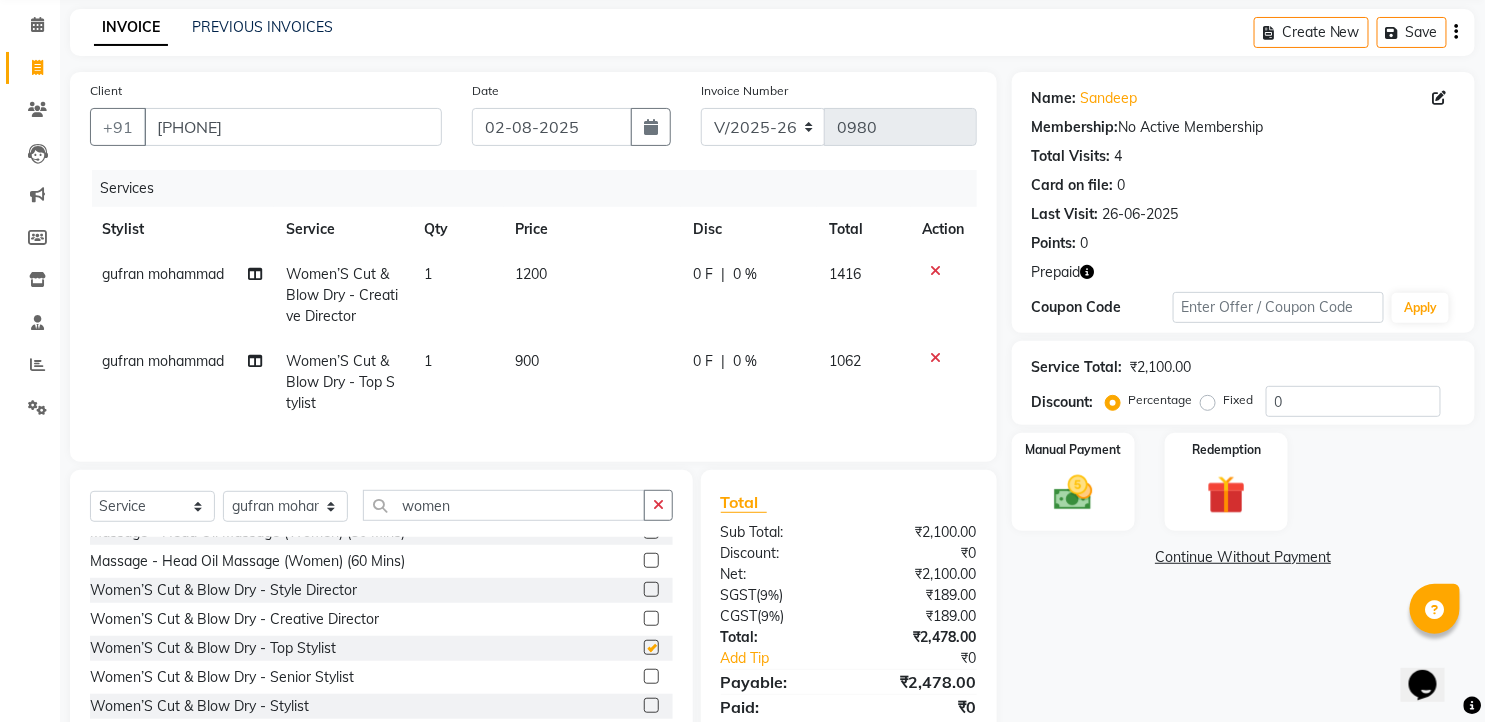 checkbox on "false" 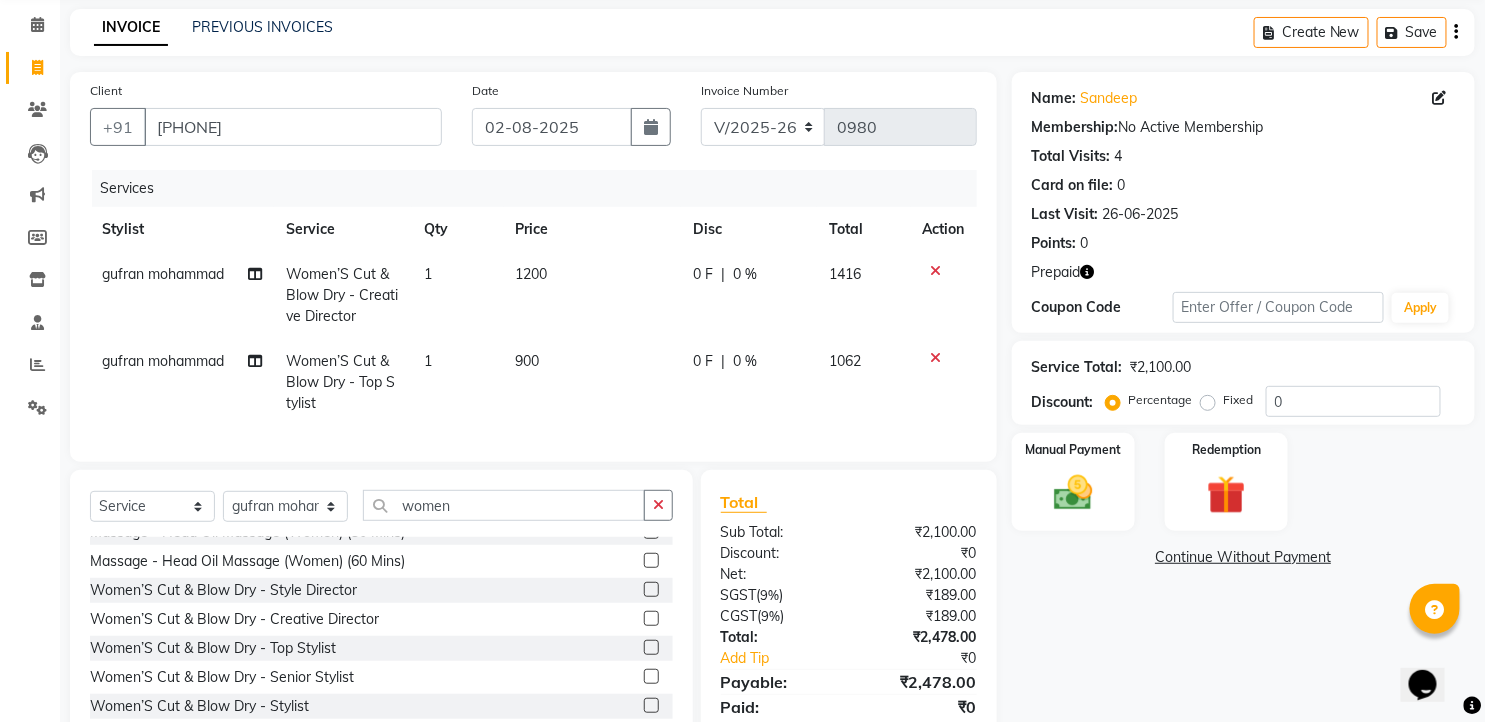 click 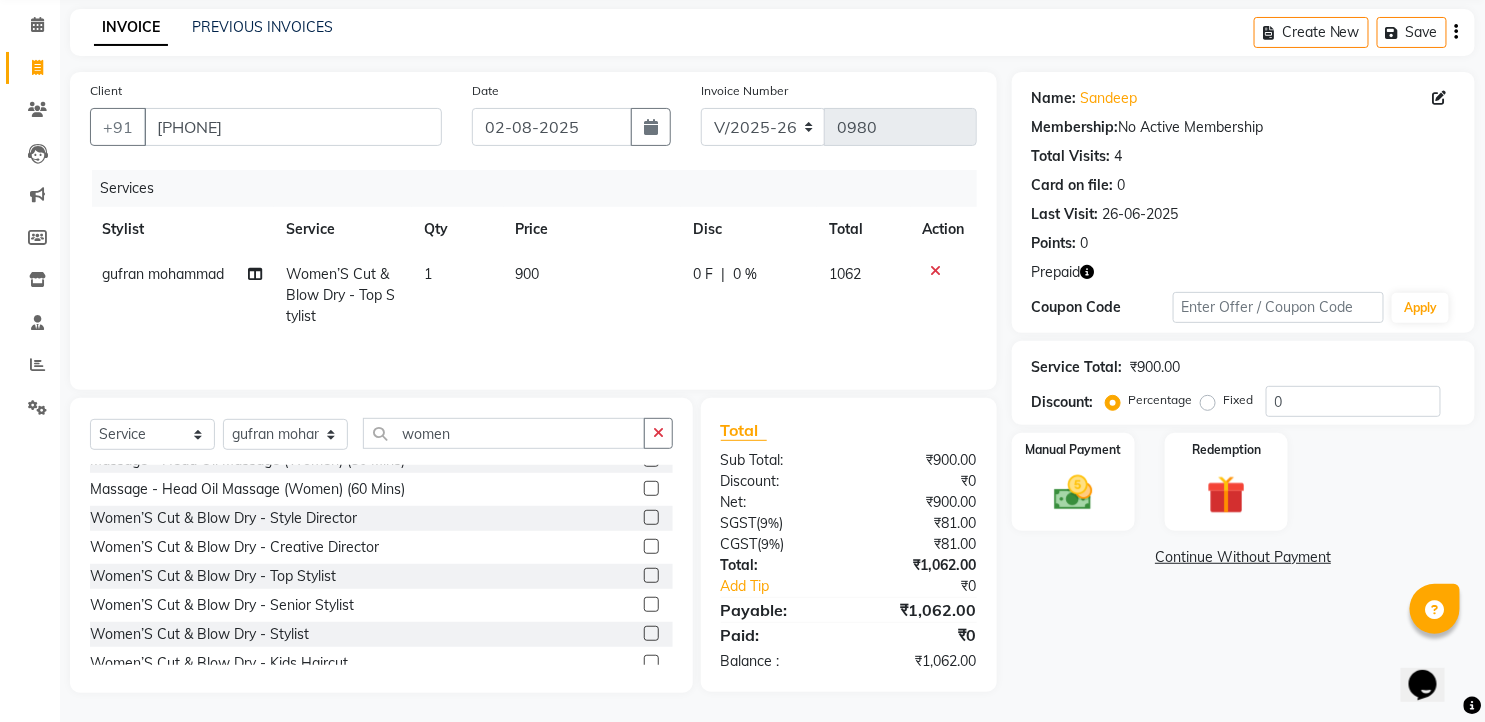 click on "900" 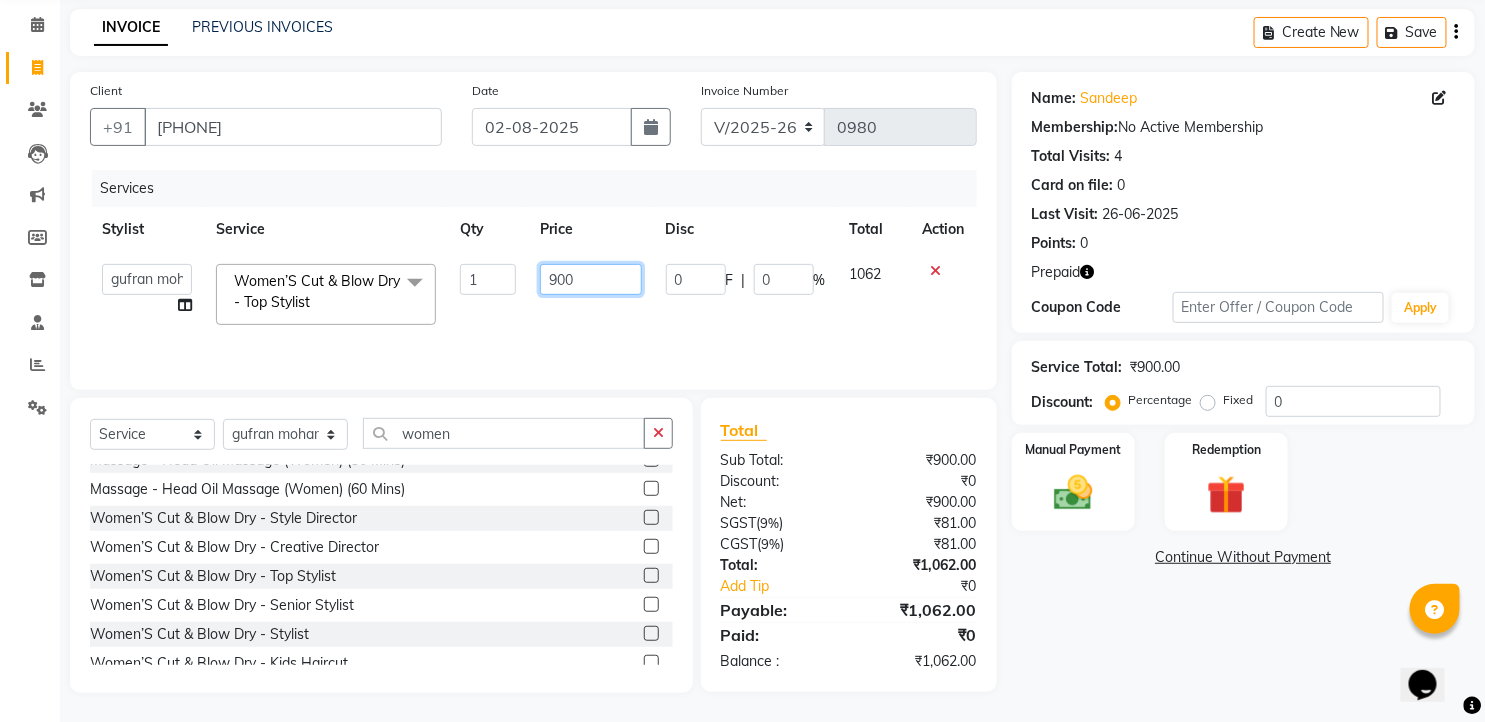 click on "900" 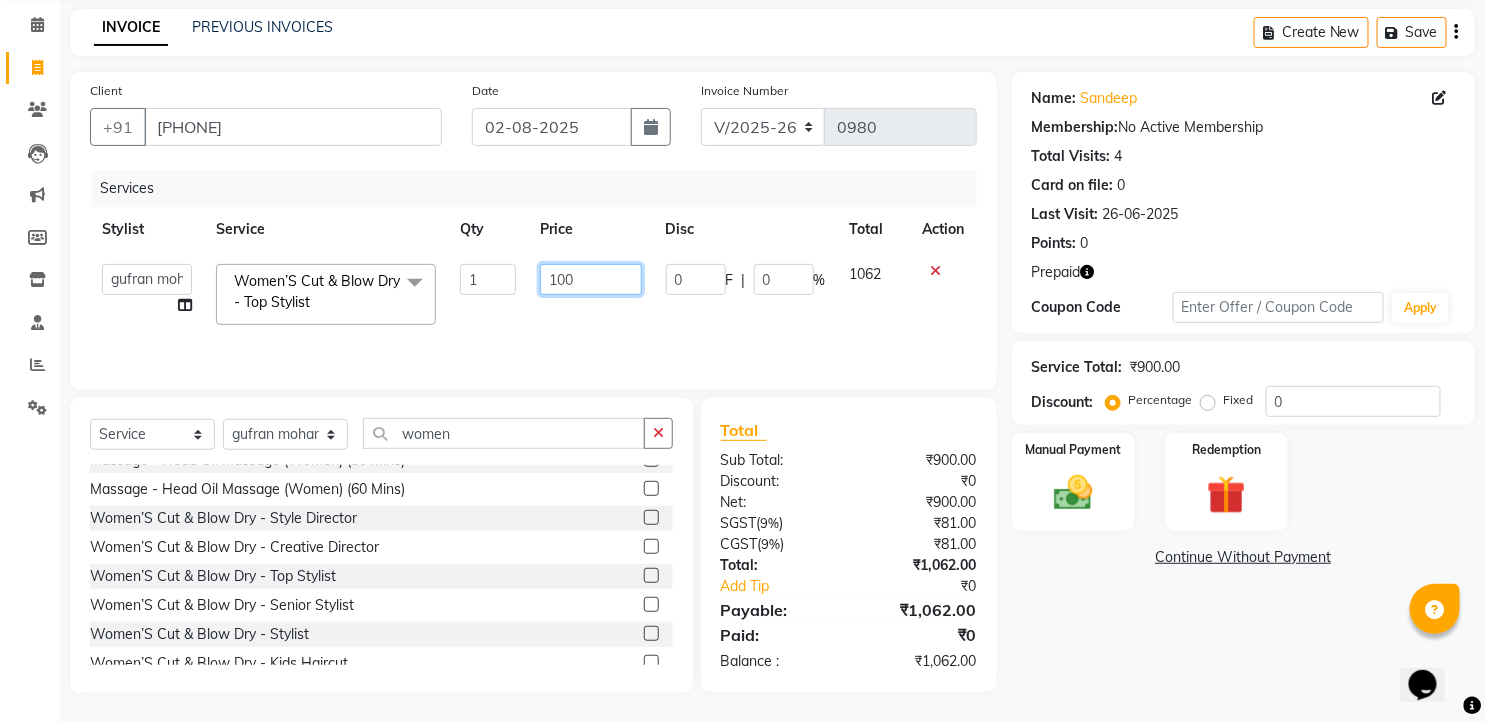 type on "1000" 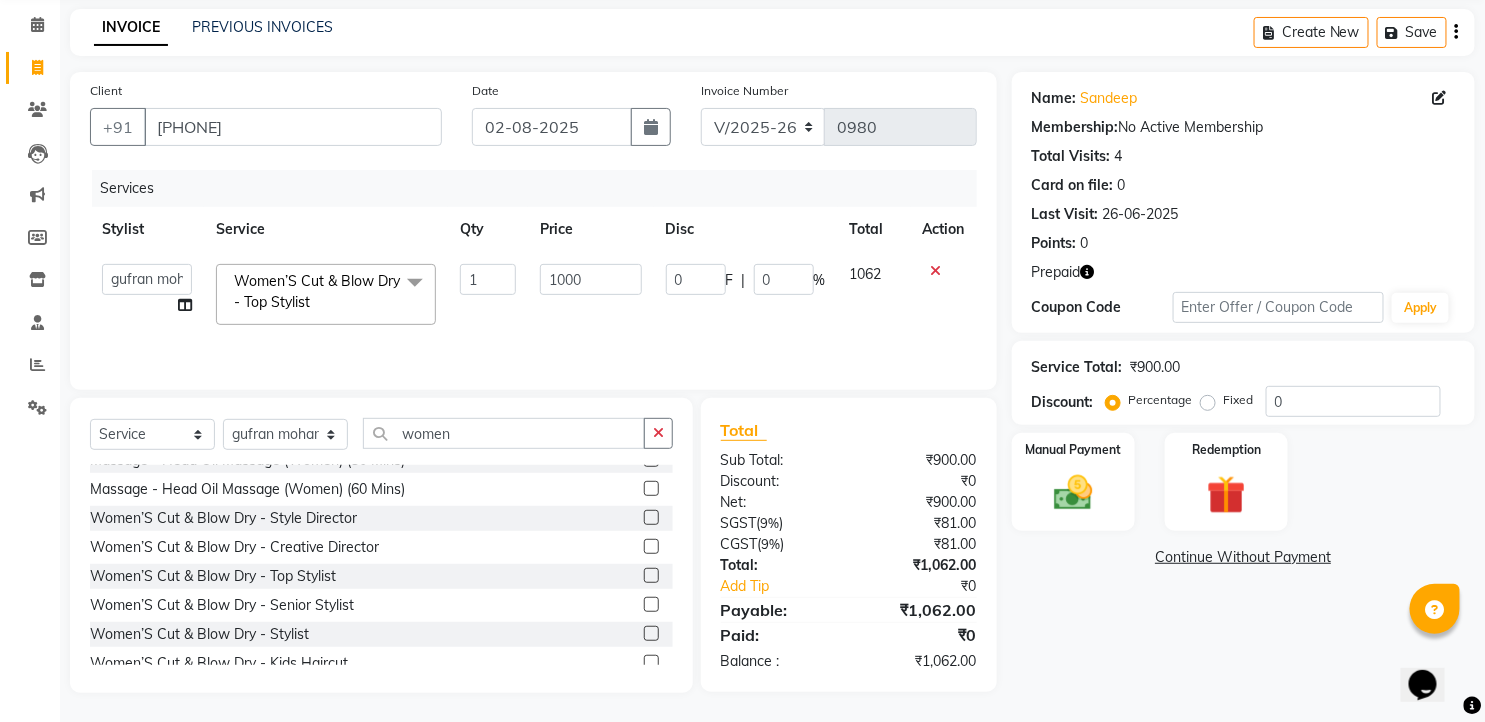 click on "1000" 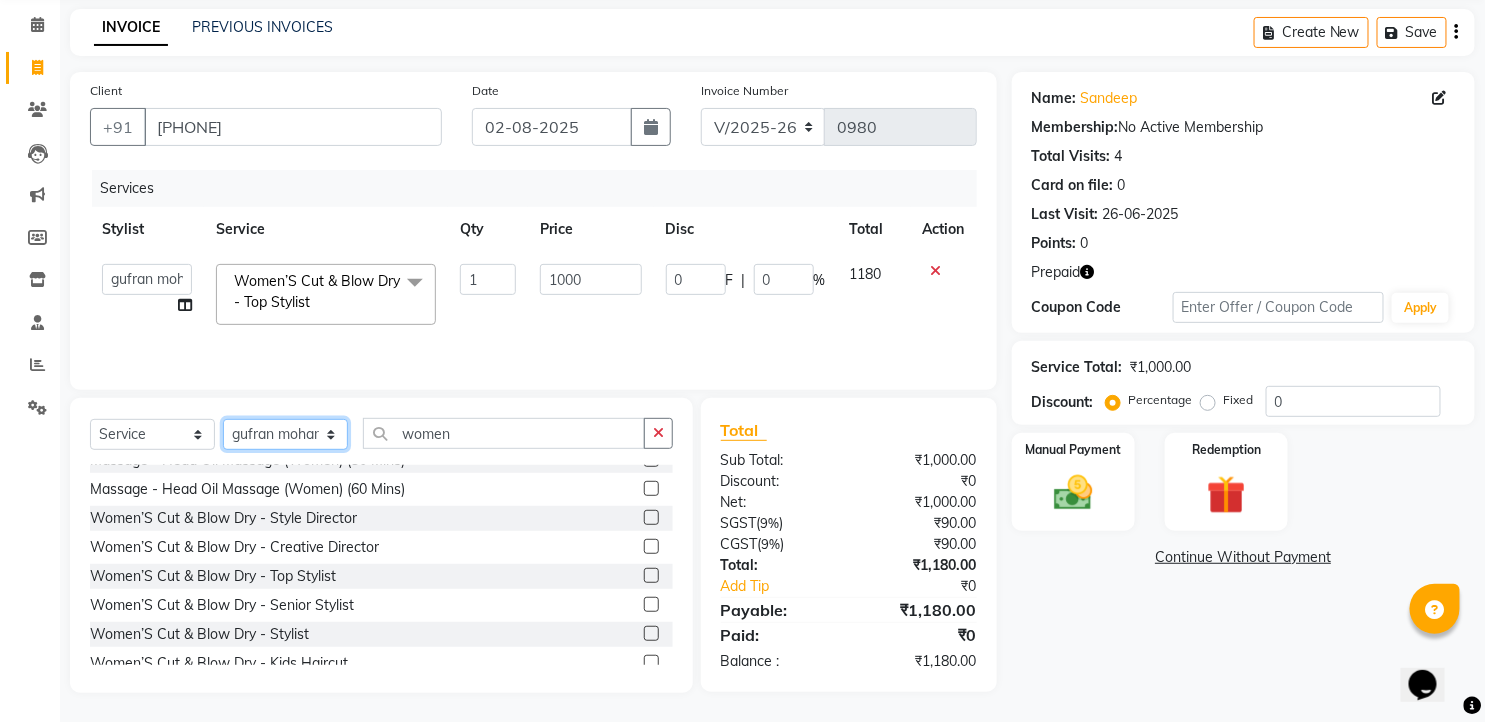 click on "Select Stylist faizz gufran mohammad hyma Kumari lalitha sree Manager Riya roy sahik" 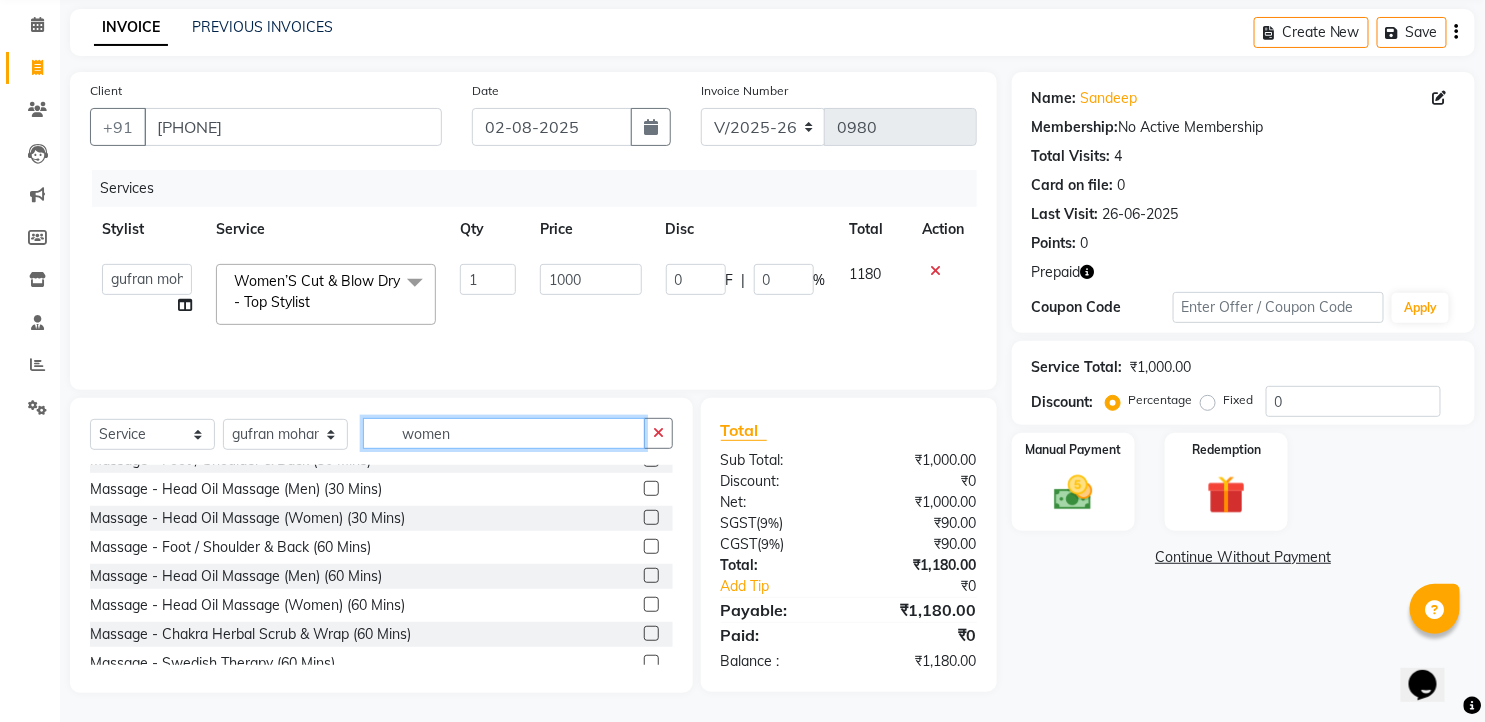 click on "women" 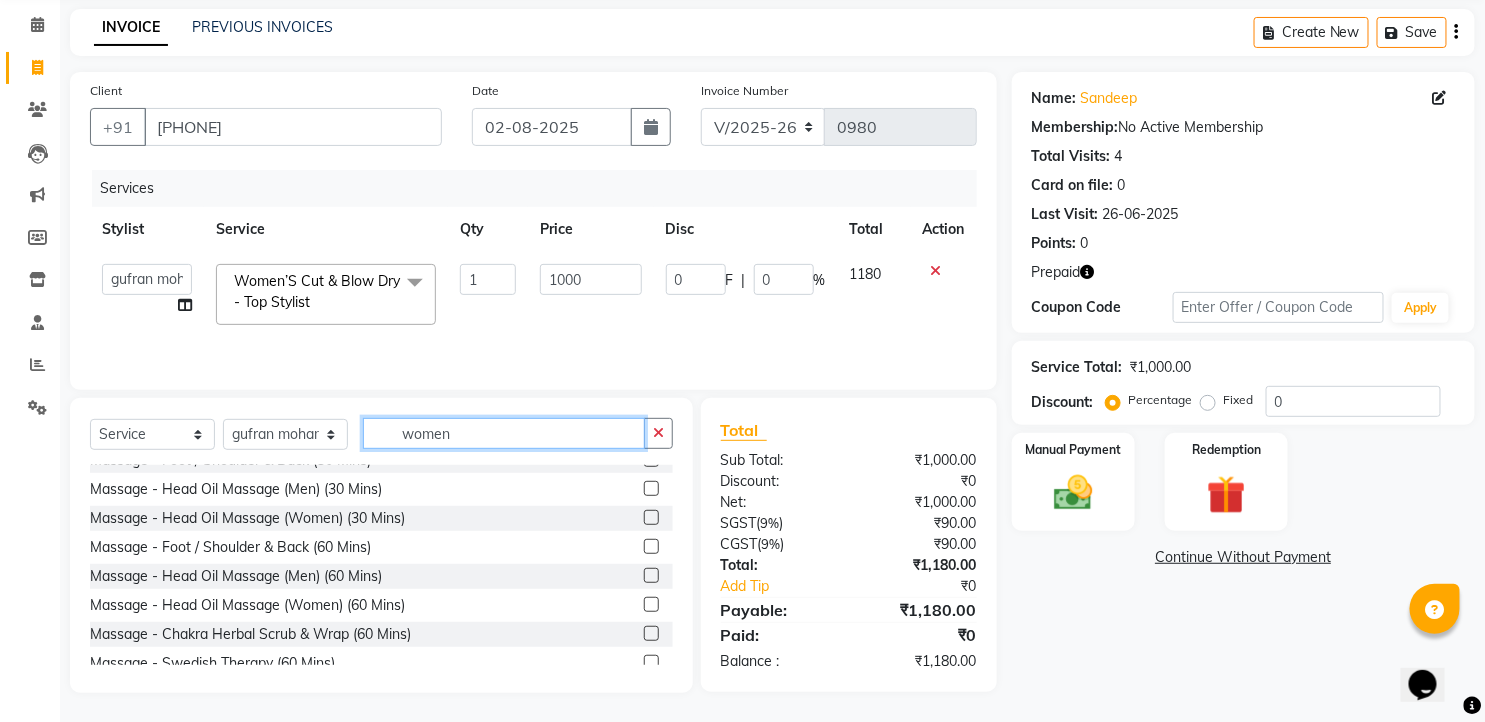 drag, startPoint x: 457, startPoint y: 430, endPoint x: 372, endPoint y: 424, distance: 85.2115 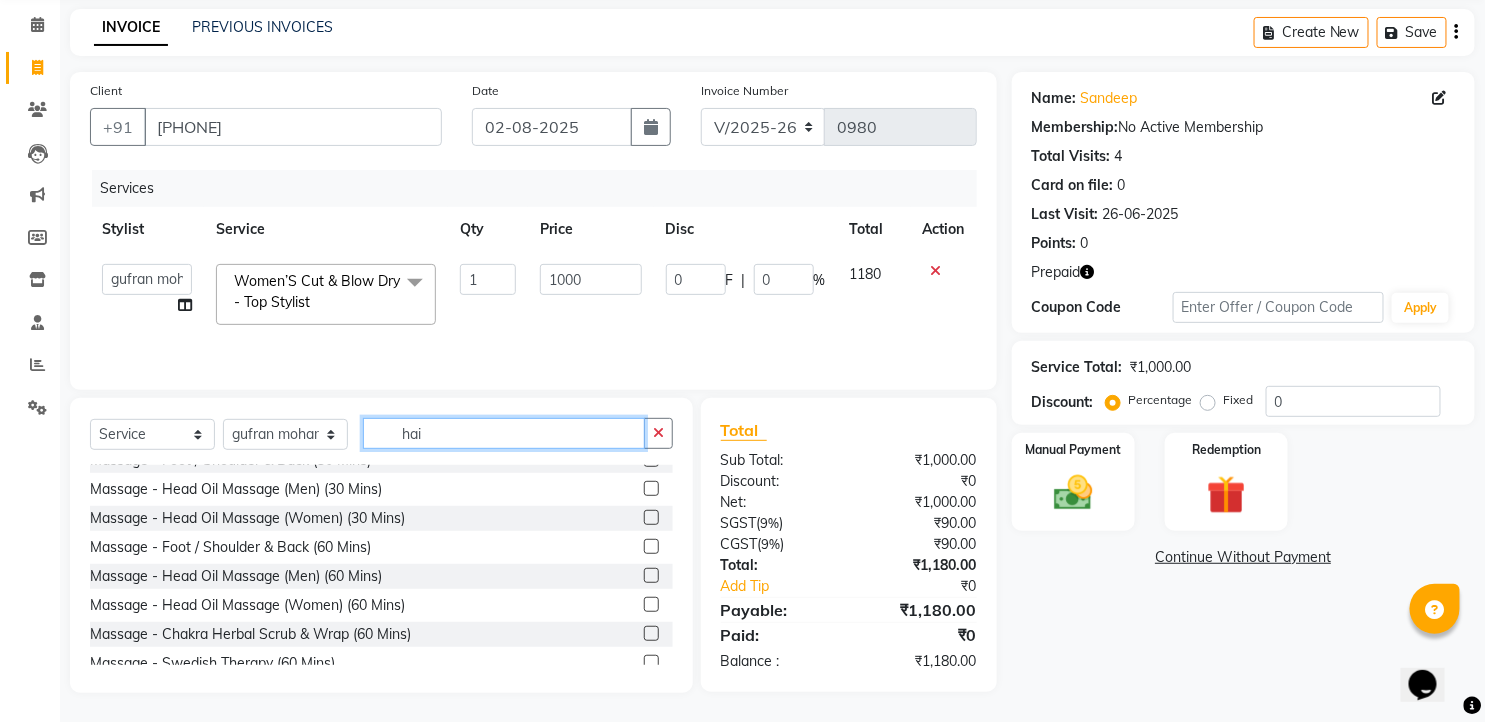 scroll, scrollTop: 0, scrollLeft: 0, axis: both 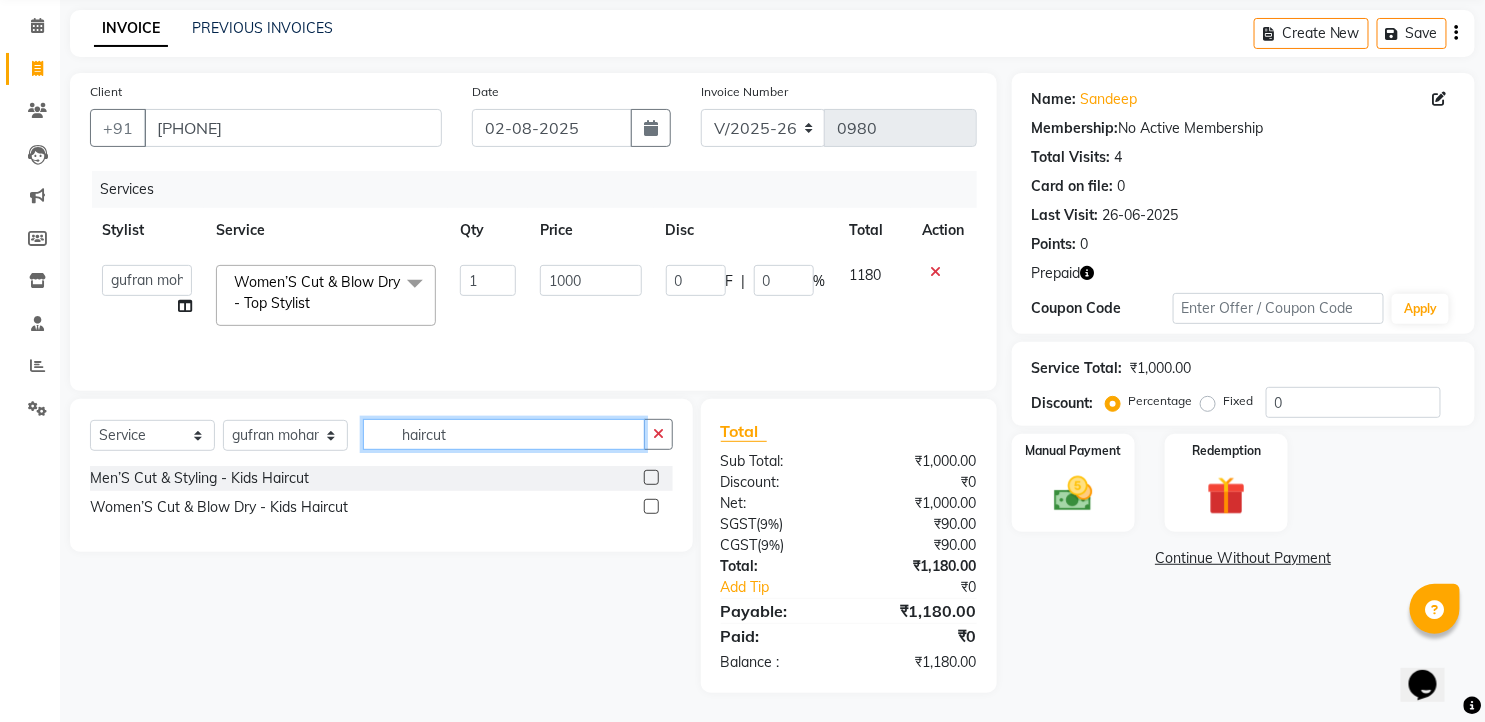 drag, startPoint x: 452, startPoint y: 436, endPoint x: 300, endPoint y: 424, distance: 152.47295 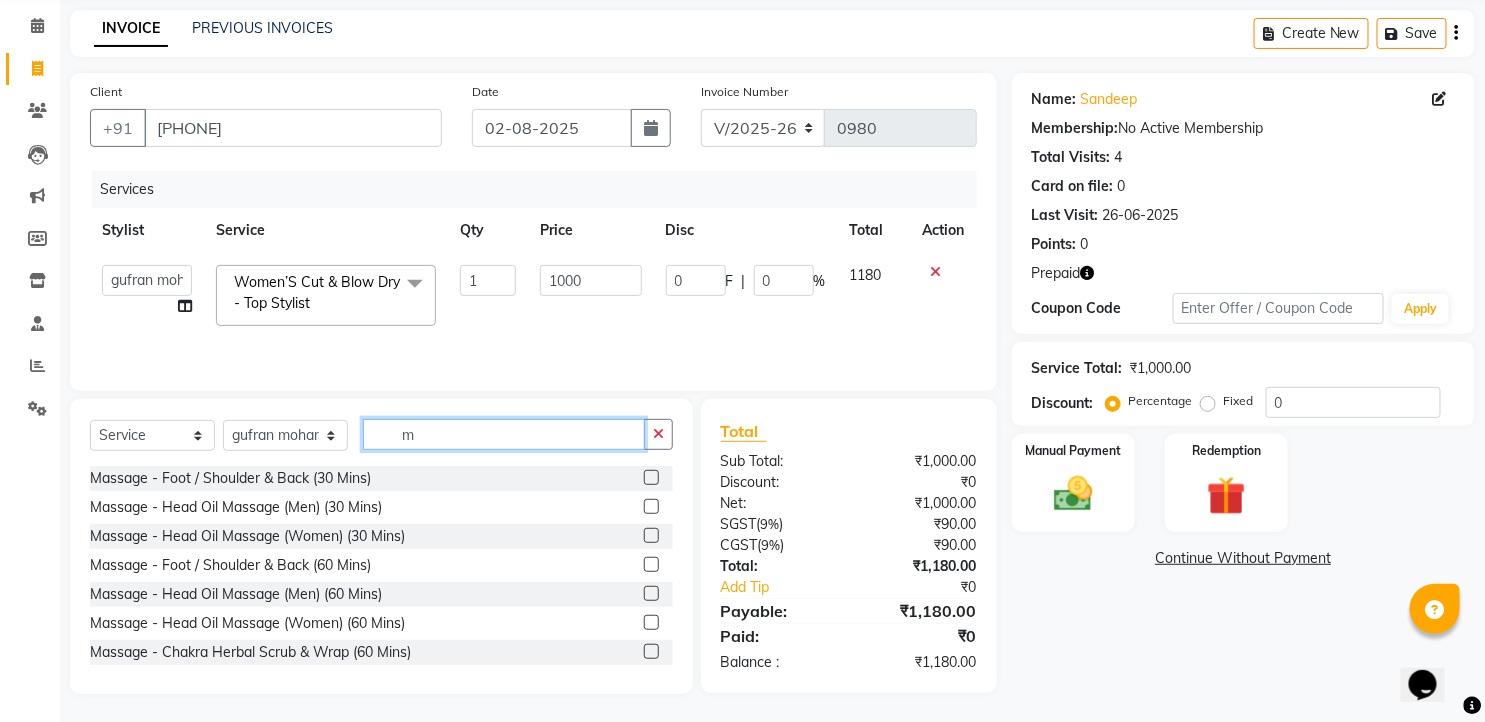 scroll, scrollTop: 78, scrollLeft: 0, axis: vertical 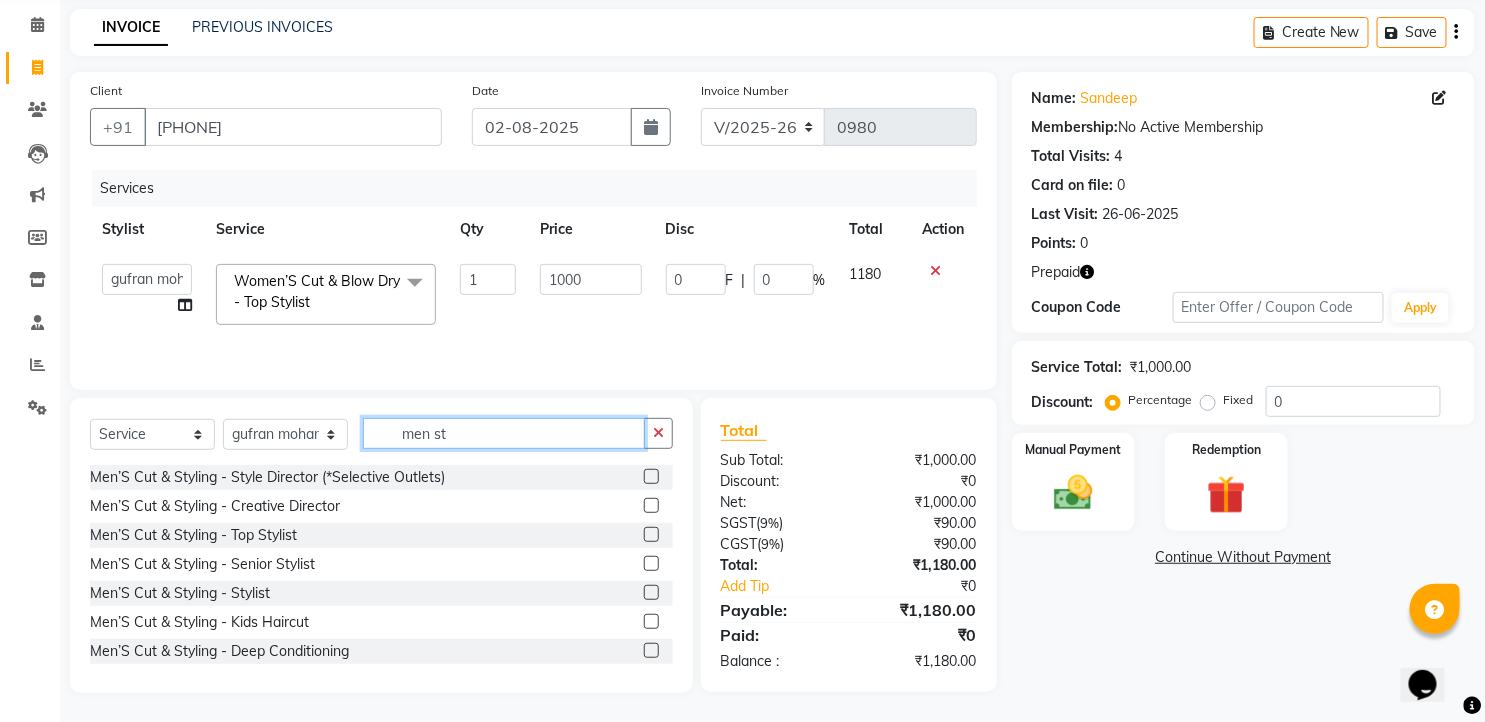 type on "men st" 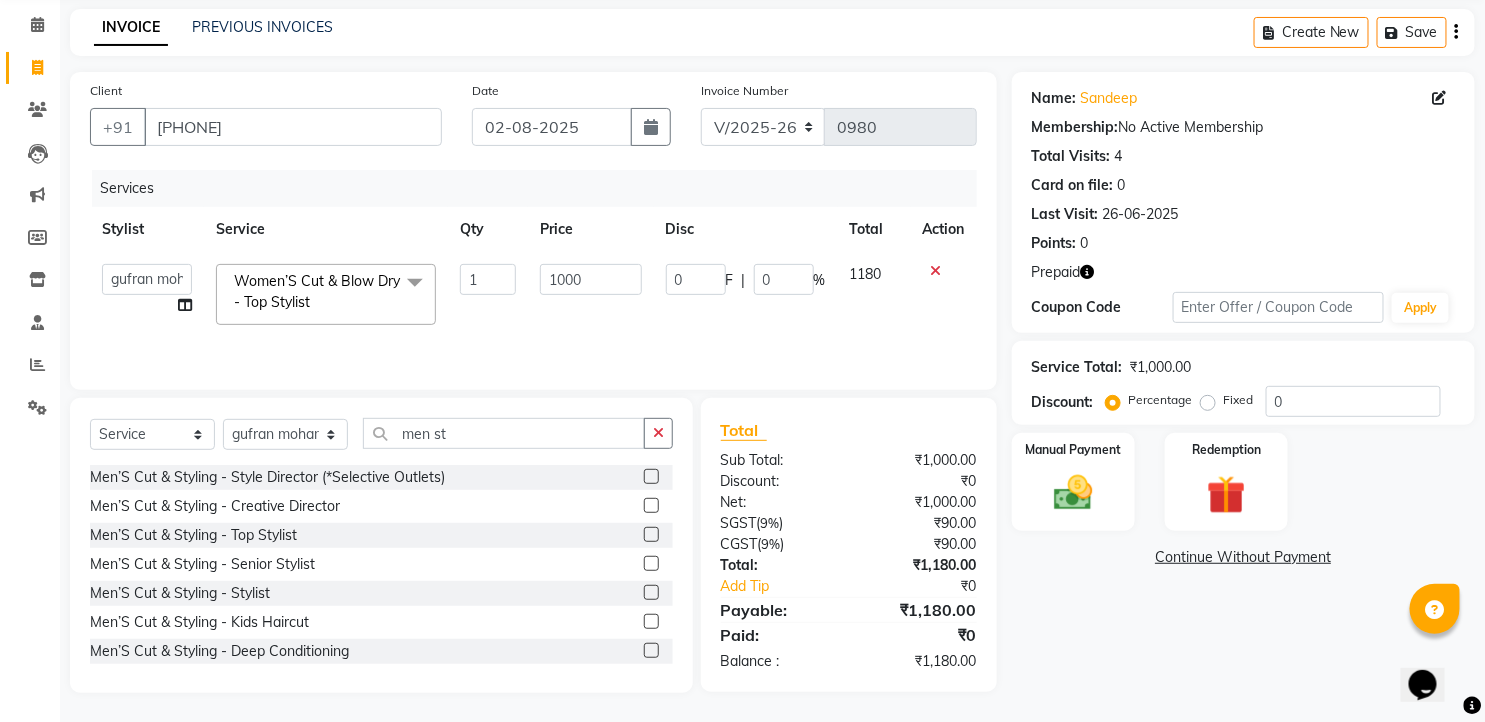 click 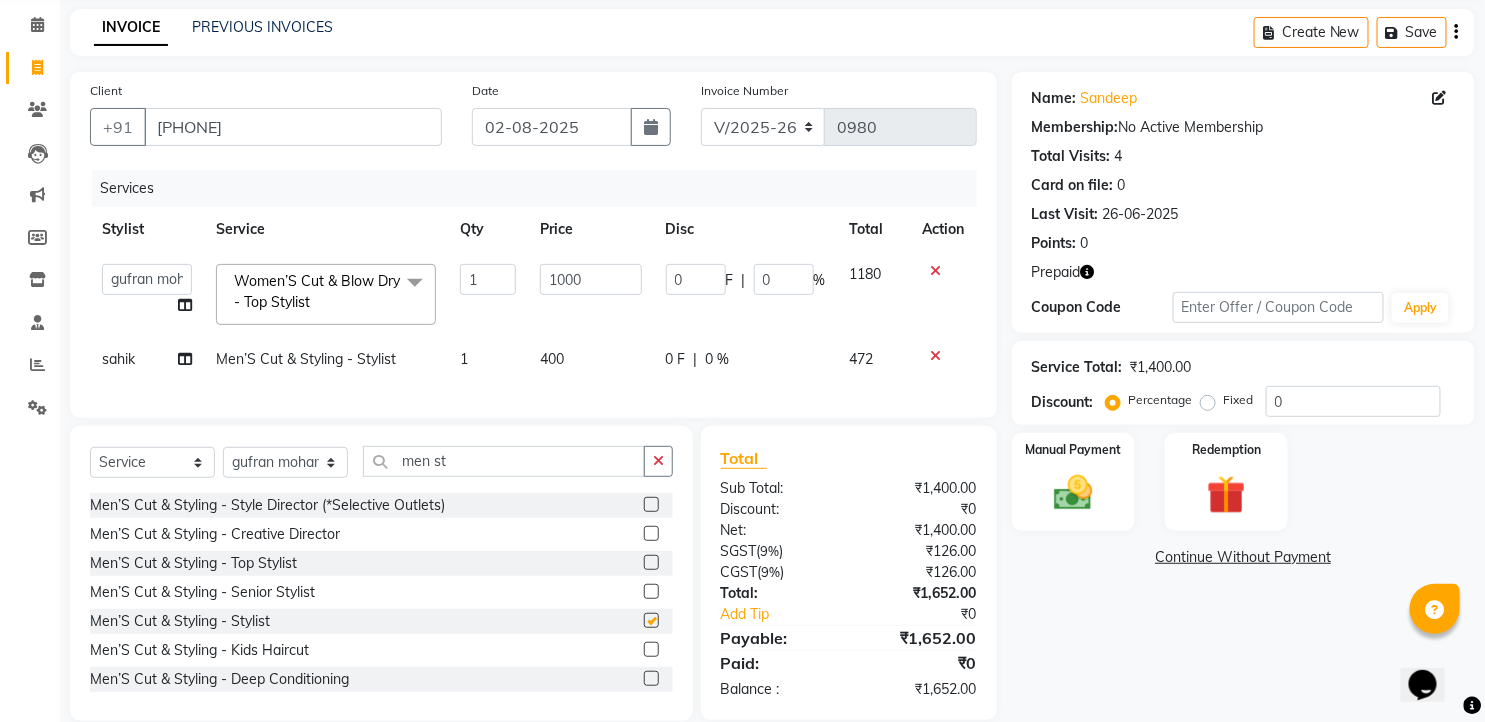 checkbox on "false" 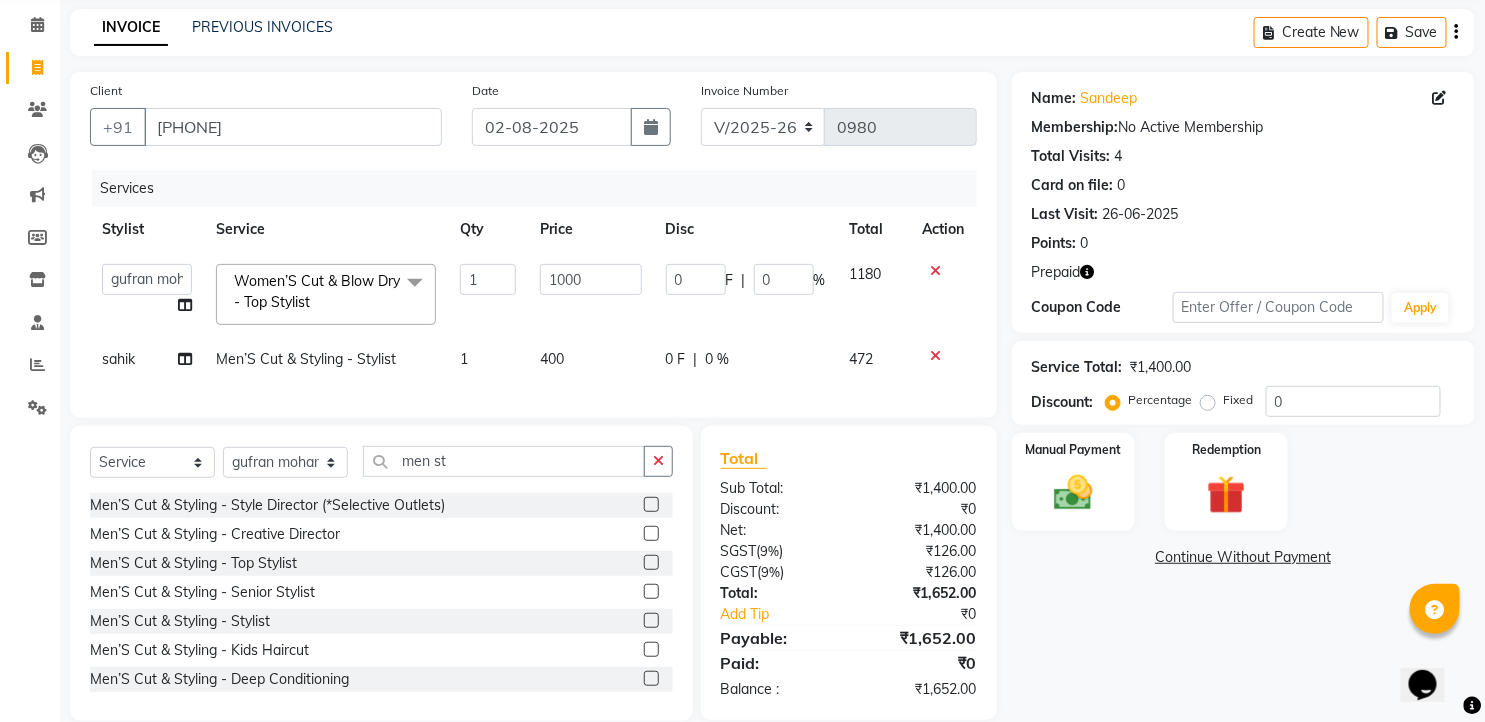 scroll, scrollTop: 123, scrollLeft: 0, axis: vertical 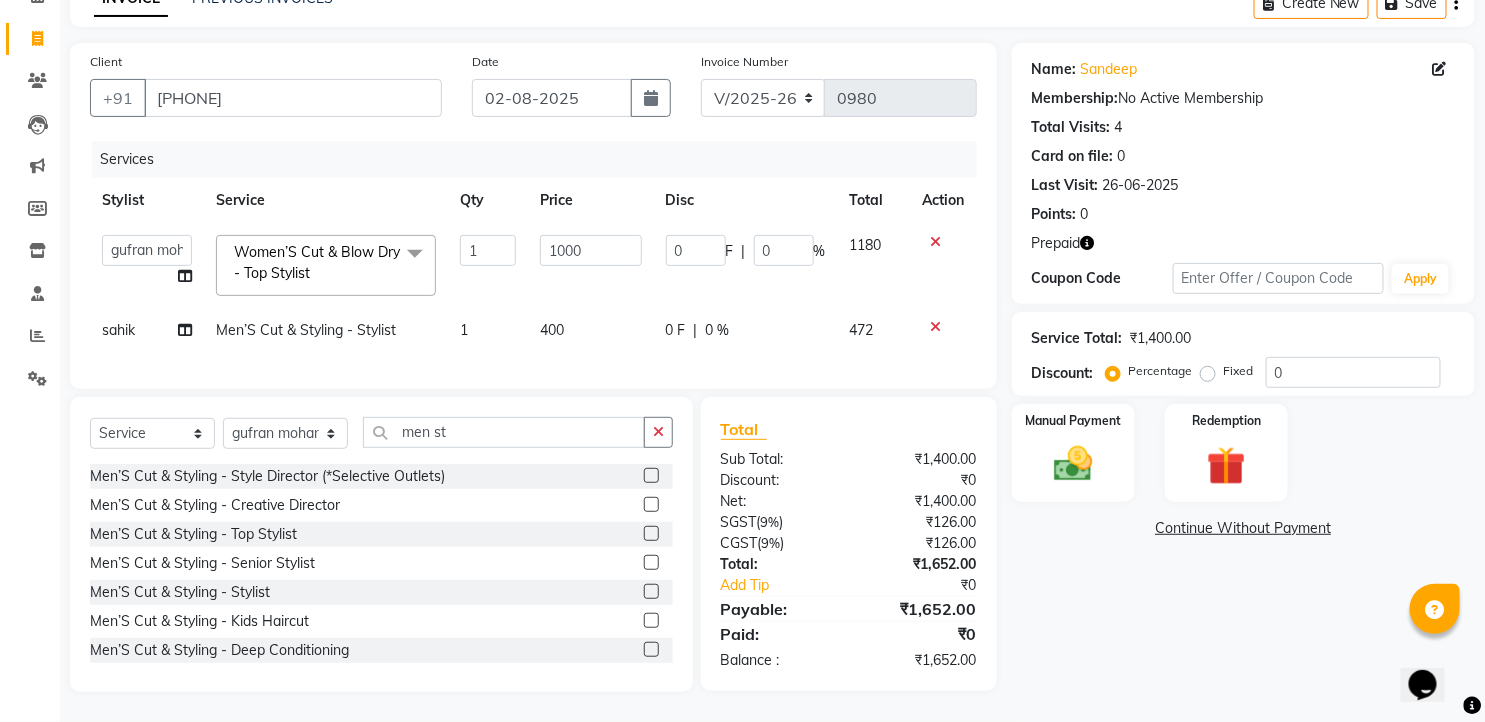 click on "Name: Sandeep  Membership:  No Active Membership  Total Visits:  4 Card on file:  0 Last Visit:   26-06-2025 Points:   0  Prepaid Coupon Code Apply Service Total:  ₹1,400.00  Discount:  Percentage   Fixed  0 Manual Payment Redemption  Continue Without Payment" 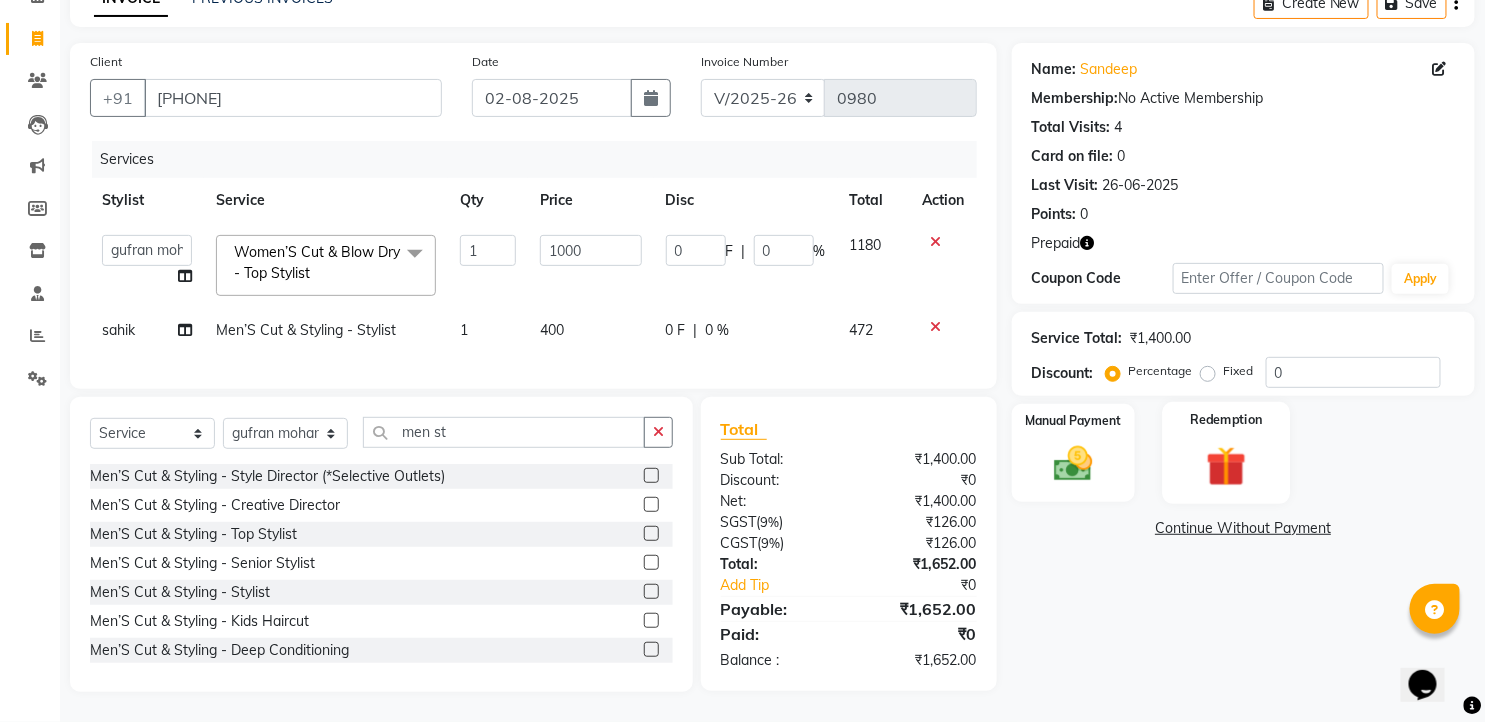 click 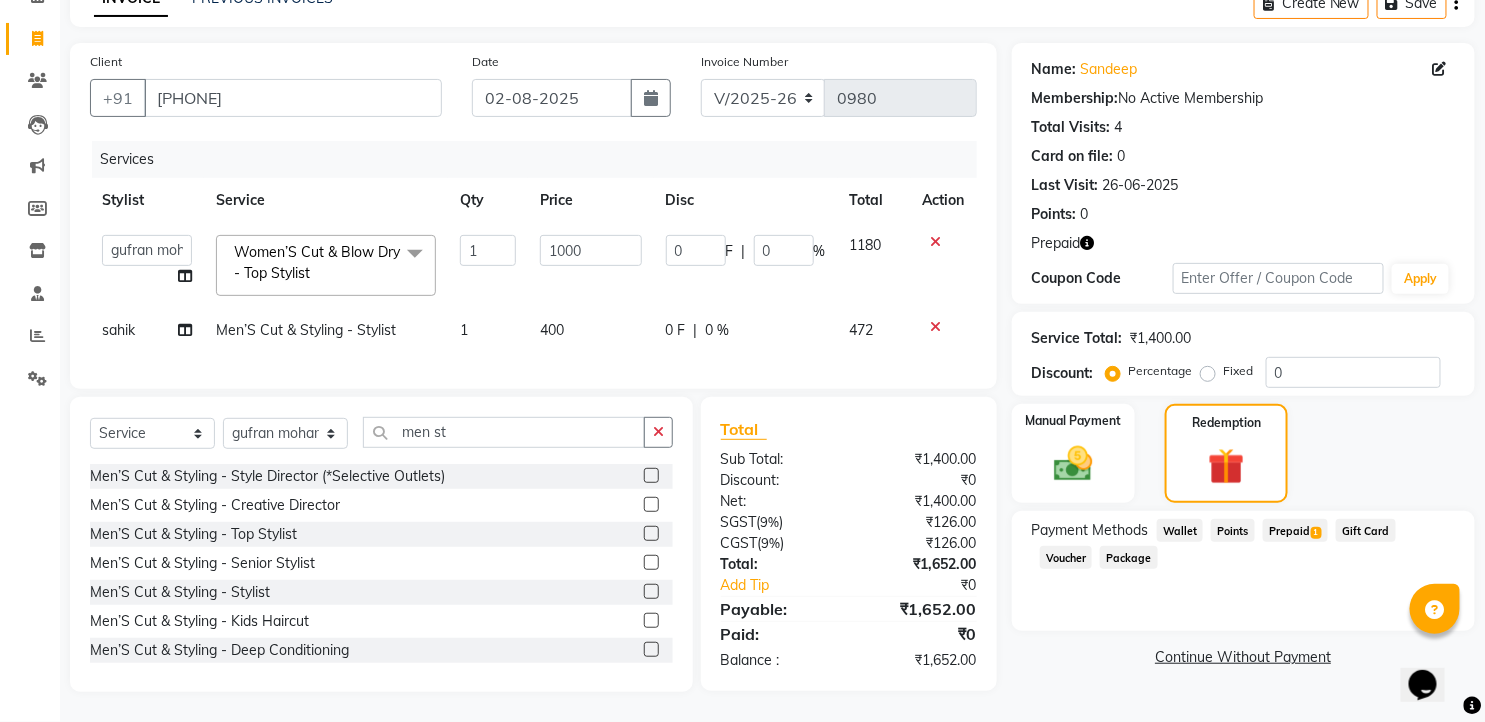 click on "1" 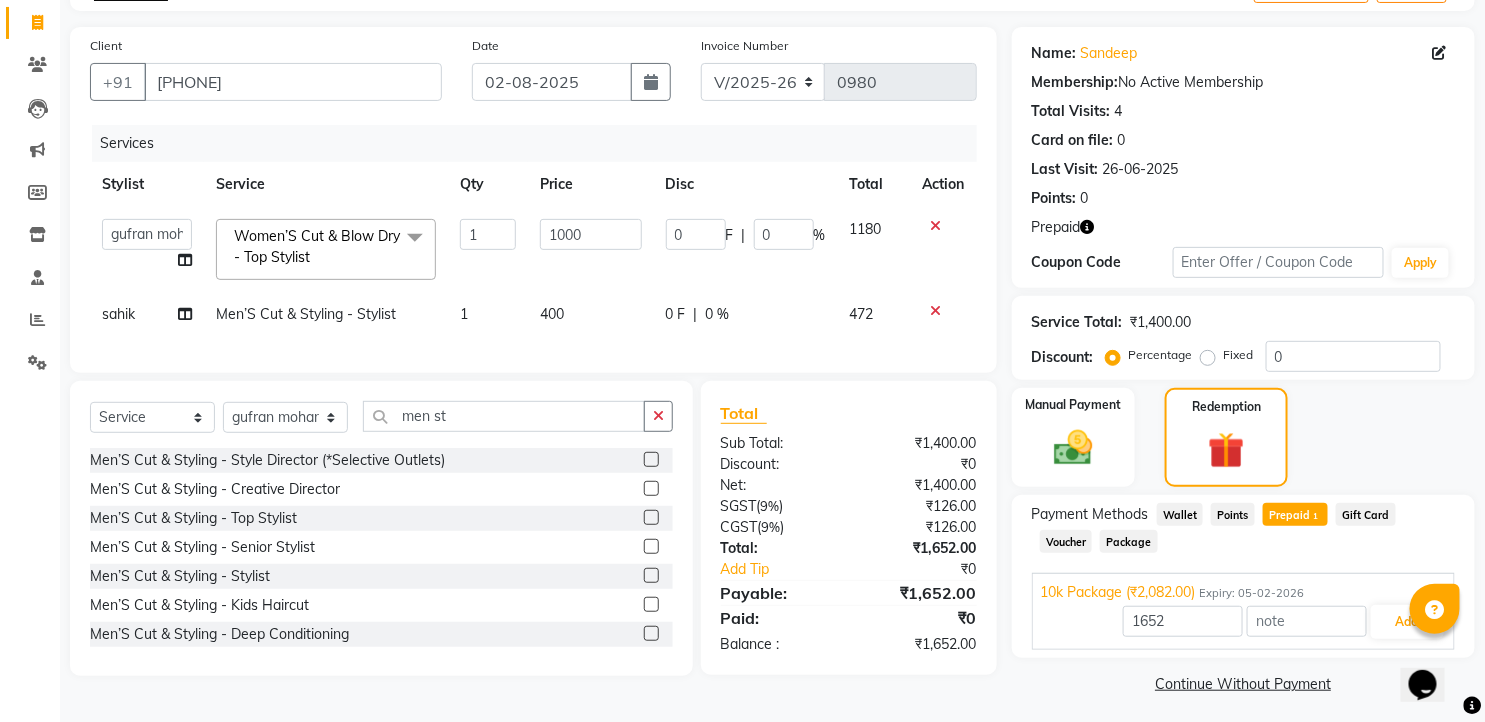 scroll, scrollTop: 130, scrollLeft: 0, axis: vertical 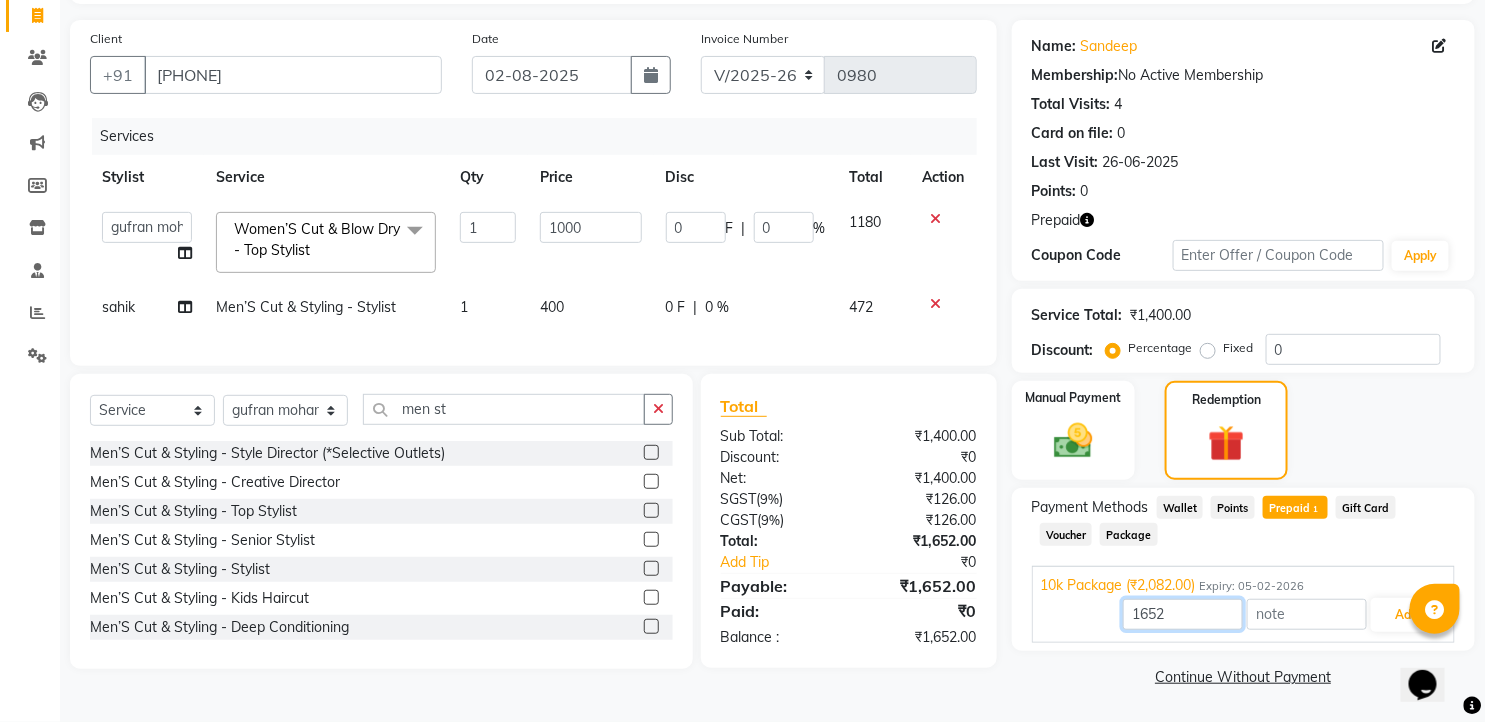 drag, startPoint x: 1166, startPoint y: 616, endPoint x: 1085, endPoint y: 608, distance: 81.394104 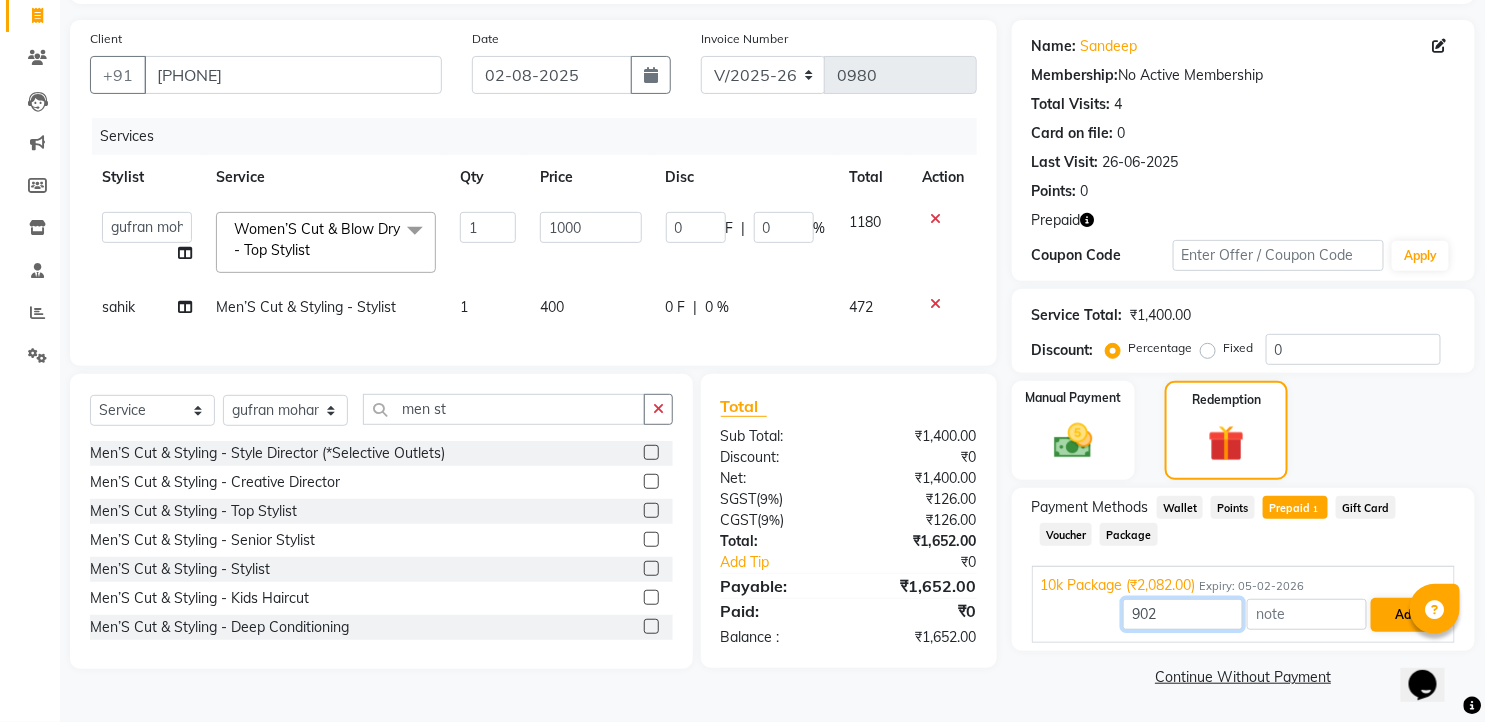 type on "902" 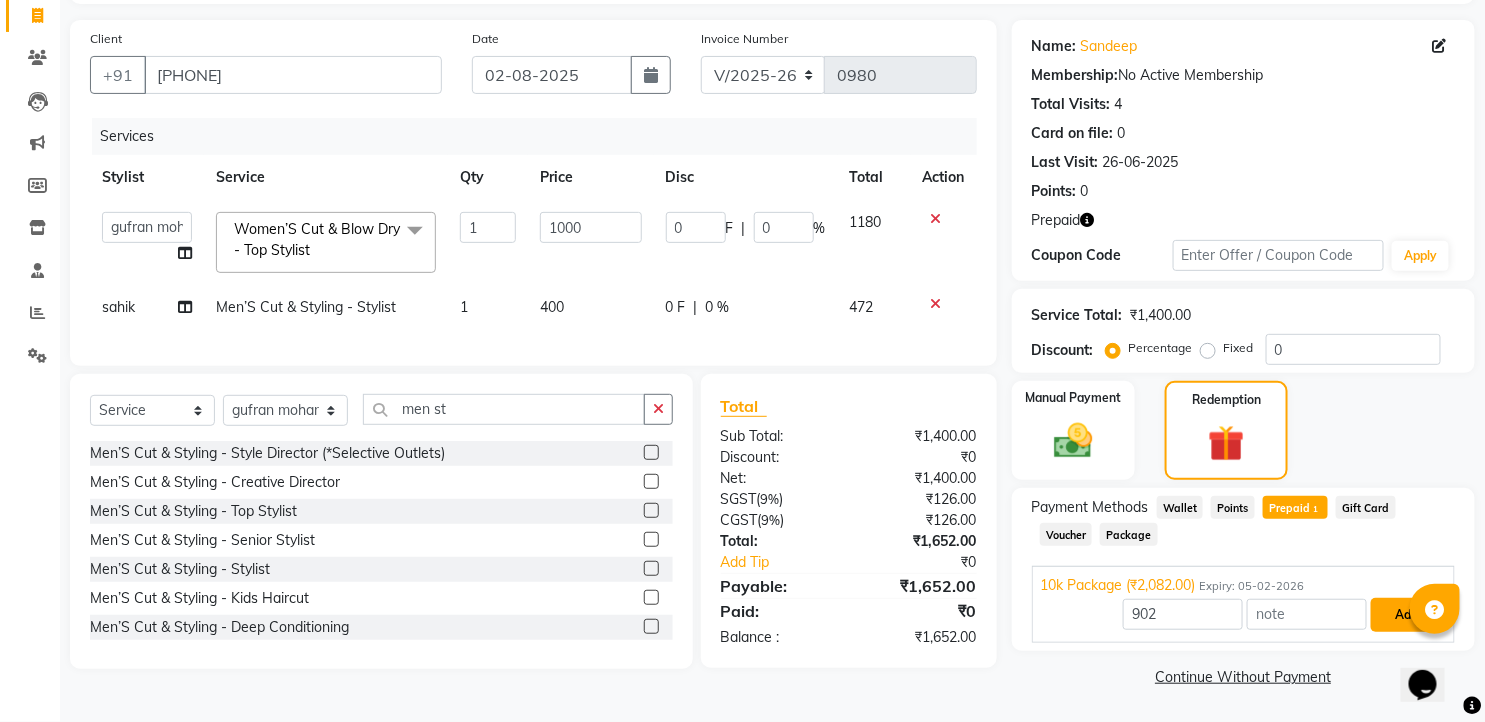 click on "Add" at bounding box center [1407, 615] 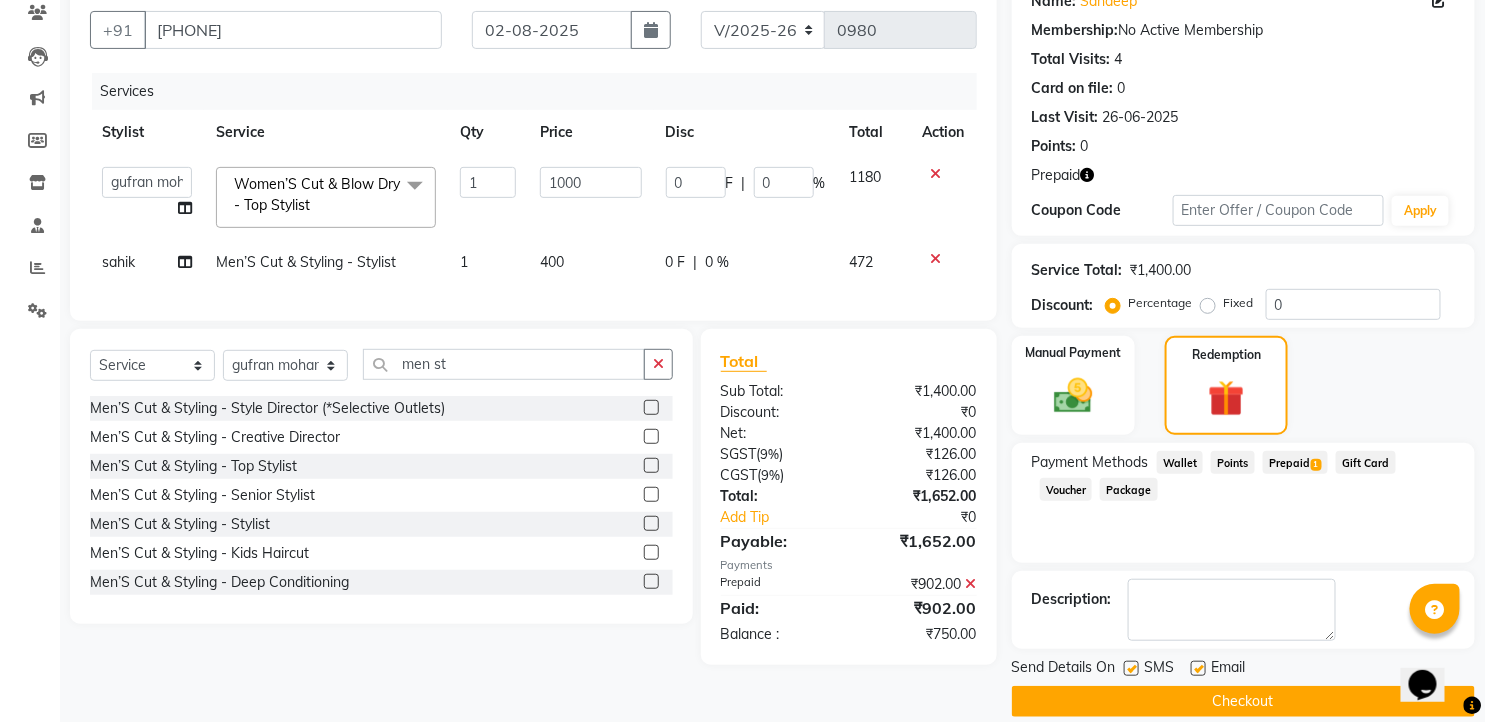 scroll, scrollTop: 200, scrollLeft: 0, axis: vertical 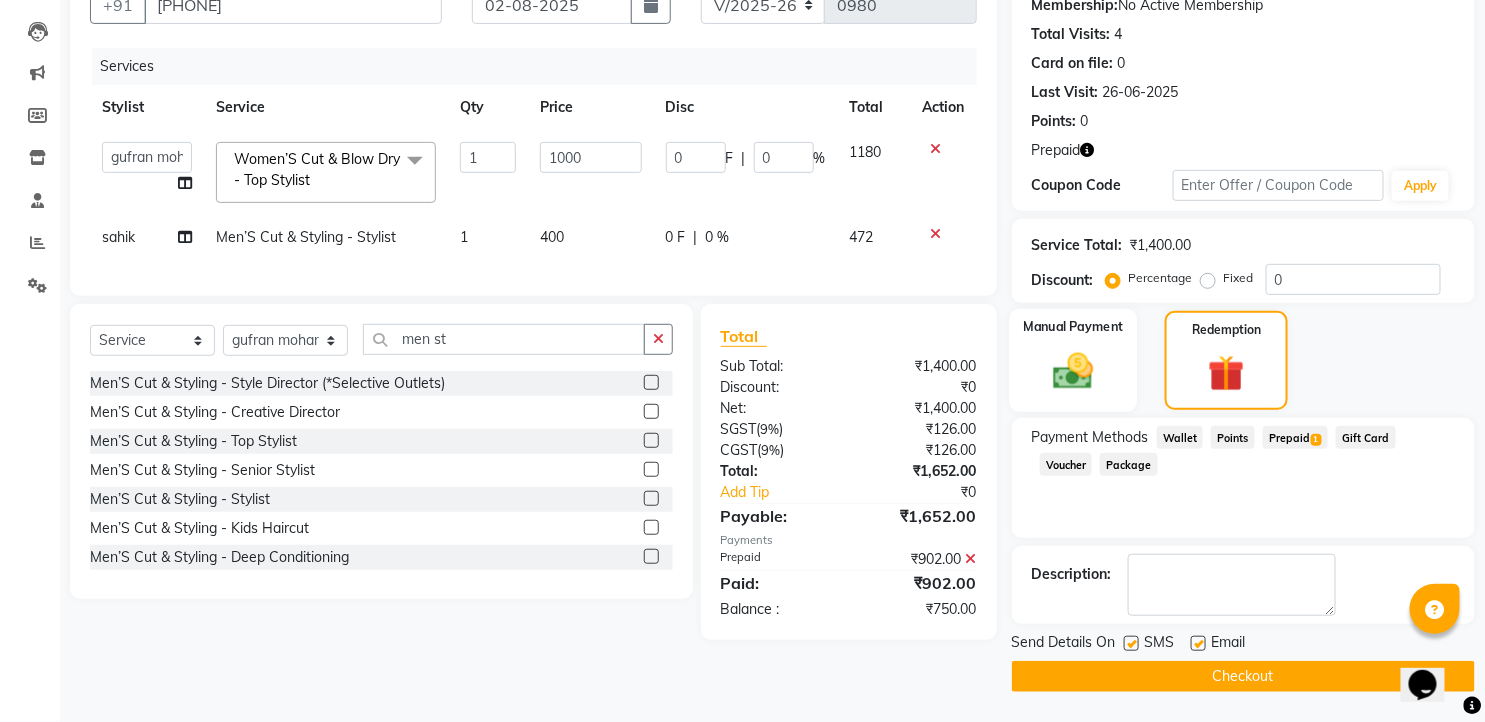 click 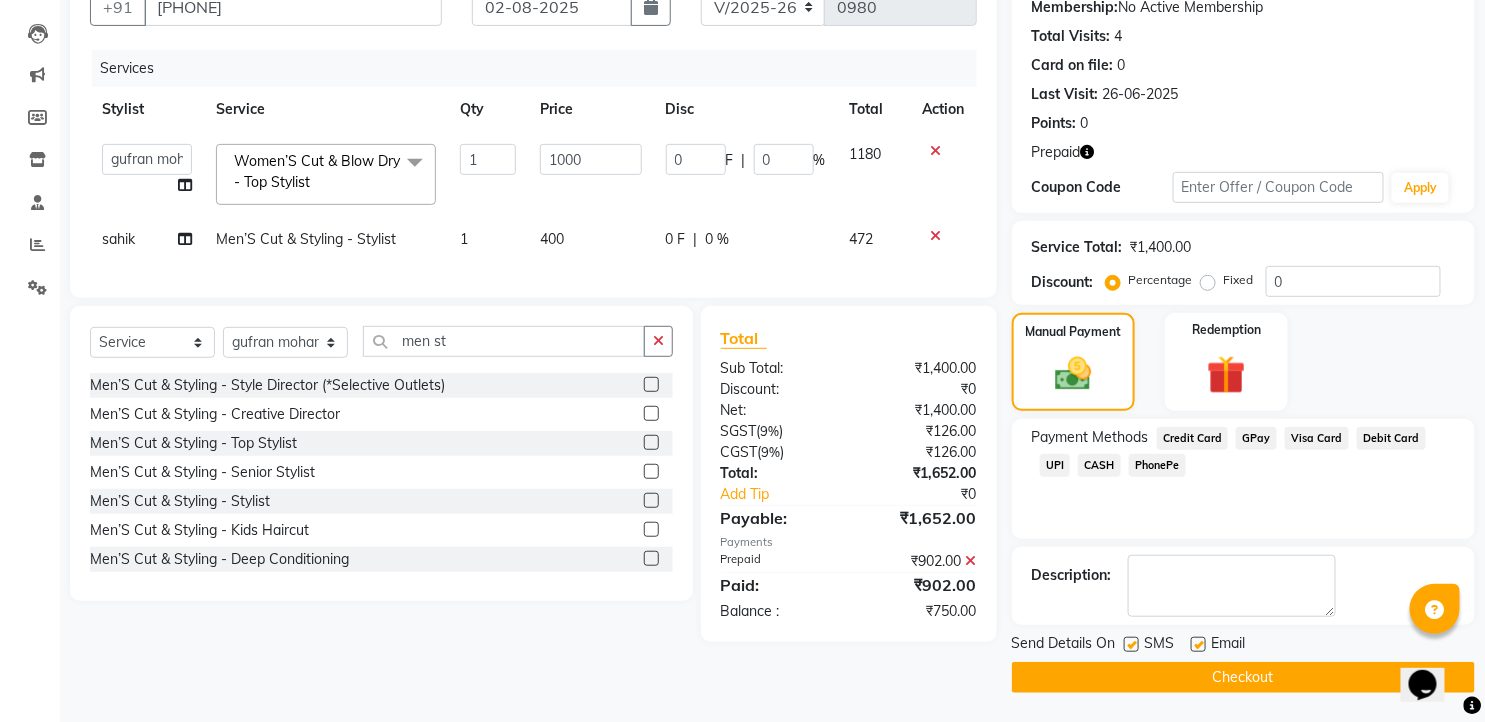 click on "UPI" 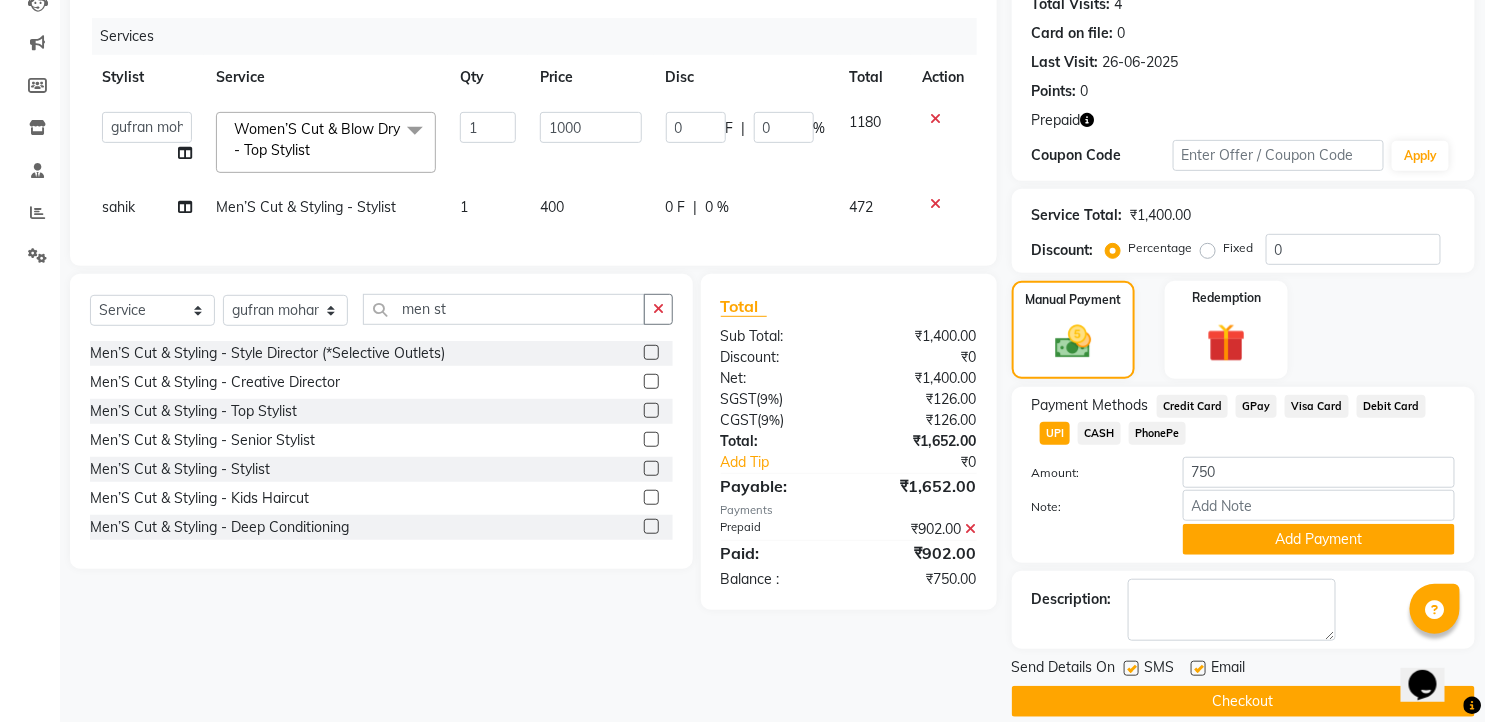 scroll, scrollTop: 255, scrollLeft: 0, axis: vertical 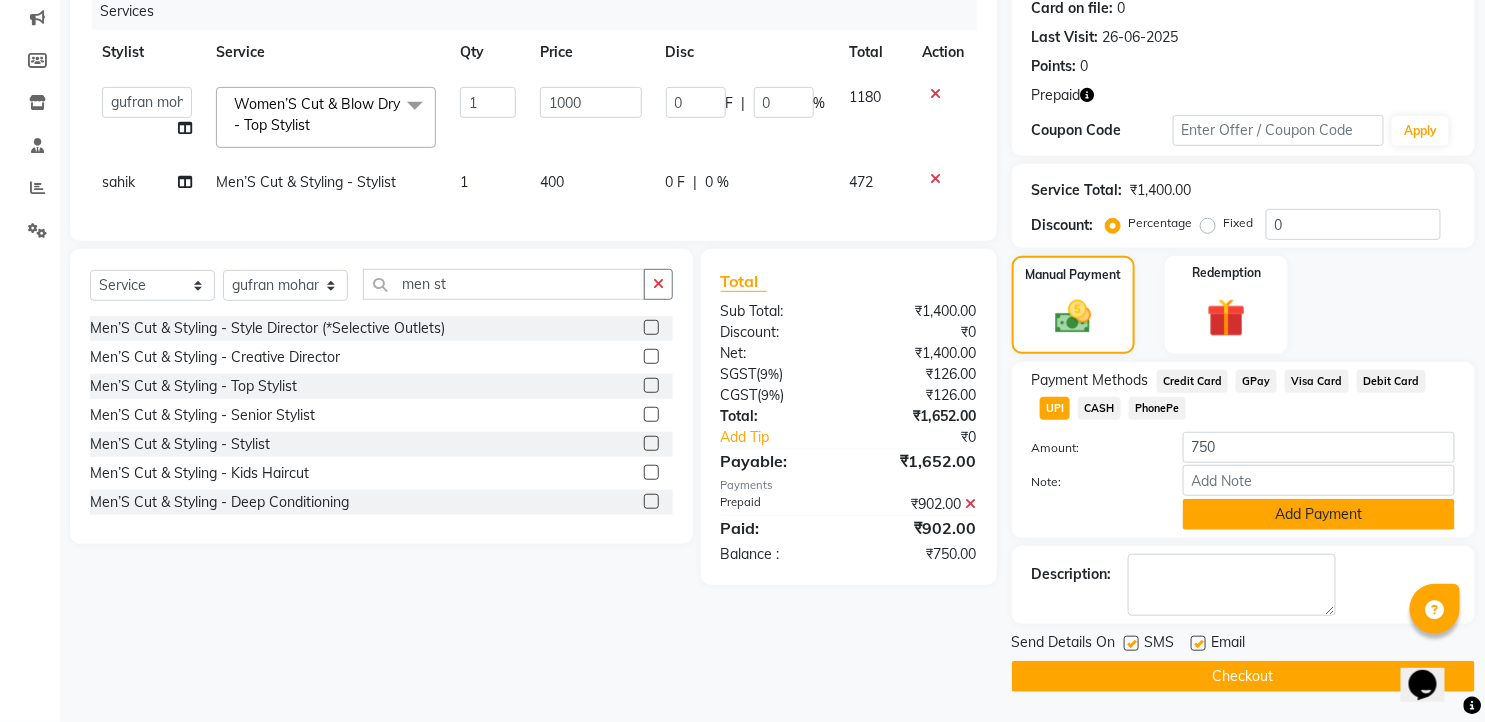 click on "Add Payment" 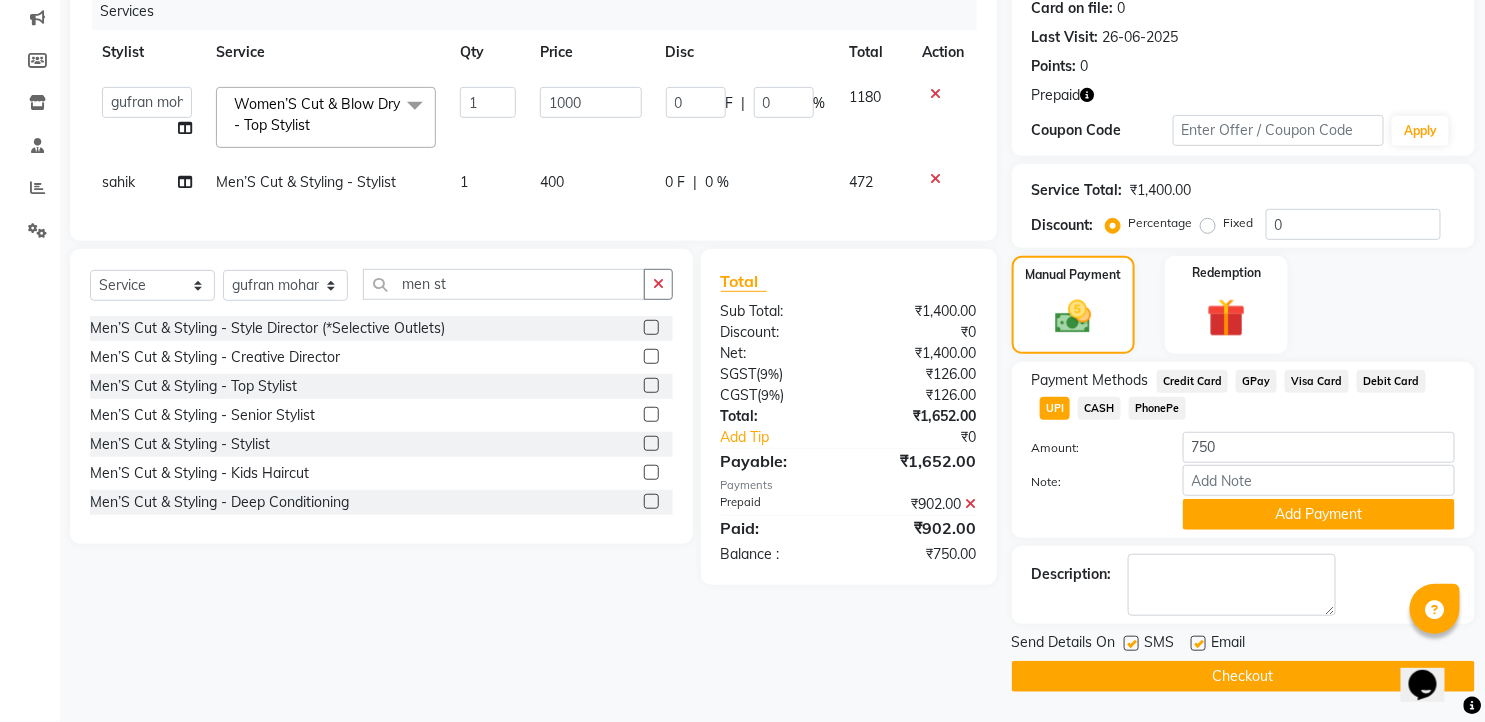 scroll, scrollTop: 198, scrollLeft: 0, axis: vertical 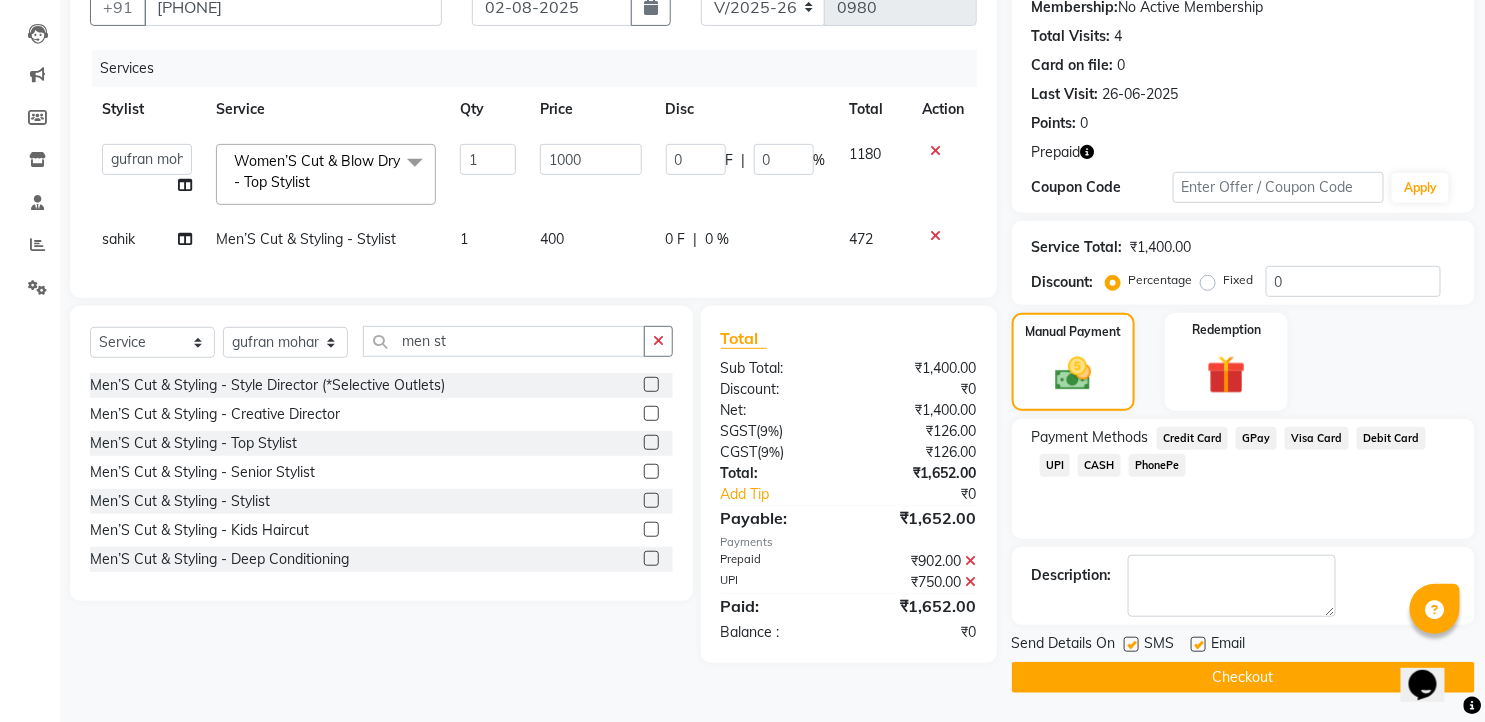 click 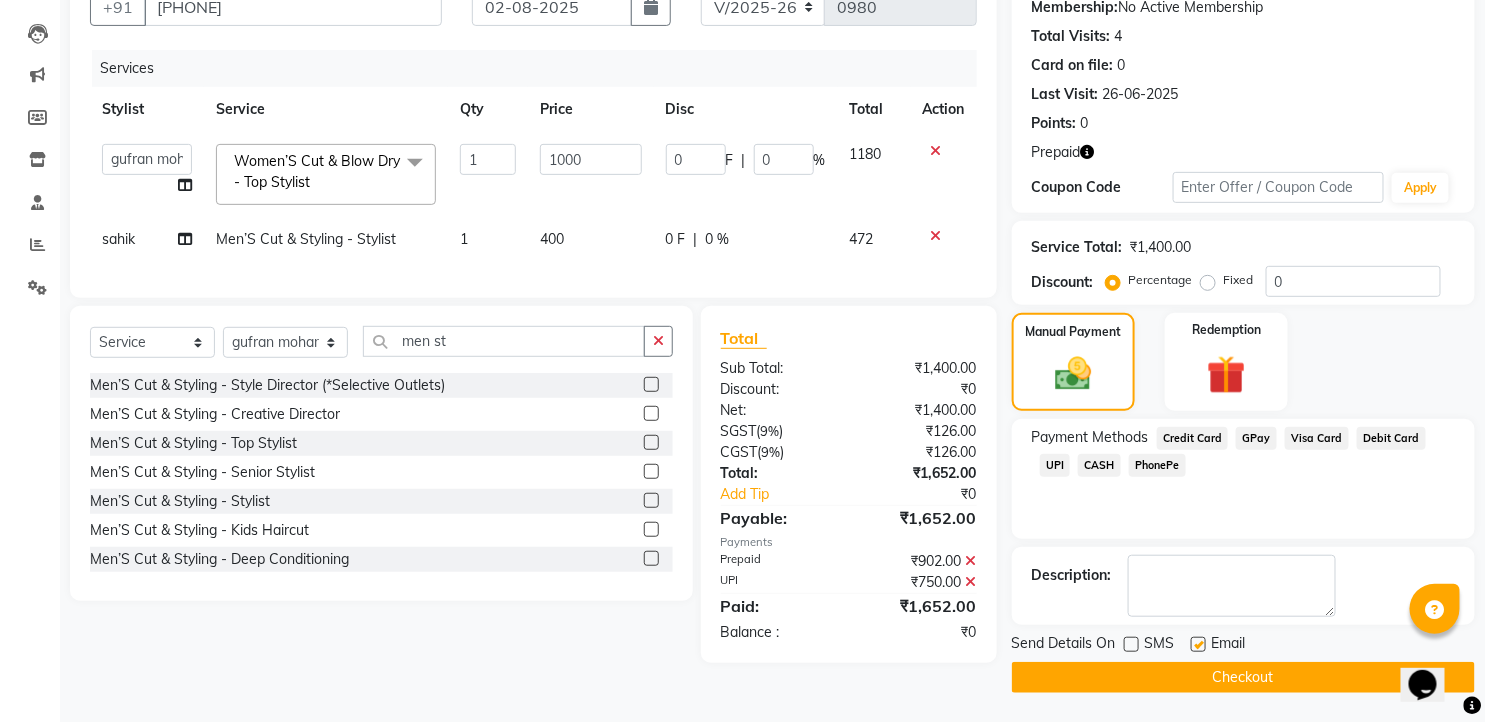 click 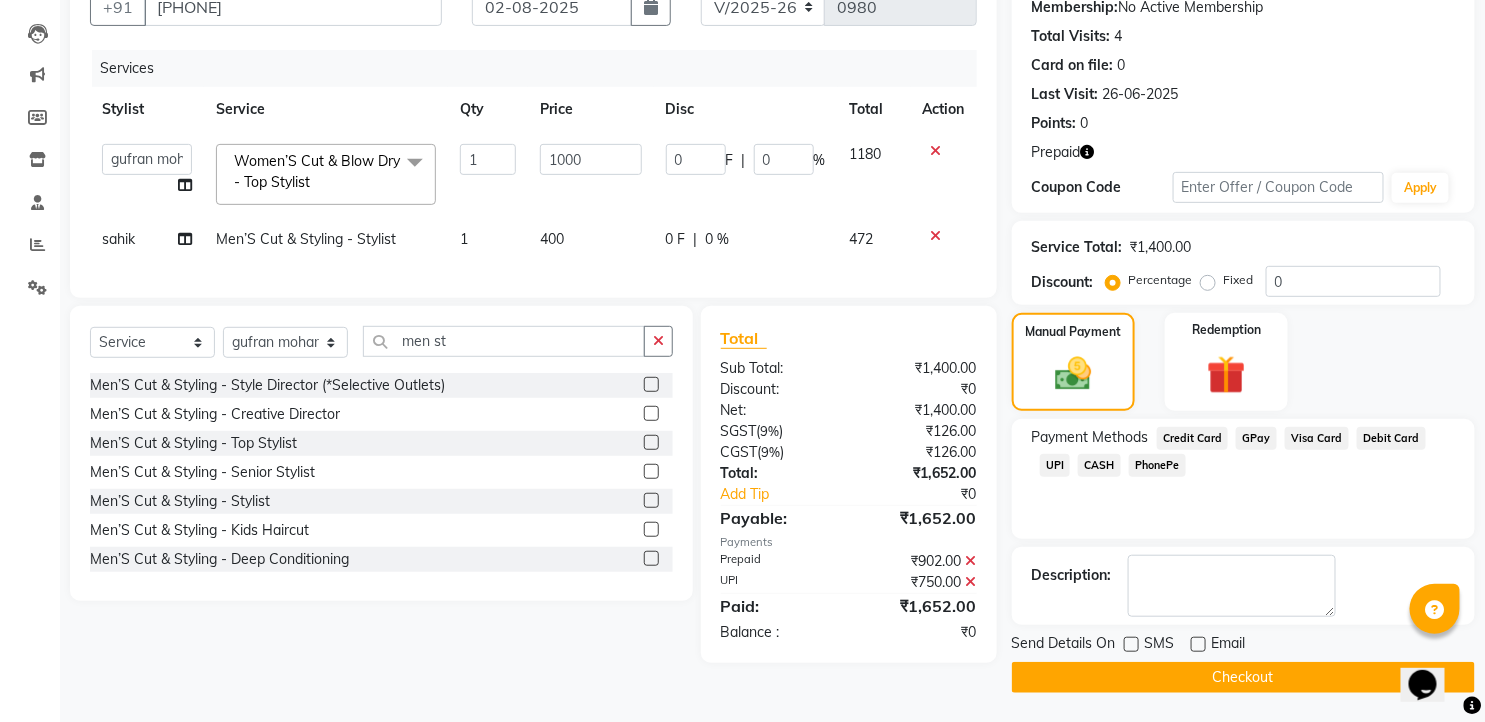 click on "Checkout" 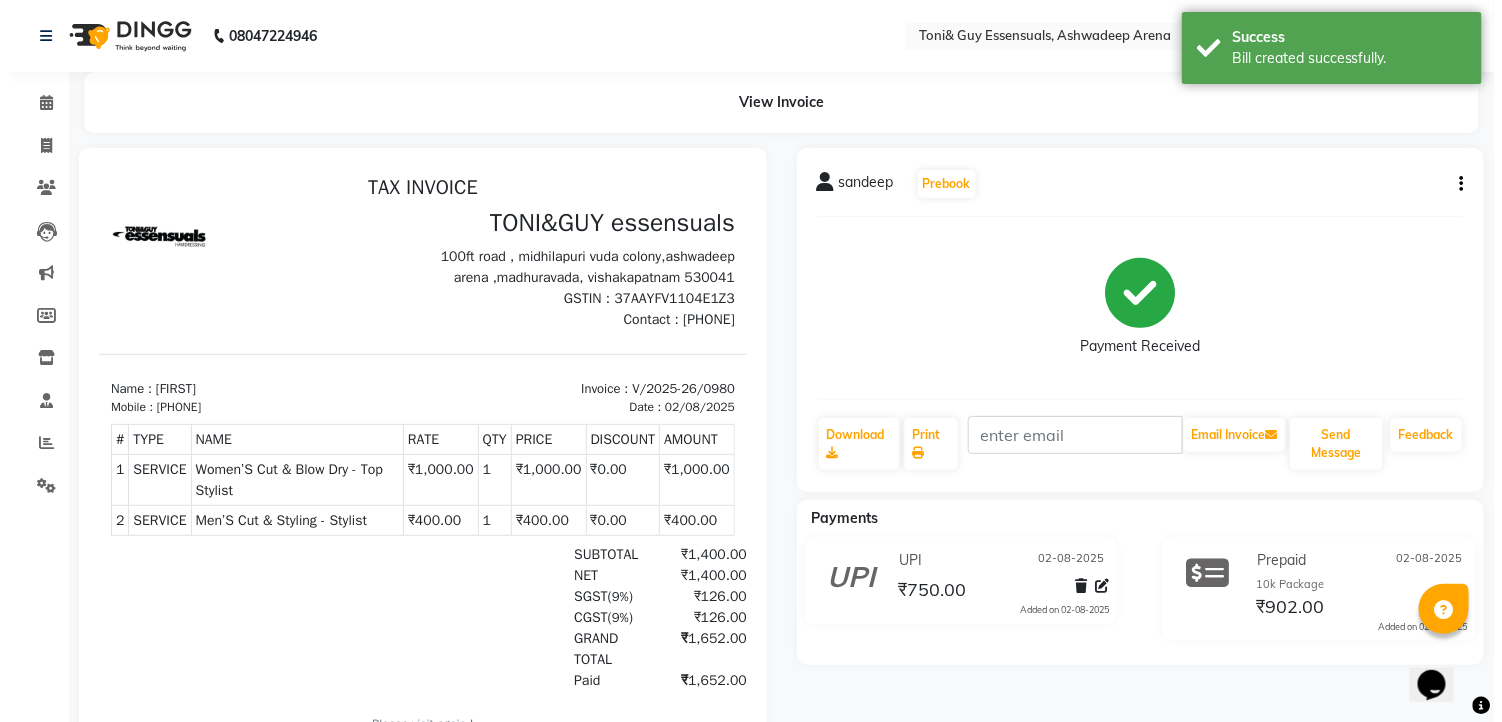 scroll, scrollTop: 0, scrollLeft: 0, axis: both 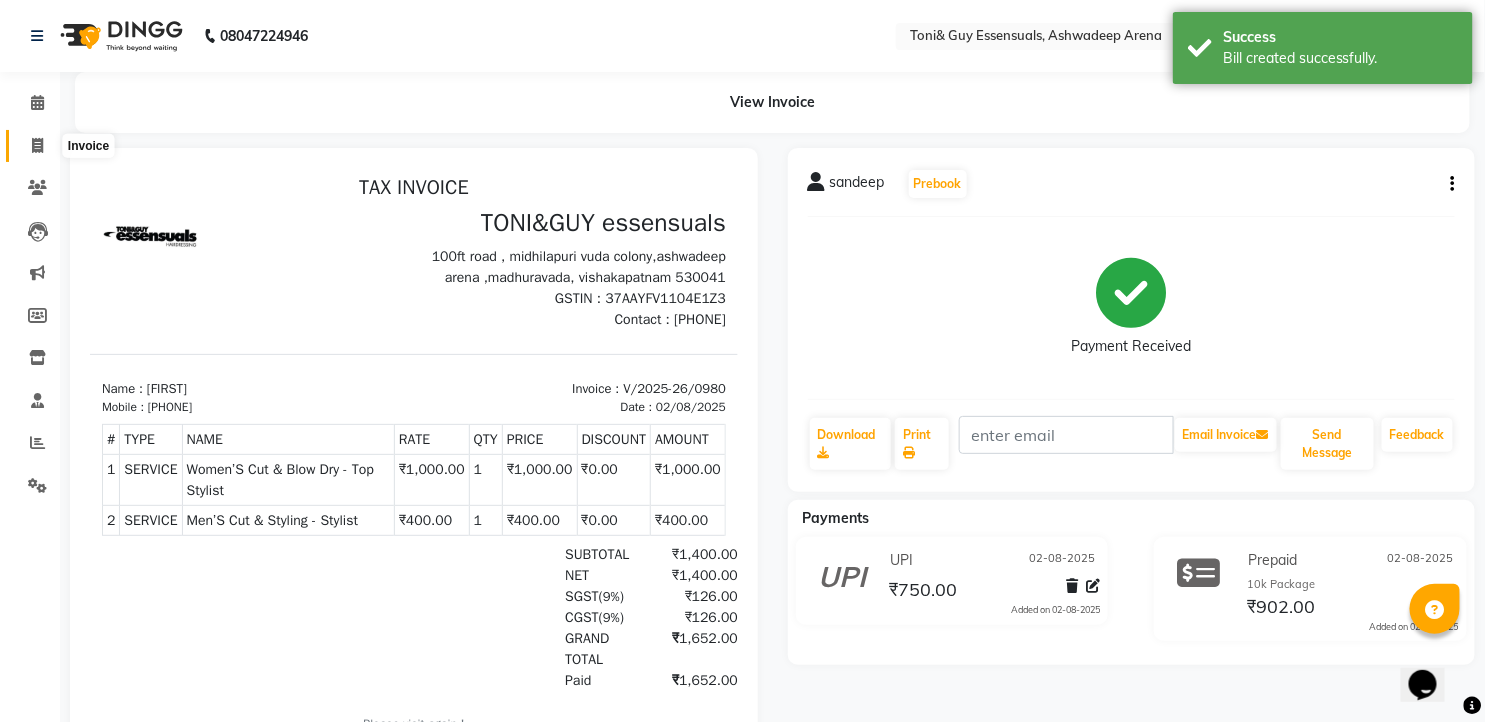 click 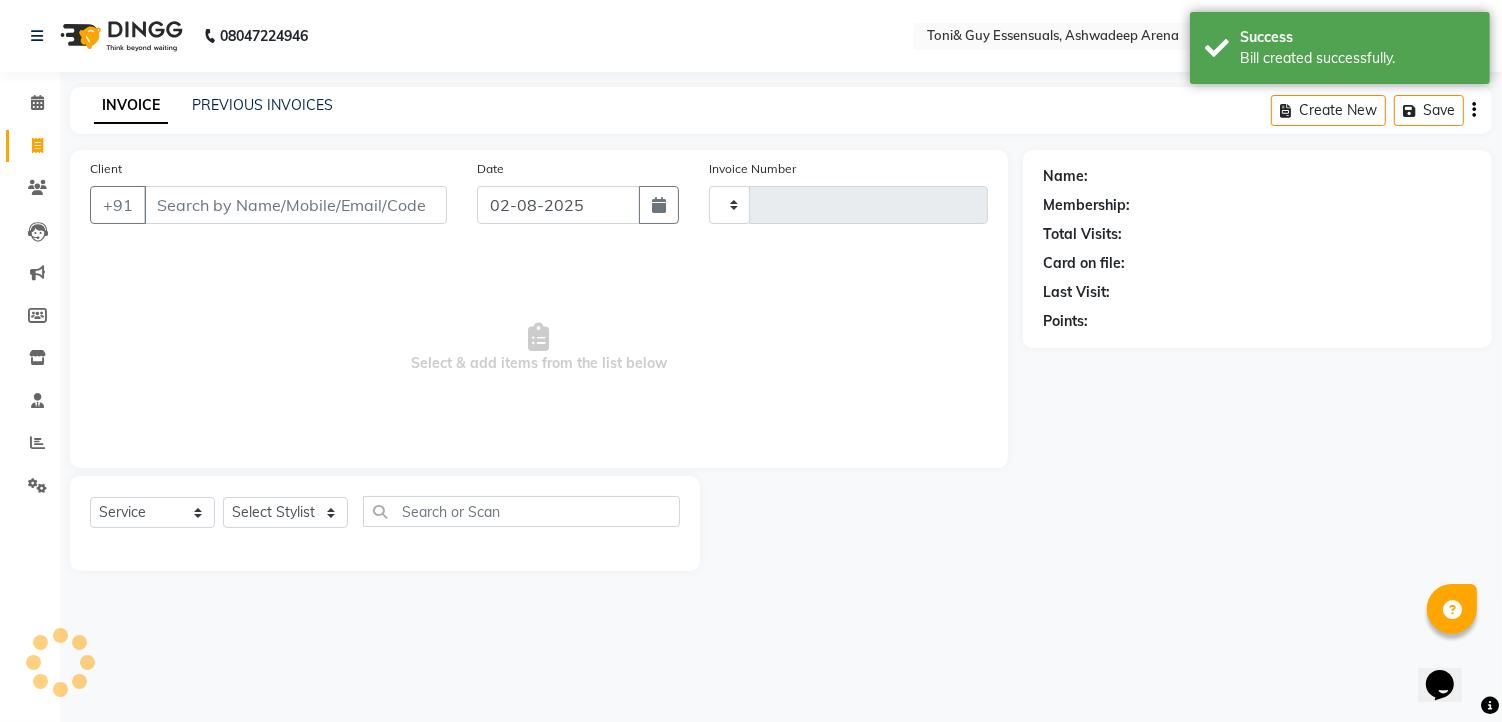 type on "0981" 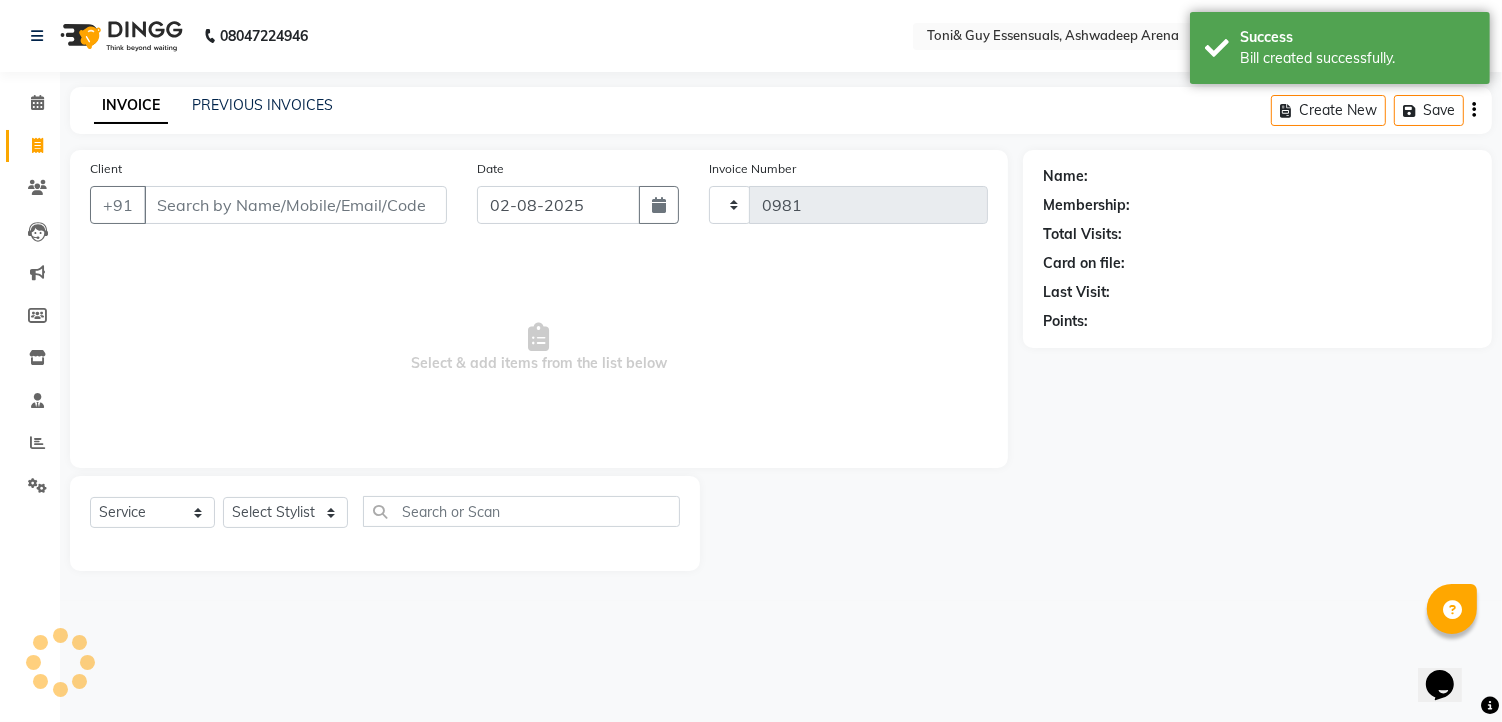 select on "7150" 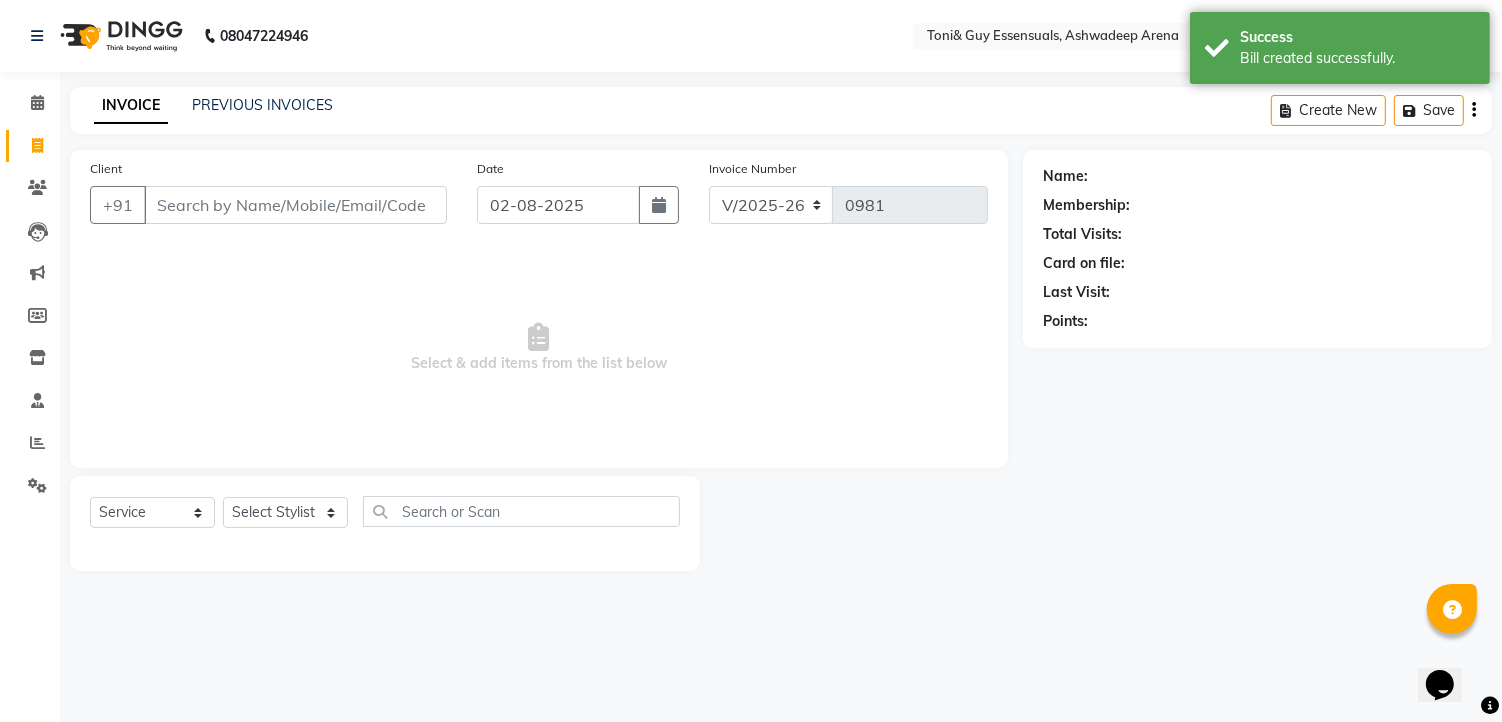 click on "Client" at bounding box center [295, 205] 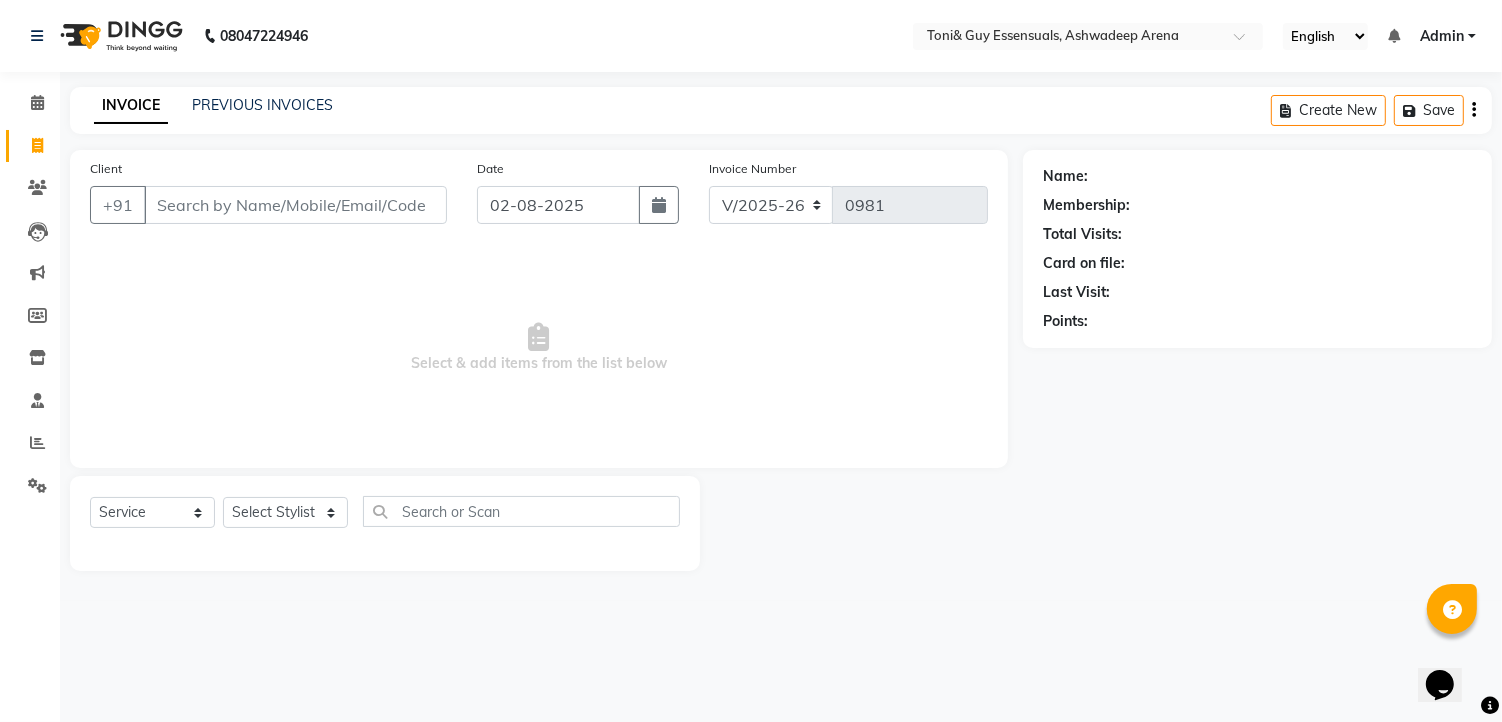 click on "Client" at bounding box center (295, 205) 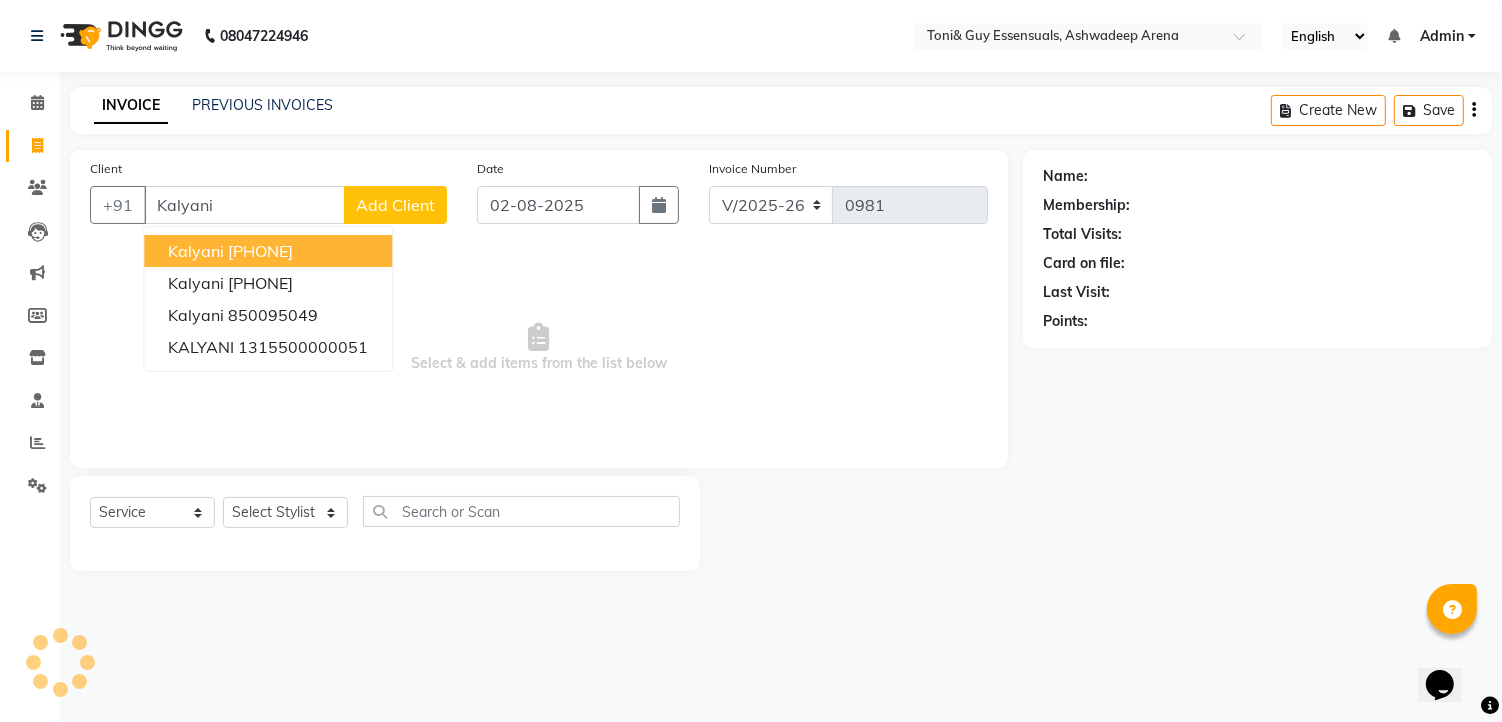 type on "Kalyani" 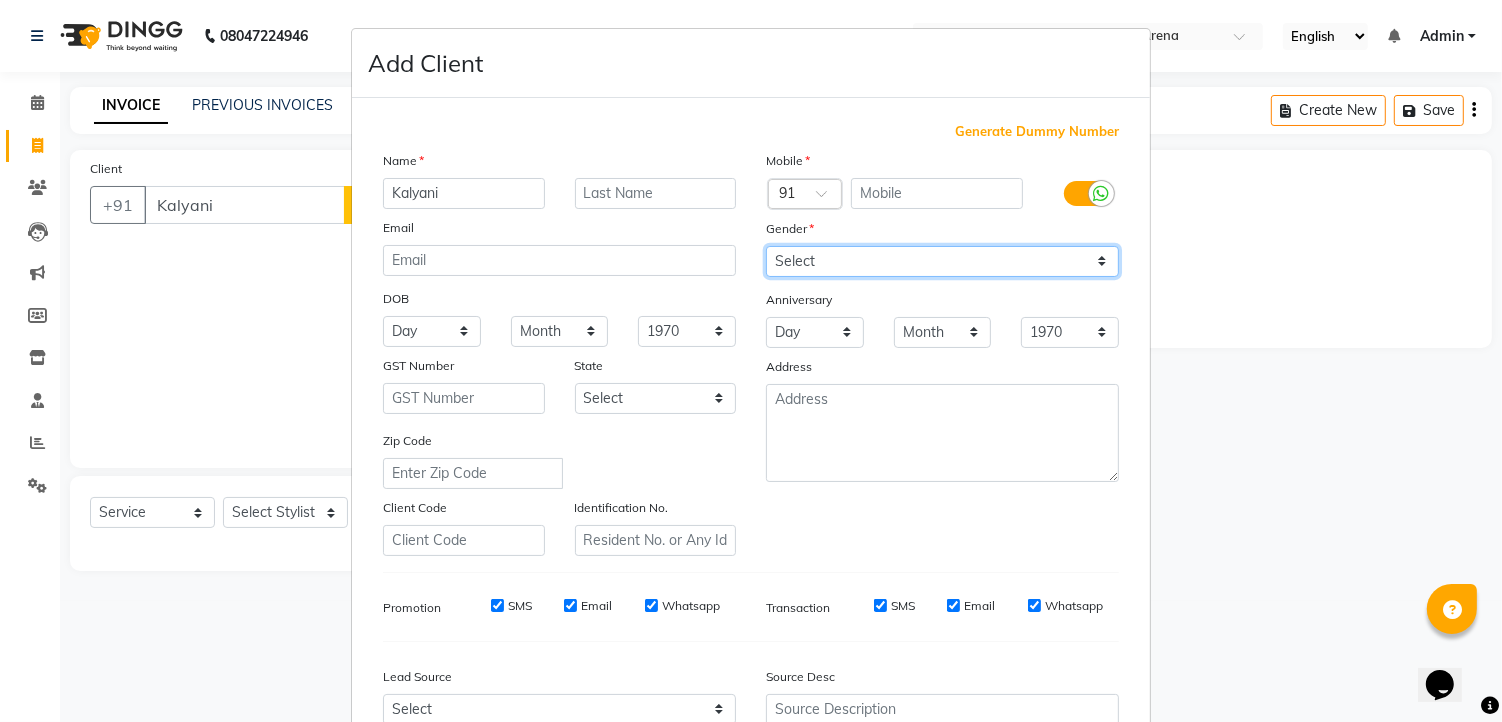 click on "Select Male Female Other Prefer Not To Say" at bounding box center (942, 261) 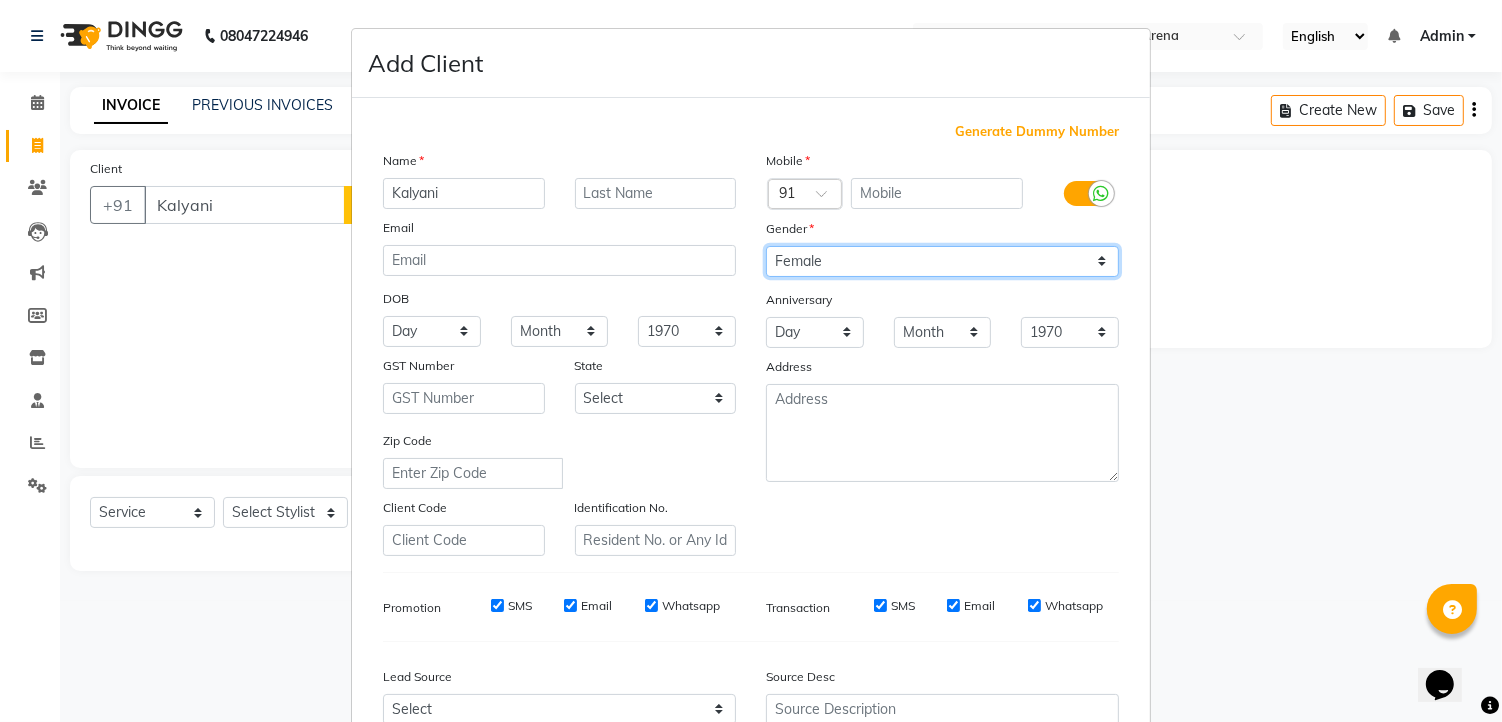 click on "Select Male Female Other Prefer Not To Say" at bounding box center (942, 261) 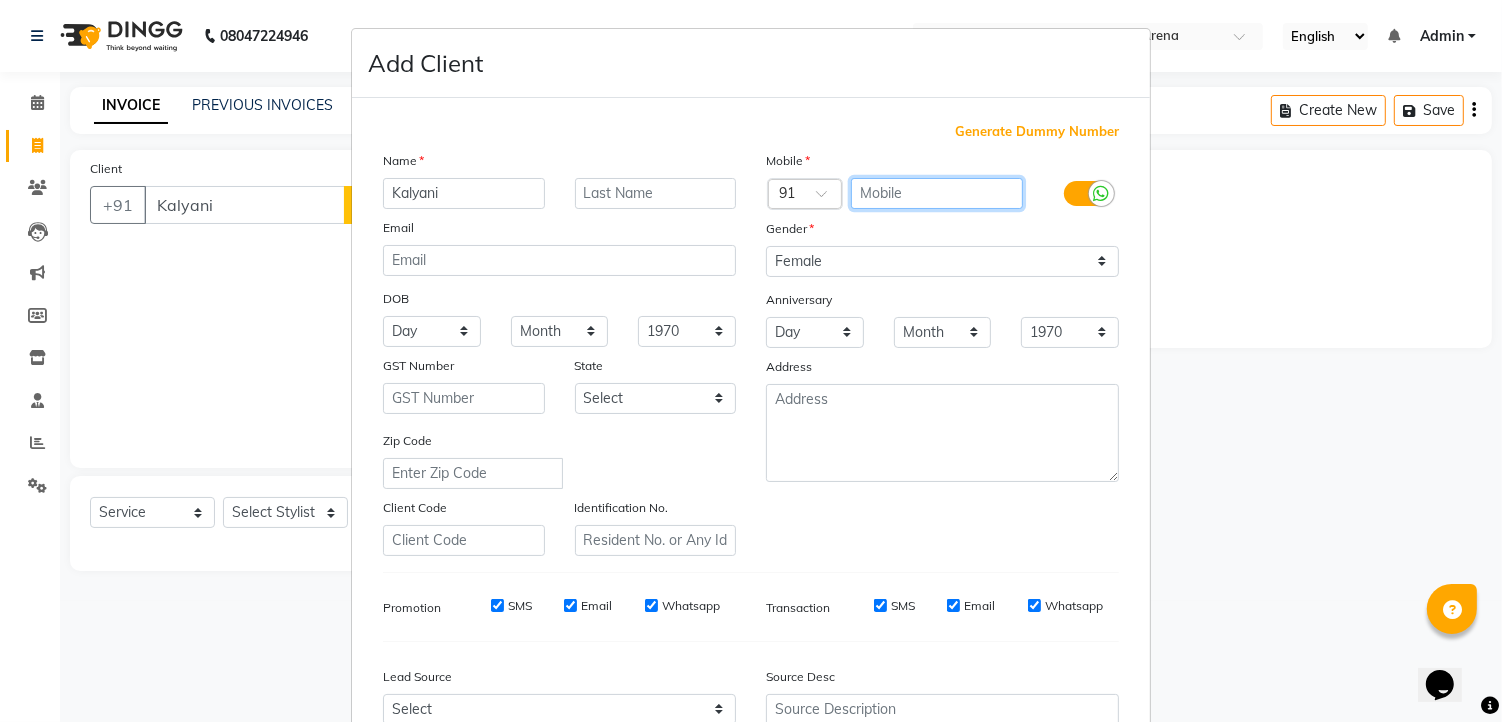 click at bounding box center (937, 193) 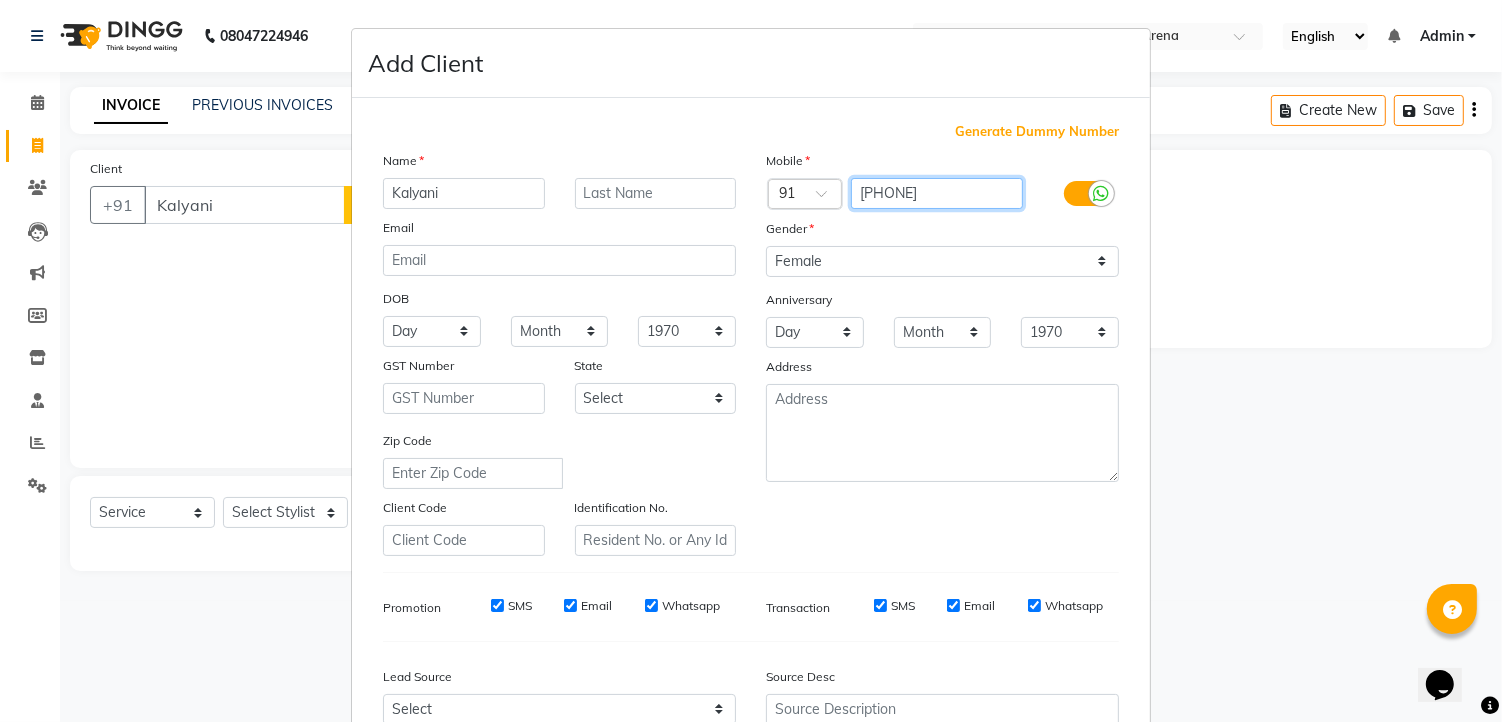 type on "9397988886" 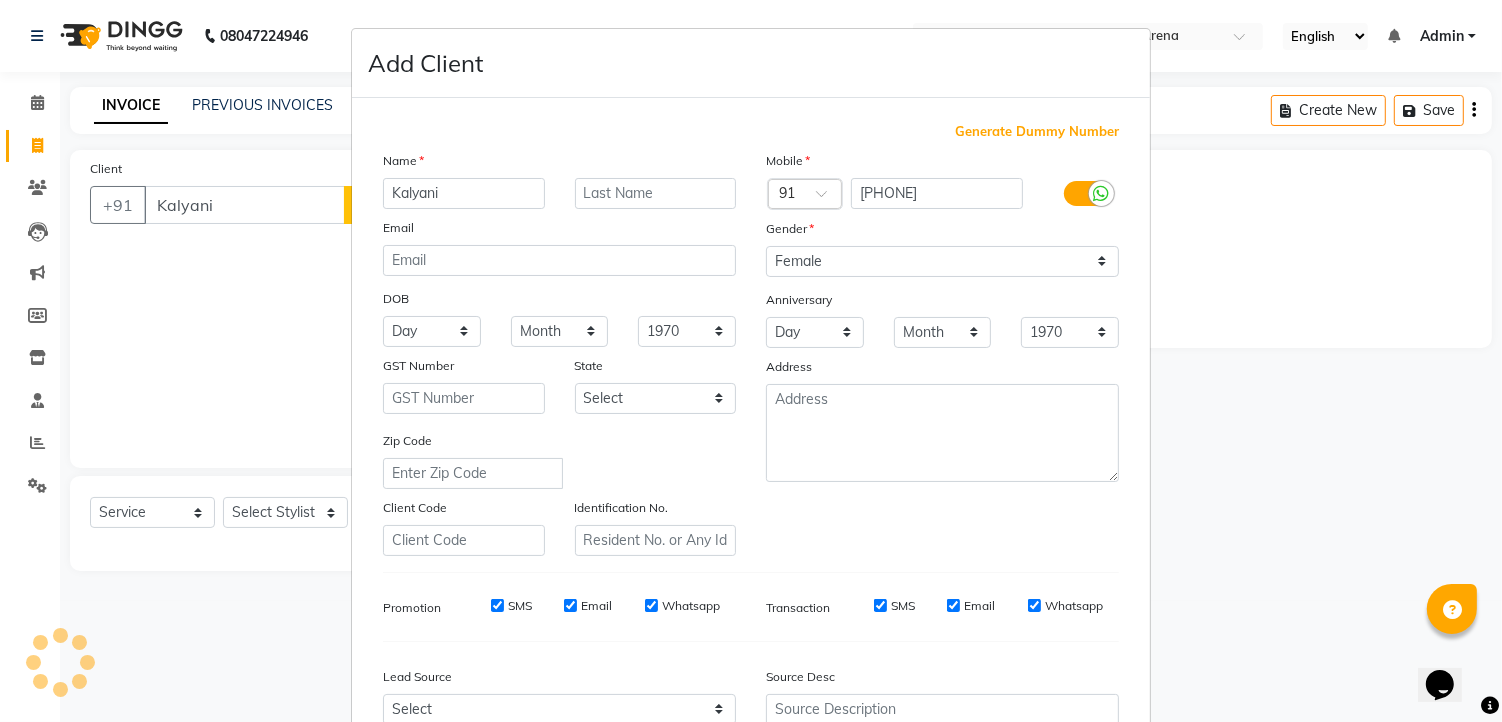drag, startPoint x: 481, startPoint y: 606, endPoint x: 567, endPoint y: 623, distance: 87.66413 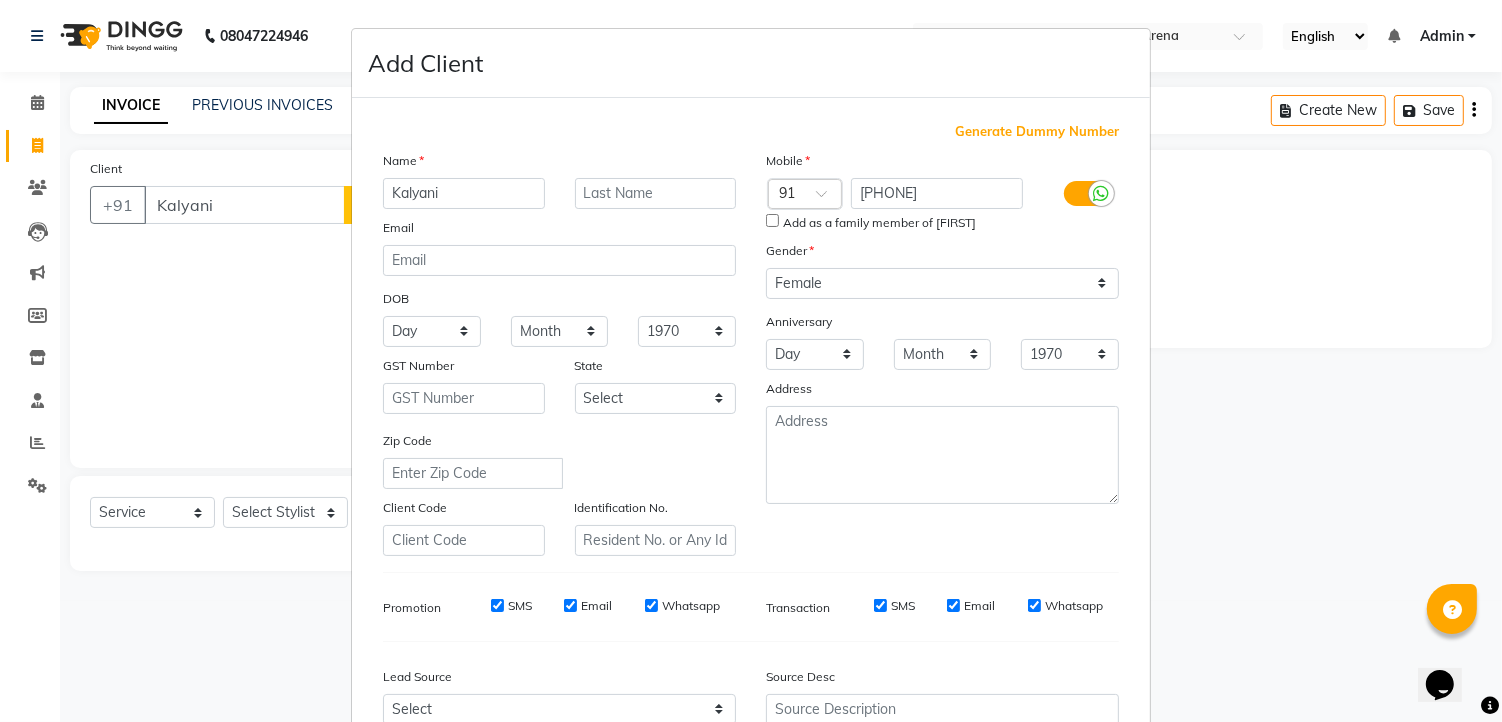 drag, startPoint x: 567, startPoint y: 608, endPoint x: 535, endPoint y: 611, distance: 32.140316 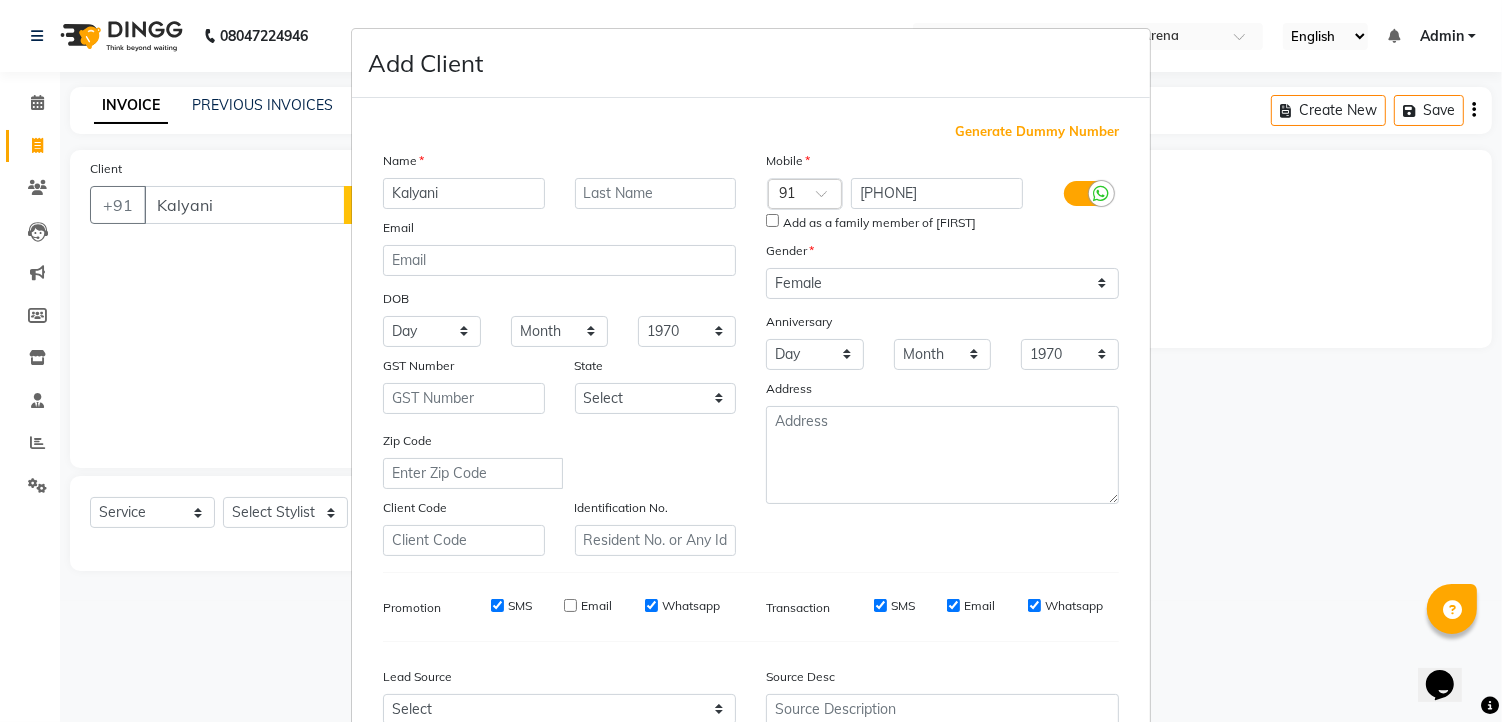 click on "SMS" at bounding box center (497, 605) 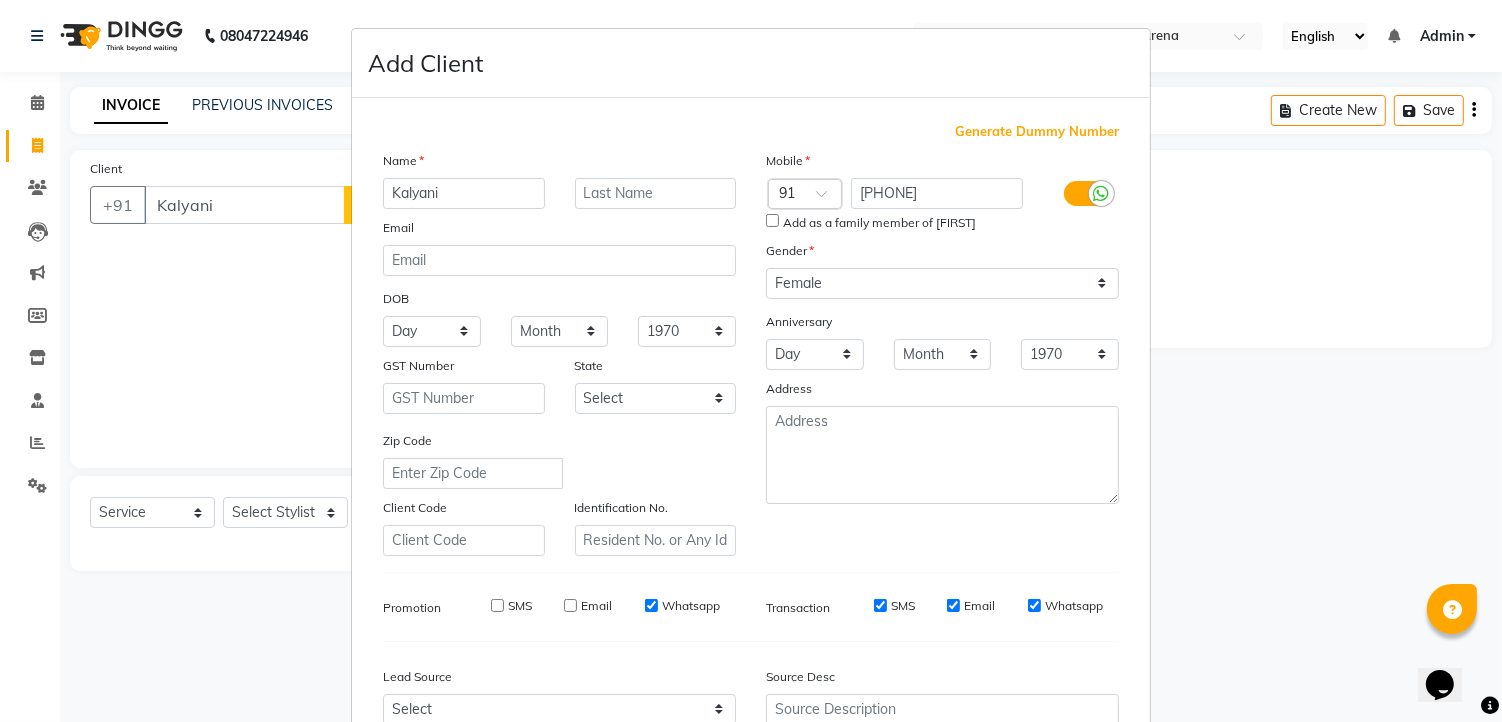drag, startPoint x: 638, startPoint y: 608, endPoint x: 674, endPoint y: 613, distance: 36.345562 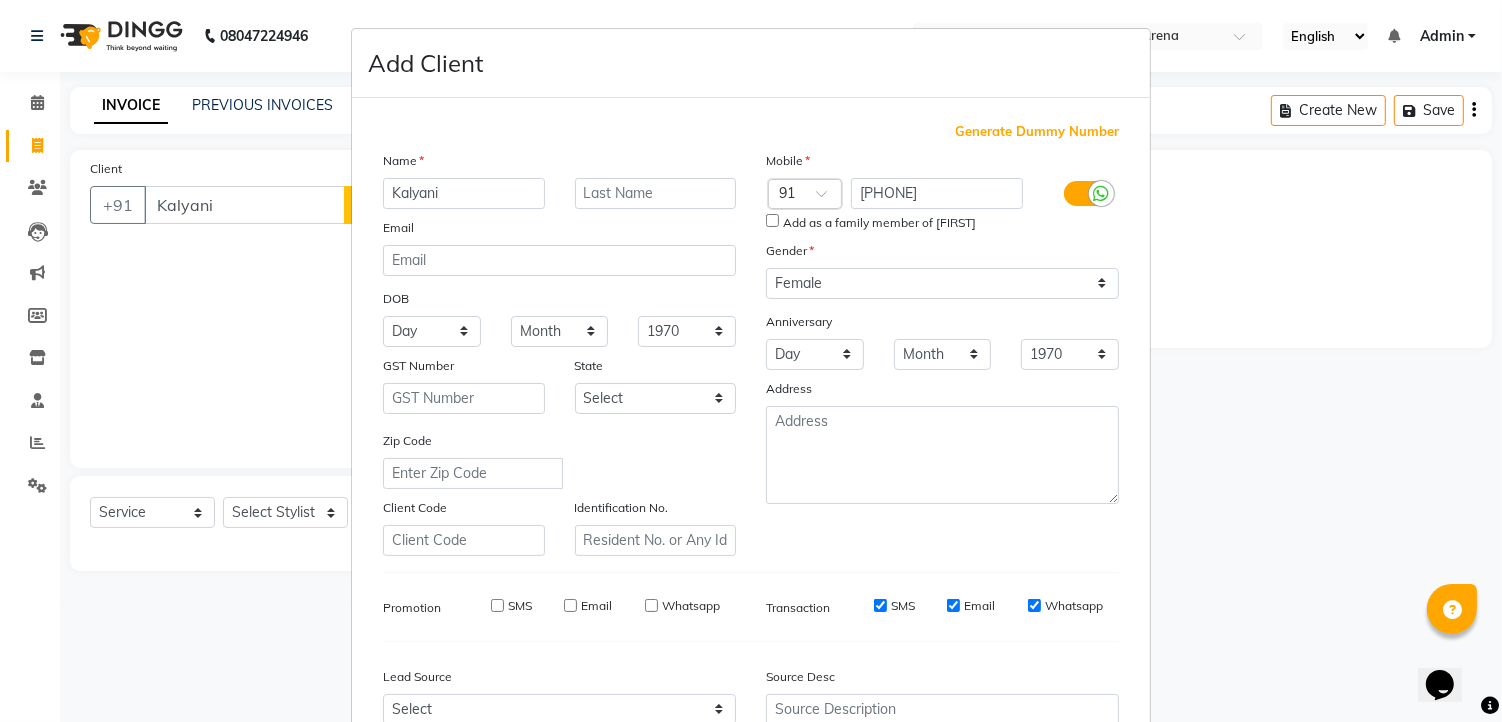 drag, startPoint x: 876, startPoint y: 607, endPoint x: 946, endPoint y: 615, distance: 70.45566 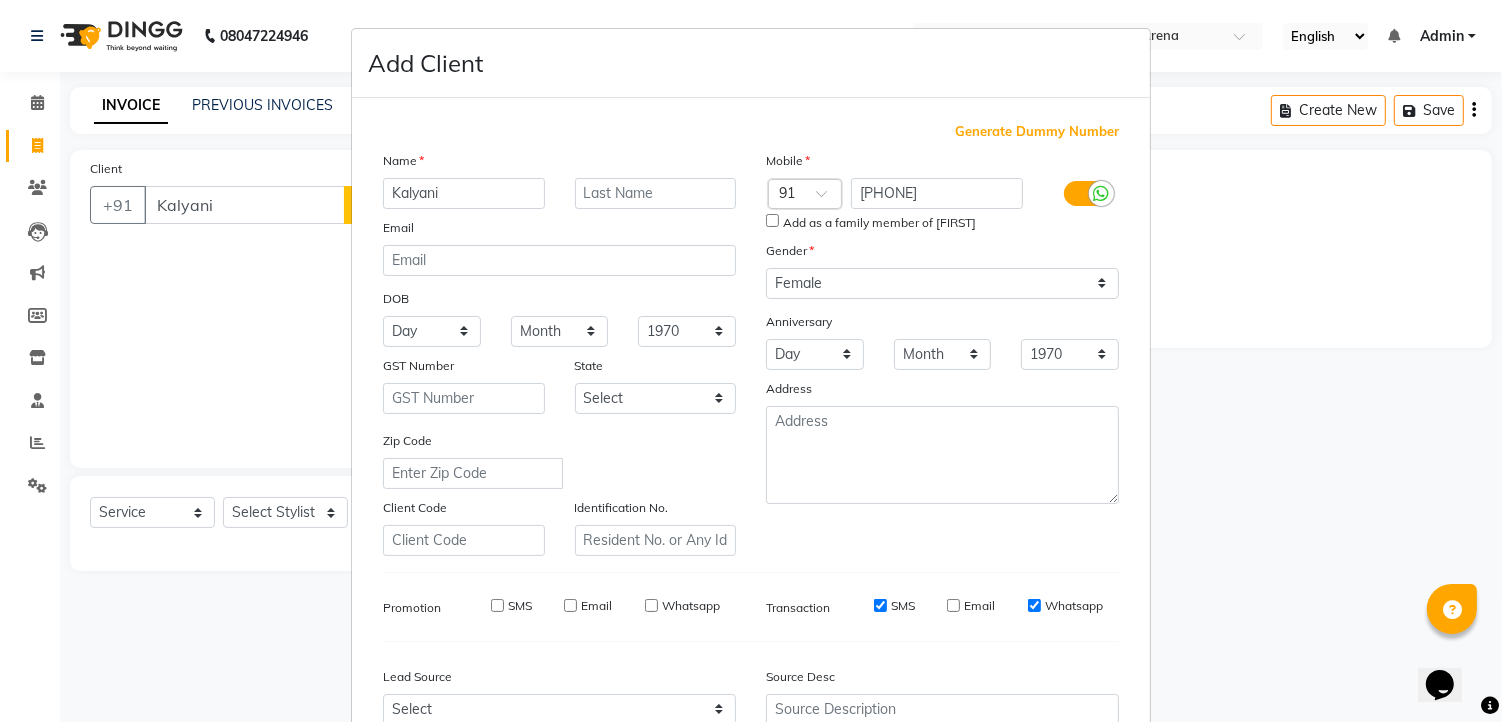 drag, startPoint x: 867, startPoint y: 603, endPoint x: 951, endPoint y: 616, distance: 85 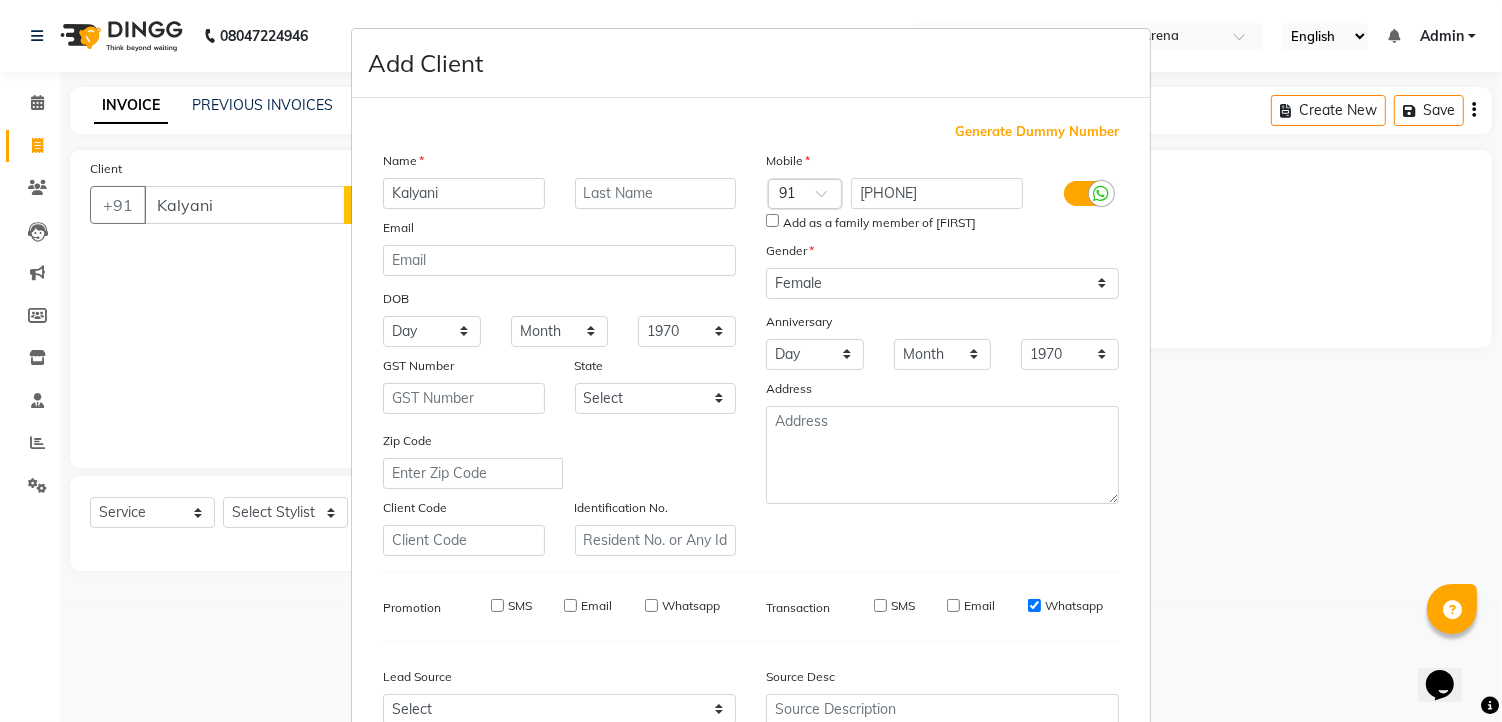 click on "Whatsapp" at bounding box center [1034, 605] 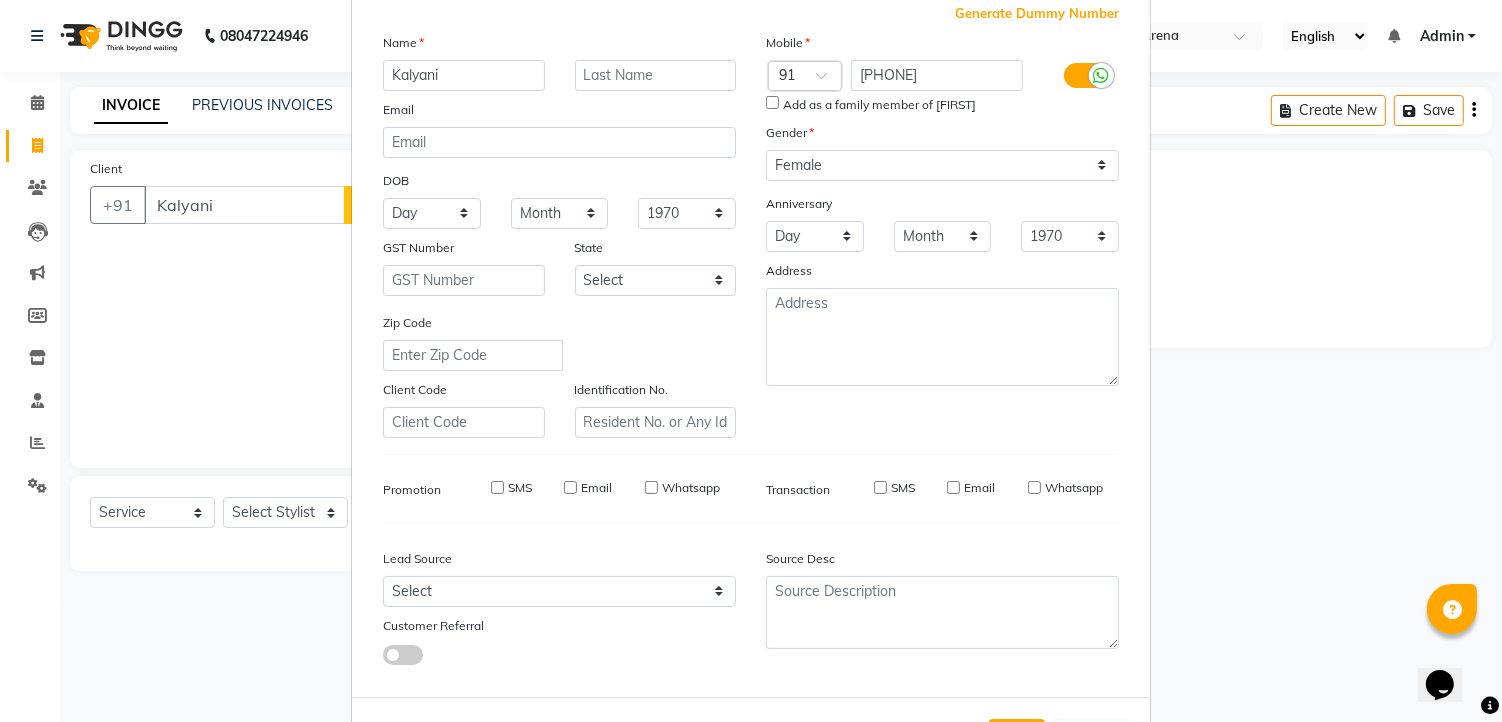 scroll, scrollTop: 202, scrollLeft: 0, axis: vertical 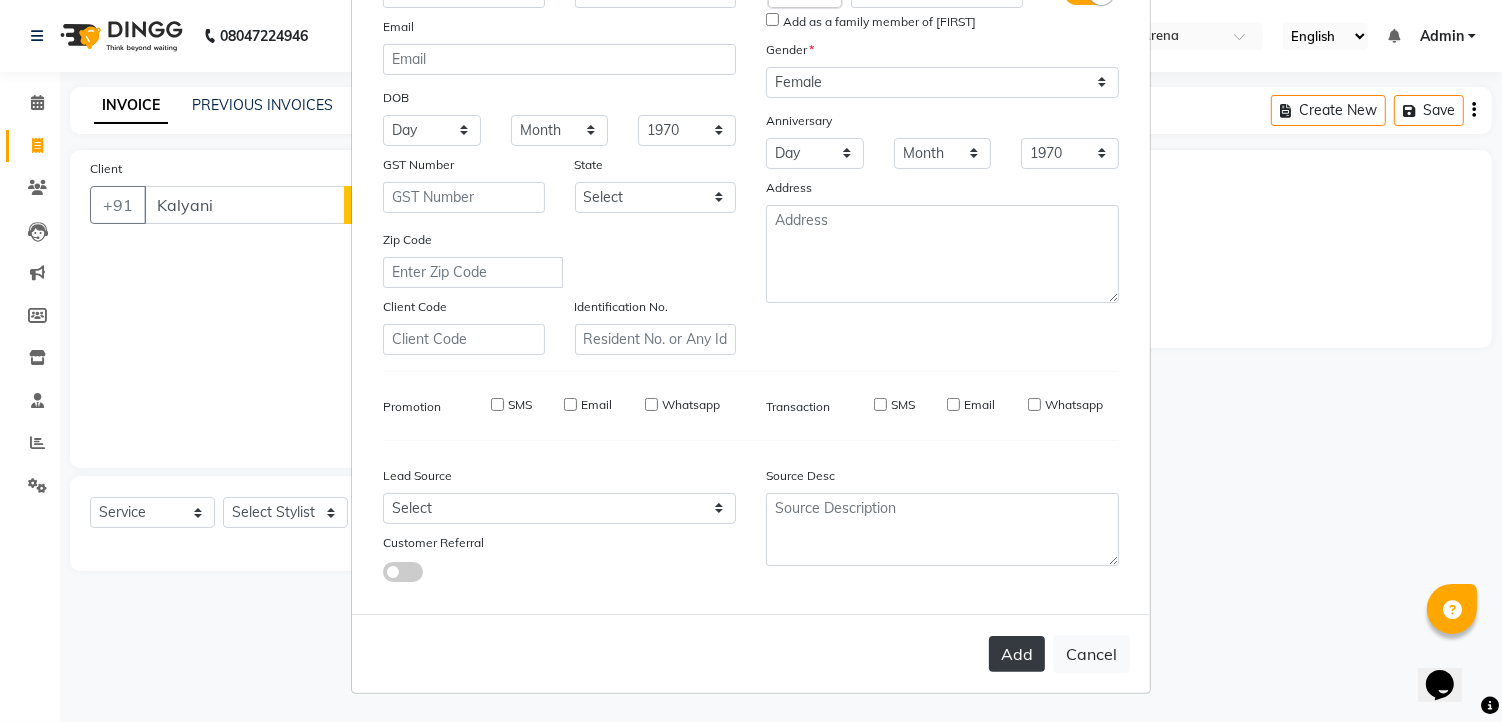 click on "Add" at bounding box center [1017, 654] 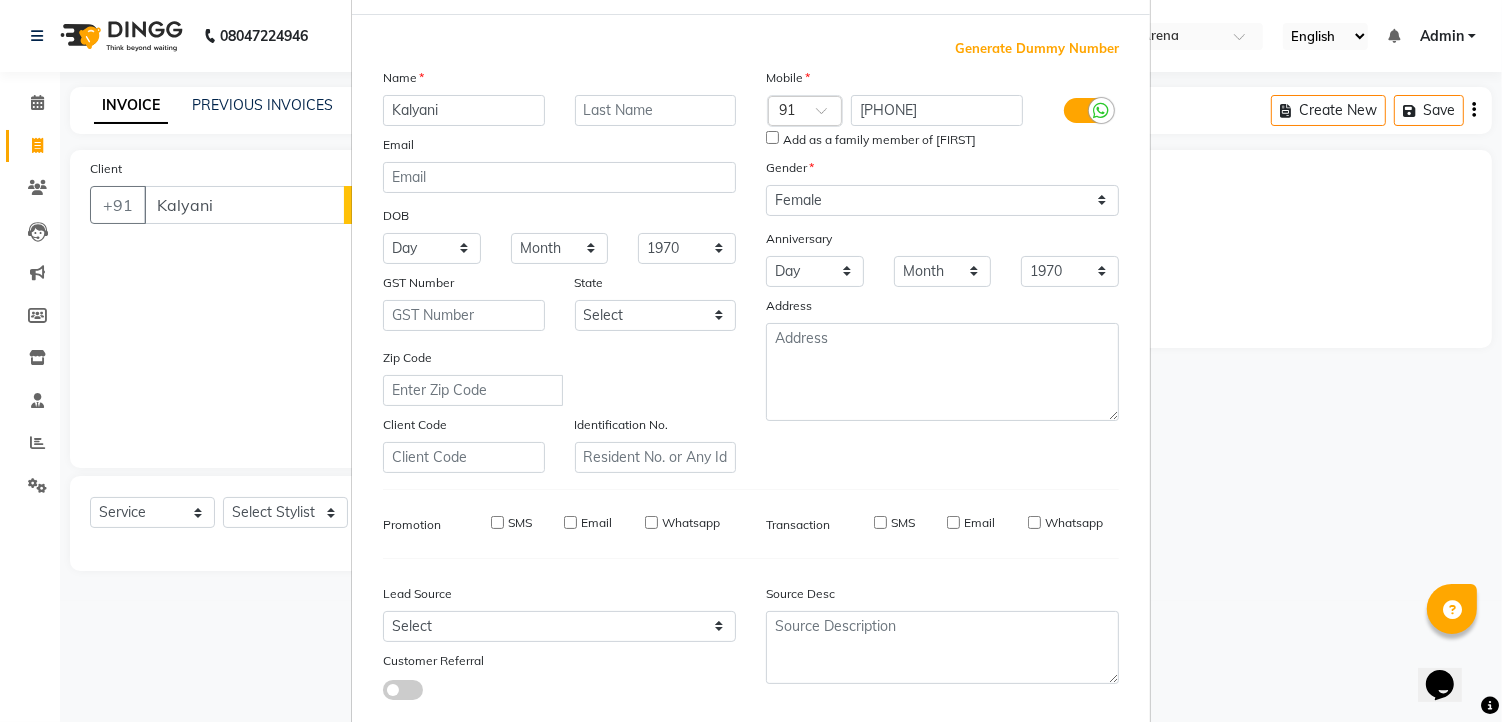 scroll, scrollTop: 202, scrollLeft: 0, axis: vertical 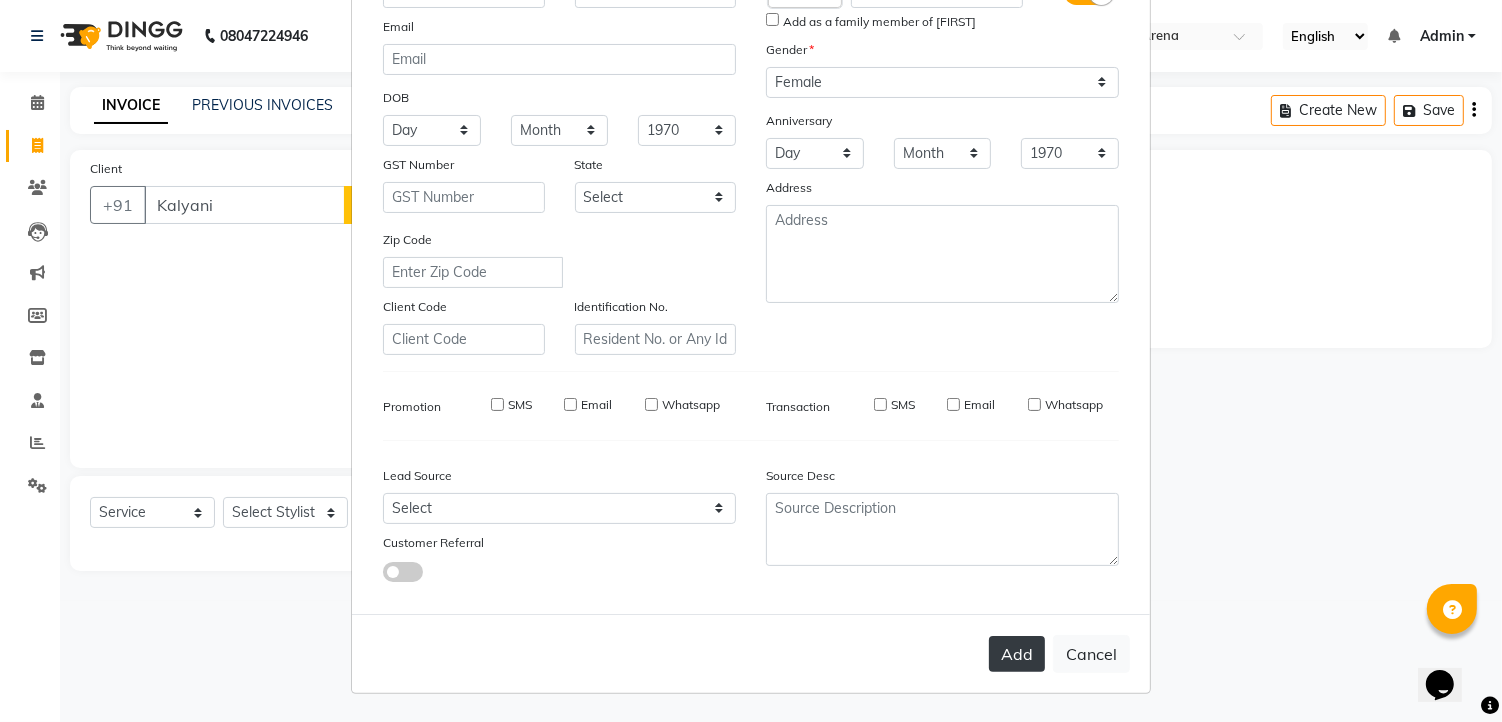 click on "Add" at bounding box center [1017, 654] 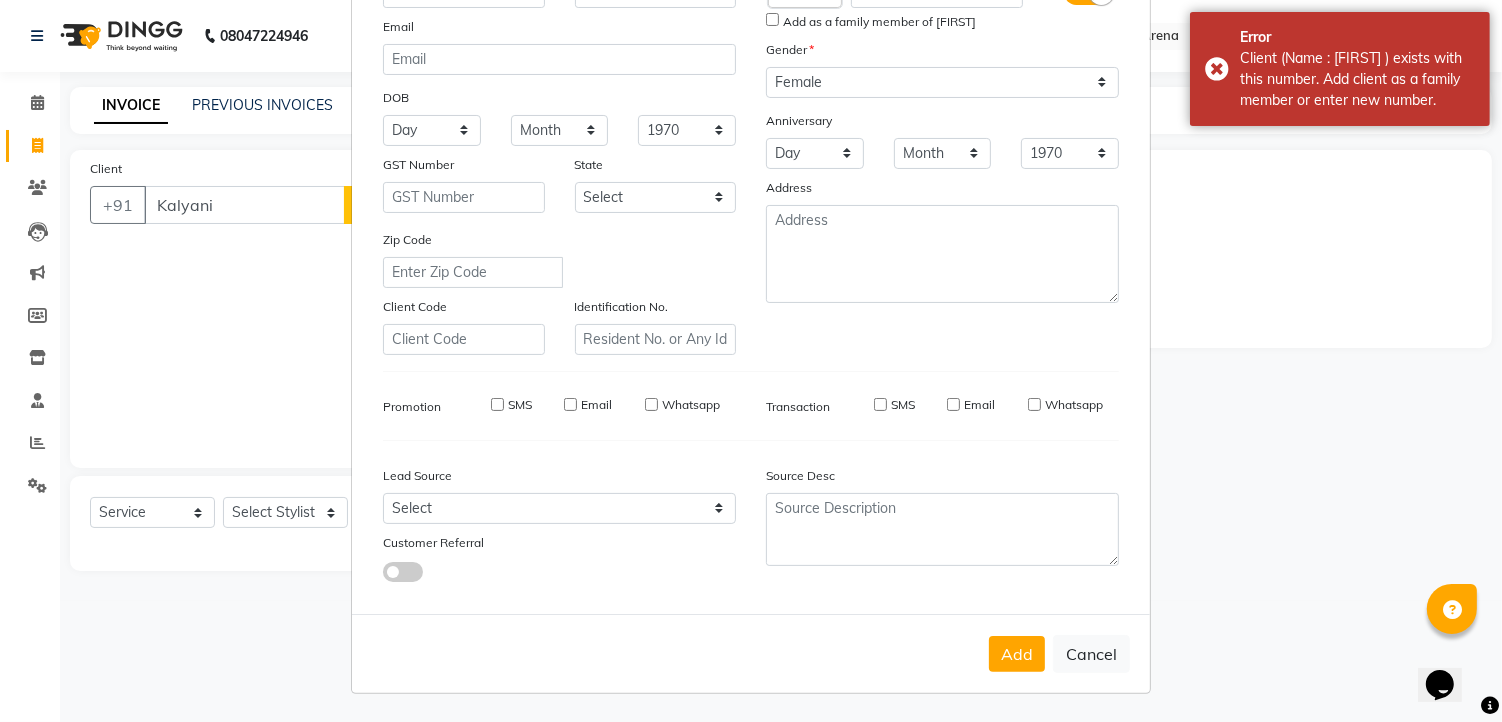 scroll, scrollTop: 91, scrollLeft: 0, axis: vertical 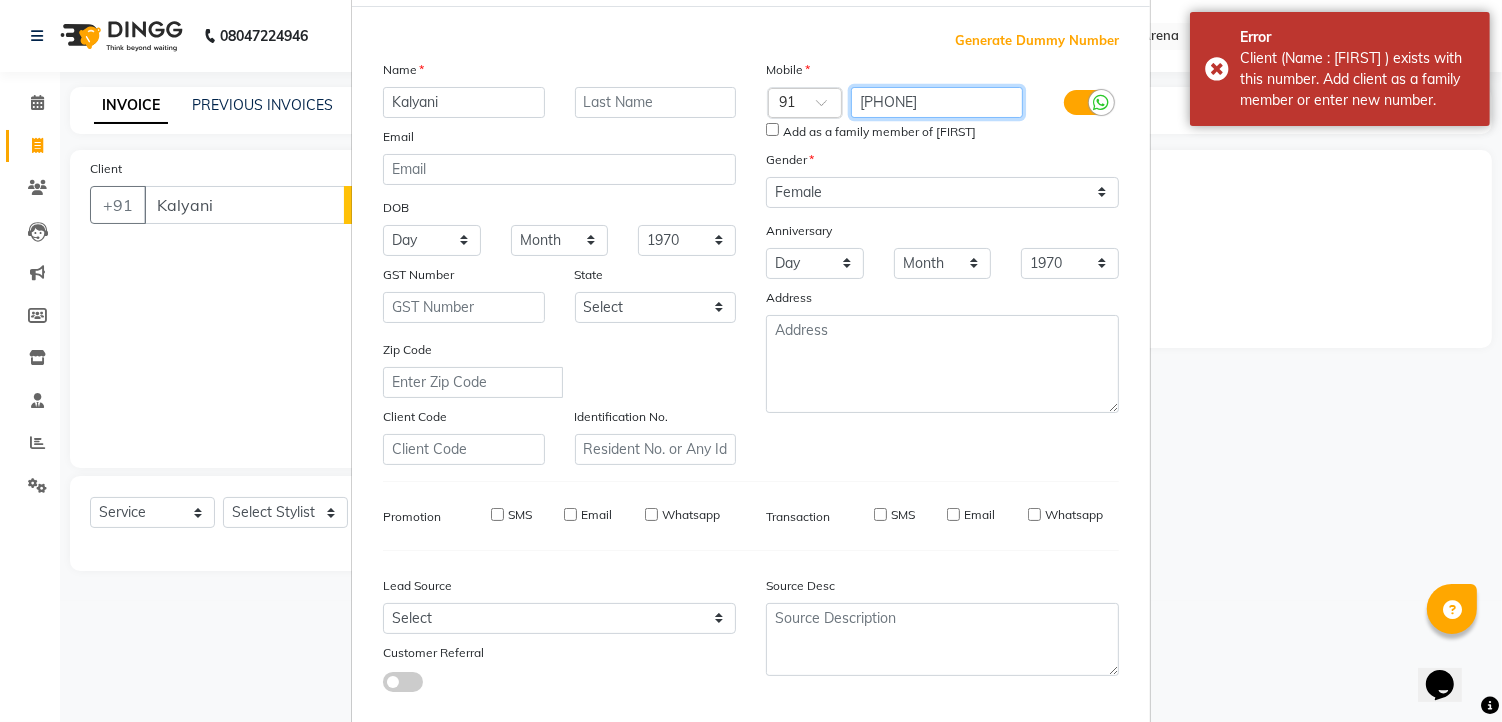 click on "9397988886" at bounding box center (937, 102) 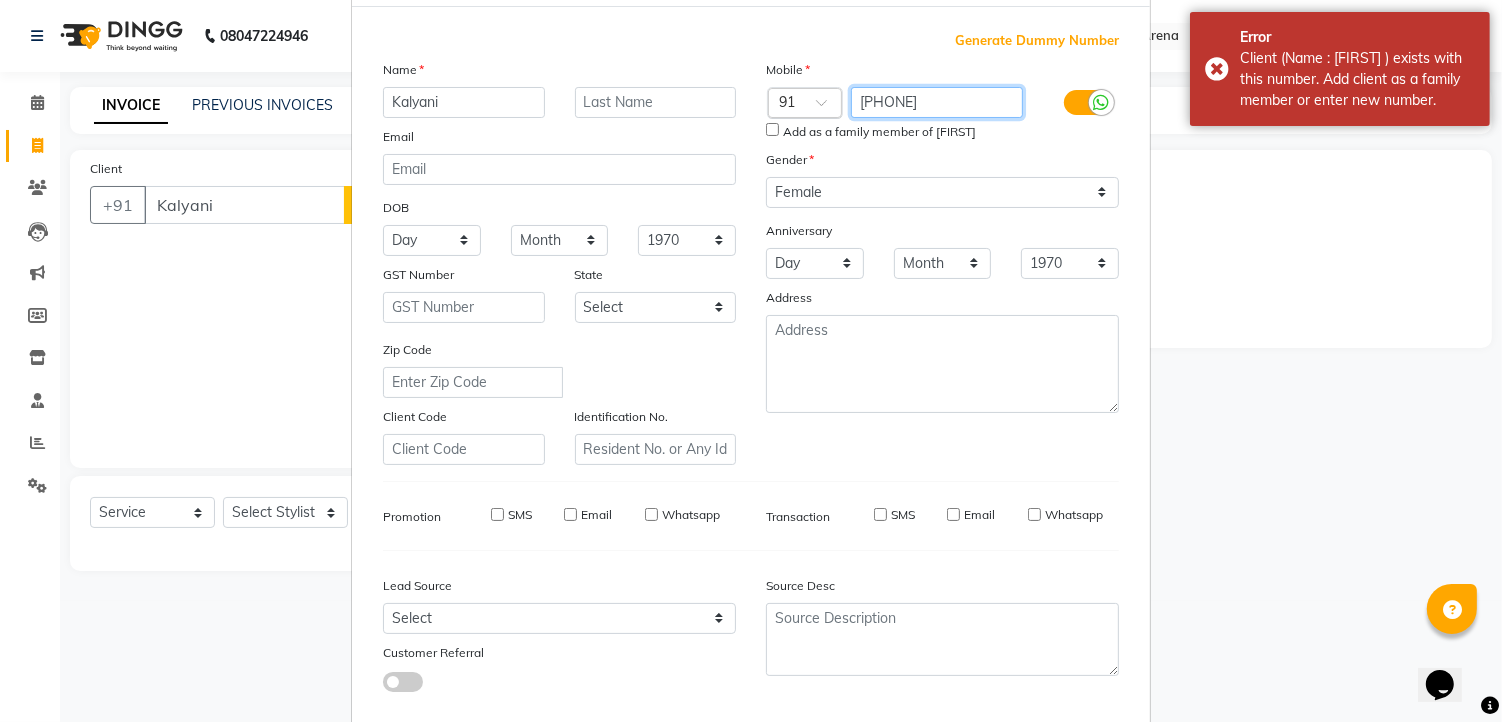 drag, startPoint x: 941, startPoint y: 105, endPoint x: 820, endPoint y: 91, distance: 121.80723 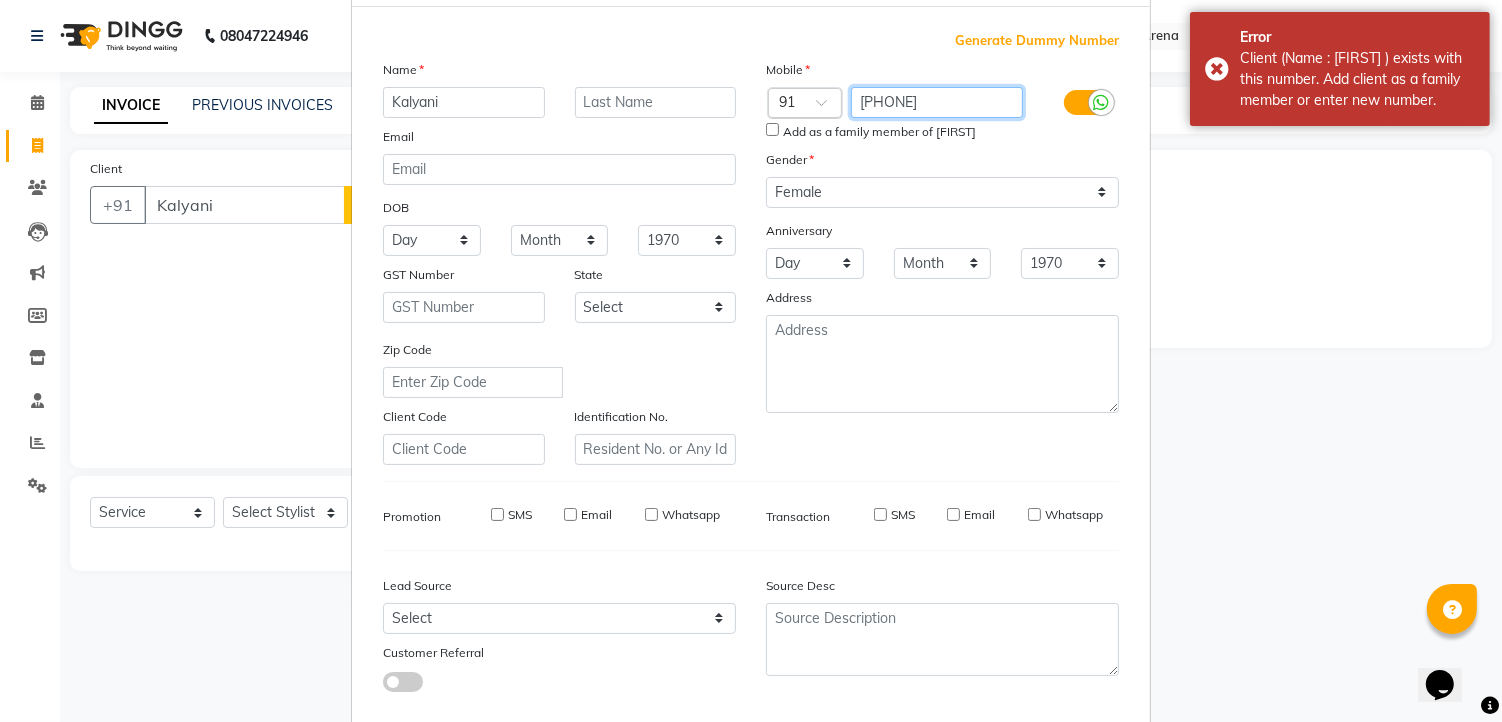 click on "Country Code × 91 9397988886" at bounding box center (942, 103) 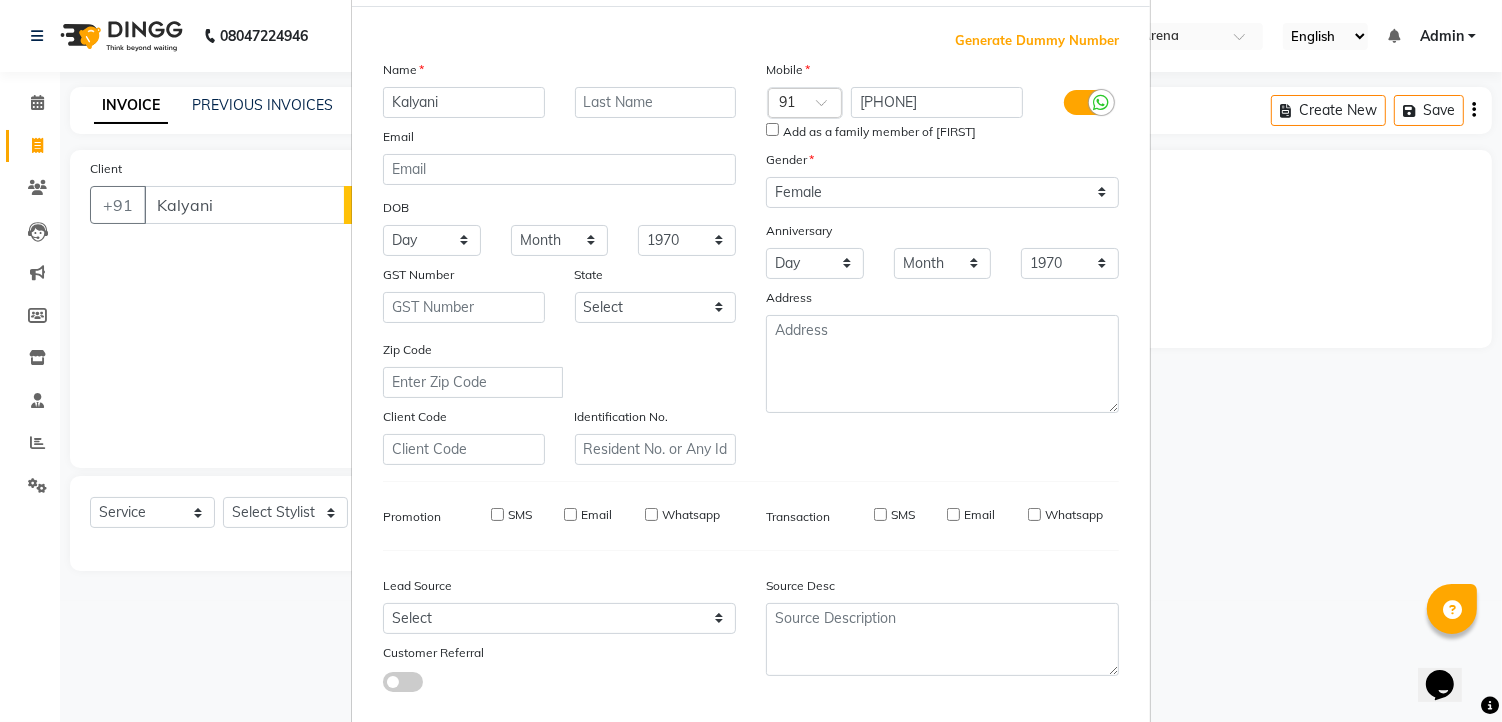 click on "Mobile Country Code × 91 9397988886 Add as a family member of kalyan  Gender Select Male Female Other Prefer Not To Say Anniversary Day 01 02 03 04 05 06 07 08 09 10 11 12 13 14 15 16 17 18 19 20 21 22 23 24 25 26 27 28 29 30 31 Month January February March April May June July August September October November December 1970 1971 1972 1973 1974 1975 1976 1977 1978 1979 1980 1981 1982 1983 1984 1985 1986 1987 1988 1989 1990 1991 1992 1993 1994 1995 1996 1997 1998 1999 2000 2001 2002 2003 2004 2005 2006 2007 2008 2009 2010 2011 2012 2013 2014 2015 2016 2017 2018 2019 2020 2021 2022 2023 2024 2025 Address" at bounding box center (942, 262) 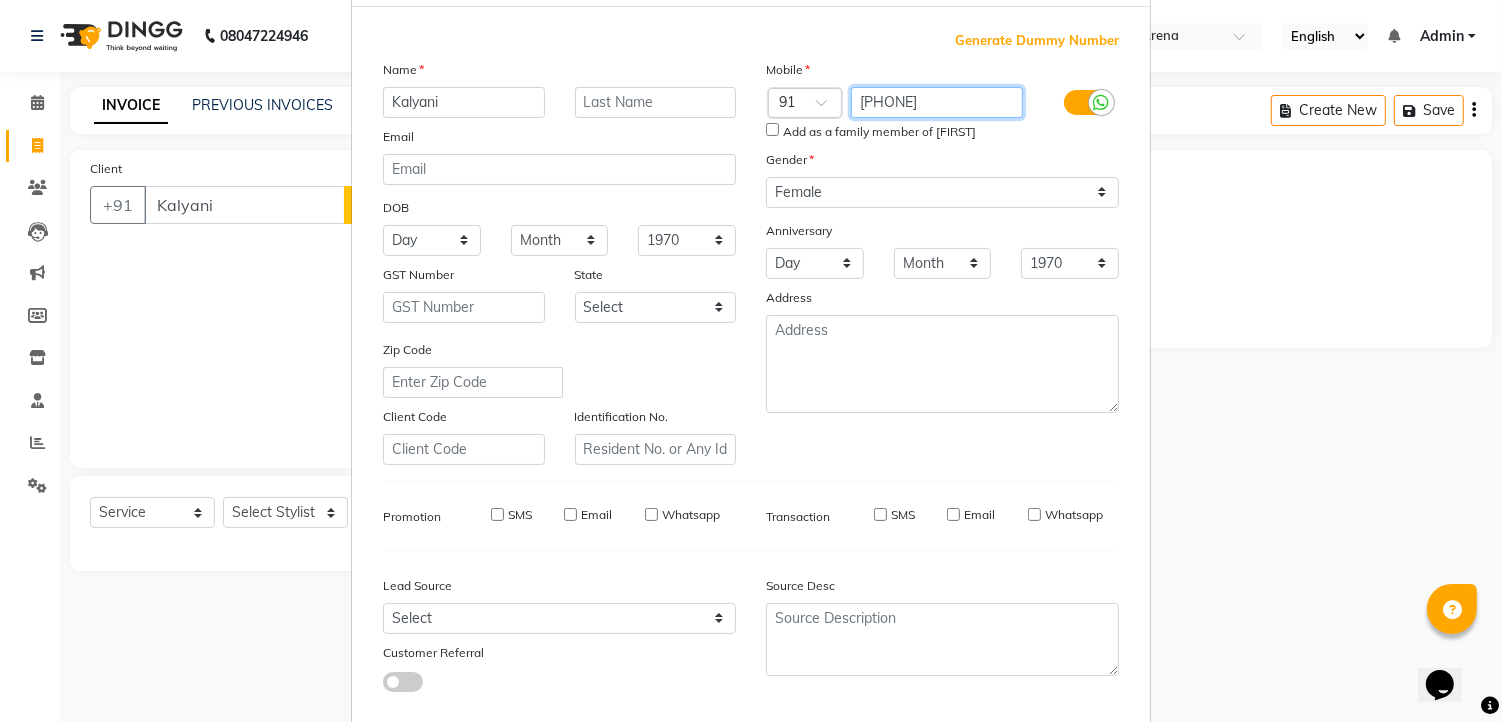 click on "9397988886" at bounding box center (937, 102) 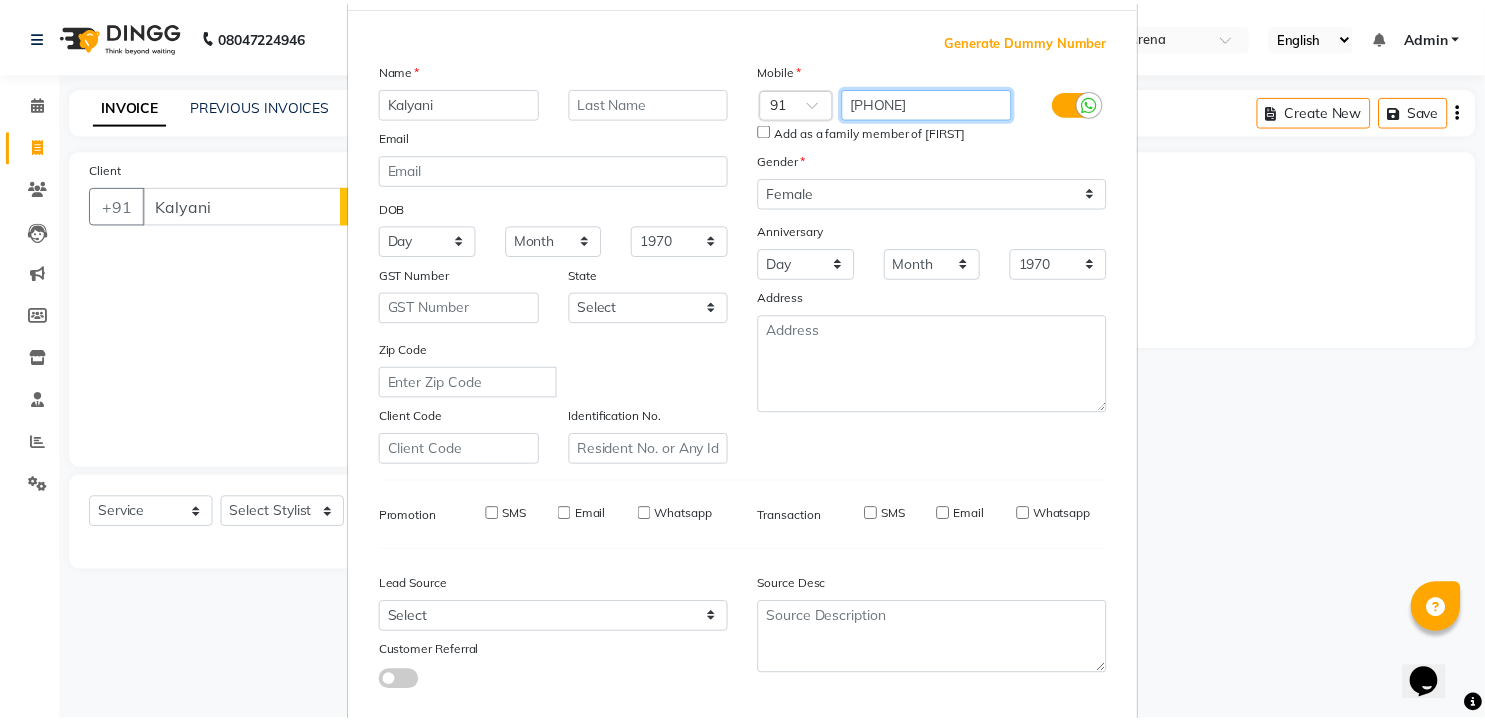 scroll, scrollTop: 202, scrollLeft: 0, axis: vertical 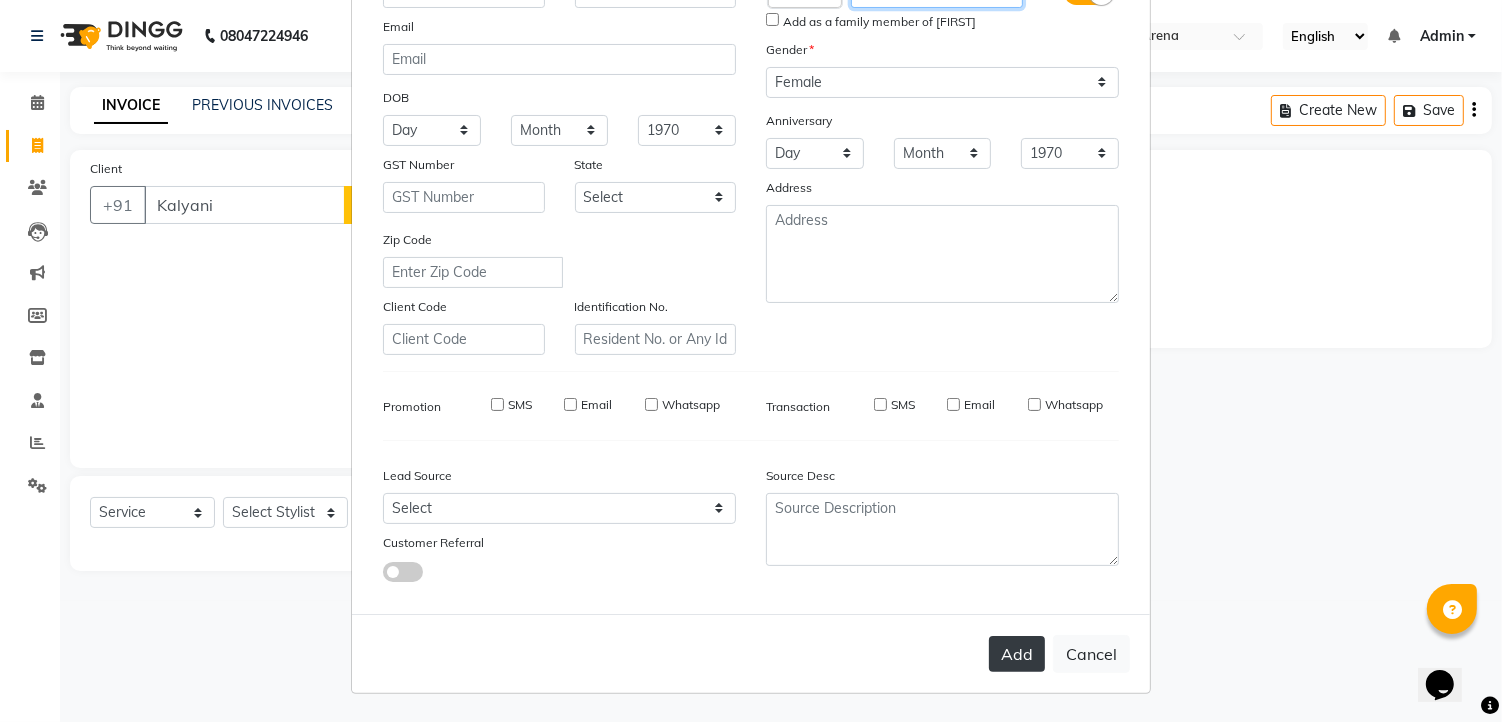type on "939798886" 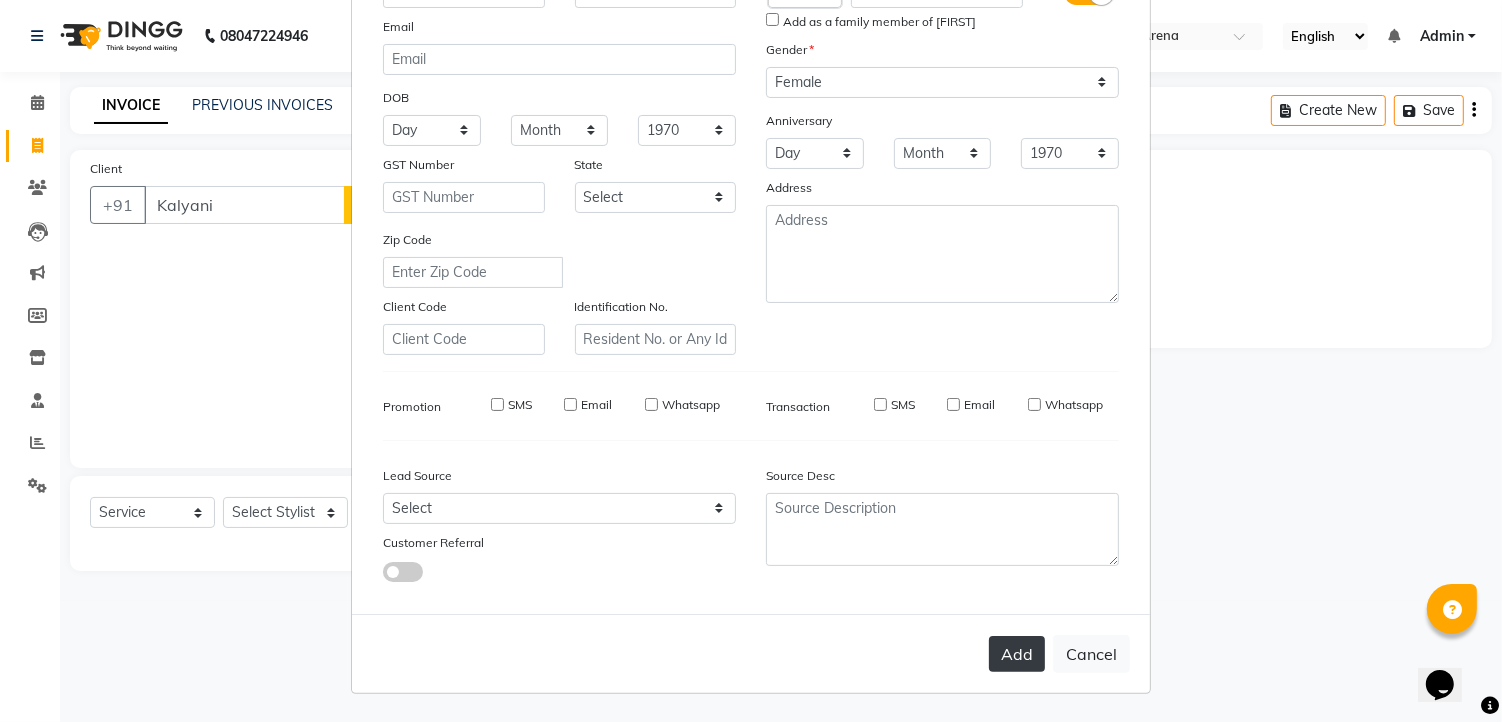 click on "Add" at bounding box center (1017, 654) 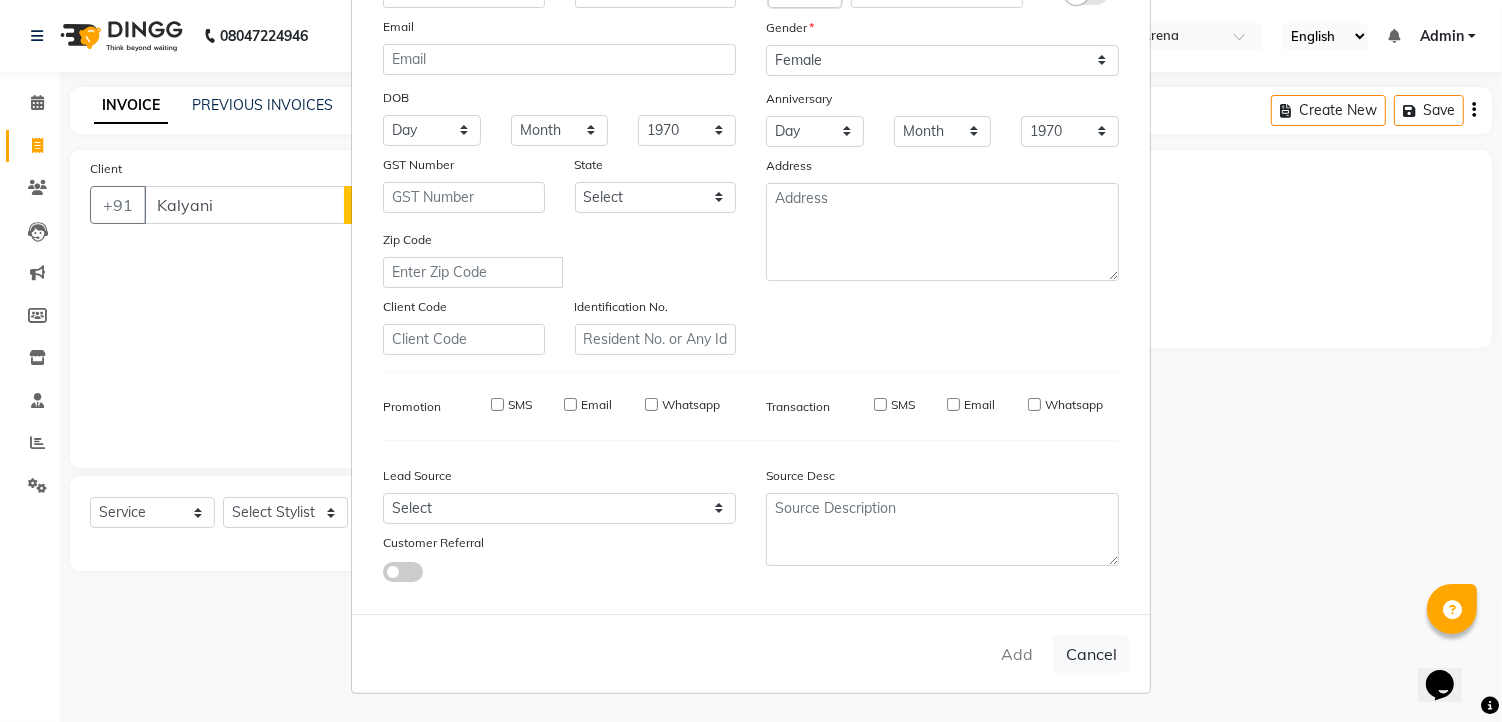 type on "939798886" 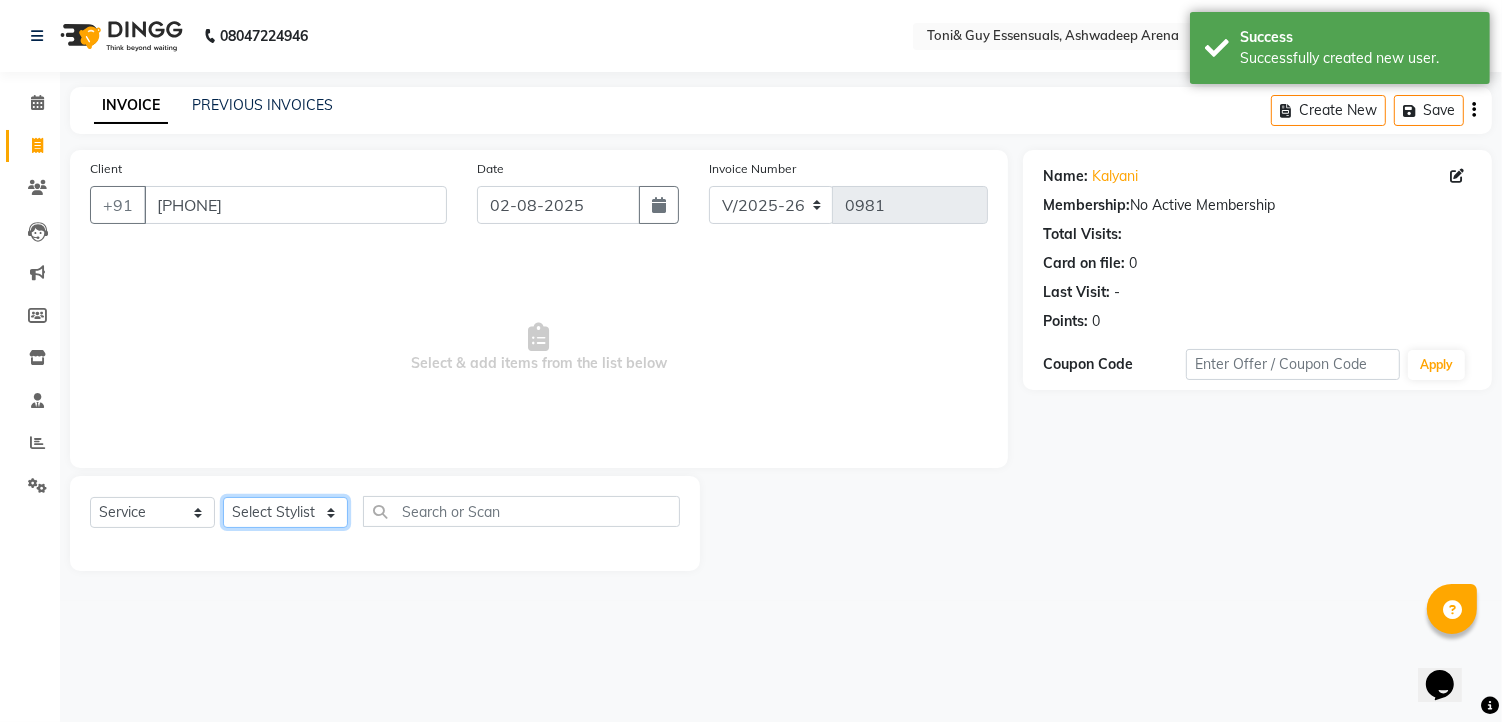 click on "Select Stylist faizz gufran mohammad hyma Kumari lalitha sree Manager Riya roy sahik" 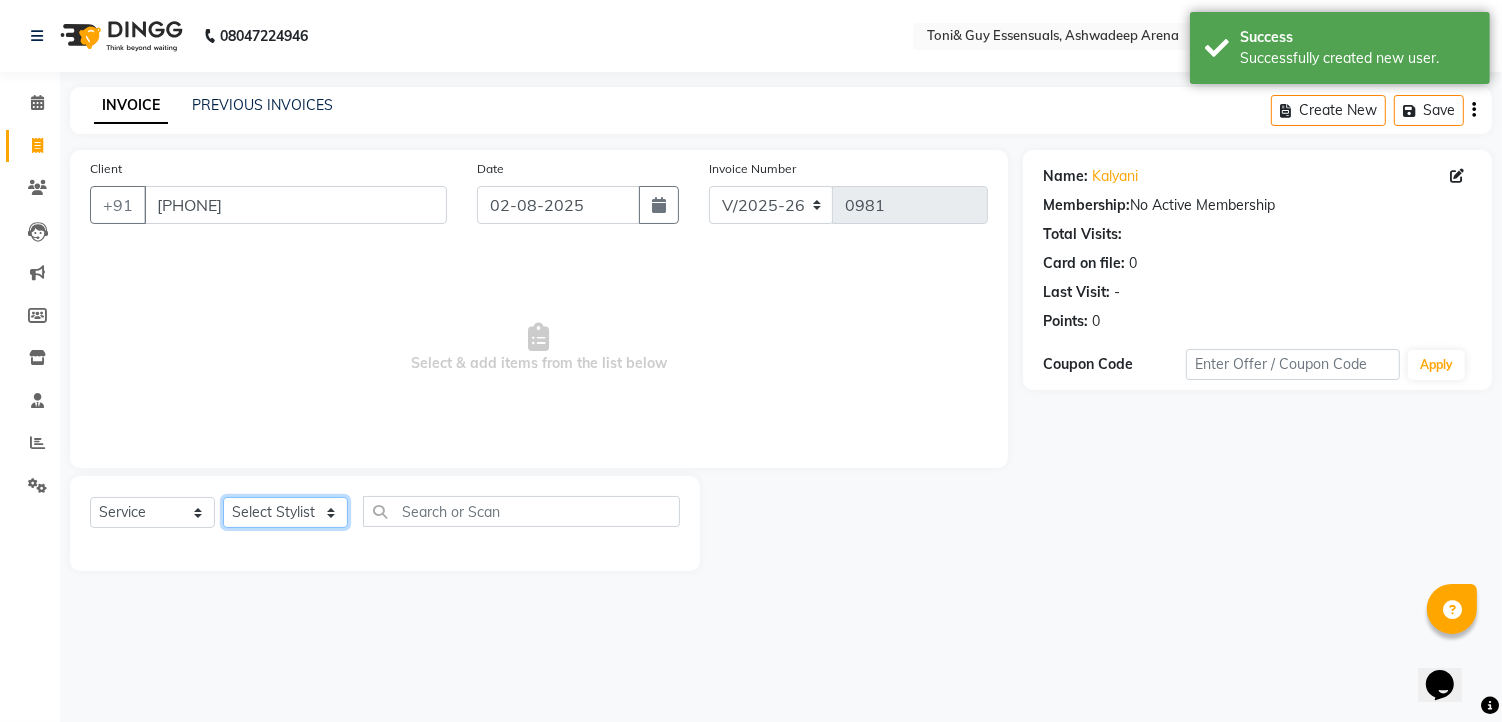 select on "60477" 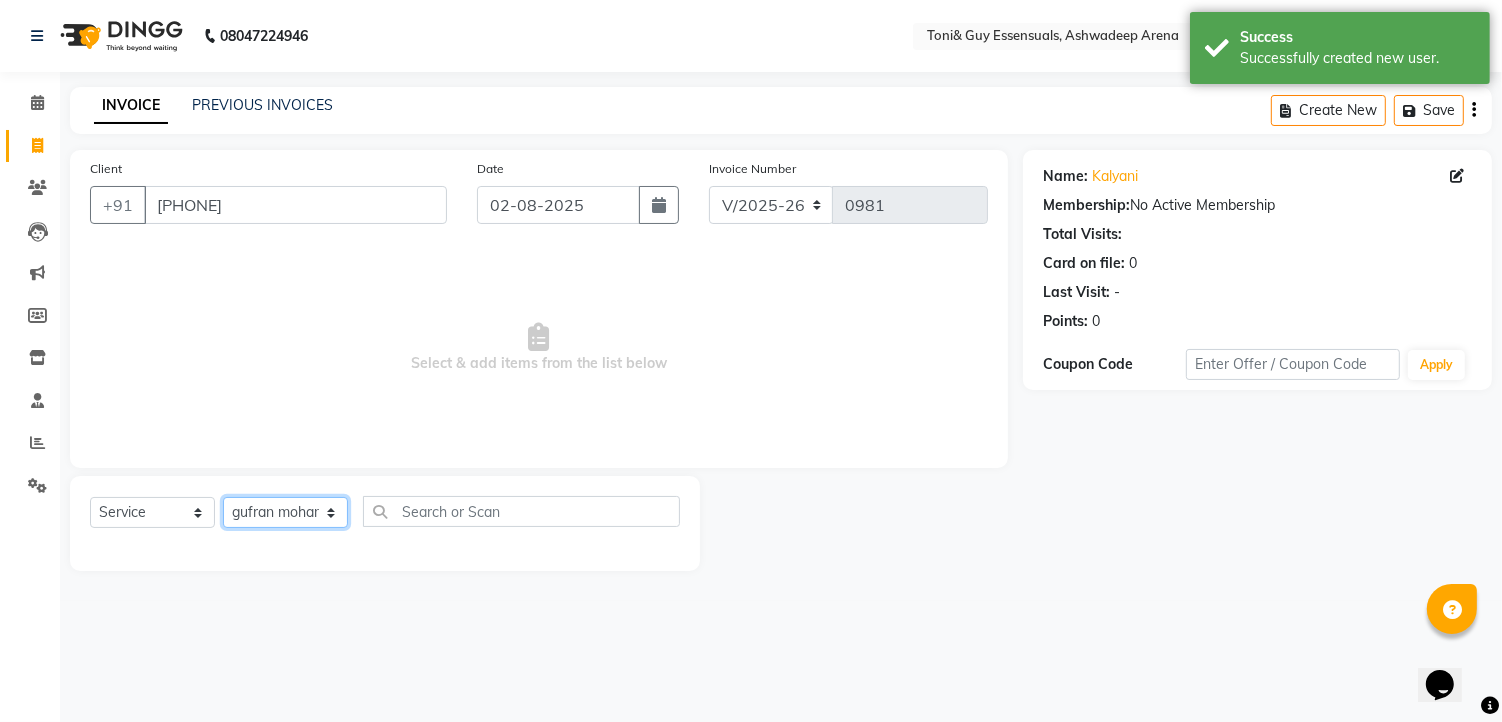 click on "Select Stylist faizz gufran mohammad hyma Kumari lalitha sree Manager Riya roy sahik" 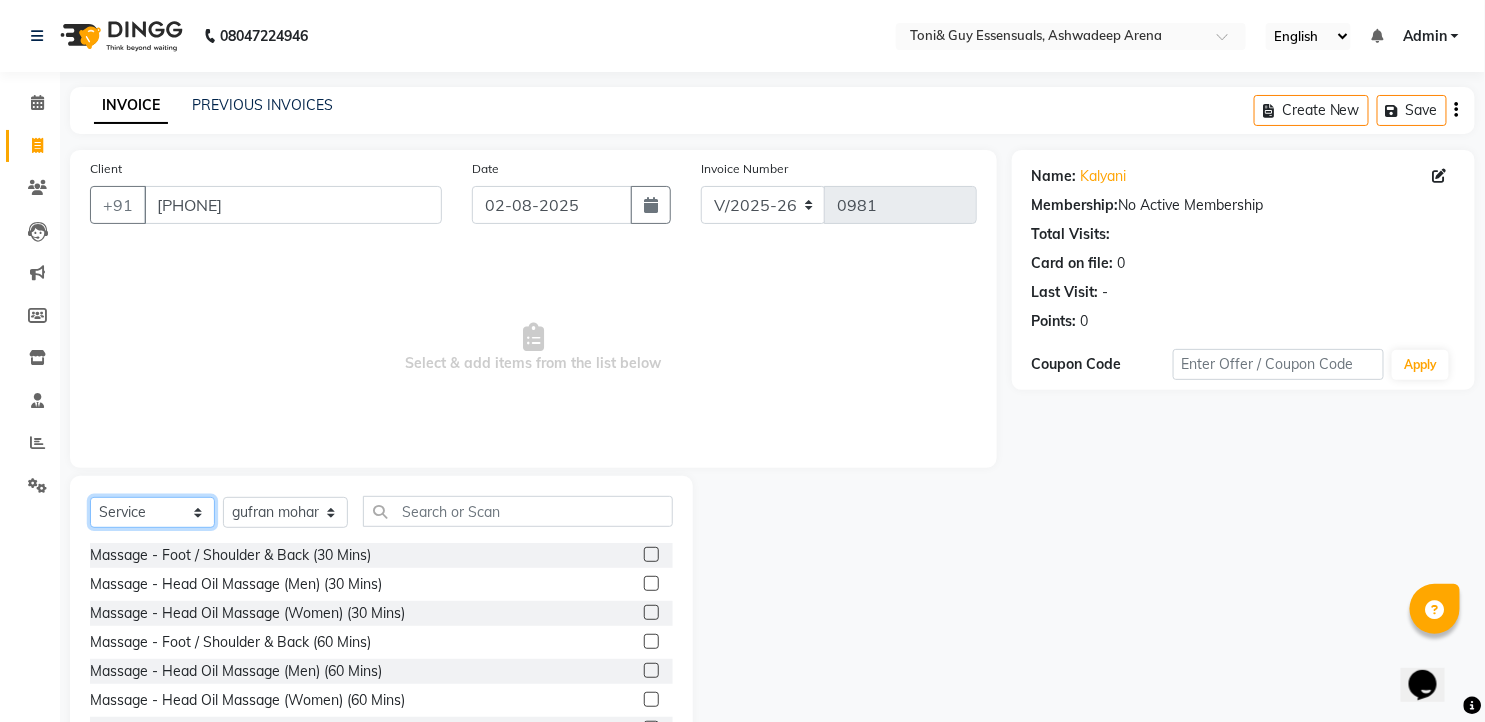 click on "Select  Service  Product  Membership  Package Voucher Prepaid Gift Card" 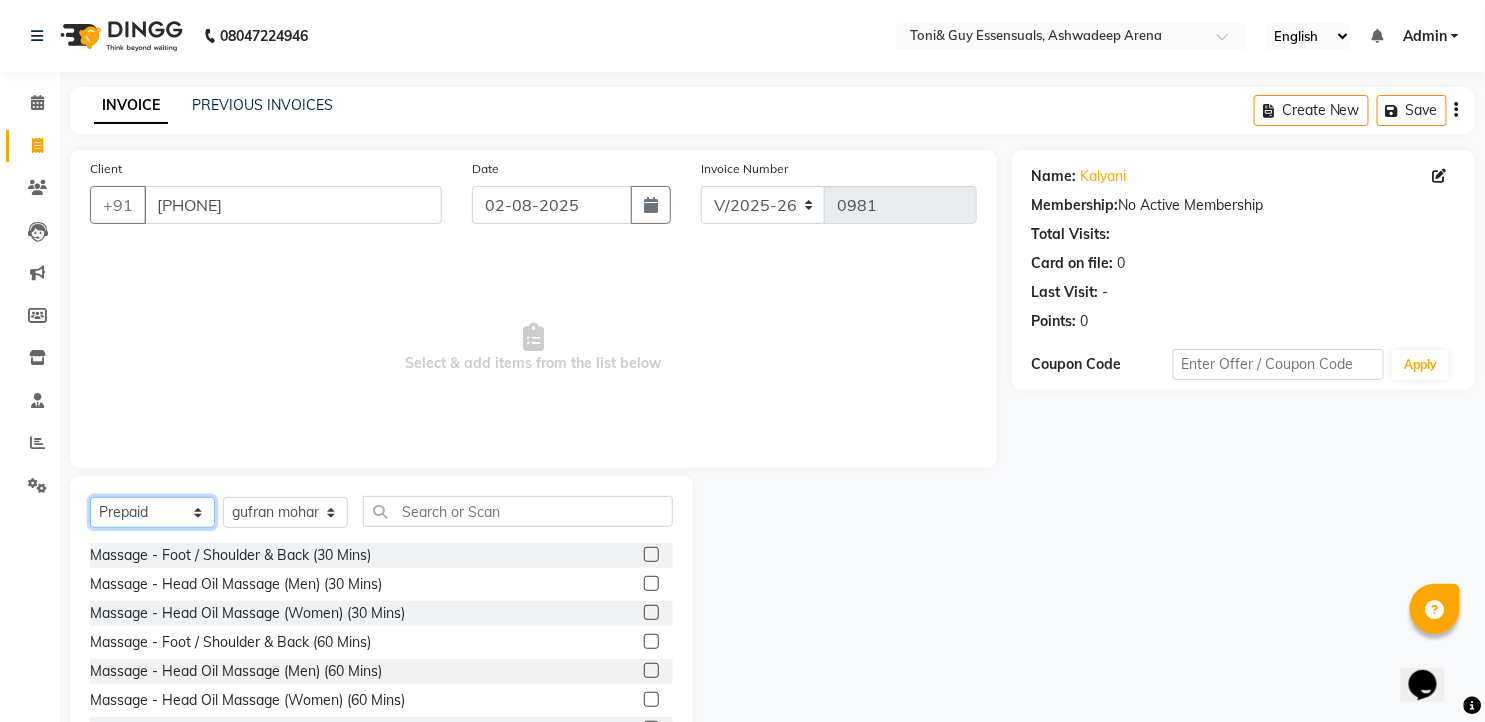 click on "Select  Service  Product  Membership  Package Voucher Prepaid Gift Card" 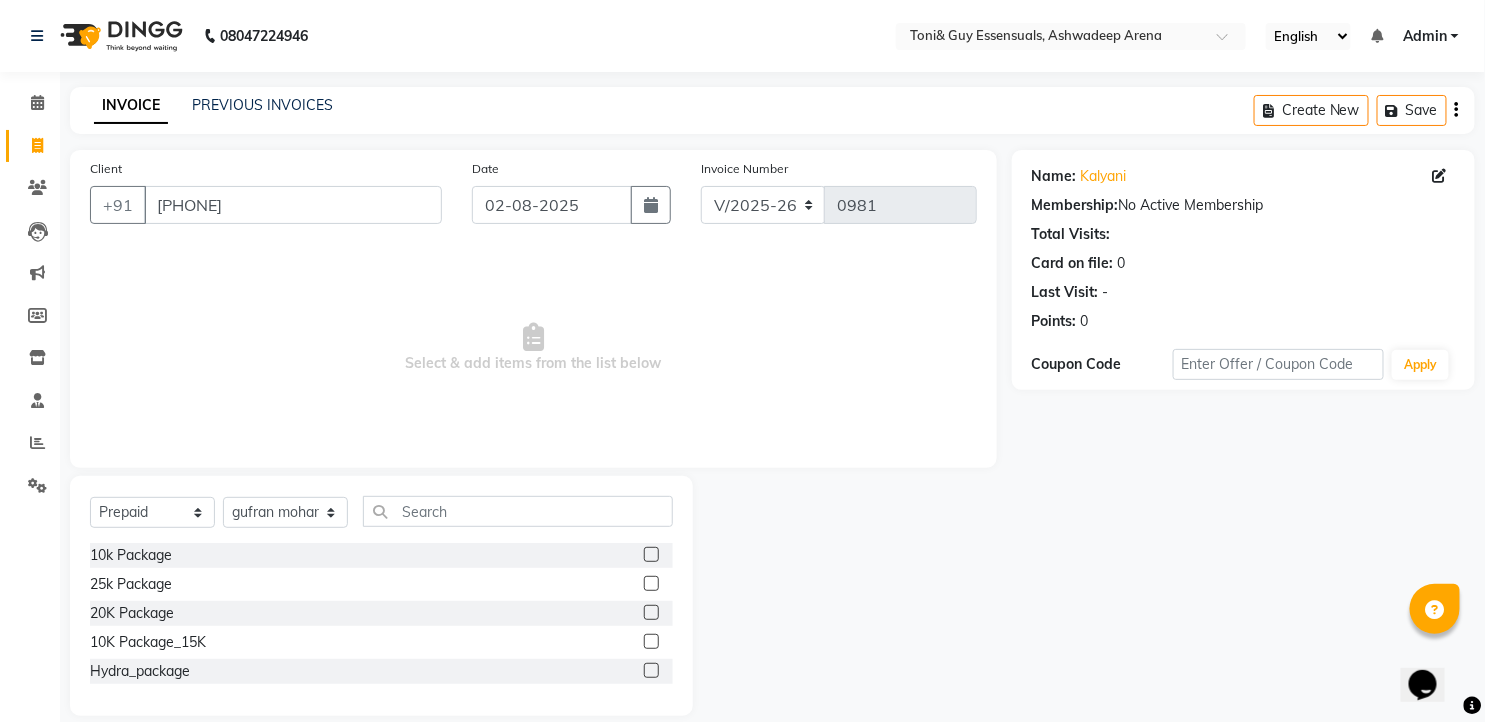 click 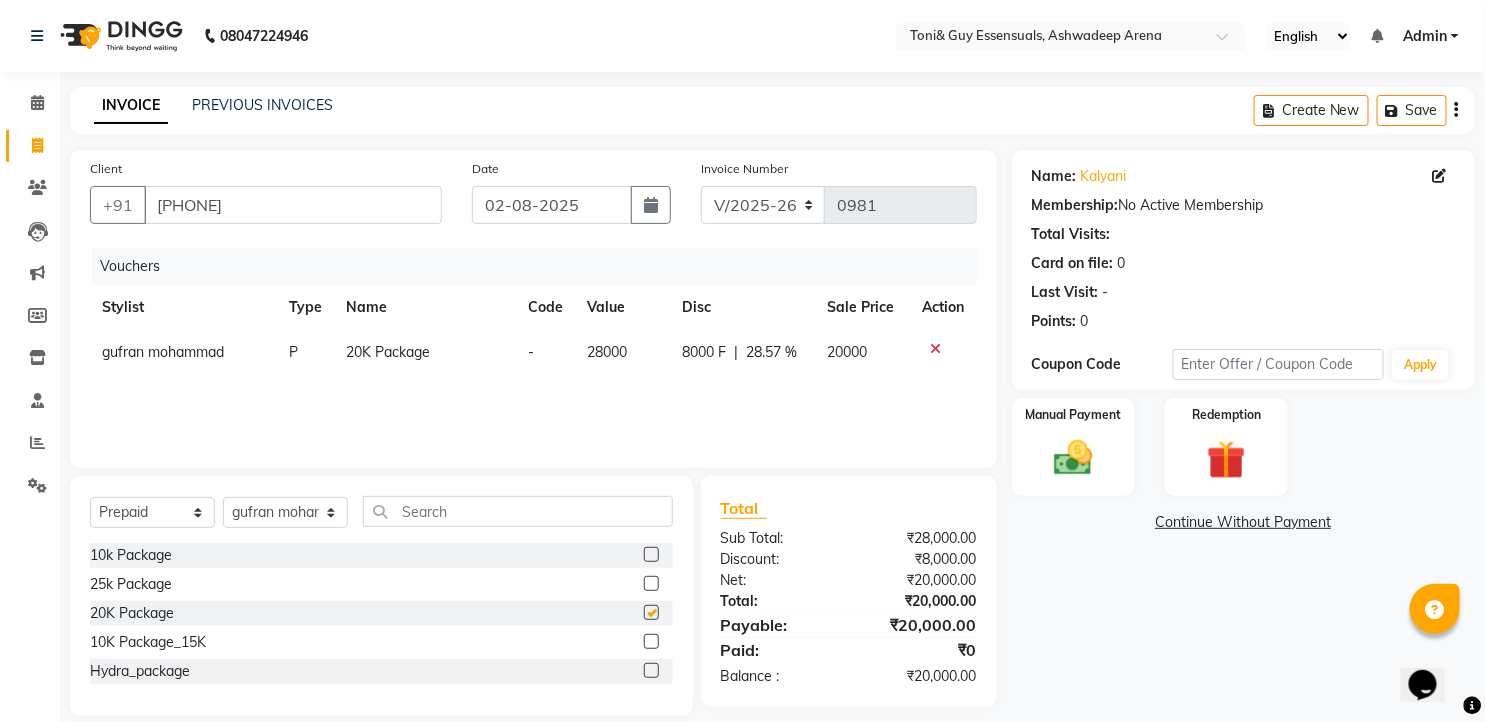 checkbox on "false" 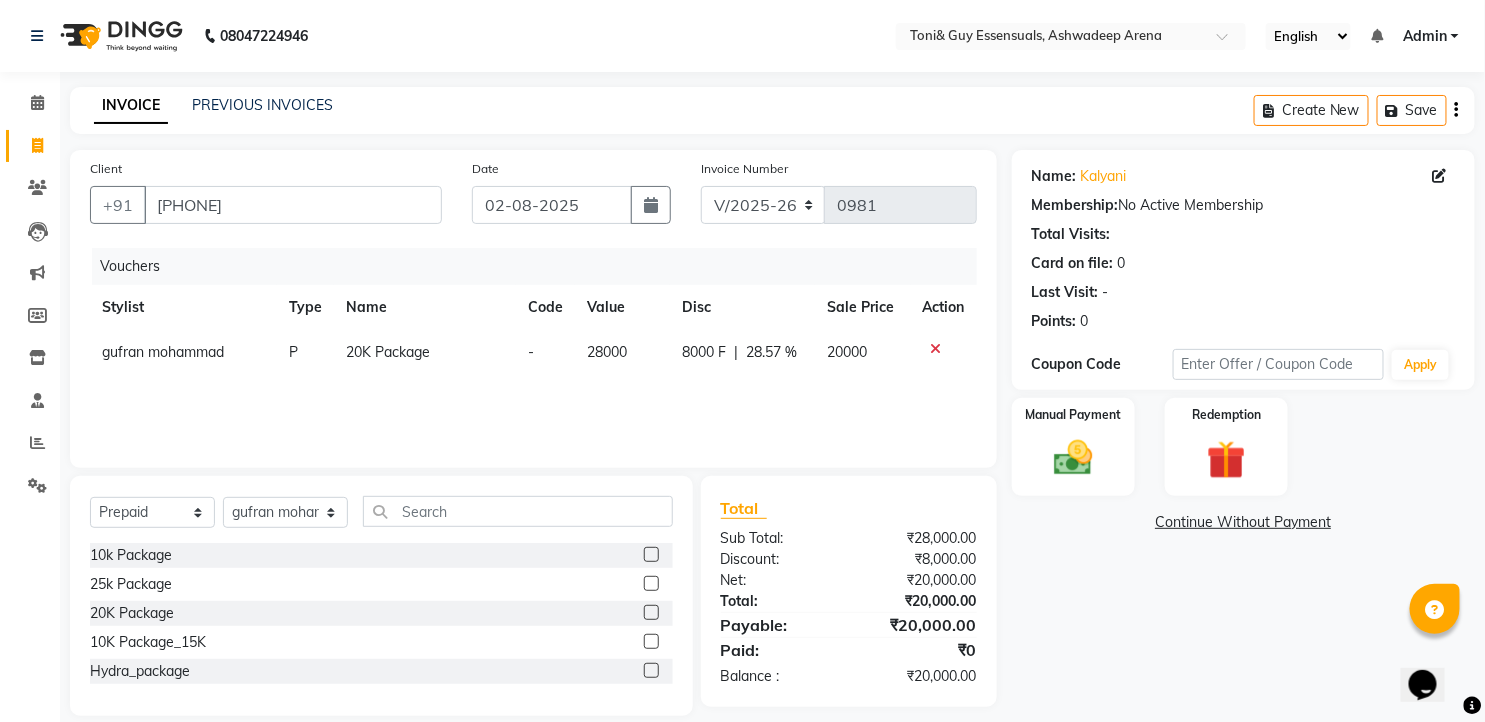 click on "28000" 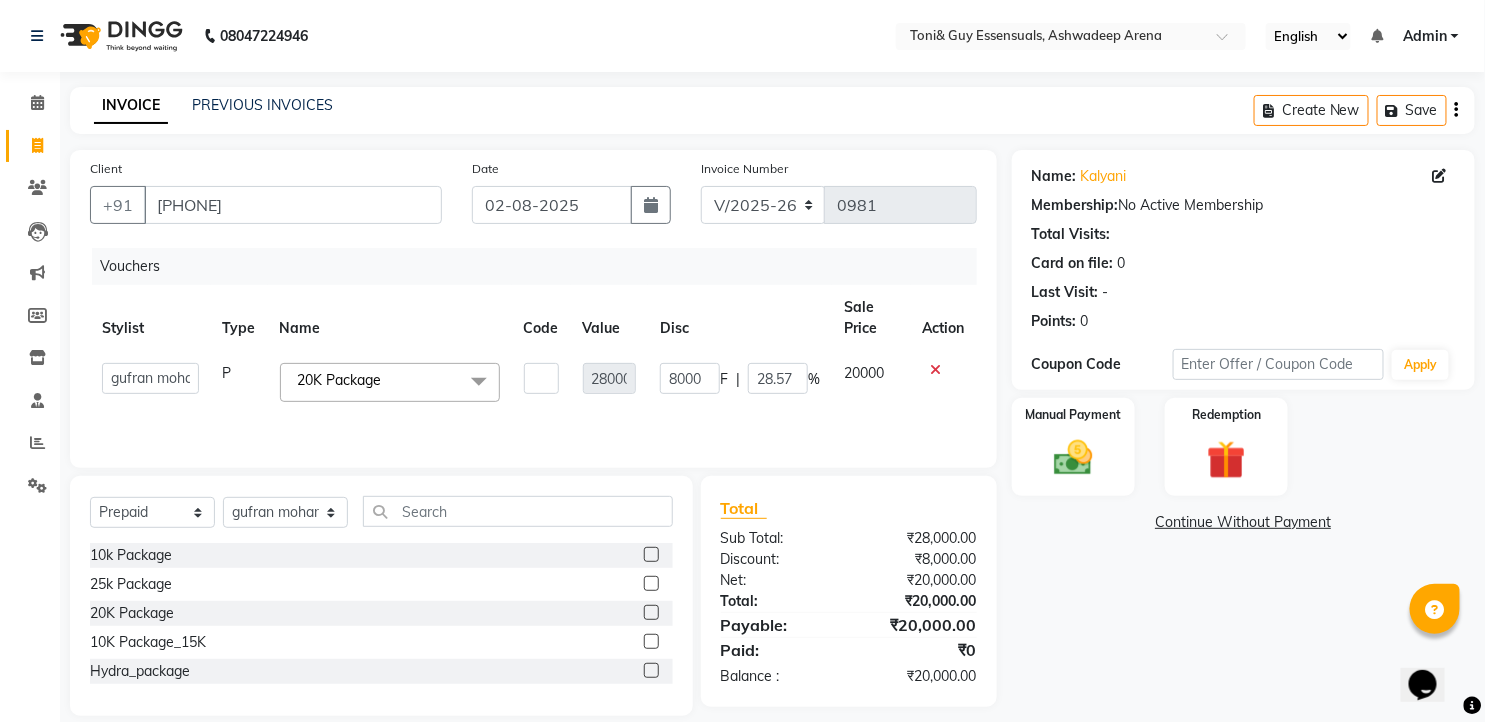 click 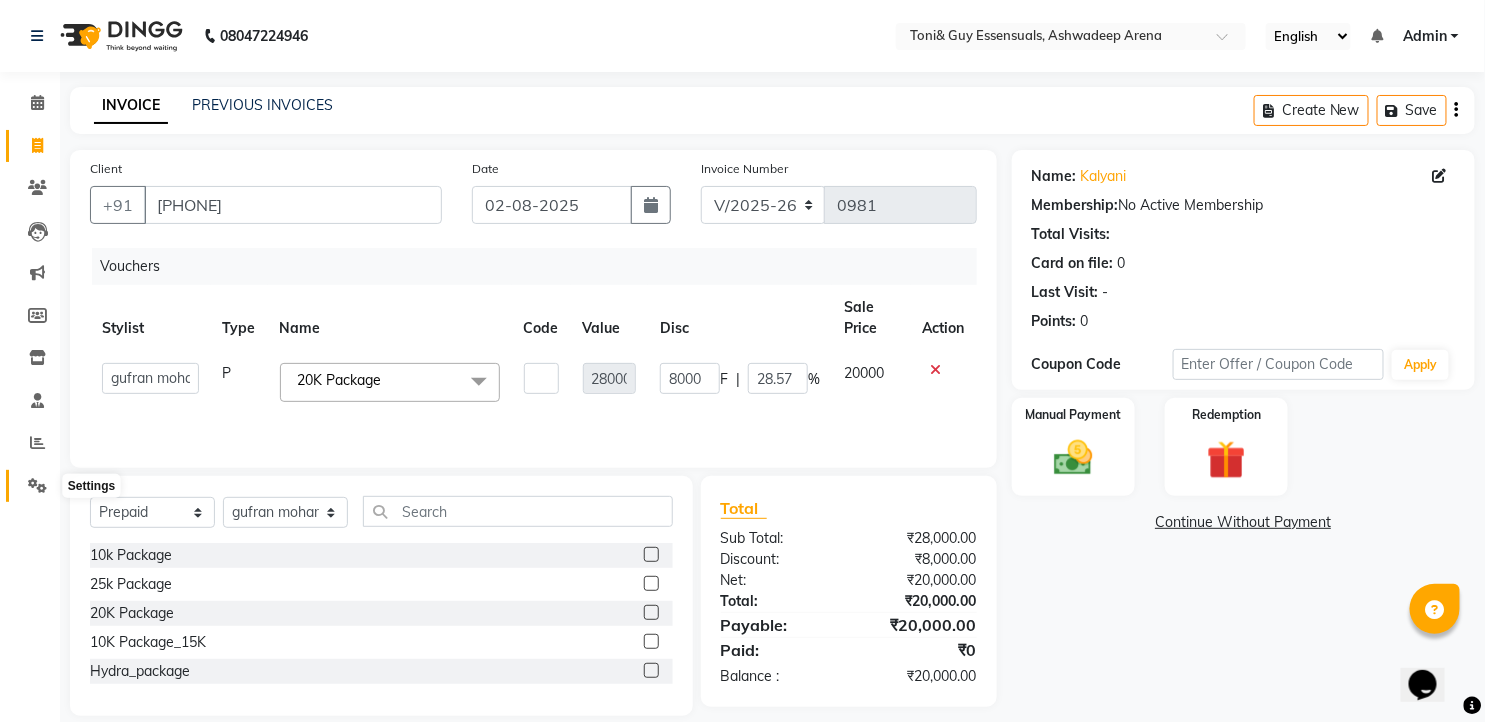 click 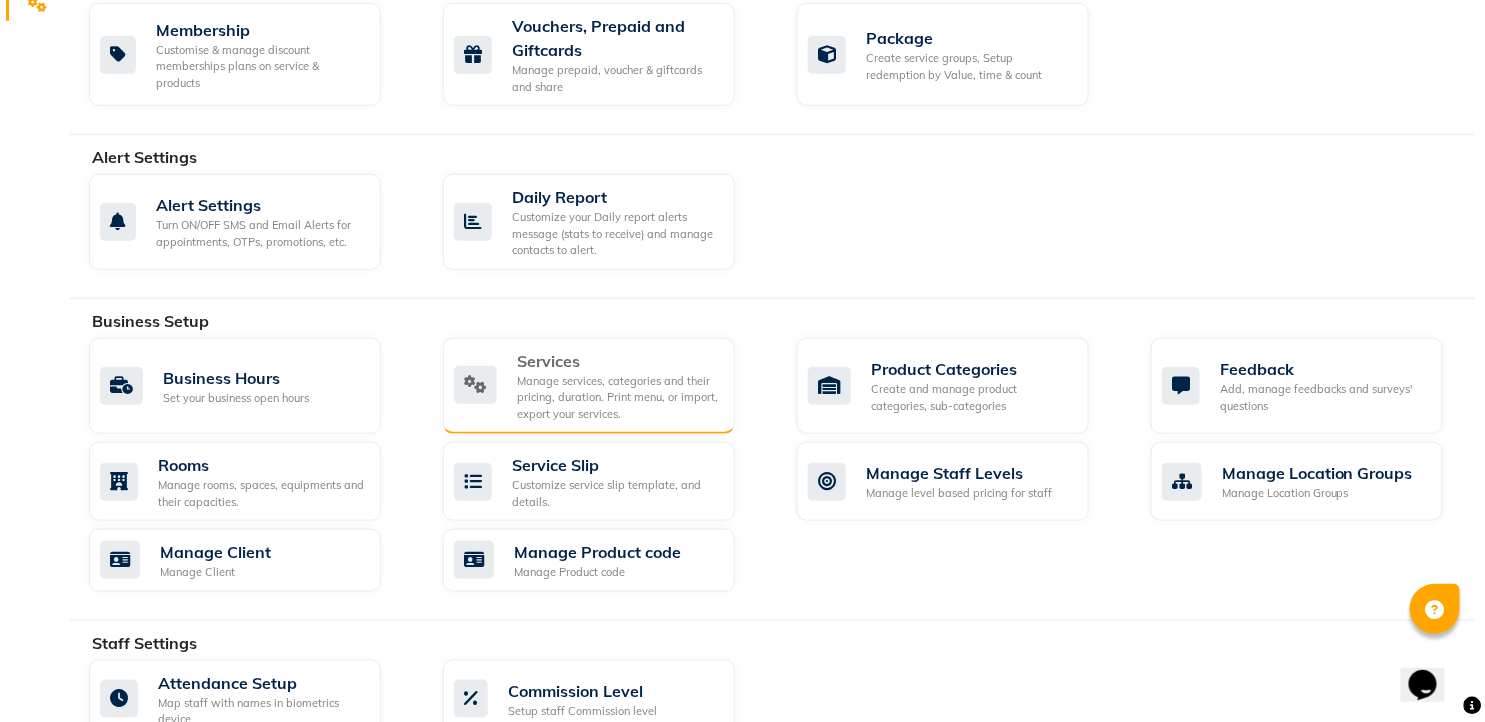 scroll, scrollTop: 370, scrollLeft: 0, axis: vertical 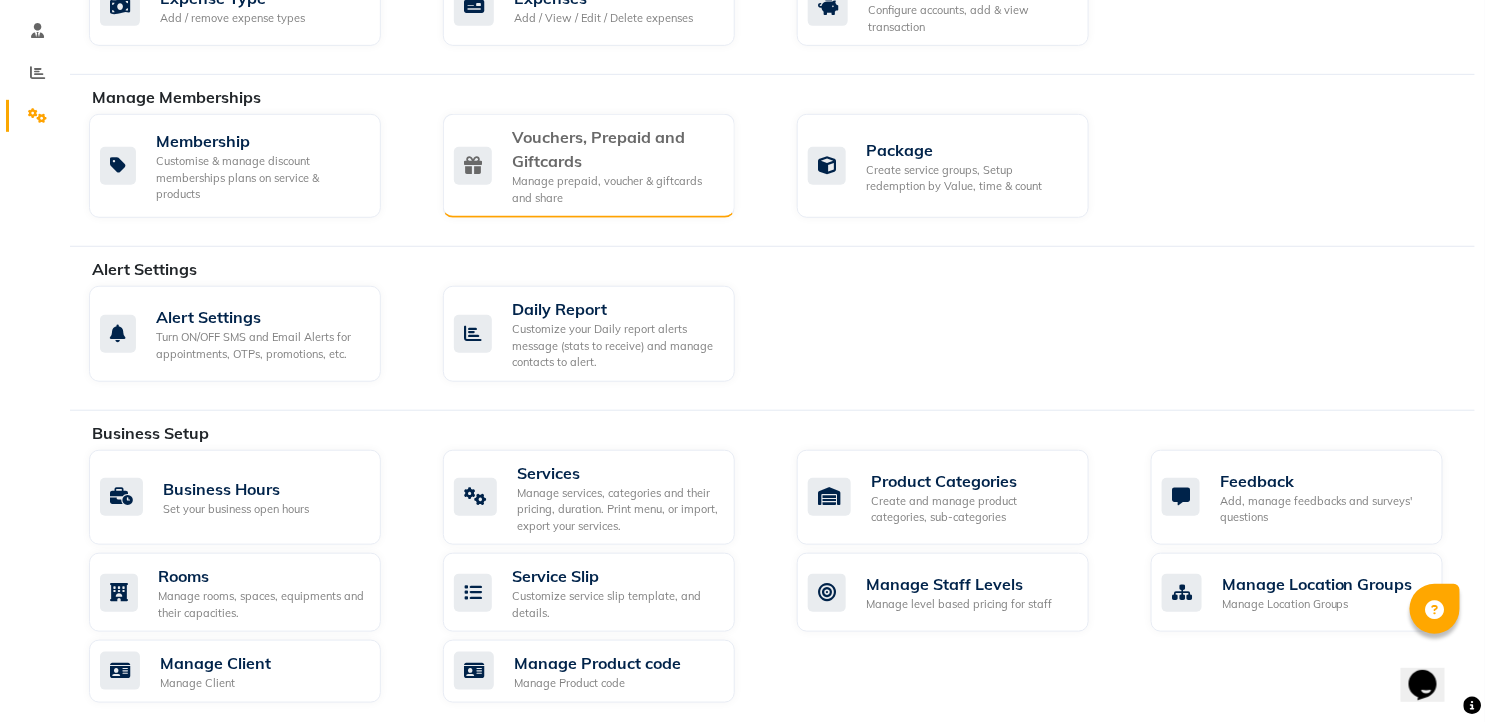 click on "Vouchers, Prepaid and Giftcards" 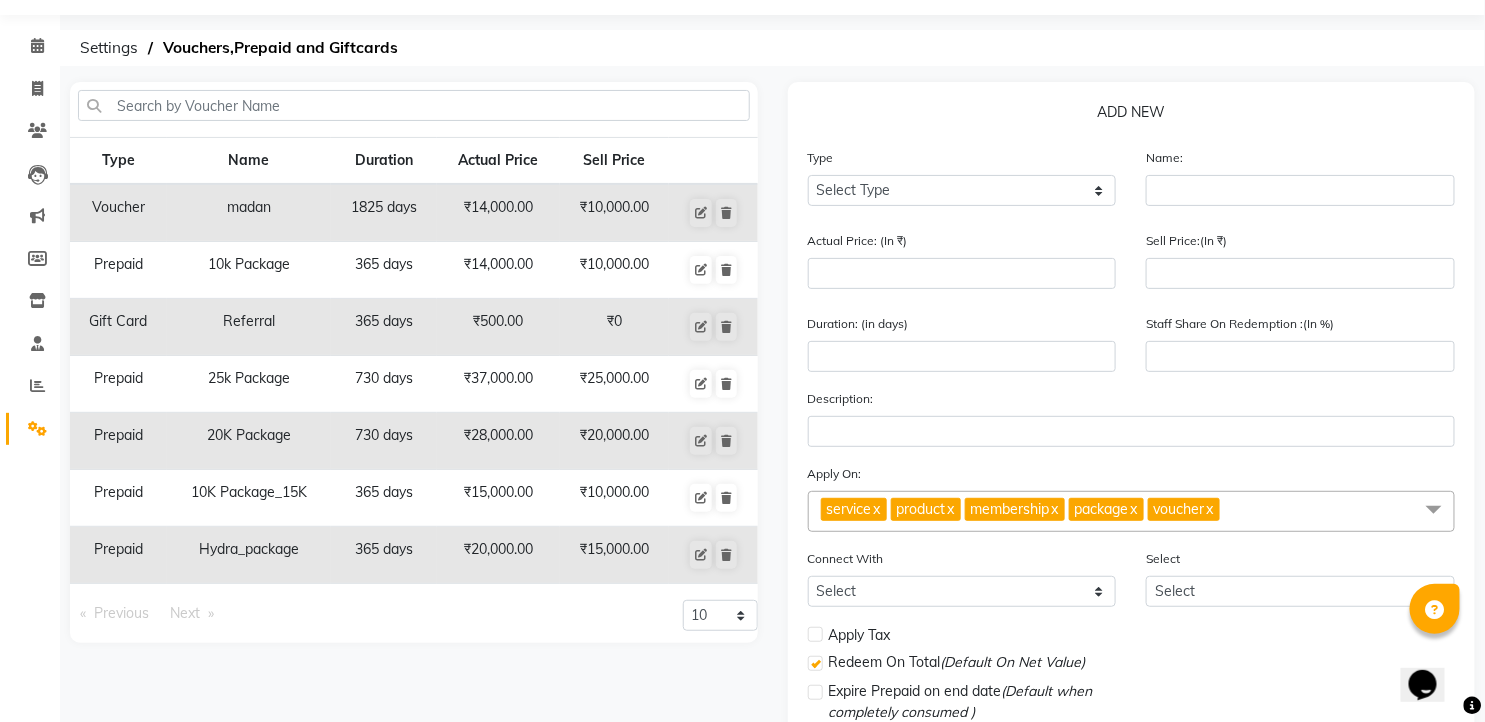 scroll, scrollTop: 111, scrollLeft: 0, axis: vertical 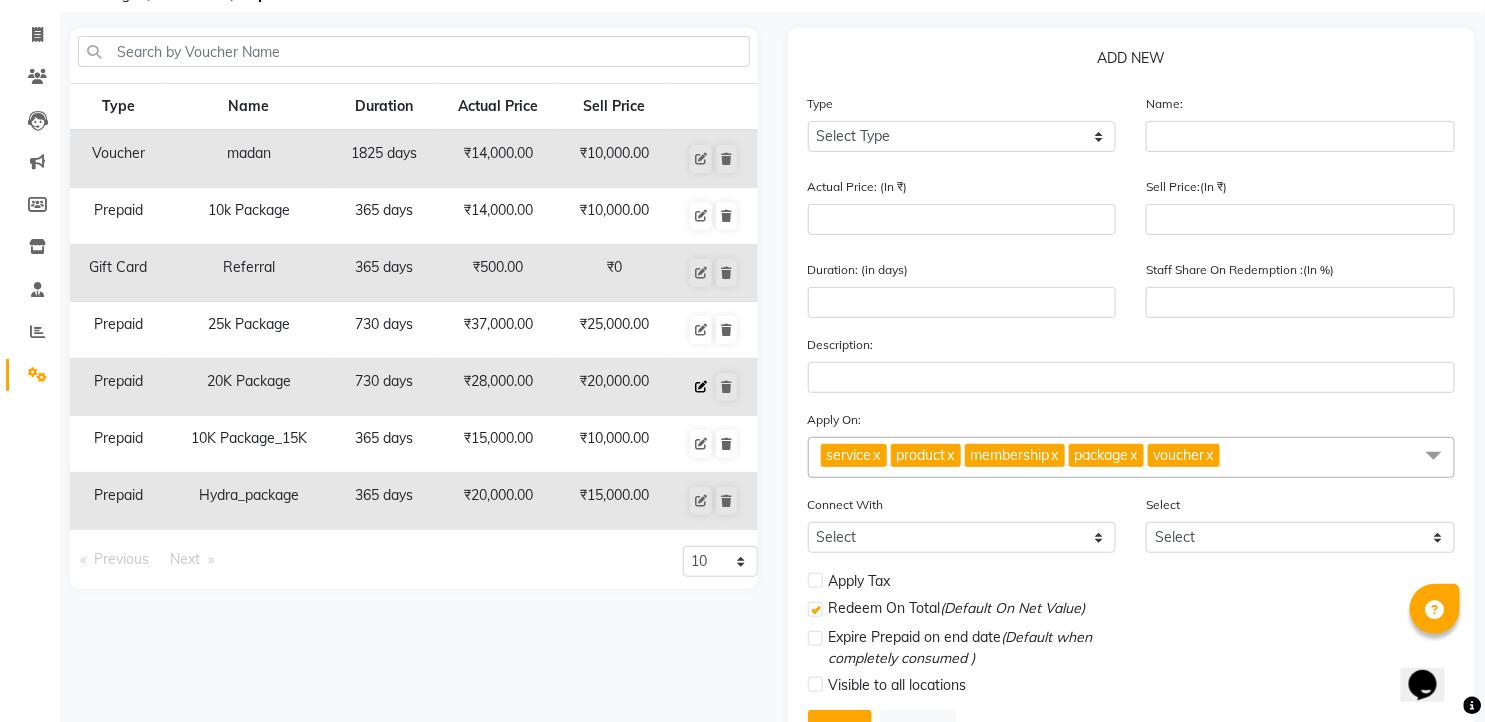 click 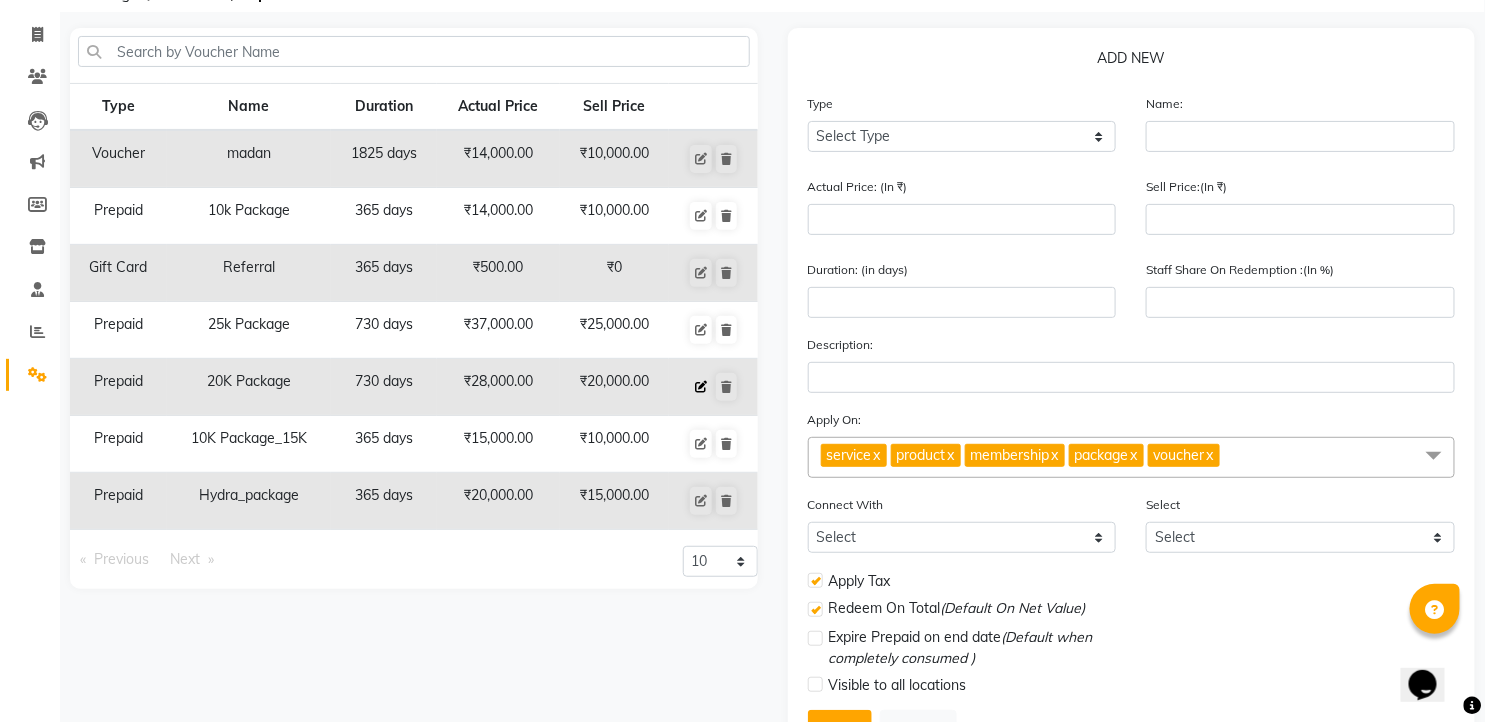 select on "P" 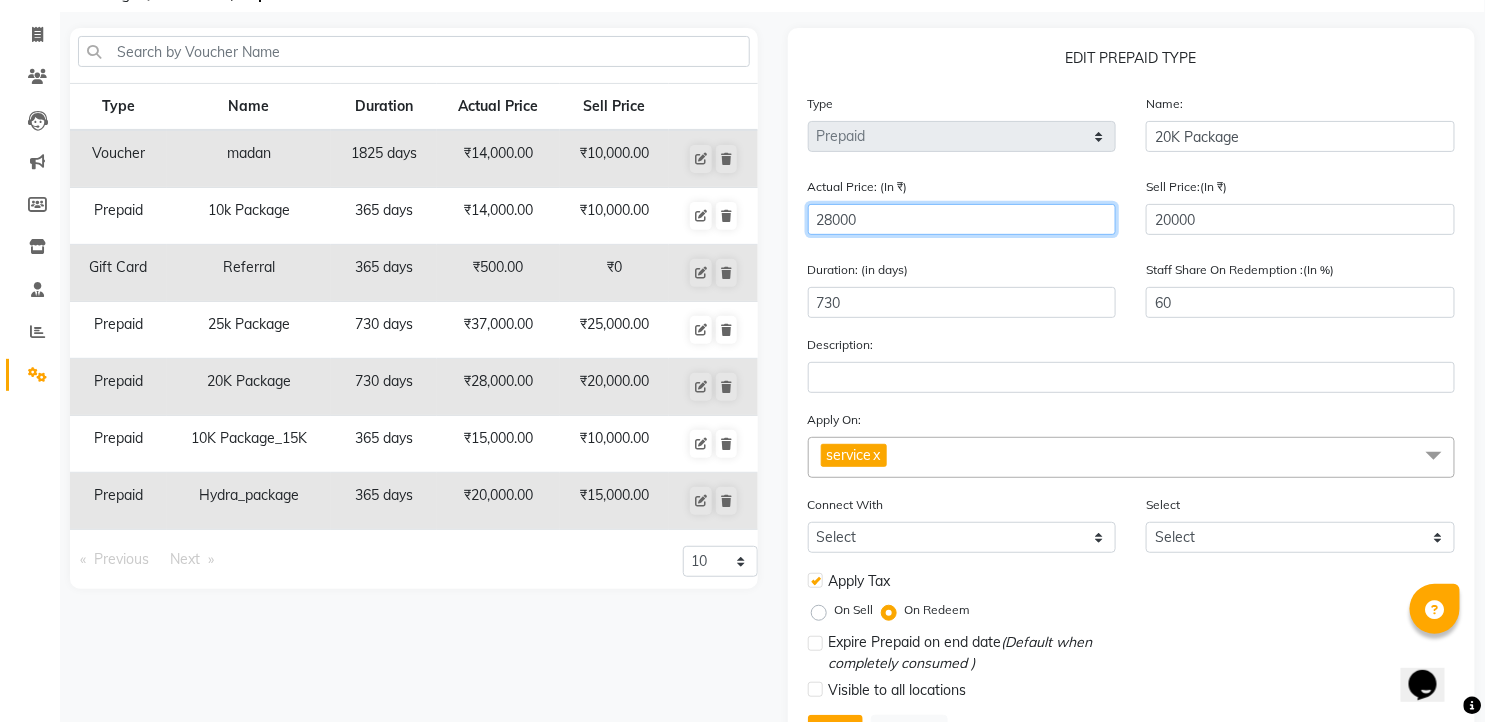 drag, startPoint x: 832, startPoint y: 215, endPoint x: 808, endPoint y: 210, distance: 24.5153 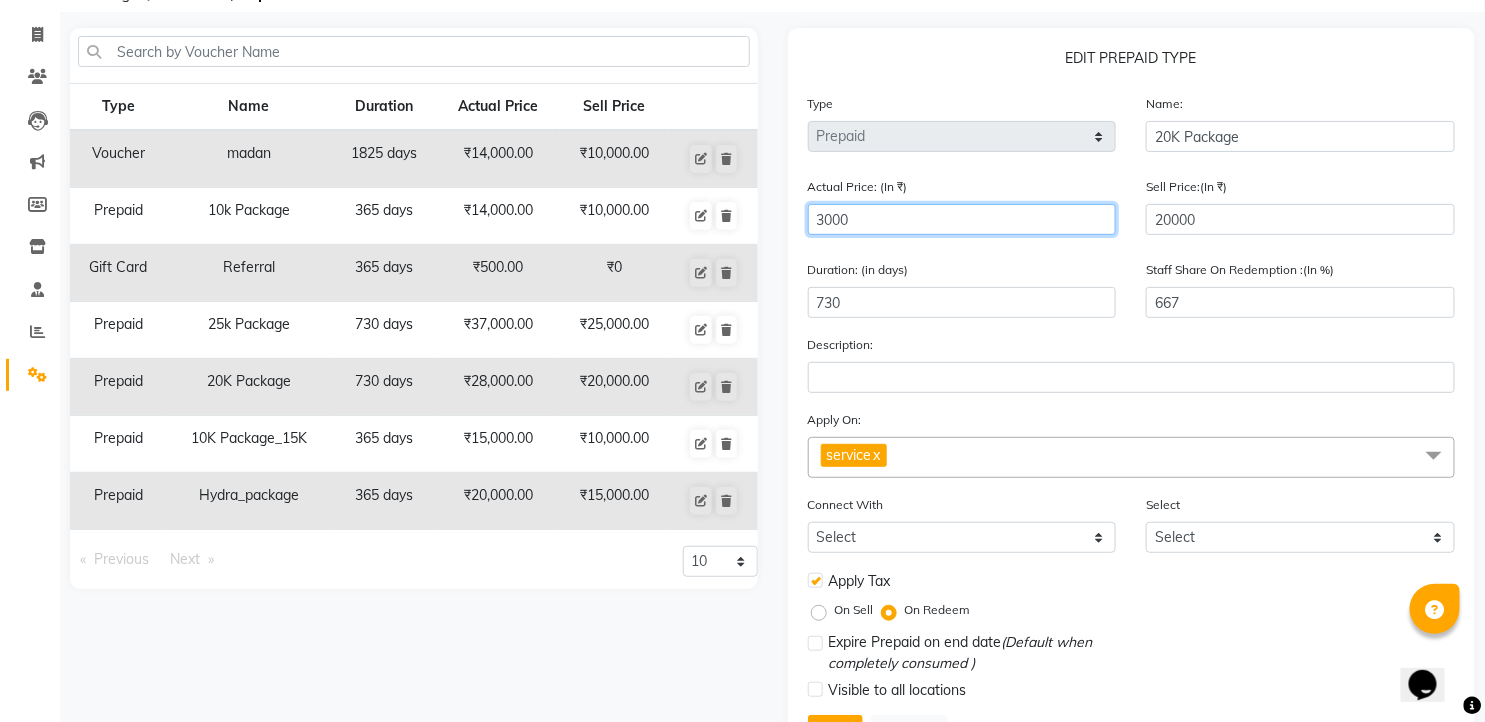 type on "30000" 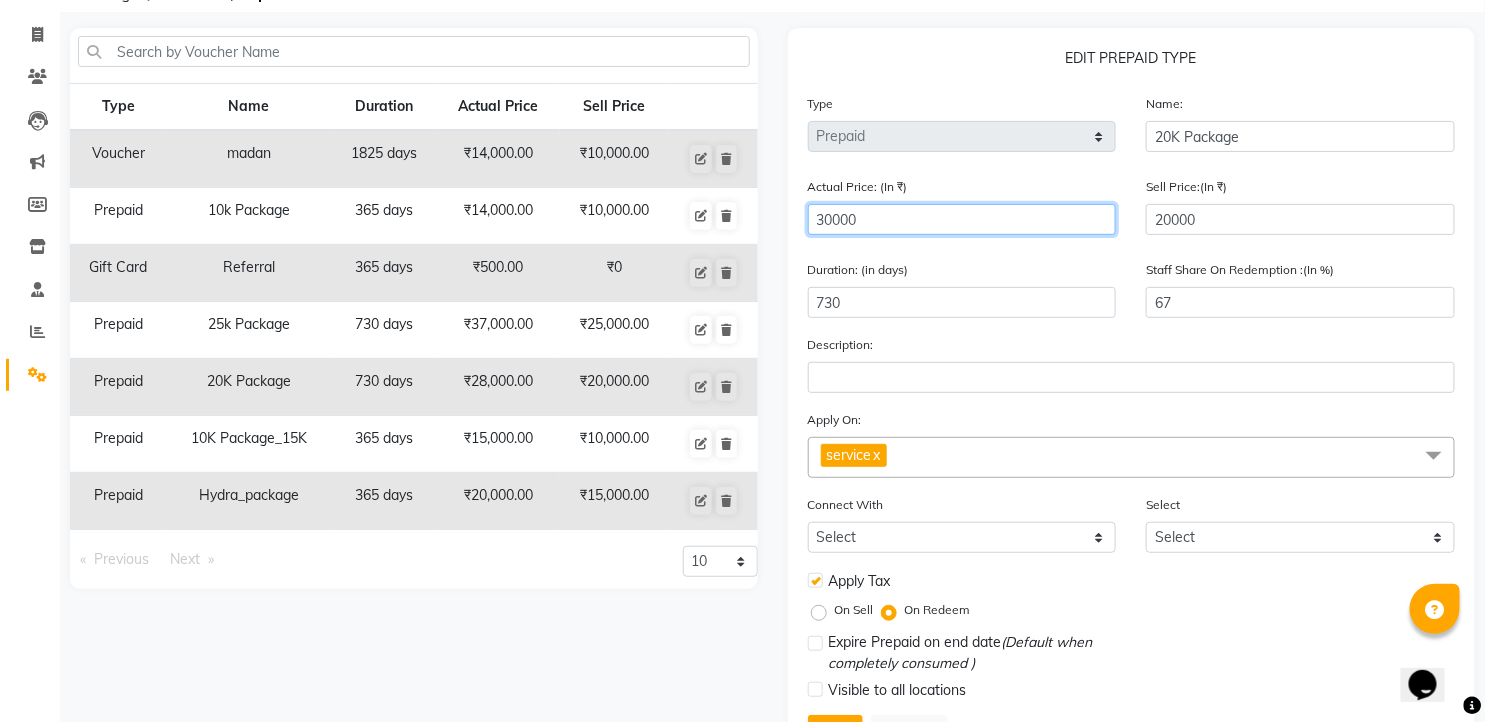 type on "300000" 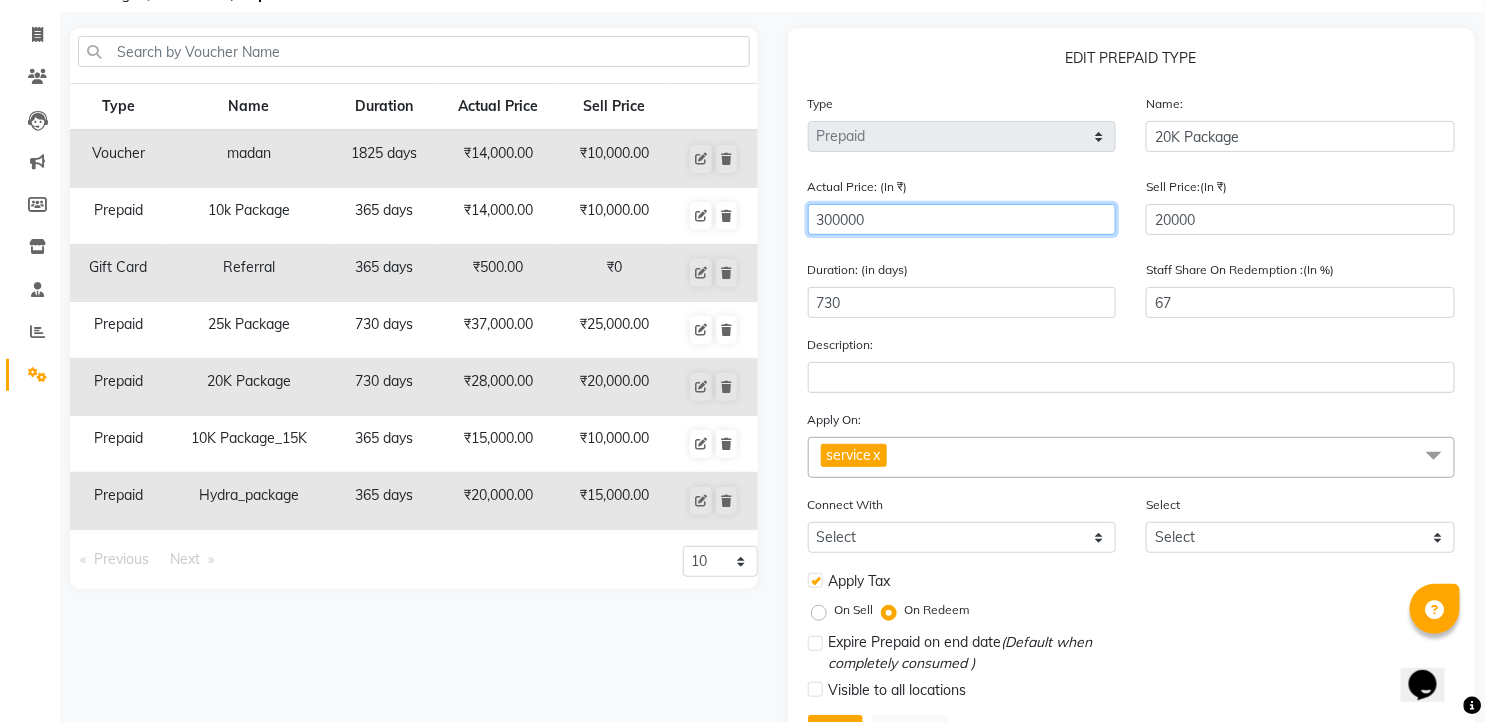 type on "7" 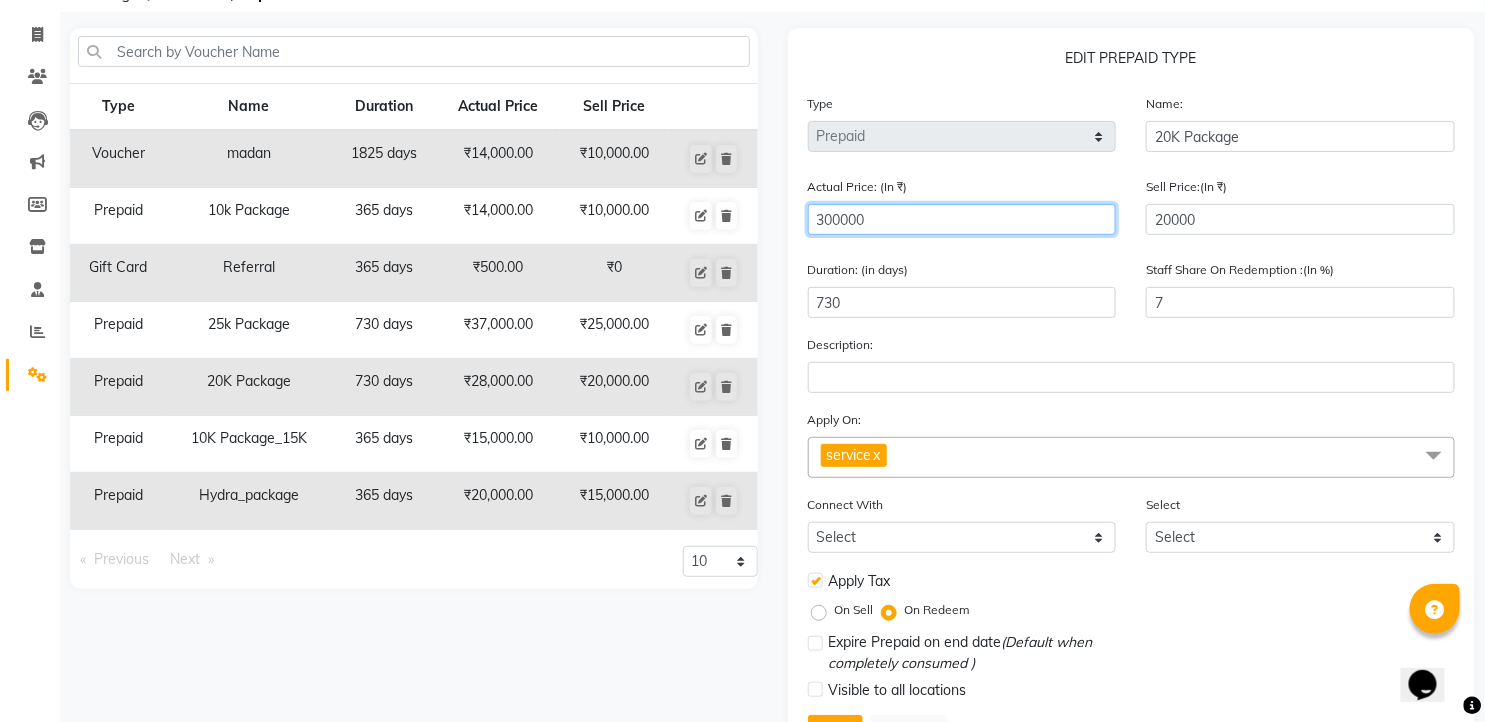 type on "30000" 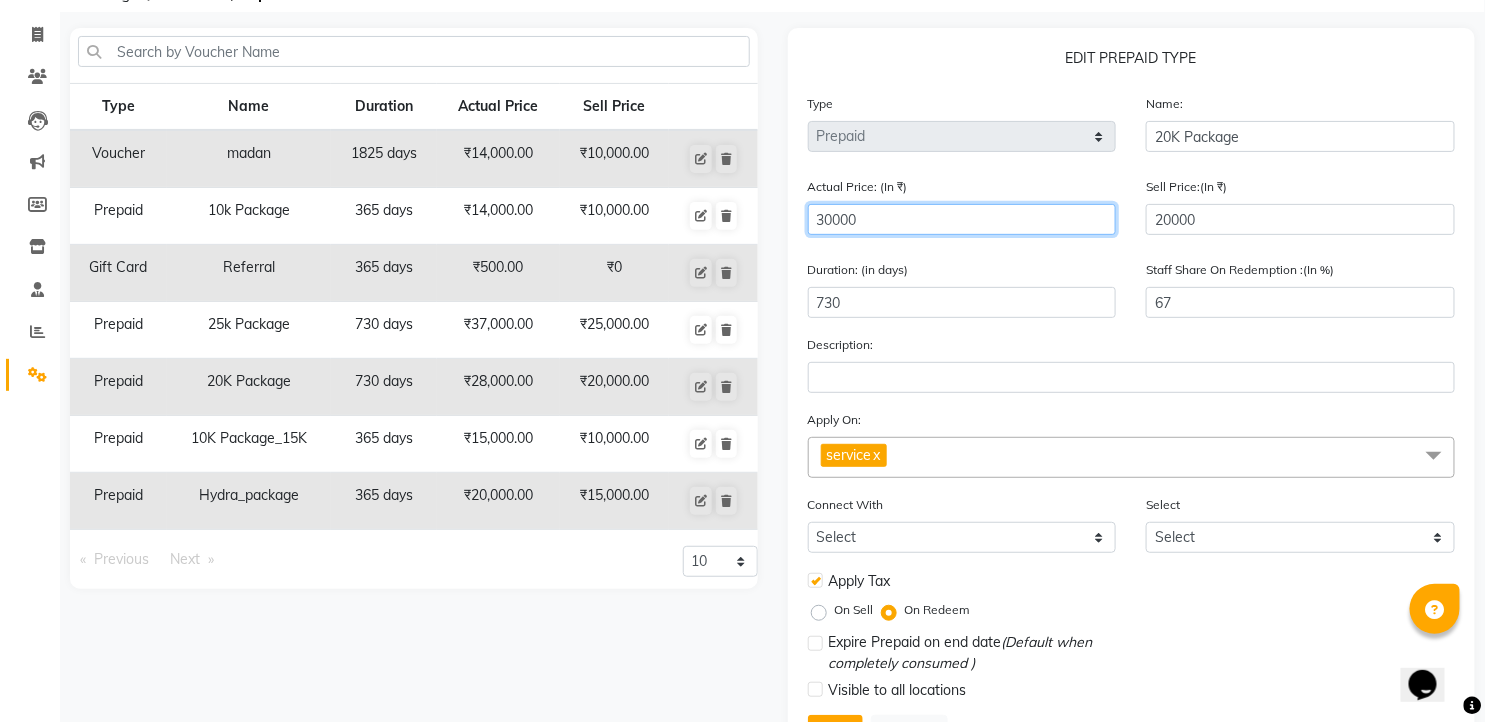 scroll, scrollTop: 210, scrollLeft: 0, axis: vertical 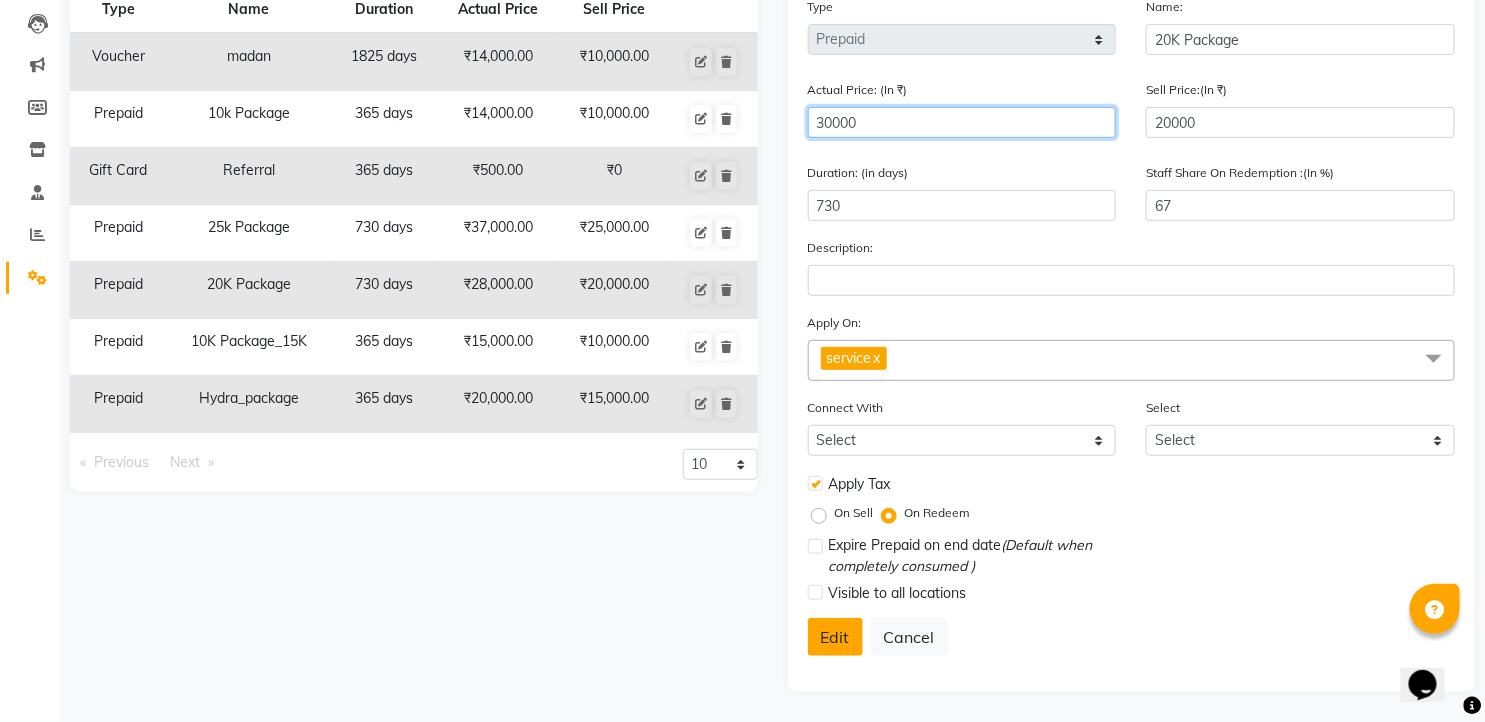 type on "30000" 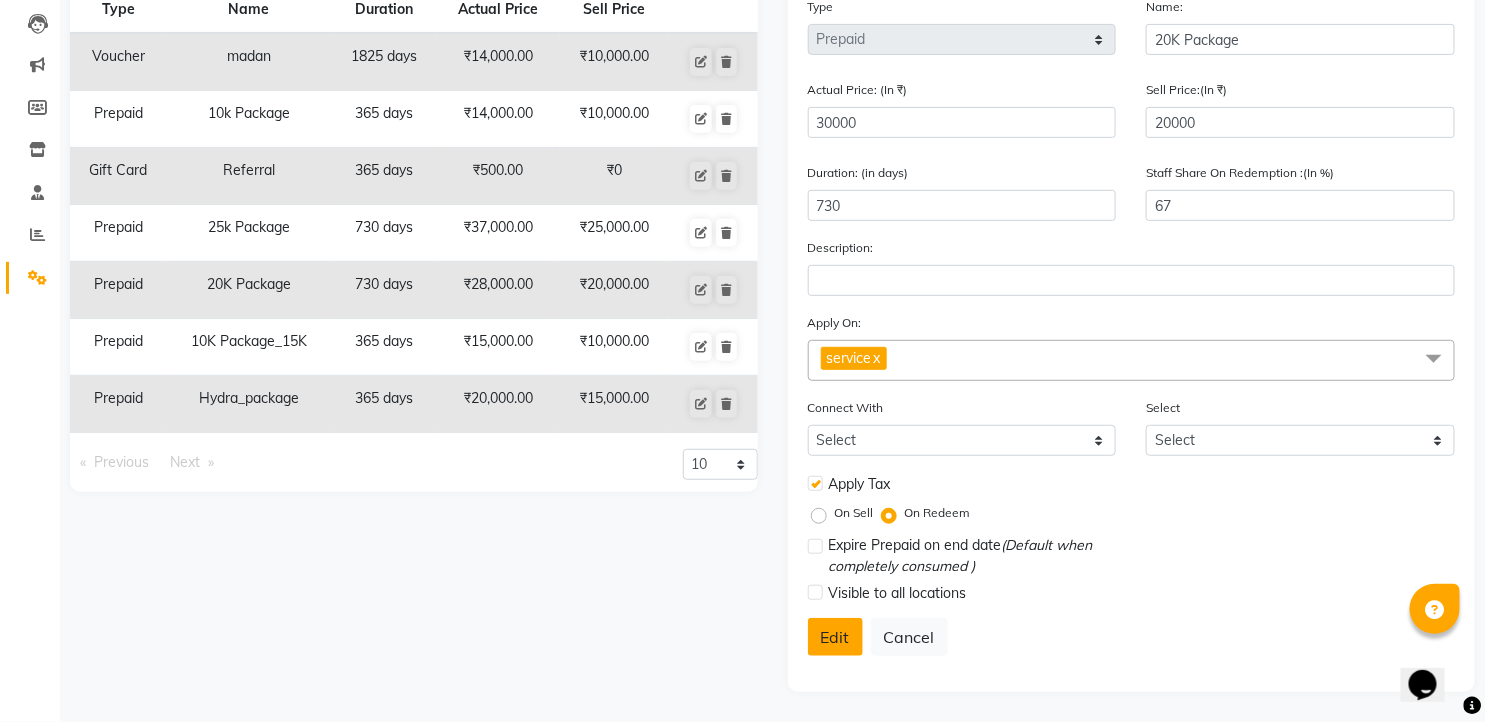 click on "Edit" 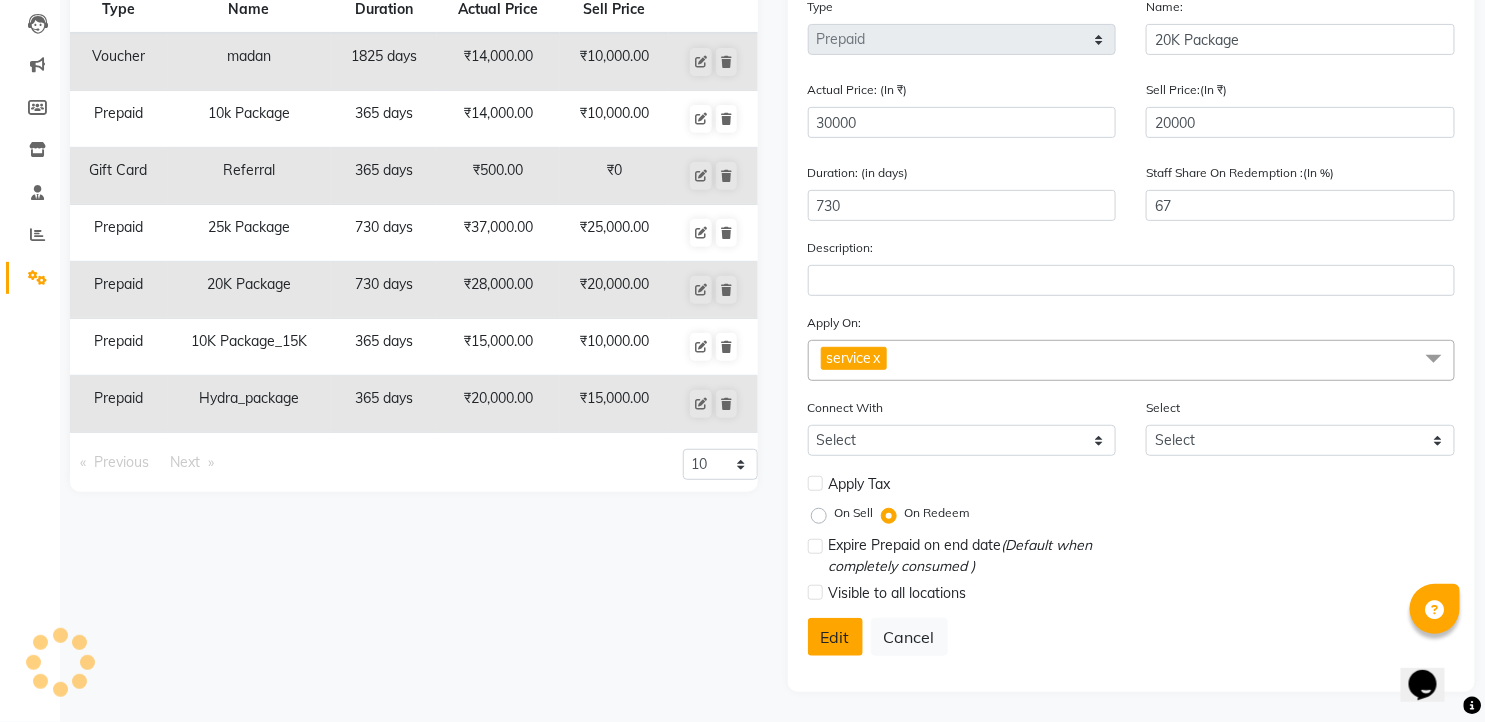 select 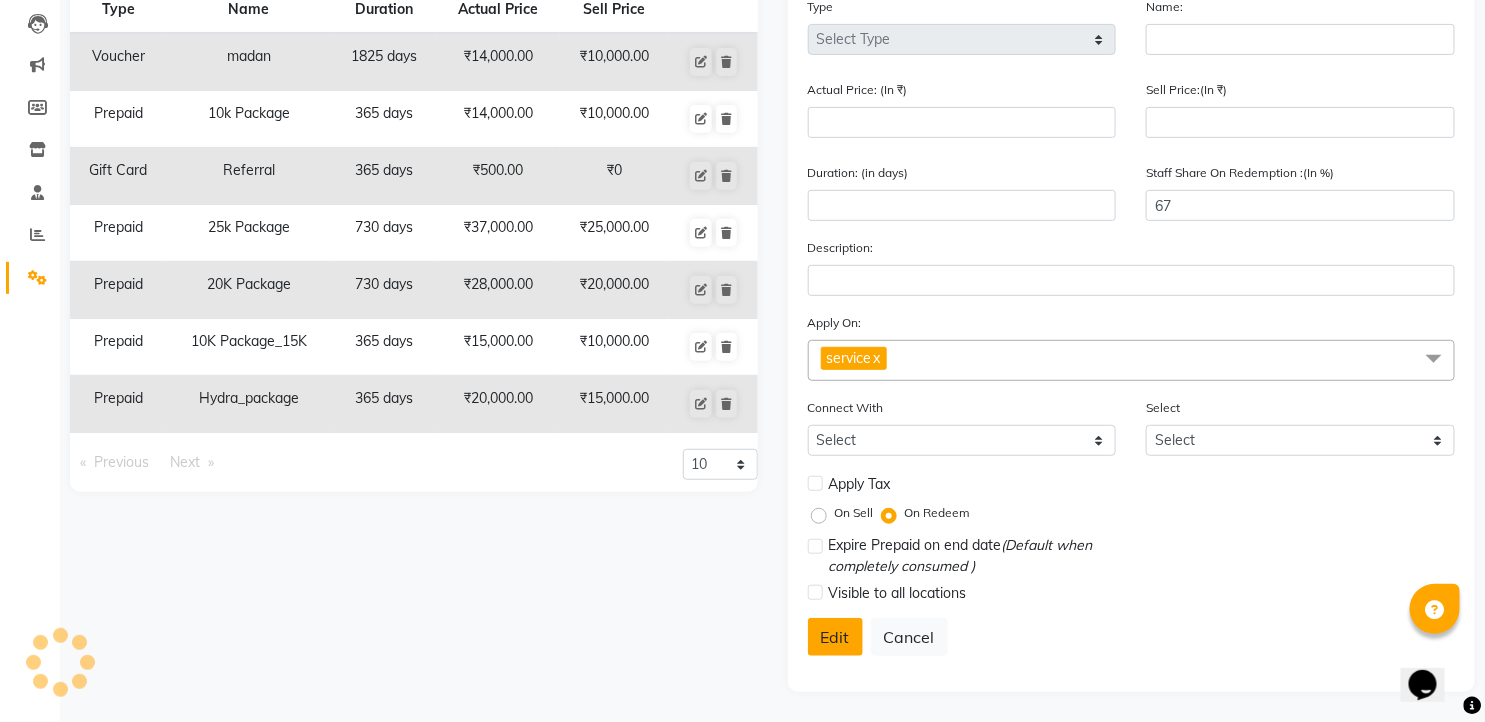 type 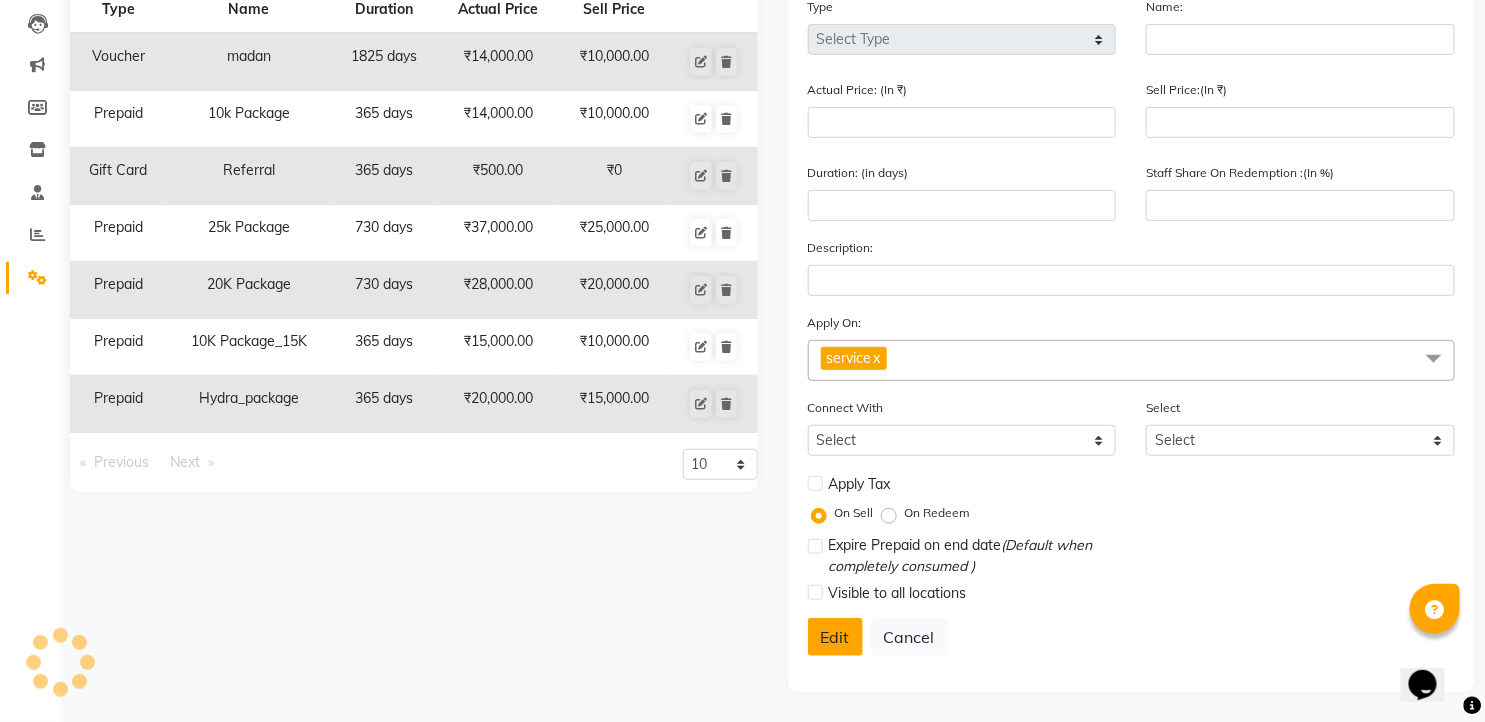 scroll, scrollTop: 204, scrollLeft: 0, axis: vertical 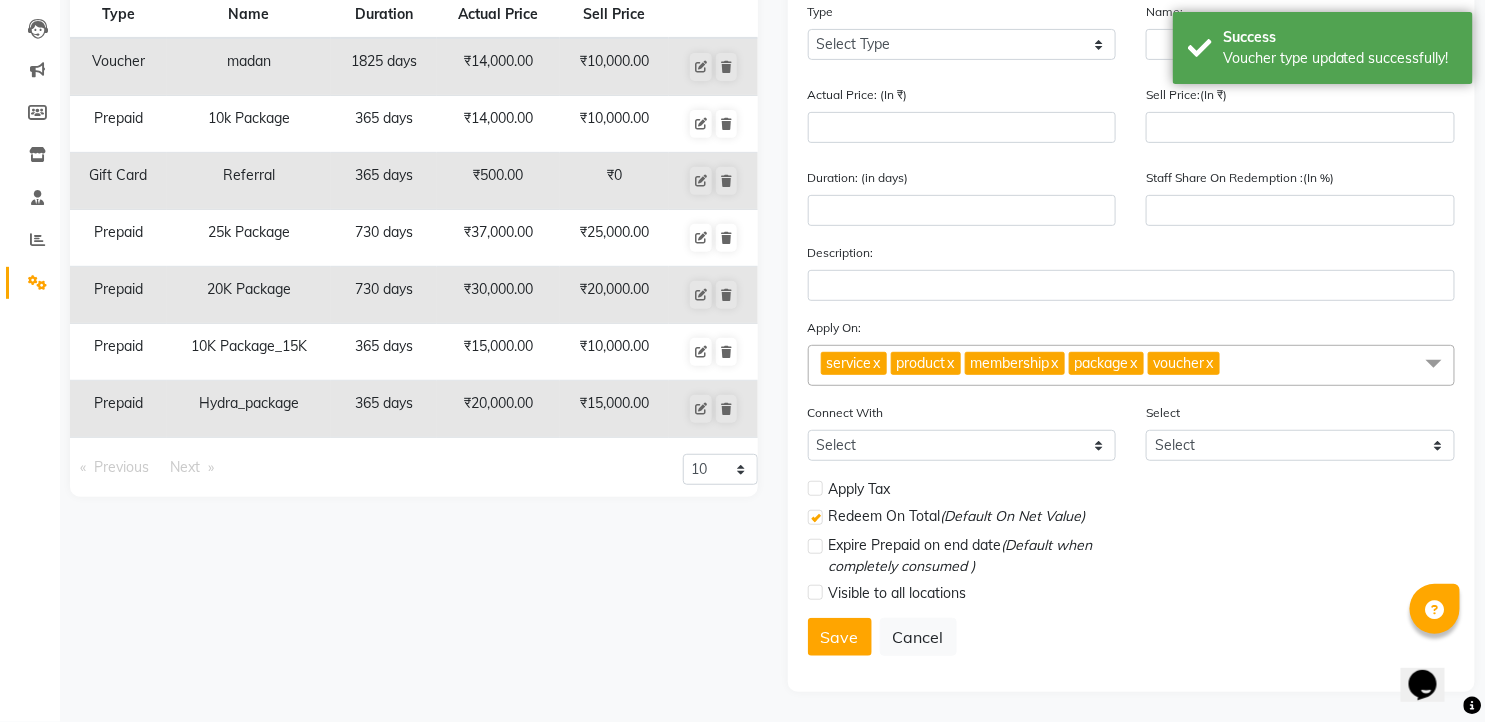 click on "Type Name Duration Actual Price Sell Price Voucher madan 1825 days  ₹14,000.00   ₹10,000.00  Prepaid 10k Package 365 days  ₹14,000.00   ₹10,000.00  Gift Card Referral  365 days  ₹500.00   ₹0  Prepaid 25k Package 730 days  ₹37,000.00   ₹25,000.00  Prepaid 20K Package 730 days  ₹30,000.00   ₹20,000.00  Prepaid 10K Package_15K 365 days  ₹15,000.00   ₹10,000.00  Prepaid Hydra_package 365 days  ₹20,000.00   ₹15,000.00   Previous  page  1 / 1   Next  page 10 20 50 100" 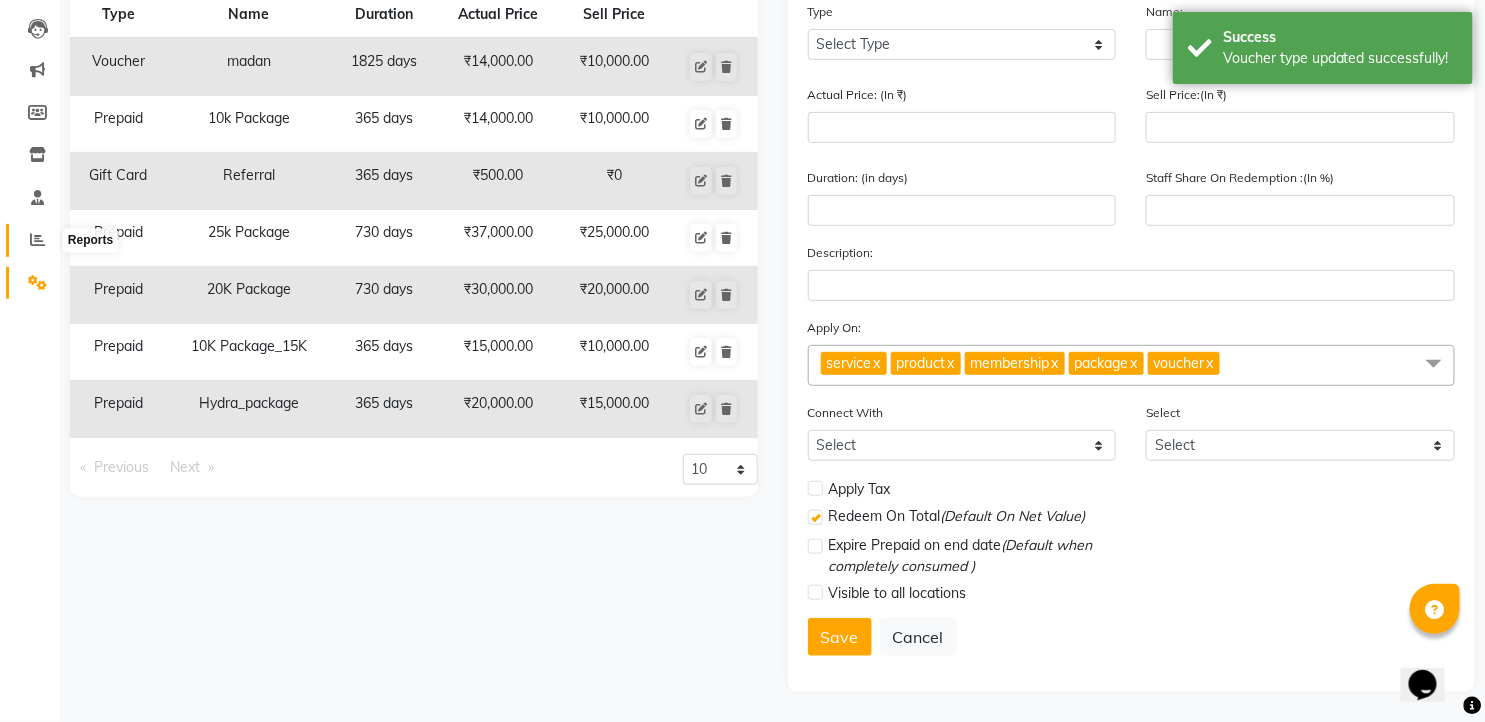 click 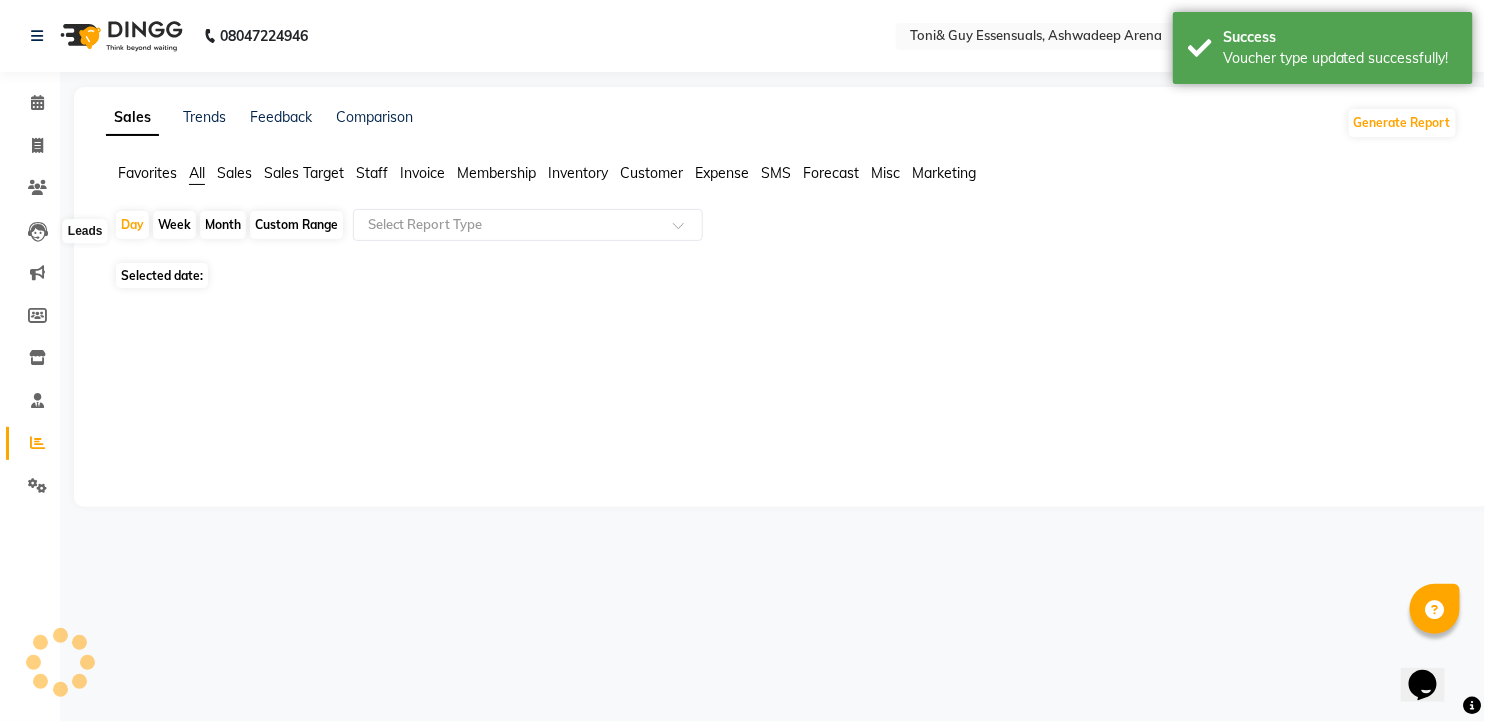 scroll, scrollTop: 0, scrollLeft: 0, axis: both 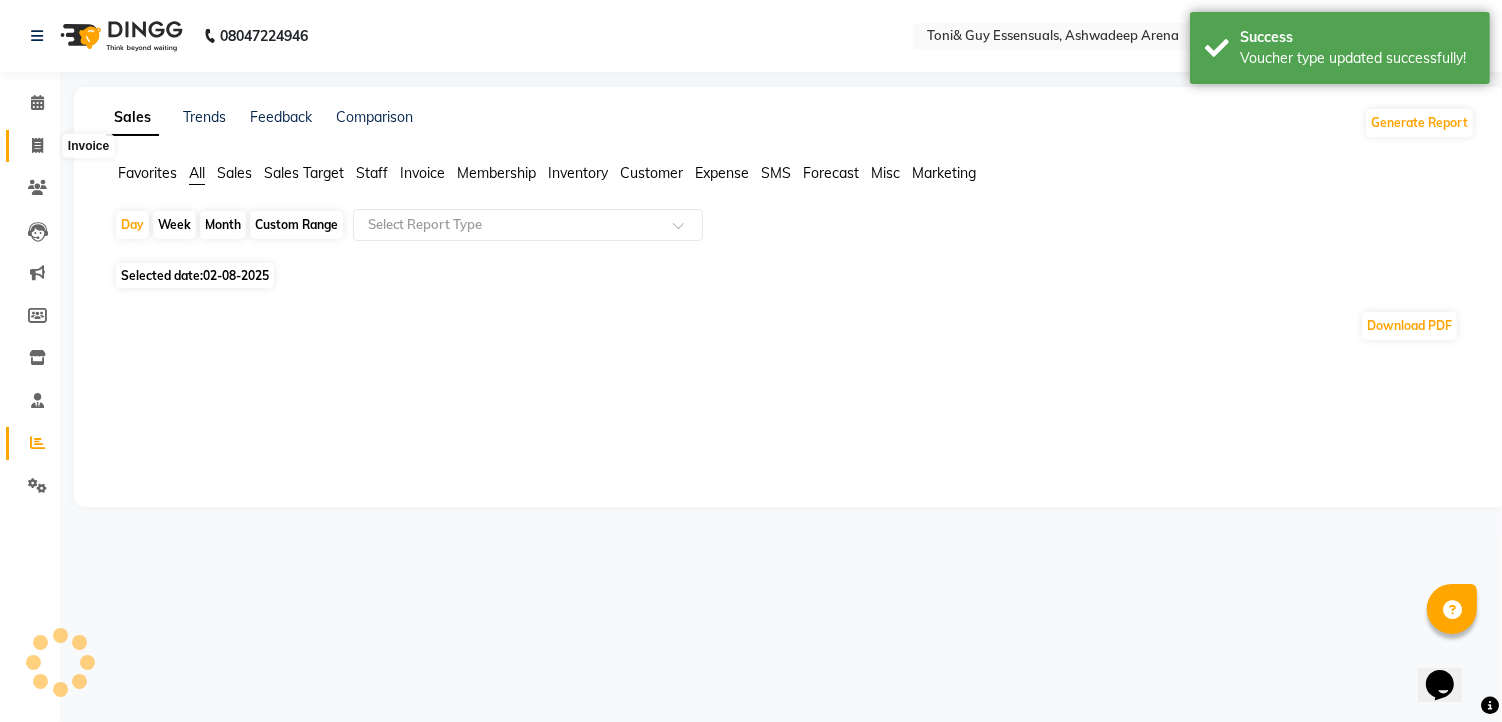click 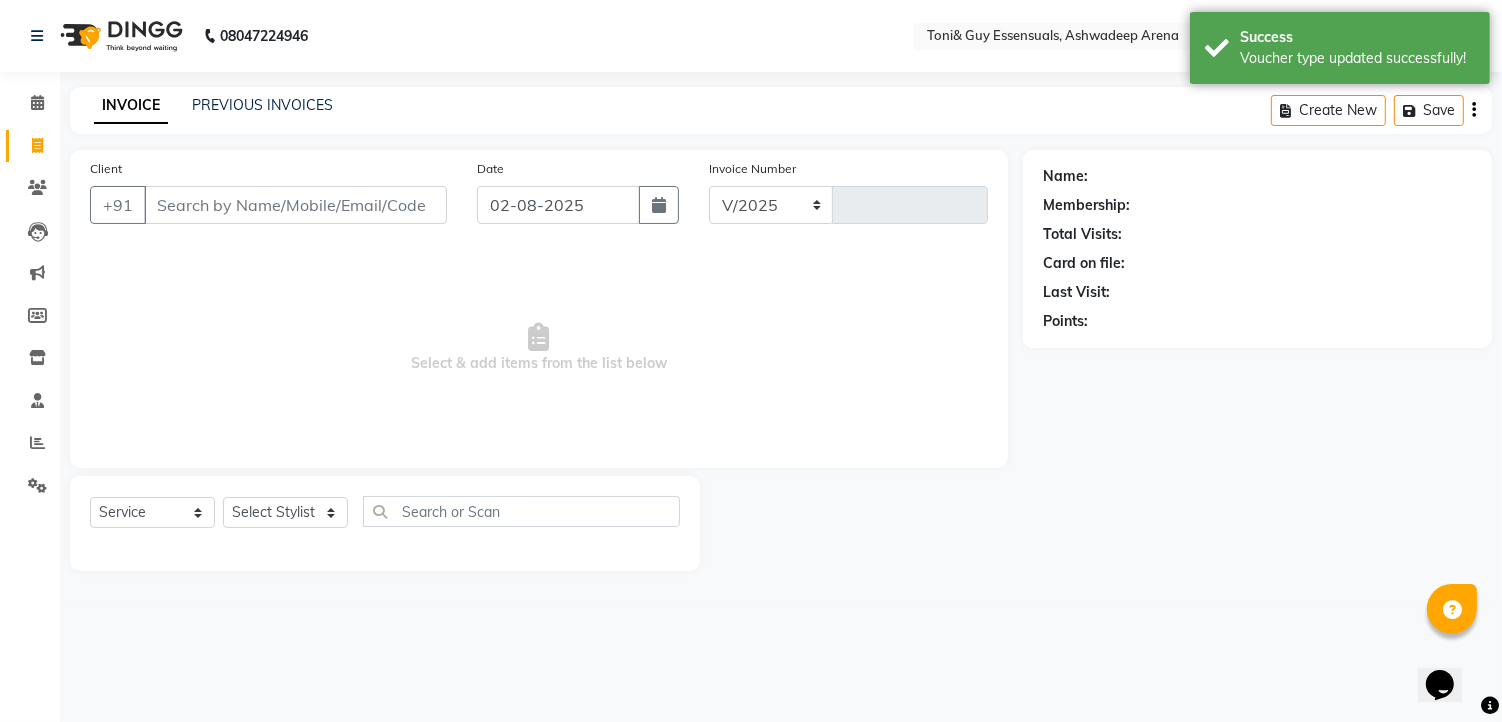 select on "7150" 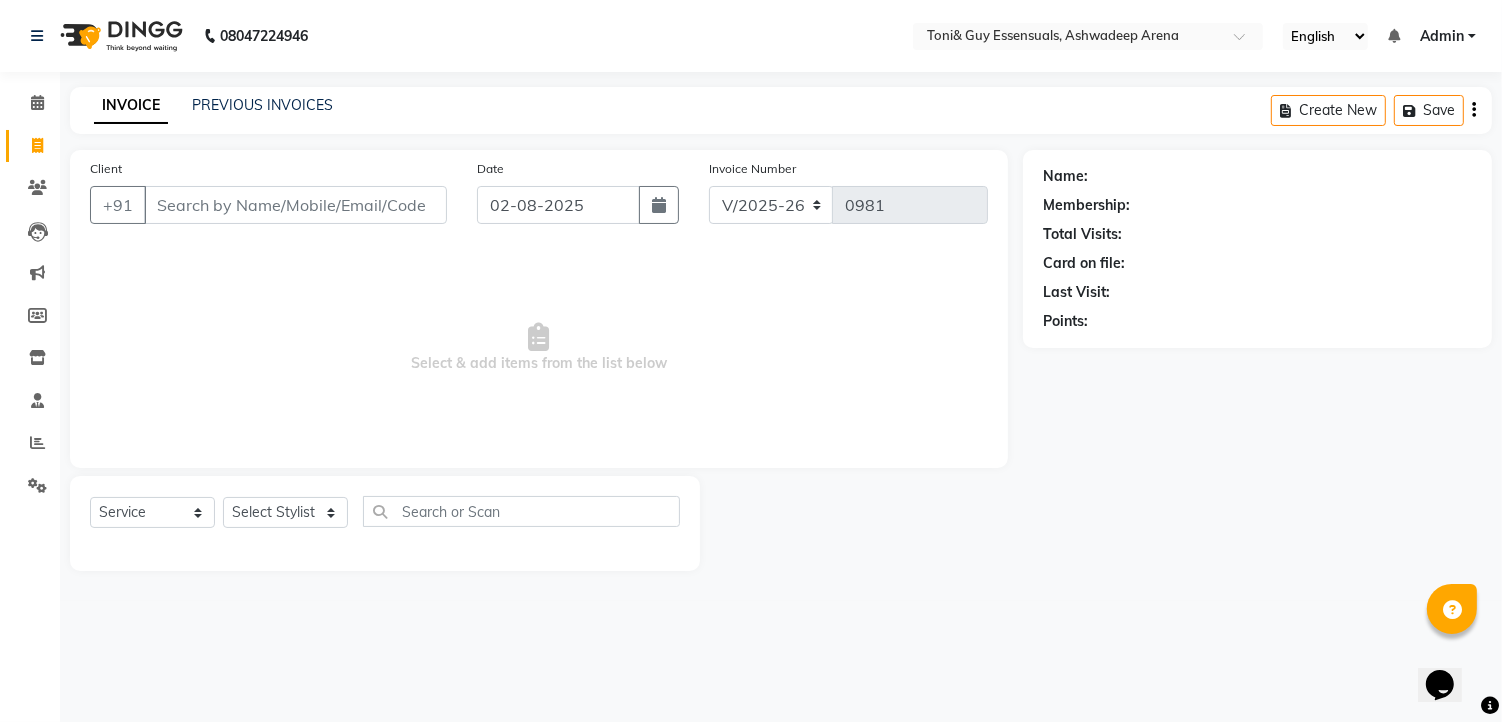 click on "Client" at bounding box center (295, 205) 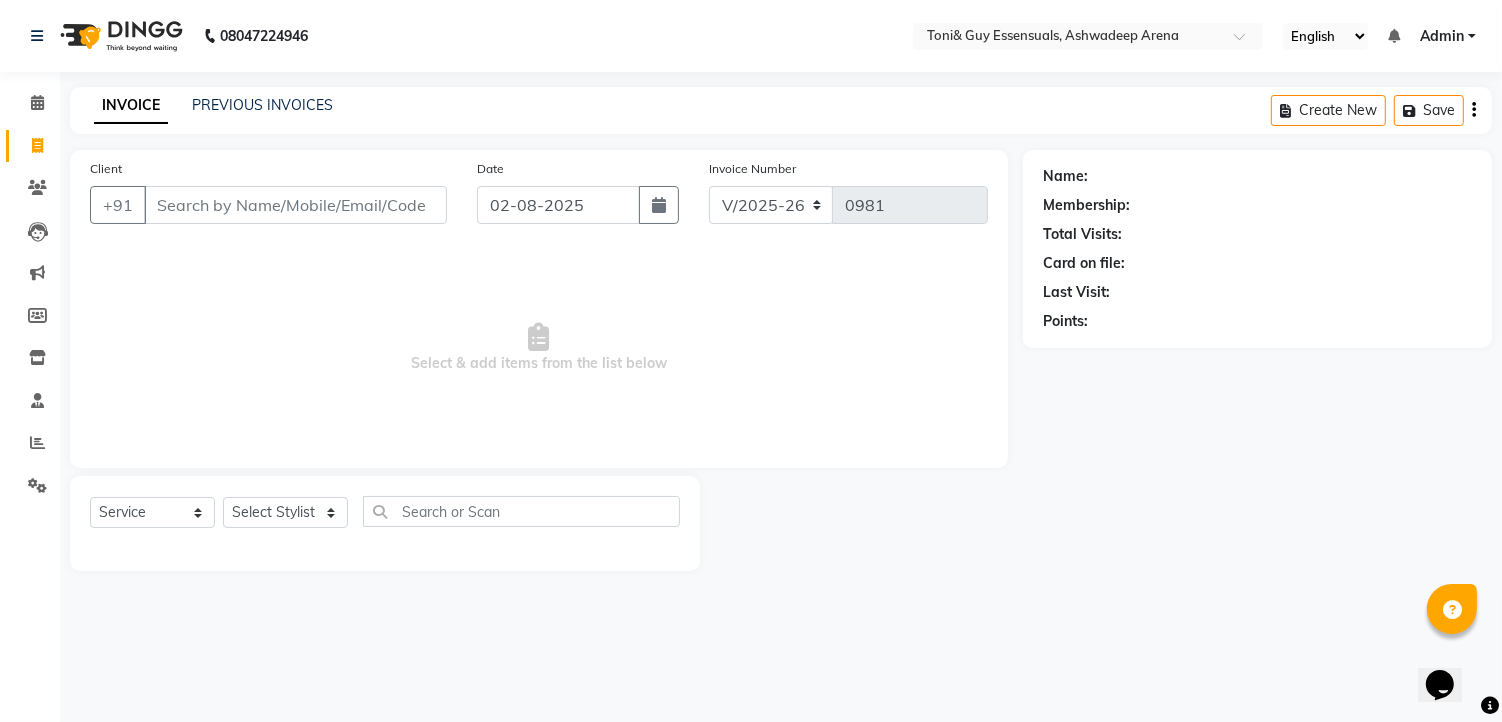 click on "Client" at bounding box center [295, 205] 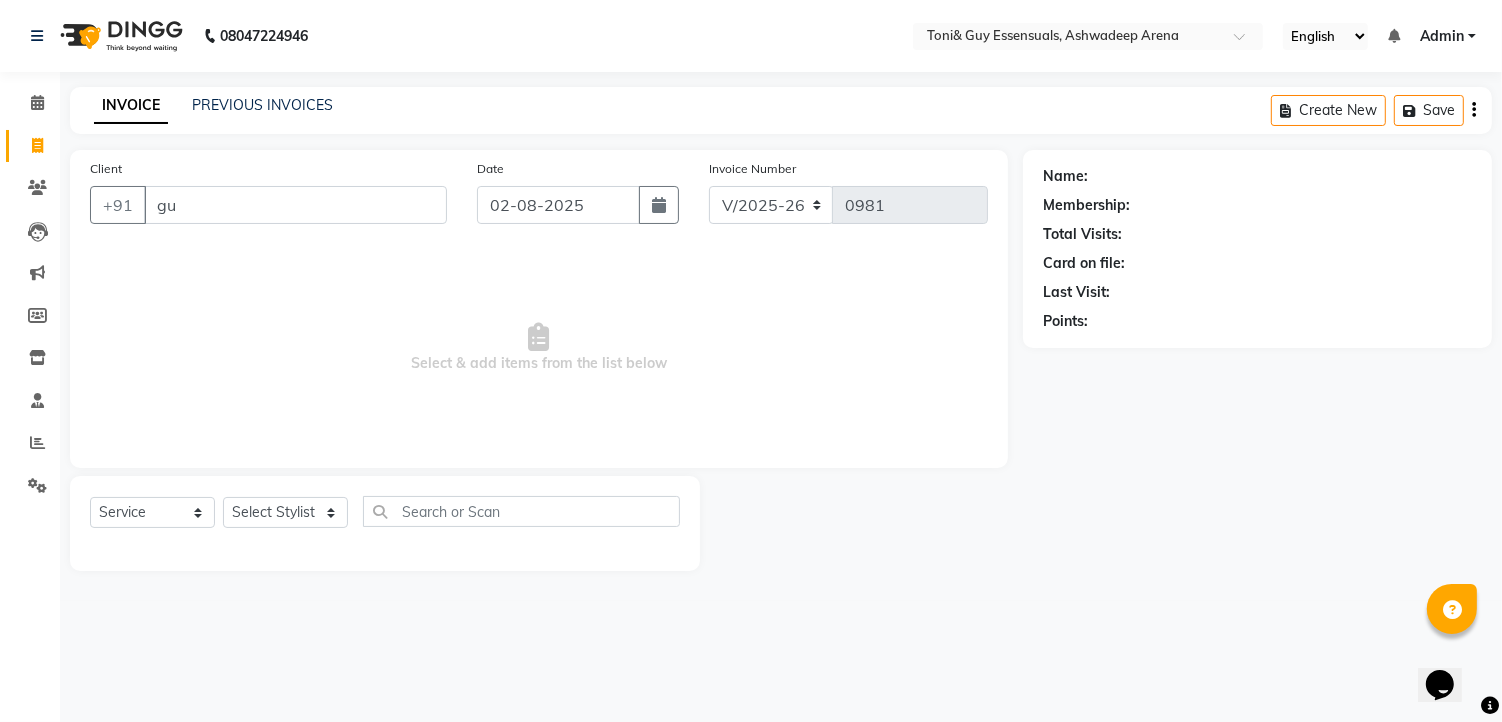 type on "guf" 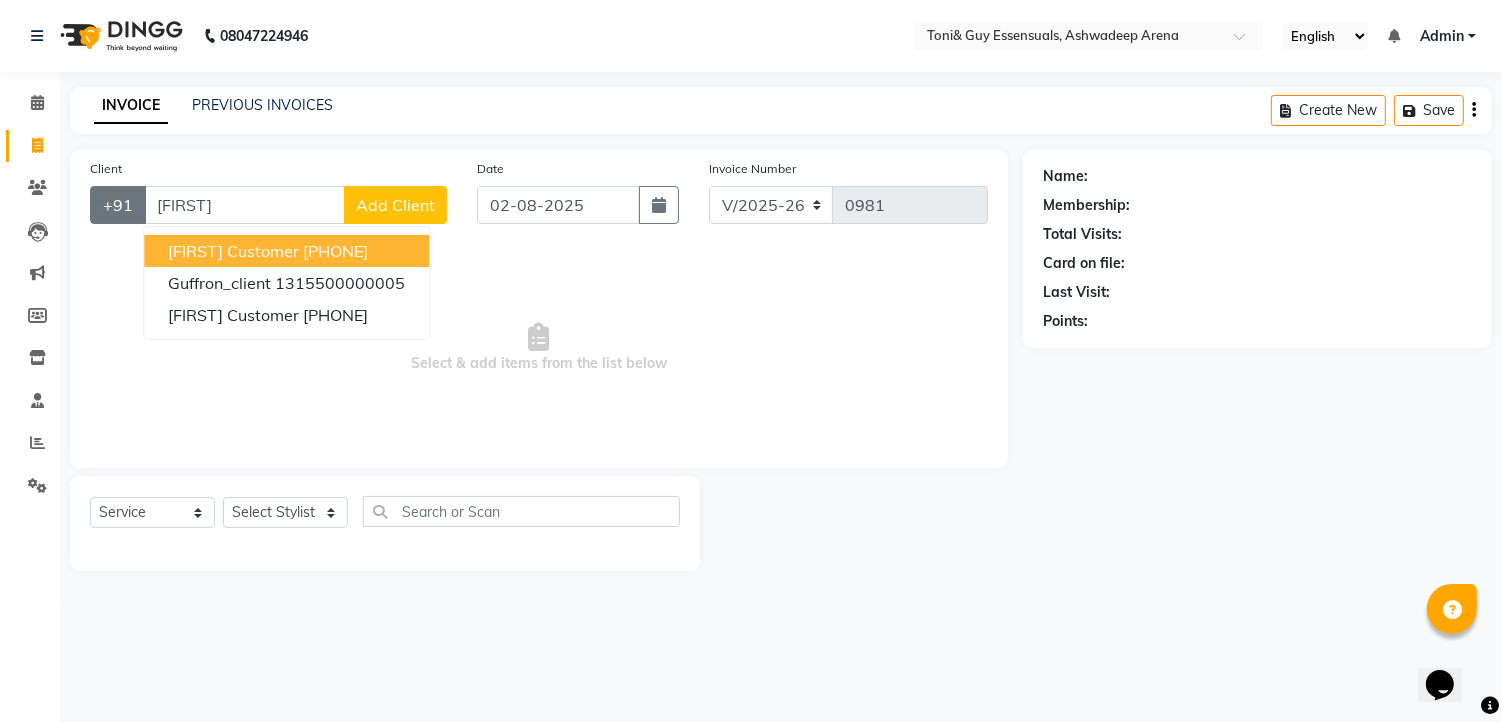drag, startPoint x: 207, startPoint y: 201, endPoint x: 98, endPoint y: 197, distance: 109.07337 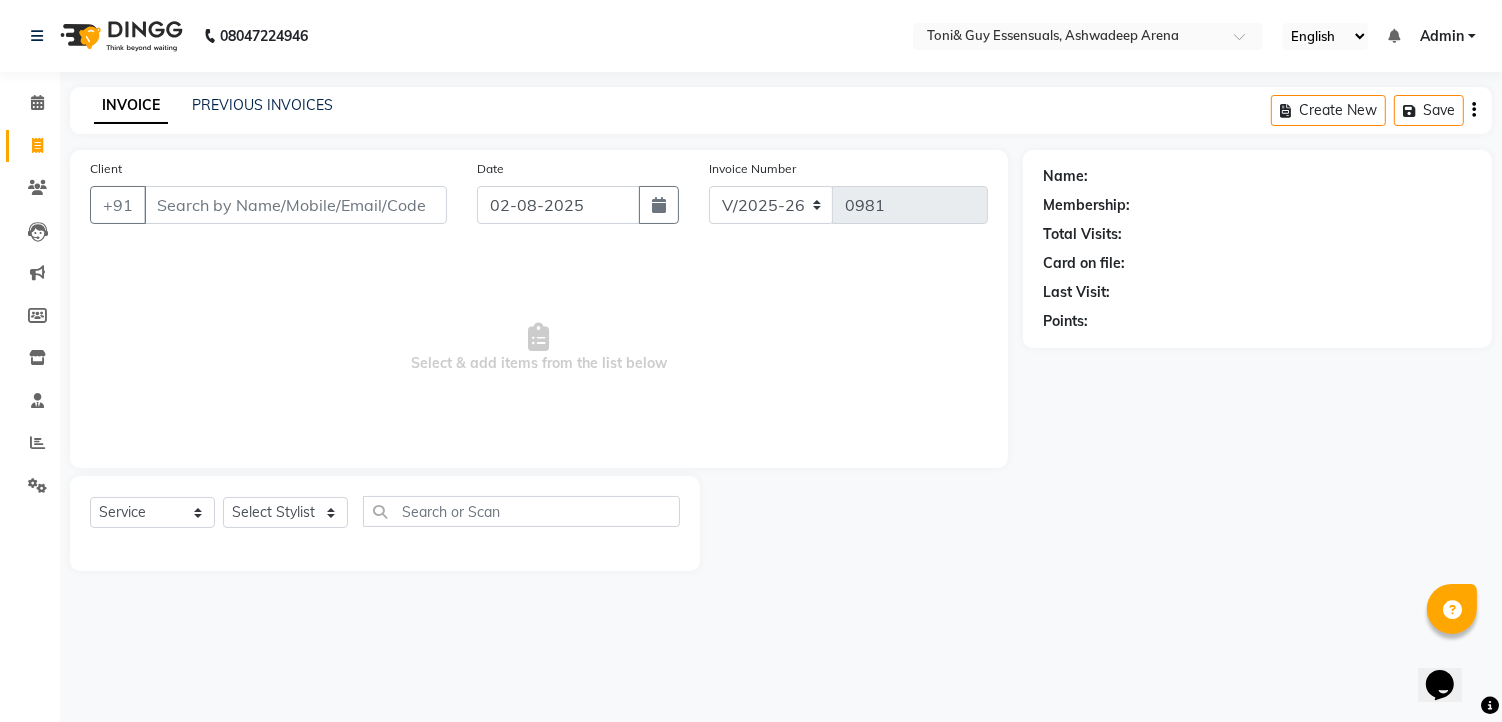 click on "Client" at bounding box center [295, 205] 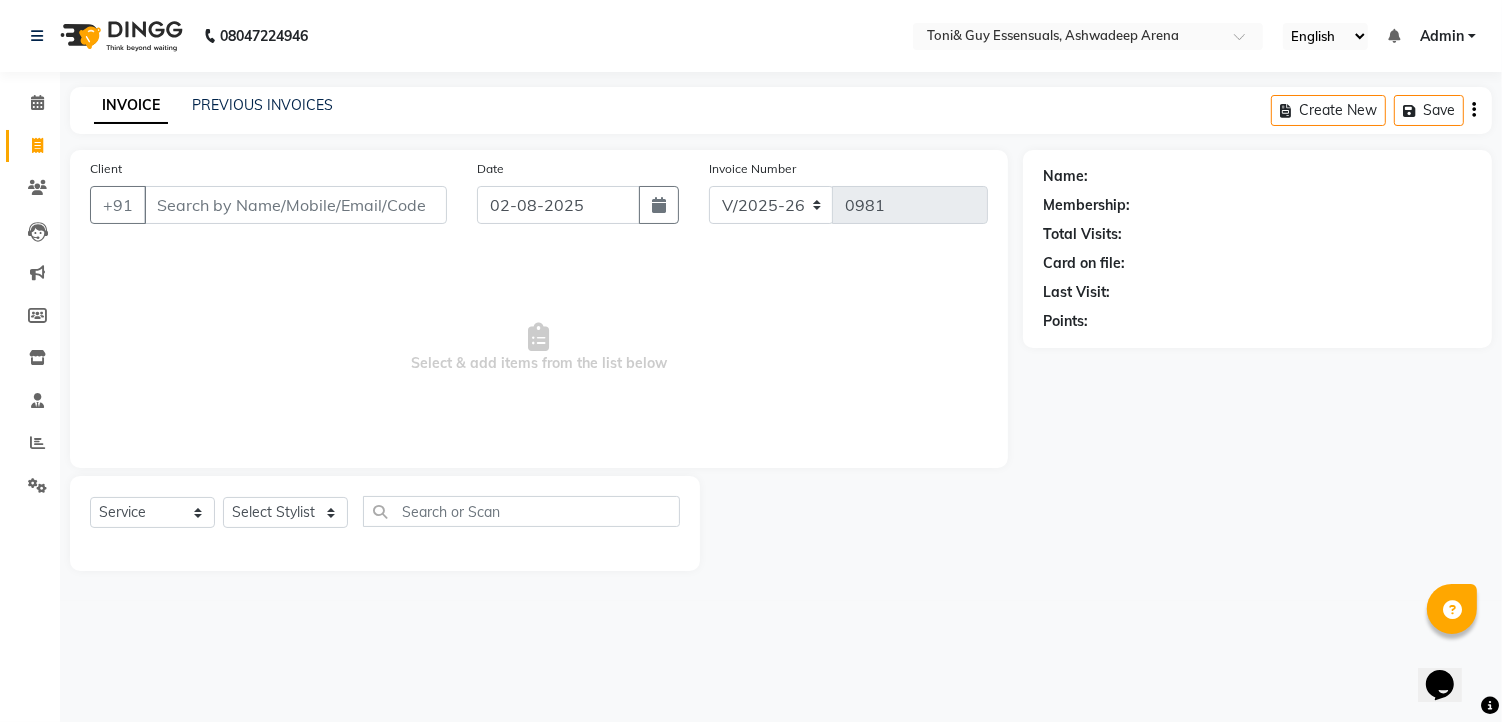 type on "l" 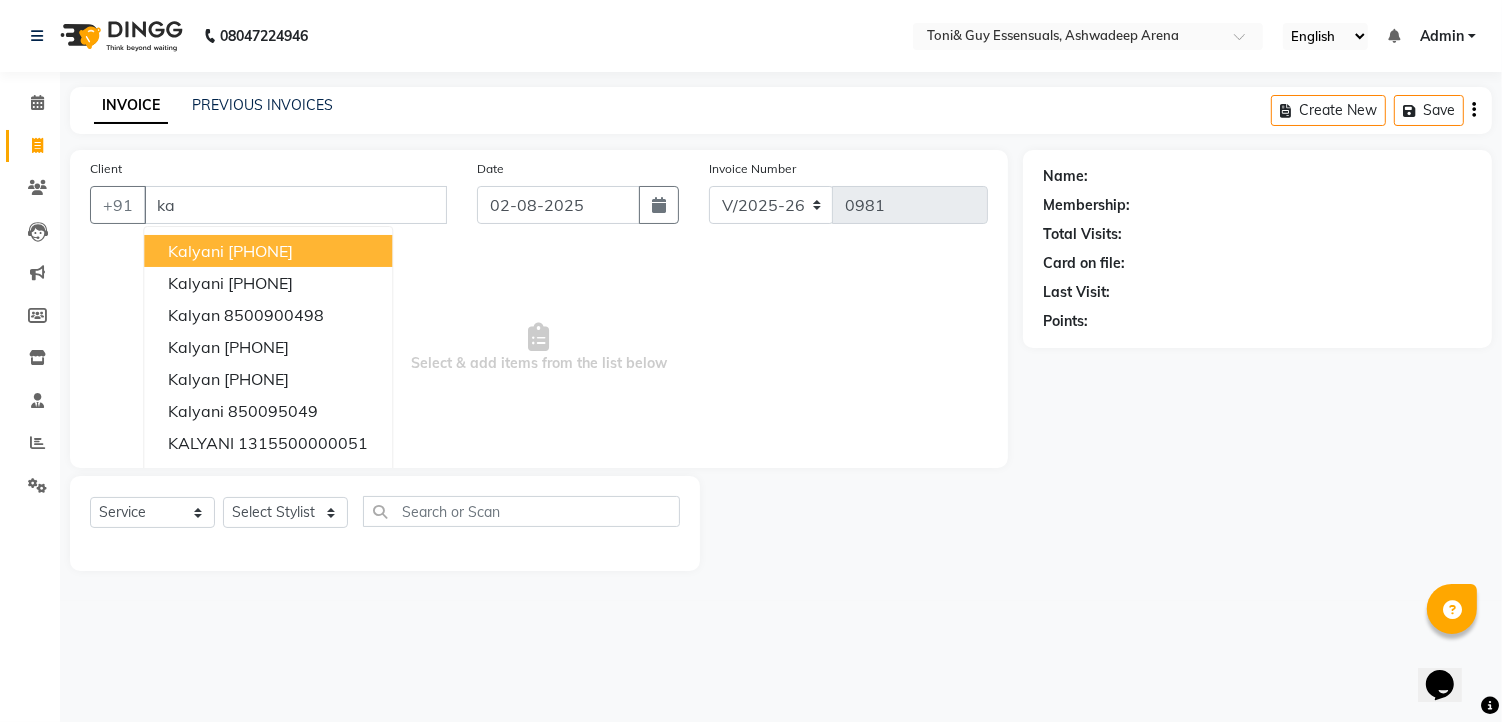 type on "k" 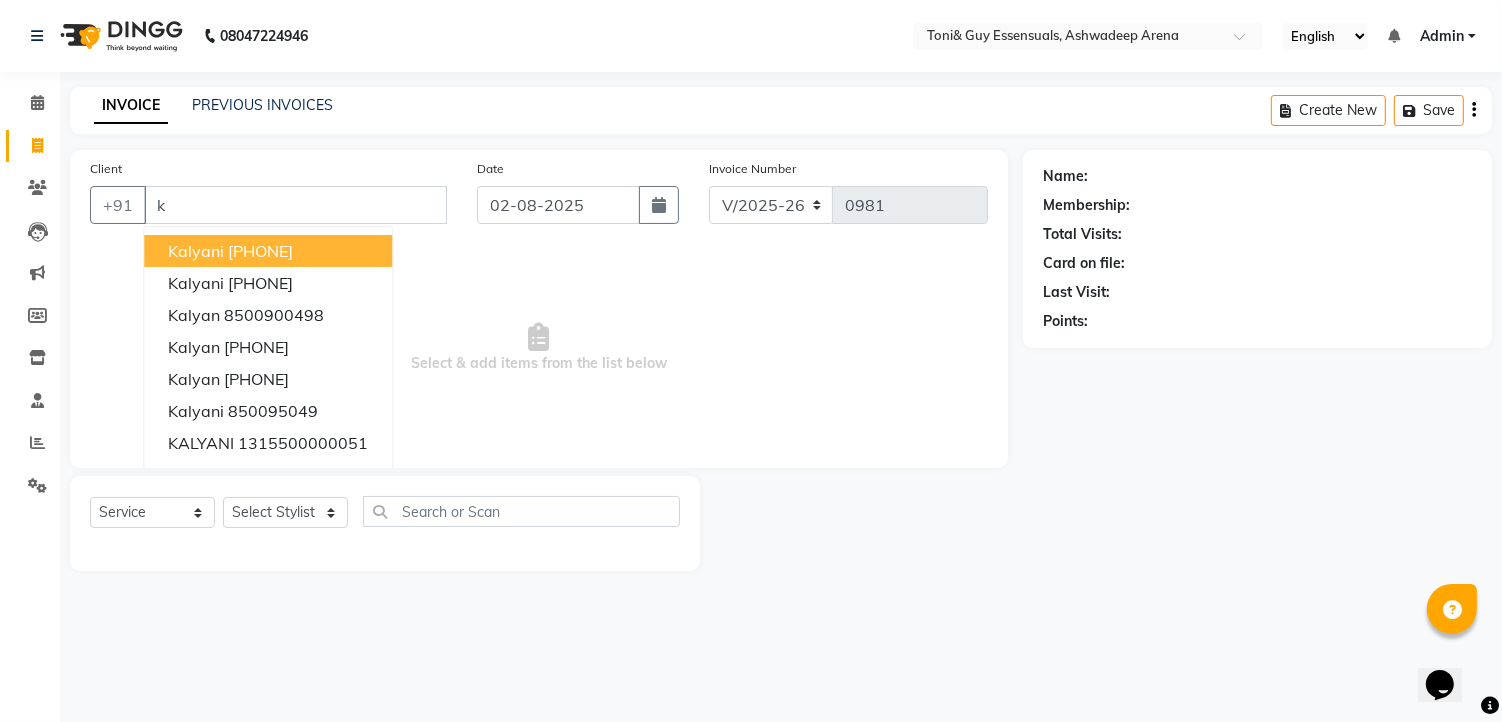 type 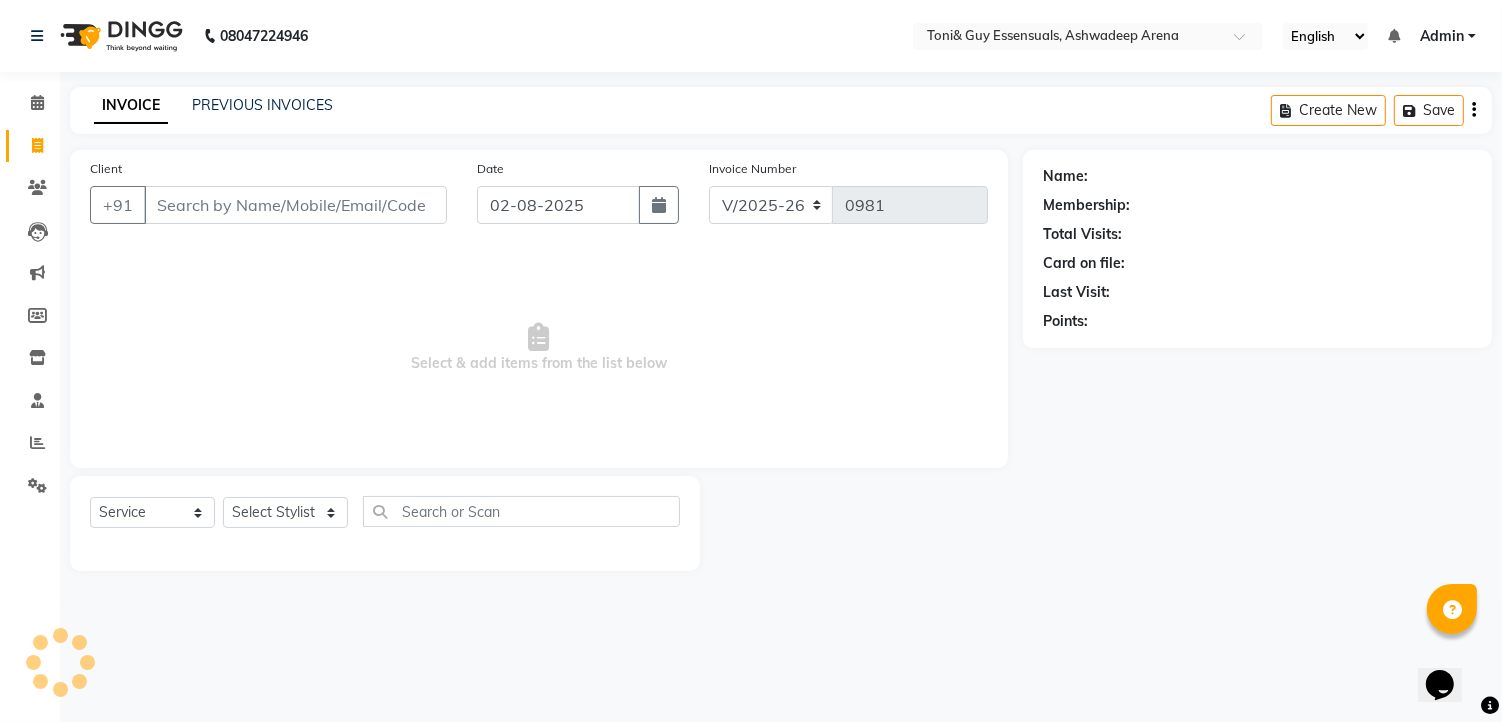 click on "Select & add items from the list below" at bounding box center [539, 348] 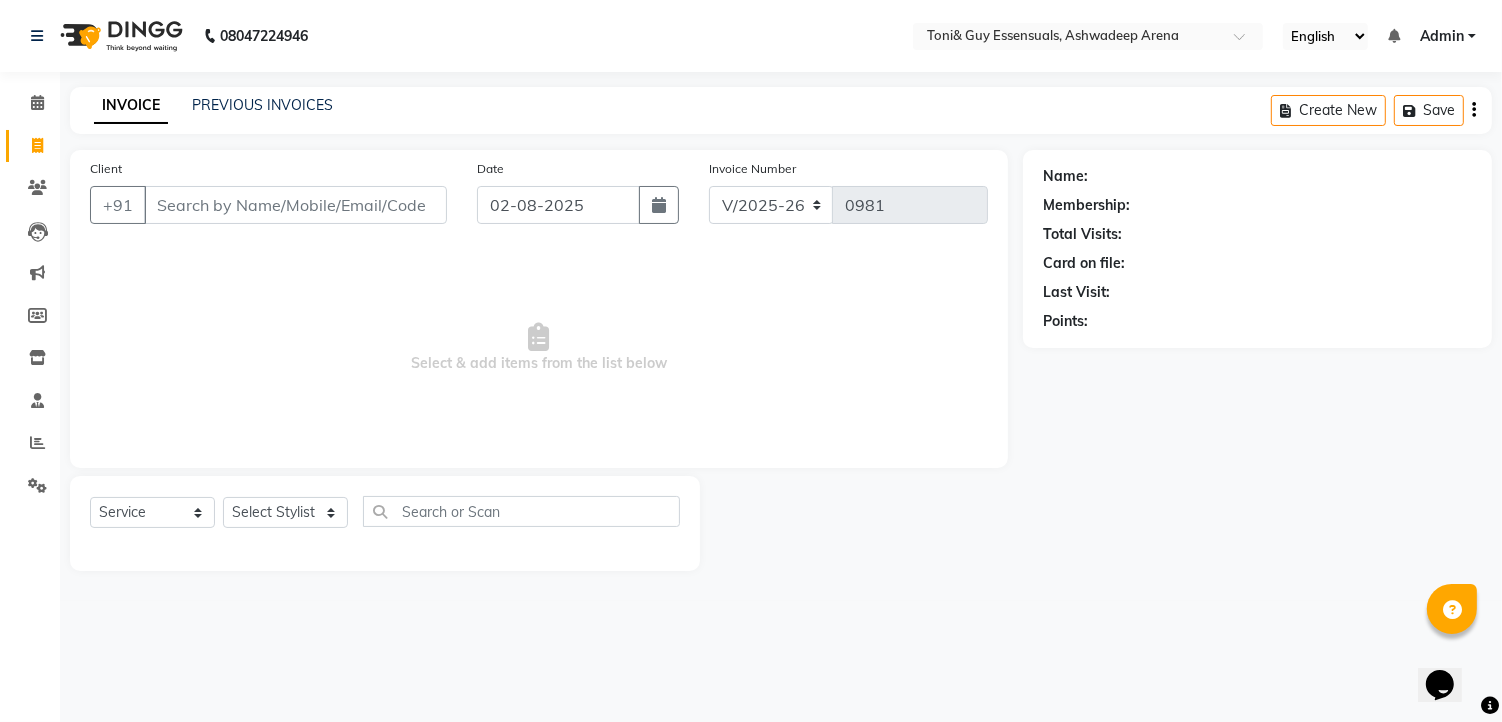 click on "INVOICE" 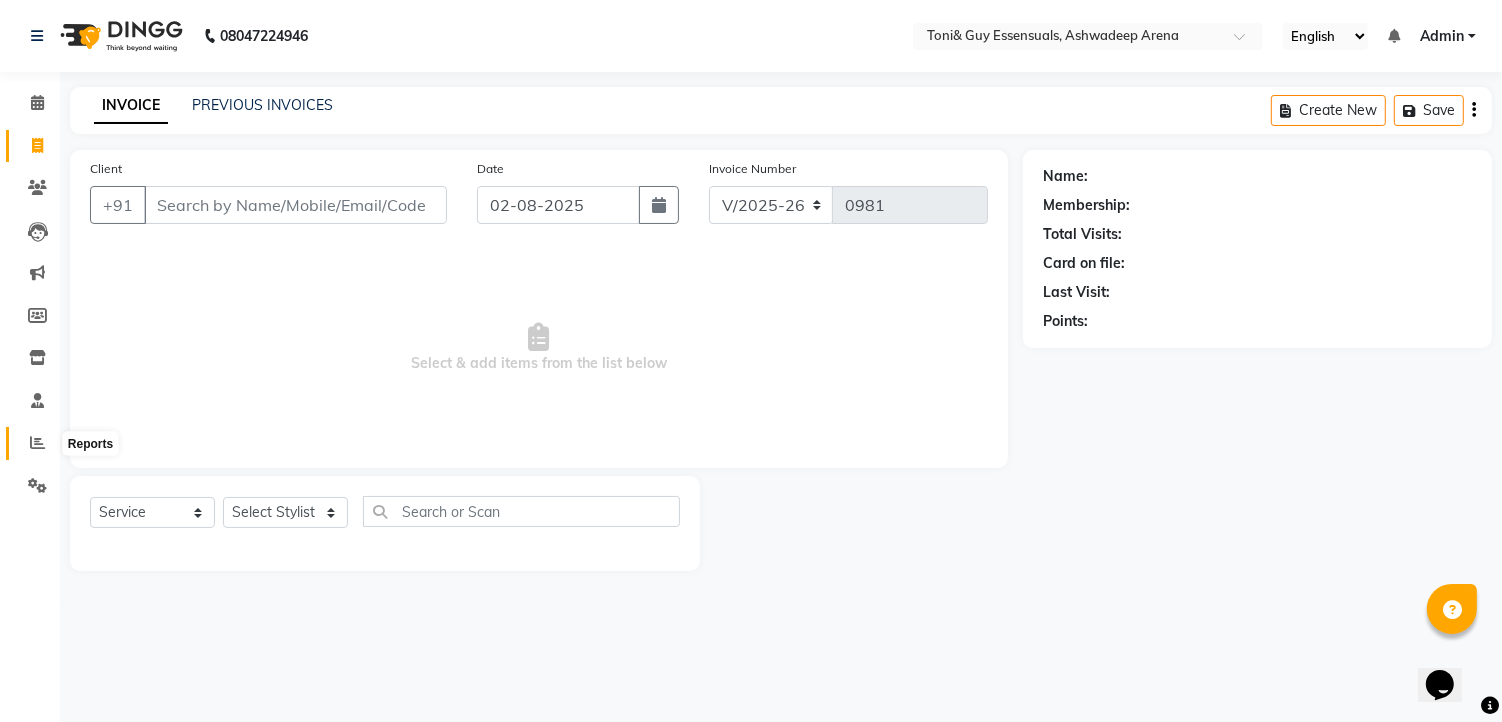 click 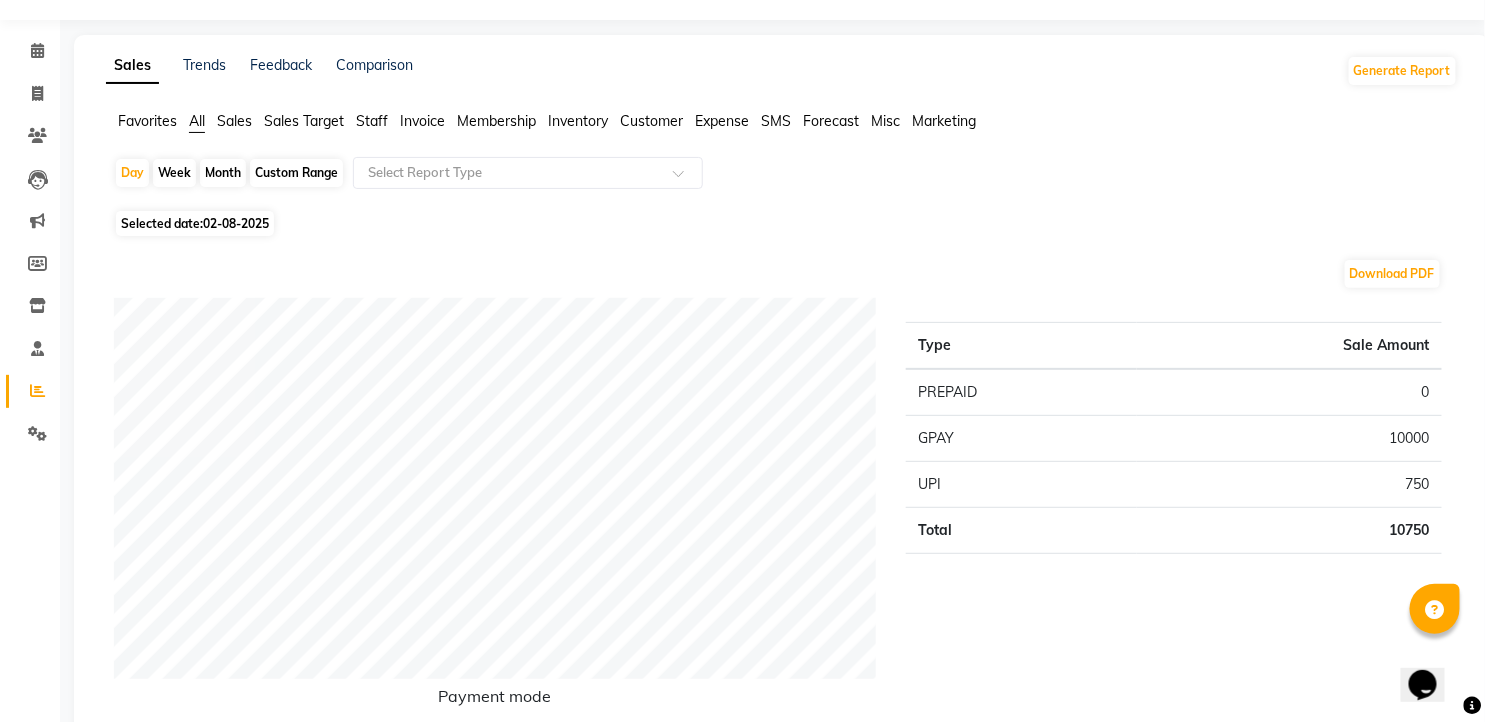 scroll, scrollTop: 0, scrollLeft: 0, axis: both 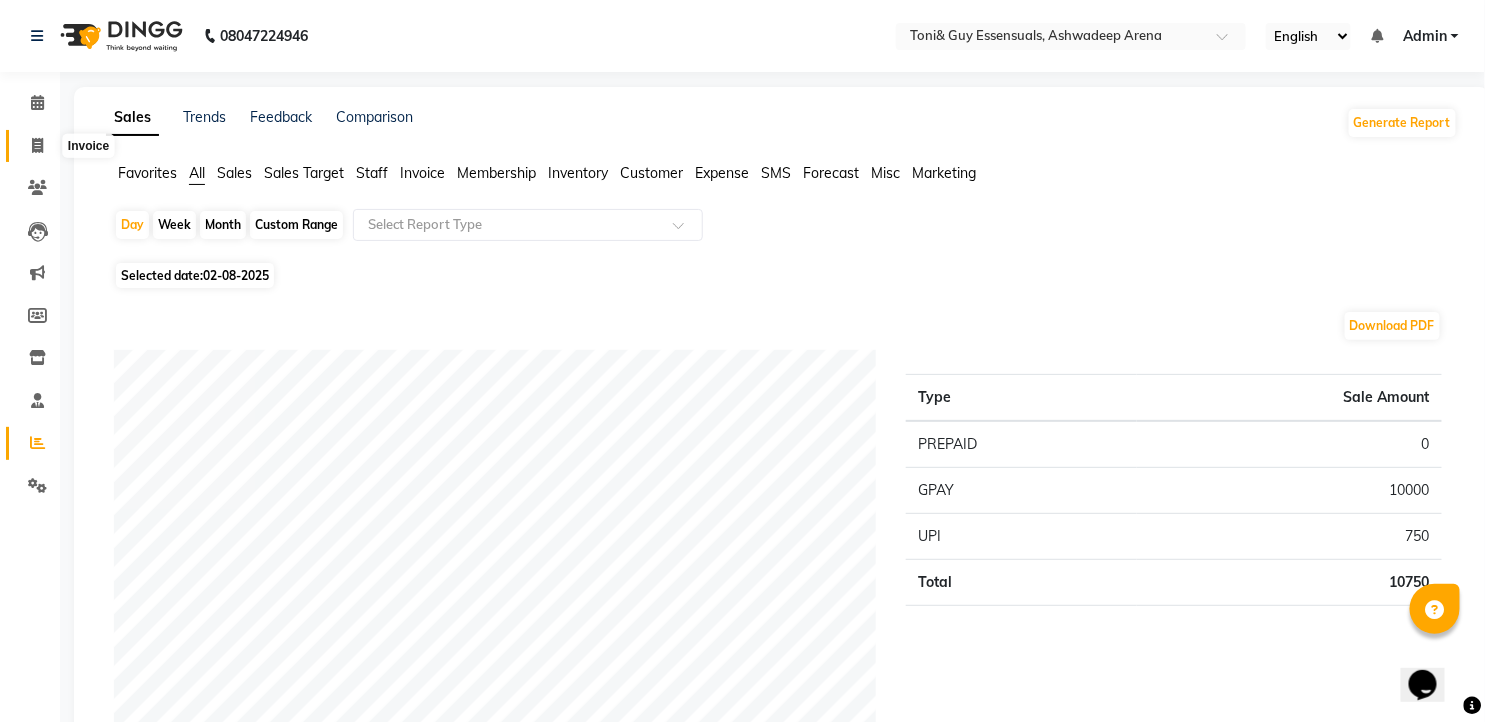 click 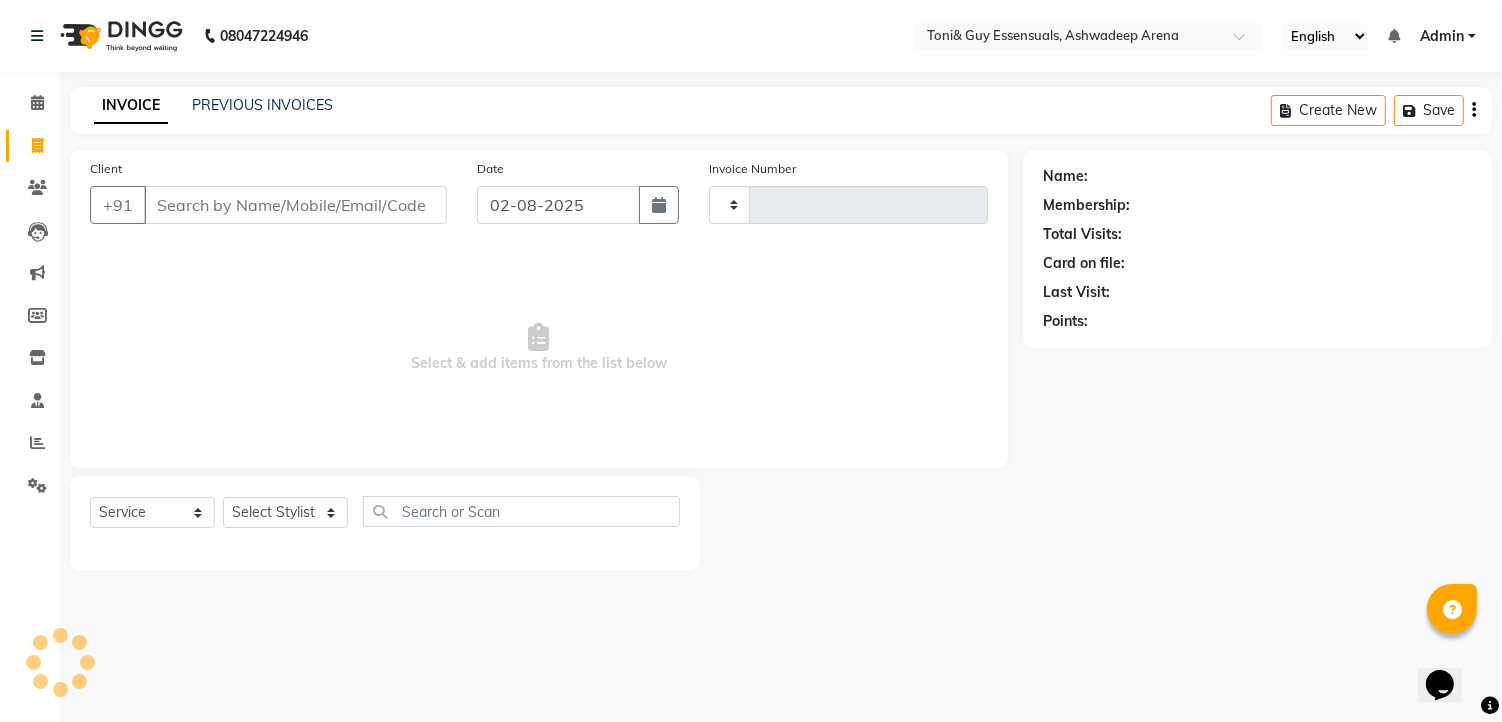 type on "0981" 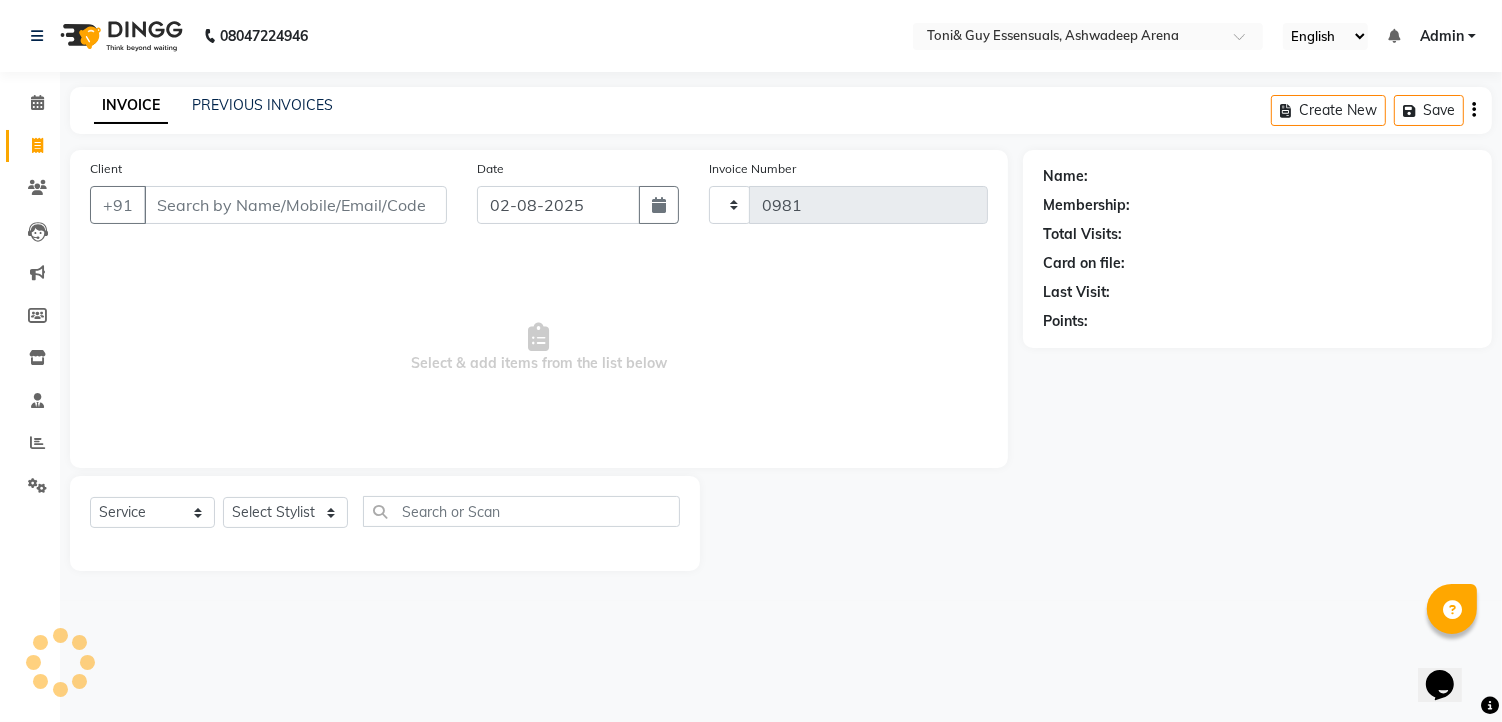 select on "7150" 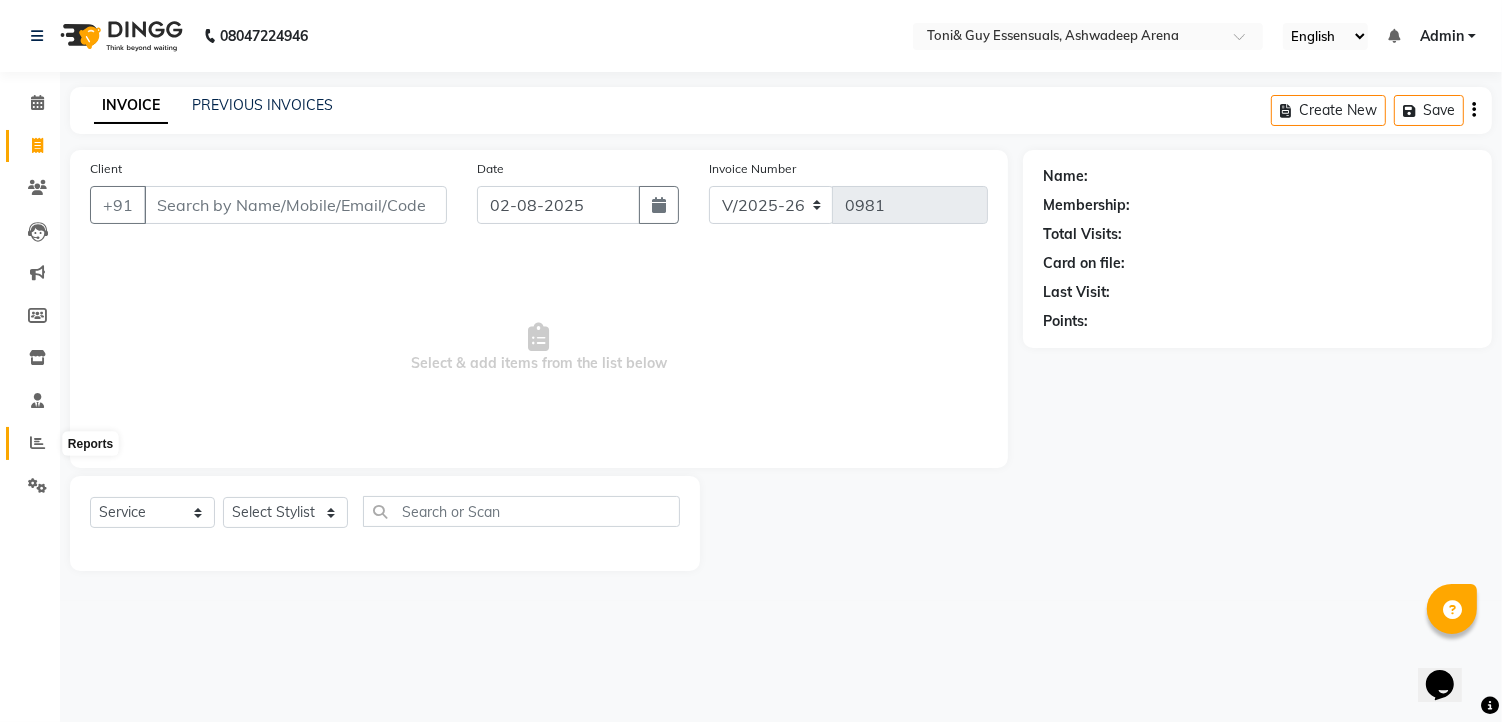 click 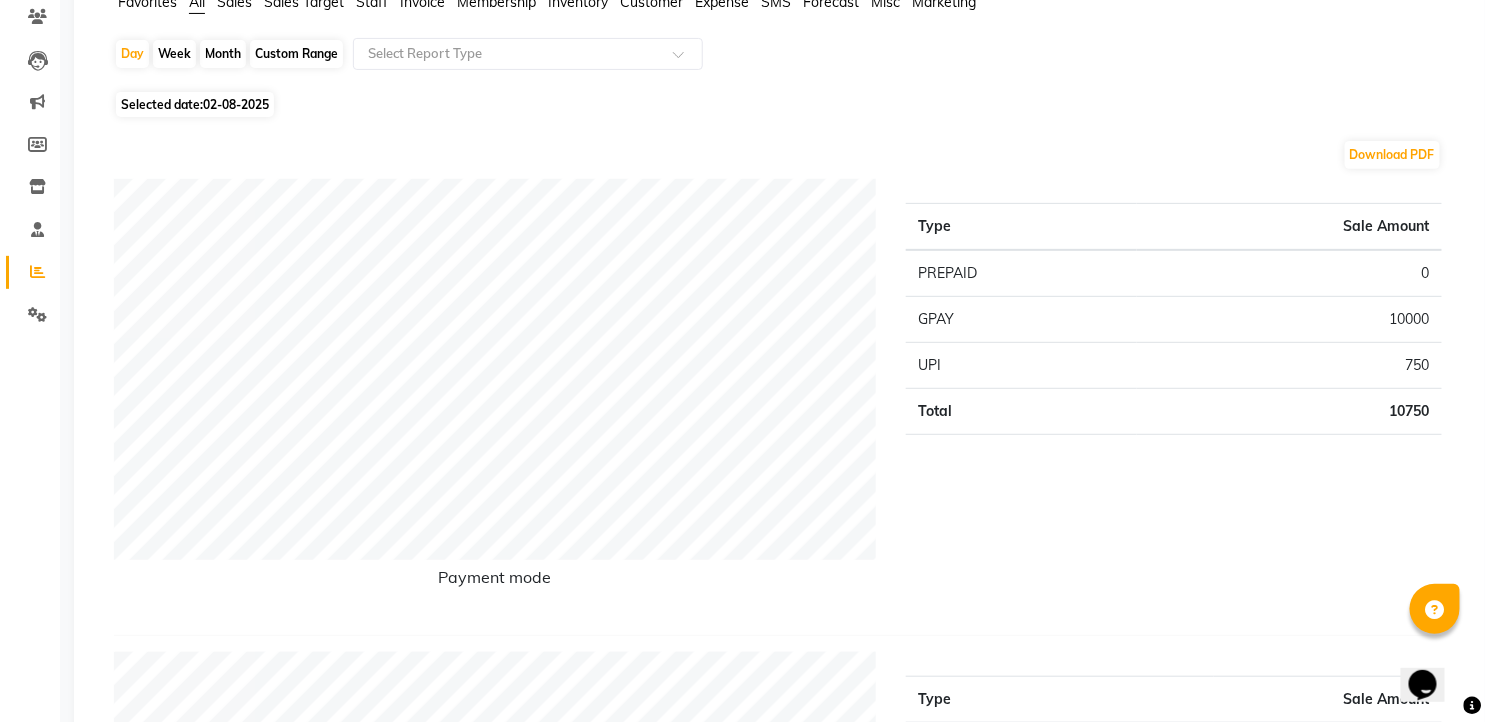 scroll, scrollTop: 0, scrollLeft: 0, axis: both 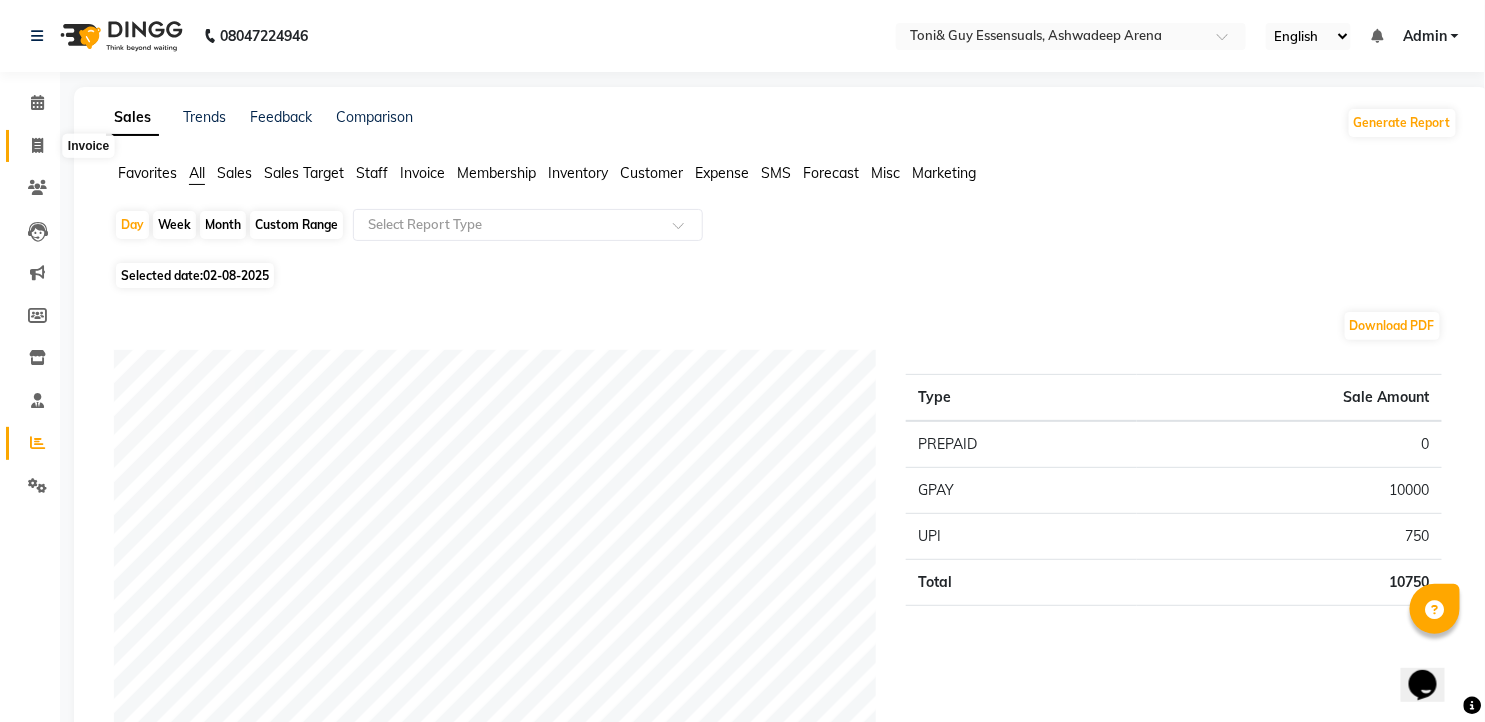 click 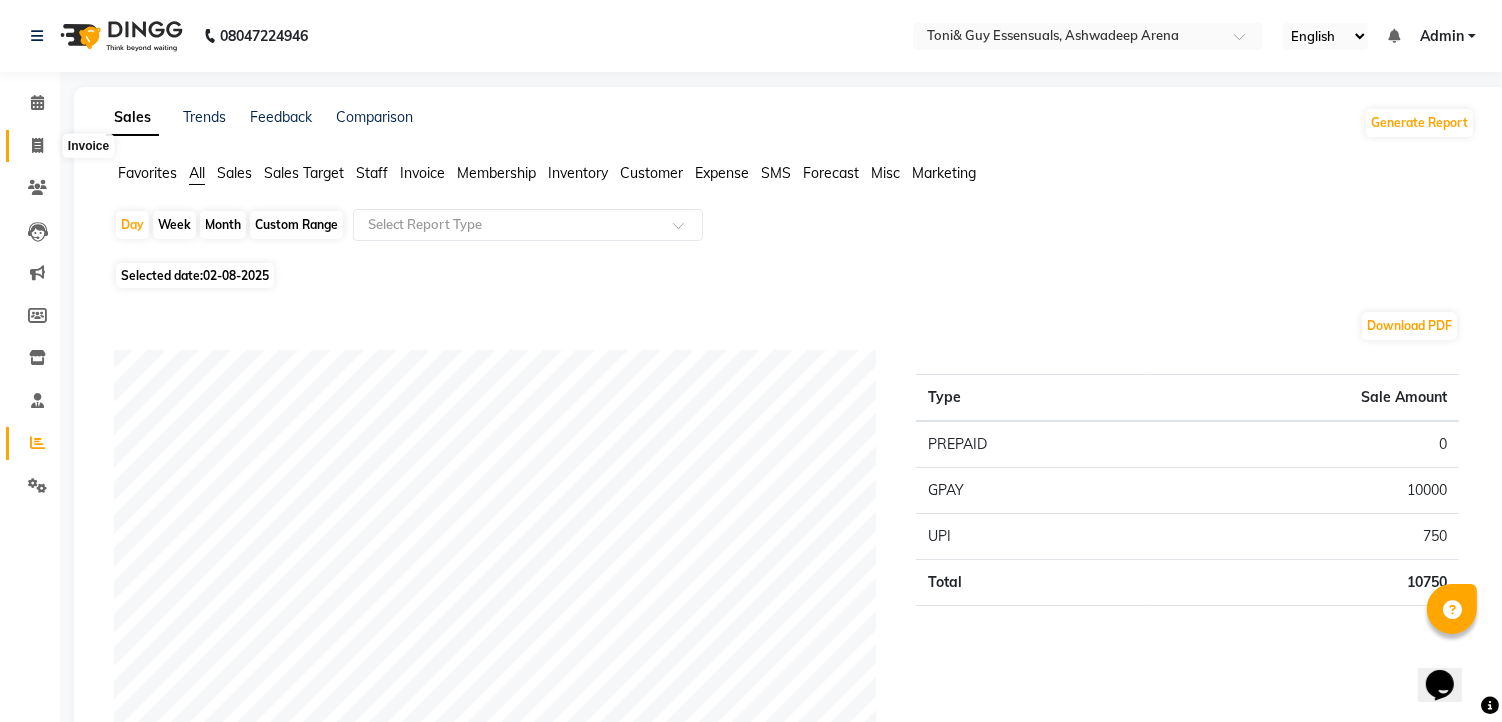 select on "7150" 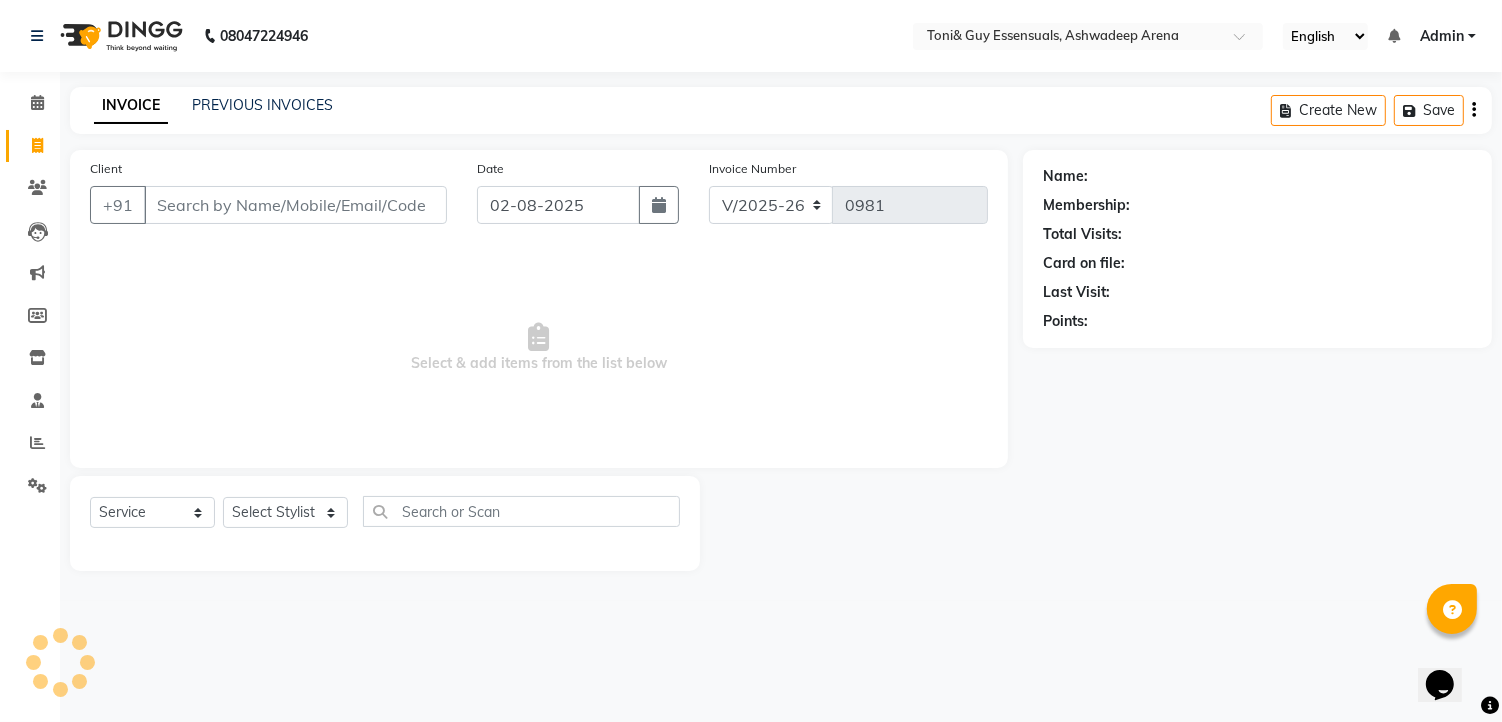 click on "Client" at bounding box center [295, 205] 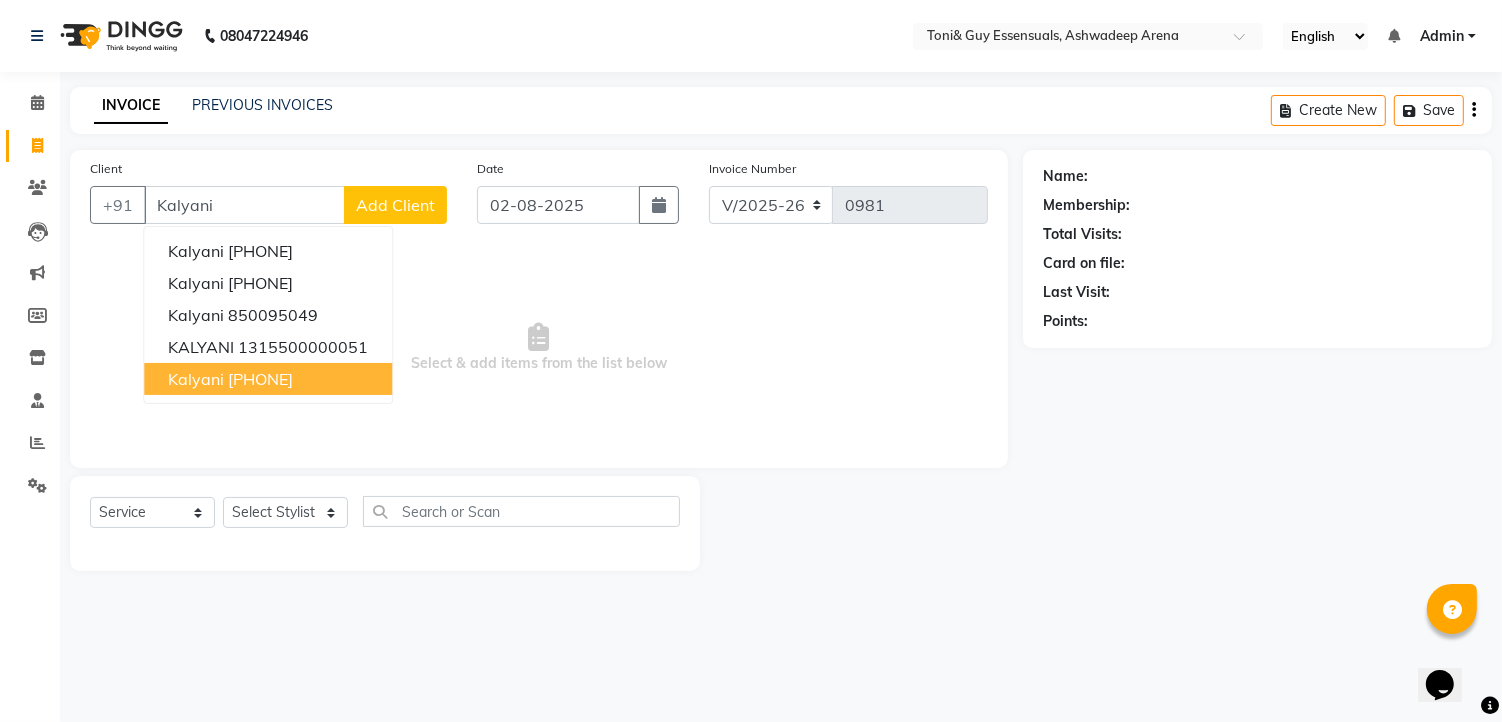 click on "939798886" at bounding box center [260, 379] 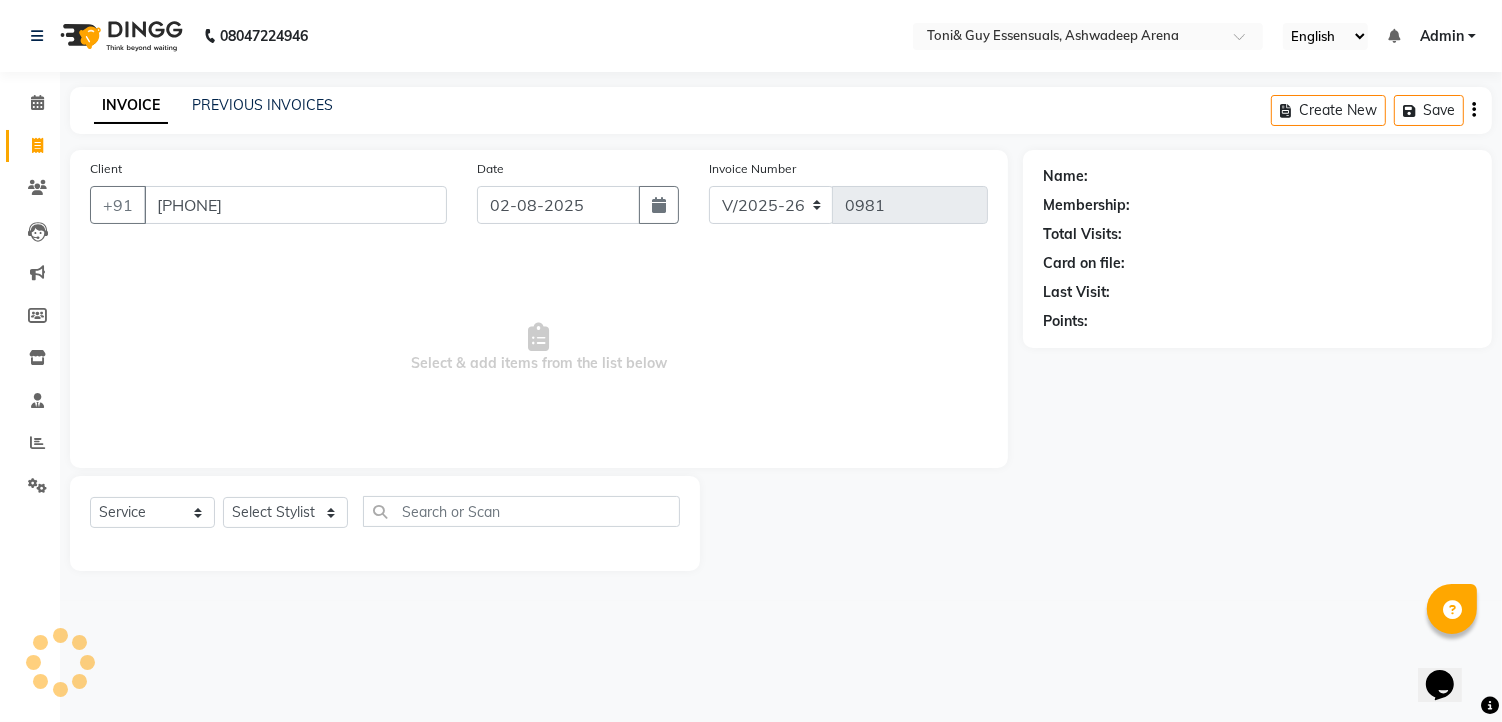 type on "939798886" 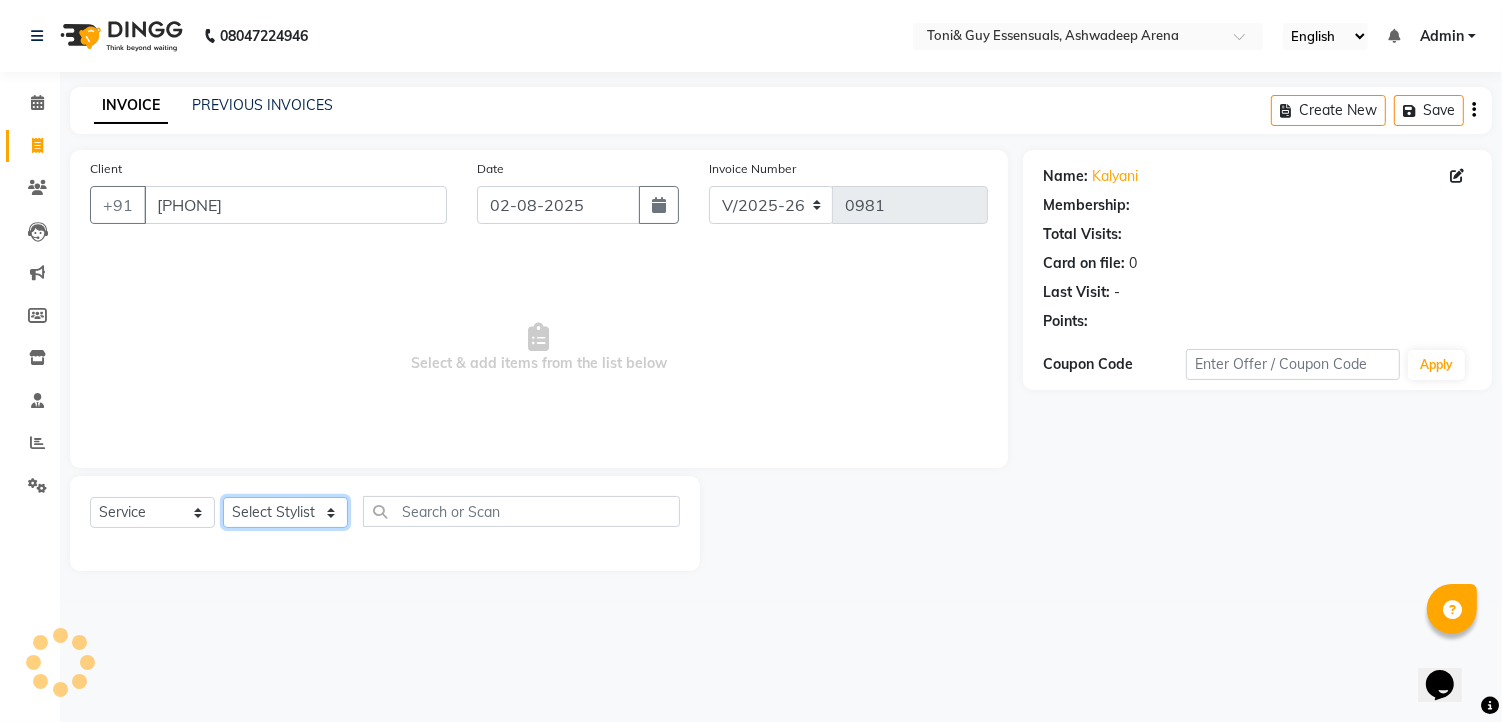 click on "Select Stylist faizz gufran mohammad hyma Kumari lalitha sree Manager Riya roy sahik" 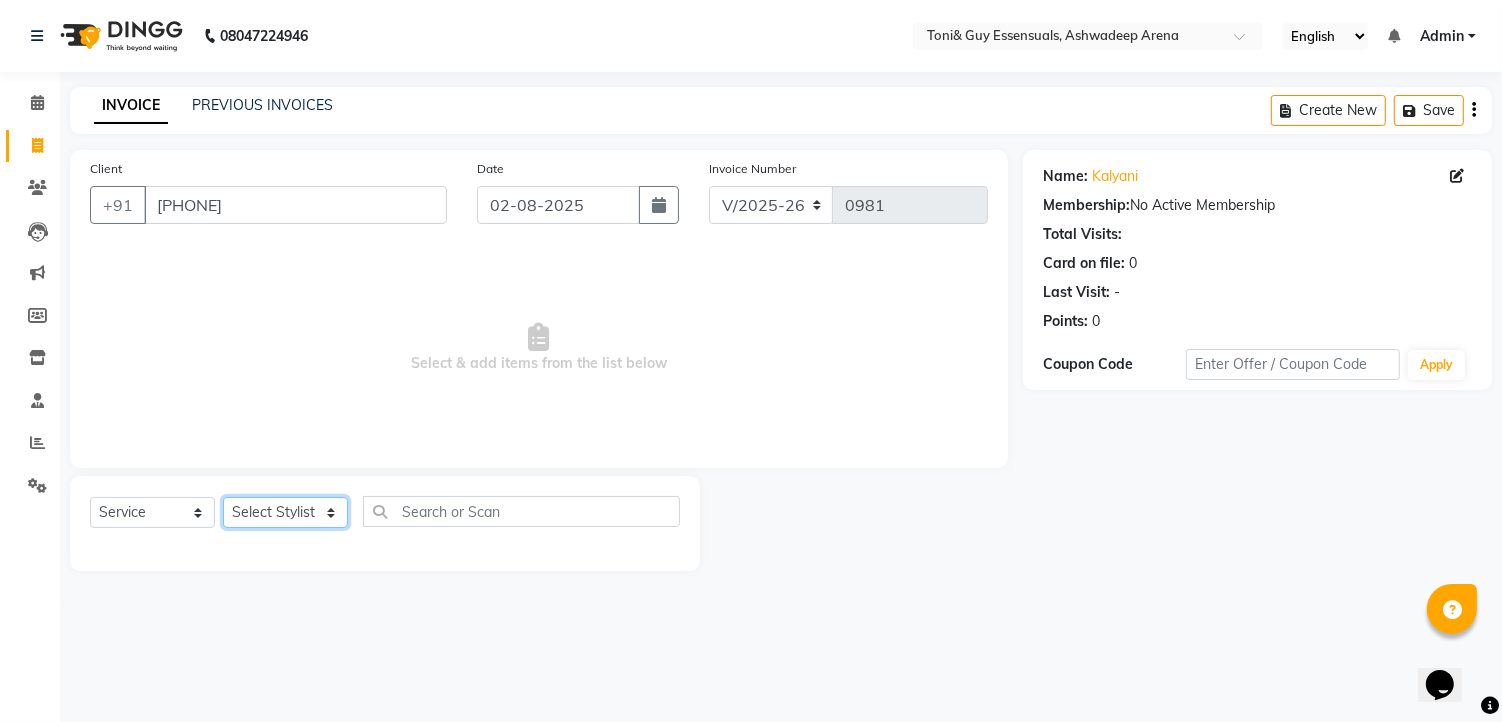 select on "60477" 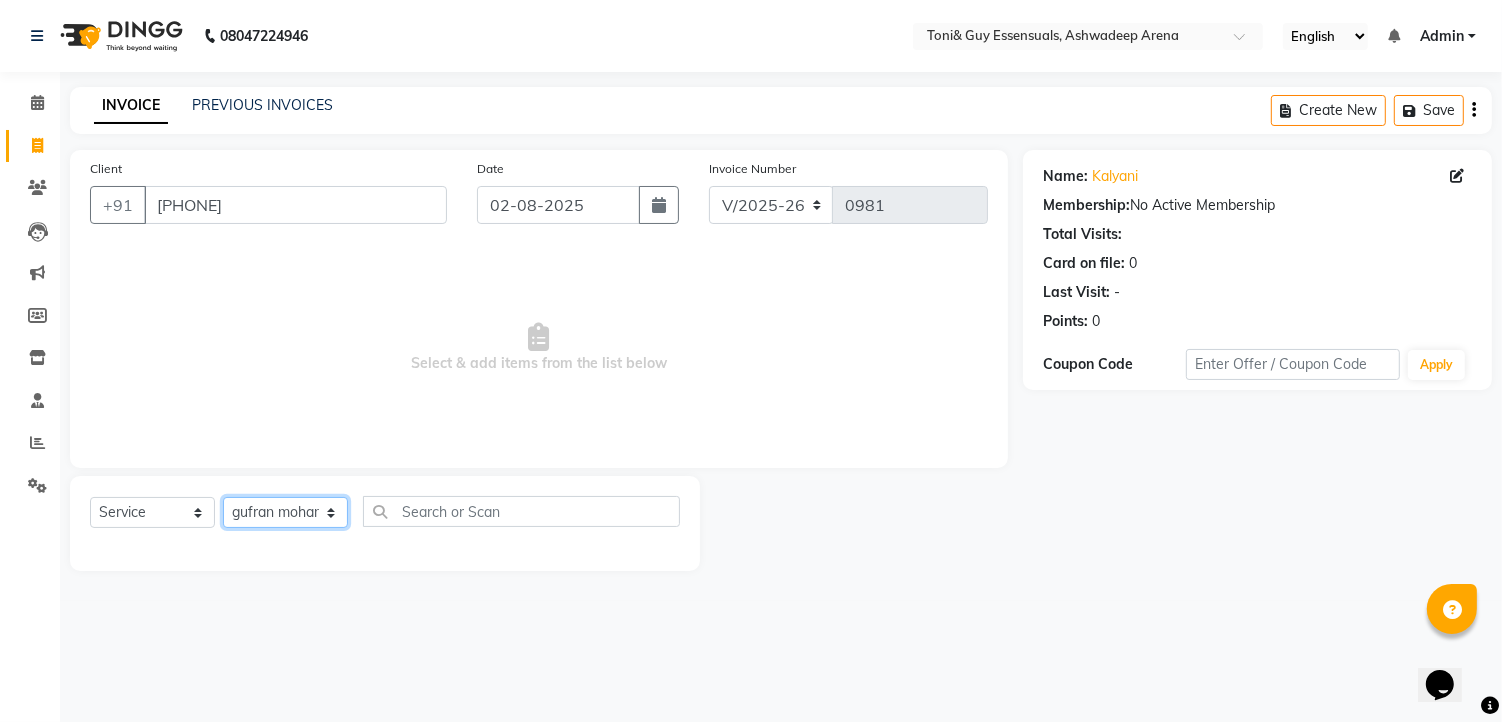 click on "Select Stylist faizz gufran mohammad hyma Kumari lalitha sree Manager Riya roy sahik" 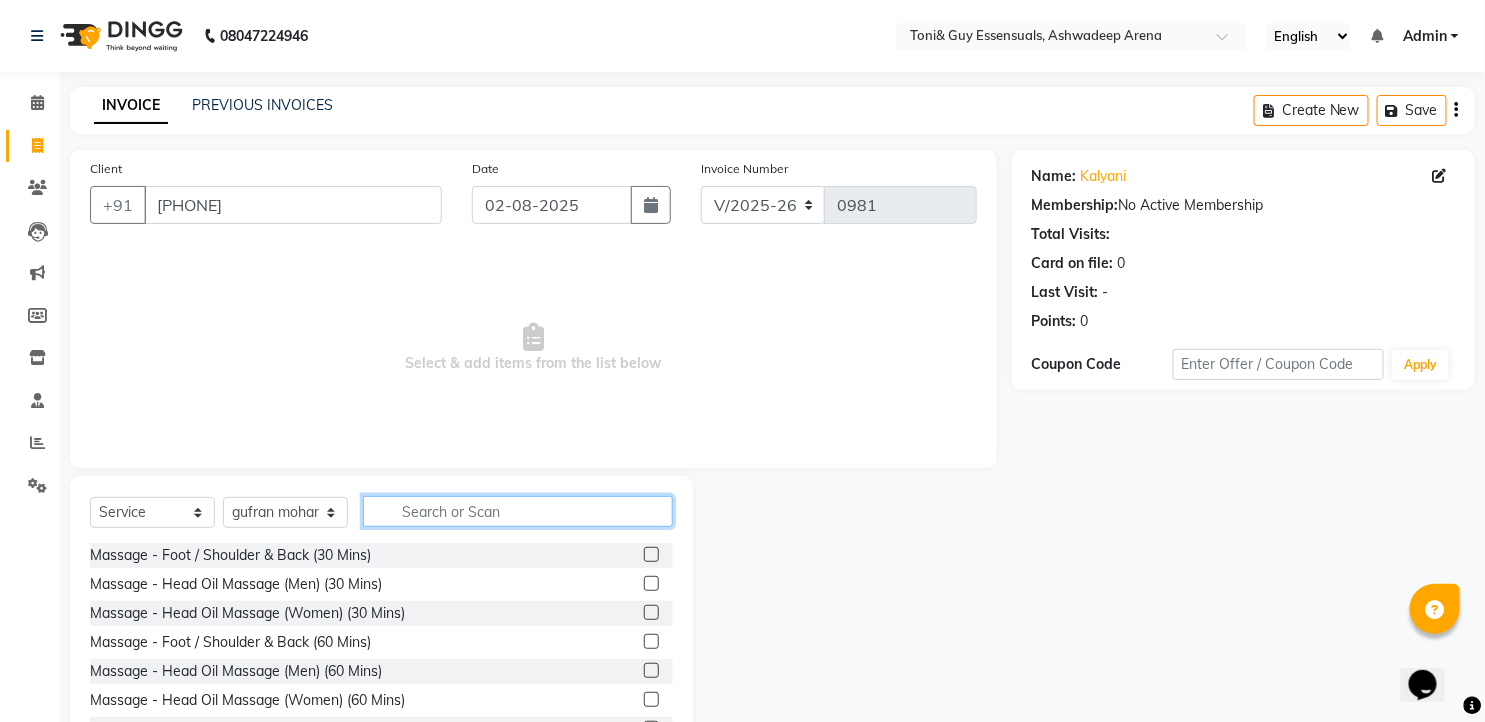 click 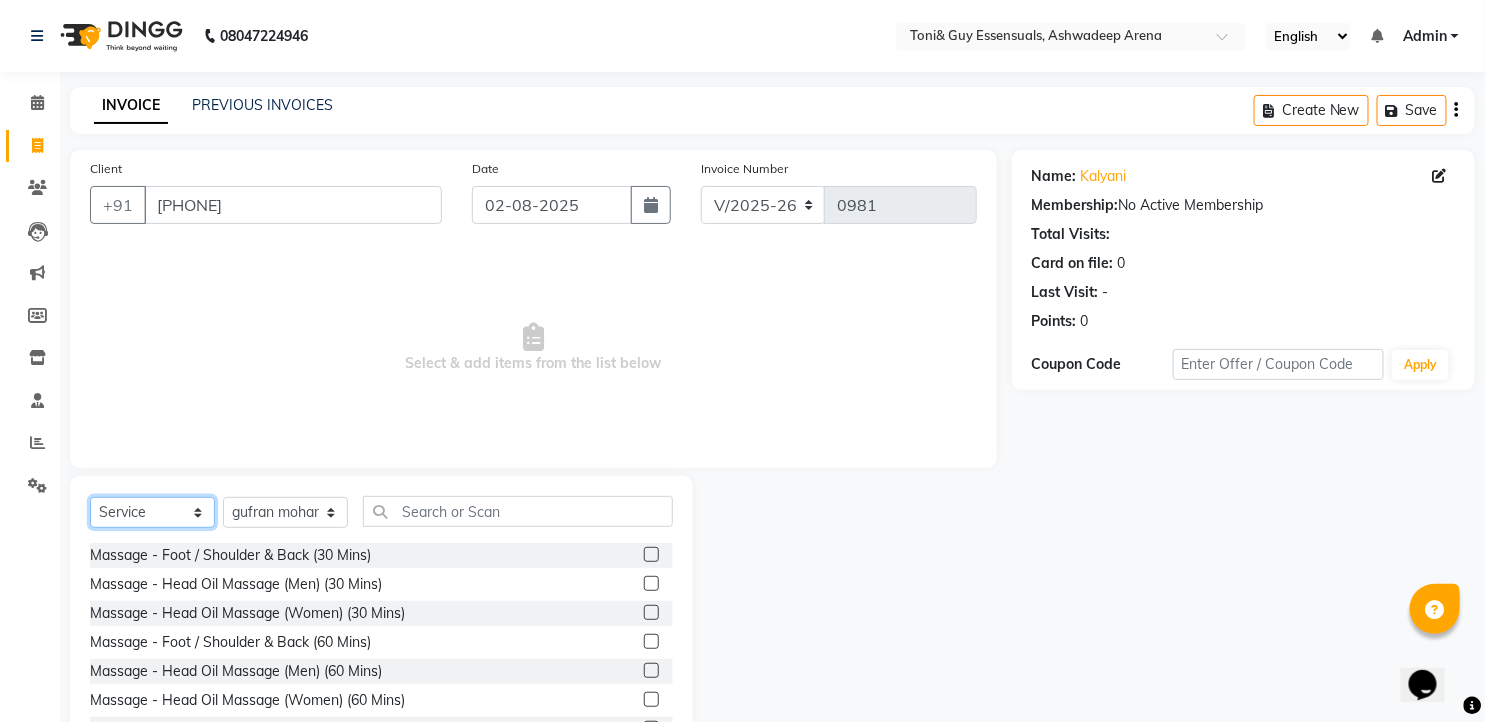 click on "Select  Service  Product  Membership  Package Voucher Prepaid Gift Card" 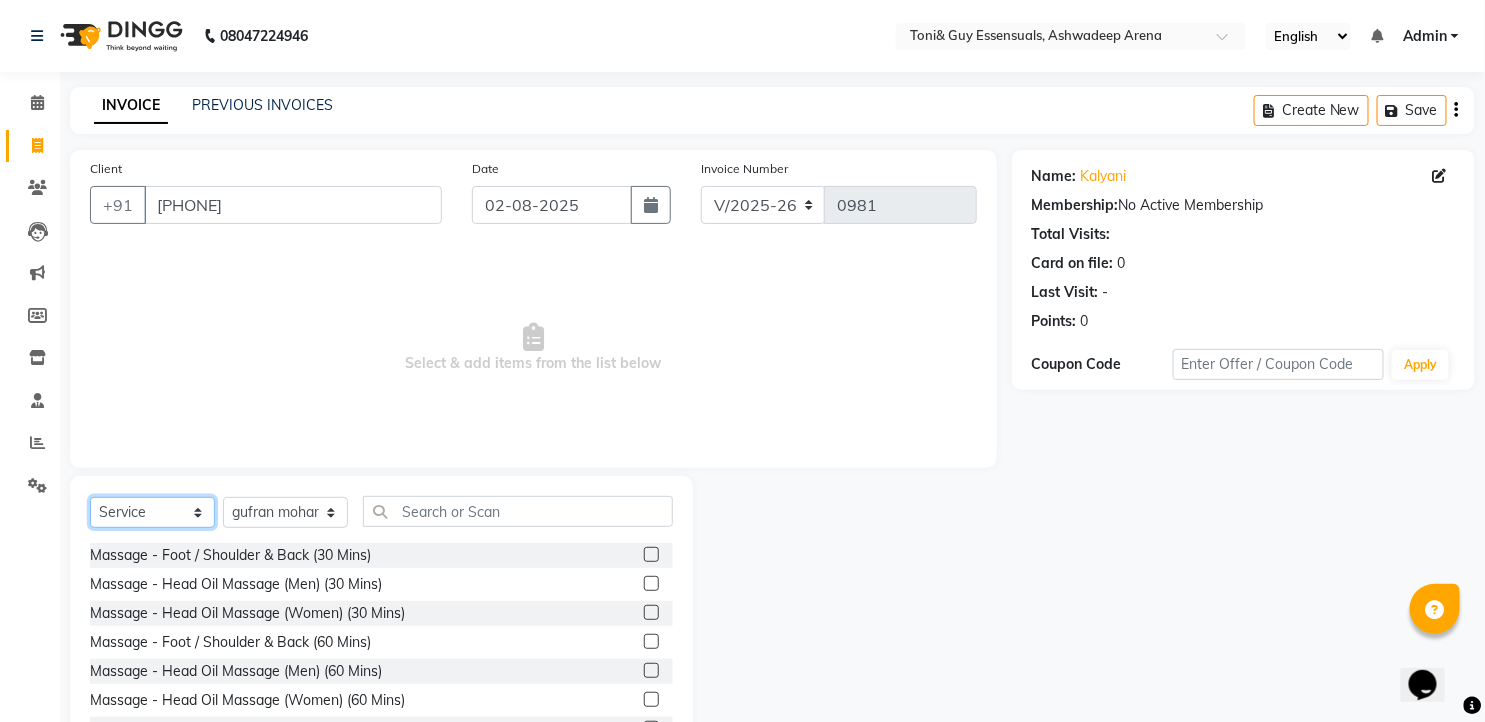 select on "P" 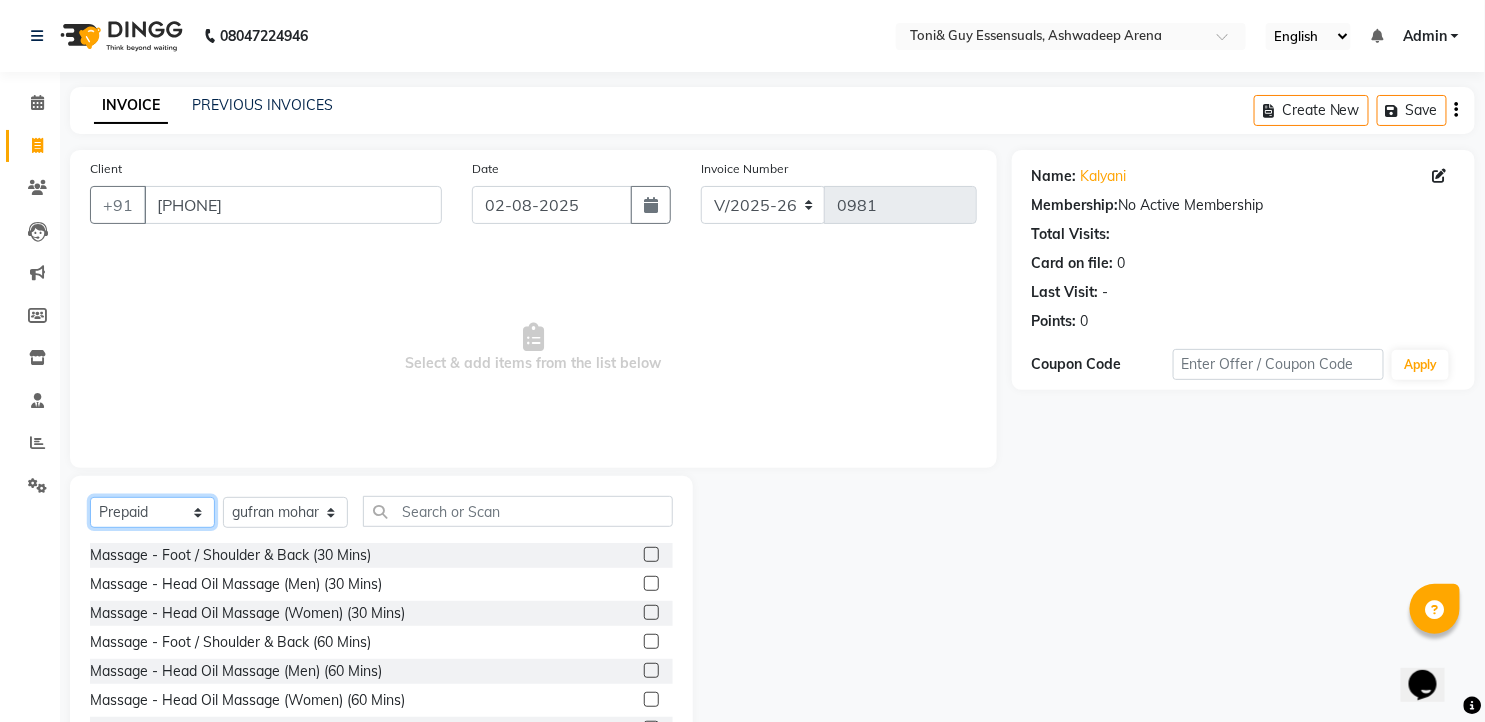 click on "Select  Service  Product  Membership  Package Voucher Prepaid Gift Card" 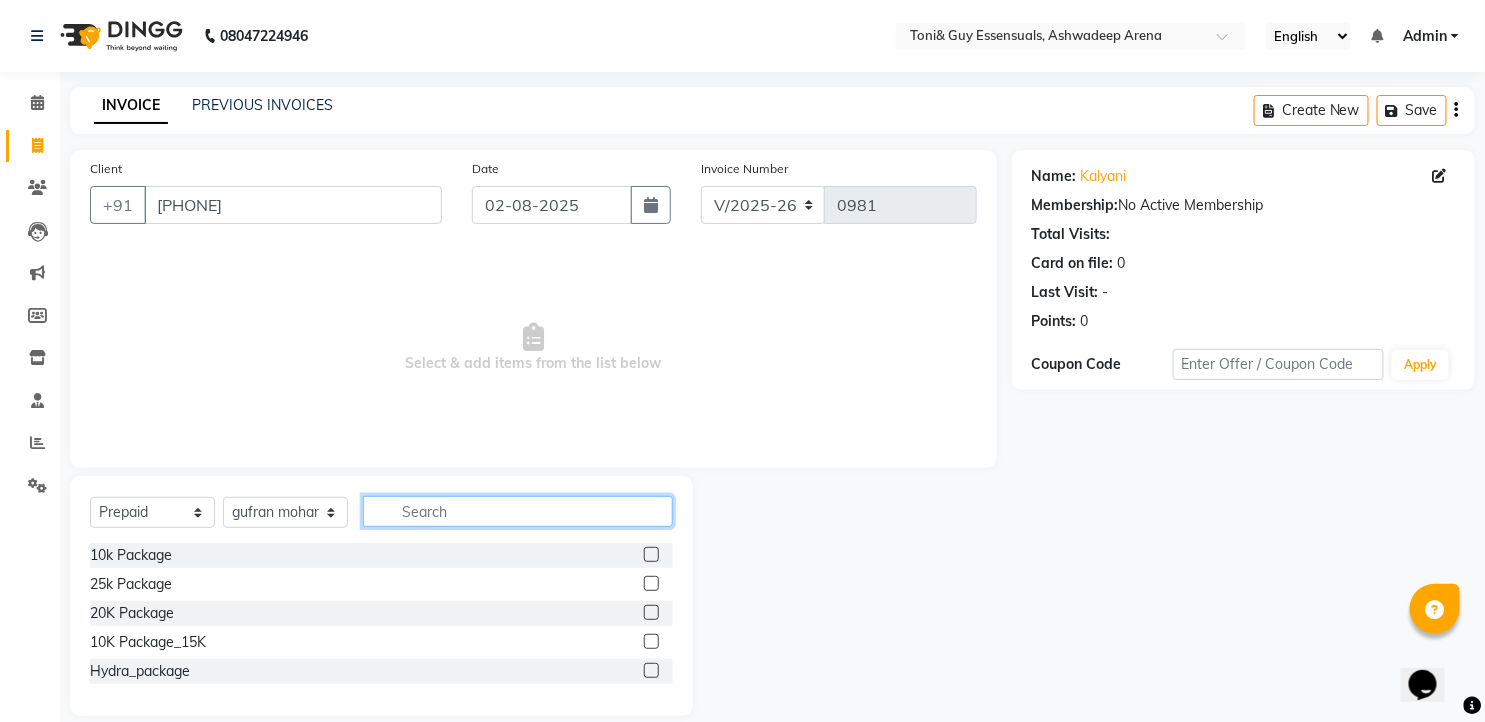 click 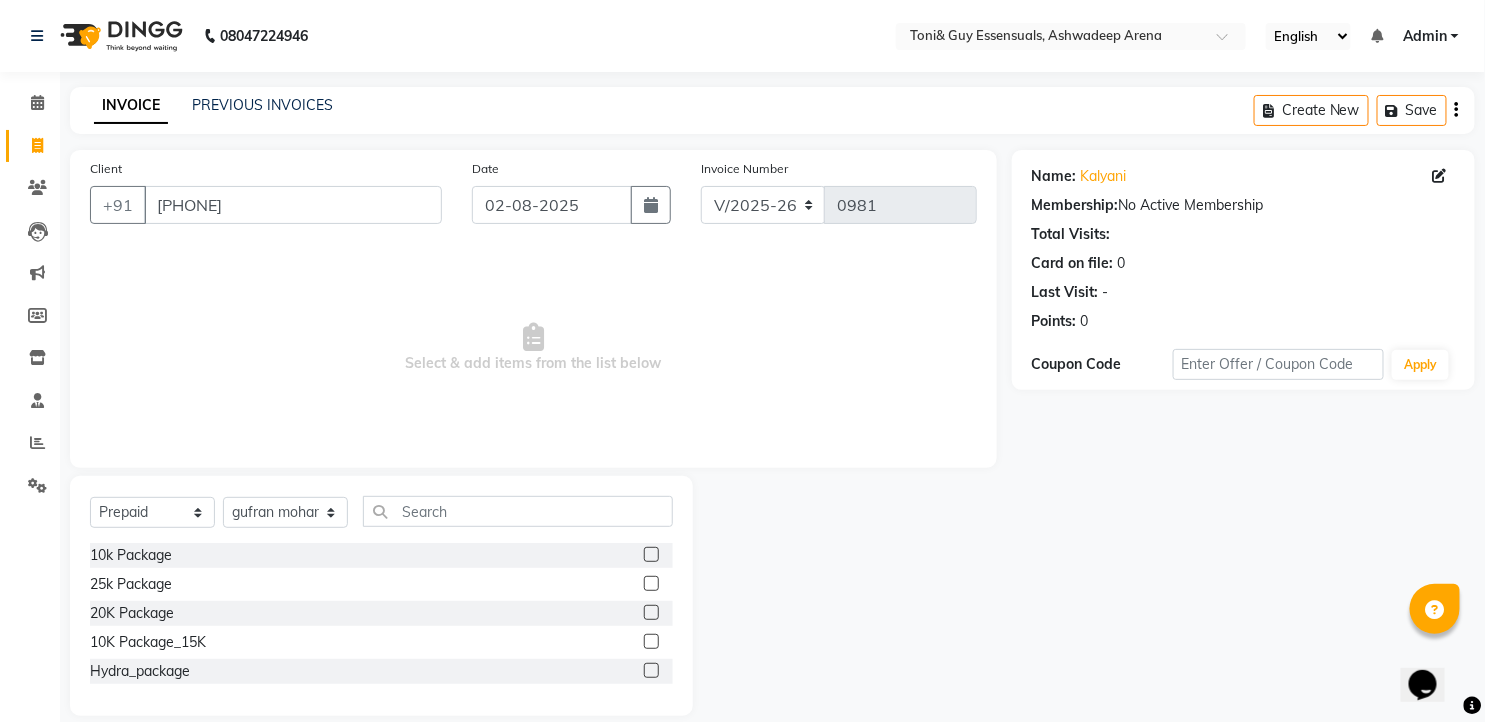 click on "20K Package" 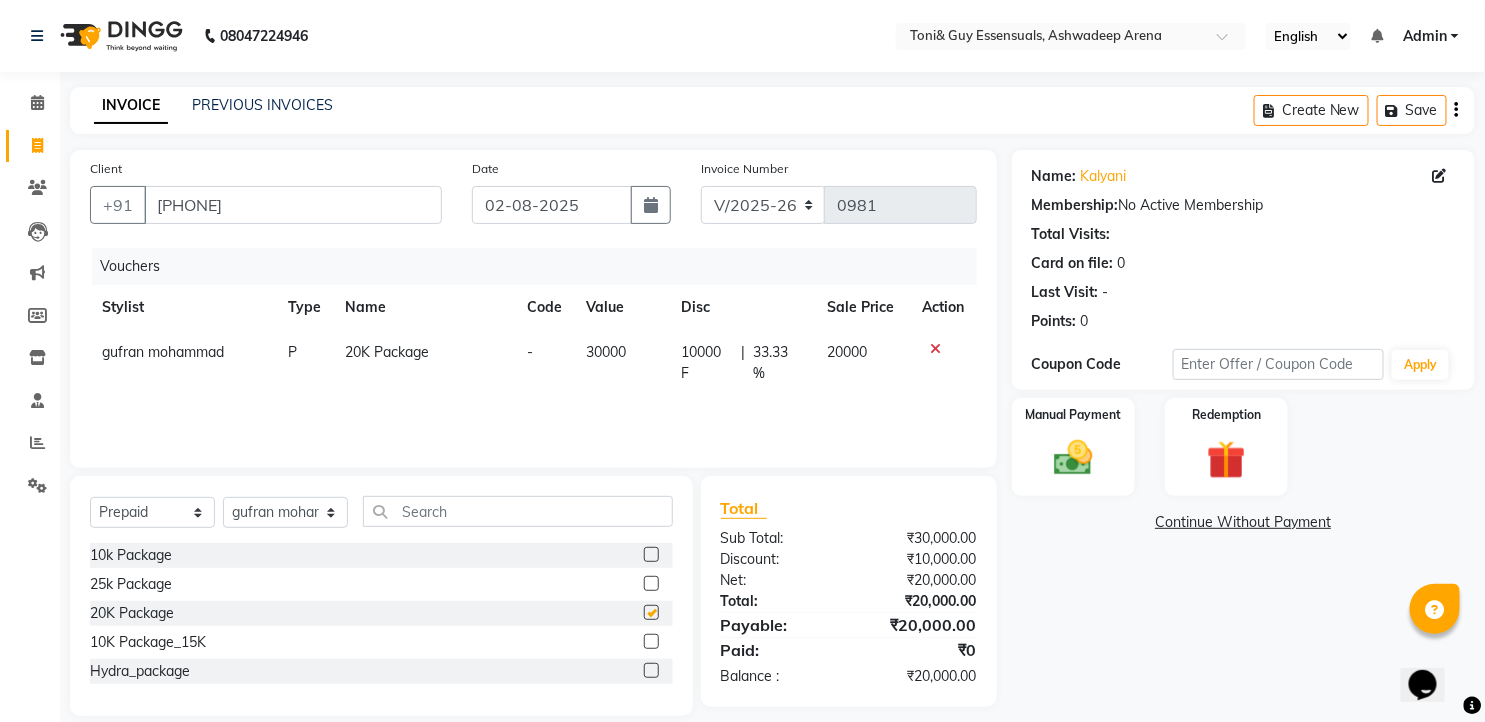 checkbox on "false" 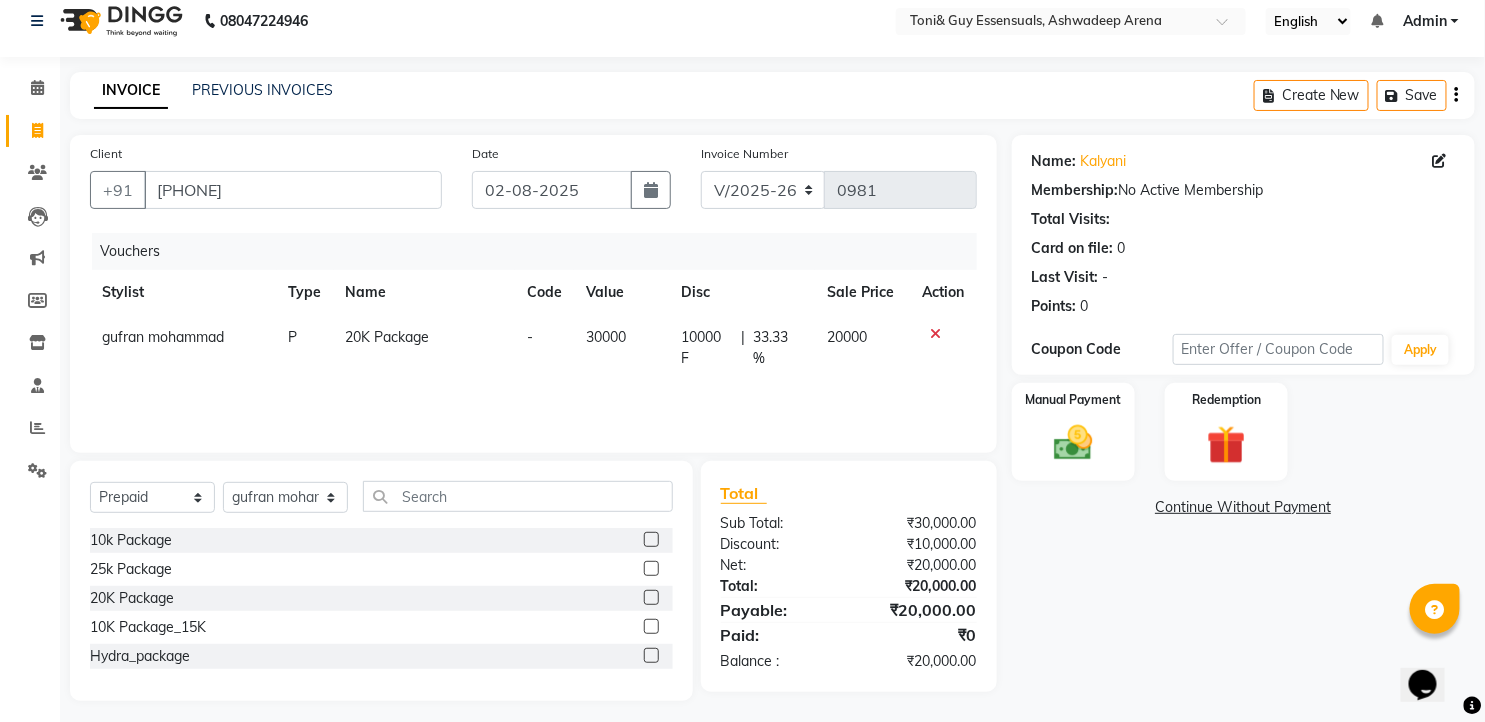 scroll, scrollTop: 23, scrollLeft: 0, axis: vertical 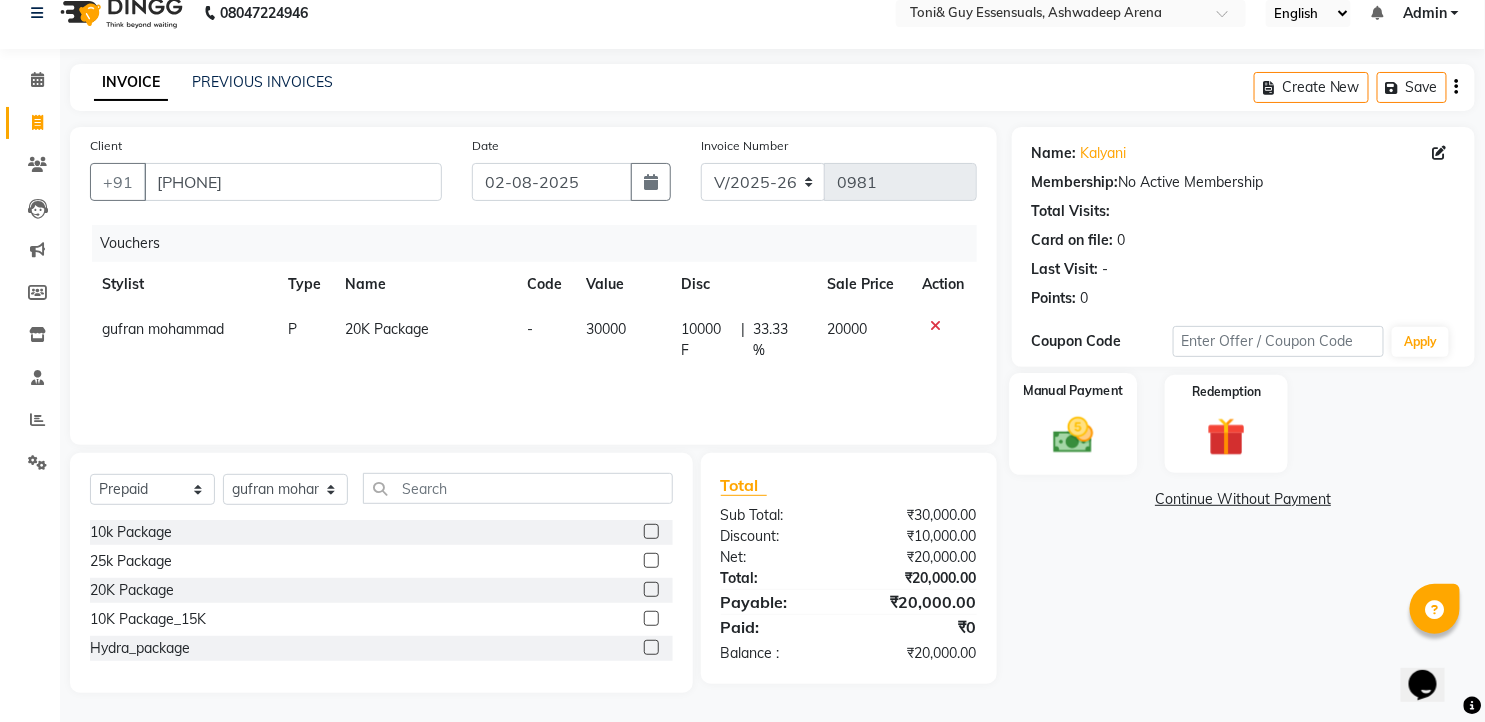 click 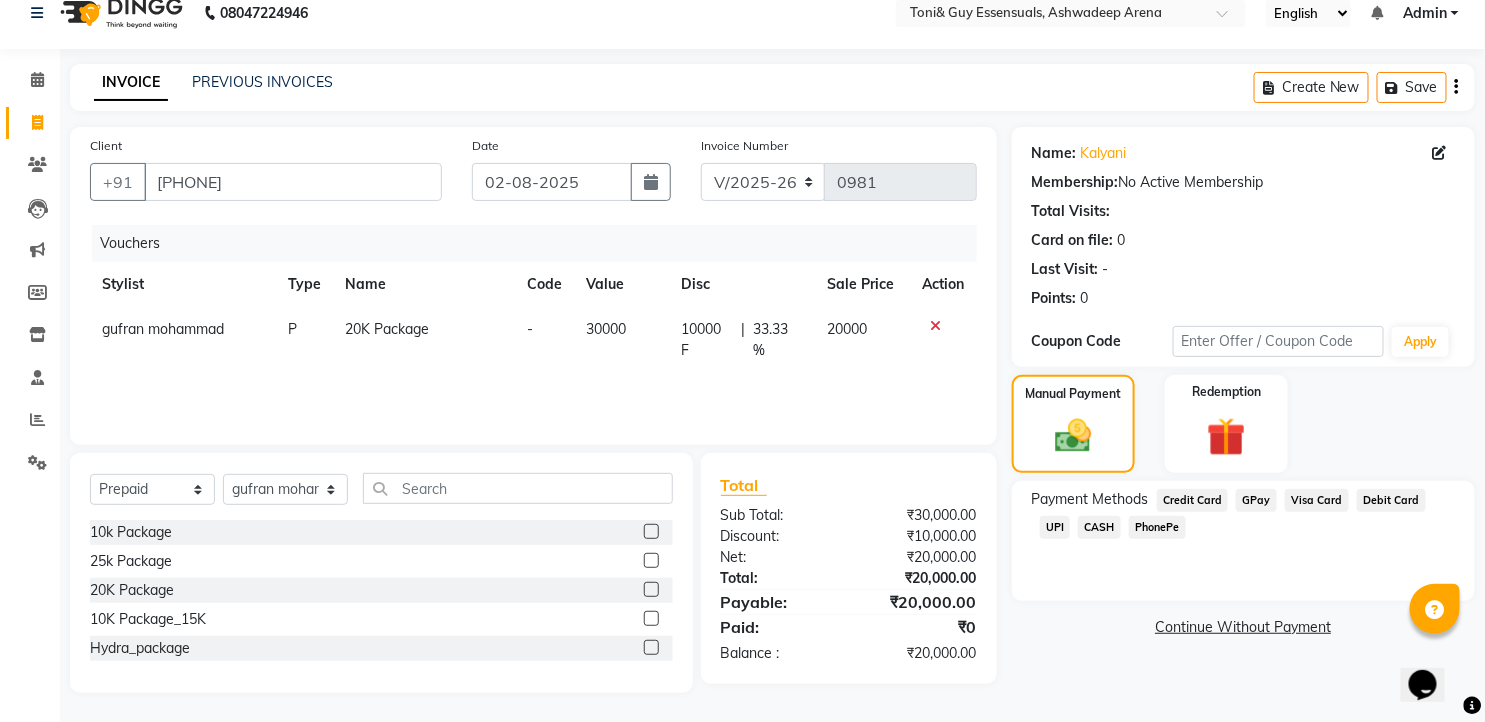 click on "GPay" 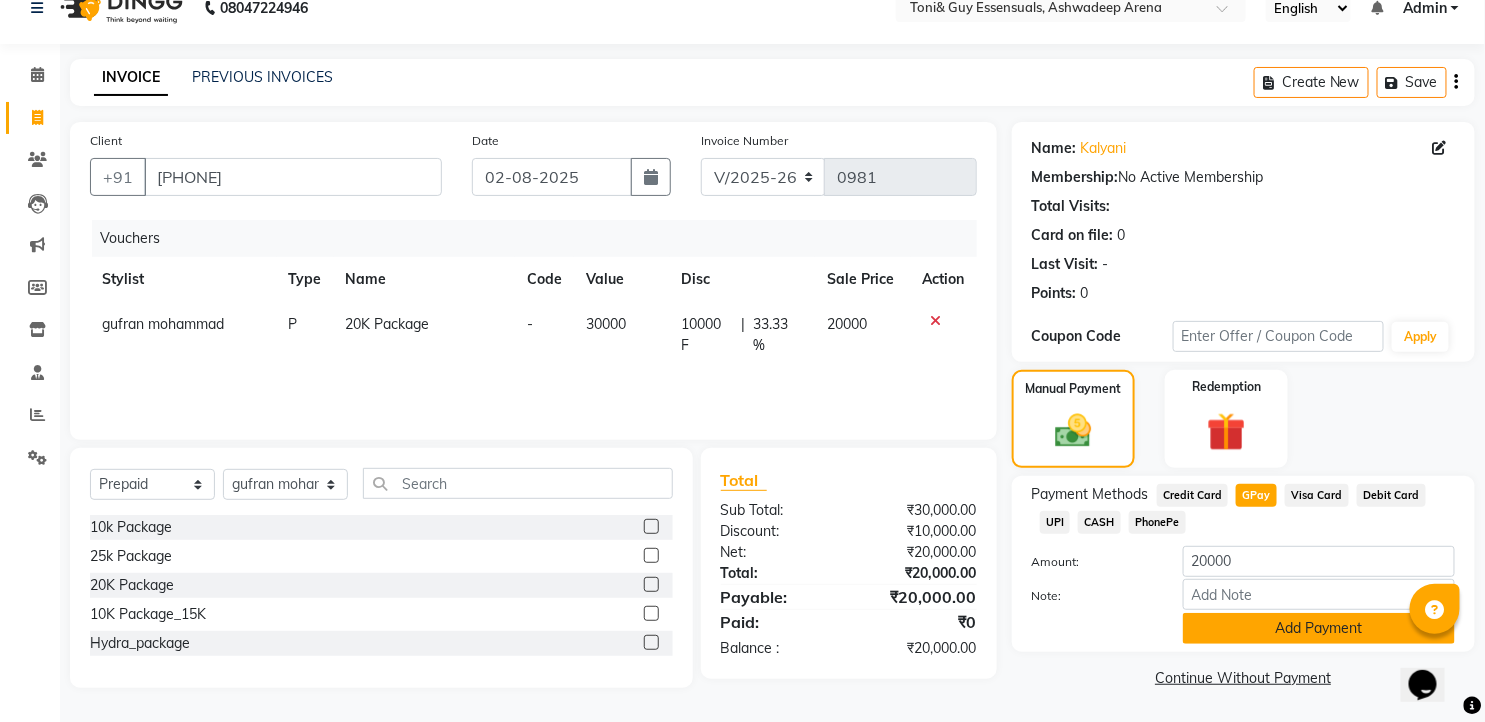 click on "Add Payment" 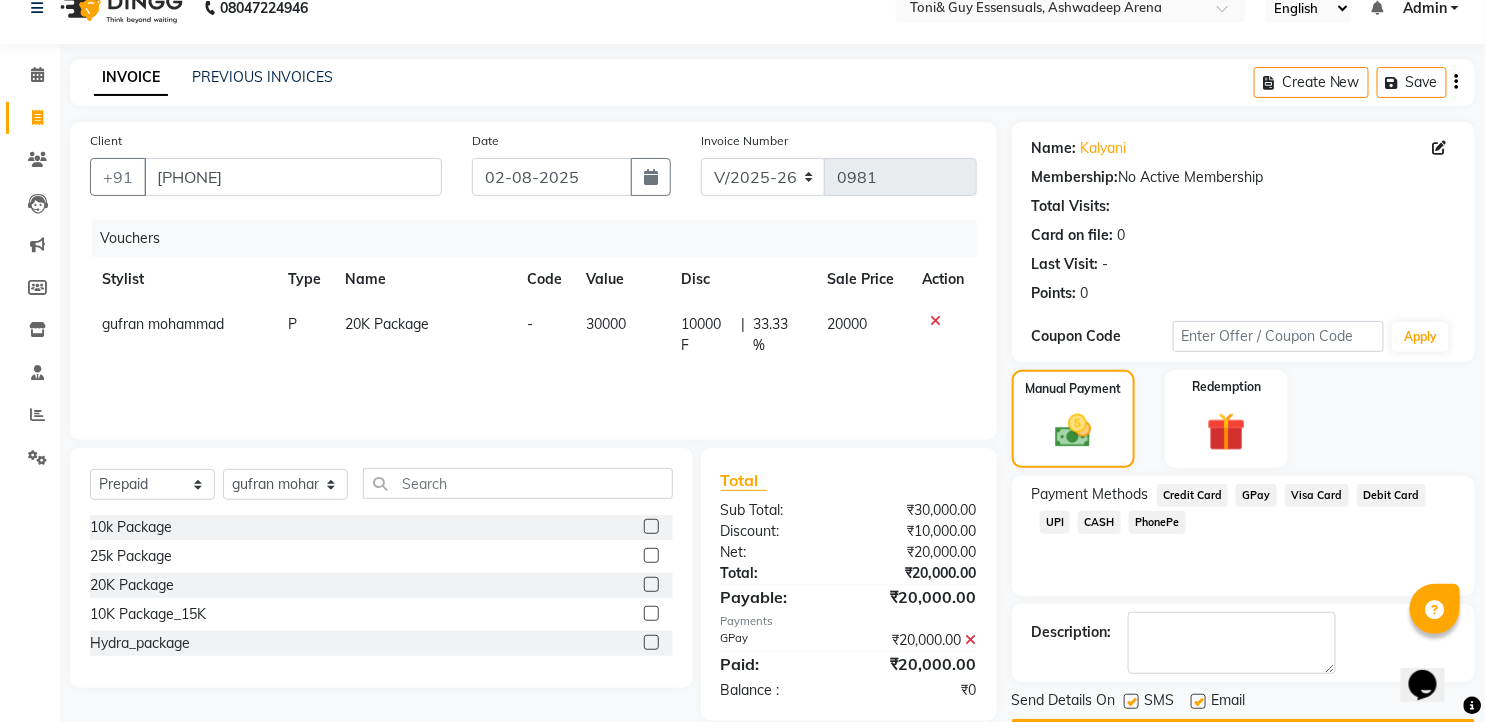 scroll, scrollTop: 85, scrollLeft: 0, axis: vertical 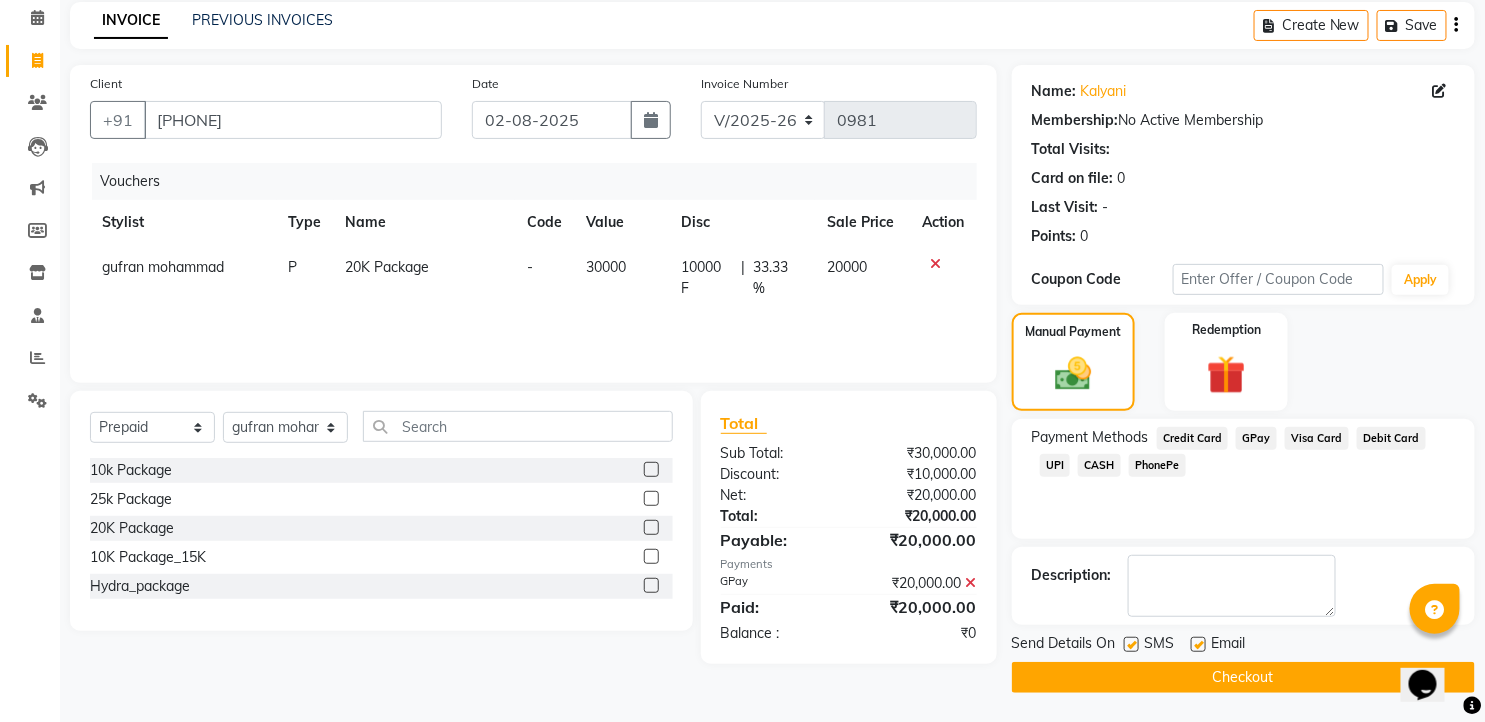 drag, startPoint x: 1128, startPoint y: 647, endPoint x: 1157, endPoint y: 654, distance: 29.832869 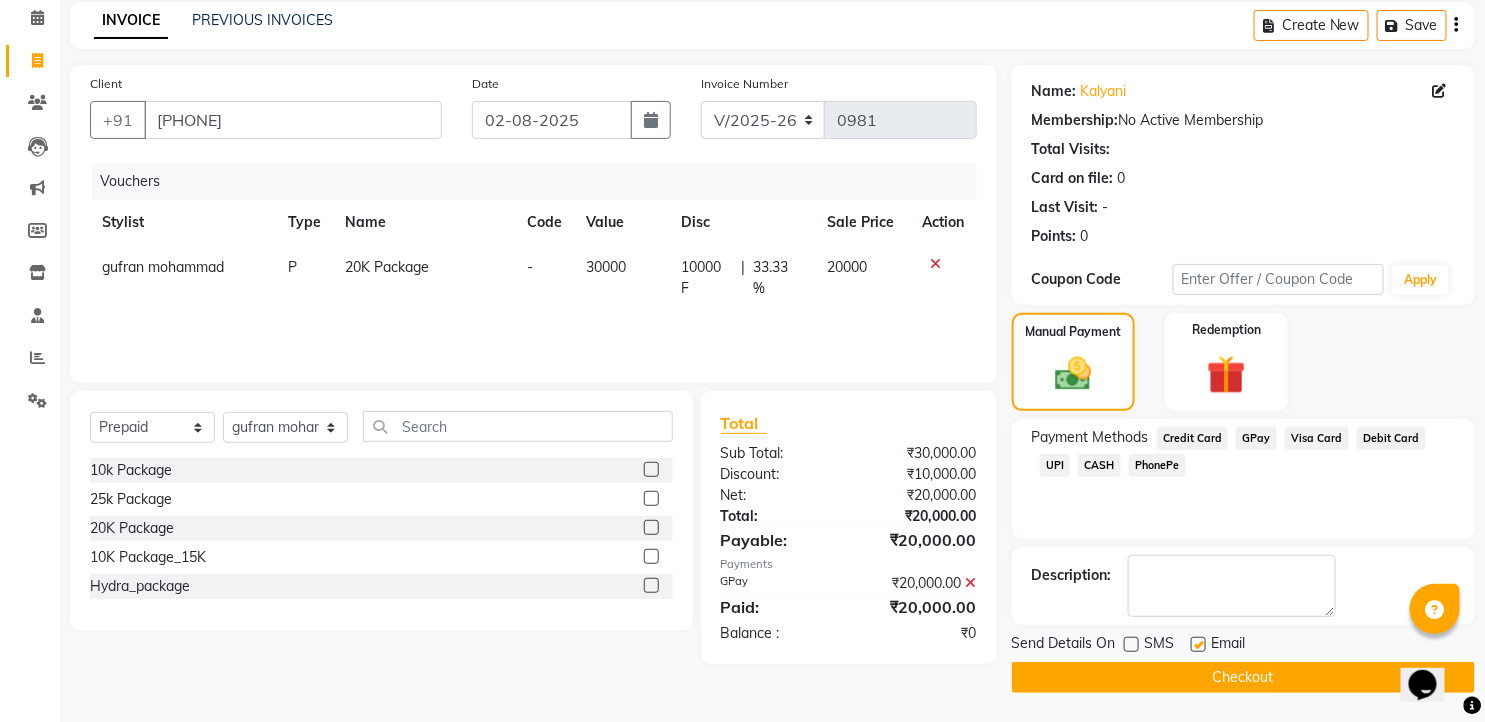 click 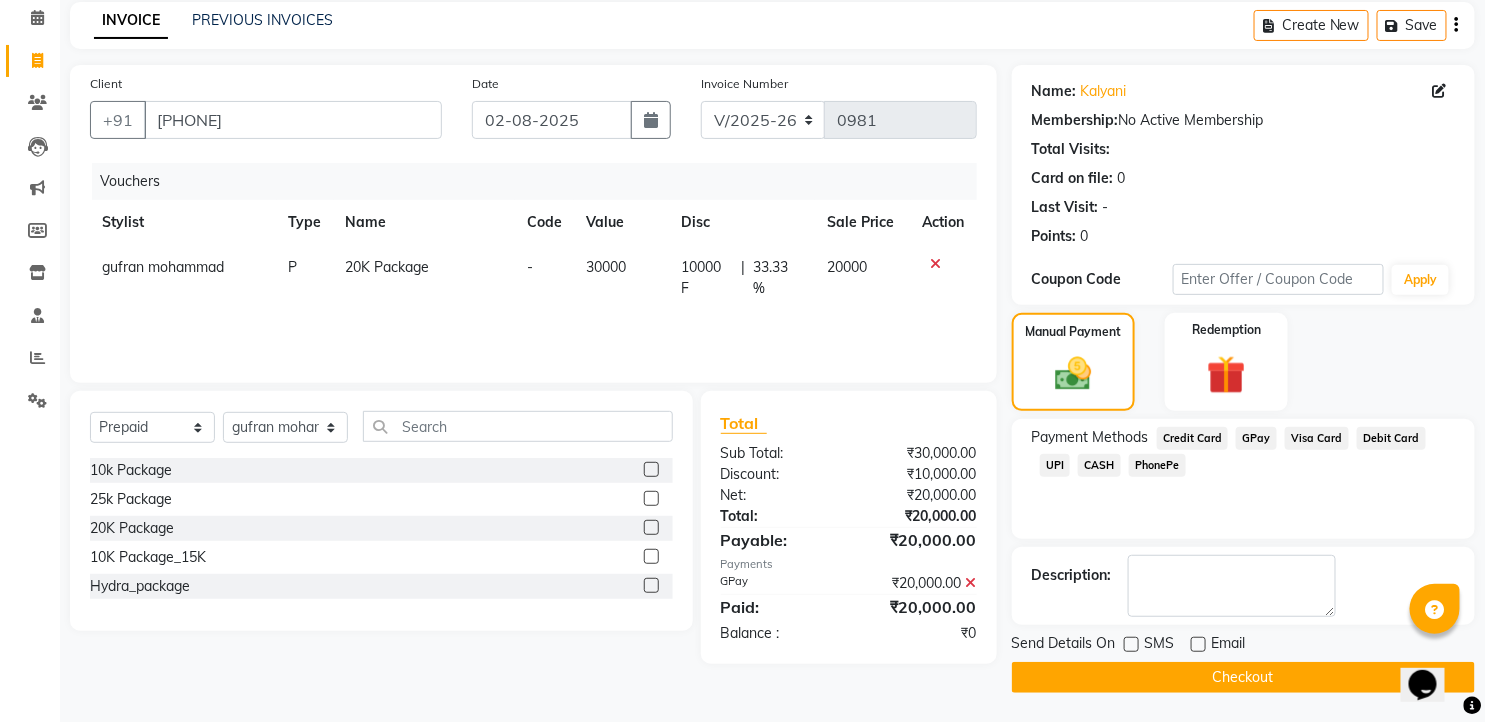 click on "Checkout" 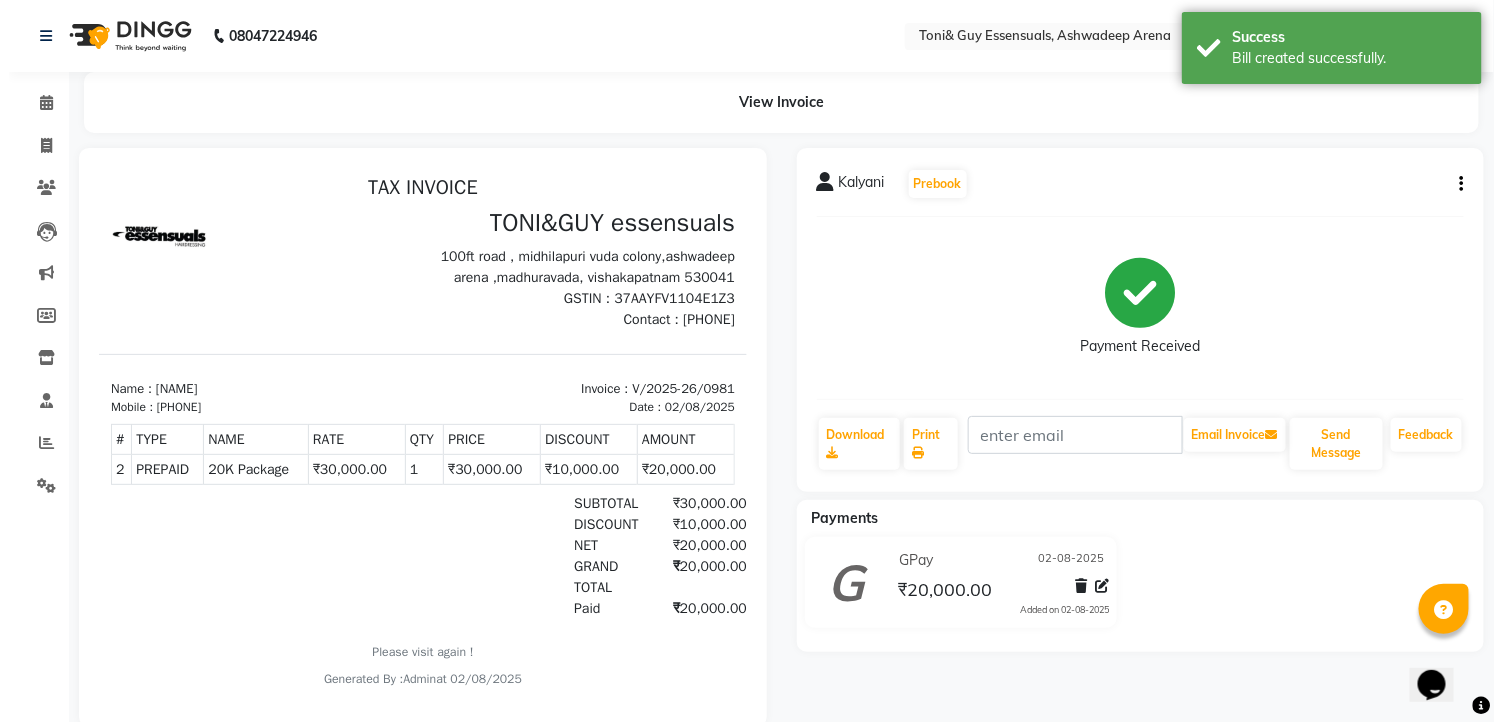 scroll, scrollTop: 0, scrollLeft: 0, axis: both 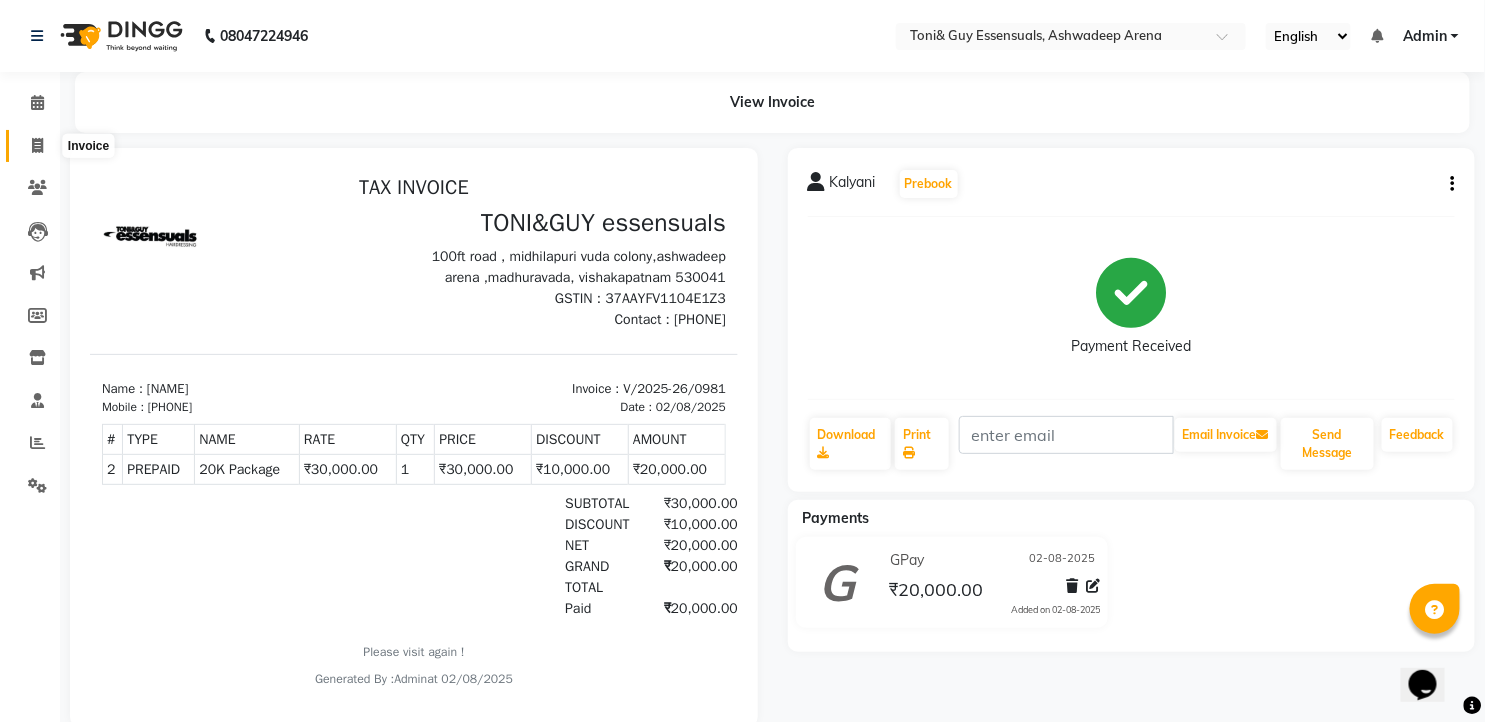click 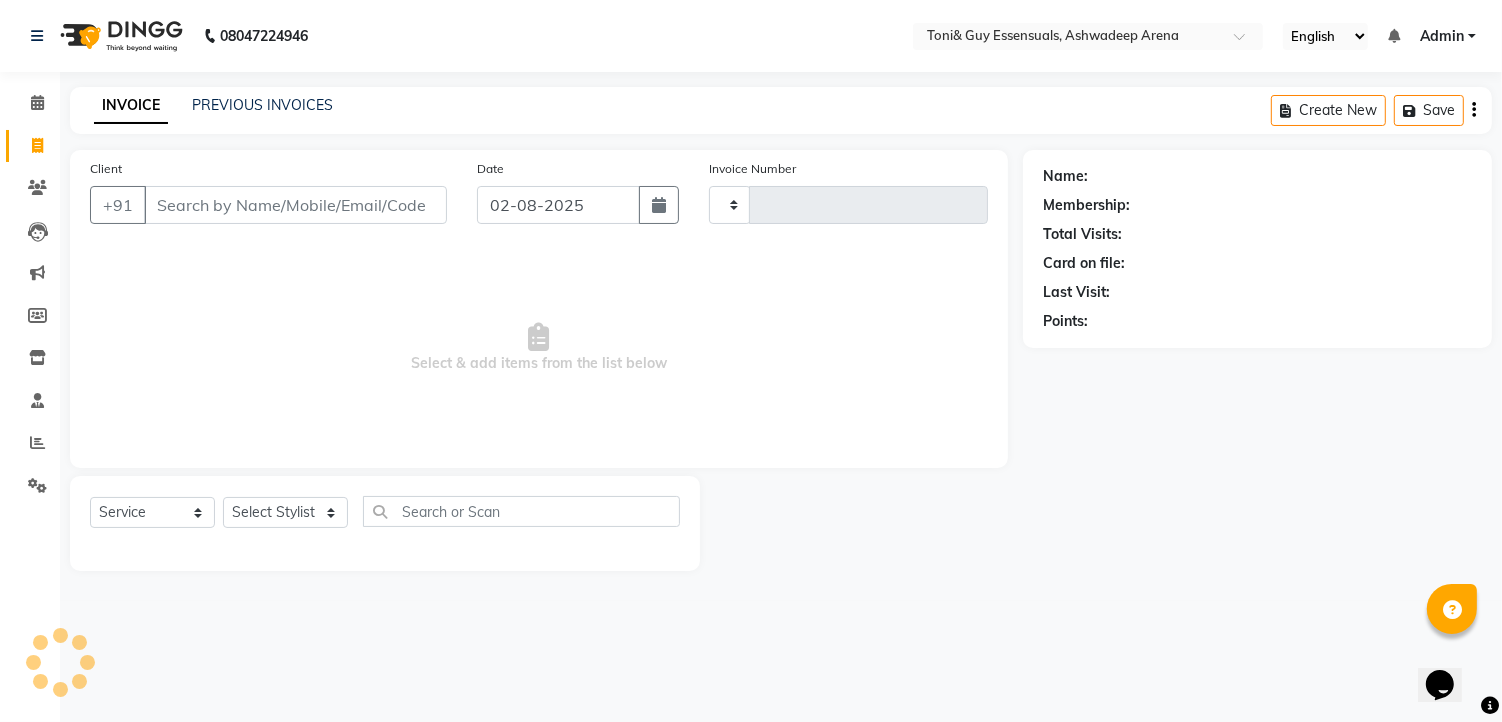type on "0982" 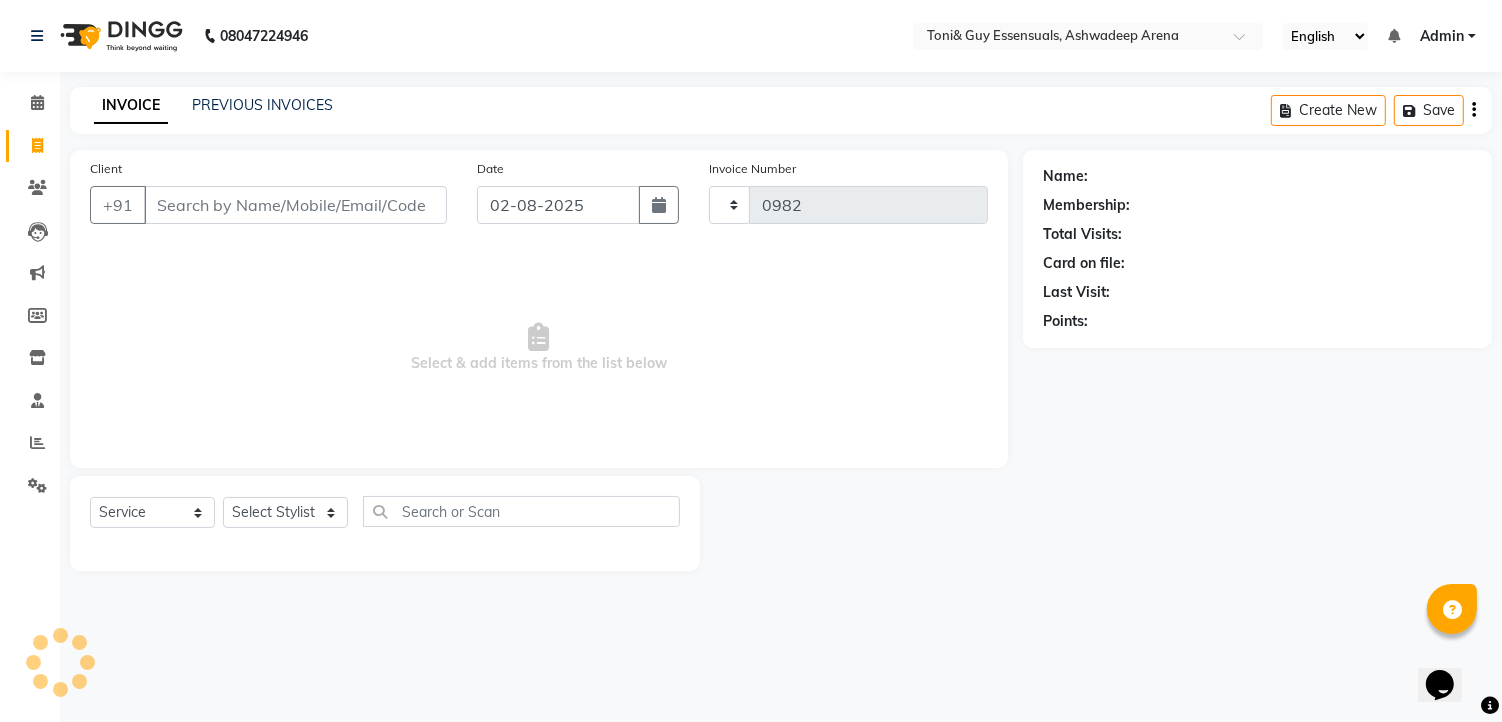 select on "7150" 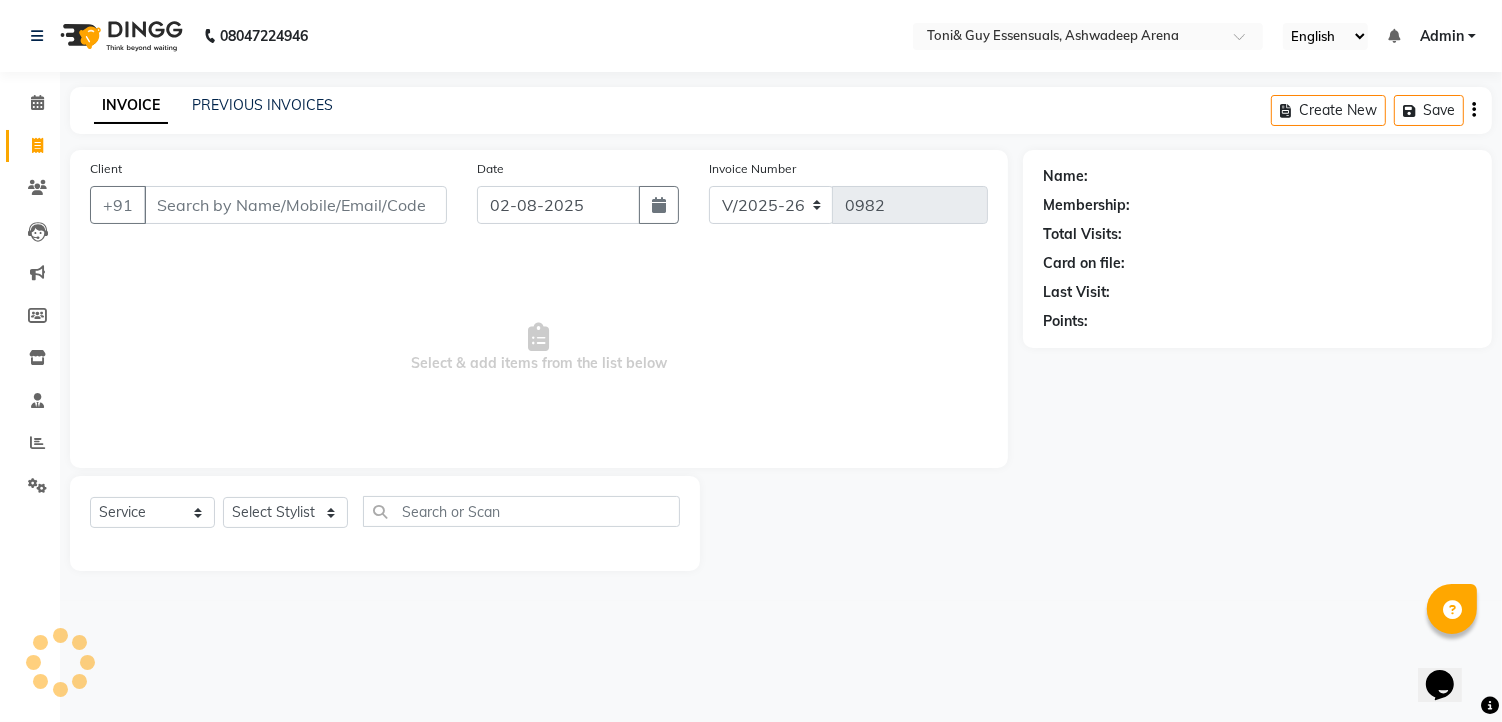 click on "Client" at bounding box center [295, 205] 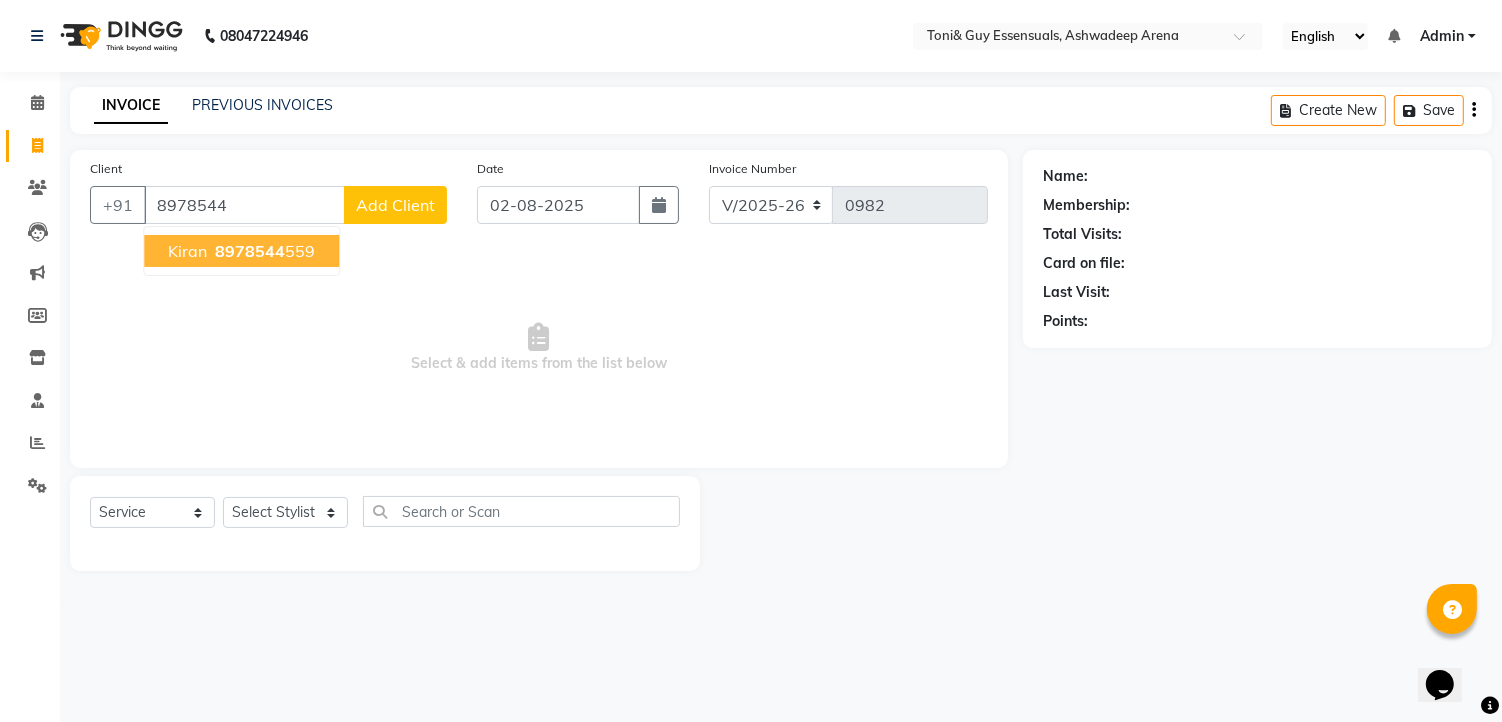 click on "8978544" at bounding box center [250, 251] 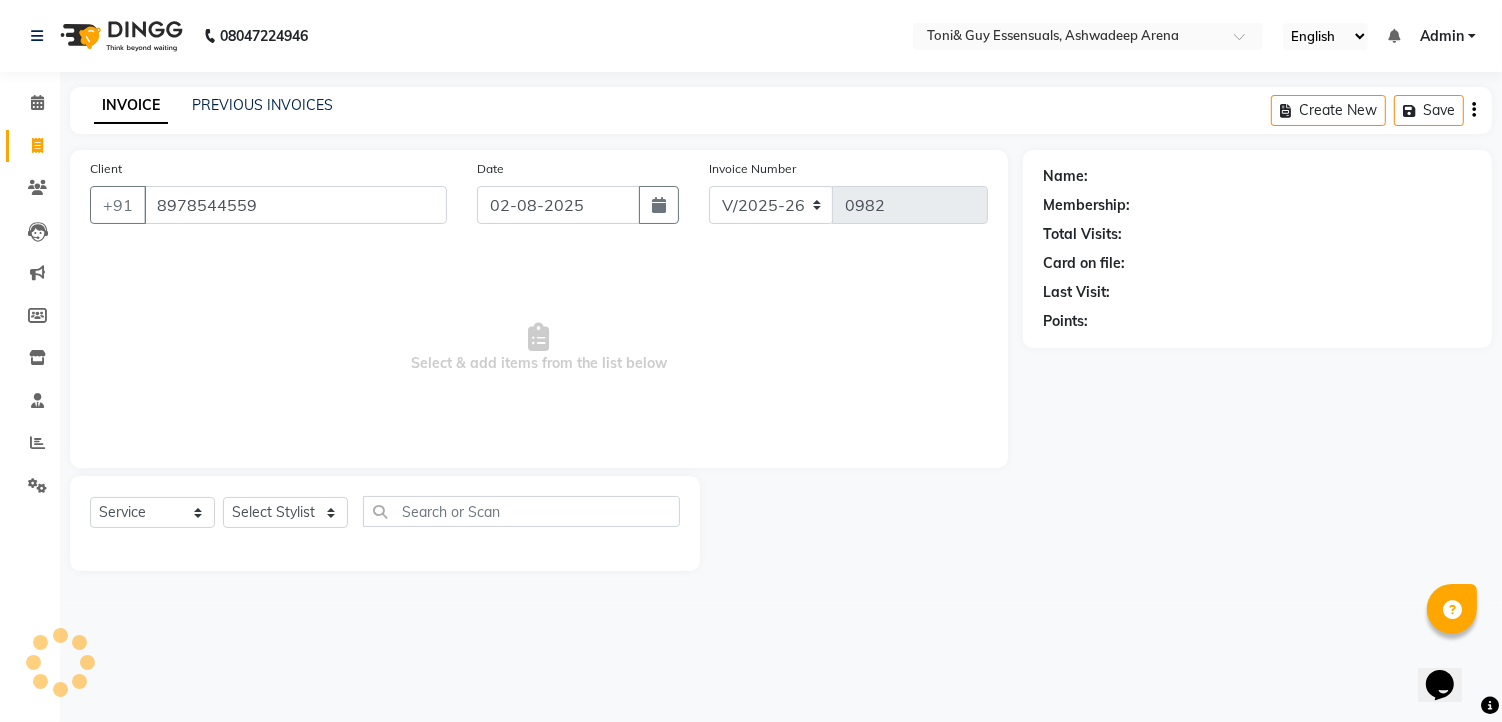 type on "8978544559" 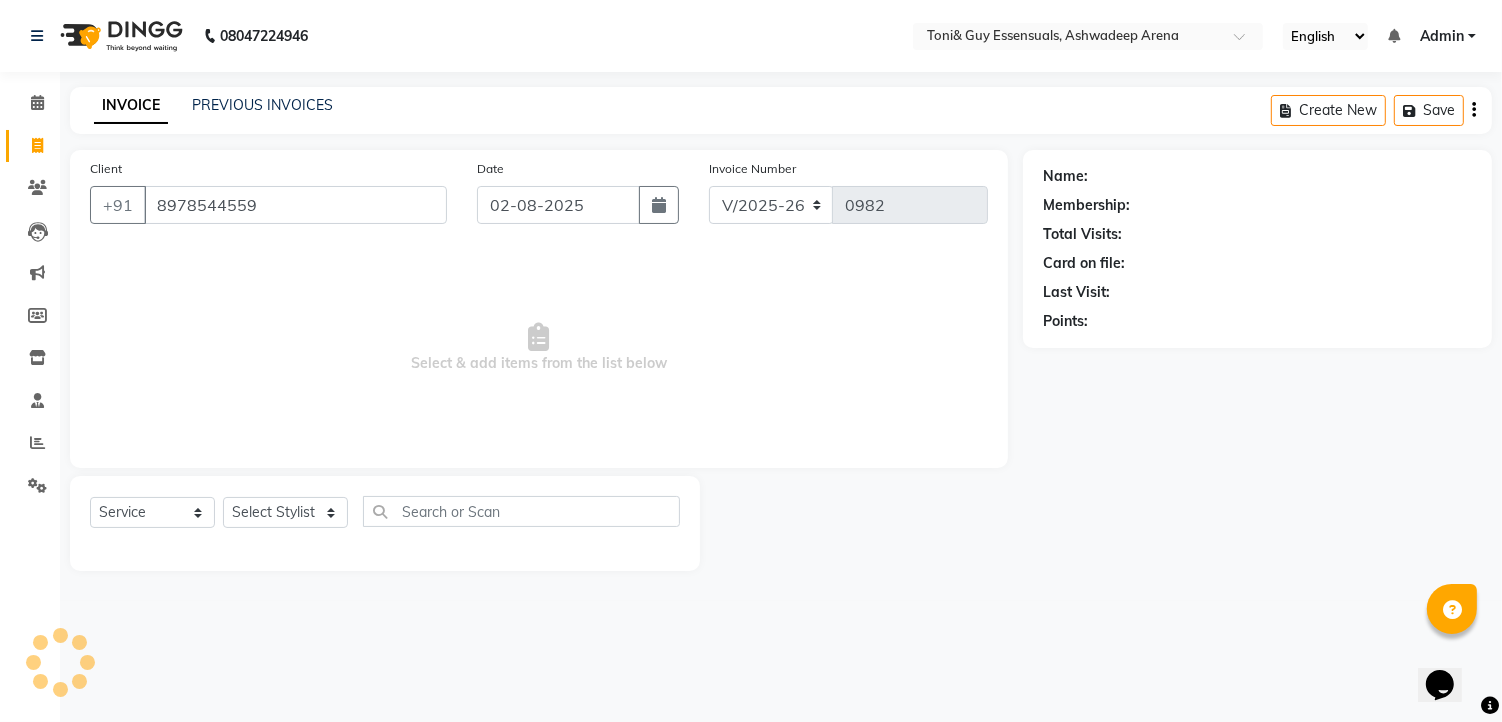 select on "1: Object" 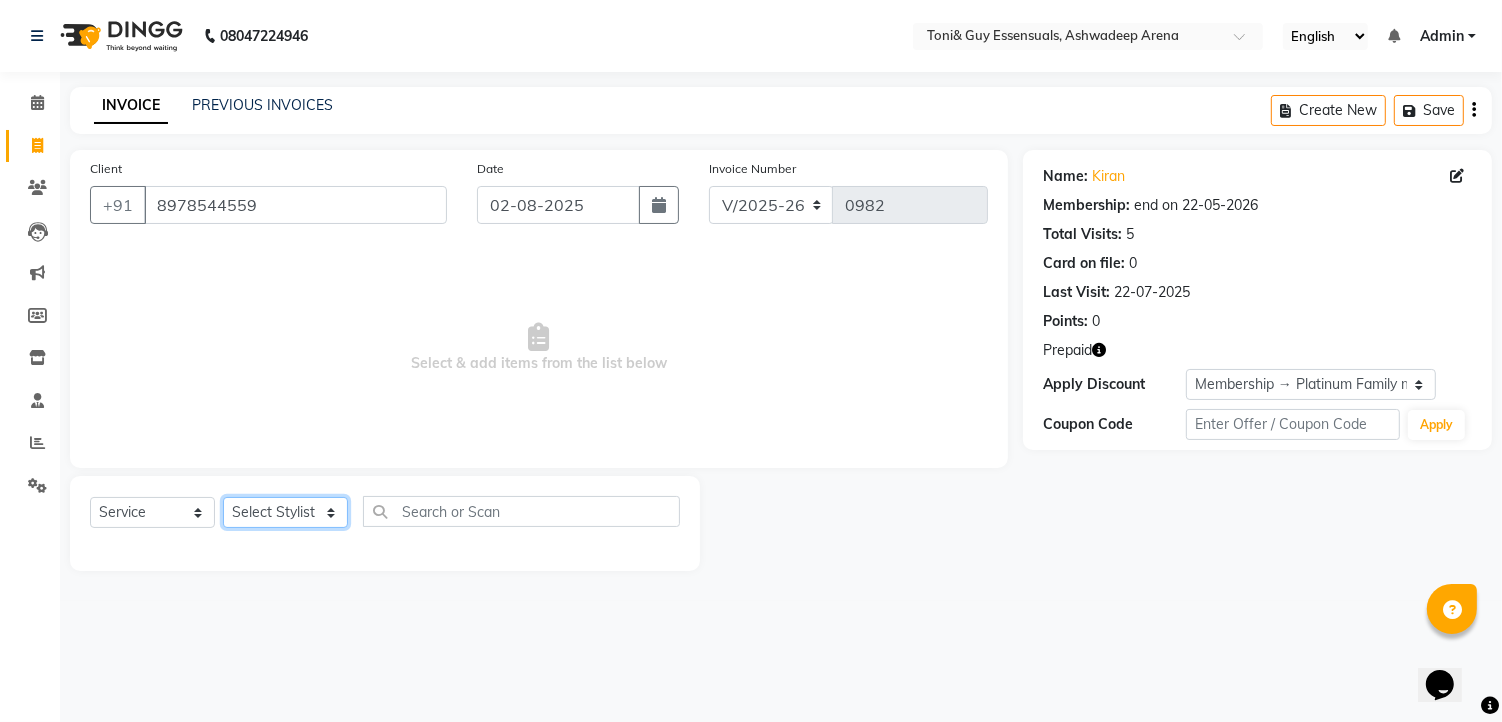 click on "Select Stylist faizz gufran mohammad hyma Kumari lalitha sree Manager Riya roy sahik" 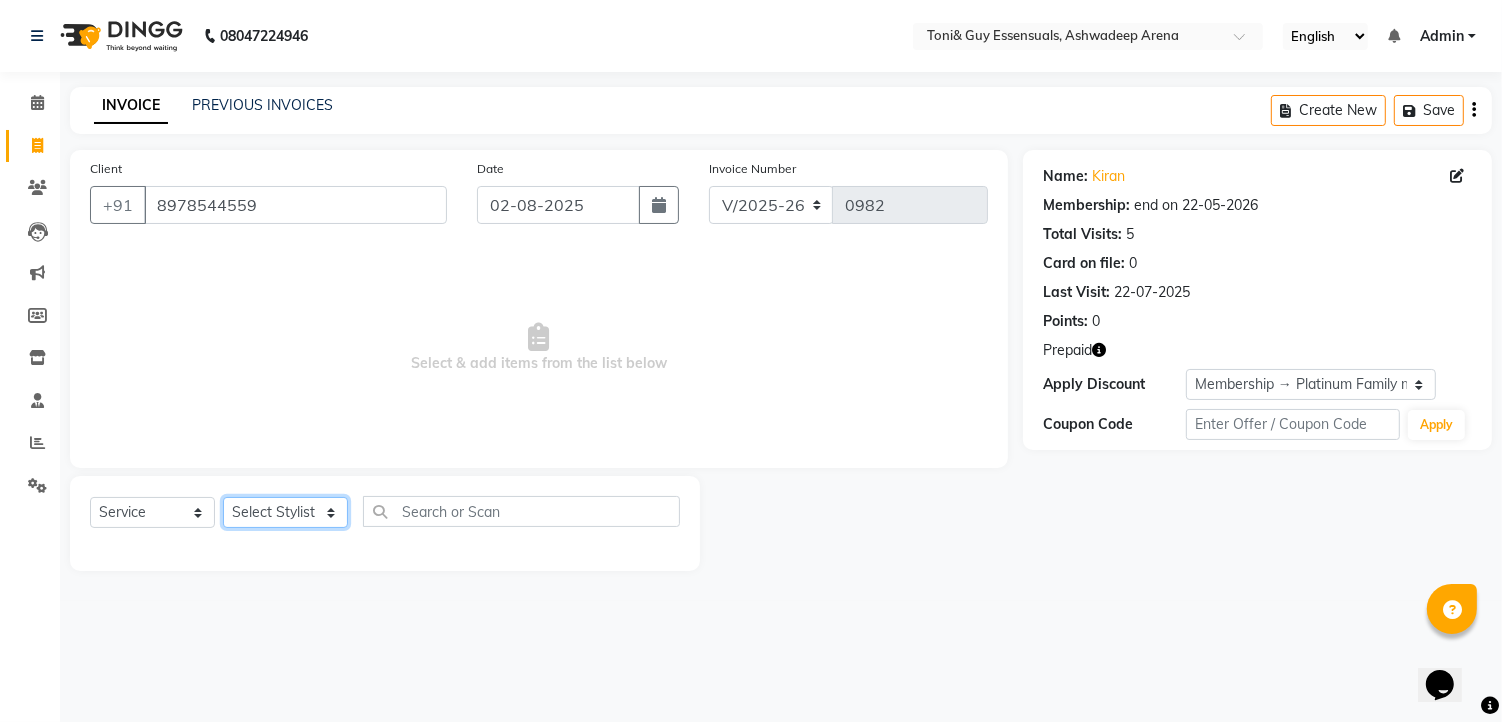 select on "65173" 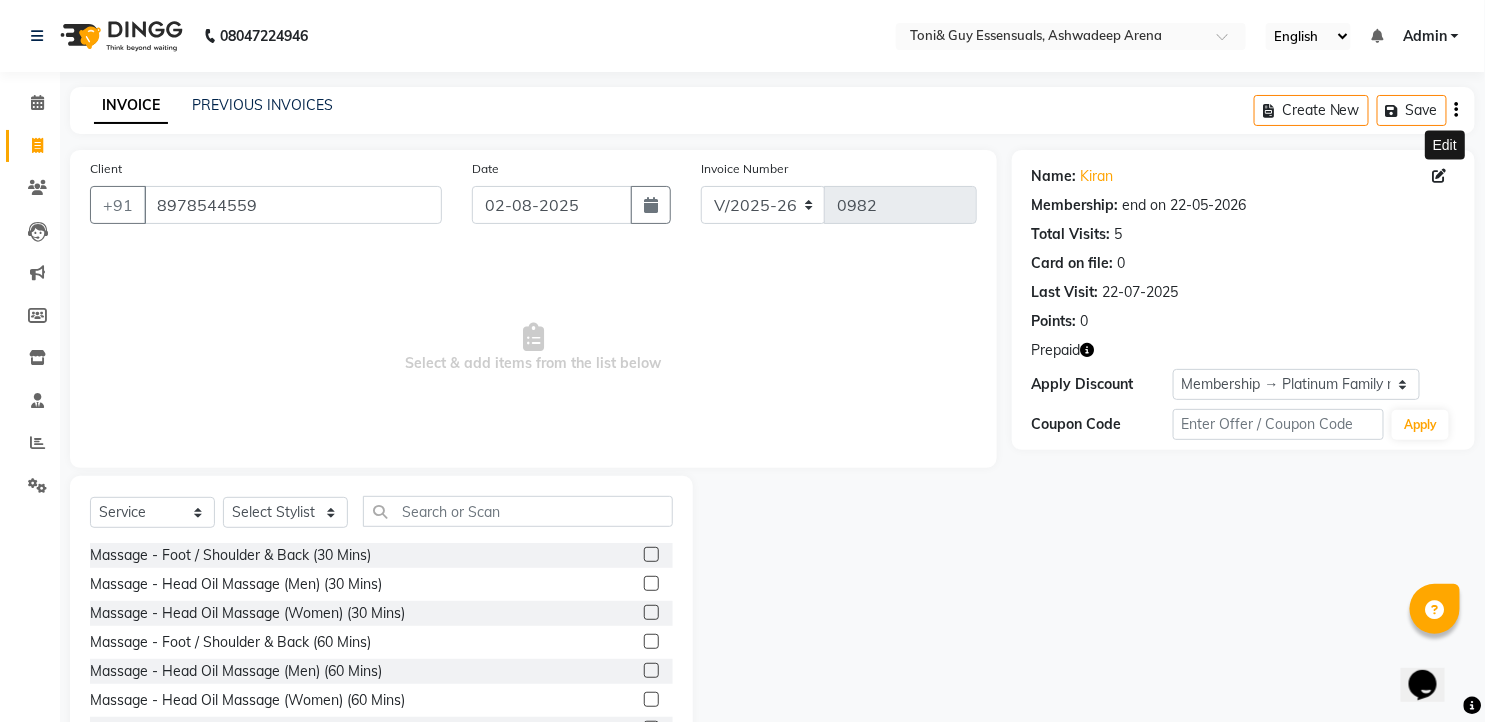 click 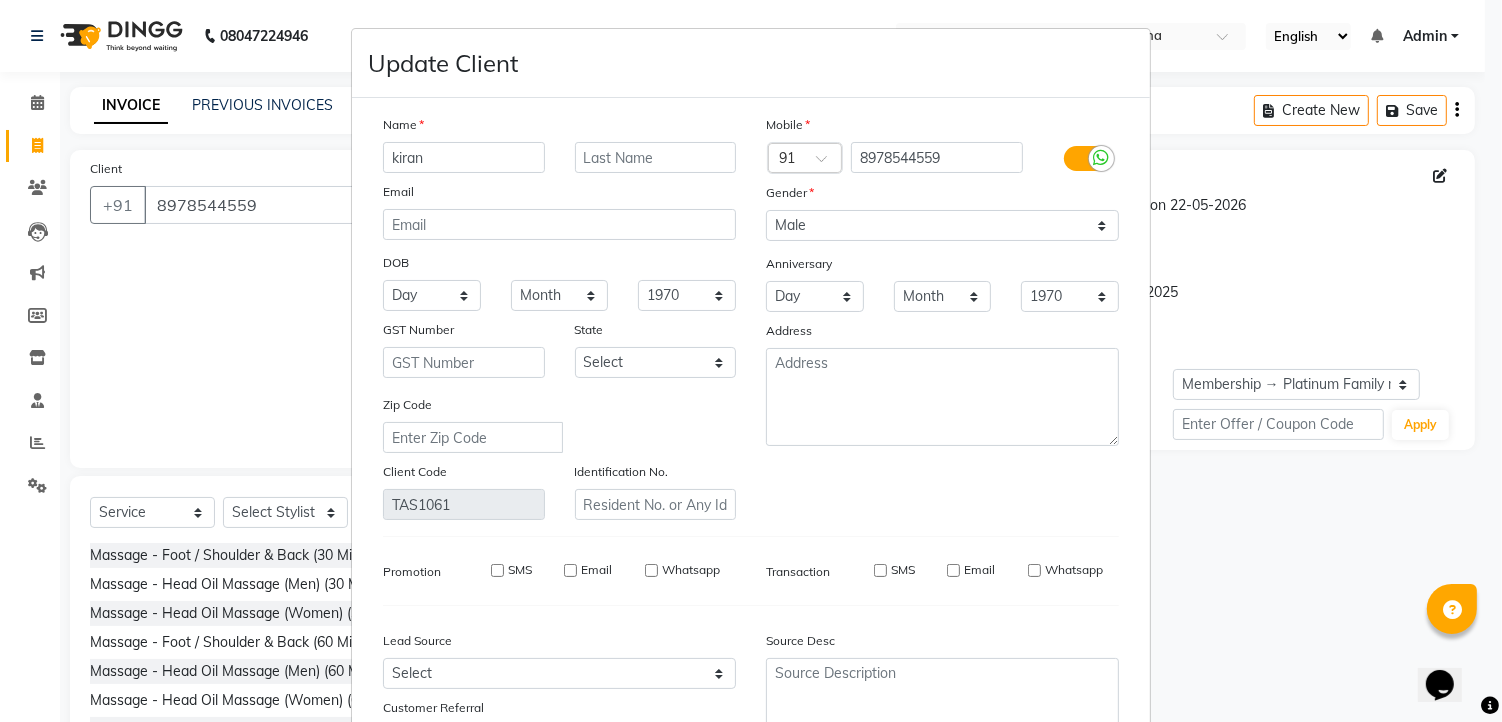 drag, startPoint x: 460, startPoint y: 164, endPoint x: 207, endPoint y: 153, distance: 253.23901 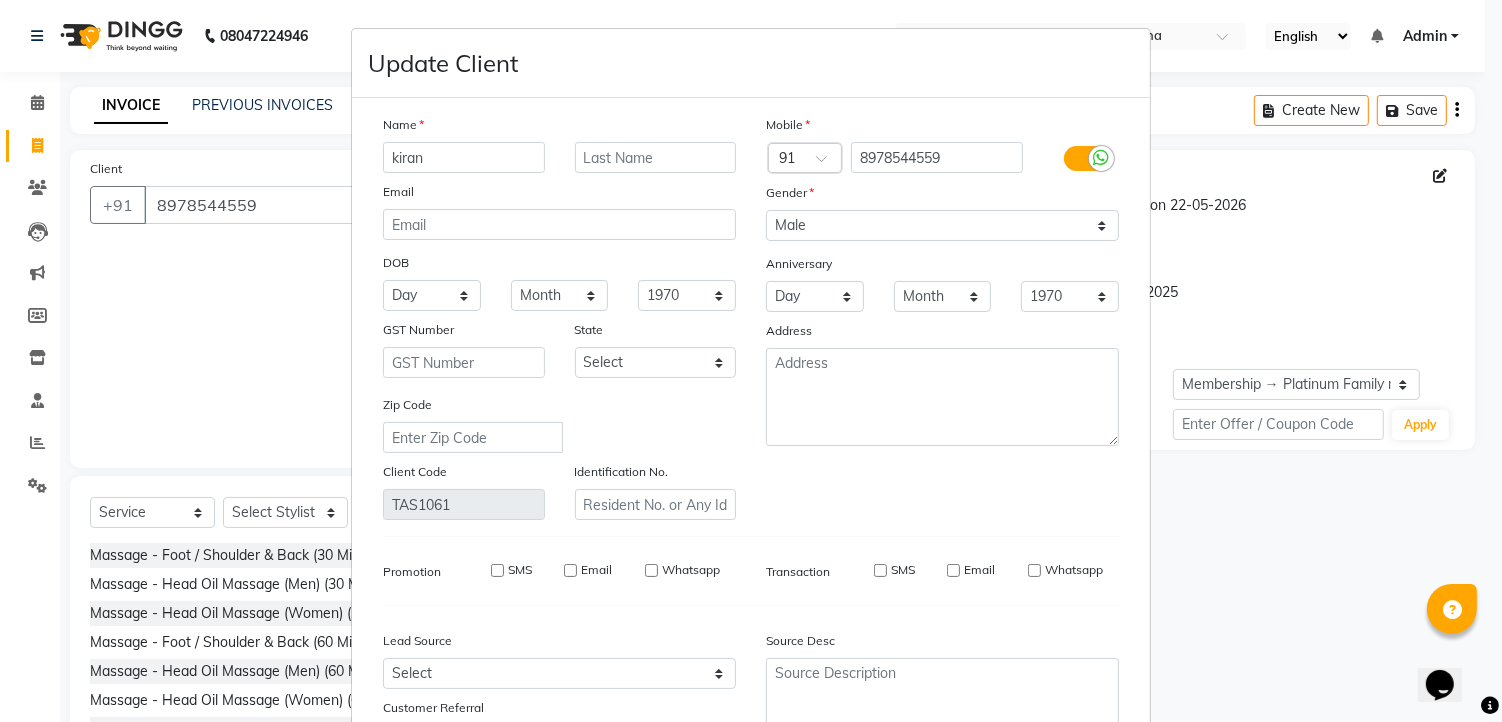 click on "Update Client Name kiran Email DOB Day 01 02 03 04 05 06 07 08 09 10 11 12 13 14 15 16 17 18 19 20 21 22 23 24 25 26 27 28 29 30 31 Month January February March April May June July August September October November December 1940 1941 1942 1943 1944 1945 1946 1947 1948 1949 1950 1951 1952 1953 1954 1955 1956 1957 1958 1959 1960 1961 1962 1963 1964 1965 1966 1967 1968 1969 1970 1971 1972 1973 1974 1975 1976 1977 1978 1979 1980 1981 1982 1983 1984 1985 1986 1987 1988 1989 1990 1991 1992 1993 1994 1995 1996 1997 1998 1999 2000 2001 2002 2003 2004 2005 2006 2007 2008 2009 2010 2011 2012 2013 2014 2015 2016 2017 2018 2019 2020 2021 2022 2023 2024 GST Number State Select Andaman and Nicobar Islands Andhra Pradesh Arunachal Pradesh Assam Bihar Chandigarh Chhattisgarh Dadra and Nagar Haveli Daman and Diu Delhi Goa Gujarat Haryana Himachal Pradesh Jammu and Kashmir Jharkhand Karnataka Kerala Lakshadweep Madhya Pradesh Maharashtra Manipur Meghalaya Mizoram Nagaland Odisha Pondicherry Punjab Rajasthan Sikkim Tamil Nadu" at bounding box center [751, 361] 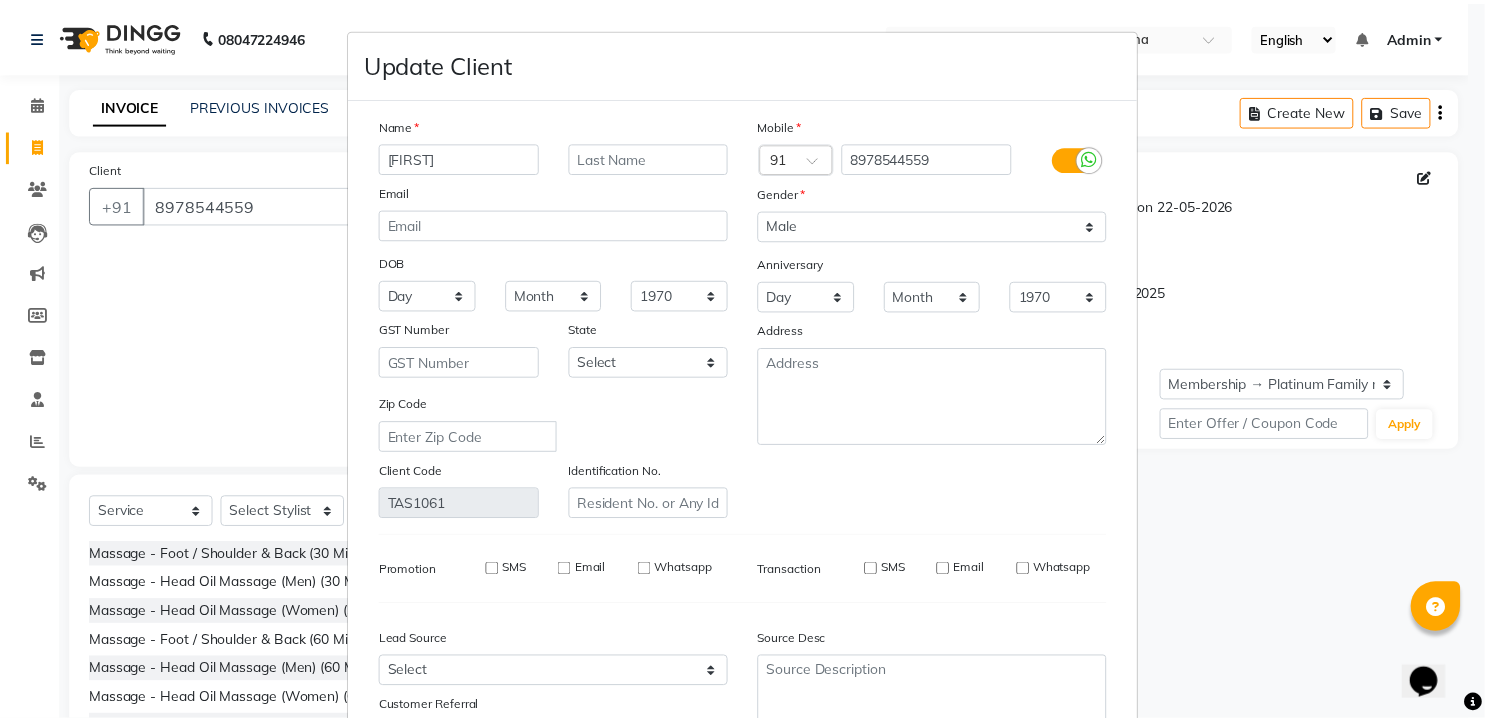 scroll, scrollTop: 167, scrollLeft: 0, axis: vertical 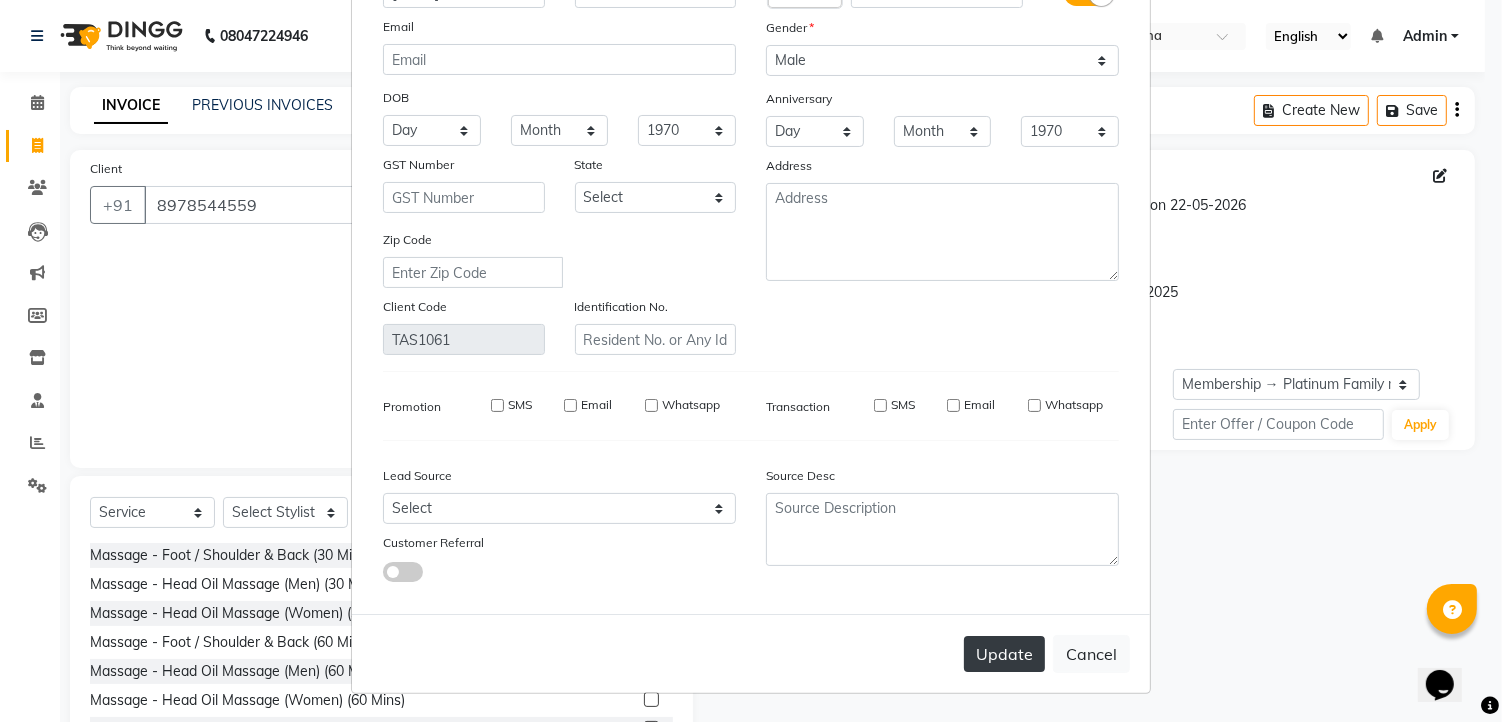 type on "nagarjun" 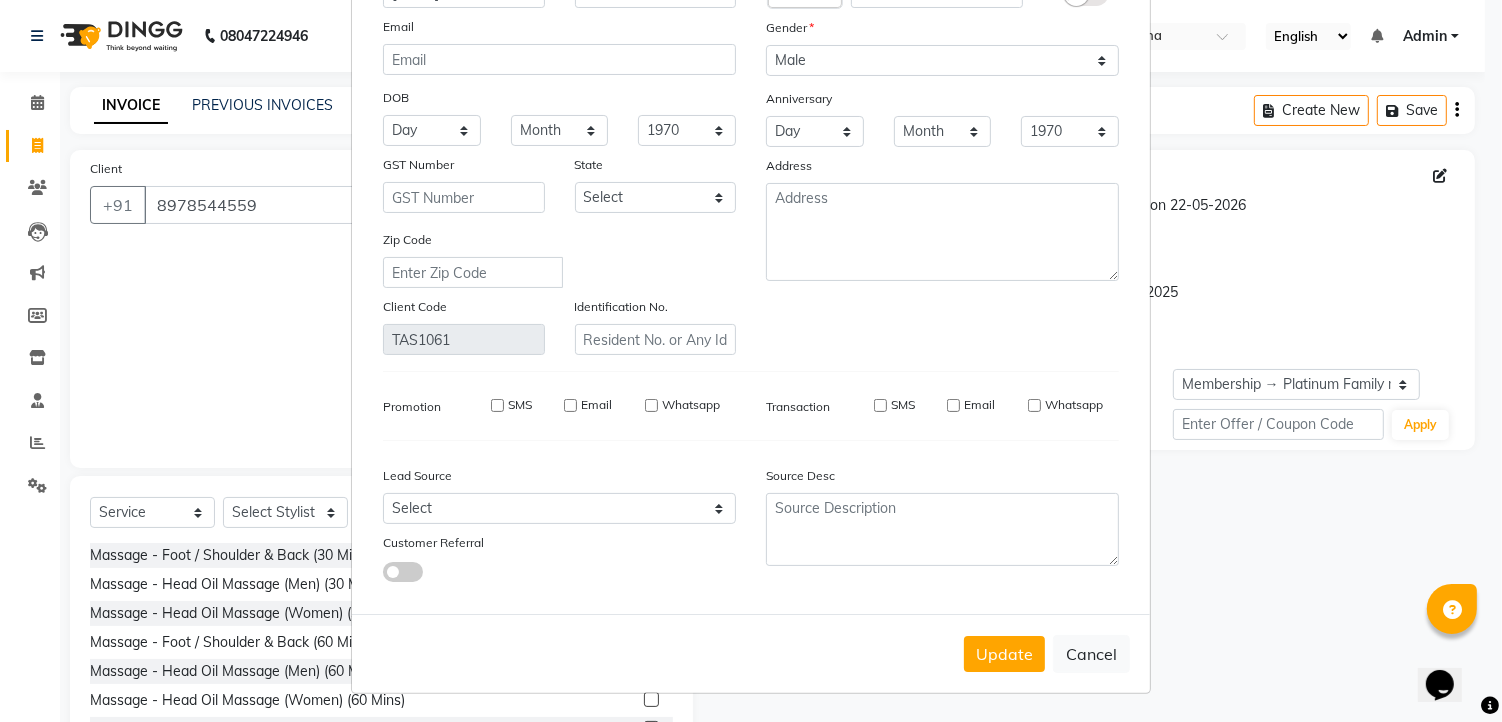 type 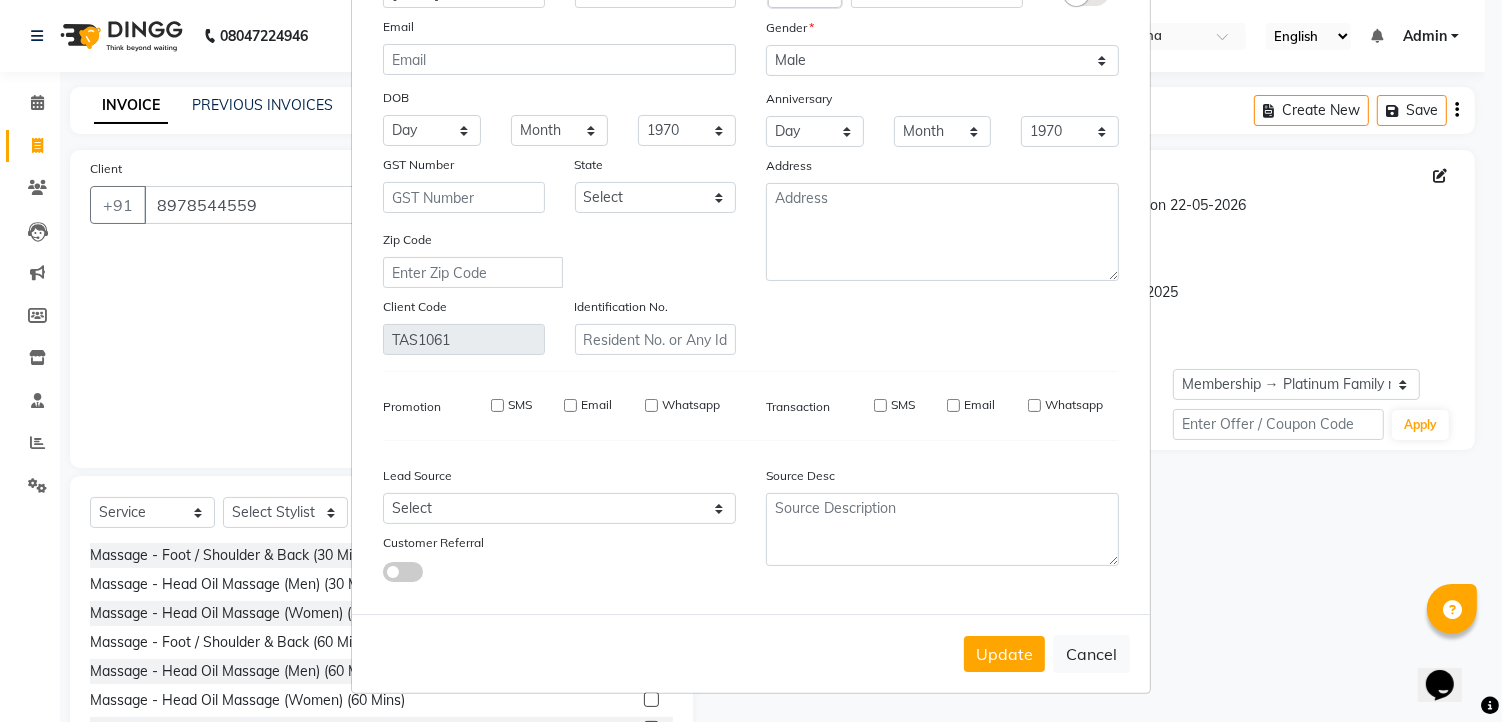 select 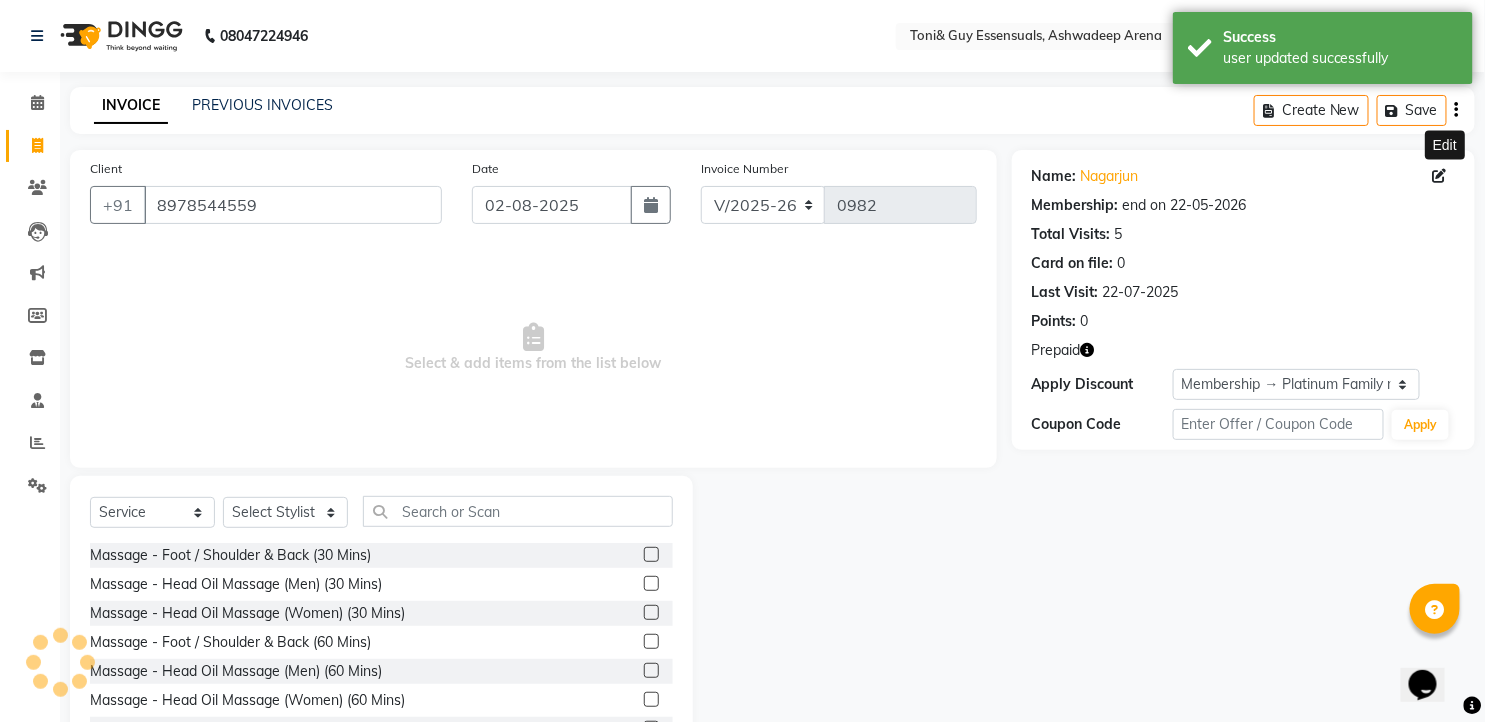 select on "2: Object" 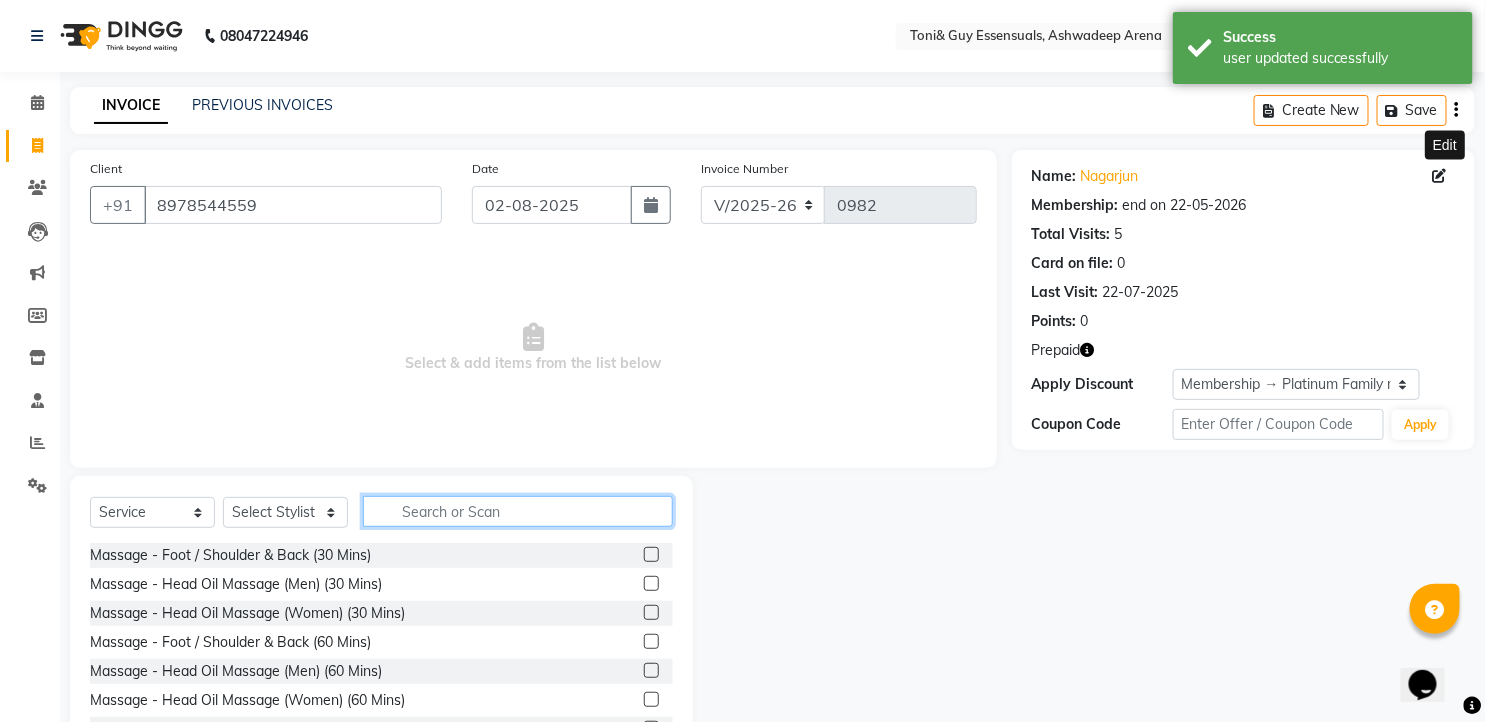 click 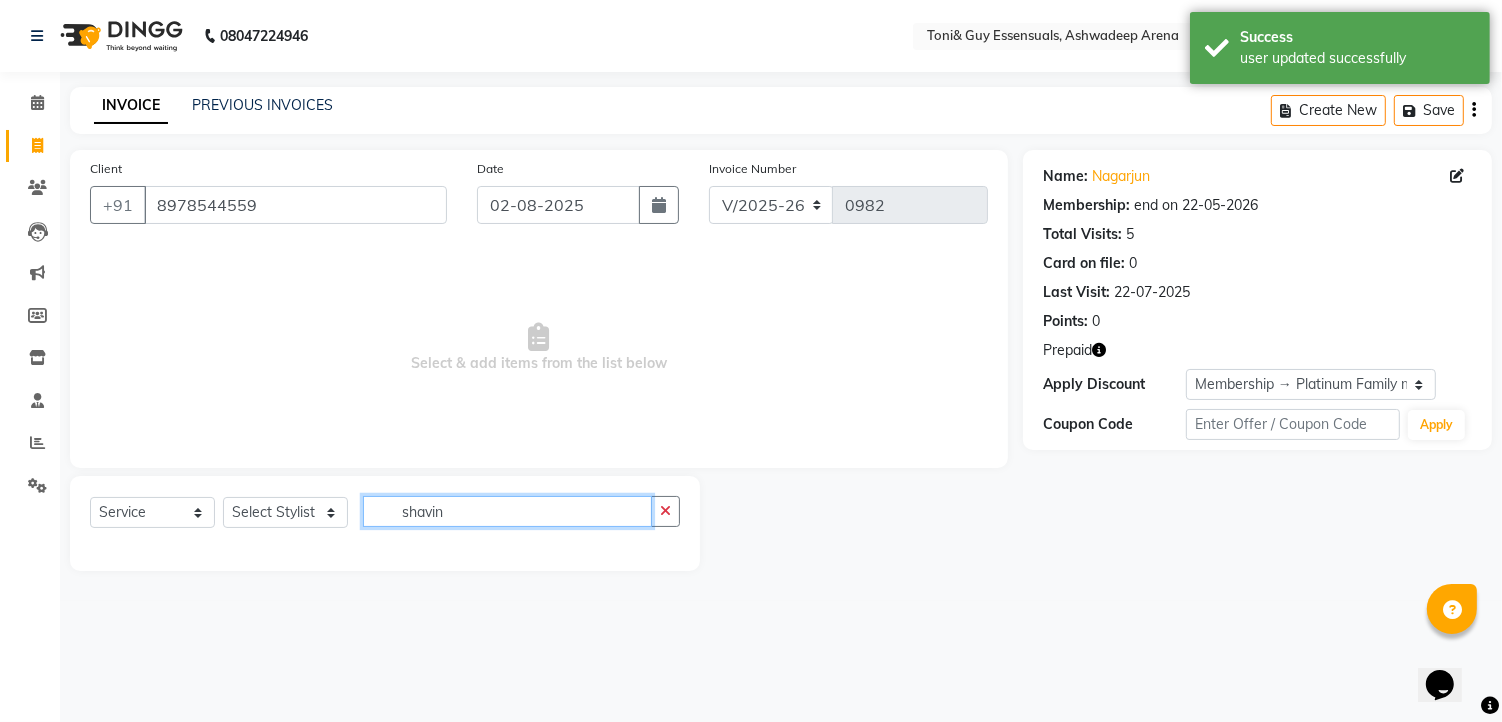 type on "shaving" 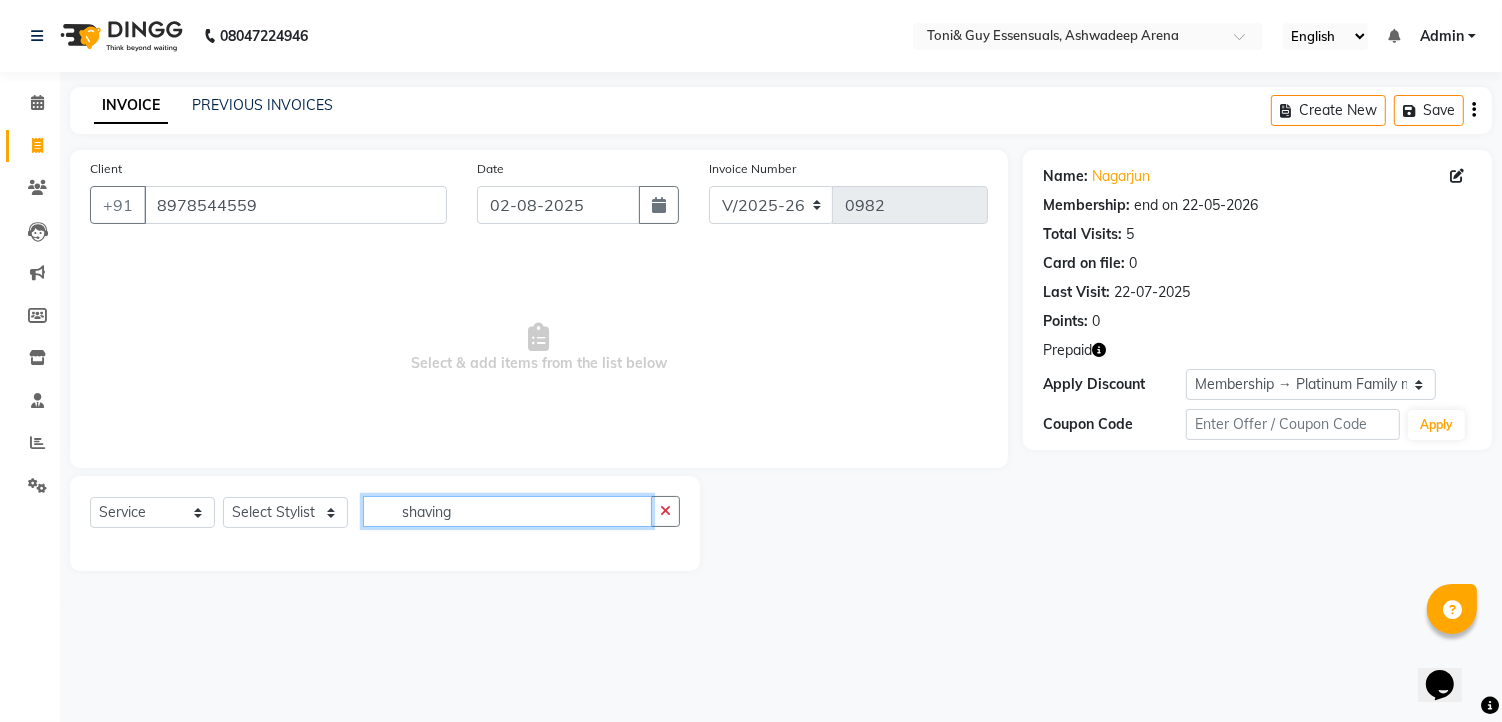 drag, startPoint x: 480, startPoint y: 511, endPoint x: 360, endPoint y: 526, distance: 120.93387 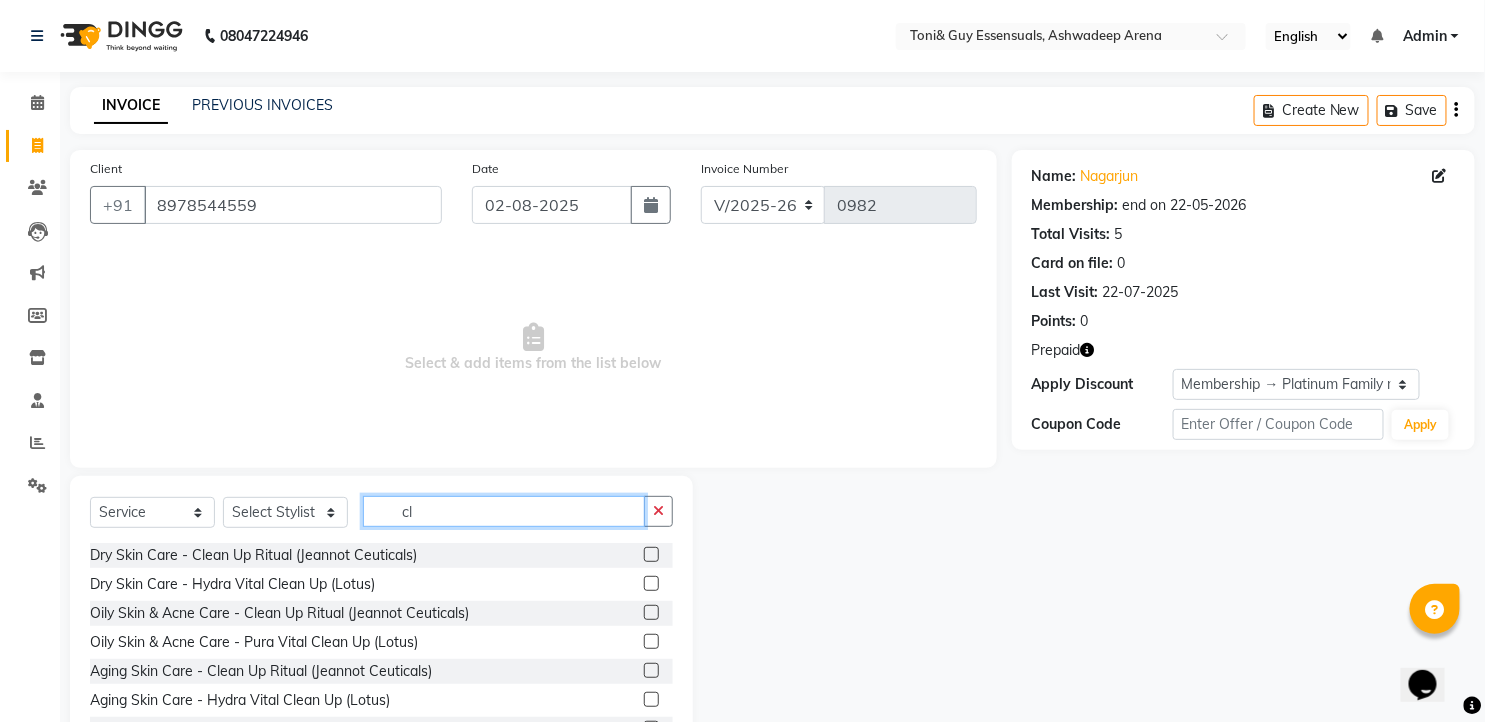 type on "c" 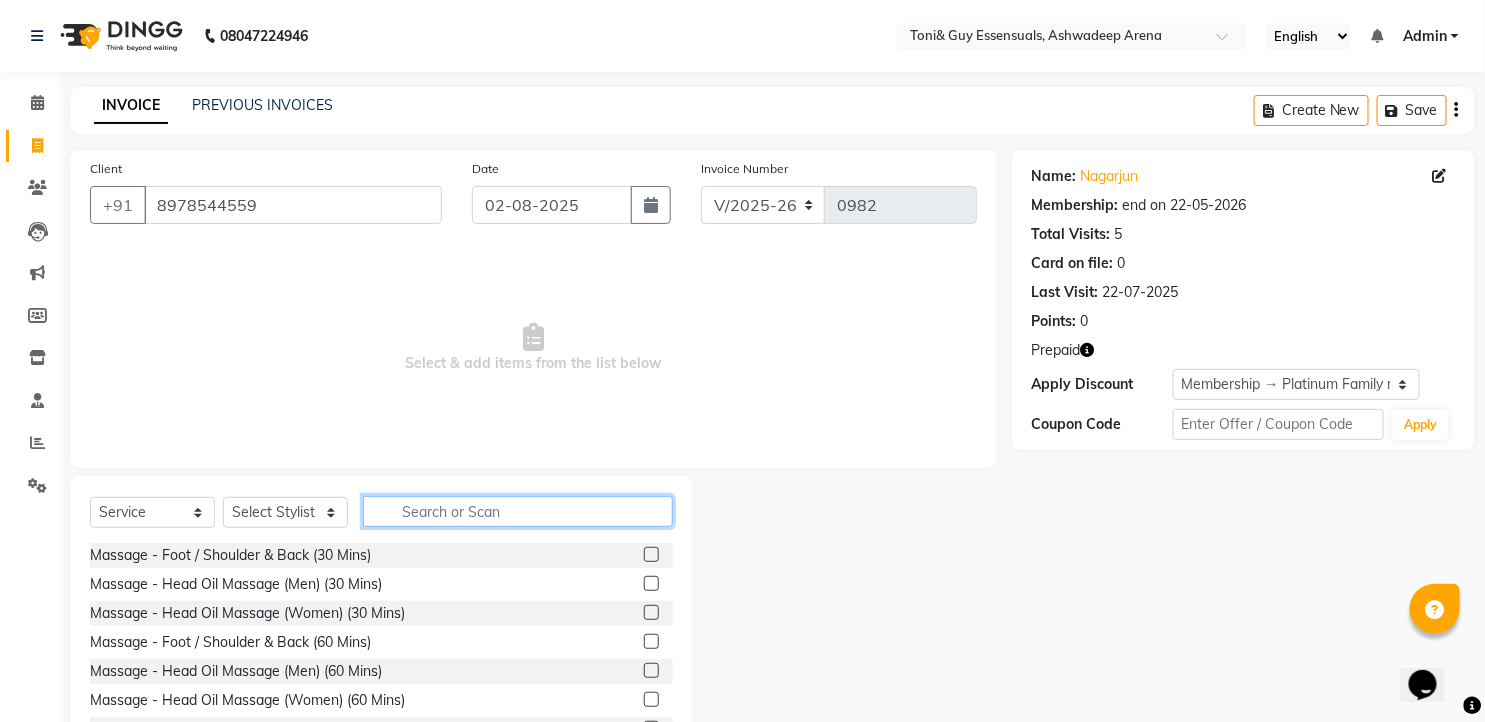 click 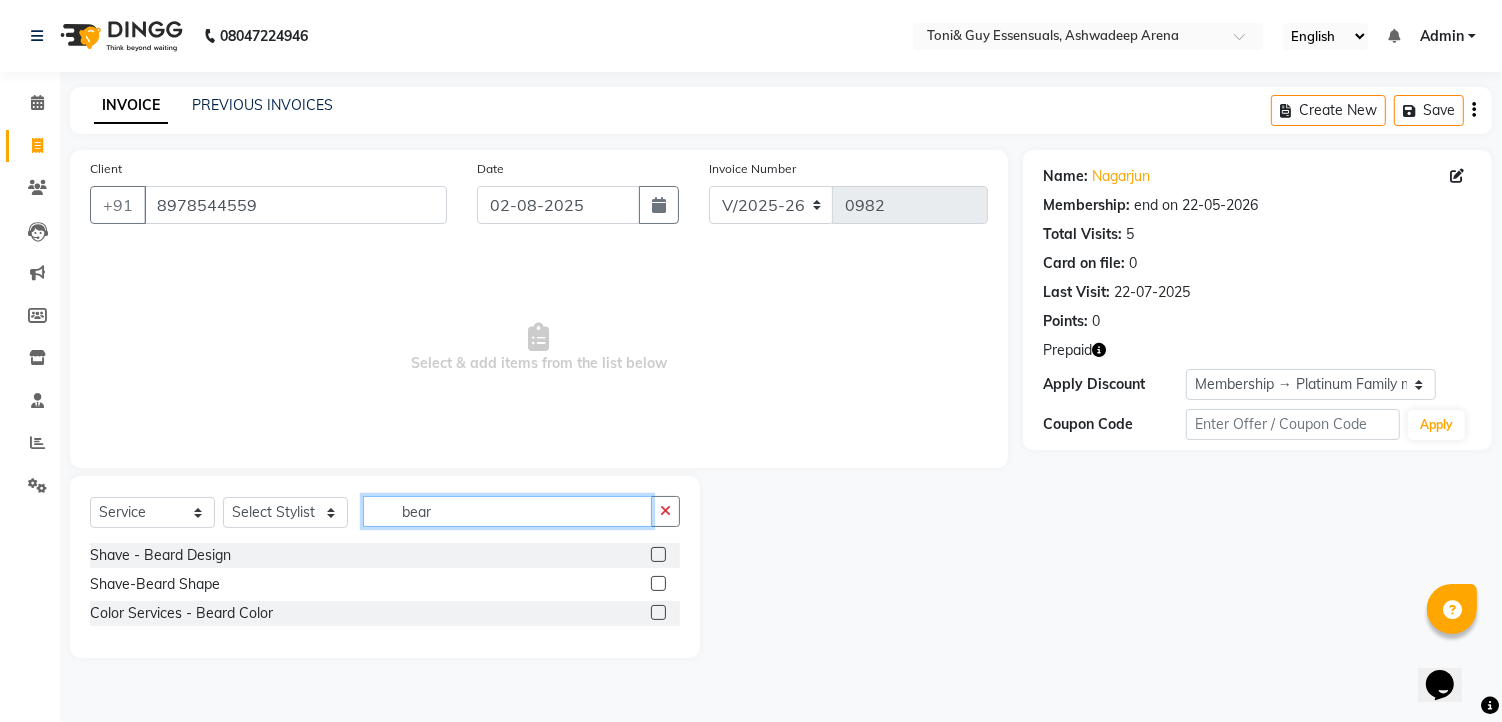 type on "bear" 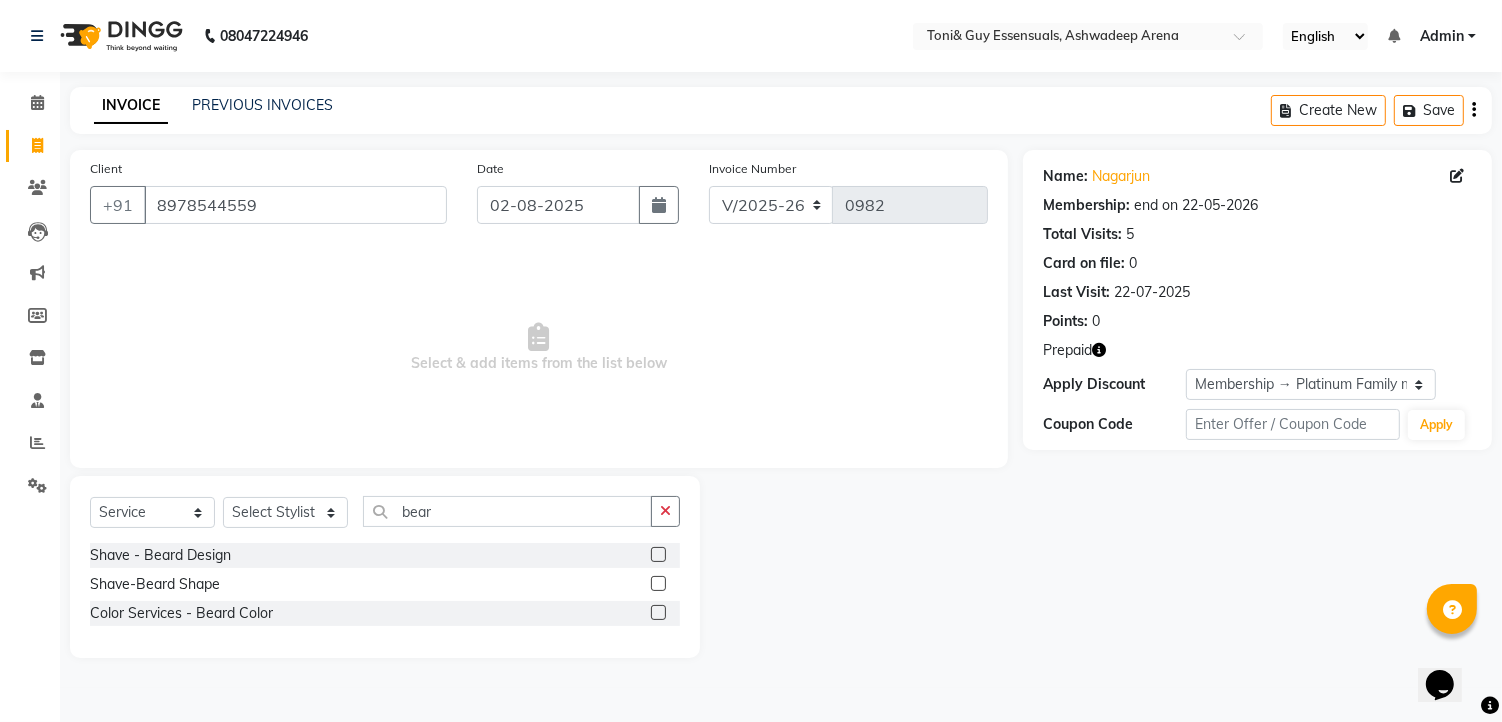 click 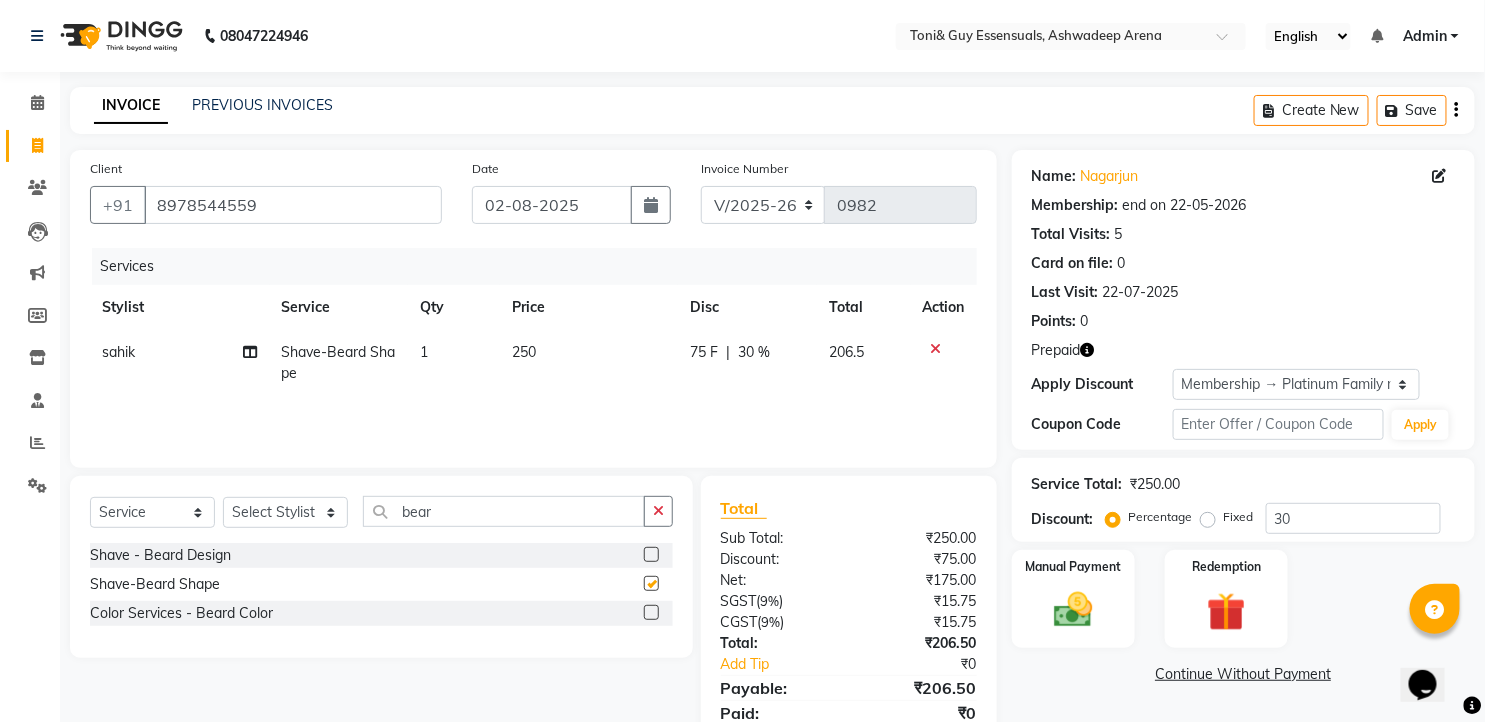 checkbox on "false" 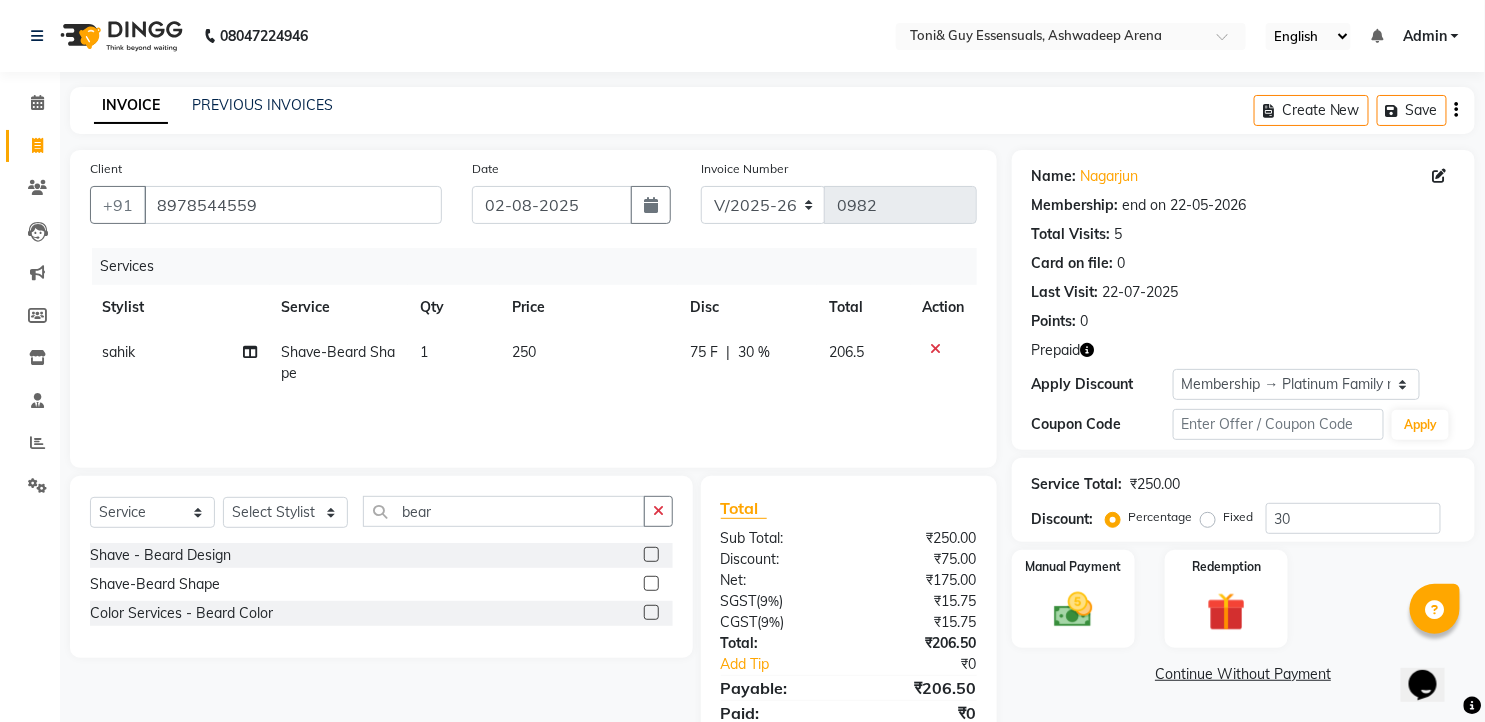 click on "250" 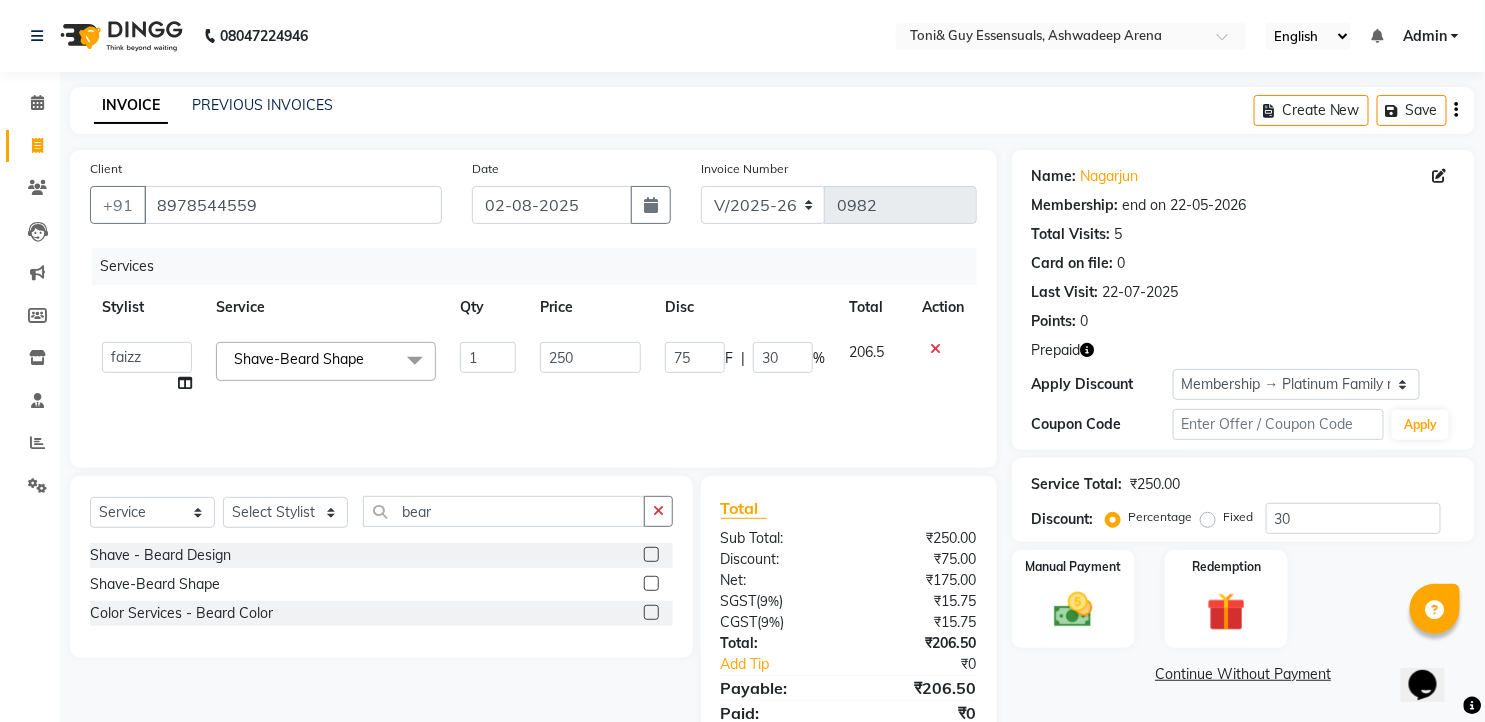 click on "1" 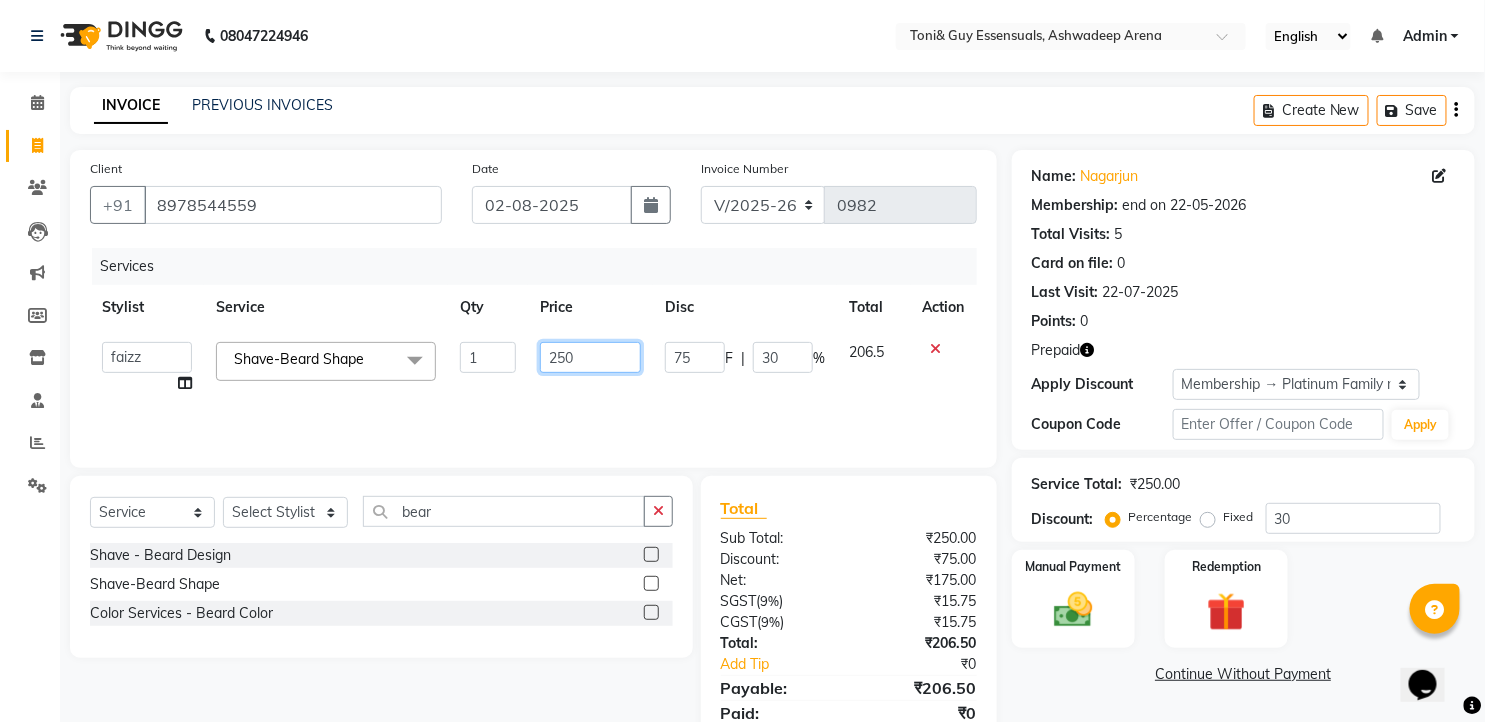 click on "250" 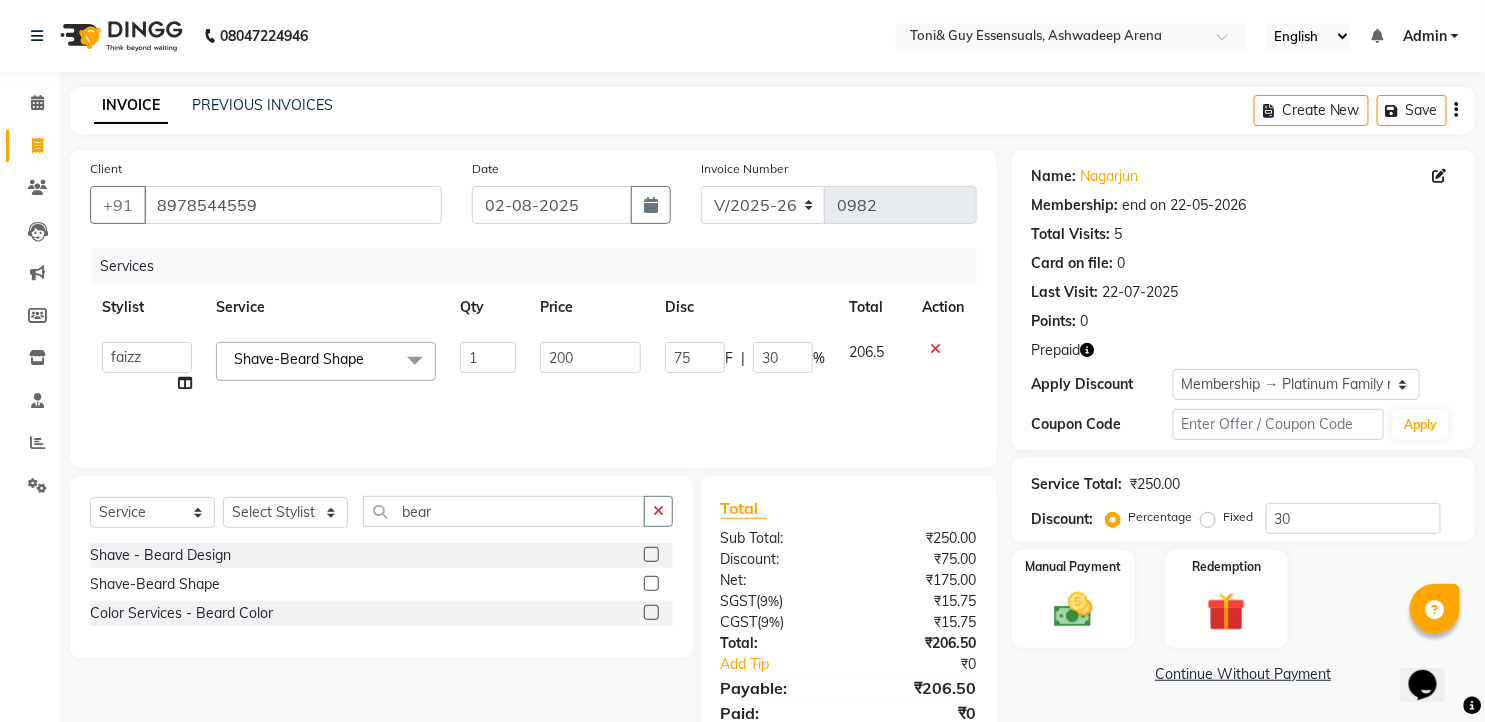 click on "Client +91 8978544559 Date 02-08-2025 Invoice Number V/2025 V/2025-26 0982 Services Stylist Service Qty Price Disc Total Action  faizz   gufran mohammad   hyma   Kumari   lalitha sree   Manager   Riya roy   sahik  Shave-Beard Shape  x Massage - Foot / Shoulder & Back (30 Mins) Massage - Head Oil Massage (Men) (30 Mins) Massage - Head Oil Massage (Women) (30 Mins) Massage - Foot / Shoulder & Back (60 Mins) Massage - Head Oil Massage (Men) (60 Mins) Massage - Head Oil Massage (Women) (60 Mins) Massage - Chakra Herbal Scrub & Wrap (60 Mins) Massage - Swedish Therapy (60 Mins) Massage - Swedish Therapy (90 Mins) Massage - Balanese Therapy (60 Mins) Massage - Balanese Therapy (90 Mins) Massage - Deep Tissue Therapy (60 Mins) Massage - Deep Tissue Therapy (90 Mins) Hair wash Dry Skin Care - Clean Up Ritual (Jeannot Ceuticals) Dry Skin Care - Instant Glow  (Jeannot Ceuticals) Dry Skin Care - Brilliance White  (Jeannot Ceuticals) Dry Skin Care - Hydra Vital Clean Up (Lotus) Dry Skin Care - Insta Fair (Lotus) 1 200 F" 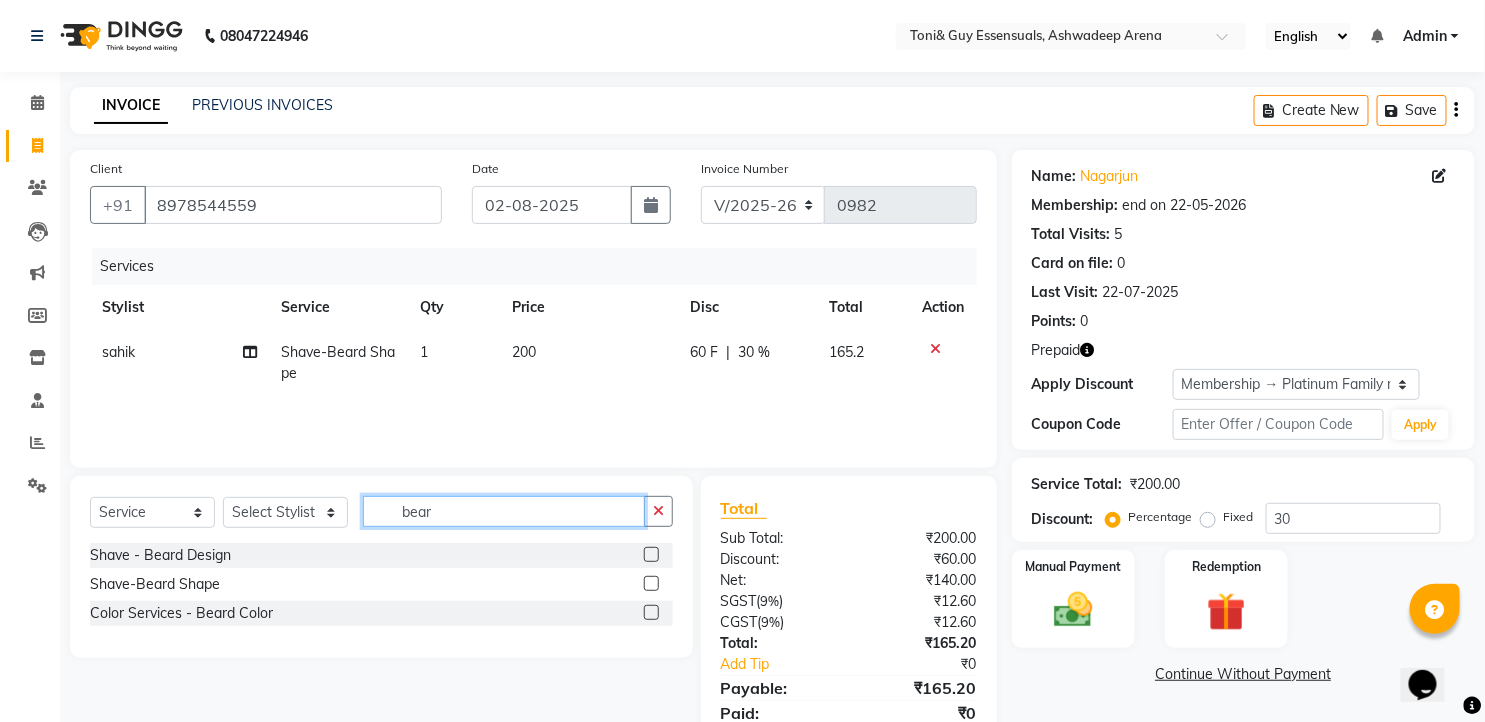 drag, startPoint x: 438, startPoint y: 514, endPoint x: 395, endPoint y: 508, distance: 43.416588 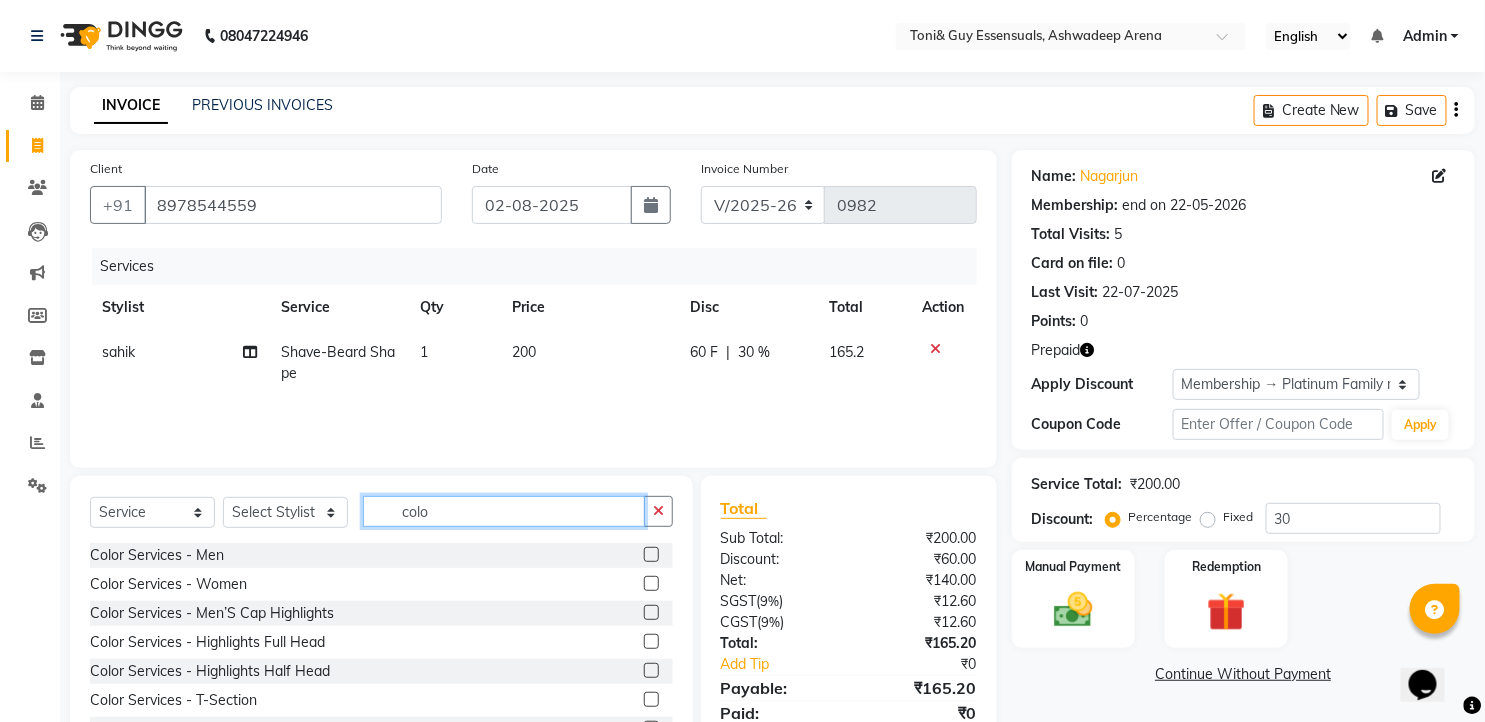 type on "colo" 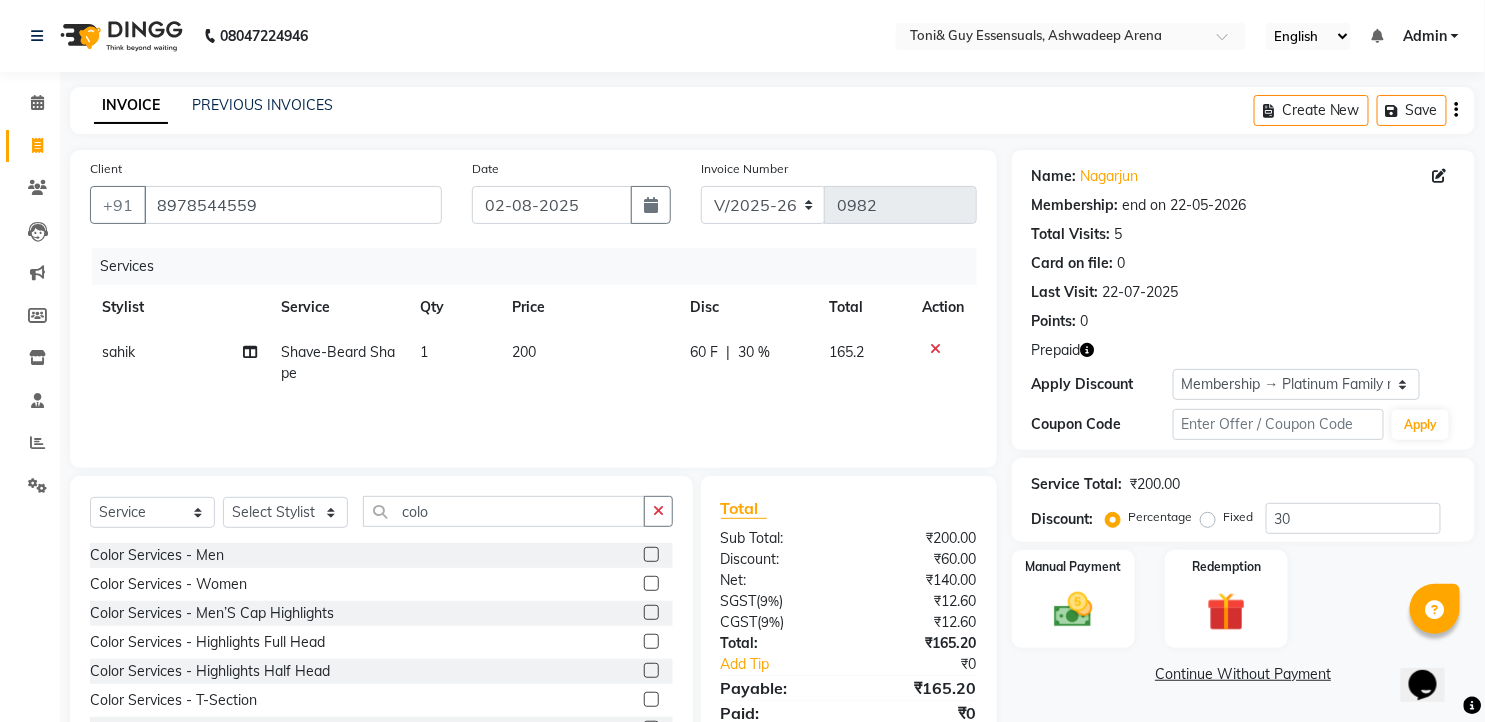 click 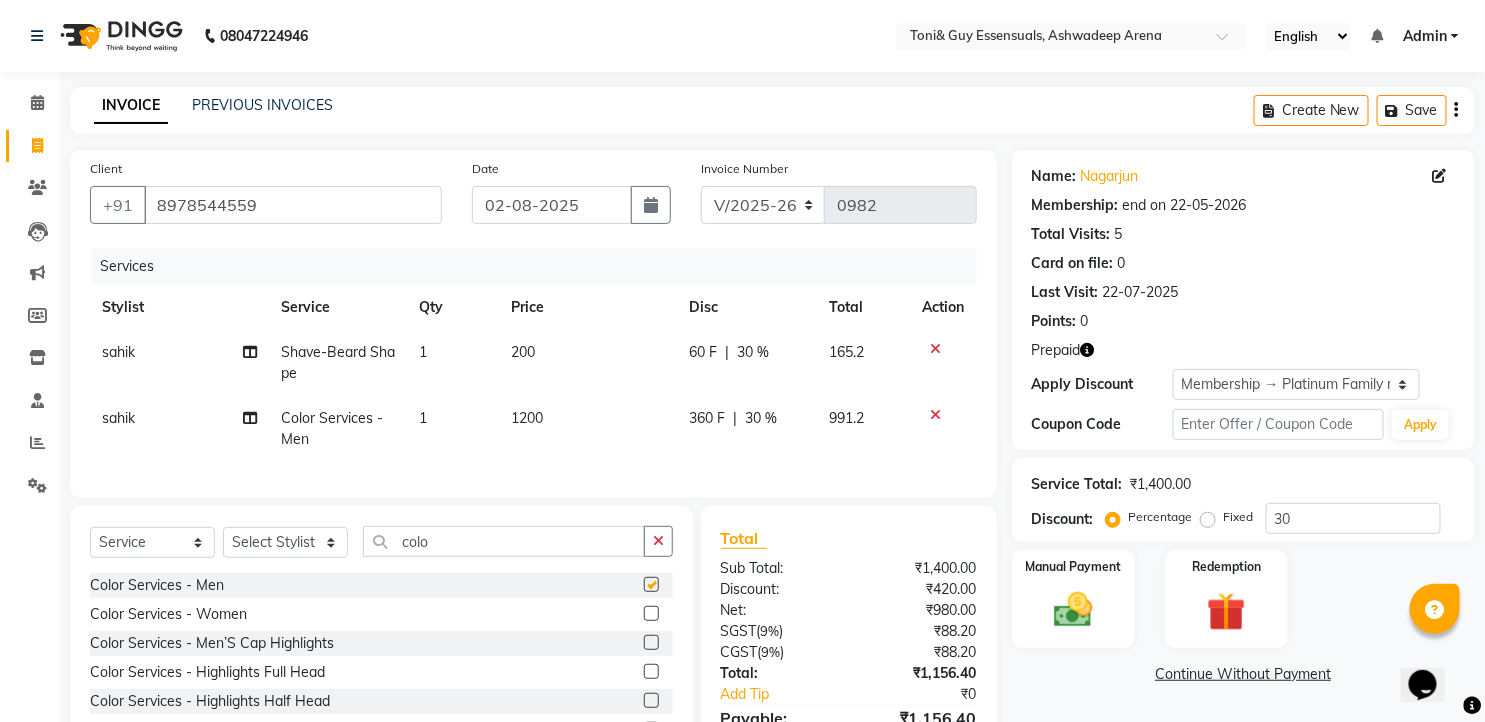 checkbox on "false" 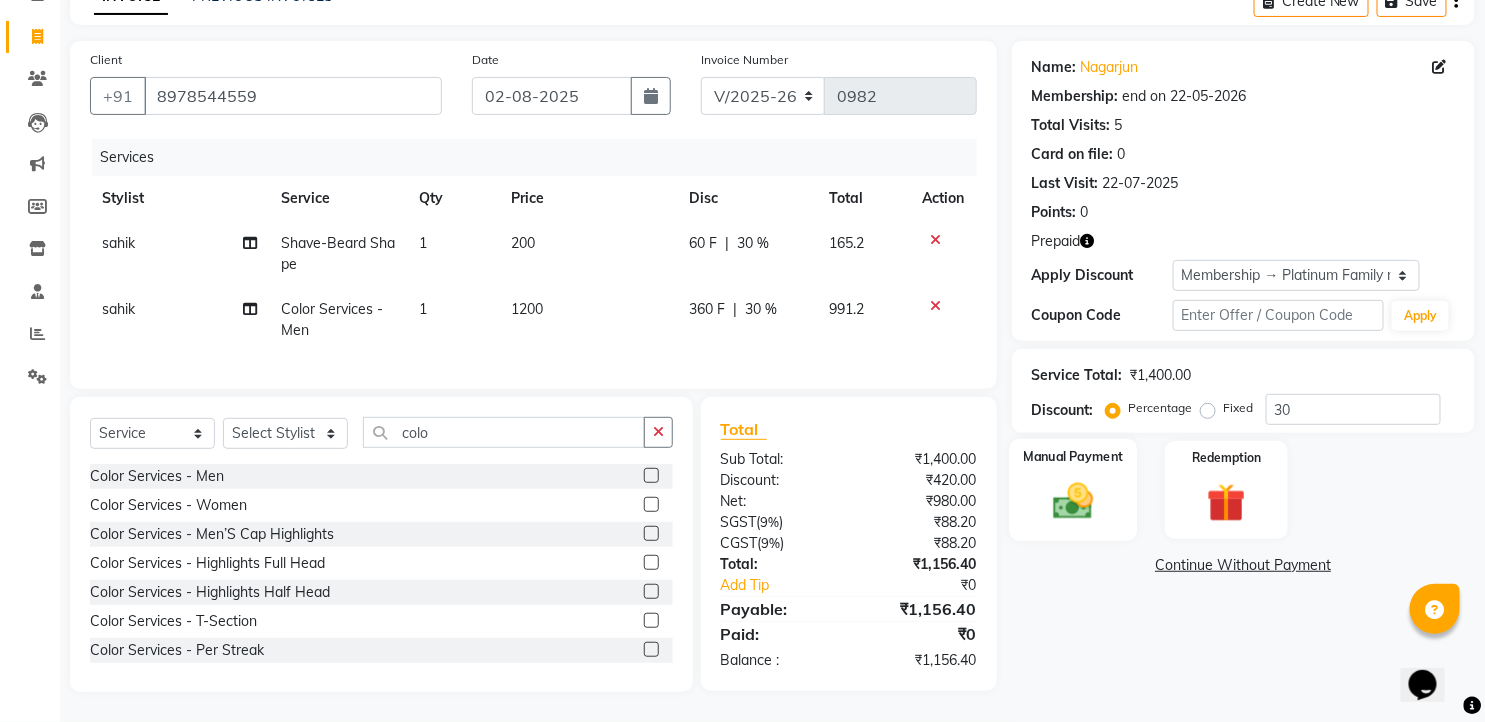 scroll, scrollTop: 125, scrollLeft: 0, axis: vertical 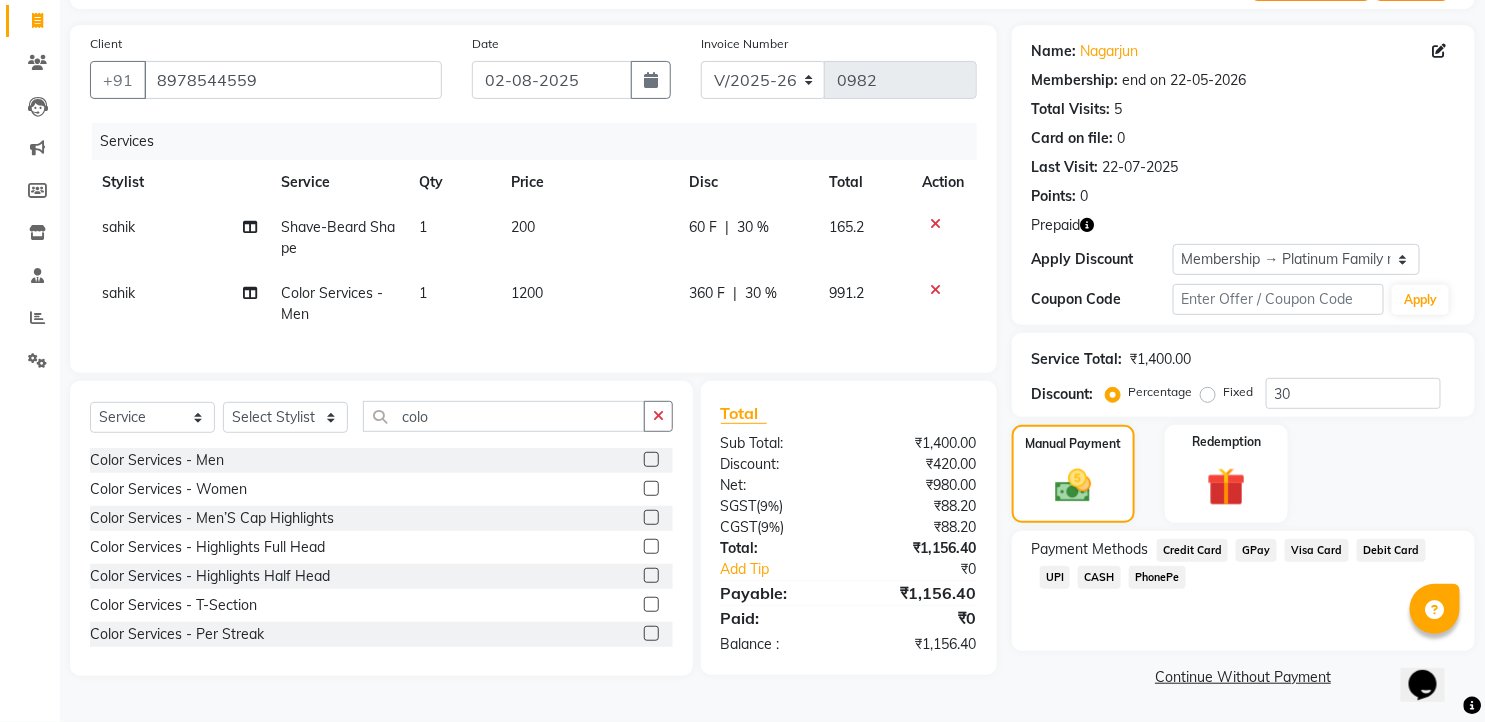 click on "UPI" 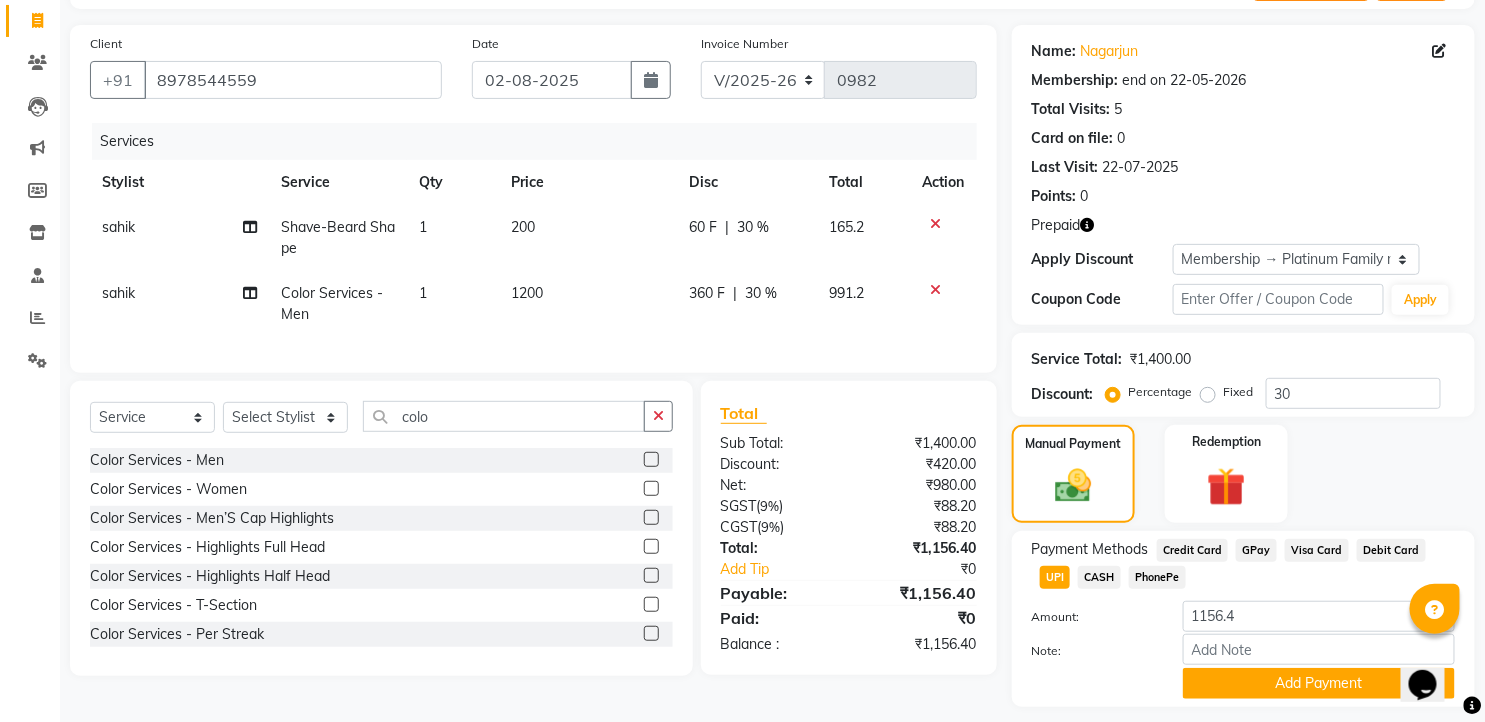 scroll, scrollTop: 181, scrollLeft: 0, axis: vertical 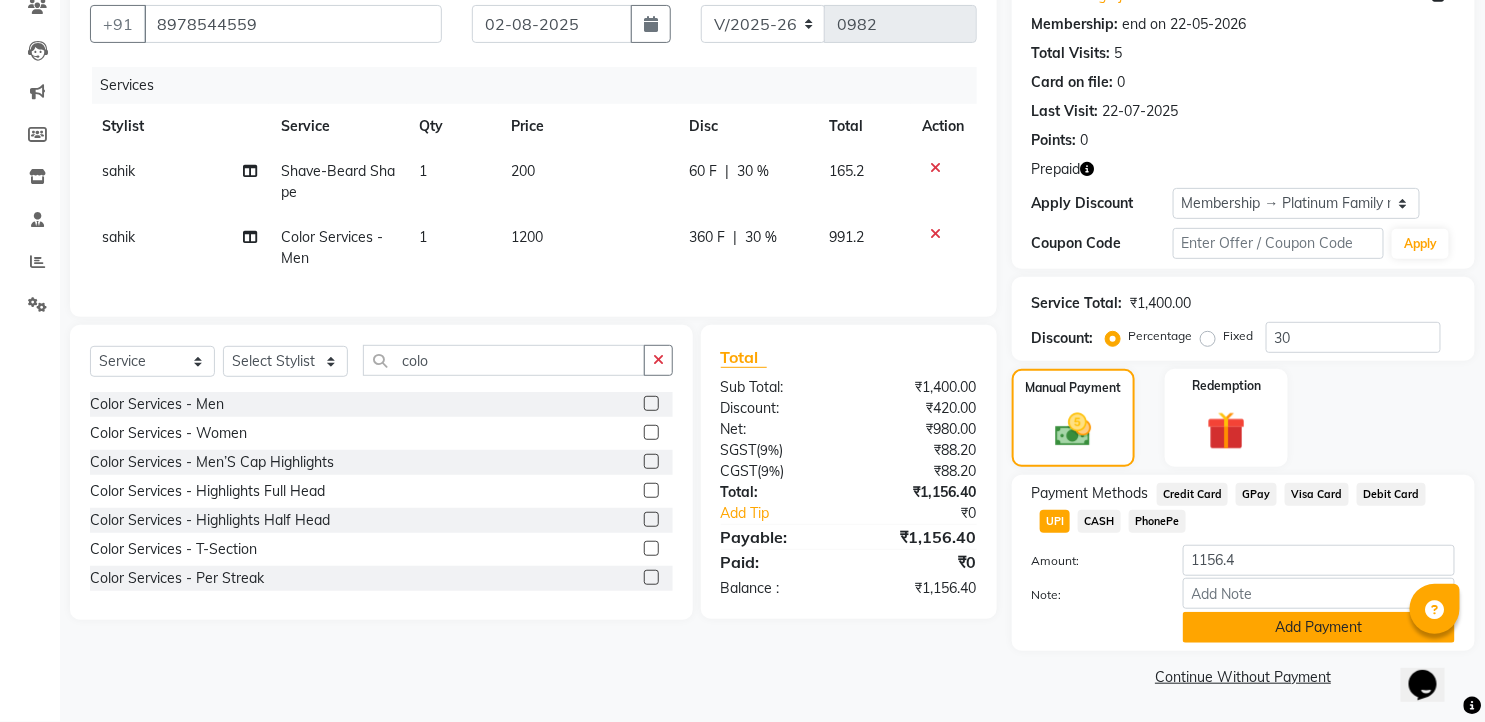 click on "Add Payment" 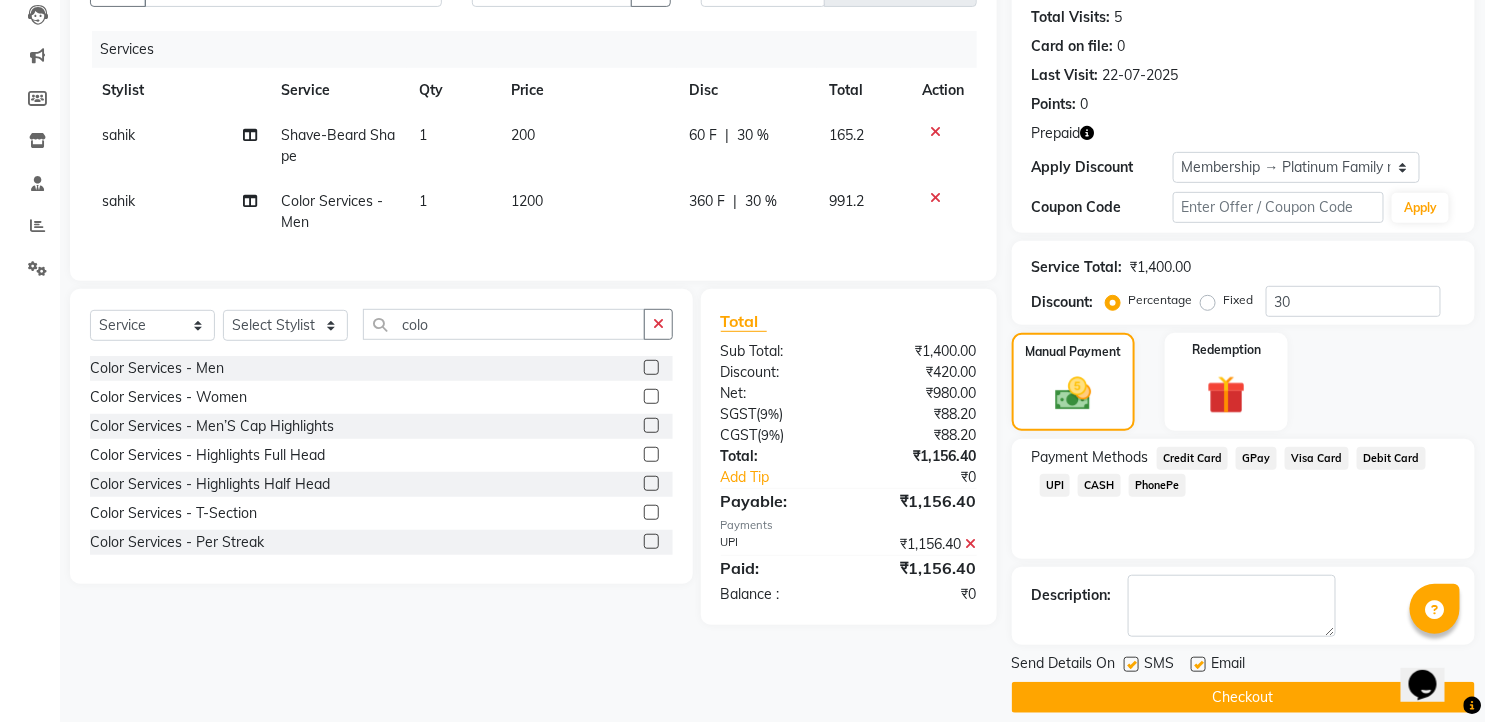 scroll, scrollTop: 237, scrollLeft: 0, axis: vertical 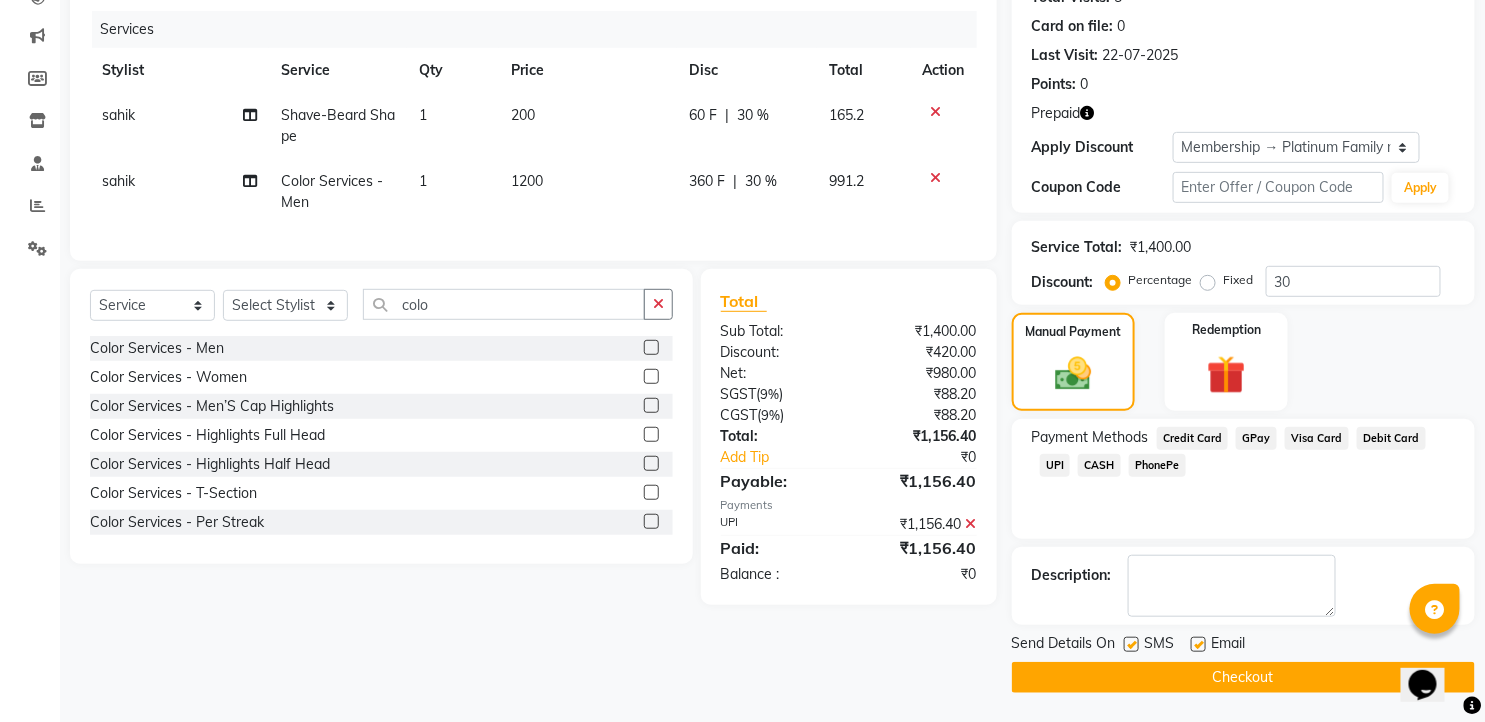 click 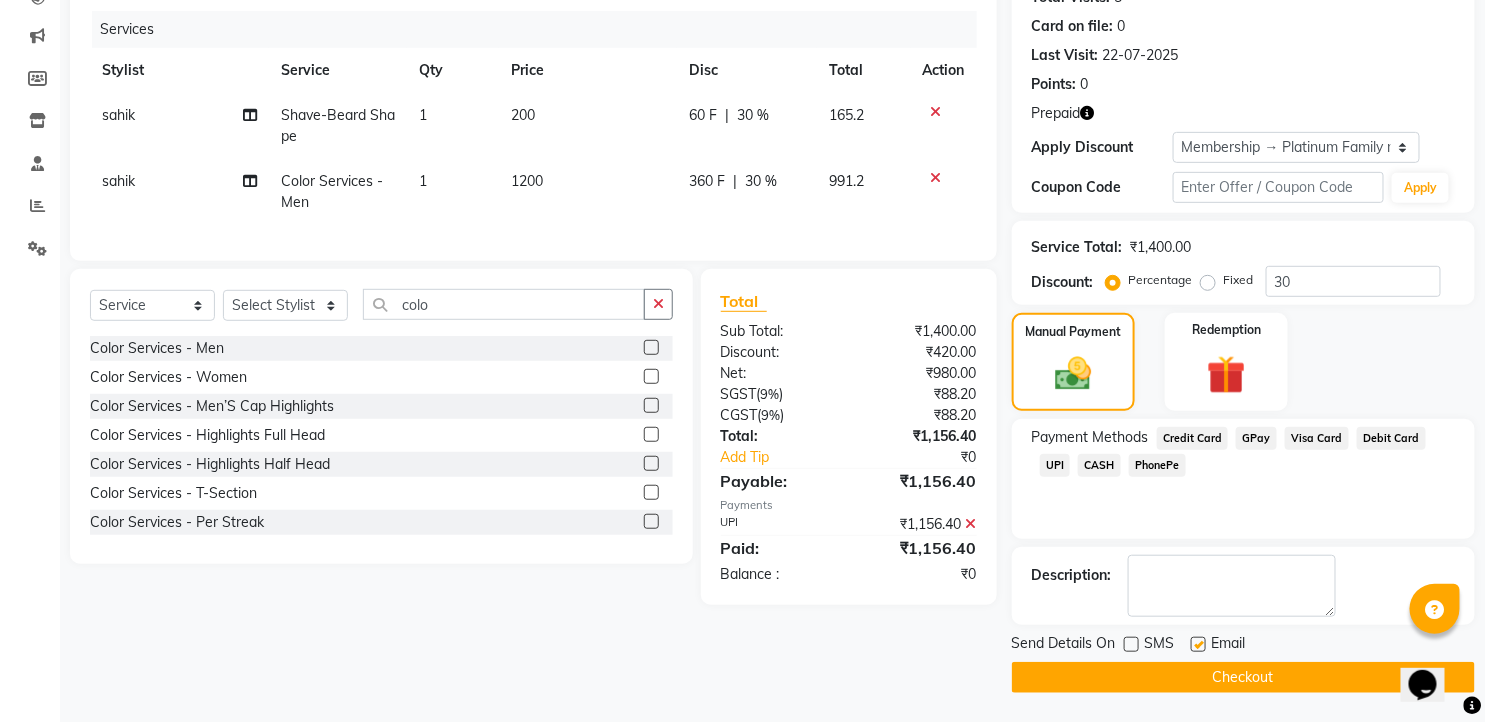 click 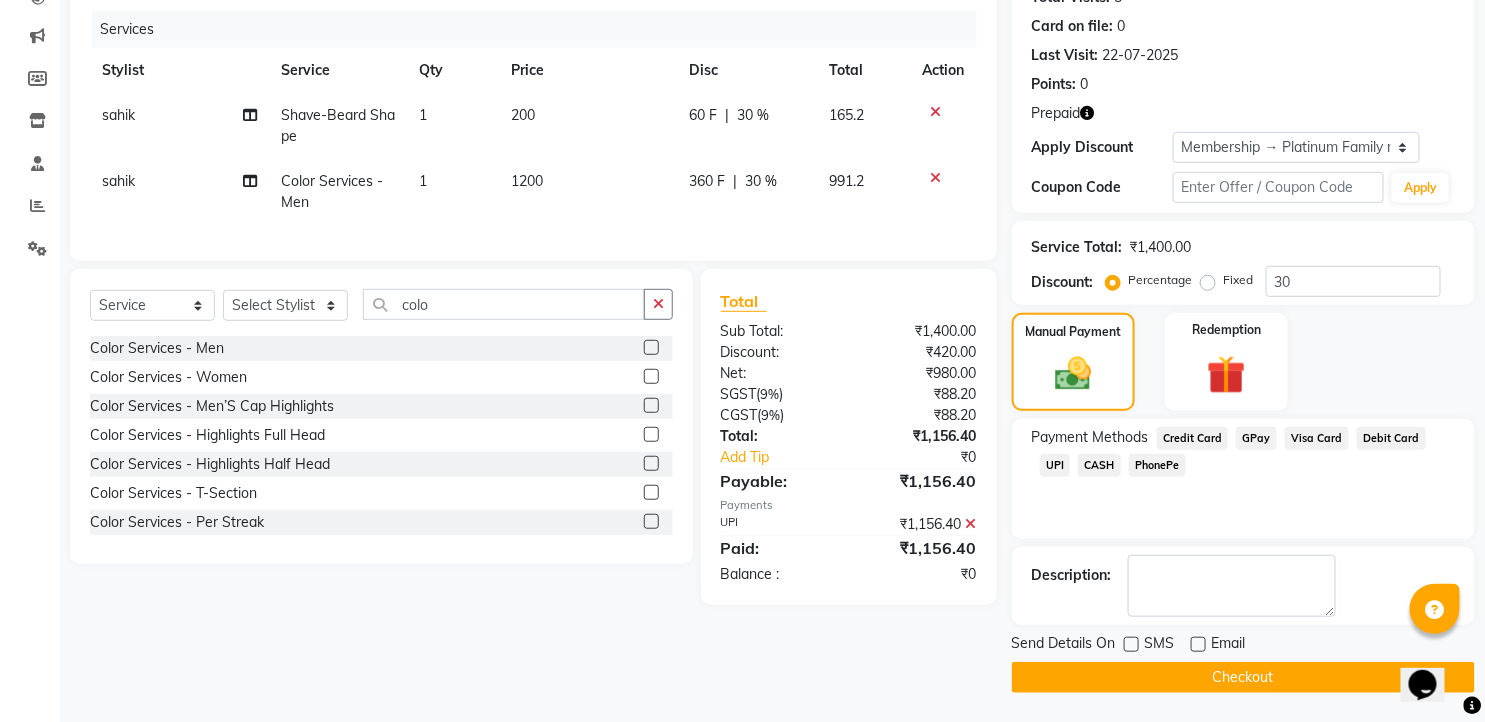 click on "Checkout" 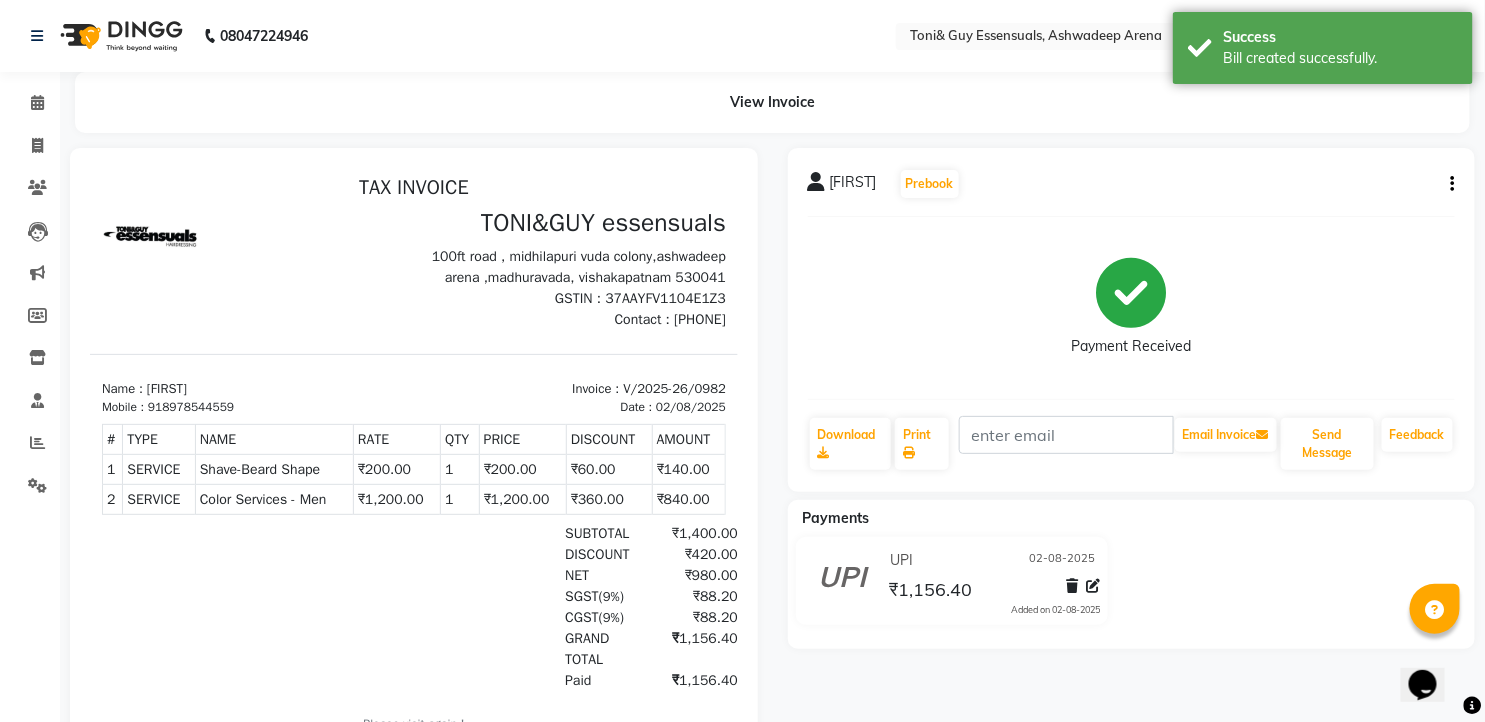 scroll, scrollTop: 0, scrollLeft: 0, axis: both 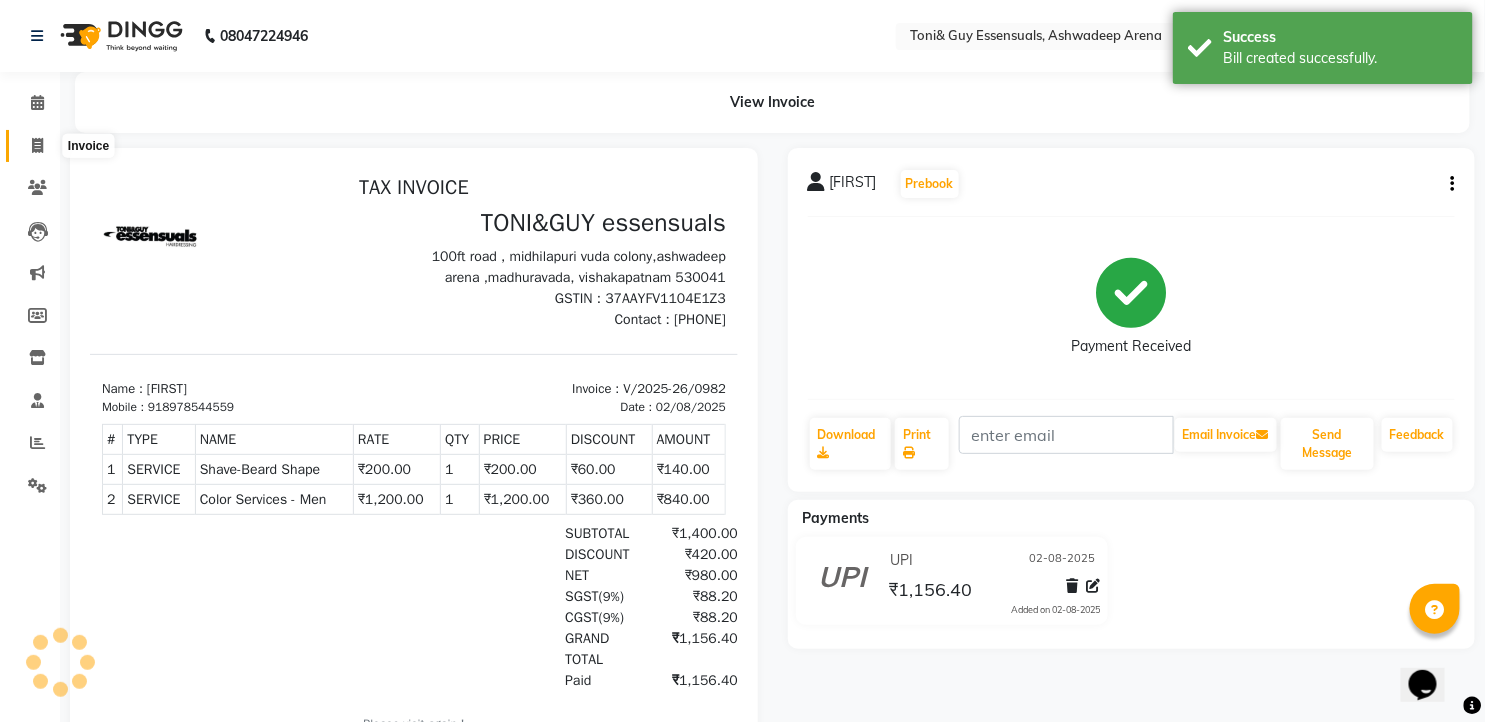 click 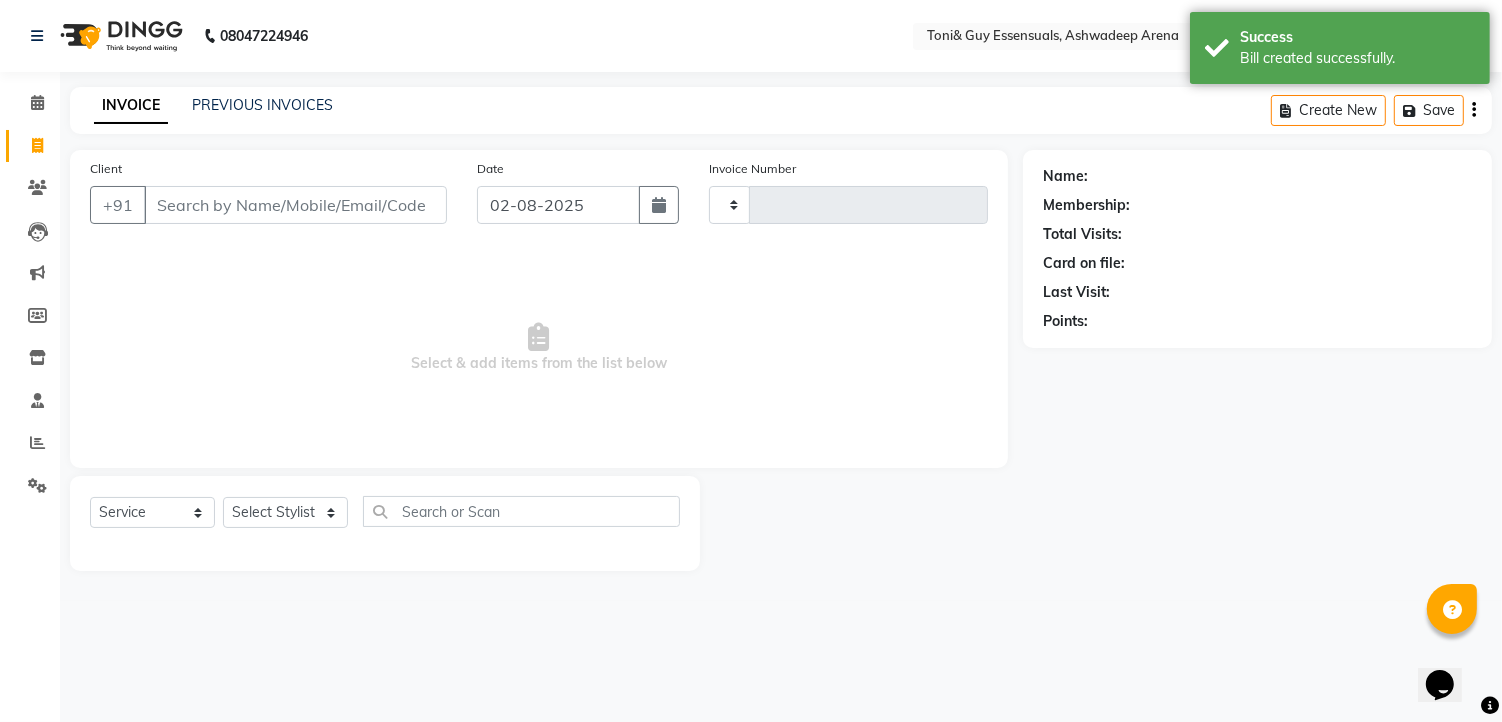type on "0983" 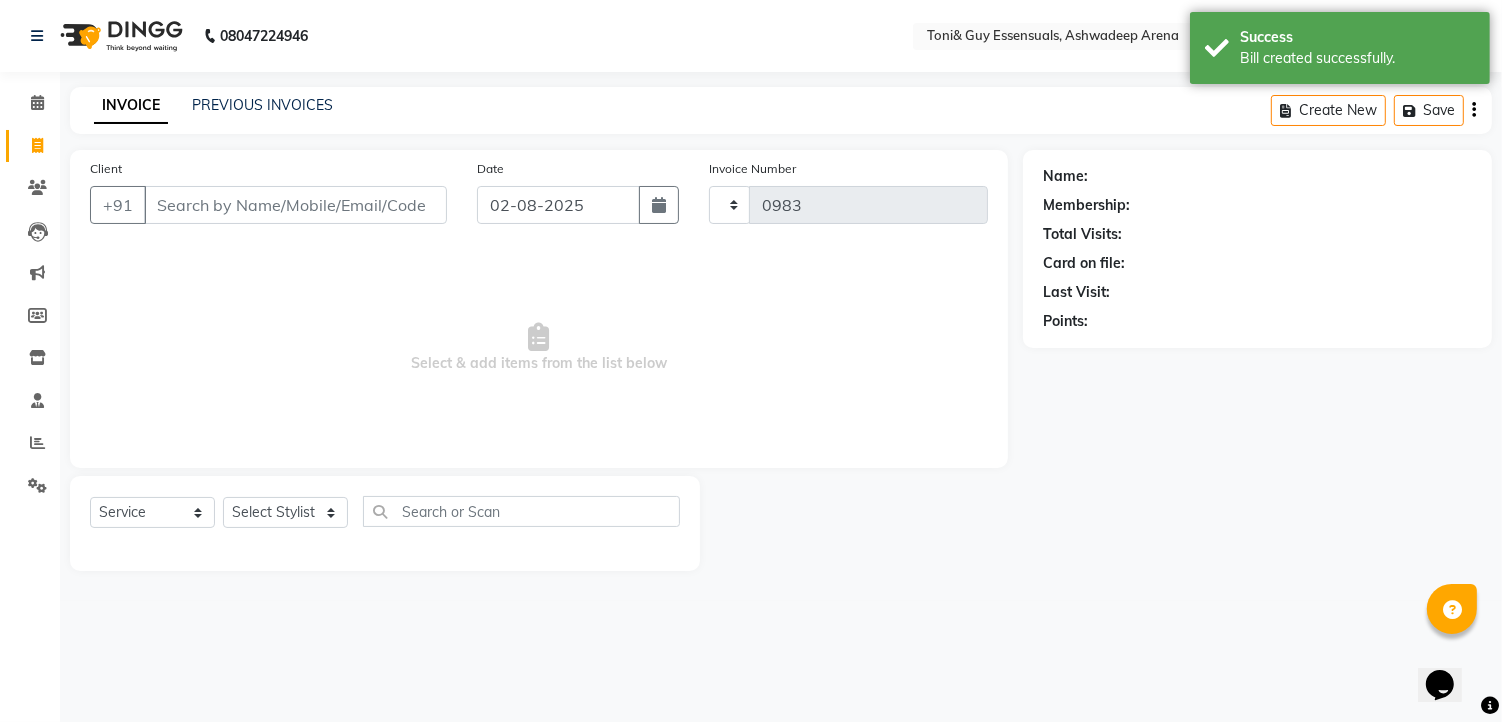 select on "7150" 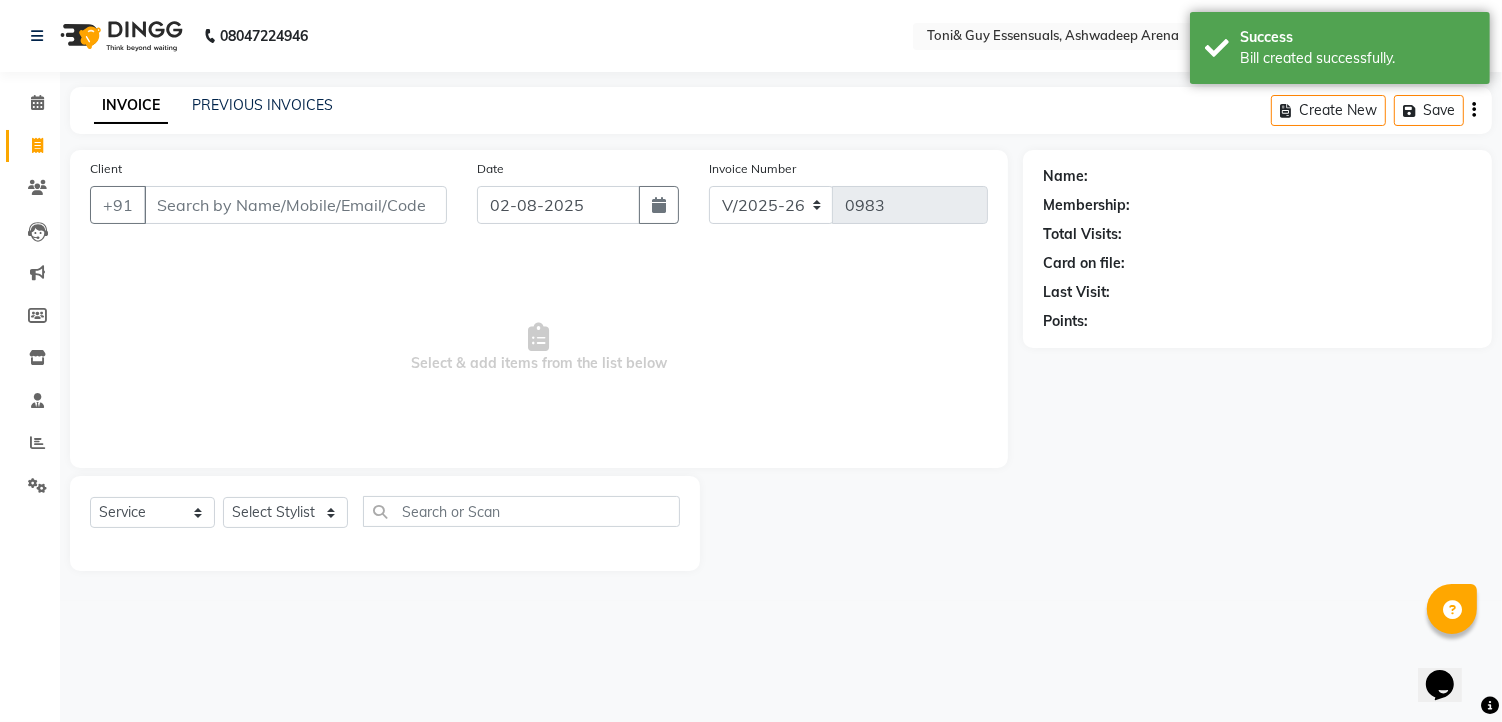 click on "Client" at bounding box center (295, 205) 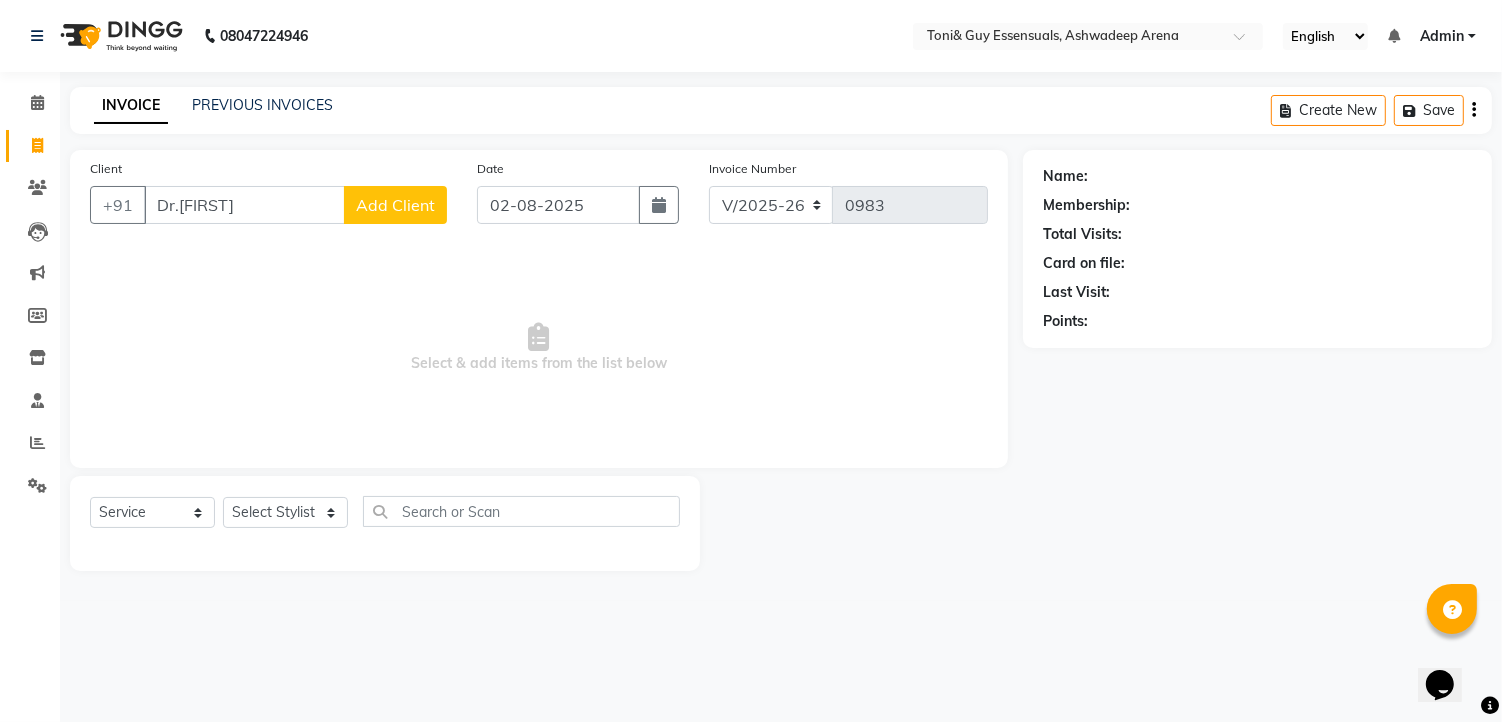 type on "Dr.hari" 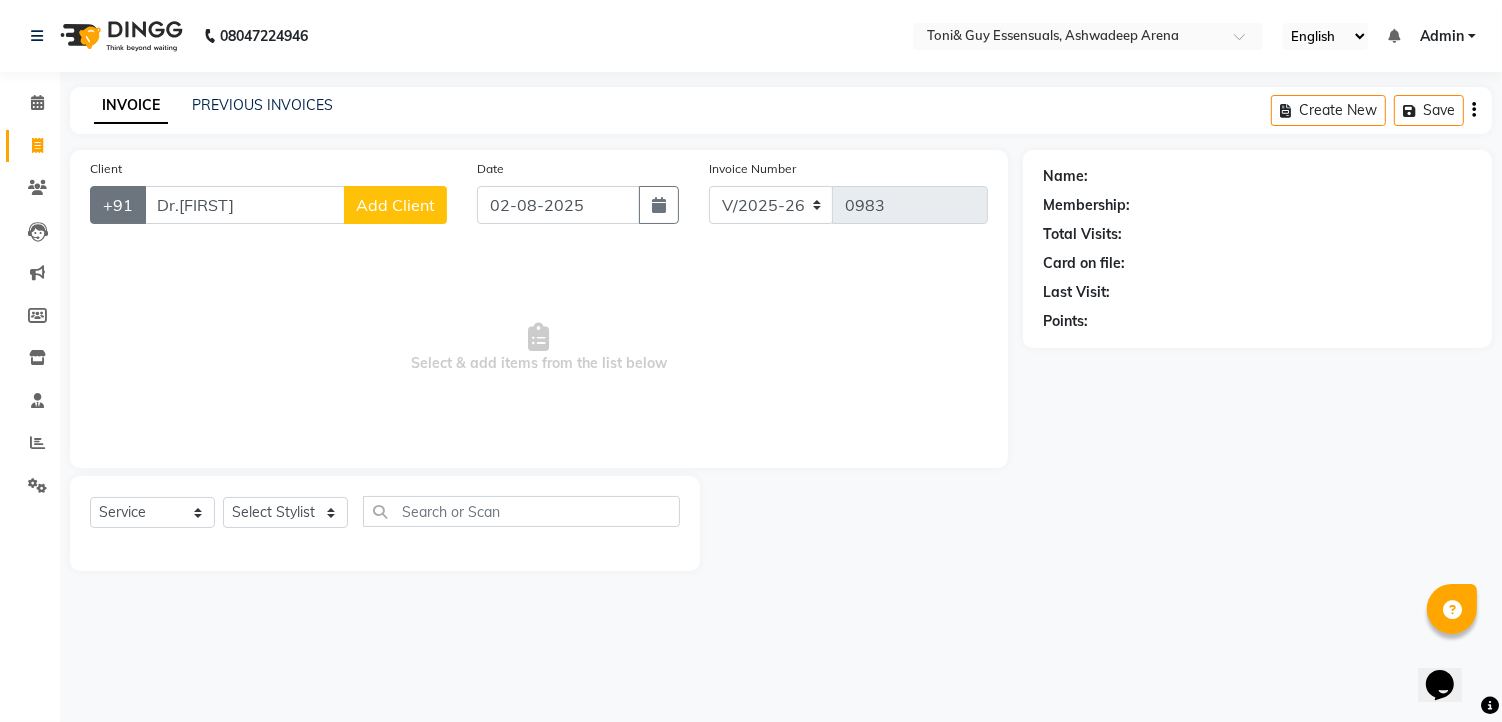 drag, startPoint x: 235, startPoint y: 206, endPoint x: 136, endPoint y: 213, distance: 99.24717 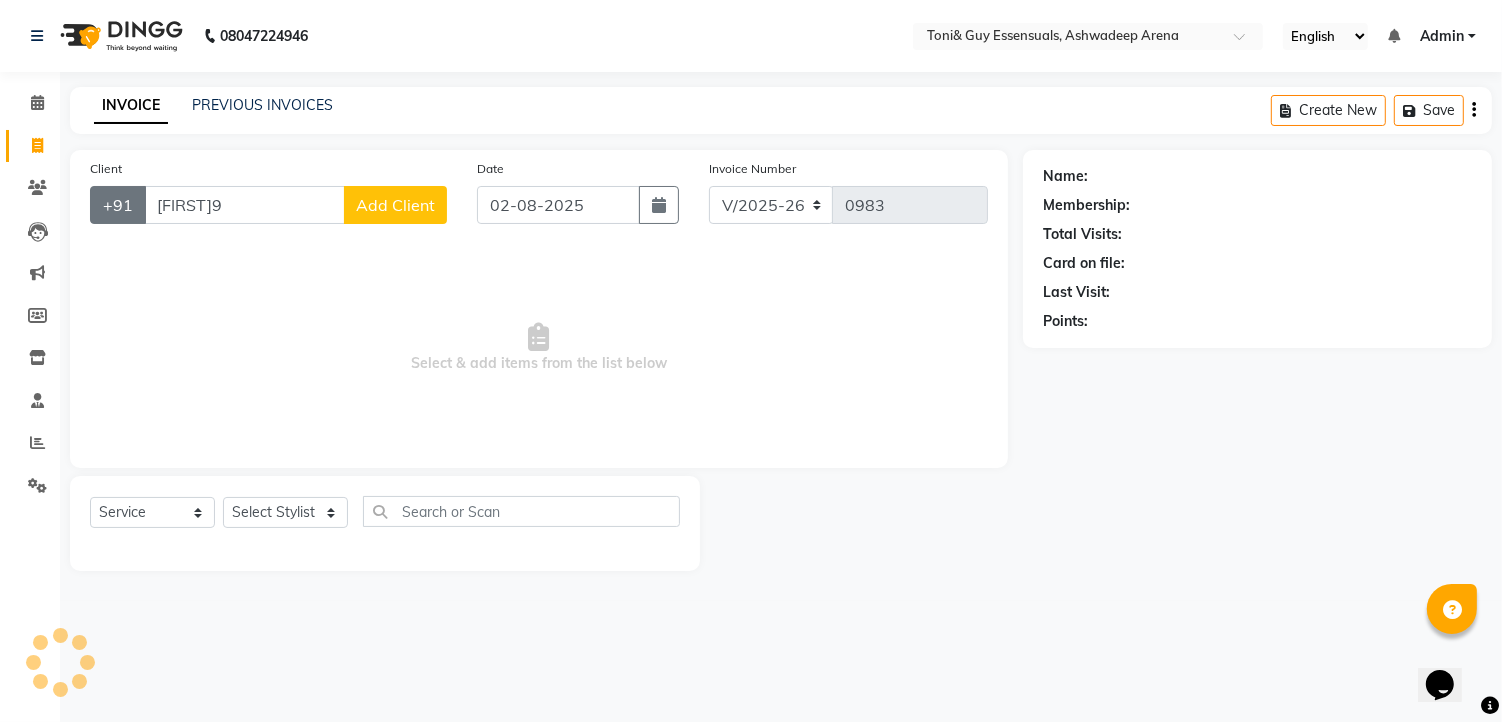 type on "hari" 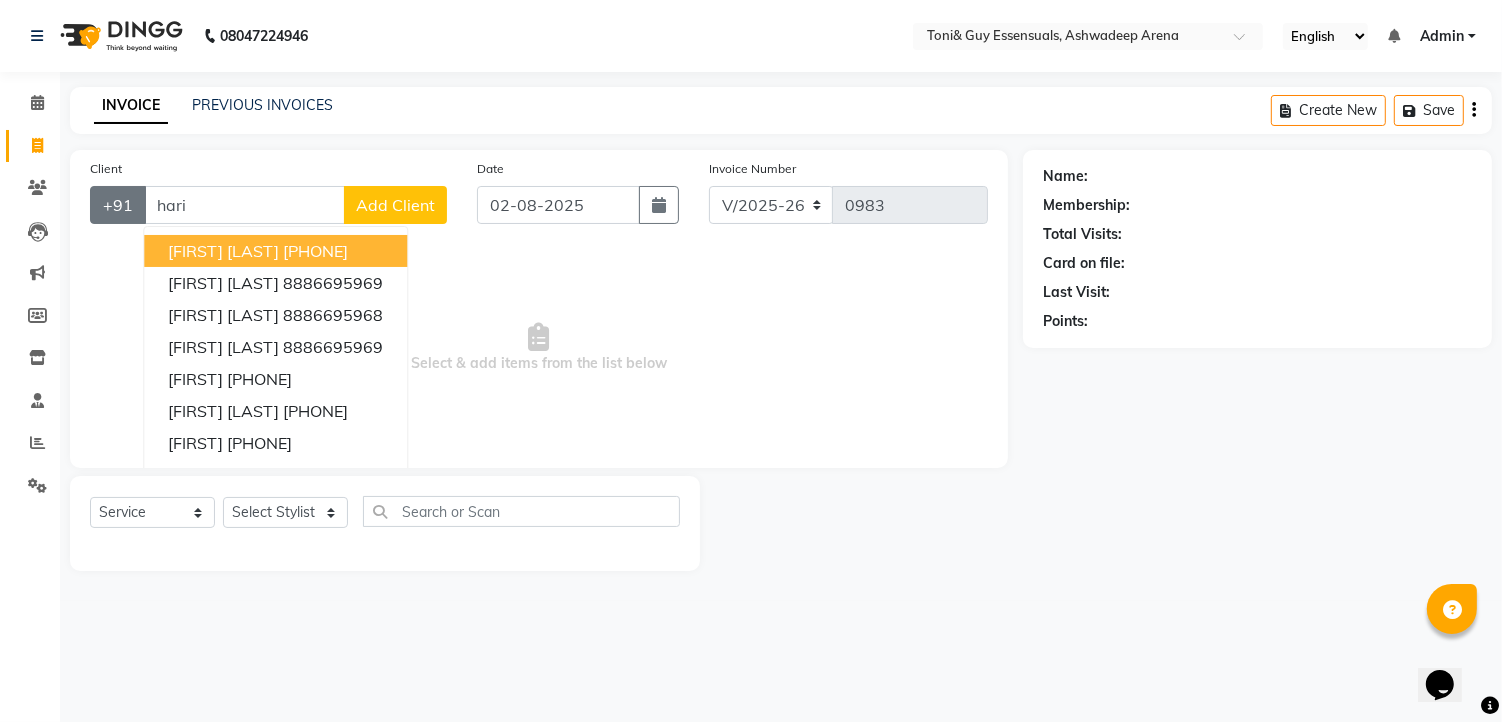 drag, startPoint x: 223, startPoint y: 201, endPoint x: 121, endPoint y: 210, distance: 102.396286 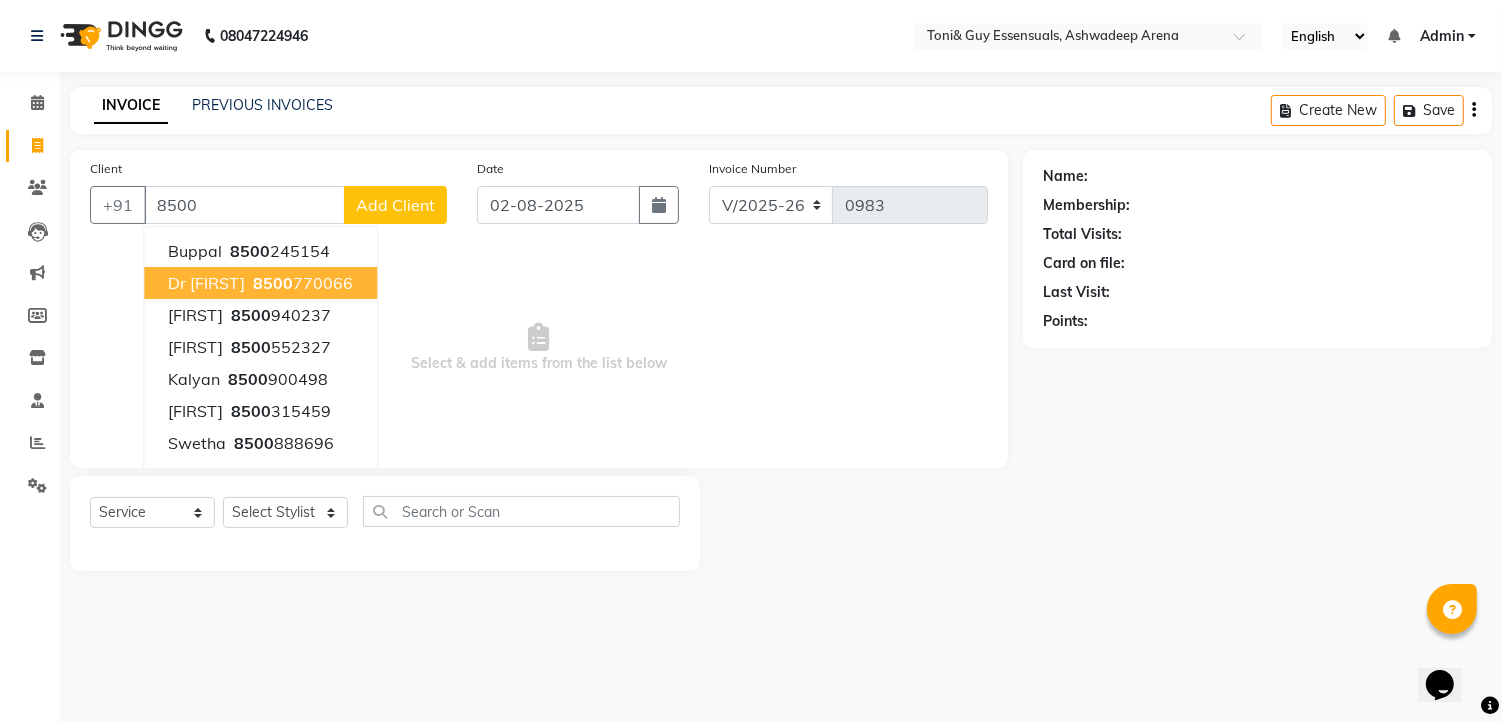 click on "8500" at bounding box center [273, 283] 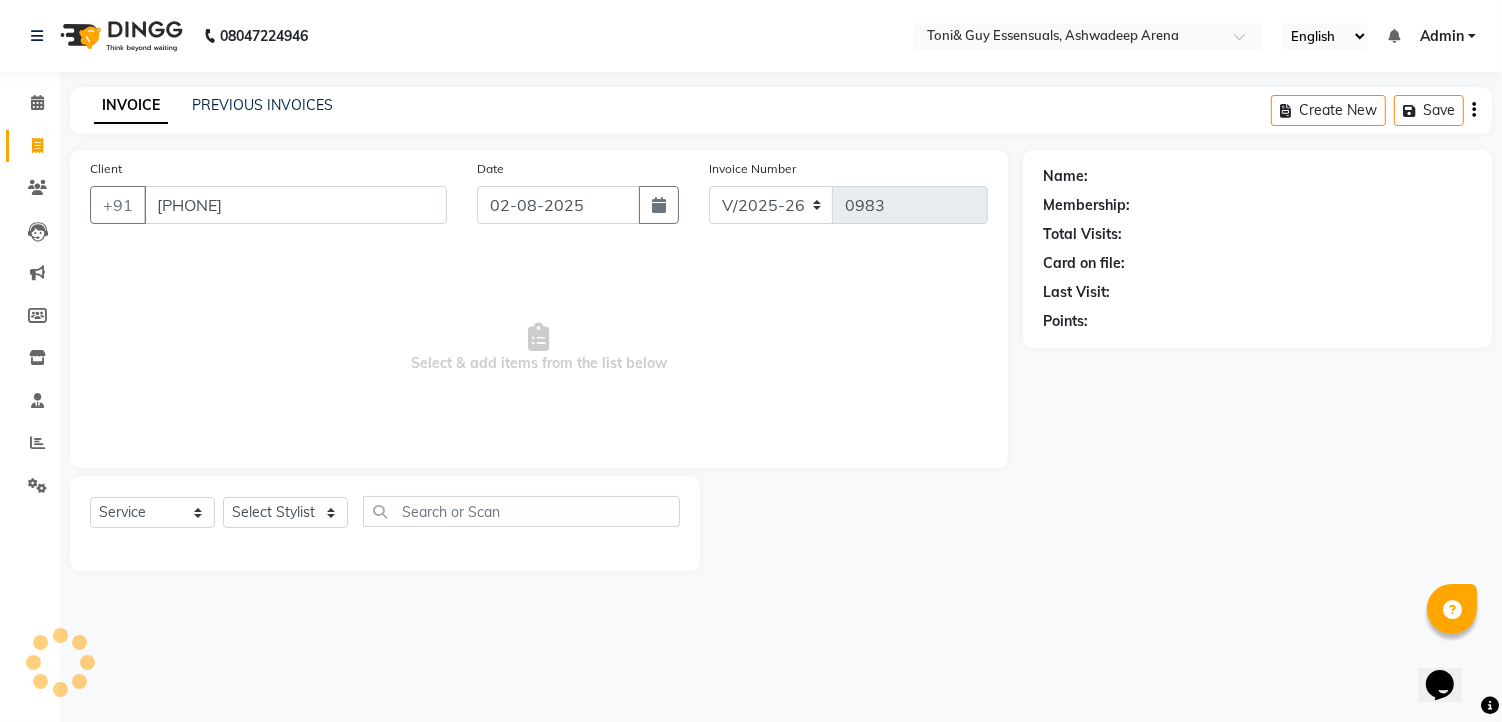 type on "8500770066" 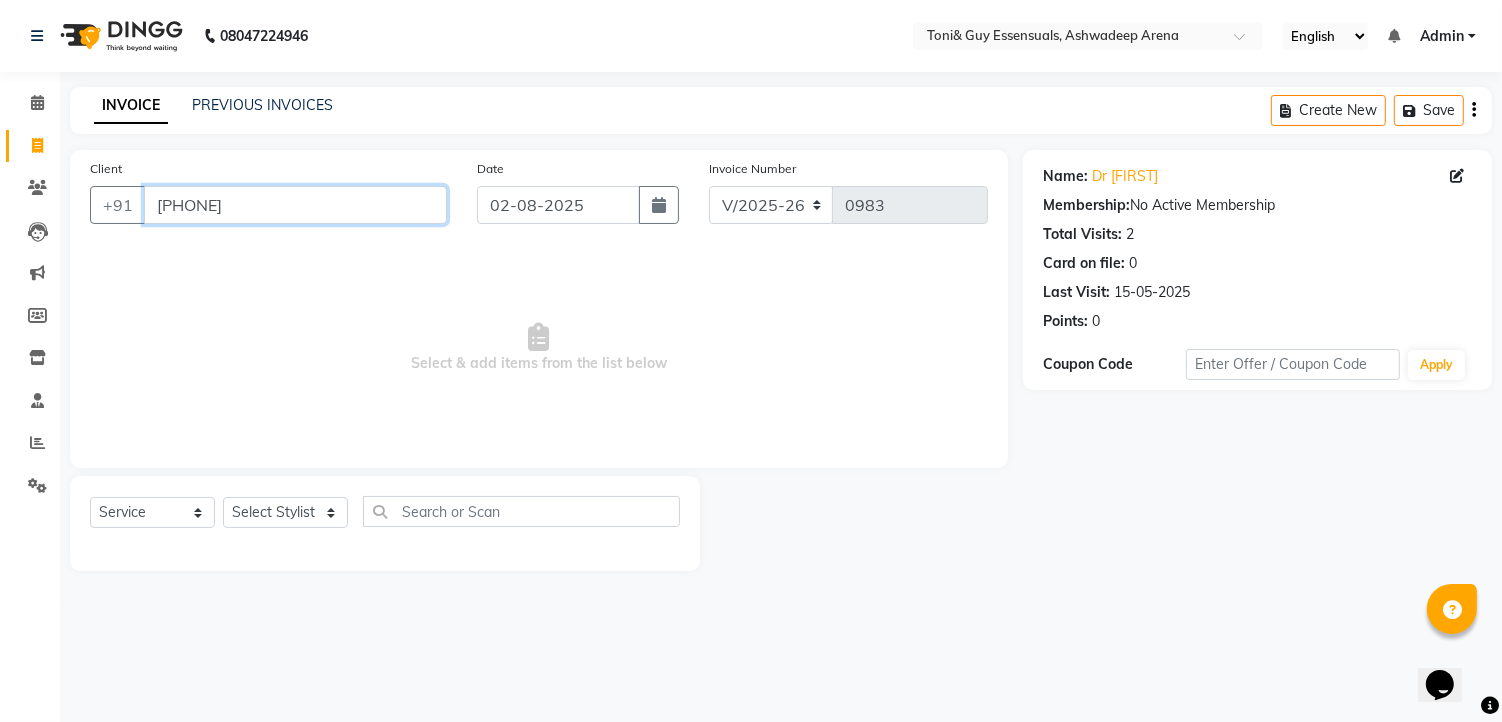 drag, startPoint x: 267, startPoint y: 205, endPoint x: 158, endPoint y: 205, distance: 109 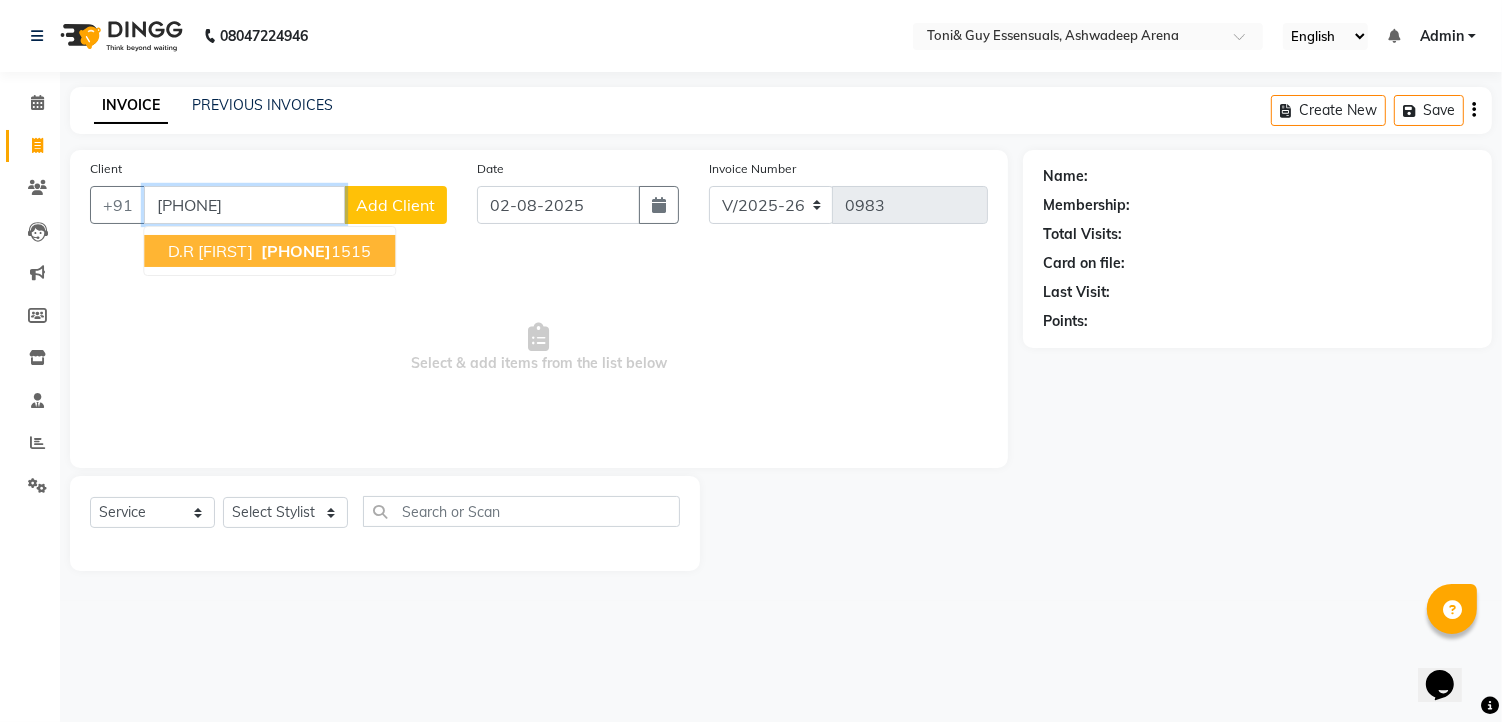 click on "D.R Hari   850050 1515" at bounding box center [269, 251] 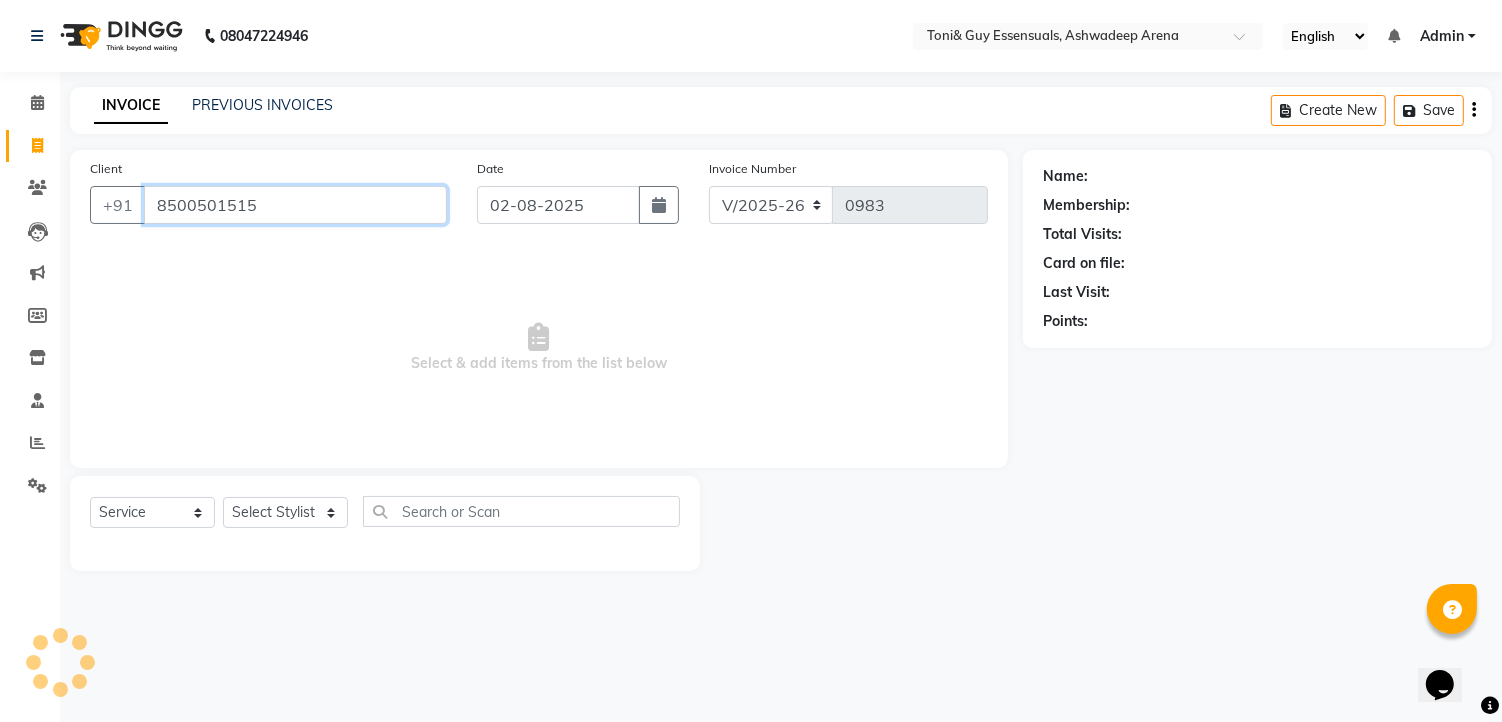 type on "8500501515" 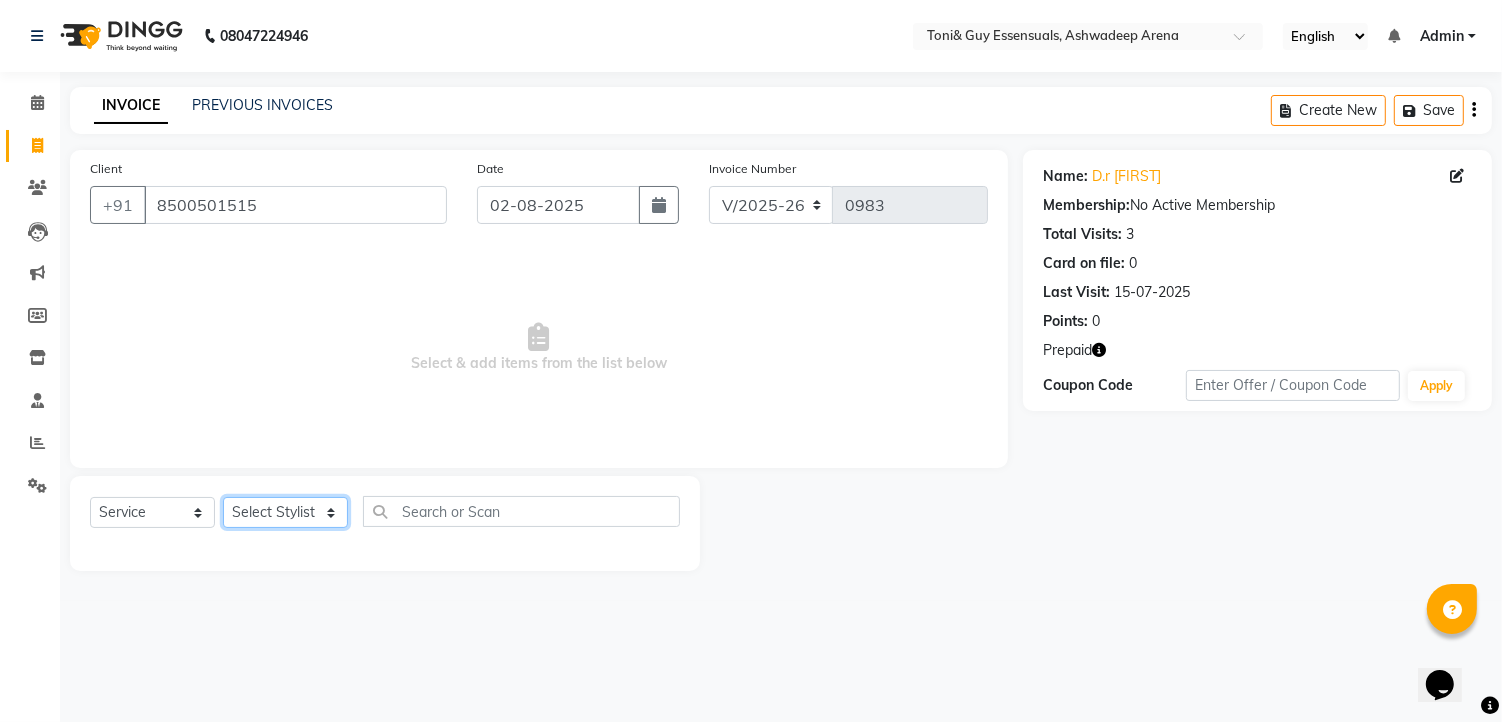 click on "Select Stylist faizz gufran mohammad hyma Kumari lalitha sree Manager Riya roy sahik" 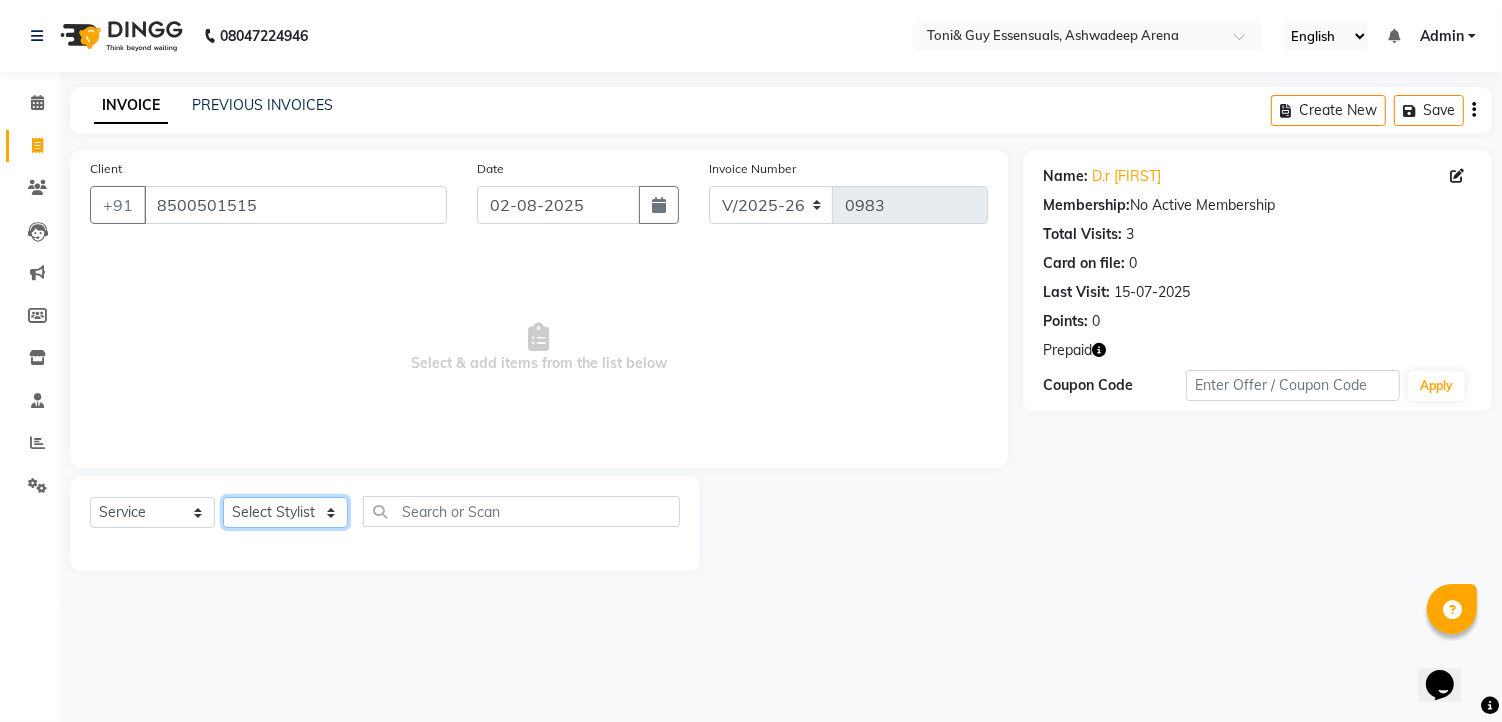 select on "65173" 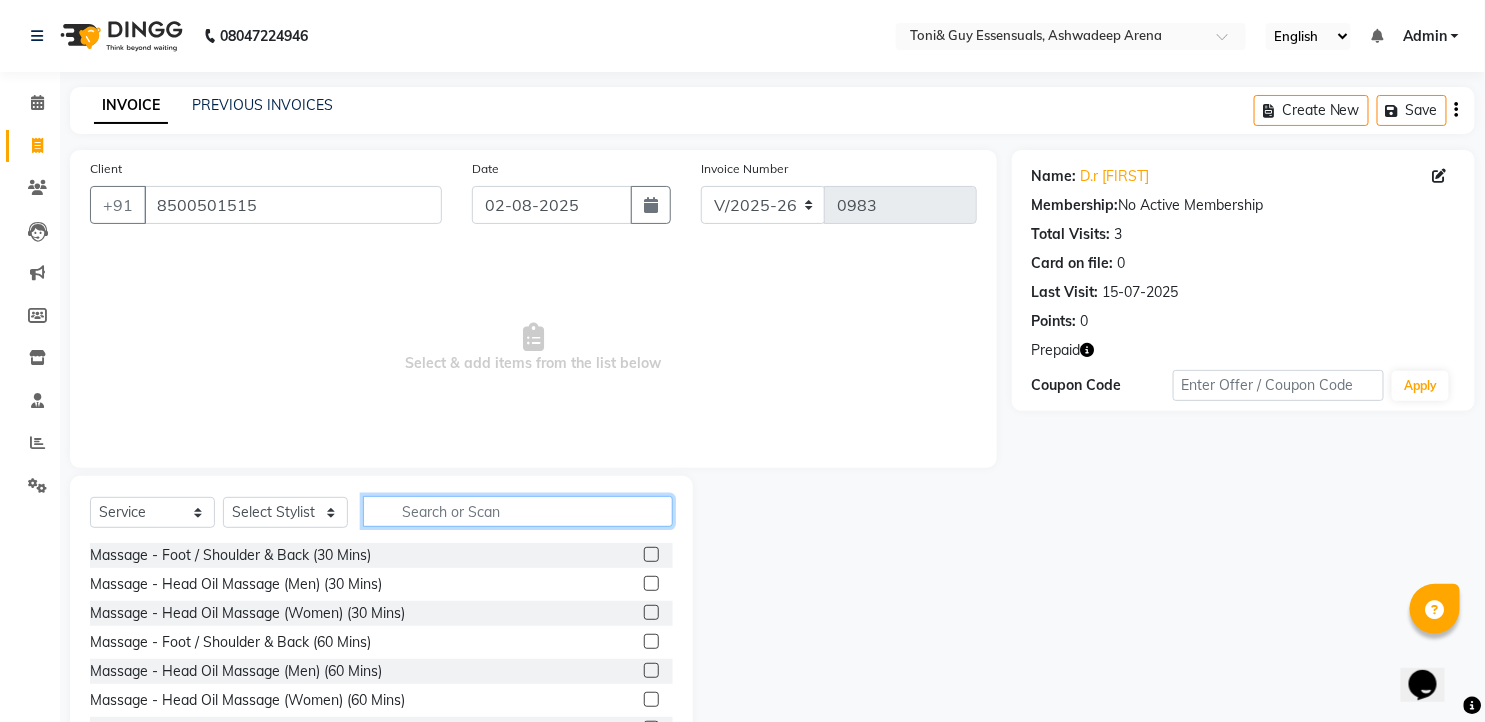 click 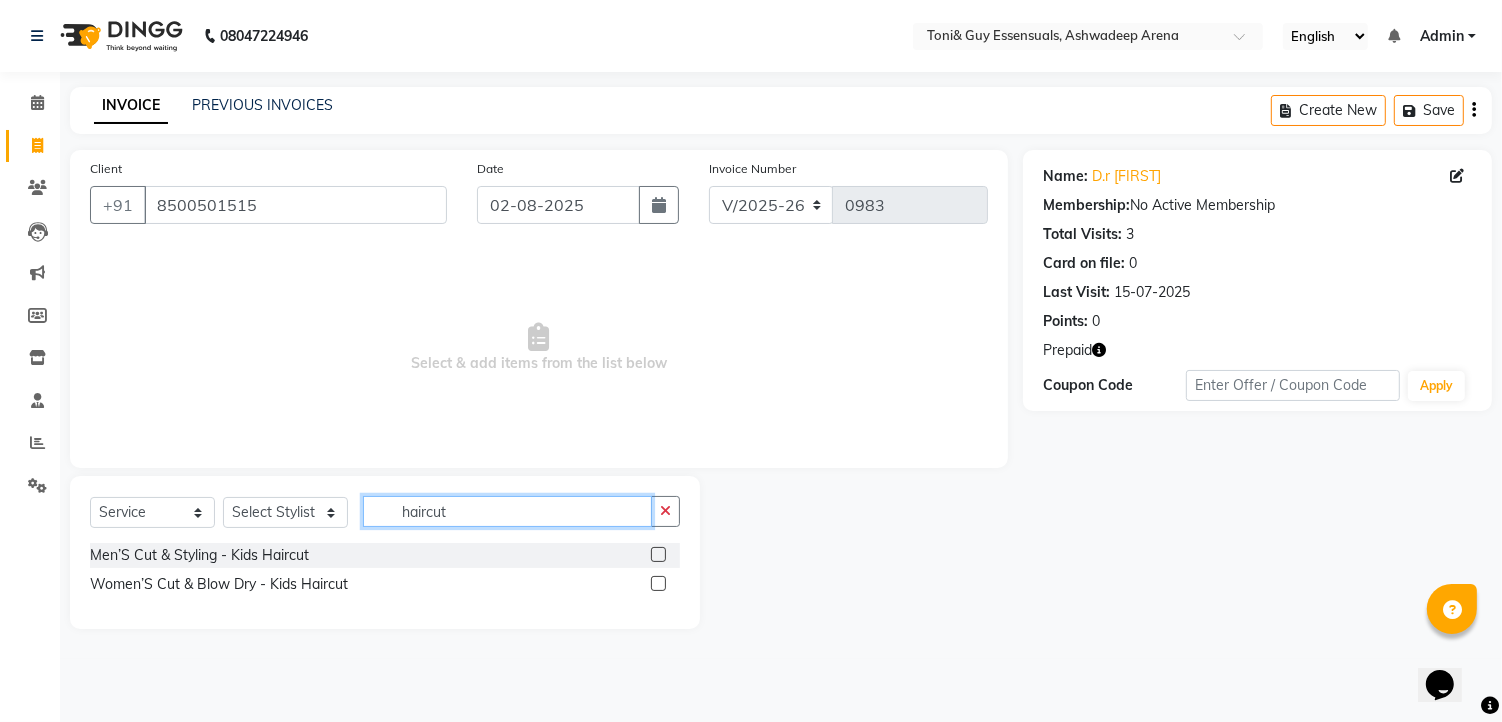 drag, startPoint x: 456, startPoint y: 513, endPoint x: 333, endPoint y: 513, distance: 123 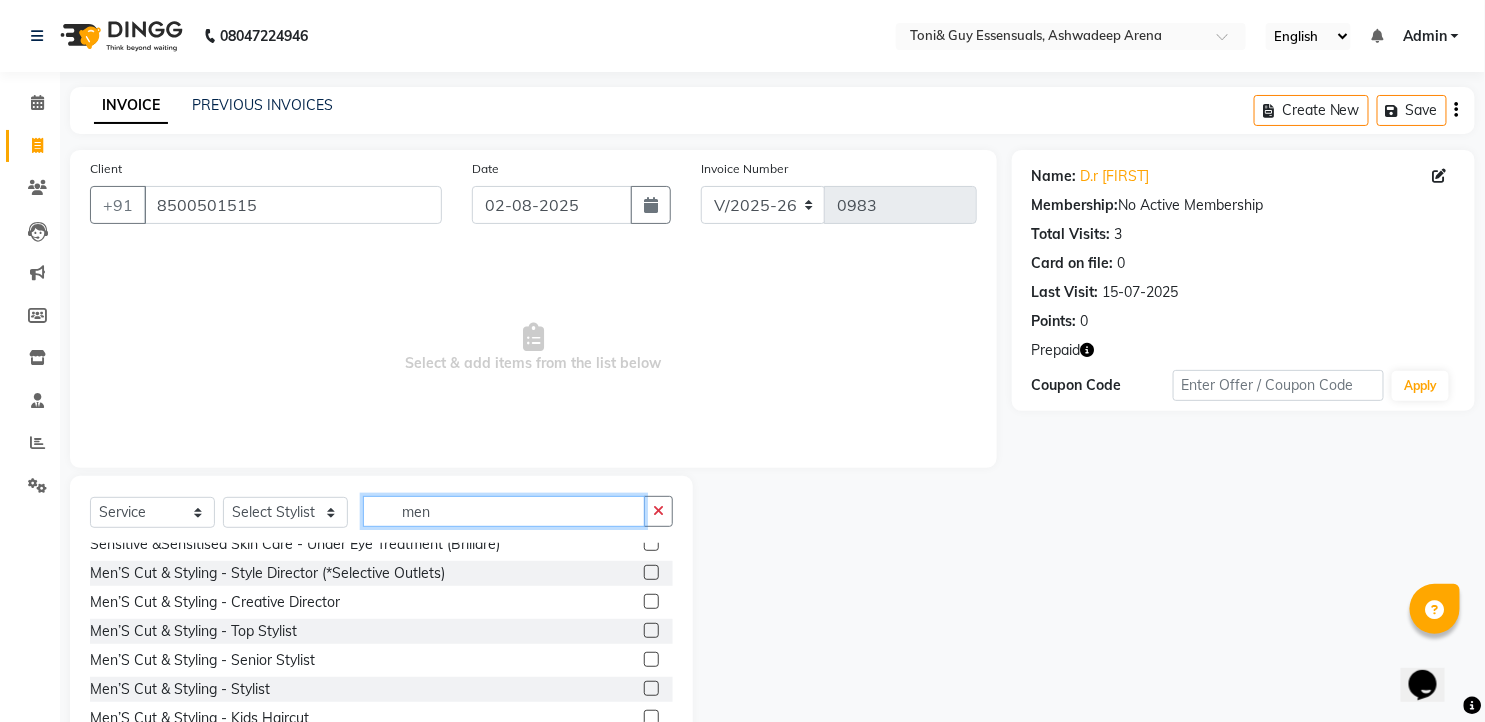 scroll, scrollTop: 222, scrollLeft: 0, axis: vertical 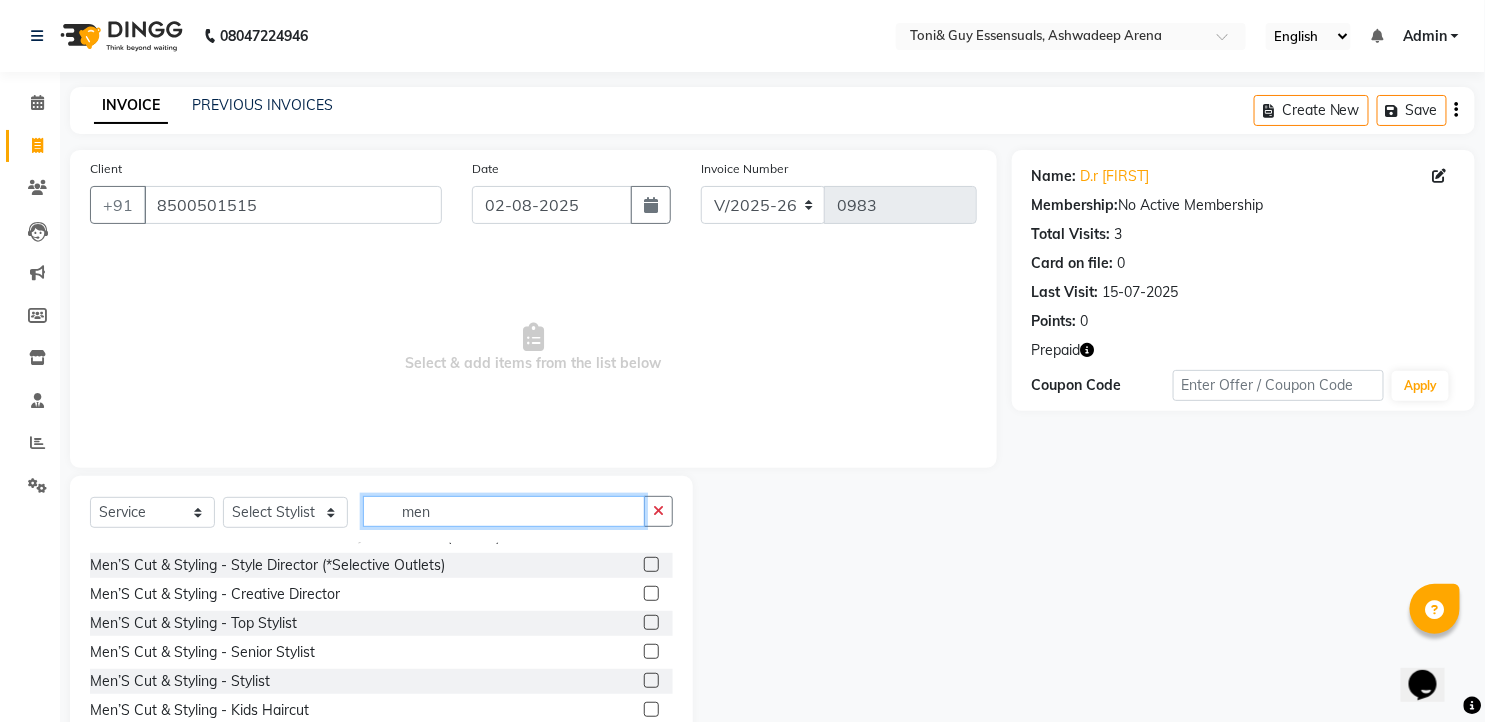type on "men" 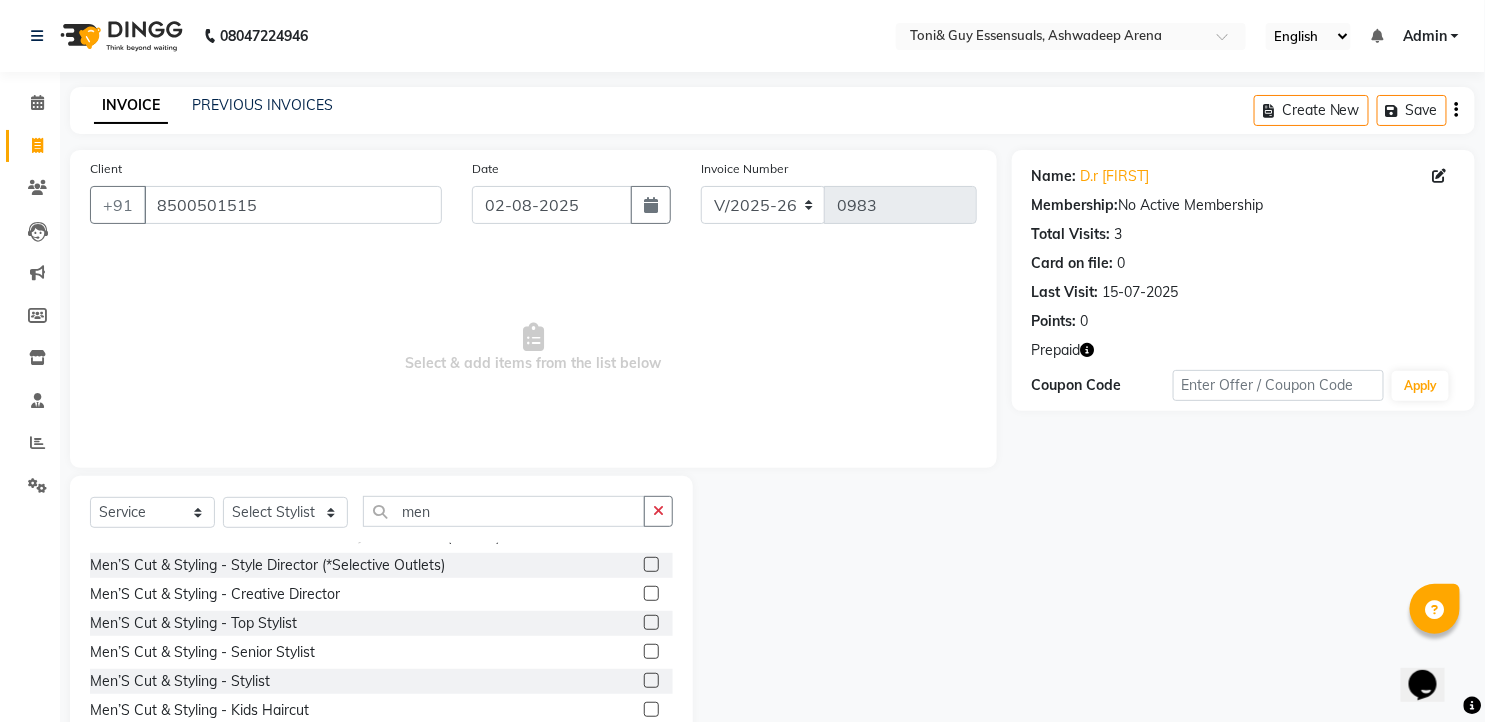 click 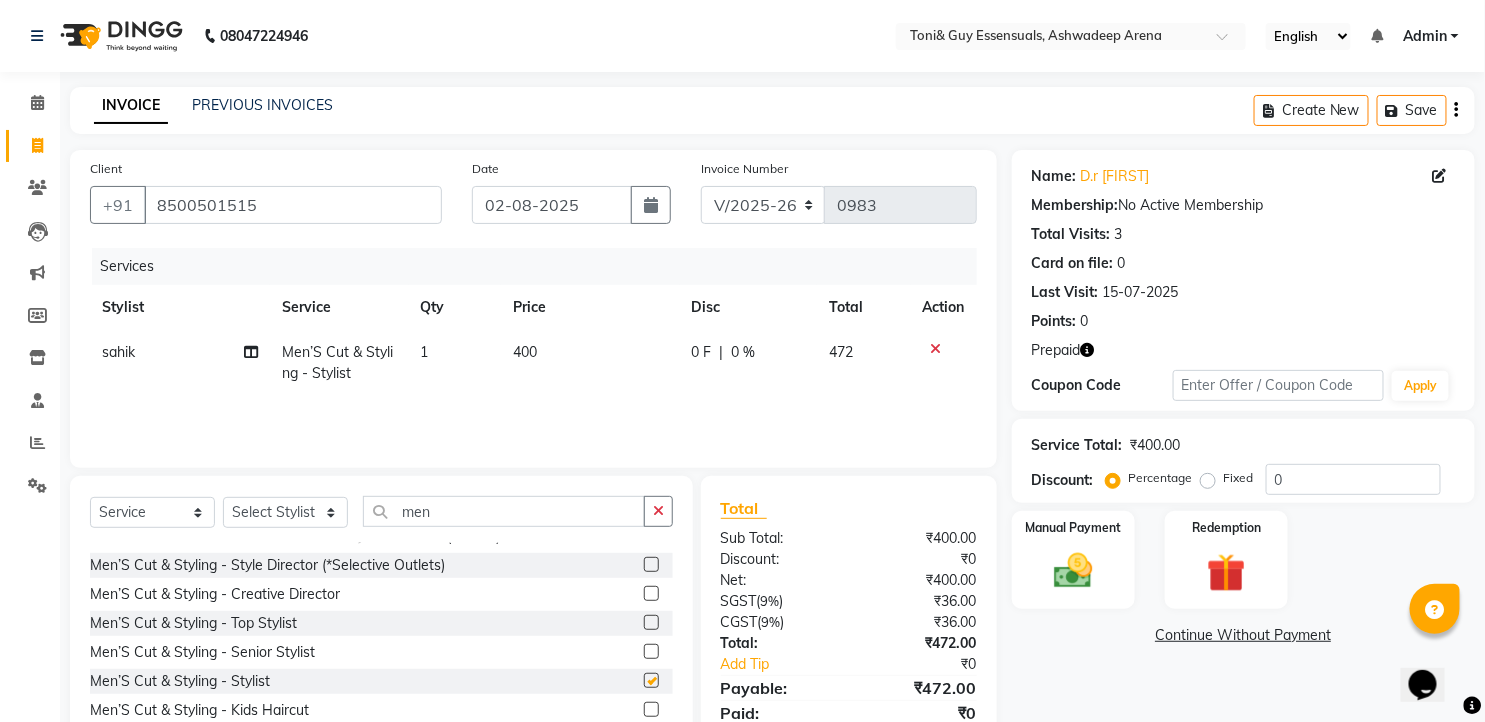 checkbox on "false" 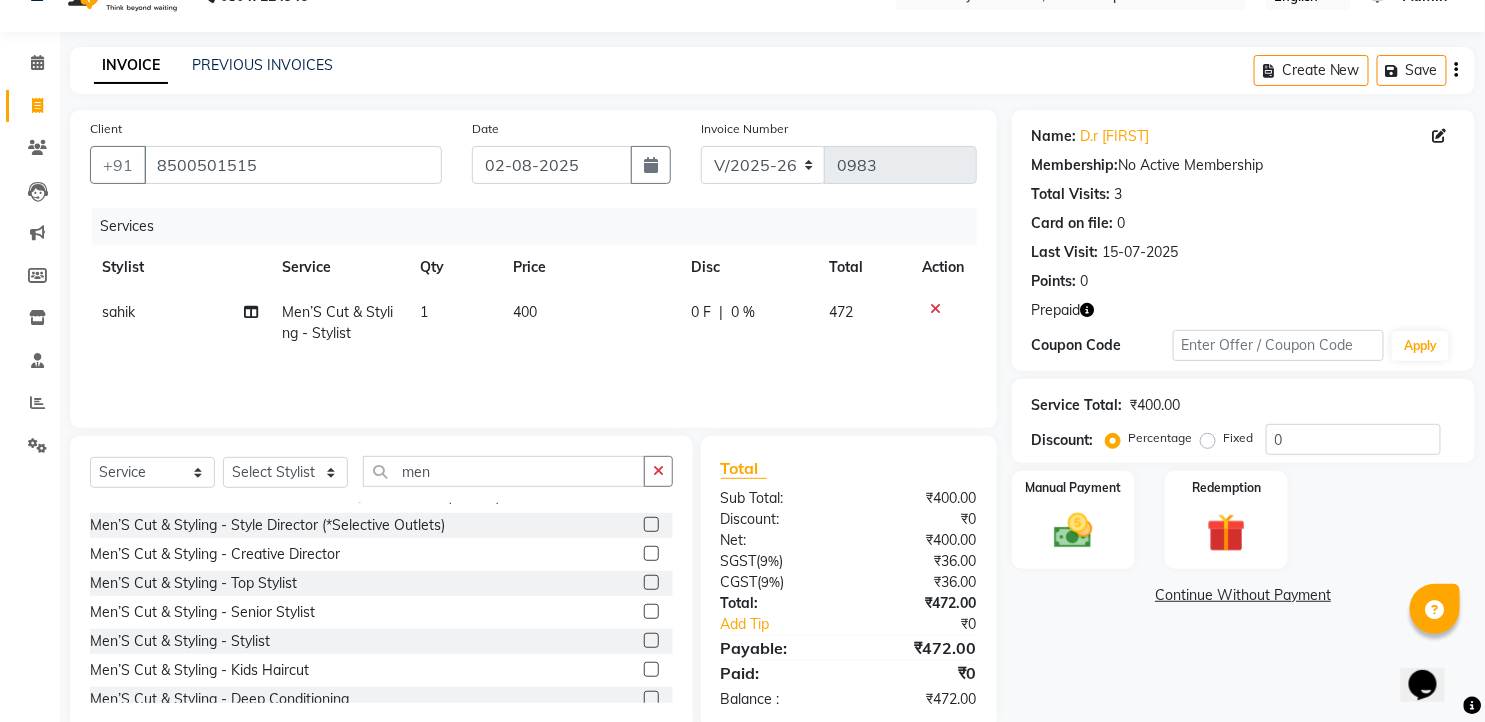 scroll, scrollTop: 78, scrollLeft: 0, axis: vertical 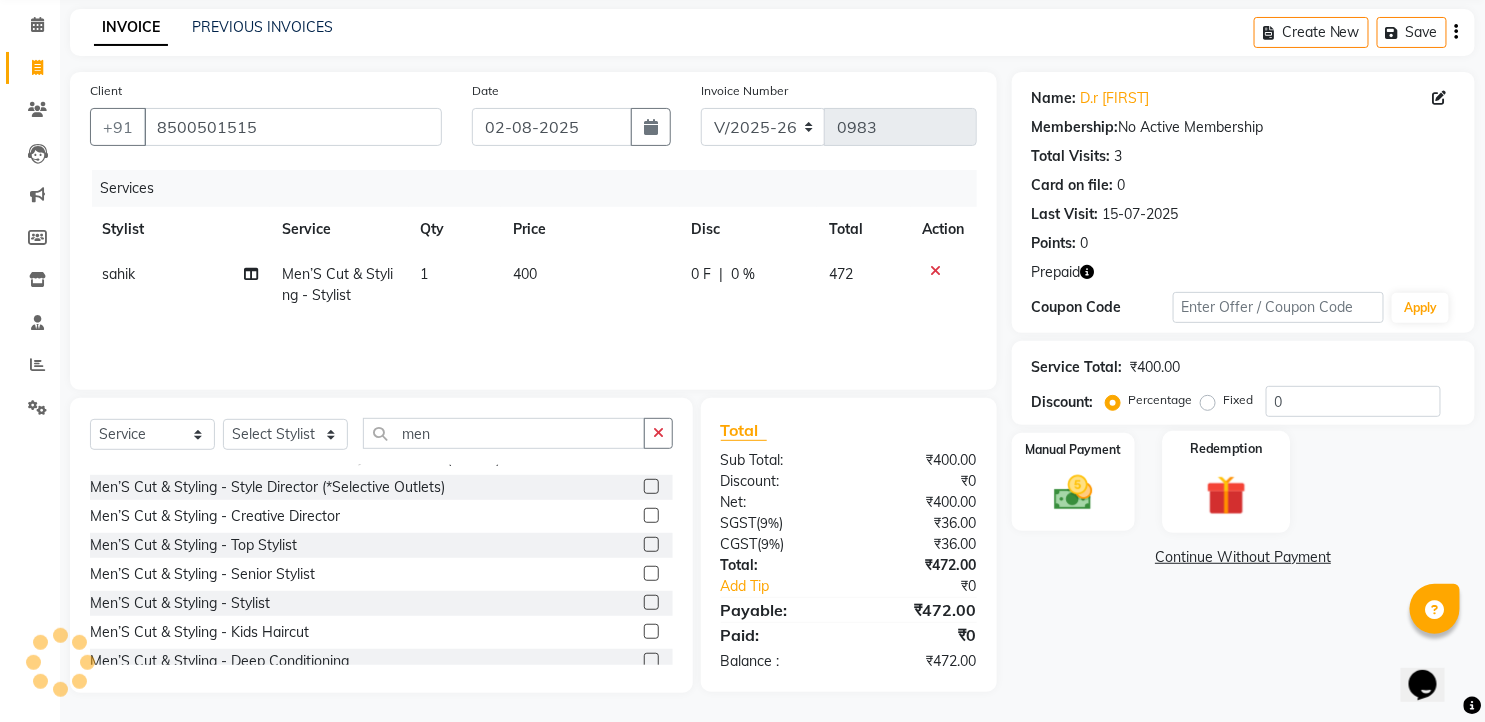 drag, startPoint x: 1193, startPoint y: 456, endPoint x: 1217, endPoint y: 471, distance: 28.301943 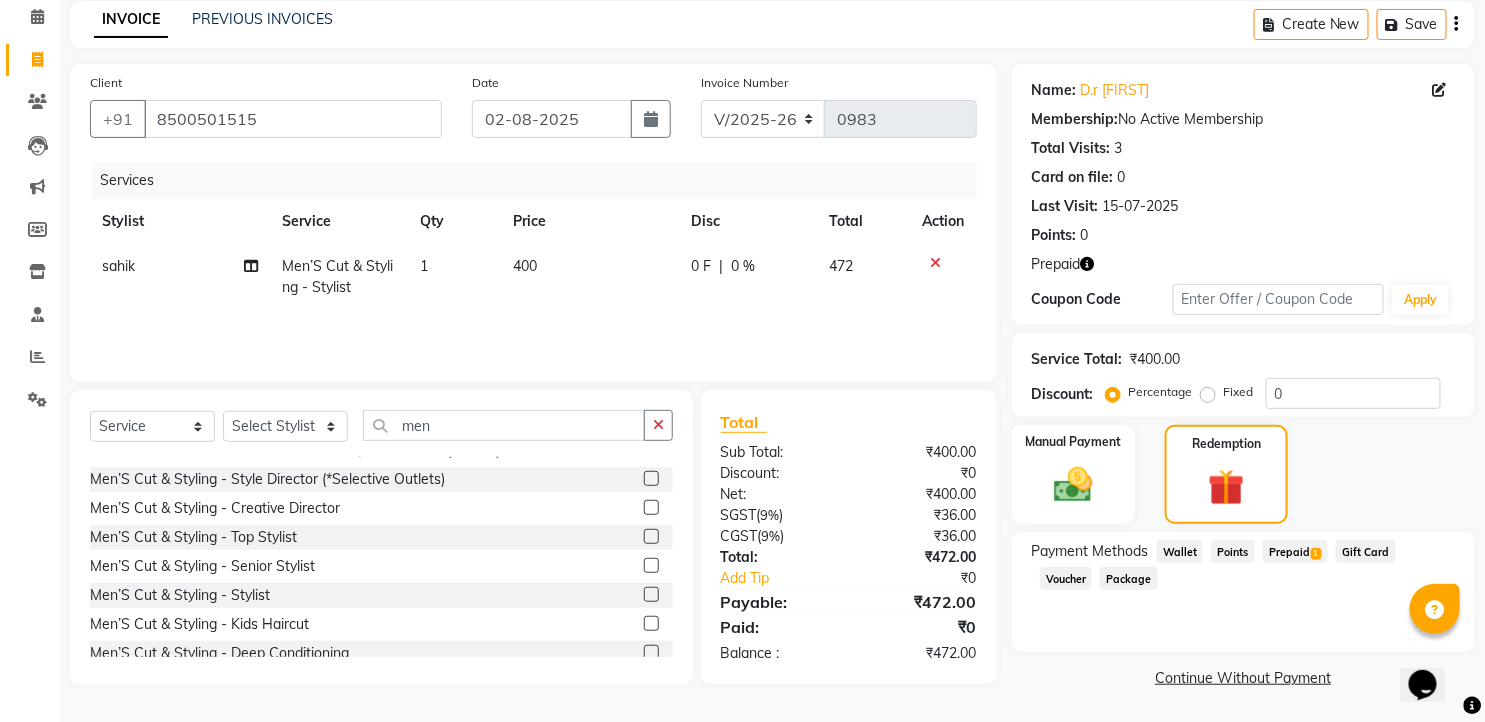 click on "Prepaid  1" 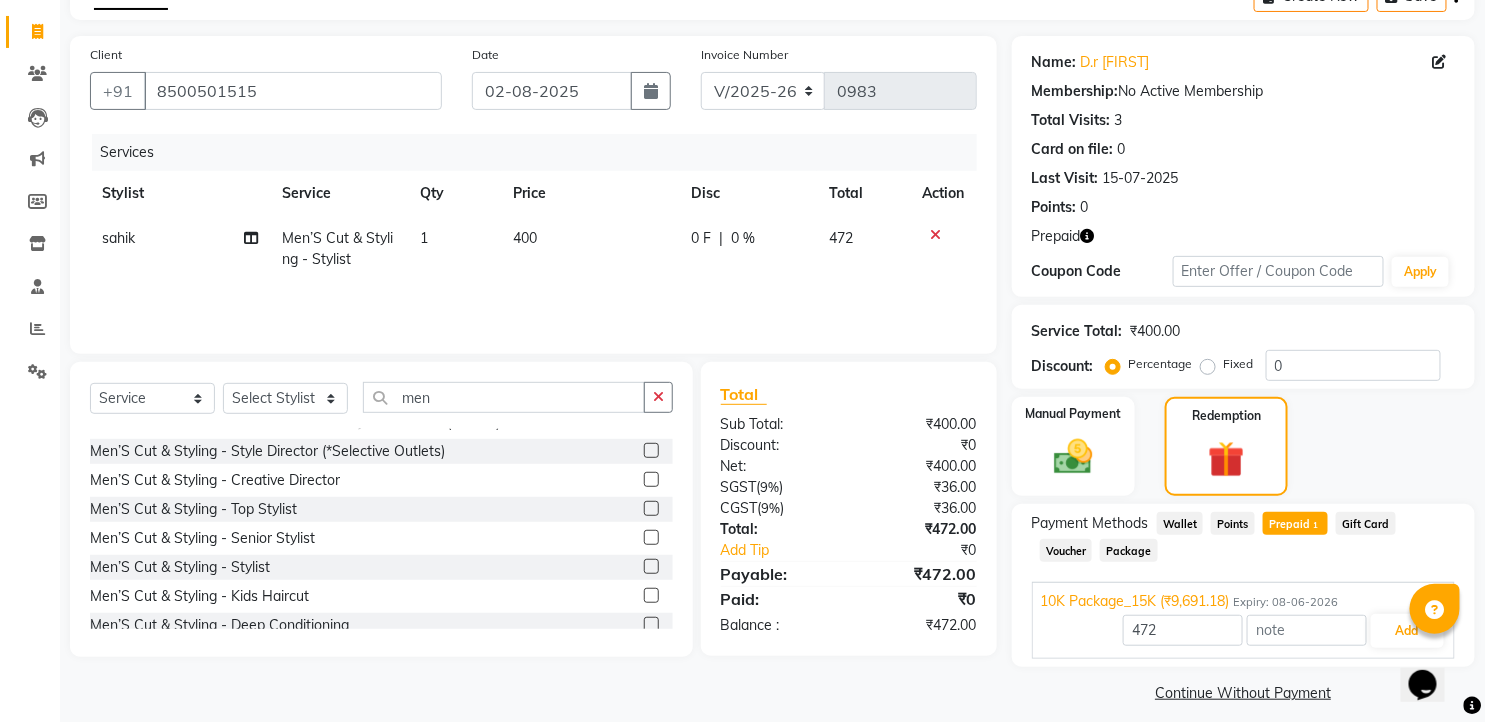 scroll, scrollTop: 130, scrollLeft: 0, axis: vertical 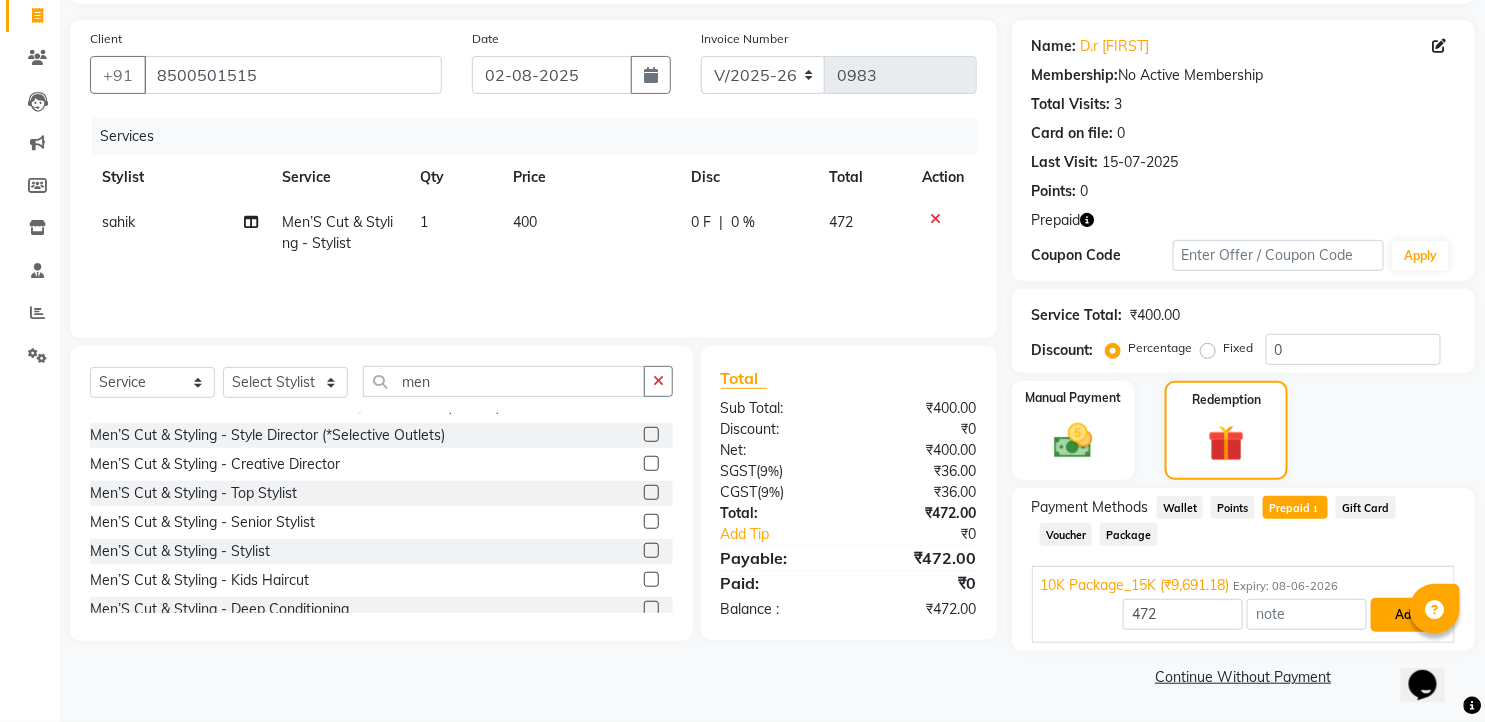 click on "Add" at bounding box center [1407, 615] 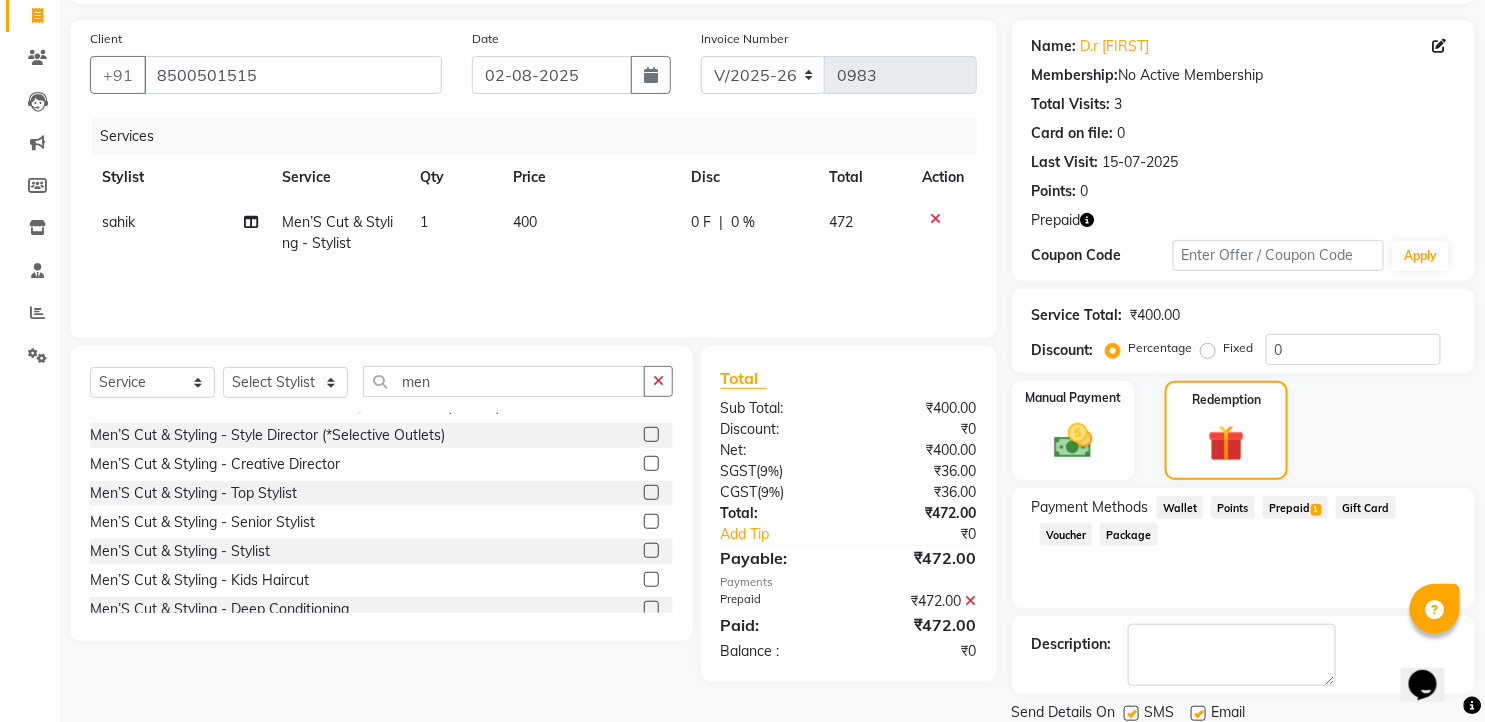 scroll, scrollTop: 200, scrollLeft: 0, axis: vertical 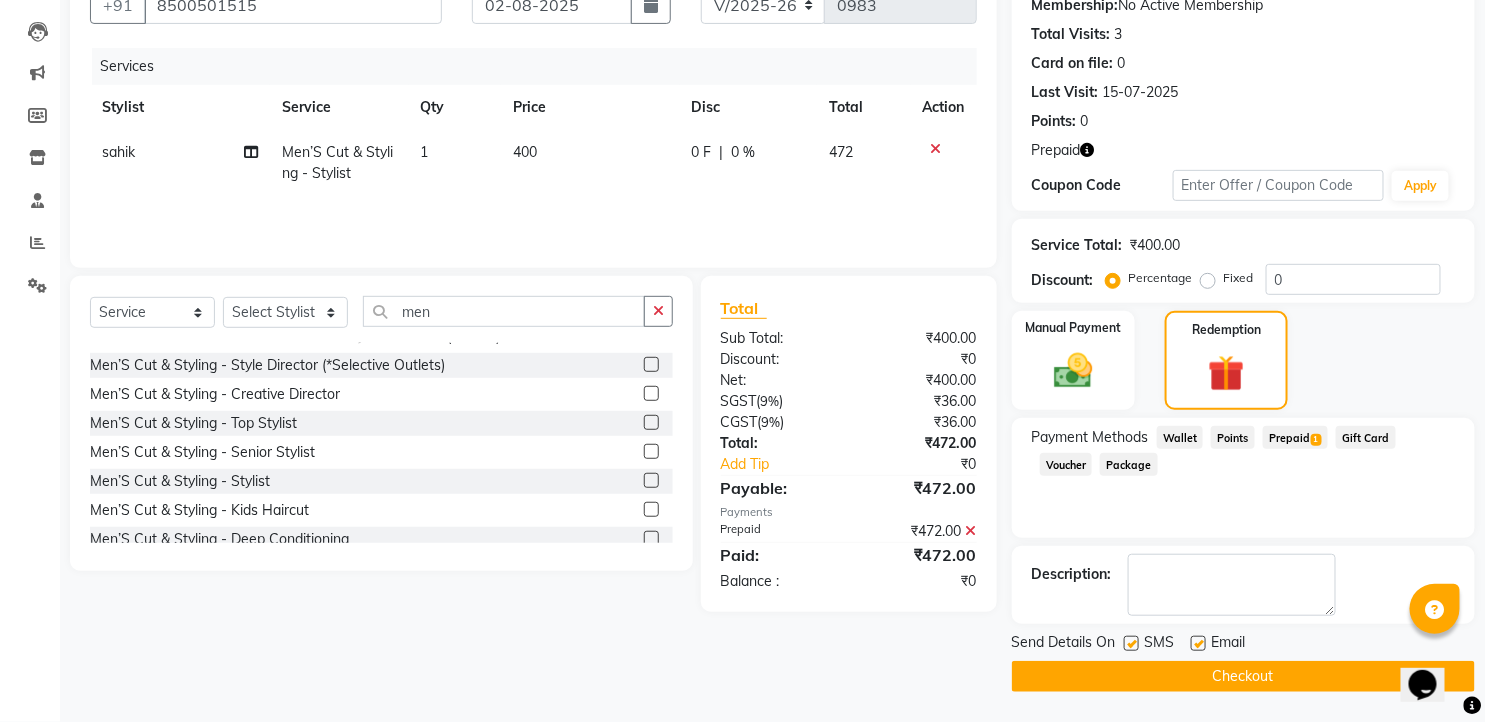 click 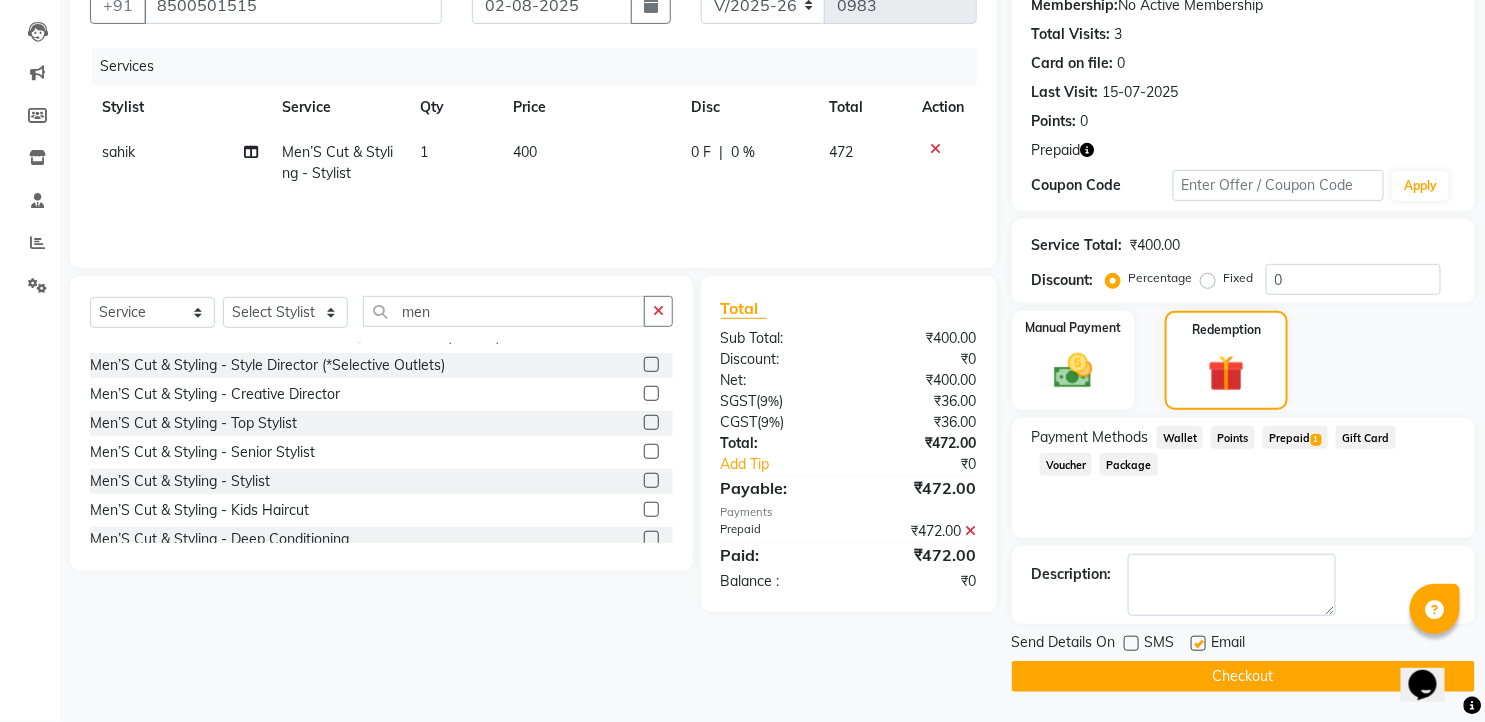 click 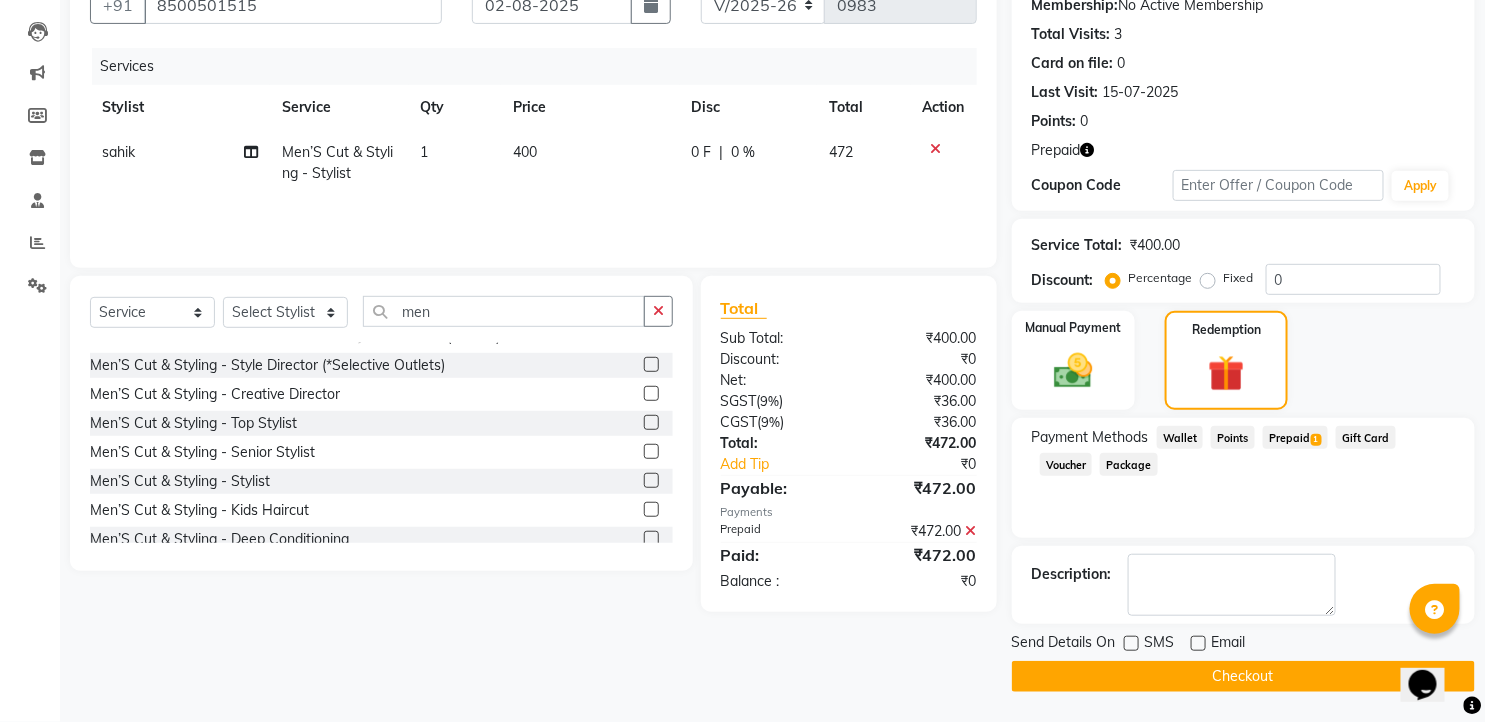 click on "Checkout" 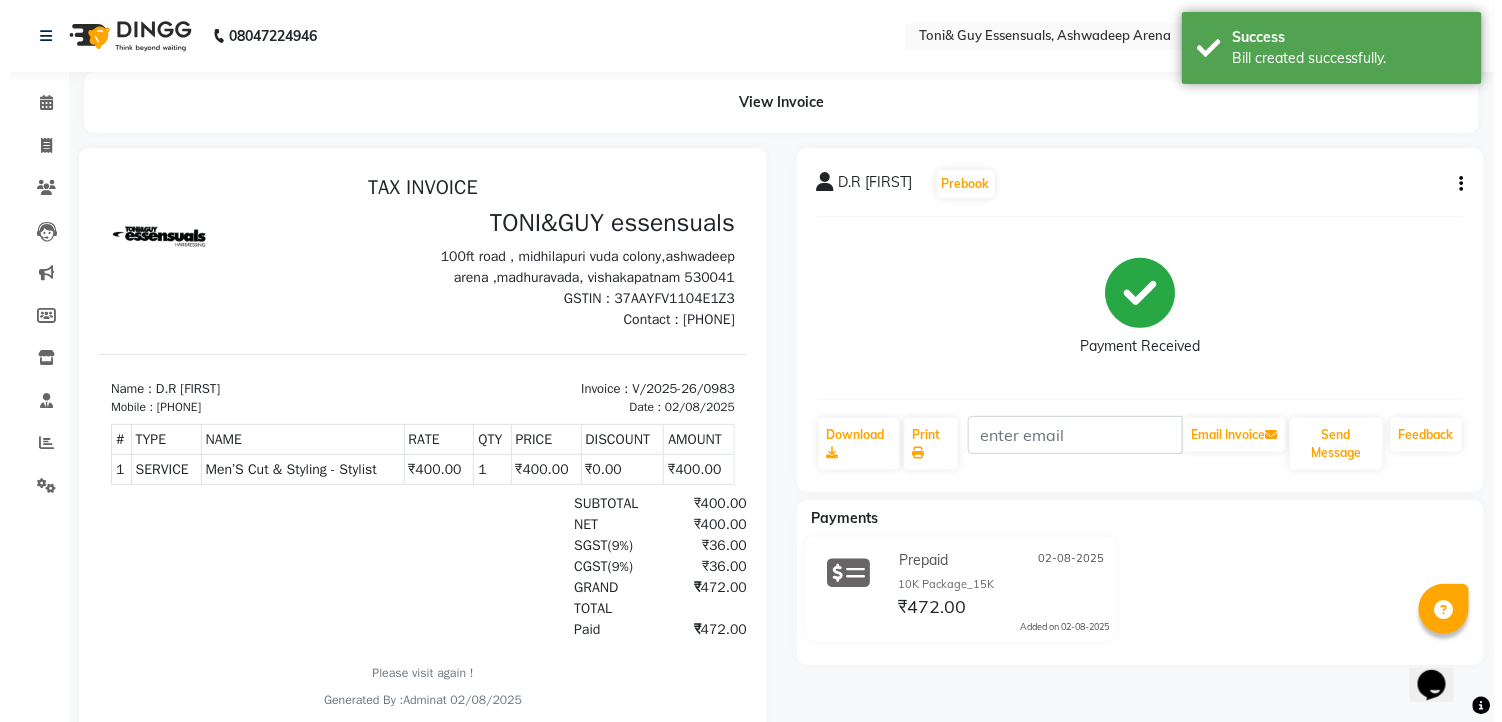 scroll, scrollTop: 0, scrollLeft: 0, axis: both 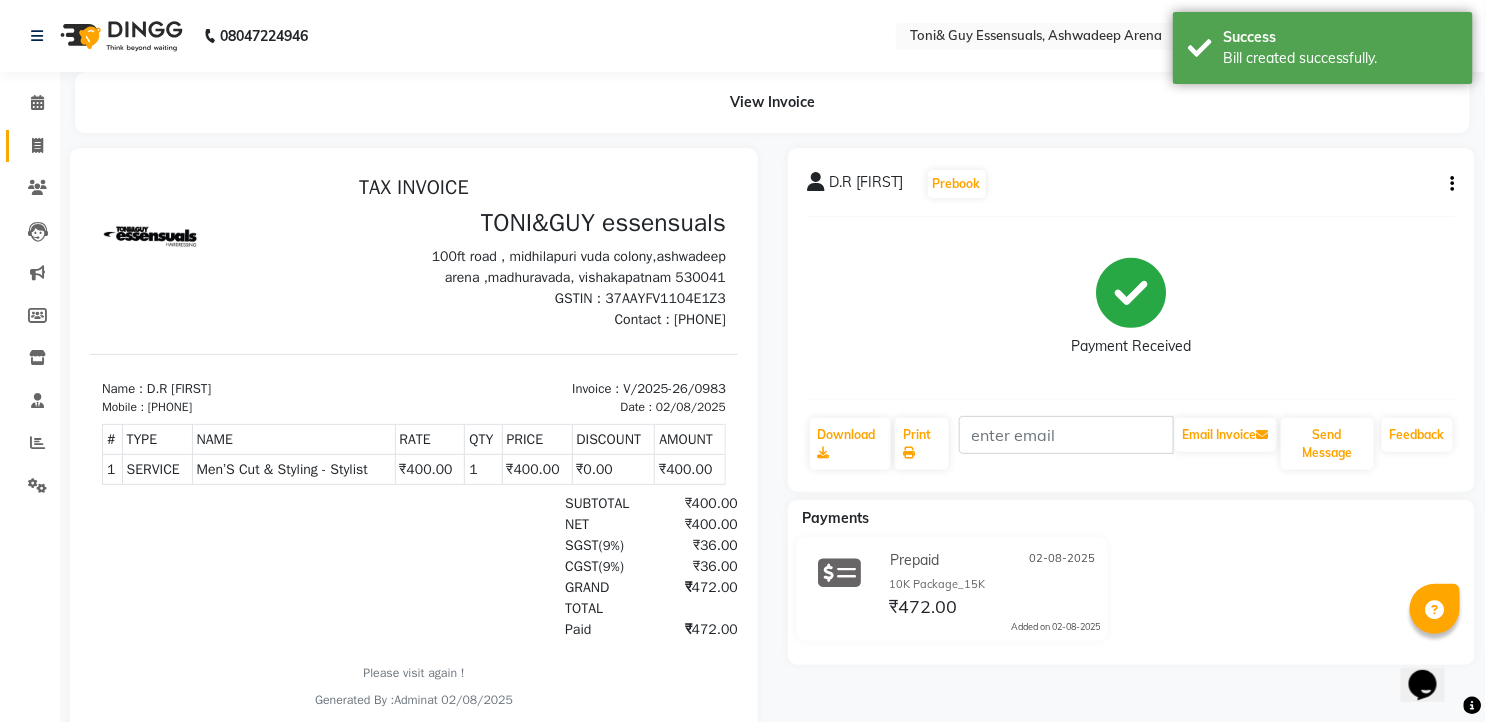 click on "Invoice" 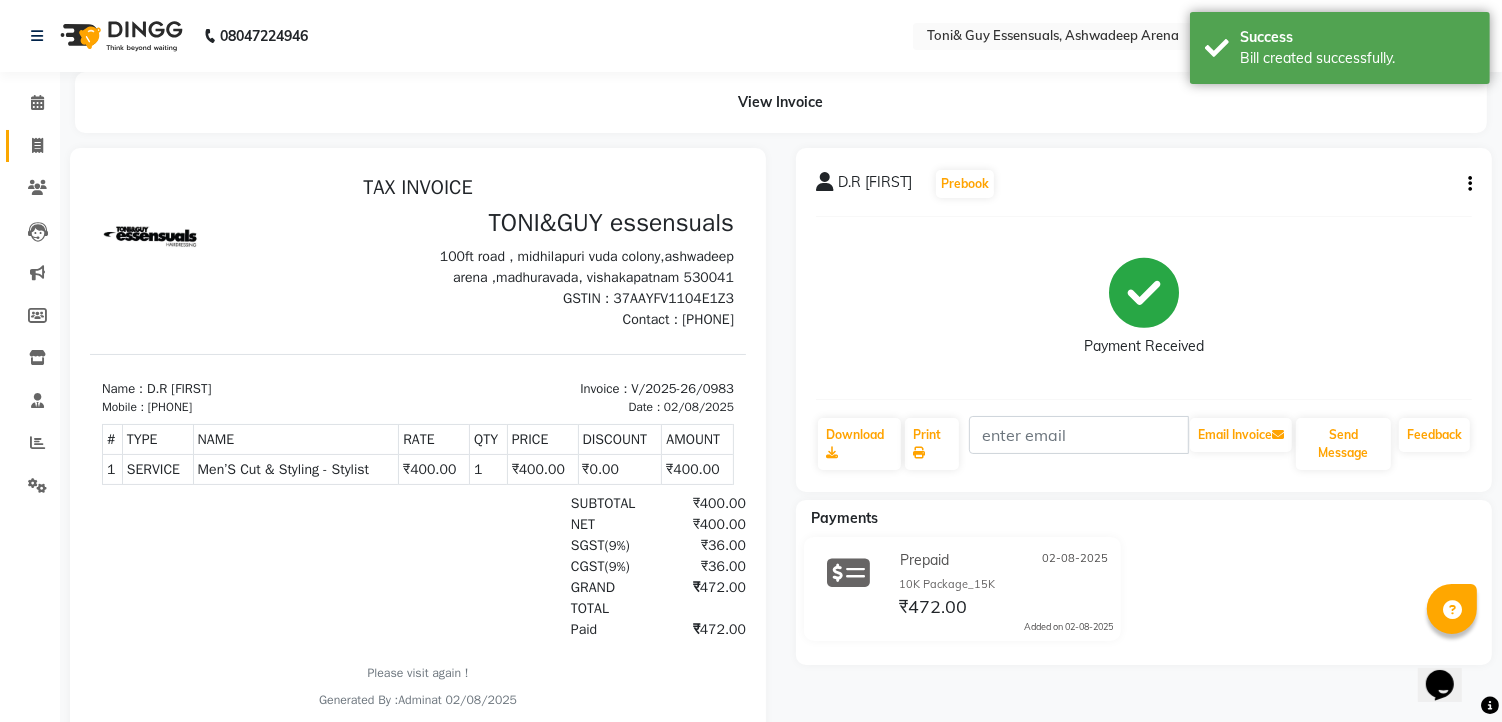 select on "service" 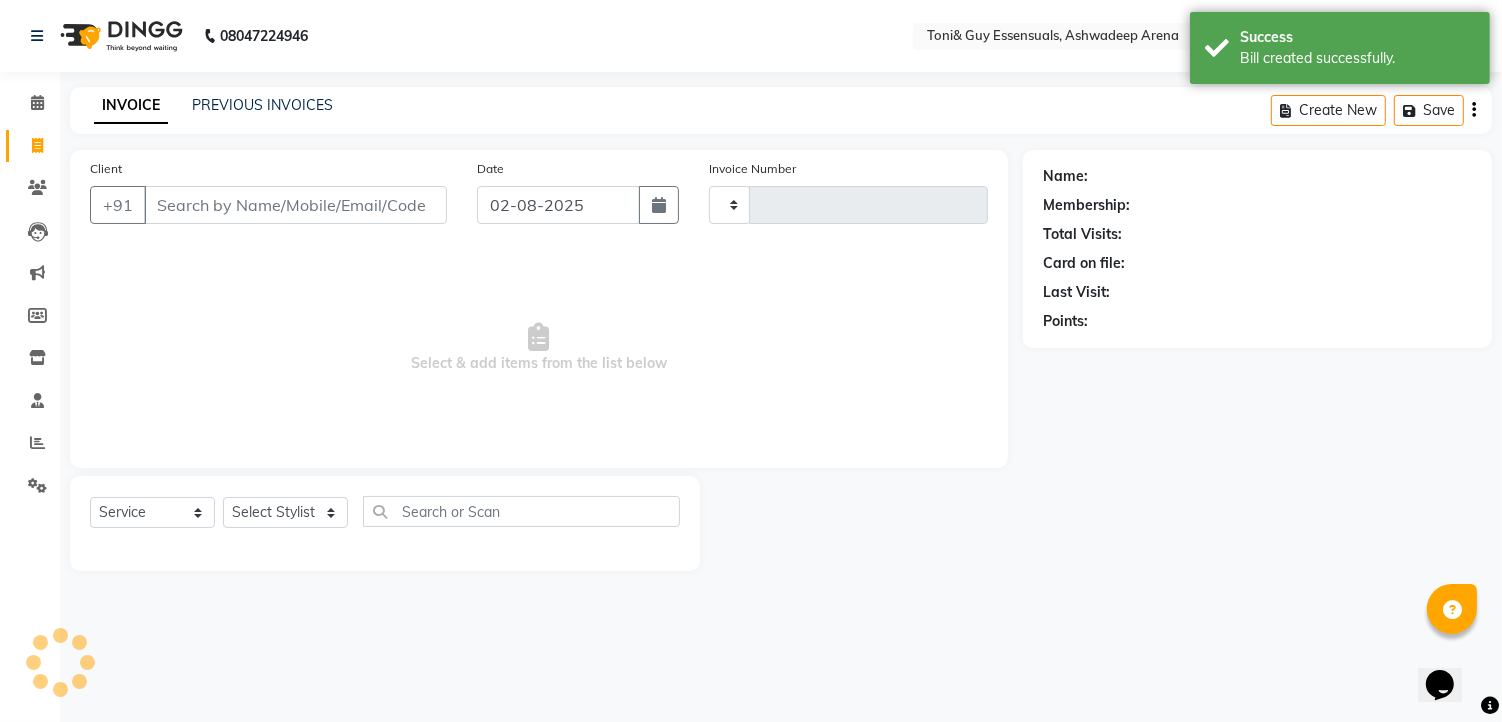 type on "0984" 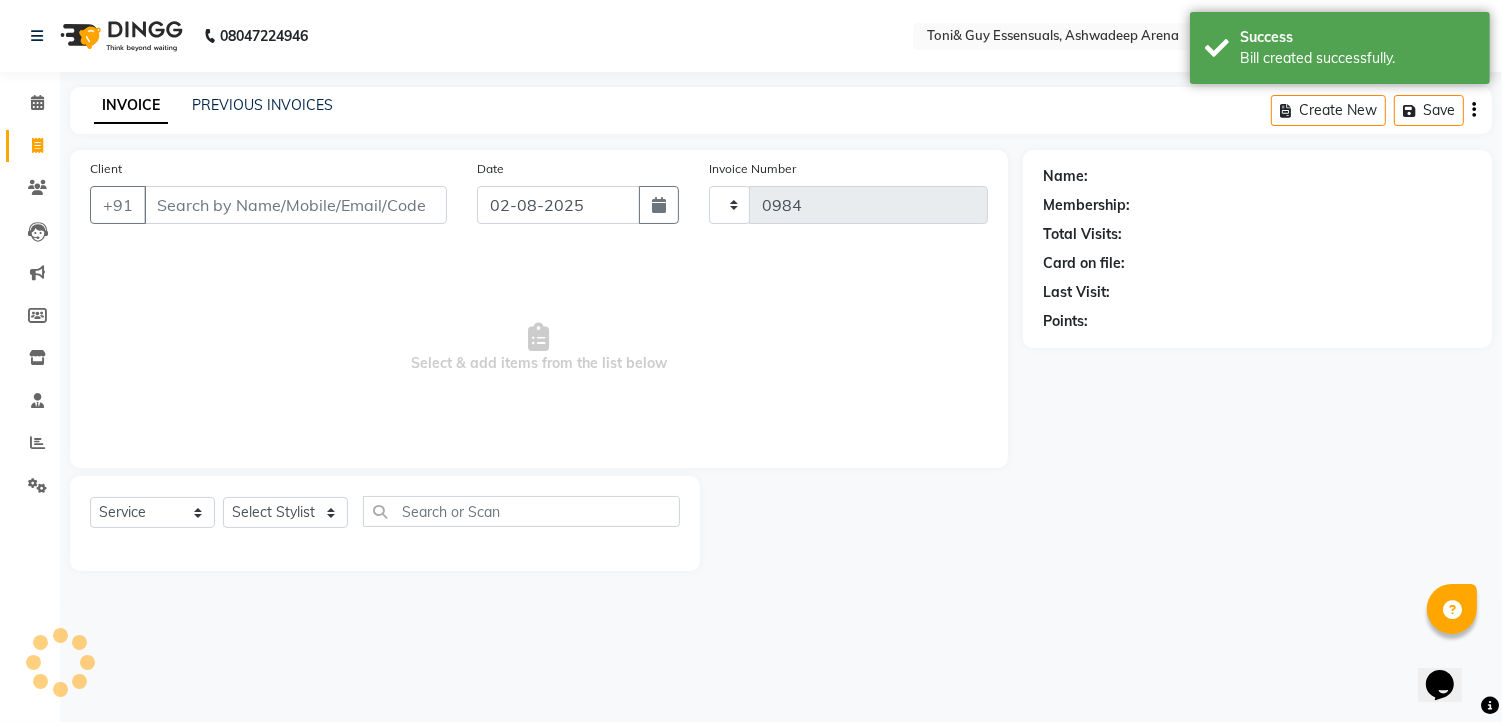 select on "7150" 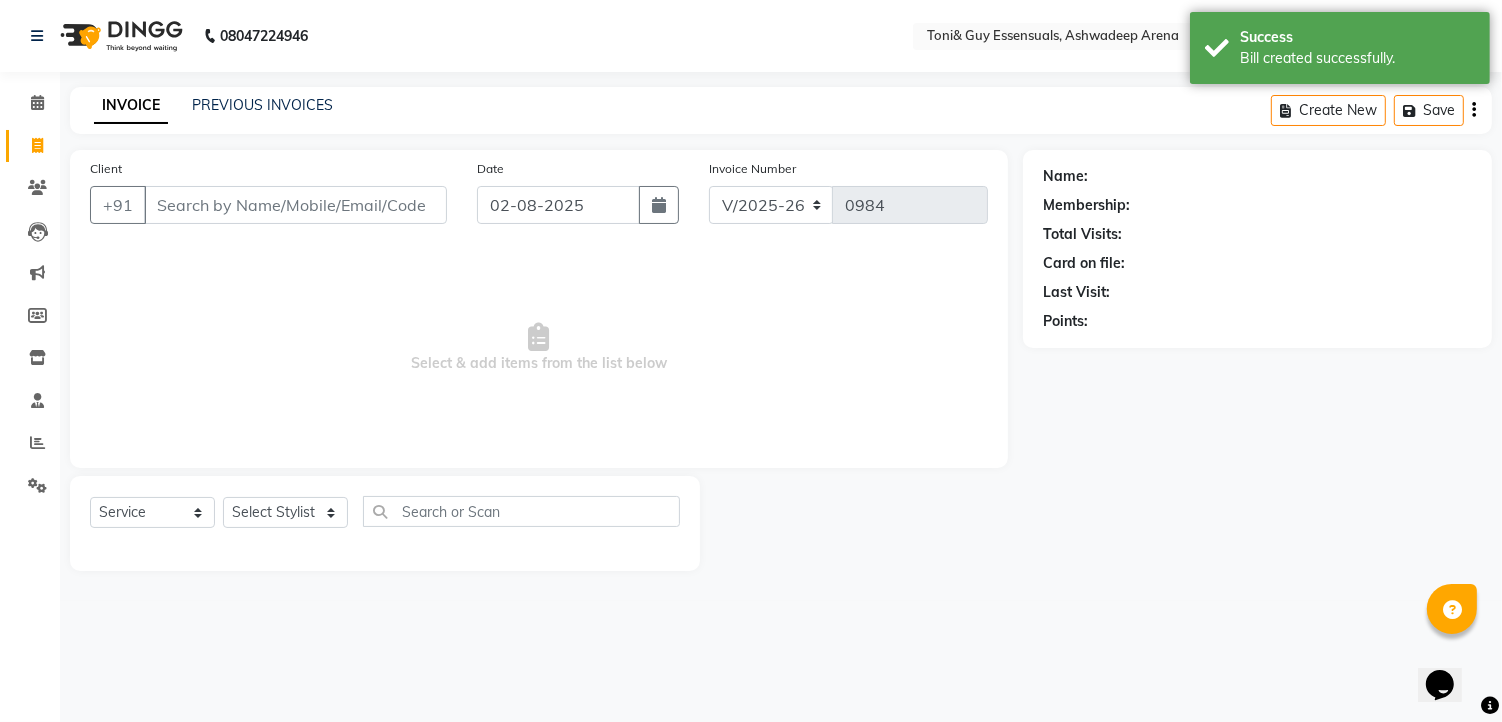 click on "Client" at bounding box center [295, 205] 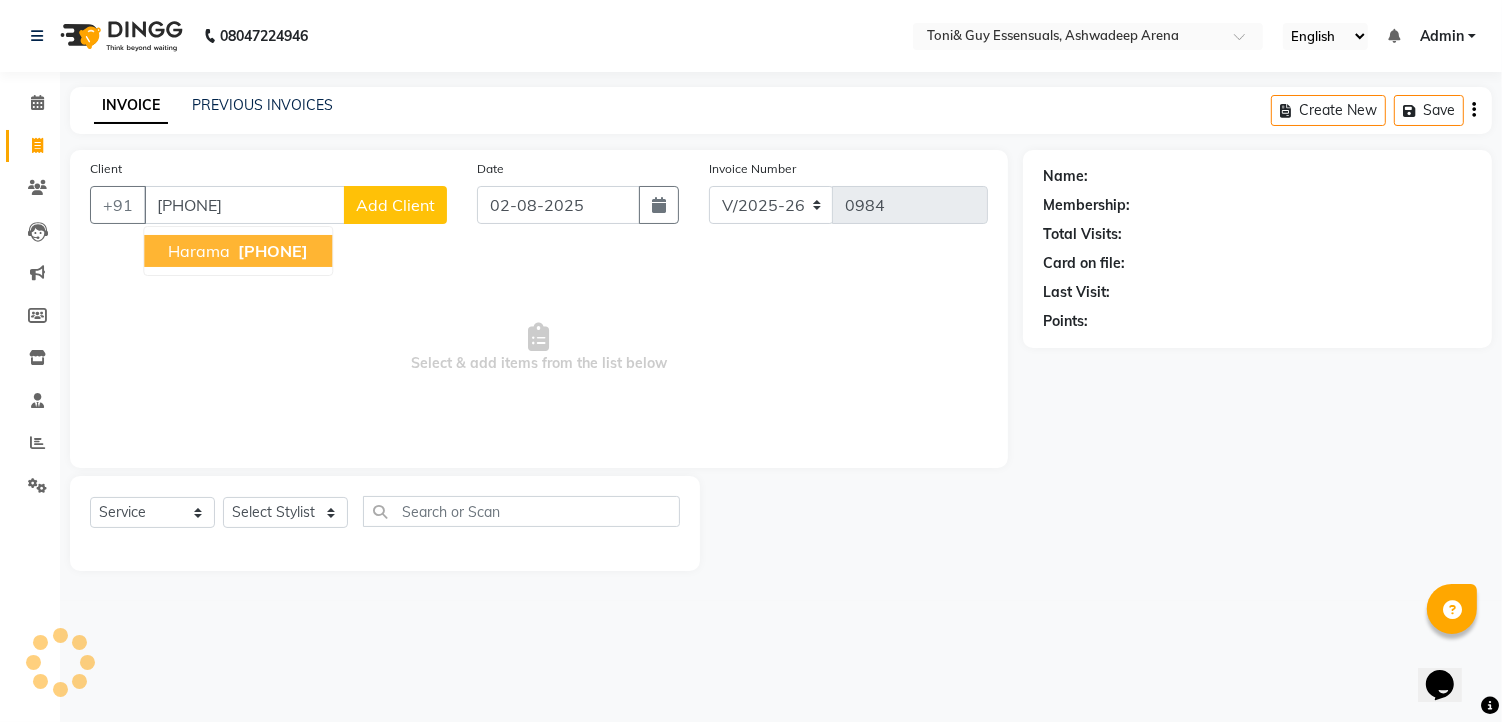 type on "8978558178" 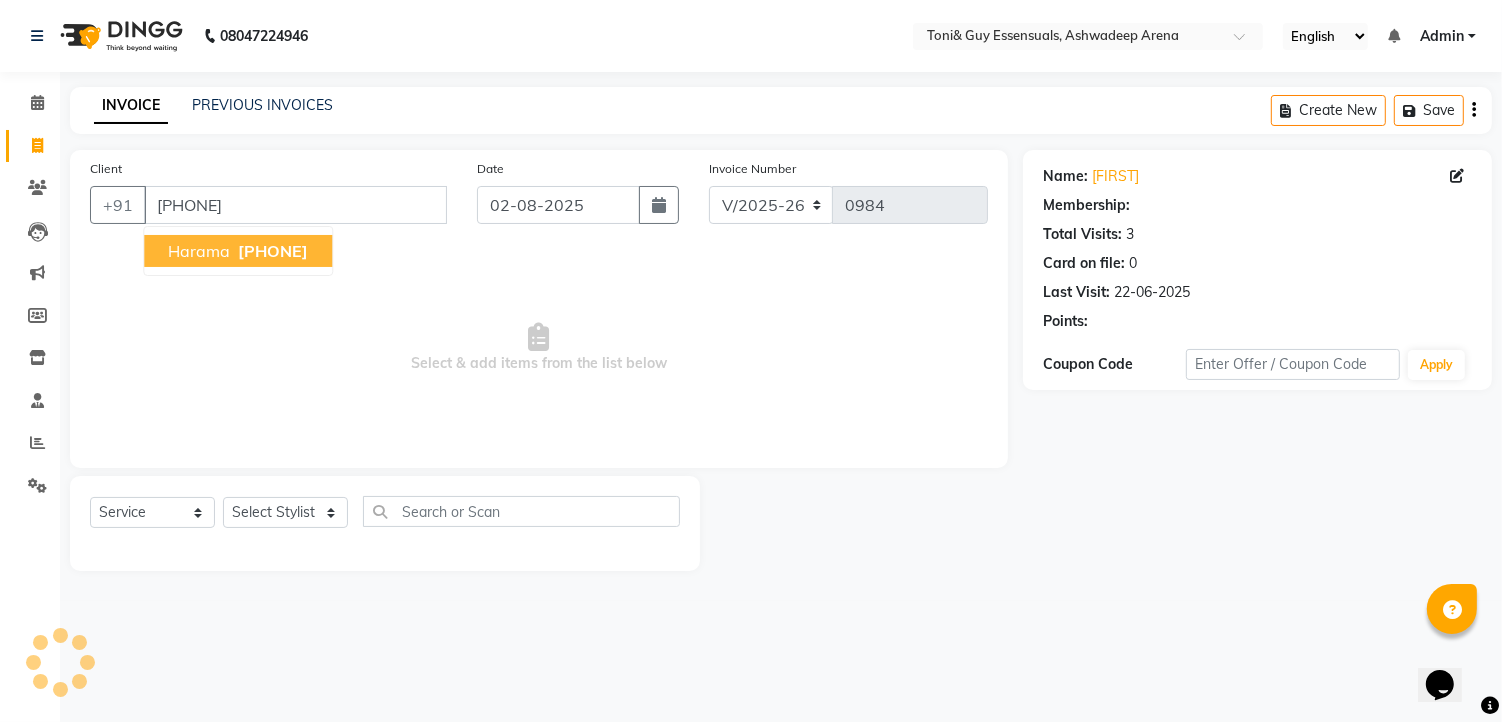 select on "1: Object" 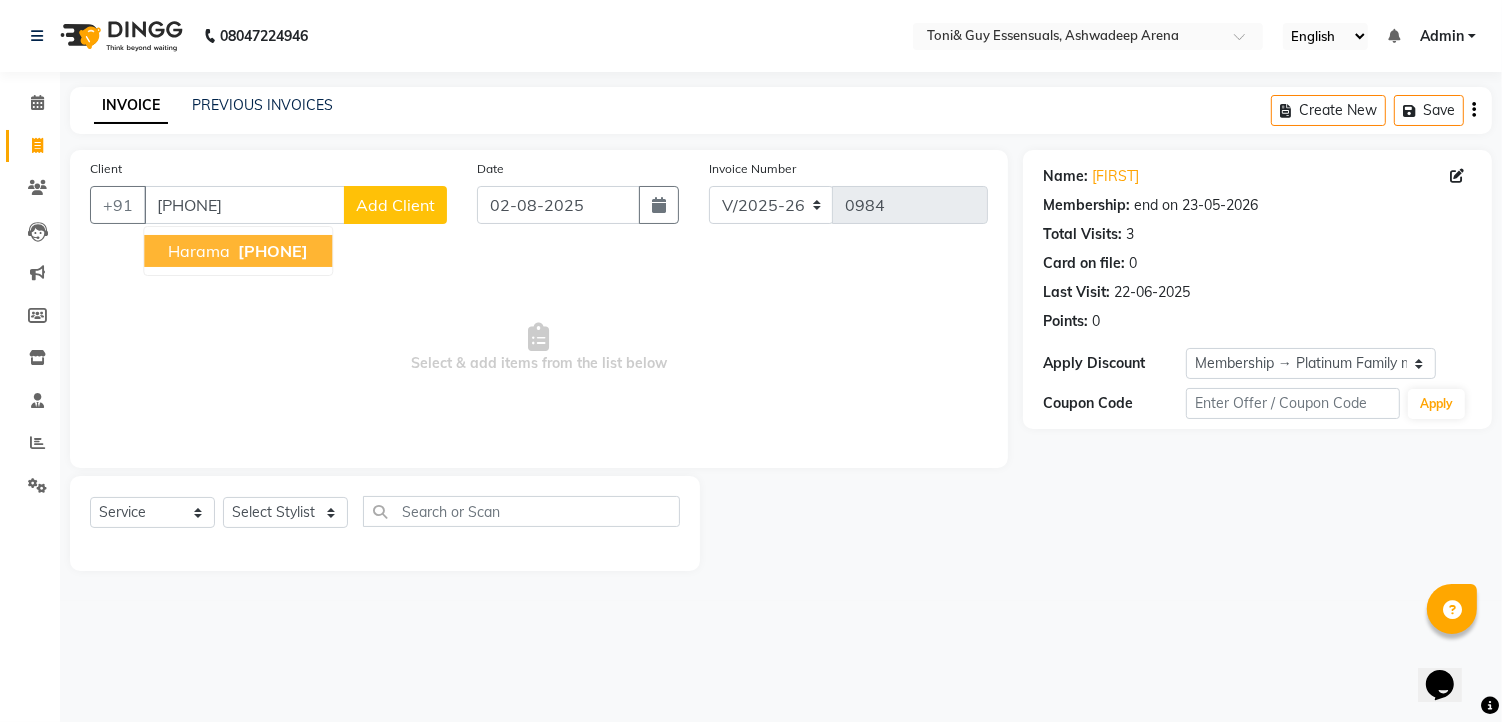 click on "8978558178" at bounding box center [273, 251] 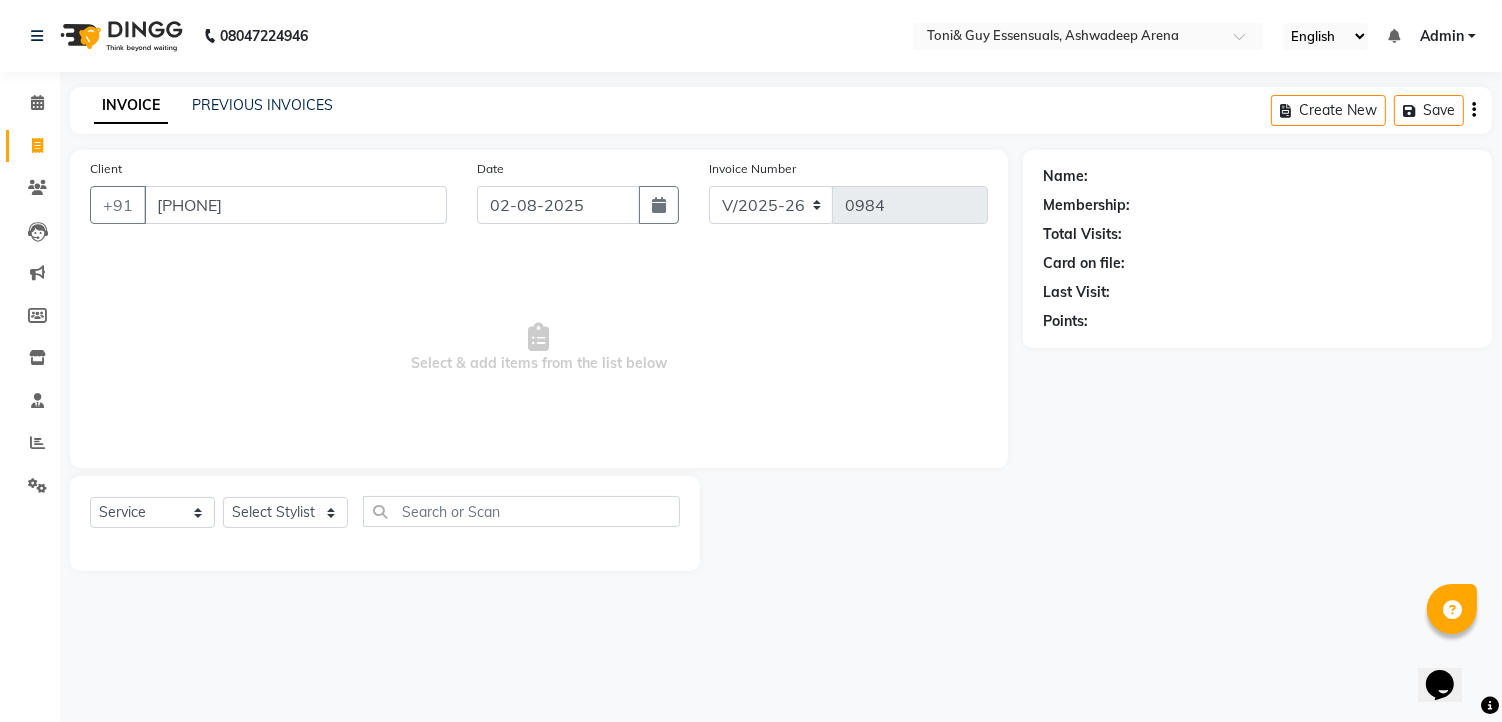 select on "1: Object" 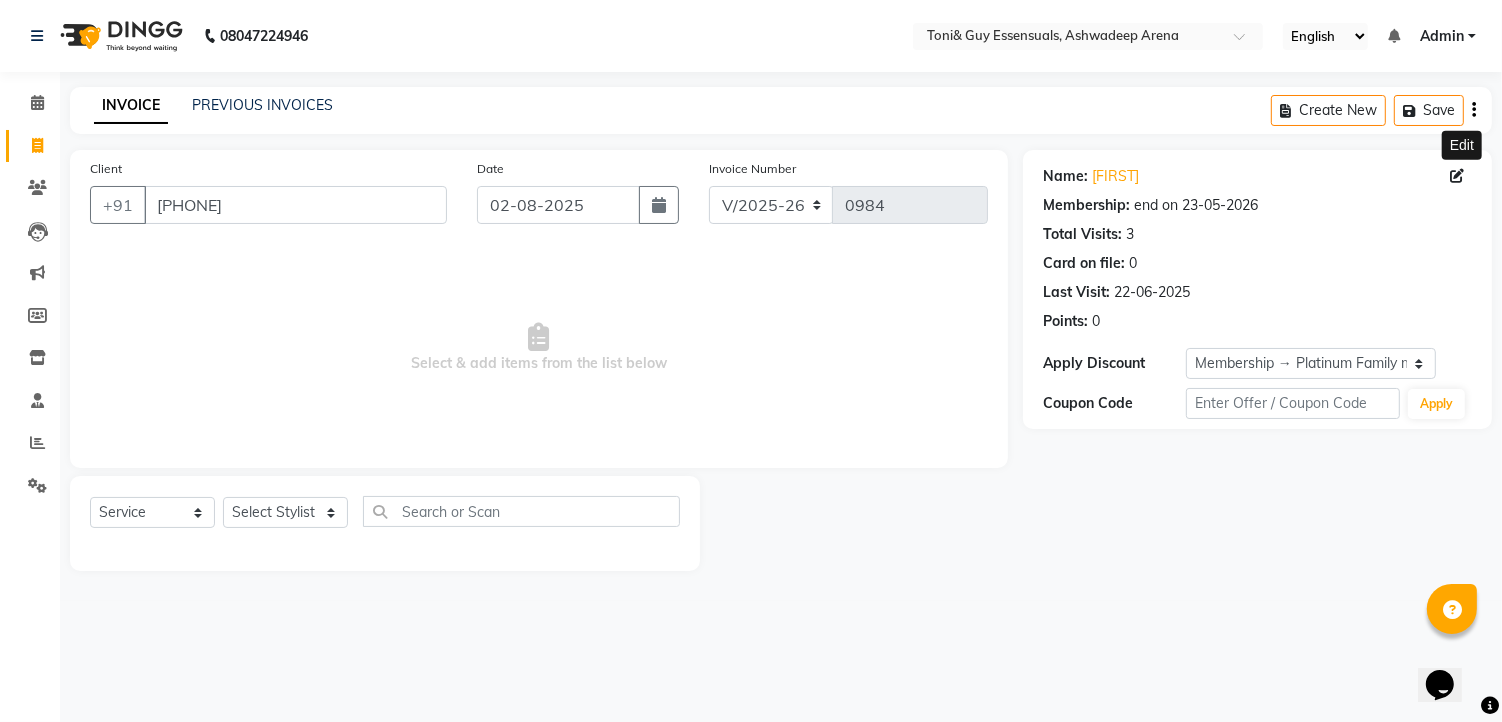 click 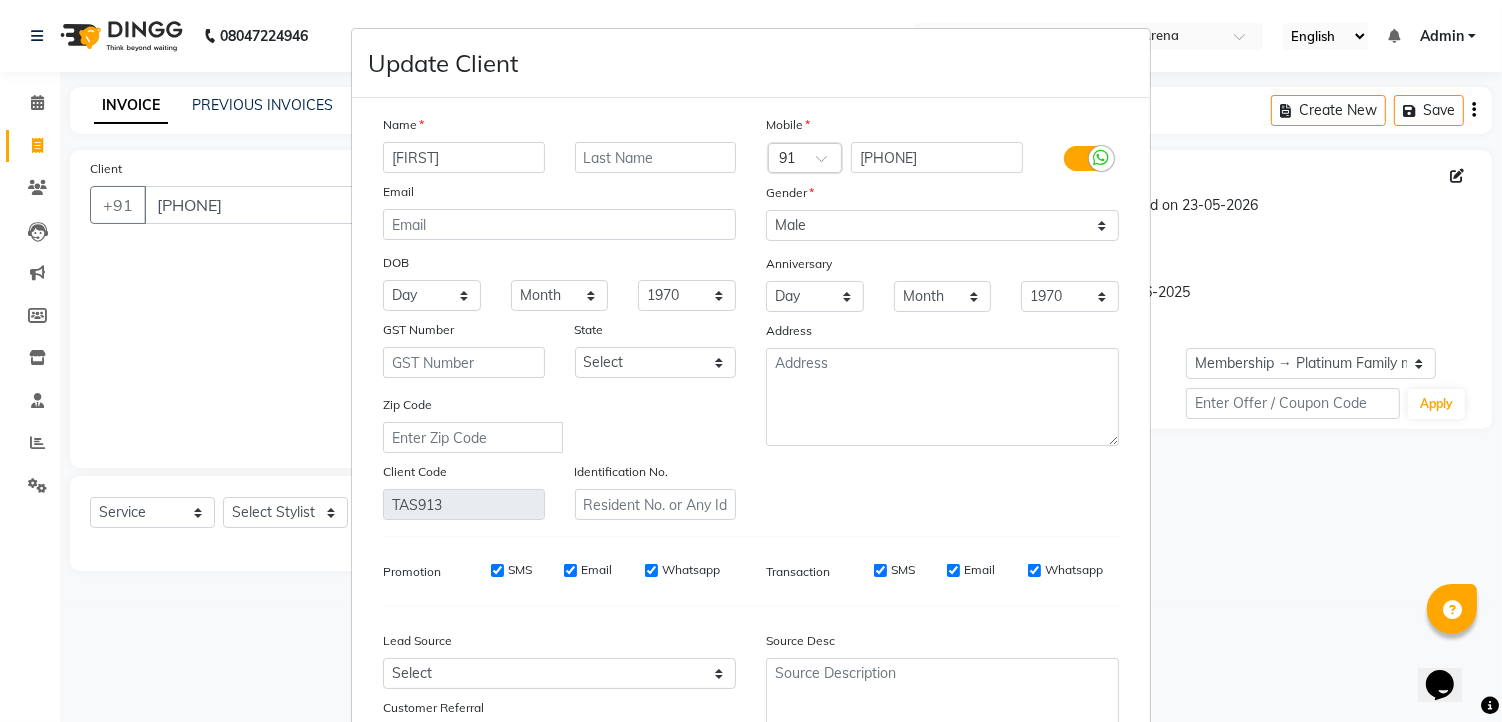 drag, startPoint x: 436, startPoint y: 160, endPoint x: 403, endPoint y: 158, distance: 33.06055 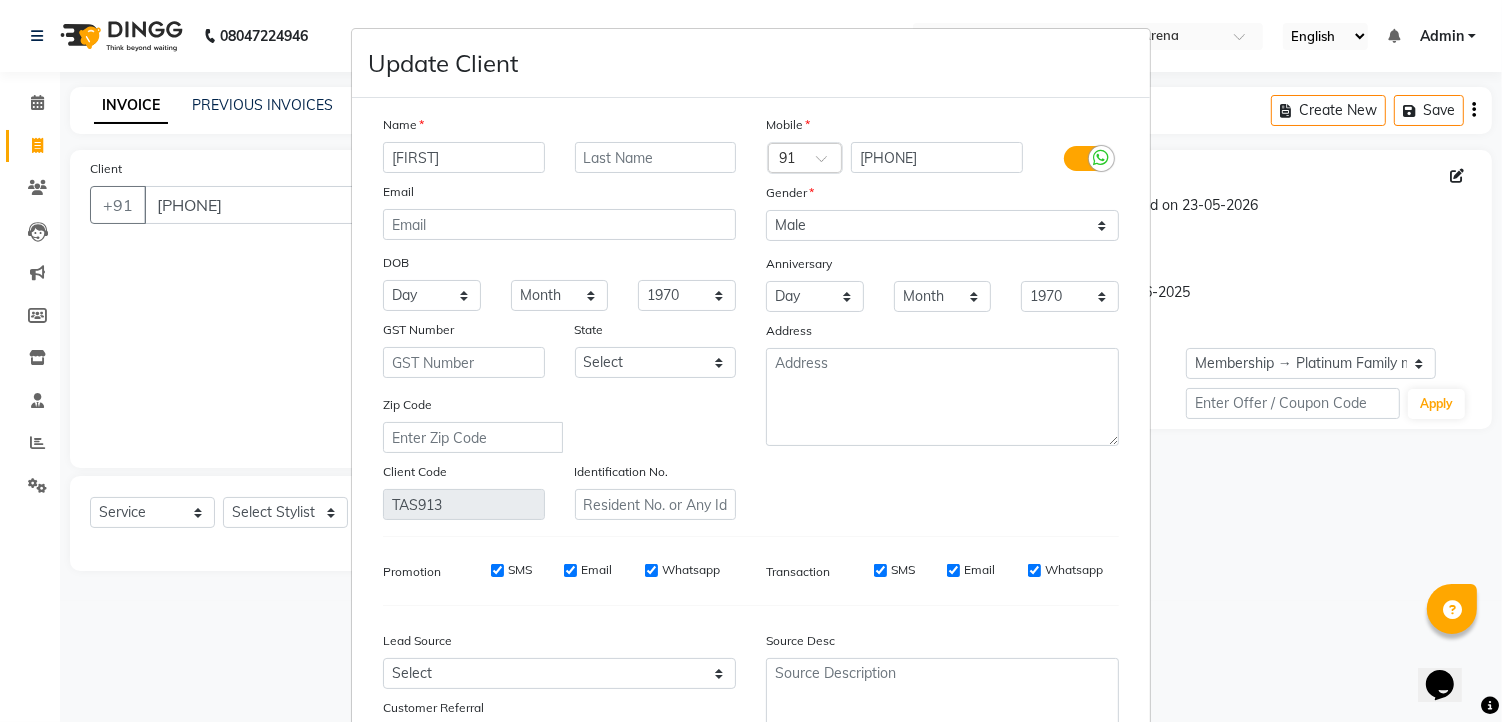 click on "Rarama" at bounding box center (464, 157) 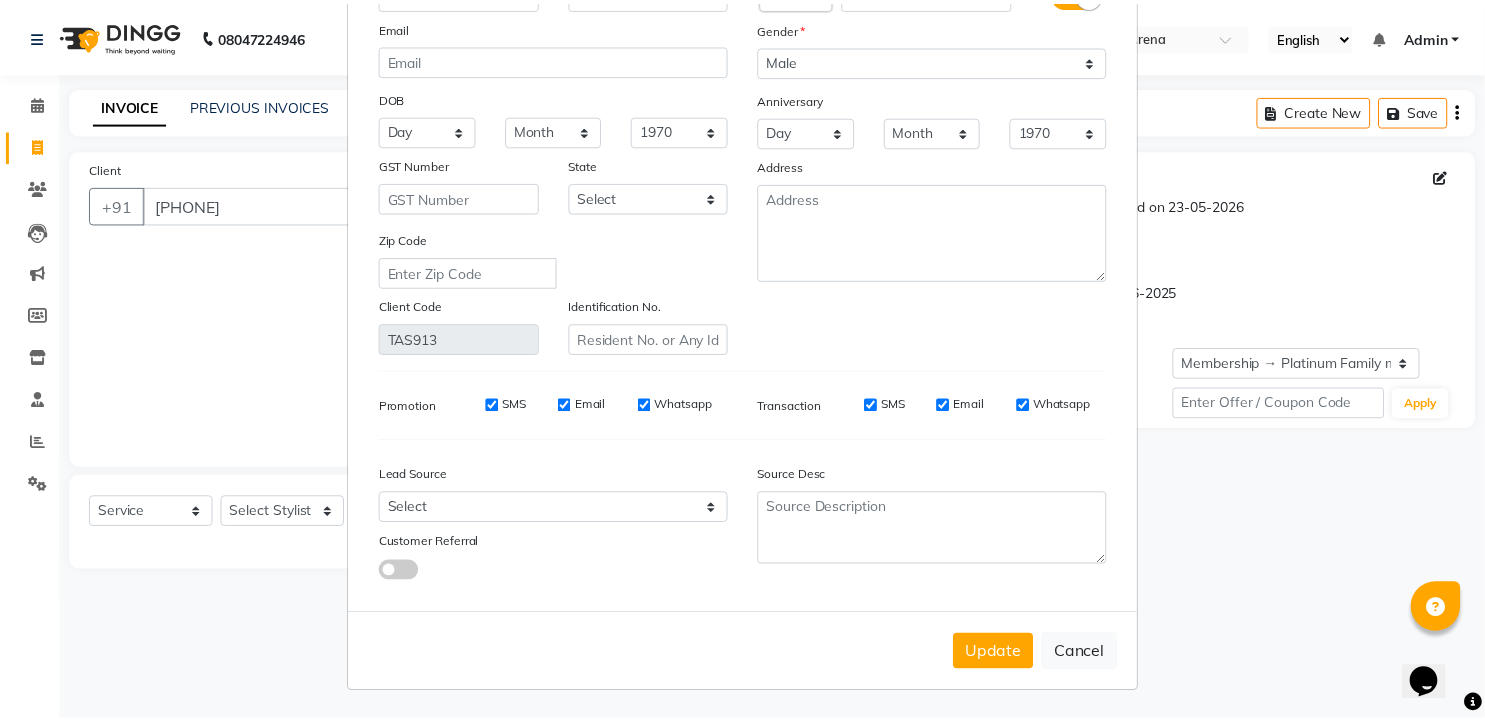 scroll, scrollTop: 167, scrollLeft: 0, axis: vertical 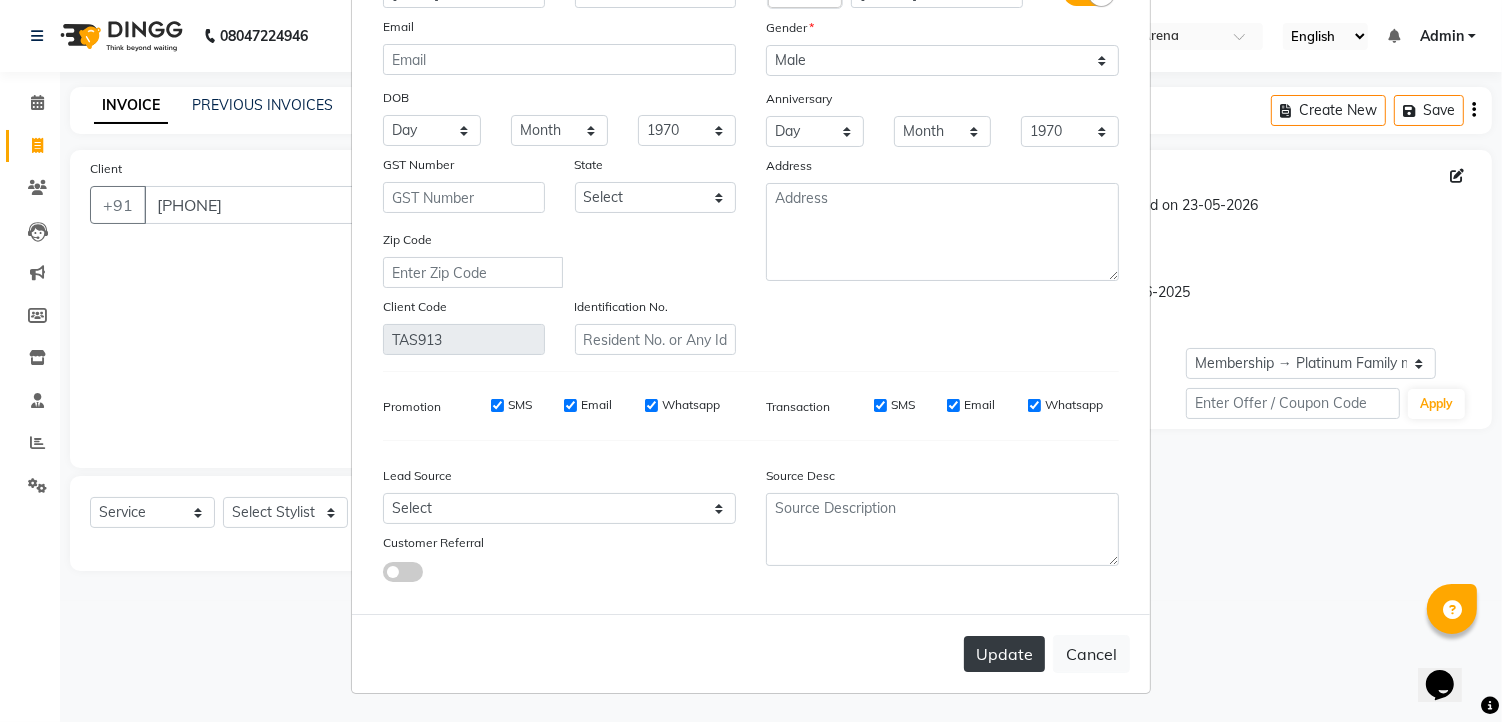 type on "Ramana" 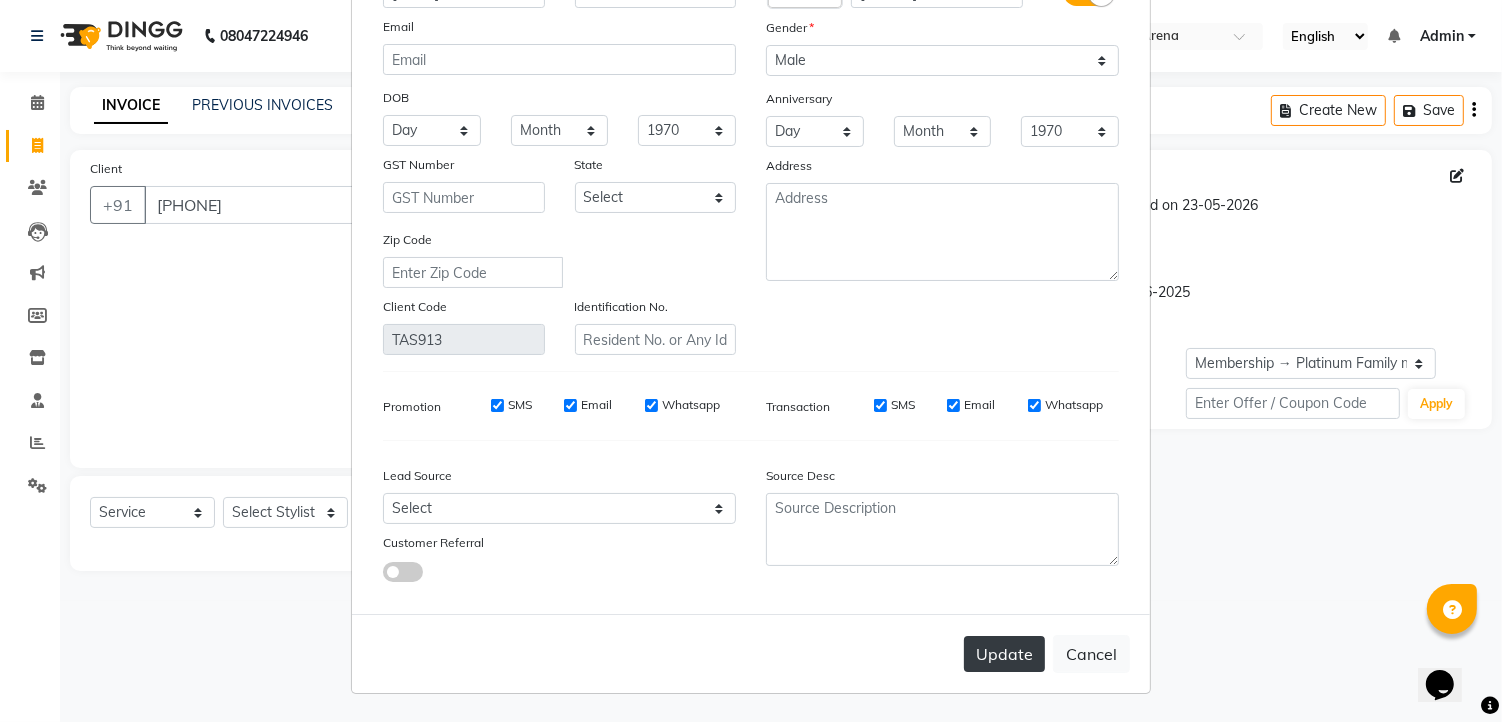 click on "Update" at bounding box center (1004, 654) 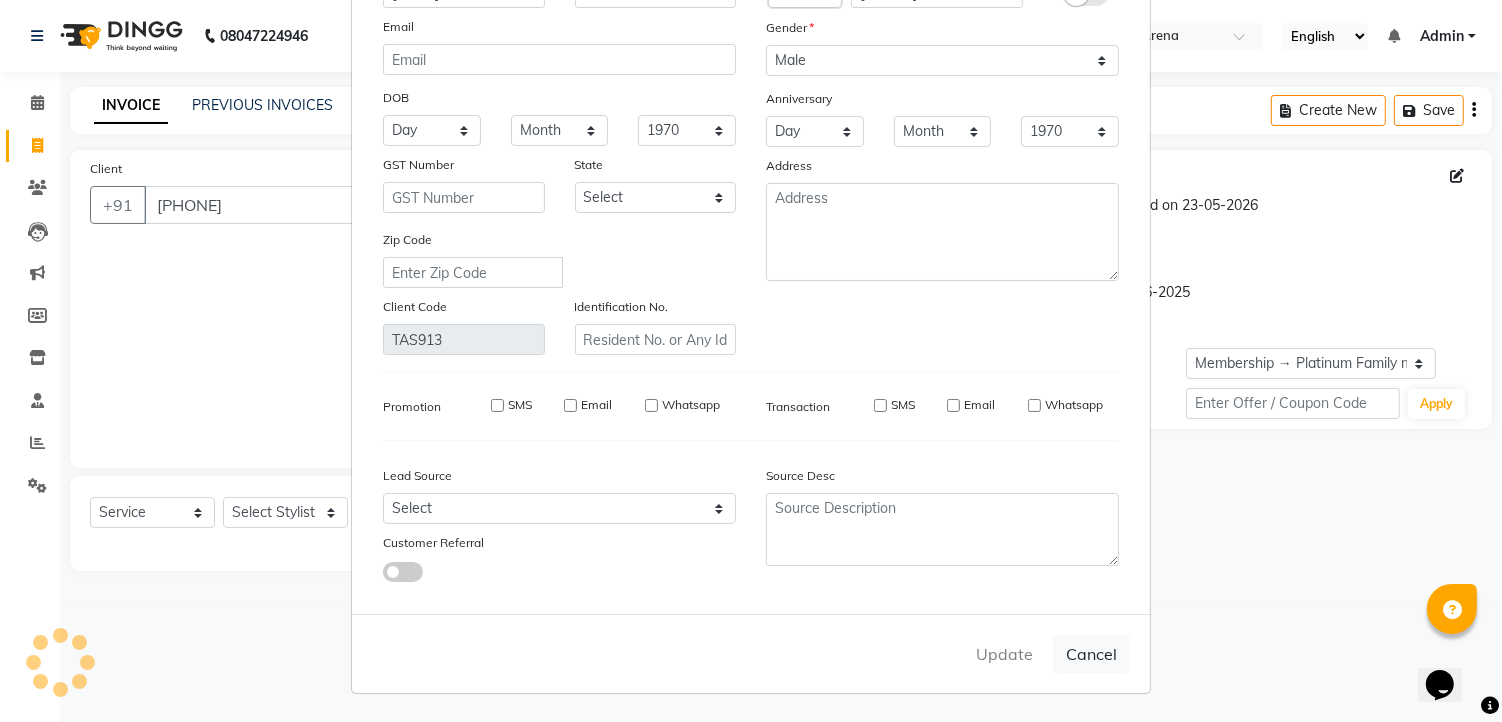type 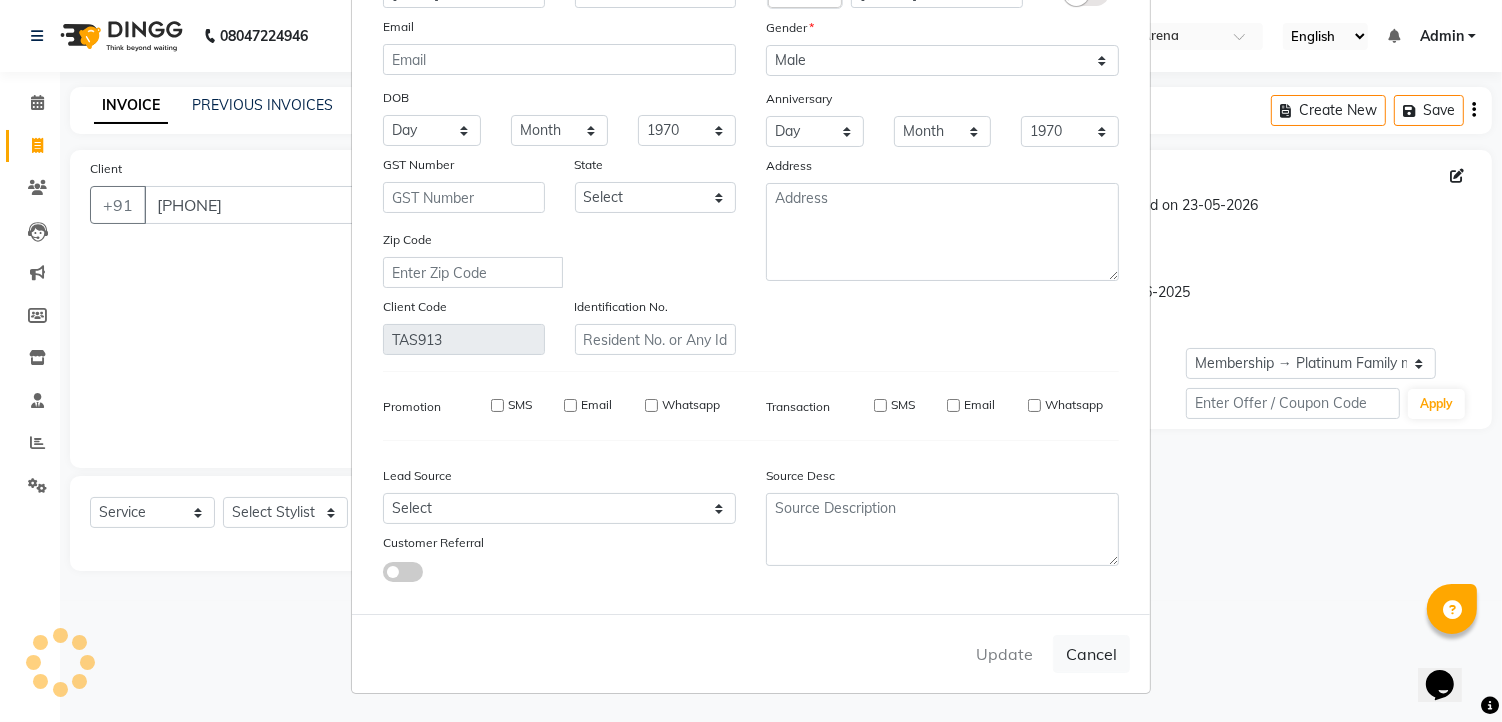 select 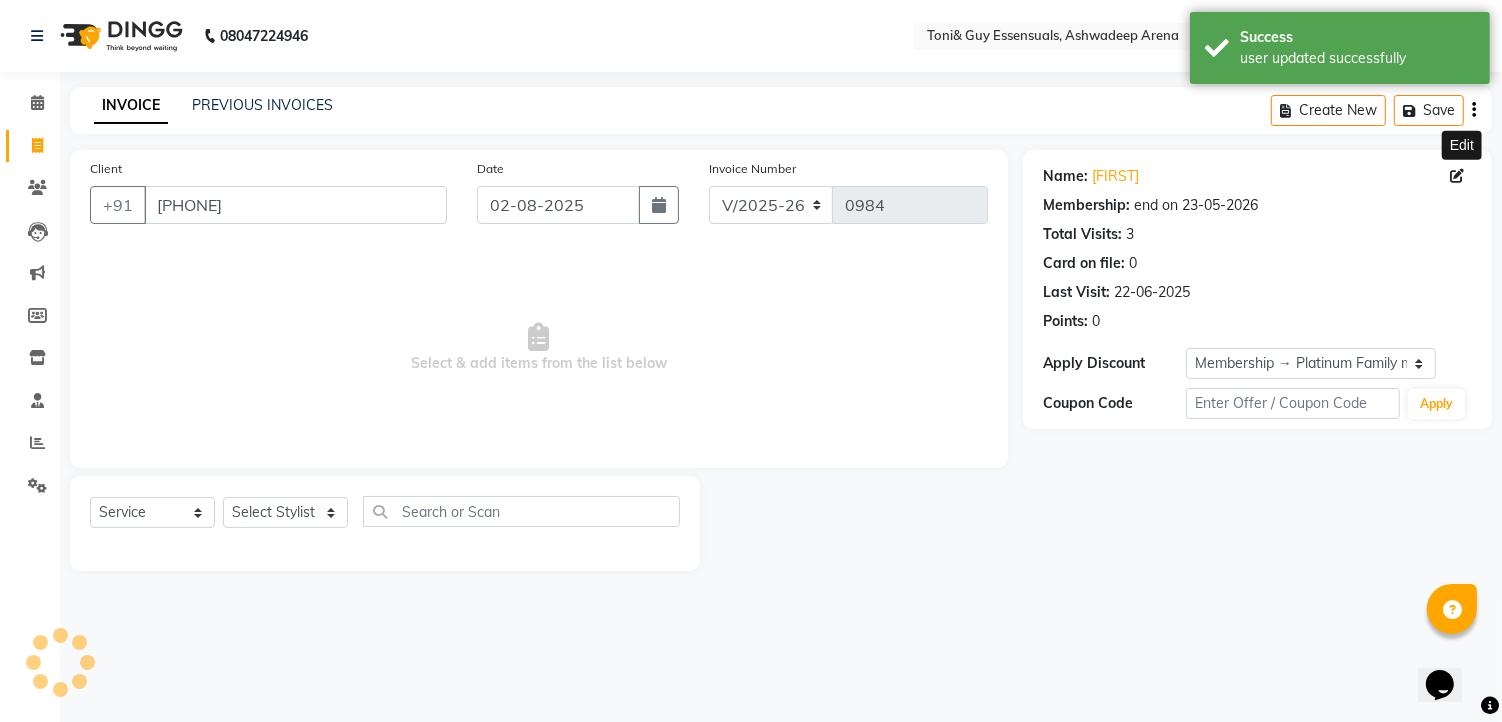 select on "2: Object" 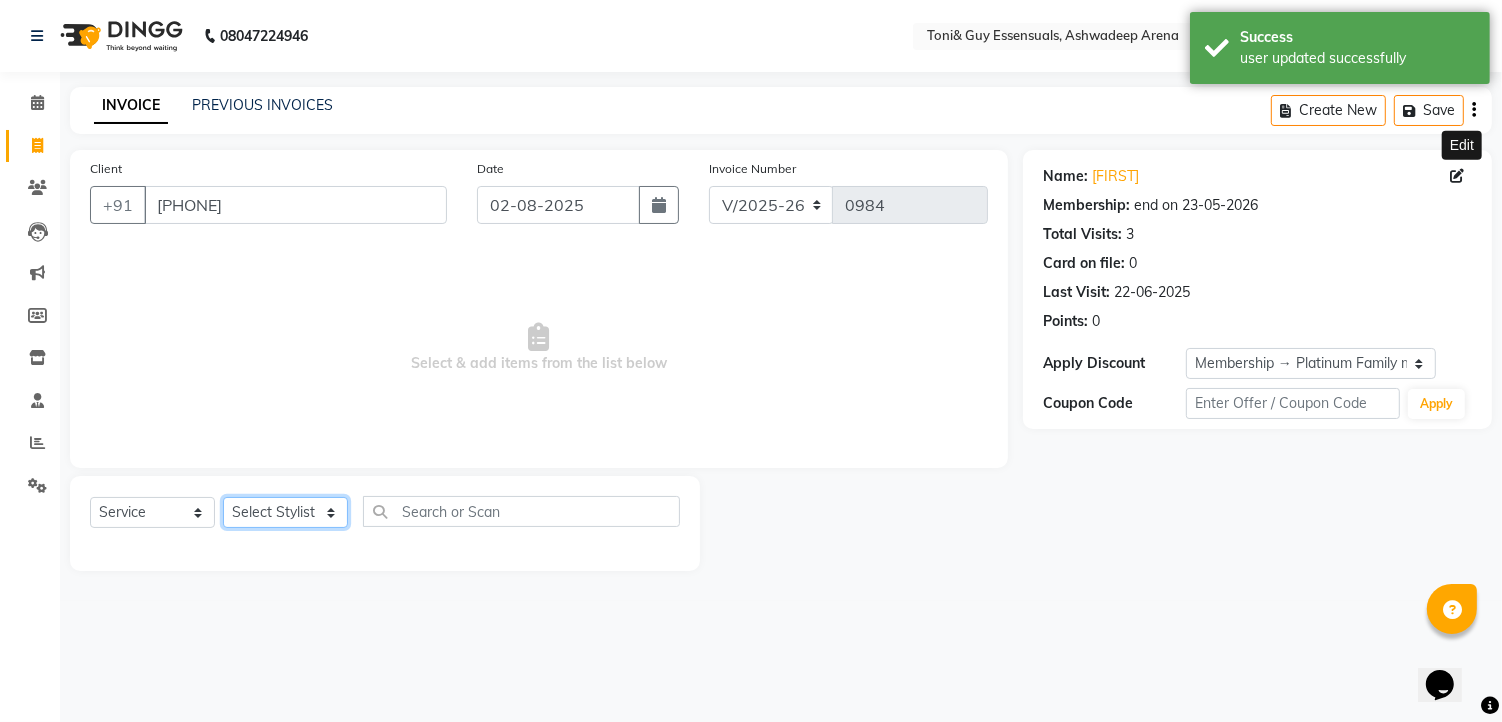 click on "Select Stylist faizz gufran mohammad hyma Kumari lalitha sree Manager Riya roy sahik" 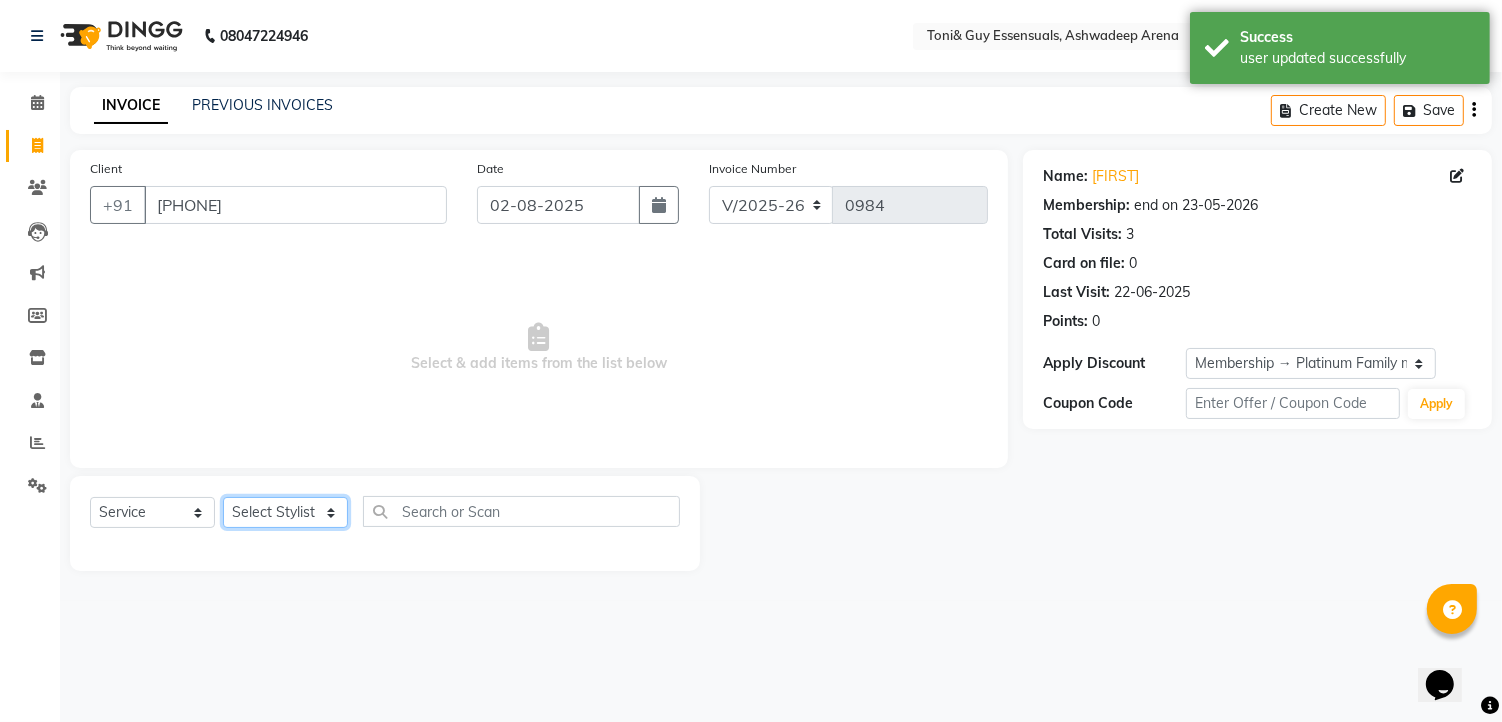 select on "65173" 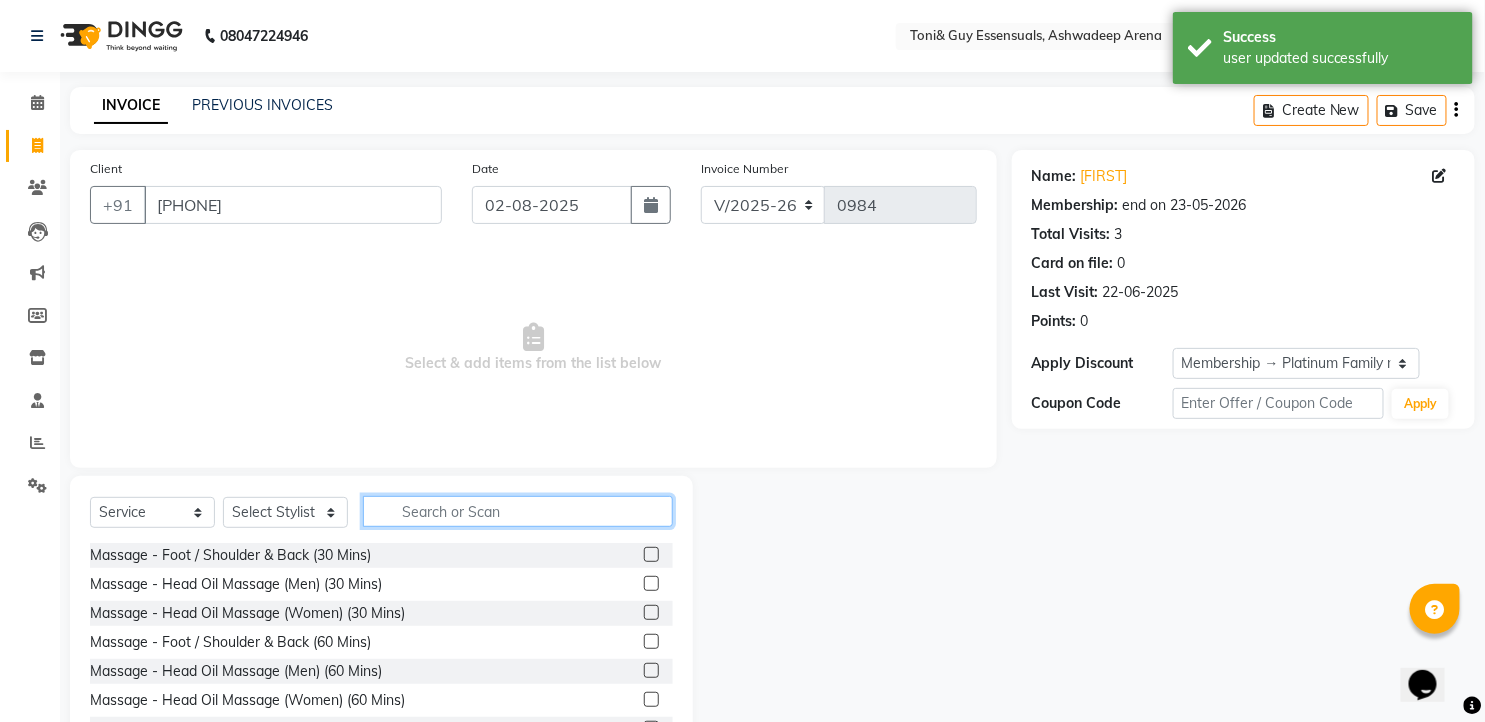 click 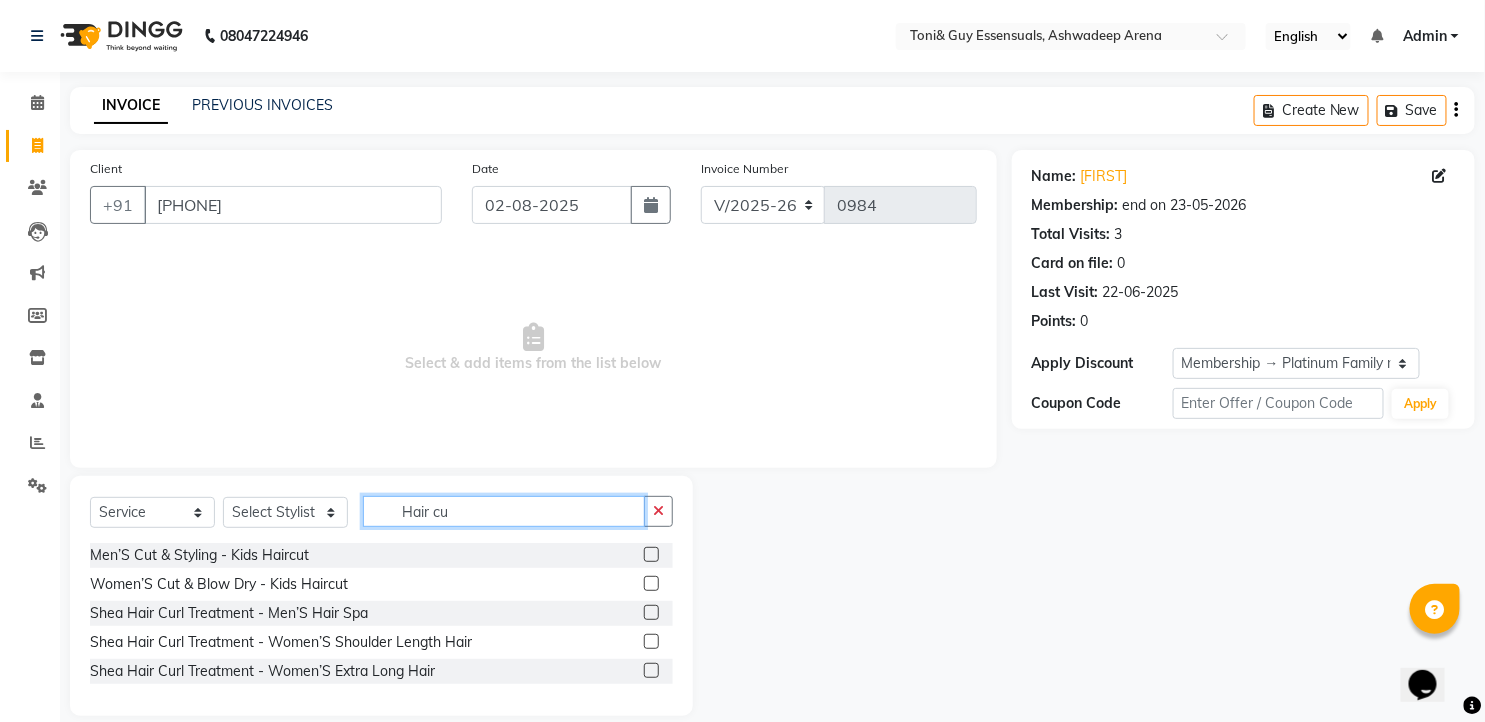 type on "Hair cut" 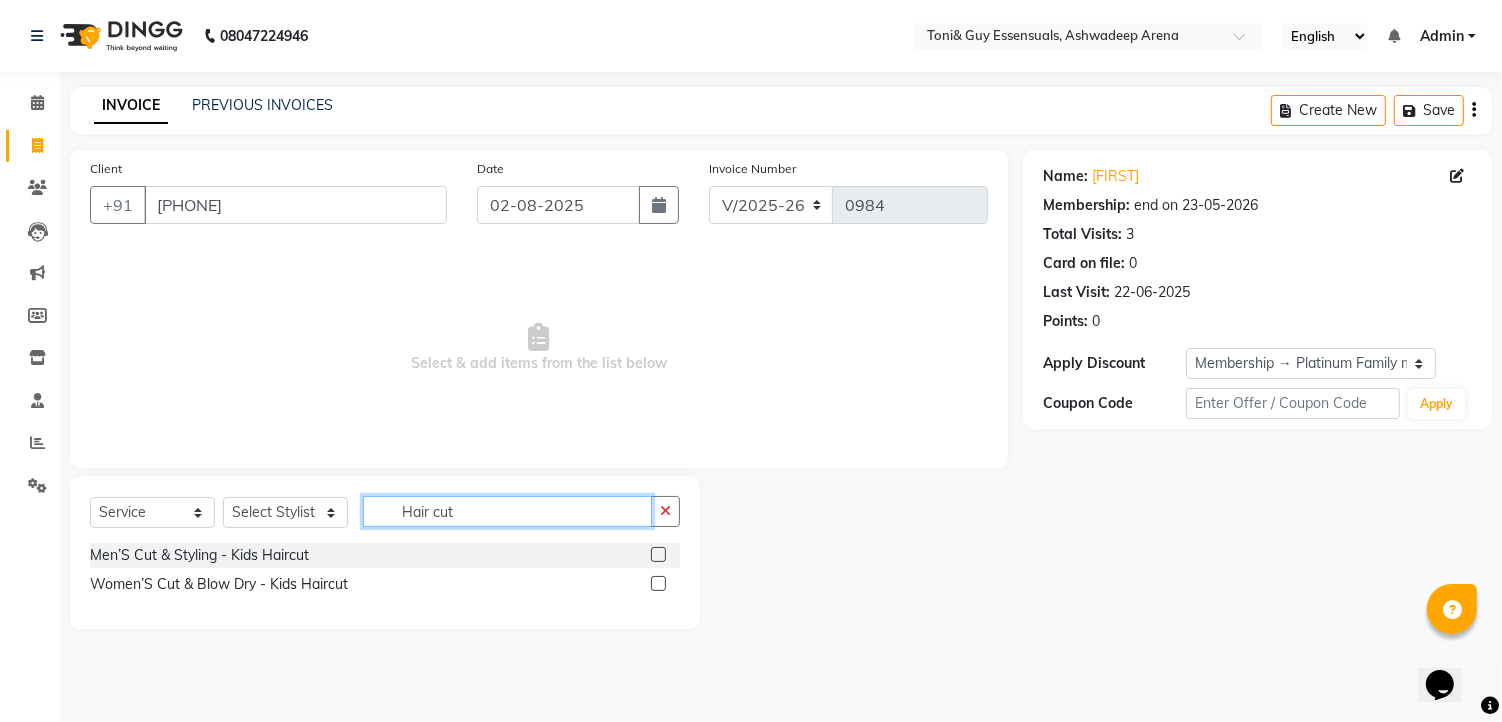 drag, startPoint x: 480, startPoint y: 507, endPoint x: 398, endPoint y: 507, distance: 82 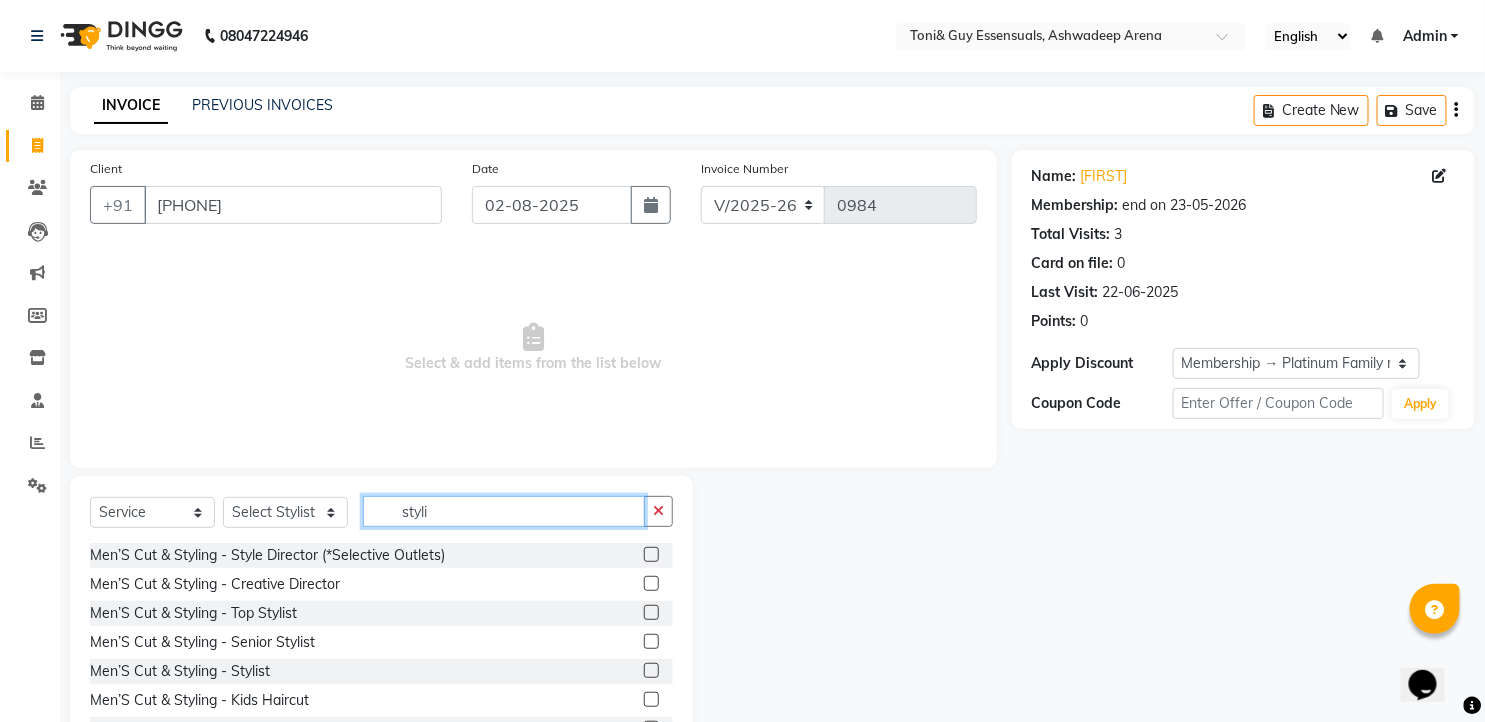 type on "styli" 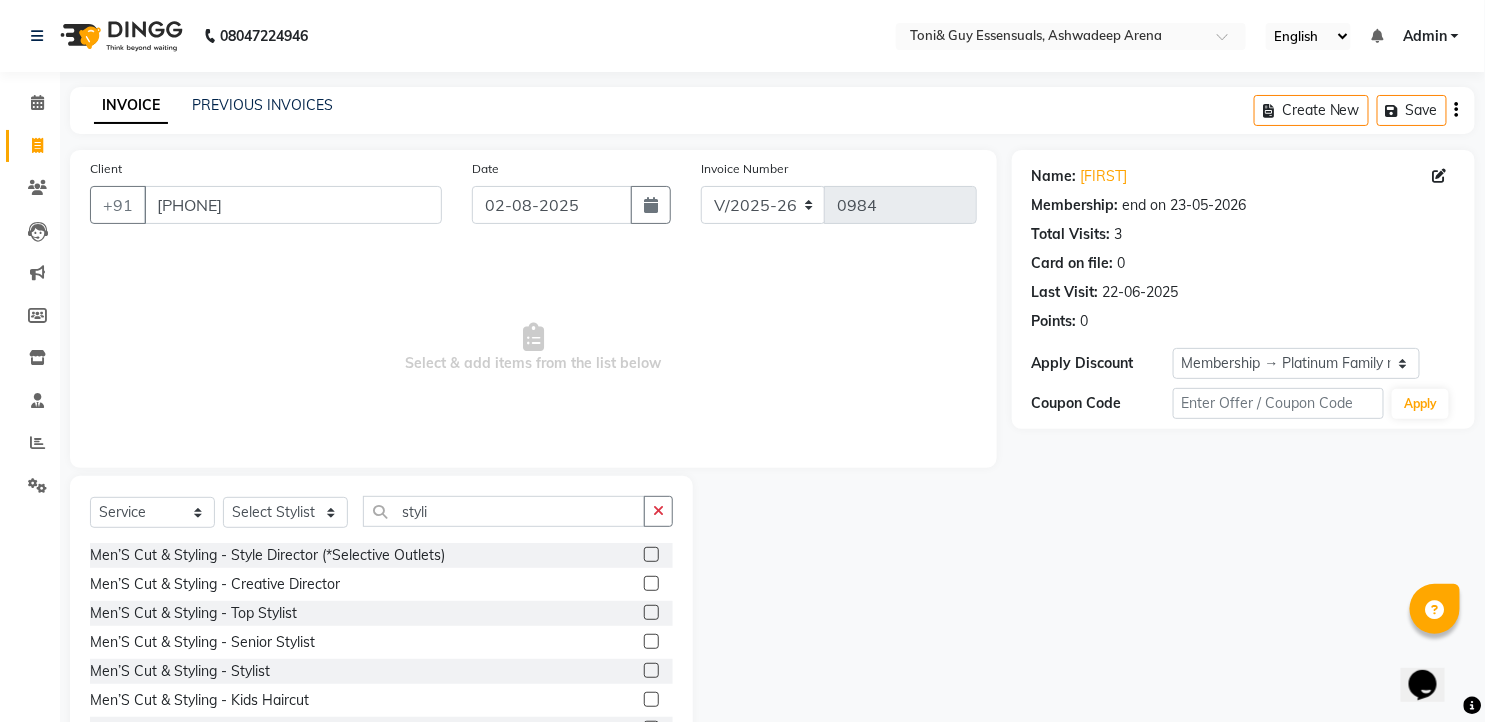 click 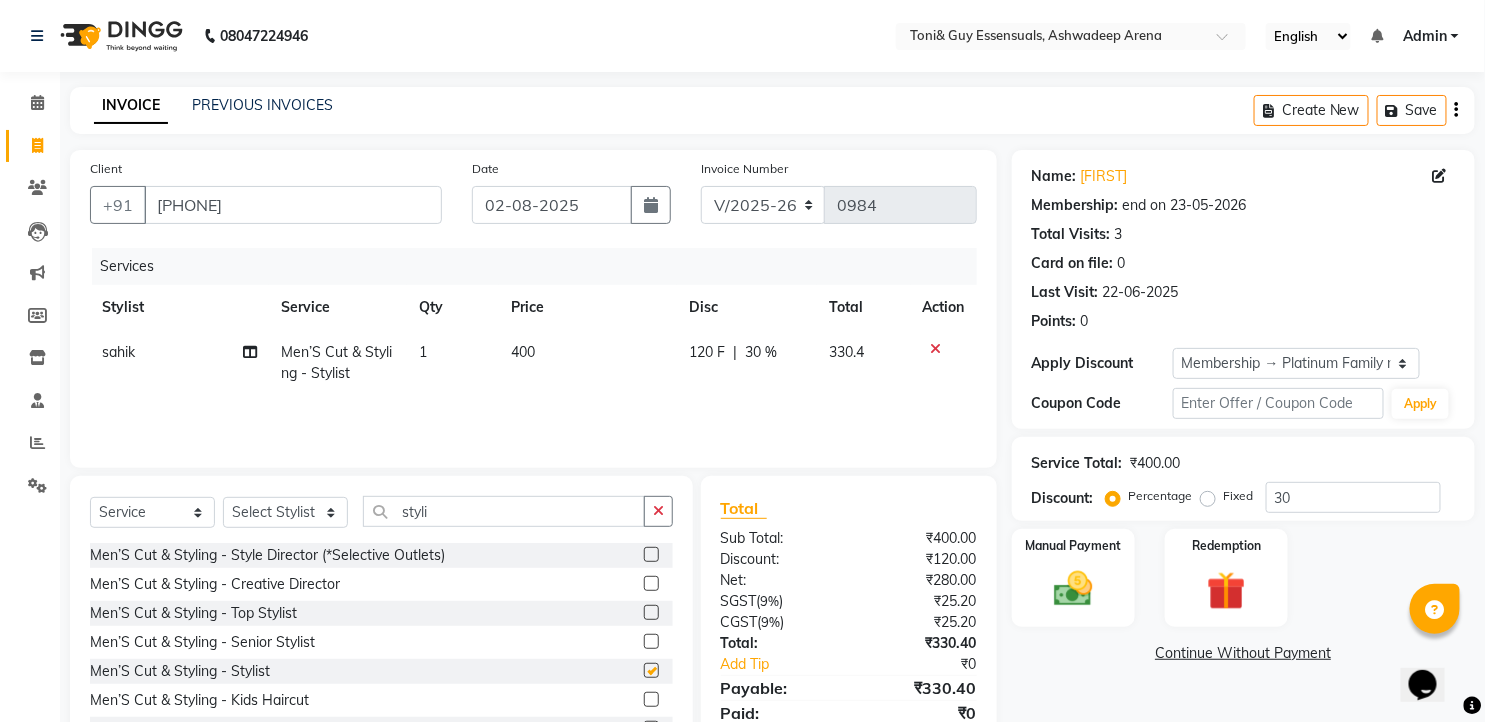 checkbox on "false" 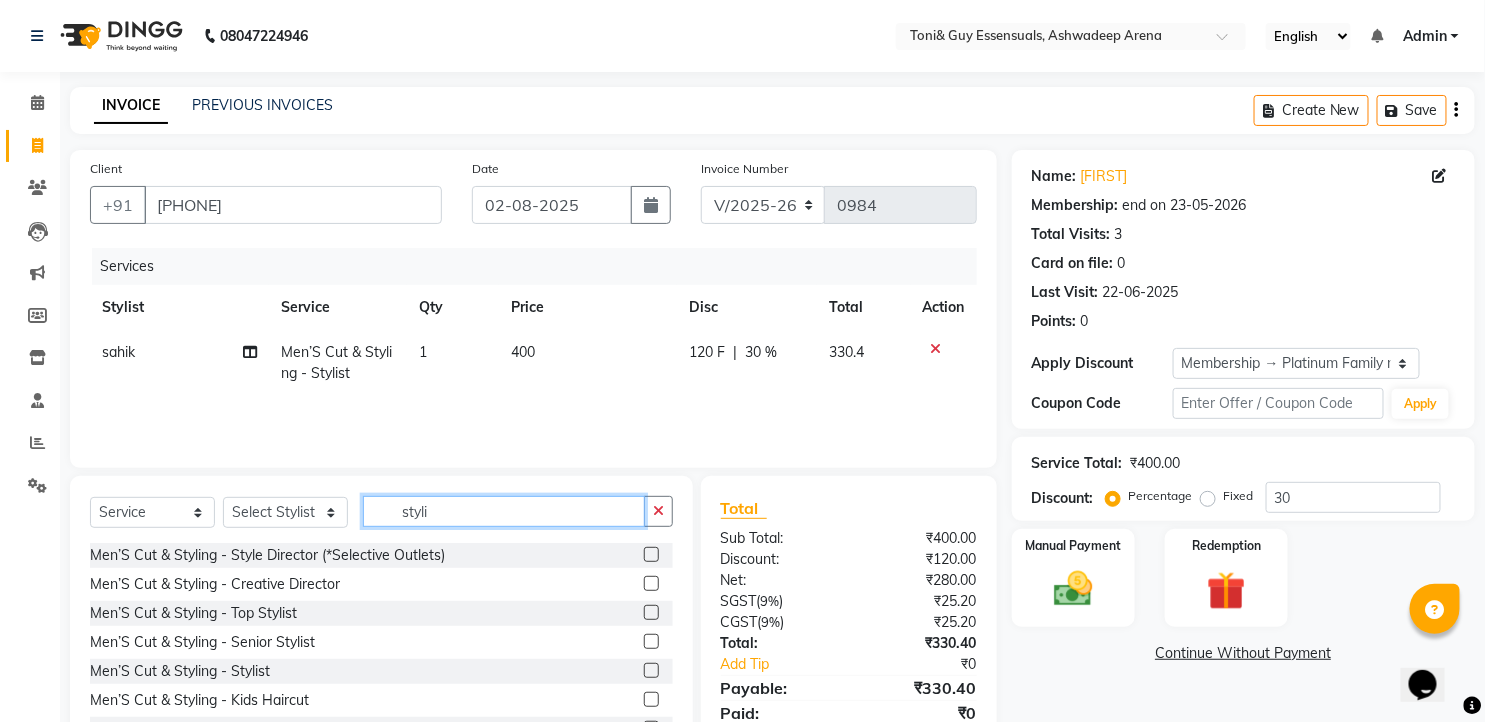 drag, startPoint x: 434, startPoint y: 510, endPoint x: 352, endPoint y: 508, distance: 82.02438 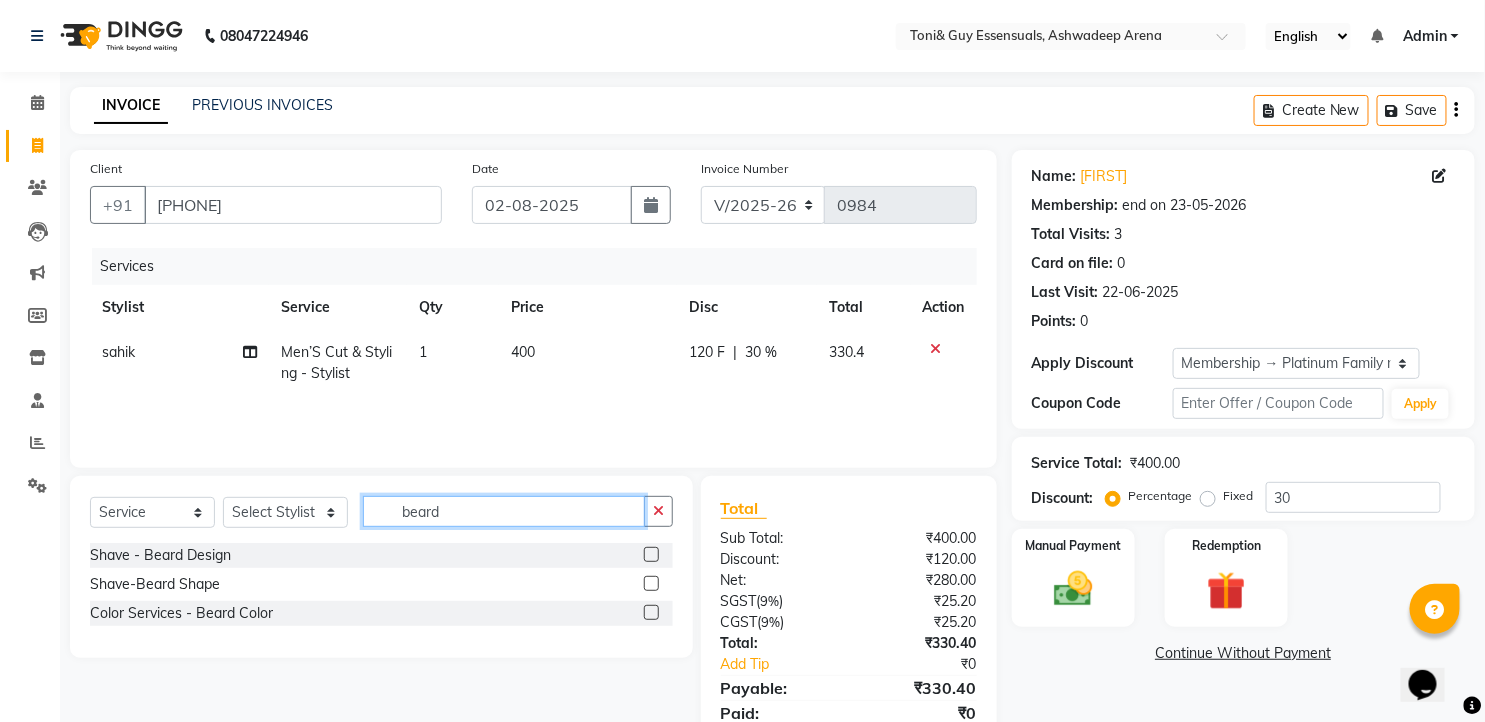 type on "beard" 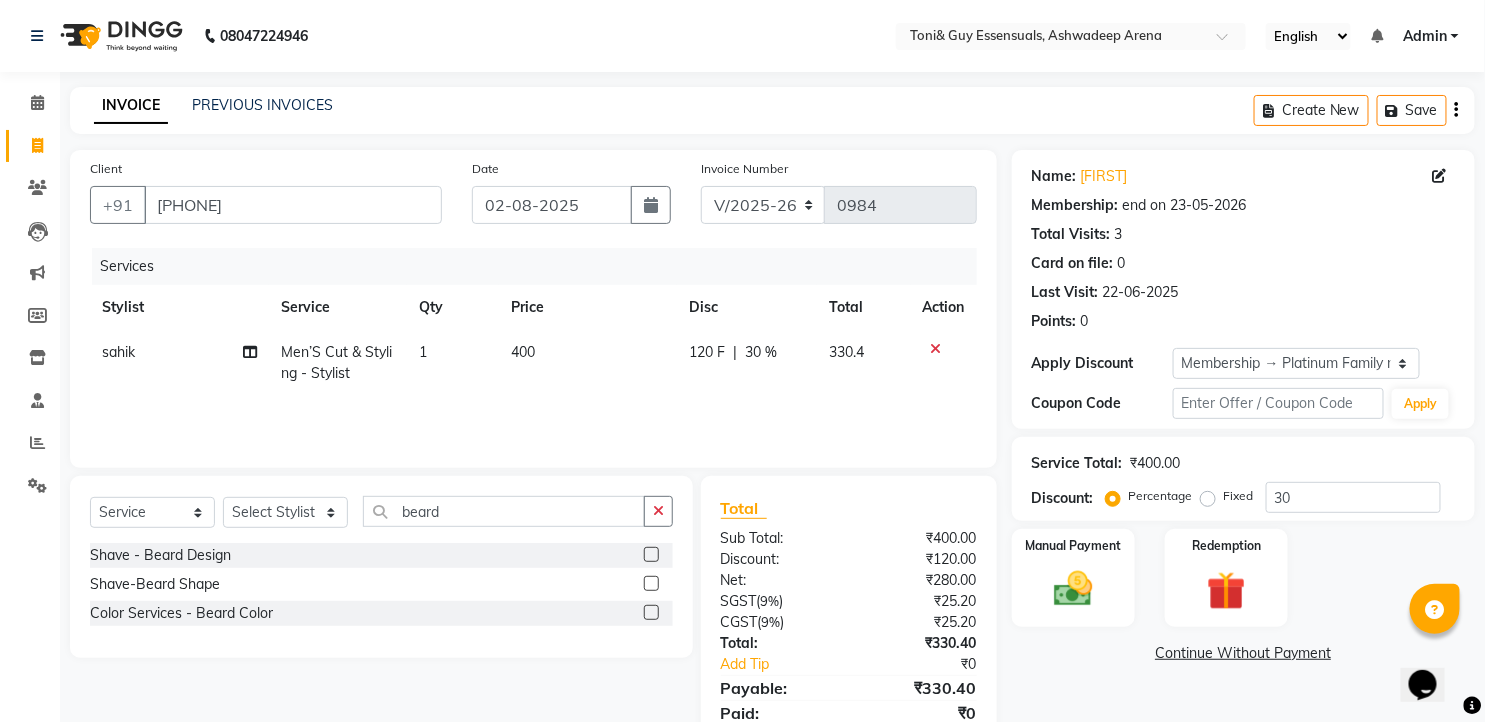 click 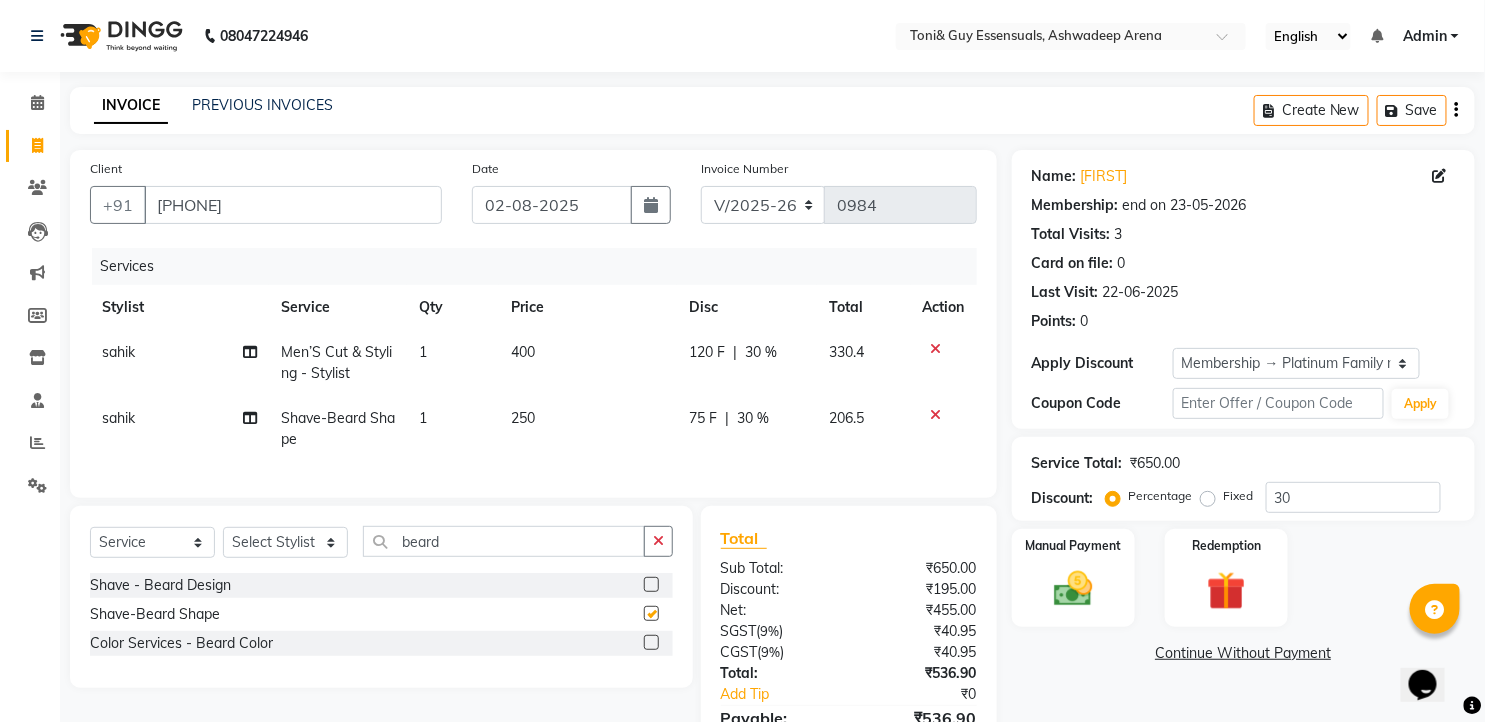 checkbox on "false" 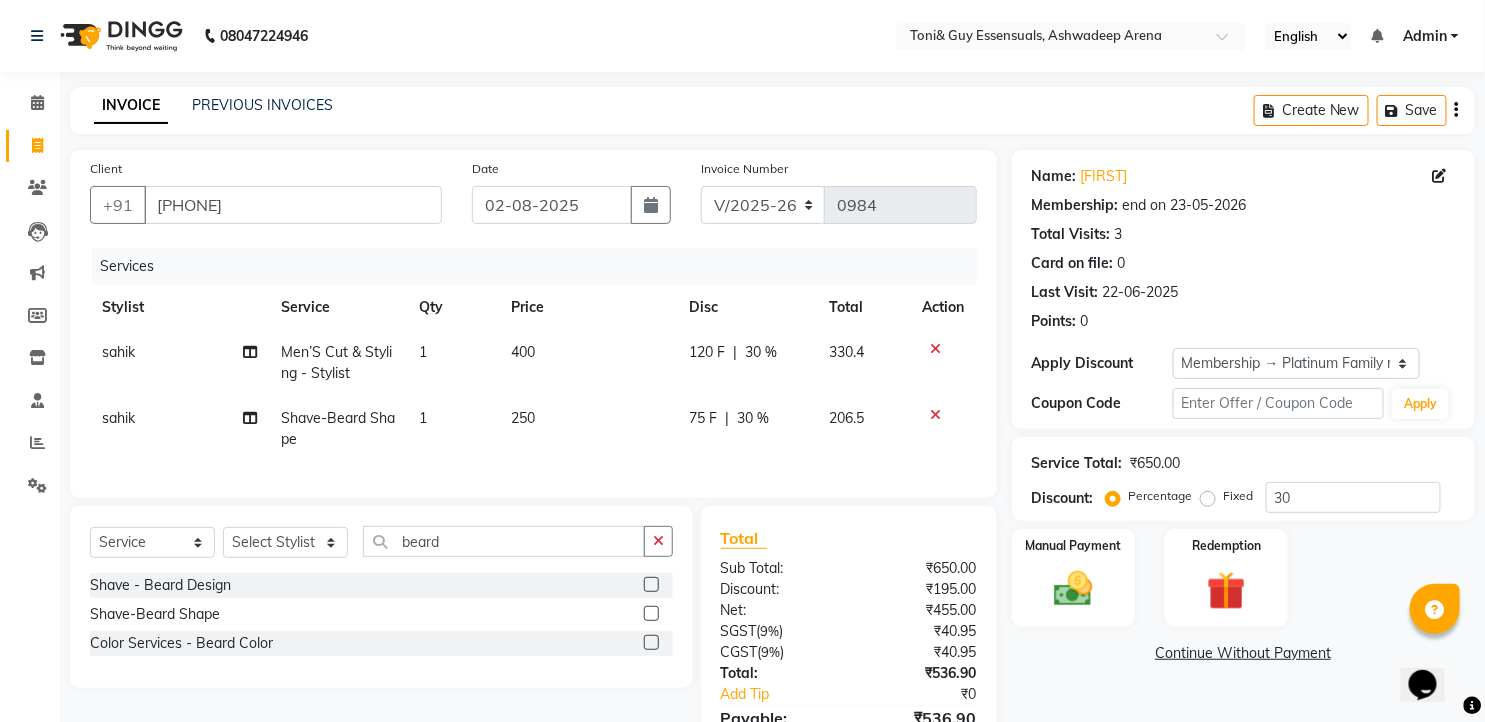 click on "250" 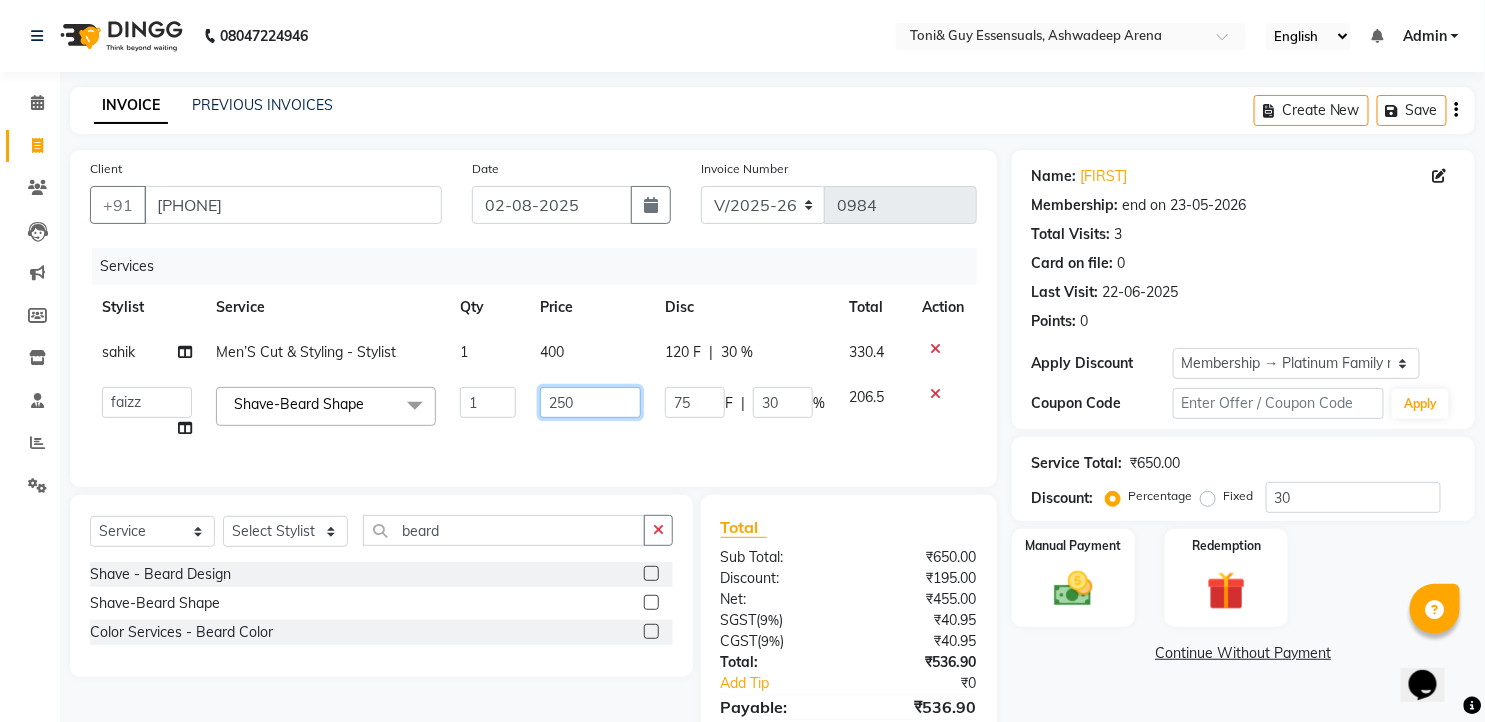 click on "250" 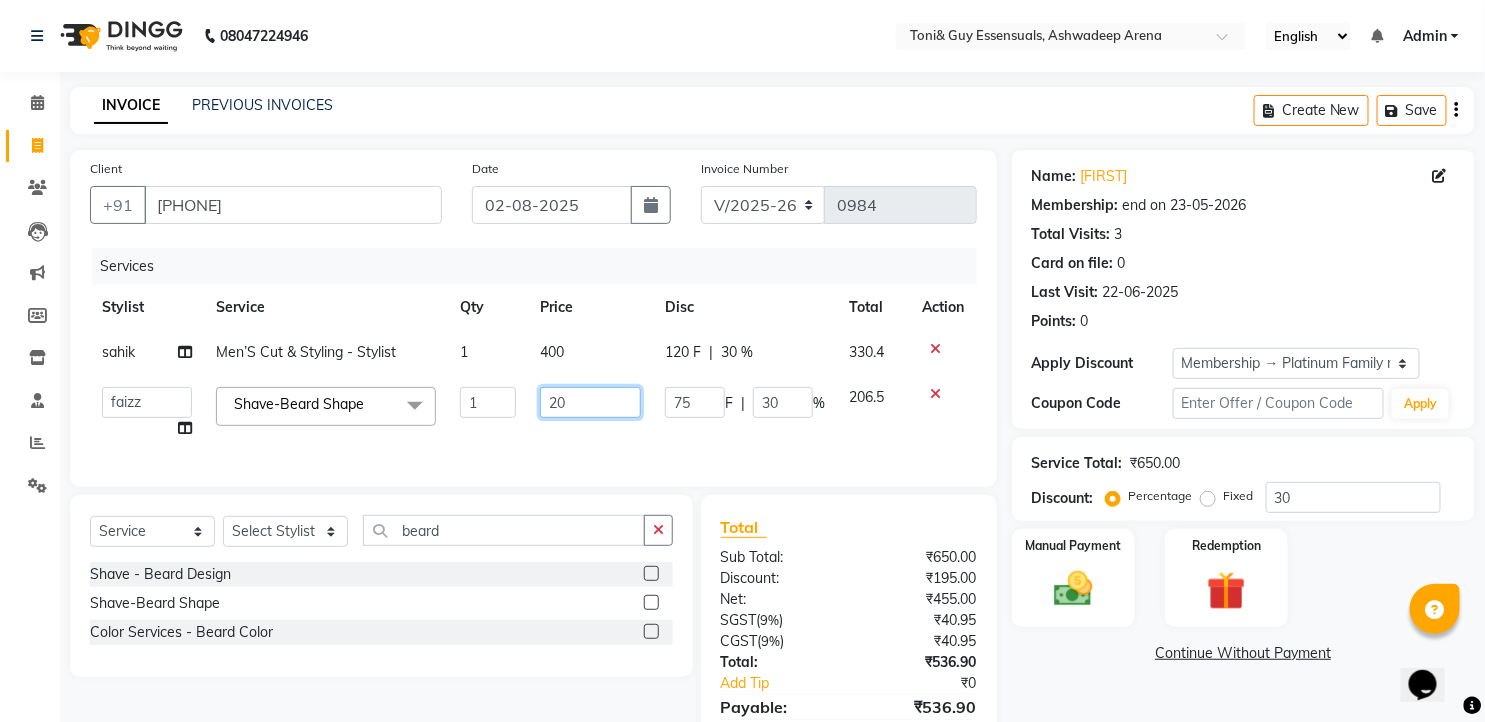 type 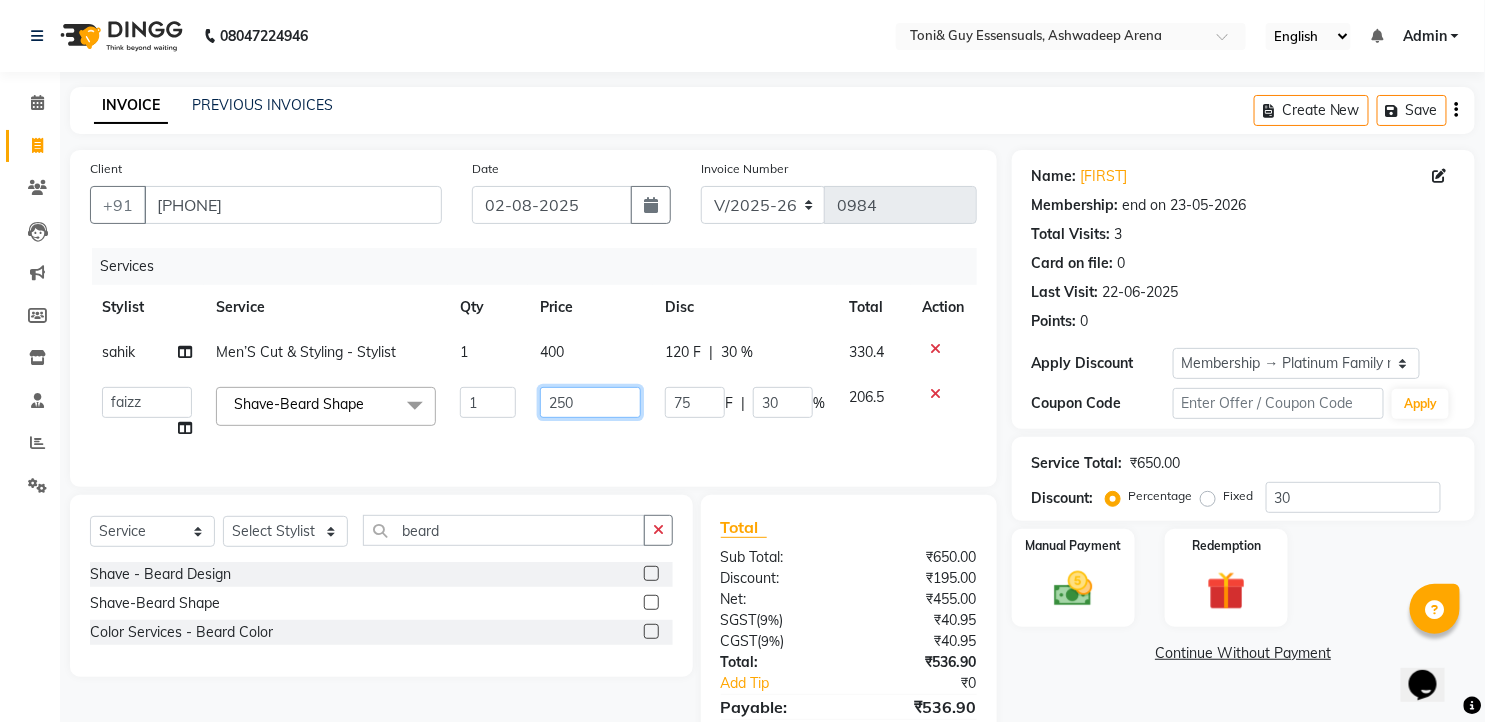 click on "250" 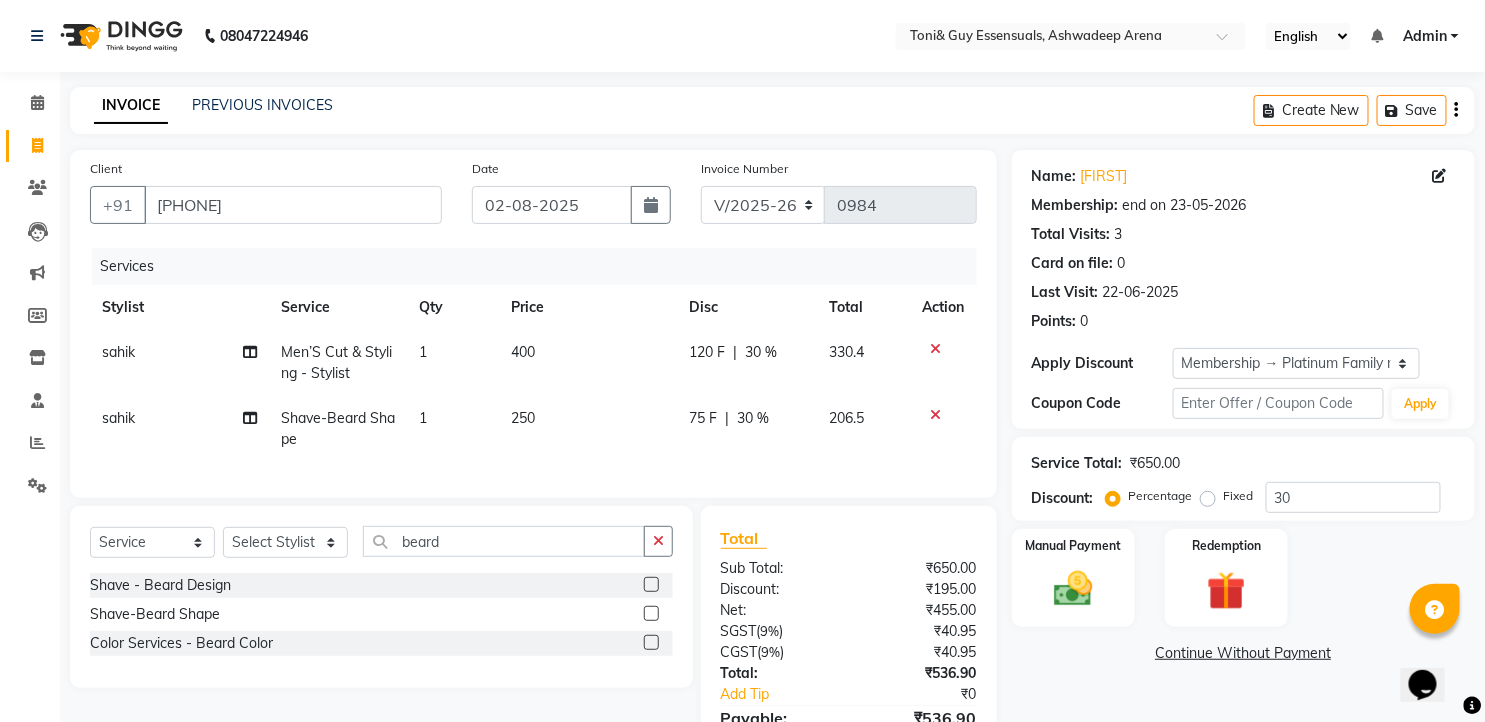 click on "250" 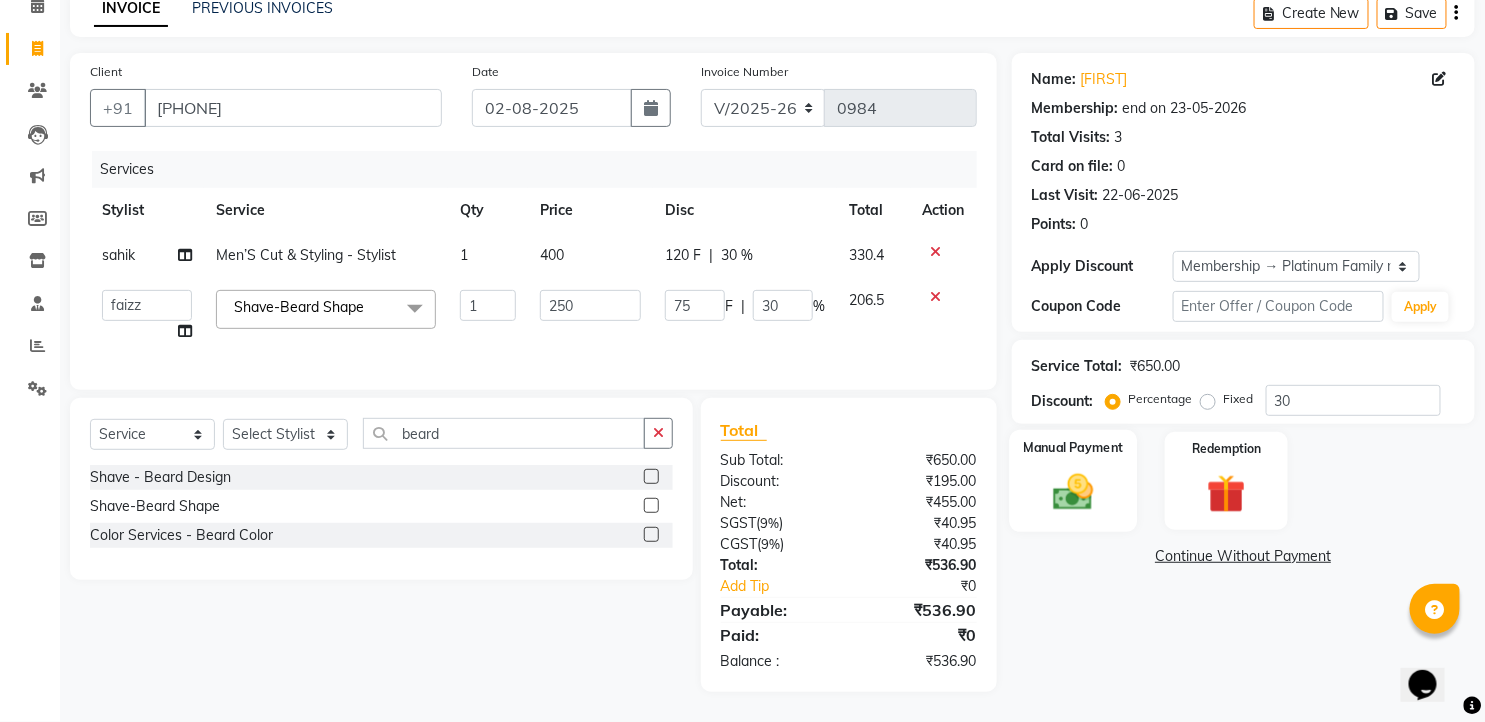 scroll, scrollTop: 113, scrollLeft: 0, axis: vertical 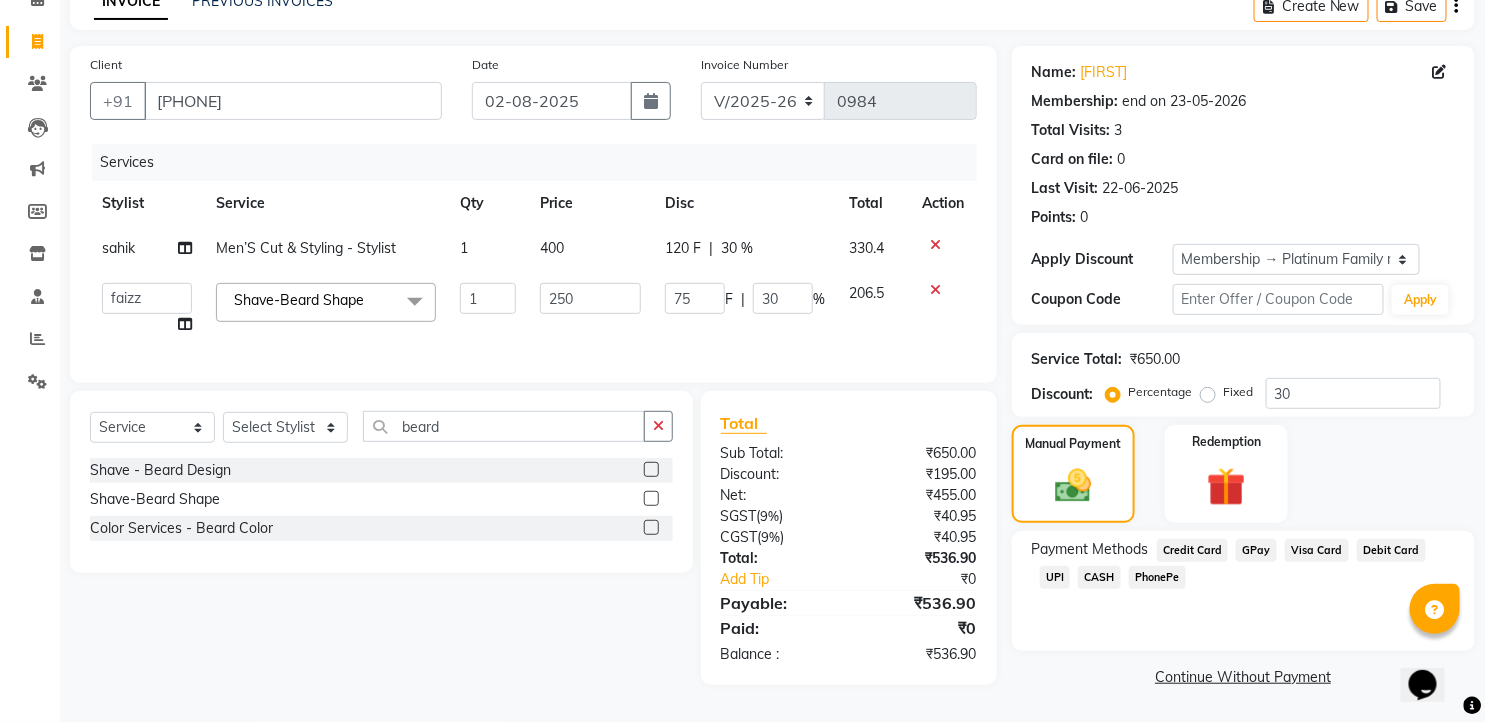 click on "UPI" 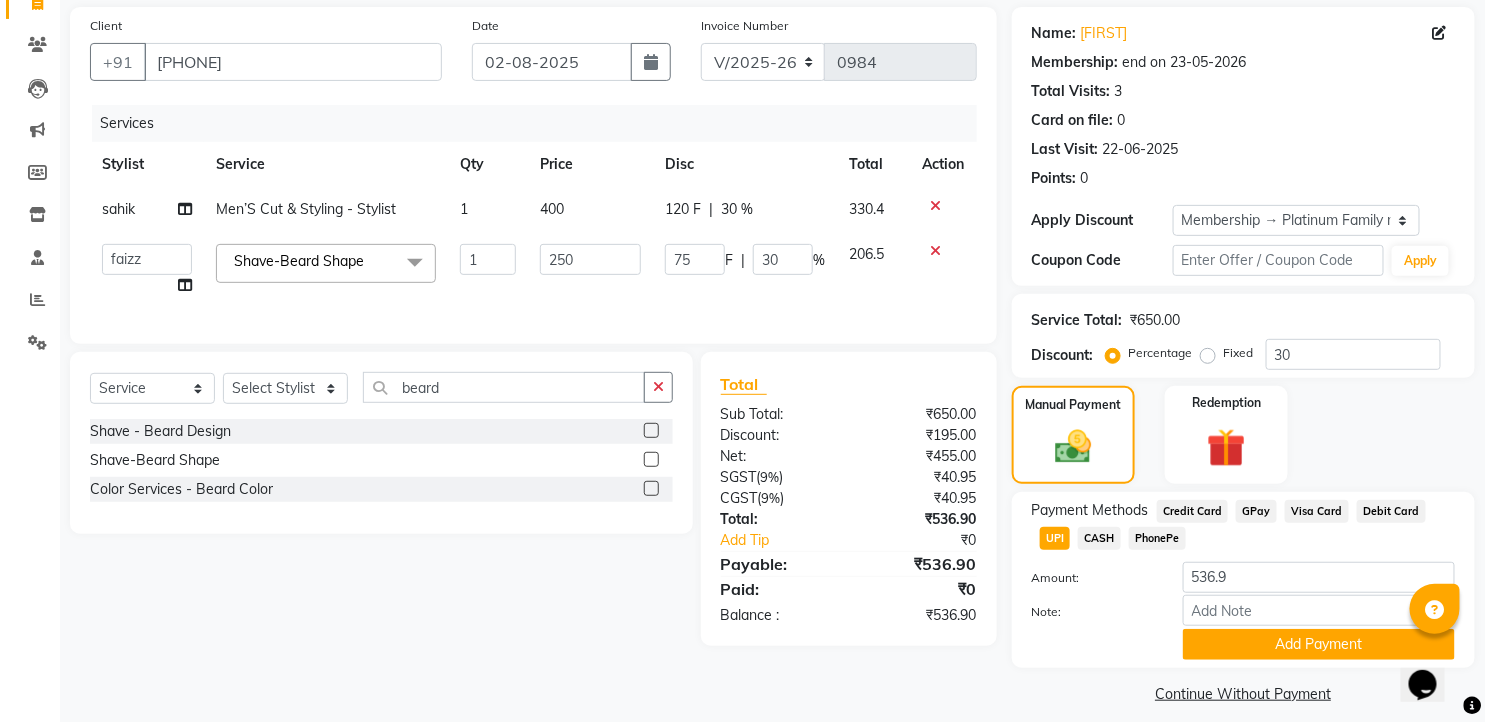 scroll, scrollTop: 160, scrollLeft: 0, axis: vertical 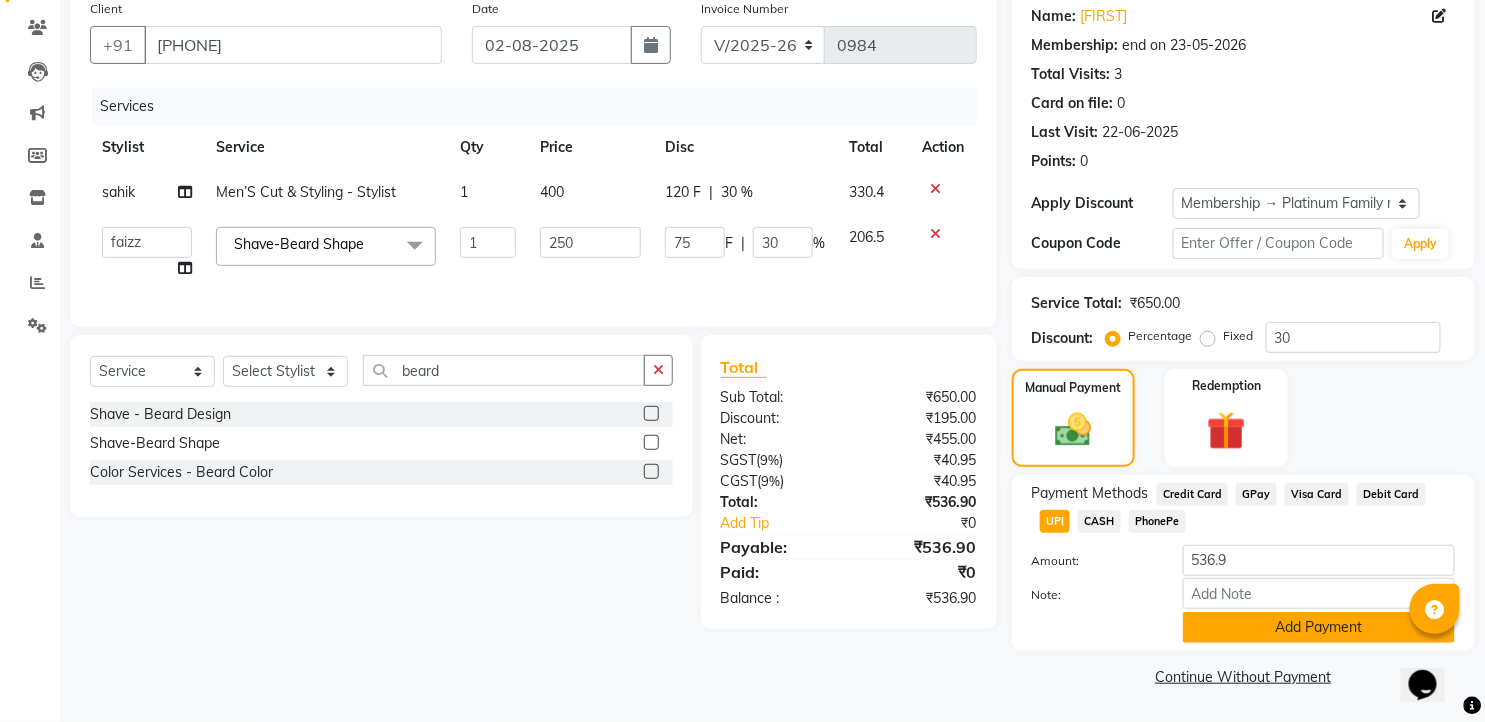 click on "Add Payment" 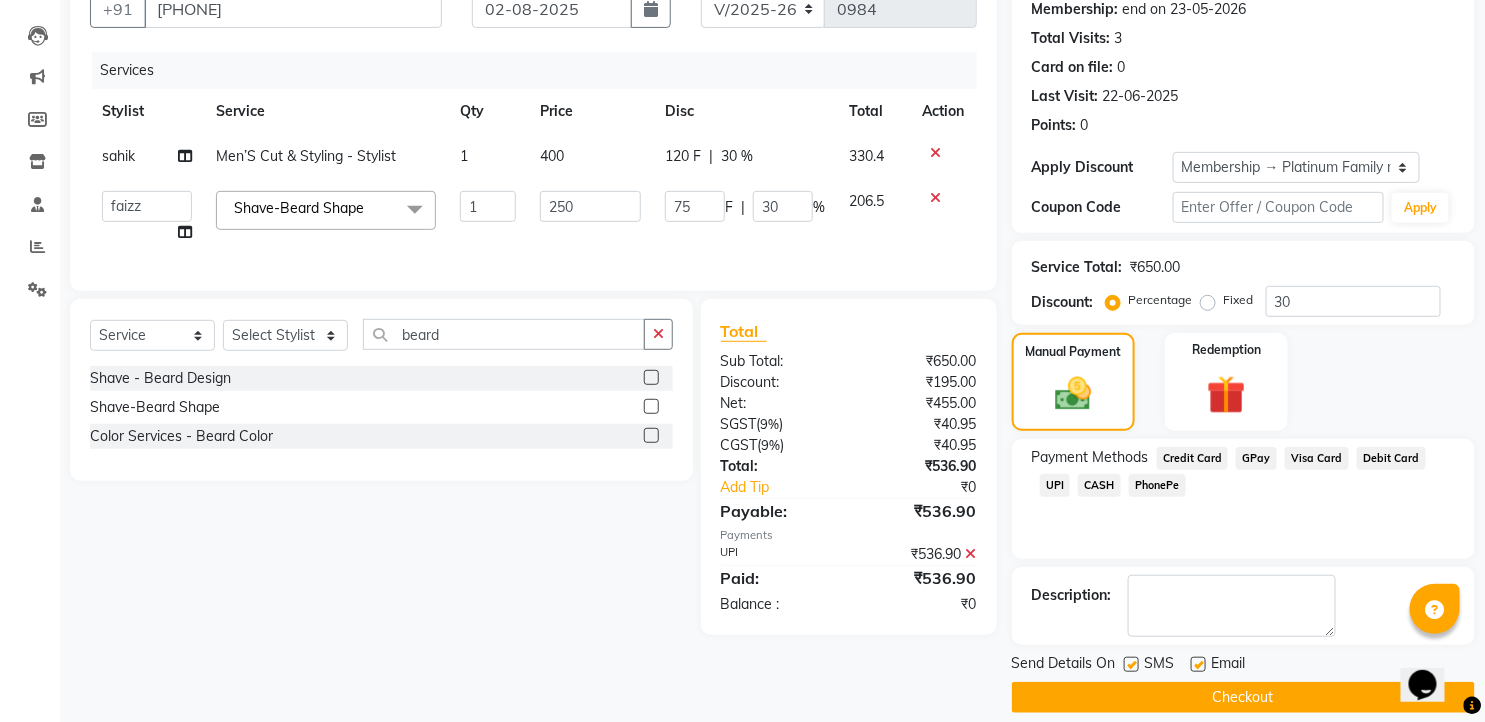 scroll, scrollTop: 216, scrollLeft: 0, axis: vertical 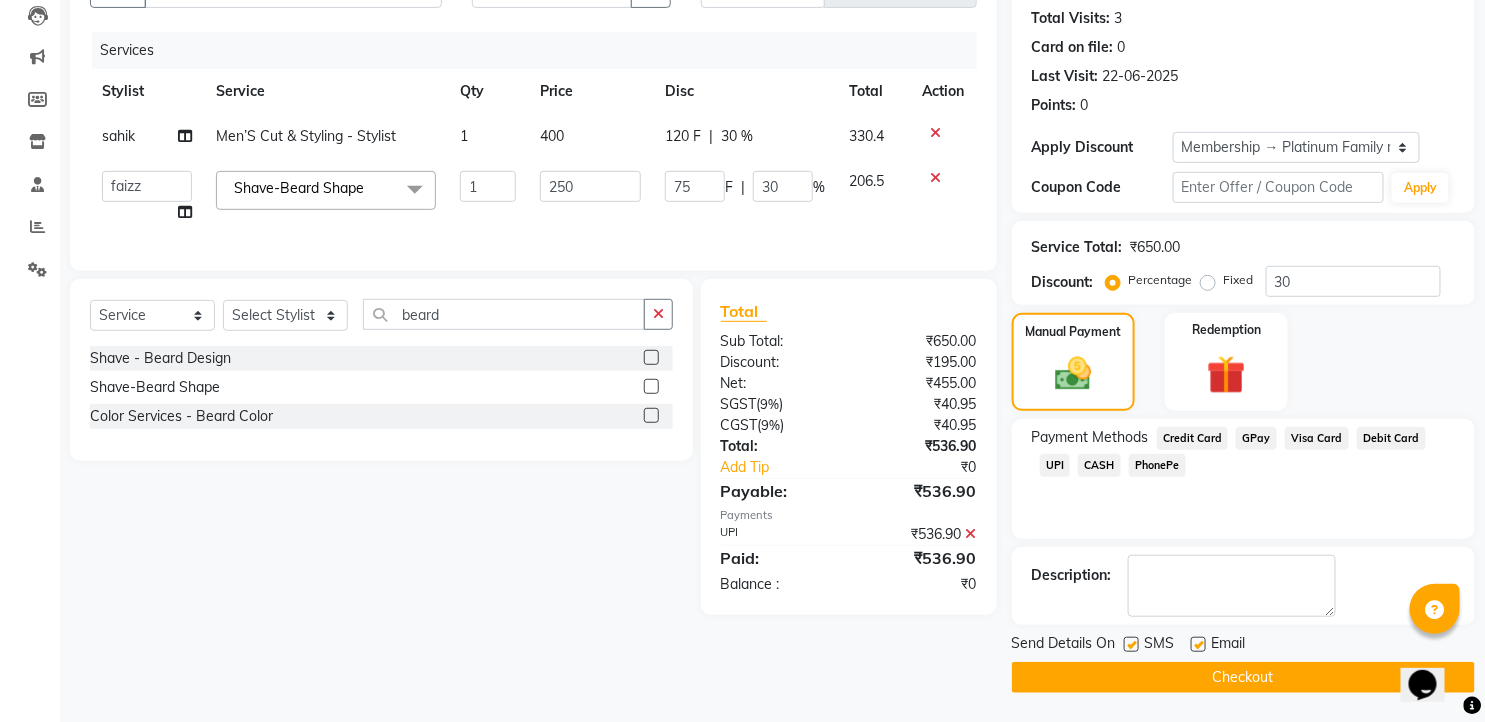click on "Send Details On SMS Email" 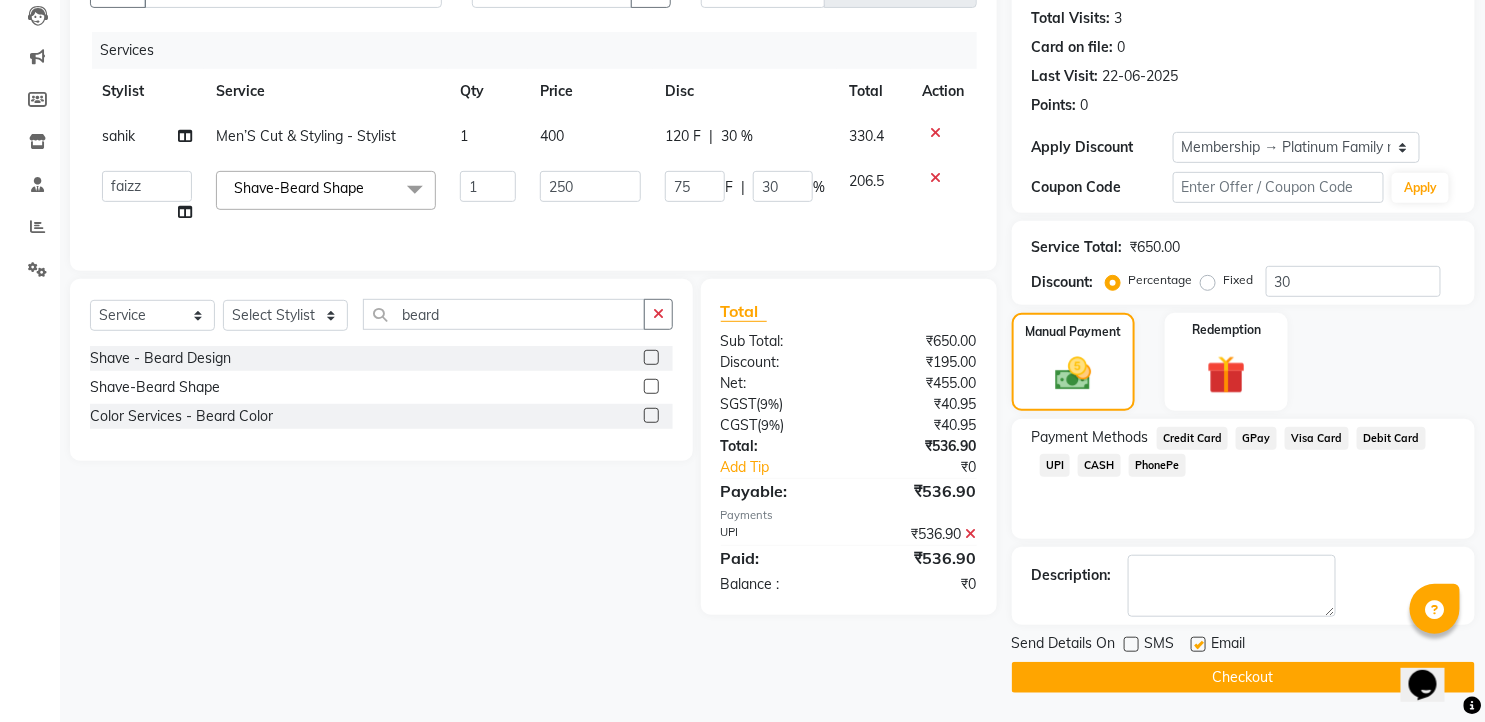 click 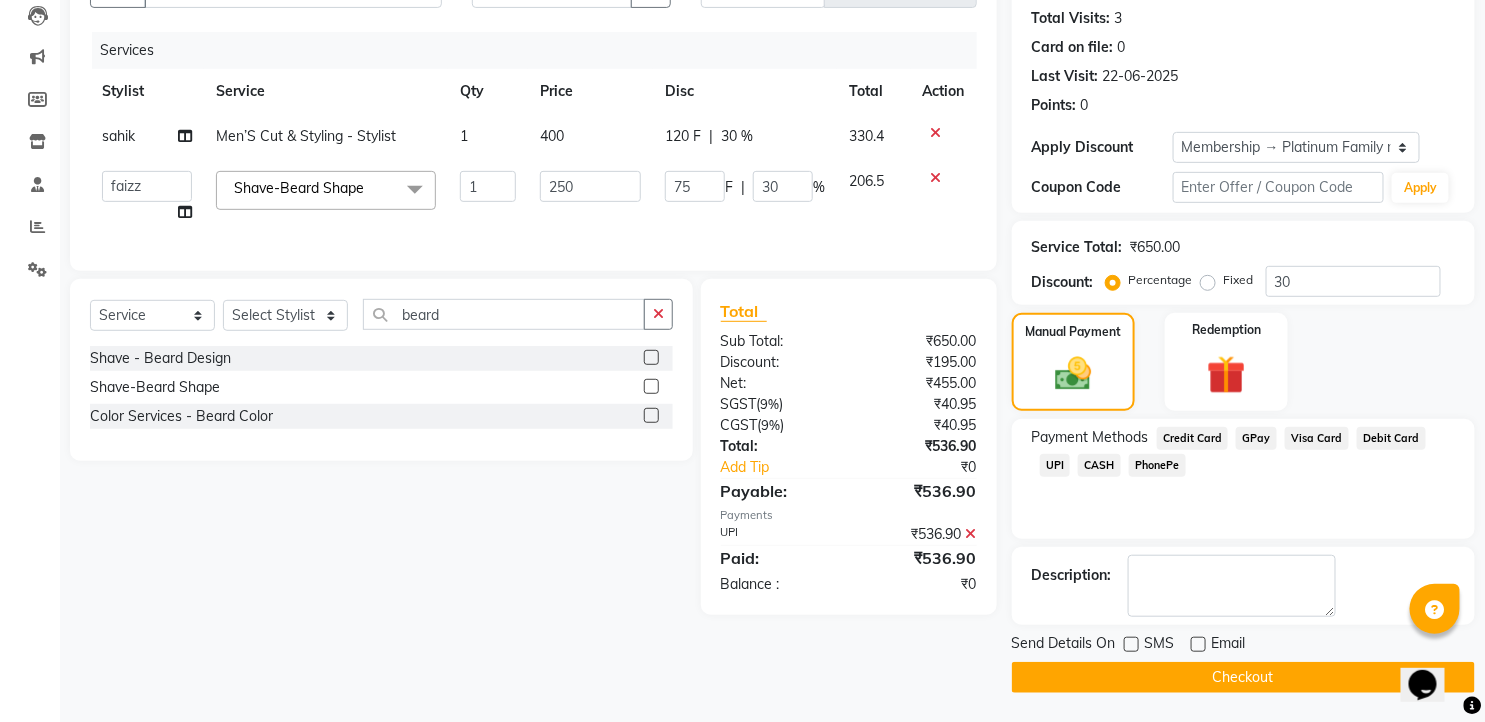 click on "Checkout" 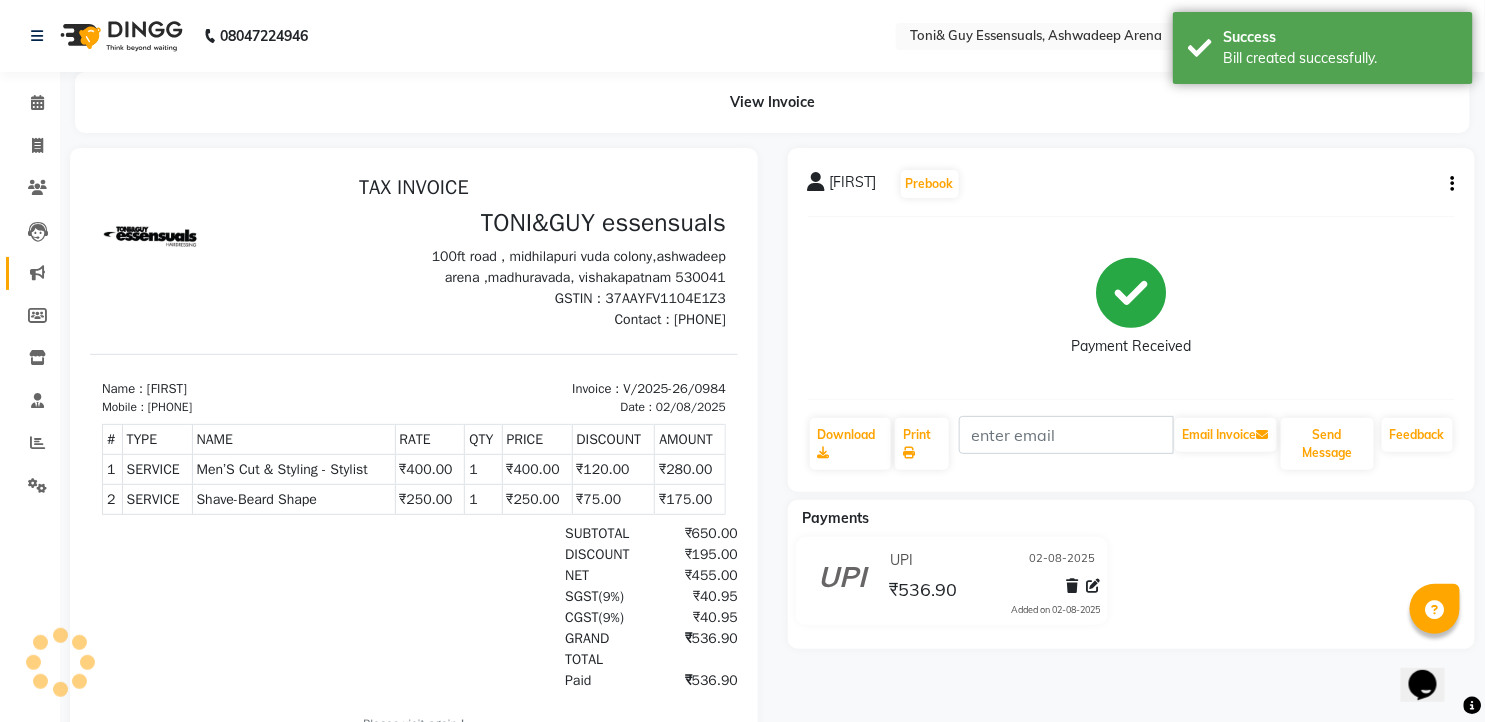 scroll, scrollTop: 0, scrollLeft: 0, axis: both 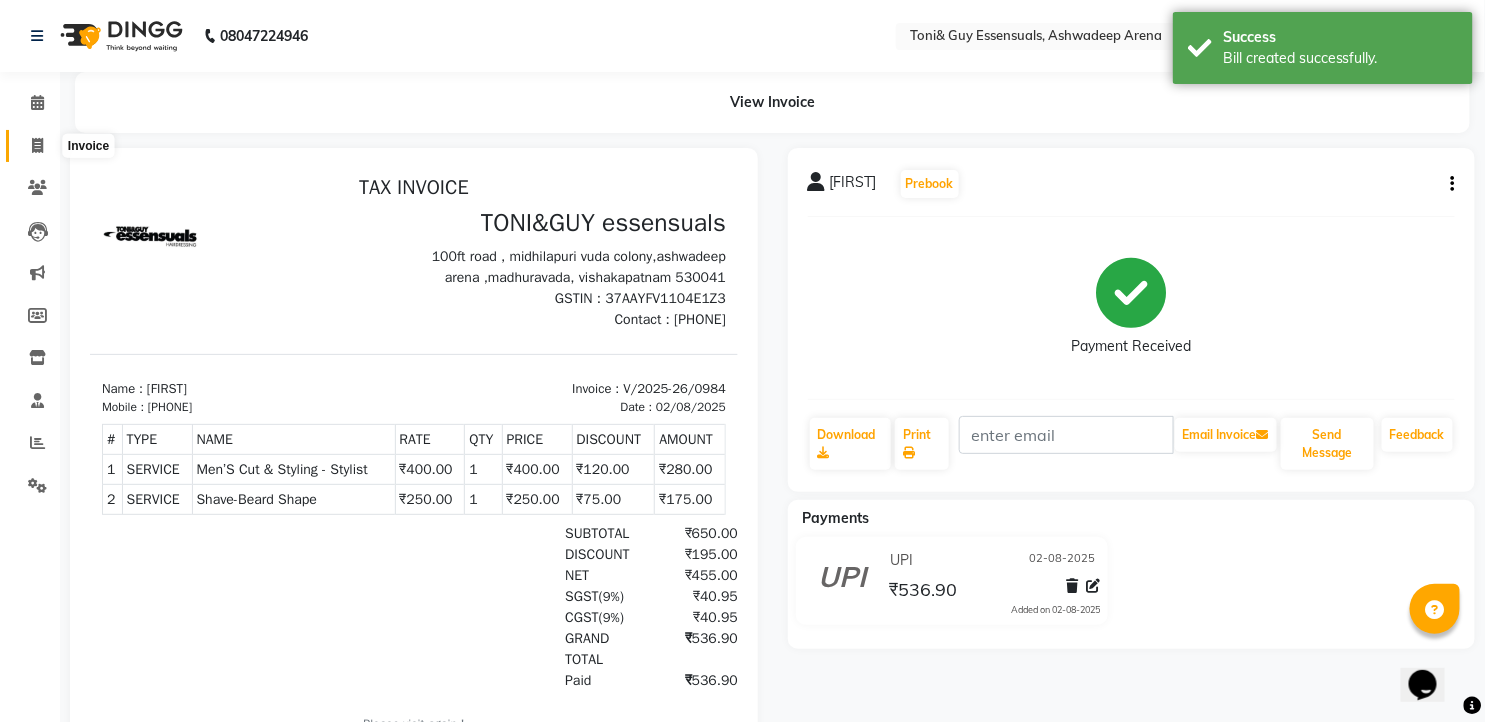 click 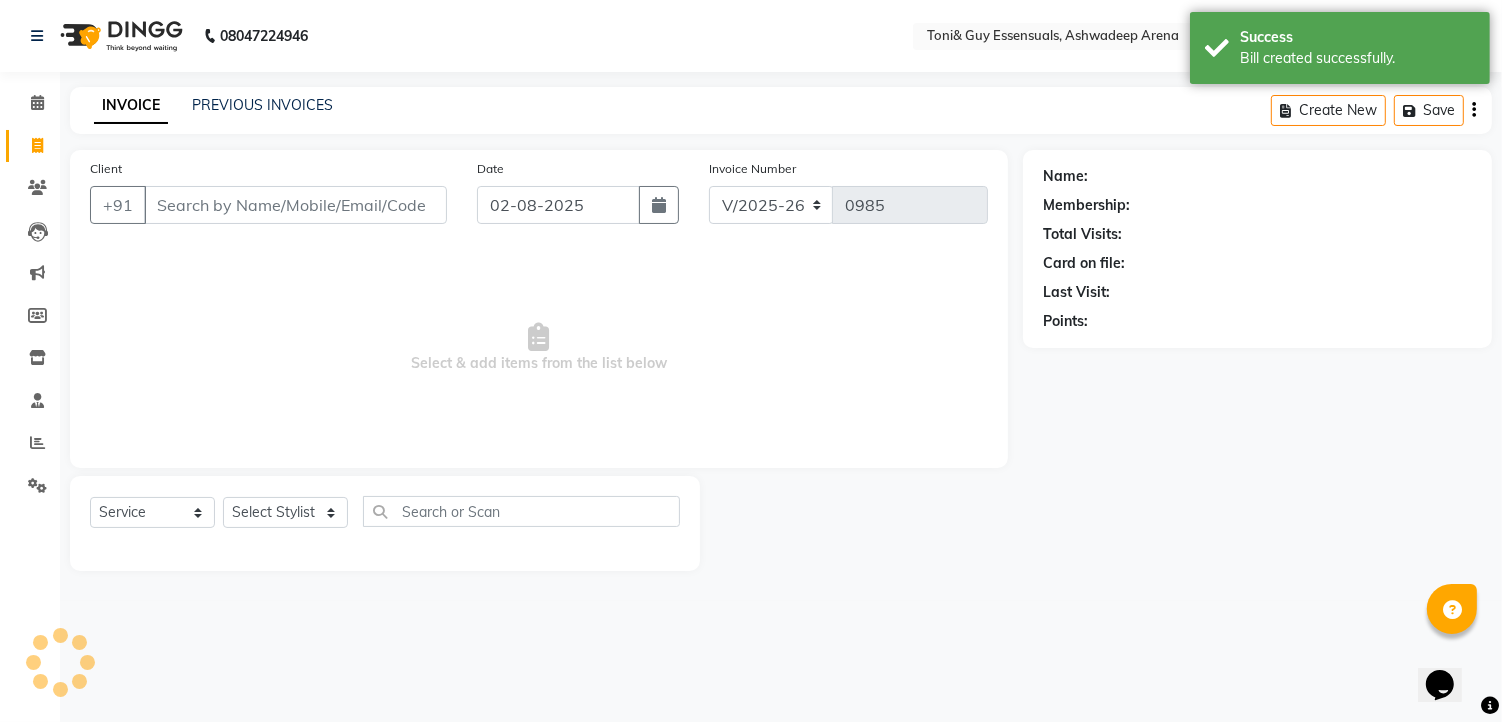click on "Client" at bounding box center [295, 205] 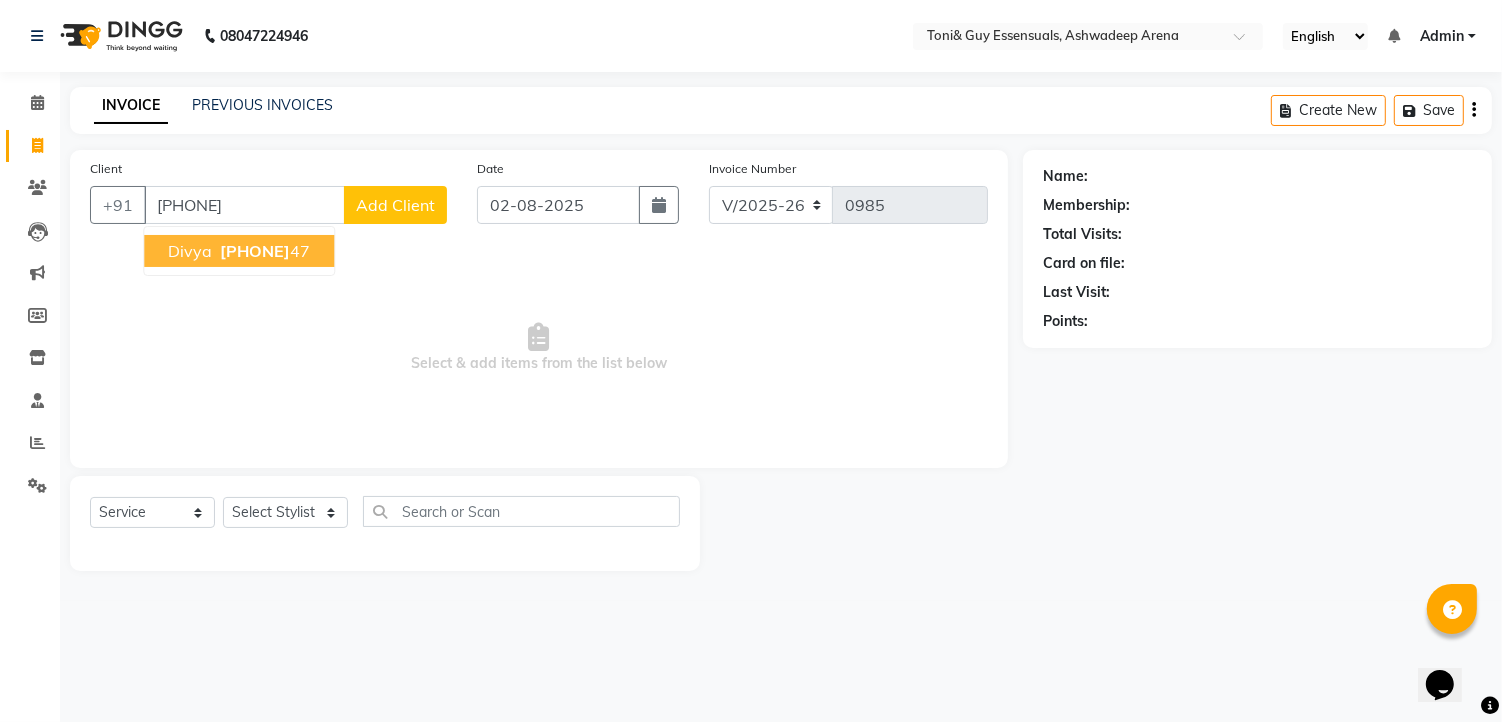 click on "Divya   95151255 47" at bounding box center (239, 251) 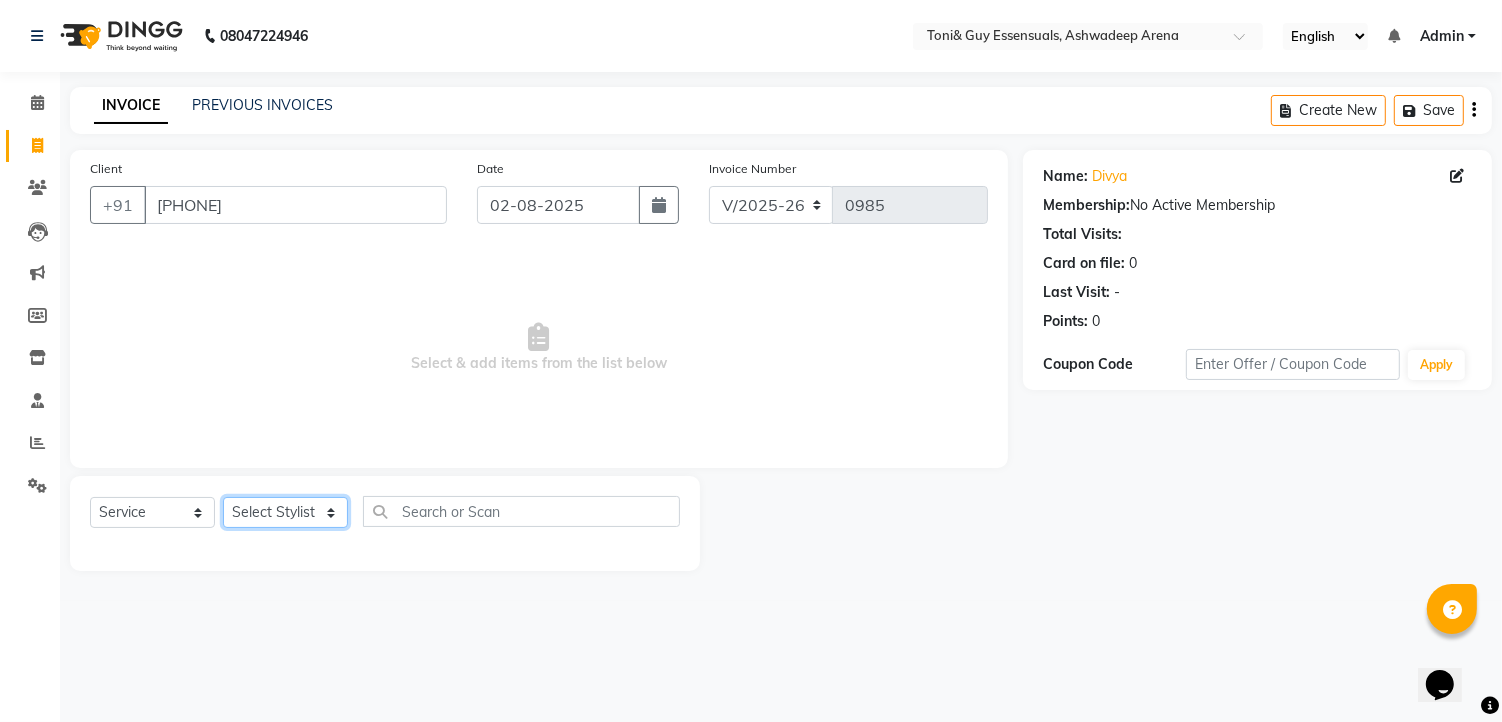 click on "Select Stylist faizz gufran mohammad hyma Kumari lalitha sree Manager Riya roy sahik" 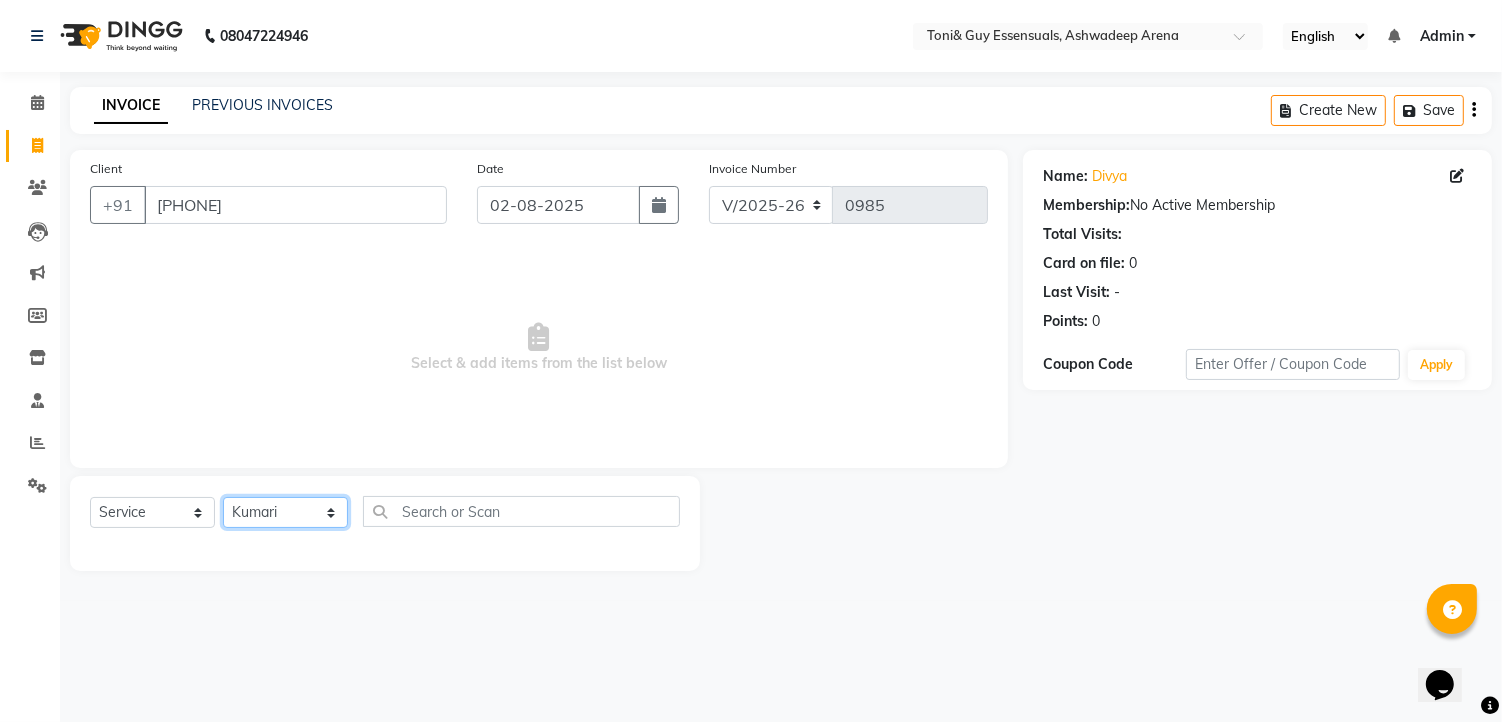 click on "Select Stylist faizz gufran mohammad hyma Kumari lalitha sree Manager Riya roy sahik" 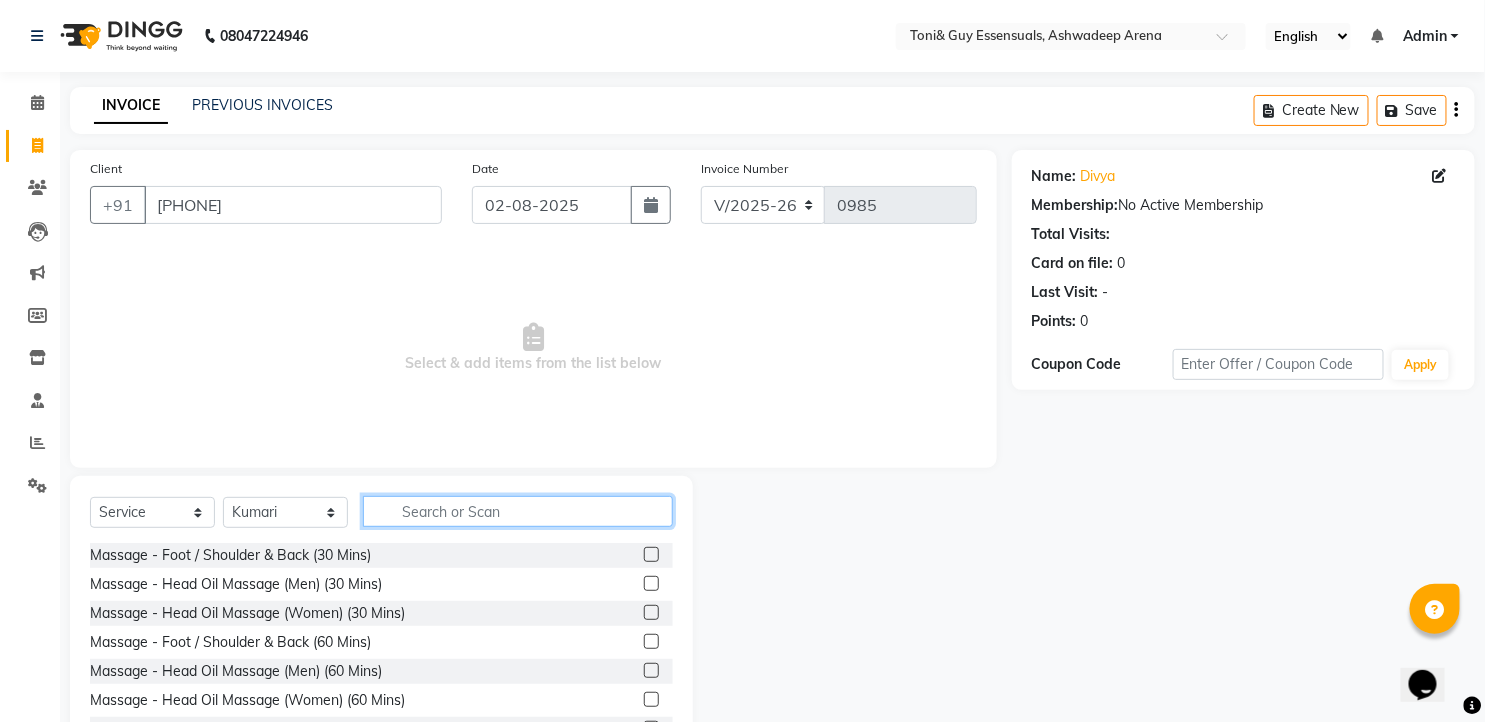 click 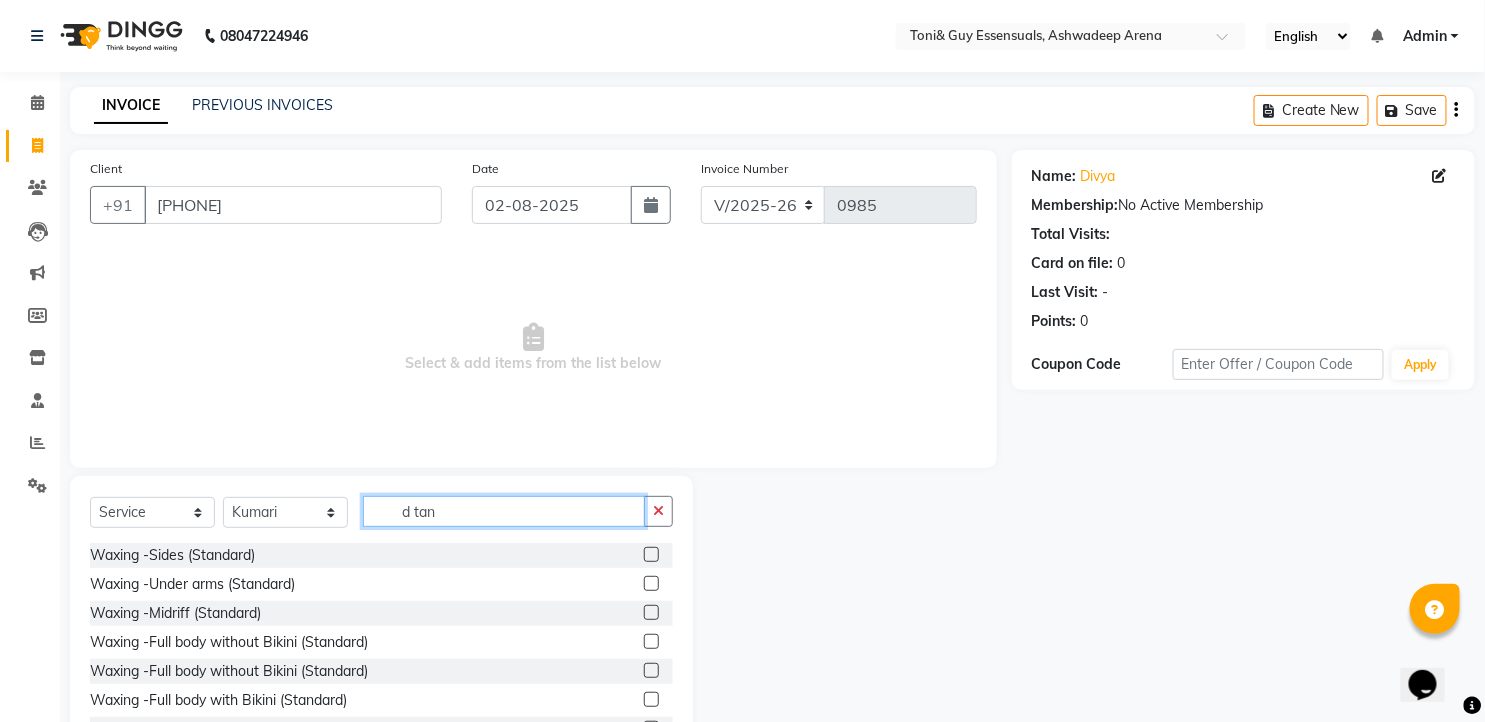 scroll, scrollTop: 408, scrollLeft: 0, axis: vertical 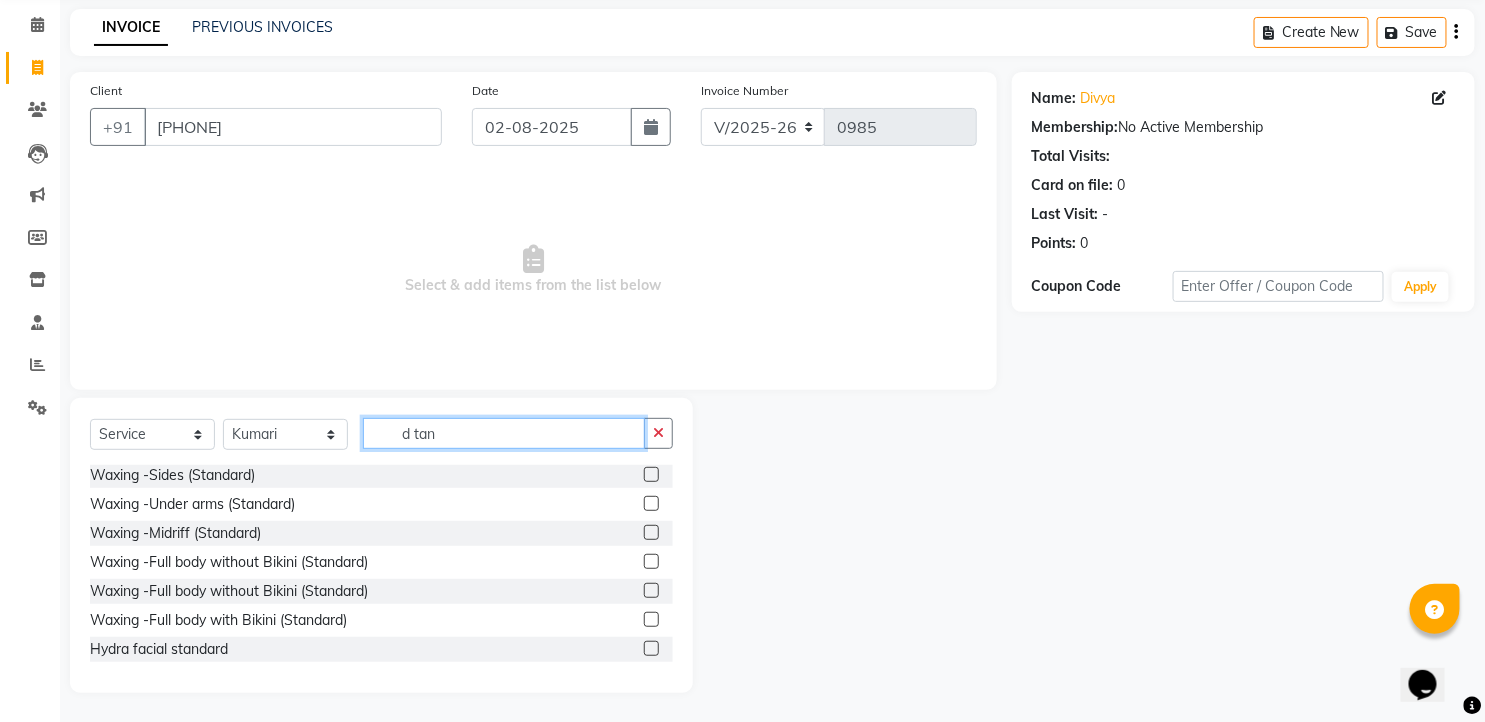 drag, startPoint x: 447, startPoint y: 427, endPoint x: 375, endPoint y: 424, distance: 72.06247 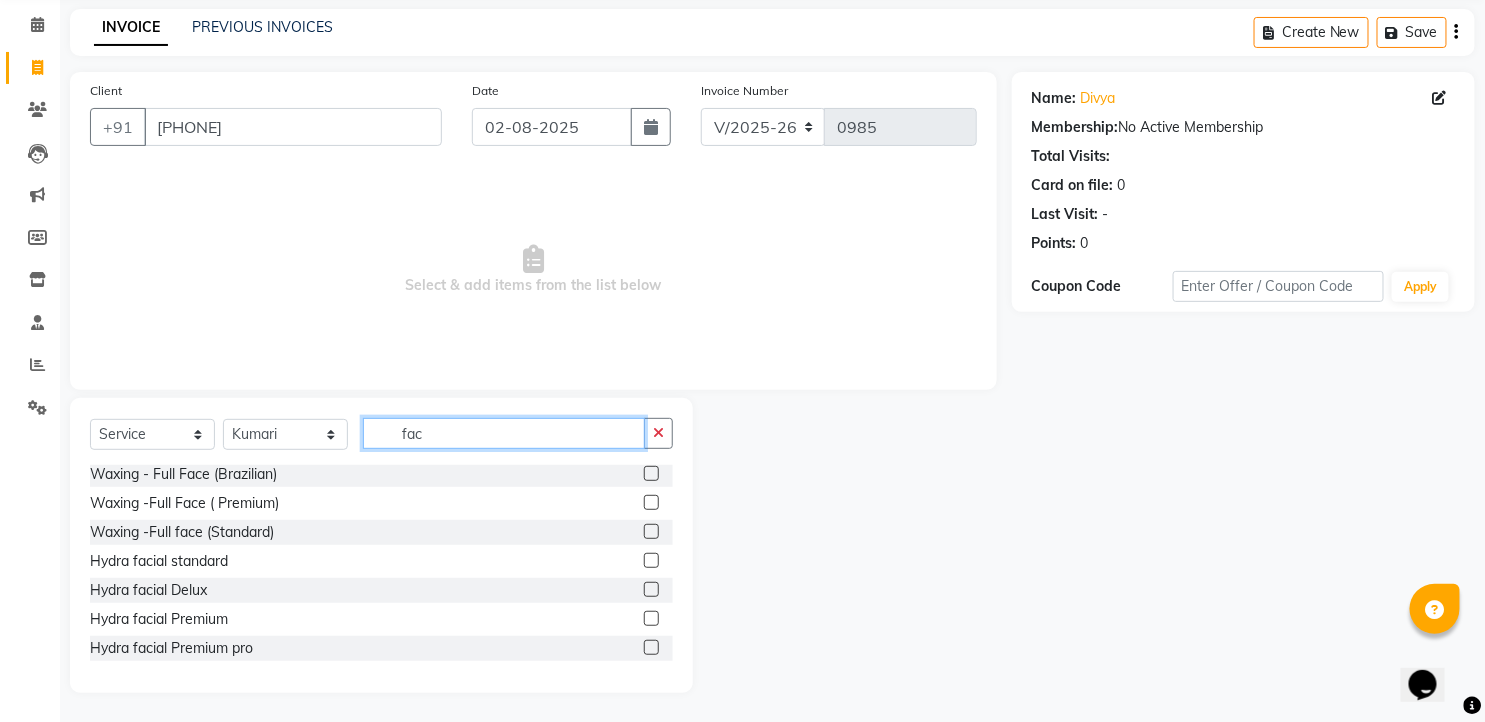 scroll, scrollTop: 0, scrollLeft: 0, axis: both 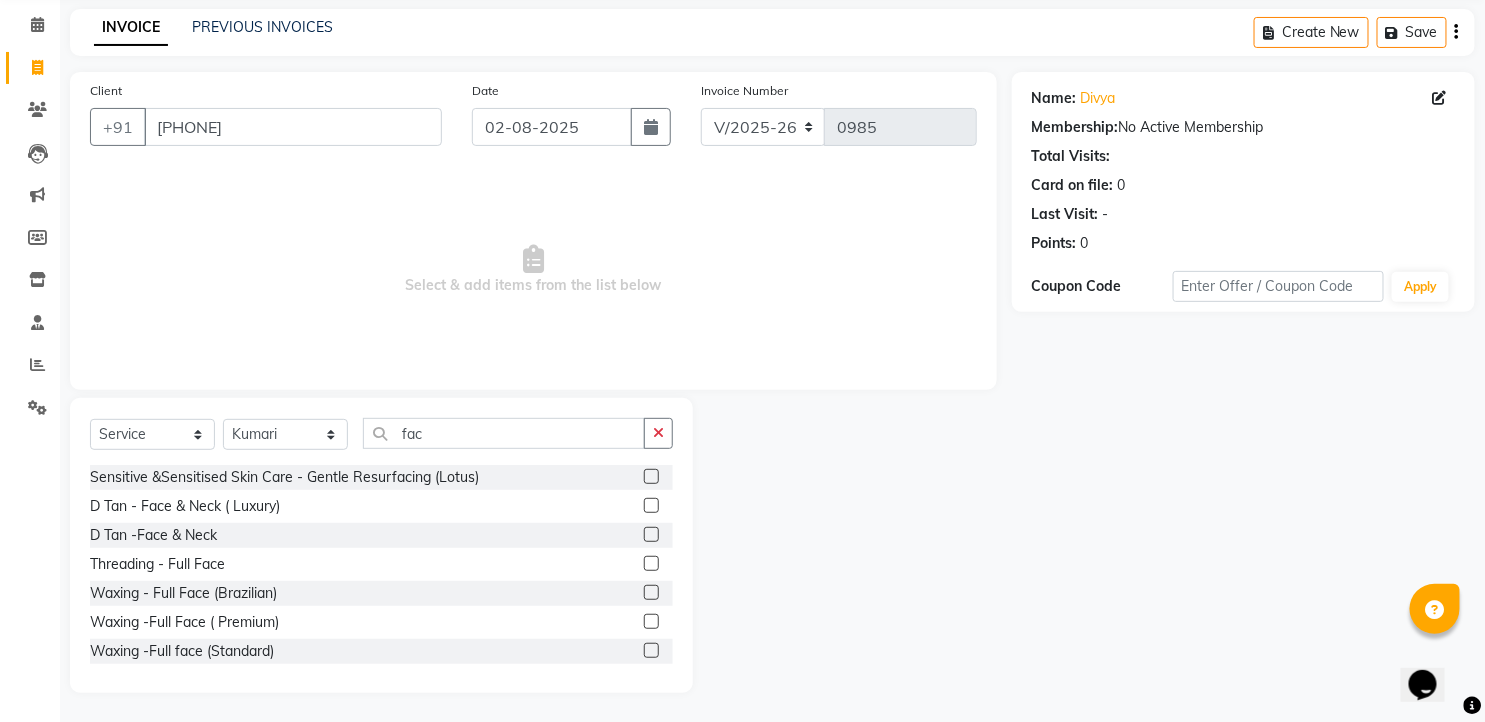 click 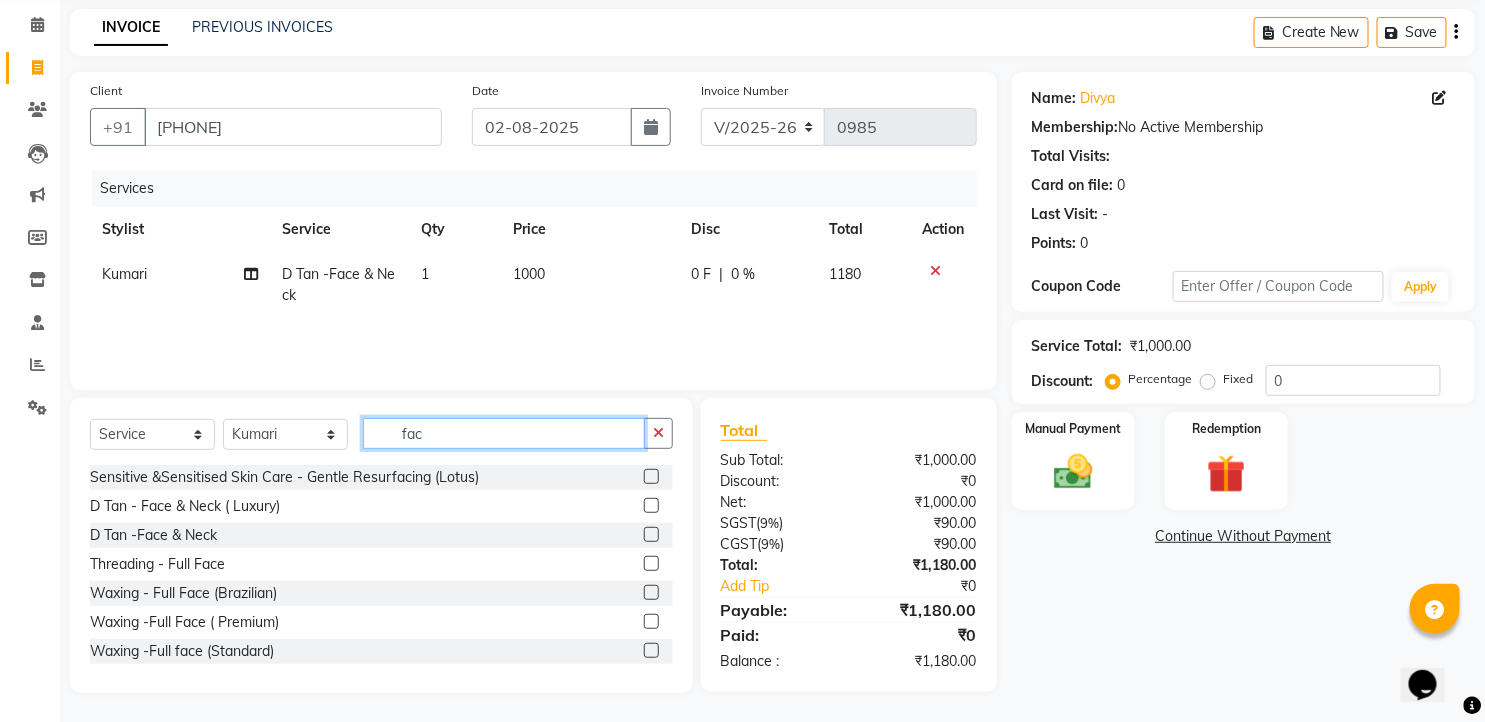 drag, startPoint x: 448, startPoint y: 423, endPoint x: 396, endPoint y: 422, distance: 52.009613 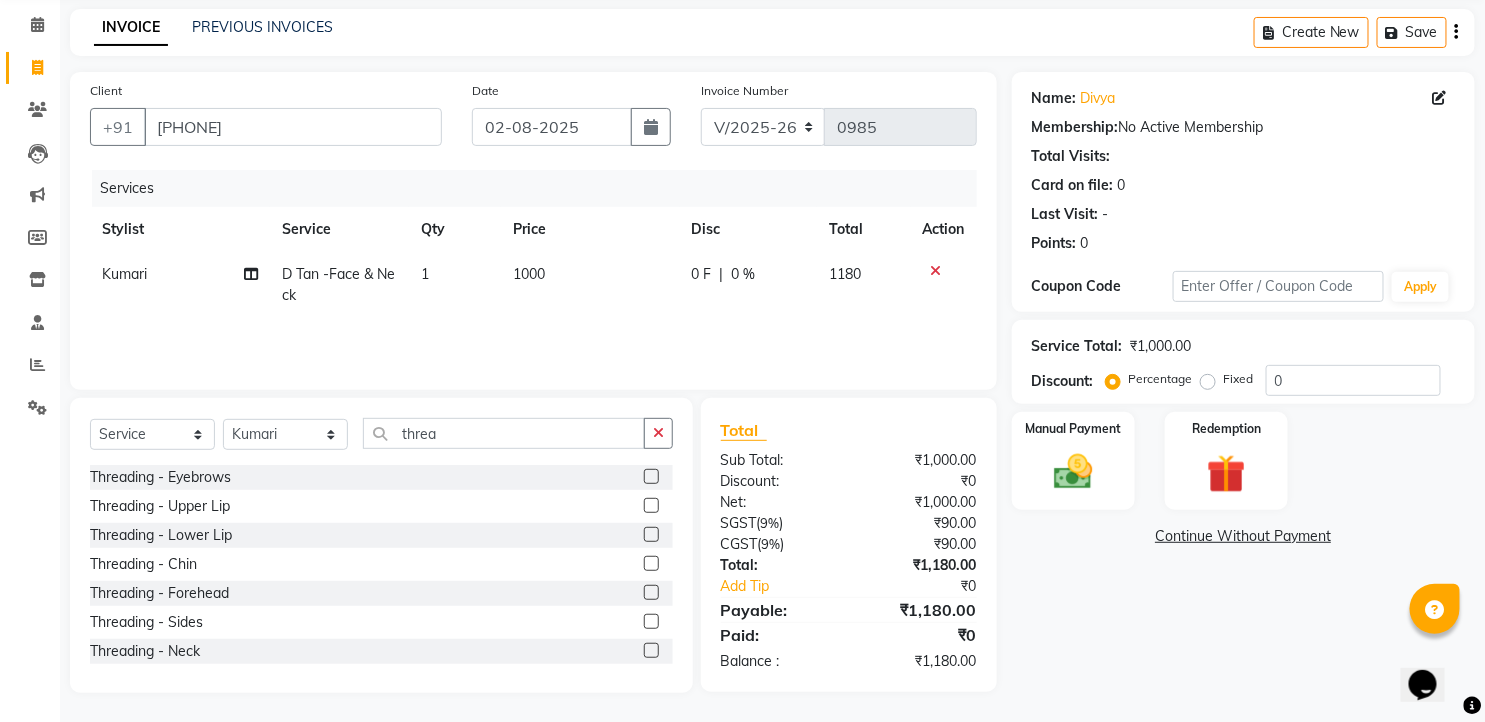 click 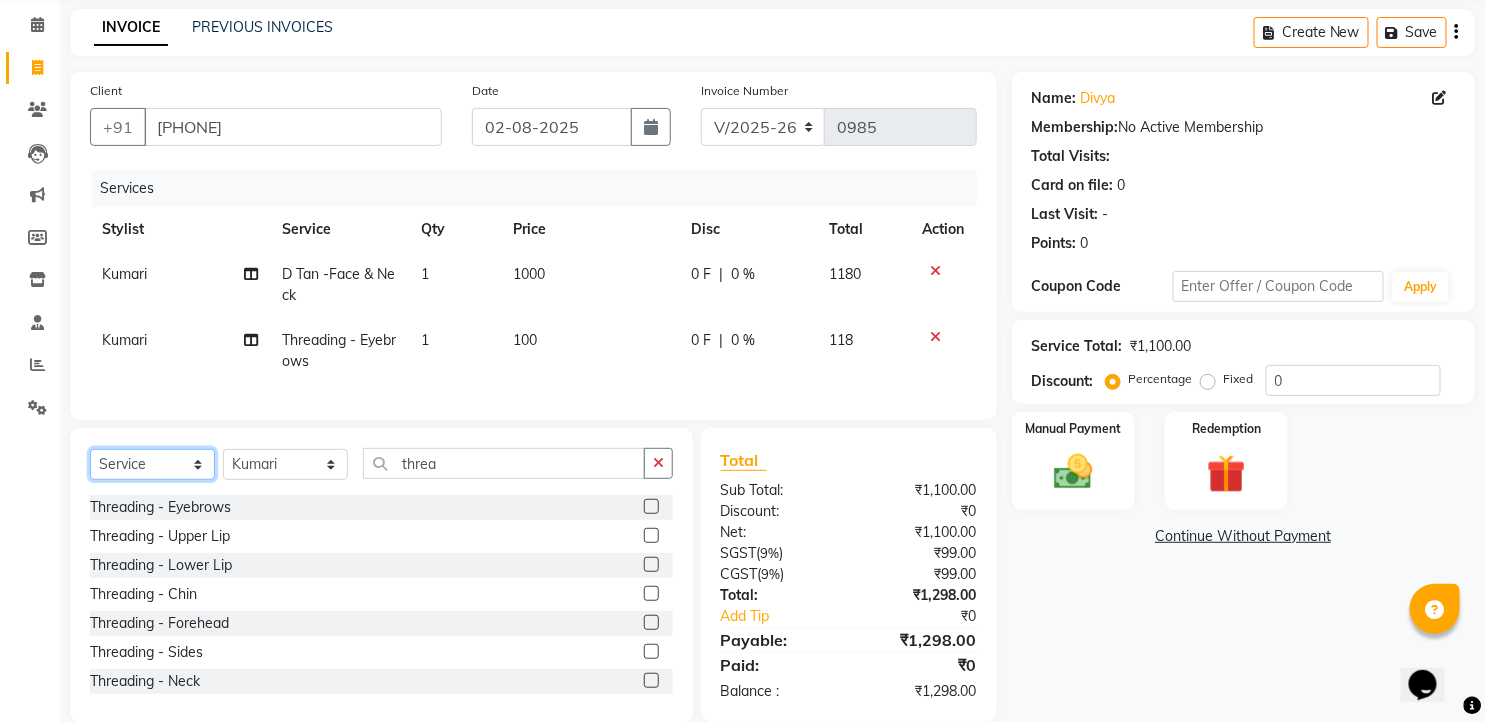 click on "Select  Service  Product  Membership  Package Voucher Prepaid Gift Card" 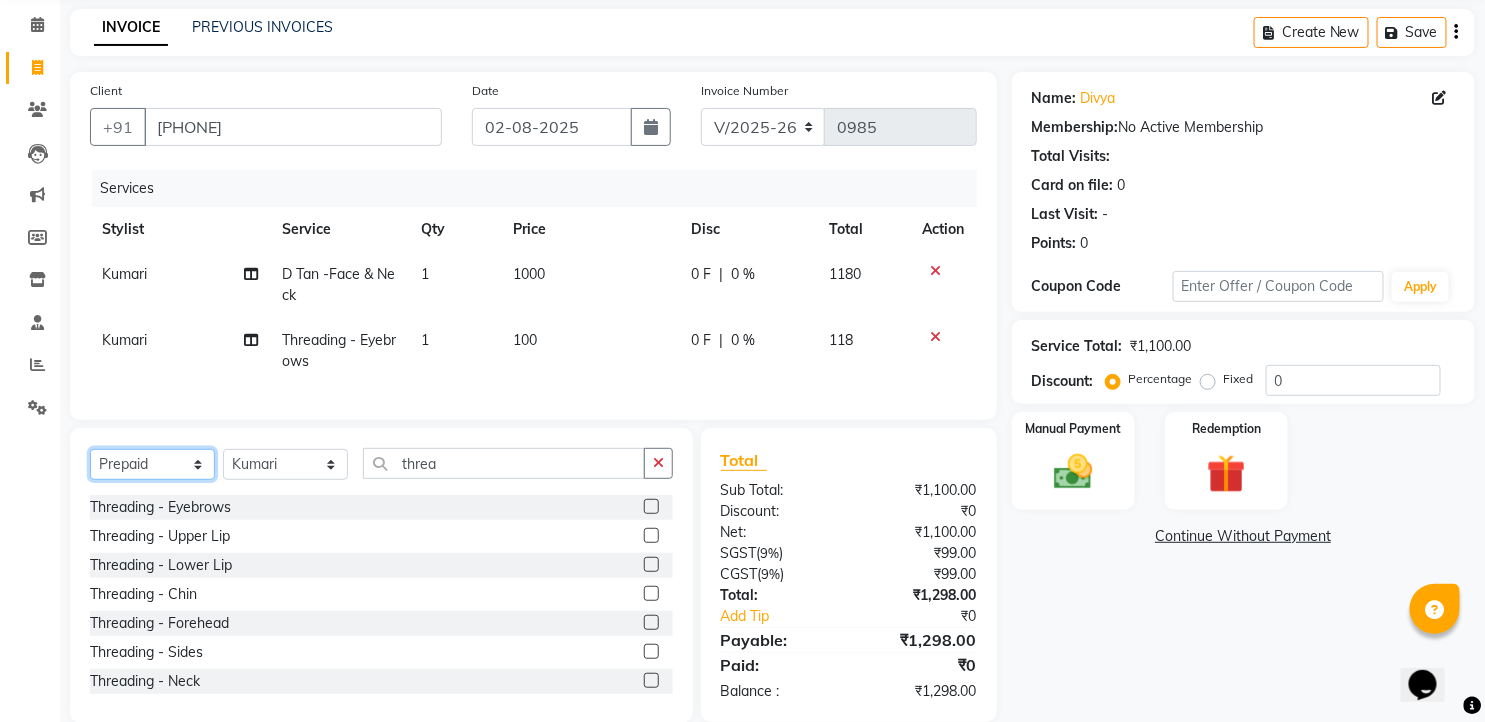 click on "Select  Service  Product  Membership  Package Voucher Prepaid Gift Card" 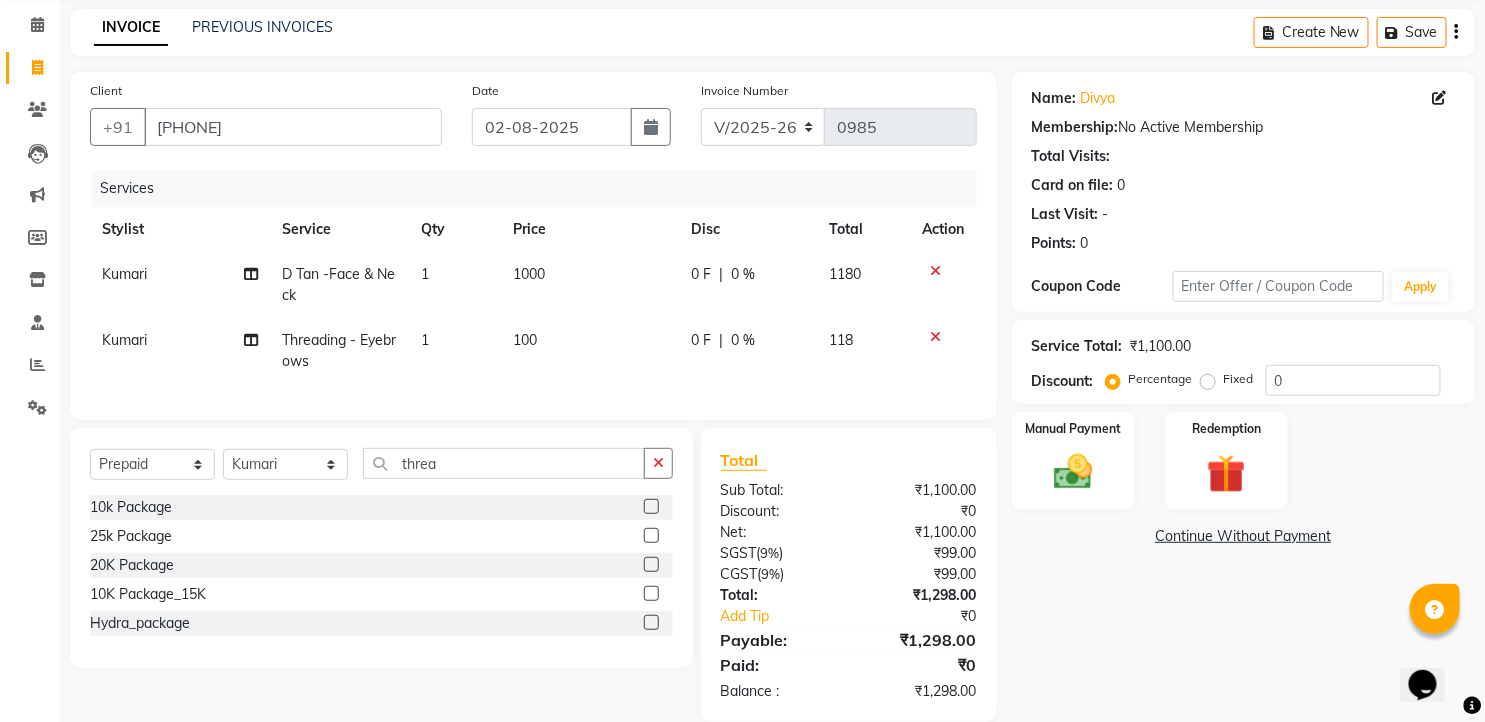click 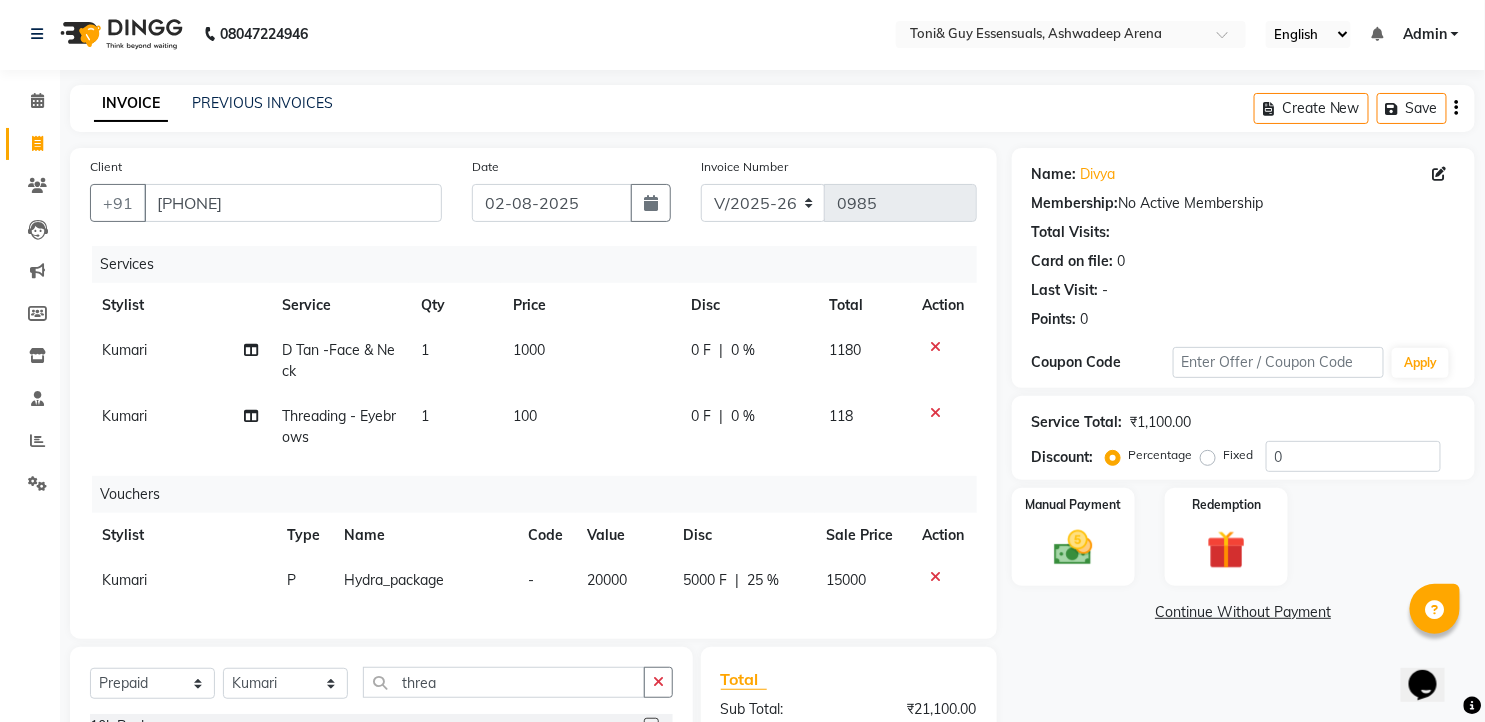 scroll, scrollTop: 0, scrollLeft: 0, axis: both 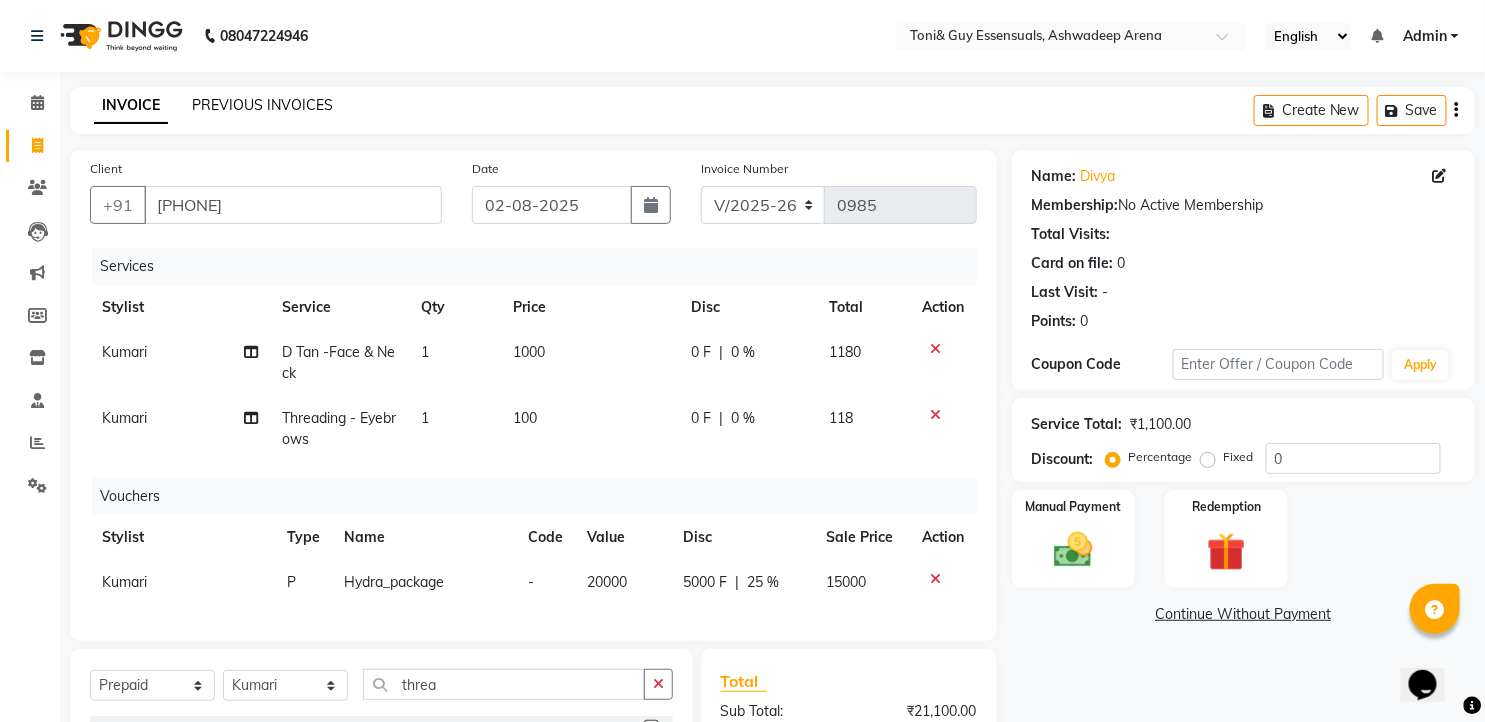 click on "PREVIOUS INVOICES" 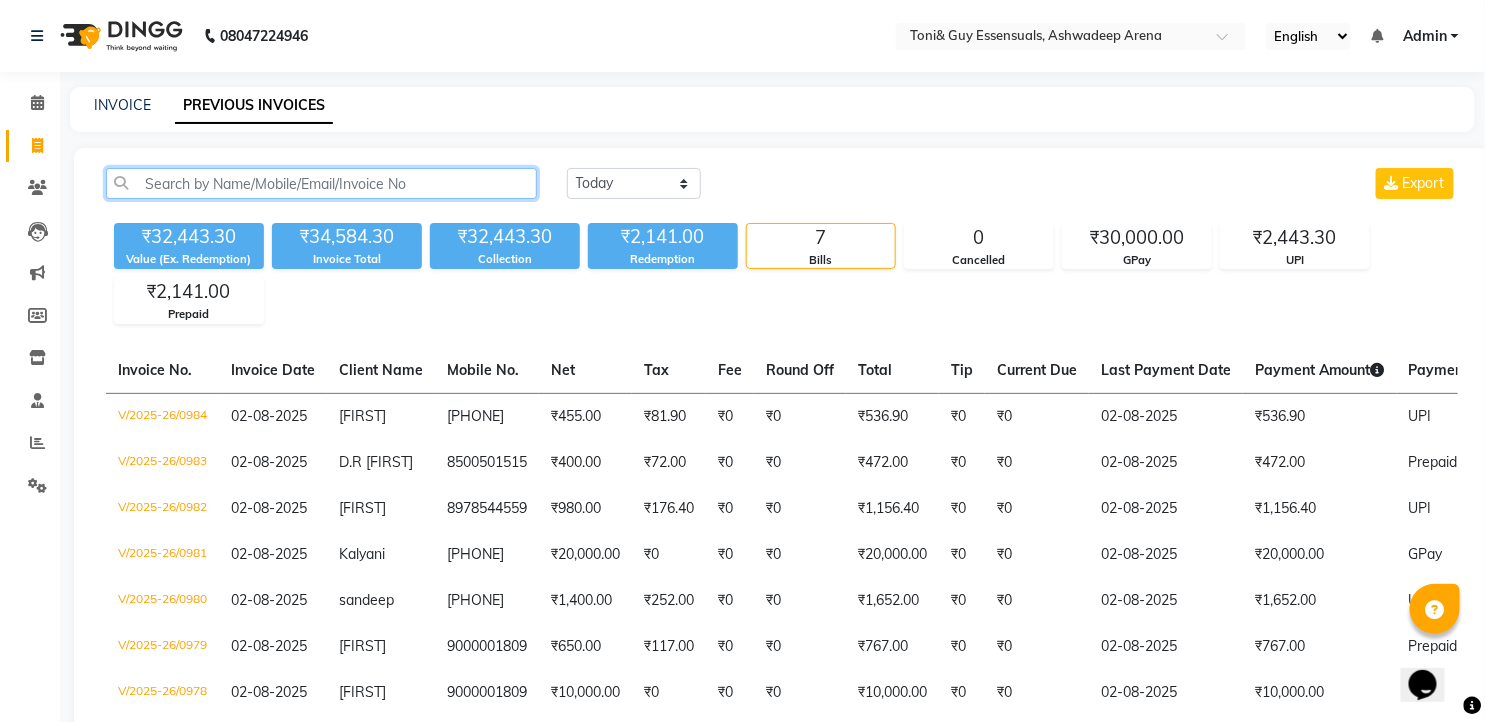 click 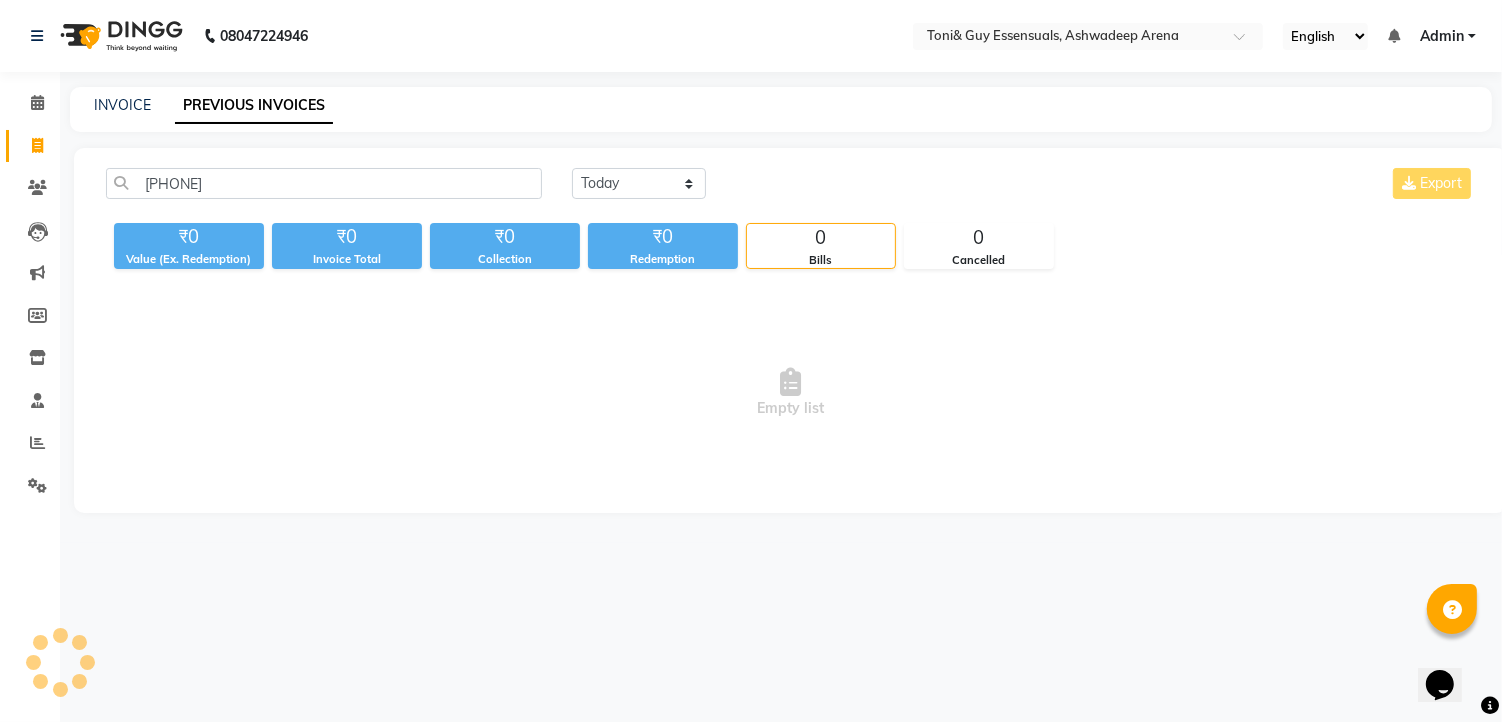 click on "Empty list" at bounding box center (790, 393) 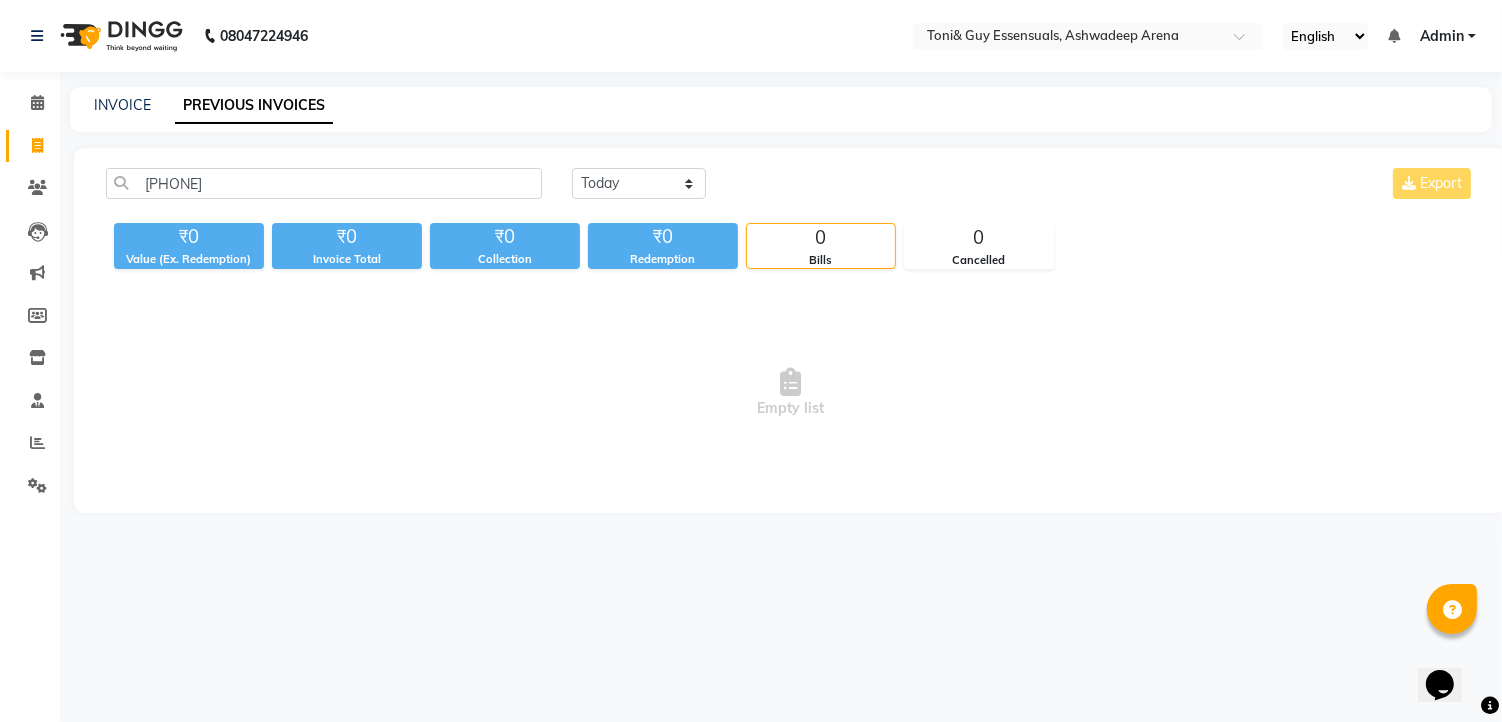 click on "9515125547 Today Yesterday Custom Range Export ₹0 Value (Ex. Redemption) ₹0 Invoice Total  ₹0 Collection ₹0 Redemption 0 Bills 0 Cancelled  Empty list" 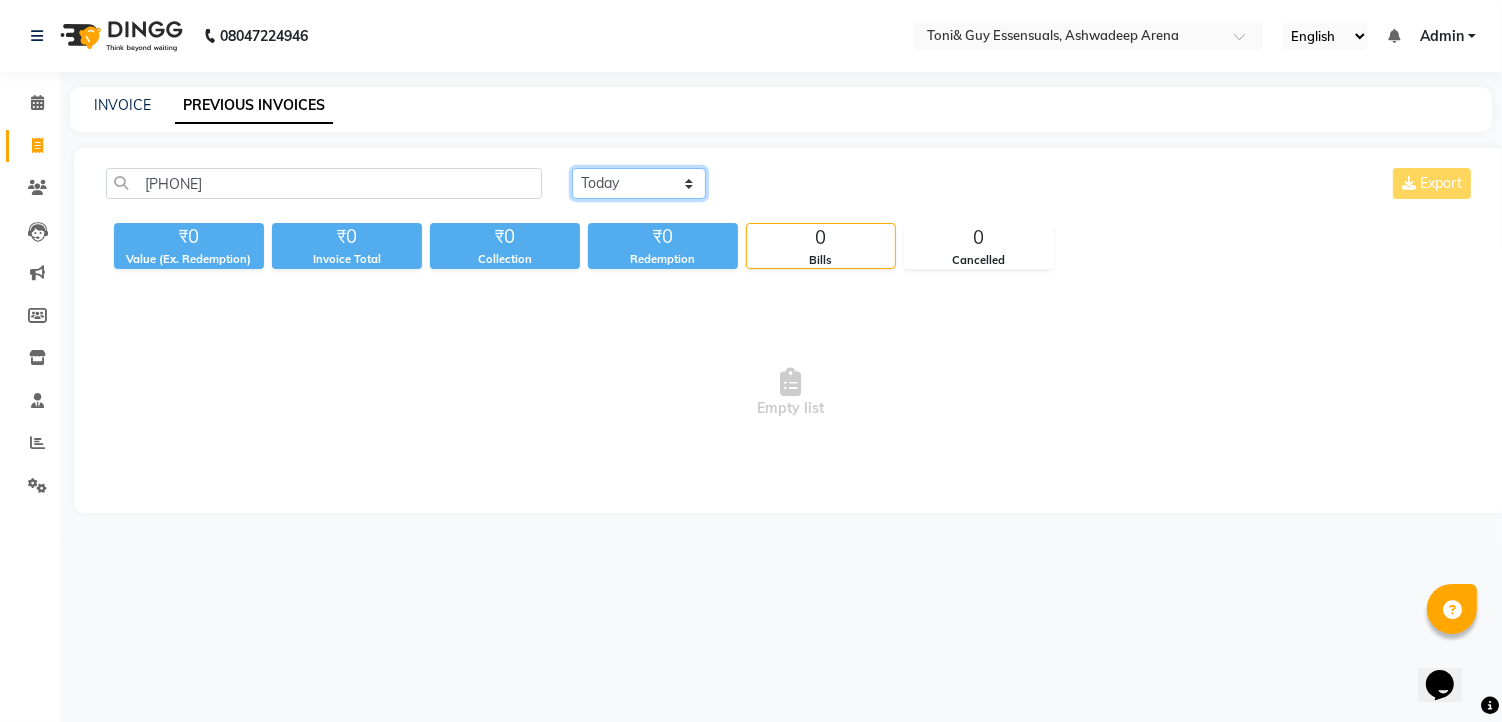 click on "Today Yesterday Custom Range" 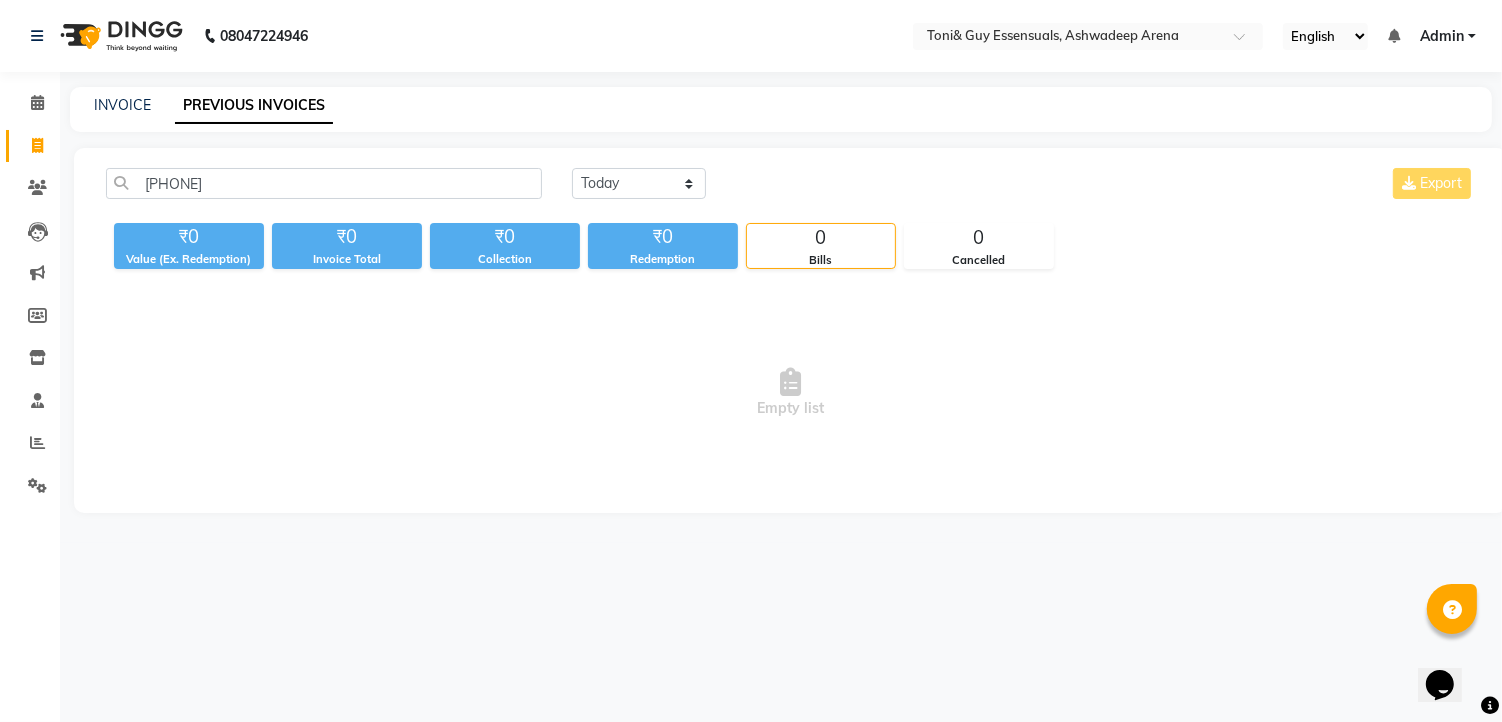 click on "Empty list" at bounding box center (790, 393) 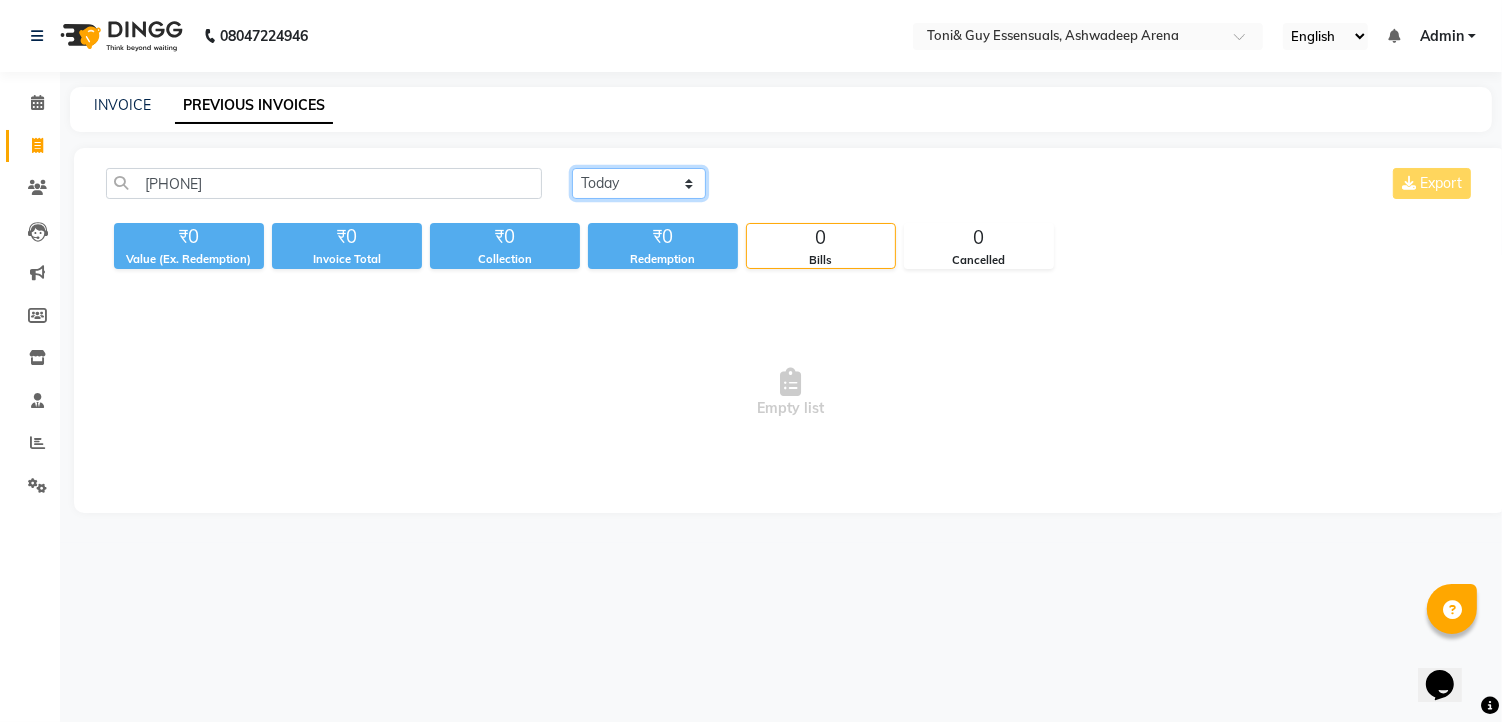 click on "Today Yesterday Custom Range" 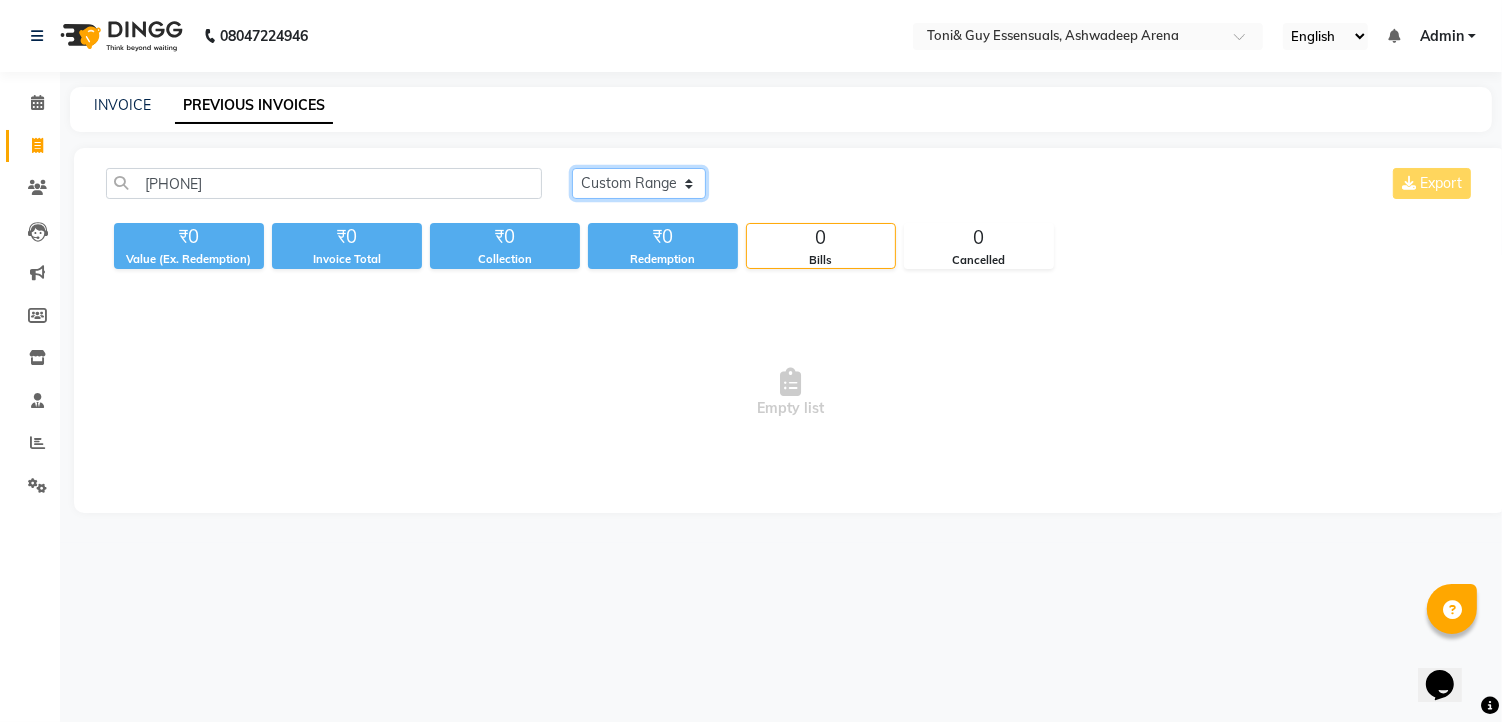 click on "Today Yesterday Custom Range" 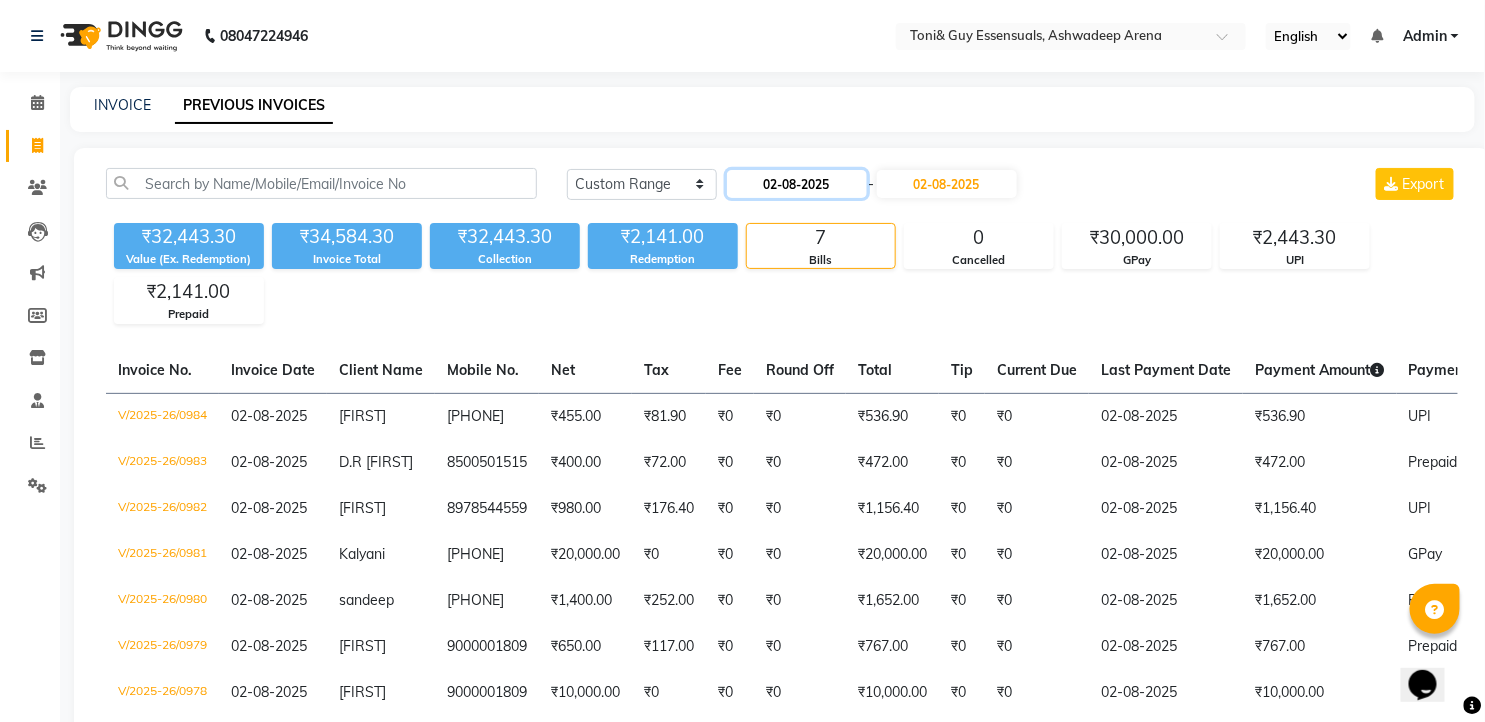 click on "02-08-2025" 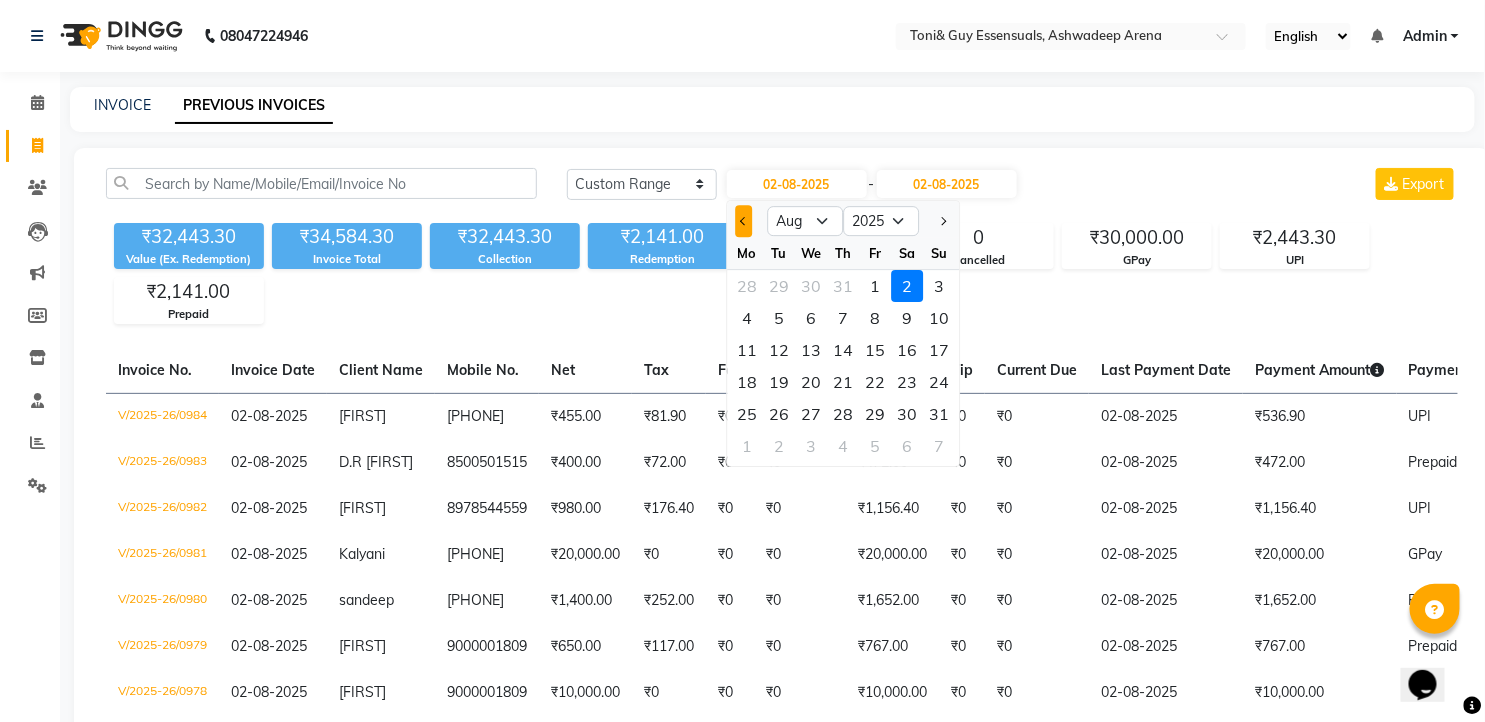 click 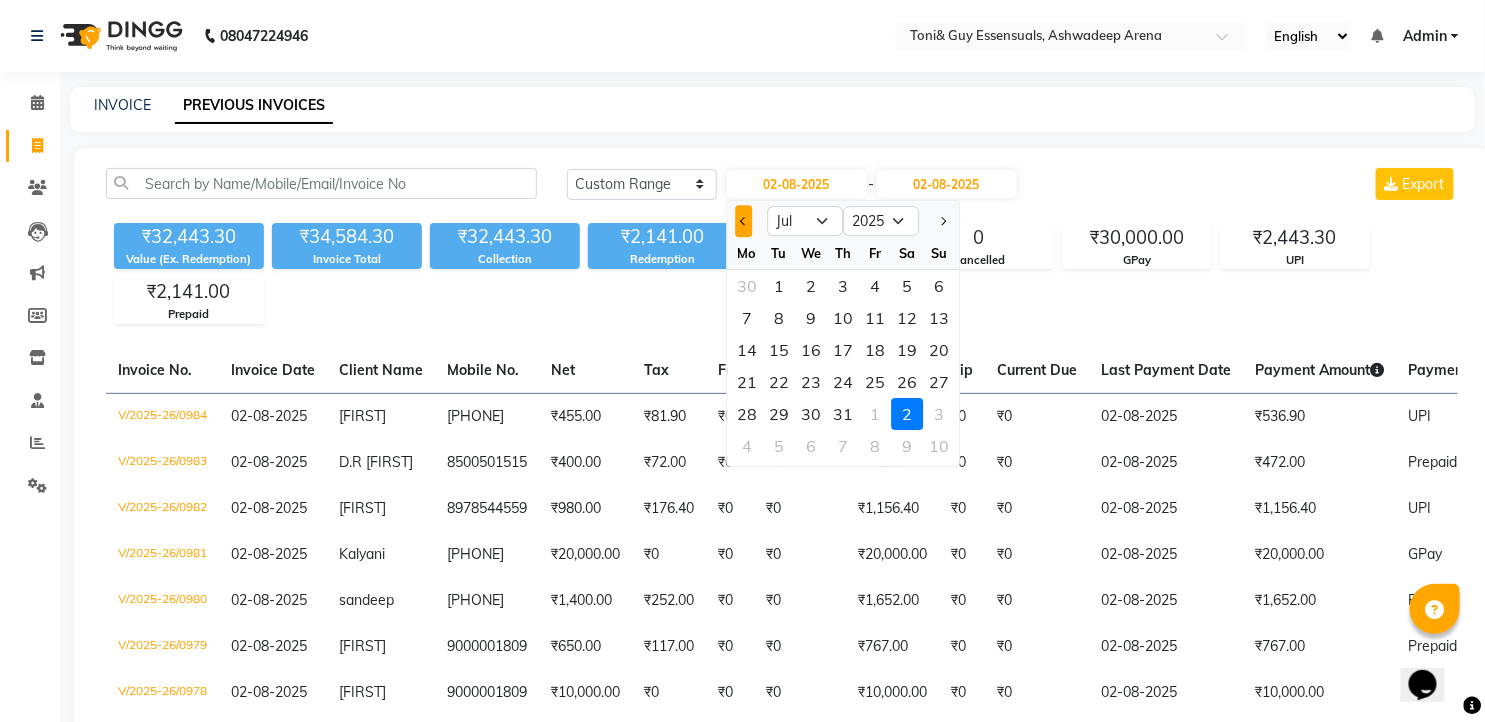 click 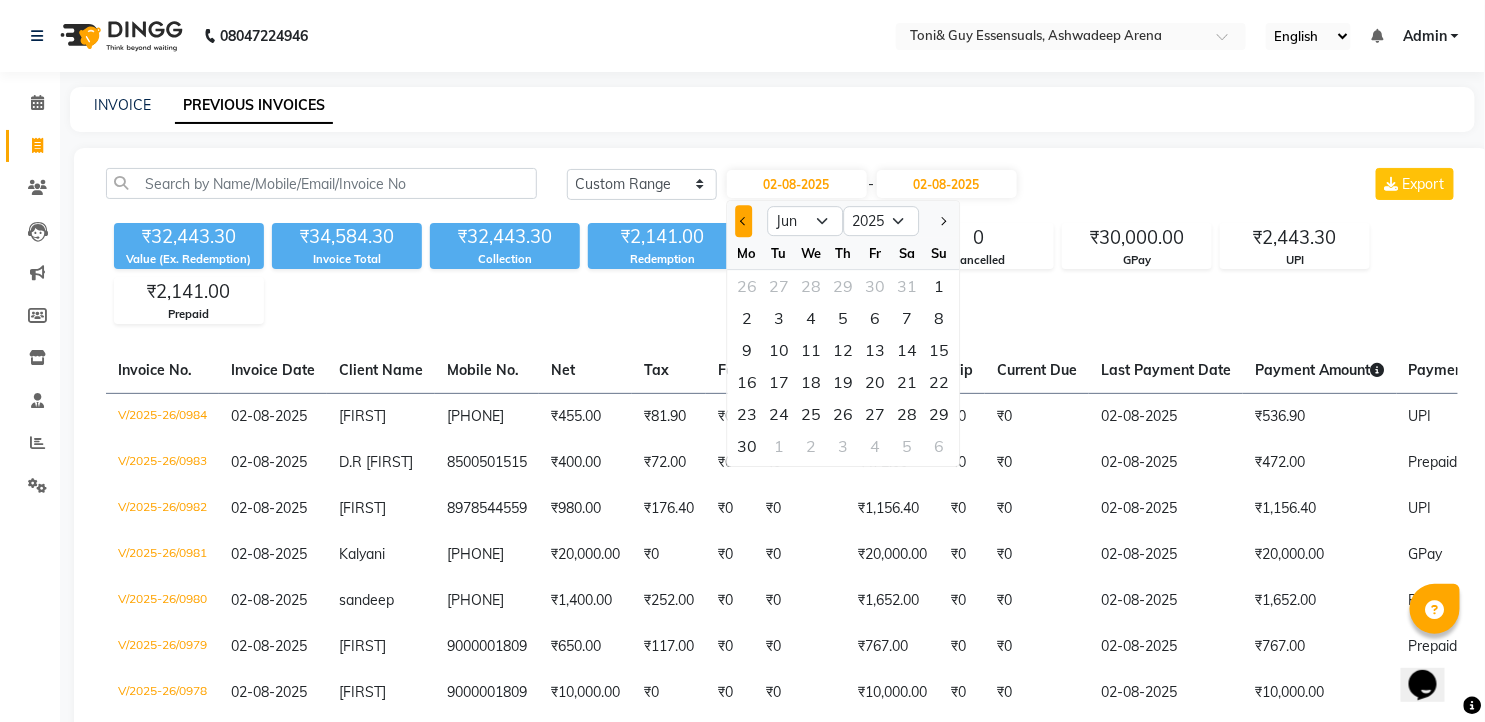 click 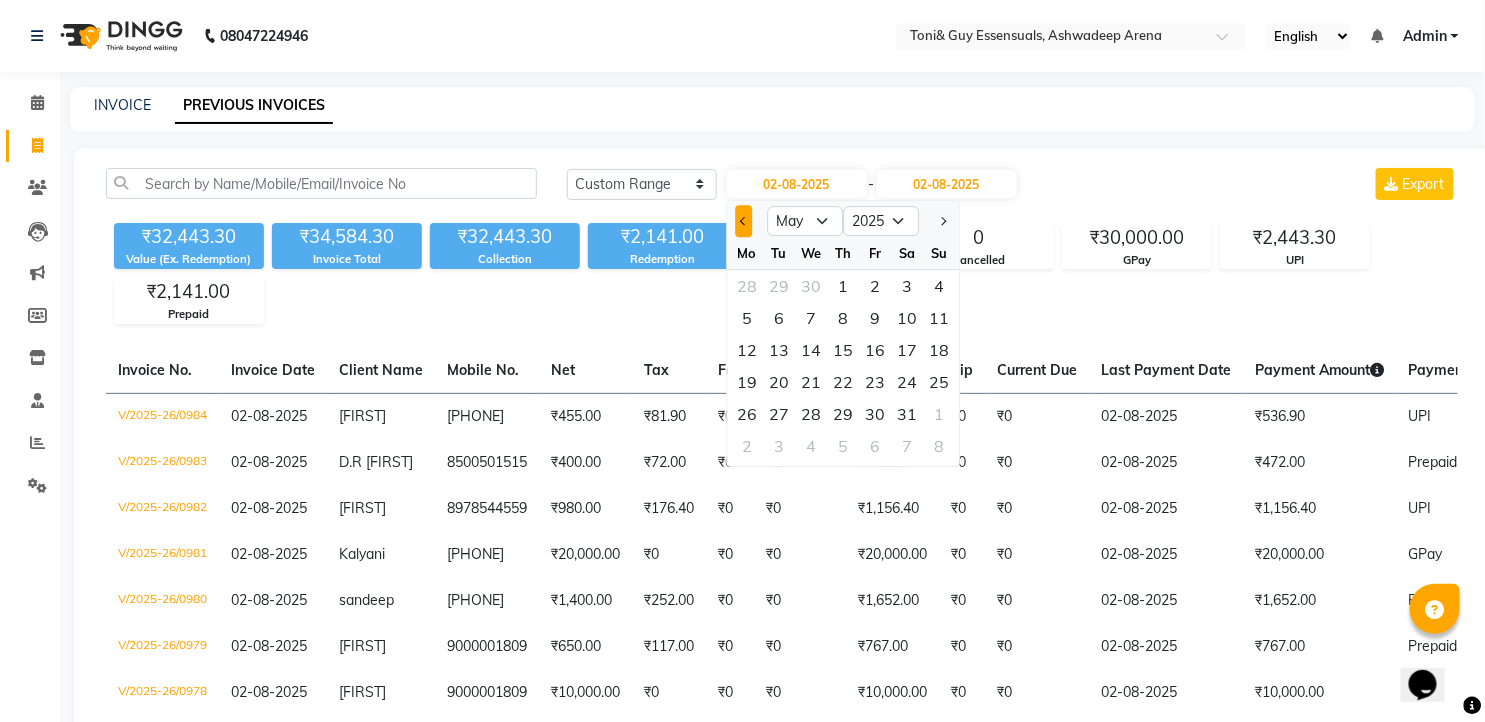 click 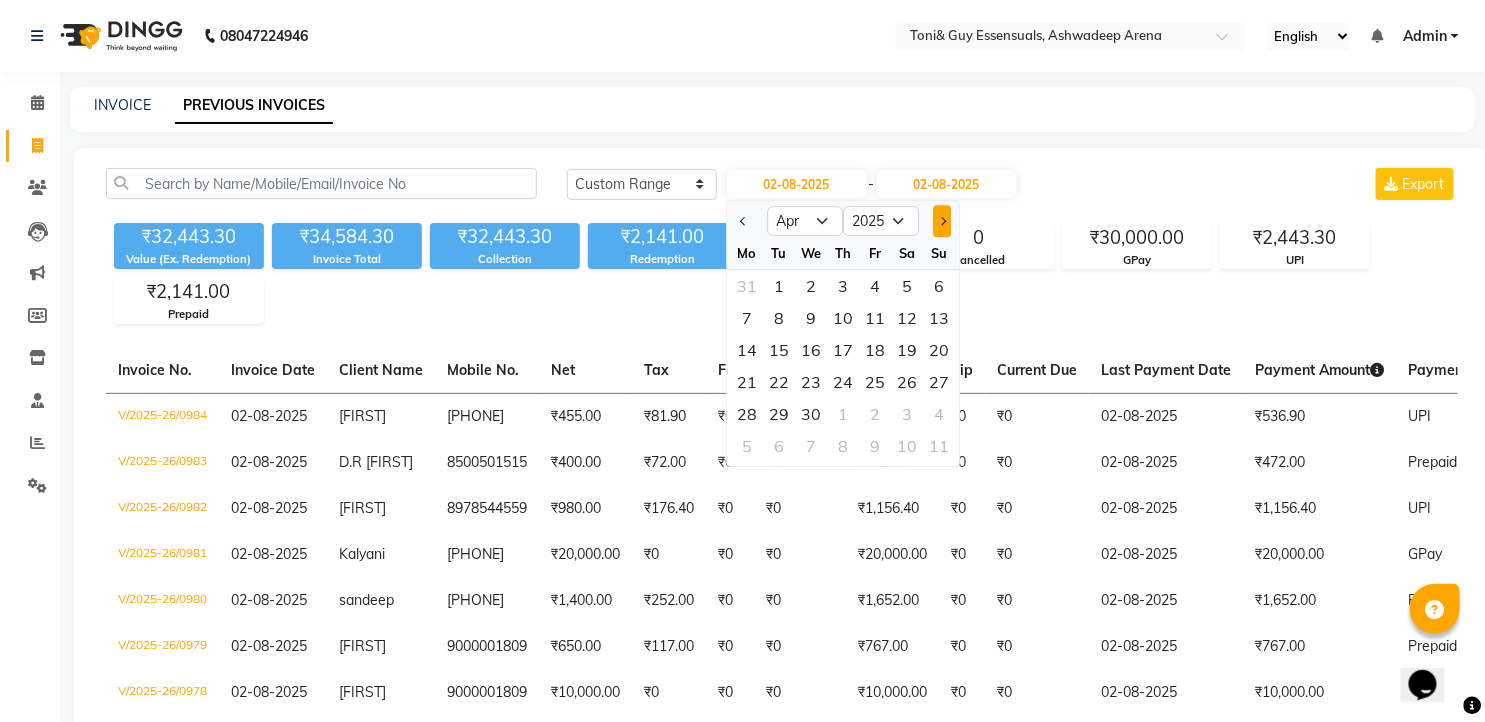 click 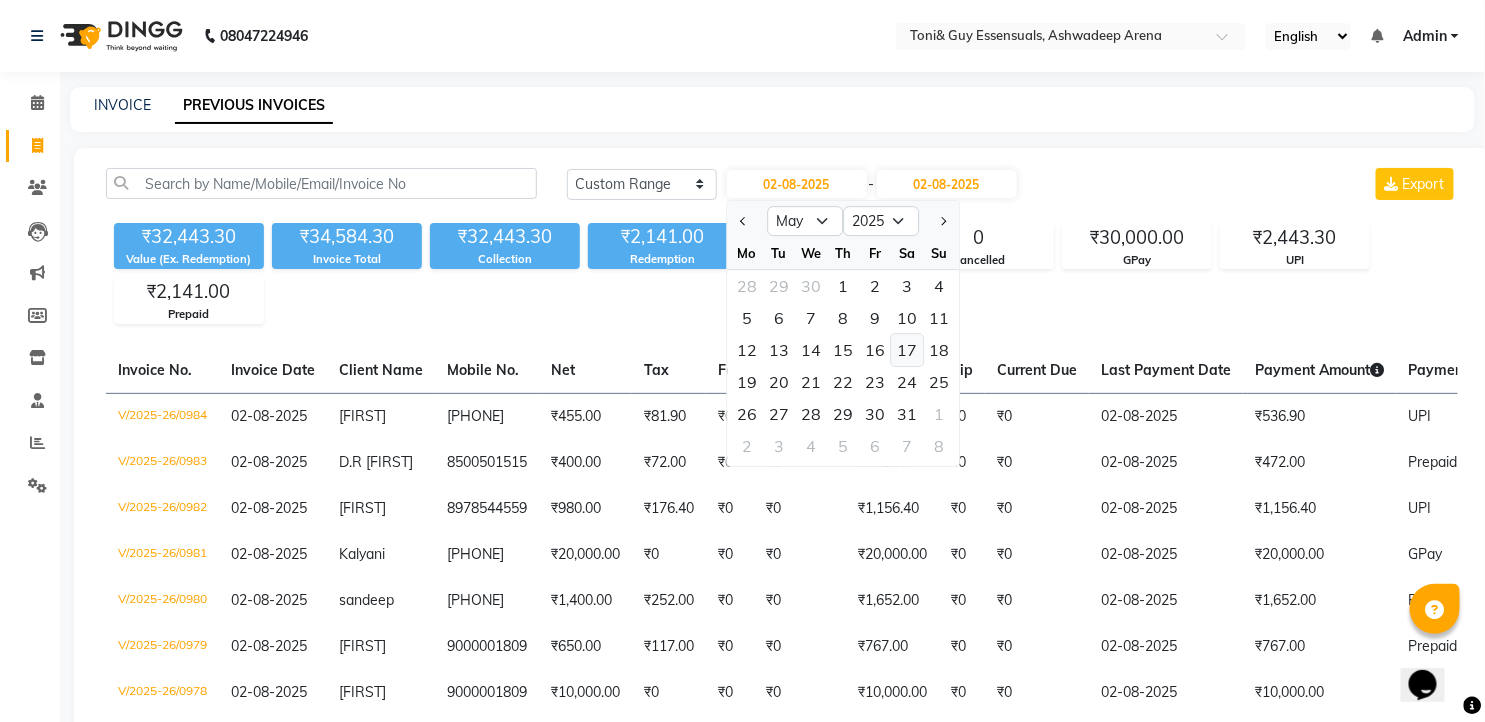 click on "17" 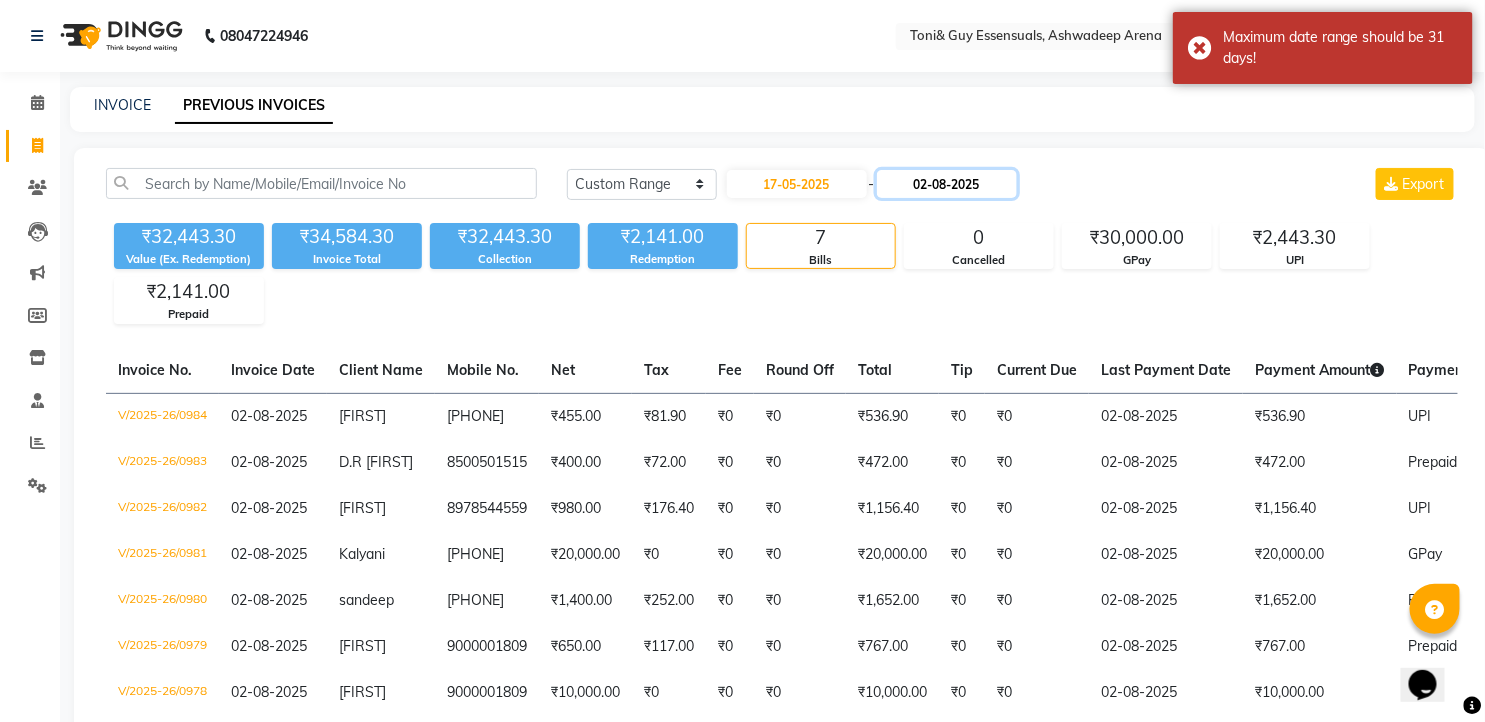 click on "02-08-2025" 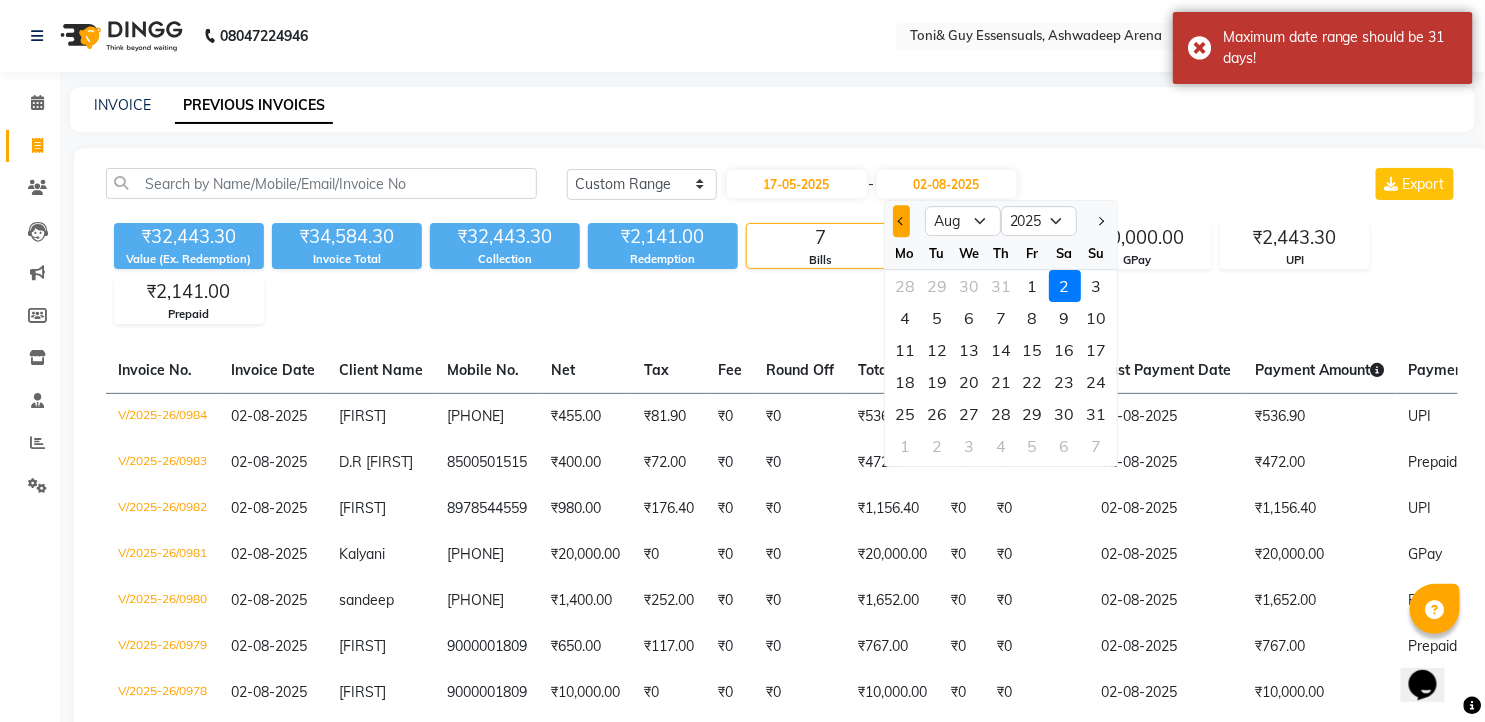 click 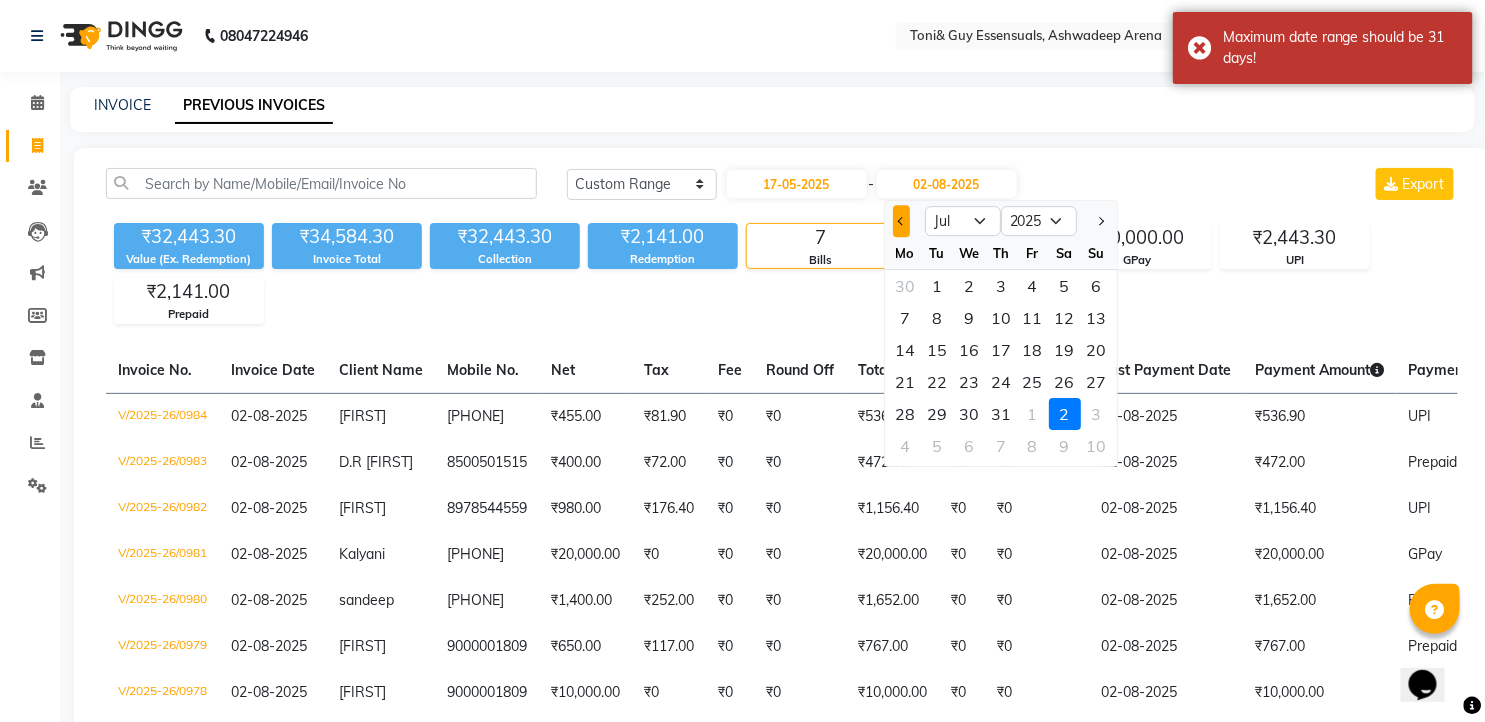 click 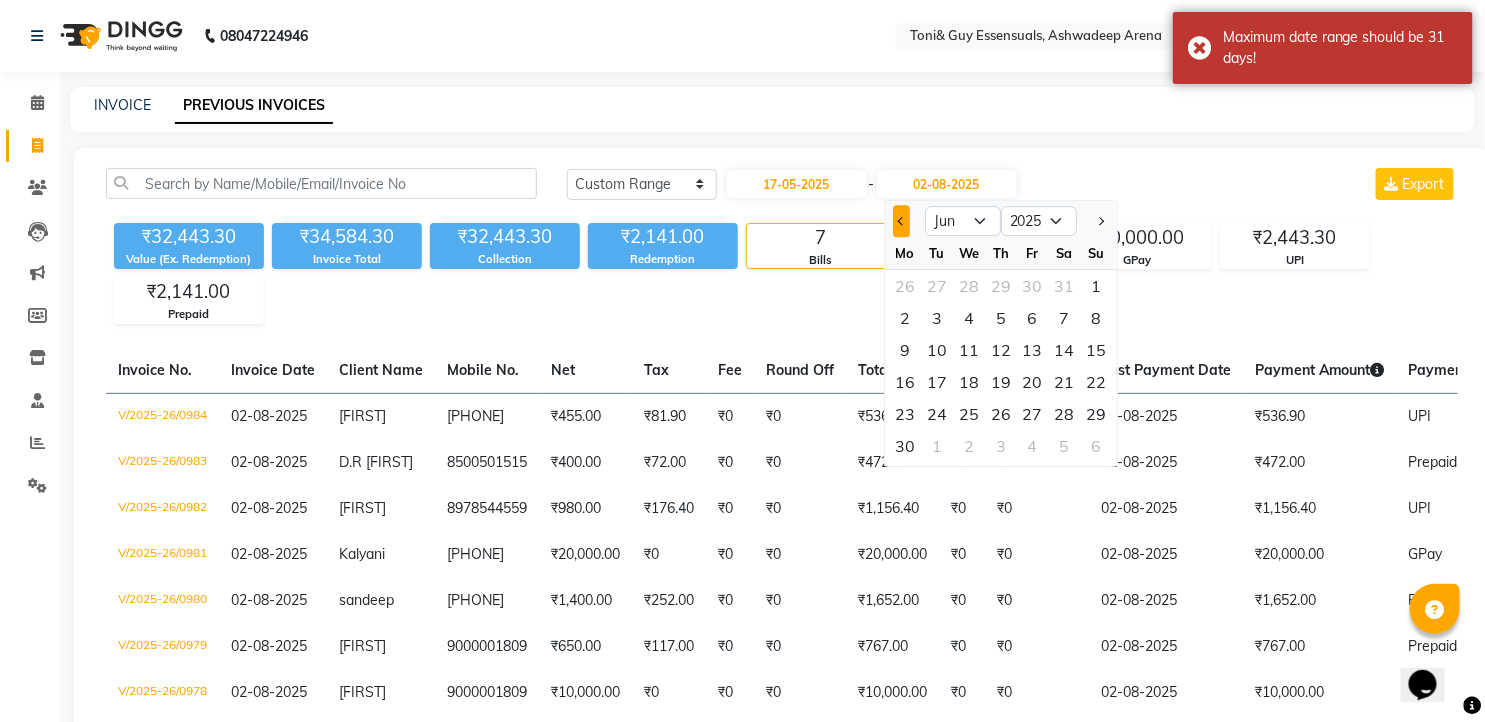 click 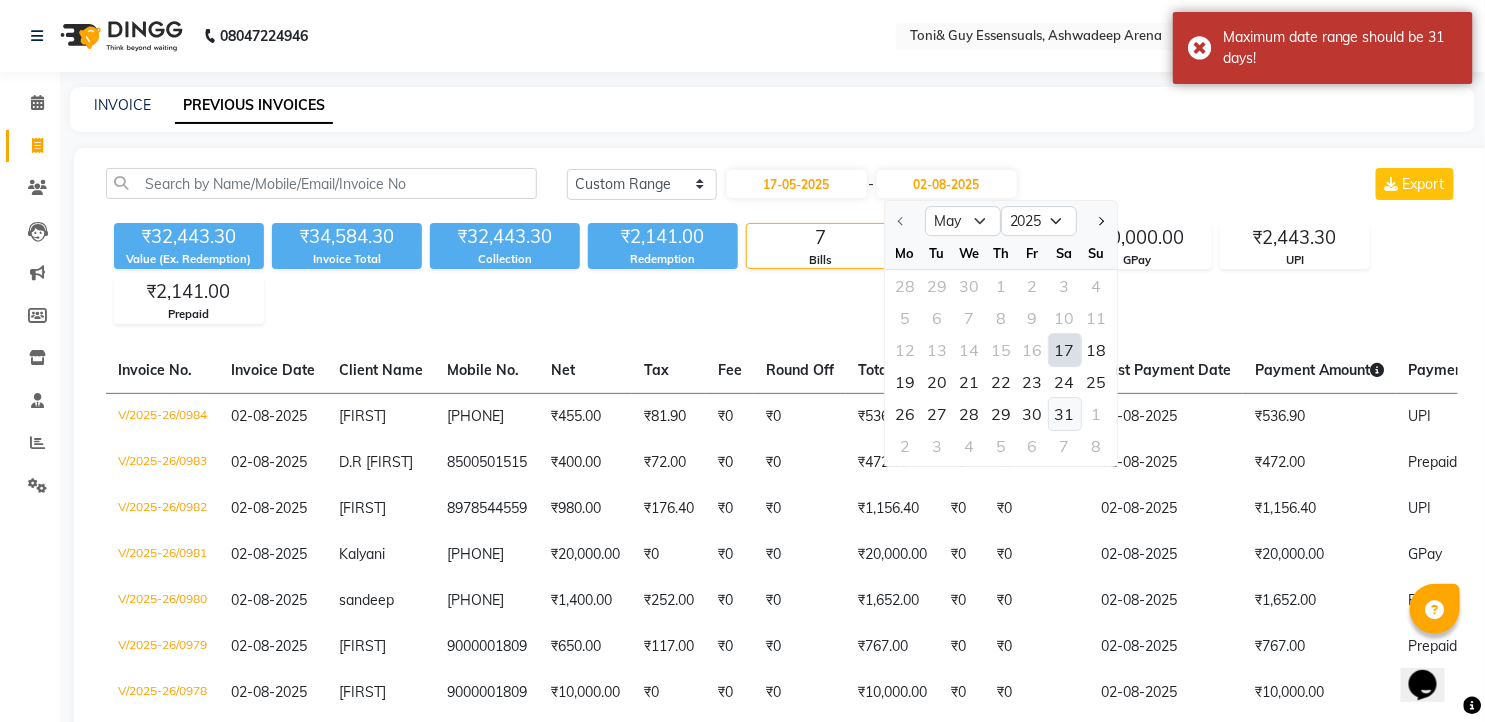 click on "31" 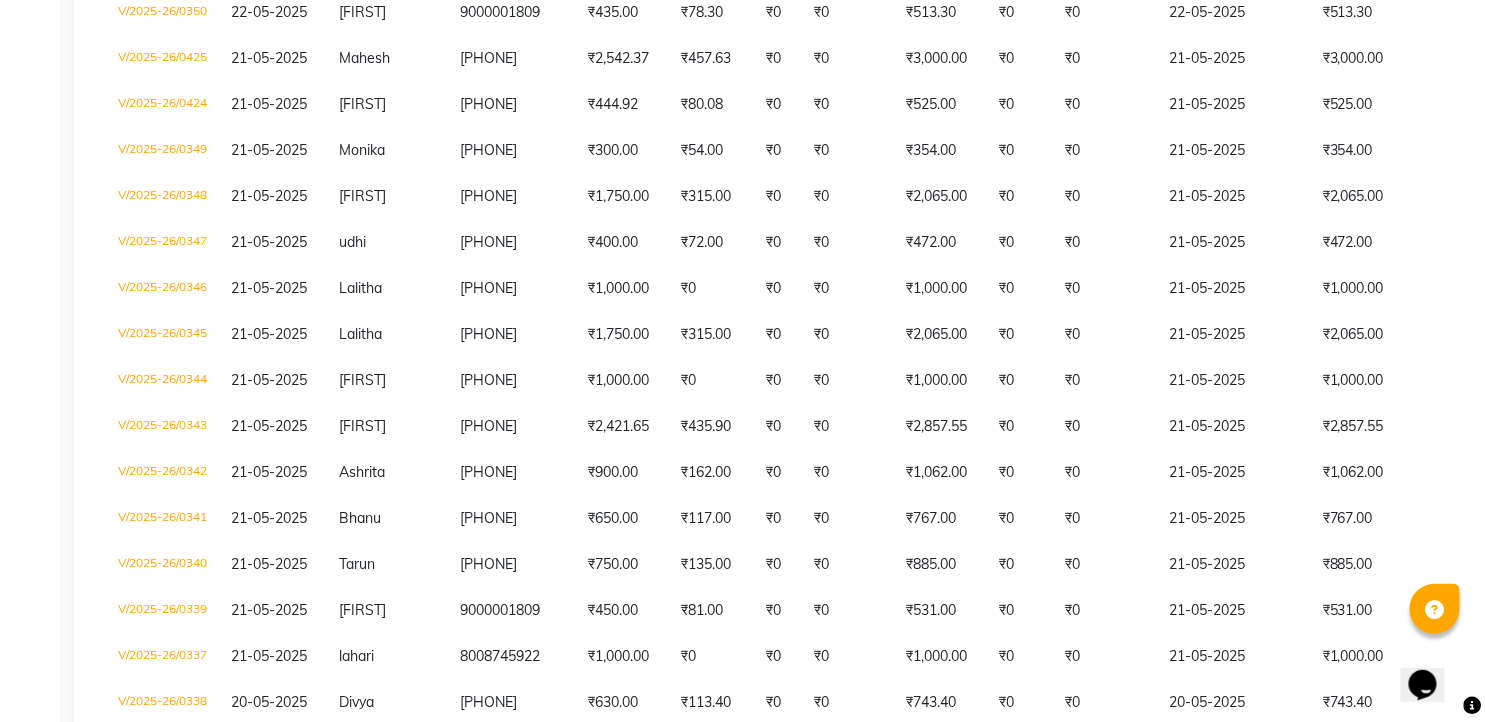 scroll, scrollTop: 4383, scrollLeft: 0, axis: vertical 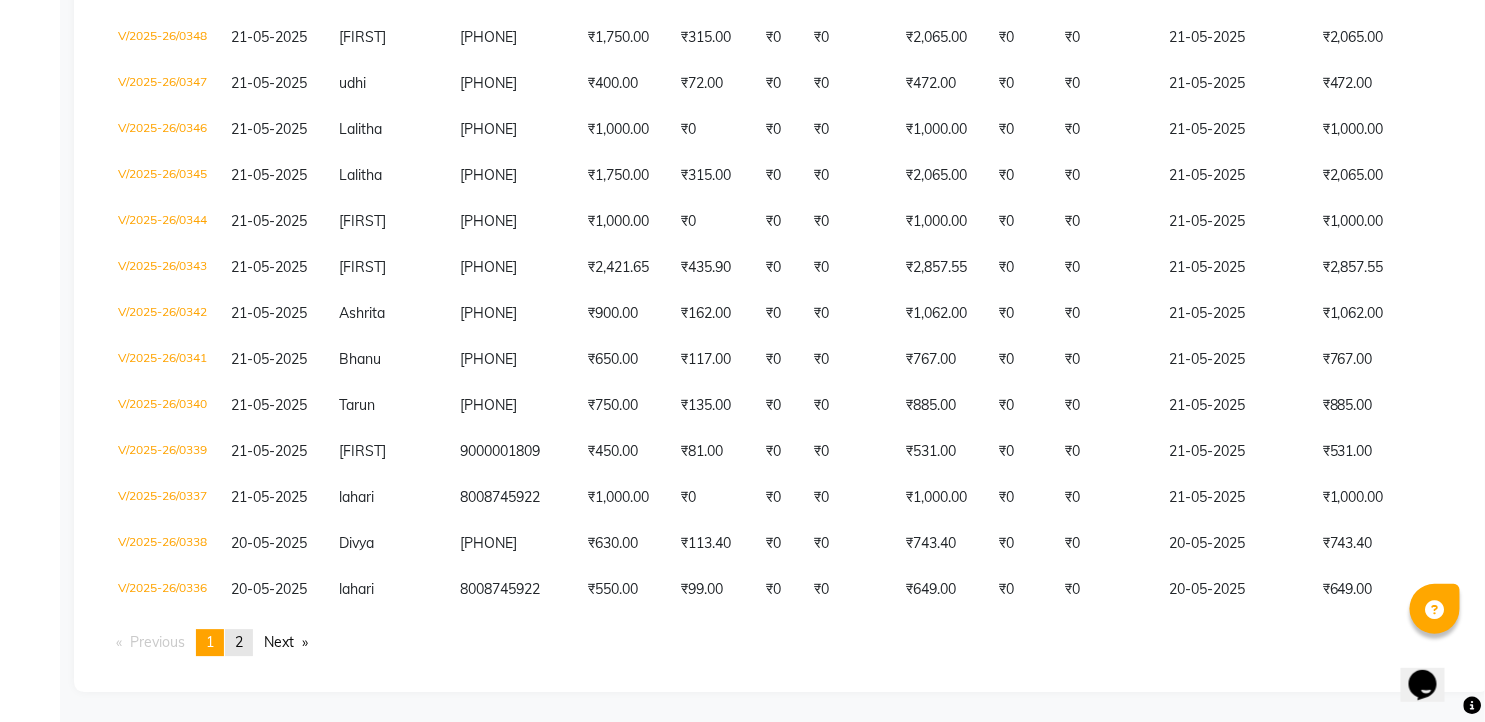 click on "2" at bounding box center [239, 642] 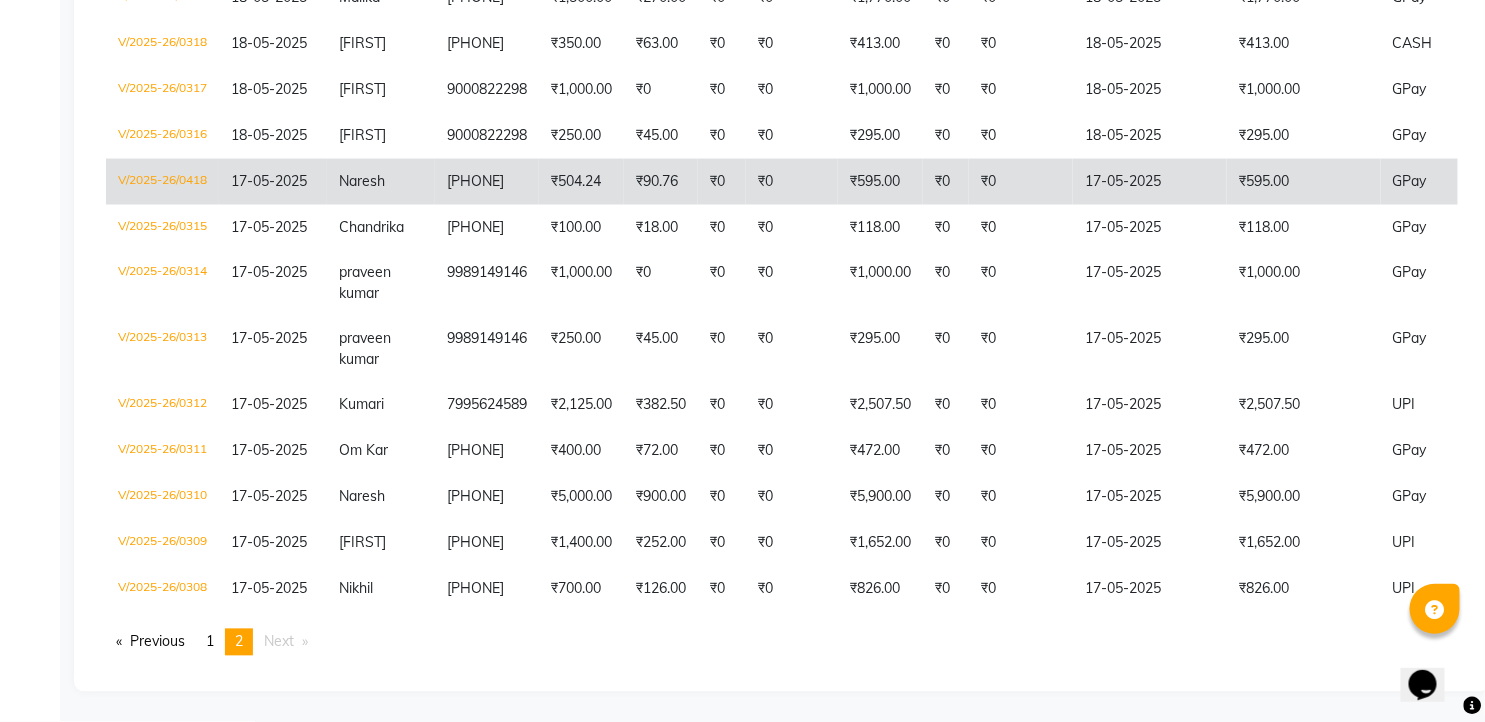 scroll, scrollTop: 1071, scrollLeft: 0, axis: vertical 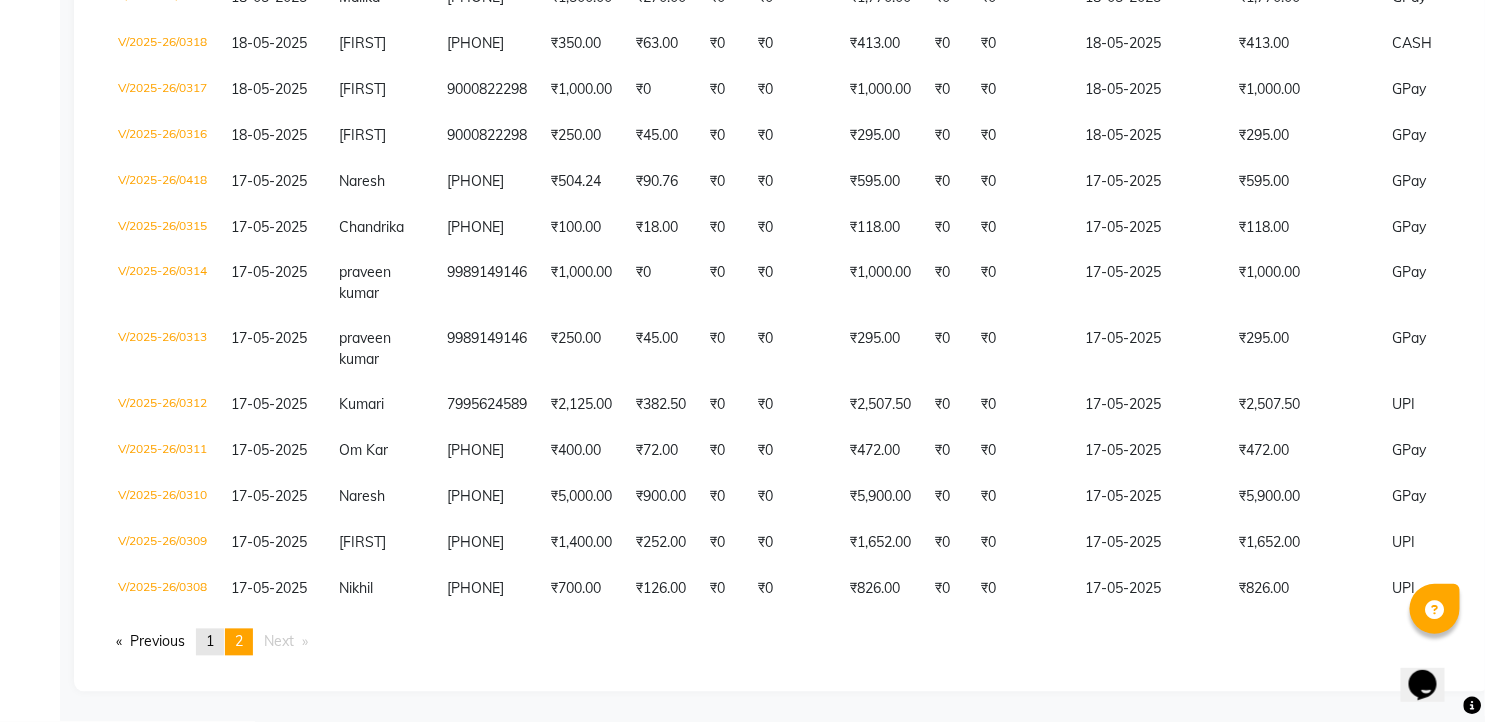click on "1" at bounding box center (210, 642) 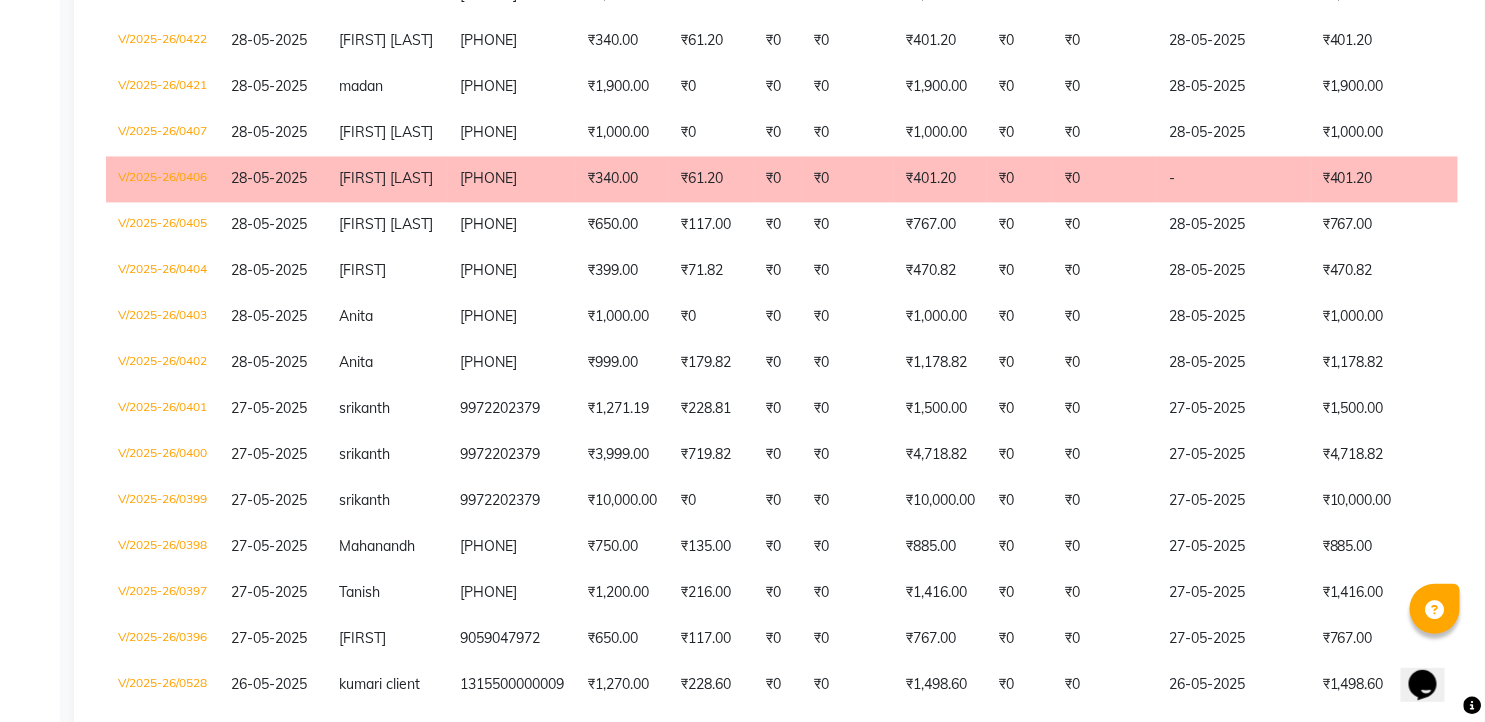 scroll, scrollTop: 1161, scrollLeft: 0, axis: vertical 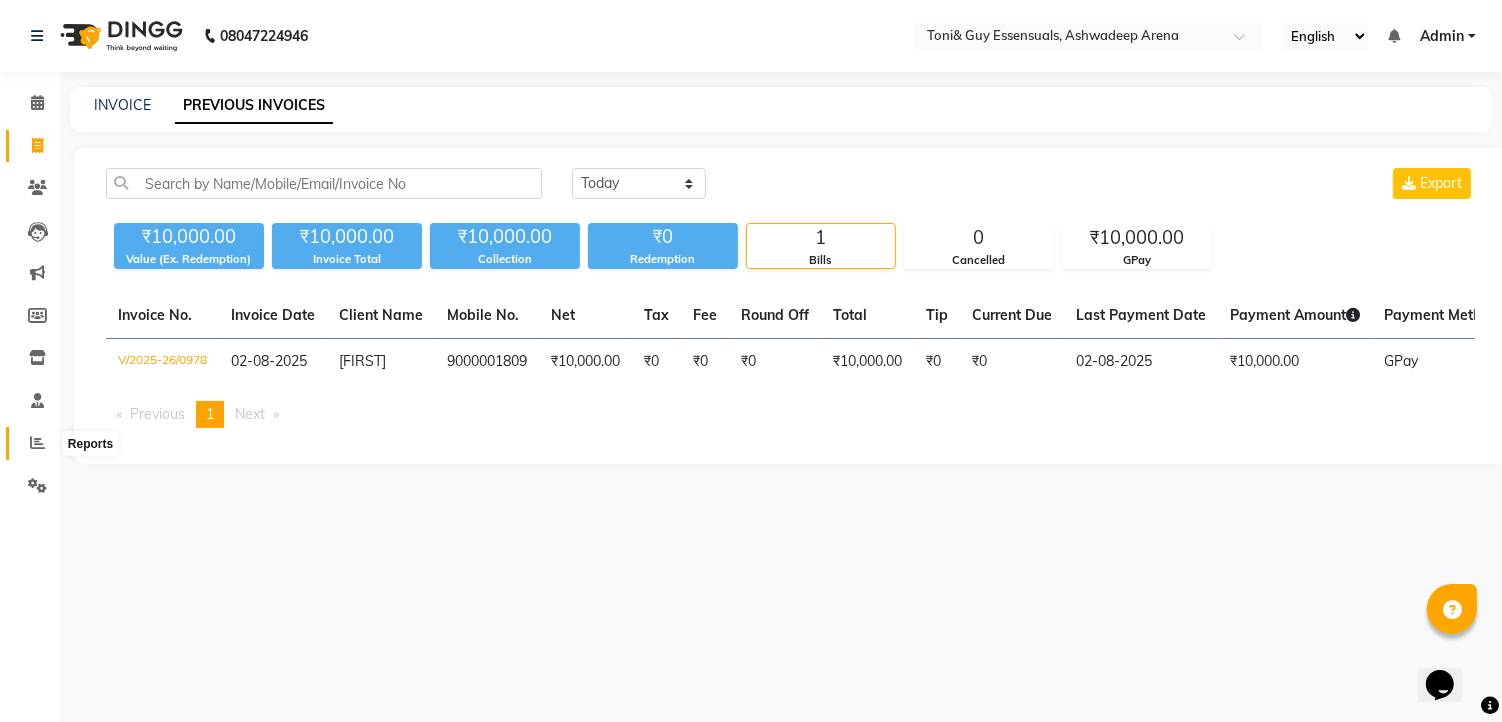click 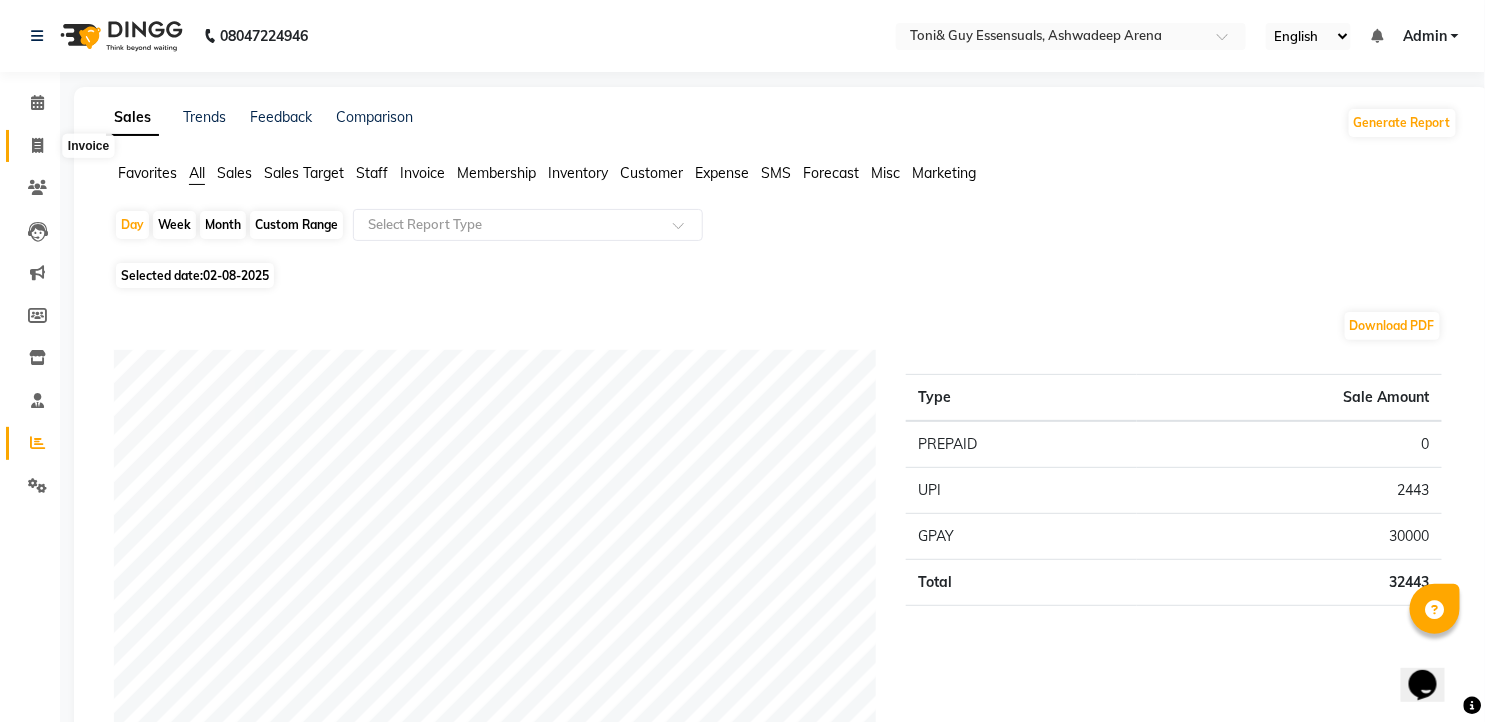 click 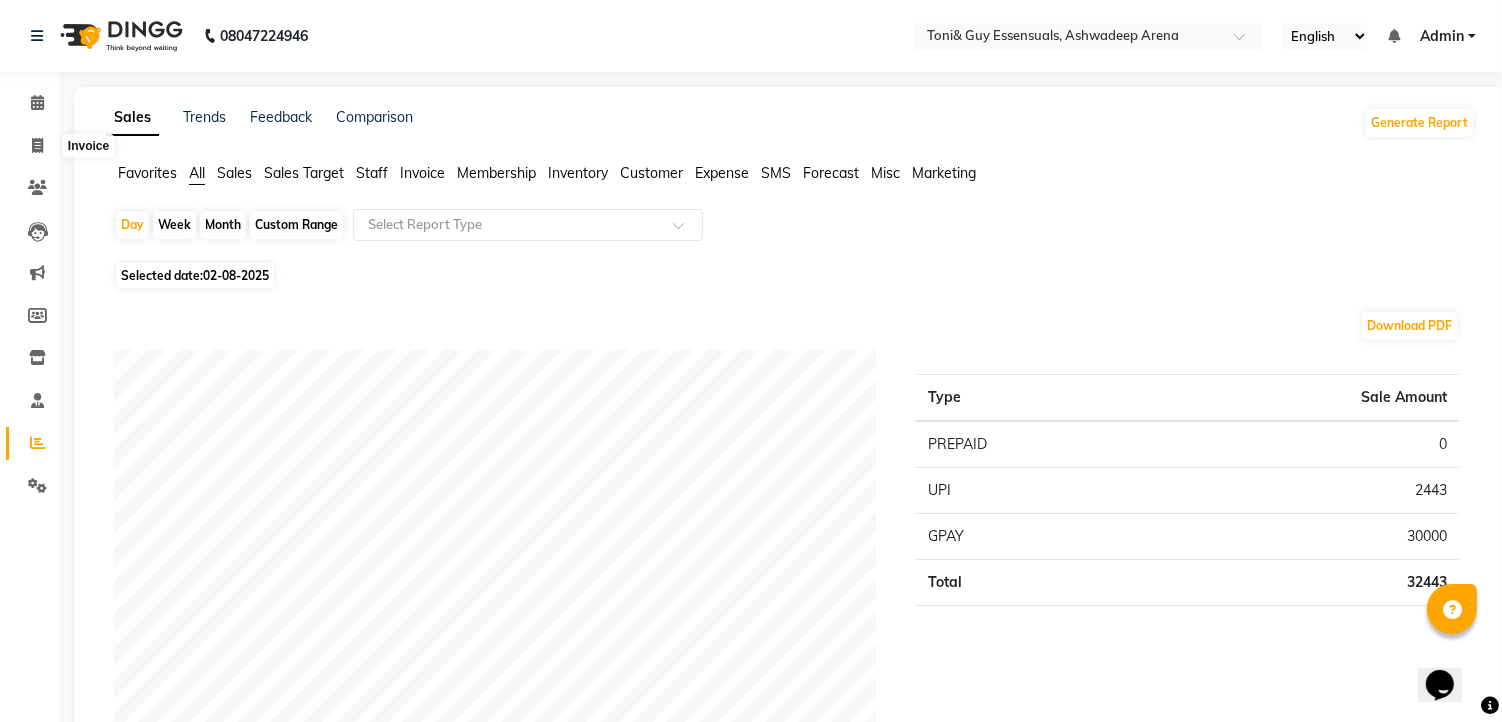 select on "7150" 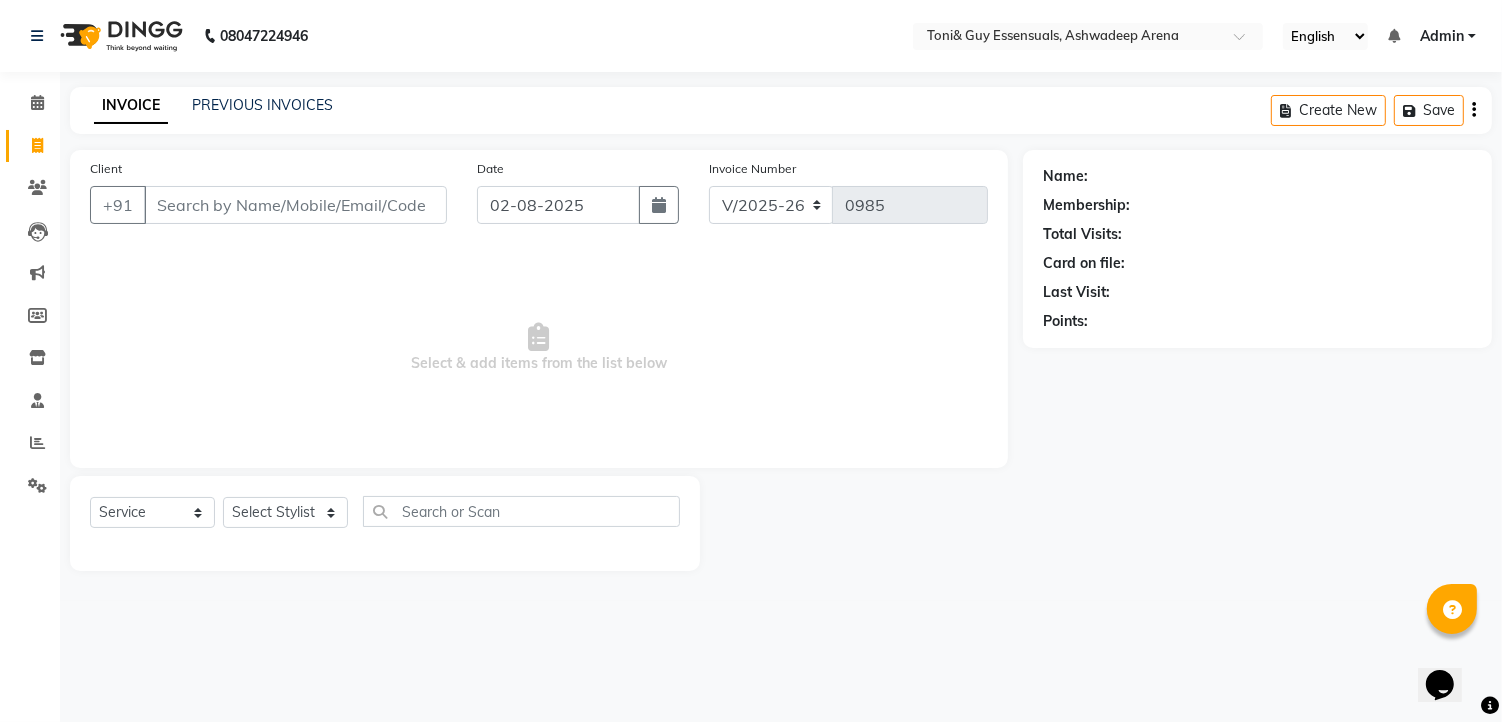 click on "INVOICE PREVIOUS INVOICES Create New   Save" 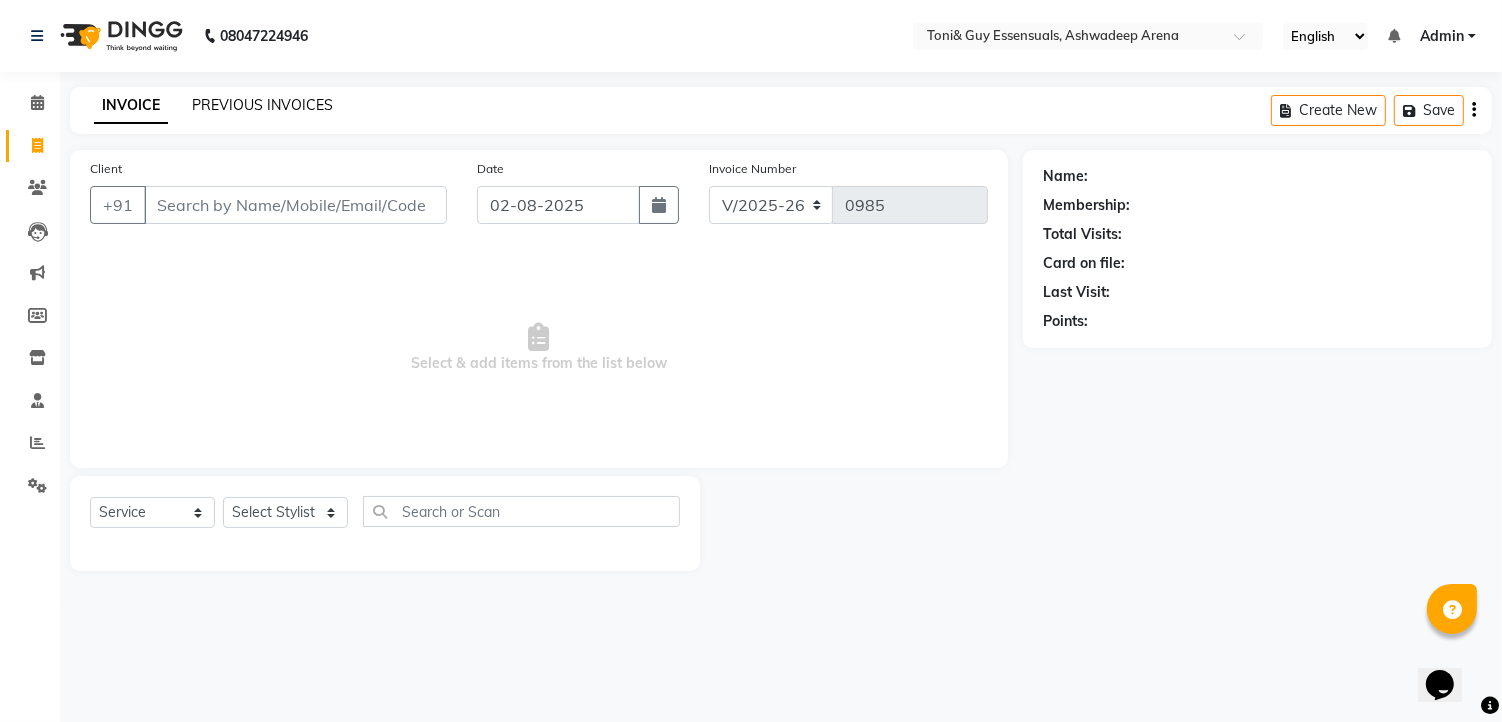 click on "PREVIOUS INVOICES" 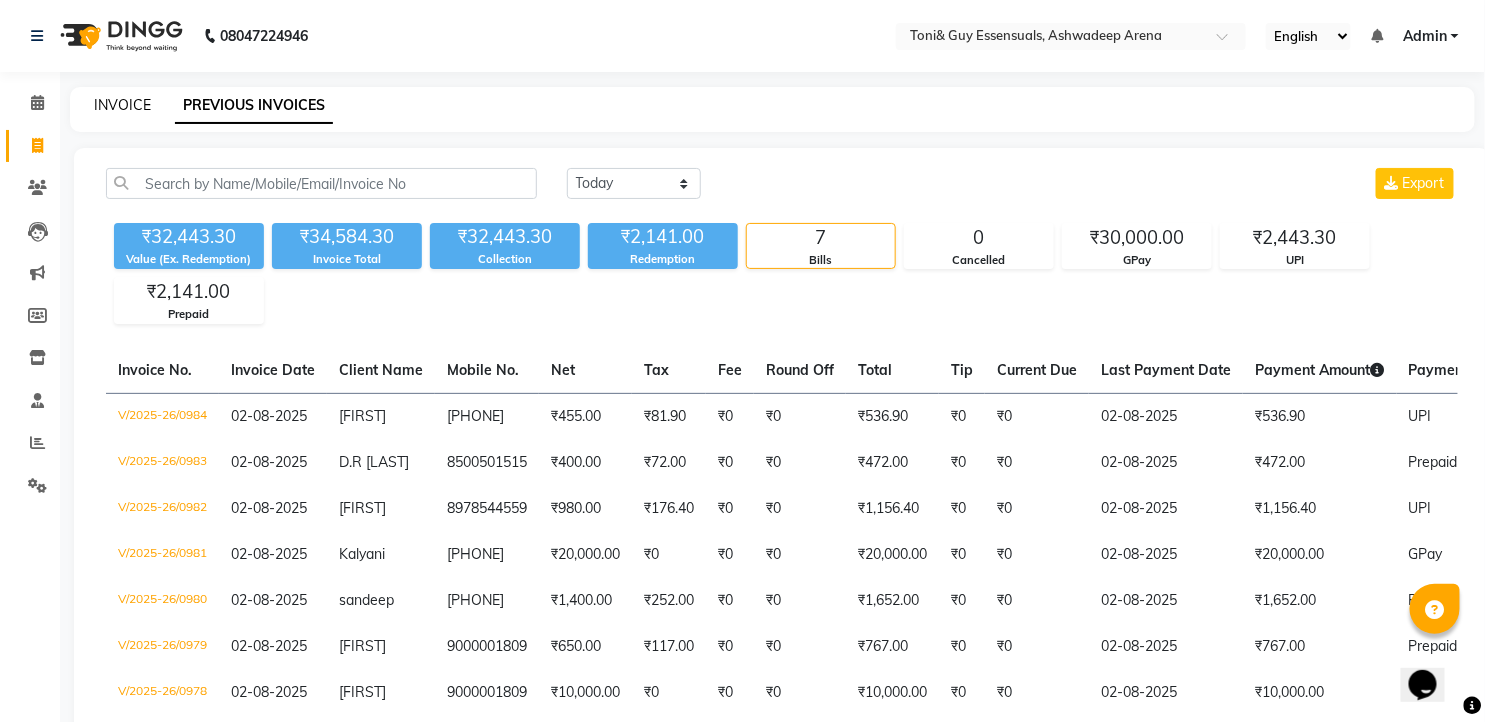 click on "INVOICE" 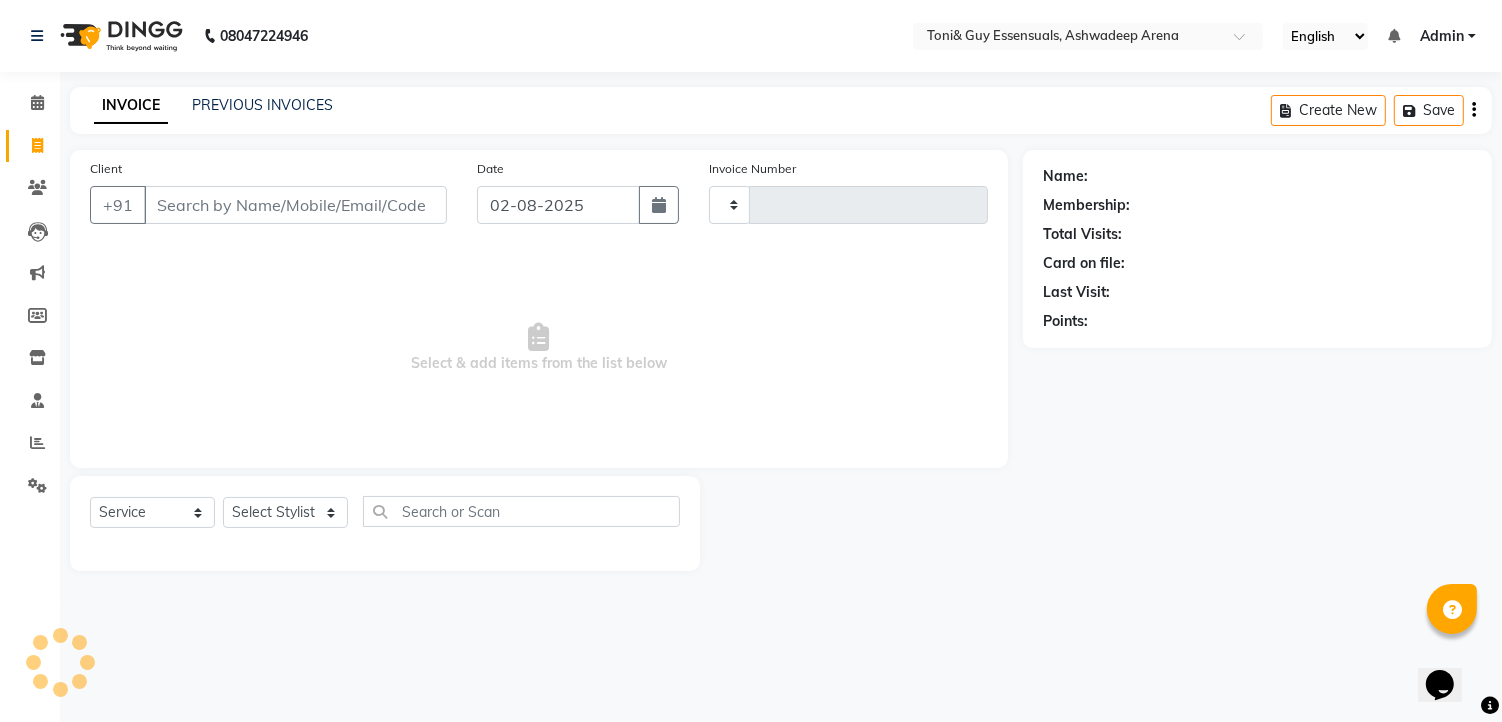 type on "0985" 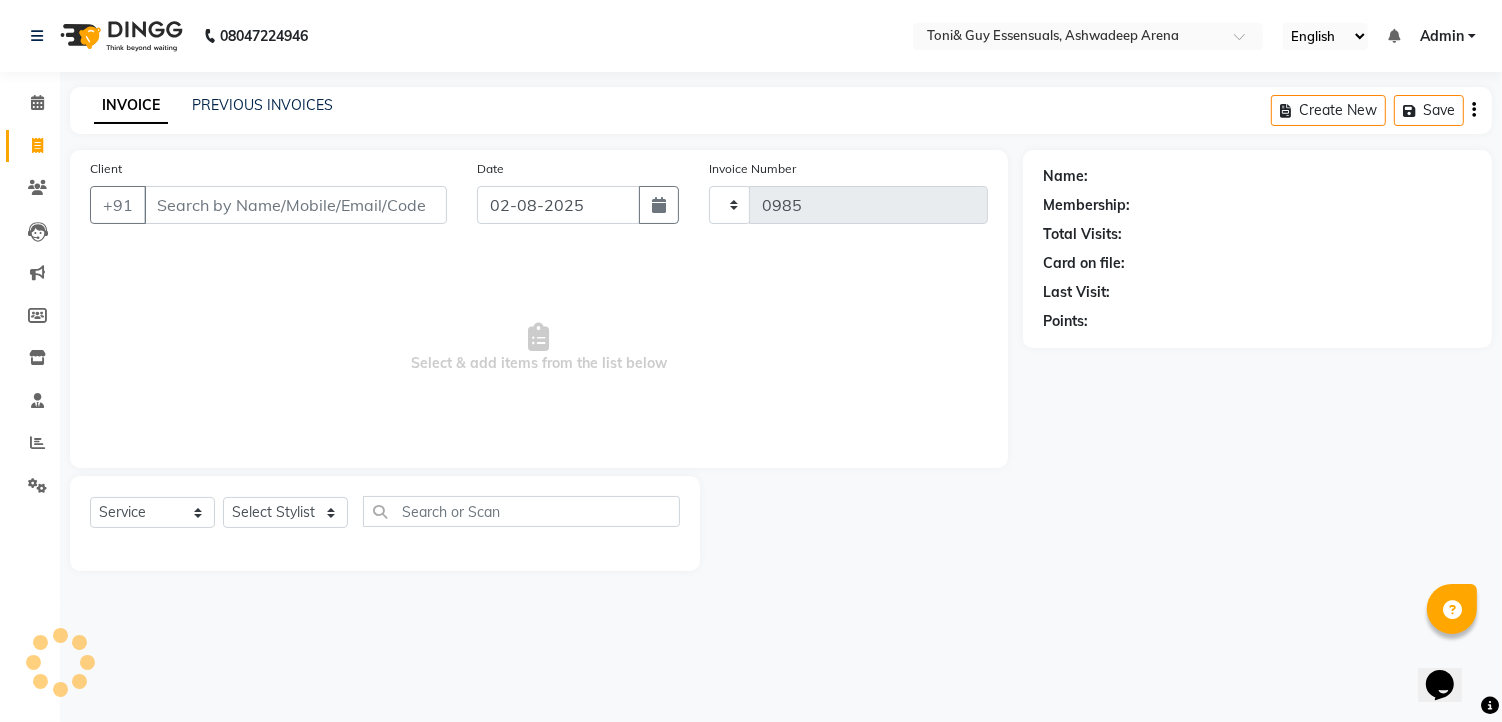 select on "7150" 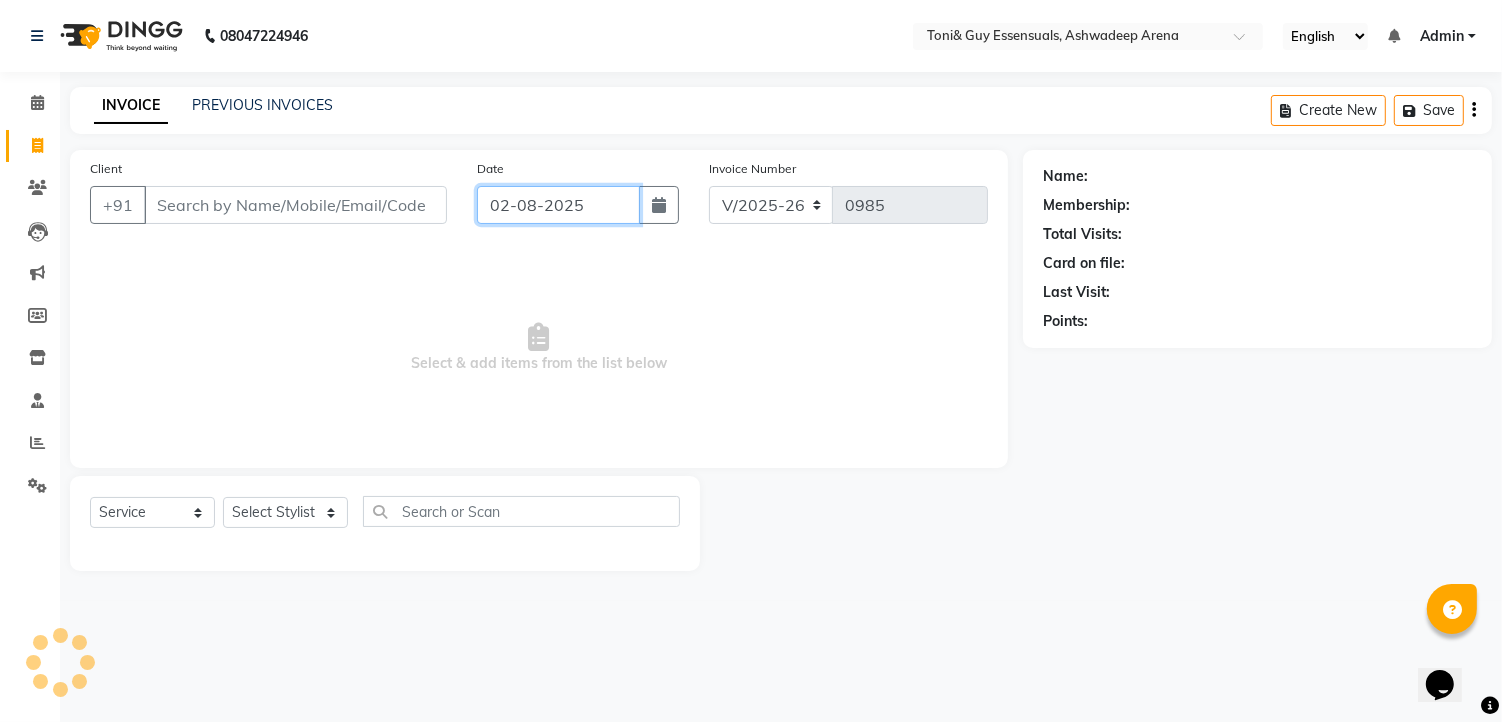 click on "02-08-2025" 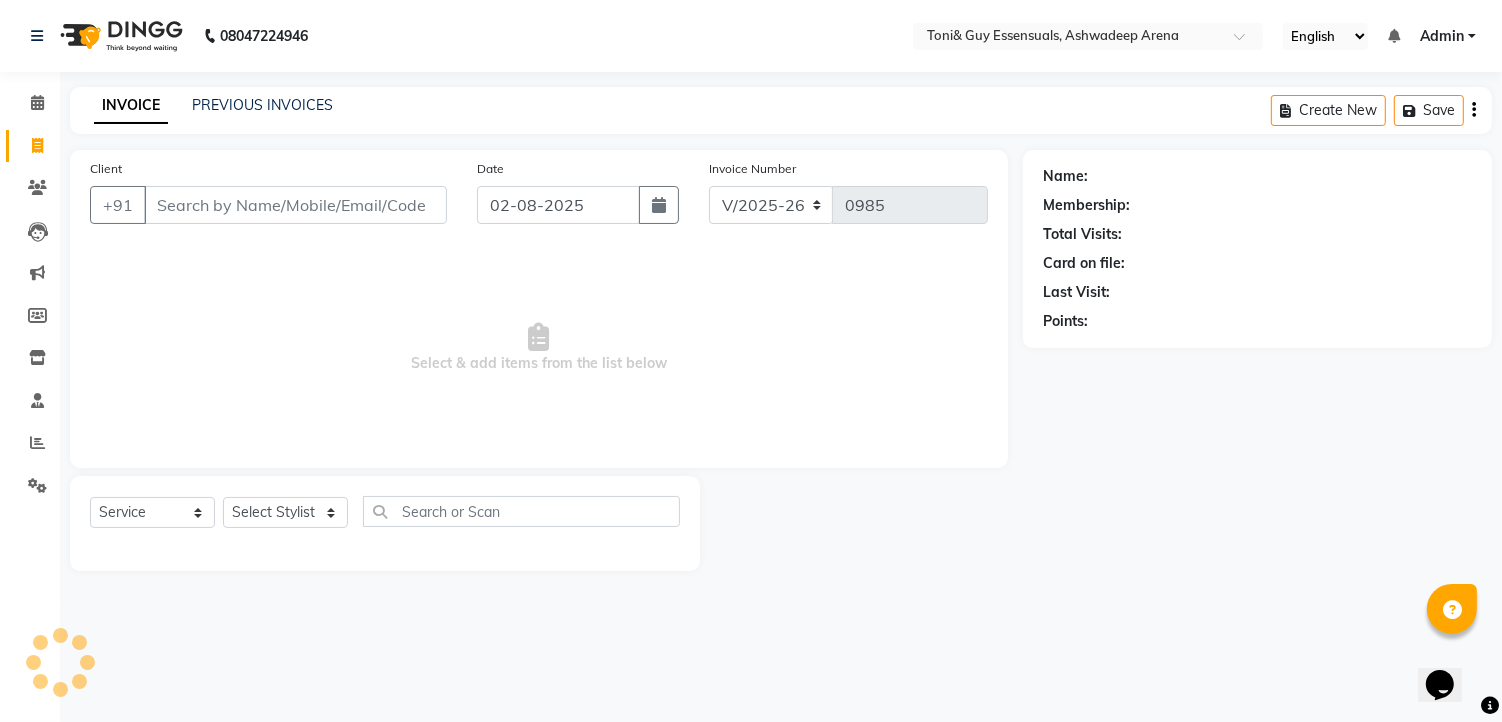 select on "8" 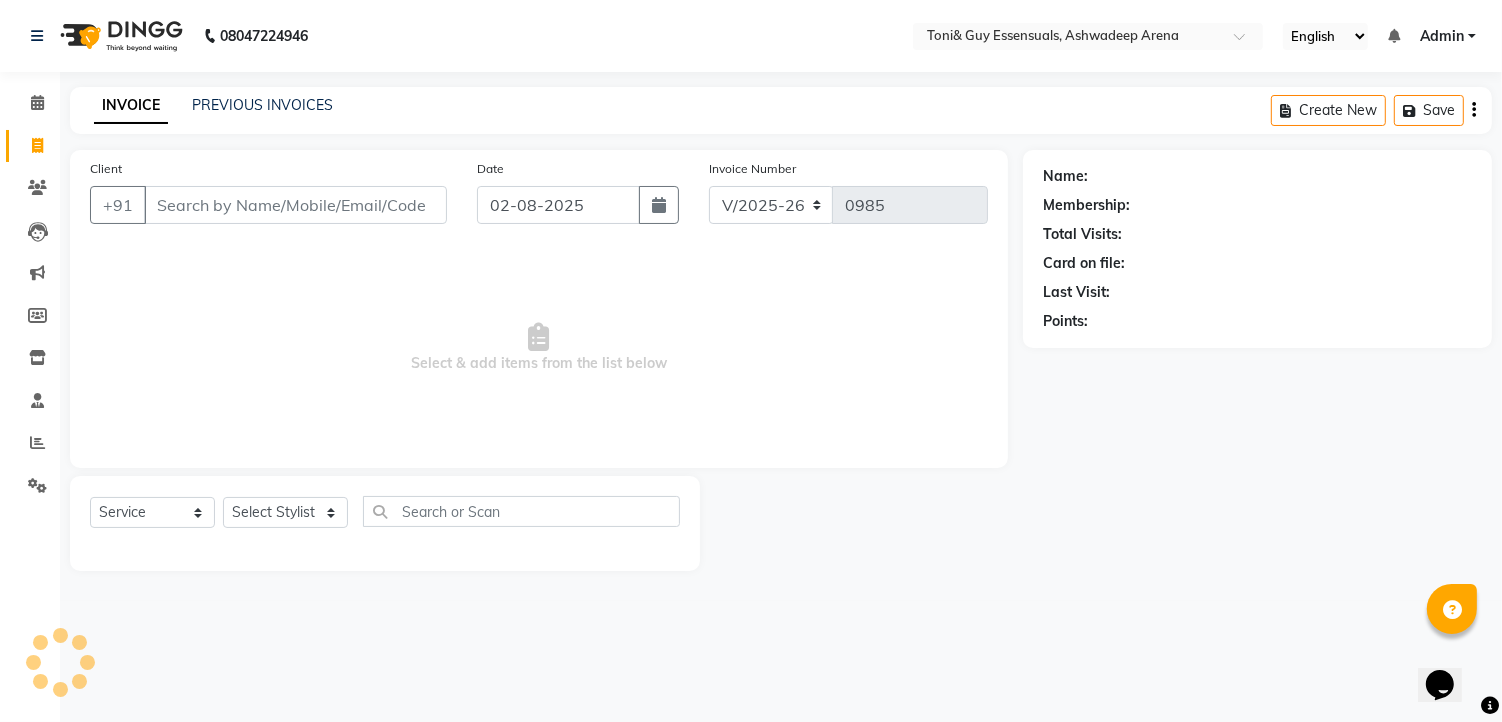 select on "2025" 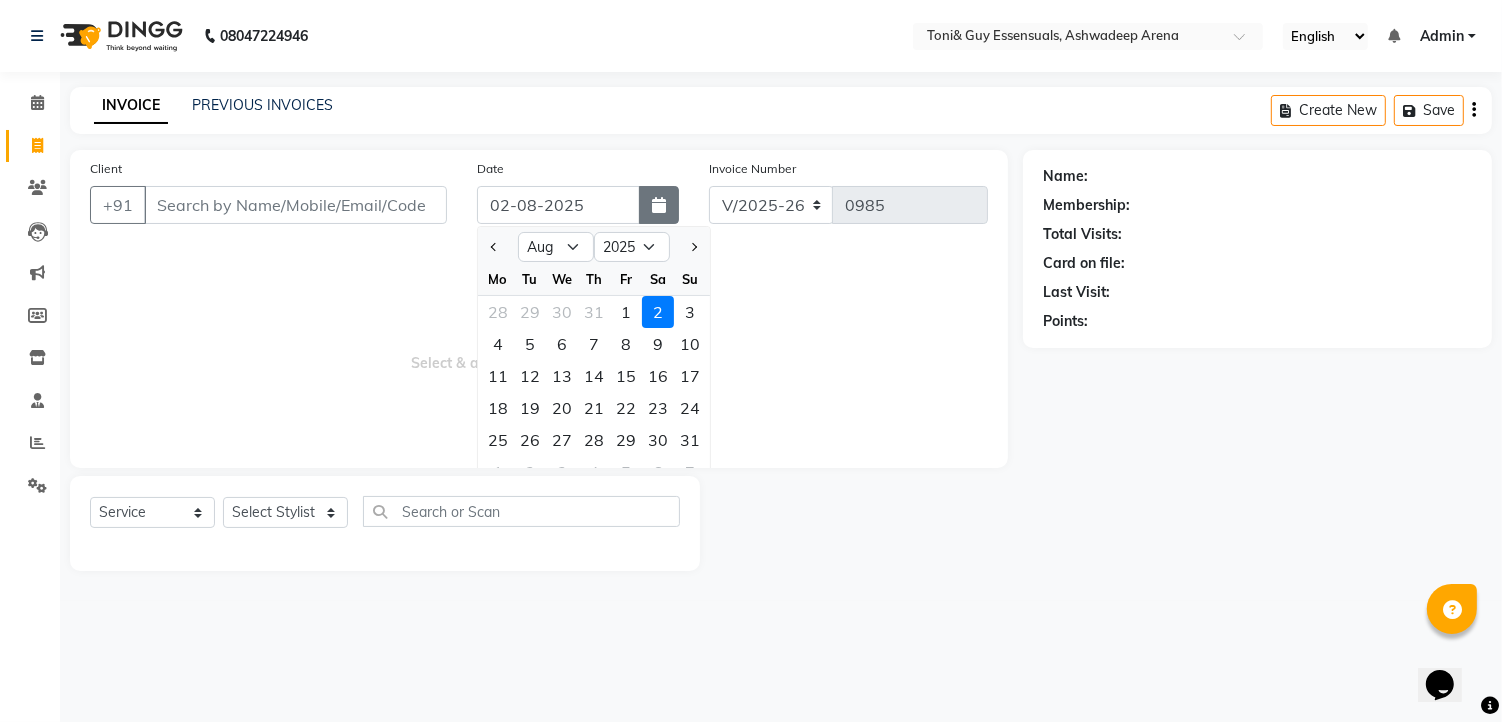 click 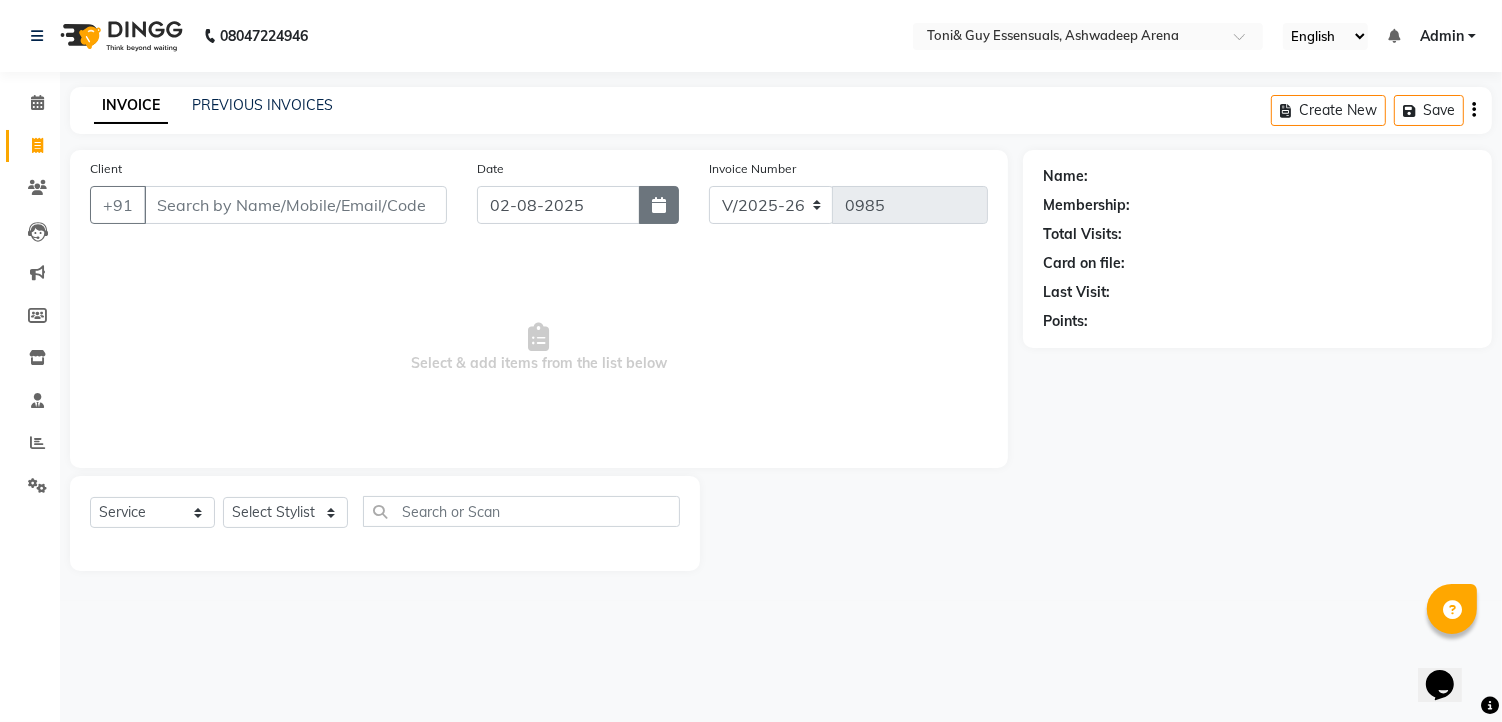 click 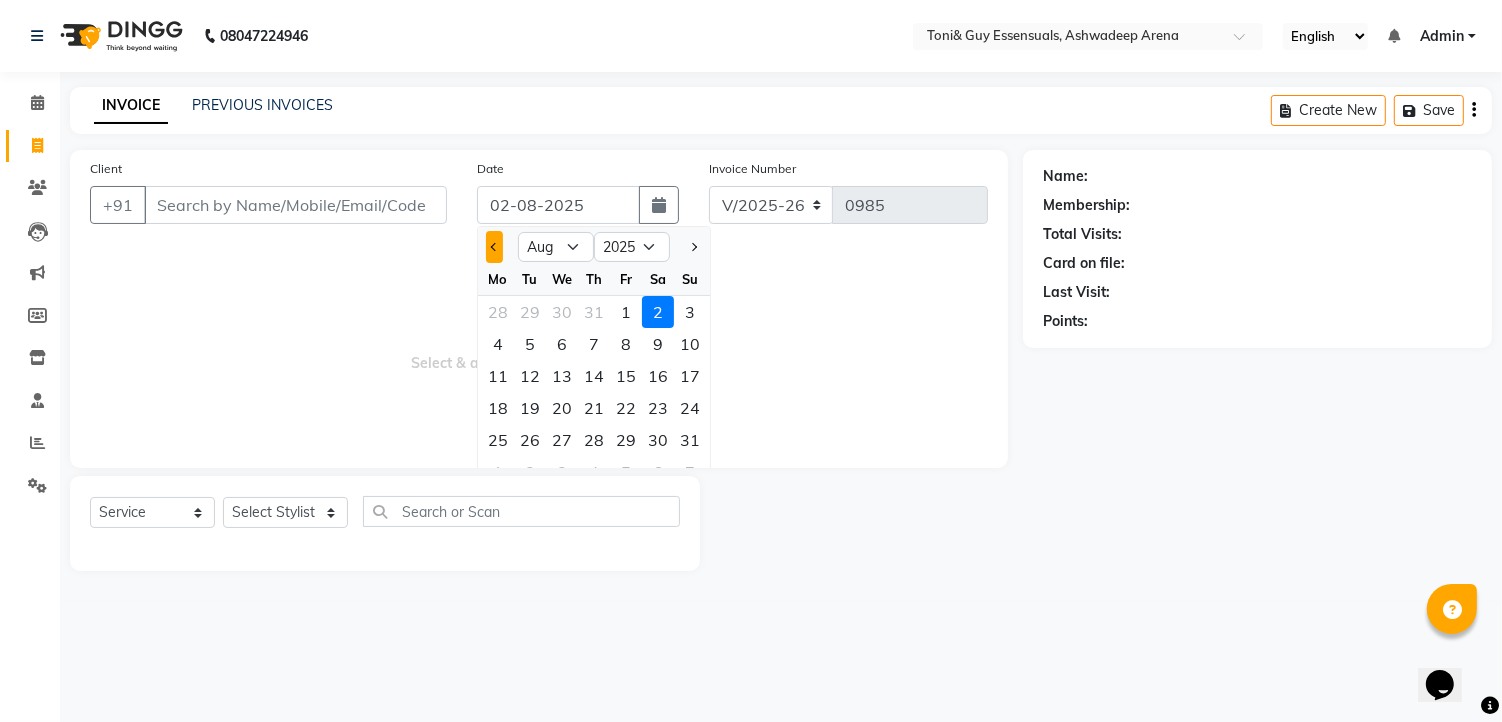 click 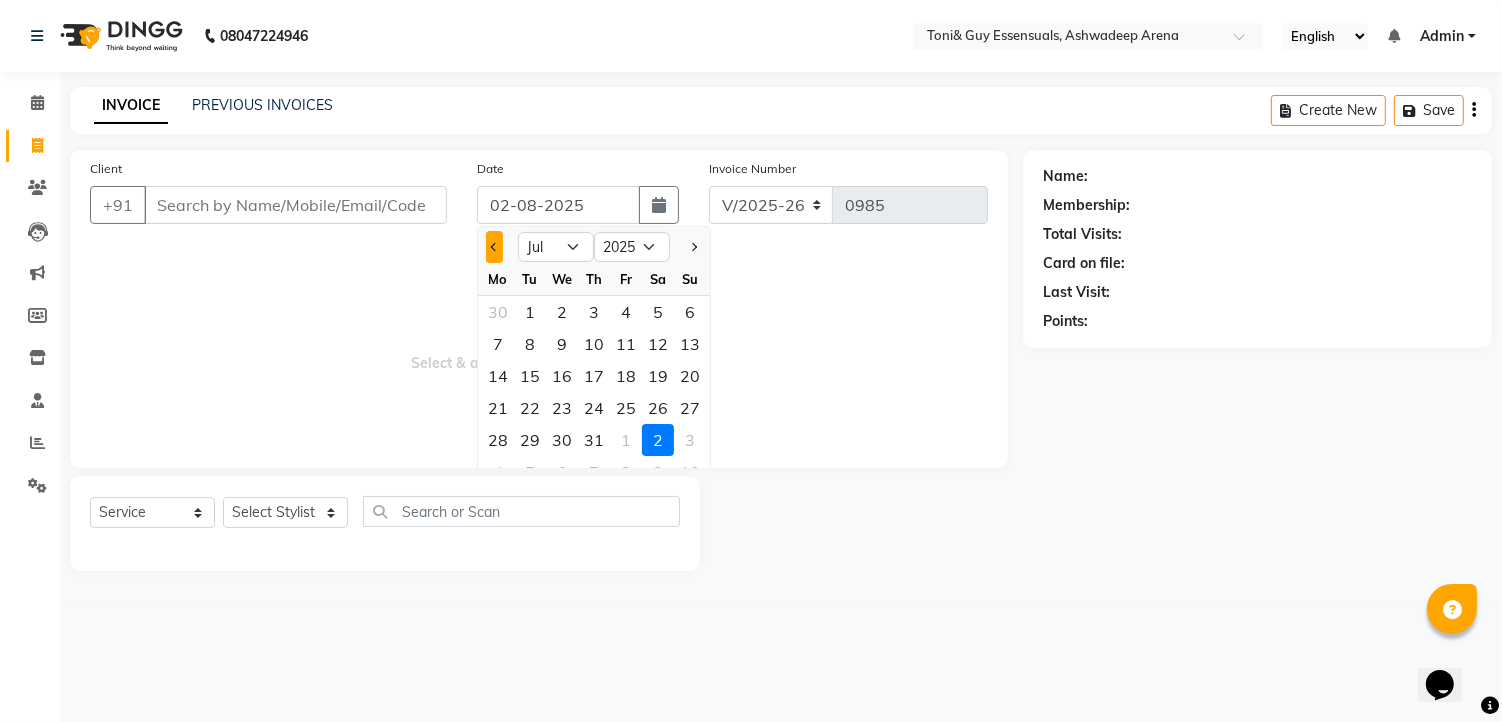 click 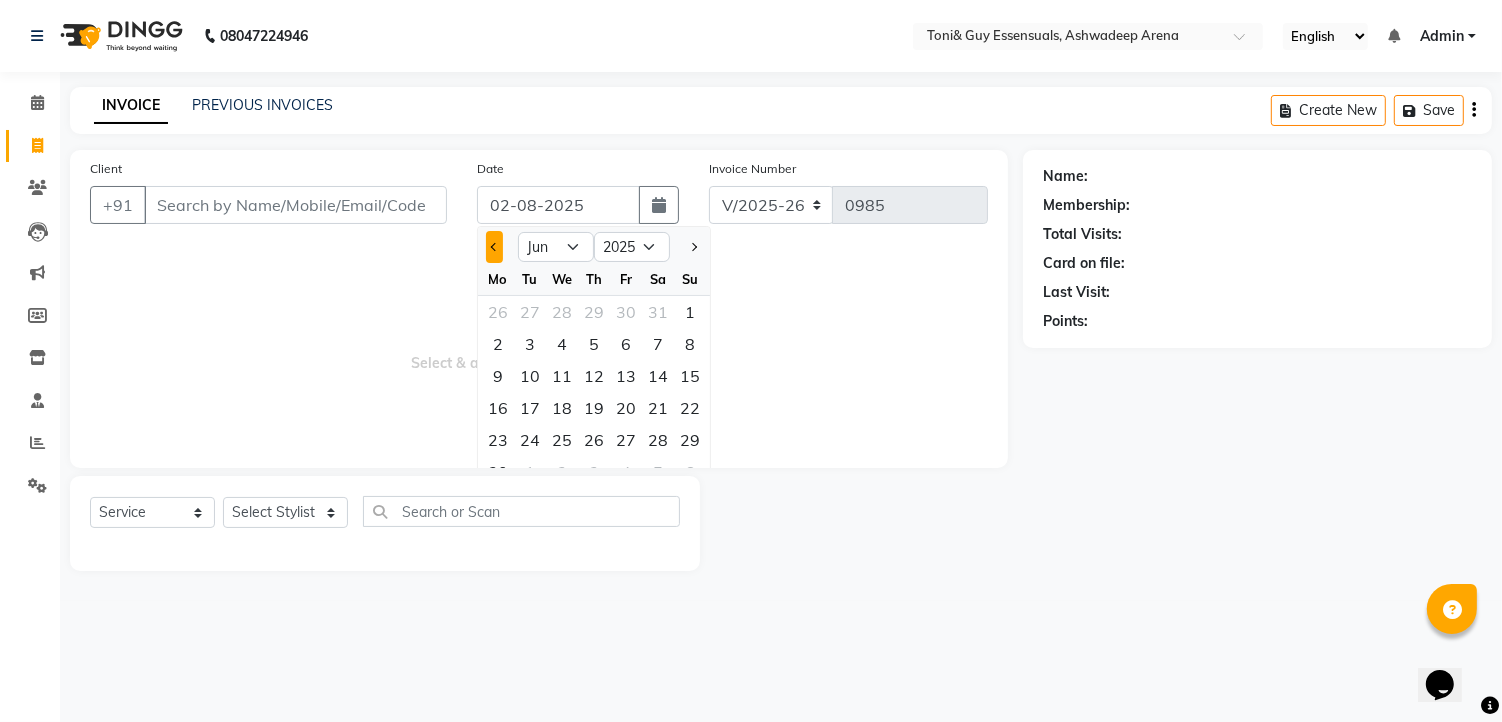 click 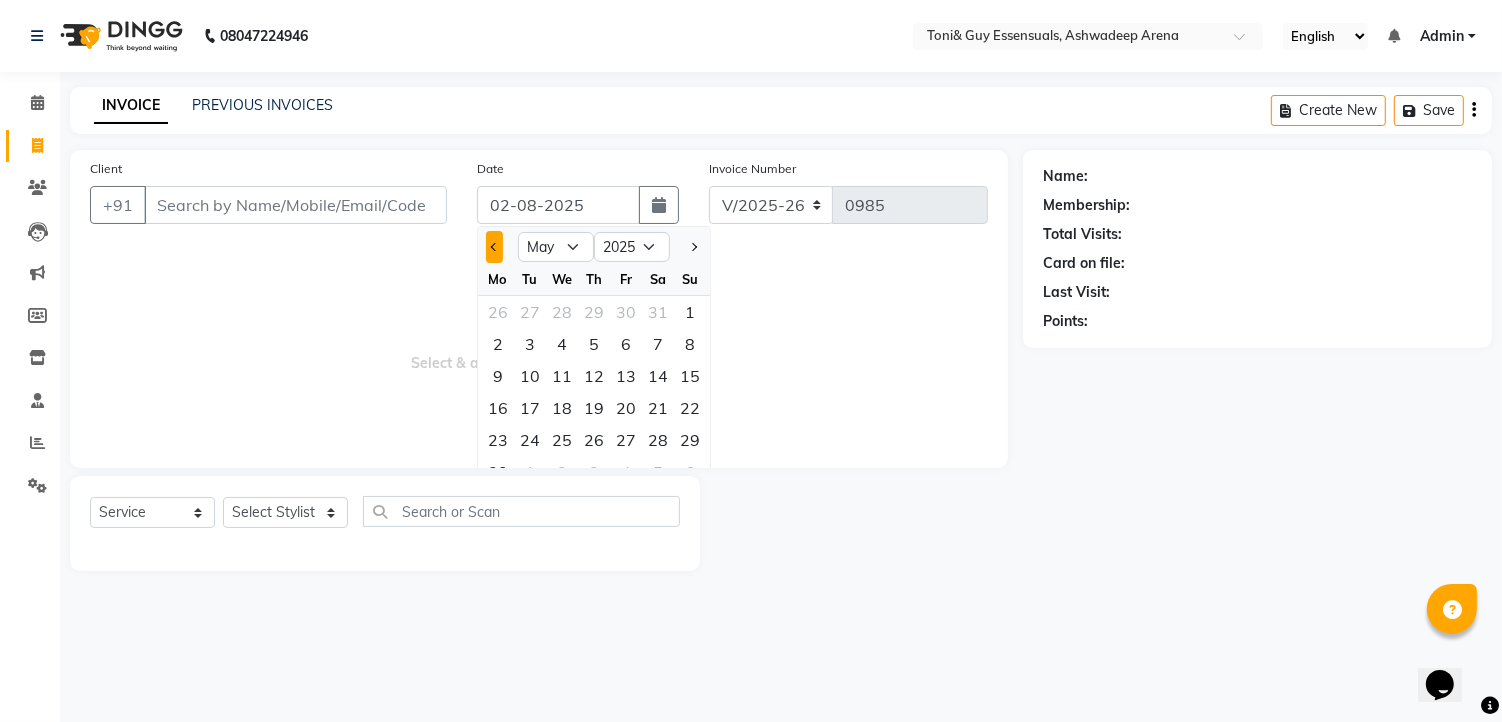 click 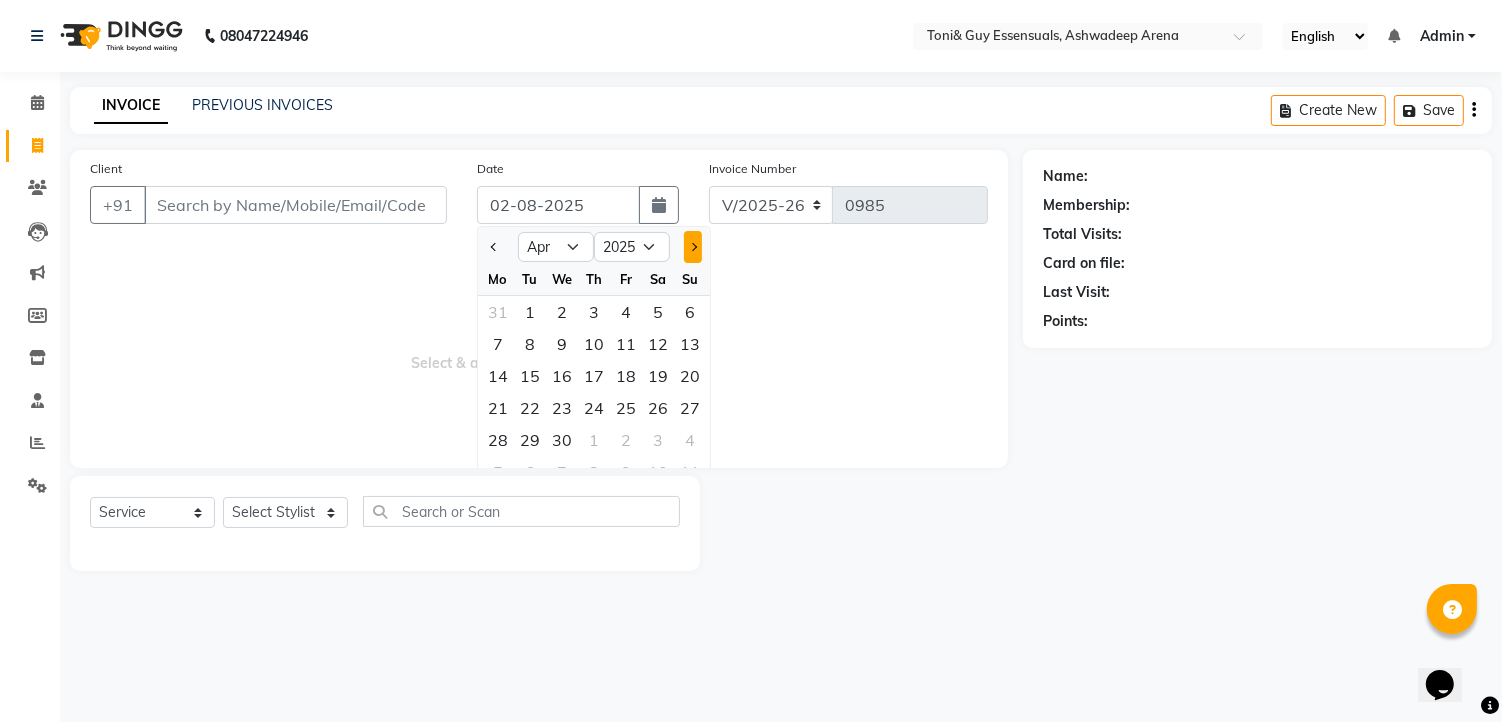 click 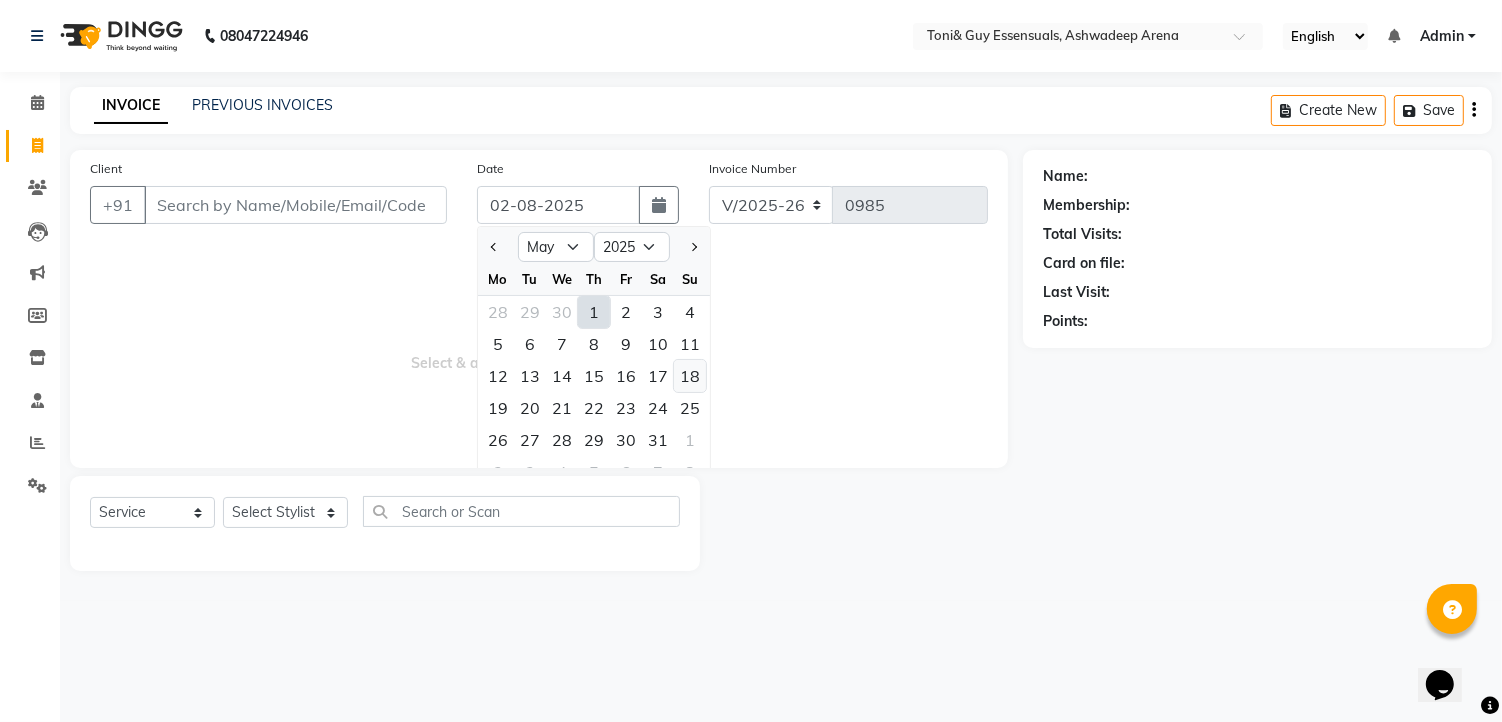 click on "18" 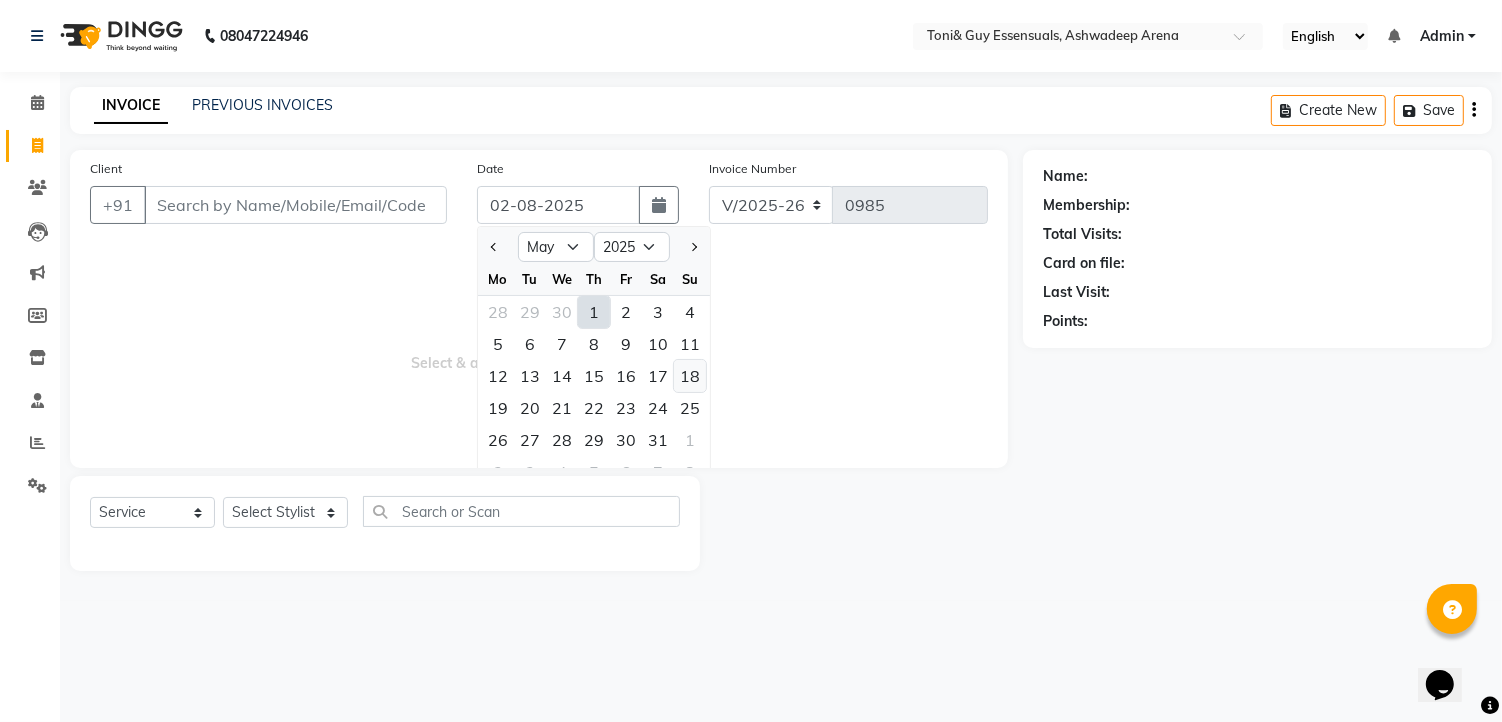 type on "18-05-2025" 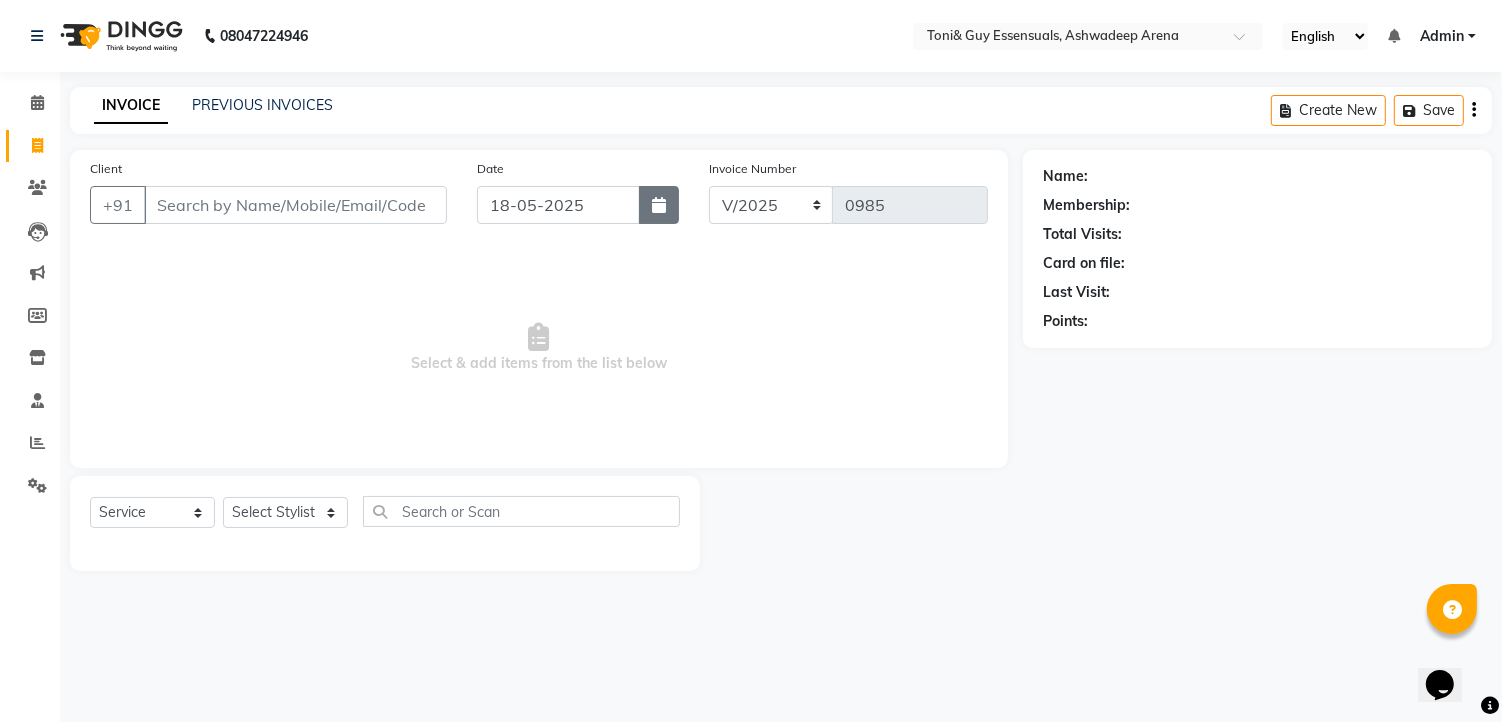 click 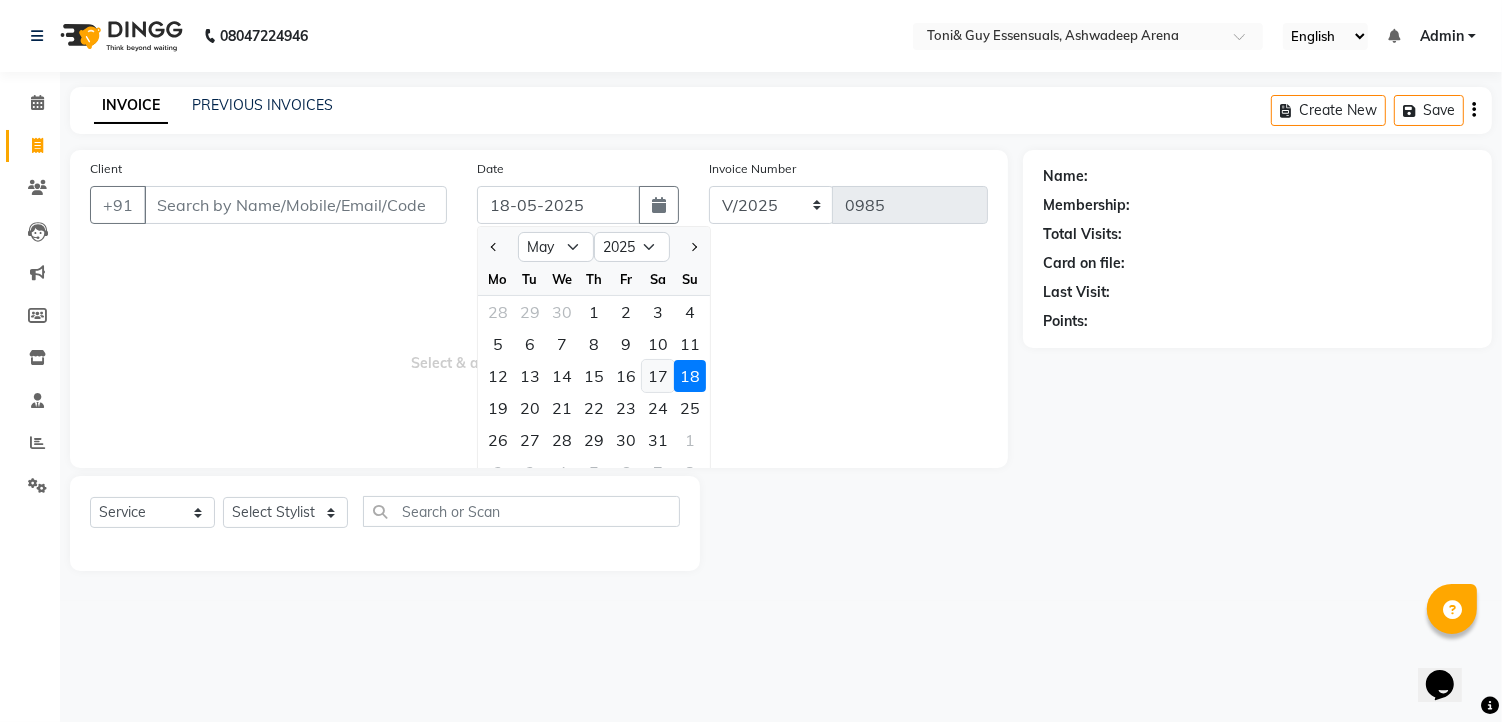 click on "17" 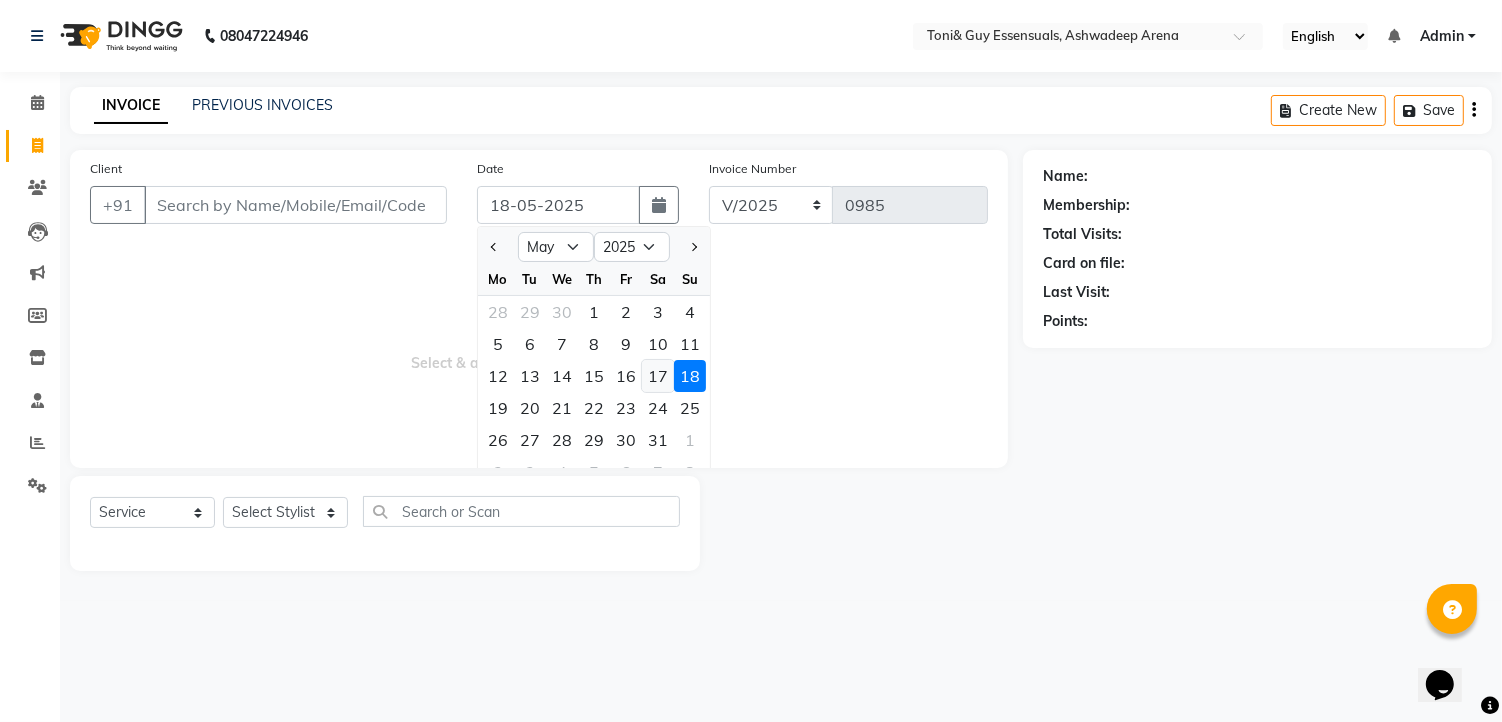 type on "17-05-2025" 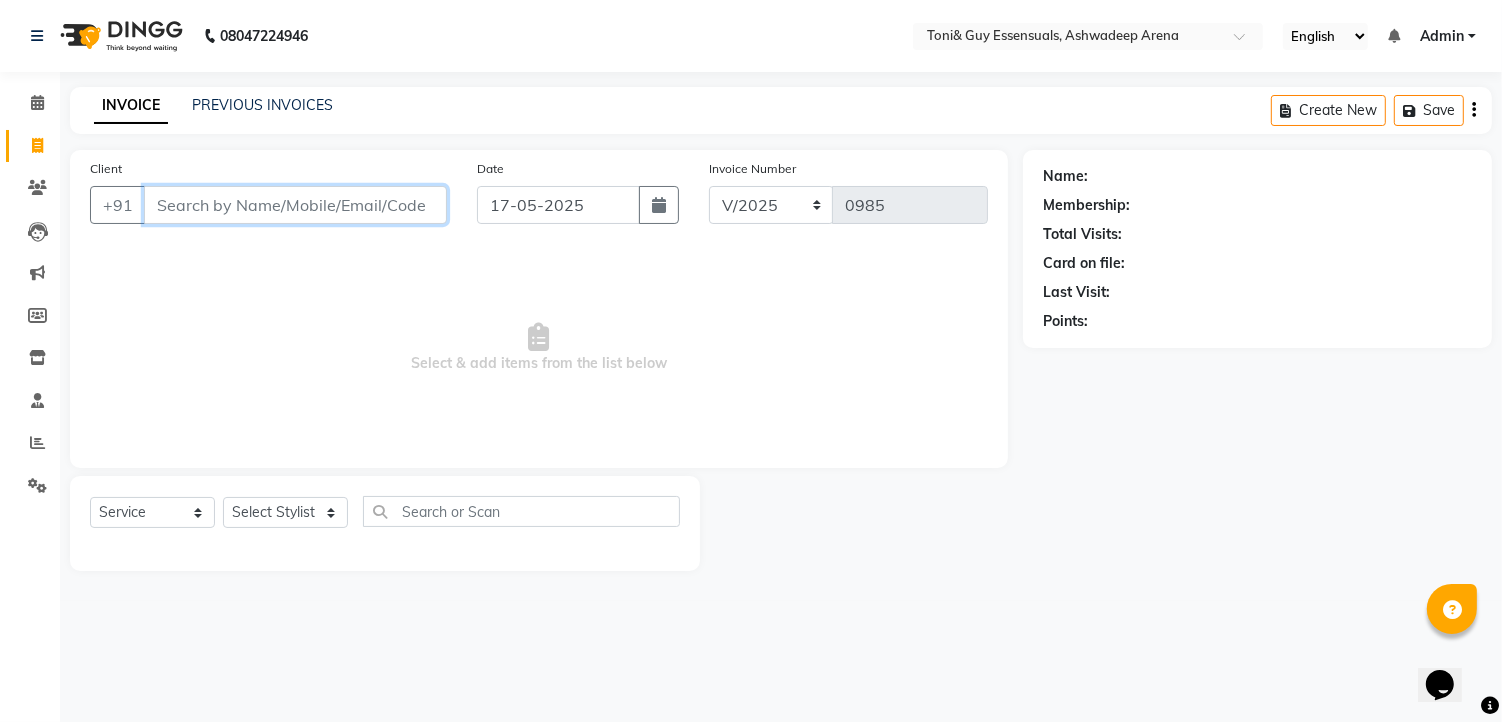 click on "Client" at bounding box center [295, 205] 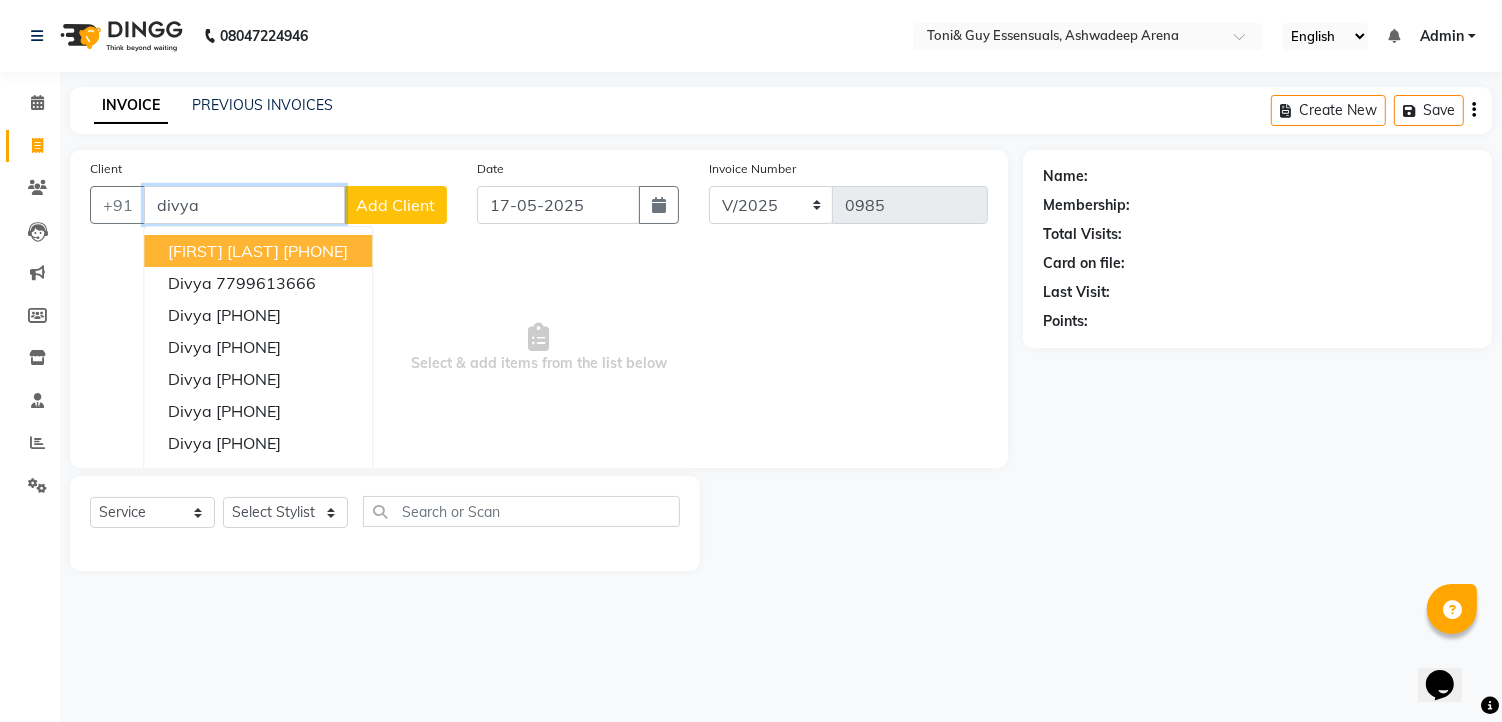 drag, startPoint x: 218, startPoint y: 206, endPoint x: 153, endPoint y: 202, distance: 65.12296 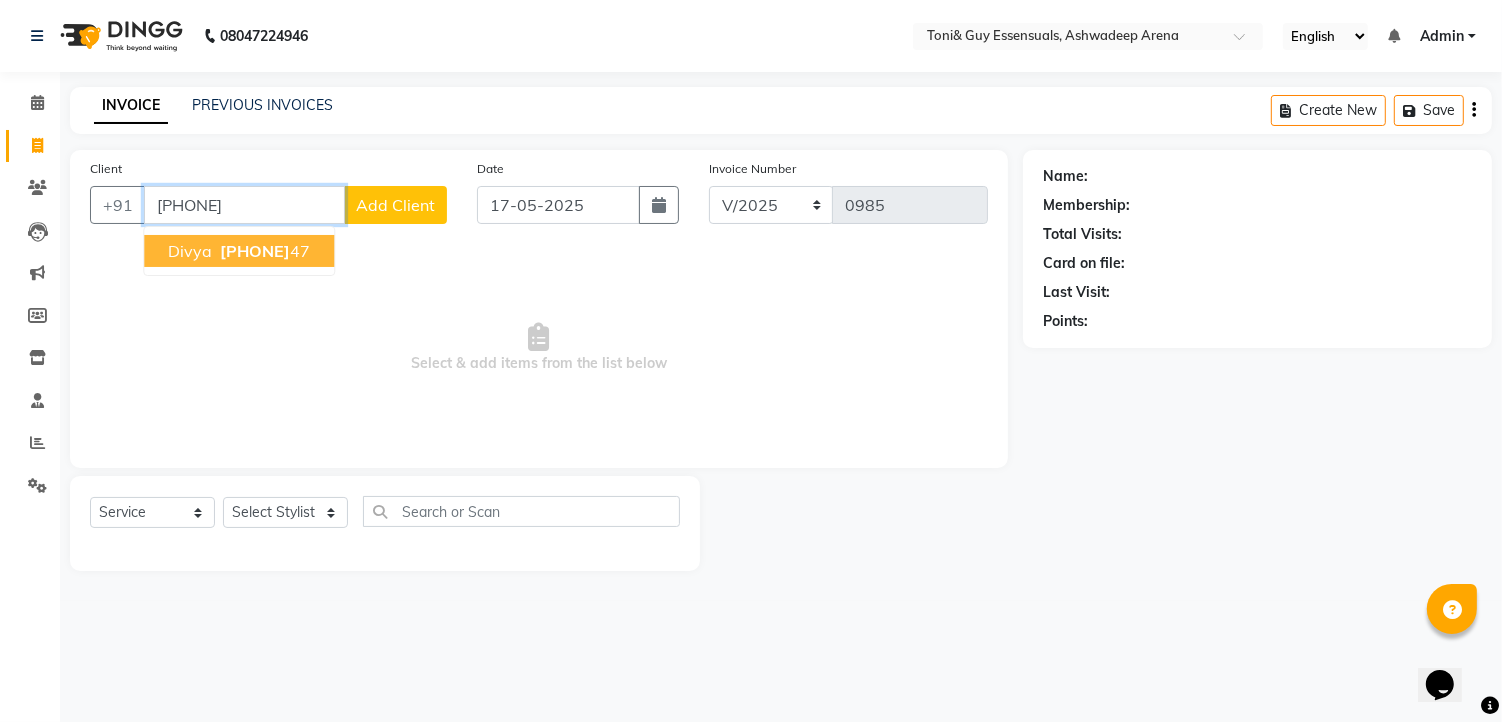 click on "[FIRST]   [PHONE] 47" at bounding box center [239, 251] 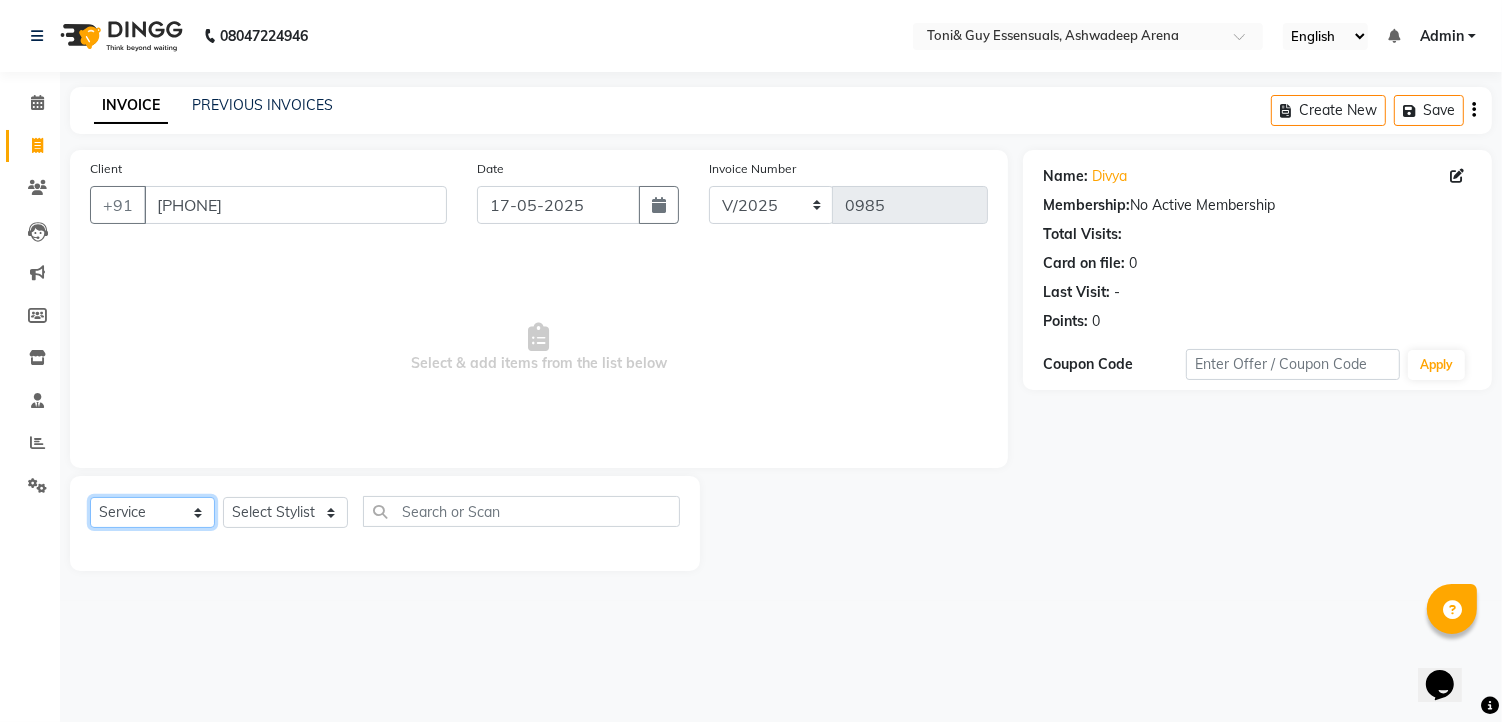 click on "Select  Service  Product  Membership  Package Voucher Prepaid Gift Card" 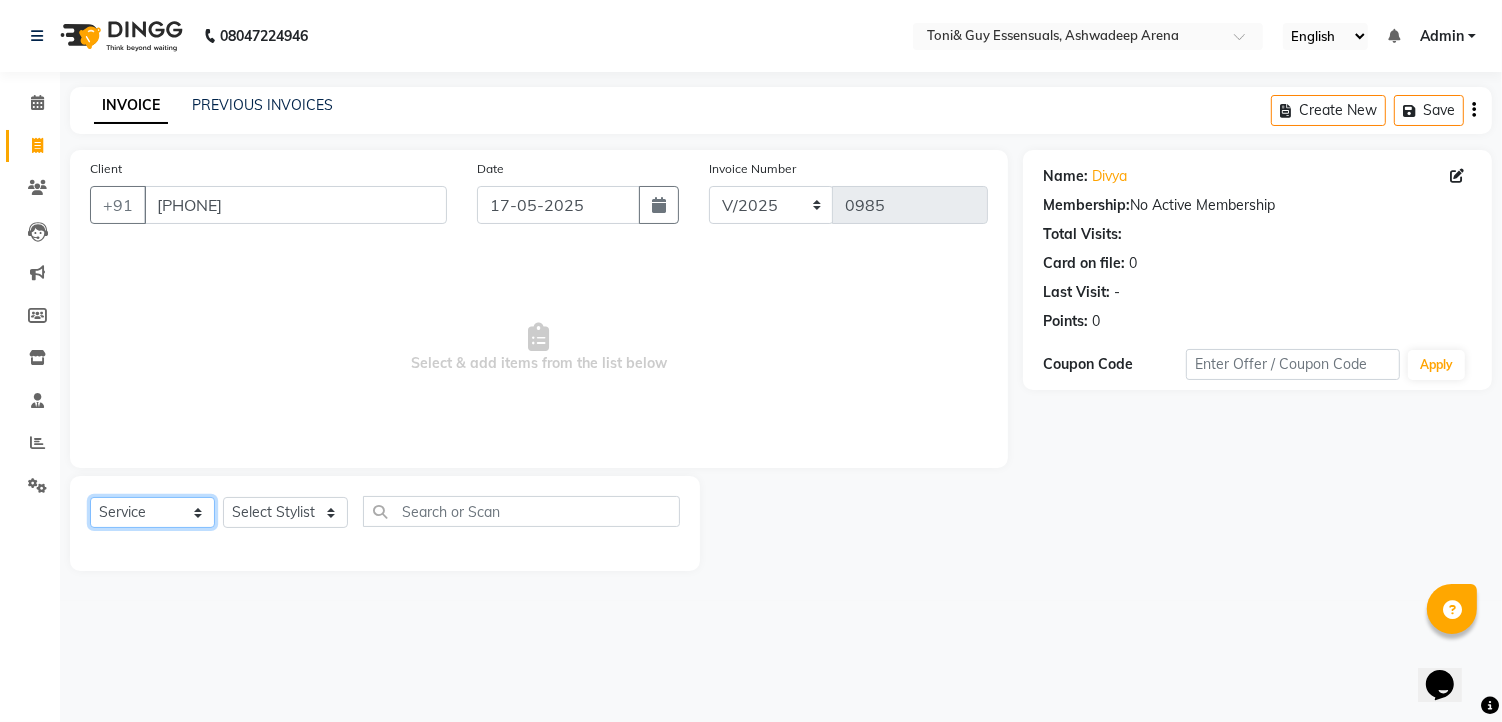 select on "P" 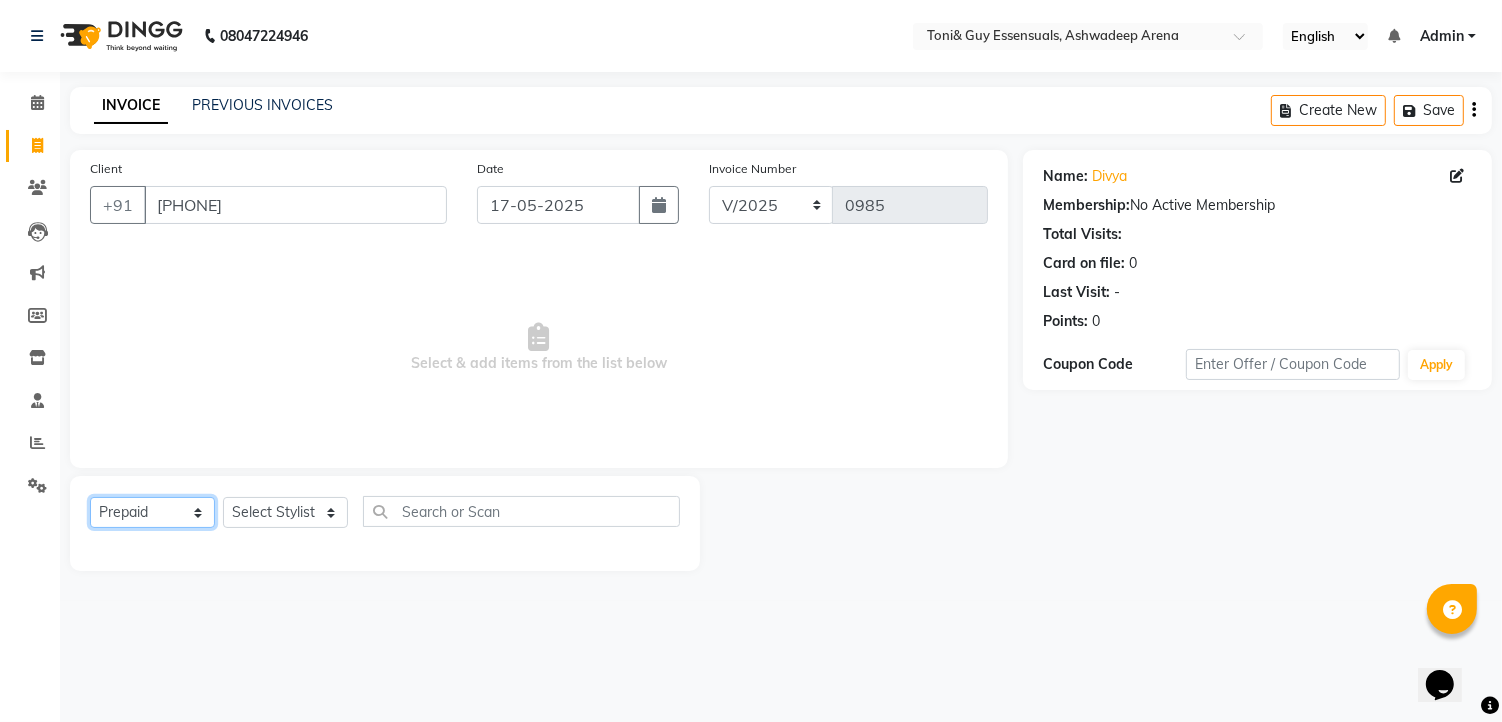 click on "Select  Service  Product  Membership  Package Voucher Prepaid Gift Card" 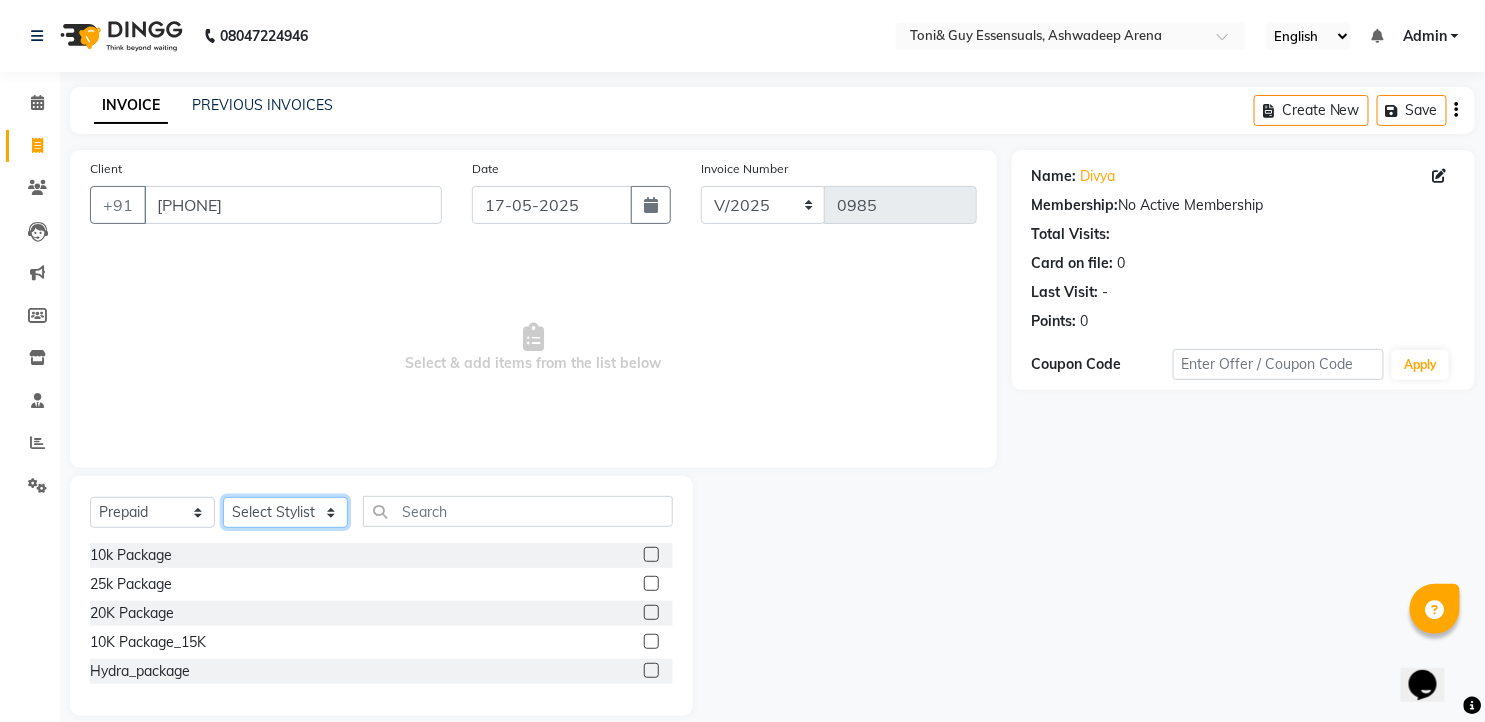 click on "Select Stylist faizz gufran mohammad hyma Kumari lalitha sree Manager Riya roy sahik" 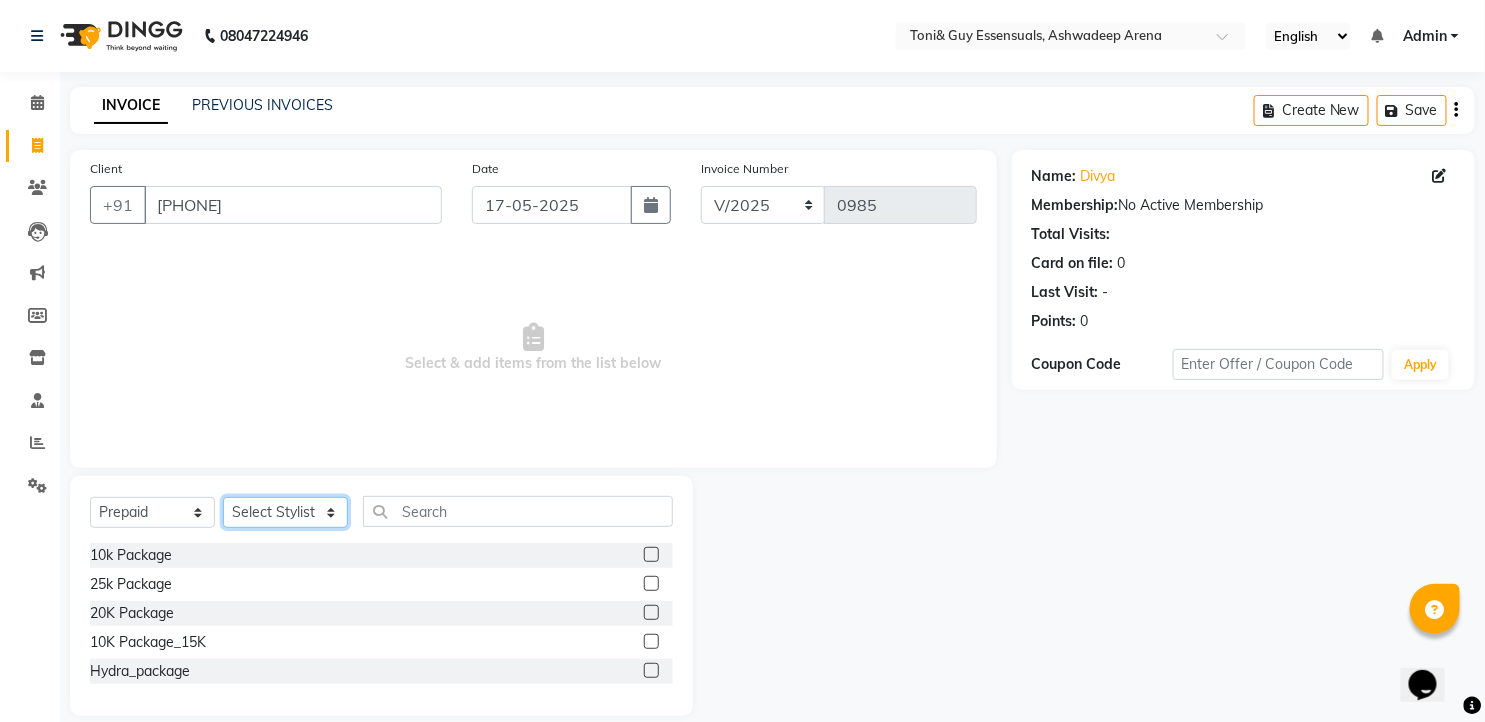 select on "[PHONE]" 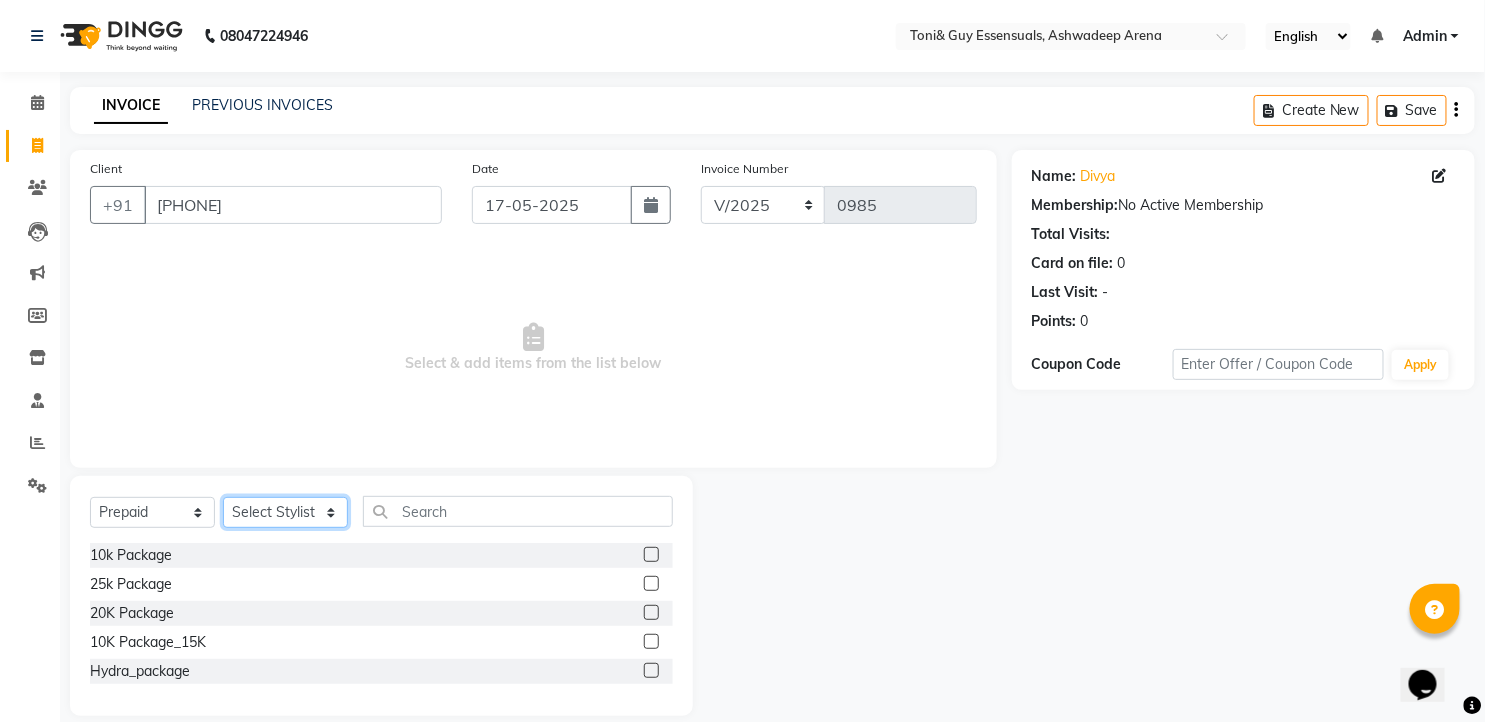 click on "Select Stylist faizz gufran mohammad hyma Kumari lalitha sree Manager Riya roy sahik" 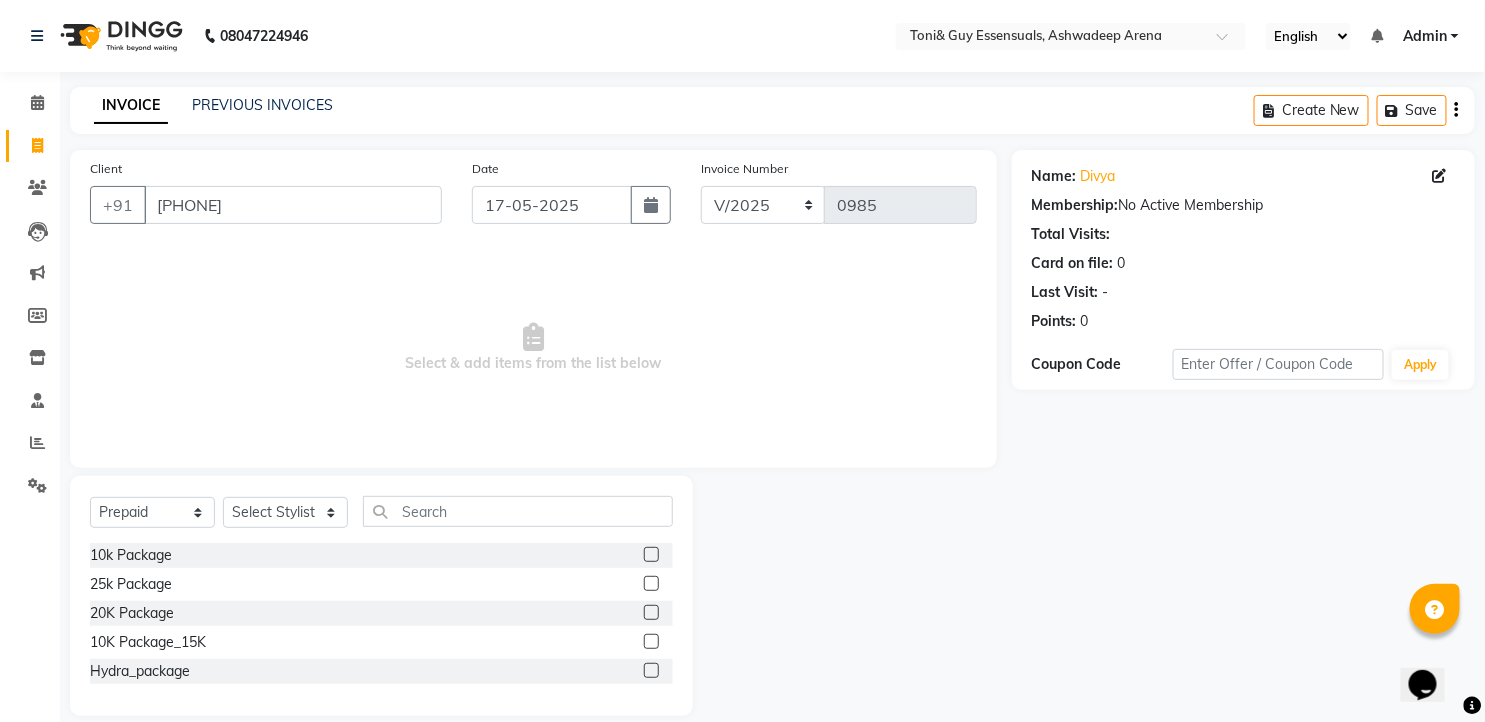 click 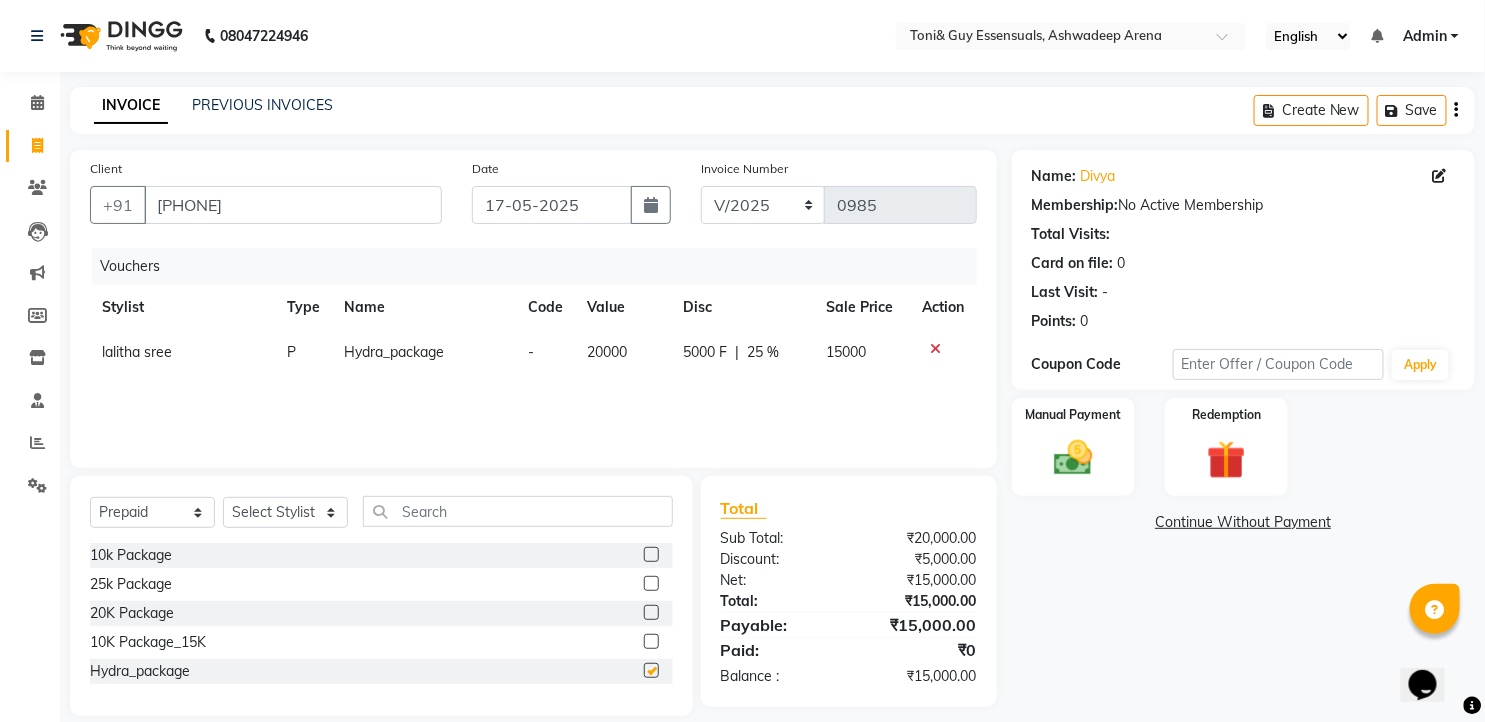 checkbox on "false" 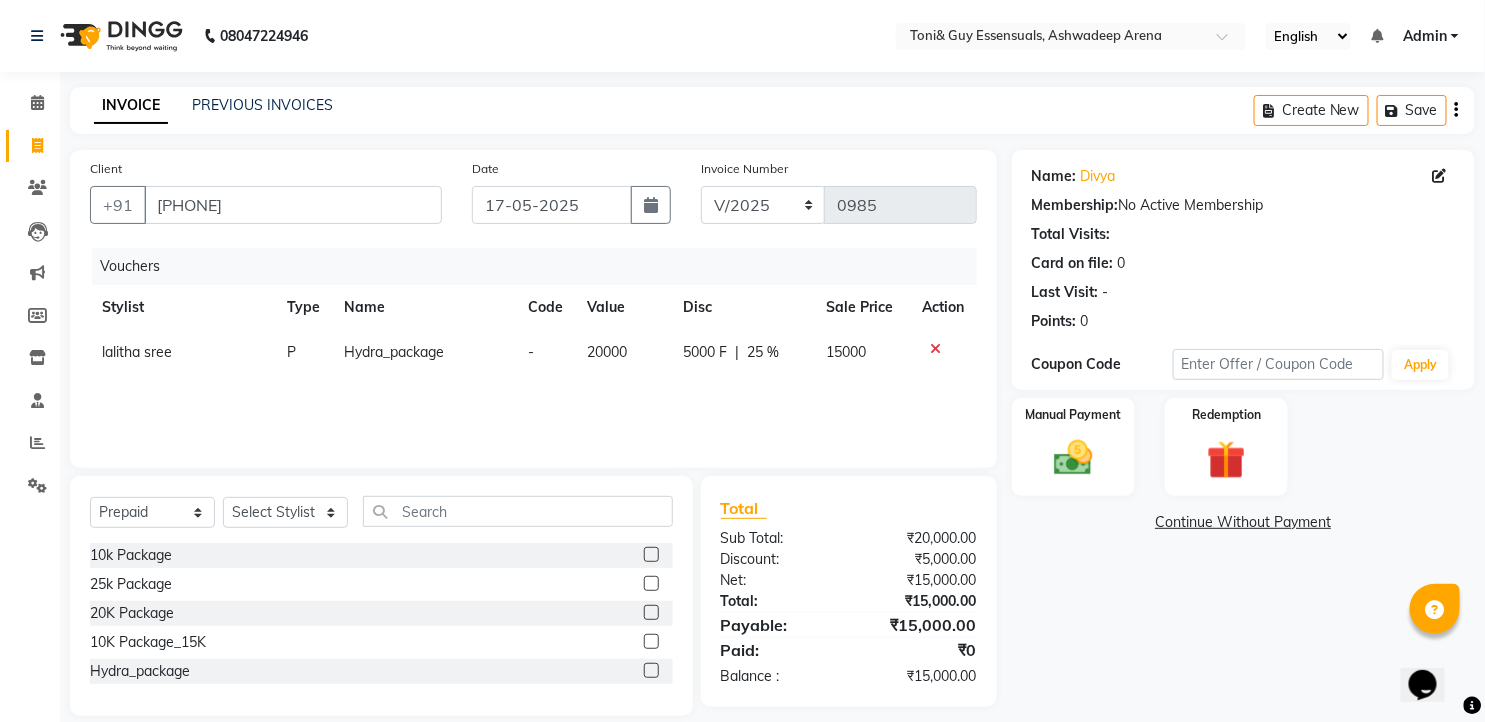 scroll, scrollTop: 23, scrollLeft: 0, axis: vertical 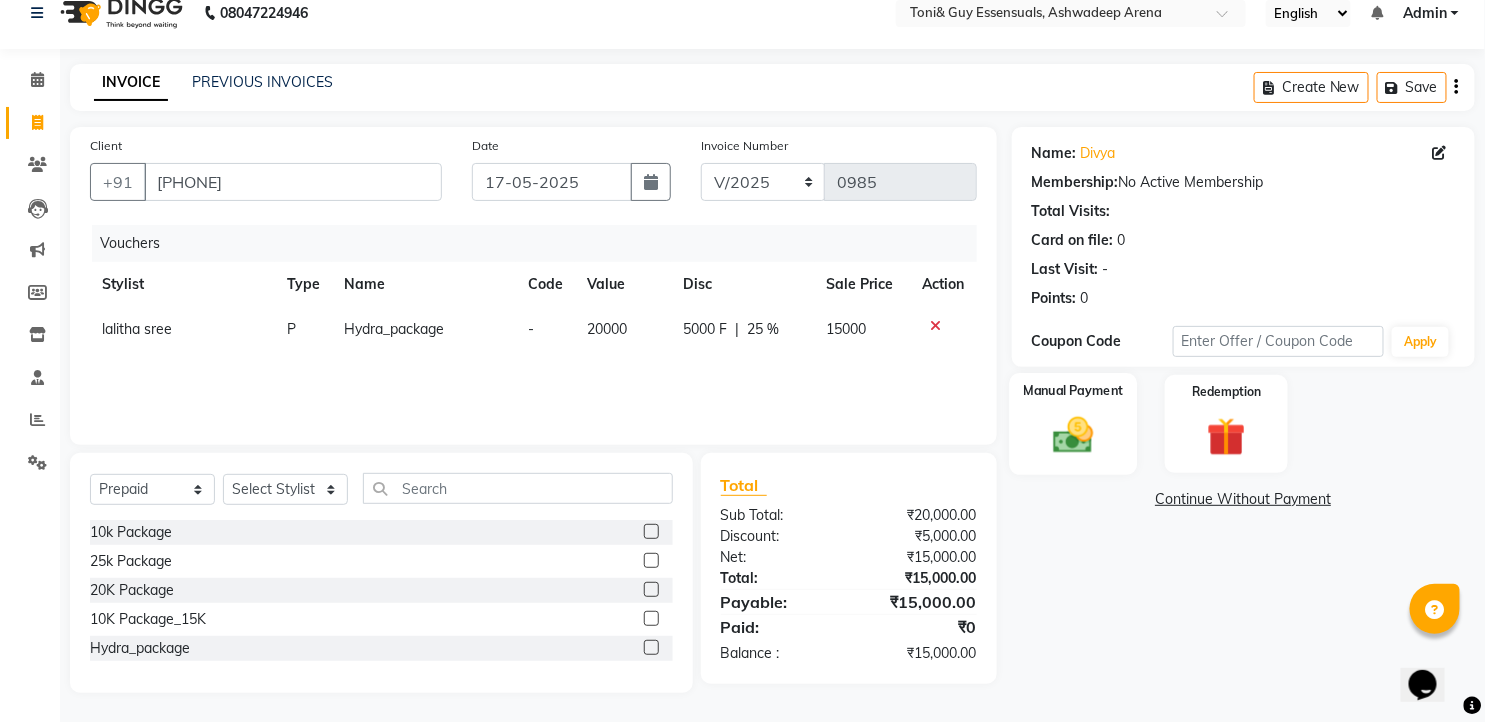click 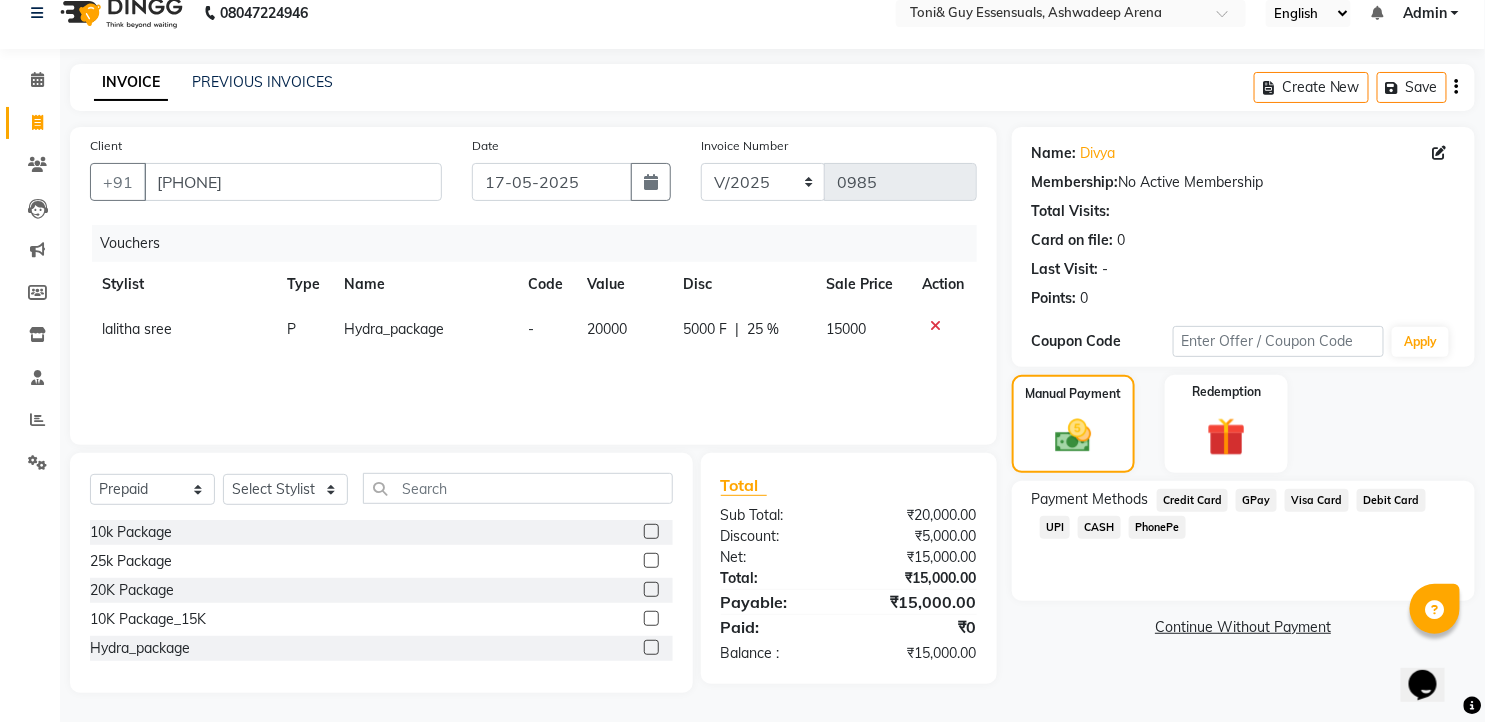 click on "CASH" 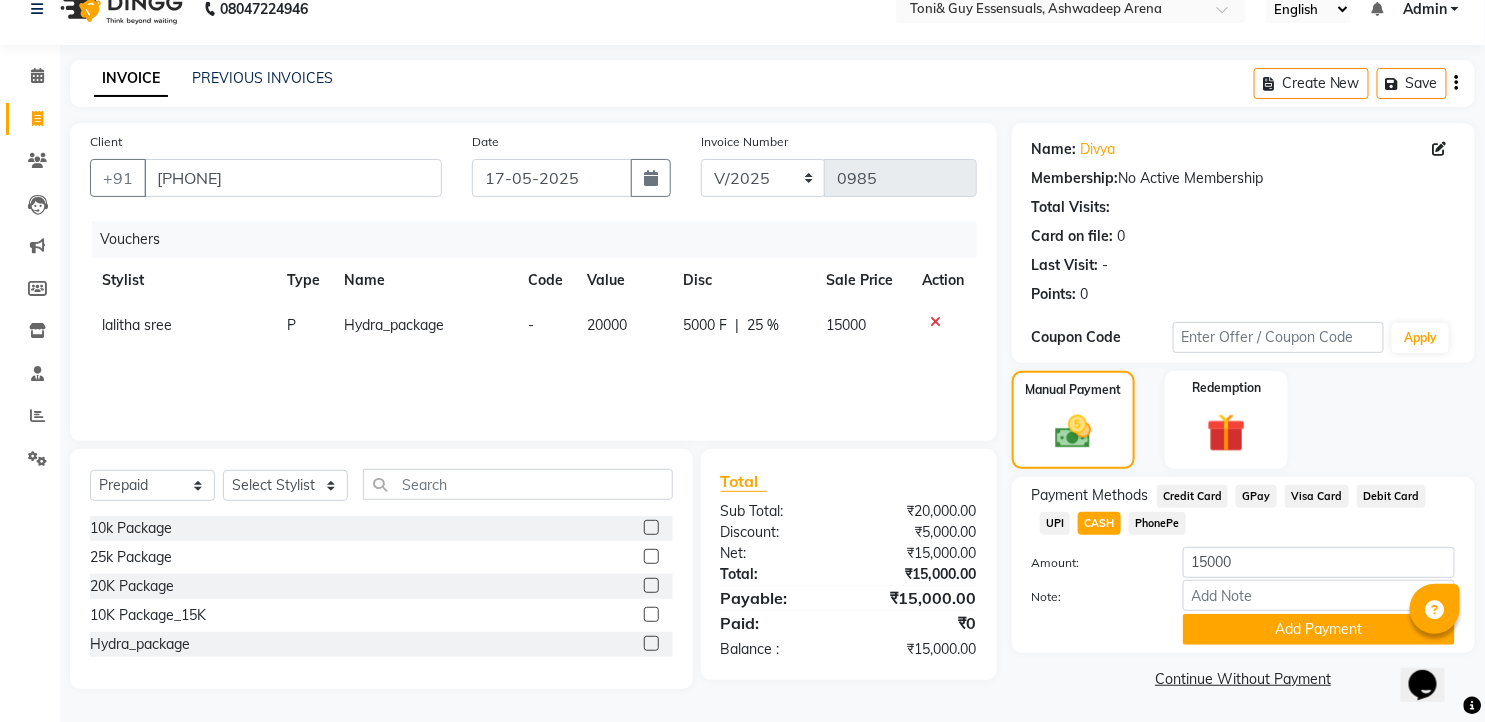 scroll, scrollTop: 28, scrollLeft: 0, axis: vertical 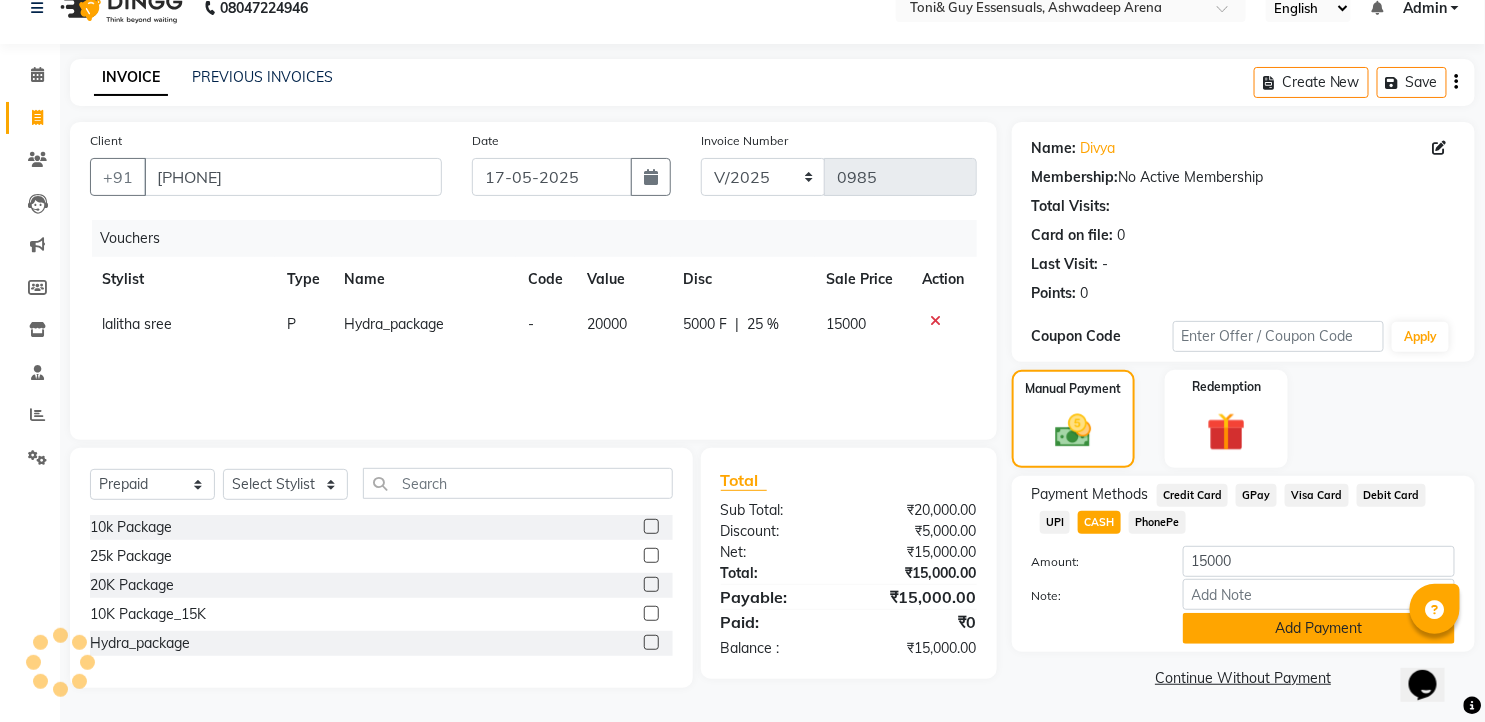 click on "Add Payment" 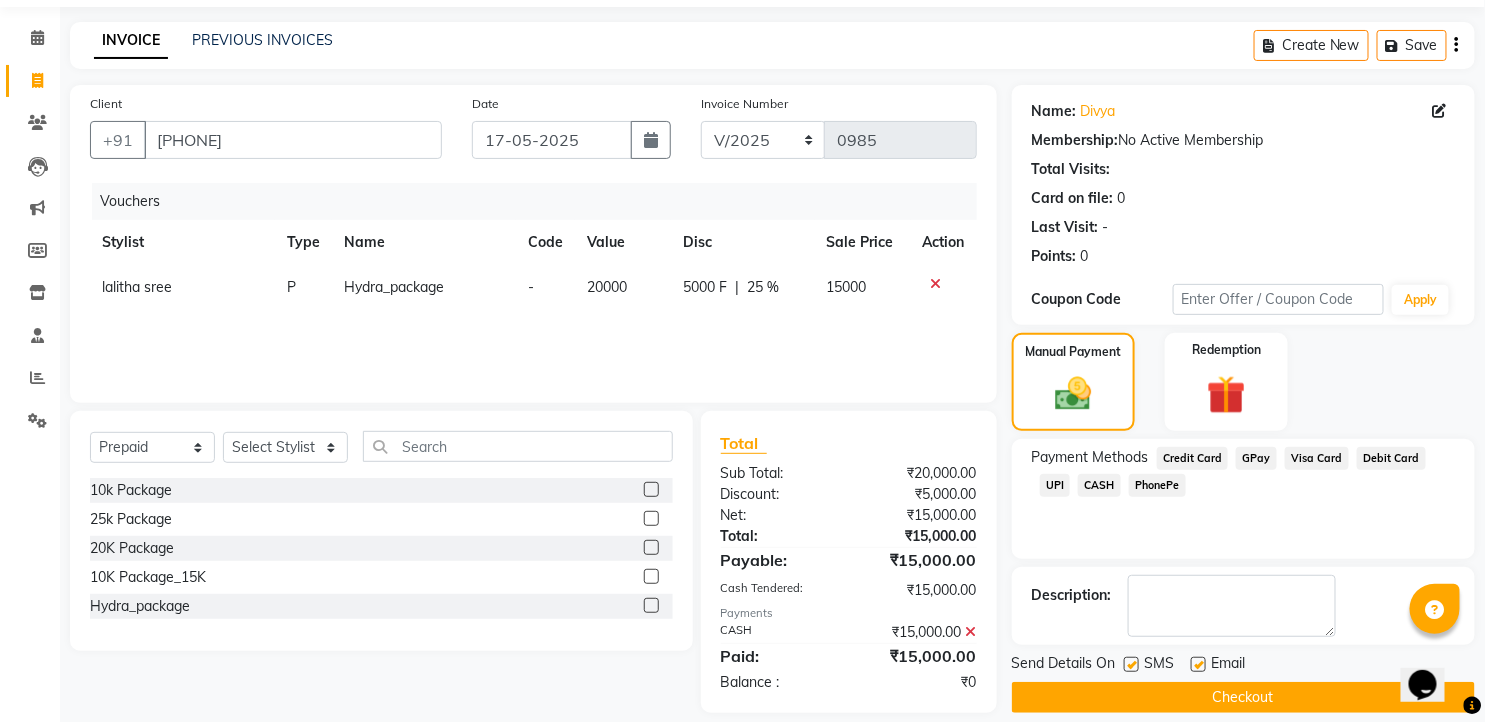 scroll, scrollTop: 85, scrollLeft: 0, axis: vertical 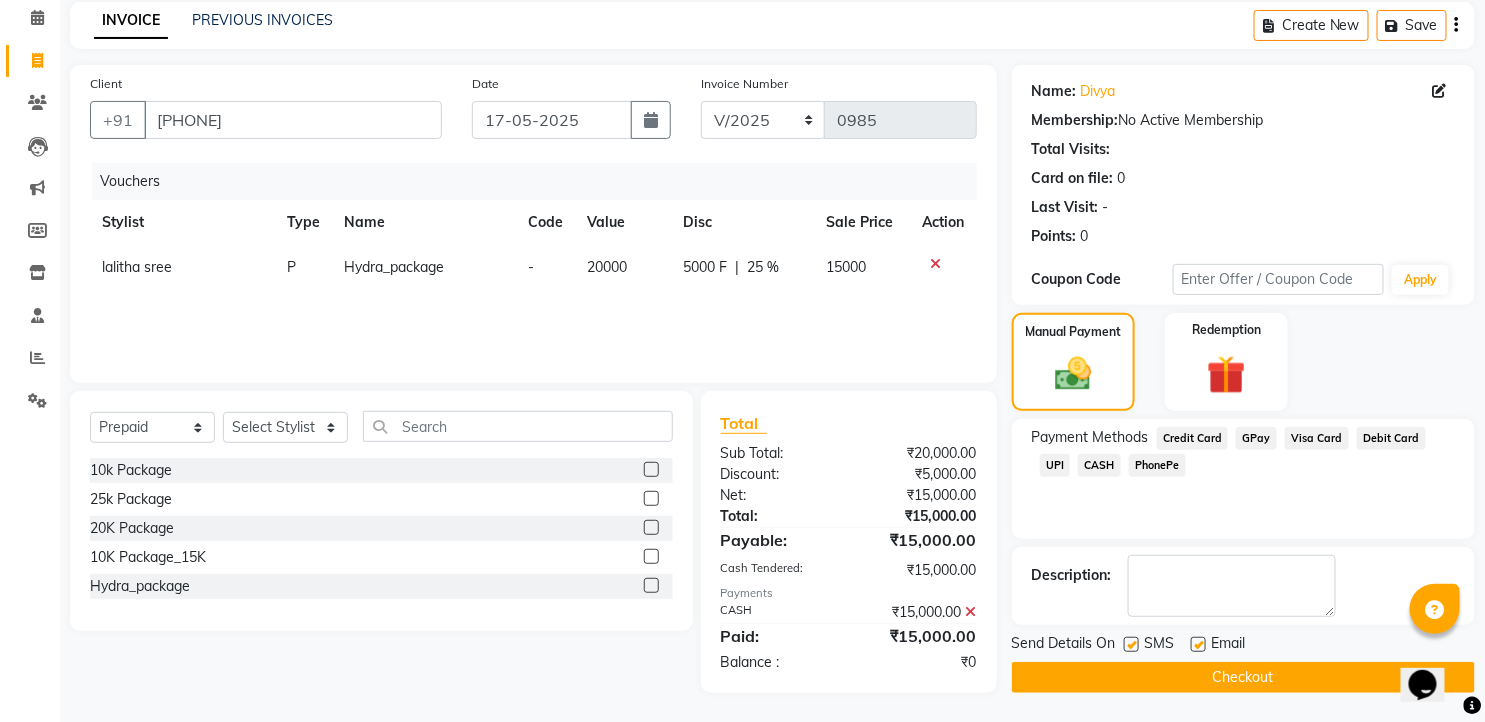 click 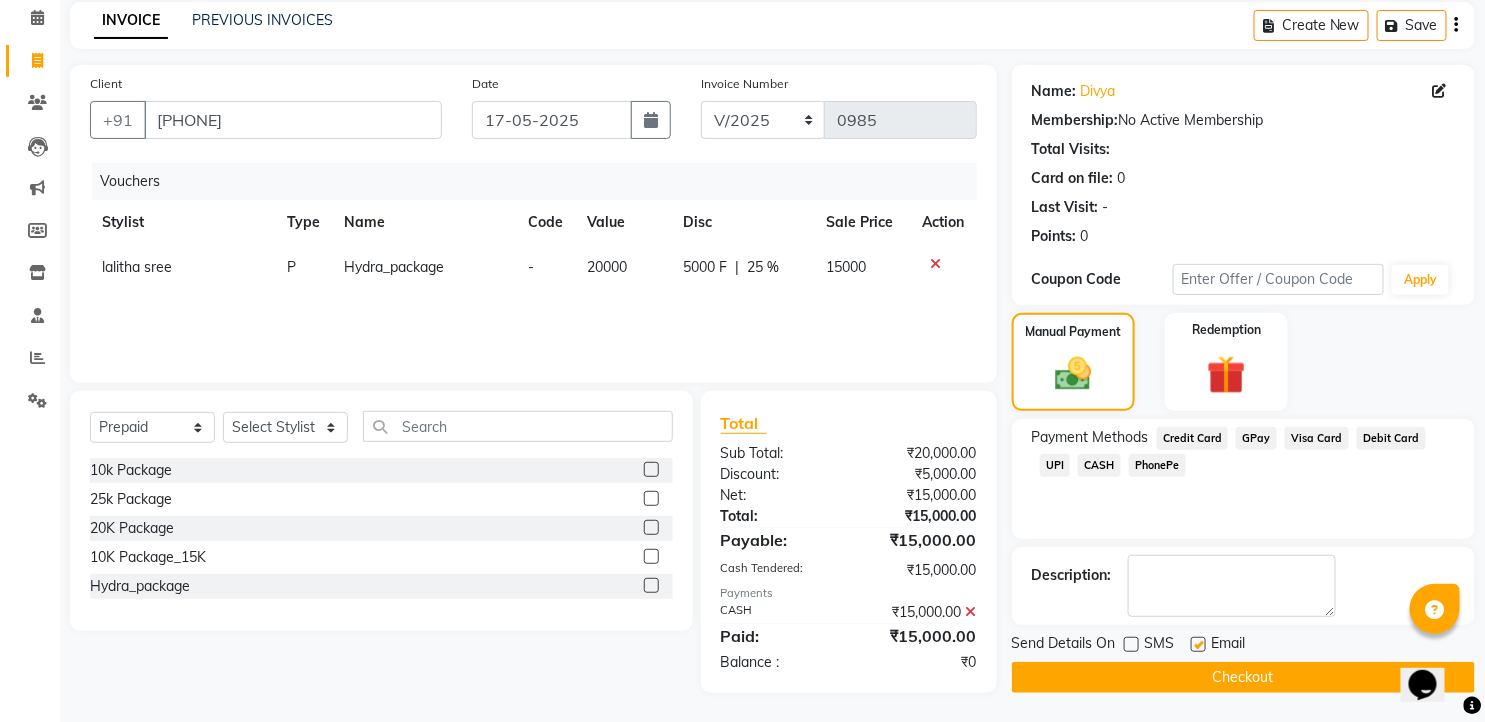click 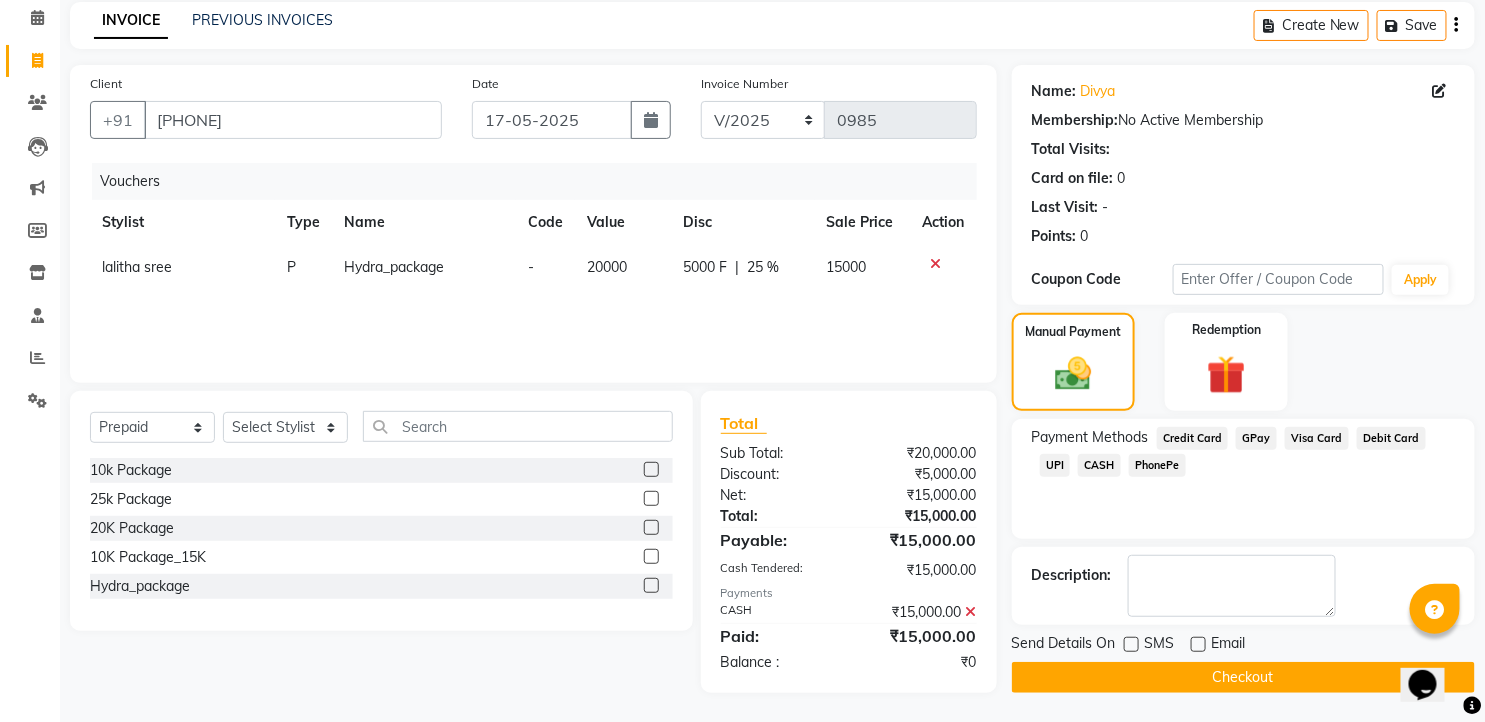 click on "Checkout" 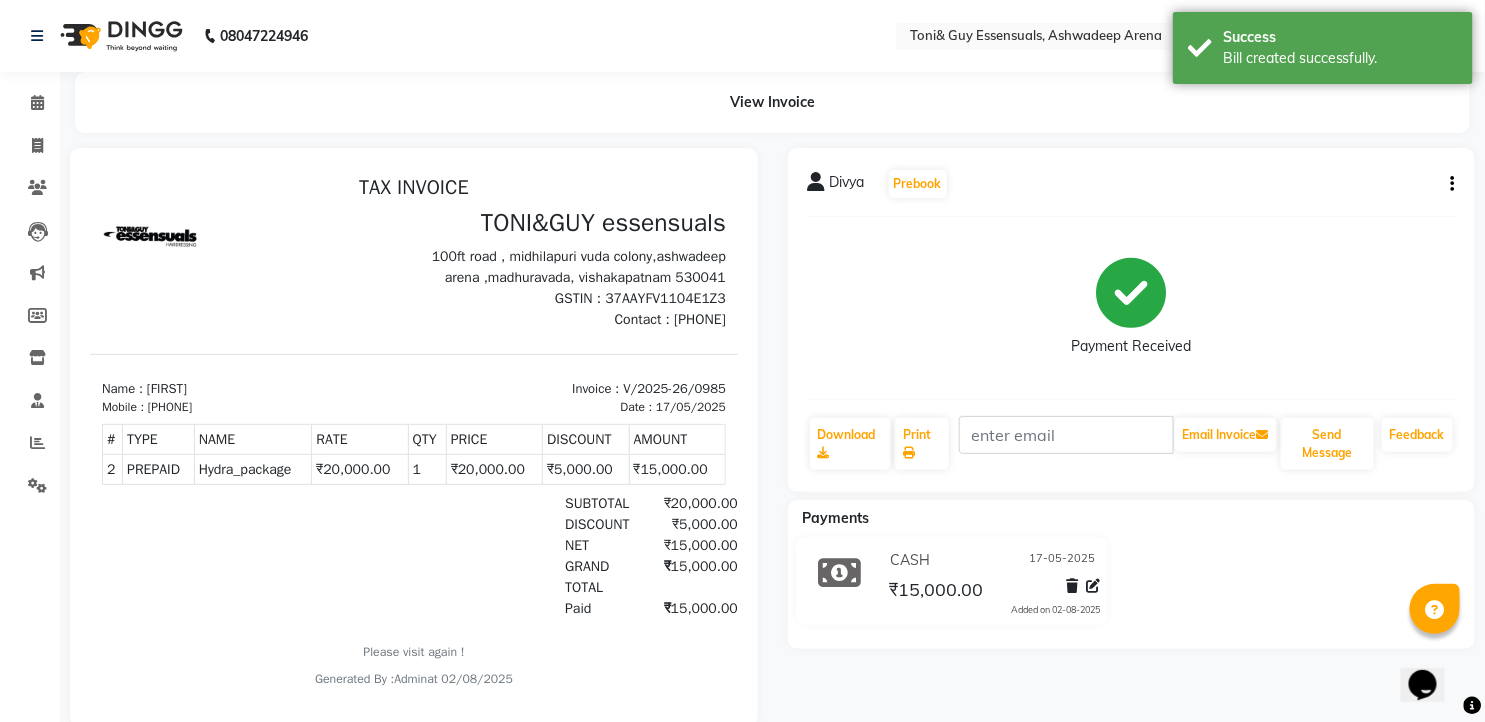 scroll, scrollTop: 0, scrollLeft: 0, axis: both 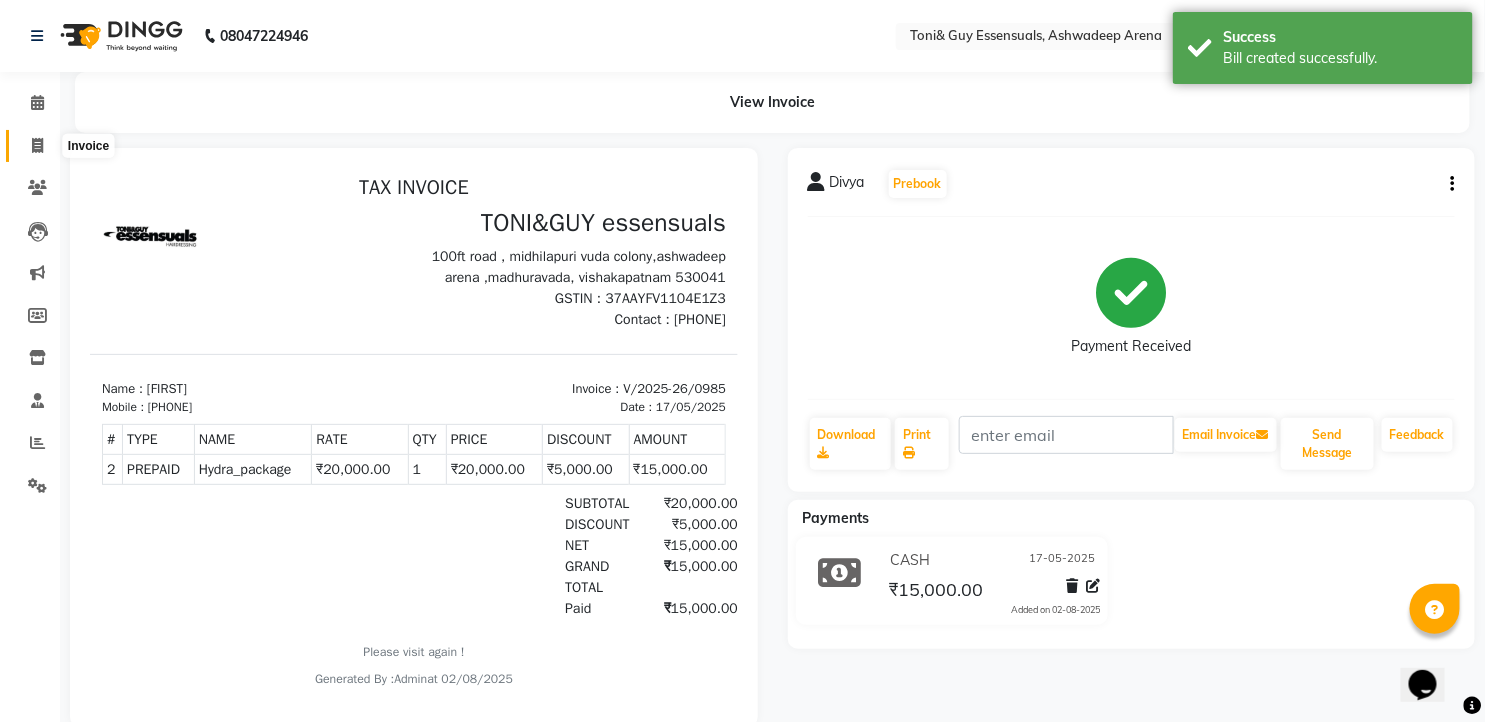 click 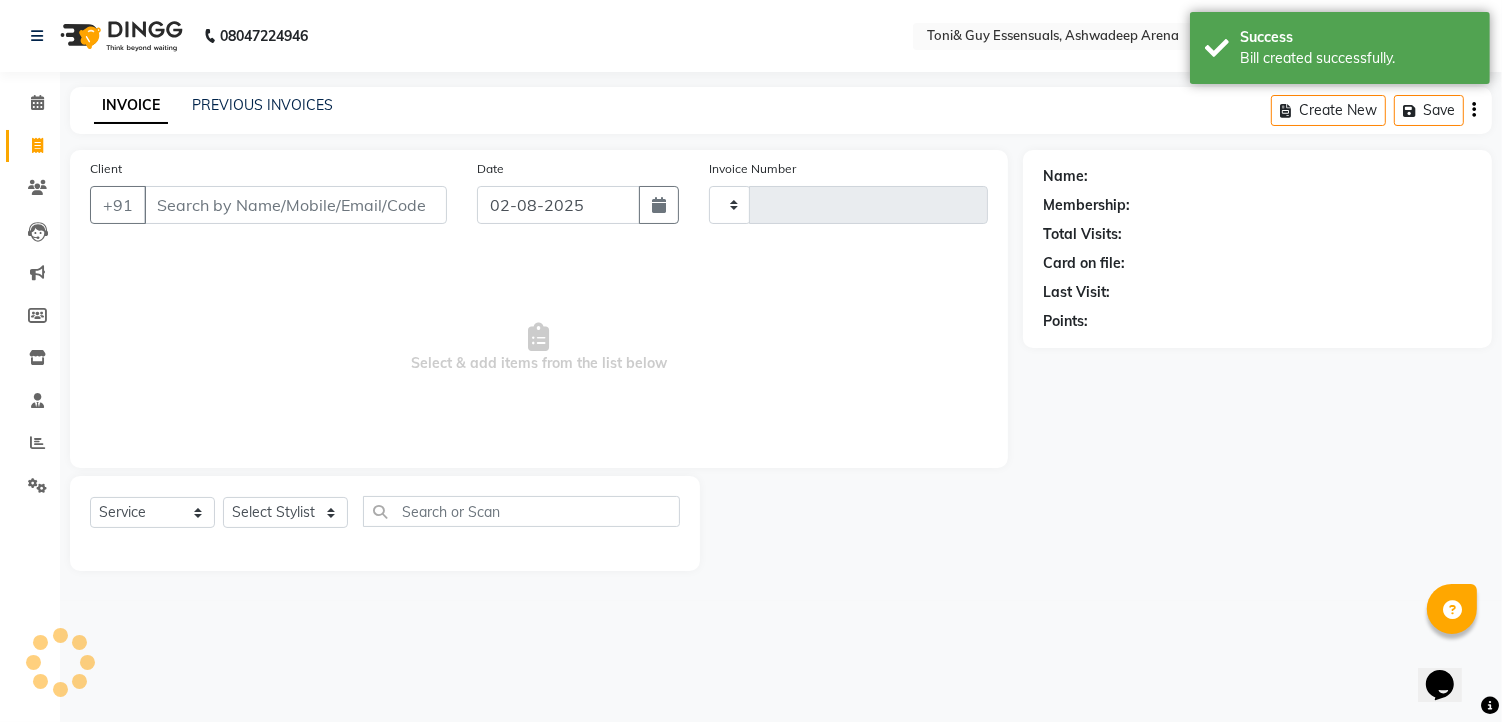 type on "0986" 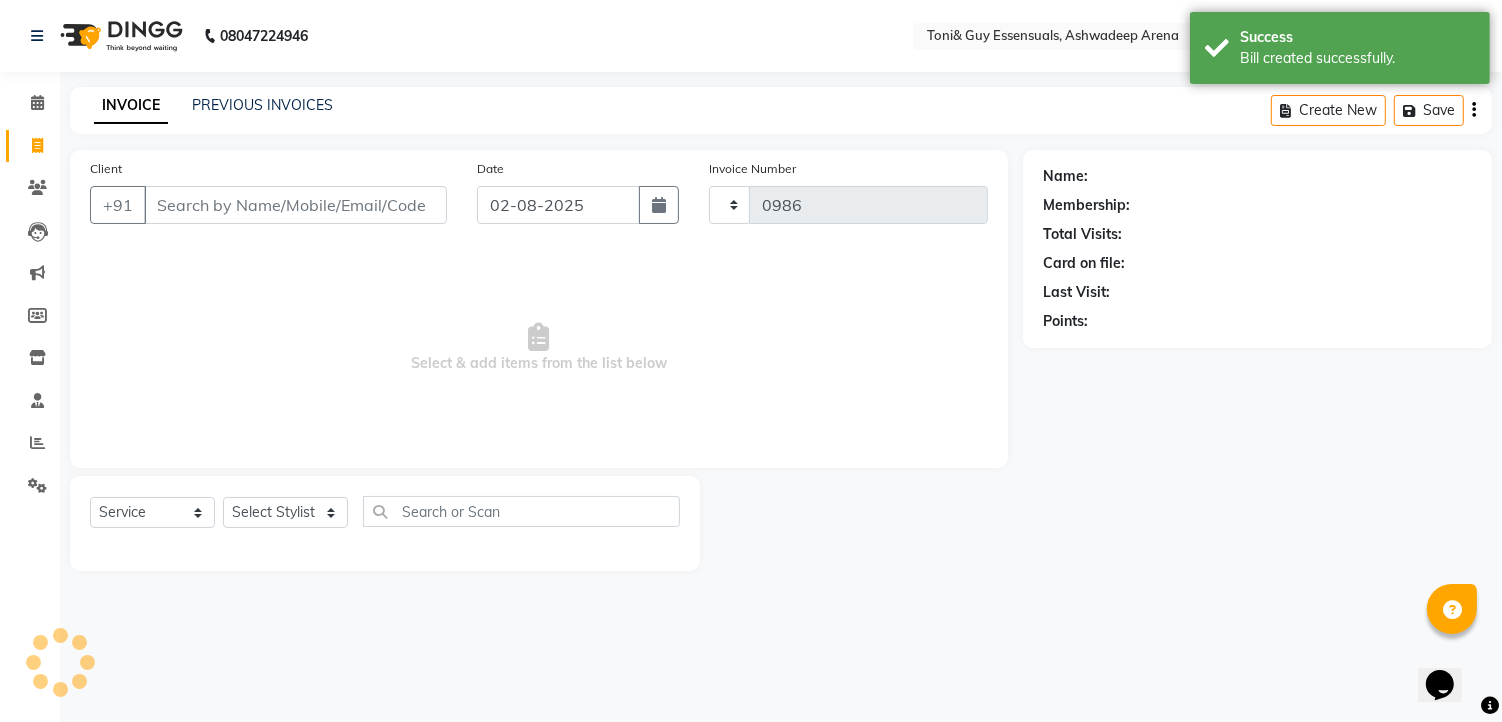 select on "7150" 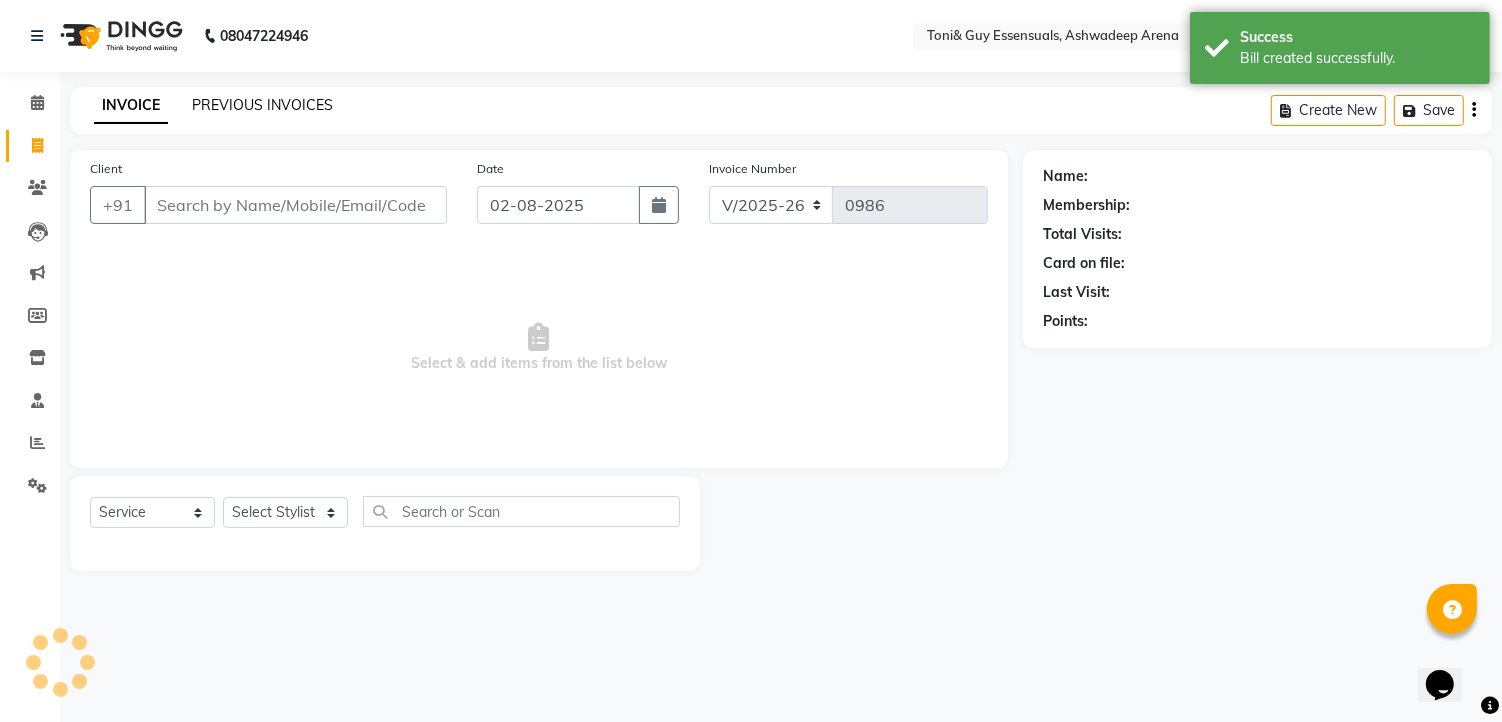 click on "PREVIOUS INVOICES" 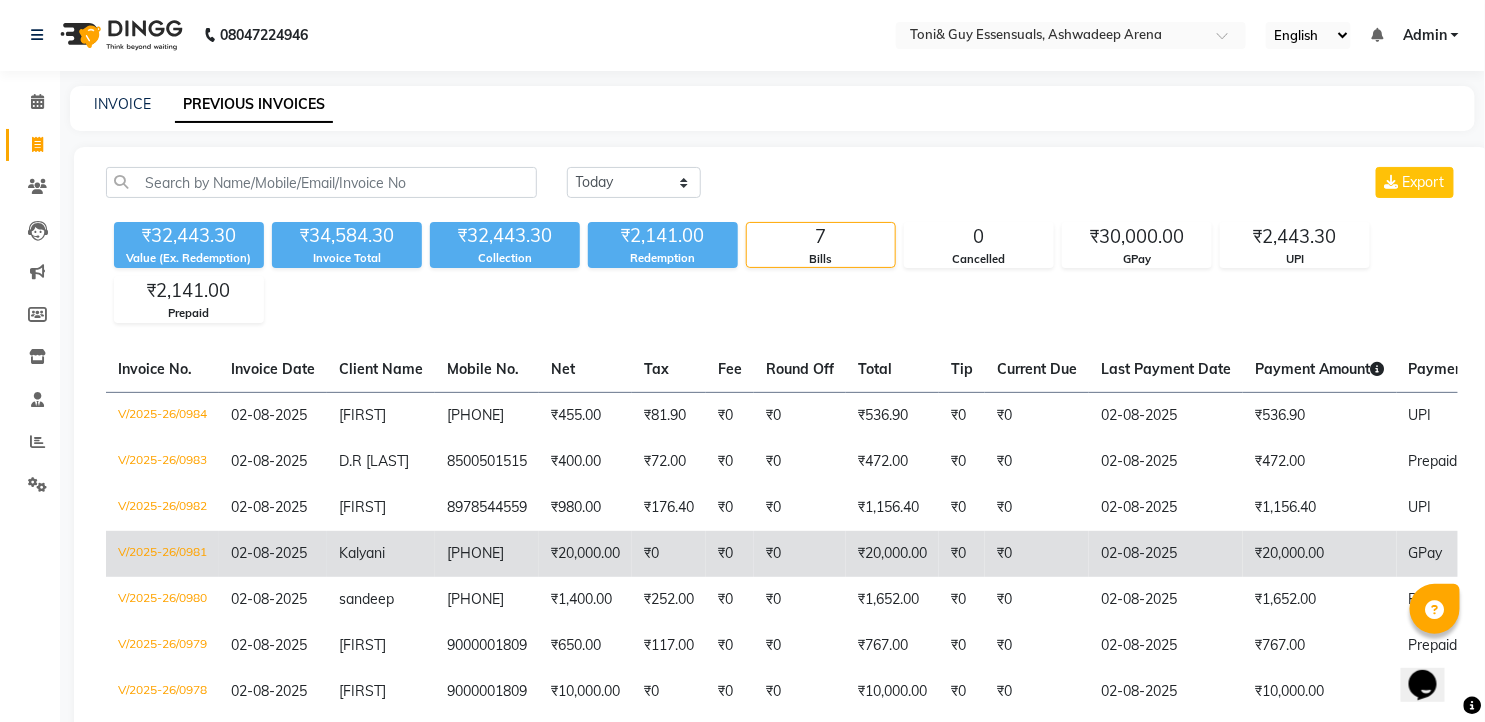 scroll, scrollTop: 0, scrollLeft: 0, axis: both 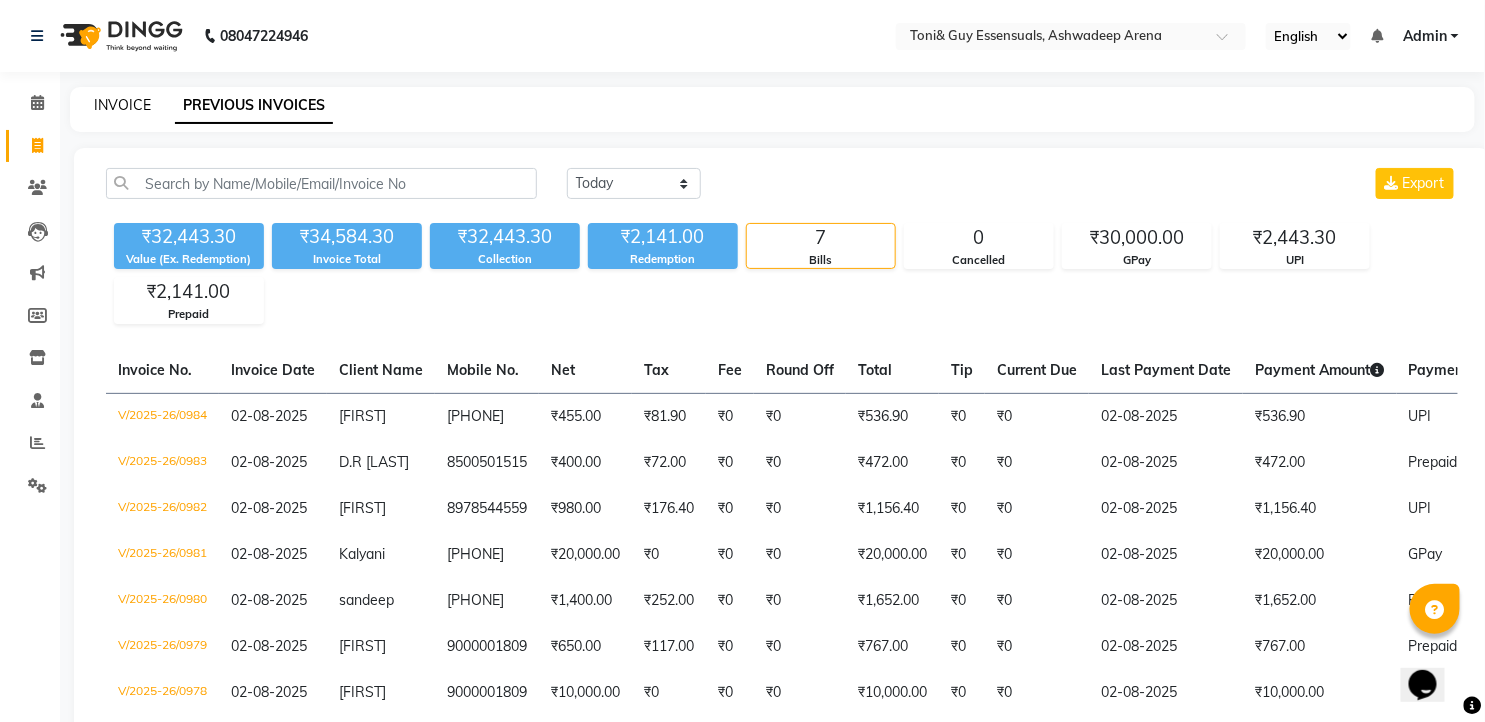 click on "INVOICE" 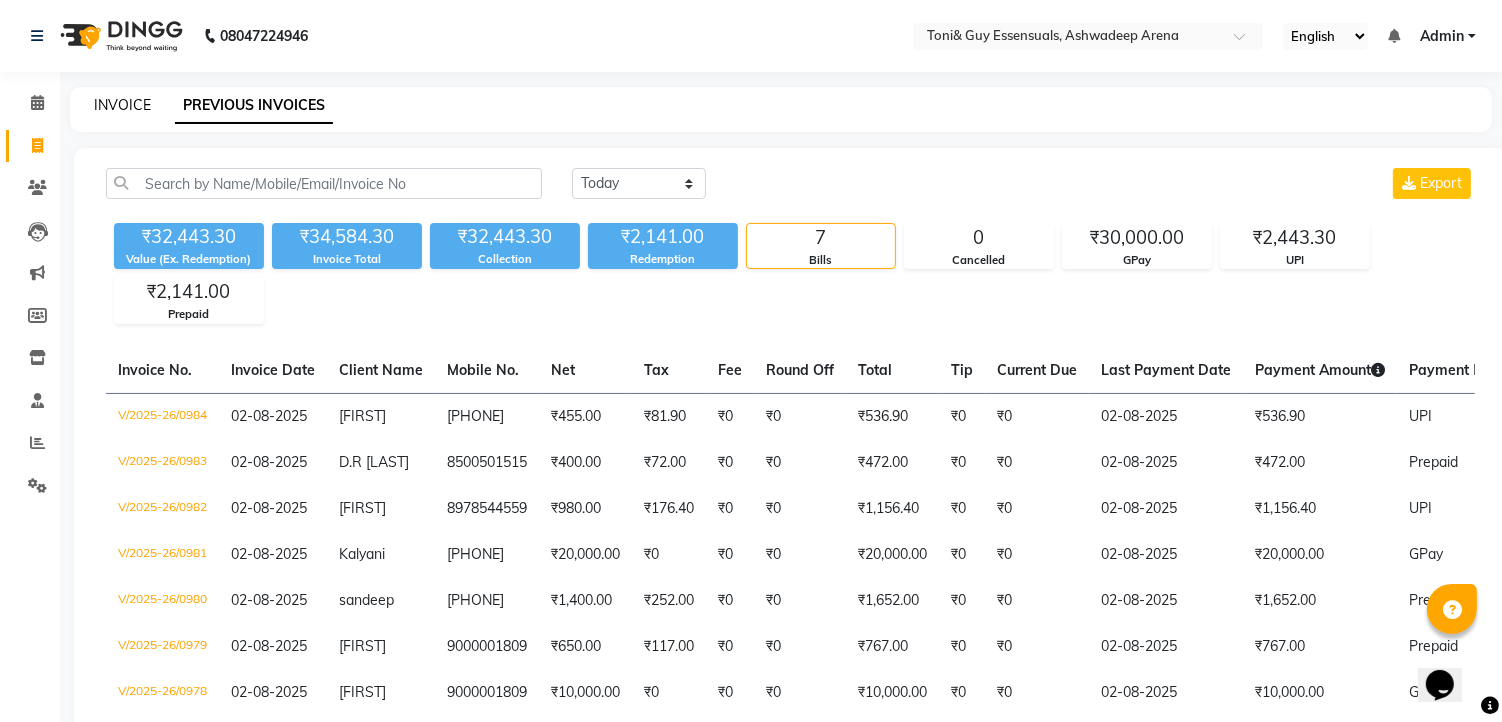 select on "service" 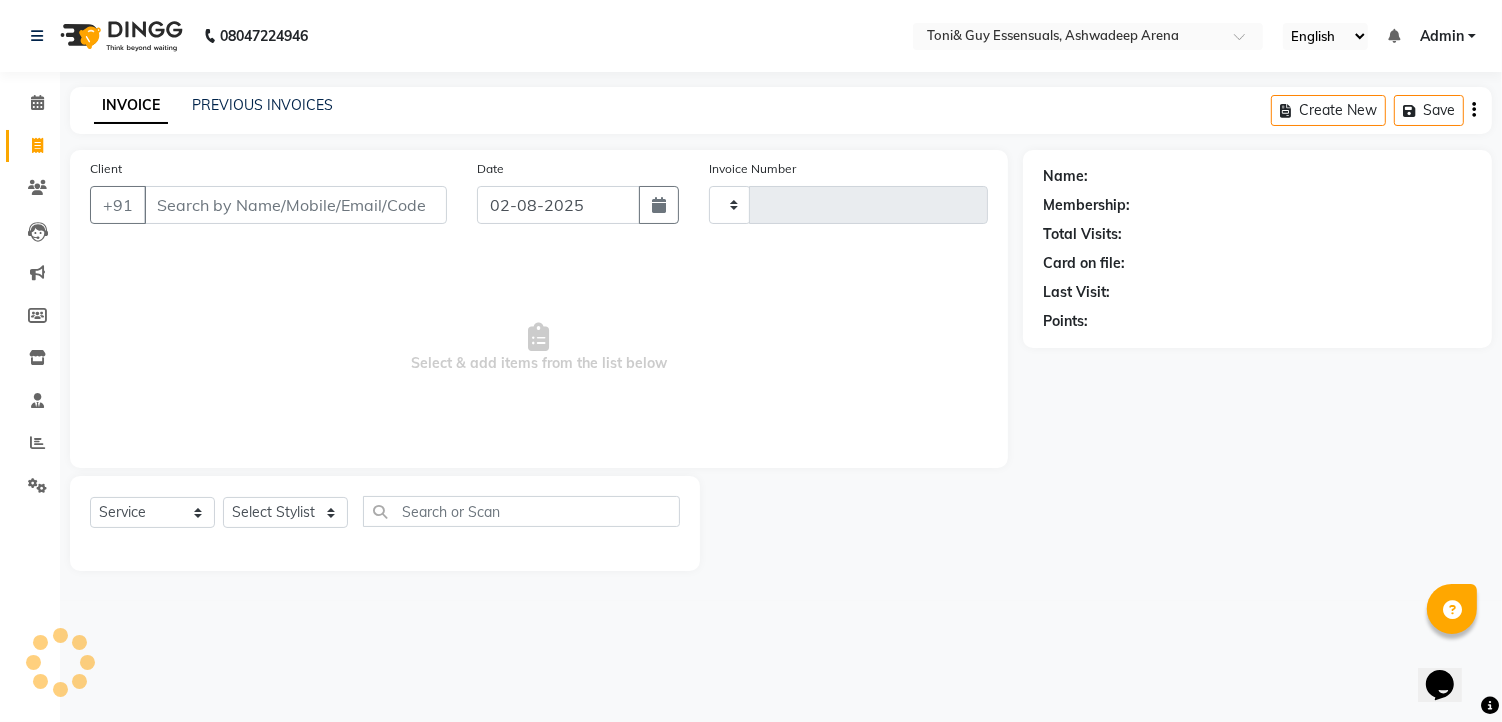 type on "0986" 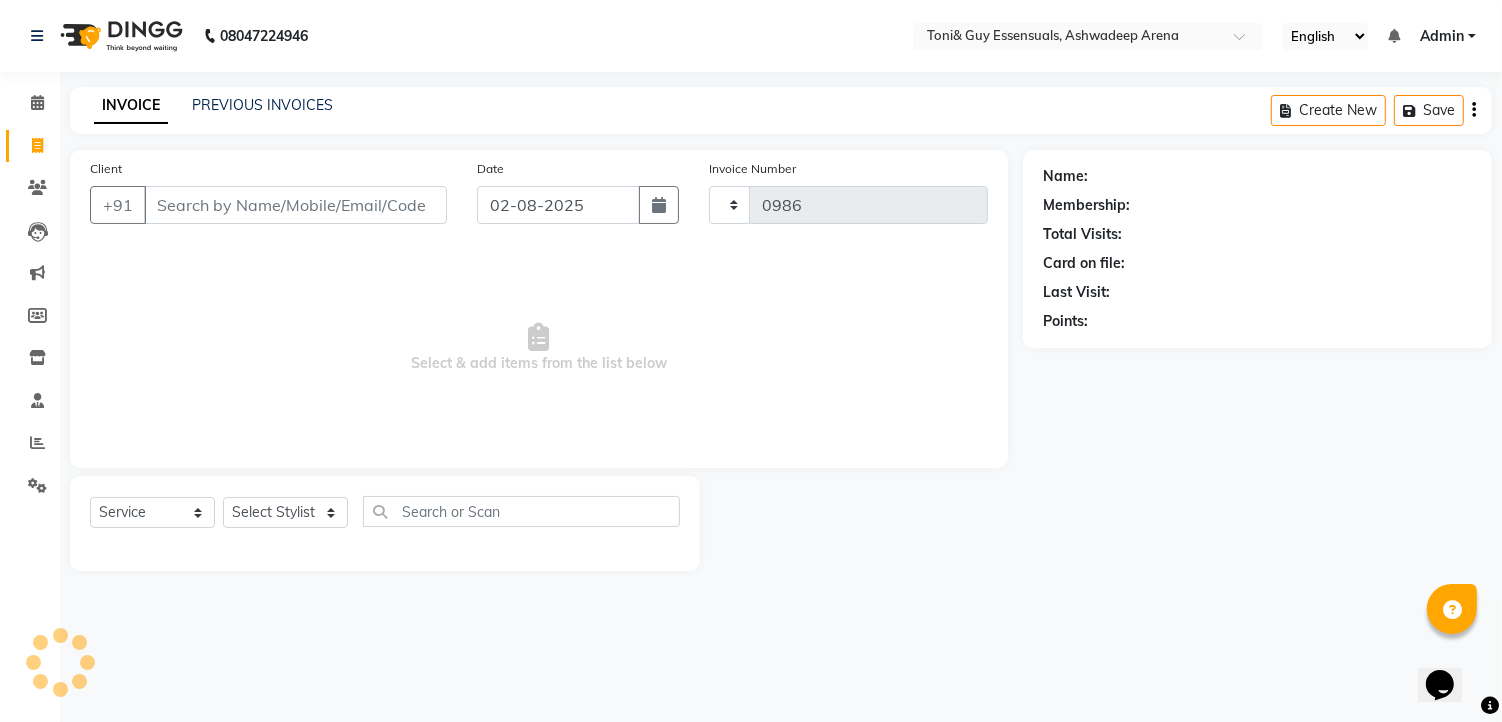 select on "7150" 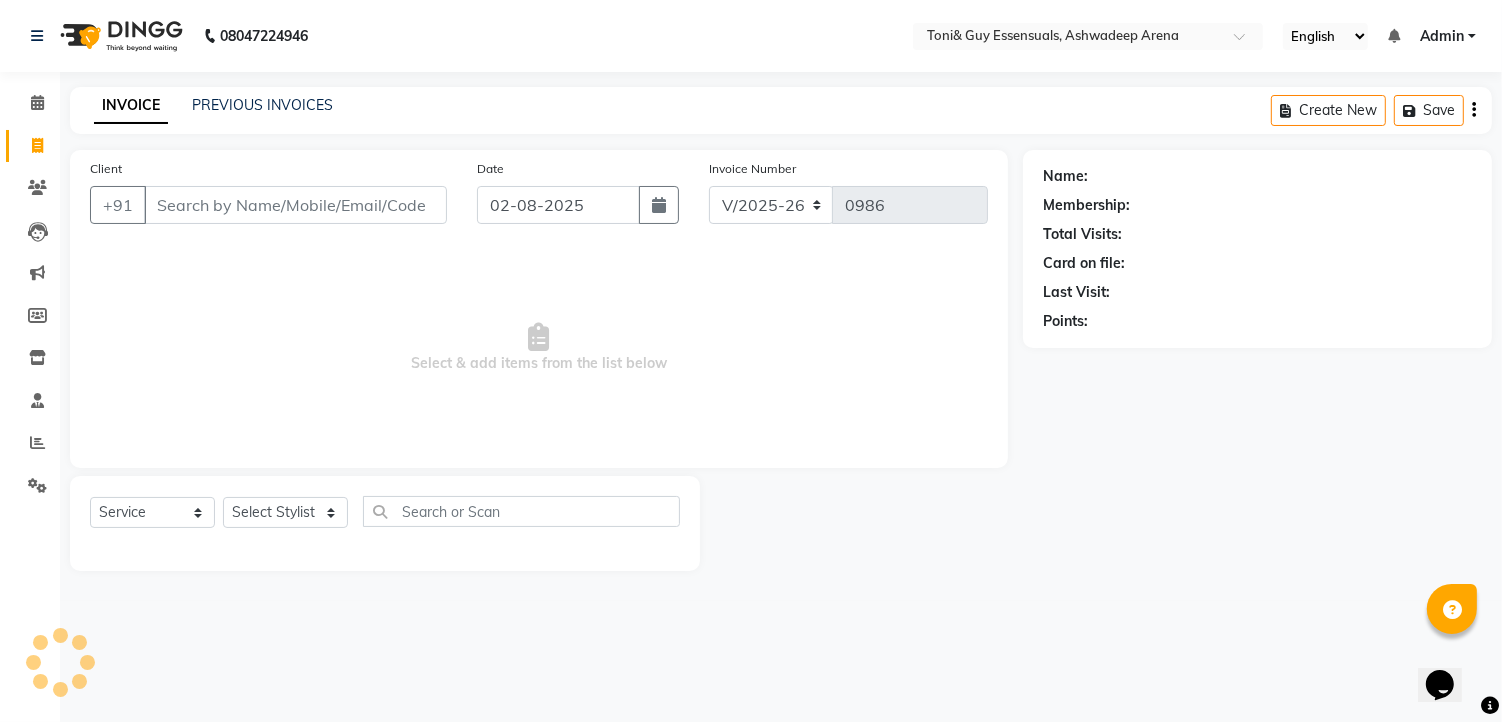 click on "Client" at bounding box center (295, 205) 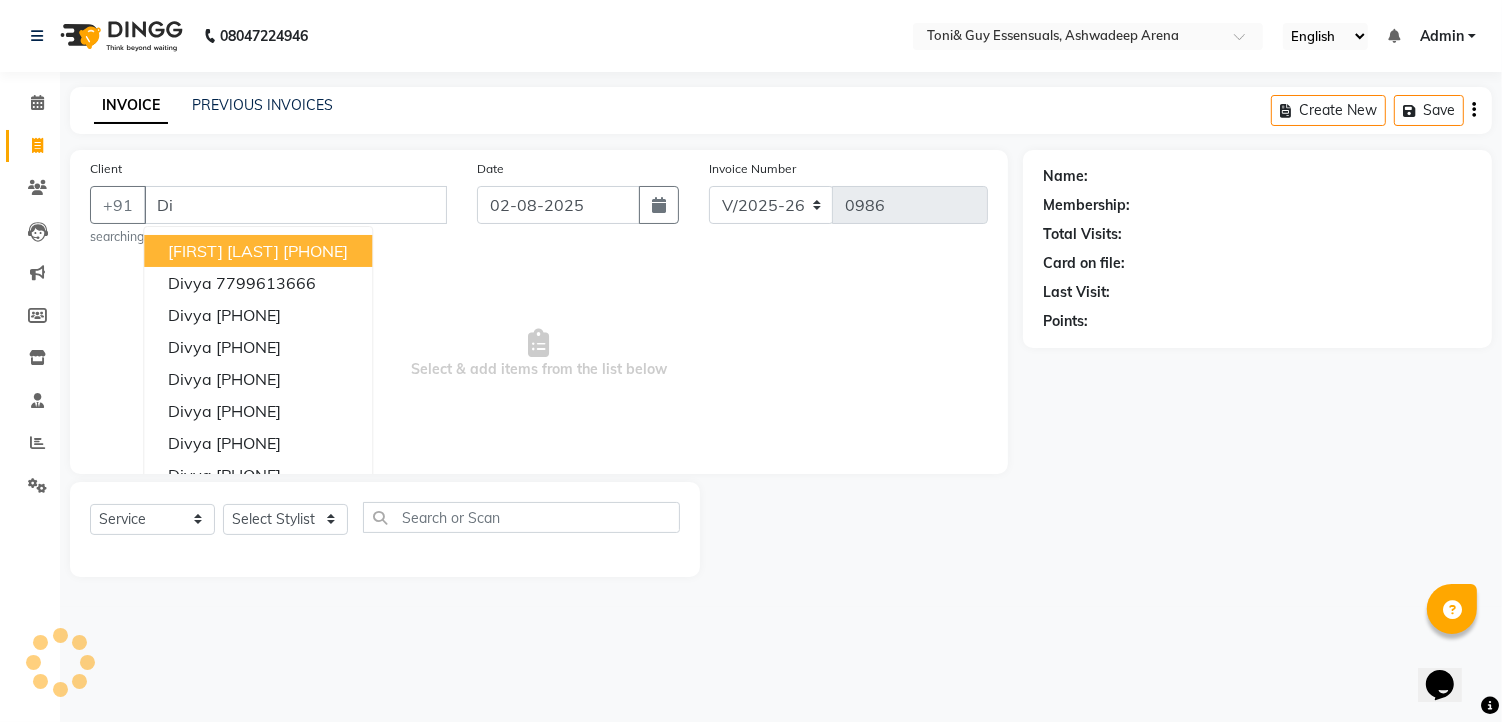 type on "D" 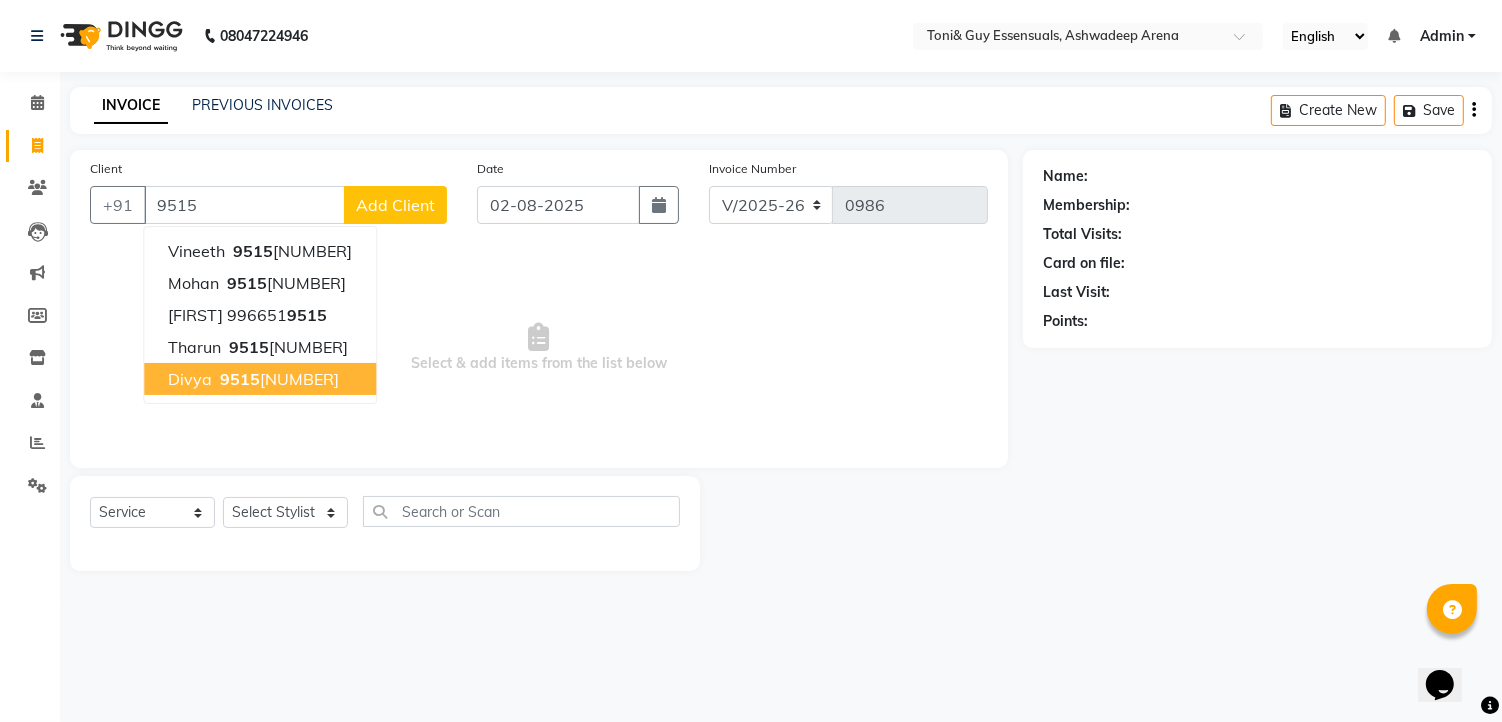 click on "Divya   9515 125547" at bounding box center (260, 379) 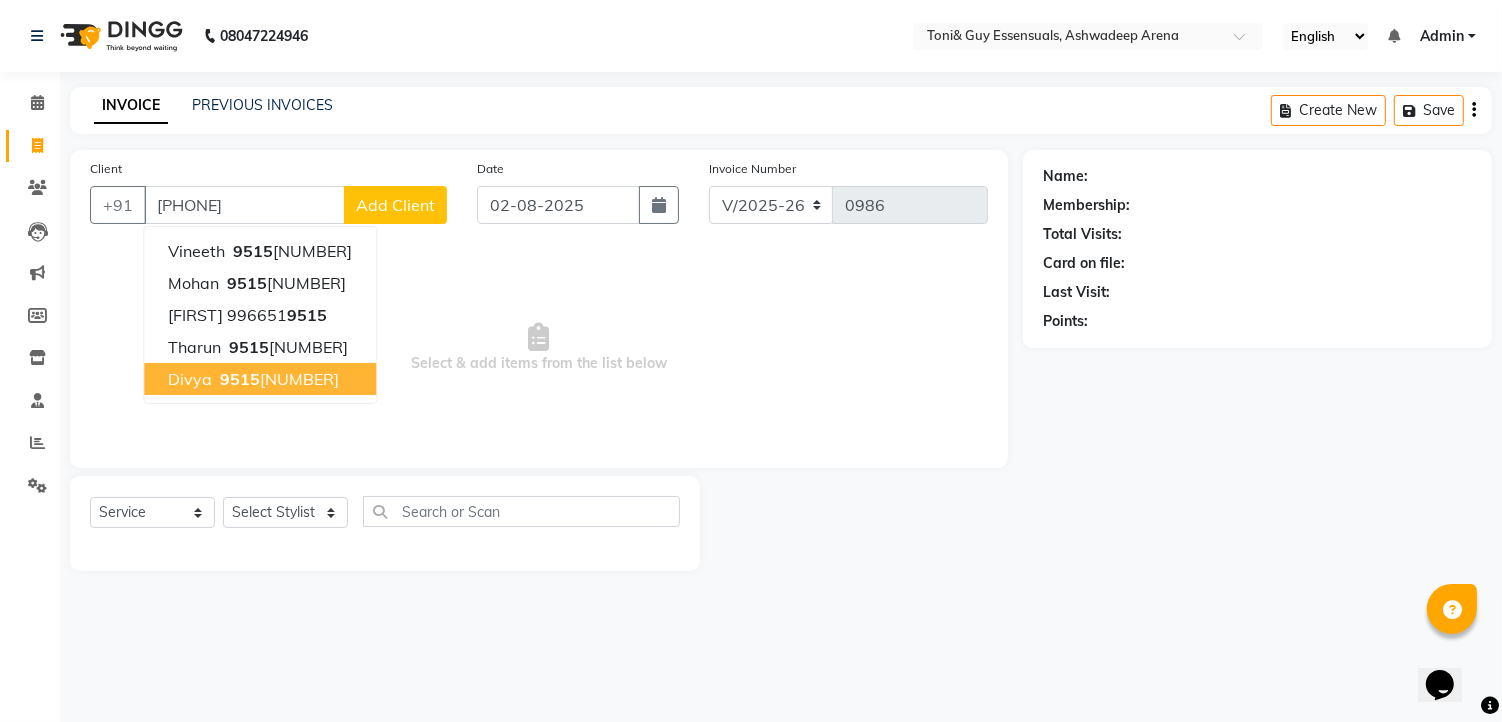 type on "[PHONE]" 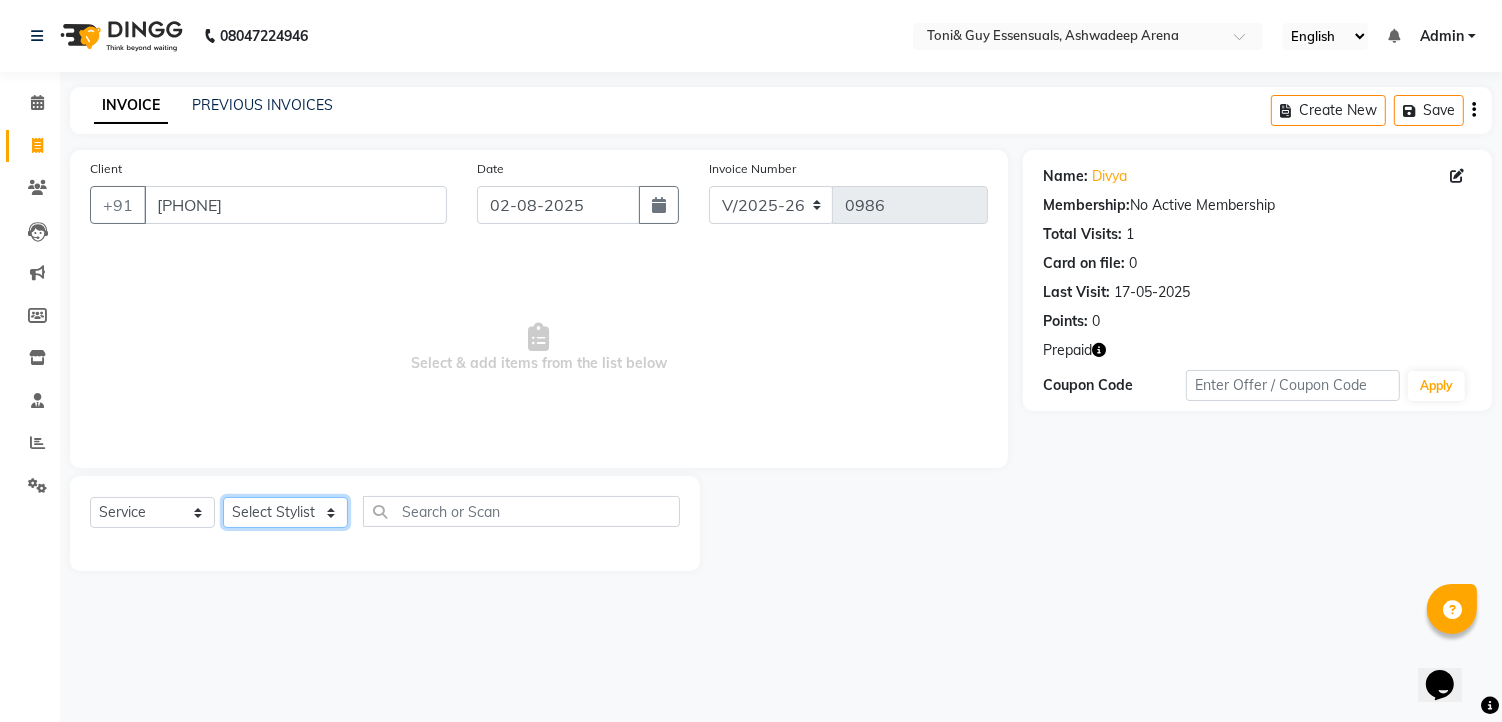 click on "Select Stylist faizz gufran mohammad hyma Kumari lalitha sree Manager Riya roy sahik" 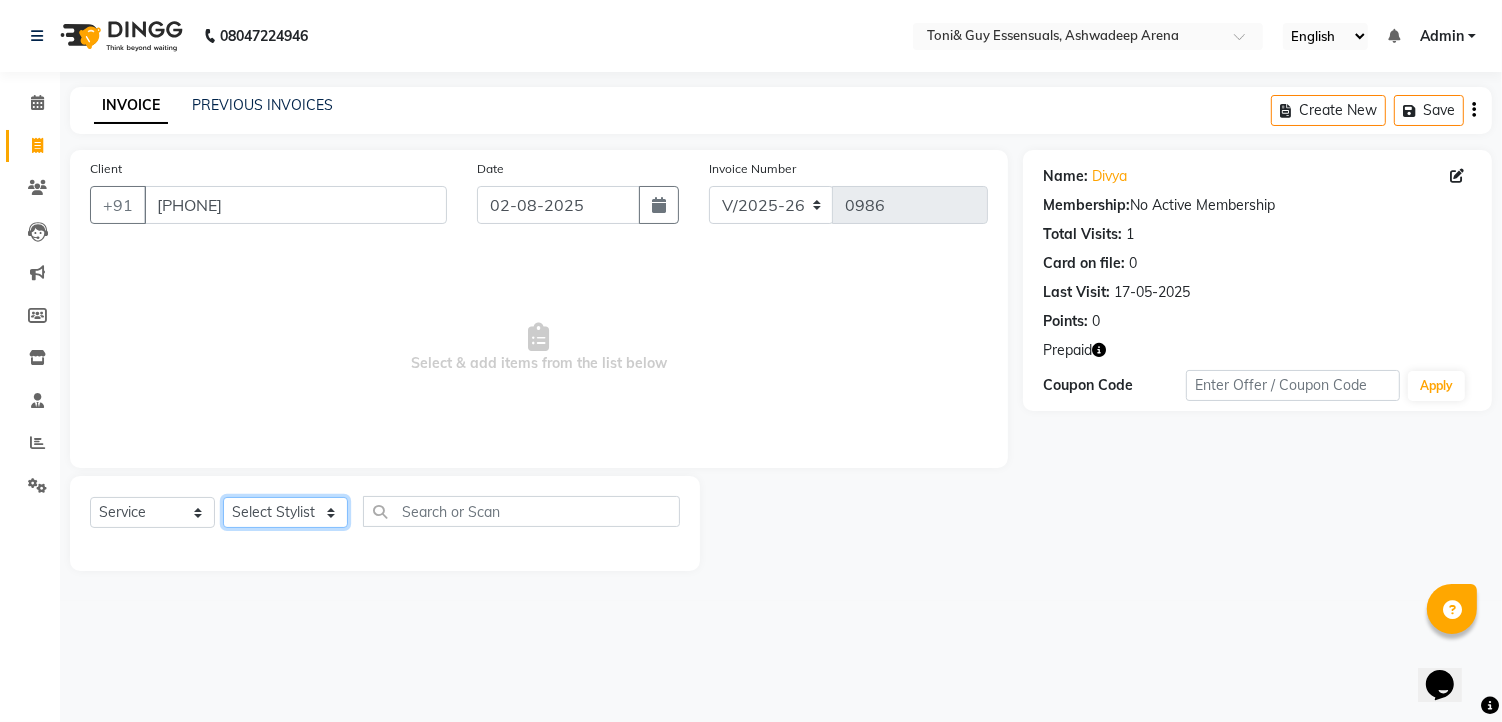 select on "63218" 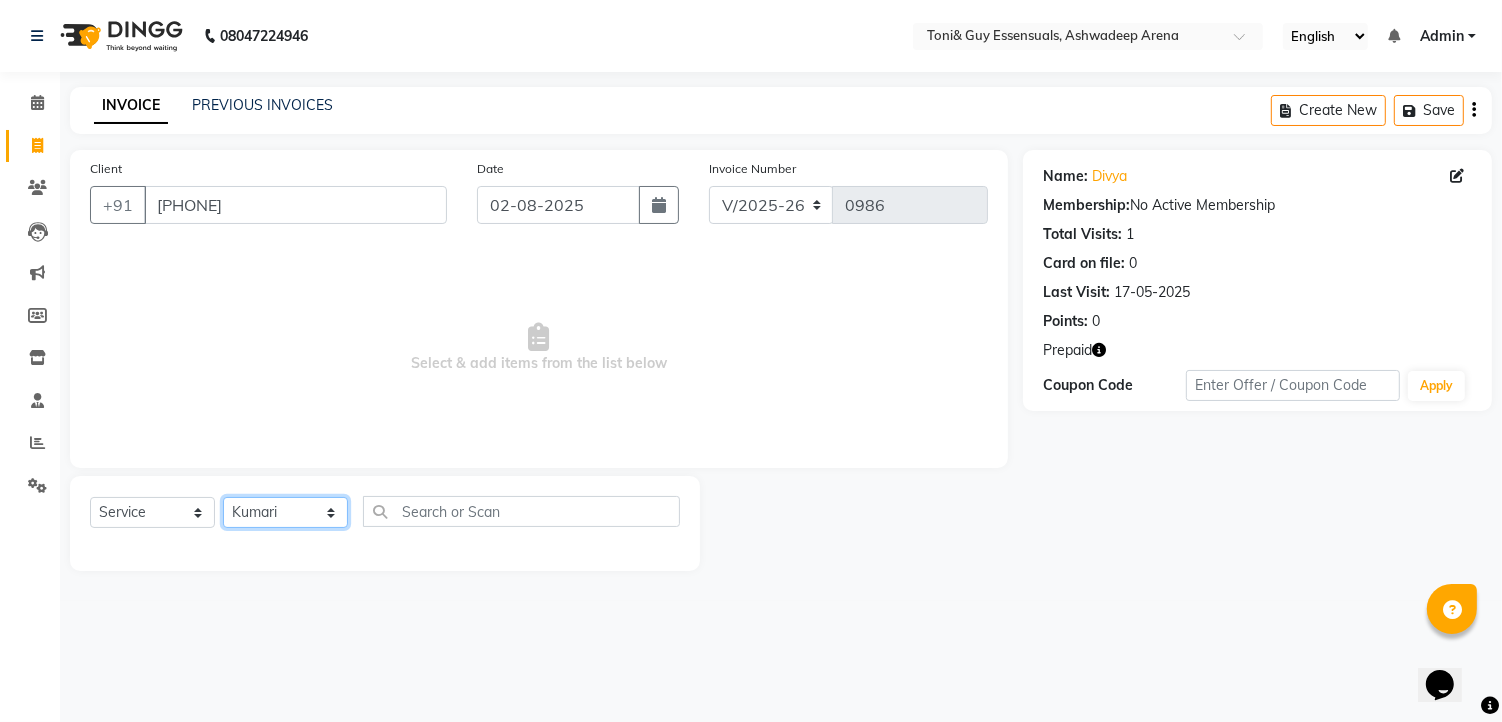 click on "Select Stylist faizz gufran mohammad hyma Kumari lalitha sree Manager Riya roy sahik" 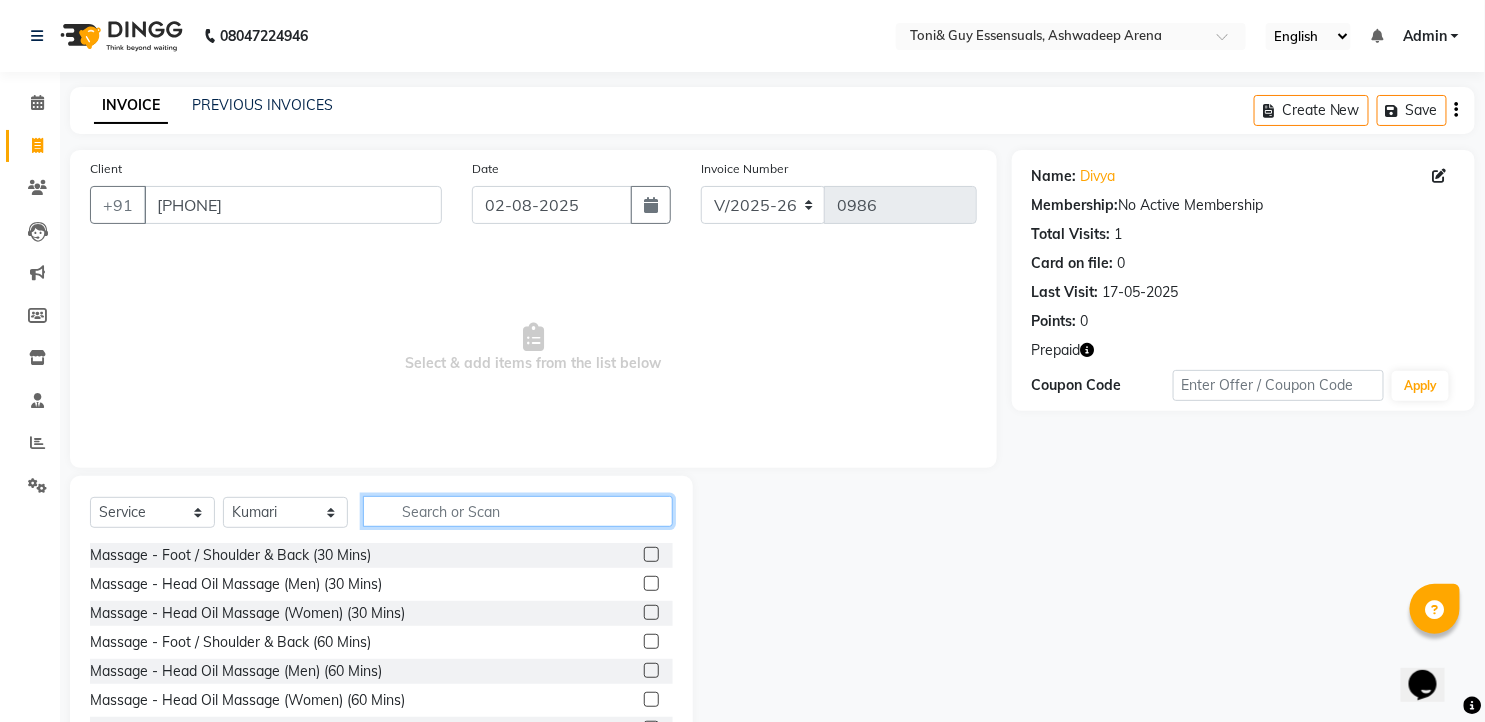click 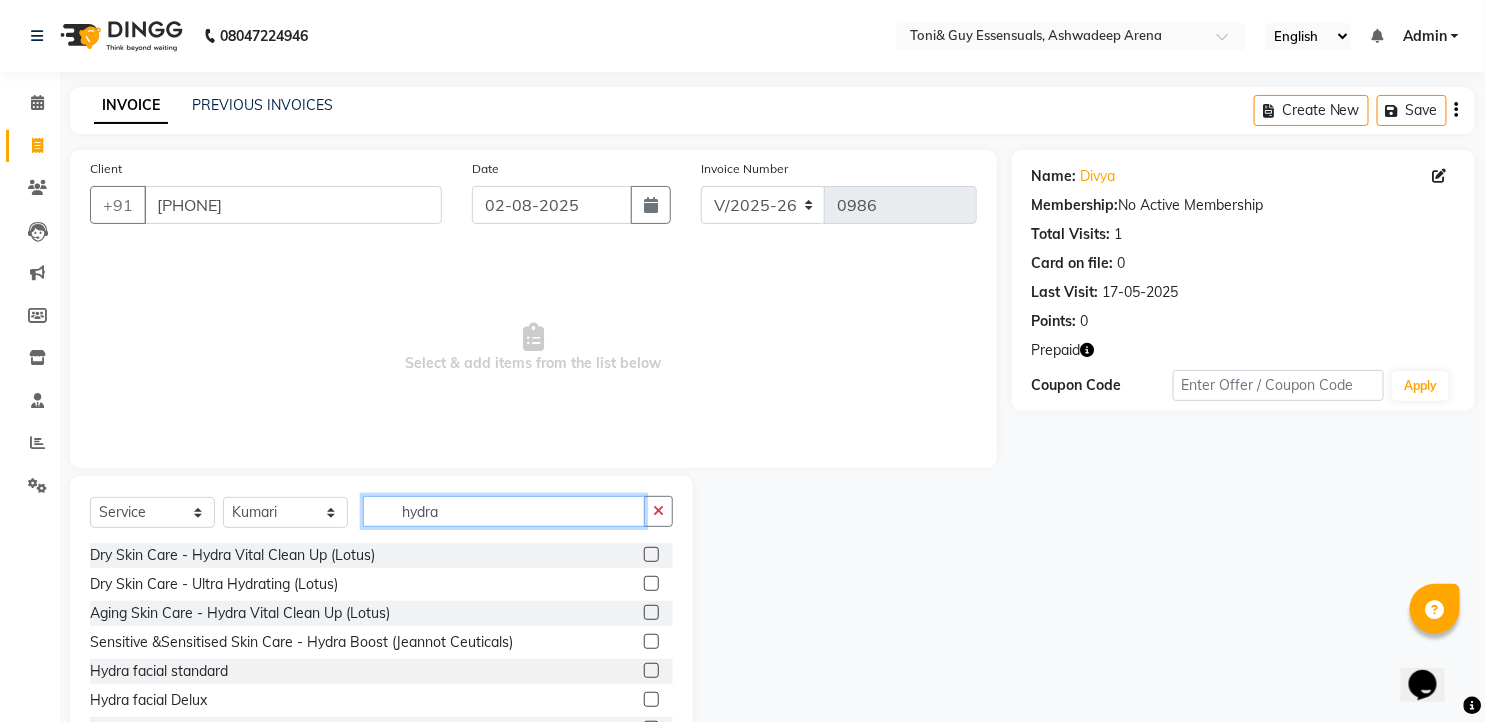 type on "hydra" 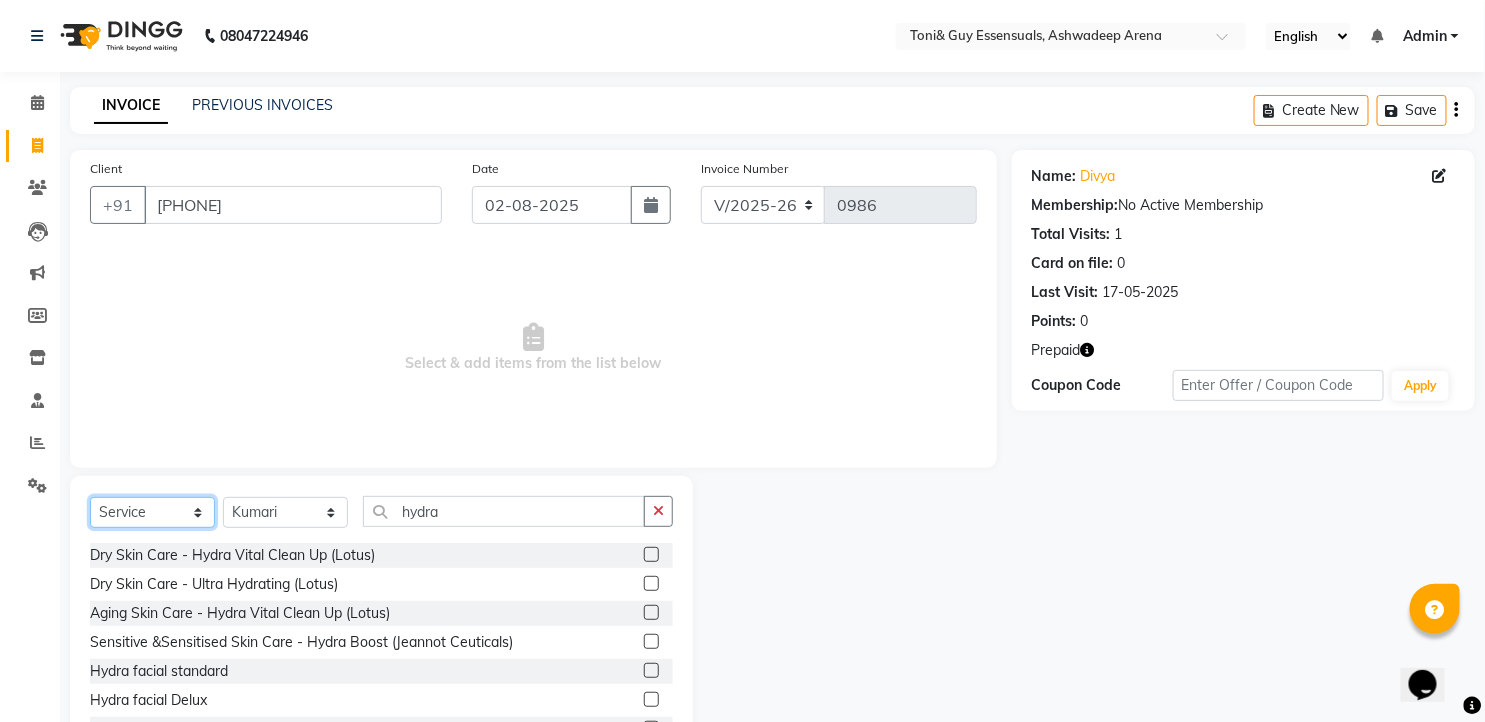 click on "Select  Service  Product  Membership  Package Voucher Prepaid Gift Card" 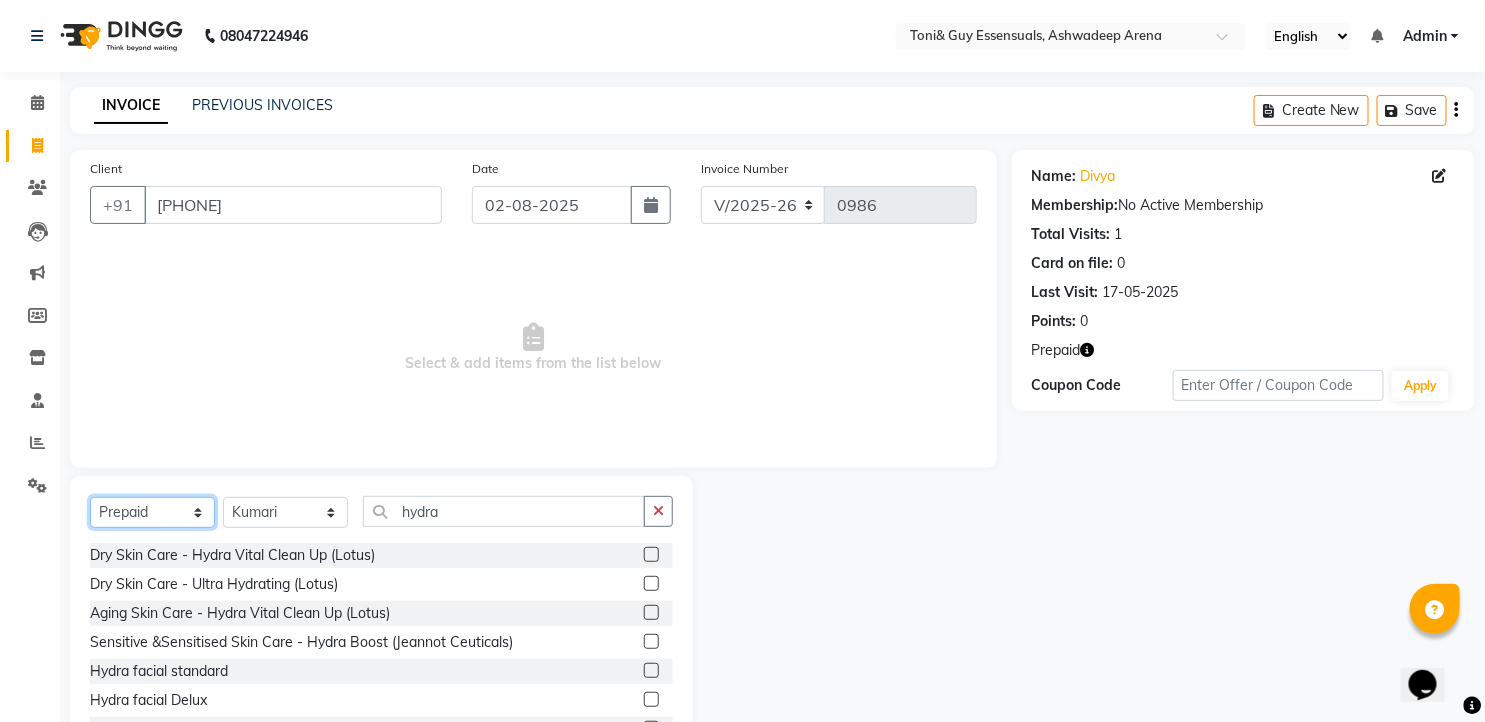 click on "Select  Service  Product  Membership  Package Voucher Prepaid Gift Card" 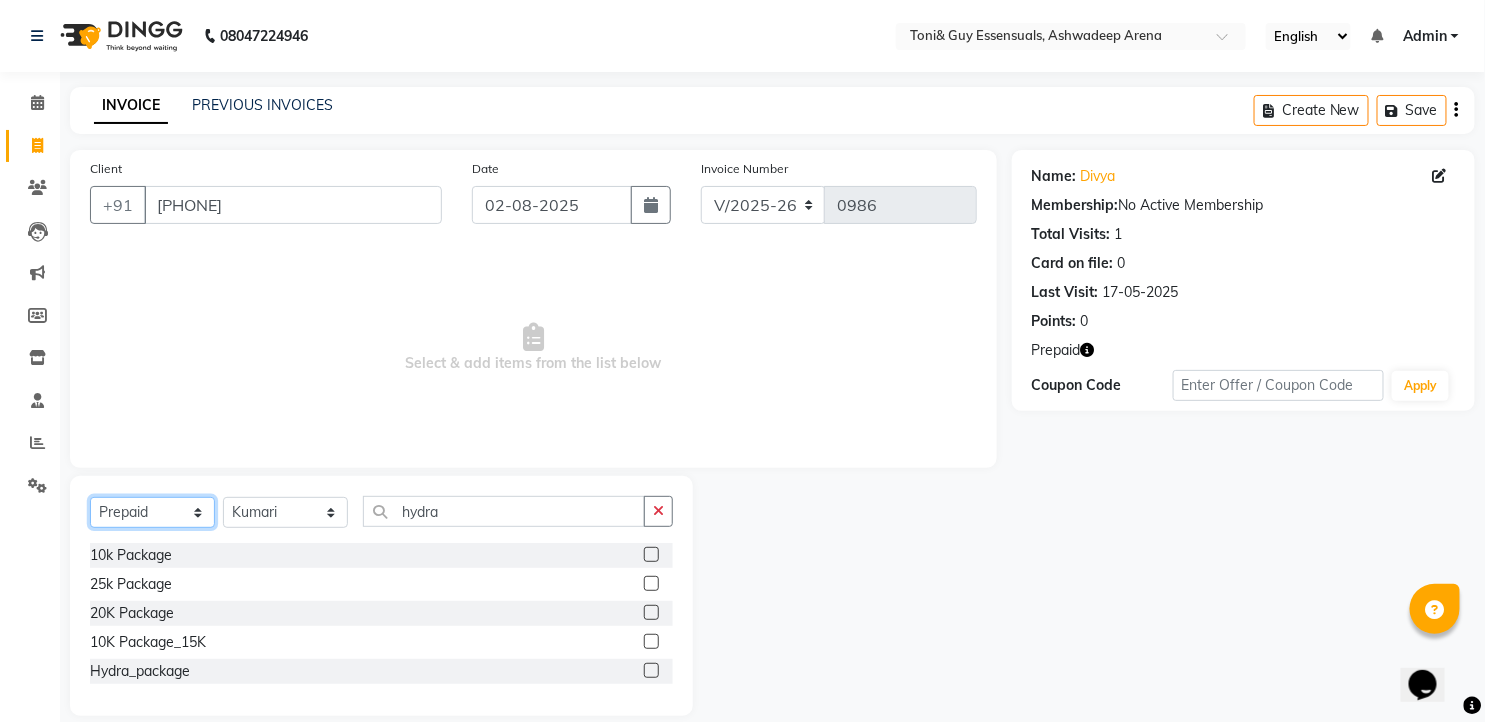 click on "Select  Service  Product  Membership  Package Voucher Prepaid Gift Card" 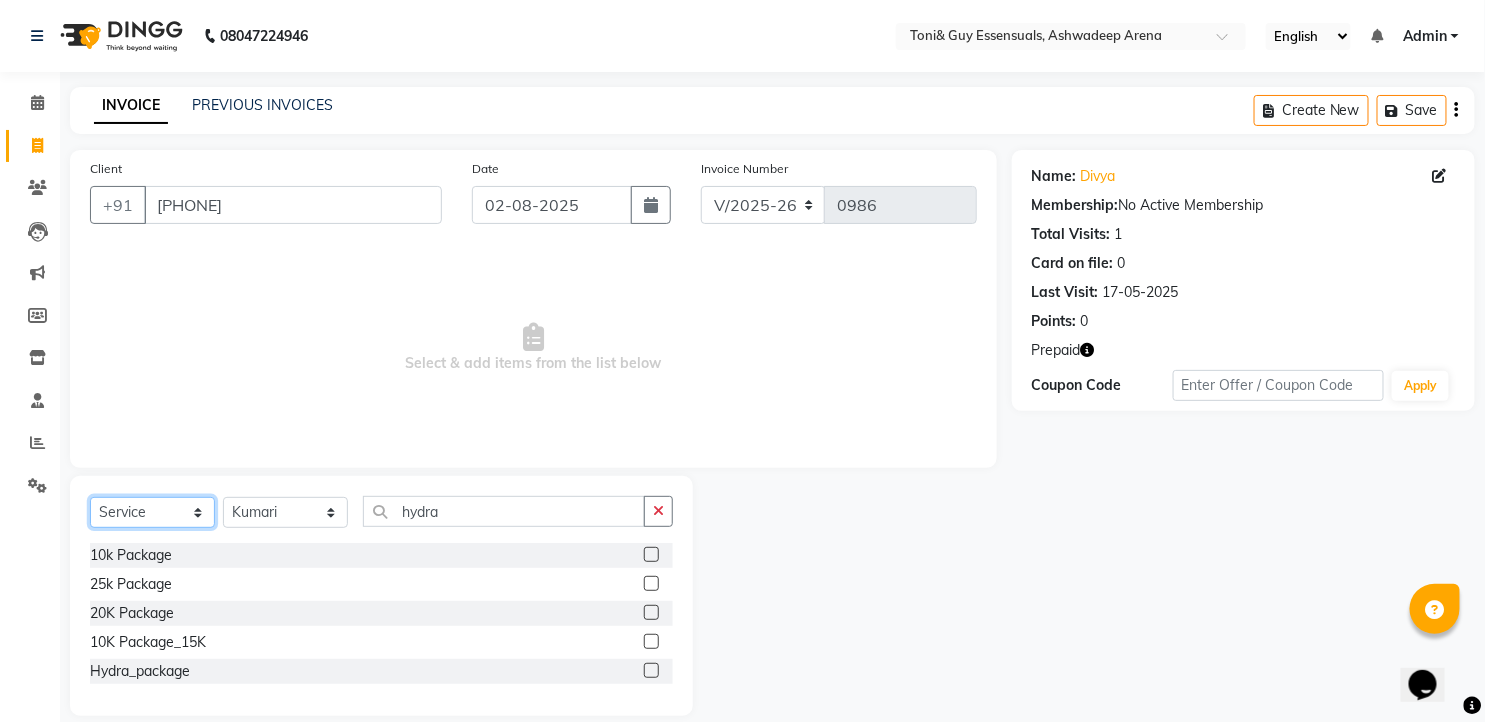 click on "Select  Service  Product  Membership  Package Voucher Prepaid Gift Card" 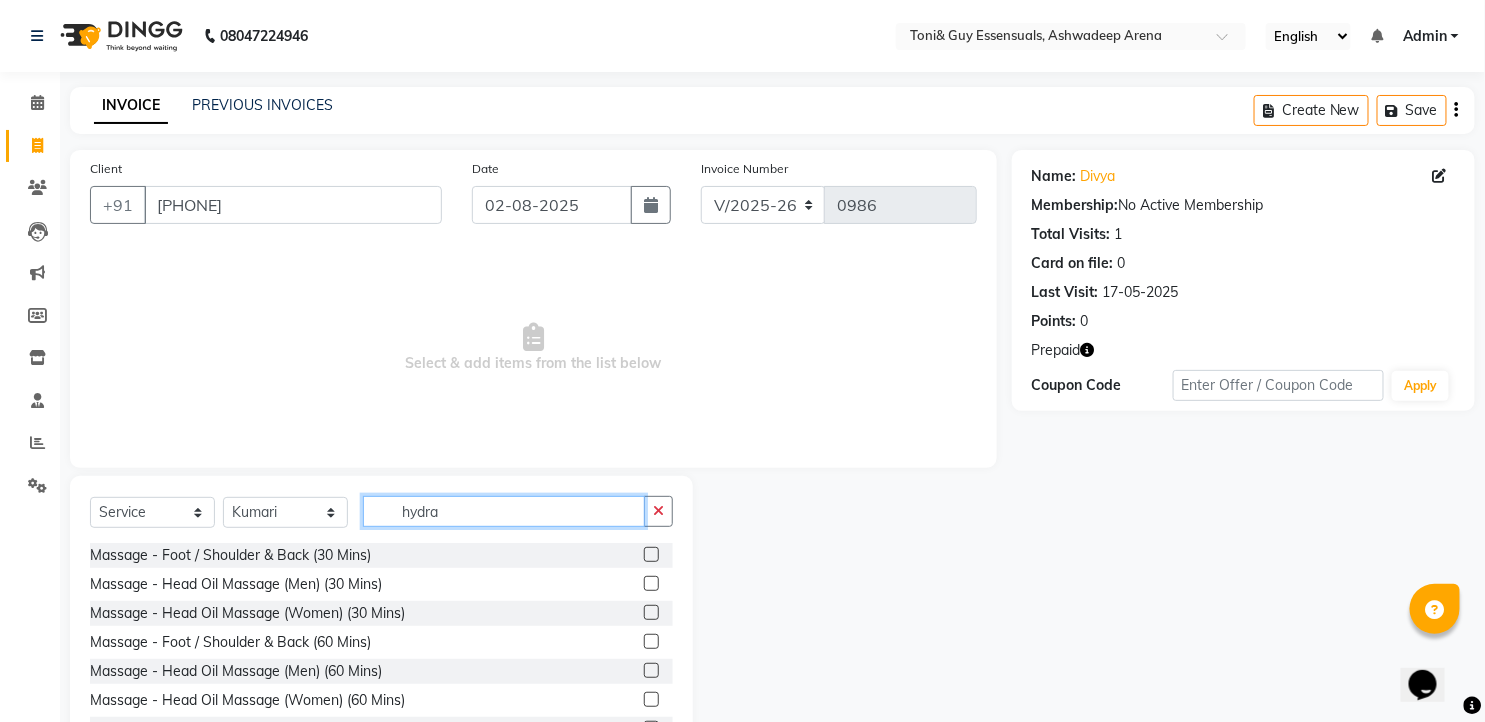 click on "hydra" 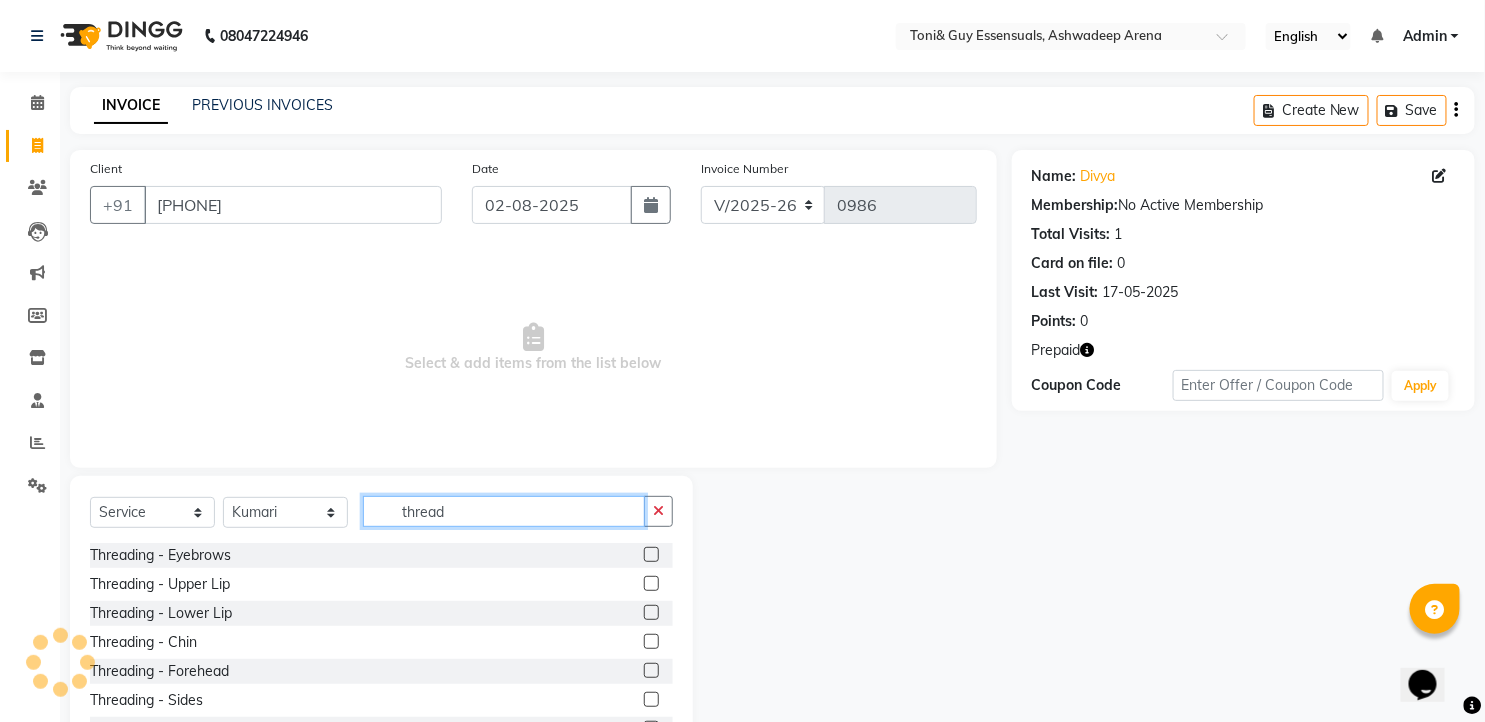 type on "thread" 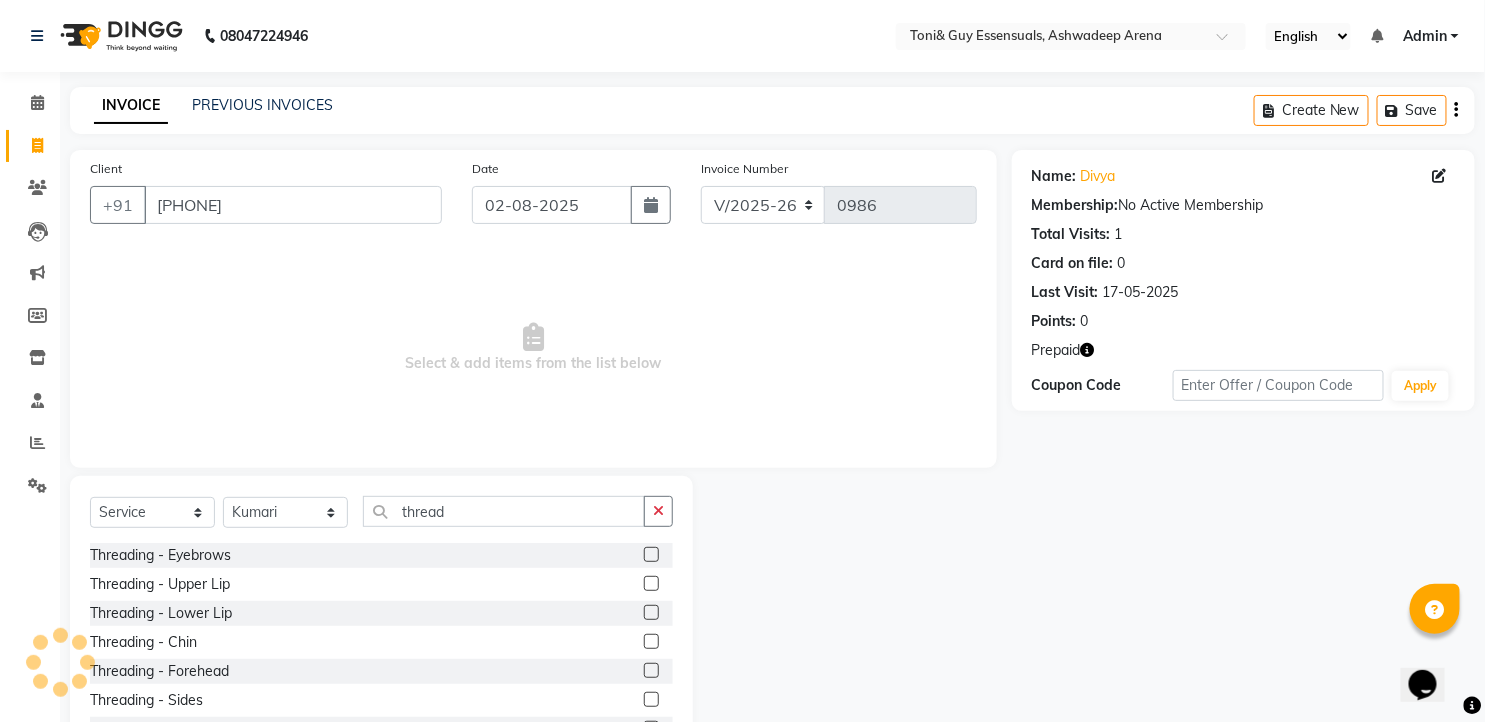 click 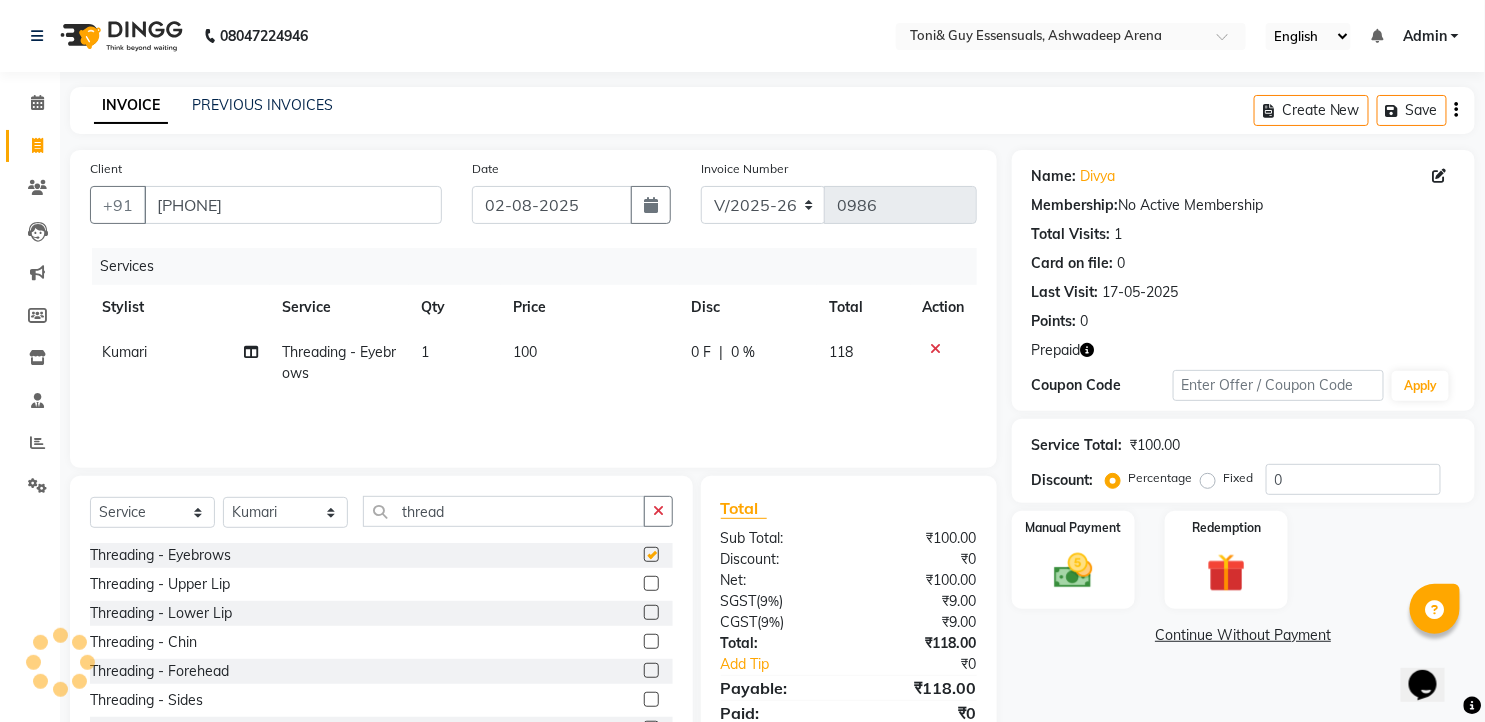 checkbox on "false" 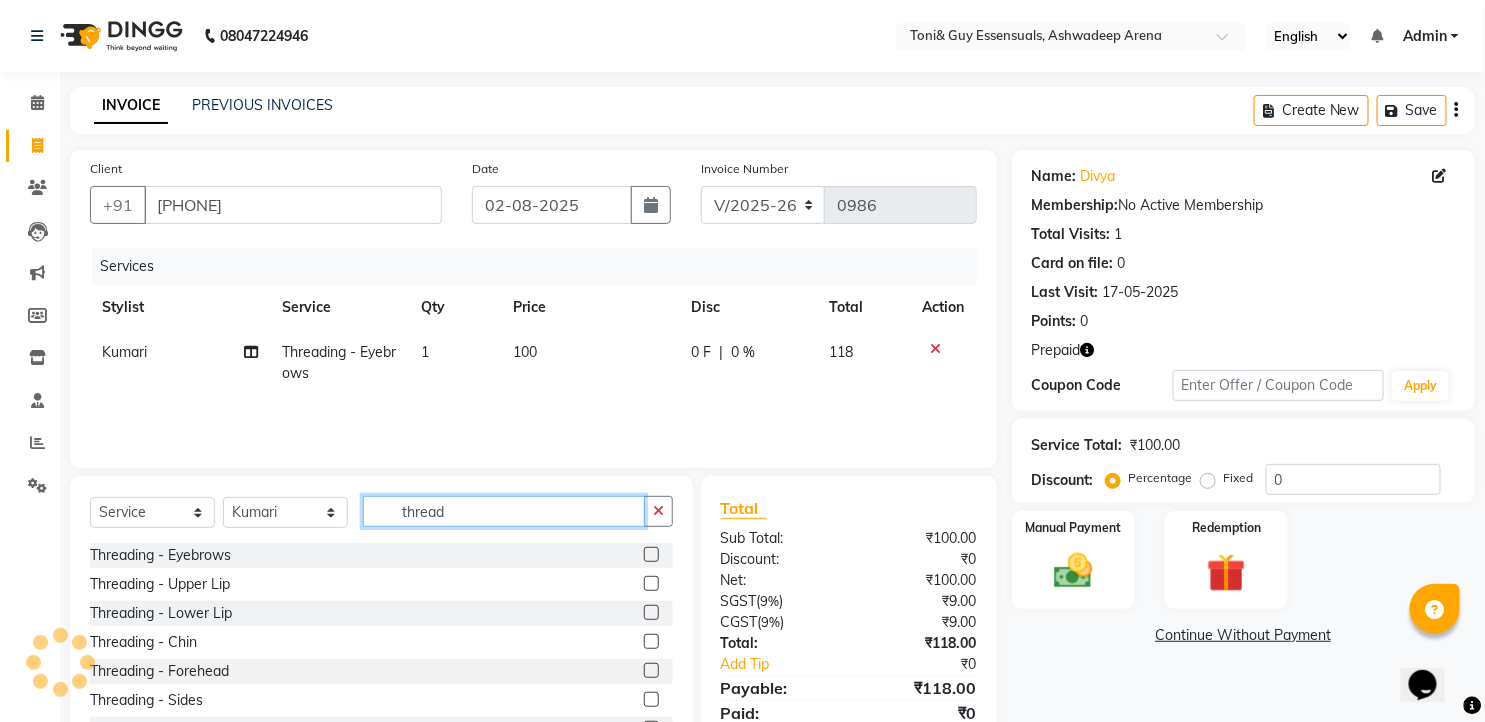 drag, startPoint x: 448, startPoint y: 506, endPoint x: 301, endPoint y: 518, distance: 147.48898 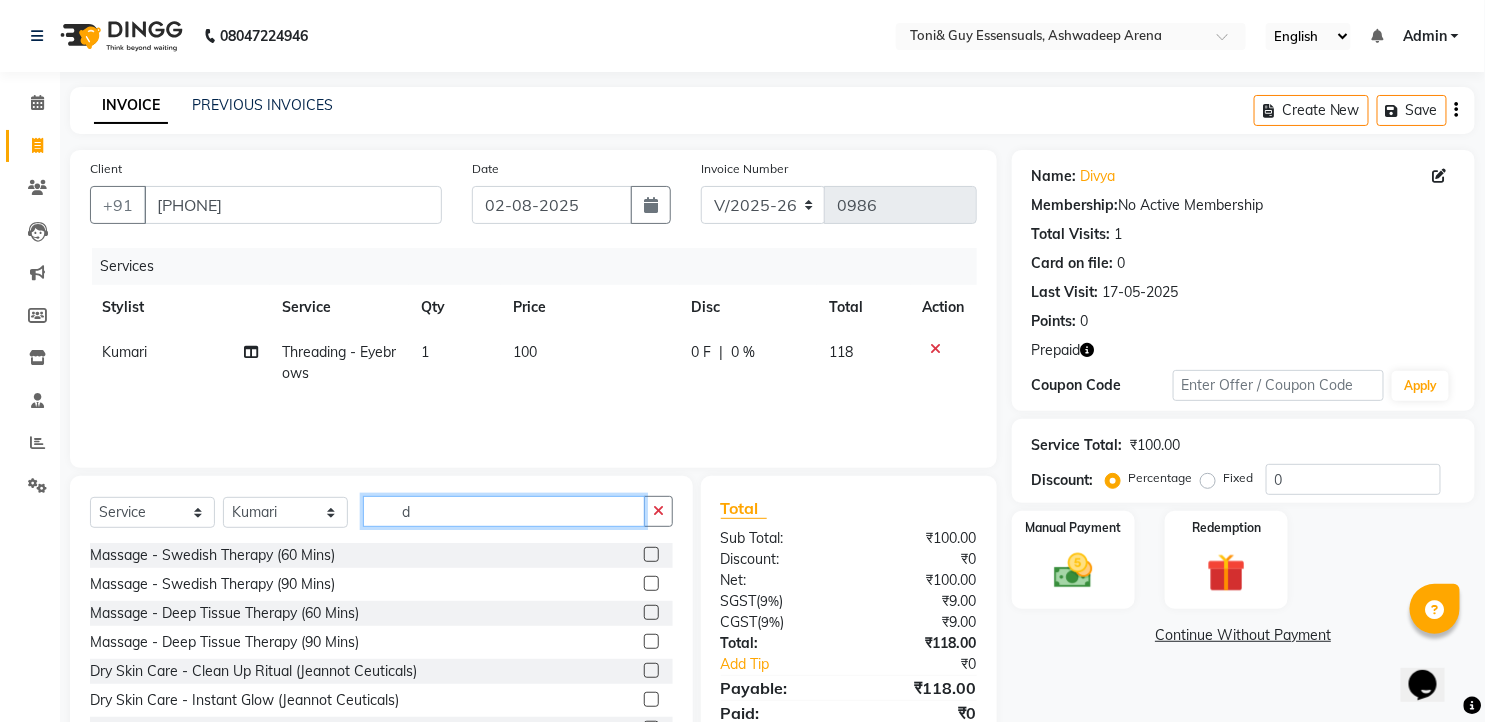type on "d" 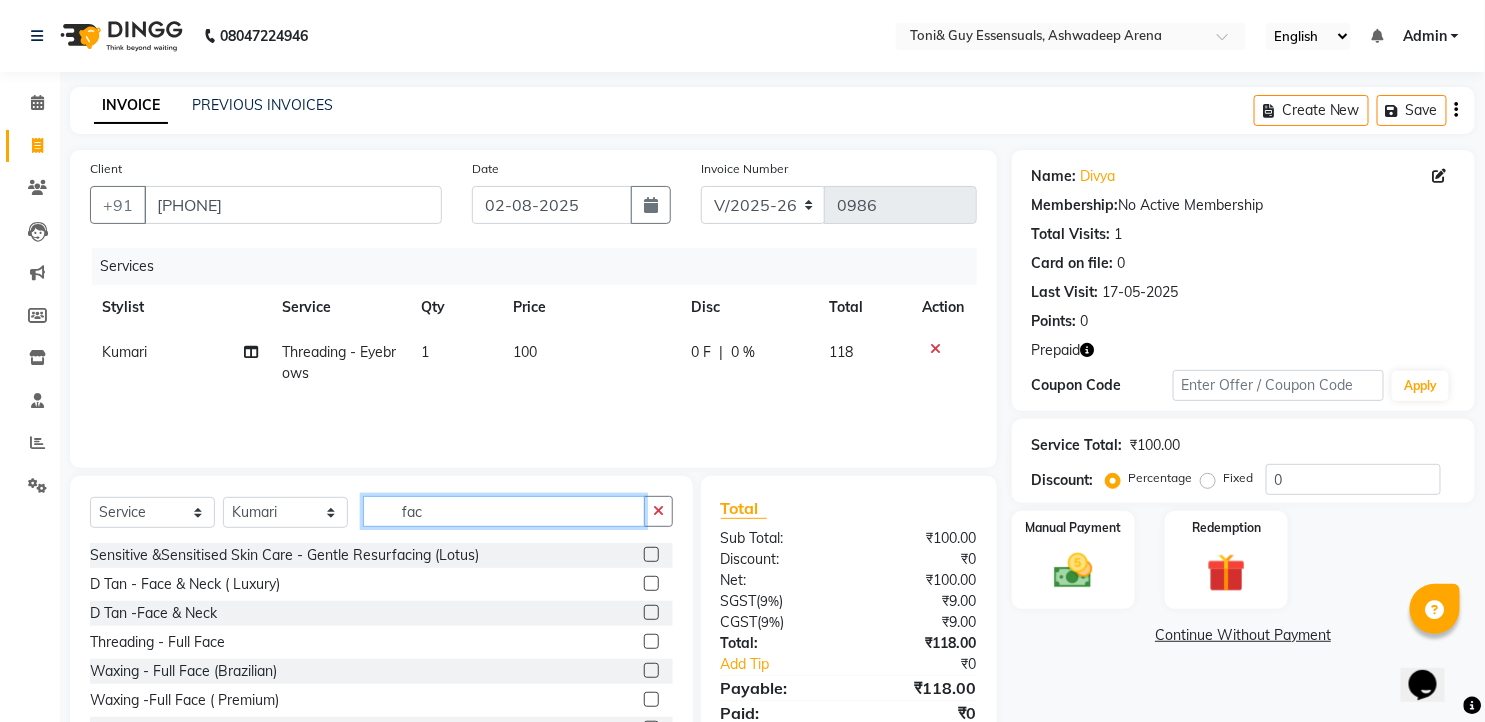 type on "fac" 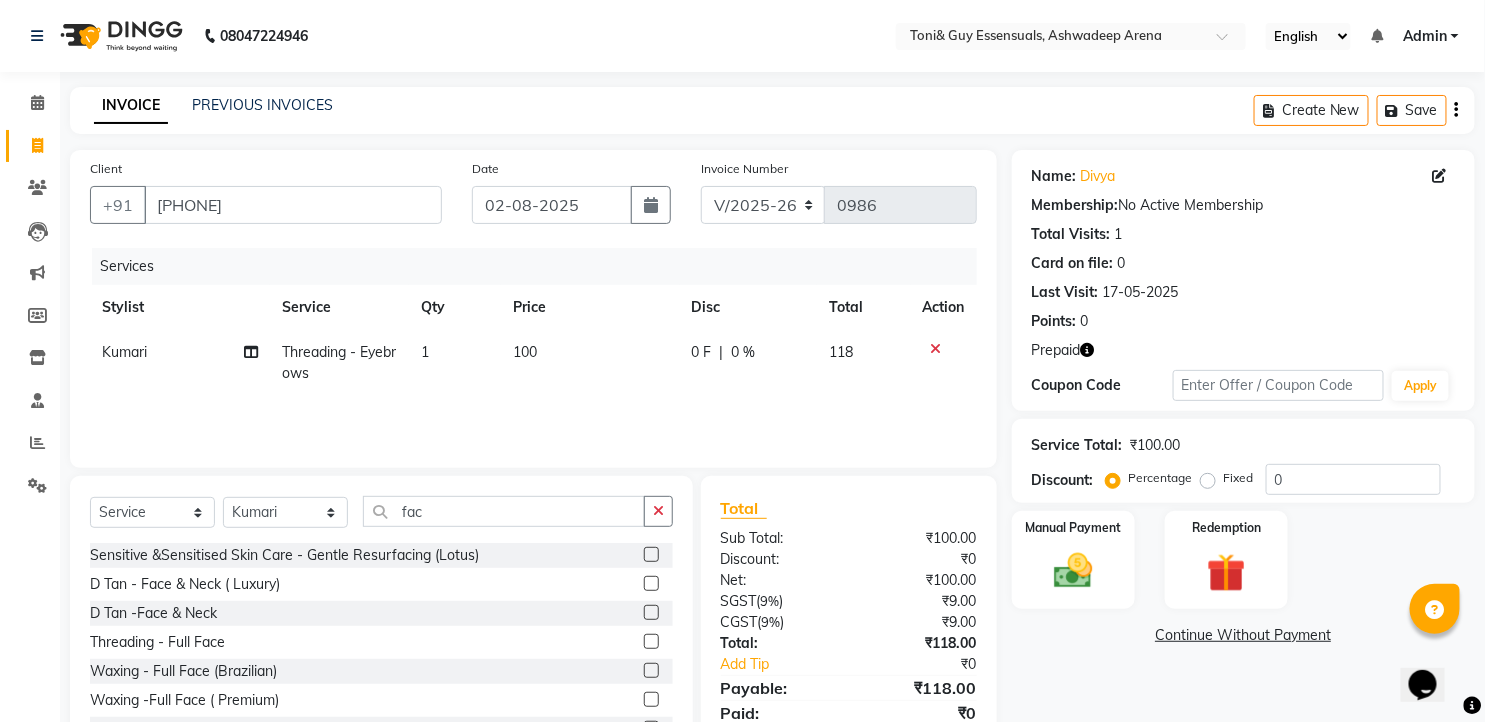 click 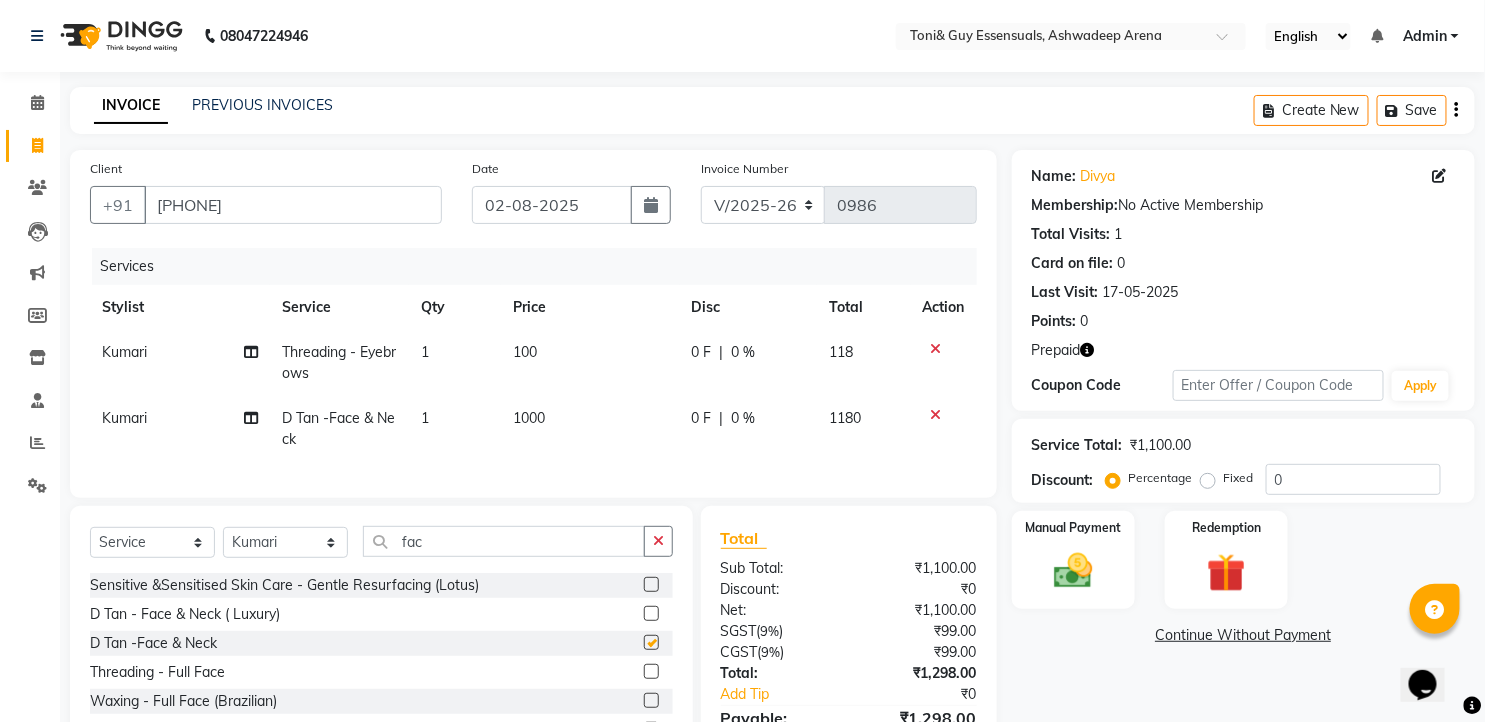 checkbox on "false" 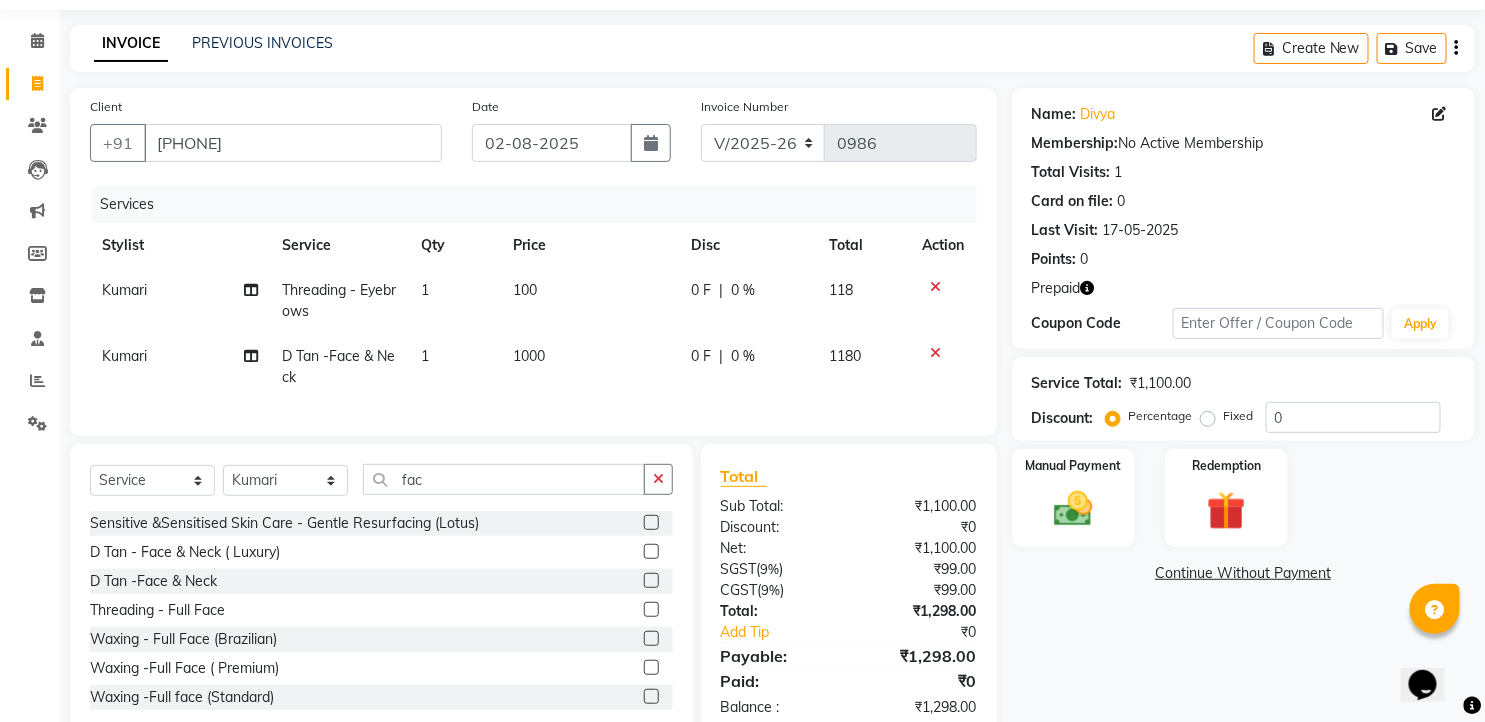 scroll, scrollTop: 125, scrollLeft: 0, axis: vertical 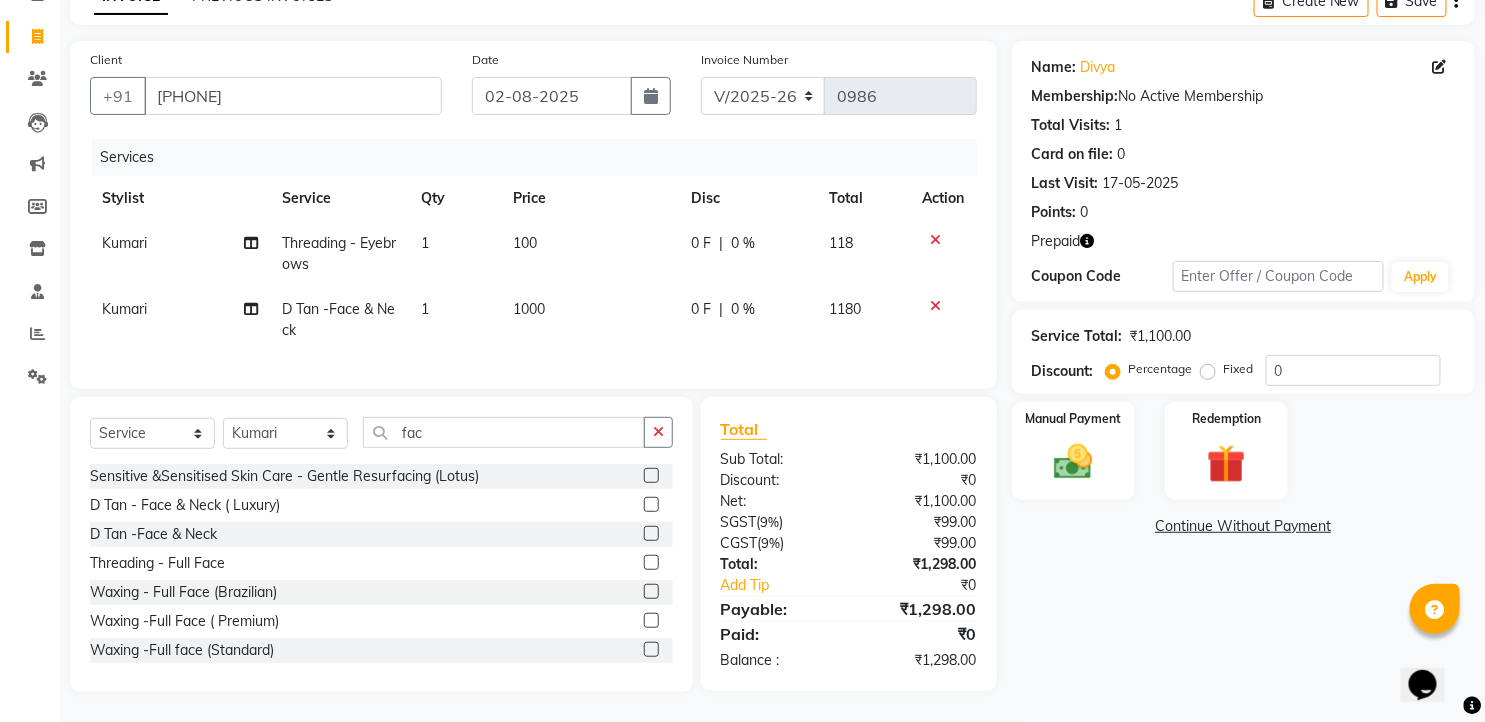 click 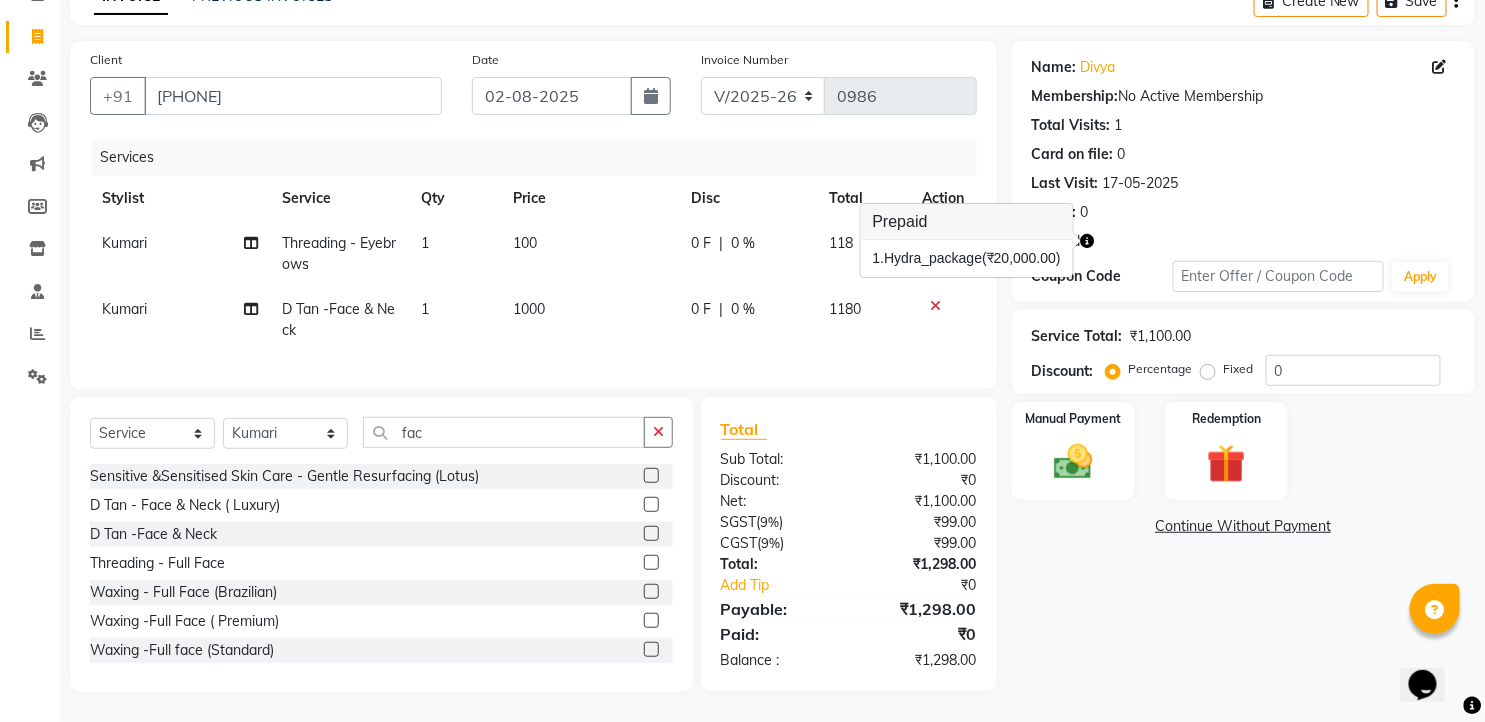 click on "Prepaid" 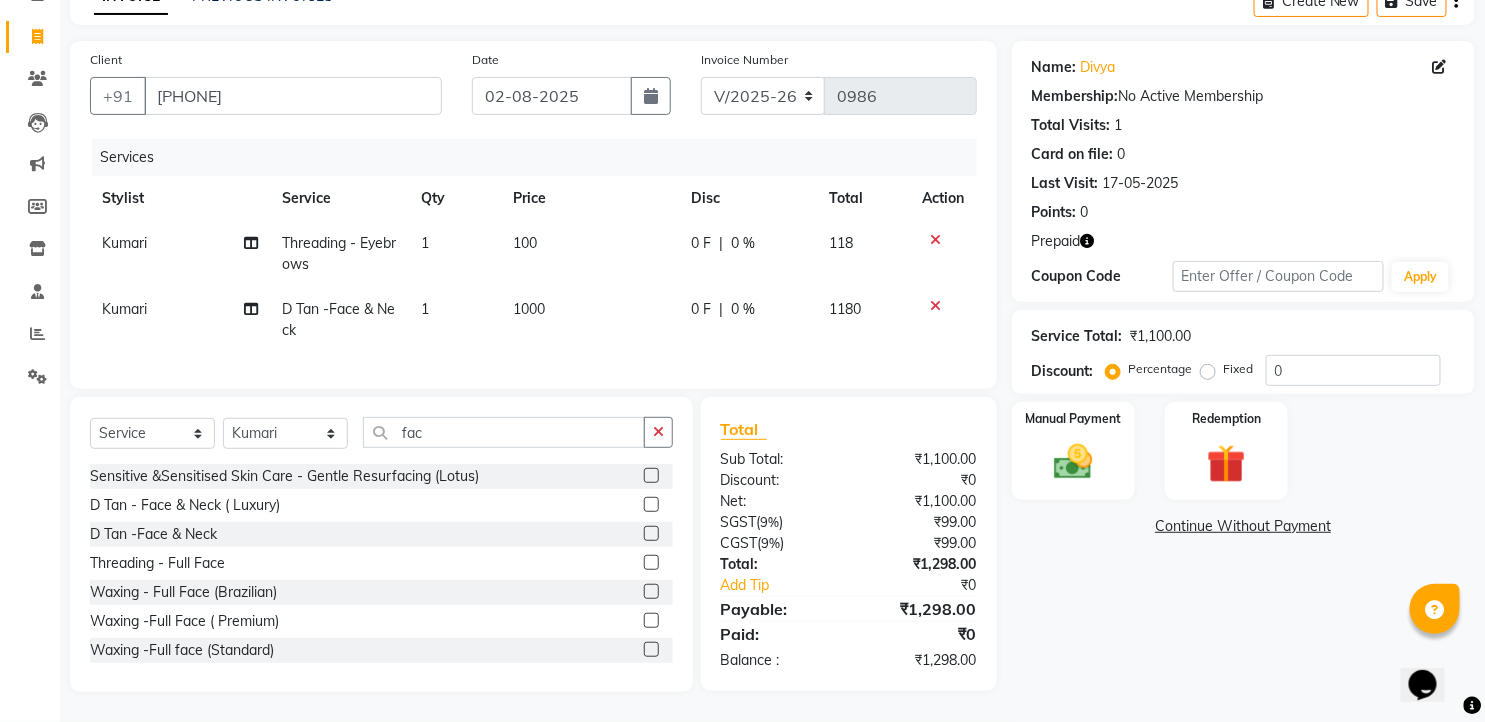click 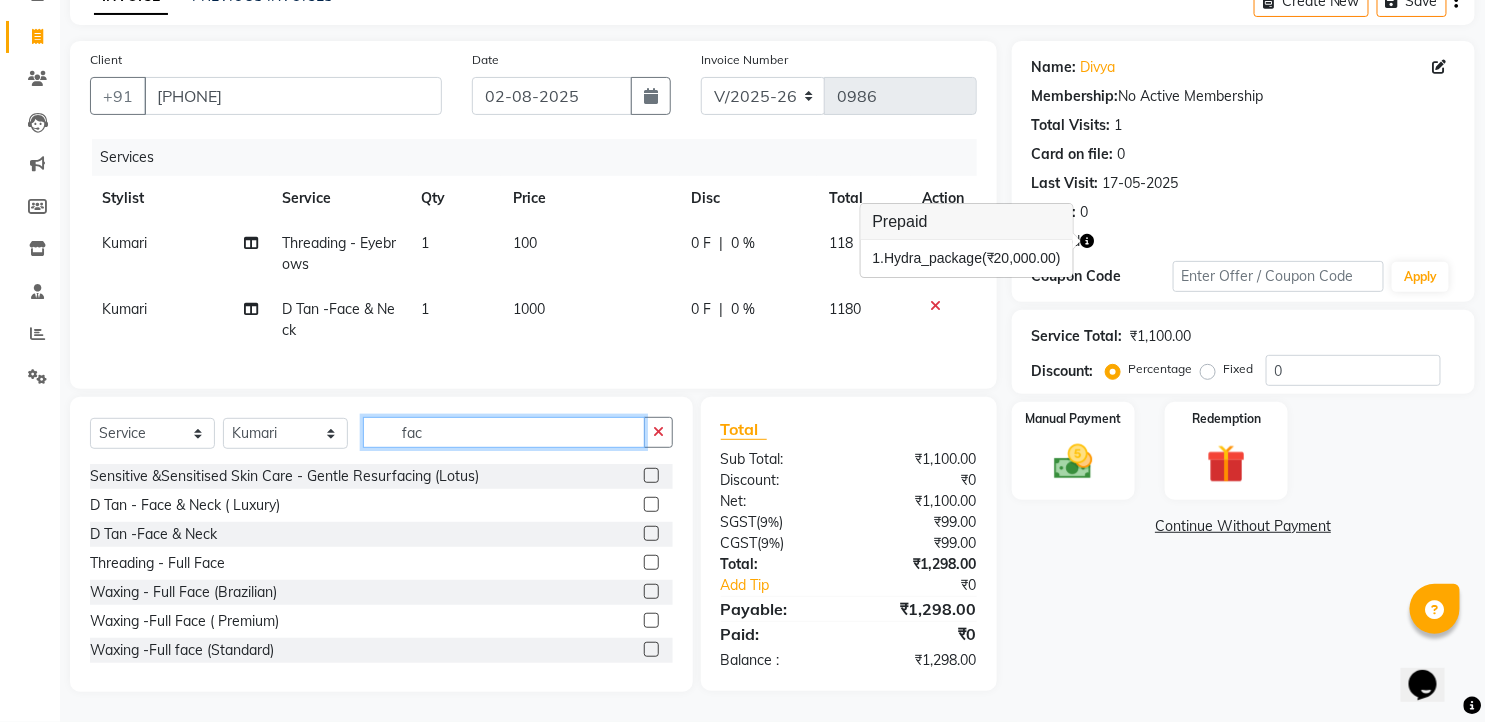 drag, startPoint x: 424, startPoint y: 440, endPoint x: 346, endPoint y: 440, distance: 78 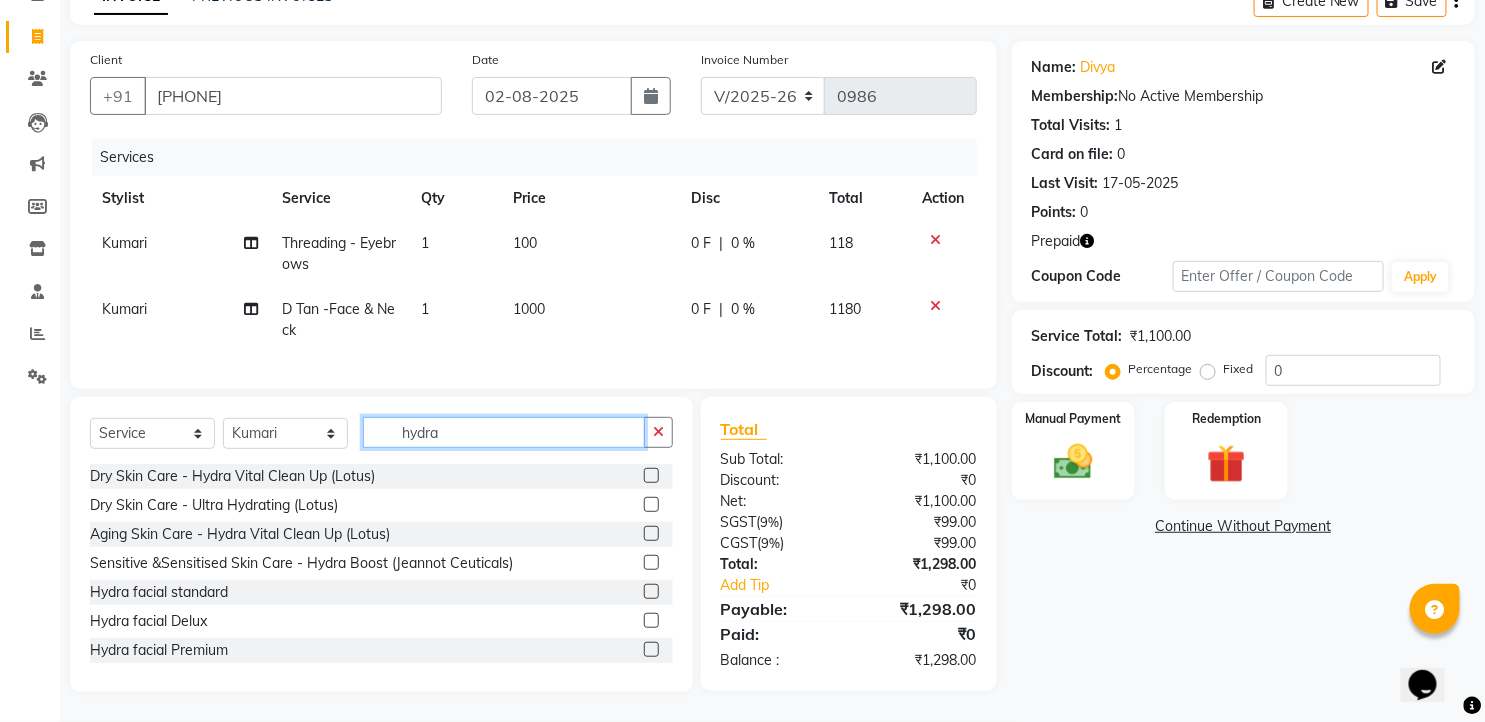 type on "hydra" 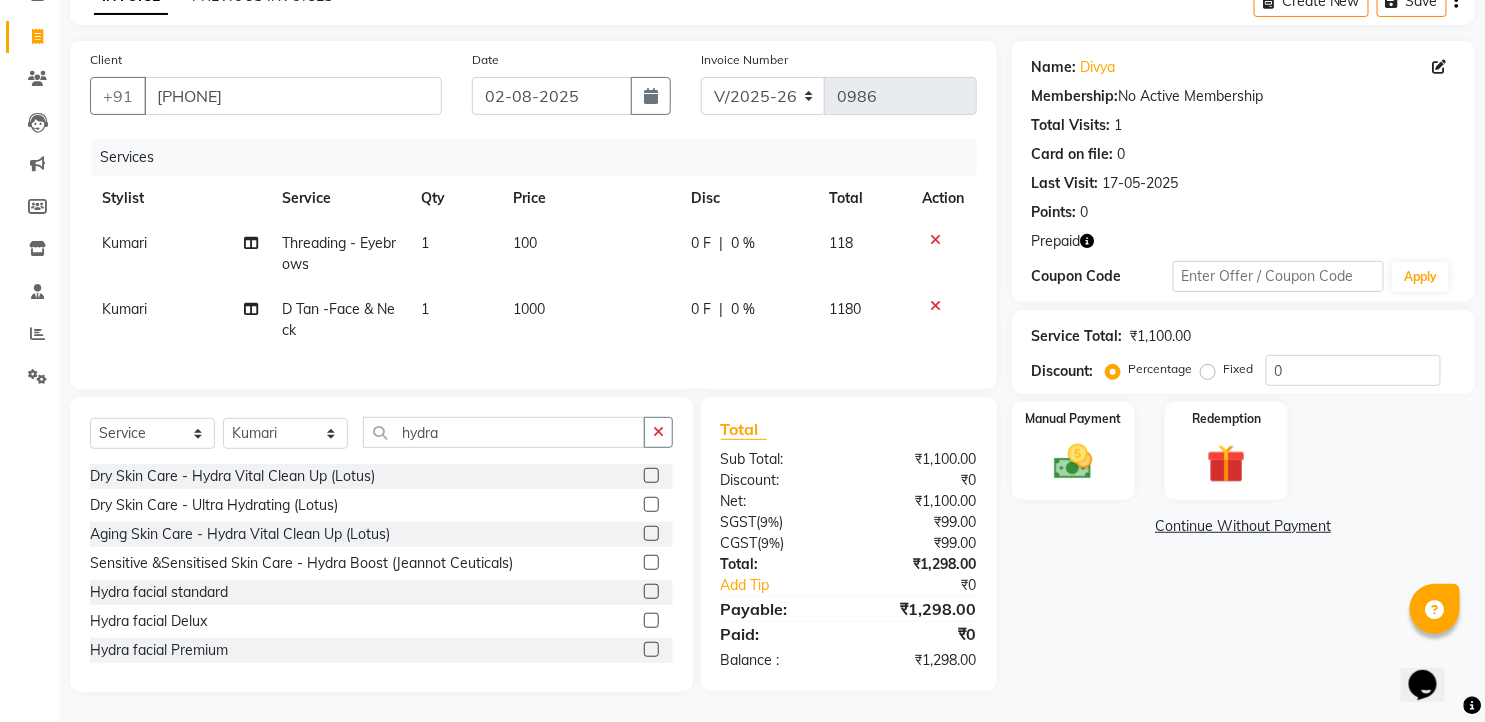 click 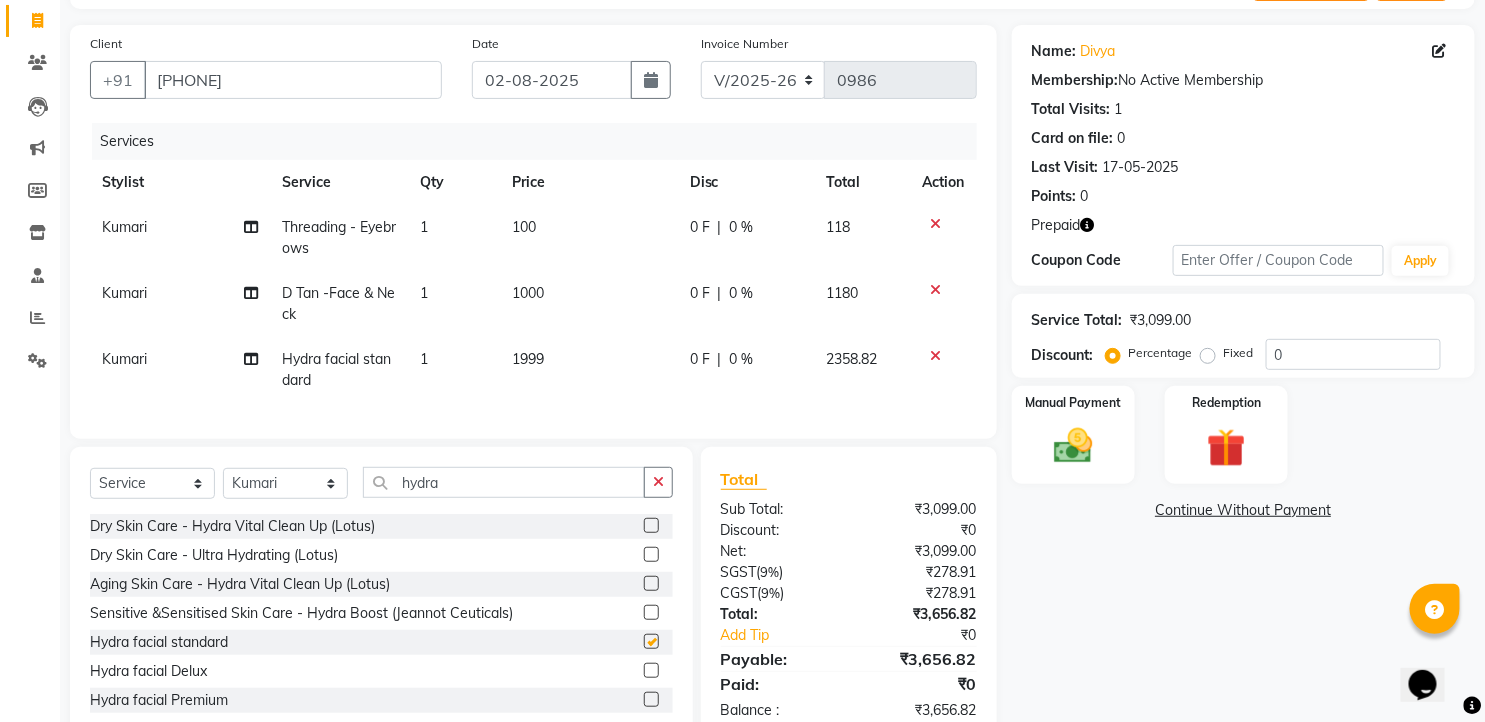 checkbox on "false" 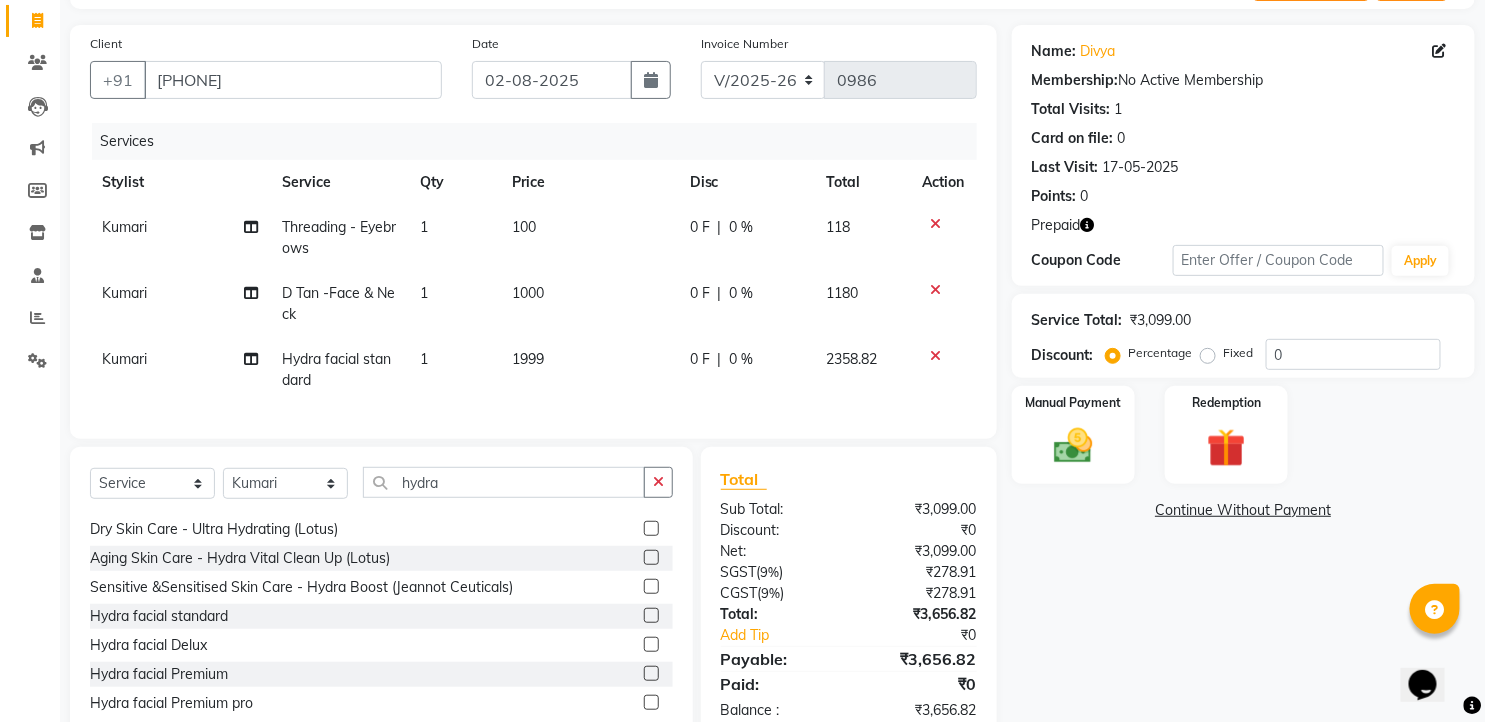 scroll, scrollTop: 32, scrollLeft: 0, axis: vertical 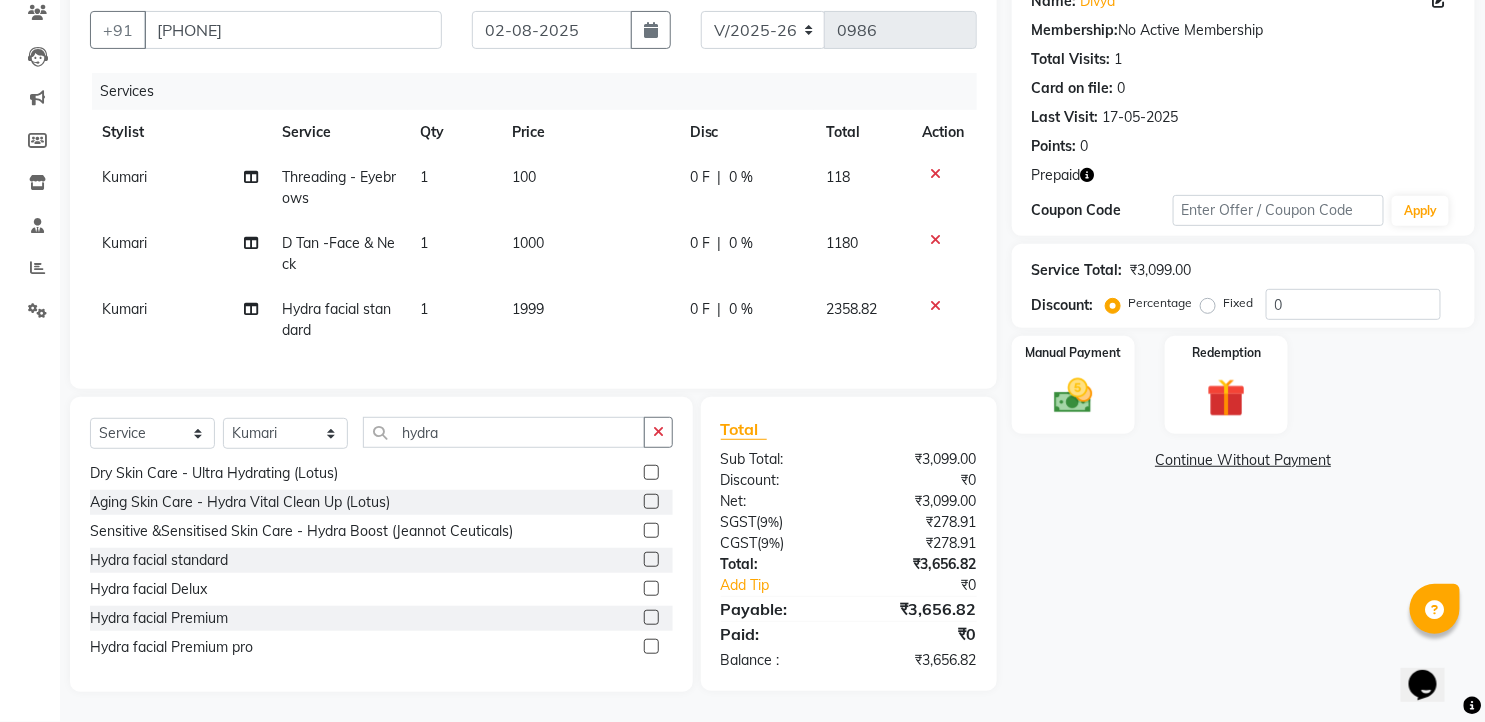 click 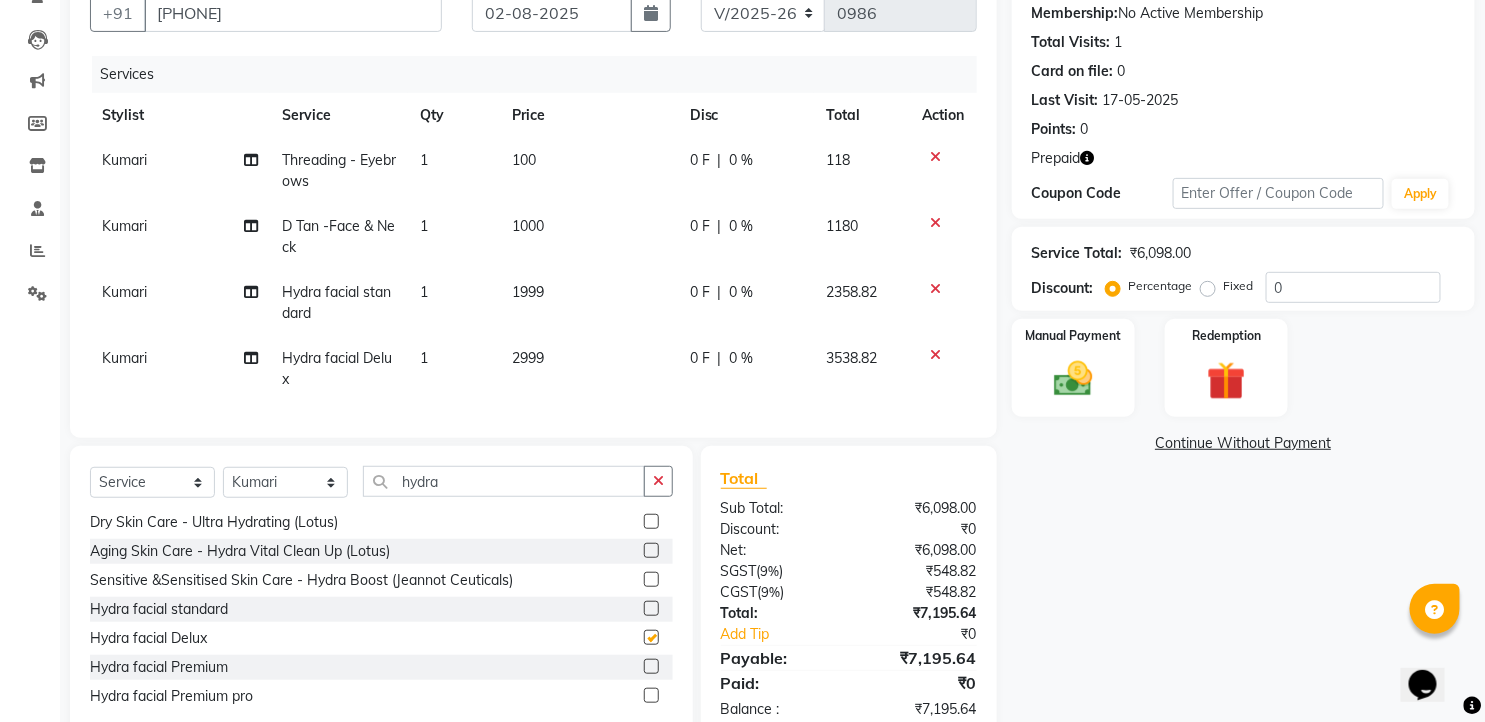 checkbox on "false" 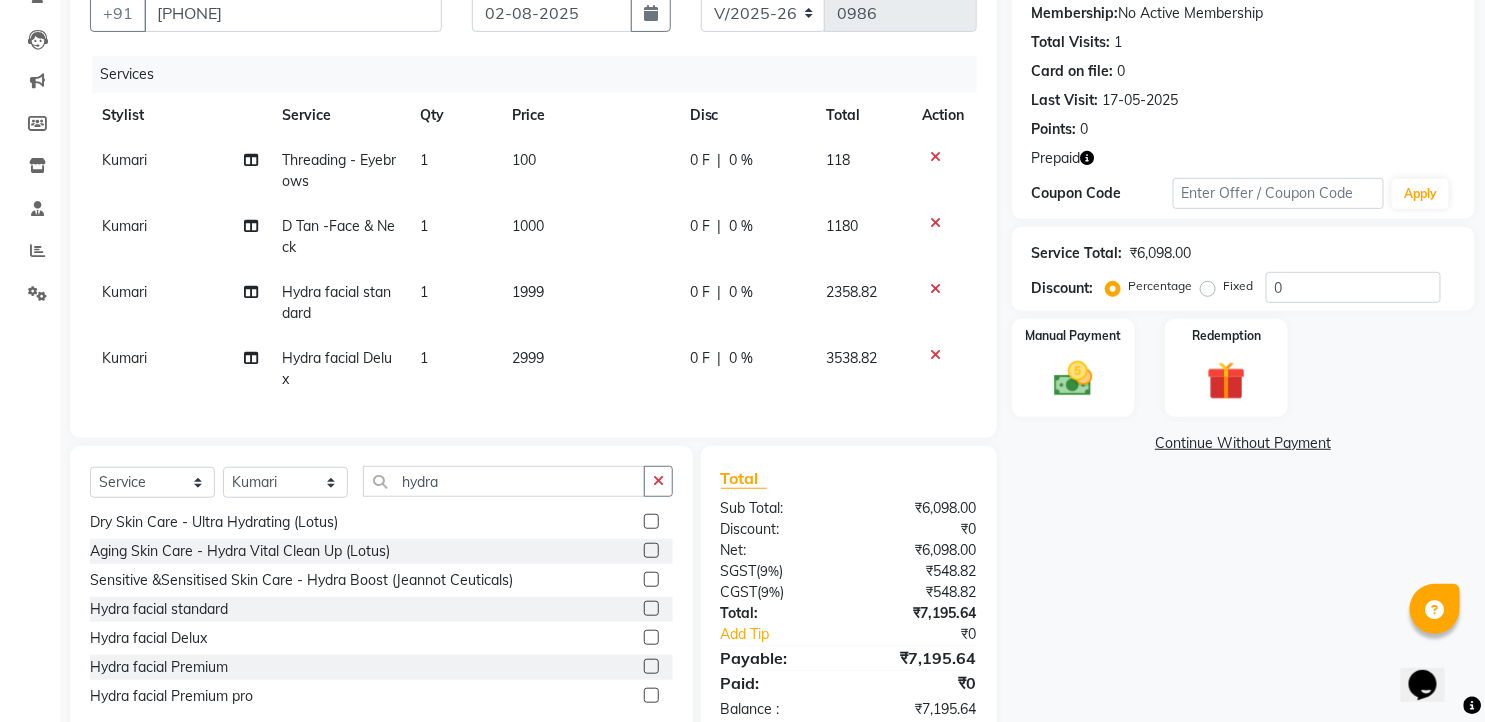 scroll, scrollTop: 31, scrollLeft: 0, axis: vertical 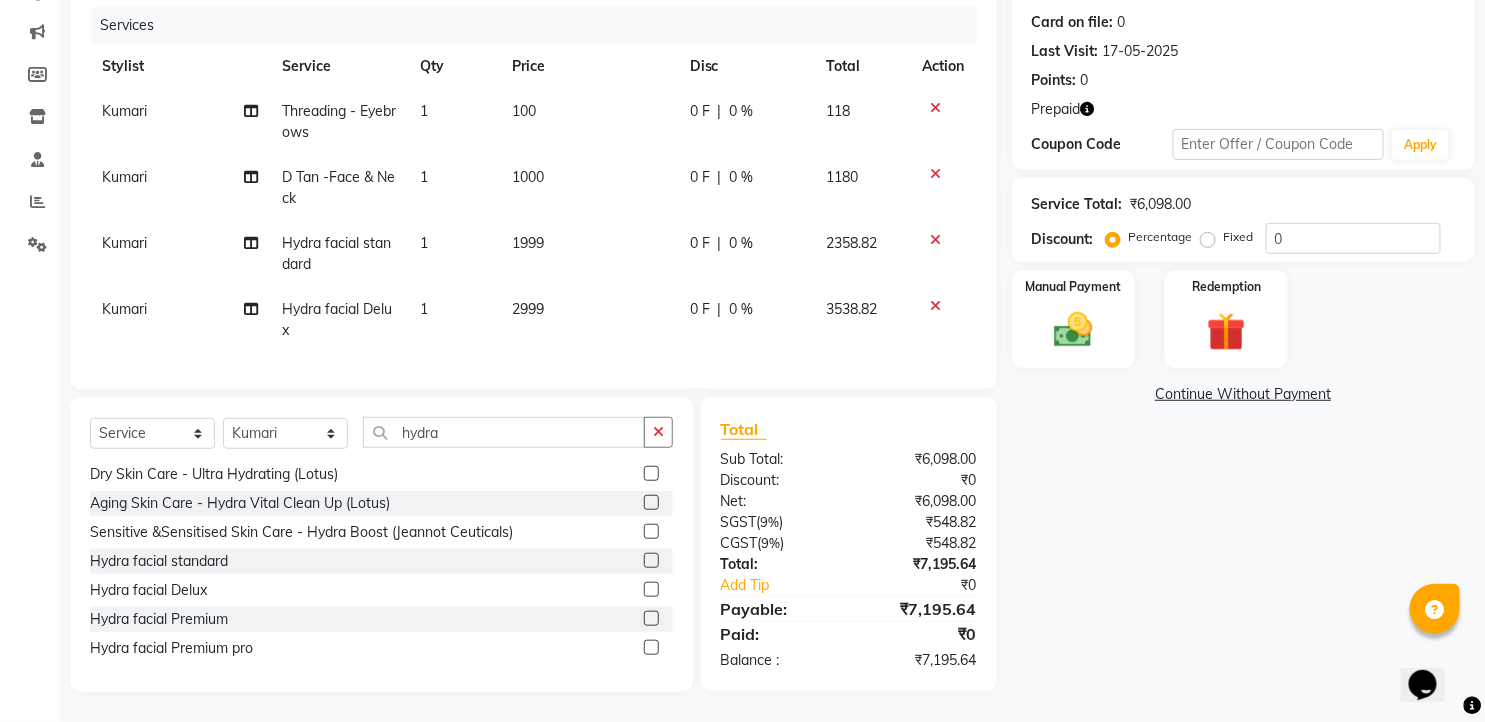 click 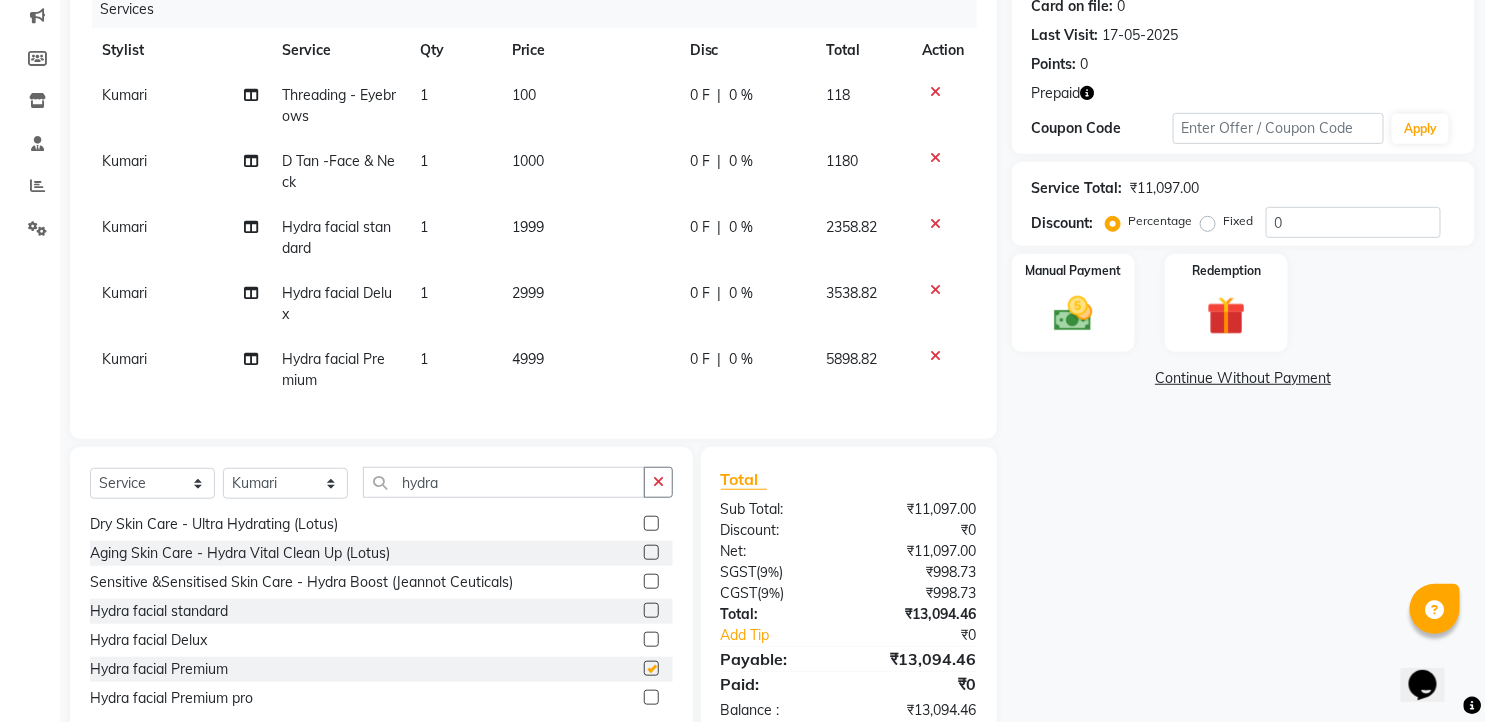 checkbox on "false" 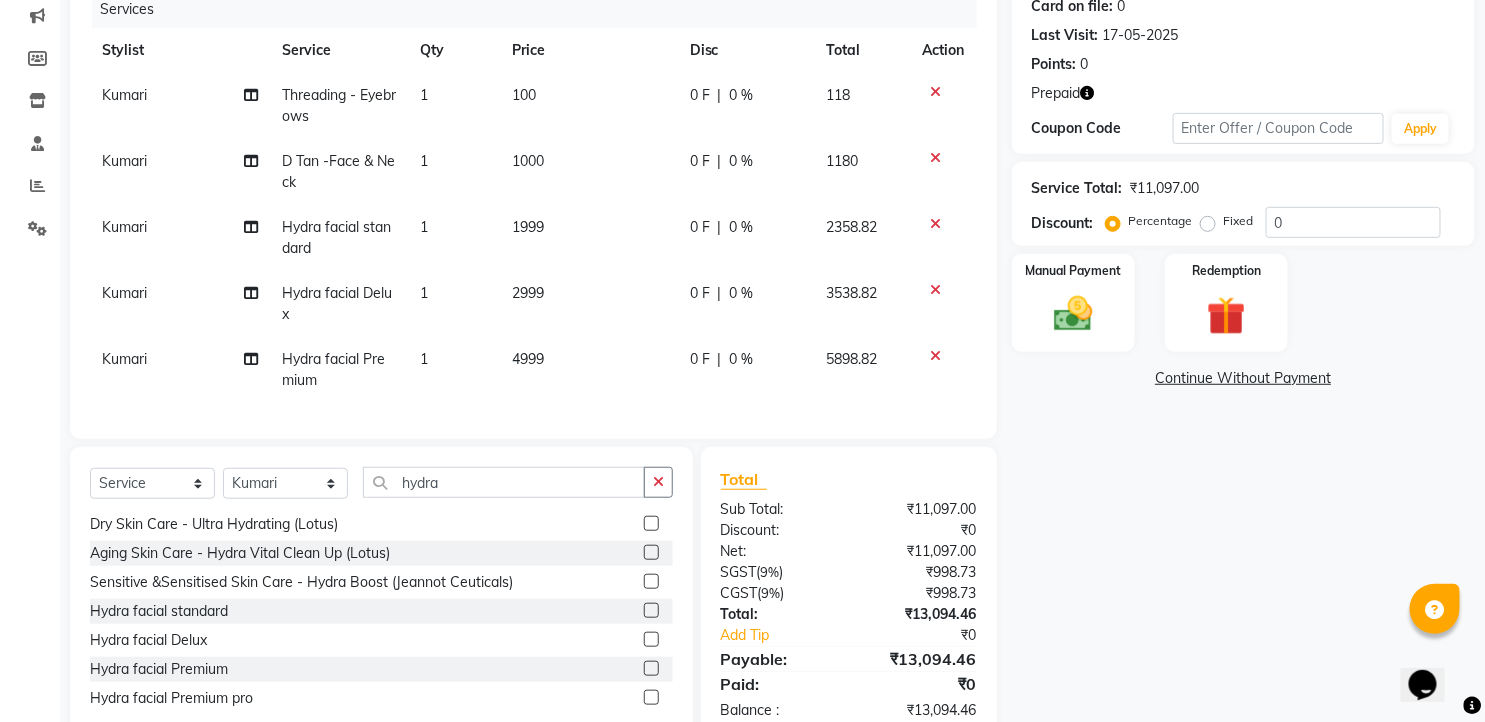 scroll, scrollTop: 32, scrollLeft: 0, axis: vertical 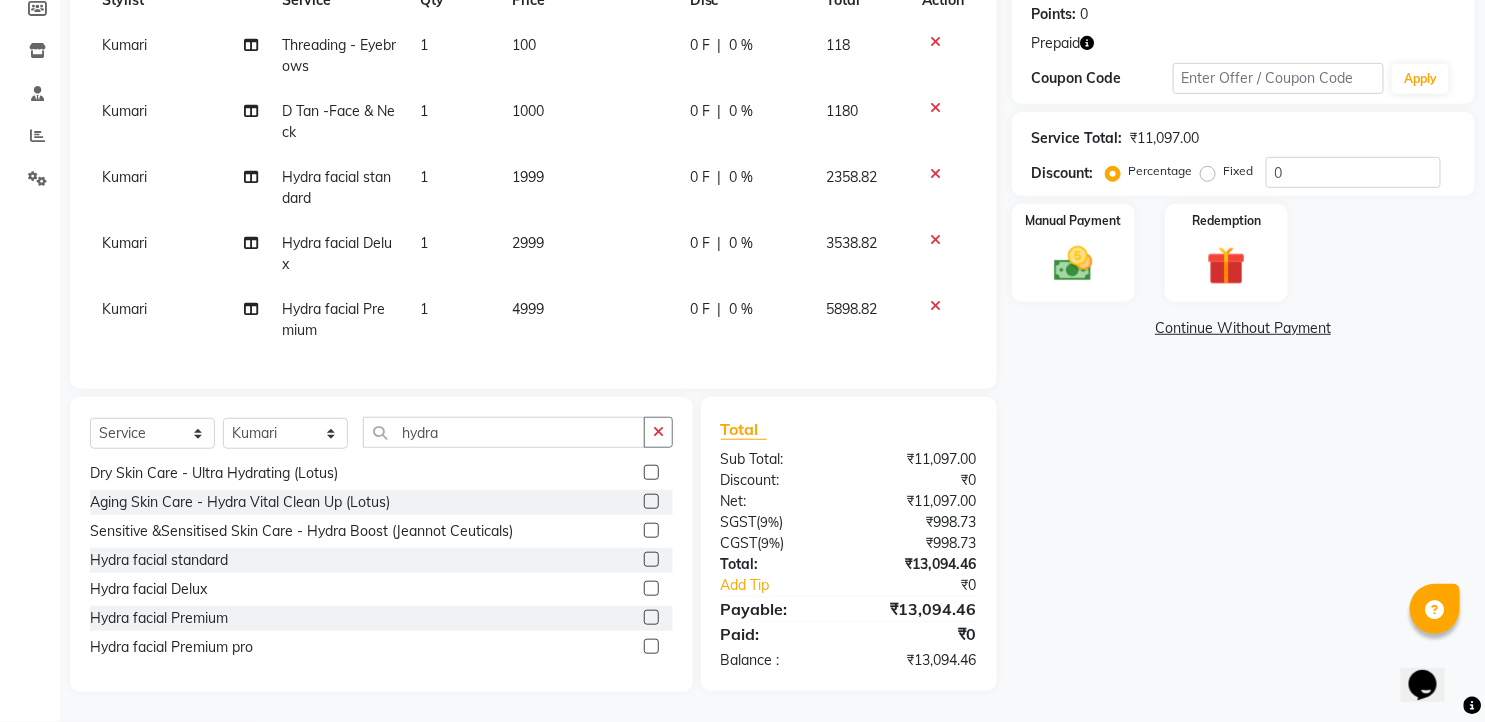 click 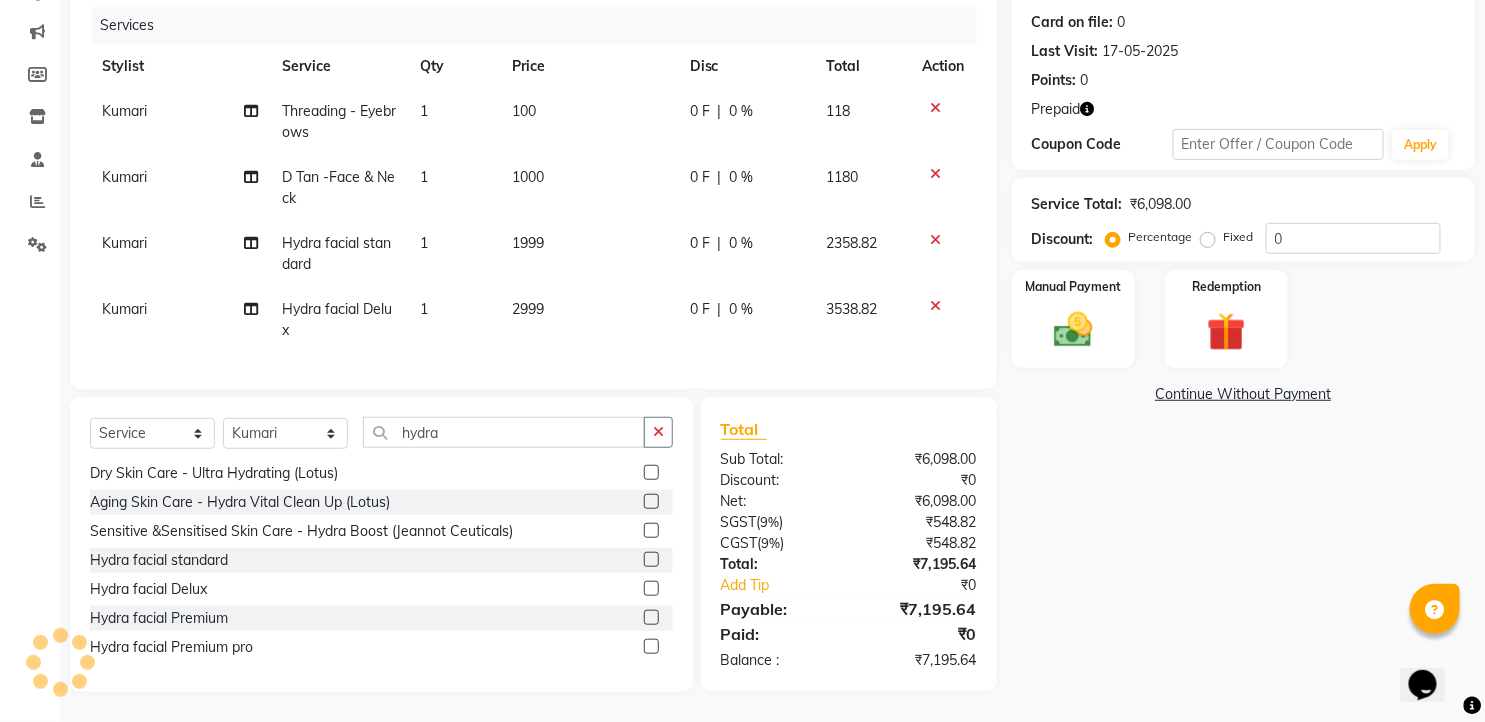 click 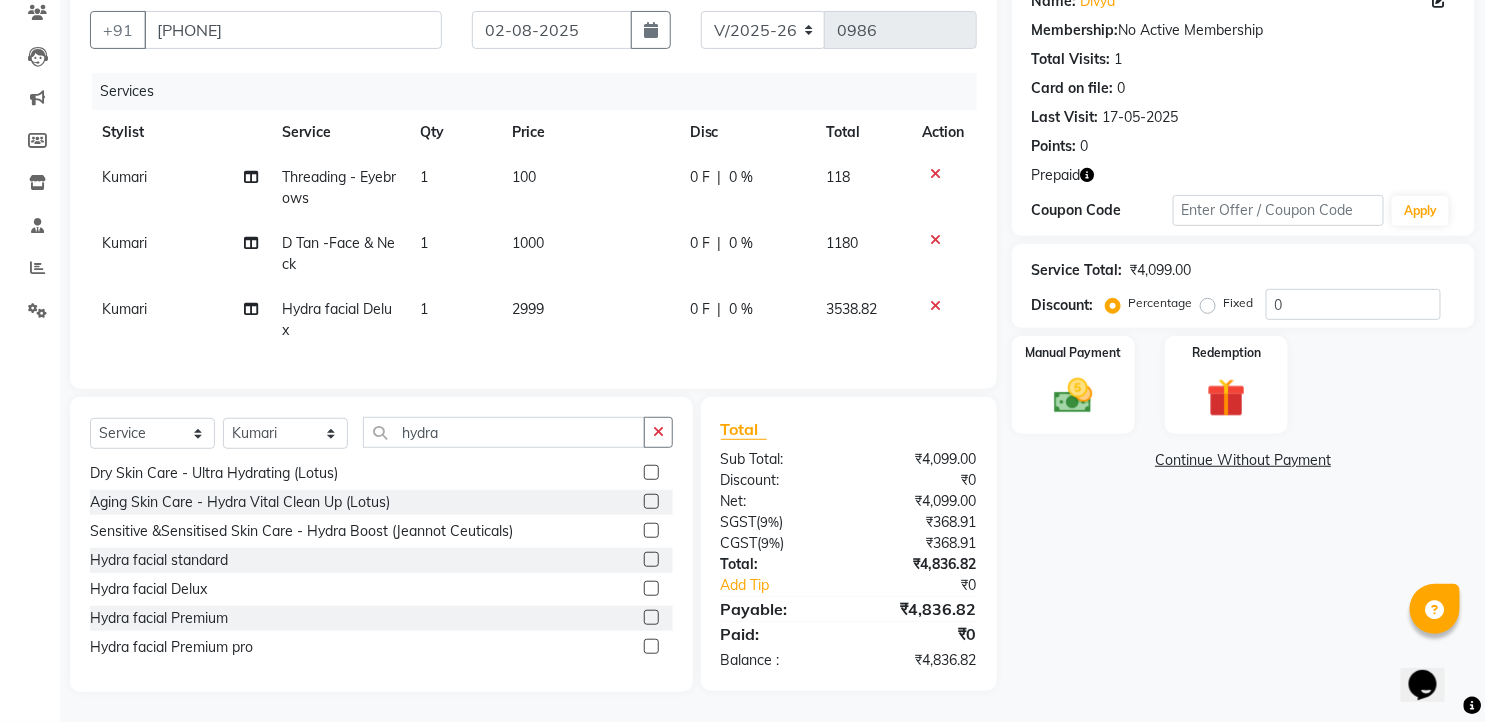 click on "2999" 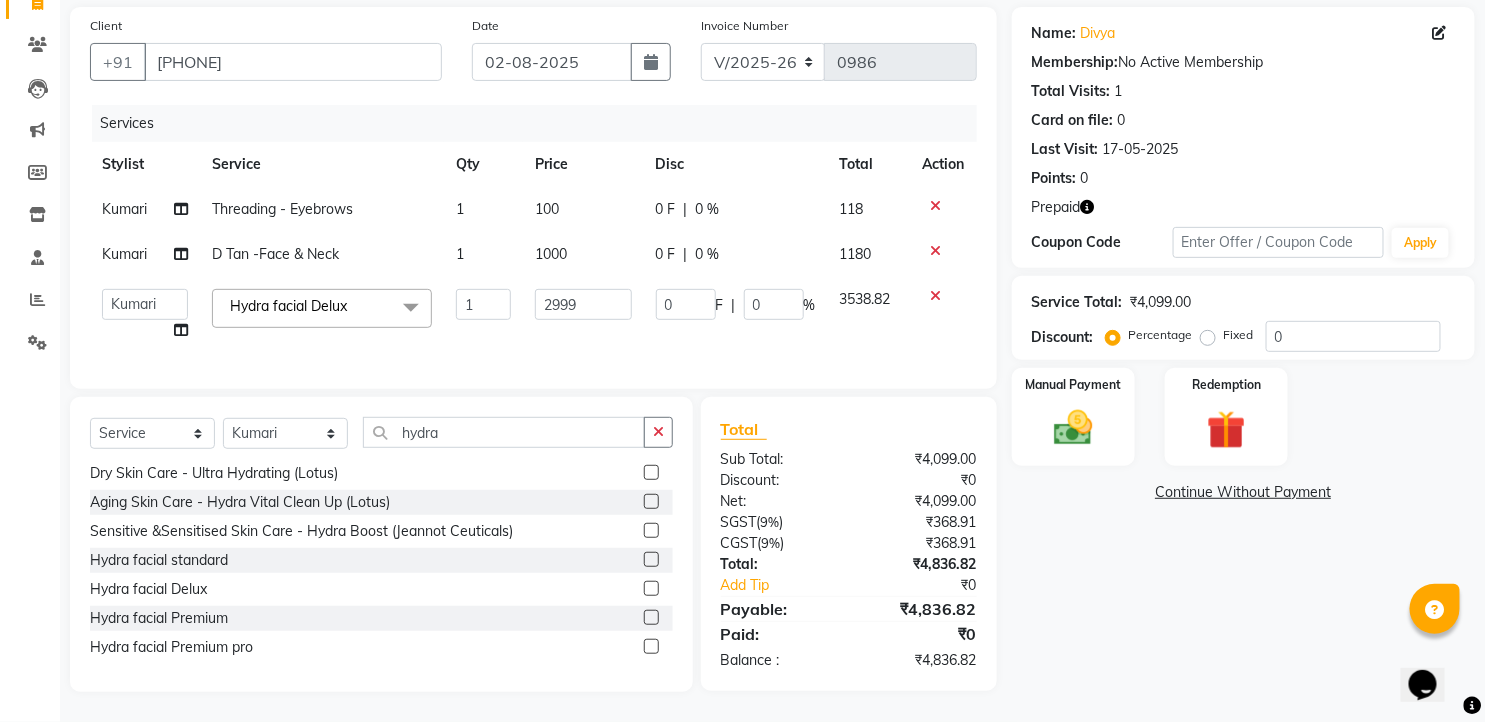 scroll, scrollTop: 160, scrollLeft: 0, axis: vertical 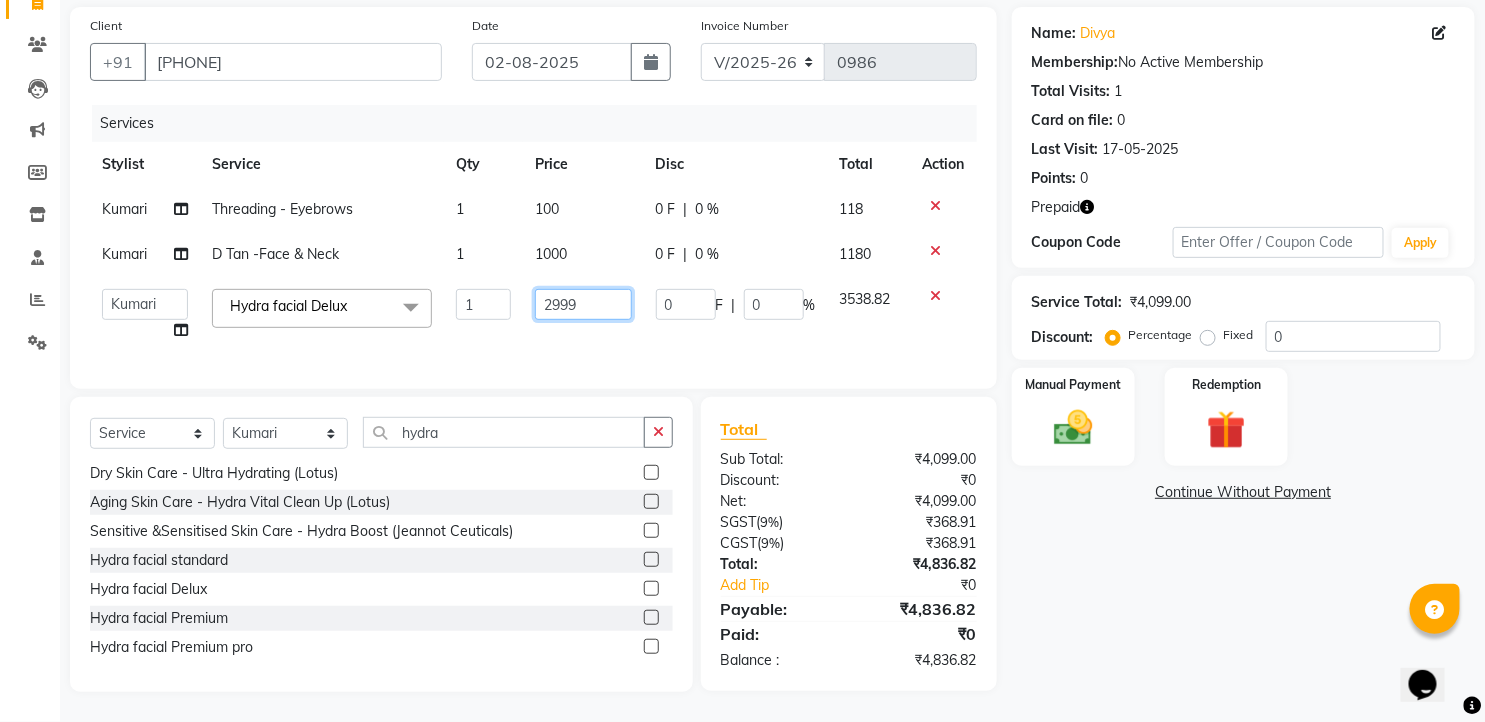 drag, startPoint x: 584, startPoint y: 290, endPoint x: 543, endPoint y: 281, distance: 41.976185 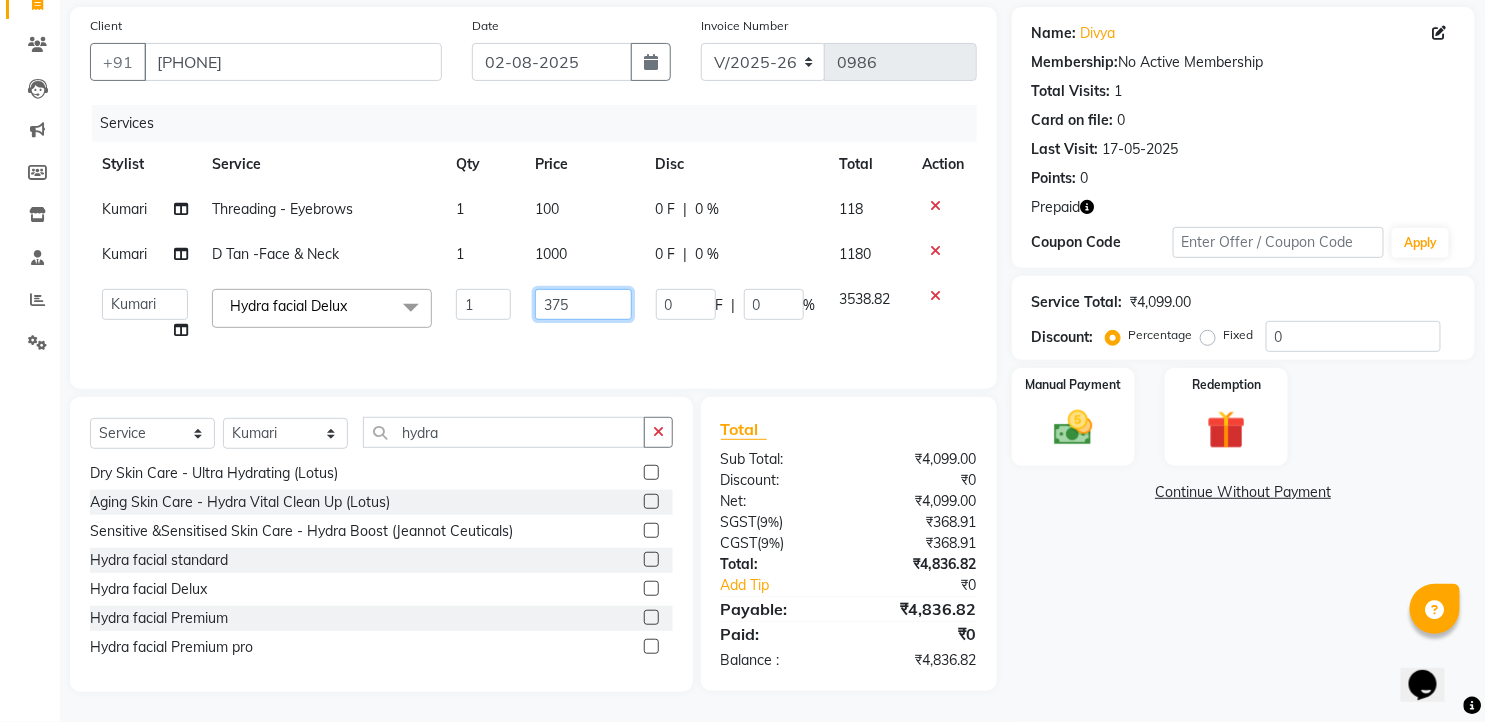 type on "3750" 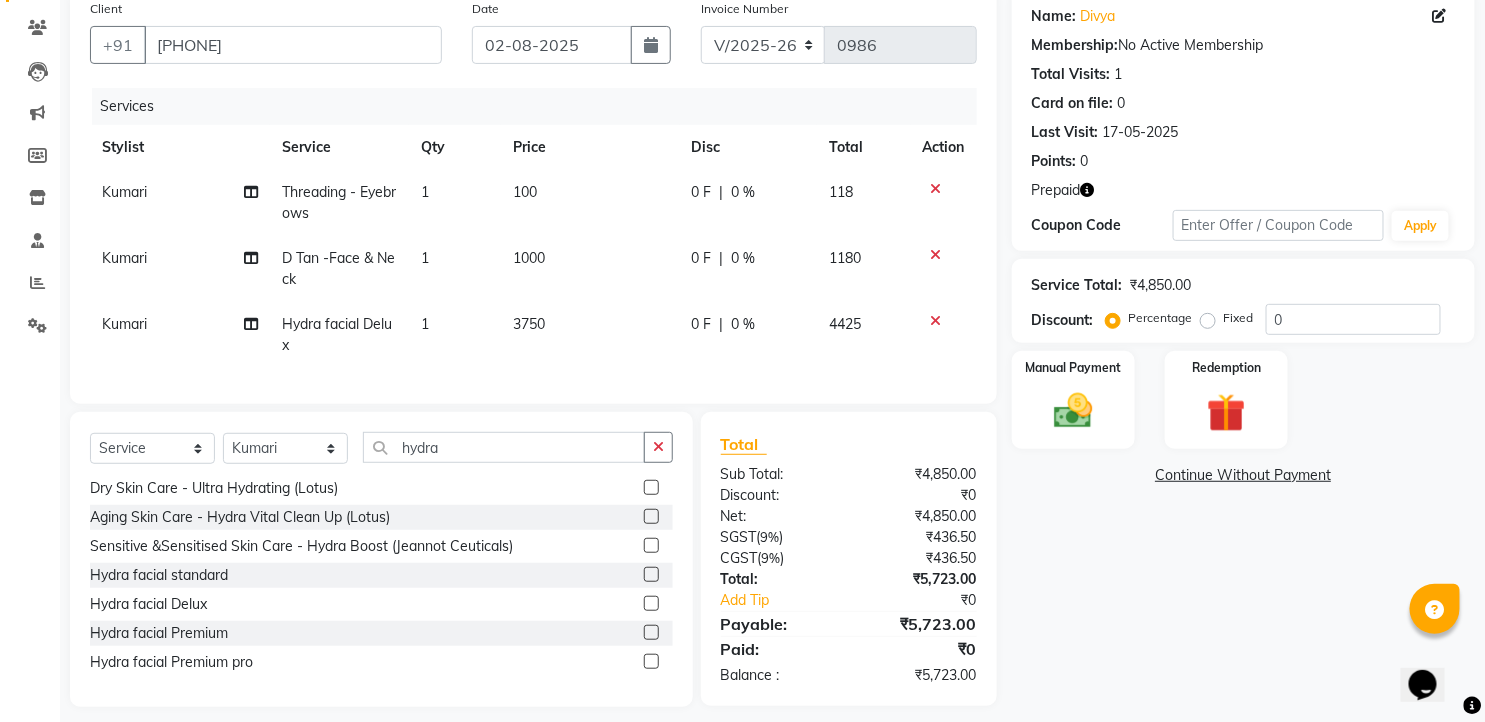 click on "3750" 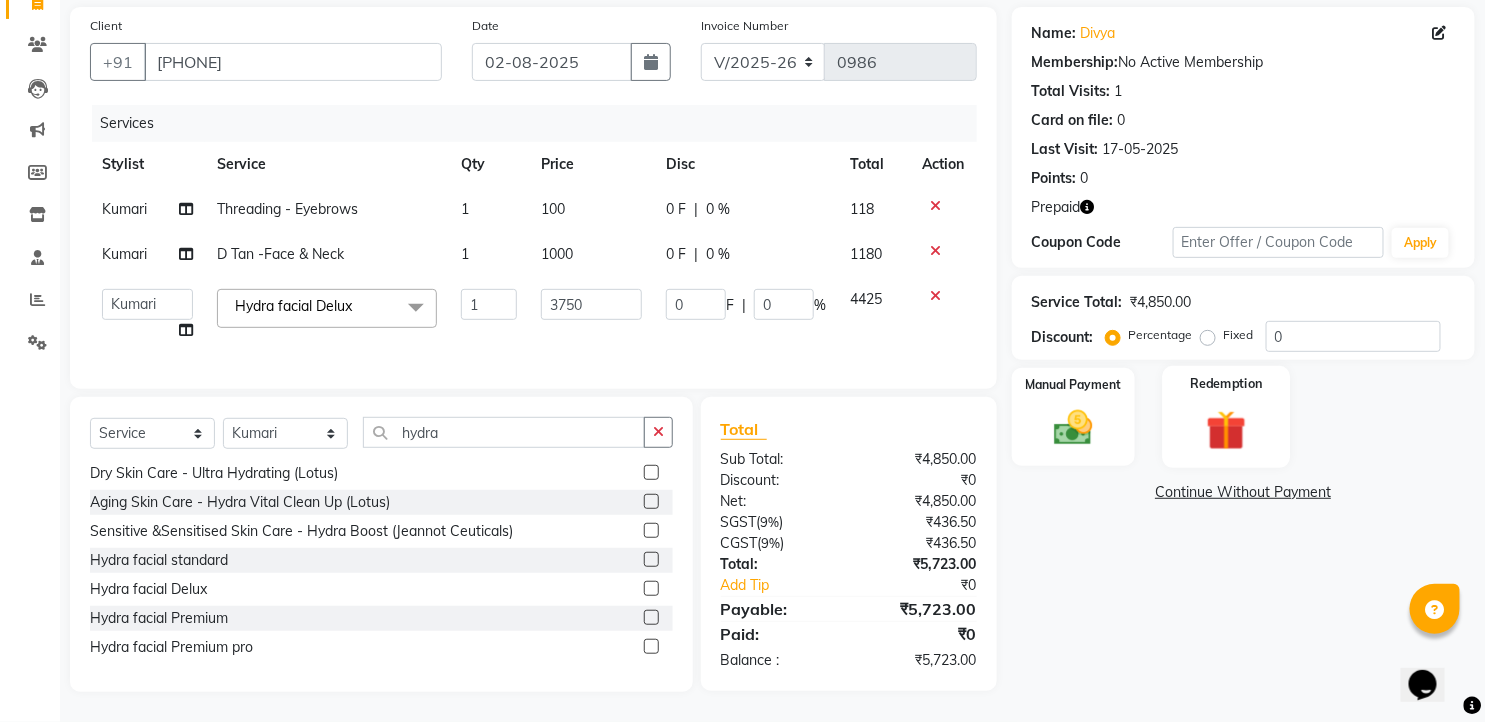 click 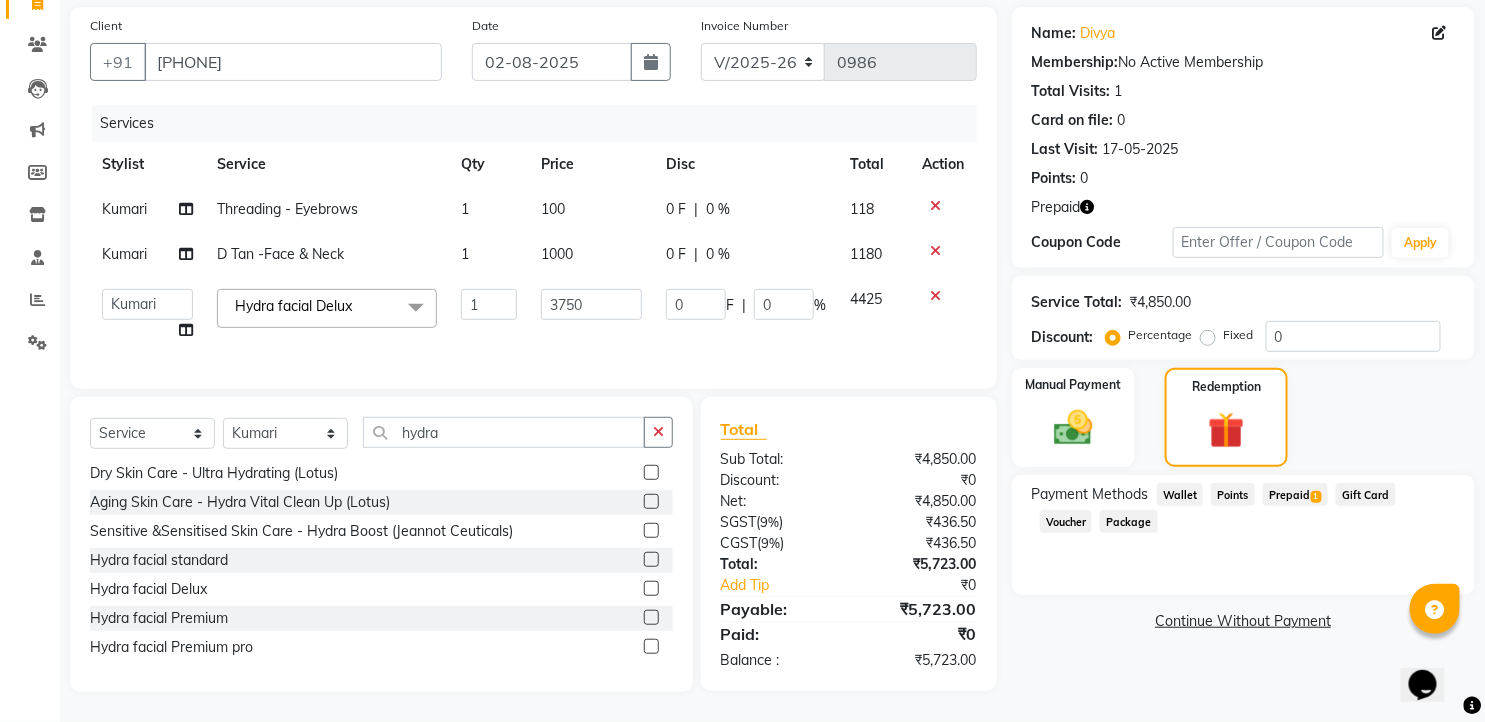 click on "1" 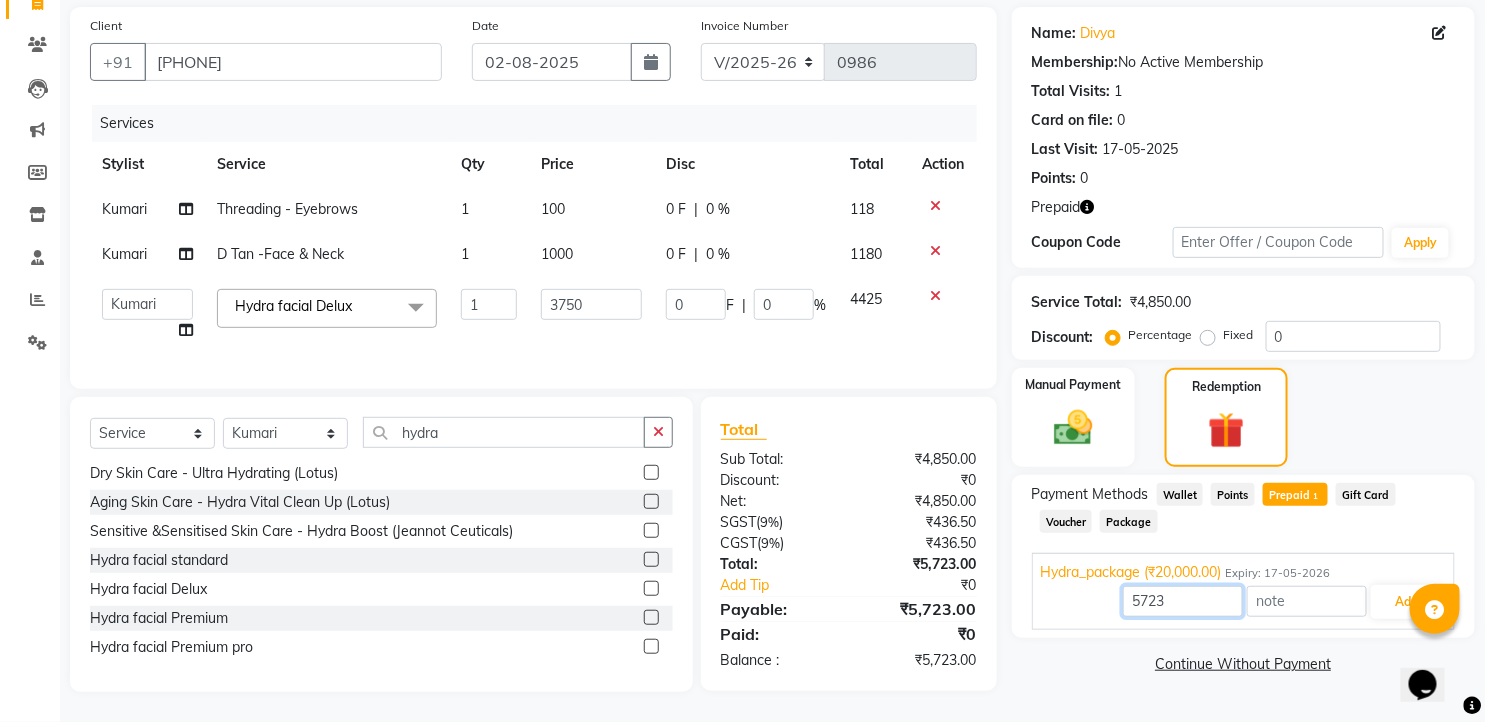 drag, startPoint x: 1172, startPoint y: 577, endPoint x: 1097, endPoint y: 578, distance: 75.00667 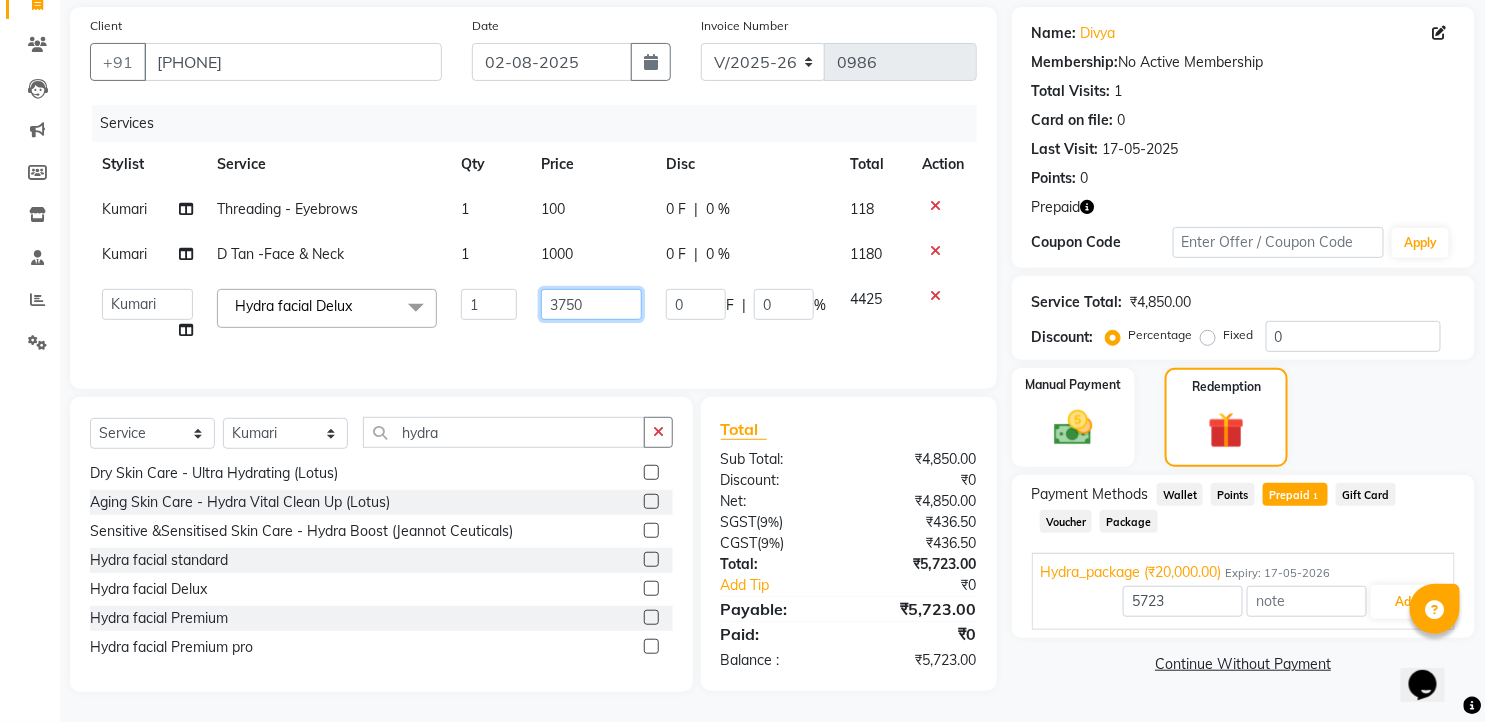 click on "3750" 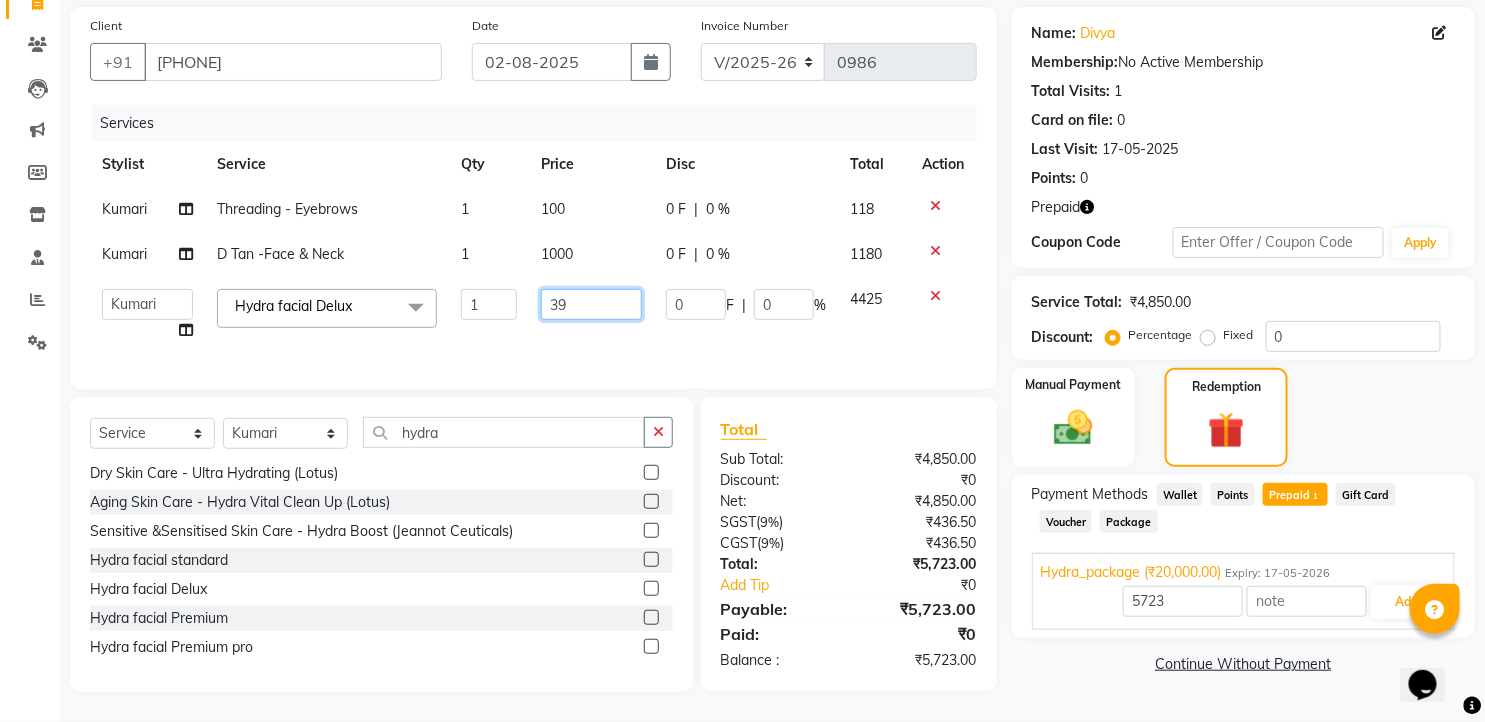 type on "3" 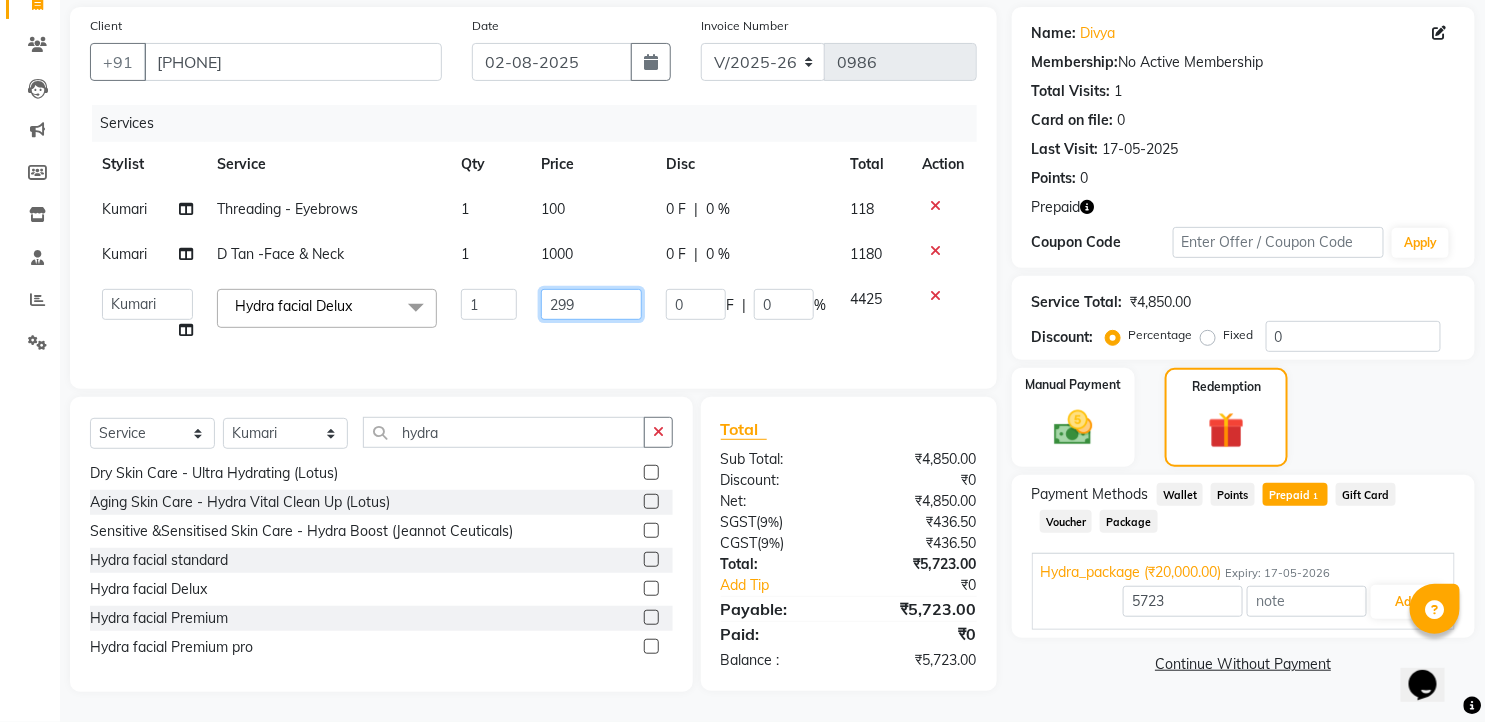 type on "2999" 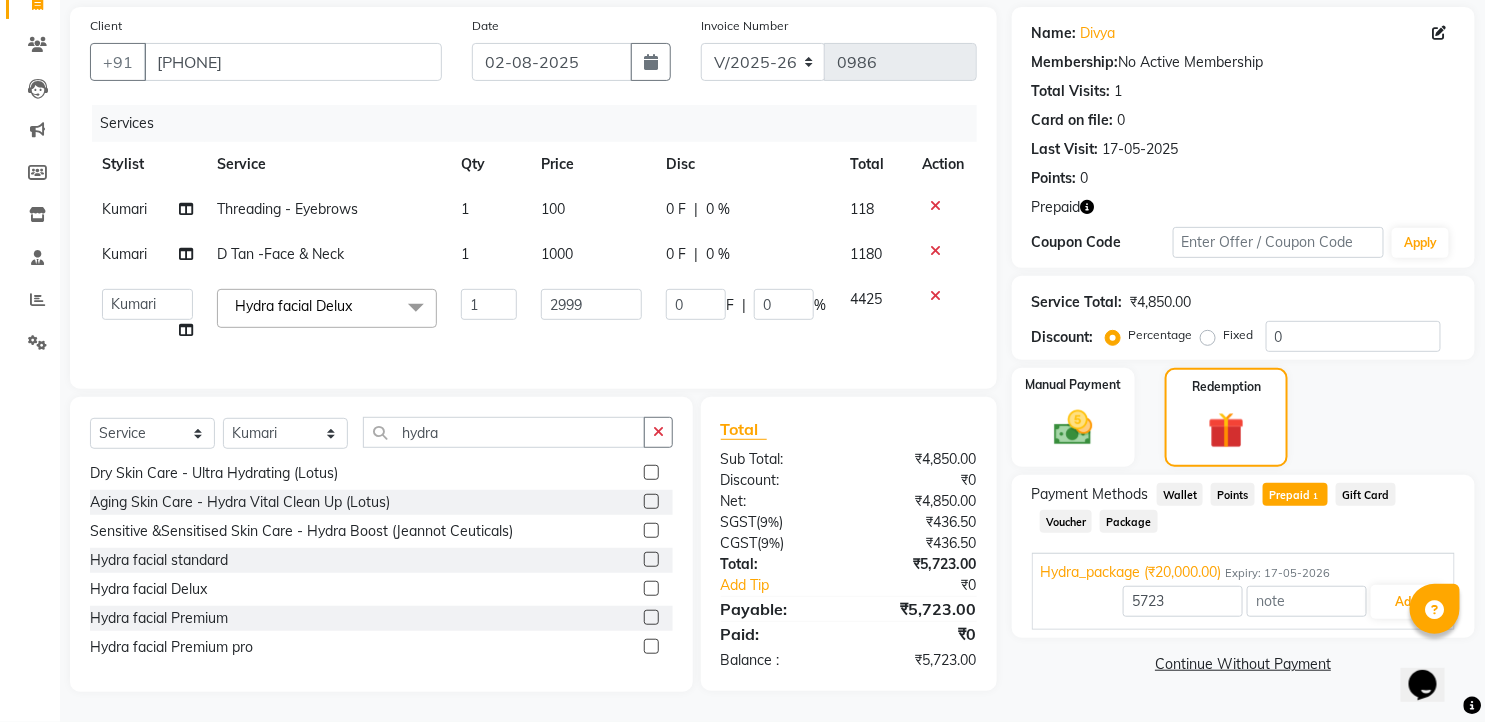type on "20000" 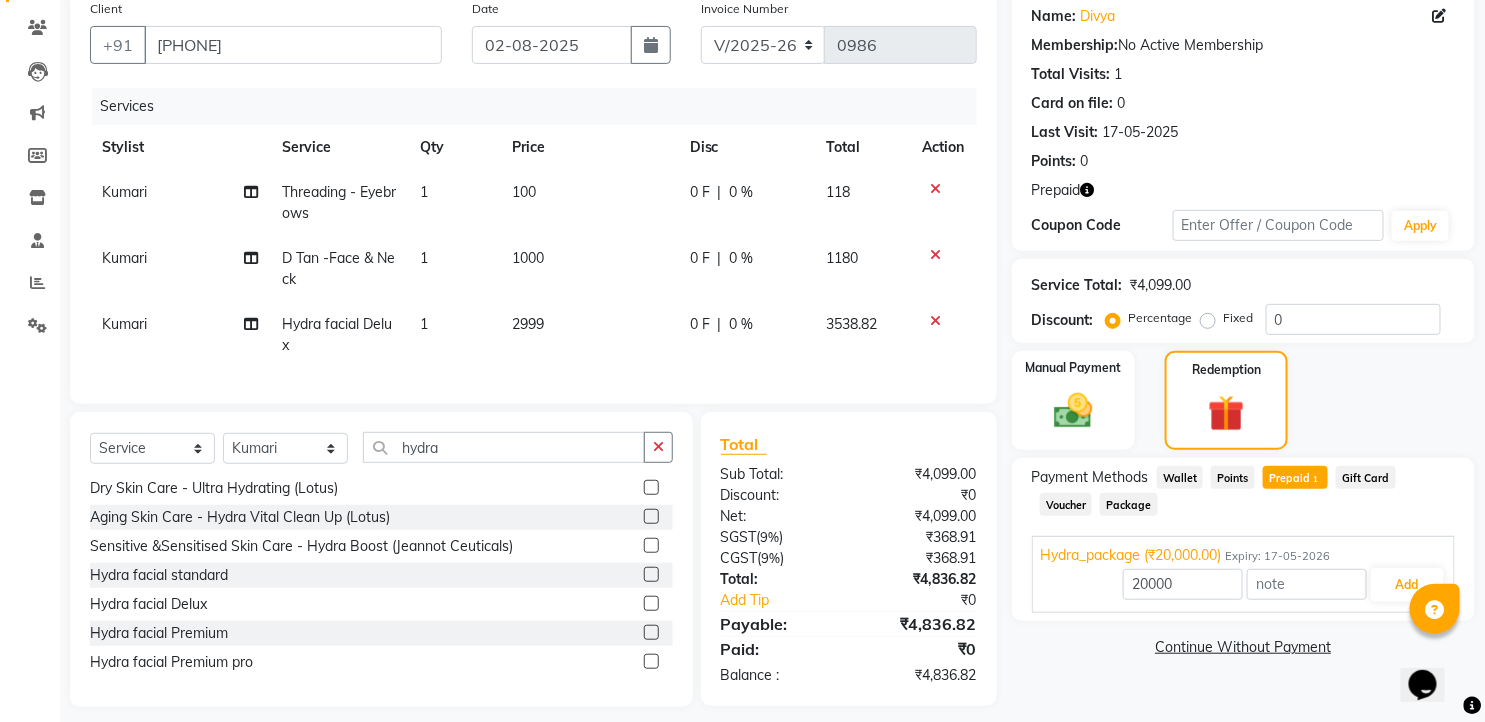 click on "2999" 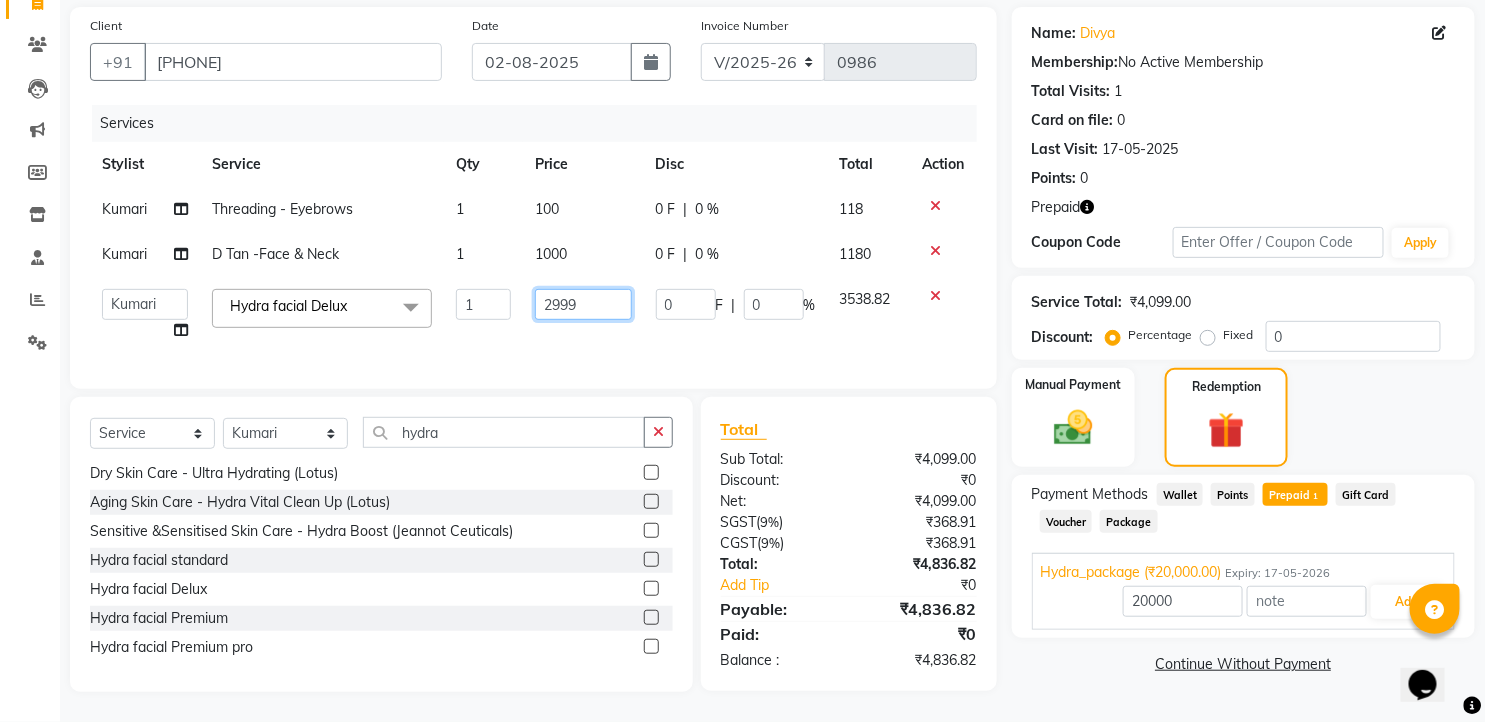 click on "2999" 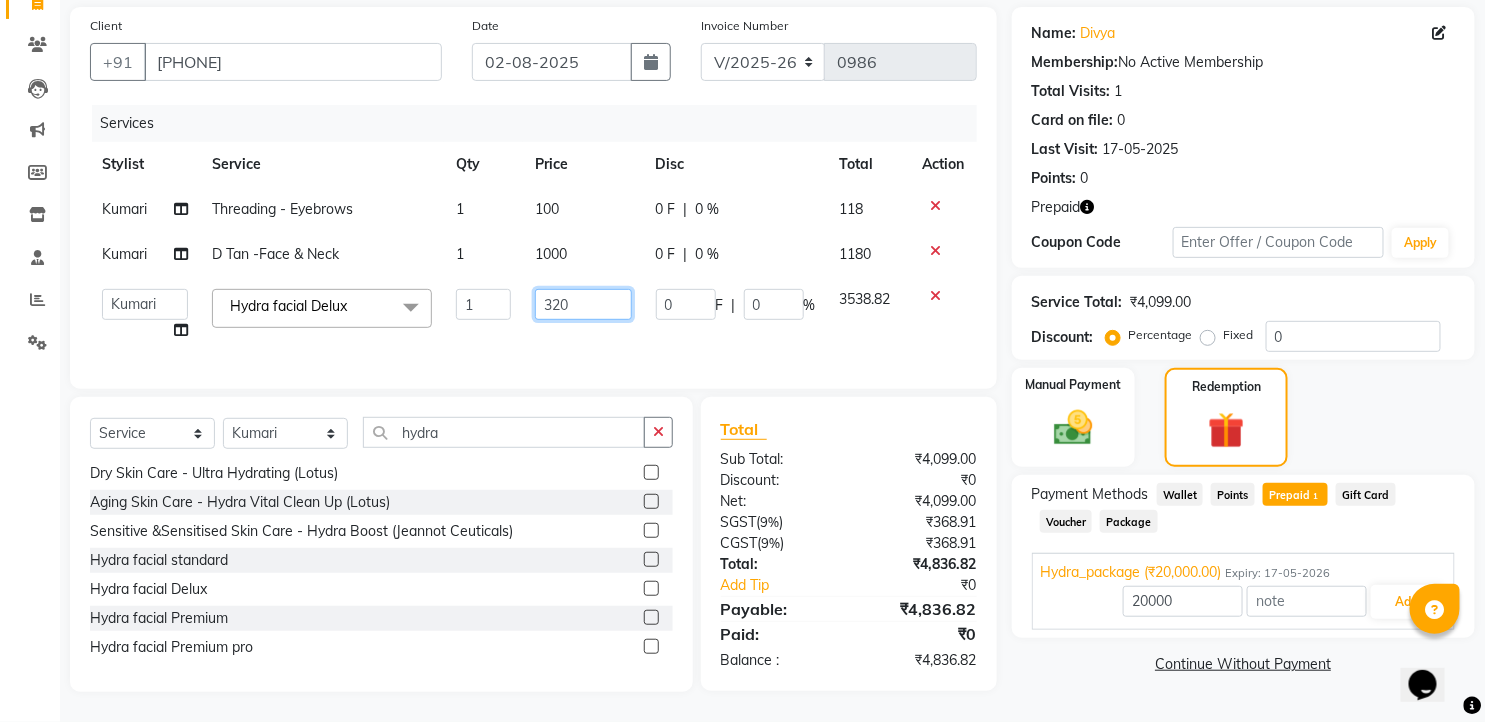 type on "3200" 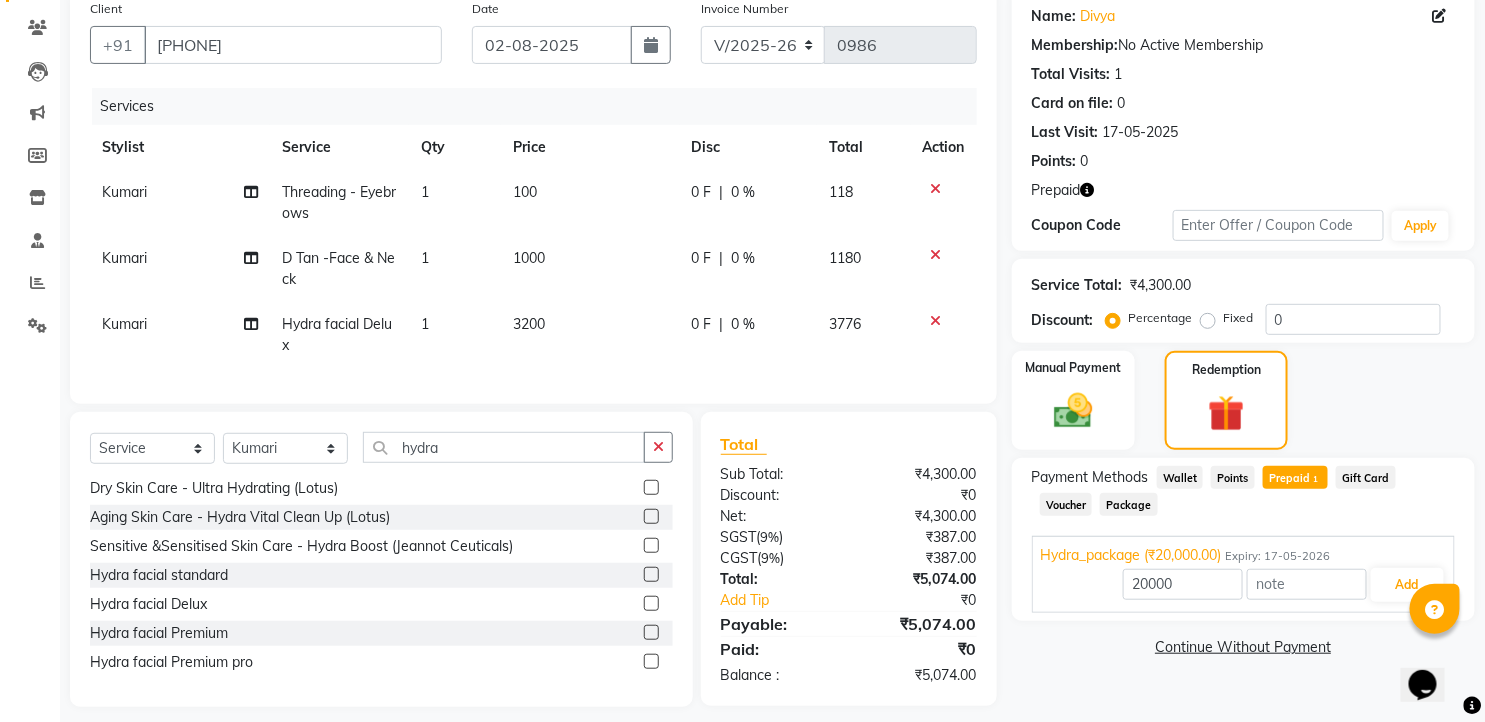 click on "3200" 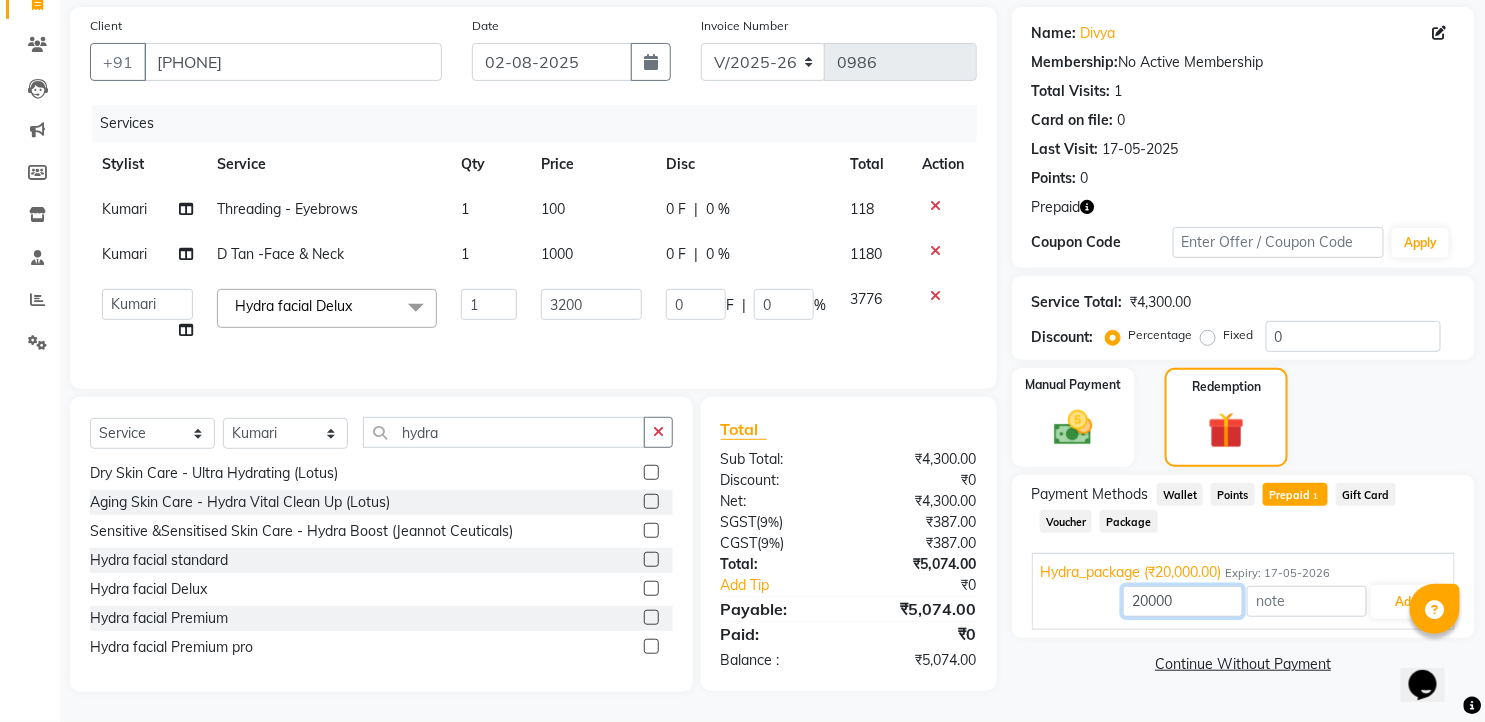 drag, startPoint x: 1180, startPoint y: 583, endPoint x: 1077, endPoint y: 580, distance: 103.04368 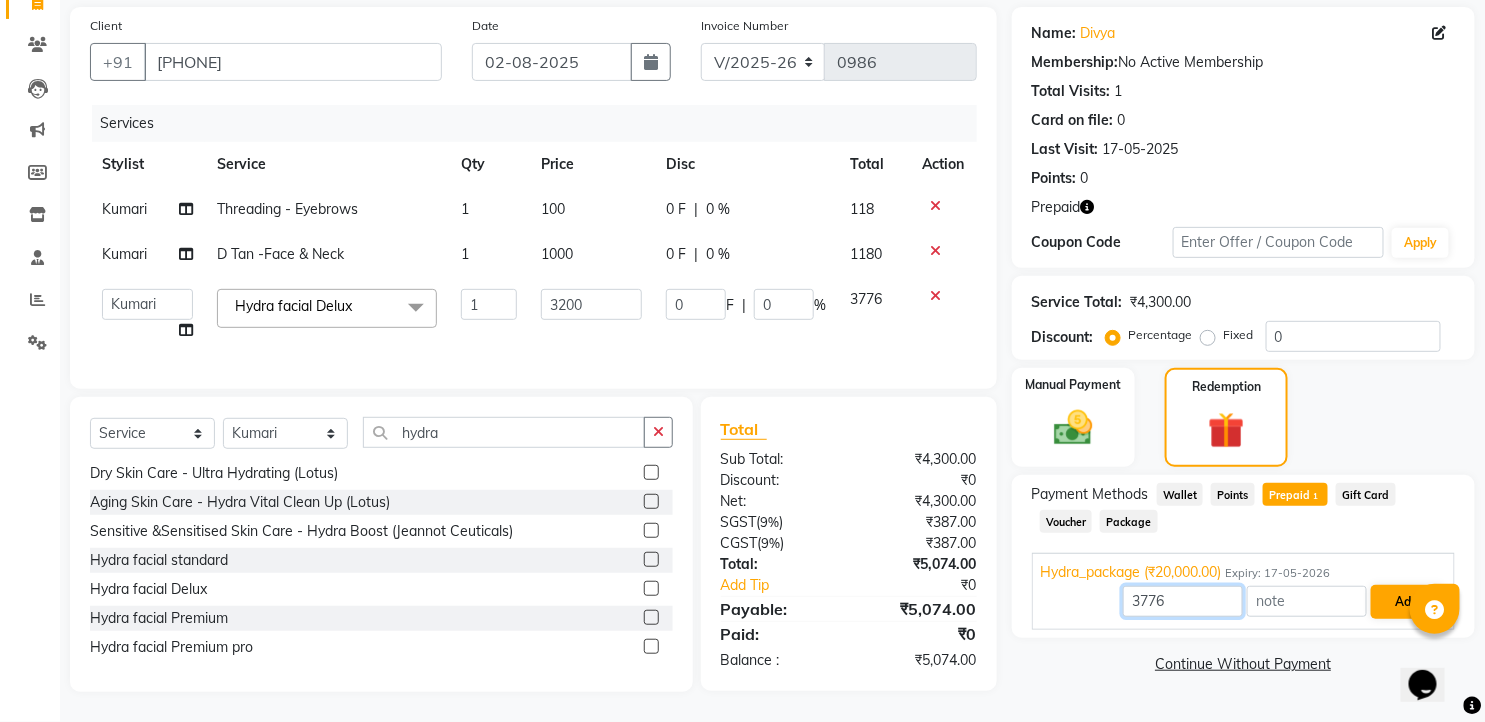 type on "3776" 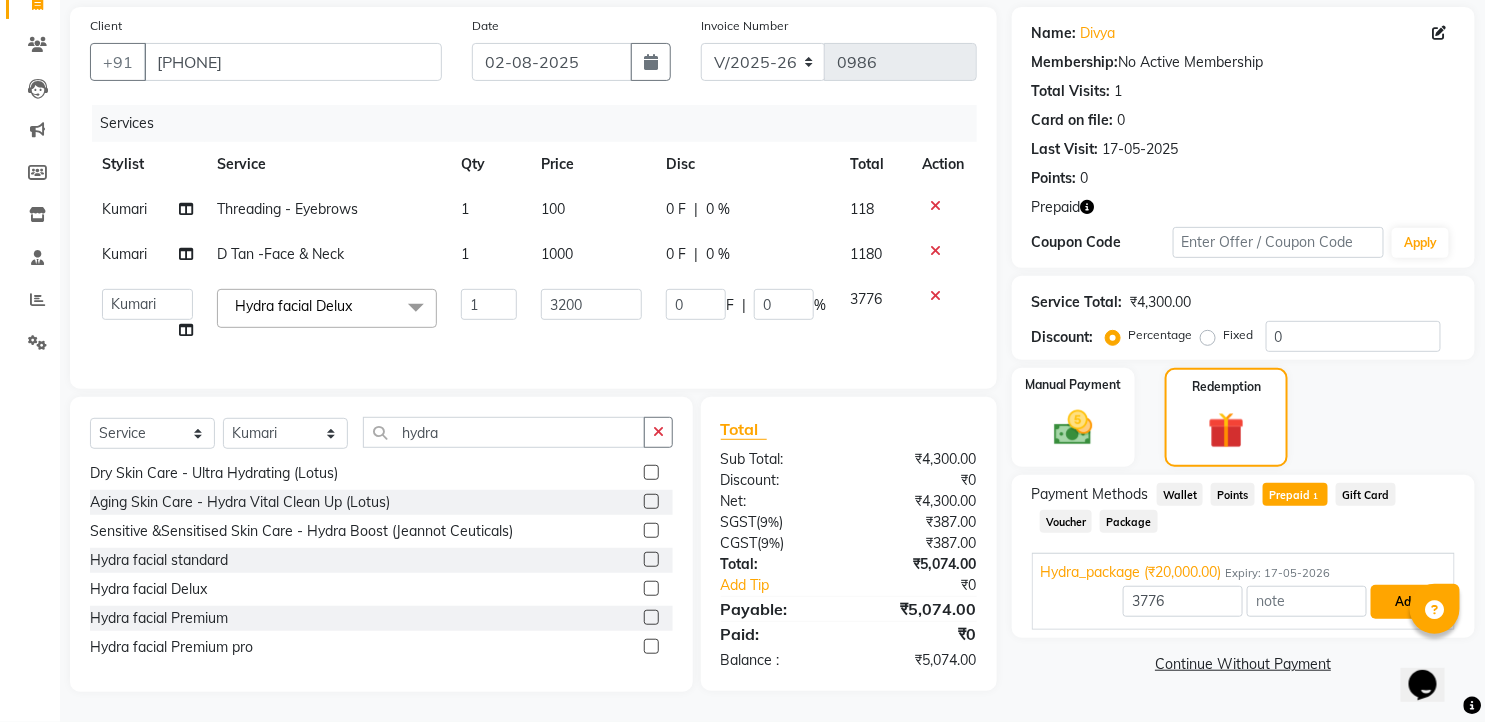 click on "Add" at bounding box center (1407, 602) 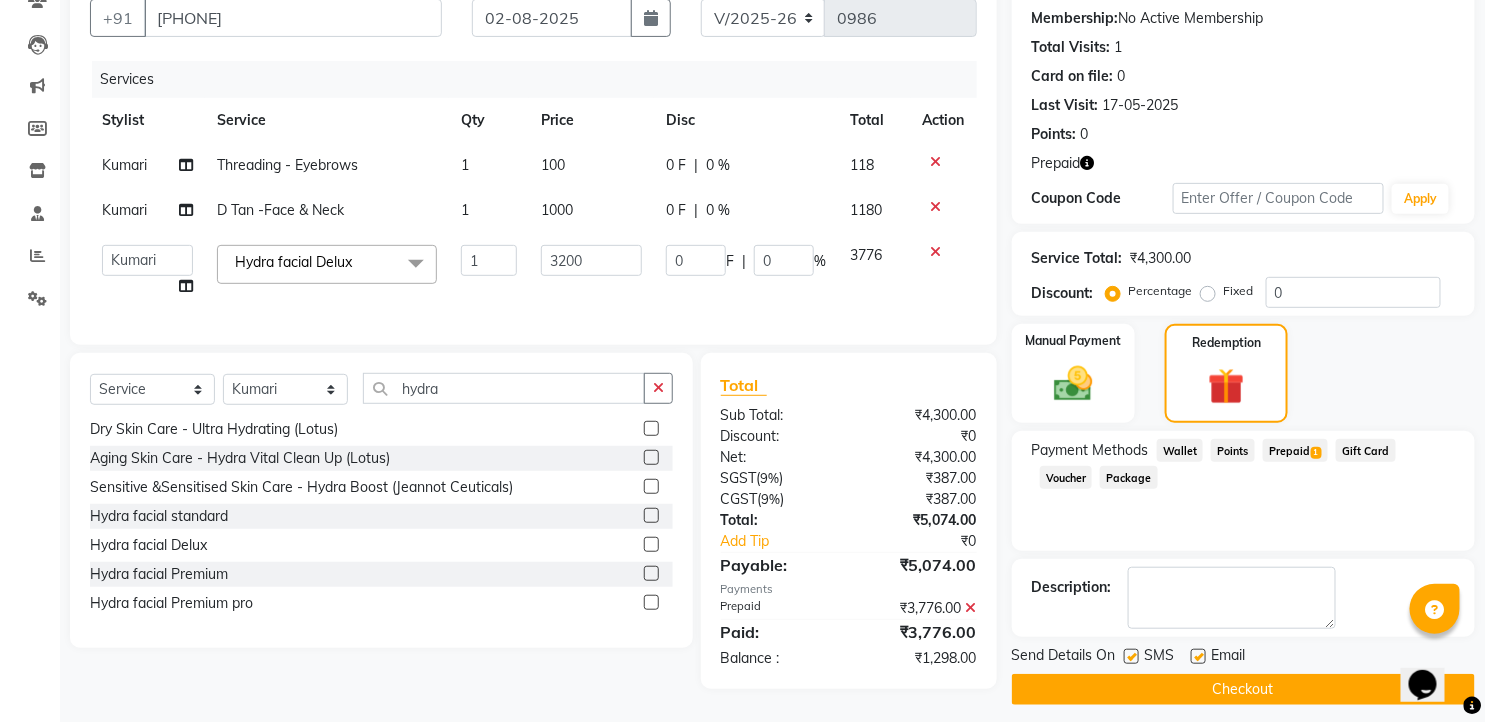 scroll, scrollTop: 200, scrollLeft: 0, axis: vertical 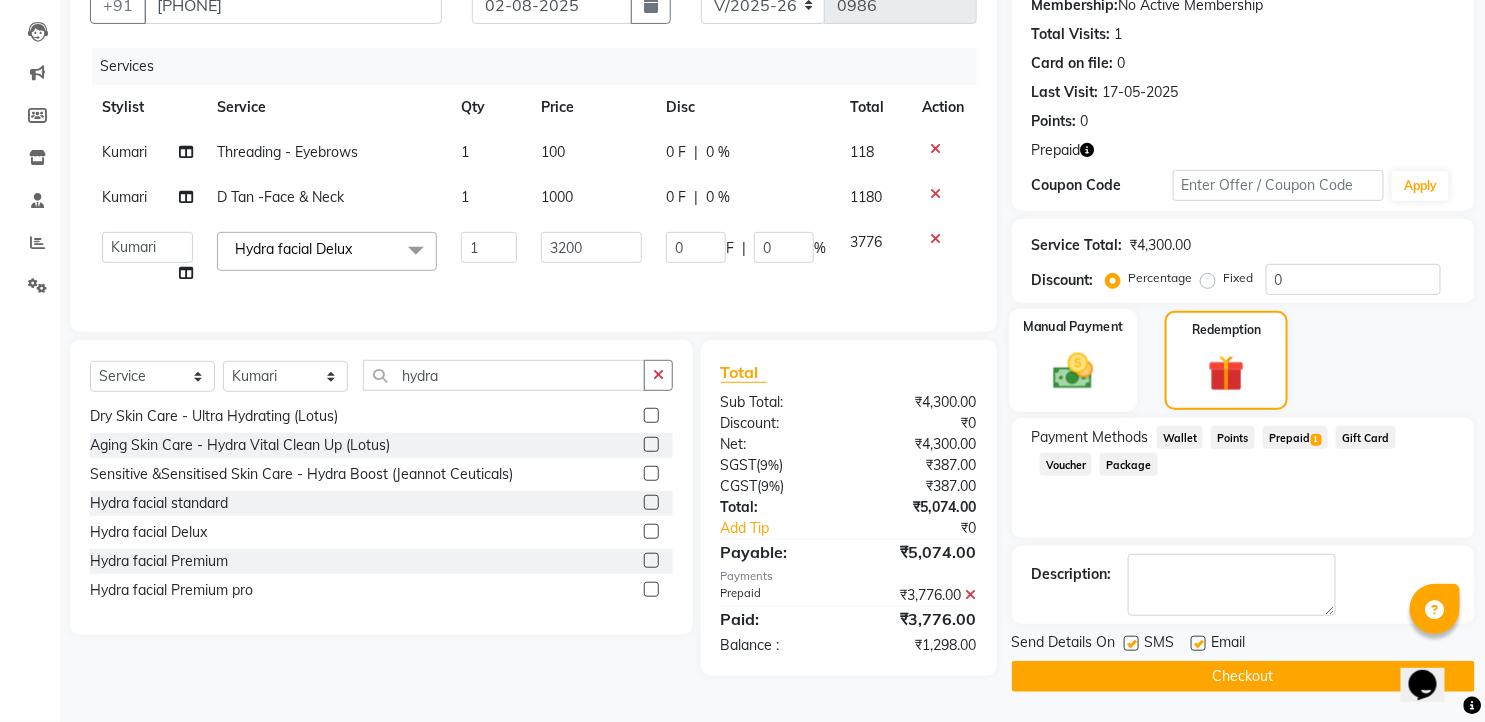 click 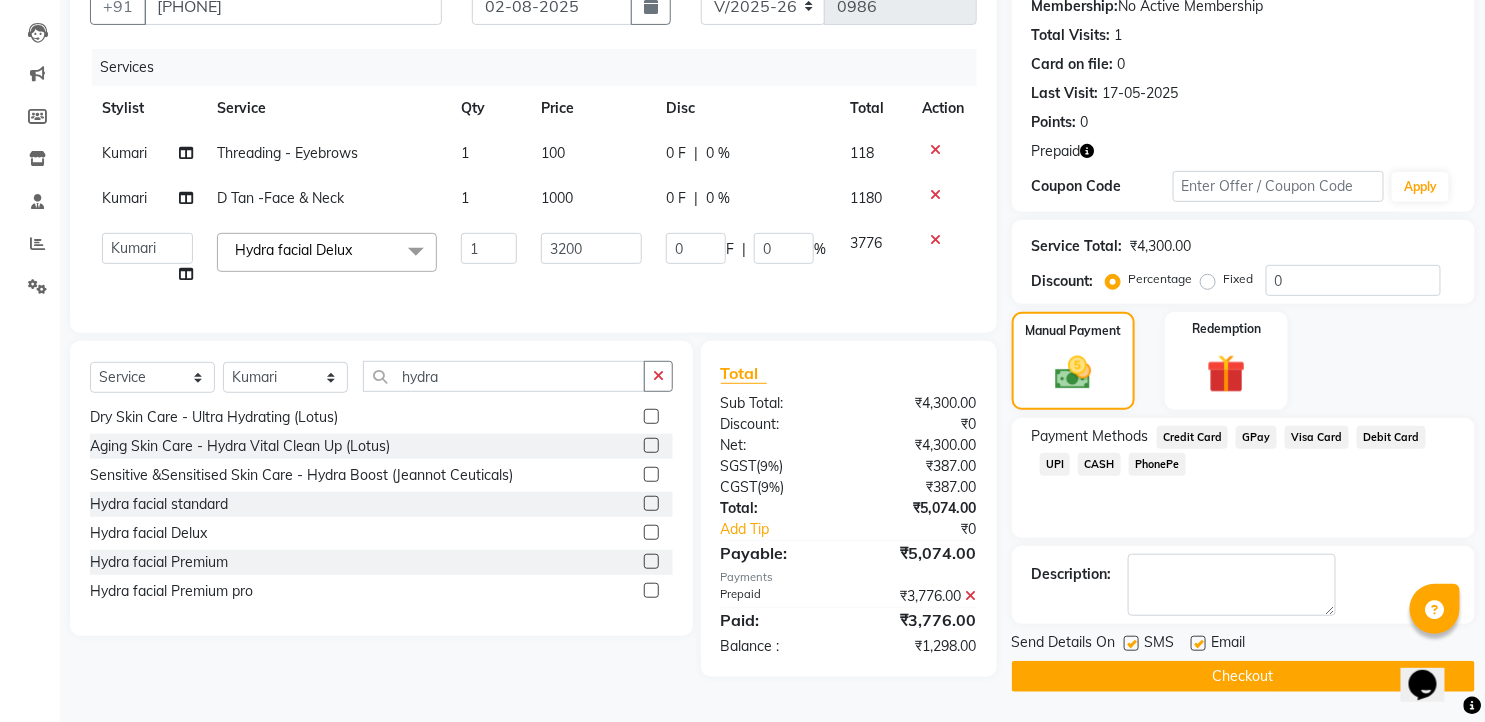 click on "UPI" 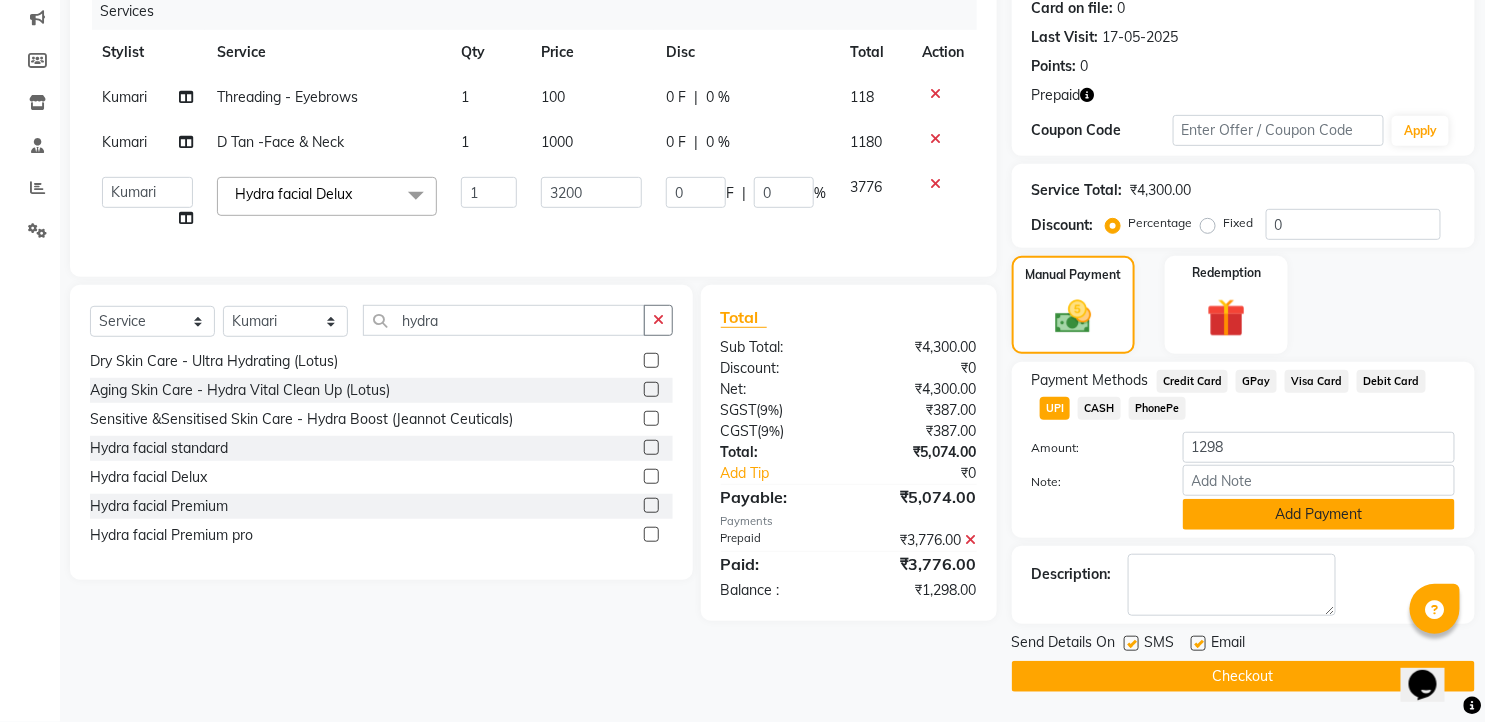 click on "Add Payment" 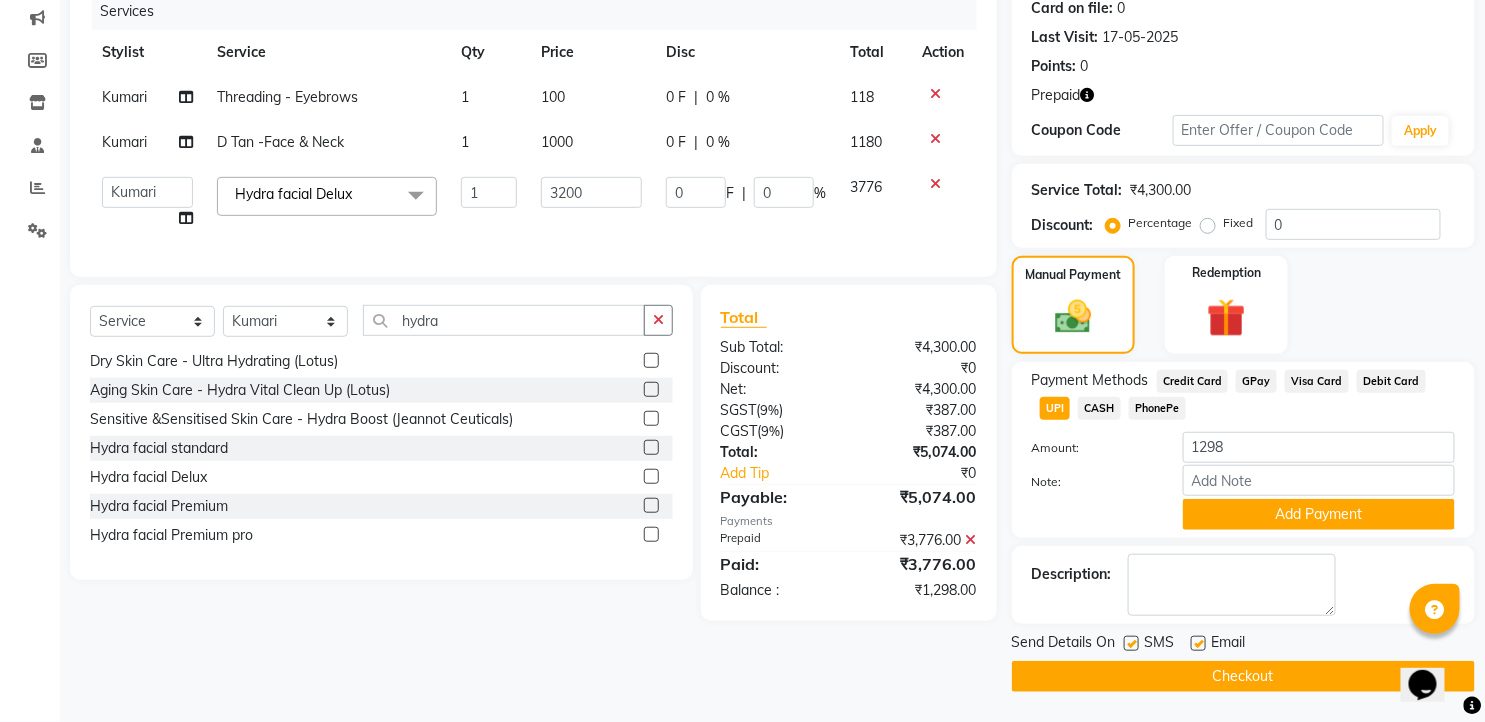 scroll, scrollTop: 221, scrollLeft: 0, axis: vertical 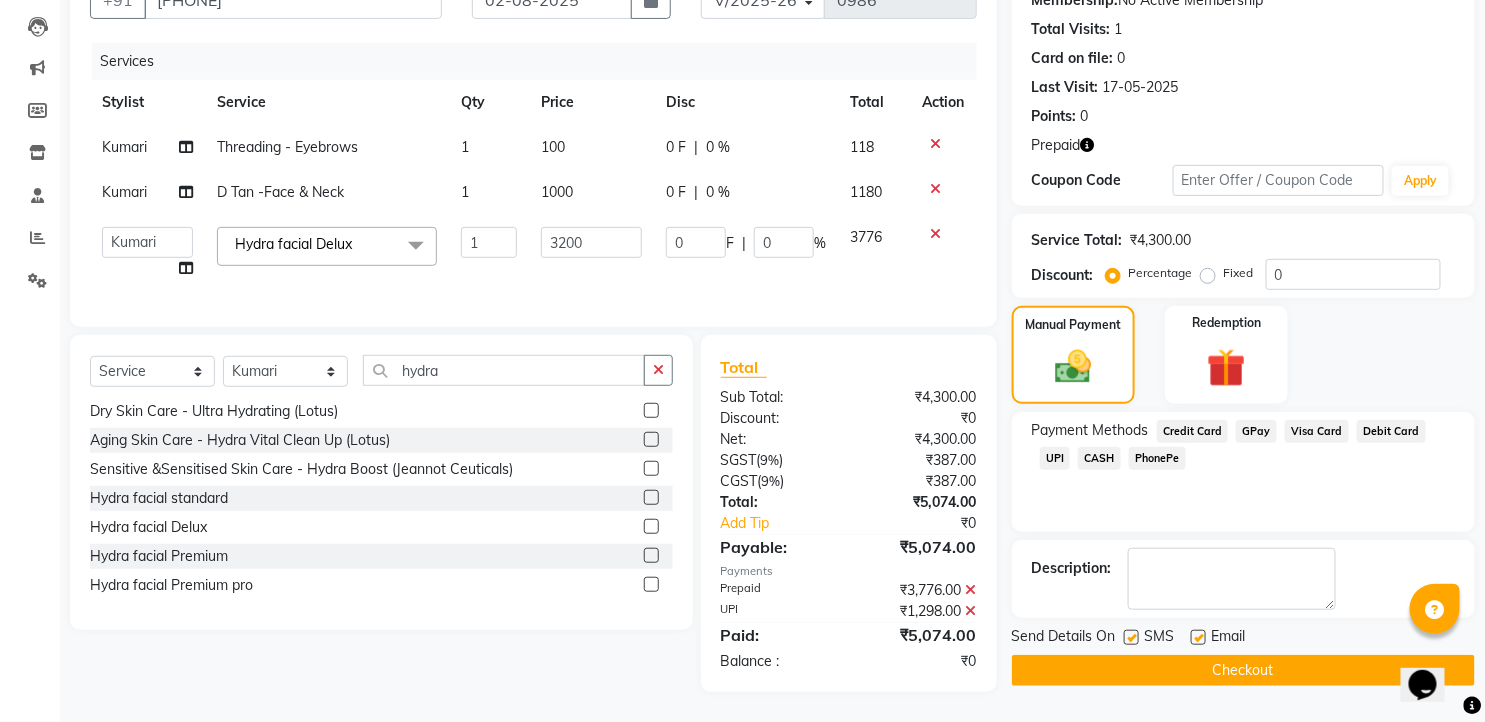 click on "Send Details On" 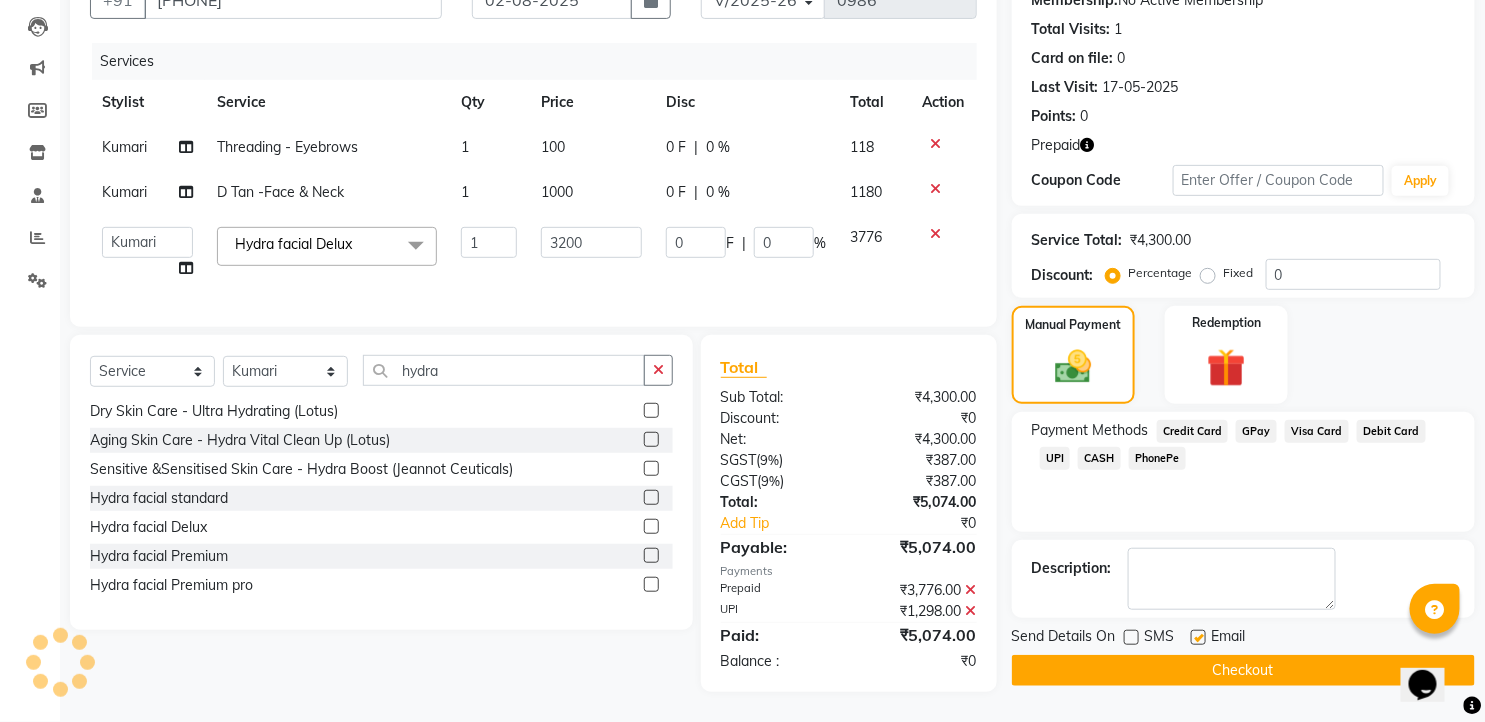 click 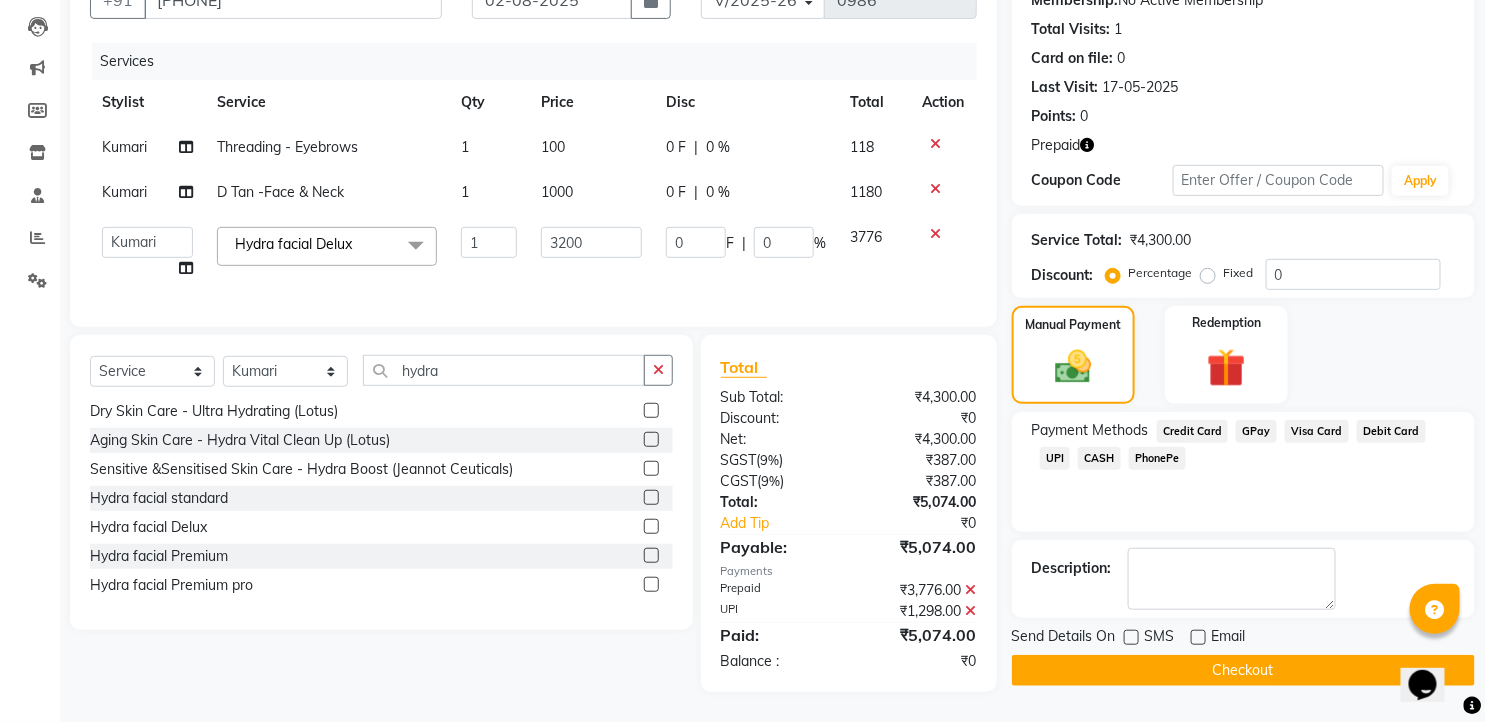 click on "Checkout" 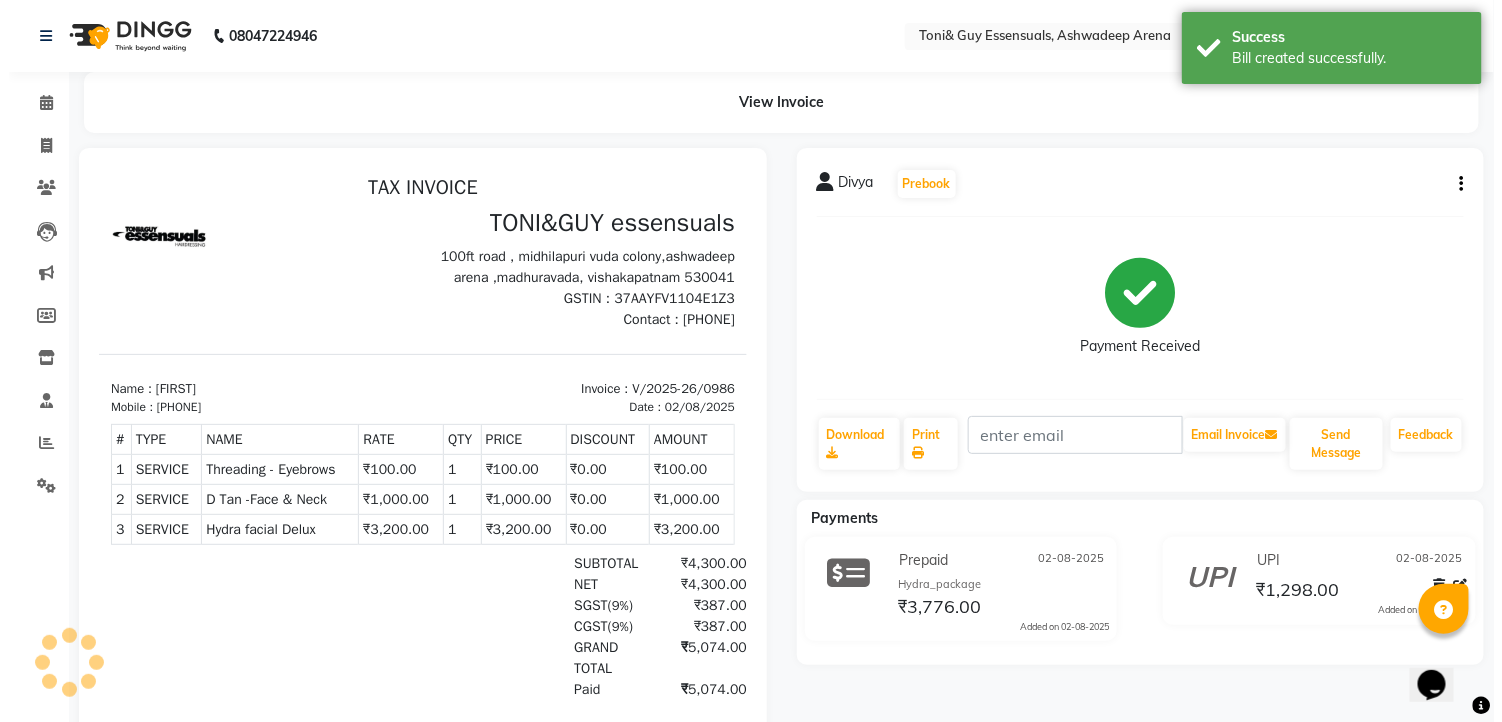 scroll, scrollTop: 0, scrollLeft: 0, axis: both 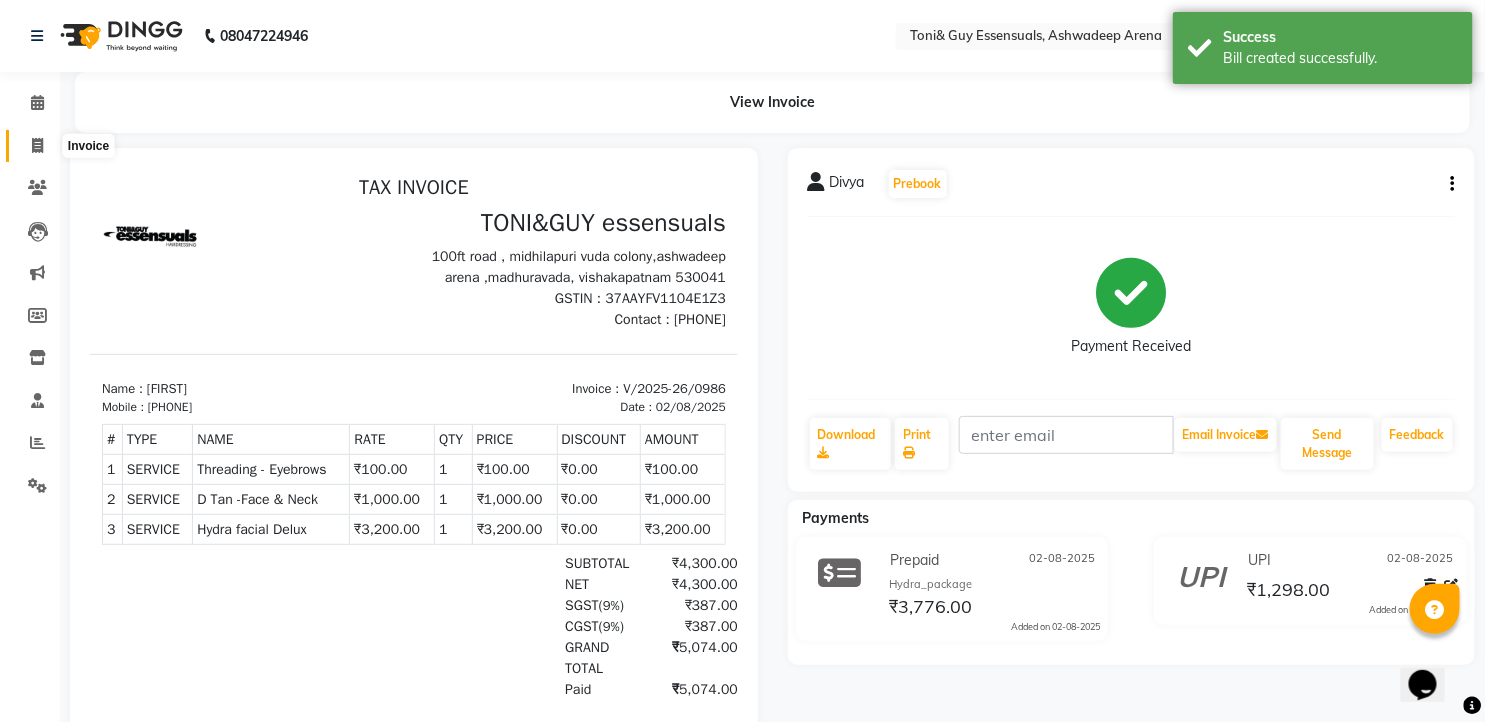 click 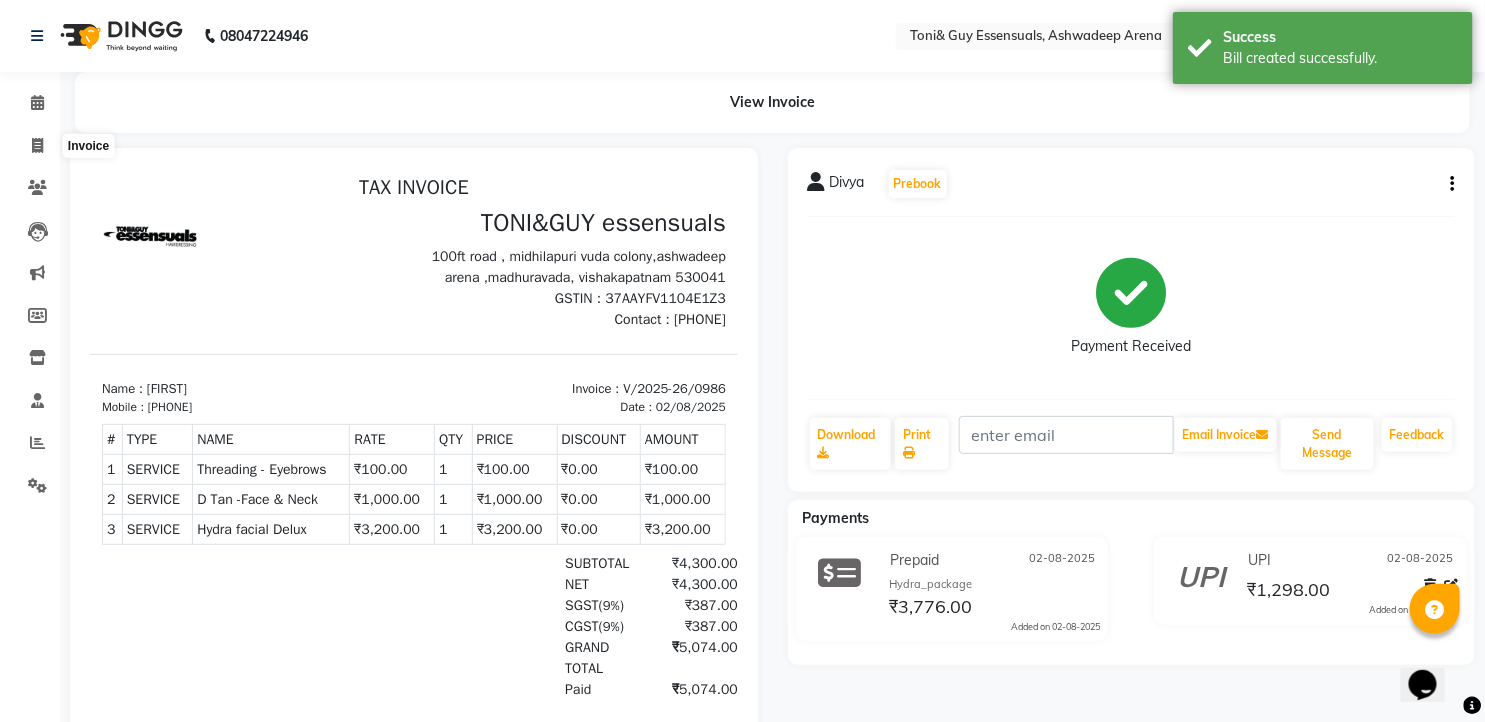 select on "service" 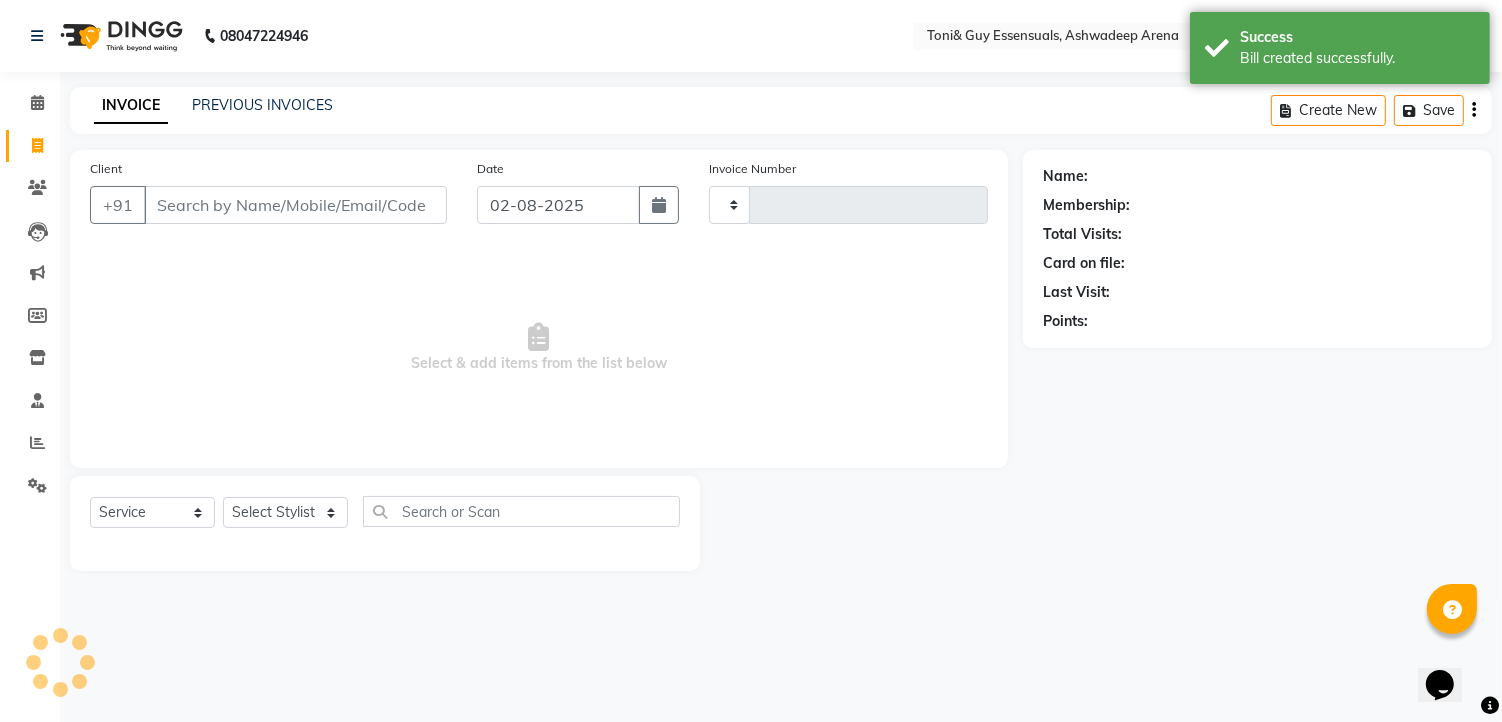 type on "0987" 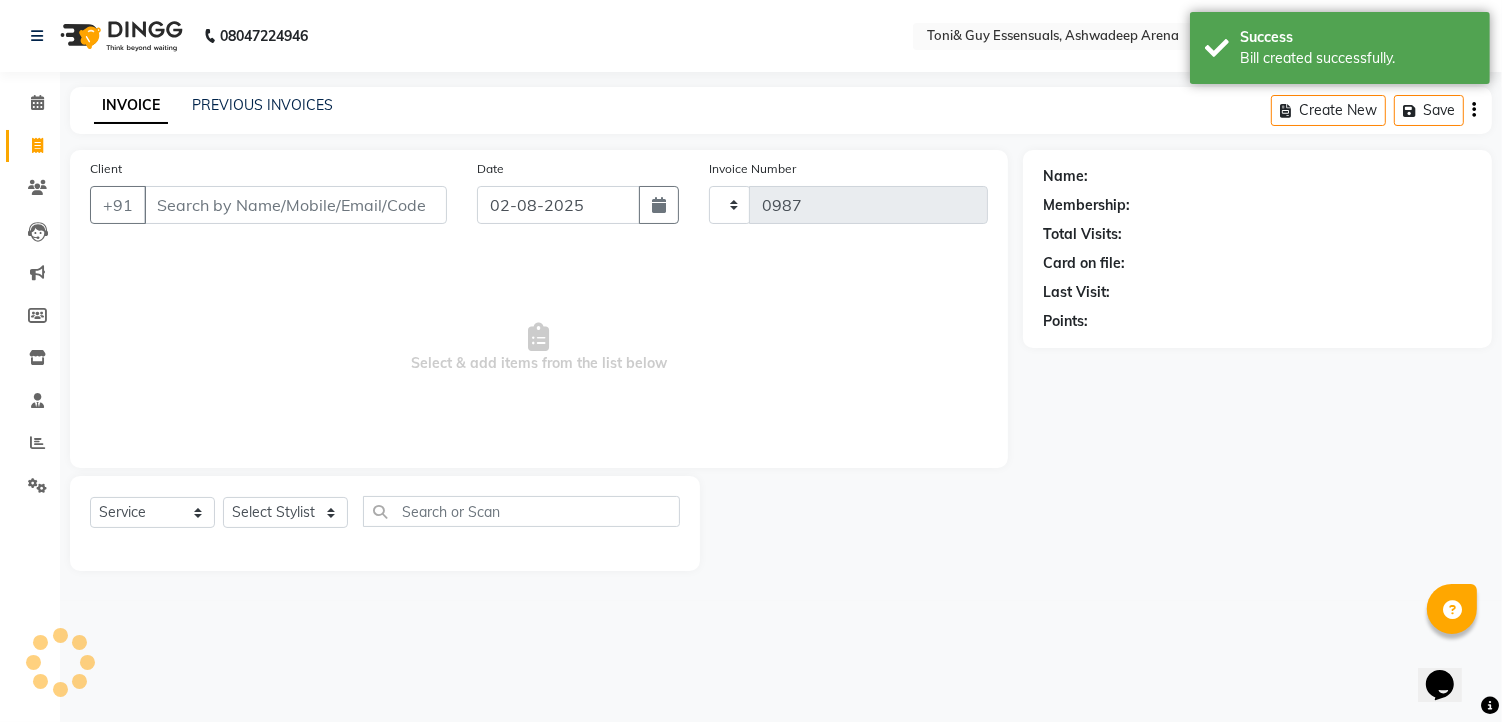 select on "7150" 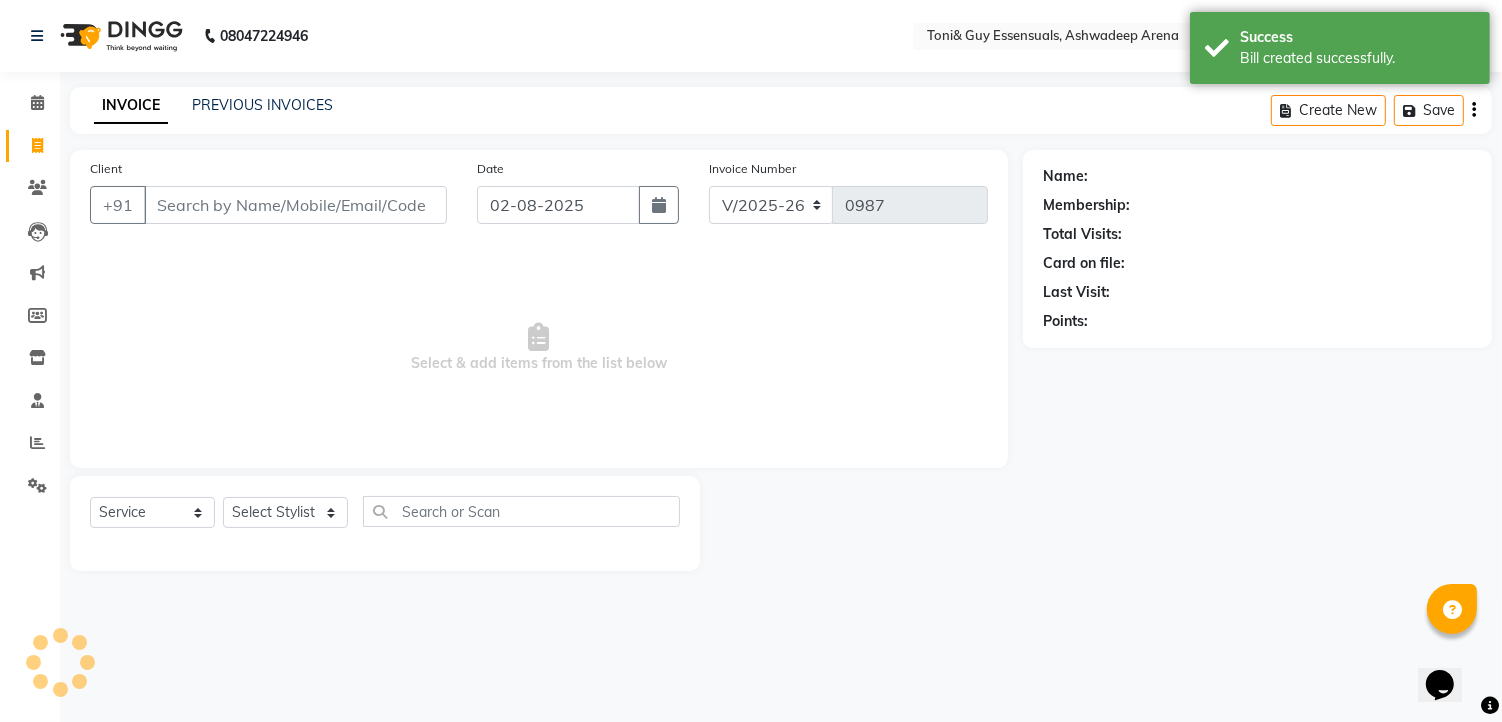 click on "Client" at bounding box center [295, 205] 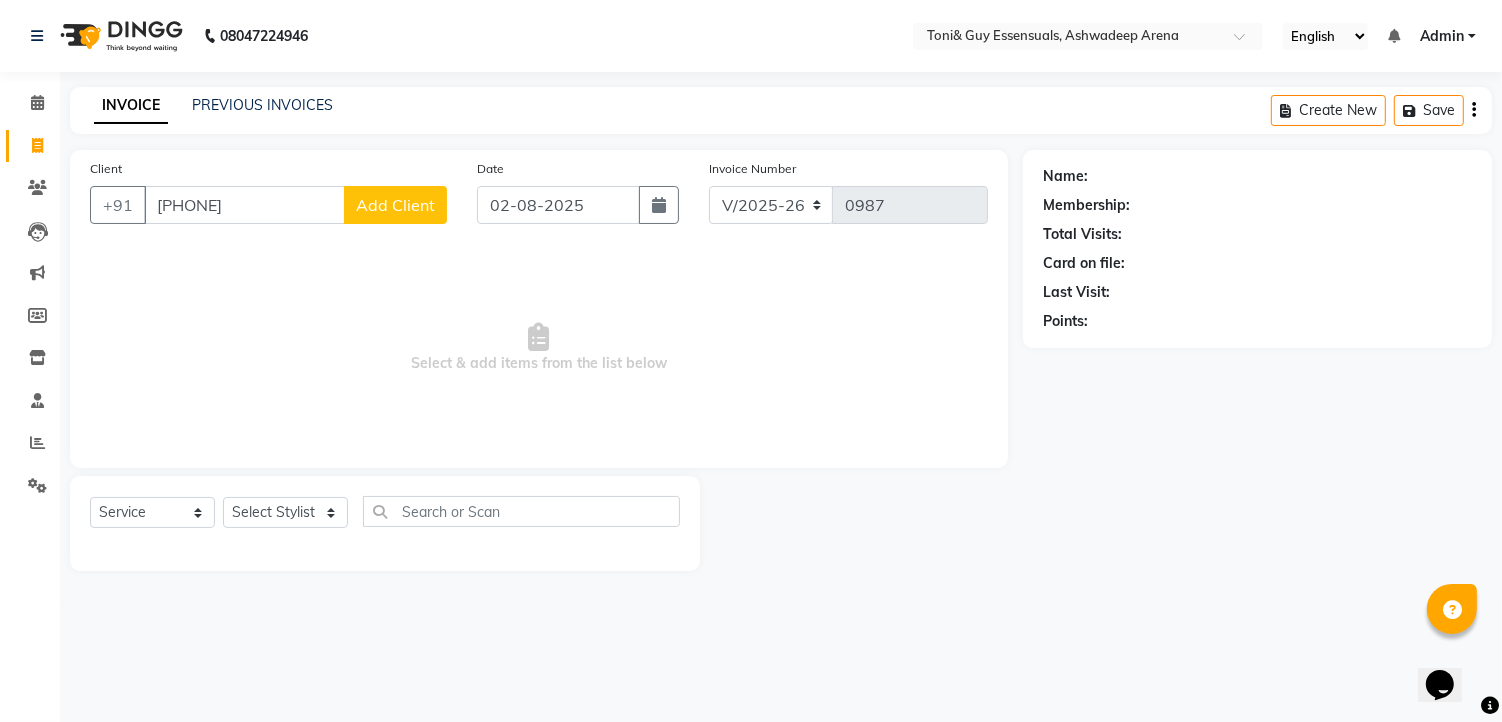 type on "9391054050" 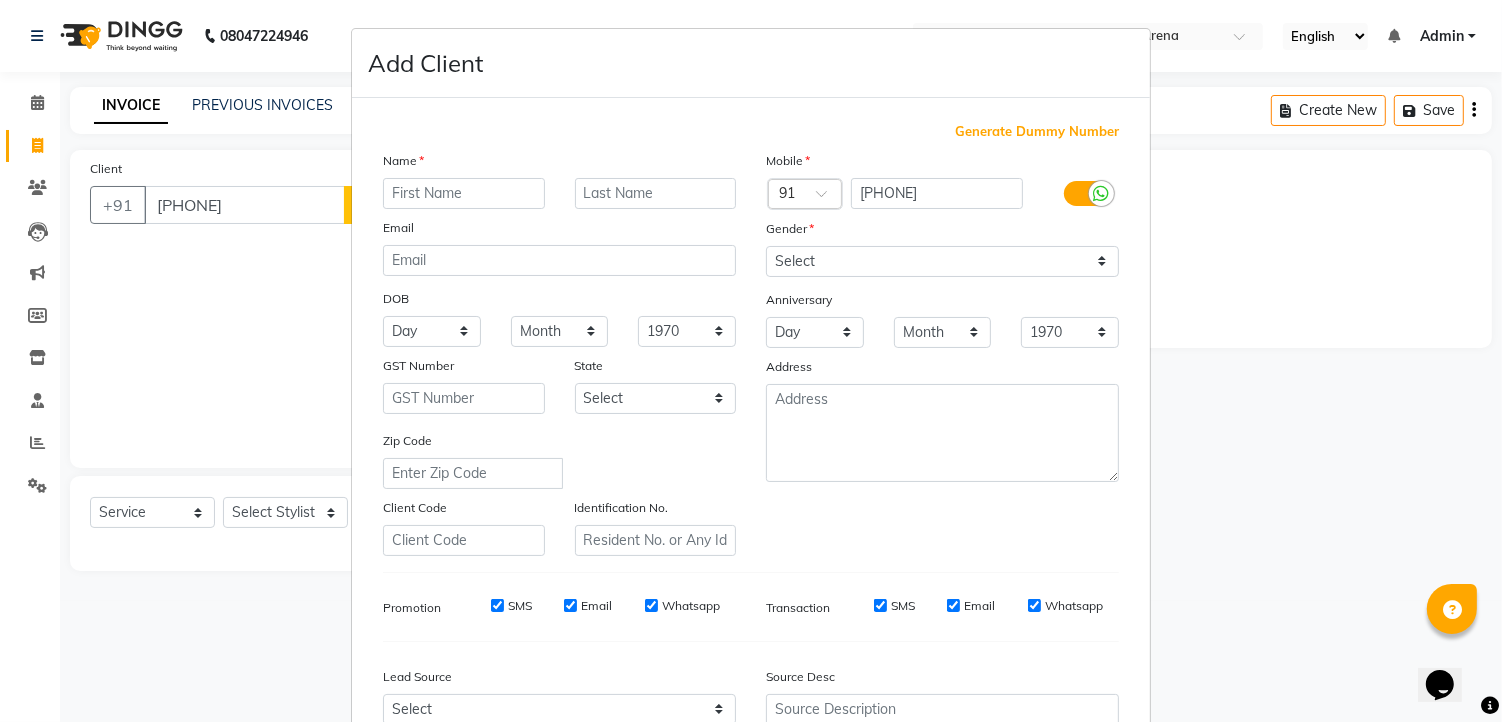 click at bounding box center (464, 193) 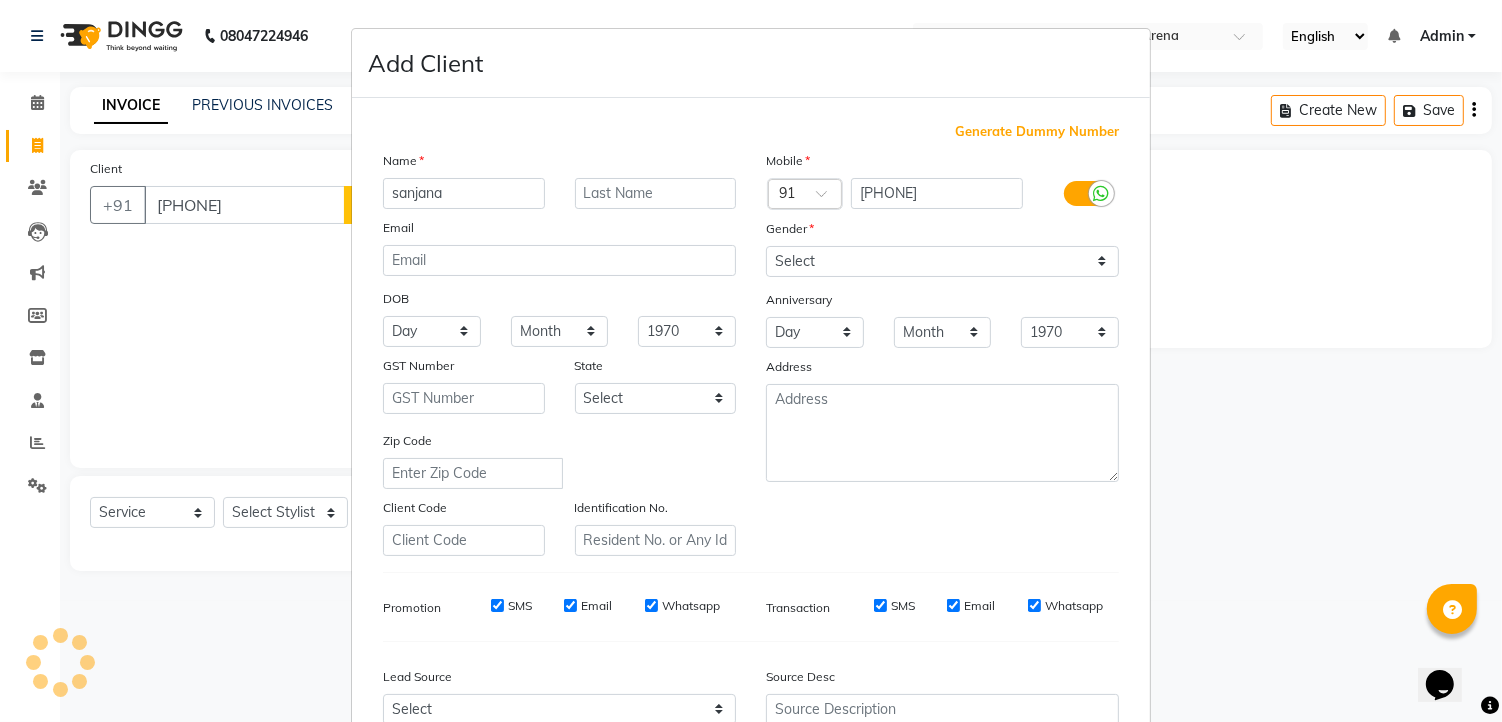 type on "sanjana" 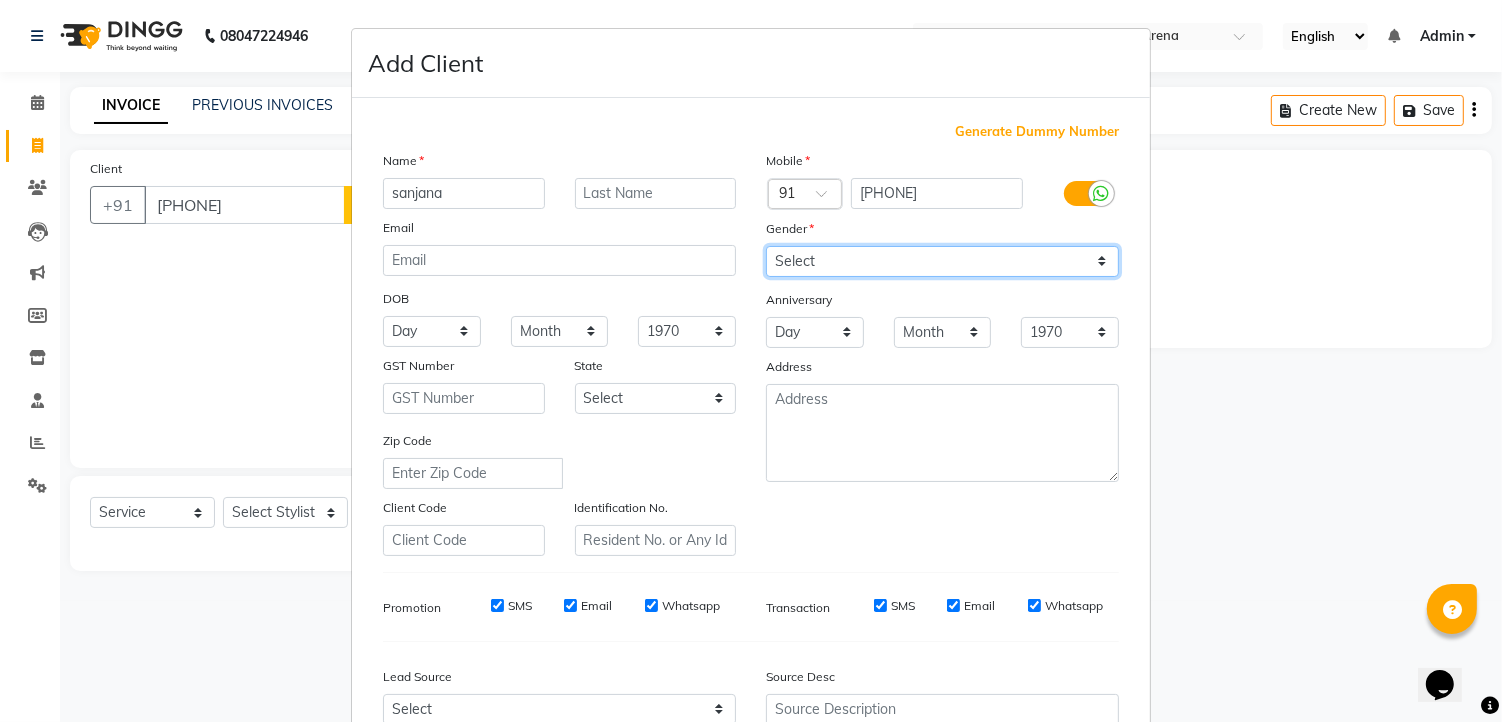 click on "Select Male Female Other Prefer Not To Say" at bounding box center (942, 261) 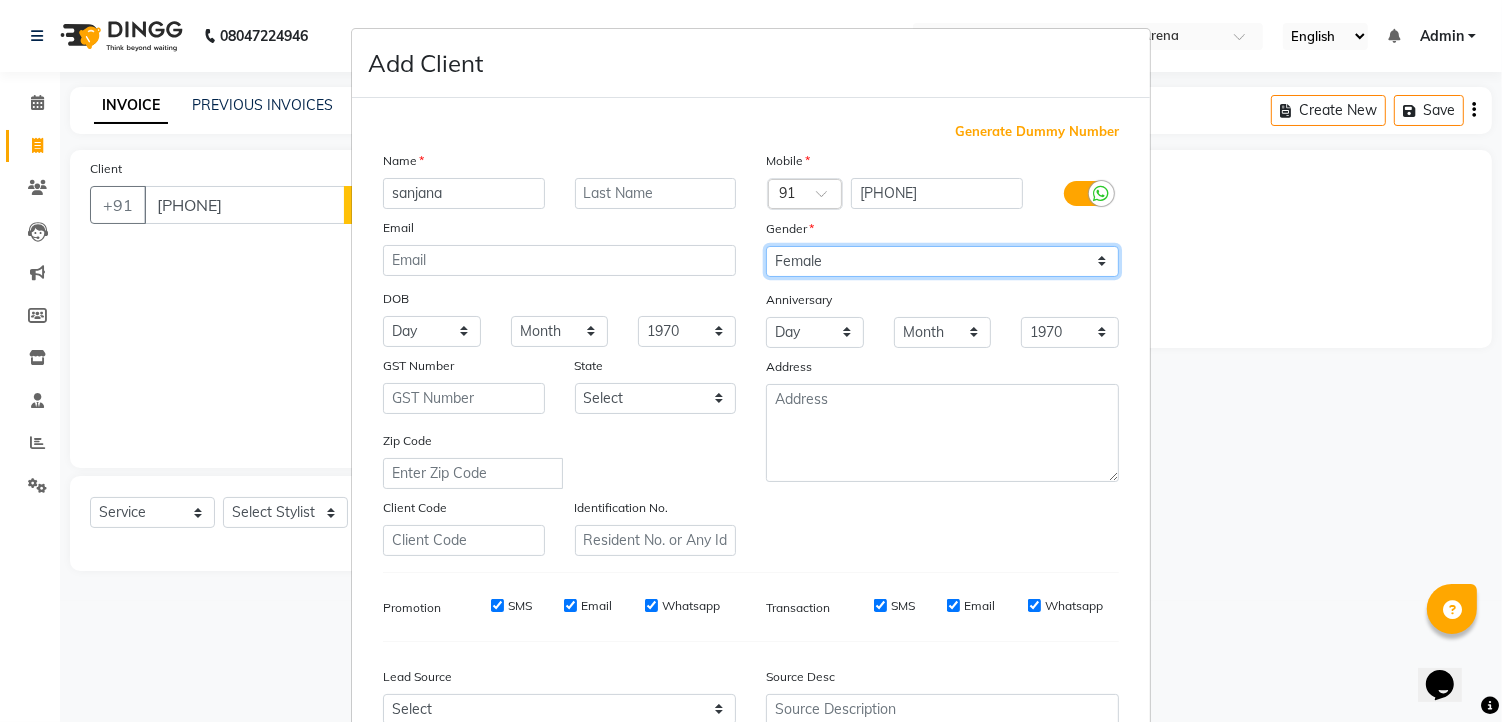 click on "Select Male Female Other Prefer Not To Say" at bounding box center [942, 261] 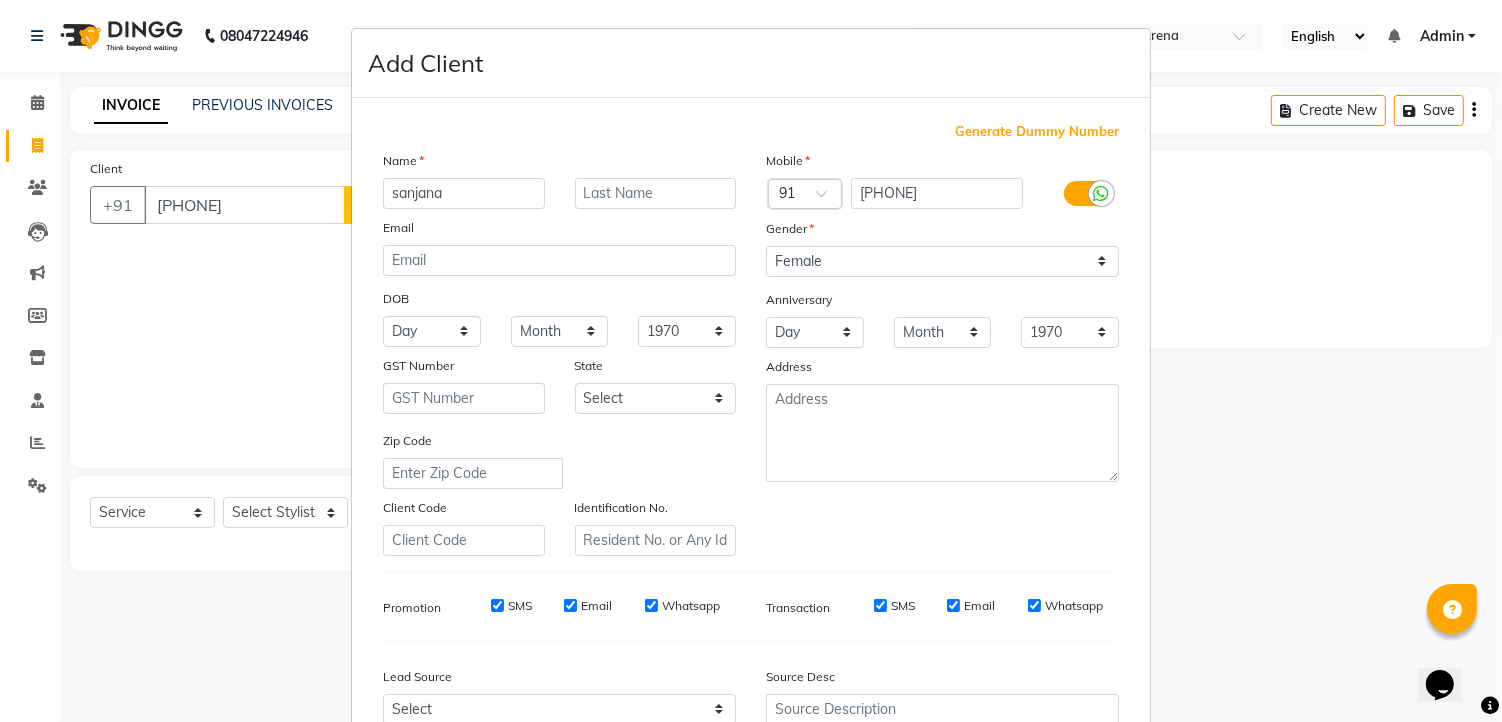 click on "SMS" at bounding box center (497, 605) 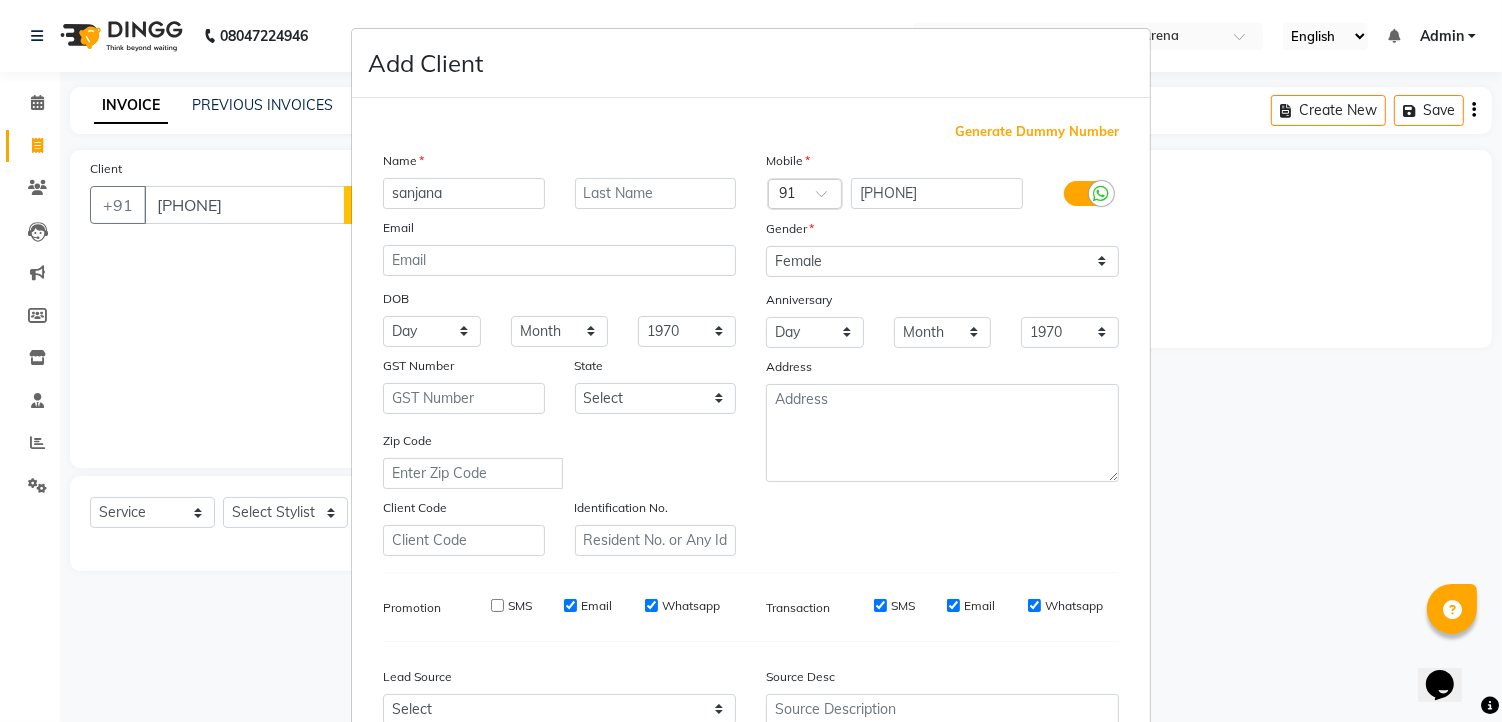 drag, startPoint x: 540, startPoint y: 607, endPoint x: 578, endPoint y: 603, distance: 38.209946 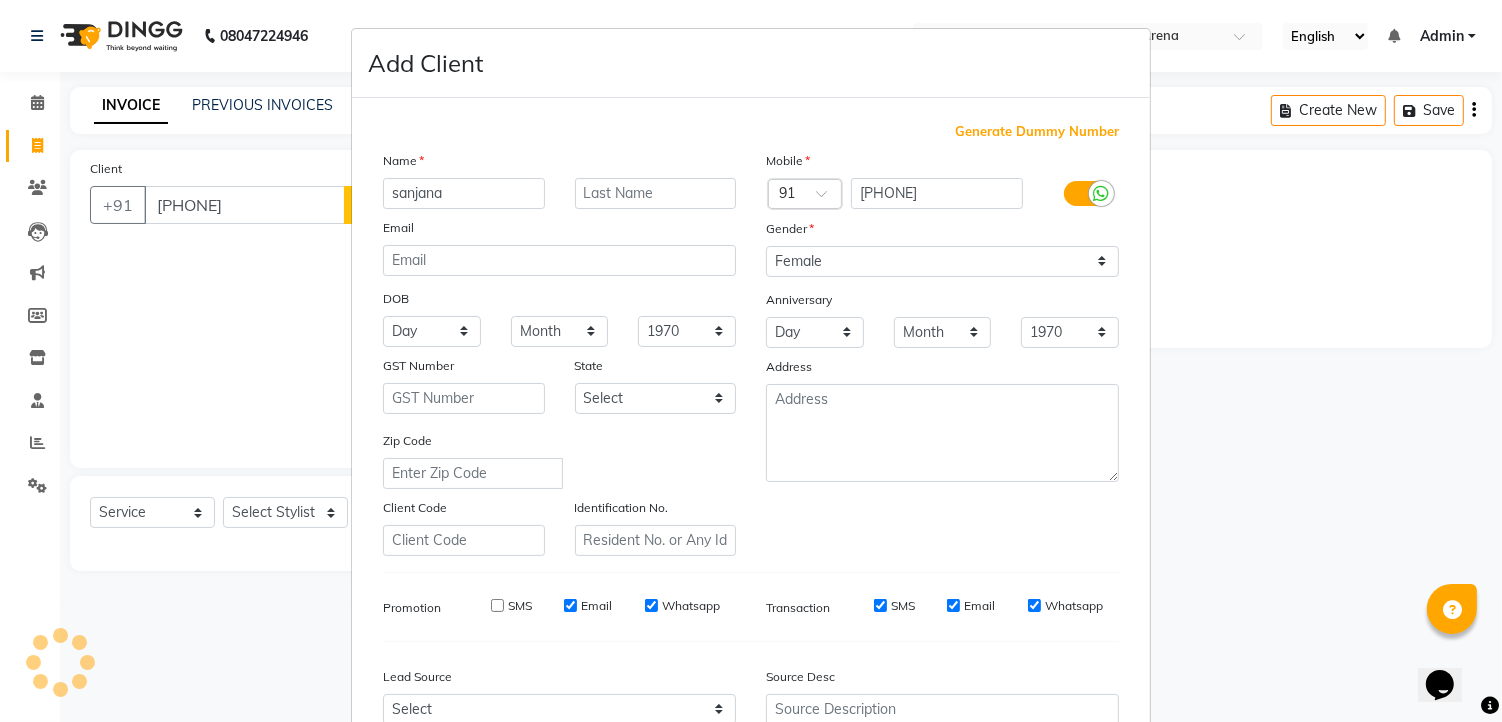 click on "Whatsapp" at bounding box center [651, 605] 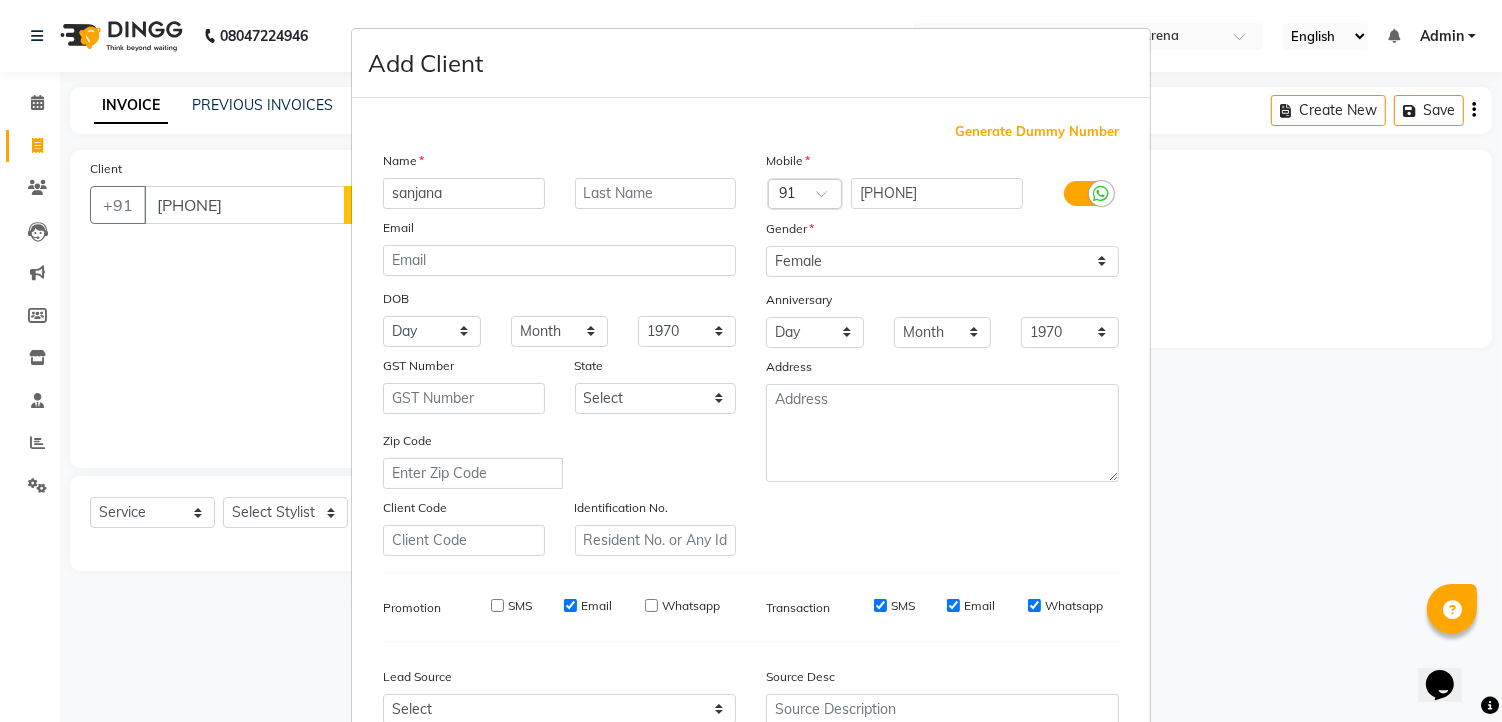 click on "Email" at bounding box center (570, 605) 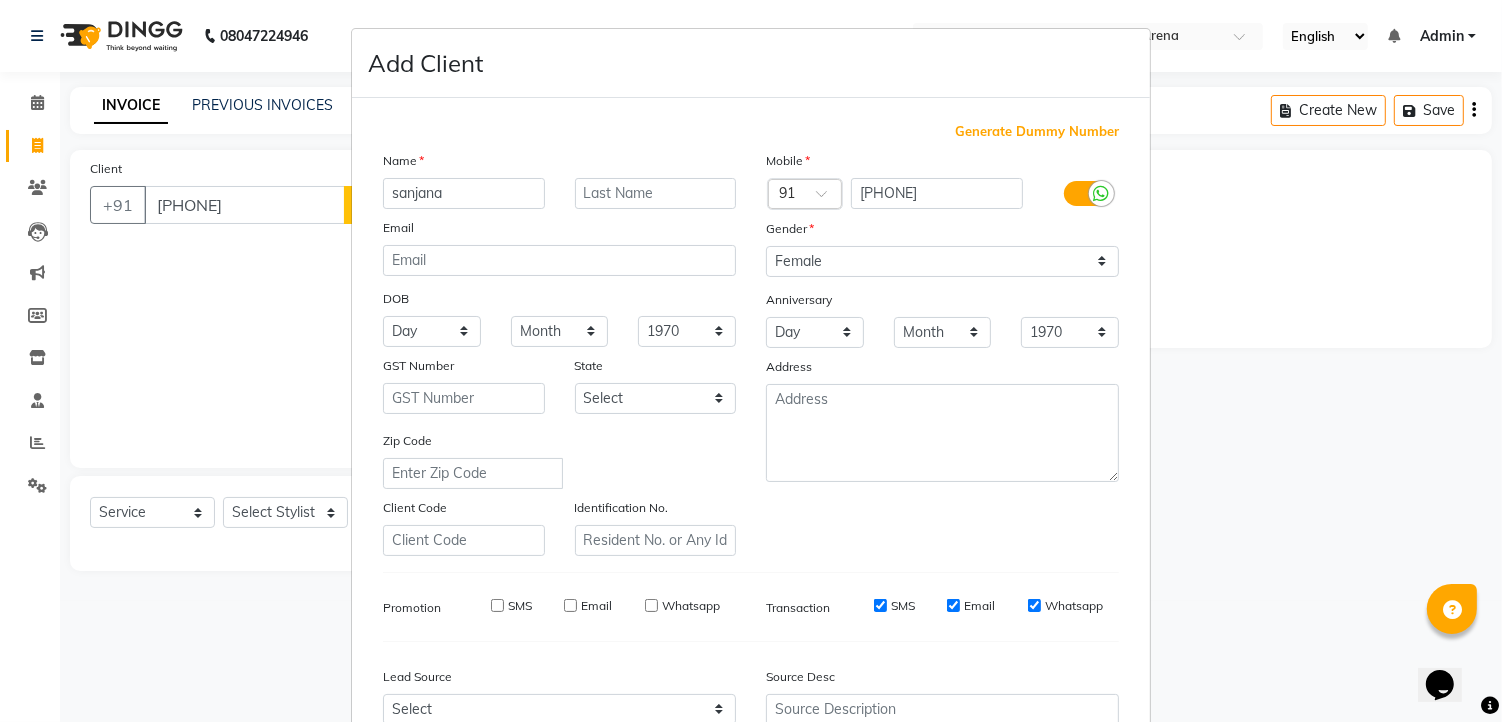 drag, startPoint x: 867, startPoint y: 602, endPoint x: 913, endPoint y: 602, distance: 46 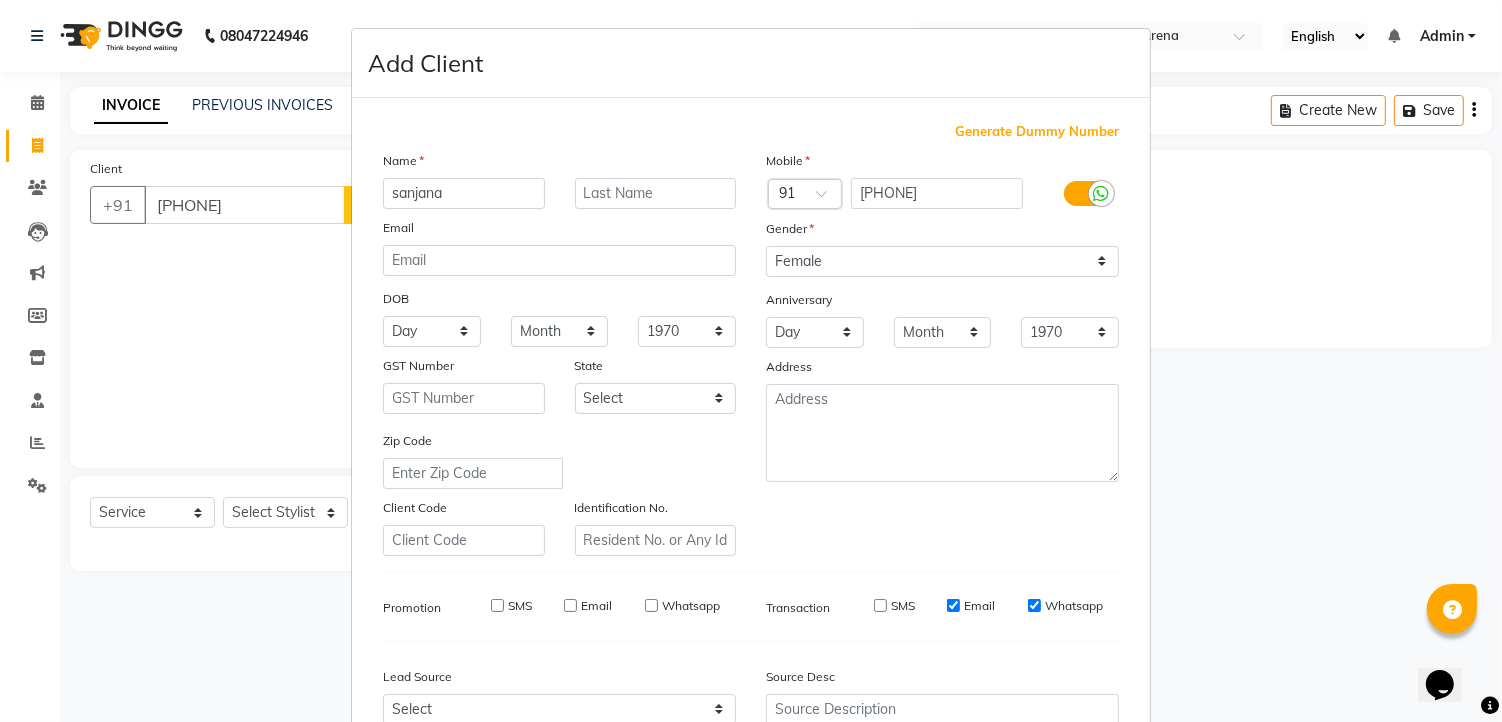click on "Email" at bounding box center (953, 605) 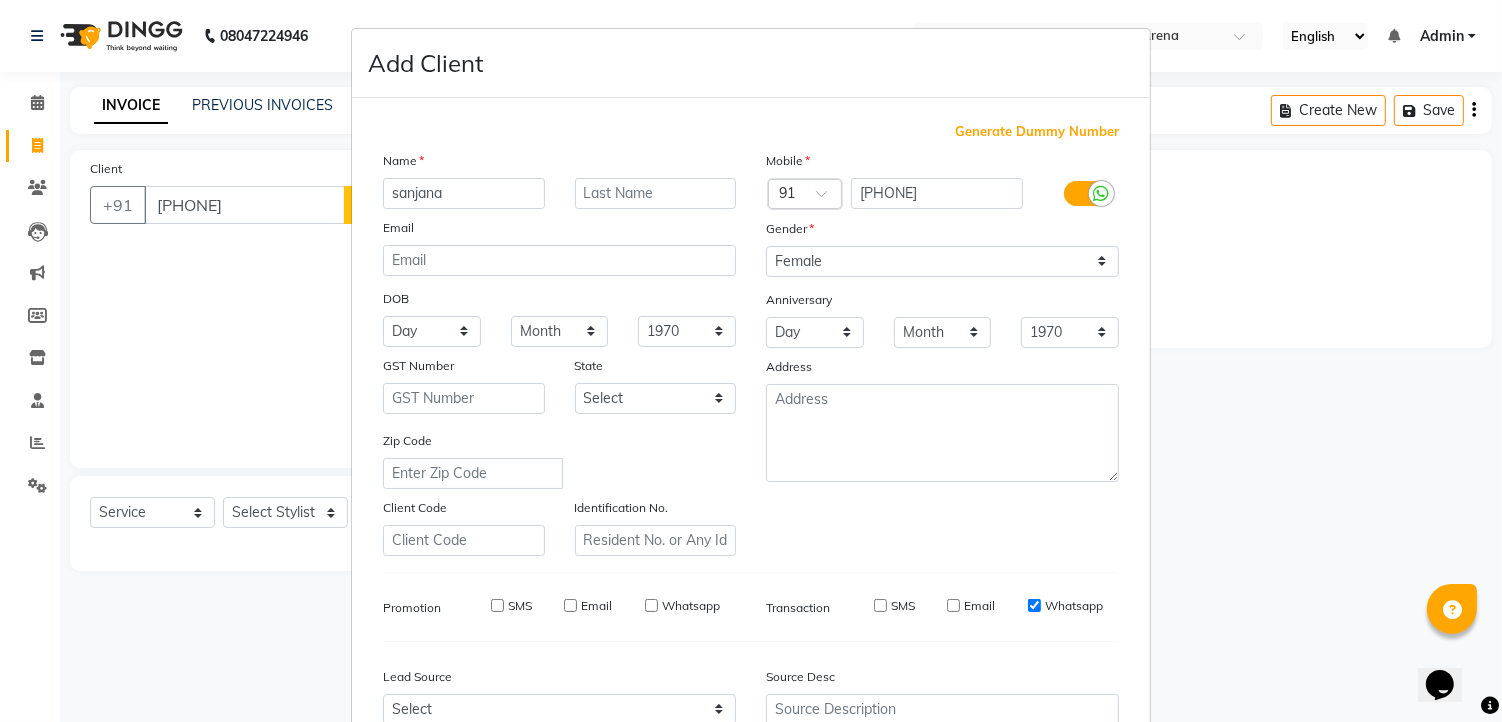 click on "Whatsapp" at bounding box center (1034, 605) 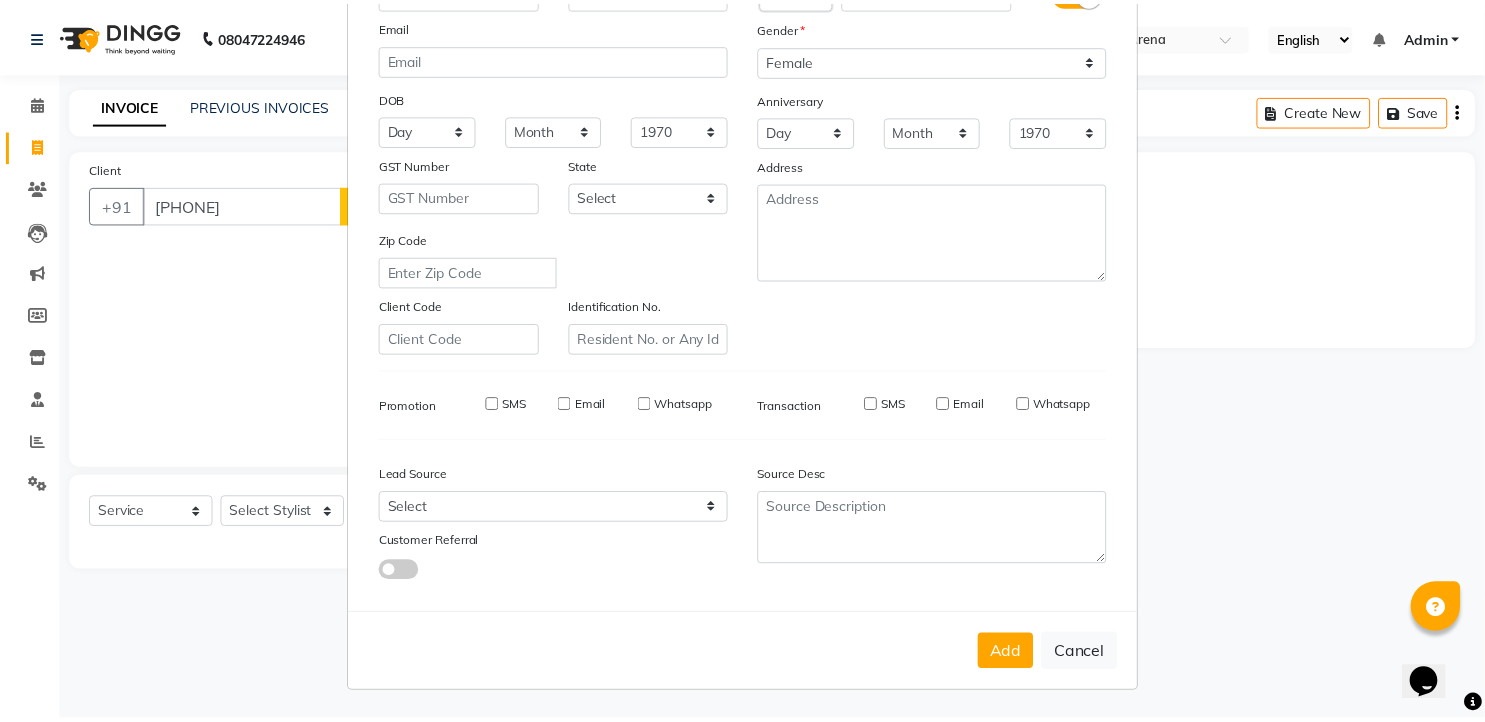 scroll, scrollTop: 202, scrollLeft: 0, axis: vertical 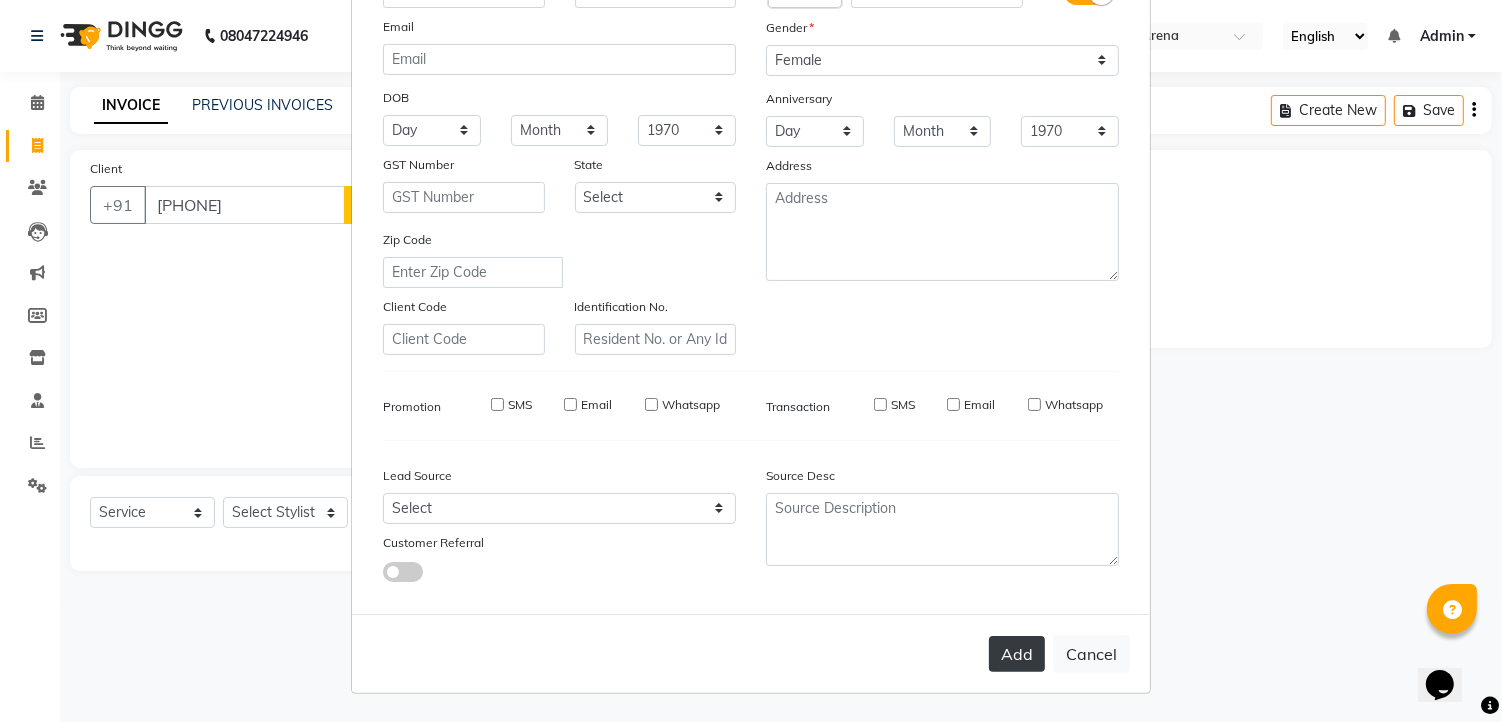 click on "Add" at bounding box center (1017, 654) 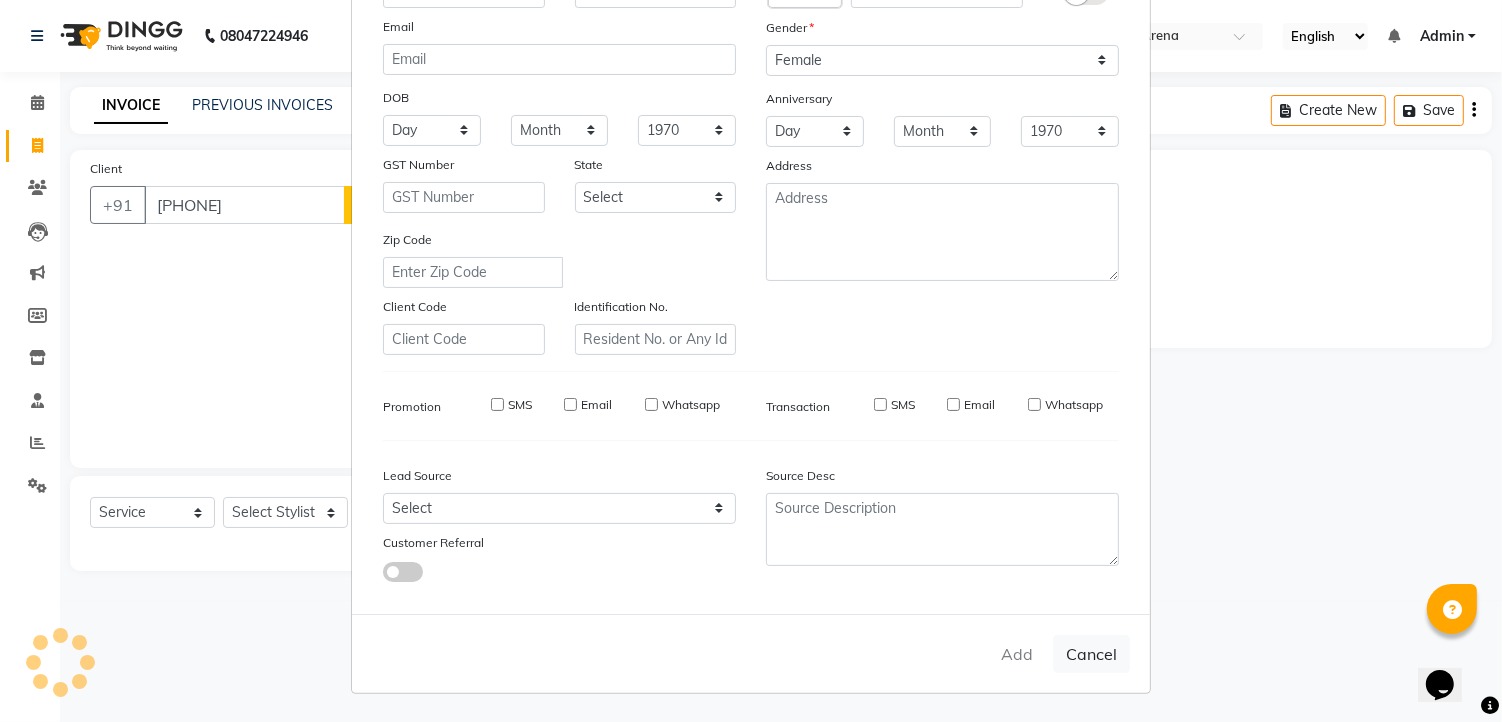 type 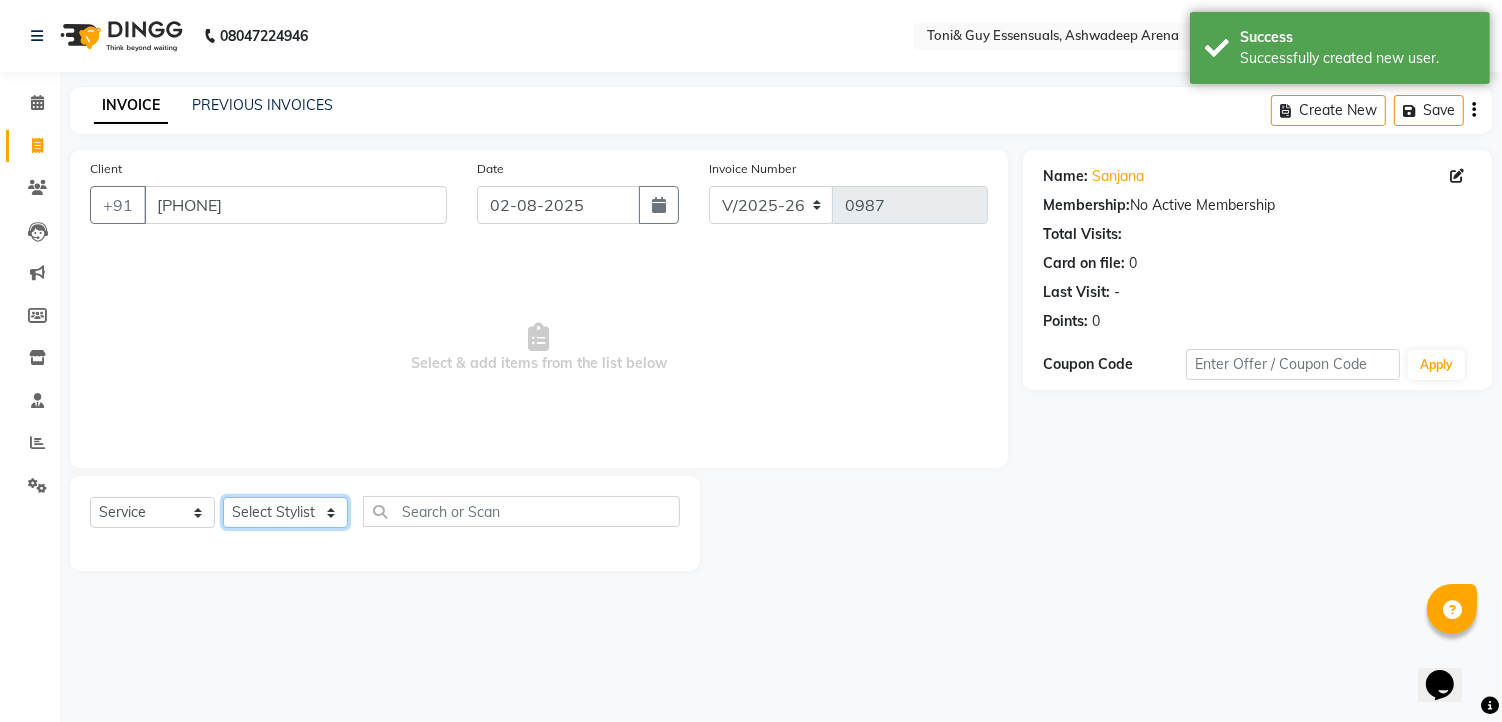 click on "Select Stylist faizz gufran mohammad hyma Kumari lalitha sree Manager Riya roy sahik" 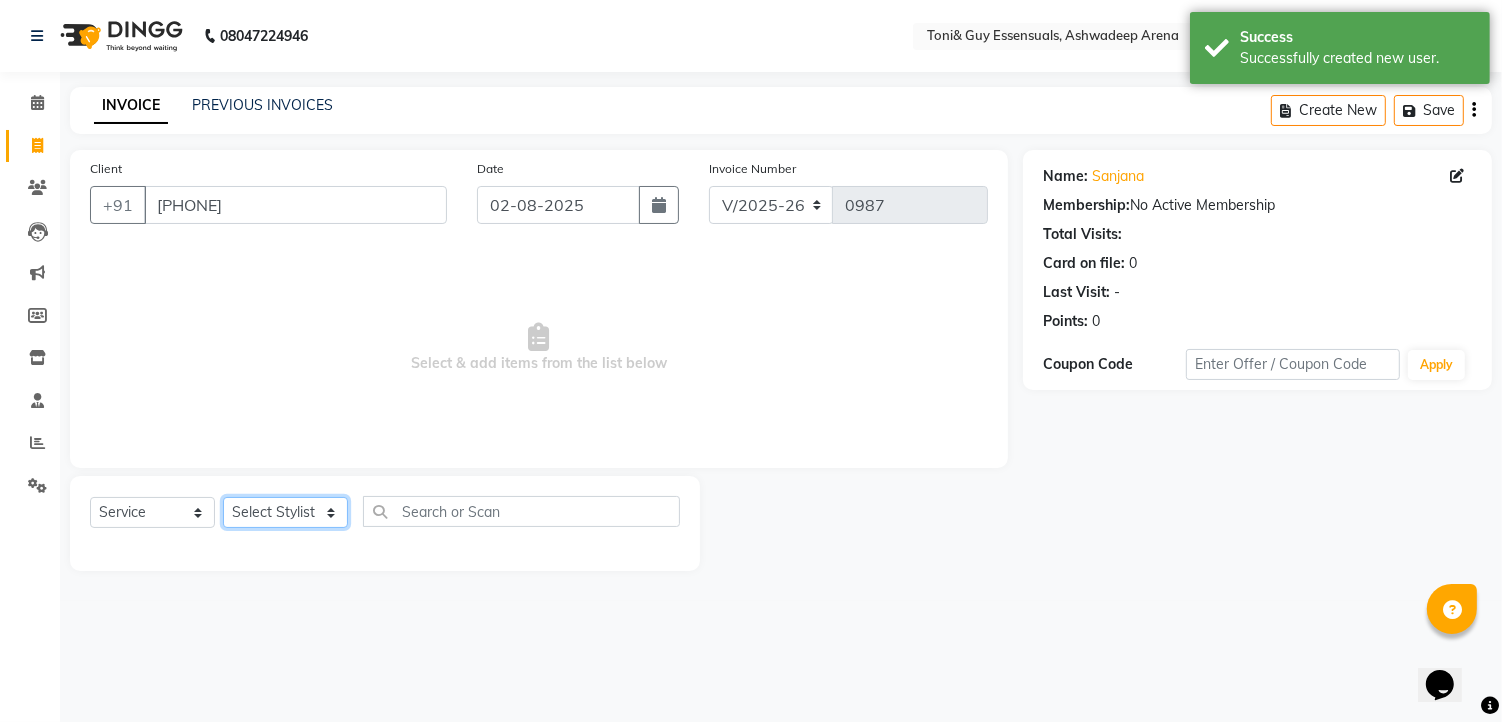 select on "79411" 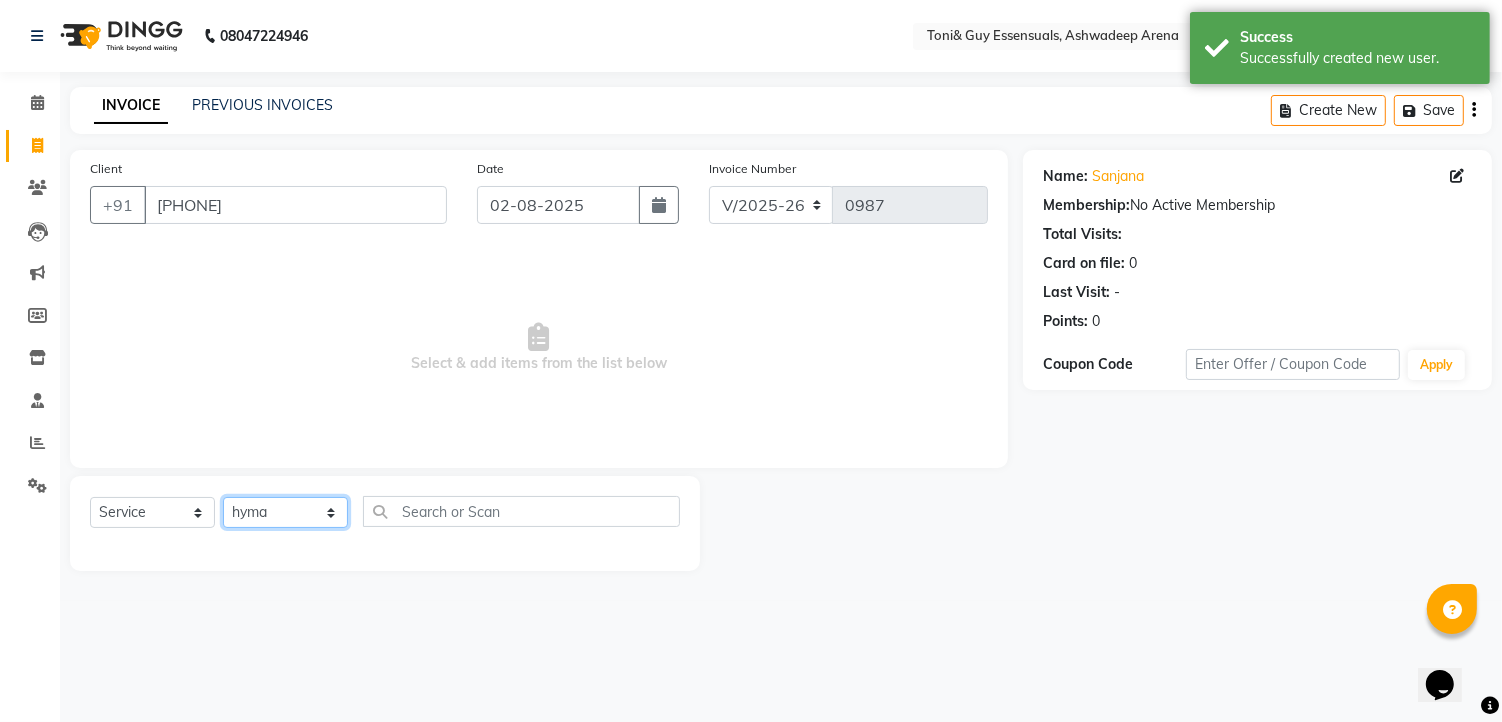 click on "Select Stylist faizz gufran mohammad hyma Kumari lalitha sree Manager Riya roy sahik" 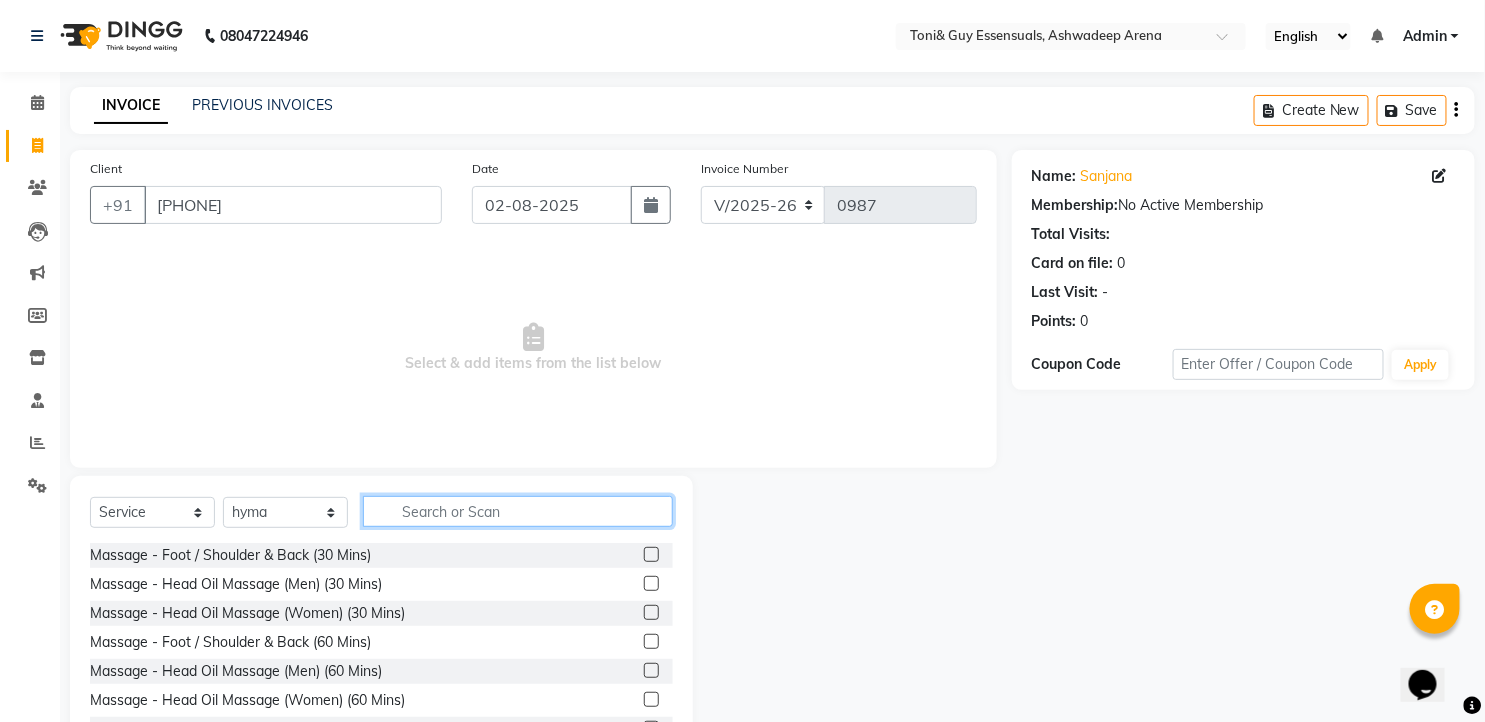 click 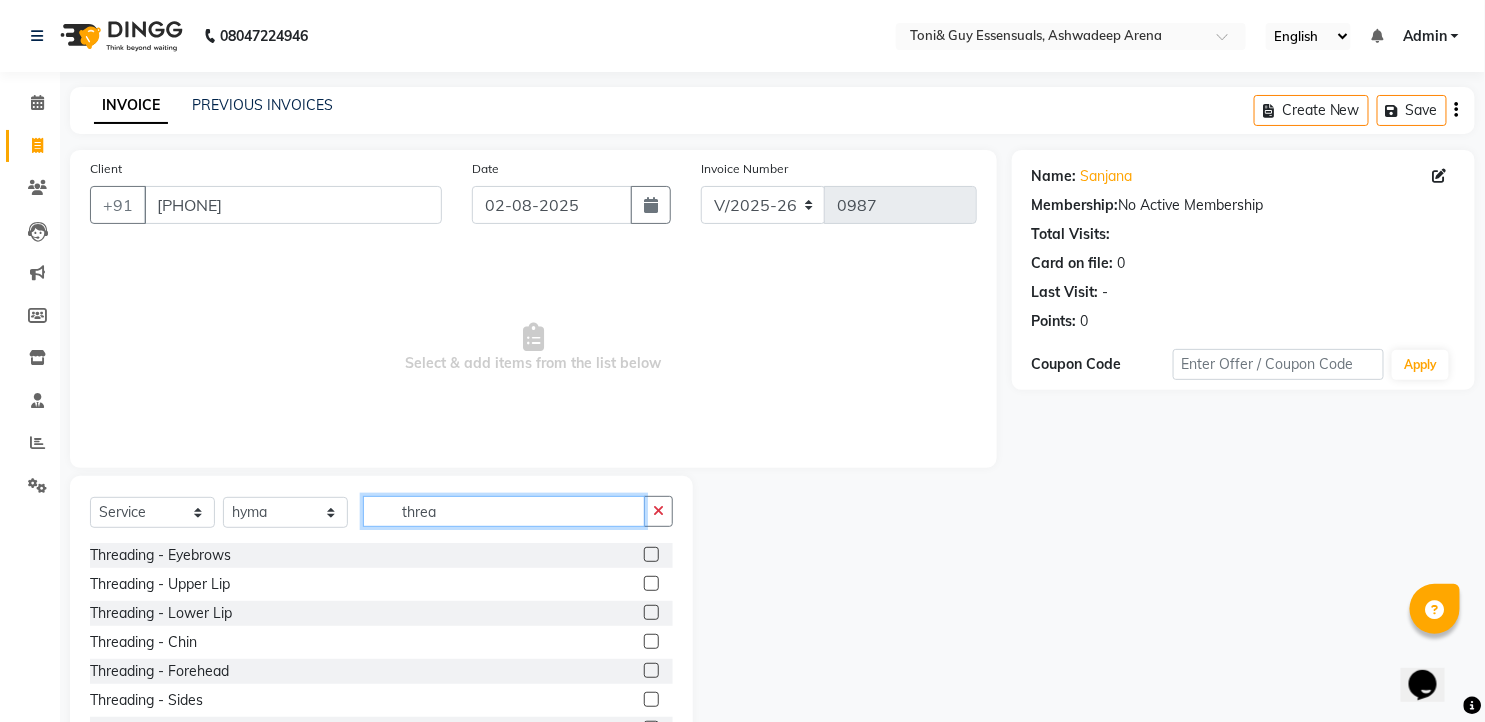 type on "threa" 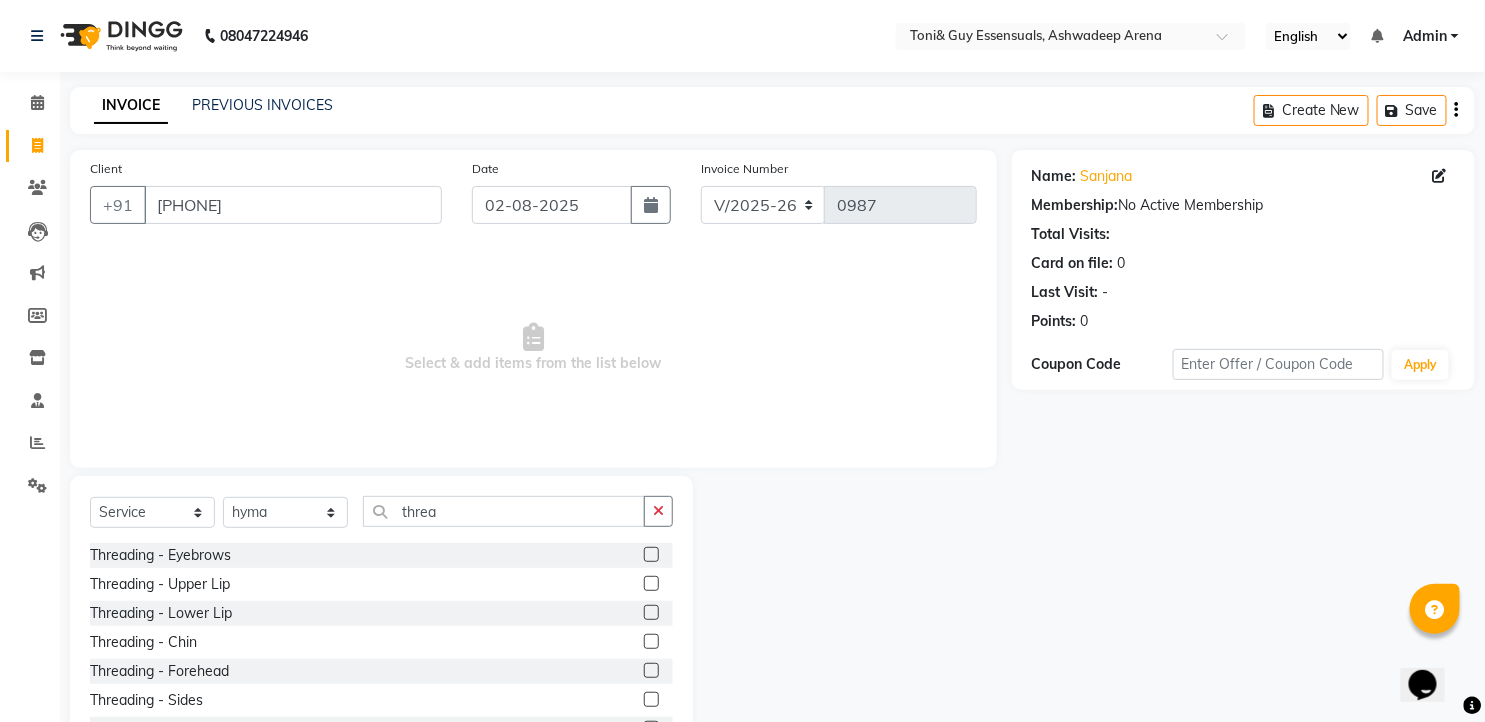 click 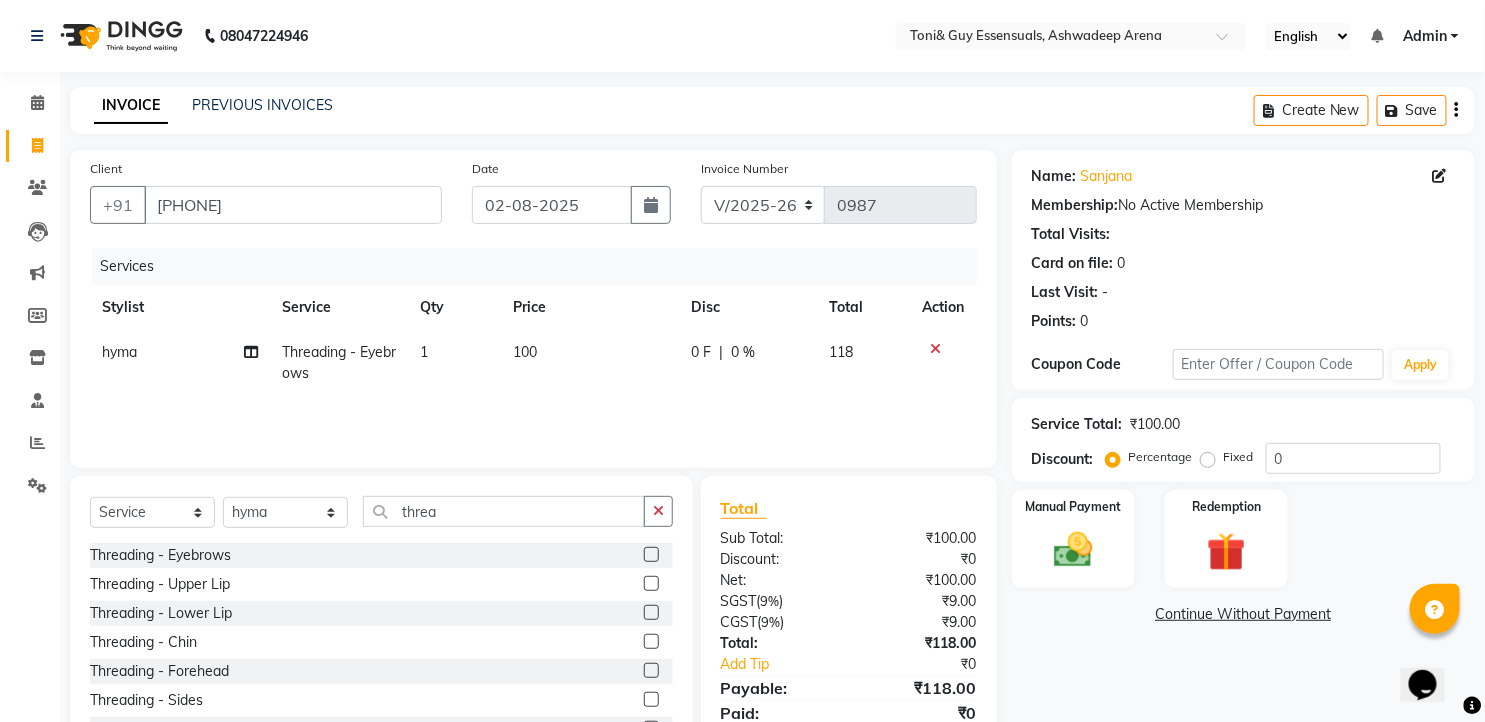 click 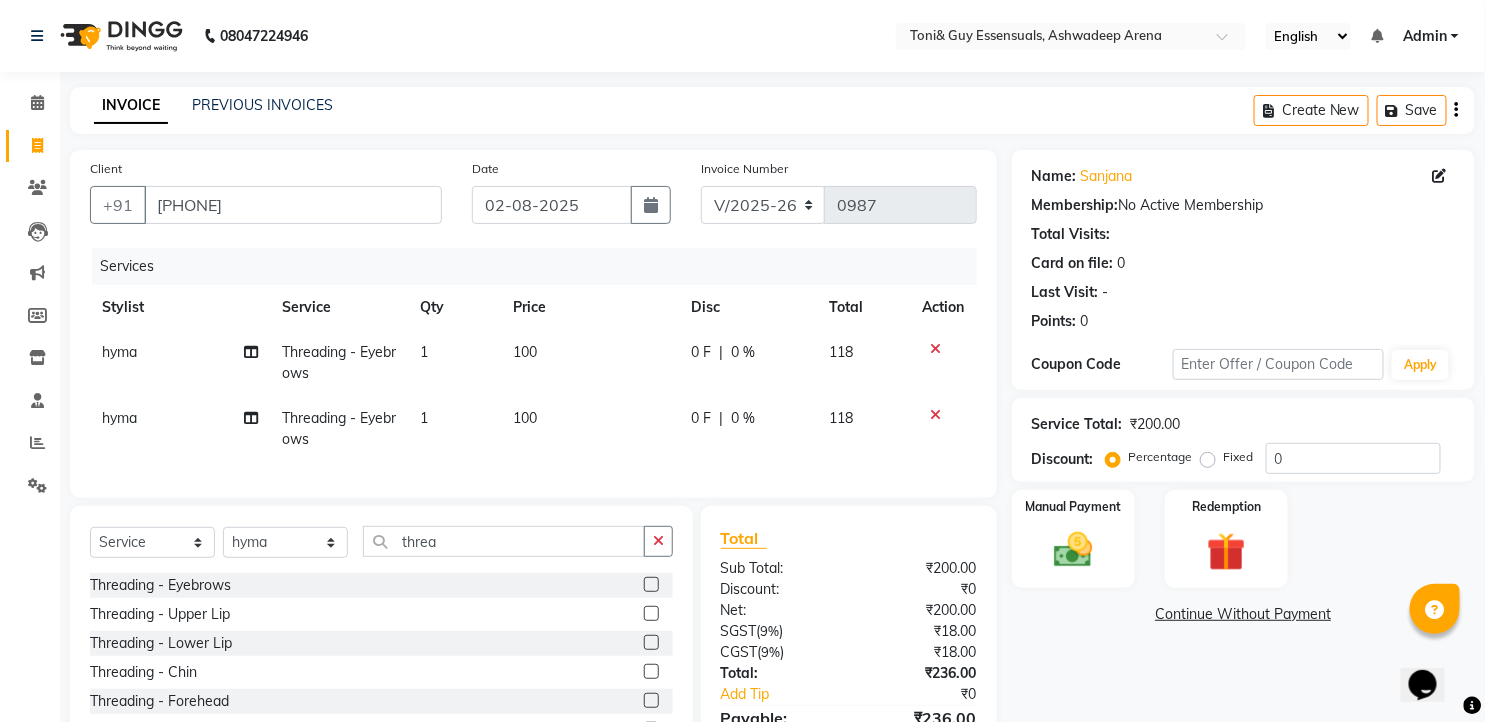 click 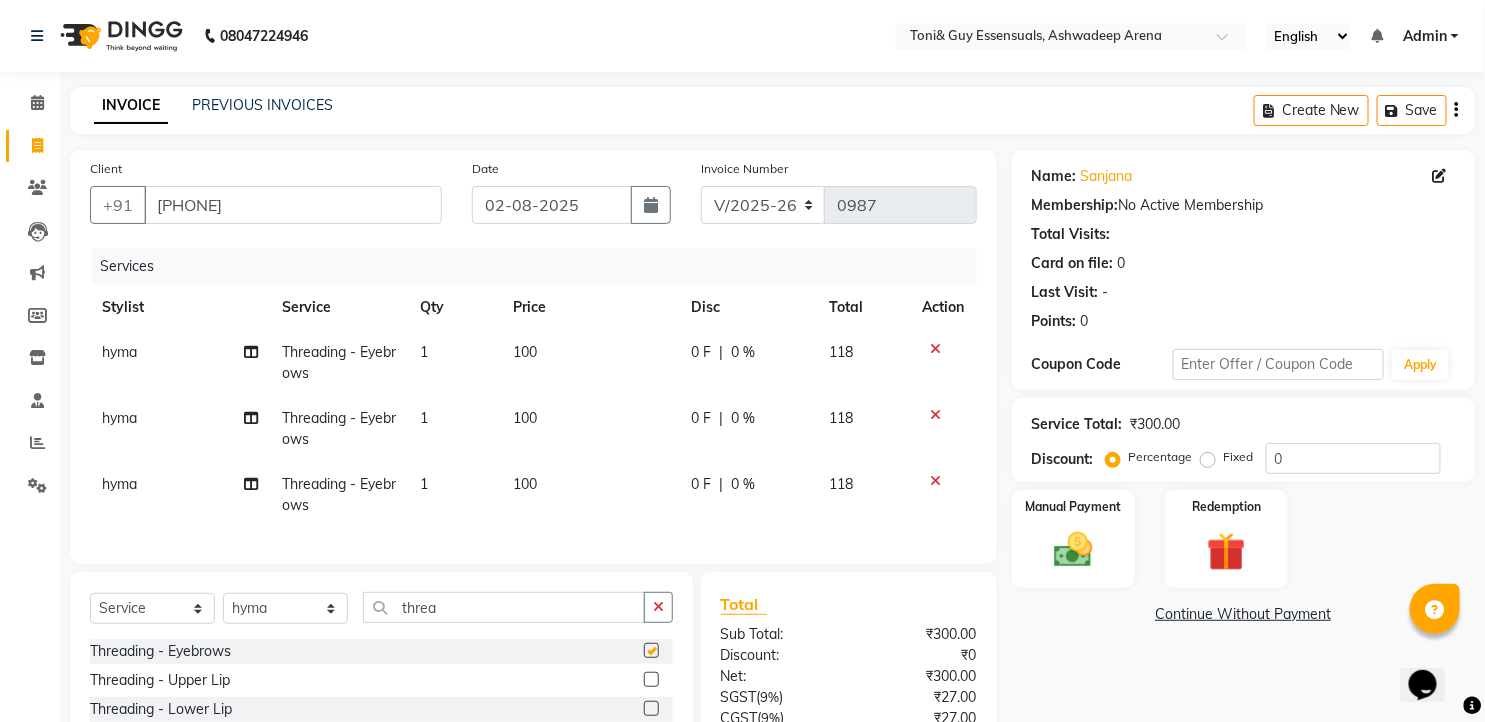 checkbox on "false" 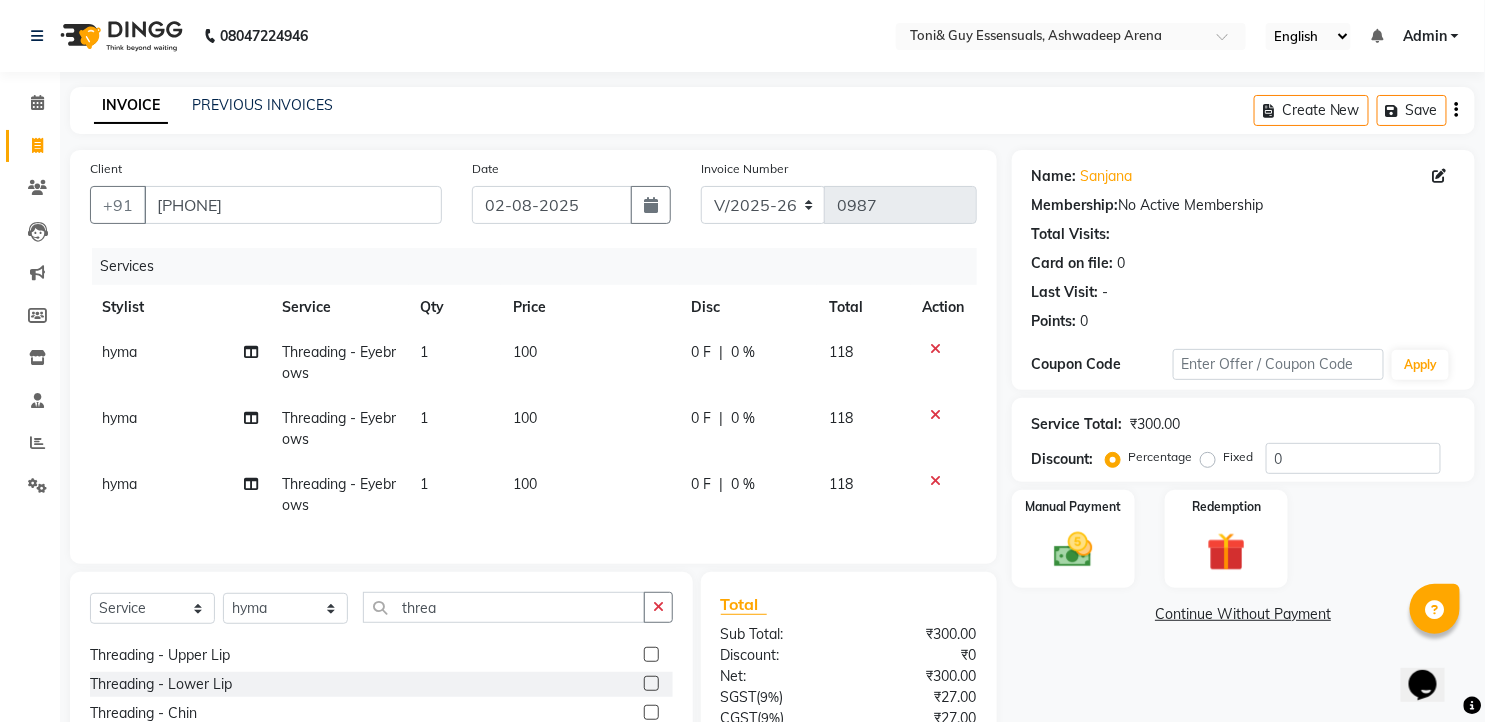 scroll, scrollTop: 32, scrollLeft: 0, axis: vertical 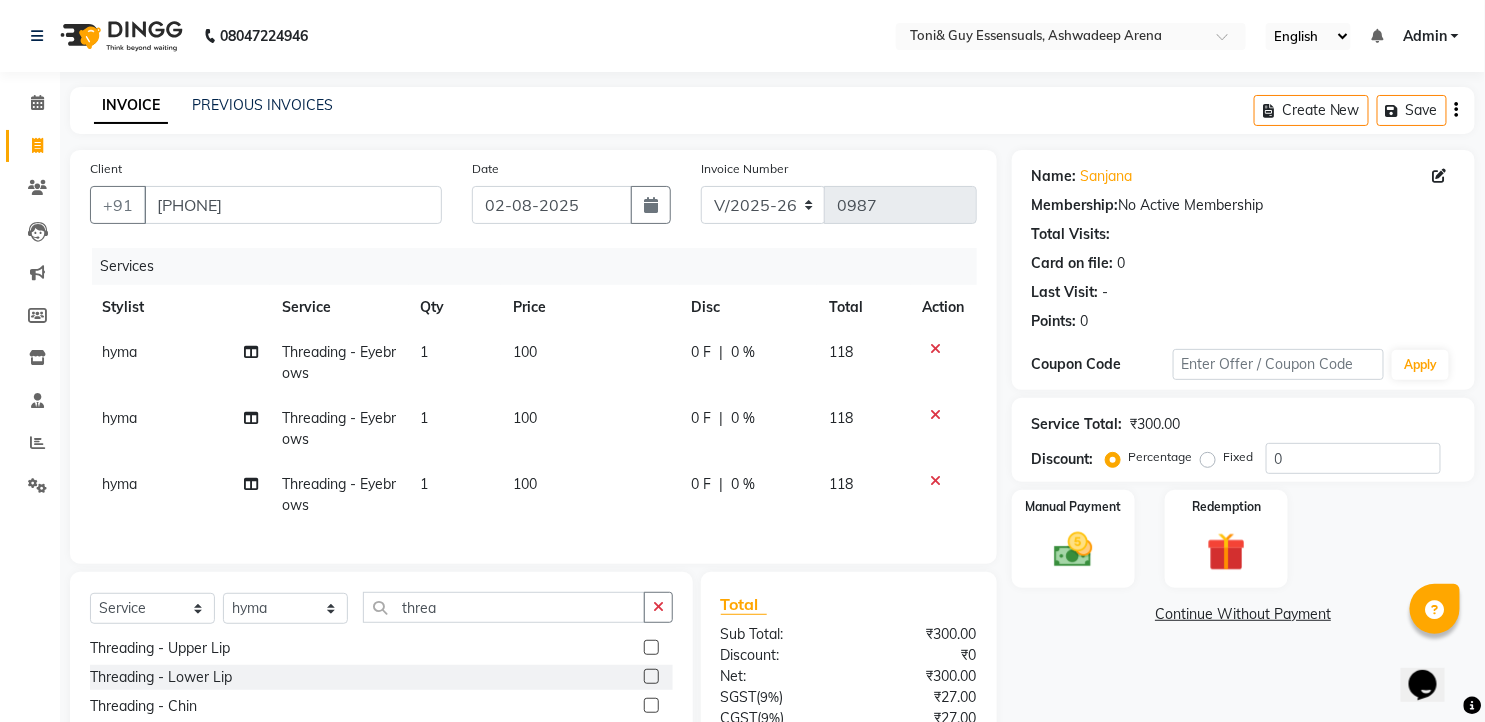 click 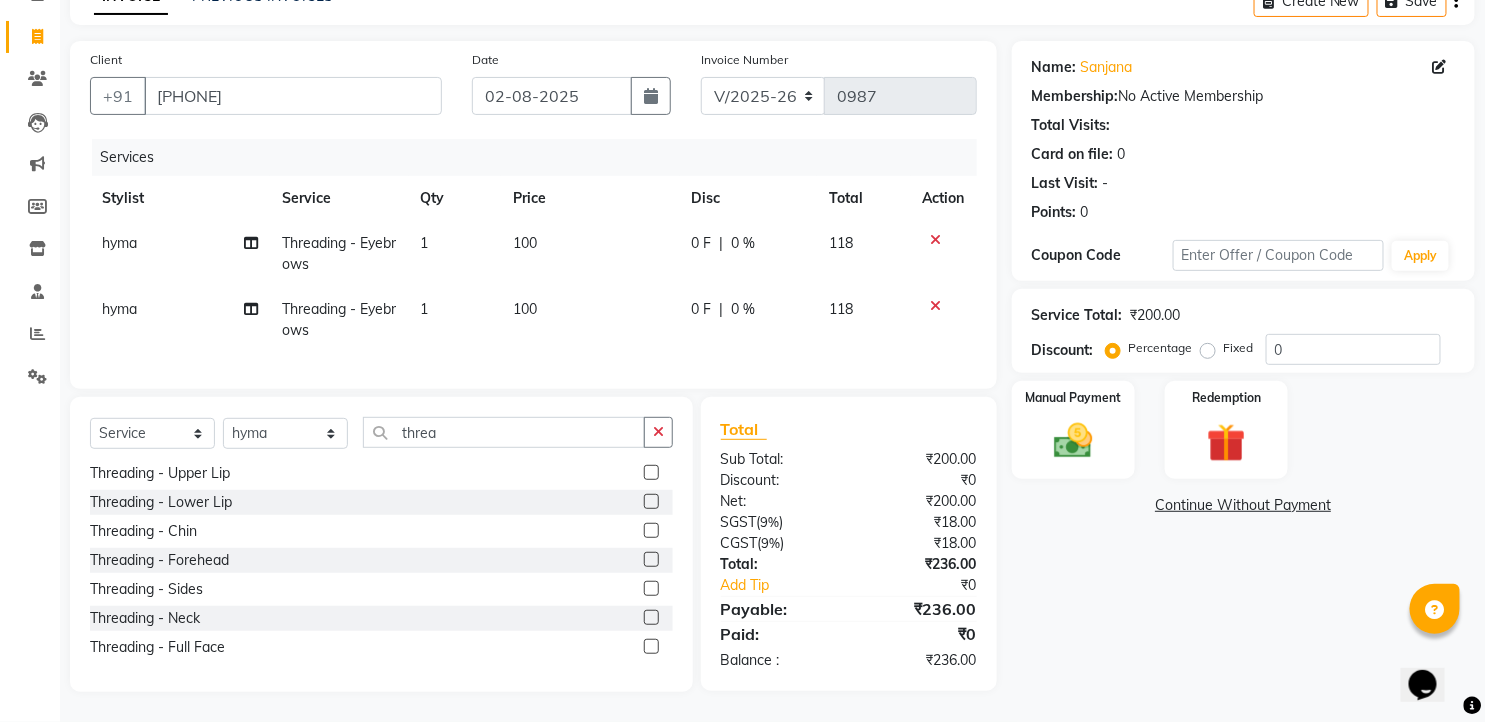 scroll, scrollTop: 125, scrollLeft: 0, axis: vertical 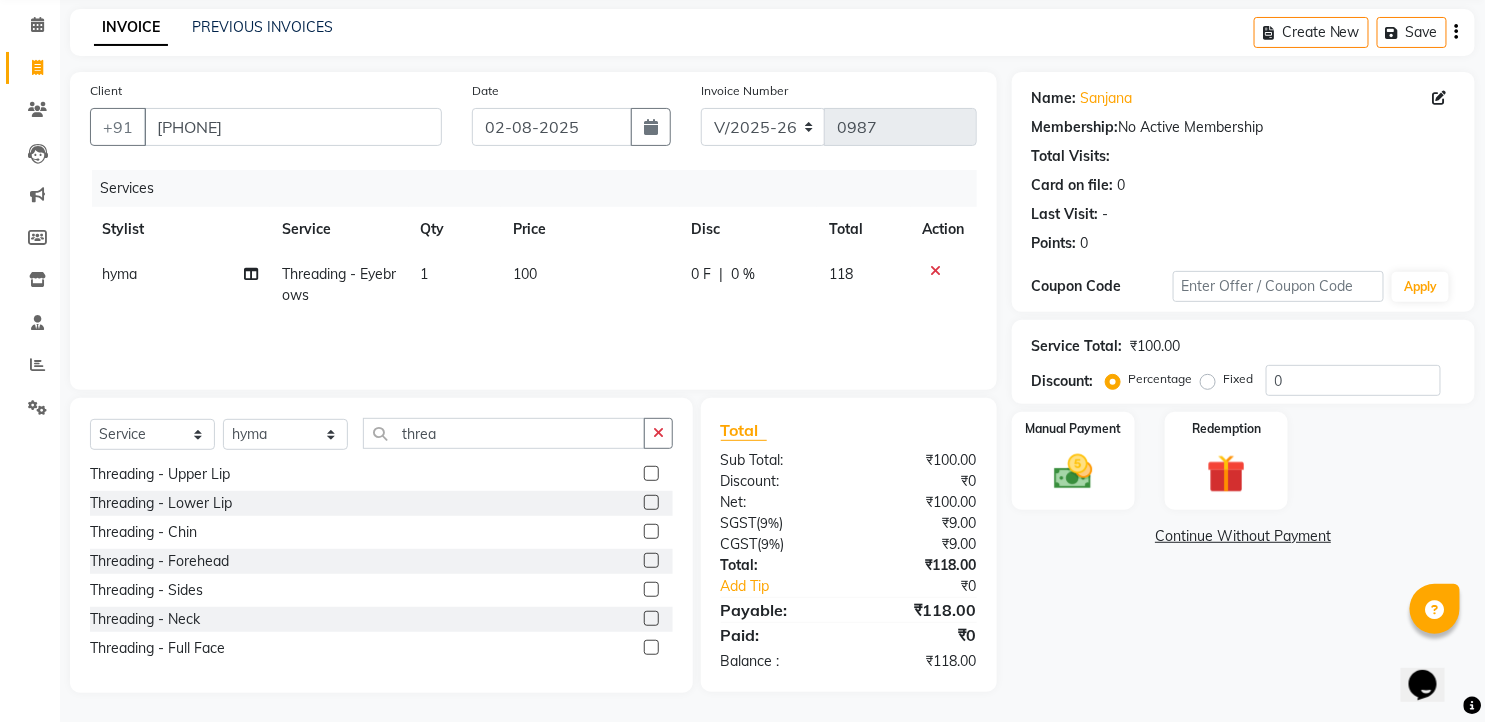 click 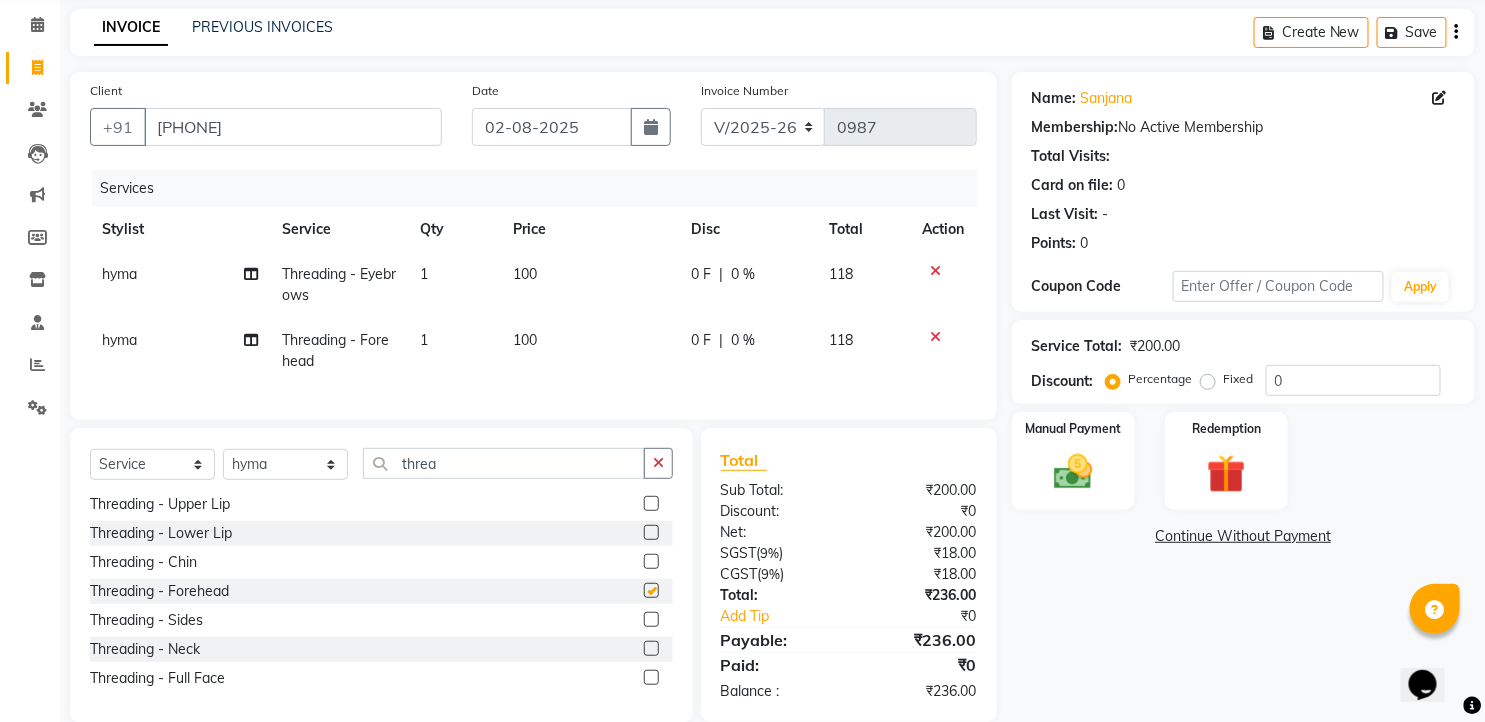 scroll, scrollTop: 125, scrollLeft: 0, axis: vertical 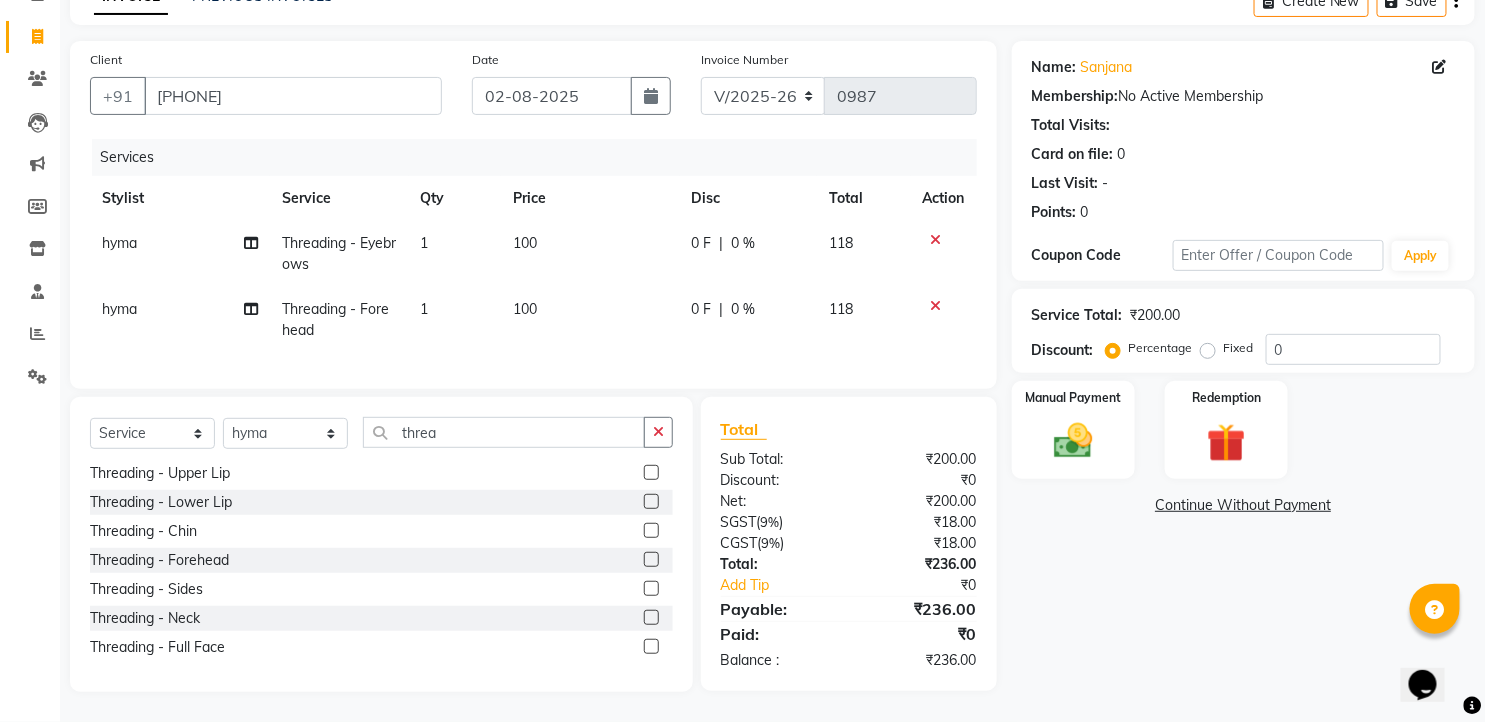 checkbox on "false" 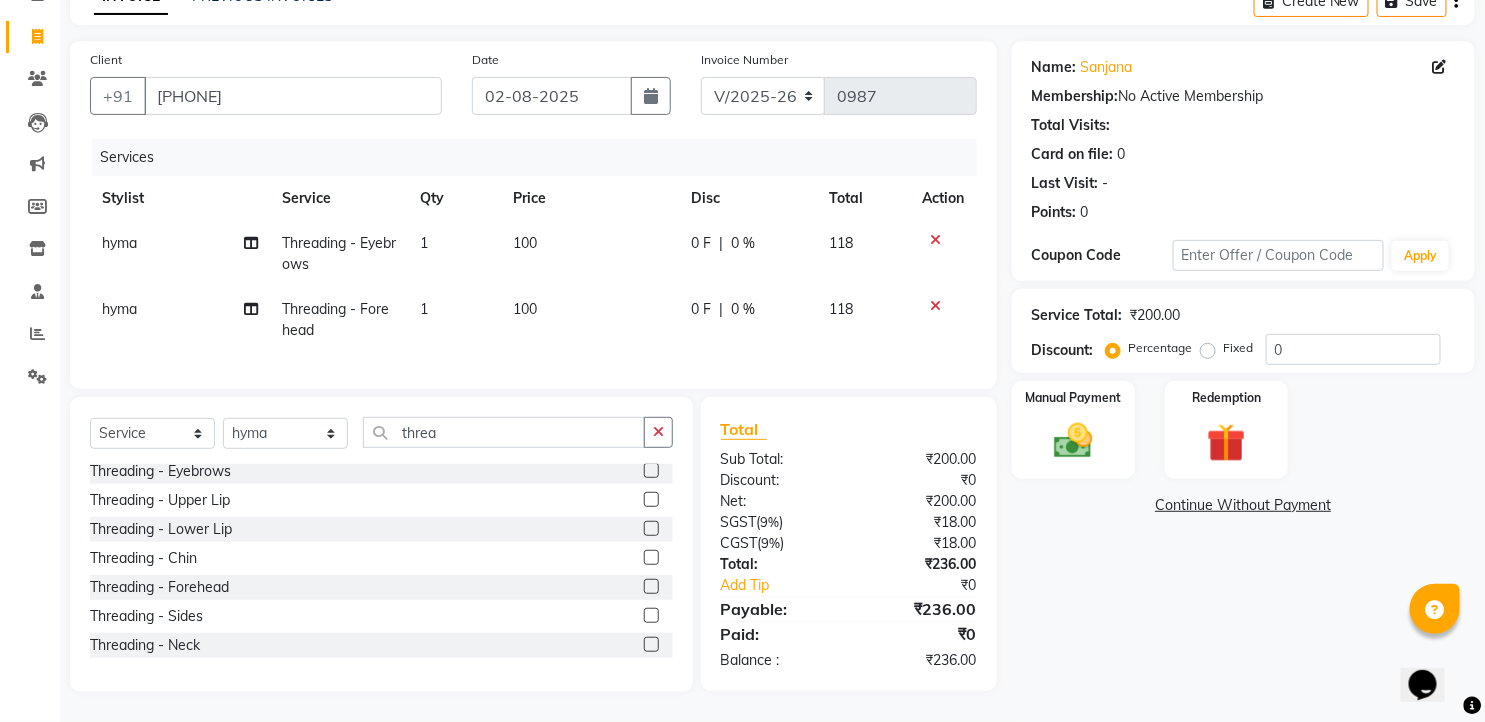 scroll, scrollTop: 0, scrollLeft: 0, axis: both 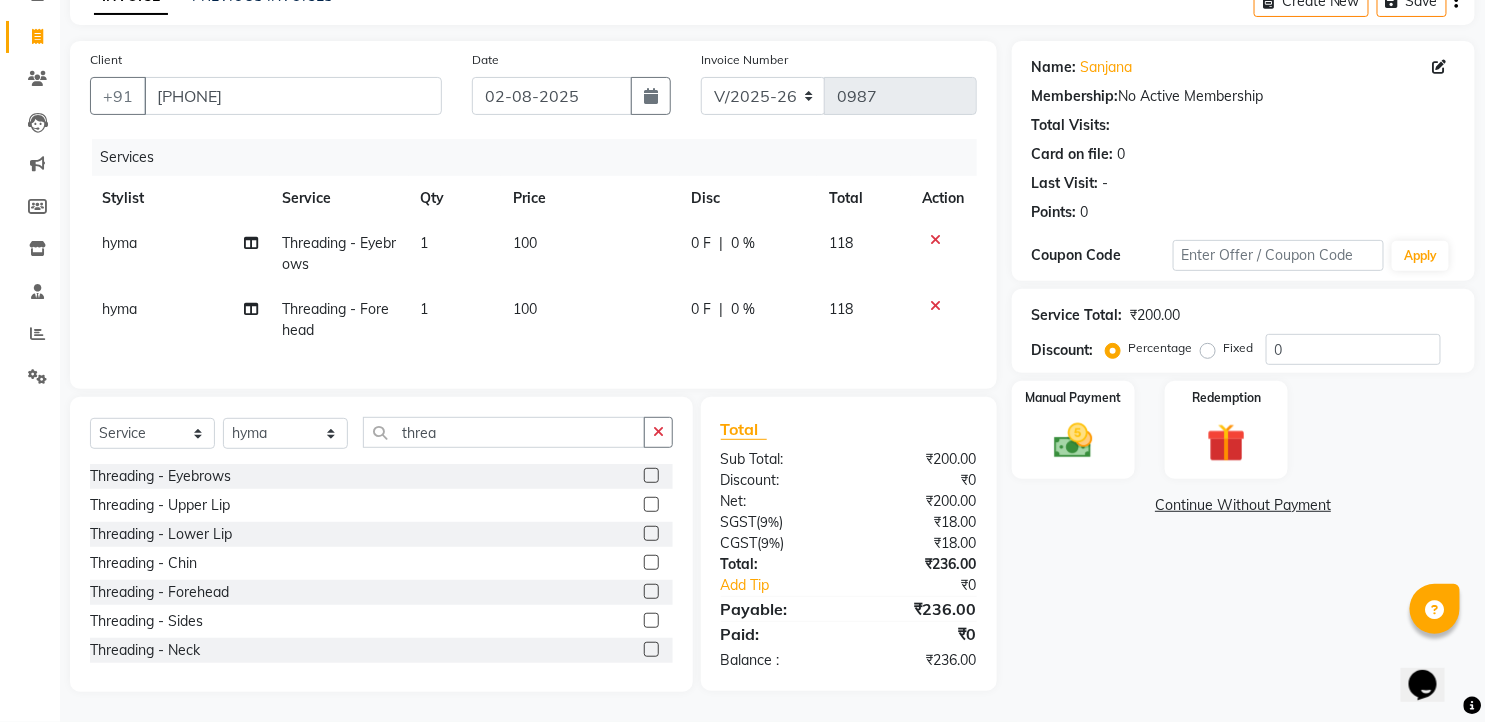 click 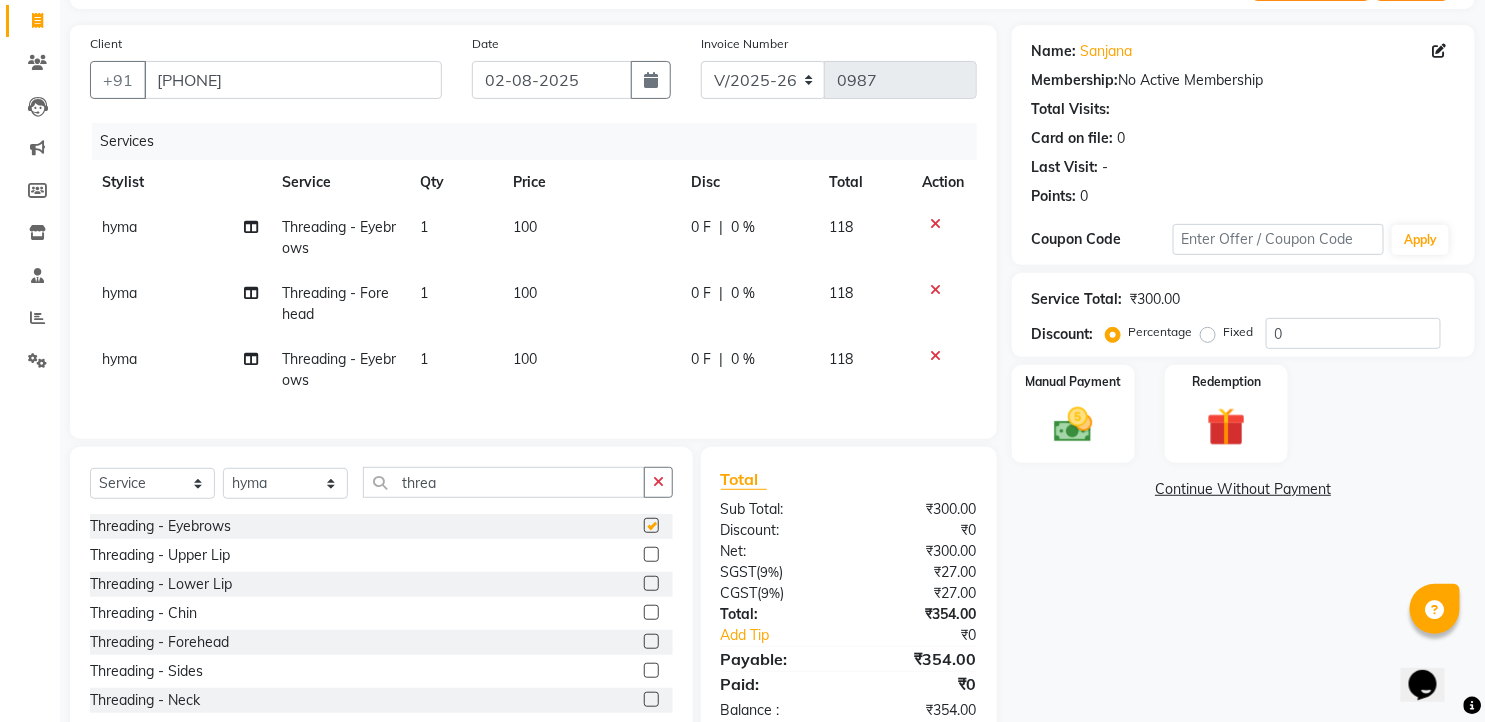 checkbox on "false" 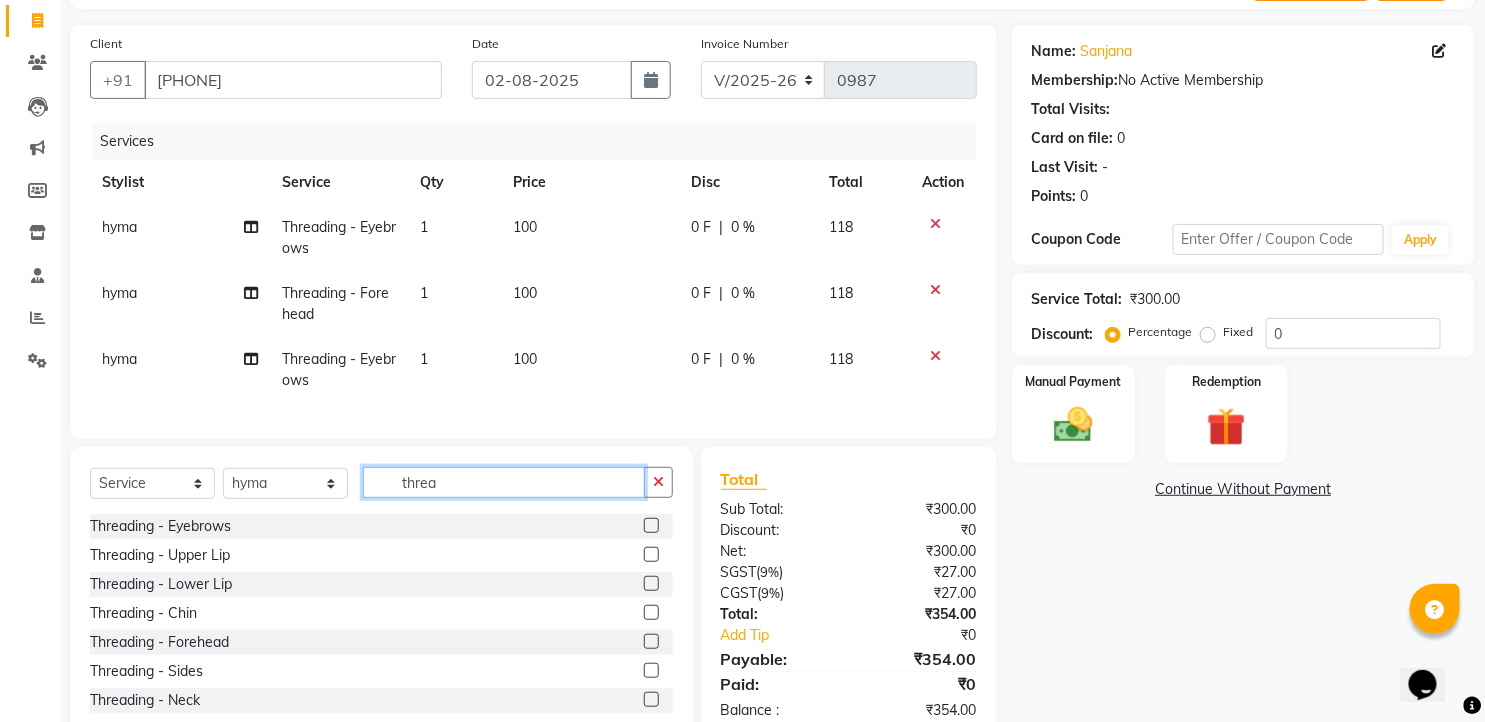 drag, startPoint x: 465, startPoint y: 503, endPoint x: 403, endPoint y: 503, distance: 62 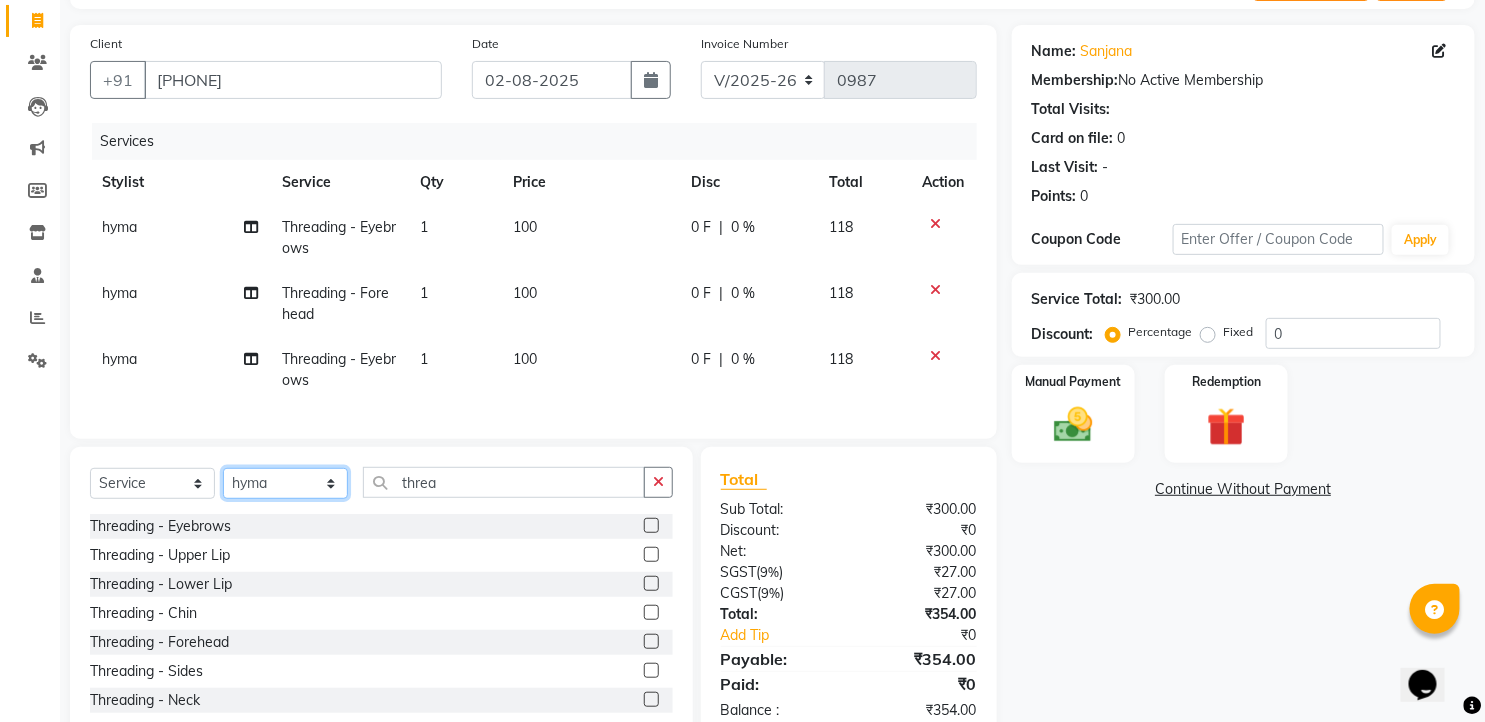 click on "Select Stylist faizz gufran mohammad hyma Kumari lalitha sree Manager Riya roy sahik" 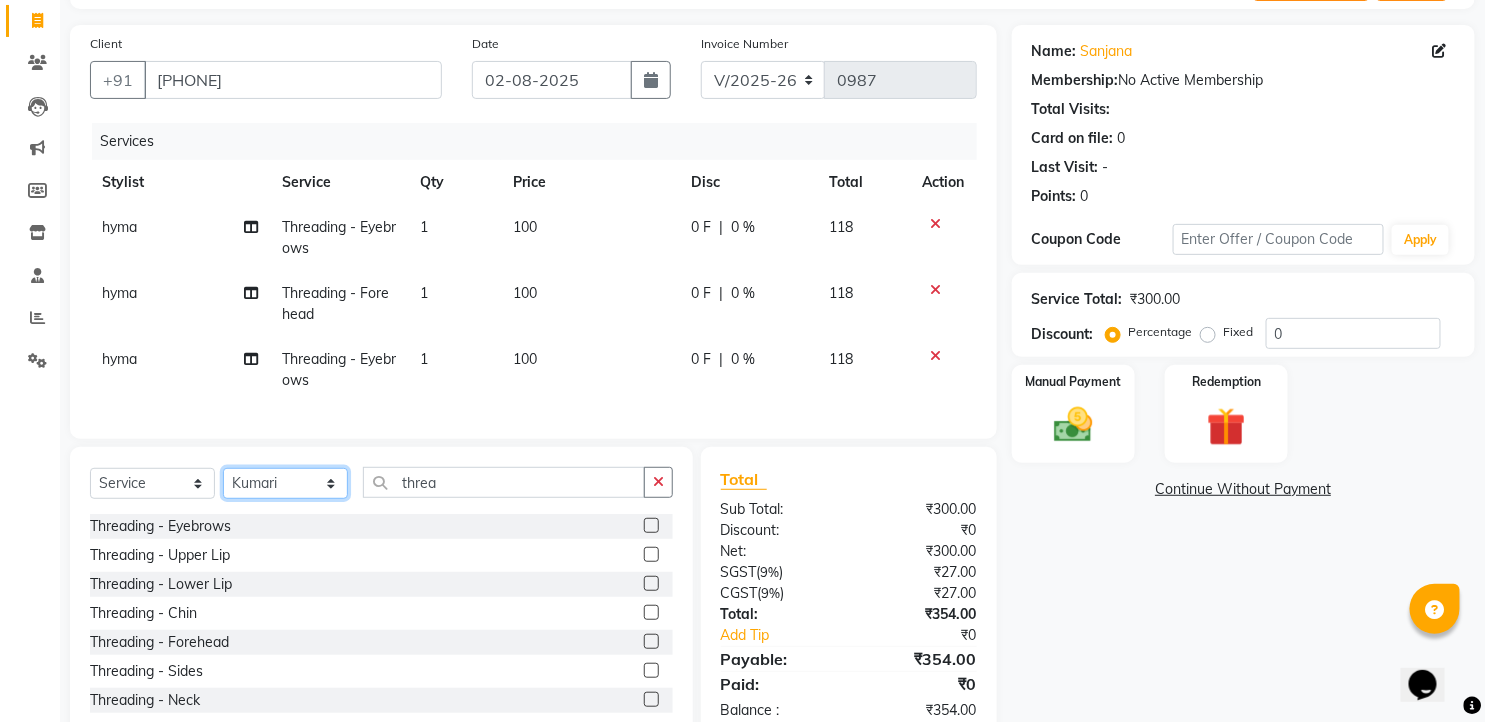 click on "Select Stylist faizz gufran mohammad hyma Kumari lalitha sree Manager Riya roy sahik" 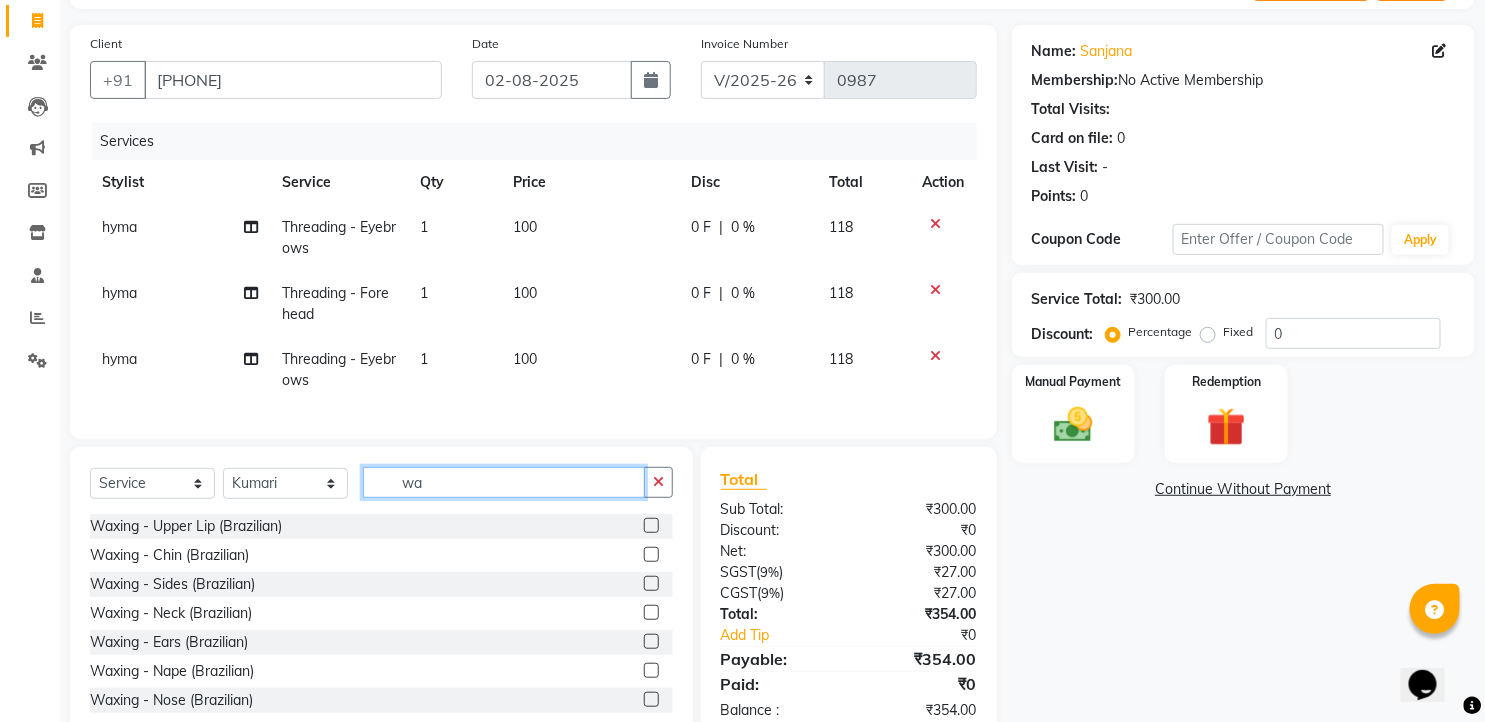 type on "w" 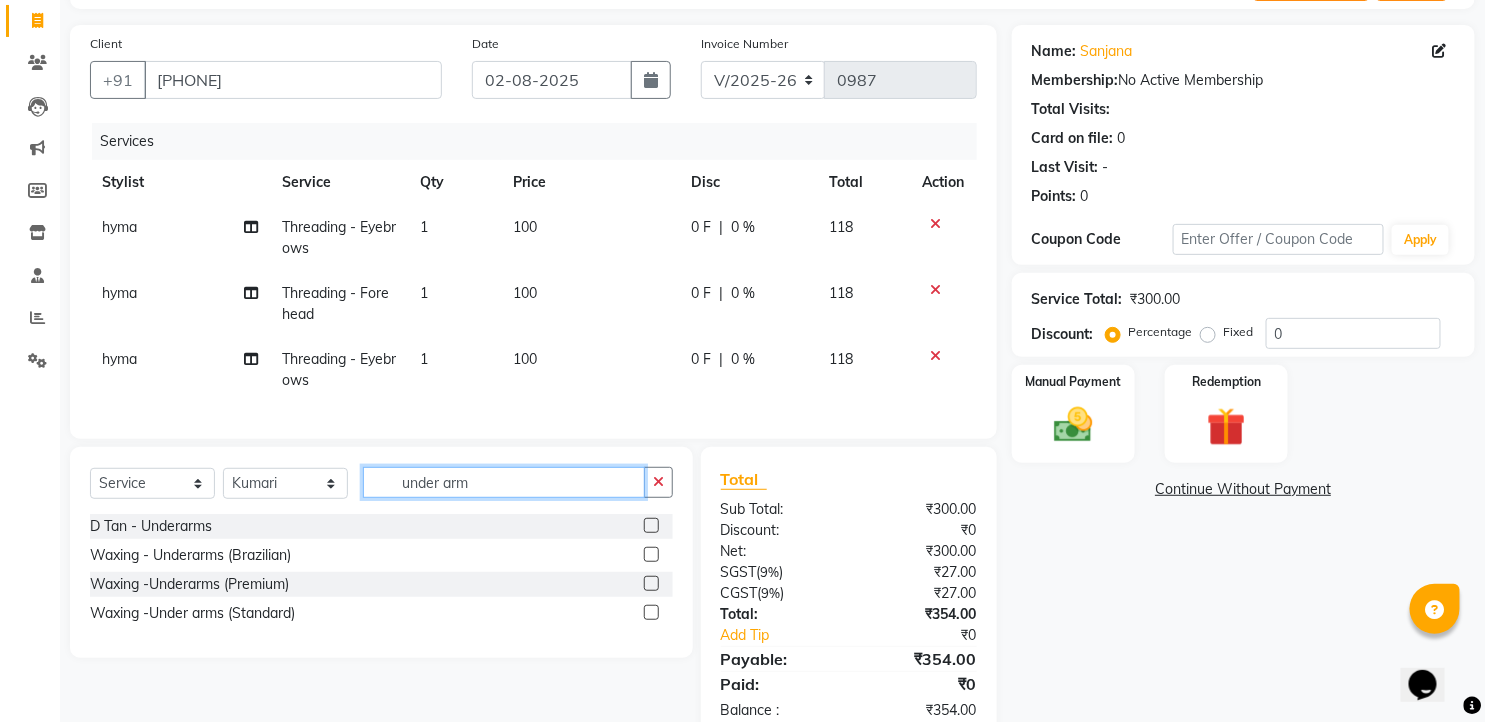 type on "under arm" 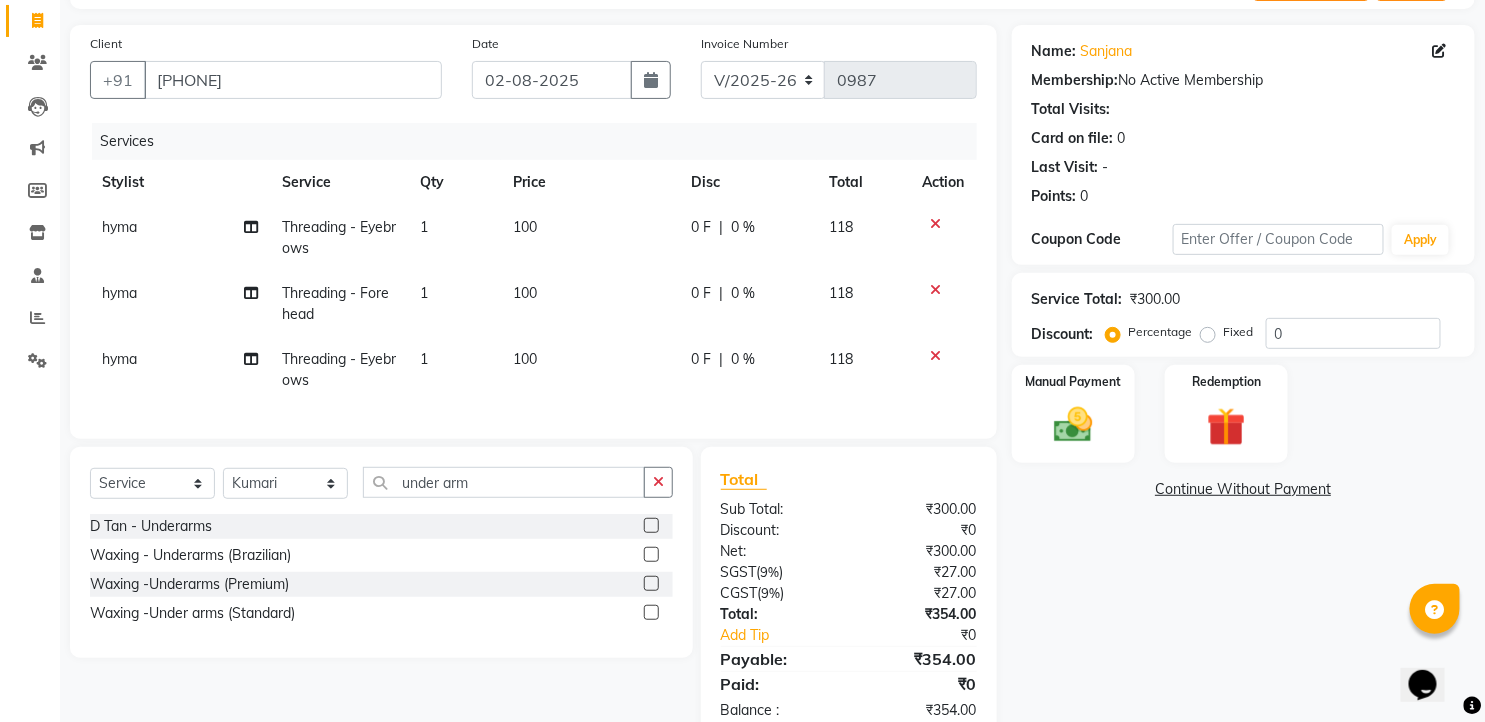 click 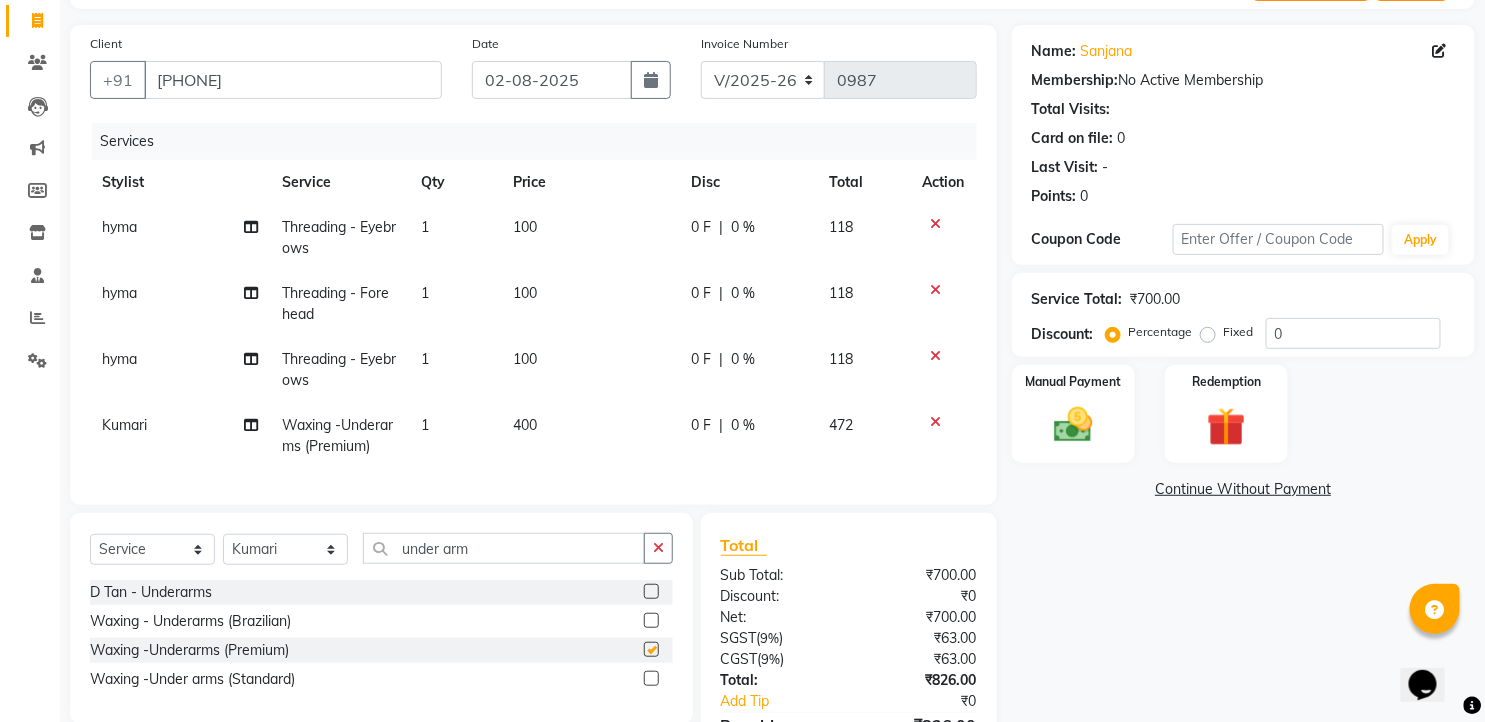 checkbox on "false" 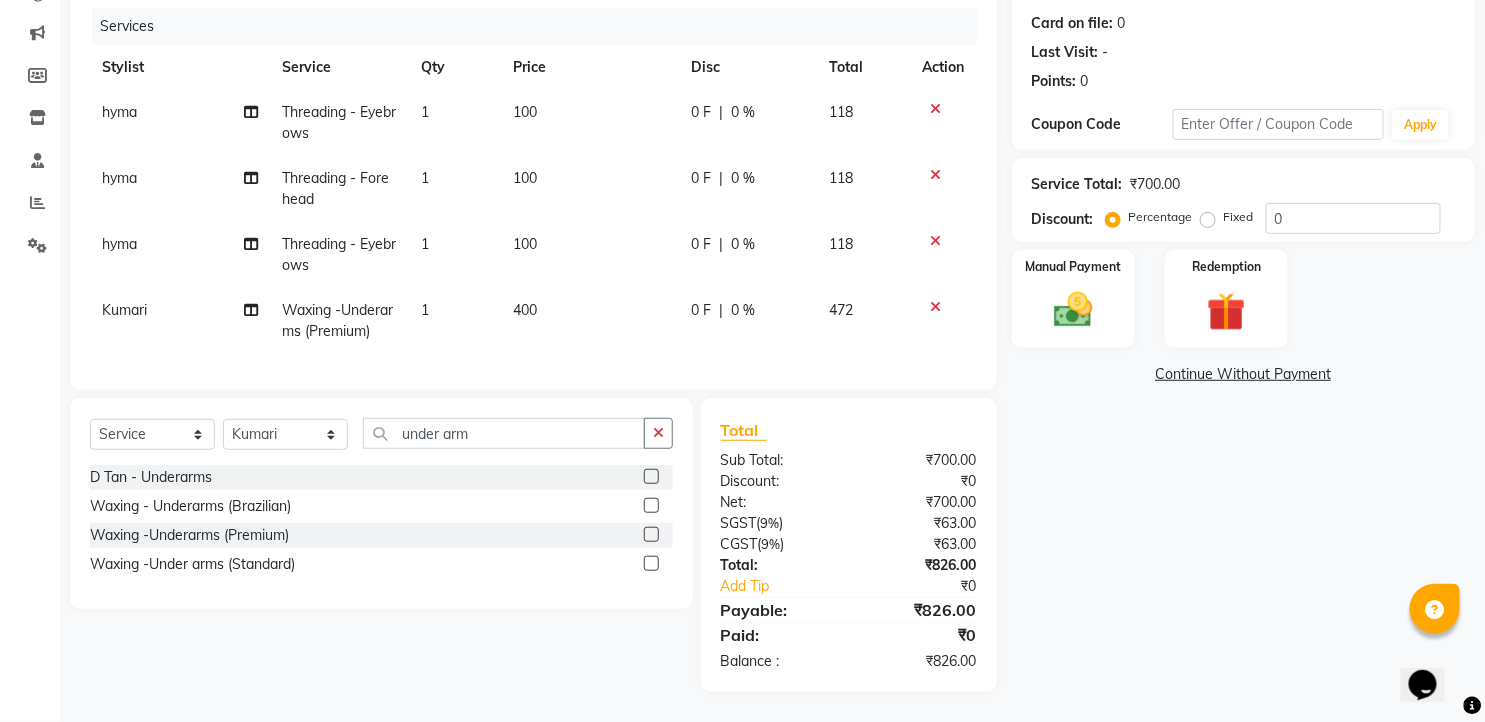 scroll, scrollTop: 256, scrollLeft: 0, axis: vertical 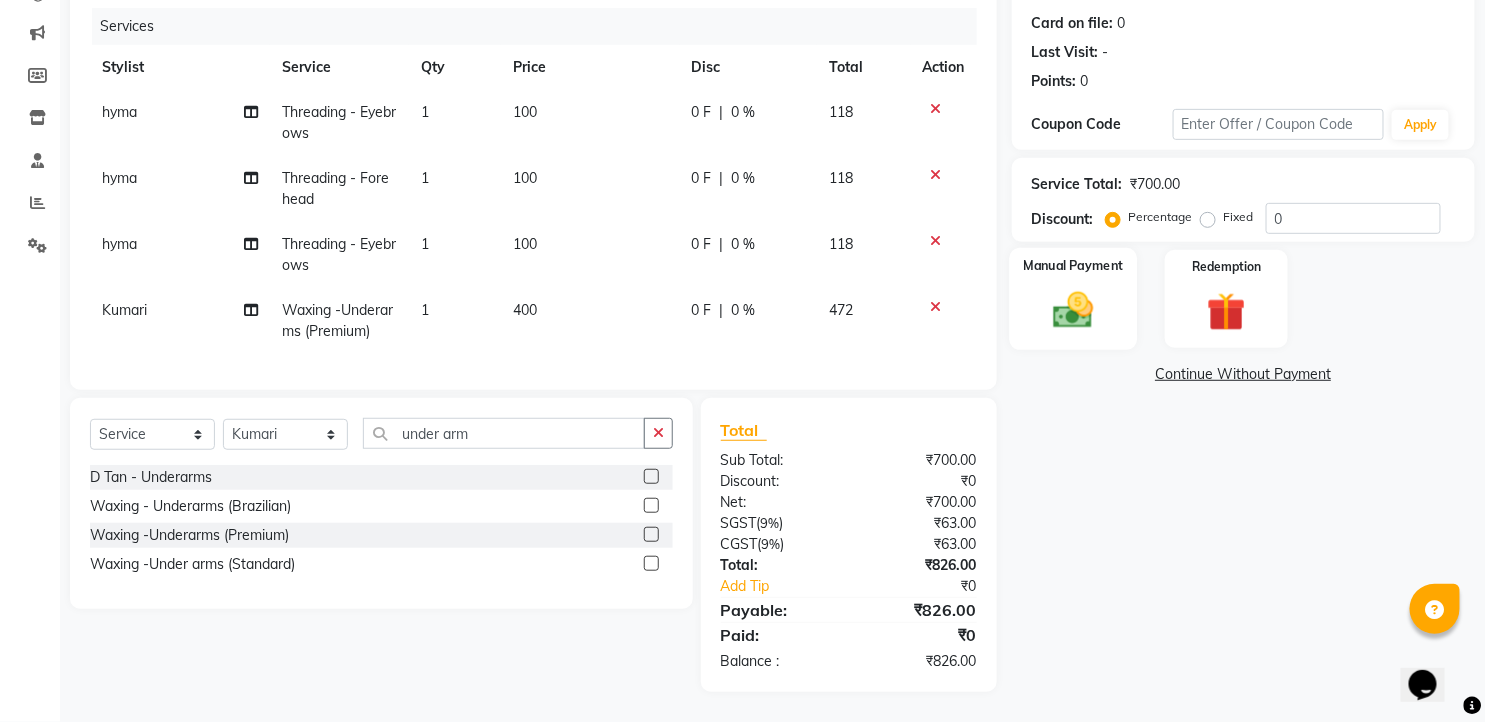 click 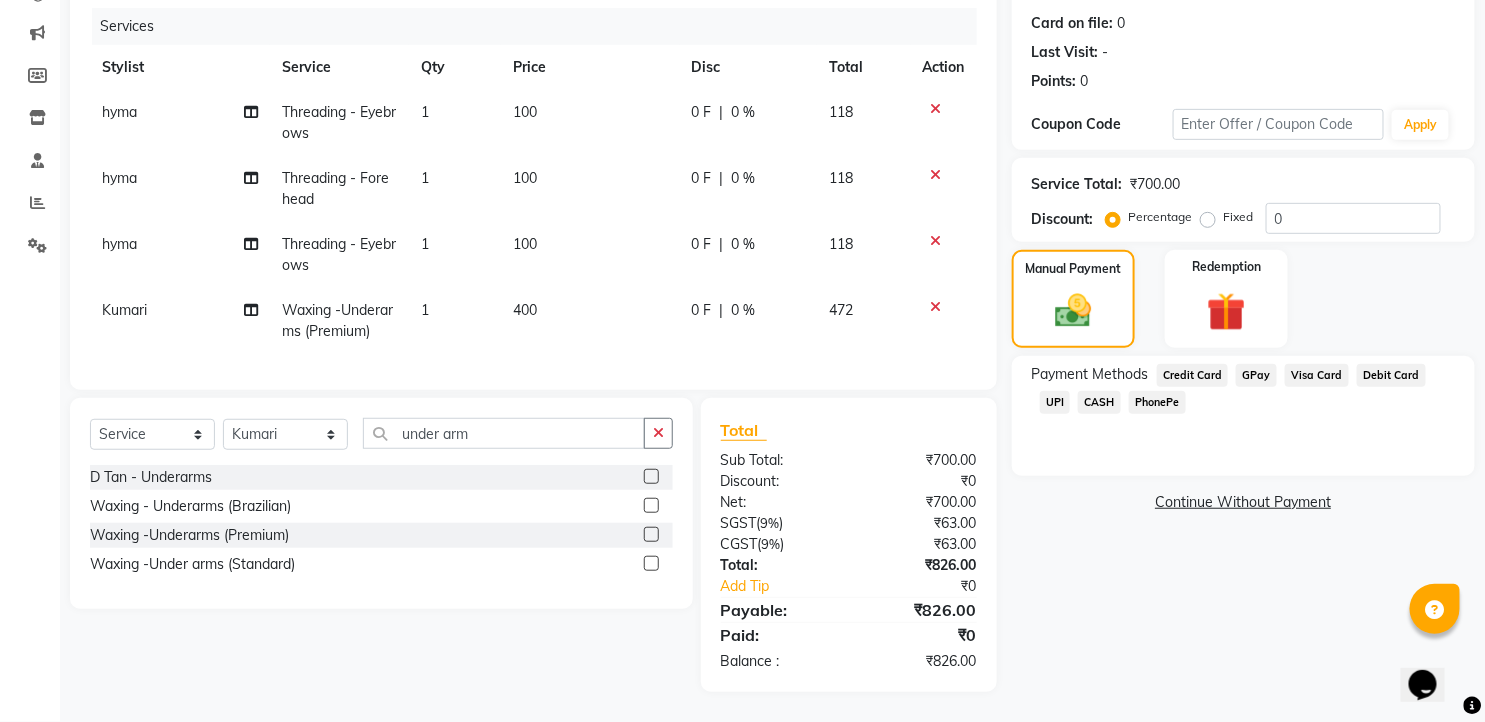 click on "UPI" 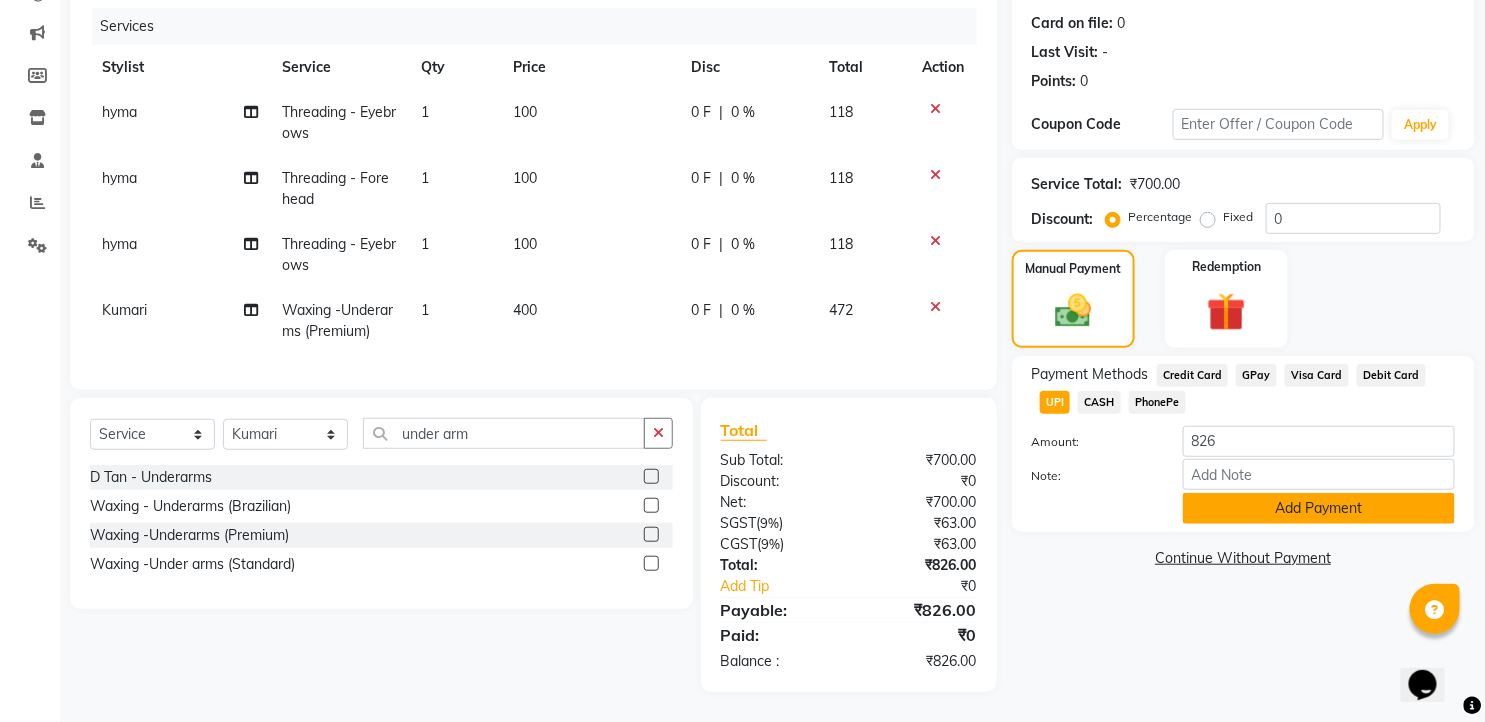 click on "Add Payment" 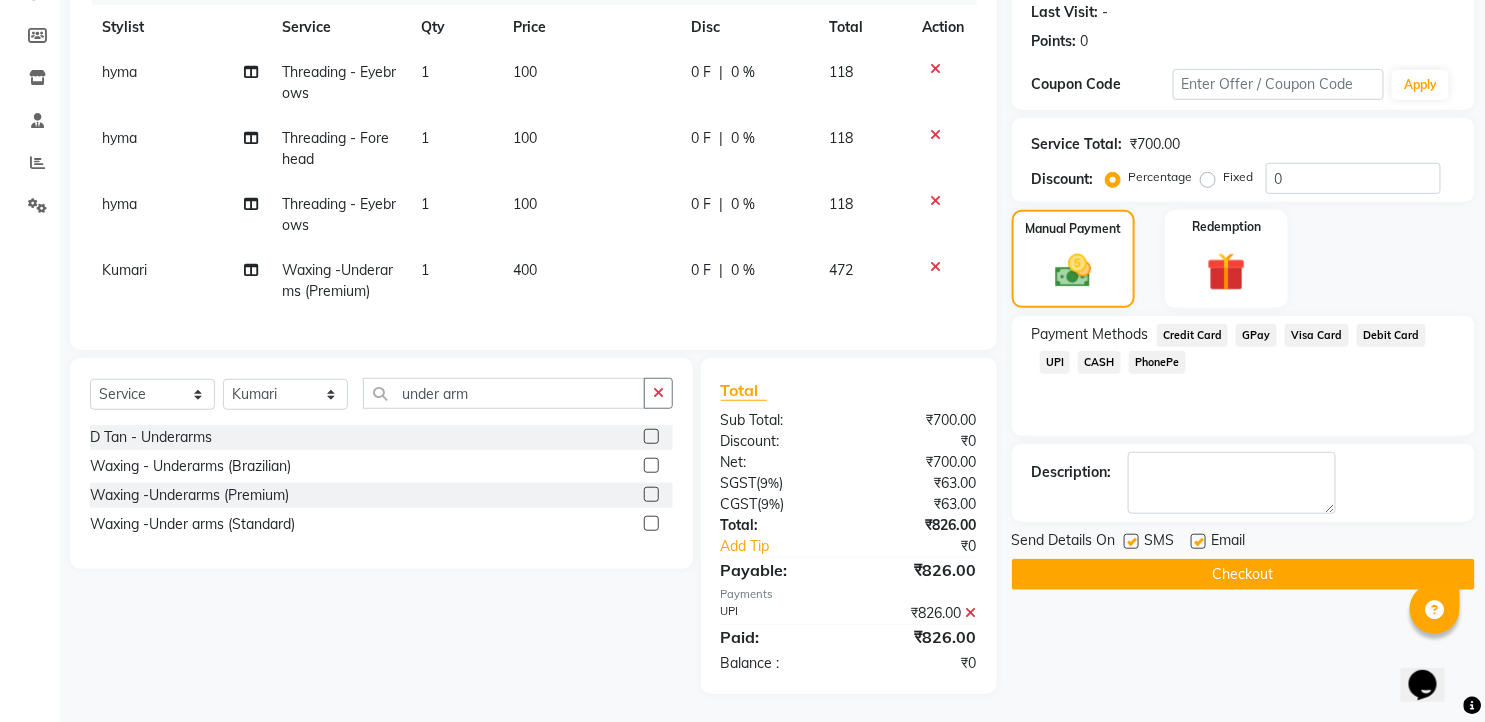 scroll, scrollTop: 298, scrollLeft: 0, axis: vertical 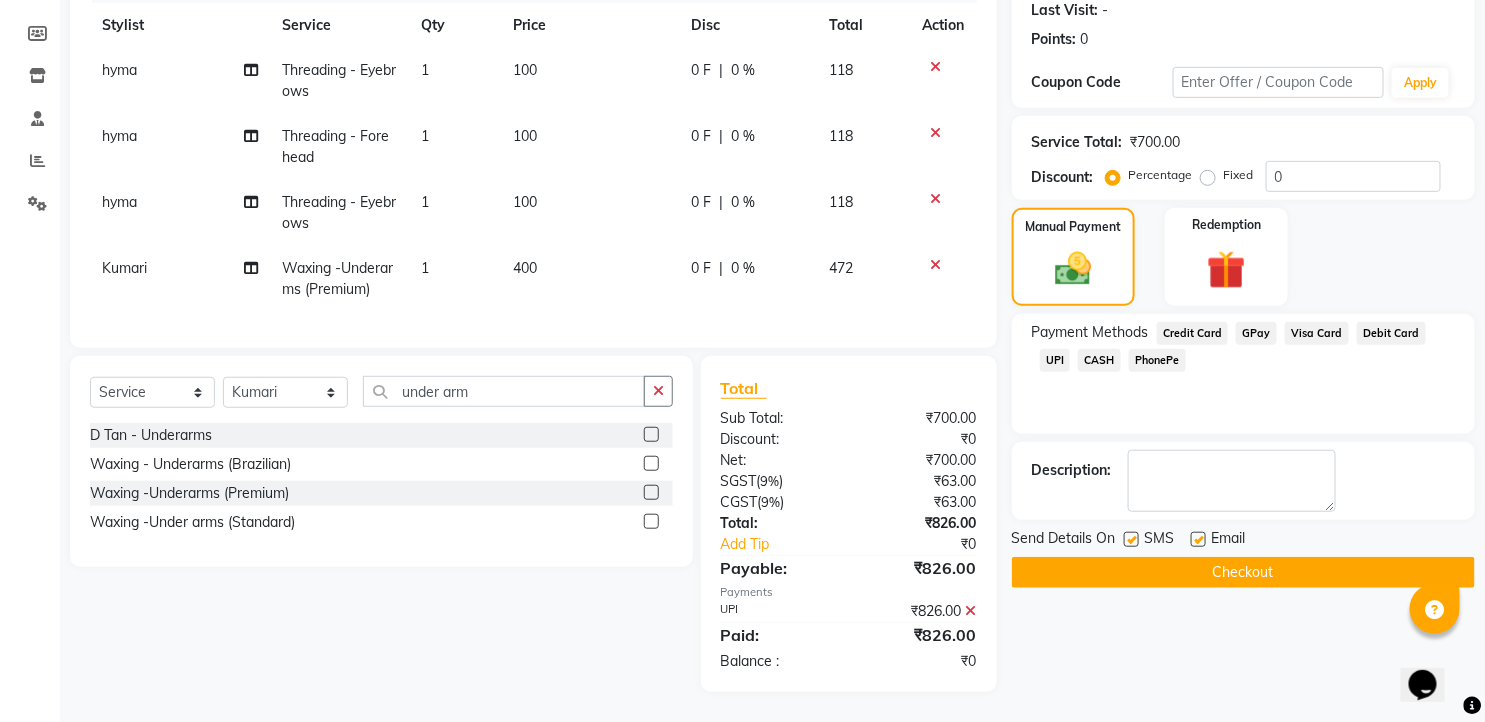 click 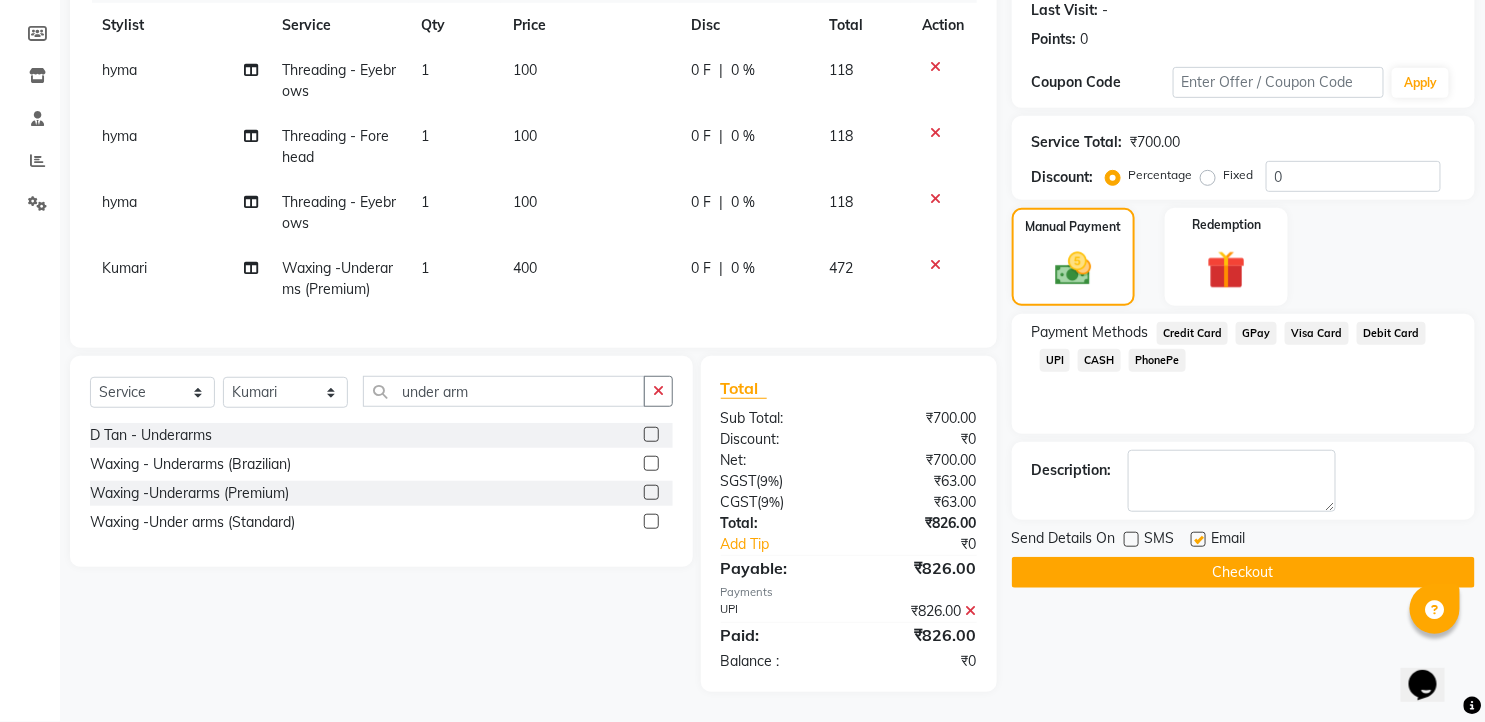 click on "Send Details On SMS Email" 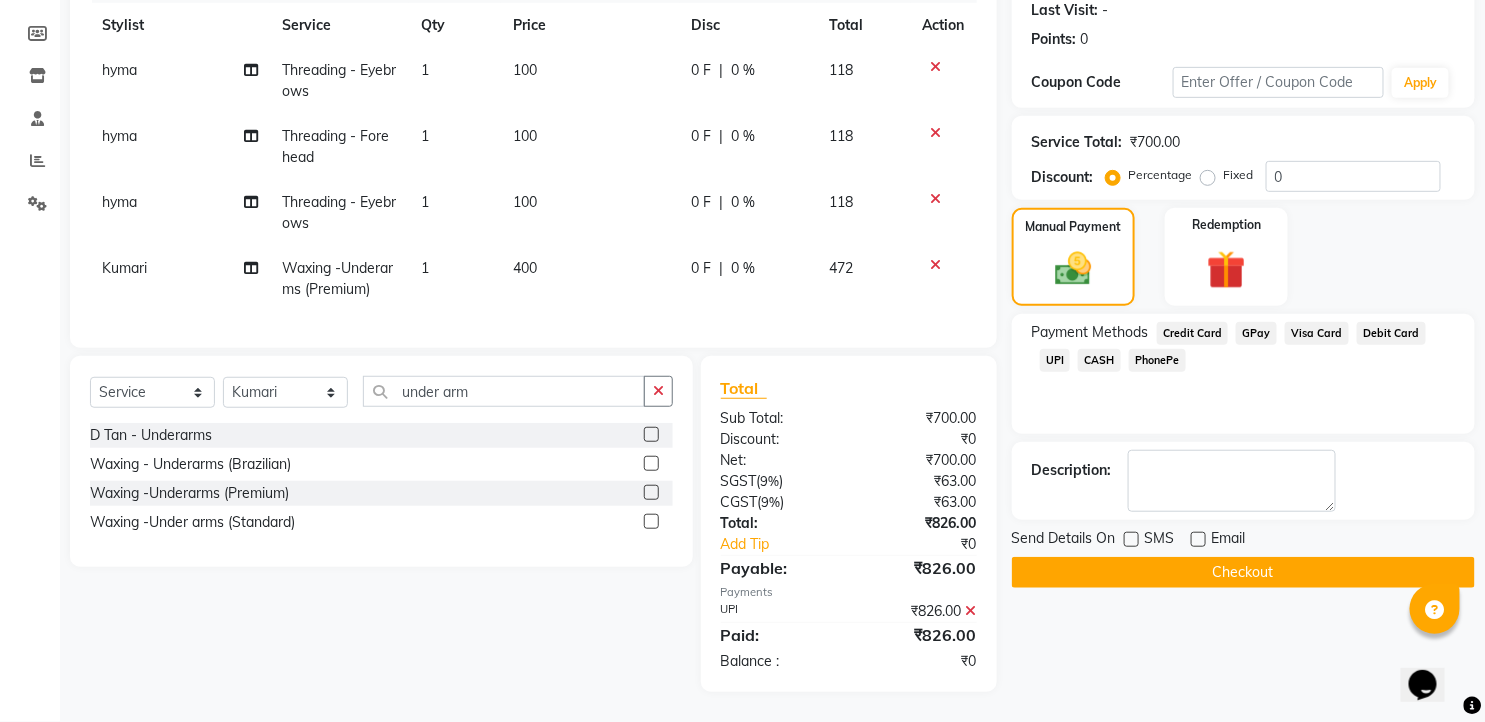 click on "Checkout" 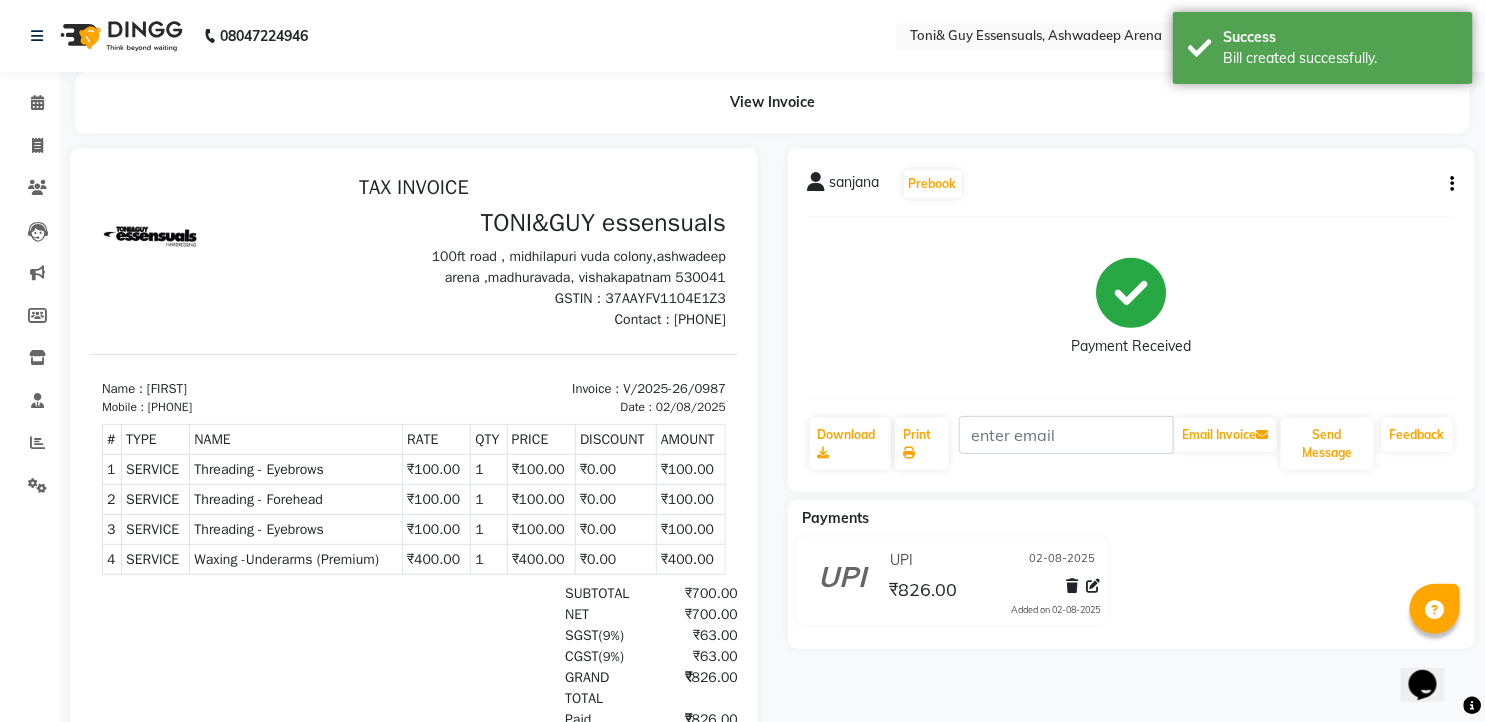 scroll, scrollTop: 0, scrollLeft: 0, axis: both 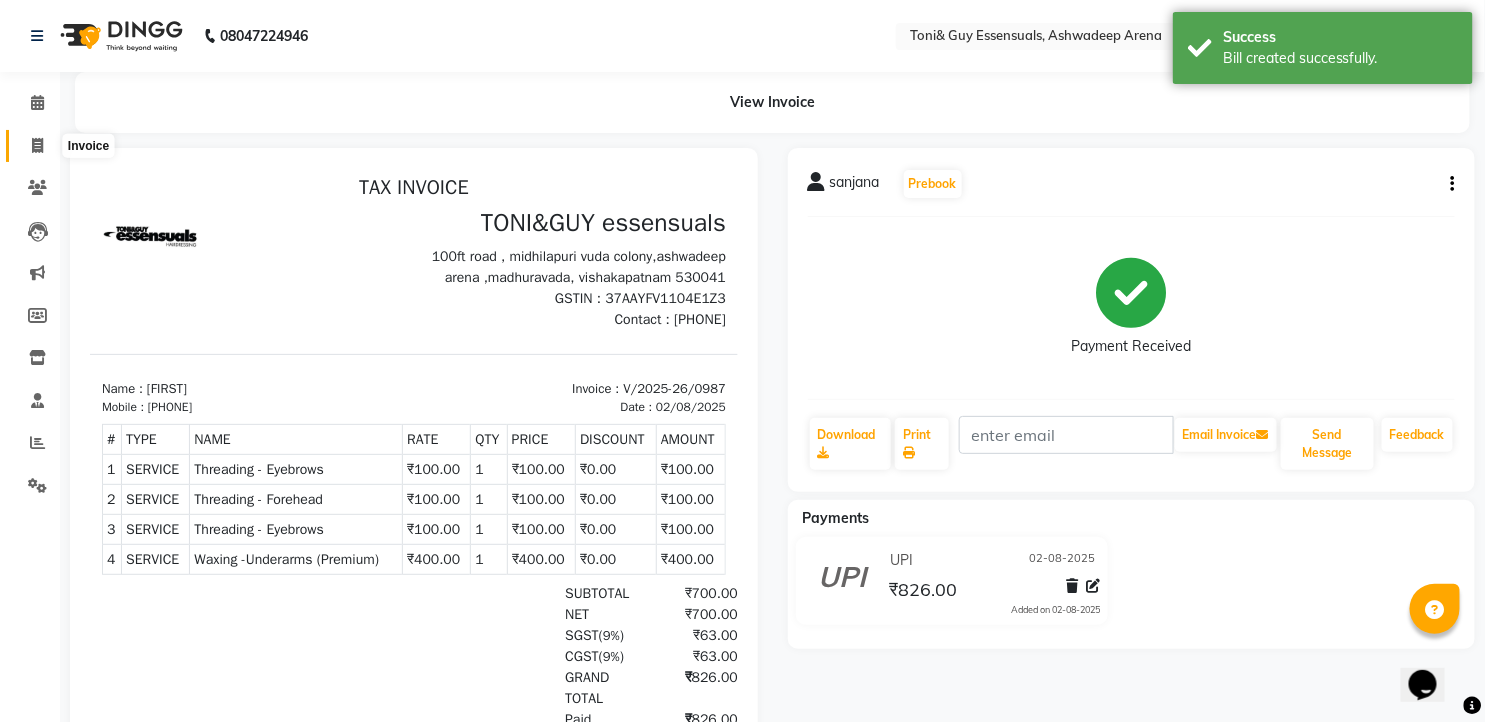 click 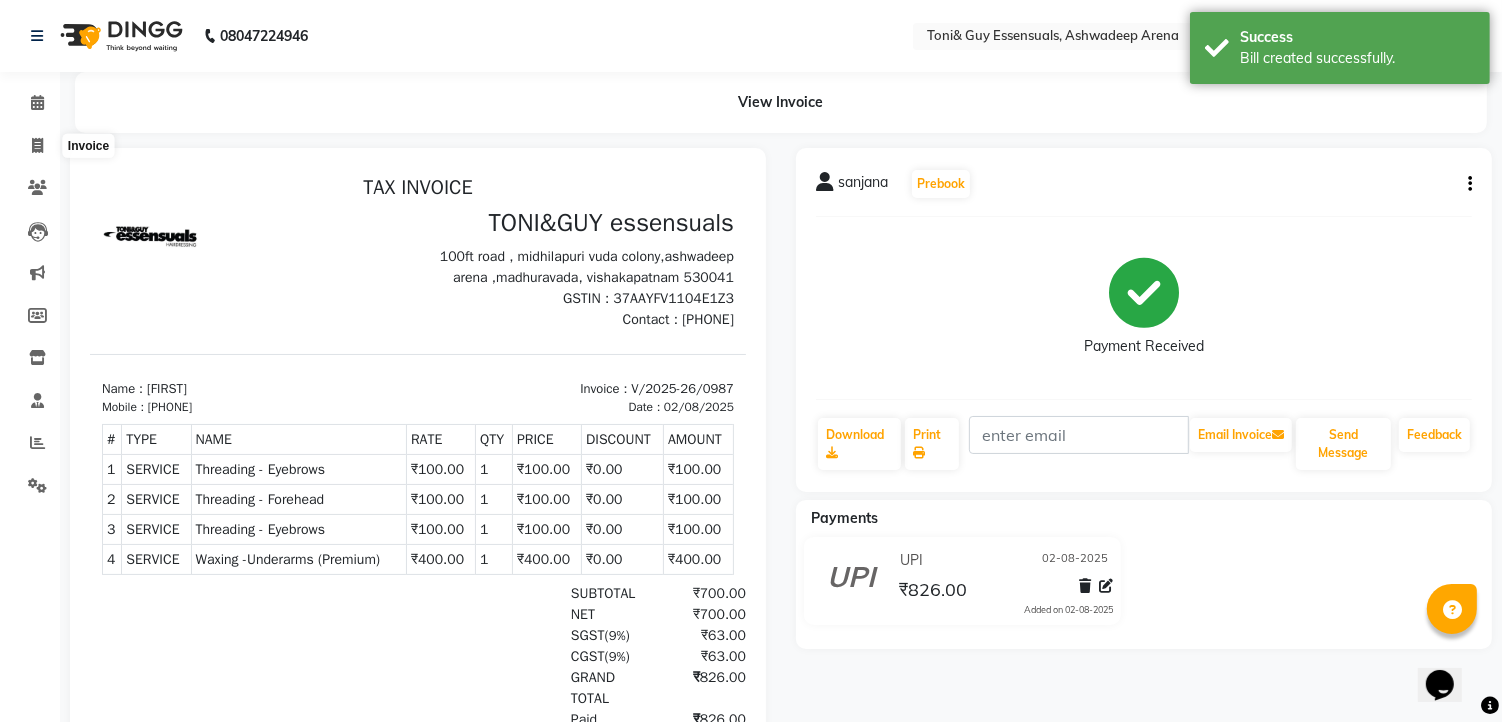 select on "service" 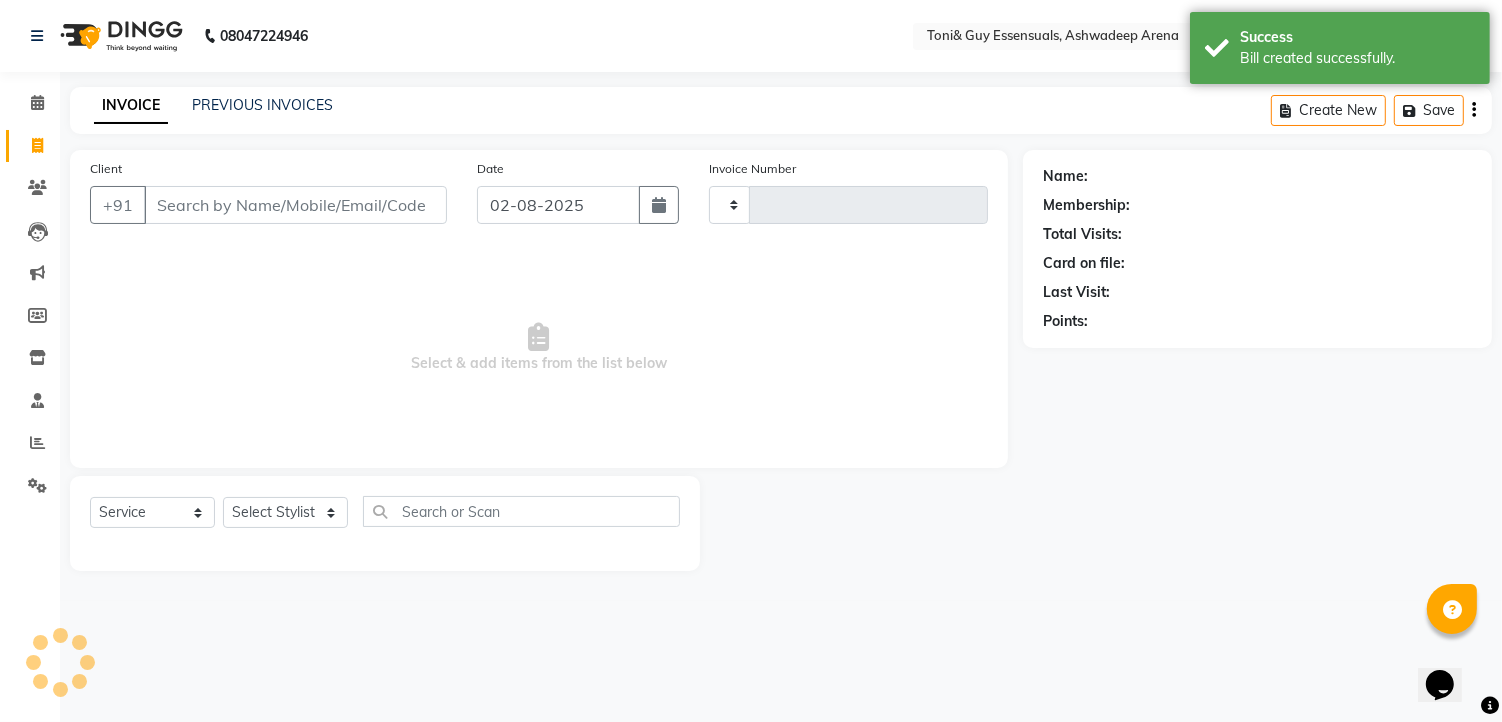 type on "0988" 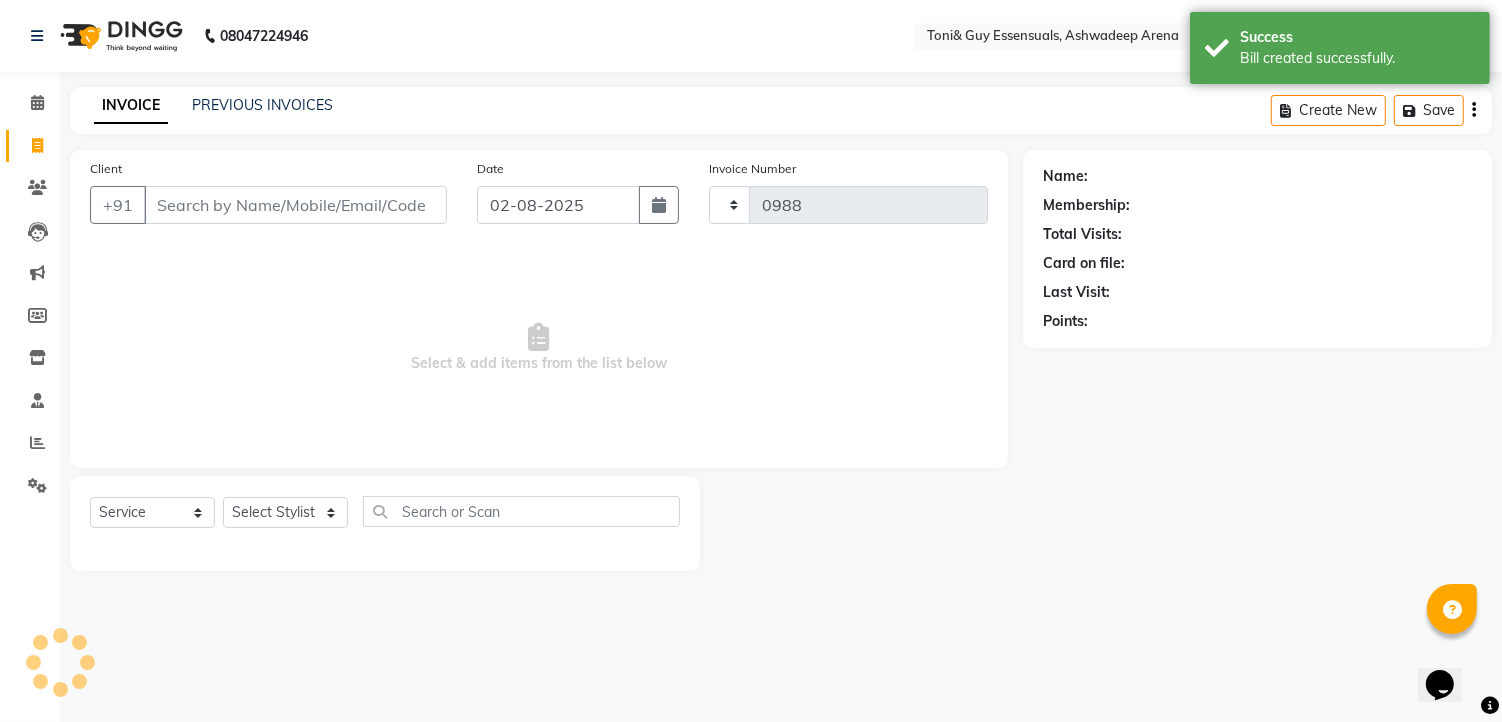 select on "7150" 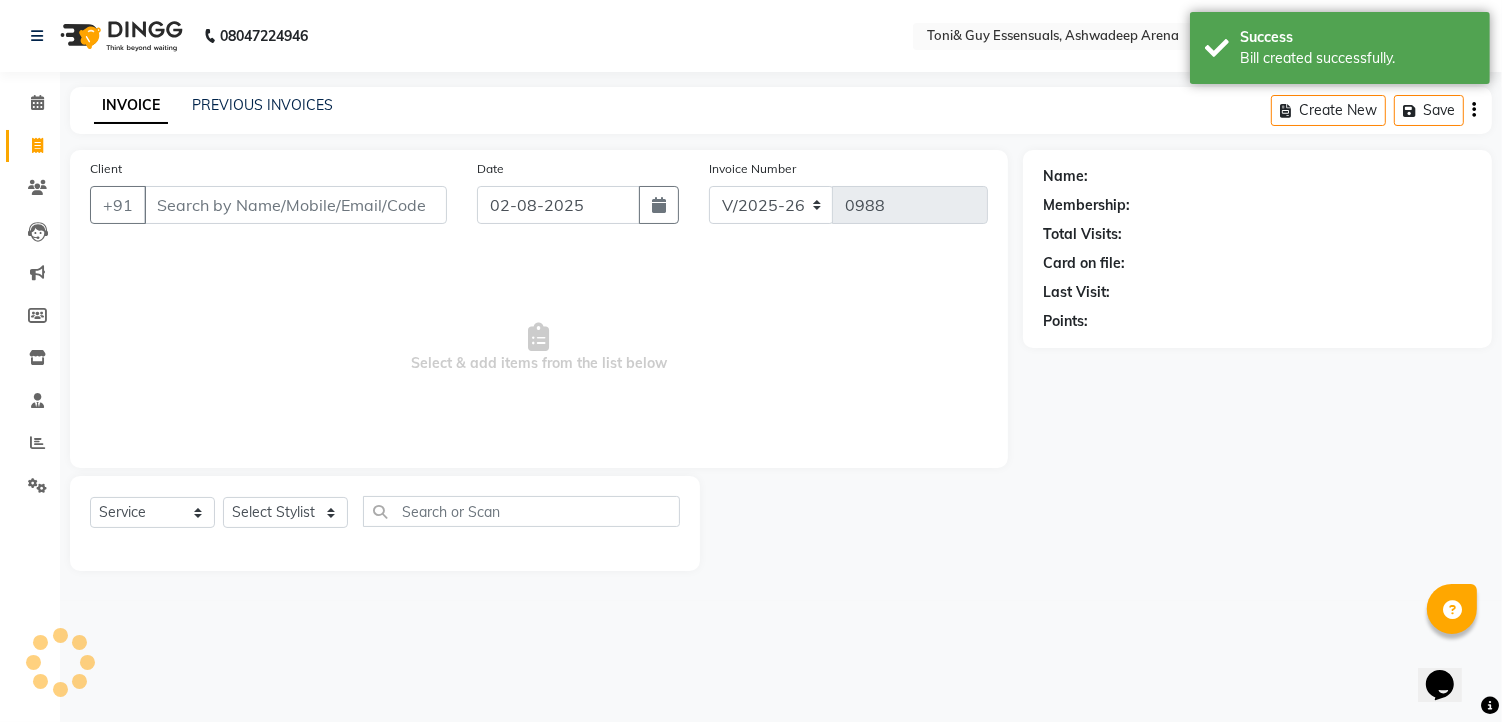 click on "Client" at bounding box center [295, 205] 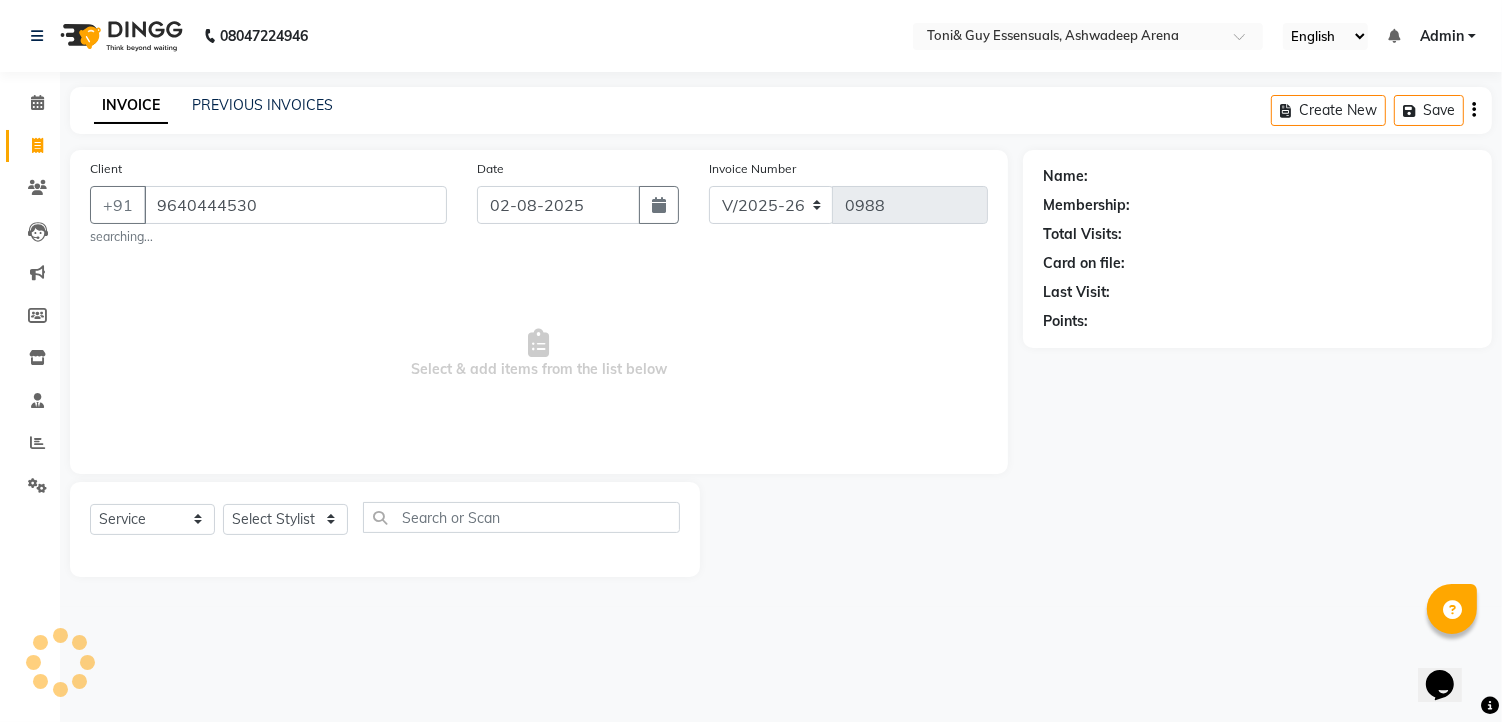 type on "9640444530" 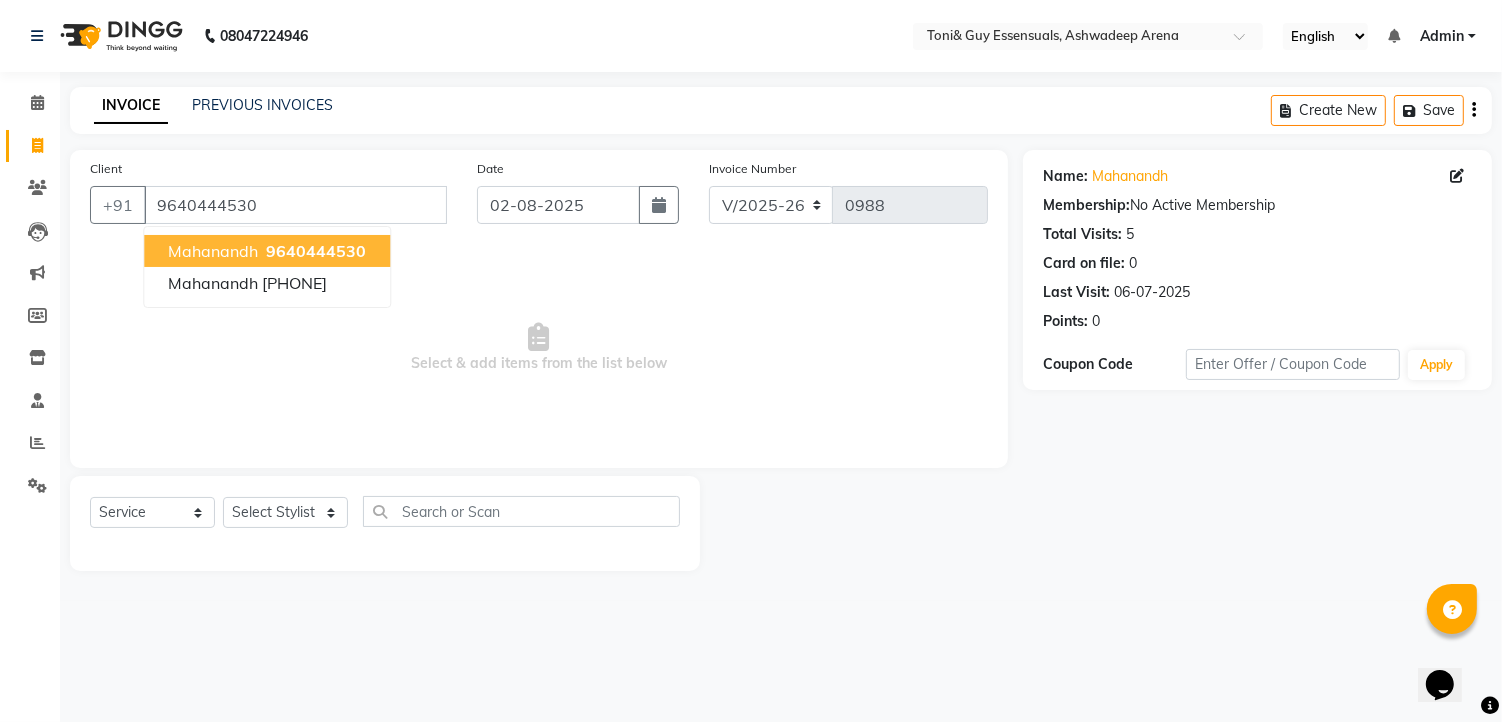 click on "mahanandh" at bounding box center [213, 251] 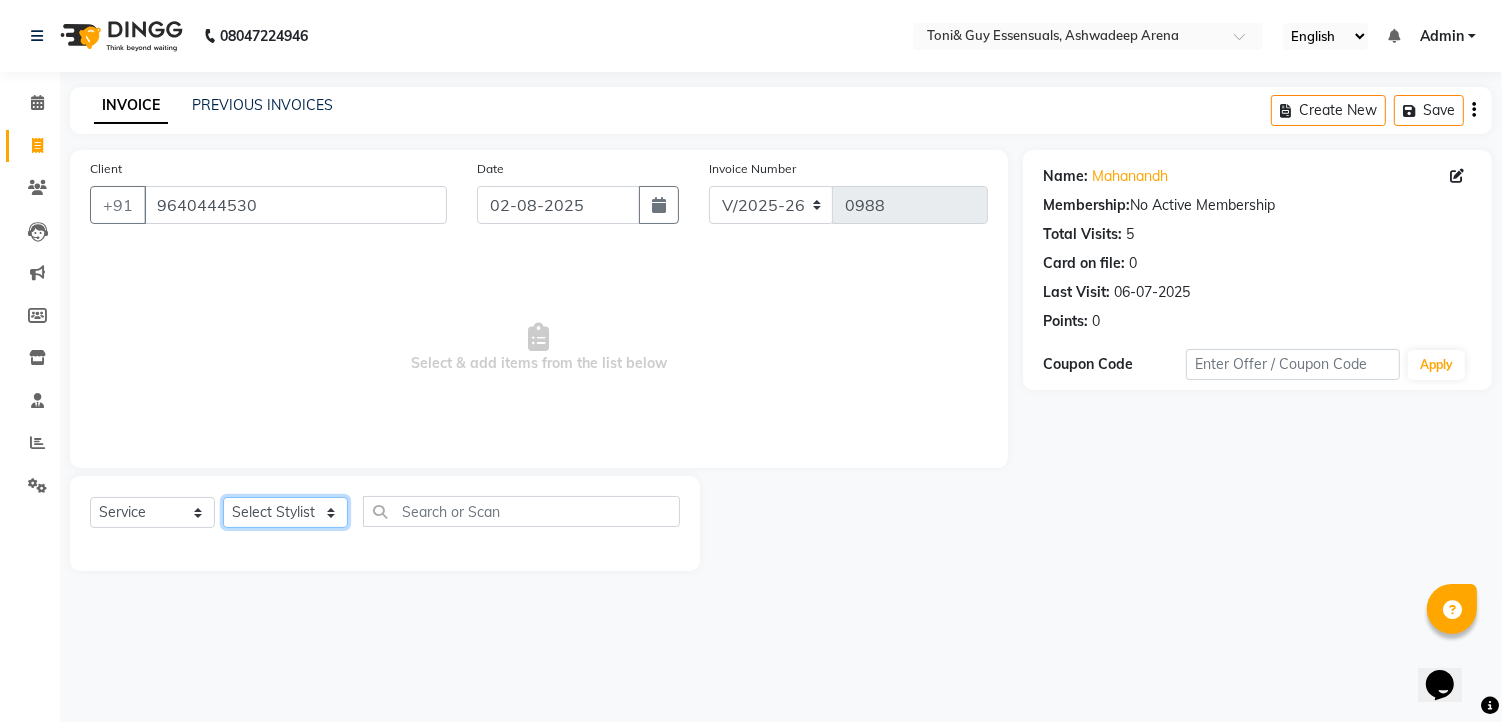 click on "Select Stylist faizz gufran mohammad hyma Kumari lalitha sree Manager Riya roy sahik" 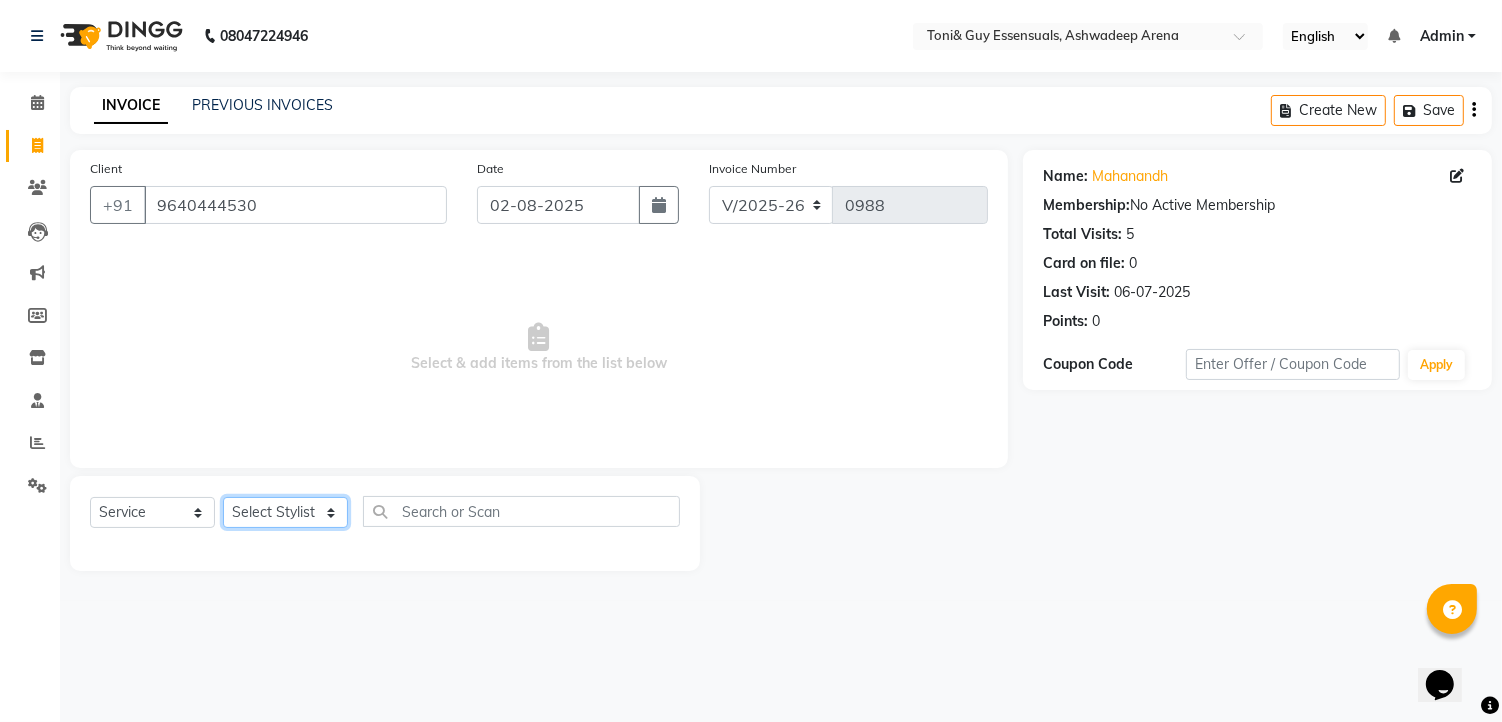 select on "65173" 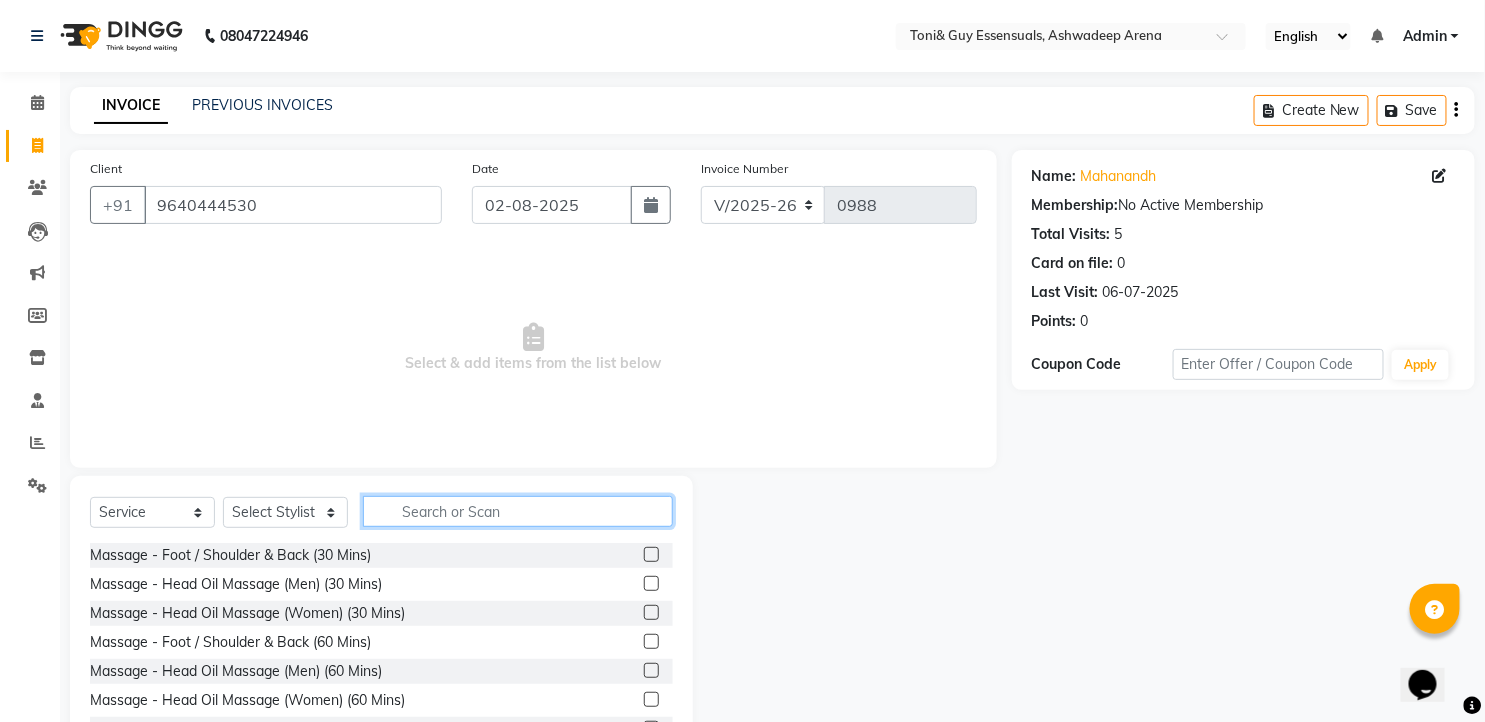 click 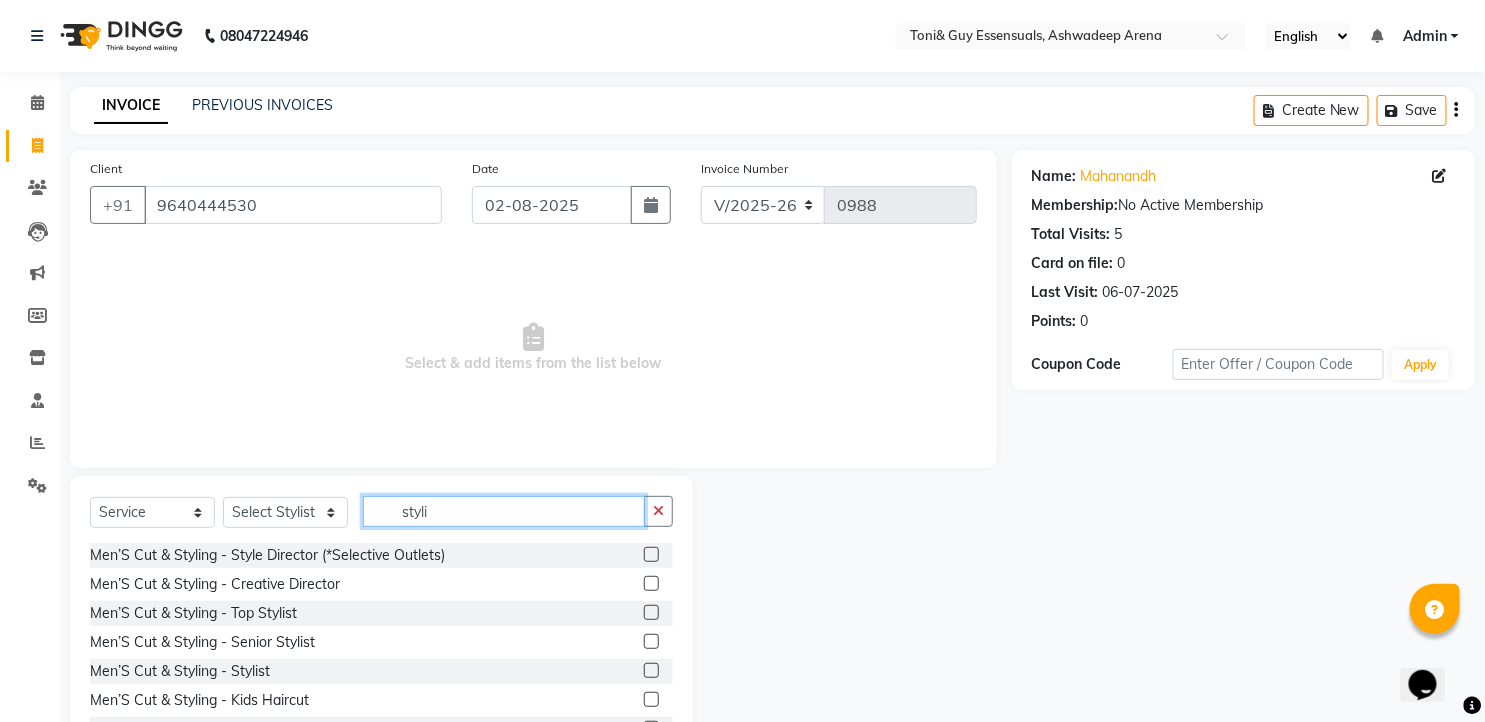 type on "styli" 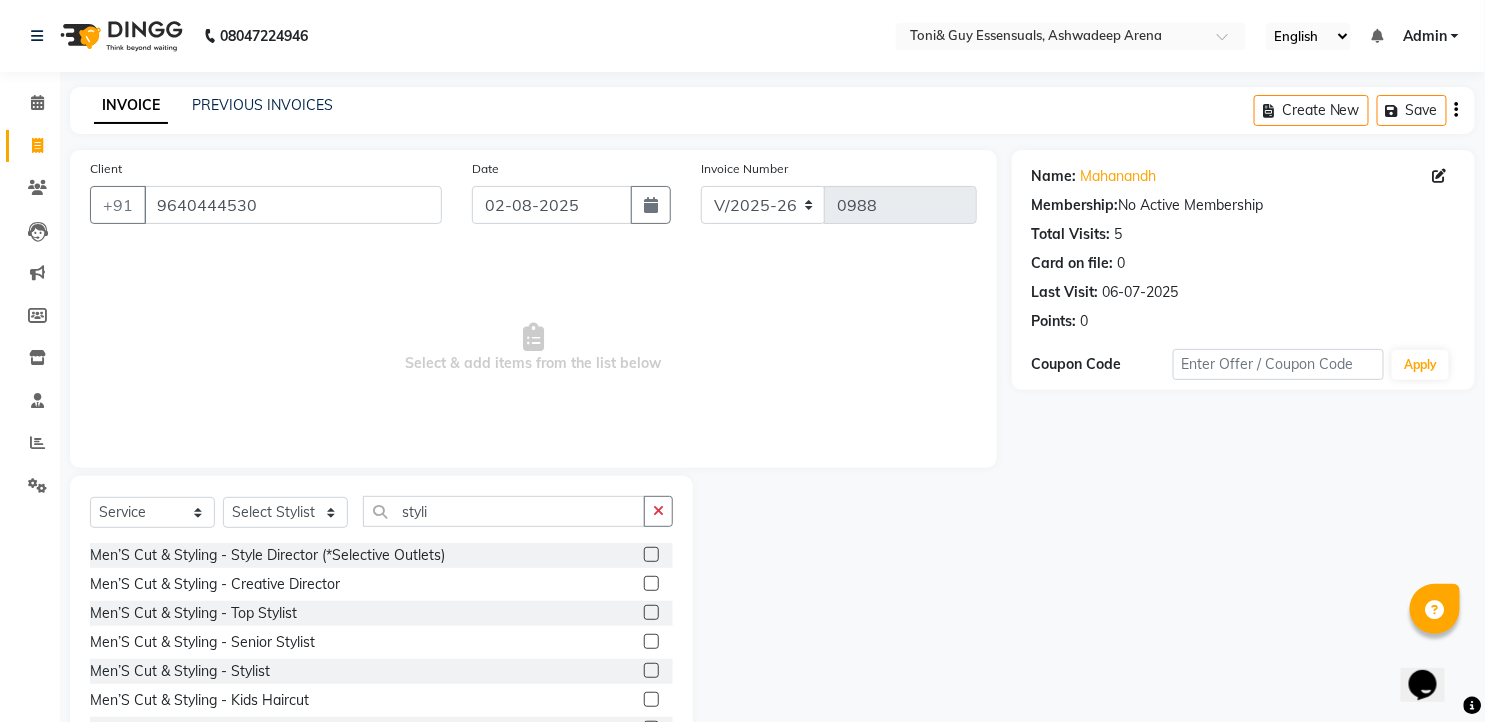 click 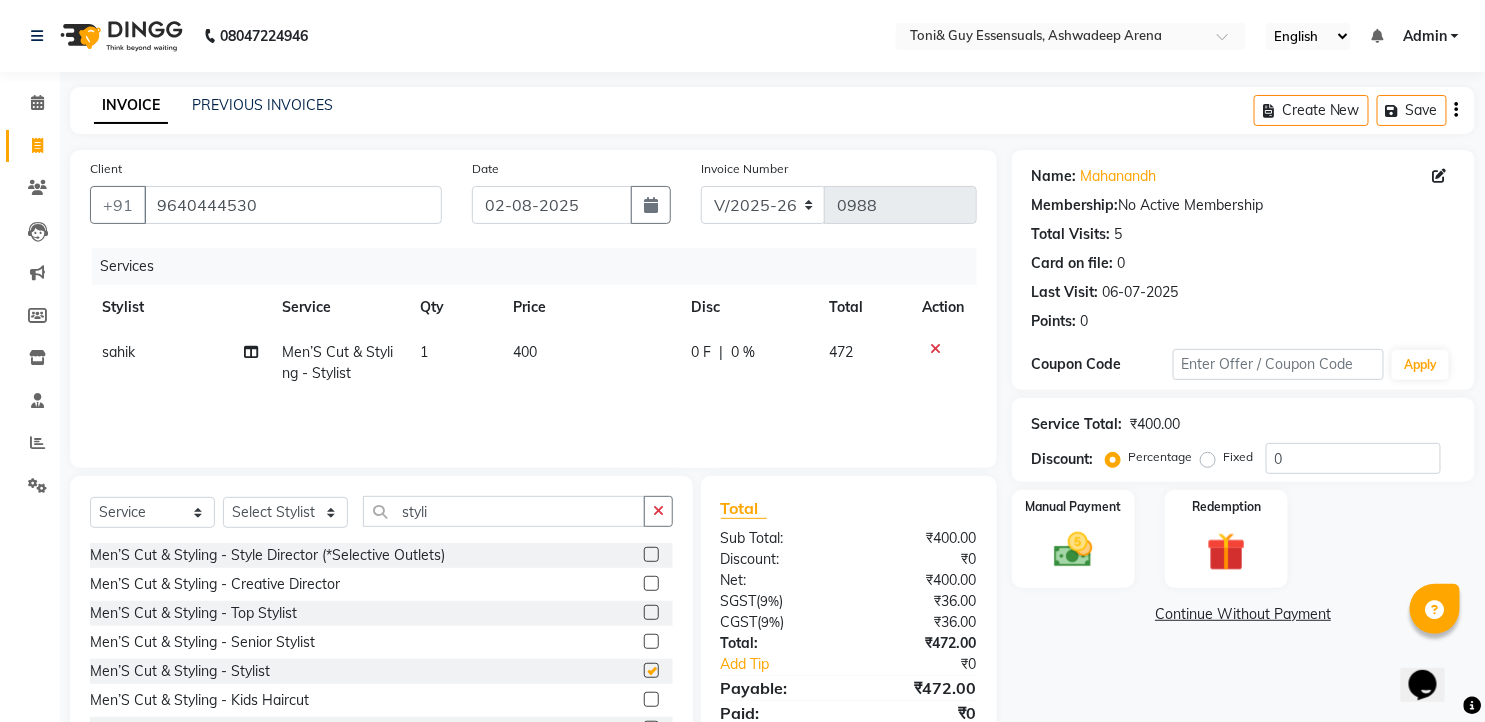 checkbox on "false" 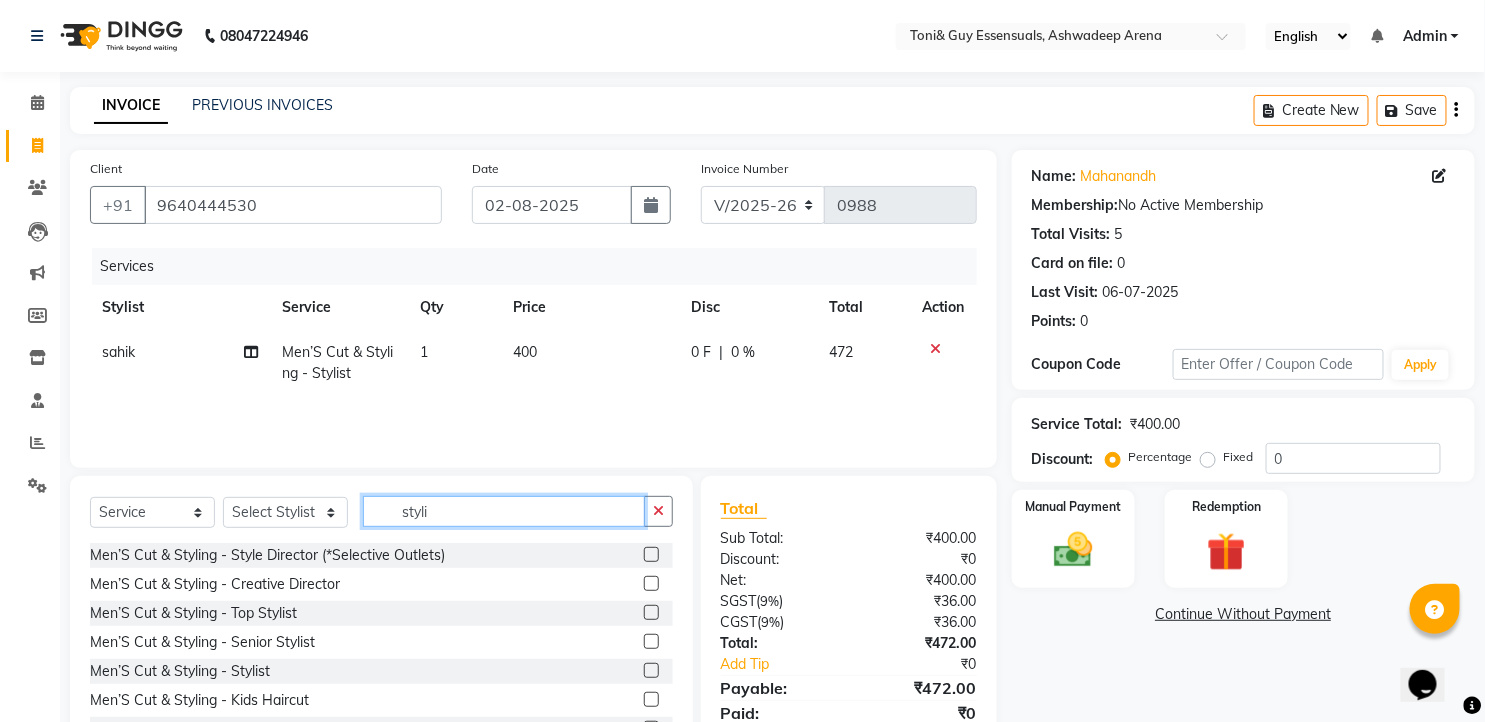 drag, startPoint x: 435, startPoint y: 512, endPoint x: 397, endPoint y: 512, distance: 38 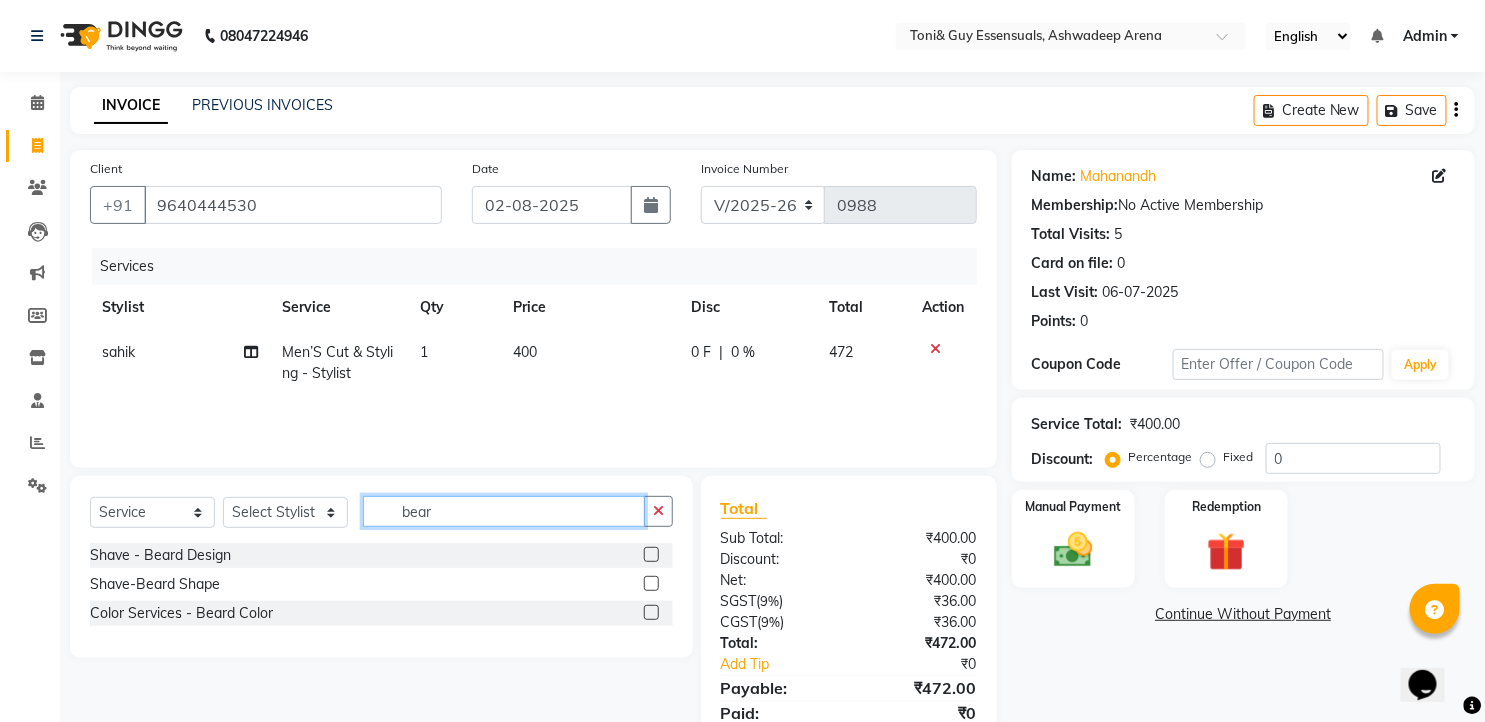 type on "bear" 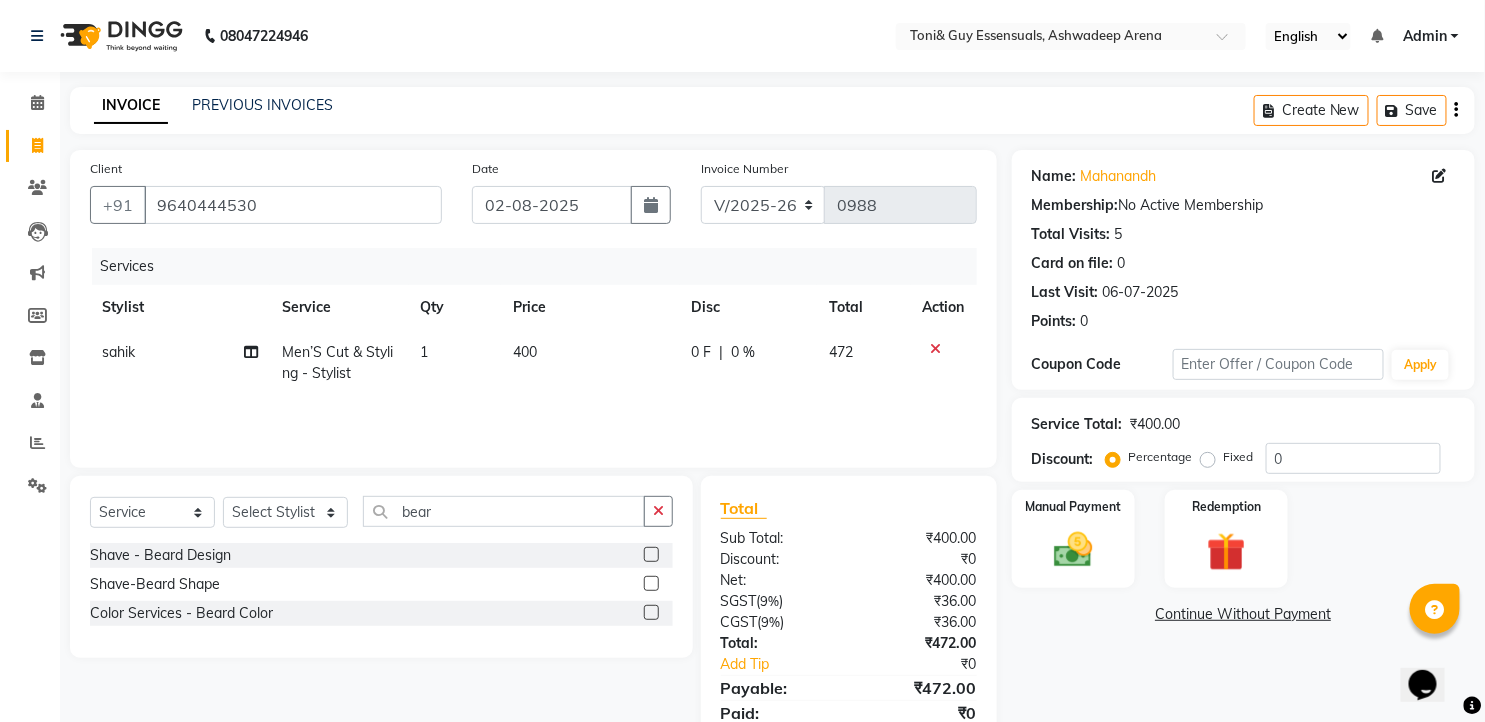 click 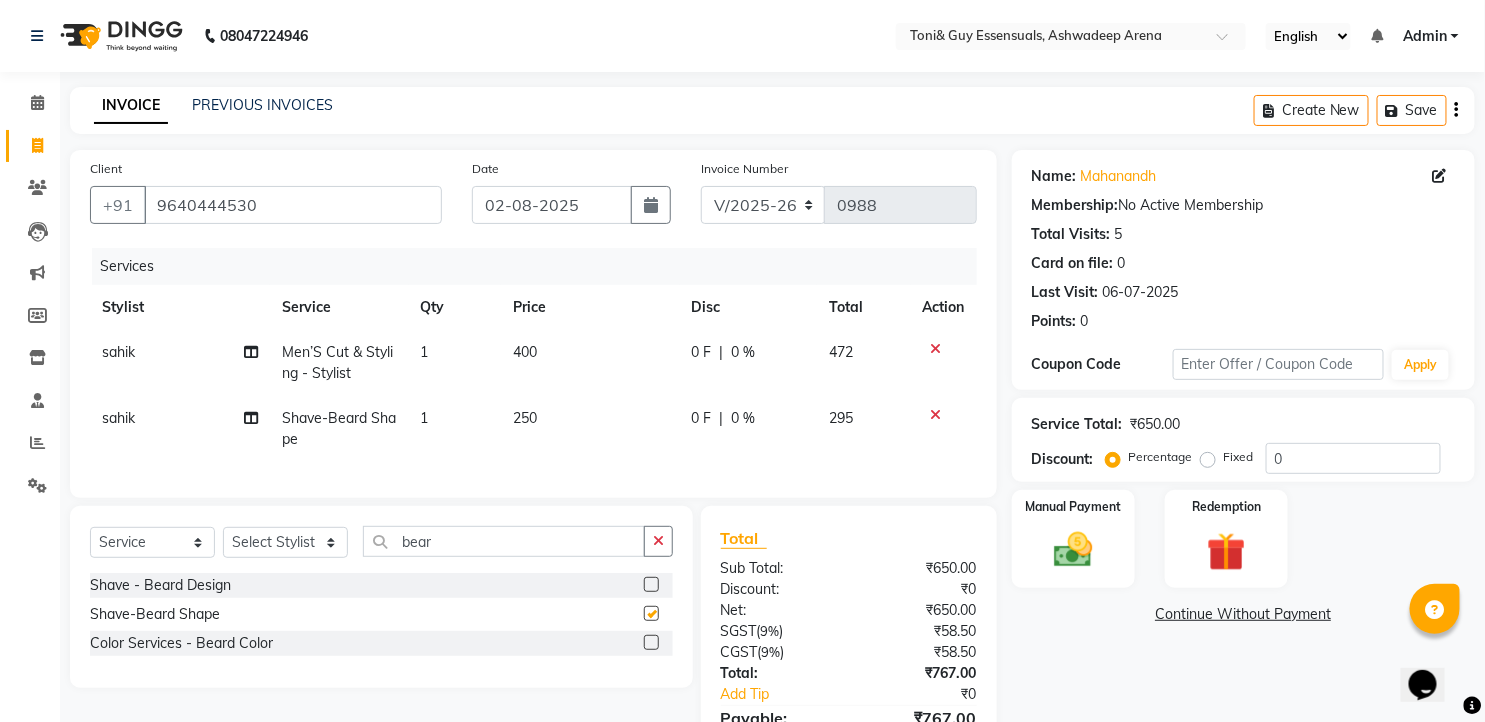 checkbox on "false" 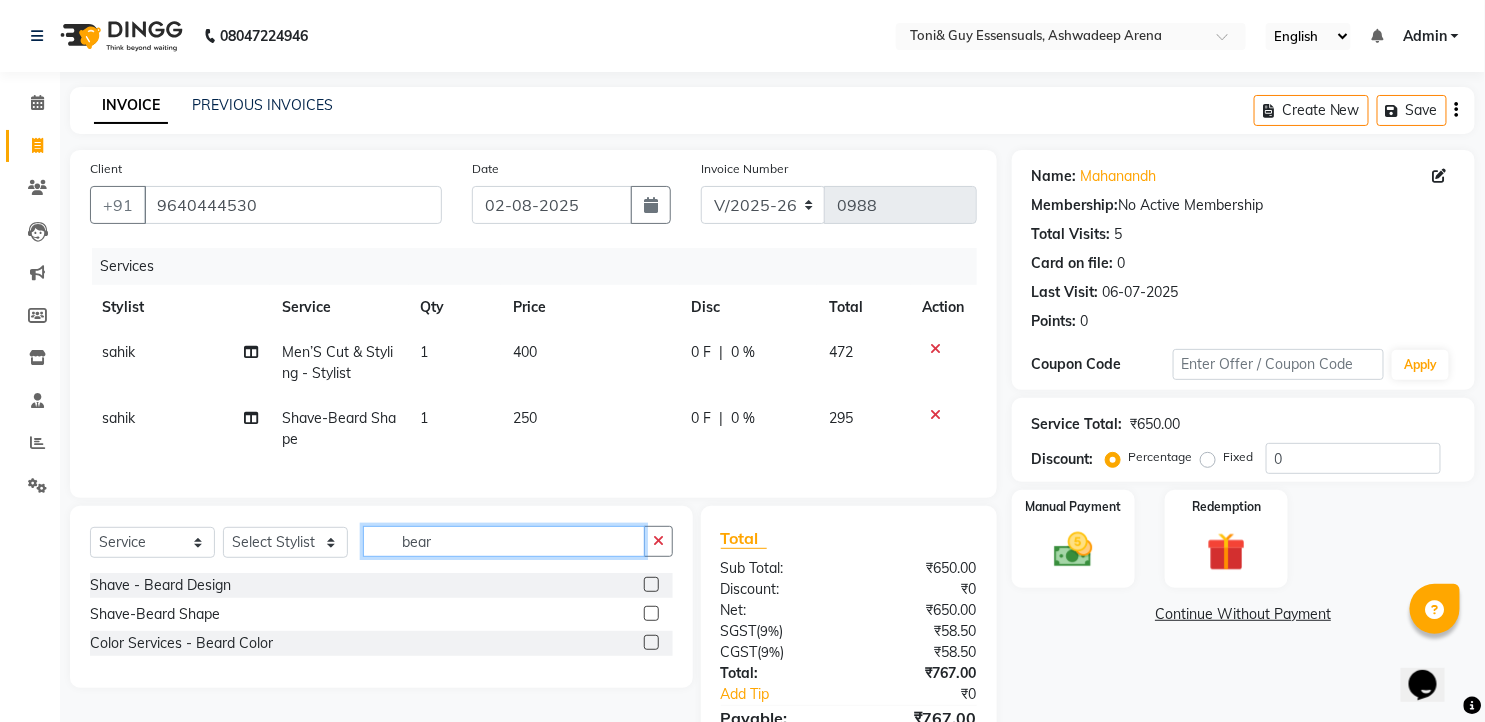 drag, startPoint x: 435, startPoint y: 552, endPoint x: 347, endPoint y: 567, distance: 89.26926 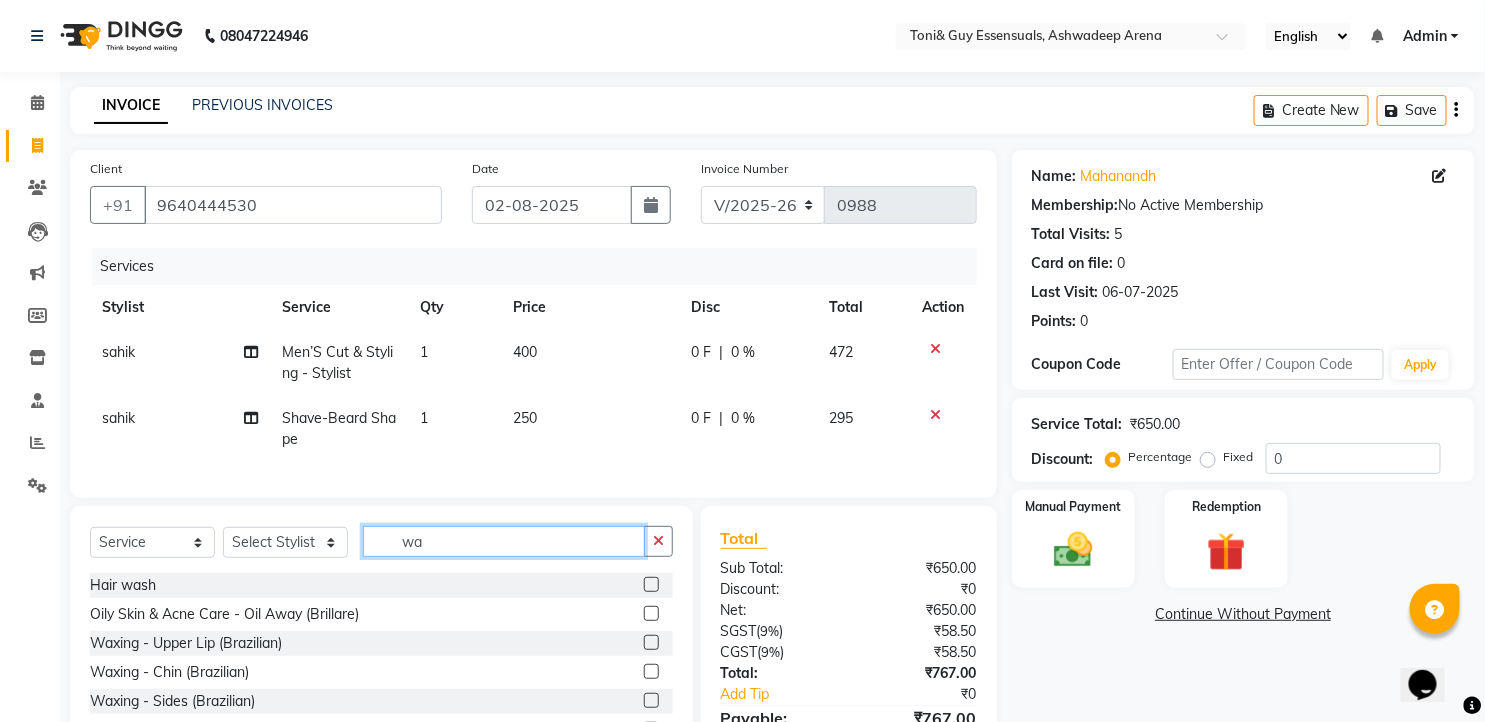 type on "wa" 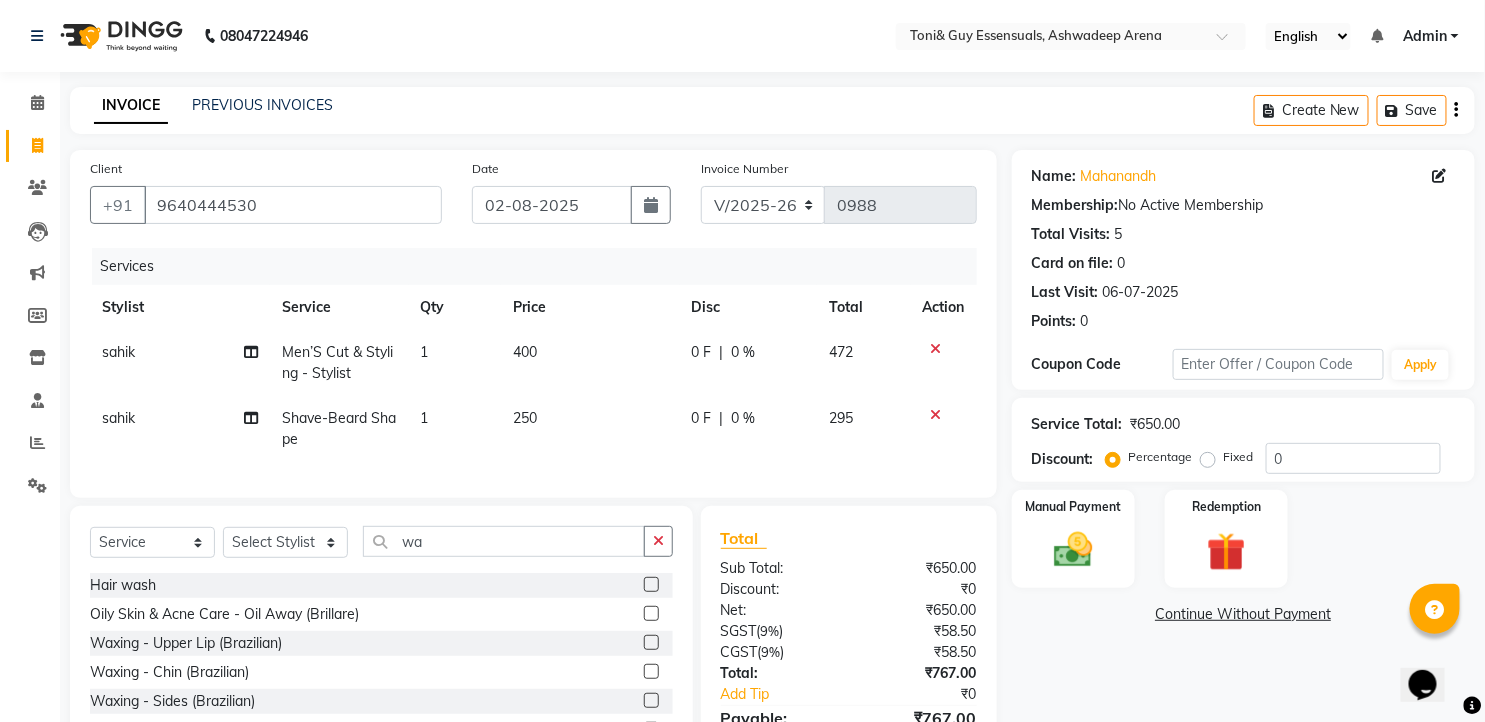 click 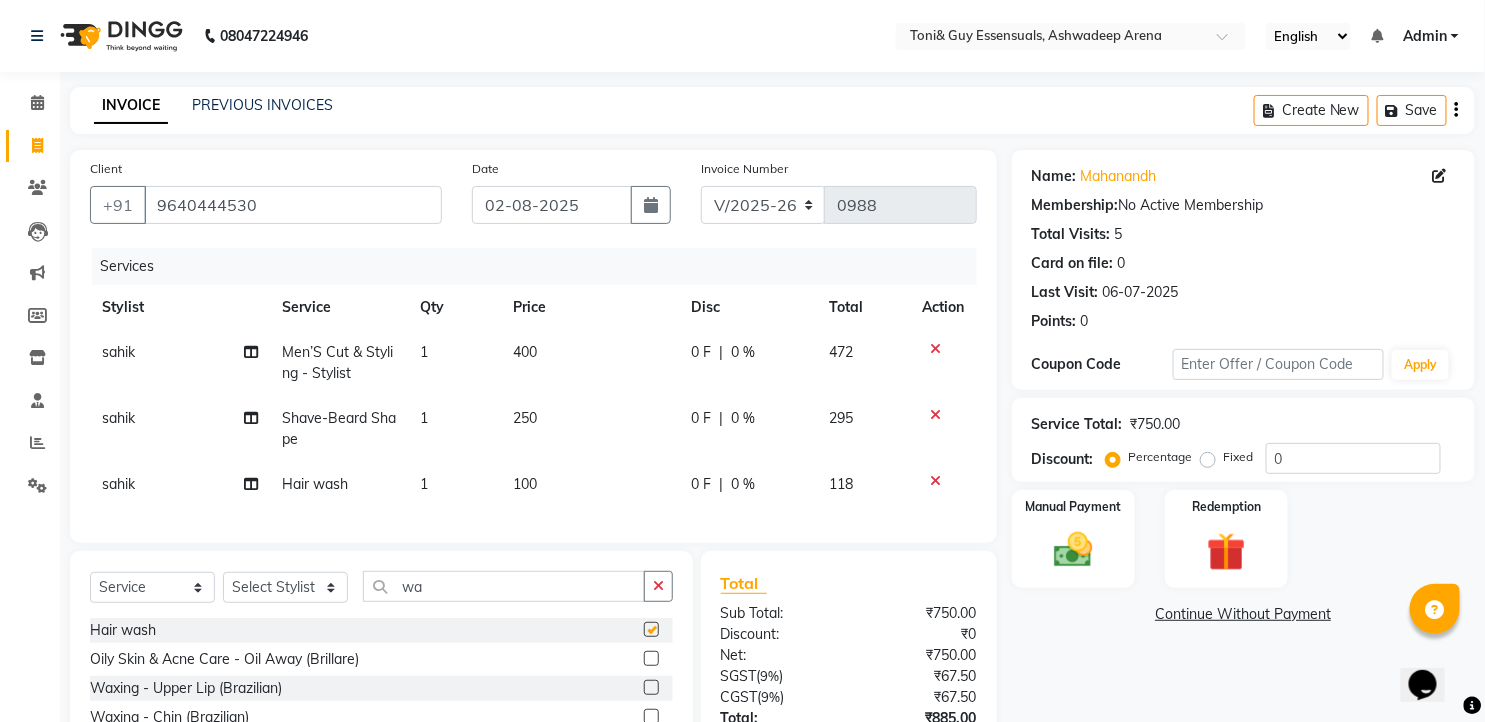 checkbox on "false" 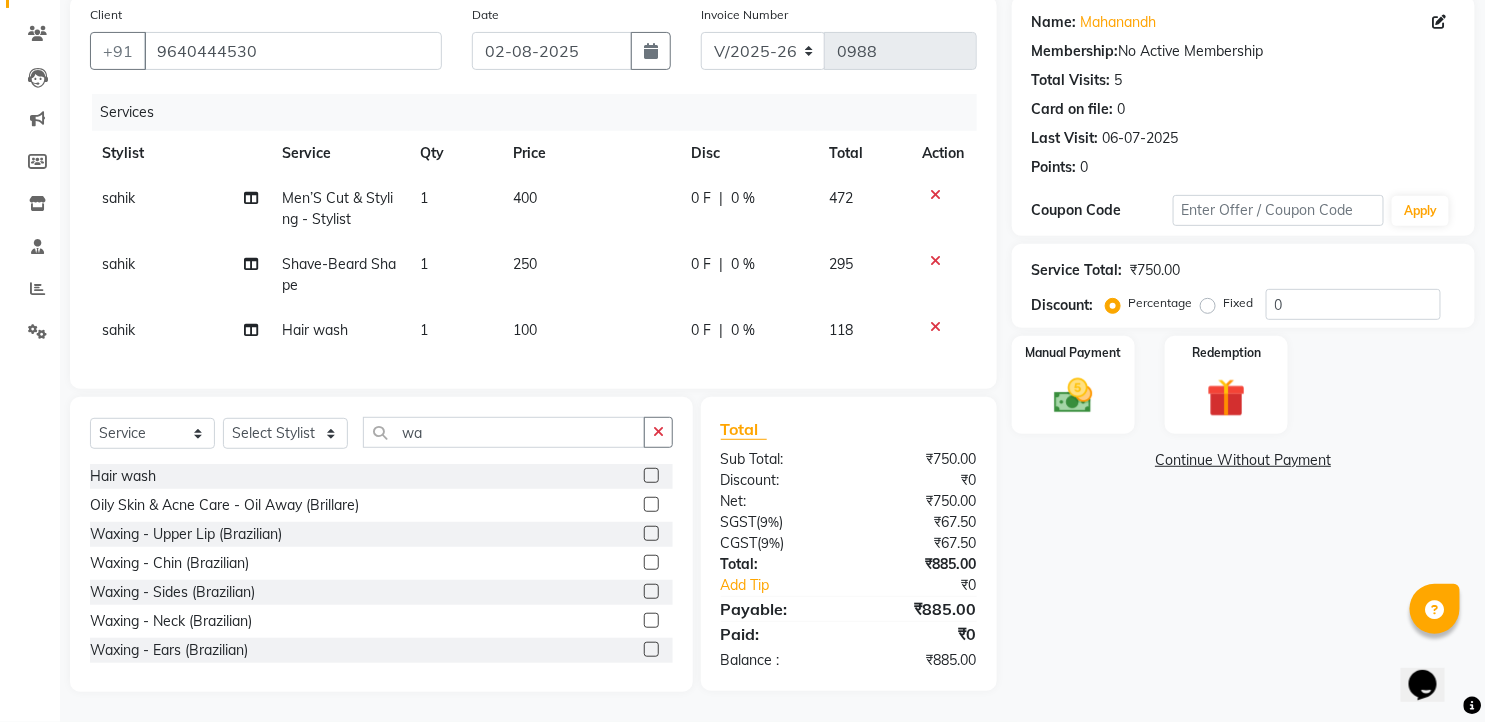 scroll, scrollTop: 171, scrollLeft: 0, axis: vertical 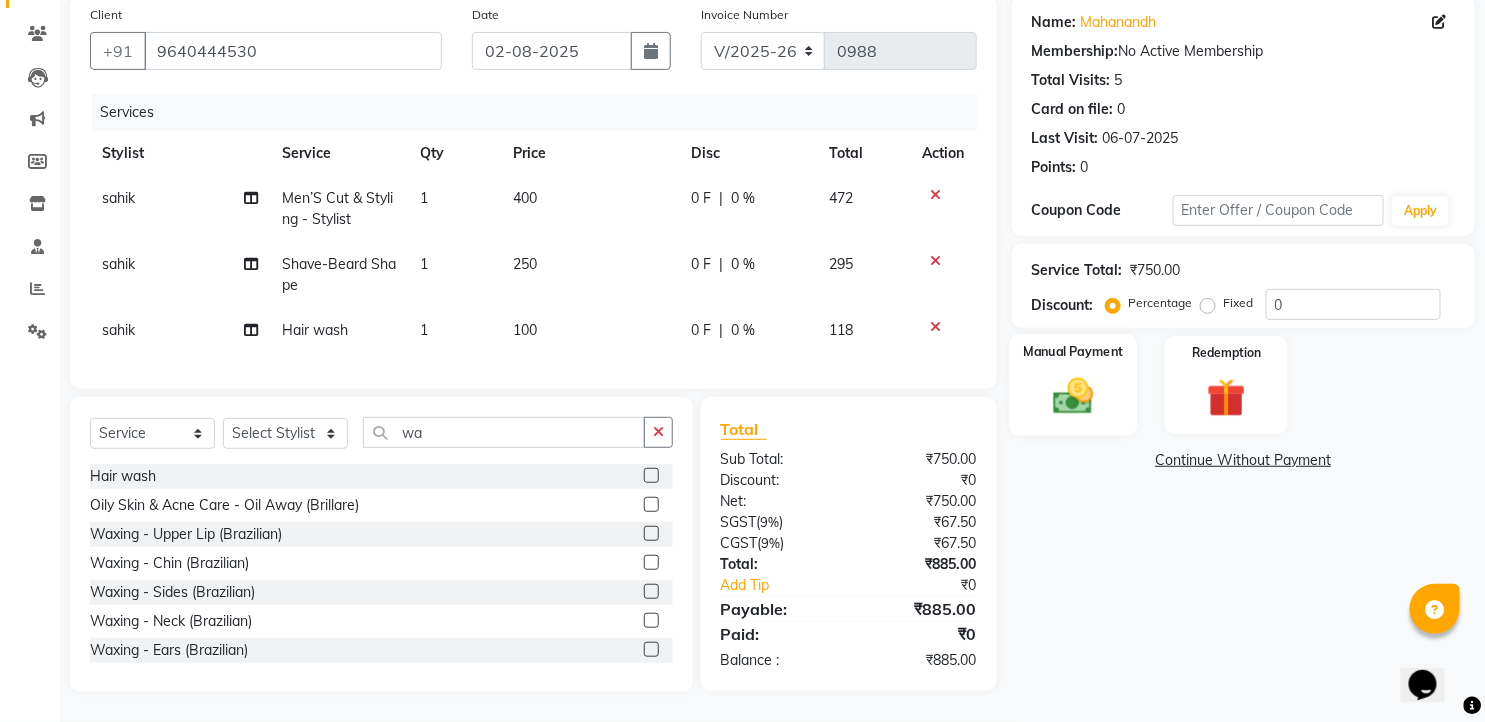 click 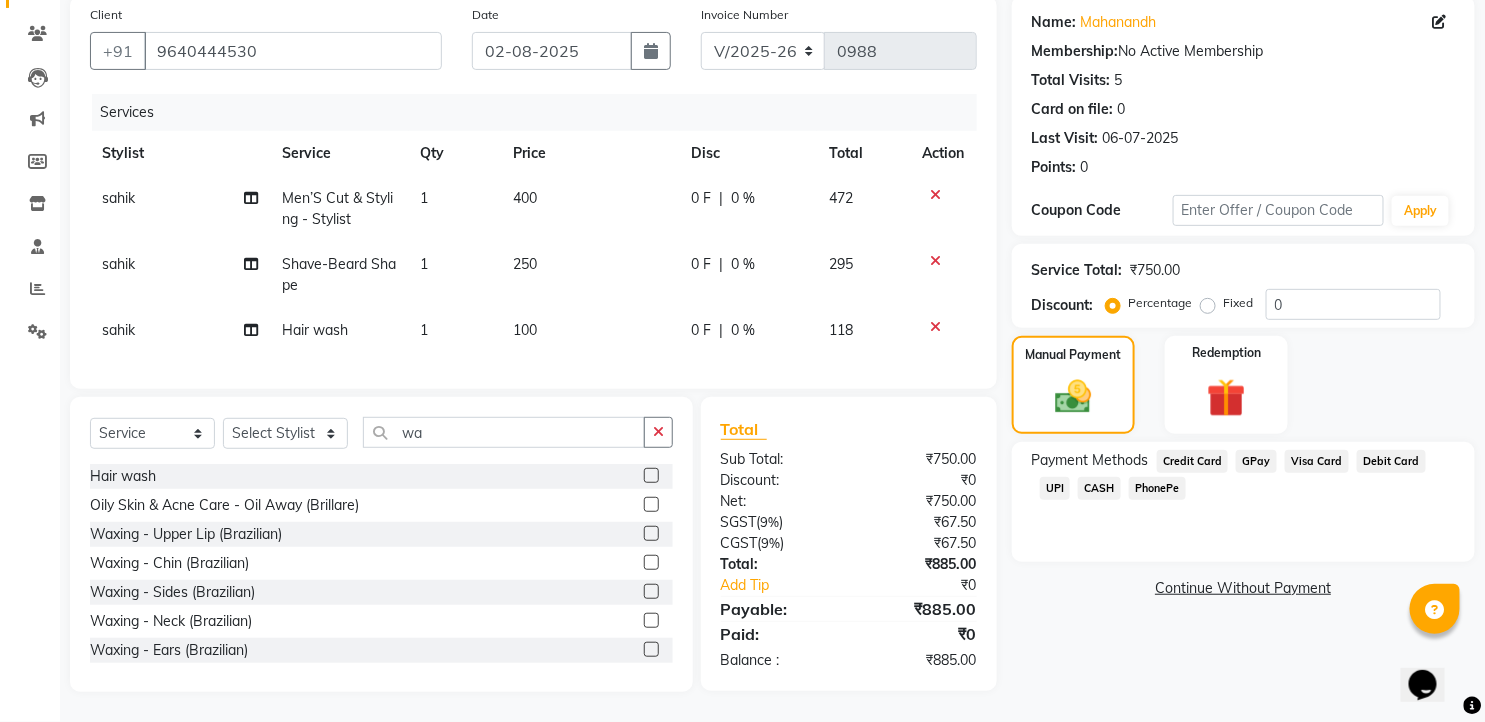 click on "UPI" 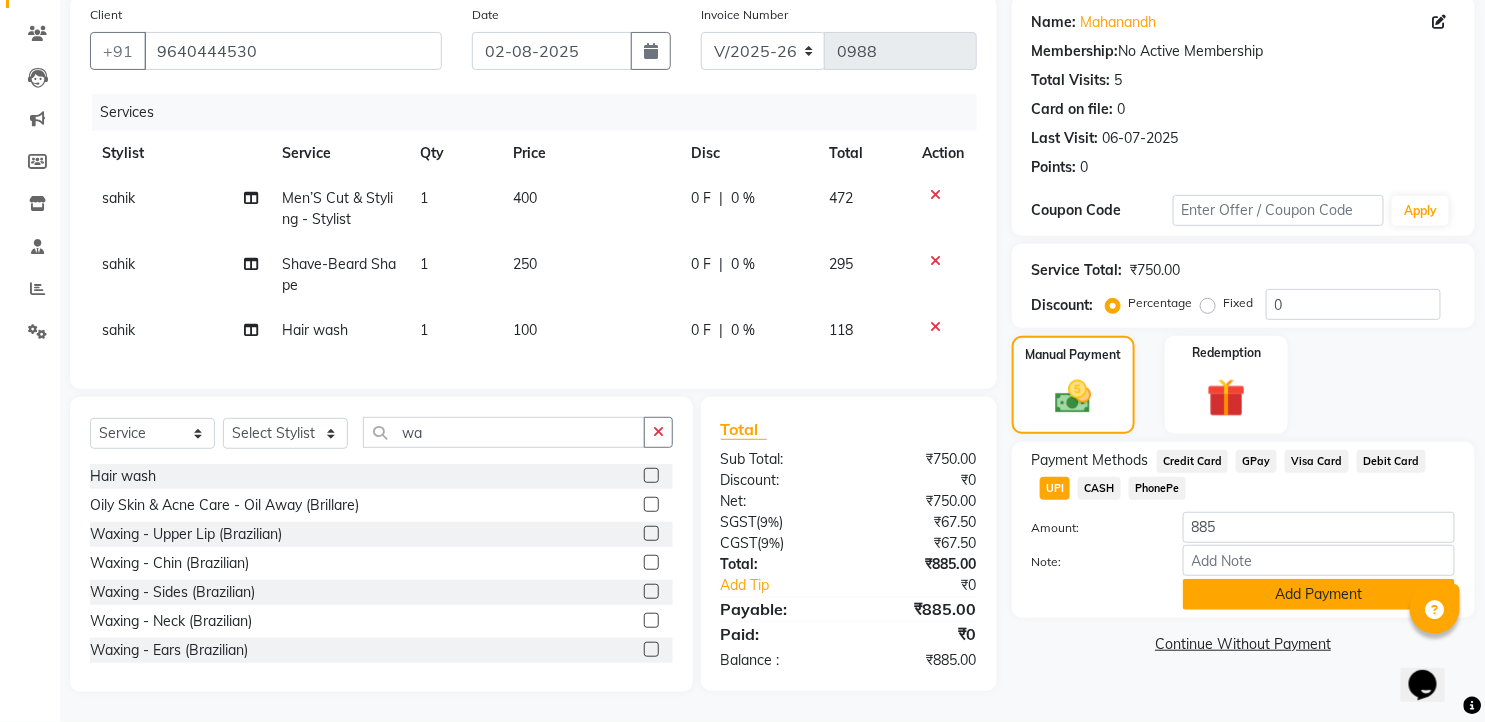 click on "Add Payment" 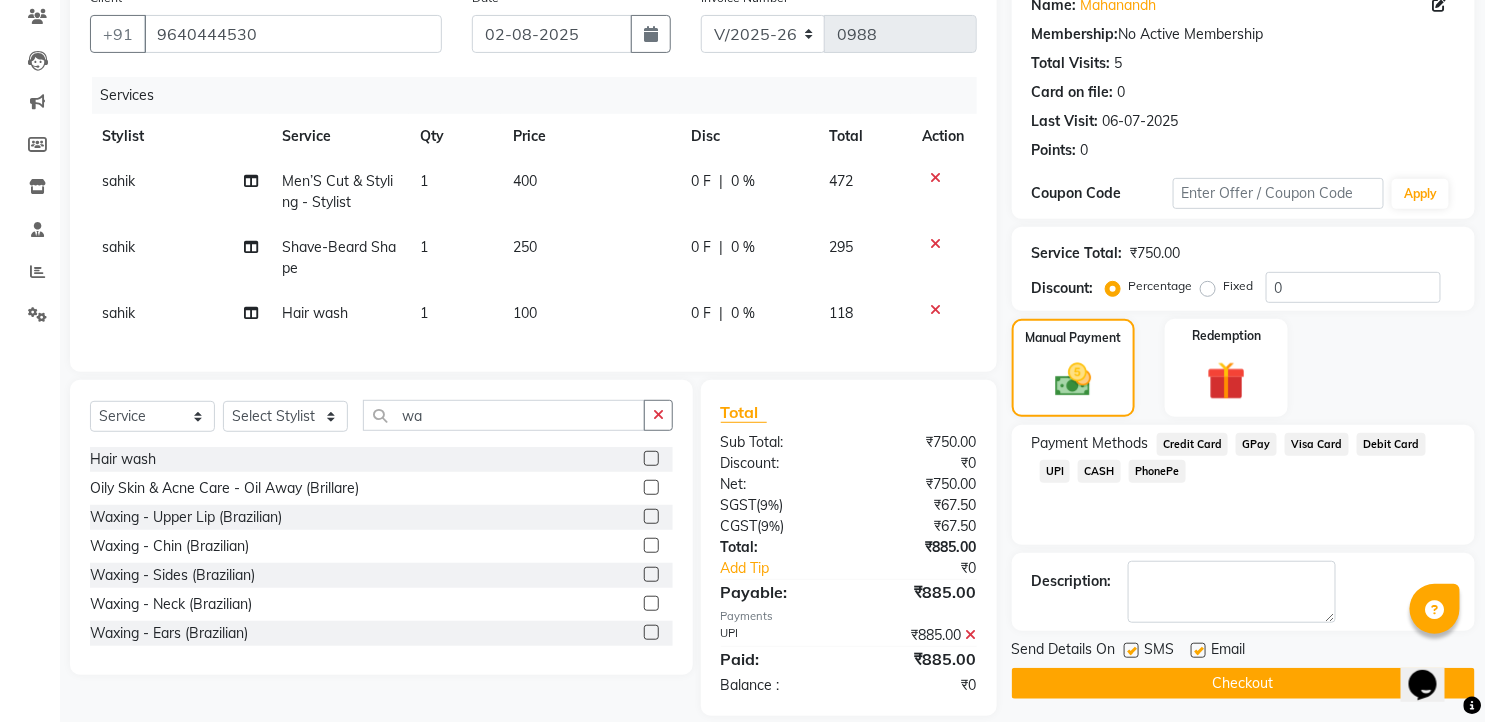 click 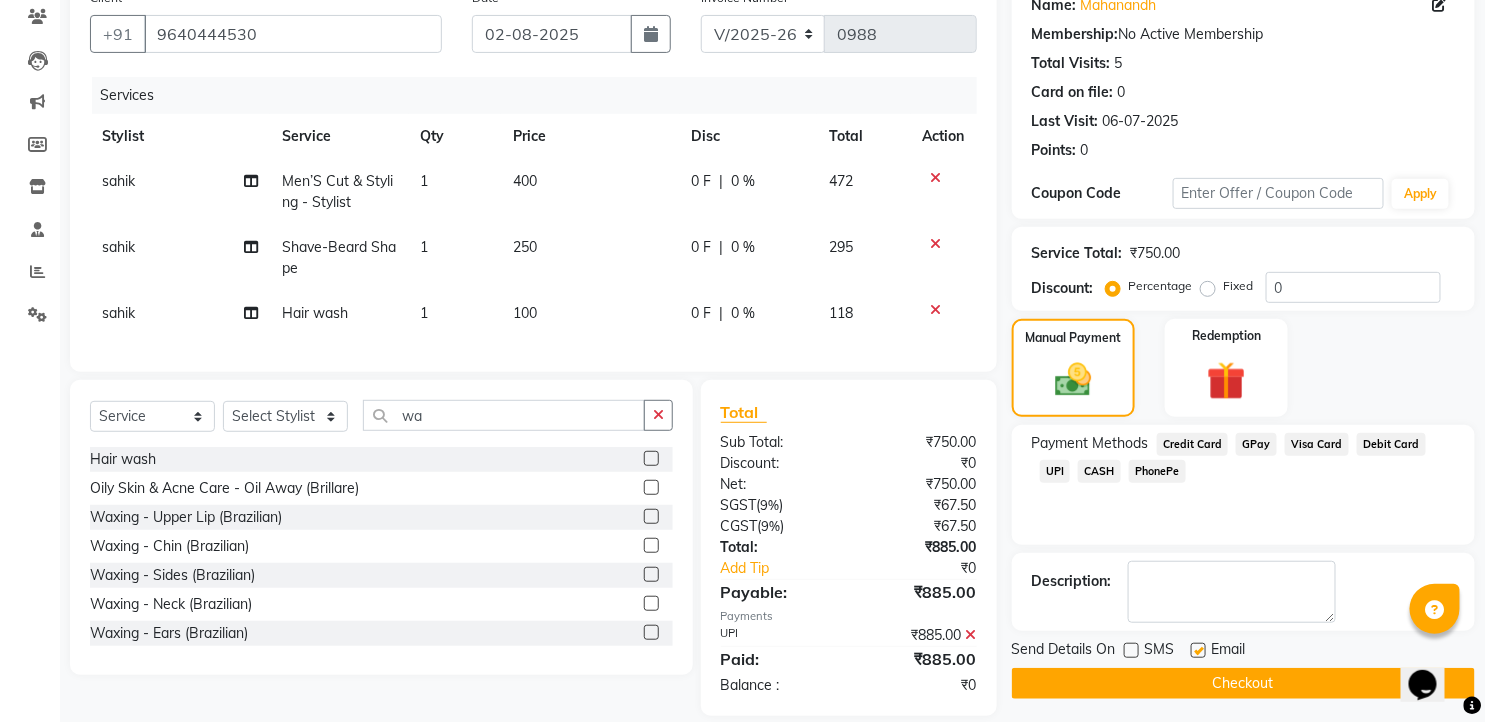 drag, startPoint x: 1196, startPoint y: 644, endPoint x: 1196, endPoint y: 670, distance: 26 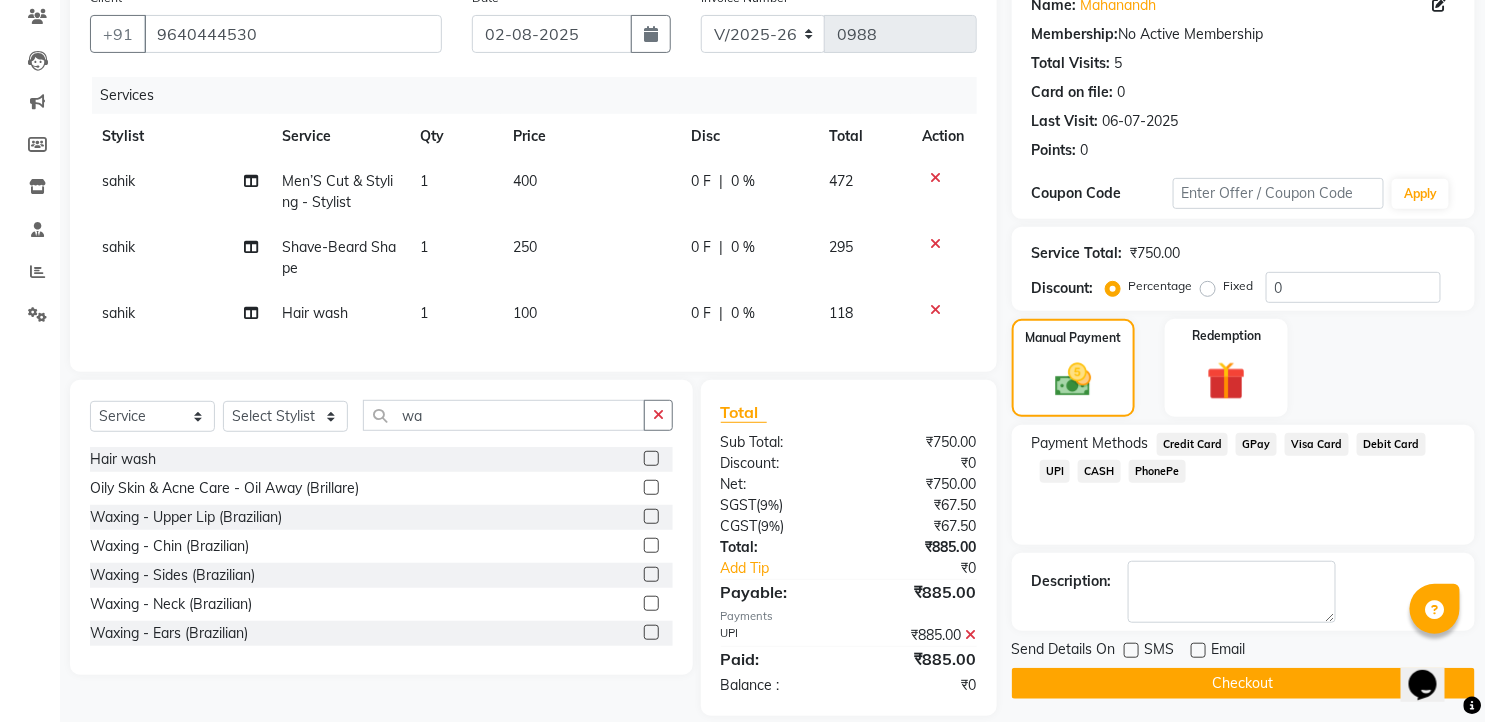 click on "Checkout" 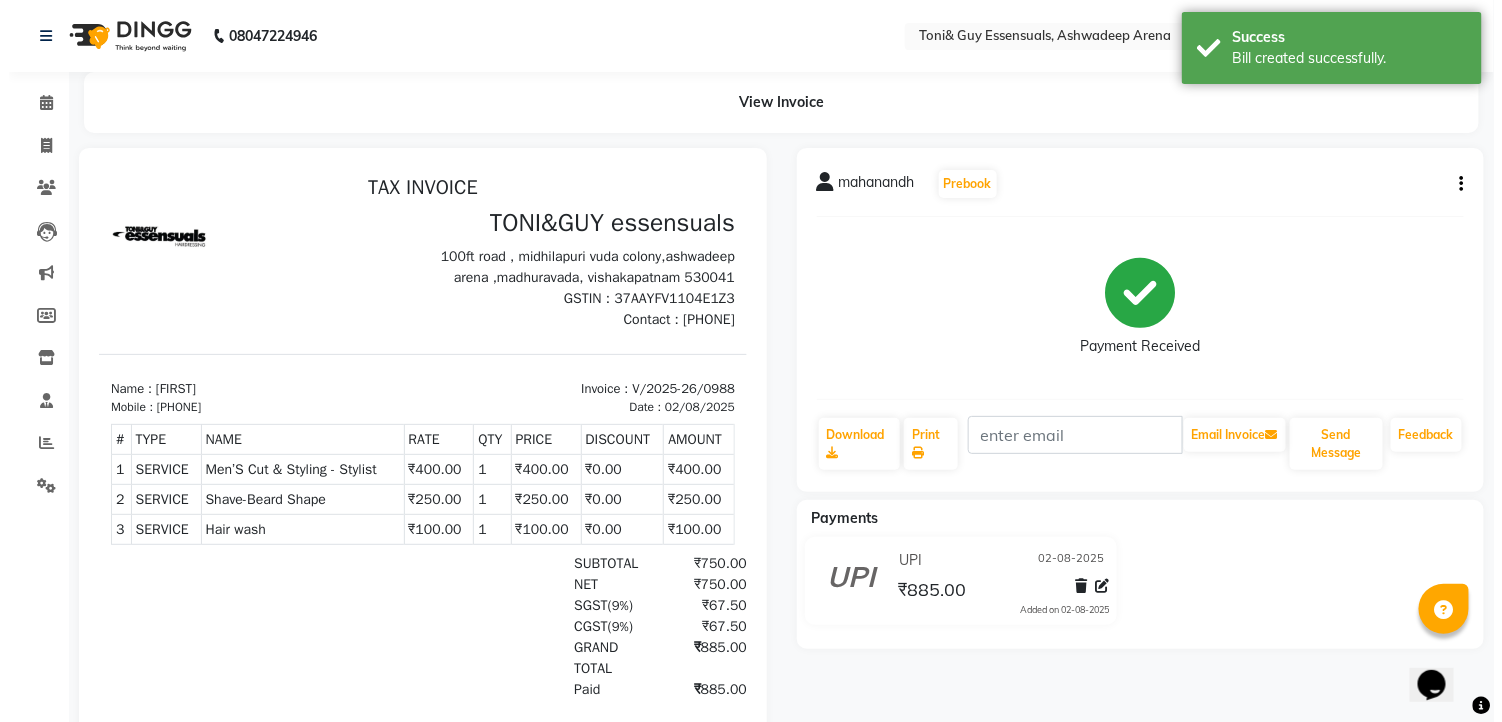 scroll, scrollTop: 0, scrollLeft: 0, axis: both 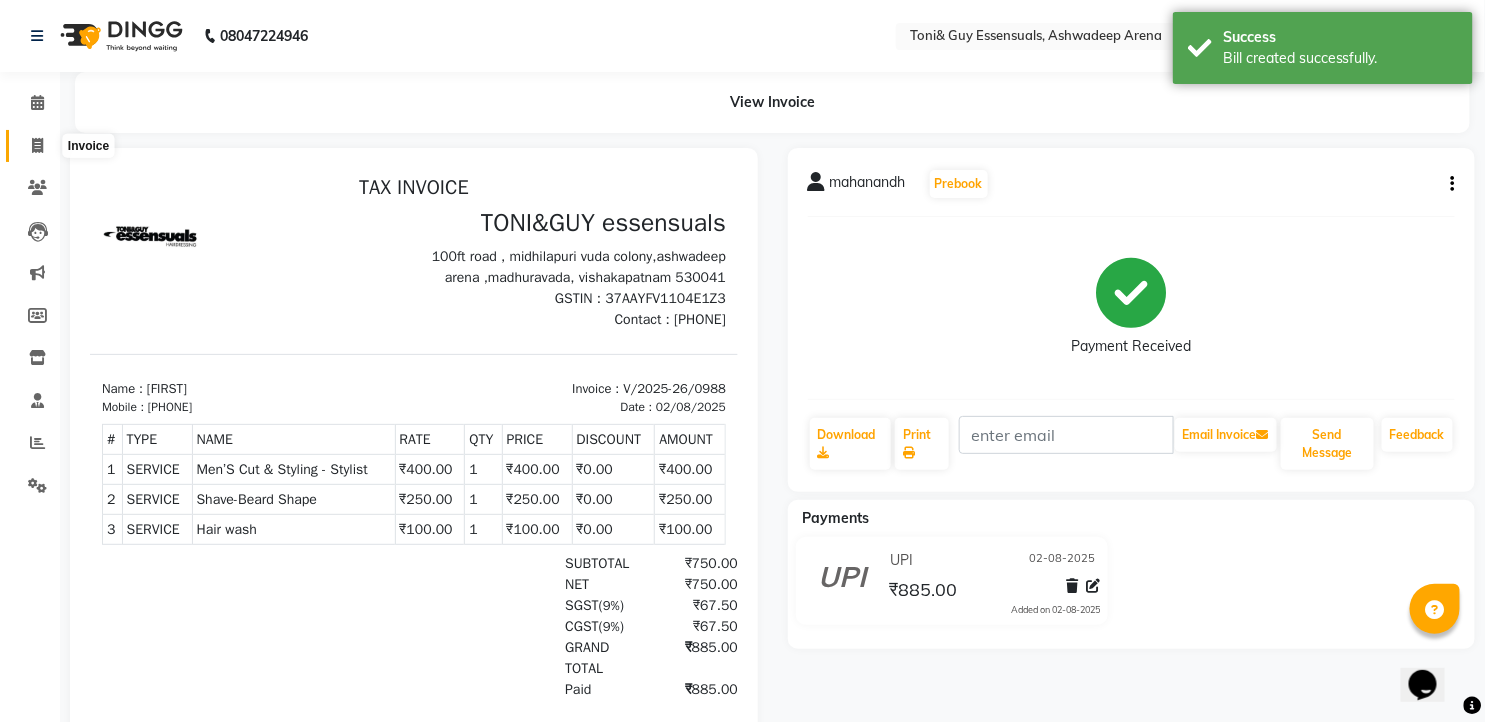 click 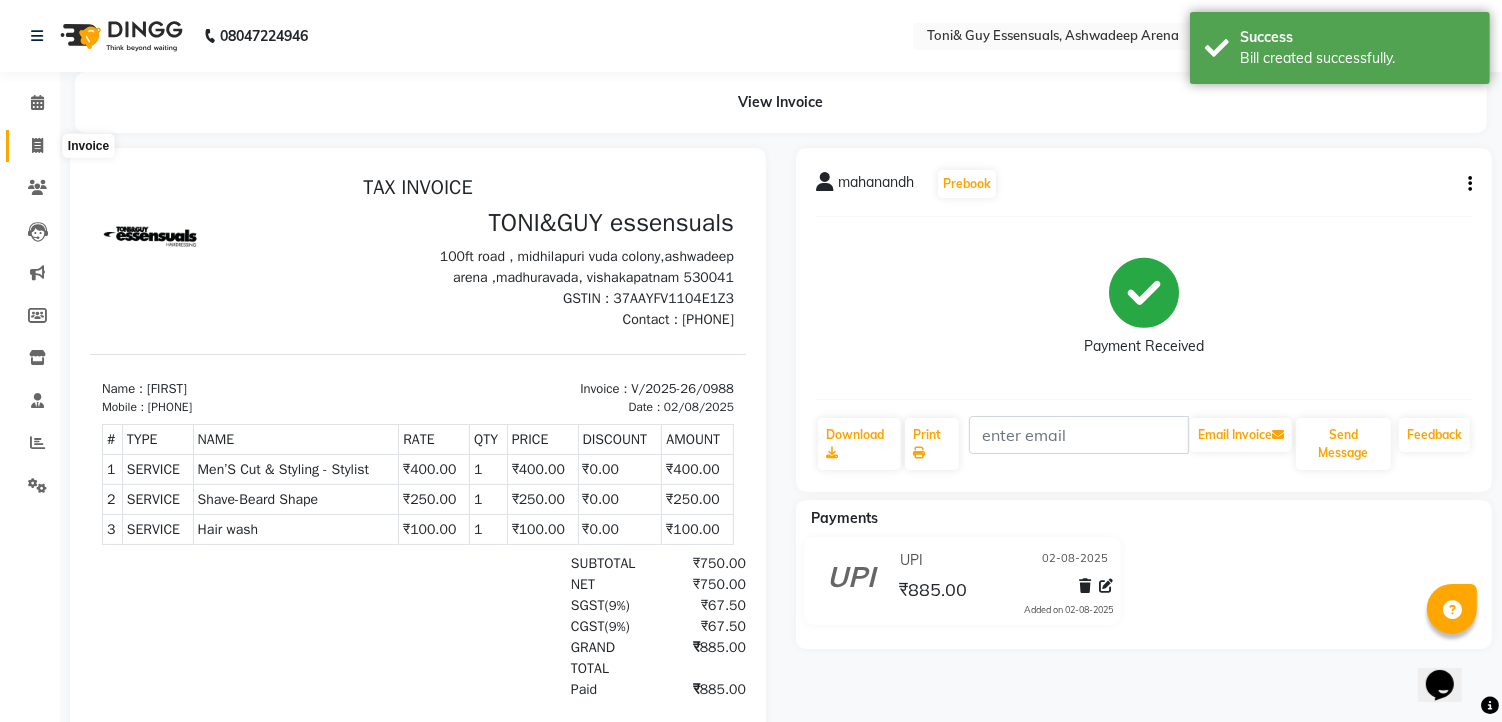 select on "7150" 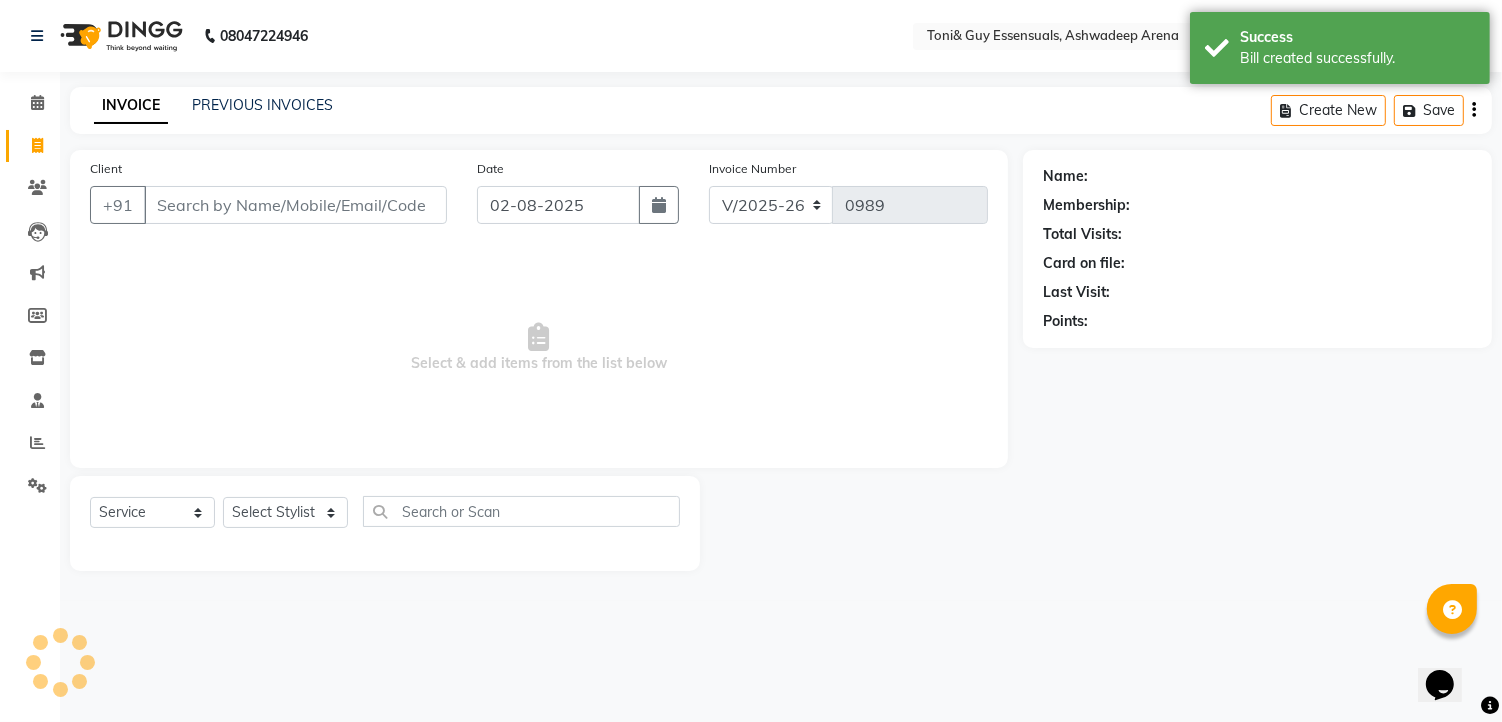 click on "Client" at bounding box center (295, 205) 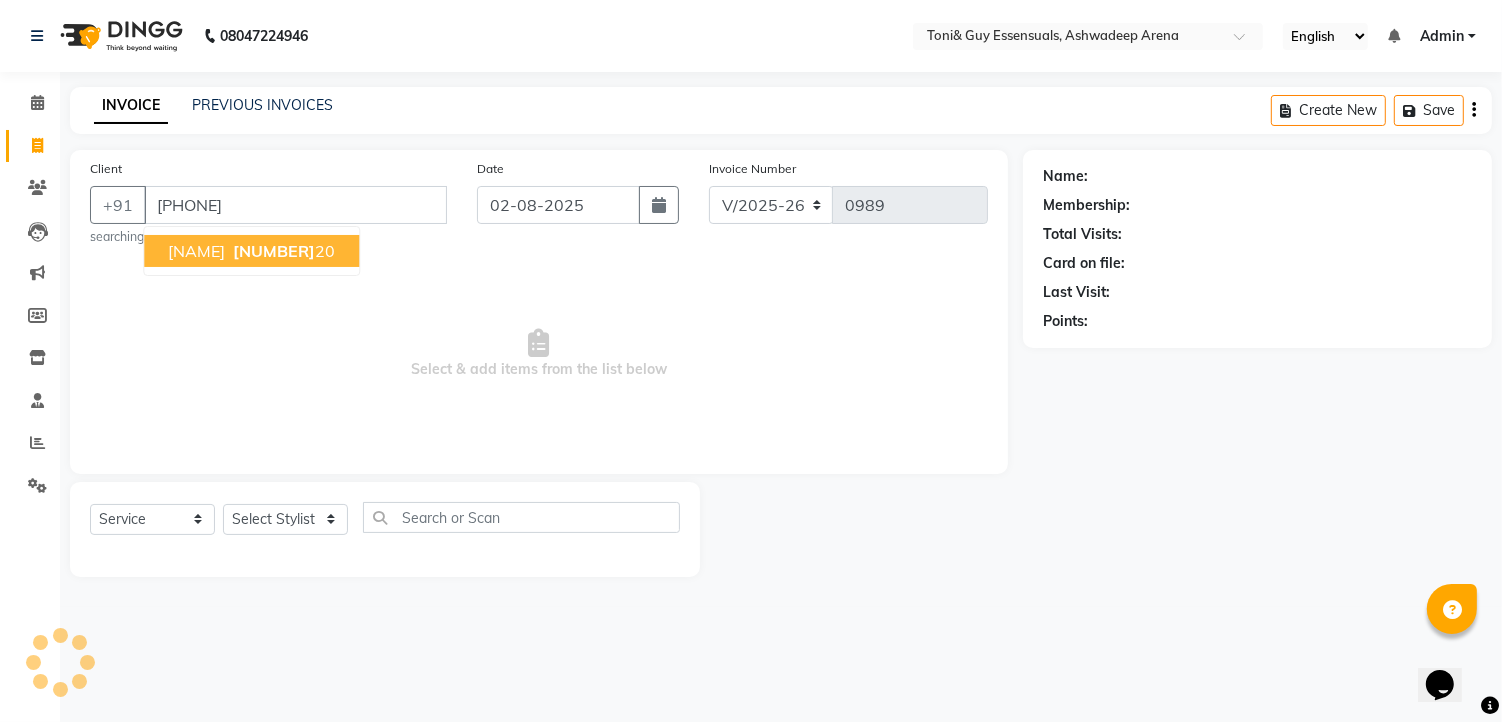 type on "8291016120" 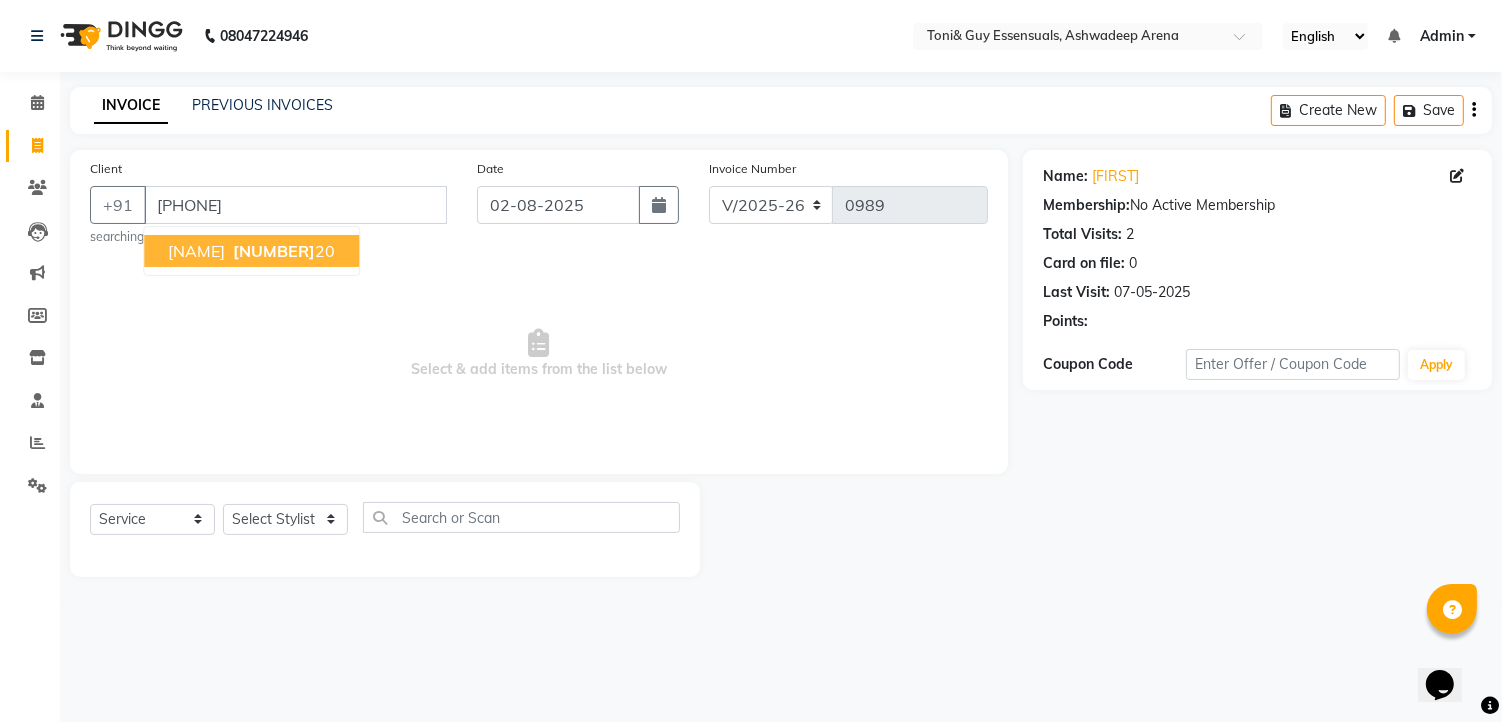 click on "82910161" at bounding box center [274, 251] 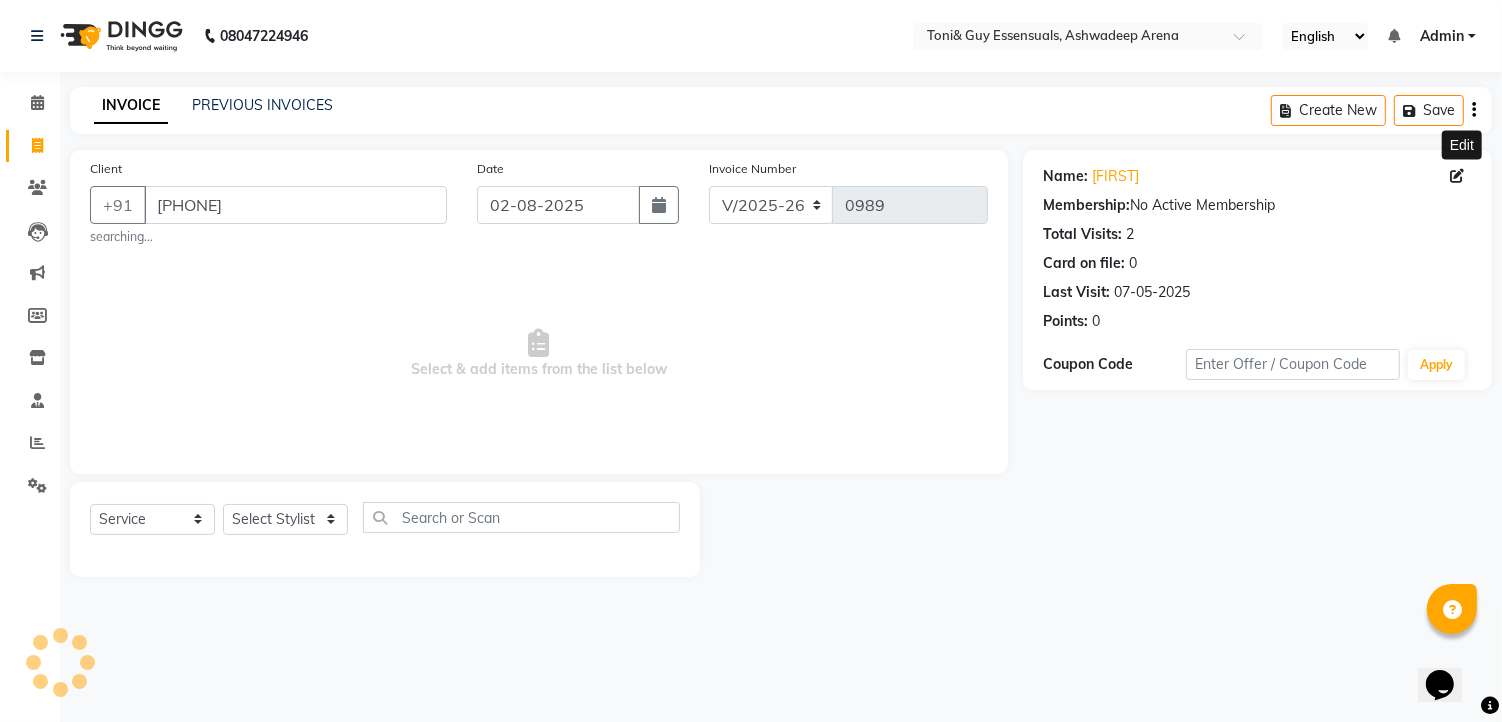 click 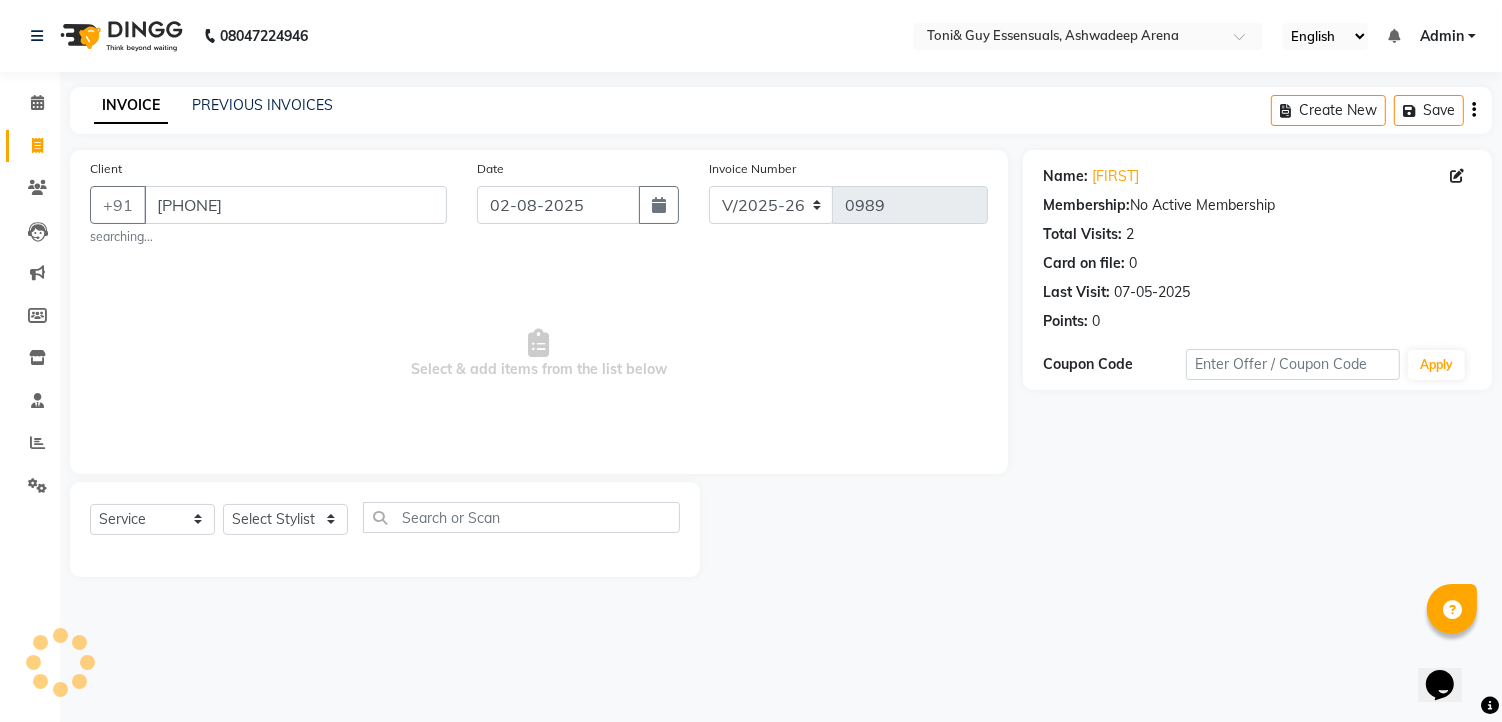 select on "male" 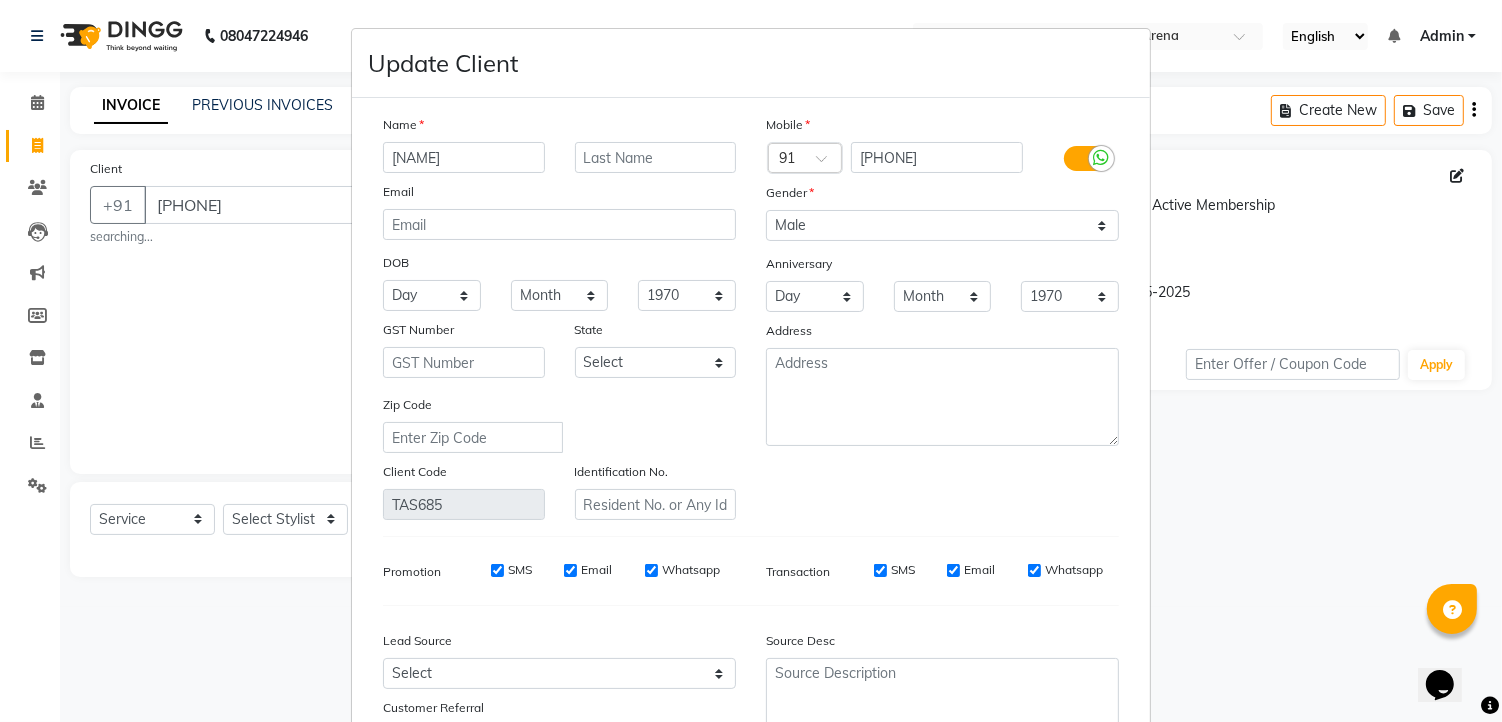 drag, startPoint x: 444, startPoint y: 158, endPoint x: 392, endPoint y: 154, distance: 52.153618 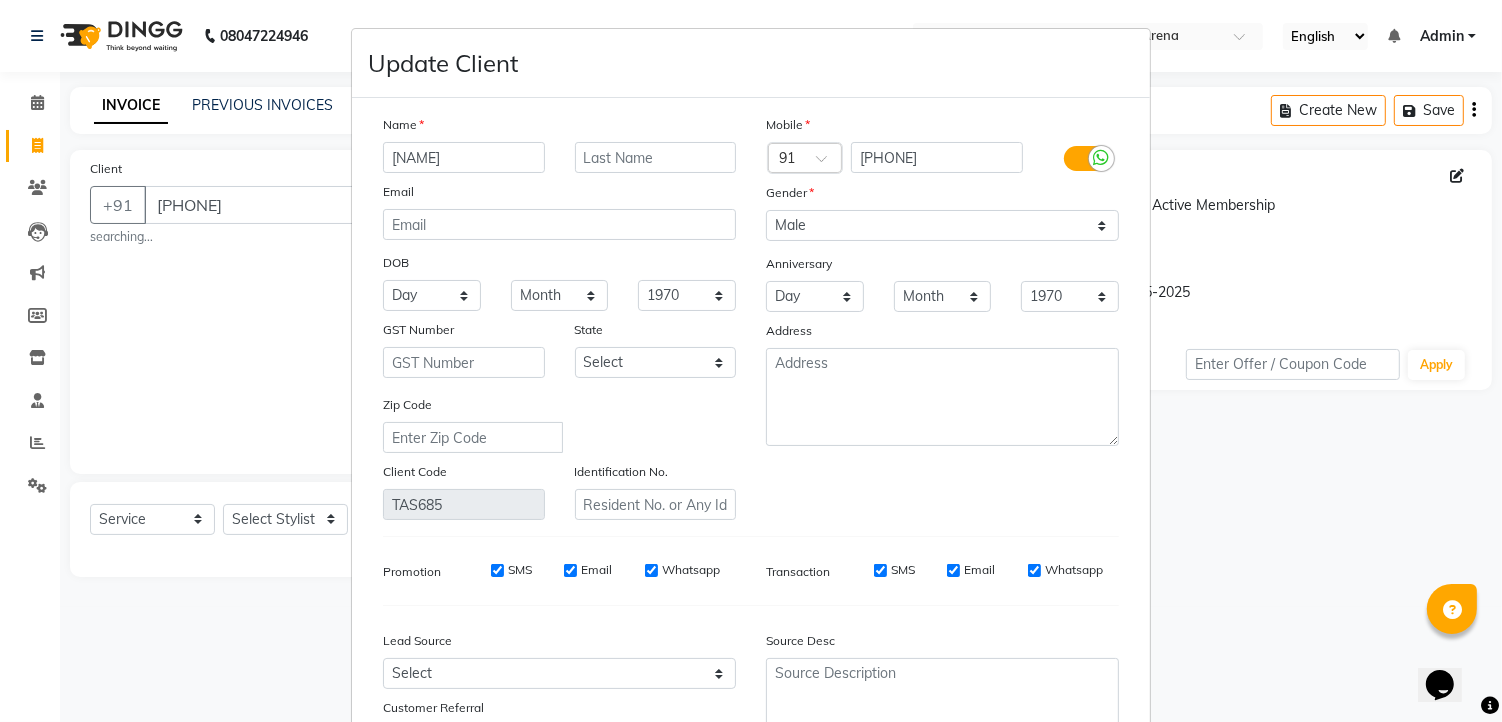 click on "abhimsh" at bounding box center [464, 157] 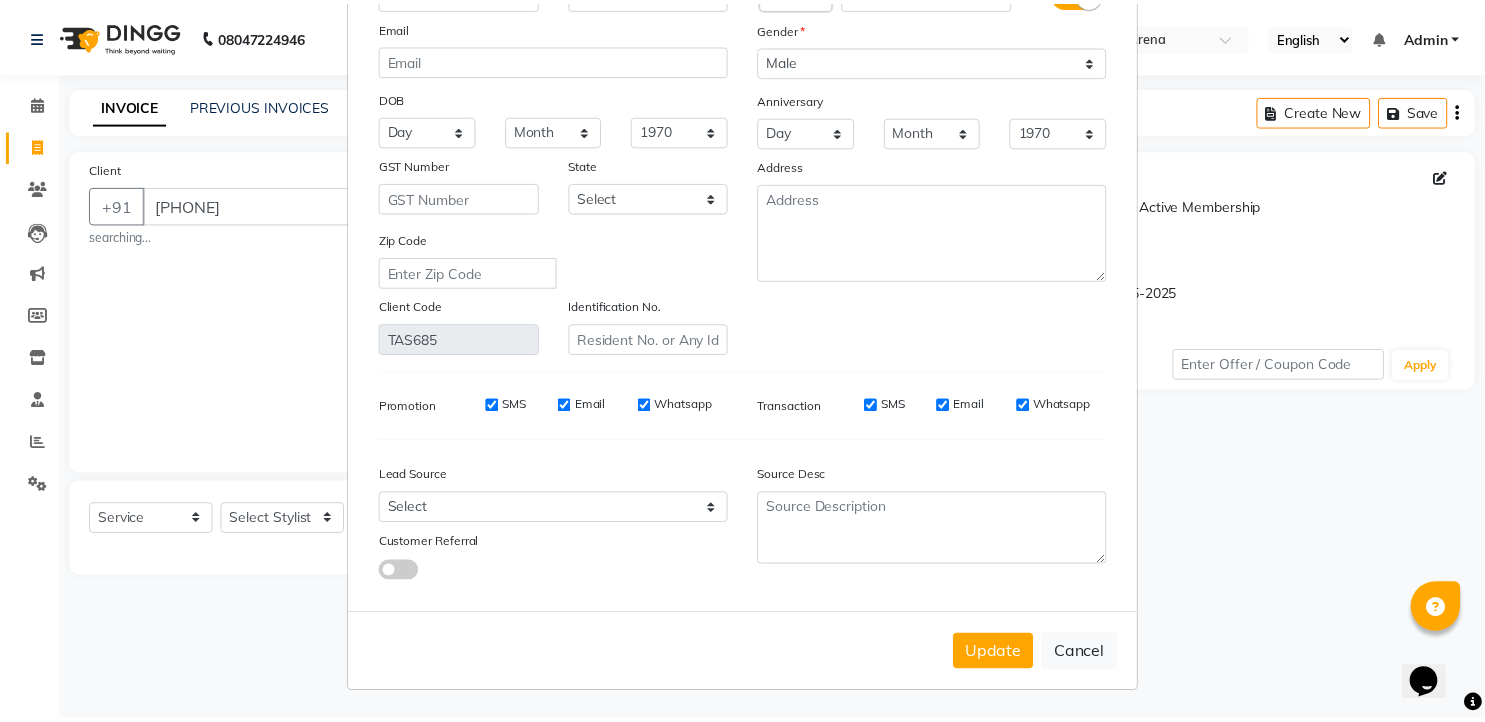 scroll, scrollTop: 167, scrollLeft: 0, axis: vertical 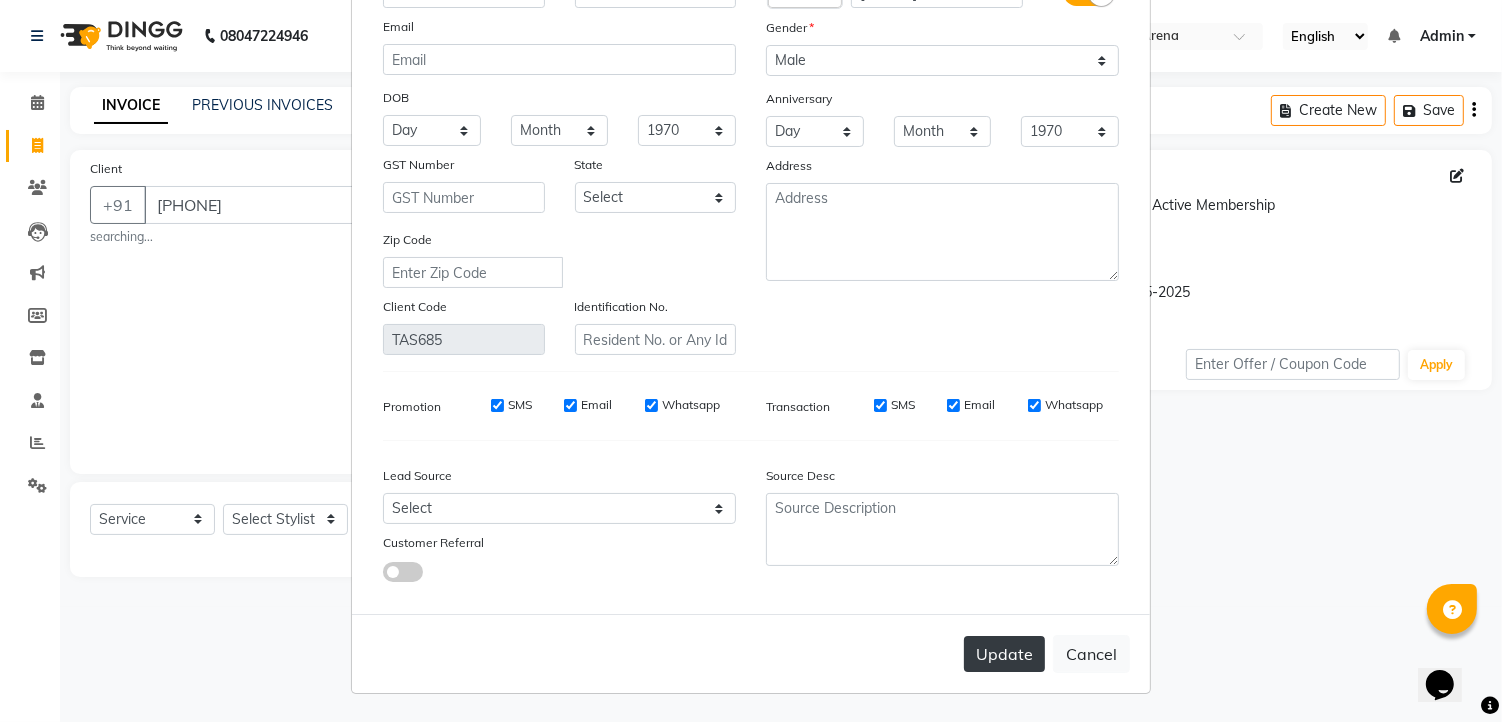 type on "avinash" 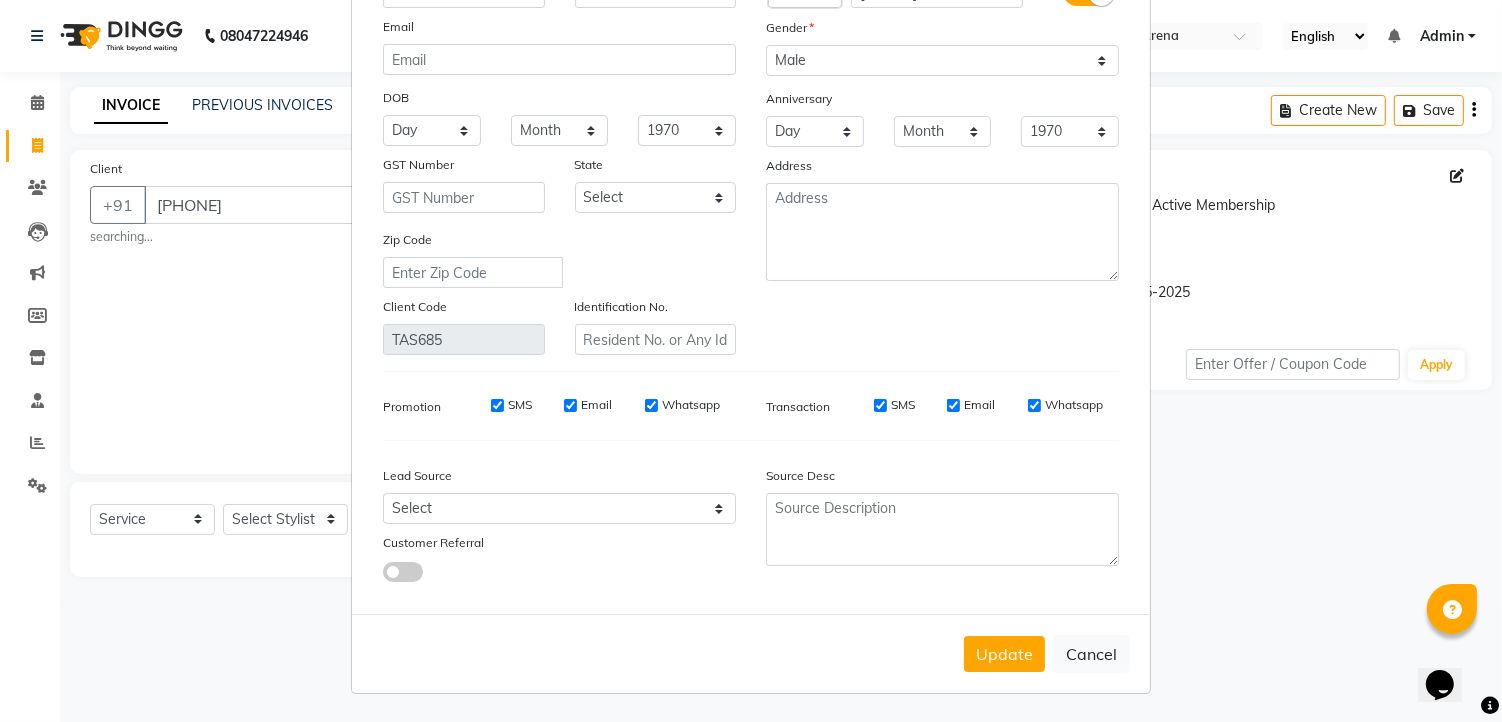 drag, startPoint x: 1020, startPoint y: 651, endPoint x: 998, endPoint y: 653, distance: 22.090721 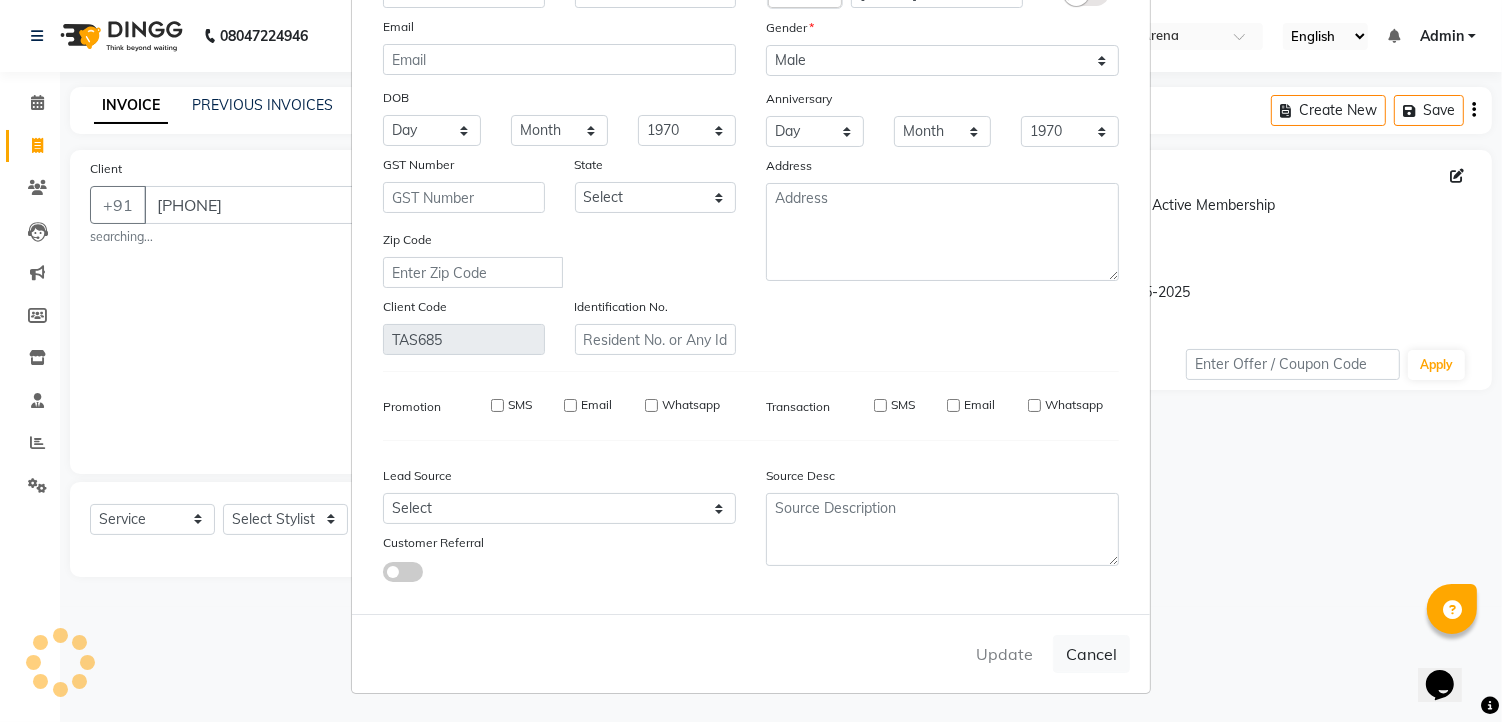 type 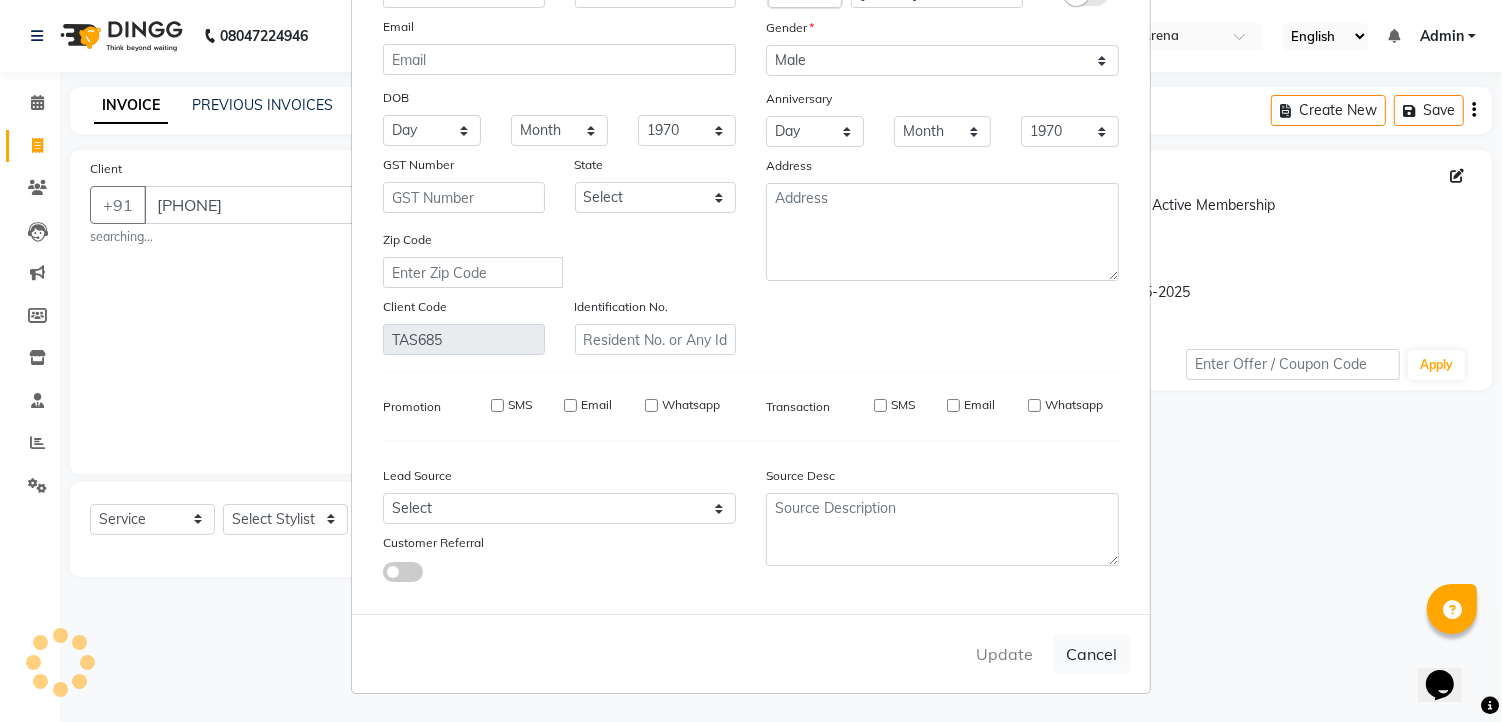 select 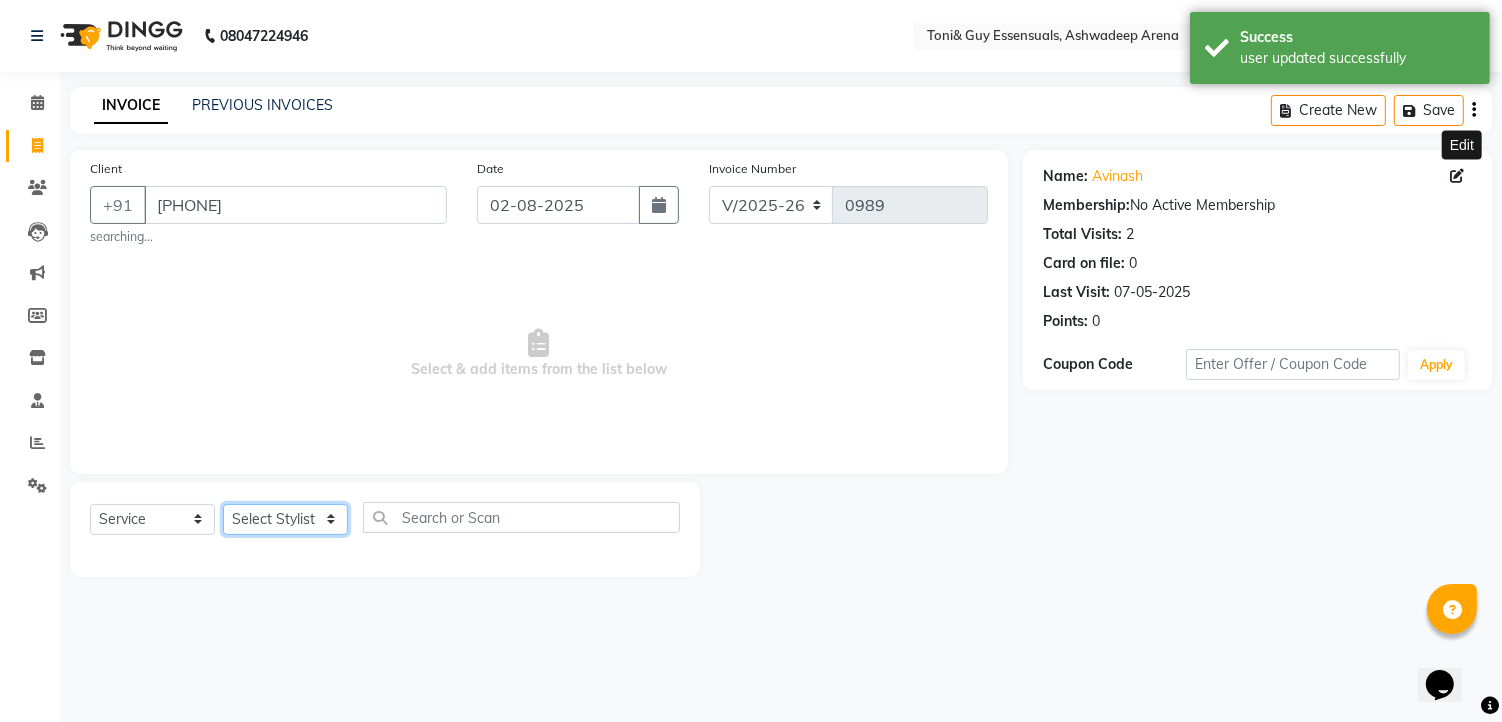 click on "Select Stylist faizz gufran mohammad hyma Kumari lalitha sree Manager Riya roy sahik" 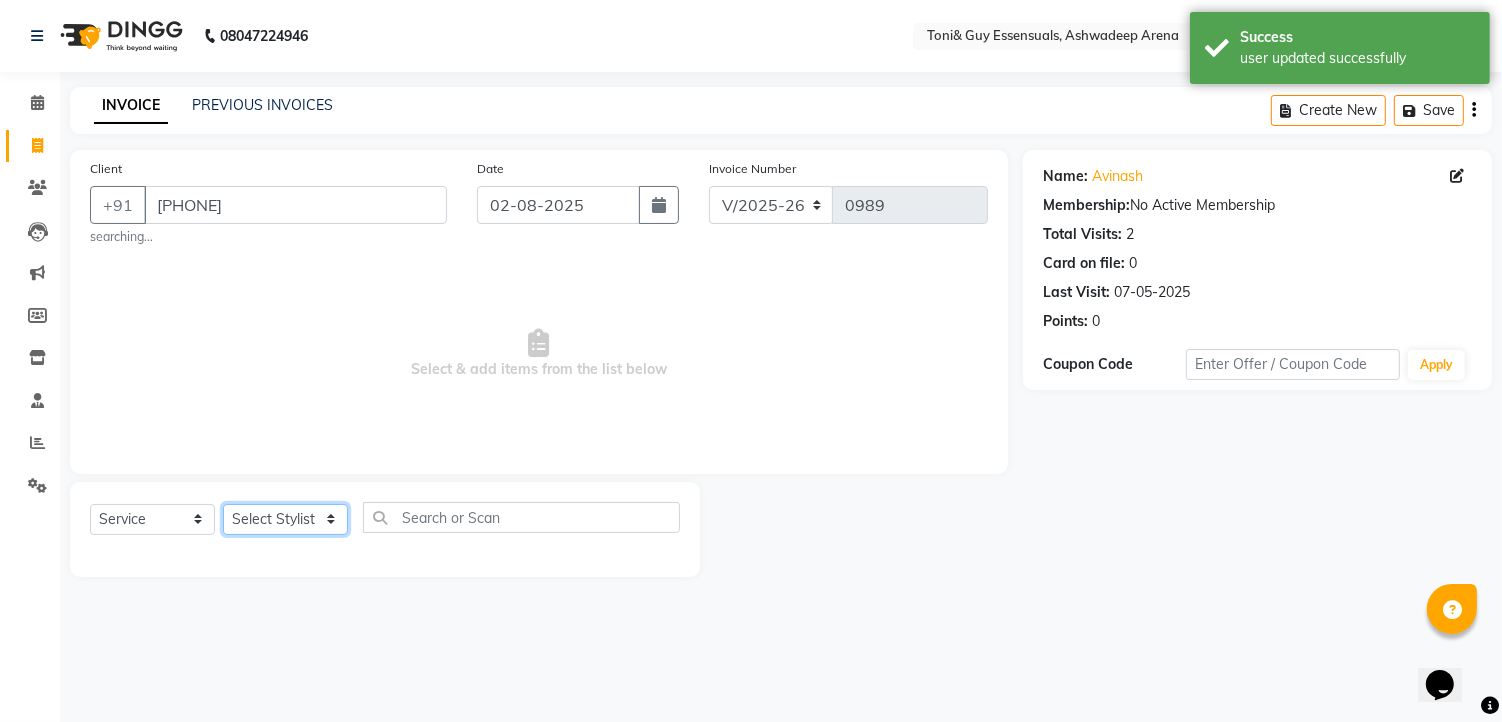 select on "65173" 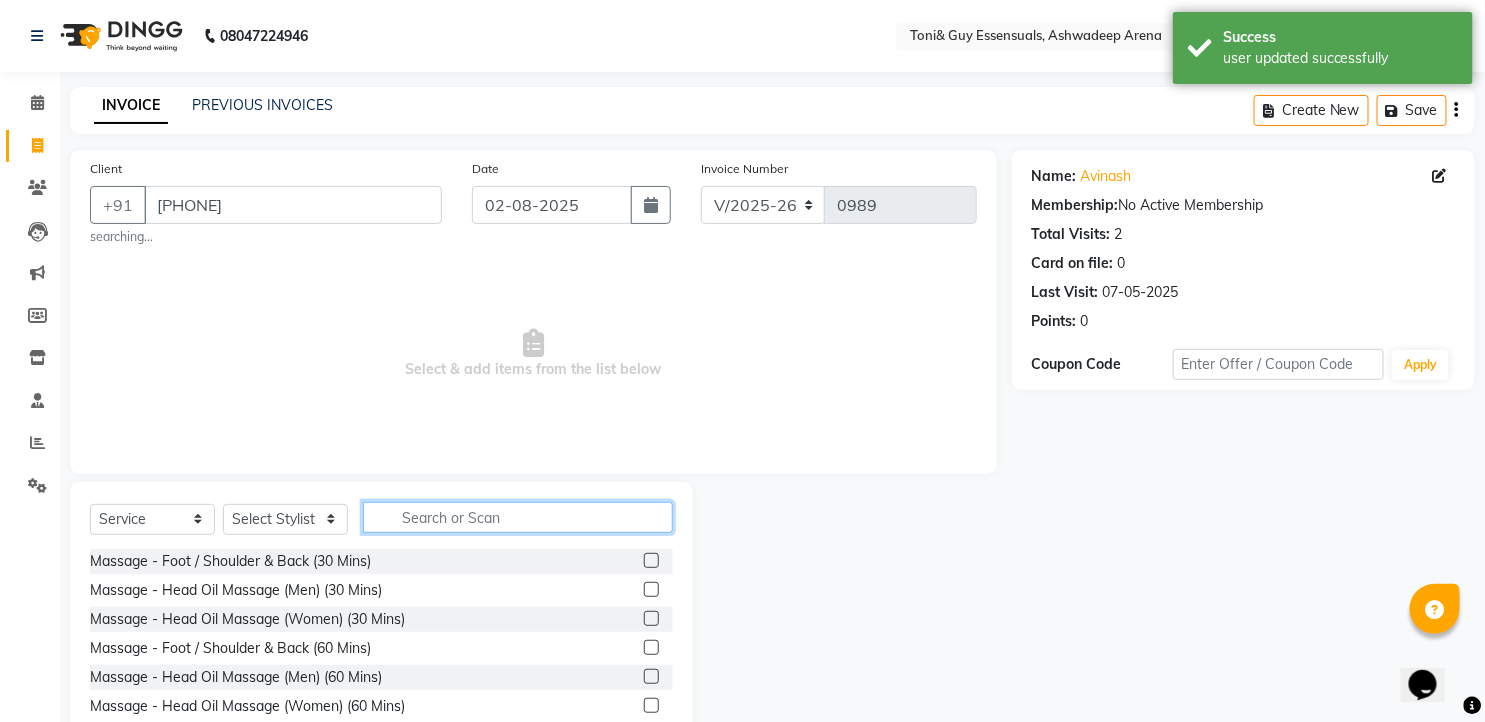 click 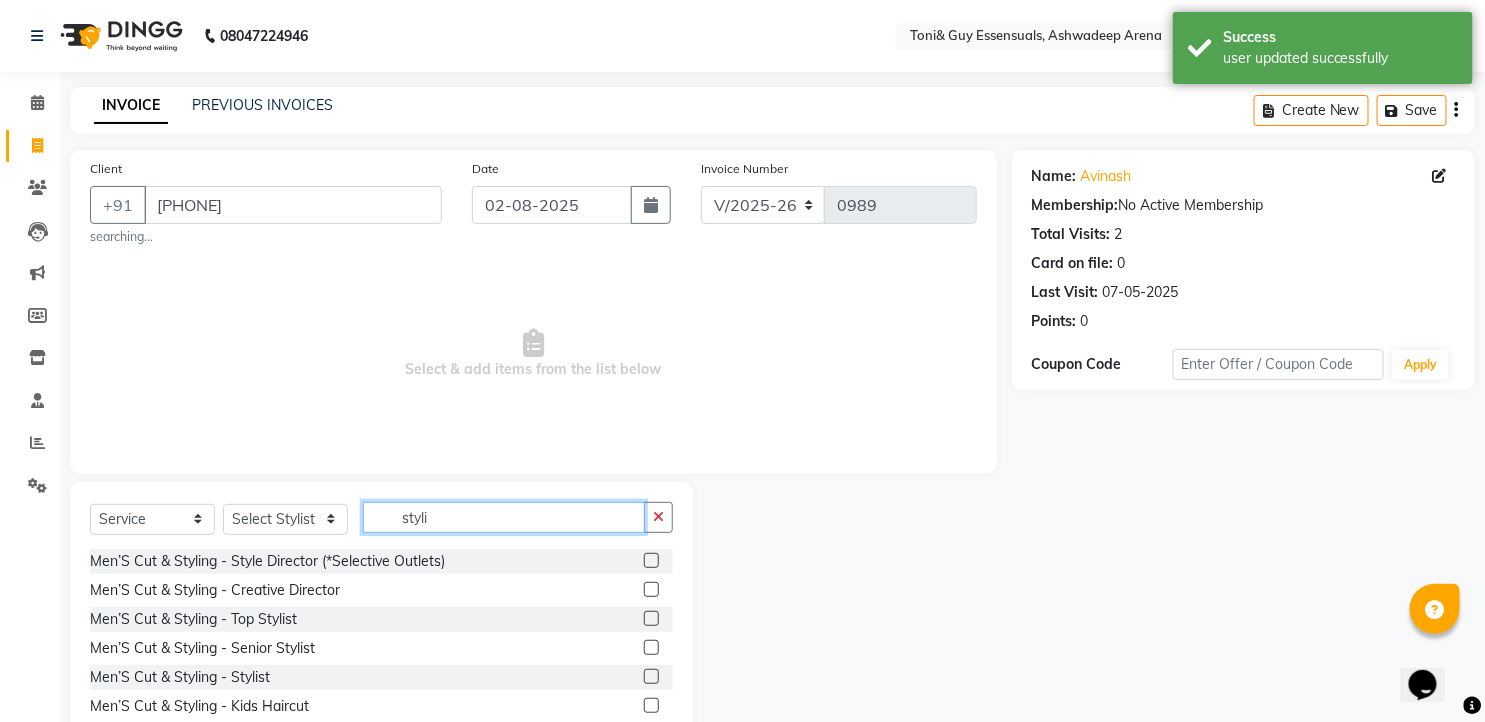 type on "styli" 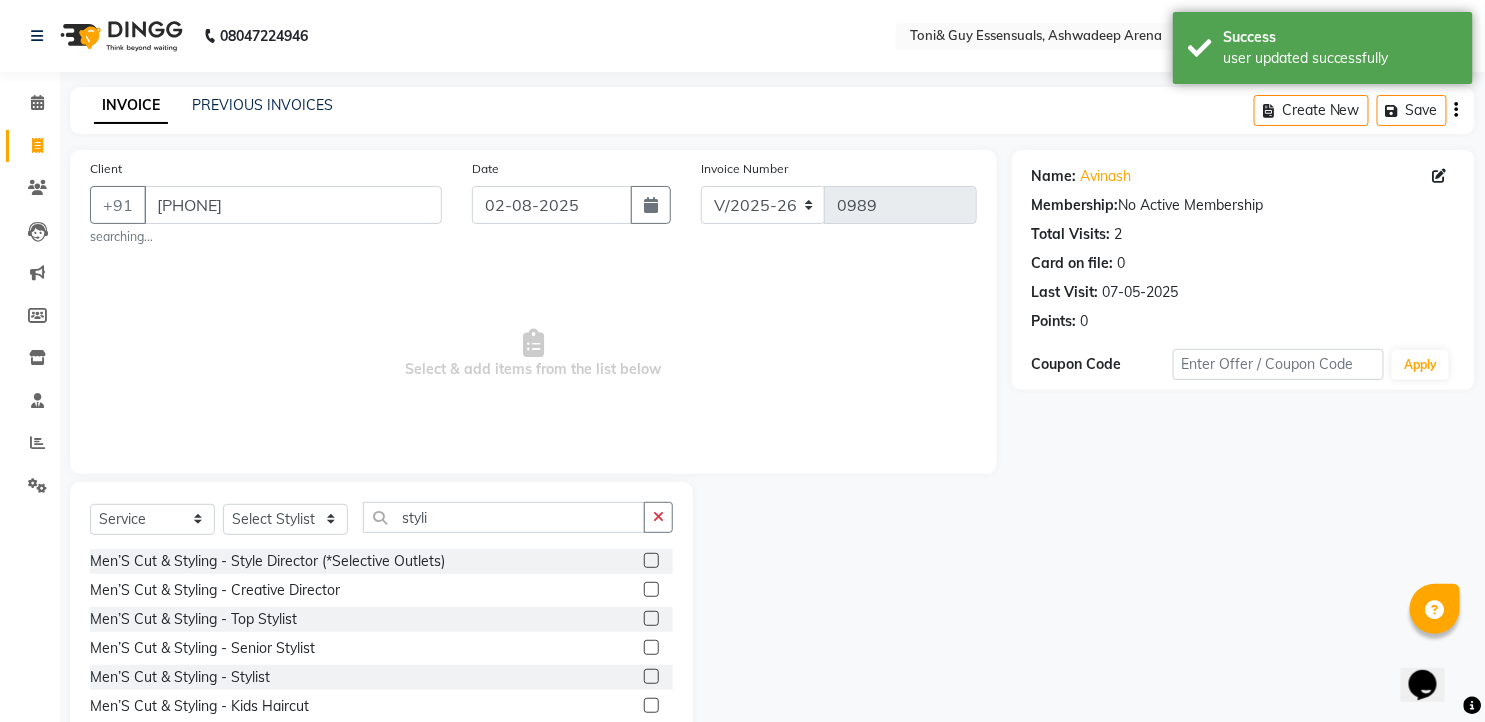 click 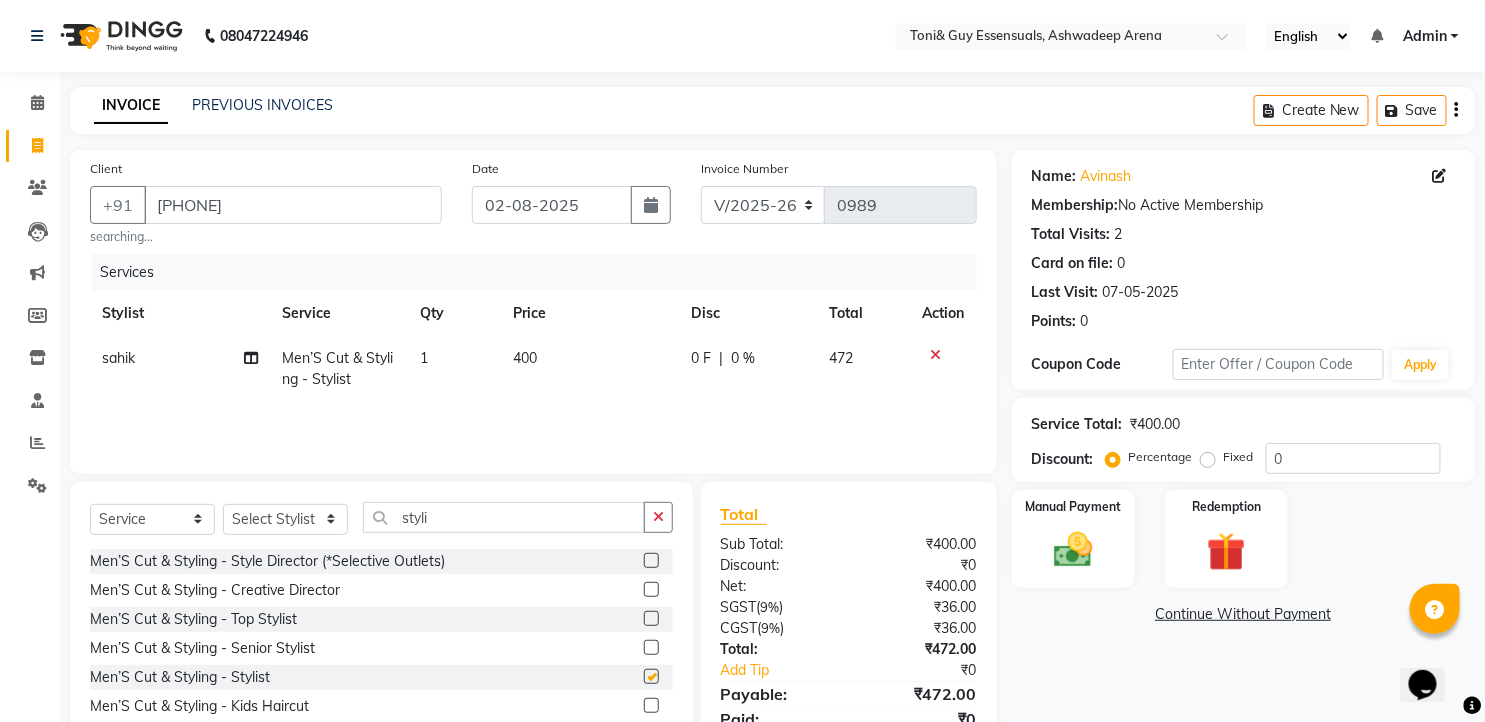 checkbox on "false" 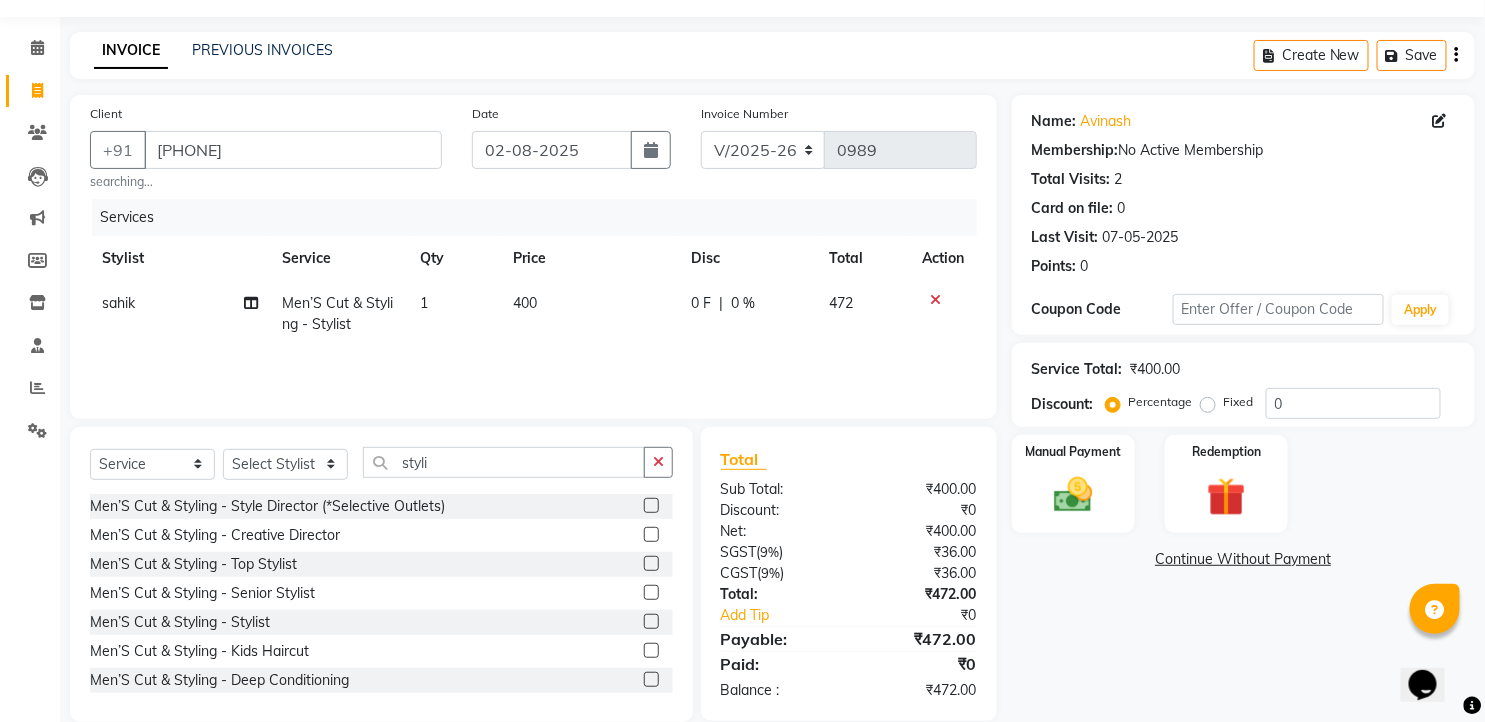 scroll, scrollTop: 85, scrollLeft: 0, axis: vertical 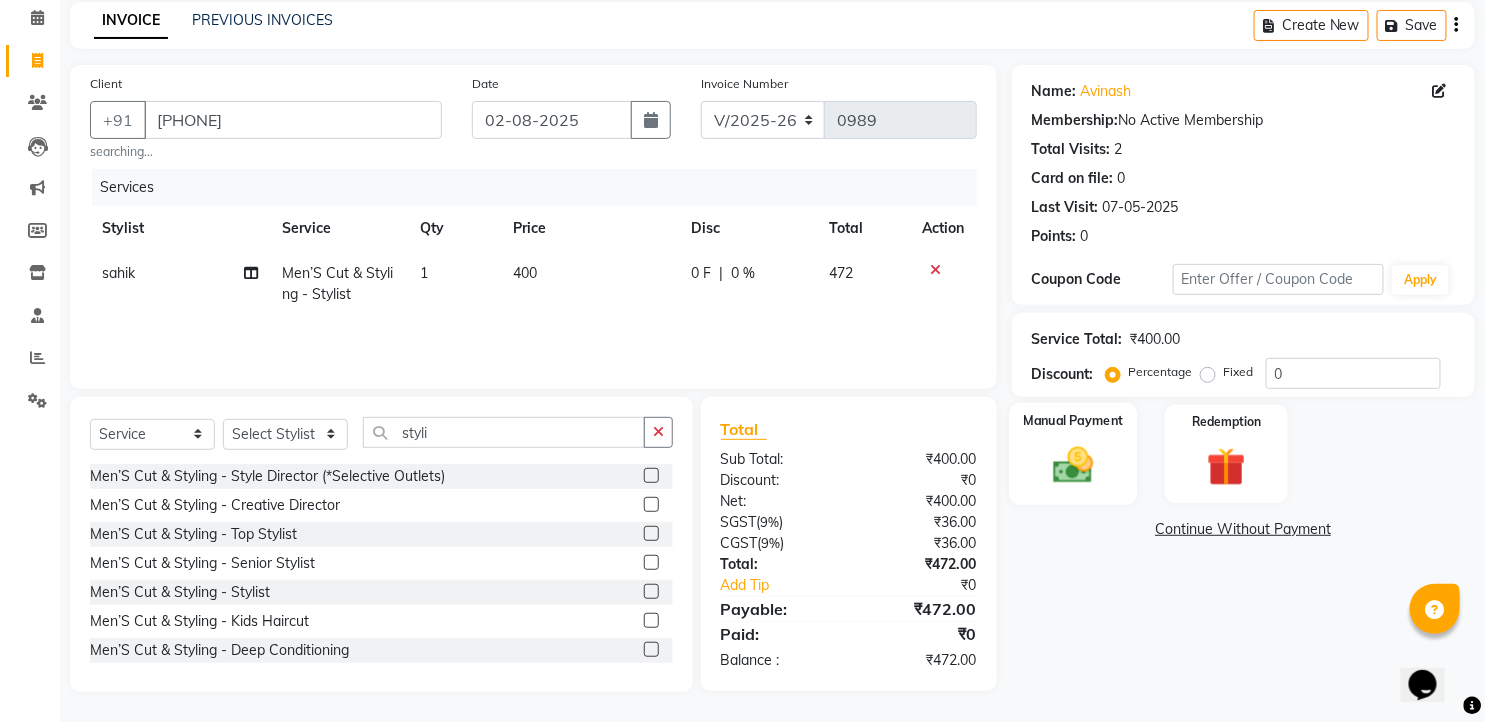 click 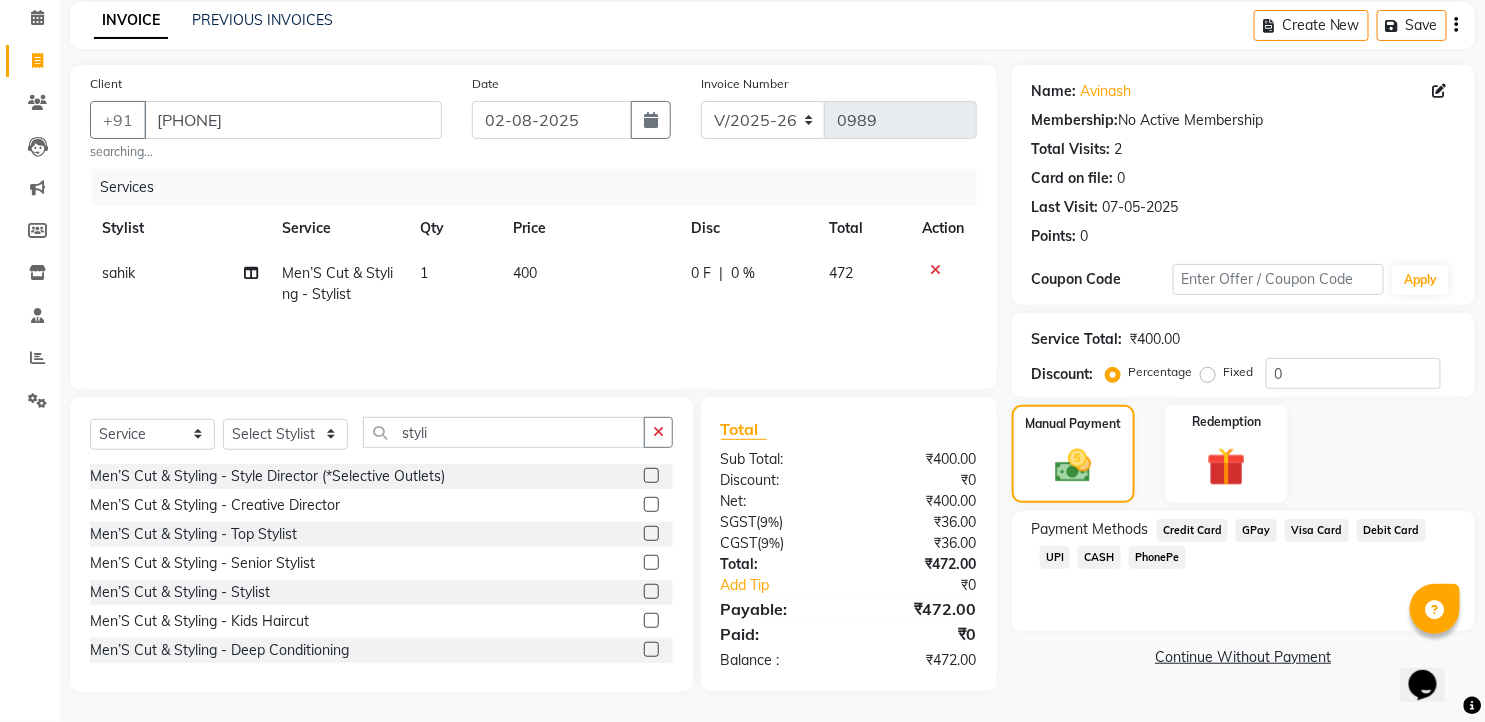 click on "Debit Card" 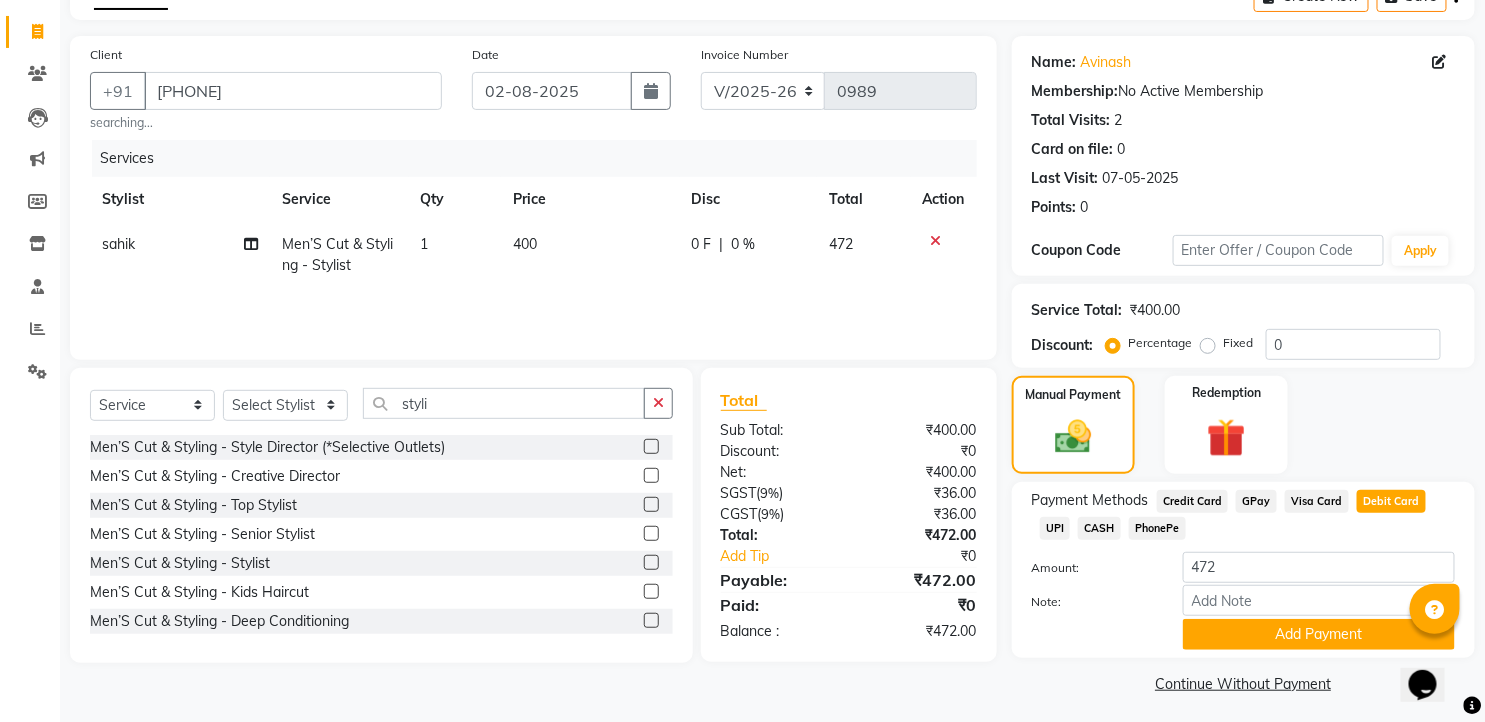 scroll, scrollTop: 121, scrollLeft: 0, axis: vertical 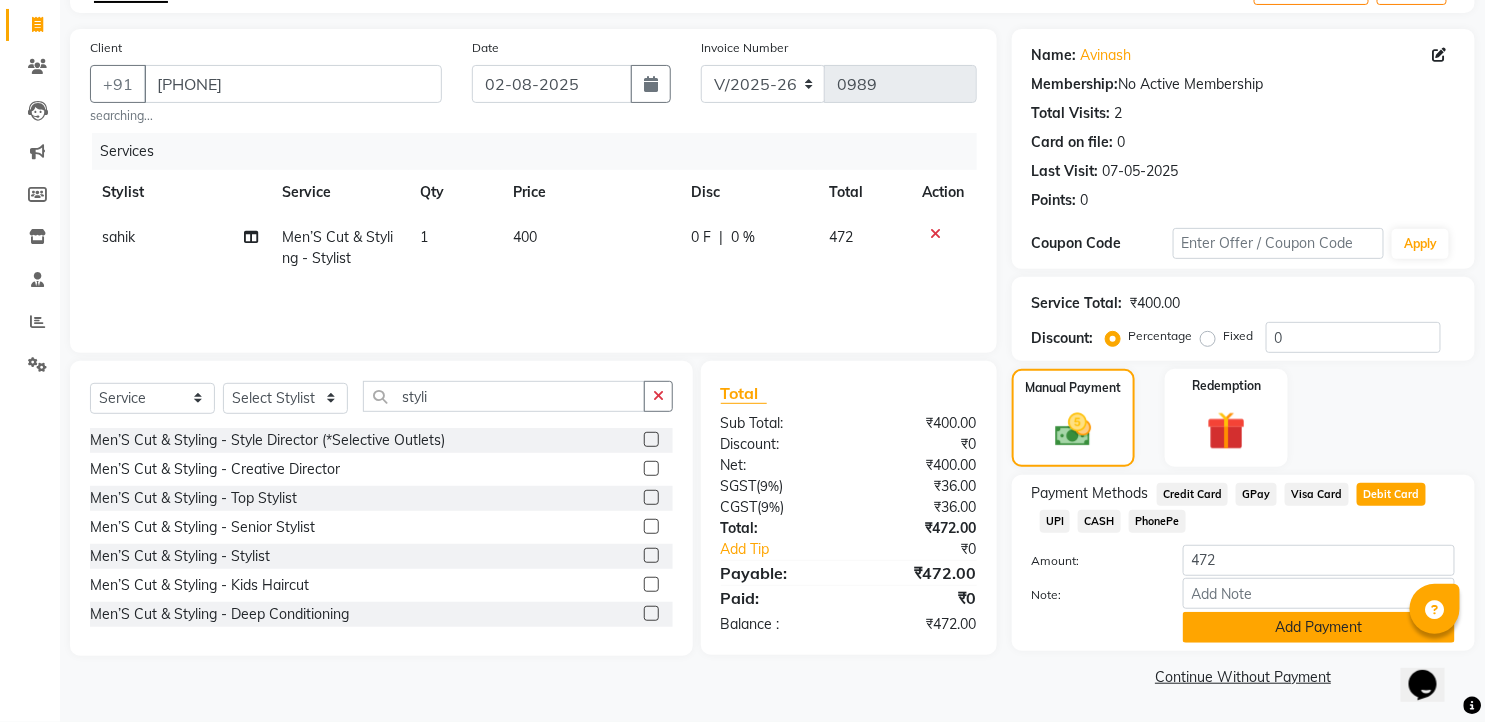 click on "Add Payment" 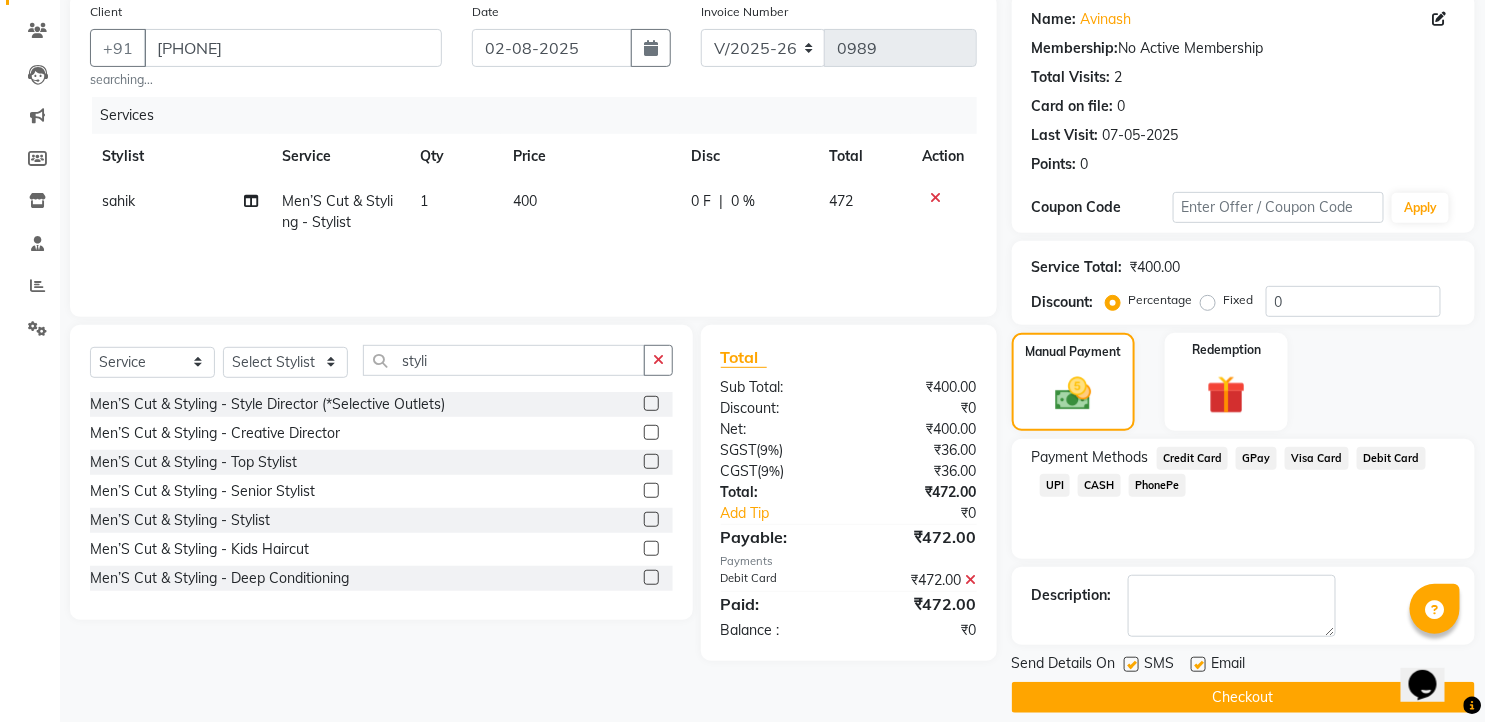 scroll, scrollTop: 177, scrollLeft: 0, axis: vertical 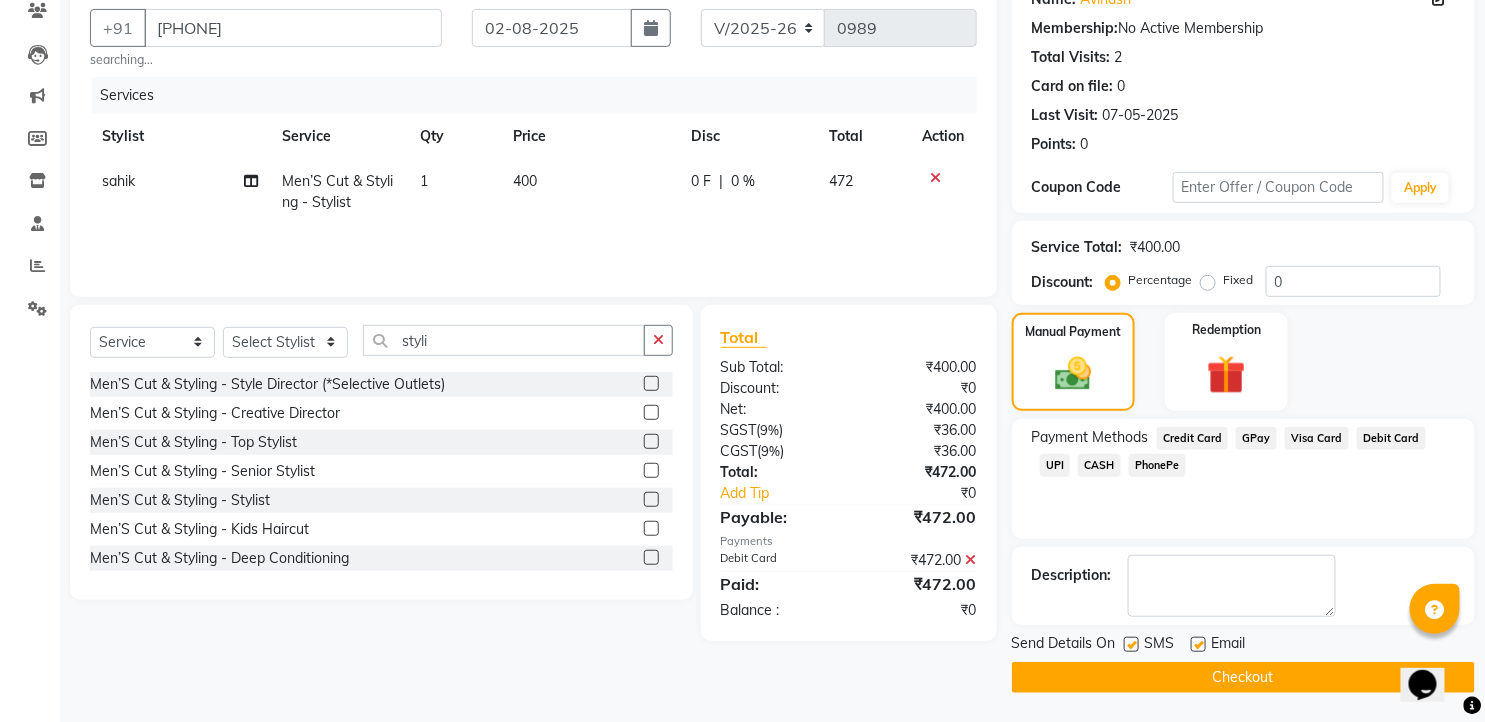 drag, startPoint x: 1136, startPoint y: 641, endPoint x: 1167, endPoint y: 645, distance: 31.257 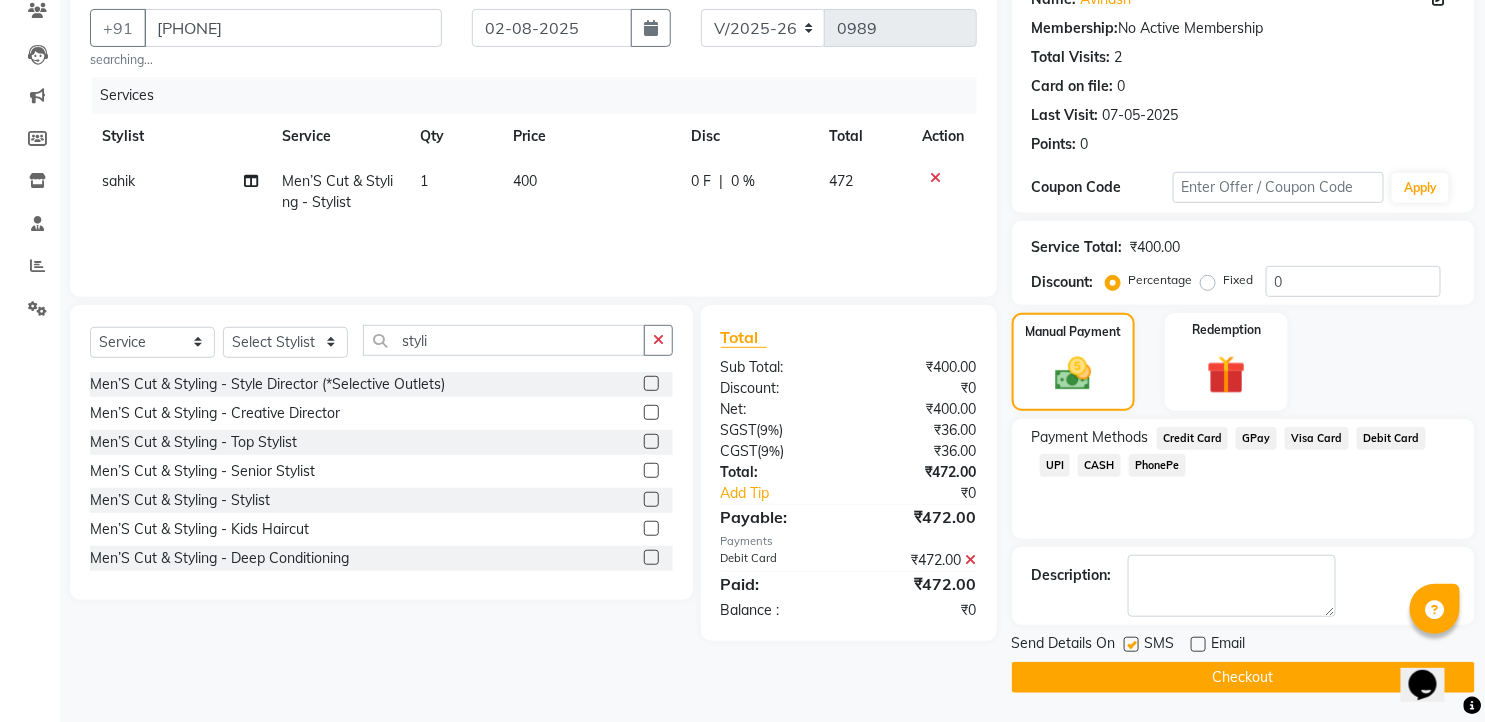 click 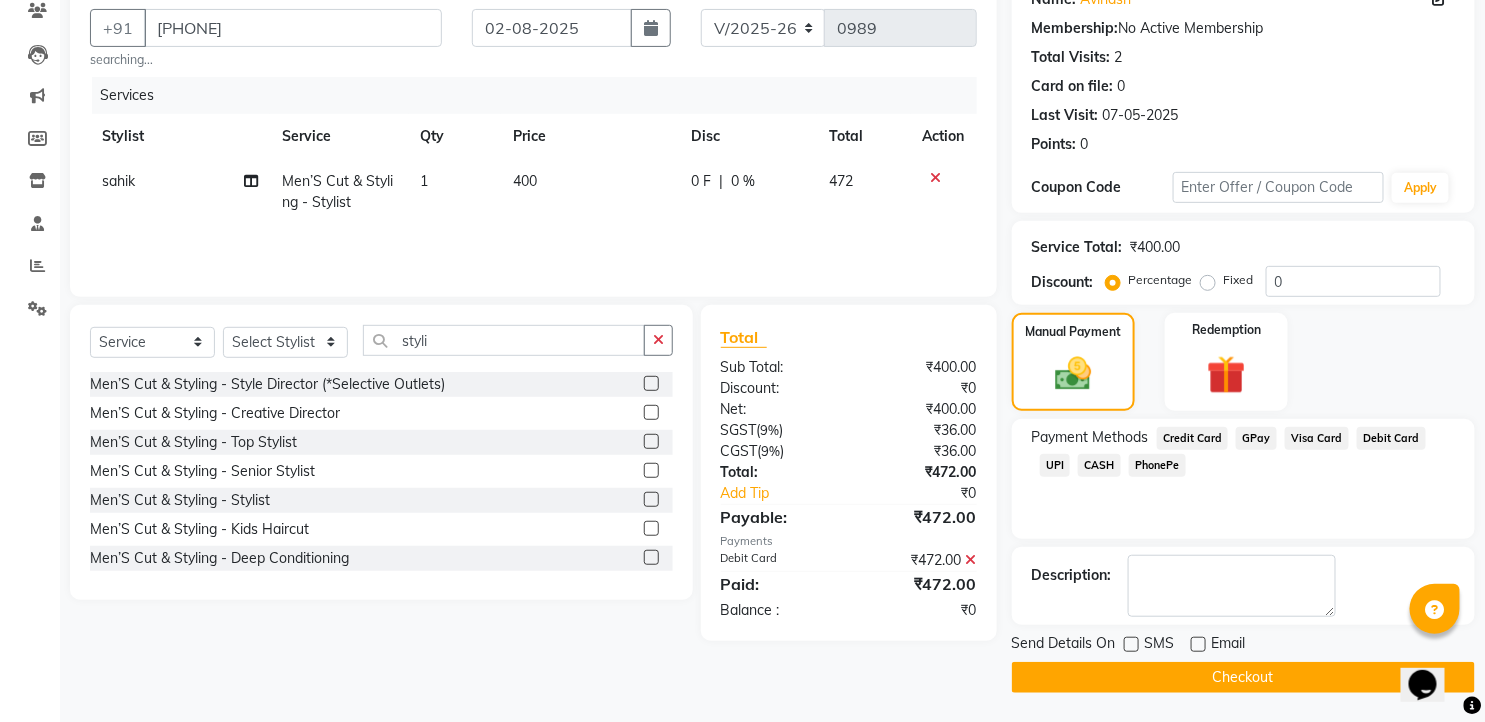 click on "Checkout" 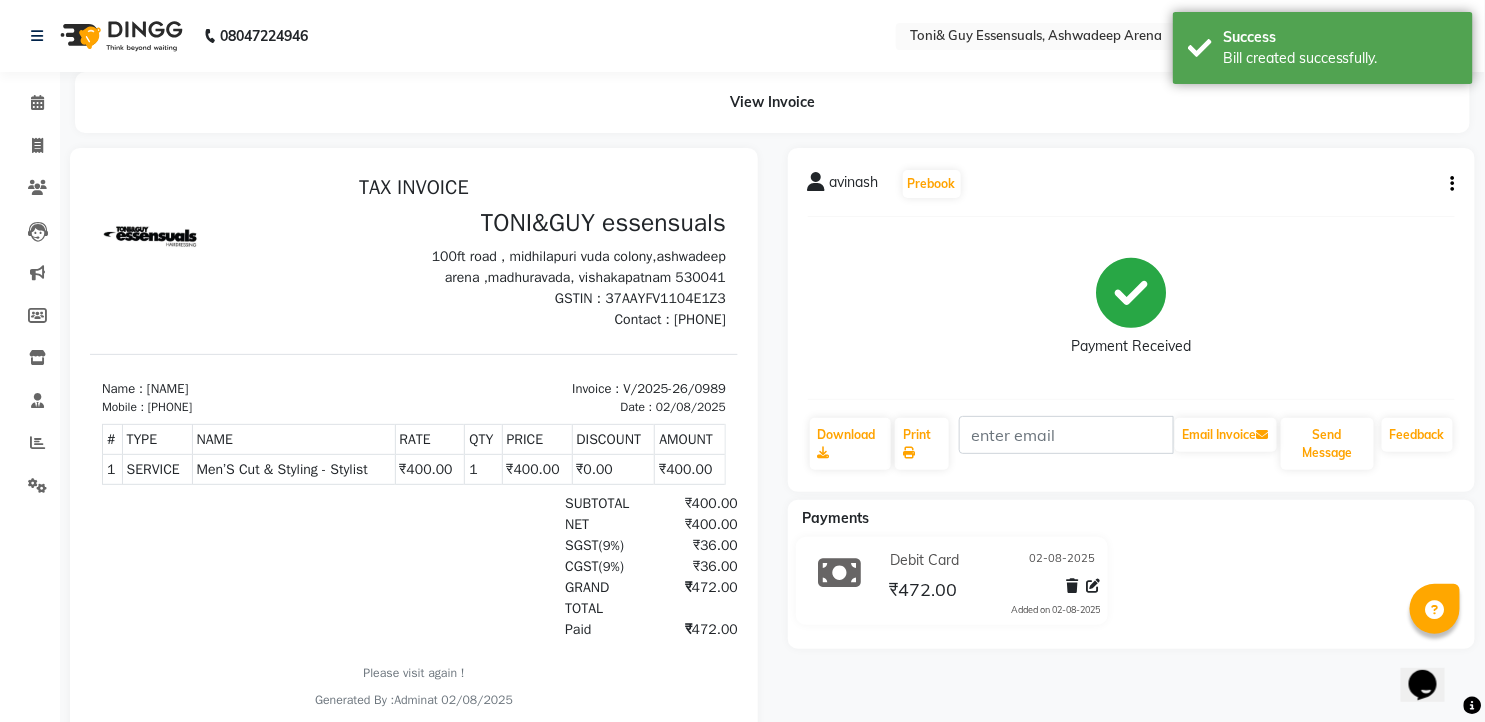 scroll, scrollTop: 0, scrollLeft: 0, axis: both 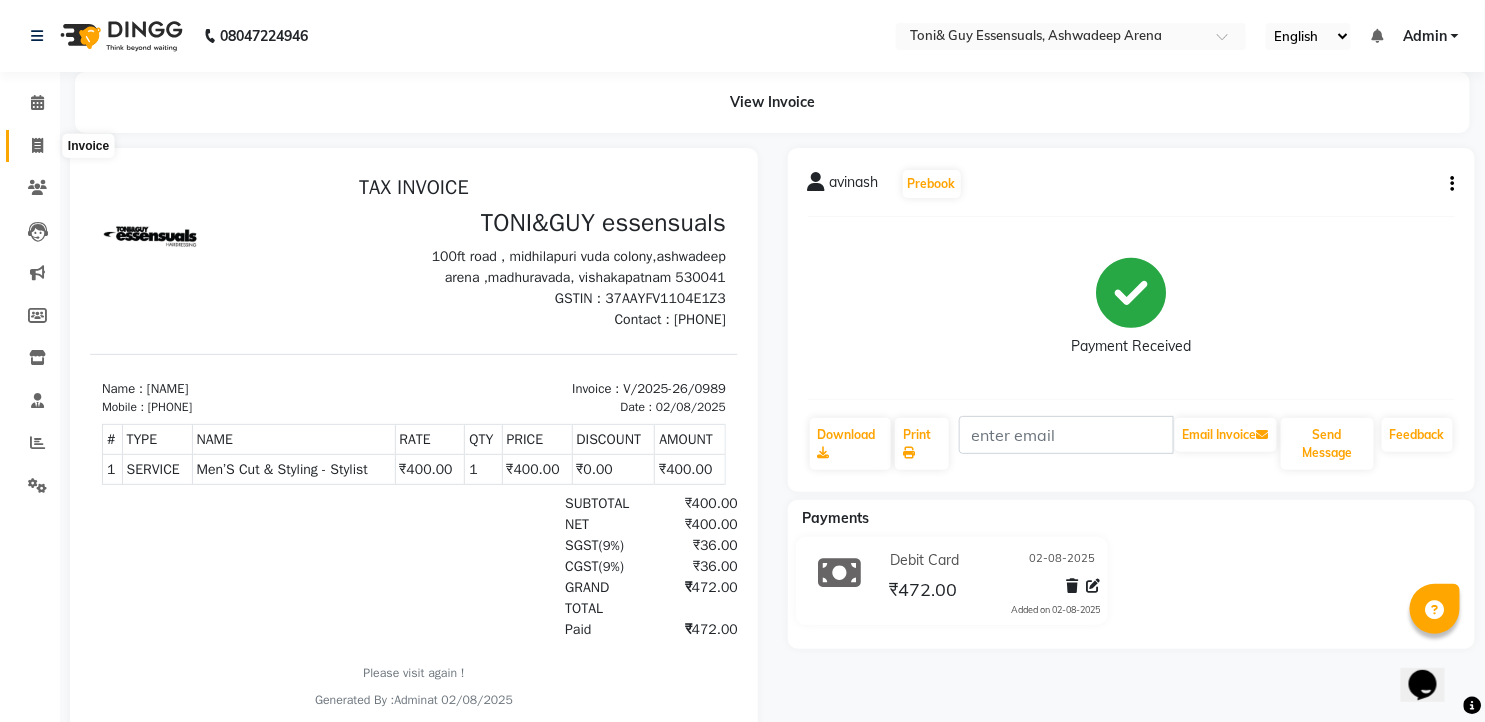 click 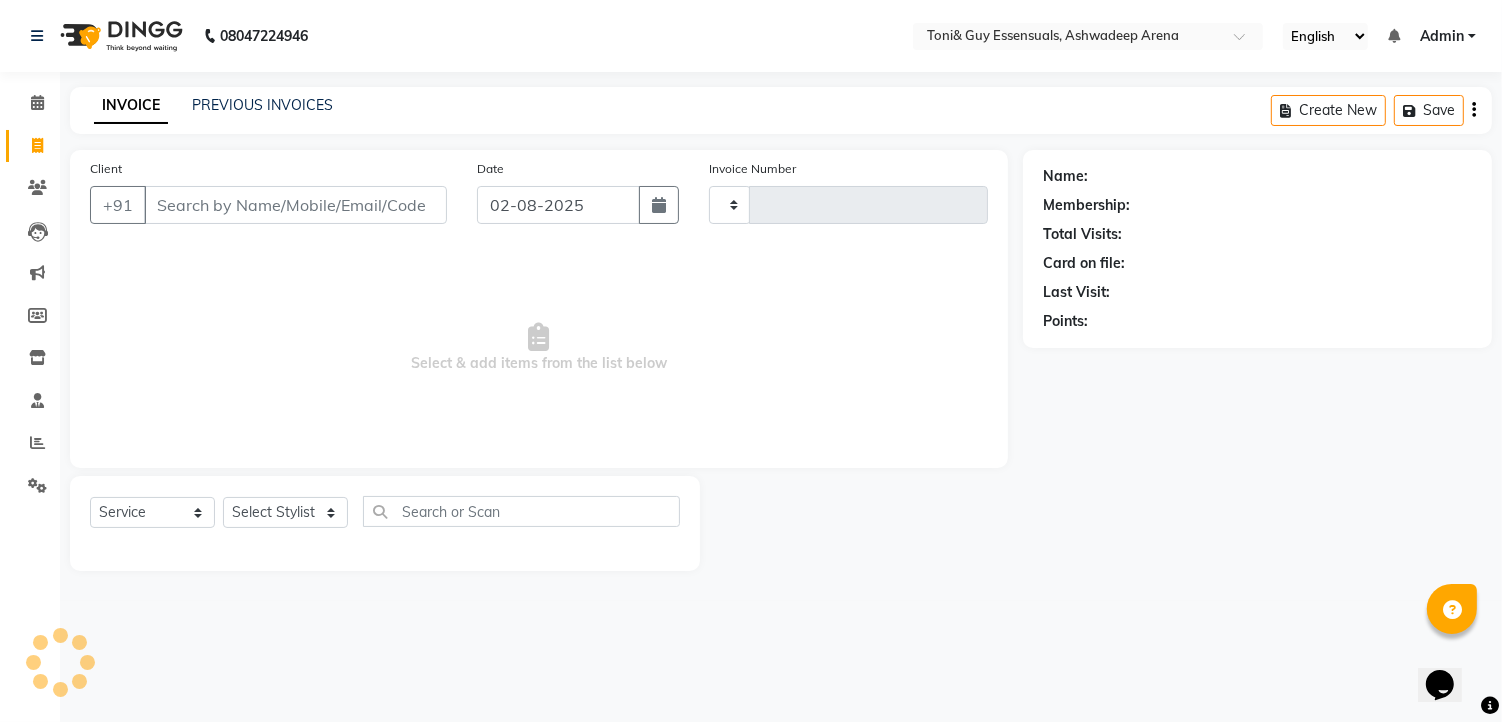 type on "0990" 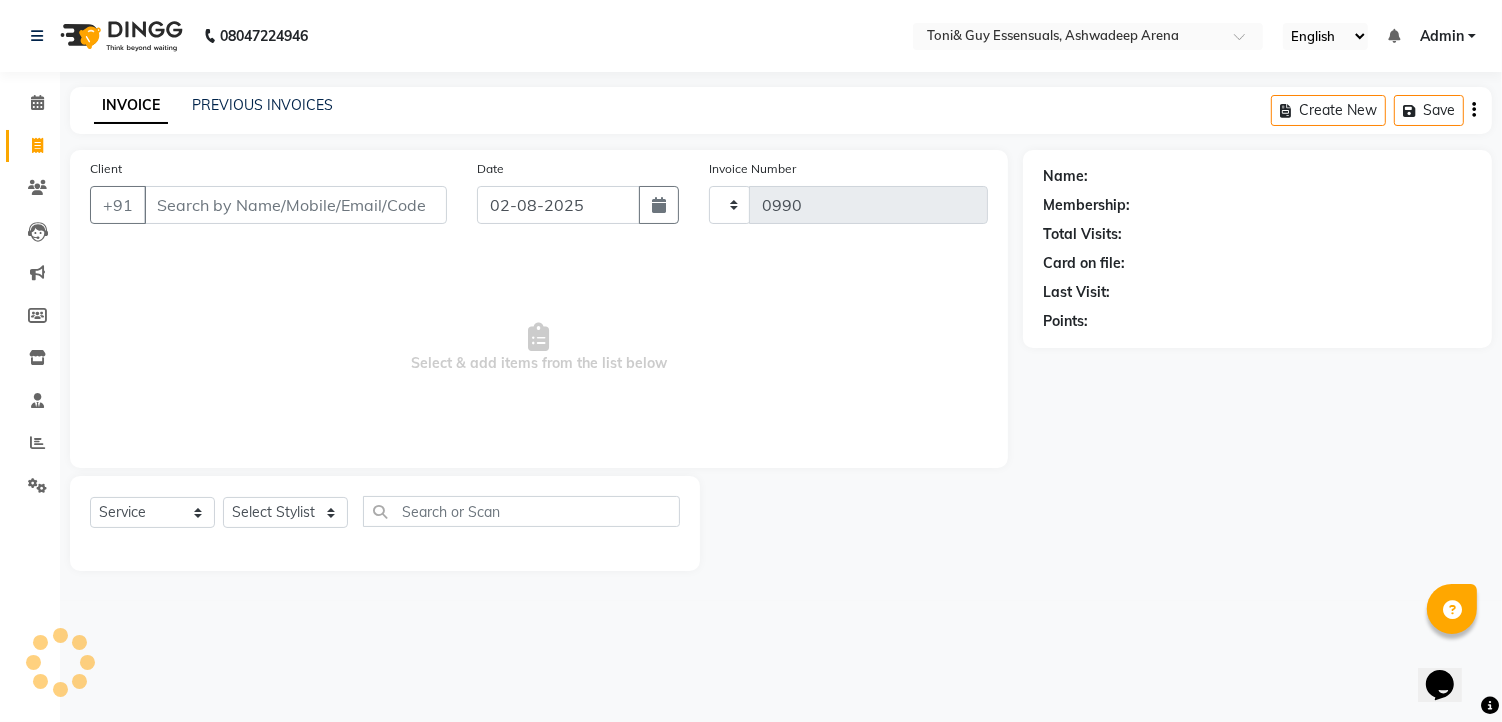 select on "7150" 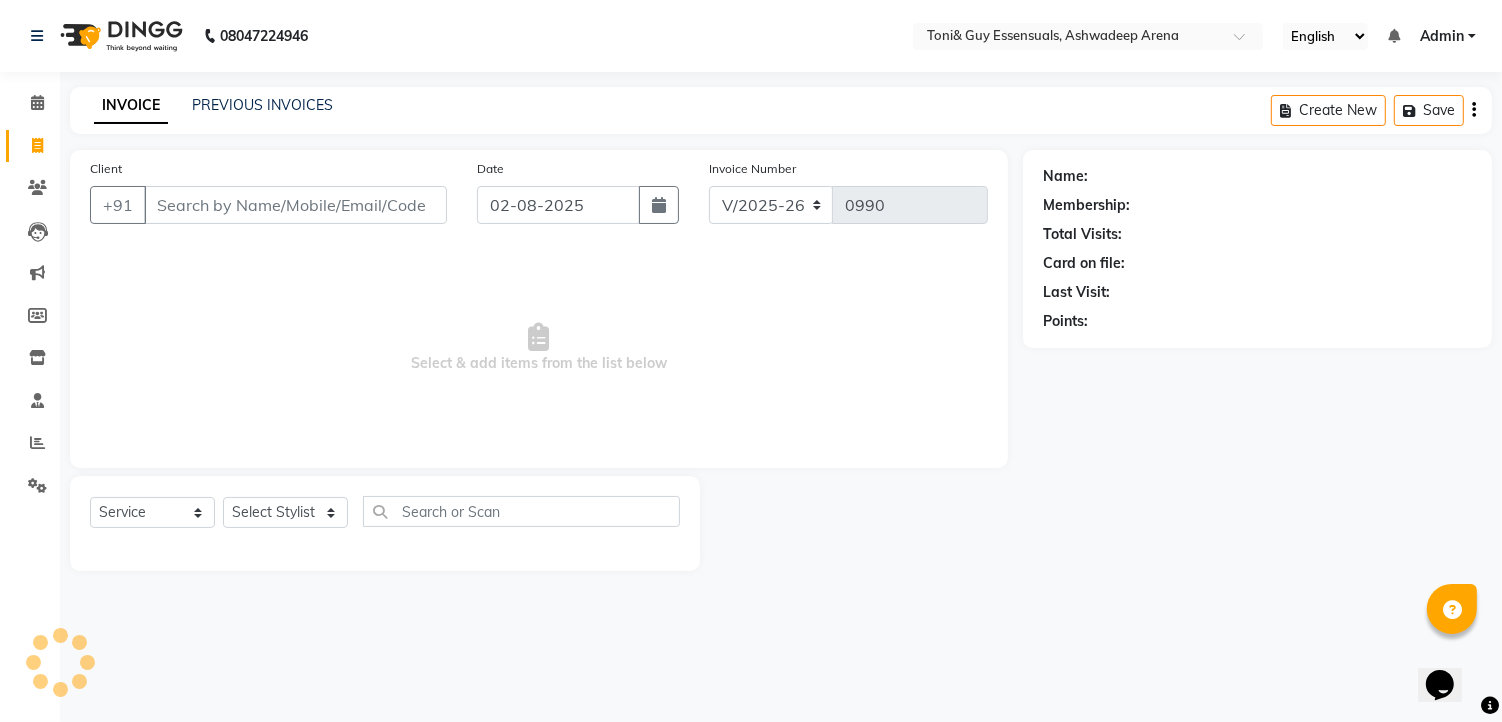 click on "Client" at bounding box center (295, 205) 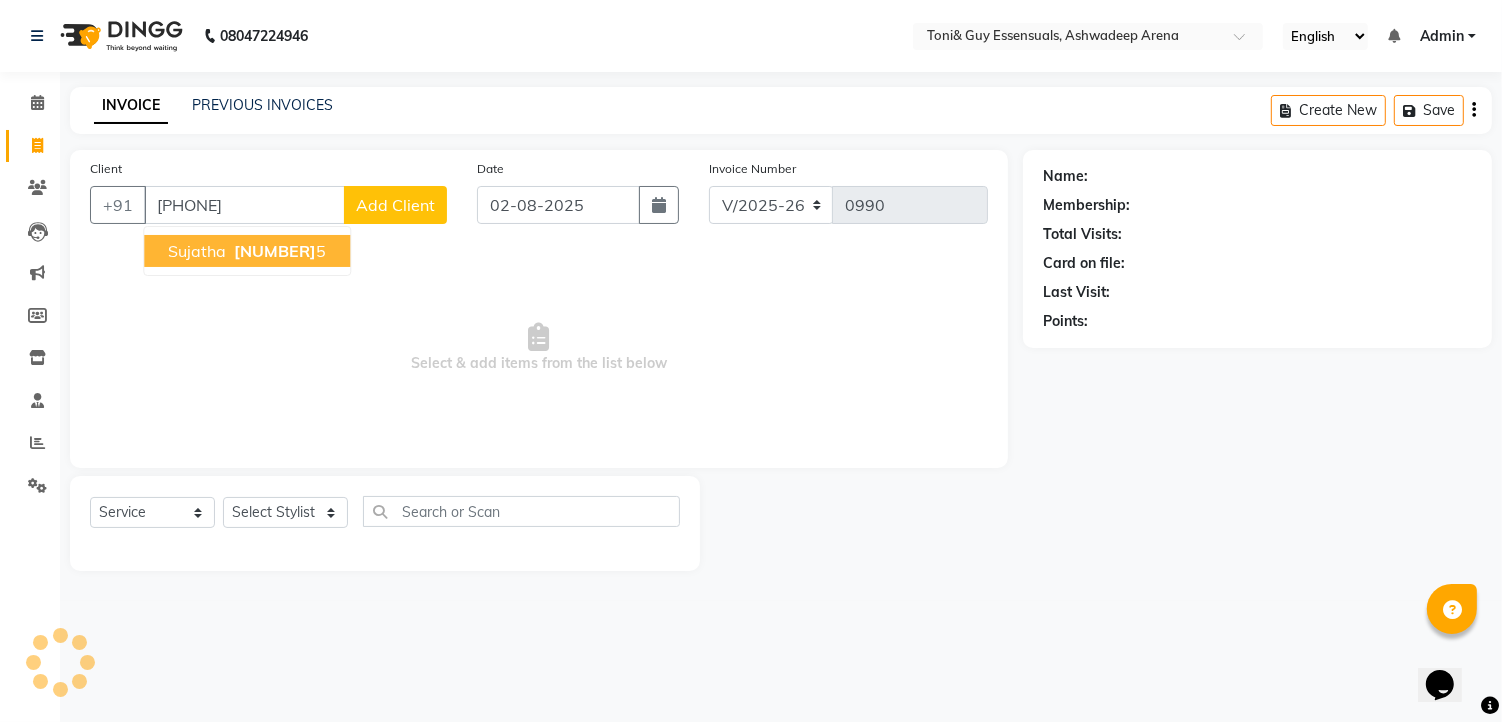 type on "9502084095" 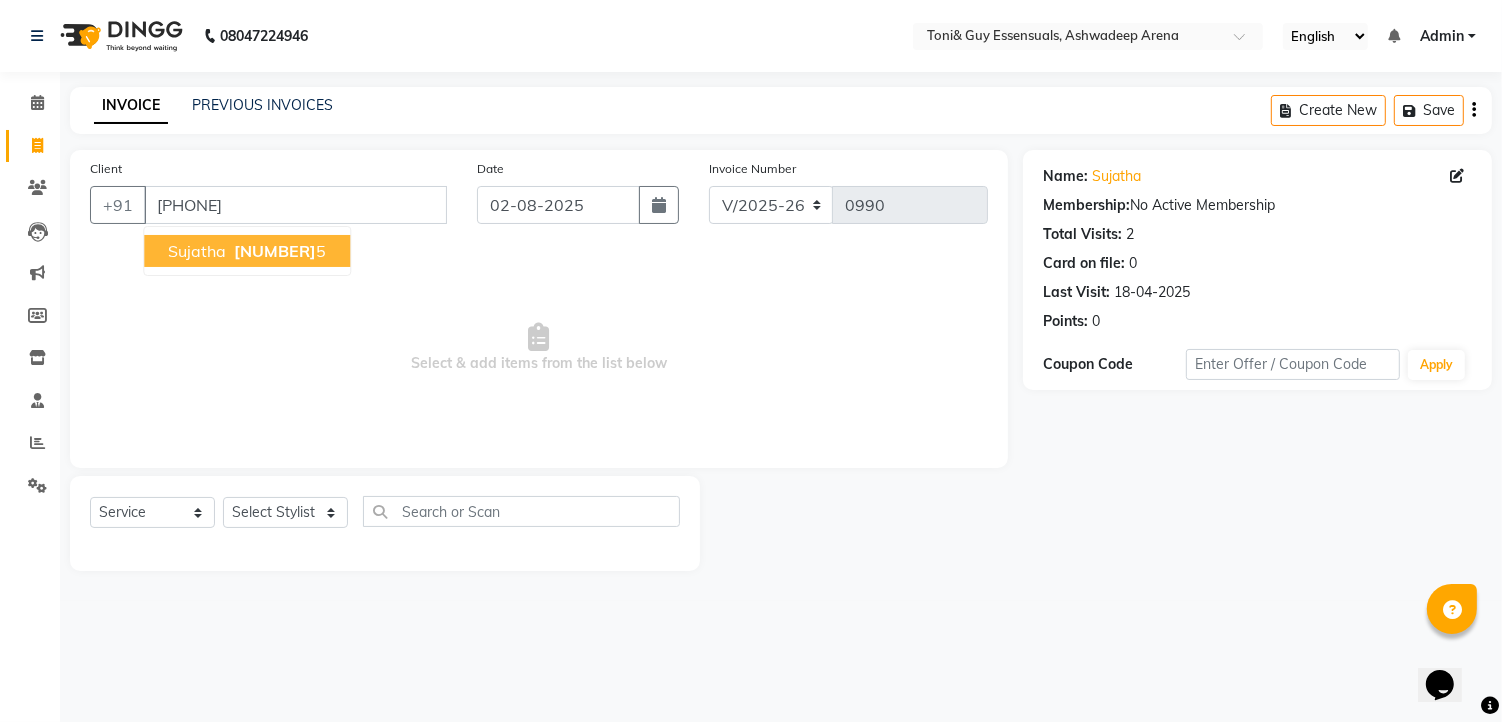 click on "950208409" at bounding box center (275, 251) 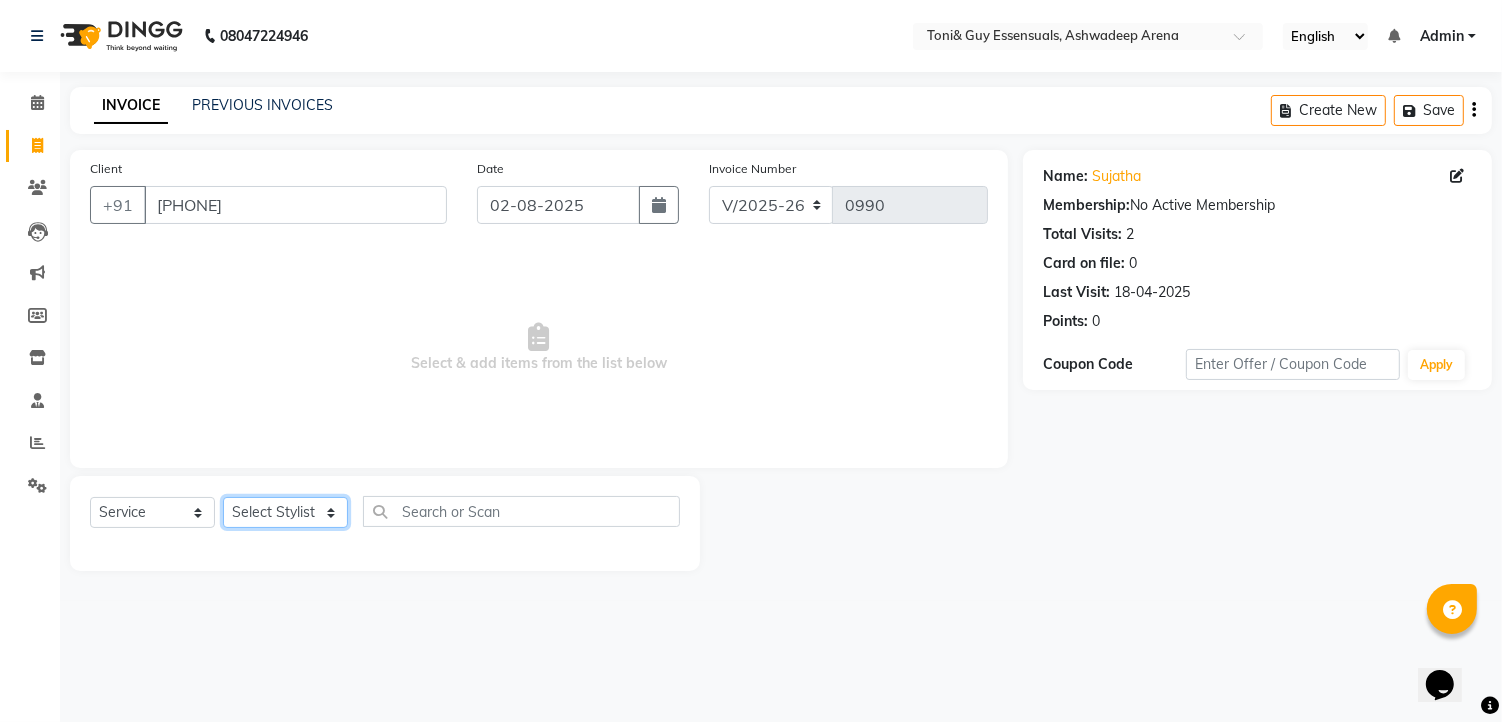 click on "Select Stylist faizz gufran mohammad hyma Kumari lalitha sree Manager Riya roy sahik" 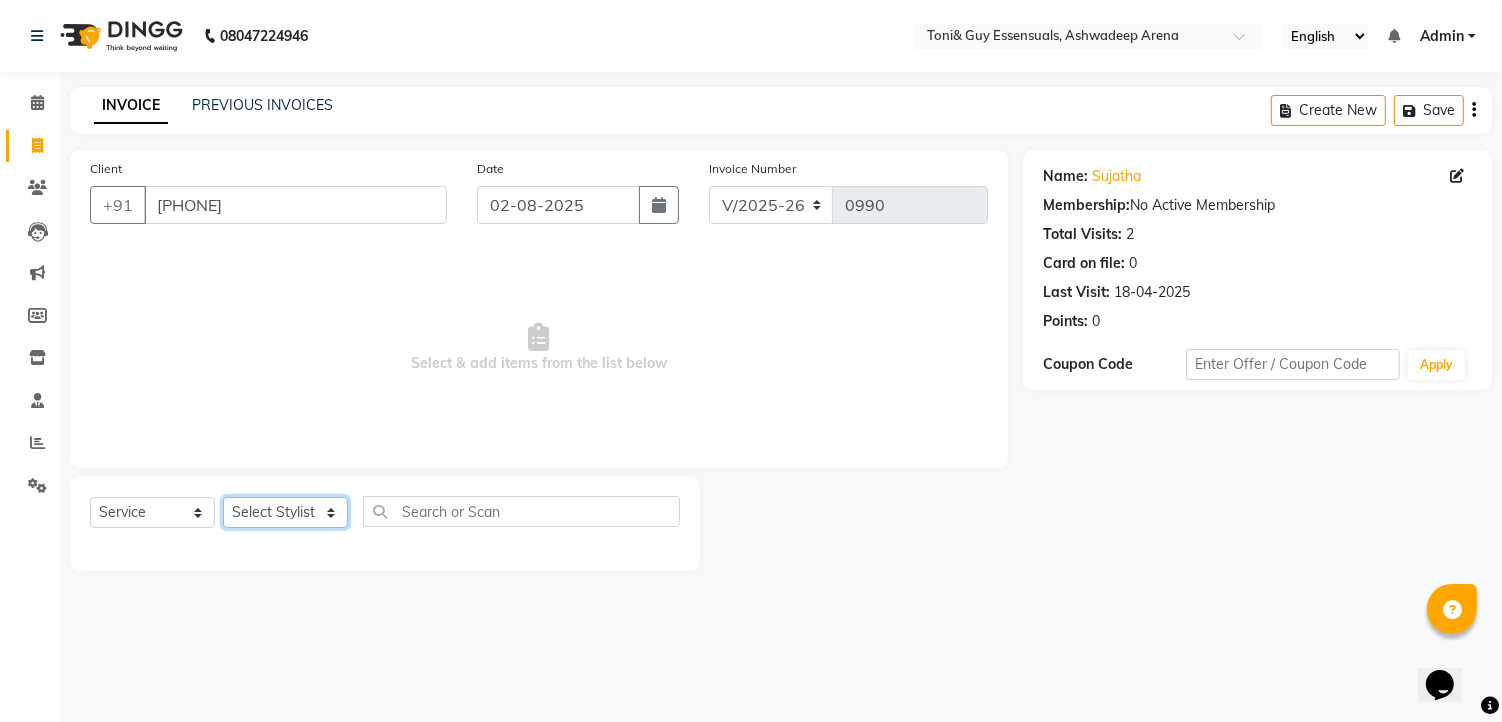 select on "63218" 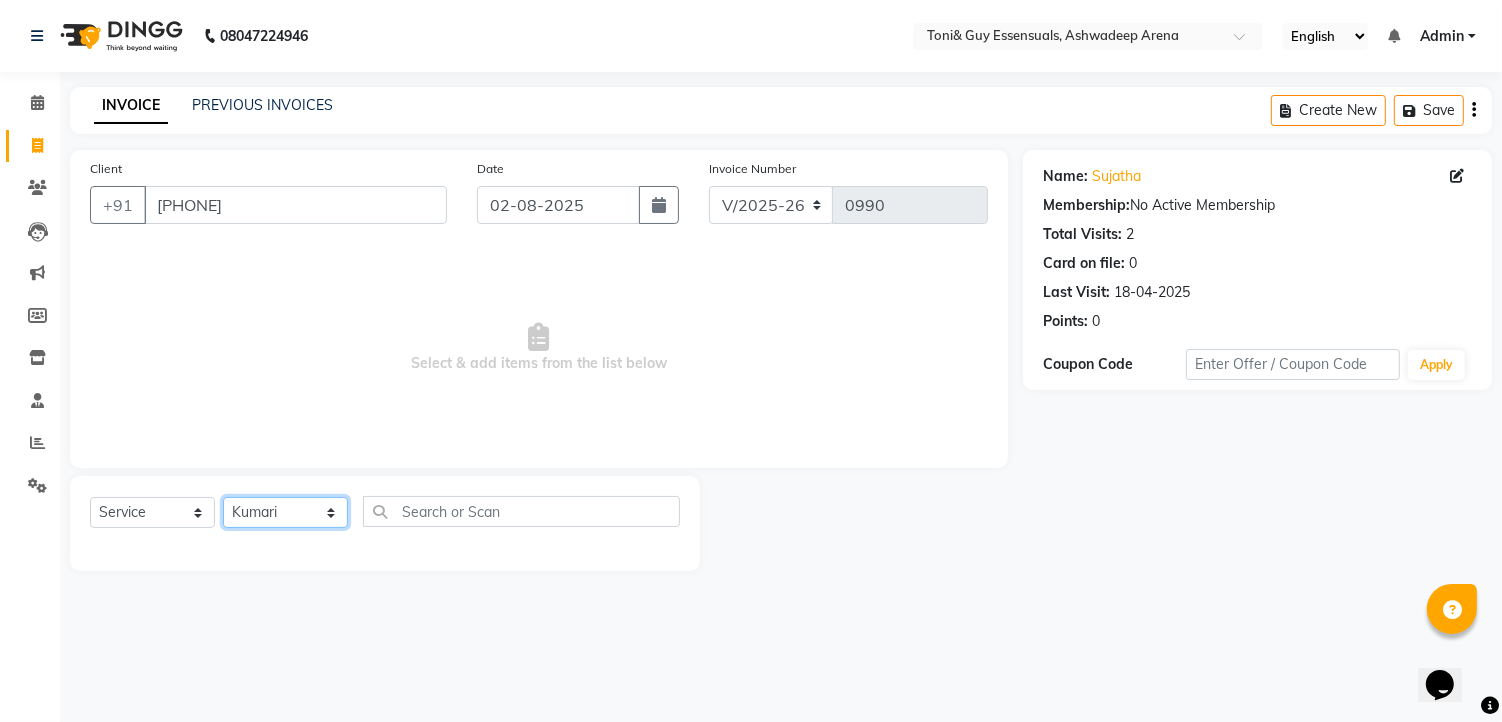 click on "Select Stylist faizz gufran mohammad hyma Kumari lalitha sree Manager Riya roy sahik" 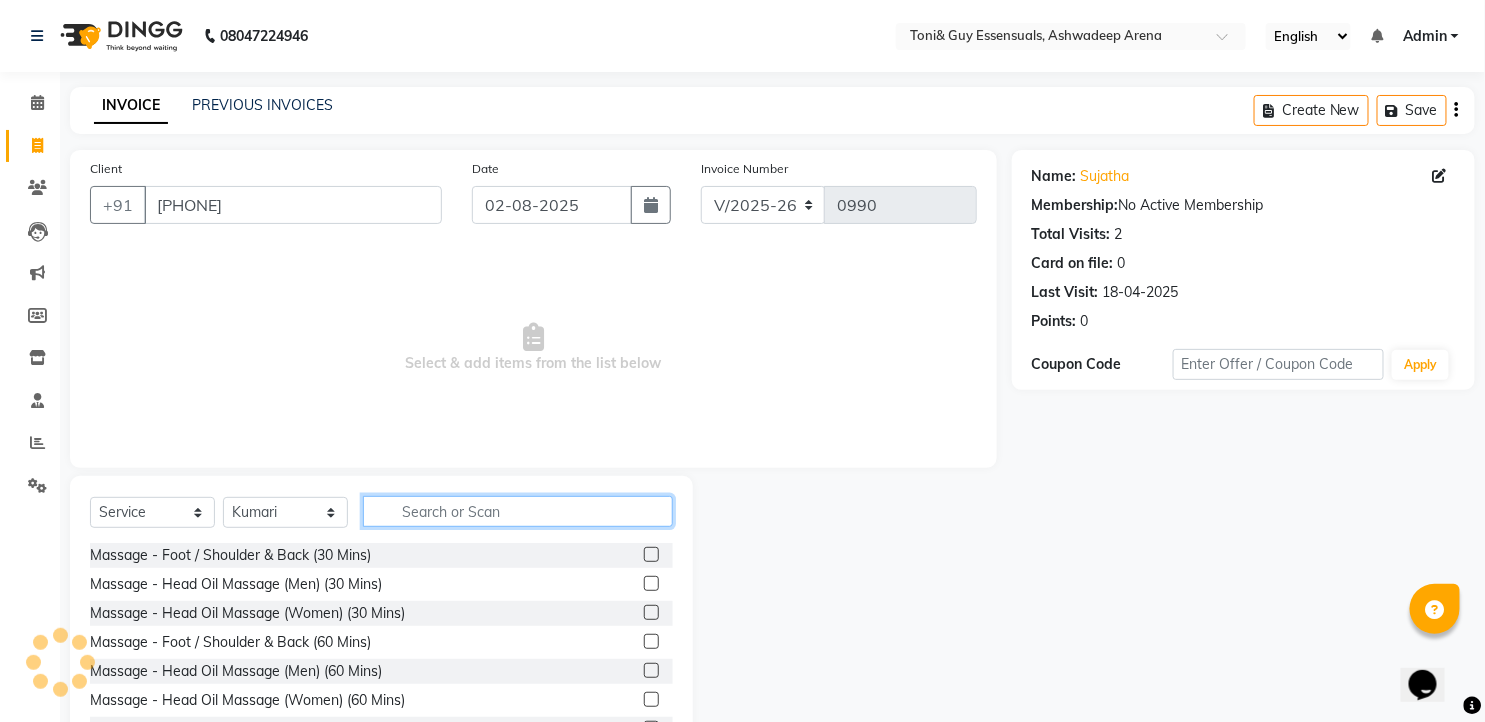 click 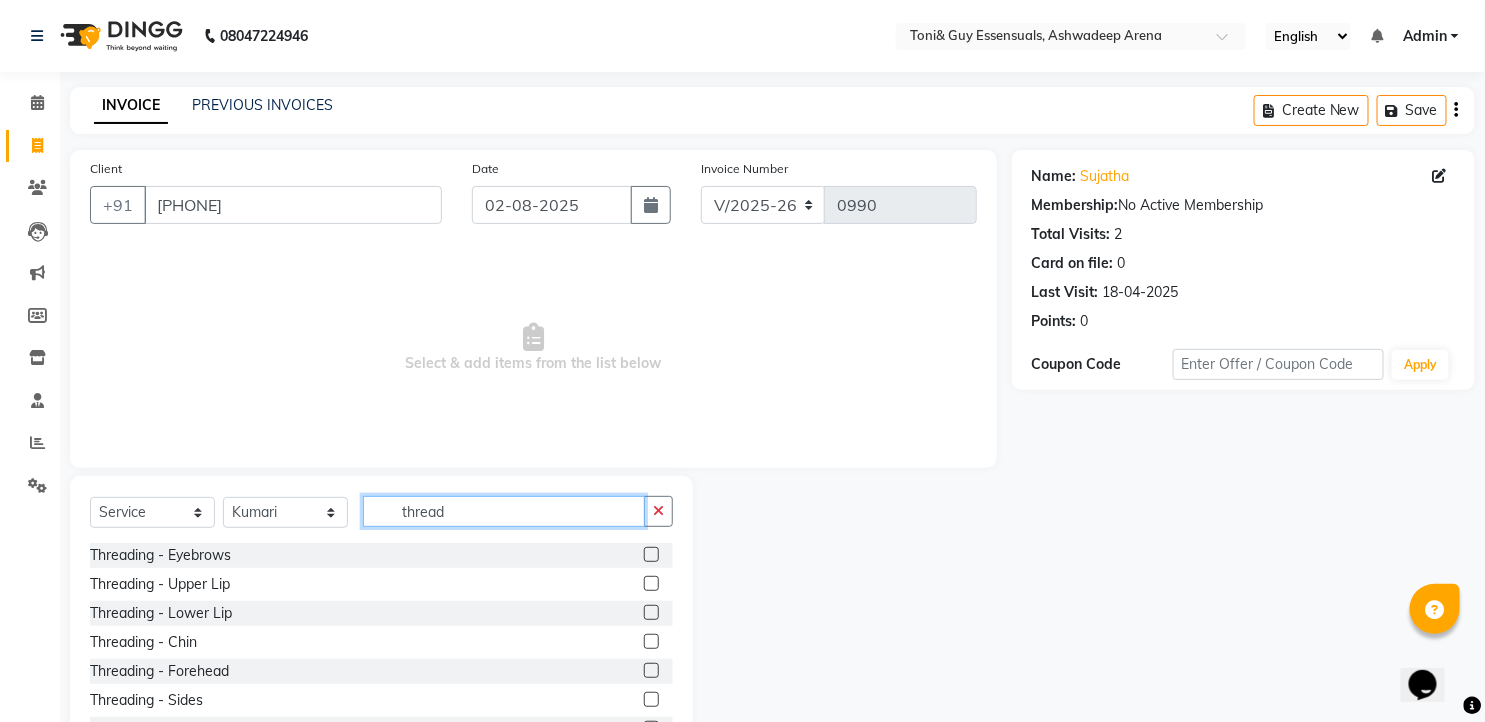 type on "thread" 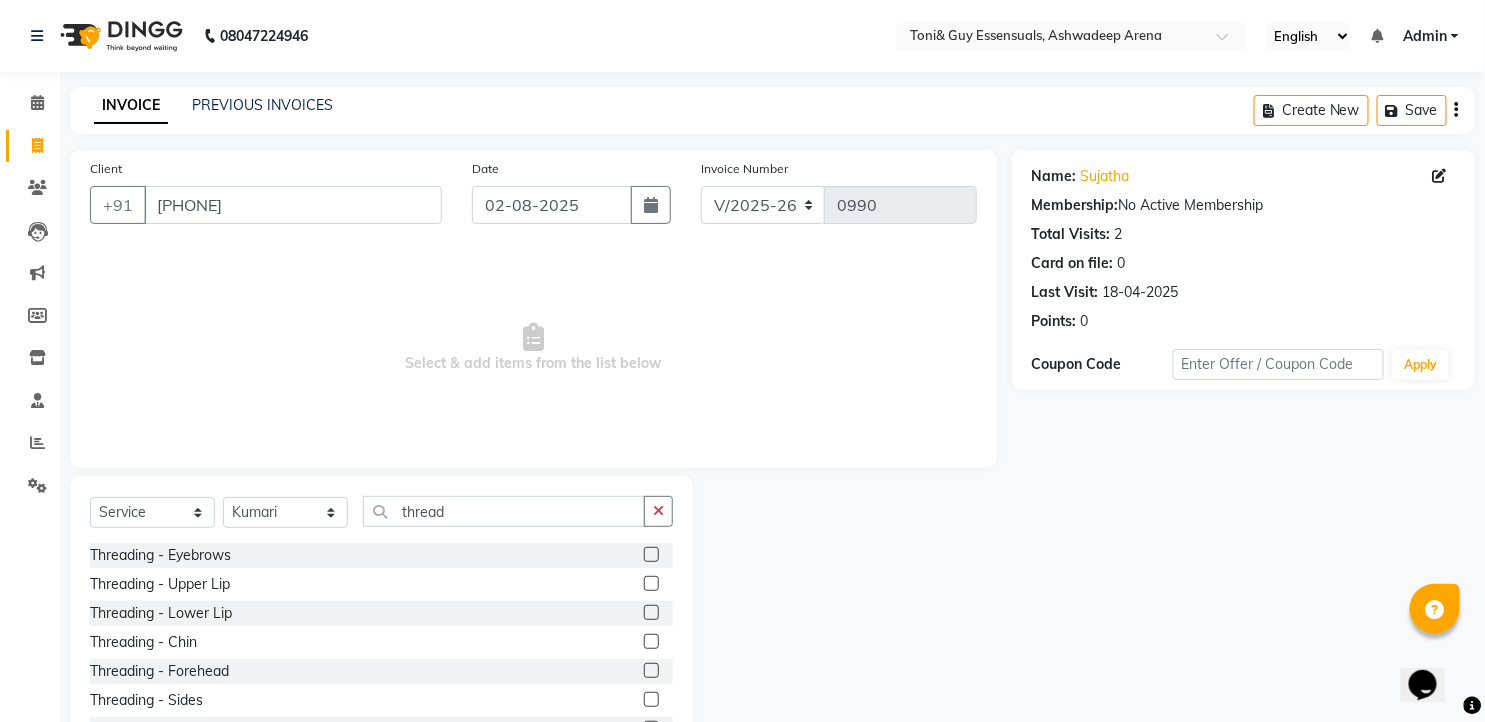 click 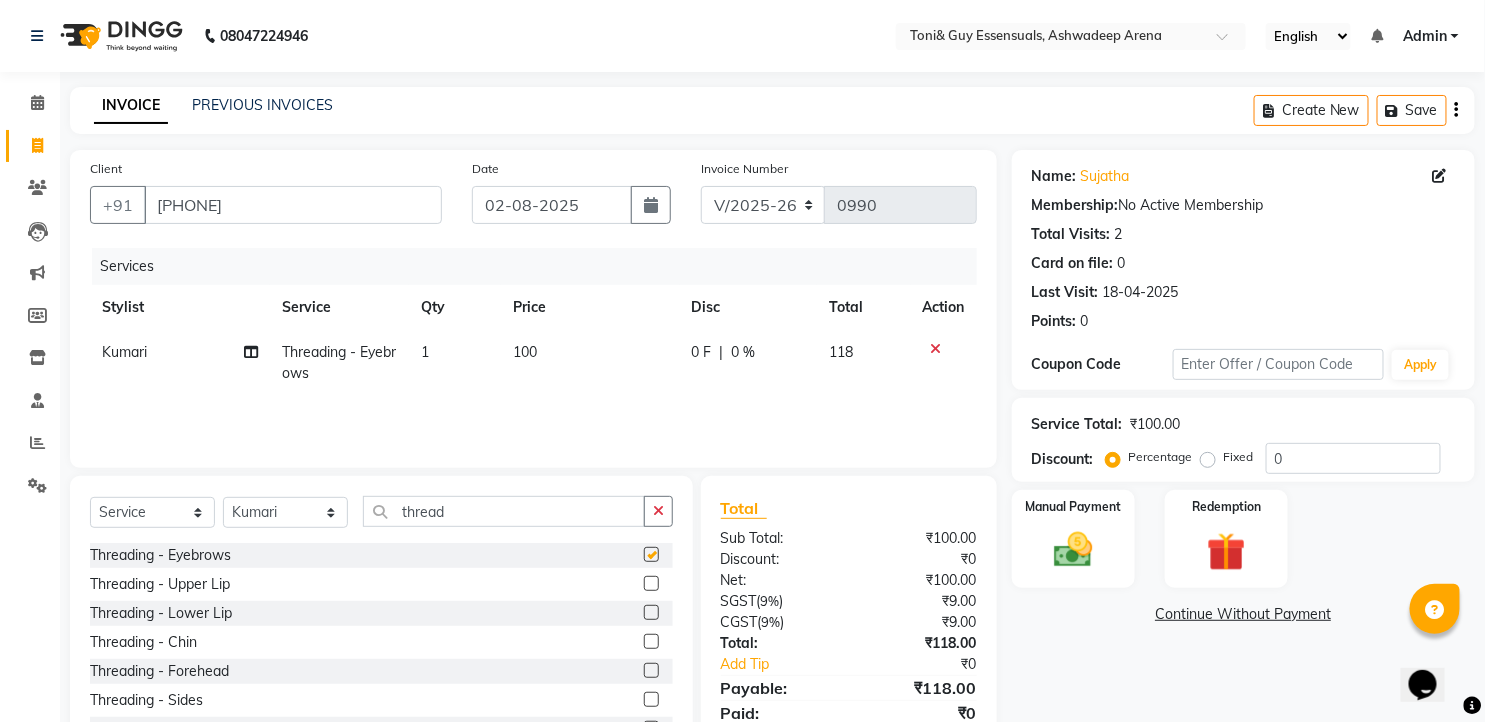 checkbox on "false" 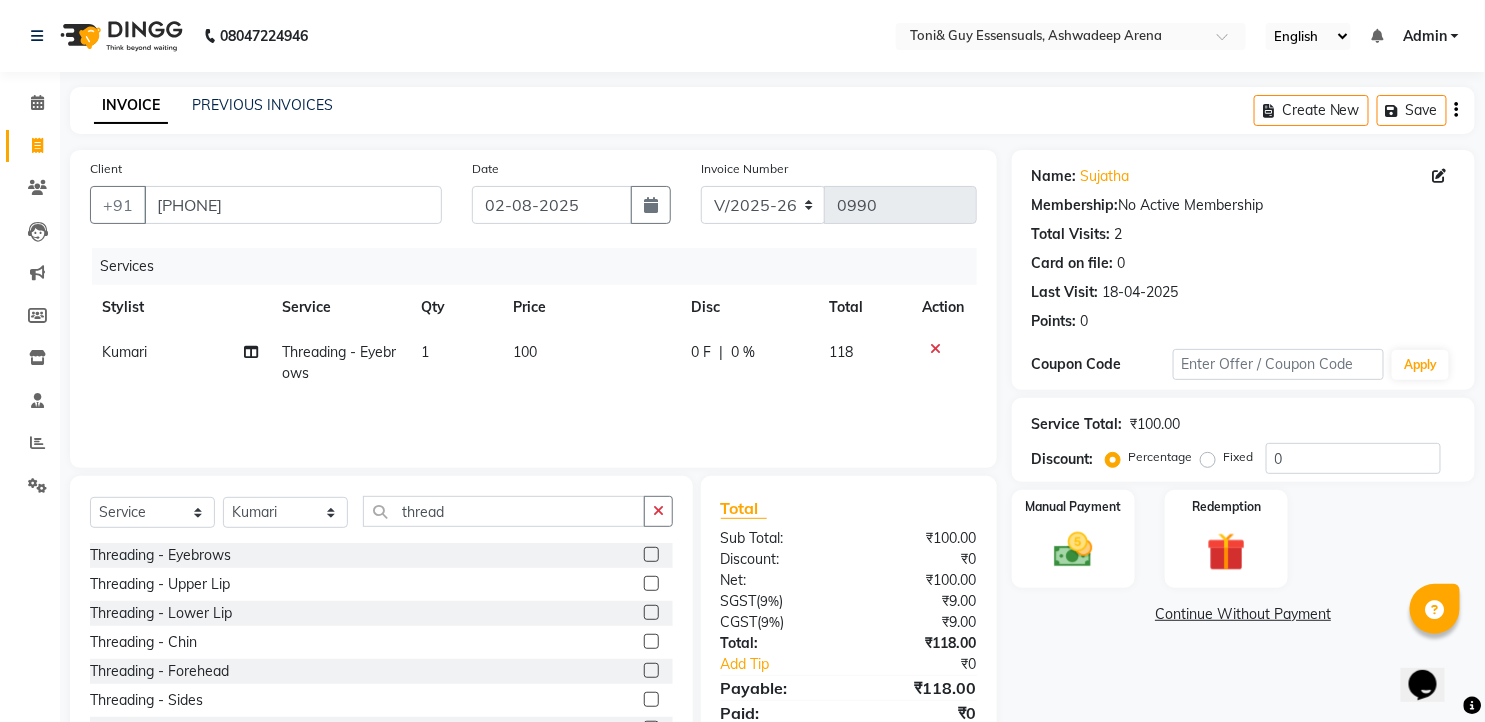 click 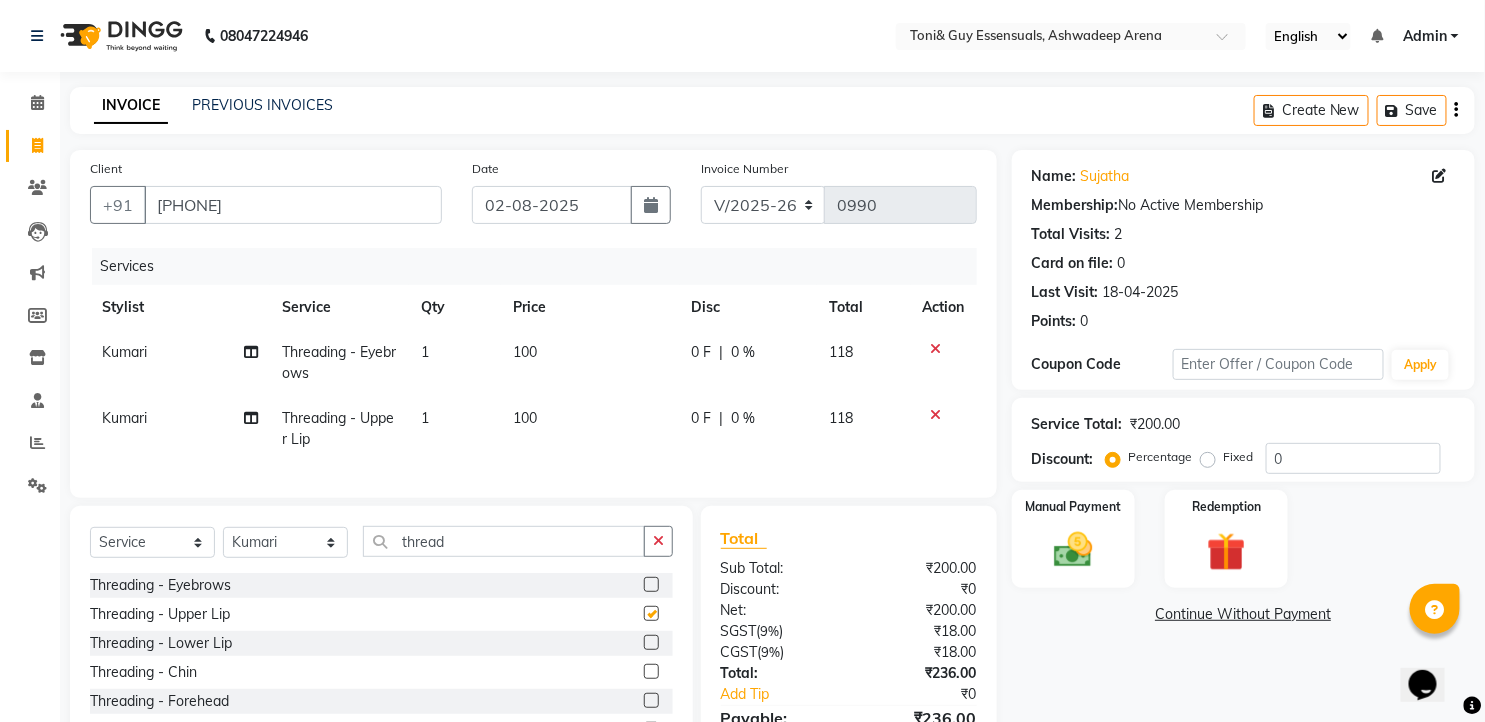 checkbox on "false" 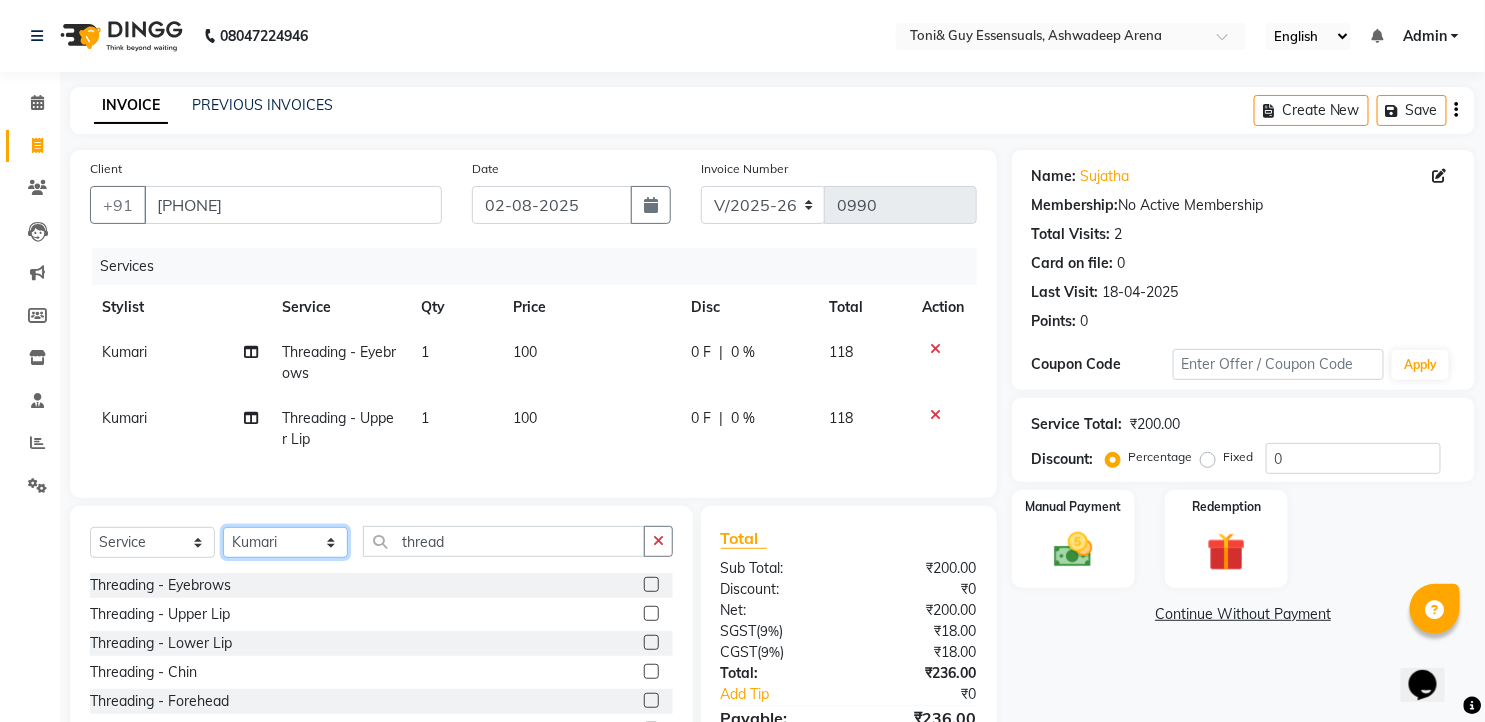 click on "Select Stylist faizz gufran mohammad hyma Kumari lalitha sree Manager Riya roy sahik" 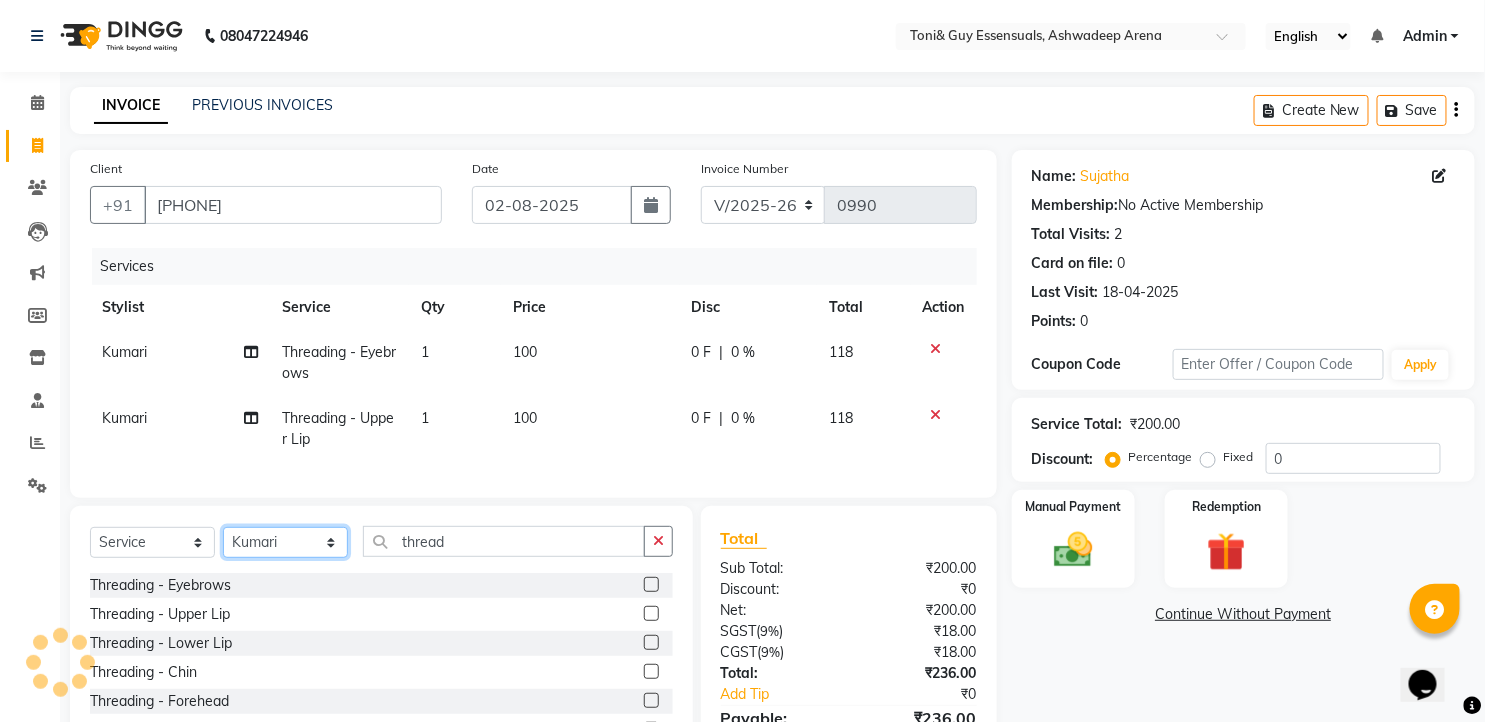 select on "79411" 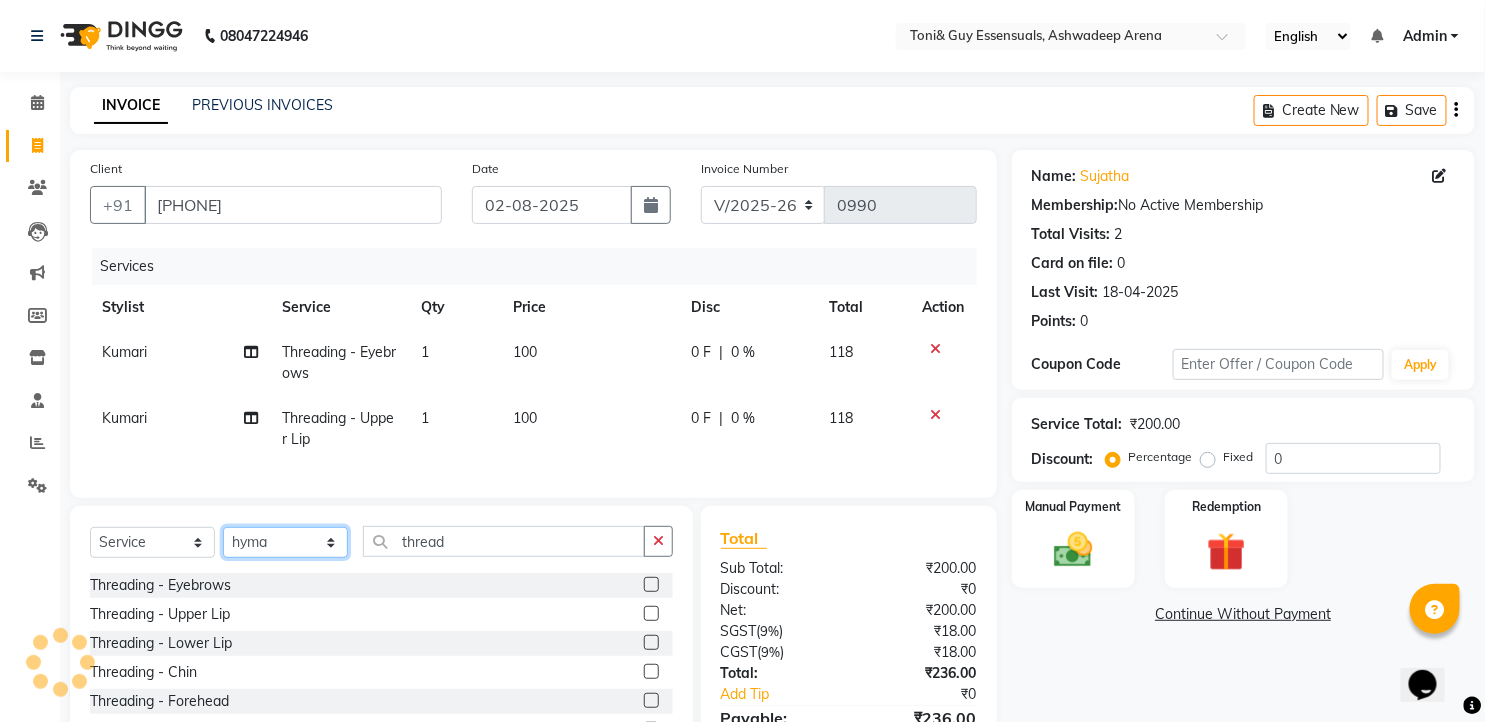 click on "Select Stylist faizz gufran mohammad hyma Kumari lalitha sree Manager Riya roy sahik" 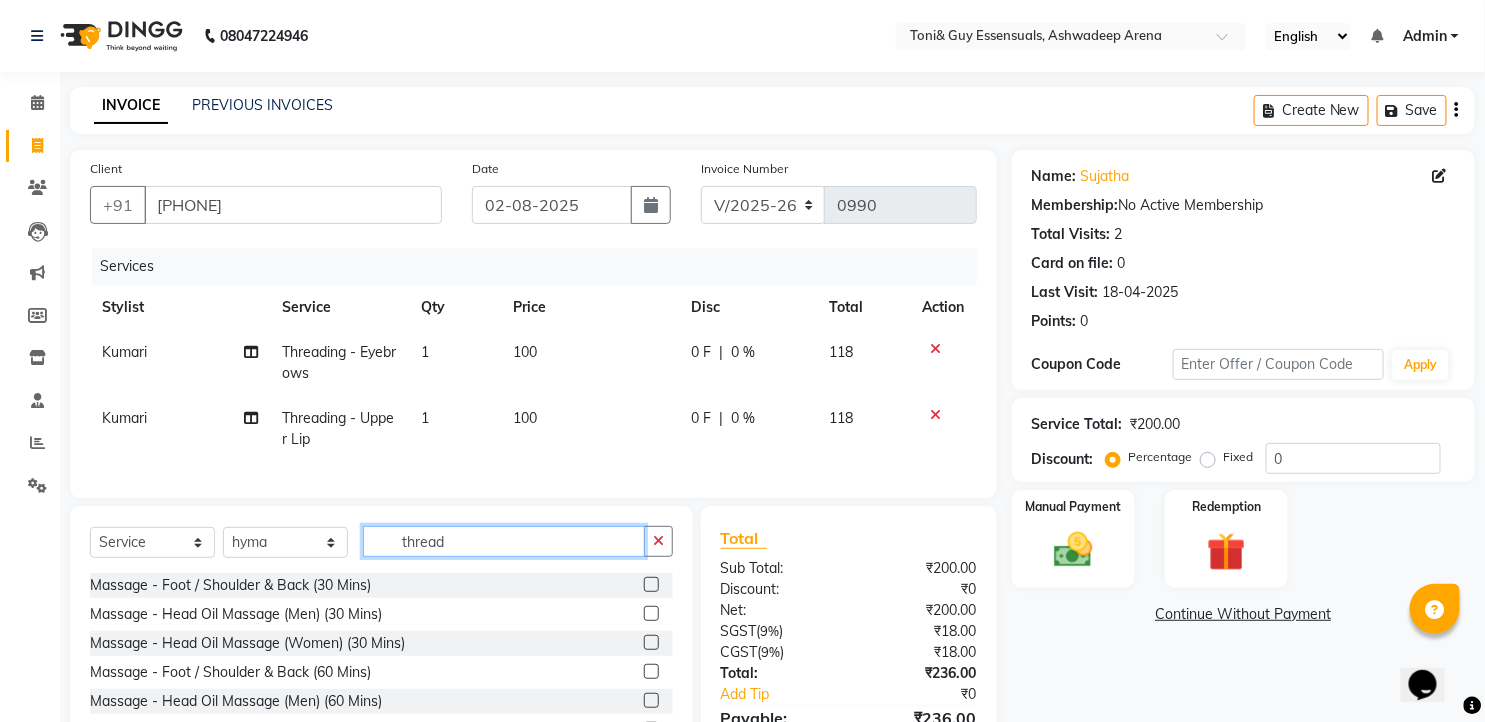 click on "thread" 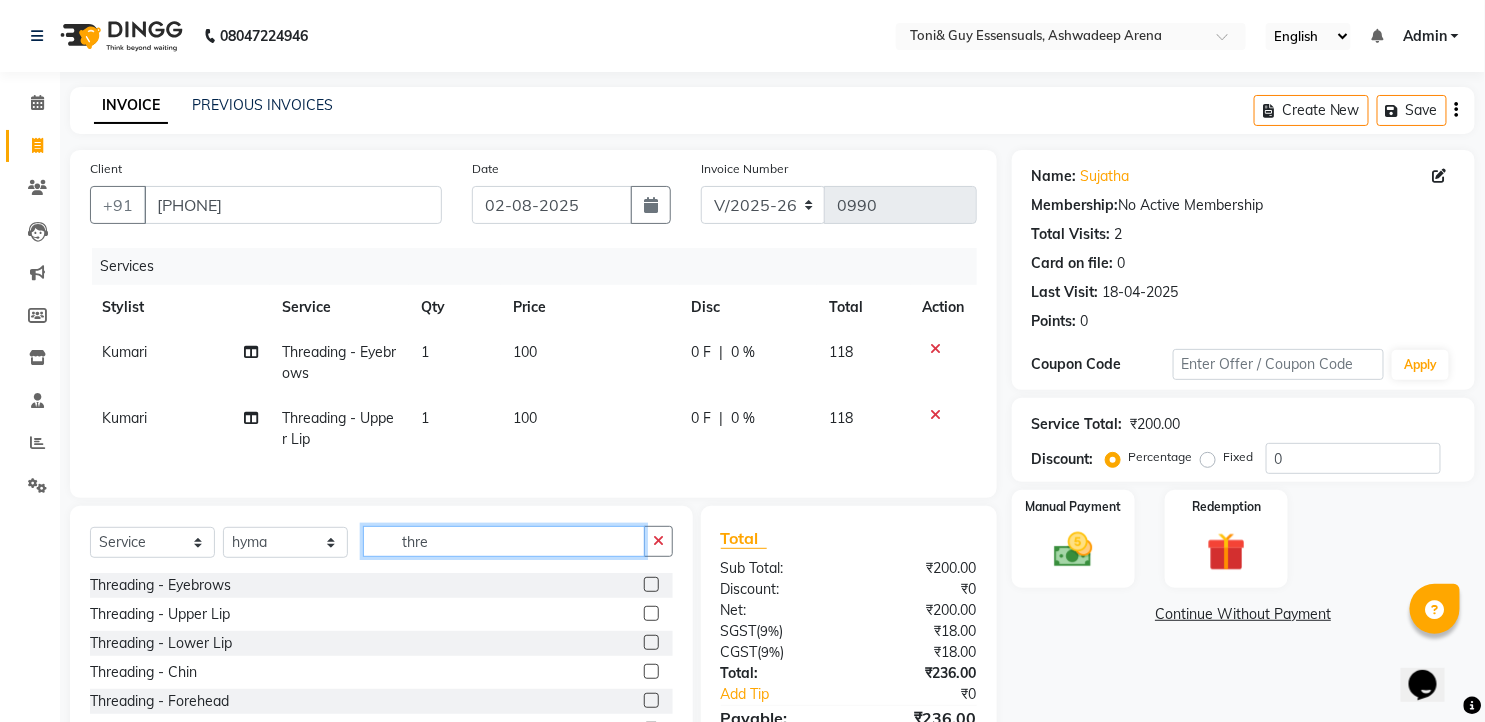 type on "thre" 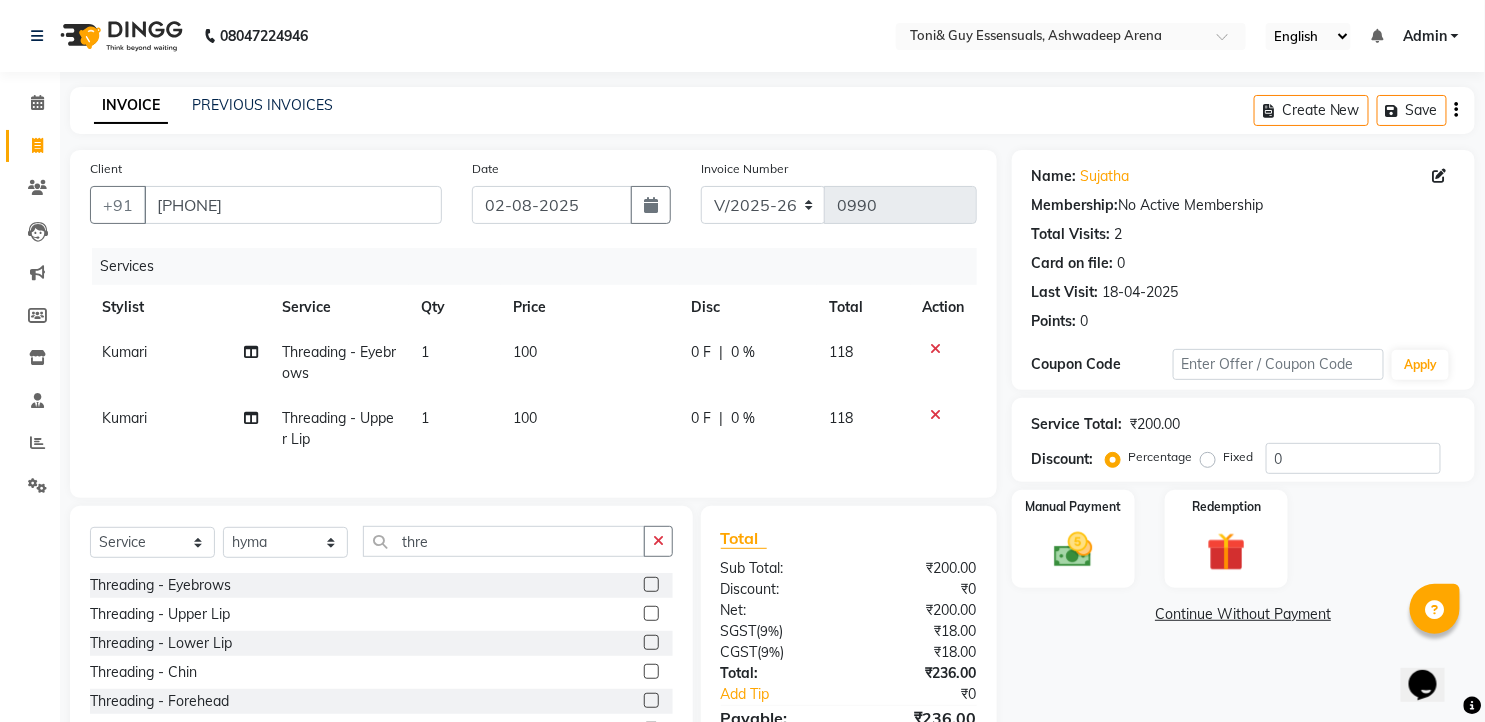 click 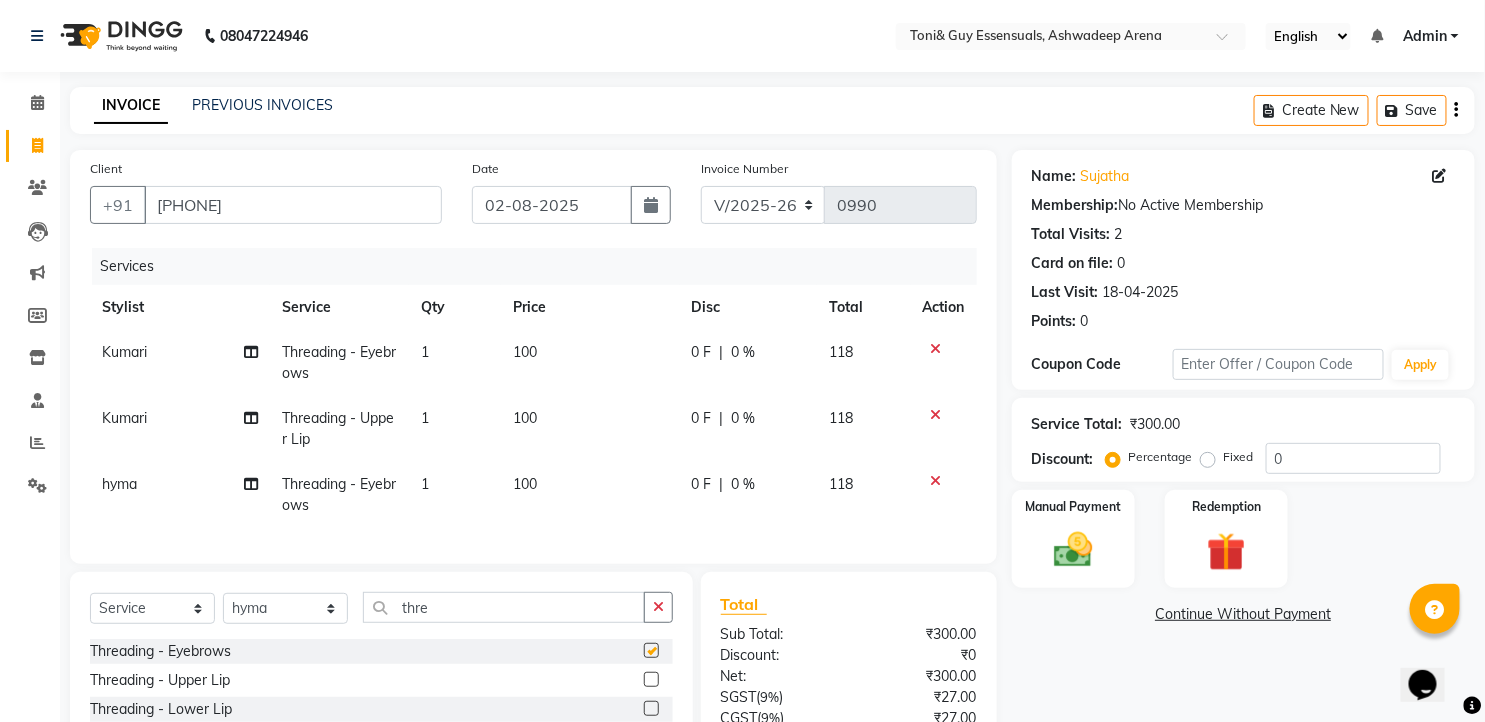 checkbox on "false" 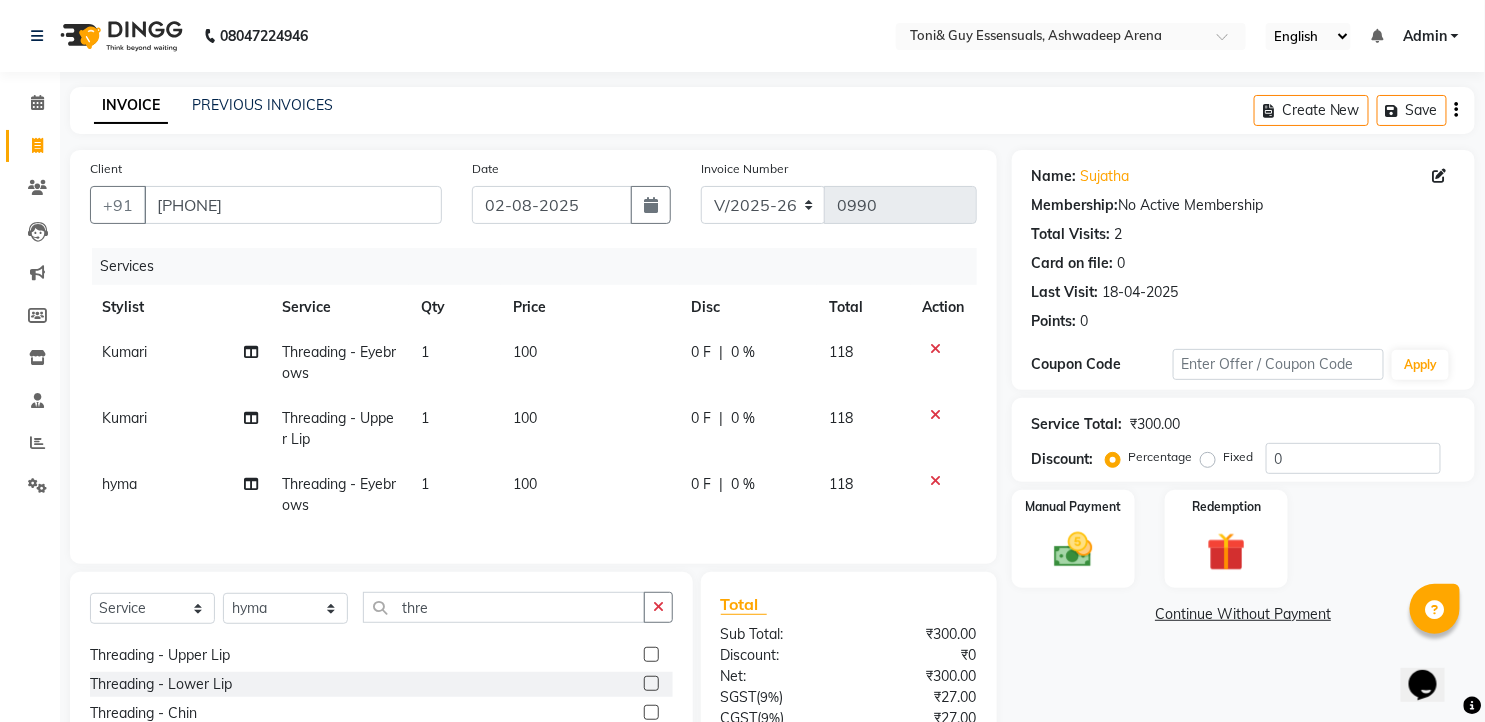 scroll, scrollTop: 32, scrollLeft: 0, axis: vertical 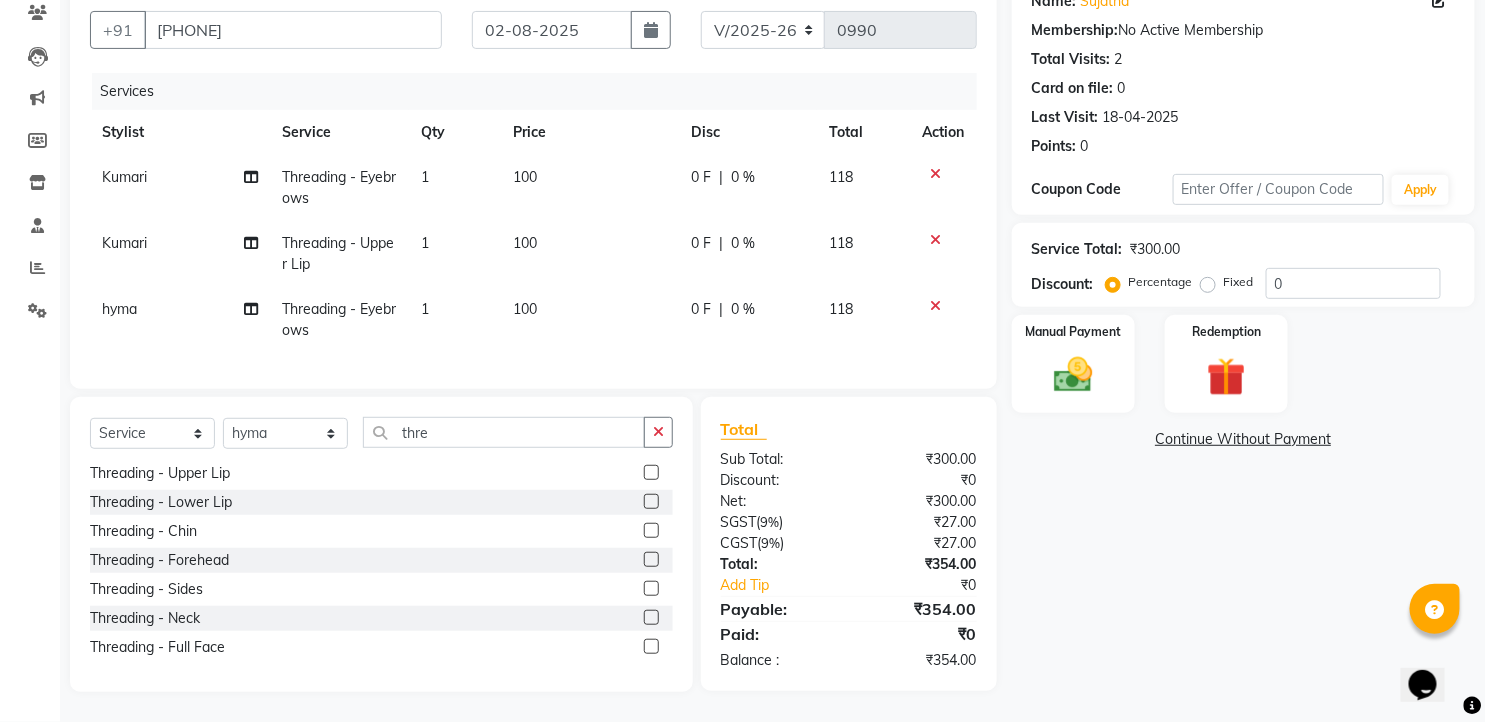 click 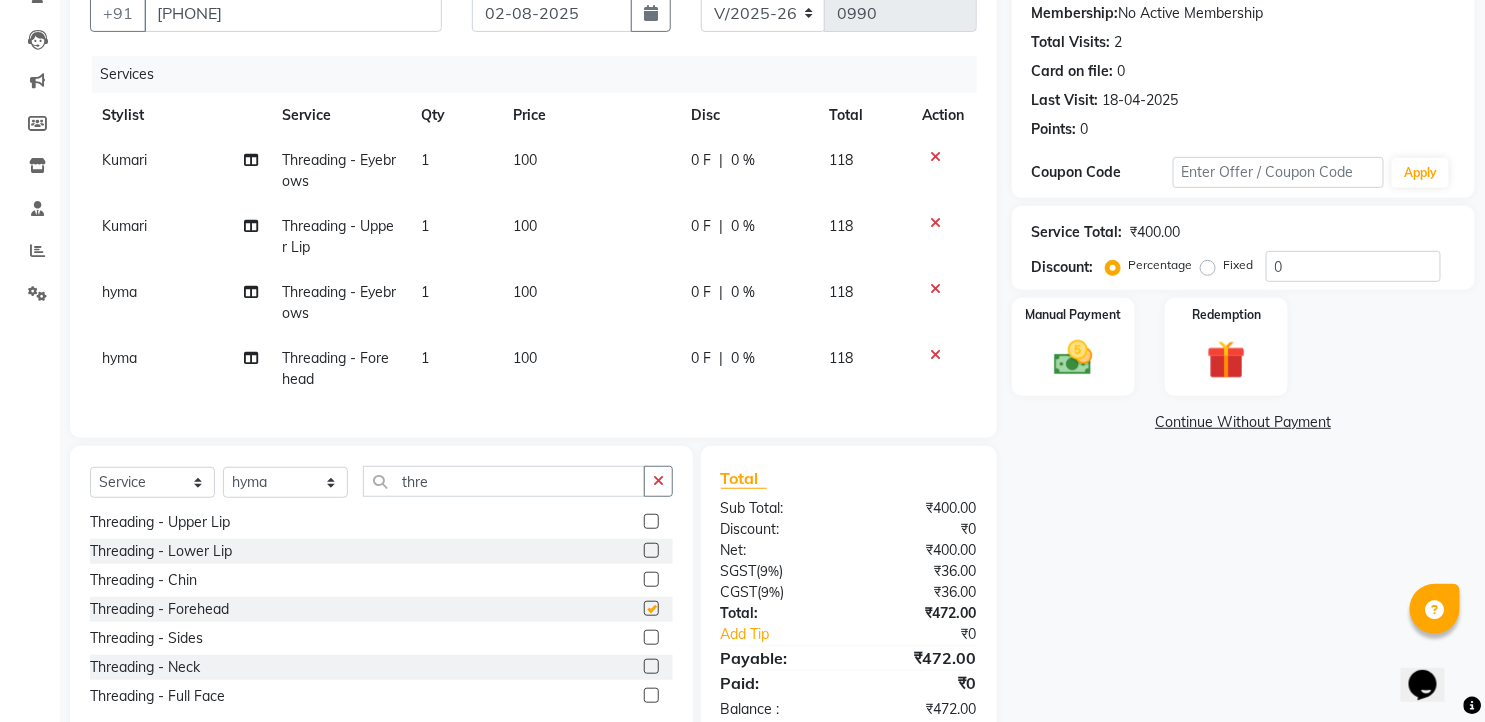 checkbox on "false" 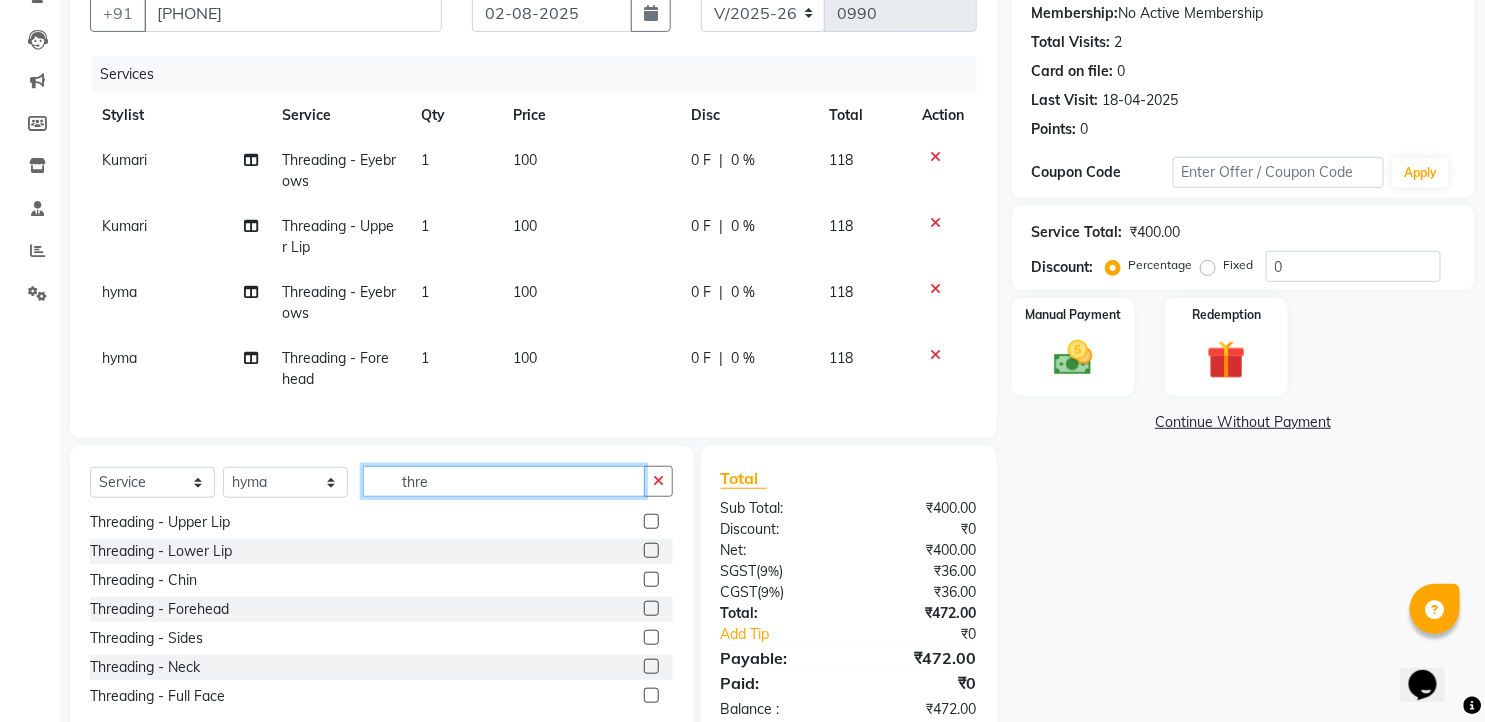 drag, startPoint x: 451, startPoint y: 501, endPoint x: 391, endPoint y: 501, distance: 60 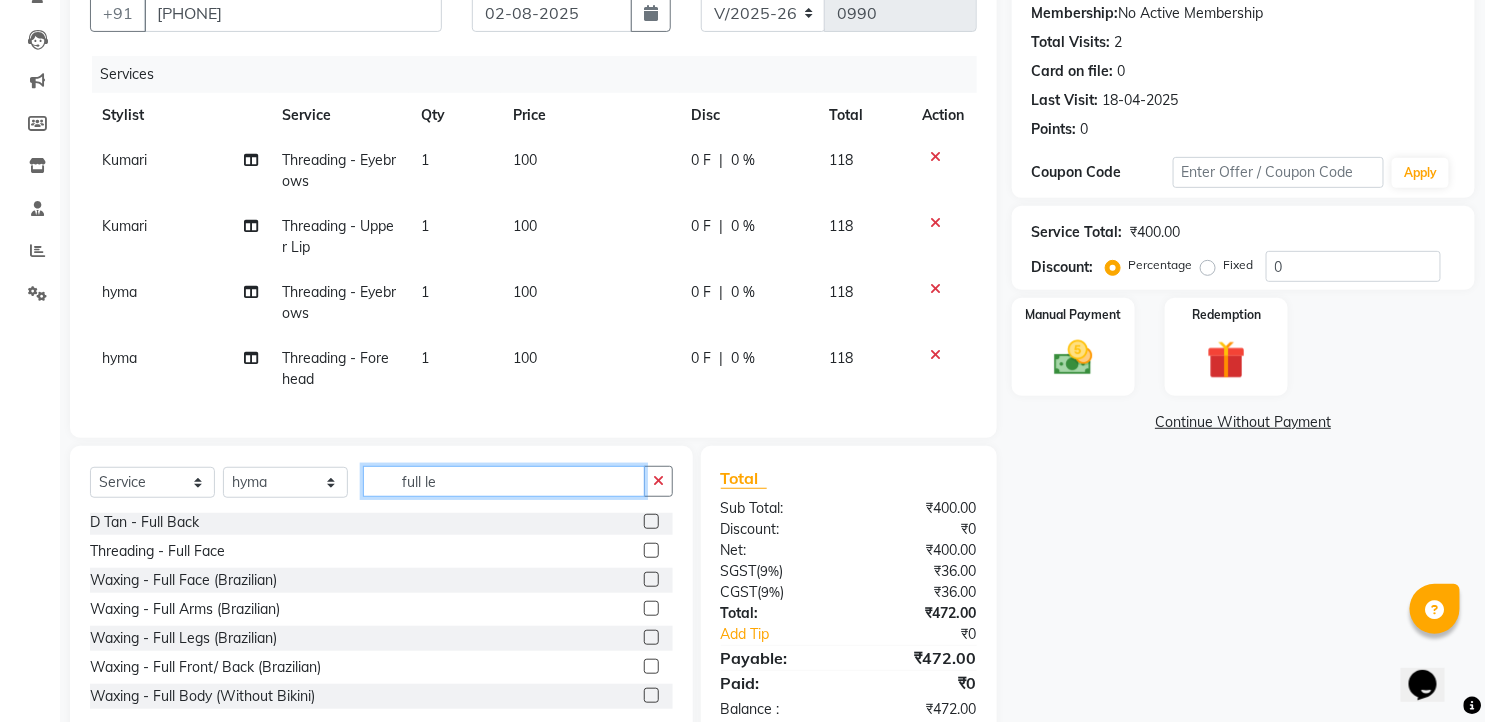 scroll, scrollTop: 0, scrollLeft: 0, axis: both 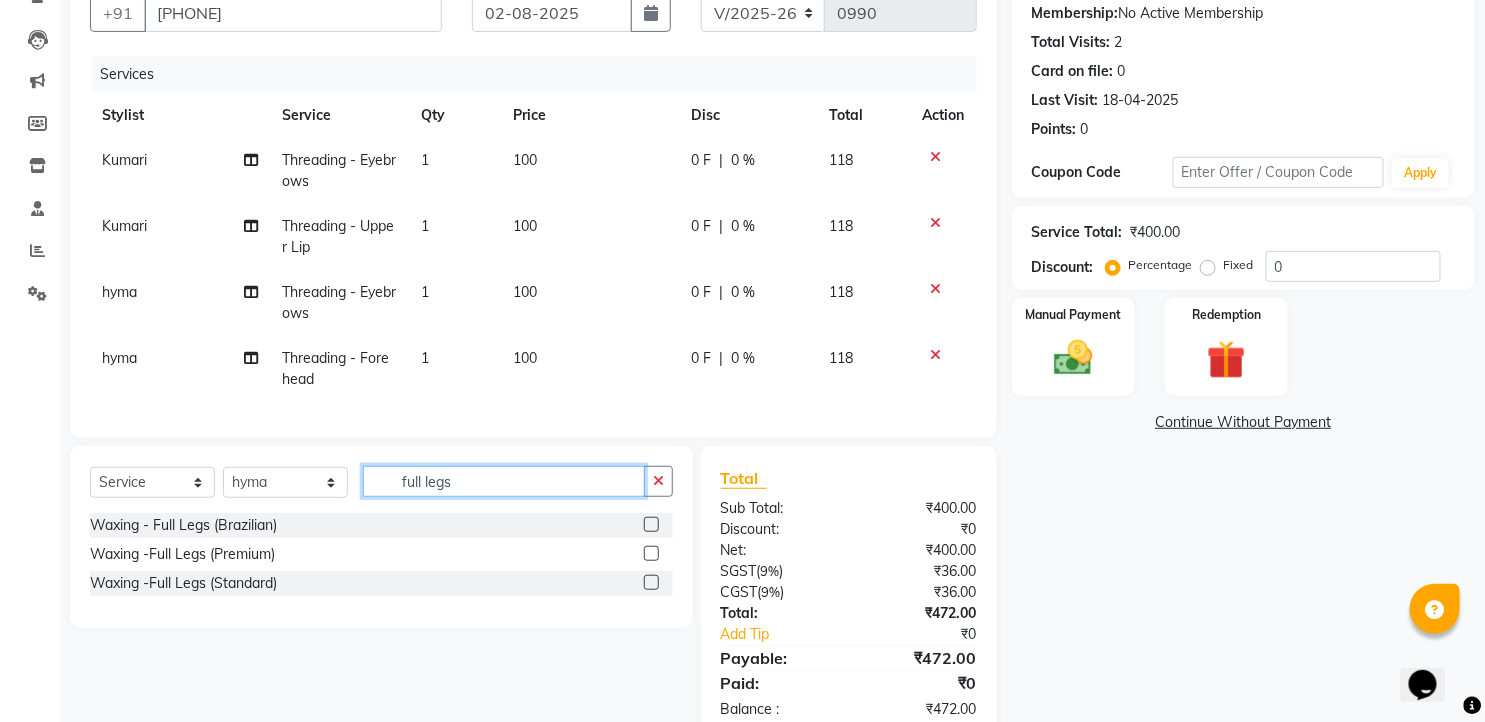type on "full legs" 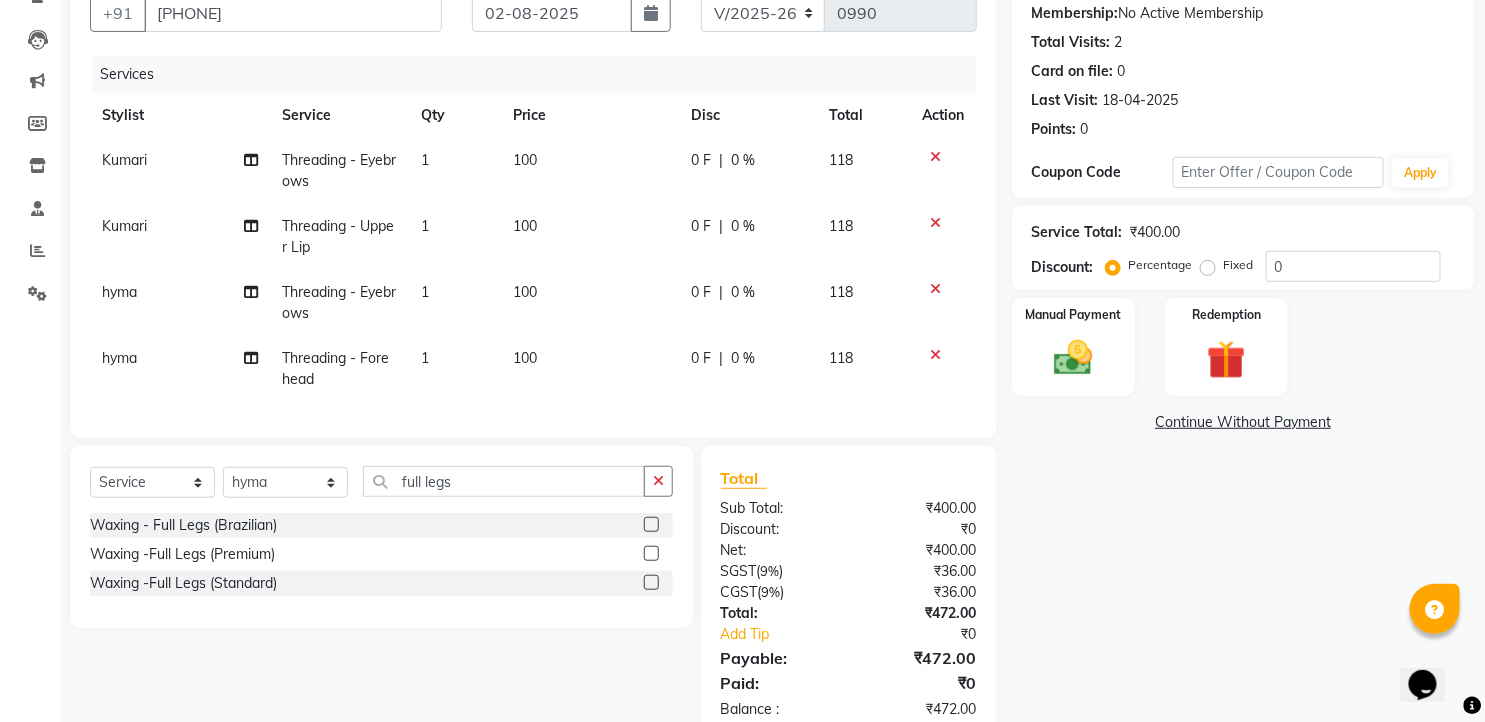 click 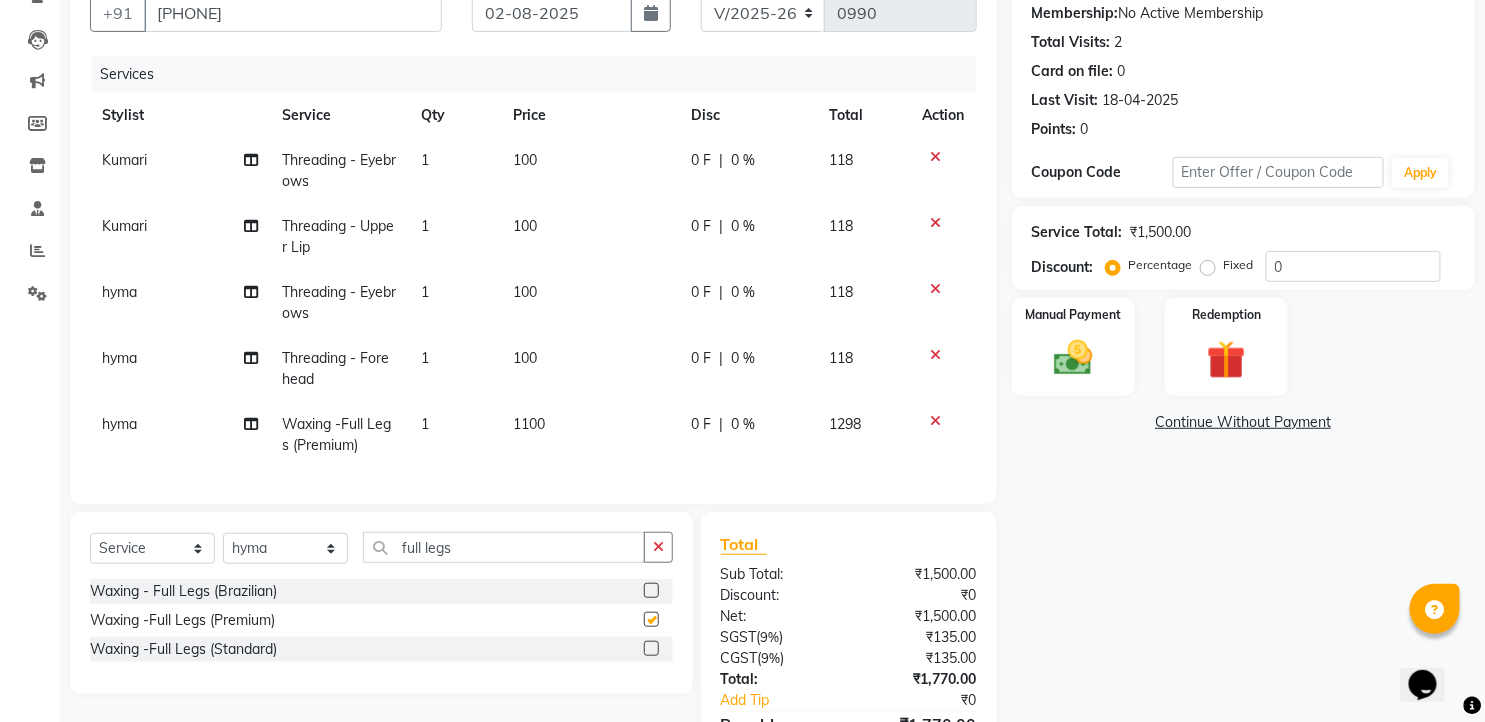 checkbox on "false" 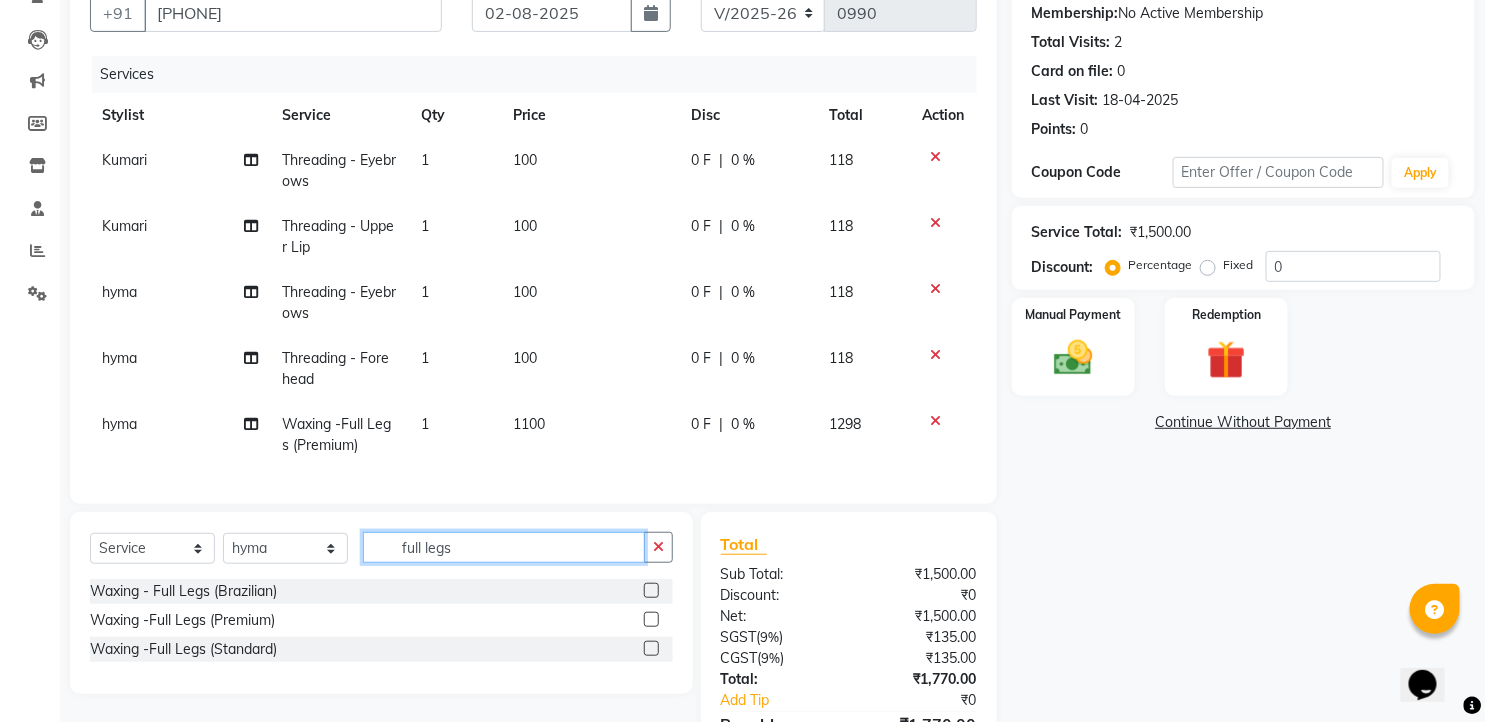 drag, startPoint x: 464, startPoint y: 564, endPoint x: 334, endPoint y: 541, distance: 132.01894 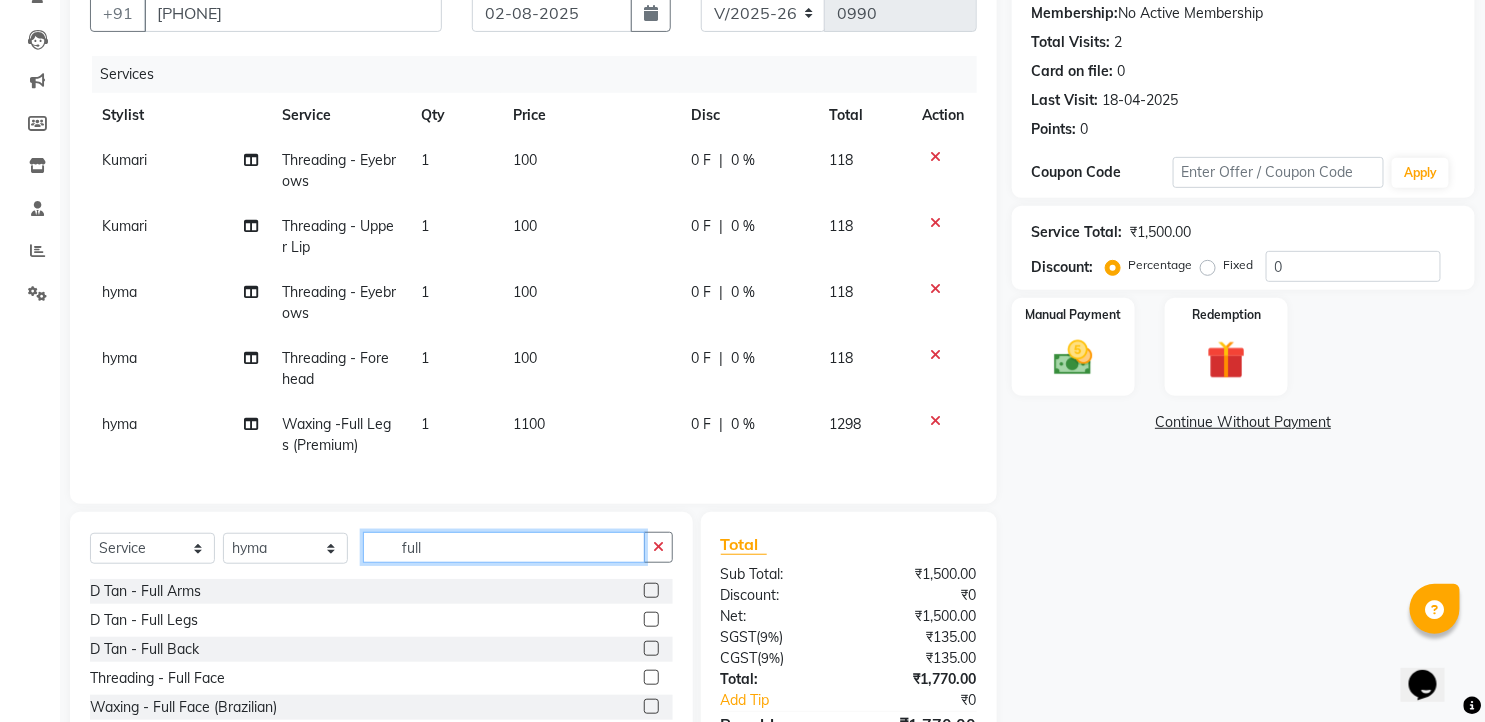 type on "full" 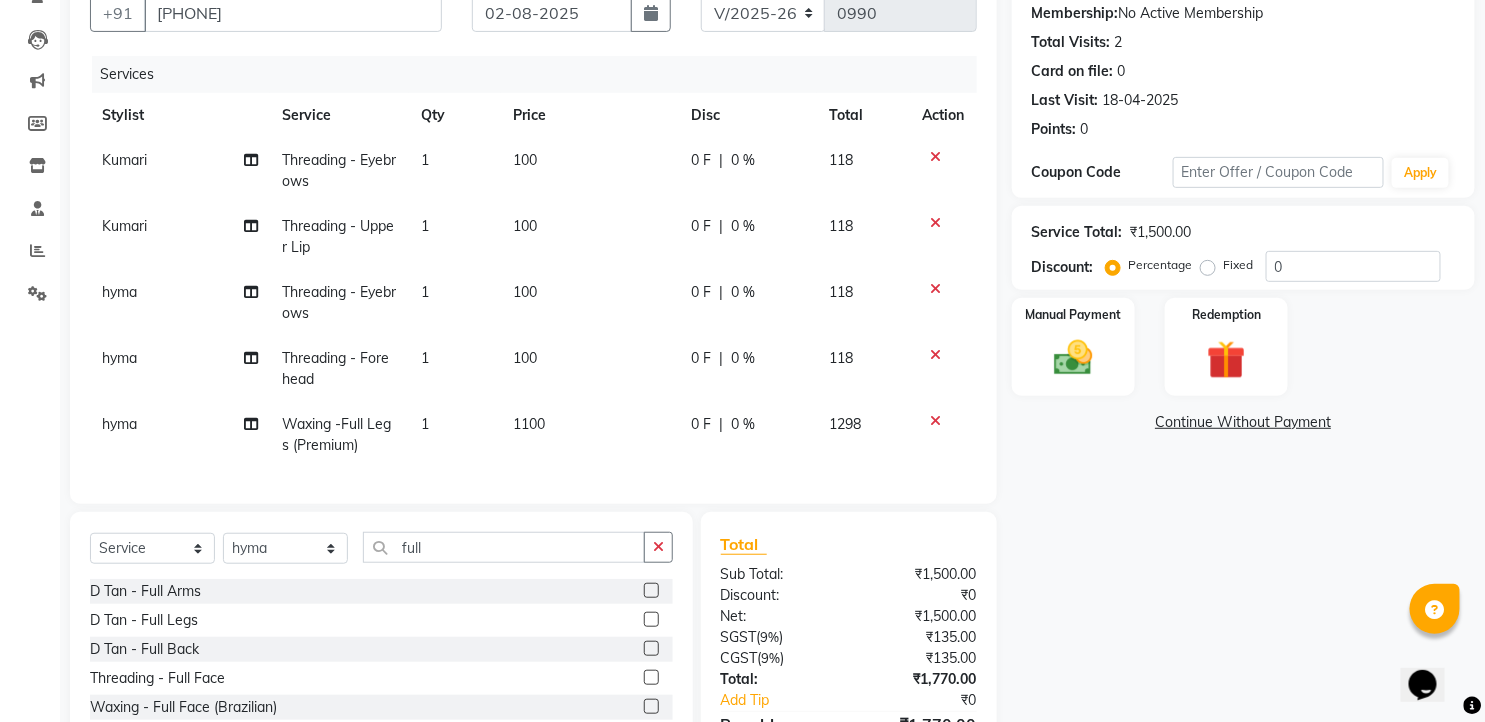 click 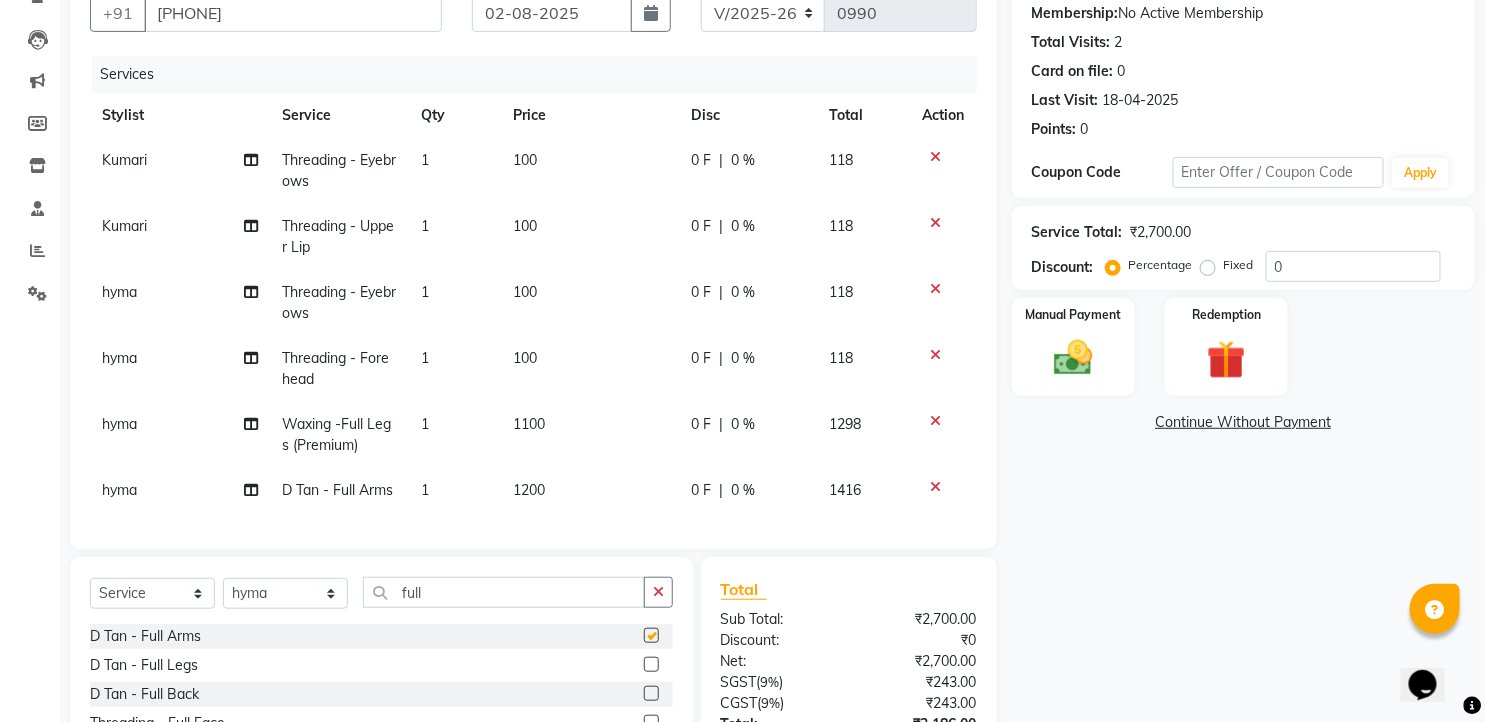 checkbox on "false" 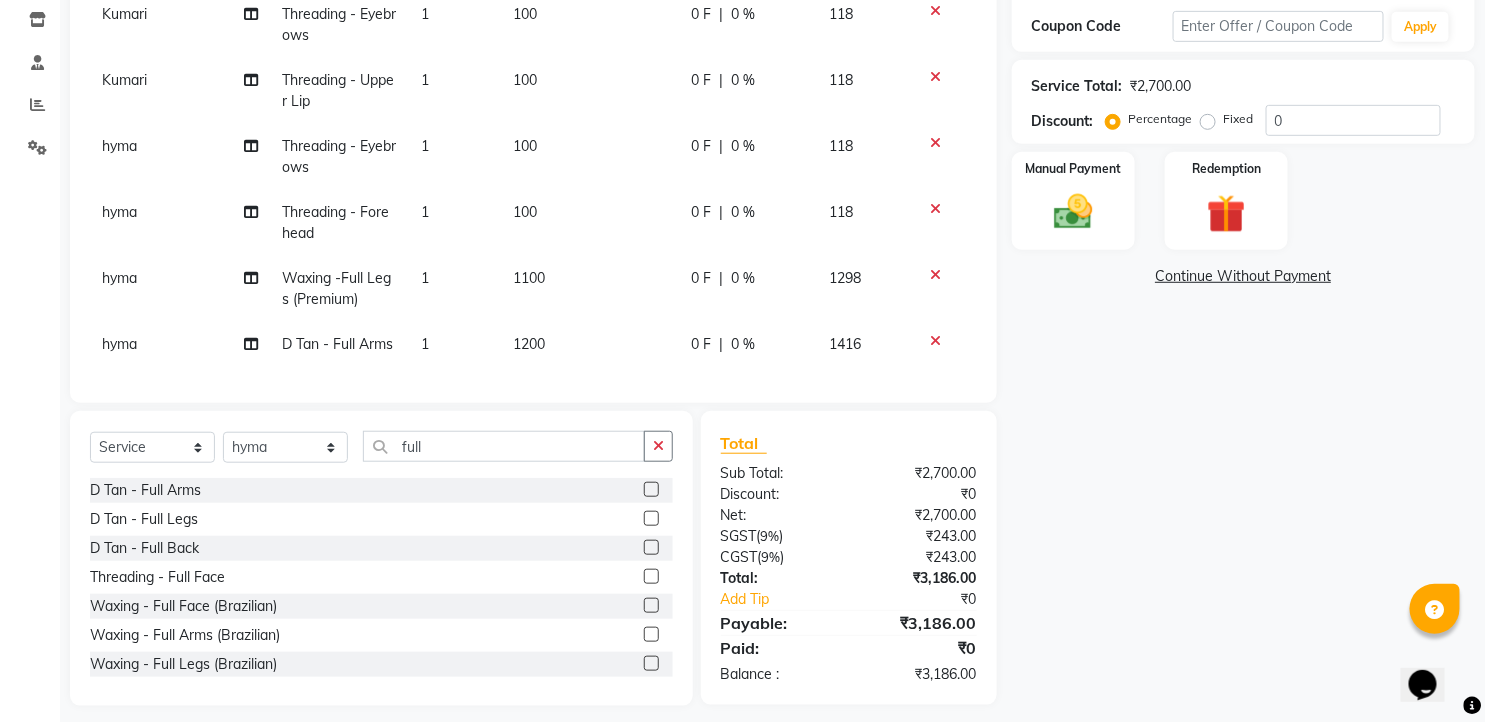 scroll, scrollTop: 368, scrollLeft: 0, axis: vertical 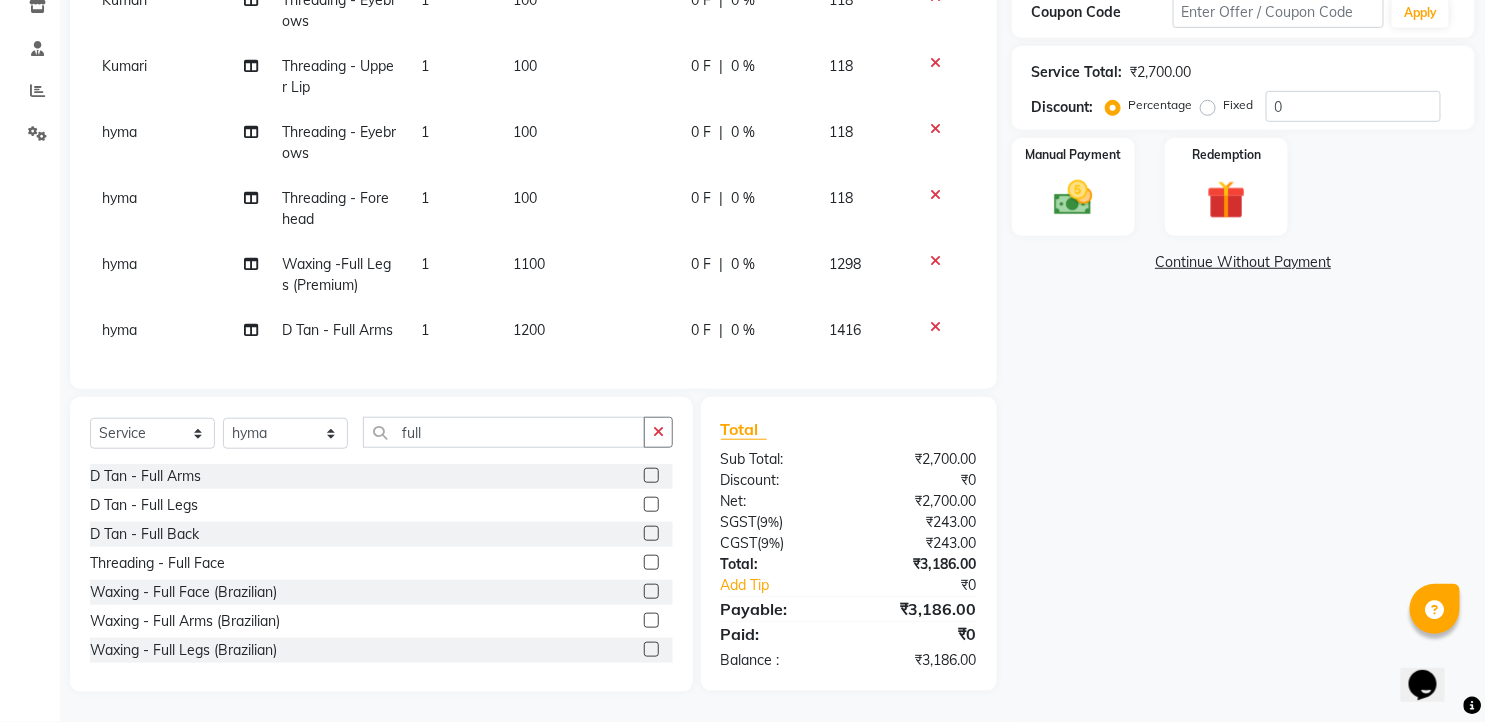 click 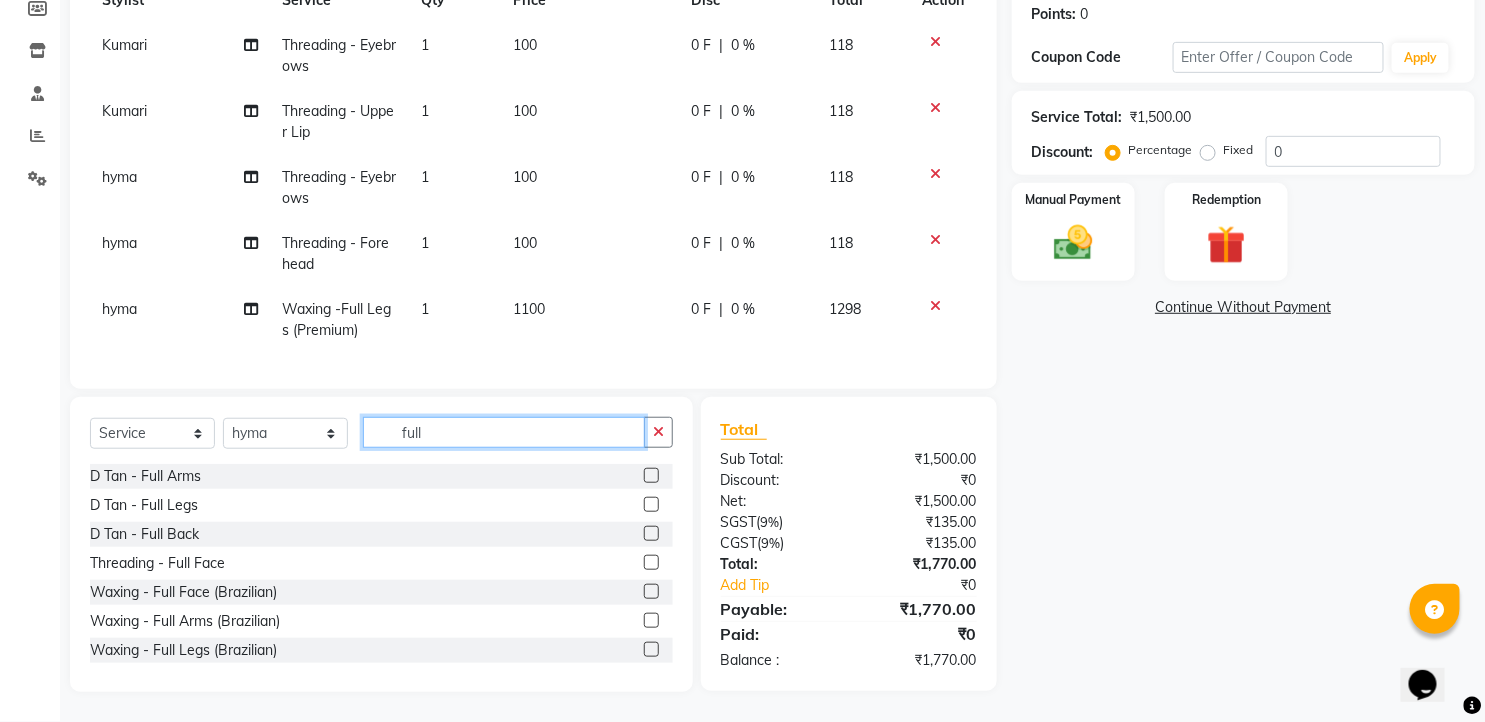 click on "full" 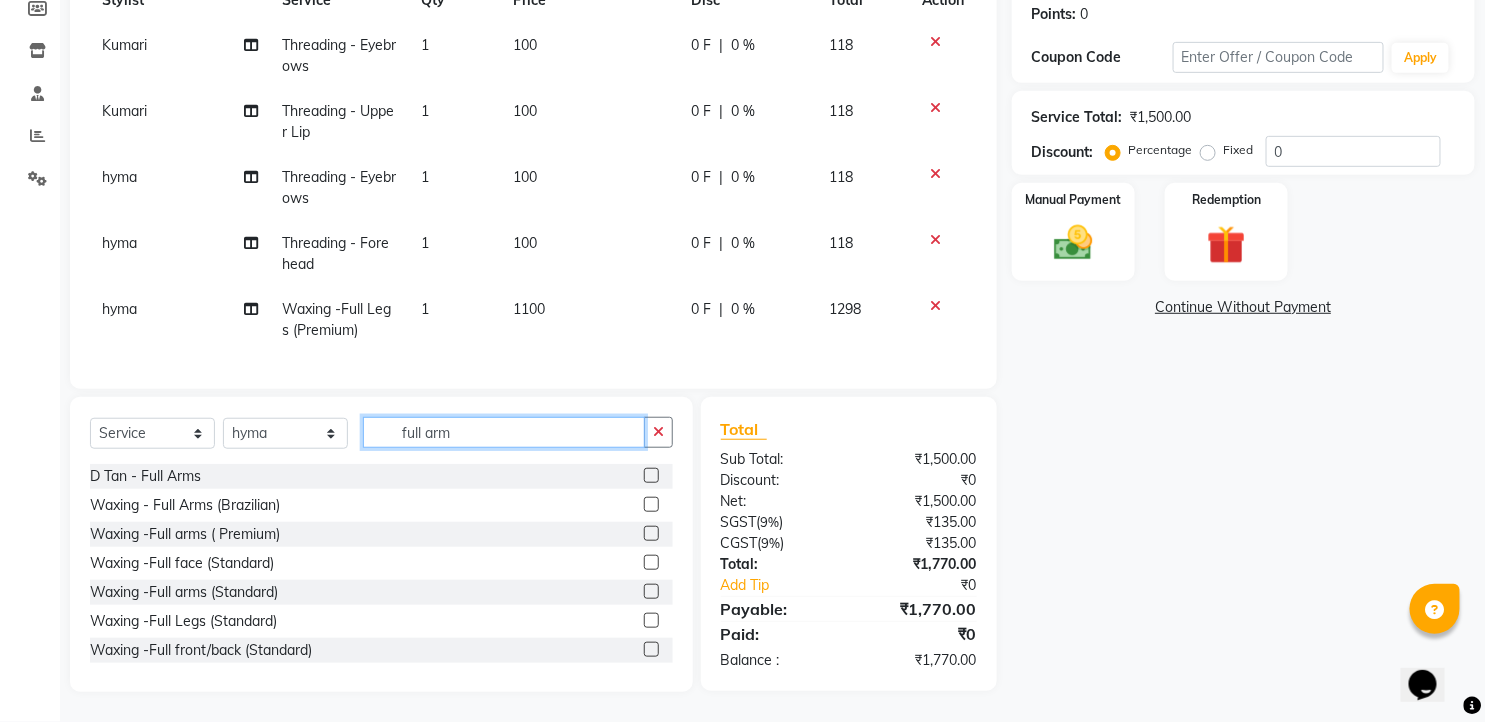 scroll, scrollTop: 322, scrollLeft: 0, axis: vertical 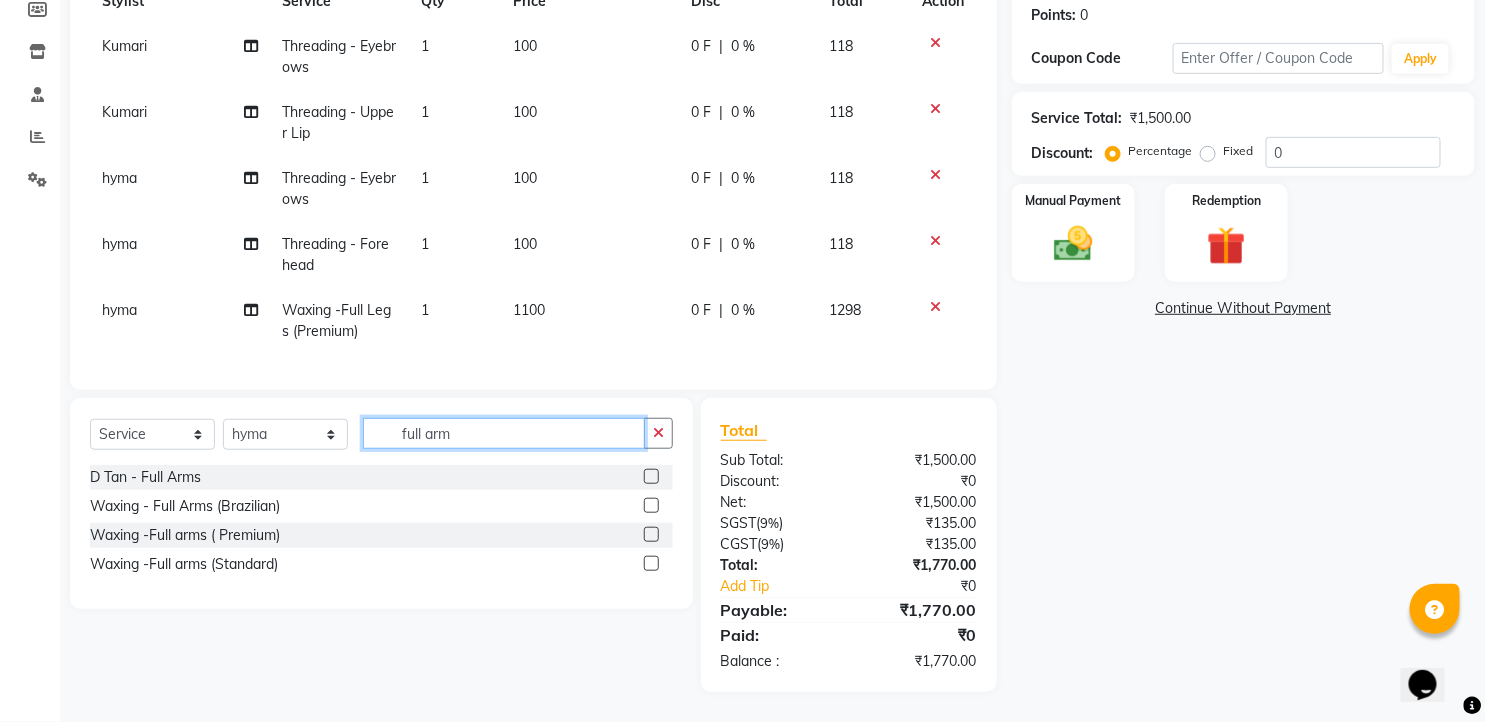 type on "full arm" 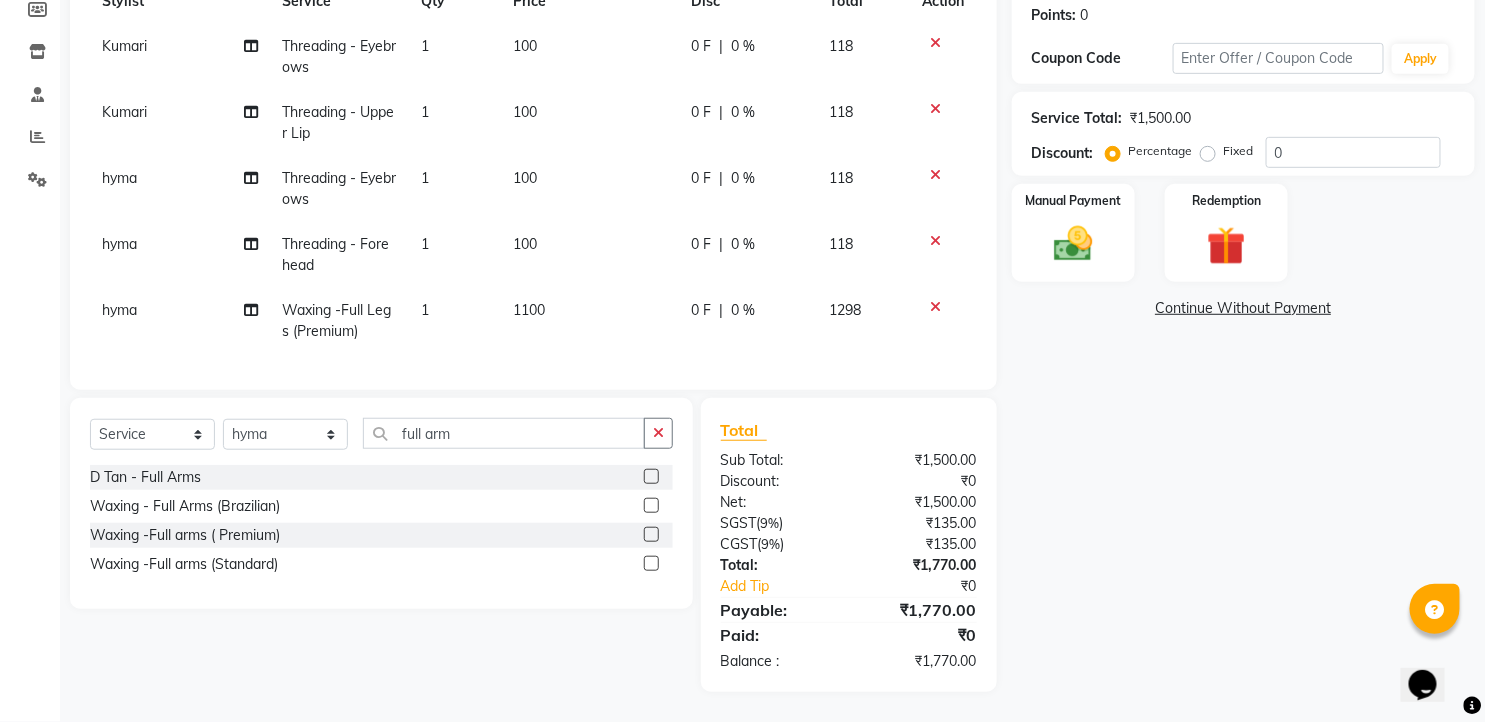 click 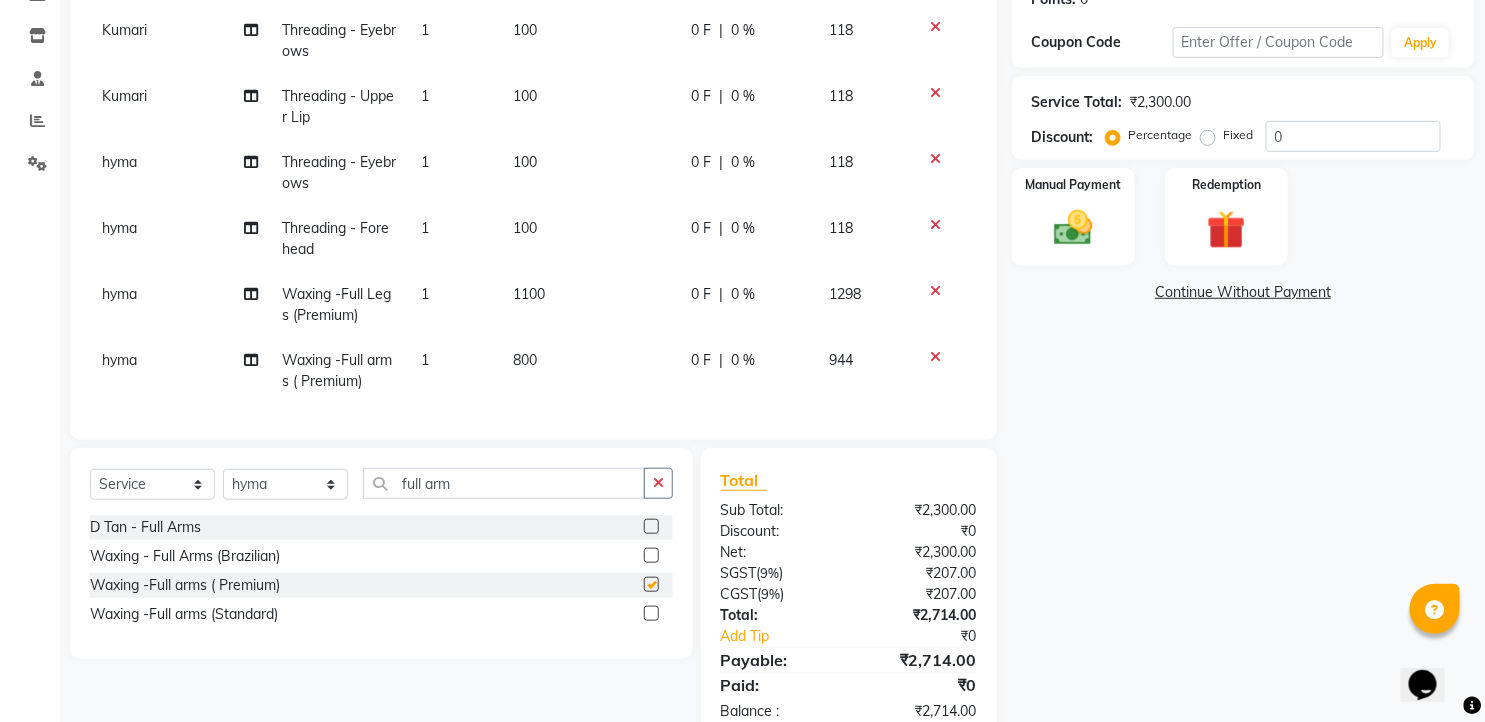checkbox on "false" 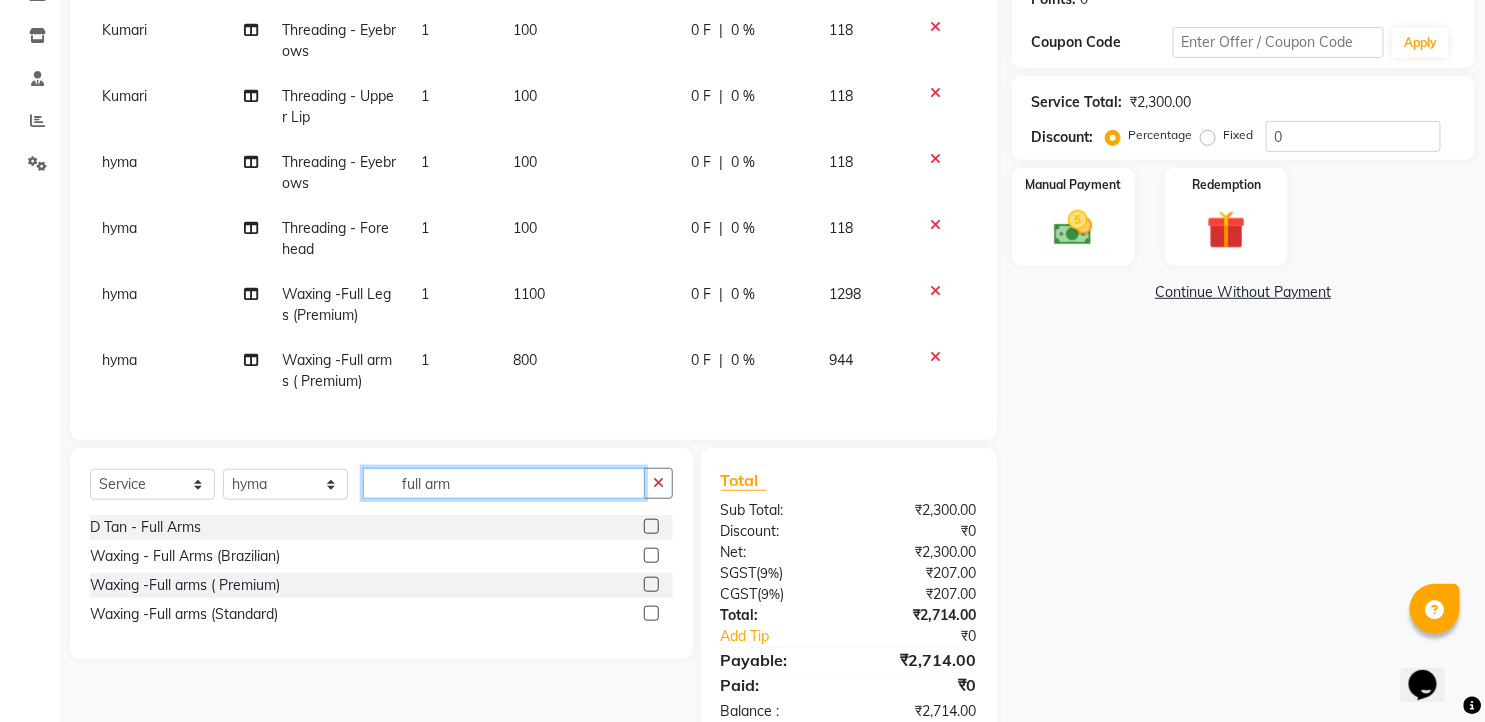 drag, startPoint x: 453, startPoint y: 496, endPoint x: 318, endPoint y: 483, distance: 135.62448 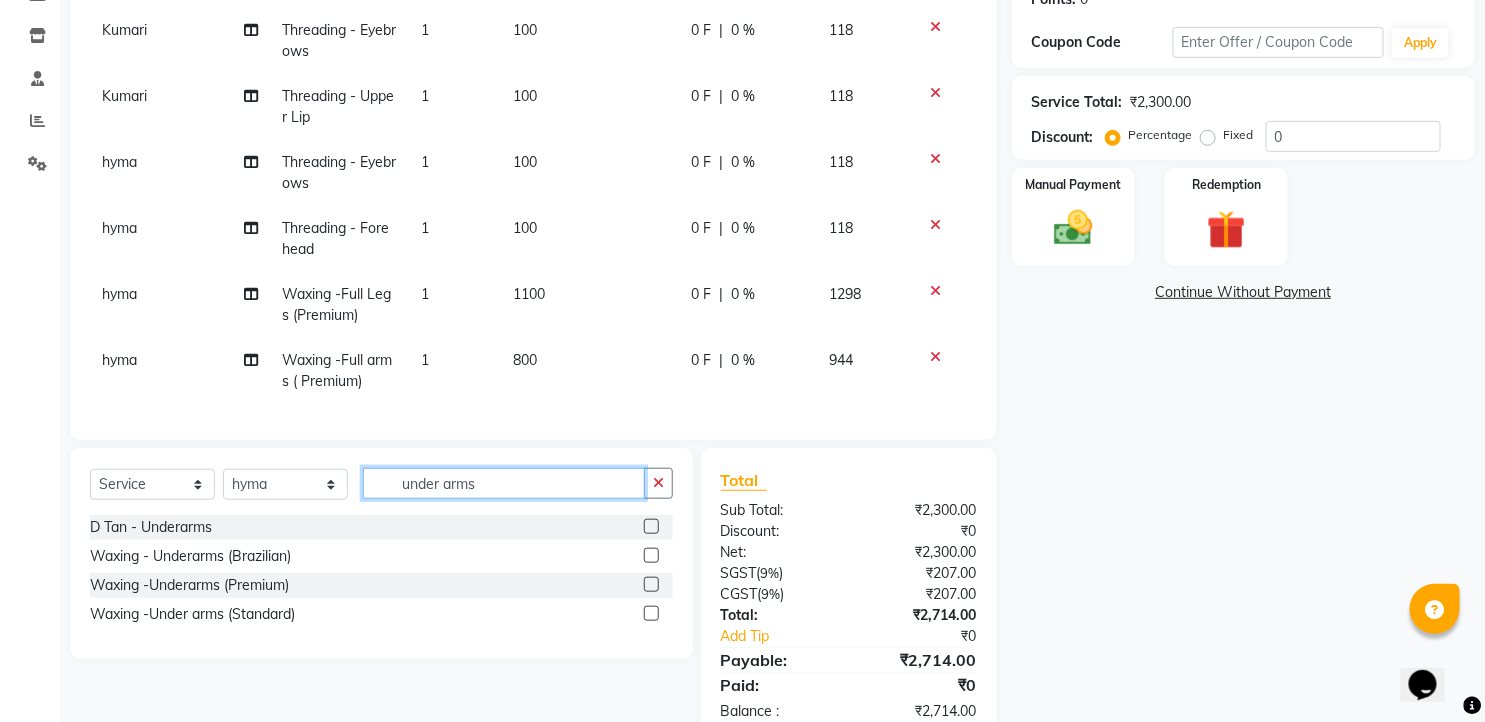 type on "under arms" 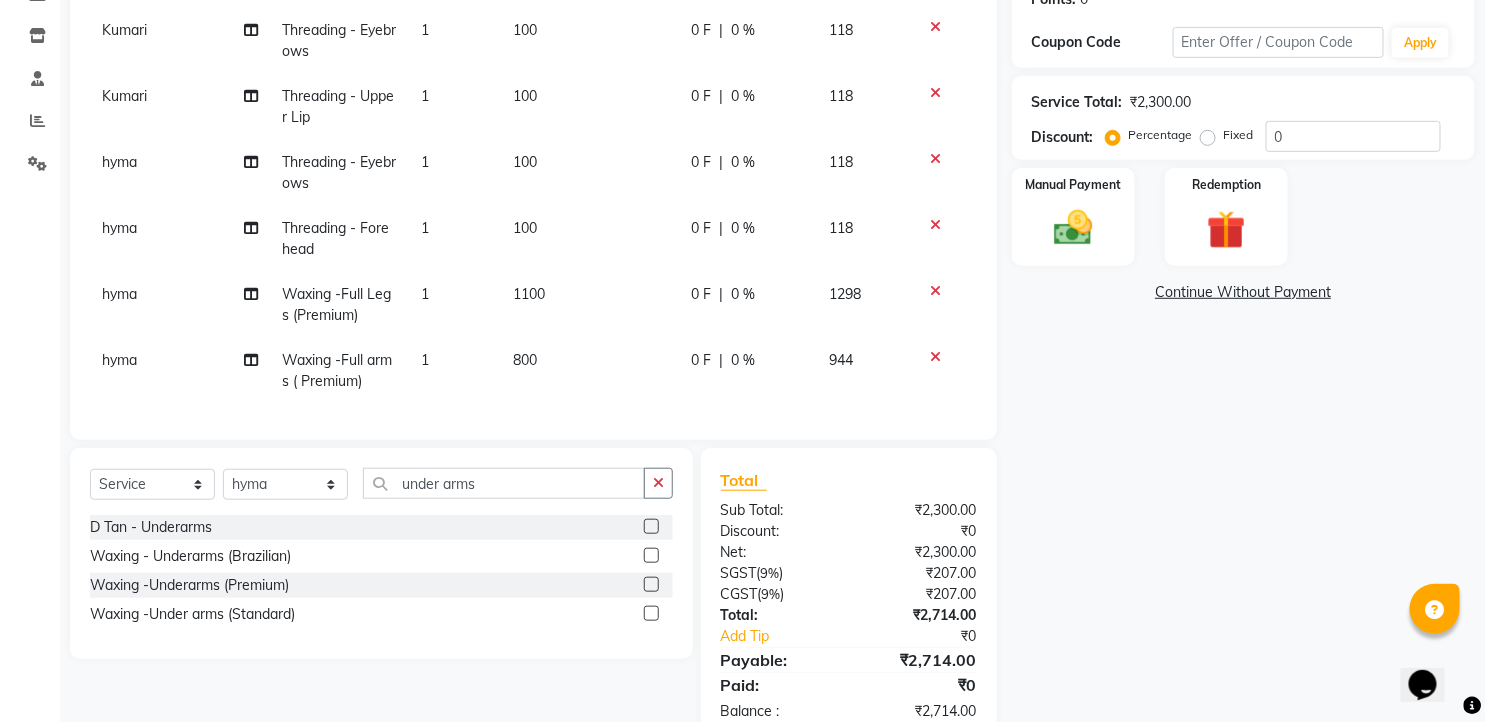 click 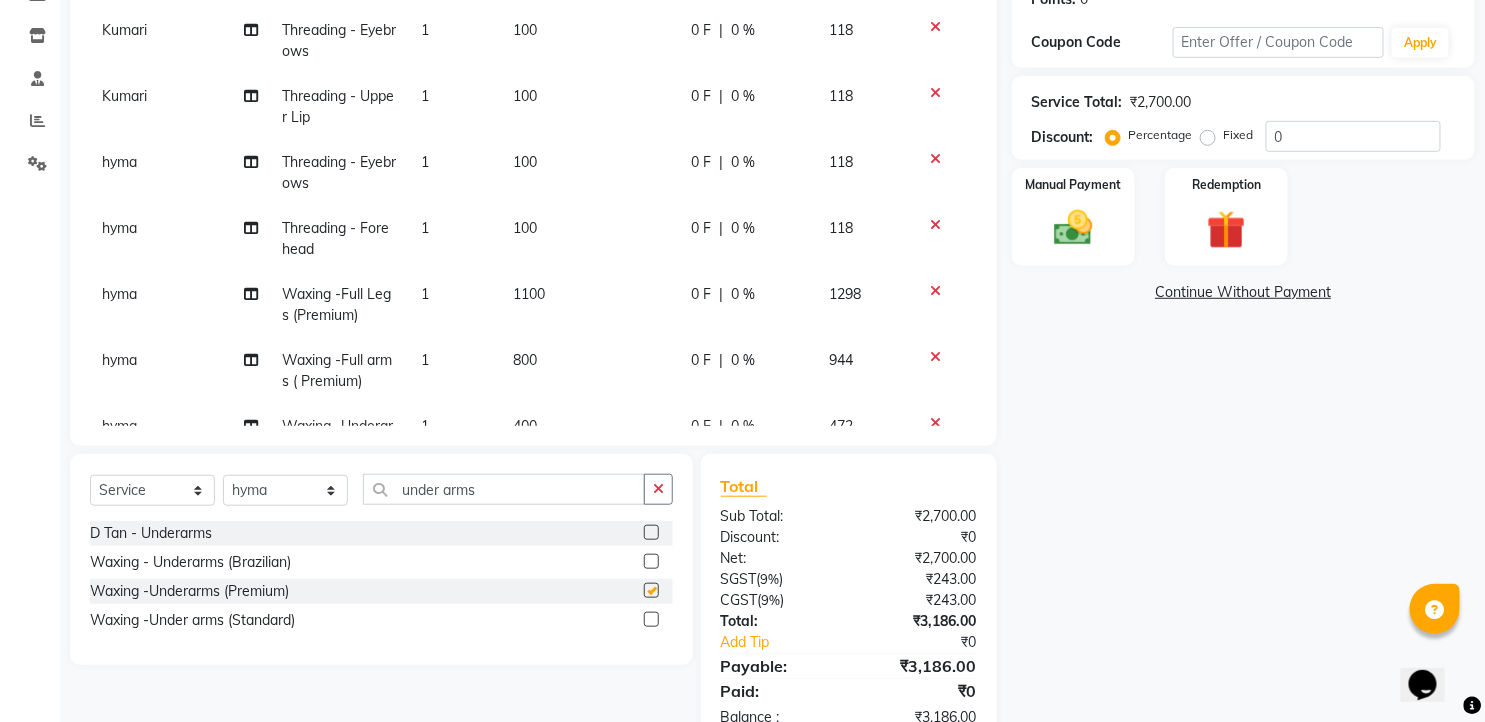checkbox on "false" 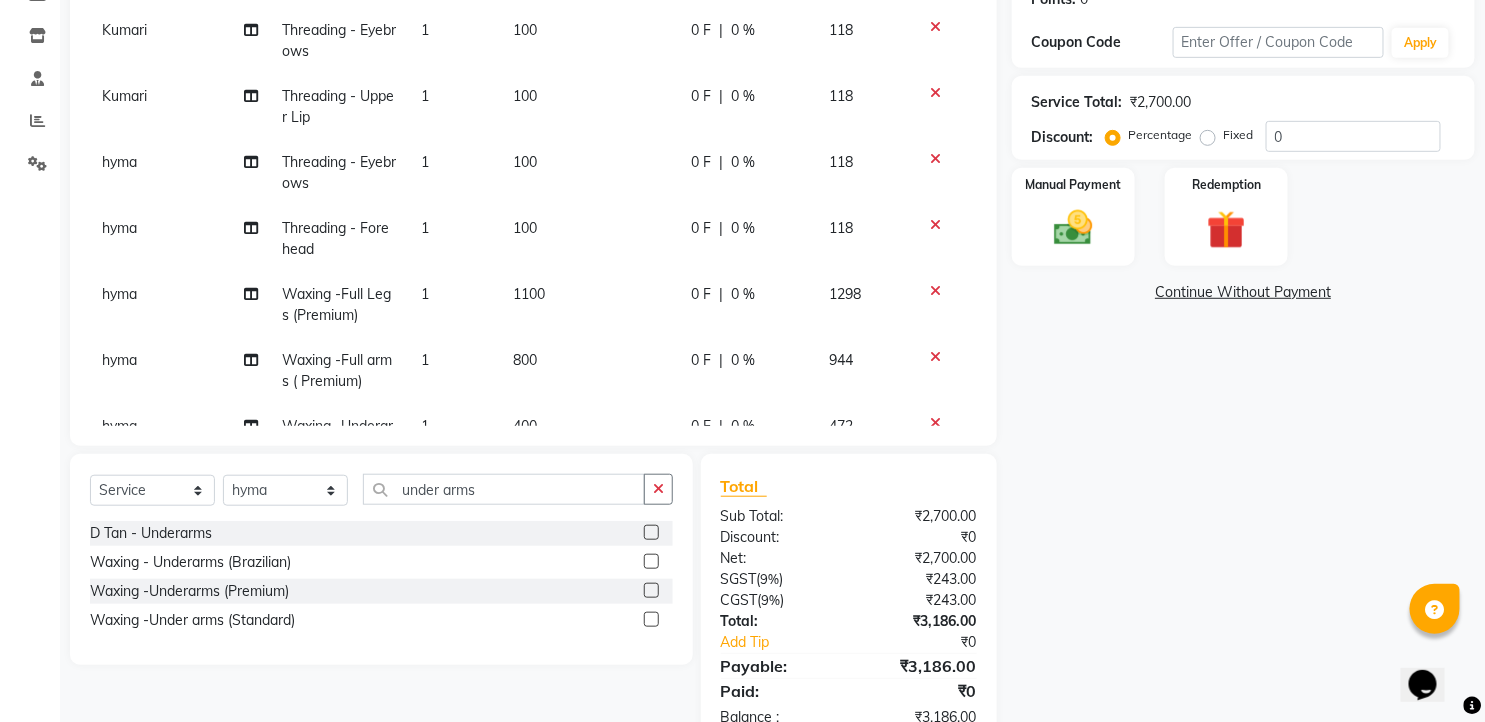 scroll, scrollTop: 76, scrollLeft: 0, axis: vertical 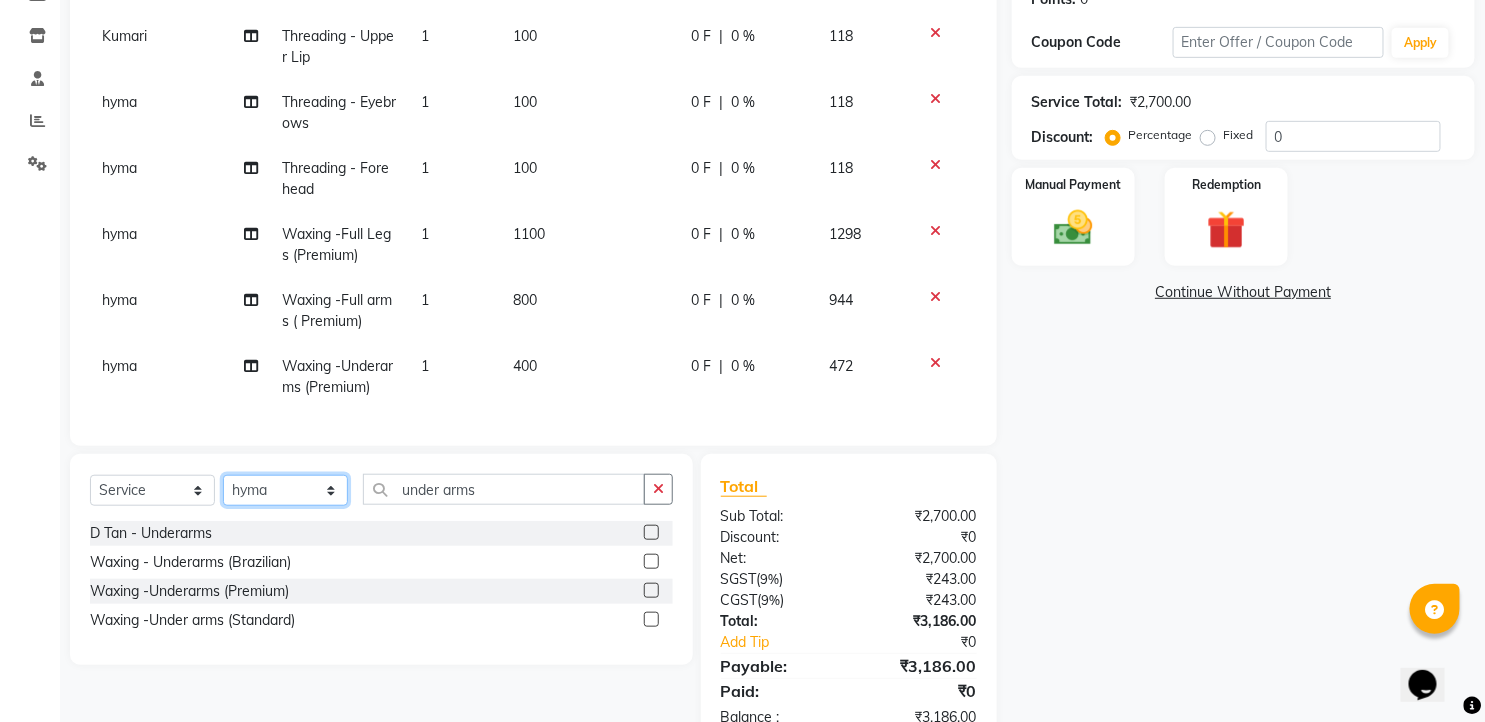 click on "Select Stylist faizz gufran mohammad hyma Kumari lalitha sree Manager Riya roy sahik" 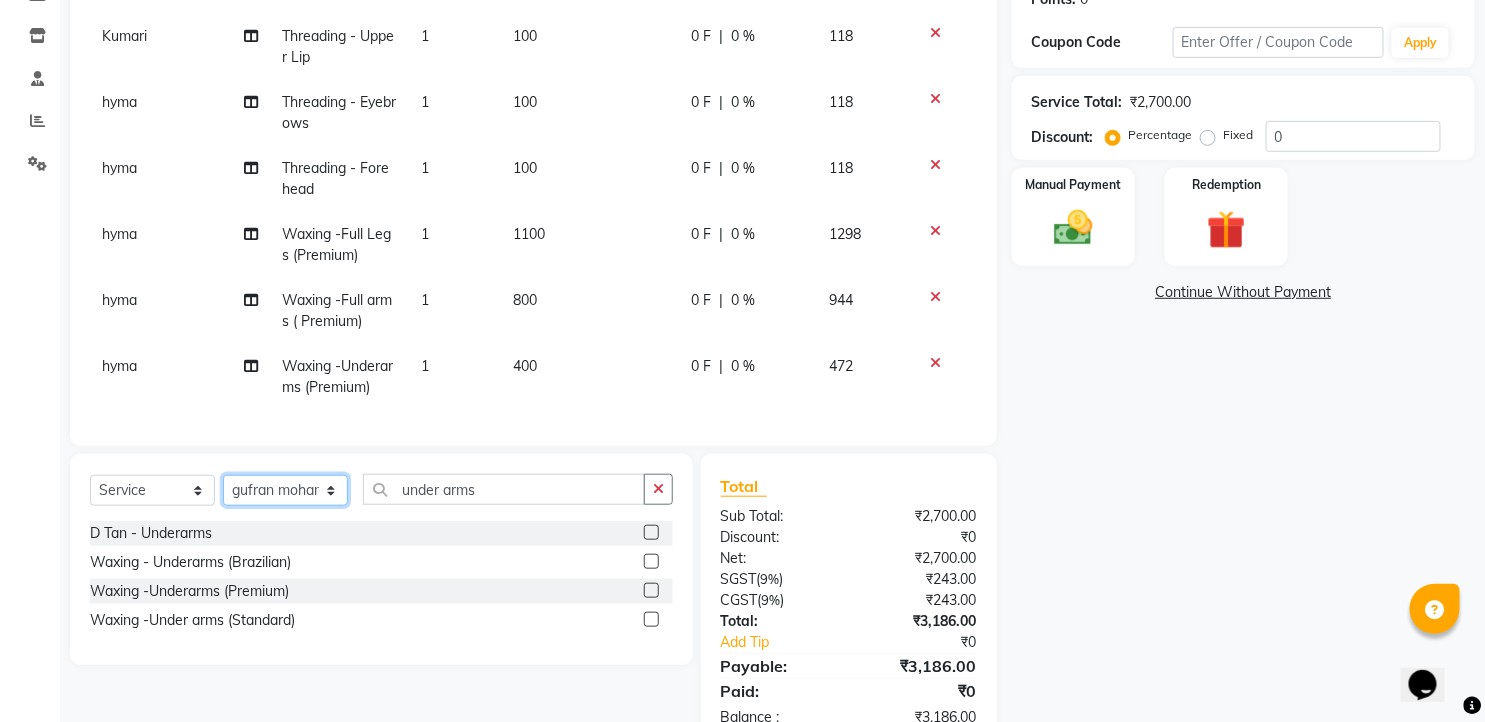 click on "Select Stylist faizz gufran mohammad hyma Kumari lalitha sree Manager Riya roy sahik" 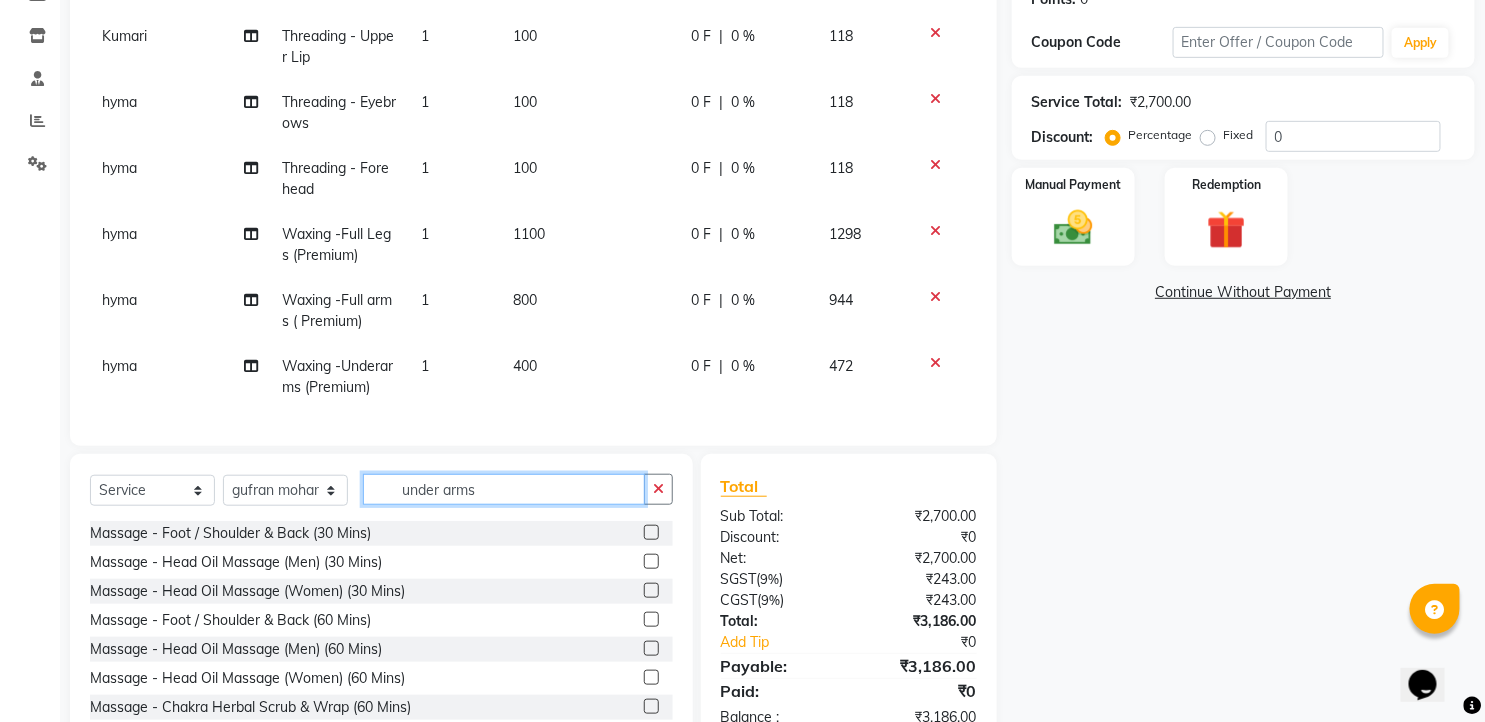 drag, startPoint x: 470, startPoint y: 491, endPoint x: 350, endPoint y: 491, distance: 120 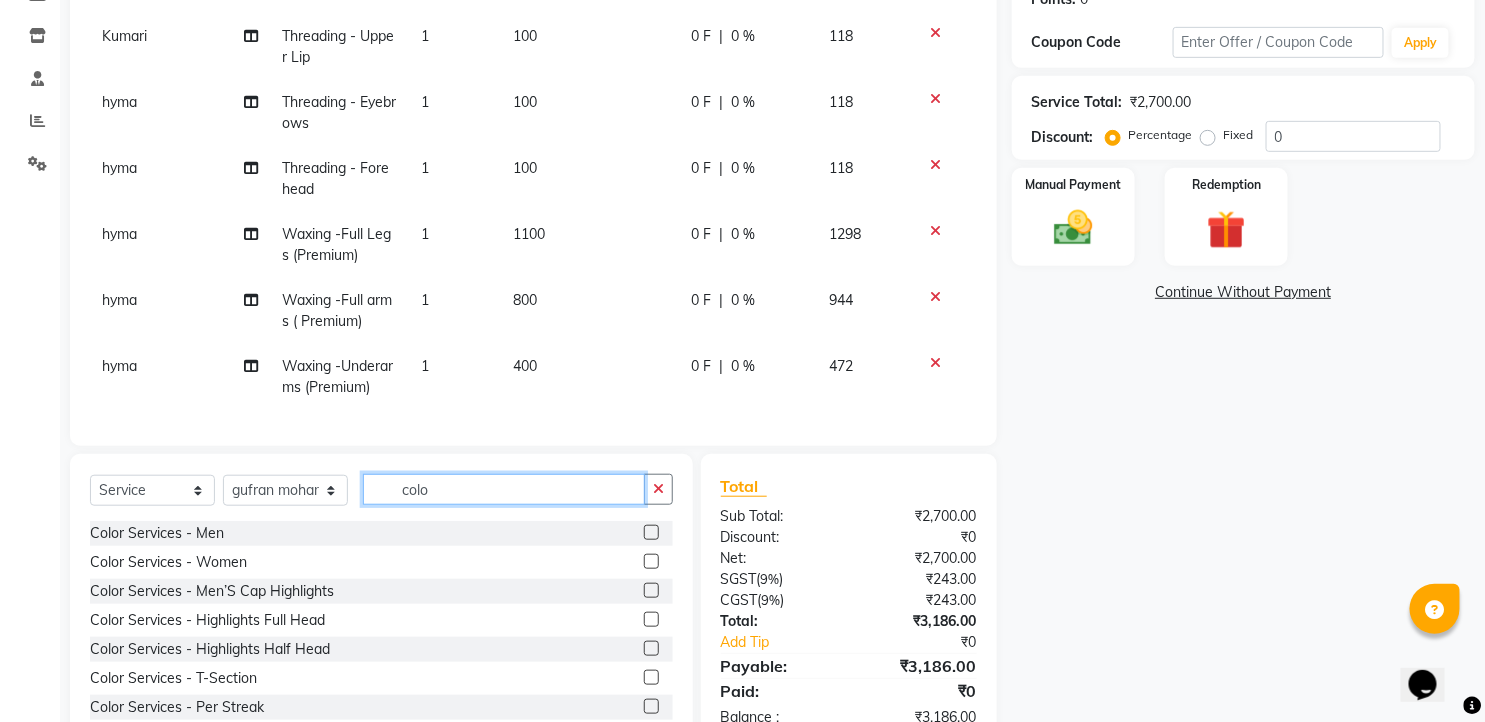 type on "colo" 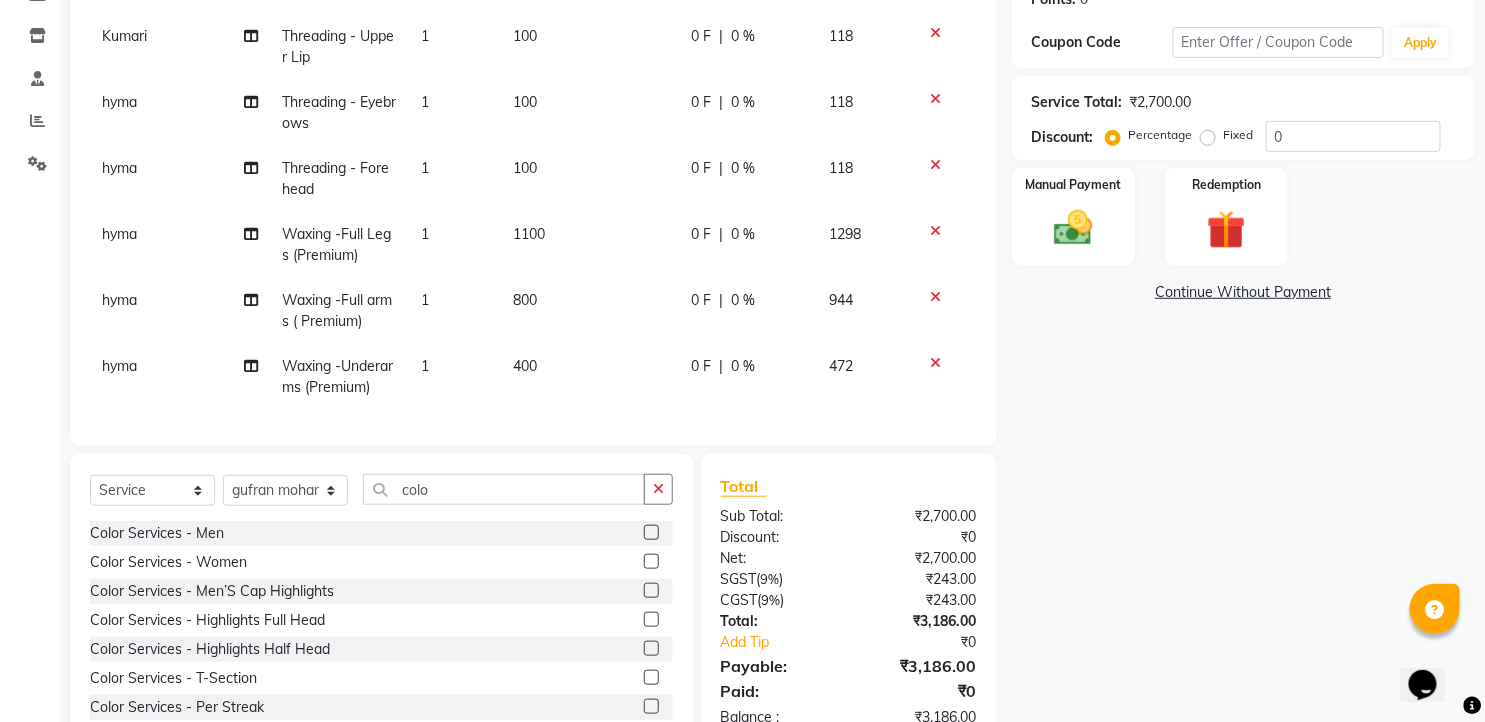 click 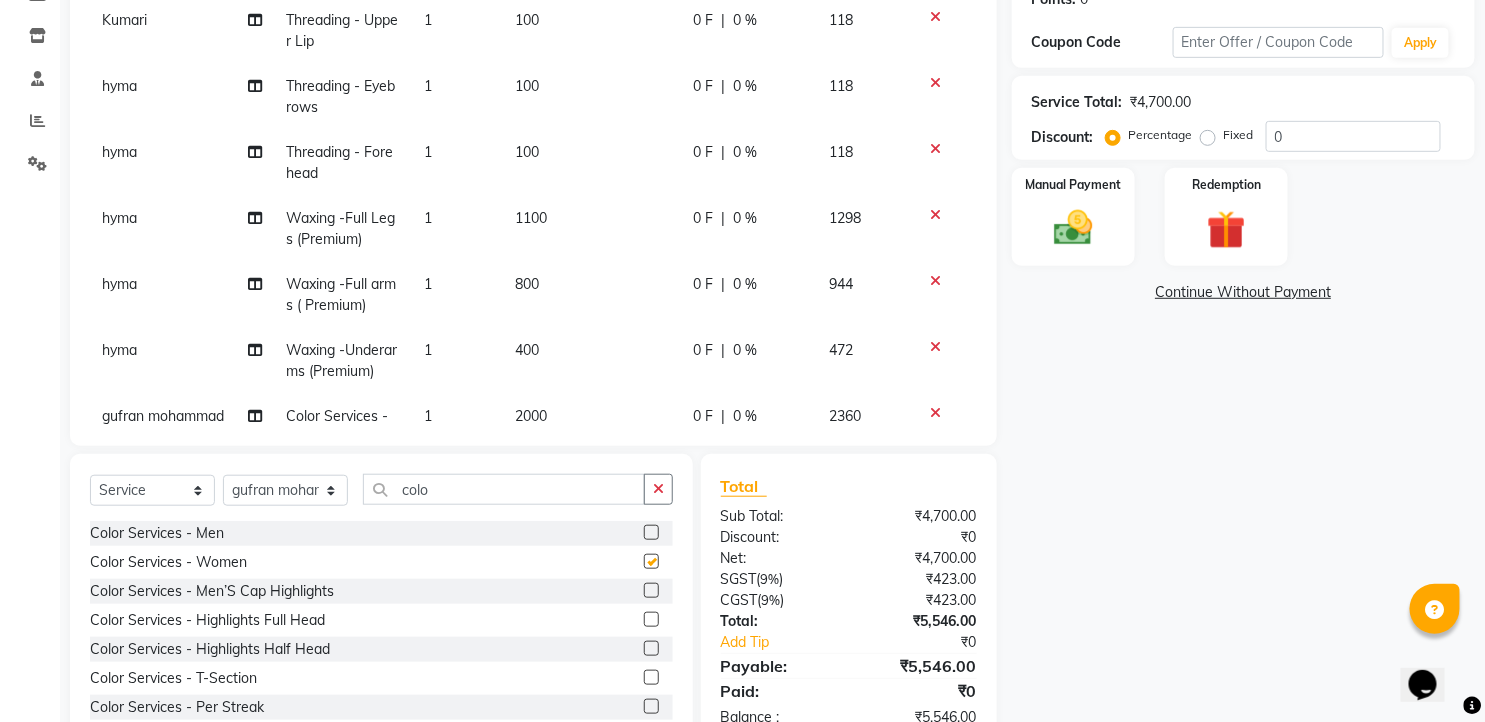 checkbox on "false" 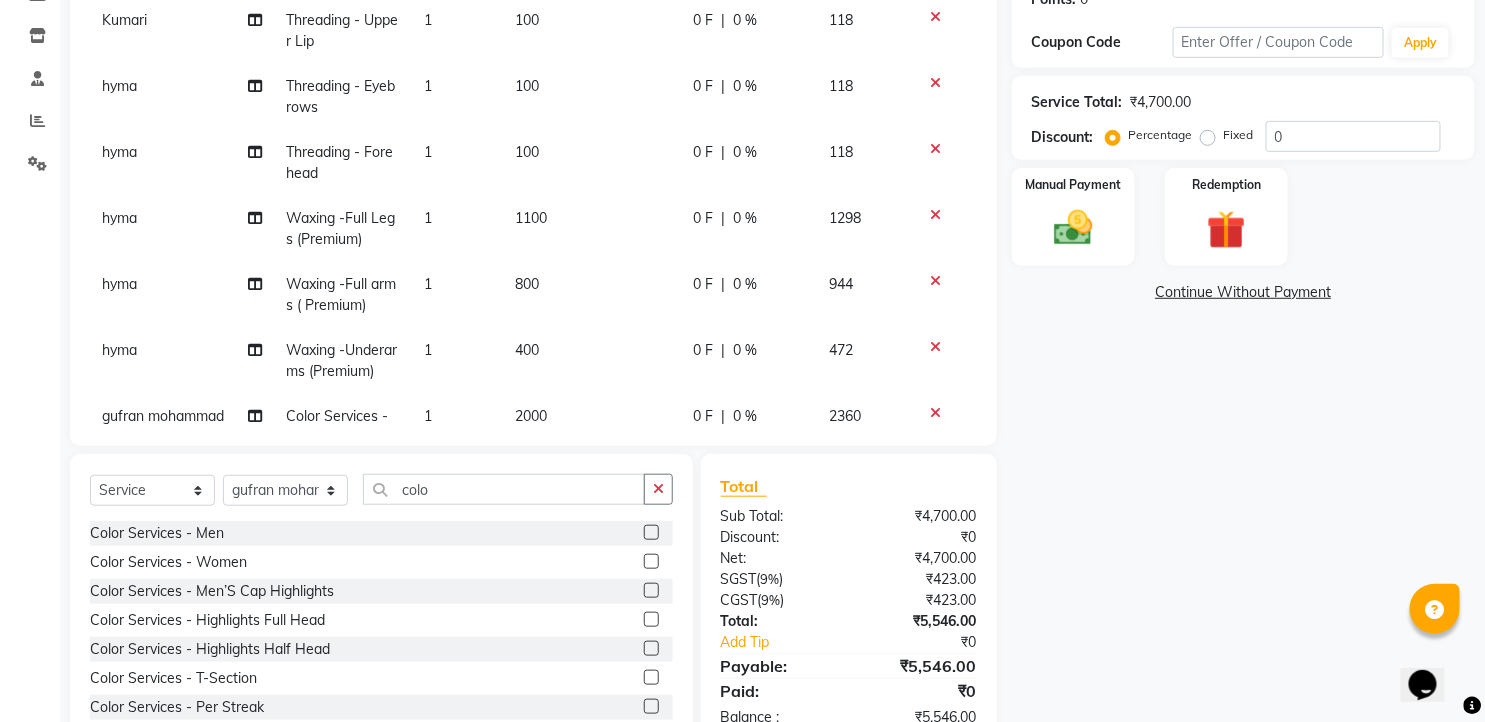 scroll, scrollTop: 142, scrollLeft: 0, axis: vertical 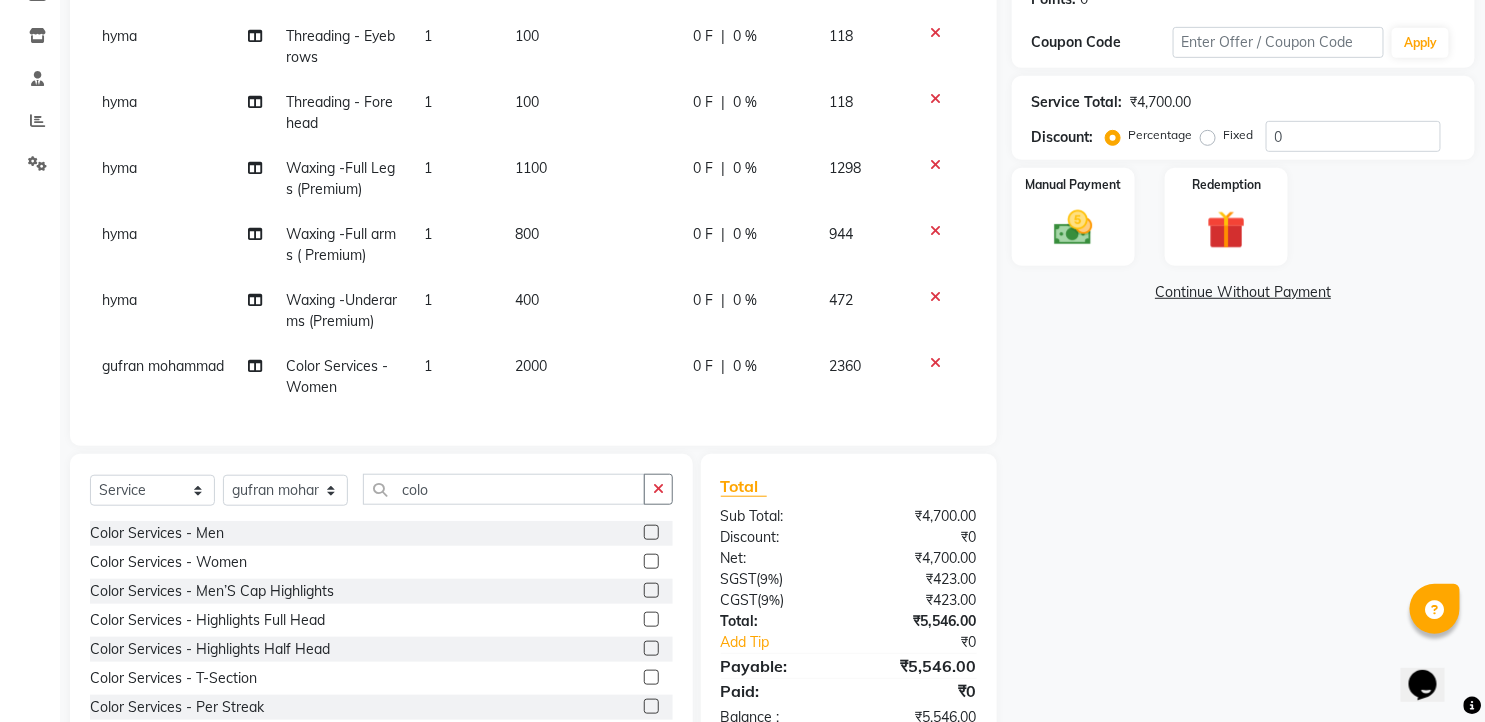 click on "2000" 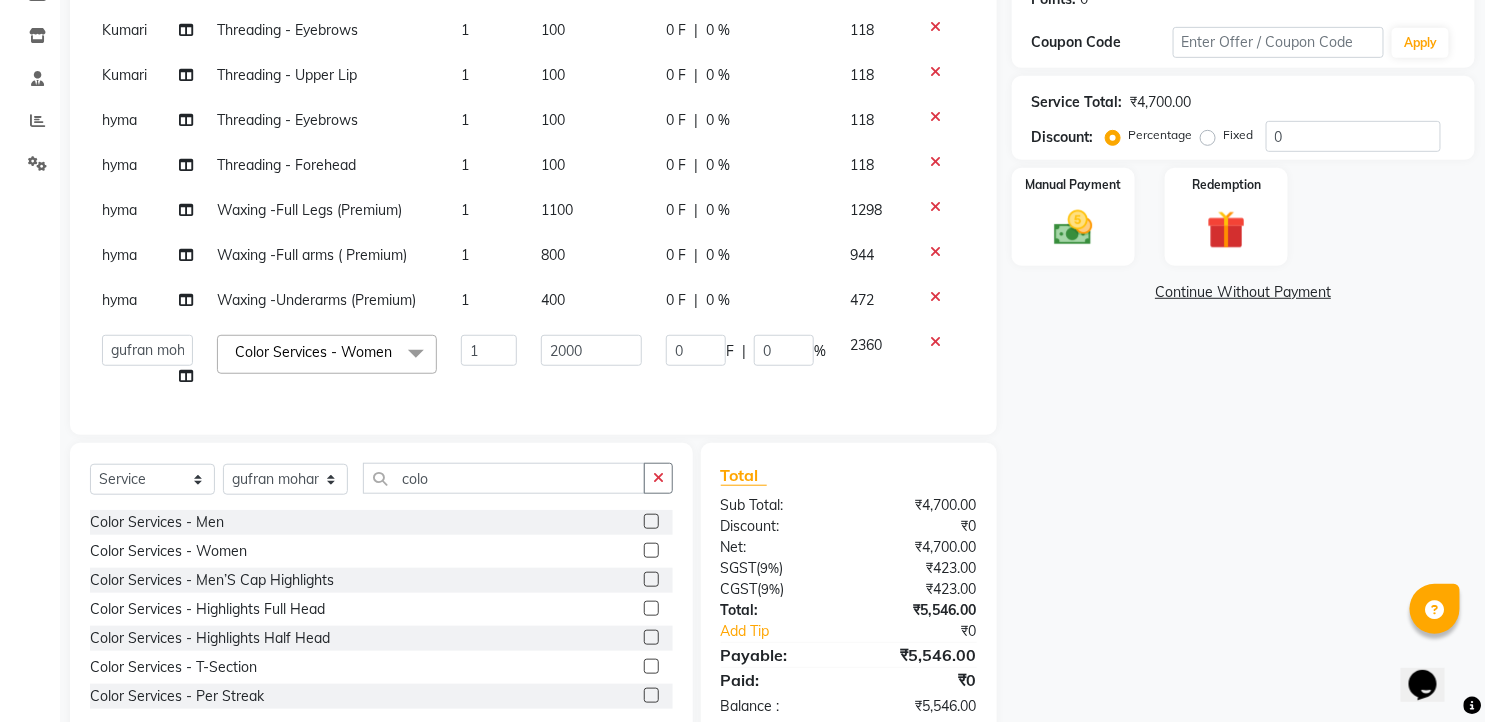 scroll, scrollTop: 0, scrollLeft: 0, axis: both 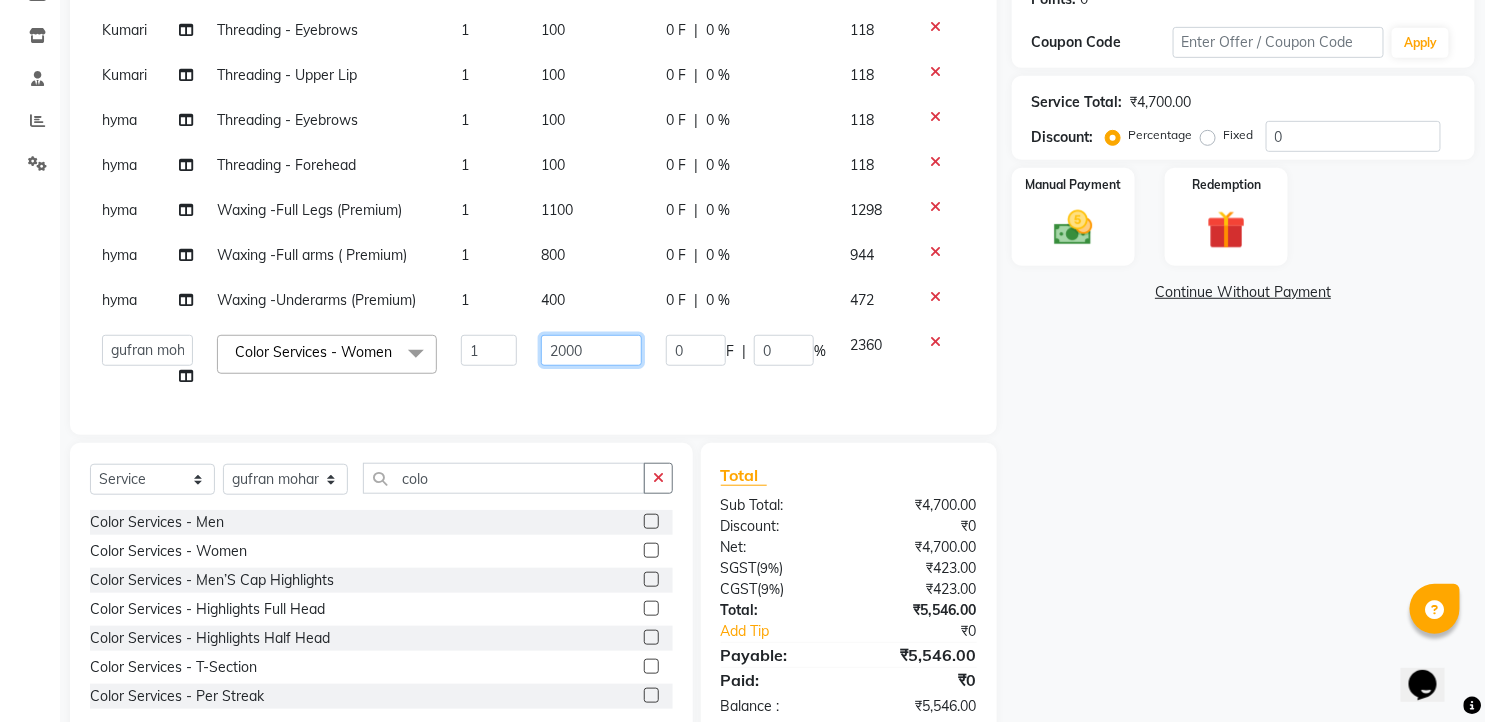 drag, startPoint x: 576, startPoint y: 354, endPoint x: 541, endPoint y: 353, distance: 35.014282 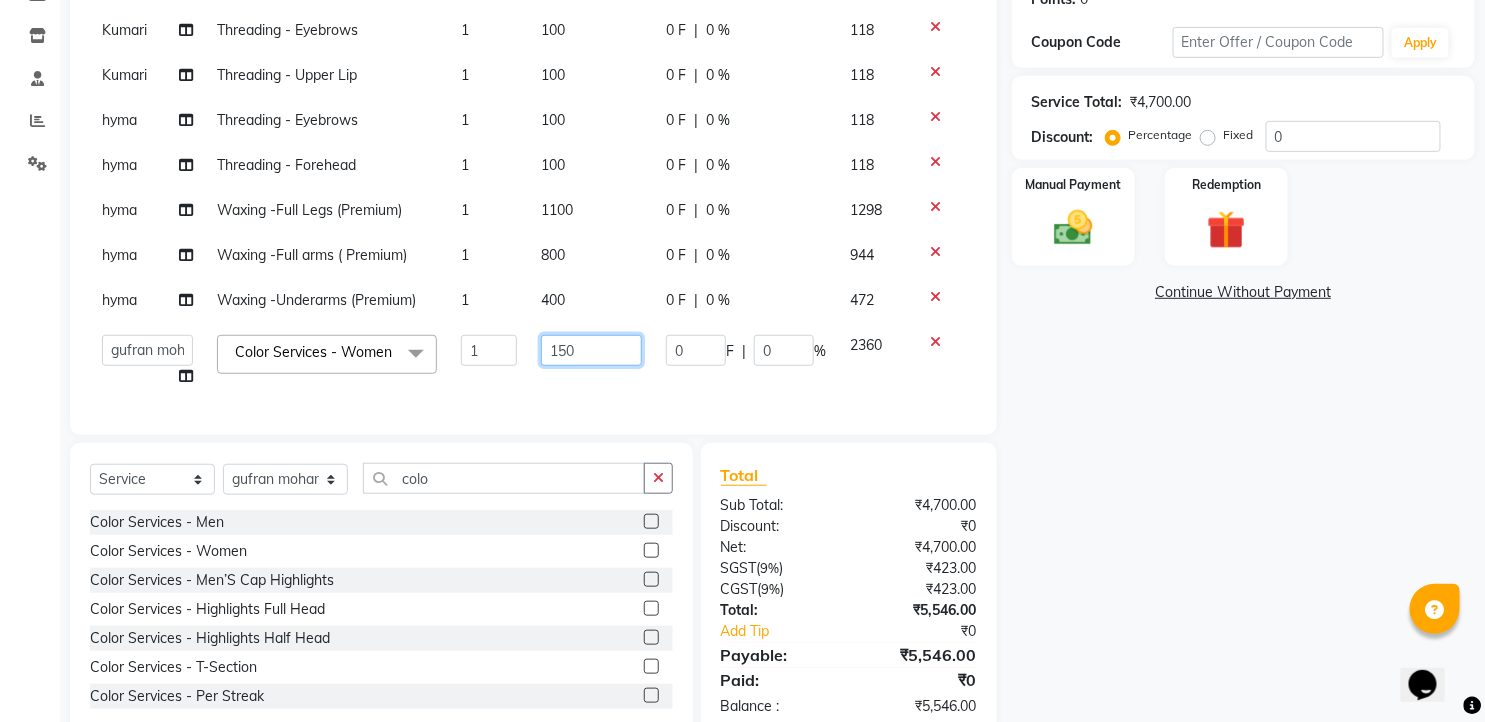 type on "1500" 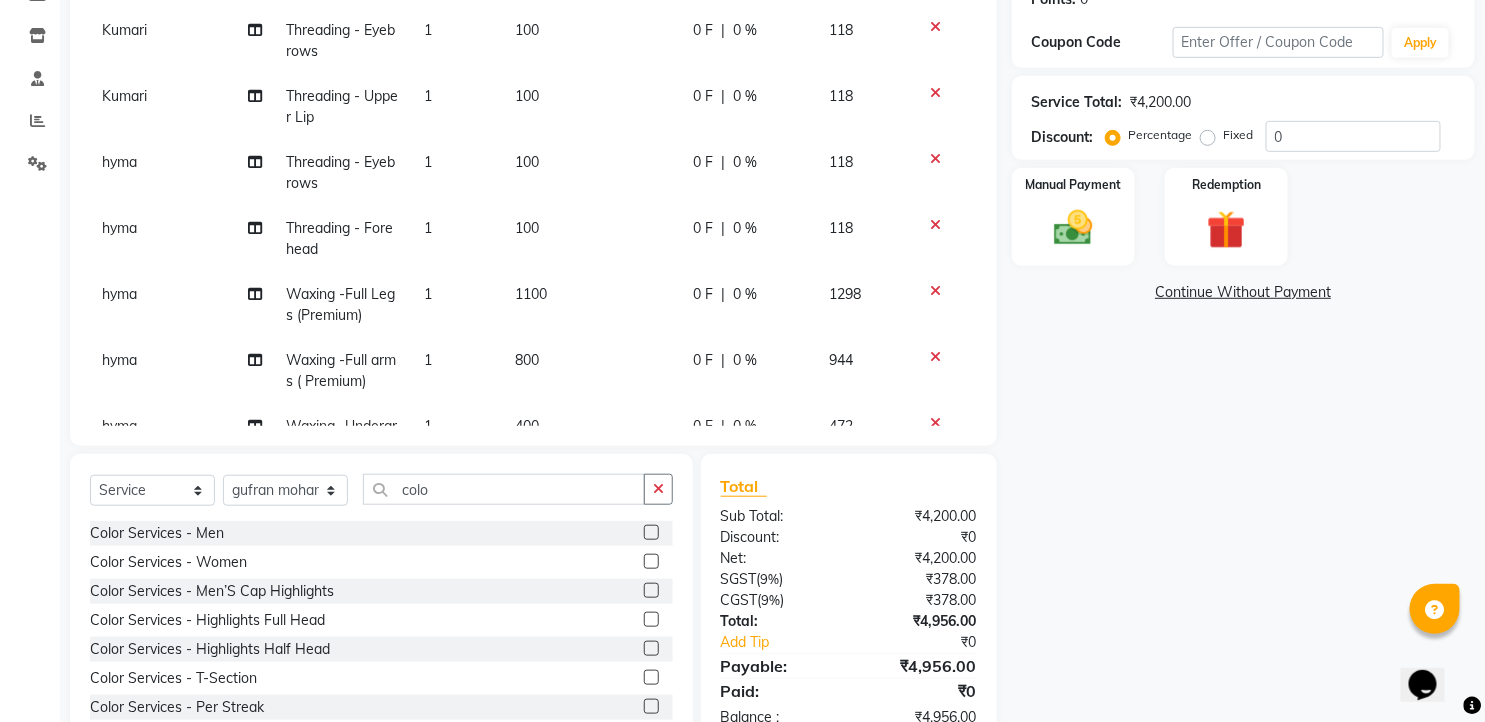 click on "Kumari Threading - Eyebrows 1 100 0 F | 0 % 118 Kumari Threading - Upper Lip 1 100 0 F | 0 % 118 hyma Threading - Eyebrows 1 100 0 F | 0 % 118 hyma Threading - Forehead 1 100 0 F | 0 % 118 hyma Waxing -Full Legs (Premium) 1 1100 0 F | 0 % 1298 hyma Waxing -Full arms ( Premium) 1 800 0 F | 0 % 944 hyma Waxing -Underarms (Premium) 1 400 0 F | 0 % 472 gufran mohammad Color Services - Women 1 1500 0 F | 0 % 1770" 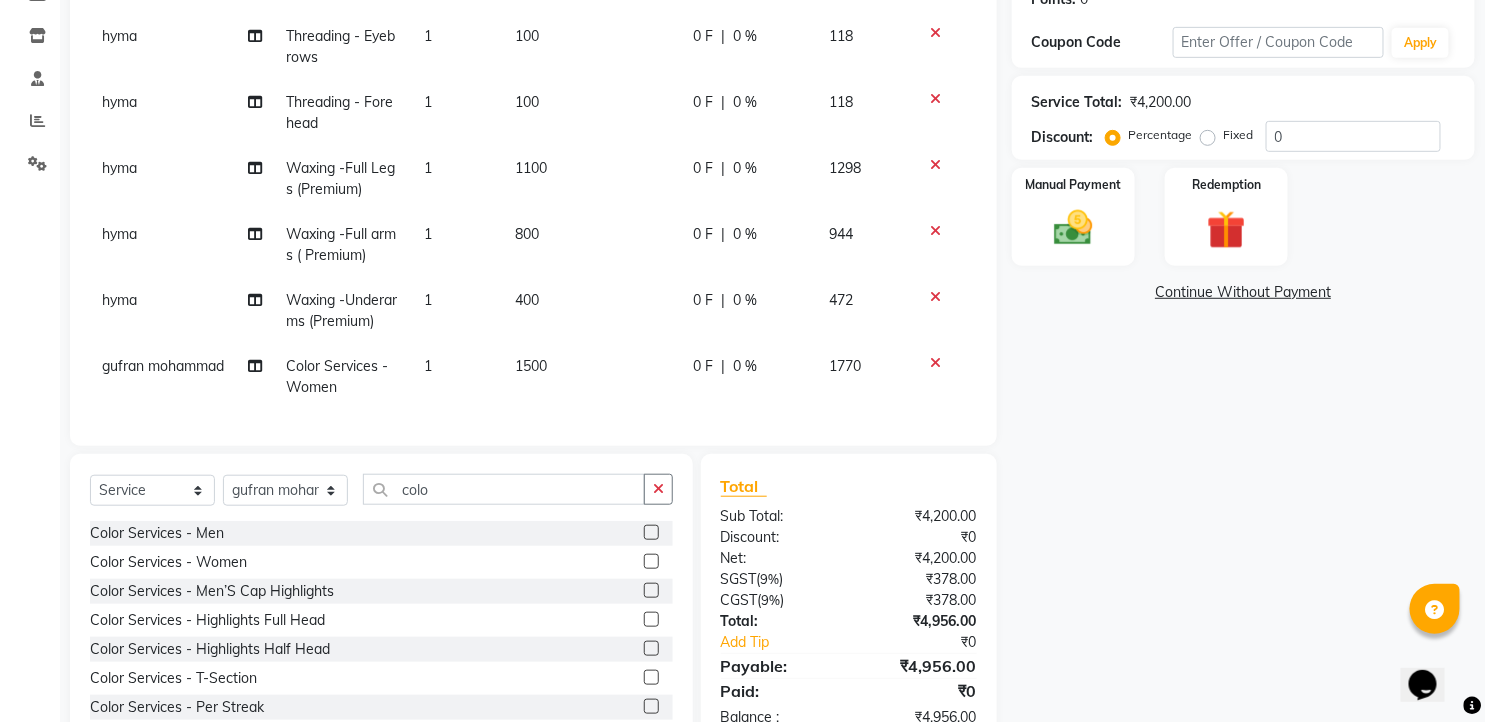 scroll, scrollTop: 142, scrollLeft: 0, axis: vertical 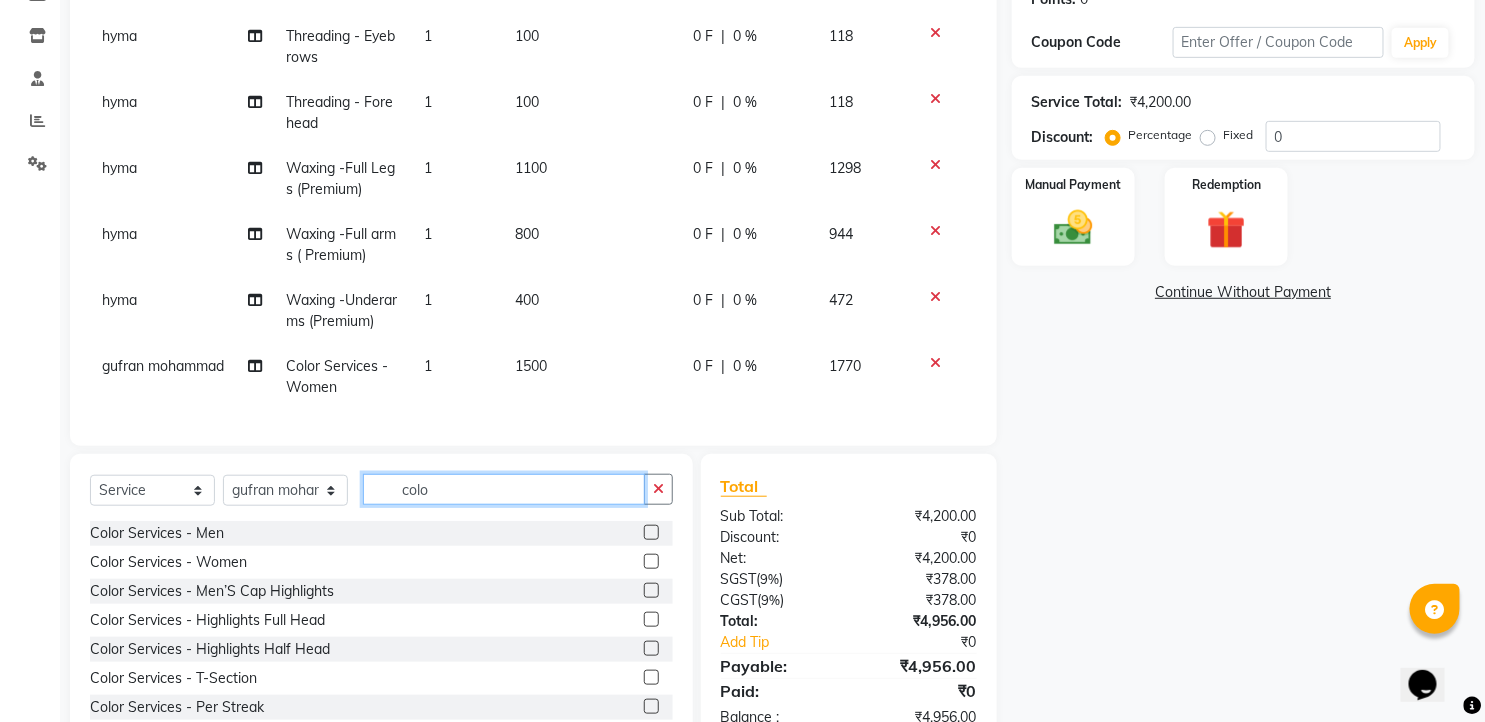 drag, startPoint x: 447, startPoint y: 492, endPoint x: 348, endPoint y: 492, distance: 99 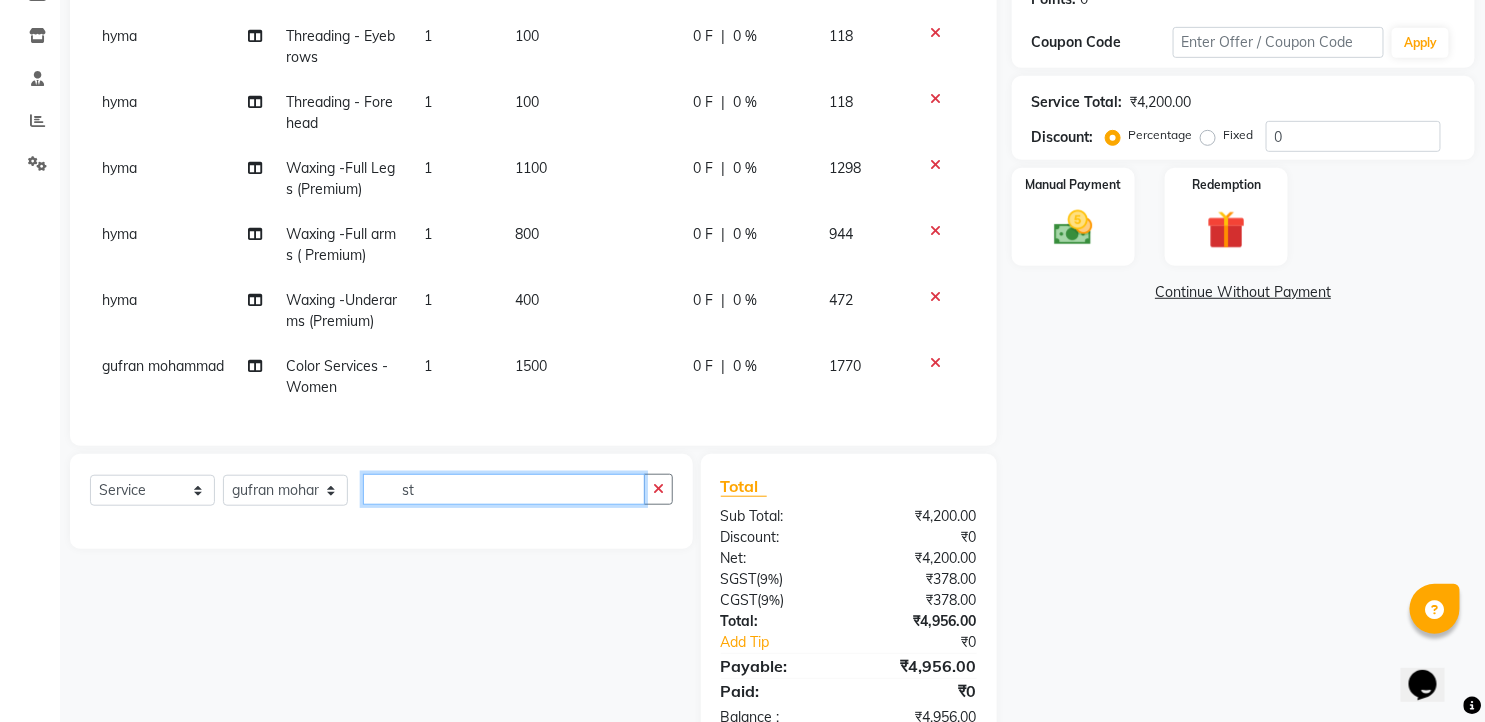 type on "s" 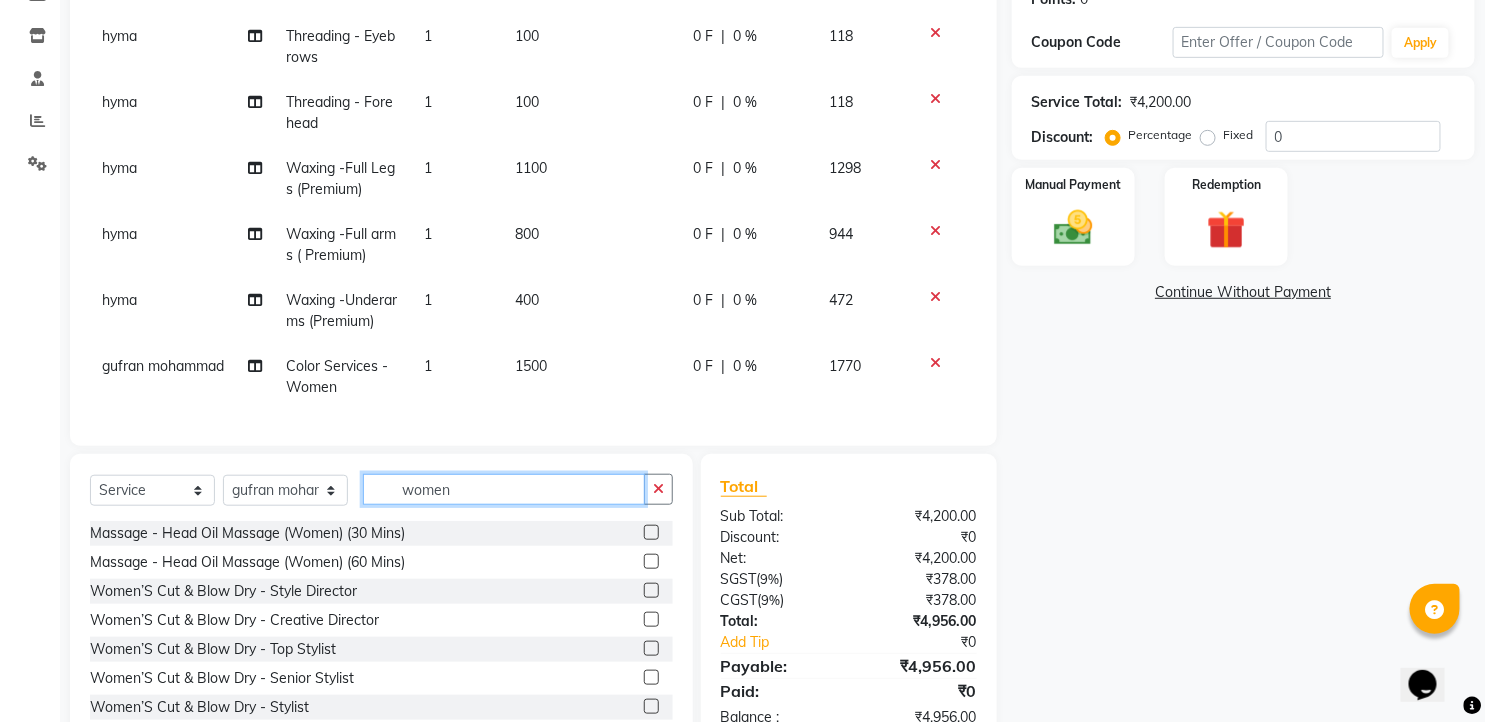 click on "women" 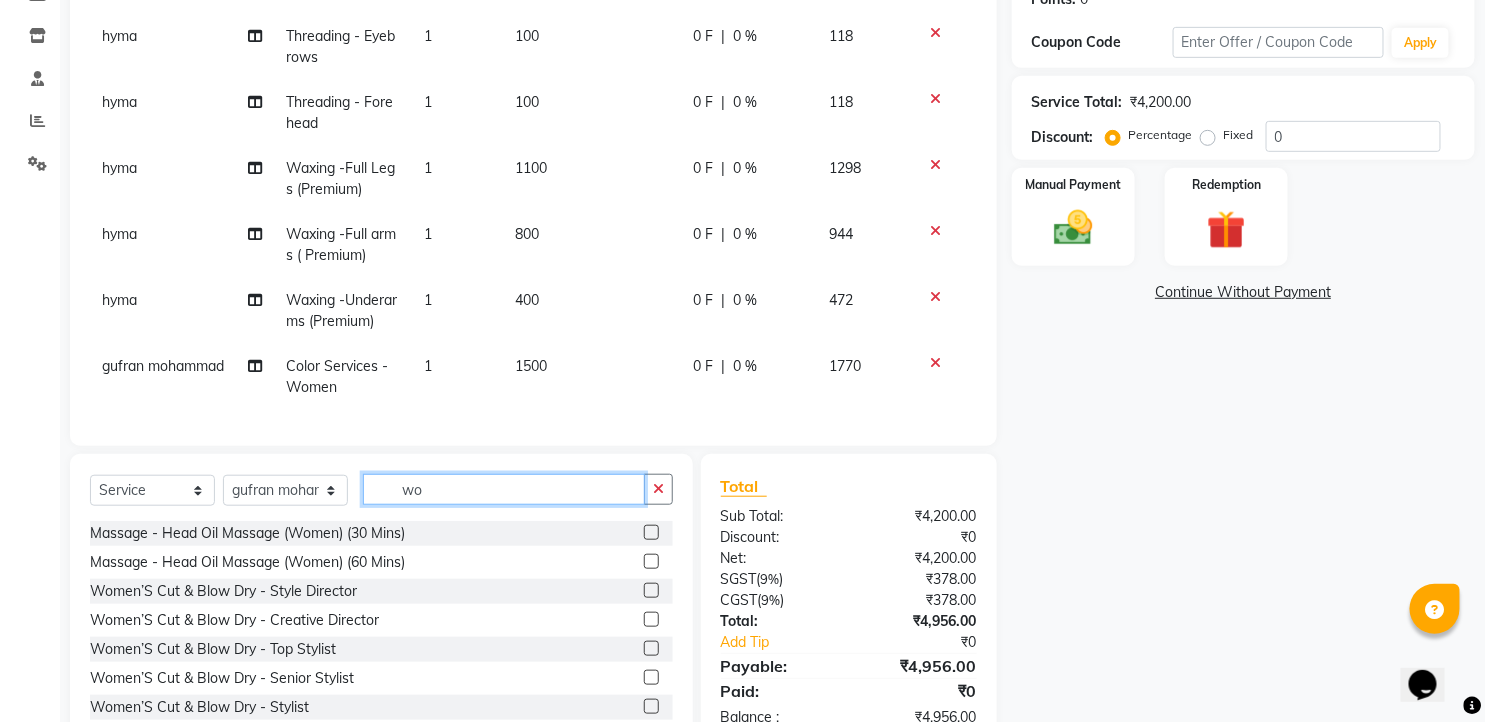 type on "w" 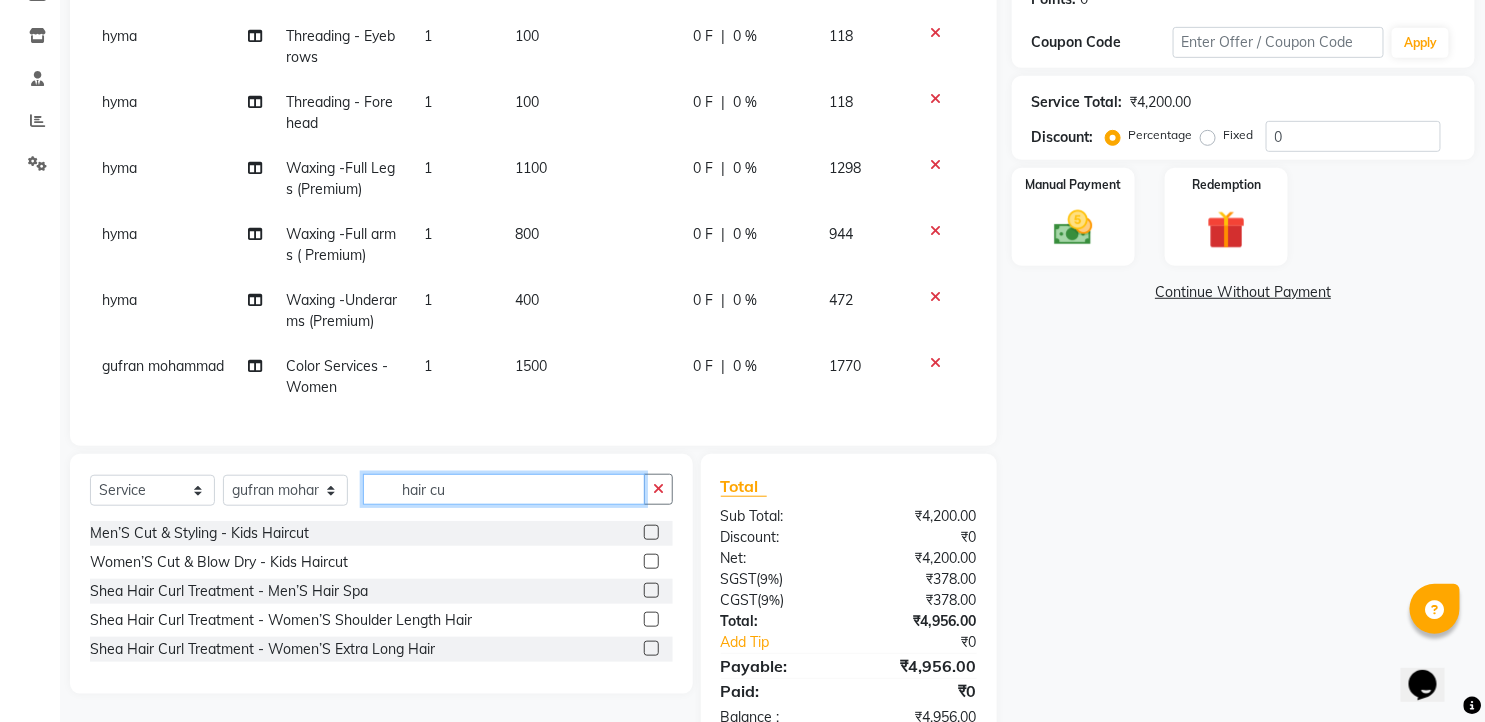 drag, startPoint x: 466, startPoint y: 492, endPoint x: 361, endPoint y: 495, distance: 105.04285 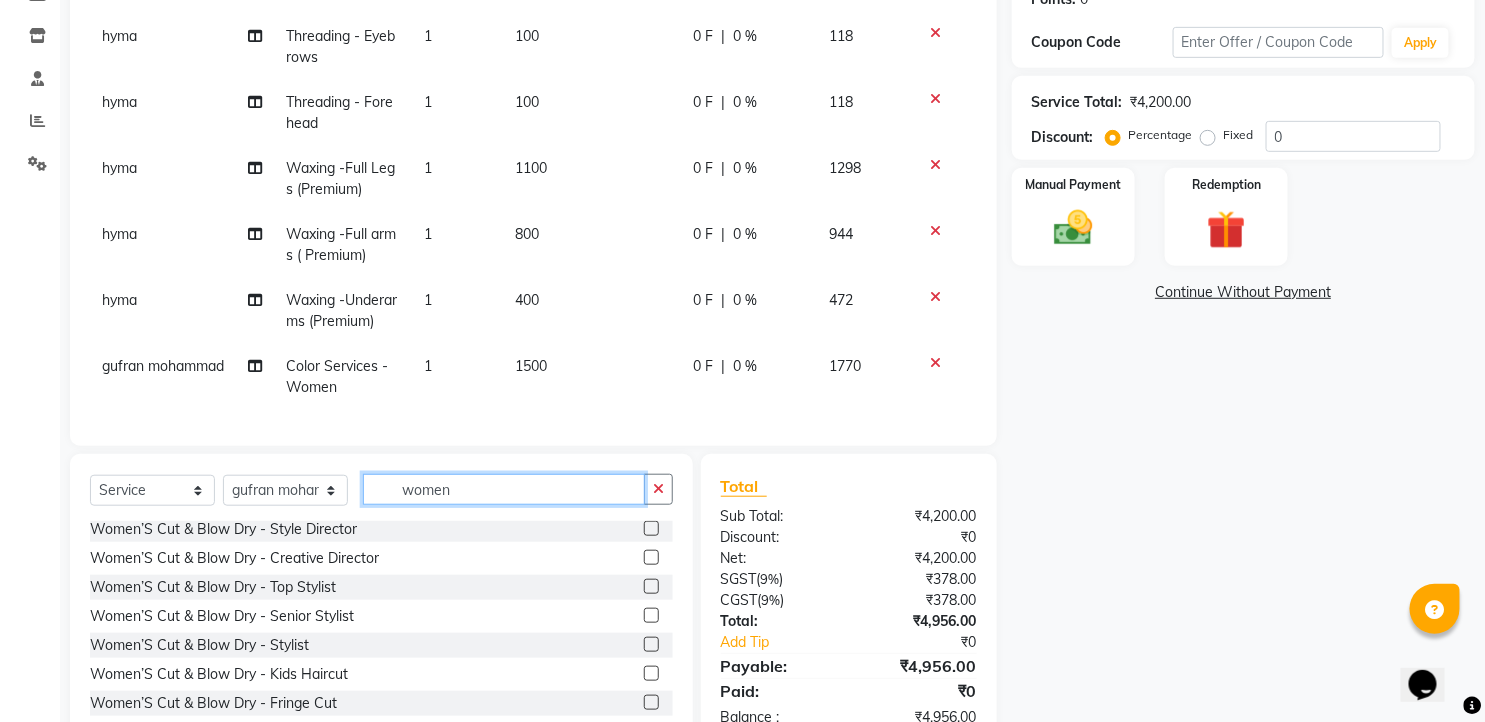 scroll, scrollTop: 111, scrollLeft: 0, axis: vertical 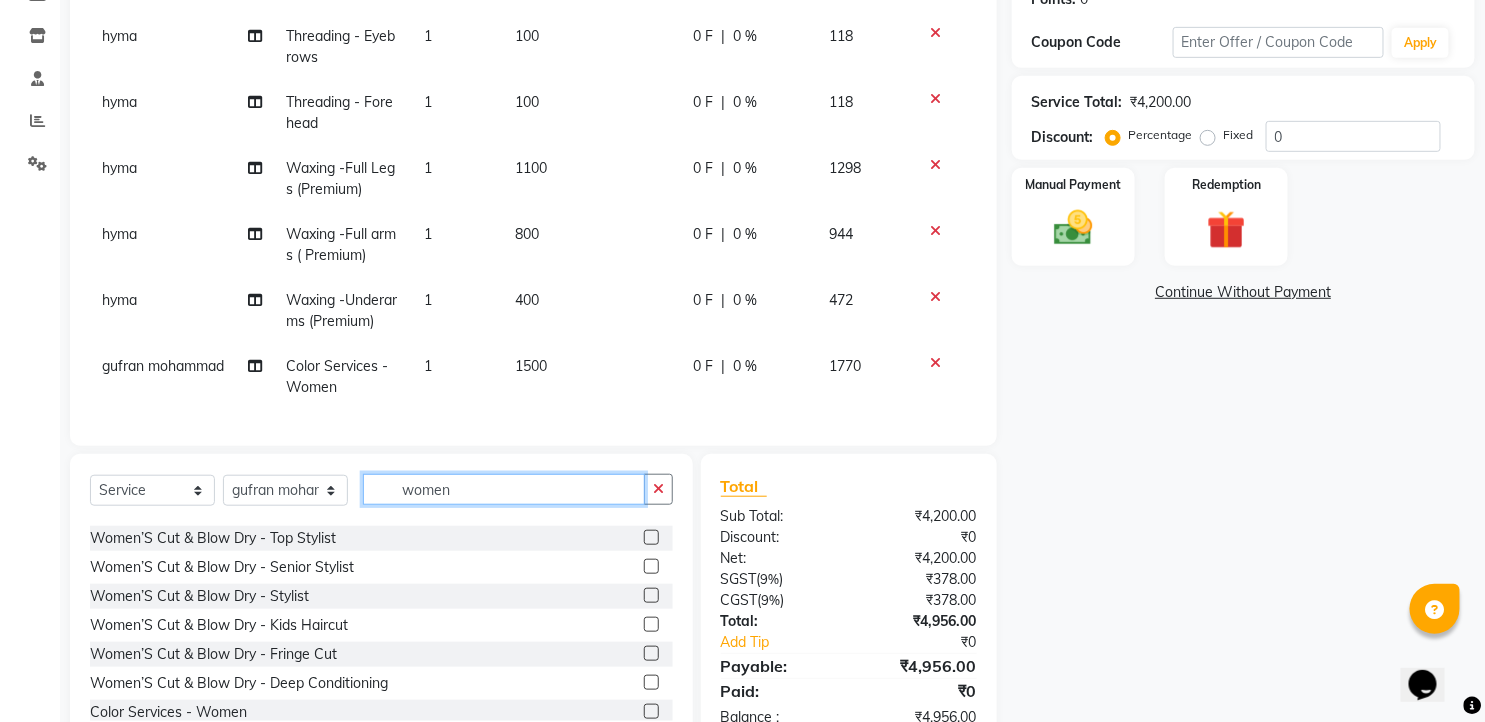 type on "women" 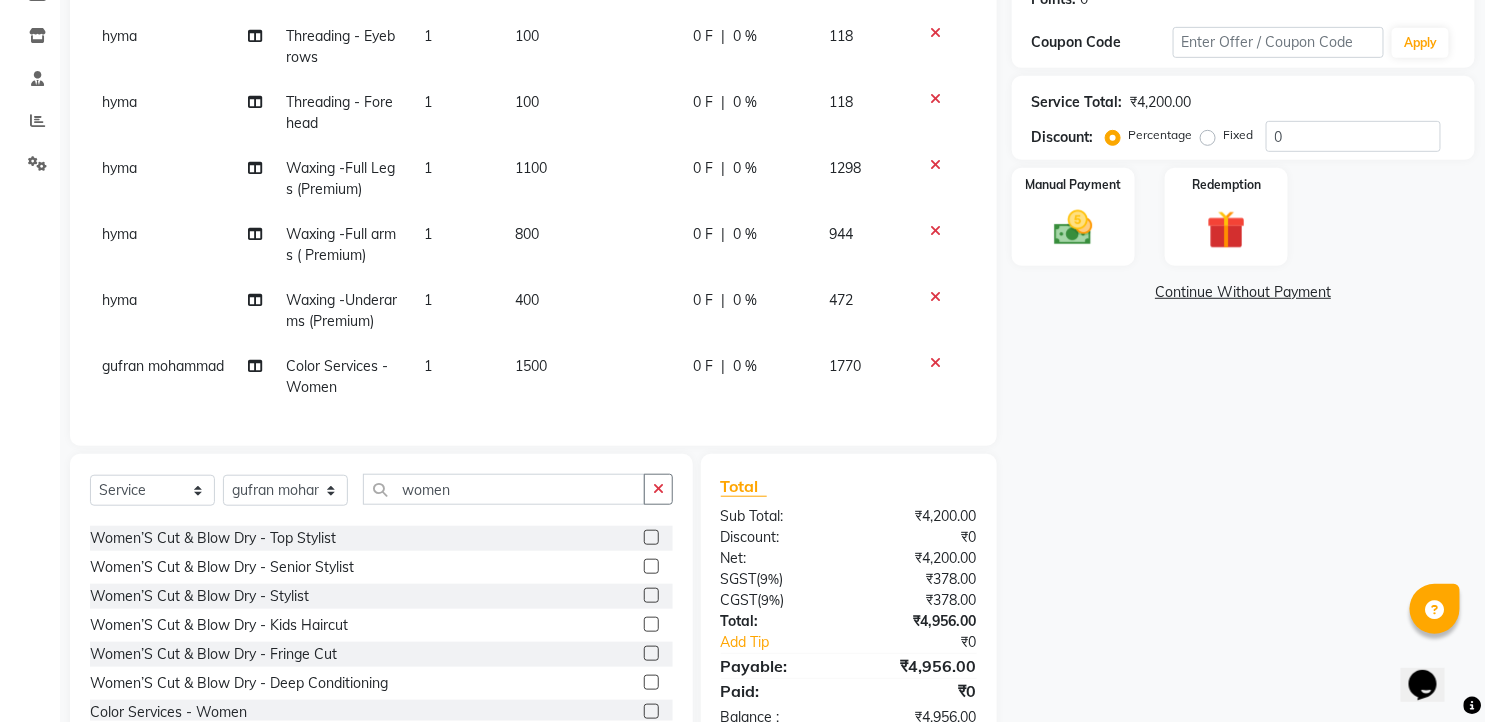 click 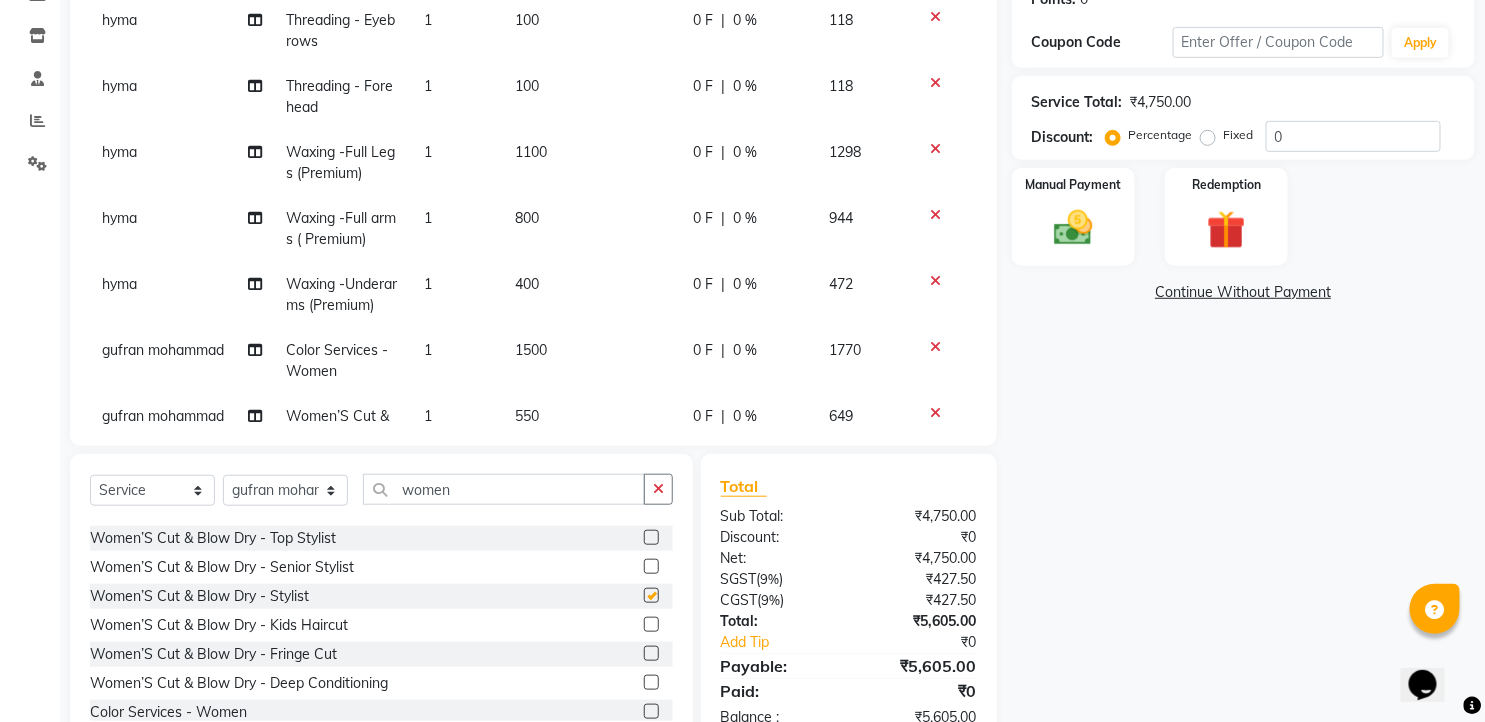 checkbox on "false" 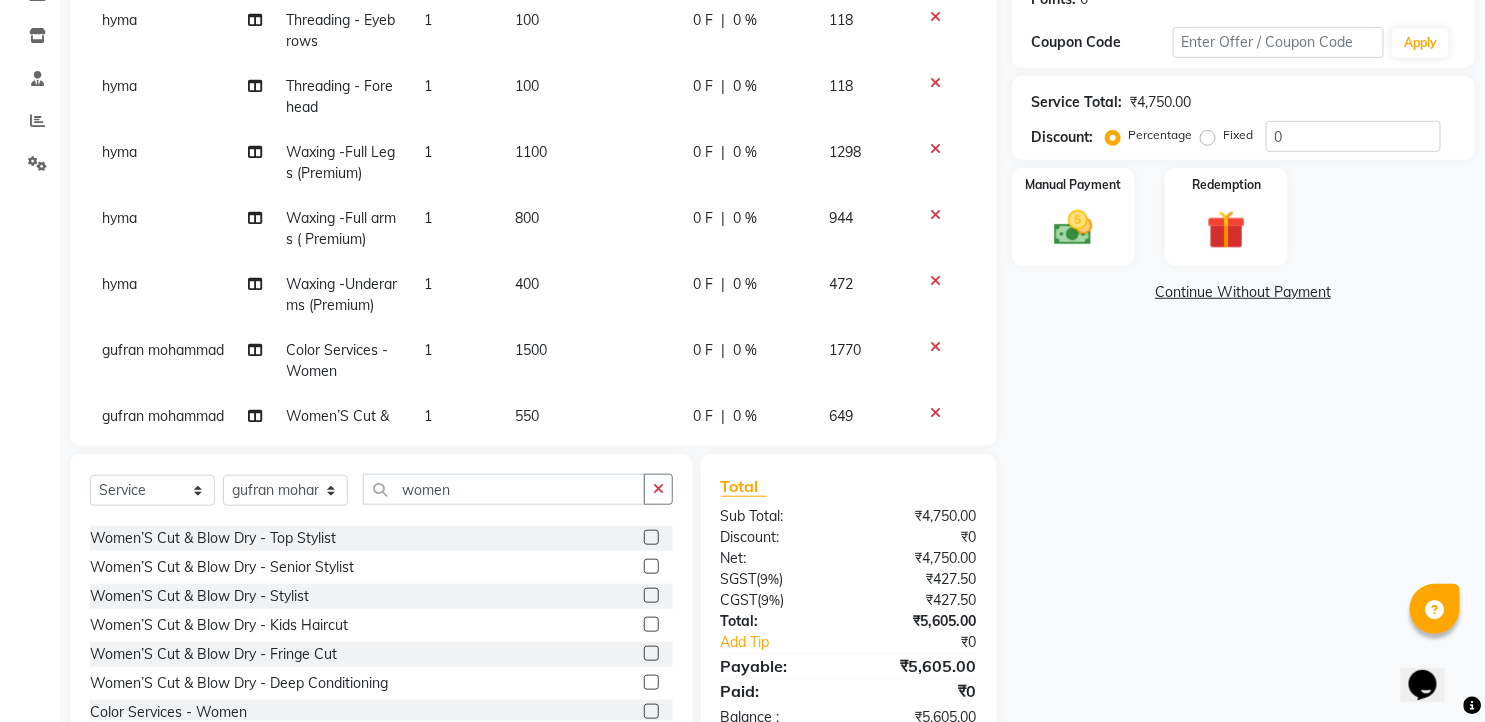 click on "Client +91 9502084095 Date 02-08-2025 Invoice Number V/2025 V/2025-26 0990 Services Stylist Service Qty Price Disc Total Action Kumari Threading - Eyebrows 1 100 0 F | 0 % 118 Kumari Threading - Upper Lip 1 100 0 F | 0 % 118 hyma Threading - Eyebrows 1 100 0 F | 0 % 118 hyma Threading - Forehead 1 100 0 F | 0 % 118 hyma Waxing -Full Legs (Premium) 1 1100 0 F | 0 % 1298 hyma Waxing -Full arms ( Premium) 1 800 0 F | 0 % 944 hyma Waxing -Underarms (Premium) 1 400 0 F | 0 % 472 gufran mohammad Color Services - Women 1 1500 0 F | 0 % 1770 gufran mohammad Women’S Cut & Blow Dry - Stylist 1 550 0 F | 0 % 649" 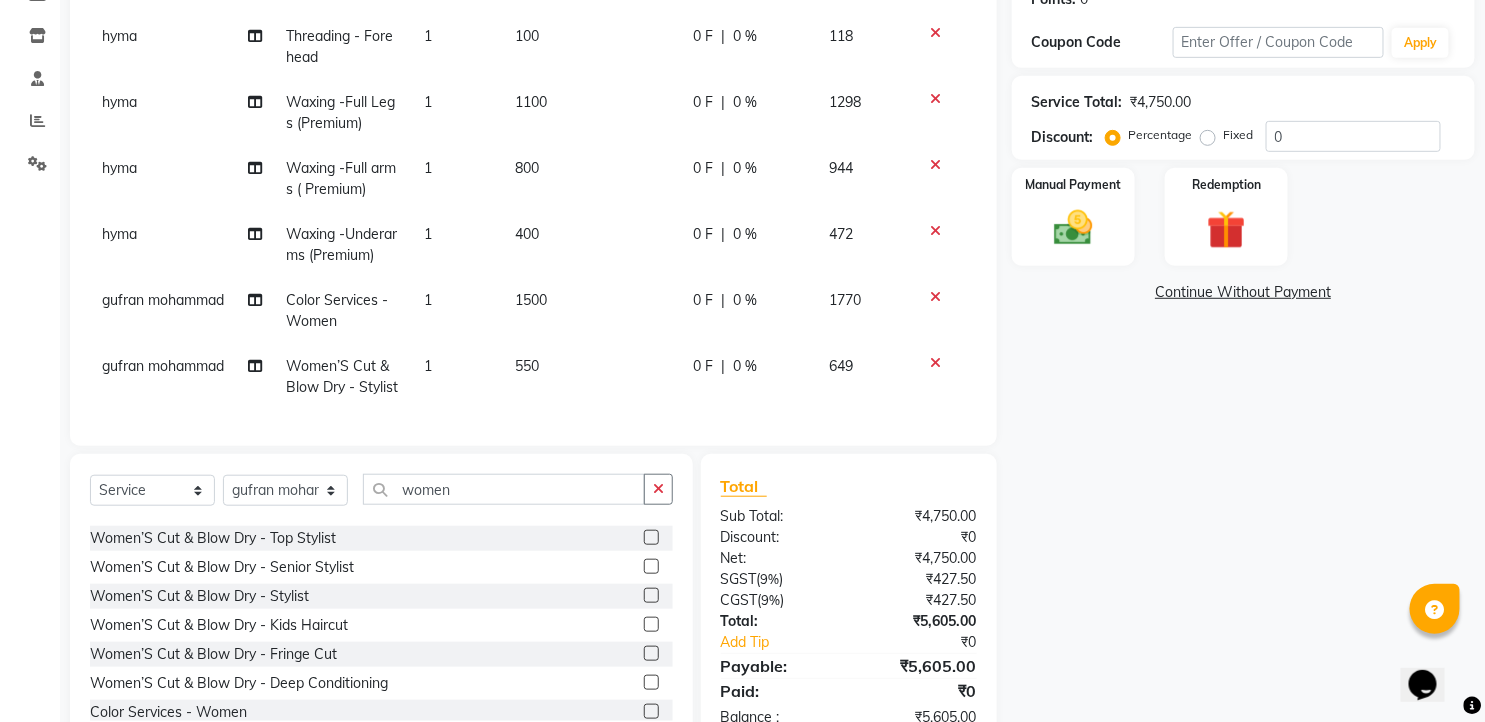 scroll, scrollTop: 228, scrollLeft: 0, axis: vertical 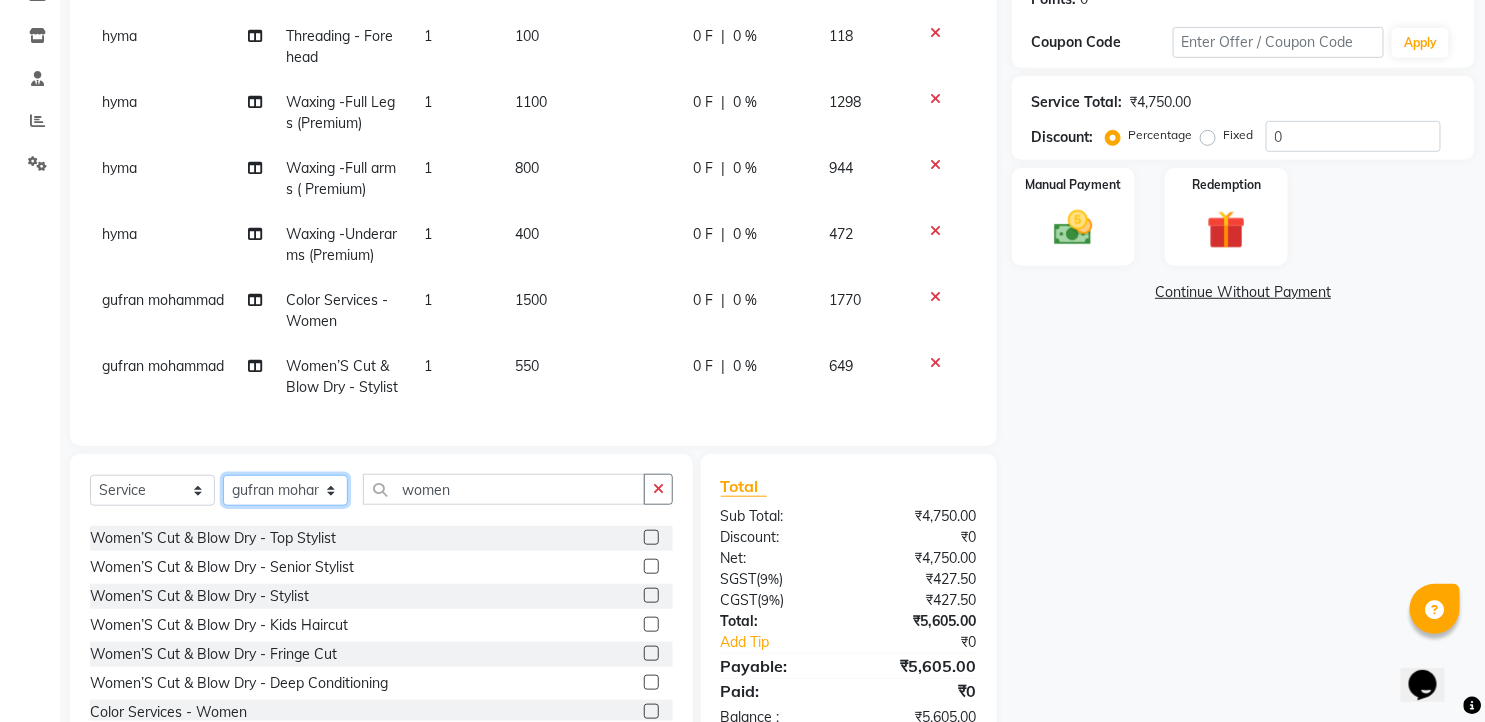 click on "Select Stylist faizz gufran mohammad hyma Kumari lalitha sree Manager Riya roy sahik" 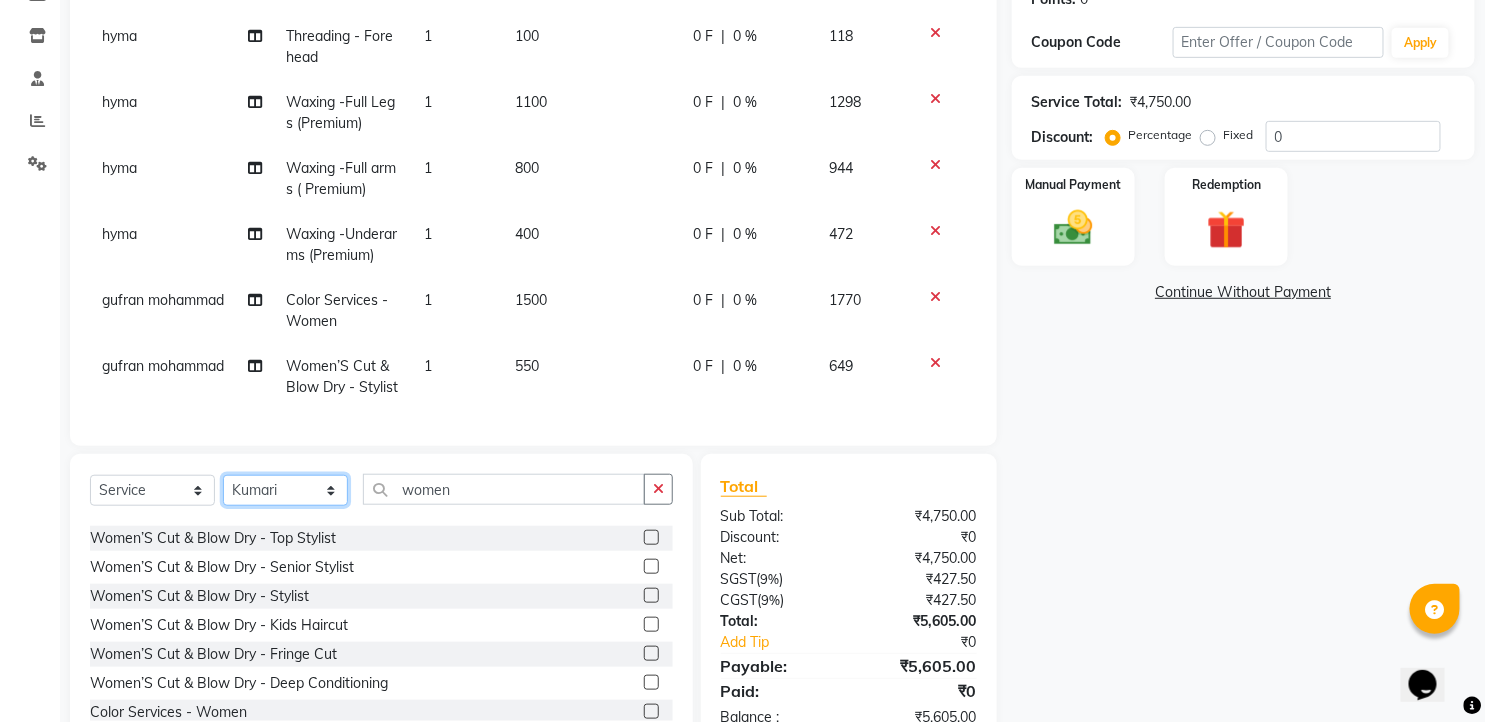 click on "Select Stylist faizz gufran mohammad hyma Kumari lalitha sree Manager Riya roy sahik" 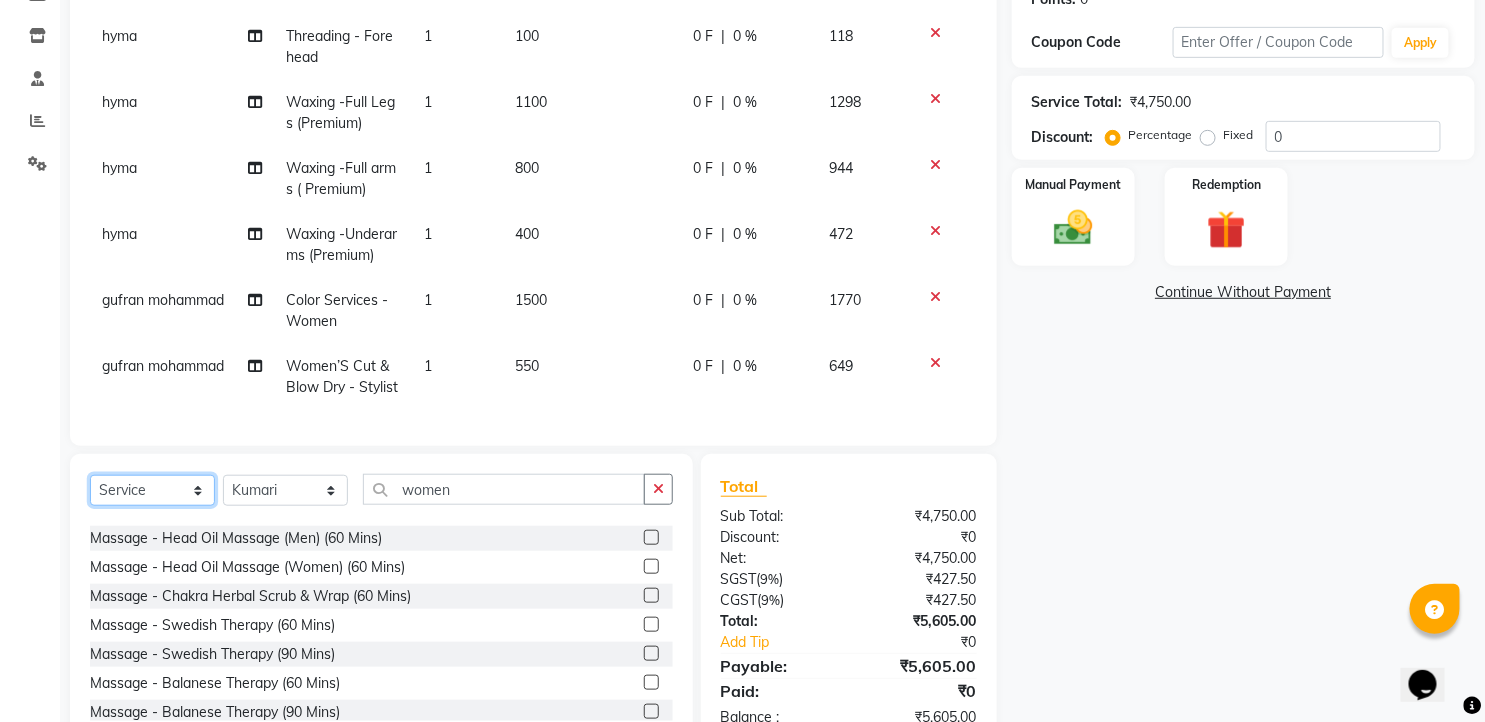 click on "Select  Service  Product  Membership  Package Voucher Prepaid Gift Card" 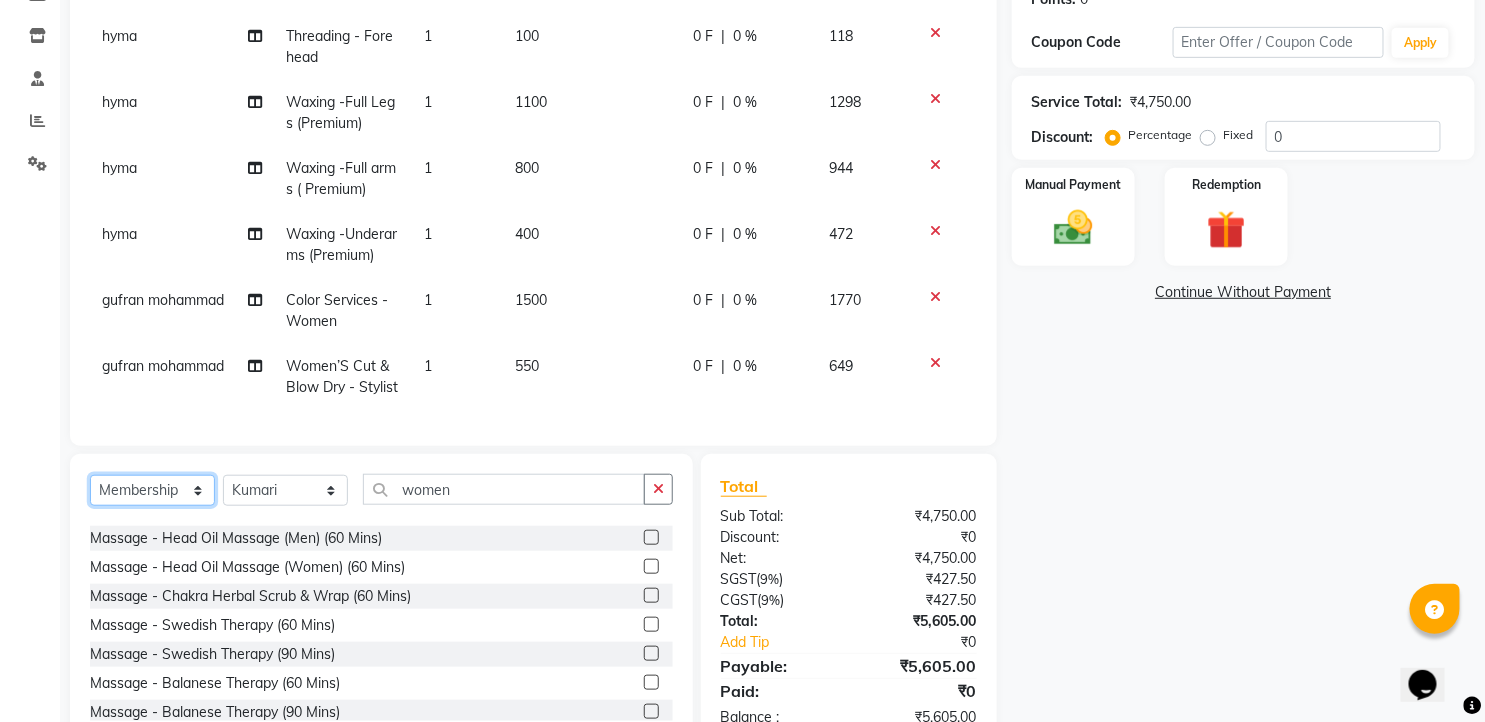 click on "Select  Service  Product  Membership  Package Voucher Prepaid Gift Card" 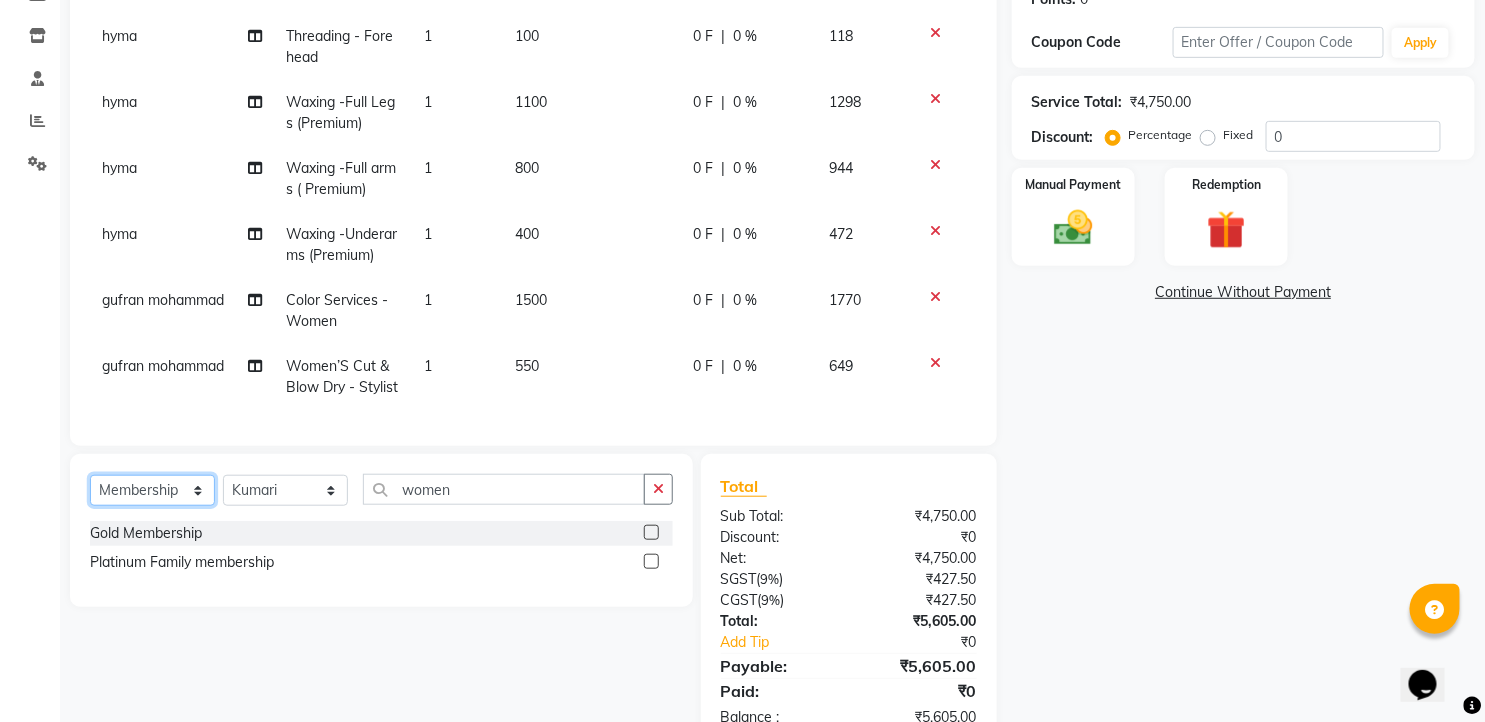 scroll, scrollTop: 0, scrollLeft: 0, axis: both 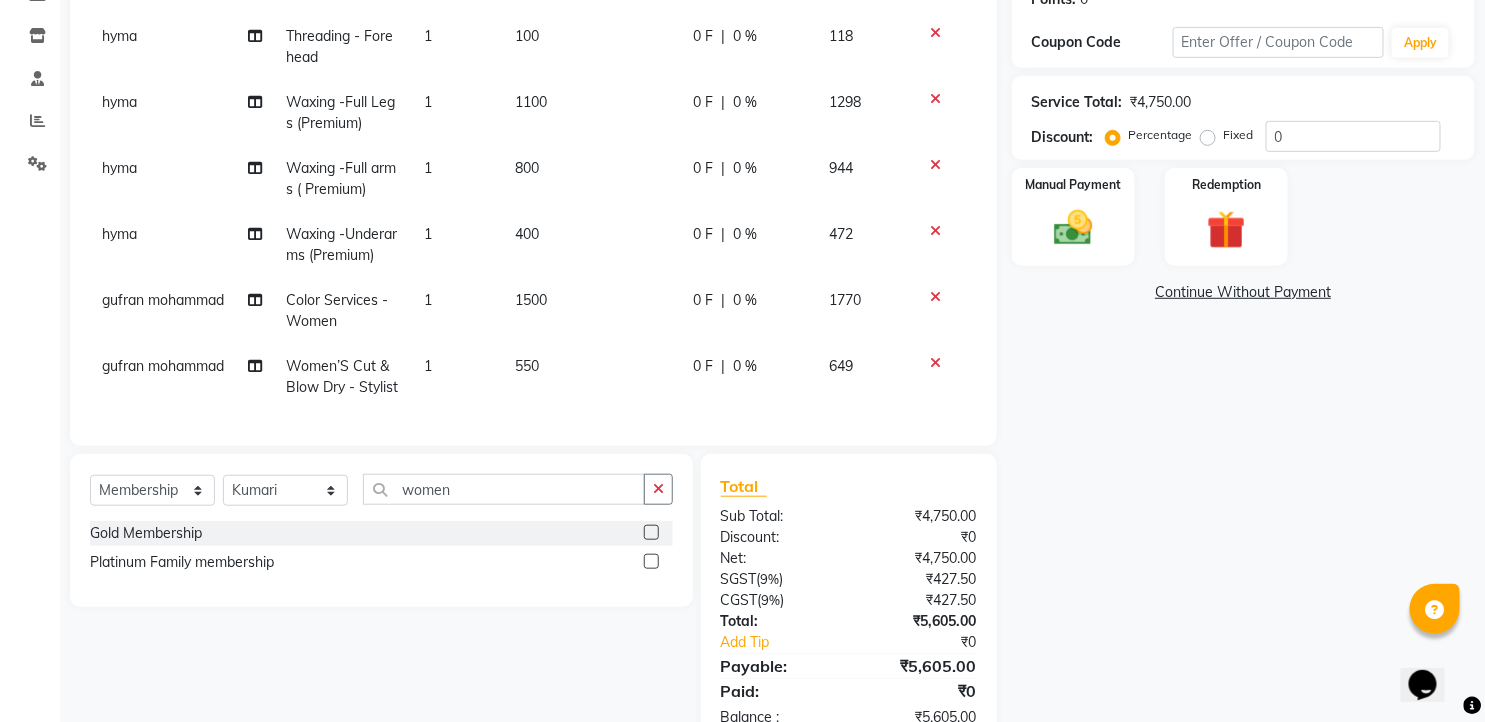 click 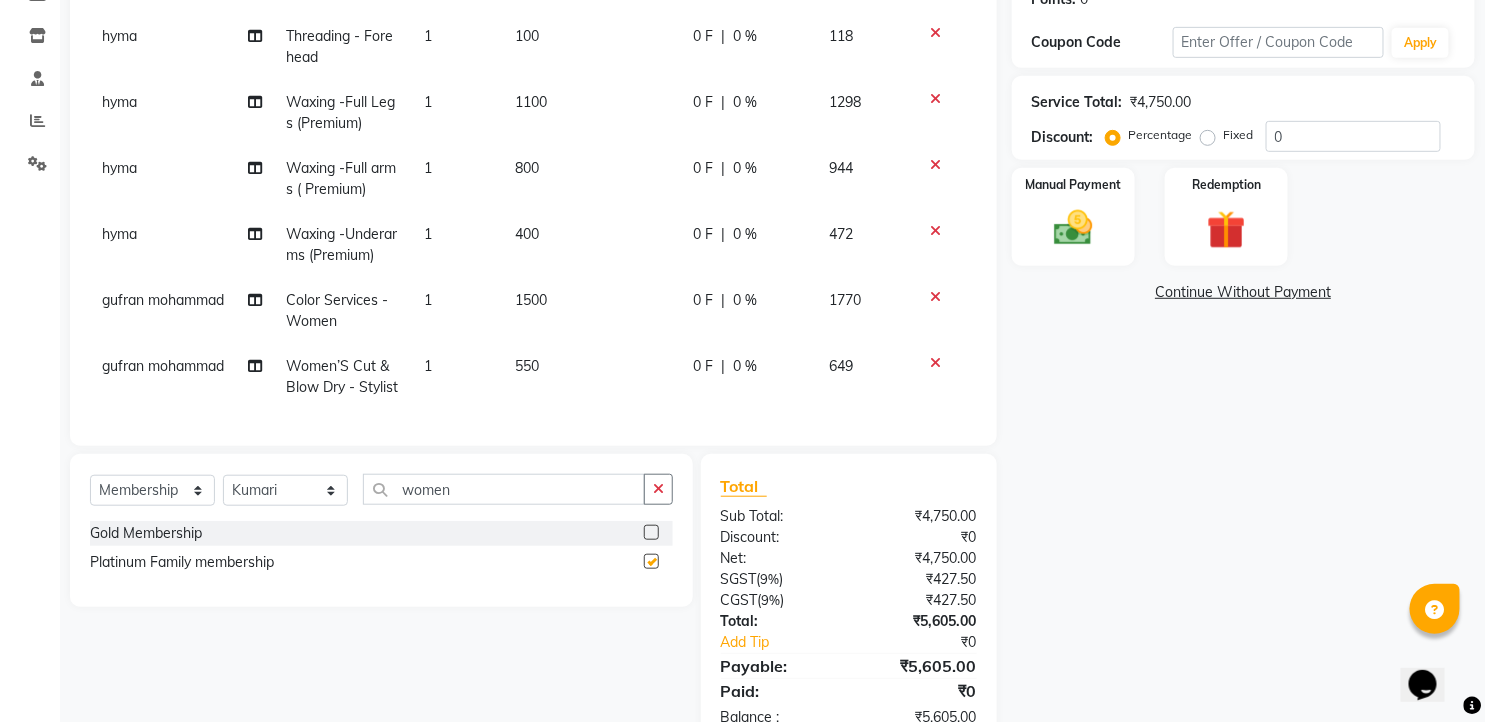 select on "select" 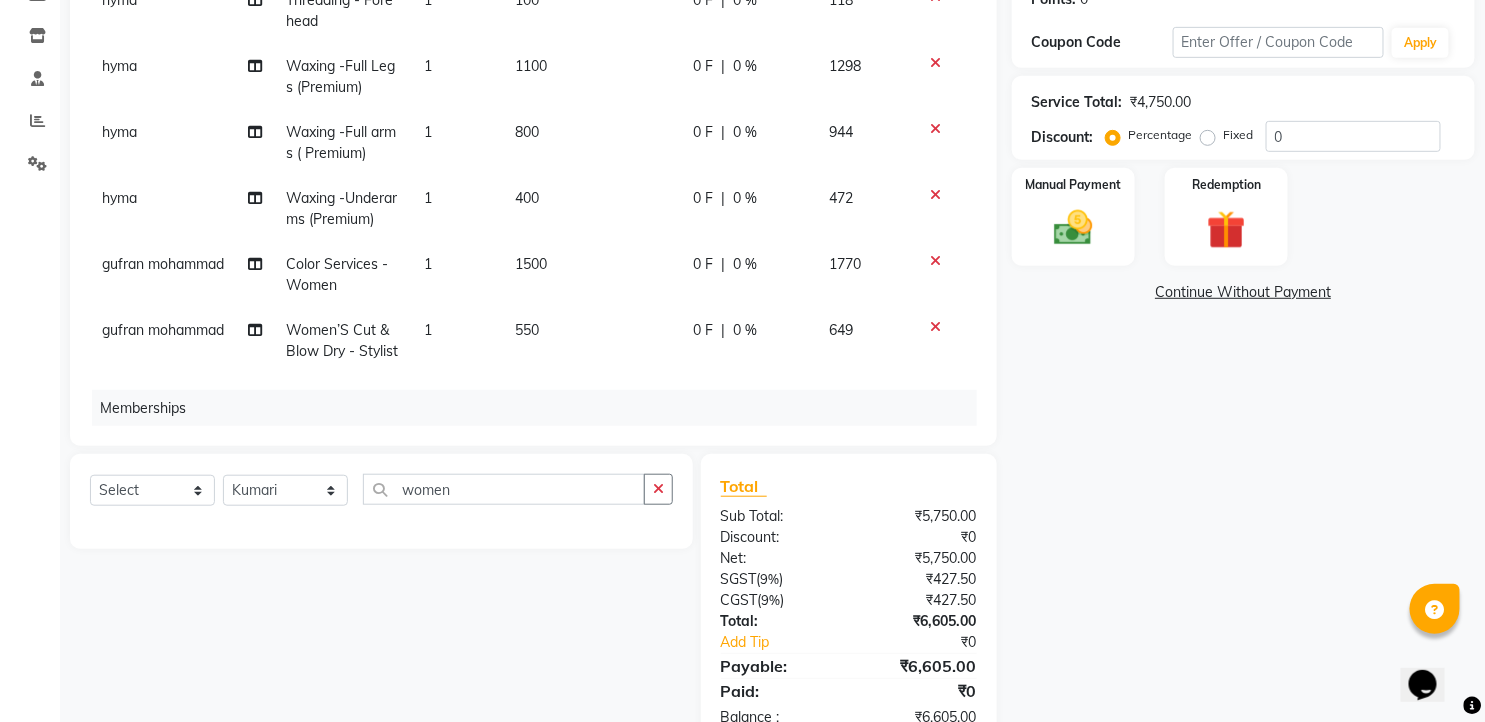 scroll, scrollTop: 393, scrollLeft: 0, axis: vertical 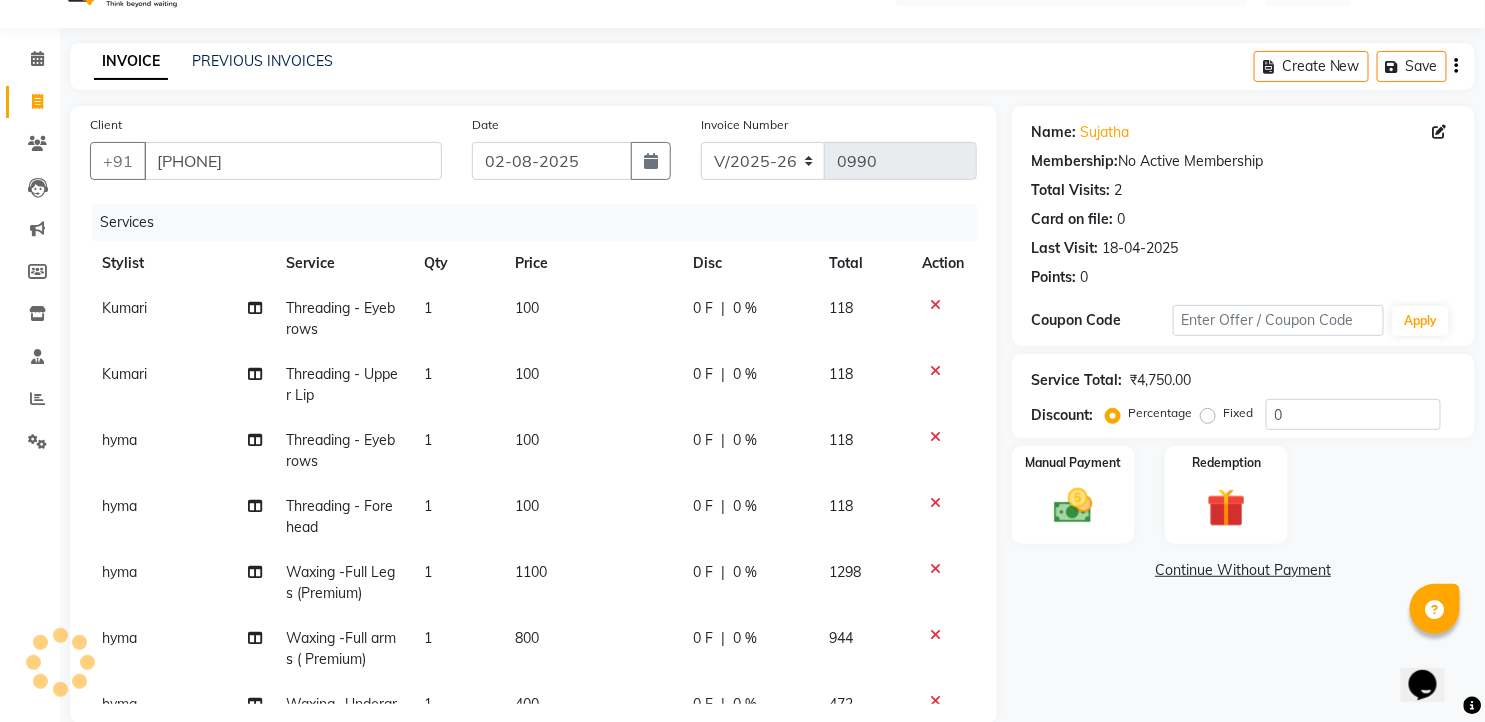 click on "0 %" 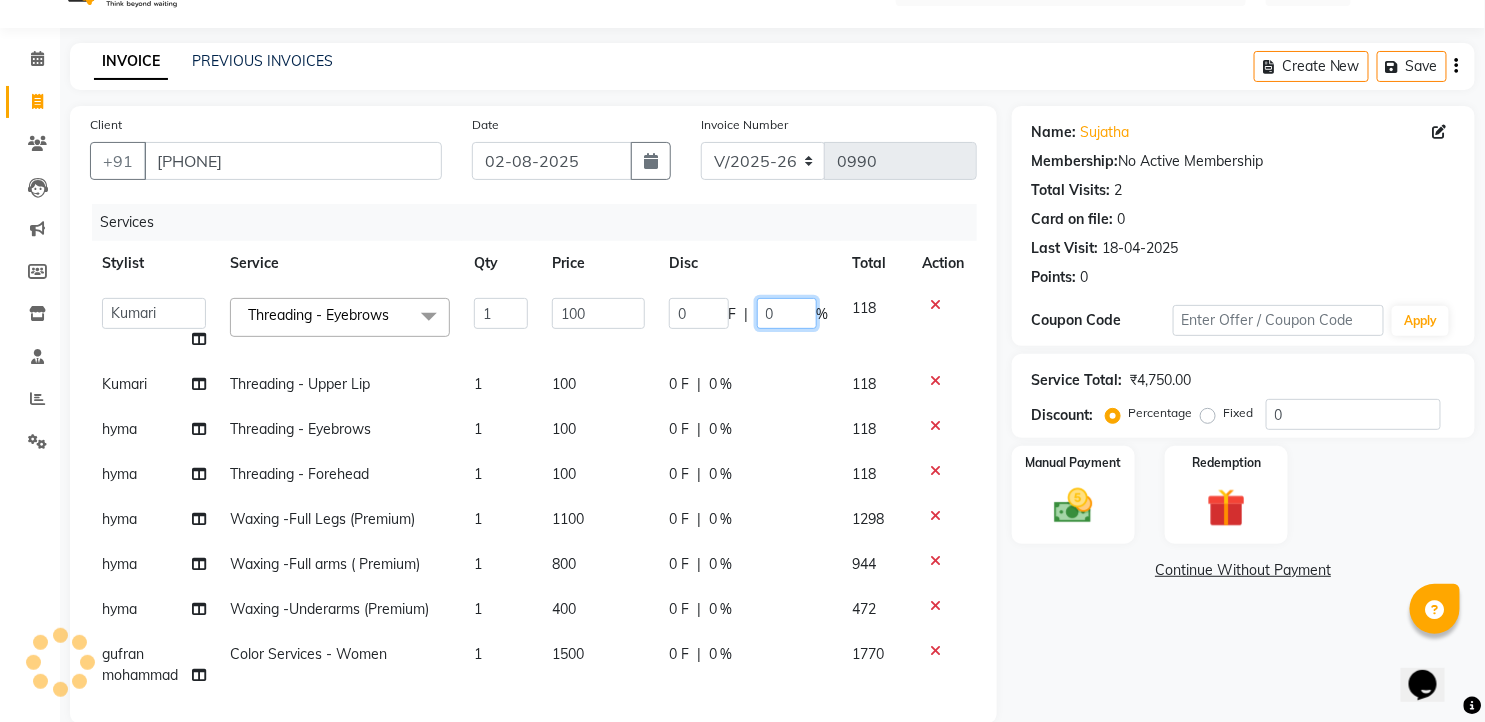 drag, startPoint x: 767, startPoint y: 312, endPoint x: 752, endPoint y: 308, distance: 15.524175 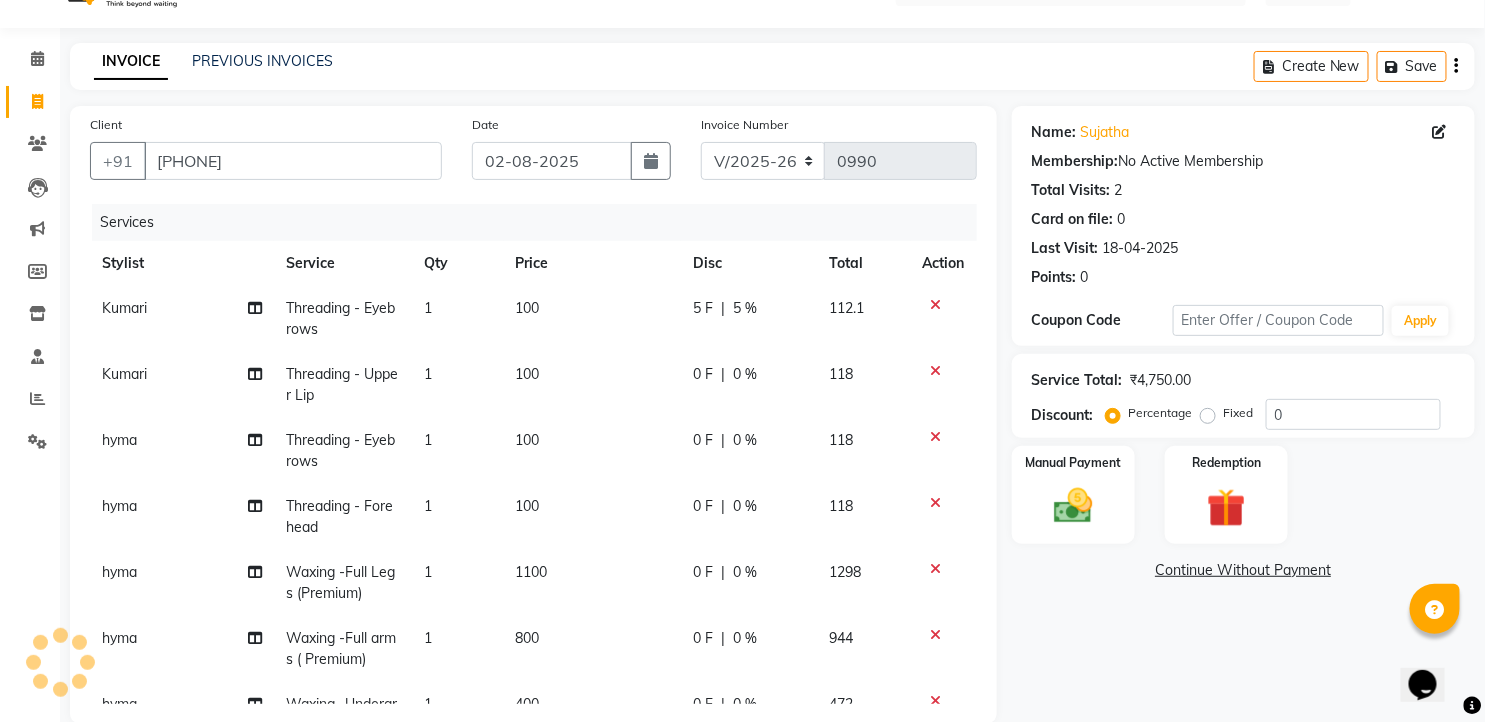click on "0 F | 0 %" 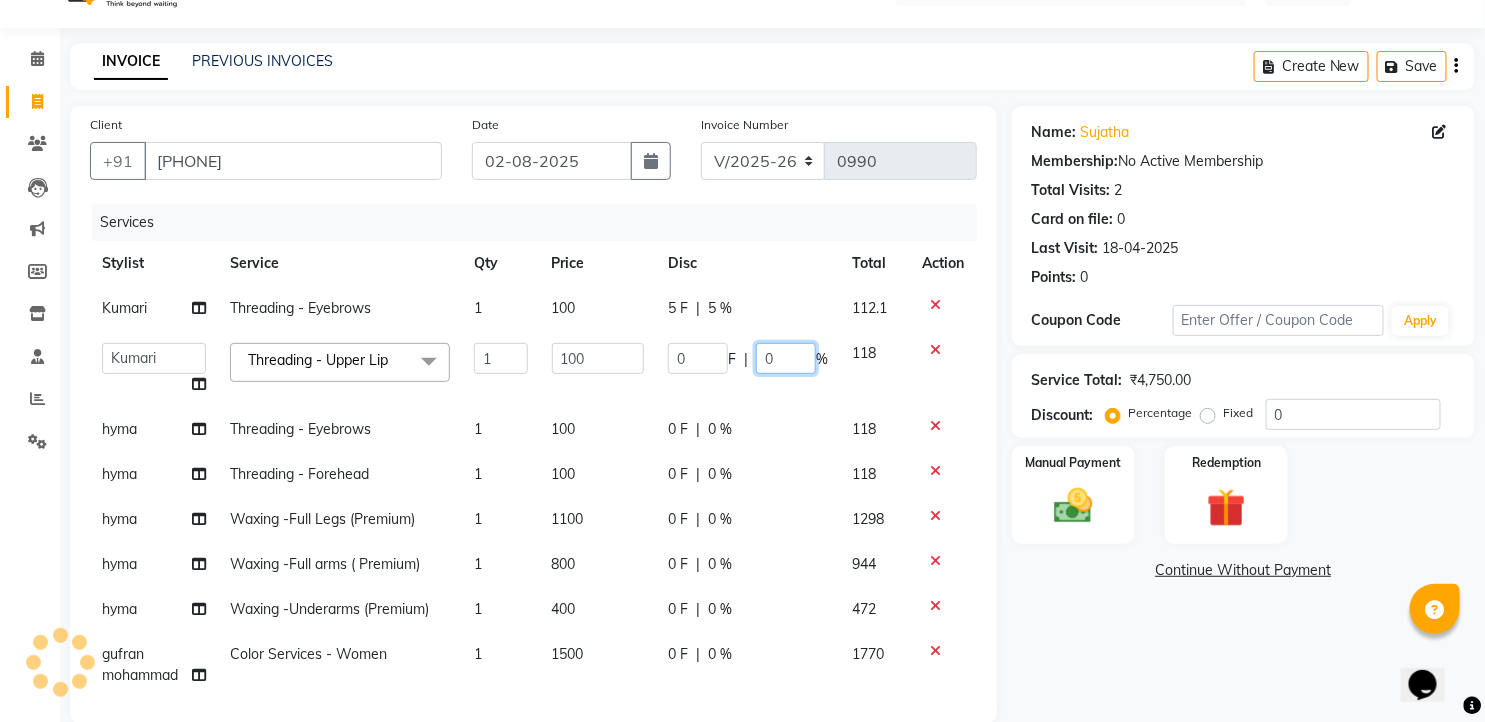 click on "0" 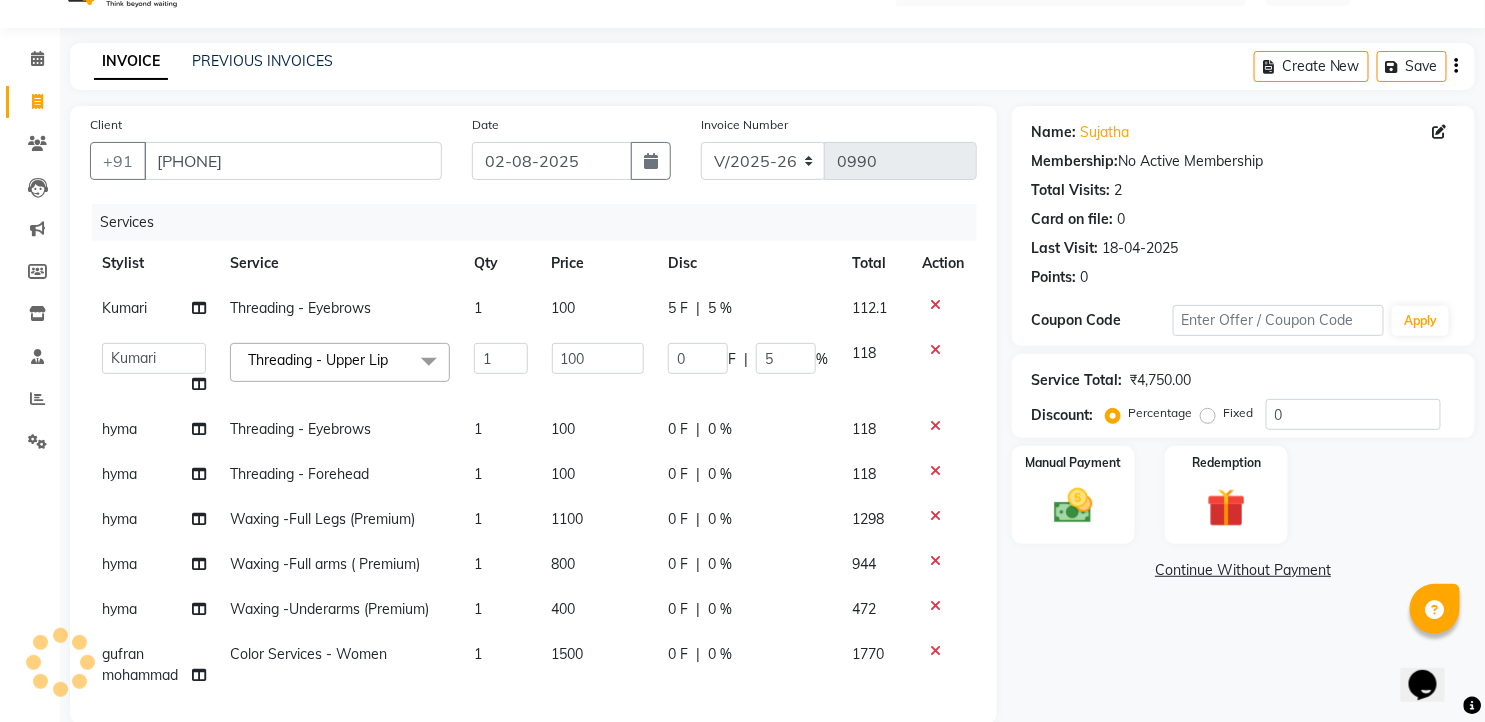 click on "0 F | 0 %" 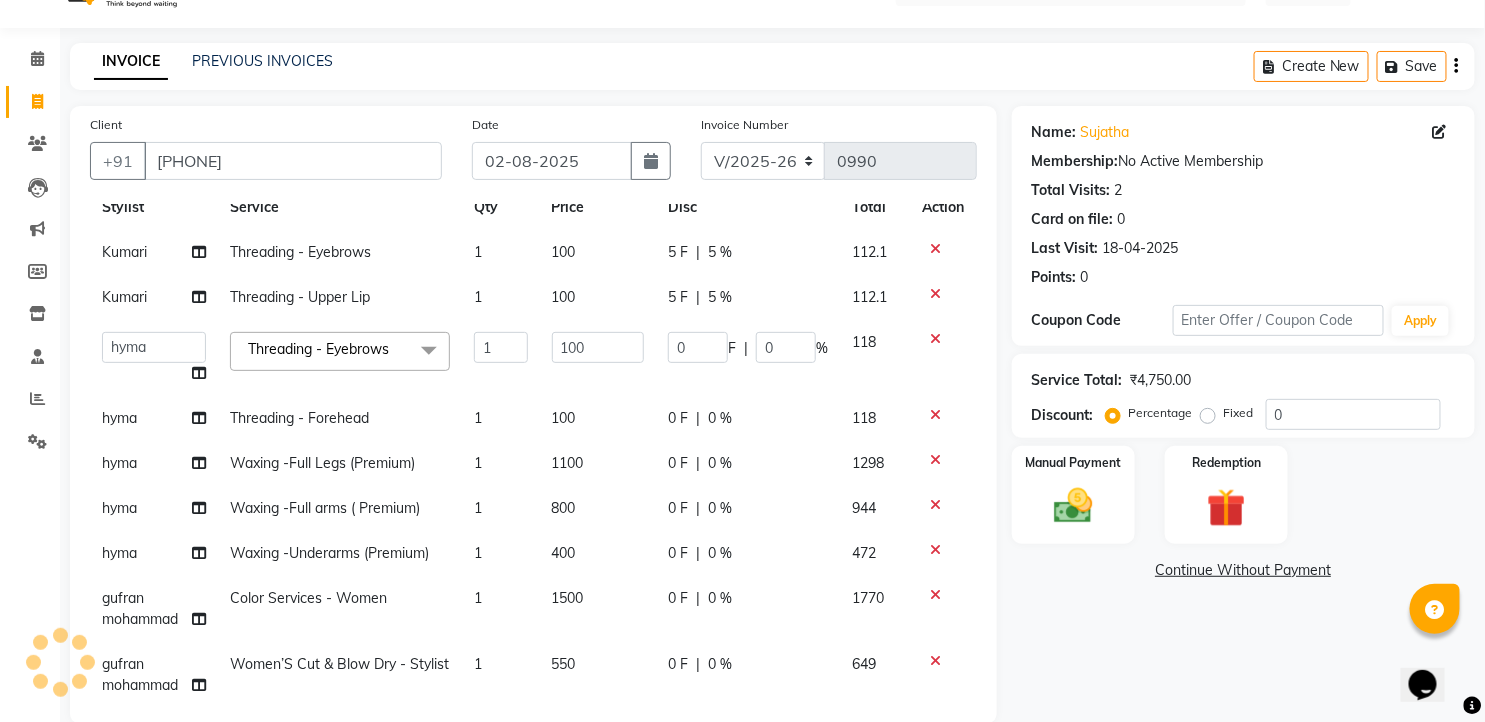 scroll, scrollTop: 111, scrollLeft: 0, axis: vertical 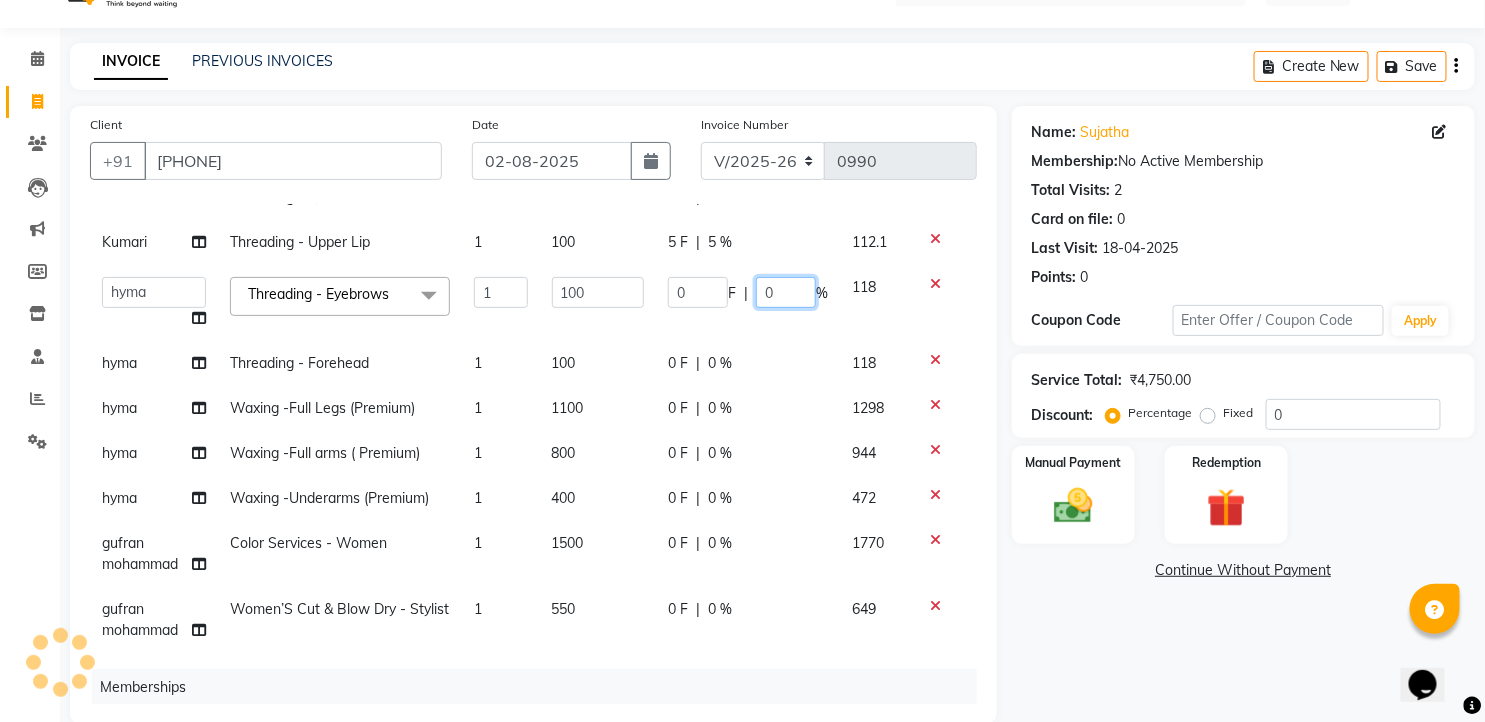 drag, startPoint x: 761, startPoint y: 284, endPoint x: 748, endPoint y: 287, distance: 13.341664 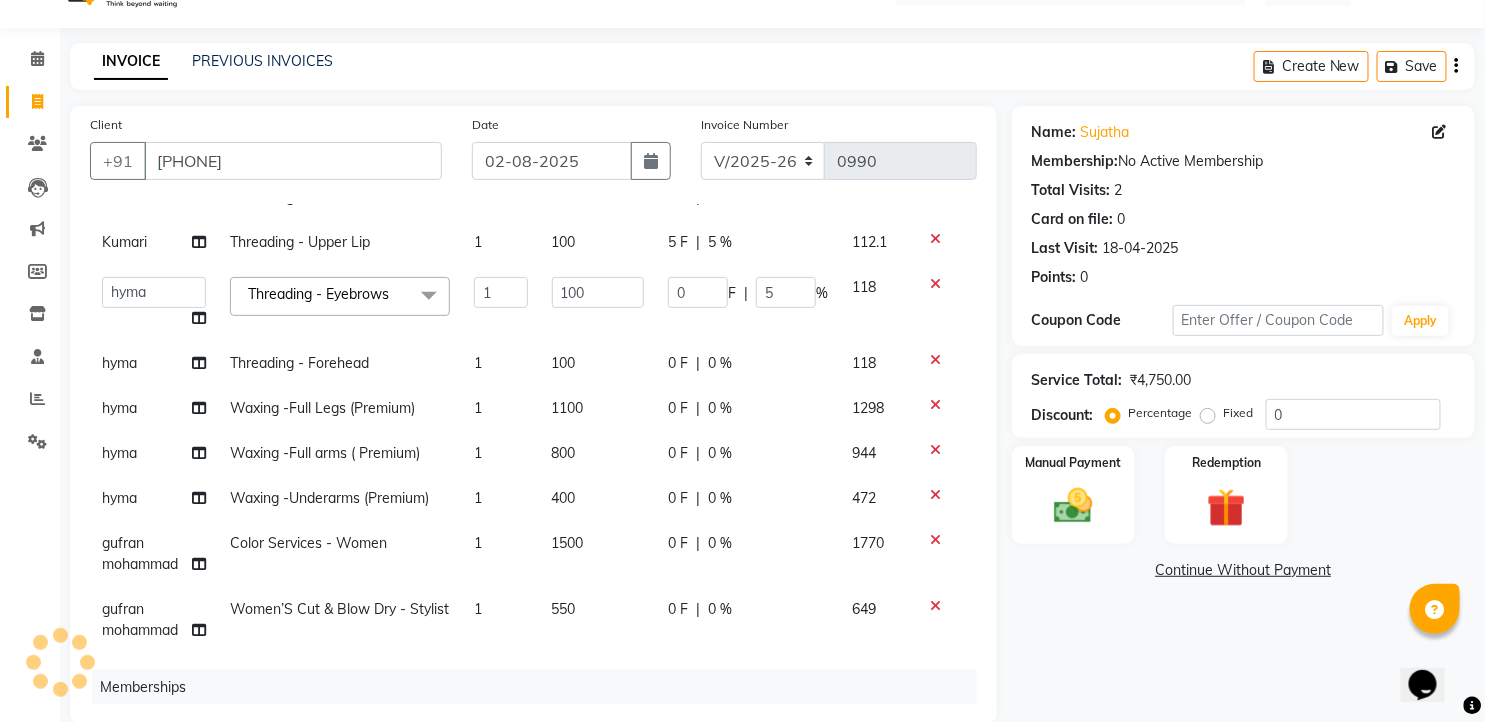 click on "0 F | 0 %" 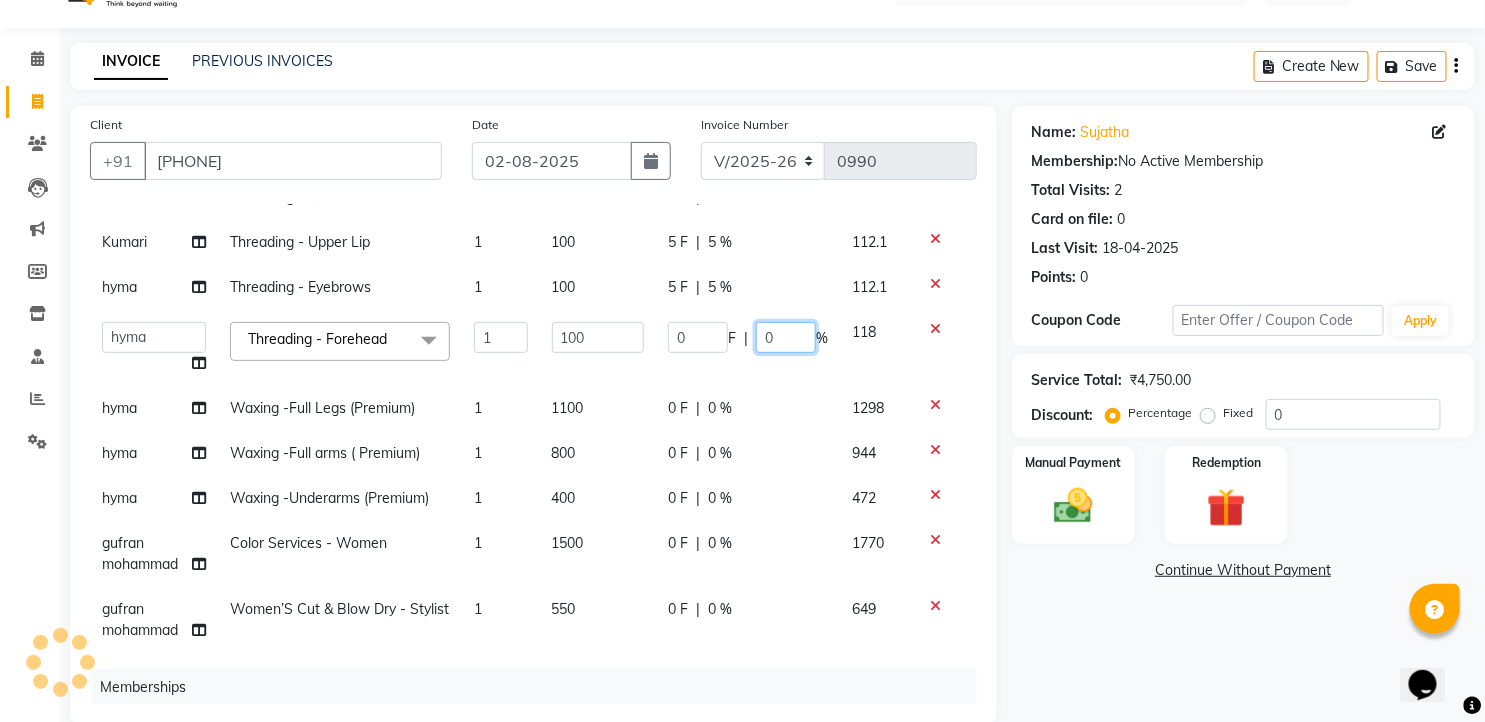 drag, startPoint x: 761, startPoint y: 336, endPoint x: 737, endPoint y: 336, distance: 24 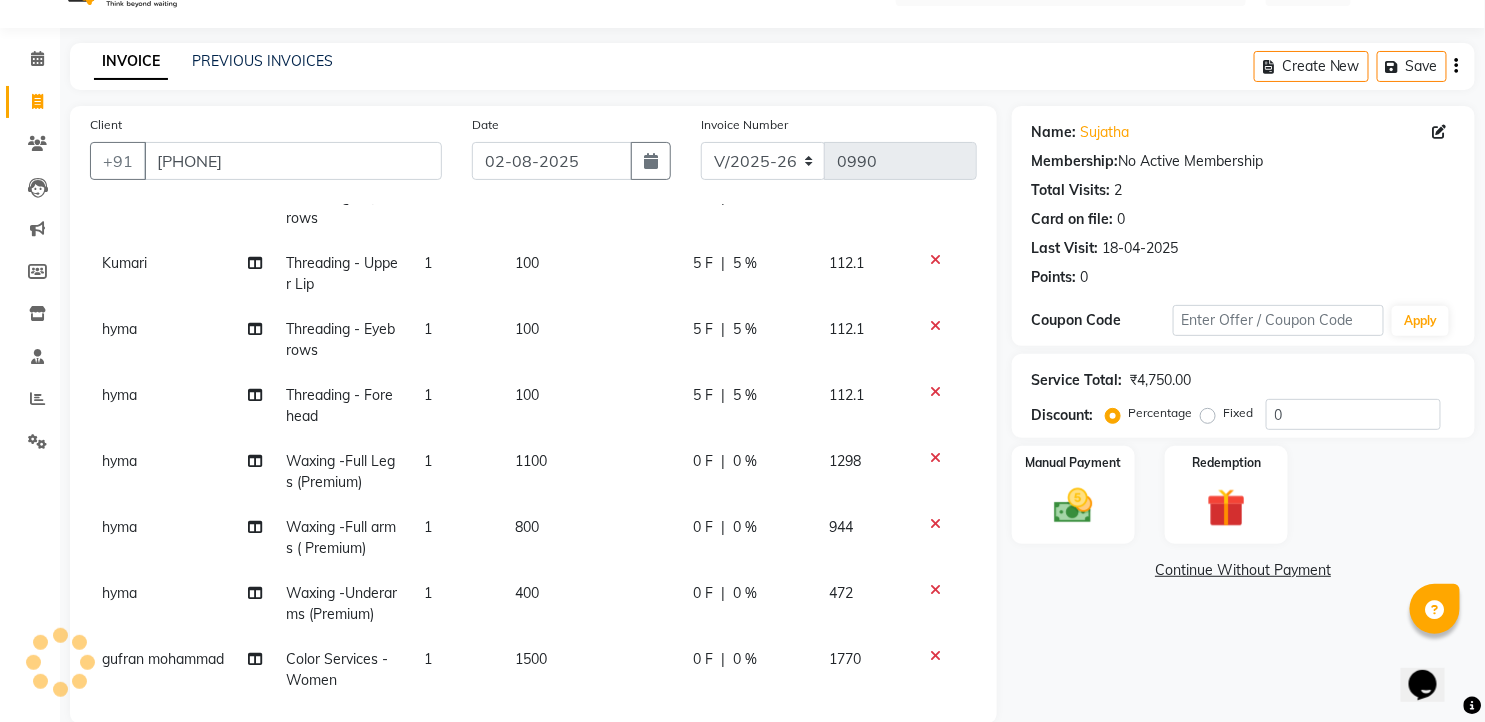 click on "Kumari Threading - Eyebrows 1 100 5 F | 5 % 112.1 Kumari Threading - Upper Lip 1 100 5 F | 5 % 112.1 hyma Threading - Eyebrows 1 100 5 F | 5 % 112.1 hyma Threading - Forehead 1 100 5 F | 5 % 112.1 hyma Waxing -Full Legs (Premium) 1 1100 0 F | 0 % 1298 hyma Waxing -Full arms ( Premium) 1 800 0 F | 0 % 944 hyma Waxing -Underarms (Premium) 1 400 0 F | 0 % 472 gufran mohammad Color Services - Women 1 1500 0 F | 0 % 1770 gufran mohammad Women’S Cut & Blow Dry - Stylist 1 550 0 F | 0 % 649" 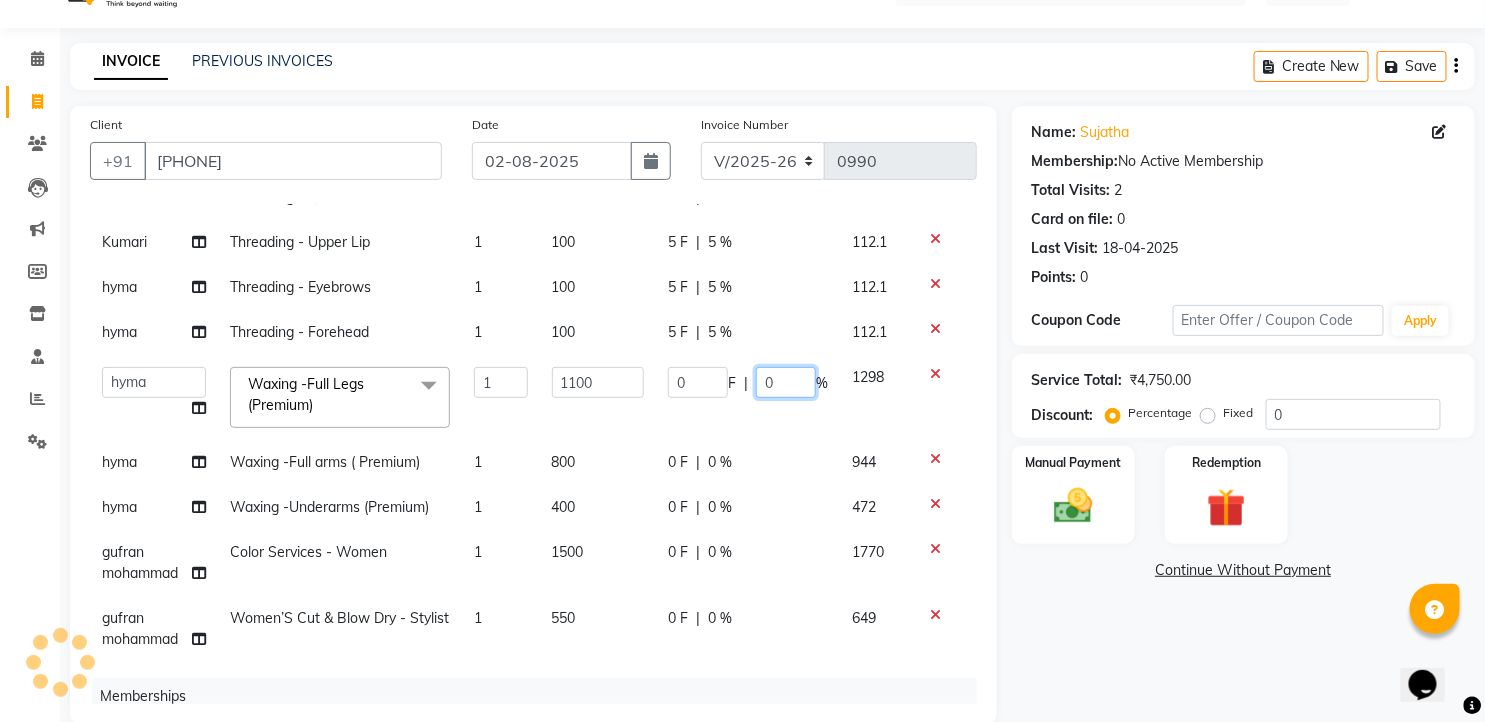 drag, startPoint x: 761, startPoint y: 380, endPoint x: 744, endPoint y: 380, distance: 17 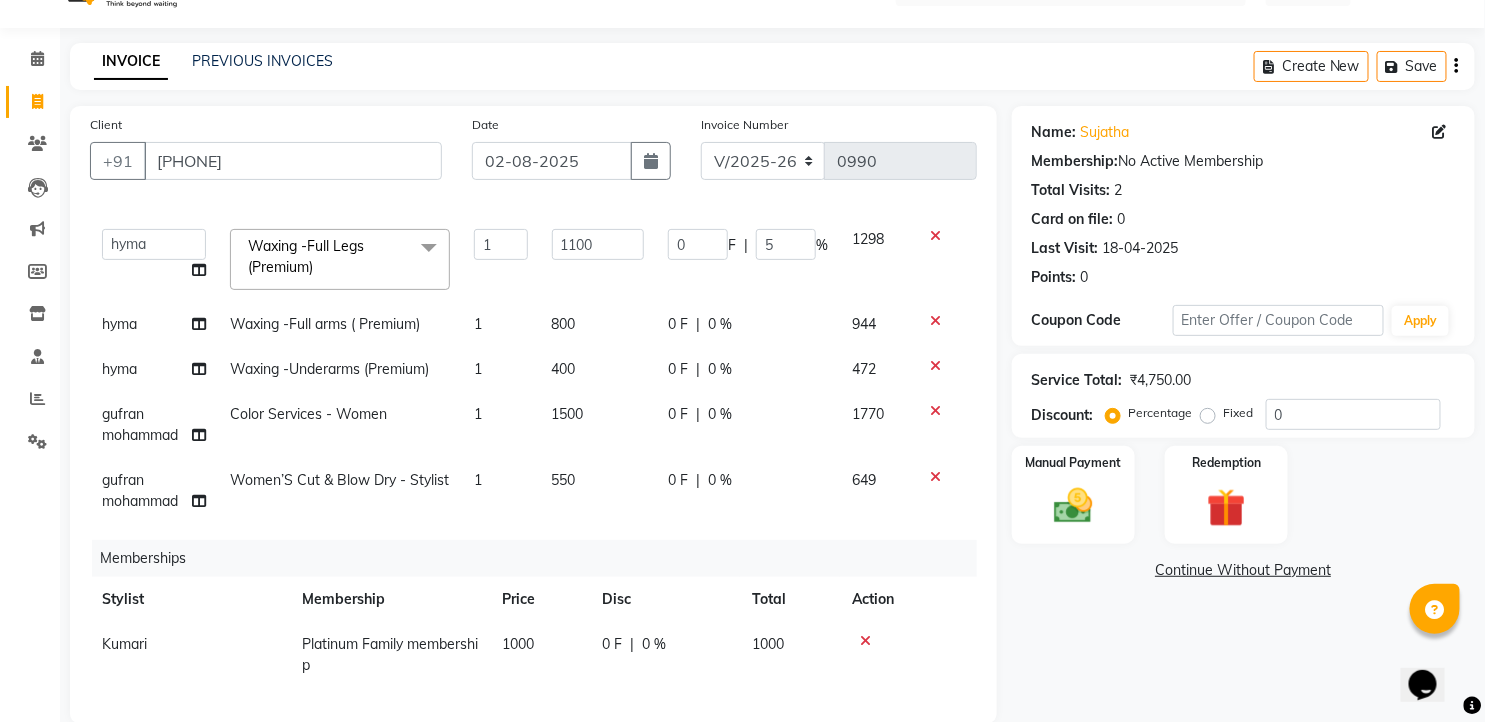 click on "Kumari Threading - Eyebrows 1 100 5 F | 5 % 112.1 Kumari Threading - Upper Lip 1 100 5 F | 5 % 112.1 hyma Threading - Eyebrows 1 100 5 F | 5 % 112.1 hyma Threading - Forehead 1 100 5 F | 5 % 112.1  faizz   gufran mohammad   hyma   Kumari   lalitha sree   Manager   Riya roy   sahik  Waxing -Full Legs (Premium)  x Massage - Foot / Shoulder & Back (30 Mins) Massage - Head Oil Massage (Men) (30 Mins) Massage - Head Oil Massage (Women) (30 Mins) Massage - Foot / Shoulder & Back (60 Mins) Massage - Head Oil Massage (Men) (60 Mins) Massage - Head Oil Massage (Women) (60 Mins) Massage - Chakra Herbal Scrub & Wrap (60 Mins) Massage - Swedish Therapy (60 Mins) Massage - Swedish Therapy (90 Mins) Massage - Balanese Therapy (60 Mins) Massage - Balanese Therapy (90 Mins) Massage - Deep Tissue Therapy (60 Mins) Massage - Deep Tissue Therapy (90 Mins) Hair wash Dry Skin Care - Clean Up Ritual (Jeannot Ceuticals) Dry Skin Care - Instant Glow  (Jeannot Ceuticals) Dry Skin Care - Brilliance White  (Jeannot Ceuticals) 1 1100 0" 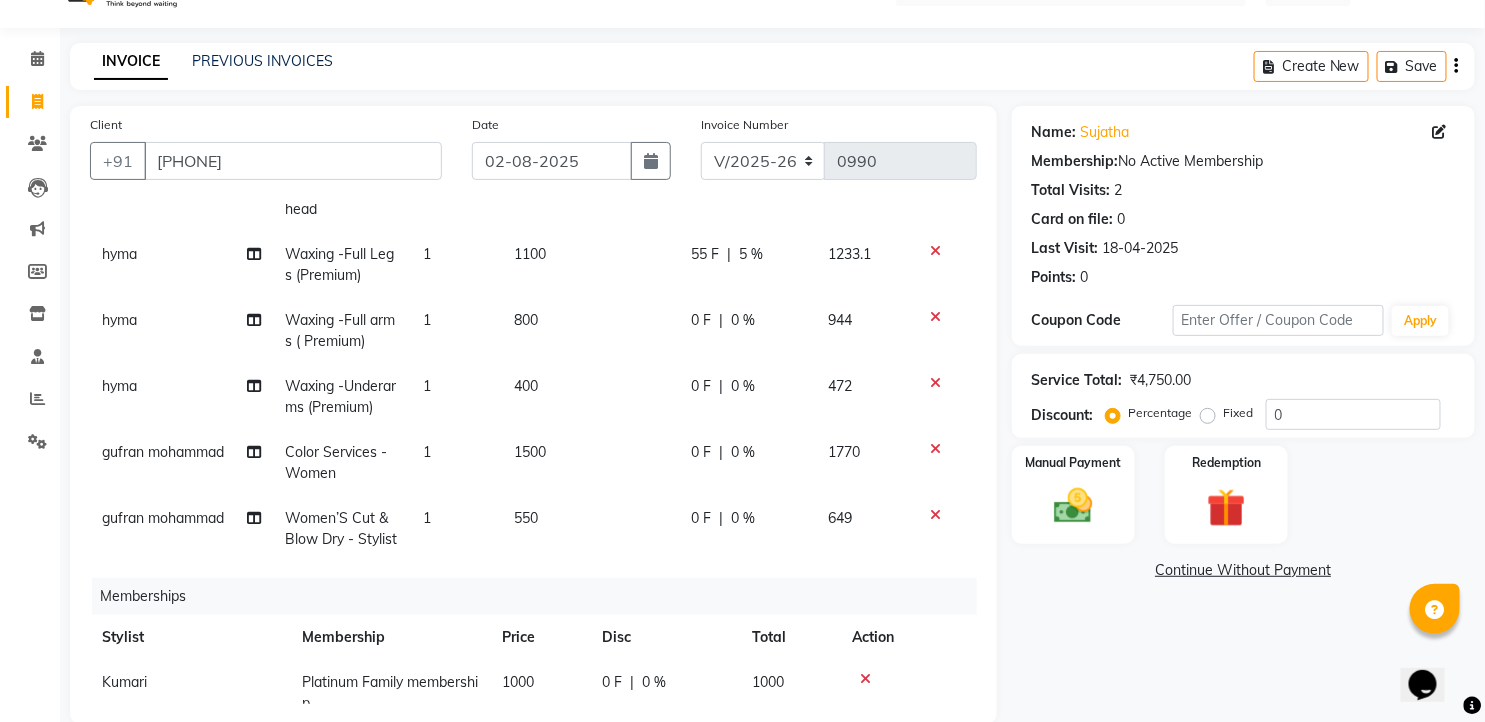 click on "0 %" 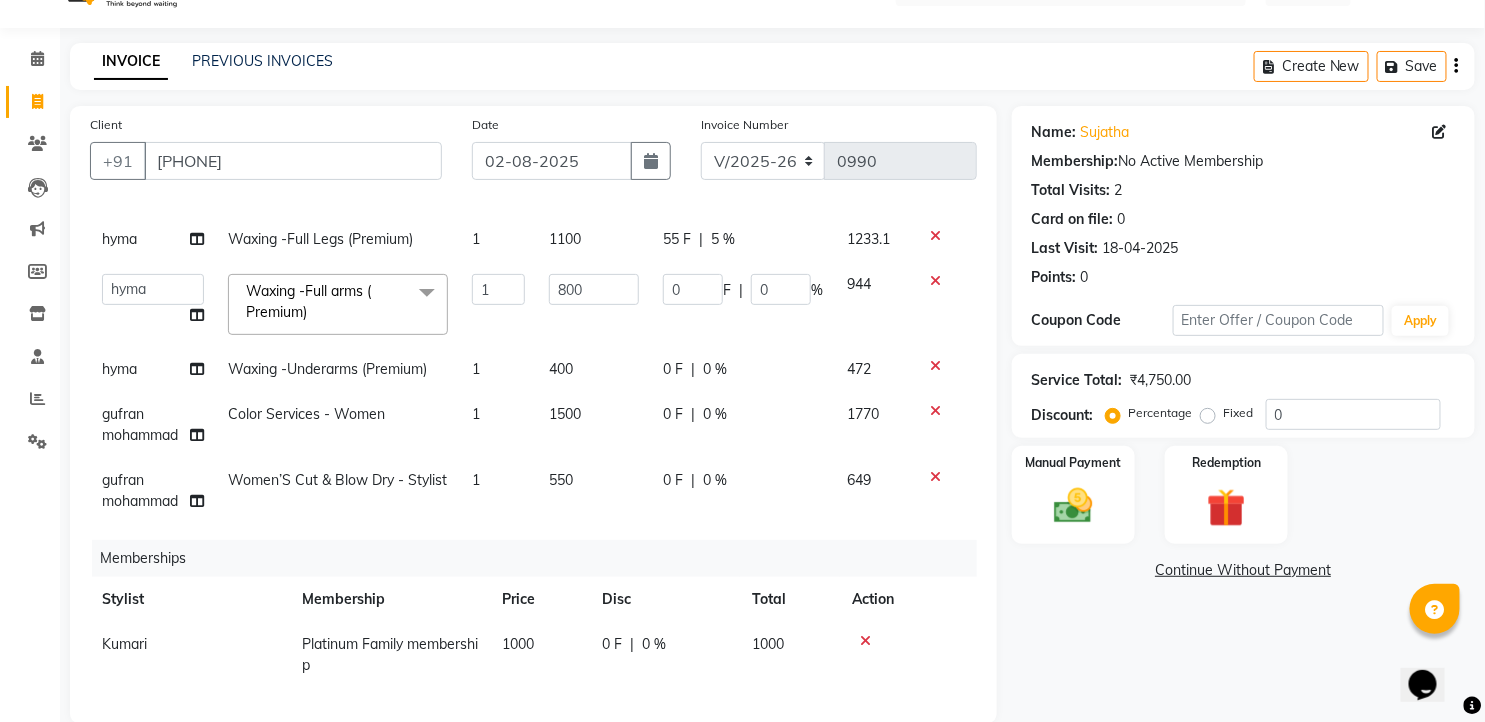 scroll, scrollTop: 234, scrollLeft: 0, axis: vertical 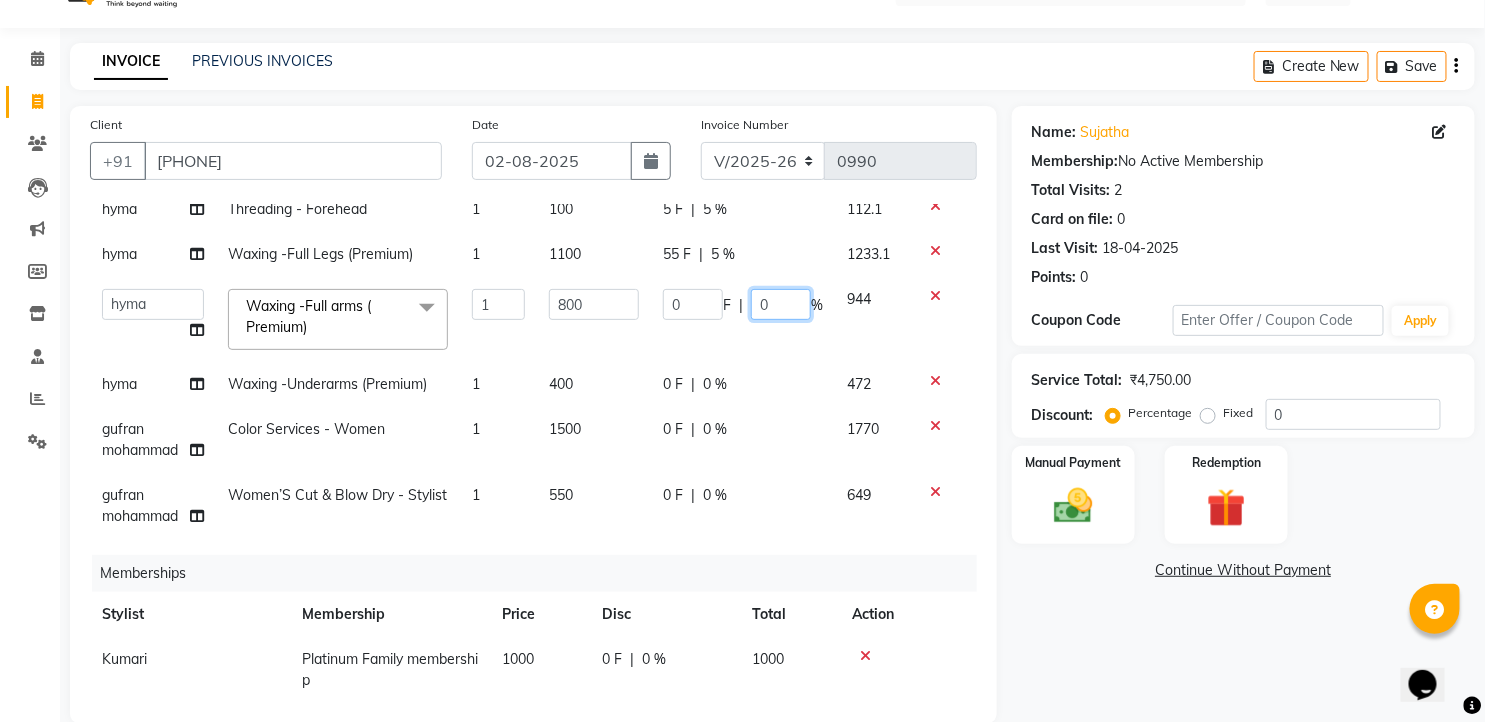 drag, startPoint x: 760, startPoint y: 304, endPoint x: 710, endPoint y: 300, distance: 50.159744 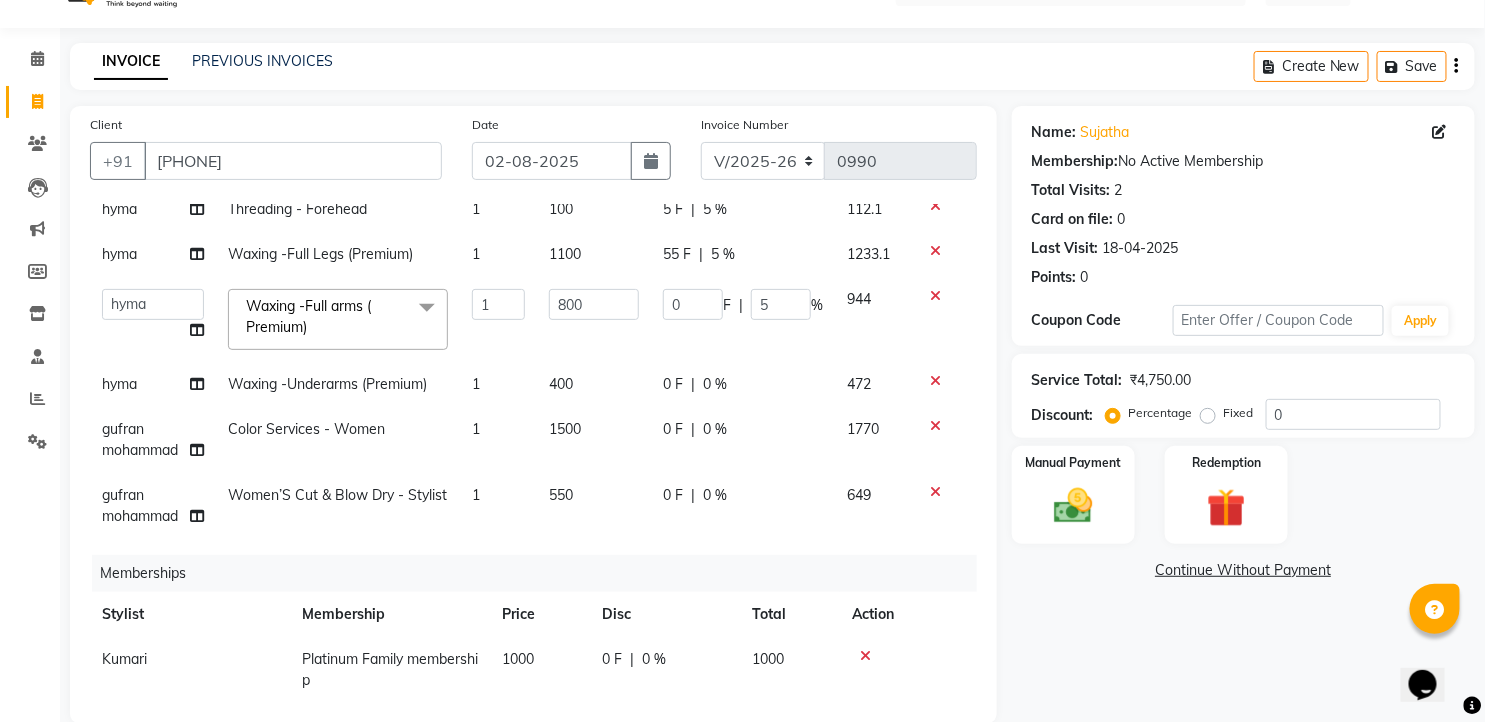 click on "0 F | 0 %" 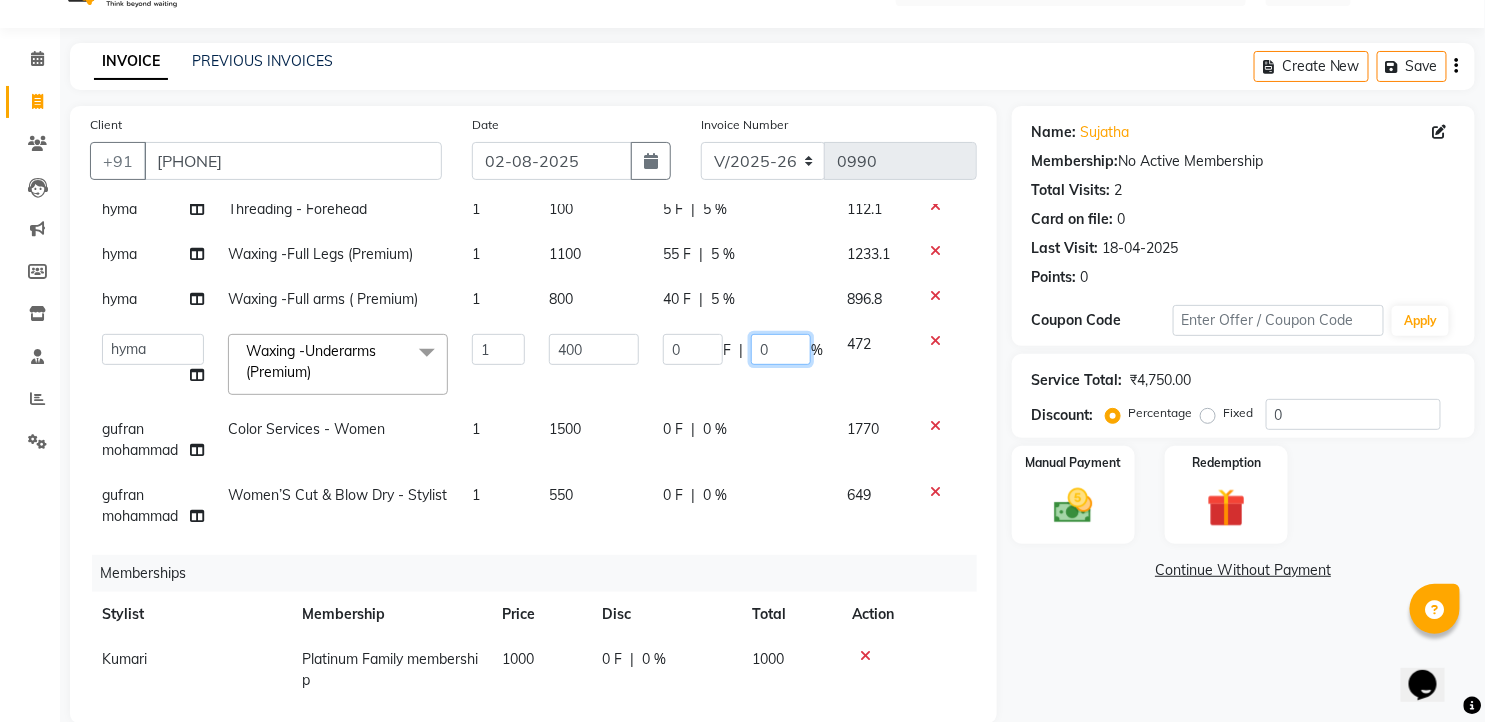 drag, startPoint x: 753, startPoint y: 343, endPoint x: 735, endPoint y: 343, distance: 18 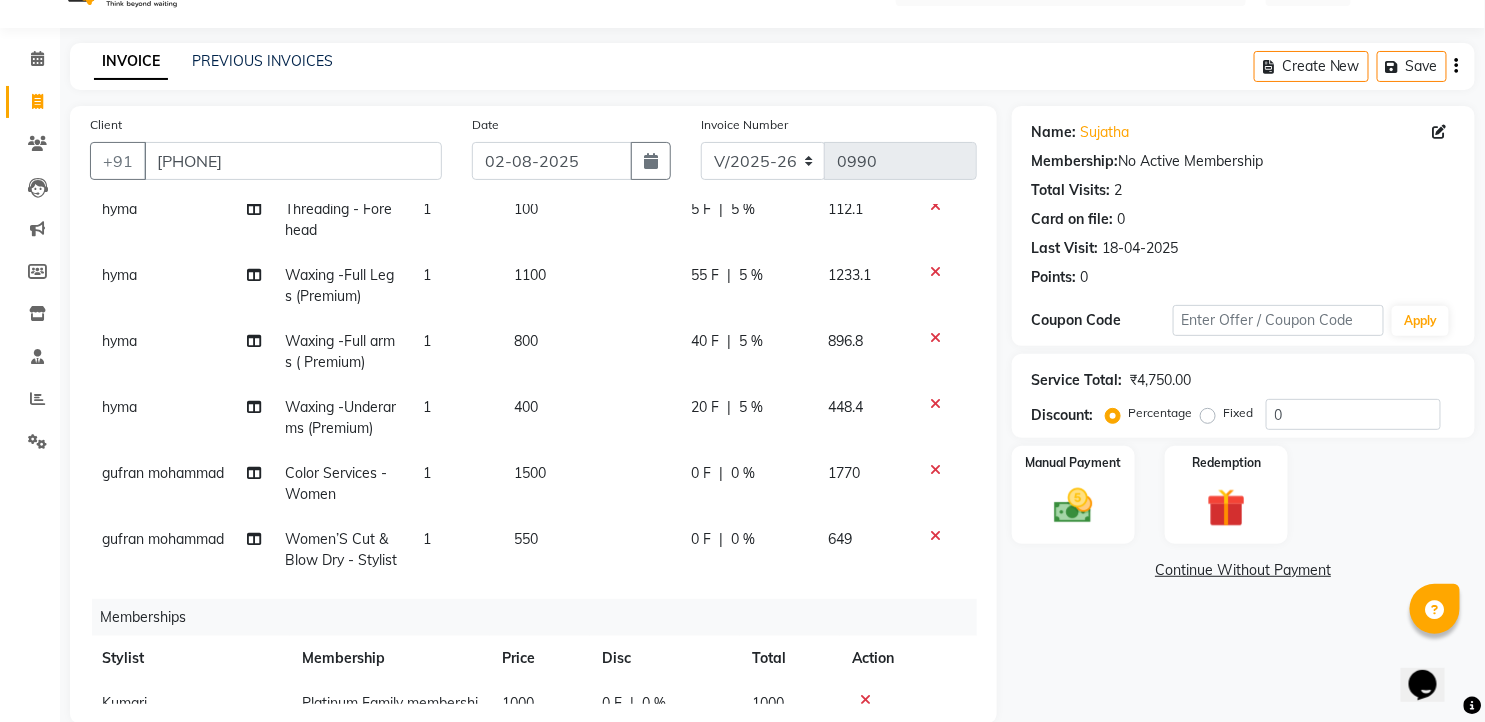 click on "Kumari Threading - Eyebrows 1 100 5 F | 5 % 112.1 Kumari Threading - Upper Lip 1 100 5 F | 5 % 112.1 hyma Threading - Eyebrows 1 100 5 F | 5 % 112.1 hyma Threading - Forehead 1 100 5 F | 5 % 112.1 hyma Waxing -Full Legs (Premium) 1 1100 55 F | 5 % 1233.1 hyma Waxing -Full arms ( Premium) 1 800 40 F | 5 % 896.8 hyma Waxing -Underarms (Premium) 1 400 20 F | 5 % 448.4 gufran mohammad Color Services - Women 1 1500 0 F | 0 % 1770 gufran mohammad Women’S Cut & Blow Dry - Stylist 1 550 0 F | 0 % 649" 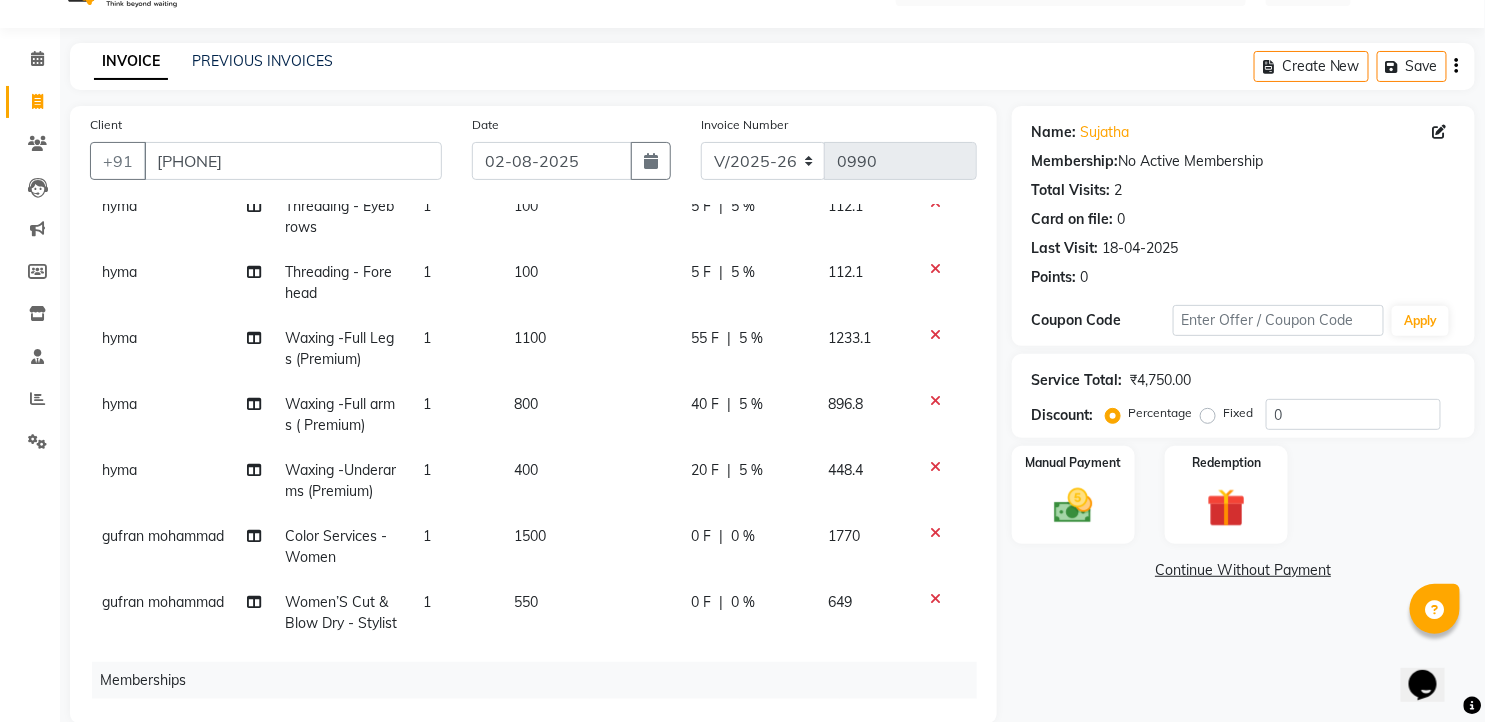 select on "60477" 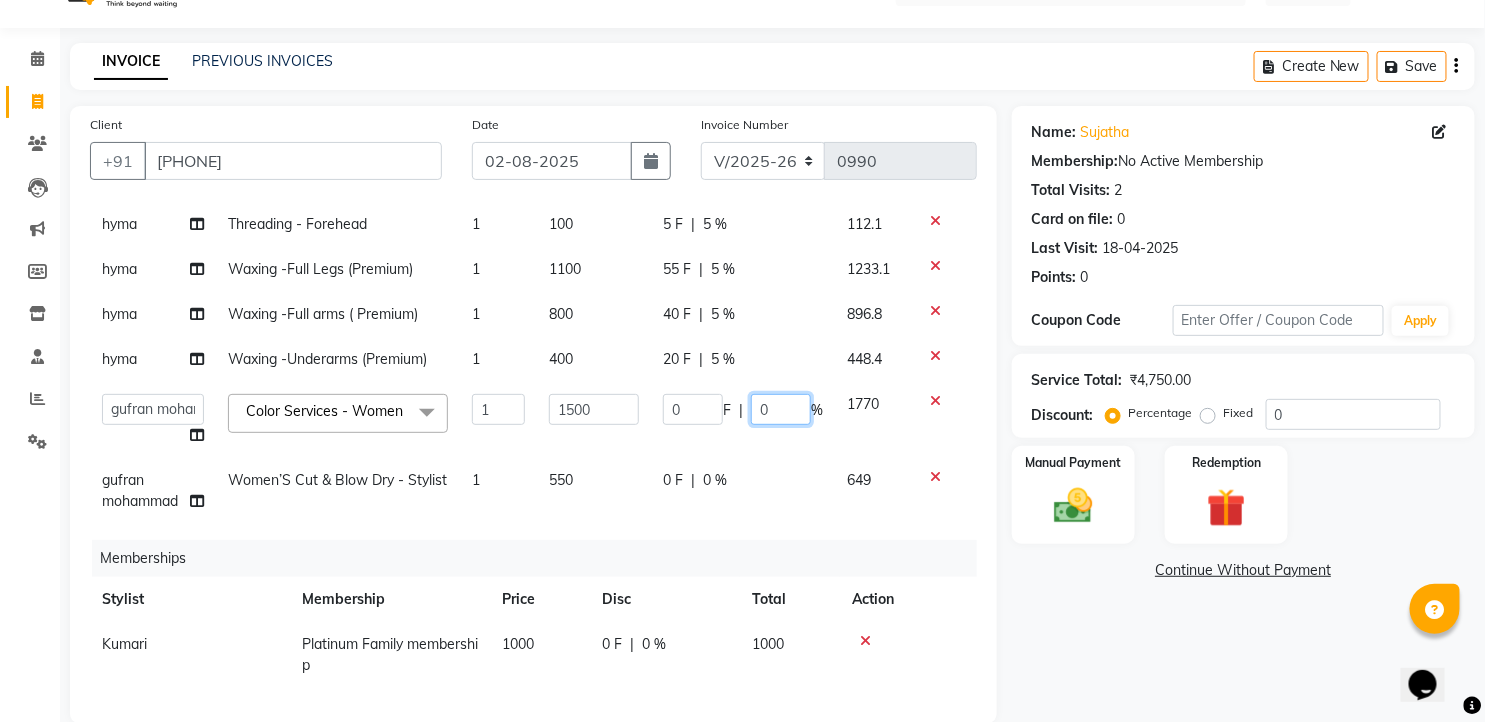 drag, startPoint x: 760, startPoint y: 390, endPoint x: 736, endPoint y: 386, distance: 24.33105 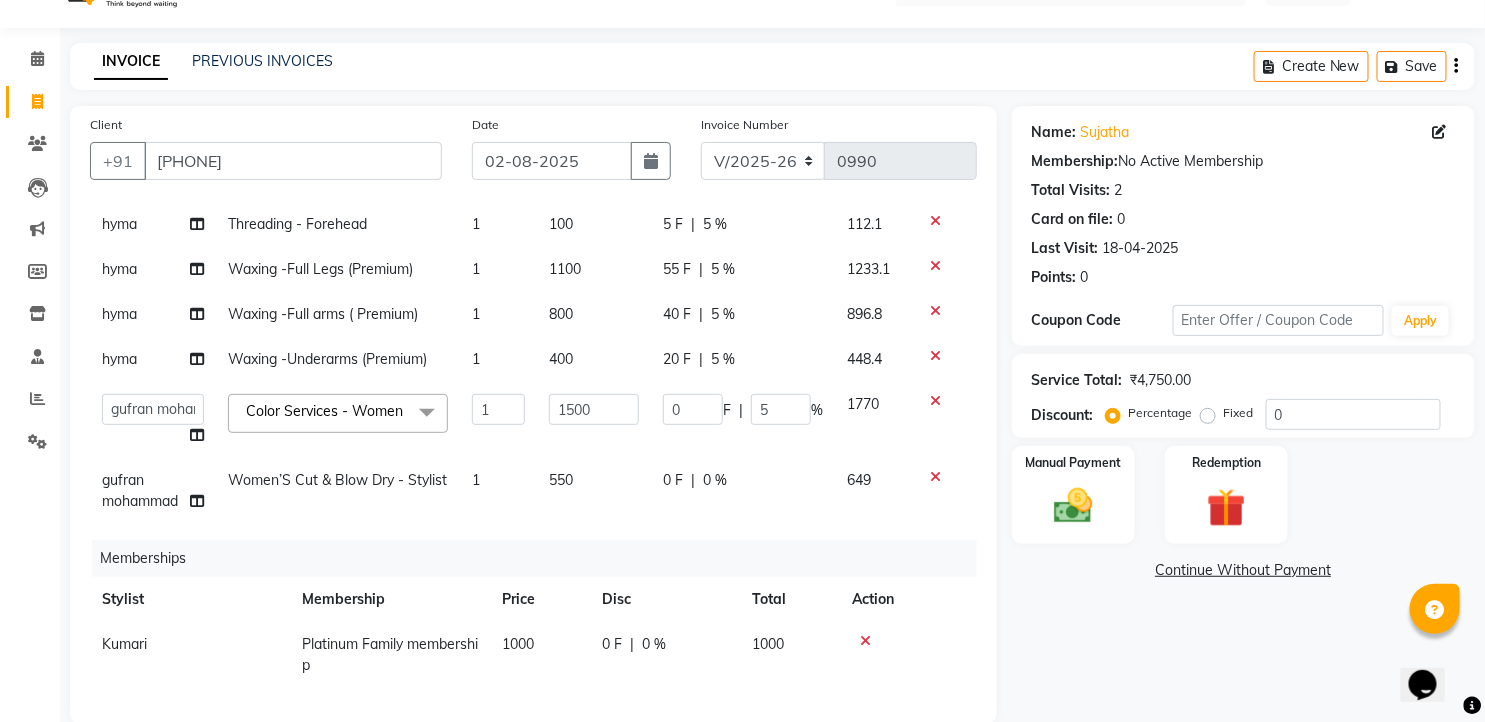 scroll, scrollTop: 297, scrollLeft: 0, axis: vertical 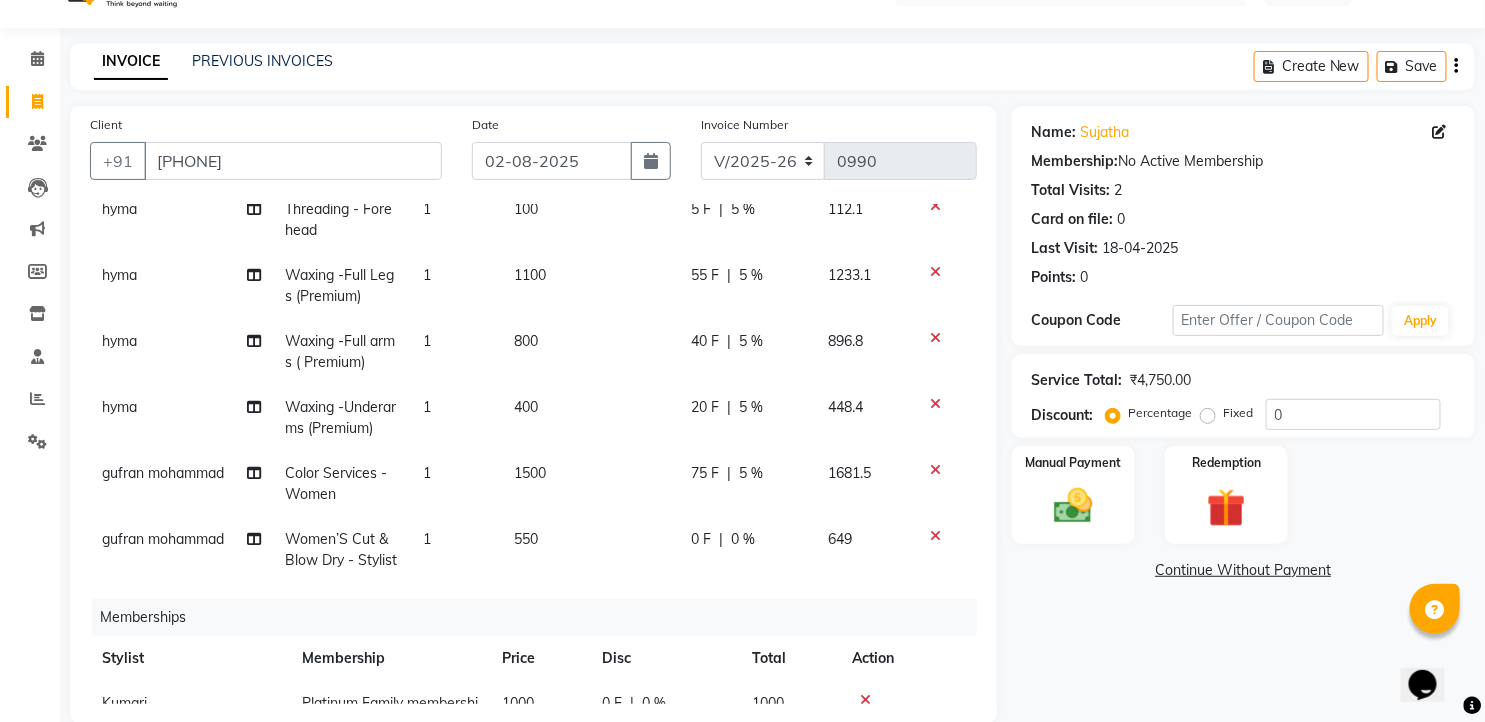 click on "Services Stylist Service Qty Price Disc Total Action Kumari Threading - Eyebrows 1 100 5 F | 5 % 112.1 Kumari Threading - Upper Lip 1 100 5 F | 5 % 112.1 hyma Threading - Eyebrows 1 100 5 F | 5 % 112.1 hyma Threading - Forehead 1 100 5 F | 5 % 112.1 hyma Waxing -Full Legs (Premium) 1 1100 55 F | 5 % 1233.1 hyma Waxing -Full arms ( Premium) 1 800 40 F | 5 % 896.8 hyma Waxing -Underarms (Premium) 1 400 20 F | 5 % 448.4 gufran mohammad Color Services - Women 1 1500 75 F | 5 % 1681.5 gufran mohammad Women’S Cut & Blow Dry - Stylist 1 550 0 F | 0 % 649 Memberships Stylist Membership Price Disc Total Action Kumari Platinum Family membership 1000 0 F | 0 % 1000" 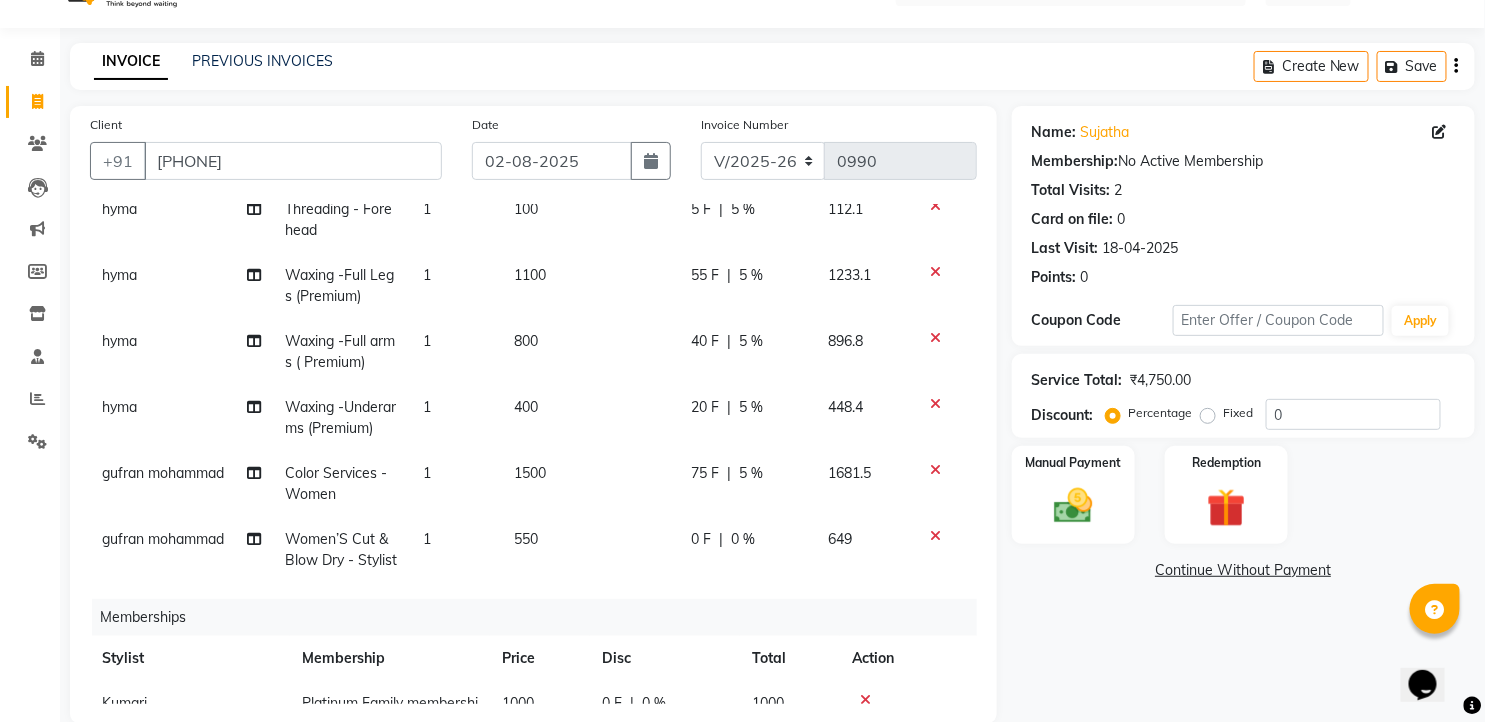 click on "0 %" 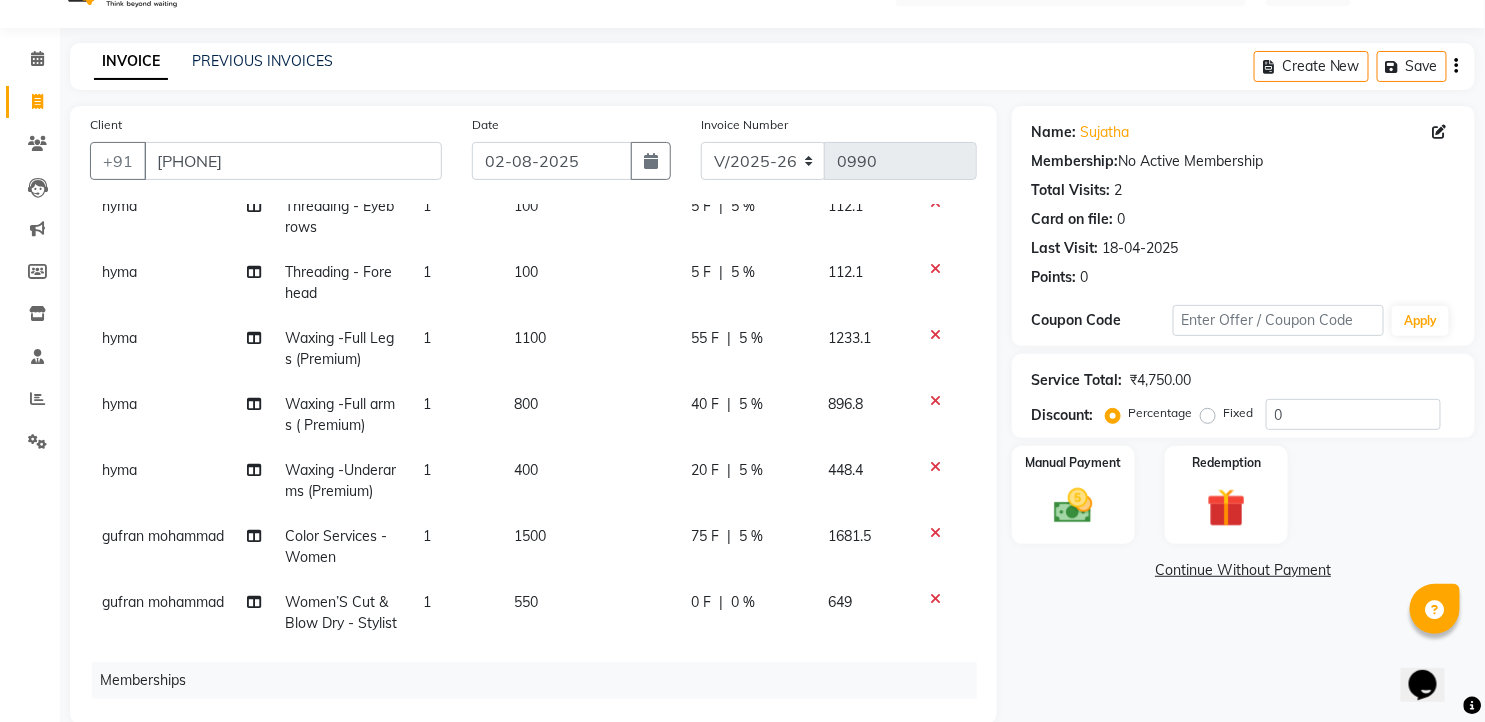 select on "60477" 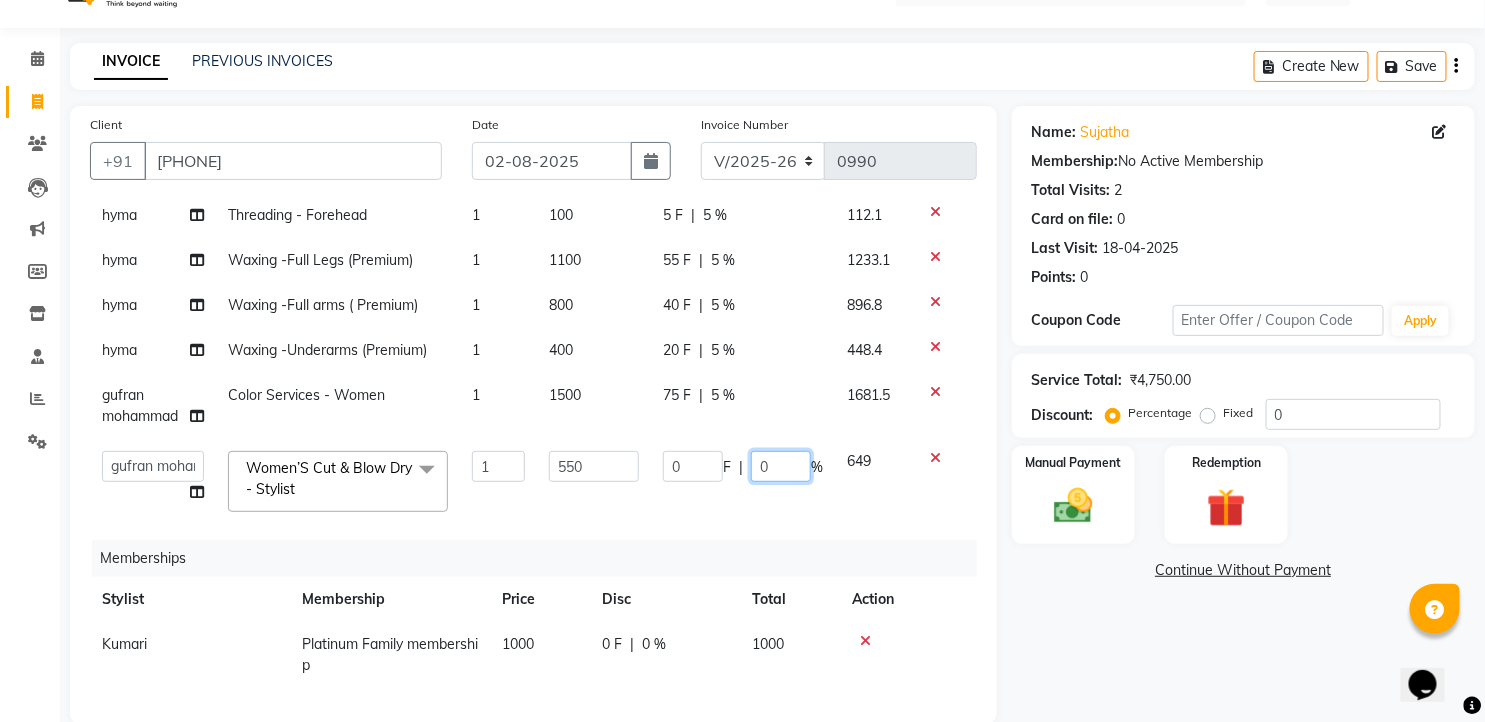 drag, startPoint x: 772, startPoint y: 455, endPoint x: 727, endPoint y: 466, distance: 46.32494 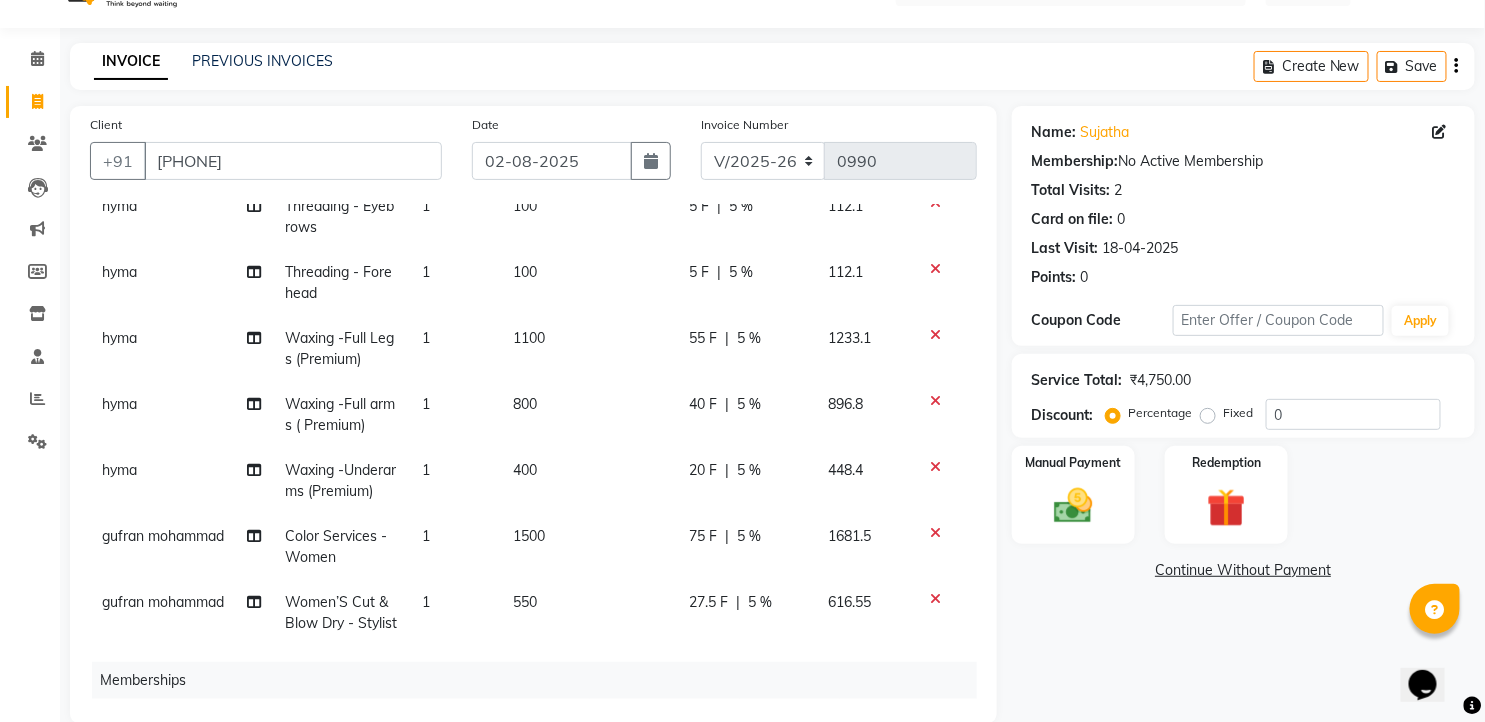 click on "Services Stylist Service Qty Price Disc Total Action Kumari Threading - Eyebrows 1 100 5 F | 5 % 112.1 Kumari Threading - Upper Lip 1 100 5 F | 5 % 112.1 hyma Threading - Eyebrows 1 100 5 F | 5 % 112.1 hyma Threading - Forehead 1 100 5 F | 5 % 112.1 hyma Waxing -Full Legs (Premium) 1 1100 55 F | 5 % 1233.1 hyma Waxing -Full arms ( Premium) 1 800 40 F | 5 % 896.8 hyma Waxing -Underarms (Premium) 1 400 20 F | 5 % 448.4 gufran mohammad Color Services - Women 1 1500 75 F | 5 % 1681.5 gufran mohammad Women’S Cut & Blow Dry - Stylist 1 550 27.5 F | 5 % 616.55 Memberships Stylist Membership Price Disc Total Action Kumari Platinum Family membership 1000 0 F | 0 % 1000" 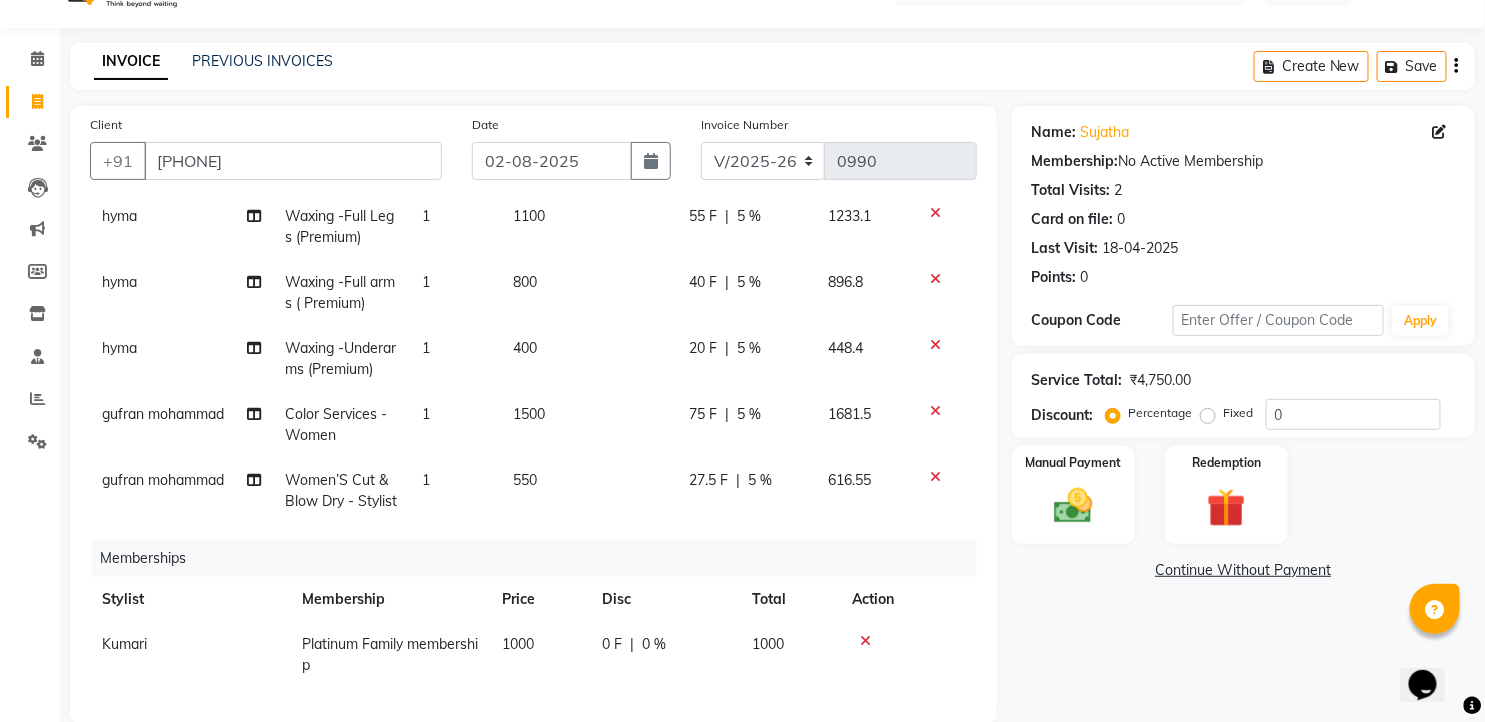 scroll, scrollTop: 393, scrollLeft: 0, axis: vertical 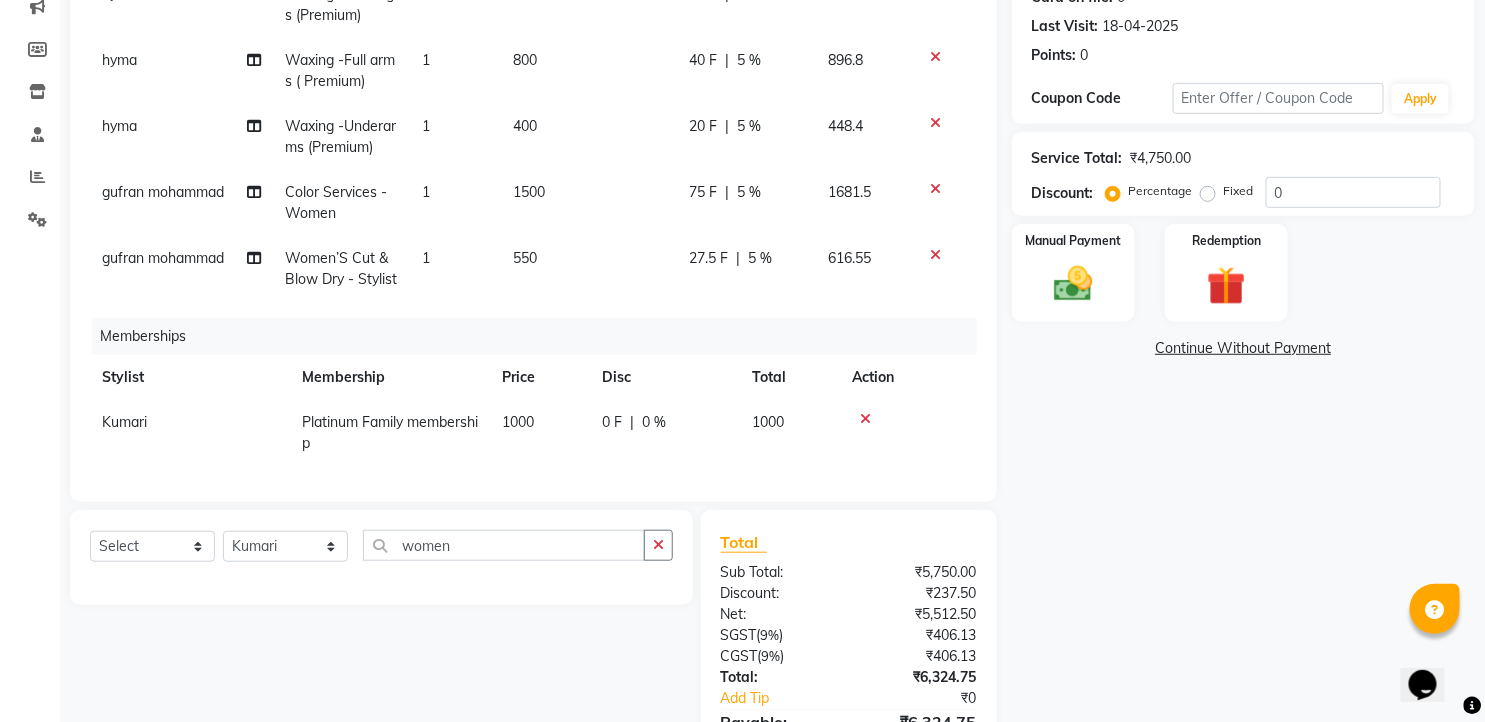 click on "5 %" 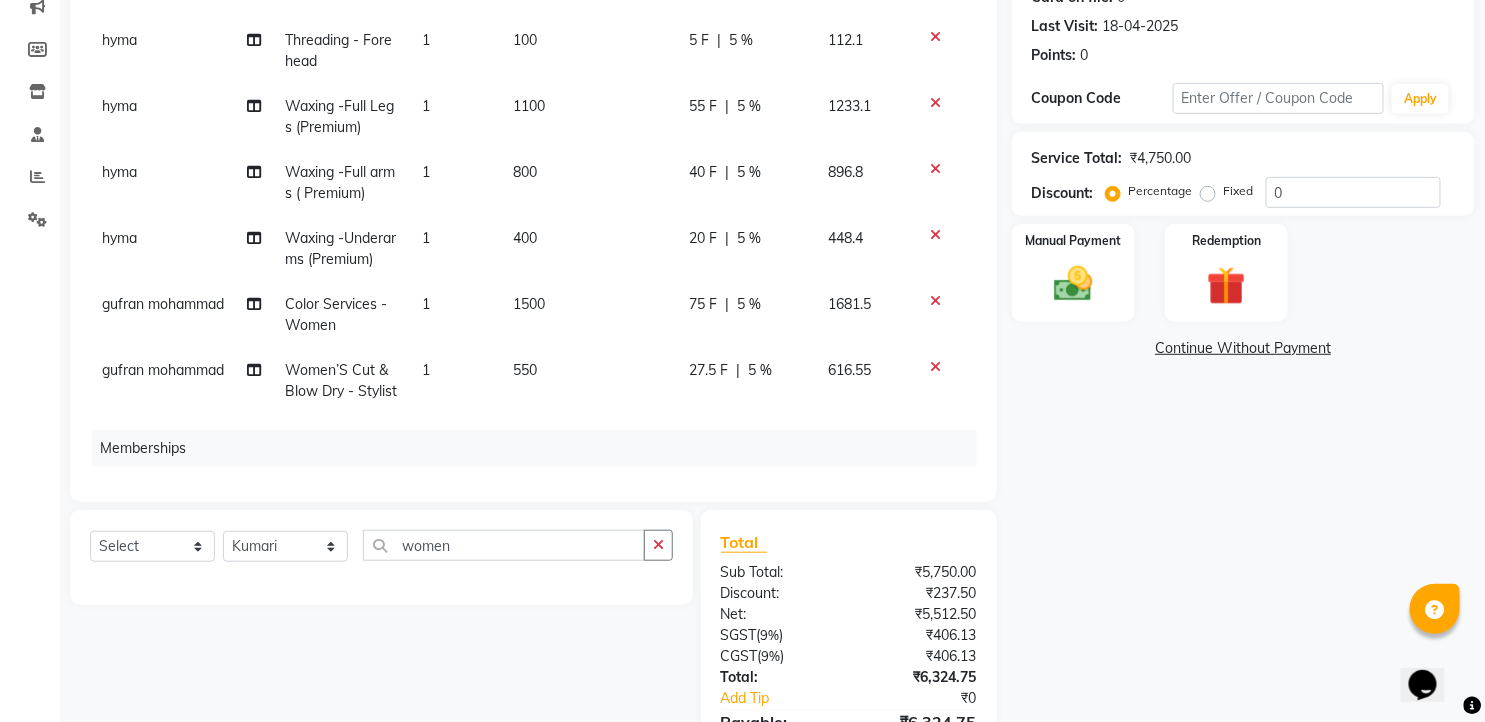 select on "60477" 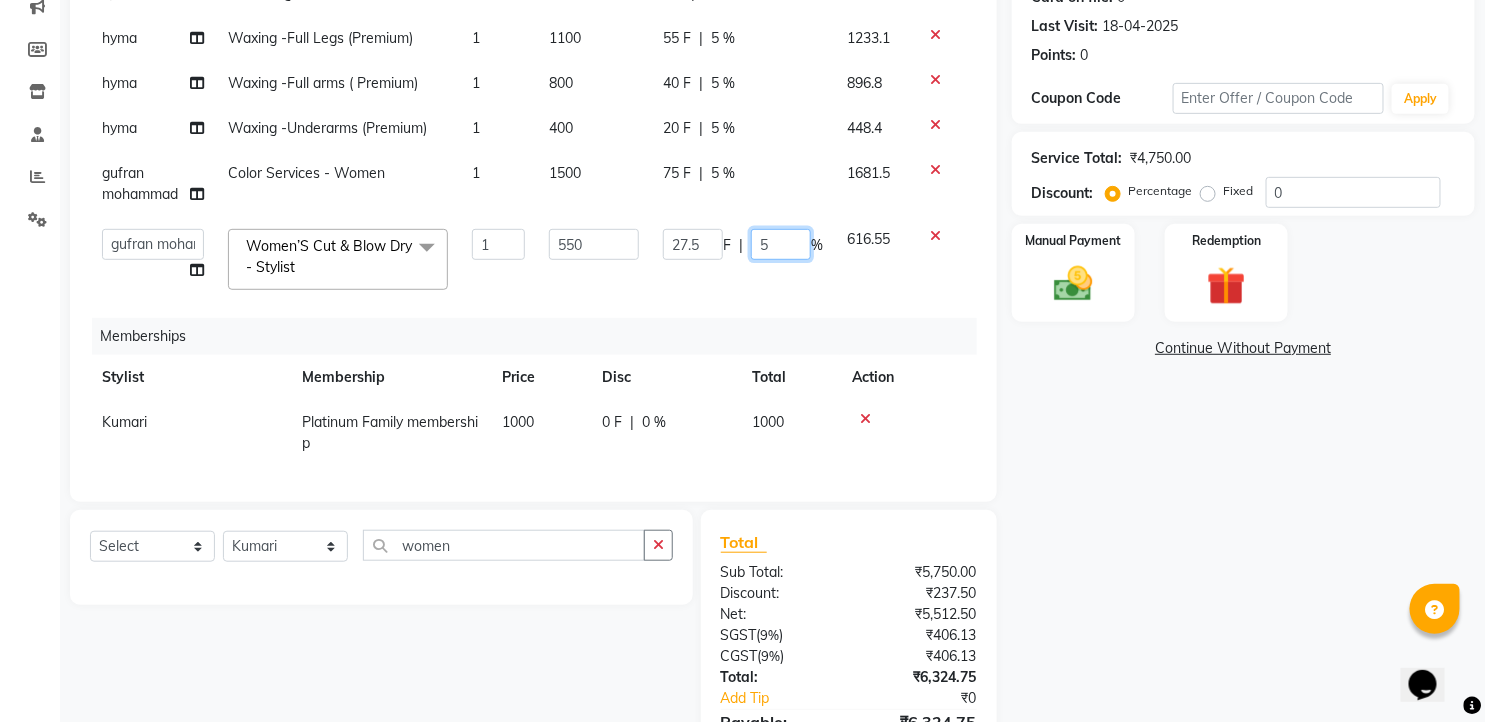 click on "5" 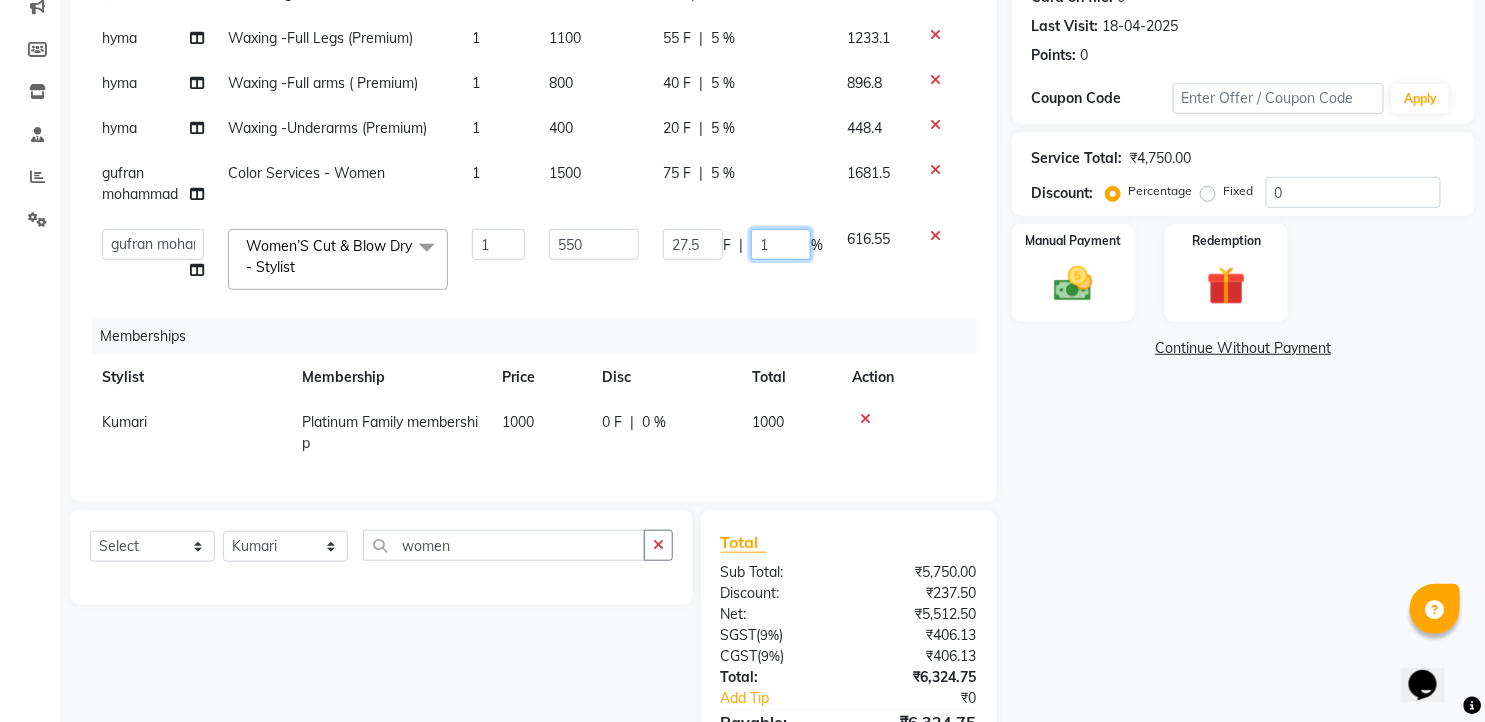 type on "10" 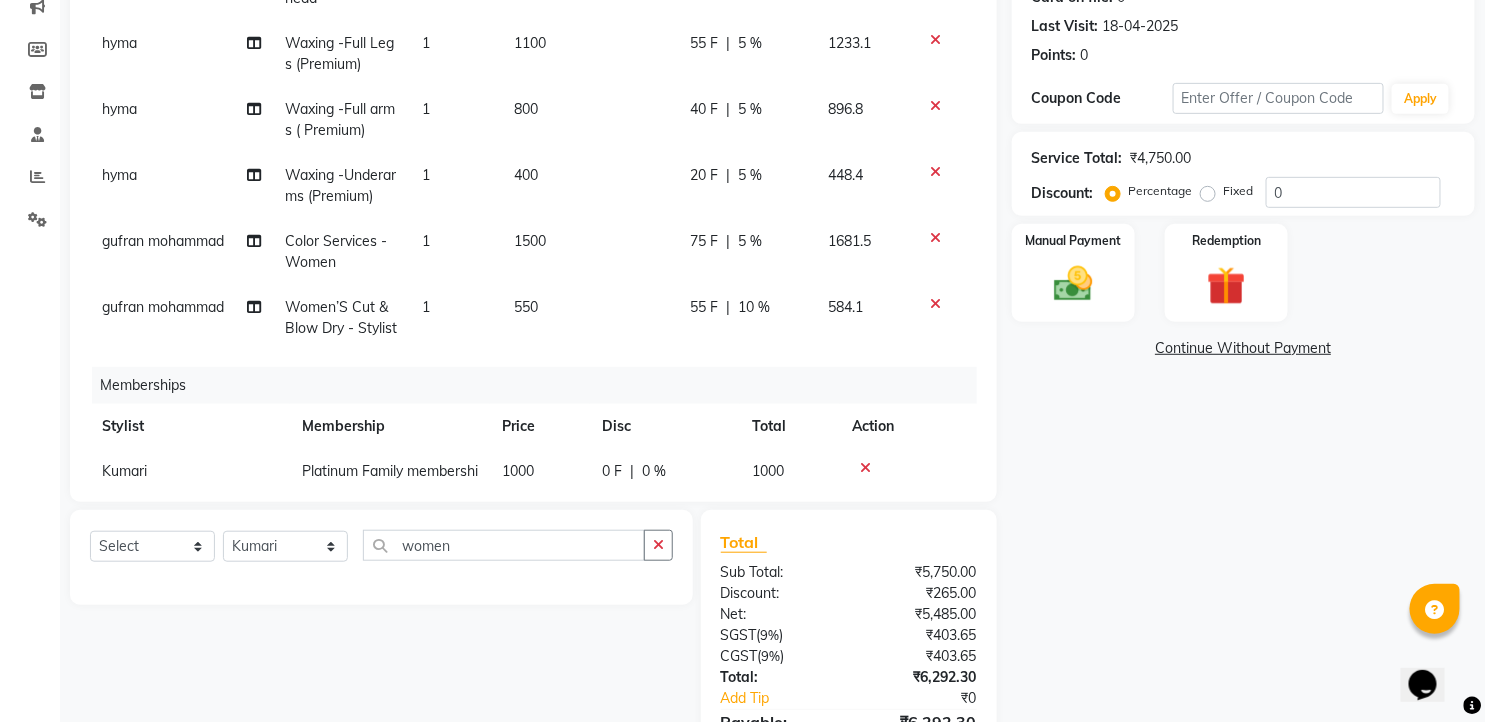 click on "Kumari Threading - Eyebrows 1 100 5 F | 5 % 112.1 Kumari Threading - Upper Lip 1 100 5 F | 5 % 112.1 hyma Threading - Eyebrows 1 100 5 F | 5 % 112.1 hyma Threading - Forehead 1 100 5 F | 5 % 112.1 hyma Waxing -Full Legs (Premium) 1 1100 55 F | 5 % 1233.1 hyma Waxing -Full arms ( Premium) 1 800 40 F | 5 % 896.8 hyma Waxing -Underarms (Premium) 1 400 20 F | 5 % 448.4 gufran mohammad Color Services - Women 1 1500 75 F | 5 % 1681.5 gufran mohammad Women’S Cut & Blow Dry - Stylist 1 550 55 F | 10 % 584.1" 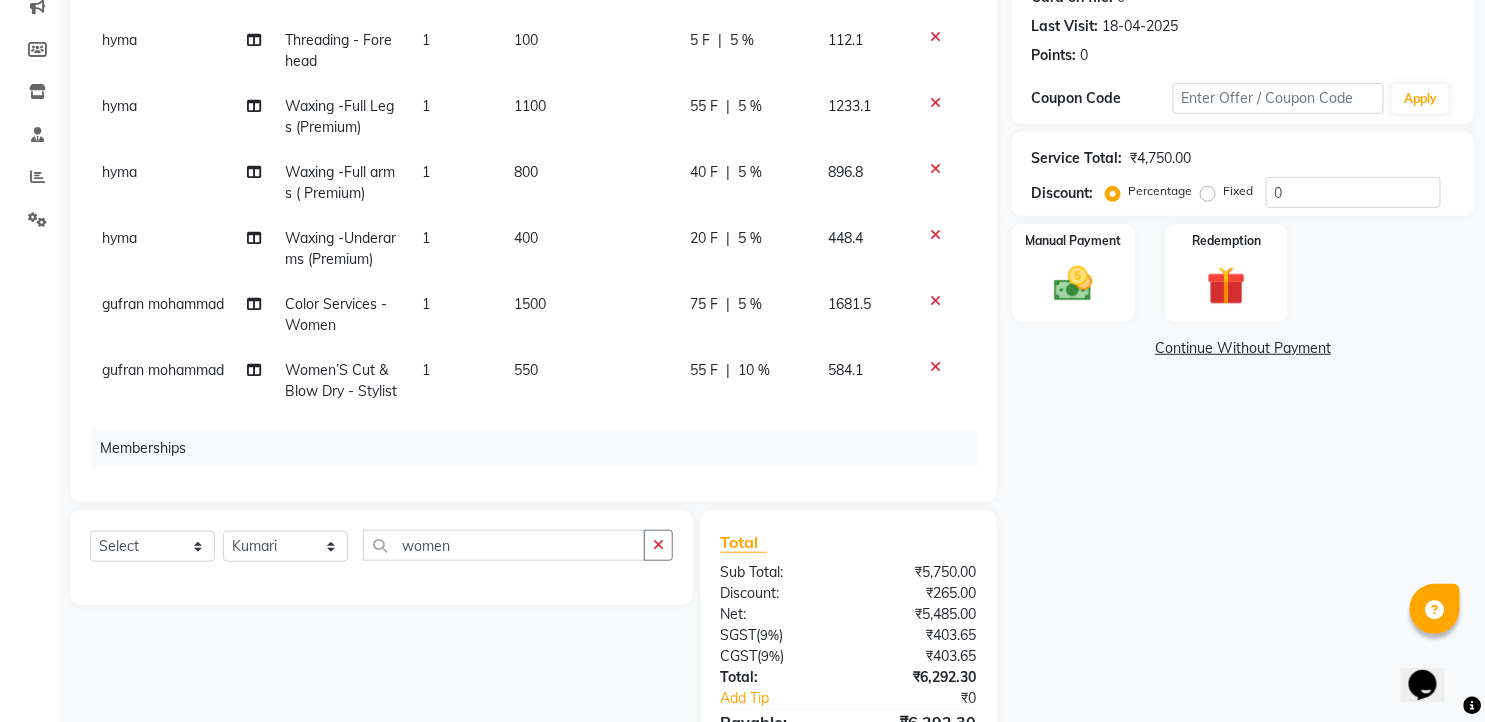 select on "60477" 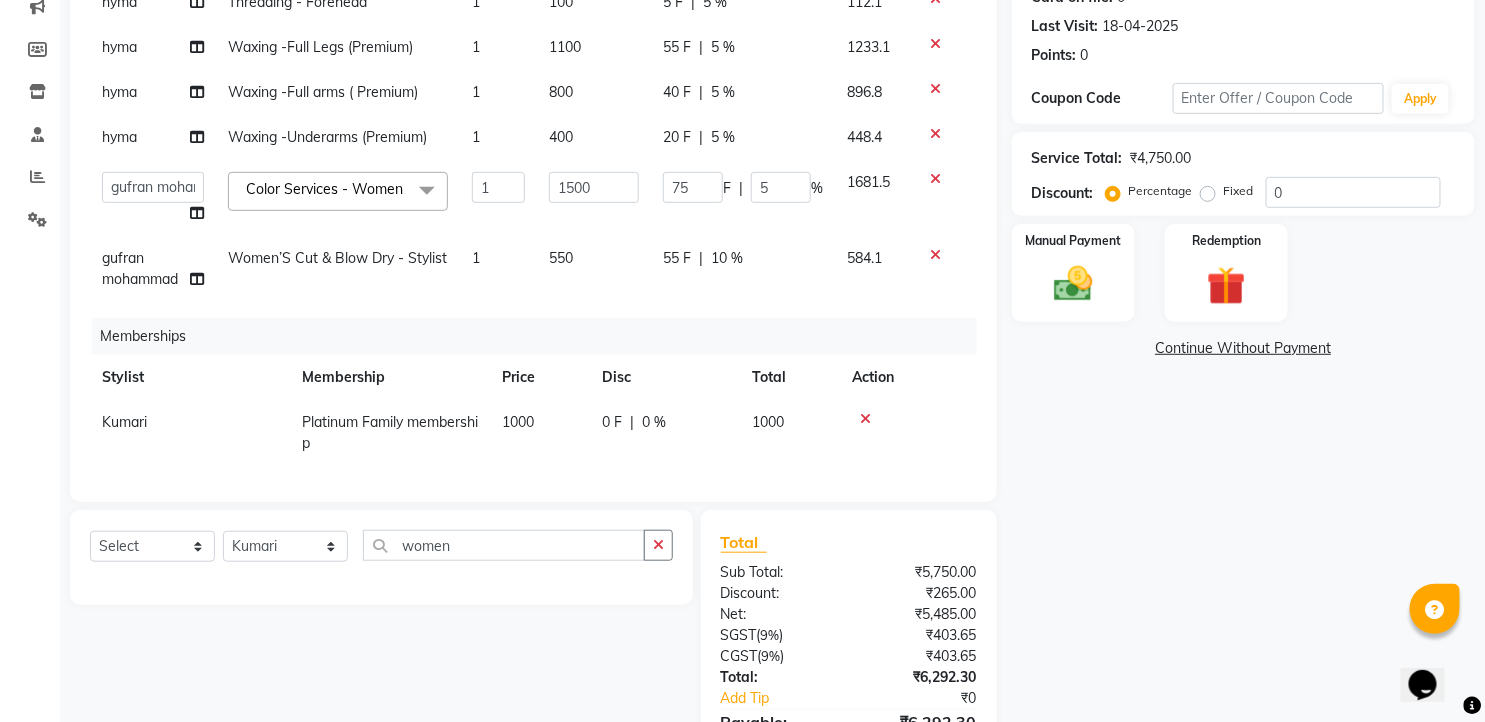 click on "10 %" 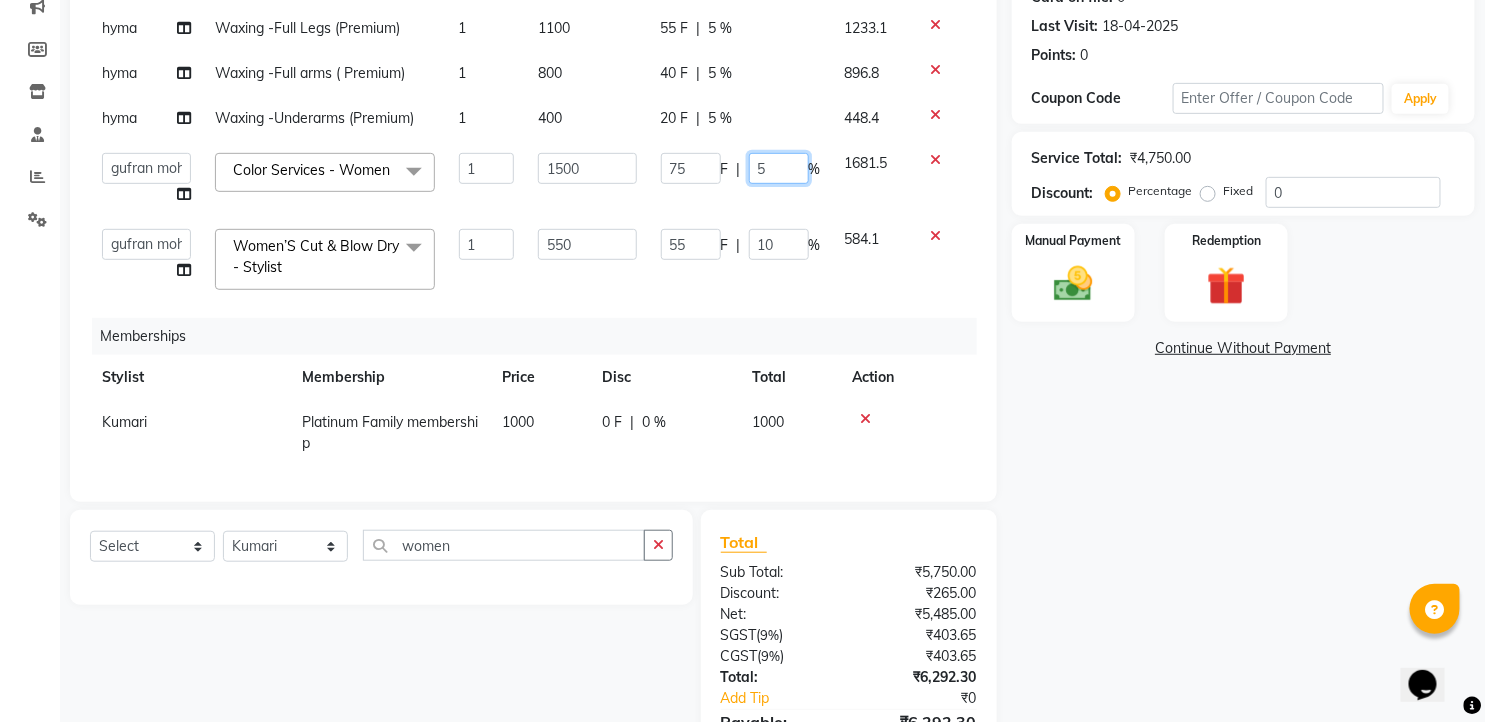 drag, startPoint x: 756, startPoint y: 153, endPoint x: 735, endPoint y: 154, distance: 21.023796 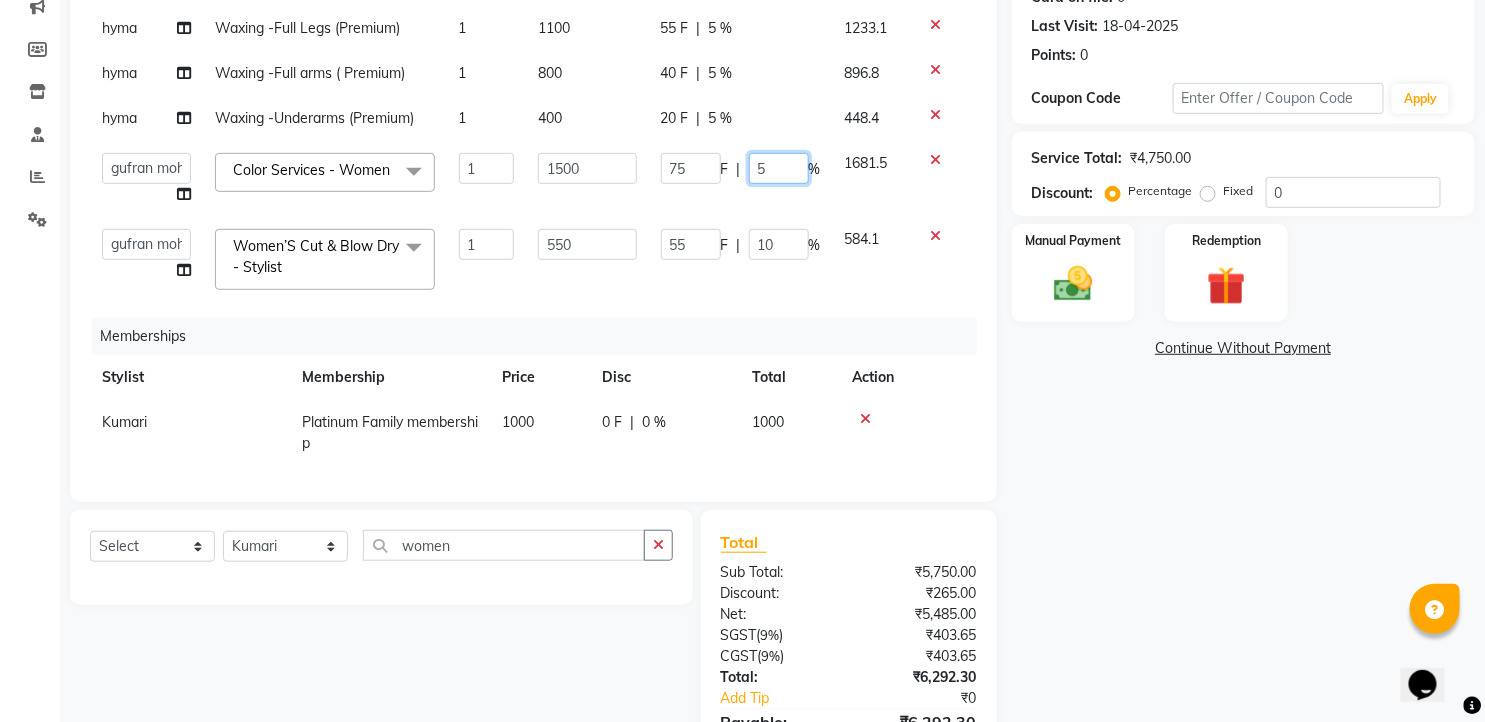 click on "5" 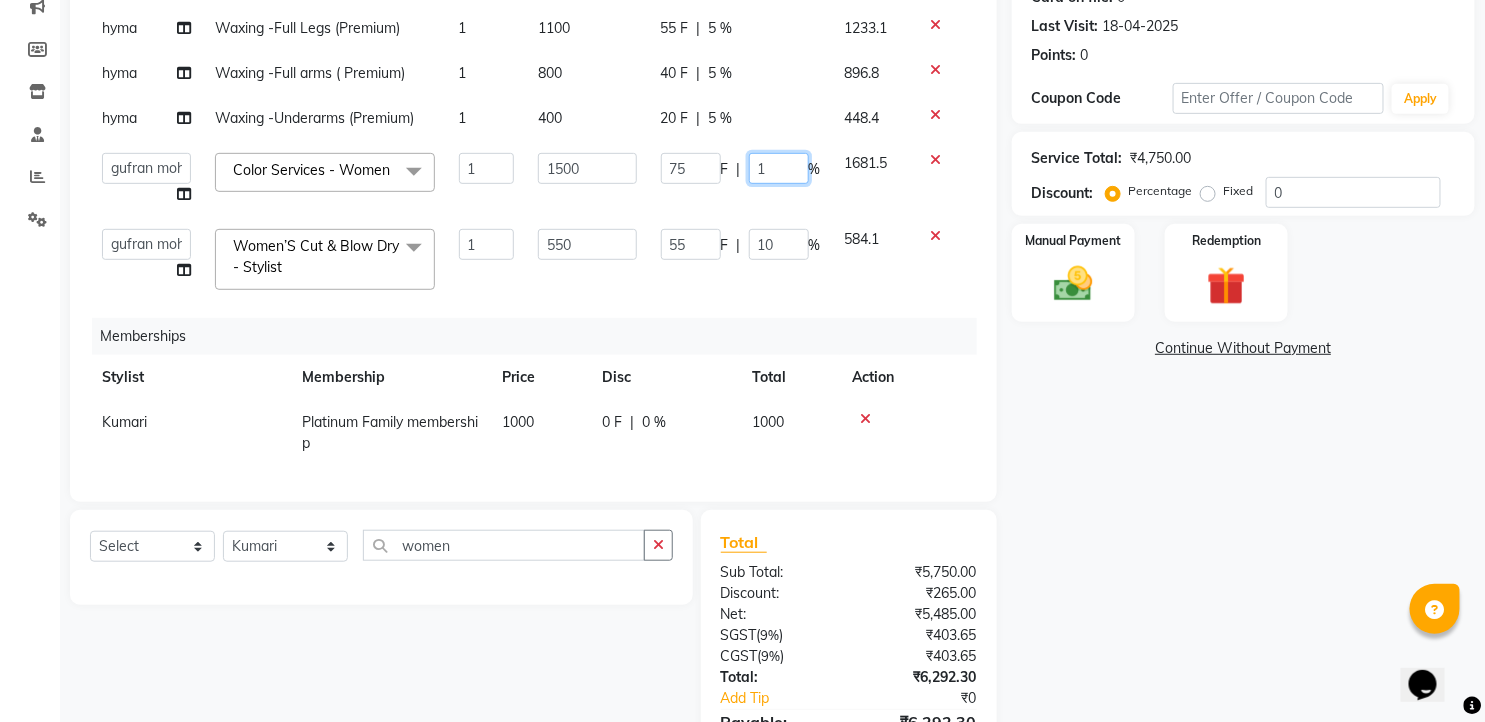 type on "10" 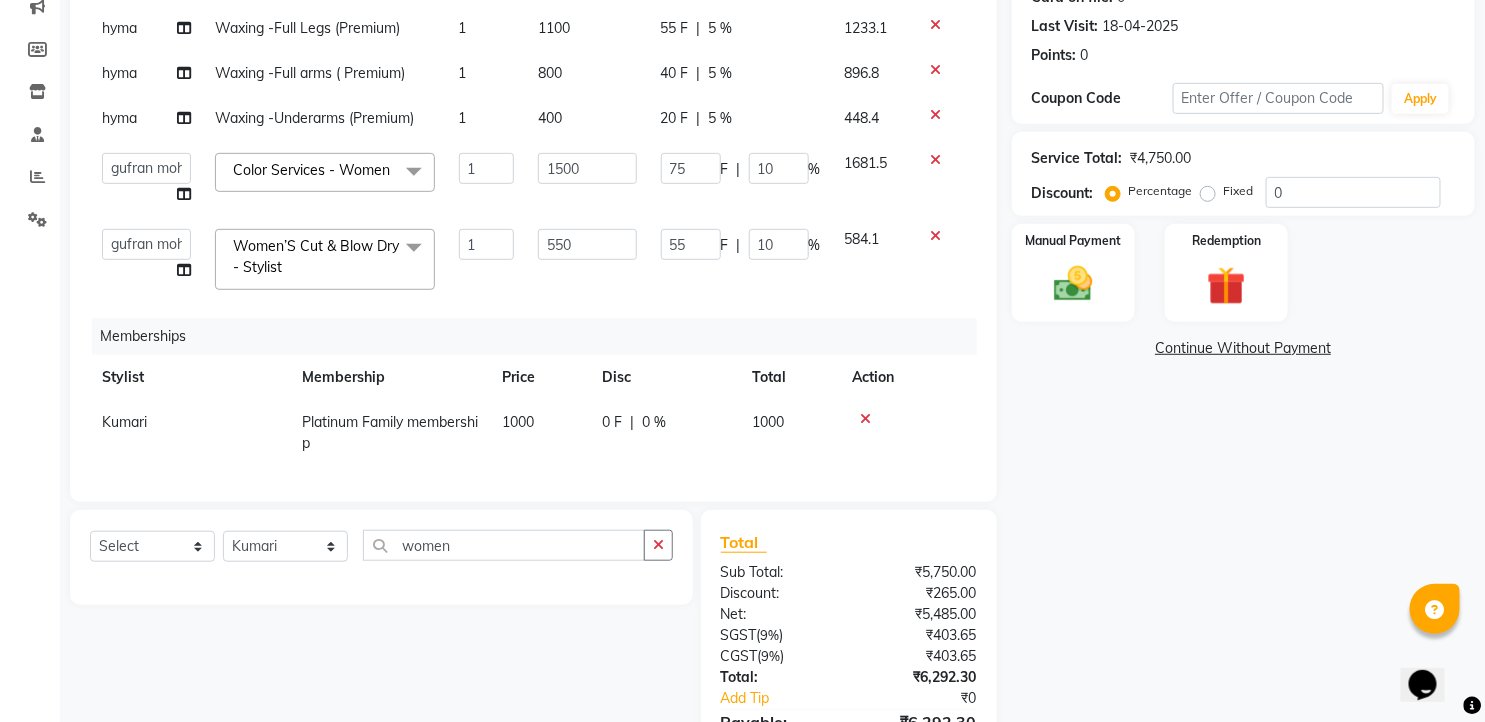 click on "75 F | 10 %" 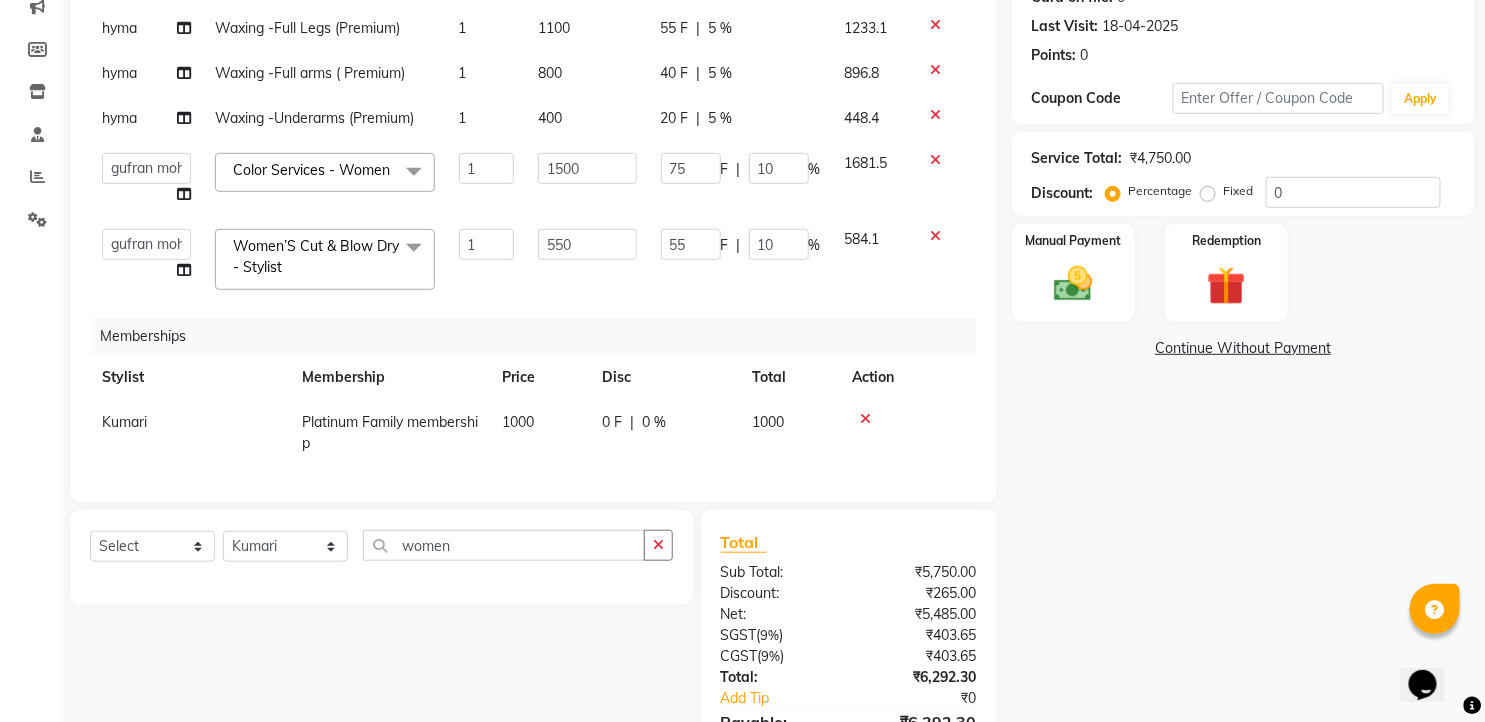 select on "60477" 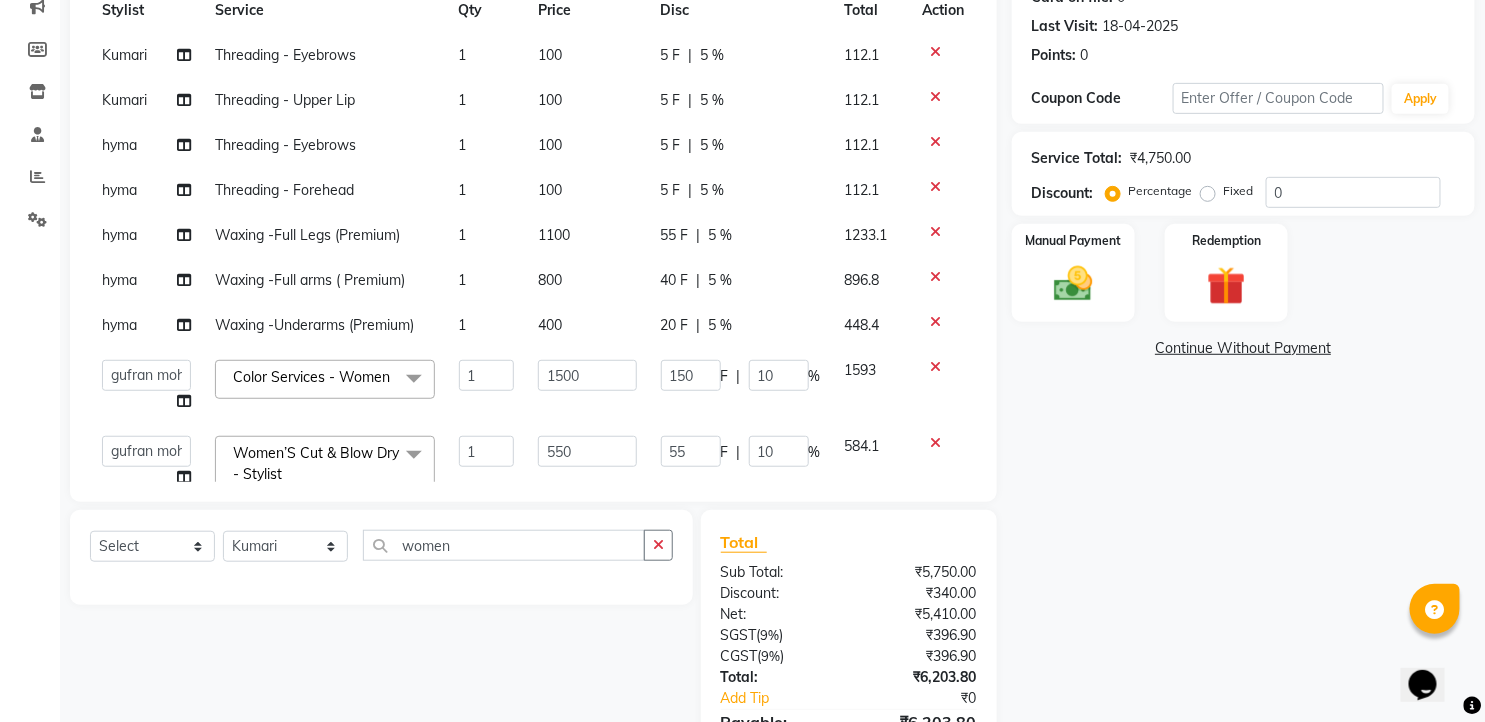 scroll, scrollTop: 22, scrollLeft: 0, axis: vertical 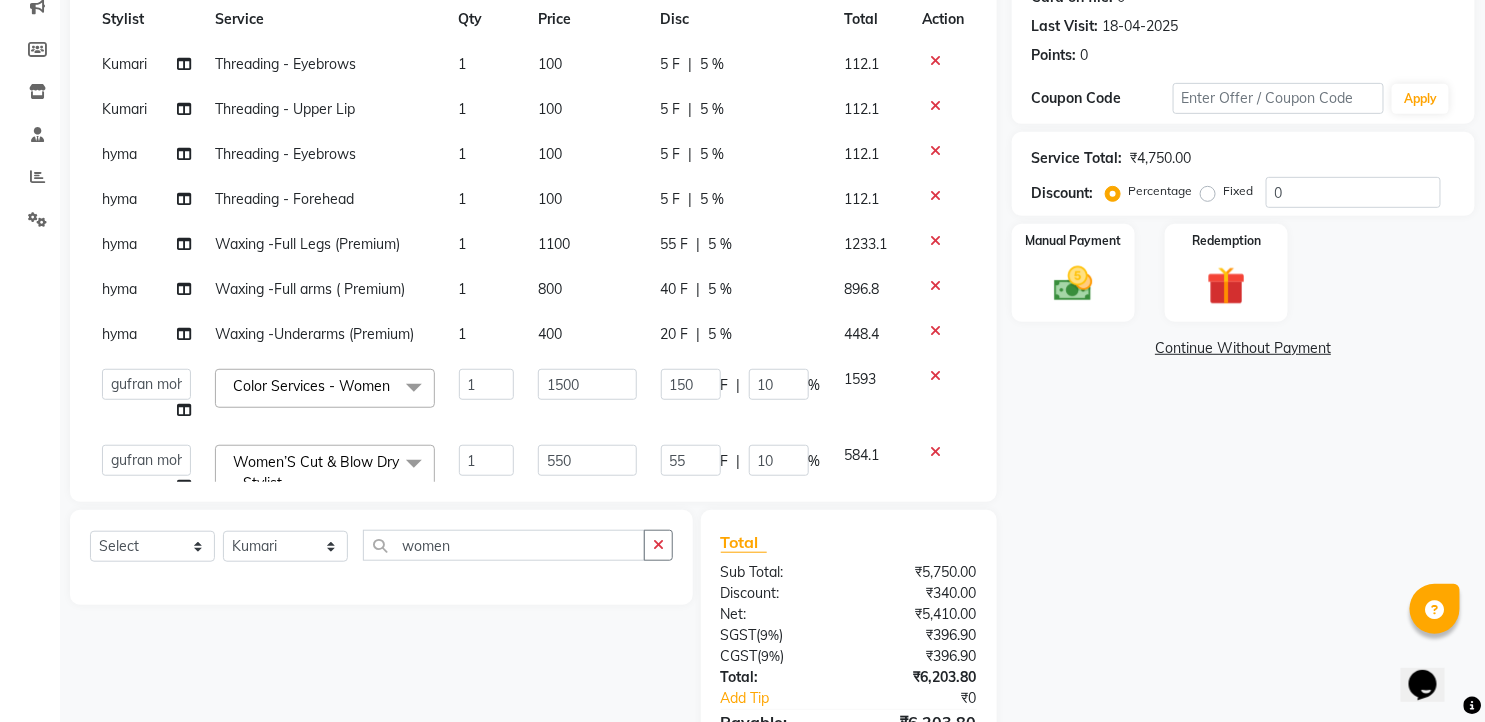 click on "5 %" 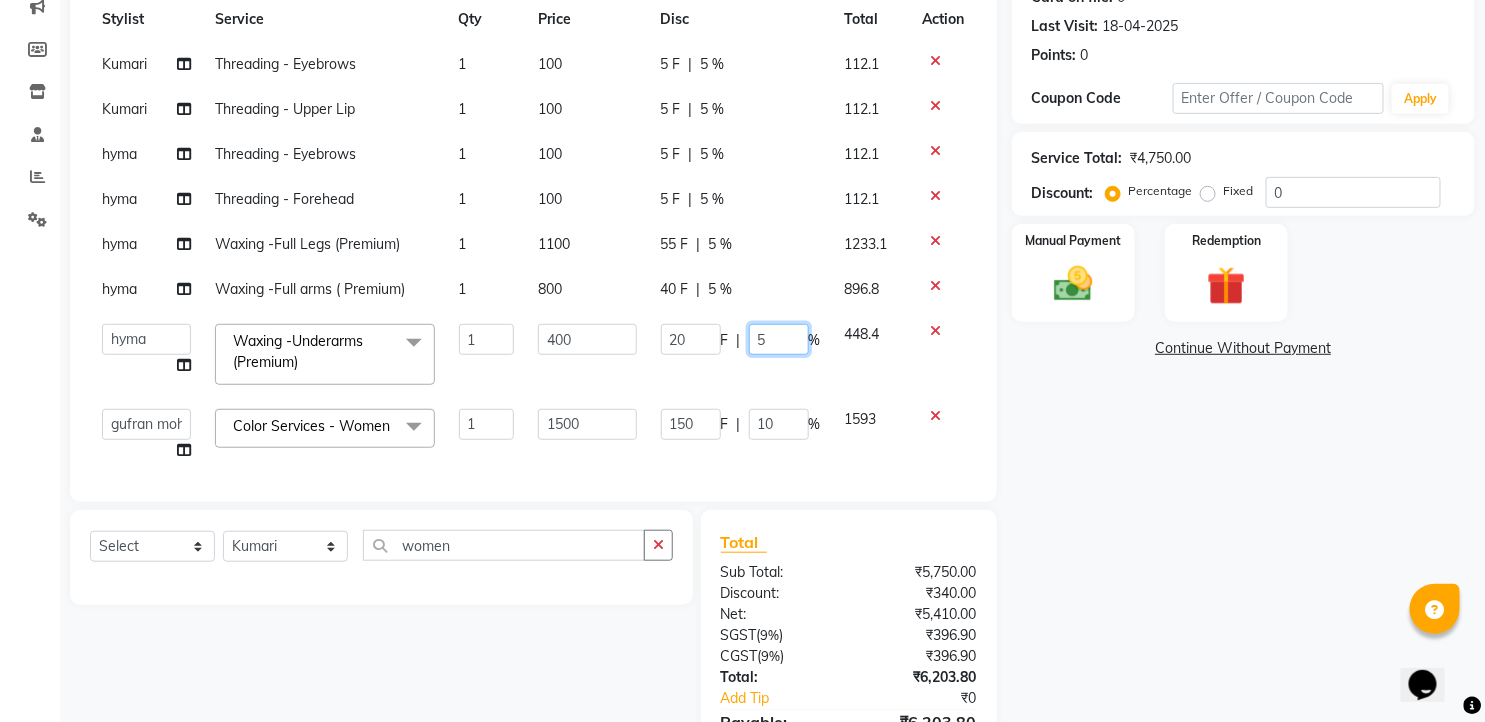 drag, startPoint x: 760, startPoint y: 338, endPoint x: 737, endPoint y: 338, distance: 23 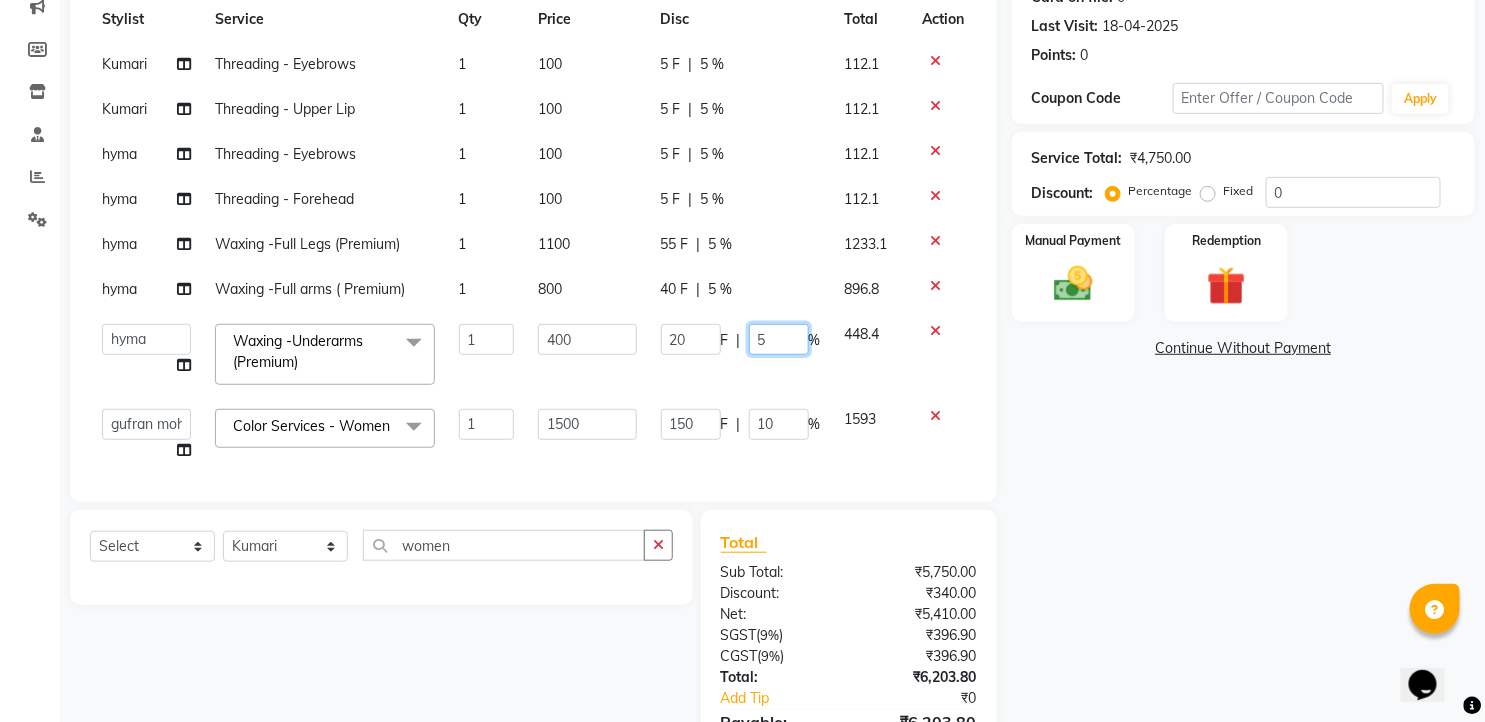 click on "5" 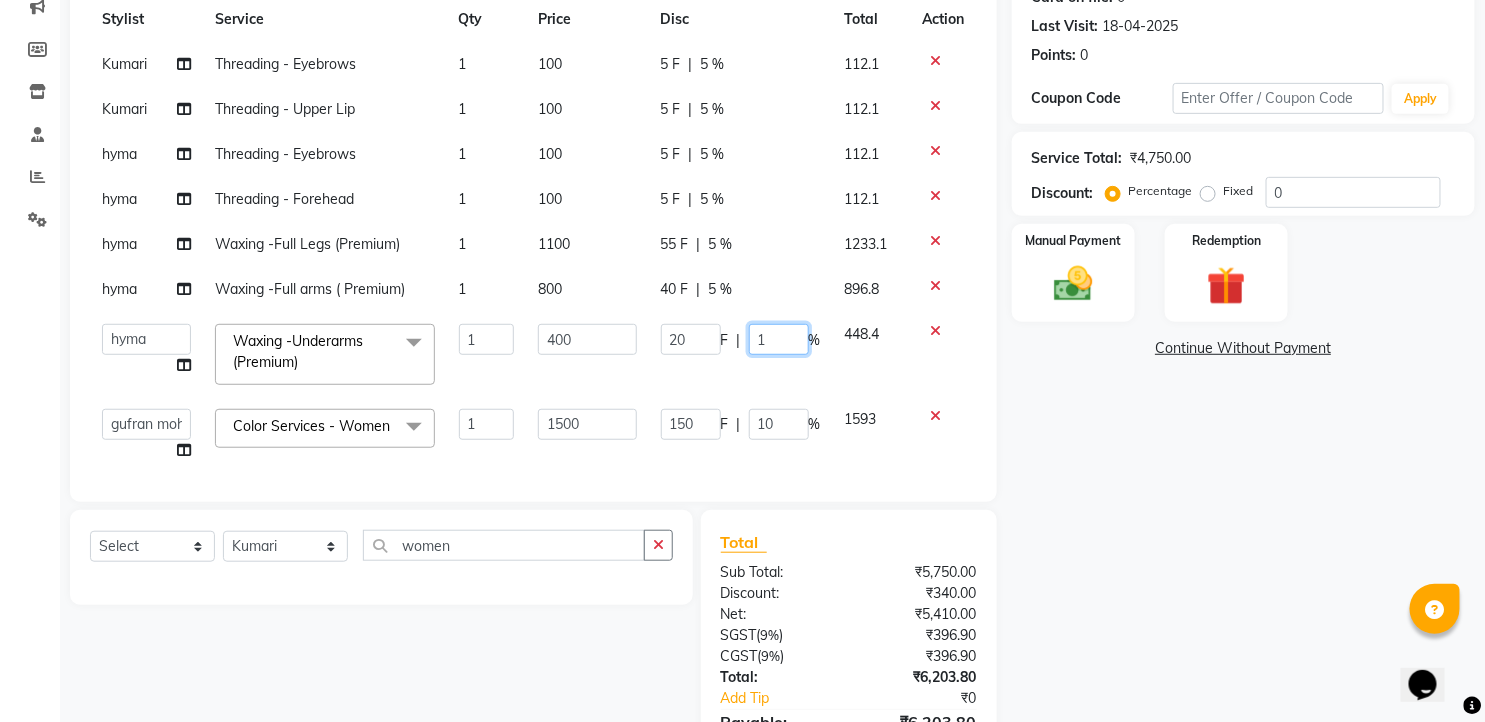 type on "10" 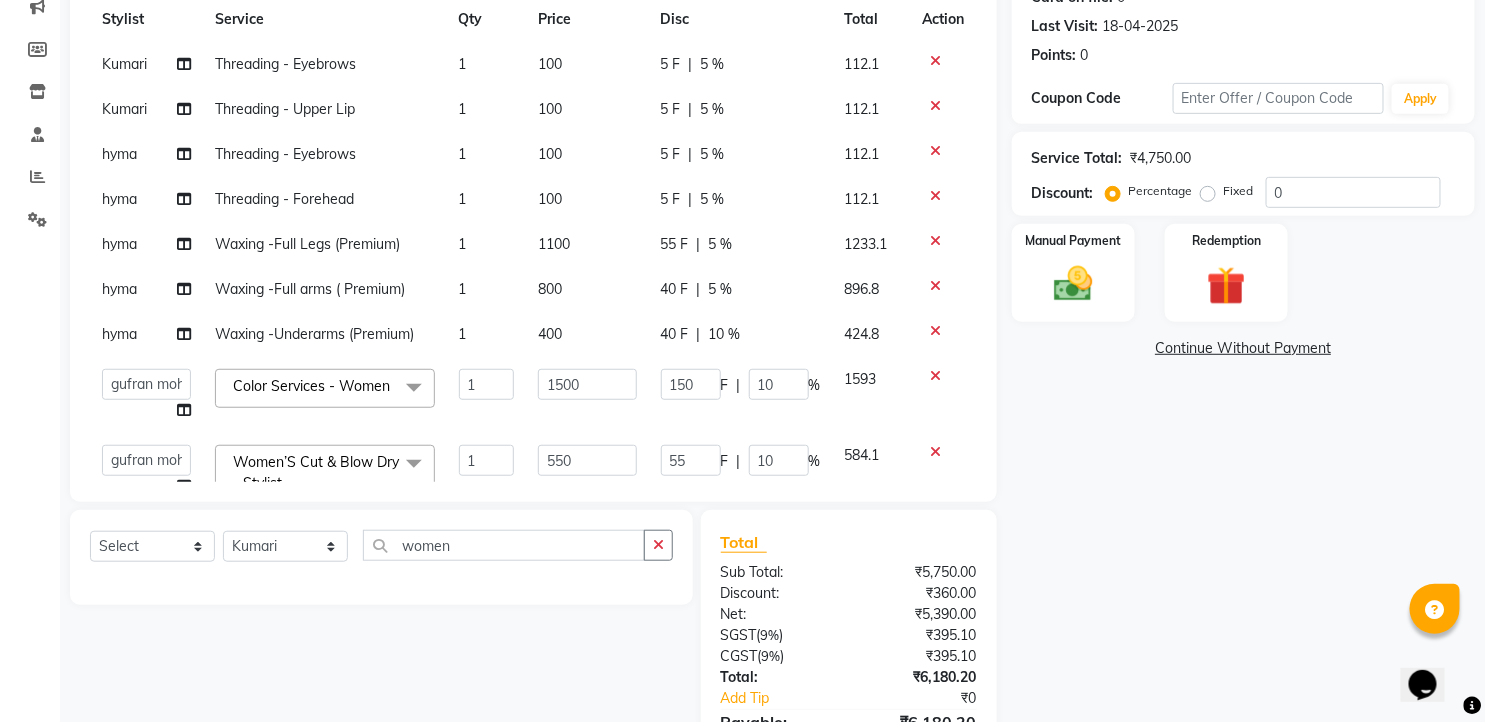click on "5 %" 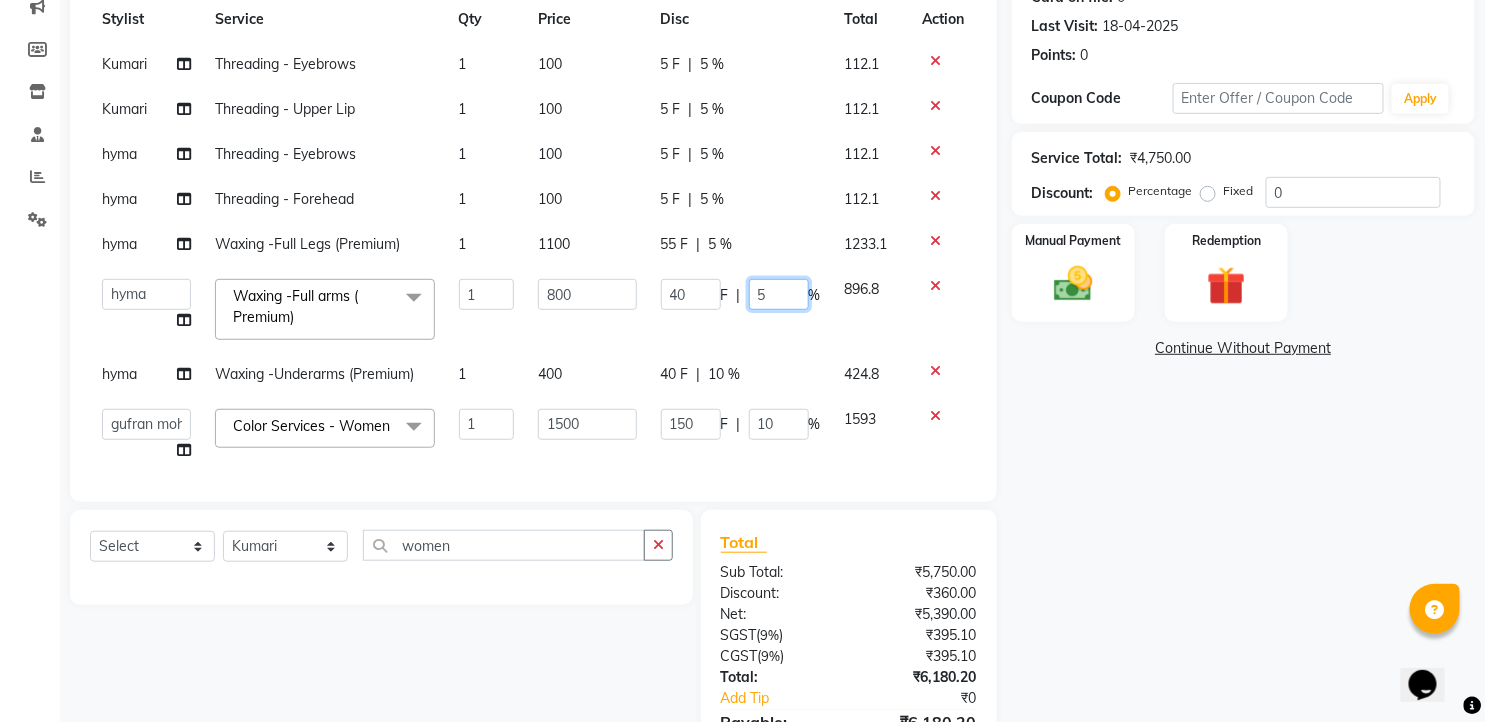 drag, startPoint x: 756, startPoint y: 290, endPoint x: 741, endPoint y: 291, distance: 15.033297 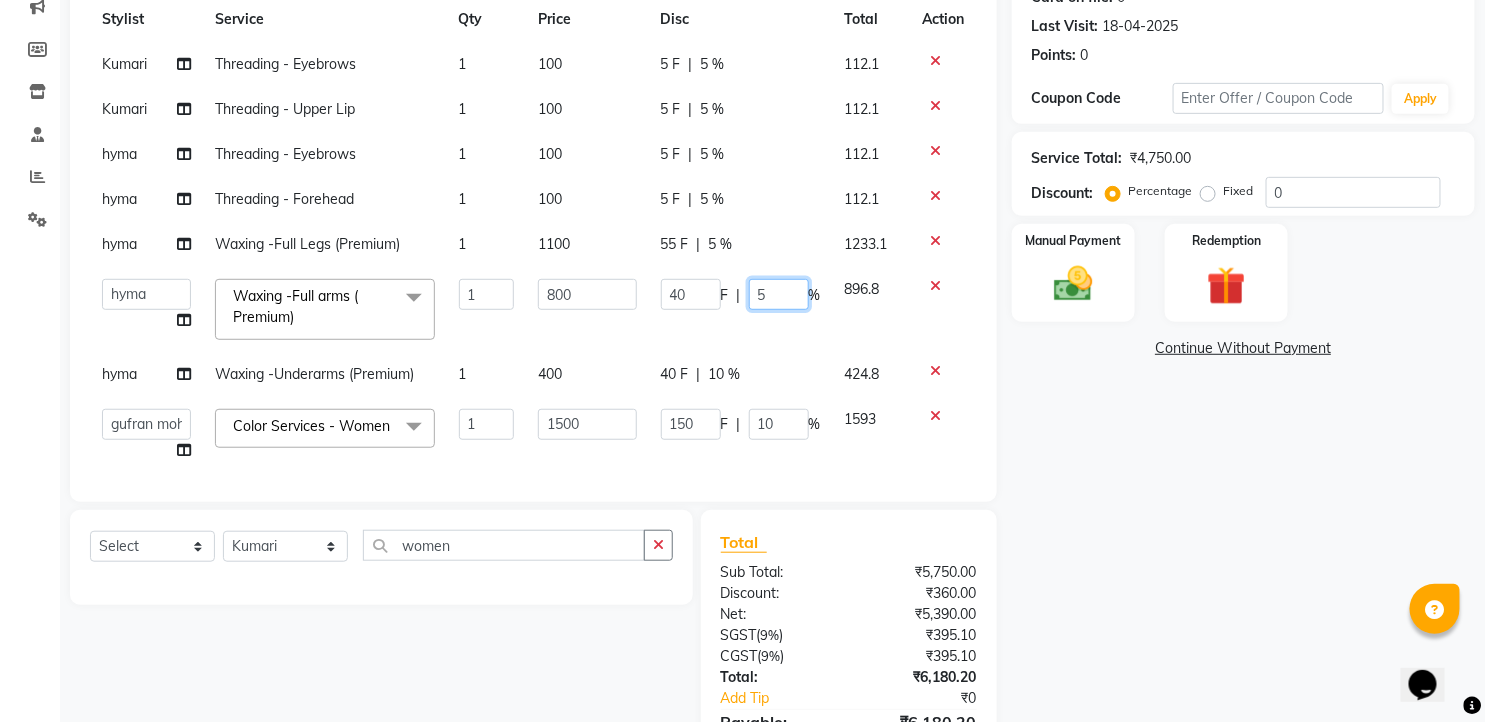 click on "5" 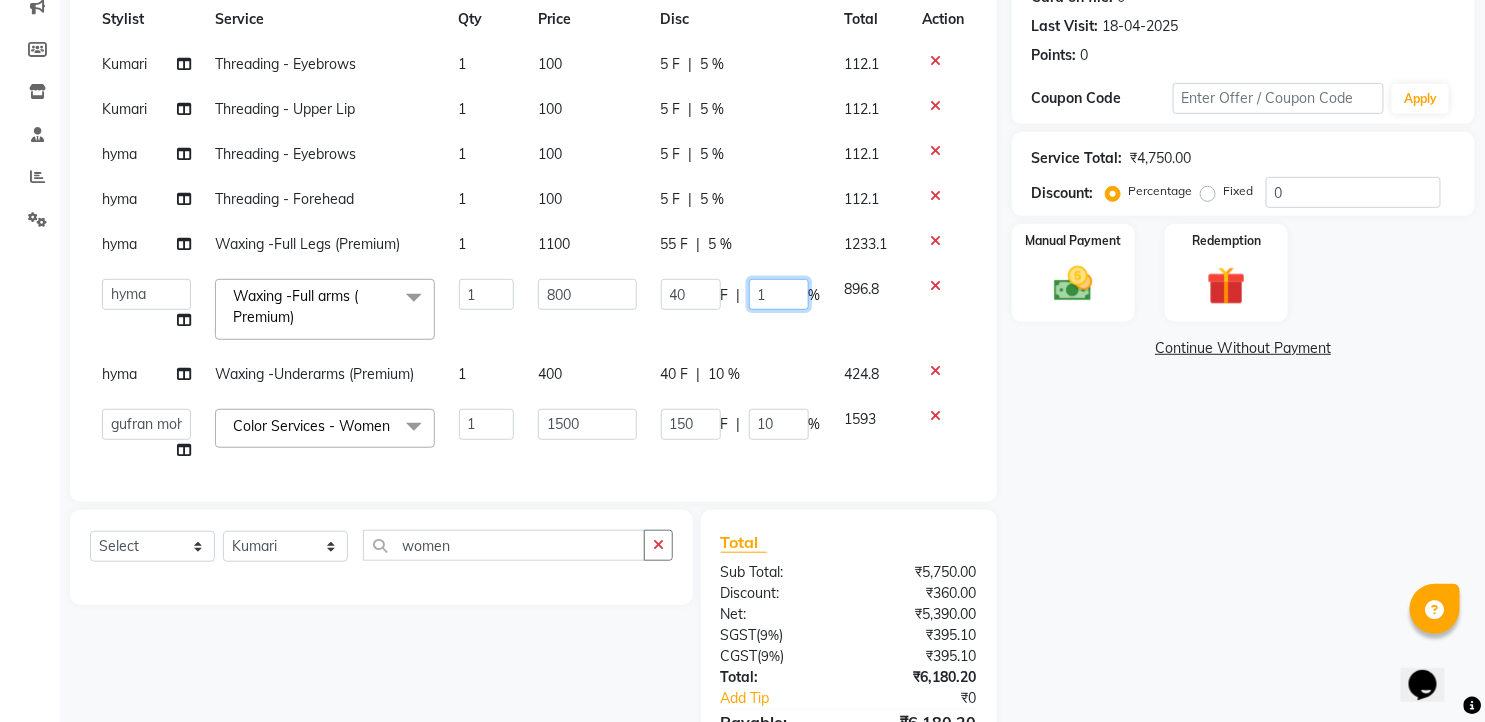 type on "10" 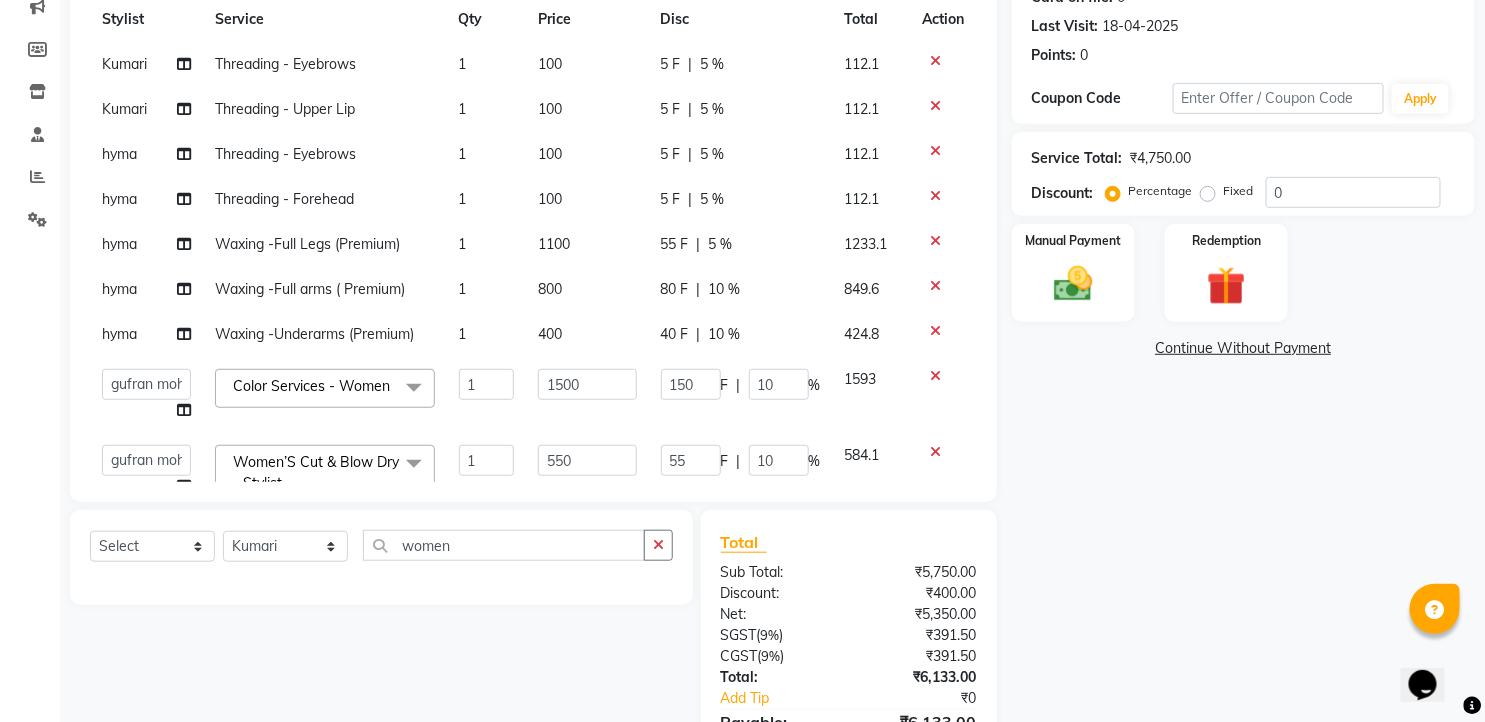 click on "55 F | 5 %" 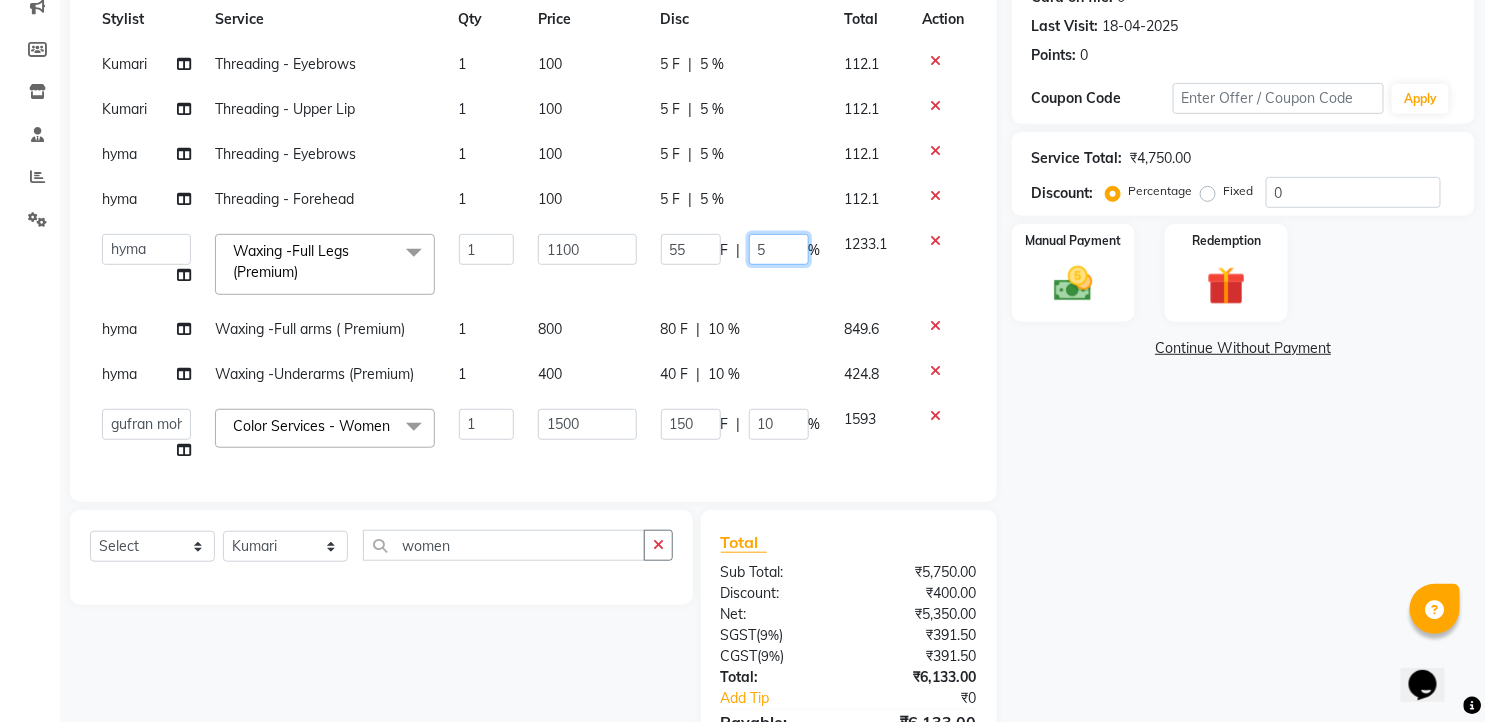 drag, startPoint x: 761, startPoint y: 241, endPoint x: 740, endPoint y: 241, distance: 21 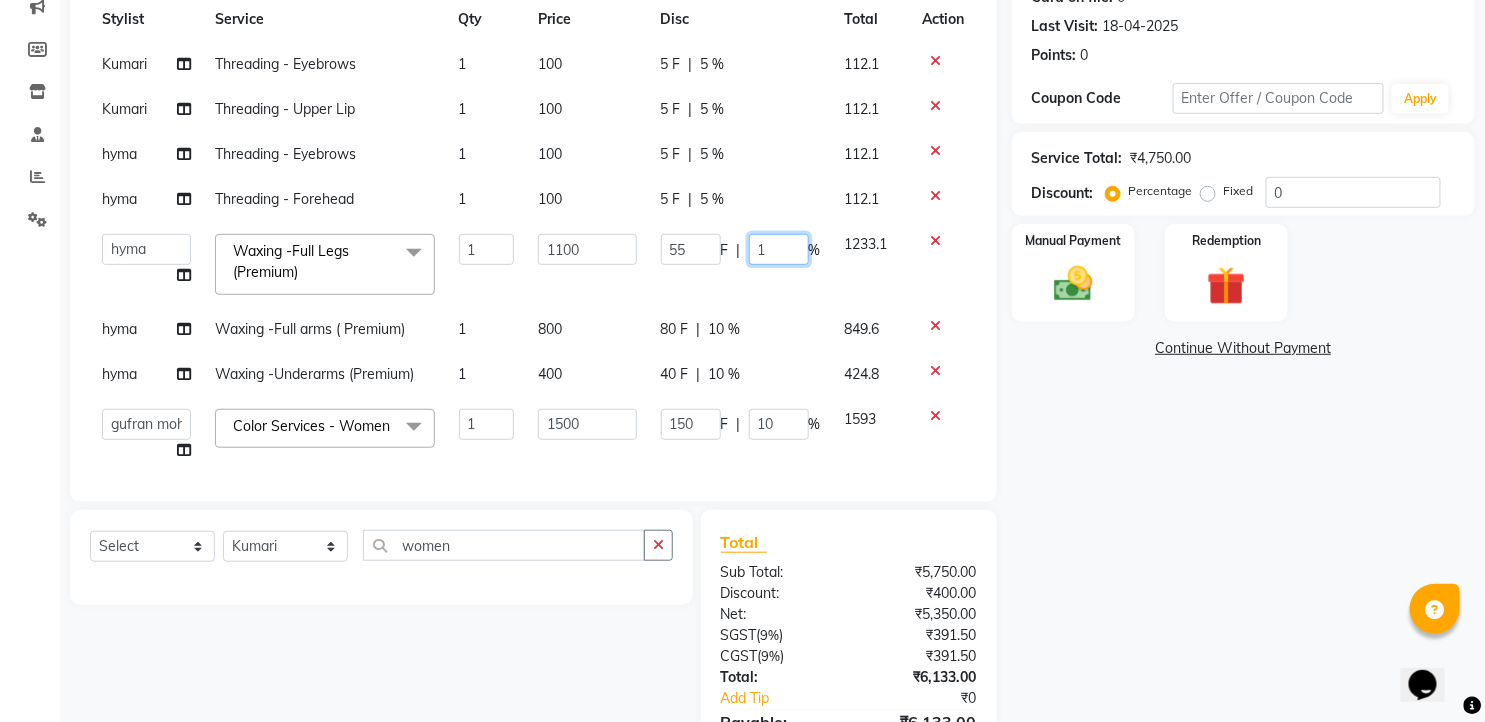 type on "10" 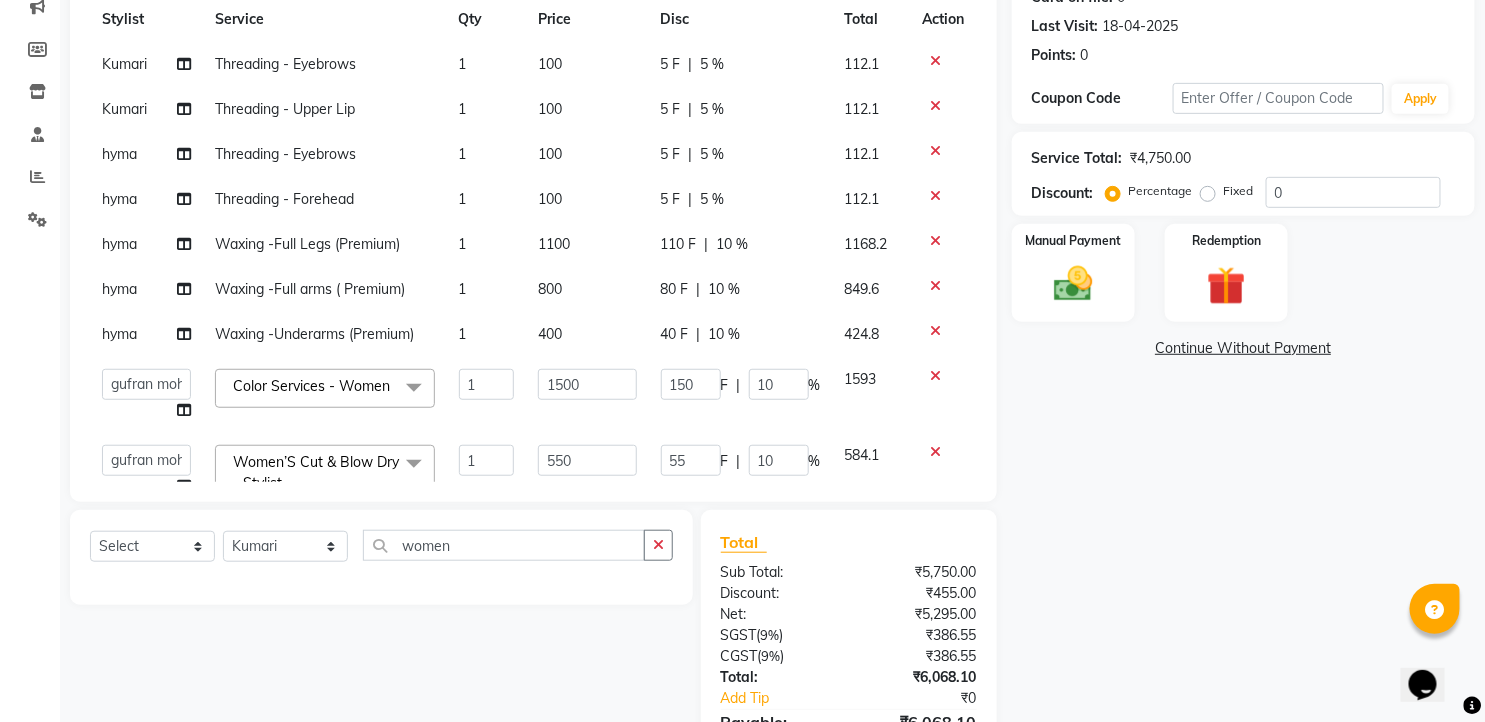 click on "5 F | 5 %" 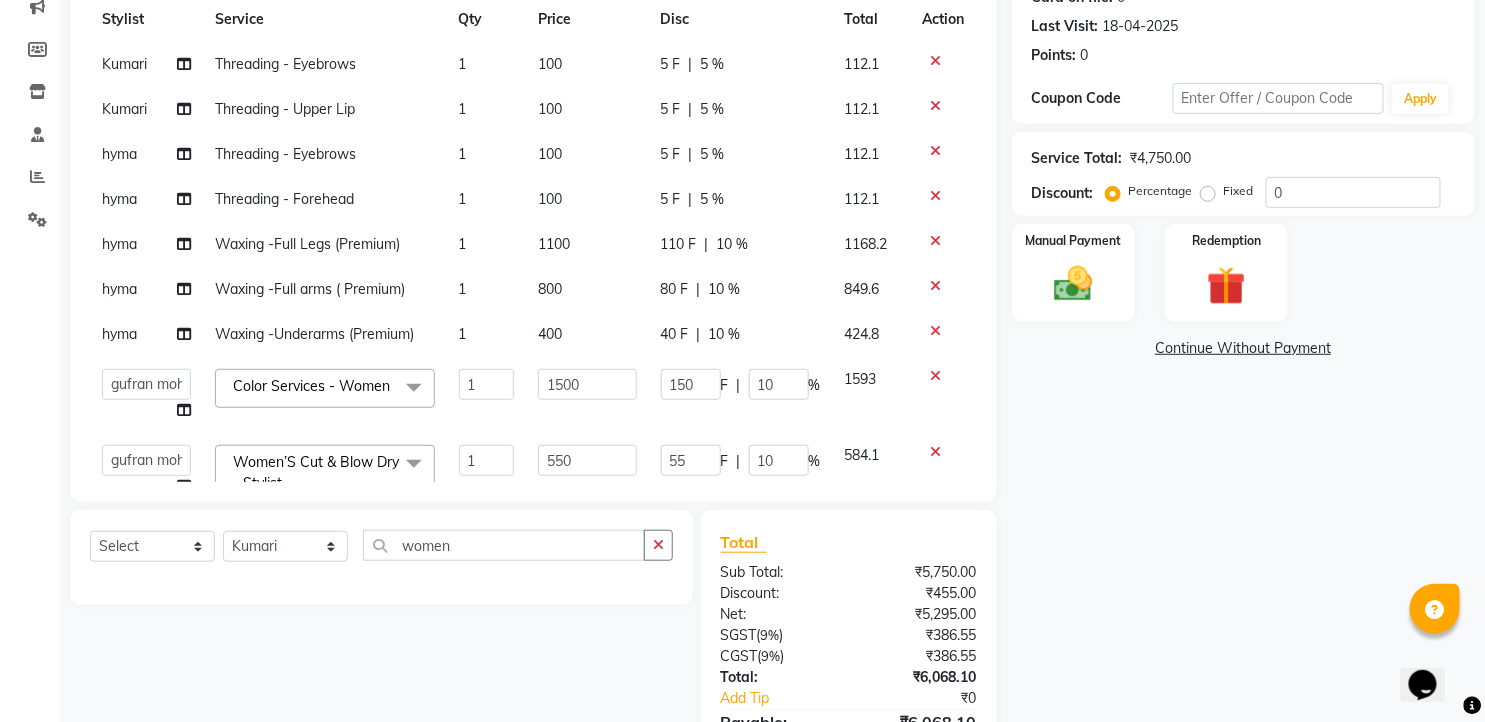 select on "79411" 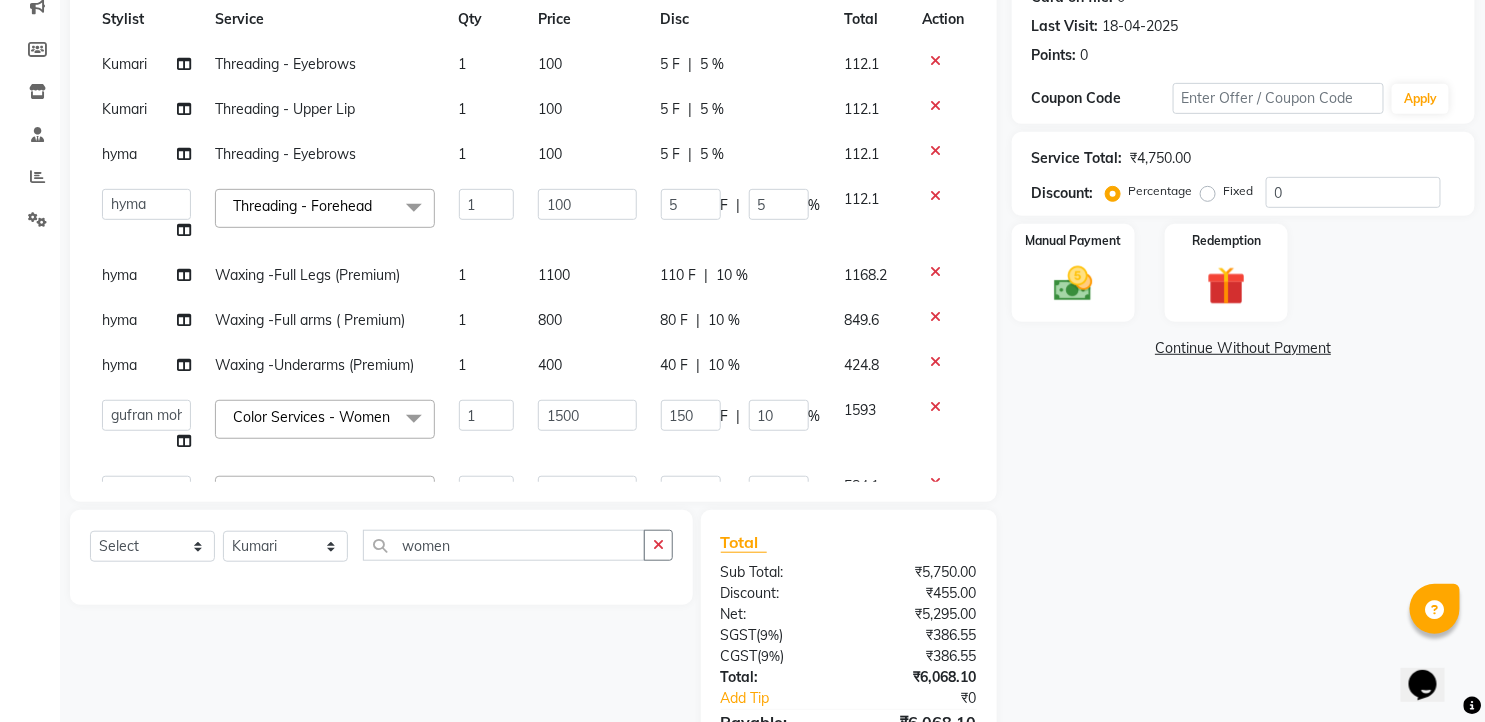 scroll, scrollTop: 0, scrollLeft: 0, axis: both 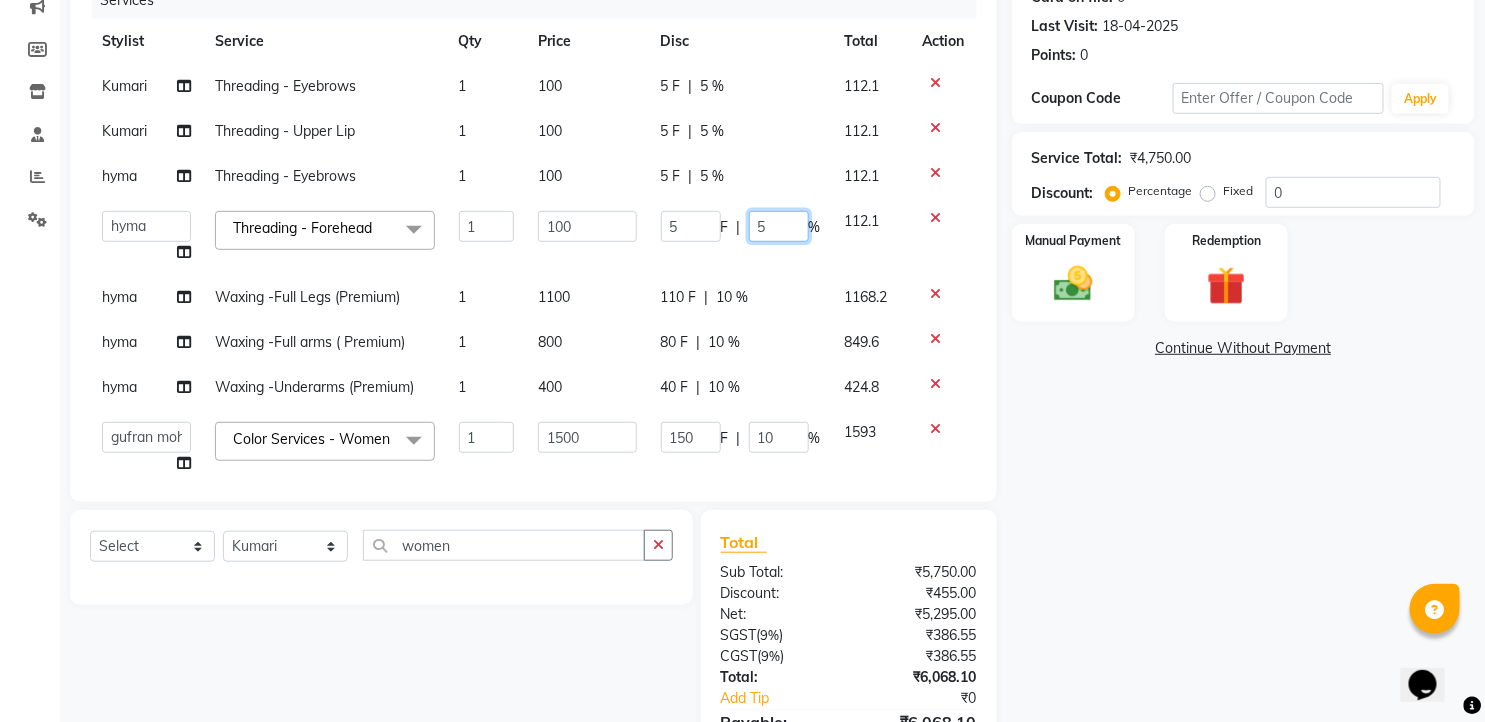 drag, startPoint x: 755, startPoint y: 220, endPoint x: 738, endPoint y: 220, distance: 17 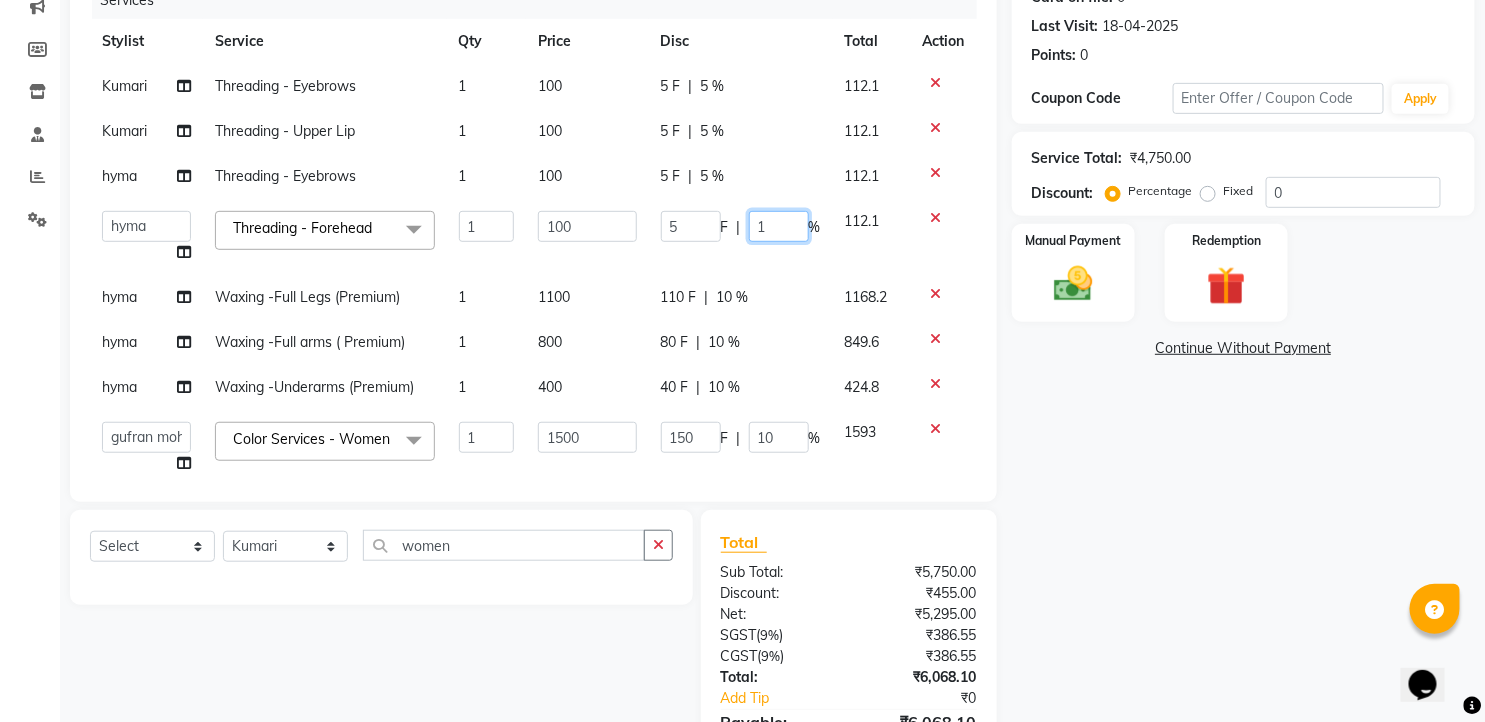 type on "10" 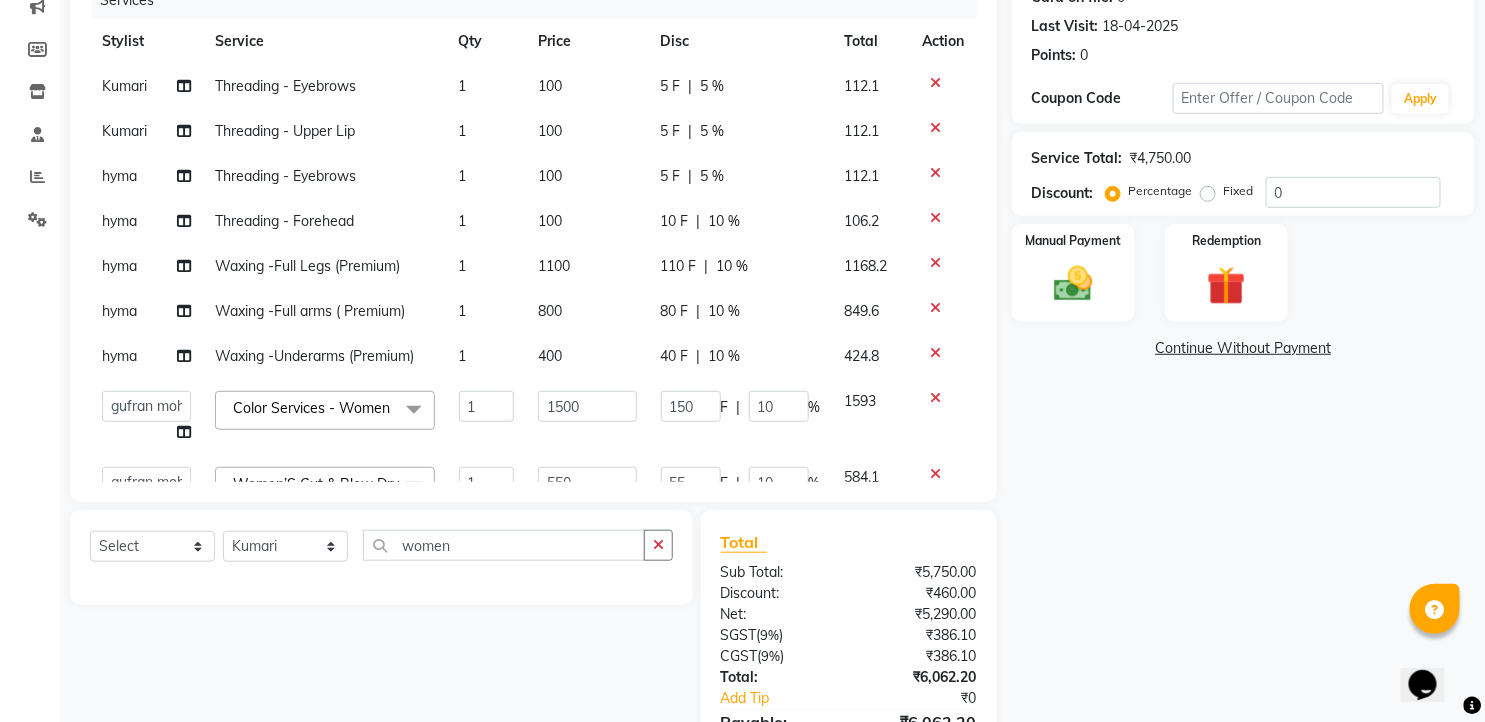 click on "5 F | 5 %" 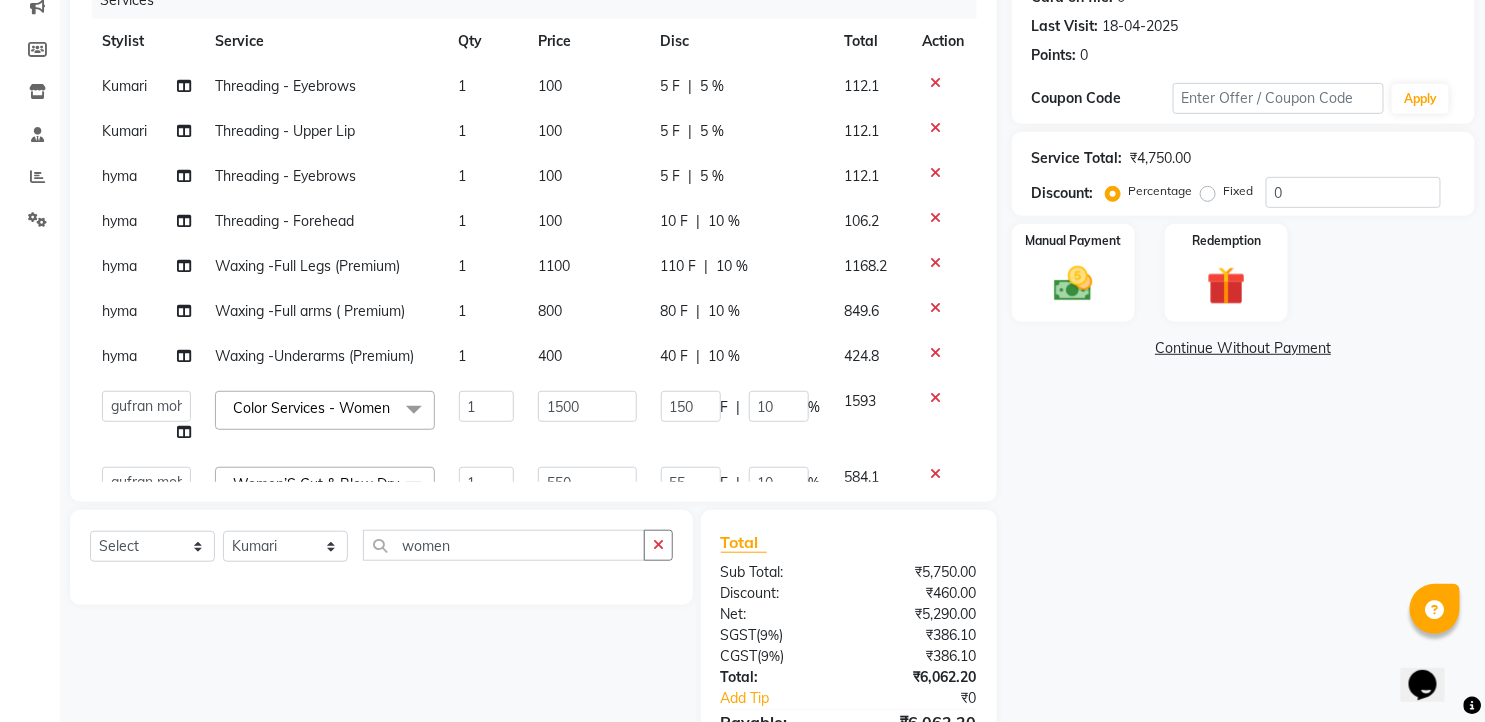 select on "79411" 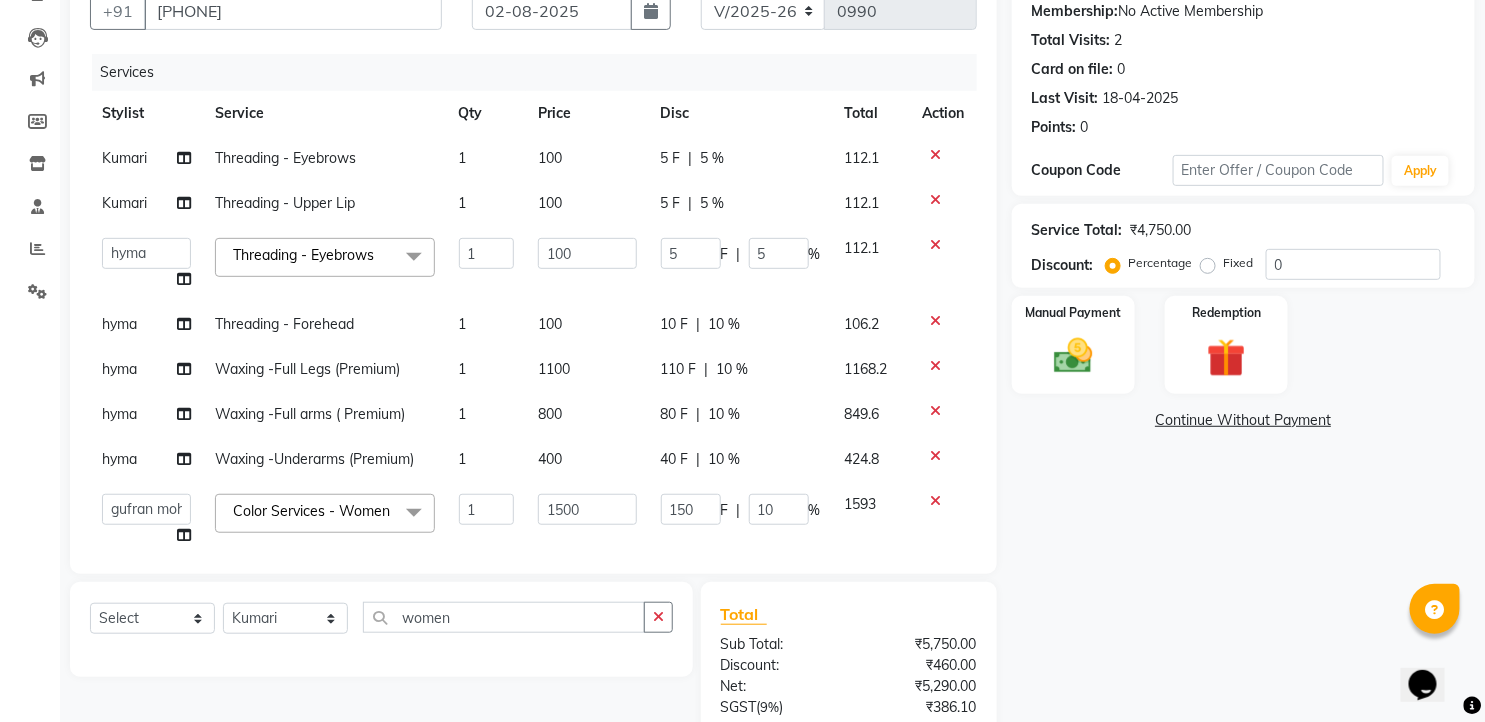 scroll, scrollTop: 155, scrollLeft: 0, axis: vertical 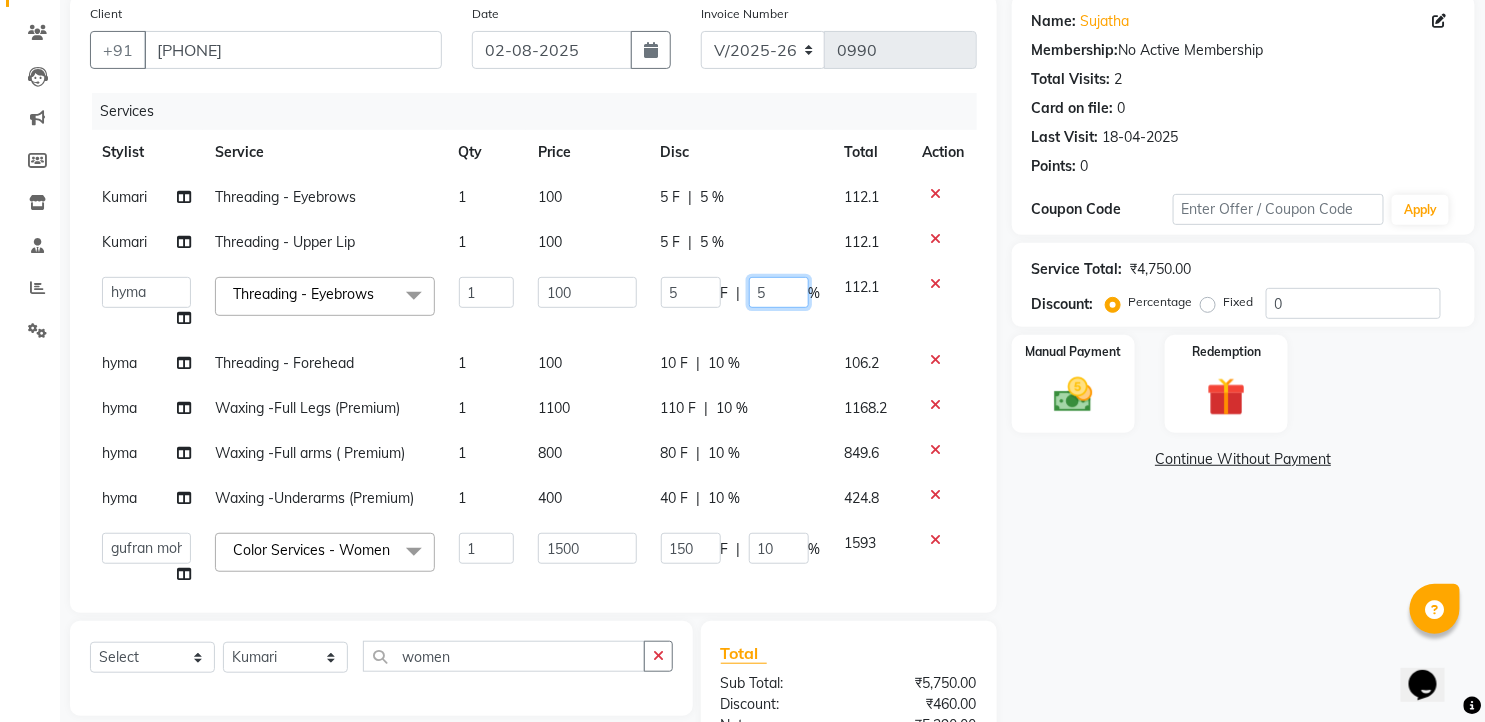 drag, startPoint x: 755, startPoint y: 291, endPoint x: 731, endPoint y: 288, distance: 24.186773 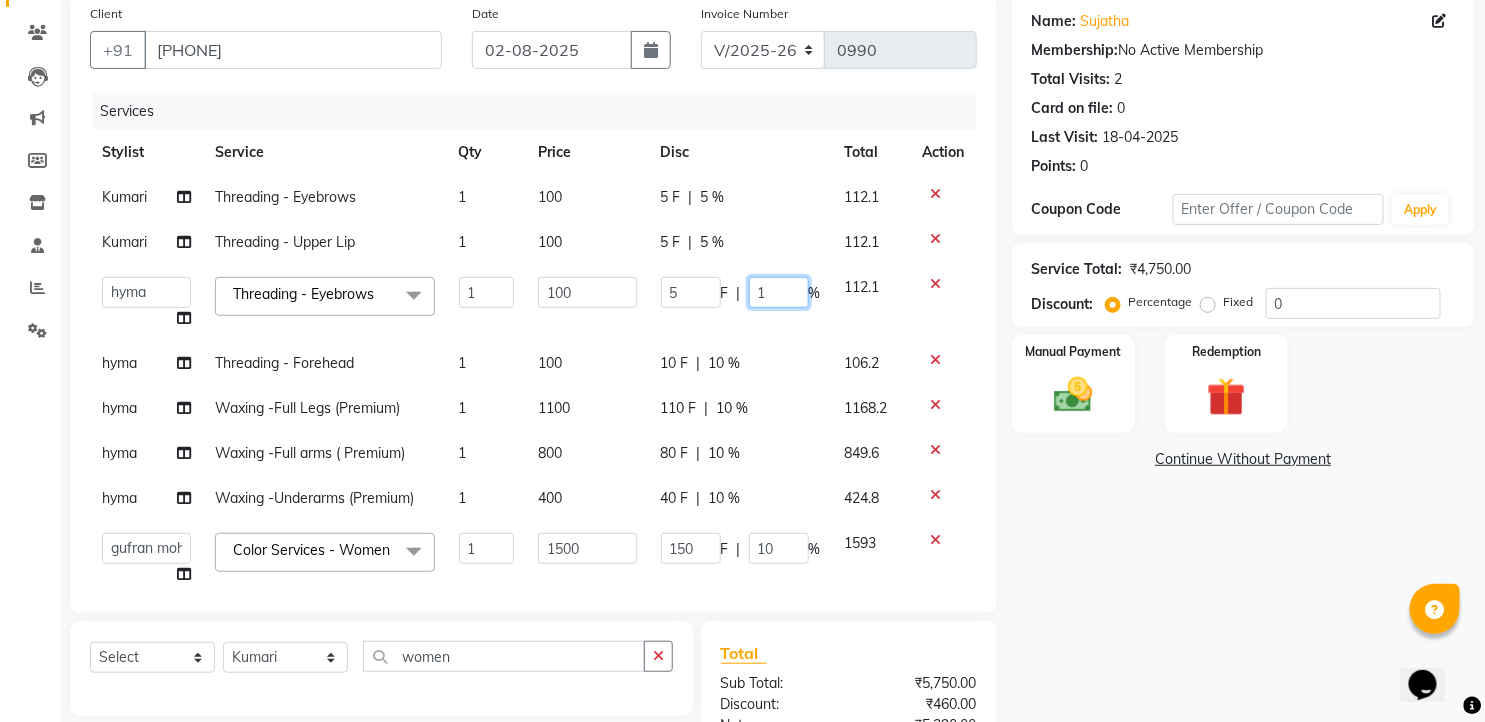 type on "10" 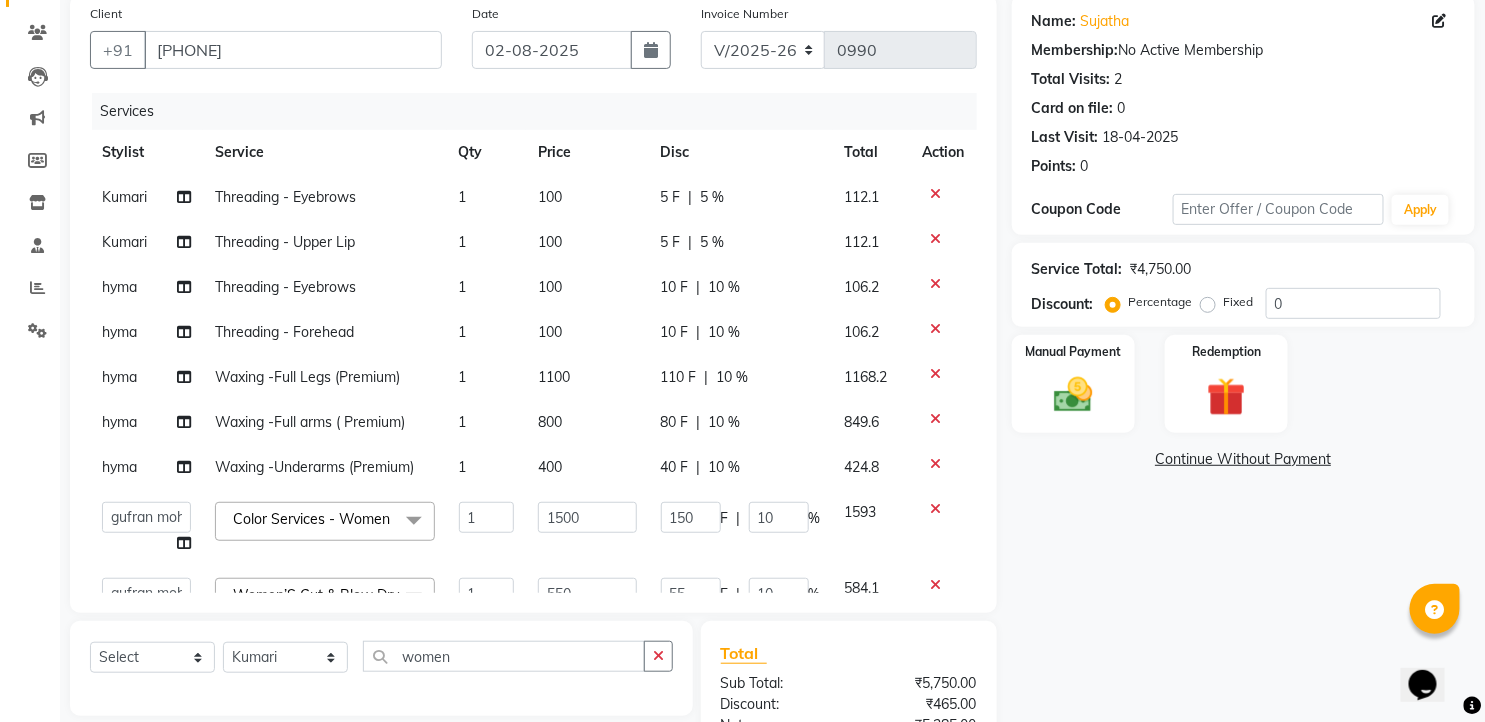 click on "5 F | 5 %" 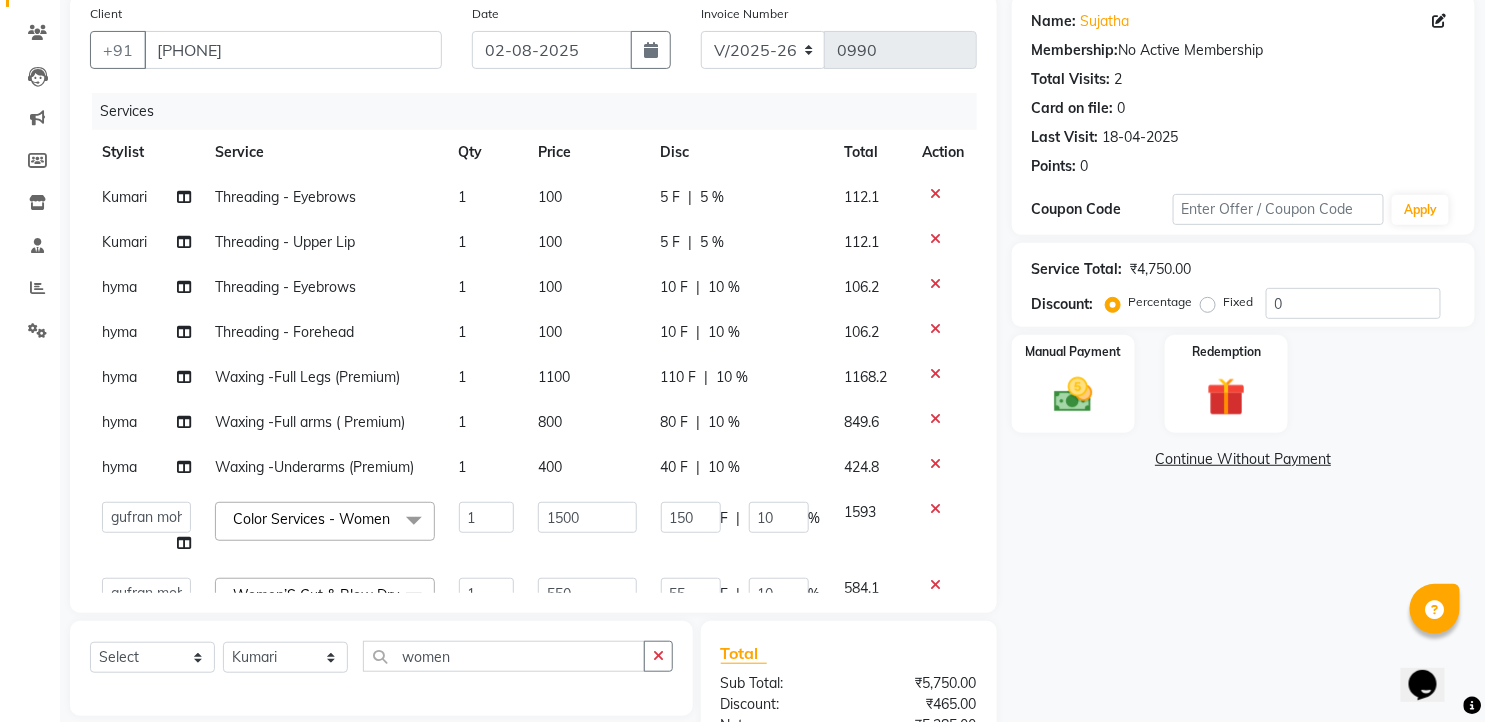select on "63218" 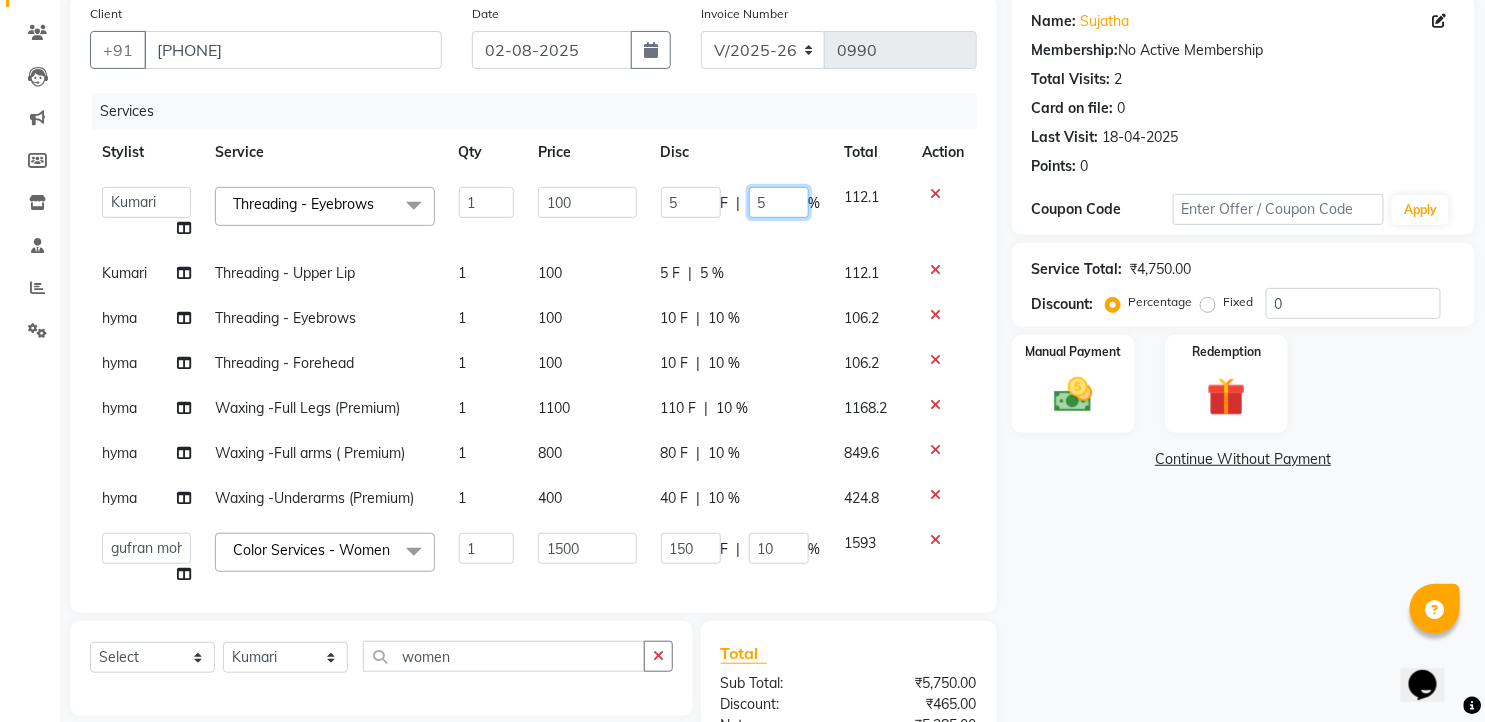 drag, startPoint x: 755, startPoint y: 198, endPoint x: 743, endPoint y: 198, distance: 12 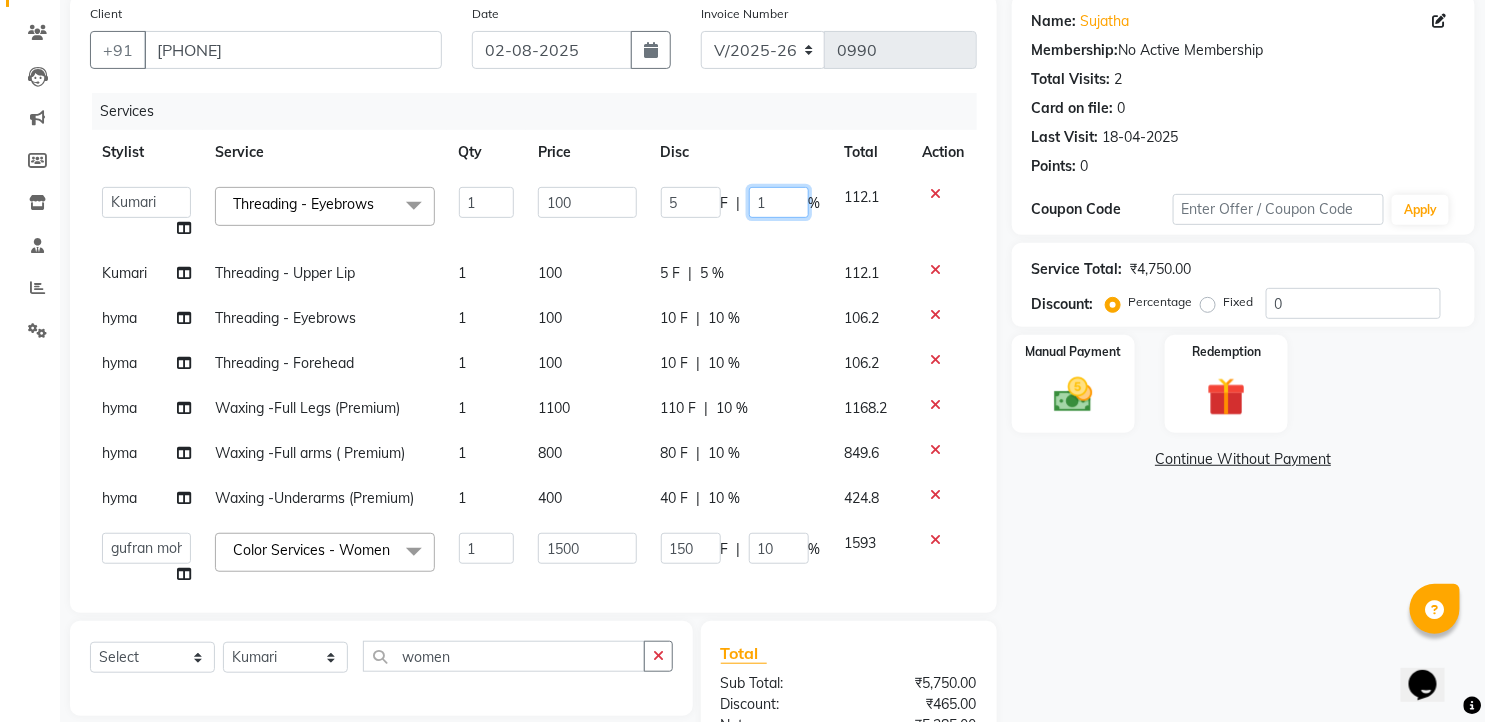 type on "10" 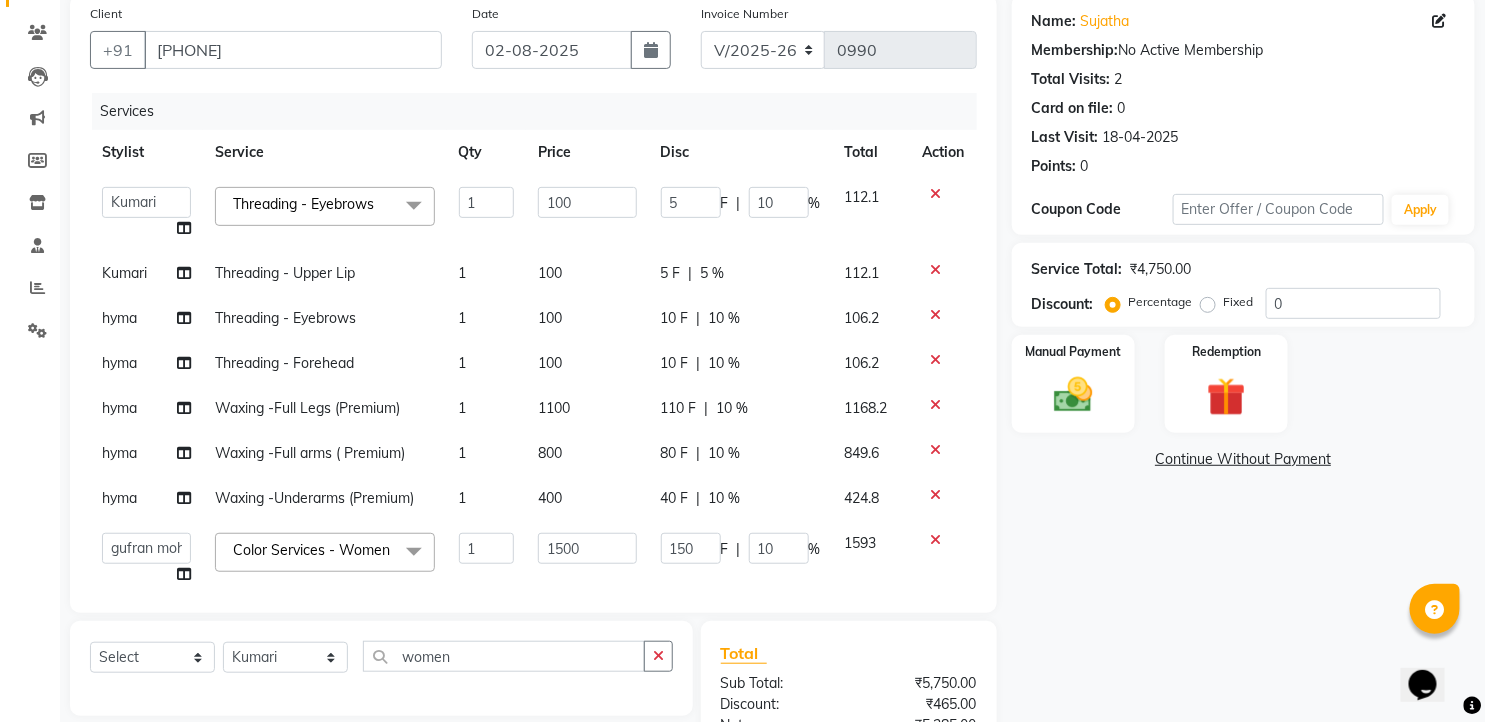 click on "faizz   gufran mohammad   hyma   Kumari   lalitha sree   Manager   Riya roy   sahik  Threading - Eyebrows  x Massage - Foot / Shoulder & Back (30 Mins) Massage - Head Oil Massage (Men) (30 Mins) Massage - Head Oil Massage (Women) (30 Mins) Massage - Foot / Shoulder & Back (60 Mins) Massage - Head Oil Massage (Men) (60 Mins) Massage - Head Oil Massage (Women) (60 Mins) Massage - Chakra Herbal Scrub & Wrap (60 Mins) Massage - Swedish Therapy (60 Mins) Massage - Swedish Therapy (90 Mins) Massage - Balanese Therapy (60 Mins) Massage - Balanese Therapy (90 Mins) Massage - Deep Tissue Therapy (60 Mins) Massage - Deep Tissue Therapy (90 Mins) Hair wash Dry Skin Care - Clean Up Ritual (Jeannot Ceuticals) Dry Skin Care - Instant Glow  (Jeannot Ceuticals) Dry Skin Care - Brilliance White  (Jeannot Ceuticals) Dry Skin Care - Hydra Vital Clean Up (Lotus) Dry Skin Care - Insta Fair (Lotus) Dry Skin Care - Bridal Glow Skin Brightening  (Lotus) Dry Skin Care - Ultra Hydrating (Lotus) Aging Skin Care - Insta Fair (Lotus) 1" 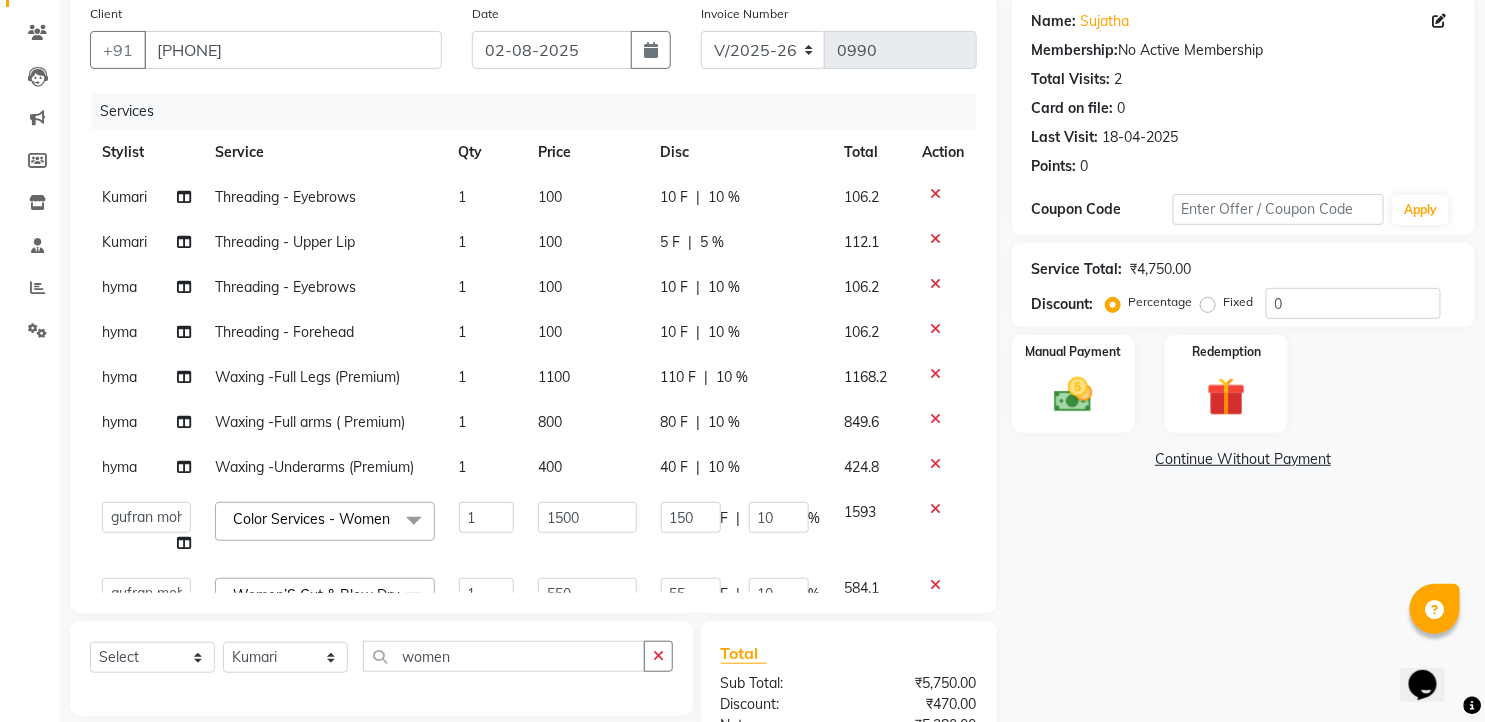 click on "5 %" 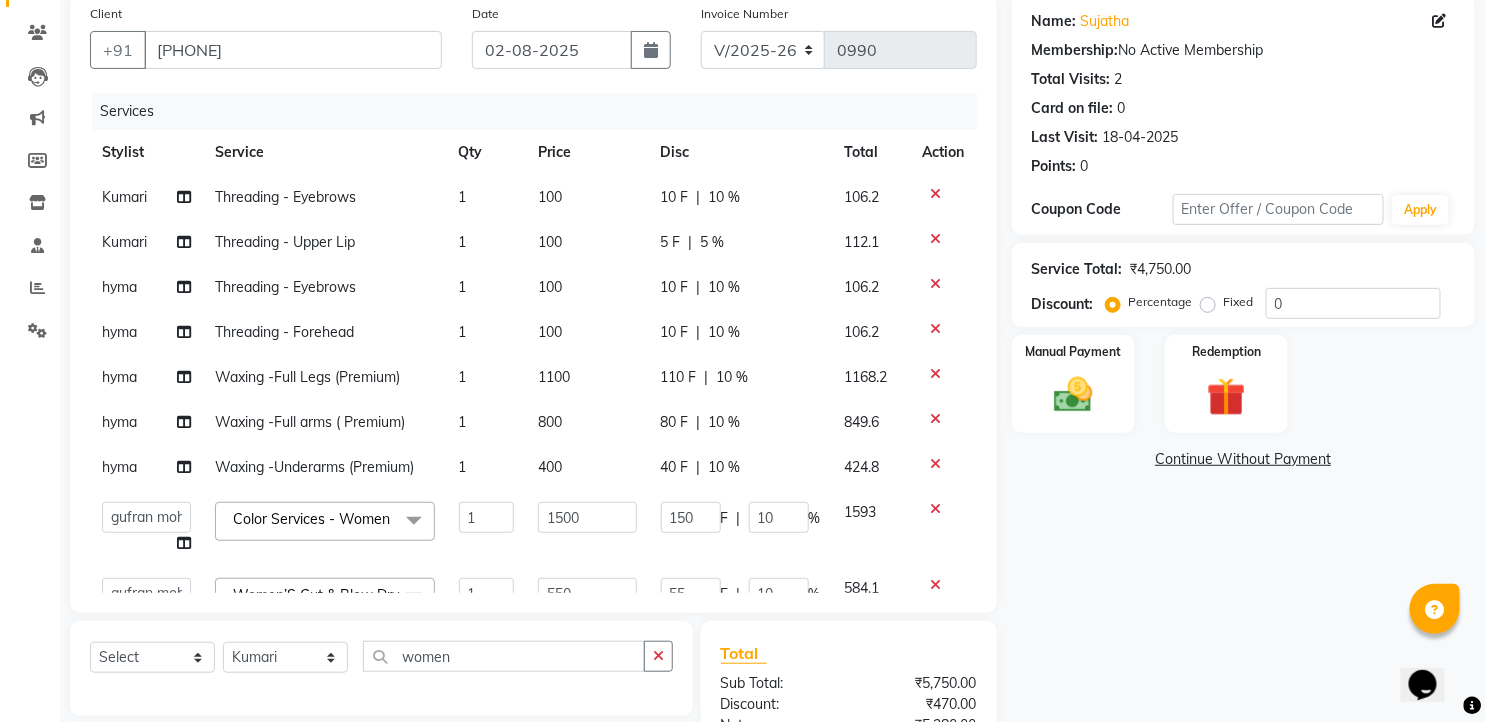 select on "63218" 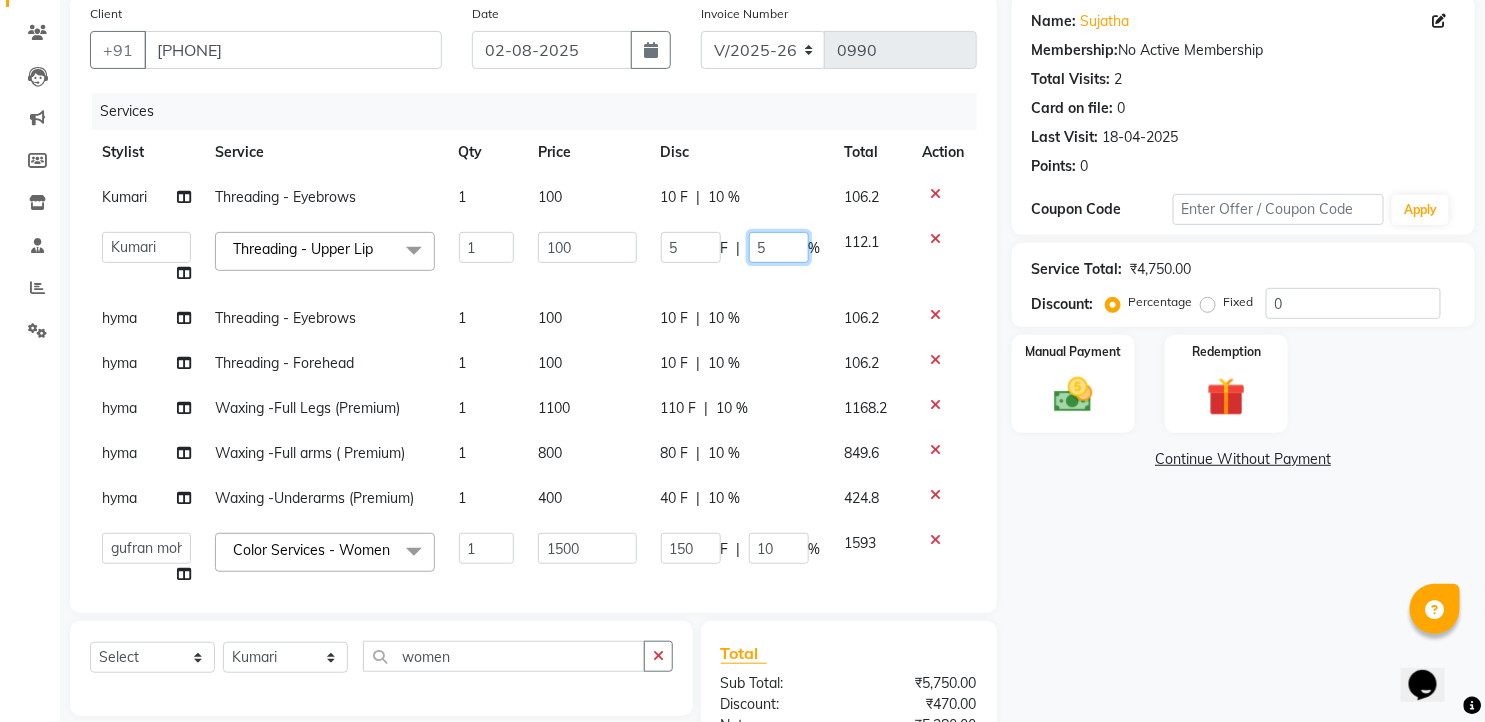 drag, startPoint x: 760, startPoint y: 244, endPoint x: 737, endPoint y: 247, distance: 23.194826 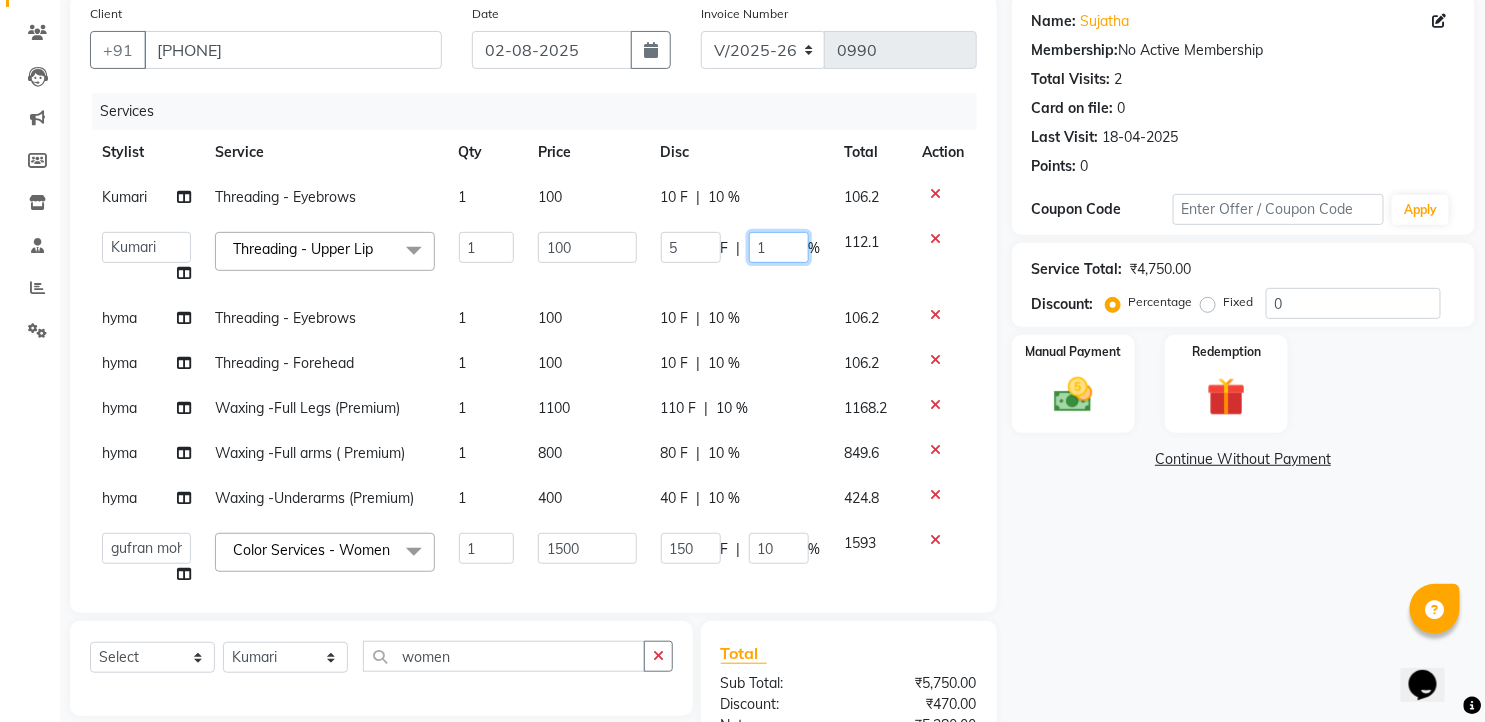 type on "10" 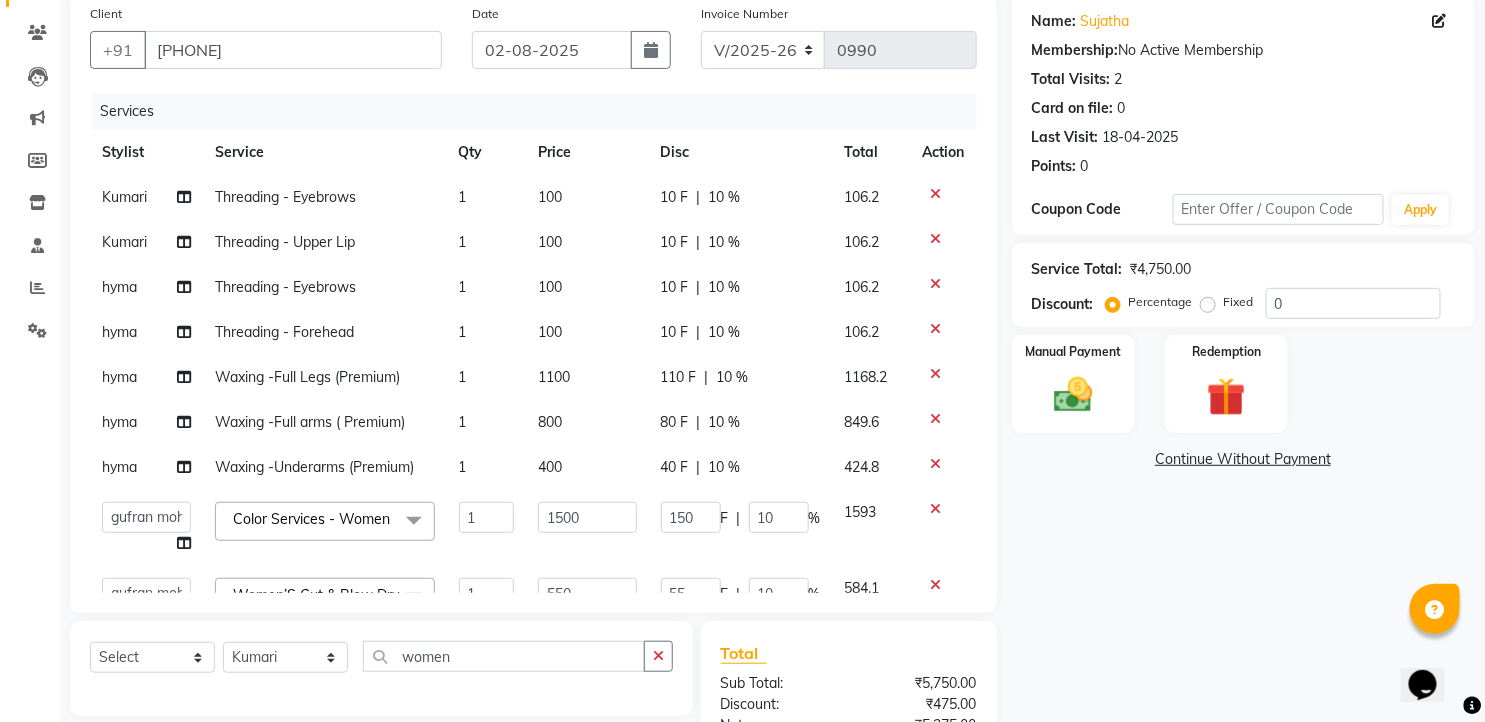 click on "Name: Sujatha  Membership:  No Active Membership  Total Visits:  2 Card on file:  0 Last Visit:   18-04-2025 Points:   0  Coupon Code Apply Service Total:  ₹4,750.00  Discount:  Percentage   Fixed  0 Manual Payment Redemption  Continue Without Payment" 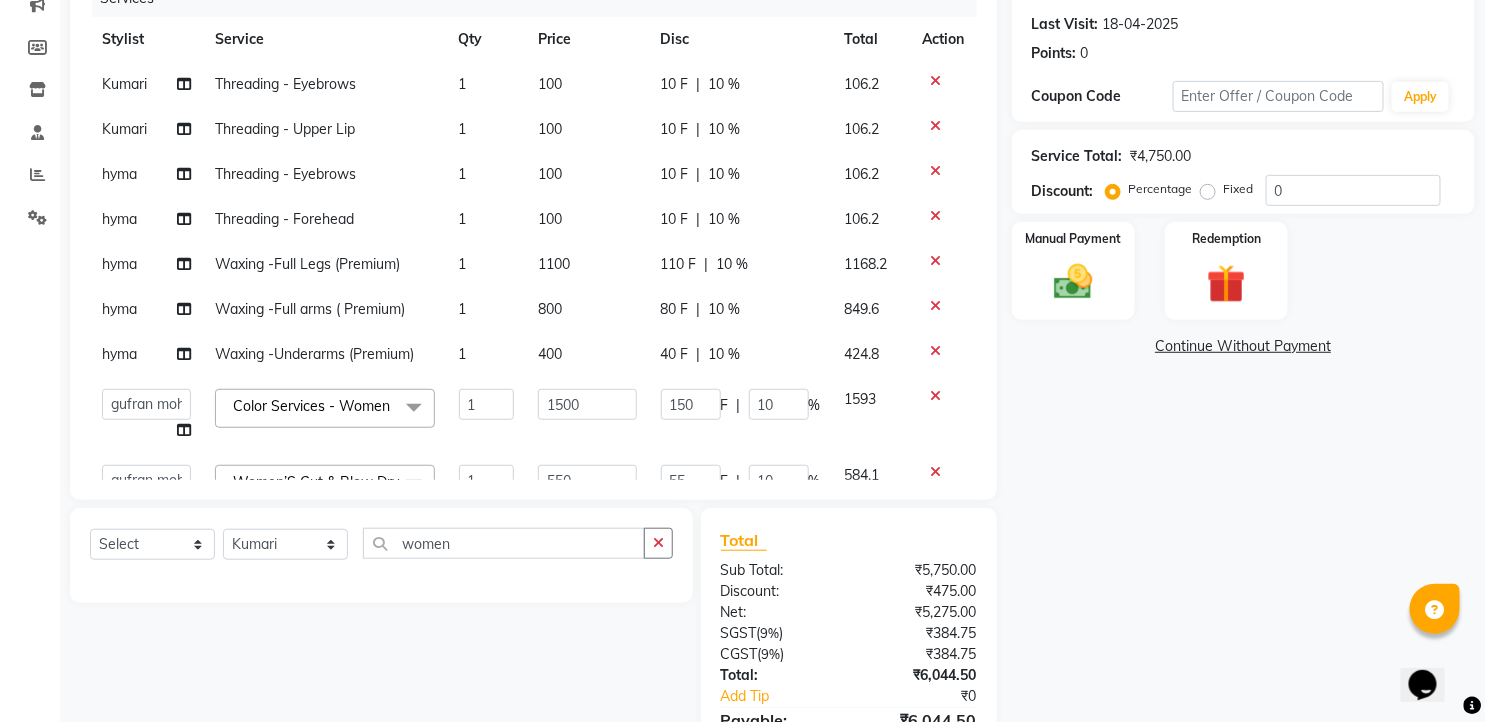 scroll, scrollTop: 377, scrollLeft: 0, axis: vertical 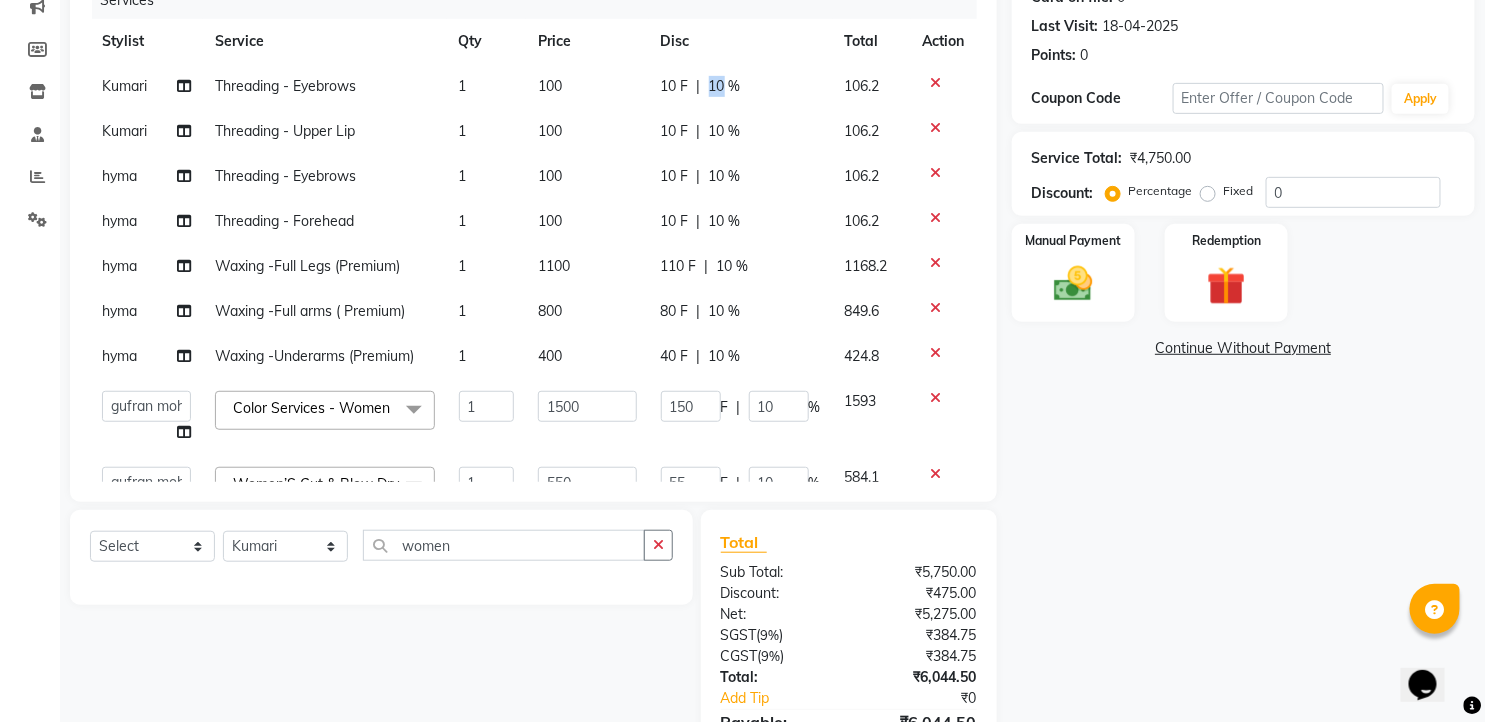 drag, startPoint x: 707, startPoint y: 87, endPoint x: 688, endPoint y: 86, distance: 19.026299 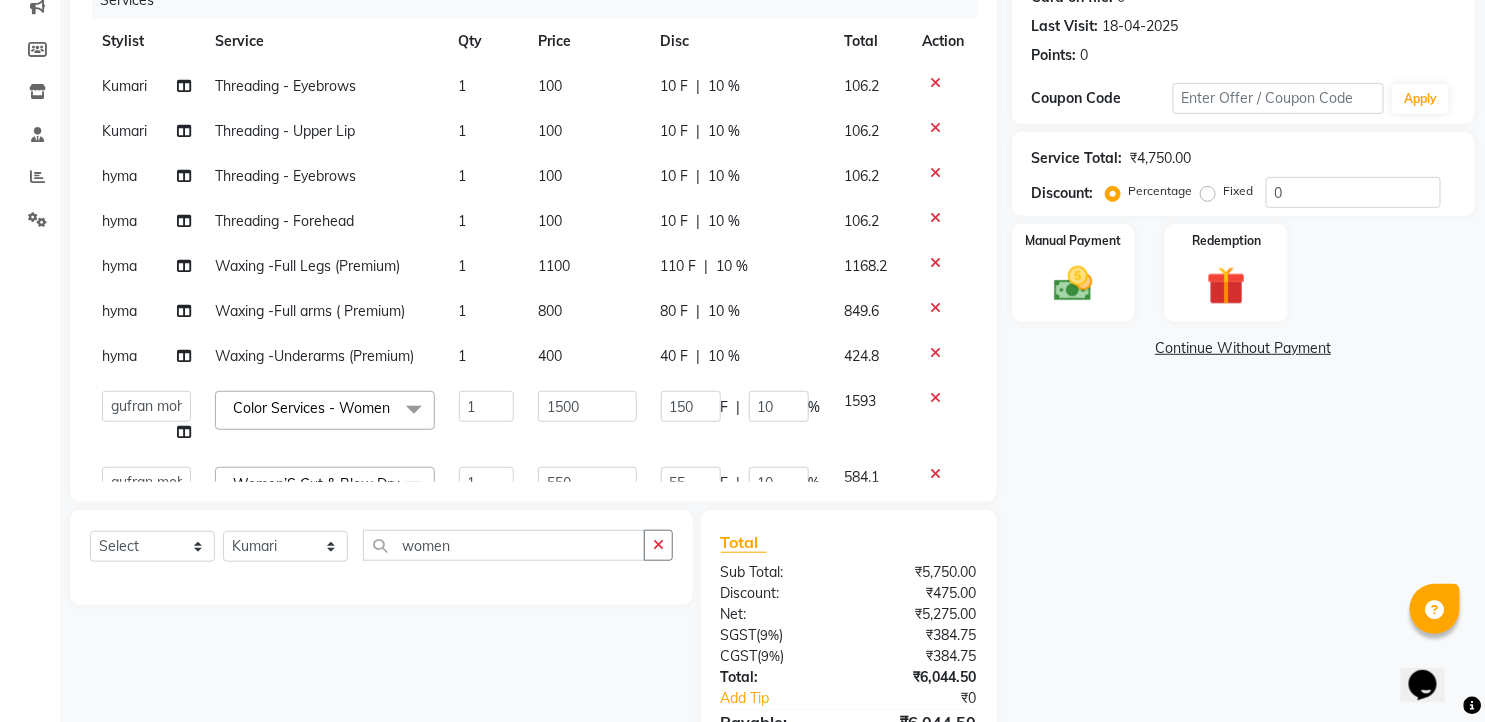 select on "63218" 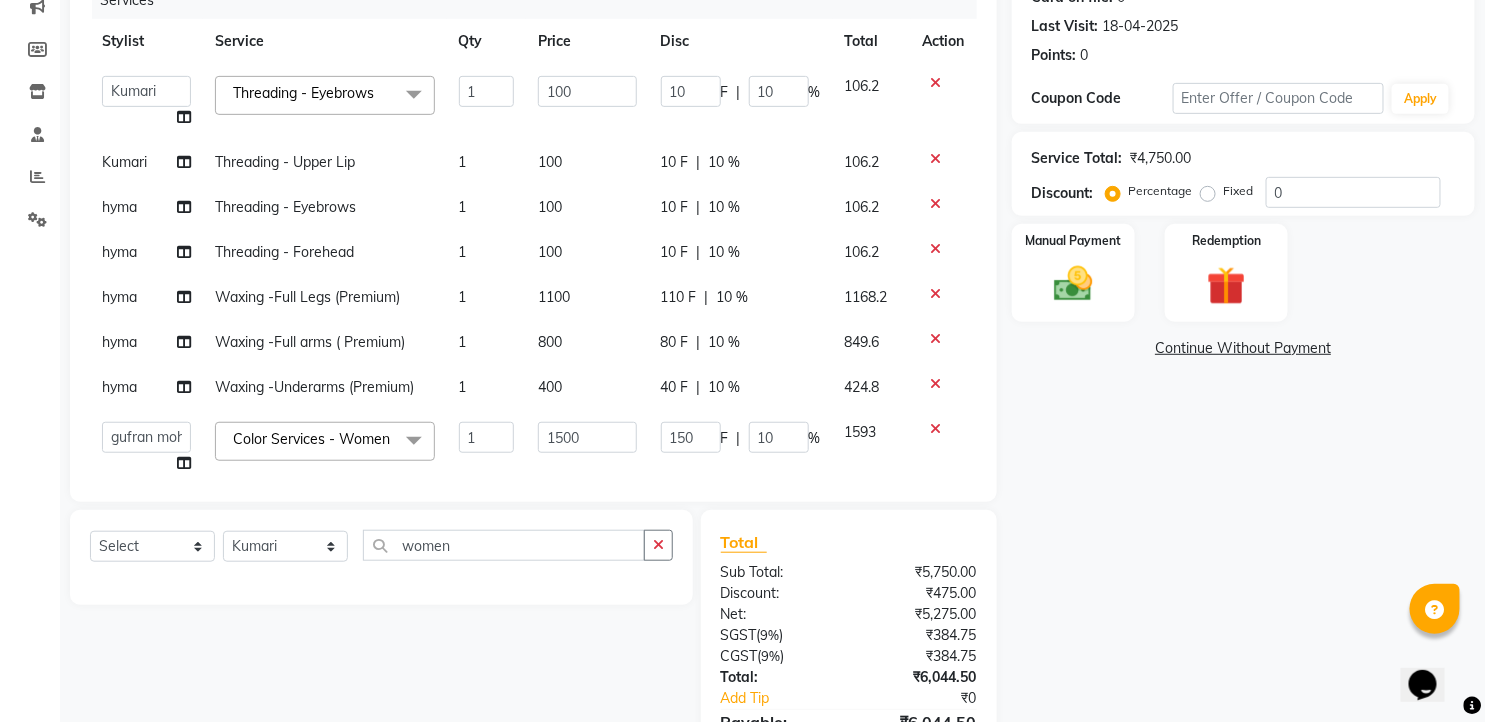 click on "10 F | 10 %" 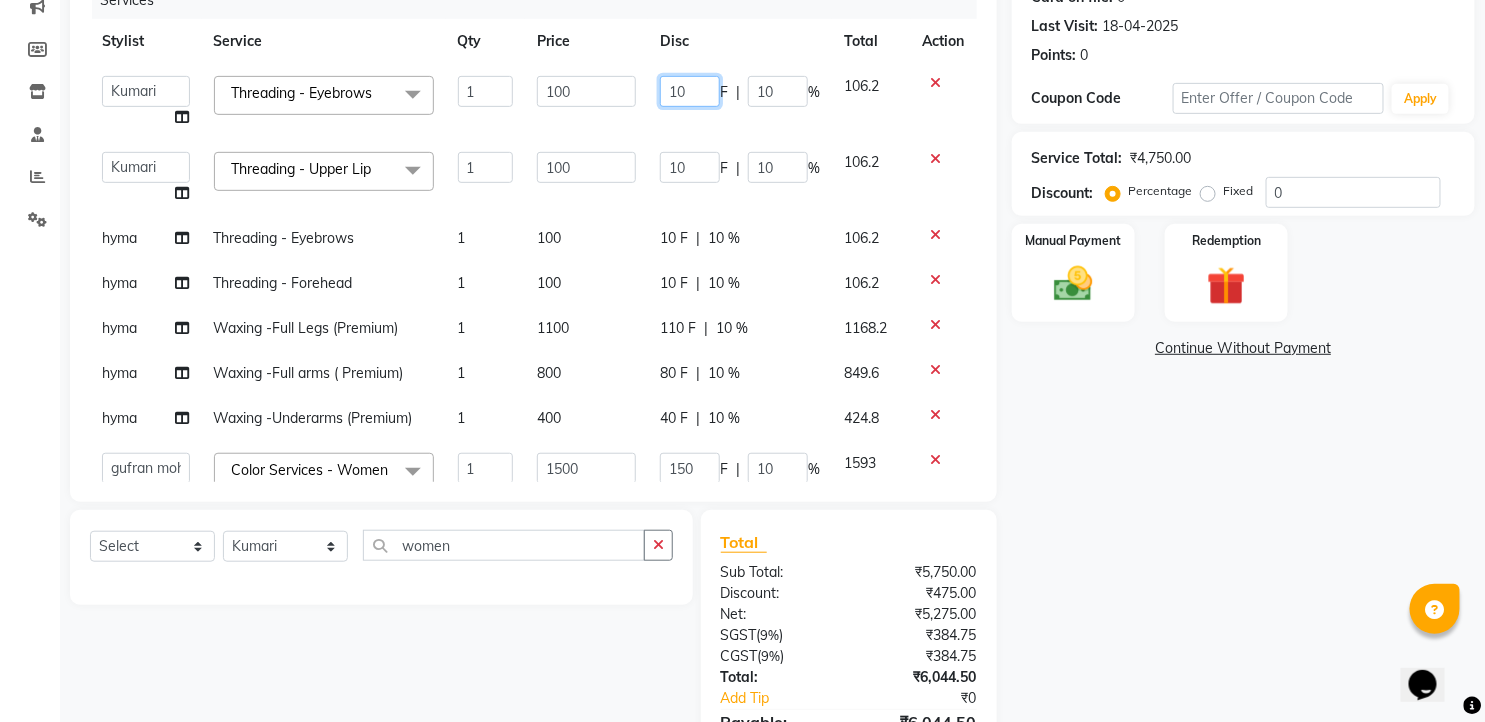 drag, startPoint x: 687, startPoint y: 90, endPoint x: 646, endPoint y: 90, distance: 41 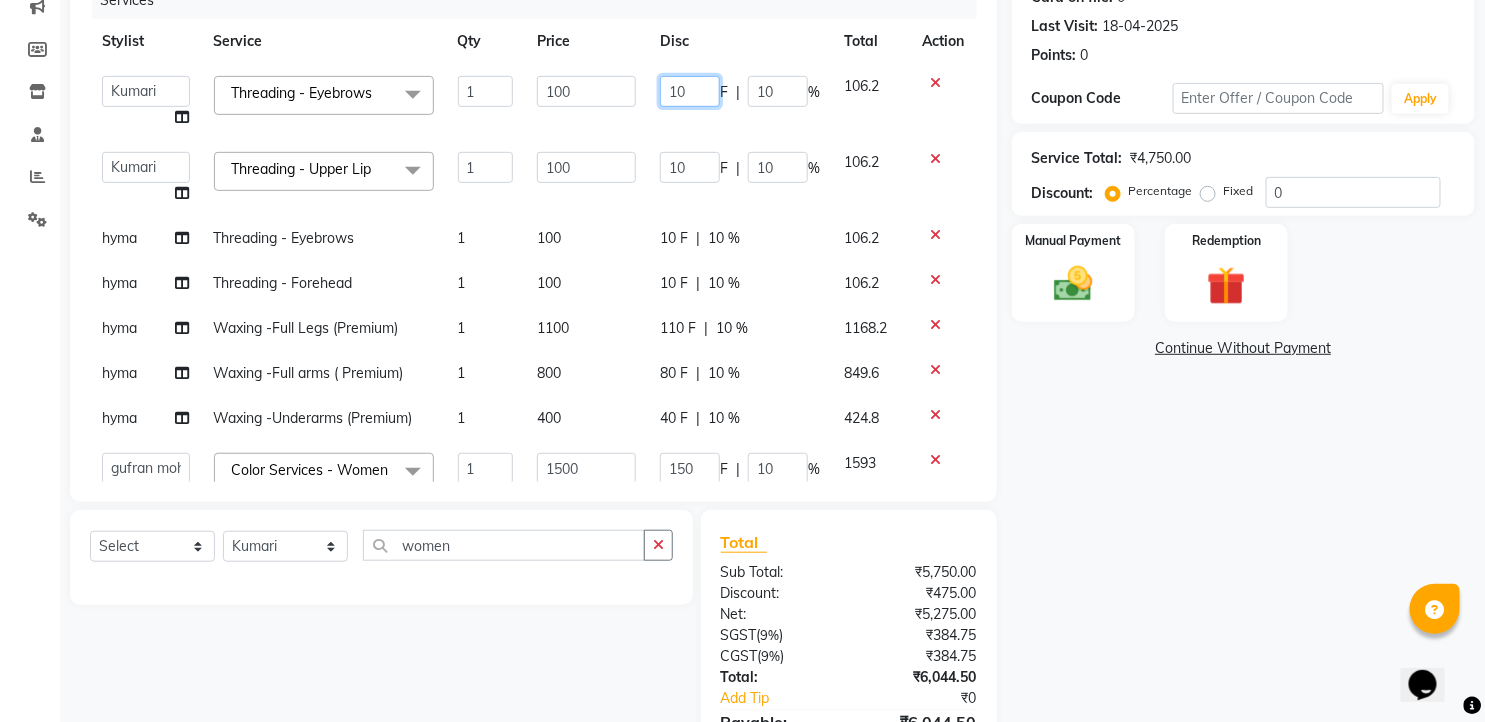 click on "10" 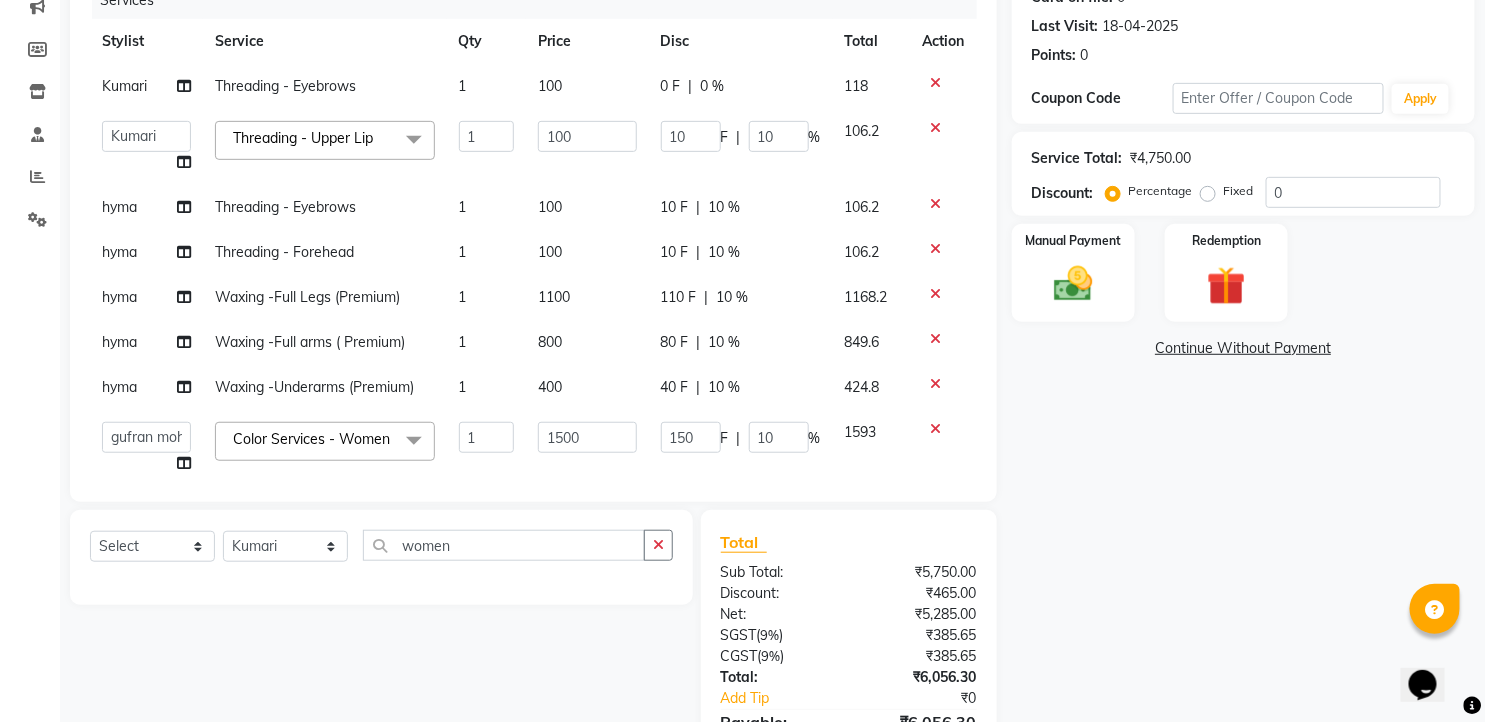 click on "10 F | 10 %" 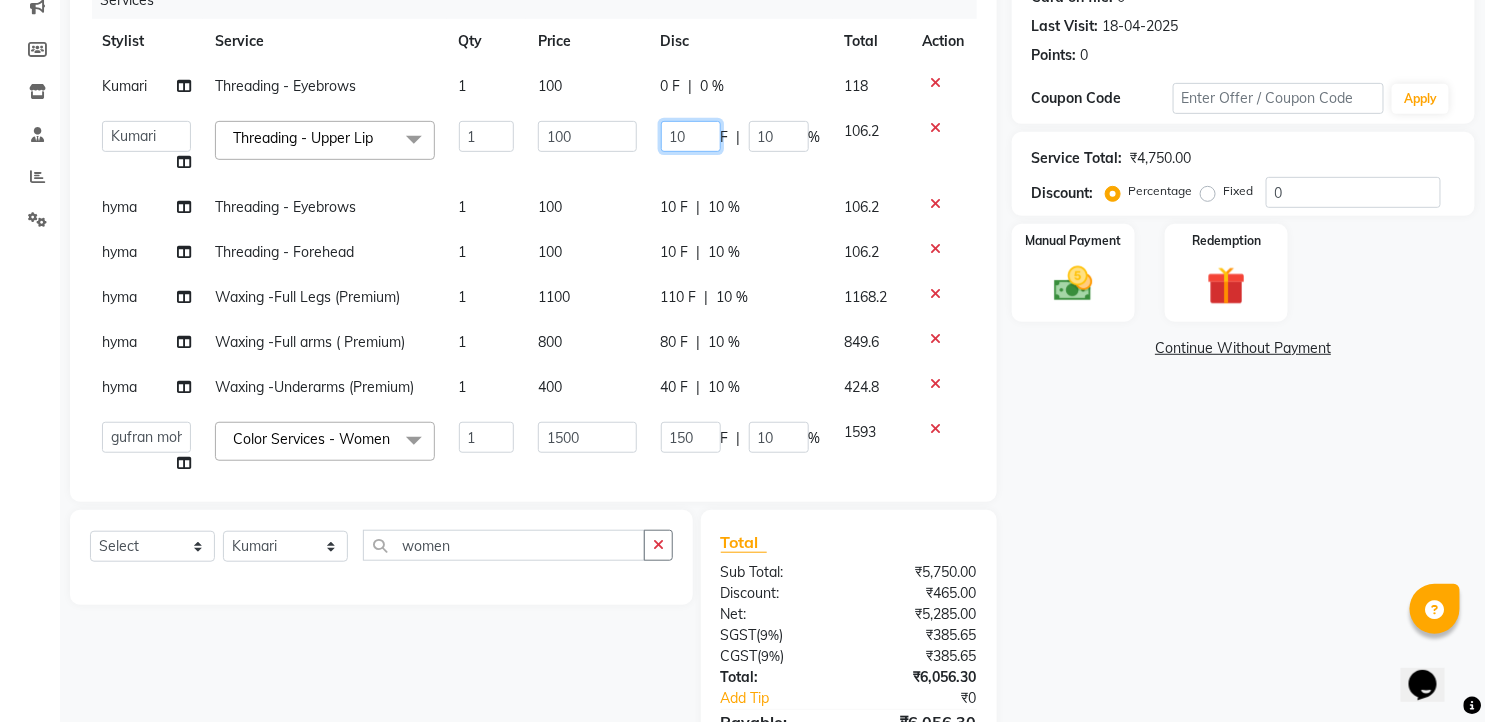 drag, startPoint x: 688, startPoint y: 133, endPoint x: 644, endPoint y: 128, distance: 44.28318 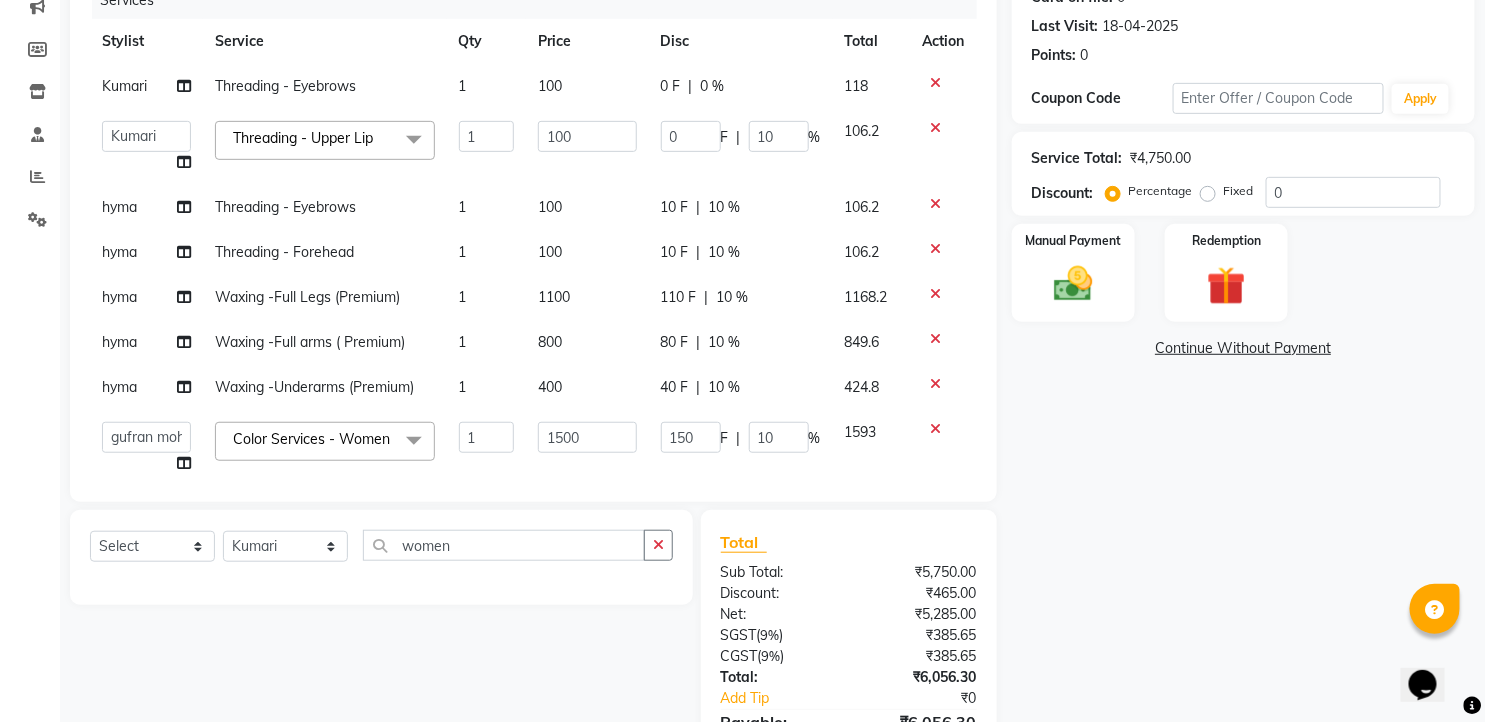 click on "Name: Sujatha  Membership:  No Active Membership  Total Visits:  2 Card on file:  0 Last Visit:   18-04-2025 Points:   0  Coupon Code Apply Service Total:  ₹4,750.00  Discount:  Percentage   Fixed  0 Manual Payment Redemption  Continue Without Payment" 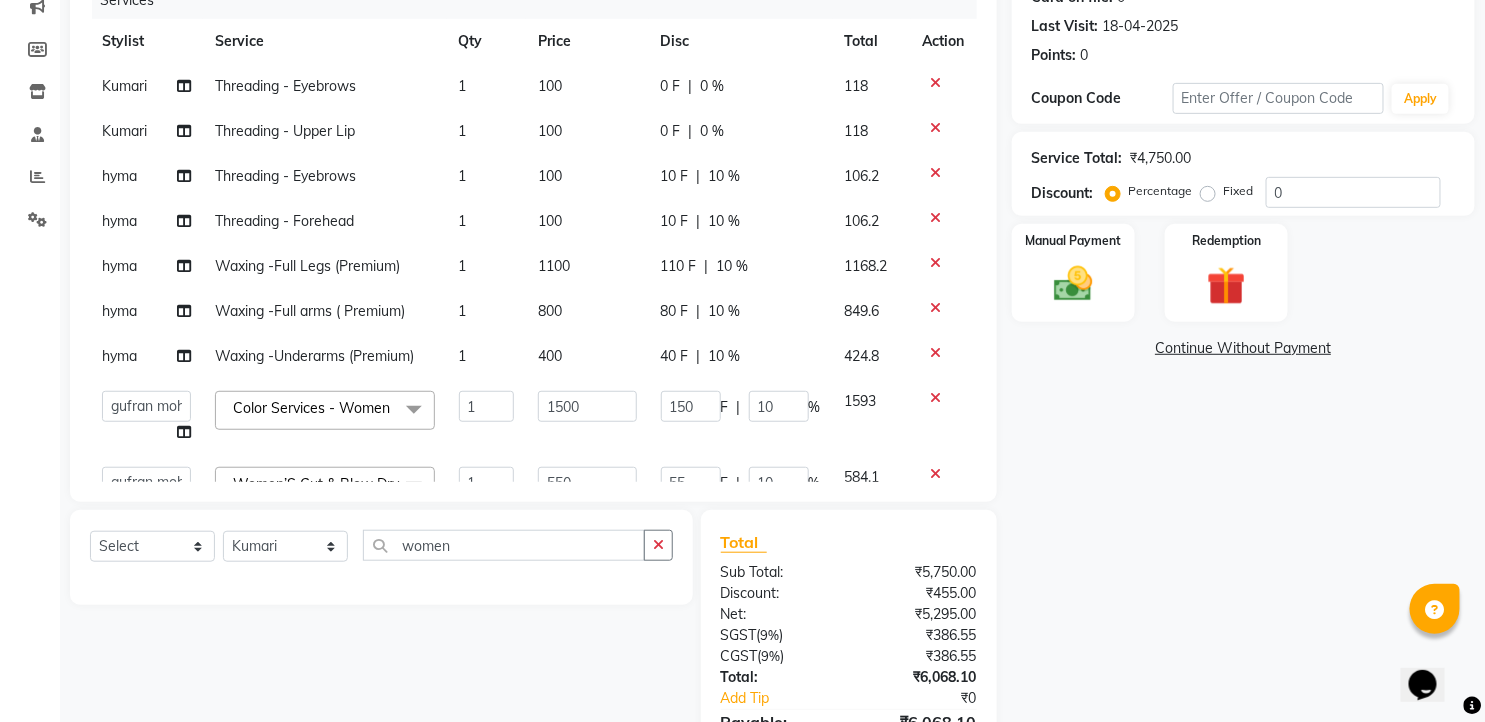 scroll, scrollTop: 377, scrollLeft: 0, axis: vertical 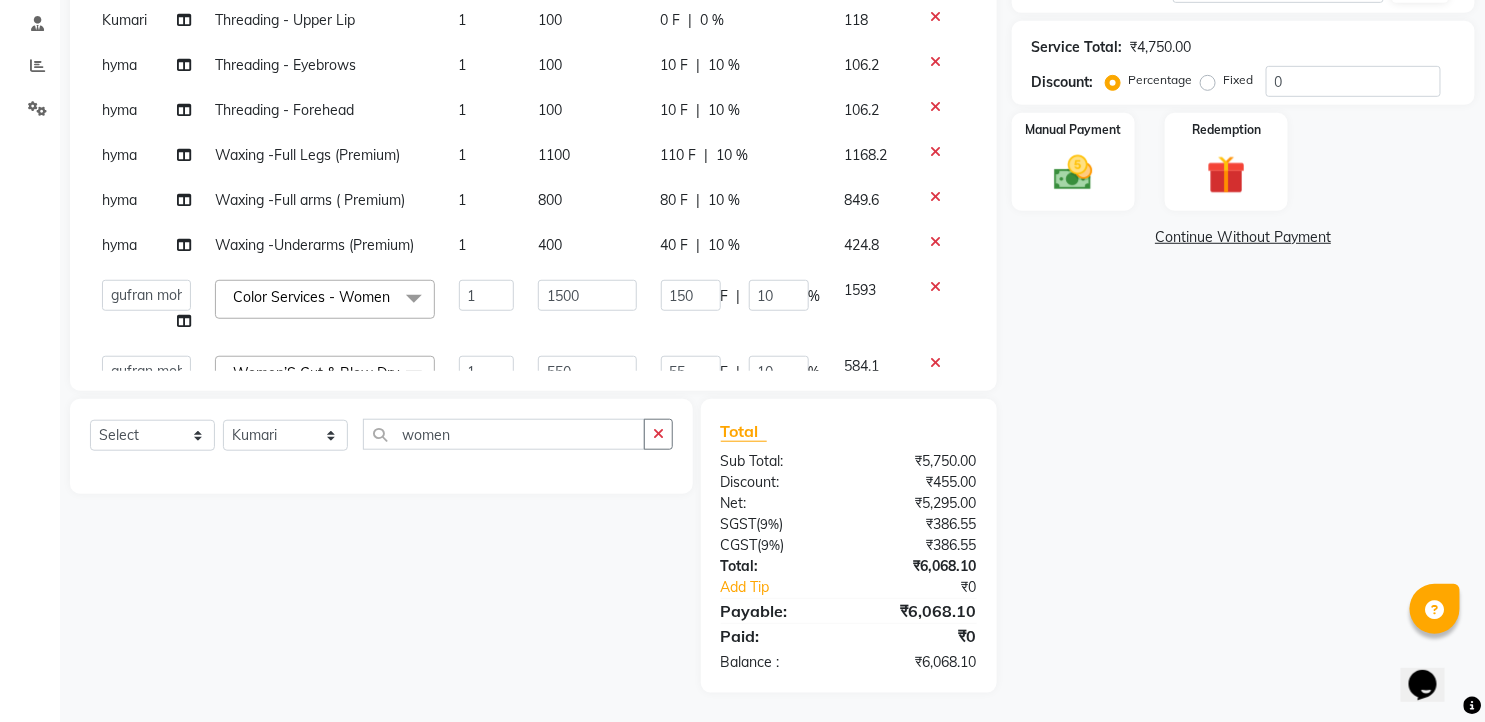 click on "Name: Sujatha  Membership:  No Active Membership  Total Visits:  2 Card on file:  0 Last Visit:   18-04-2025 Points:   0  Coupon Code Apply Service Total:  ₹4,750.00  Discount:  Percentage   Fixed  0 Manual Payment Redemption  Continue Without Payment" 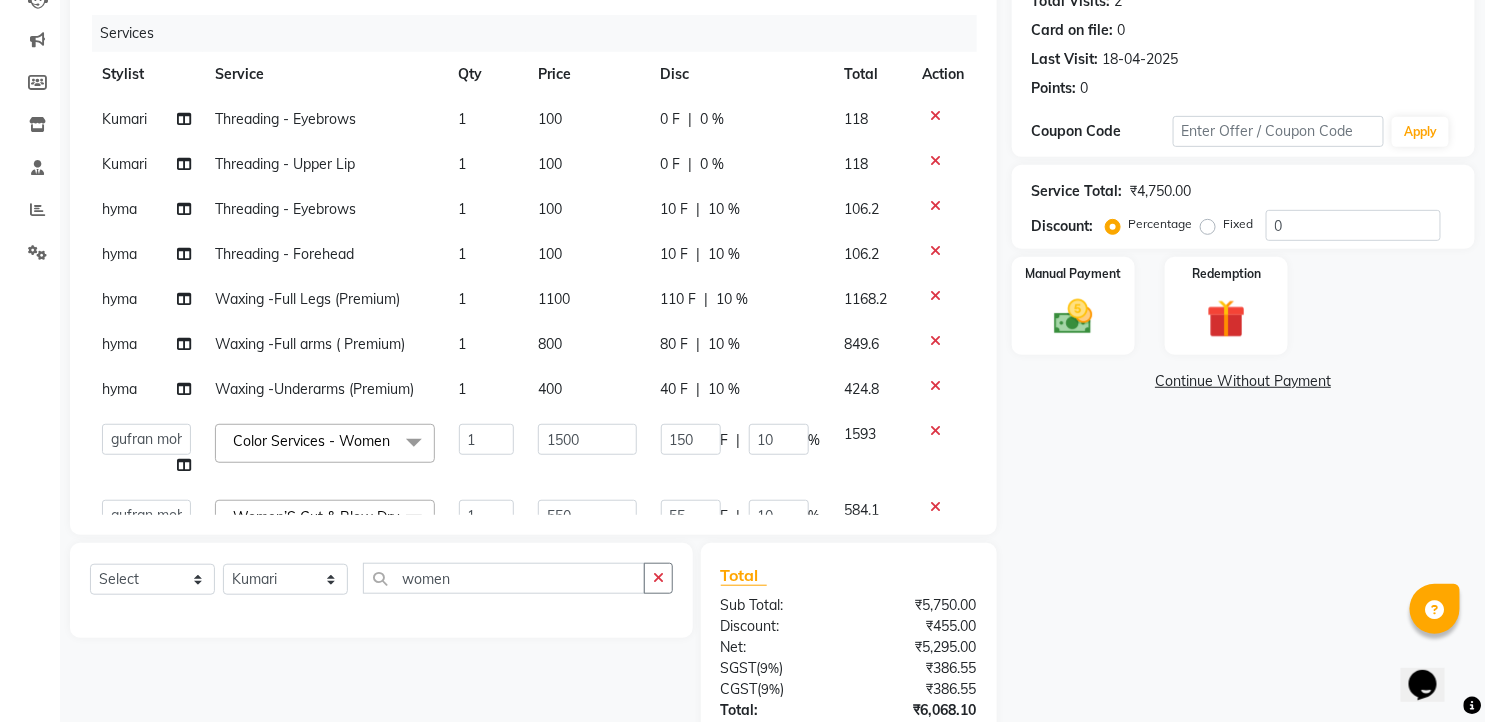 scroll, scrollTop: 44, scrollLeft: 0, axis: vertical 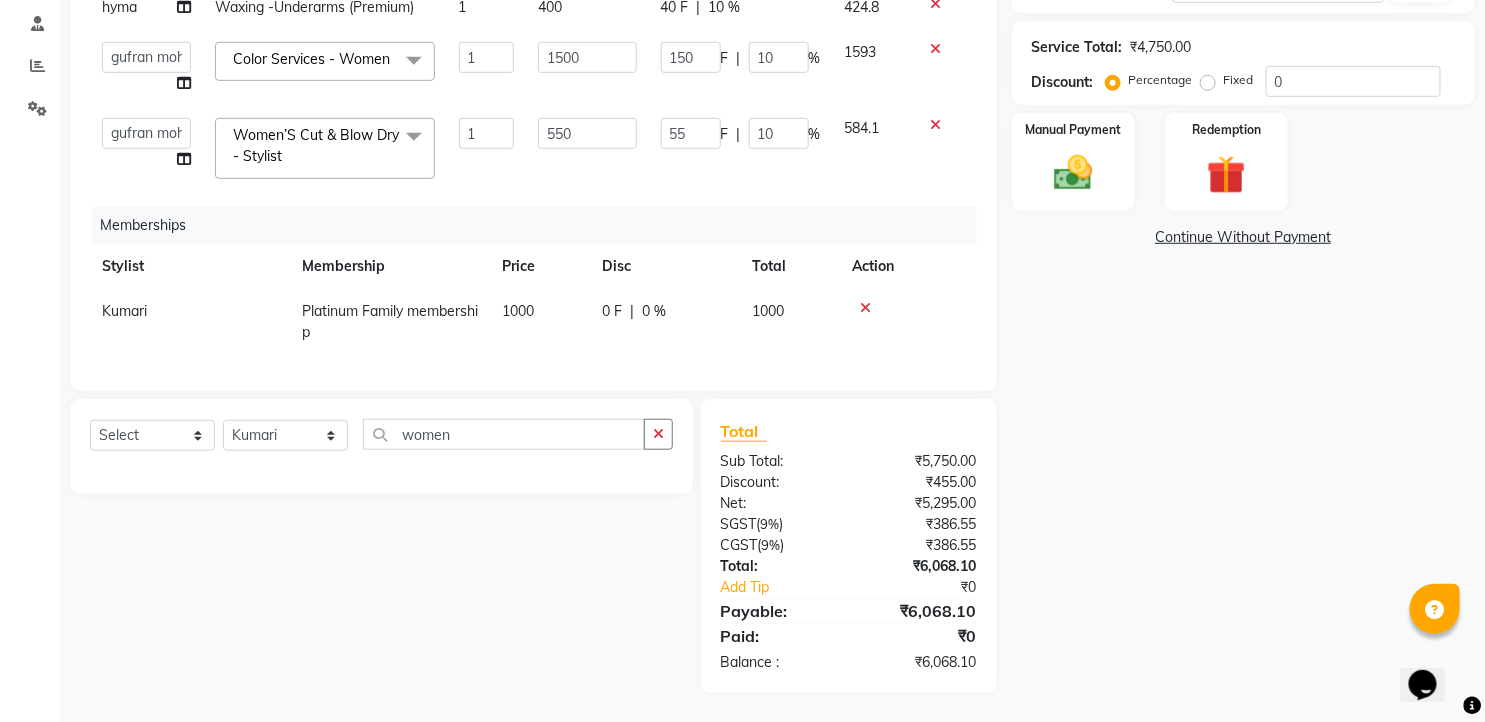 click on "Name: Sujatha  Membership:  No Active Membership  Total Visits:  2 Card on file:  0 Last Visit:   18-04-2025 Points:   0  Coupon Code Apply Service Total:  ₹4,750.00  Discount:  Percentage   Fixed  0 Manual Payment Redemption  Continue Without Payment" 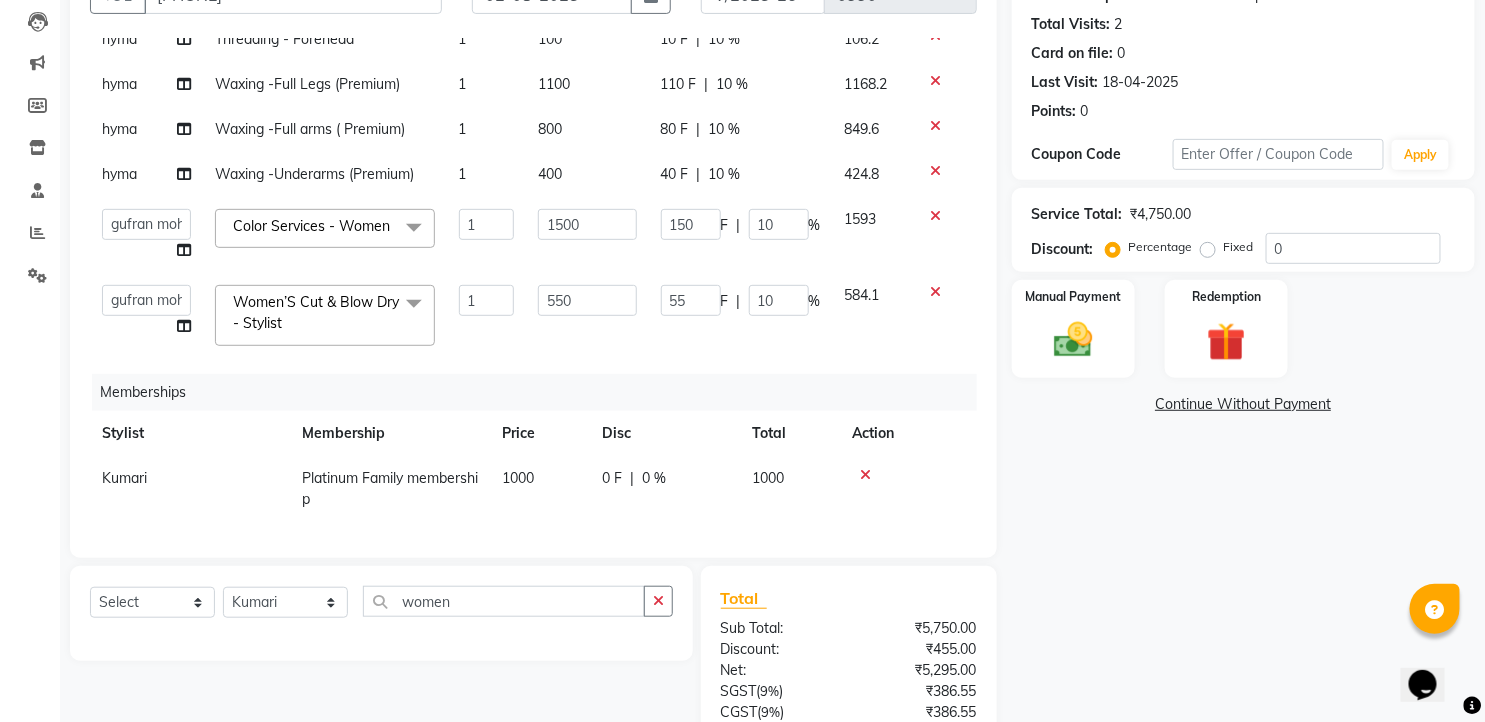 scroll, scrollTop: 155, scrollLeft: 0, axis: vertical 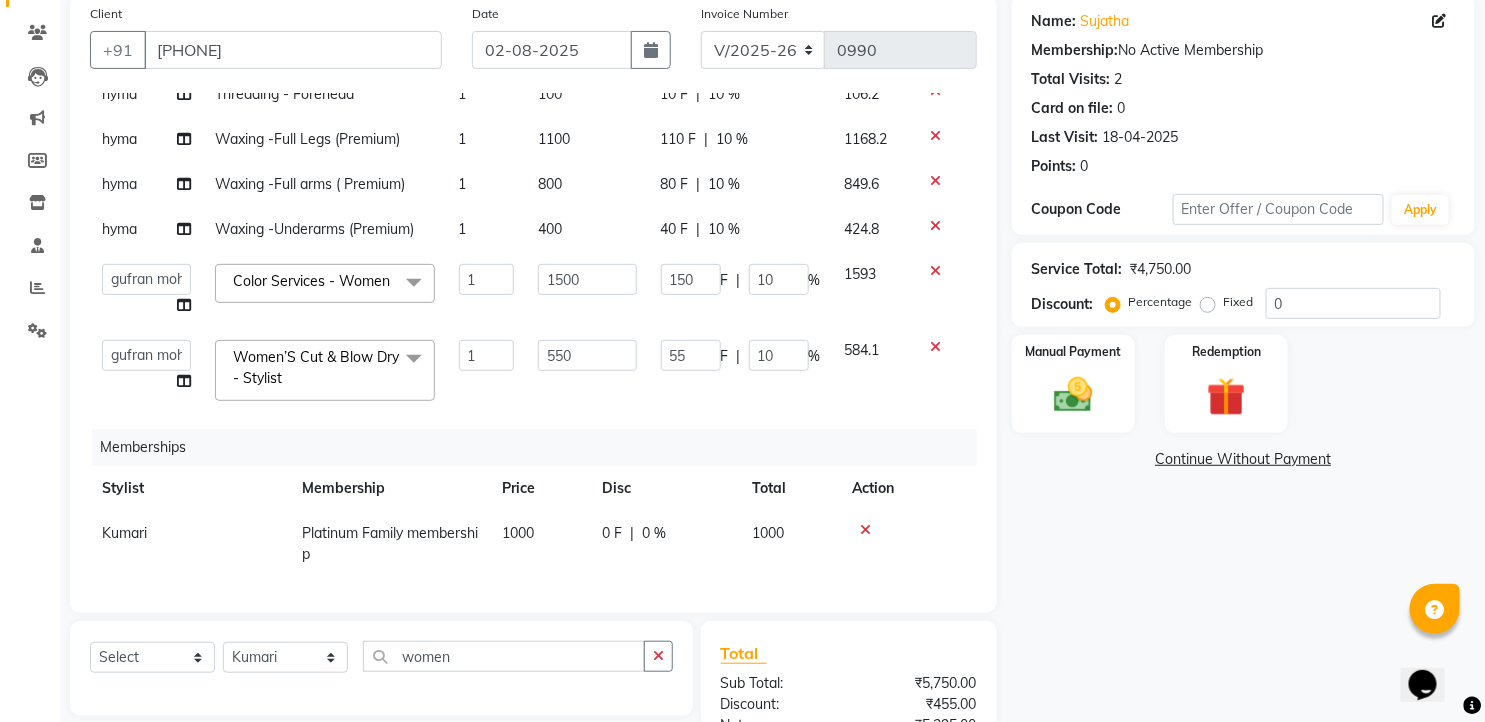 click on "Name: Sujatha  Membership:  No Active Membership  Total Visits:  2 Card on file:  0 Last Visit:   18-04-2025 Points:   0  Coupon Code Apply Service Total:  ₹4,750.00  Discount:  Percentage   Fixed  0 Manual Payment Redemption  Continue Without Payment" 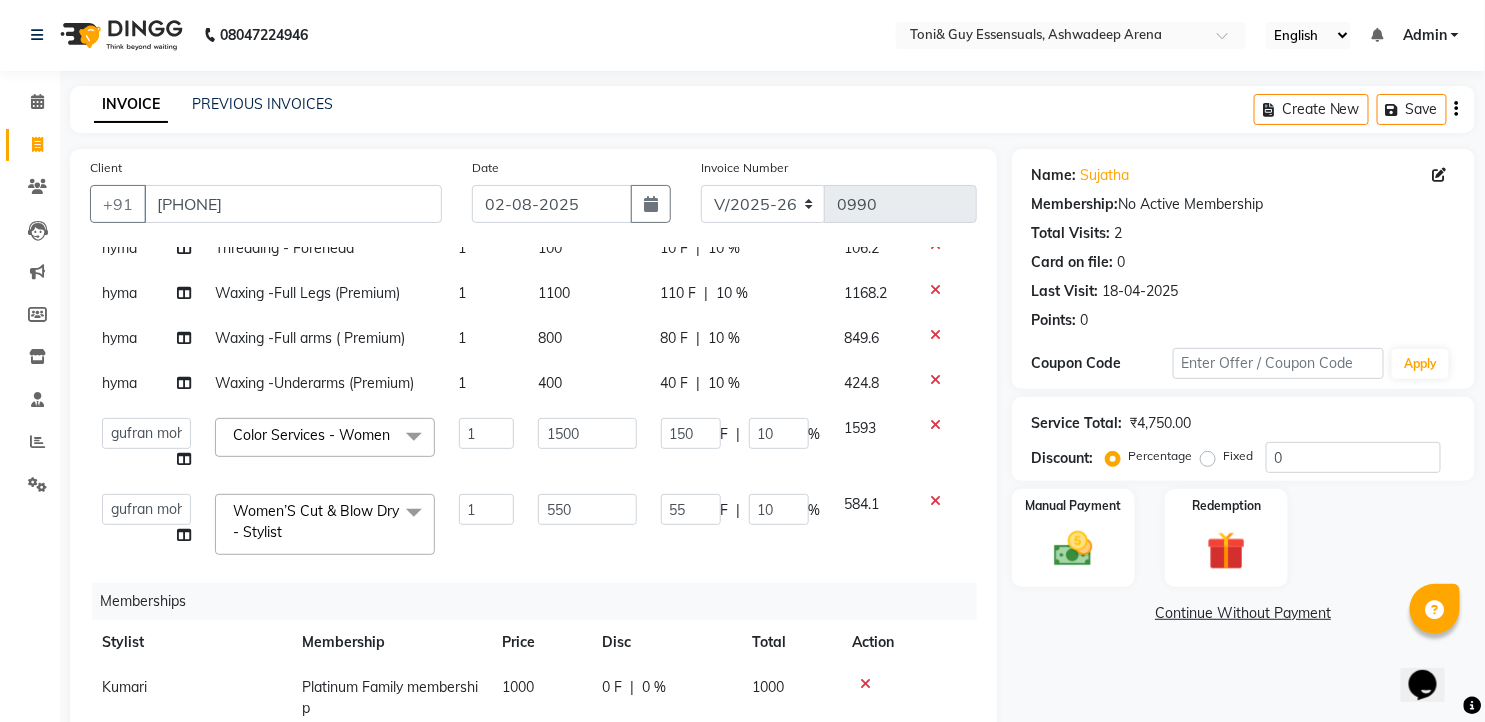 scroll, scrollTop: 0, scrollLeft: 0, axis: both 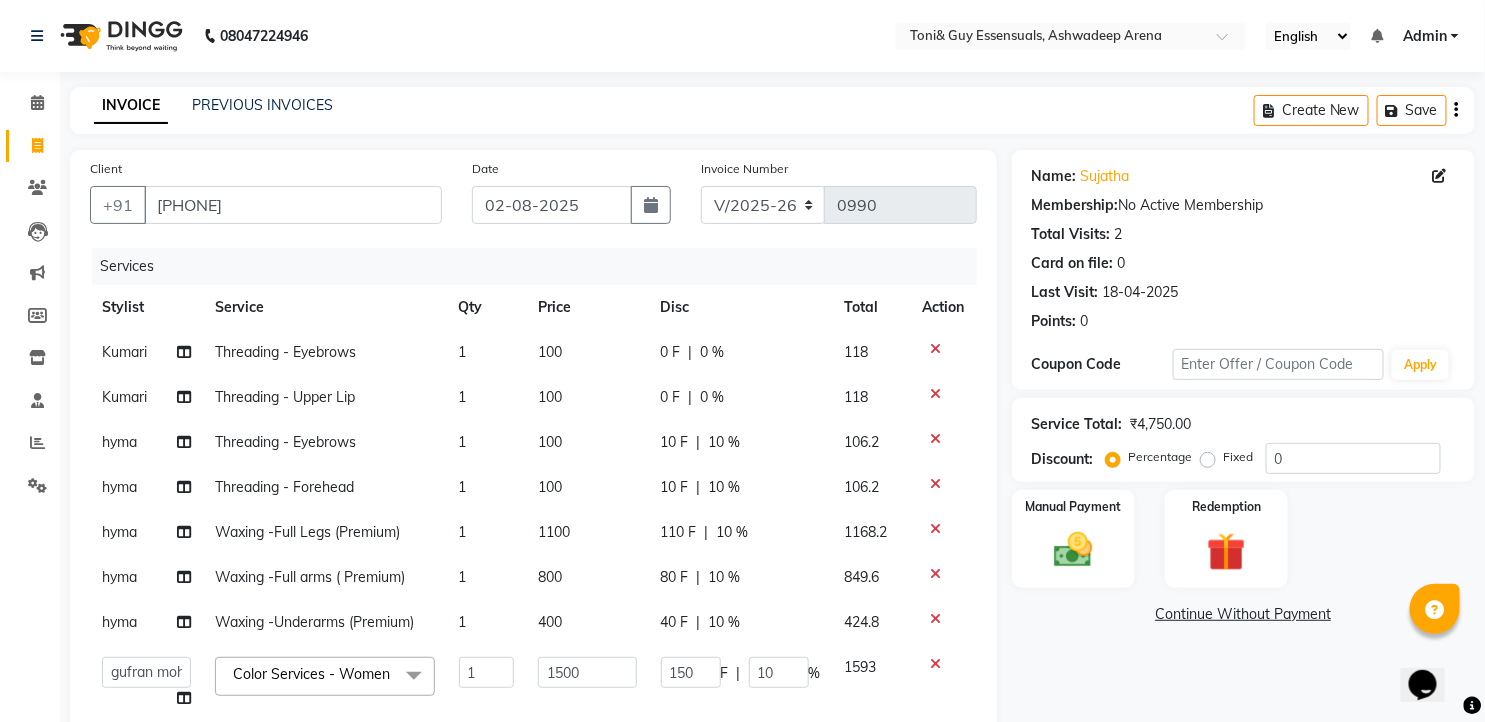 click on "10 %" 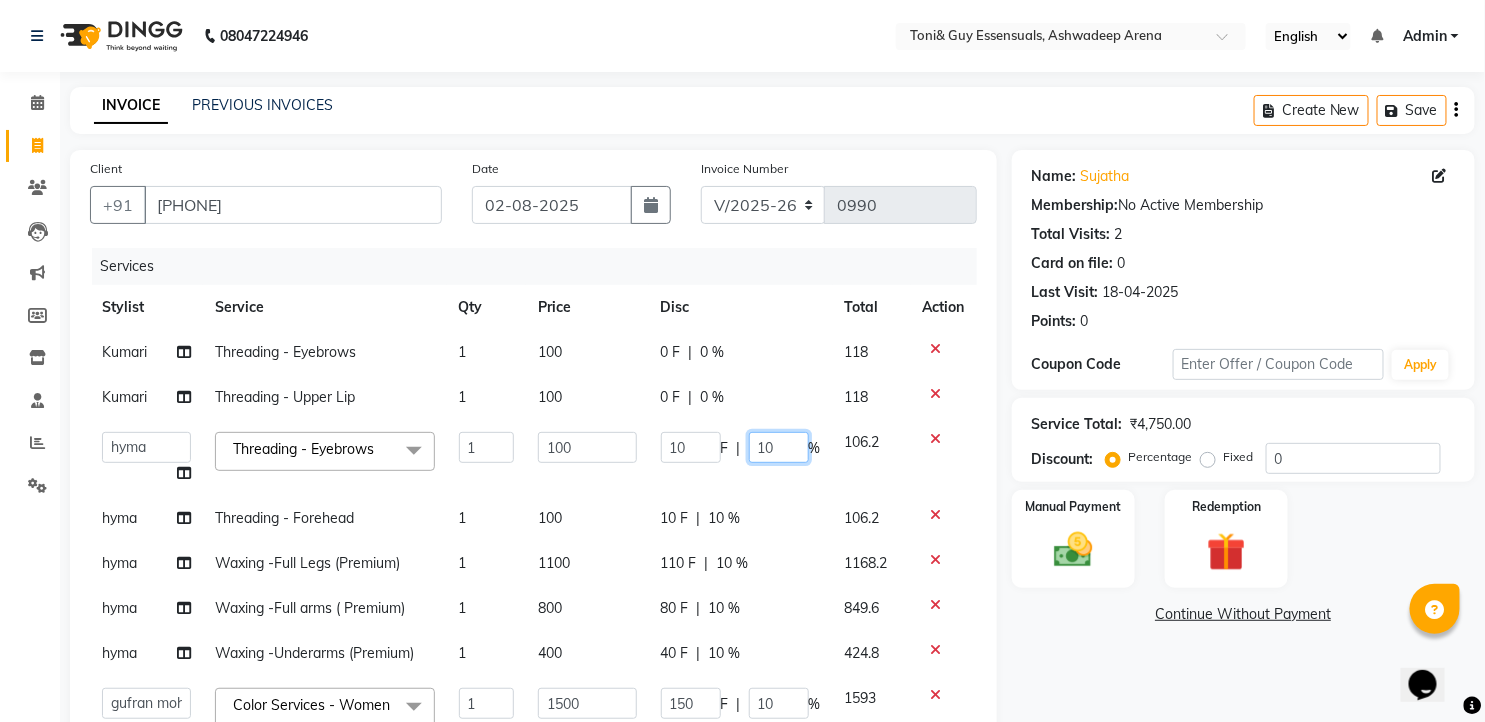 drag, startPoint x: 773, startPoint y: 450, endPoint x: 733, endPoint y: 446, distance: 40.1995 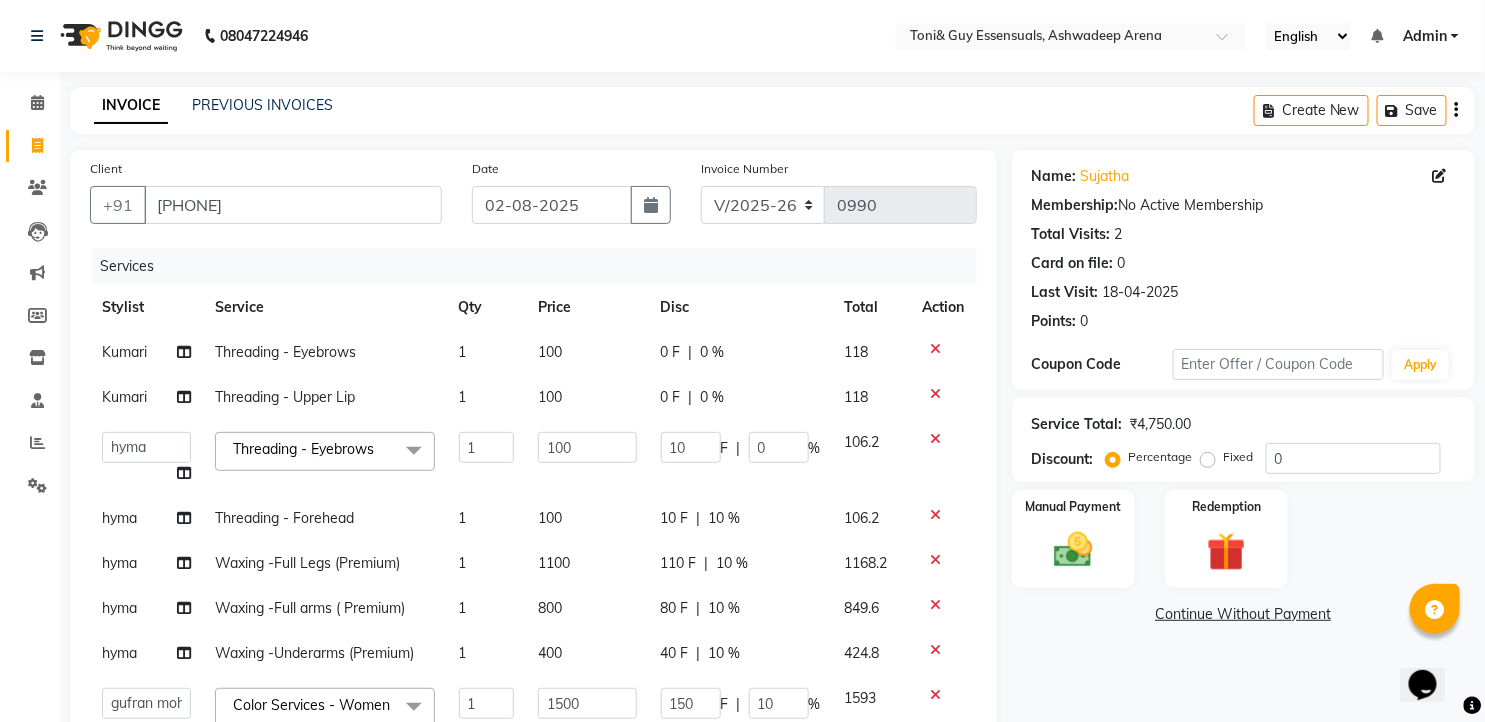 click on "Kumari Threading - Eyebrows 1 100 0 F | 0 % 118 Kumari Threading - Upper Lip 1 100 0 F | 0 % 118  faizz   gufran mohammad   hyma   Kumari   lalitha sree   Manager   Riya roy   sahik  Threading - Eyebrows  x Massage - Foot / Shoulder & Back (30 Mins) Massage - Head Oil Massage (Men) (30 Mins) Massage - Head Oil Massage (Women) (30 Mins) Massage - Foot / Shoulder & Back (60 Mins) Massage - Head Oil Massage (Men) (60 Mins) Massage - Head Oil Massage (Women) (60 Mins) Massage - Chakra Herbal Scrub & Wrap (60 Mins) Massage - Swedish Therapy (60 Mins) Massage - Swedish Therapy (90 Mins) Massage - Balanese Therapy (60 Mins) Massage - Balanese Therapy (90 Mins) Massage - Deep Tissue Therapy (60 Mins) Massage - Deep Tissue Therapy (90 Mins) Hair wash Dry Skin Care - Clean Up Ritual (Jeannot Ceuticals) Dry Skin Care - Instant Glow  (Jeannot Ceuticals) Dry Skin Care - Brilliance White  (Jeannot Ceuticals) Dry Skin Care - Hydra Vital Clean Up (Lotus) Dry Skin Care - Insta Fair (Lotus) Aging Skin Care - Youth Recovery 1" 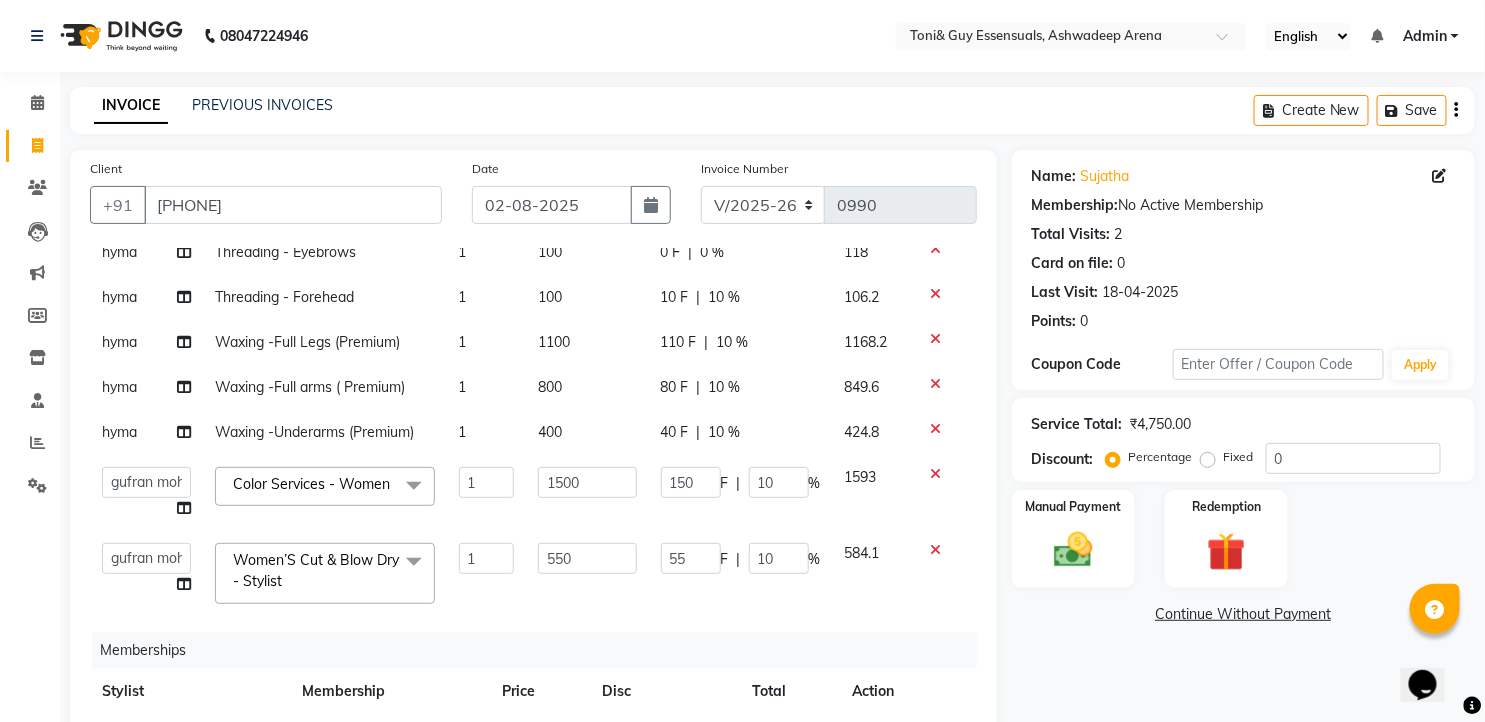 scroll, scrollTop: 263, scrollLeft: 0, axis: vertical 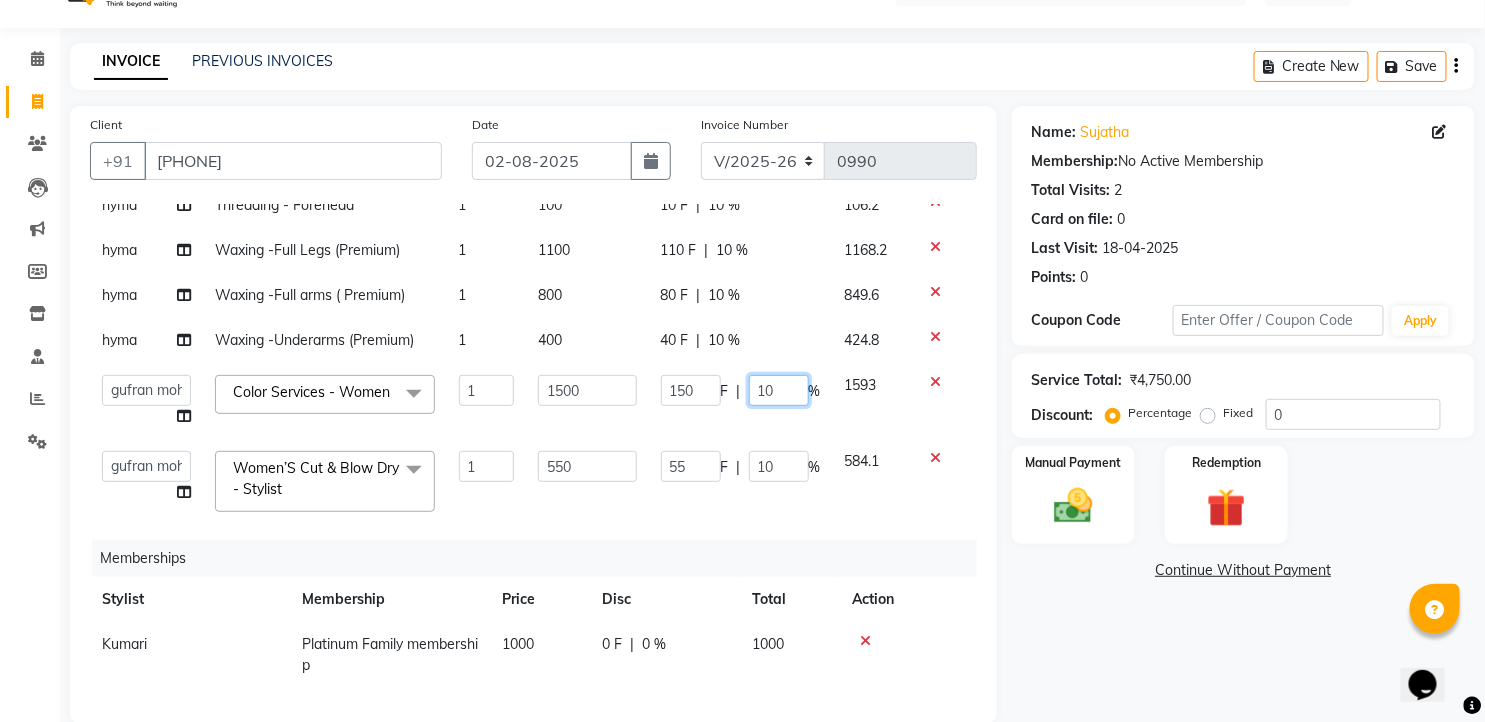 click on "10" 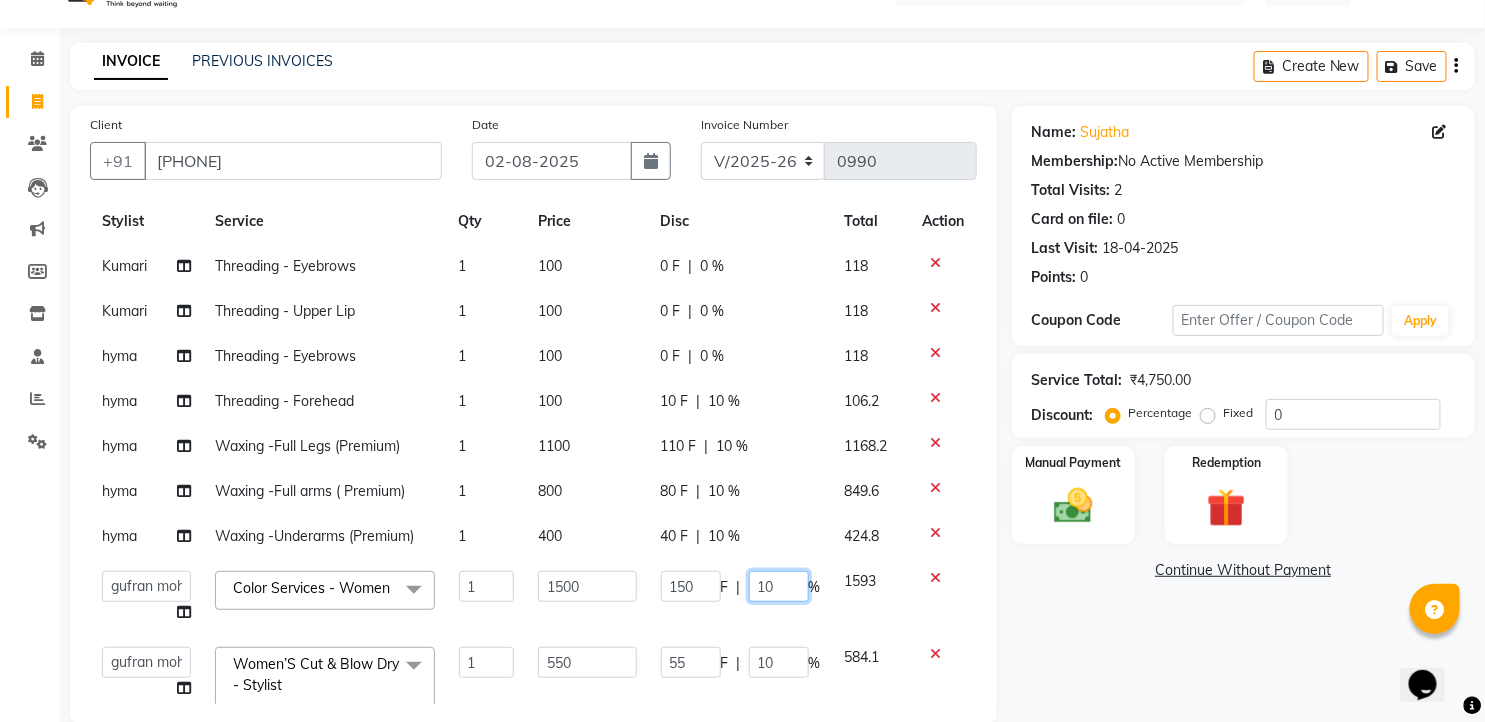 scroll, scrollTop: 41, scrollLeft: 0, axis: vertical 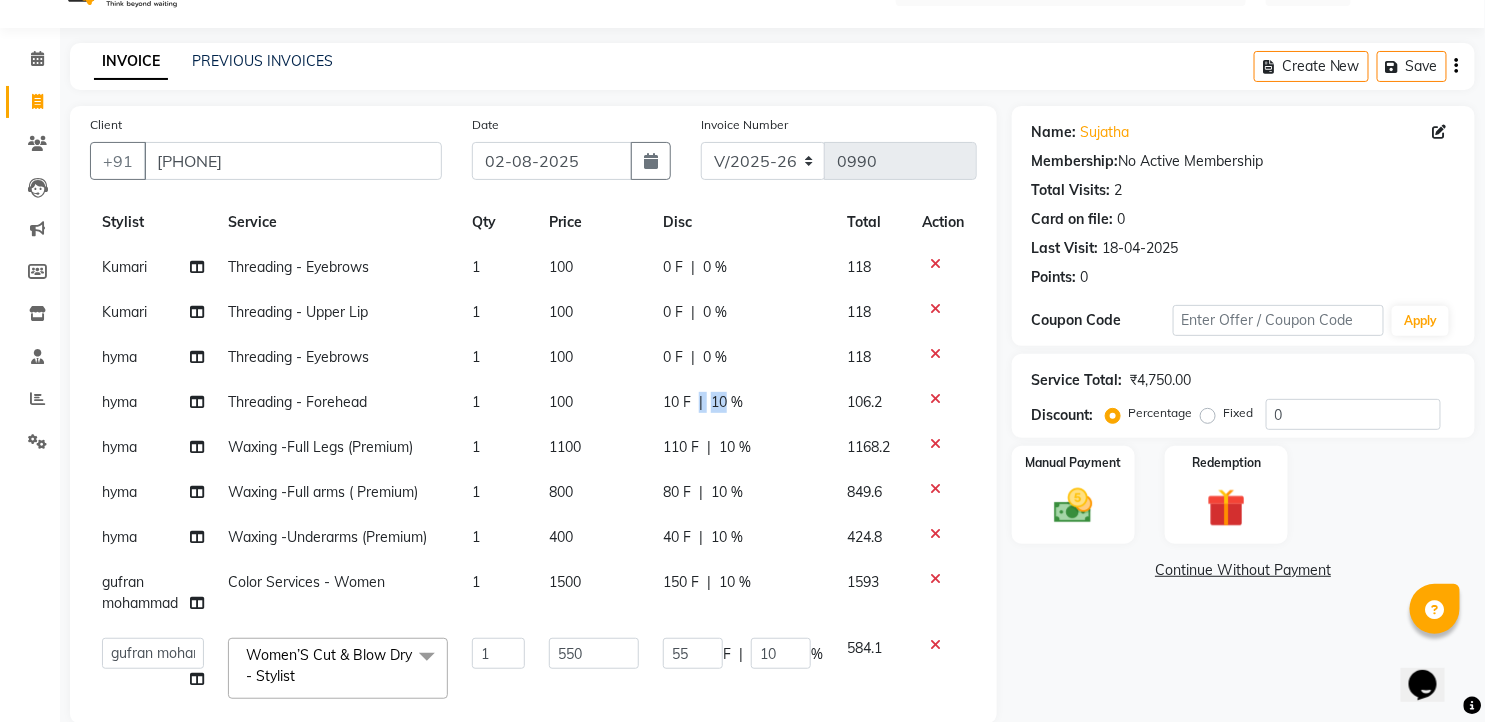 drag, startPoint x: 707, startPoint y: 402, endPoint x: 676, endPoint y: 402, distance: 31 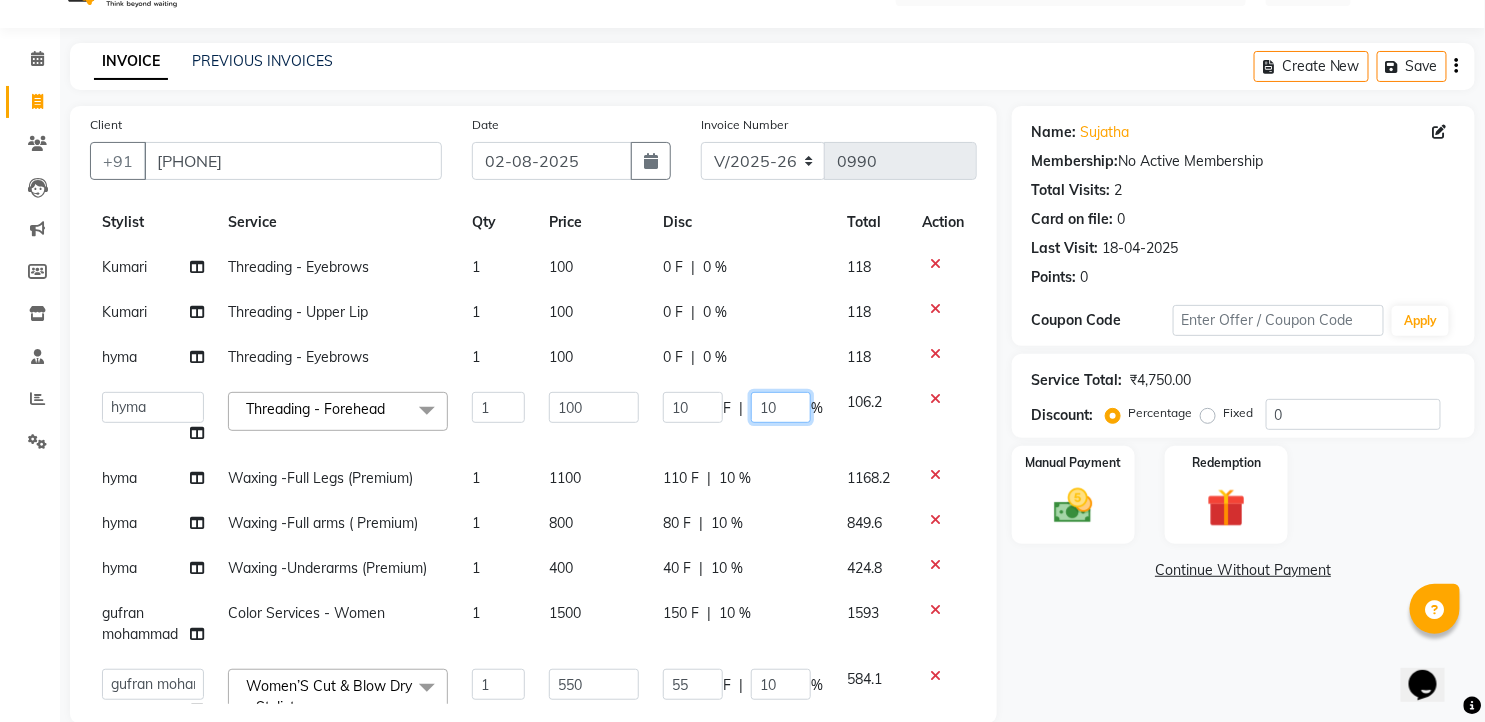 drag, startPoint x: 771, startPoint y: 403, endPoint x: 744, endPoint y: 402, distance: 27.018513 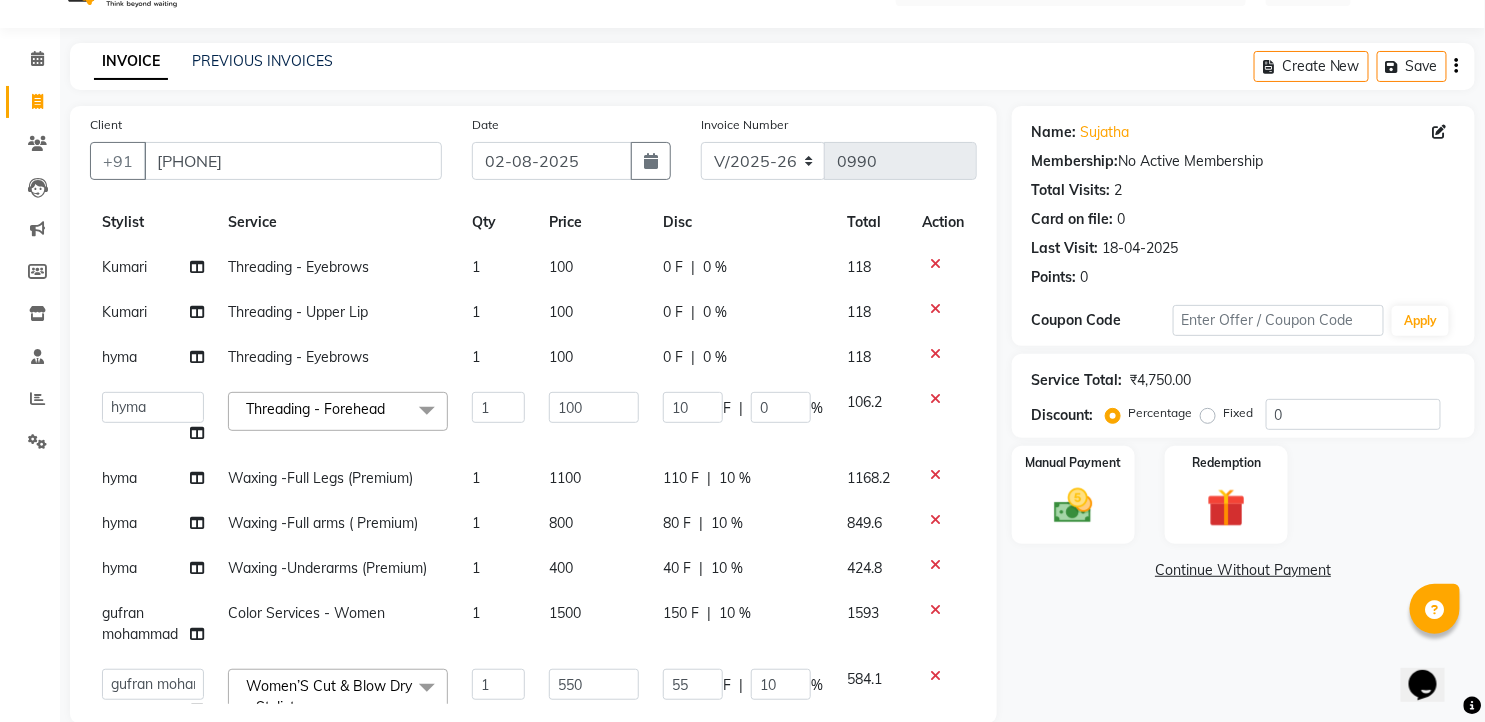 click on "Continue Without Payment" 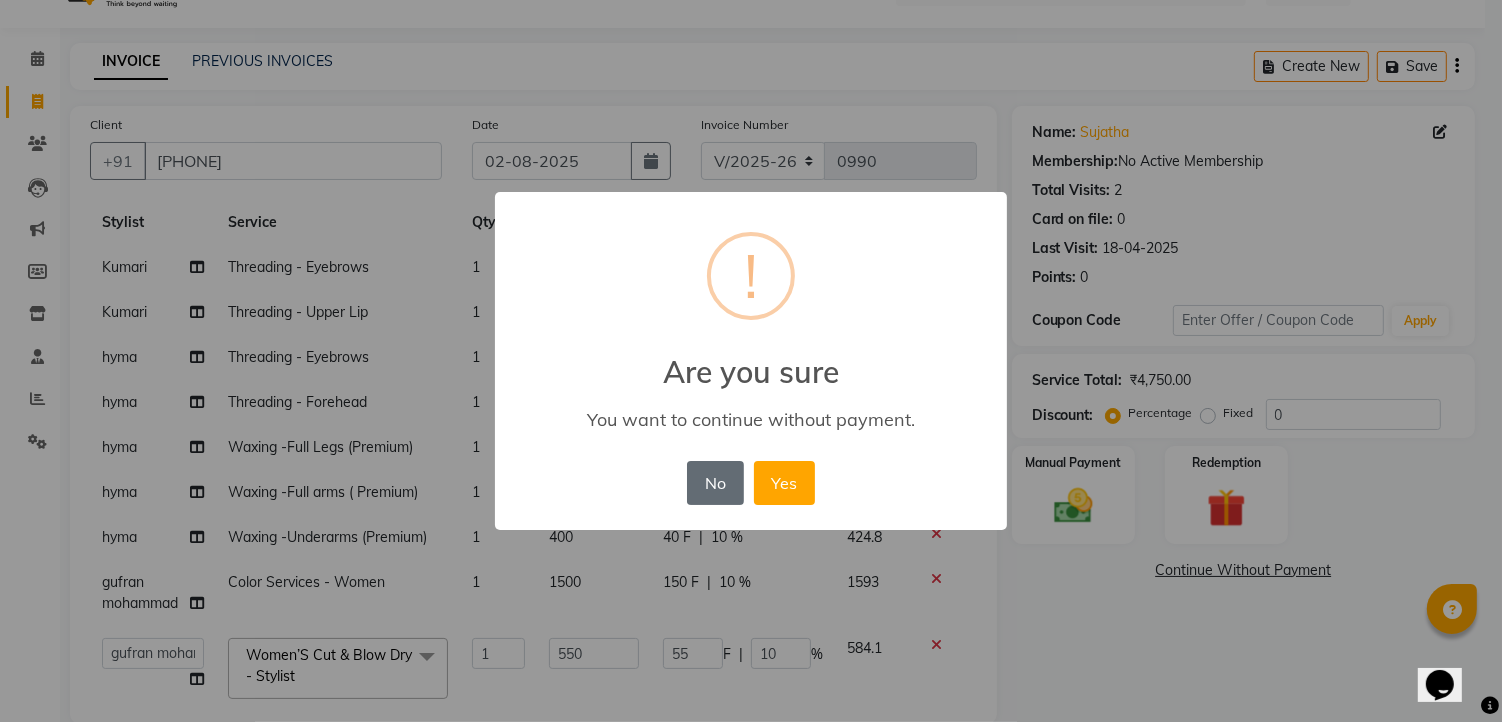 click on "No" at bounding box center [715, 483] 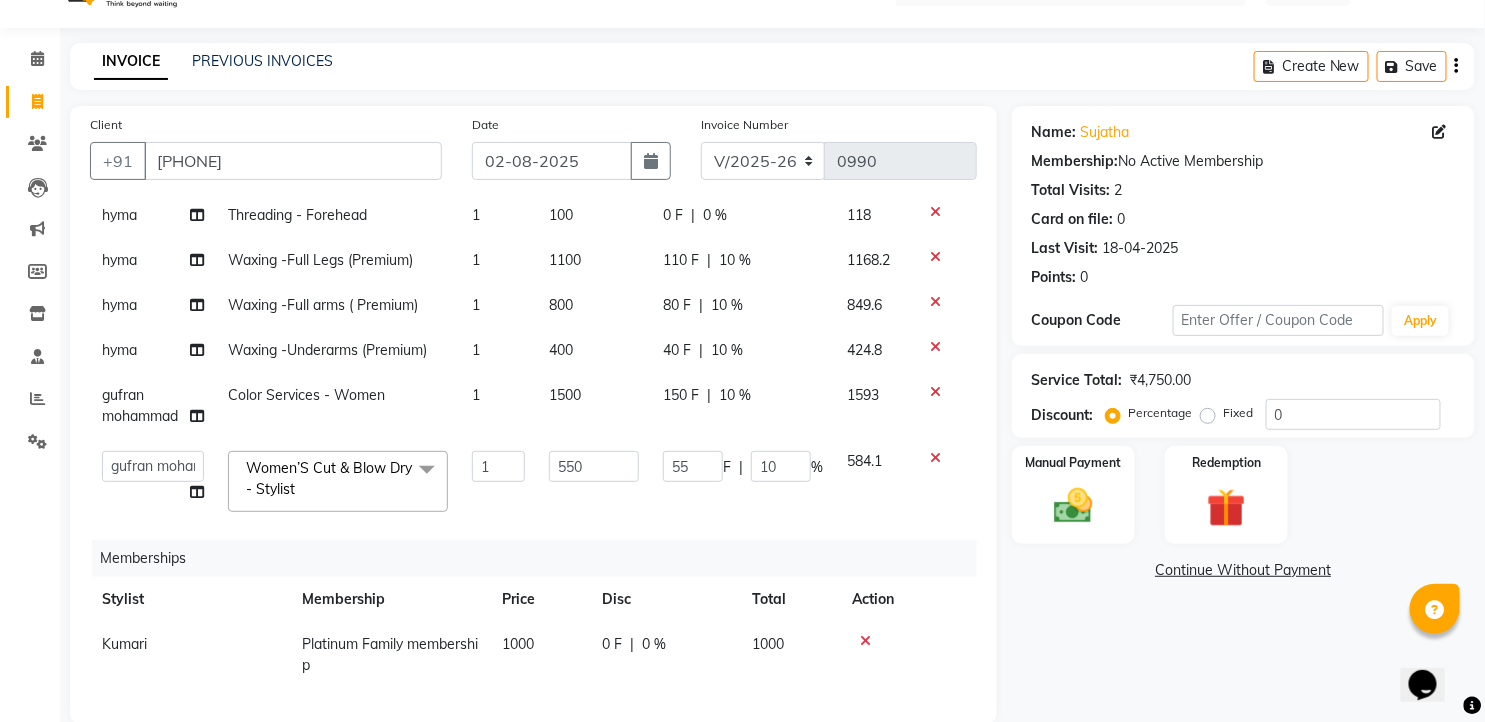 scroll, scrollTop: 244, scrollLeft: 0, axis: vertical 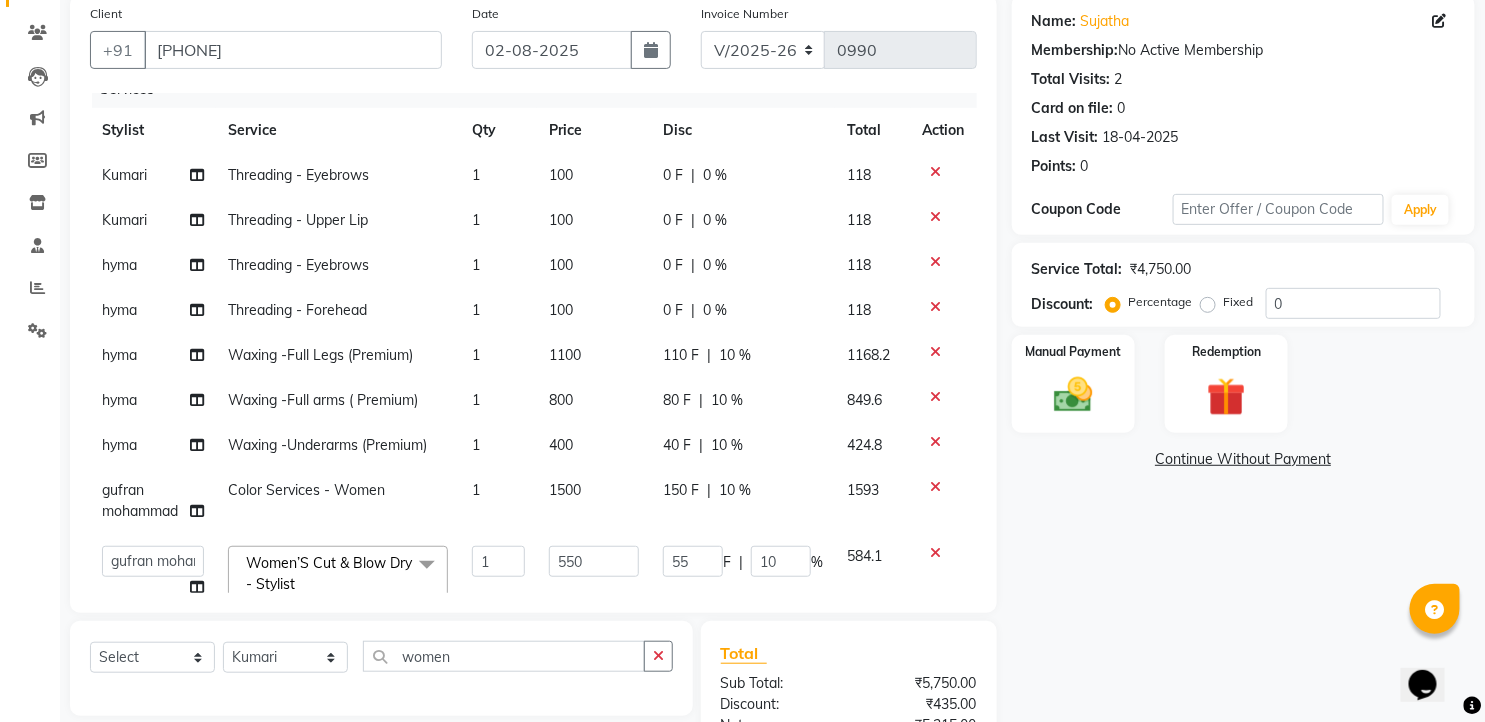 click on "10 %" 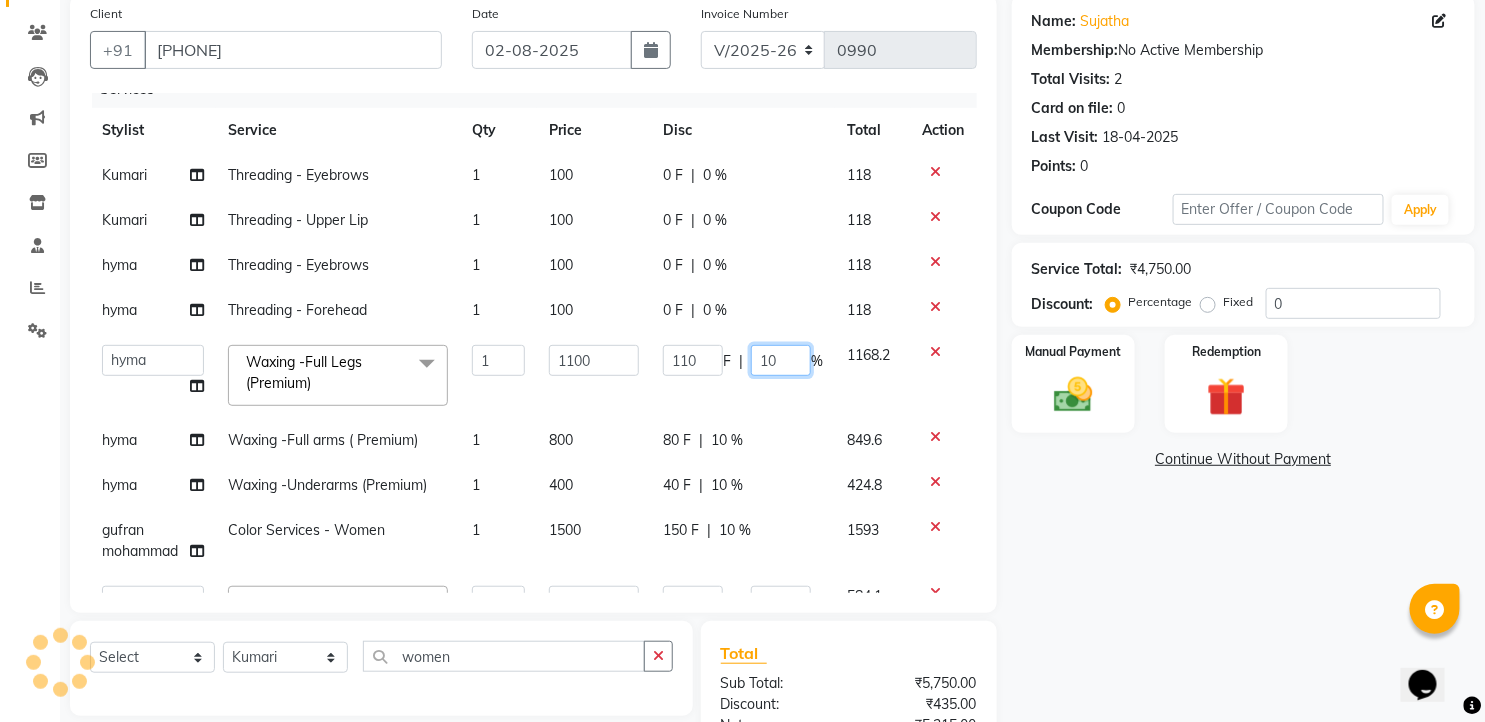 drag, startPoint x: 760, startPoint y: 352, endPoint x: 730, endPoint y: 360, distance: 31.04835 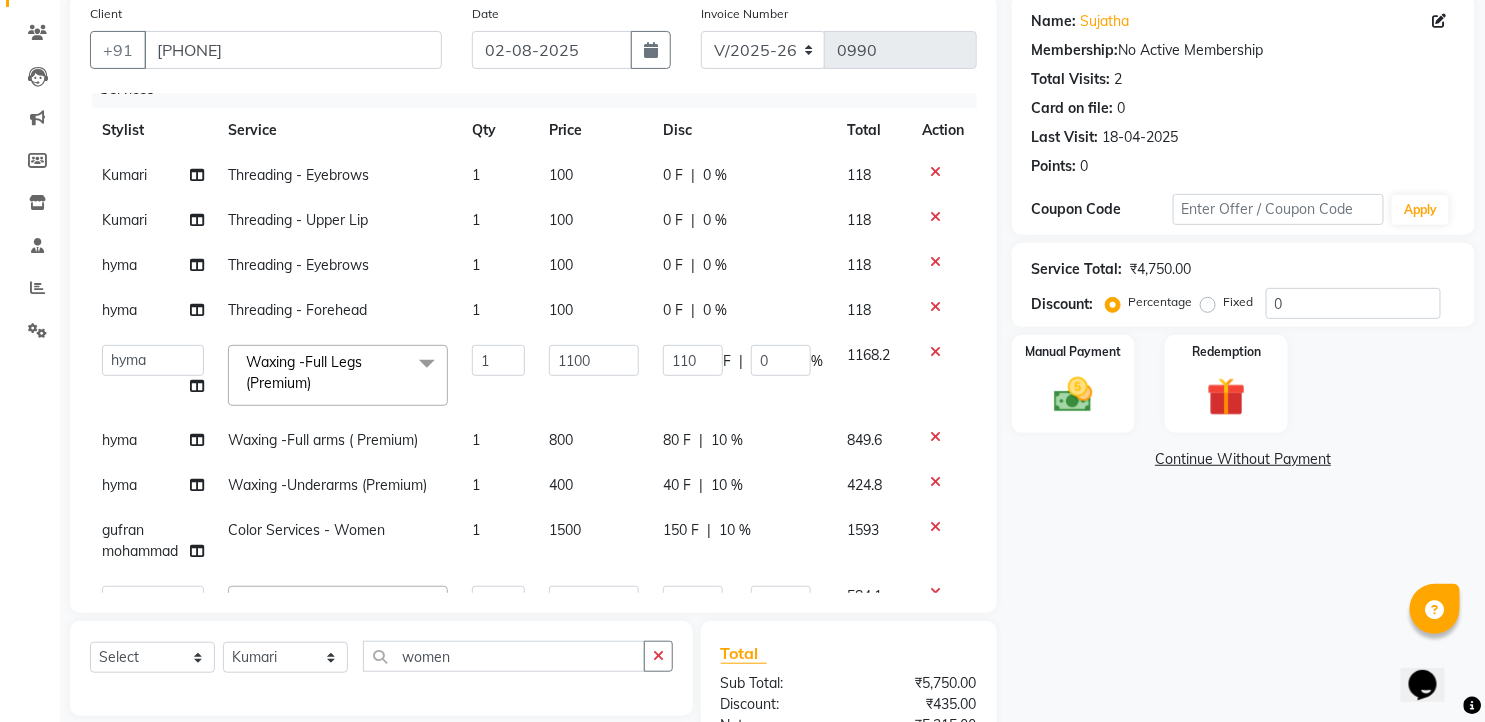 click on "Name: Sujatha  Membership:  No Active Membership  Total Visits:  2 Card on file:  0 Last Visit:   18-04-2025 Points:   0  Coupon Code Apply Service Total:  ₹4,750.00  Discount:  Percentage   Fixed  0 Manual Payment Redemption  Continue Without Payment" 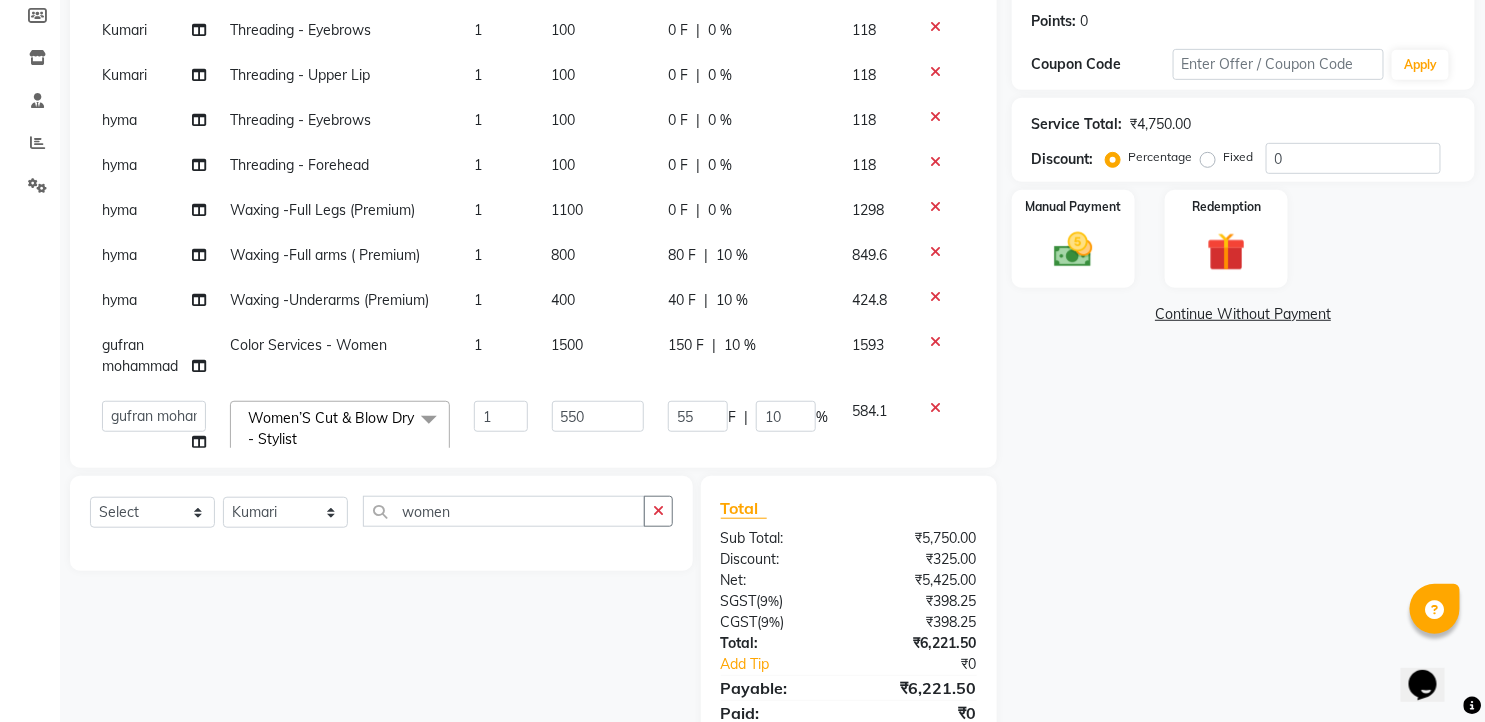 scroll, scrollTop: 155, scrollLeft: 0, axis: vertical 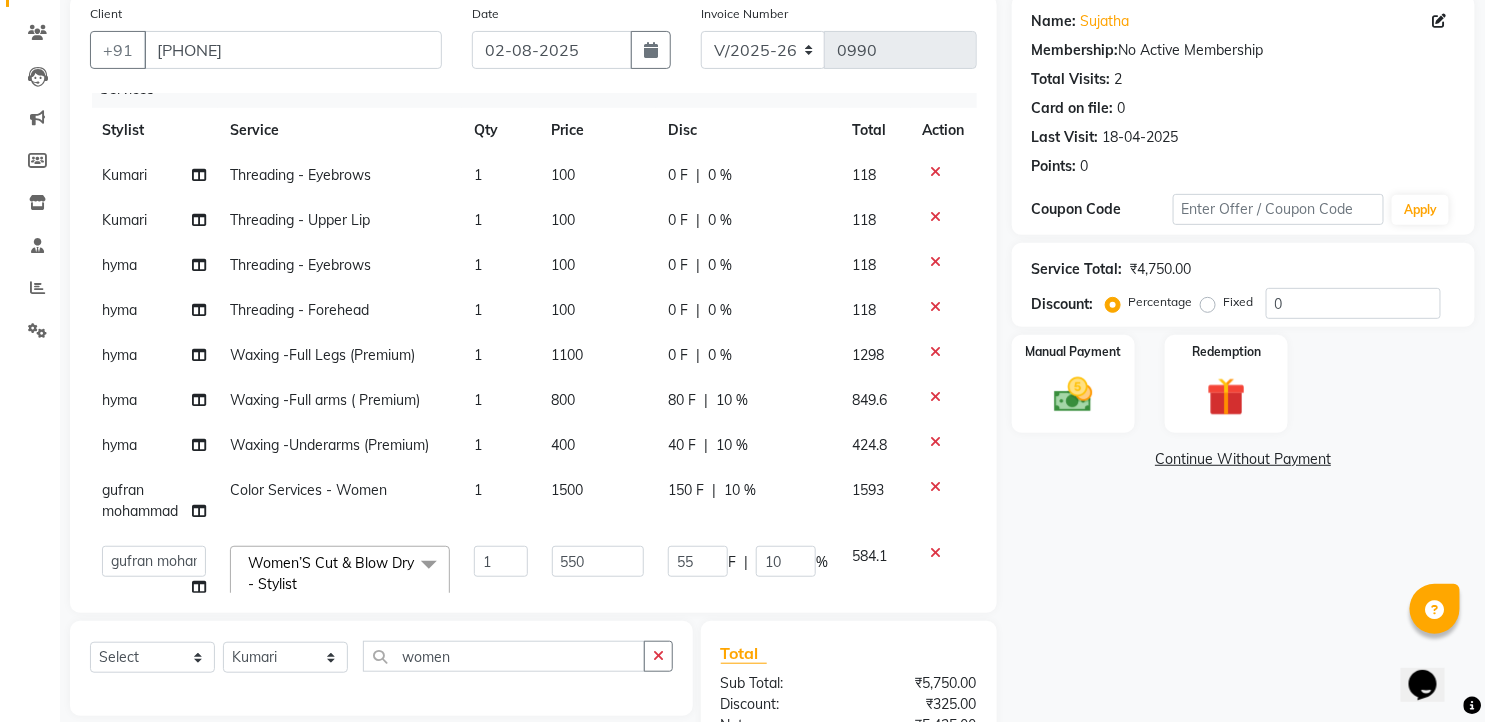 click on "0 %" 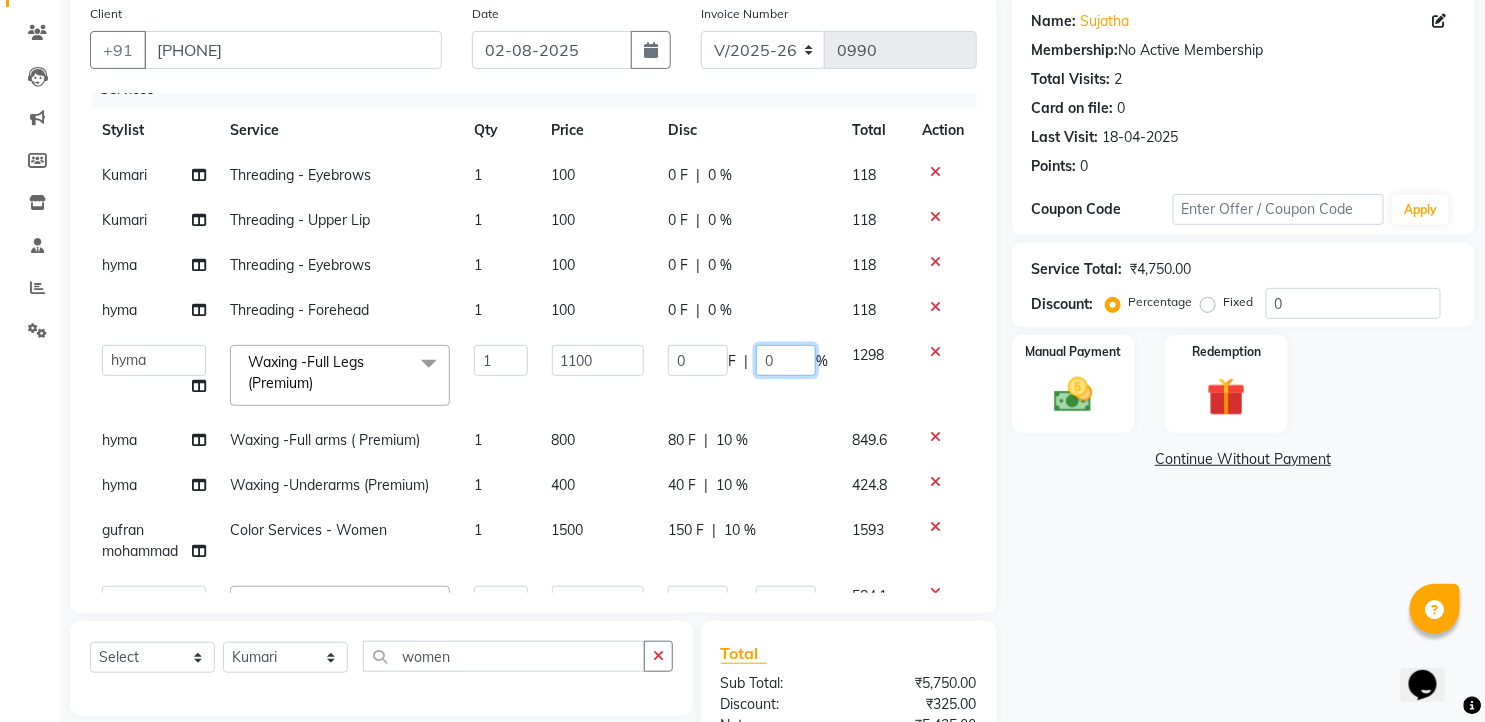drag, startPoint x: 763, startPoint y: 361, endPoint x: 741, endPoint y: 360, distance: 22.022715 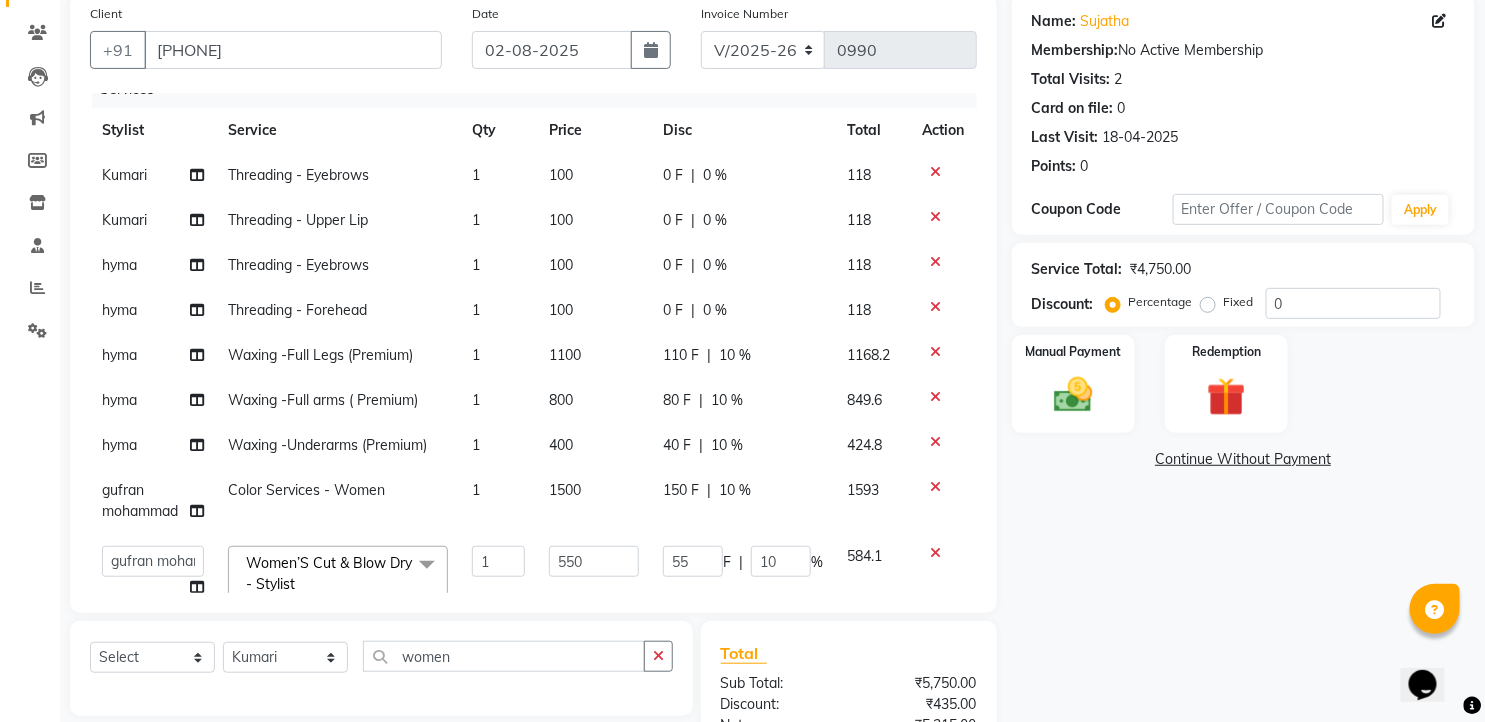 click on "Name: Sujatha  Membership:  No Active Membership  Total Visits:  2 Card on file:  0 Last Visit:   18-04-2025 Points:   0  Coupon Code Apply Service Total:  ₹4,750.00  Discount:  Percentage   Fixed  0 Manual Payment Redemption  Continue Without Payment" 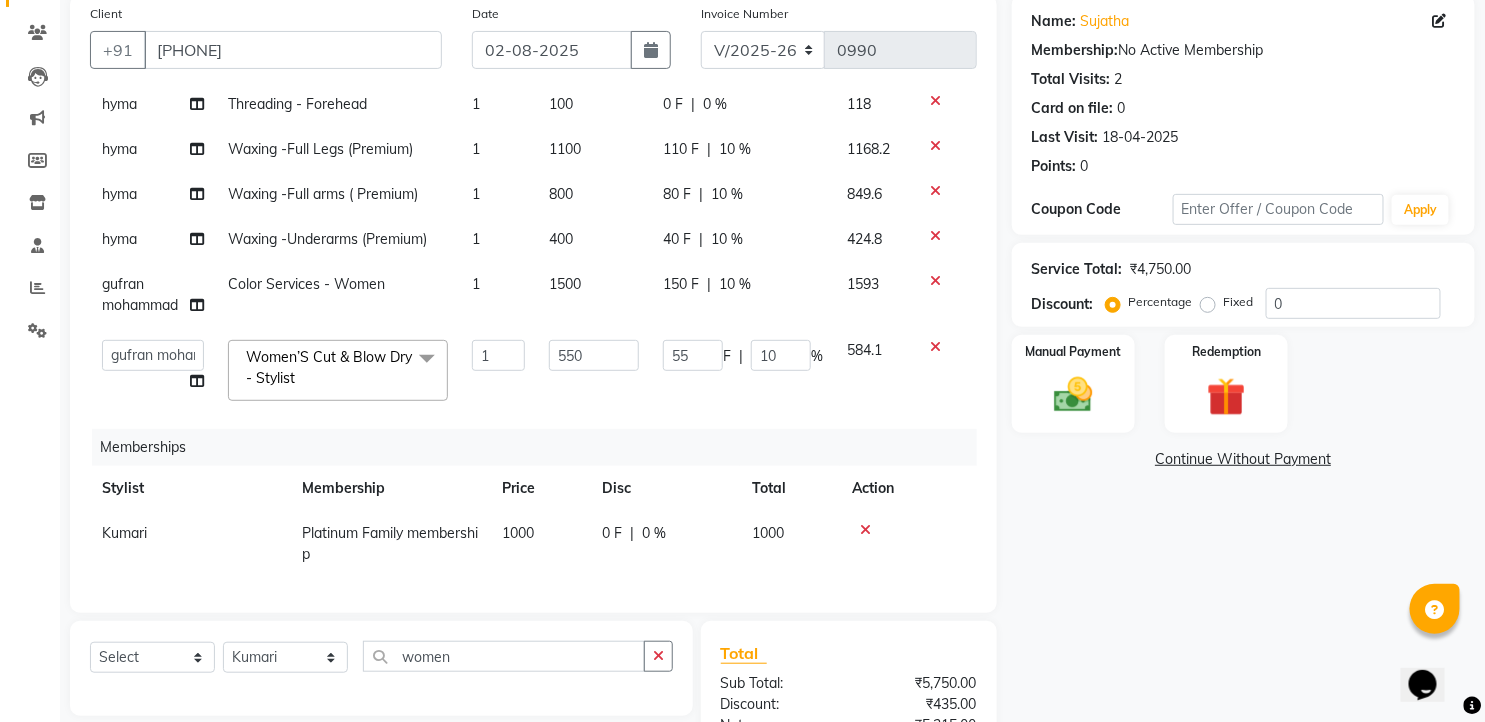 scroll, scrollTop: 133, scrollLeft: 0, axis: vertical 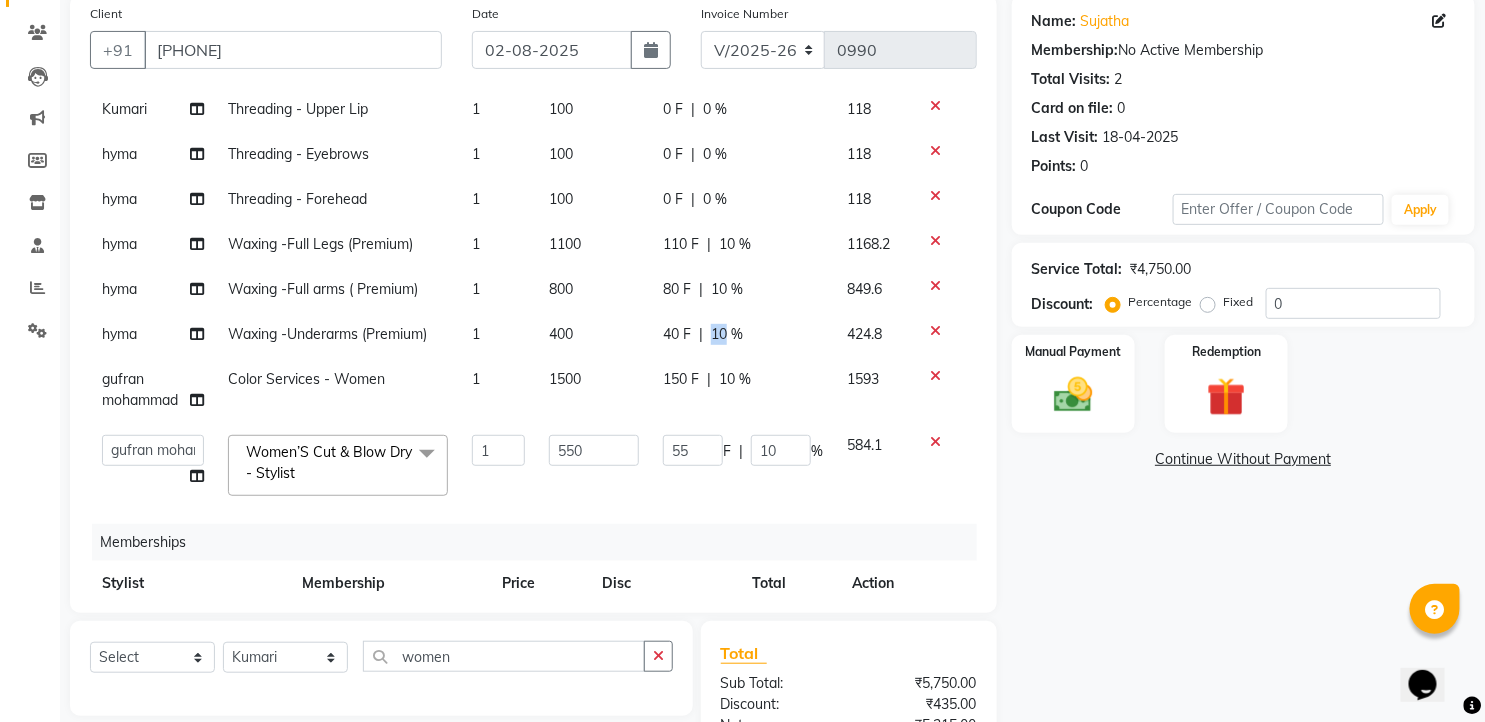 drag, startPoint x: 712, startPoint y: 332, endPoint x: 695, endPoint y: 325, distance: 18.384777 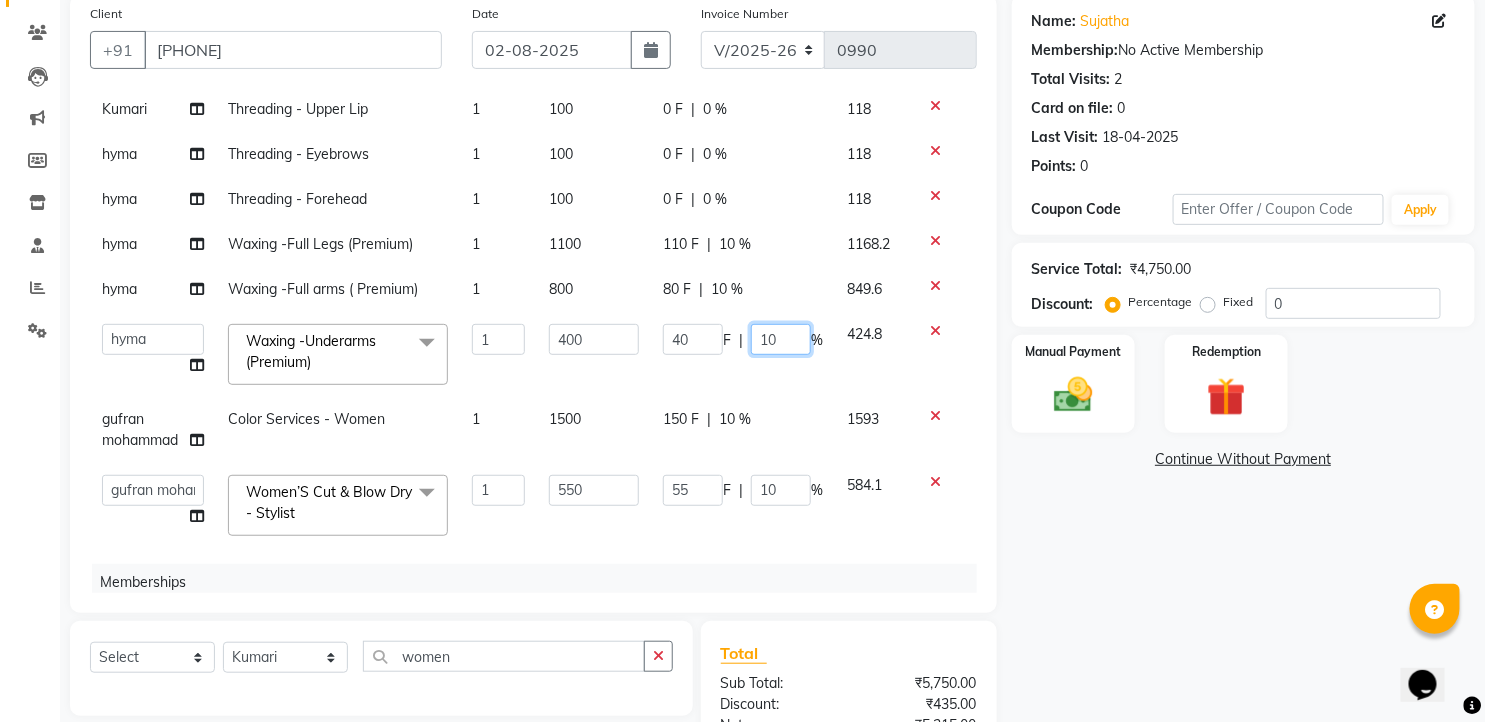 drag, startPoint x: 768, startPoint y: 336, endPoint x: 745, endPoint y: 331, distance: 23.537205 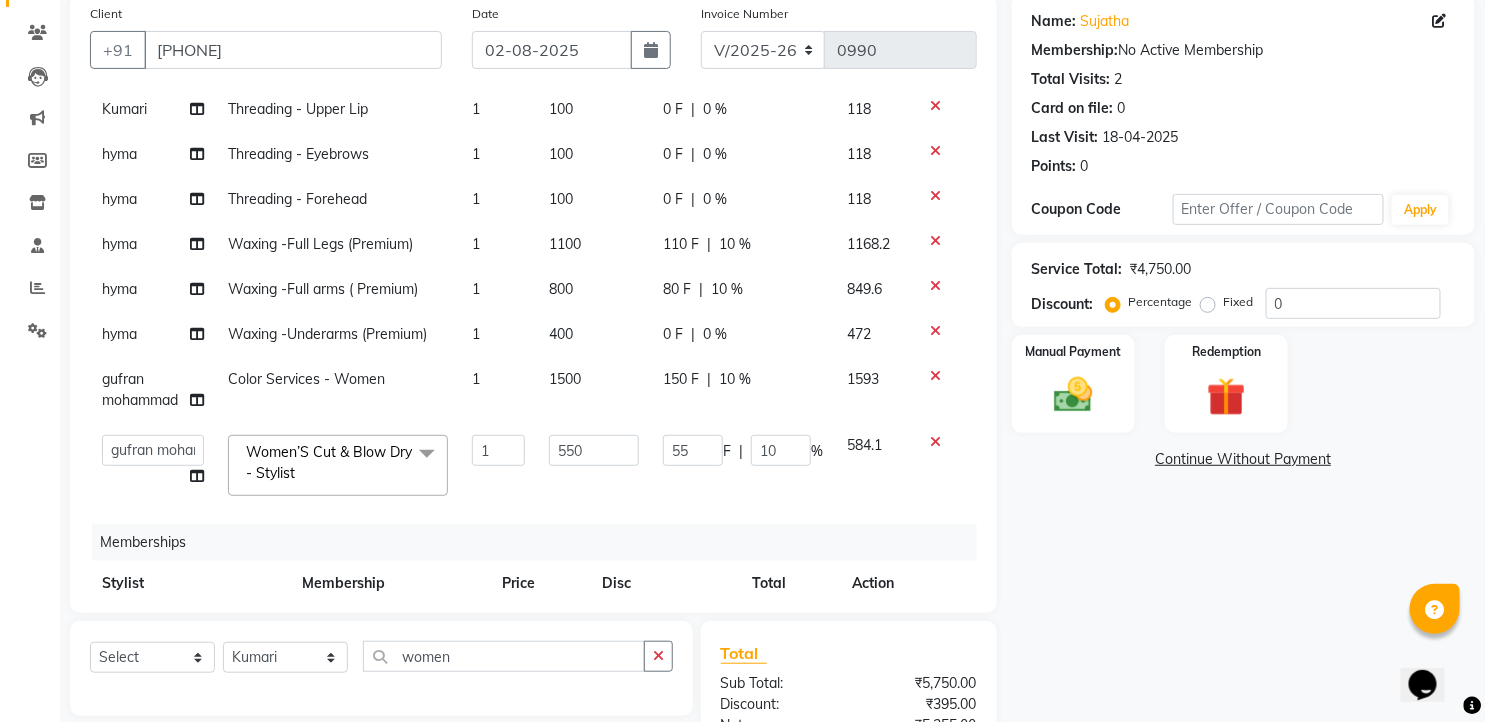 click on "Name: Sujatha  Membership:  No Active Membership  Total Visits:  2 Card on file:  0 Last Visit:   18-04-2025 Points:   0  Coupon Code Apply Service Total:  ₹4,750.00  Discount:  Percentage   Fixed  0 Manual Payment Redemption  Continue Without Payment" 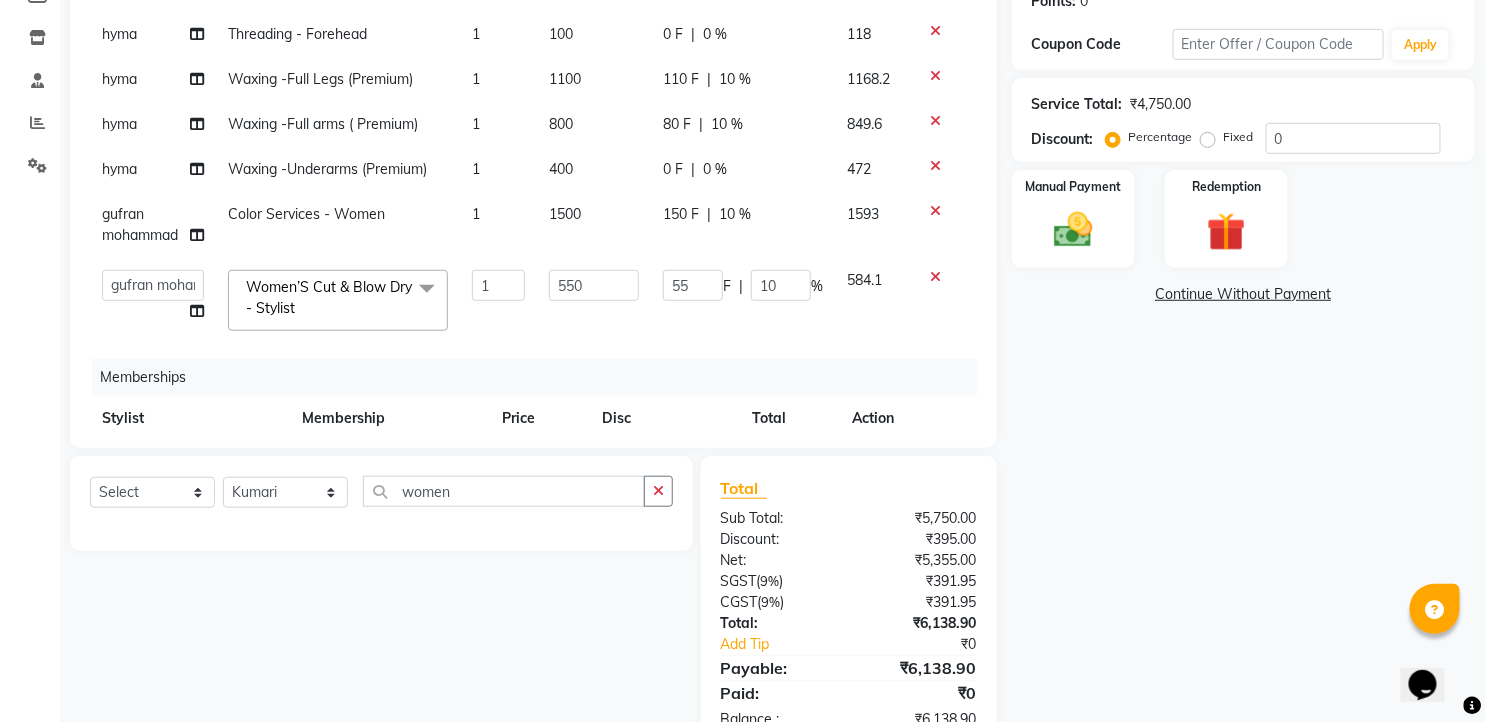scroll, scrollTop: 266, scrollLeft: 0, axis: vertical 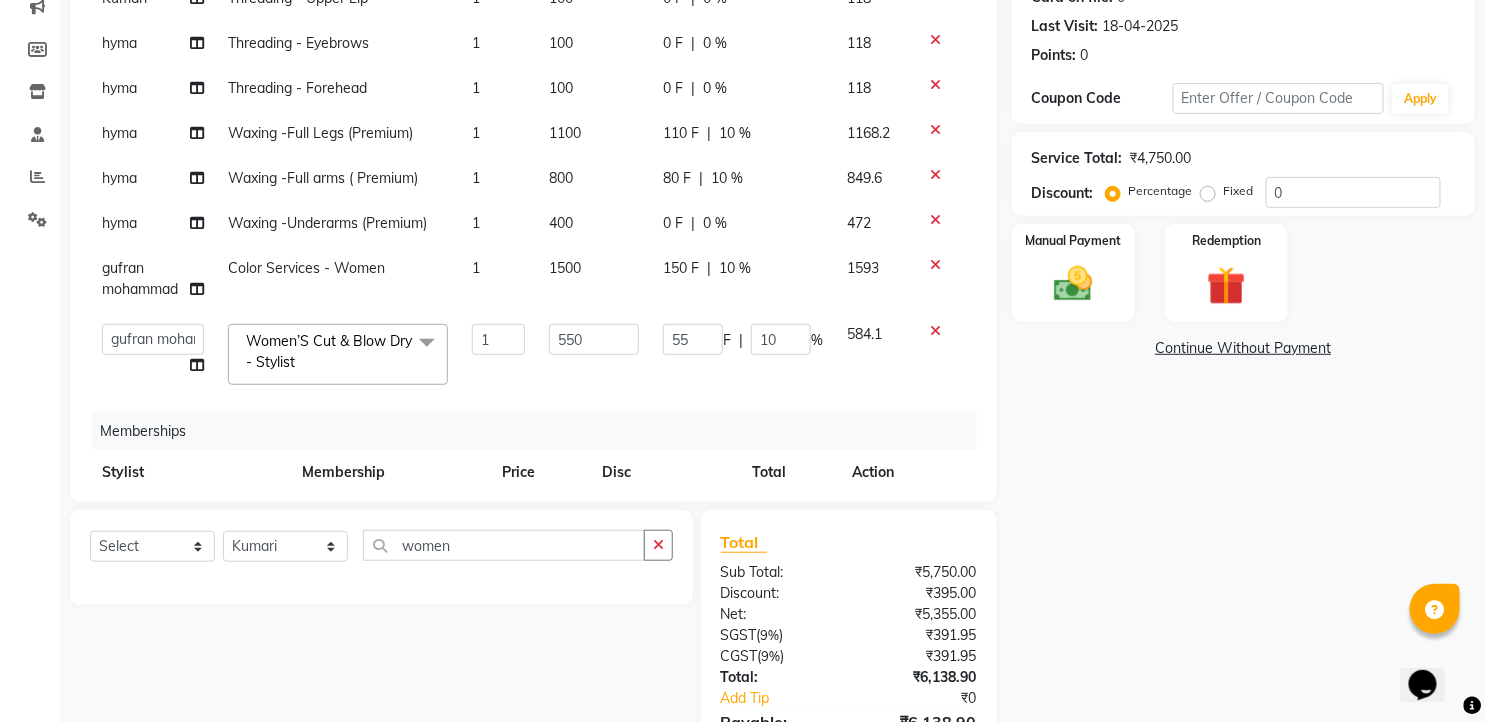 click on "0 %" 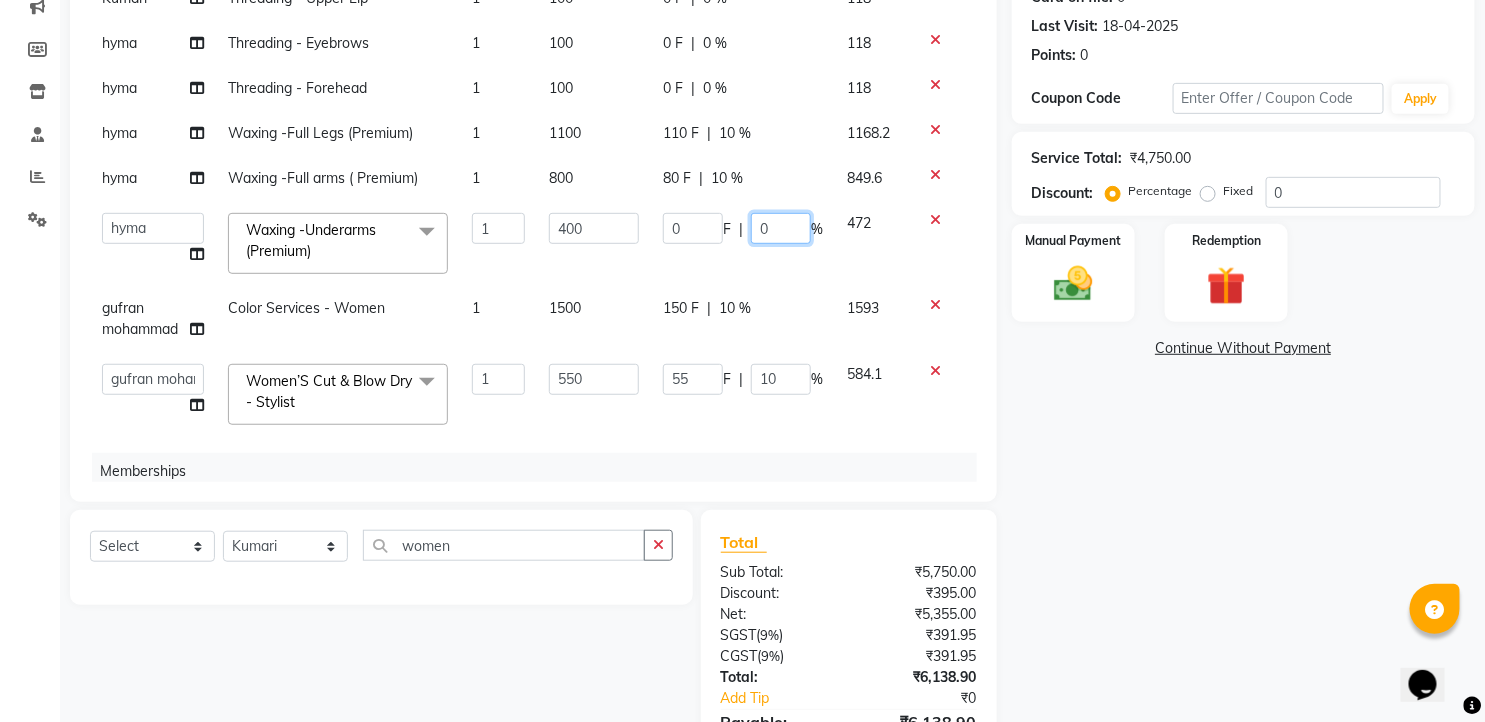 drag, startPoint x: 757, startPoint y: 231, endPoint x: 738, endPoint y: 231, distance: 19 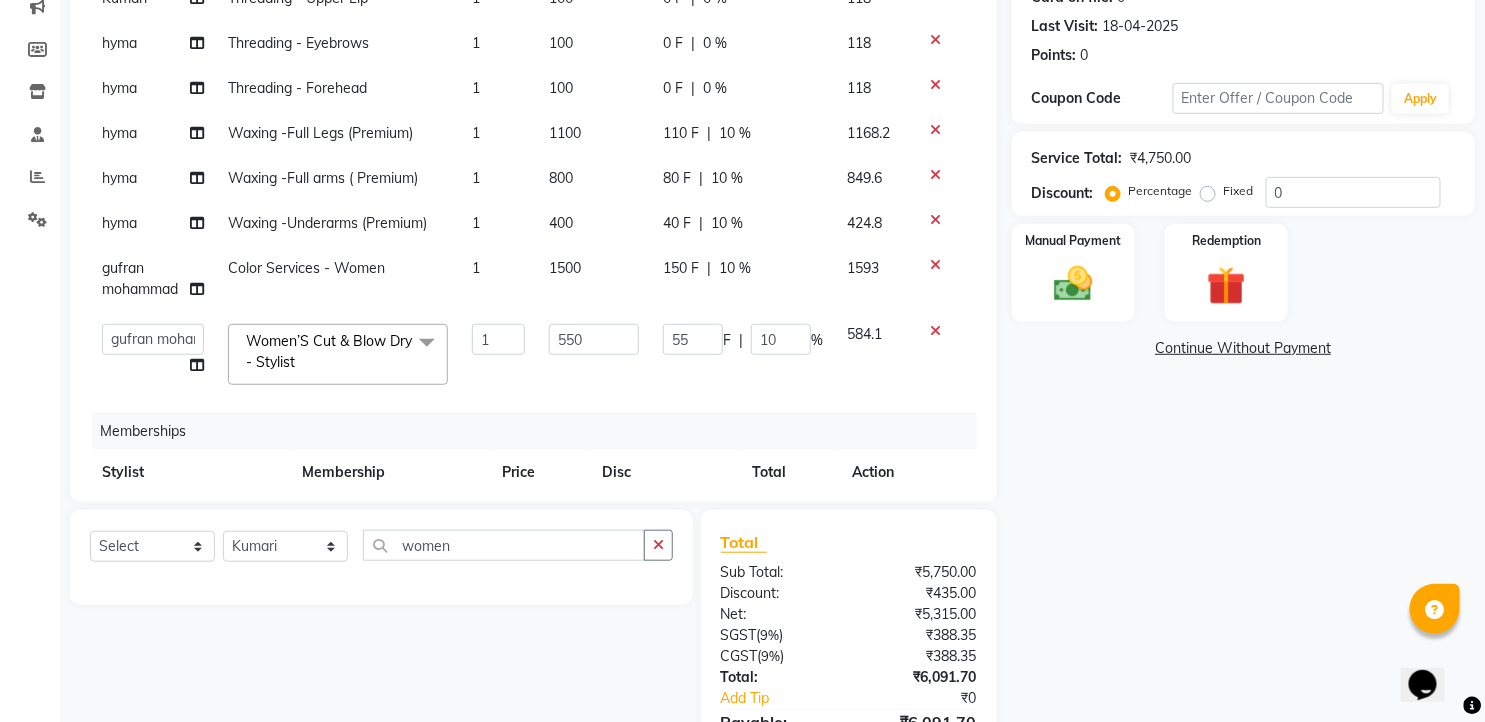 click on "Name: Sujatha  Membership:  No Active Membership  Total Visits:  2 Card on file:  0 Last Visit:   18-04-2025 Points:   0  Coupon Code Apply Service Total:  ₹4,750.00  Discount:  Percentage   Fixed  0 Manual Payment Redemption  Continue Without Payment" 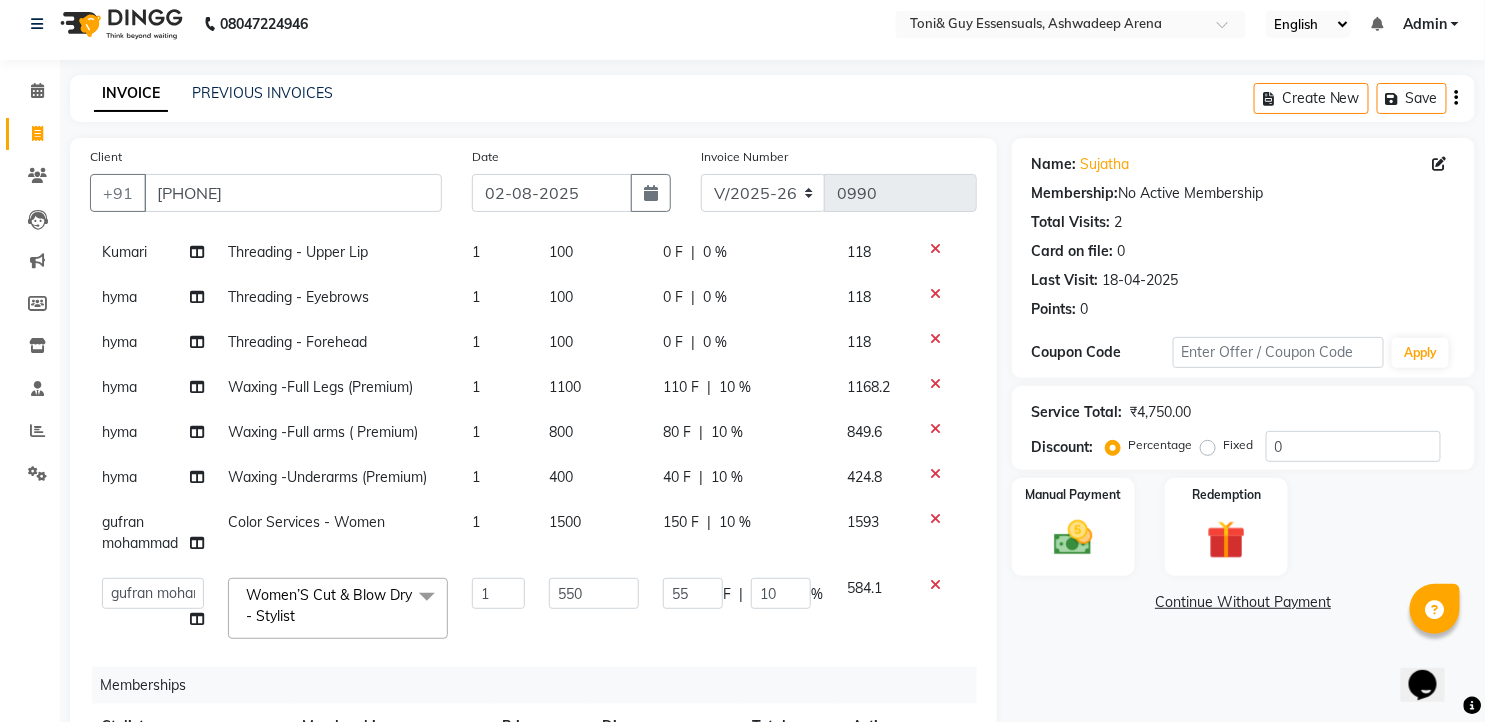 scroll, scrollTop: 0, scrollLeft: 0, axis: both 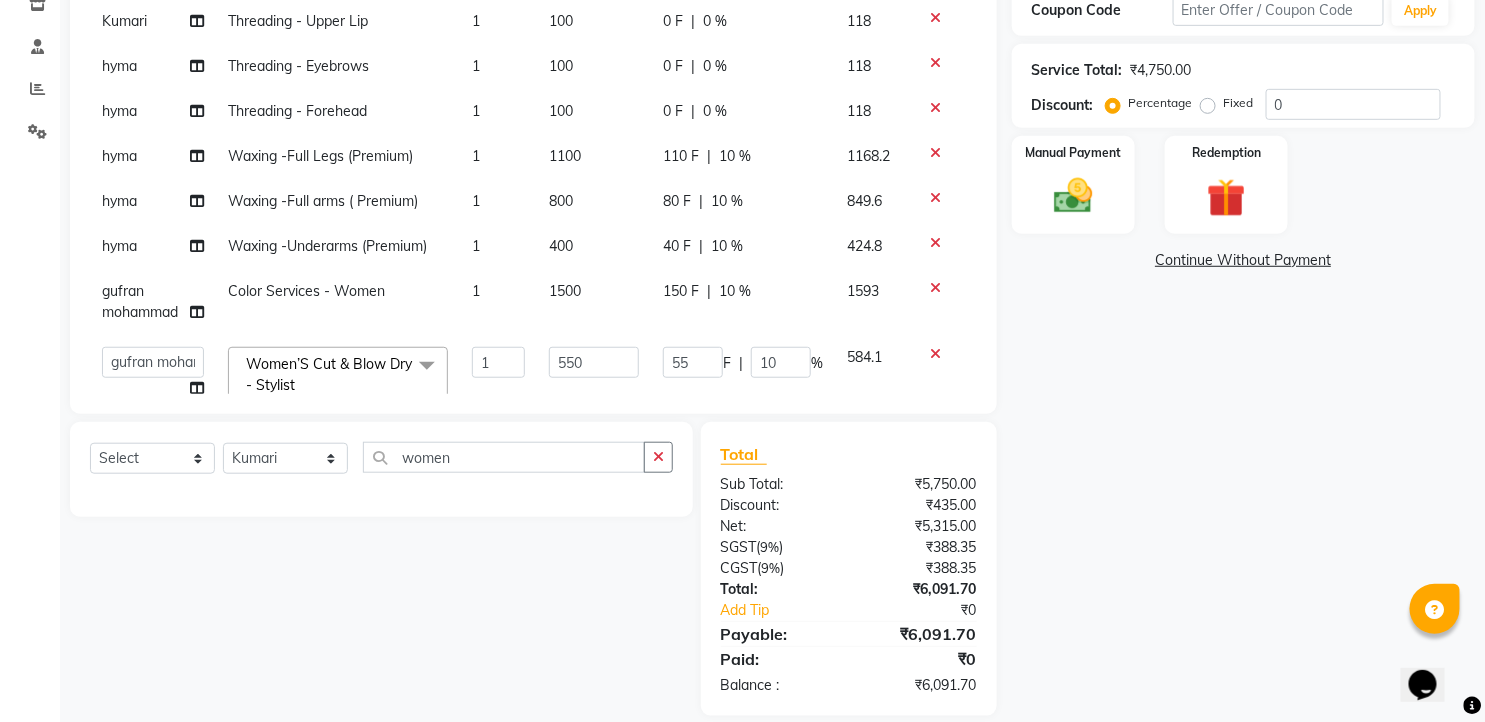 click on "400" 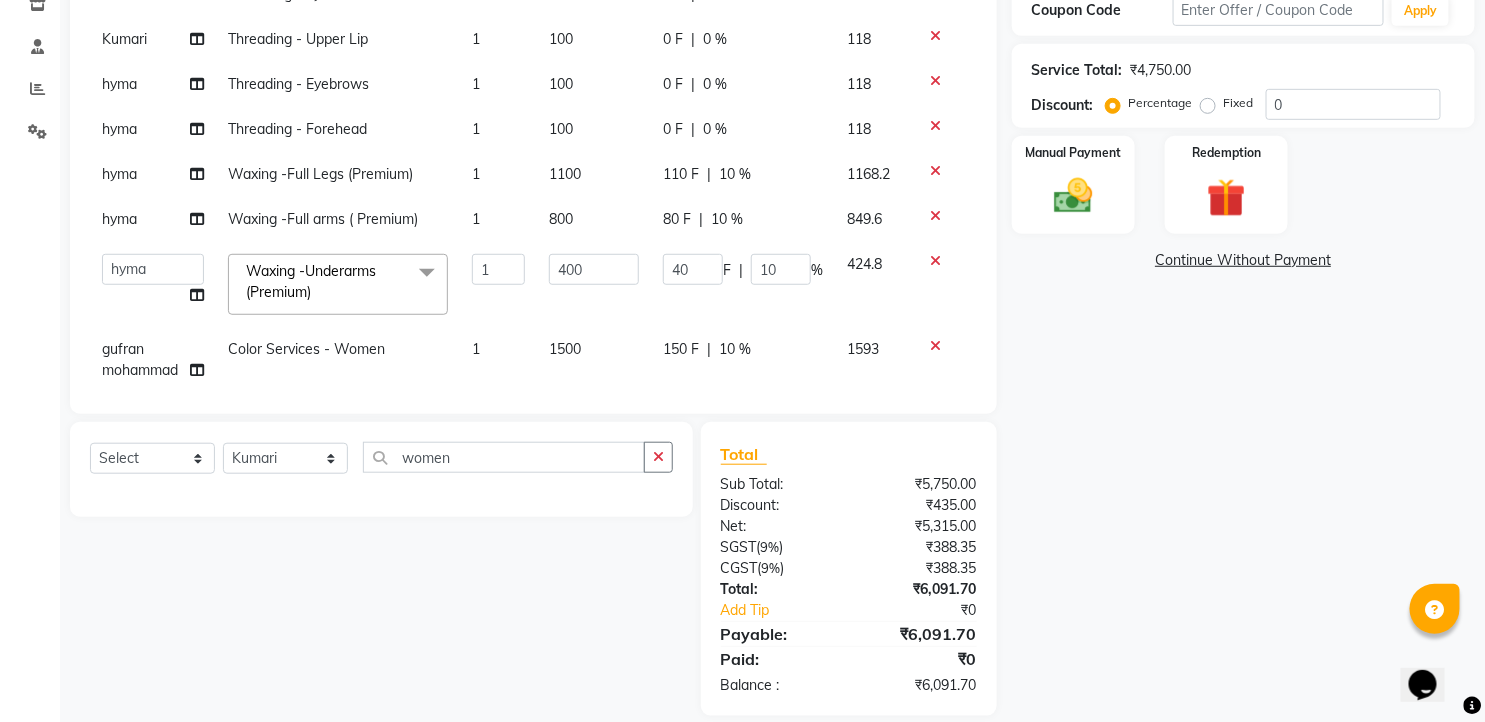 scroll, scrollTop: 0, scrollLeft: 0, axis: both 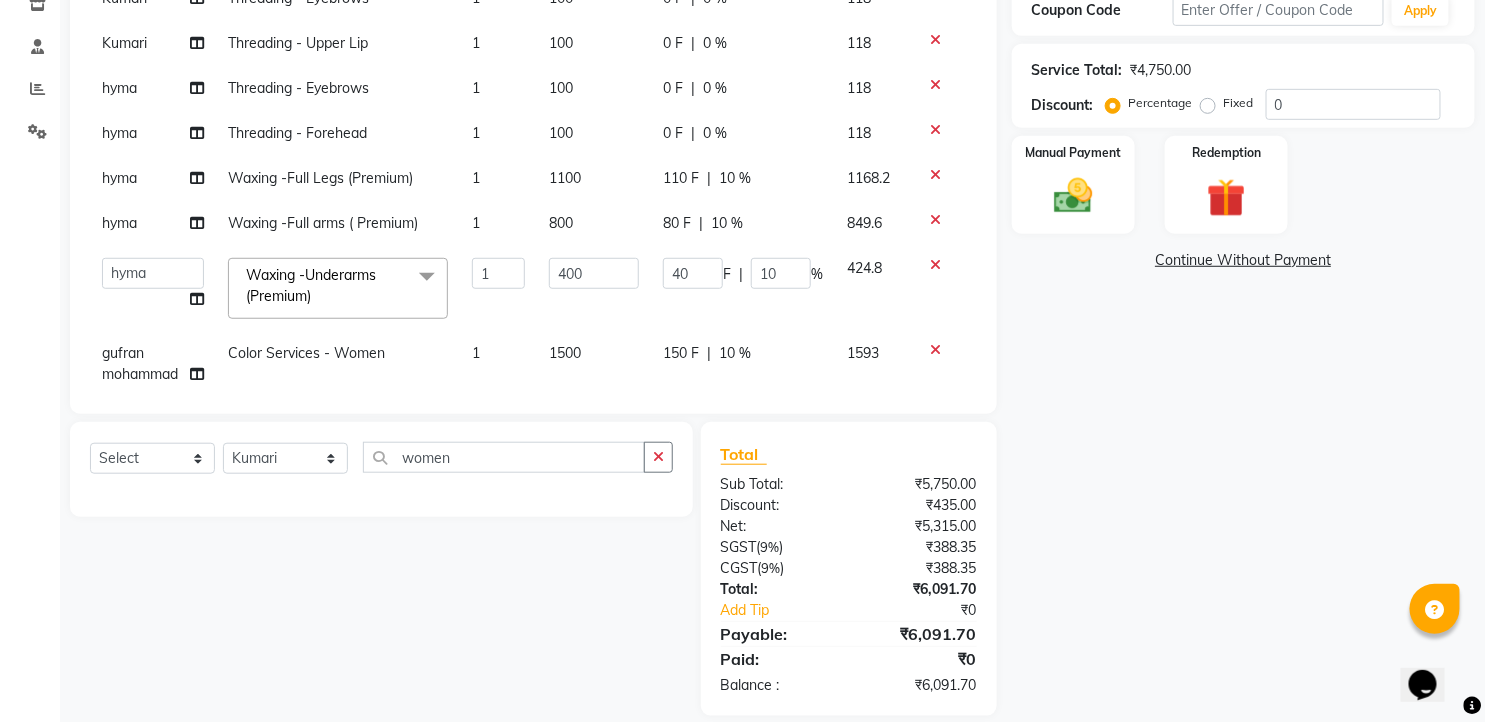 click on "1100" 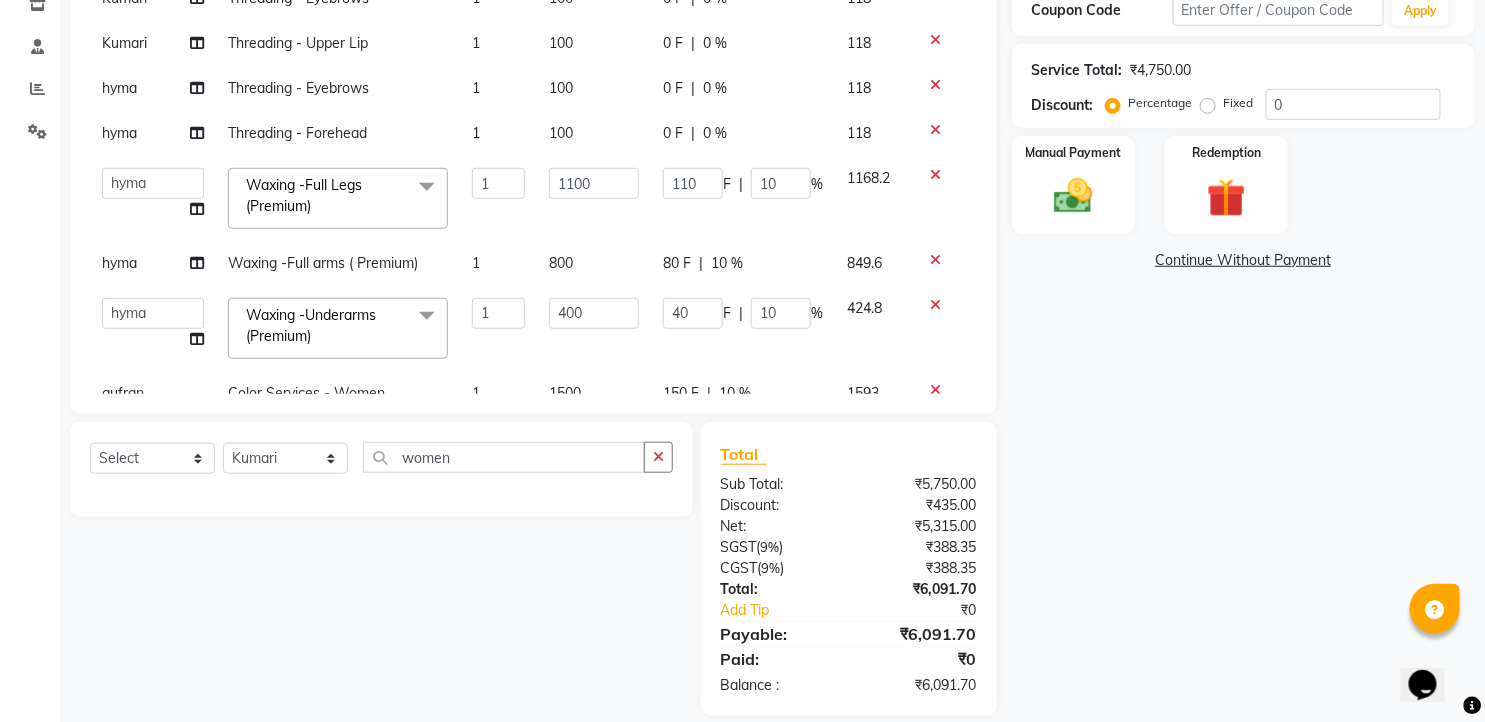 click on "800" 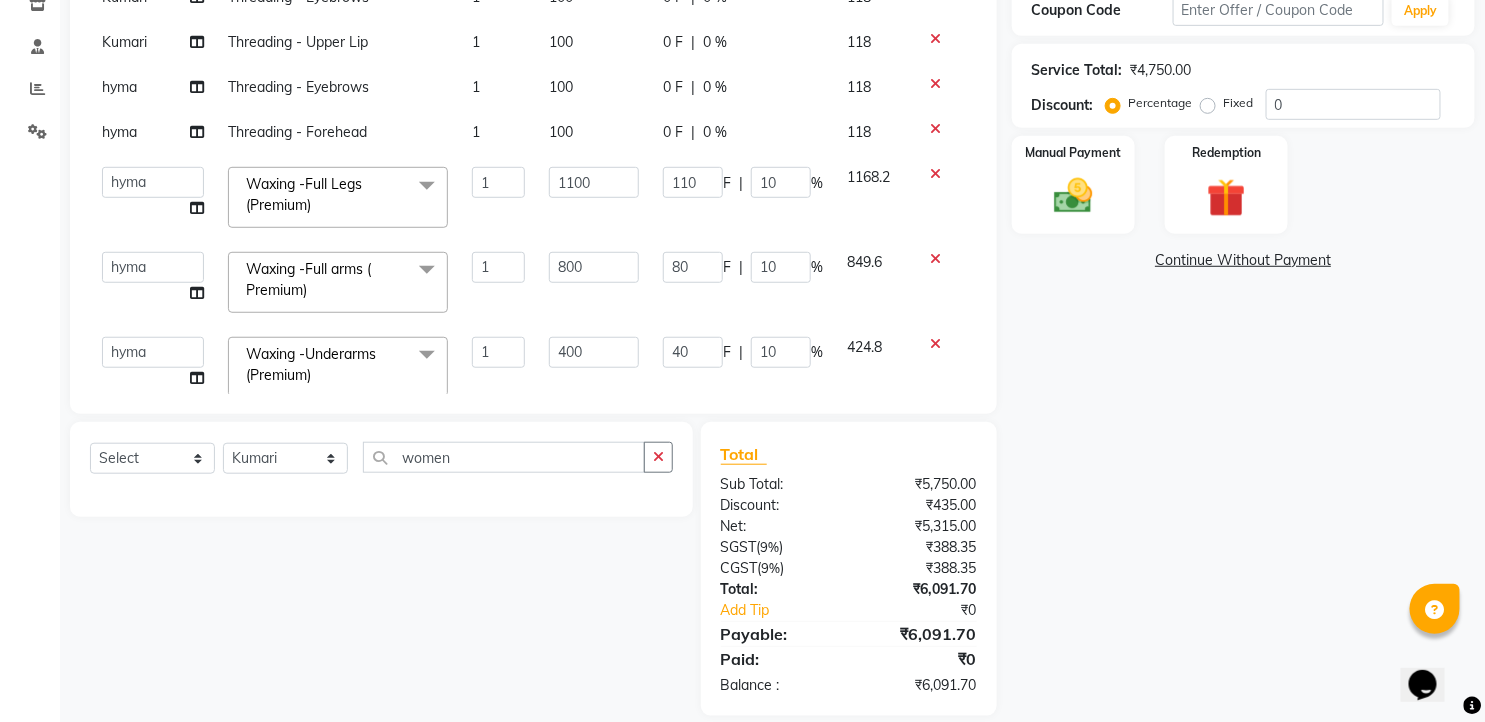 scroll, scrollTop: 0, scrollLeft: 0, axis: both 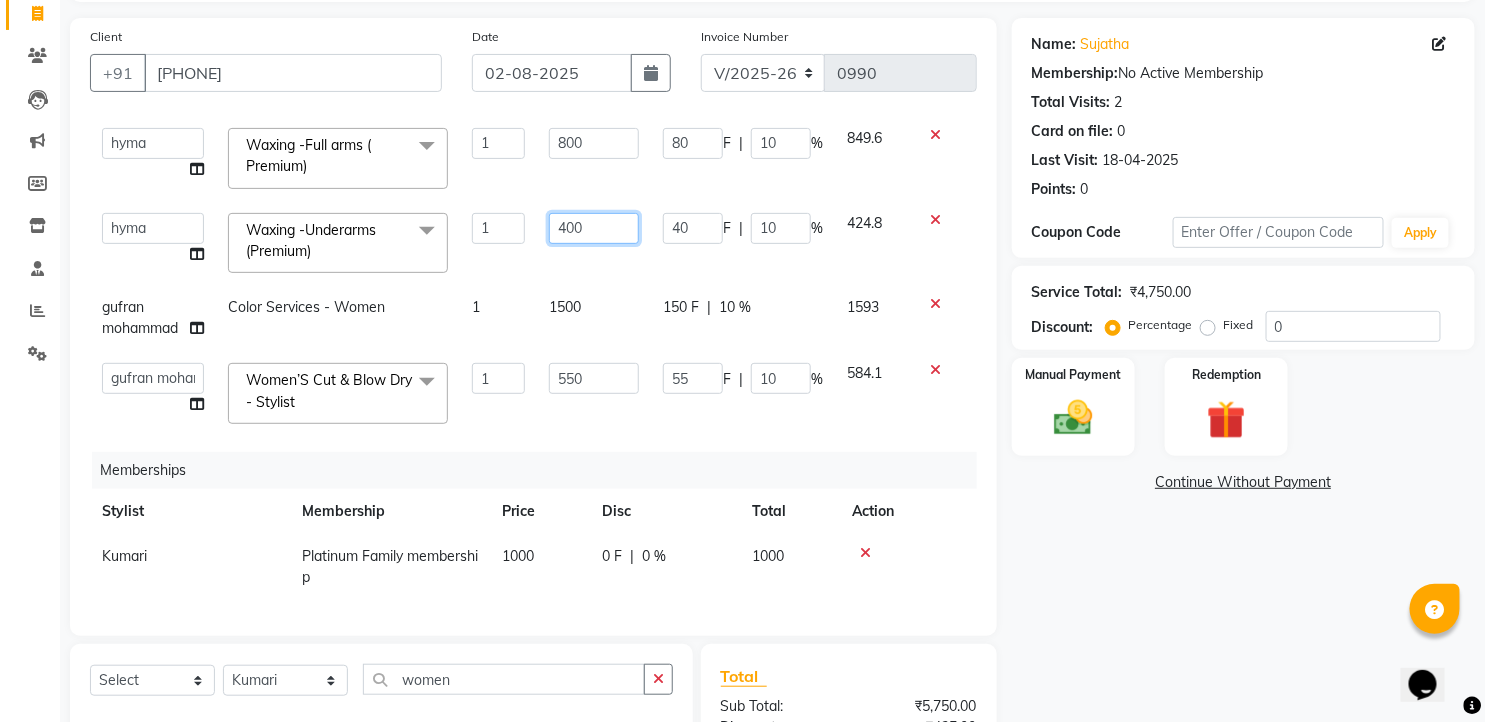 drag, startPoint x: 583, startPoint y: 217, endPoint x: 544, endPoint y: 213, distance: 39.20459 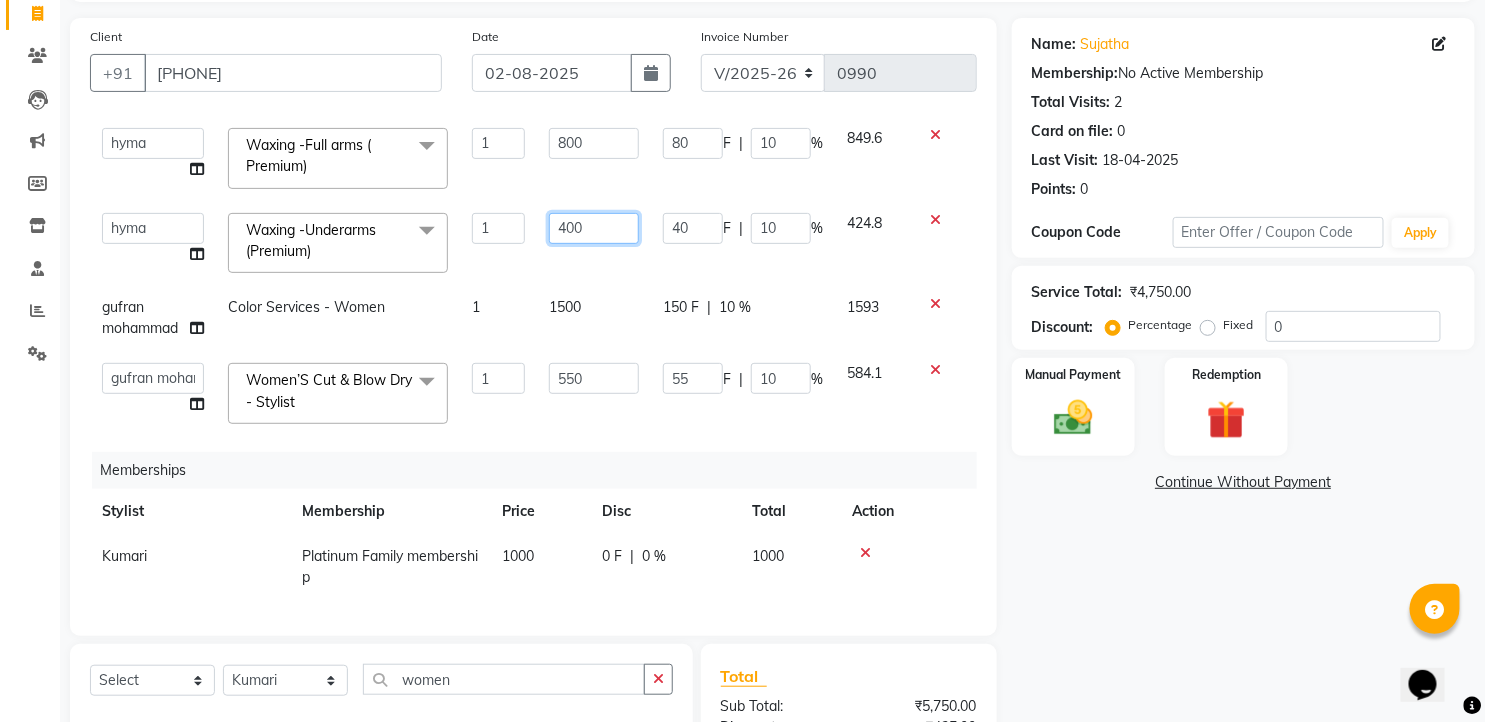 click on "400" 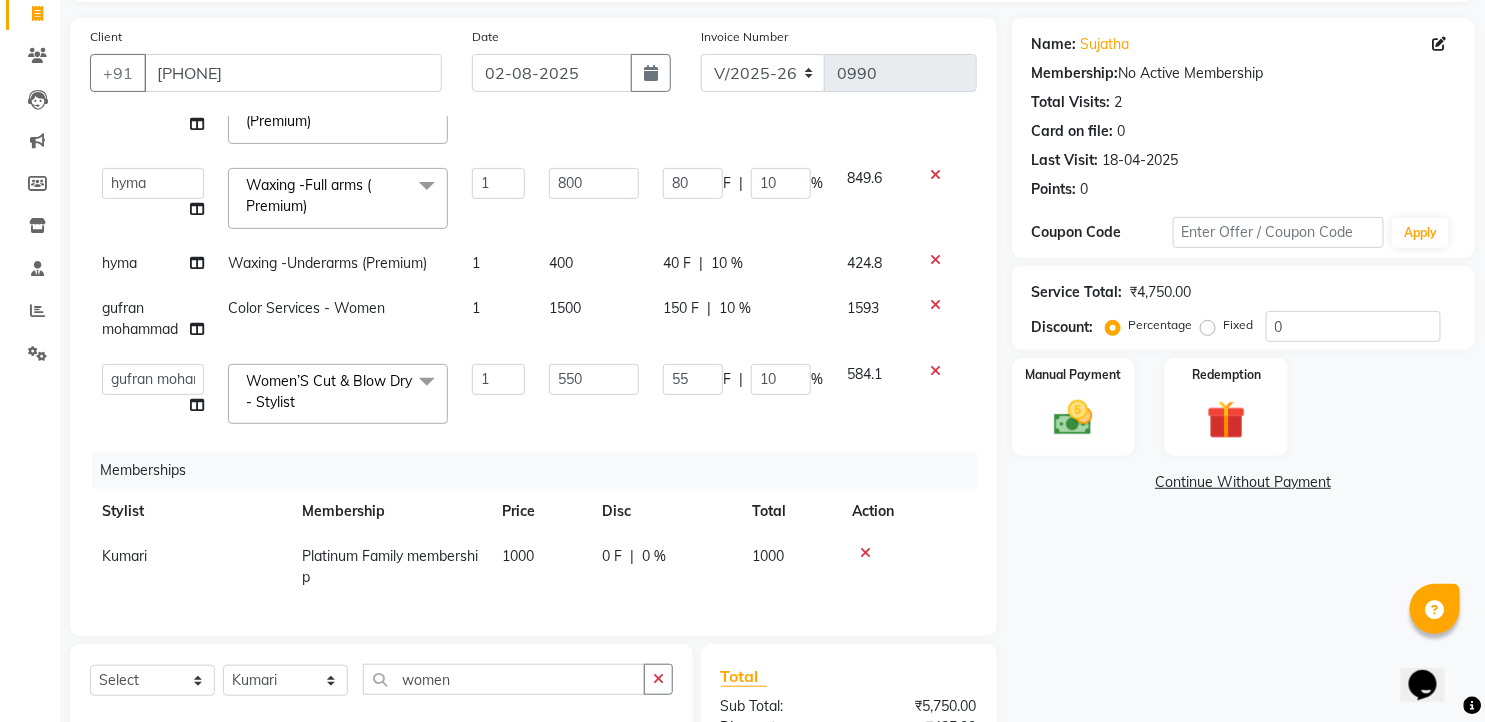 click on "400" 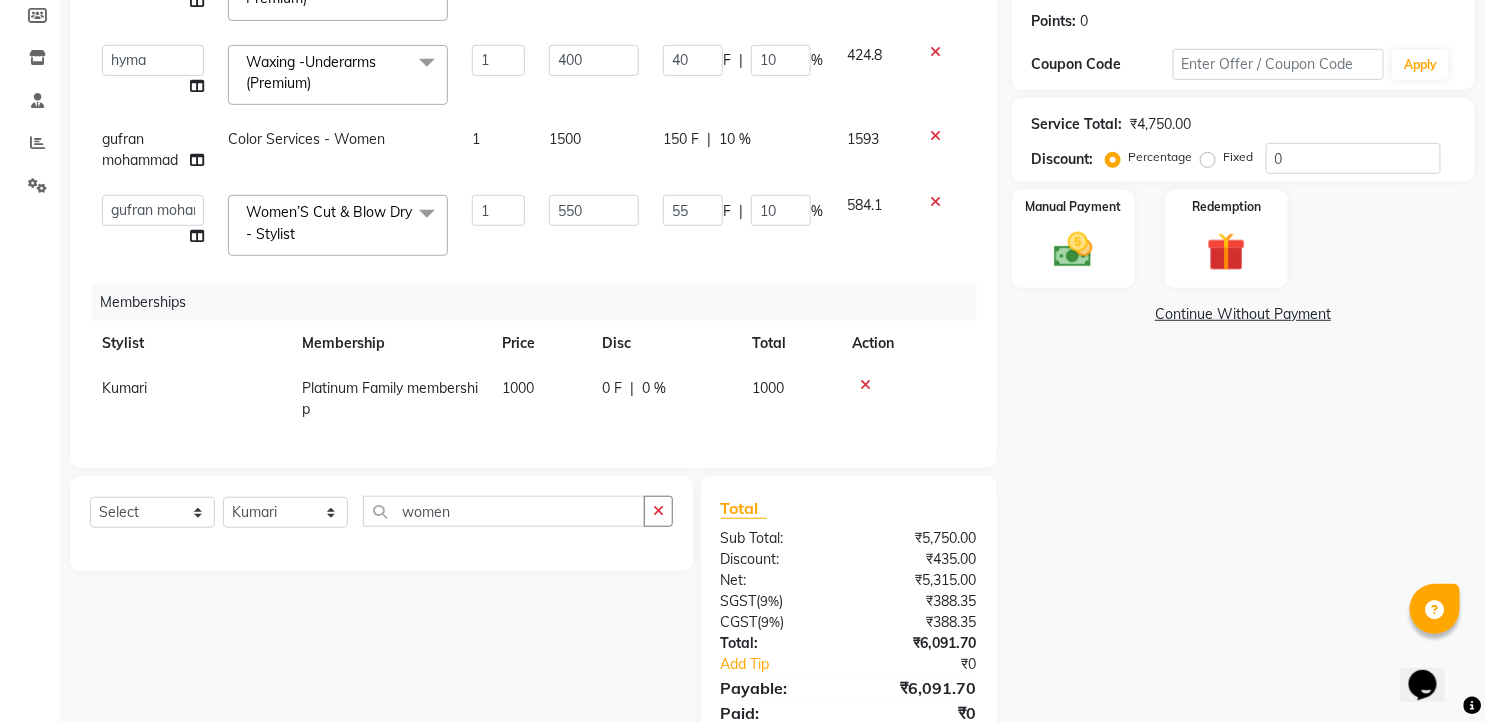 scroll, scrollTop: 354, scrollLeft: 0, axis: vertical 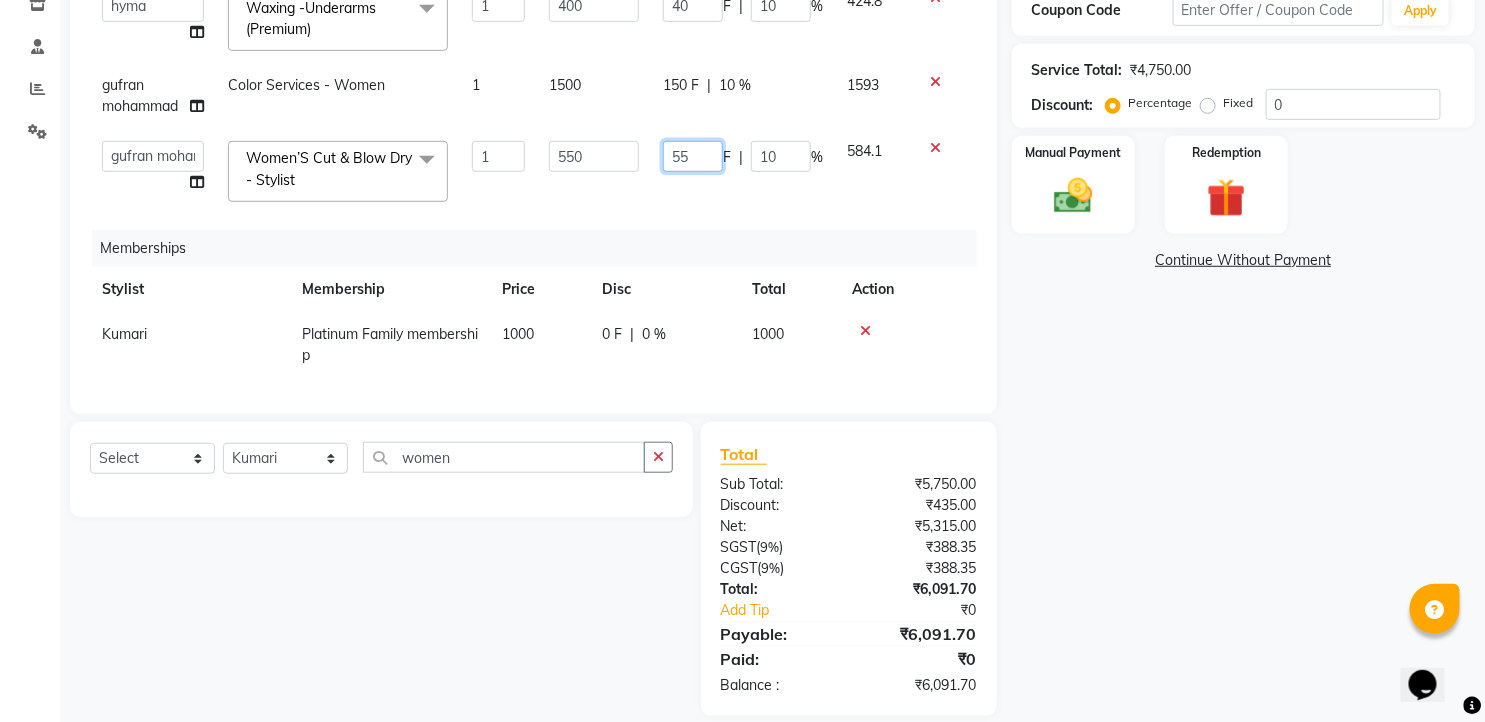 click on "55" 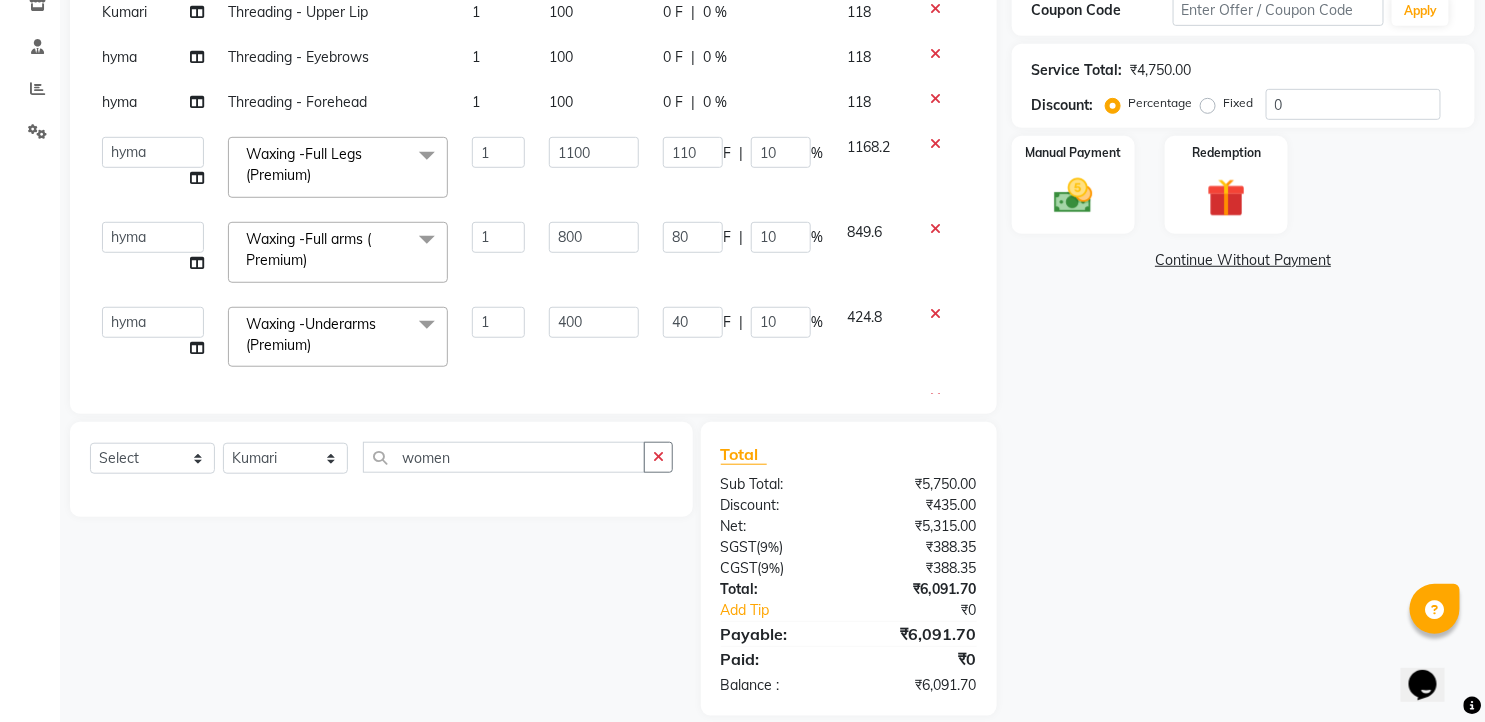 scroll, scrollTop: 0, scrollLeft: 0, axis: both 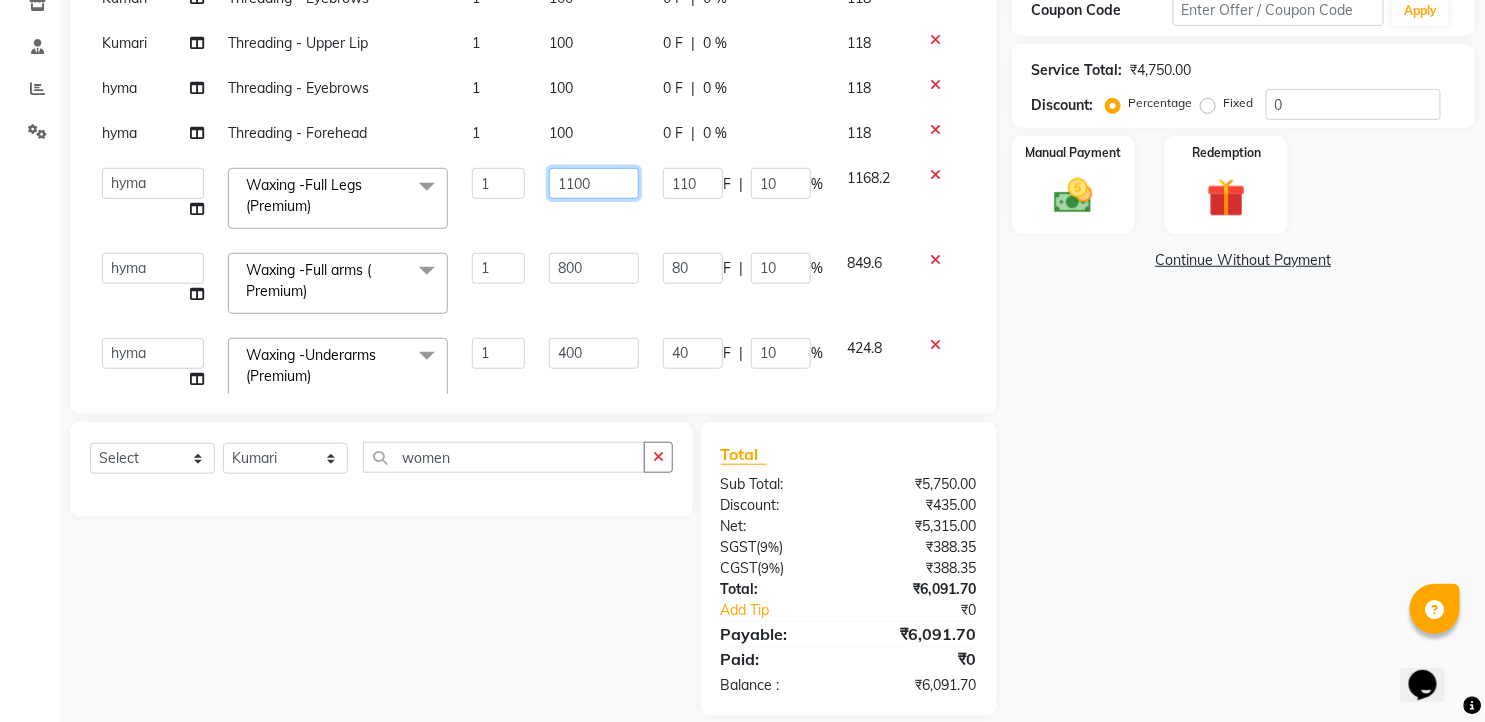 click on "1100" 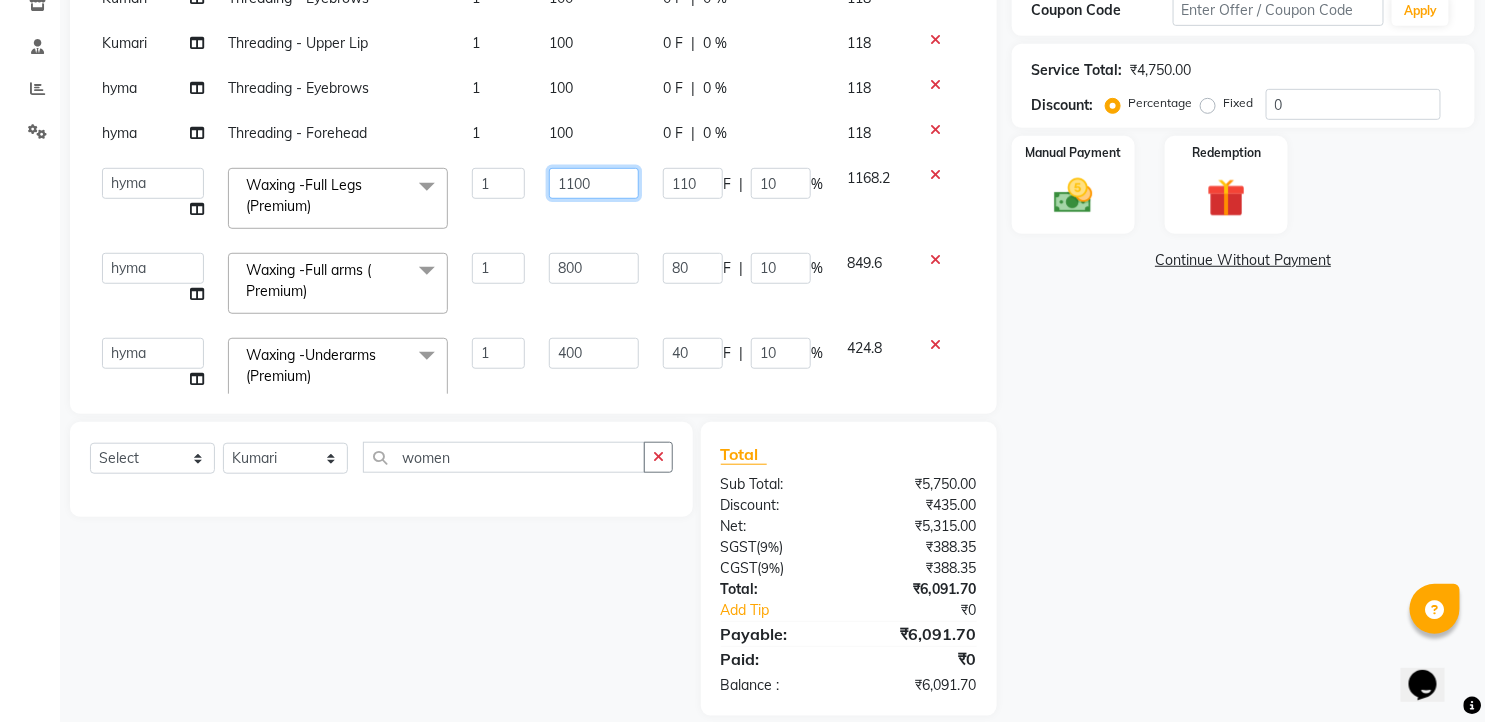 drag, startPoint x: 598, startPoint y: 183, endPoint x: 566, endPoint y: 183, distance: 32 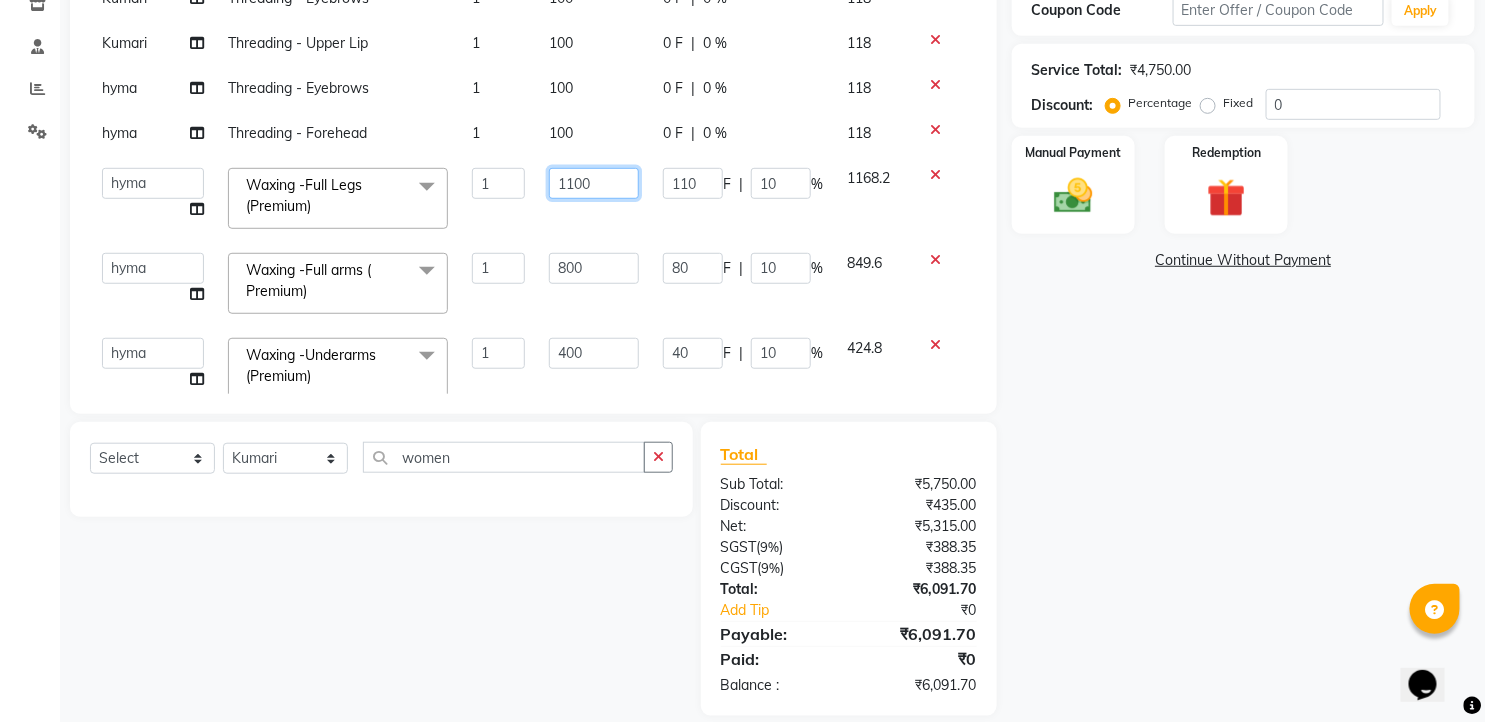 click on "1100" 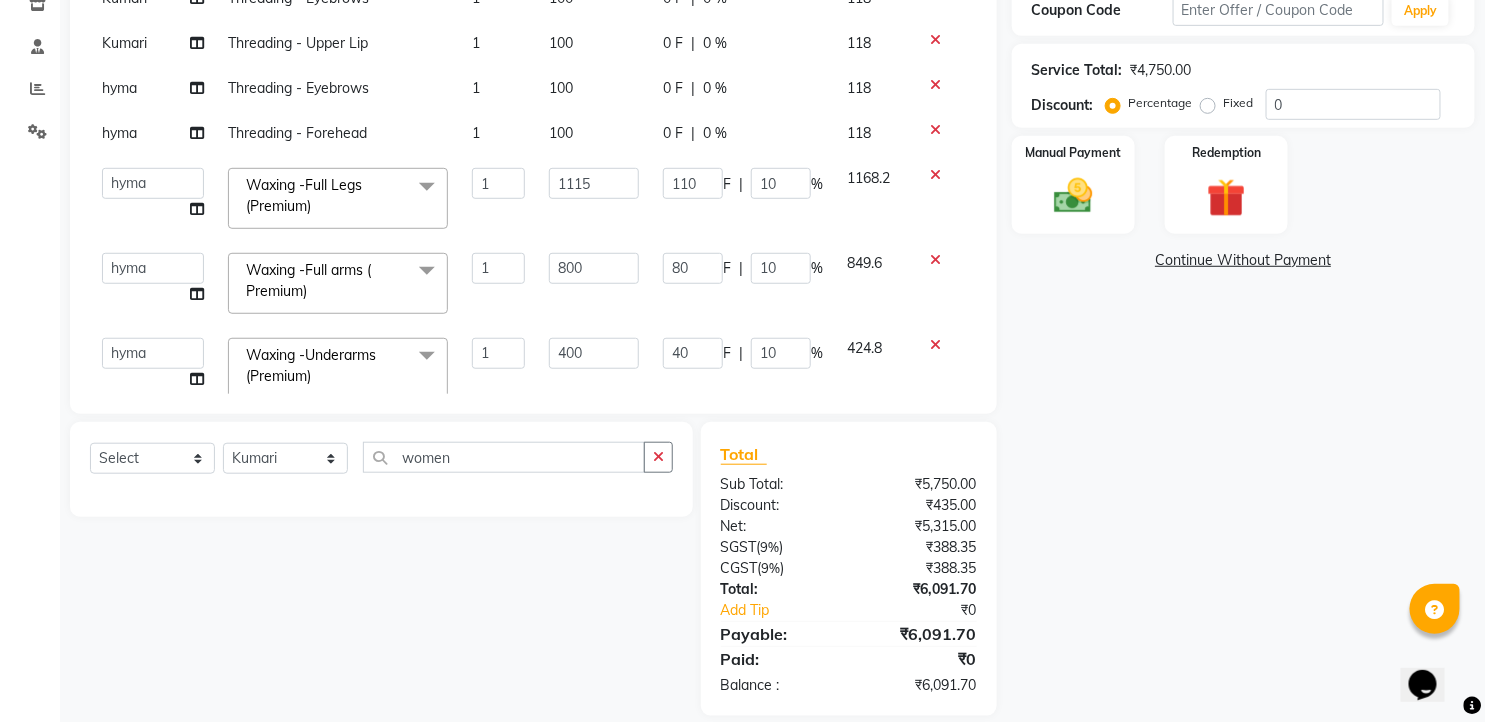 click on "Name: Sujatha  Membership:  No Active Membership  Total Visits:  2 Card on file:  0 Last Visit:   18-04-2025 Points:   0  Coupon Code Apply Service Total:  ₹4,750.00  Discount:  Percentage   Fixed  0 Manual Payment Redemption  Continue Without Payment" 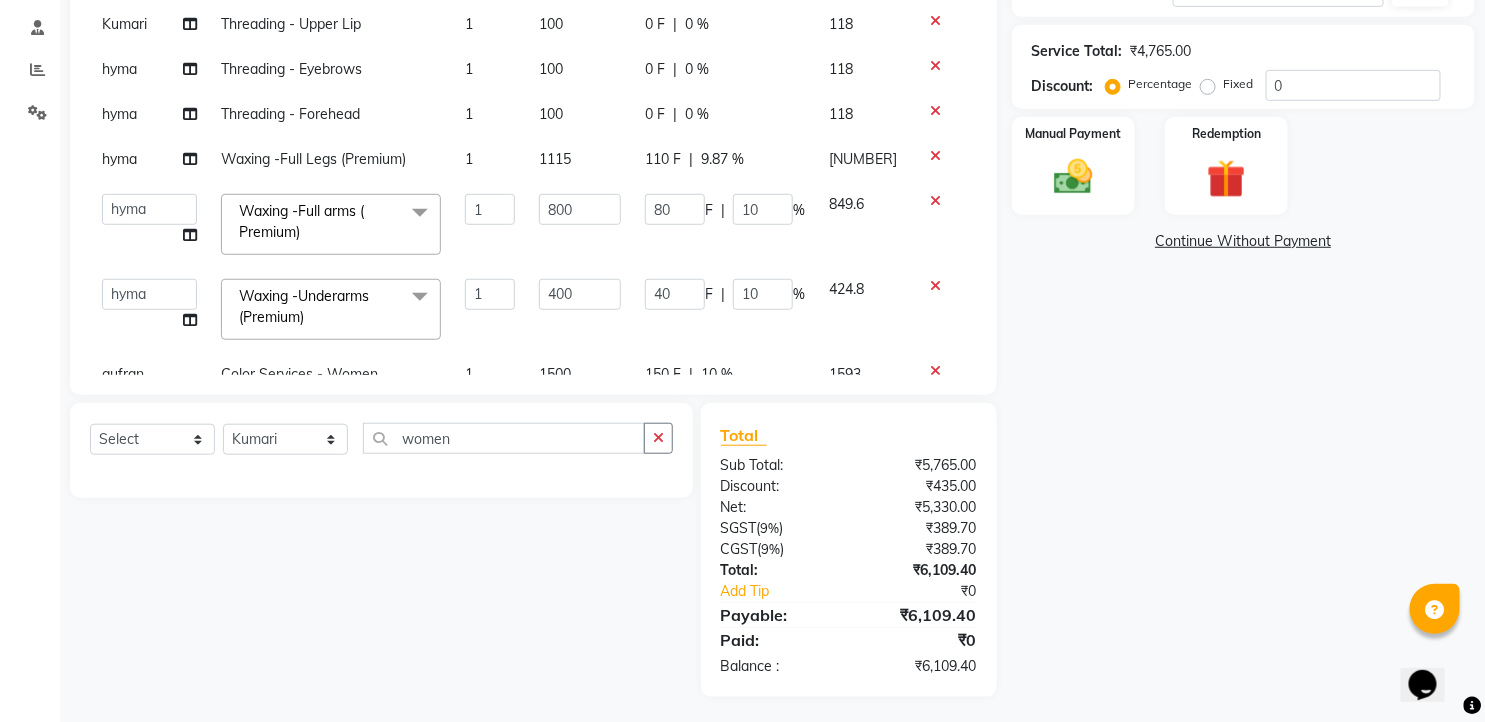 scroll, scrollTop: 377, scrollLeft: 0, axis: vertical 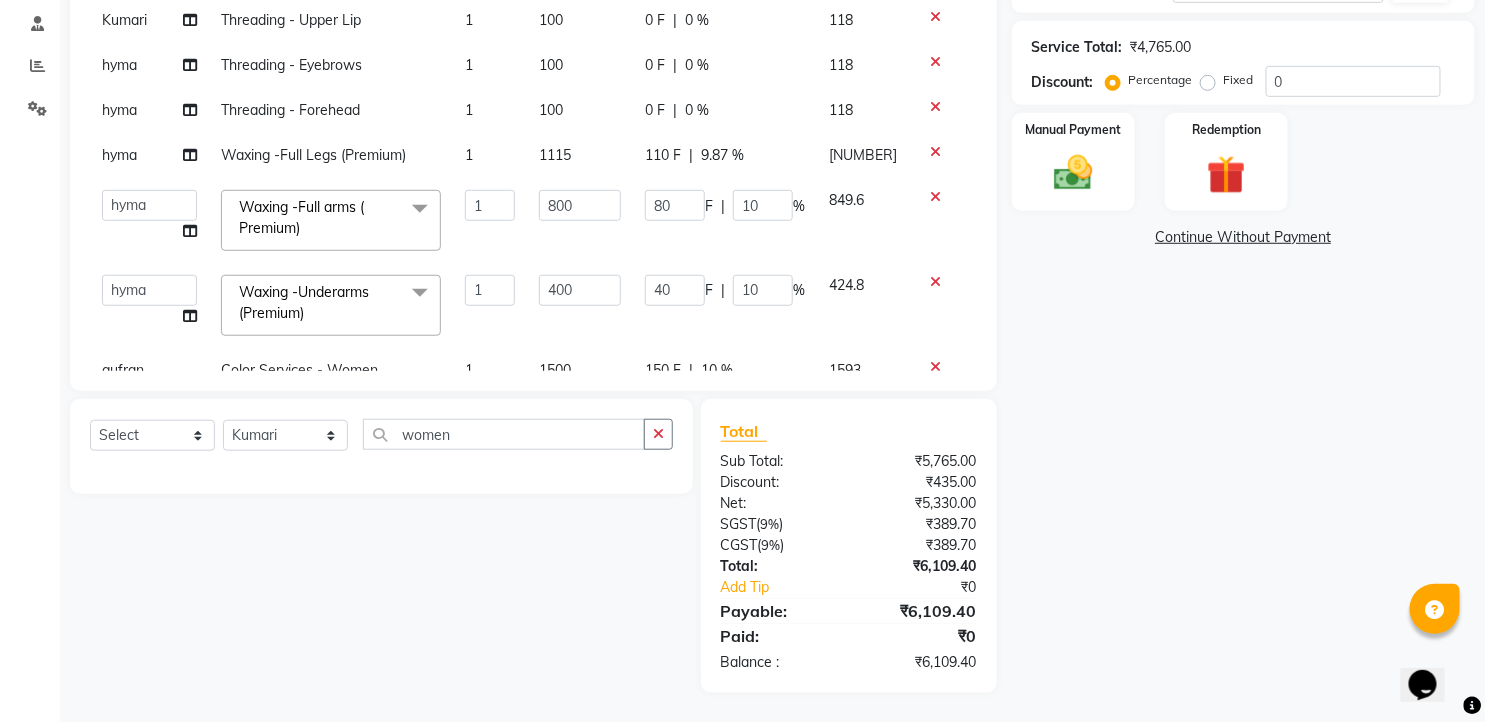 click on "1115" 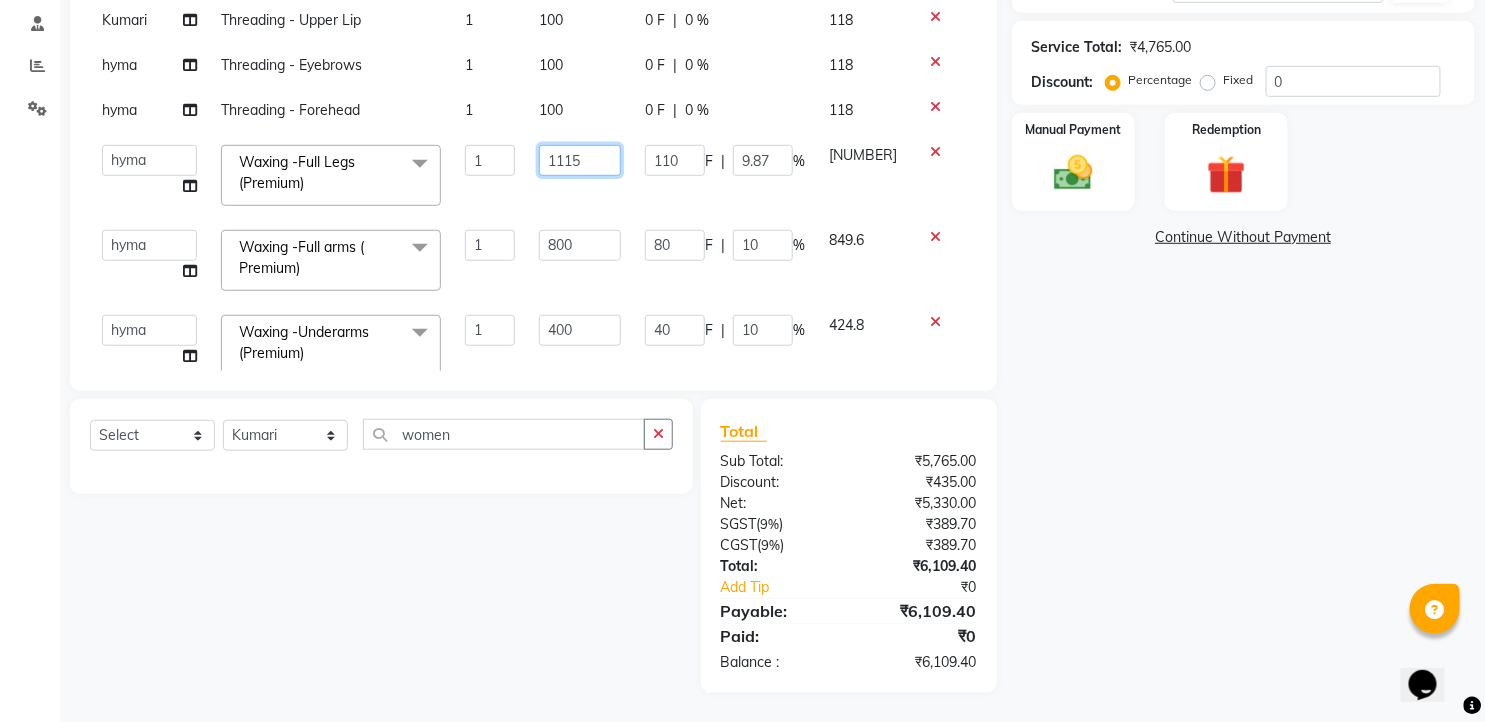 drag, startPoint x: 594, startPoint y: 163, endPoint x: 576, endPoint y: 163, distance: 18 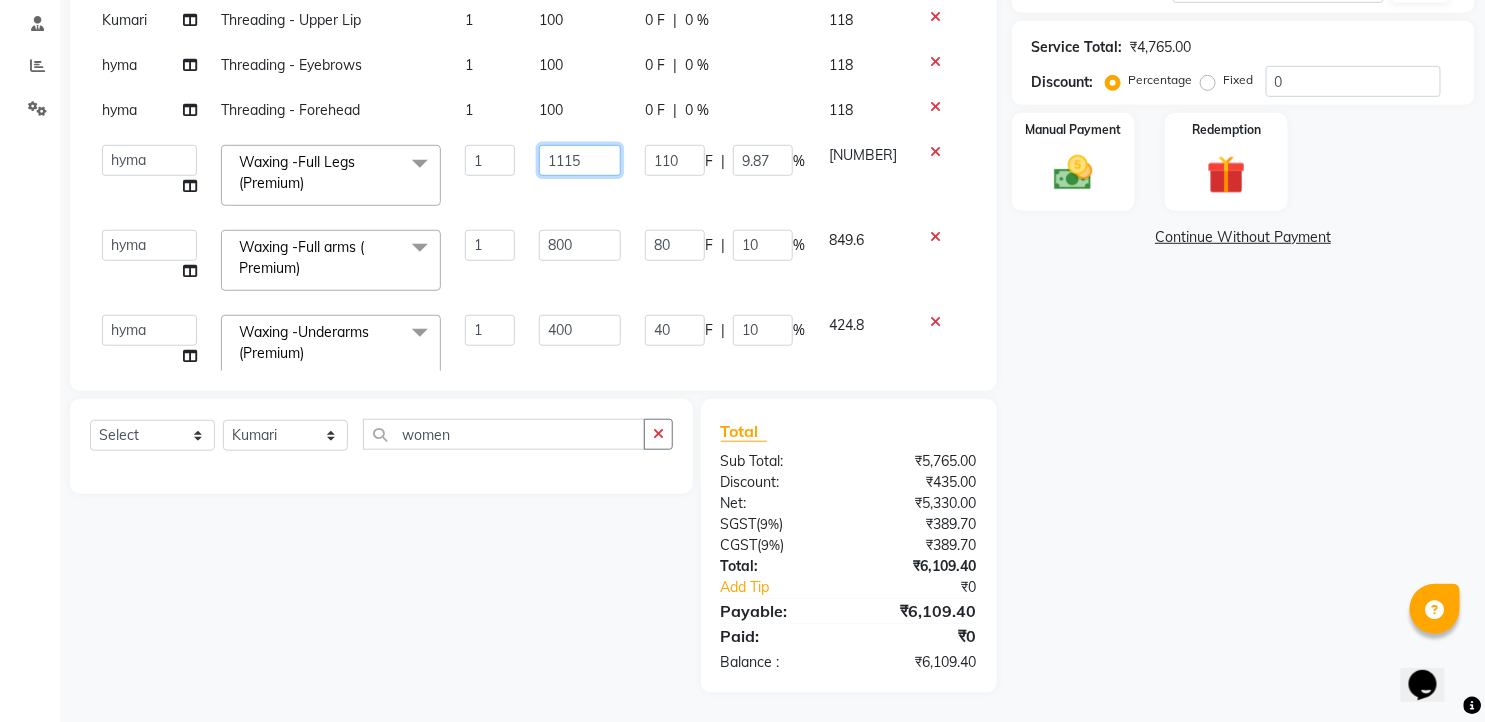 click on "1115" 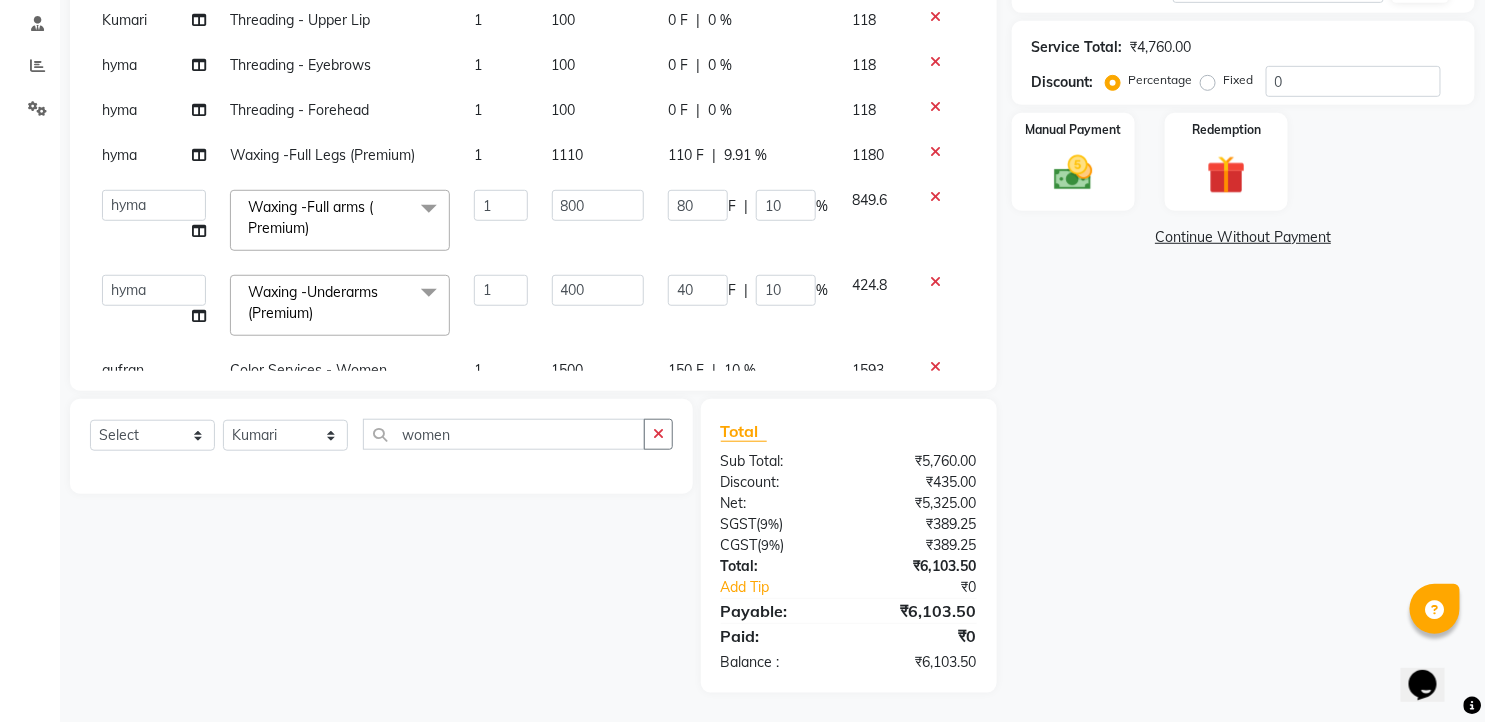 click on "Kumari Threading - Eyebrows 1 100 0 F | 0 % 118 Kumari Threading - Upper Lip 1 100 0 F | 0 % 118 hyma Threading - Eyebrows 1 100 0 F | 0 % 118 hyma Threading - Forehead 1 100 0 F | 0 % 118 hyma Waxing -Full Legs (Premium) 1 1110 110 F | 9.91 % 1180  faizz   gufran mohammad   hyma   Kumari   lalitha sree   Manager   Riya roy   sahik  Waxing -Full arms ( Premium)  x Massage - Foot / Shoulder & Back (30 Mins) Massage - Head Oil Massage (Men) (30 Mins) Massage - Head Oil Massage (Women) (30 Mins) Massage - Foot / Shoulder & Back (60 Mins) Massage - Head Oil Massage (Men) (60 Mins) Massage - Head Oil Massage (Women) (60 Mins) Massage - Chakra Herbal Scrub & Wrap (60 Mins) Massage - Swedish Therapy (60 Mins) Massage - Swedish Therapy (90 Mins) Massage - Balanese Therapy (60 Mins) Massage - Balanese Therapy (90 Mins) Massage - Deep Tissue Therapy (60 Mins) Massage - Deep Tissue Therapy (90 Mins) Hair wash Dry Skin Care - Clean Up Ritual (Jeannot Ceuticals) Dry Skin Care - Instant Glow  (Jeannot Ceuticals) 1 800 80" 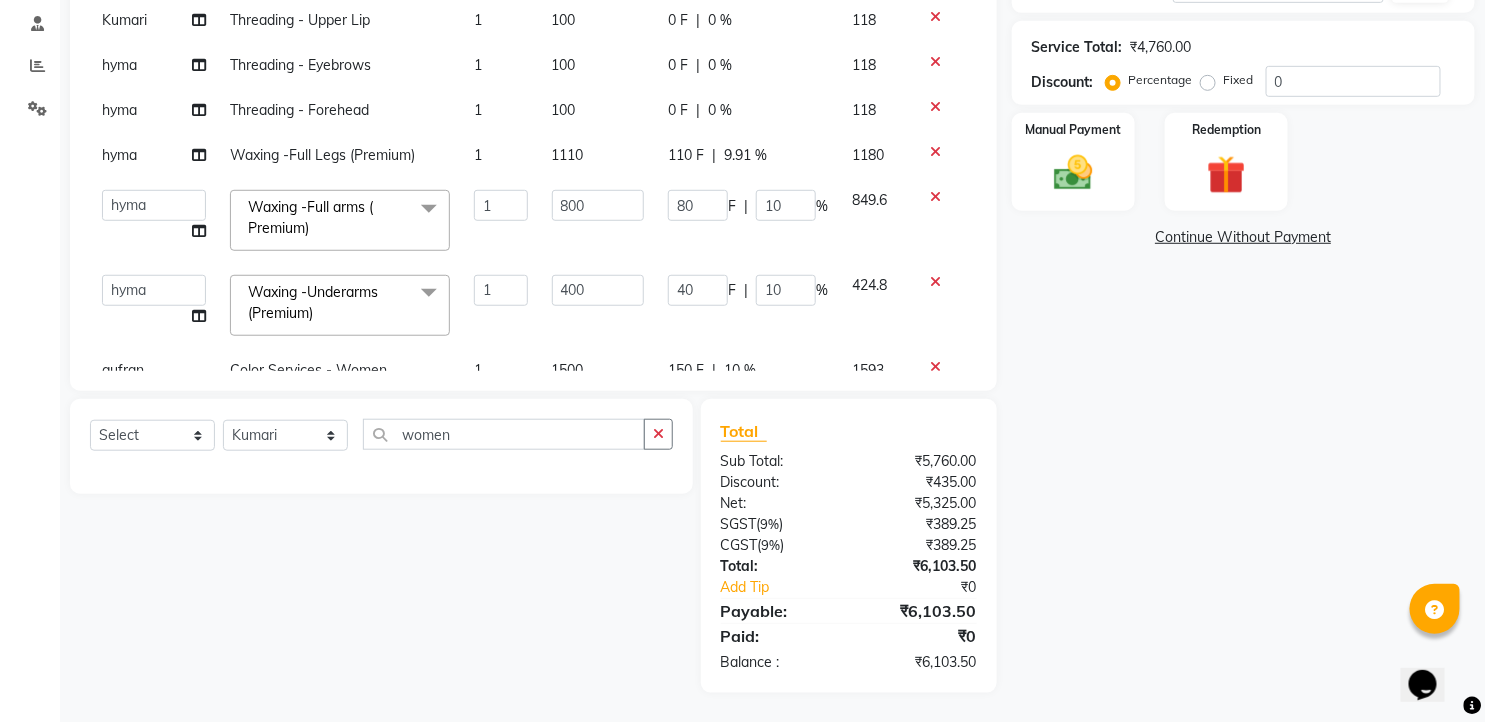 click on "Name: Sujatha  Membership:  No Active Membership  Total Visits:  2 Card on file:  0 Last Visit:   18-04-2025 Points:   0  Coupon Code Apply Service Total:  ₹4,760.00  Discount:  Percentage   Fixed  0 Manual Payment Redemption  Continue Without Payment" 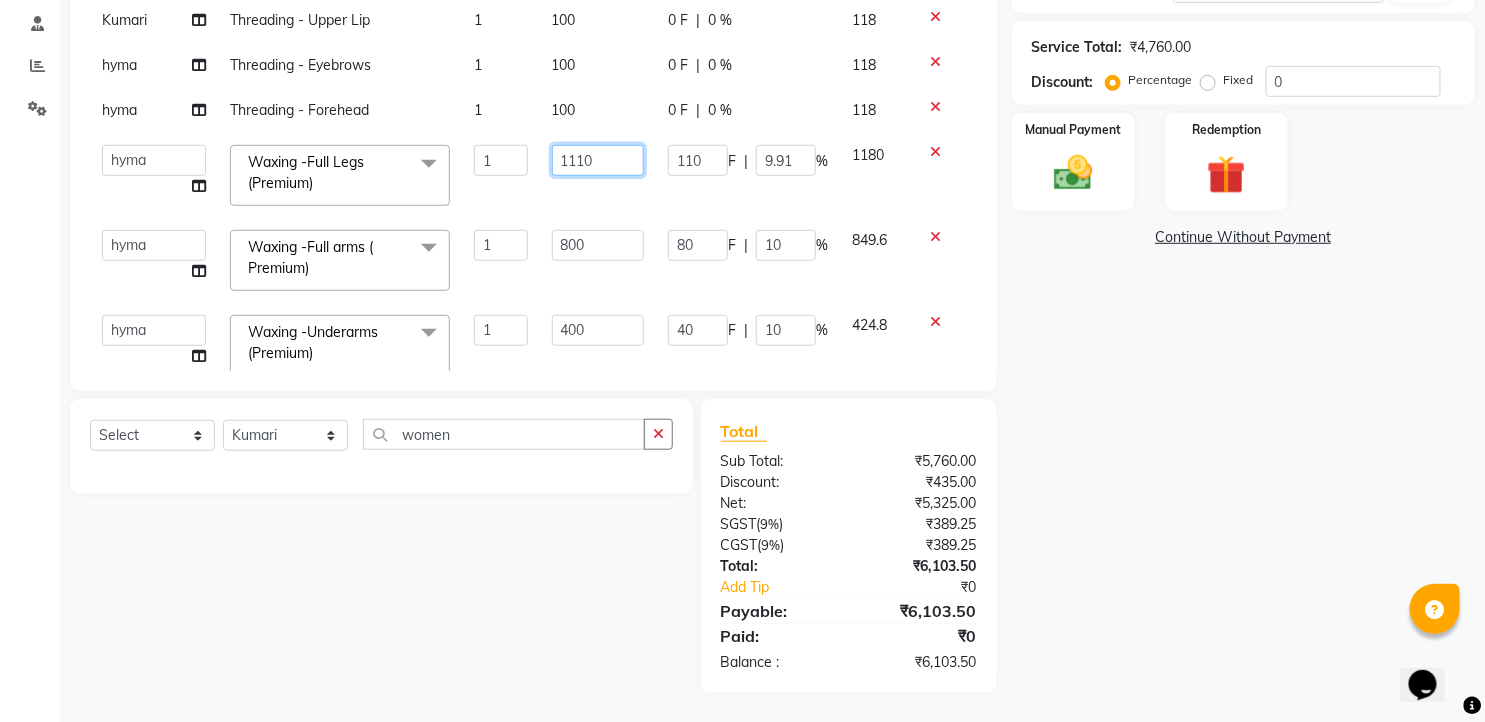 click on "1110" 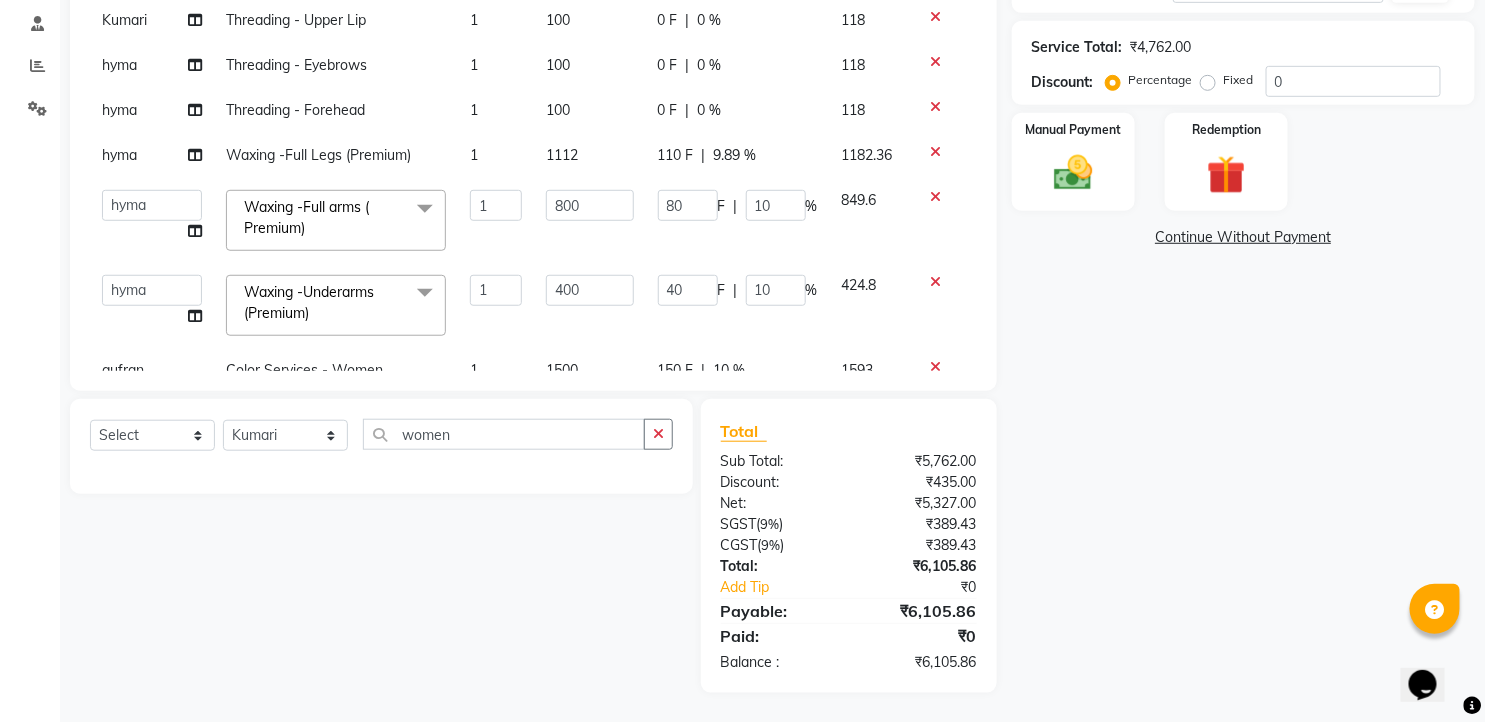click on "Name: Sujatha  Membership:  No Active Membership  Total Visits:  2 Card on file:  0 Last Visit:   18-04-2025 Points:   0  Coupon Code Apply Service Total:  ₹4,762.00  Discount:  Percentage   Fixed  0 Manual Payment Redemption  Continue Without Payment" 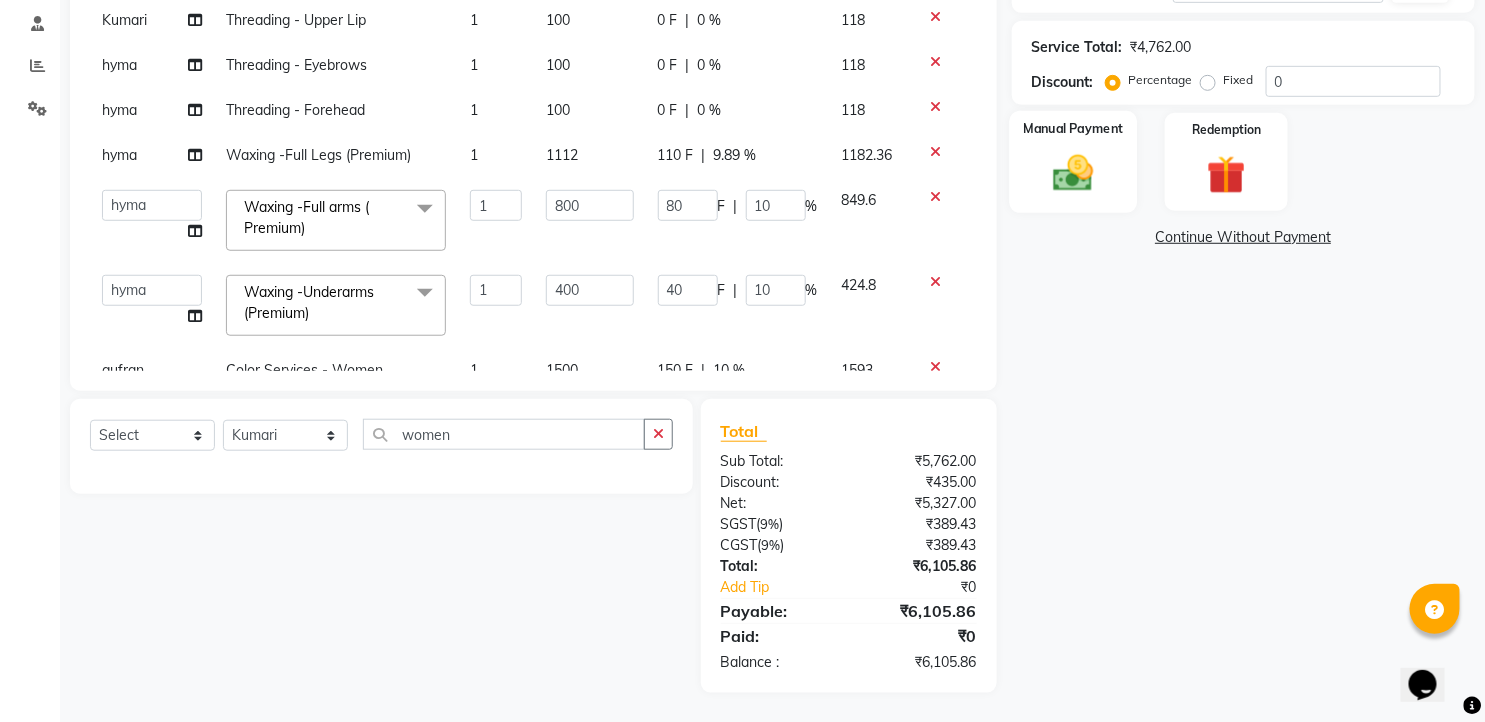 drag, startPoint x: 1095, startPoint y: 157, endPoint x: 1096, endPoint y: 203, distance: 46.010868 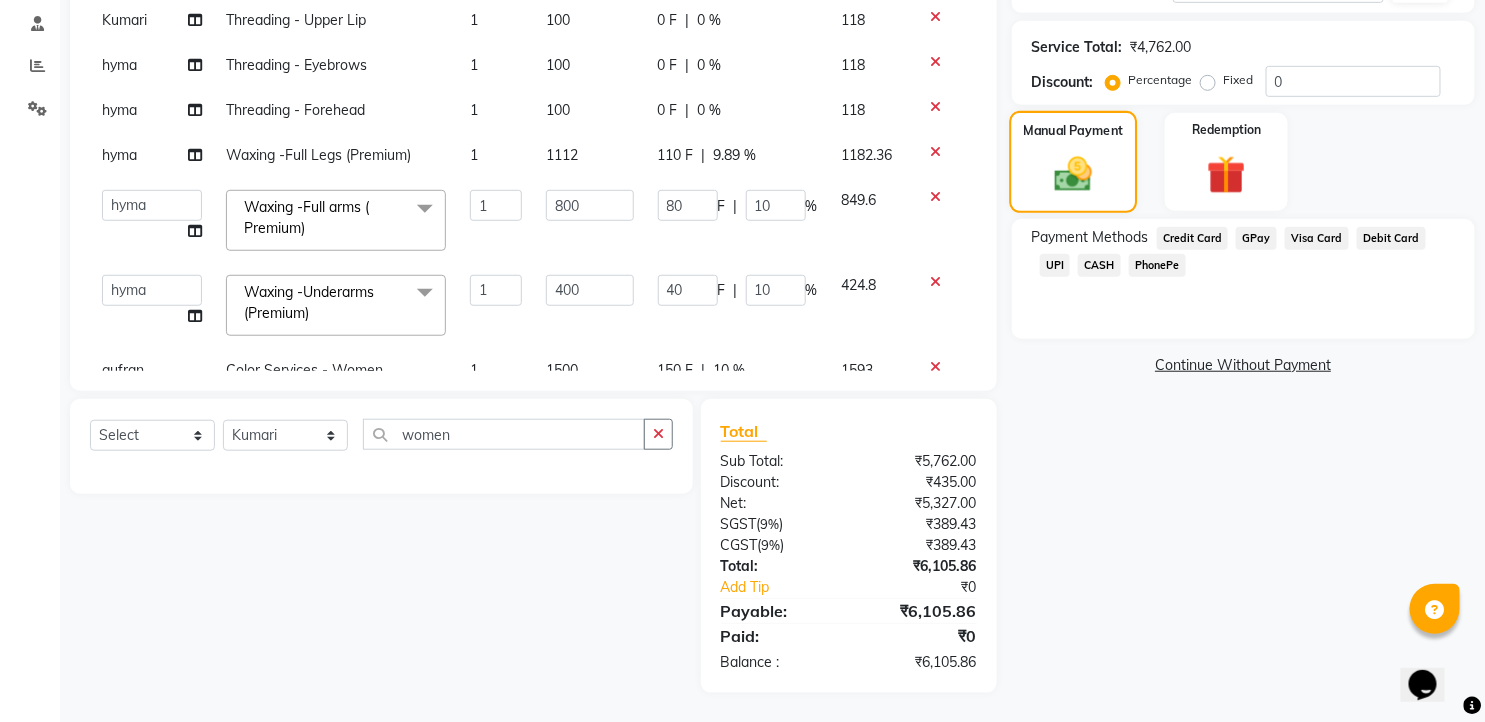 click 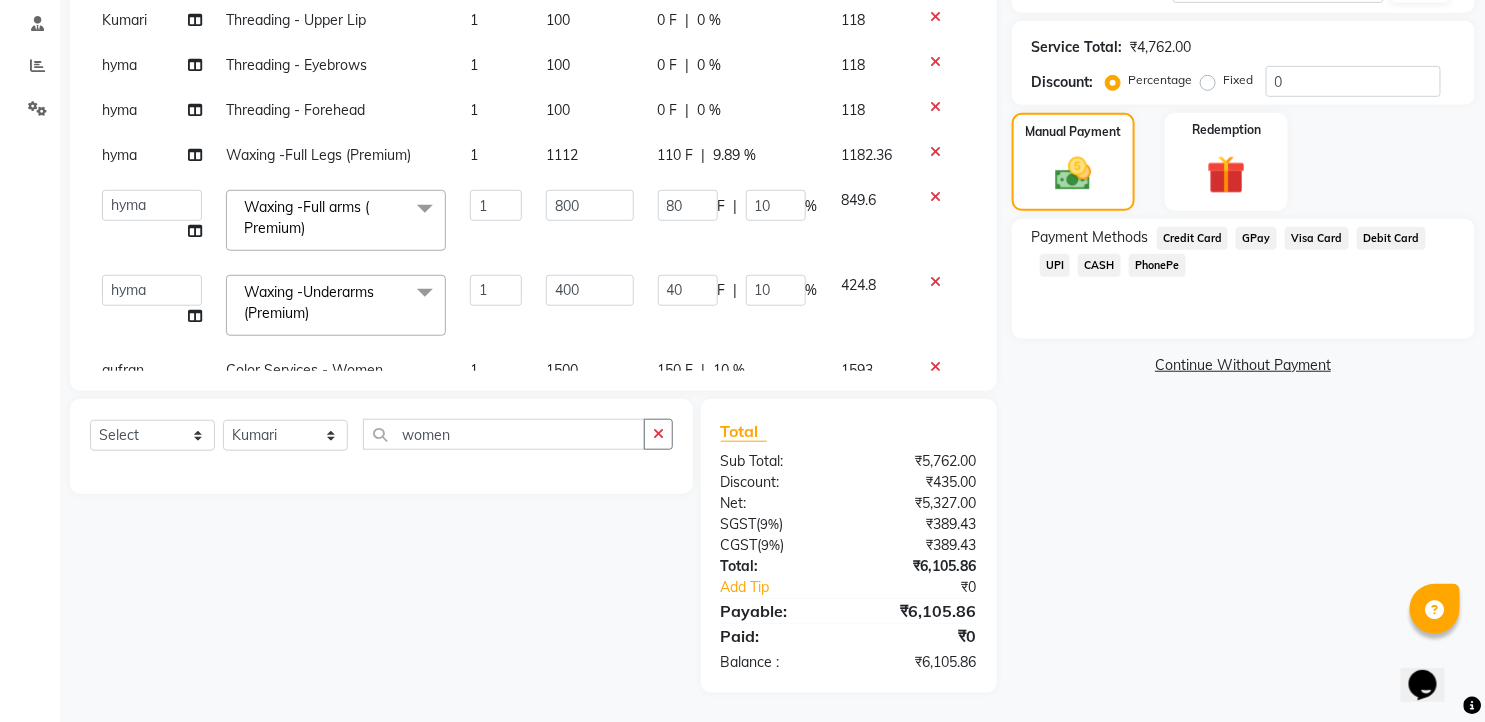 click on "PhonePe" 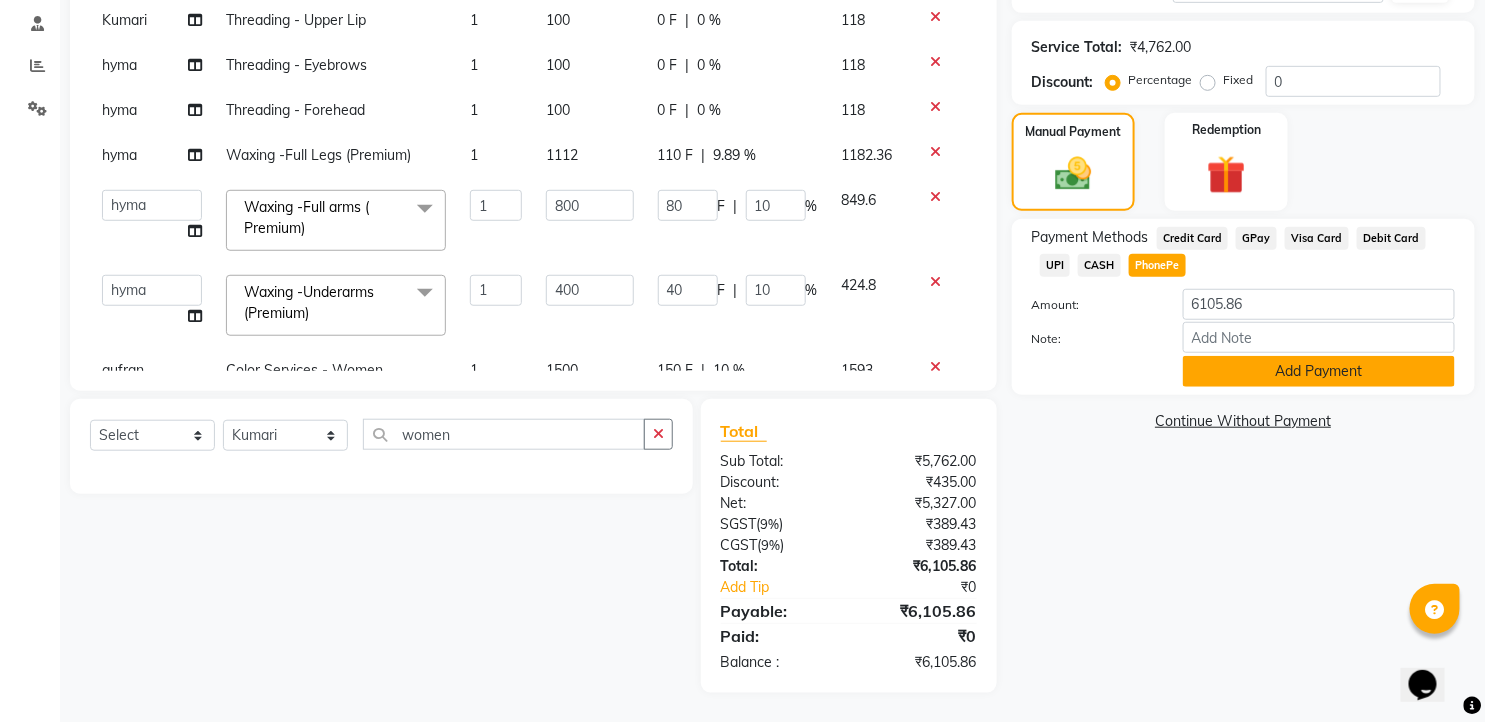 click on "Add Payment" 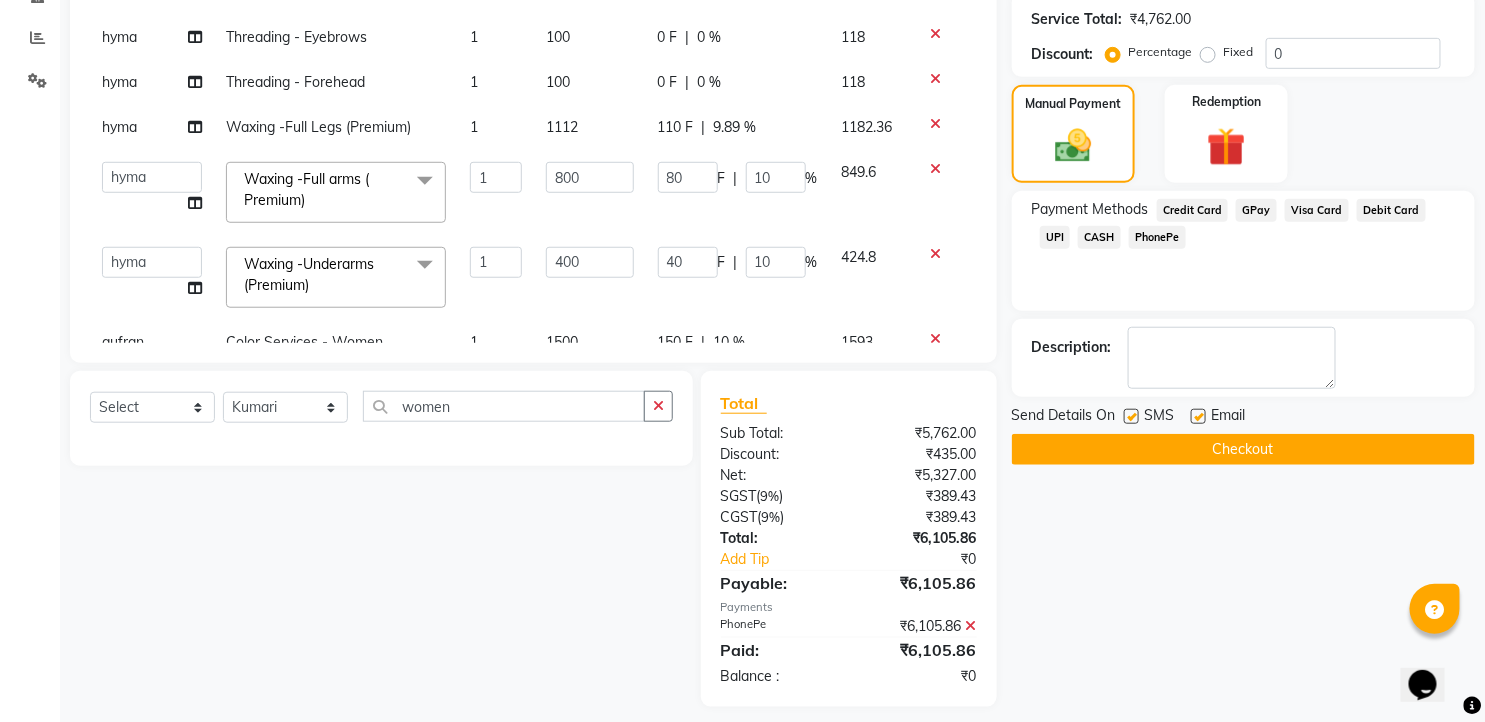 scroll, scrollTop: 420, scrollLeft: 0, axis: vertical 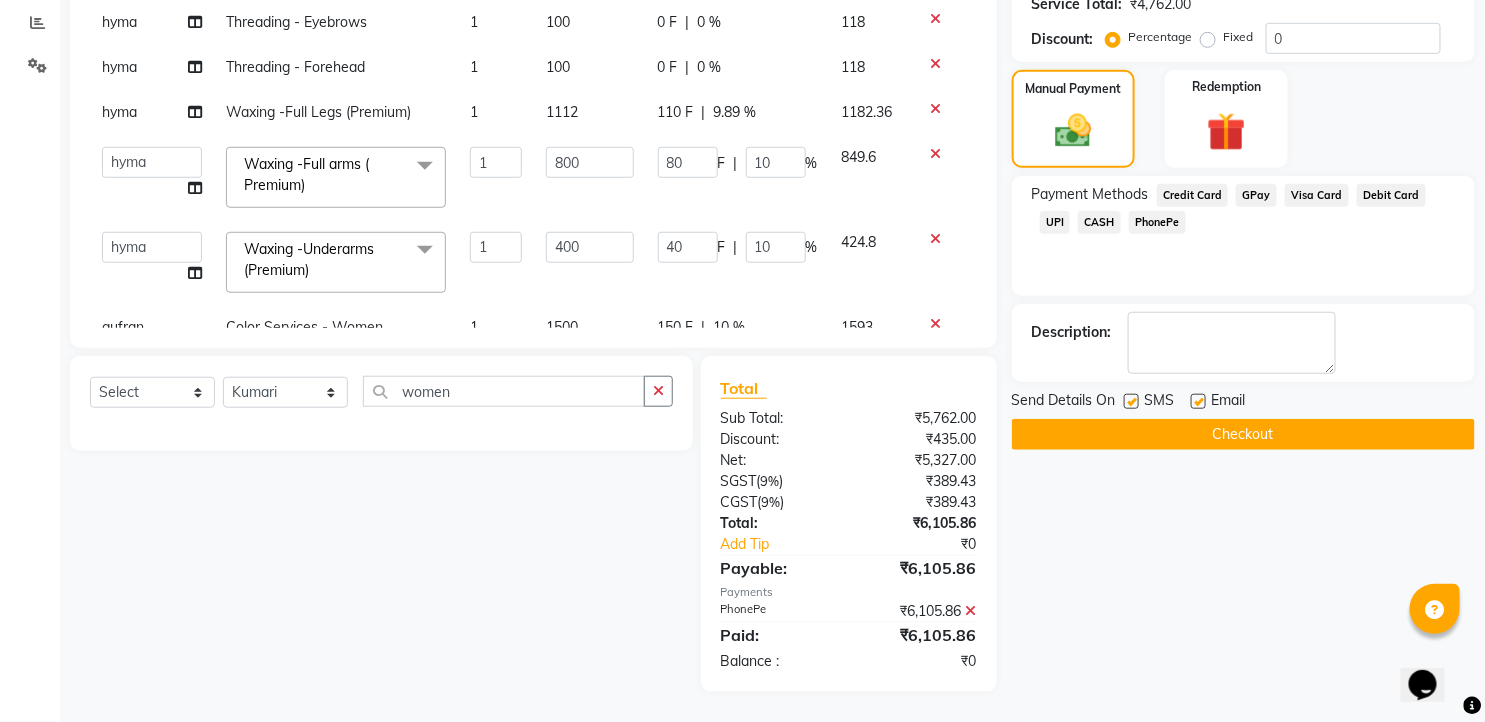 click 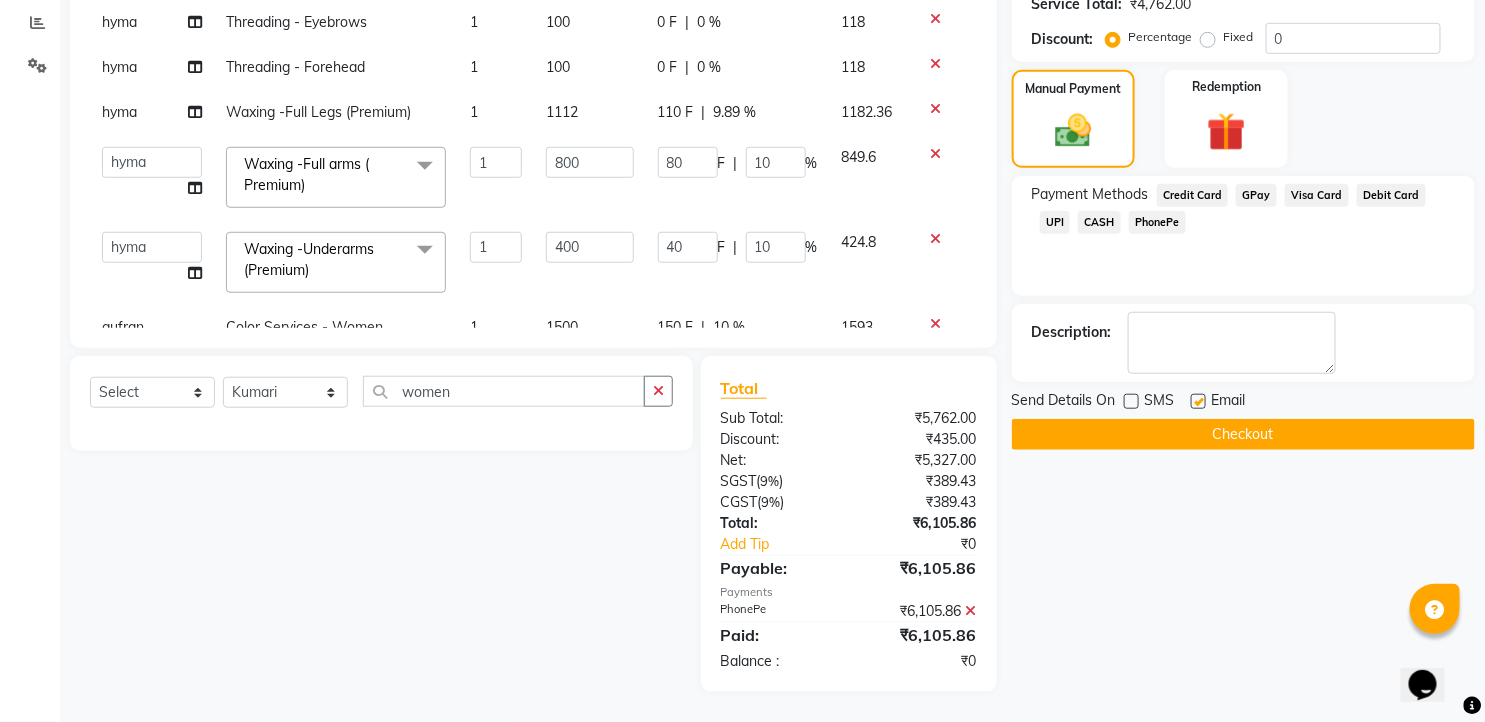 click 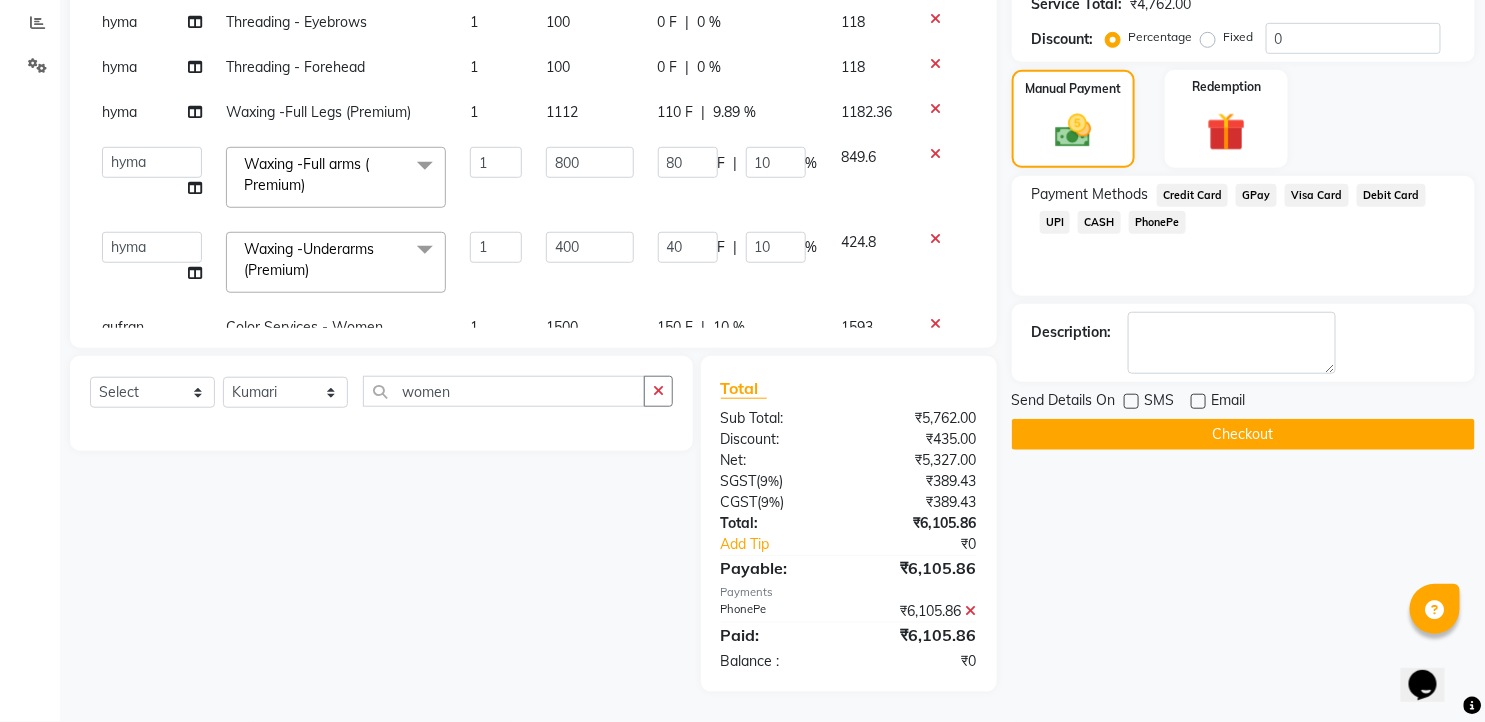 click on "Checkout" 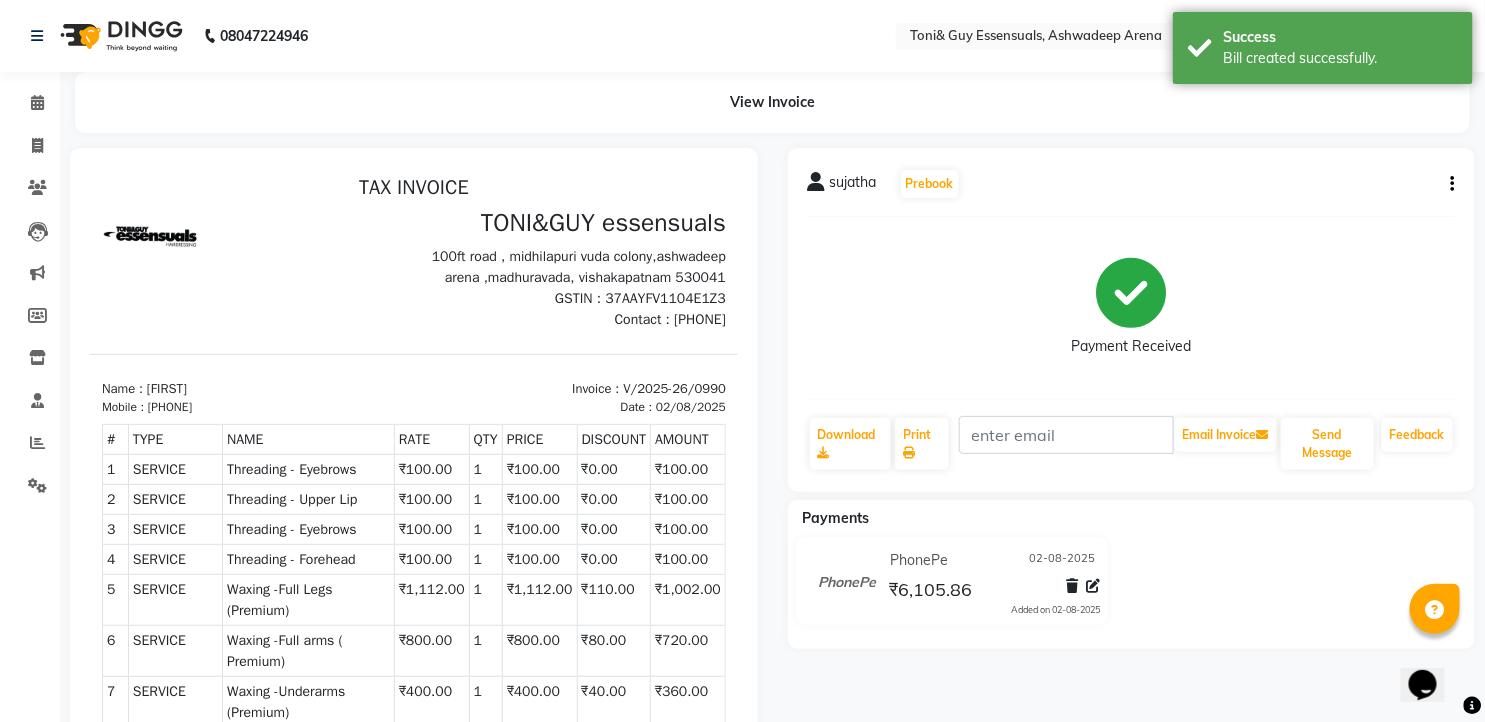 scroll, scrollTop: 0, scrollLeft: 0, axis: both 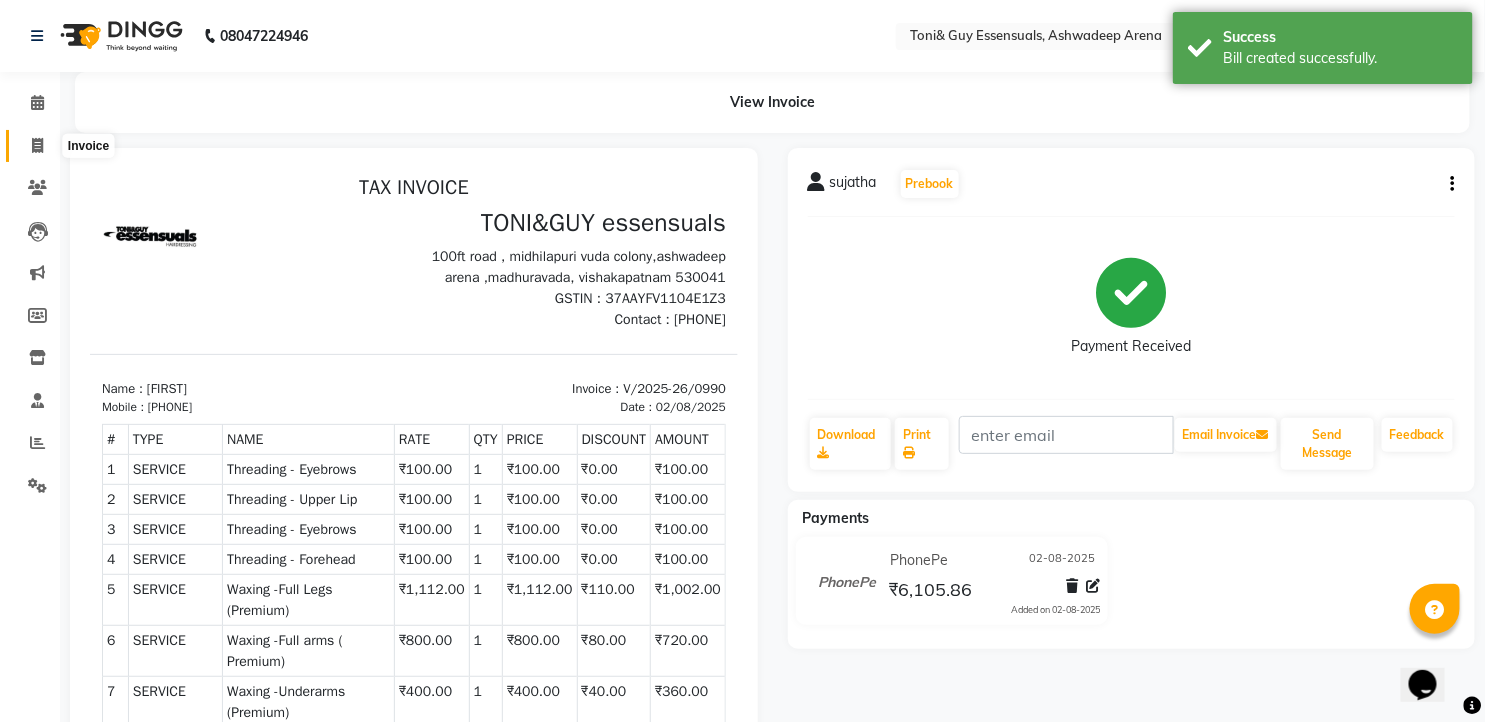click 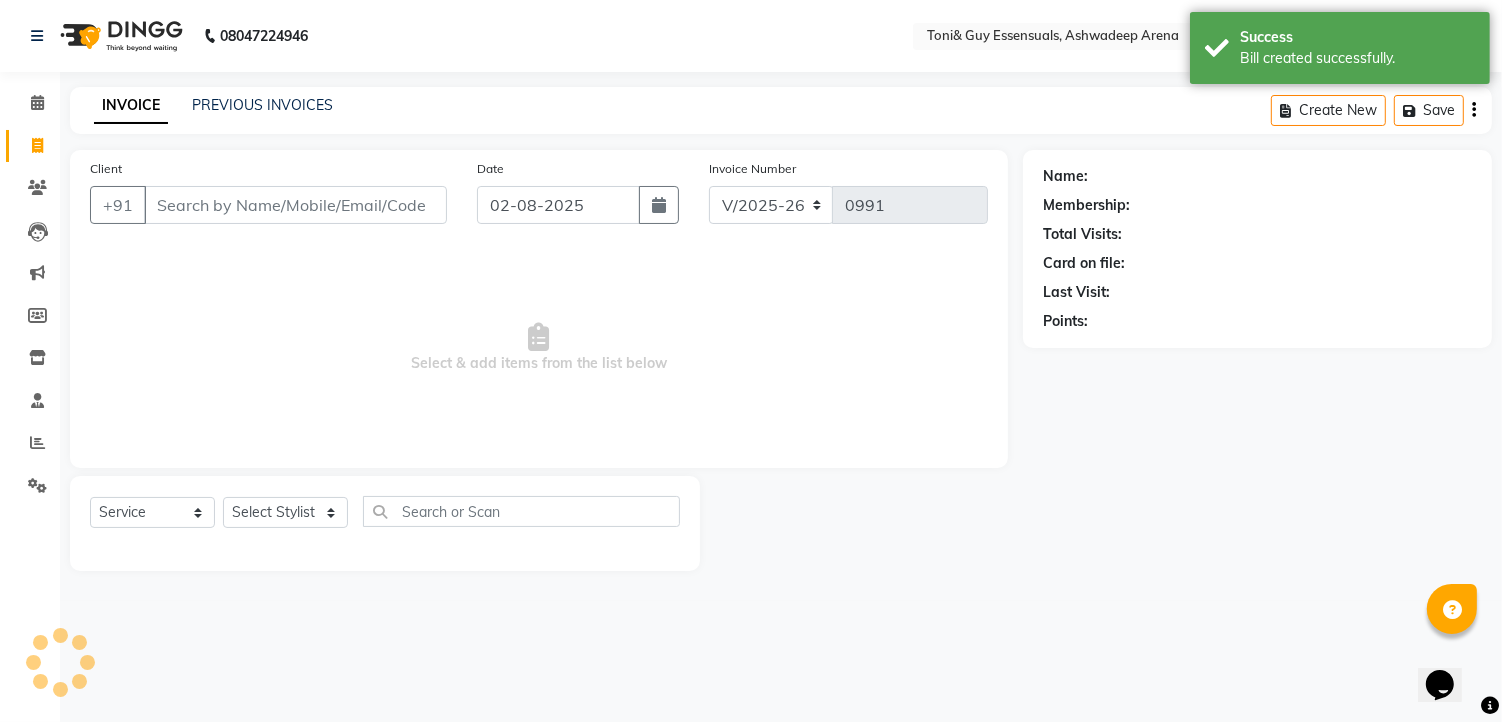 click on "Client" at bounding box center (295, 205) 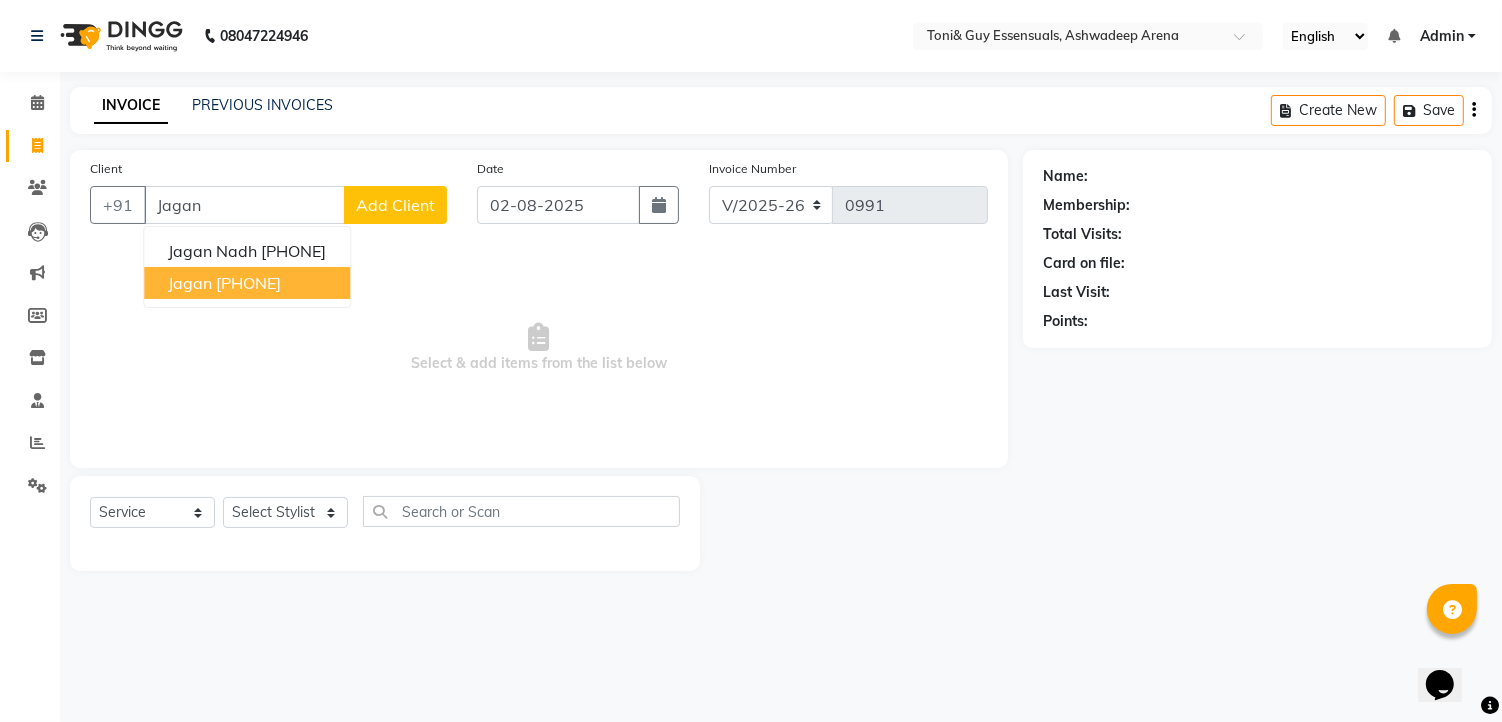 click on "7569150684" at bounding box center [248, 283] 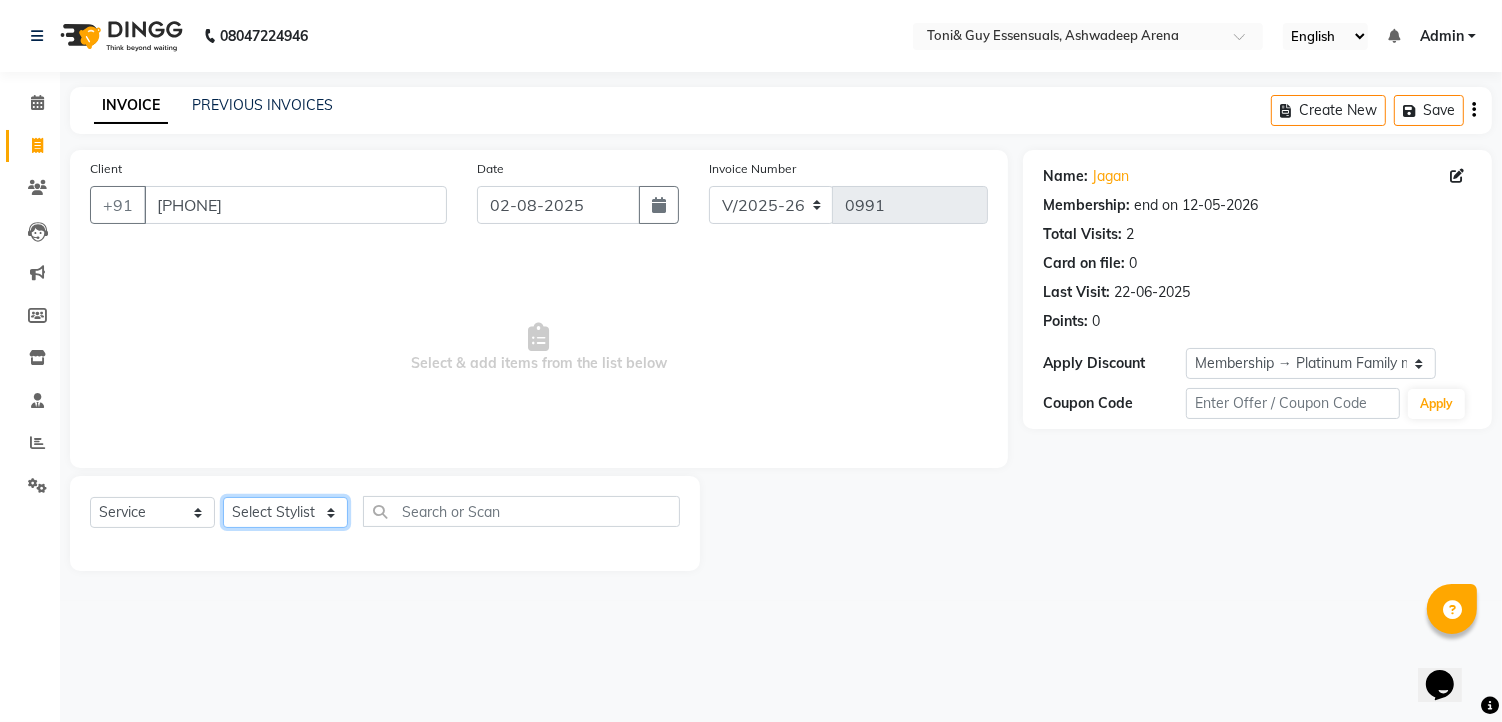 click on "Select Stylist faizz gufran mohammad hyma Kumari lalitha sree Manager Riya roy sahik" 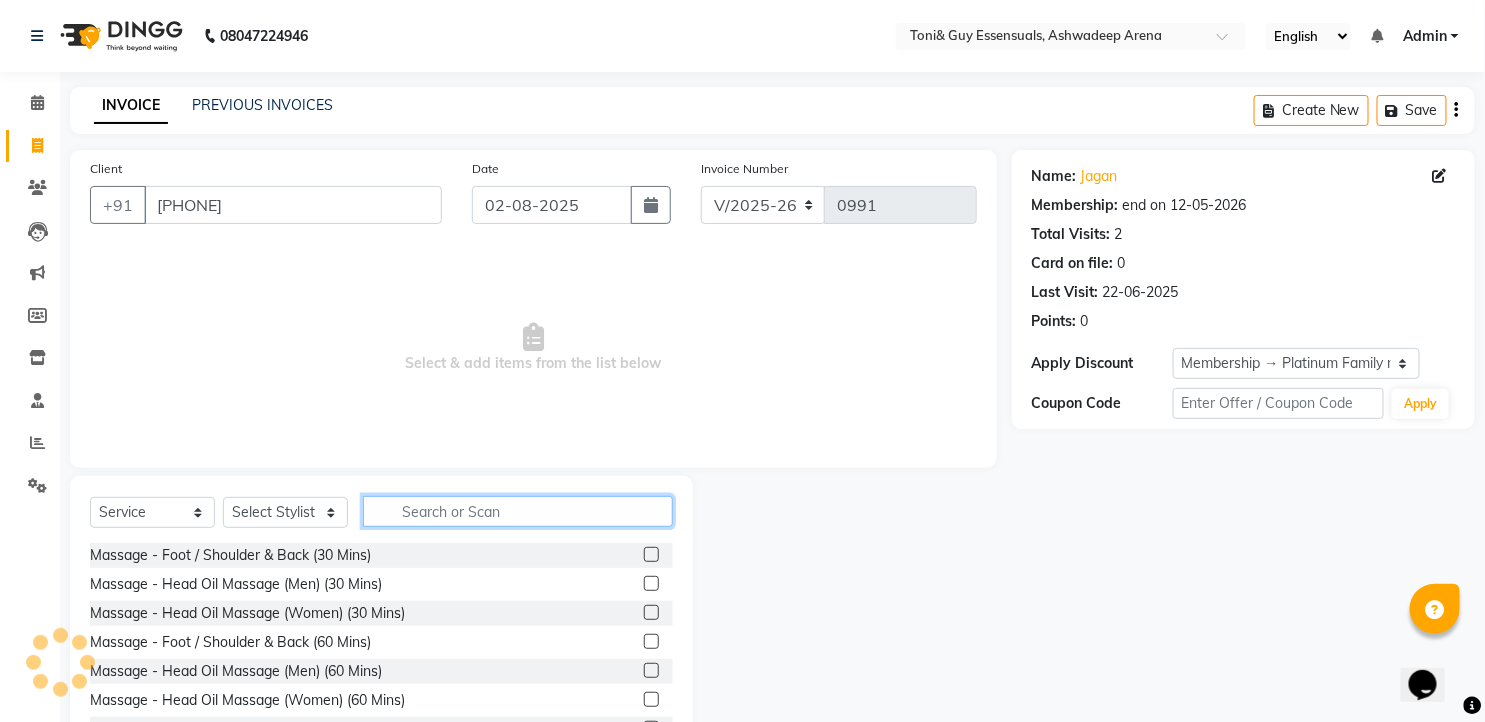 click 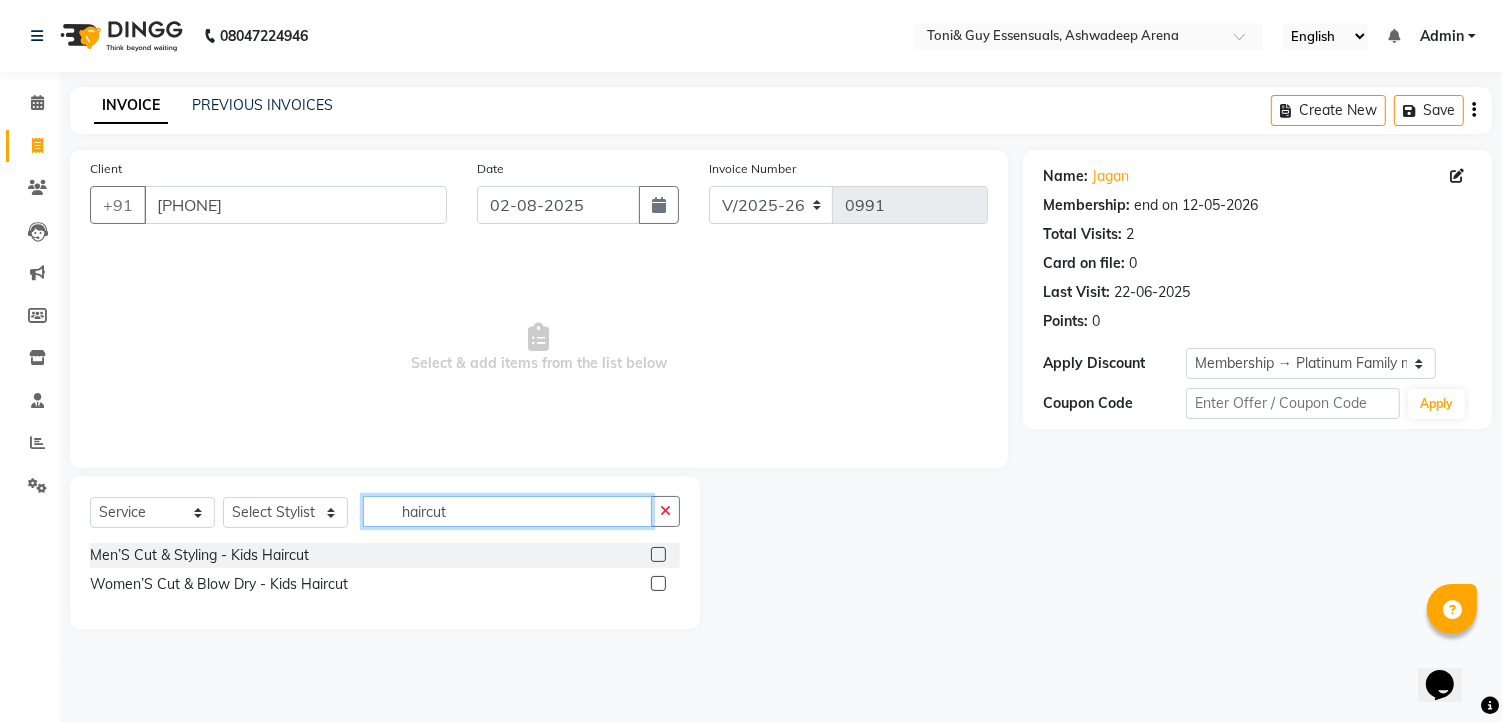 drag, startPoint x: 462, startPoint y: 513, endPoint x: 382, endPoint y: 517, distance: 80.09994 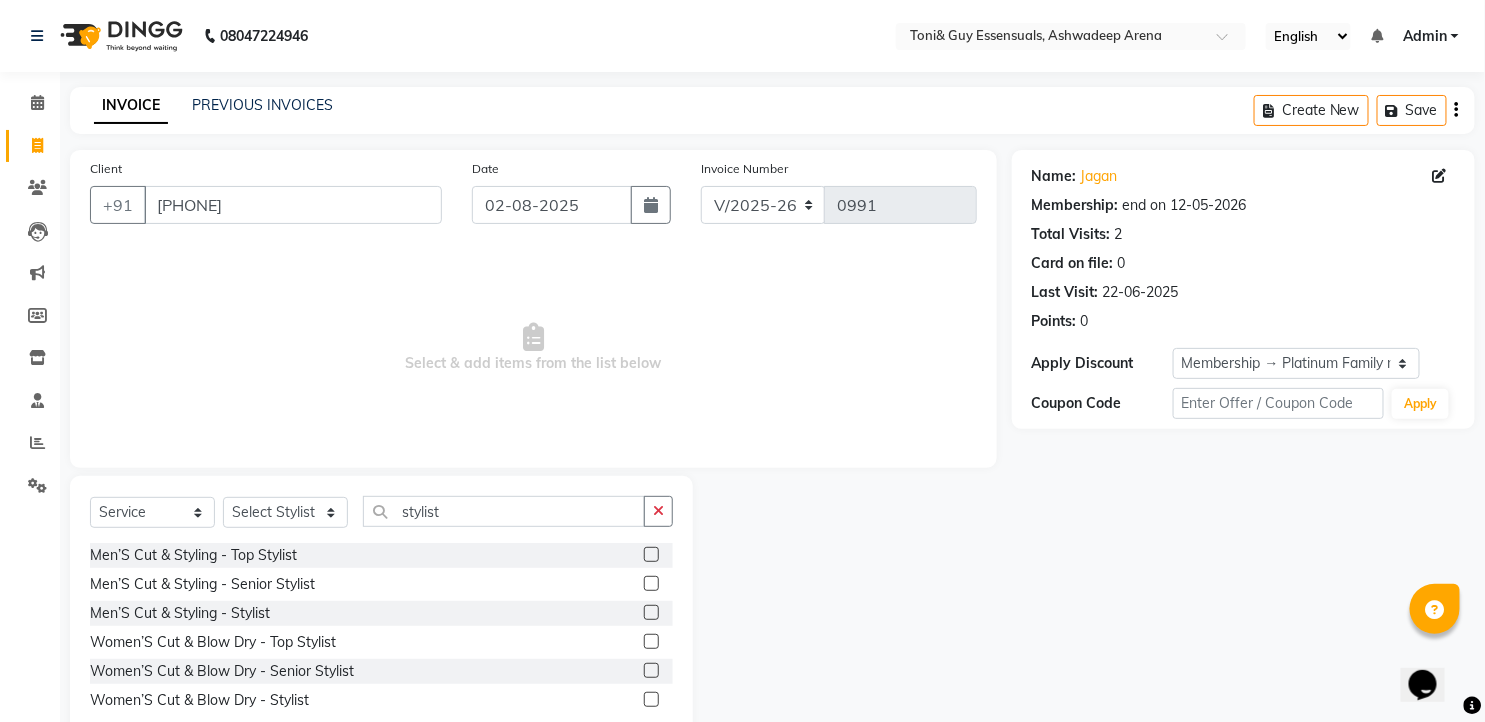 click 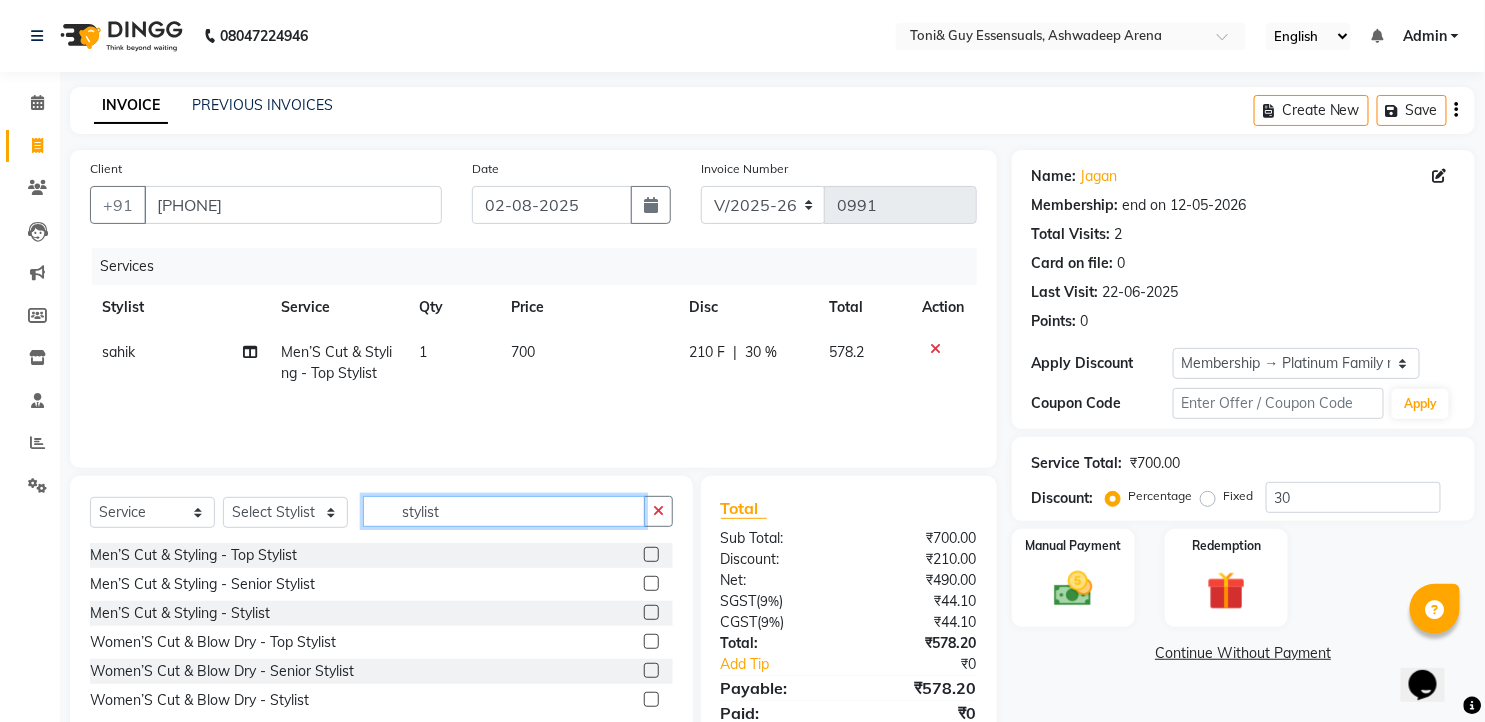 drag, startPoint x: 456, startPoint y: 511, endPoint x: 344, endPoint y: 511, distance: 112 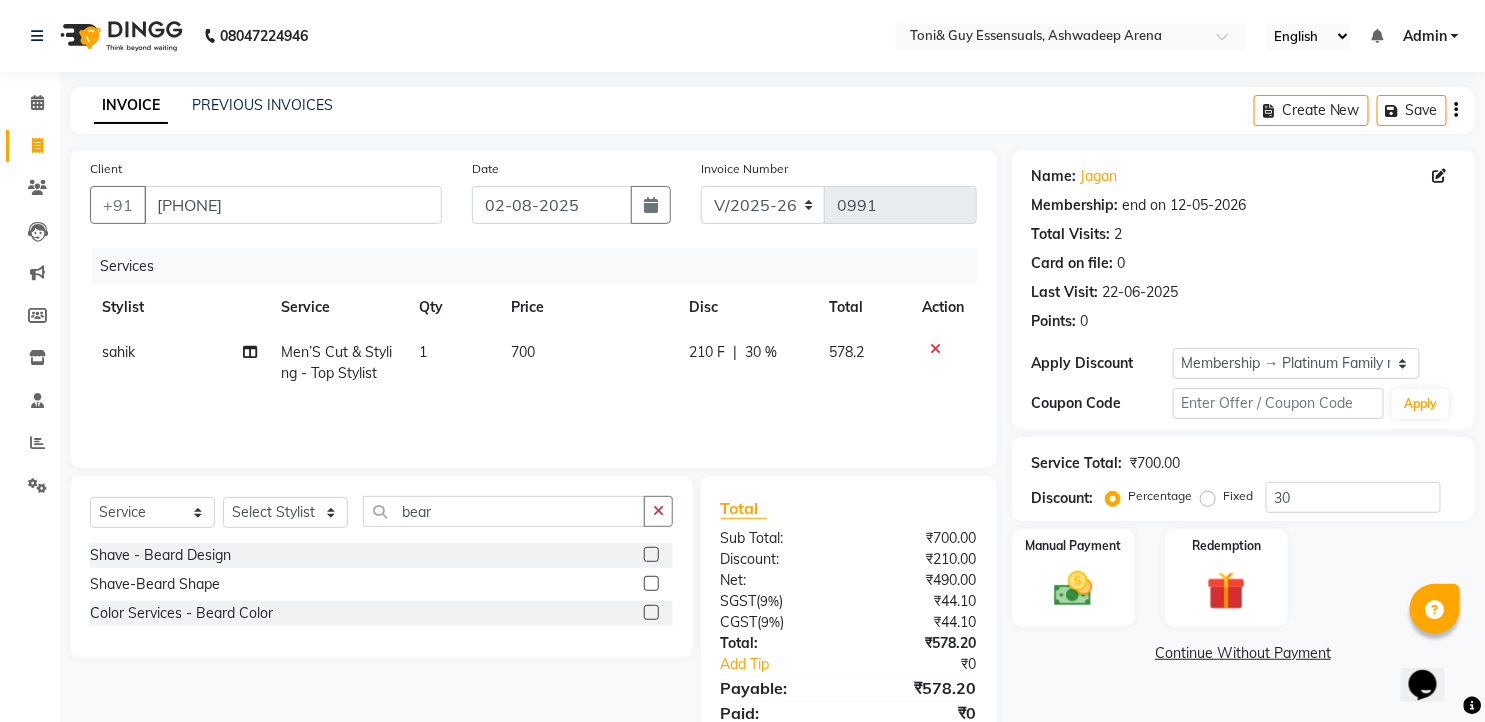 click 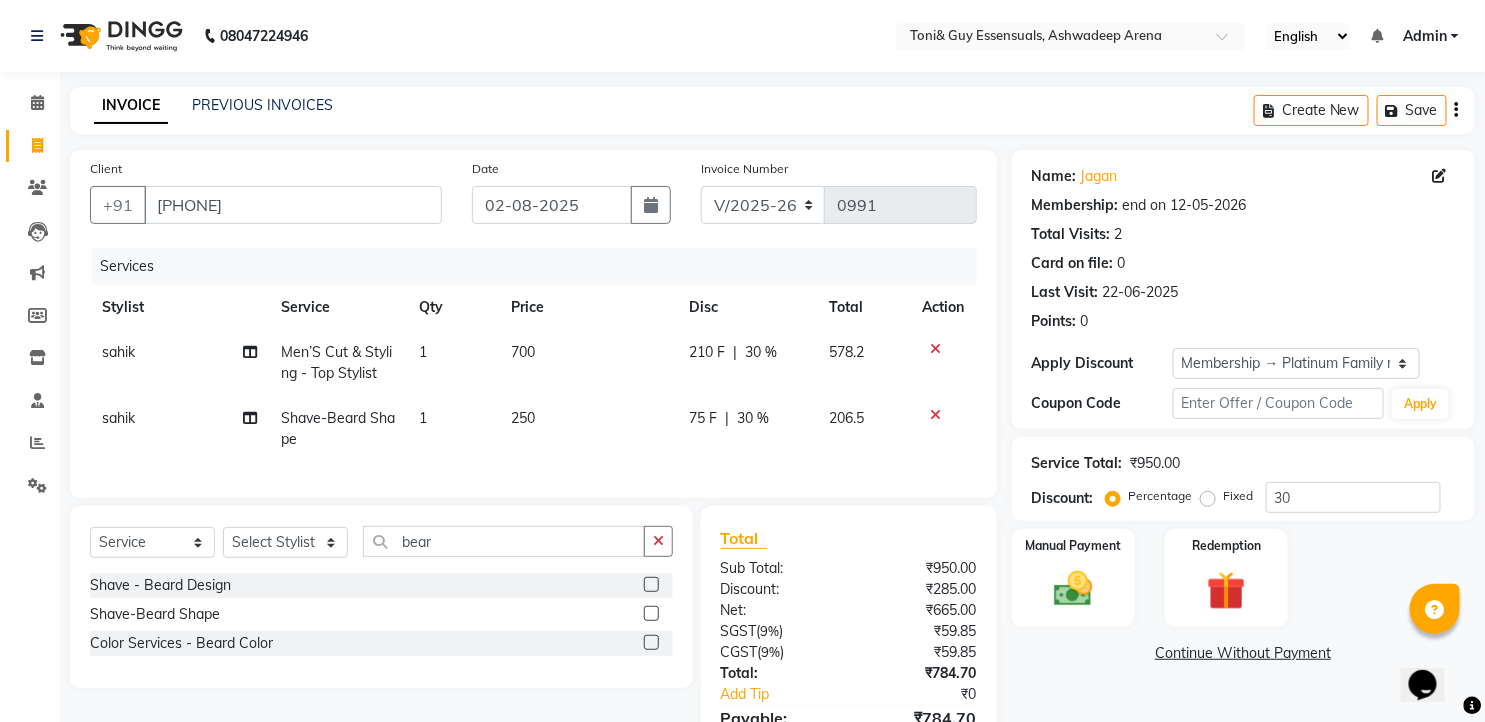 click 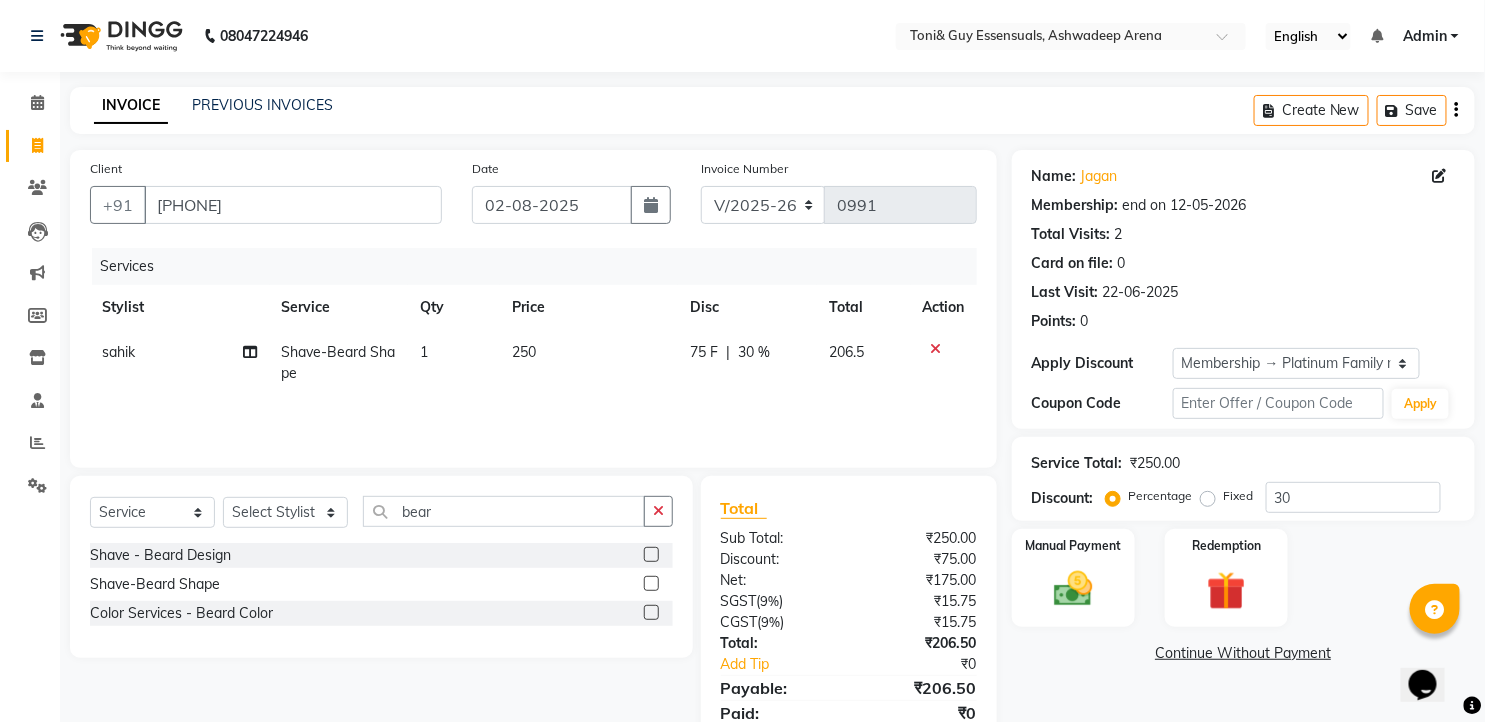 click 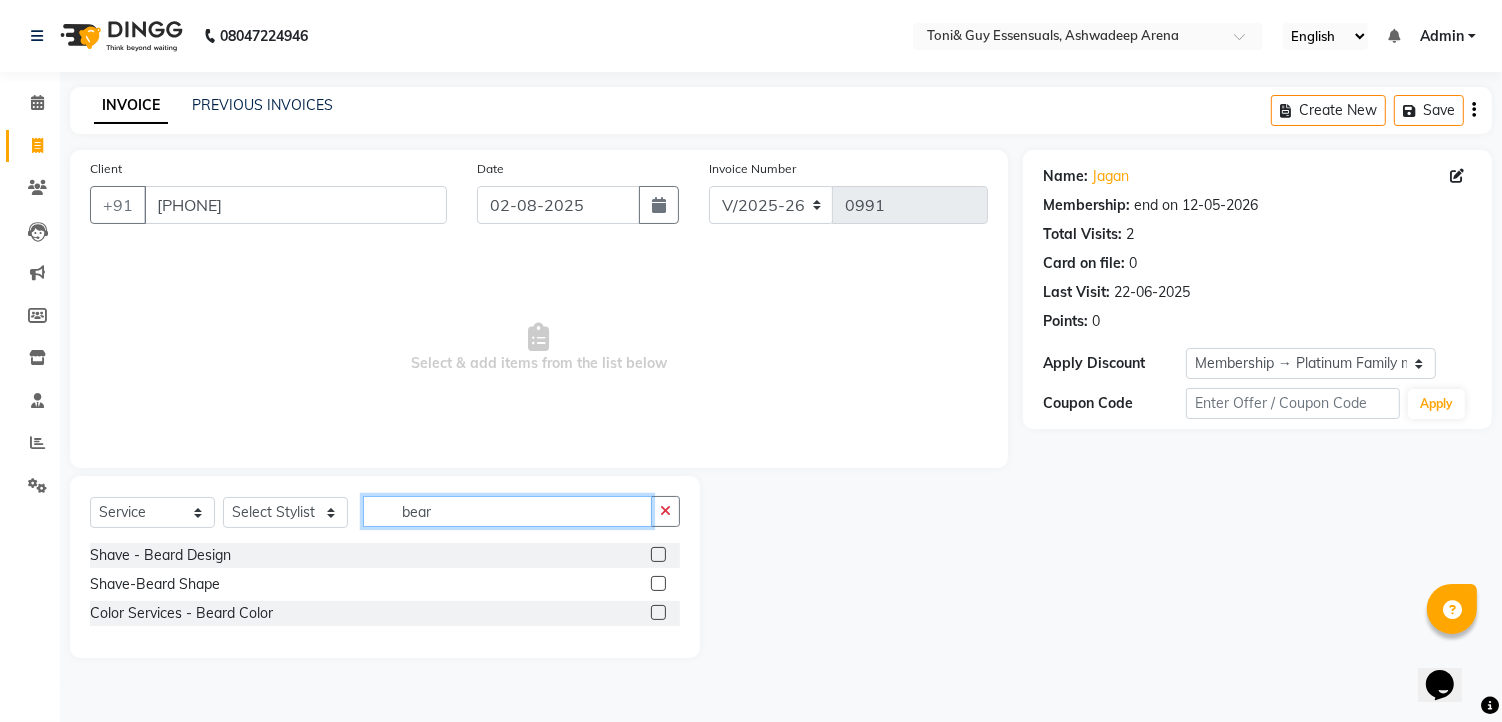 drag, startPoint x: 455, startPoint y: 515, endPoint x: 386, endPoint y: 515, distance: 69 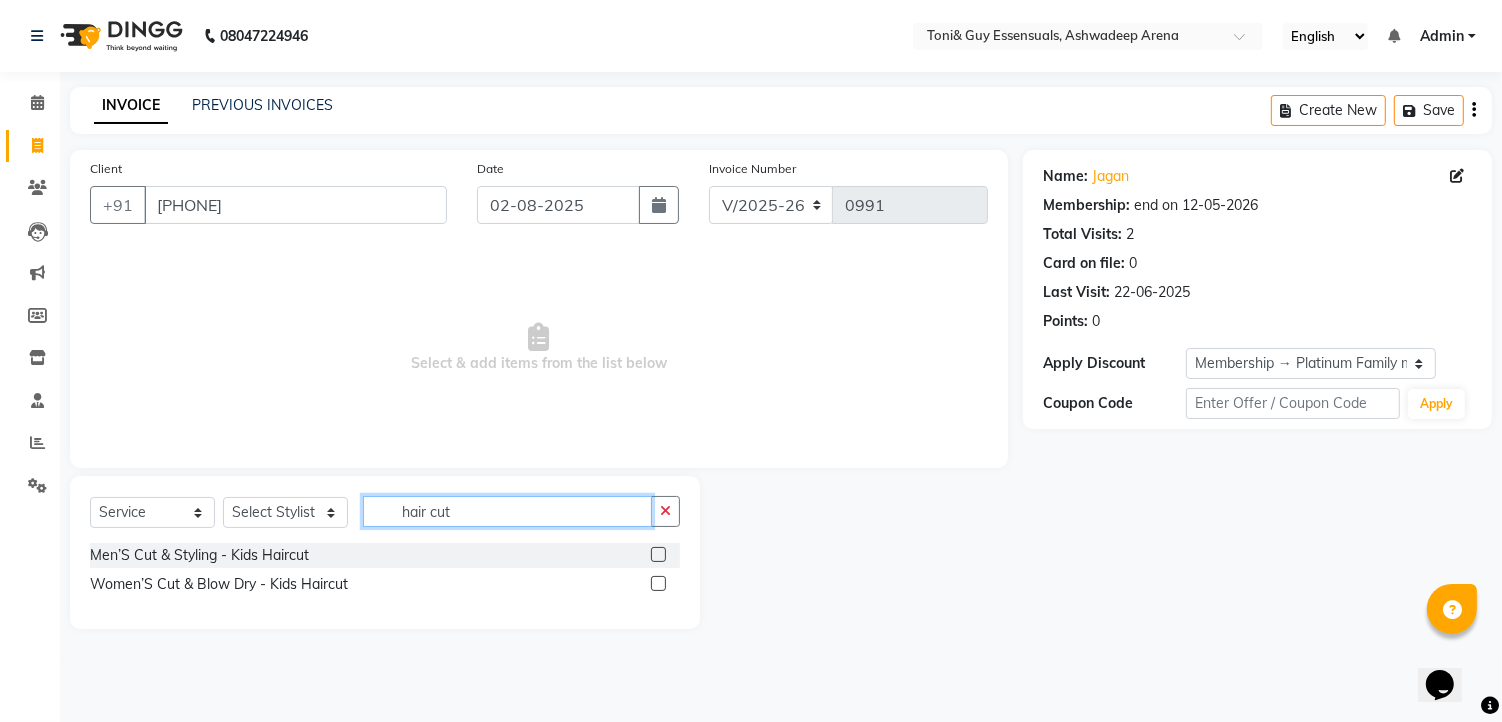 drag, startPoint x: 454, startPoint y: 513, endPoint x: 370, endPoint y: 513, distance: 84 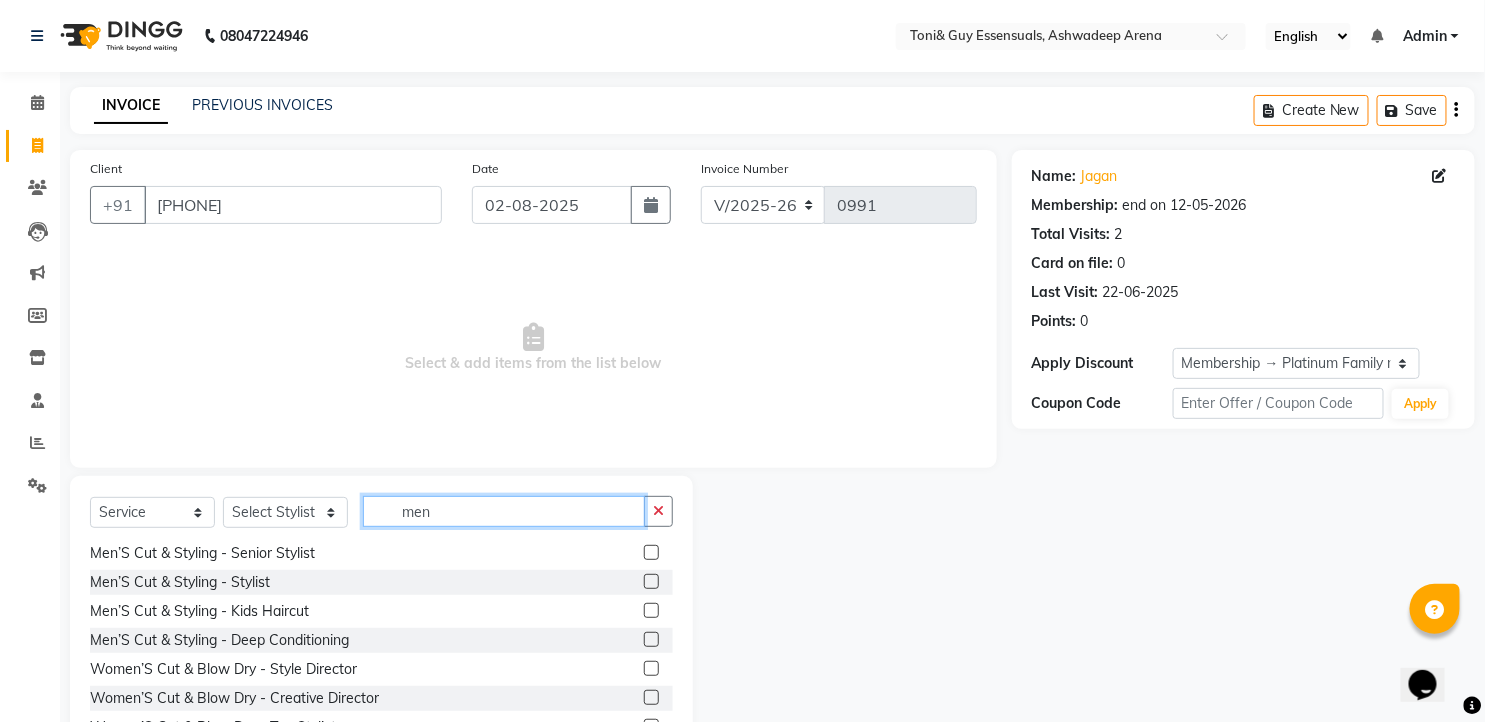 scroll, scrollTop: 333, scrollLeft: 0, axis: vertical 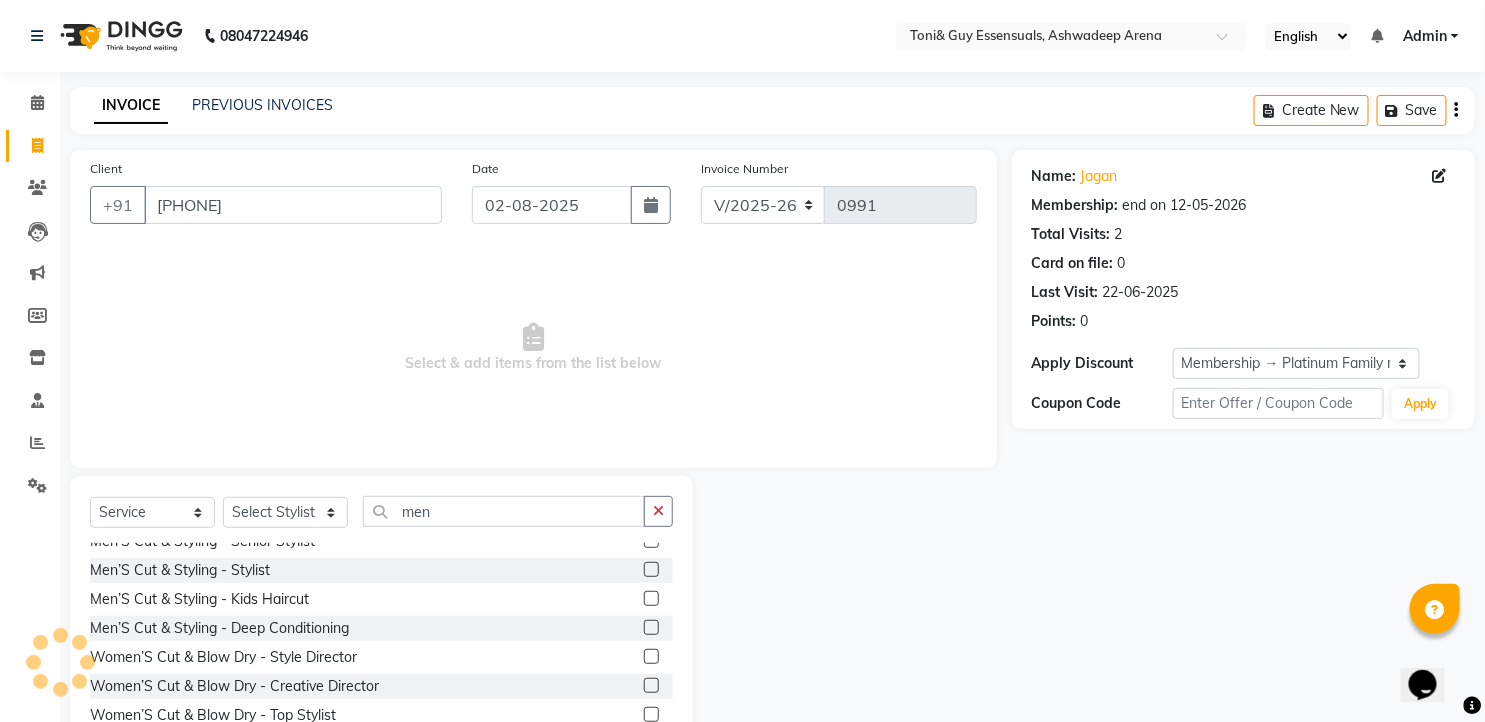click 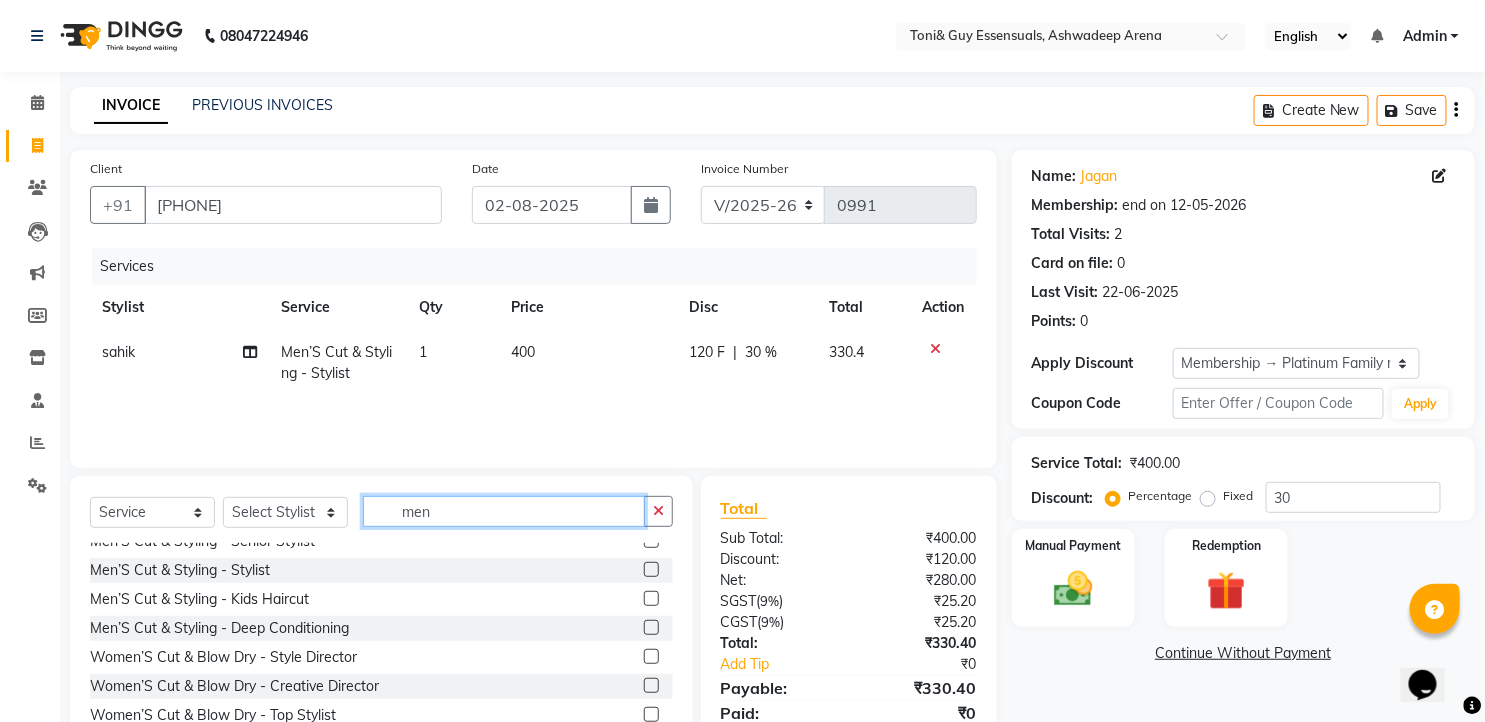drag, startPoint x: 467, startPoint y: 515, endPoint x: 392, endPoint y: 523, distance: 75.42546 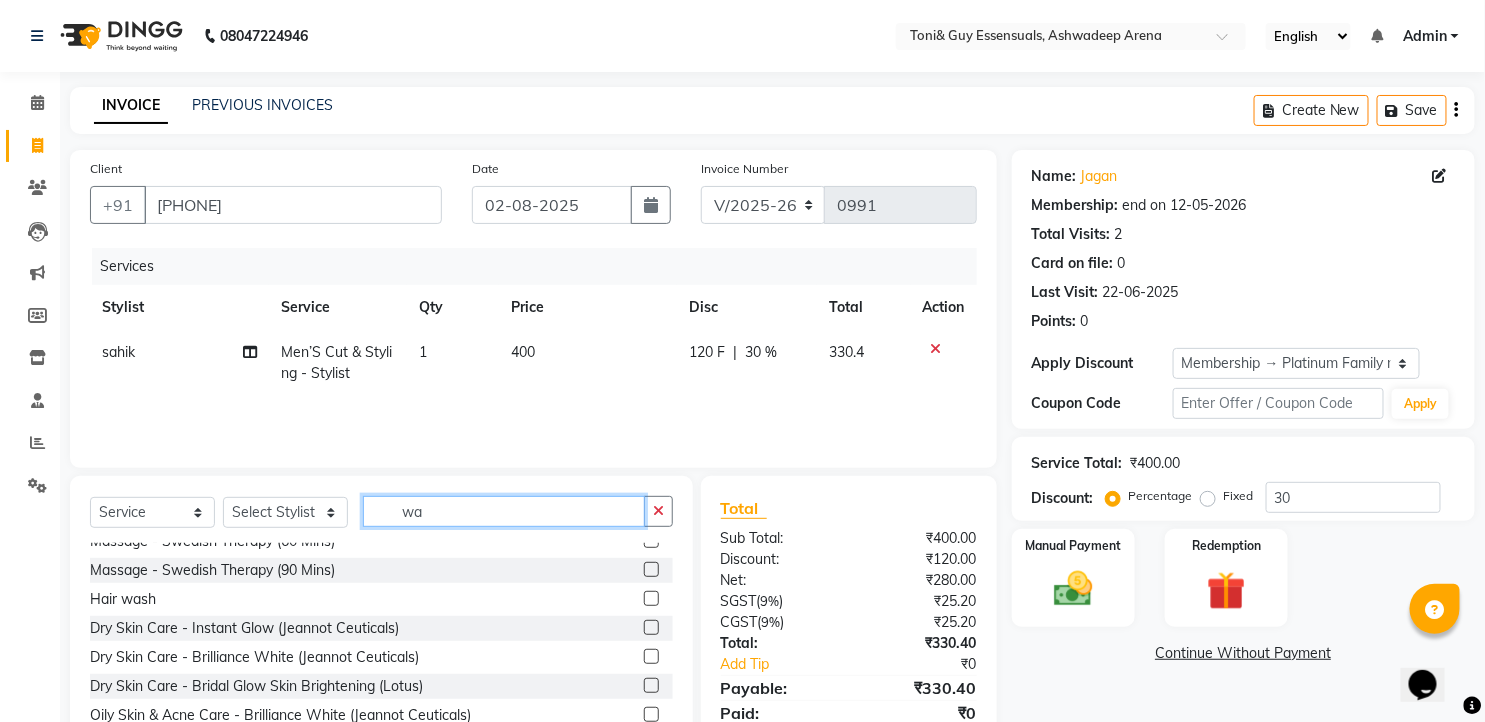 scroll, scrollTop: 0, scrollLeft: 0, axis: both 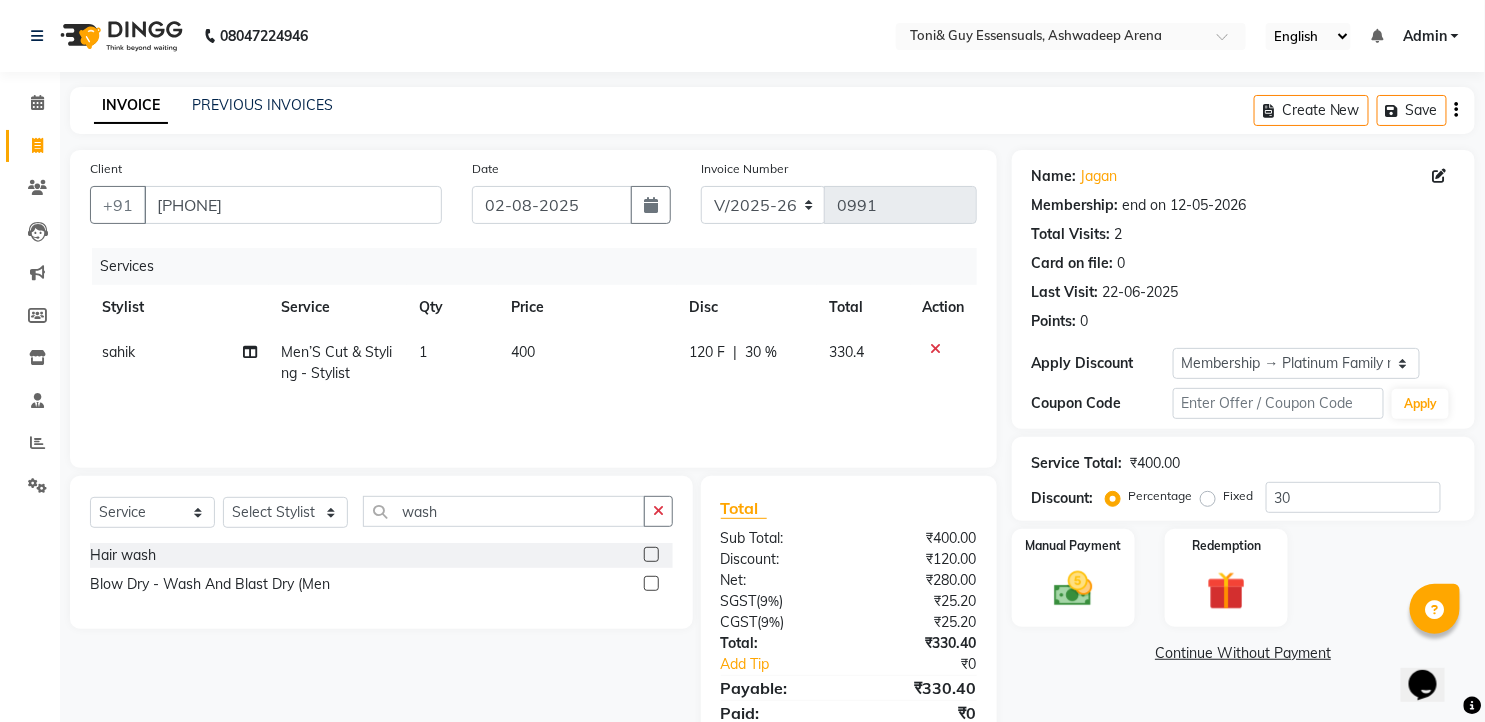 click 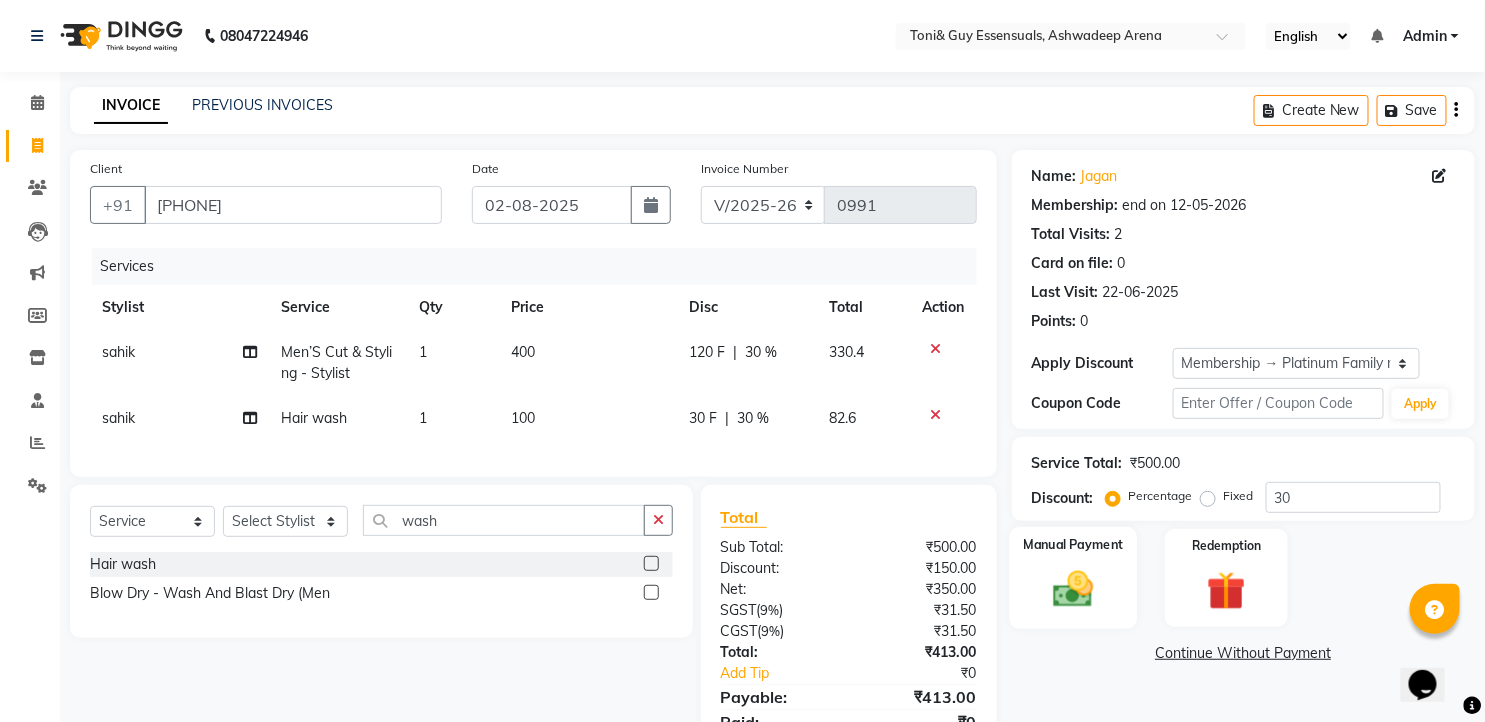 click 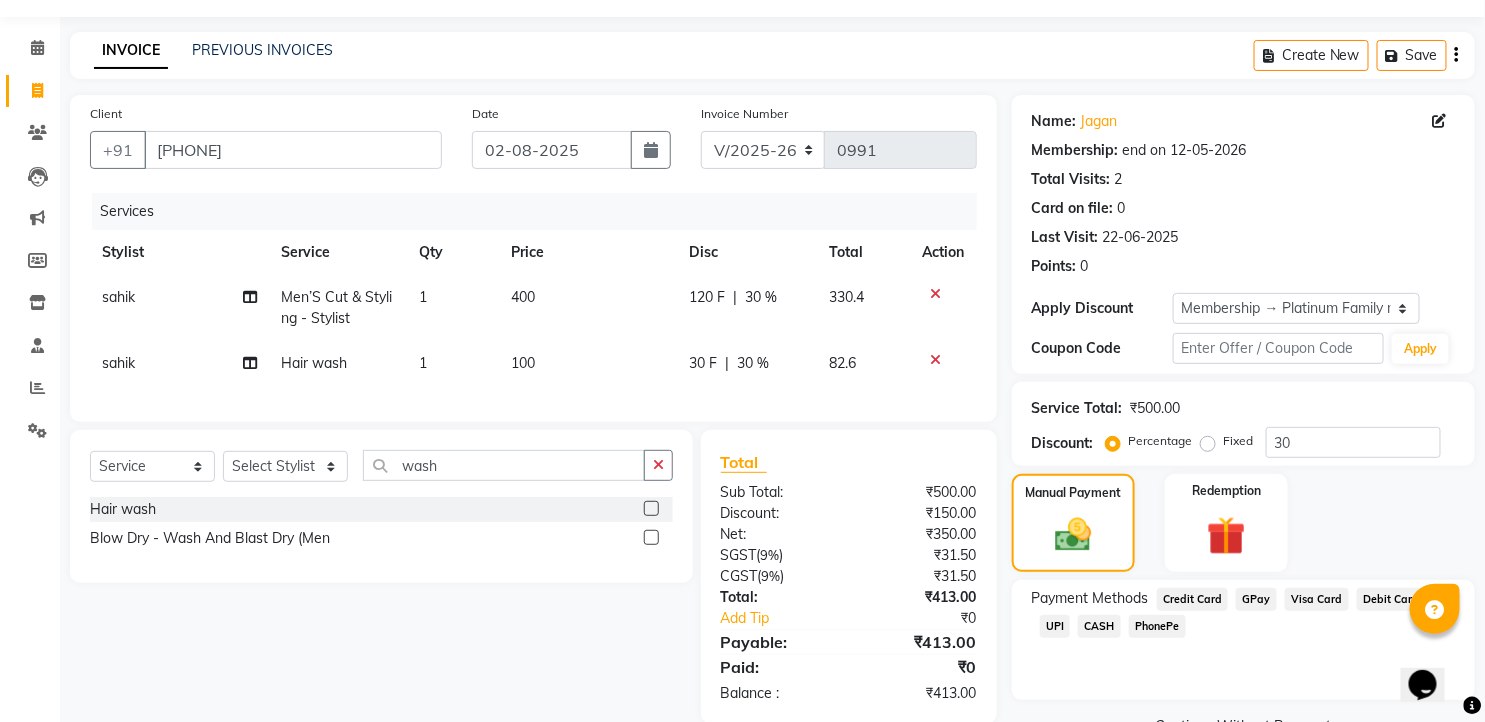 scroll, scrollTop: 103, scrollLeft: 0, axis: vertical 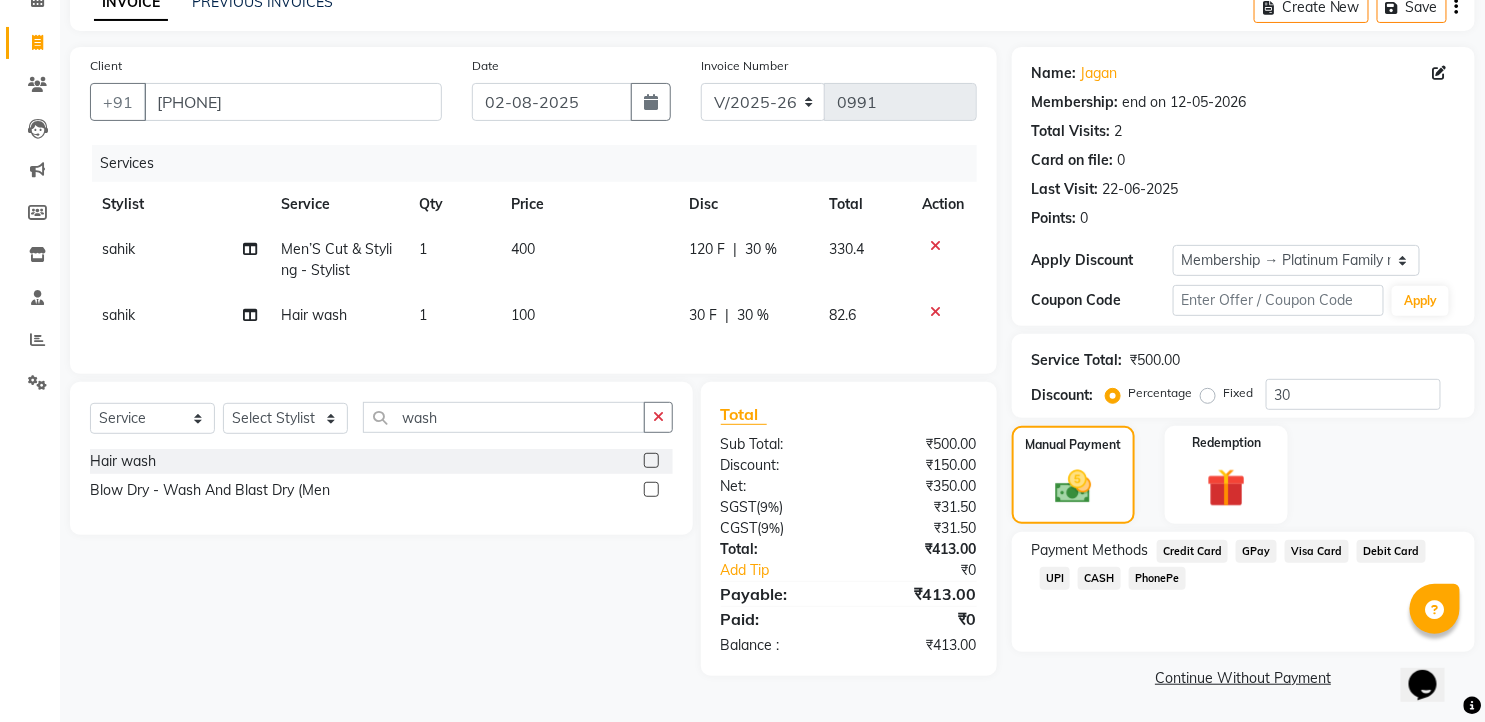 click on "Debit Card" 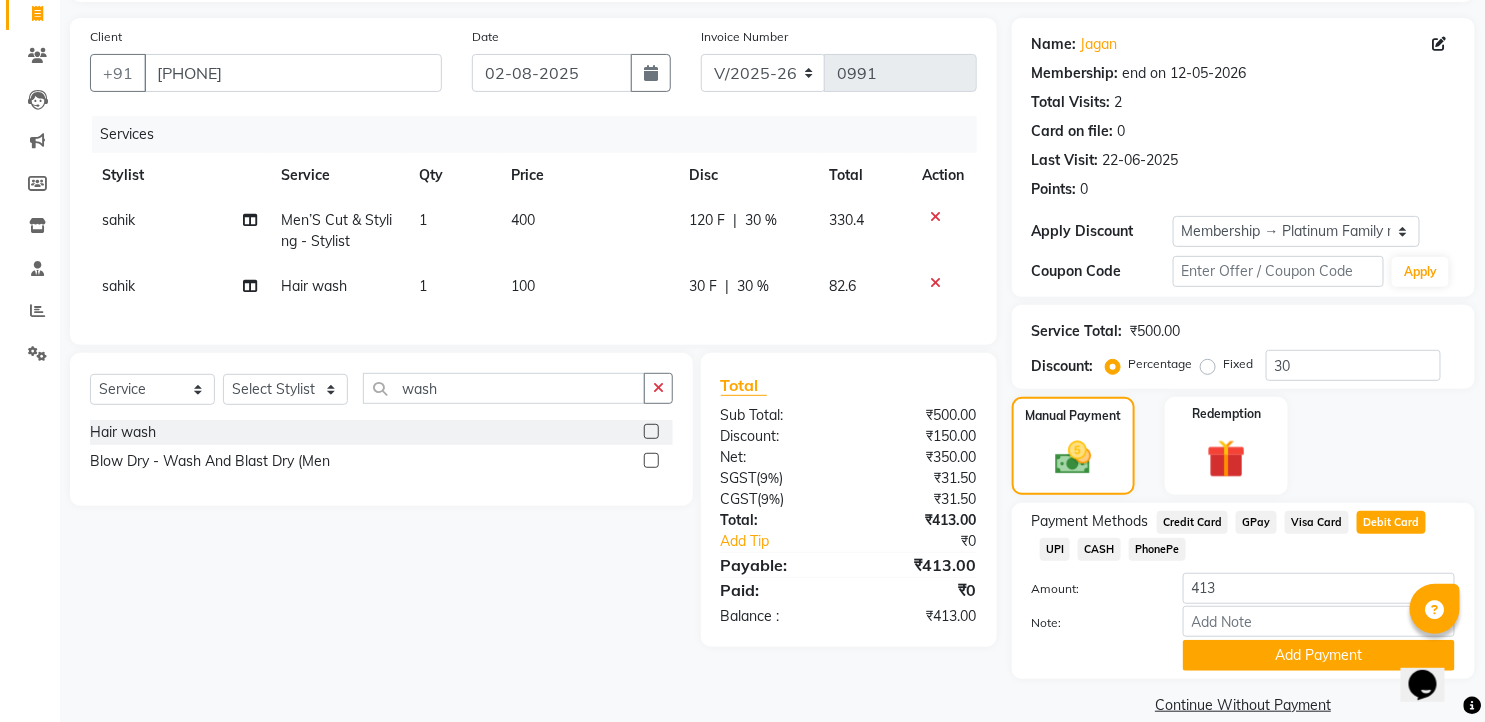 scroll, scrollTop: 160, scrollLeft: 0, axis: vertical 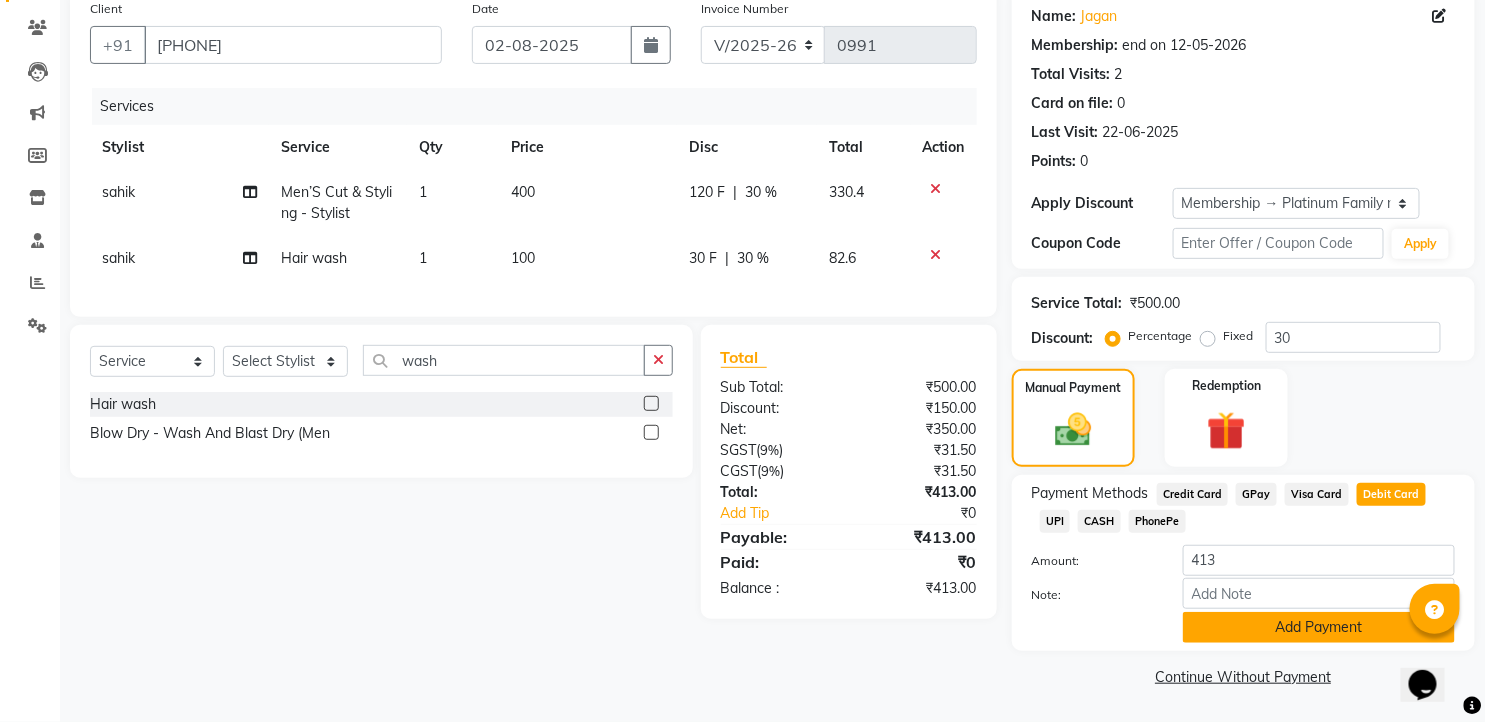 click on "Add Payment" 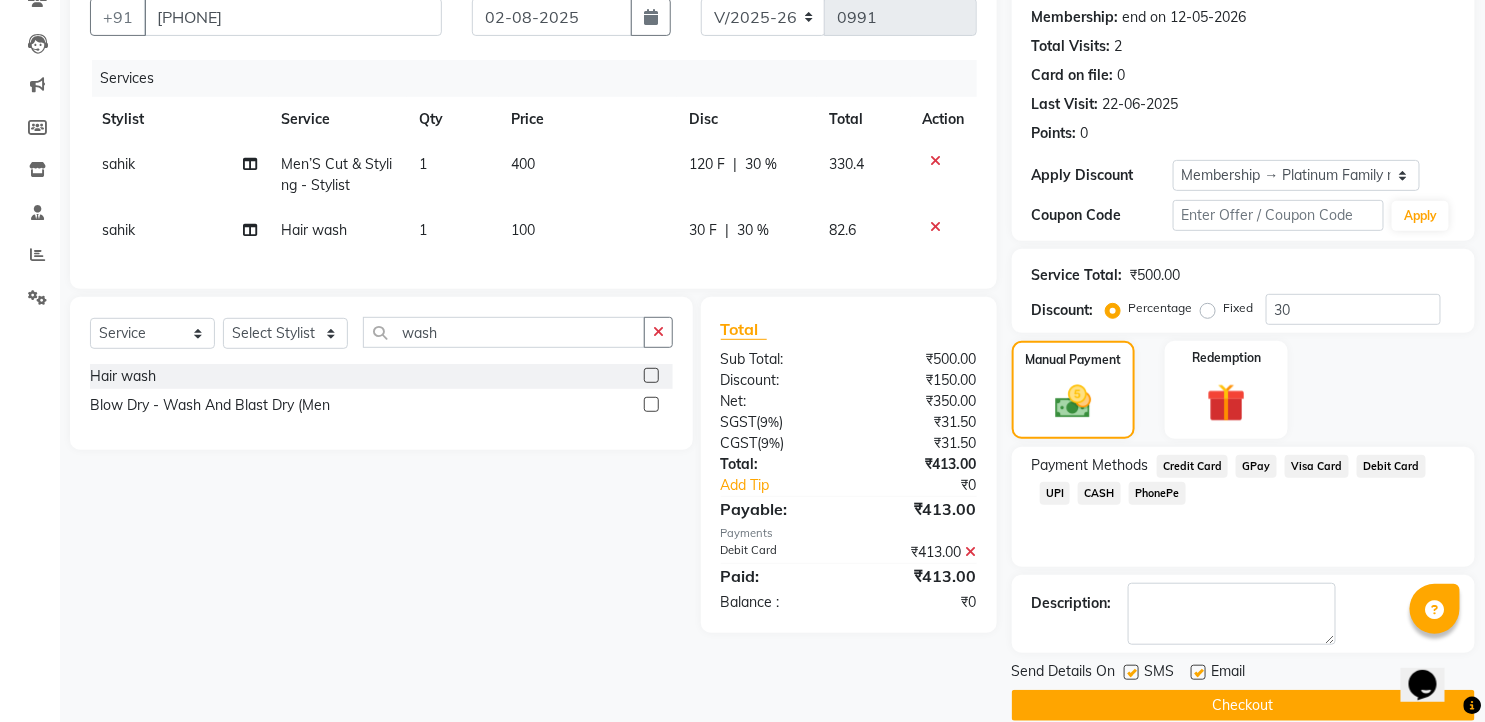 scroll, scrollTop: 216, scrollLeft: 0, axis: vertical 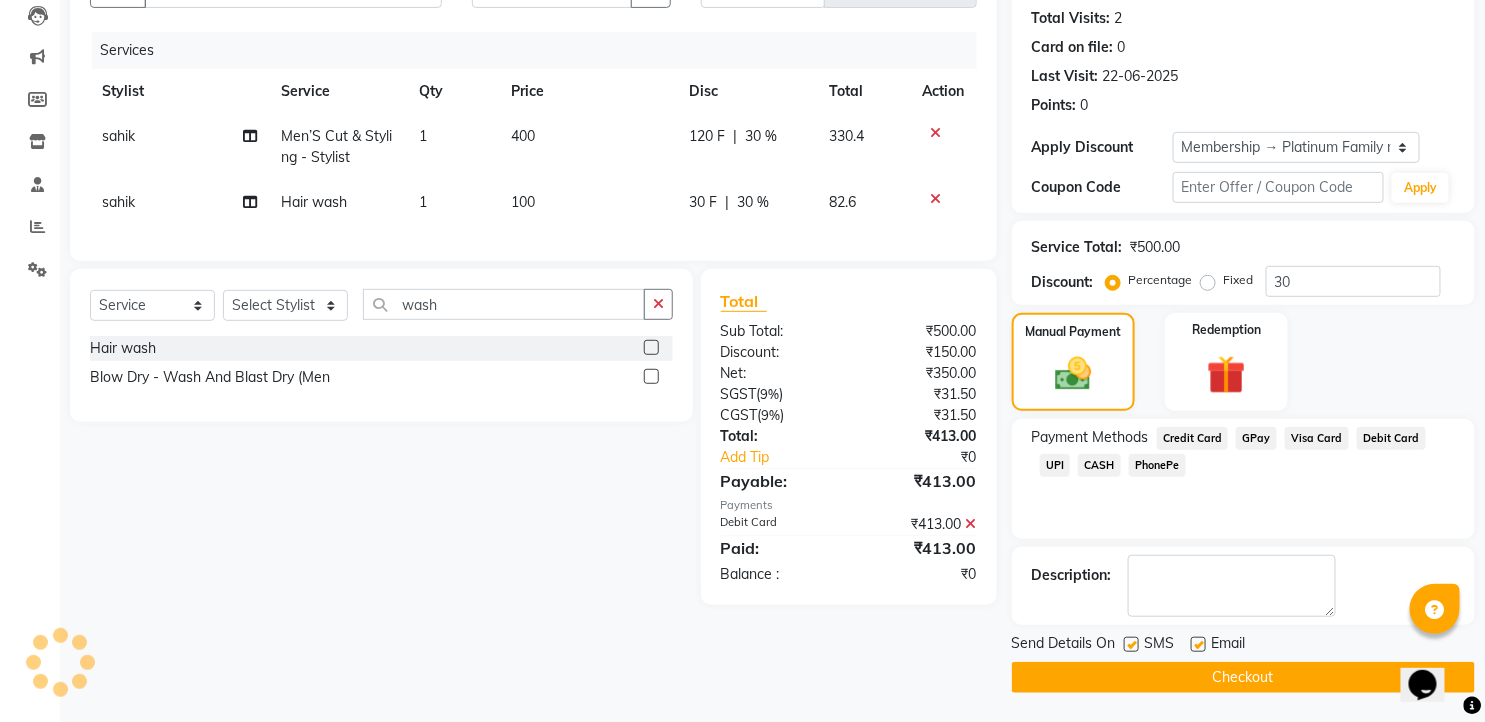 click 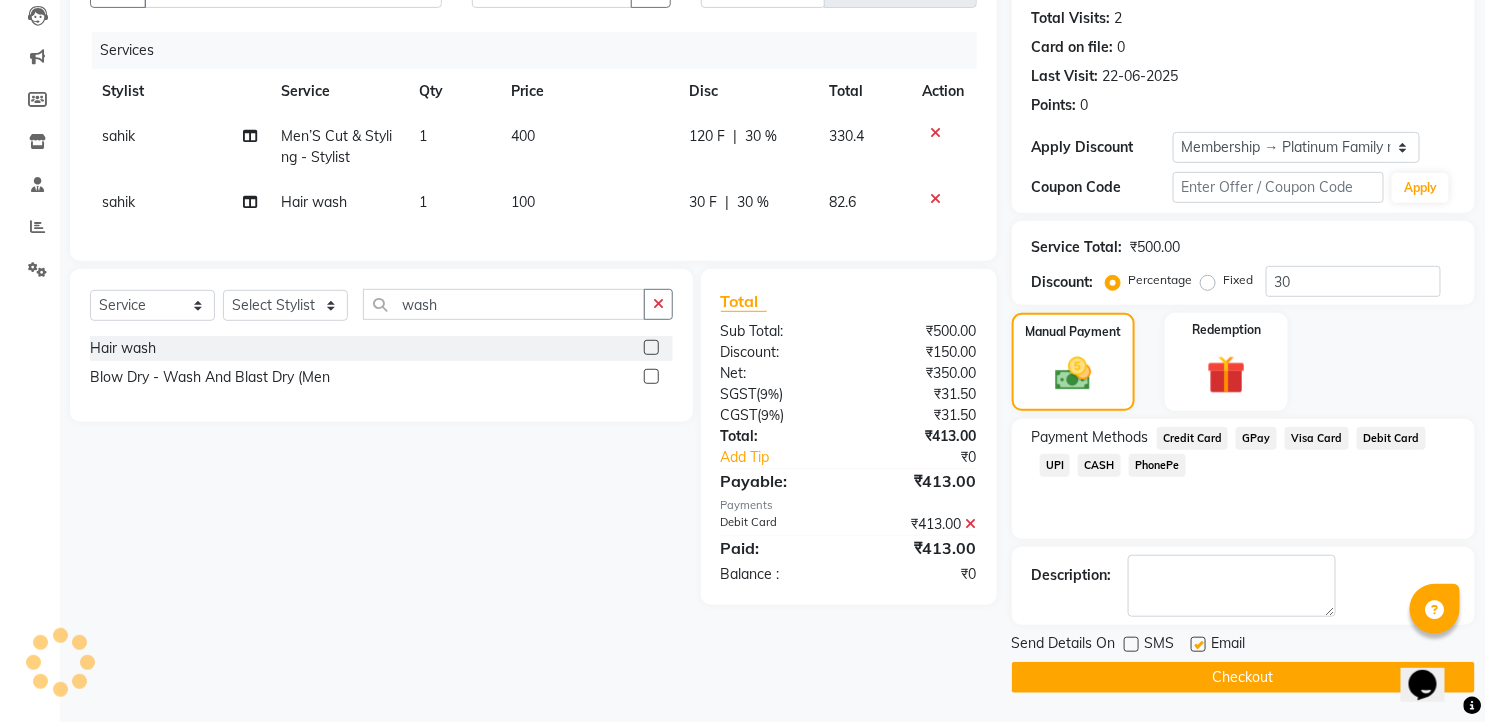 click 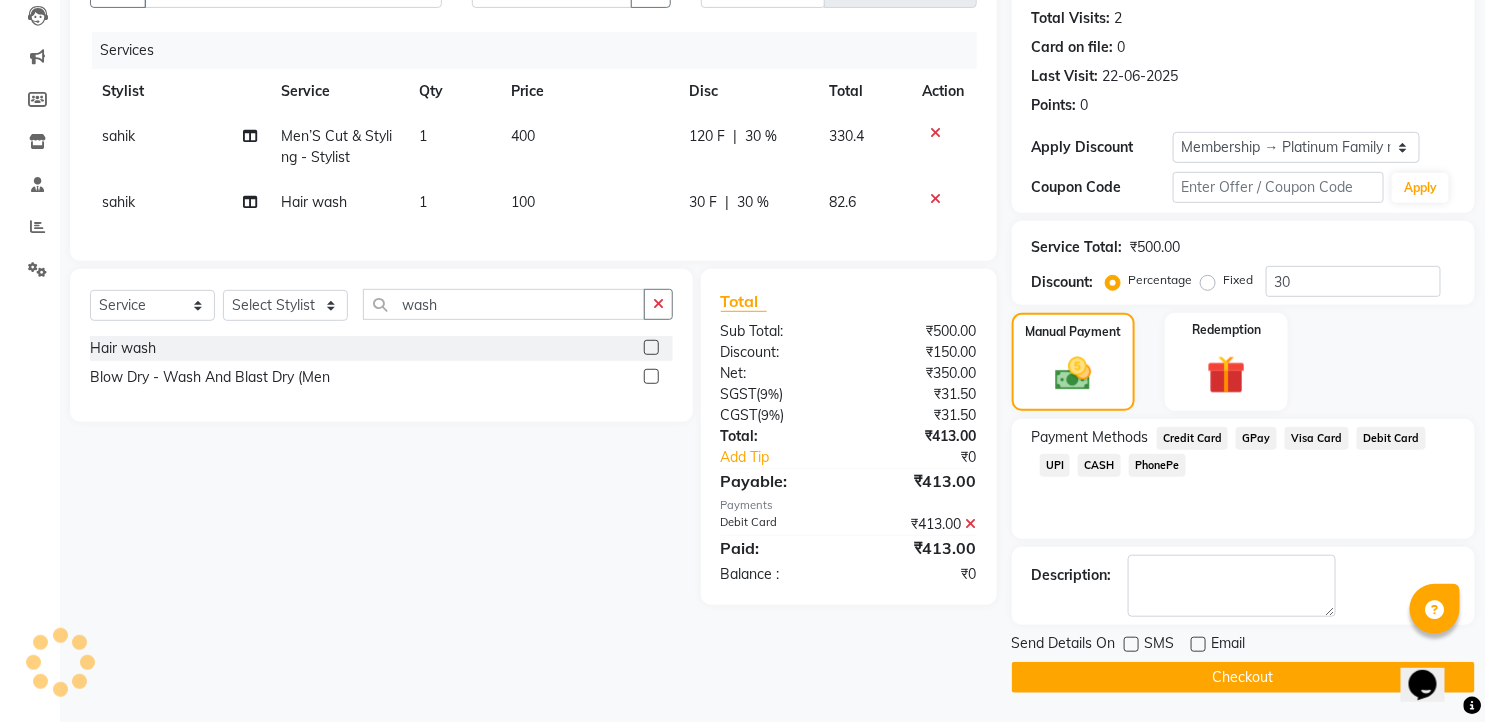 click on "Checkout" 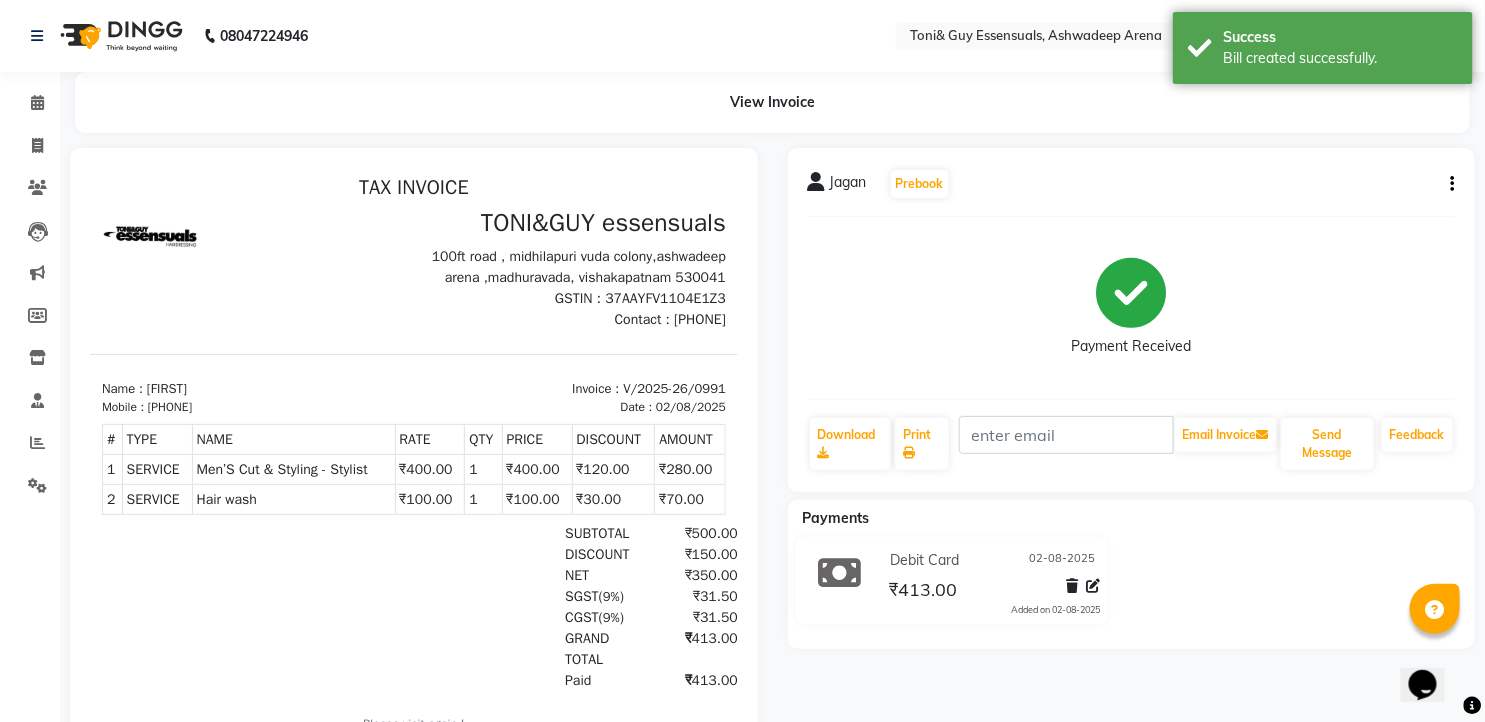 scroll, scrollTop: 0, scrollLeft: 0, axis: both 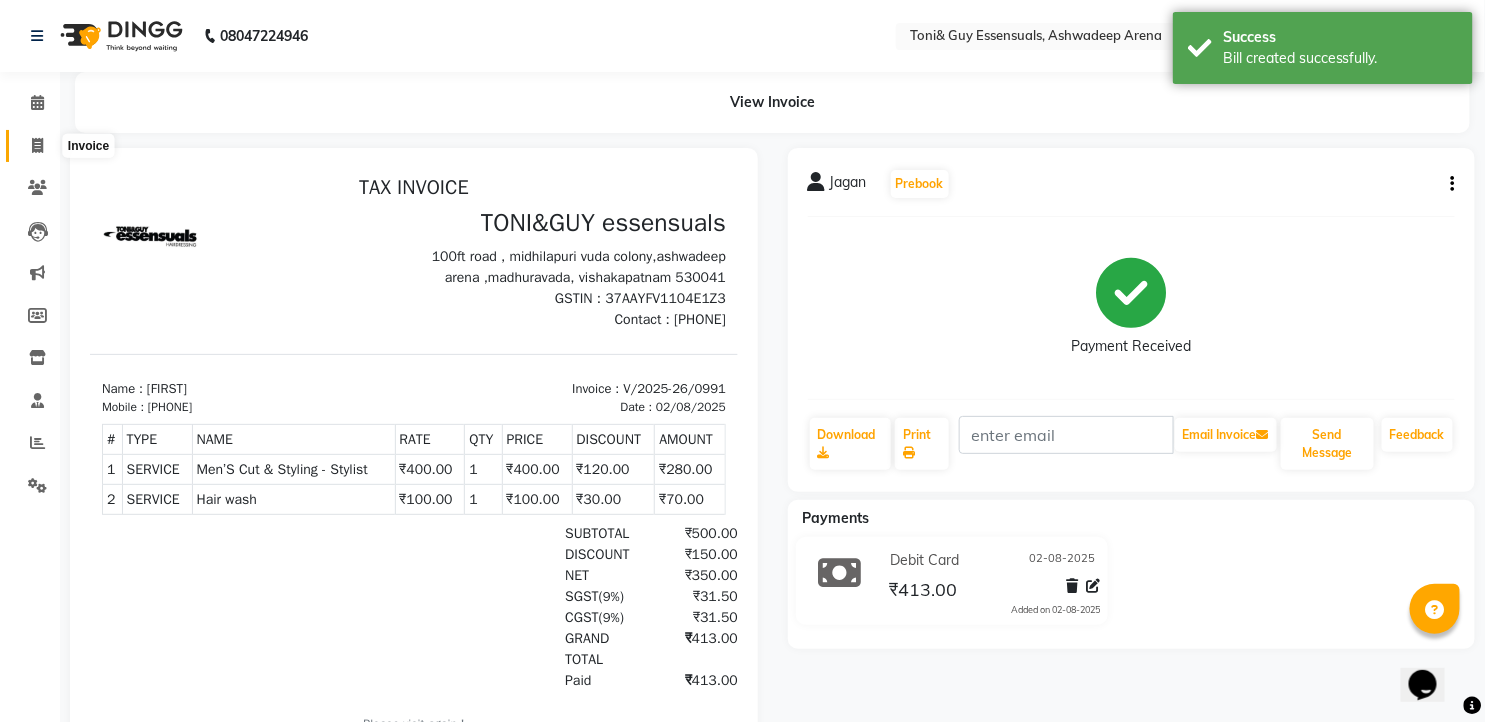 click 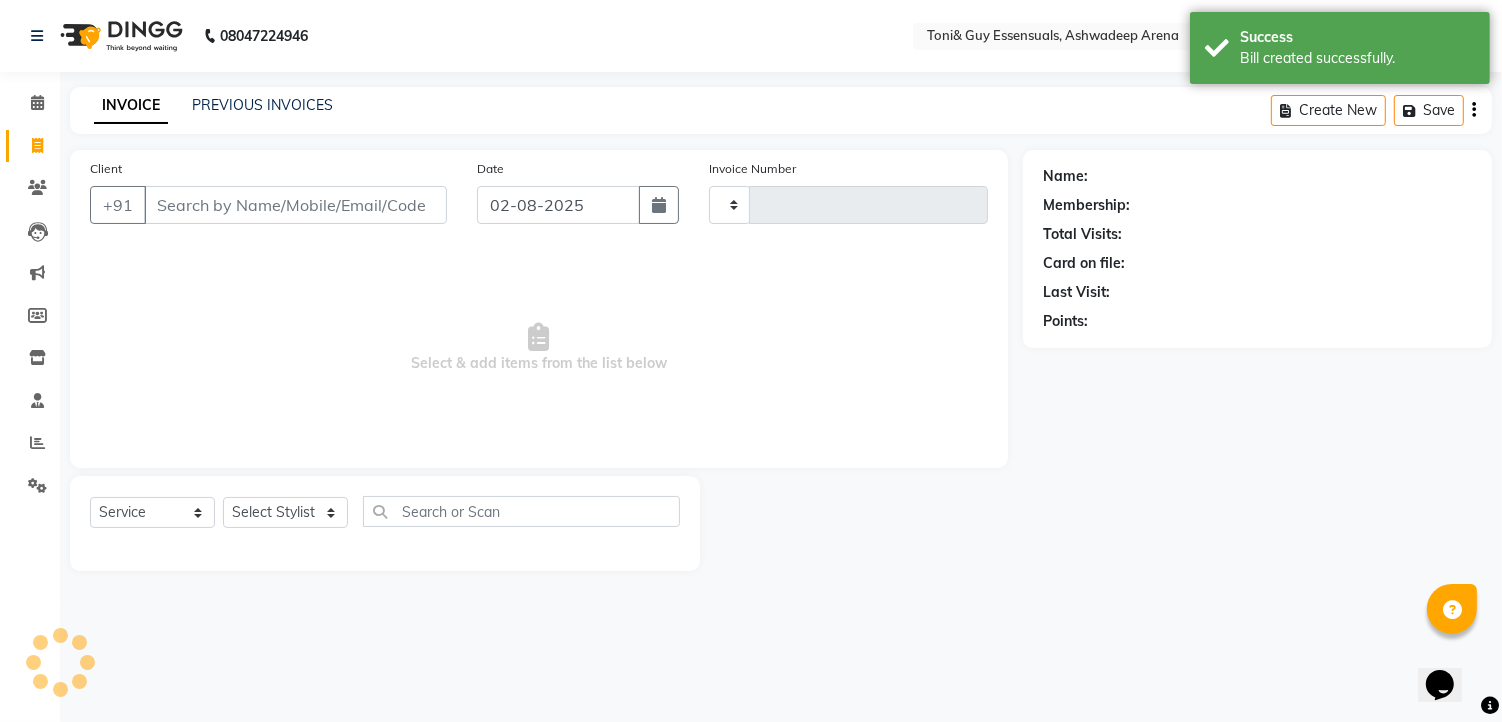 click on "Client" at bounding box center [295, 205] 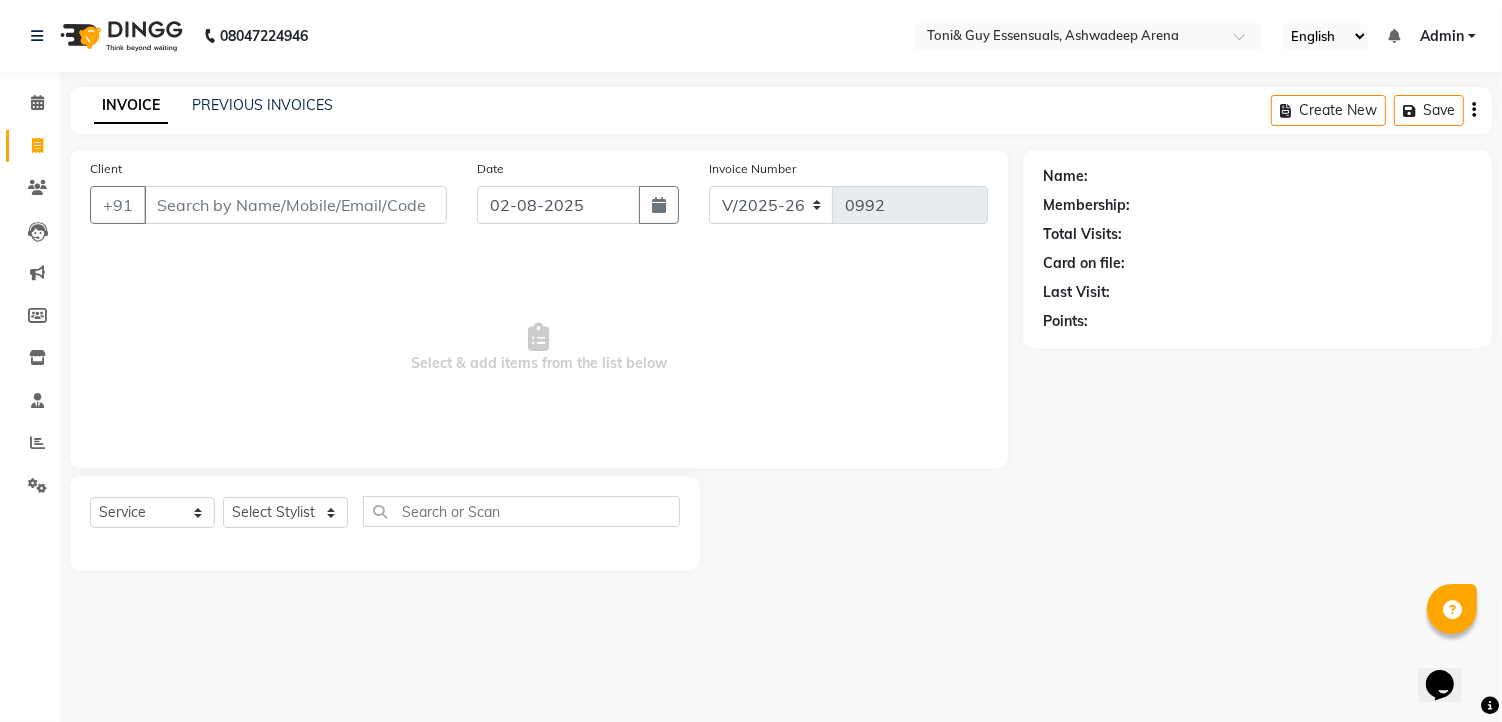 click on "Client" at bounding box center [295, 205] 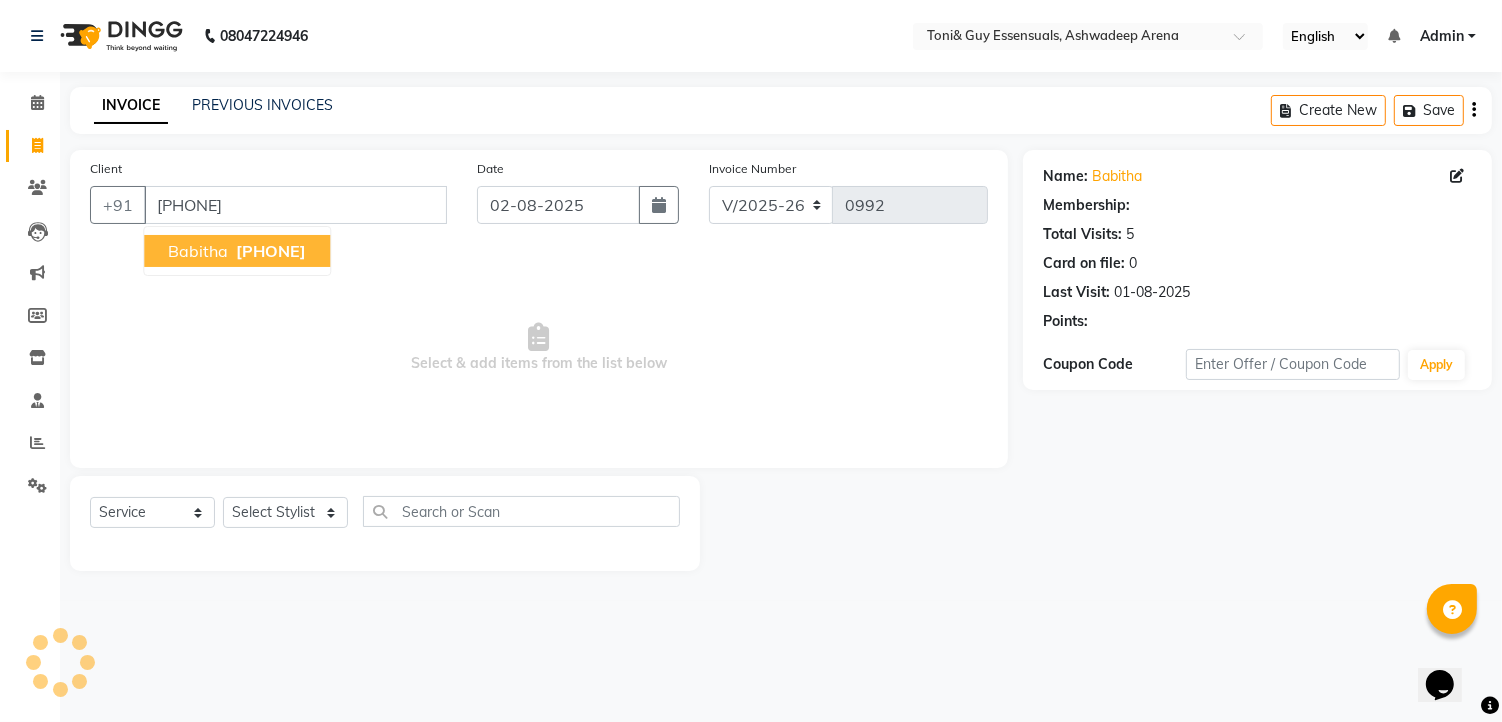 click on "9246623499" at bounding box center [271, 251] 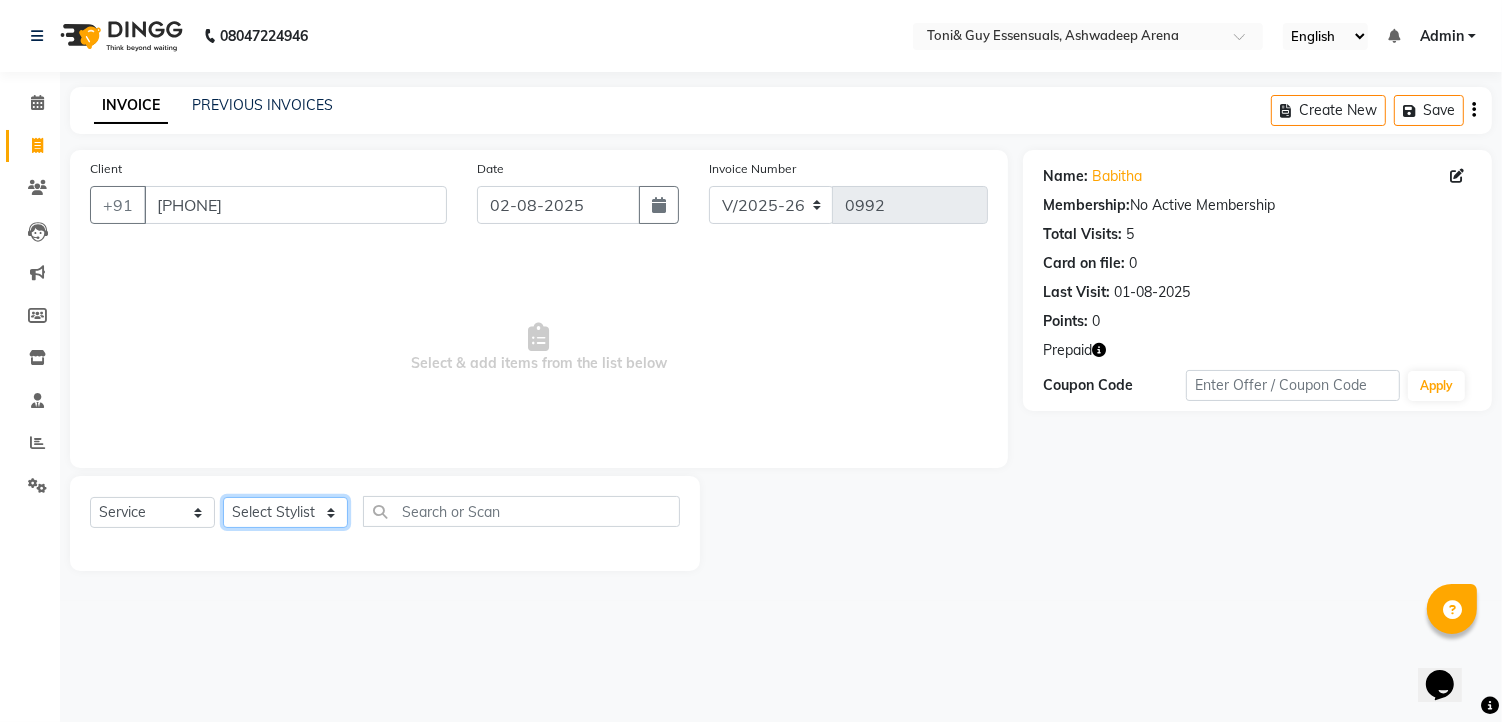 click on "Select Stylist faizz gufran mohammad hyma Kumari lalitha sree Manager Riya roy sahik" 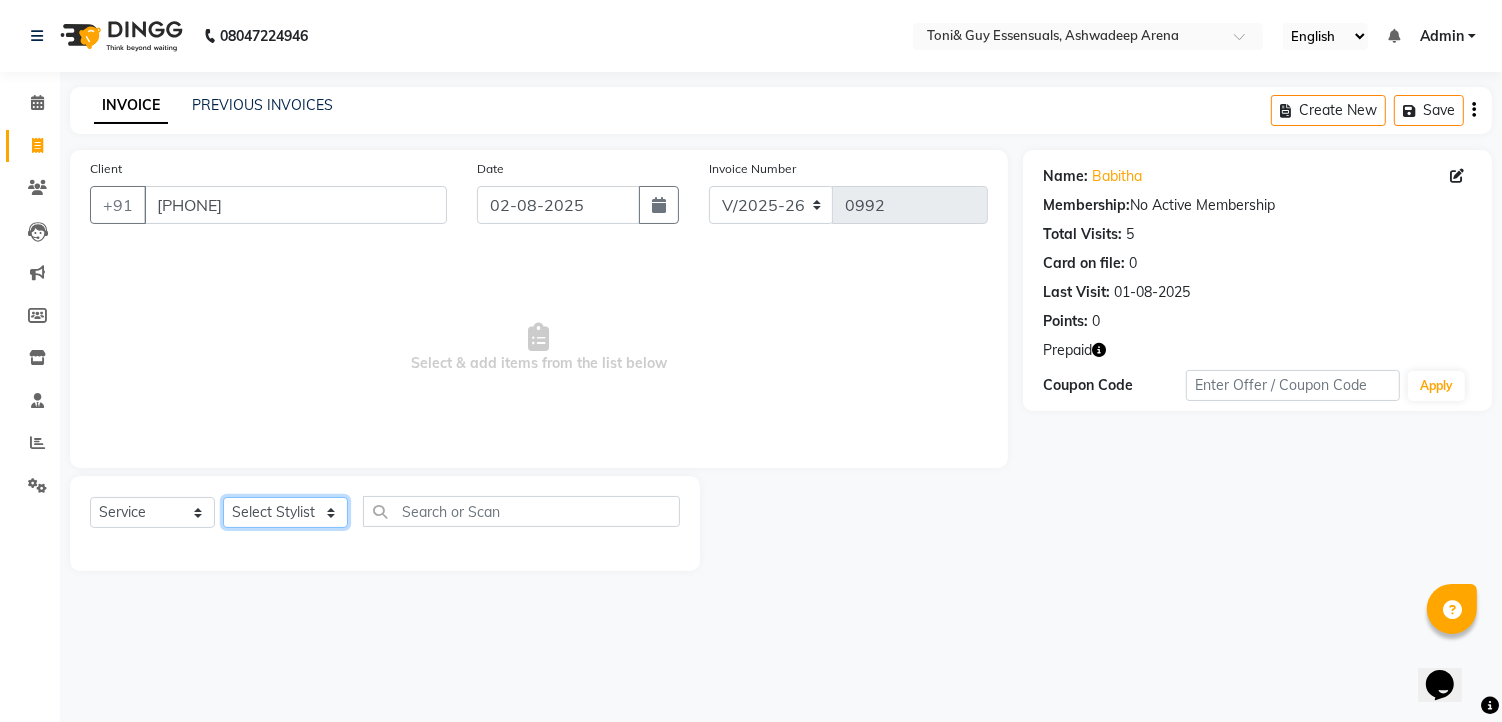 click on "Select Stylist faizz gufran mohammad hyma Kumari lalitha sree Manager Riya roy sahik" 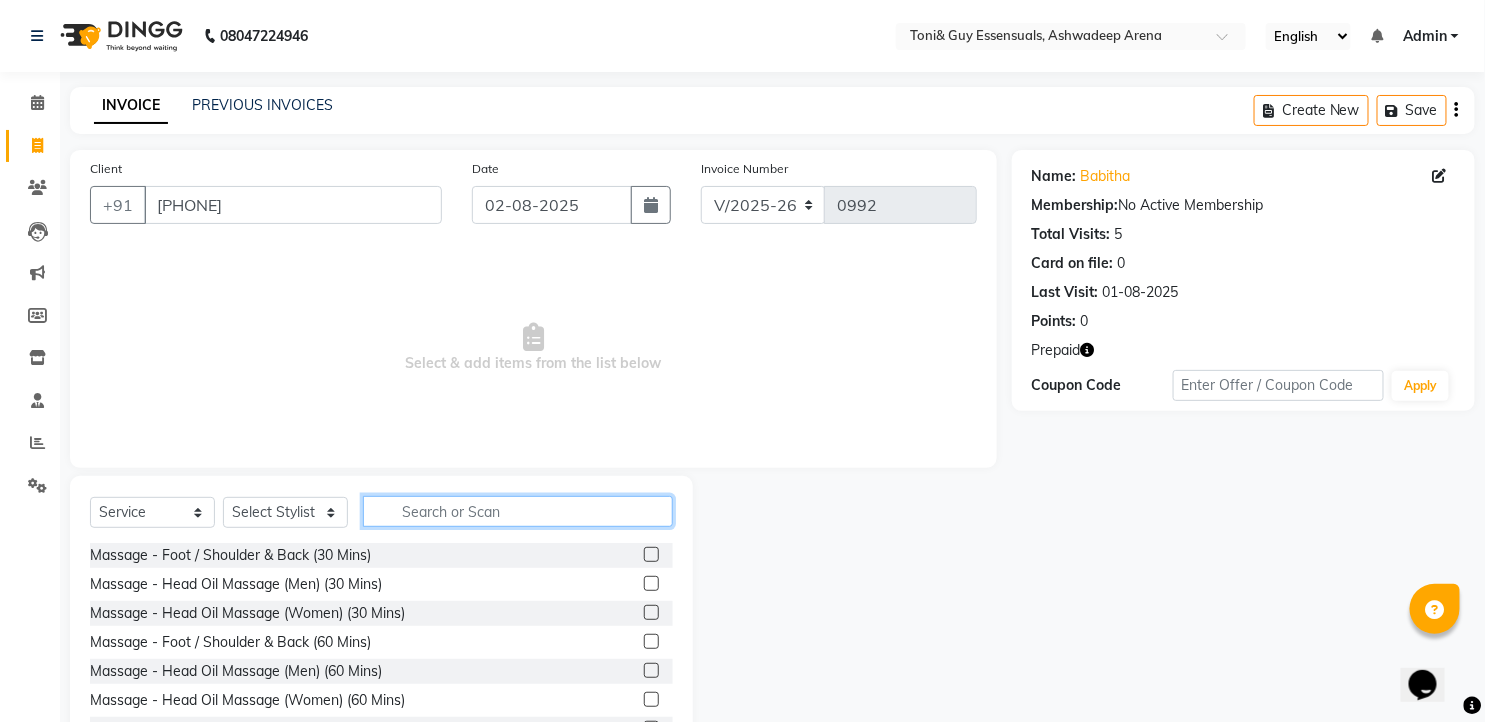 click 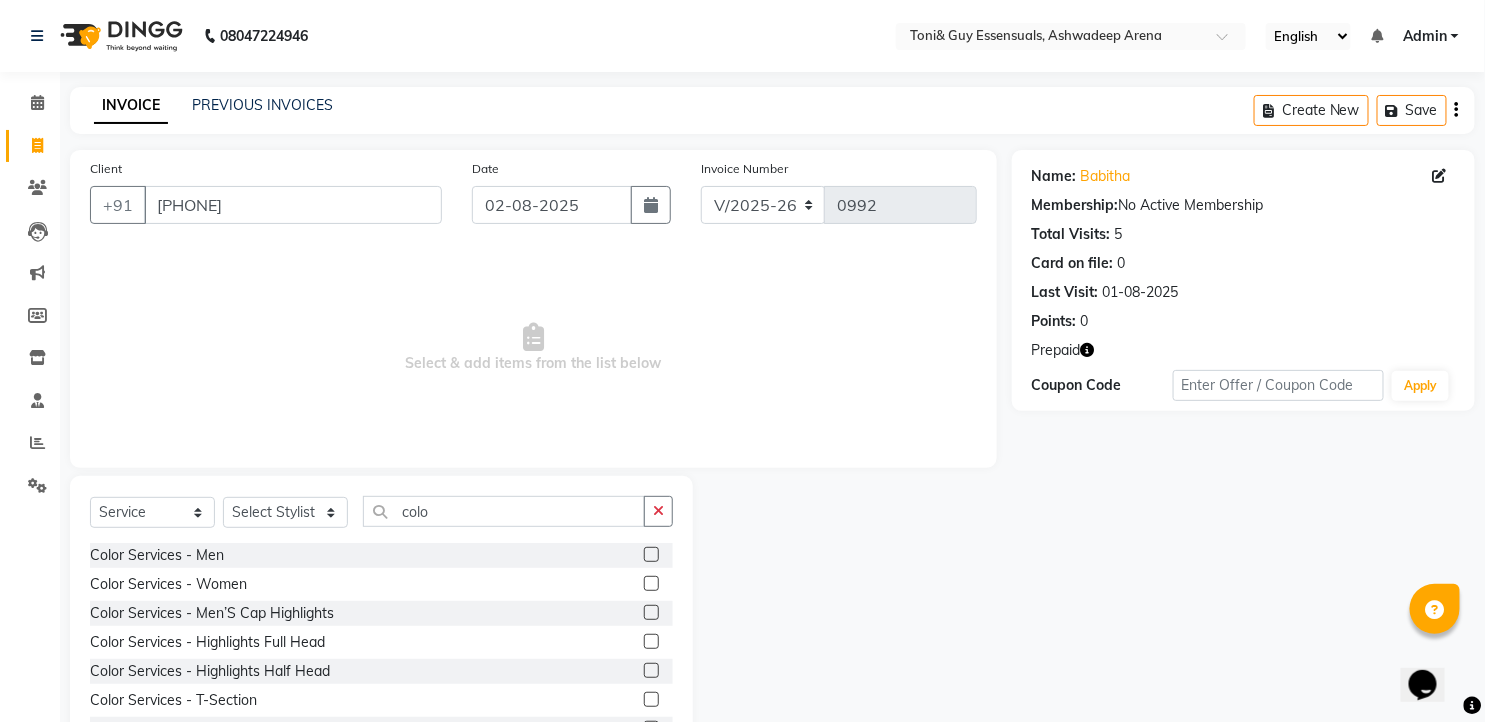 click 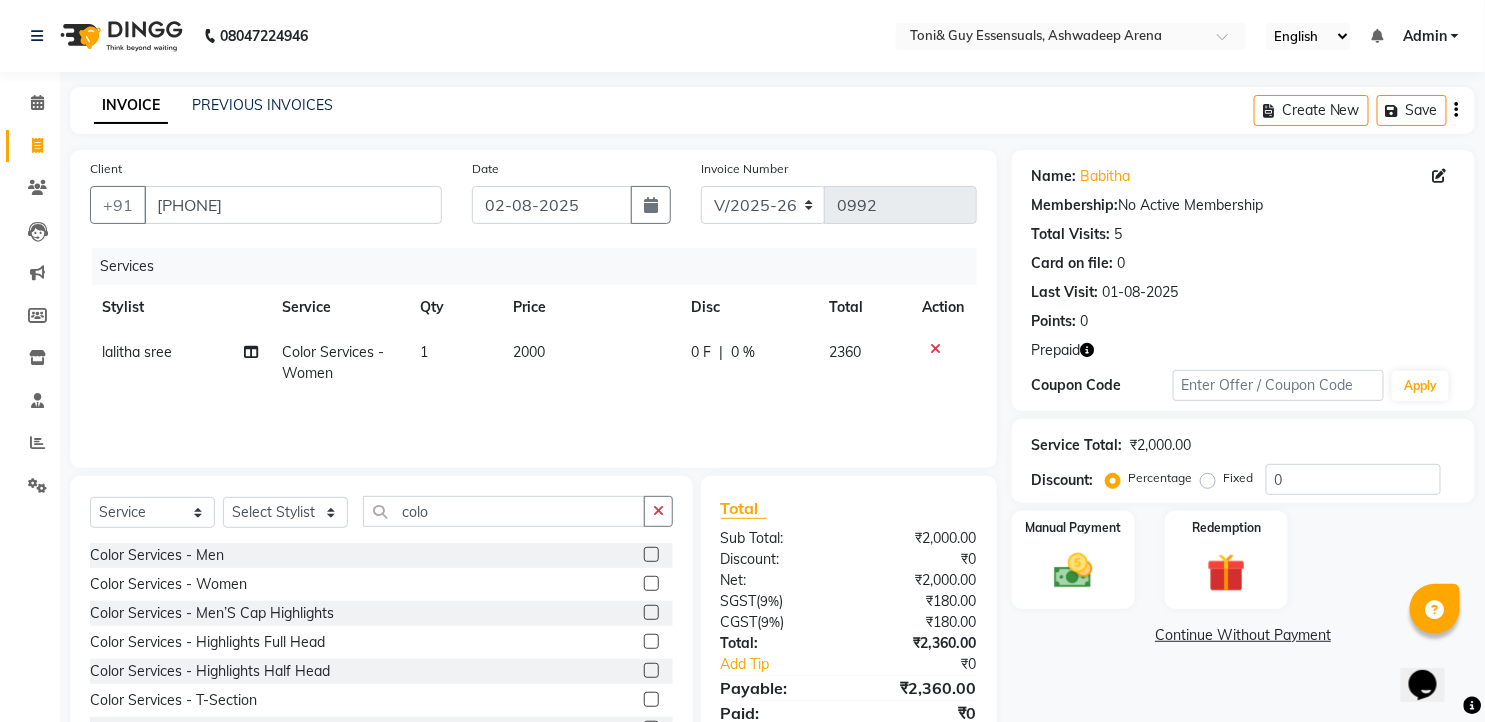 click on "2000" 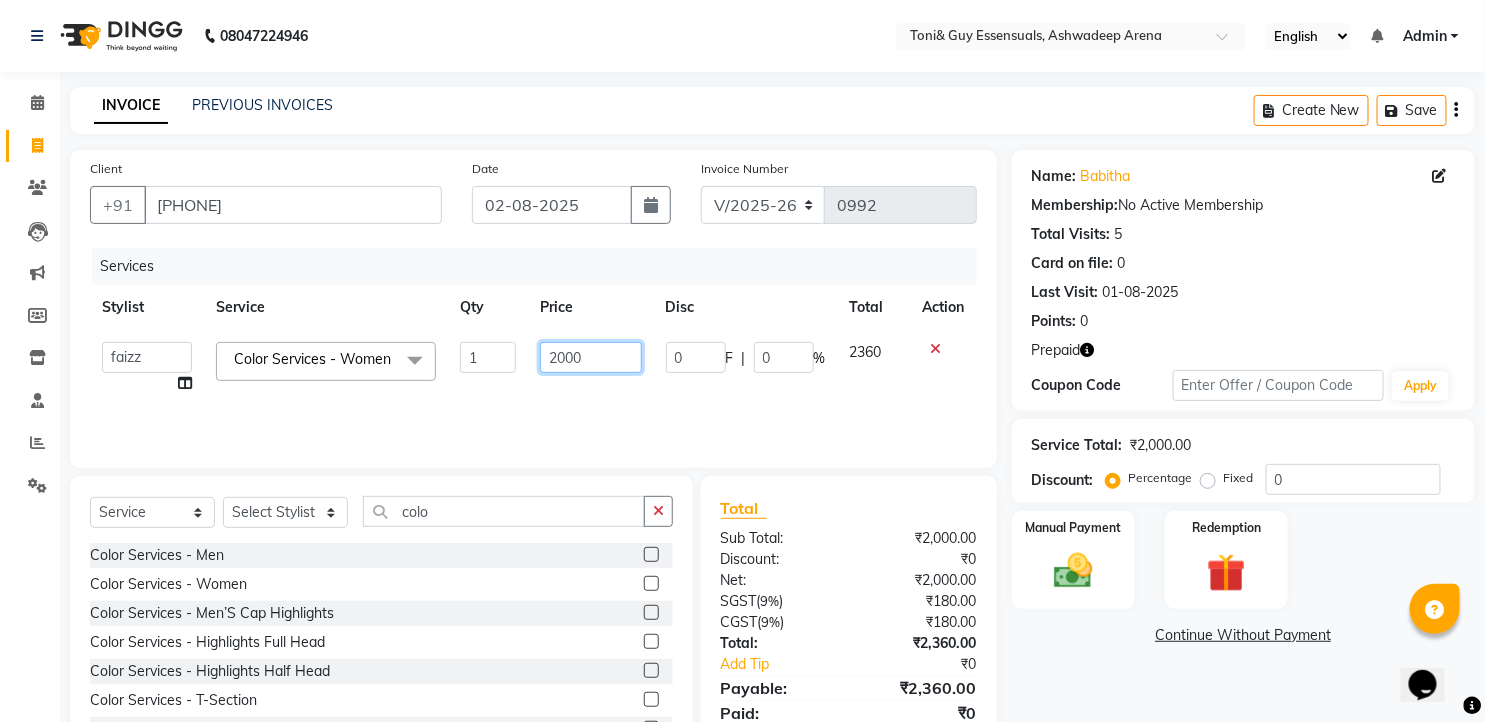 drag, startPoint x: 578, startPoint y: 355, endPoint x: 538, endPoint y: 361, distance: 40.4475 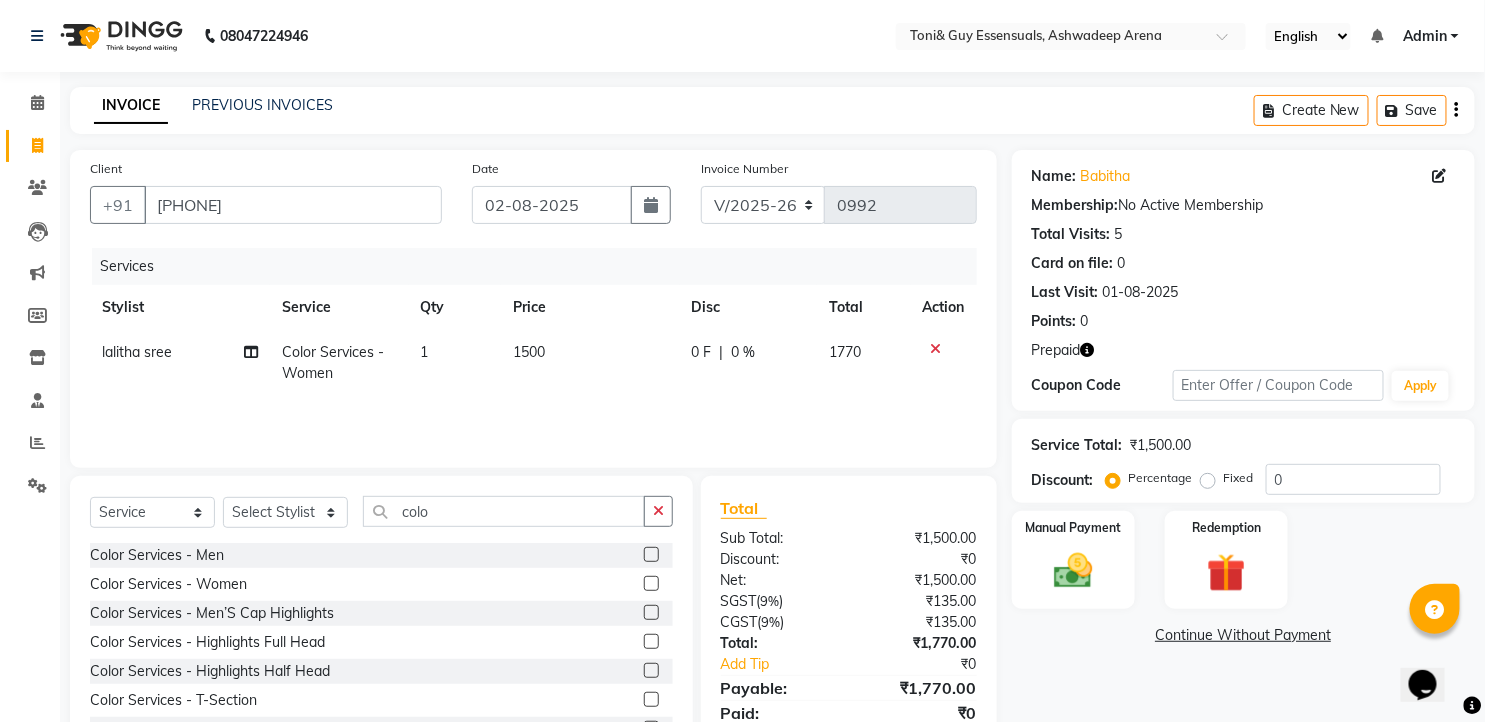 click on "1500" 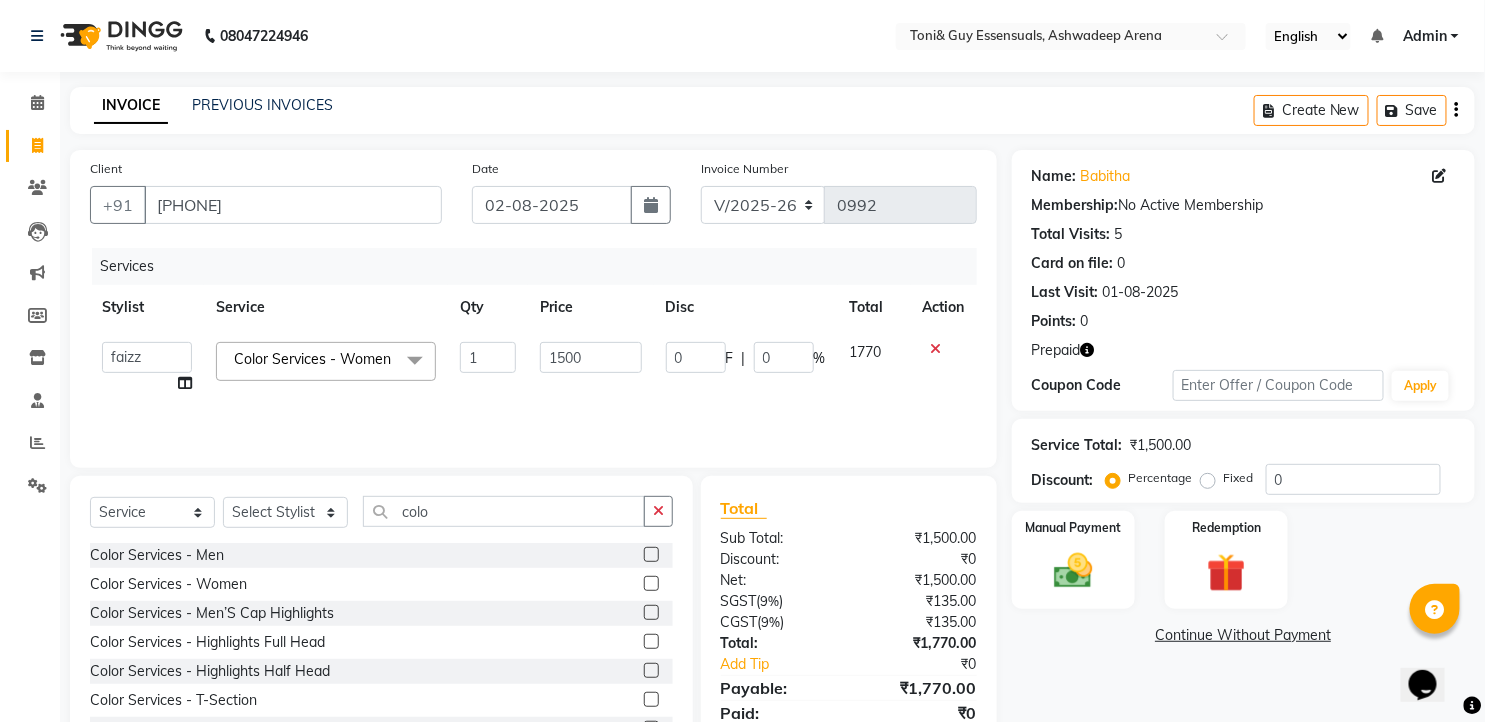 scroll, scrollTop: 78, scrollLeft: 0, axis: vertical 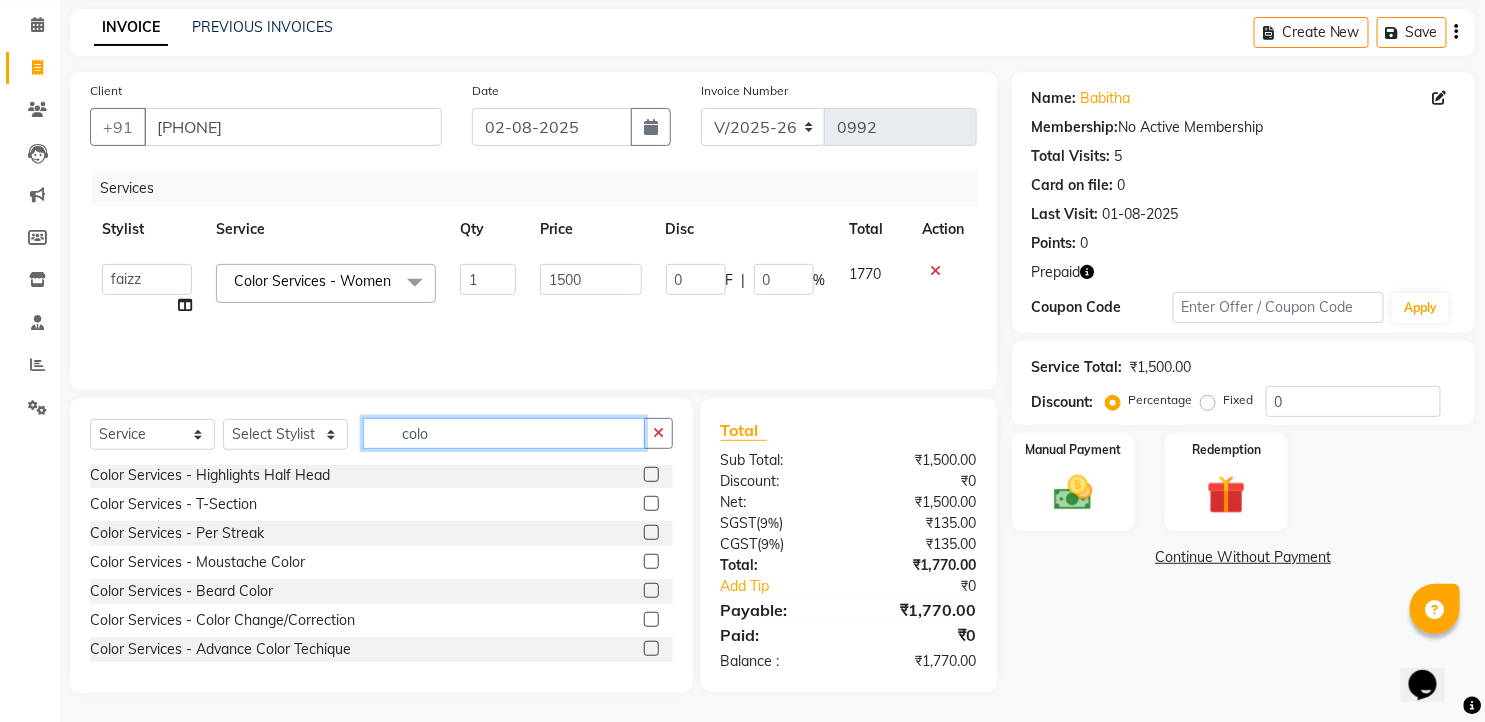 drag, startPoint x: 454, startPoint y: 430, endPoint x: 272, endPoint y: 456, distance: 183.84776 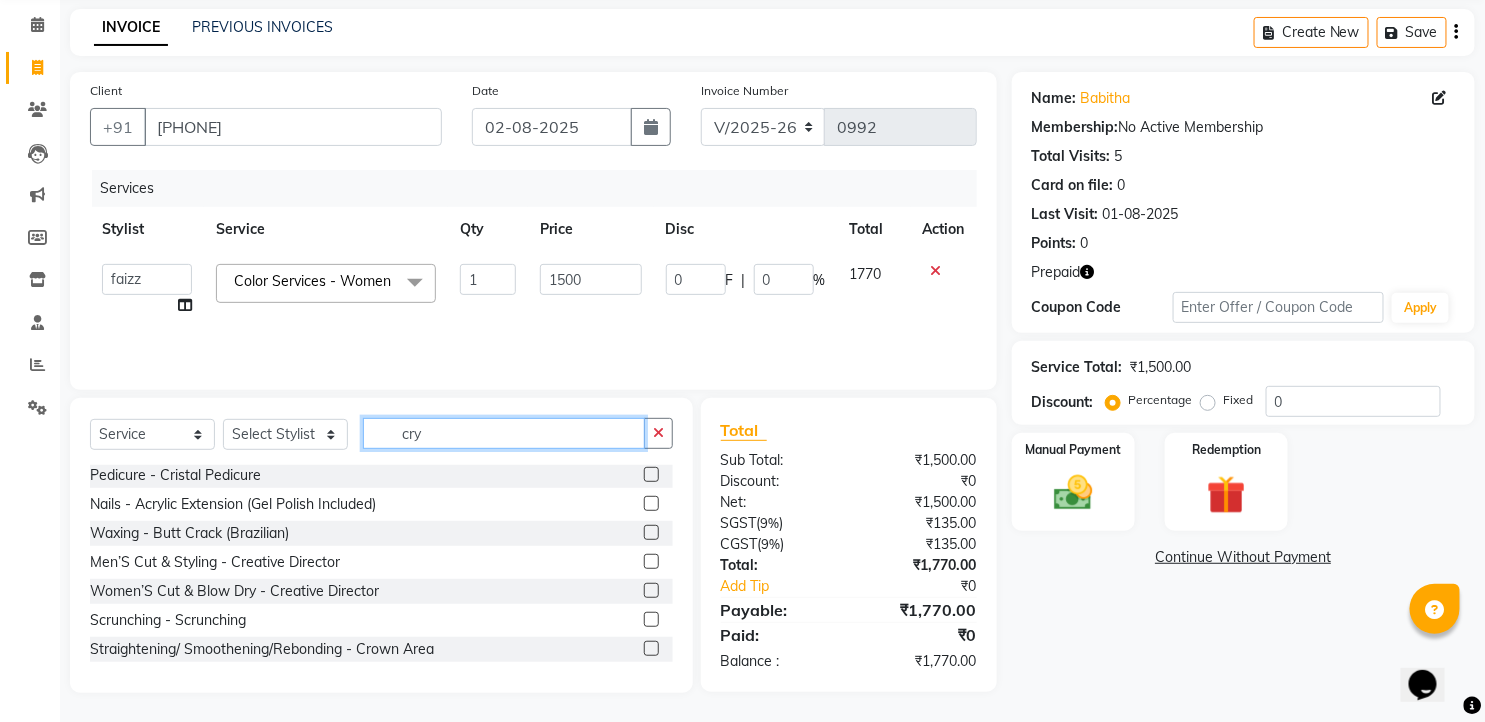 scroll, scrollTop: 0, scrollLeft: 0, axis: both 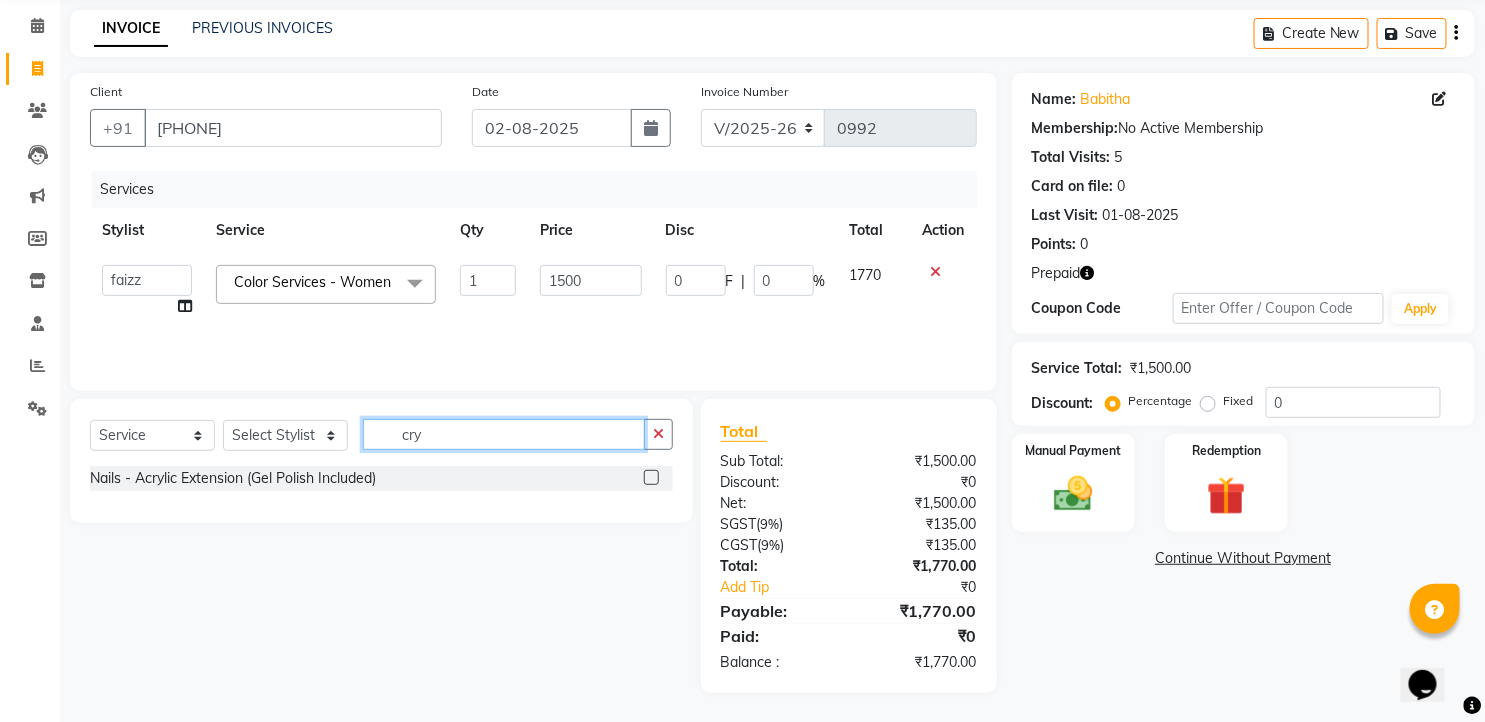 drag, startPoint x: 451, startPoint y: 435, endPoint x: 388, endPoint y: 427, distance: 63.505905 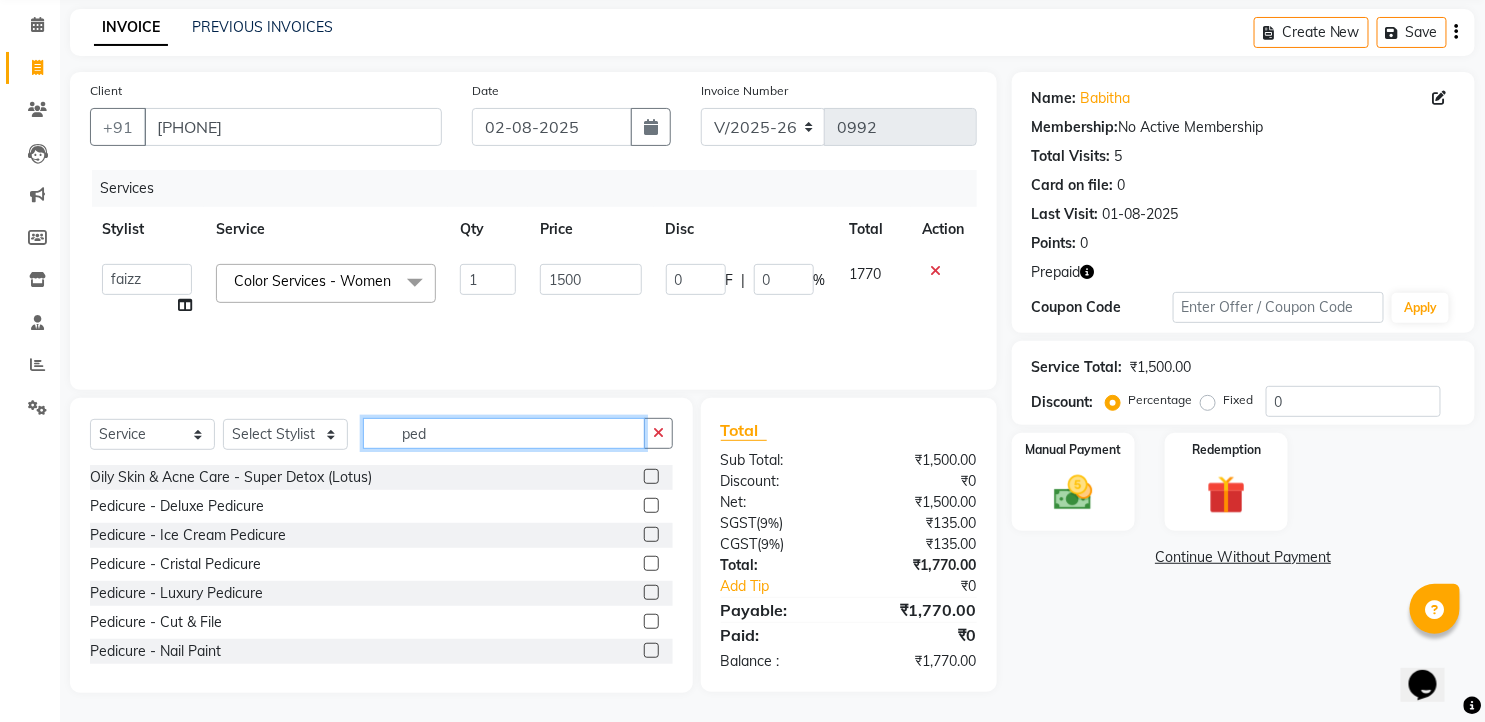 scroll, scrollTop: 77, scrollLeft: 0, axis: vertical 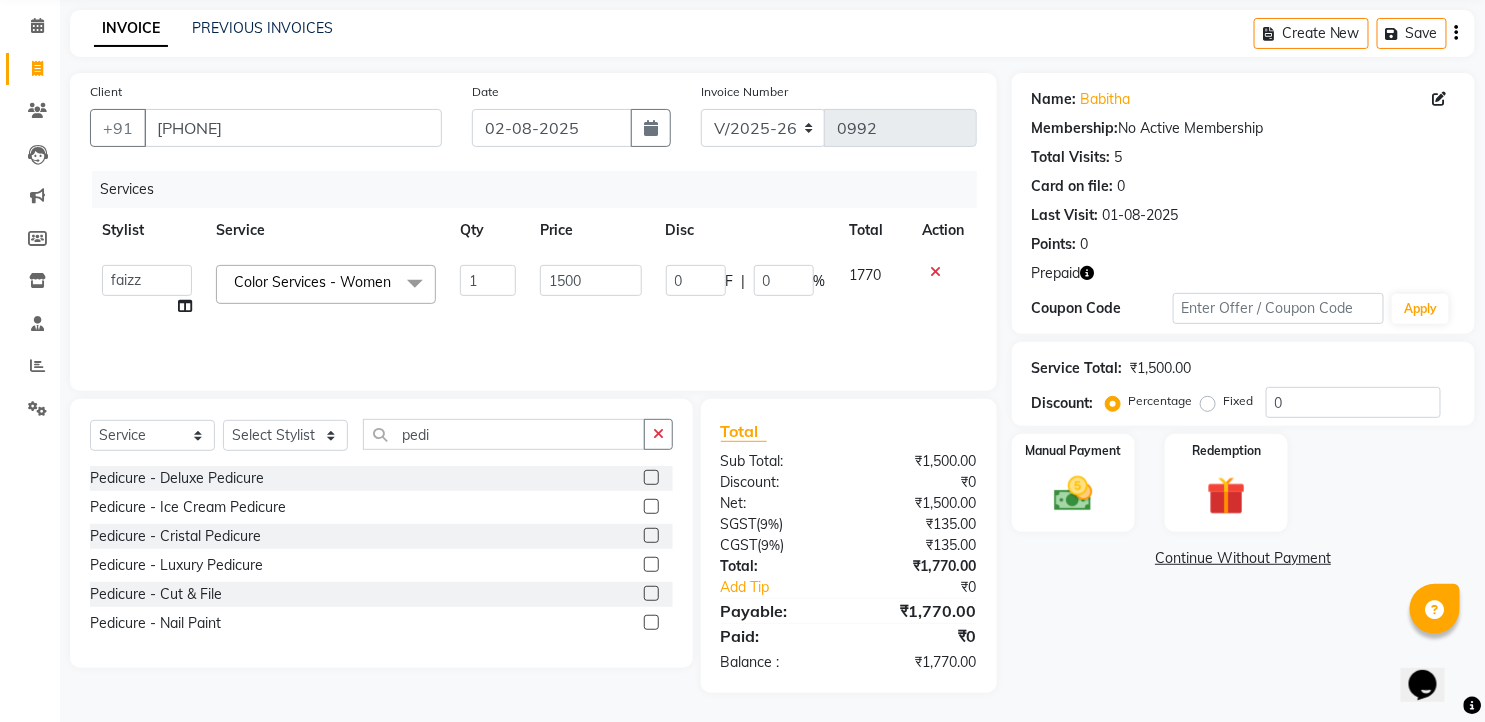 click 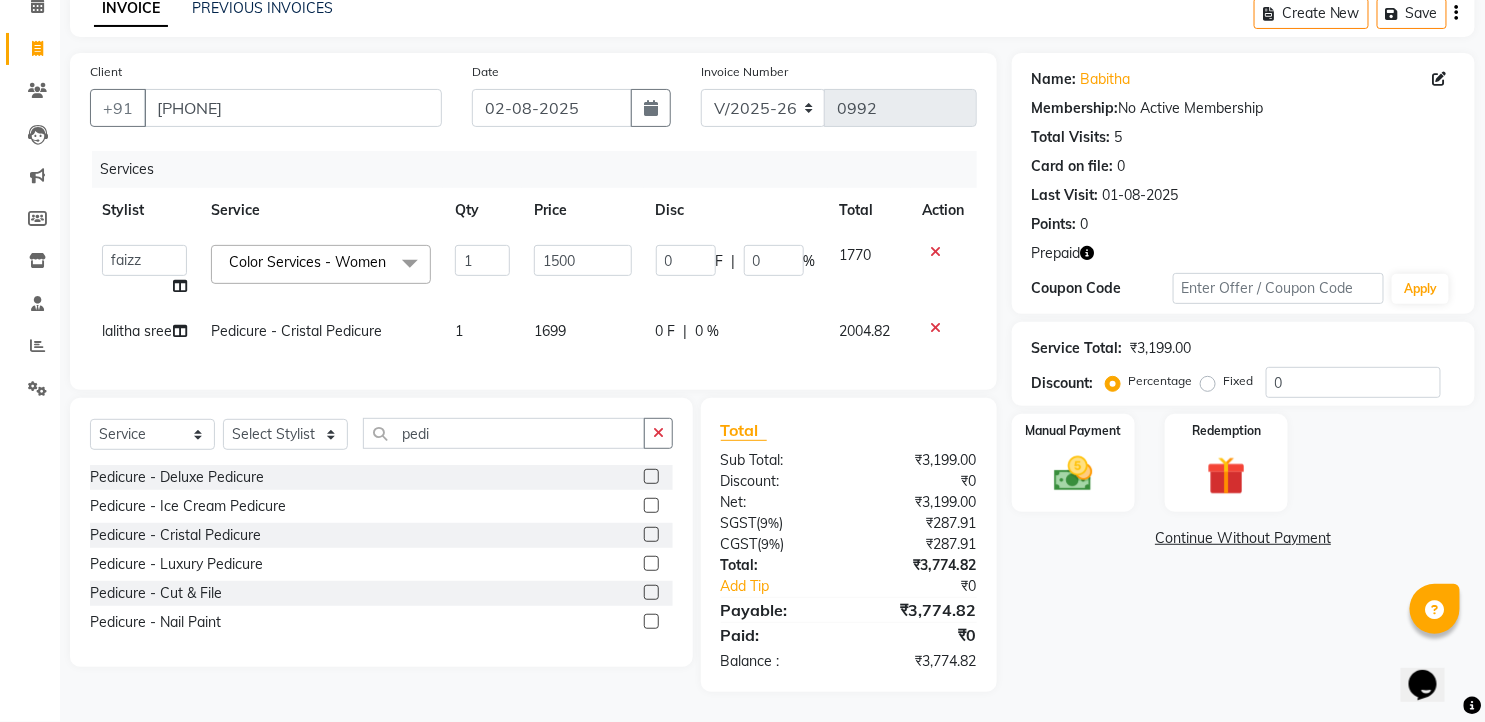 scroll, scrollTop: 143, scrollLeft: 0, axis: vertical 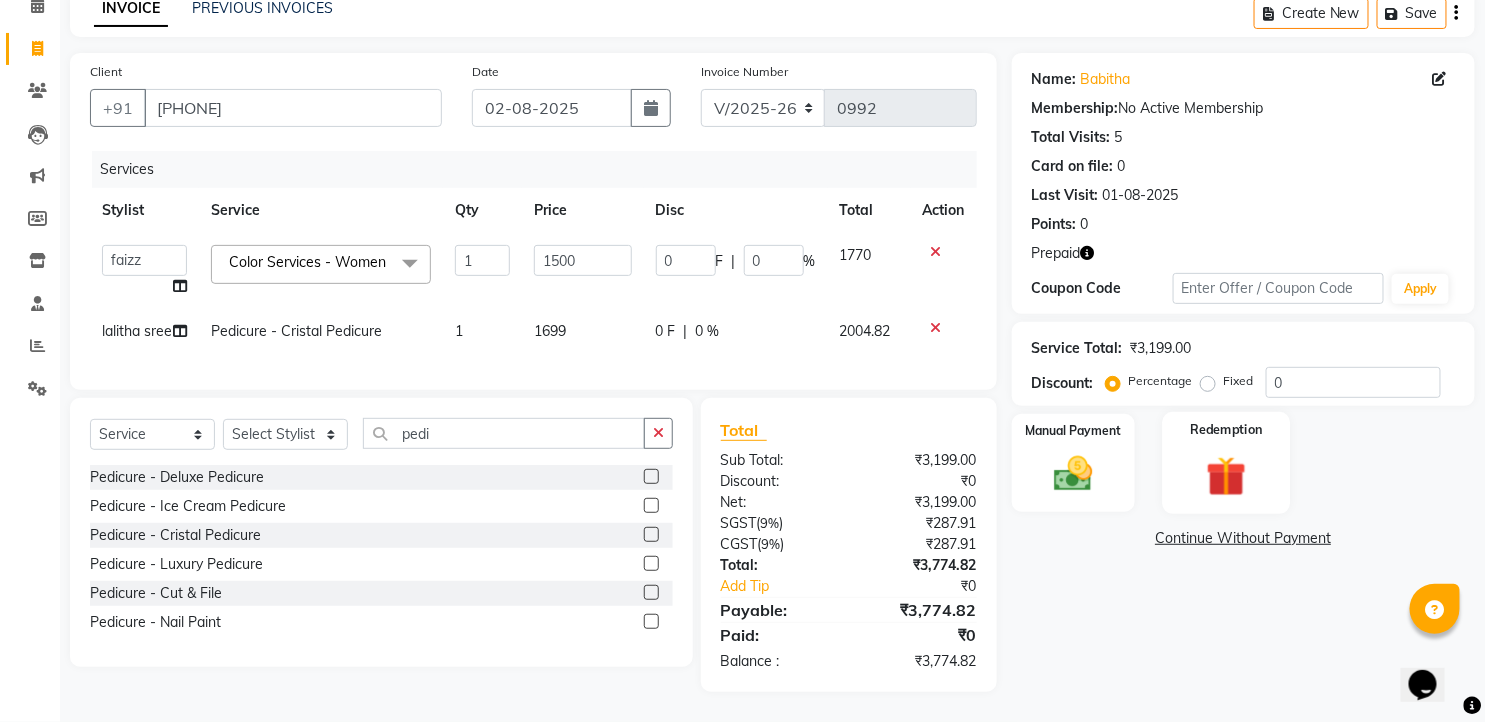 click 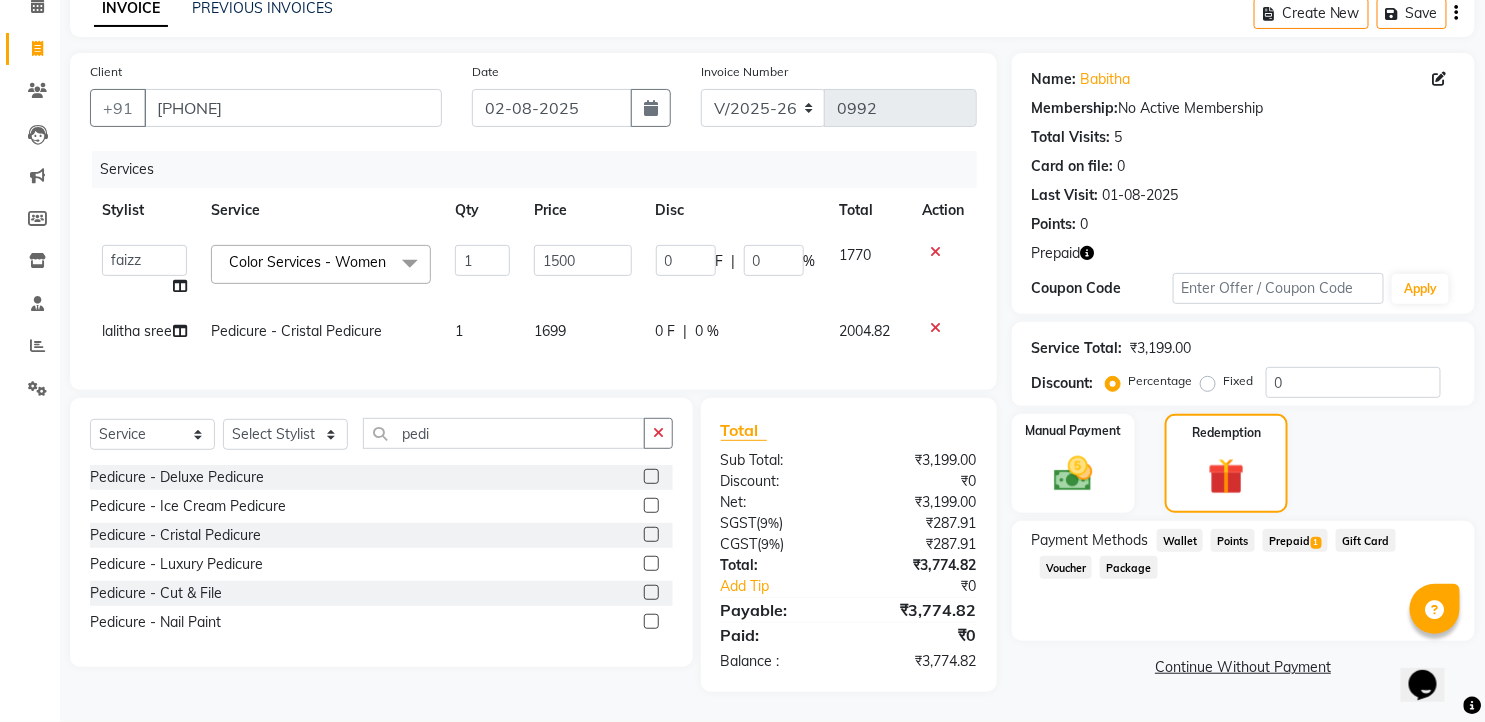 click on "Prepaid  1" 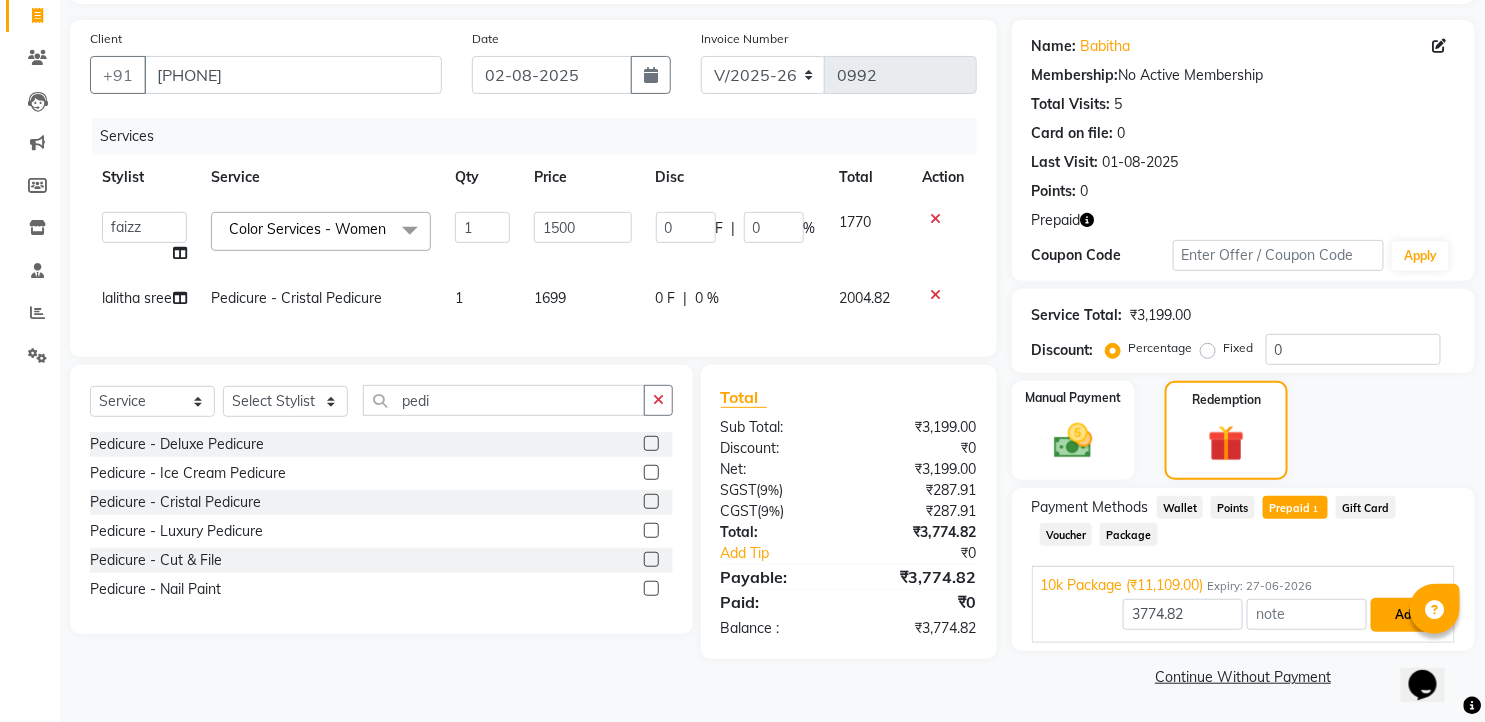 click on "Add" at bounding box center [1407, 615] 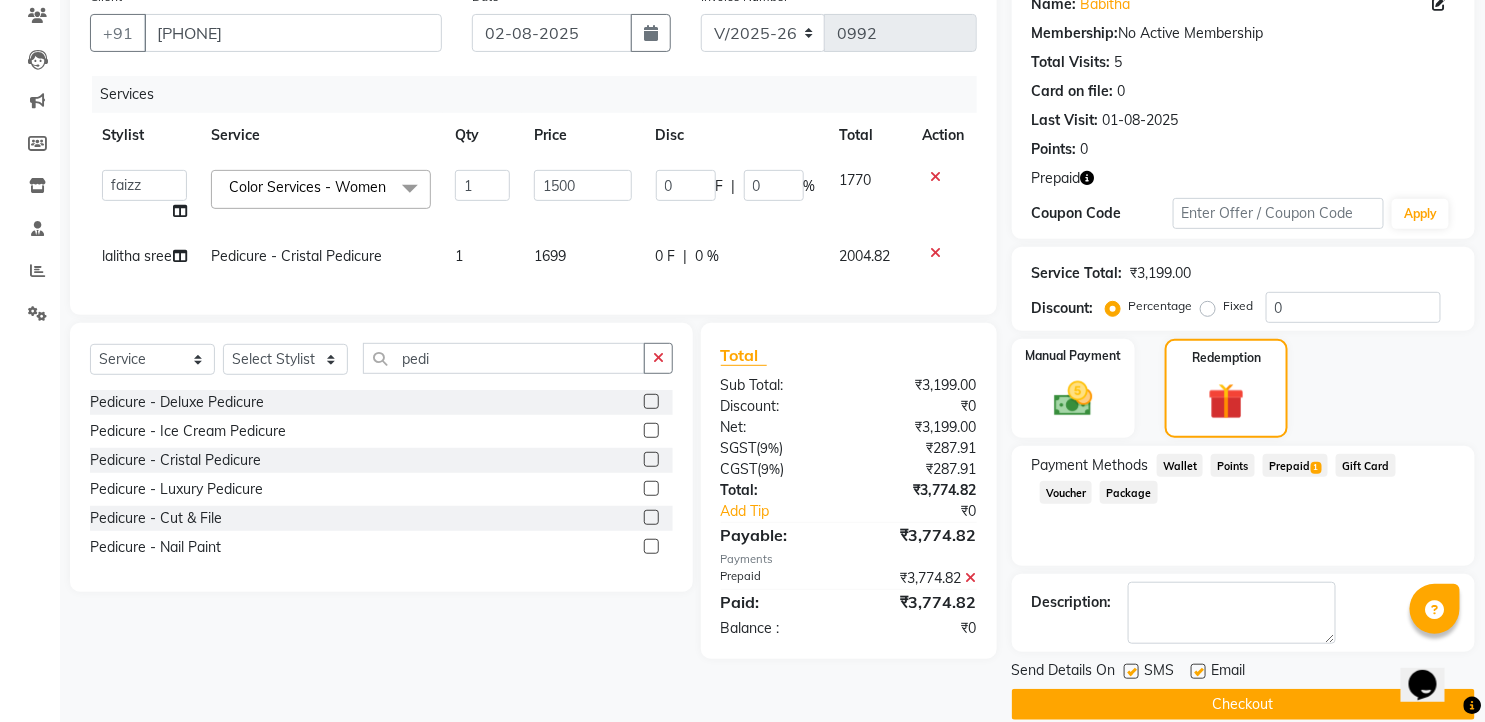 scroll, scrollTop: 200, scrollLeft: 0, axis: vertical 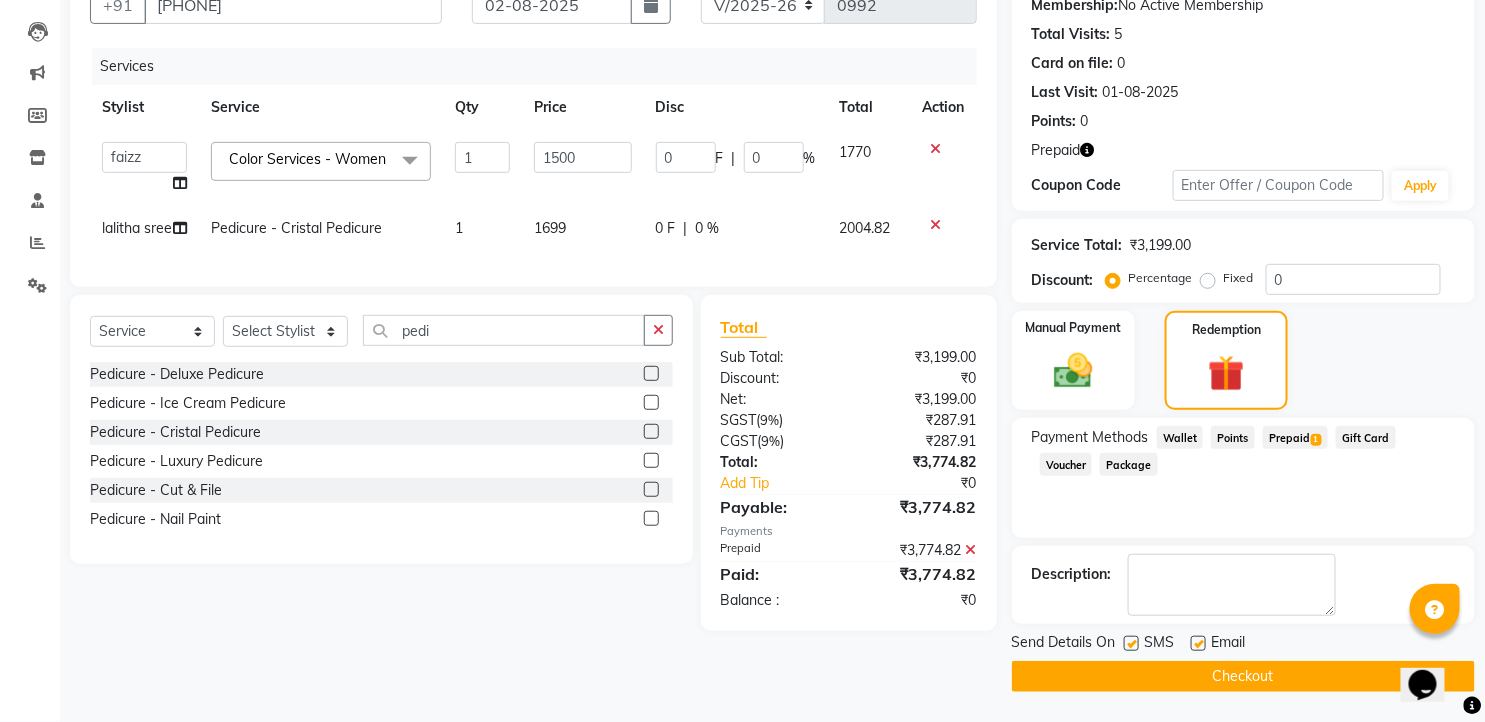 click 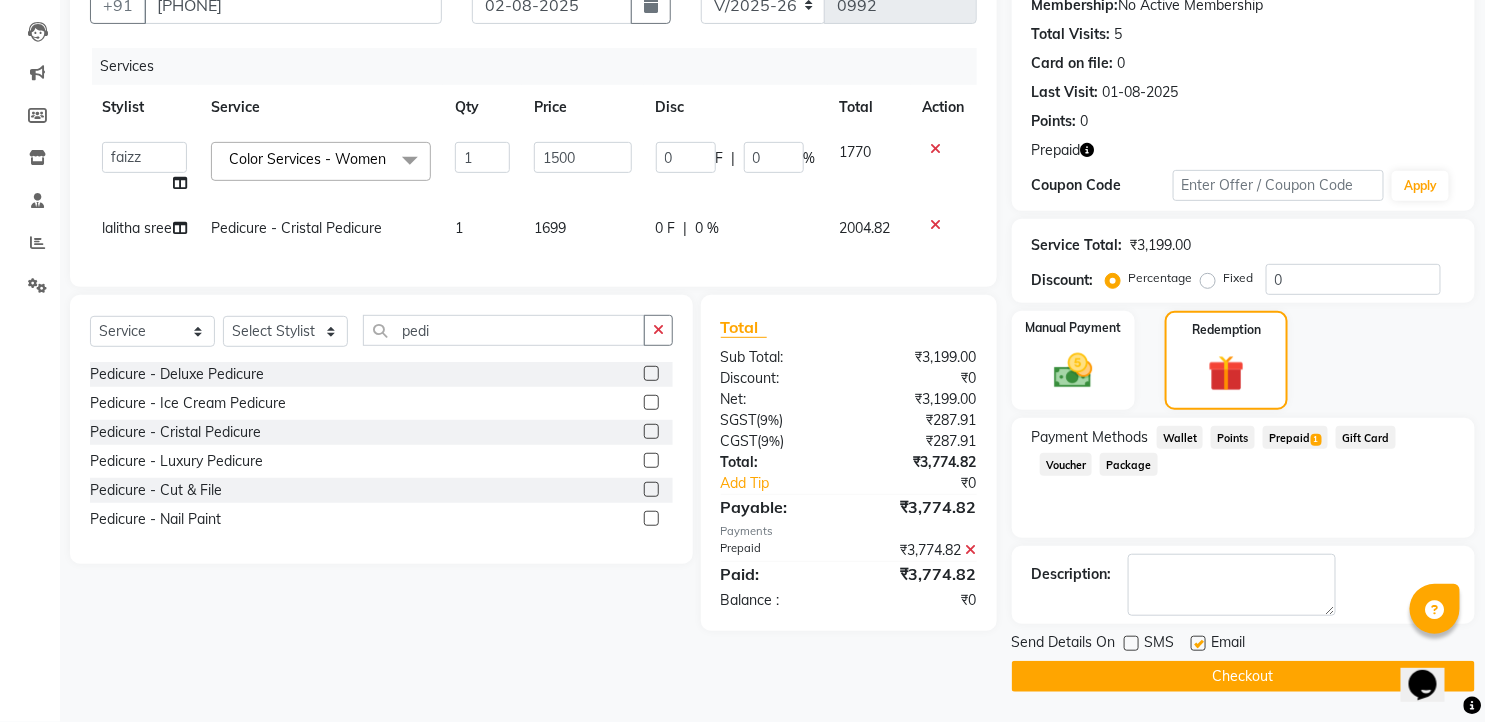 drag, startPoint x: 1194, startPoint y: 641, endPoint x: 1183, endPoint y: 681, distance: 41.484936 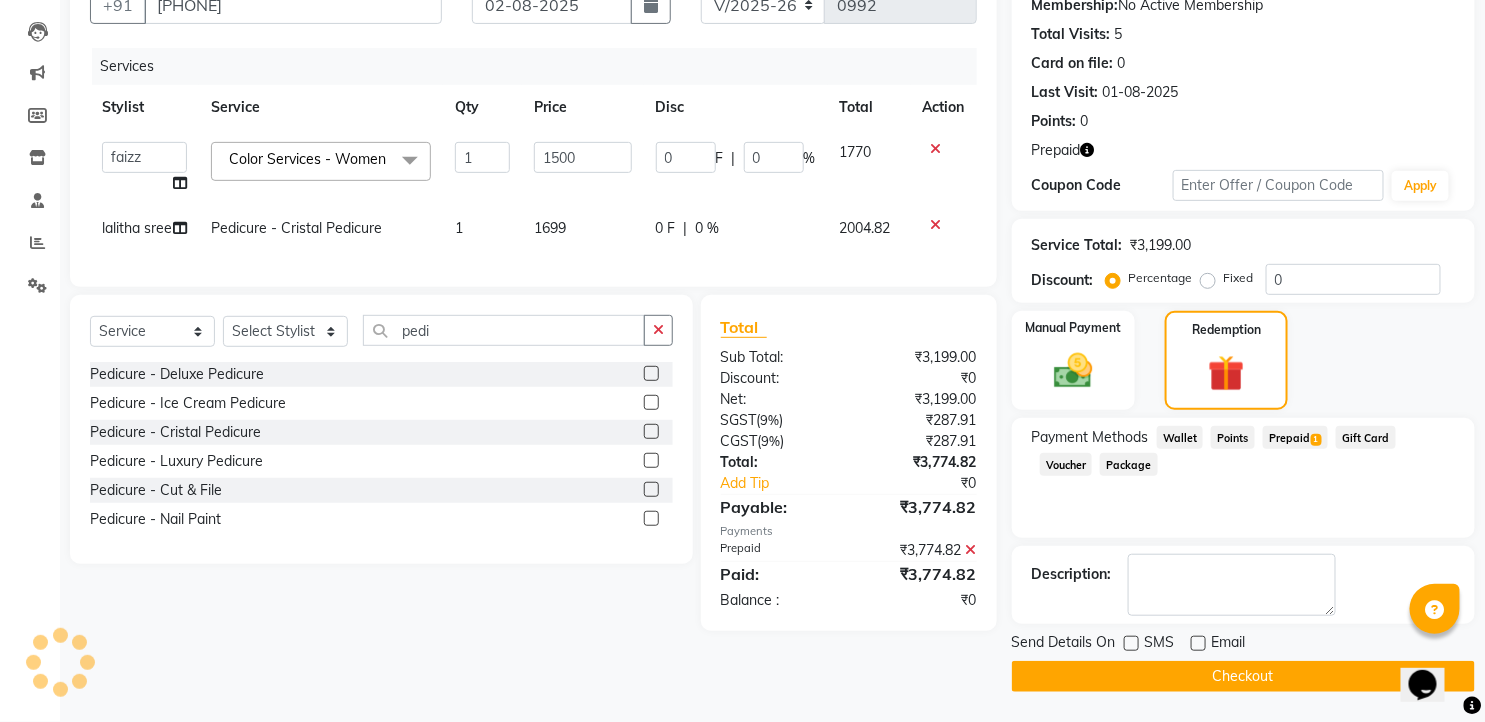 click on "Checkout" 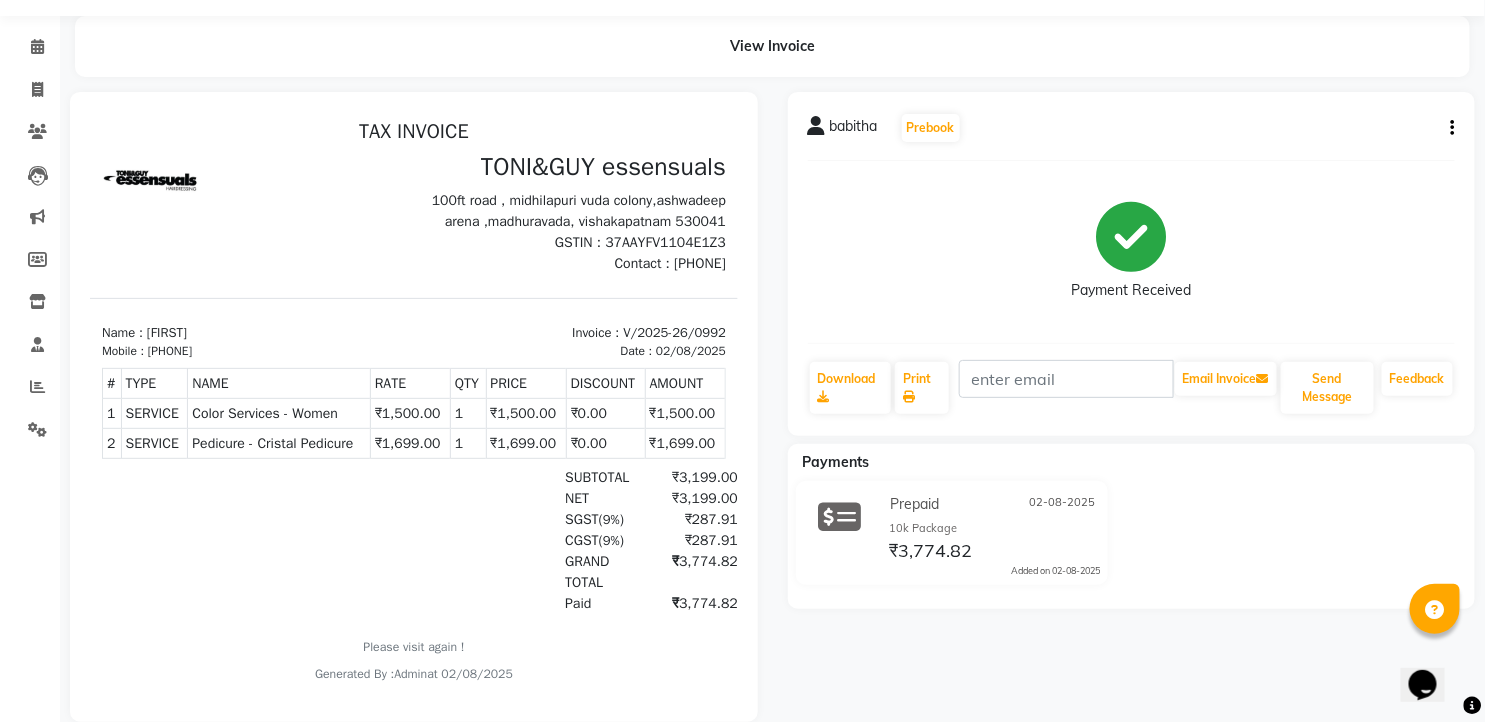 scroll, scrollTop: 102, scrollLeft: 0, axis: vertical 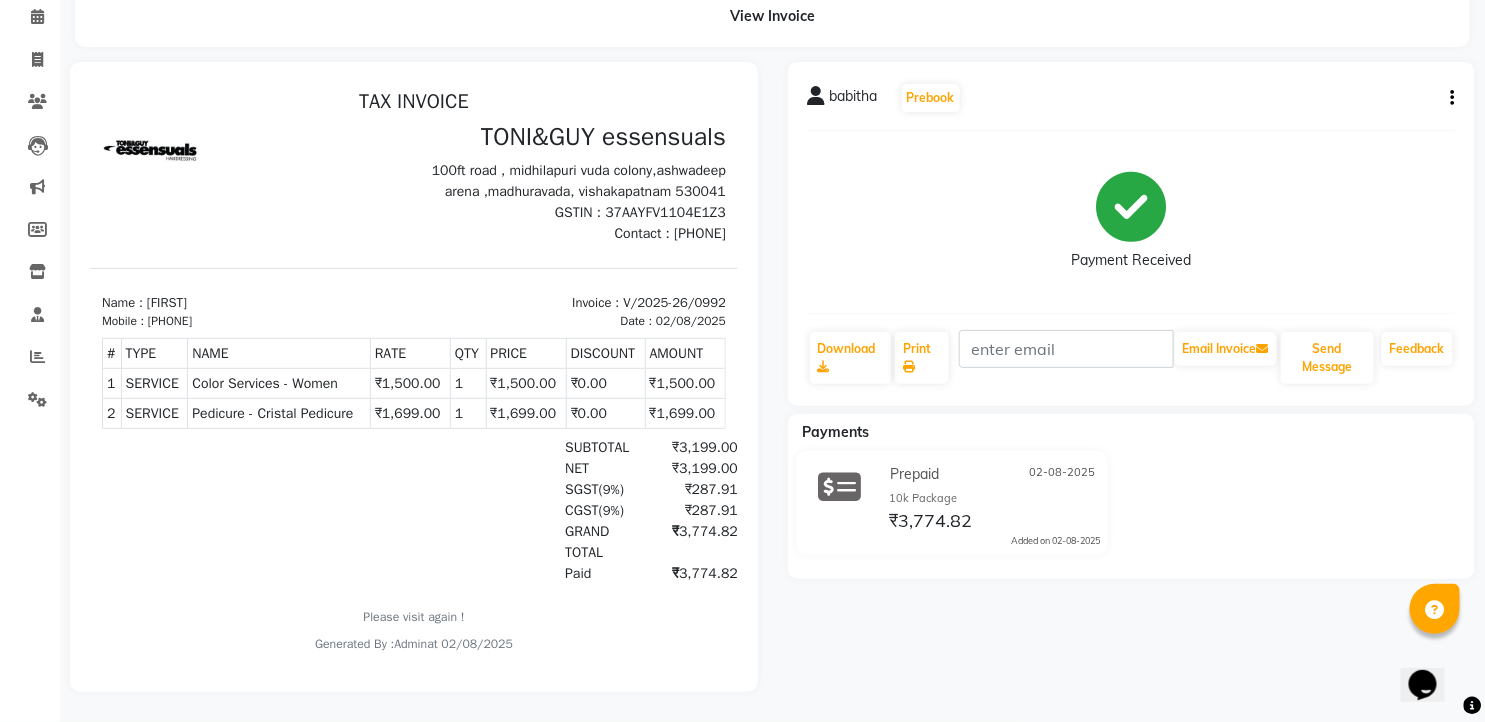 click 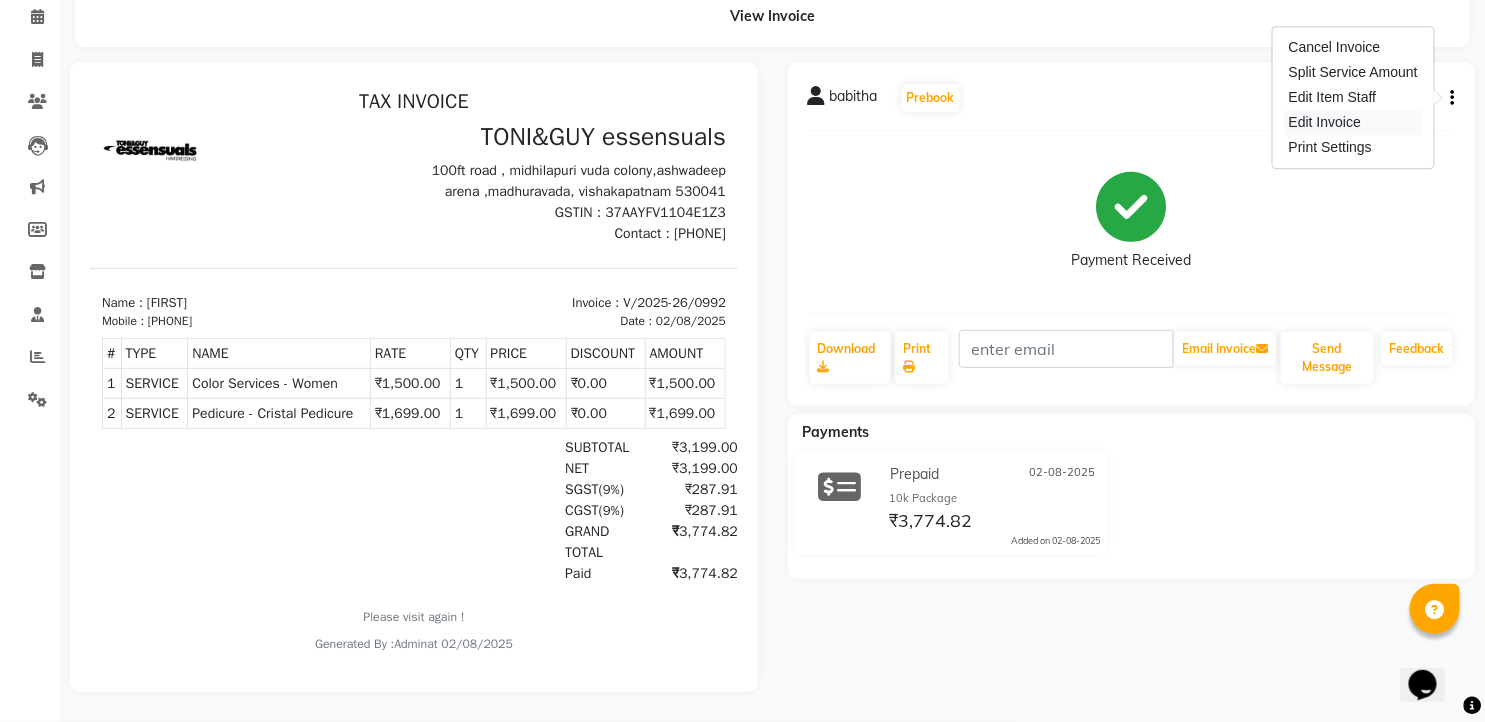 click on "Edit Invoice" at bounding box center (1353, 122) 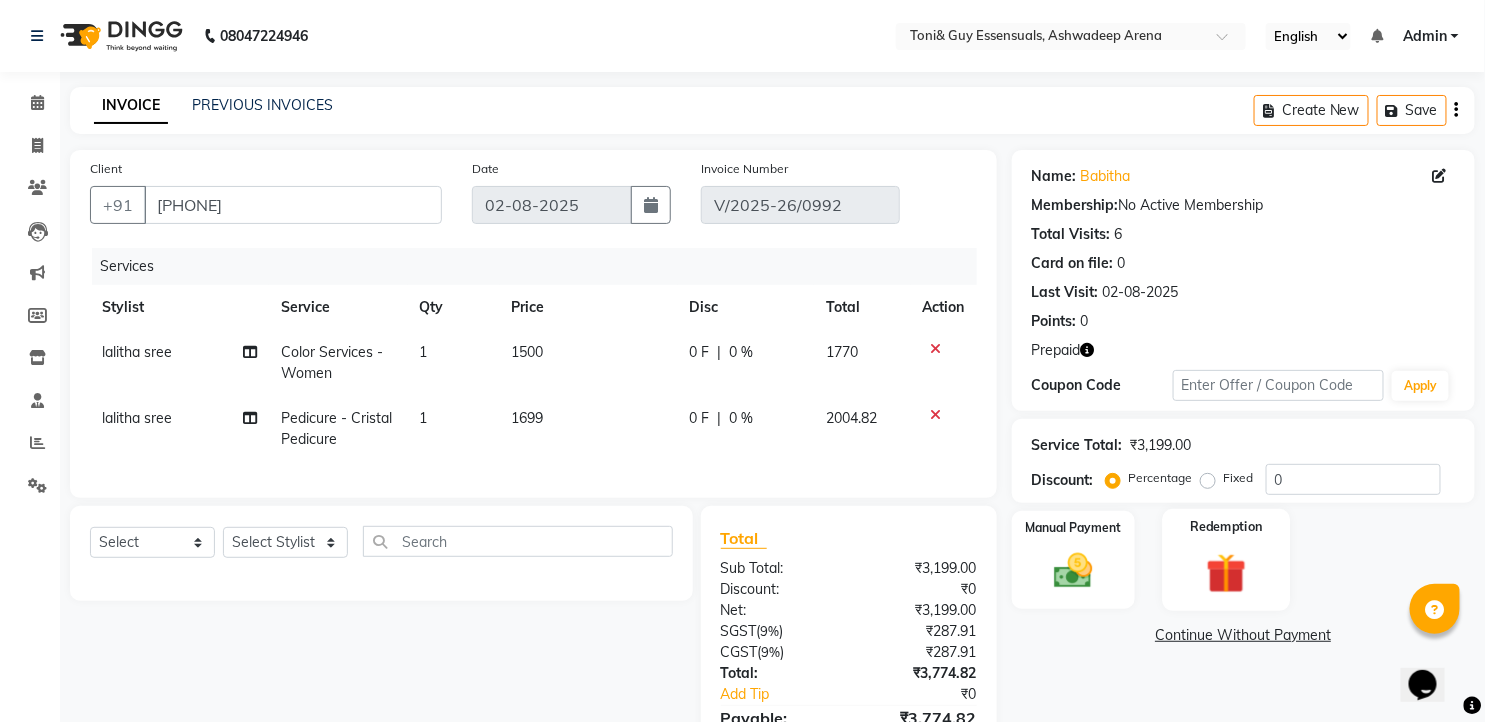 scroll, scrollTop: 124, scrollLeft: 0, axis: vertical 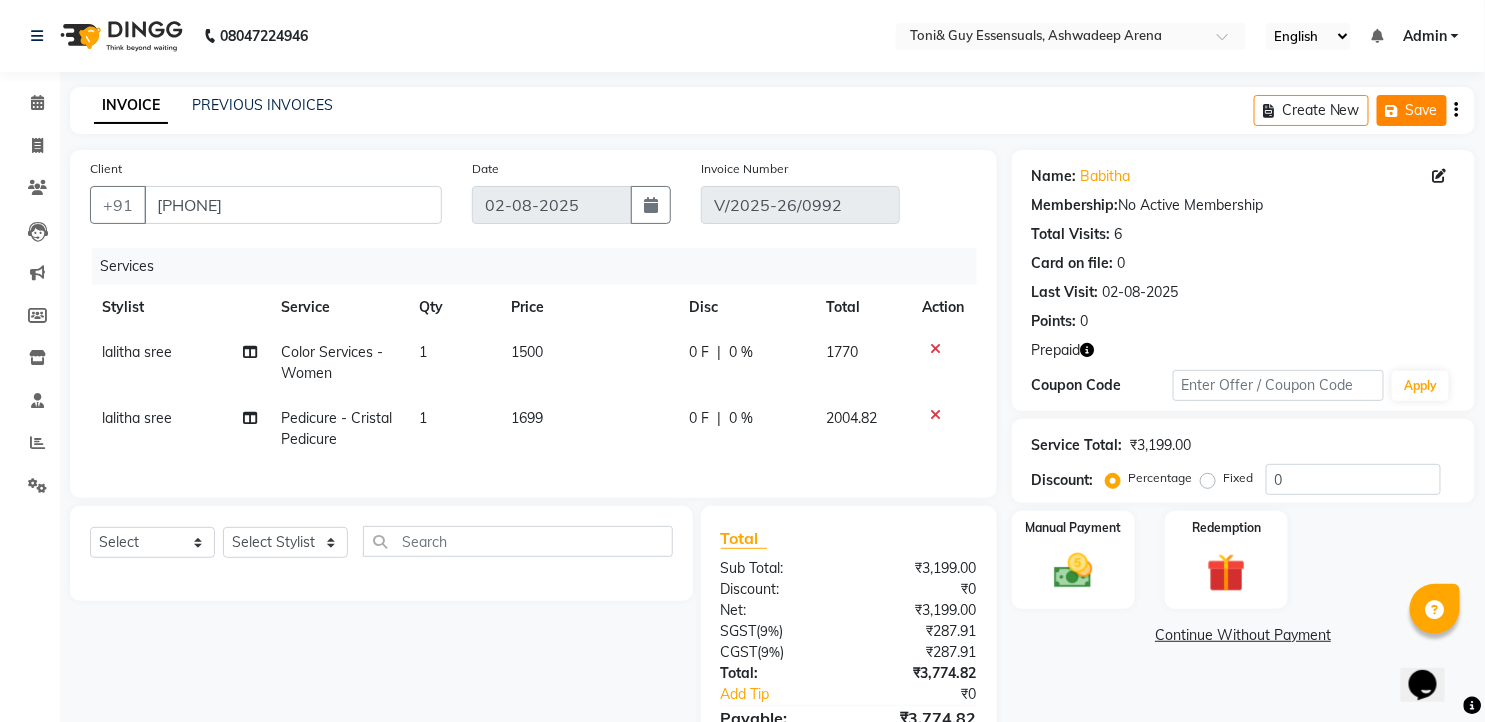 click on "Save" 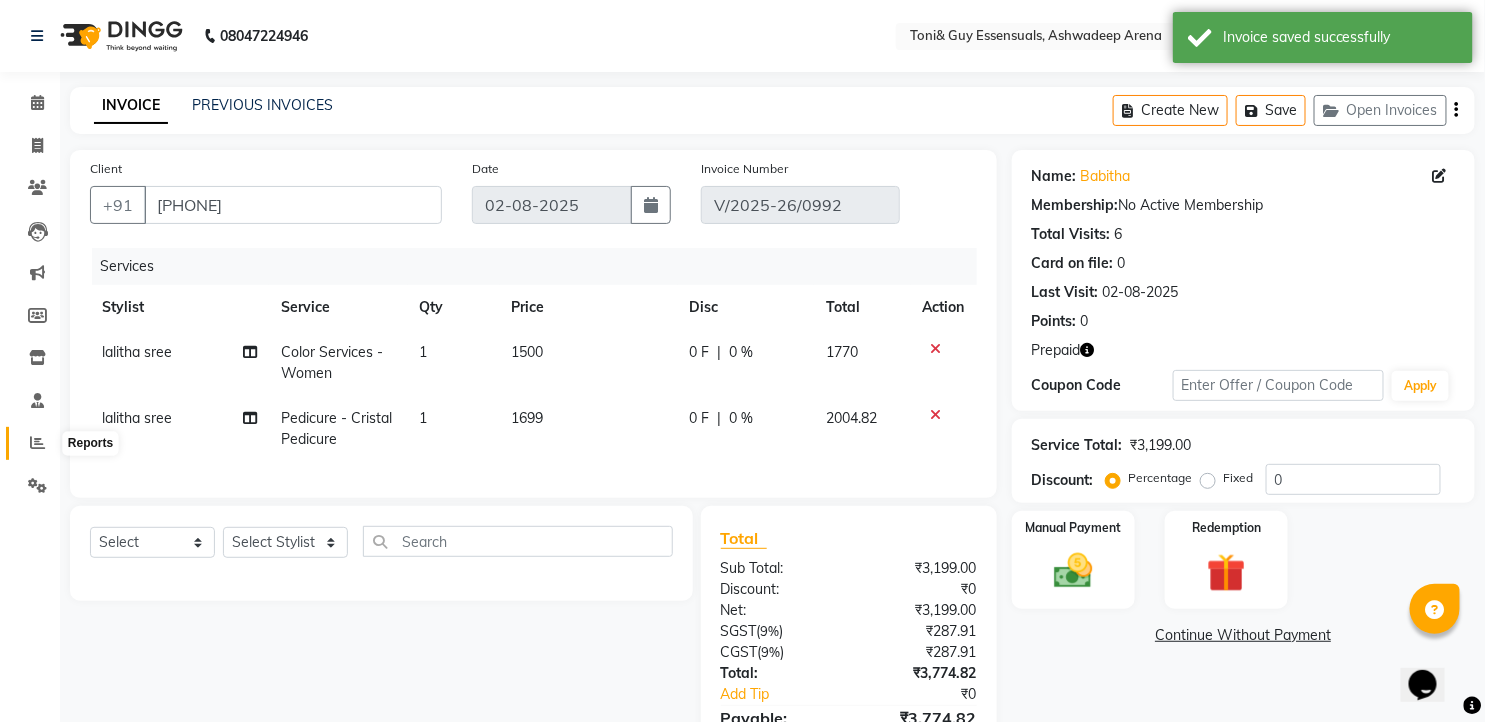 drag, startPoint x: 32, startPoint y: 436, endPoint x: 31, endPoint y: 422, distance: 14.035668 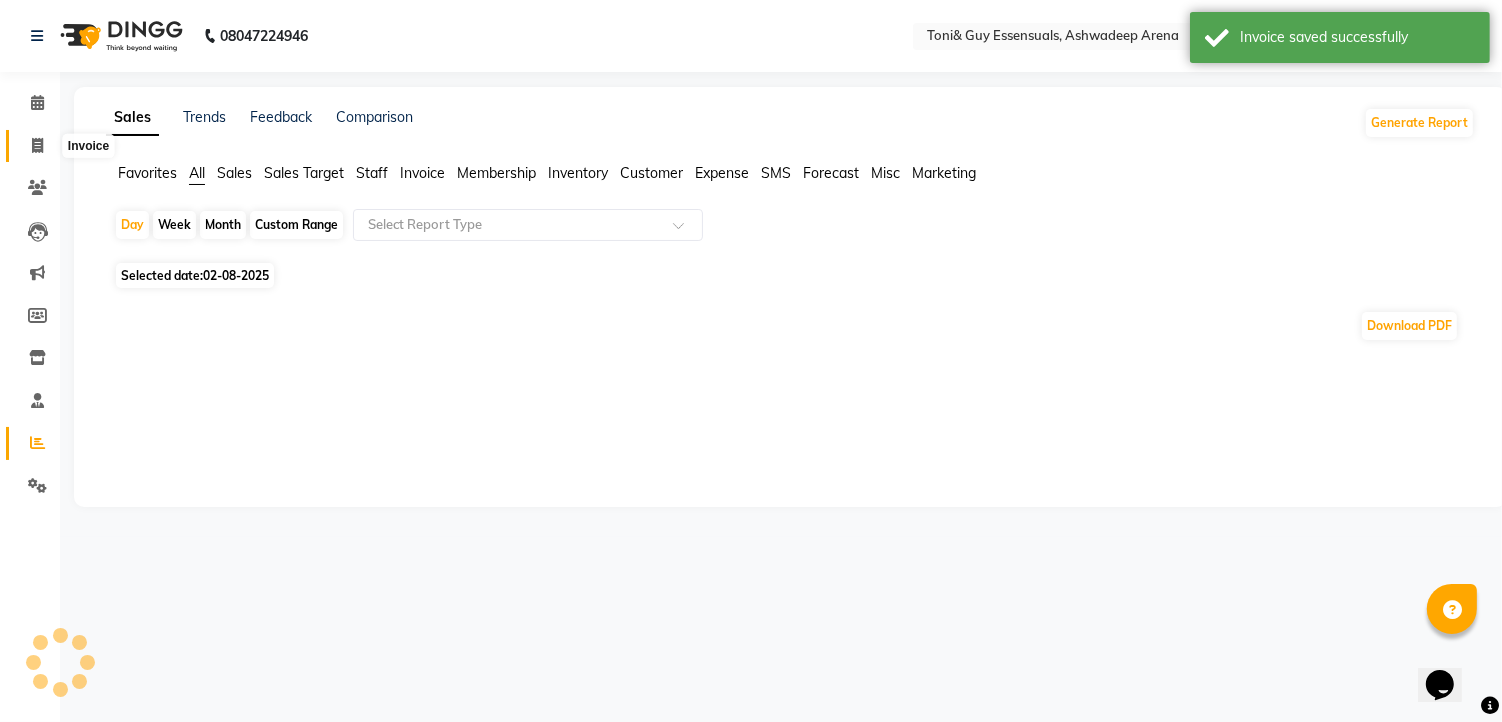 click 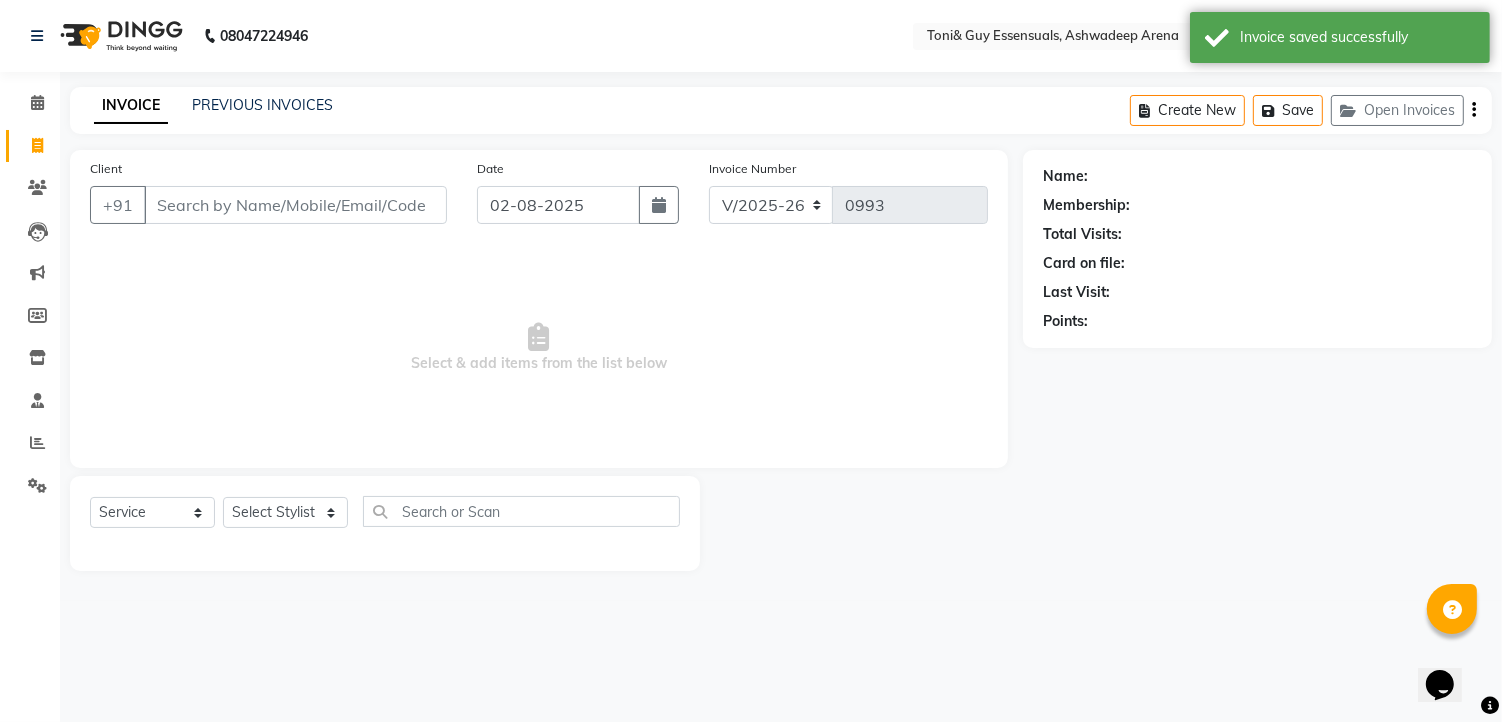 click on "Client" at bounding box center [295, 205] 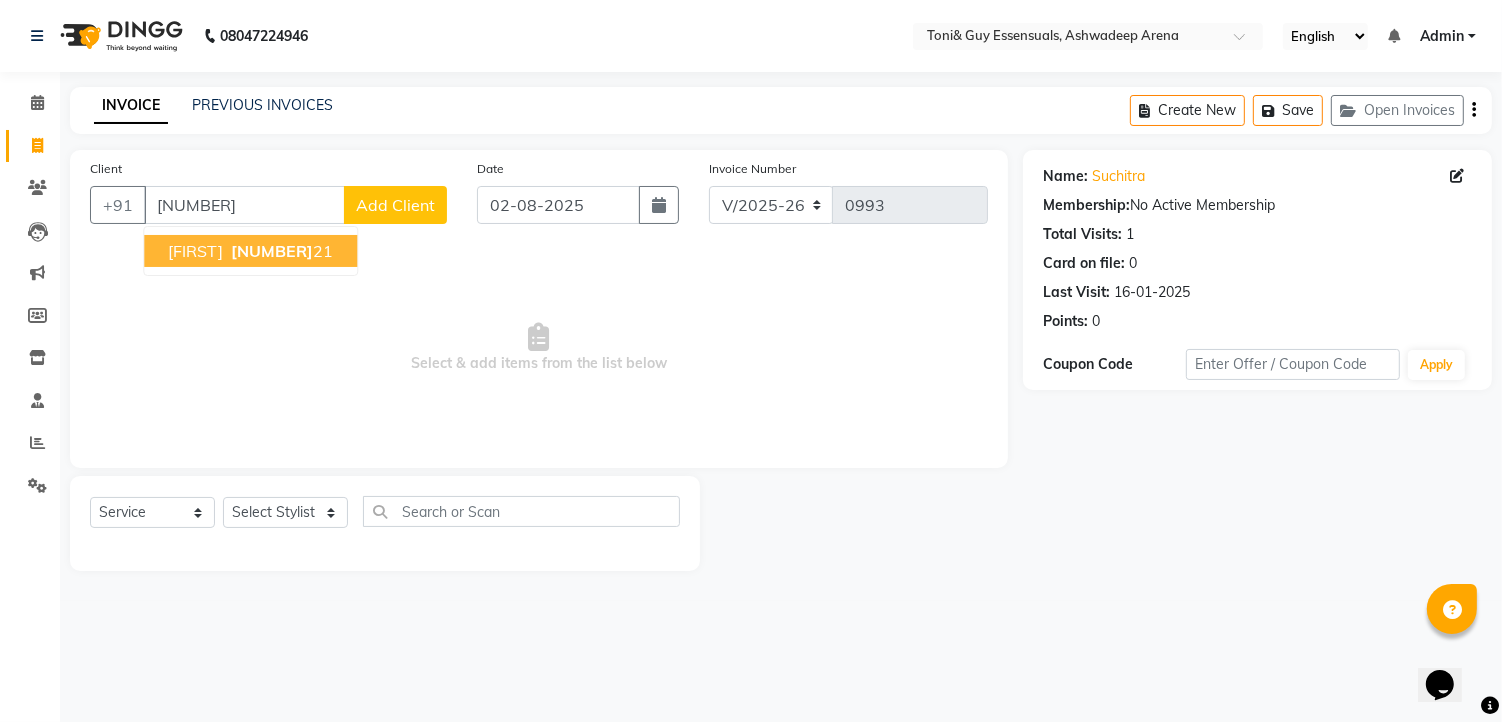 click on "suchitra   73866830 21" at bounding box center (250, 251) 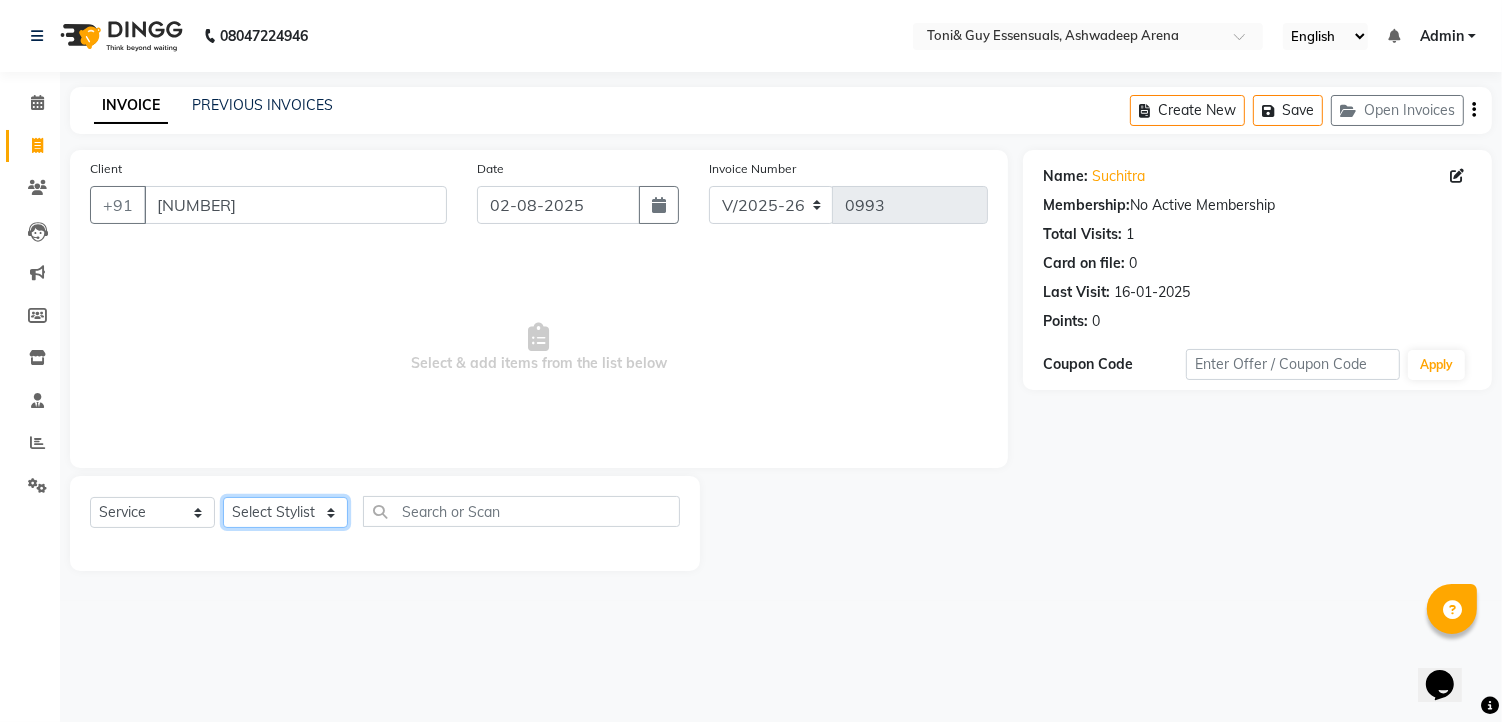 click on "Select Stylist faizz gufran mohammad hyma Kumari lalitha sree Manager Riya roy sahik" 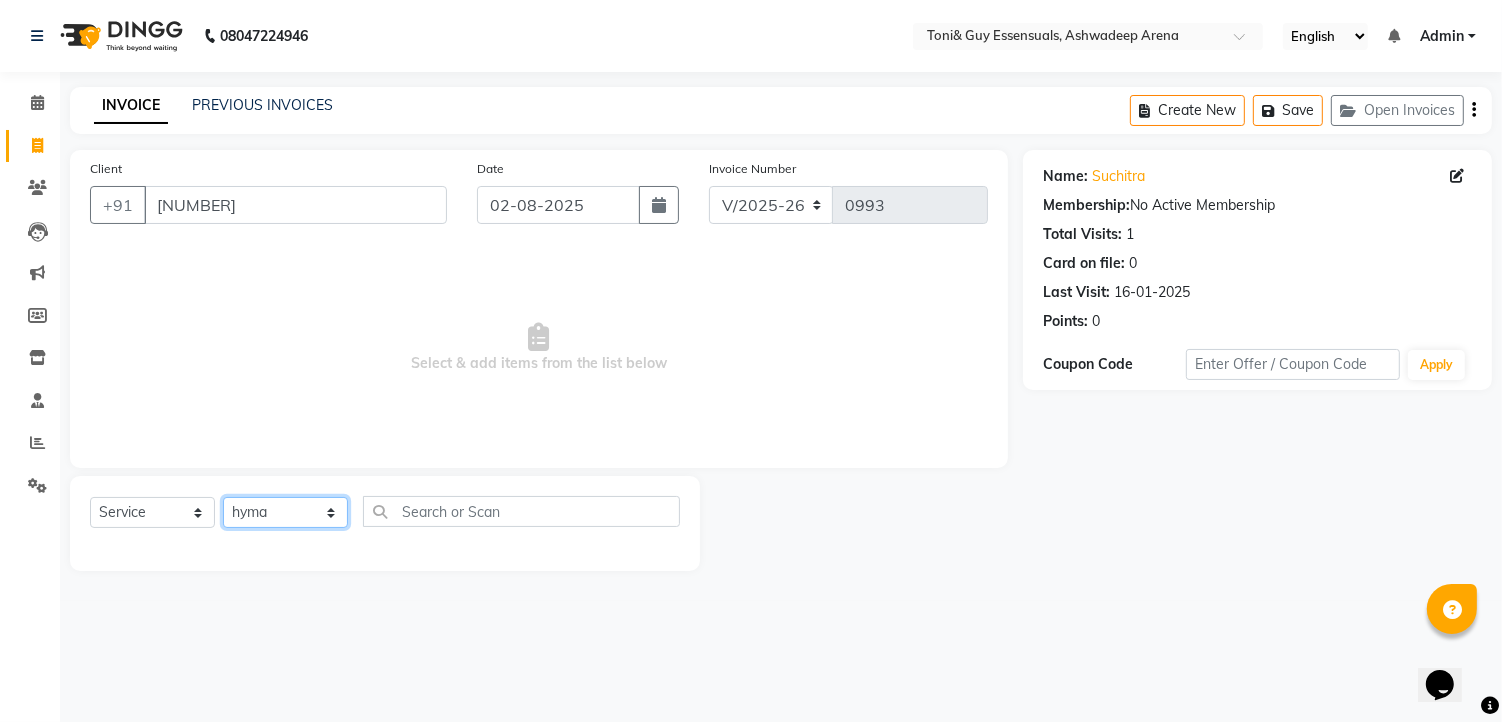 click on "Select Stylist faizz gufran mohammad hyma Kumari lalitha sree Manager Riya roy sahik" 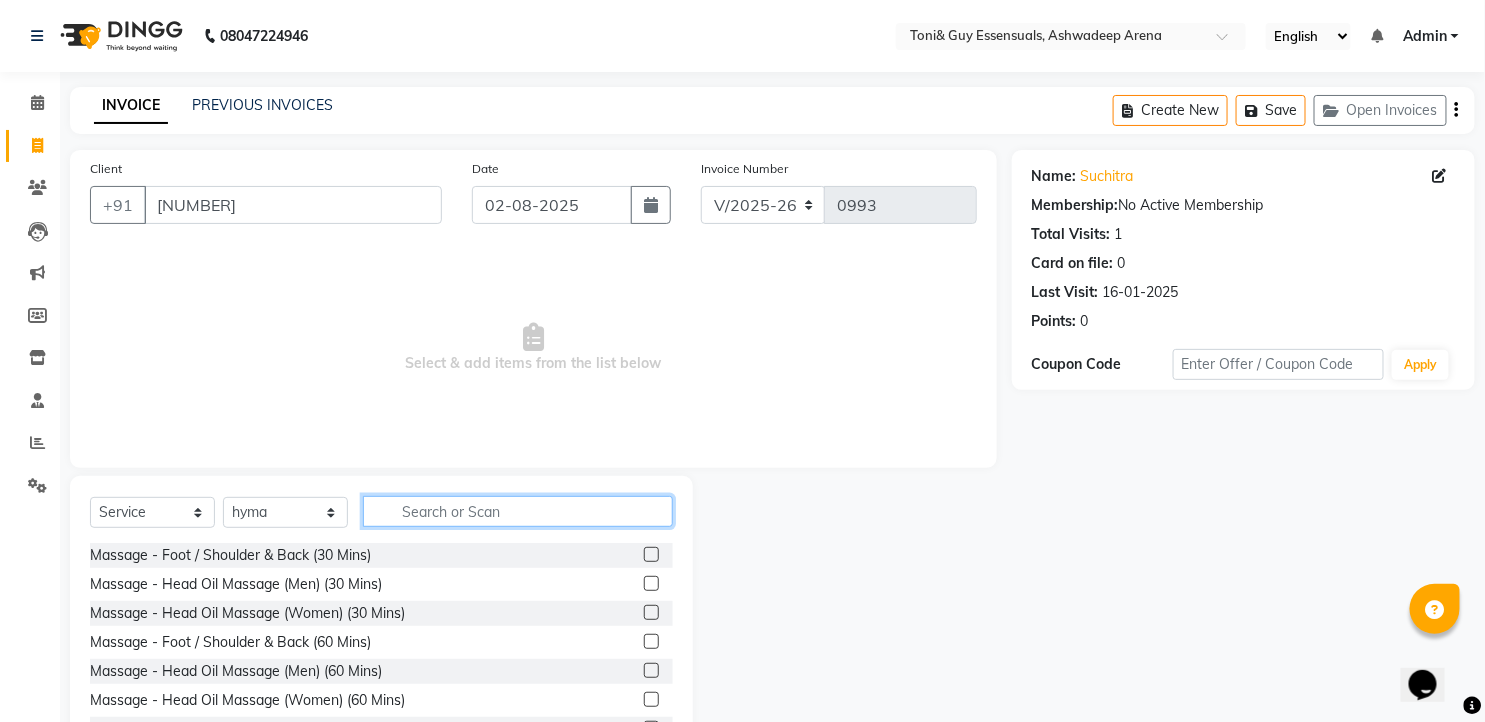 click 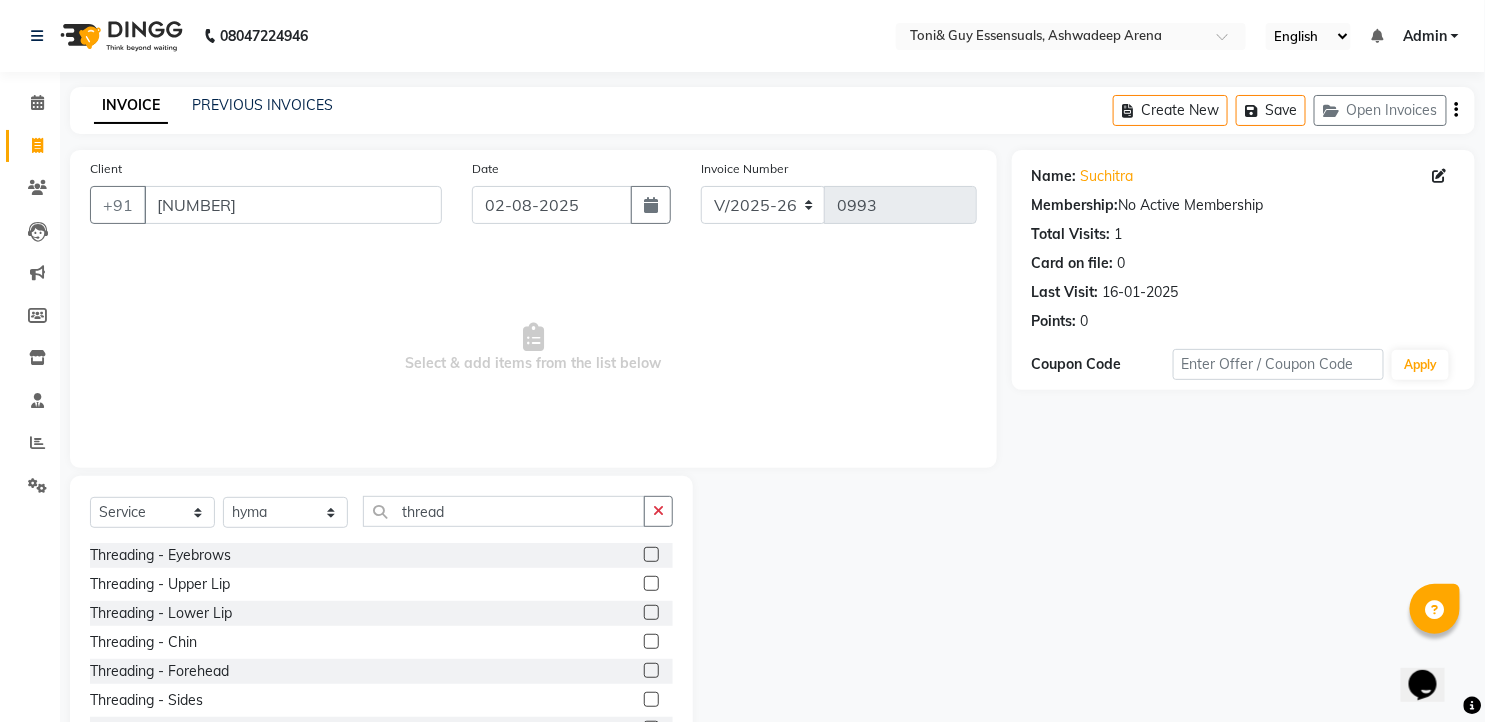click 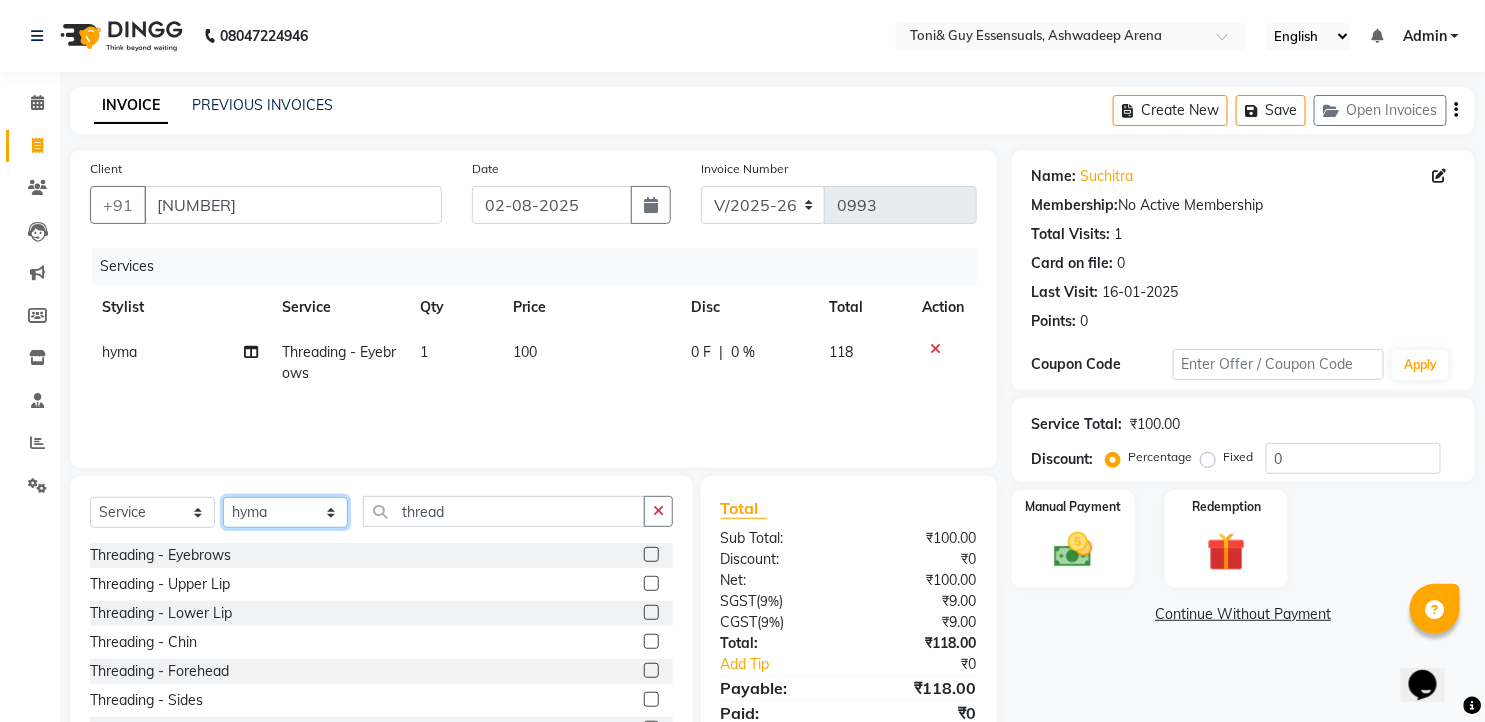 click on "Select Stylist faizz gufran mohammad hyma Kumari lalitha sree Manager Riya roy sahik" 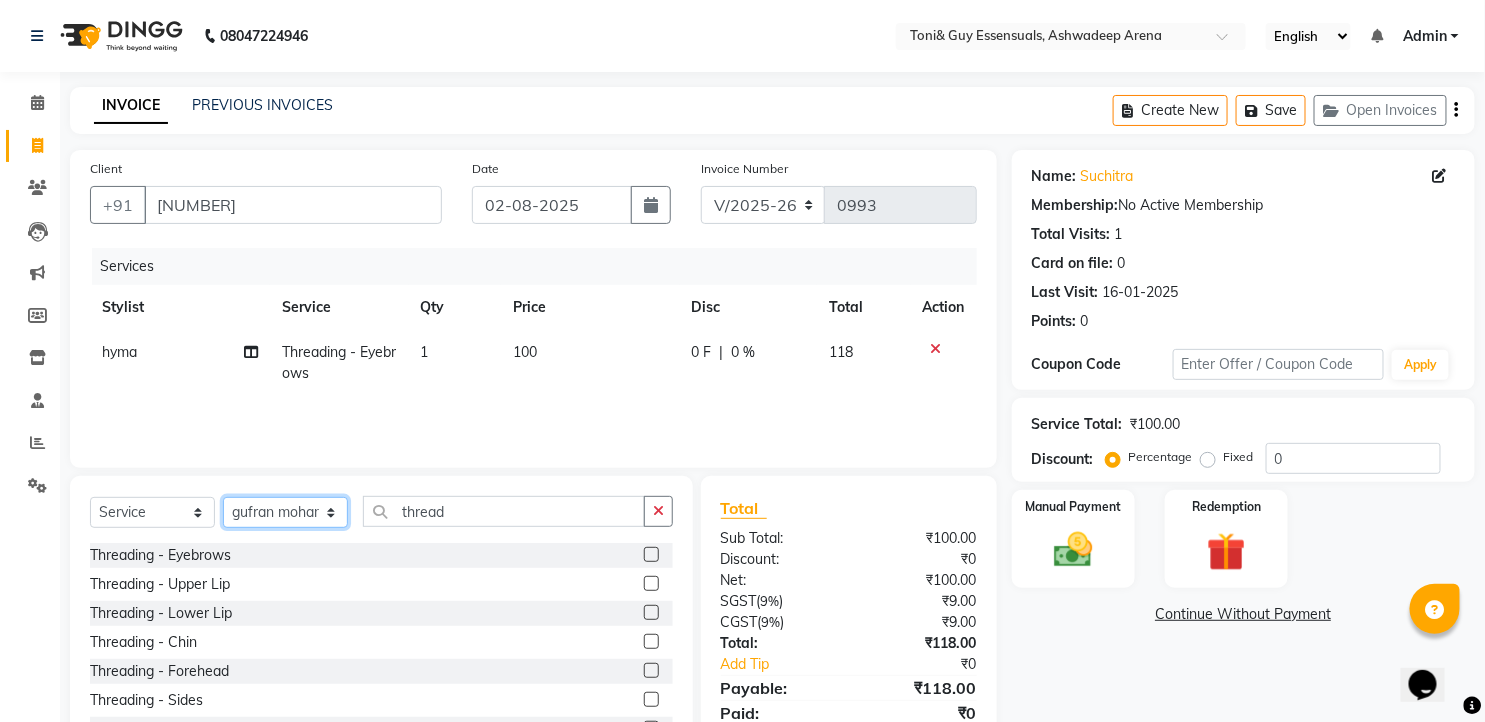click on "Select Stylist faizz gufran mohammad hyma Kumari lalitha sree Manager Riya roy sahik" 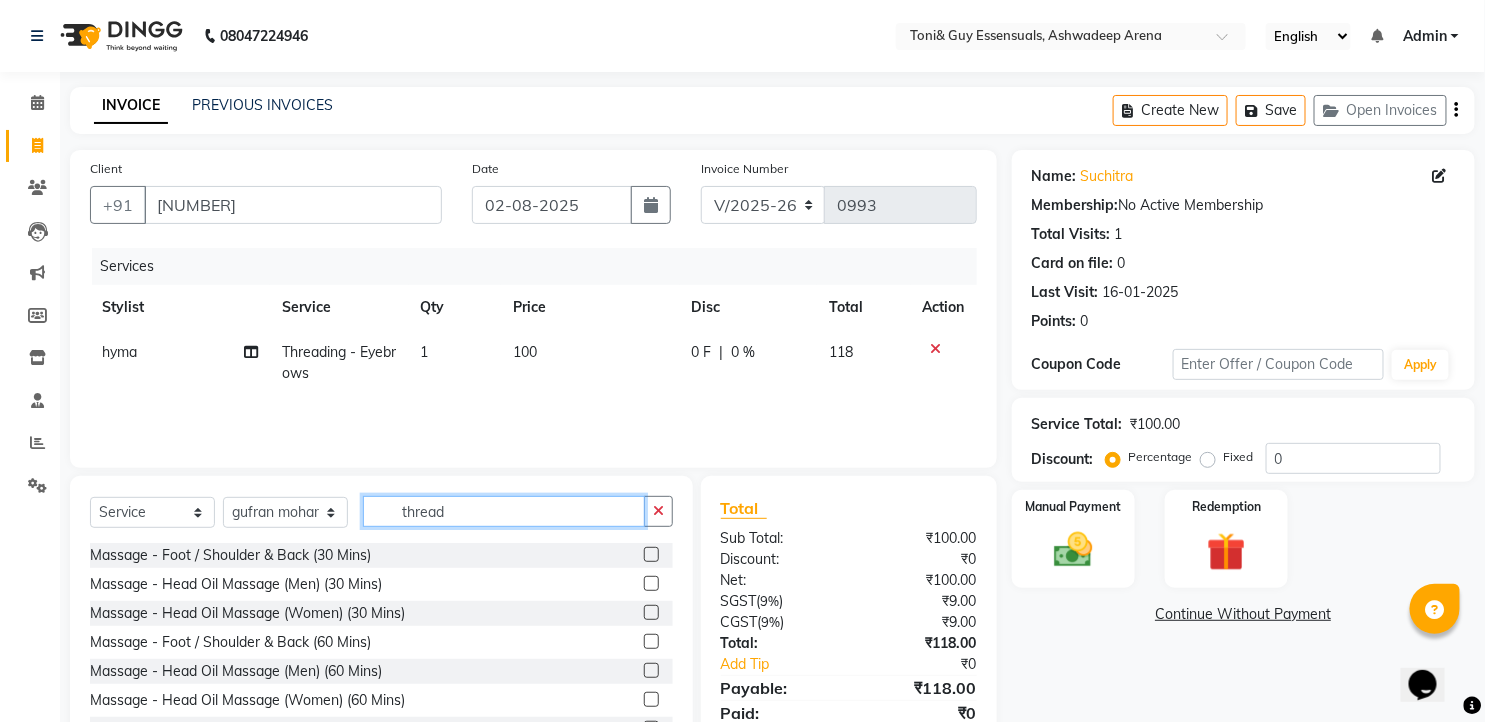 click on "thread" 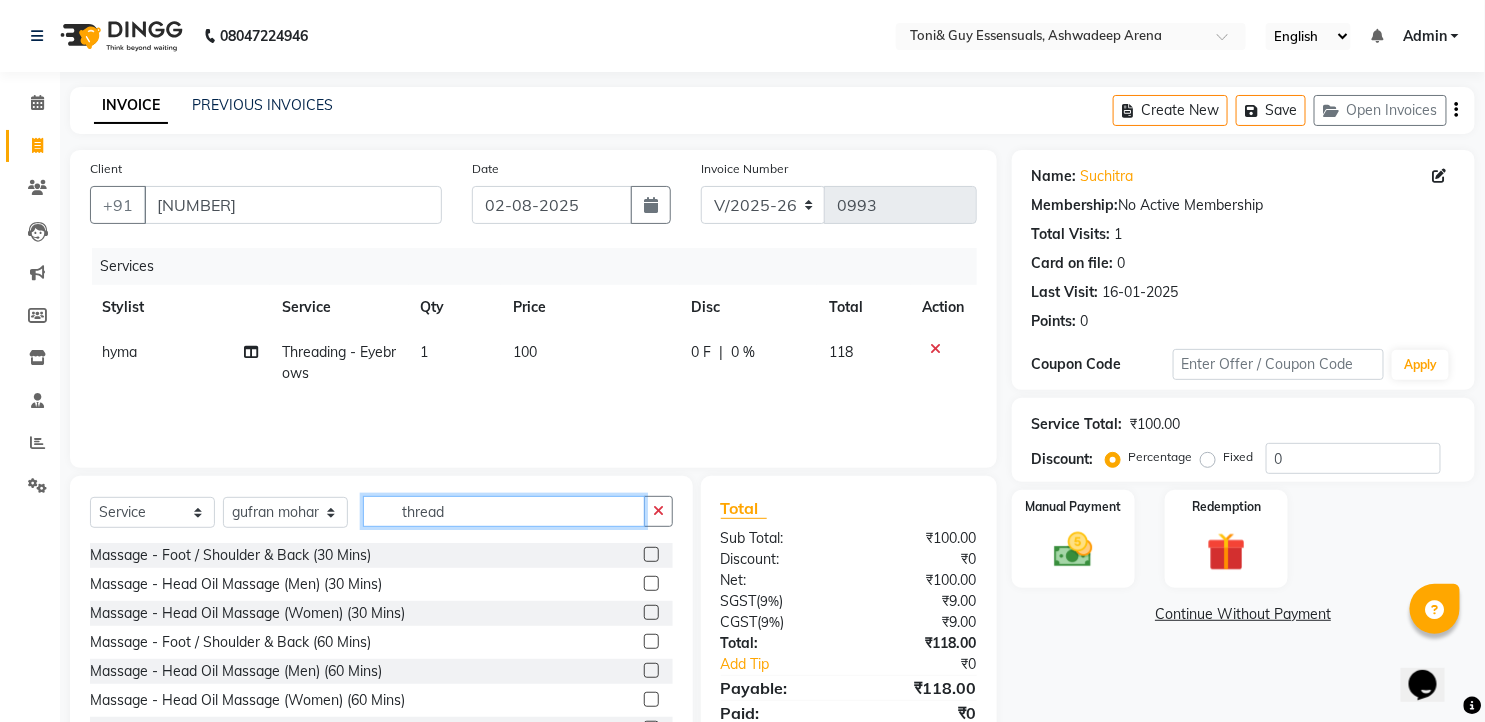 drag, startPoint x: 468, startPoint y: 511, endPoint x: 301, endPoint y: 511, distance: 167 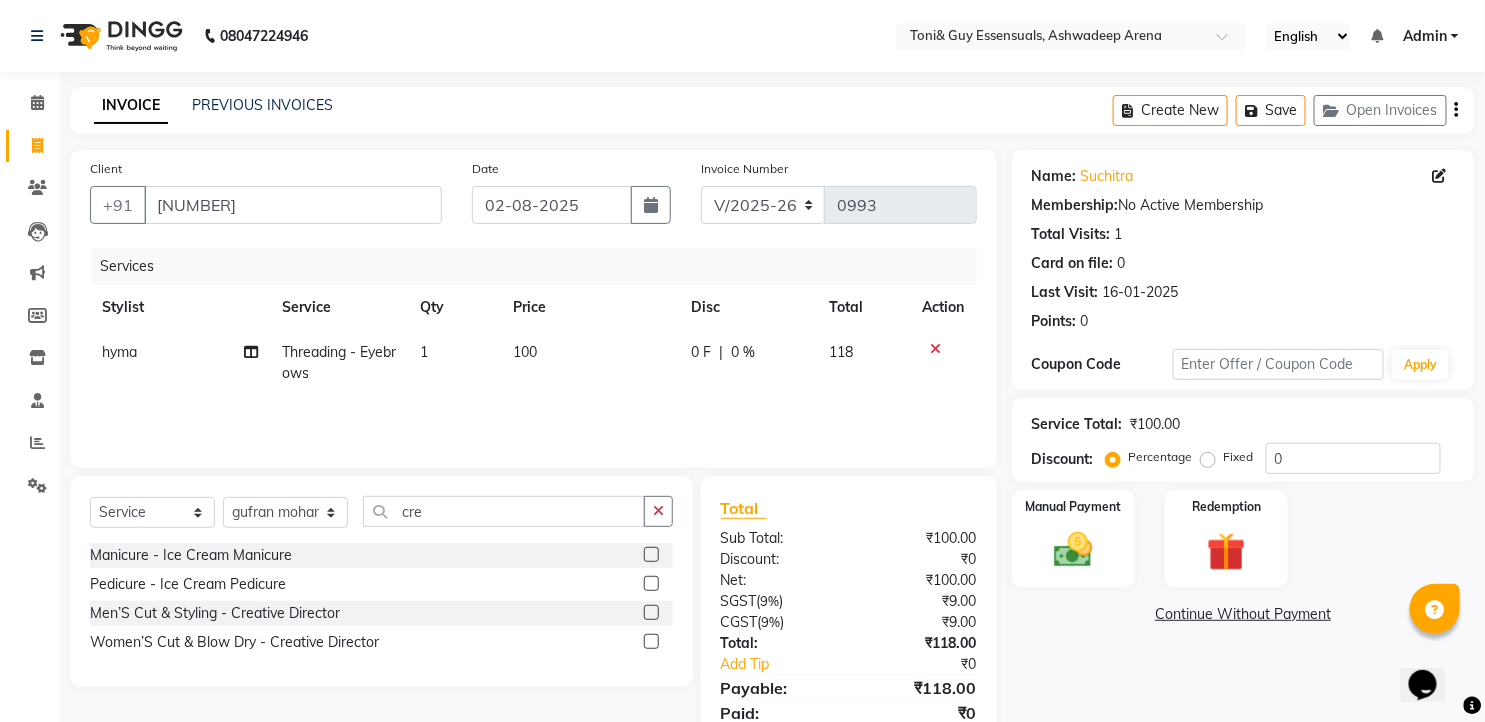 click 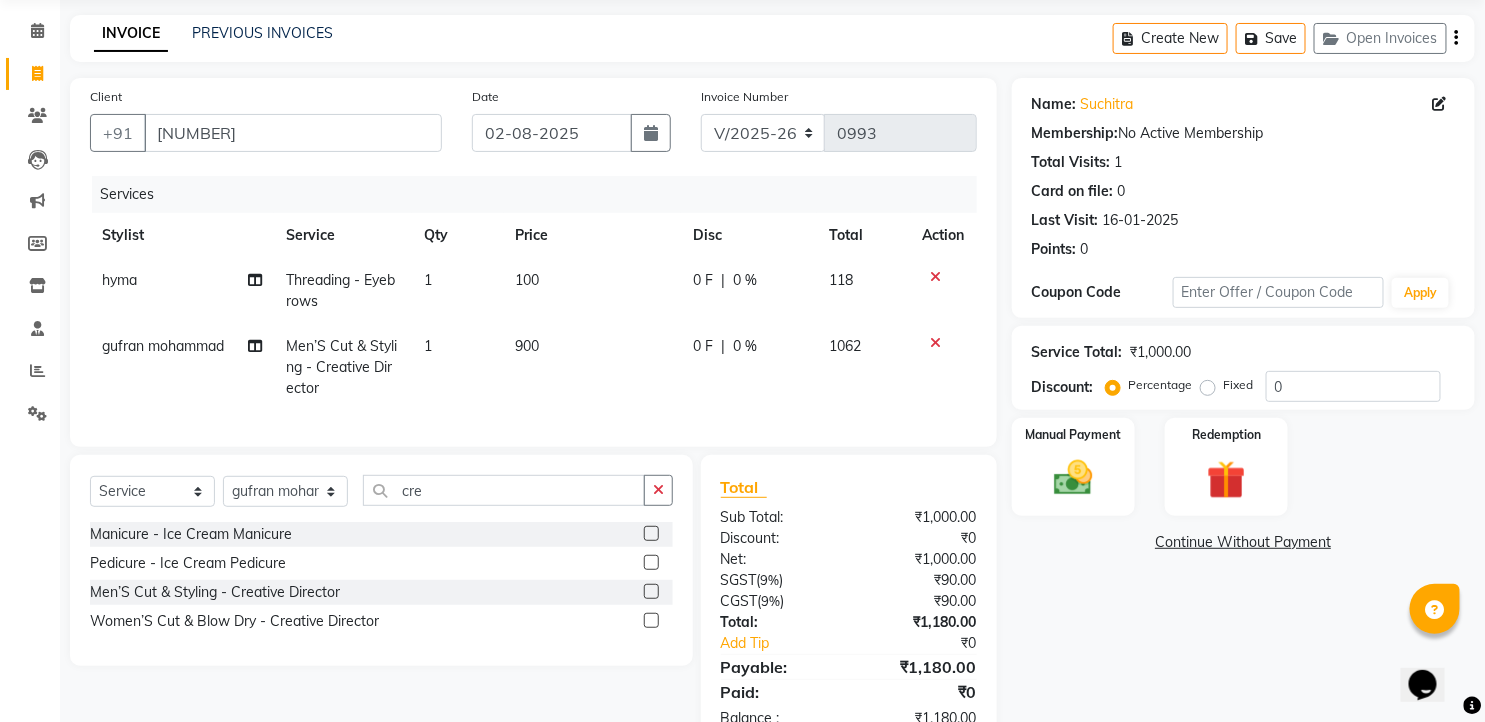 scroll, scrollTop: 111, scrollLeft: 0, axis: vertical 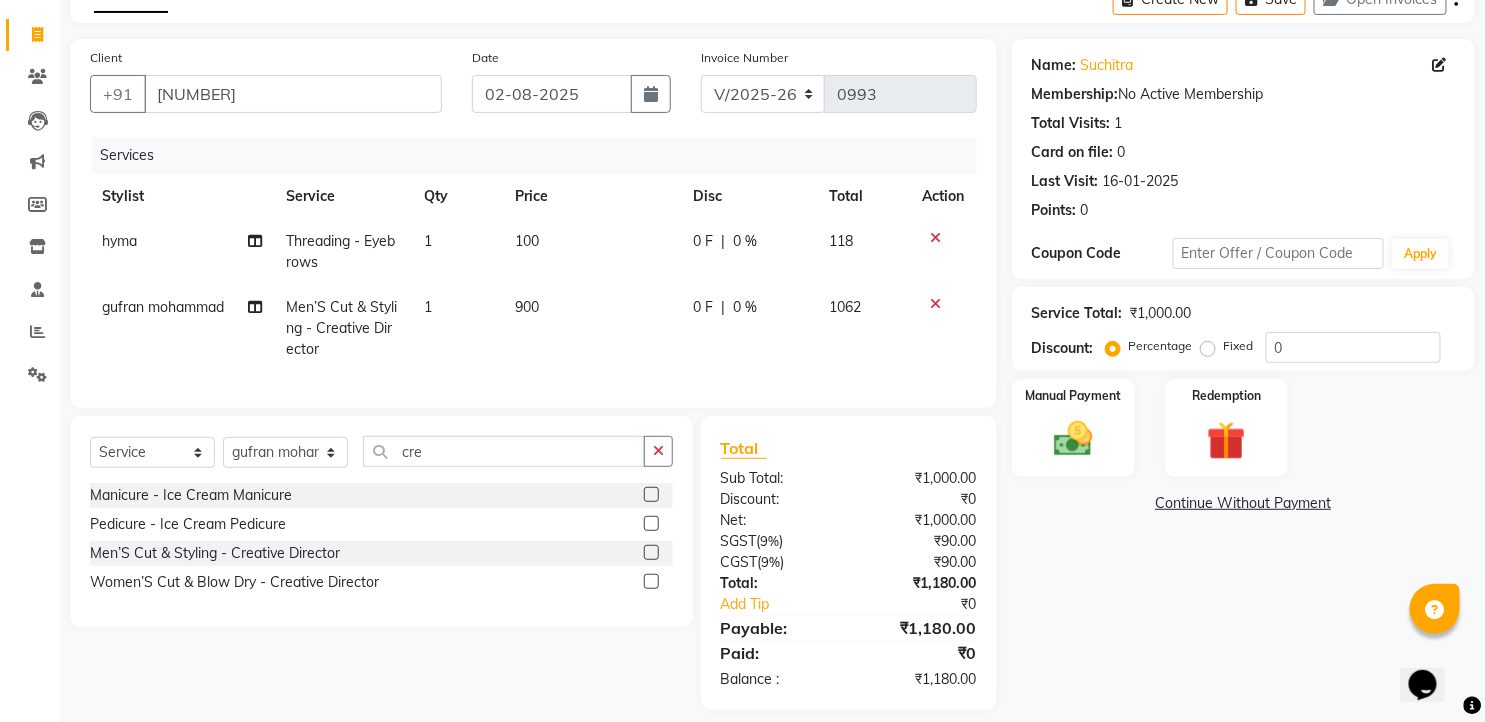 click 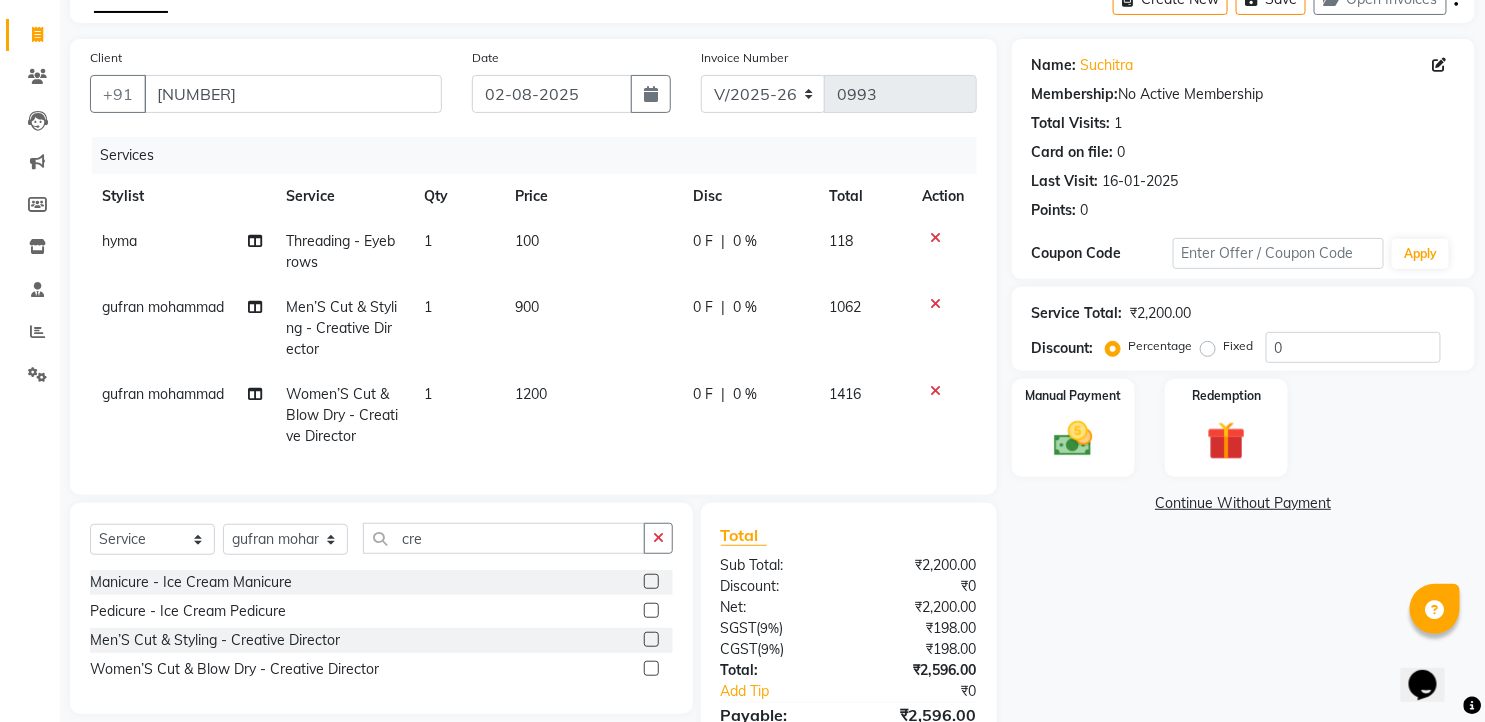 click 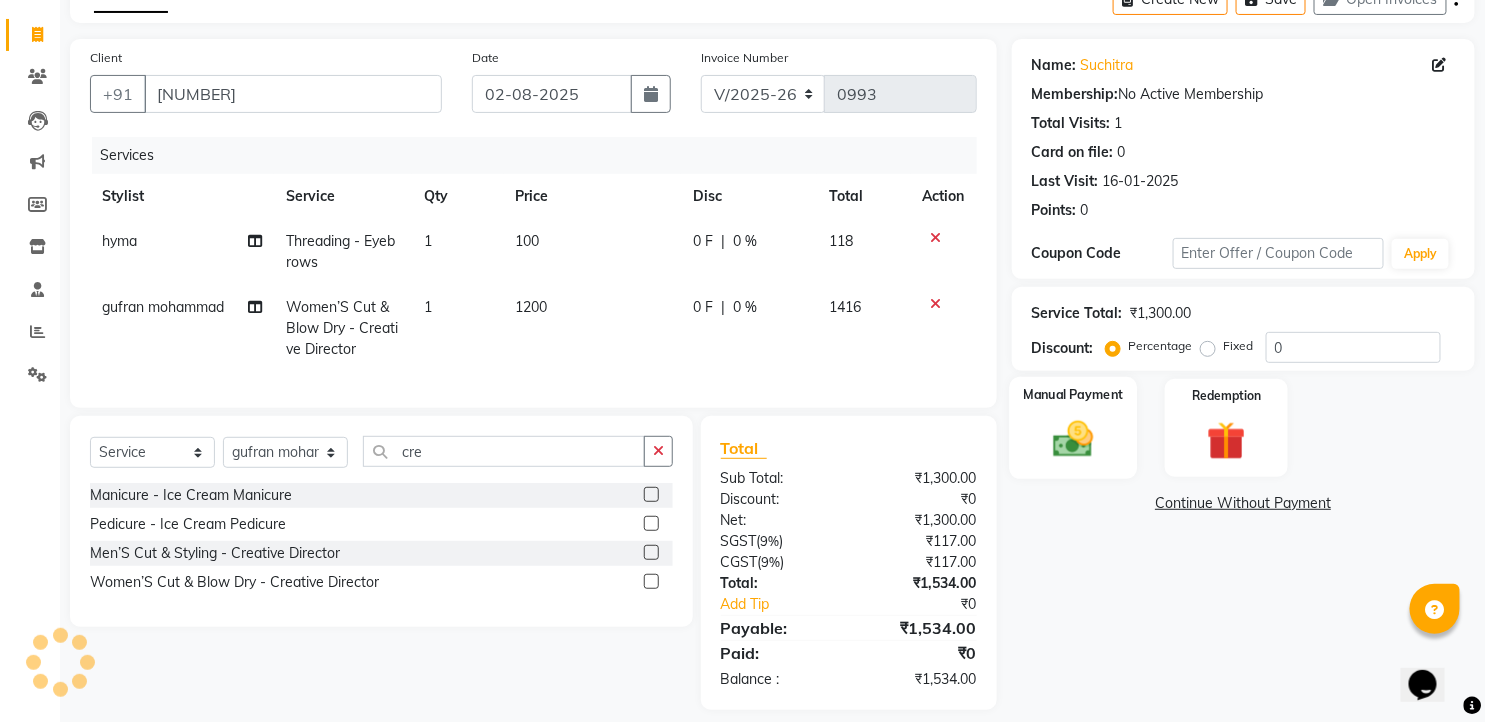 click 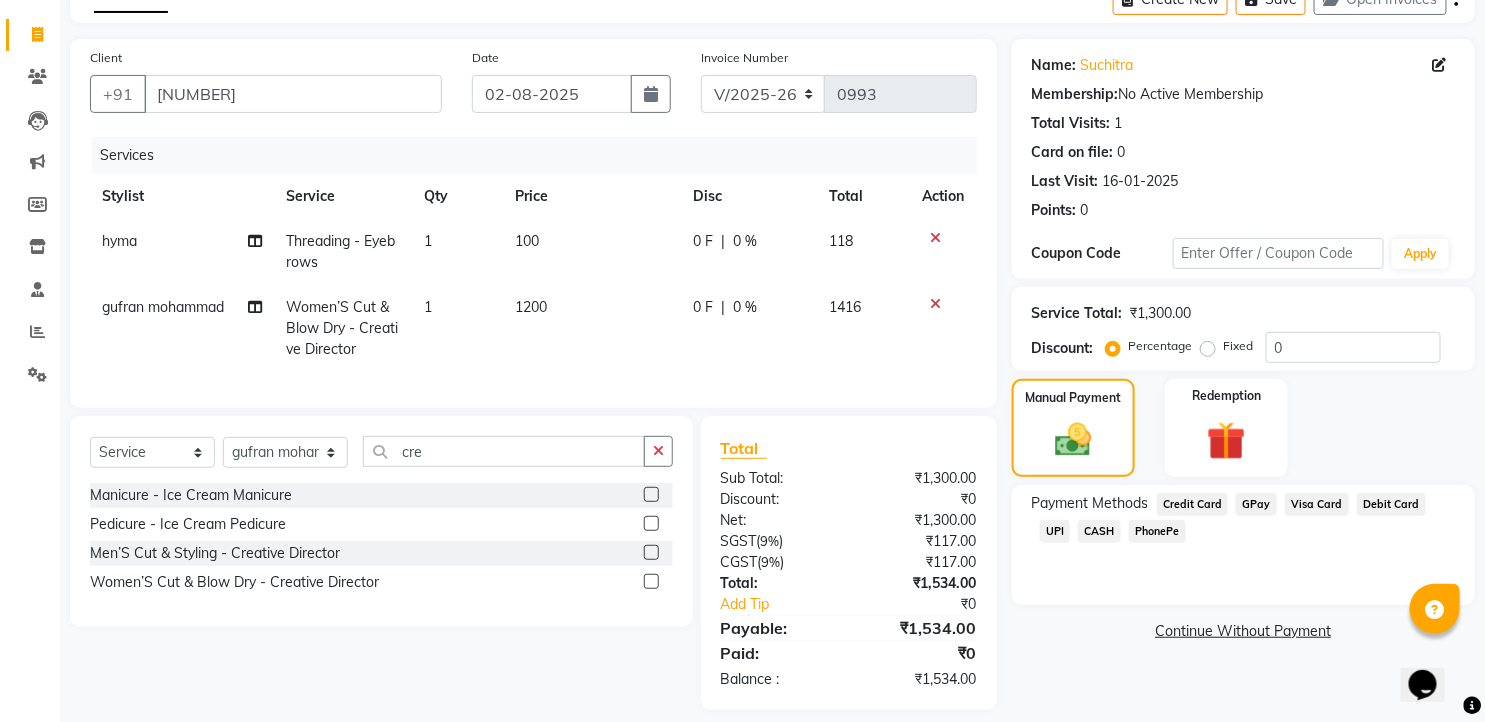 click on "UPI" 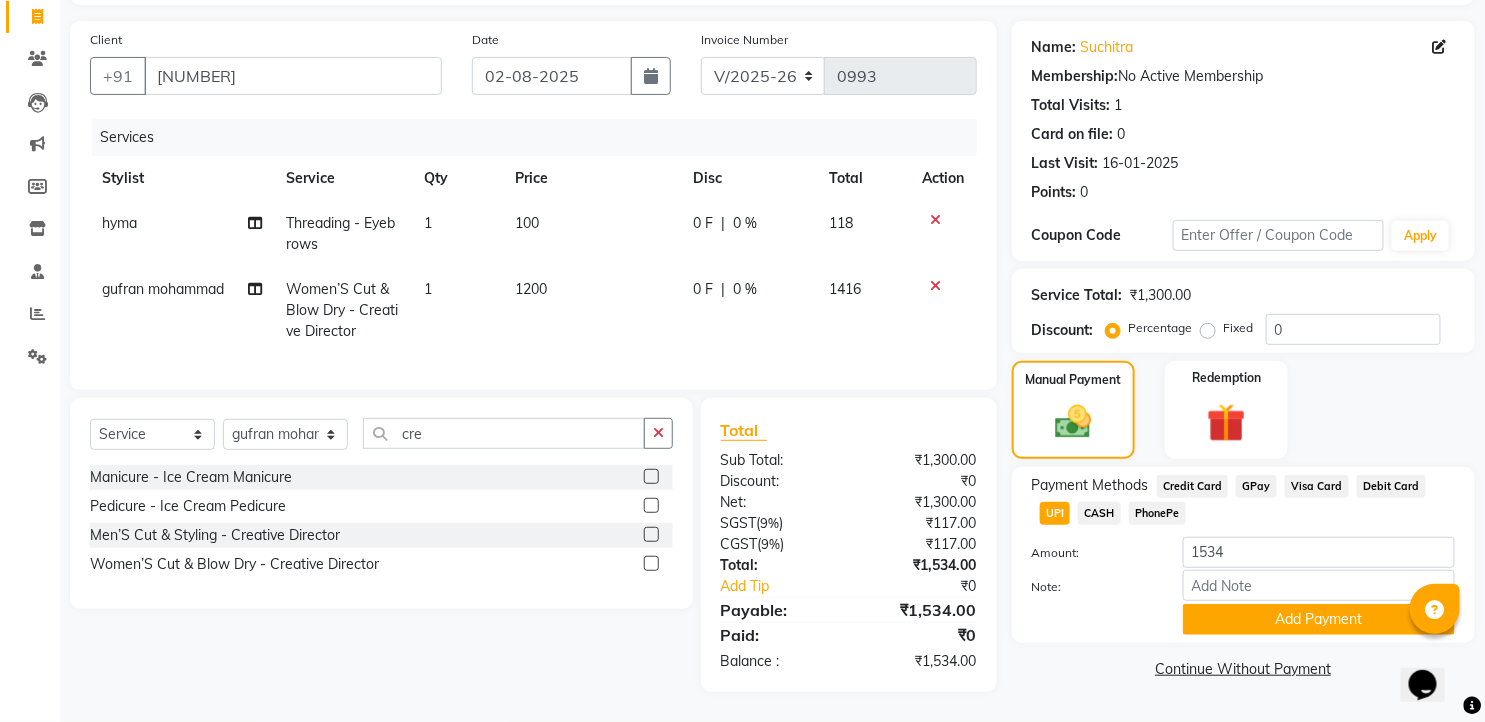 scroll, scrollTop: 145, scrollLeft: 0, axis: vertical 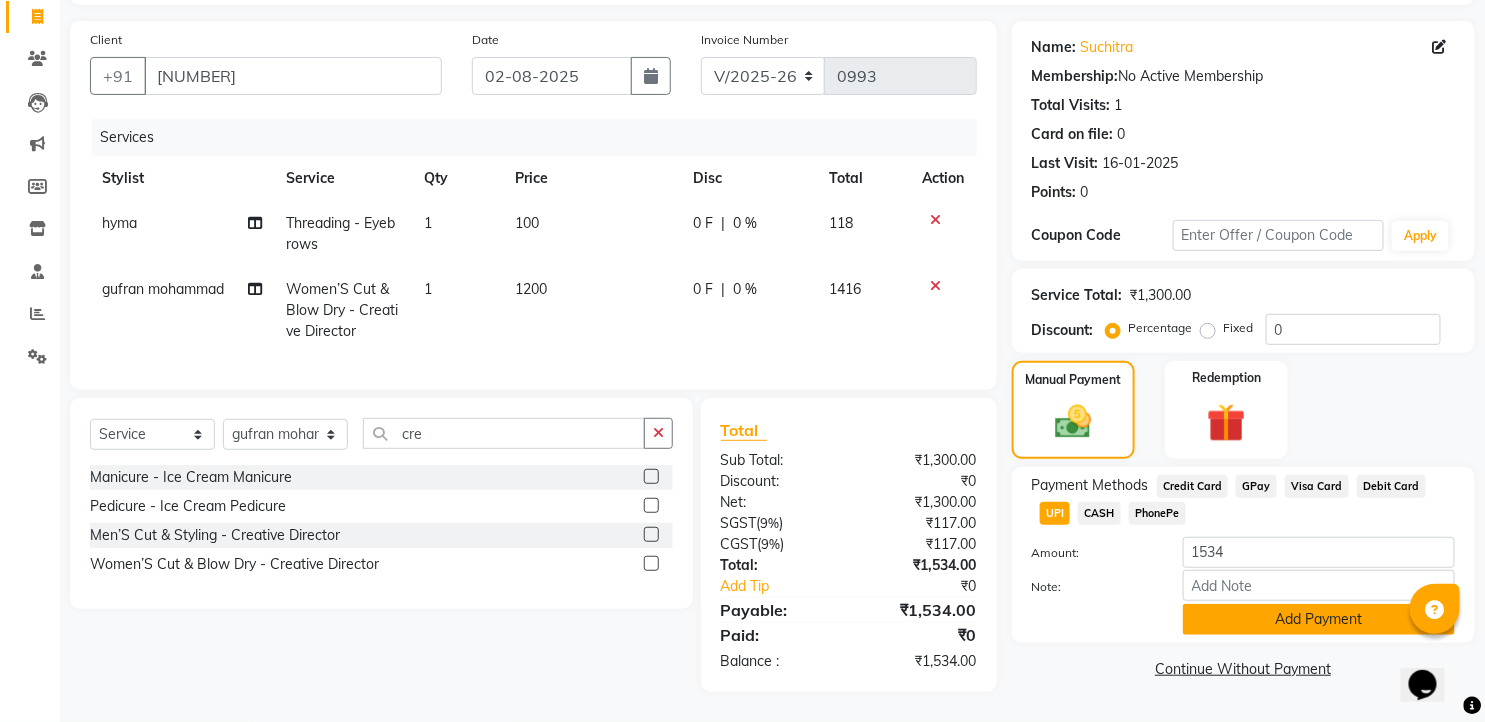 click on "Add Payment" 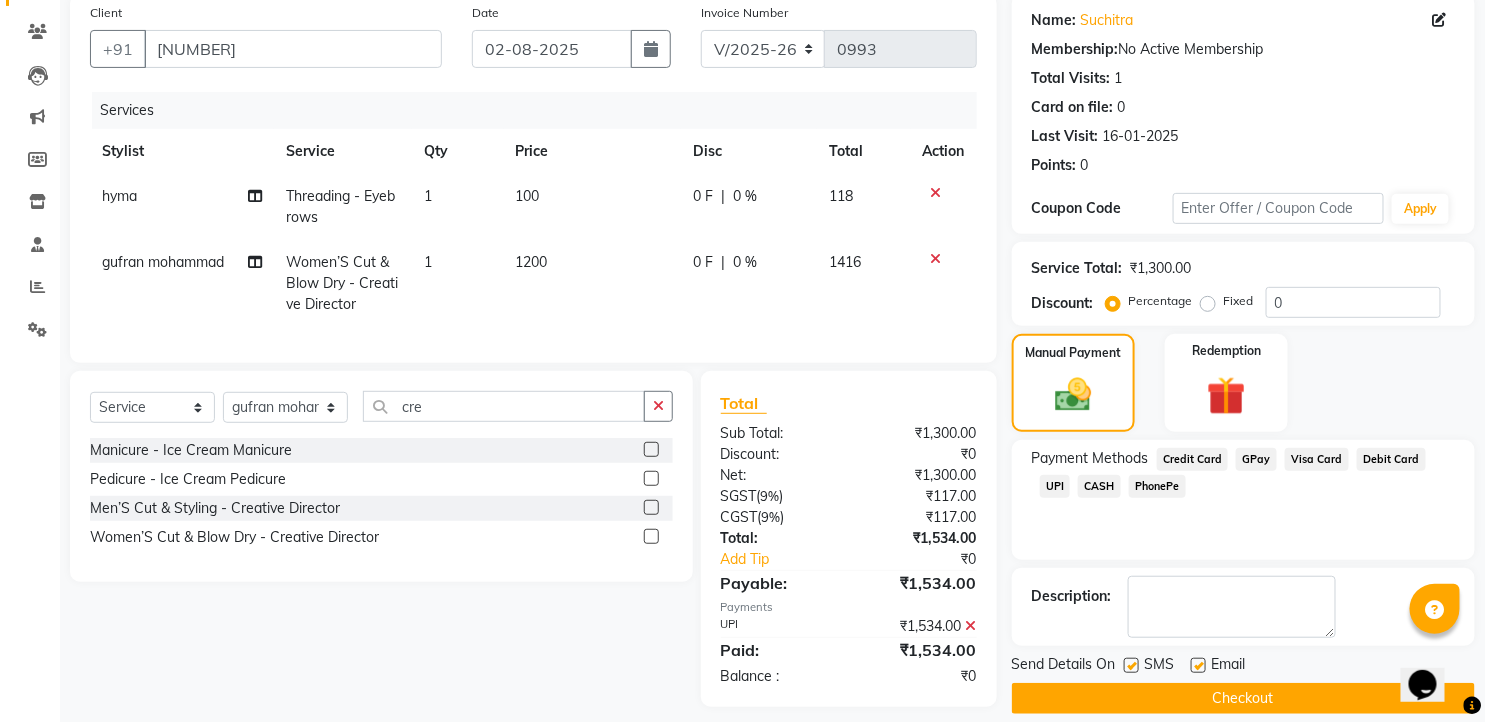 scroll, scrollTop: 187, scrollLeft: 0, axis: vertical 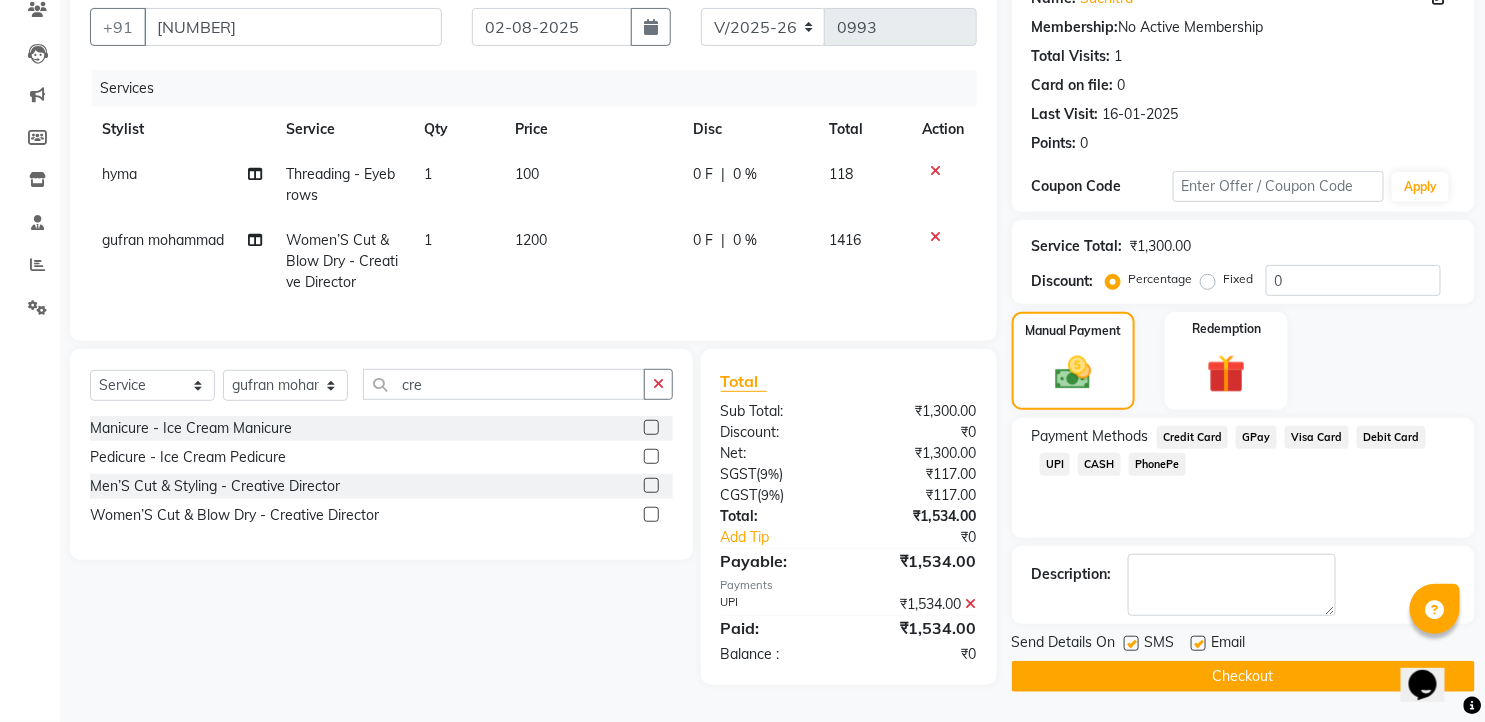click 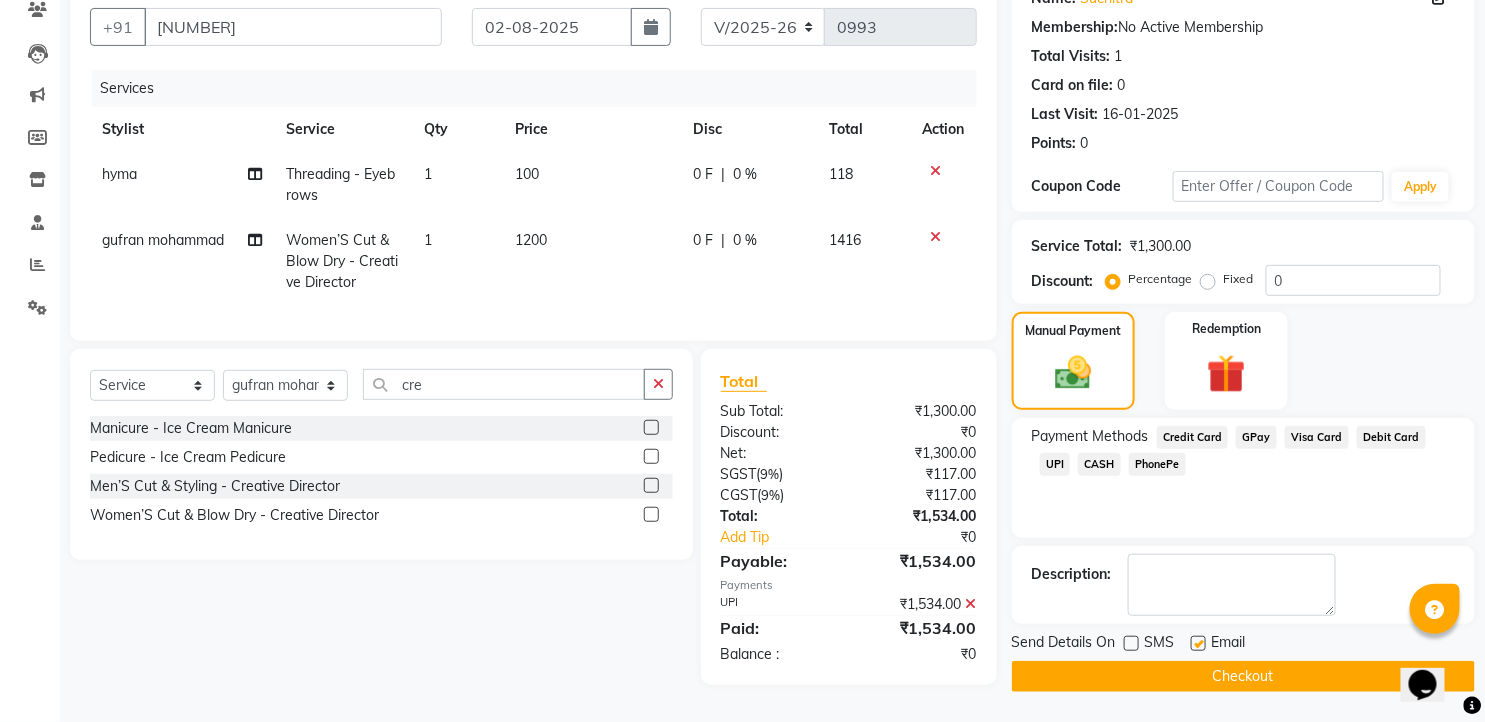 click 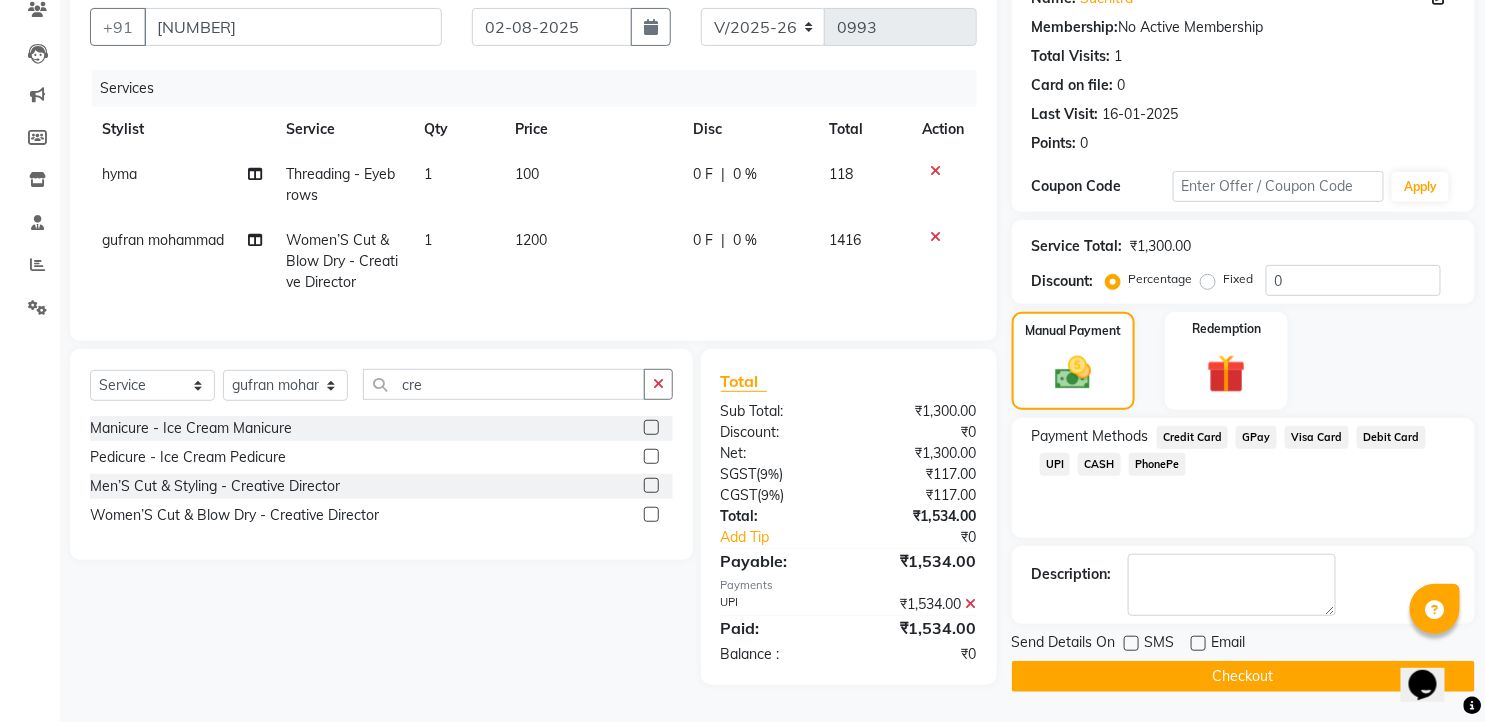 drag, startPoint x: 1186, startPoint y: 666, endPoint x: 1150, endPoint y: 680, distance: 38.626415 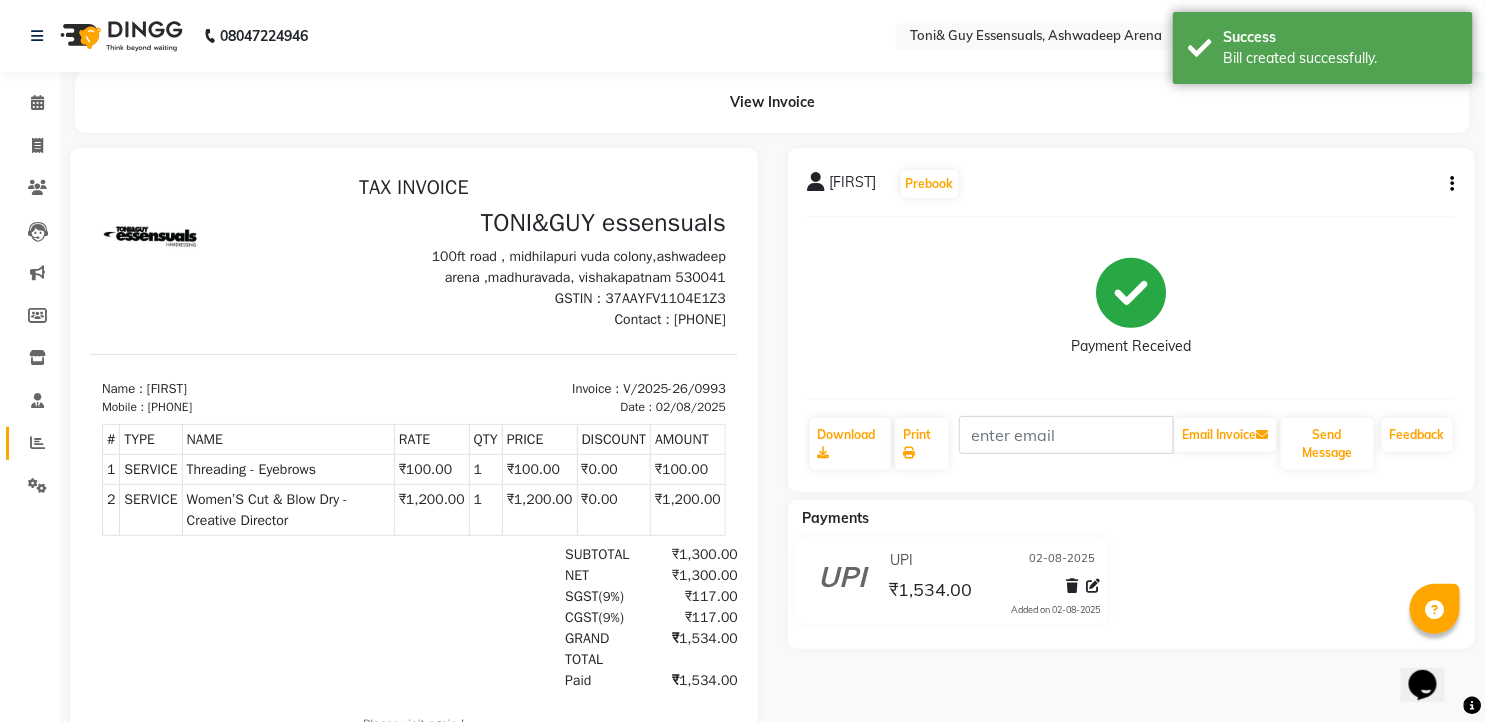 scroll, scrollTop: 0, scrollLeft: 0, axis: both 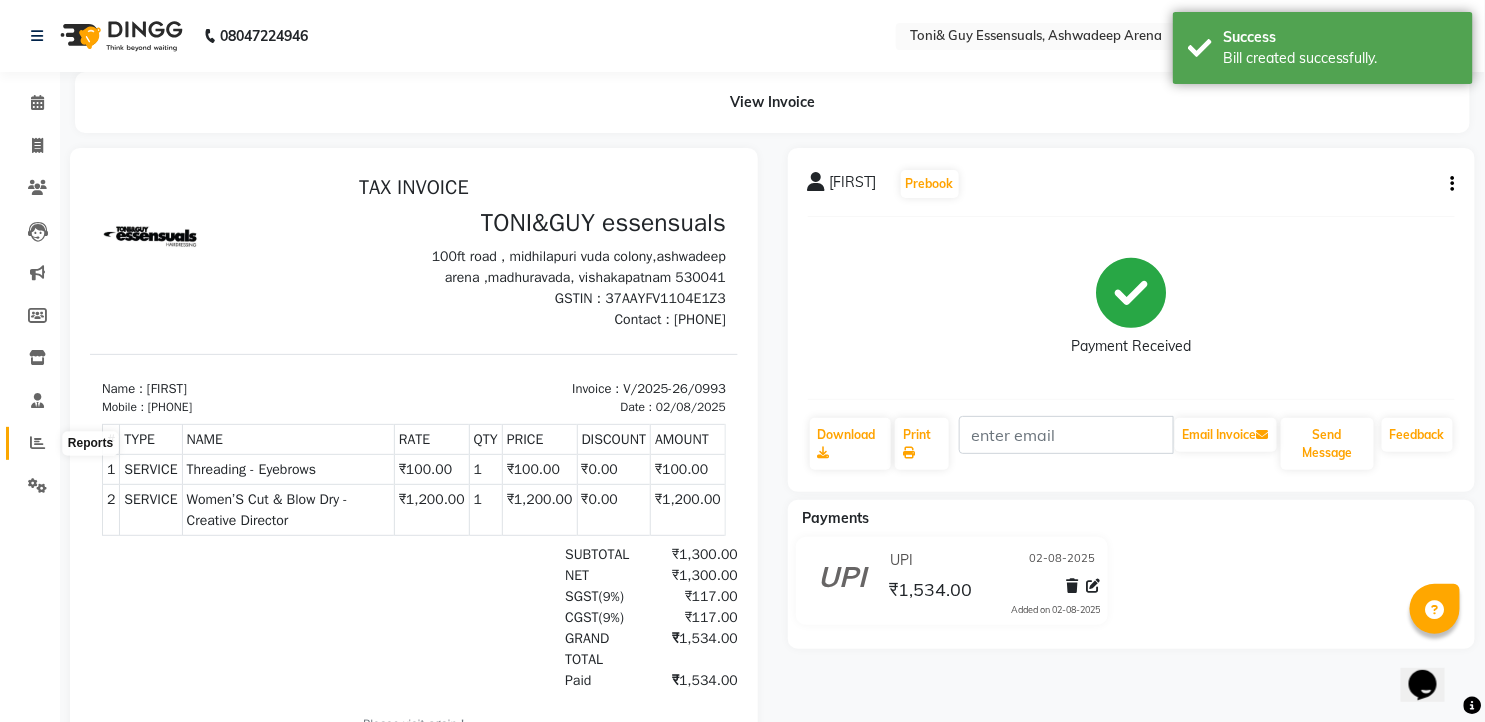 click 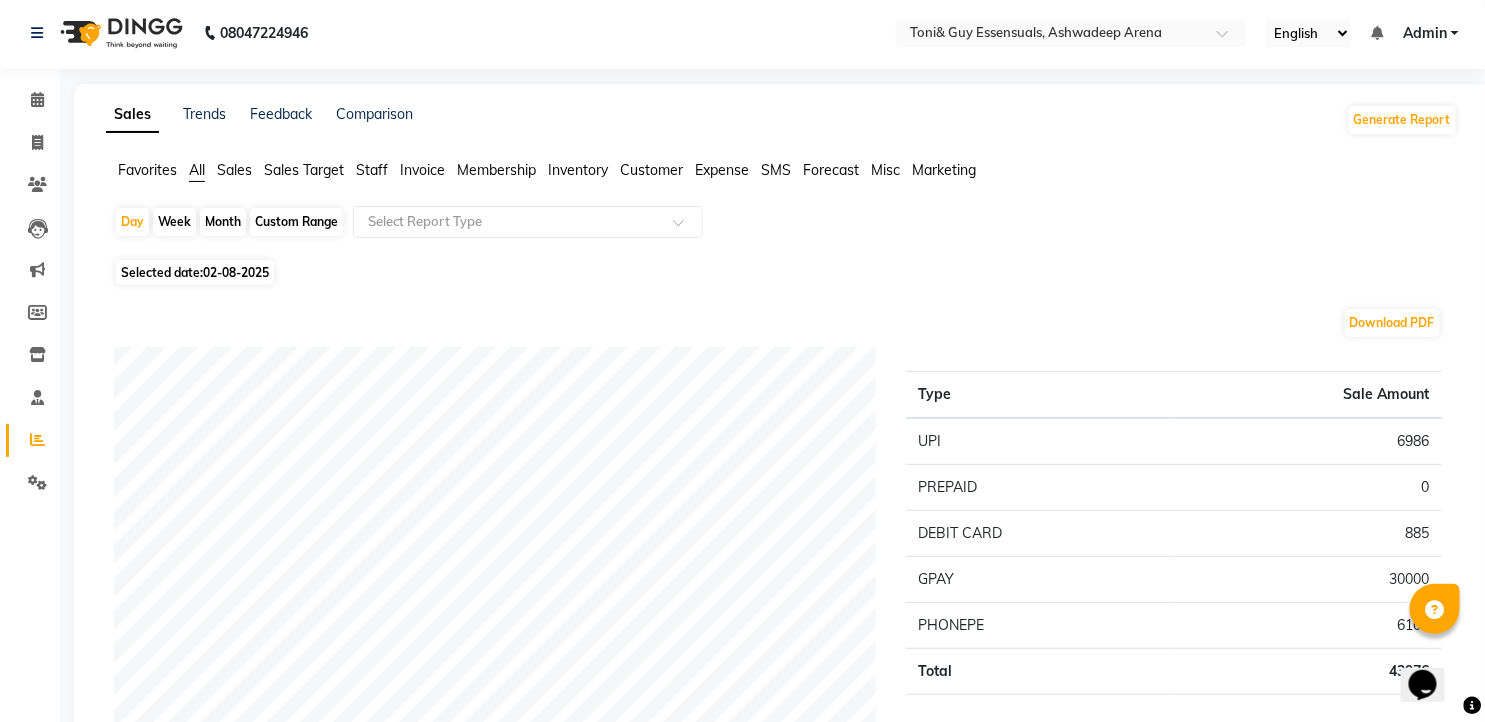 scroll, scrollTop: 0, scrollLeft: 0, axis: both 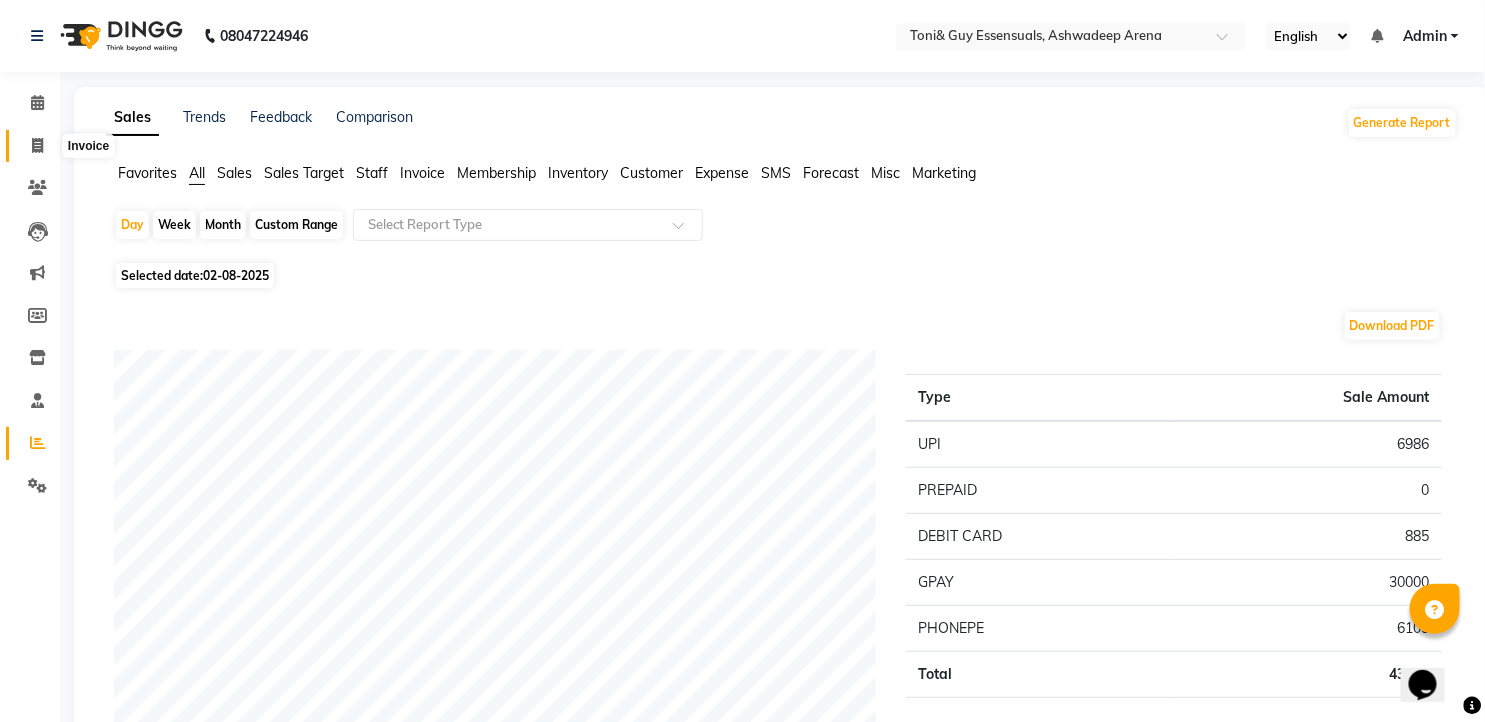 click 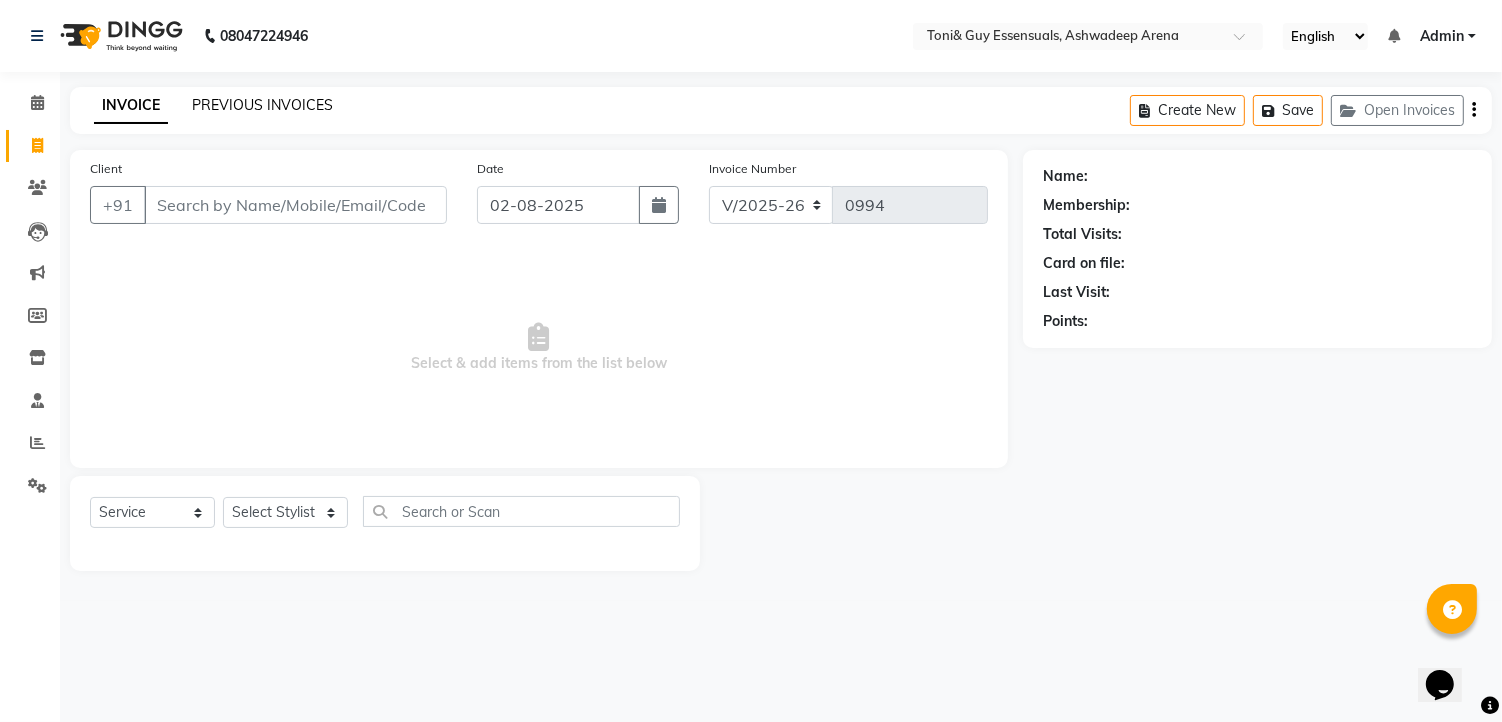 click on "PREVIOUS INVOICES" 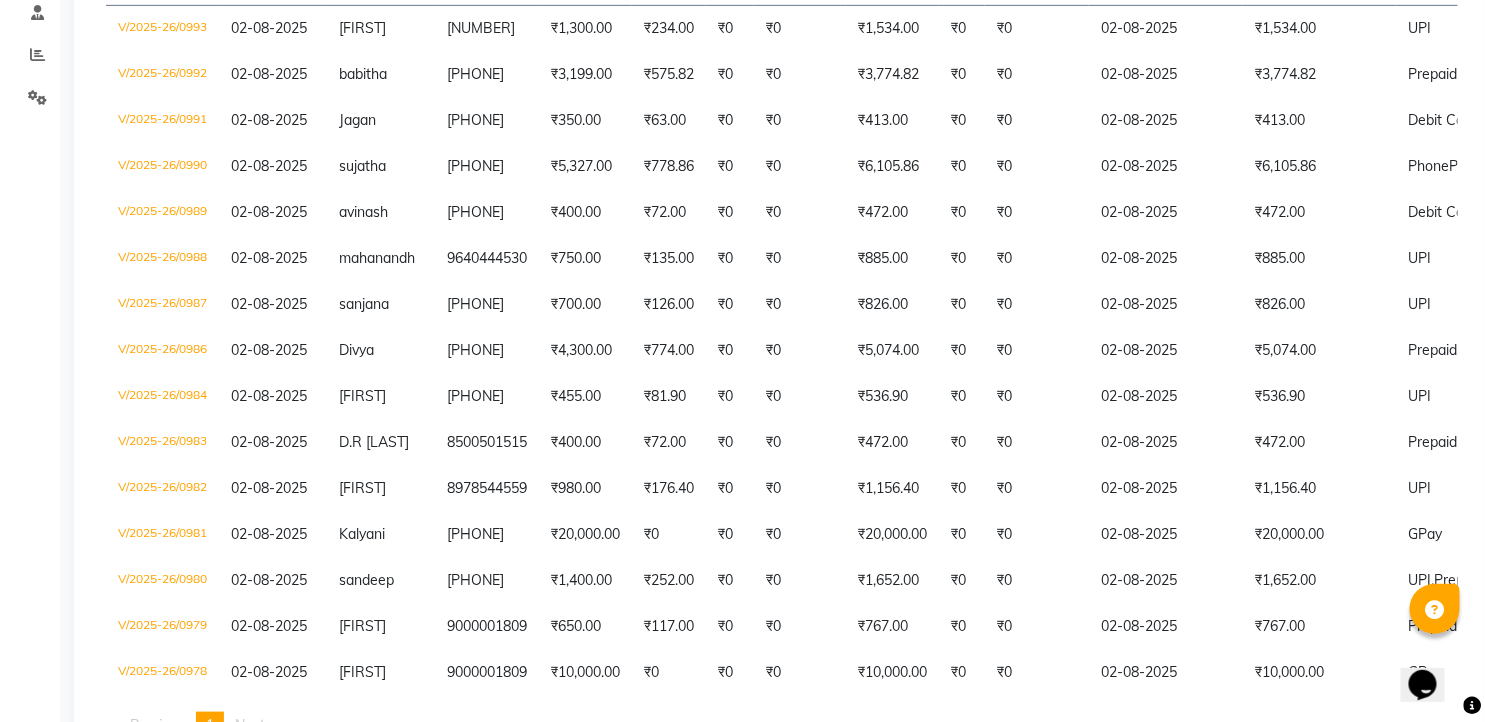 scroll, scrollTop: 482, scrollLeft: 0, axis: vertical 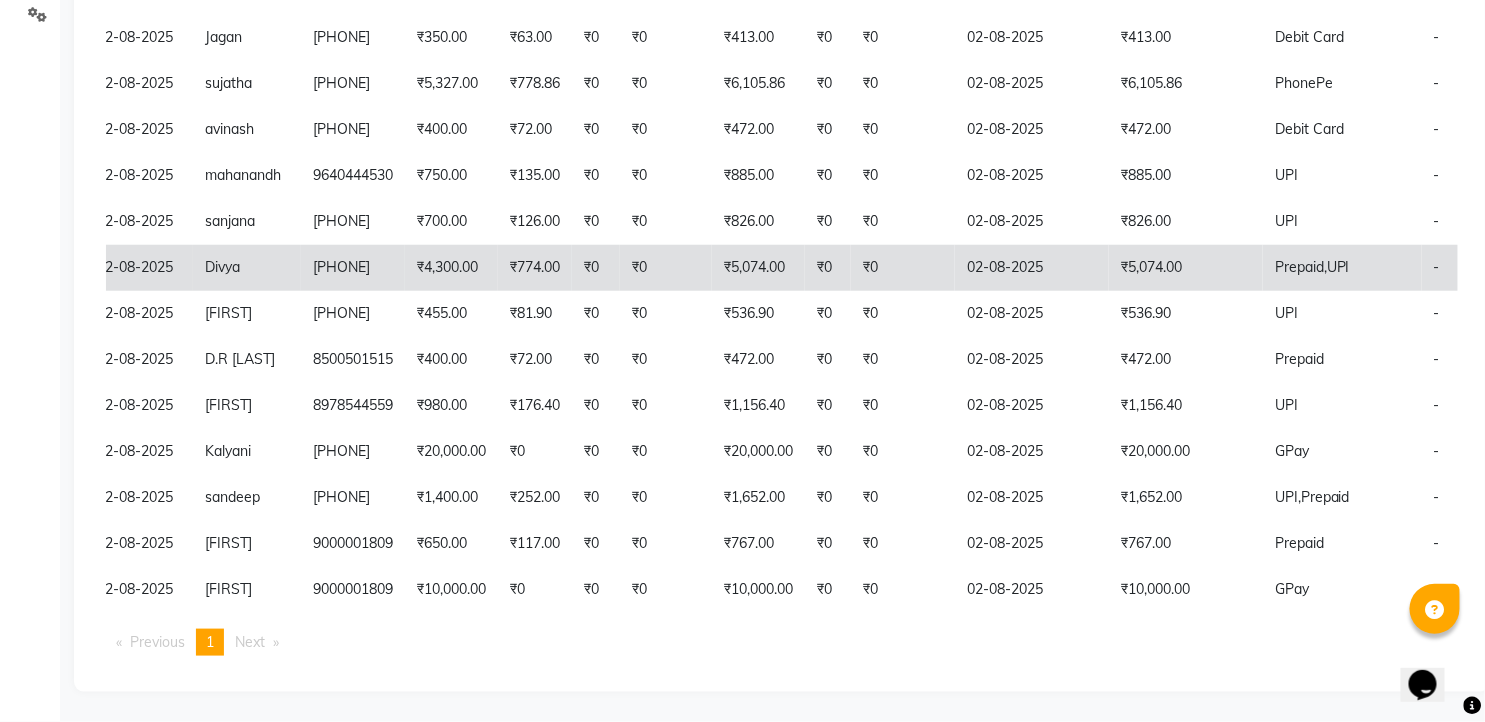 click on "₹5,074.00" 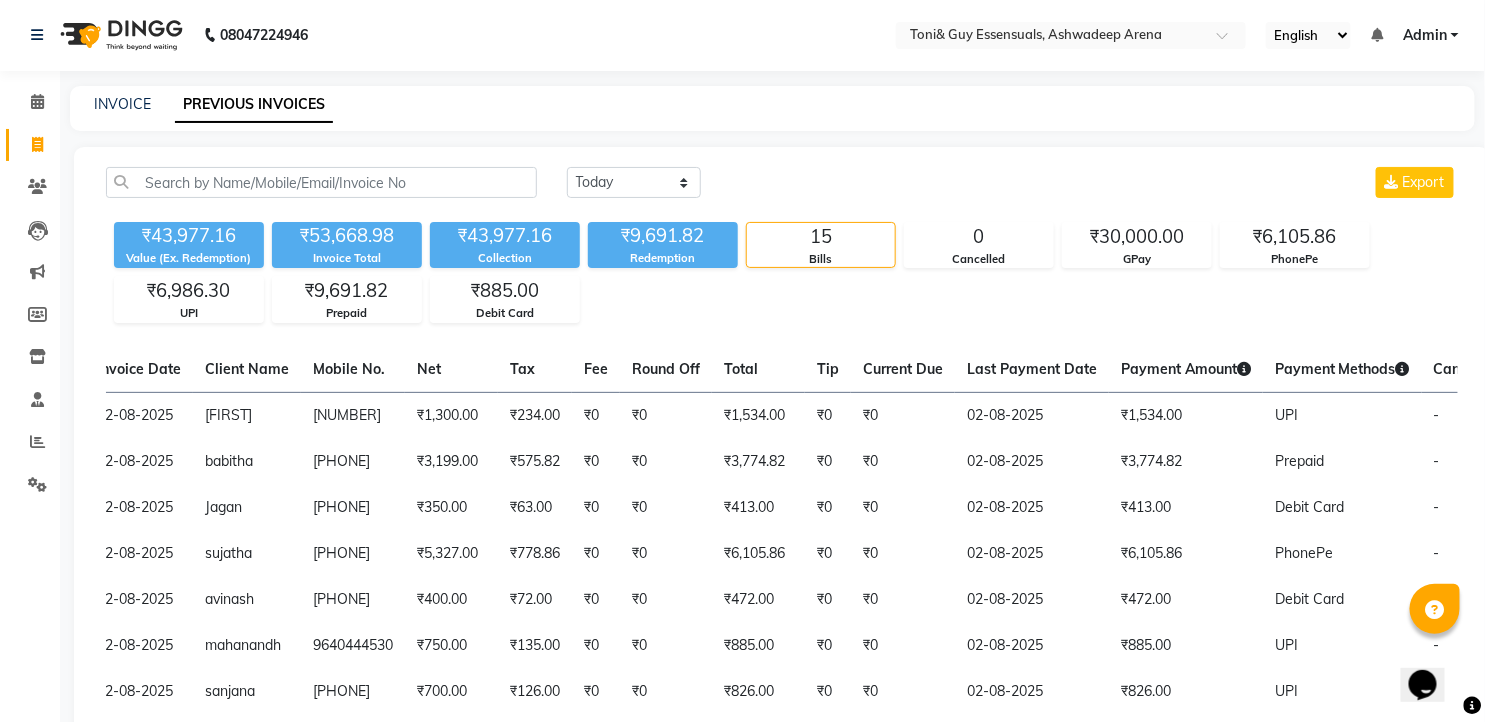 scroll, scrollTop: 0, scrollLeft: 0, axis: both 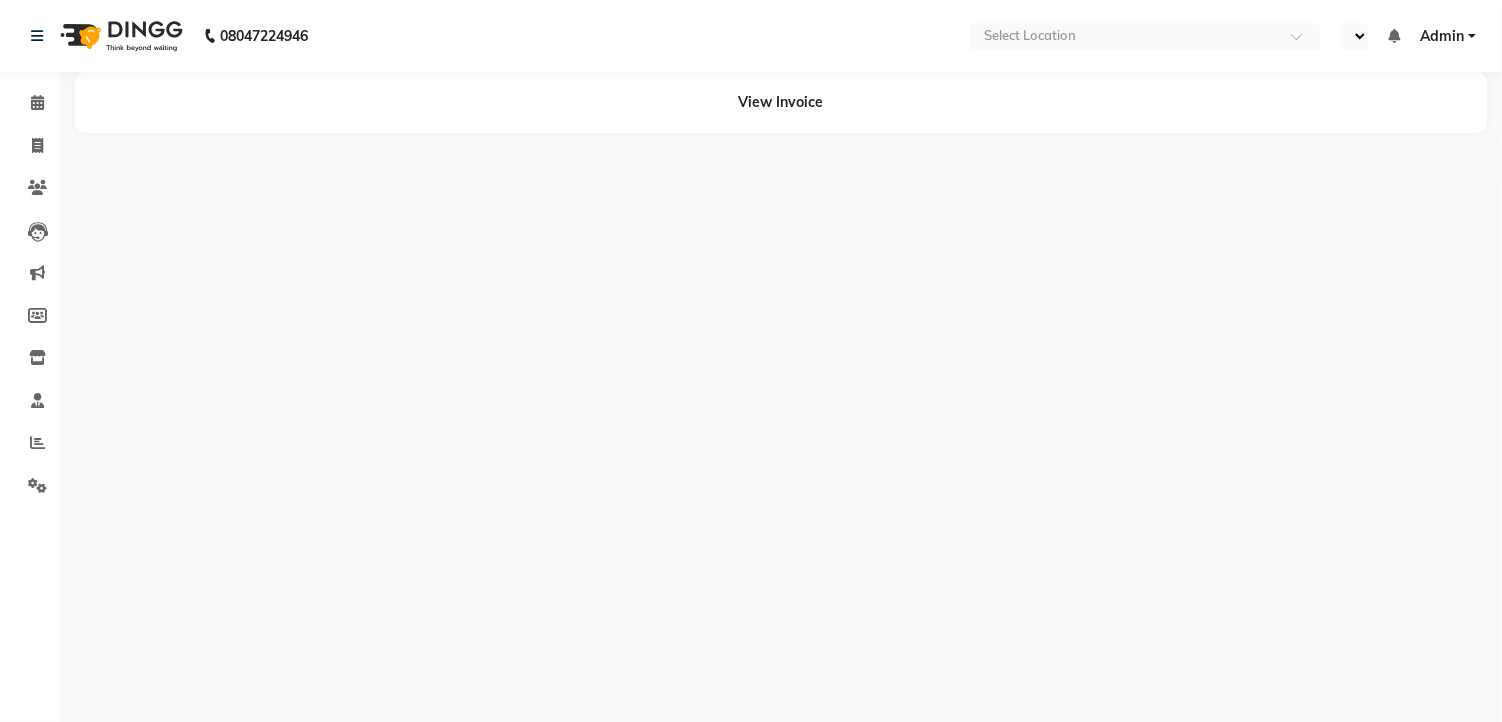 select on "en" 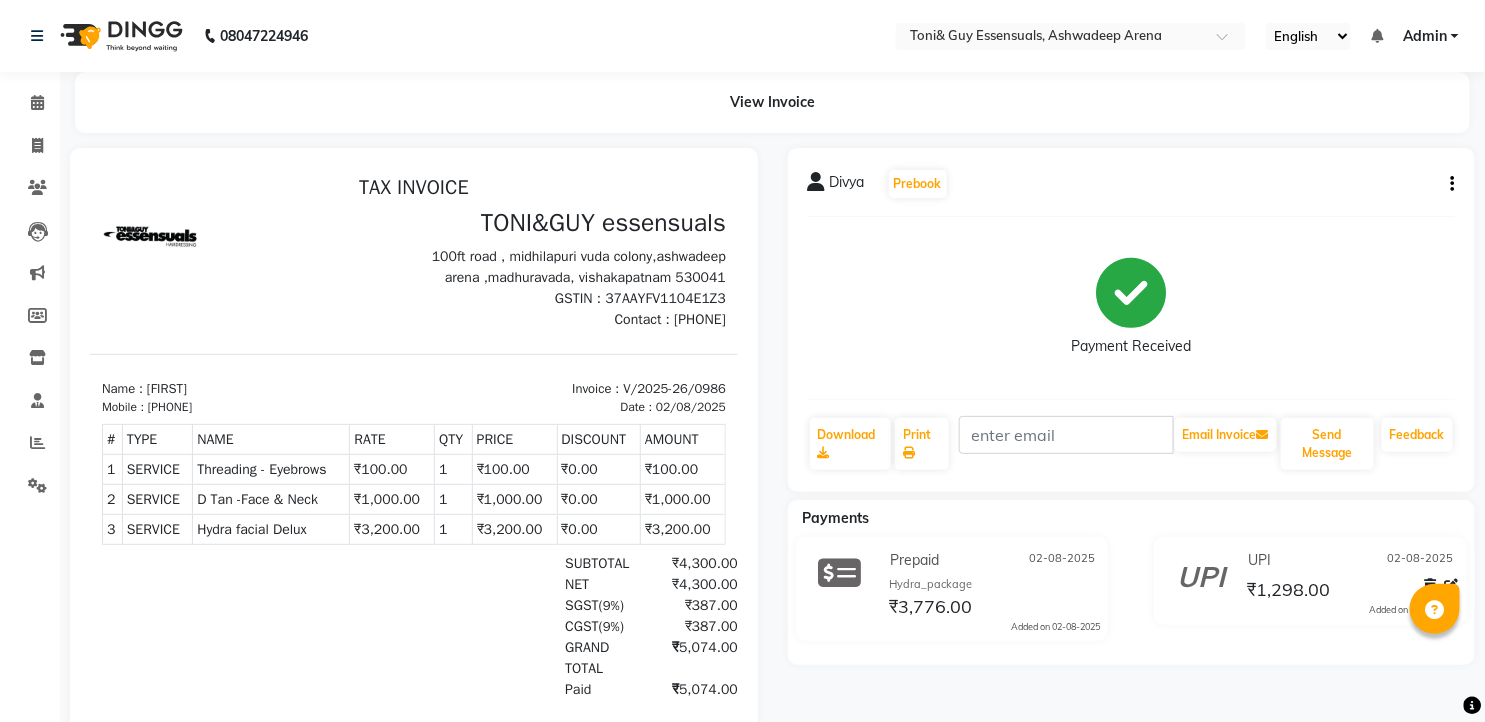 scroll, scrollTop: 0, scrollLeft: 0, axis: both 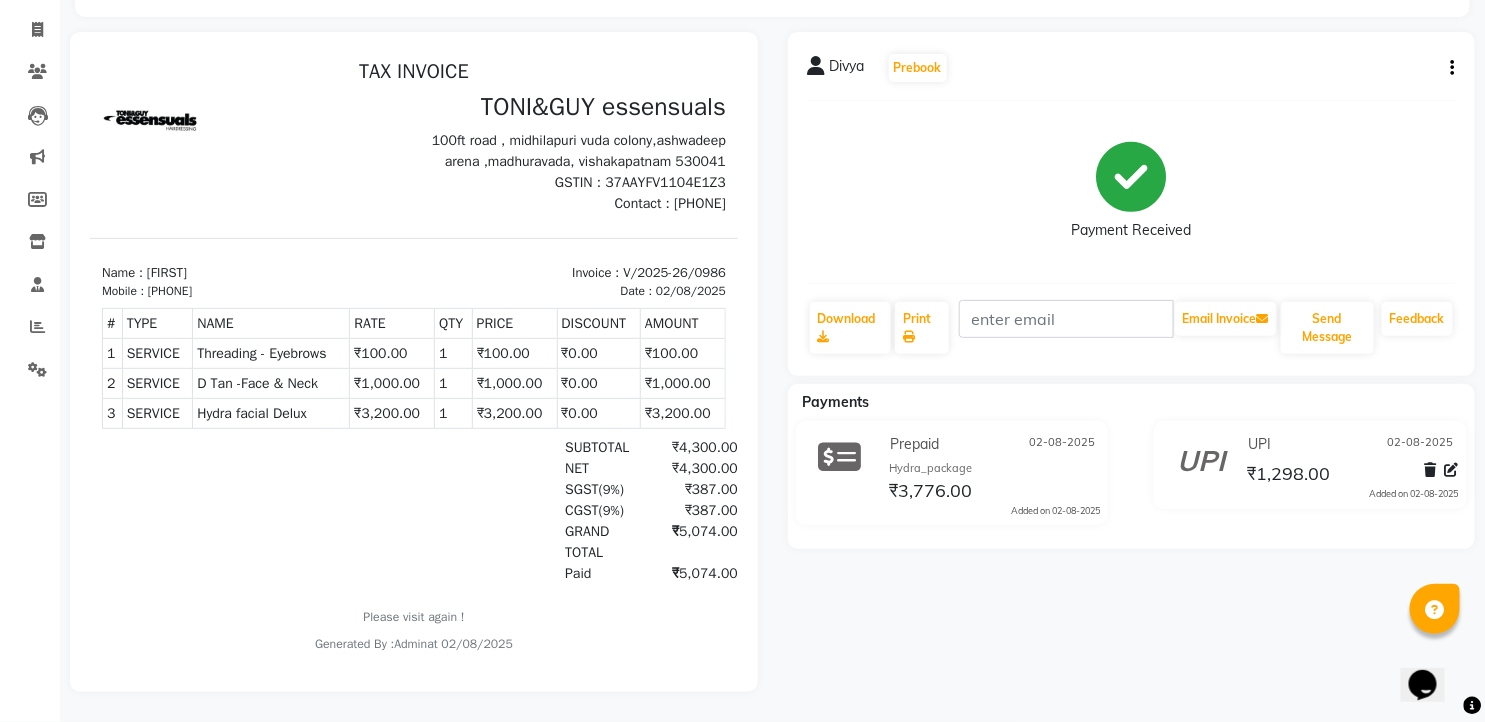 click on "Divya   Prebook   Payment Received  Download  Print   Email Invoice   Send Message Feedback" 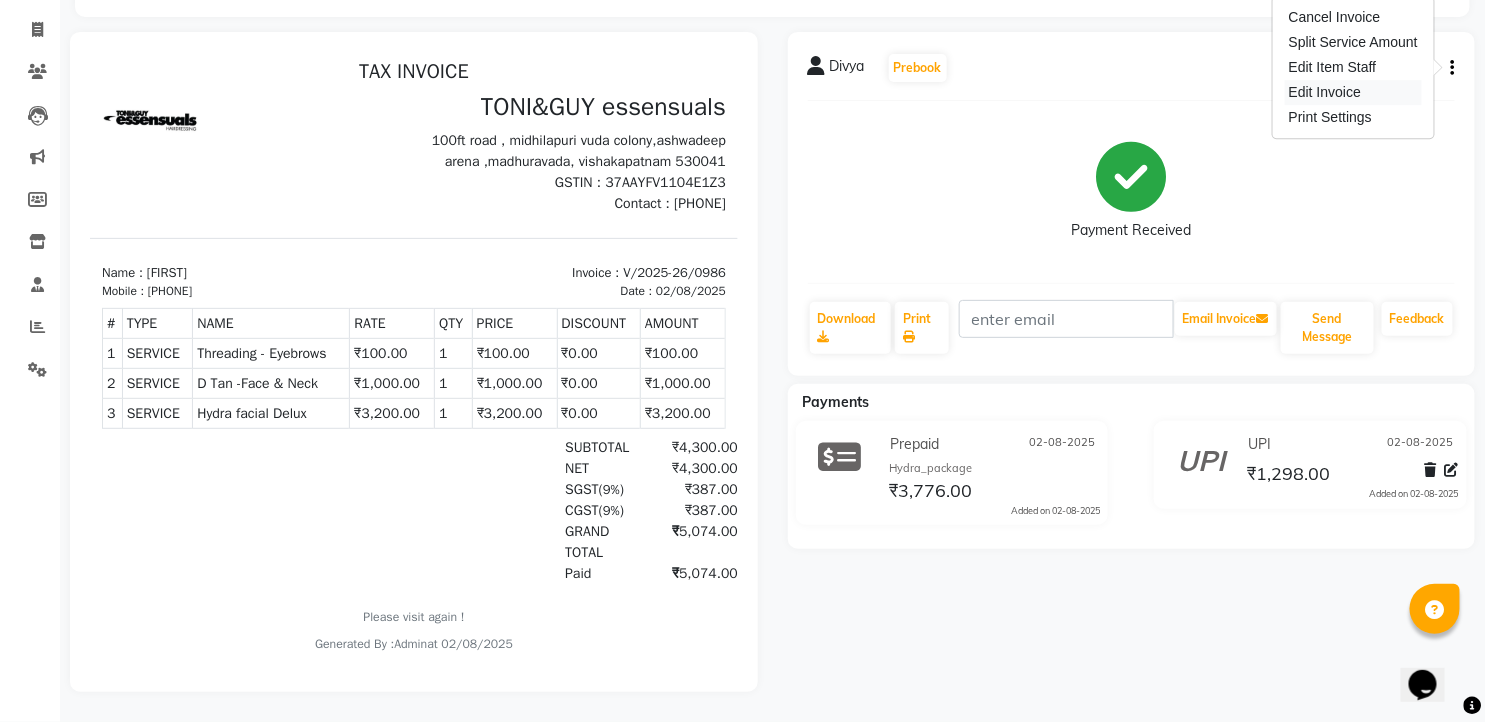 click on "Edit Invoice" at bounding box center (1353, 92) 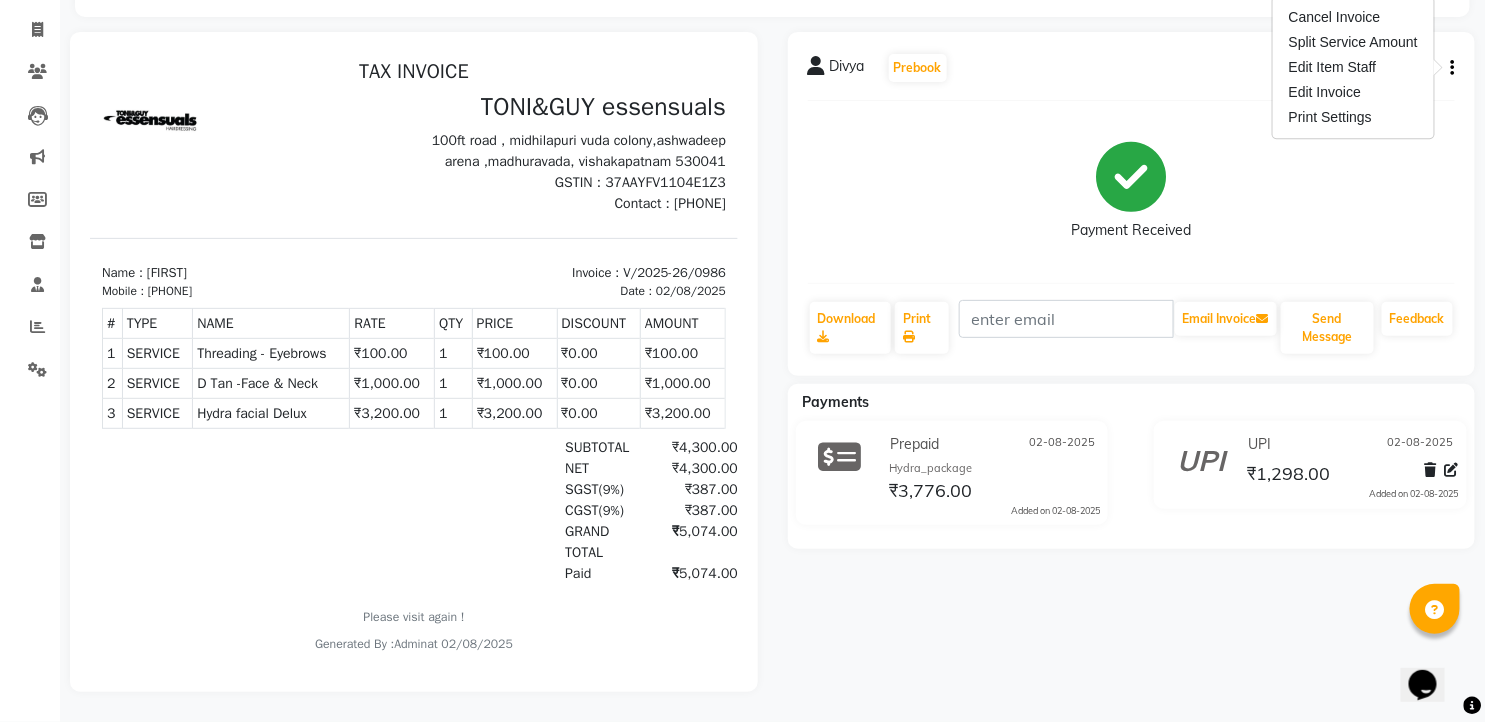 scroll, scrollTop: 0, scrollLeft: 0, axis: both 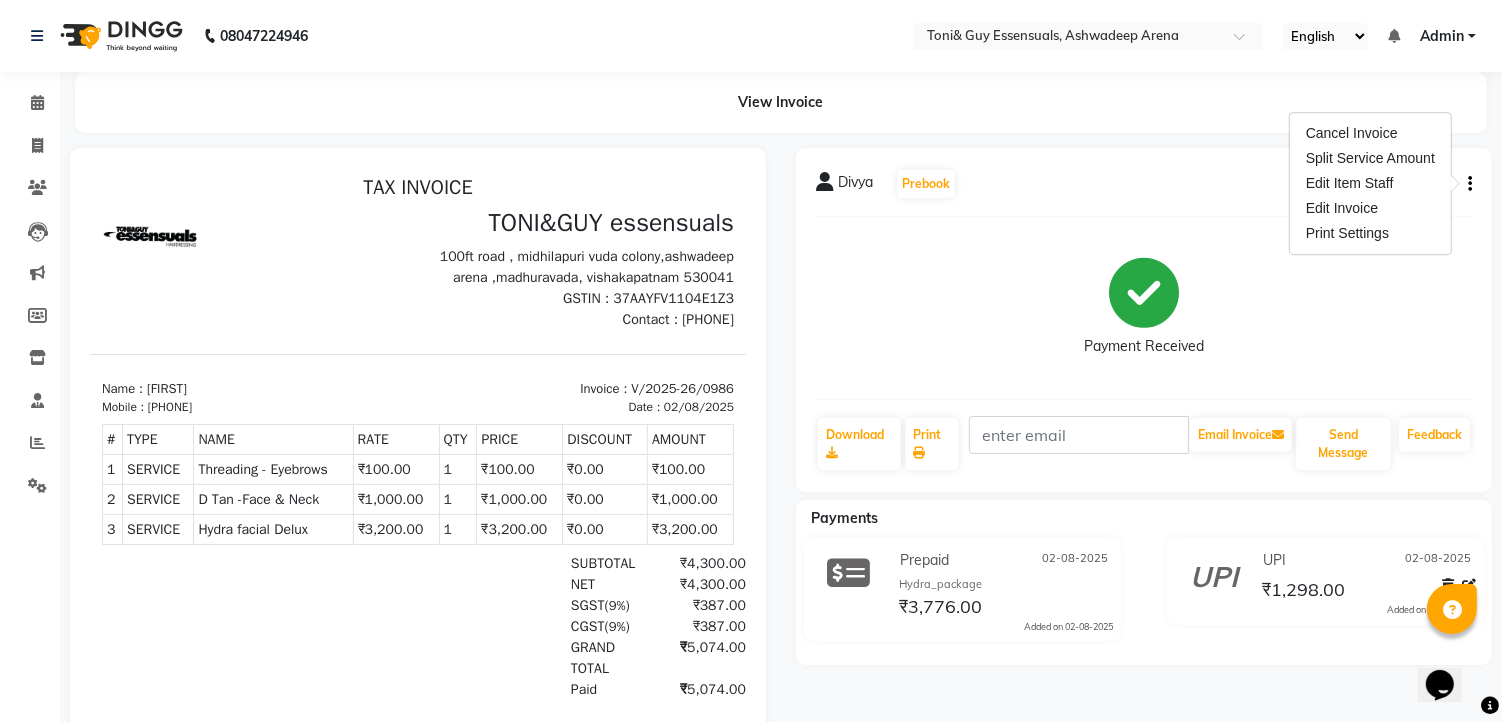 select on "service" 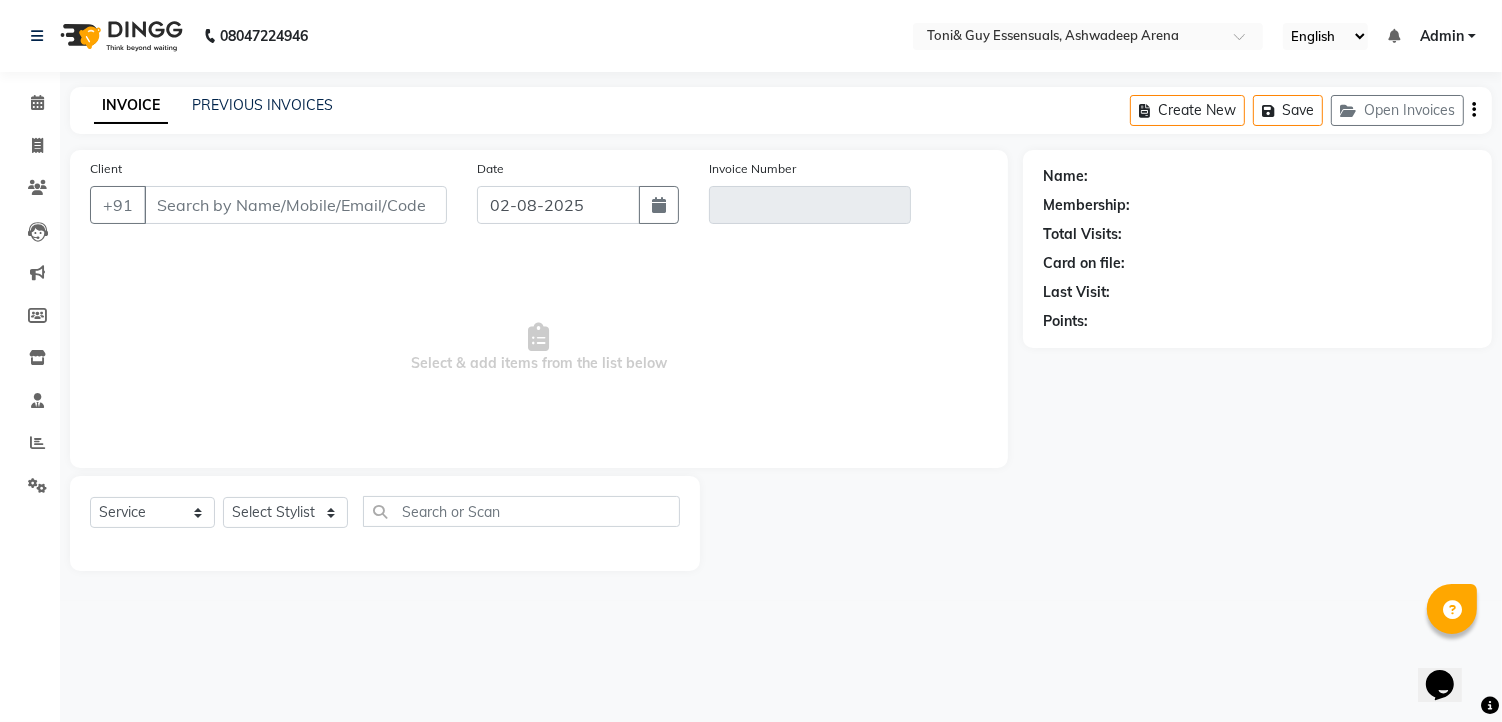 type on "[PHONE]" 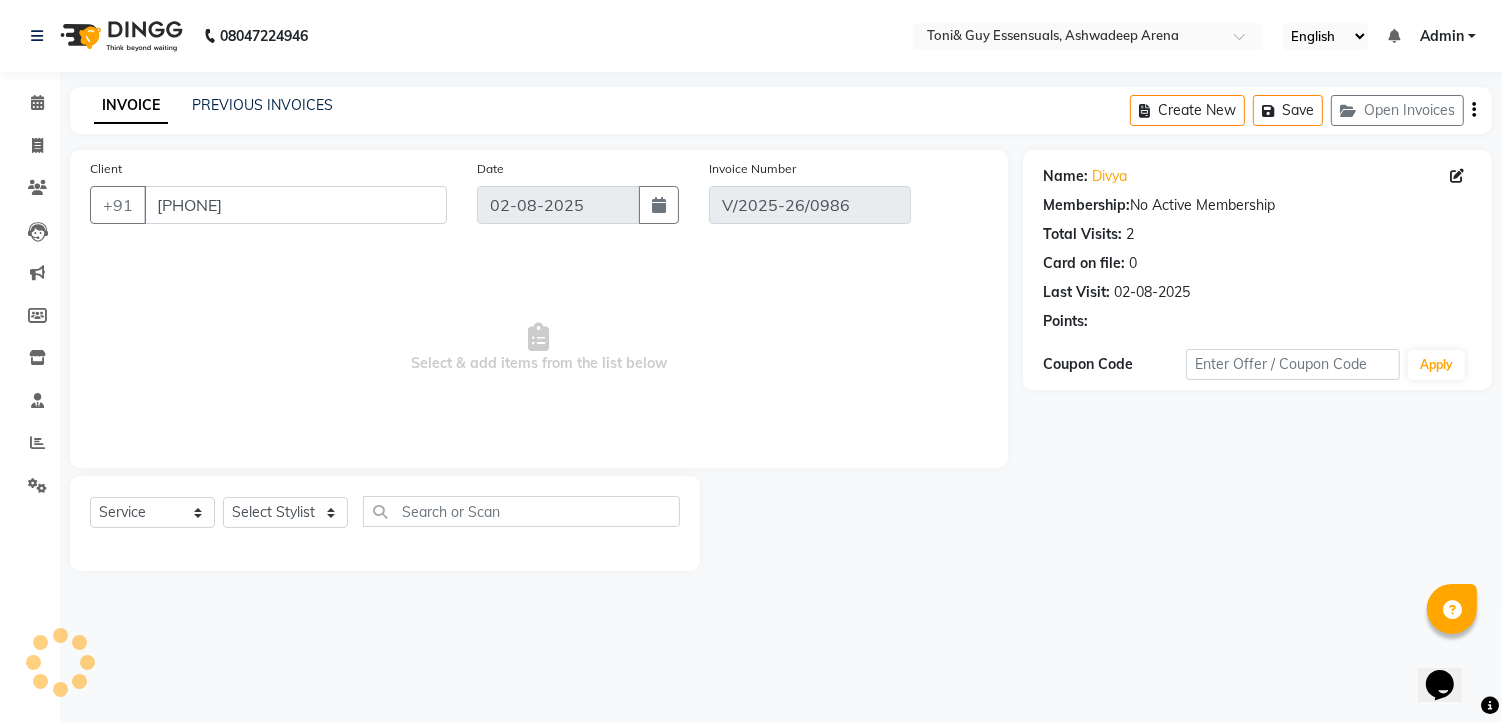 select on "select" 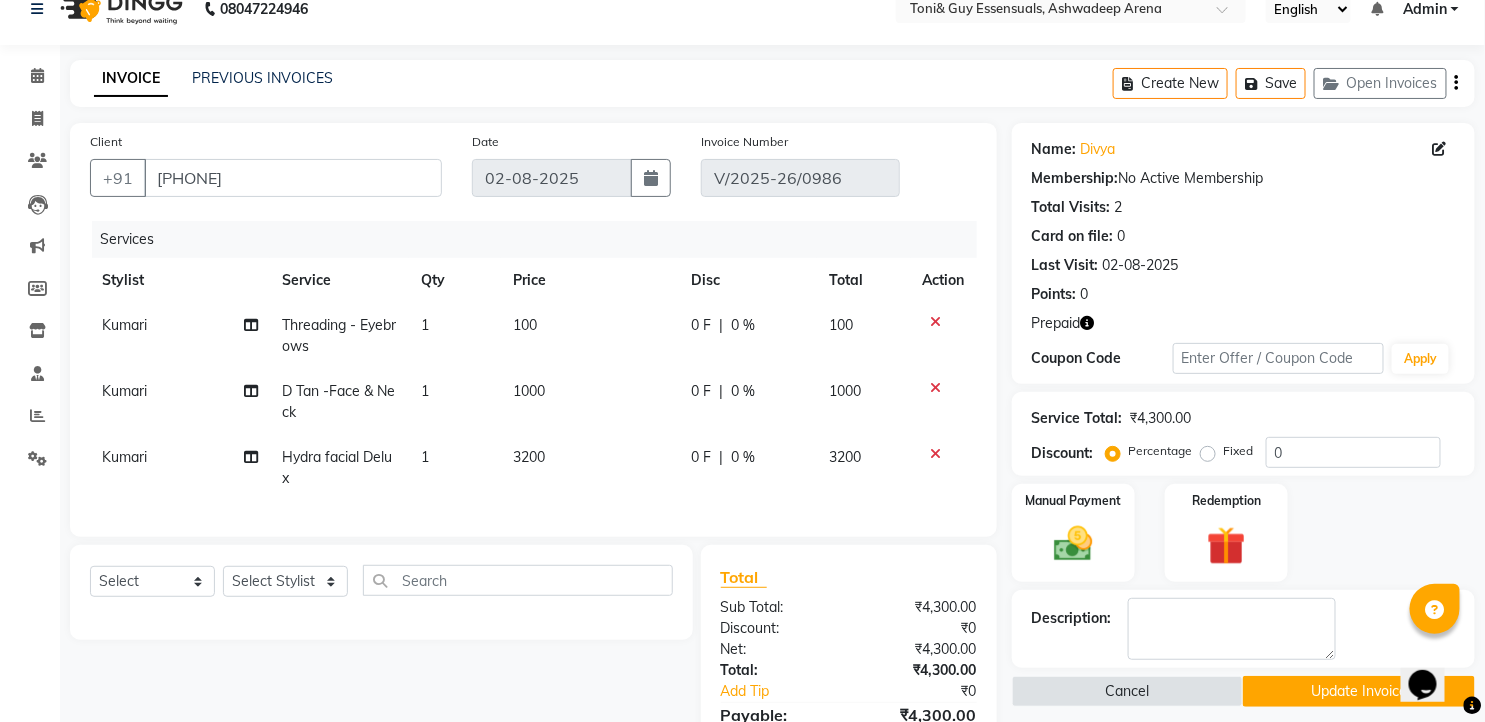 scroll, scrollTop: 0, scrollLeft: 0, axis: both 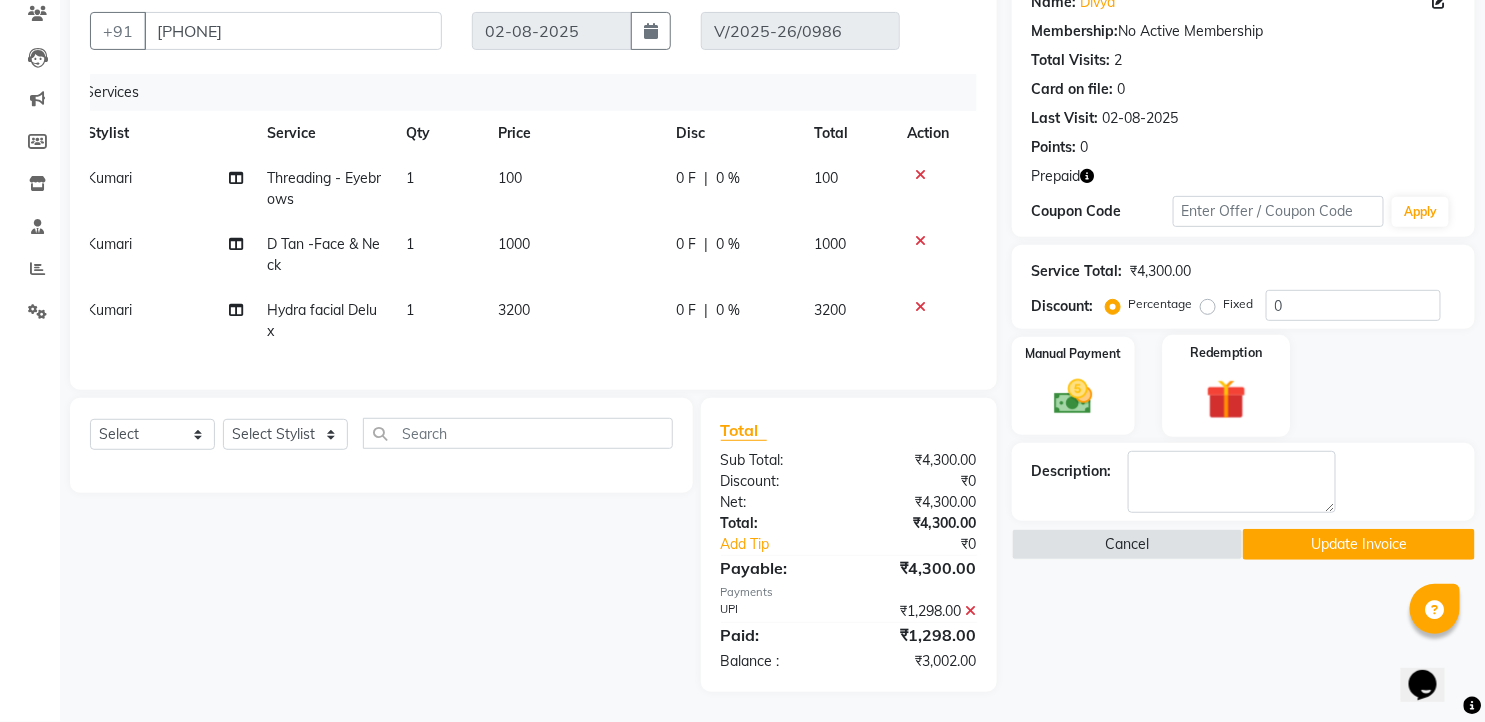 click 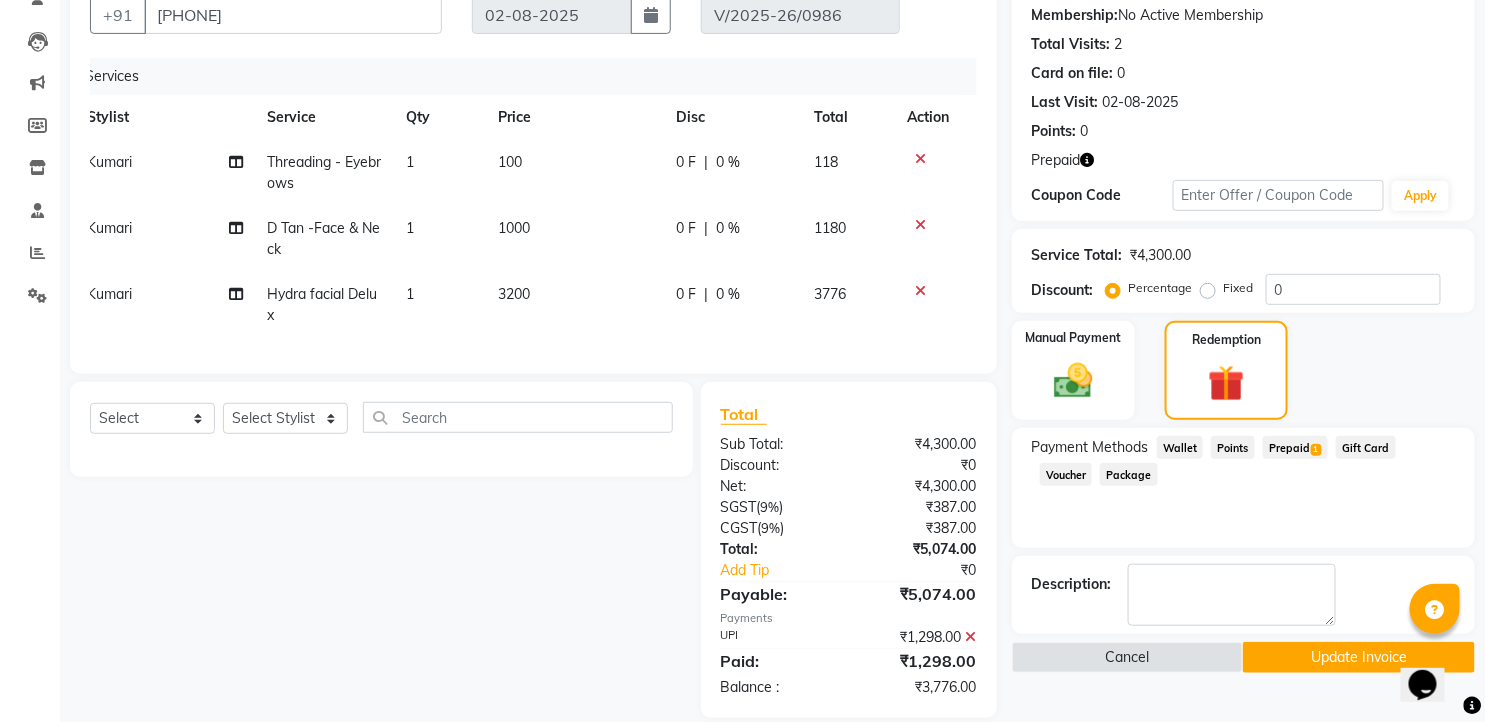 scroll, scrollTop: 232, scrollLeft: 0, axis: vertical 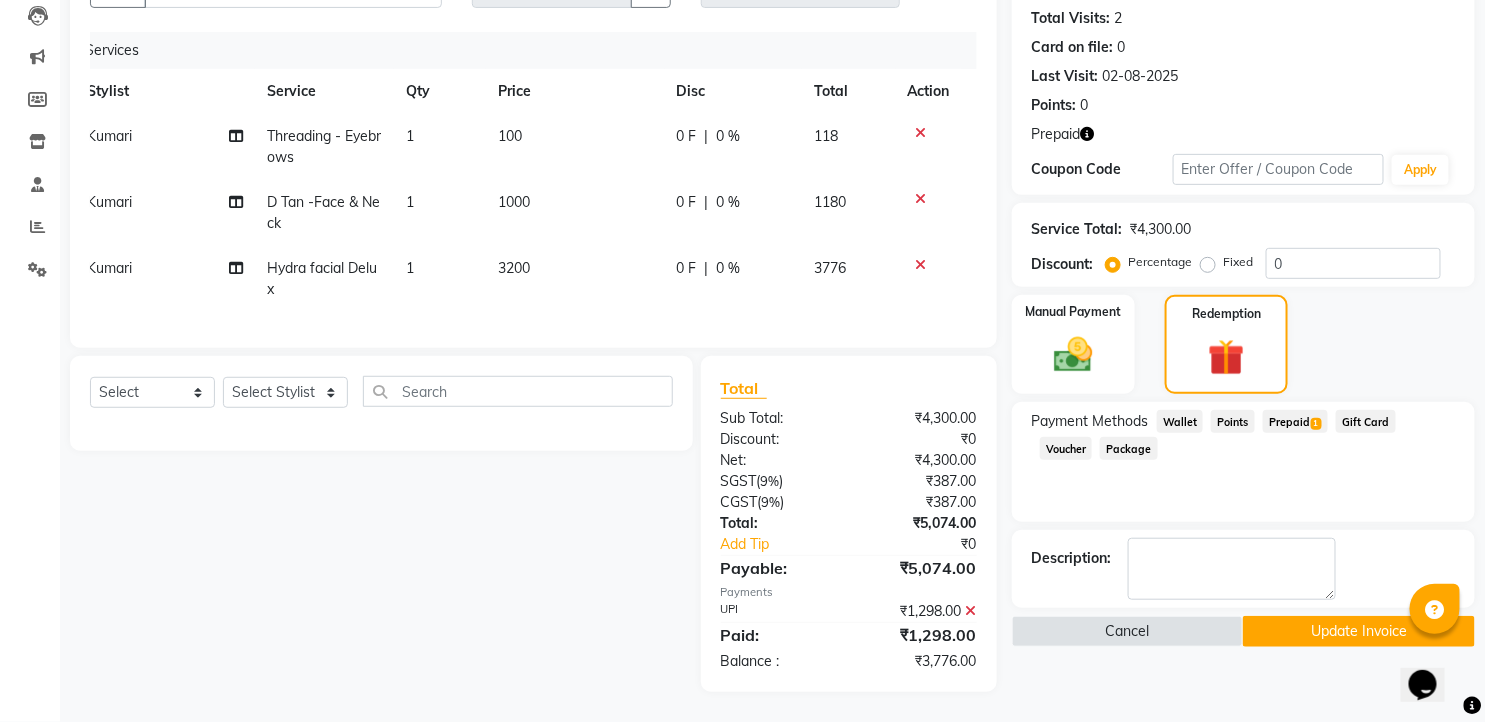 click on "Prepaid  1" 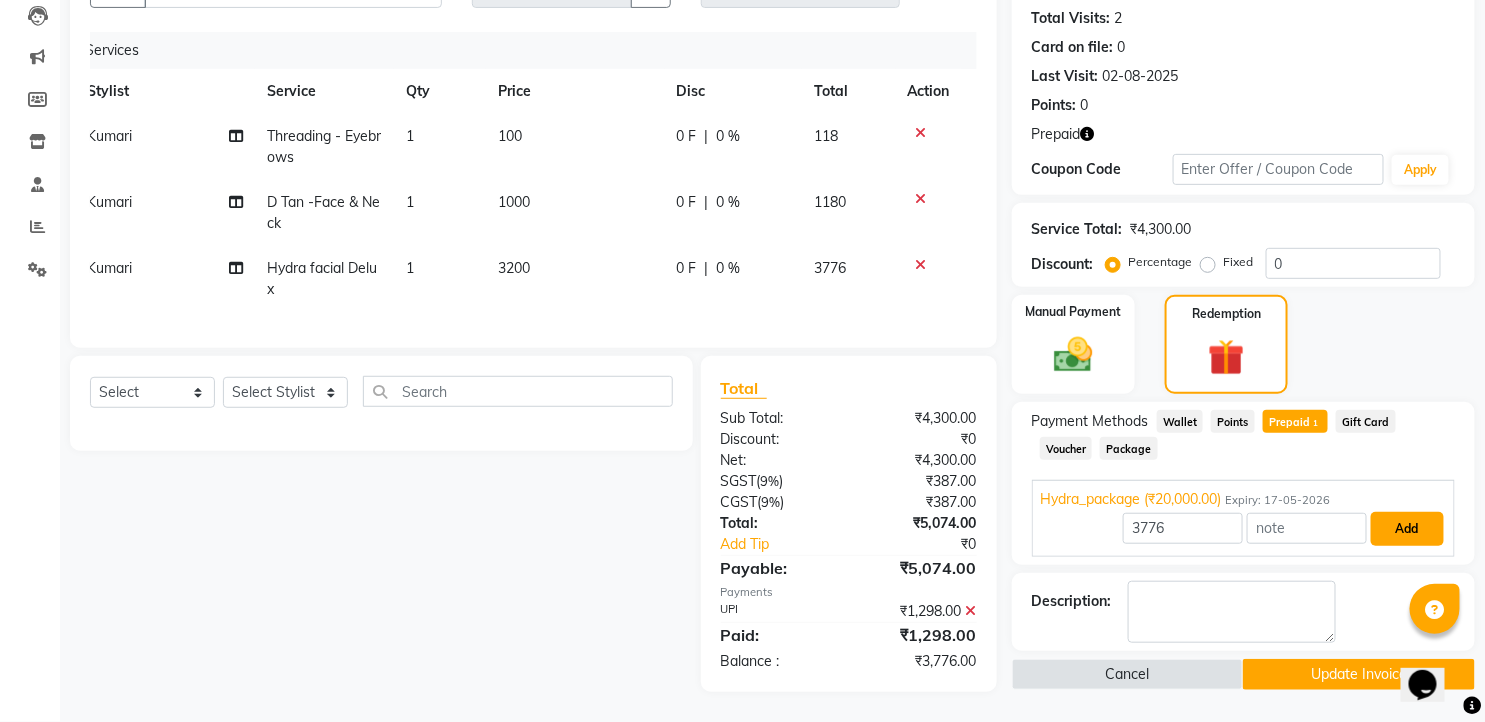 click on "Add" at bounding box center (1407, 529) 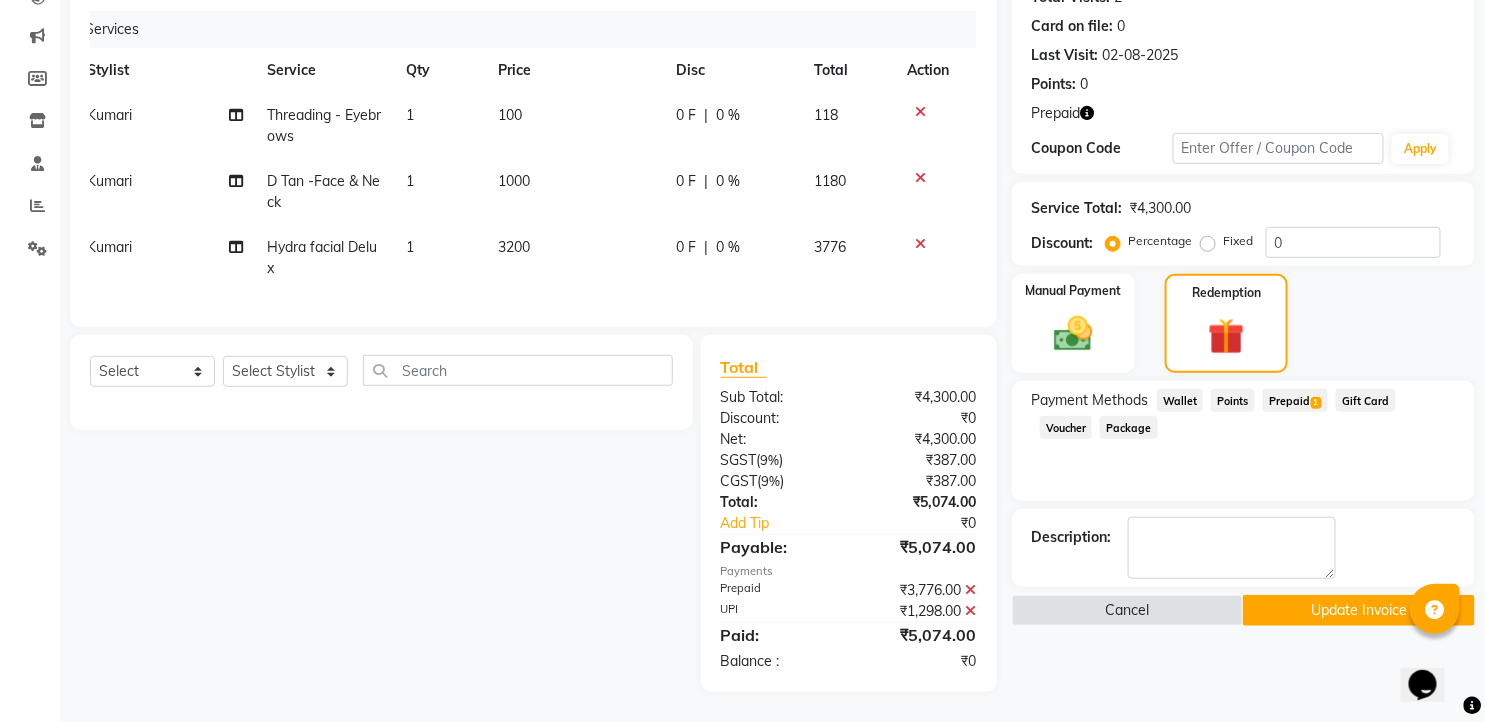 scroll, scrollTop: 253, scrollLeft: 0, axis: vertical 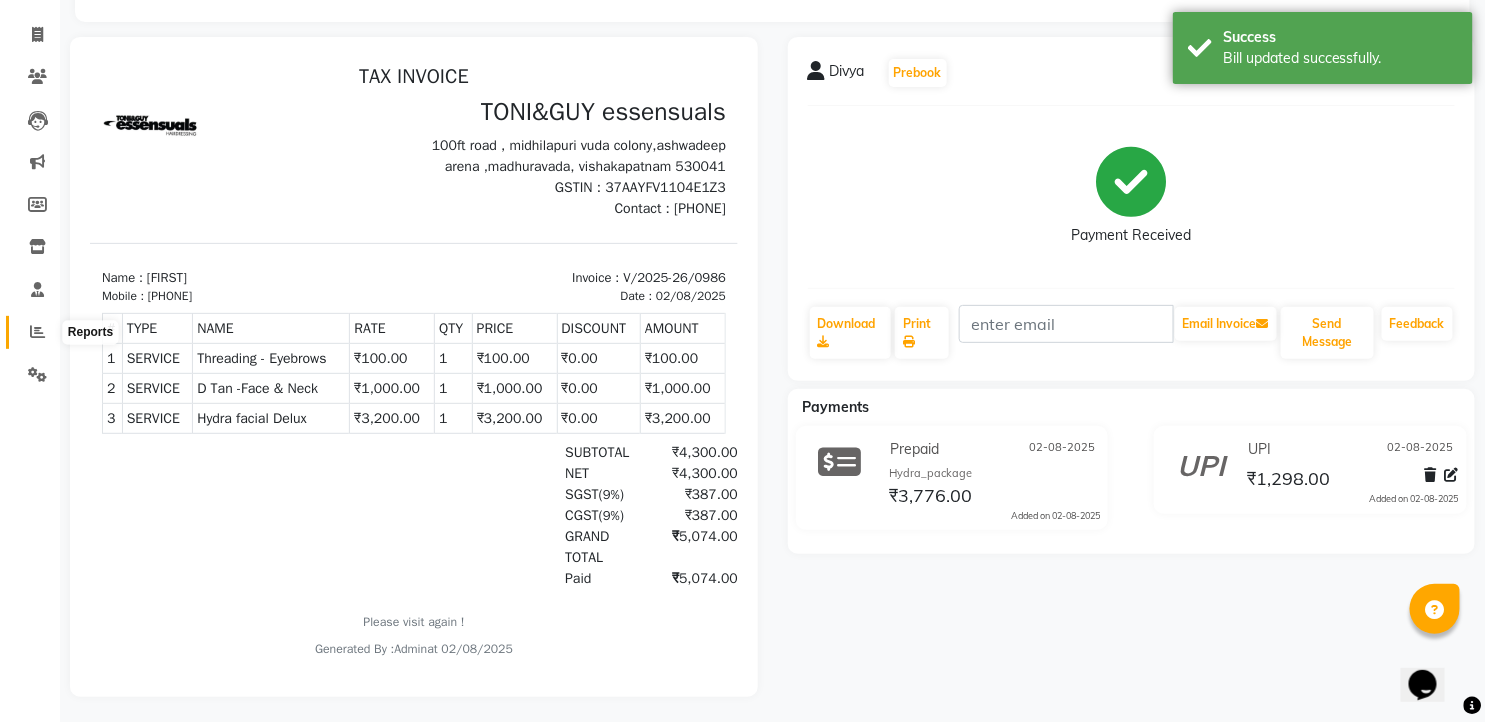 click 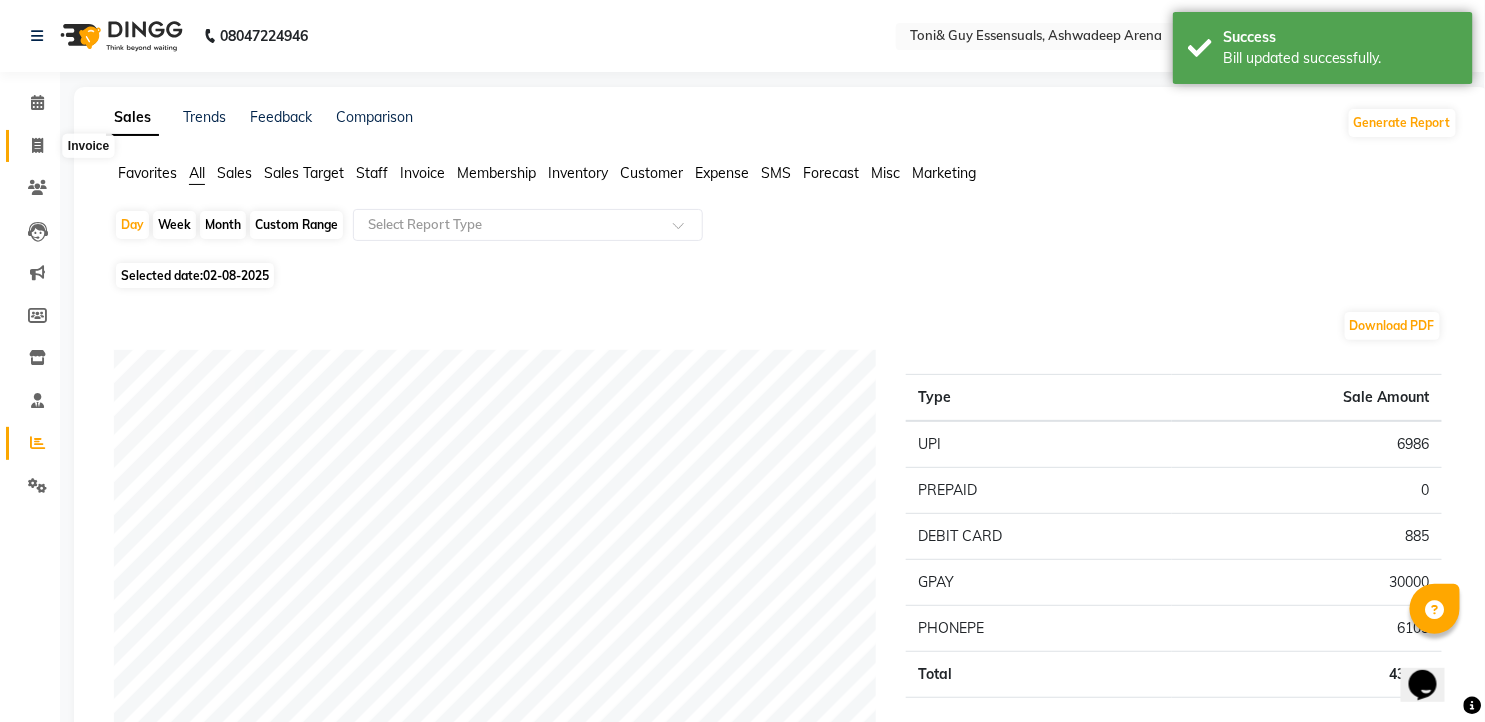 click 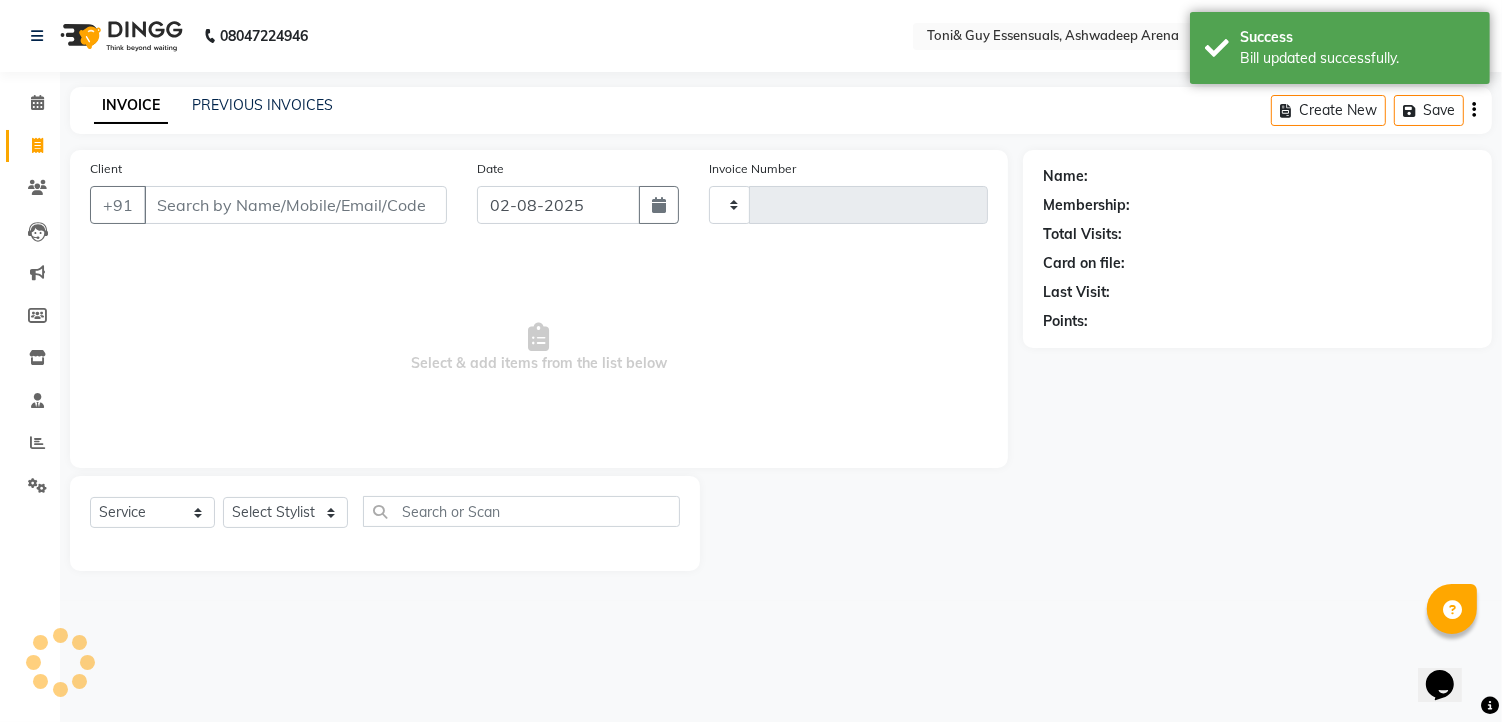 type on "0994" 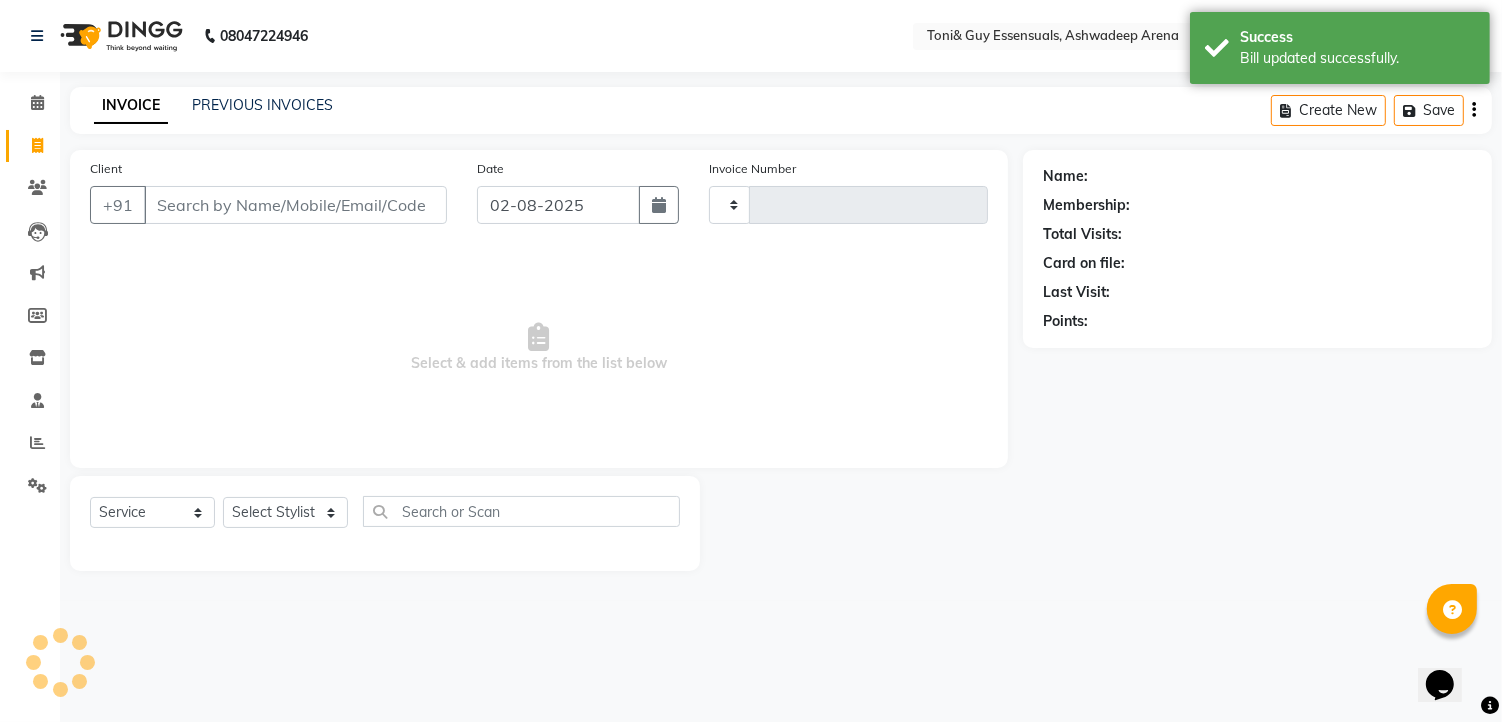 select on "7150" 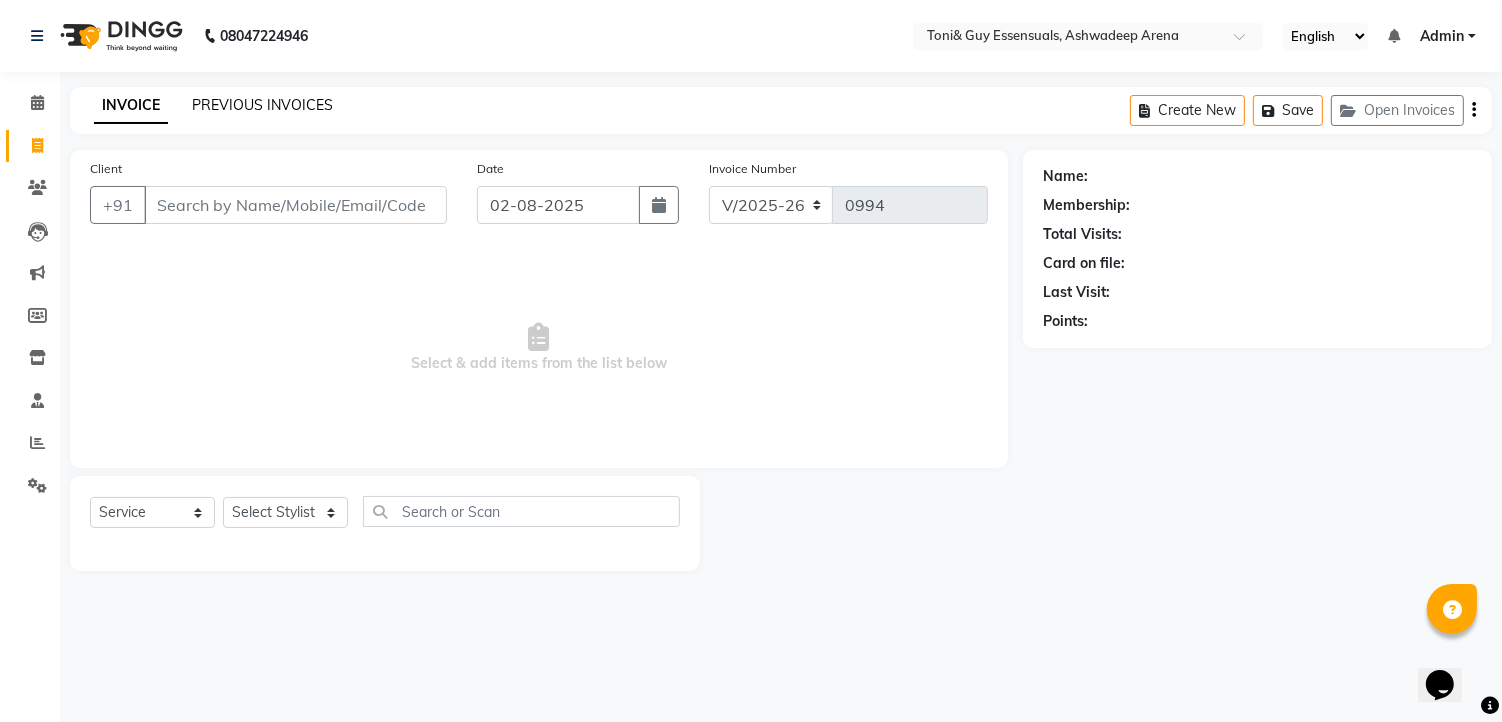 click on "PREVIOUS INVOICES" 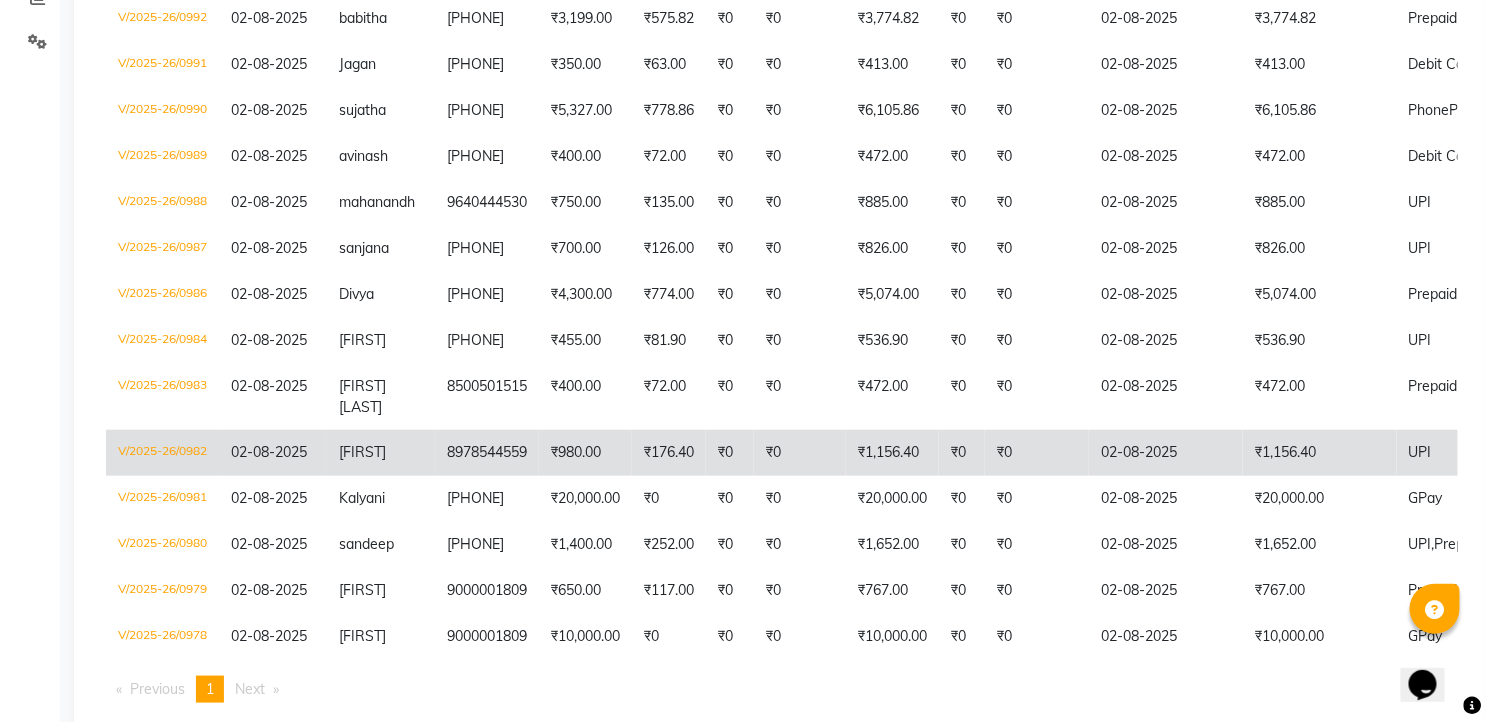 scroll, scrollTop: 333, scrollLeft: 0, axis: vertical 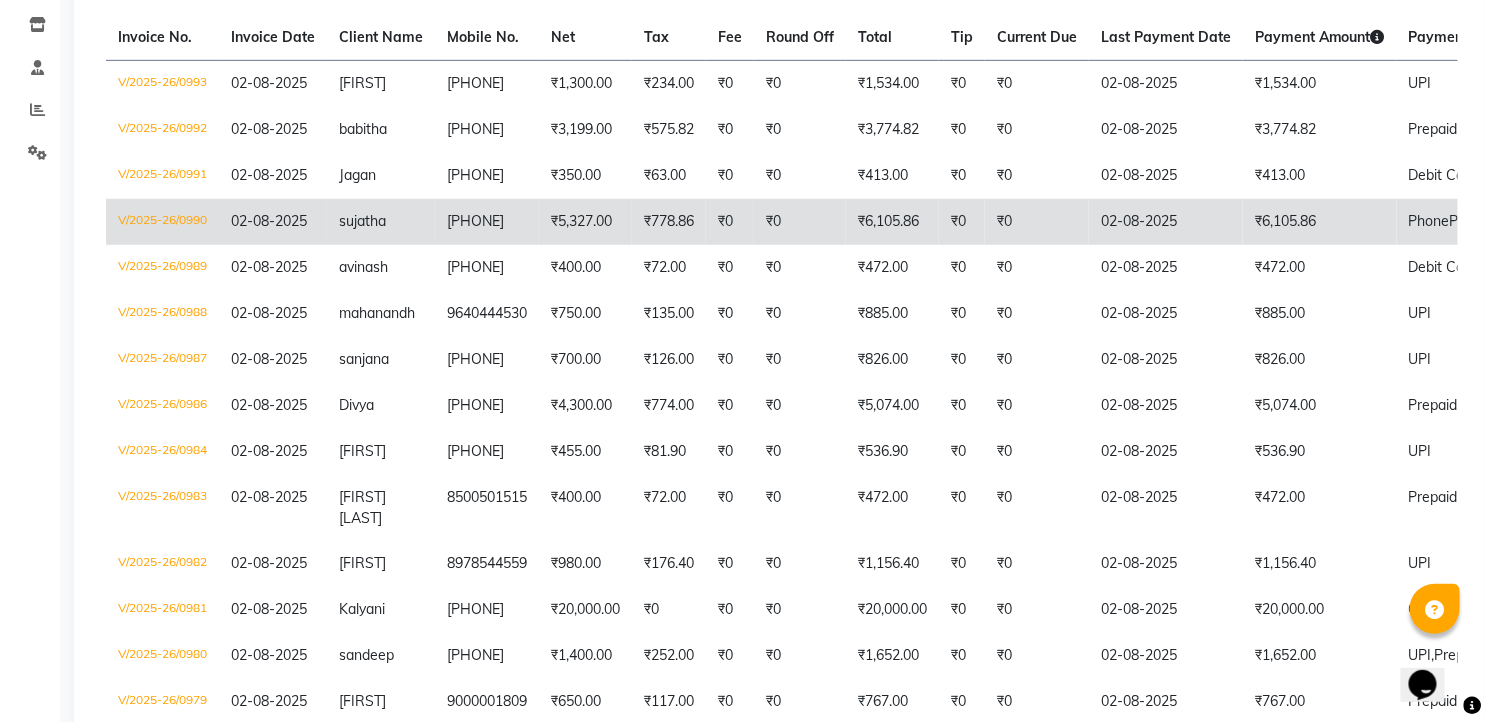 click on "₹6,105.86" 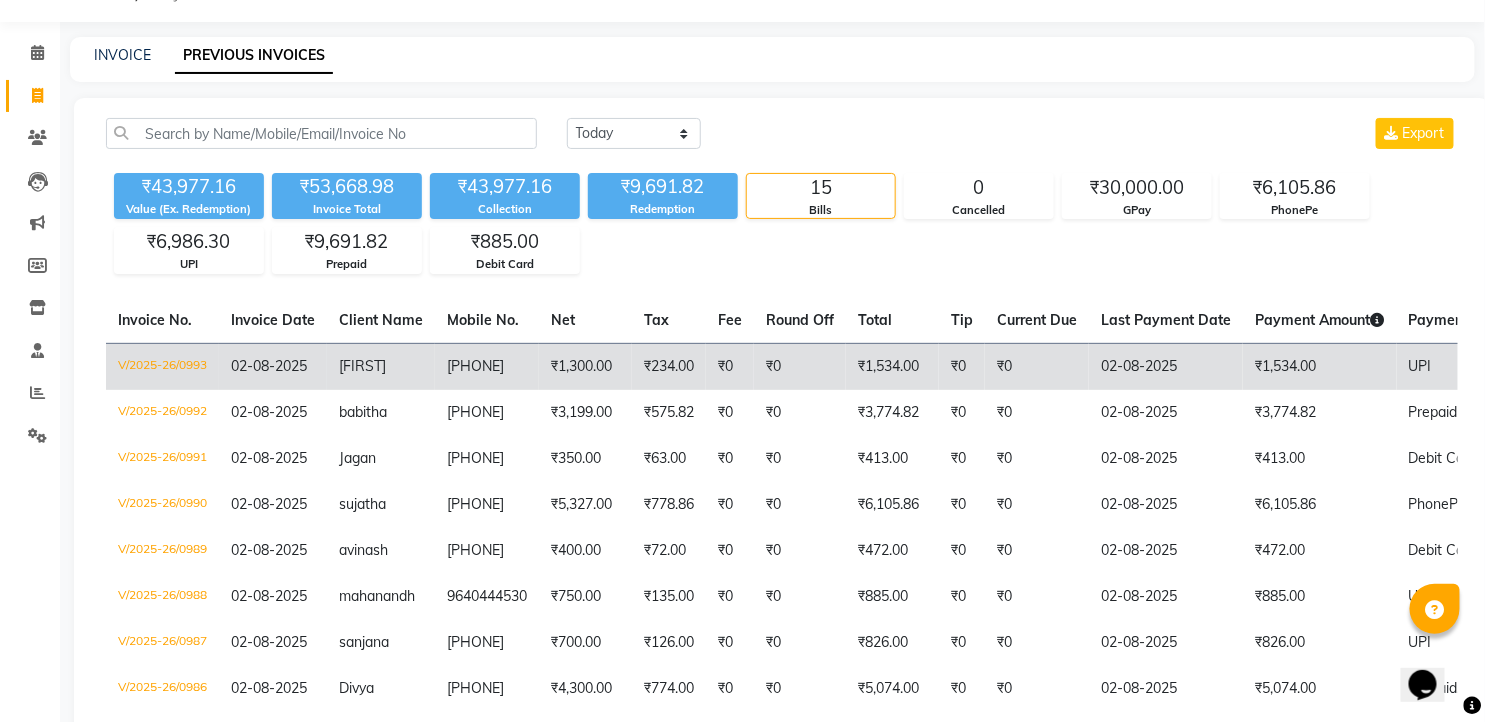 scroll, scrollTop: 0, scrollLeft: 0, axis: both 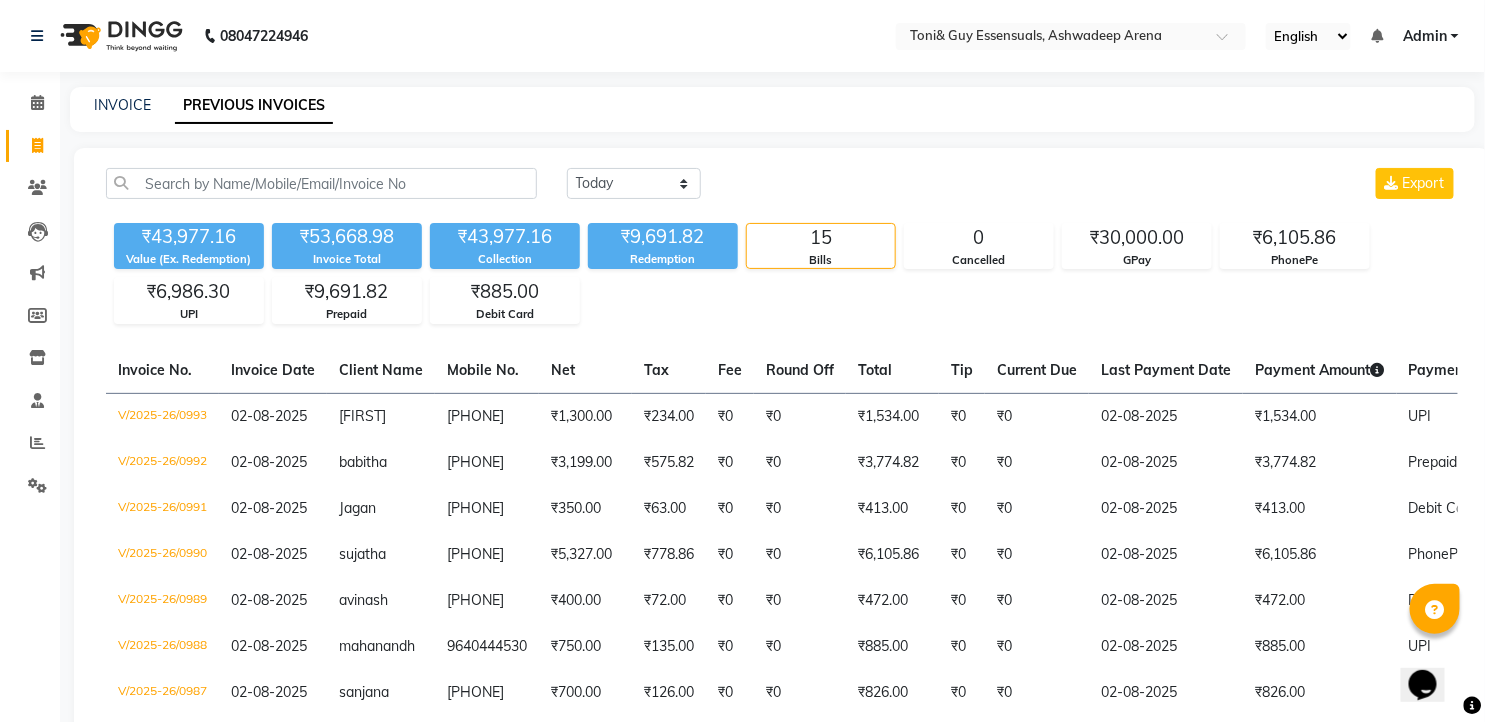 click on "INVOICE" 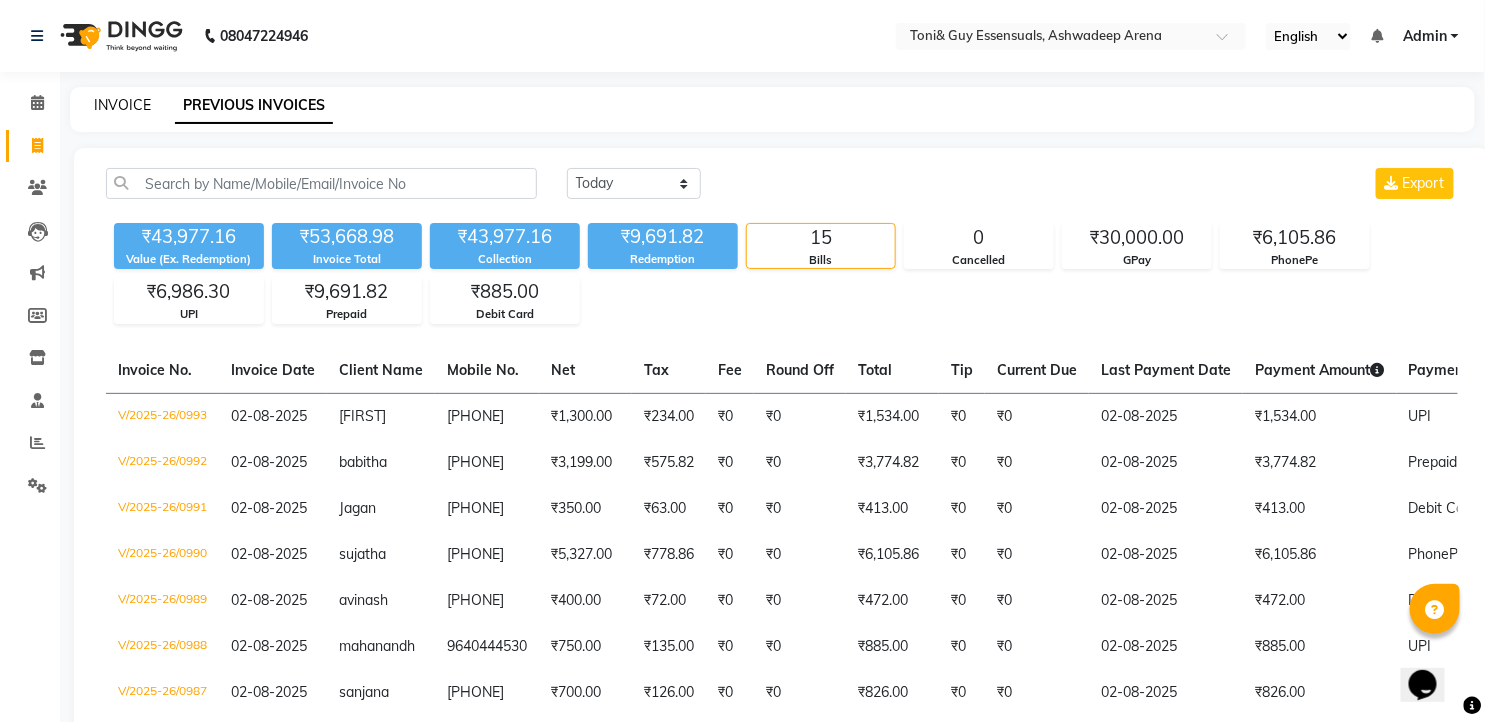 click on "INVOICE" 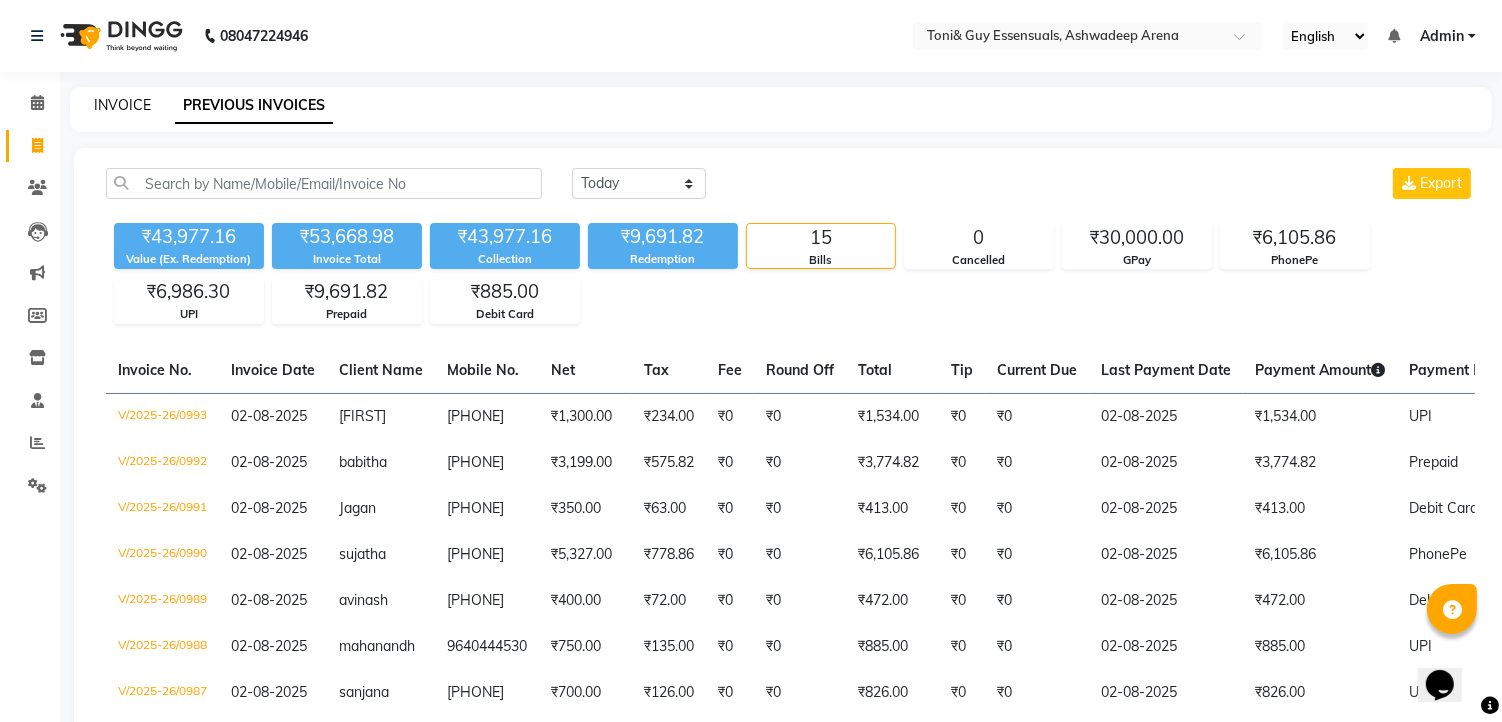 select on "7150" 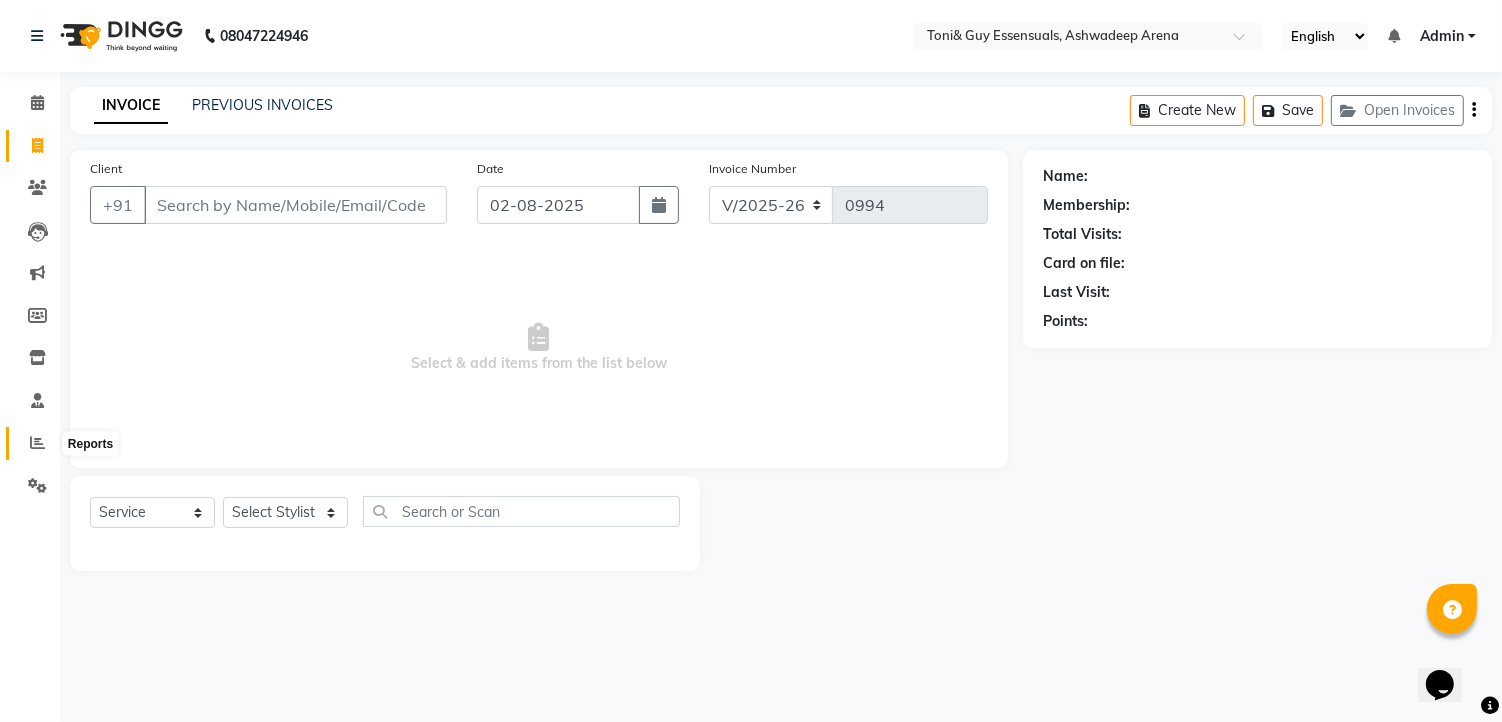 click 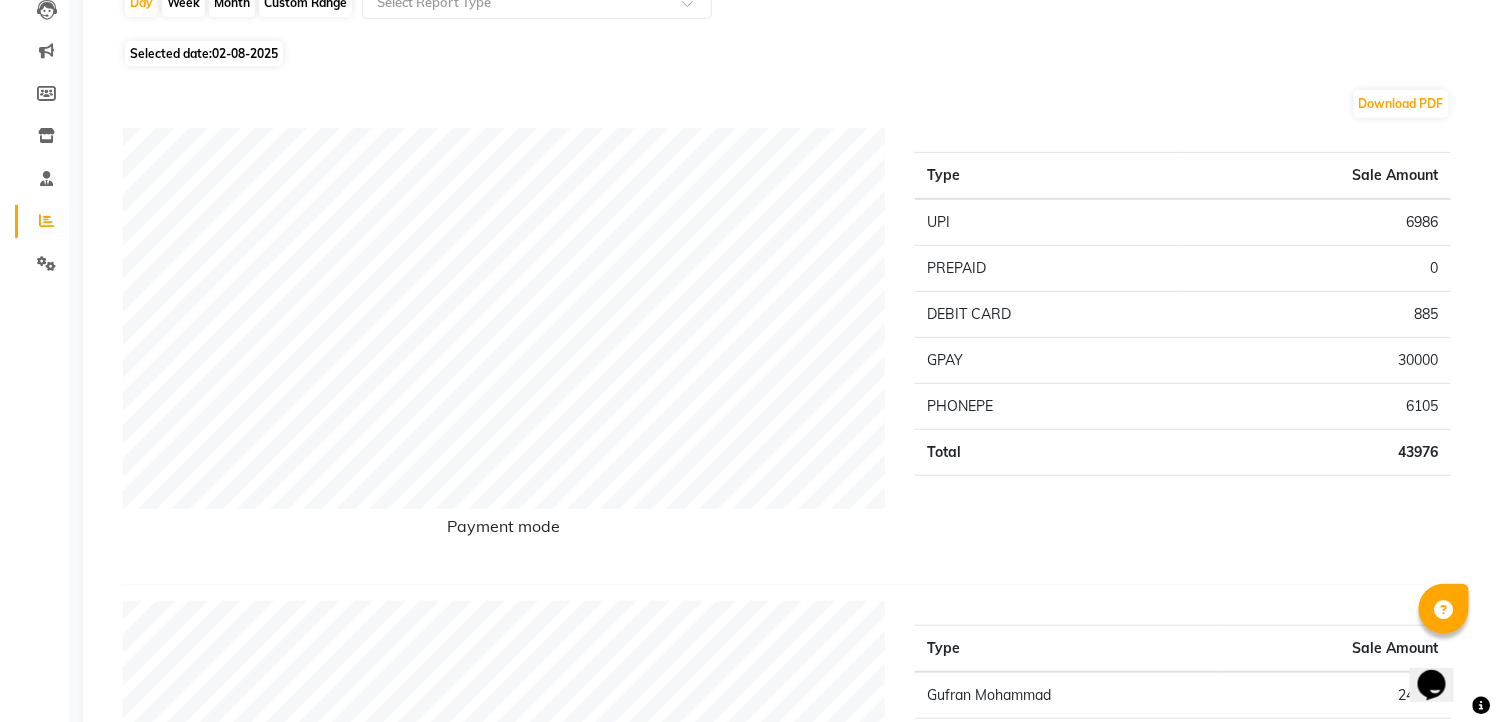 scroll, scrollTop: 0, scrollLeft: 0, axis: both 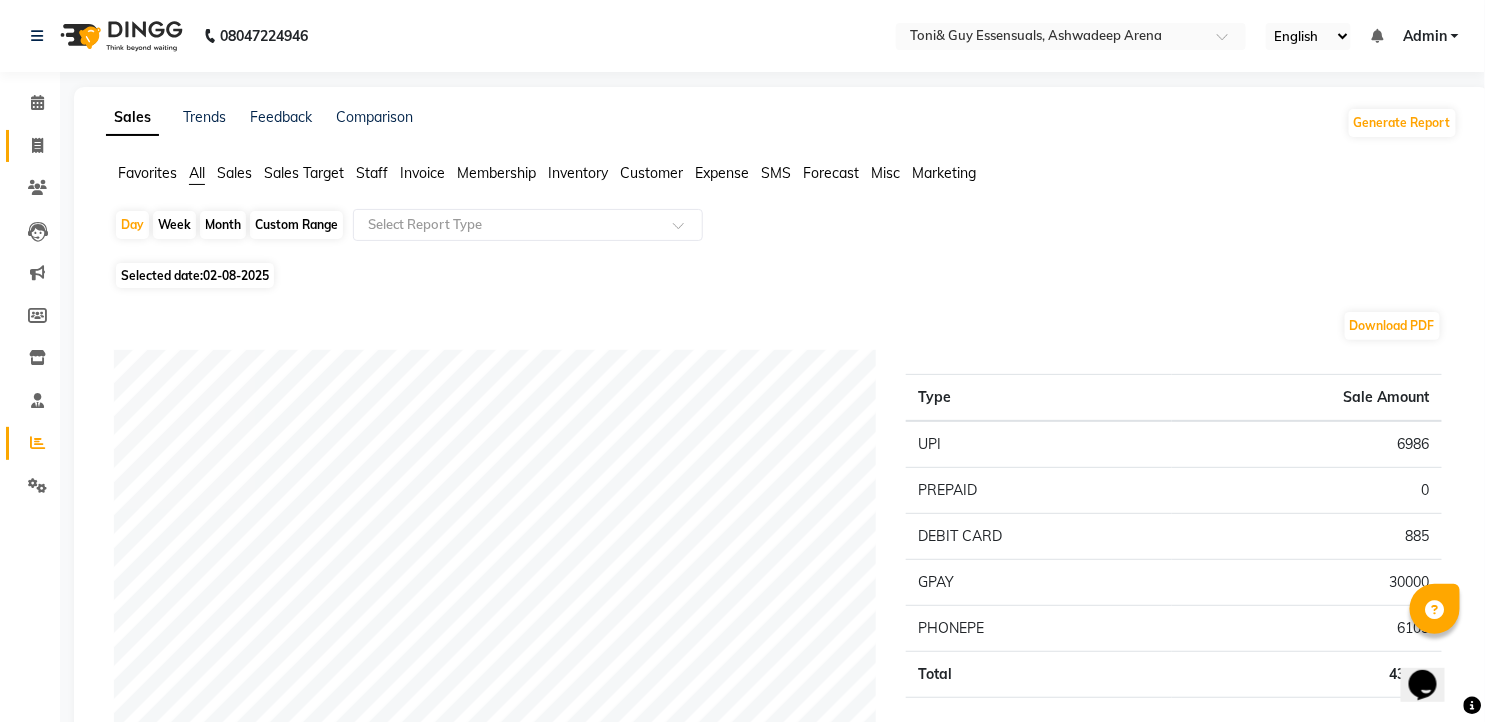 click on "Invoice" 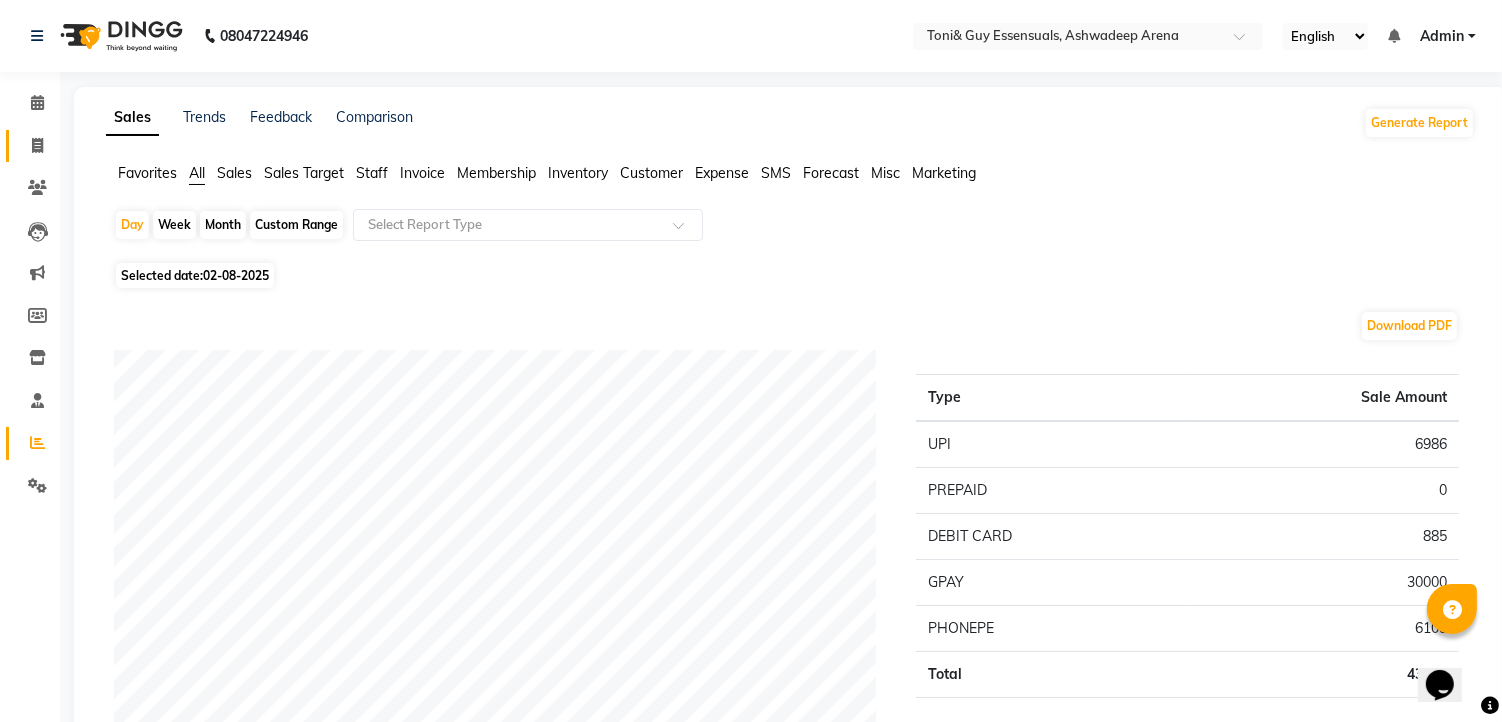 select on "service" 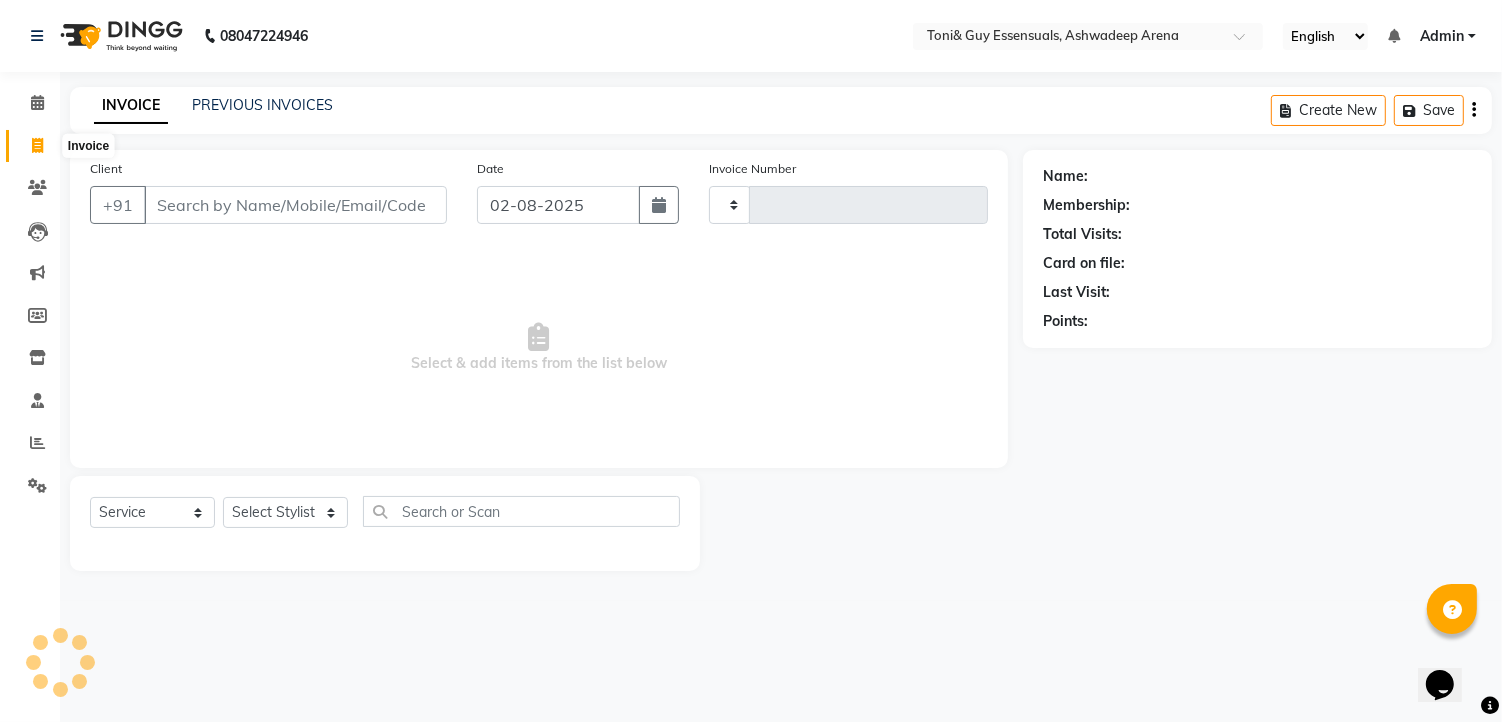 type on "0994" 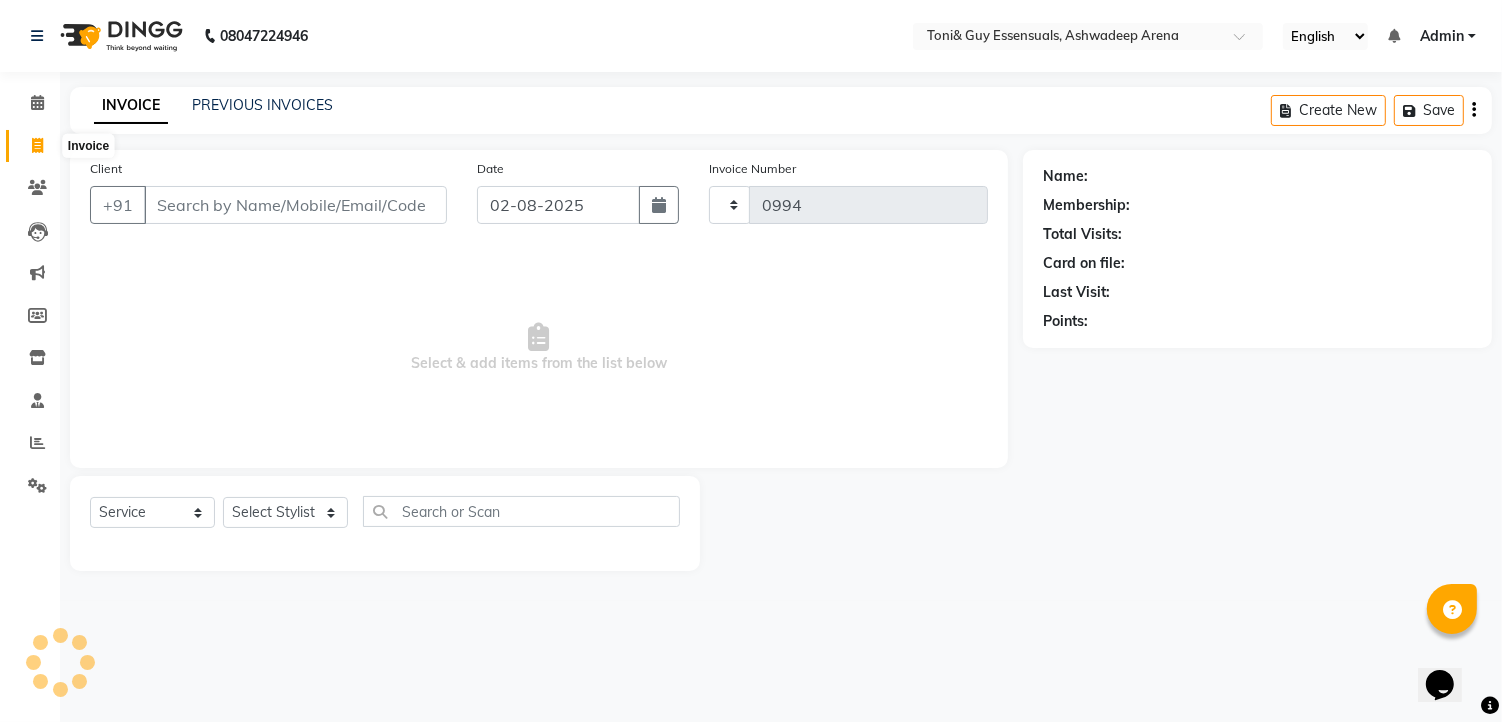 select on "7150" 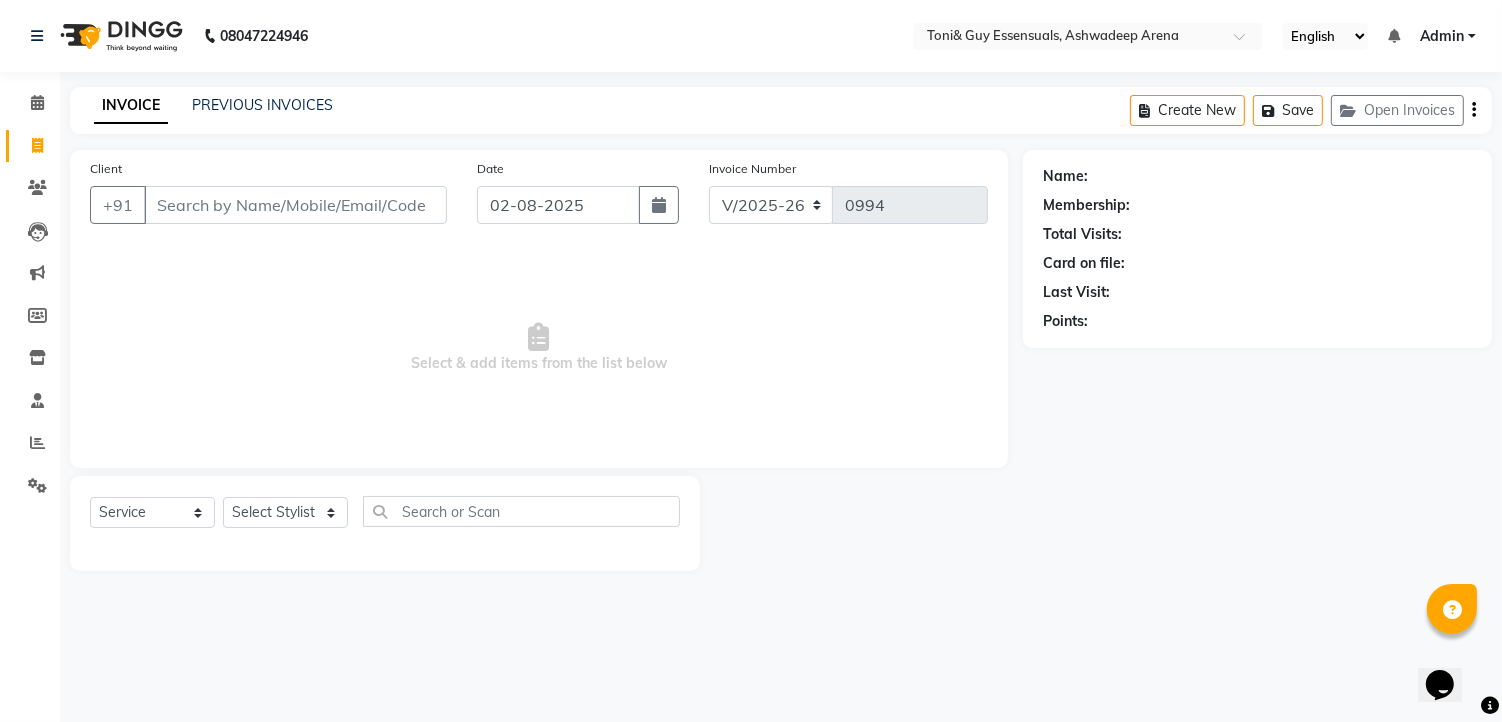 click on "Client" at bounding box center (295, 205) 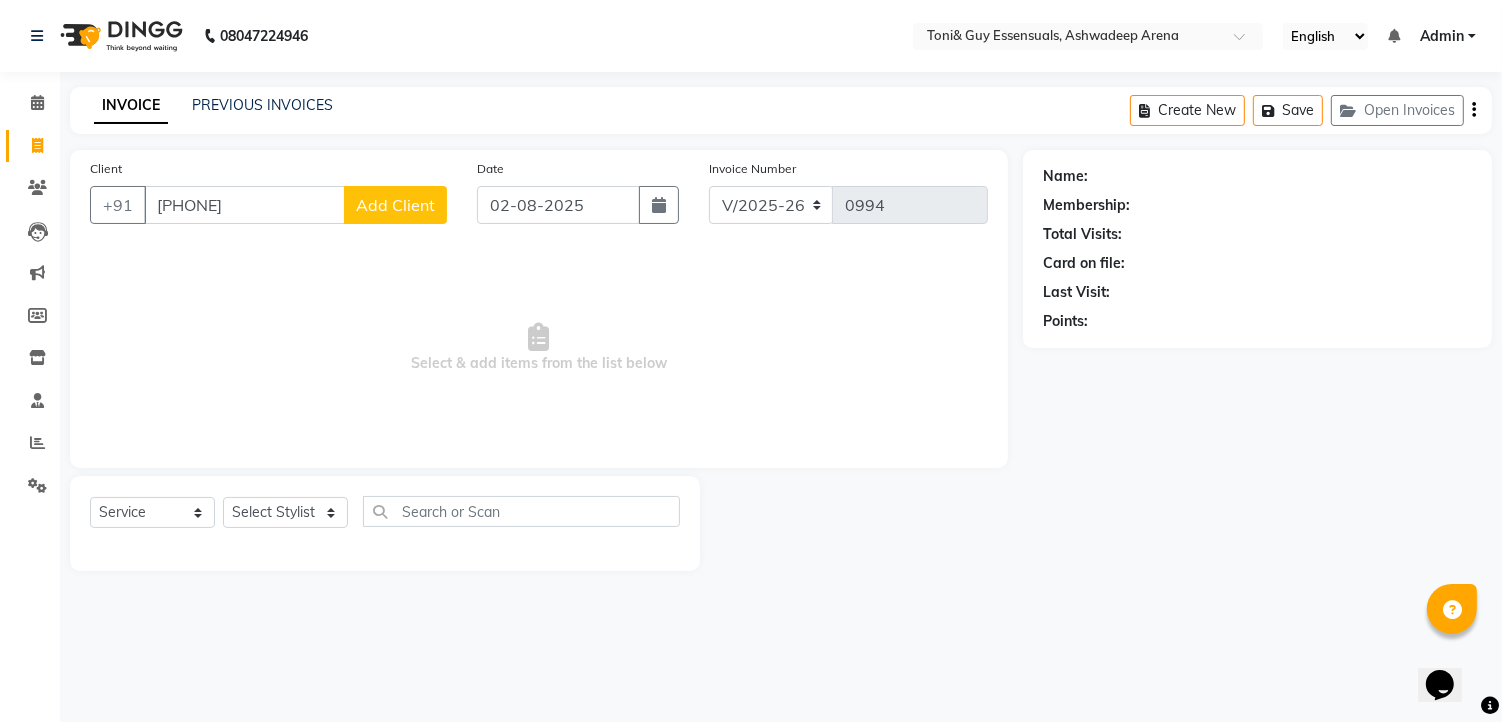 type on "9985902112" 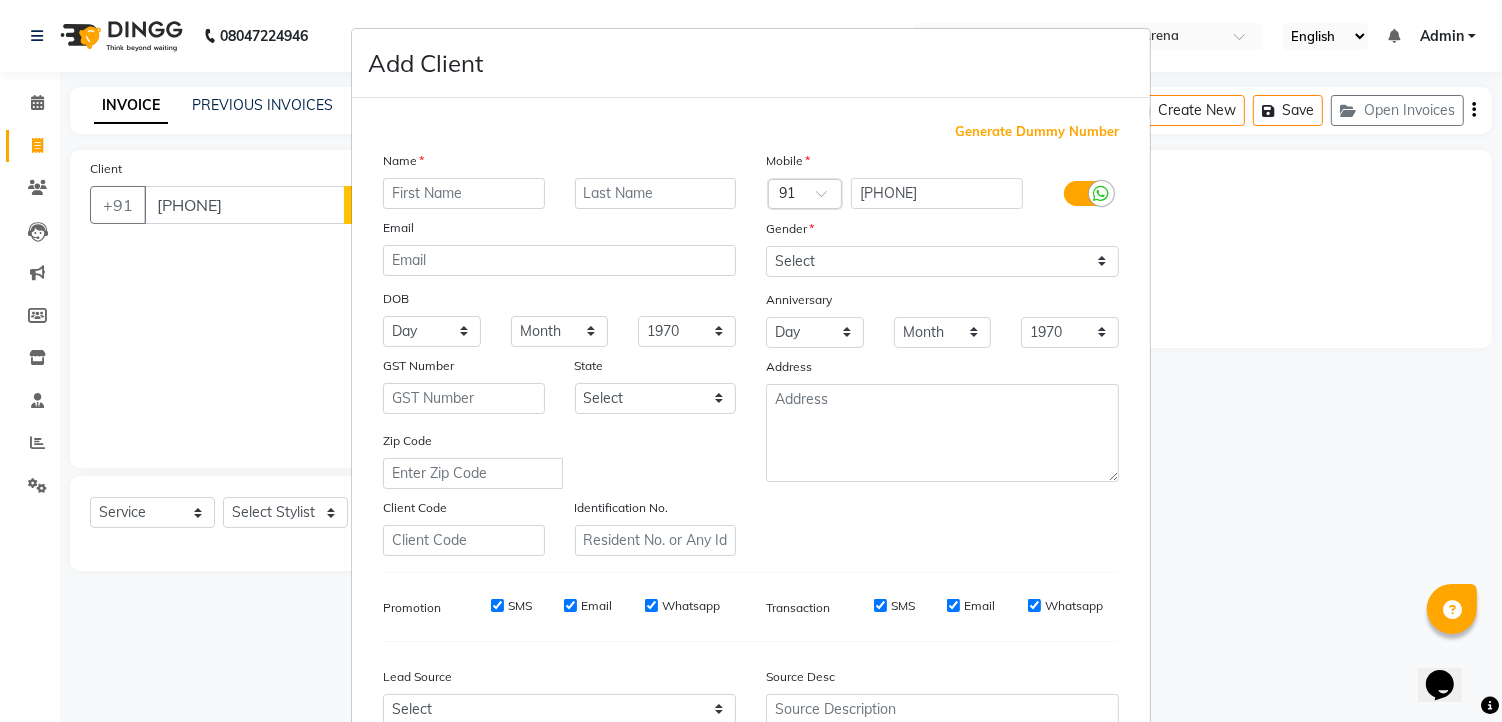 click at bounding box center [464, 193] 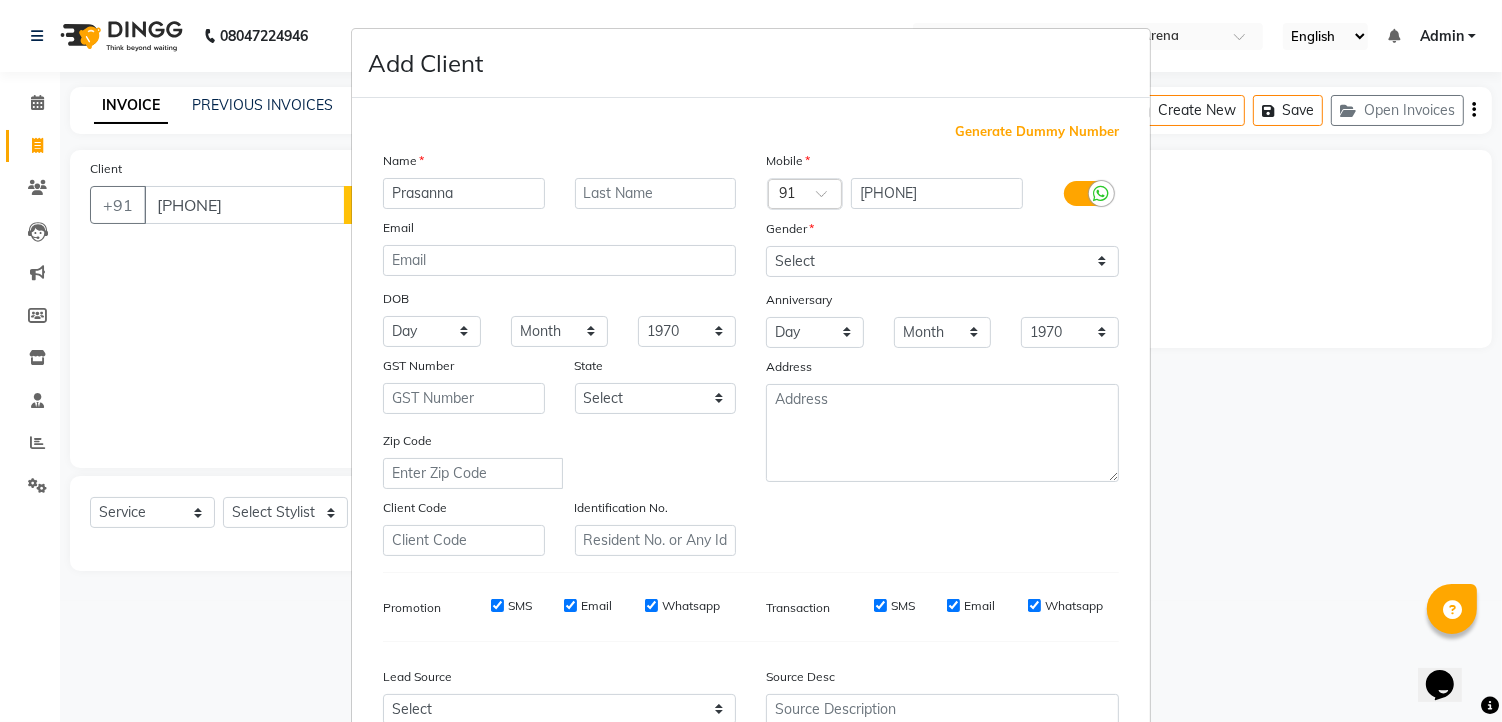type on "Prasanna" 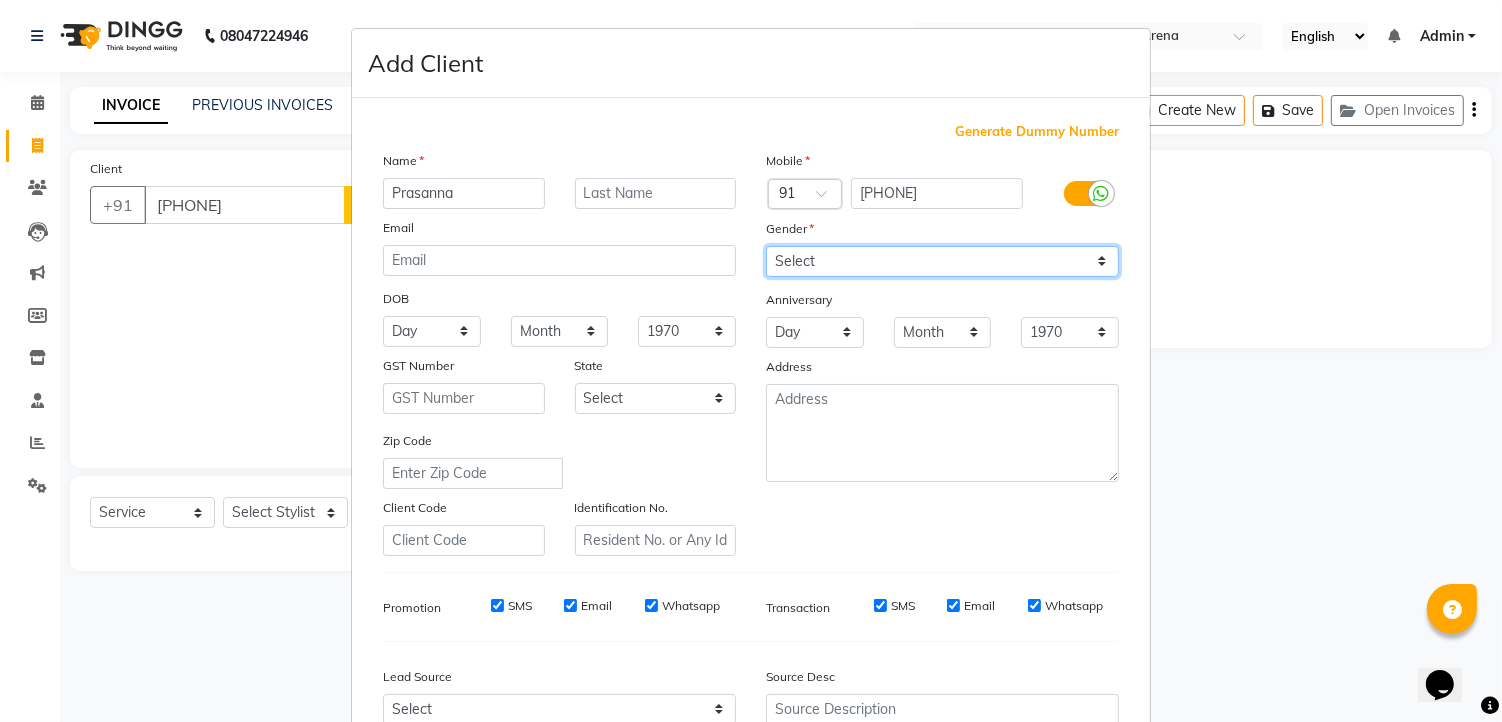 click on "Select Male Female Other Prefer Not To Say" at bounding box center [942, 261] 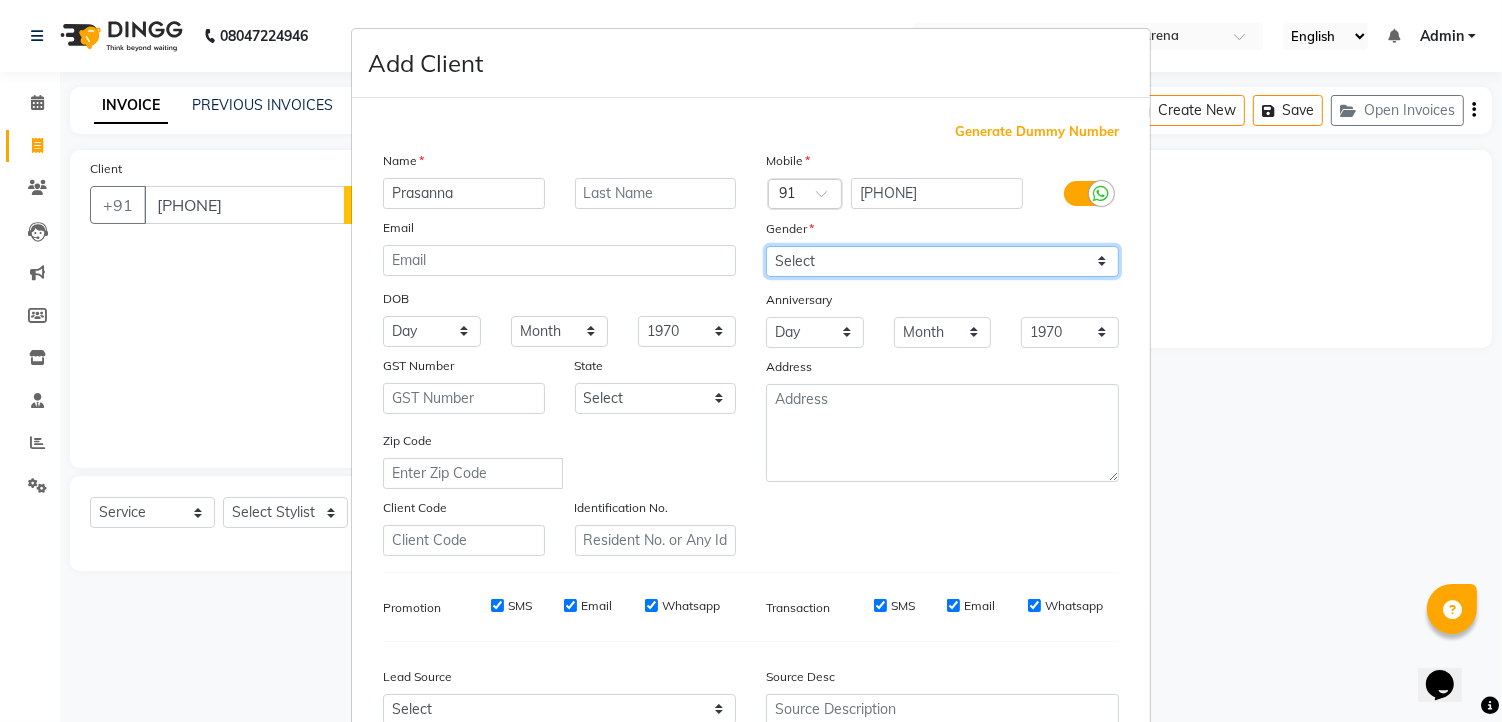 select on "female" 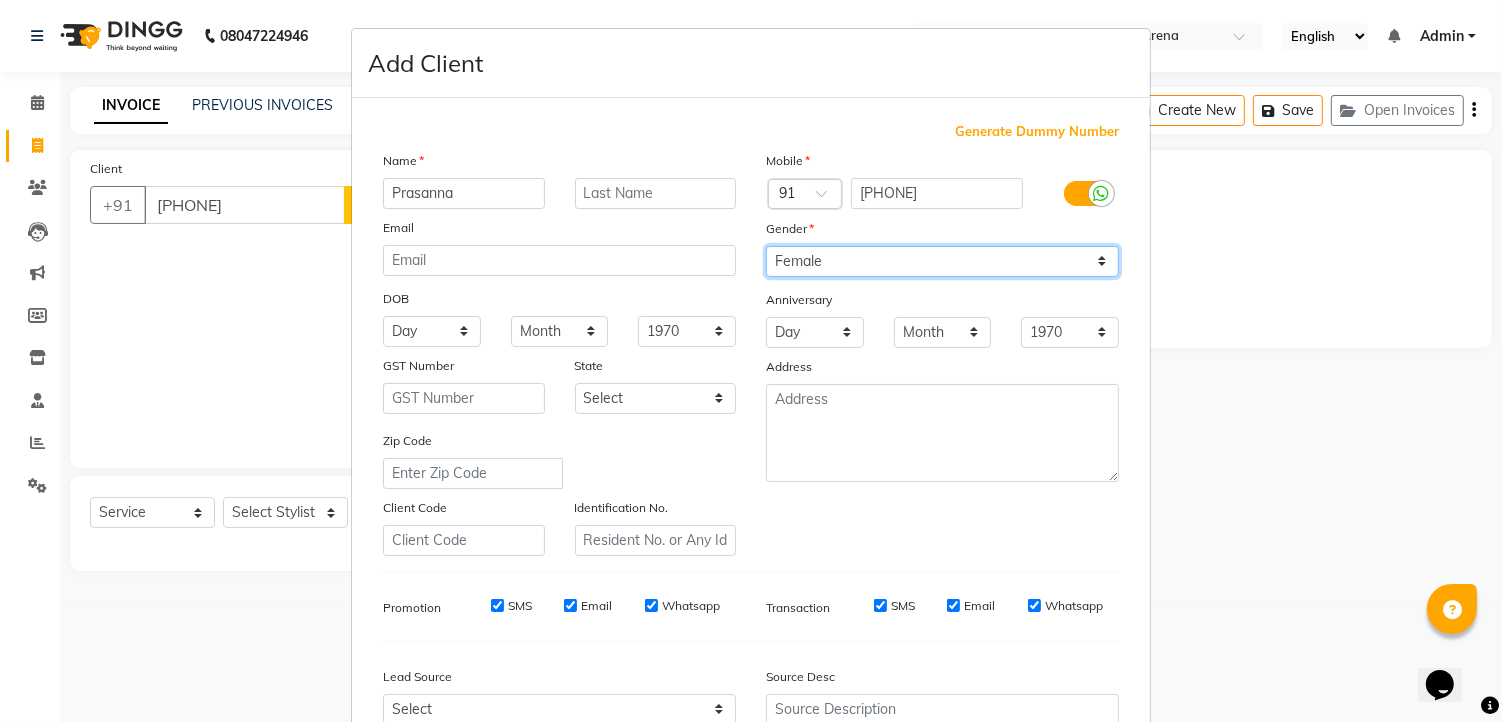 click on "Select Male Female Other Prefer Not To Say" at bounding box center [942, 261] 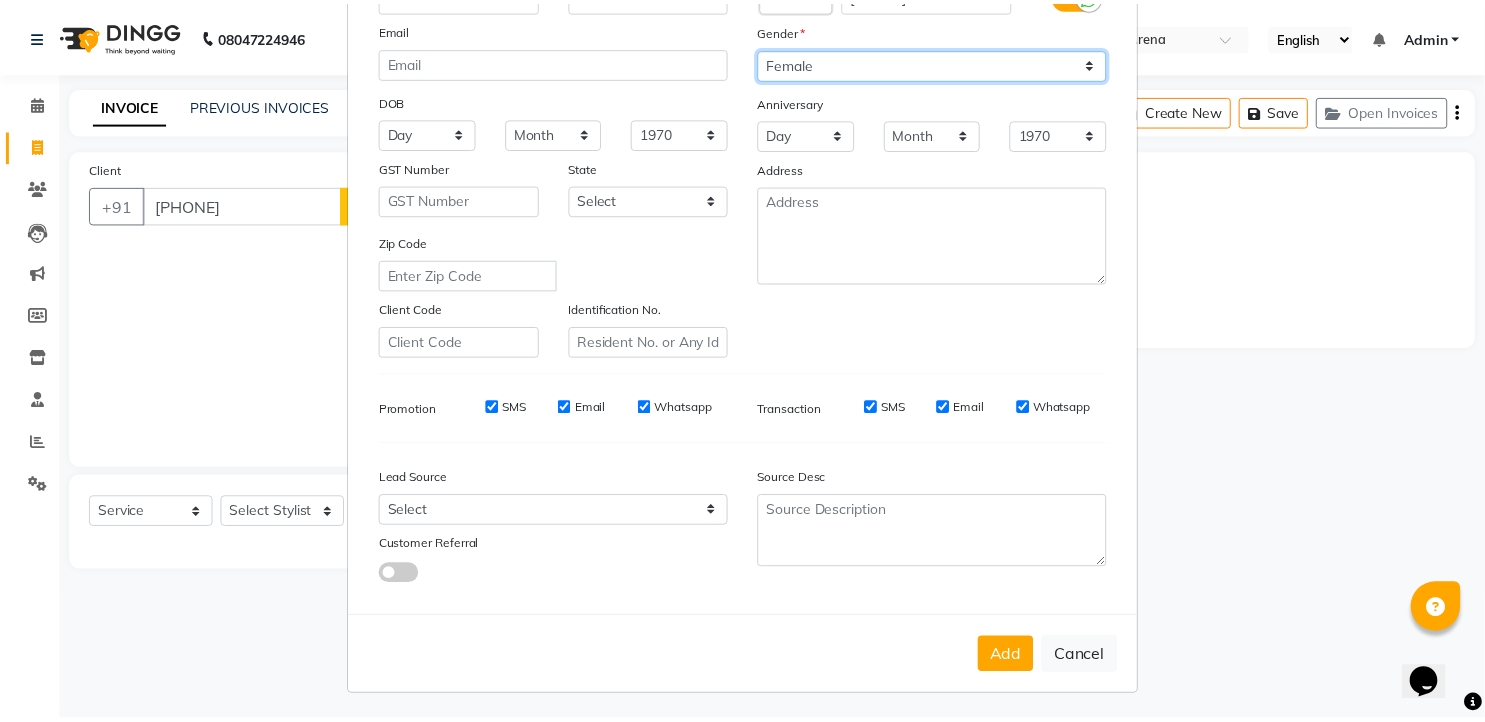 scroll, scrollTop: 202, scrollLeft: 0, axis: vertical 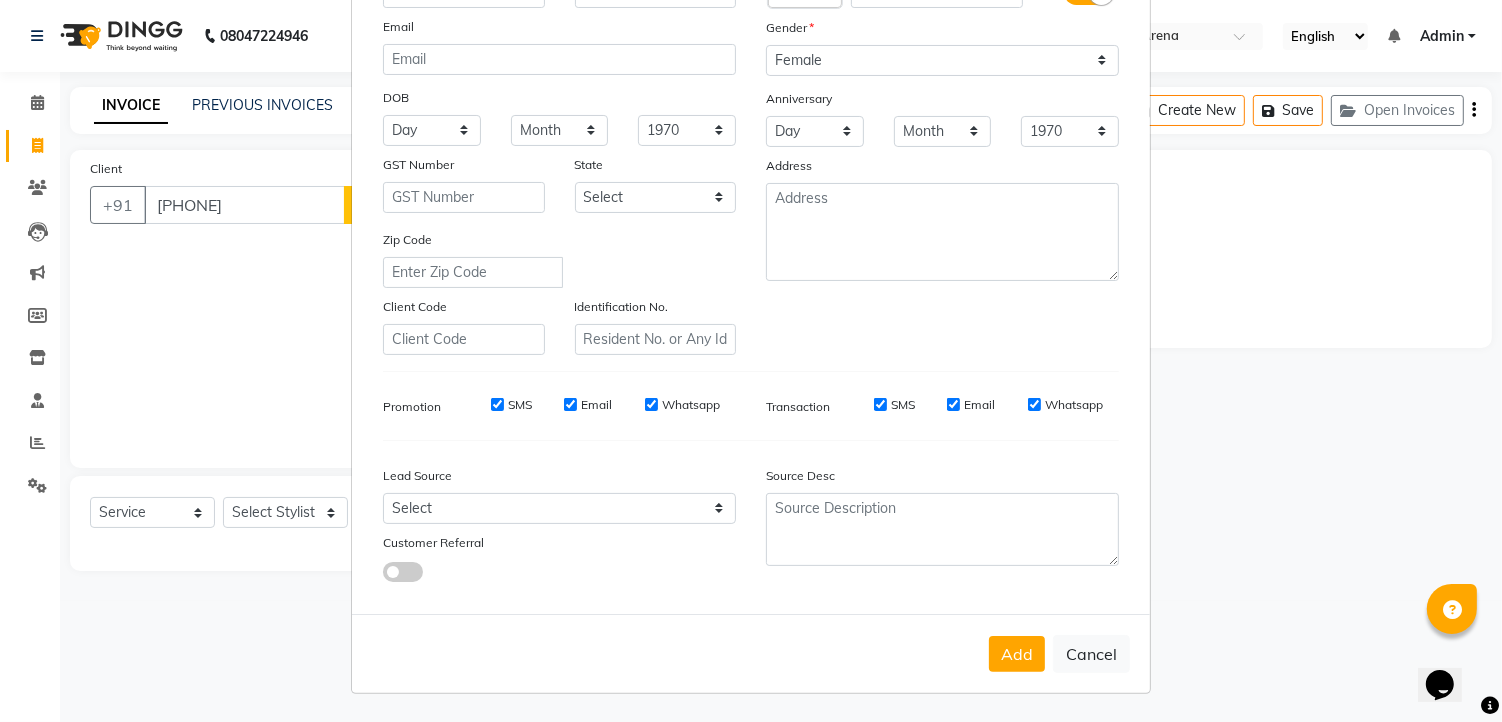 drag, startPoint x: 490, startPoint y: 400, endPoint x: 531, endPoint y: 425, distance: 48.02083 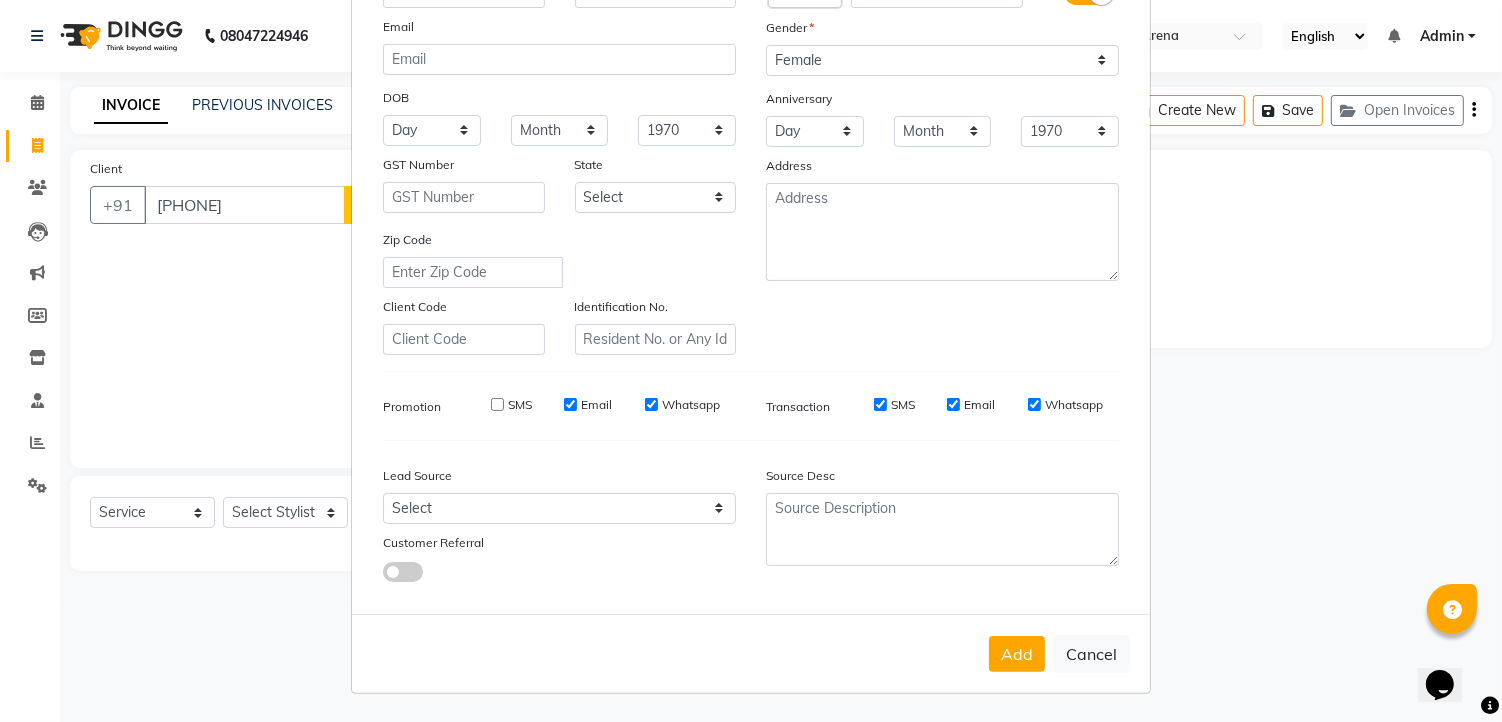 click on "Email" at bounding box center [570, 404] 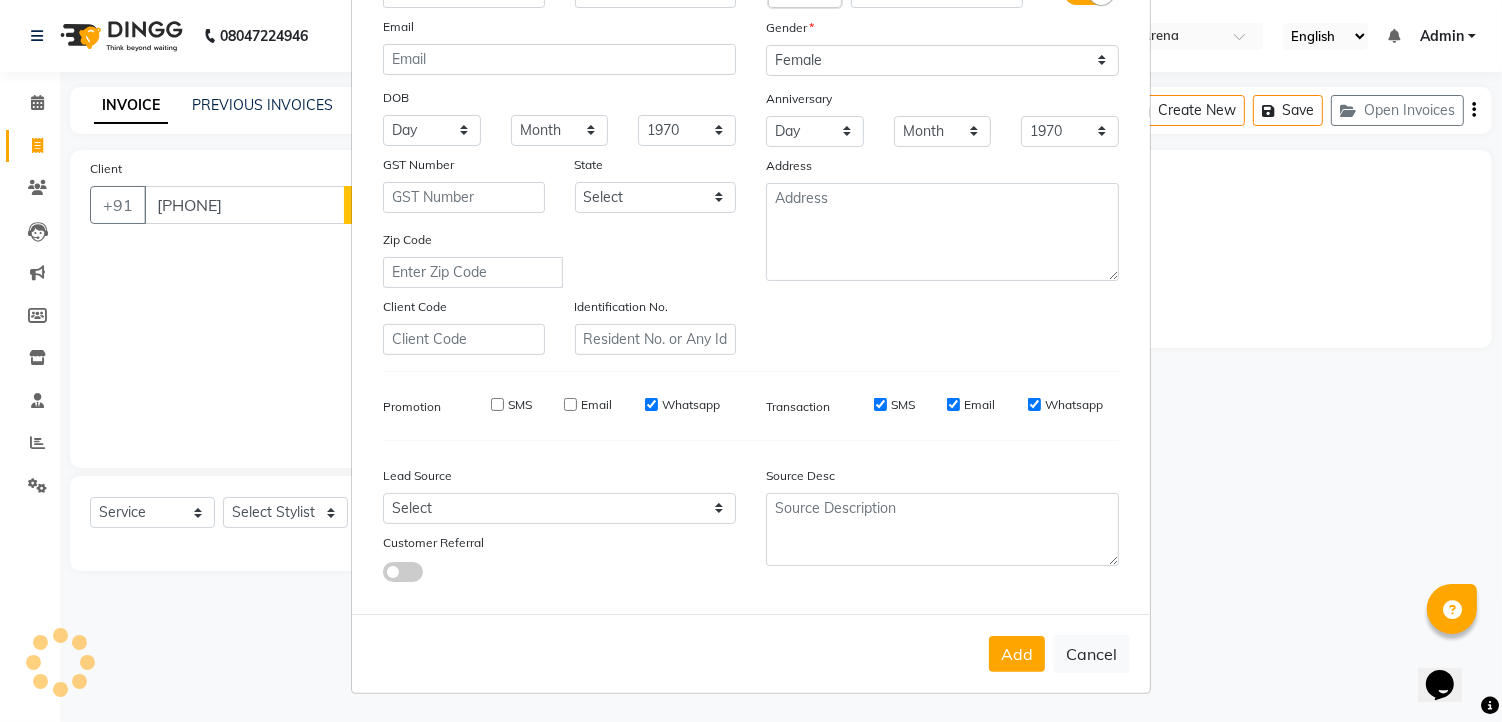 click on "Whatsapp" at bounding box center [651, 404] 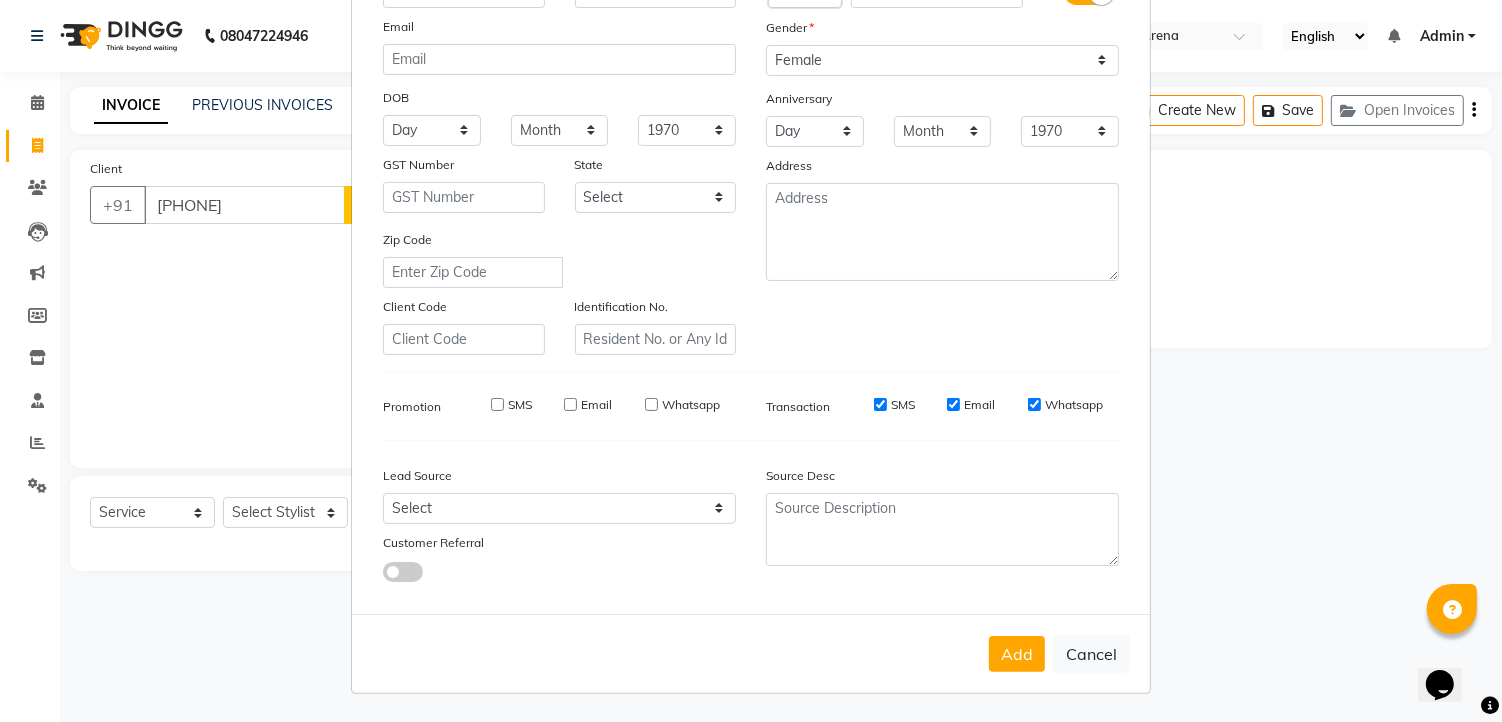 drag, startPoint x: 870, startPoint y: 403, endPoint x: 893, endPoint y: 406, distance: 23.194826 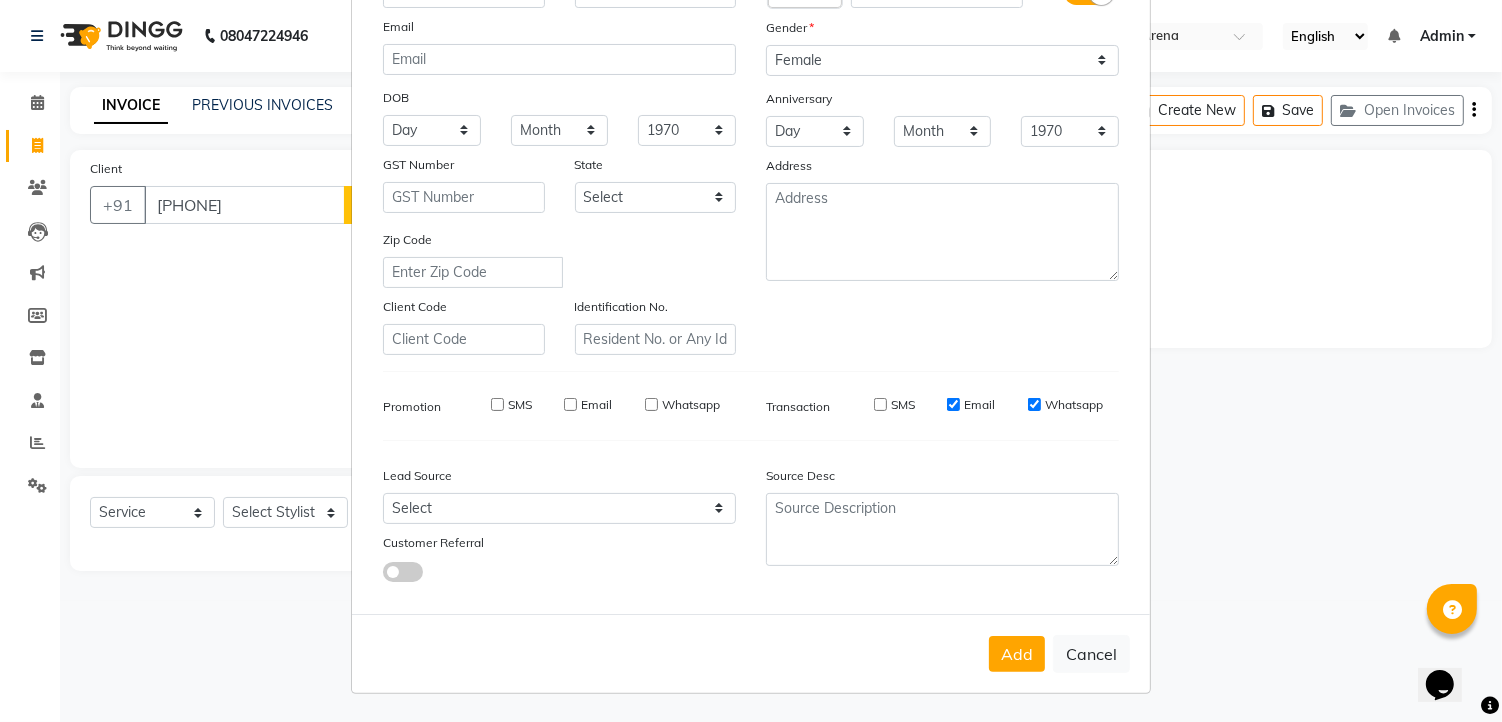 drag, startPoint x: 944, startPoint y: 401, endPoint x: 997, endPoint y: 427, distance: 59.03389 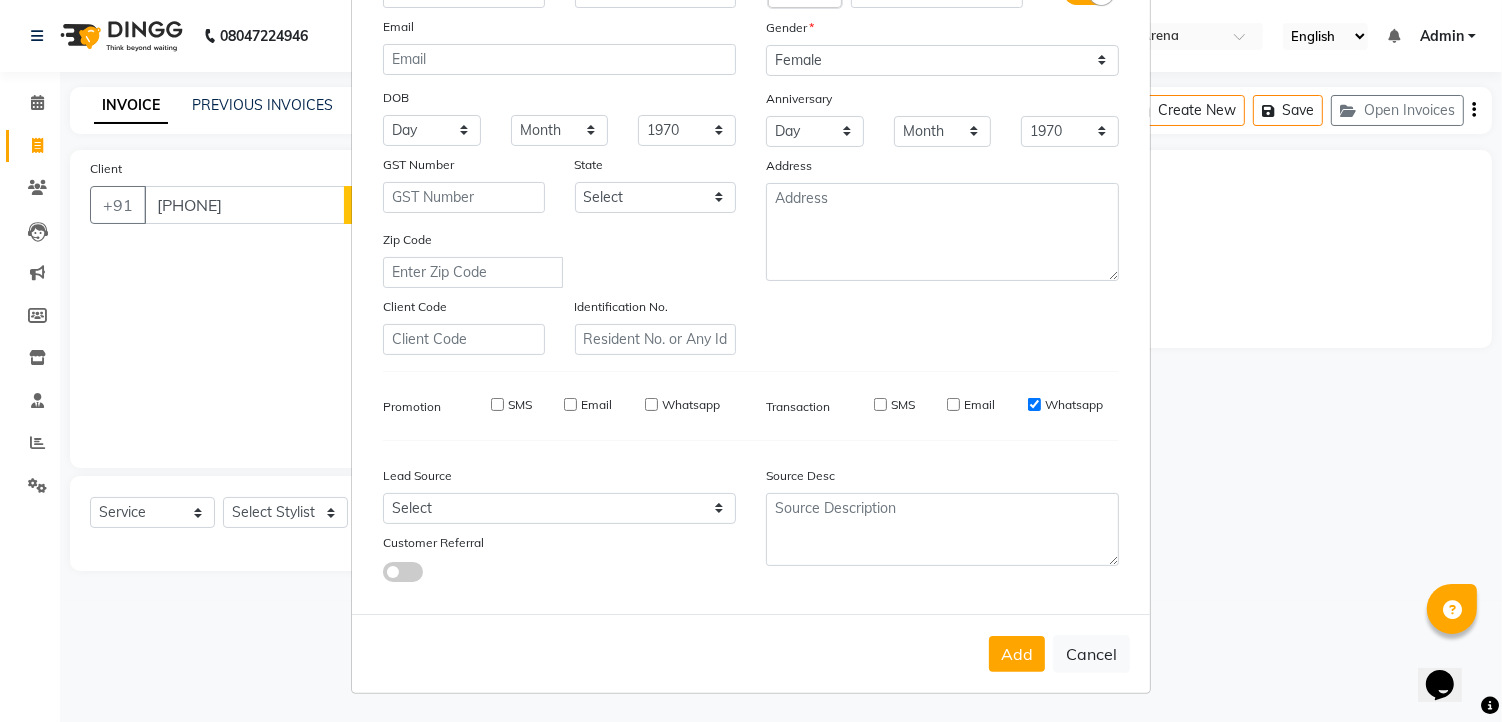 click on "Whatsapp" at bounding box center [1034, 404] 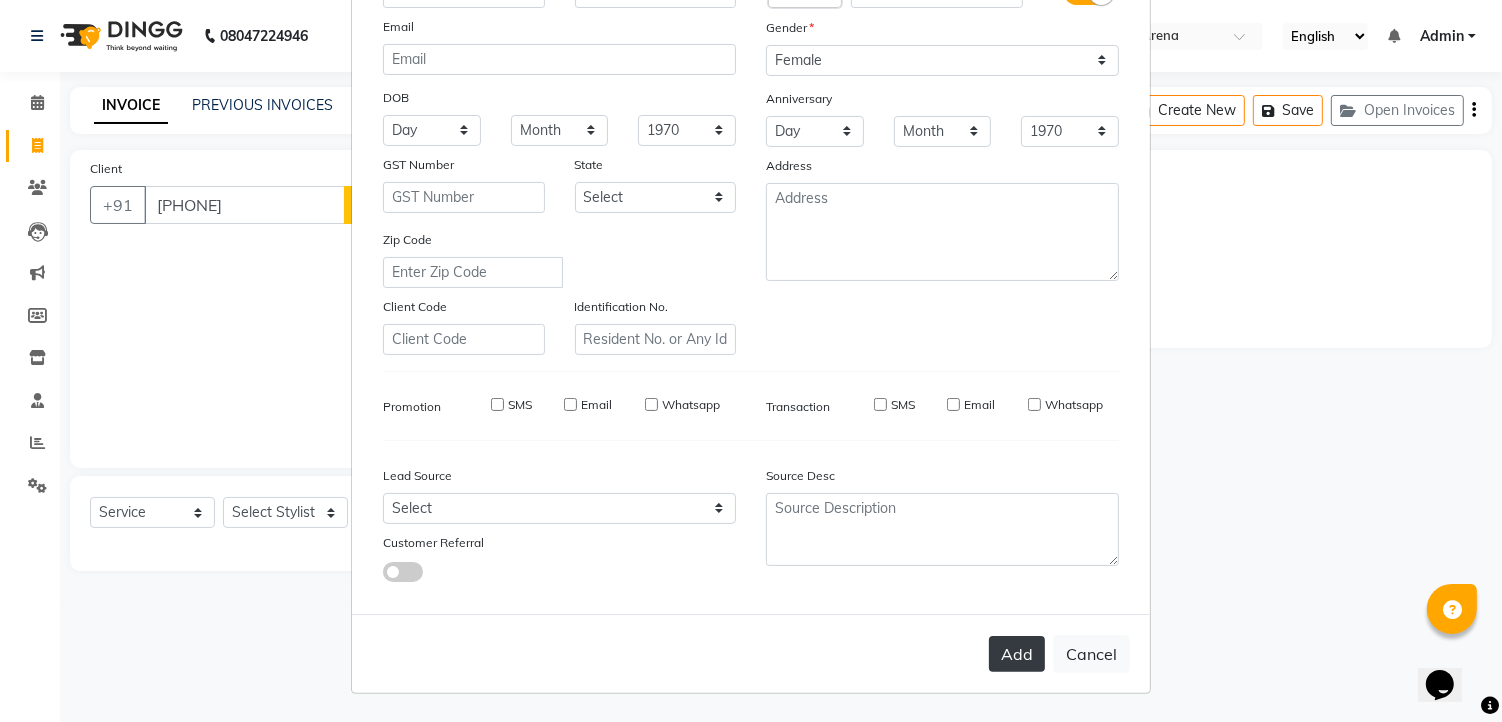 click on "Add" at bounding box center [1017, 654] 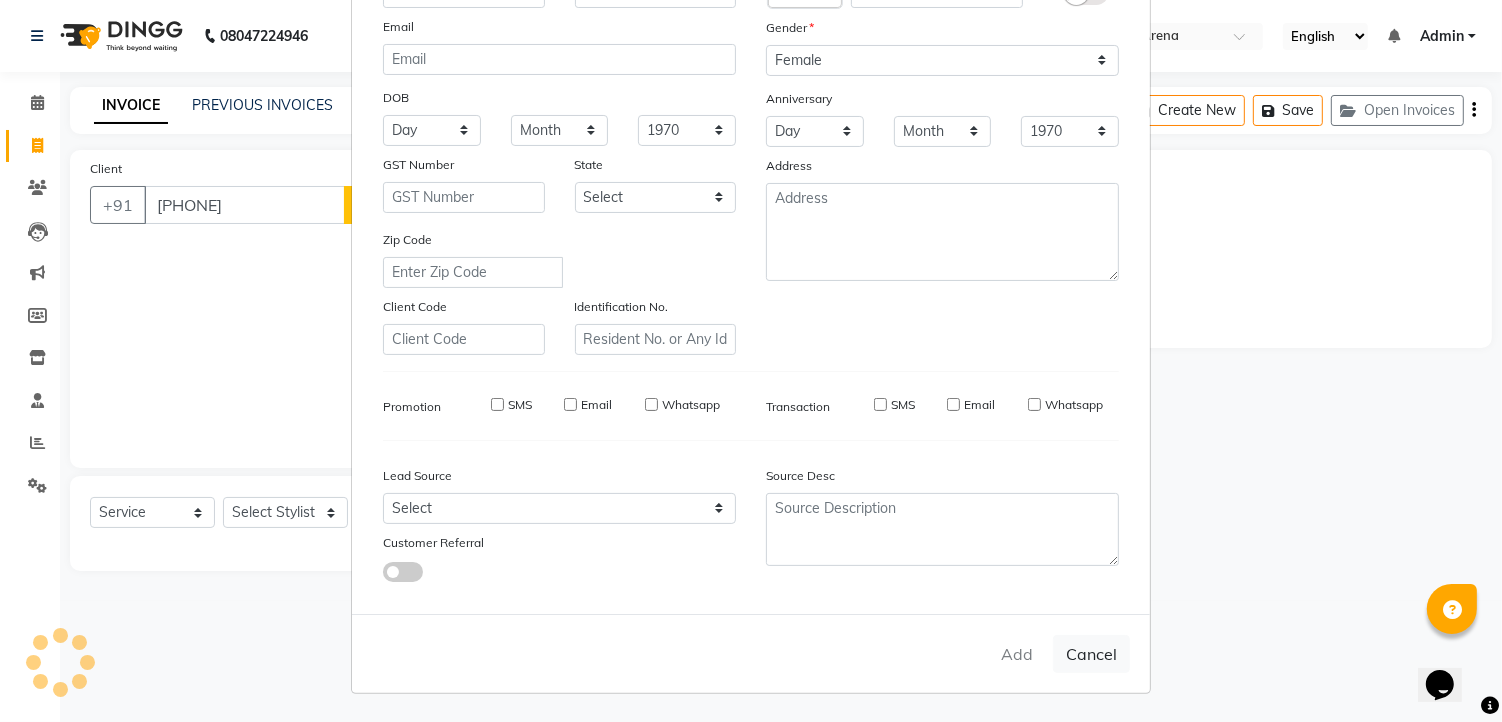 type 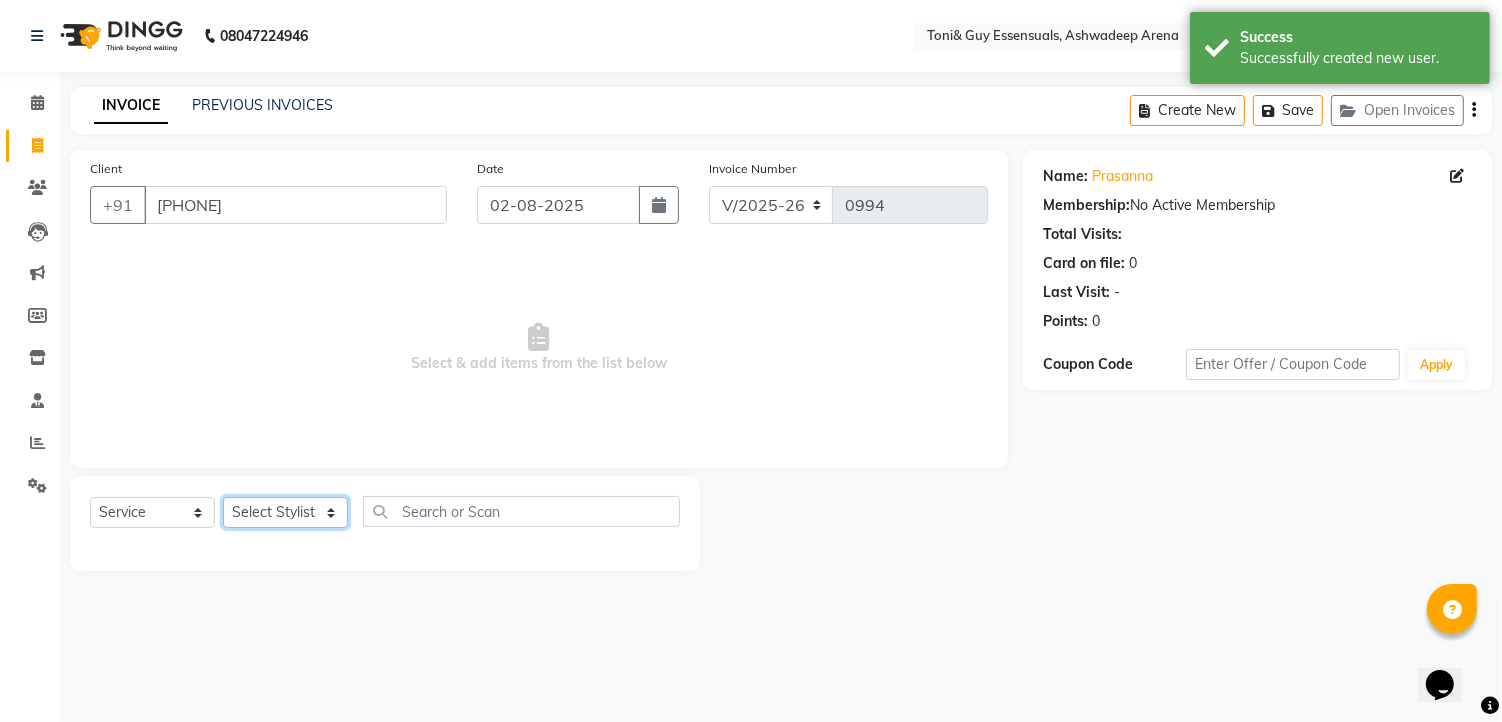 click on "Select Stylist faizz gufran mohammad hyma Kumari lalitha sree Manager Riya roy sahik" 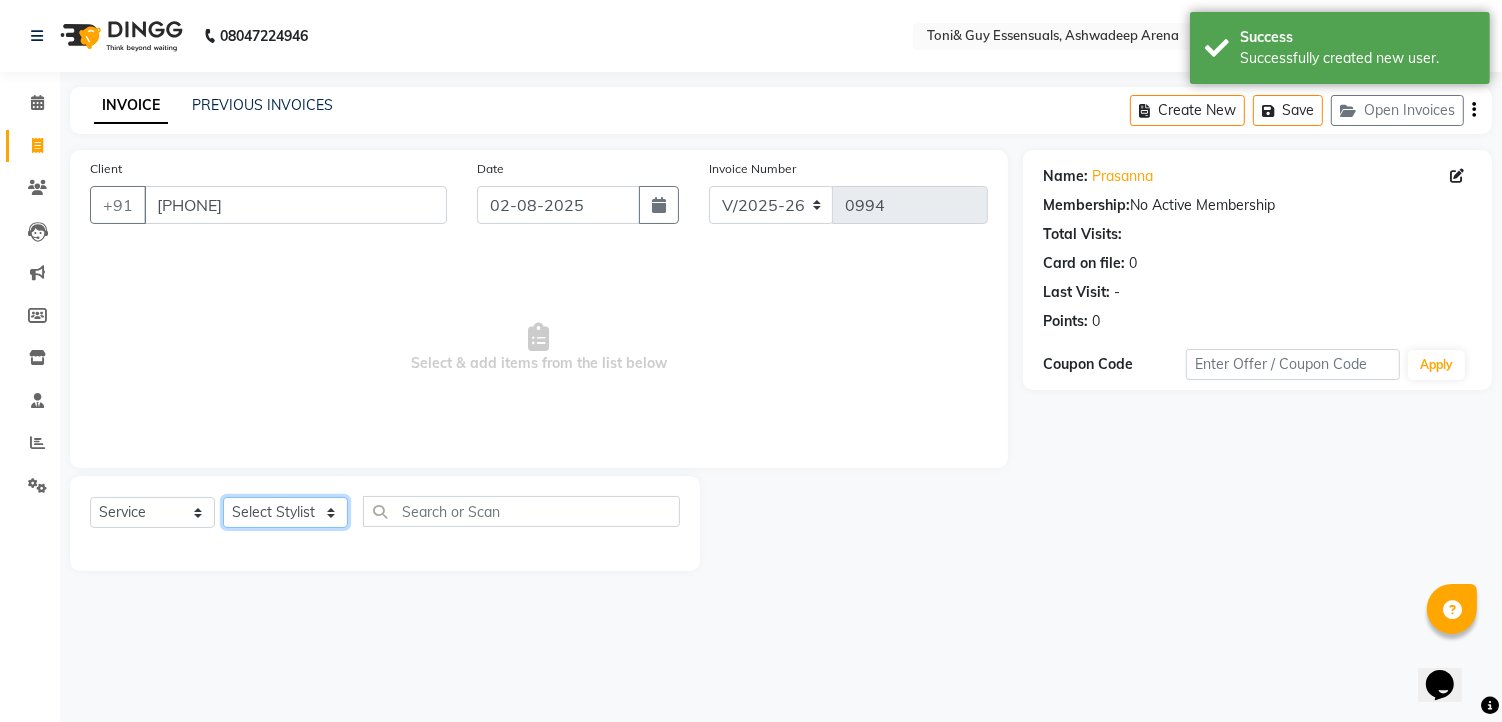 select on "60477" 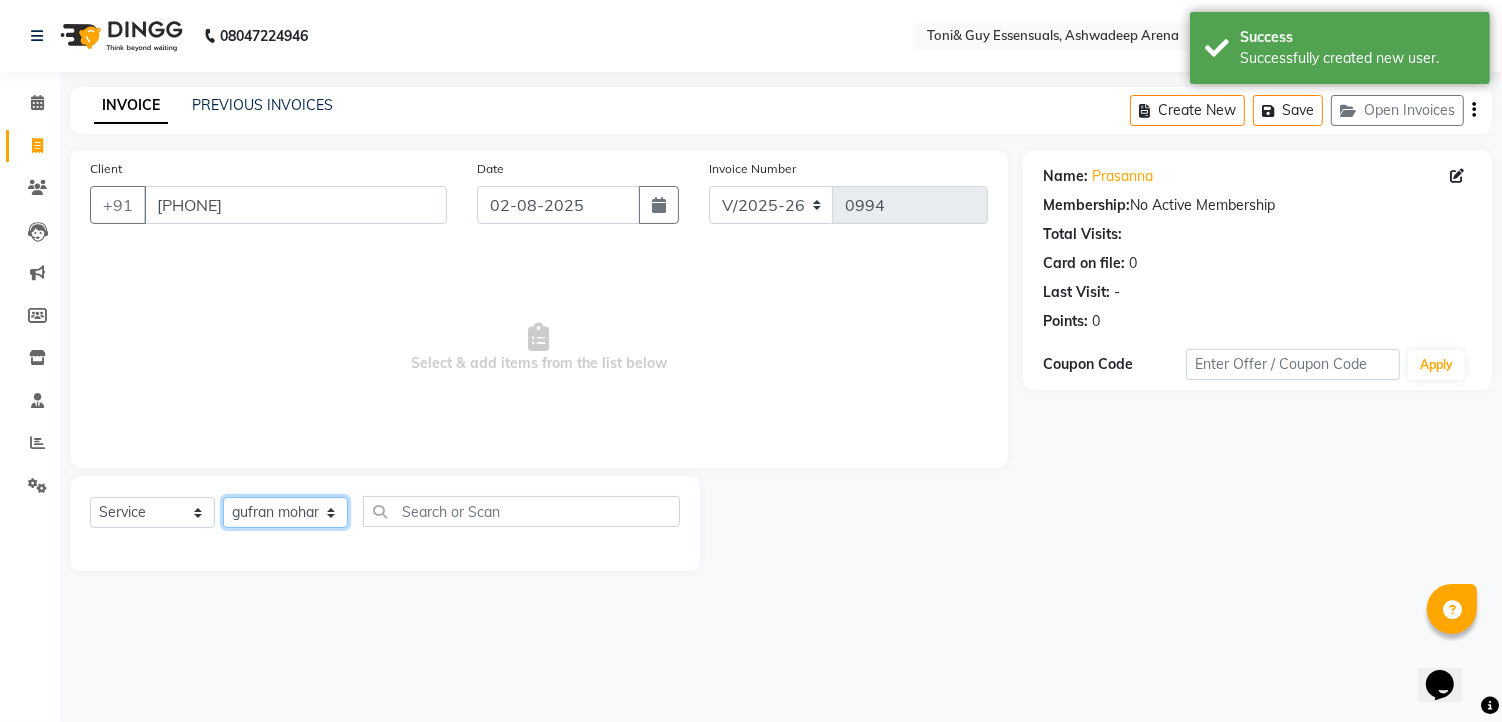 click on "Select Stylist faizz gufran mohammad hyma Kumari lalitha sree Manager Riya roy sahik" 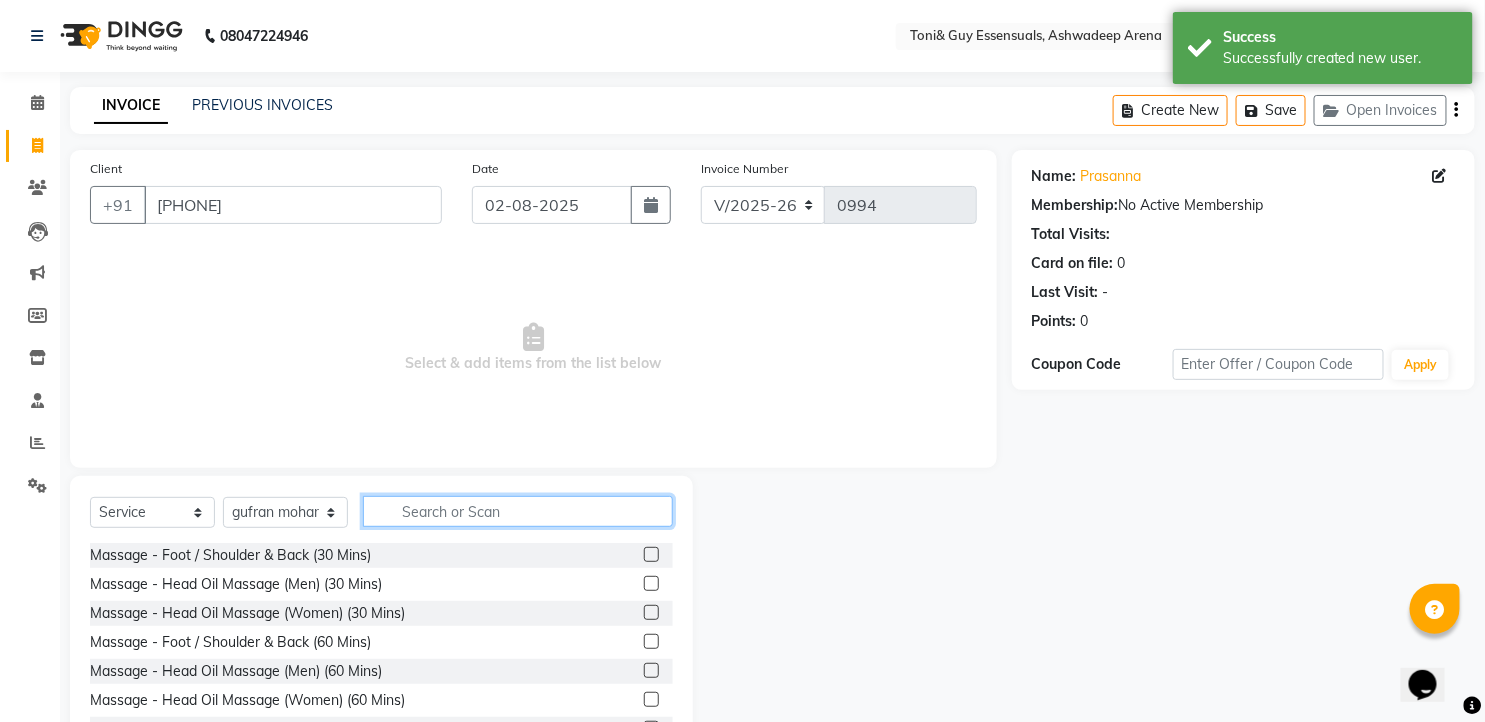 click 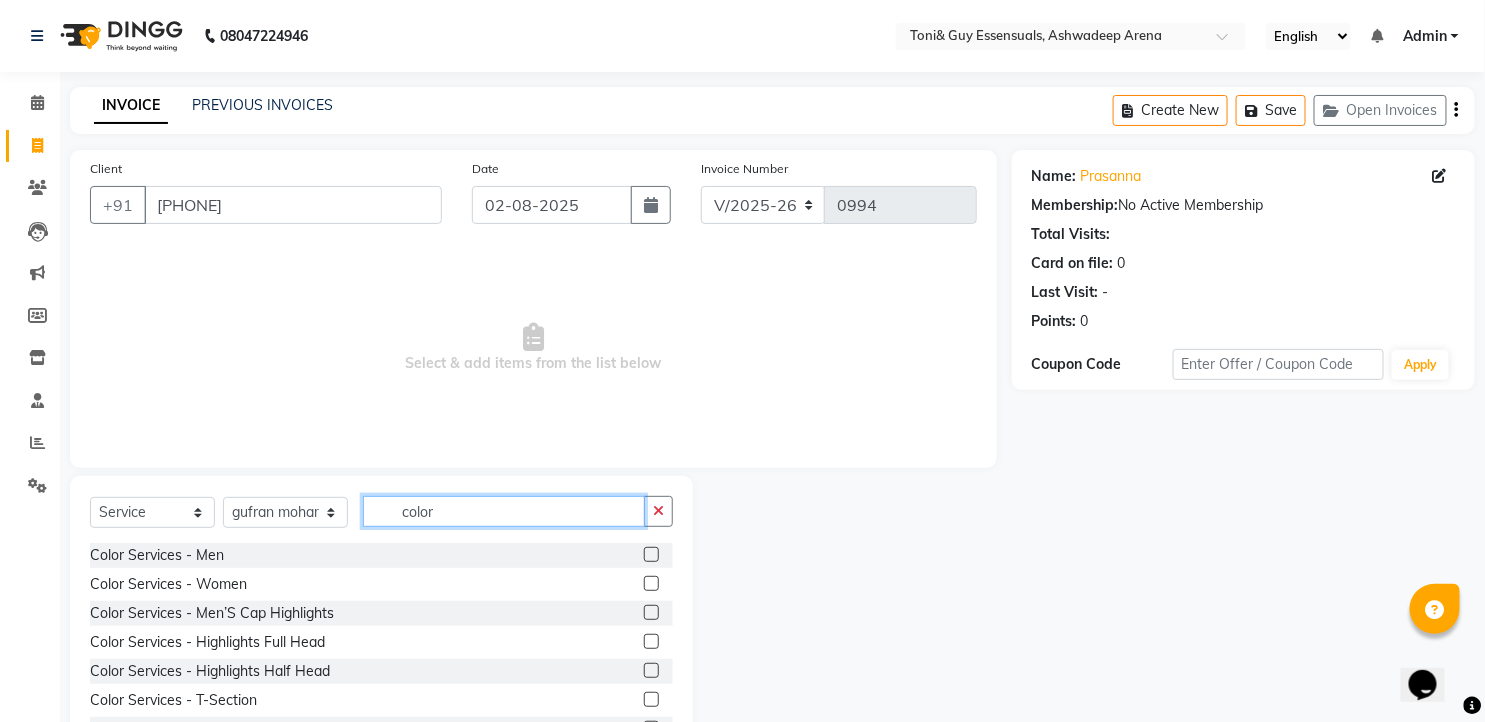 type on "color" 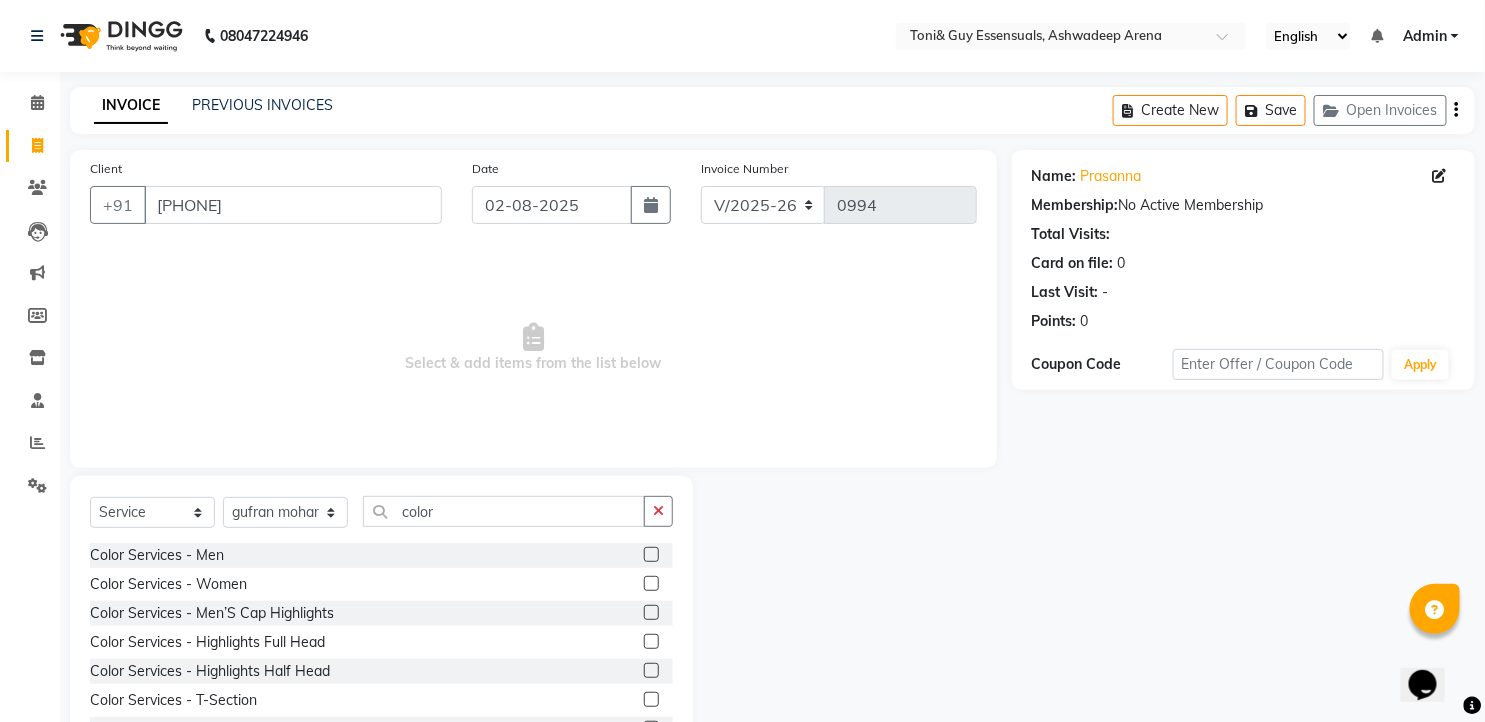 click 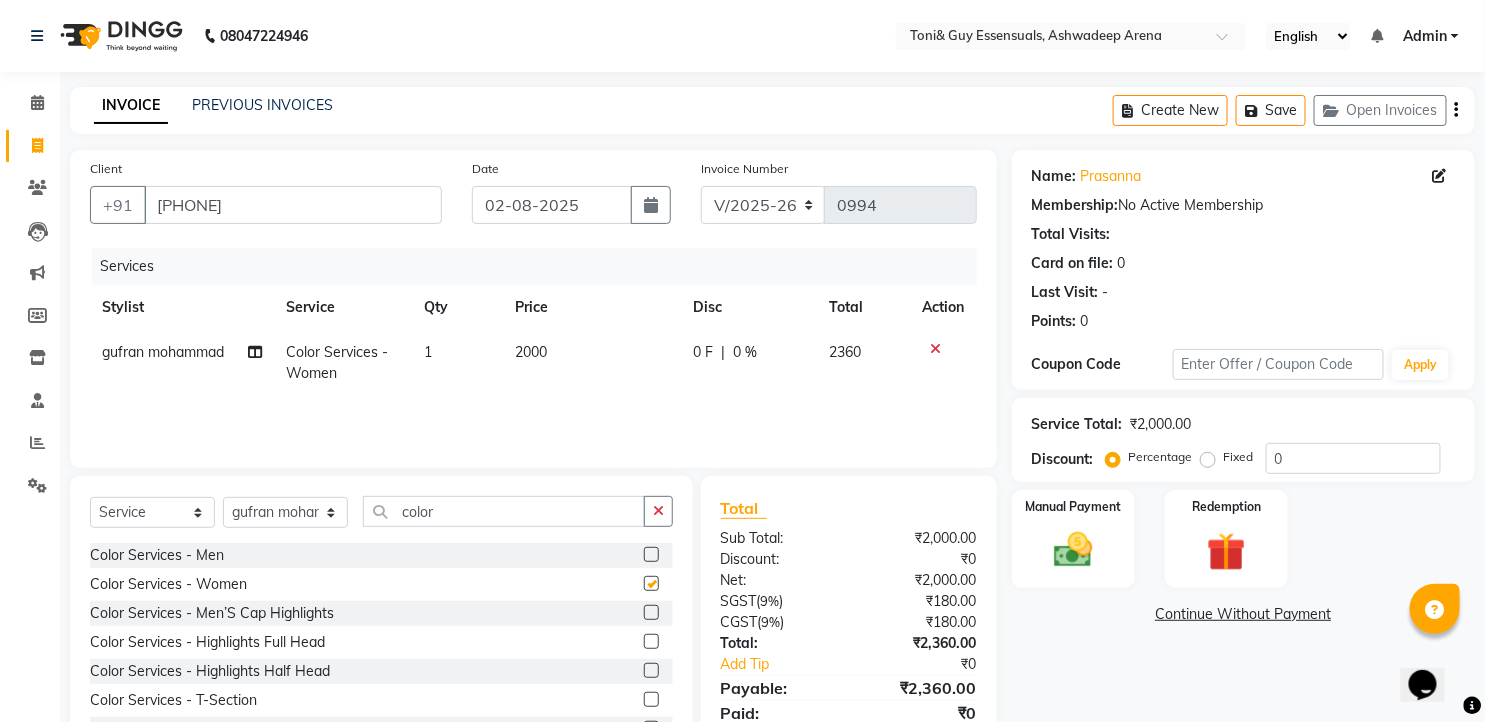 checkbox on "false" 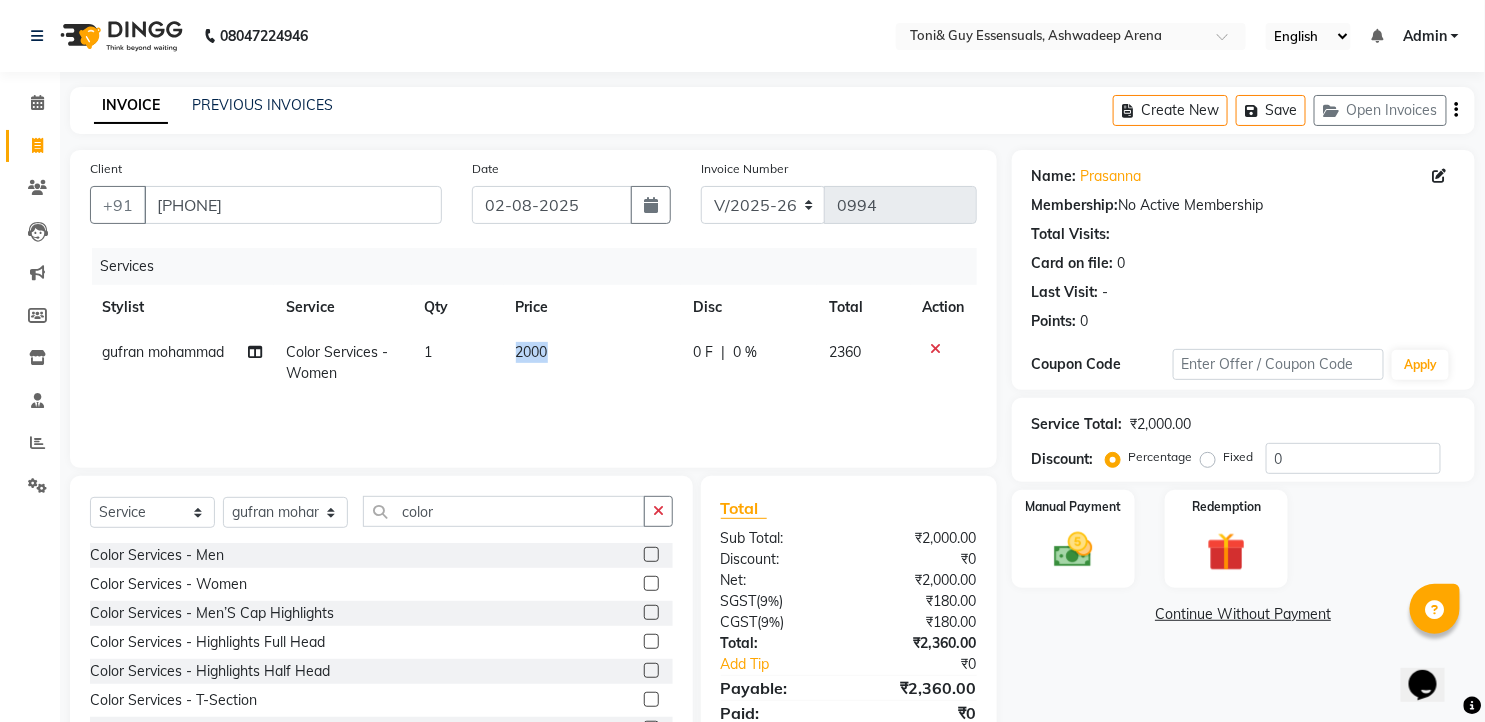 drag, startPoint x: 545, startPoint y: 350, endPoint x: 514, endPoint y: 347, distance: 31.144823 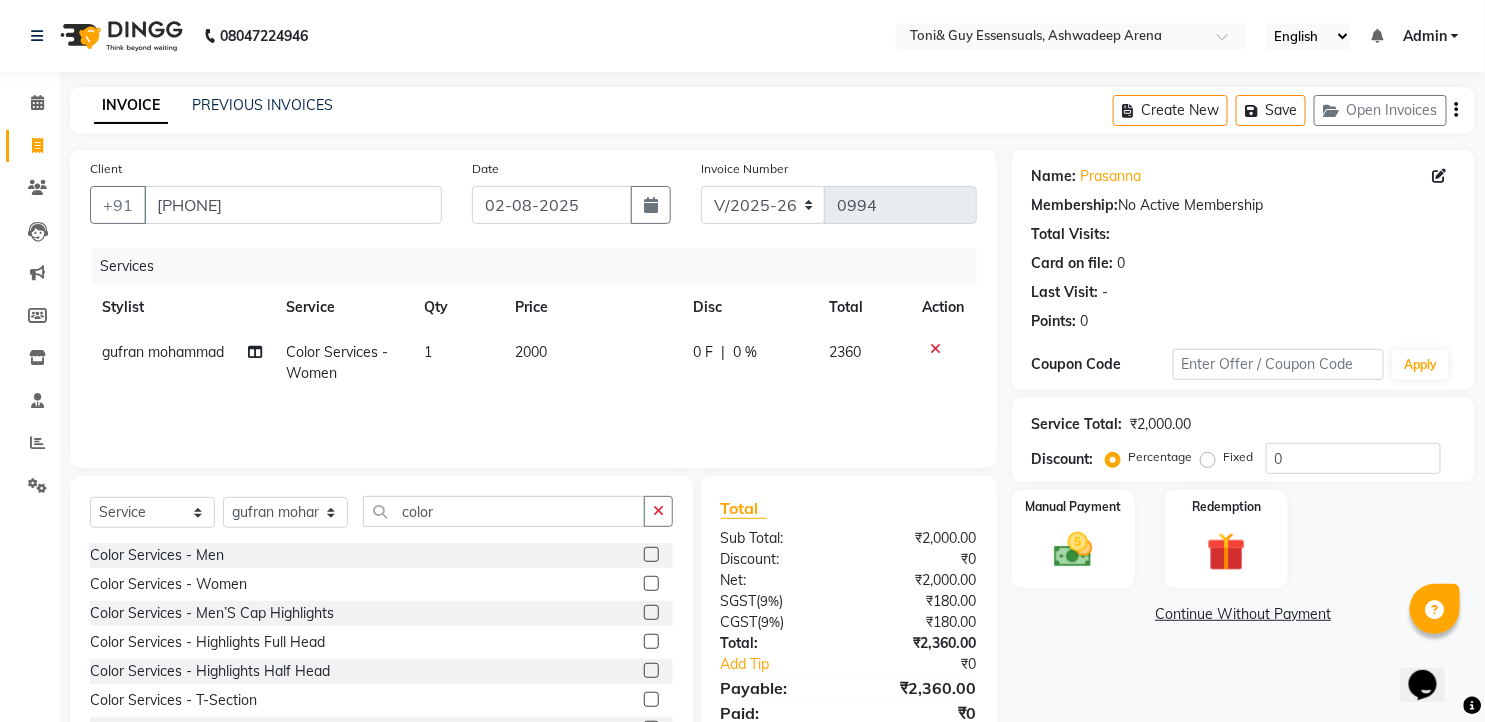 select on "60477" 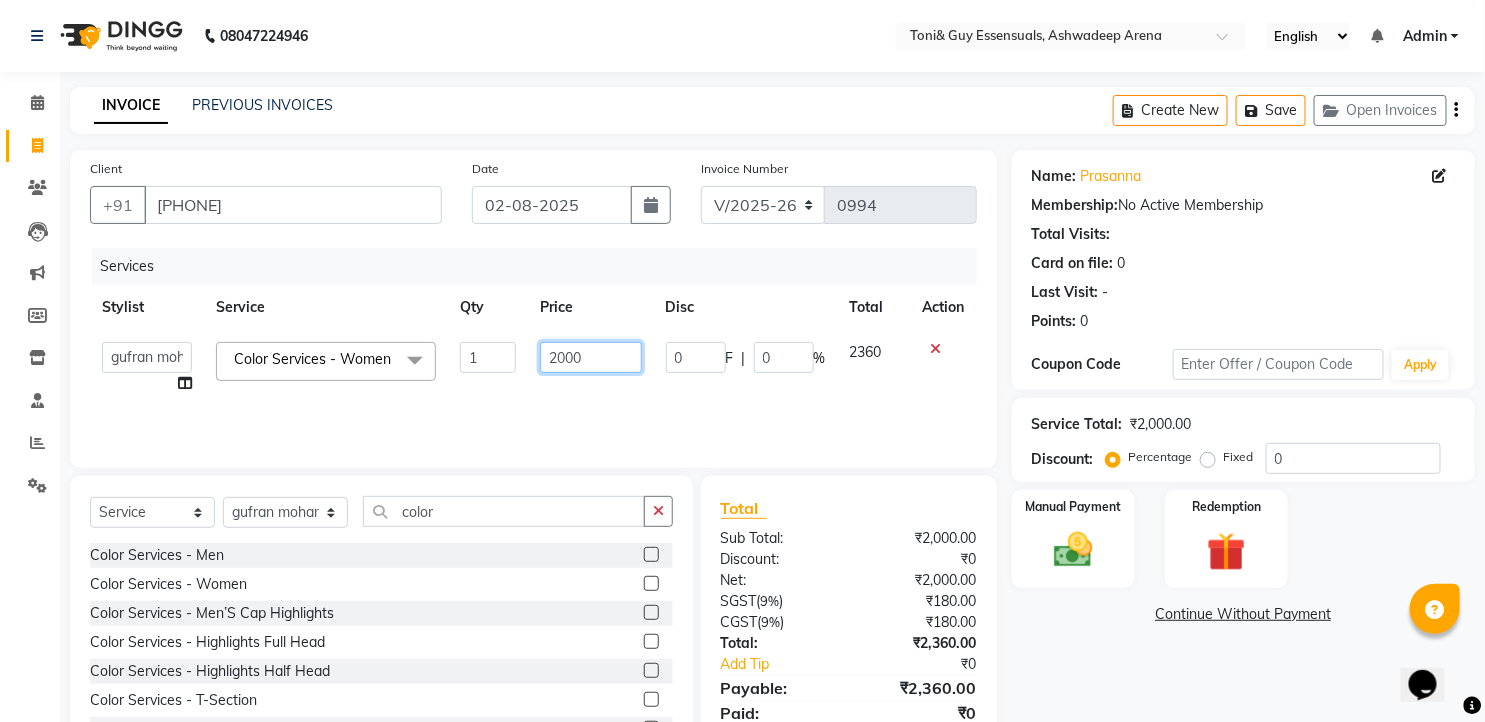 click on "2000" 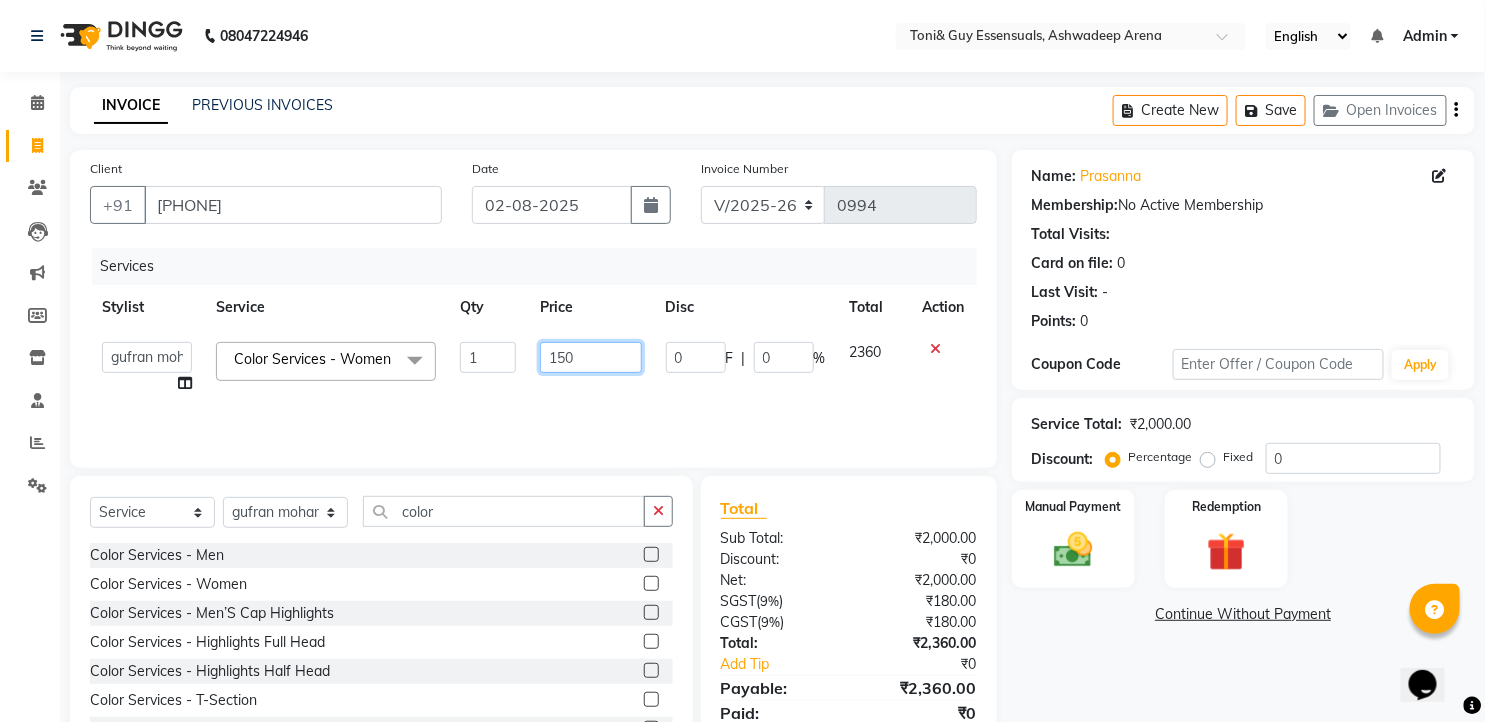 type on "1500" 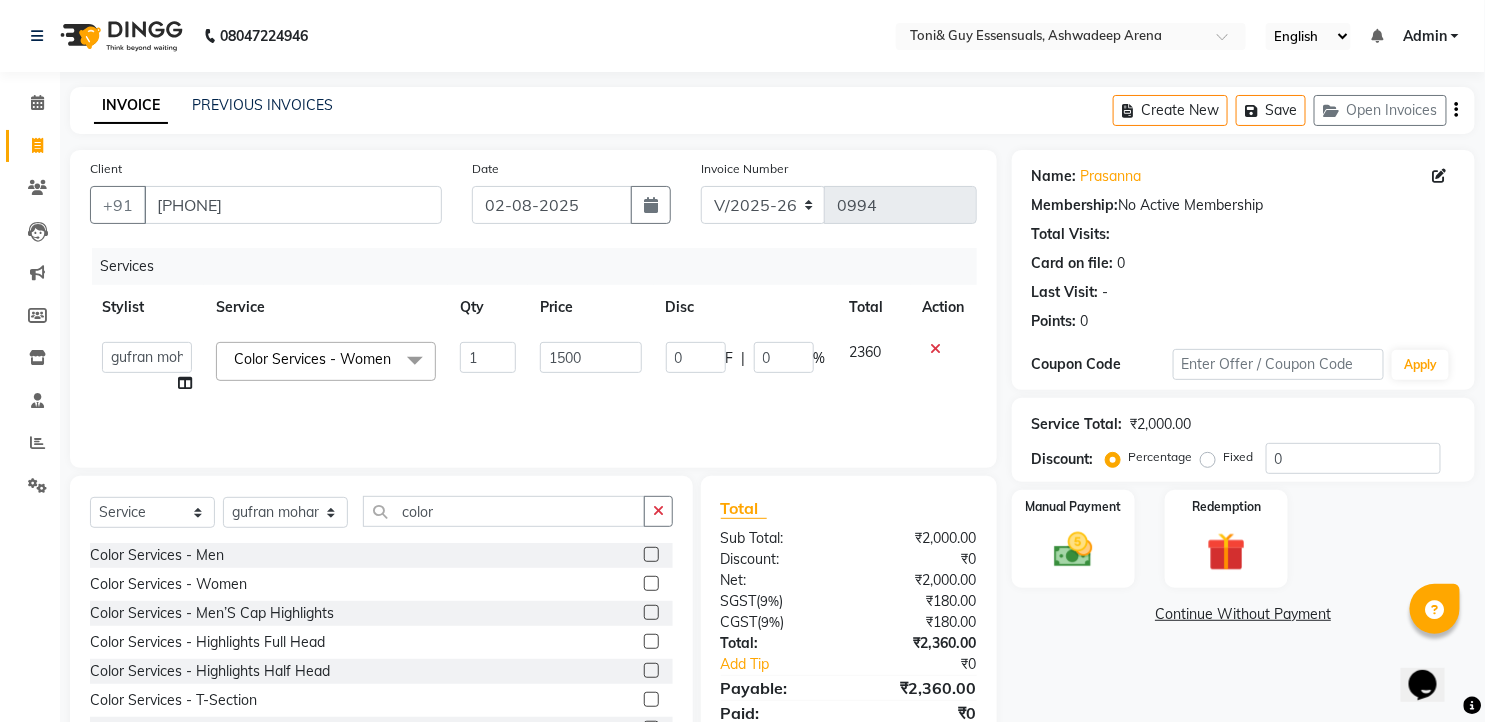 click on "1500" 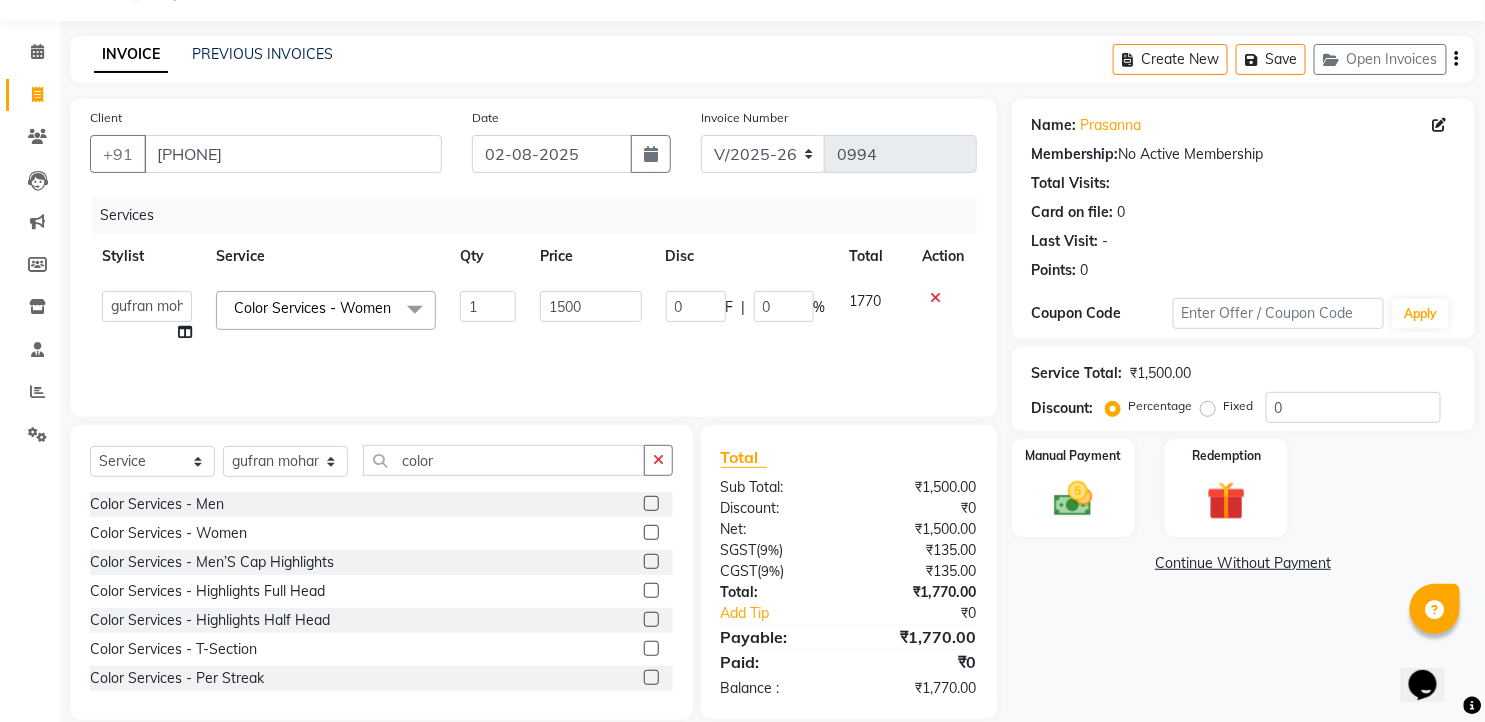 scroll, scrollTop: 78, scrollLeft: 0, axis: vertical 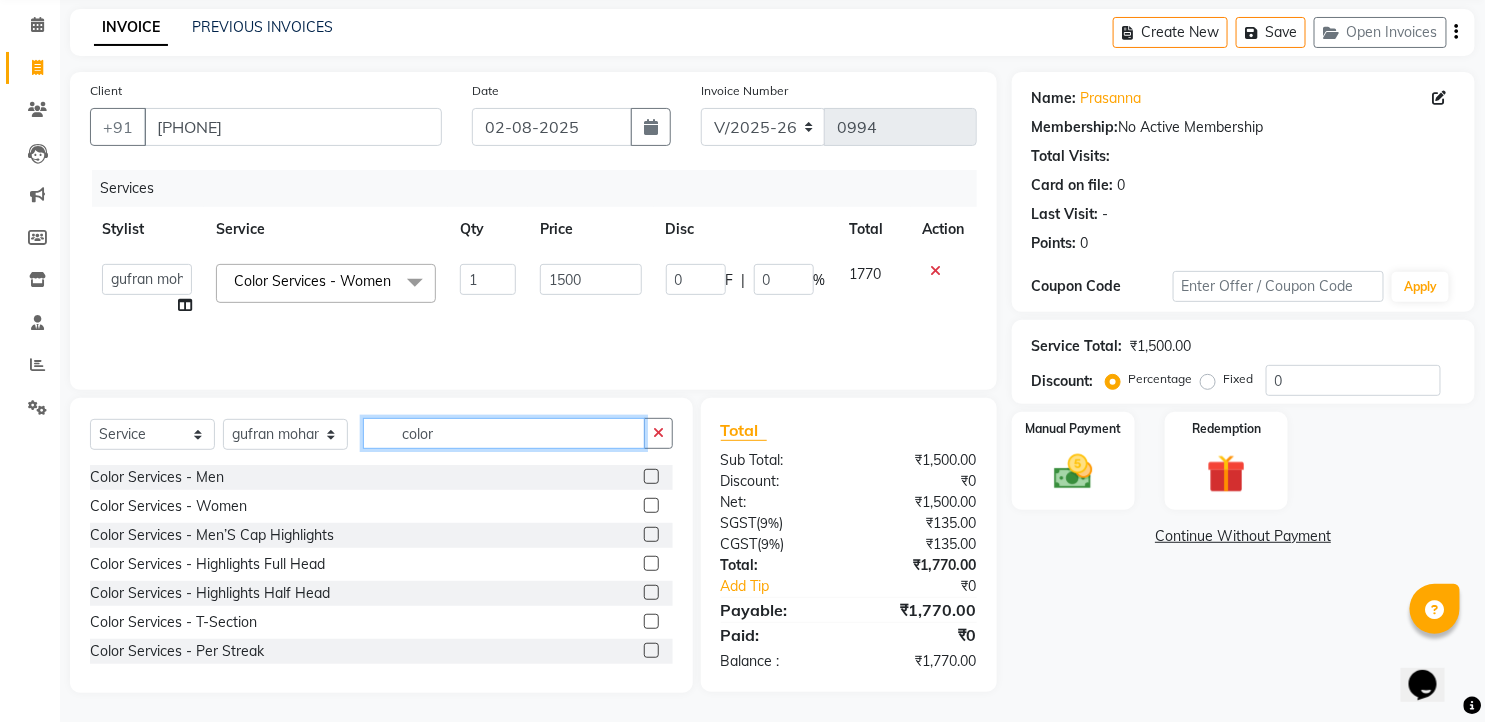 drag, startPoint x: 433, startPoint y: 435, endPoint x: 357, endPoint y: 428, distance: 76.321686 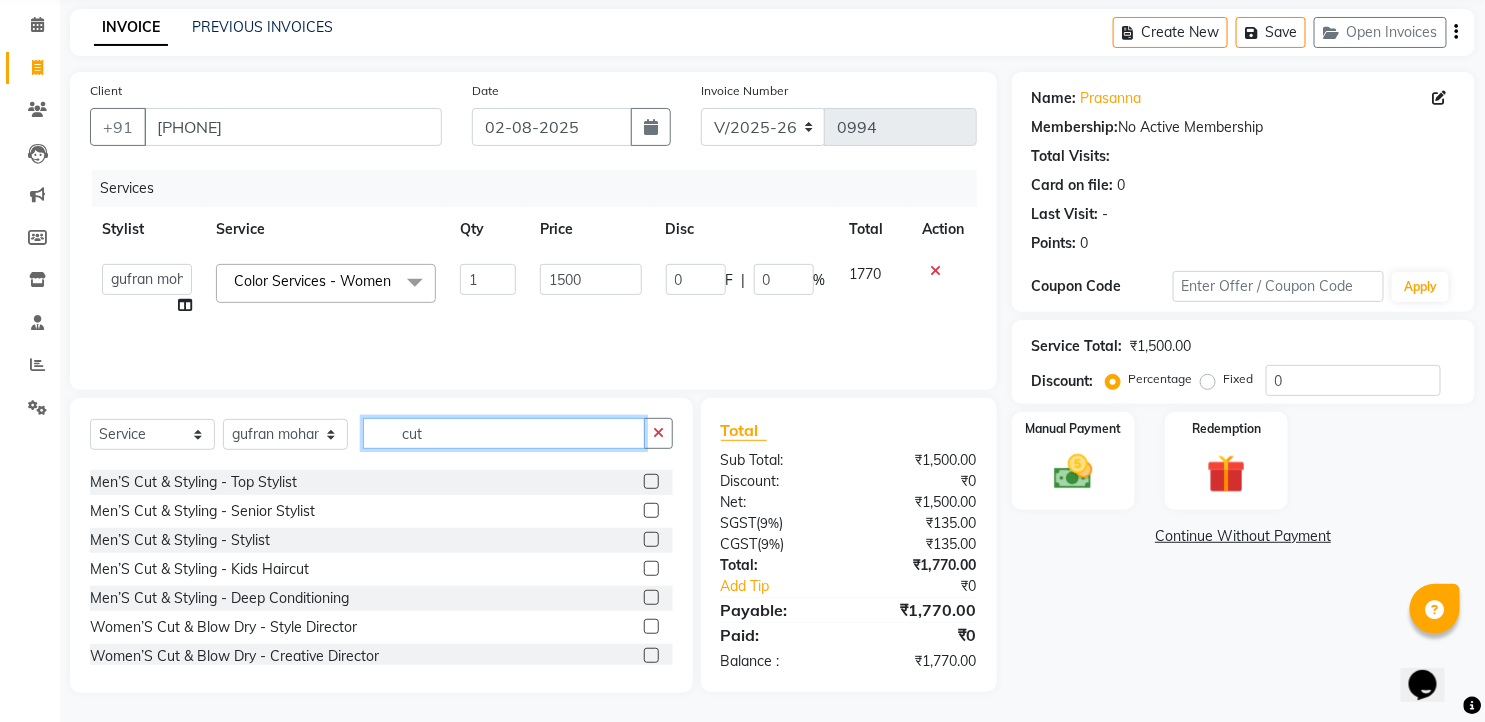 scroll, scrollTop: 222, scrollLeft: 0, axis: vertical 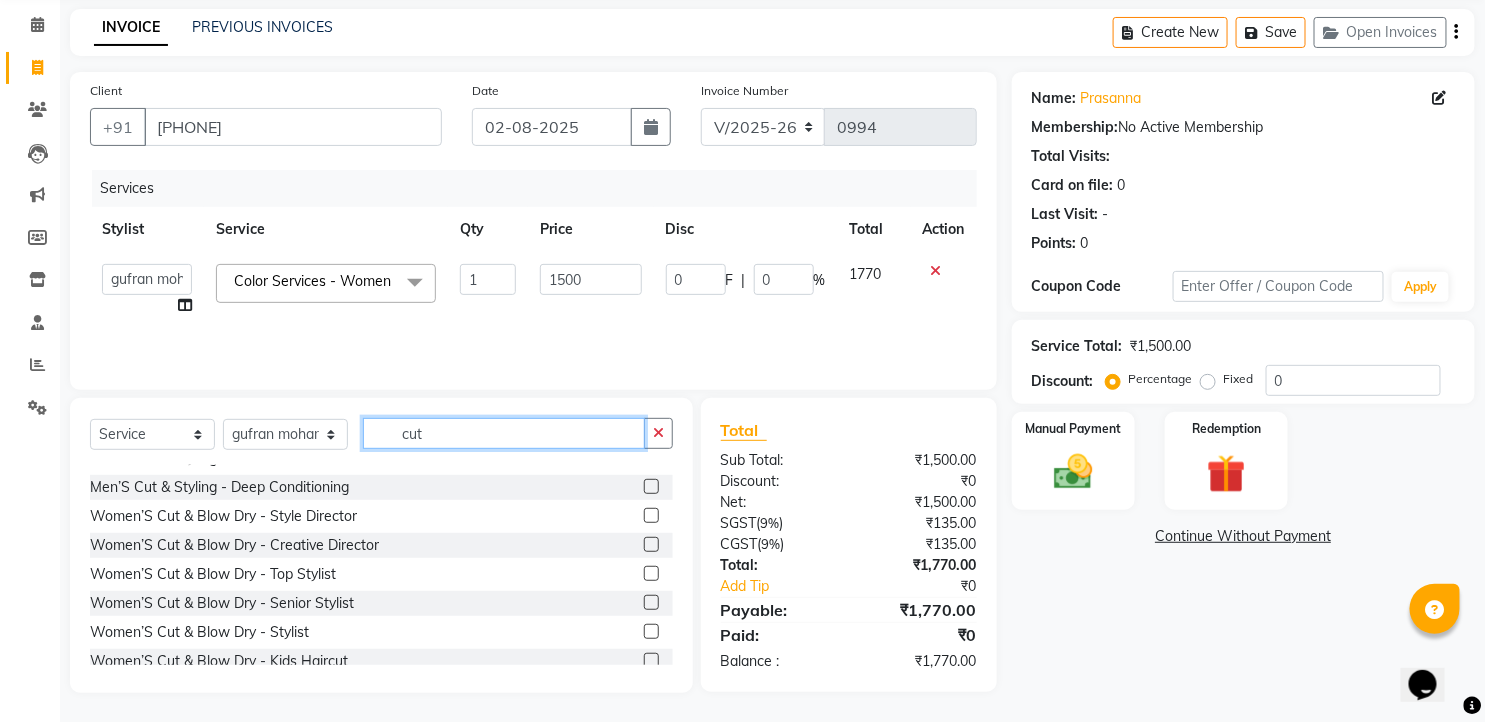 type on "cut" 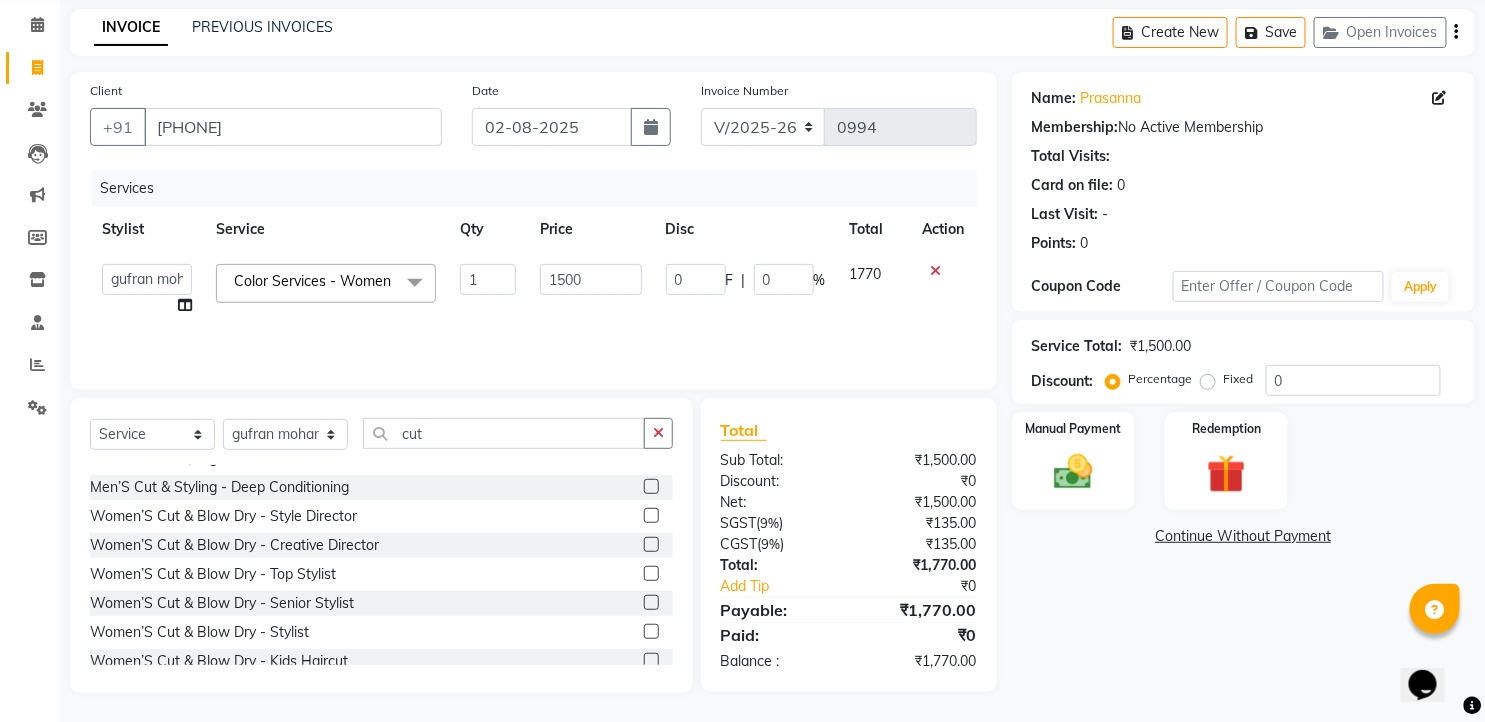 click 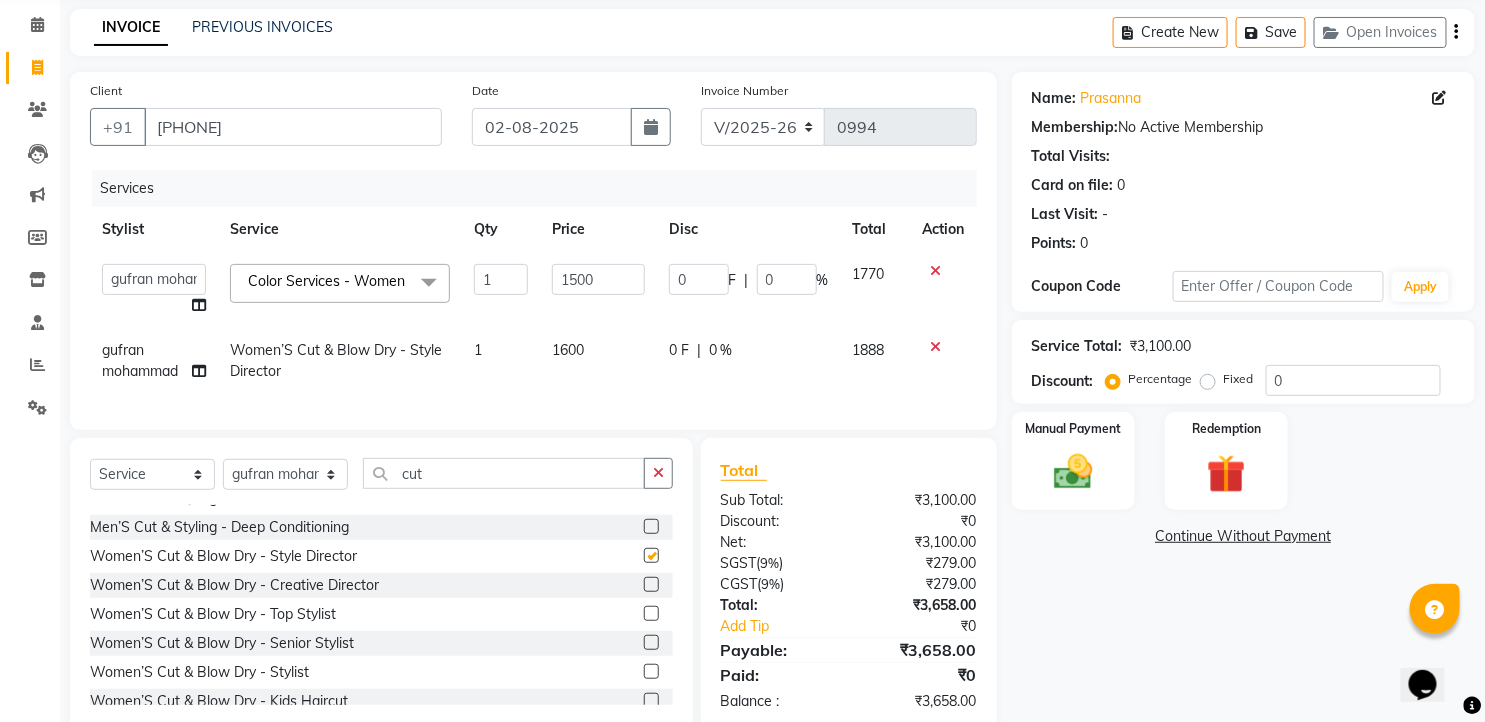 checkbox on "false" 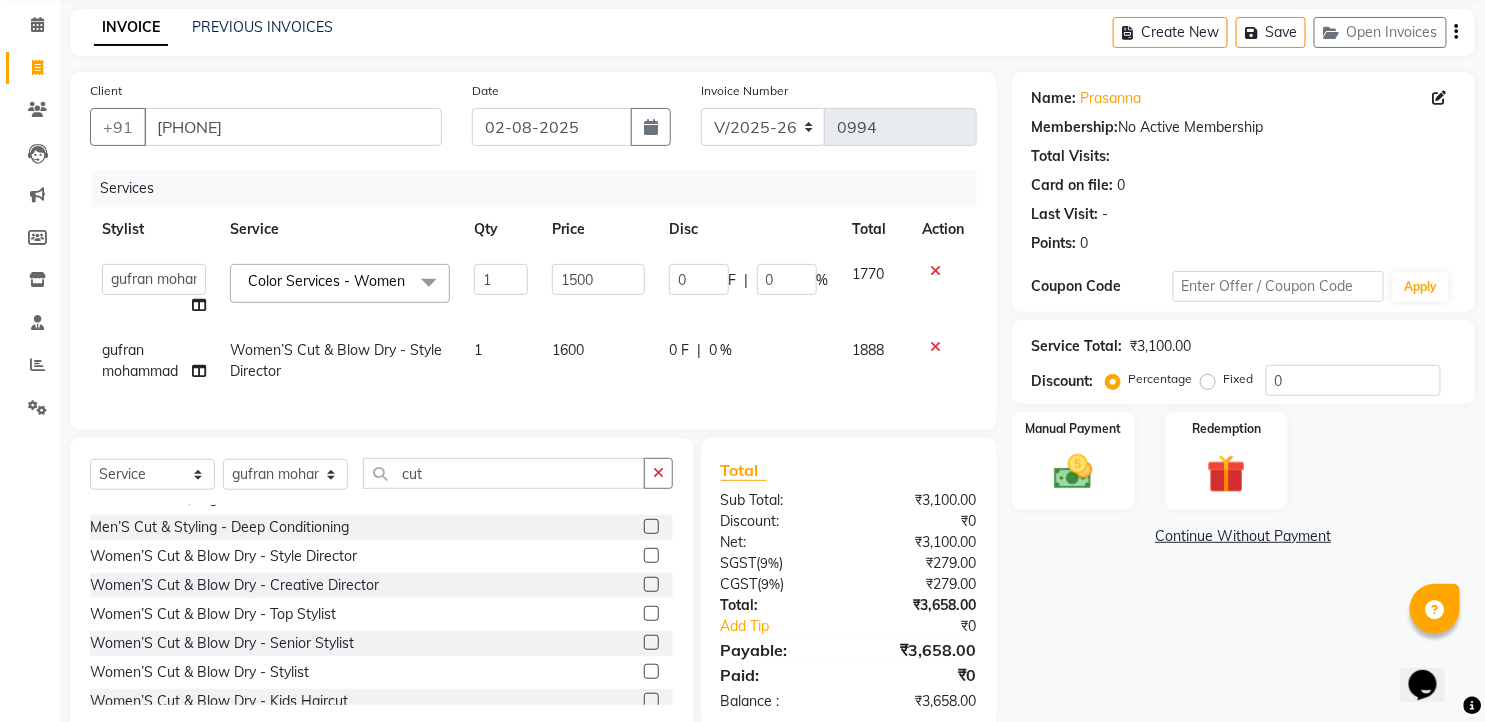 scroll, scrollTop: 292, scrollLeft: 0, axis: vertical 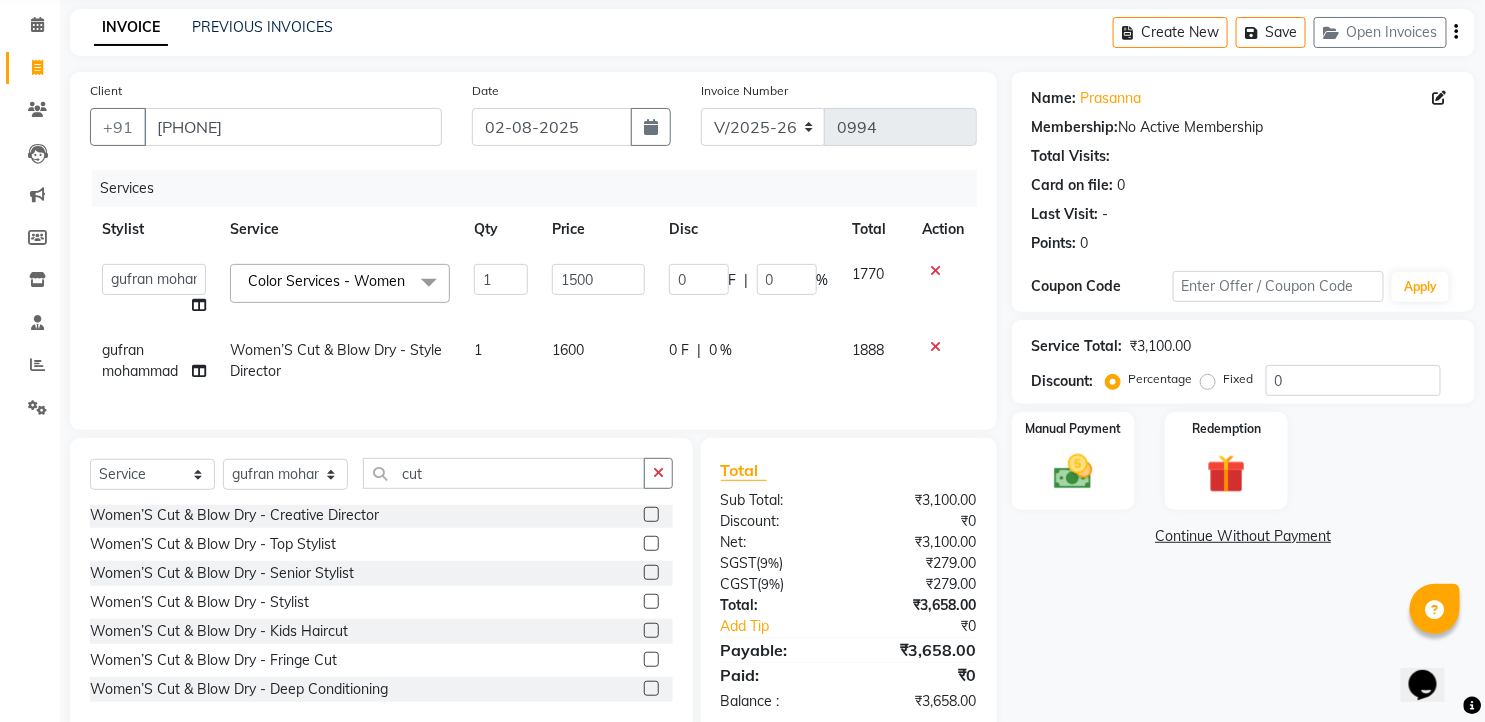 click 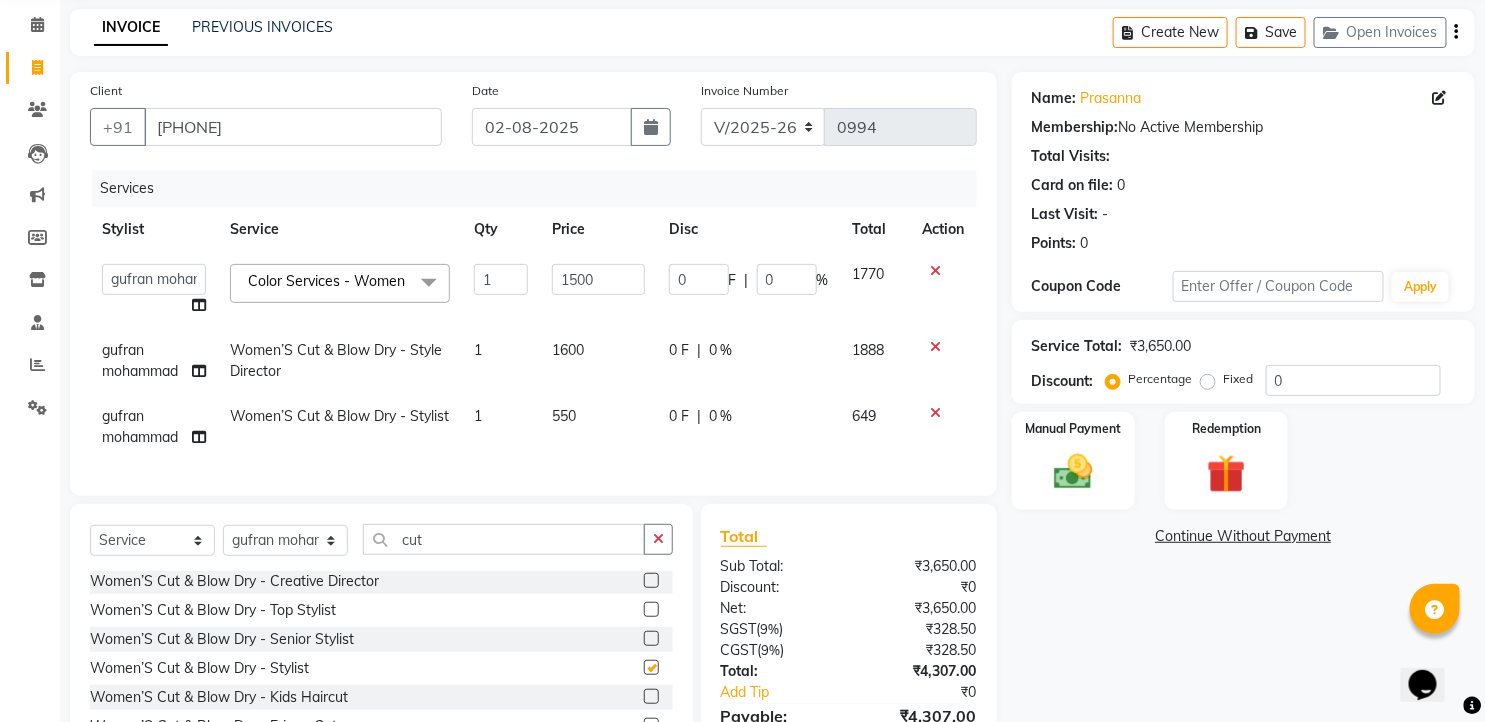 checkbox on "false" 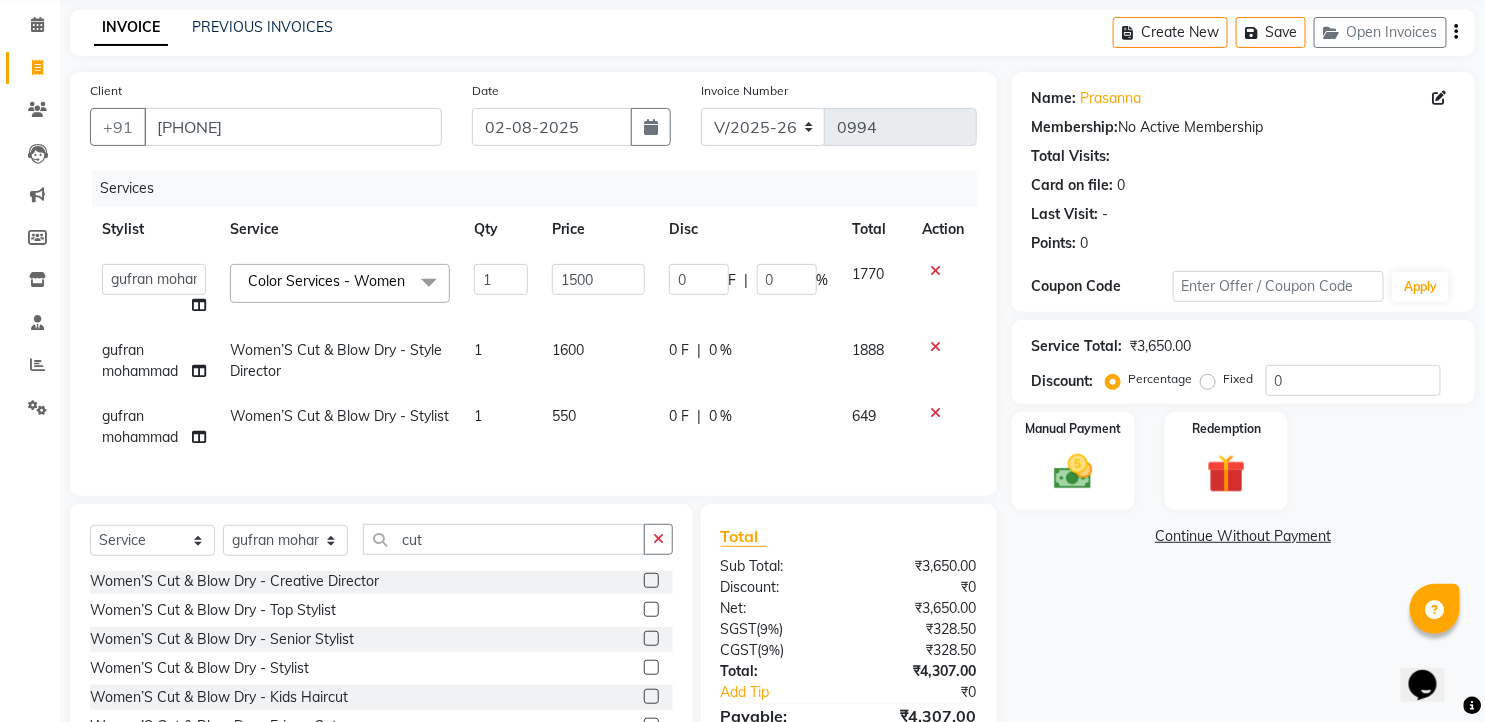 click 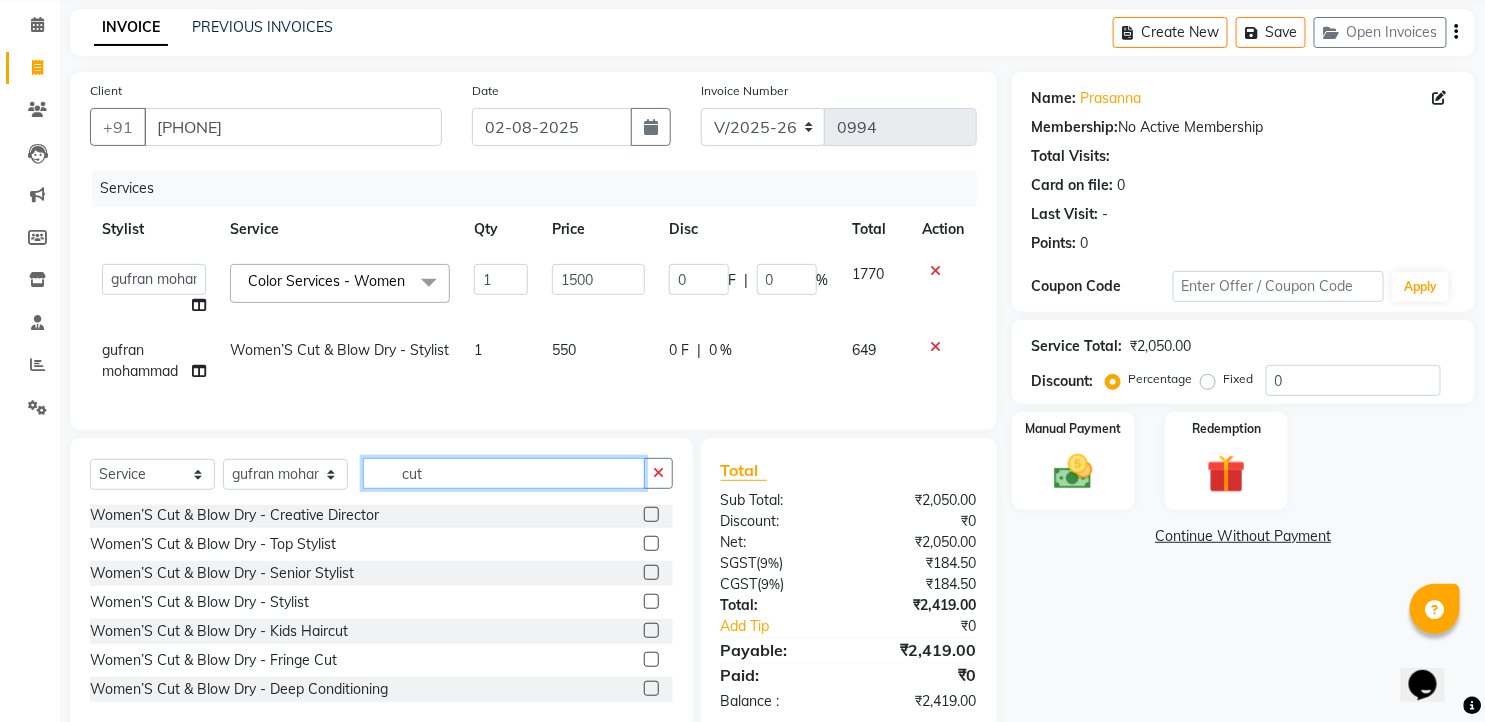 drag, startPoint x: 440, startPoint y: 497, endPoint x: 372, endPoint y: 497, distance: 68 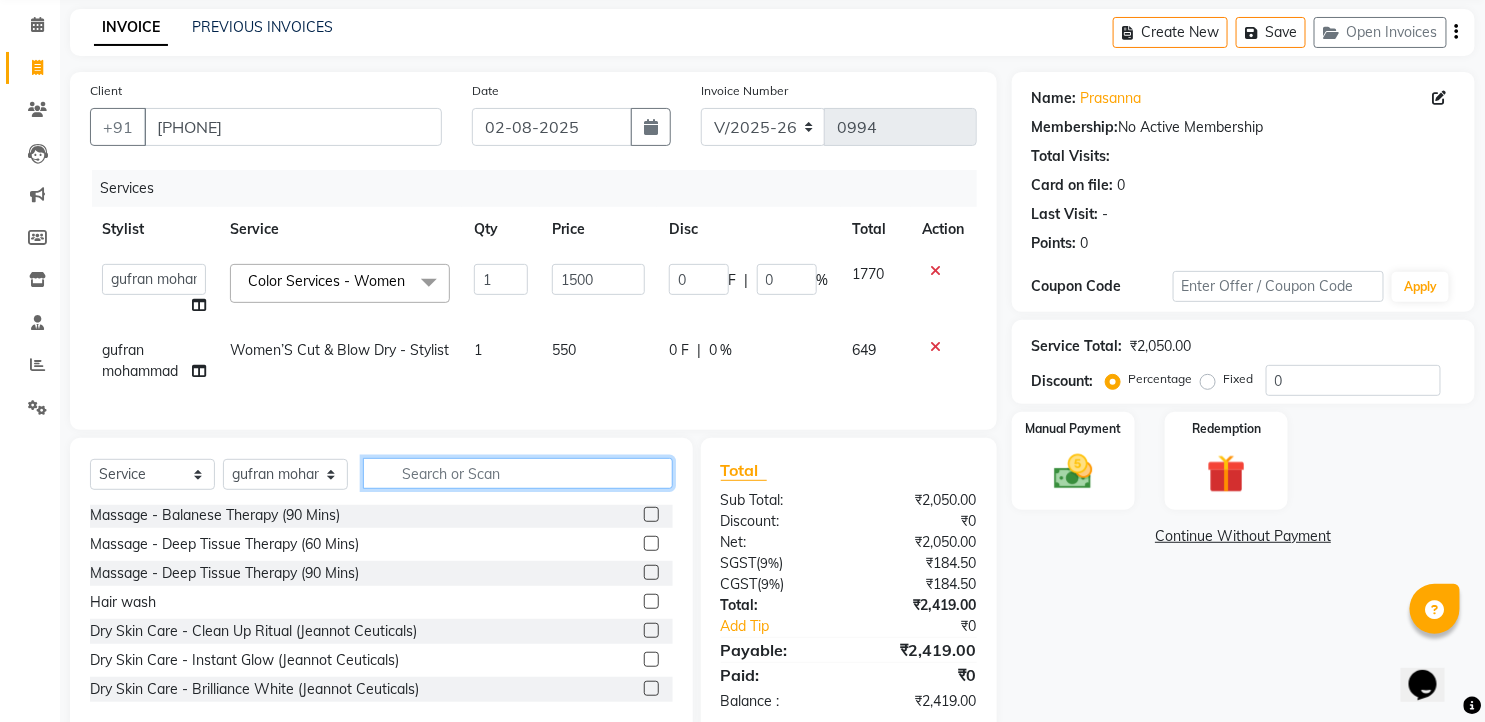 type 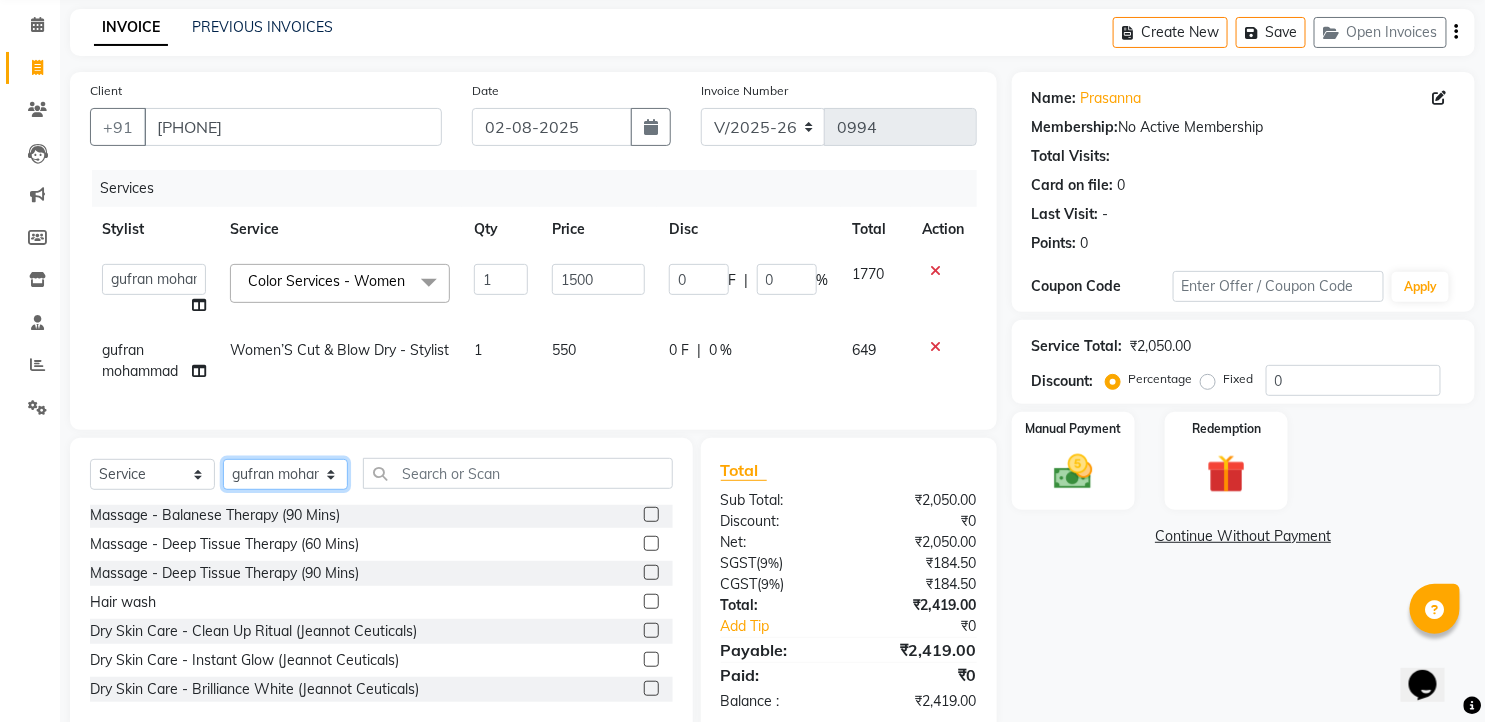 click on "Select Stylist faizz gufran mohammad hyma Kumari lalitha sree Manager Riya roy sahik" 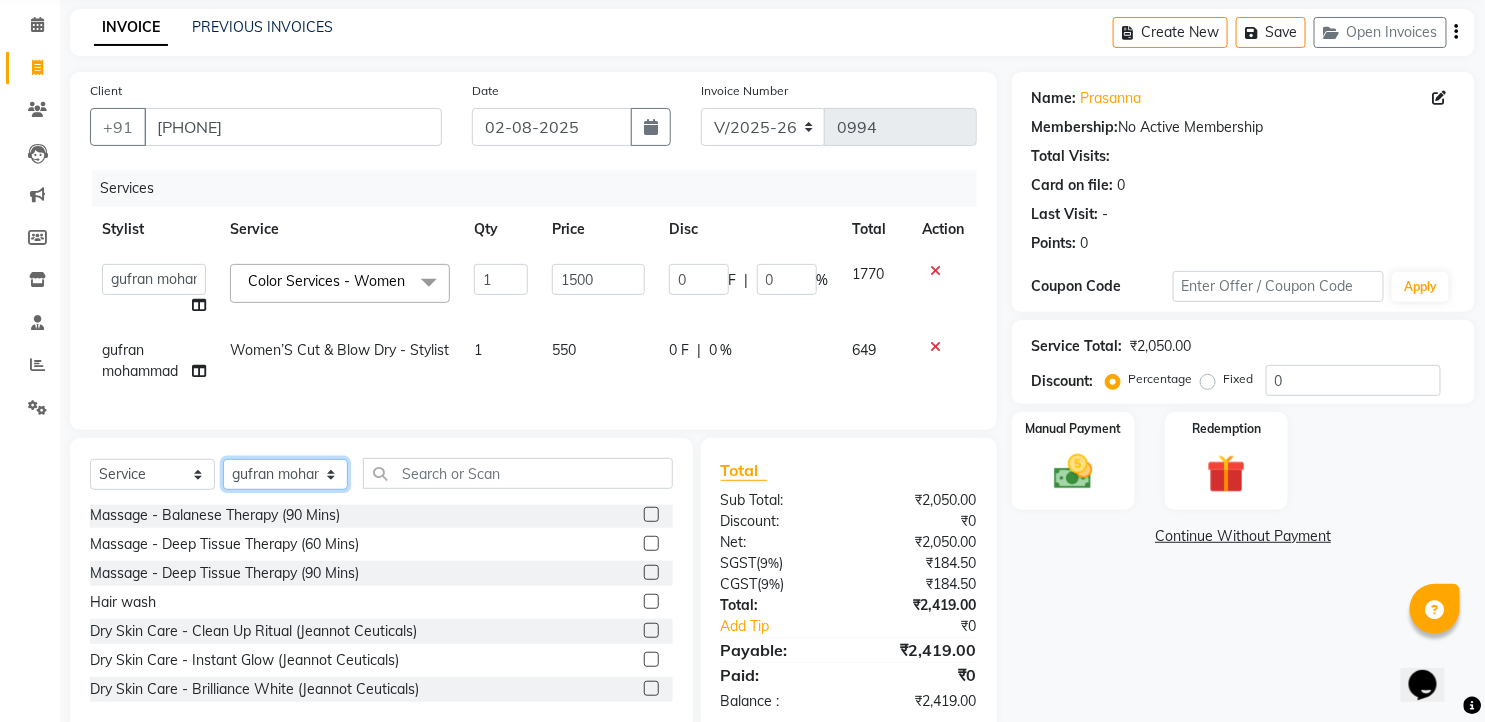 select on "63218" 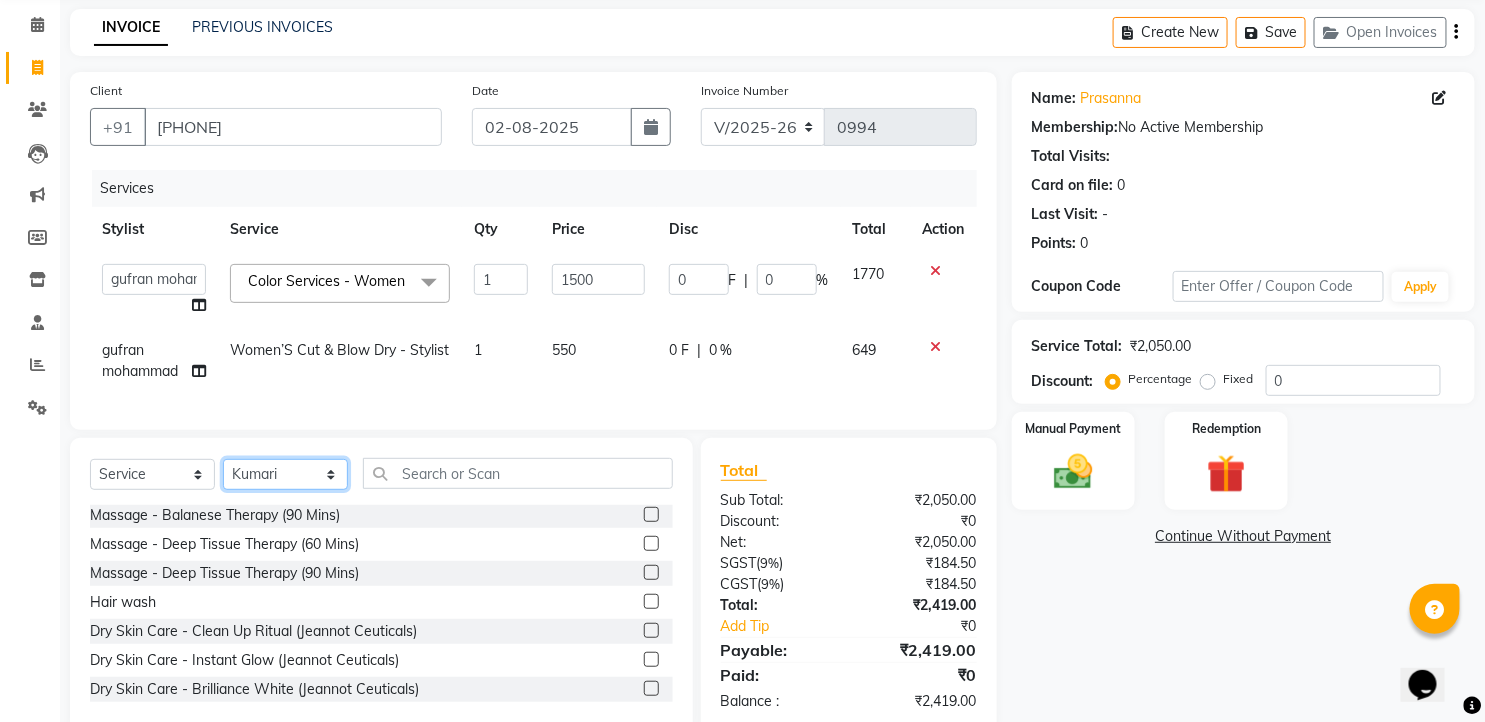 click on "Select Stylist faizz gufran mohammad hyma Kumari lalitha sree Manager Riya roy sahik" 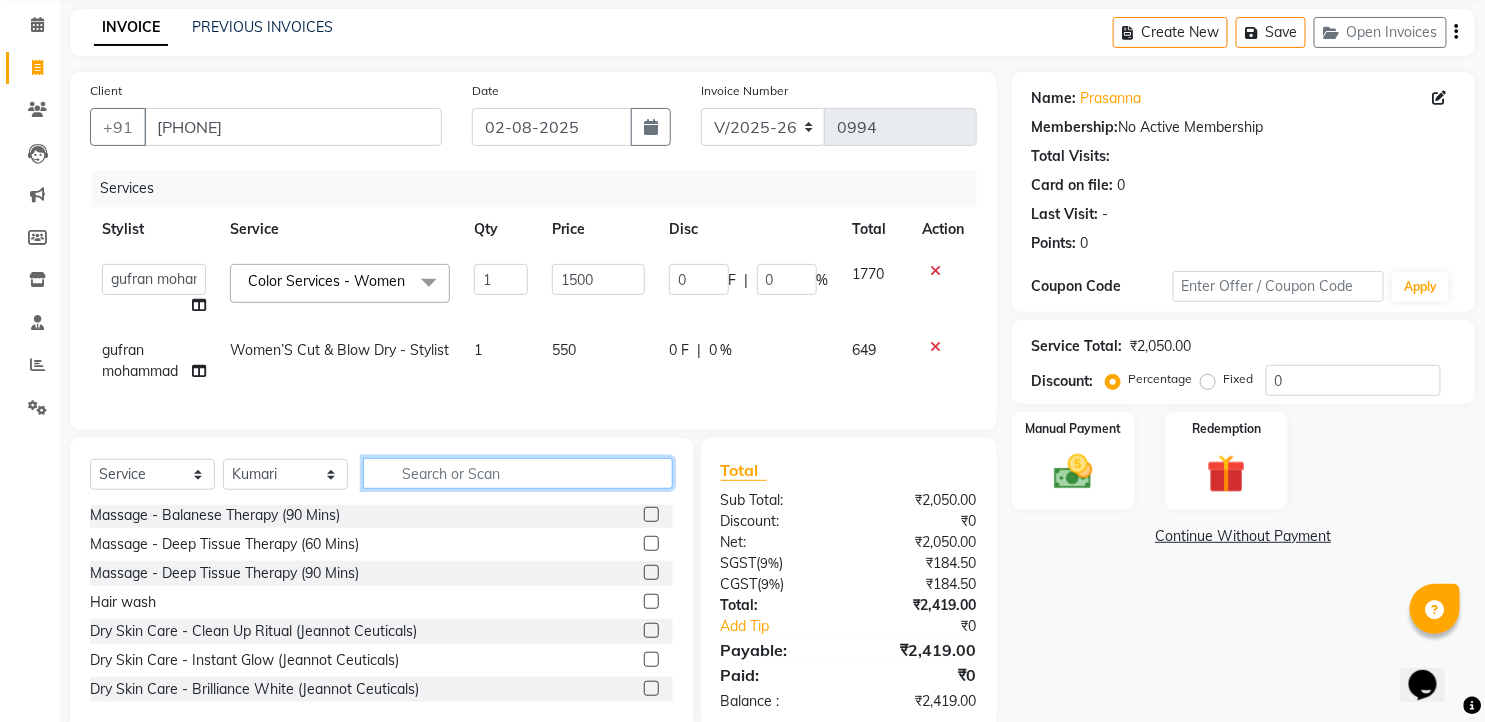 click 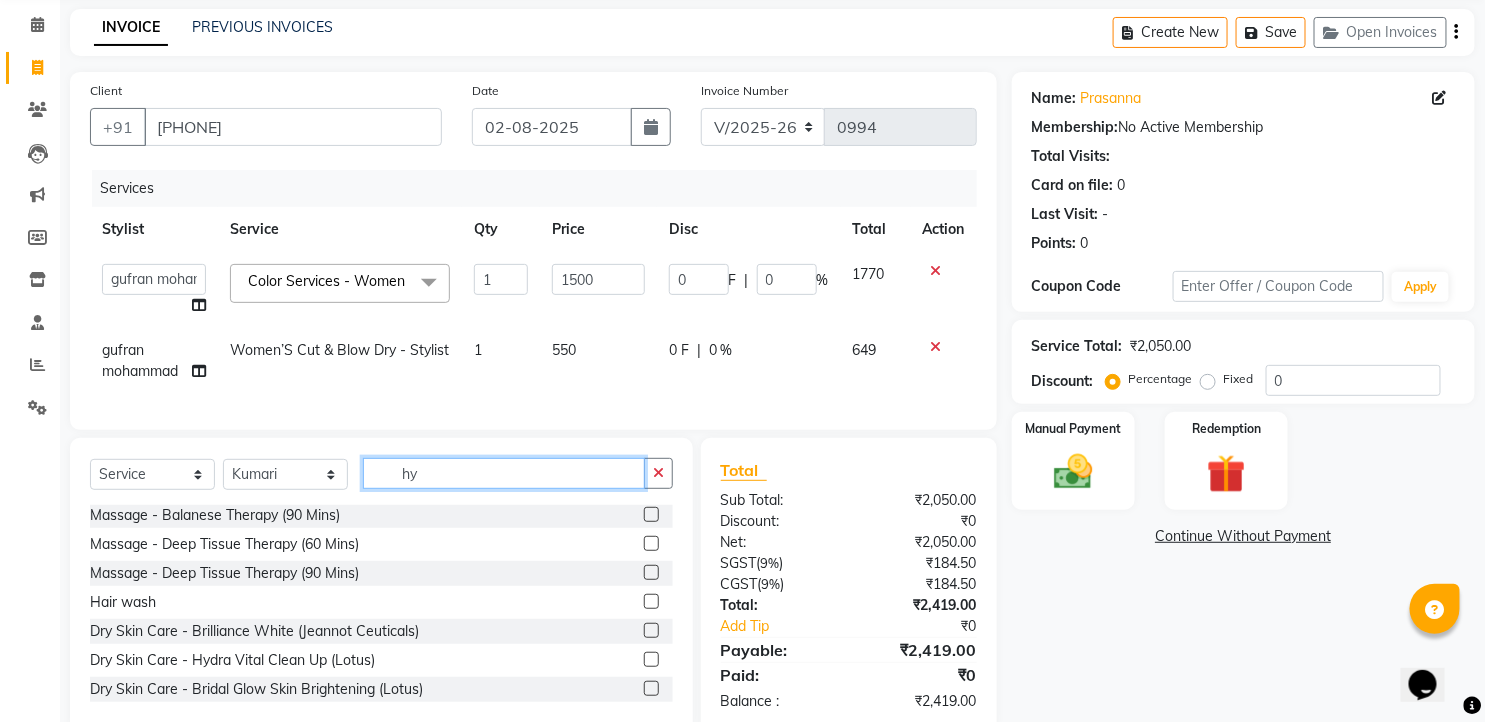 scroll, scrollTop: 0, scrollLeft: 0, axis: both 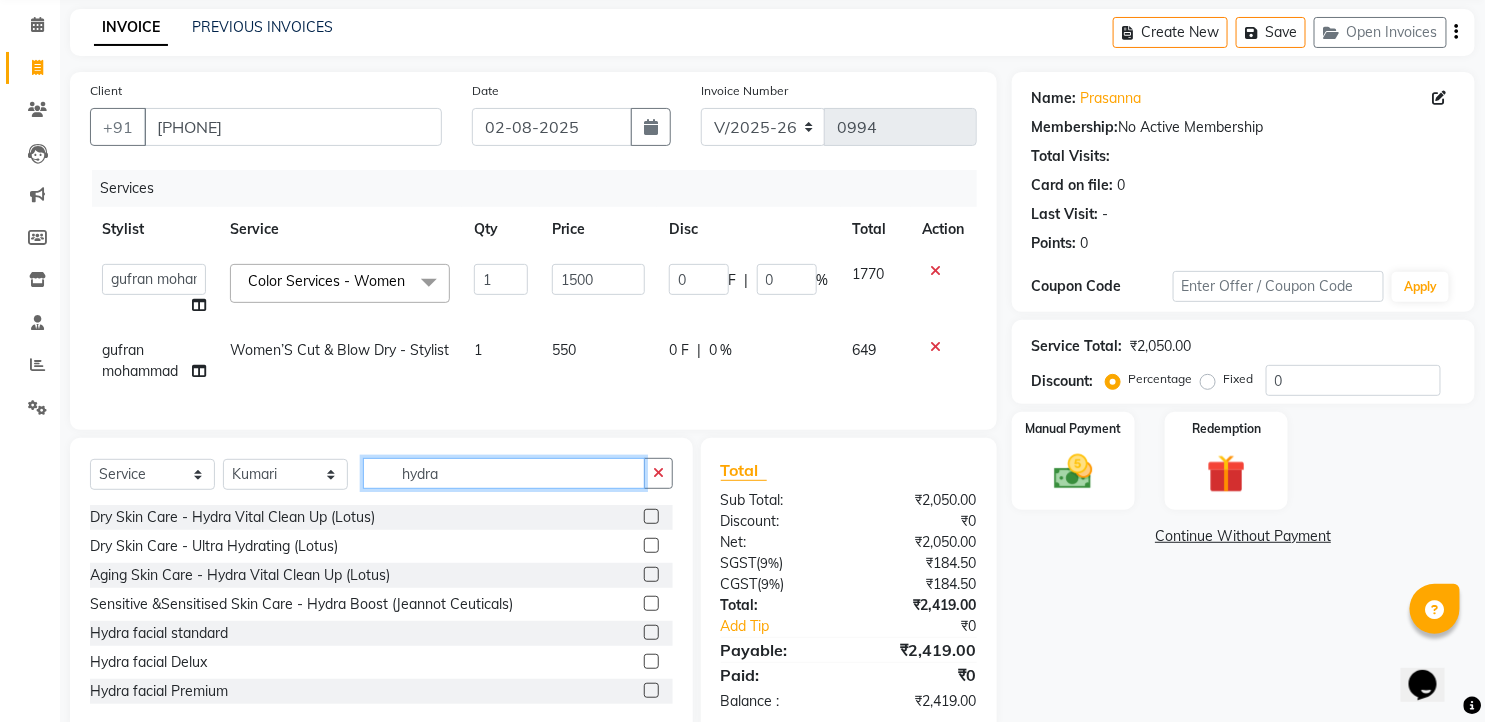 type on "hydra" 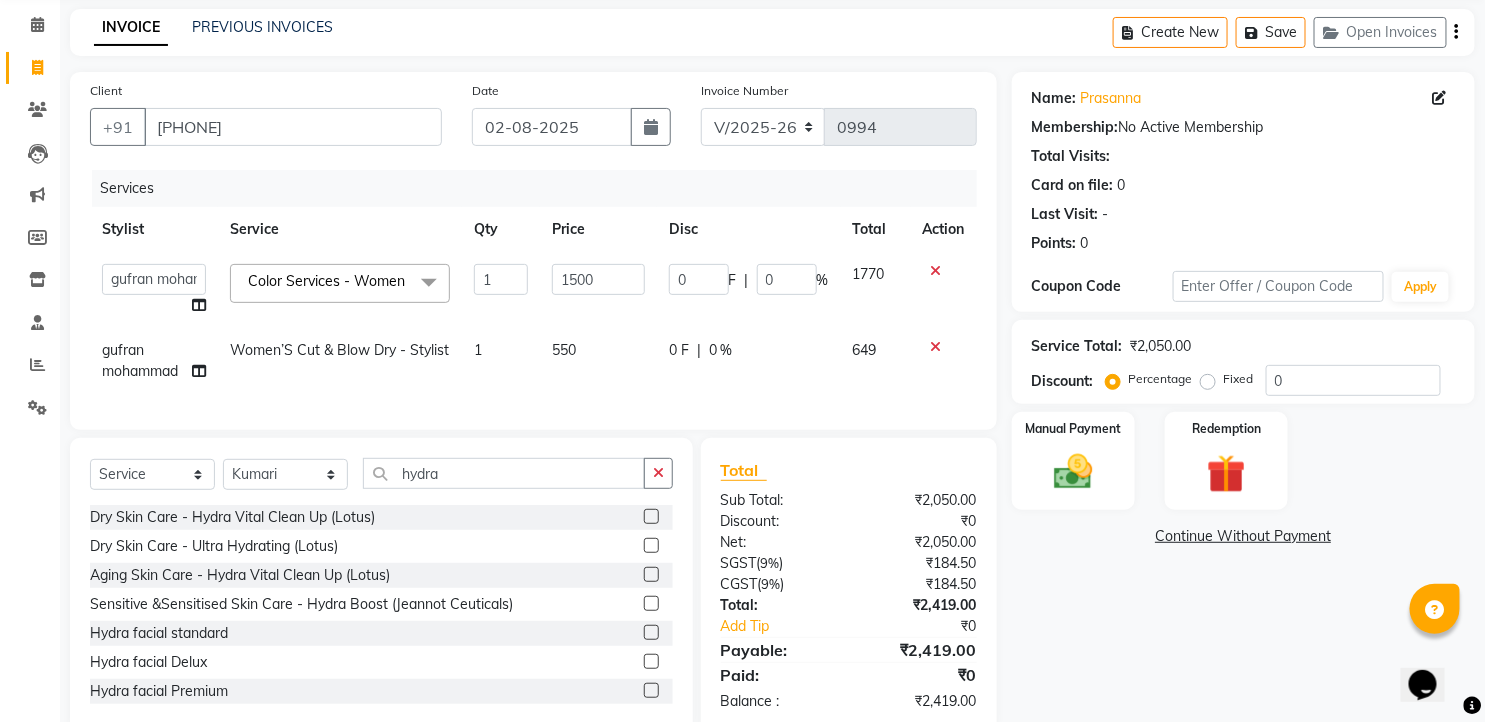 click 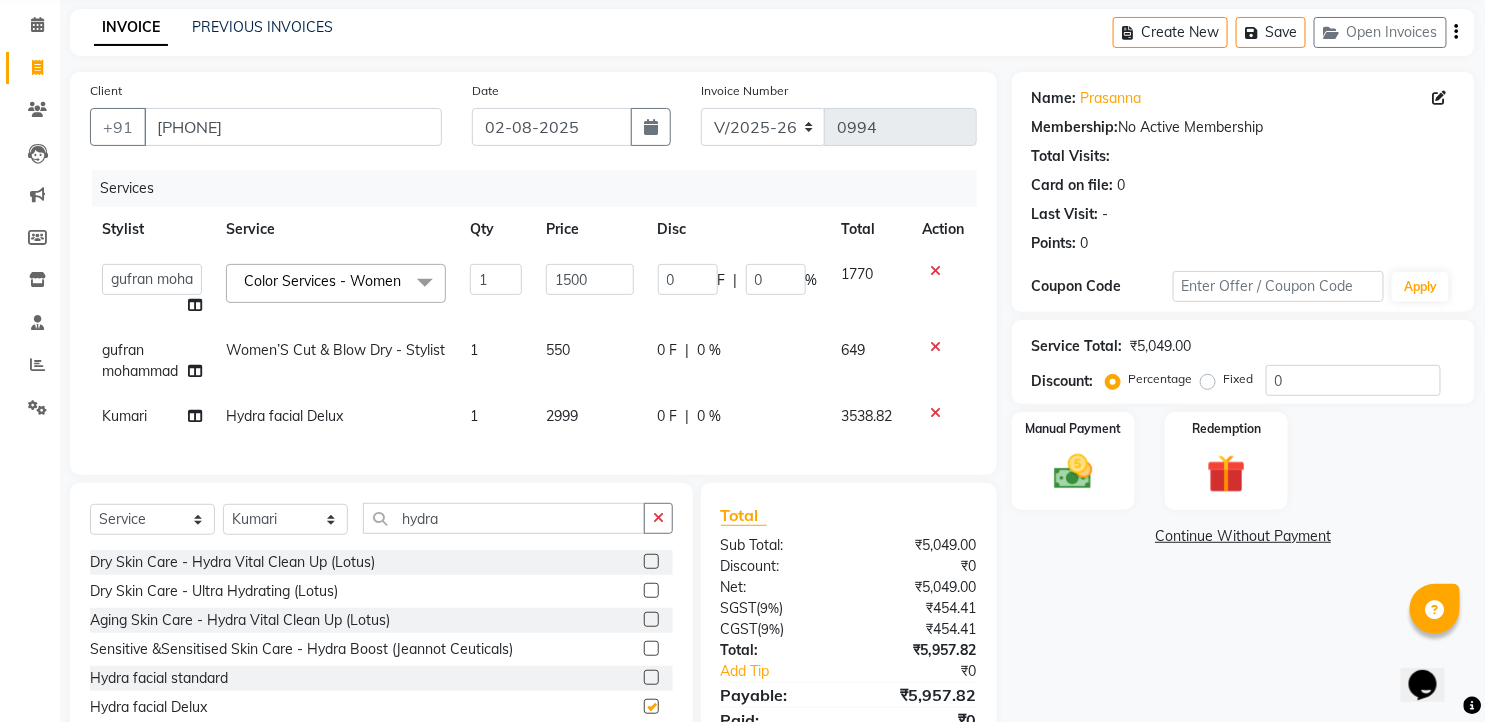 checkbox on "false" 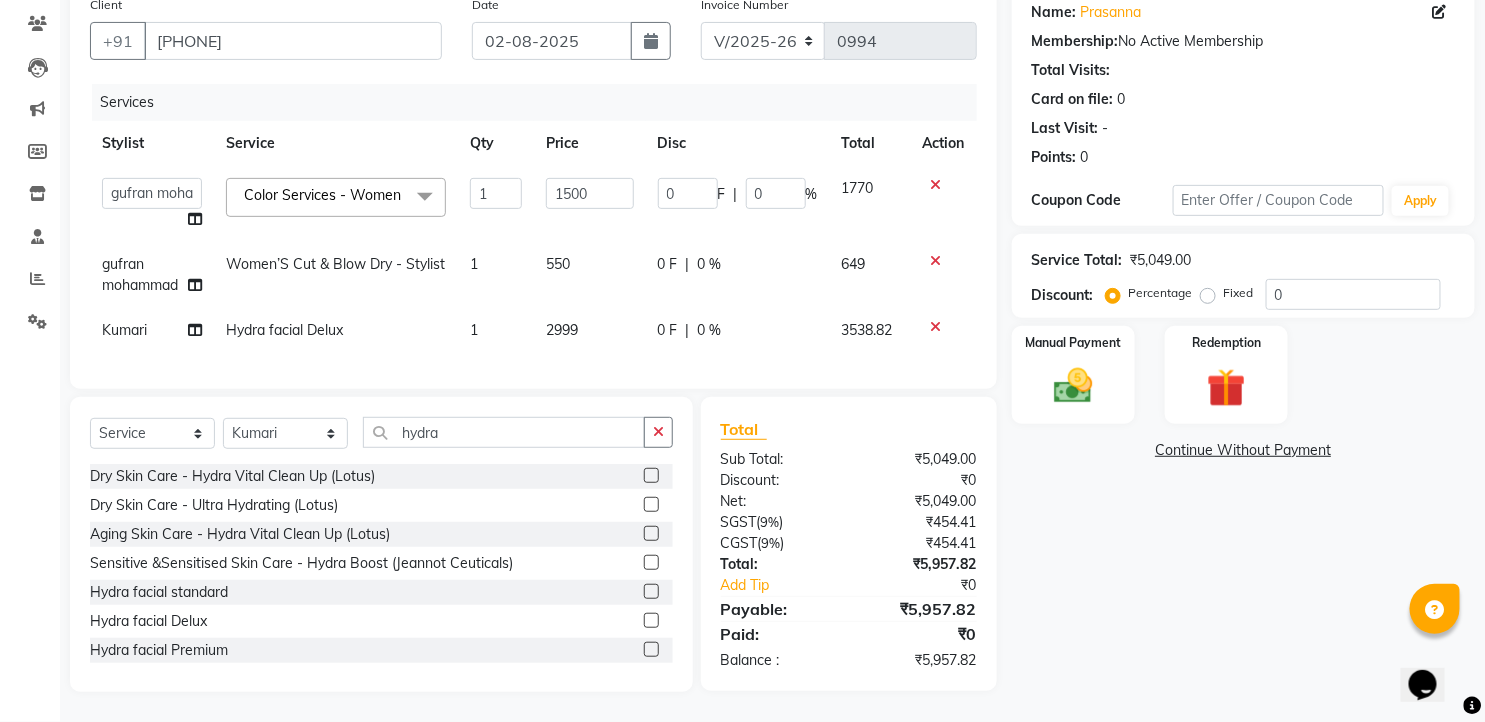 scroll, scrollTop: 190, scrollLeft: 0, axis: vertical 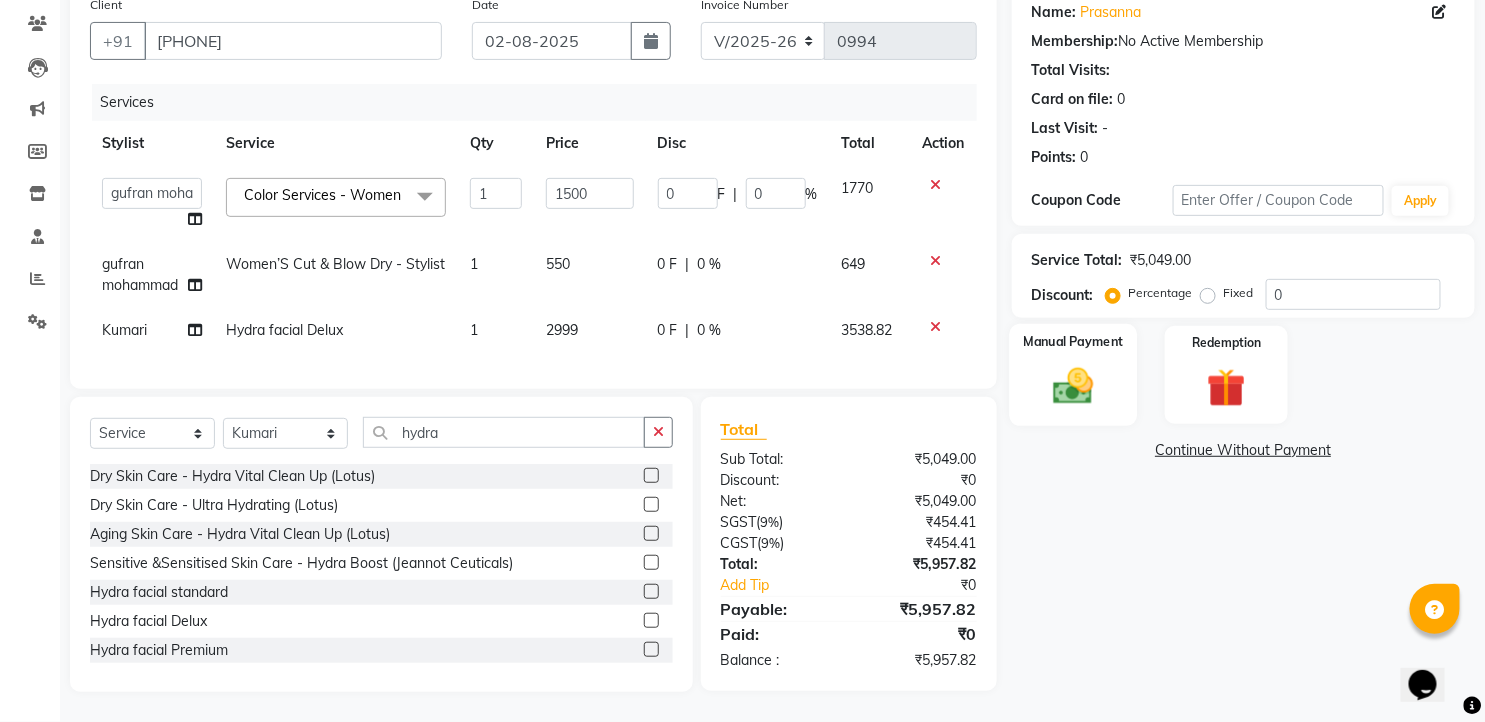 click 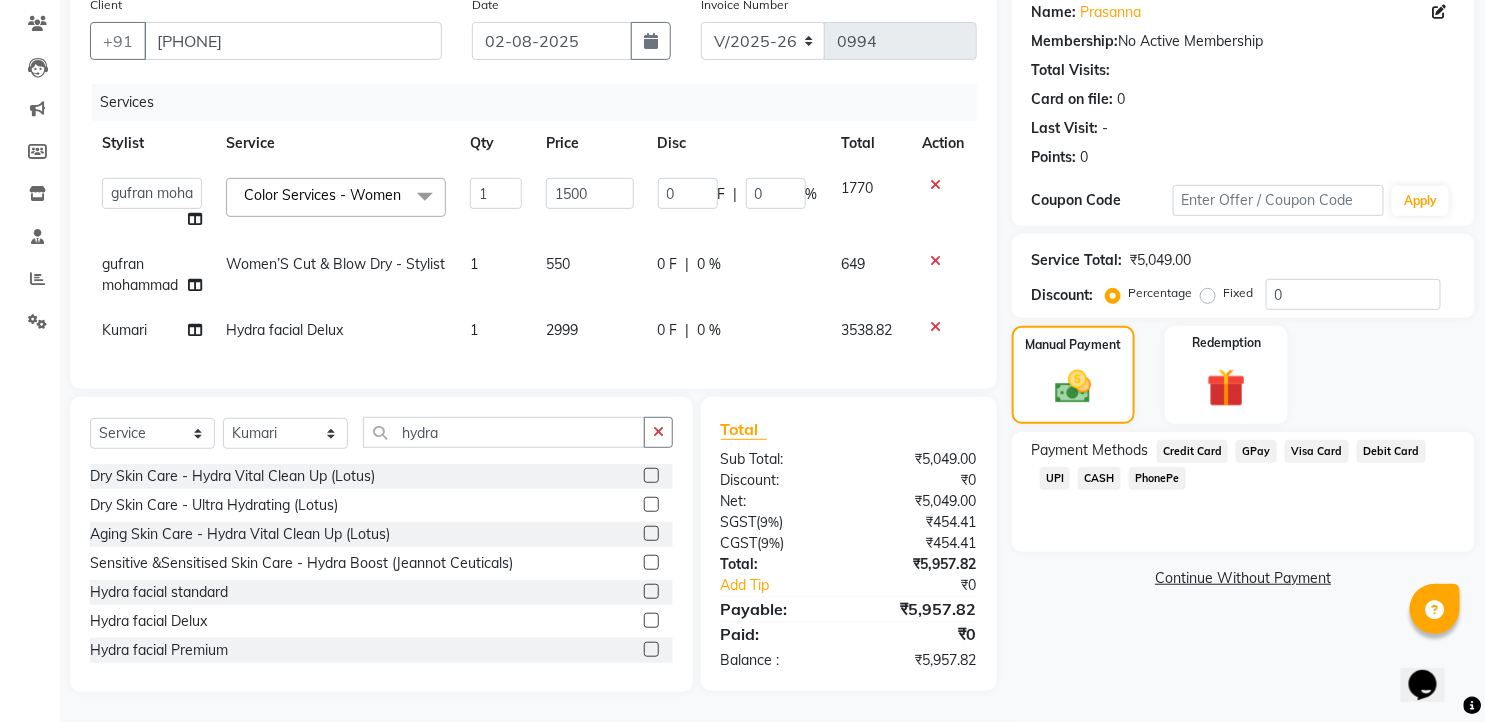click on "PhonePe" 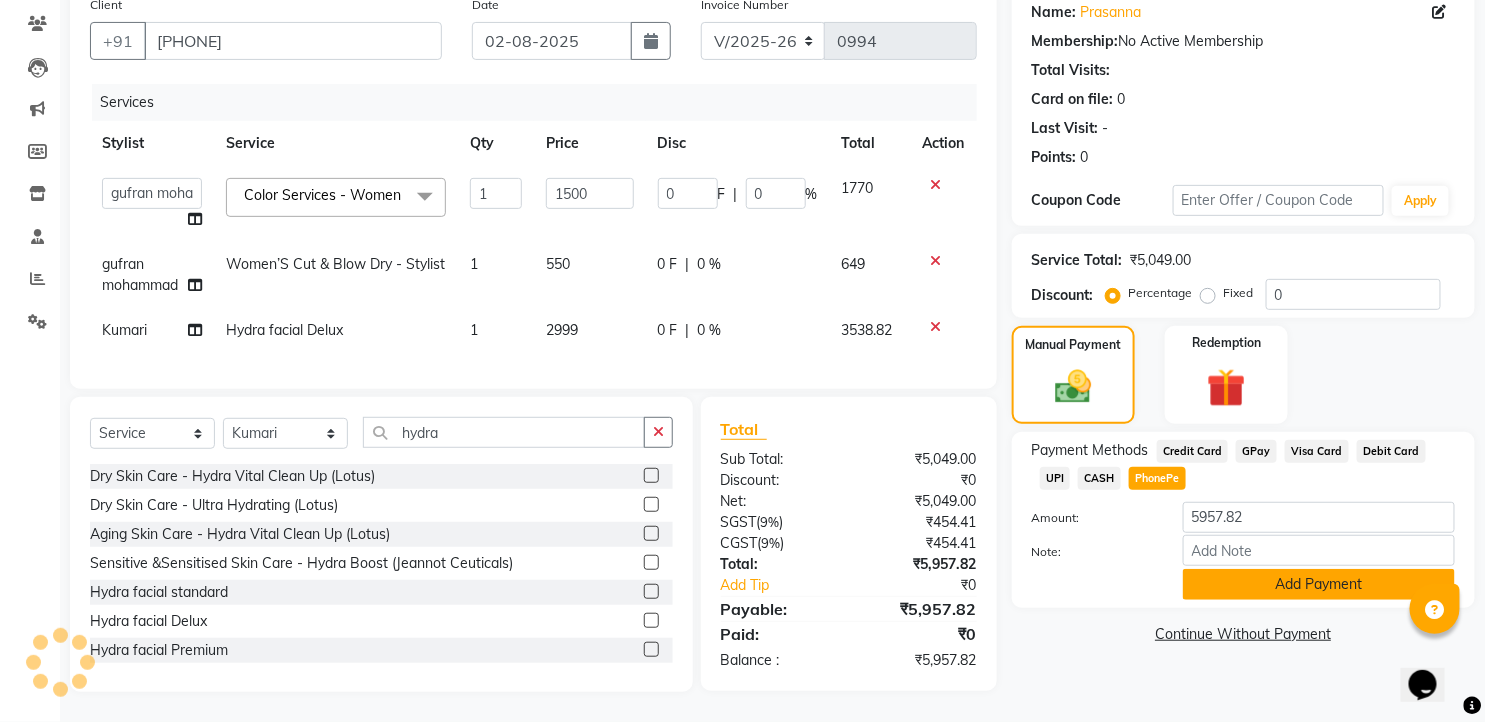 click on "Add Payment" 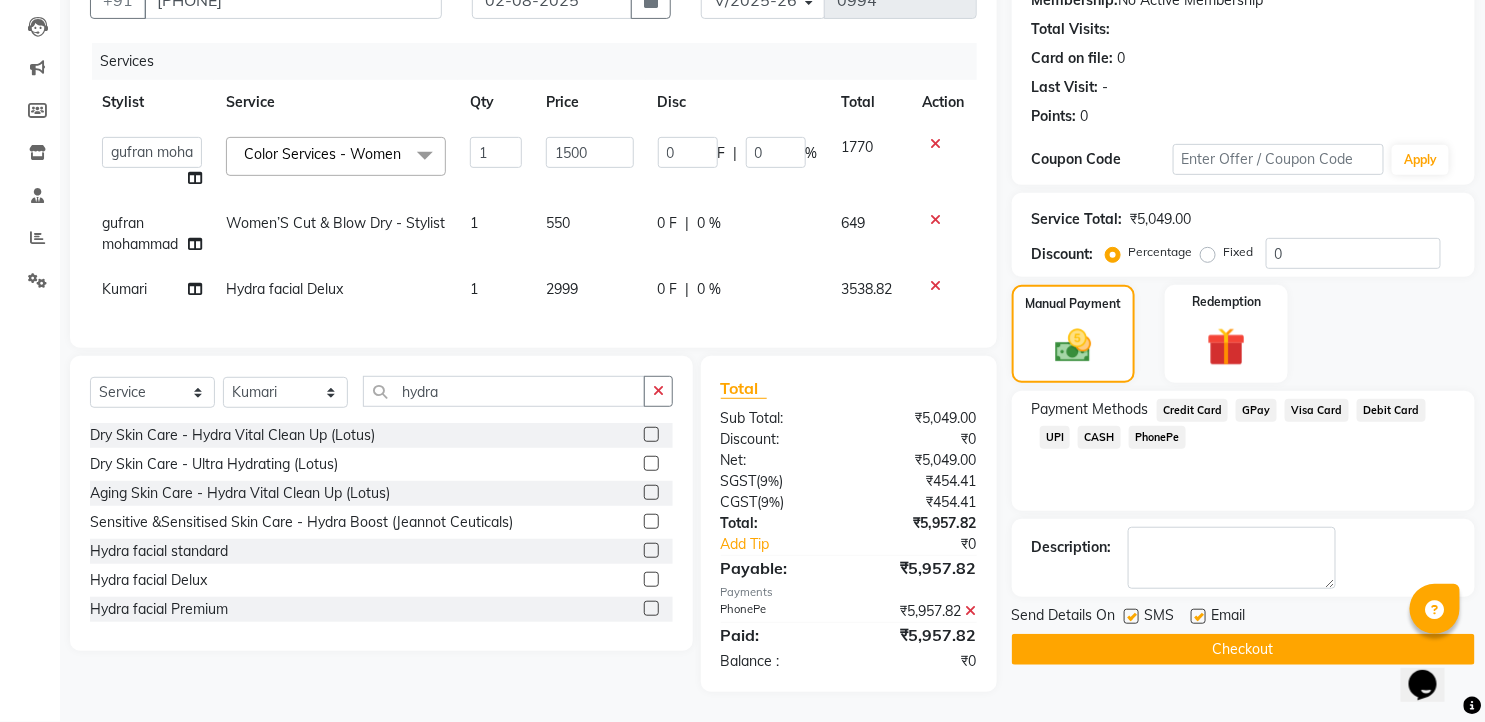 scroll, scrollTop: 230, scrollLeft: 0, axis: vertical 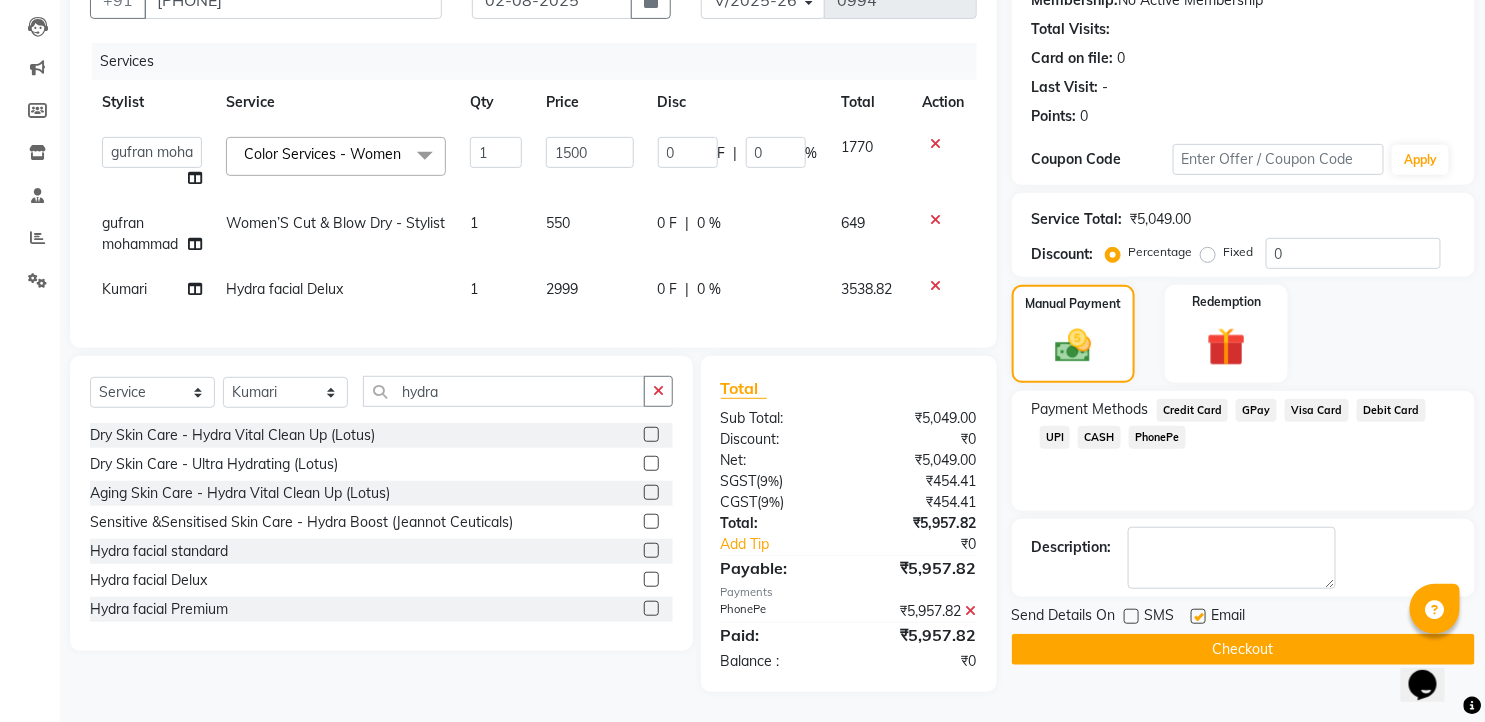 click 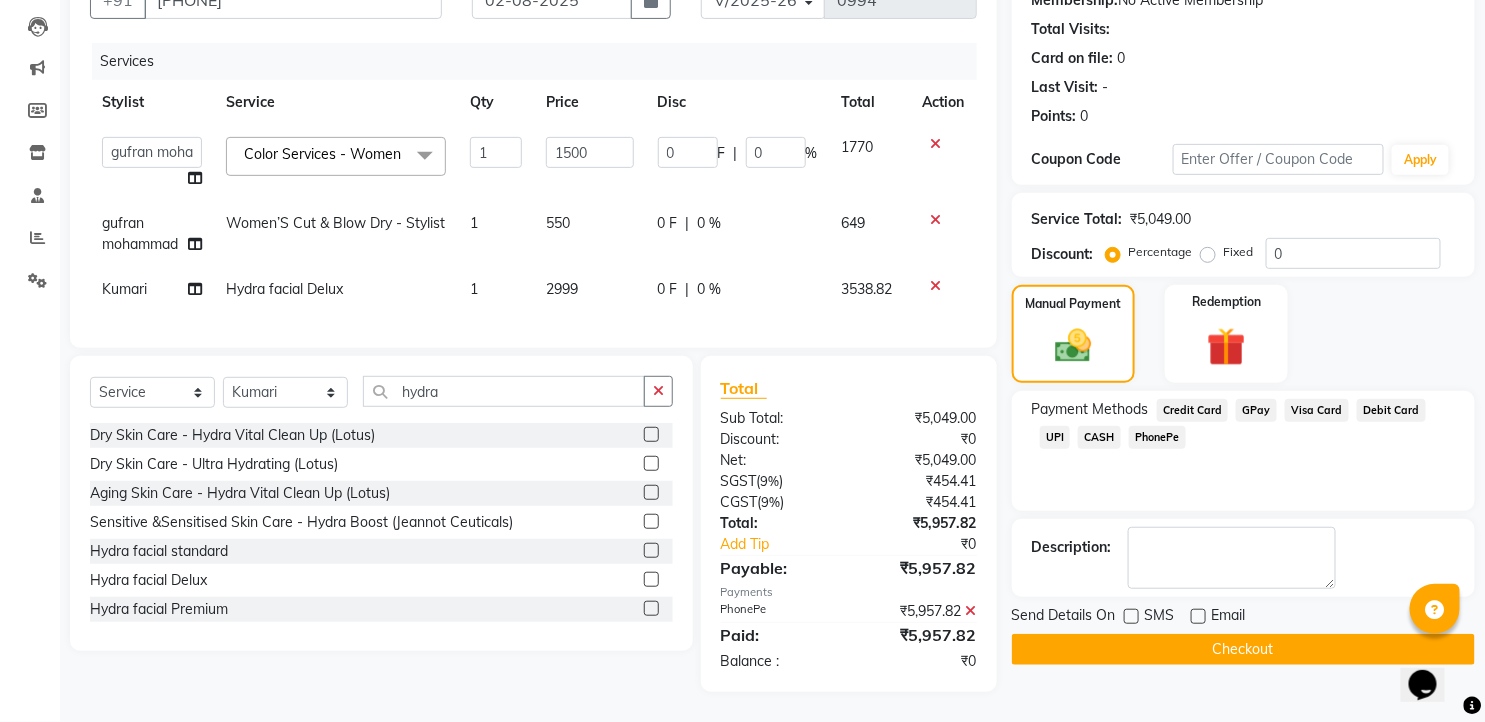 drag, startPoint x: 1190, startPoint y: 620, endPoint x: 1172, endPoint y: 621, distance: 18.027756 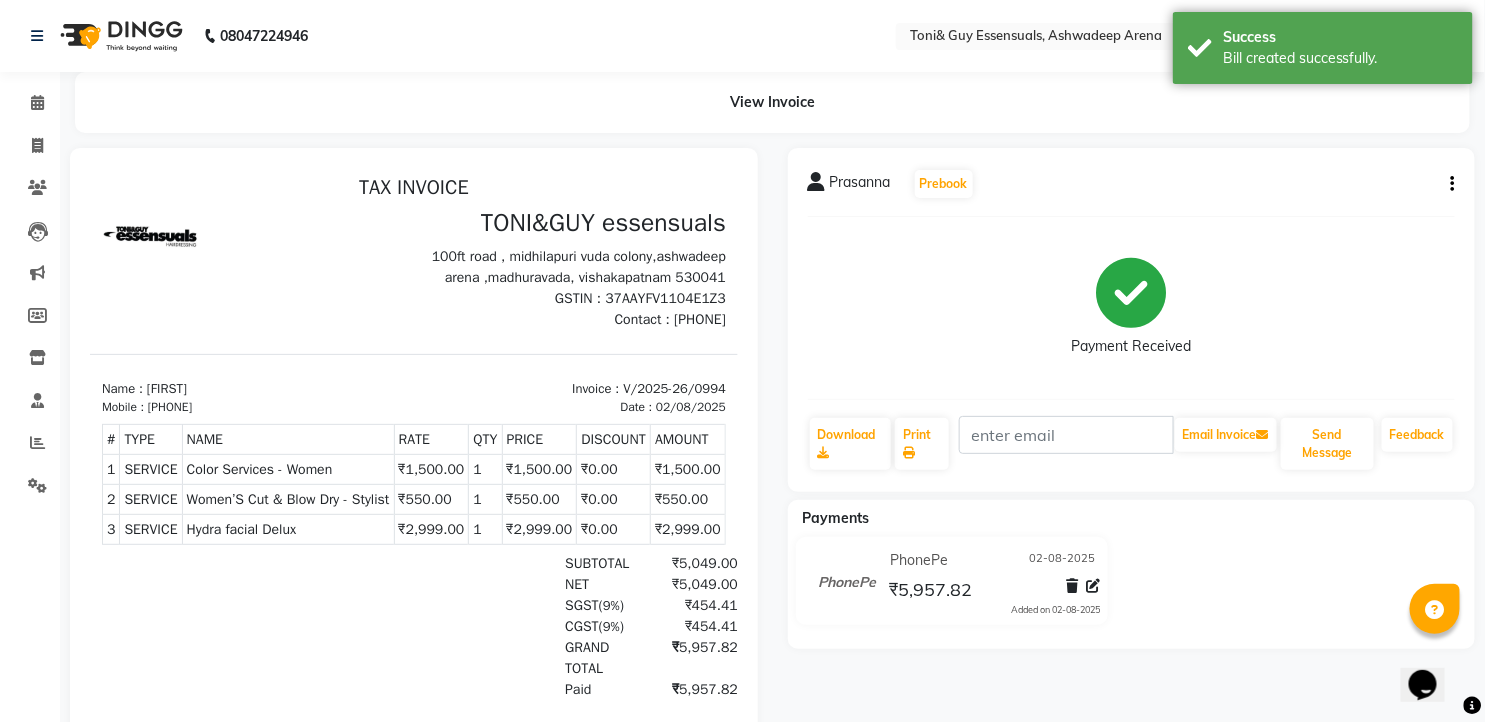 scroll, scrollTop: 0, scrollLeft: 0, axis: both 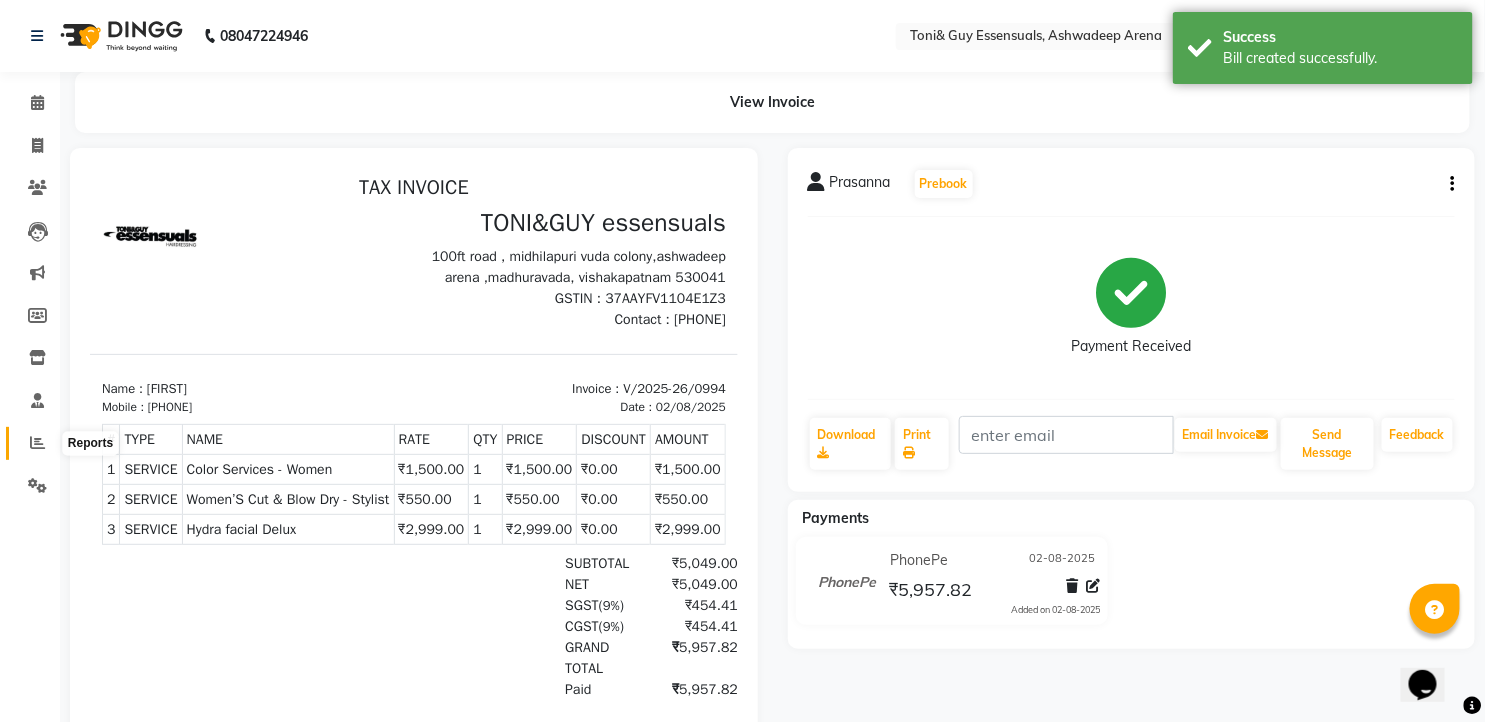 click 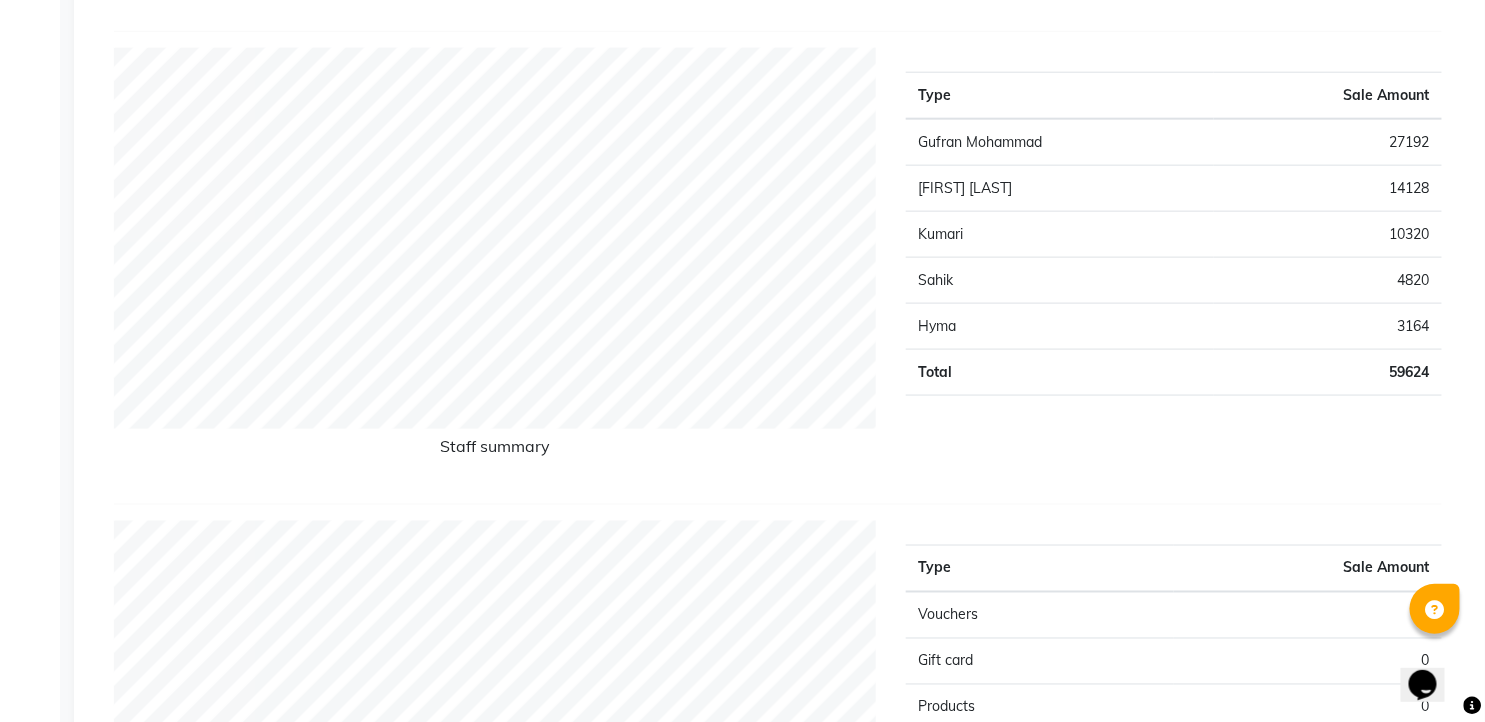 scroll, scrollTop: 777, scrollLeft: 0, axis: vertical 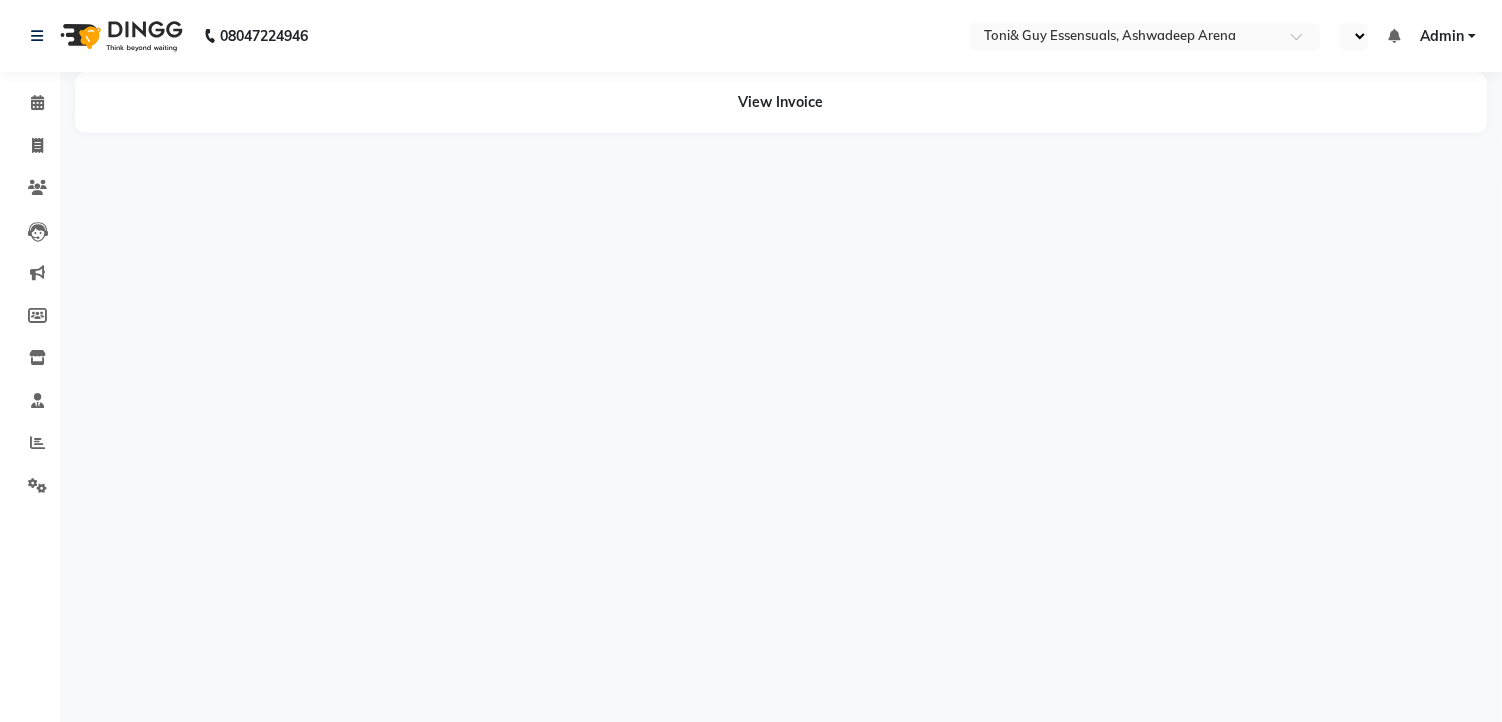 select on "en" 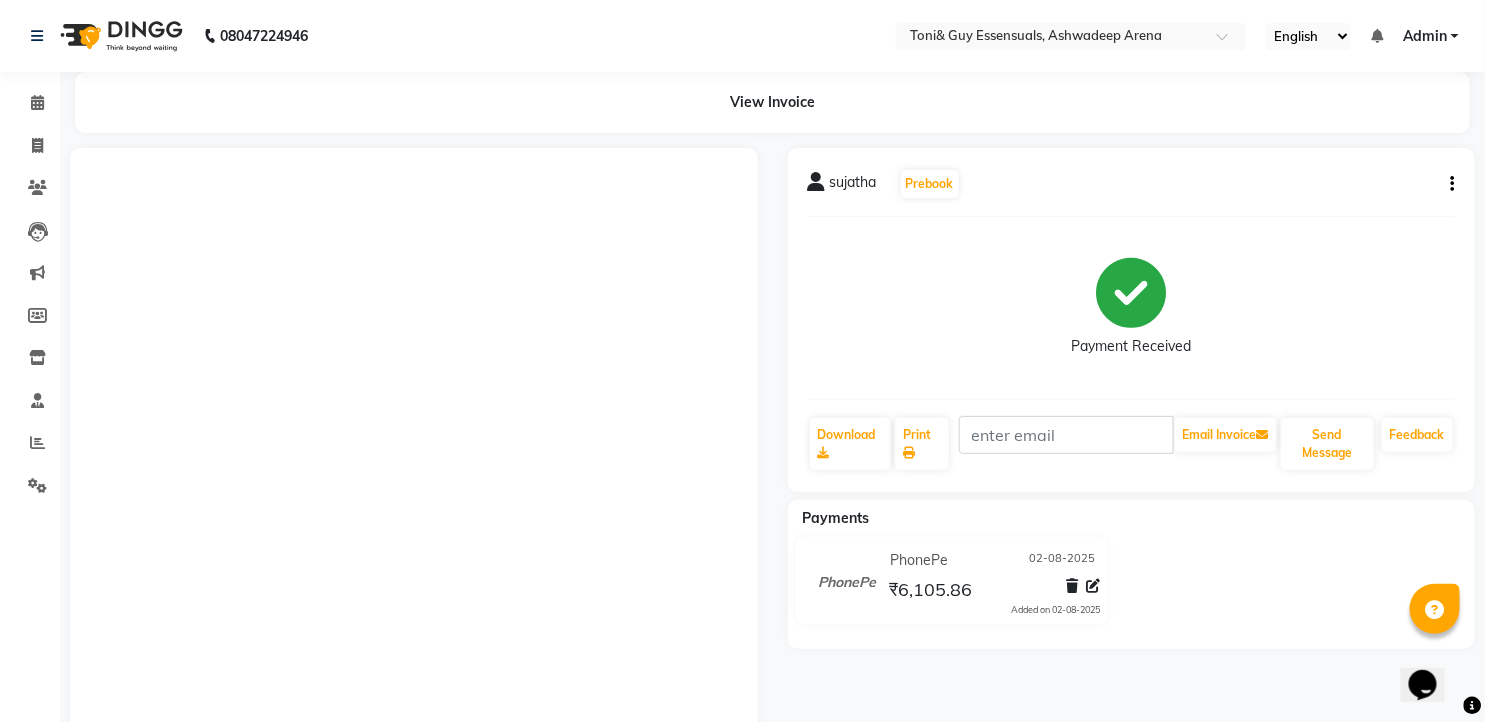 scroll, scrollTop: 0, scrollLeft: 0, axis: both 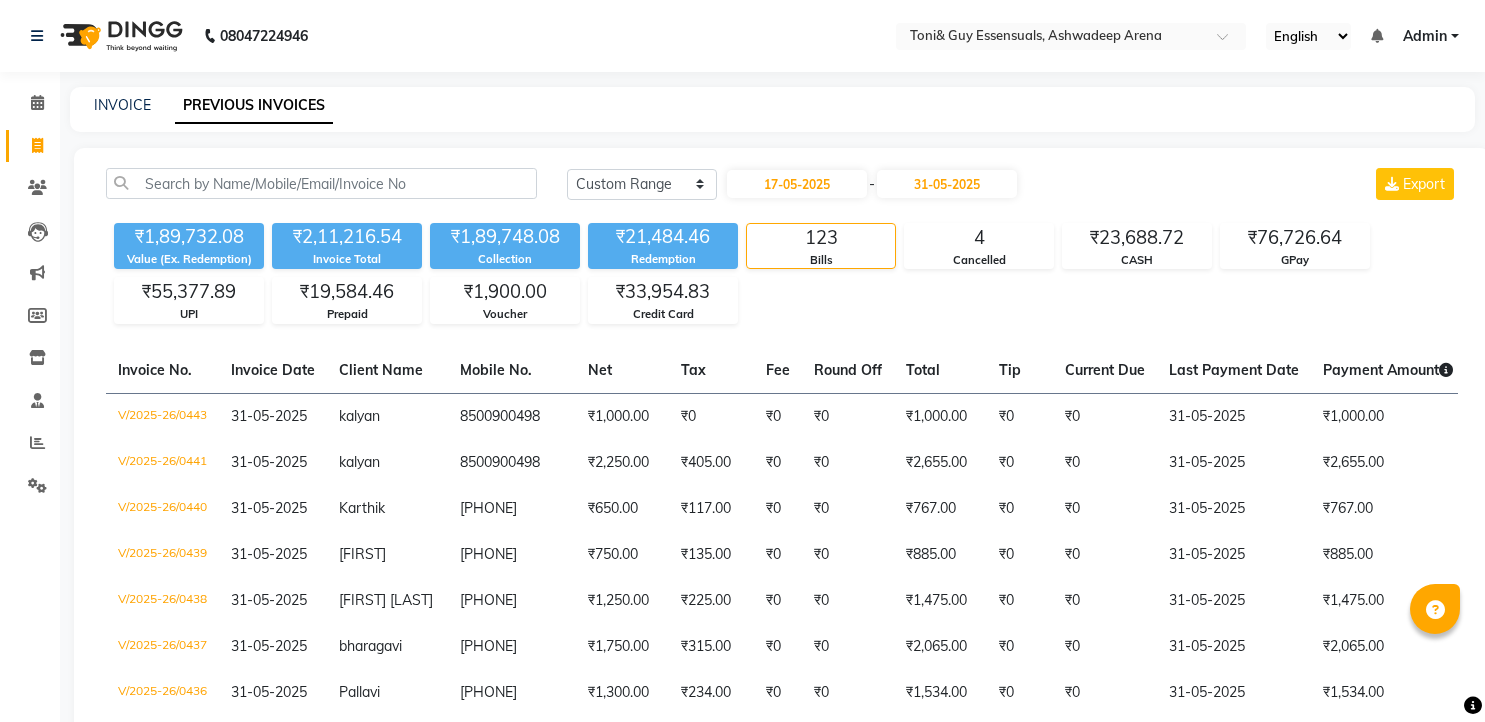 select on "range" 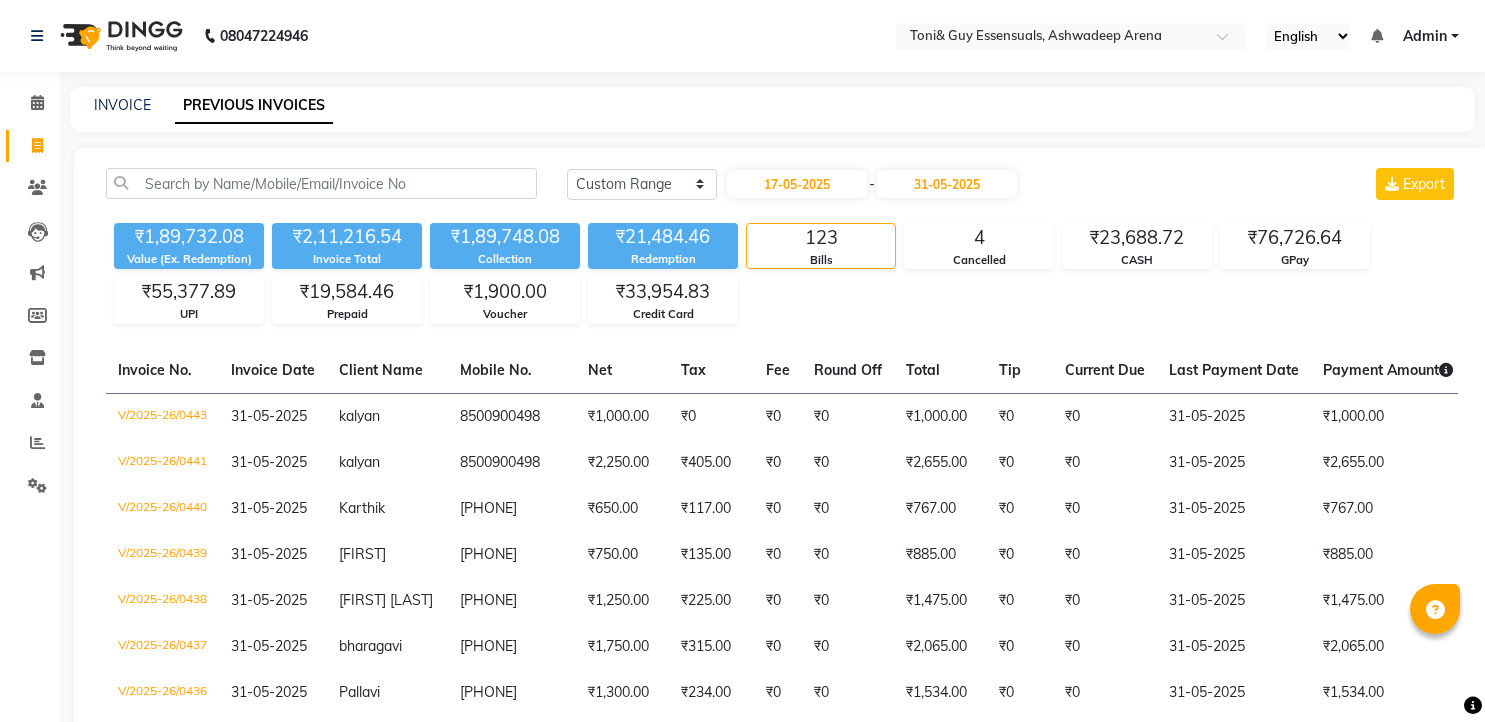 scroll, scrollTop: 1286, scrollLeft: 0, axis: vertical 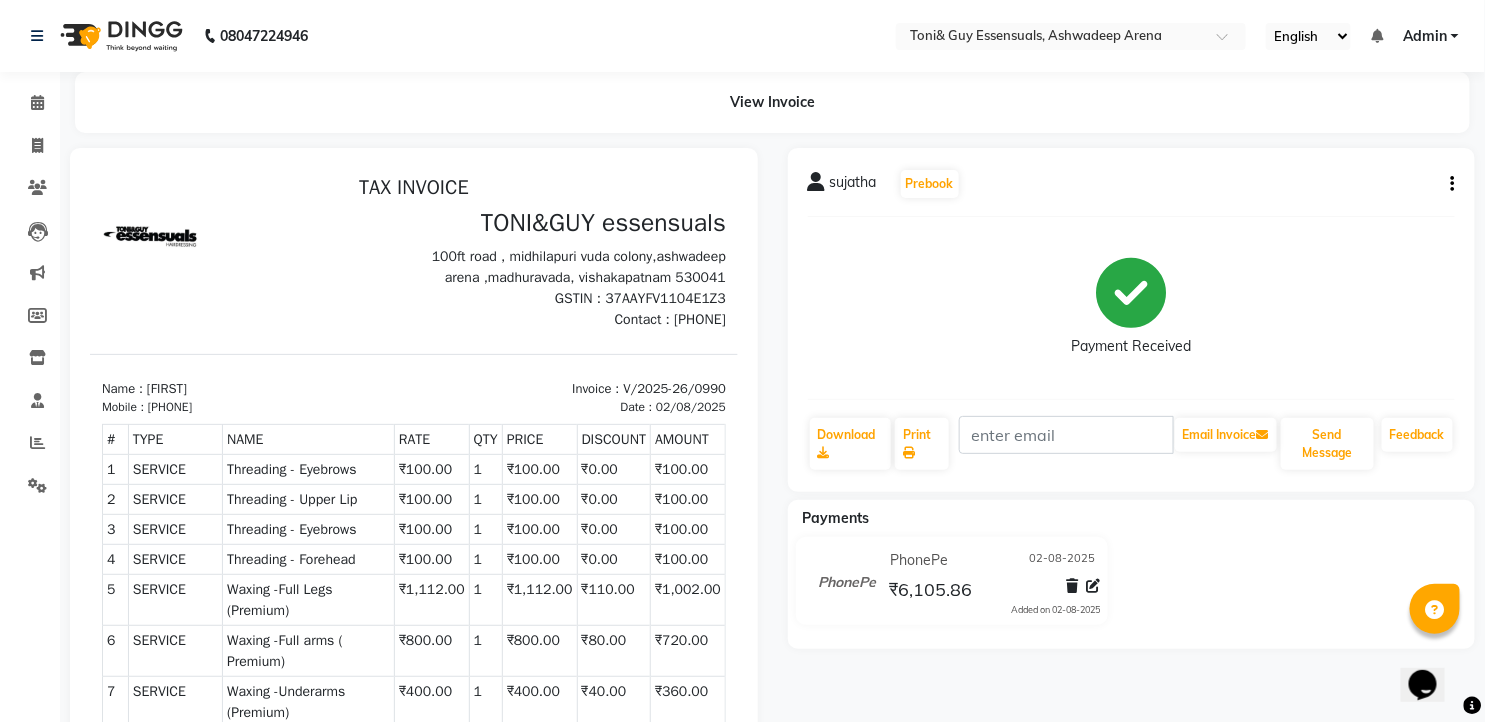 click on "sujatha   Prebook   Payment Received  Download  Print   Email Invoice   Send Message Feedback" 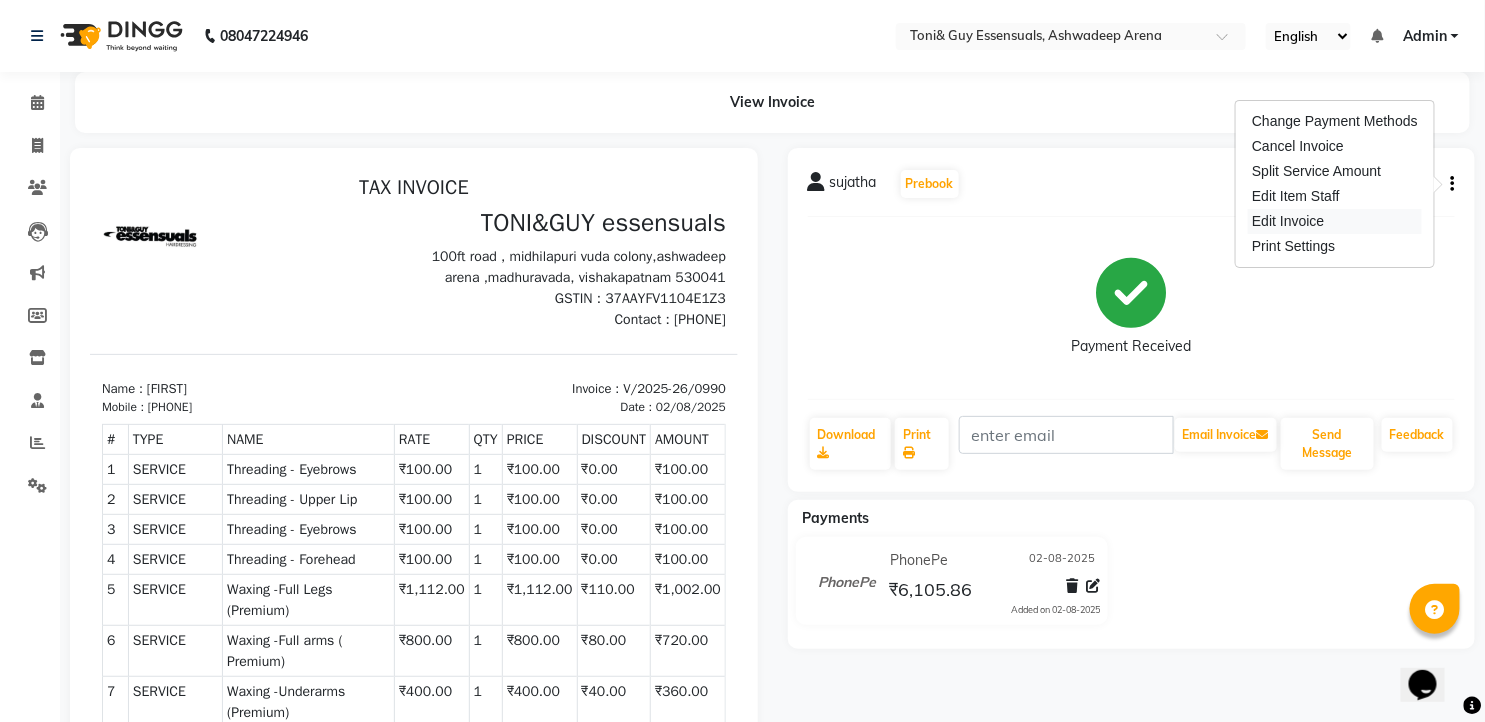 click on "Edit Invoice" at bounding box center (1335, 221) 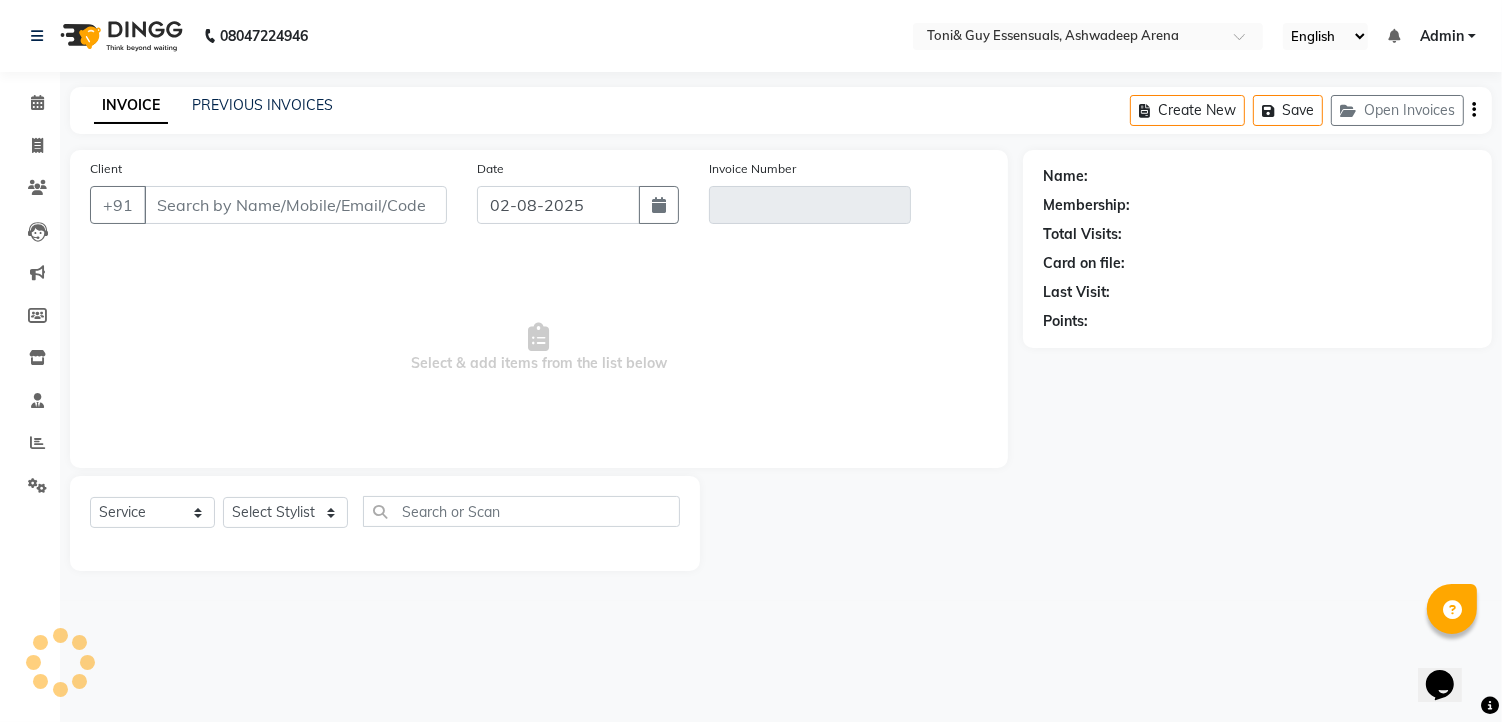type on "[PHONE]" 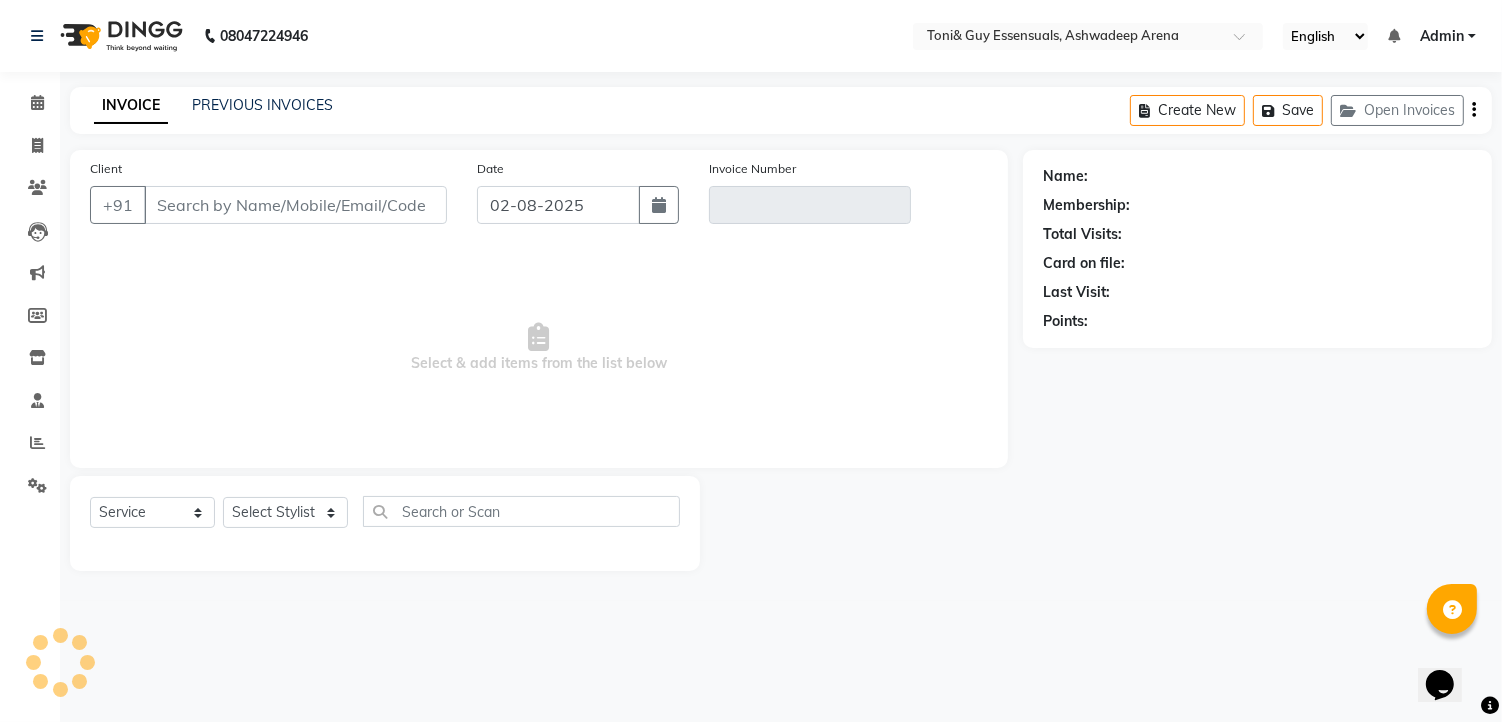 type on "V/2025-26/0990" 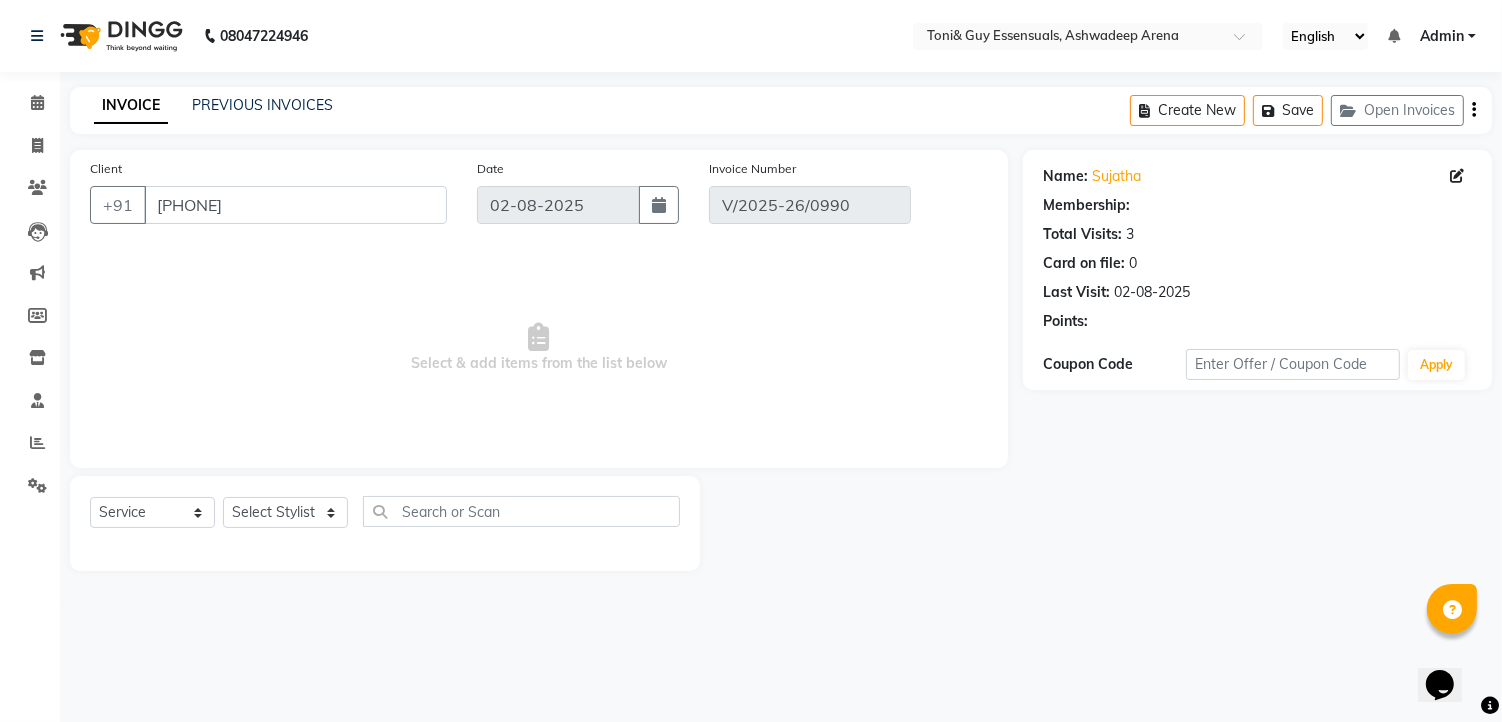 select on "1: Object" 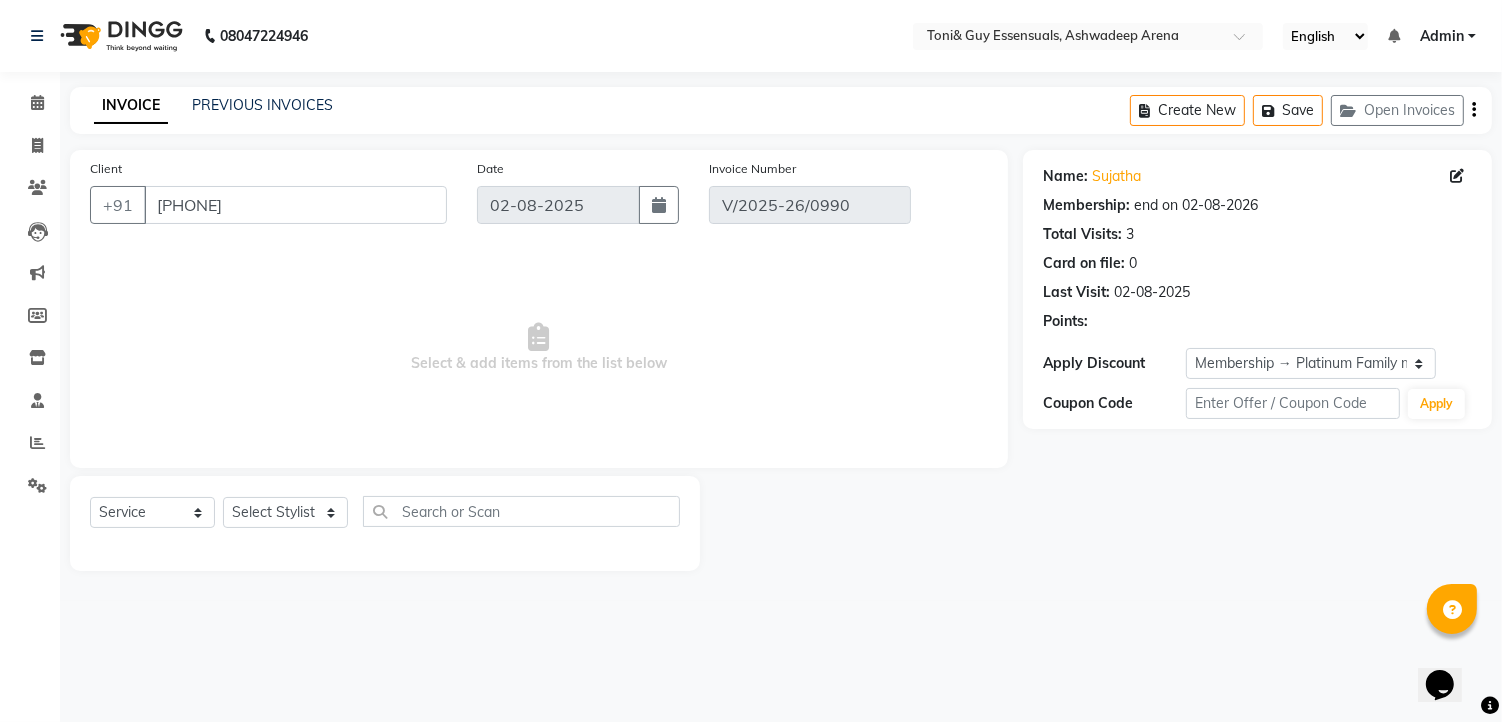 select on "select" 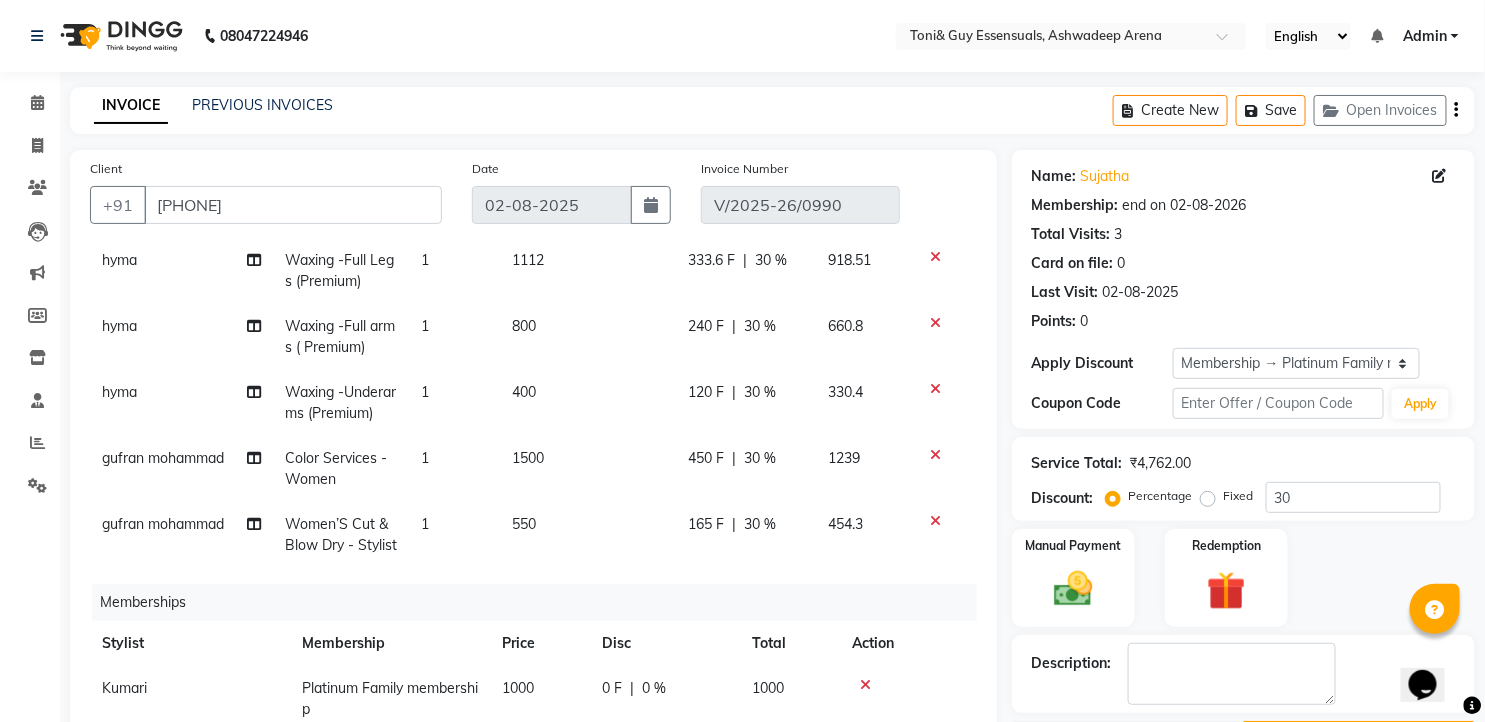 scroll, scrollTop: 393, scrollLeft: 0, axis: vertical 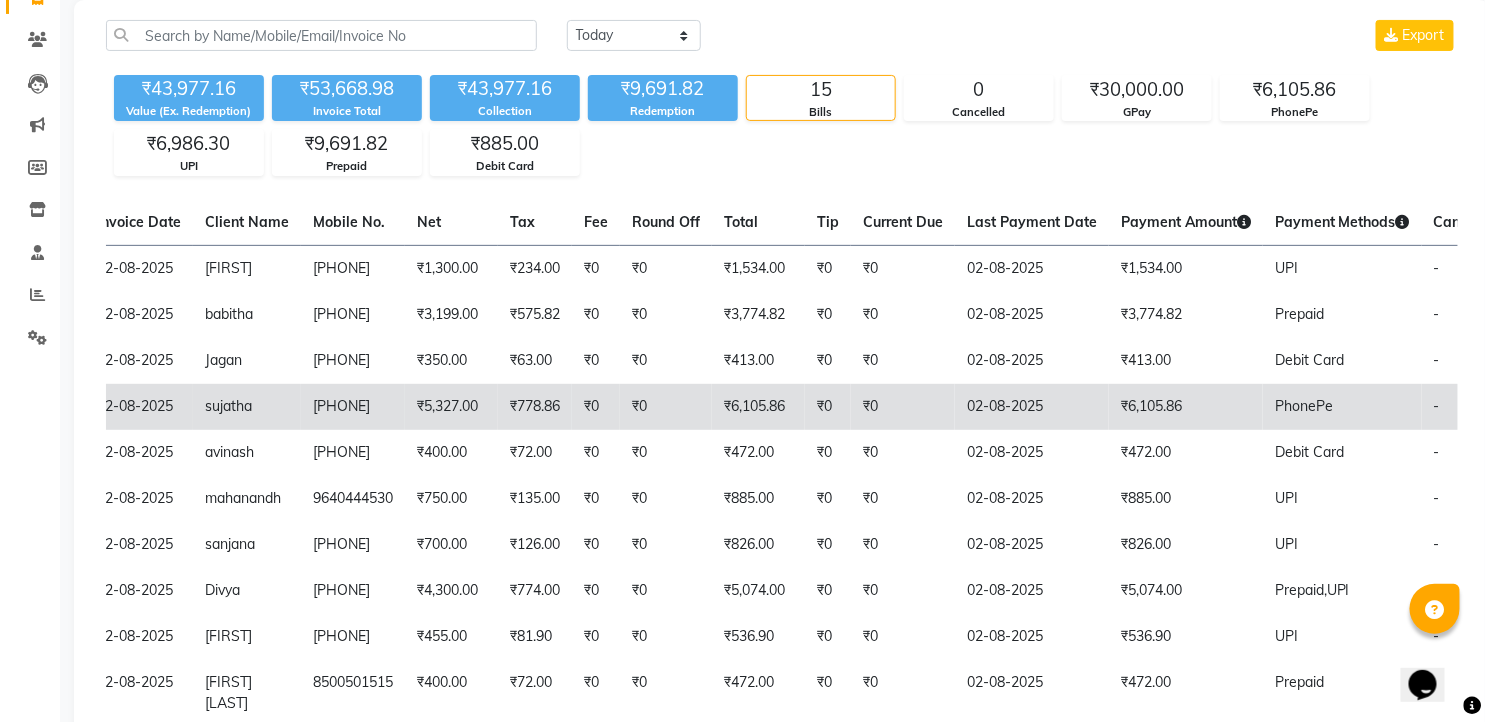 click on "₹6,105.86" 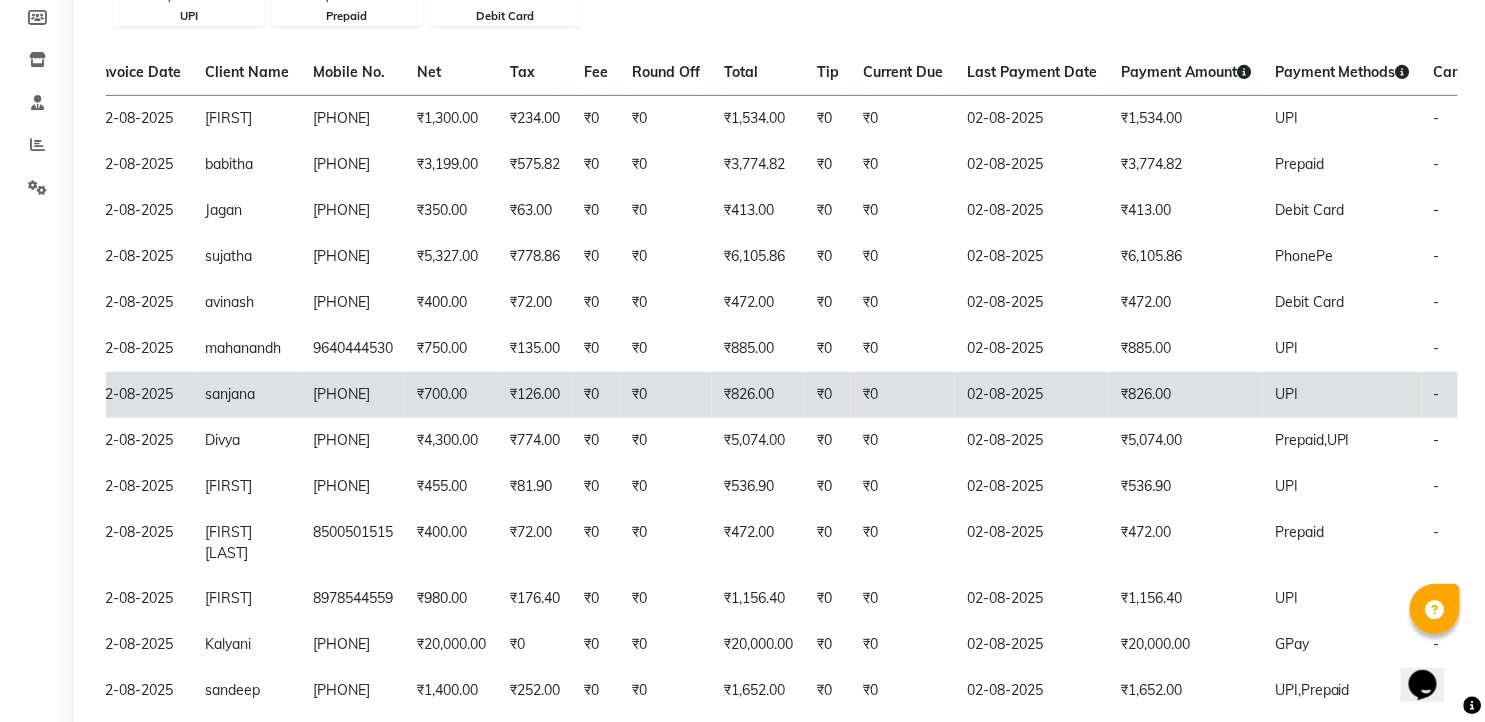 scroll, scrollTop: 260, scrollLeft: 0, axis: vertical 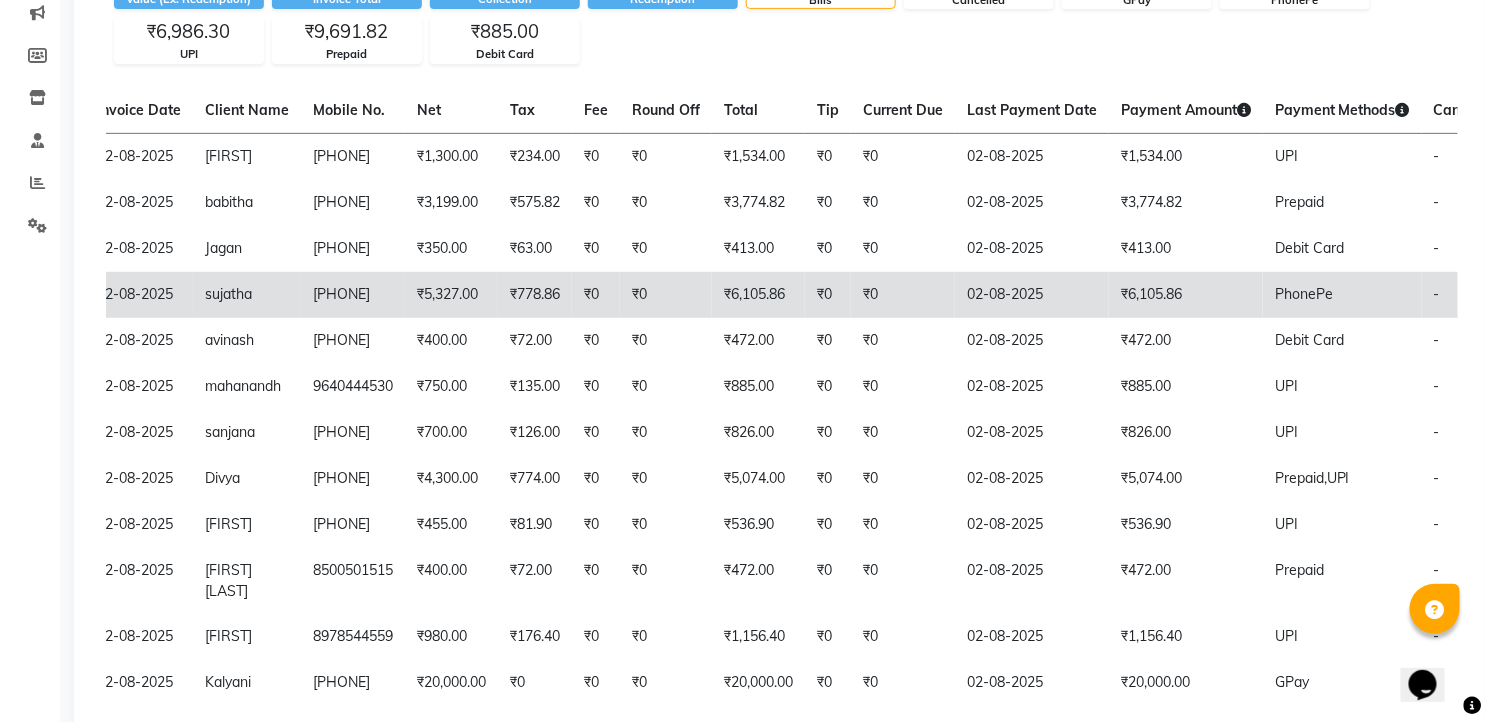 click on "₹6,105.86" 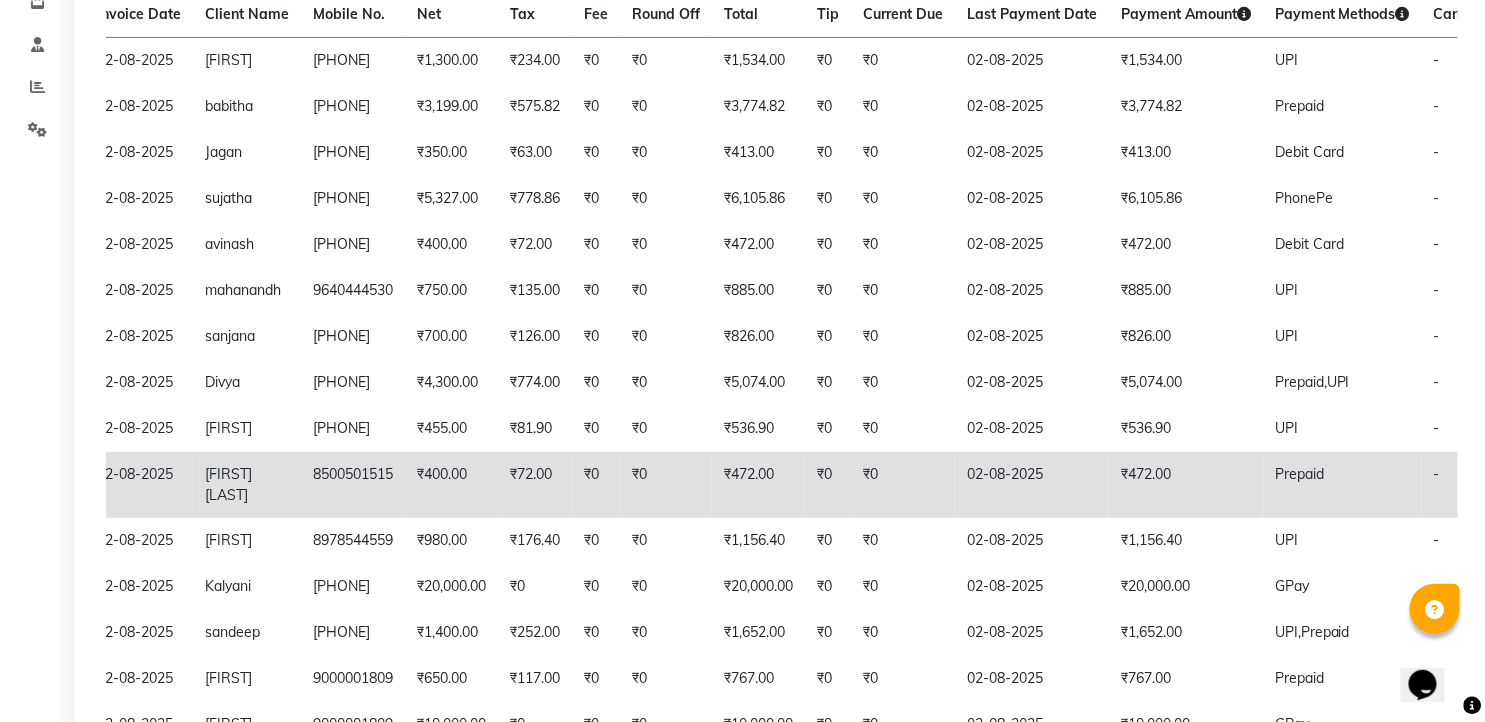 scroll, scrollTop: 482, scrollLeft: 0, axis: vertical 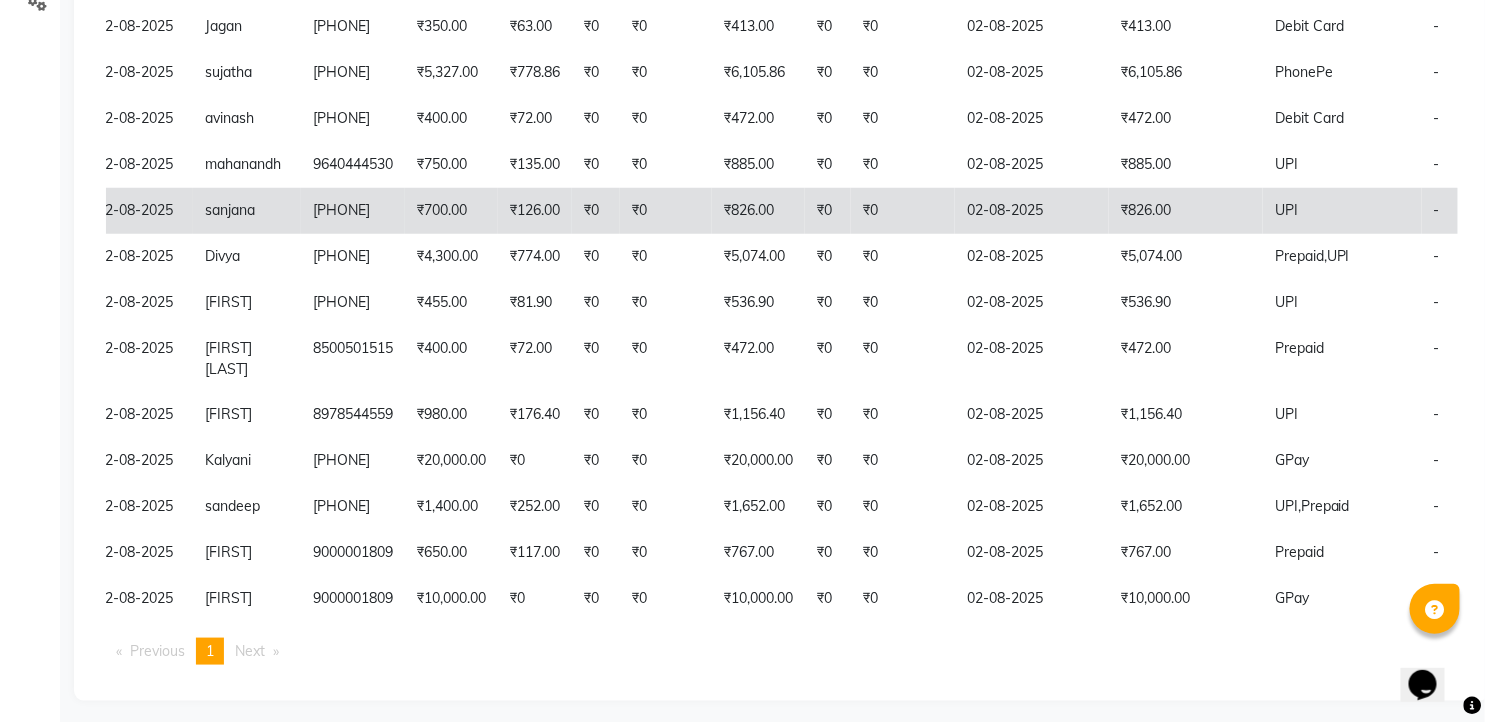 click on "₹826.00" 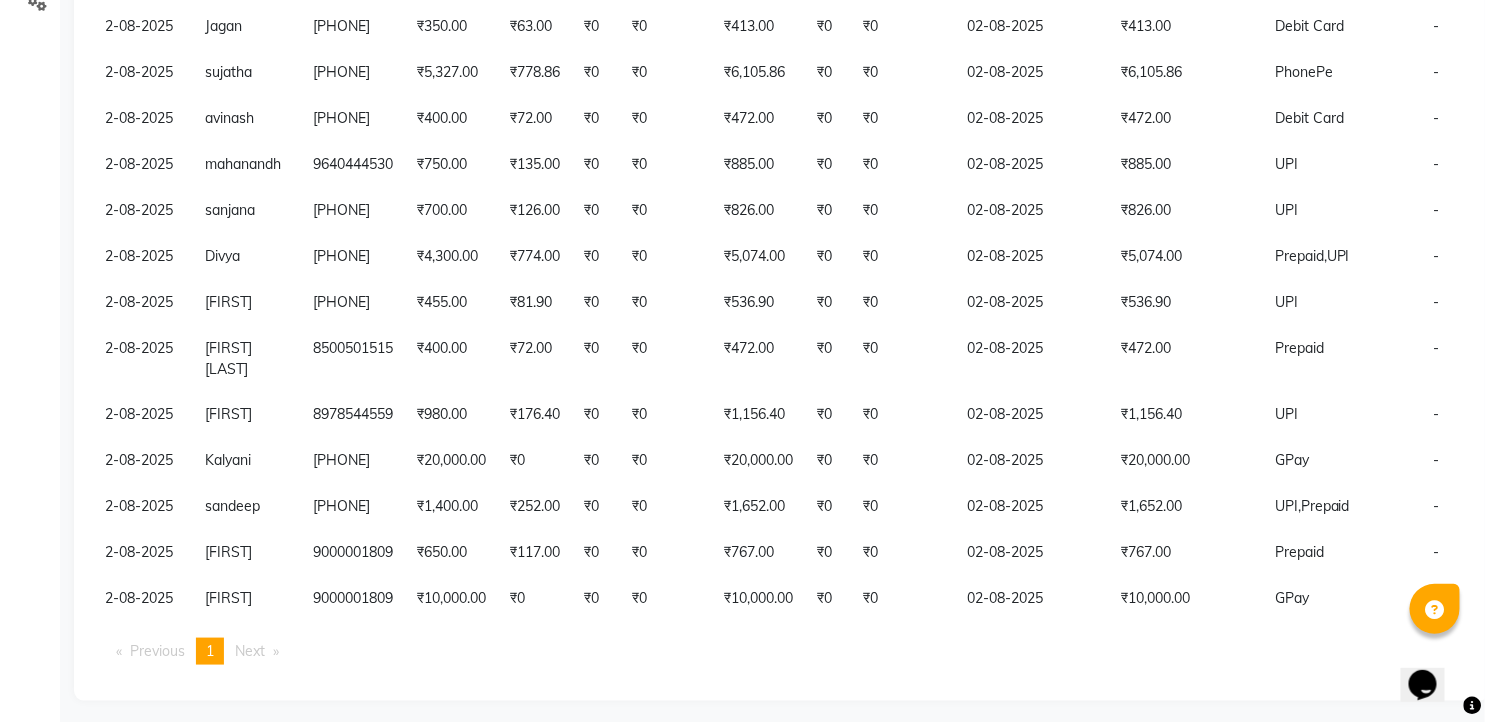 scroll, scrollTop: 0, scrollLeft: 0, axis: both 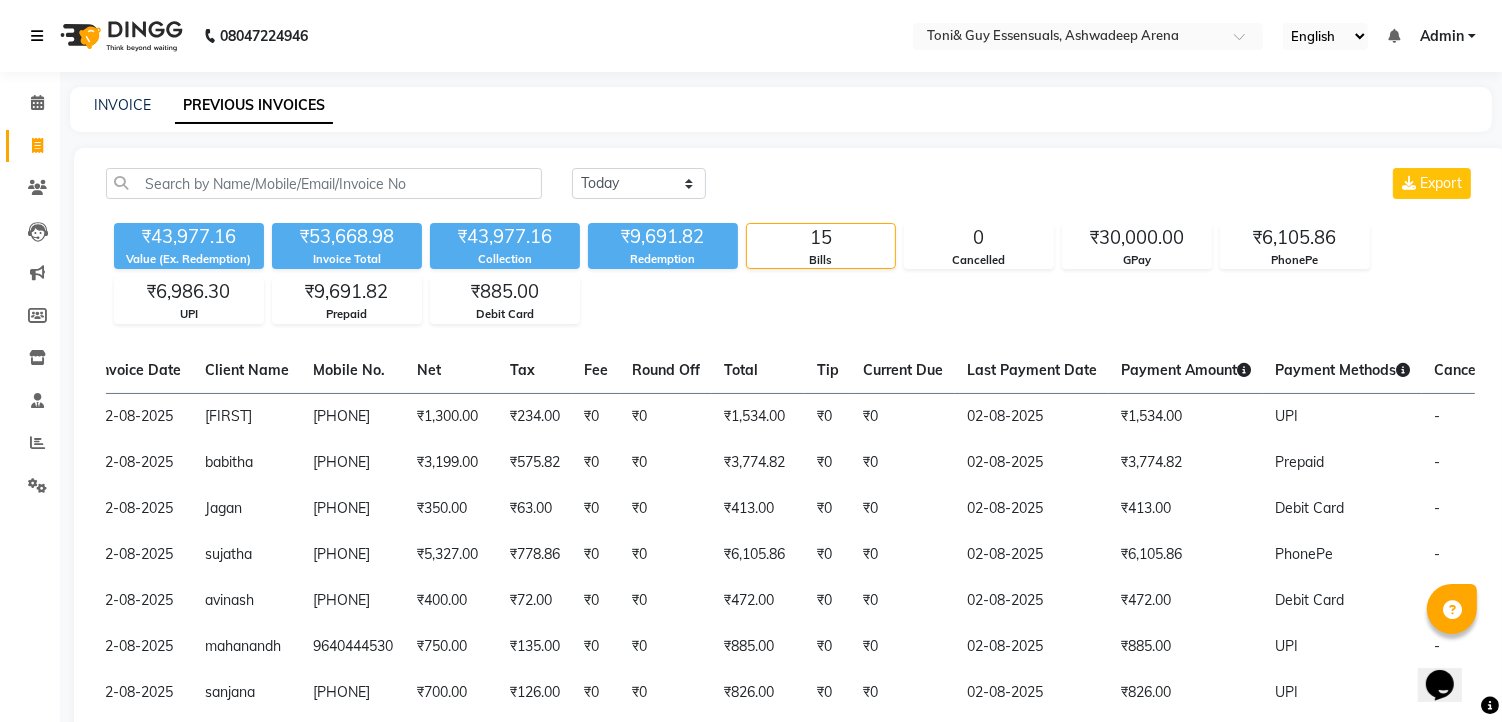select on "7150" 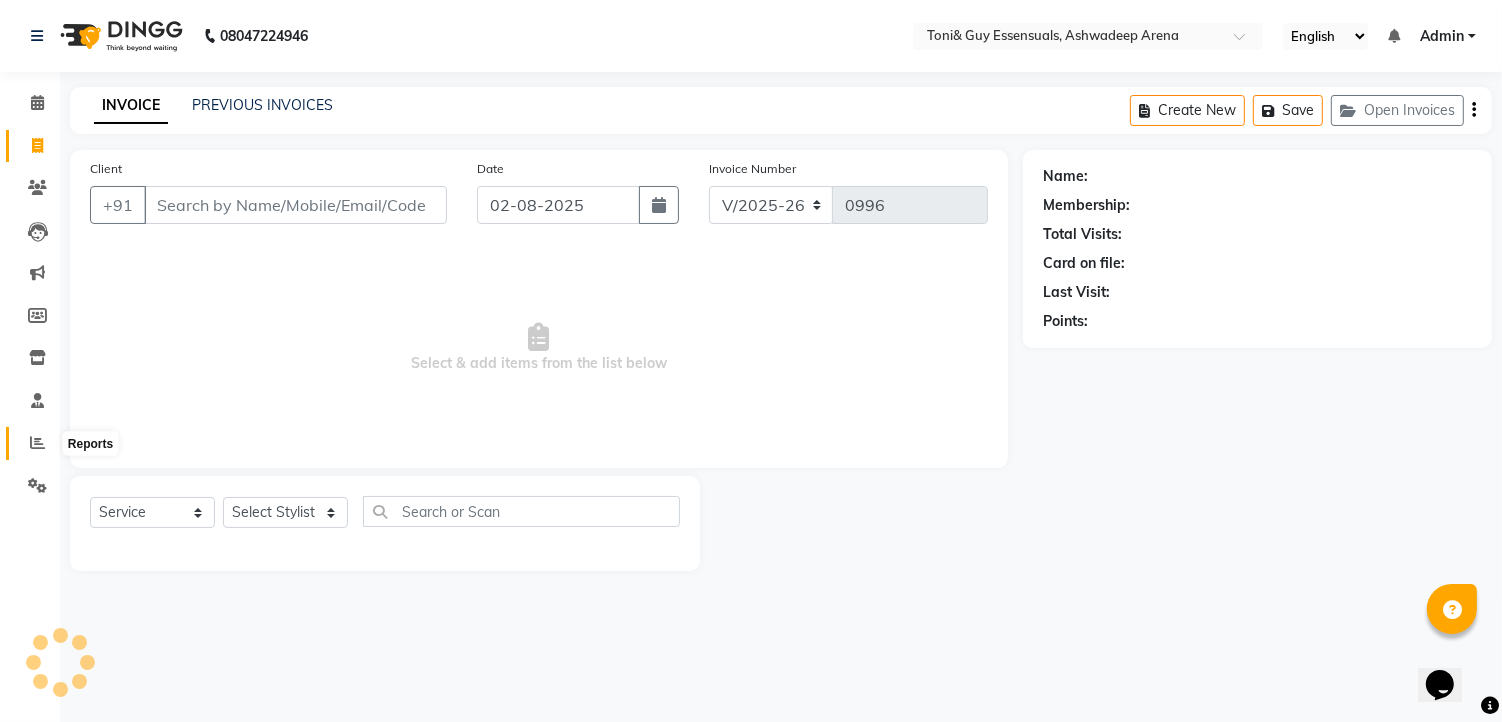 click 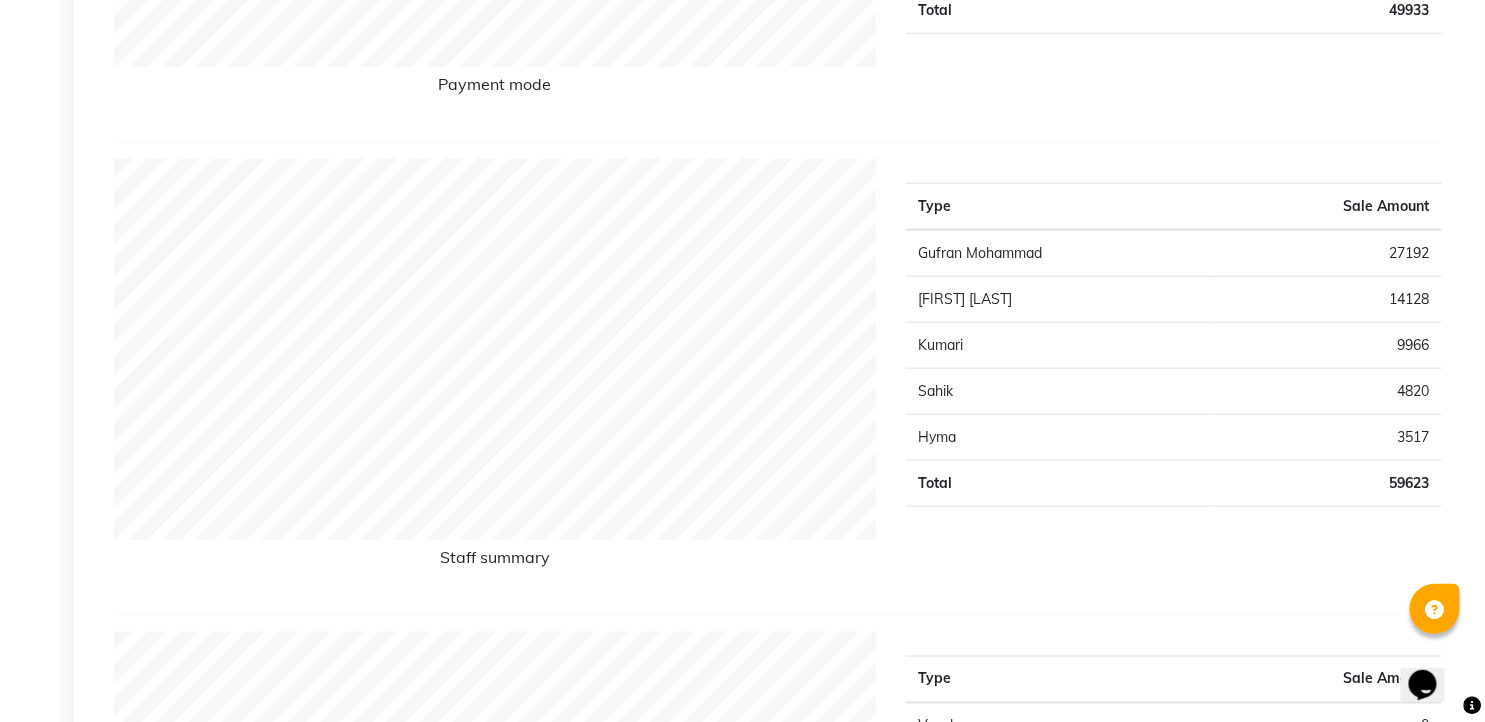 scroll, scrollTop: 666, scrollLeft: 0, axis: vertical 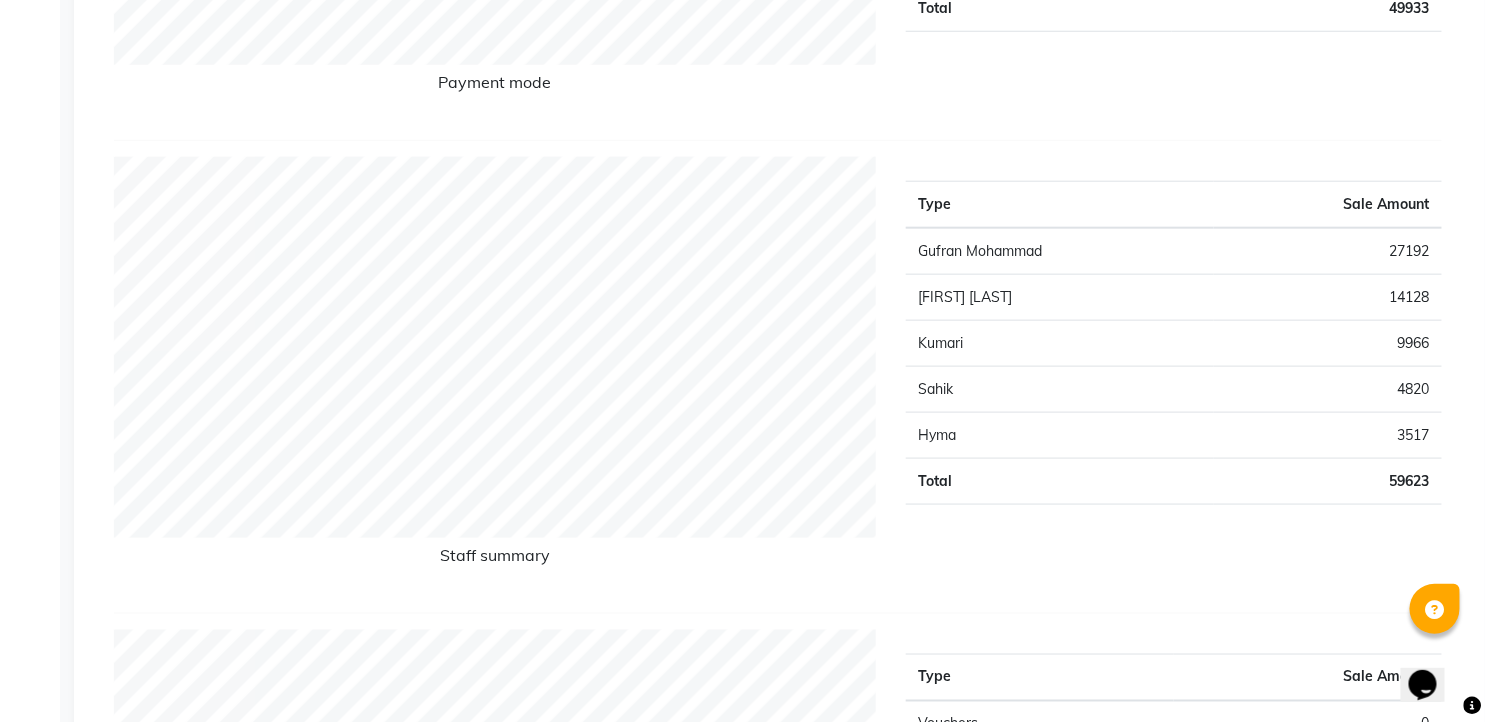 click on "59623" 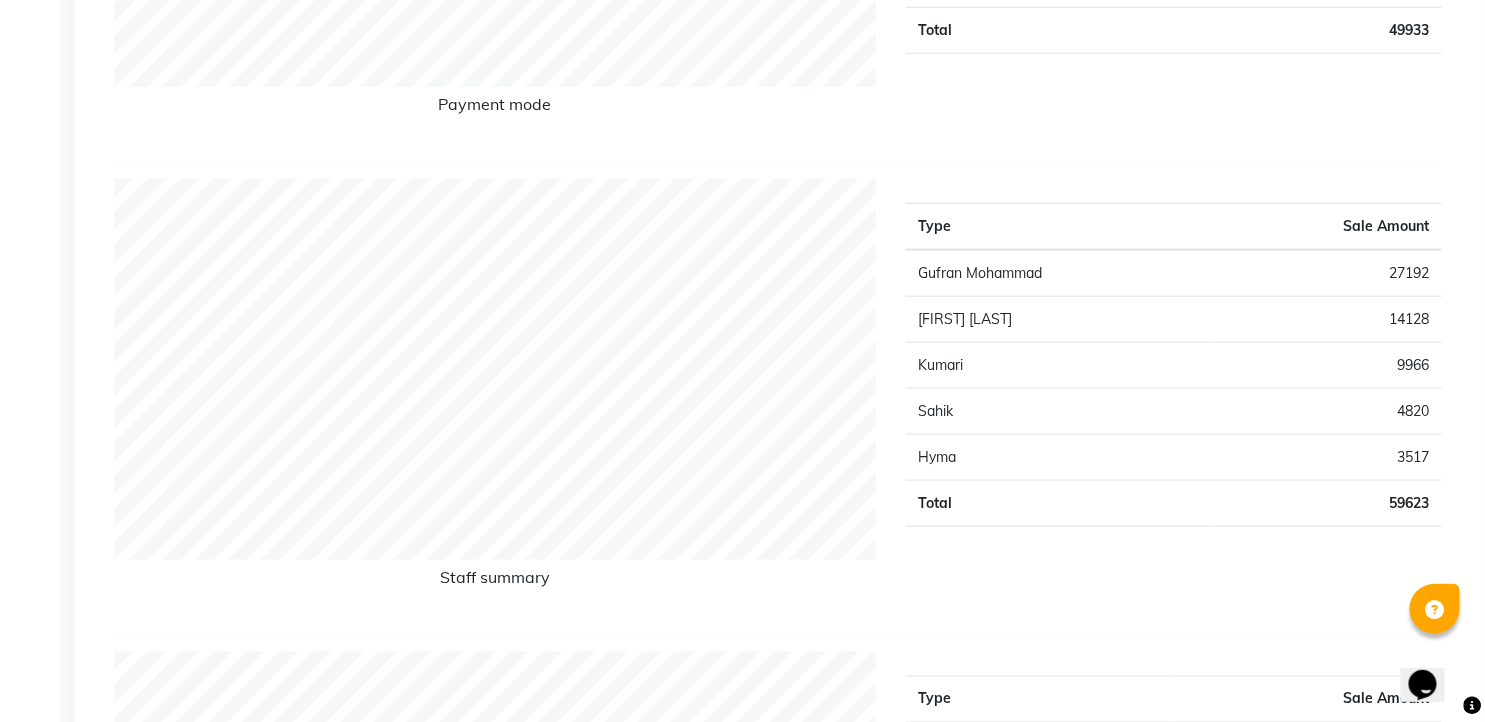 scroll, scrollTop: 666, scrollLeft: 0, axis: vertical 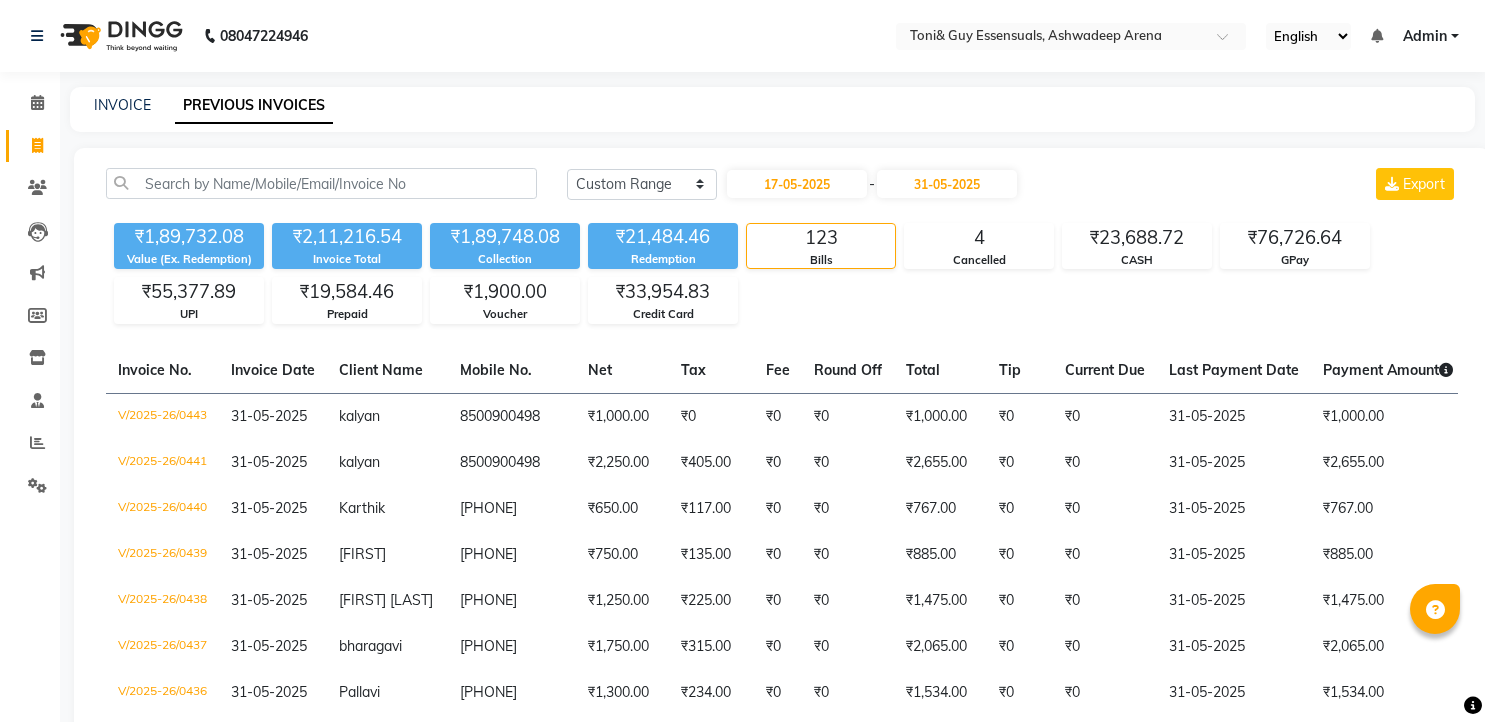 select on "range" 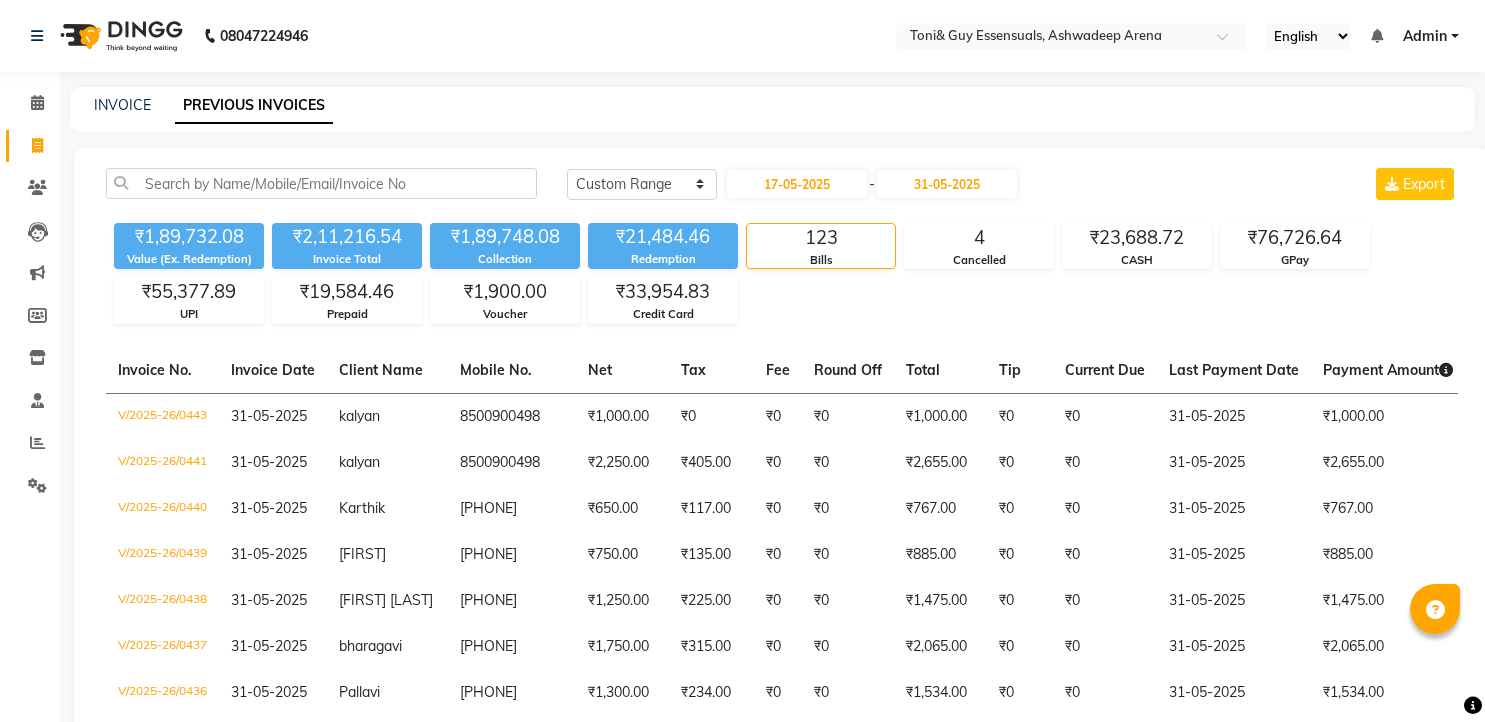scroll, scrollTop: 2272, scrollLeft: 0, axis: vertical 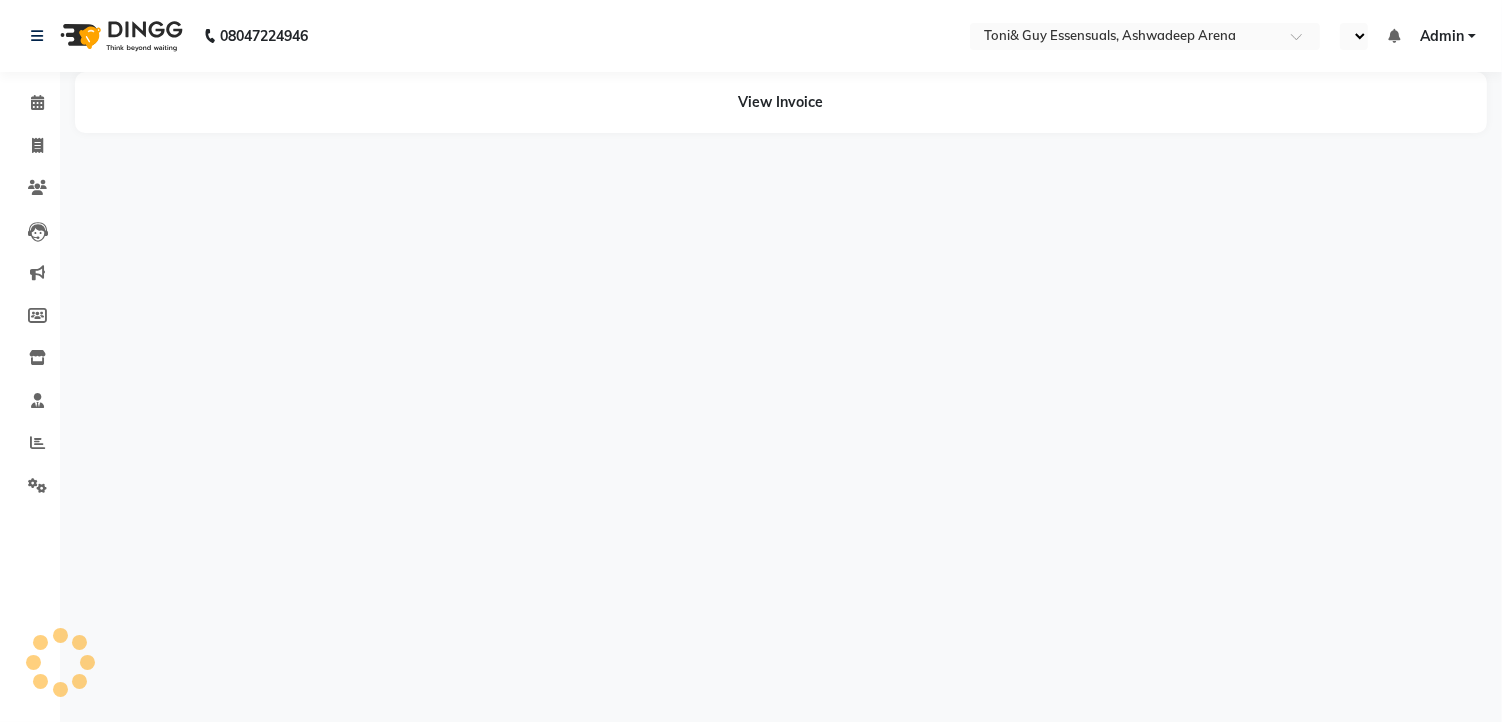 select on "en" 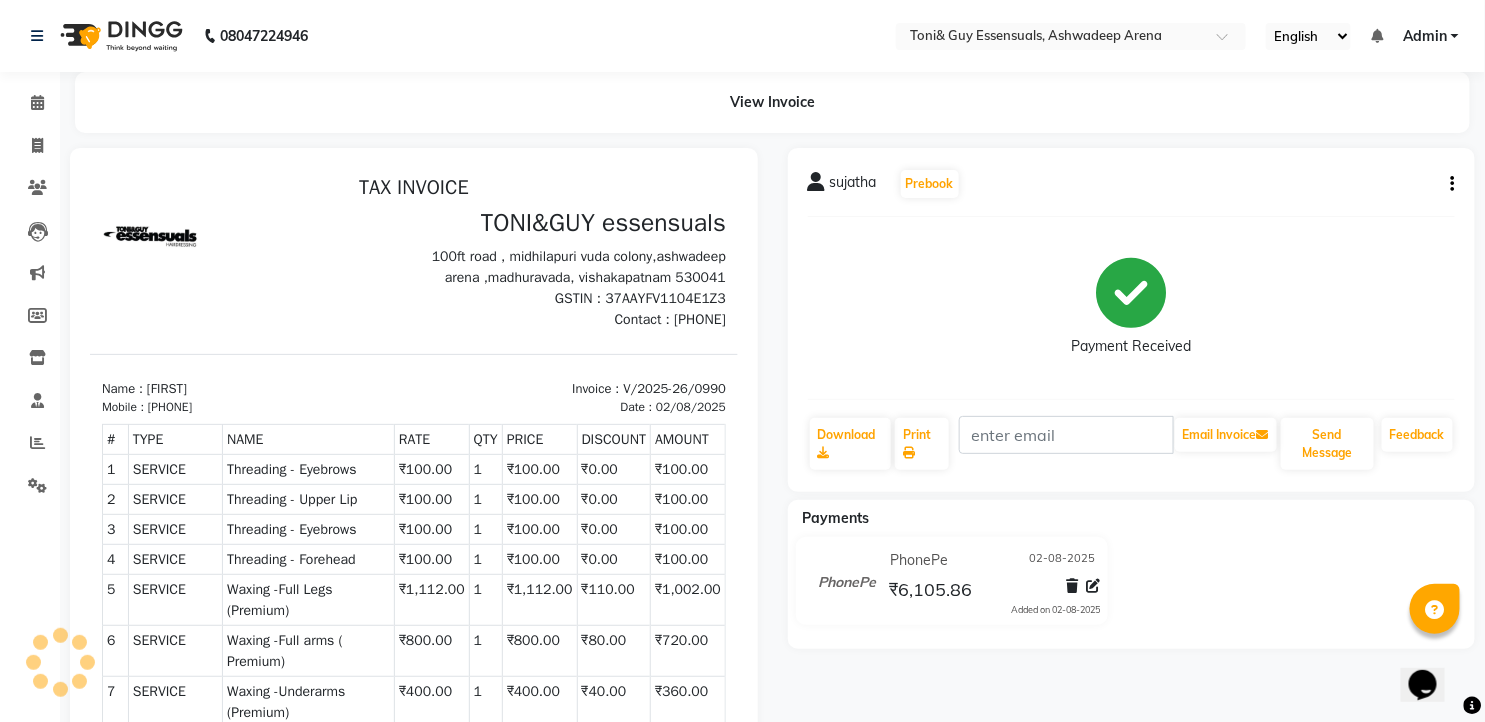 scroll, scrollTop: 0, scrollLeft: 0, axis: both 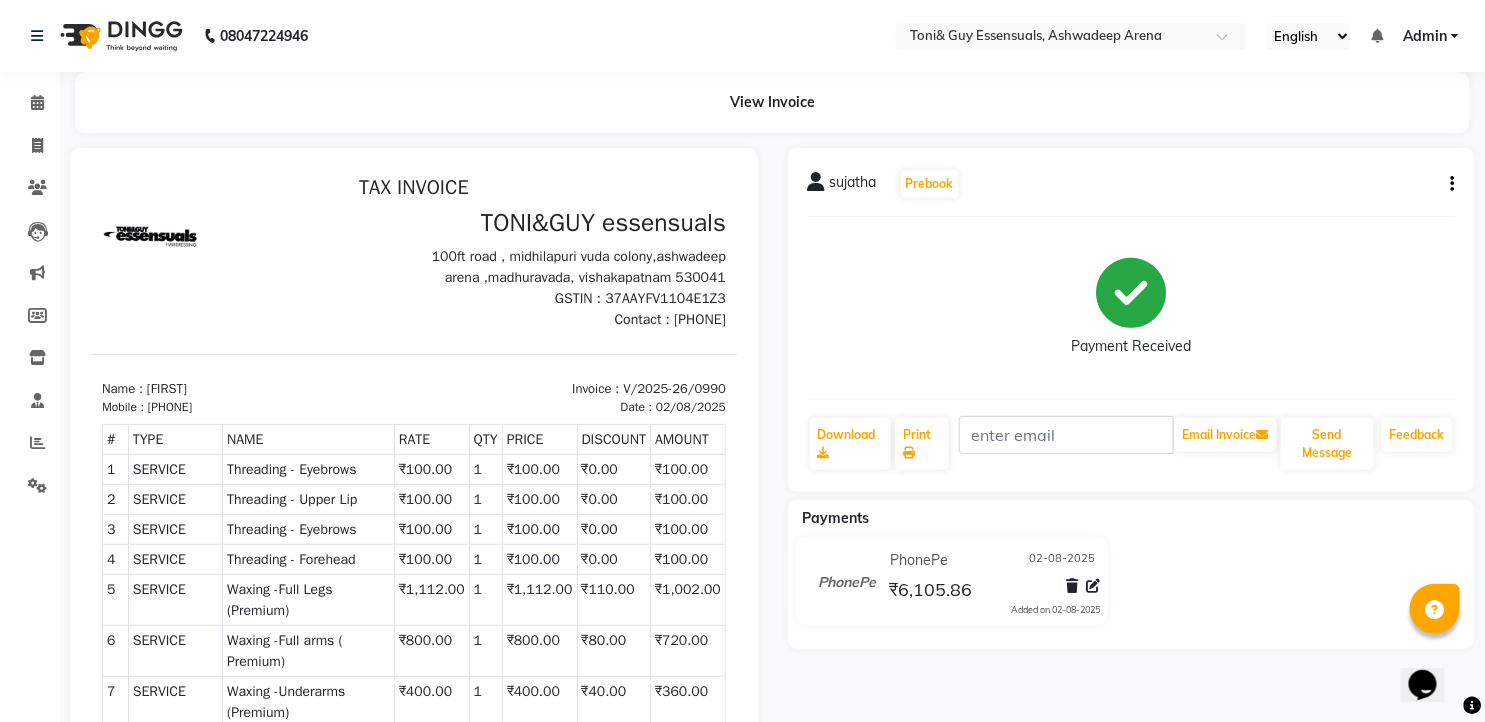 drag, startPoint x: 711, startPoint y: 451, endPoint x: 1014, endPoint y: 654, distance: 364.71634 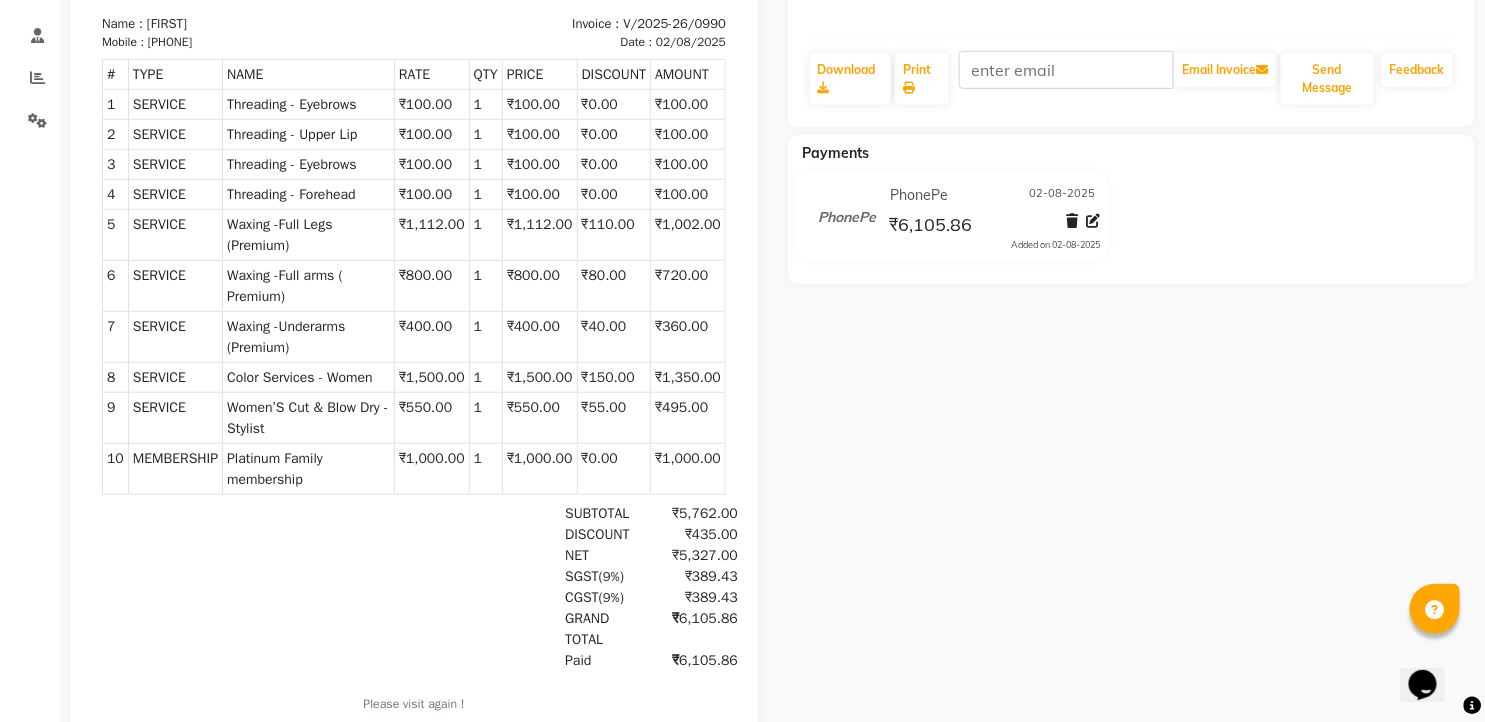 scroll, scrollTop: 391, scrollLeft: 0, axis: vertical 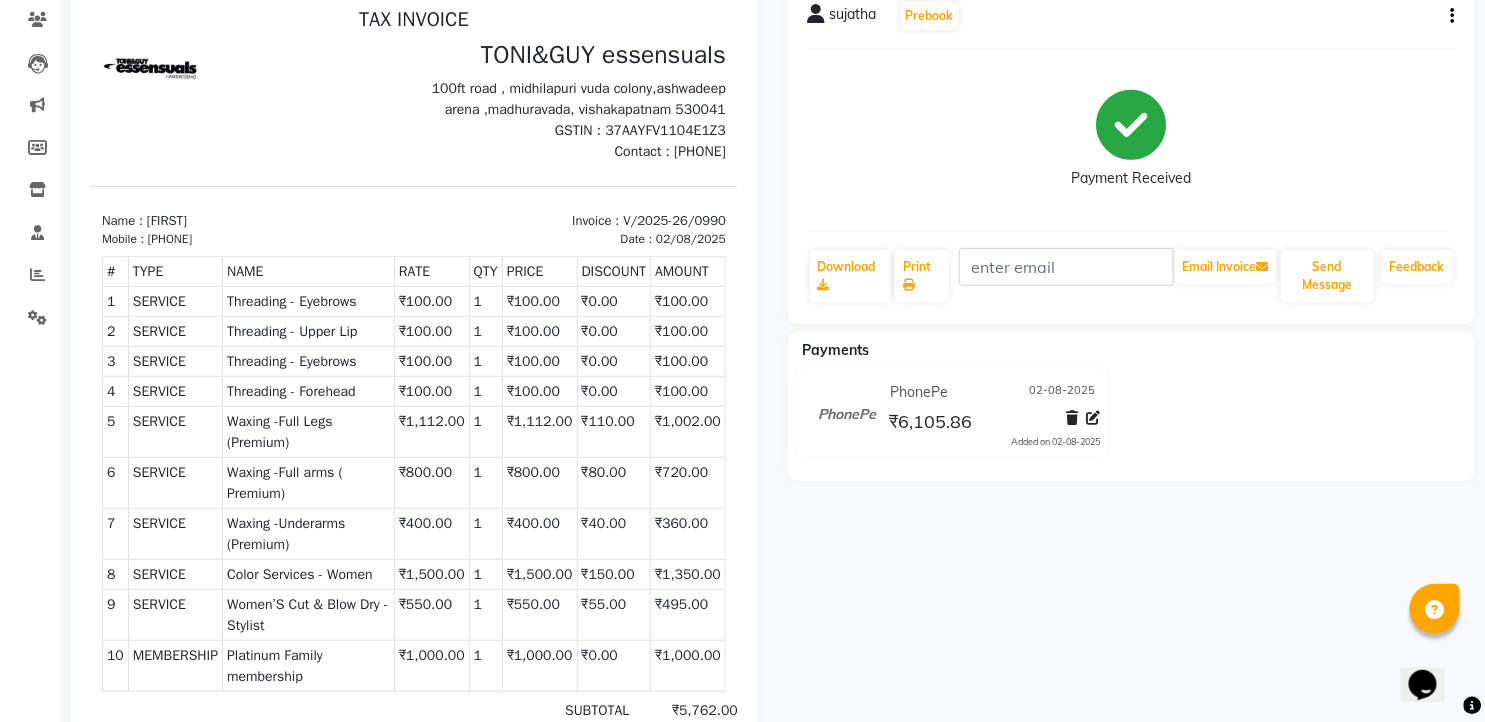 click 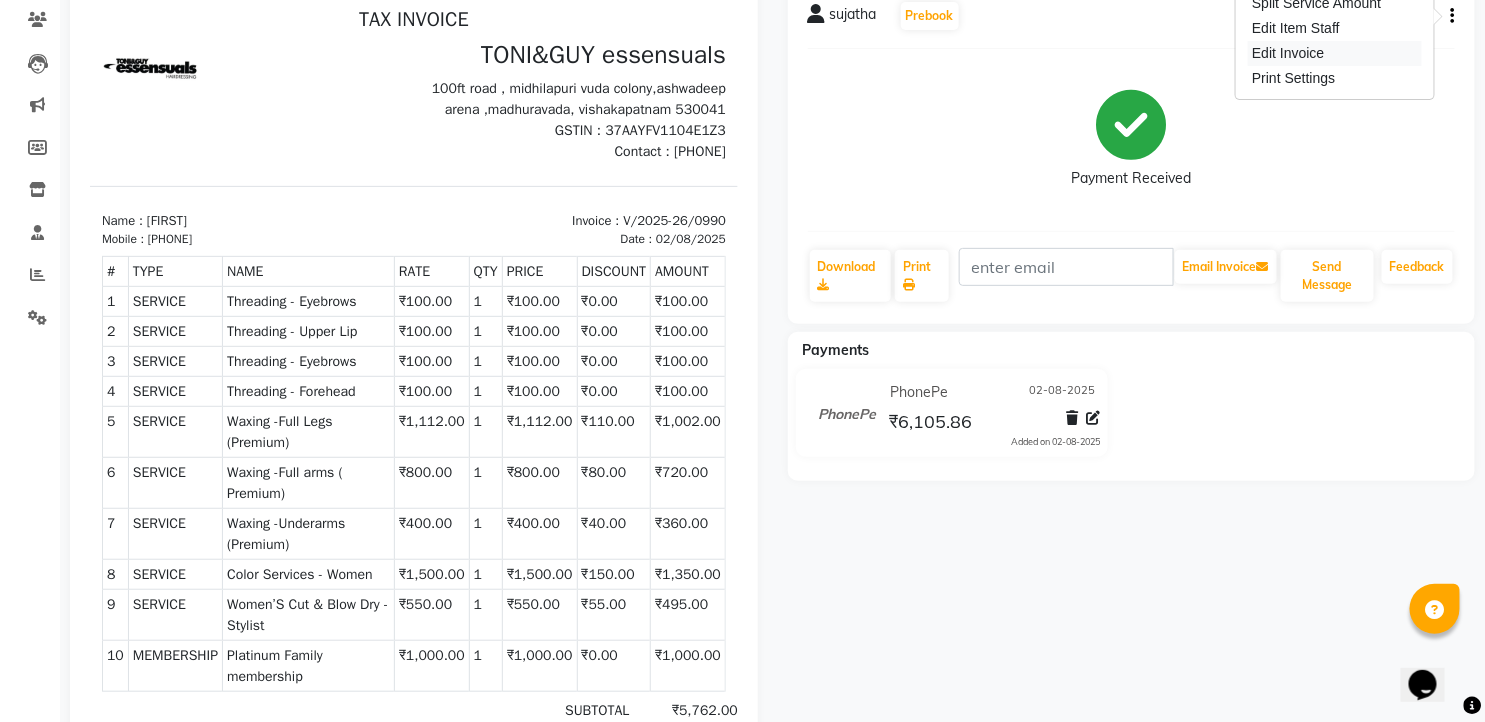 click on "Edit Invoice" at bounding box center [1335, 53] 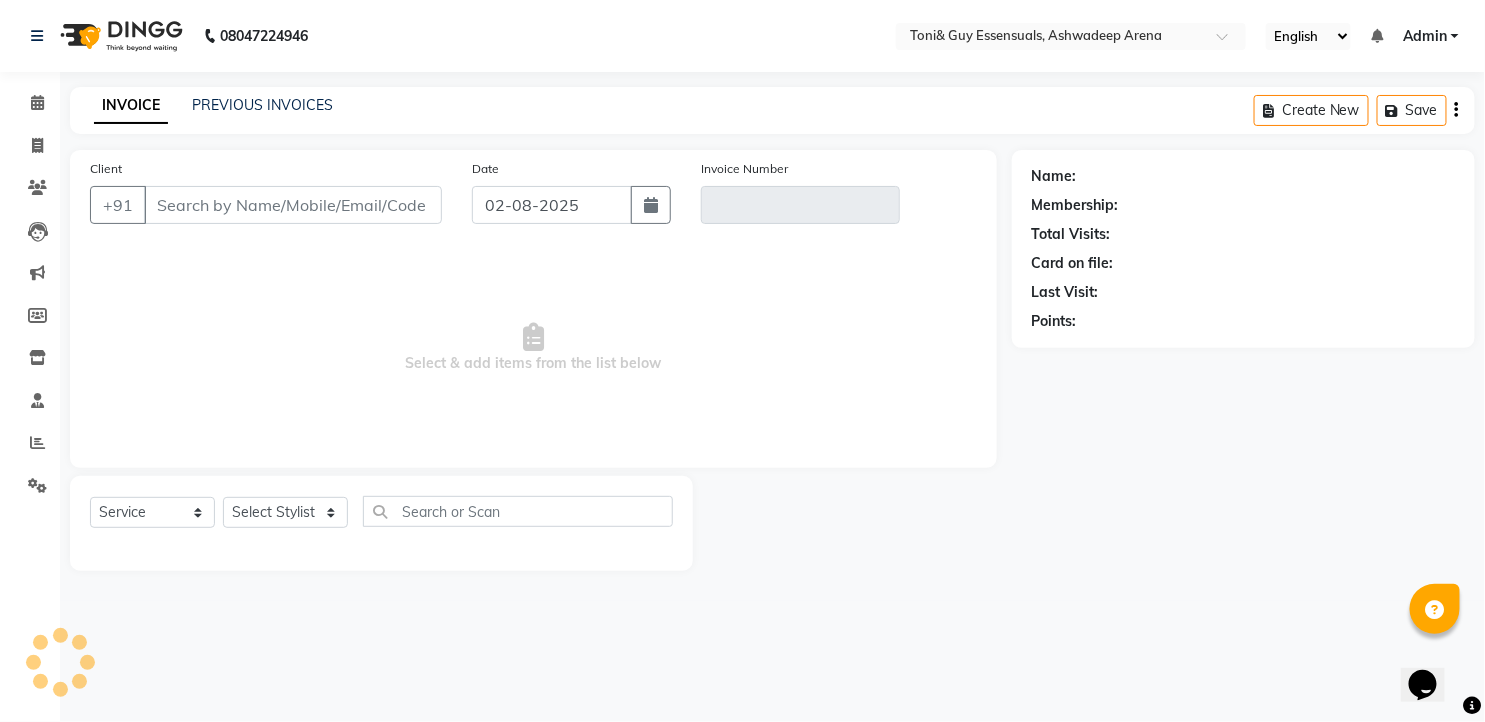scroll, scrollTop: 0, scrollLeft: 0, axis: both 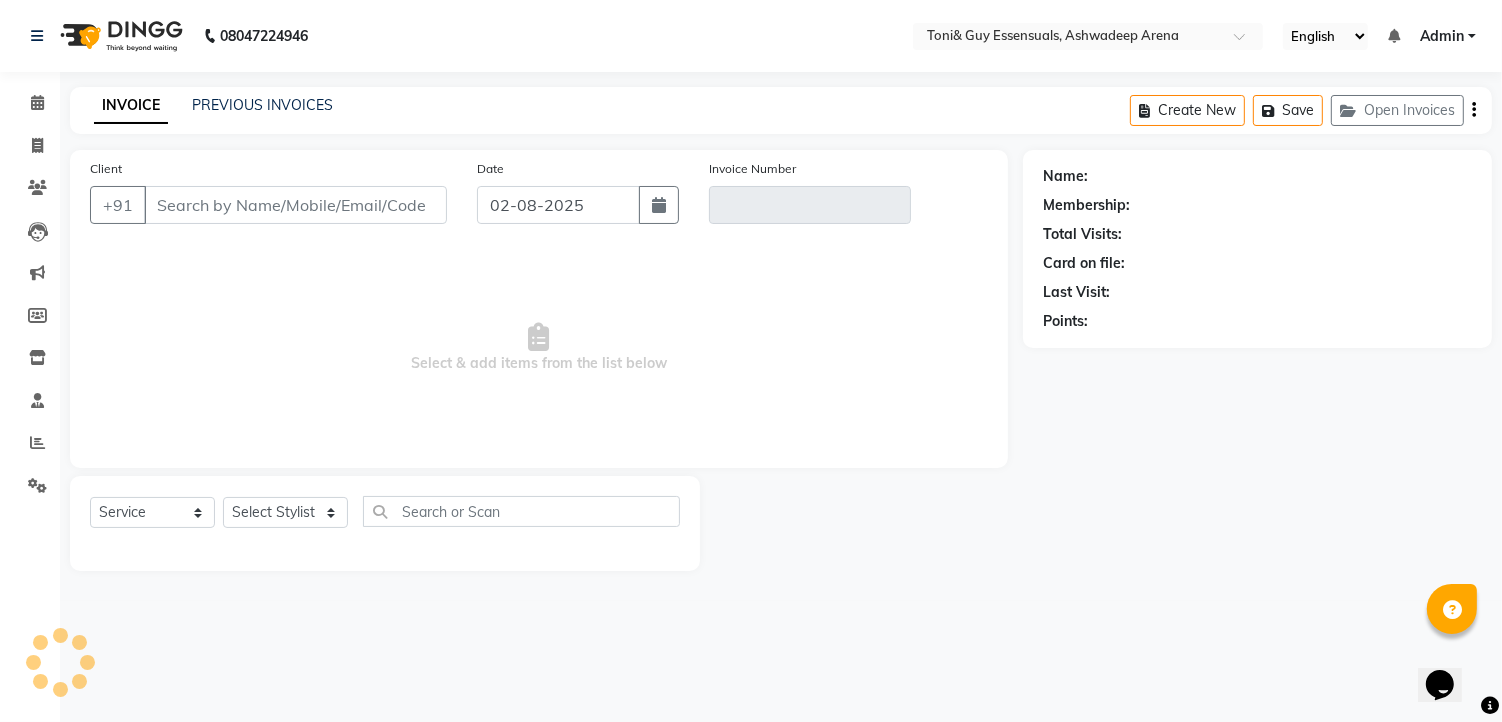 type on "[PHONE]" 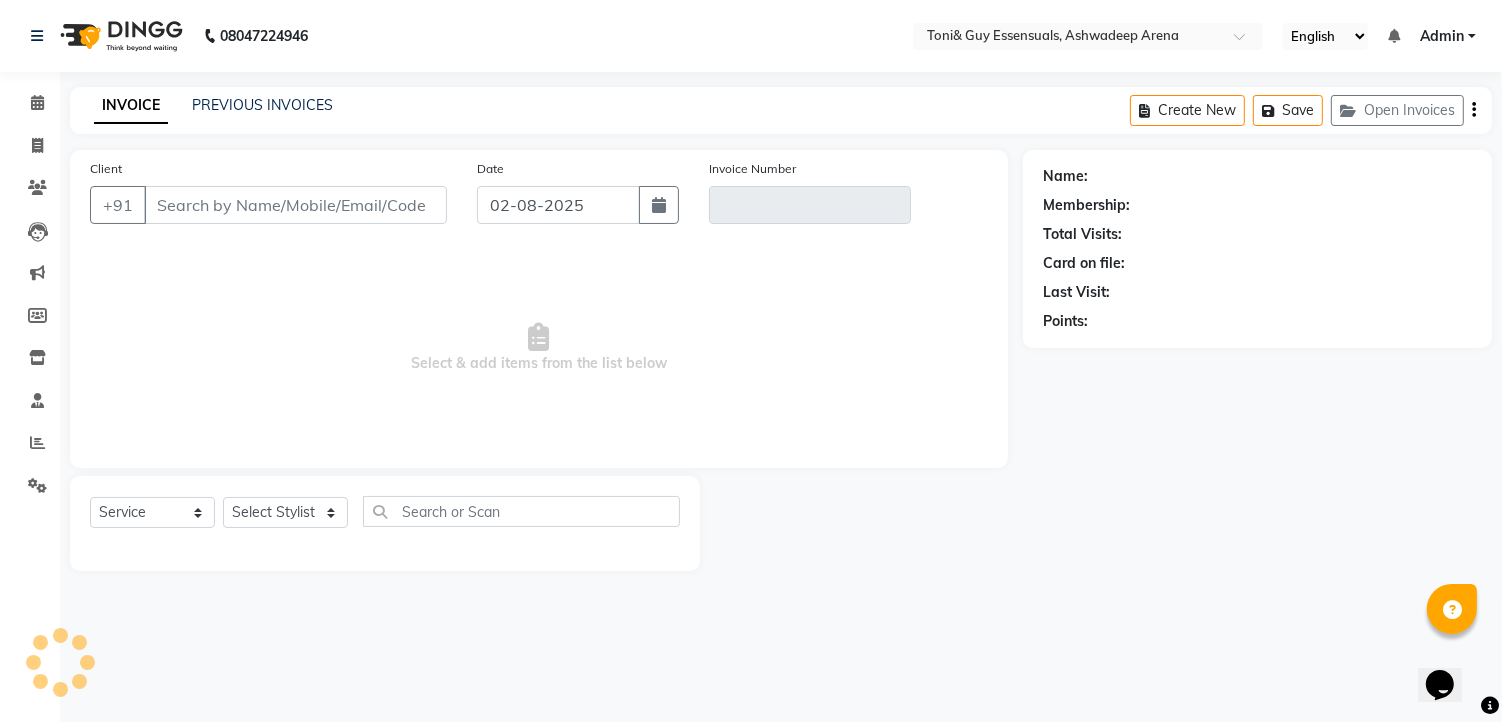 type on "V/2025-26/0990" 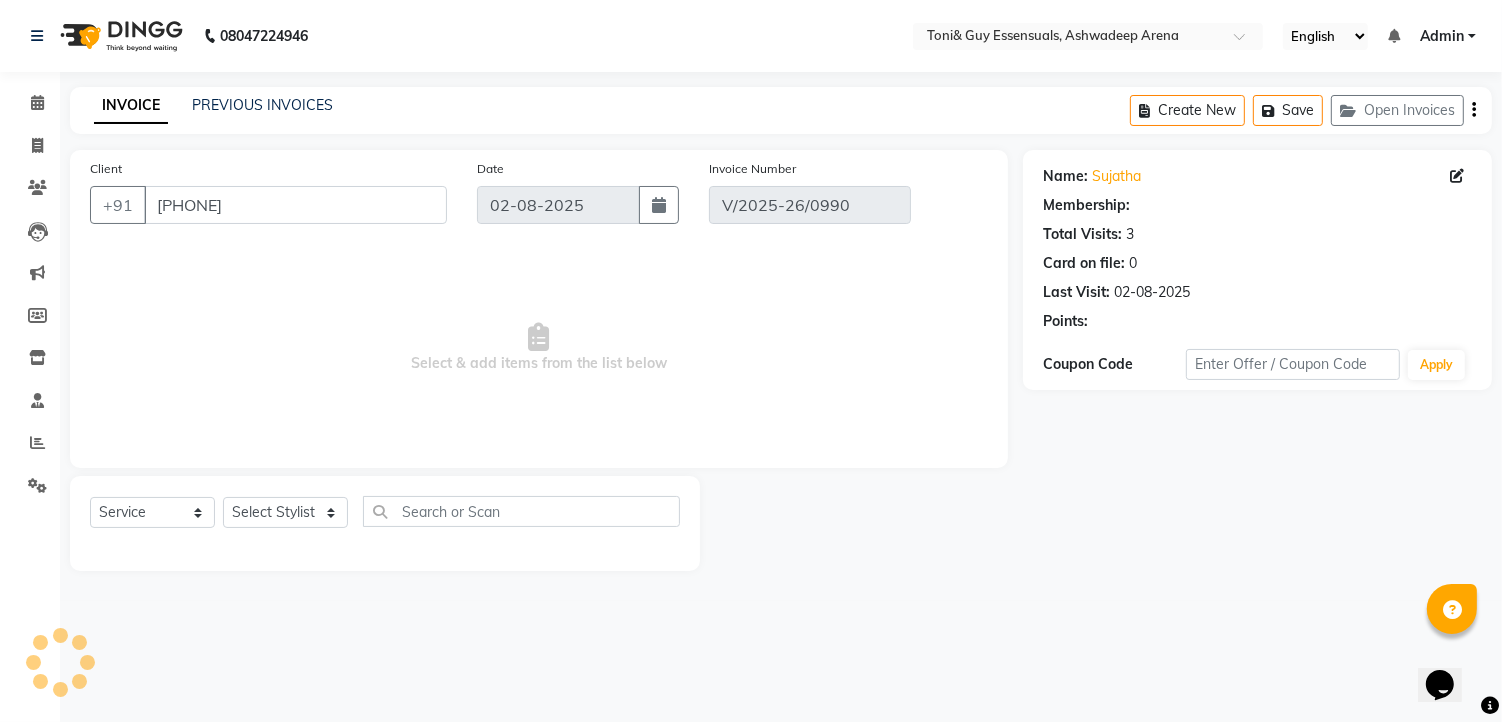 select on "select" 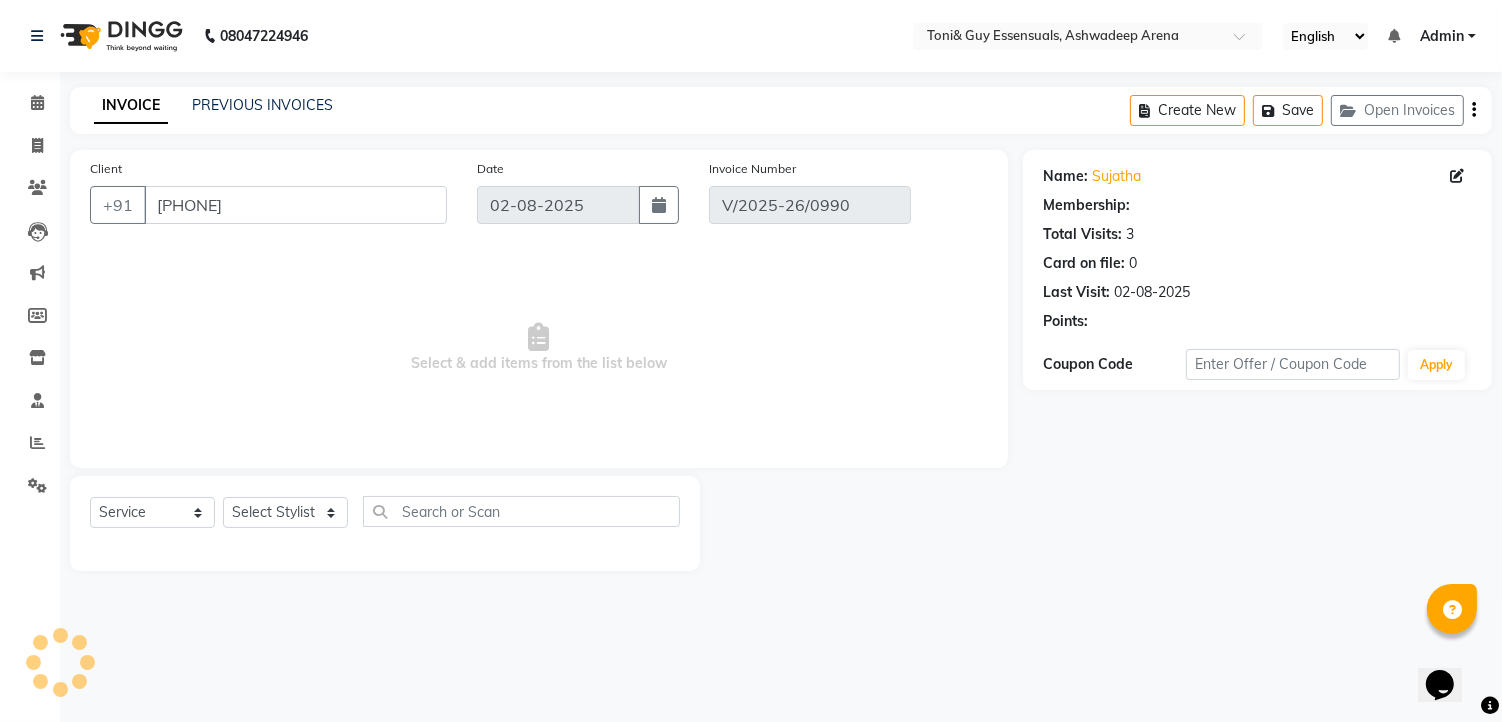 select on "1: Object" 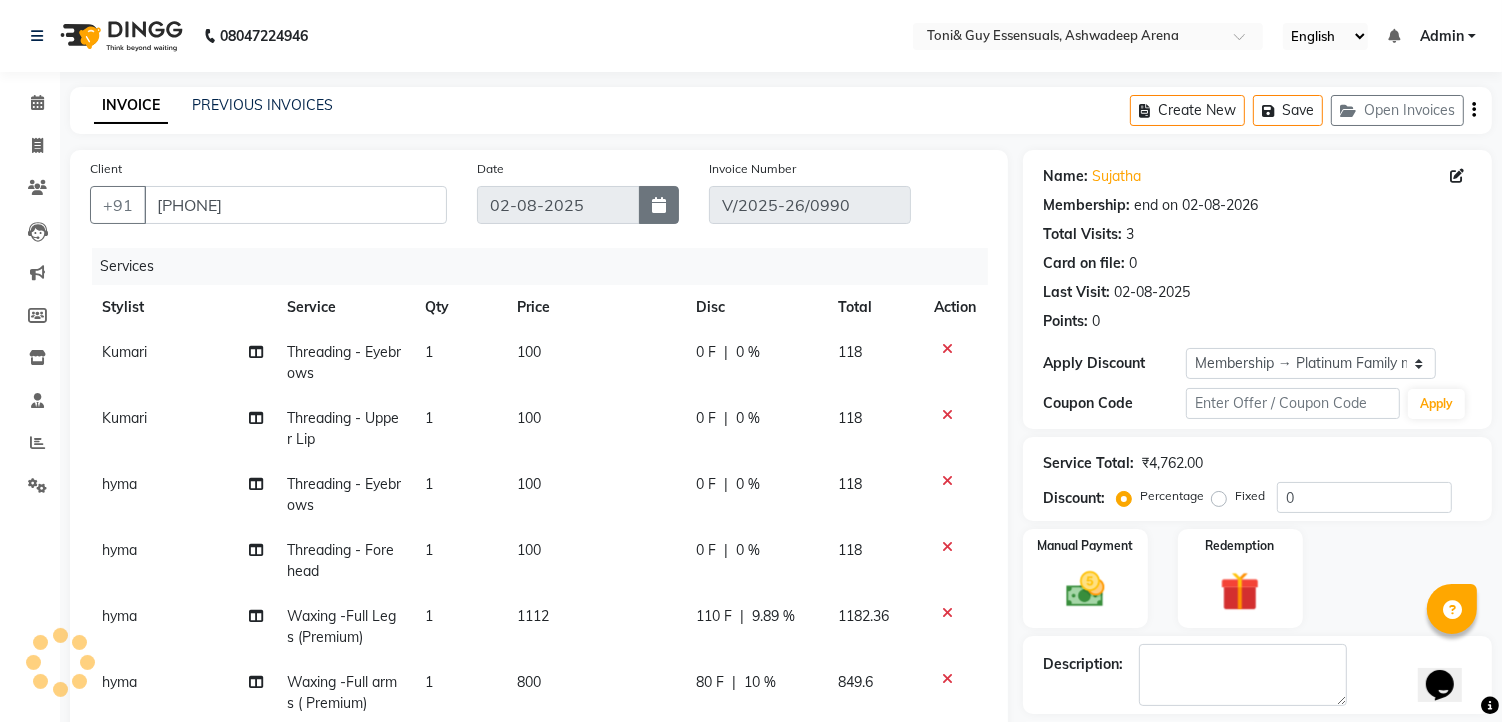 type on "30" 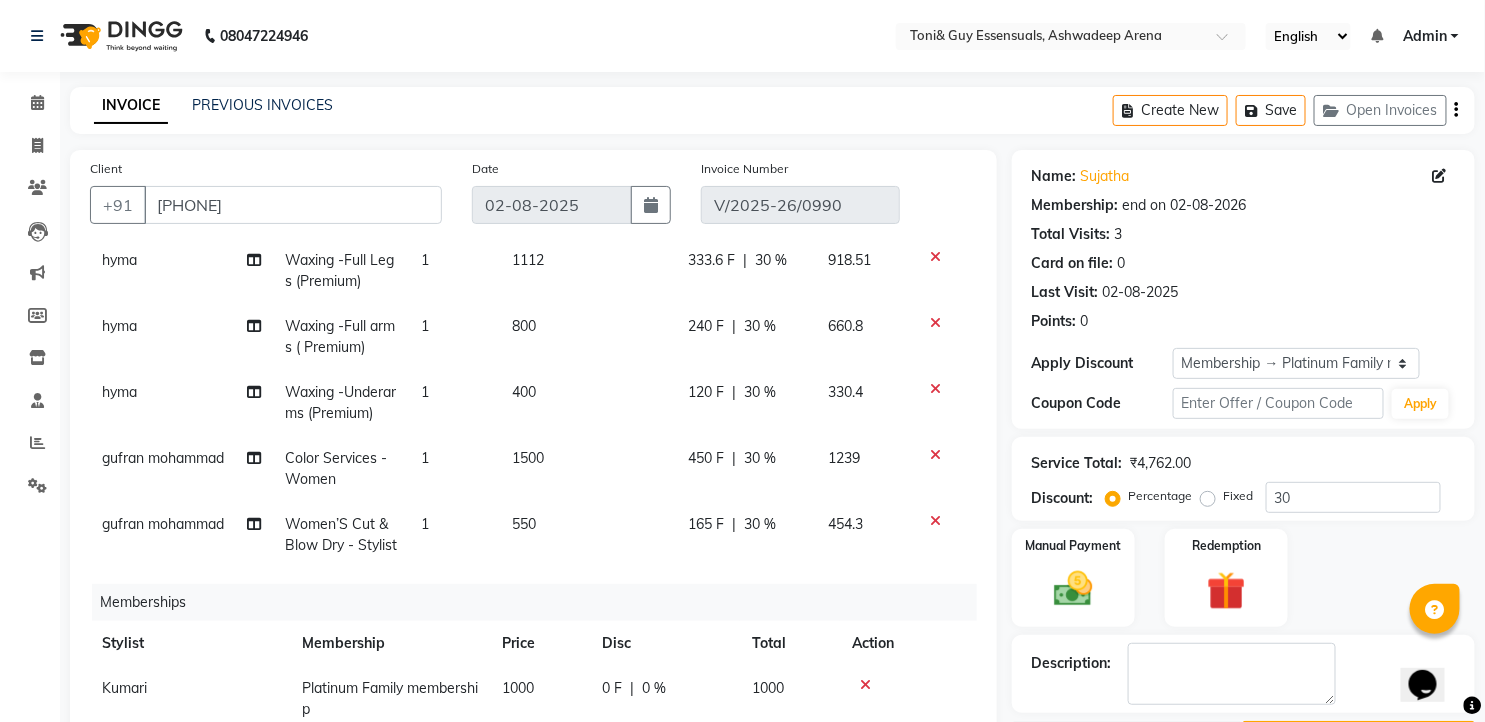 scroll, scrollTop: 393, scrollLeft: 0, axis: vertical 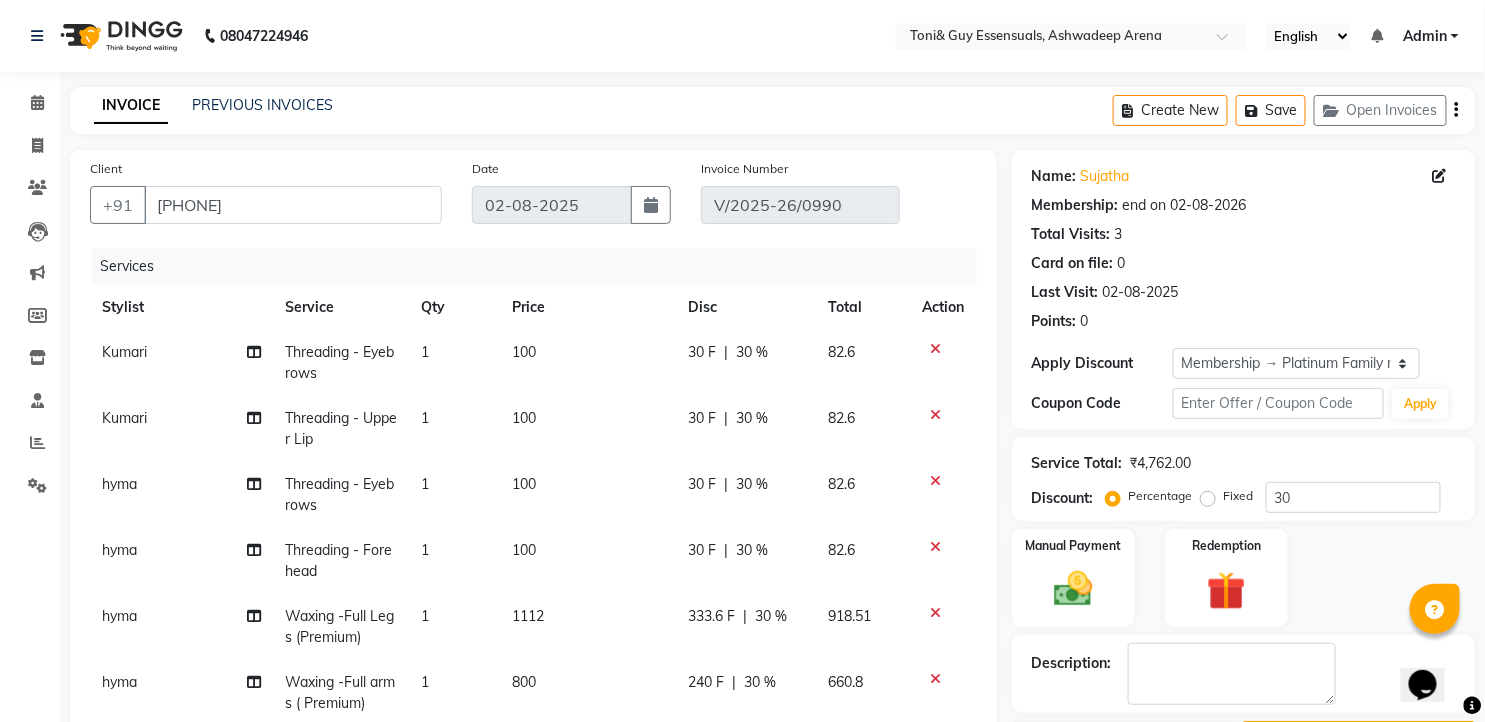 click on "30 %" 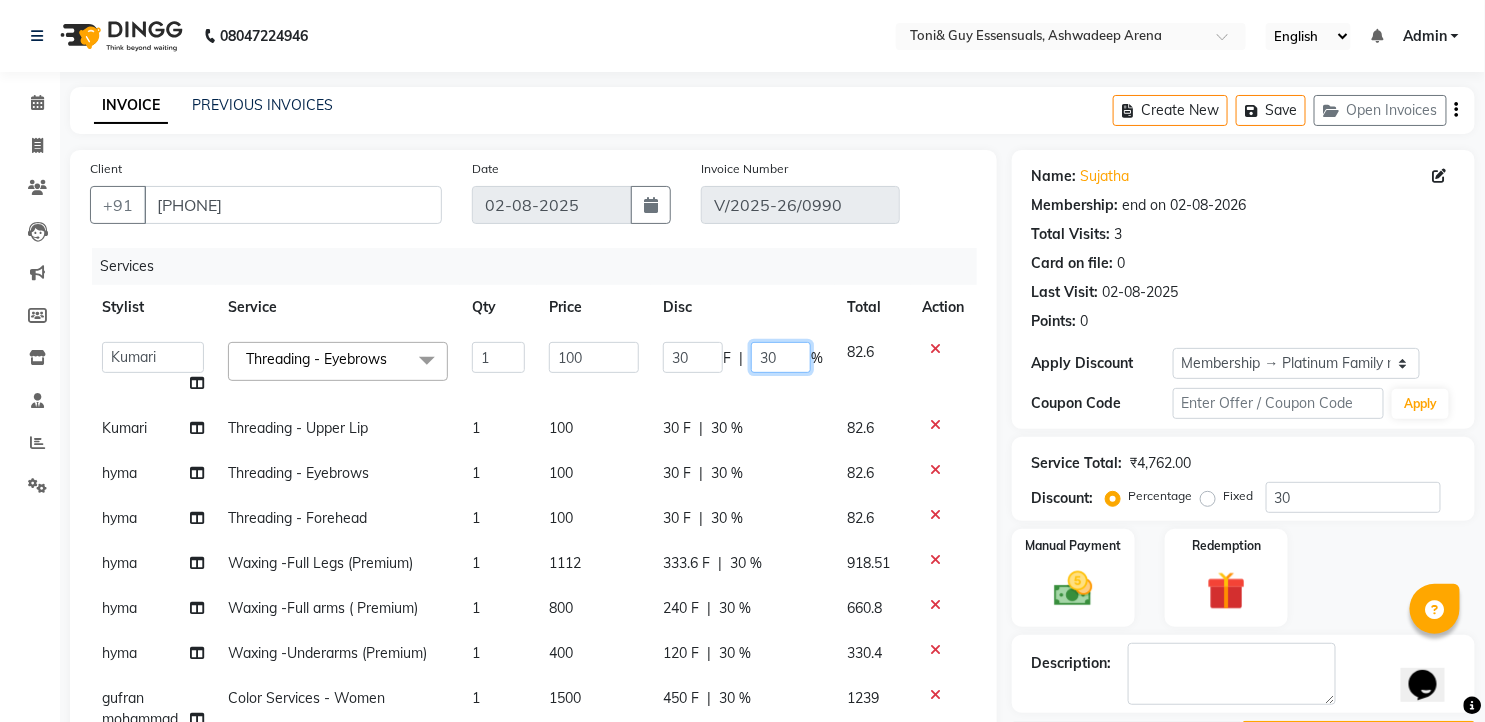 drag, startPoint x: 761, startPoint y: 353, endPoint x: 738, endPoint y: 352, distance: 23.021729 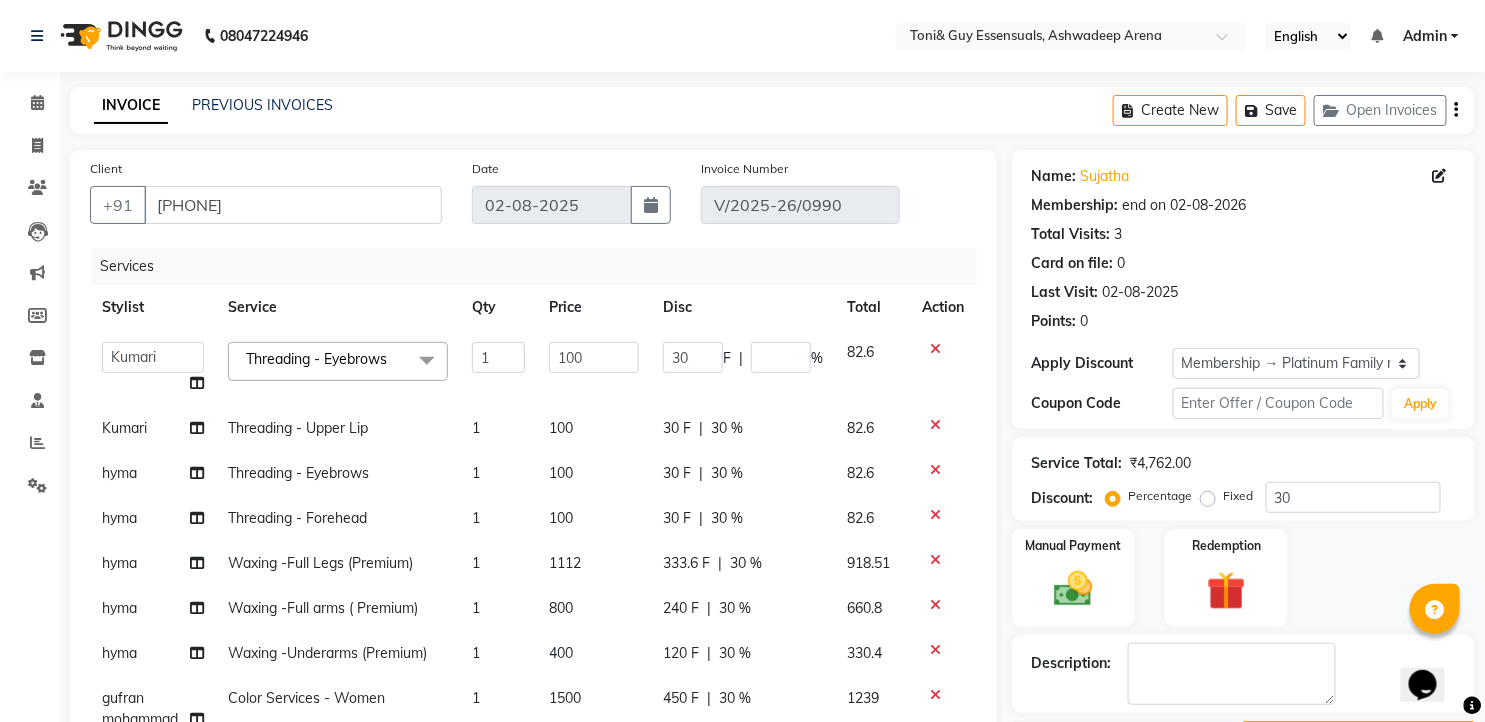 click on "30 F | 30 %" 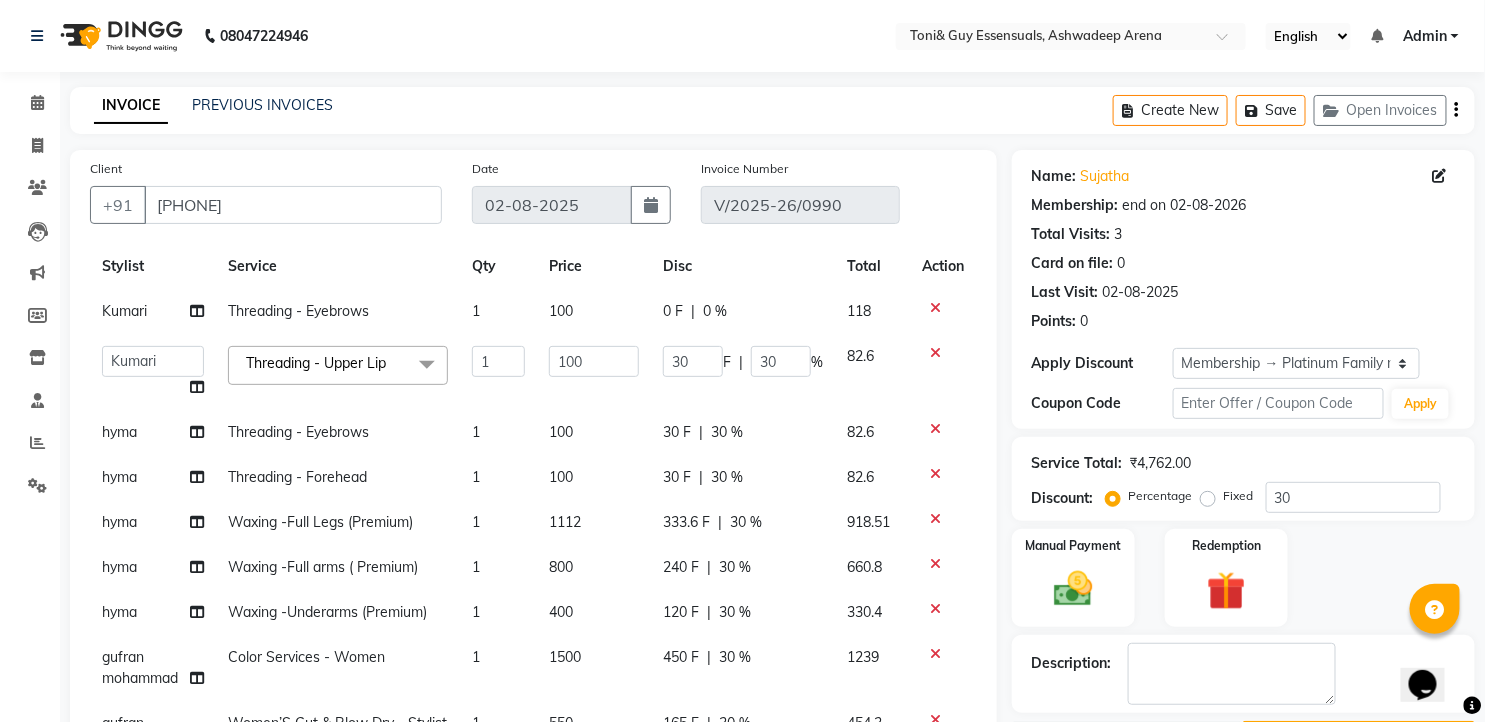 scroll, scrollTop: 111, scrollLeft: 0, axis: vertical 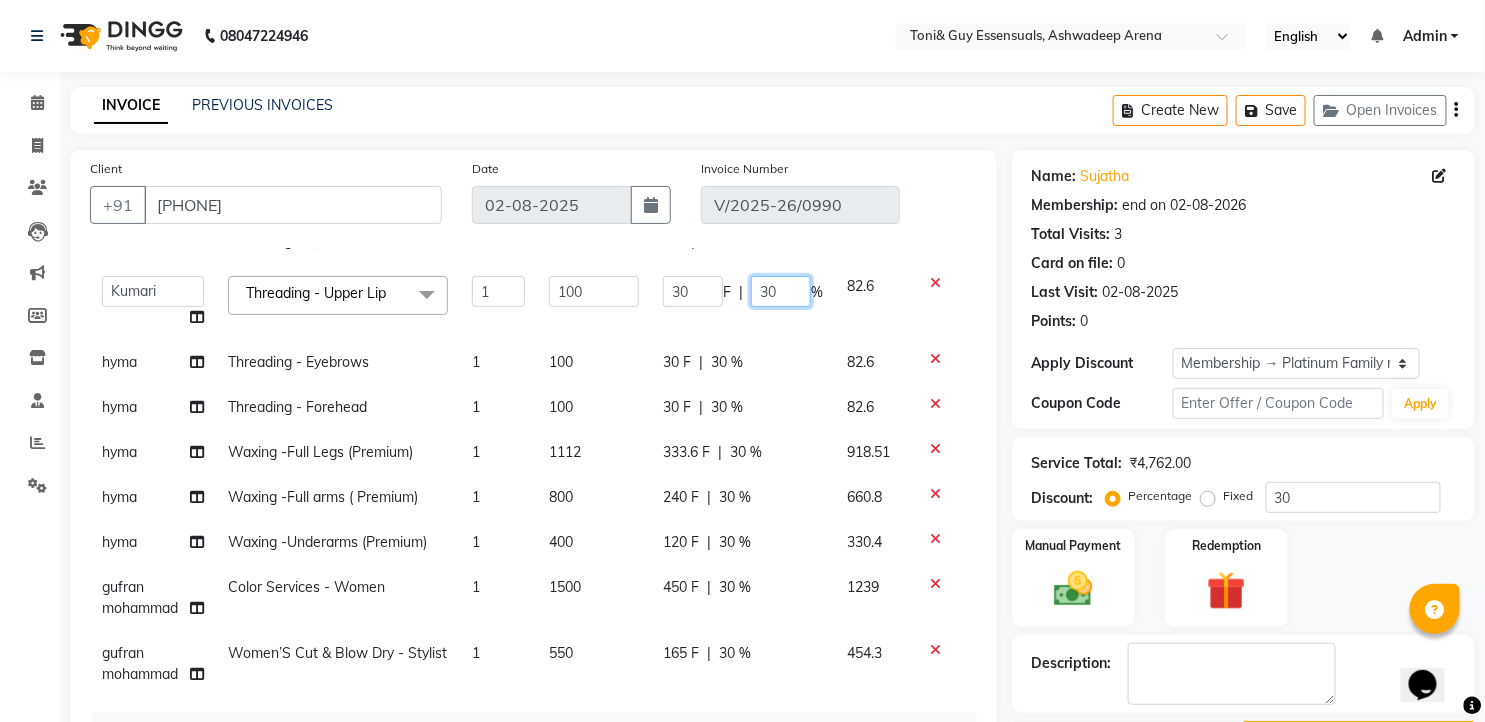 drag, startPoint x: 763, startPoint y: 291, endPoint x: 734, endPoint y: 288, distance: 29.15476 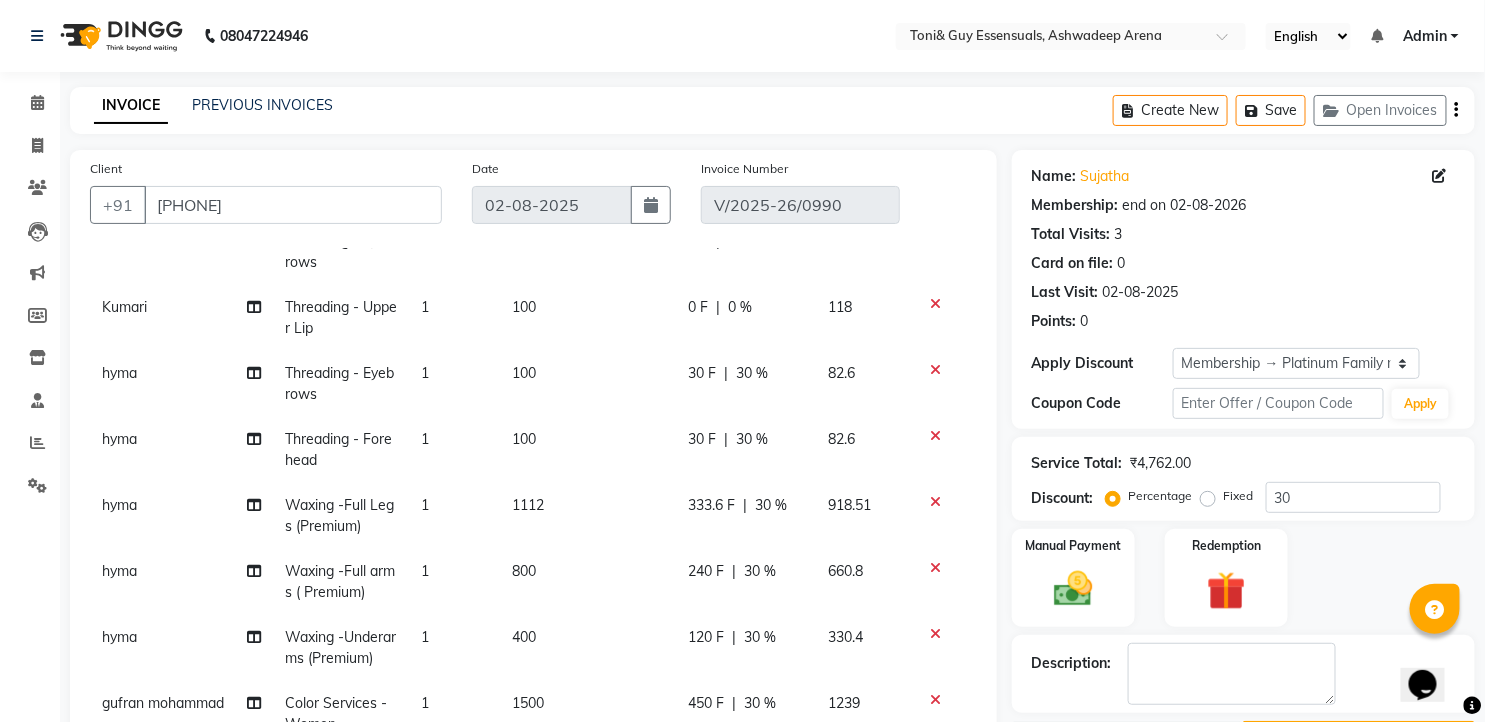 click on "Kumari Threading - Eyebrows 1 100 0 F | 0 % 118 Kumari Threading - Upper Lip 1 100 0 F | 0 % 118 hyma Threading - Eyebrows 1 100 30 F | 30 % 82.6 hyma Threading - Forehead 1 100 30 F | 30 % 82.6 hyma Waxing -Full Legs (Premium) 1 1112 333.6 F | 30 % 918.51 hyma Waxing -Full arms ( Premium) 1 800 240 F | 30 % 660.8 hyma Waxing -Underarms (Premium) 1 400 120 F | 30 % 330.4 gufran mohammad Color Services - Women 1 1500 450 F | 30 % 1239 gufran mohammad Women’S Cut & Blow Dry - Stylist 1 550 165 F | 30 % 454.3" 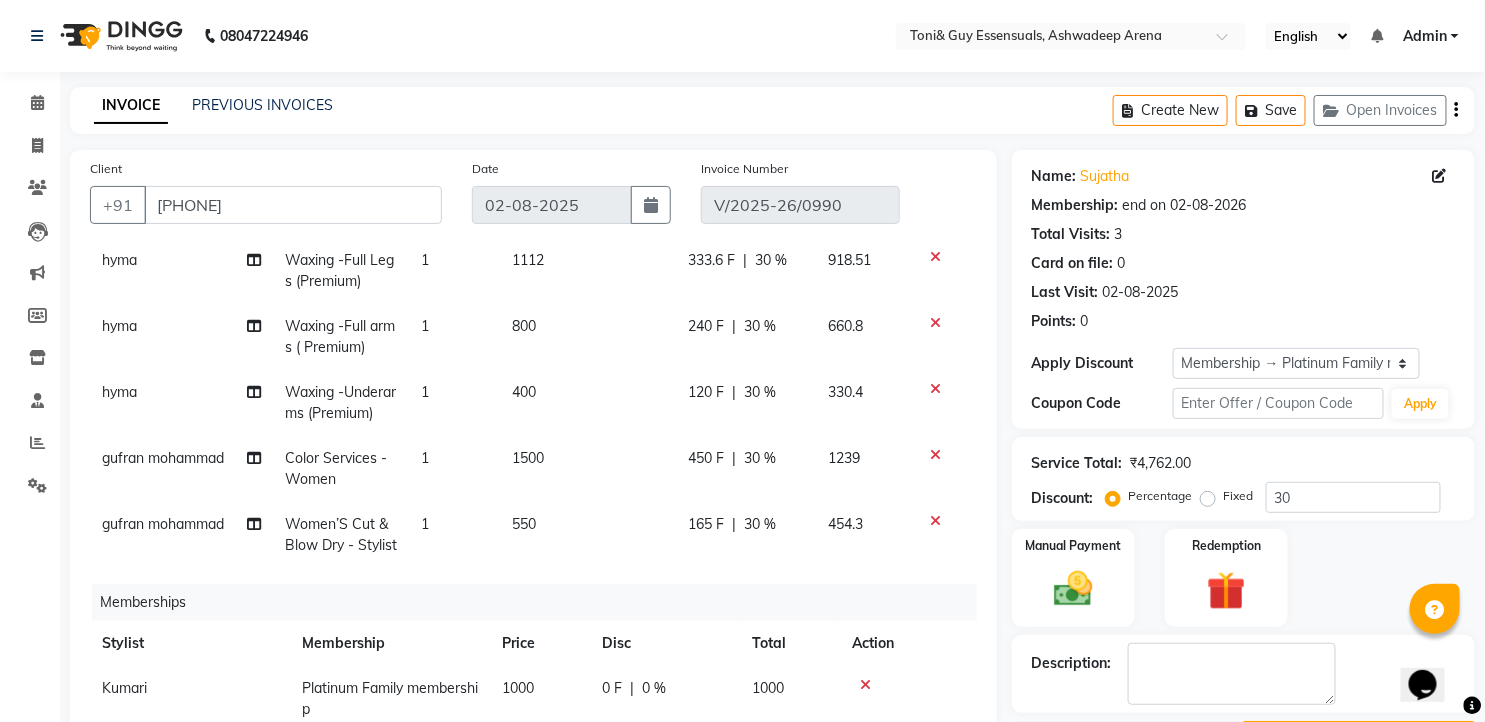 scroll, scrollTop: 393, scrollLeft: 0, axis: vertical 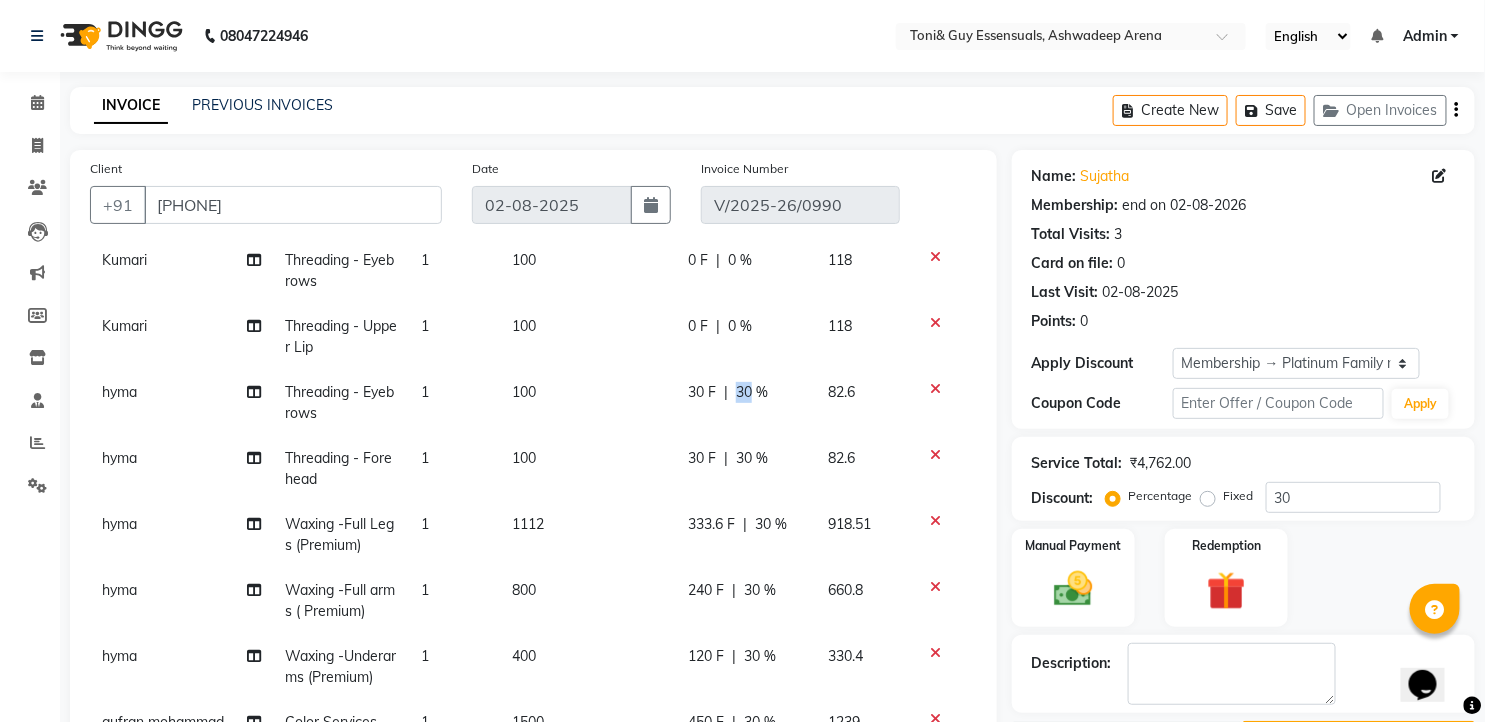 drag, startPoint x: 736, startPoint y: 388, endPoint x: 720, endPoint y: 392, distance: 16.492422 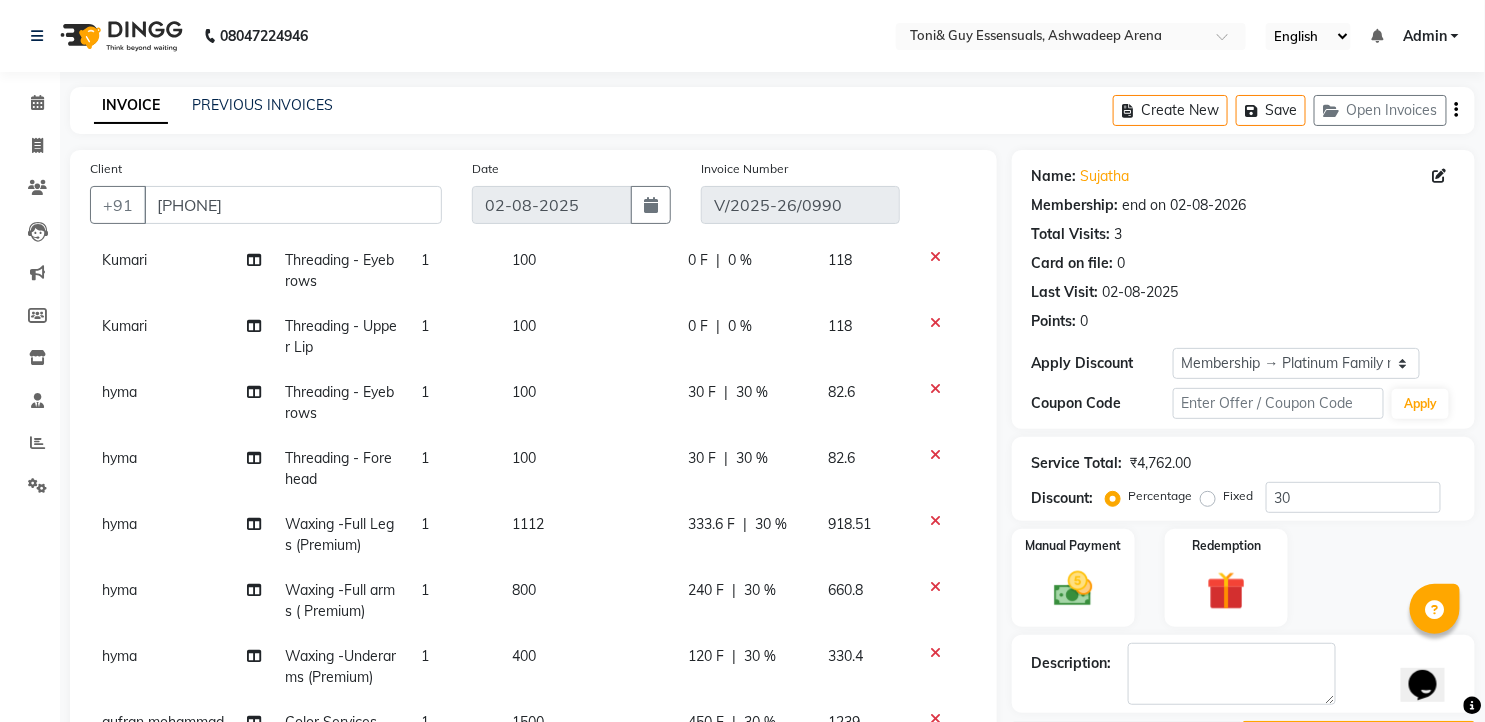 select on "79411" 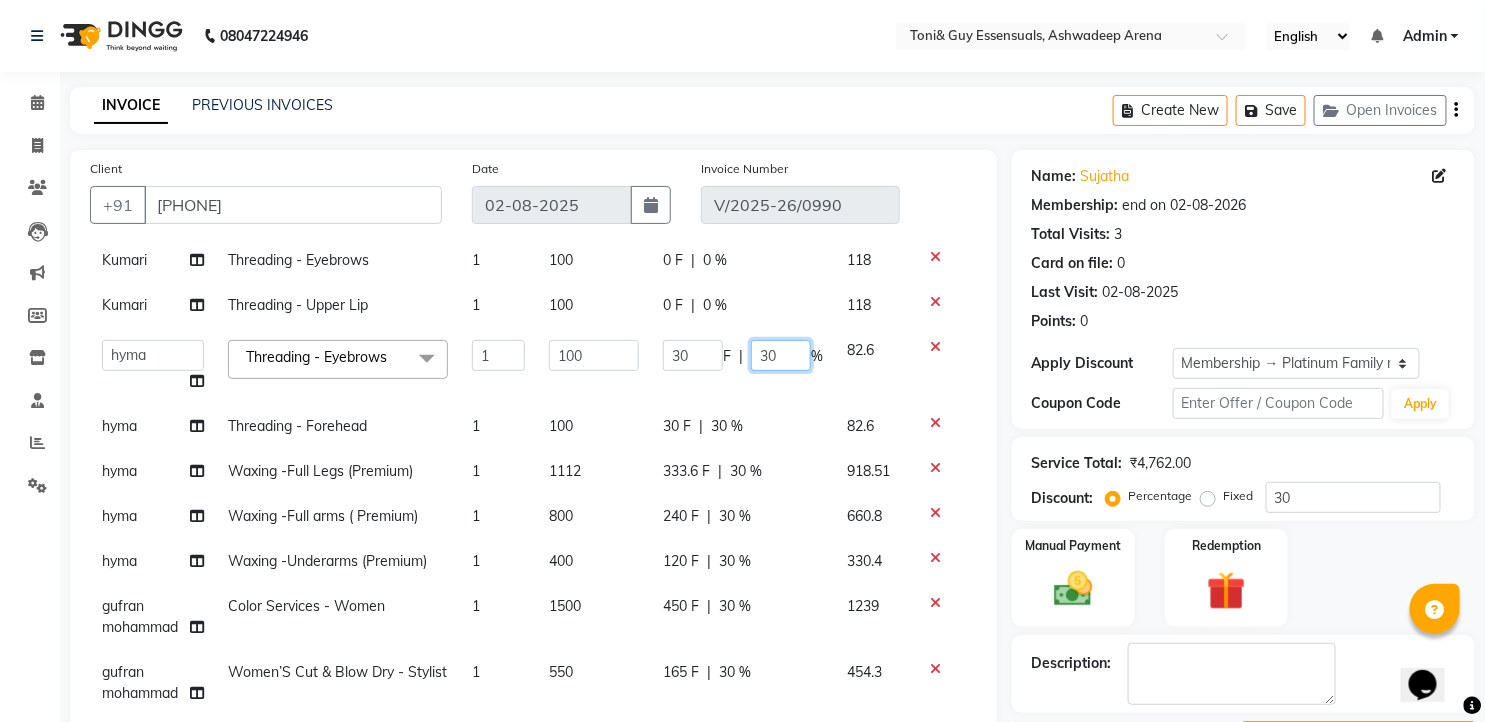 drag, startPoint x: 751, startPoint y: 357, endPoint x: 760, endPoint y: 363, distance: 10.816654 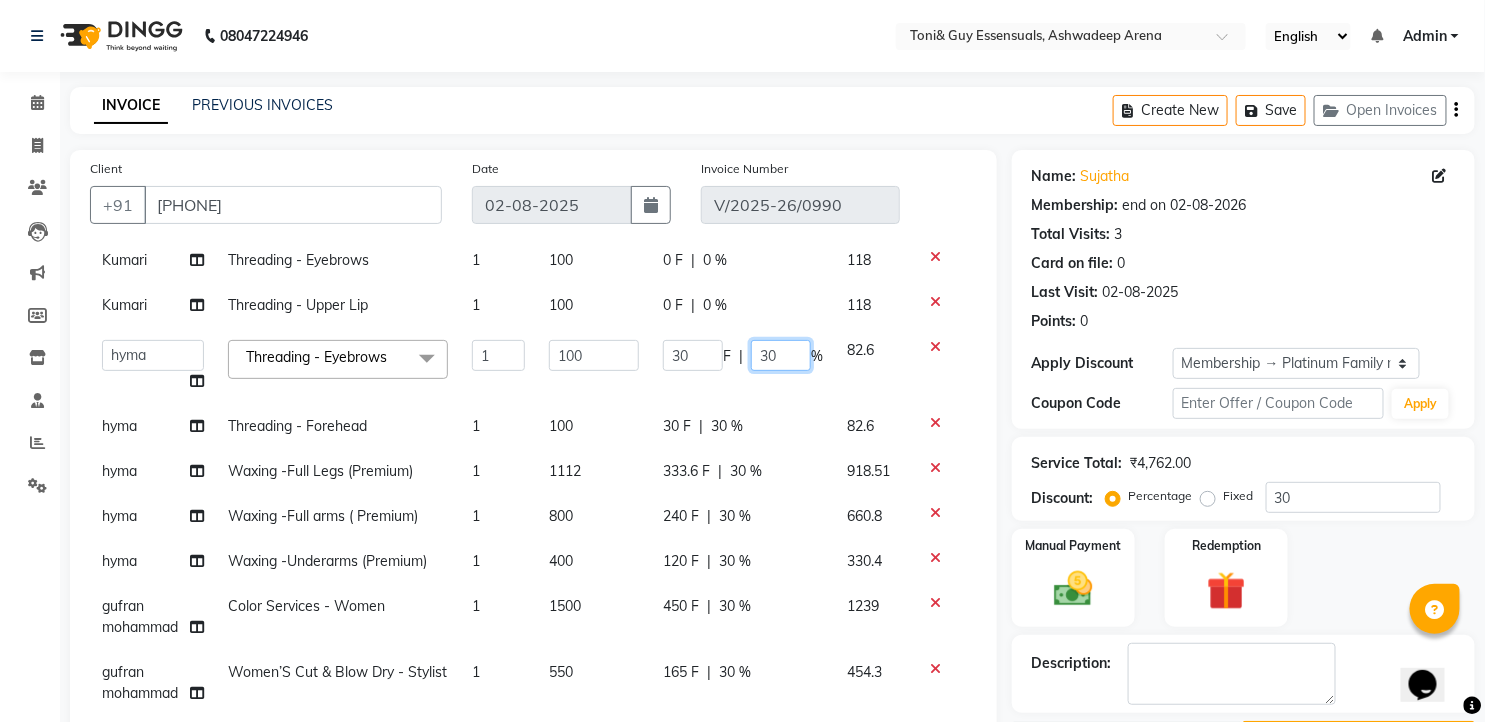 type on "0" 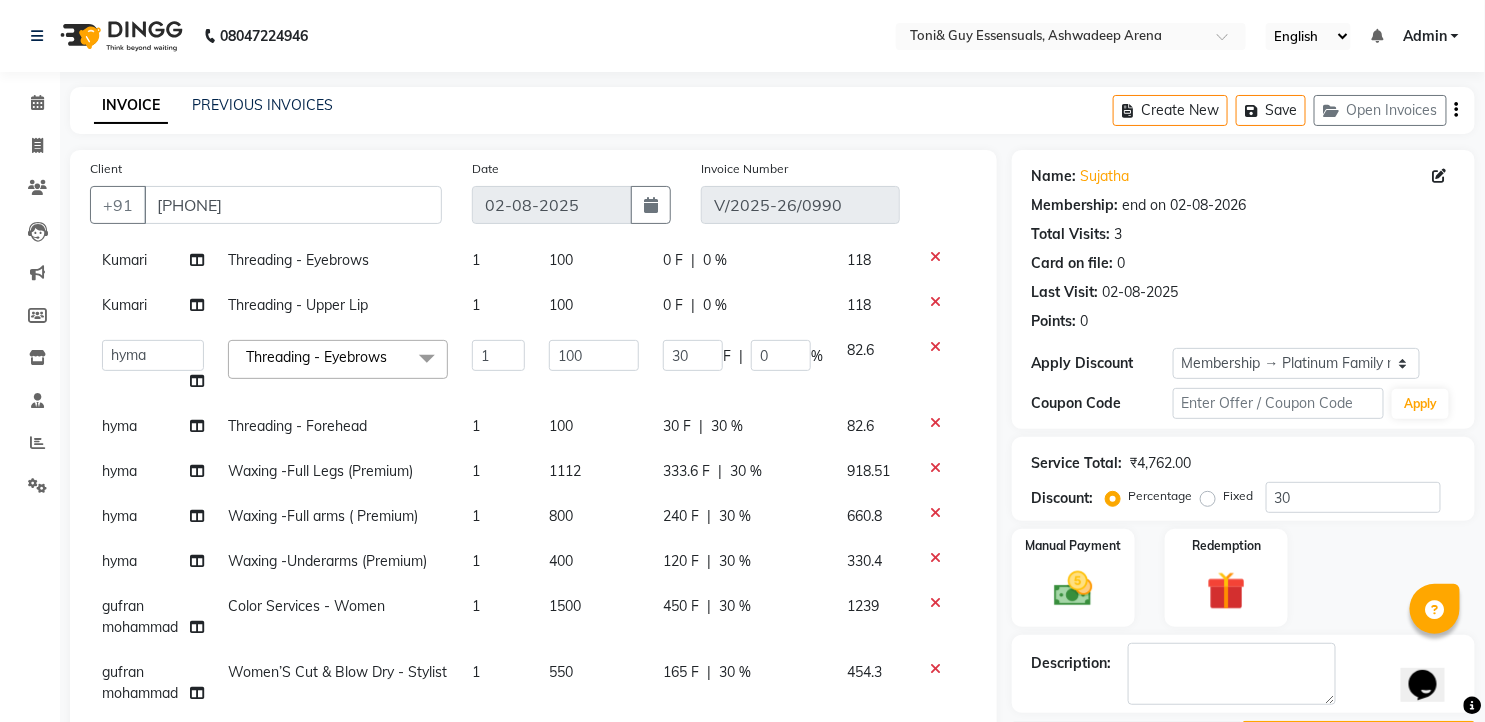 click on "Kumari Threading - Eyebrows 1 100 0 F | 0 % 118 Kumari Threading - Upper Lip 1 100 0 F | 0 % 118  faizz   gufran mohammad   hyma   Kumari   lalitha sree   Manager   Riya roy   sahik  Threading - Eyebrows  x Massage - Foot / Shoulder & Back (30 Mins) Massage - Head Oil Massage (Men) (30 Mins) Massage - Head Oil Massage (Women) (30 Mins) Massage - Foot / Shoulder & Back (60 Mins) Massage - Head Oil Massage (Men) (60 Mins) Massage - Head Oil Massage (Women) (60 Mins) Massage - Chakra Herbal Scrub & Wrap (60 Mins) Massage - Swedish Therapy (60 Mins) Massage - Swedish Therapy (90 Mins) Massage - Balanese Therapy (60 Mins) Massage - Balanese Therapy (90 Mins) Massage - Deep Tissue Therapy (60 Mins) Massage - Deep Tissue Therapy (90 Mins) Hair wash Dry Skin Care - Clean Up Ritual (Jeannot Ceuticals) Dry Skin Care - Instant Glow  (Jeannot Ceuticals) Dry Skin Care - Brilliance White  (Jeannot Ceuticals) Dry Skin Care - Hydra Vital Clean Up (Lotus) Dry Skin Care - Insta Fair (Lotus) Aging Skin Care - Youth Recovery 1" 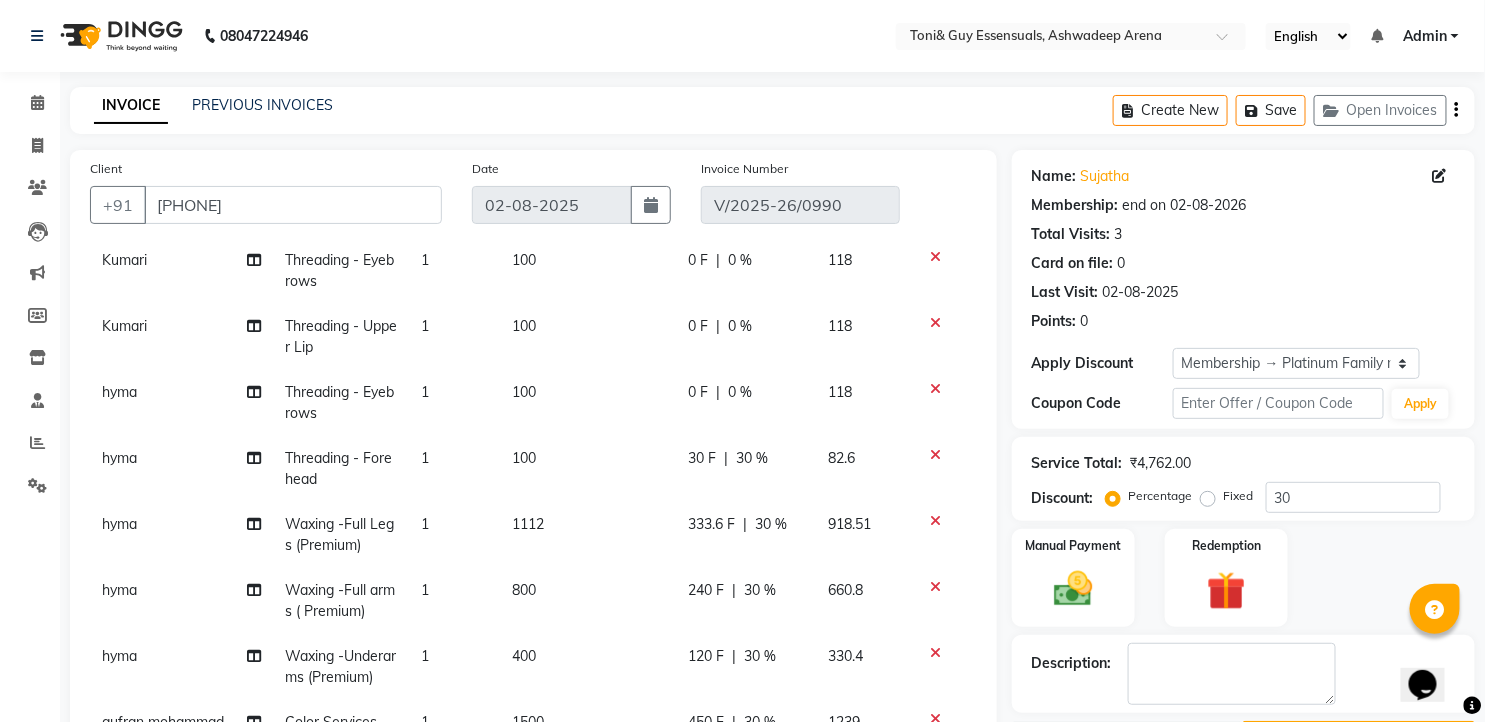 click on "30 %" 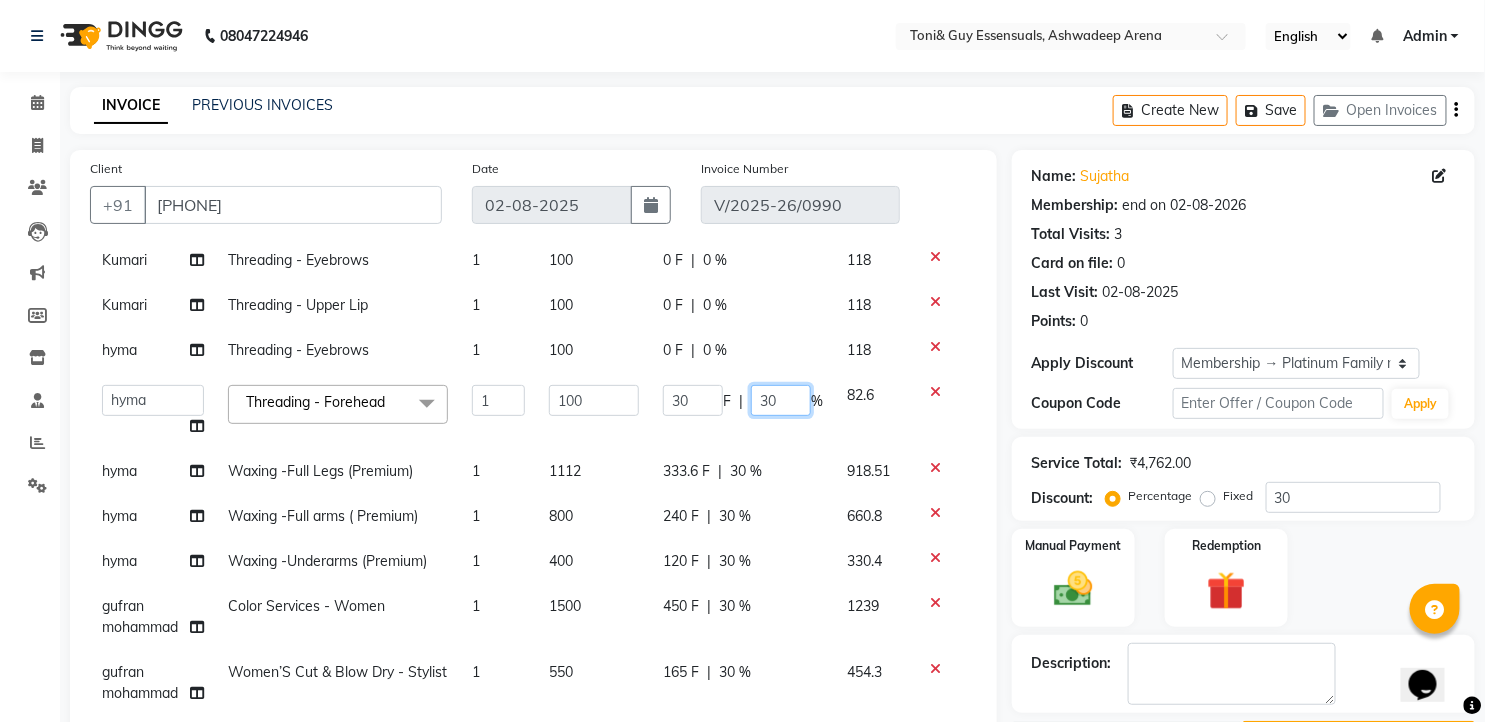 click on "30" 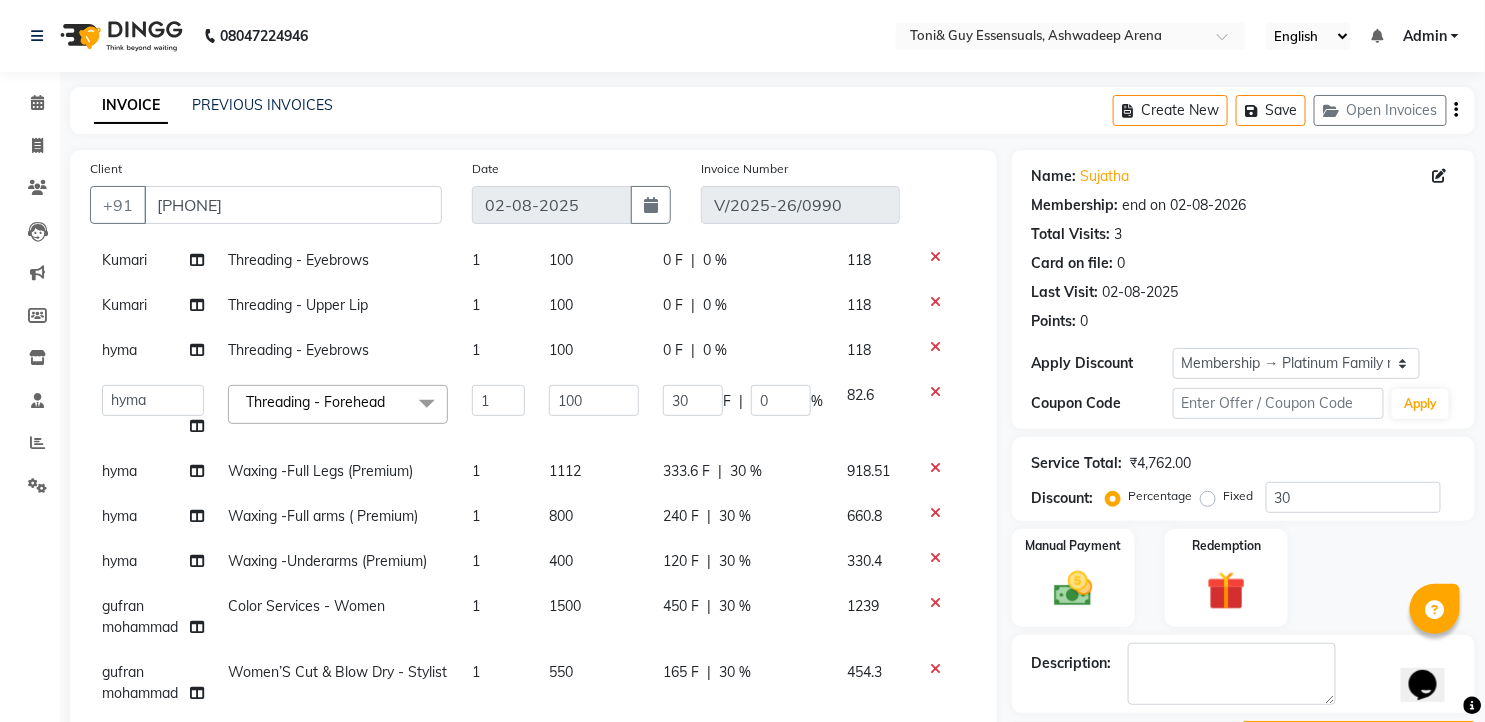 click on "[FIRST] Threading - Eyebrows 1 100 0 F | 0 % 118 [FIRST] Threading - Upper Lip 1 100 0 F | 0 % 118 [FIRST] Threading - Eyebrows 1 100 0 F | 0 % 118  [FIRST]   [FIRST] [FIRST]   [FIRST]   [FIRST]   [FIRST] [FIRST]   Manager   [FIRST] [FIRST]  Threading - Forehead  x Massage - Foot / Shoulder & Back (30 Mins) Massage - Head Oil Massage (Men) (30 Mins) Massage - Head Oil Massage (Women) (30 Mins) Massage - Foot / Shoulder & Back (60 Mins) Massage - Head Oil Massage (Men) (60 Mins) Massage - Head Oil Massage (Women) (60 Mins) Massage - Chakra Herbal Scrub & Wrap (60 Mins) Massage - Swedish Therapy (60 Mins) Massage - Swedish Therapy (90 Mins) Massage - Balanese Therapy (60 Mins) Massage - Balanese Therapy (90 Mins) Massage - Deep Tissue Therapy (60 Mins) Massage - Deep Tissue Therapy (90 Mins) Hair wash Dry Skin Care - Clean Up Ritual (Jeannot Ceuticals) Dry Skin Care - Instant Glow  (Jeannot Ceuticals) Dry Skin Care - Brilliance White  (Jeannot Ceuticals) Dry Skin Care - Hydra Vital Clean Up (Lotus) Manicure - Cut & File 1" 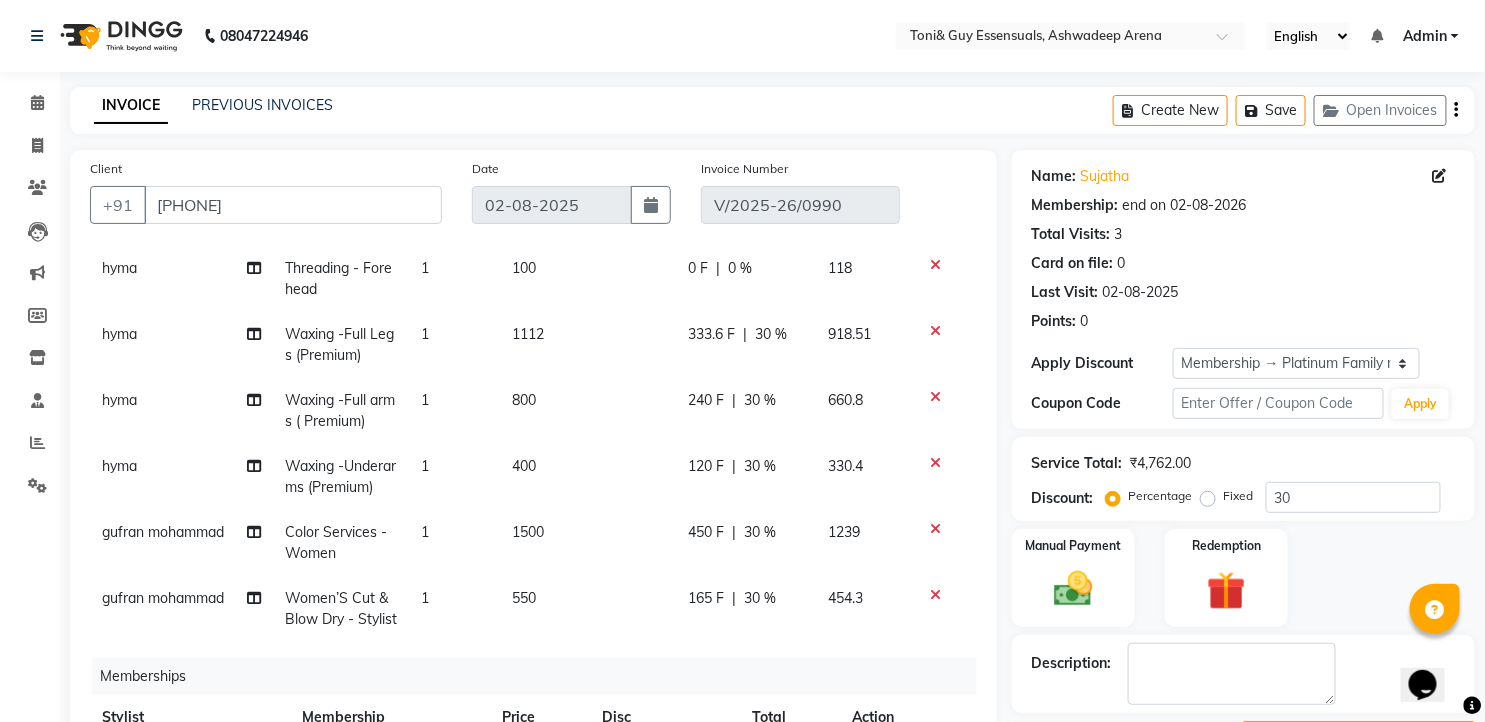 scroll, scrollTop: 171, scrollLeft: 0, axis: vertical 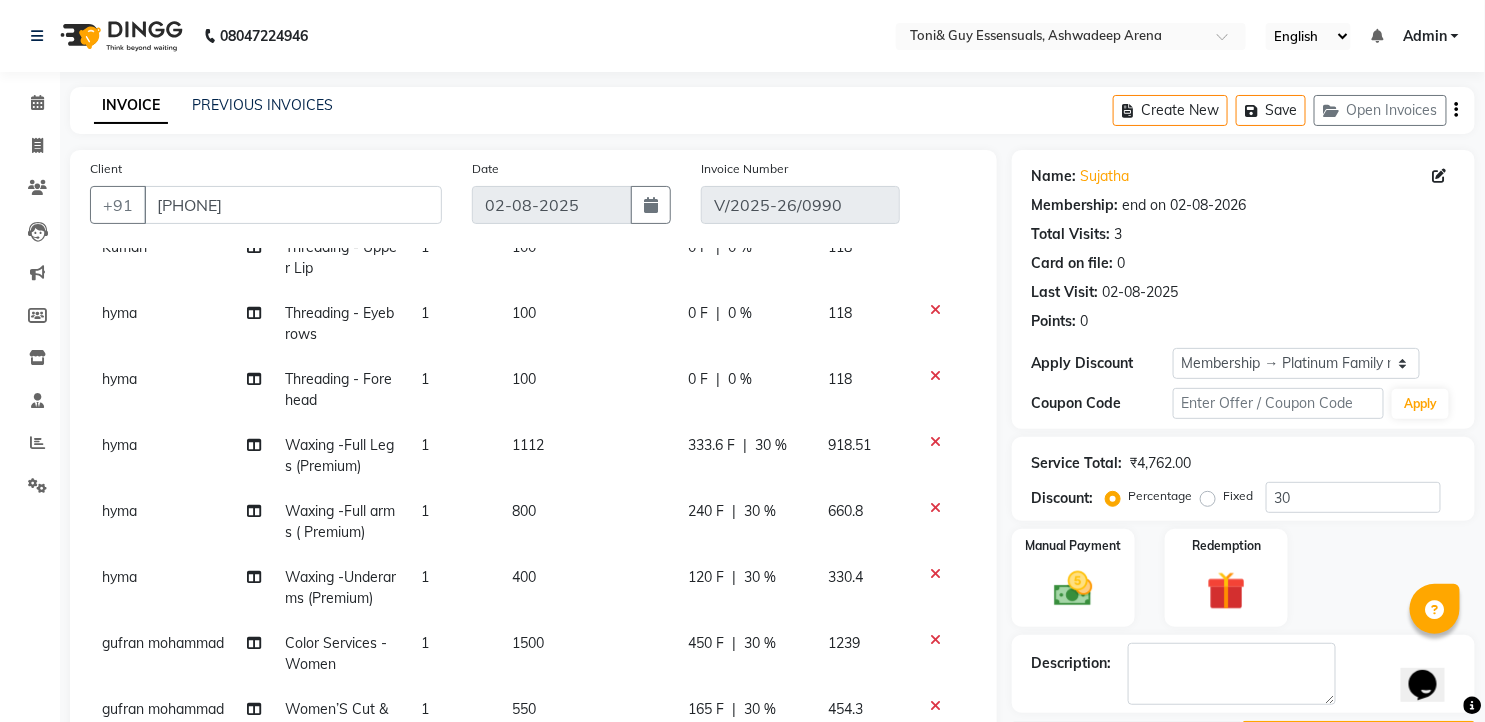 click on "30 %" 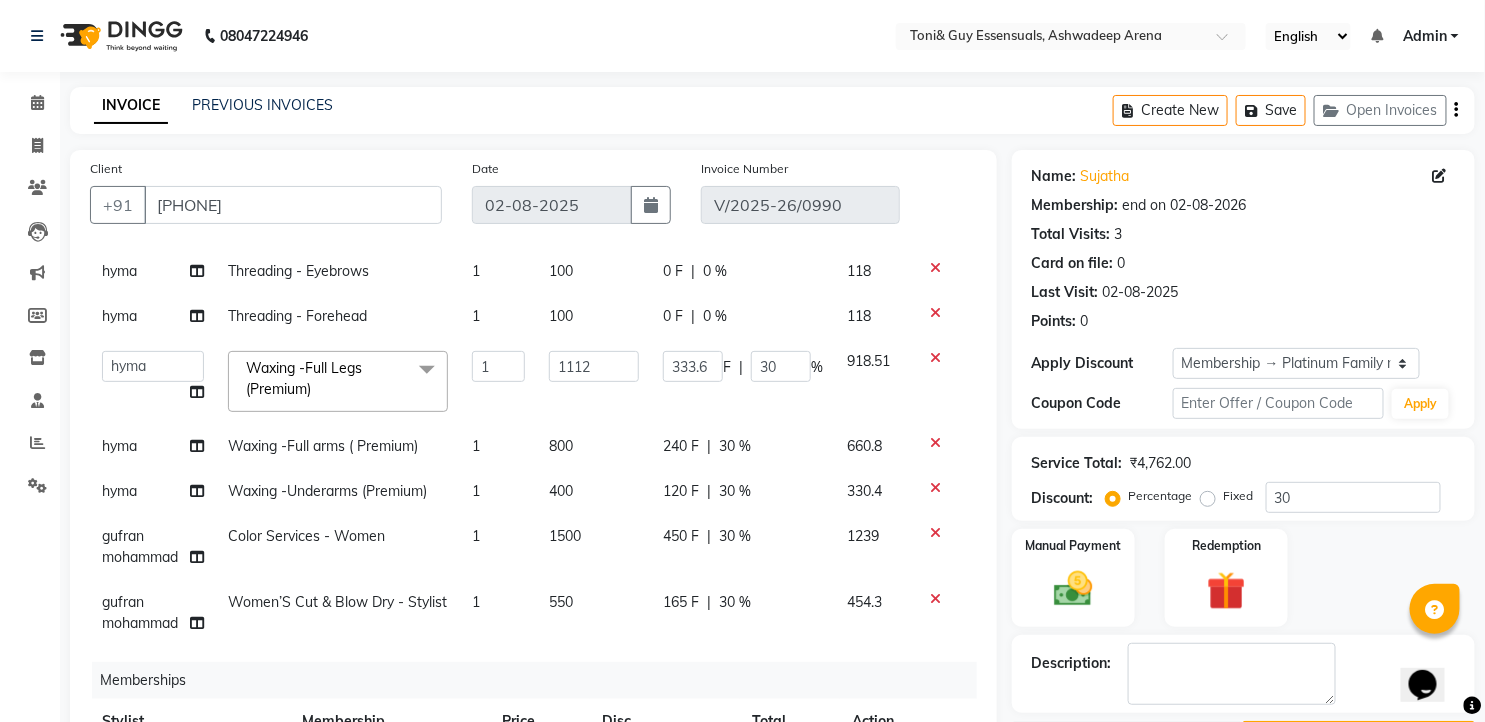 scroll, scrollTop: 150, scrollLeft: 0, axis: vertical 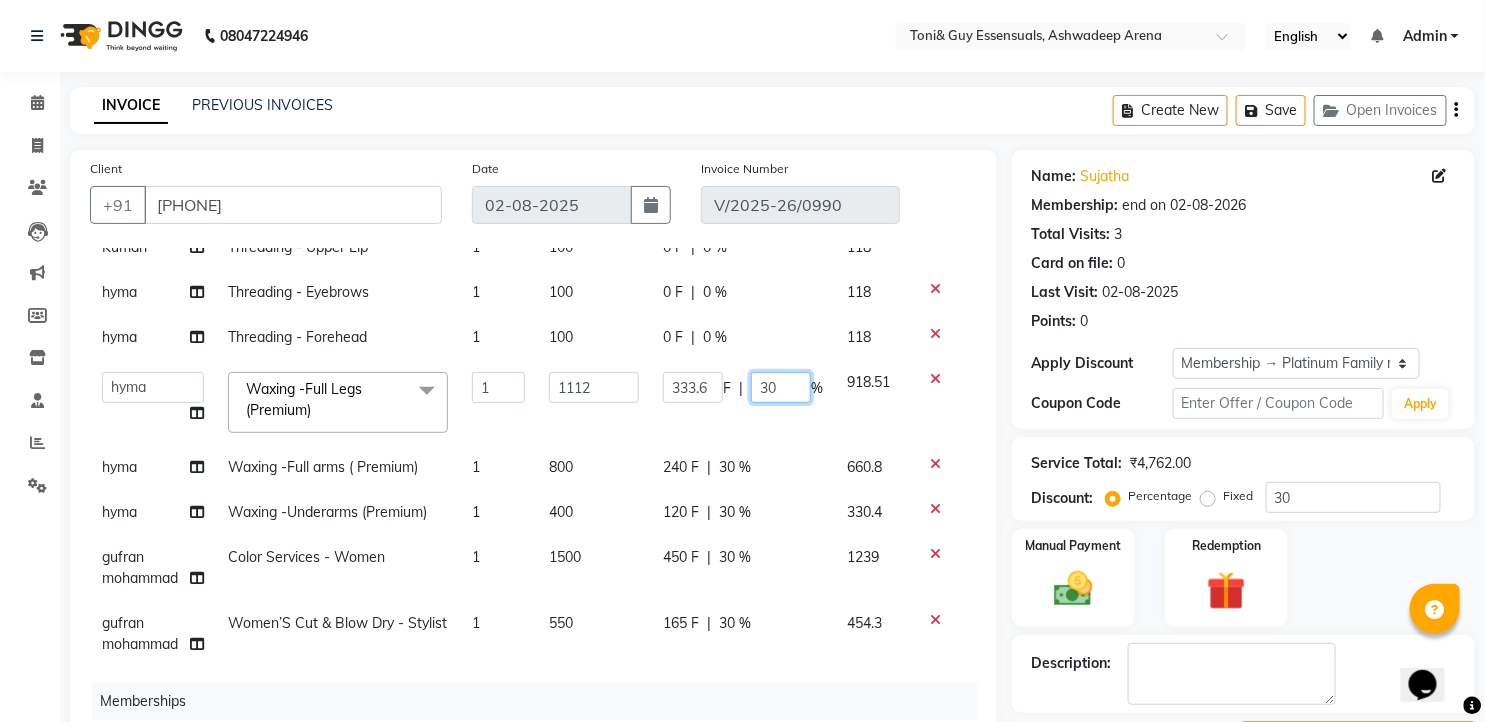 click on "30" 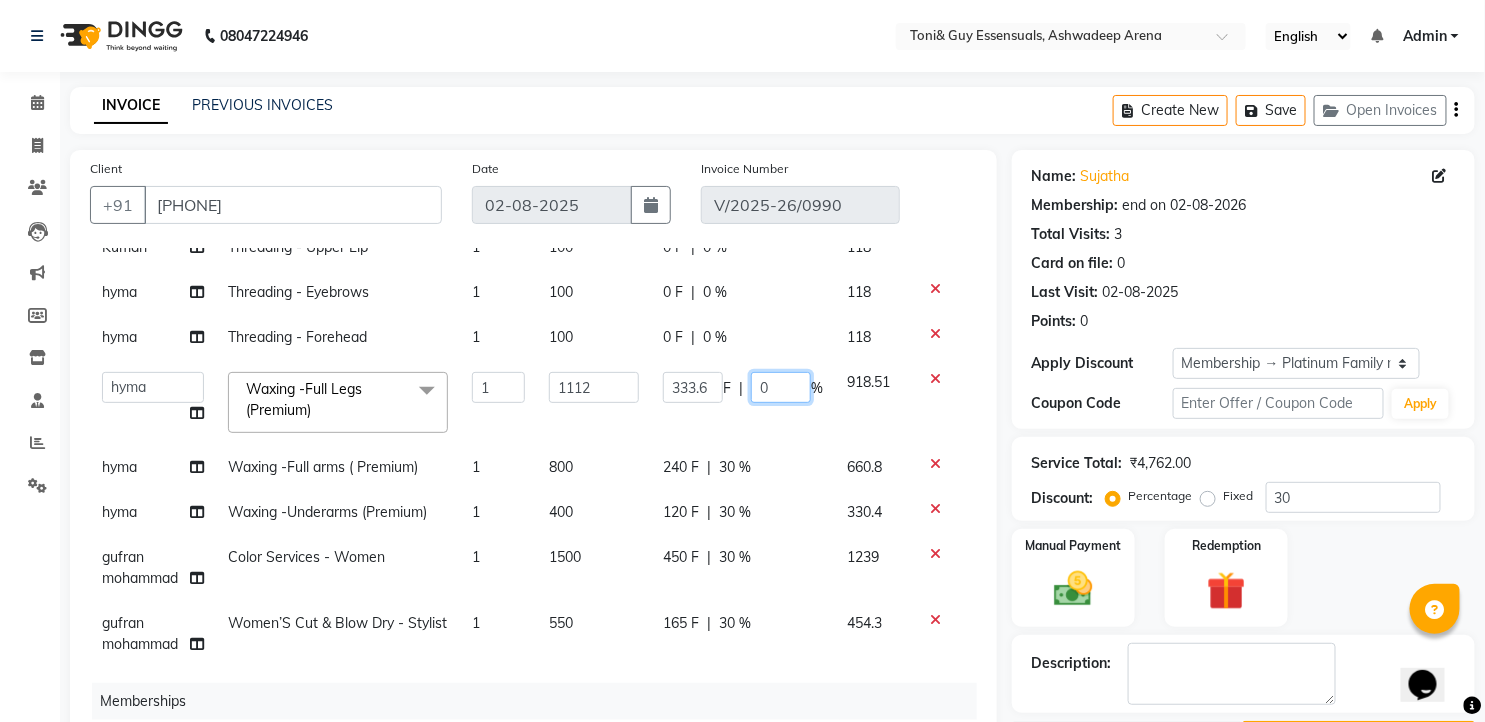 type on "10" 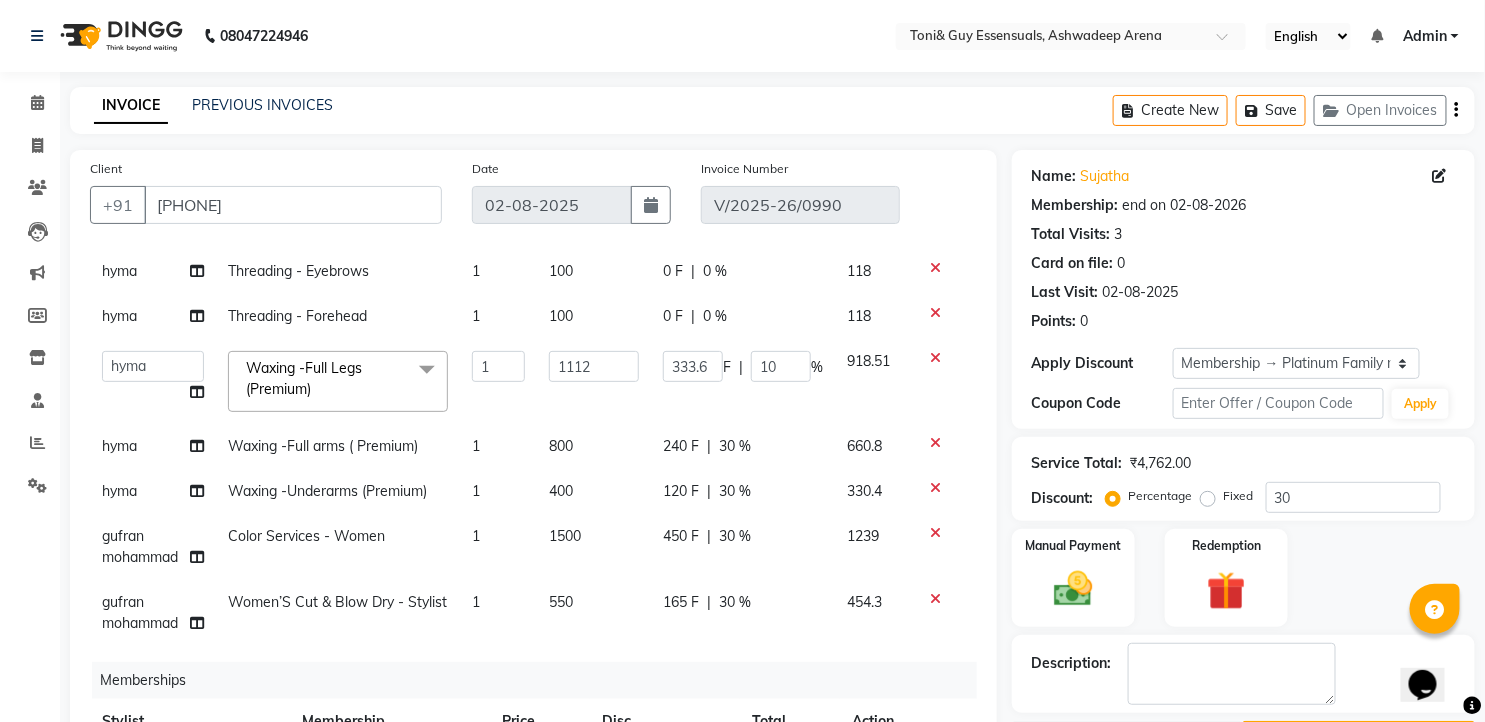 click on "[FIRST] Threading - Eyebrows 1 100 0 F | 0 % 118 [FIRST] Threading - Upper Lip 1 100 0 F | 0 % 118 [FIRST] Threading - Eyebrows 1 100 0 F | 0 % 118 [FIRST] Threading - Forehead 1 100 0 F | 0 % 118  [FIRST]   [FIRST] [FIRST]   [FIRST]   [FIRST]   [FIRST] [FIRST]   Manager   [FIRST] [FIRST]  Waxing -Full Legs (Premium)  x Massage - Foot / Shoulder & Back (30 Mins) Massage - Head Oil Massage (Men) (30 Mins) Massage - Head Oil Massage (Women) (30 Mins) Massage - Foot / Shoulder & Back (60 Mins) Massage - Head Oil Massage (Men) (60 Mins) Massage - Head Oil Massage (Women) (60 Mins) Massage - Chakra Herbal Scrub & Wrap (60 Mins) Massage - Swedish Therapy (60 Mins) Massage - Swedish Therapy (90 Mins) Massage - Balanese Therapy (60 Mins) Massage - Balanese Therapy (90 Mins) Massage - Deep Tissue Therapy (60 Mins) Massage - Deep Tissue Therapy (90 Mins) Hair wash Dry Skin Care - Clean Up Ritual (Jeannot Ceuticals) Dry Skin Care - Instant Glow  (Jeannot Ceuticals) Dry Skin Care - Brilliance White  (Jeannot Ceuticals) Nails - Overlay" 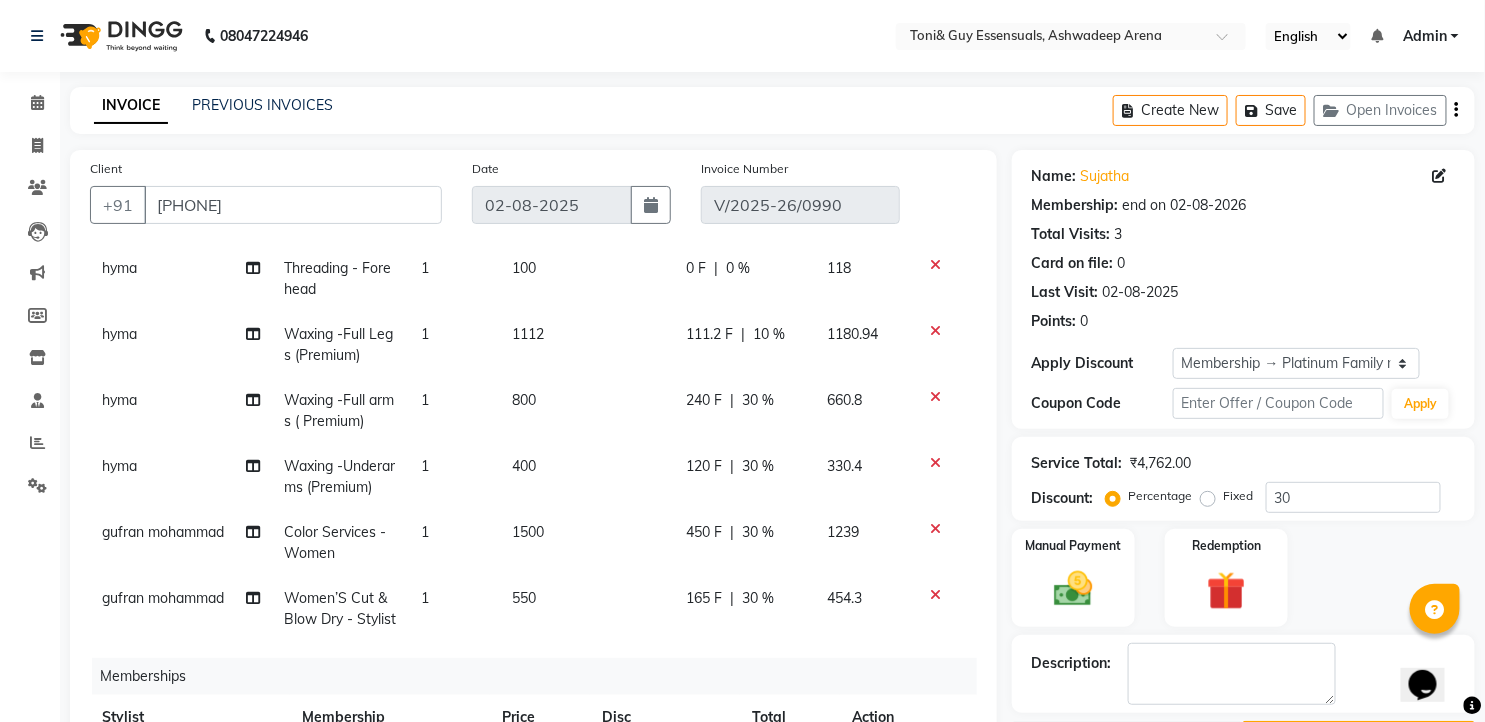 click on "30 %" 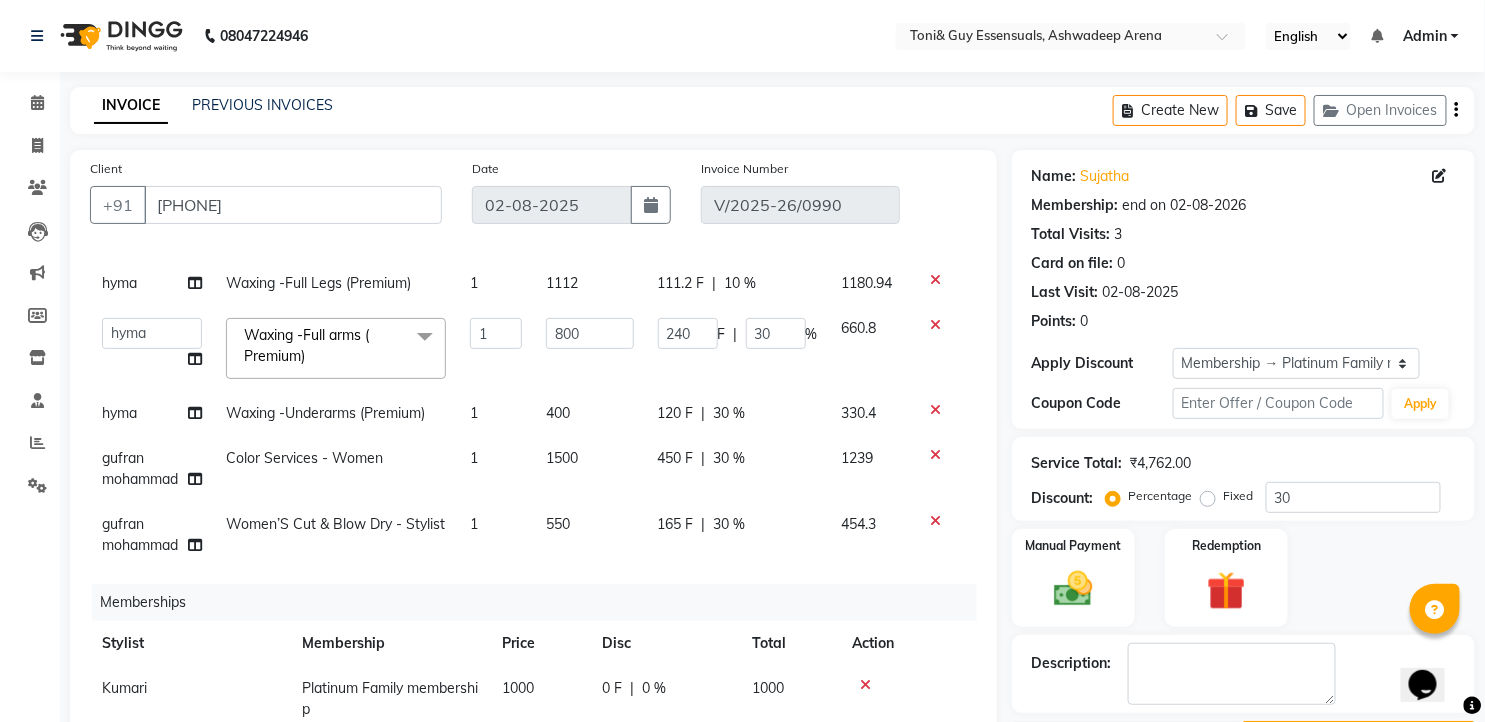 scroll, scrollTop: 218, scrollLeft: 0, axis: vertical 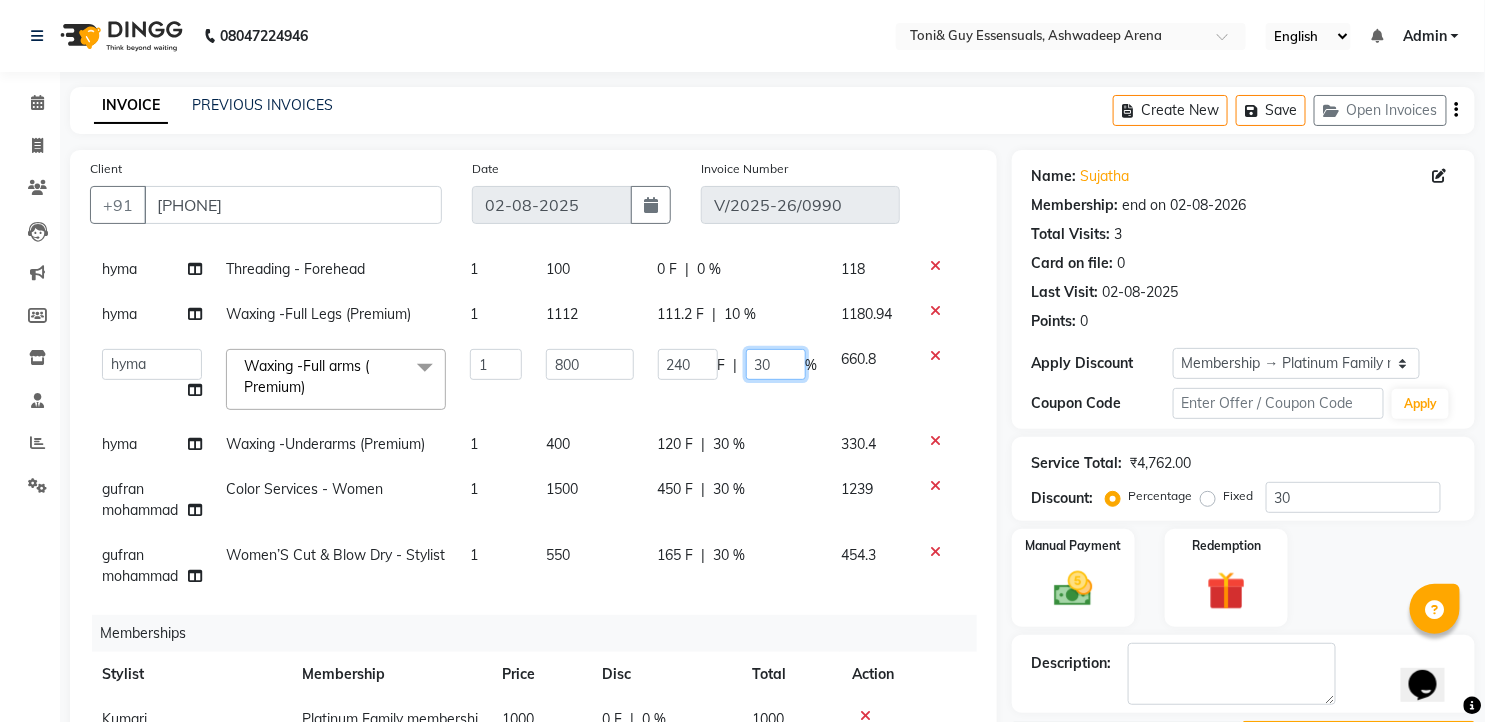 click on "30" 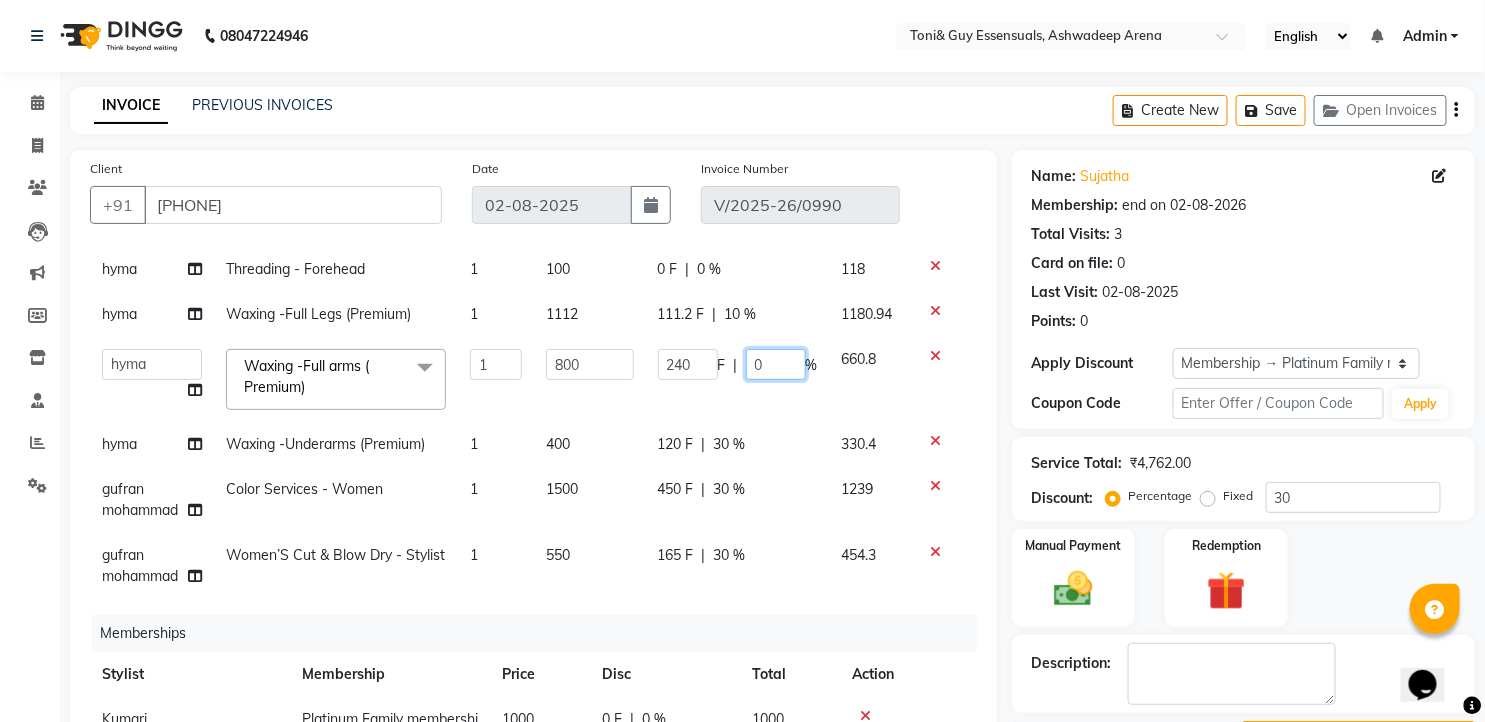 type on "10" 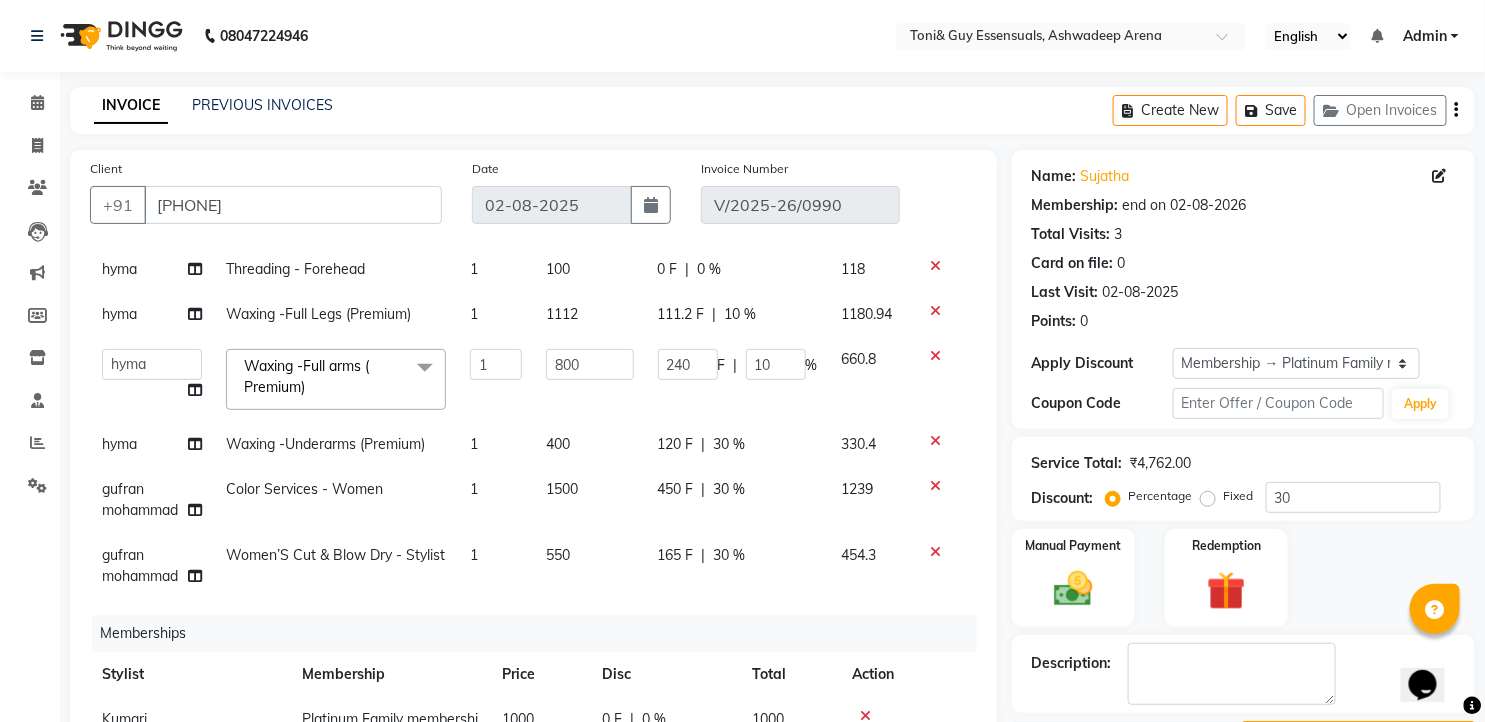 click on "[FIRST] Threading - Eyebrows 1 100 0 F | 0 % 118 [FIRST] Threading - Upper Lip 1 100 0 F | 0 % 118 [FIRST] Threading - Eyebrows 1 100 0 F | 0 % 118 [FIRST] Threading - Forehead 1 100 0 F | 0 % 118 [FIRST] Waxing -Full Legs (Premium) 1 1112 111.2 F | 10 % 1180.94  [FIRST]   [FIRST] [FIRST]   [FIRST]   [FIRST]   [FIRST] [FIRST]   Manager   [FIRST] [FIRST]  Waxing -Full arms ( Premium)  x Massage - Foot / Shoulder & Back (30 Mins) Massage - Head Oil Massage (Men) (30 Mins) Massage - Head Oil Massage (Women) (30 Mins) Massage - Foot / Shoulder & Back (60 Mins) Massage - Head Oil Massage (Men) (60 Mins) Massage - Head Oil Massage (Women) (60 Mins) Massage - Chakra Herbal Scrub & Wrap (60 Mins) Massage - Swedish Therapy (60 Mins) Massage - Swedish Therapy (90 Mins) Massage - Balanese Therapy (60 Mins) Massage - Balanese Therapy (90 Mins) Massage - Deep Tissue Therapy (60 Mins) Massage - Deep Tissue Therapy (90 Mins) Hair wash Dry Skin Care - Clean Up Ritual (Jeannot Ceuticals) Dry Skin Care - Instant Glow  (Jeannot Ceuticals) 1 800" 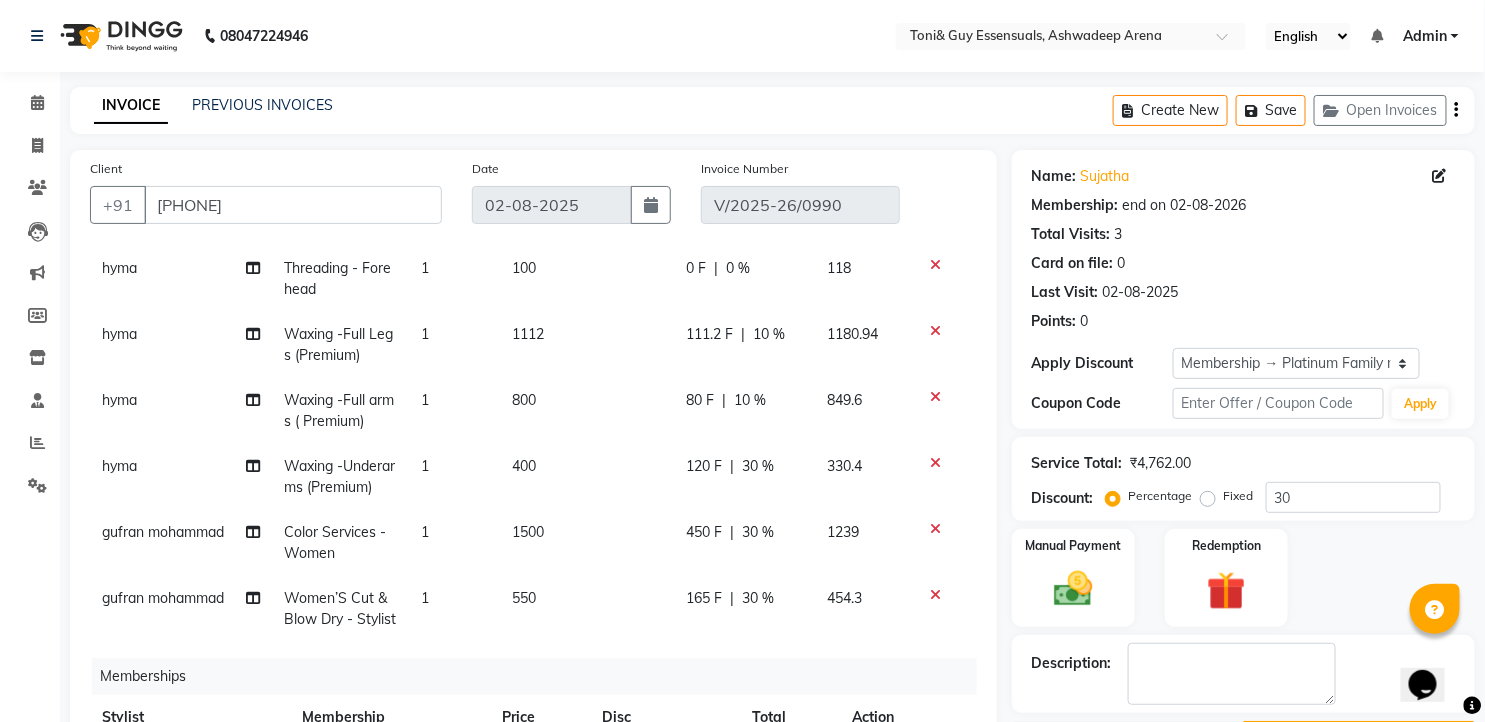 scroll, scrollTop: 393, scrollLeft: 0, axis: vertical 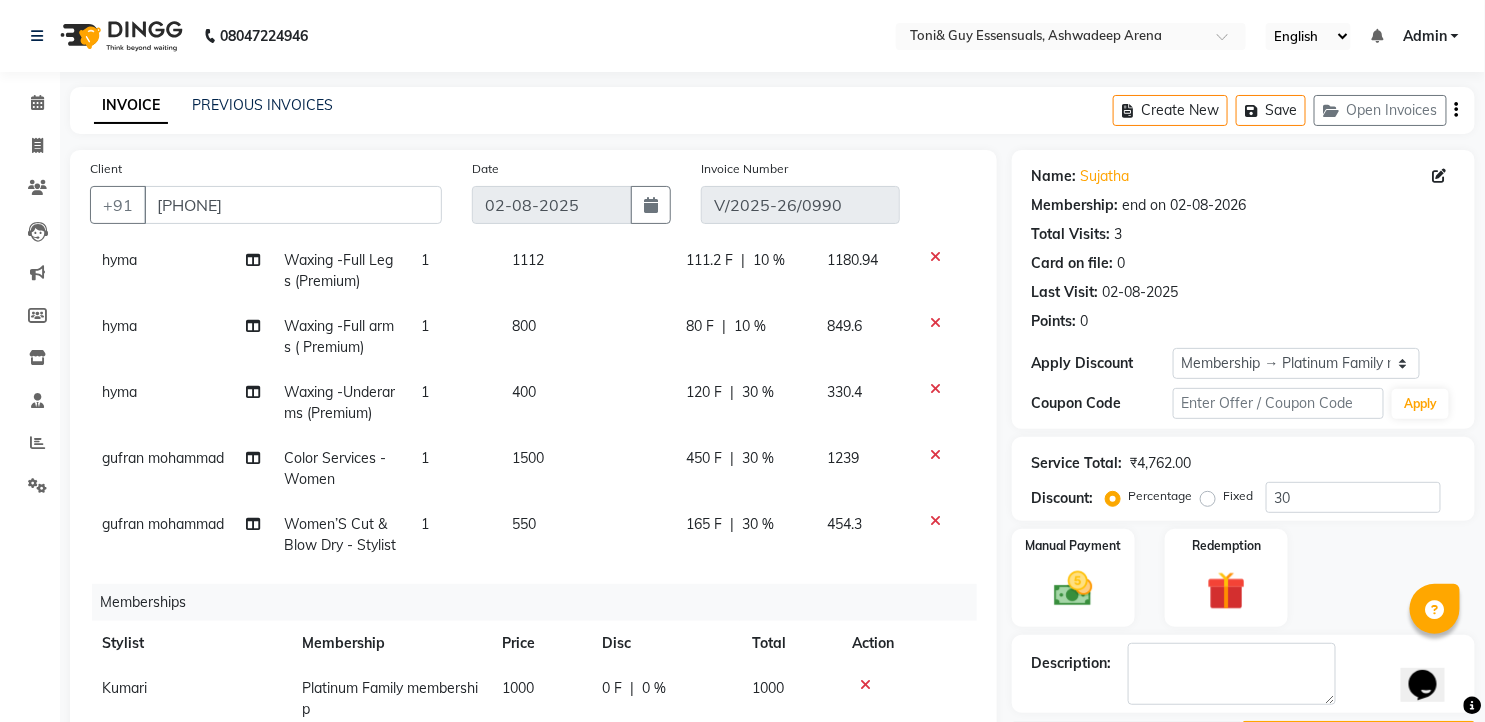 click on "30 %" 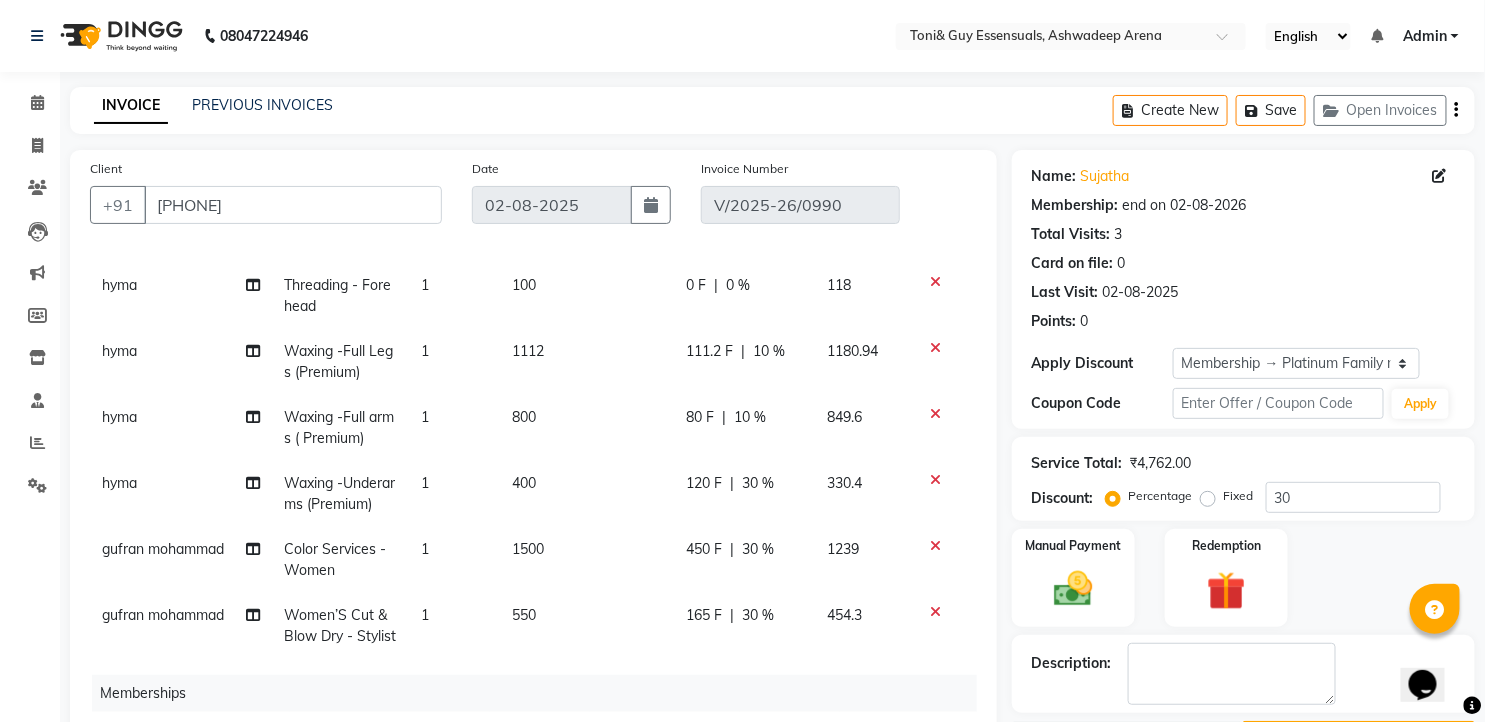 select on "79411" 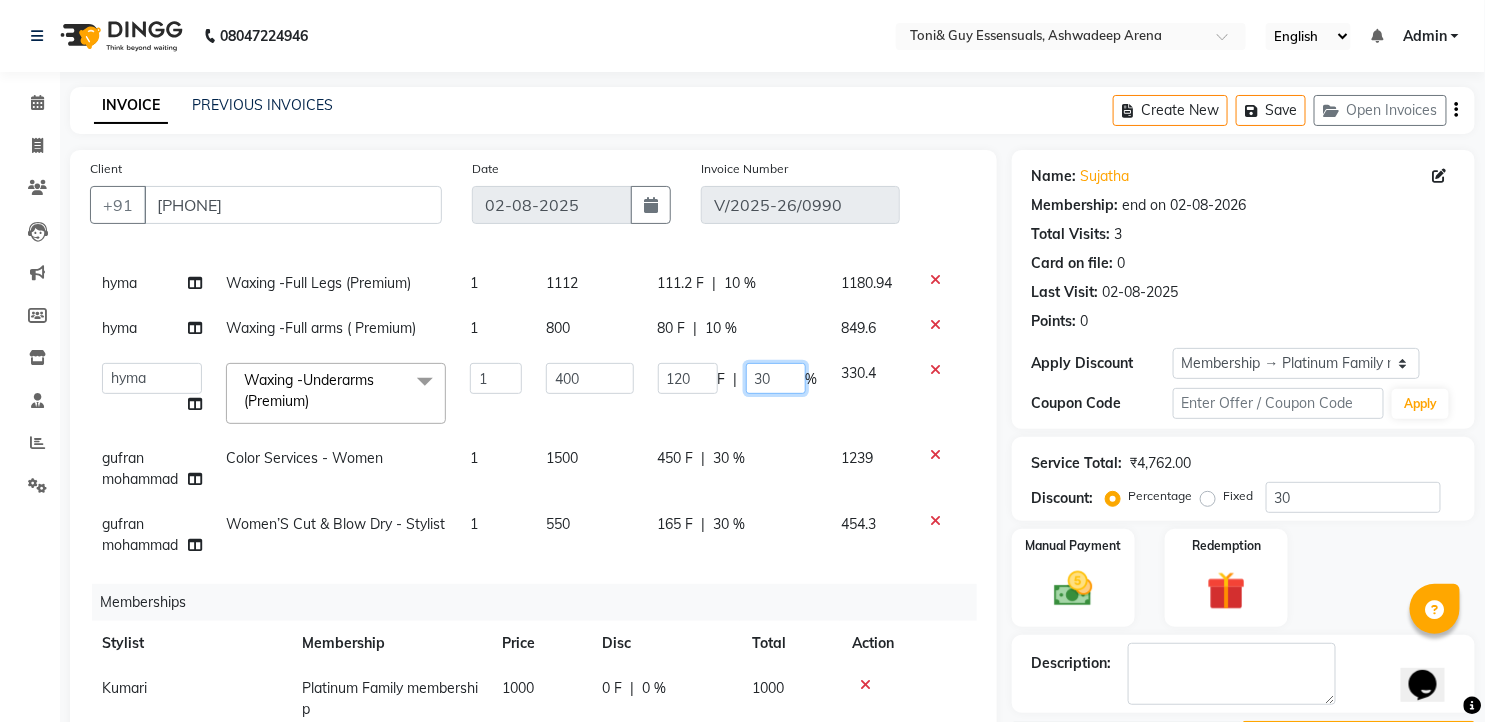 click on "30" 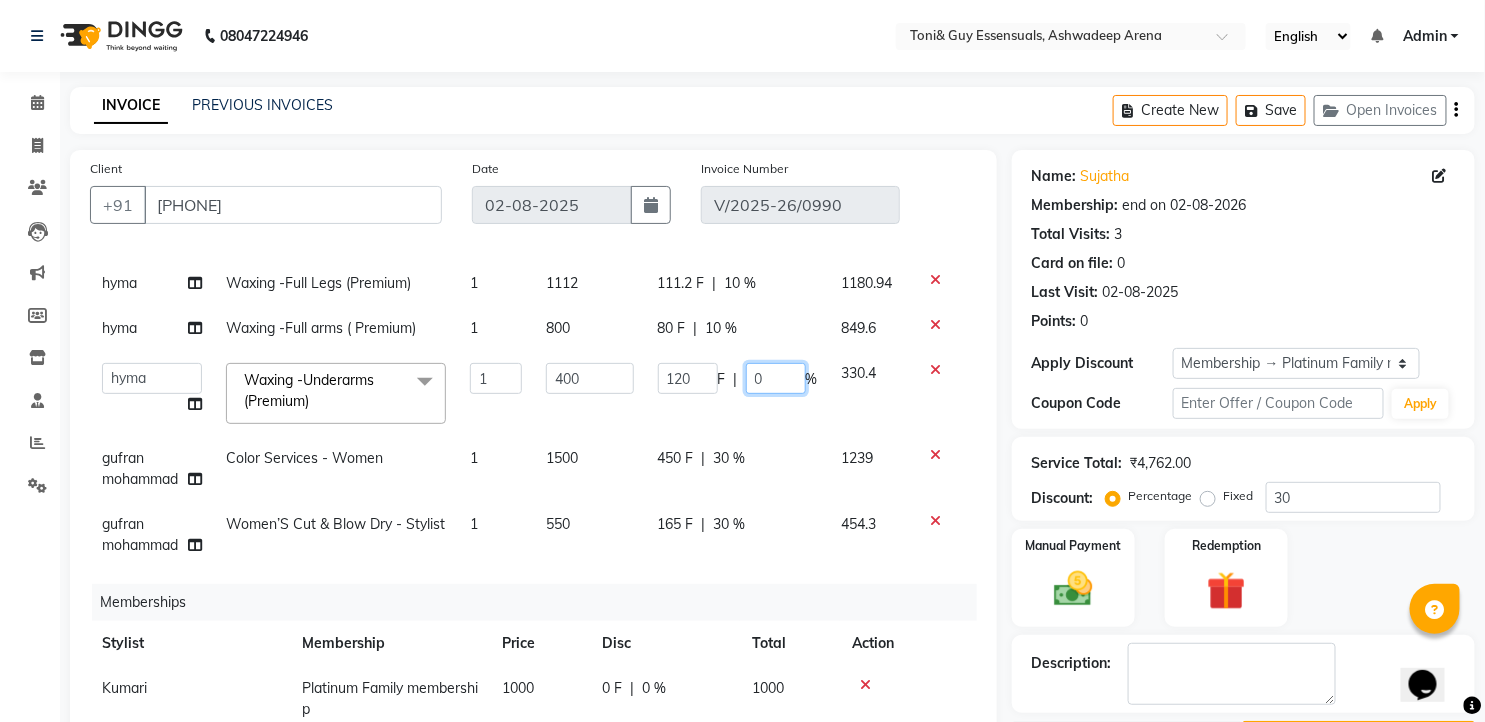 type on "10" 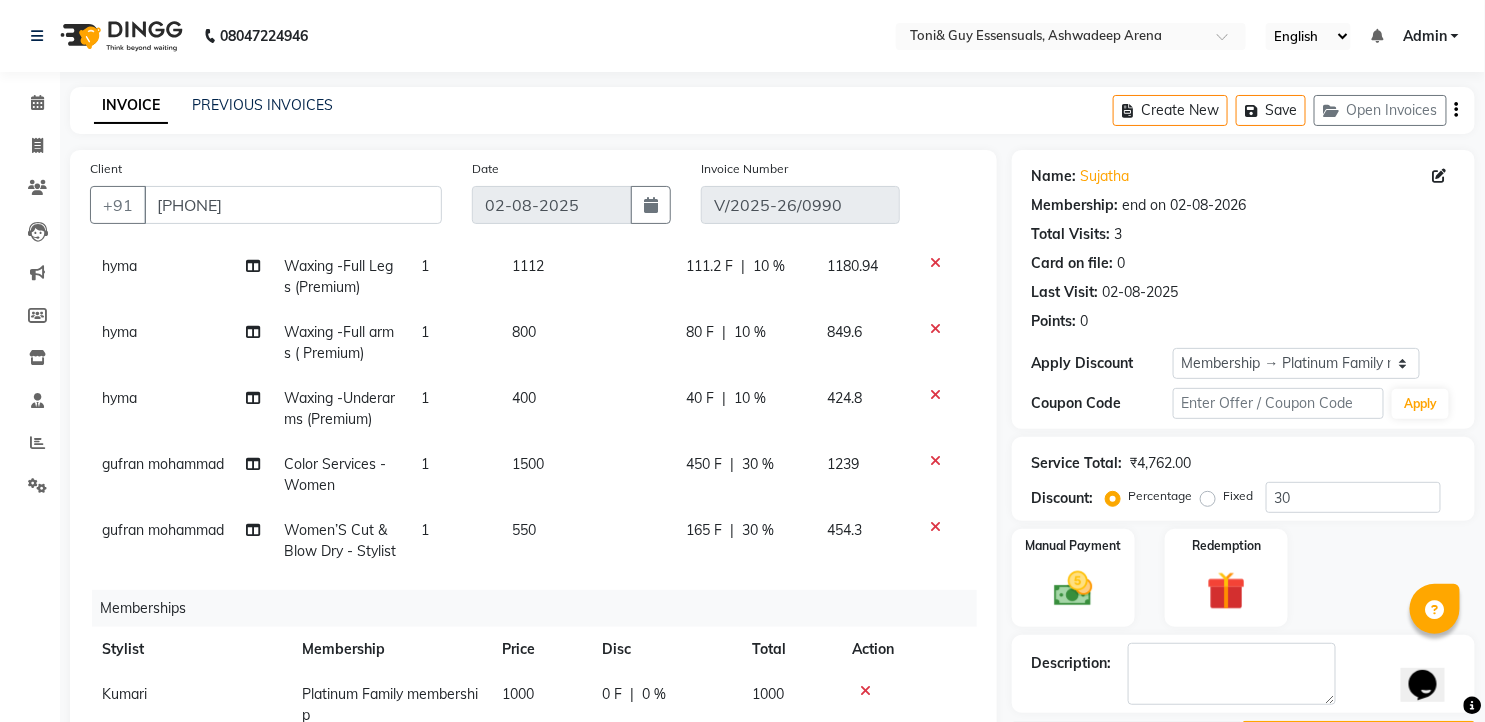 click on "165 F | 30 %" 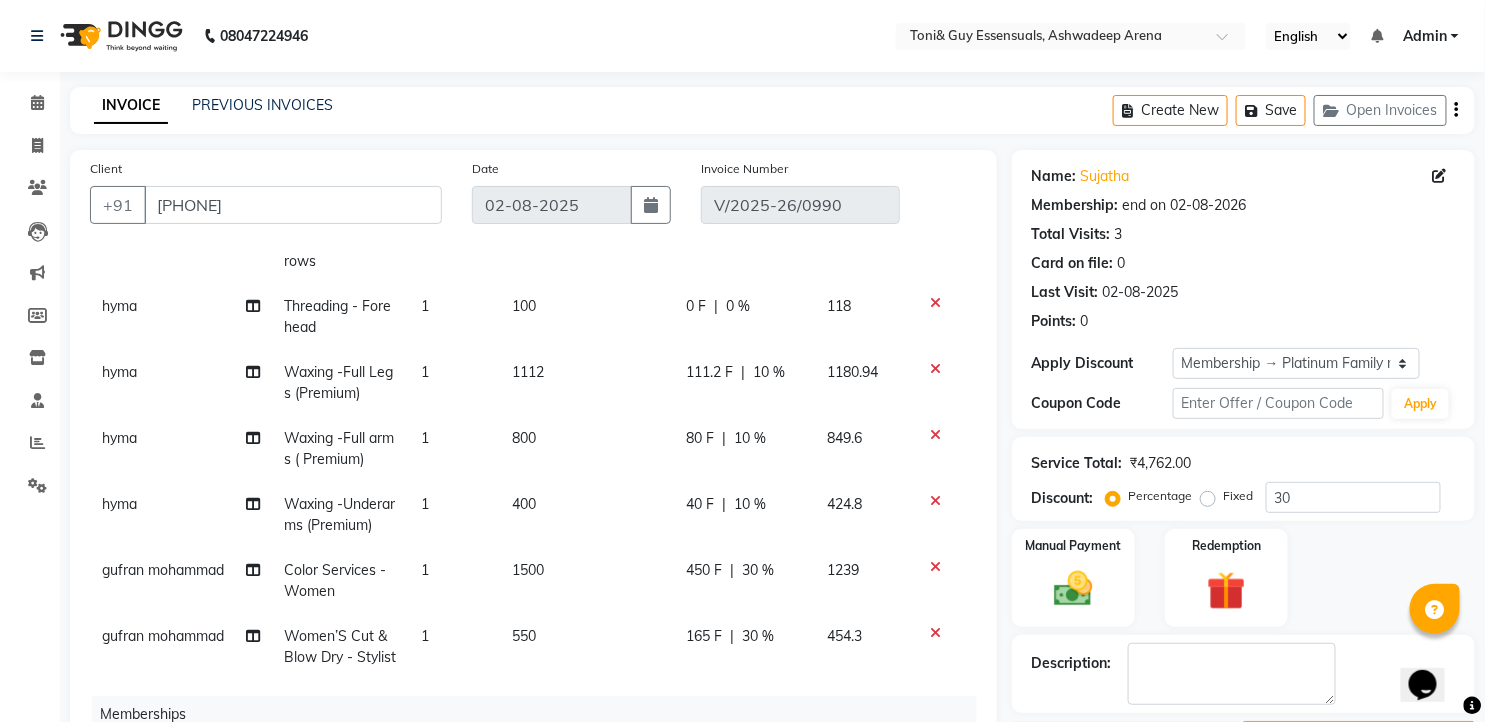 select on "60477" 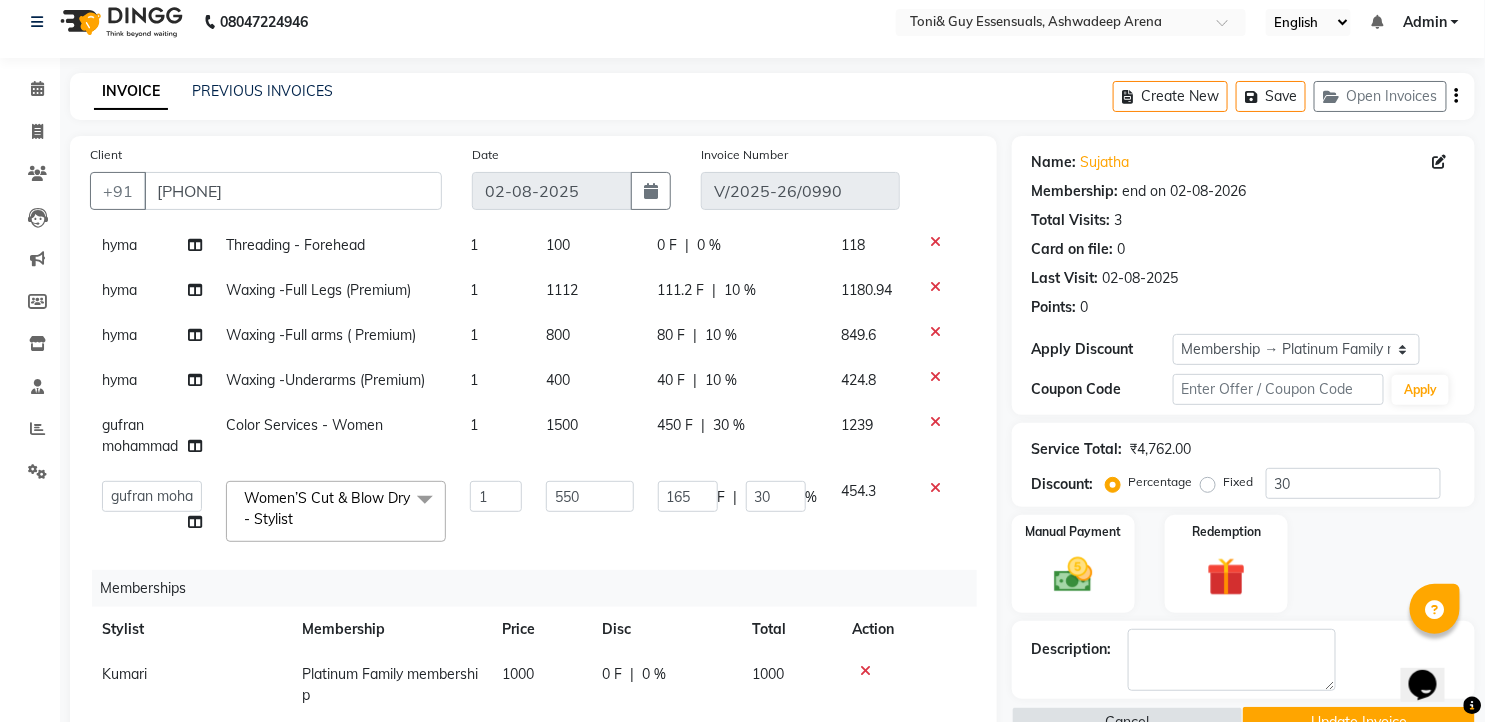 scroll, scrollTop: 222, scrollLeft: 0, axis: vertical 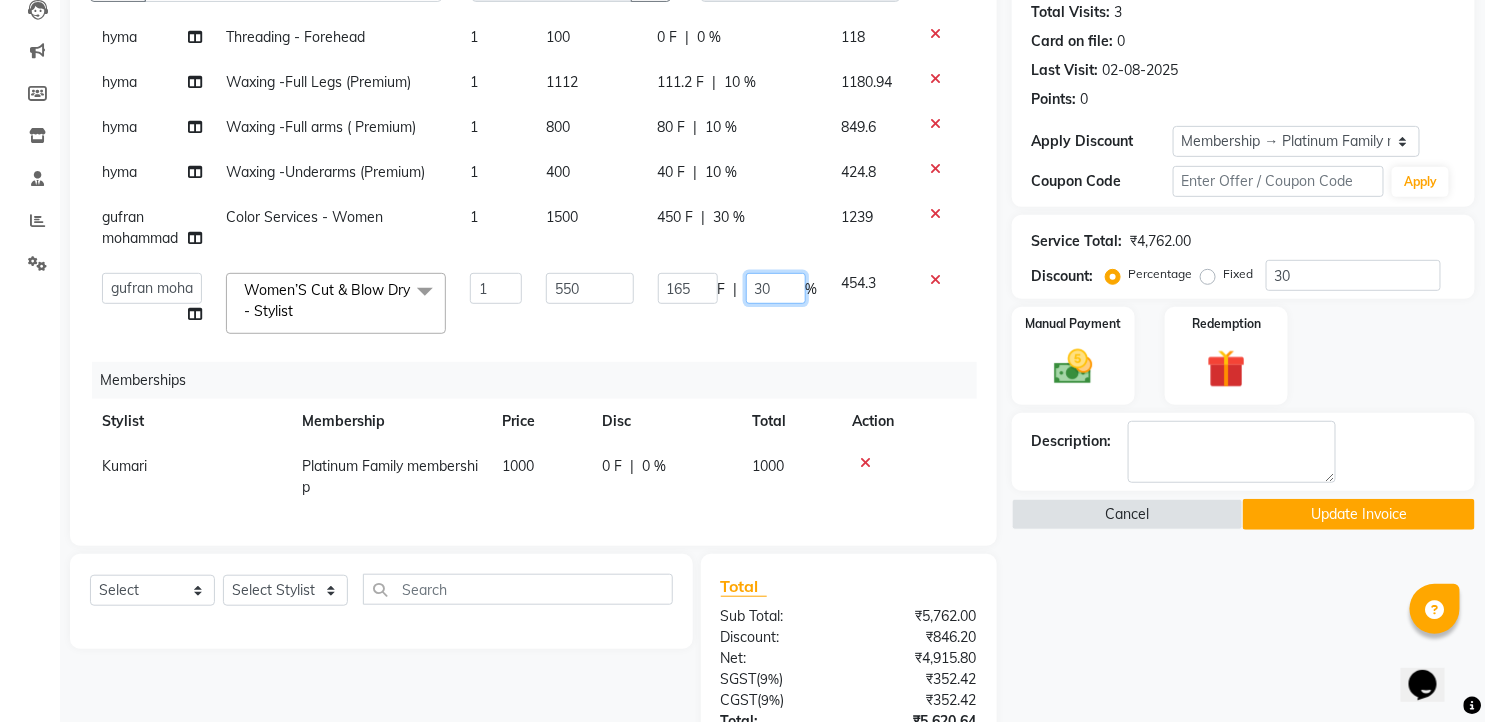 click on "30" 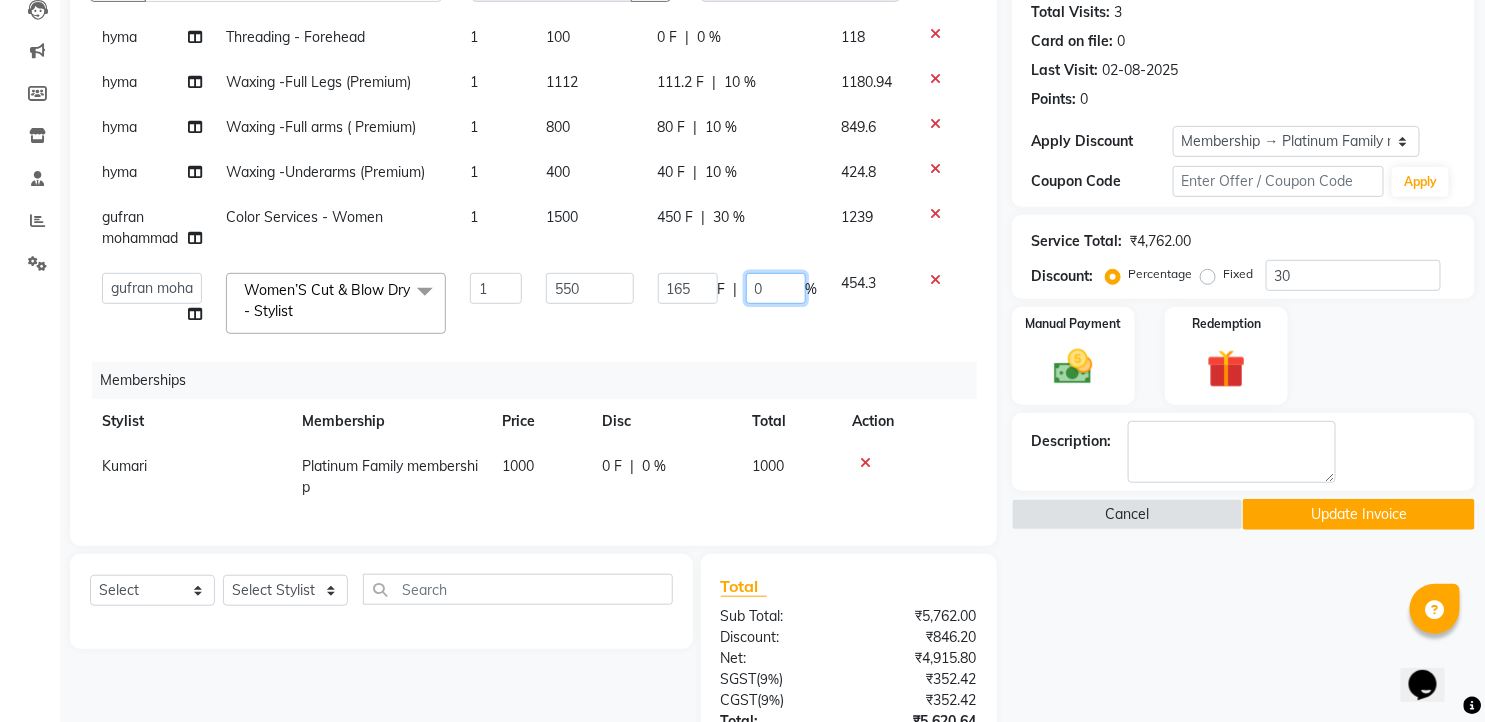 type on "10" 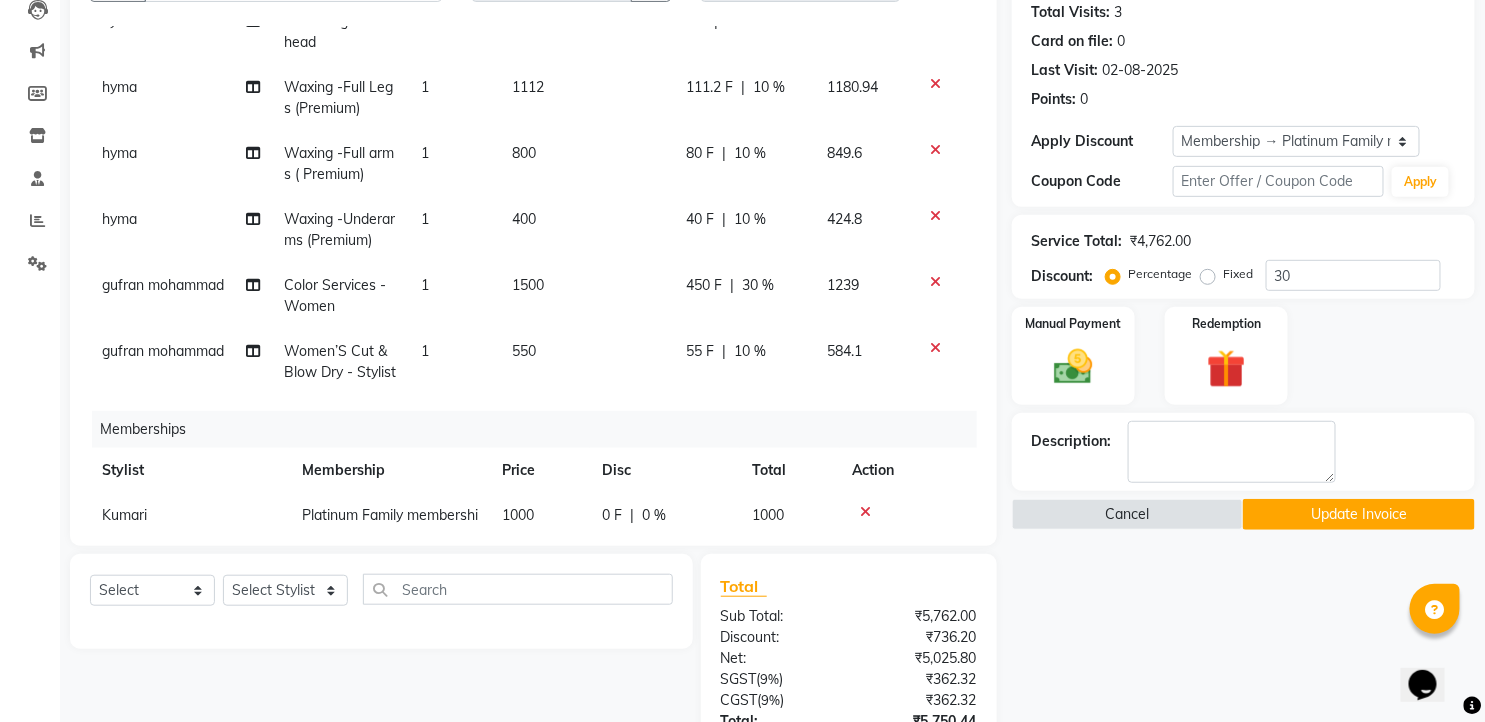 click on "Services Stylist Service Qty Price Disc Total Action Kumari Threading - Eyebrows 1 100 0 F | 0 % 118 Kumari Threading - Upper Lip 1 100 0 F | 0 % 118 hyma Threading - Eyebrows 1 100 0 F | 0 % 118 hyma Threading - Forehead 1 100 0 F | 0 % 118 hyma Waxing -Full Legs (Premium) 1 1112 111.2 F | 10 % 1180.94 hyma Waxing -Full arms ( Premium) 1 800 80 F | 10 % 849.6 hyma Waxing -Underarms (Premium) 1 400 40 F | 10 % 424.8 gufran mohammad Color Services - Women 1 1500 450 F | 30 % 1239 gufran mohammad Women’S Cut & Blow Dry - Stylist 1 550 55 F | 10 % 584.1 Memberships Stylist Membership Price Disc Total Action Kumari Platinum Family membership 1000 0 F | 0 % 1000" 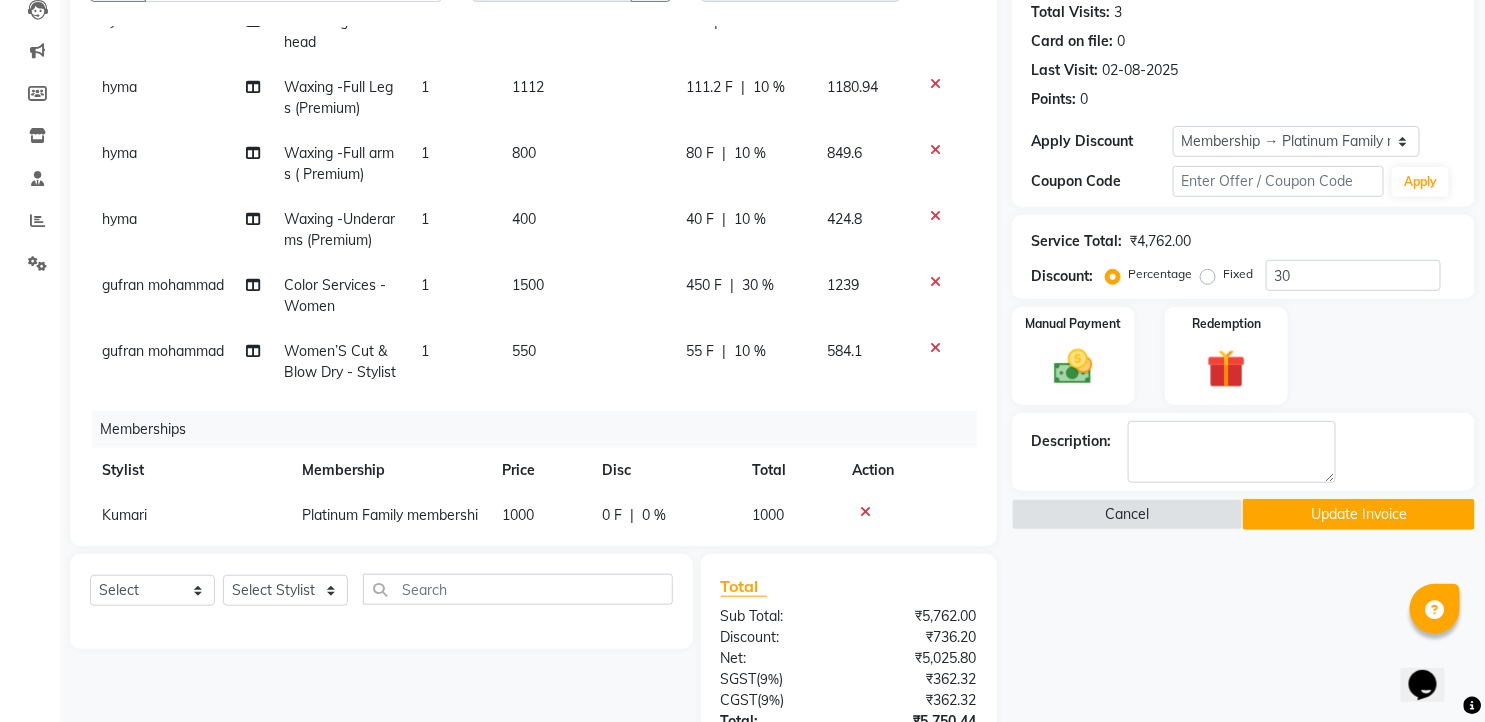 click on "30 %" 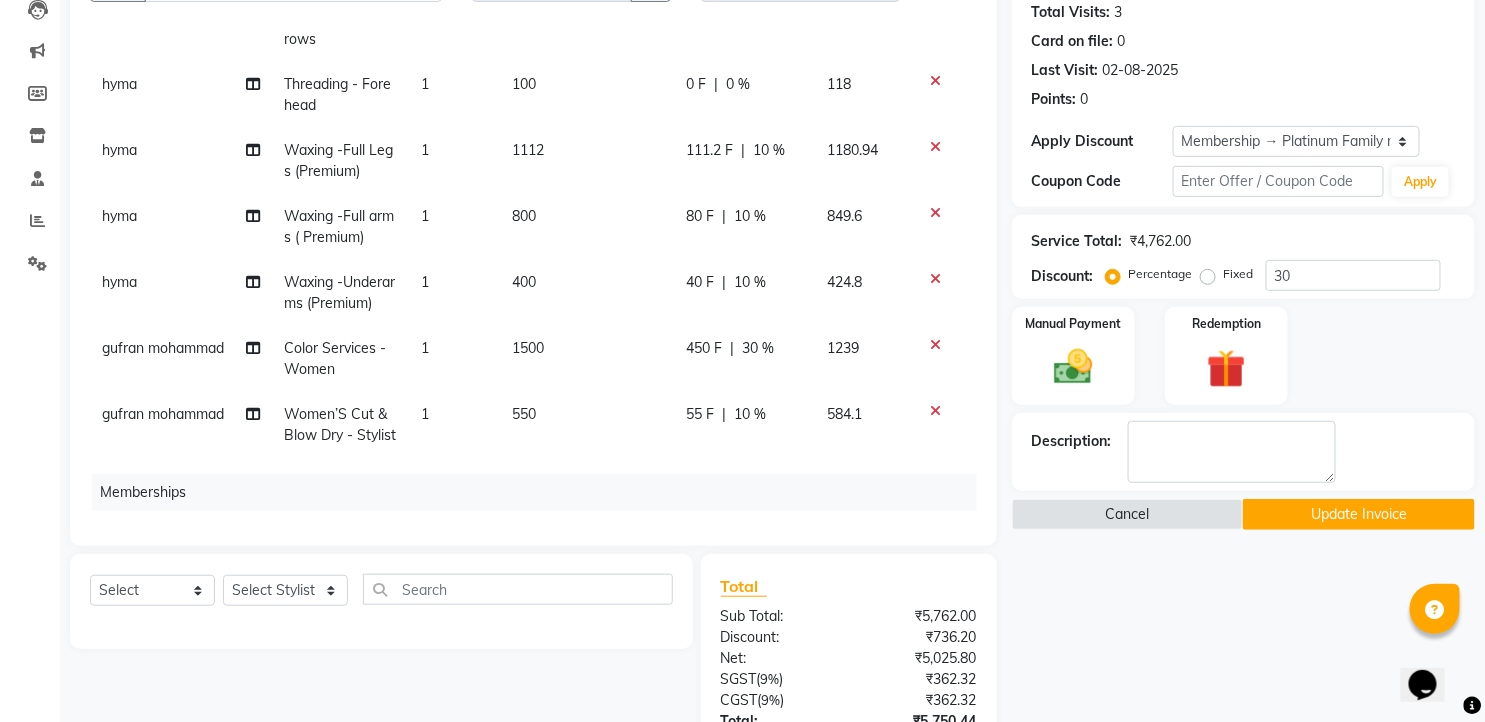 select on "60477" 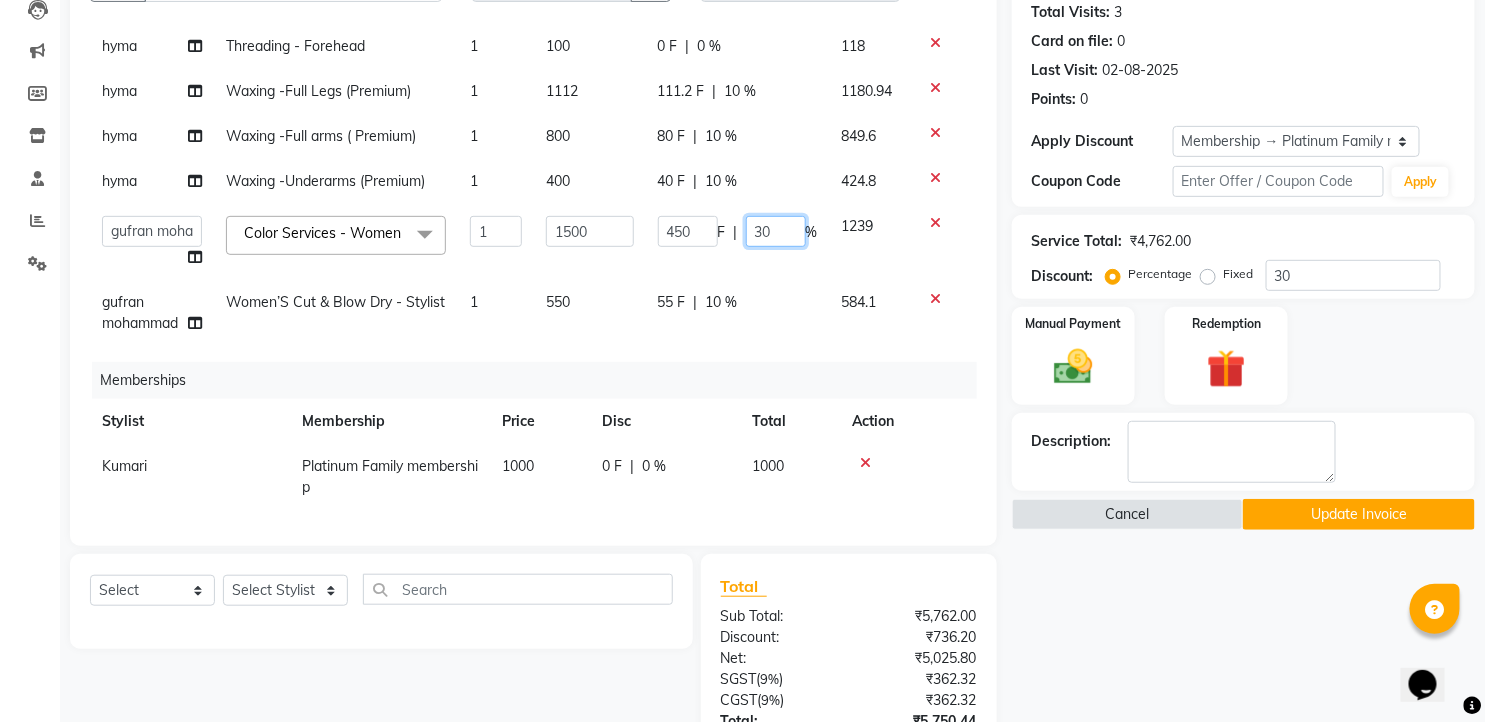 click on "30" 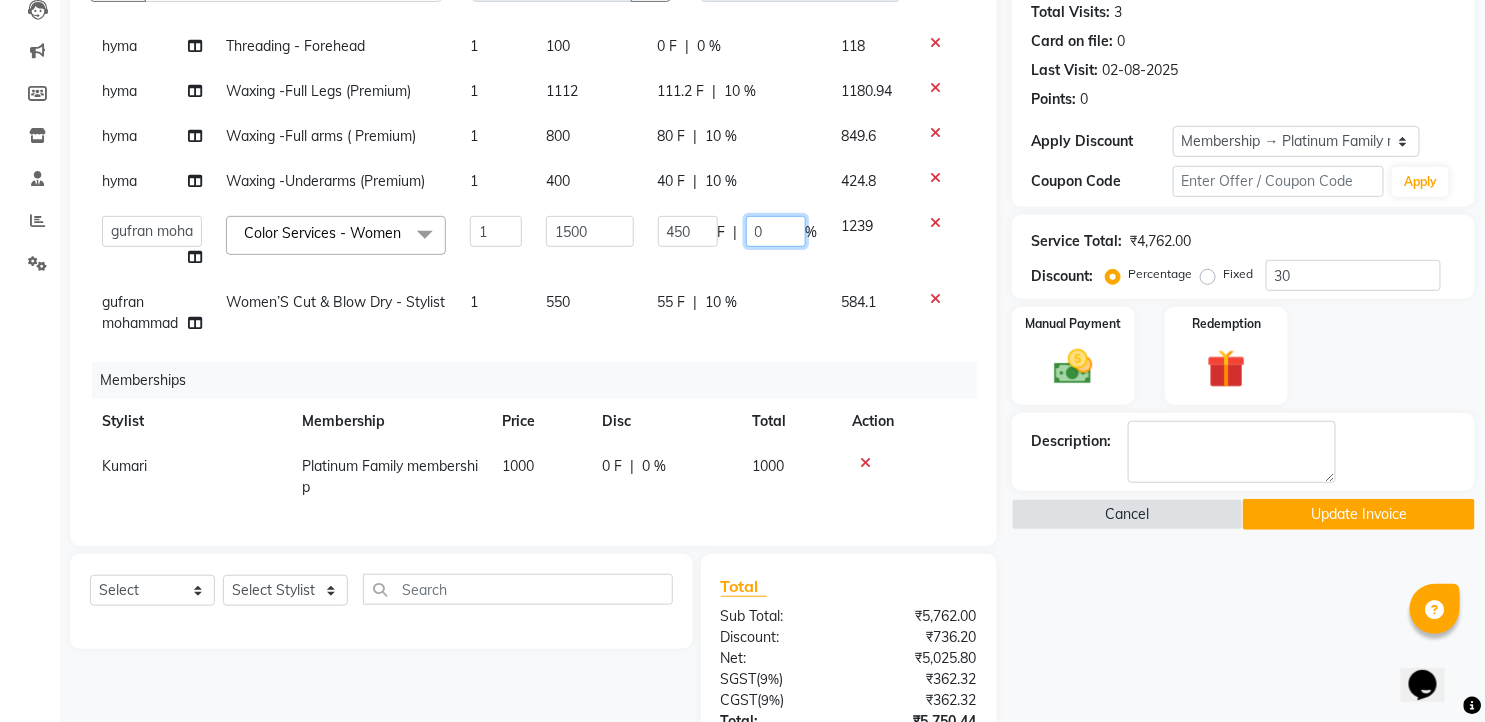 type on "10" 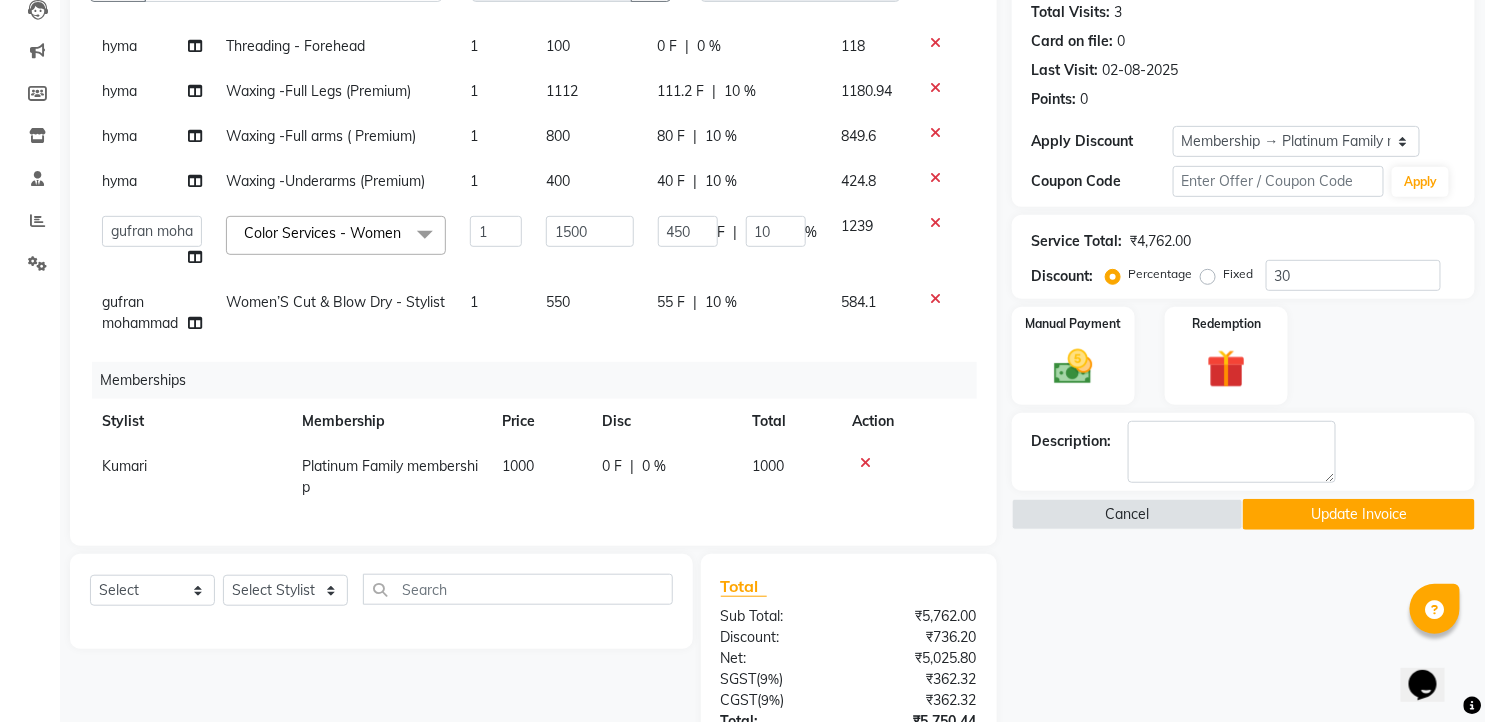 scroll, scrollTop: 307, scrollLeft: 0, axis: vertical 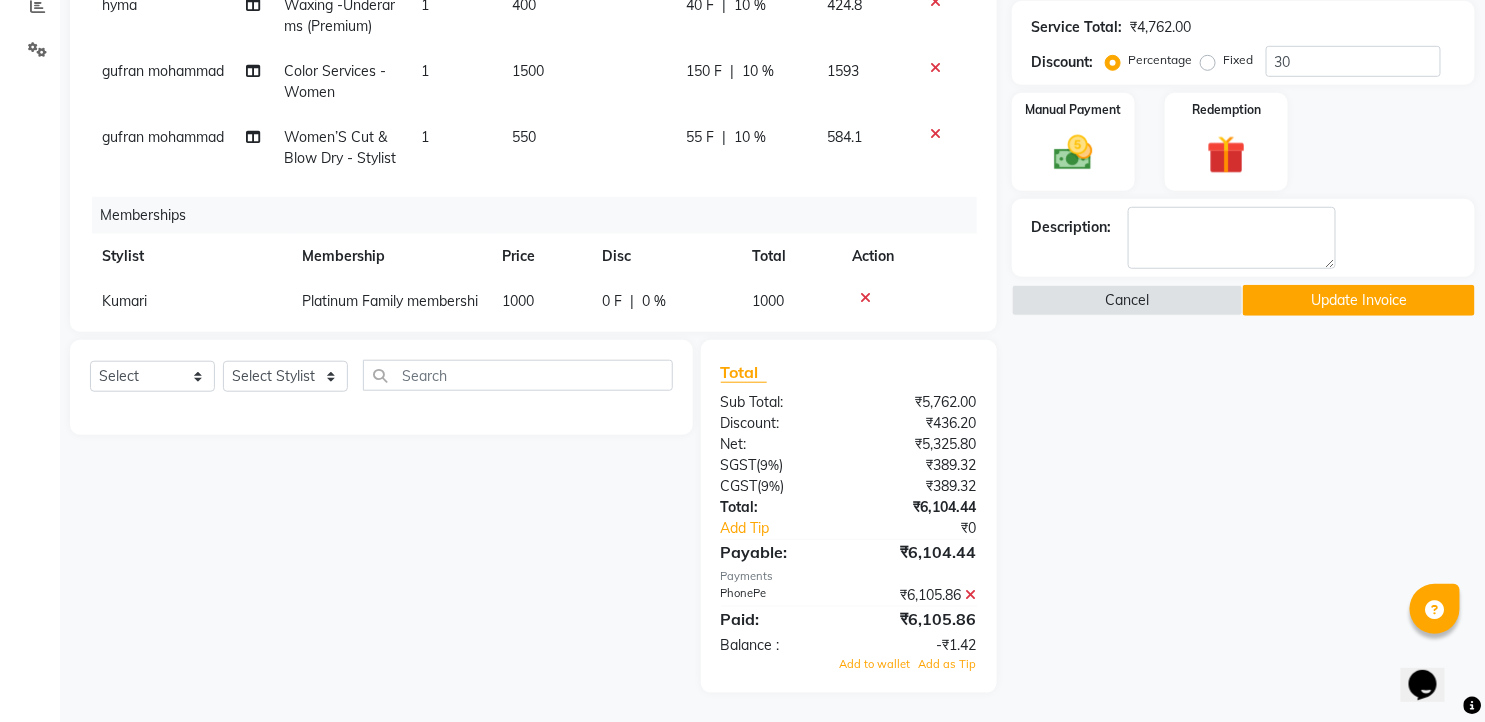 click on "Update Invoice" 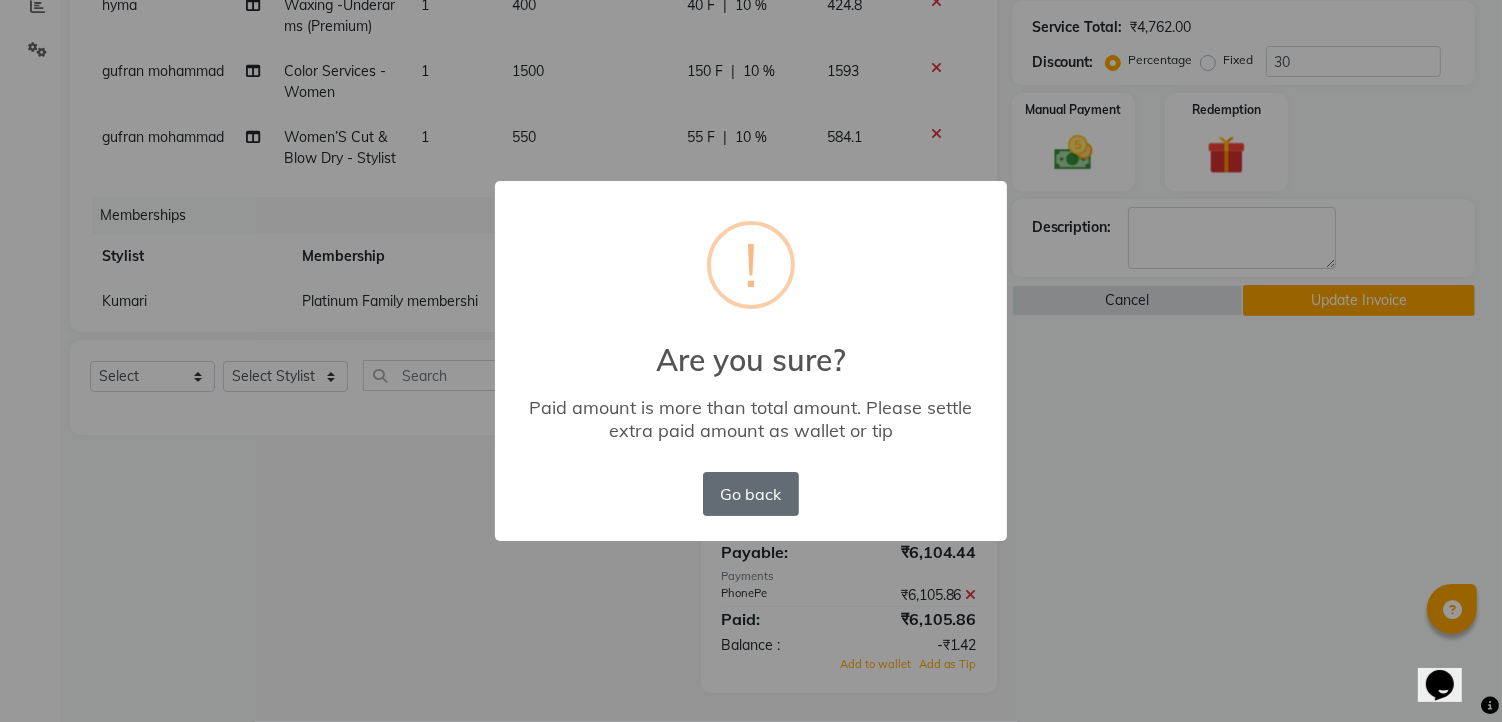 click on "Go back" at bounding box center [751, 494] 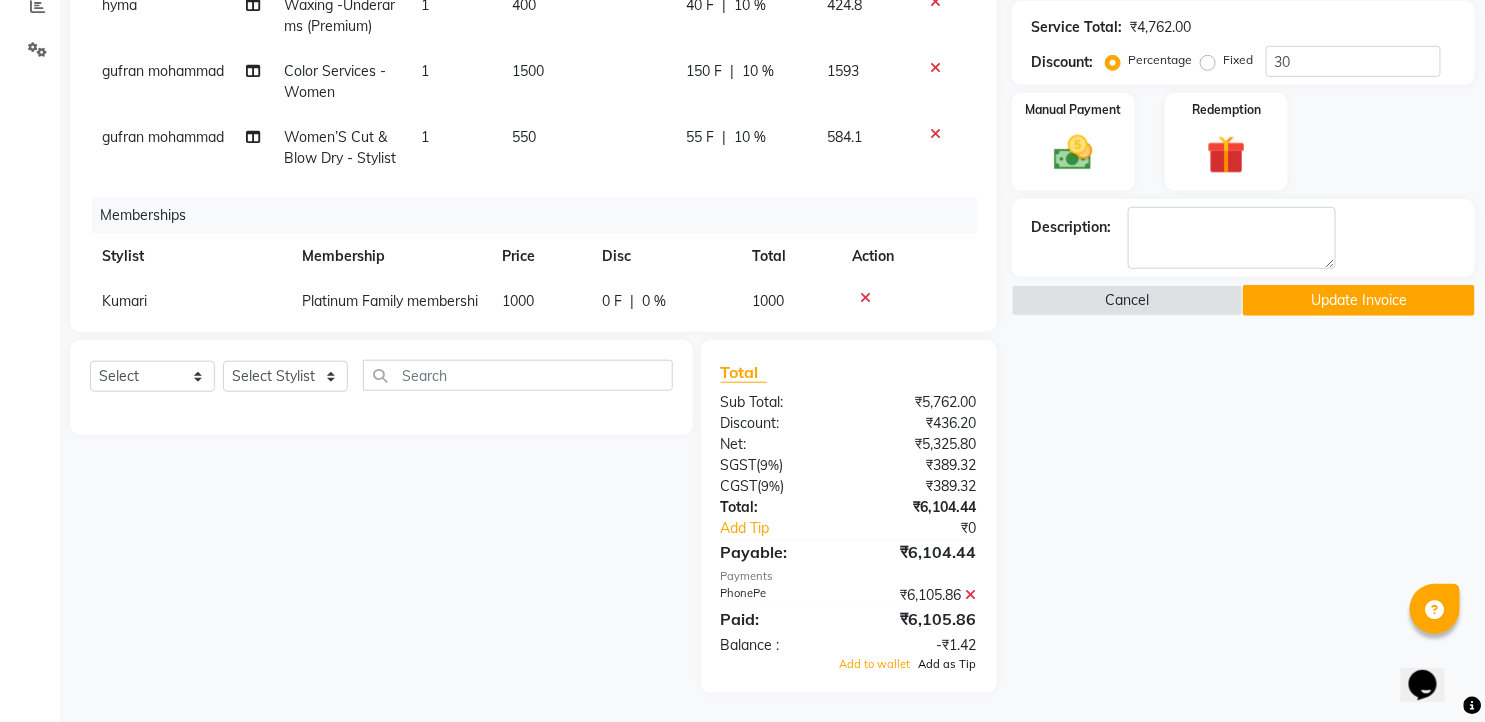 click on "Add as Tip" 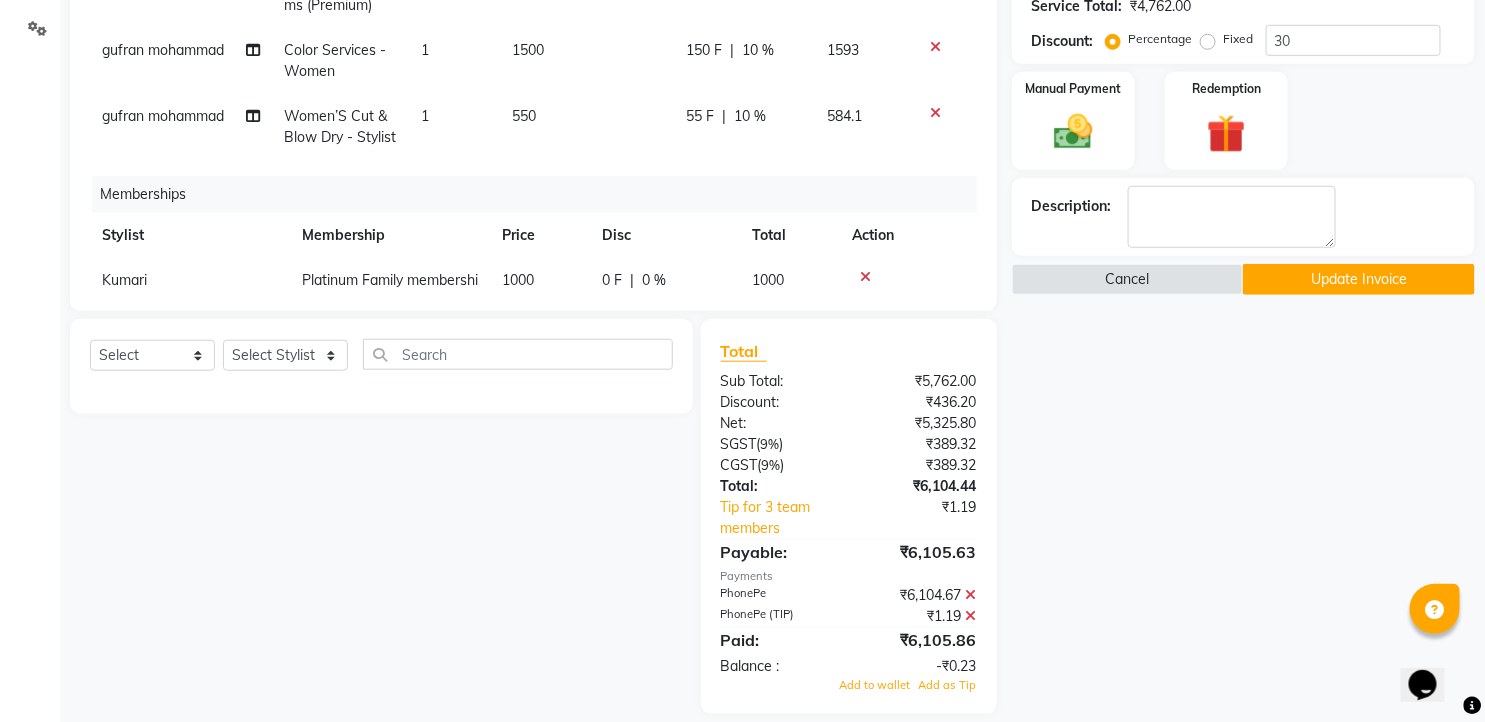 scroll, scrollTop: 478, scrollLeft: 0, axis: vertical 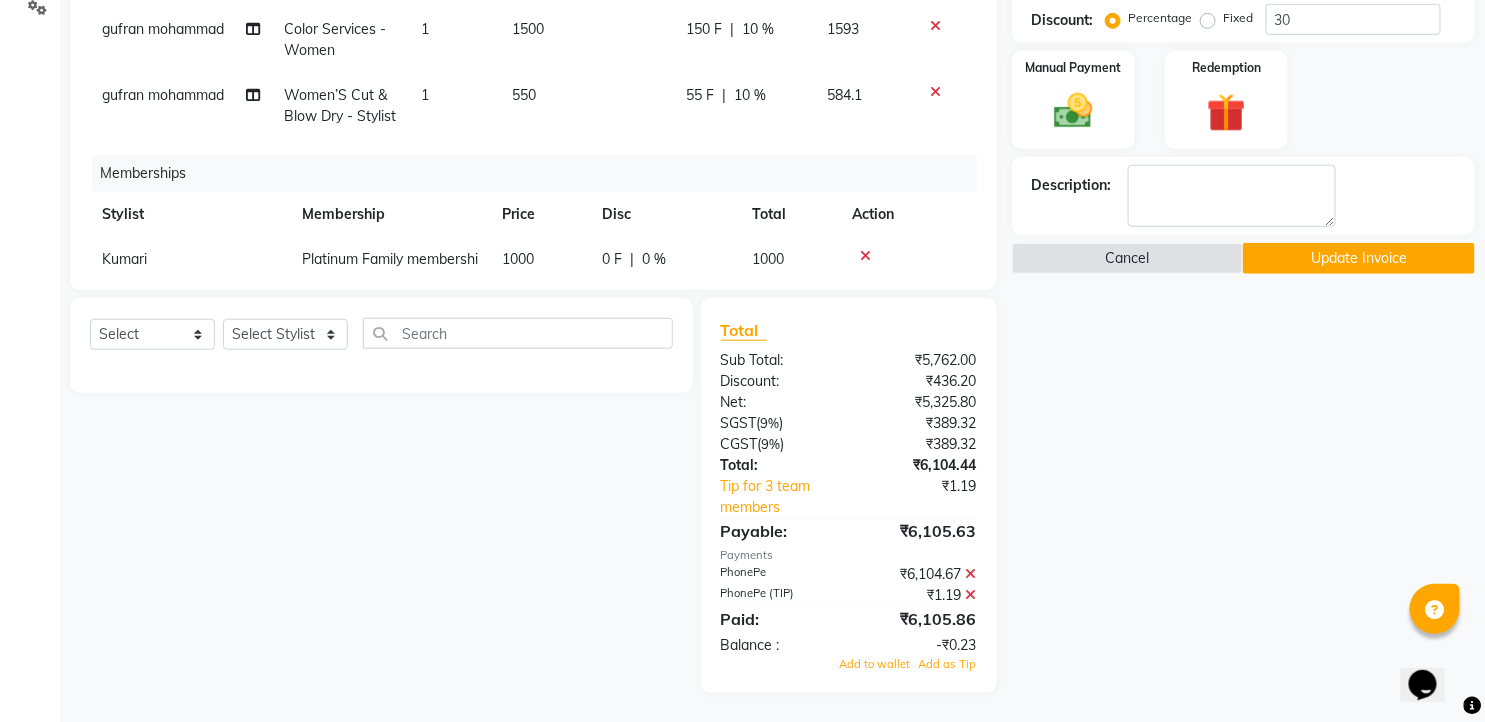 click on "Update Invoice" 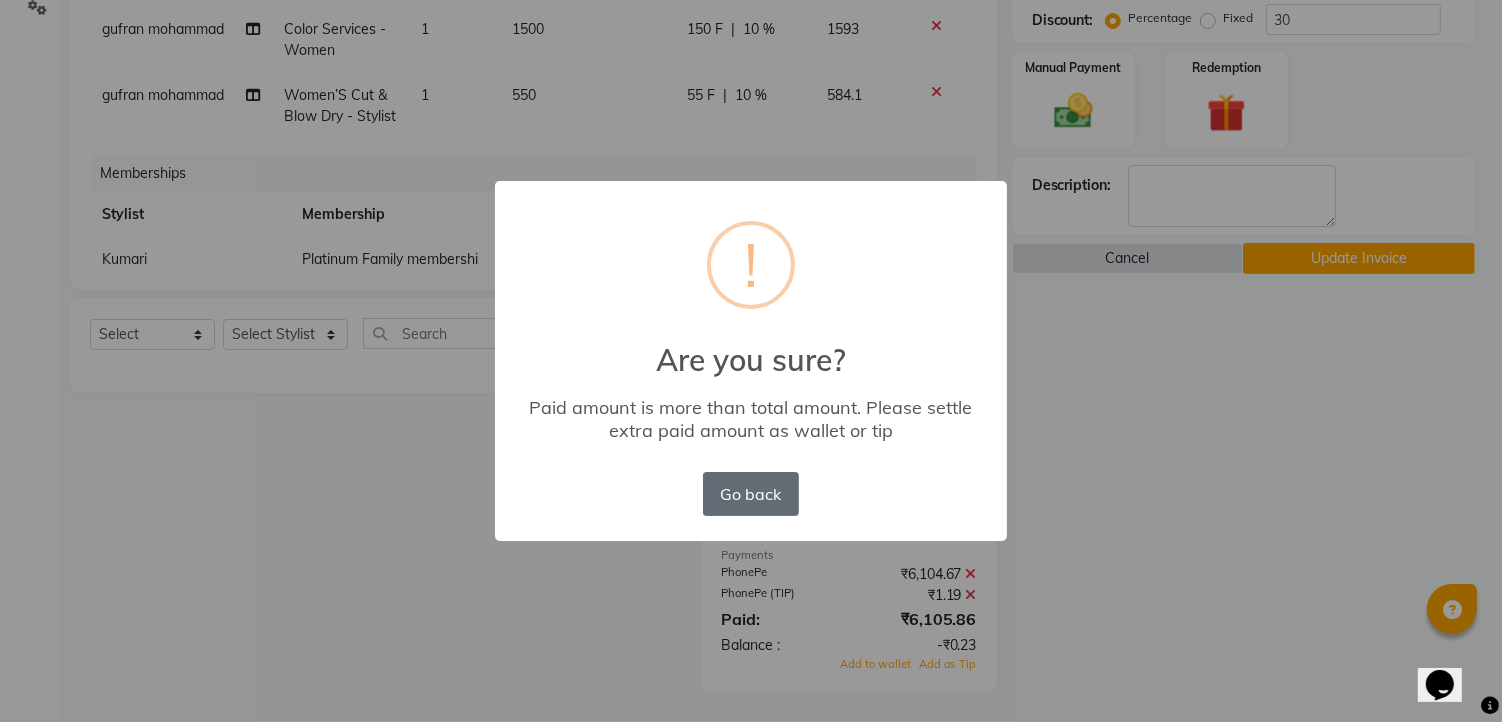 click on "Go back" at bounding box center [751, 494] 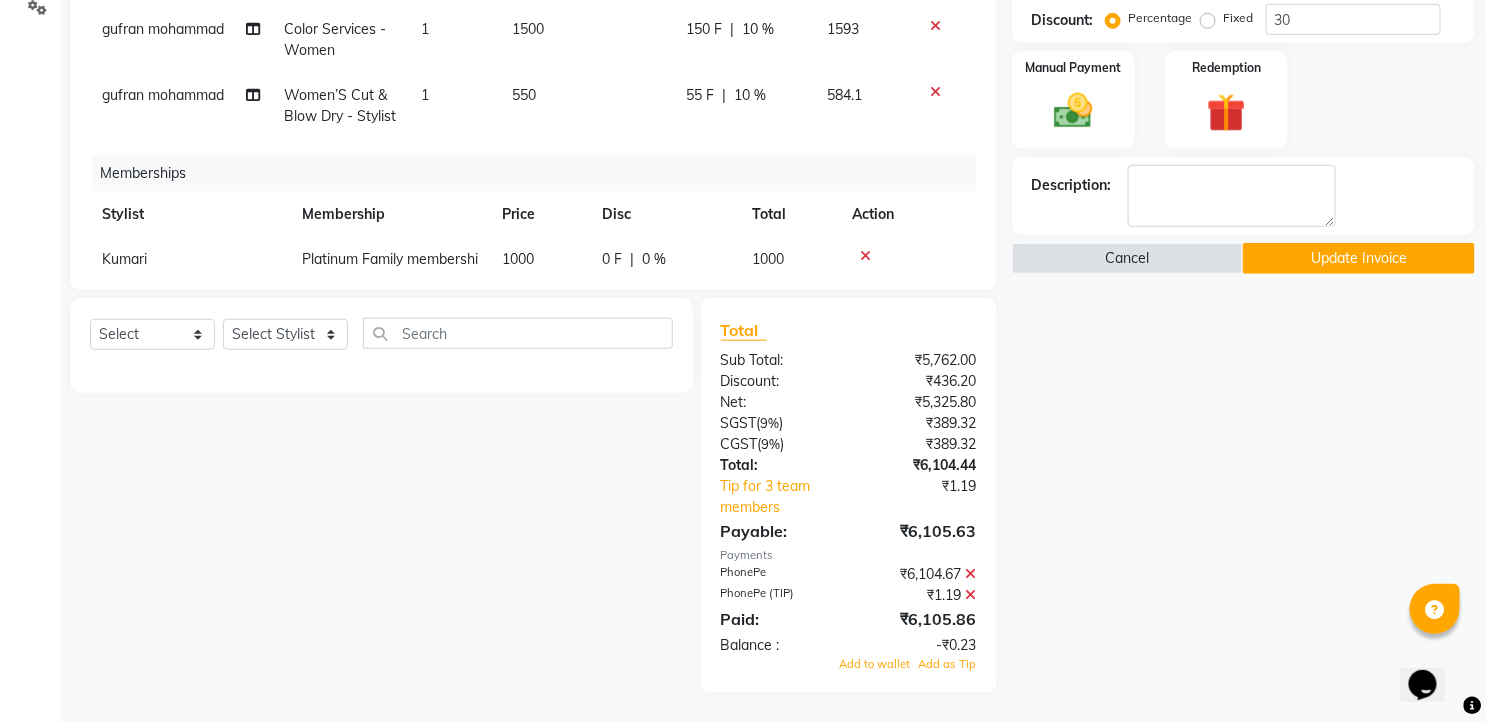 click on "-₹0.23" 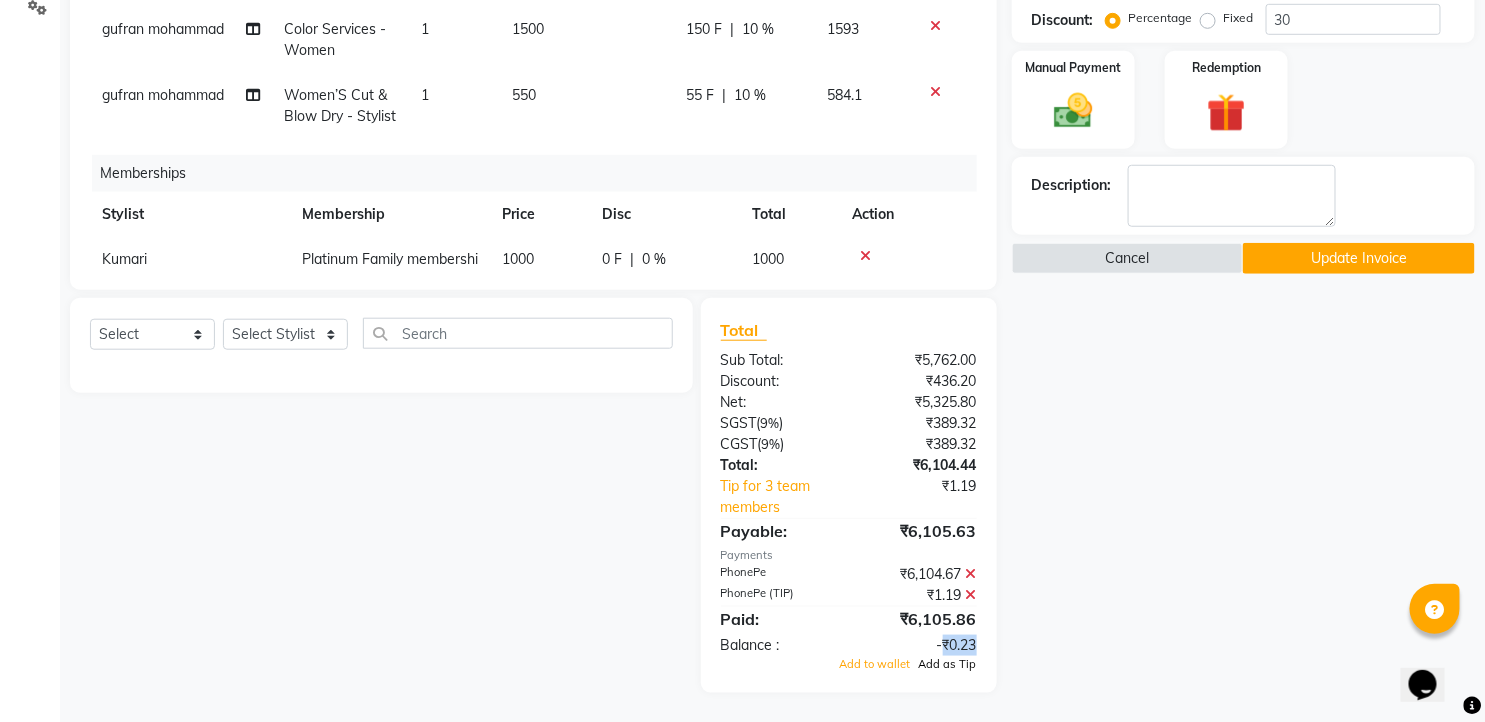 drag, startPoint x: 943, startPoint y: 647, endPoint x: 972, endPoint y: 656, distance: 30.364452 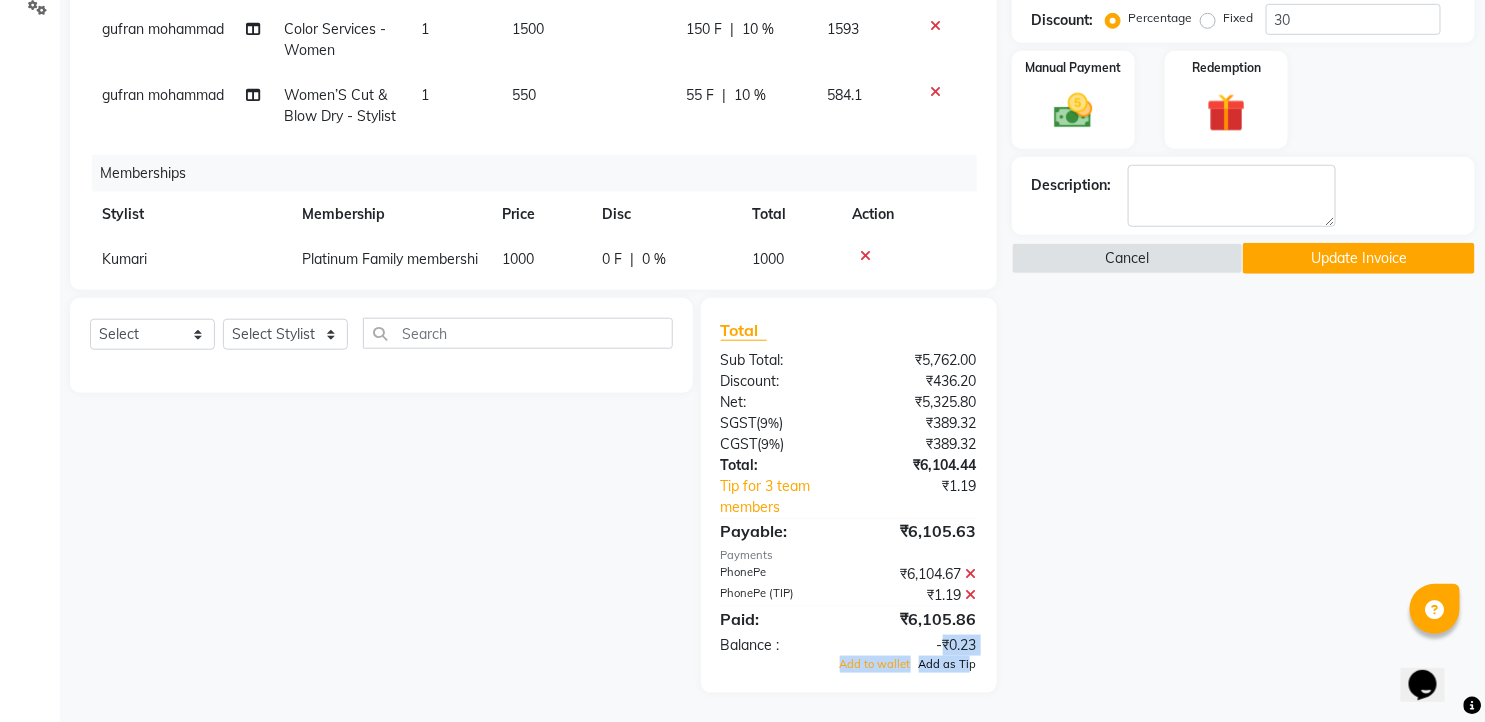 drag, startPoint x: 972, startPoint y: 656, endPoint x: 958, endPoint y: 663, distance: 15.652476 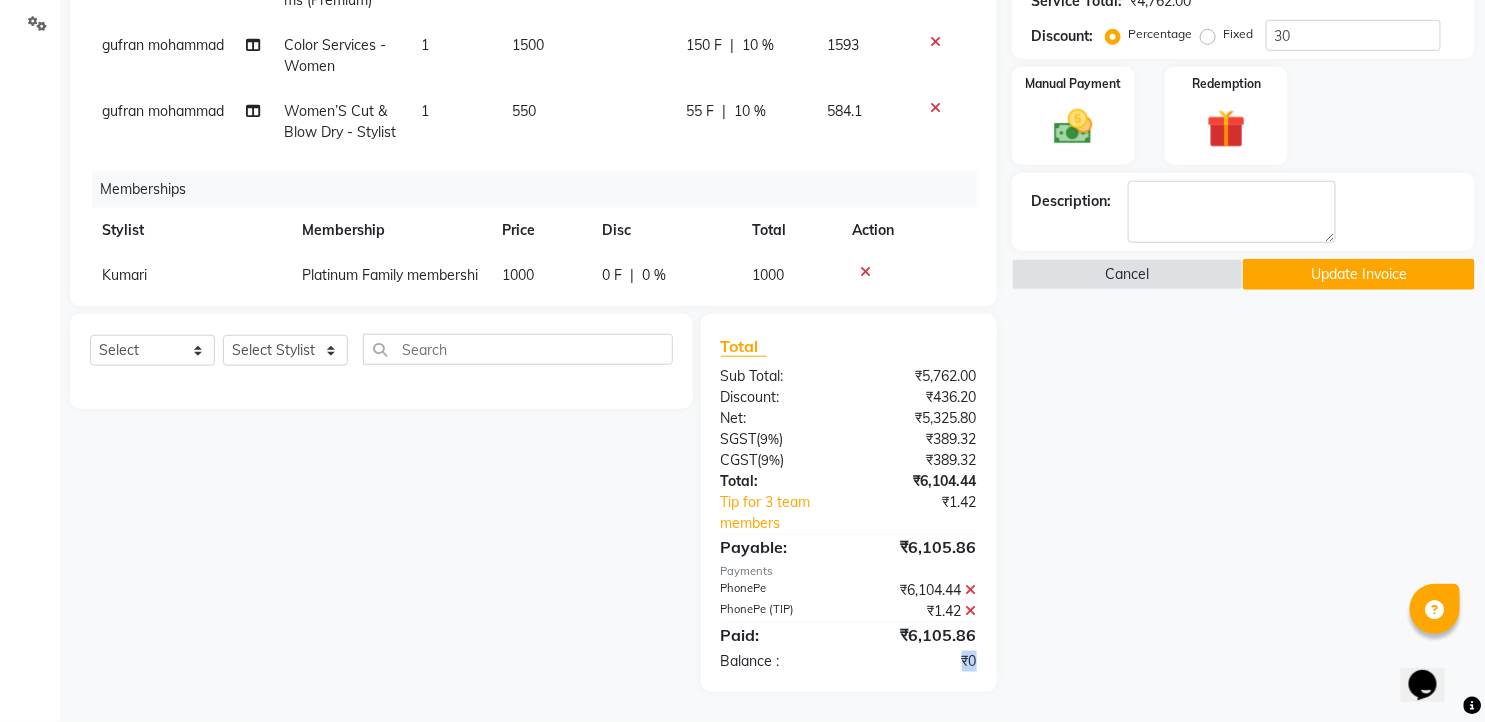 scroll, scrollTop: 462, scrollLeft: 0, axis: vertical 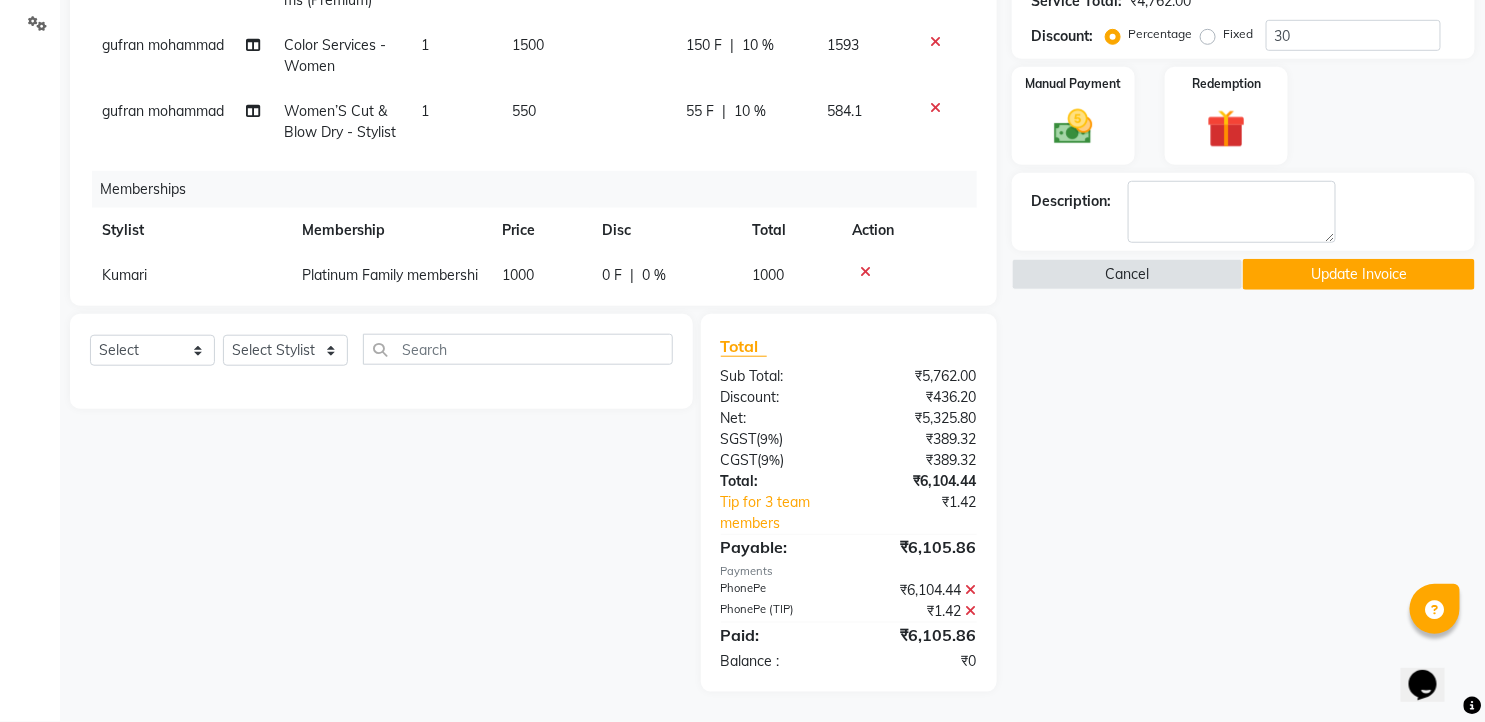 click on "Name: [FIRST] [LAST]  Membership: end on [DATE] Total Visits:  3 Card on file:  0 Last Visit:   [DATE] Points:   0  Apply Discount Select Membership → Platinum Family membership Coupon Code Apply Service Total:  ₹4,762.00  Discount:  Percentage   Fixed  30 Manual Payment Redemption Description:                   Cancel   Update Invoice" 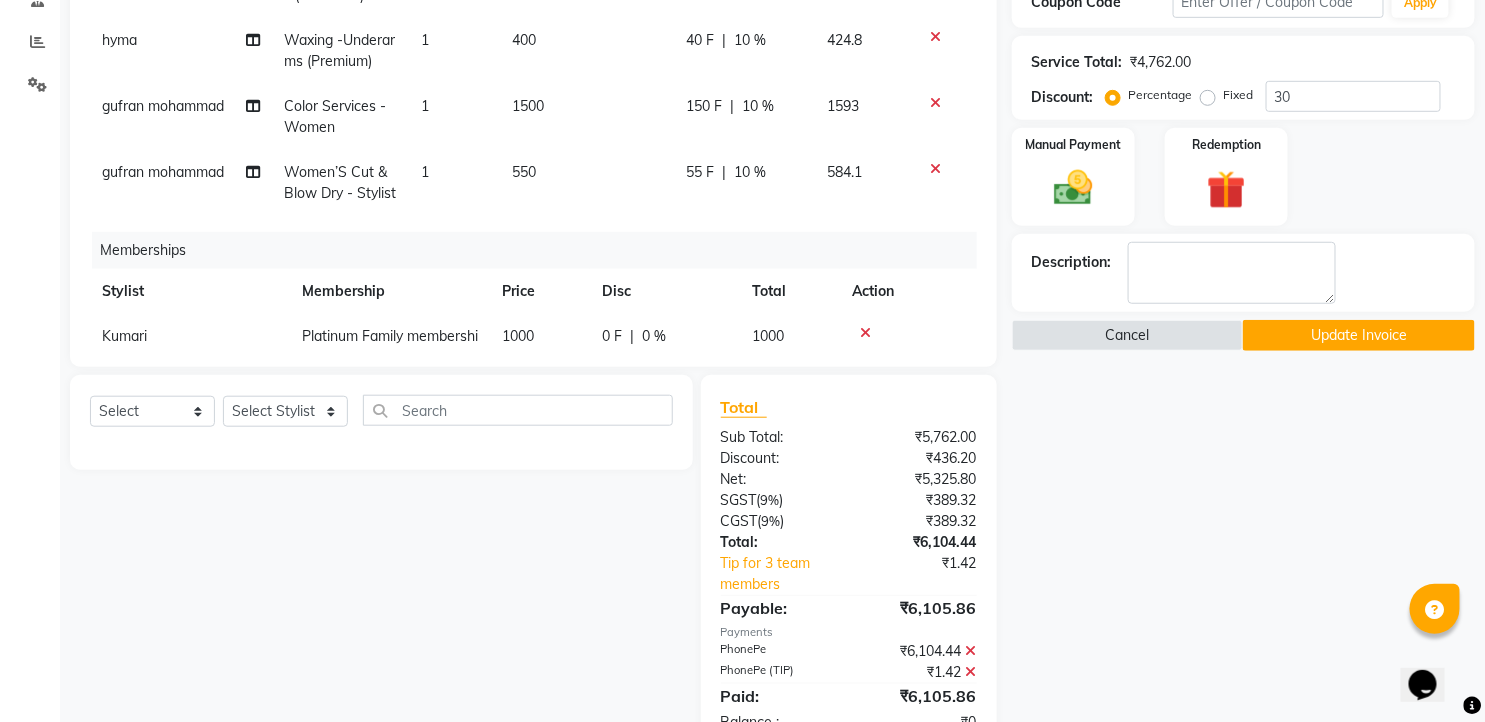 scroll, scrollTop: 351, scrollLeft: 0, axis: vertical 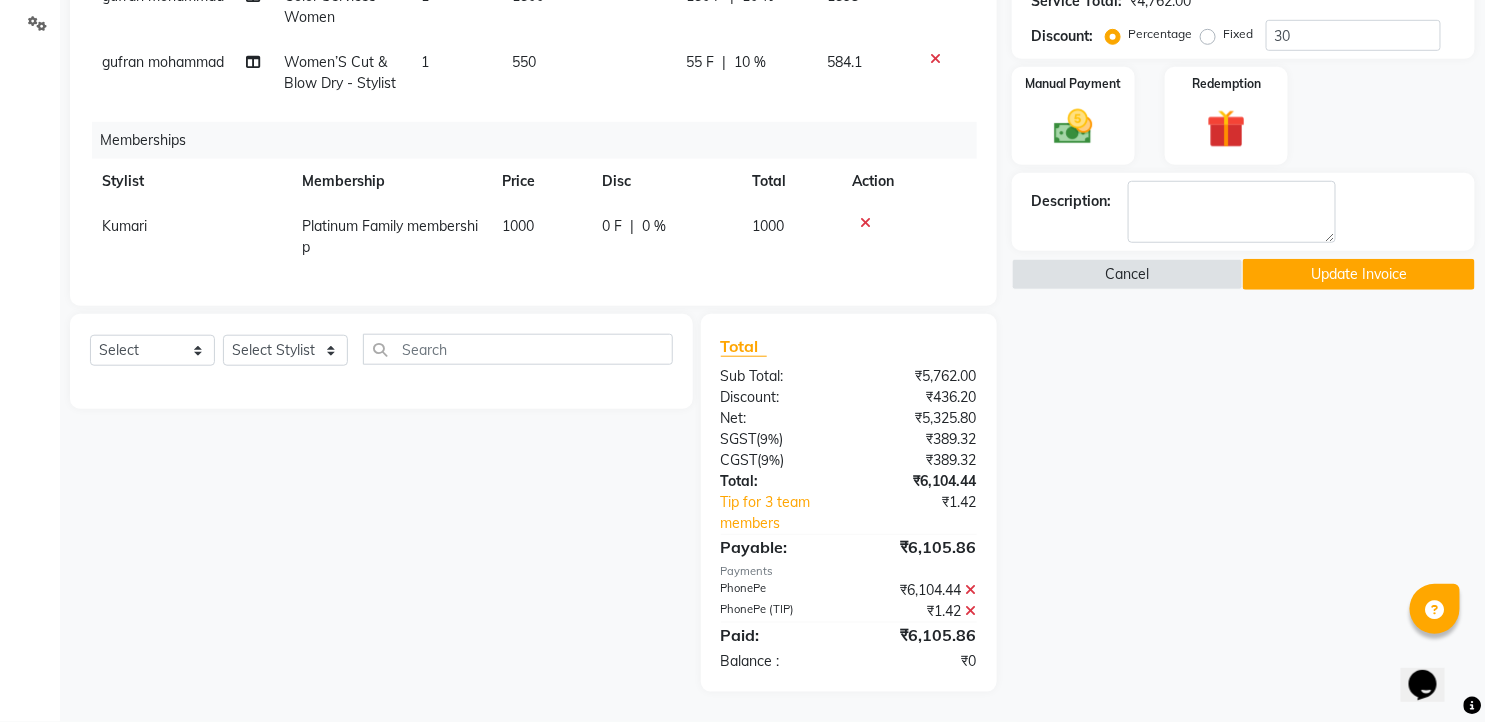 click on "Update Invoice" 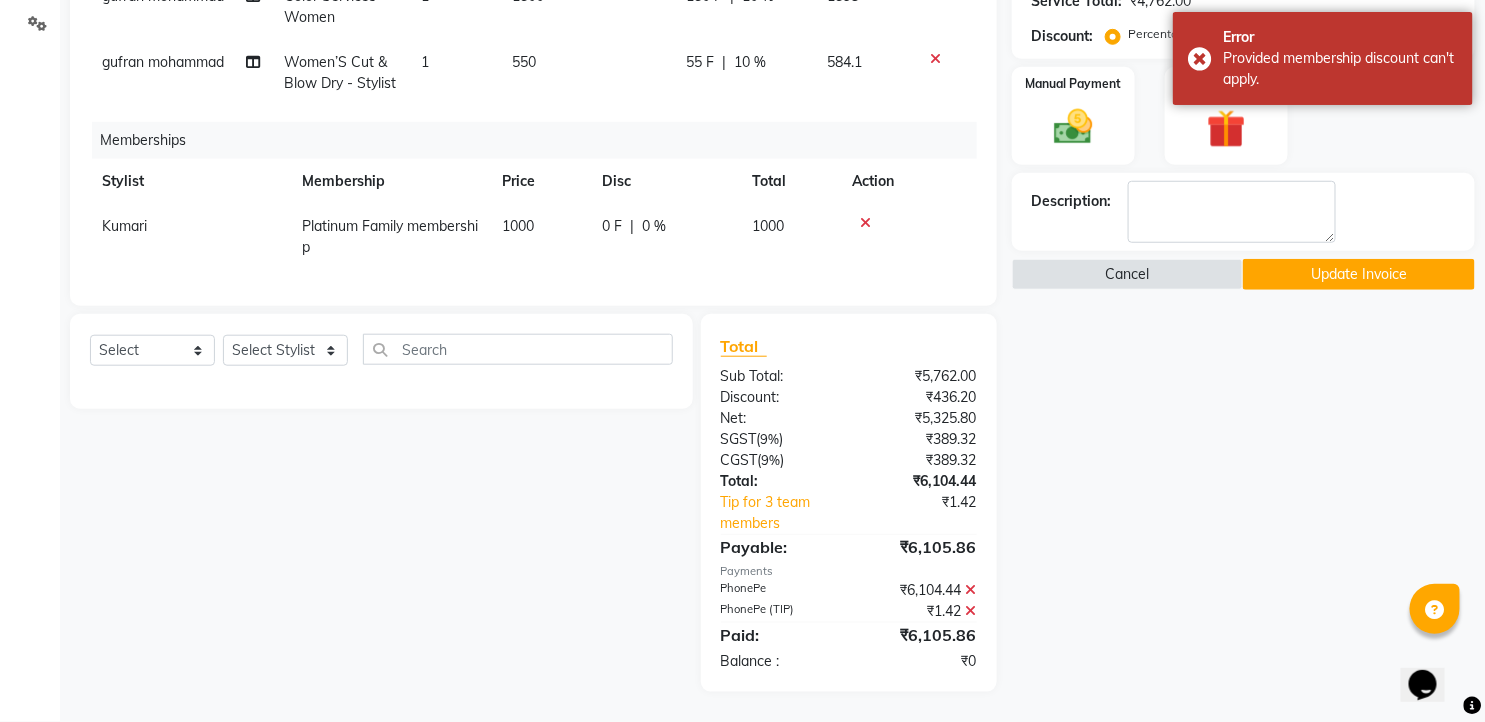 click 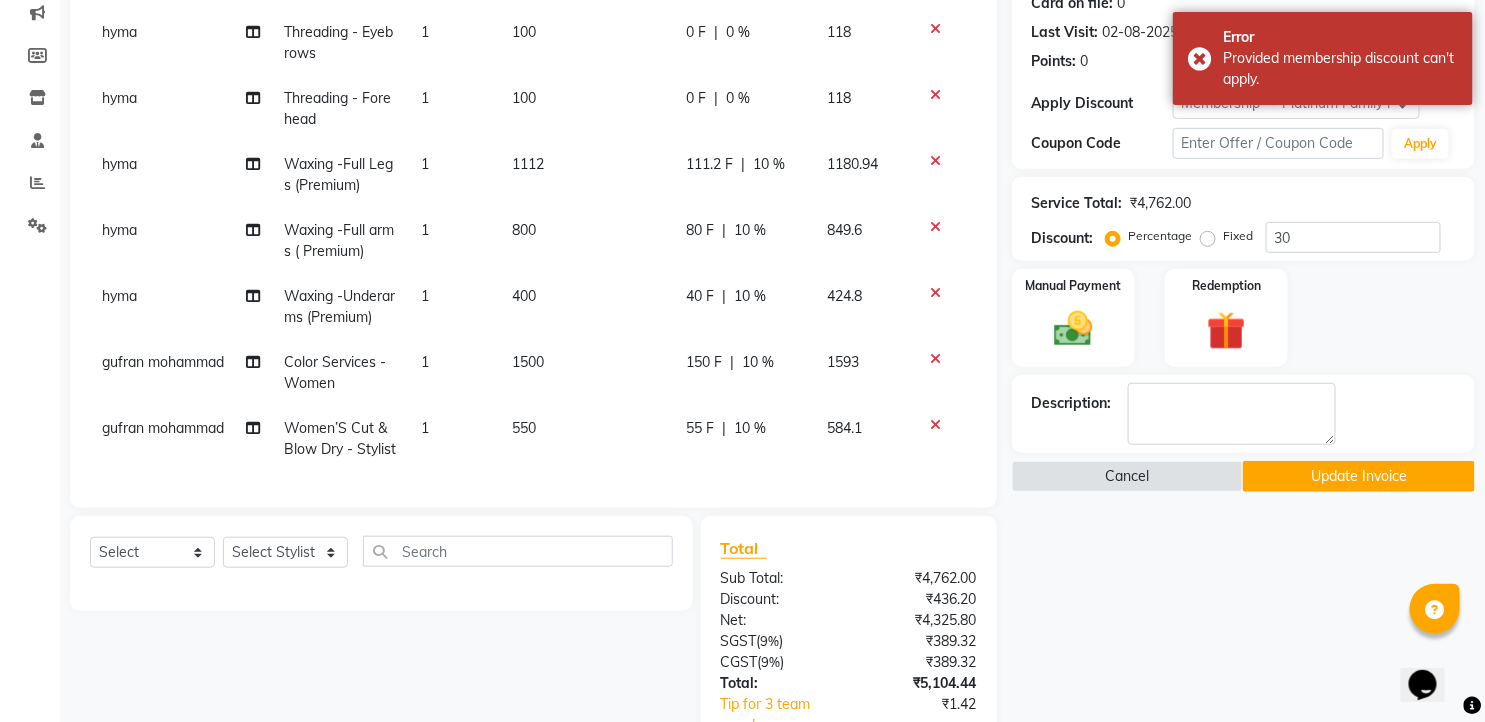 scroll, scrollTop: 256, scrollLeft: 0, axis: vertical 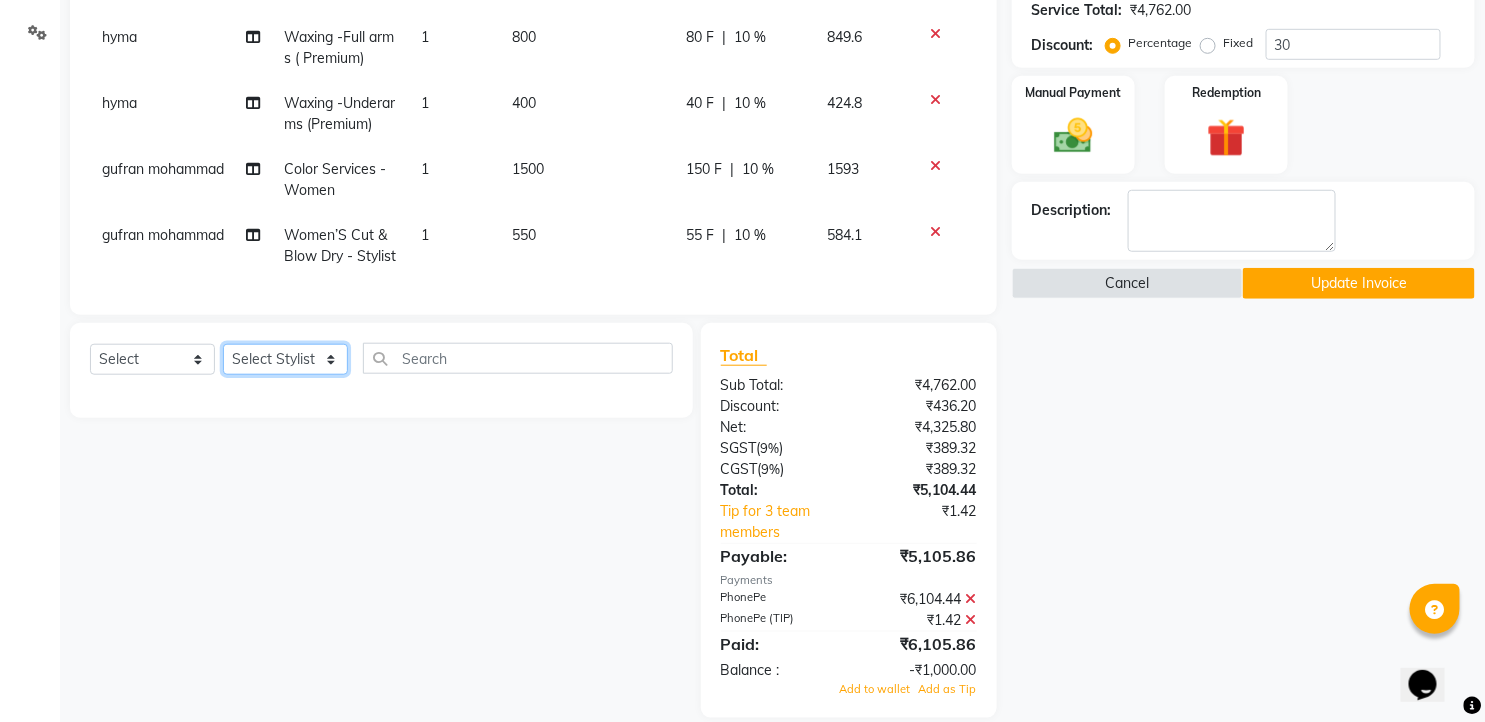 click on "Select Stylist faizz gufran mohammad hyma Kumari lalitha sree Manager Riya roy sahik" 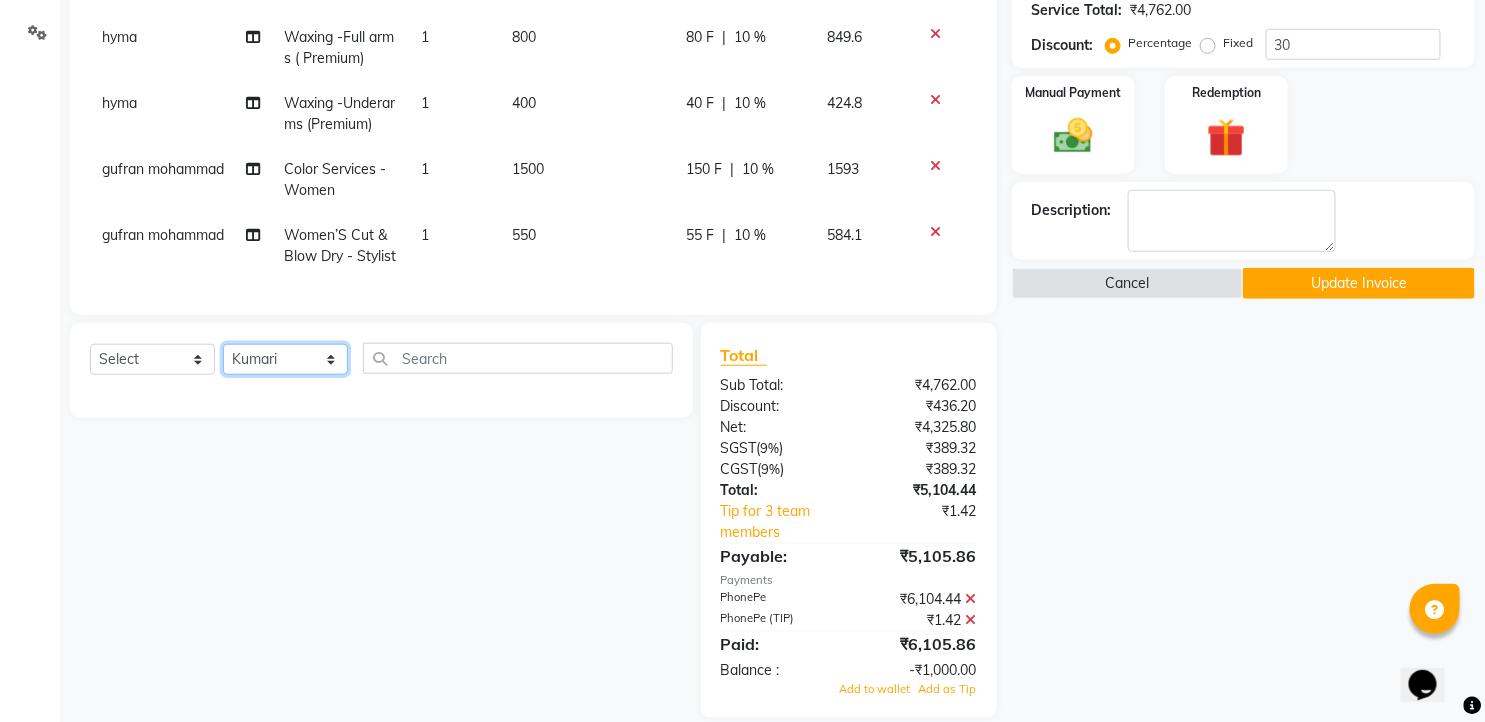 click on "Select Stylist faizz gufran mohammad hyma Kumari lalitha sree Manager Riya roy sahik" 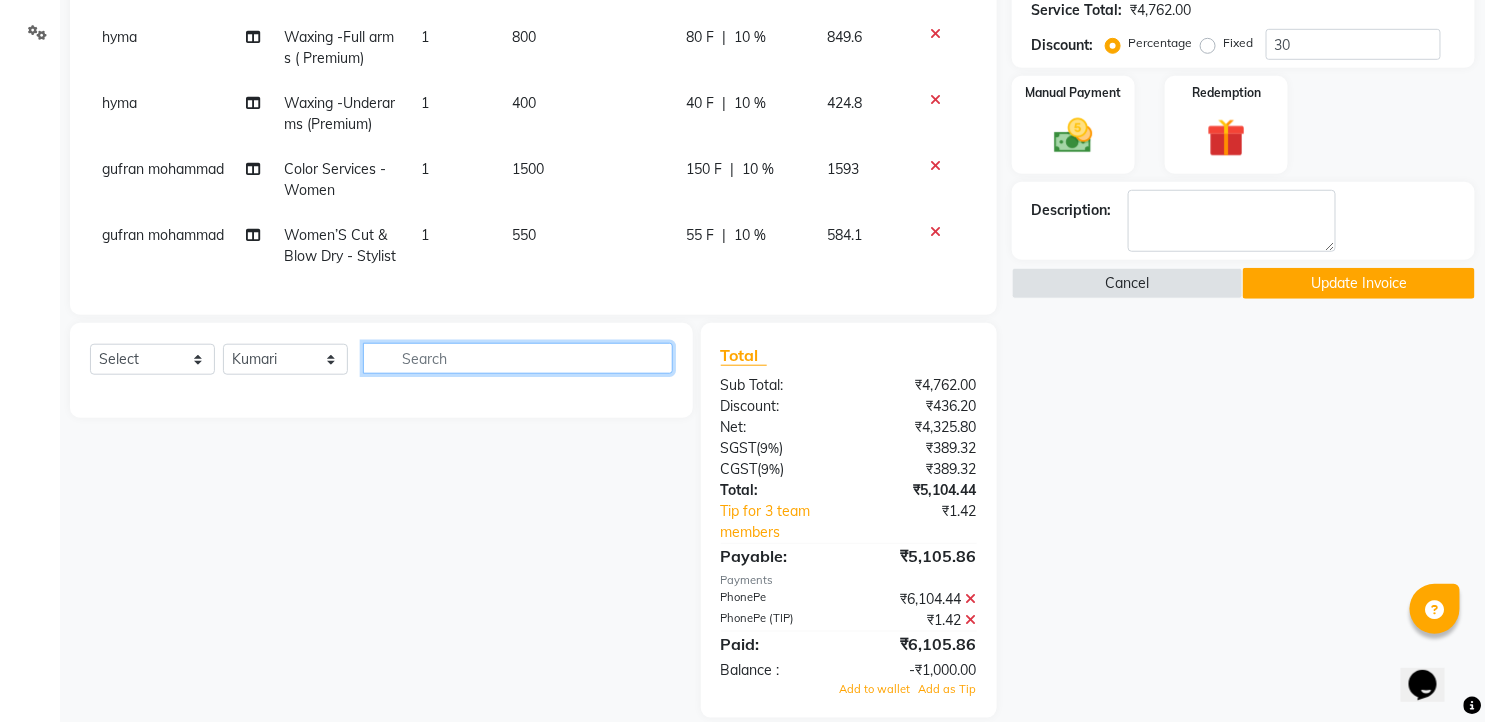 click 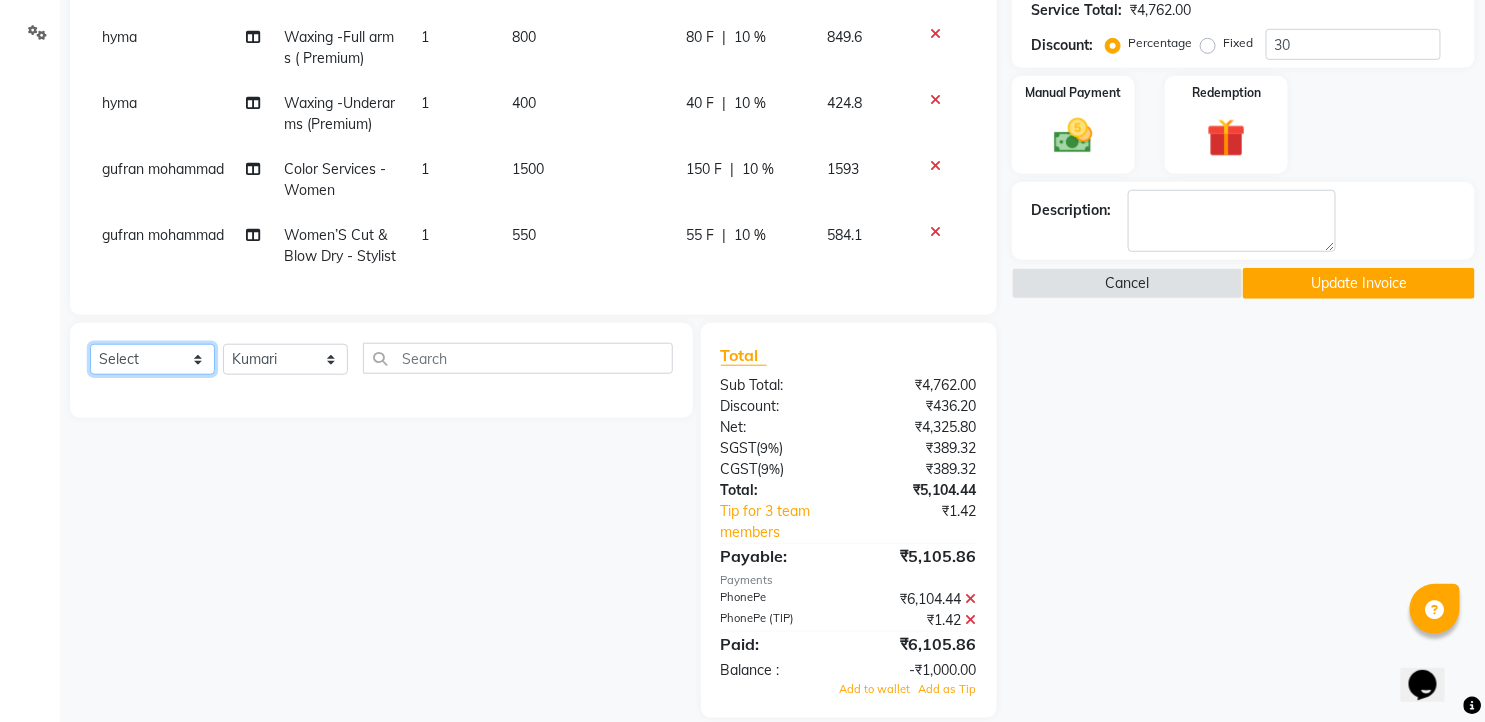 click on "Select  Service  Product  Membership  Package Voucher Prepaid Gift Card" 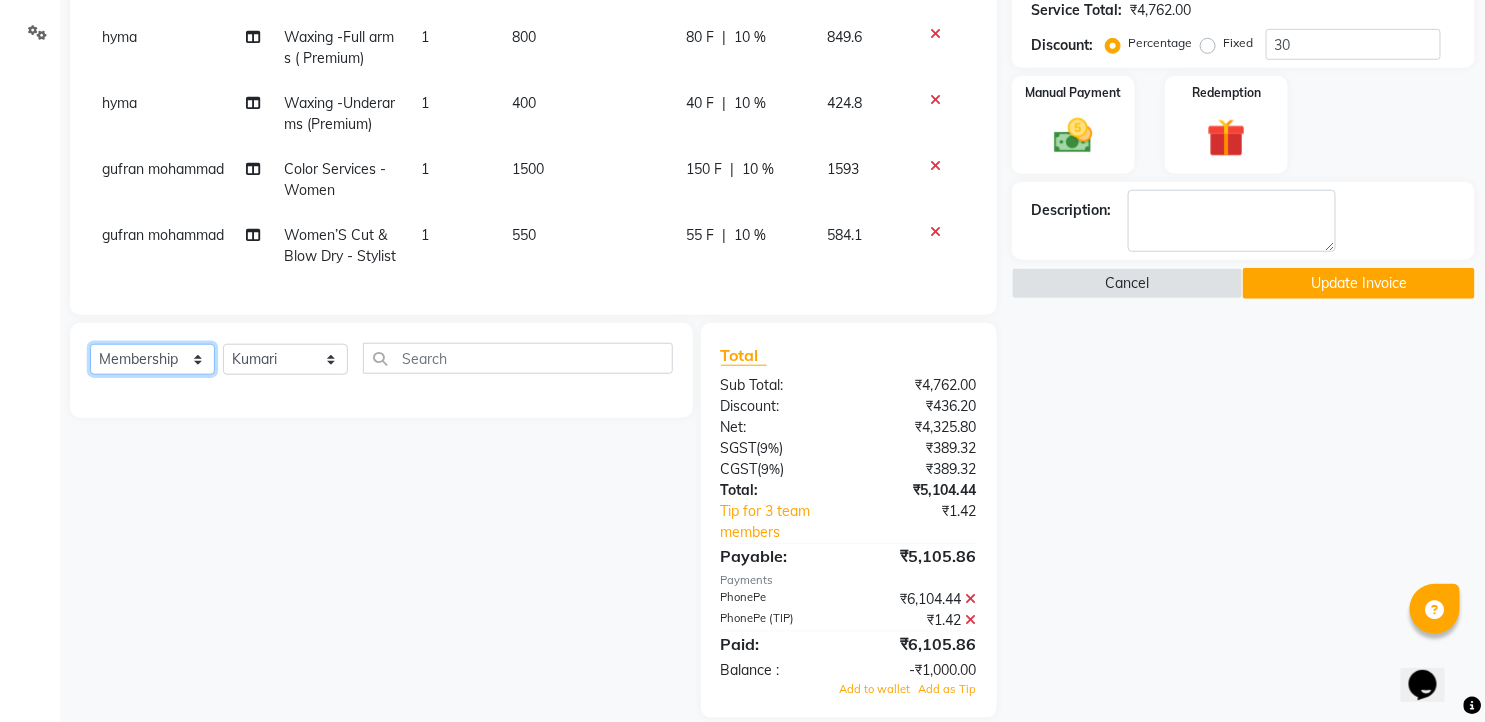 click on "Select  Service  Product  Membership  Package Voucher Prepaid Gift Card" 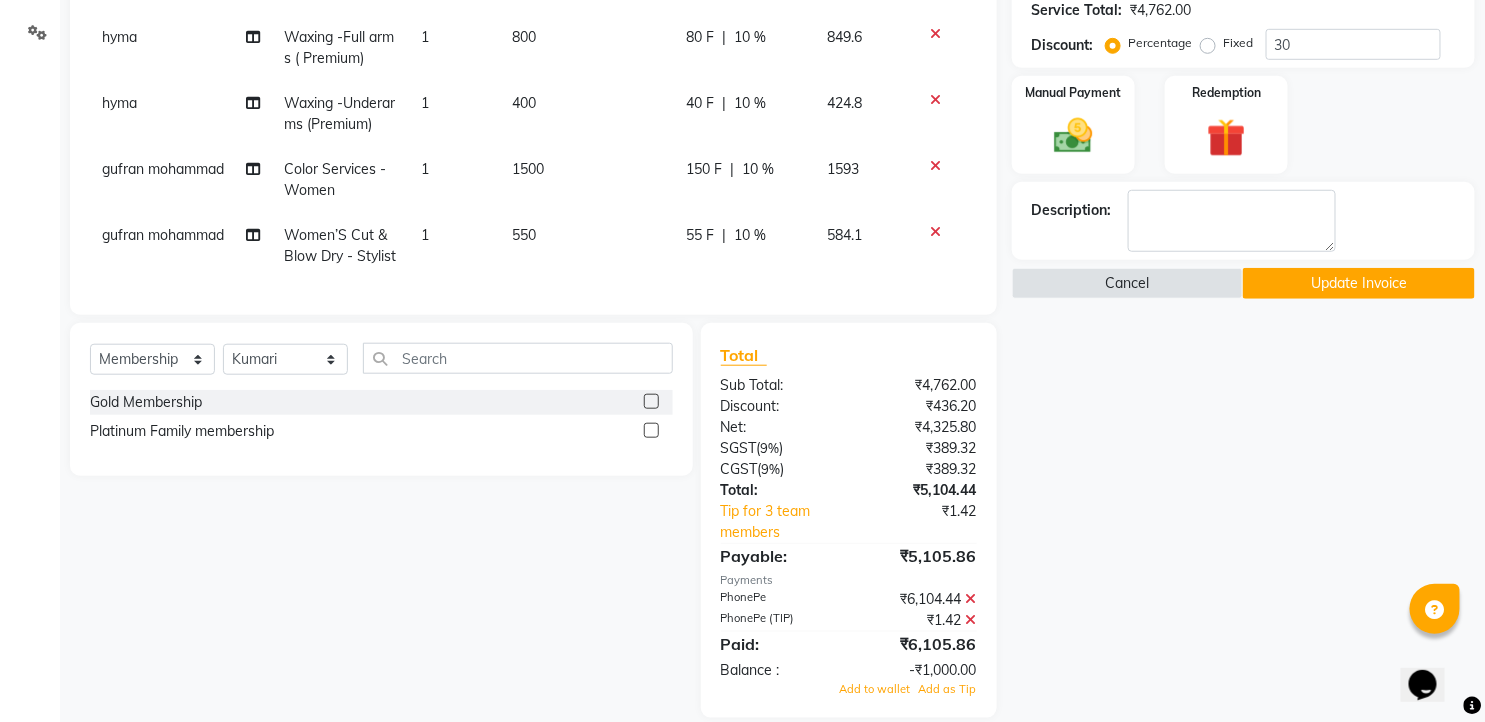 click 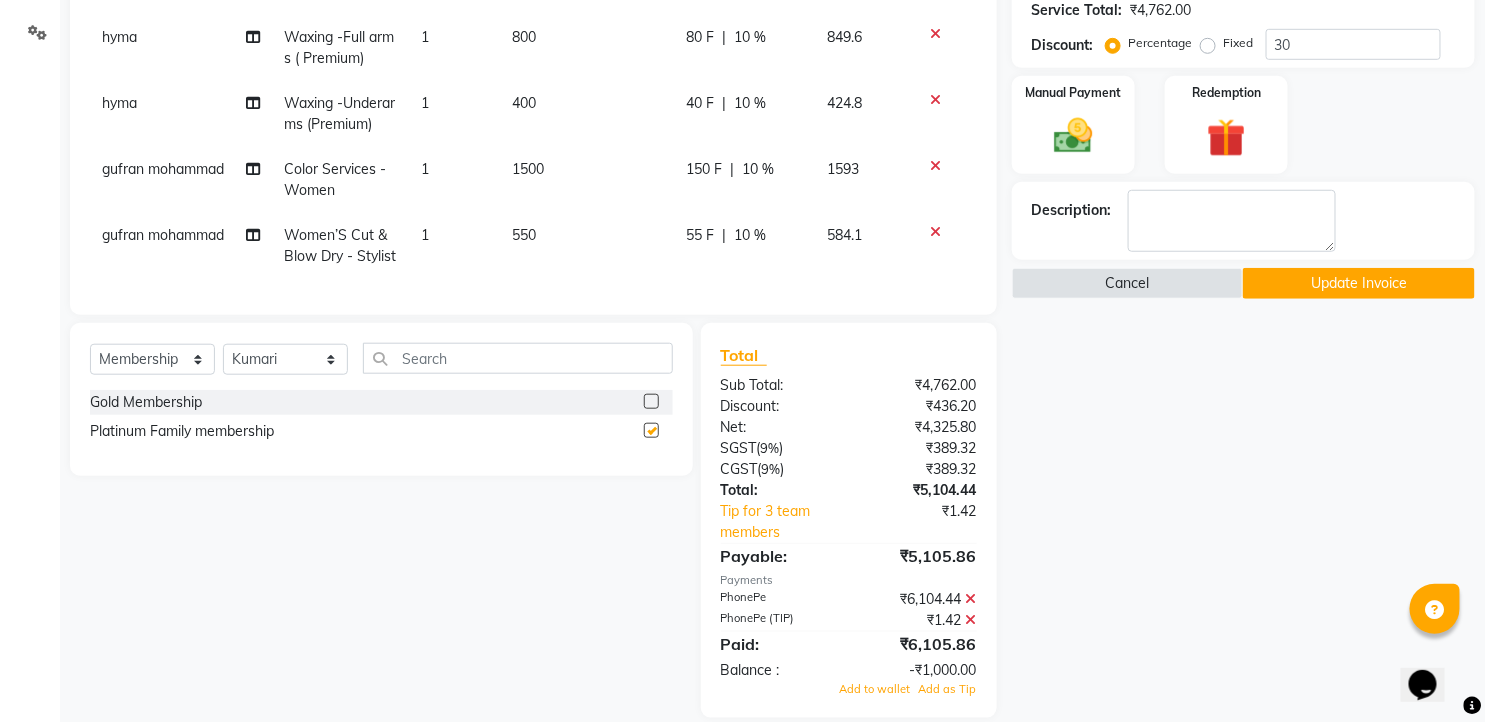 select on "select" 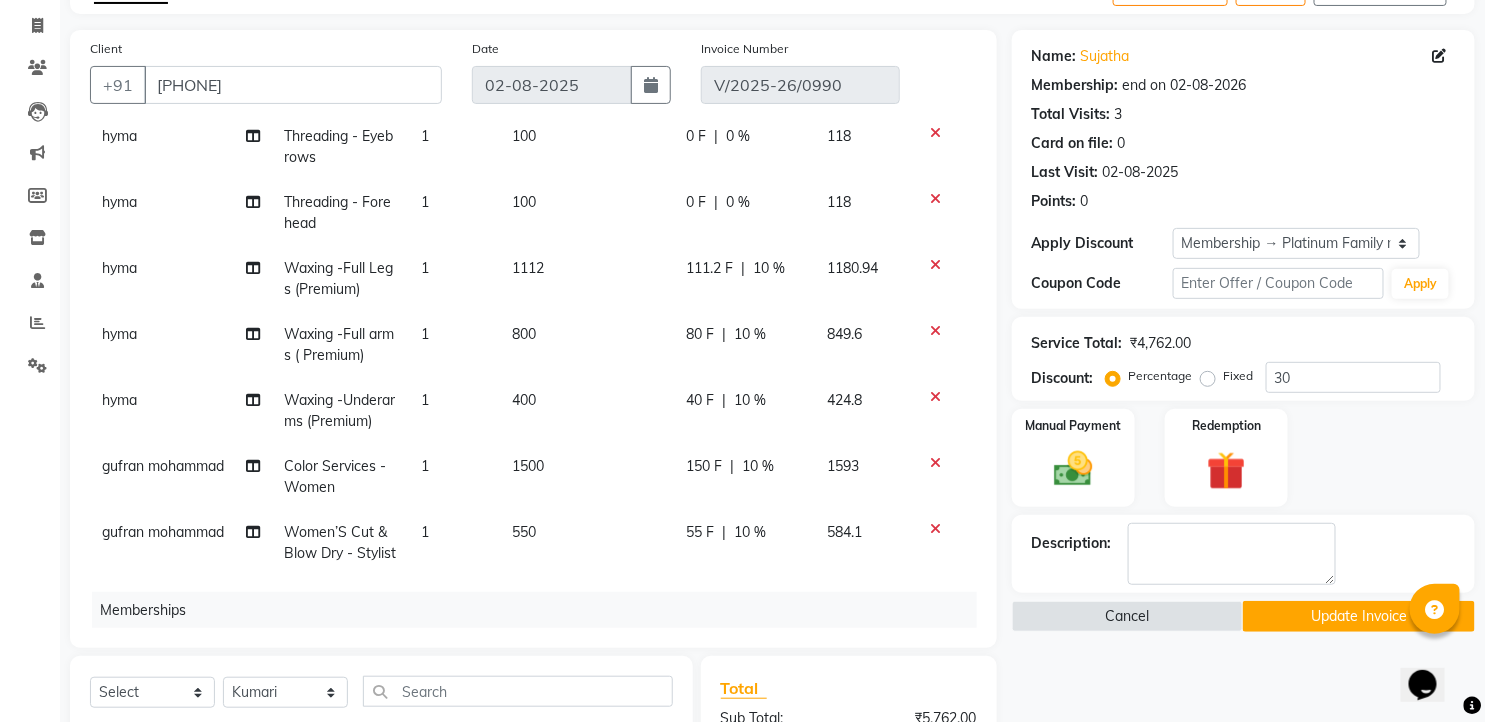 scroll, scrollTop: 342, scrollLeft: 0, axis: vertical 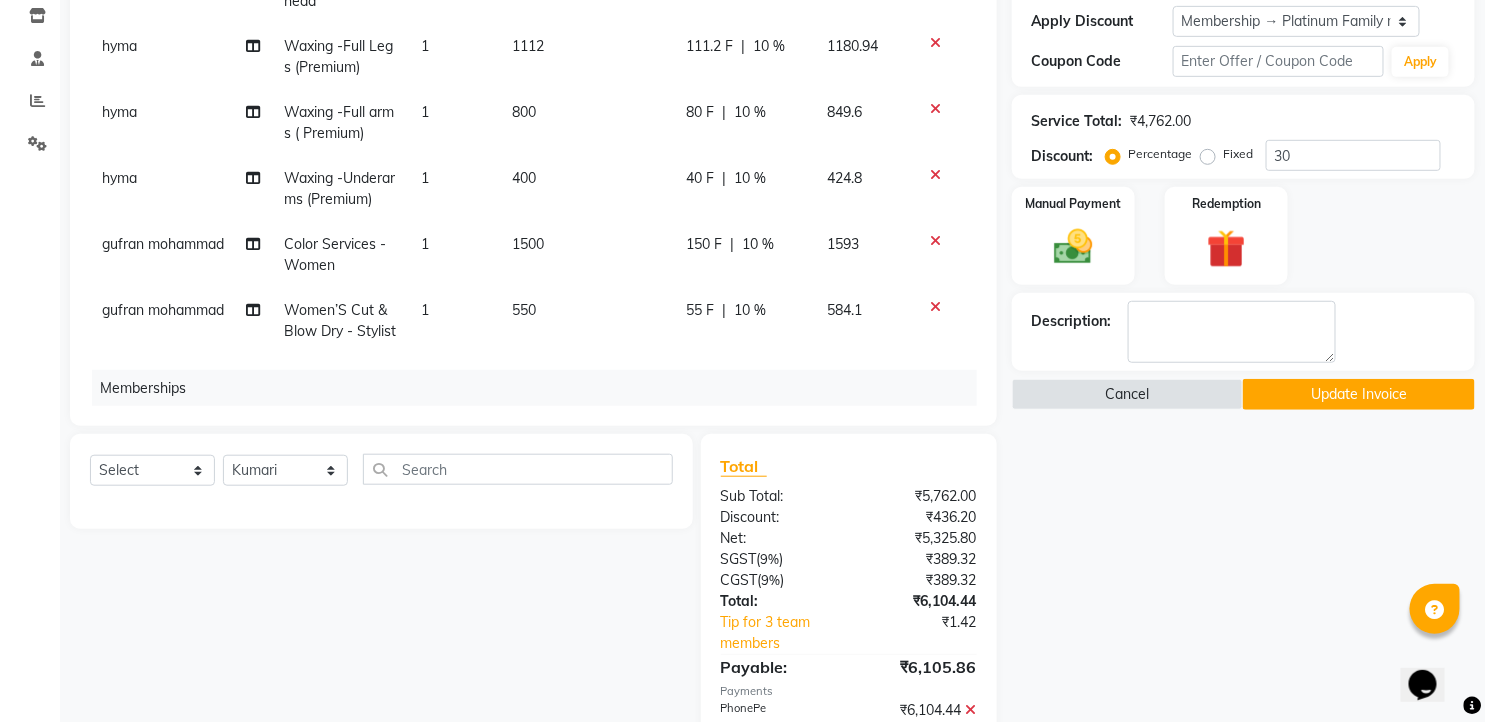 click on "Update Invoice" 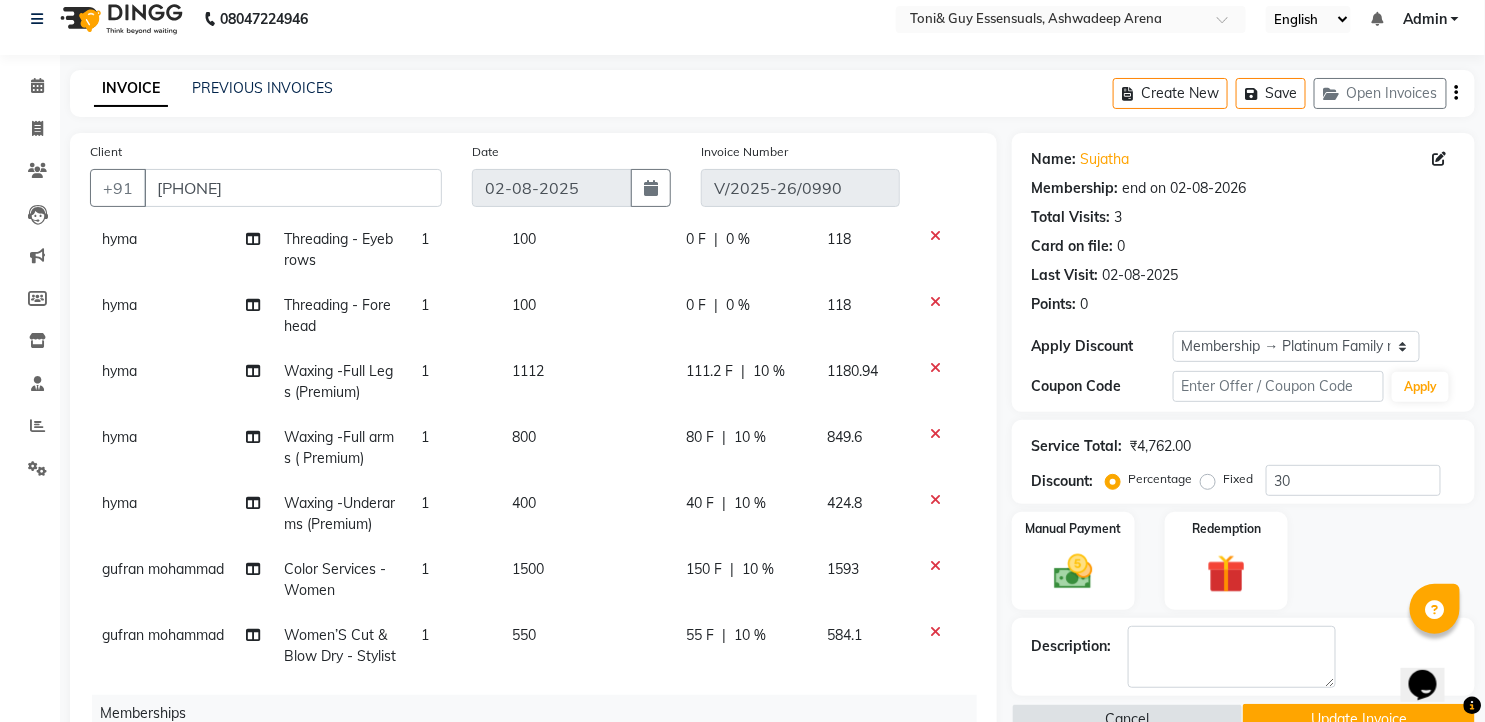 scroll, scrollTop: 0, scrollLeft: 0, axis: both 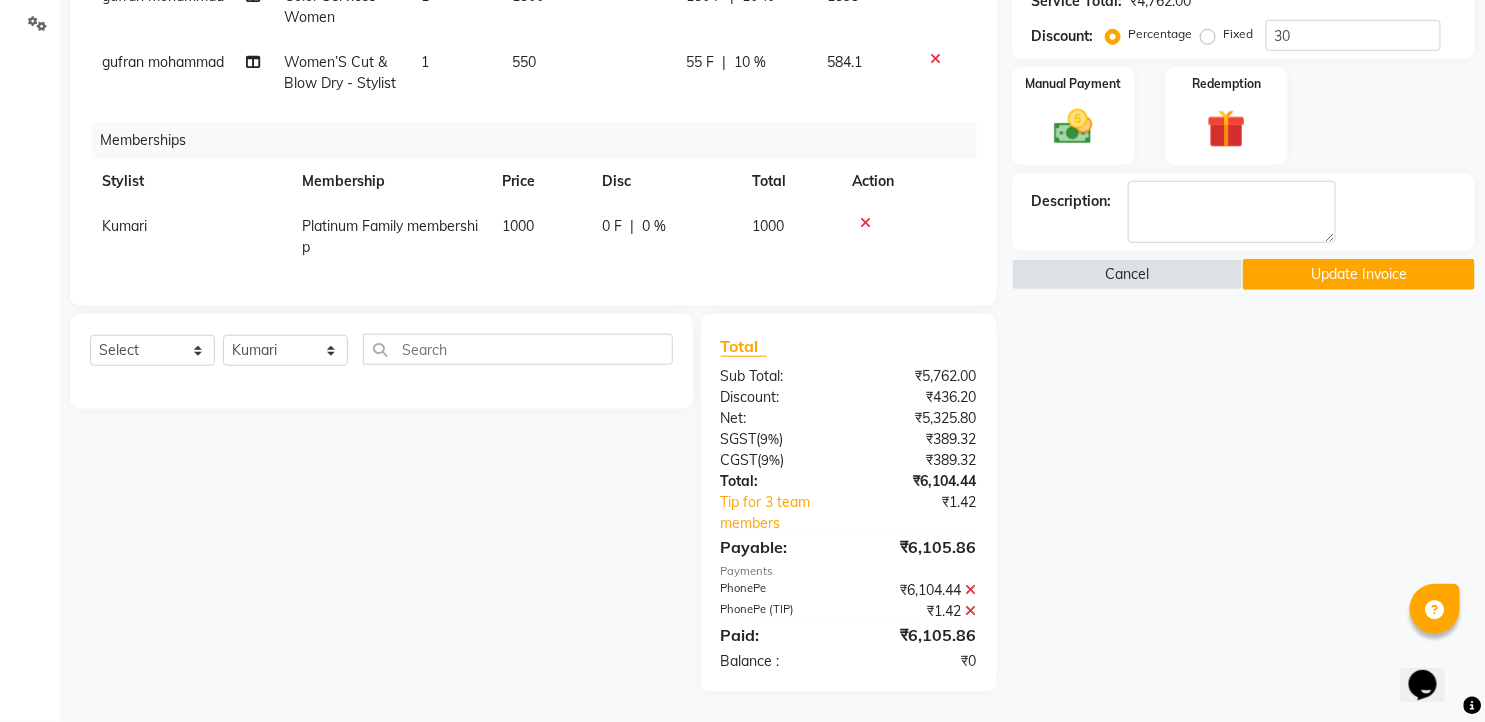 click 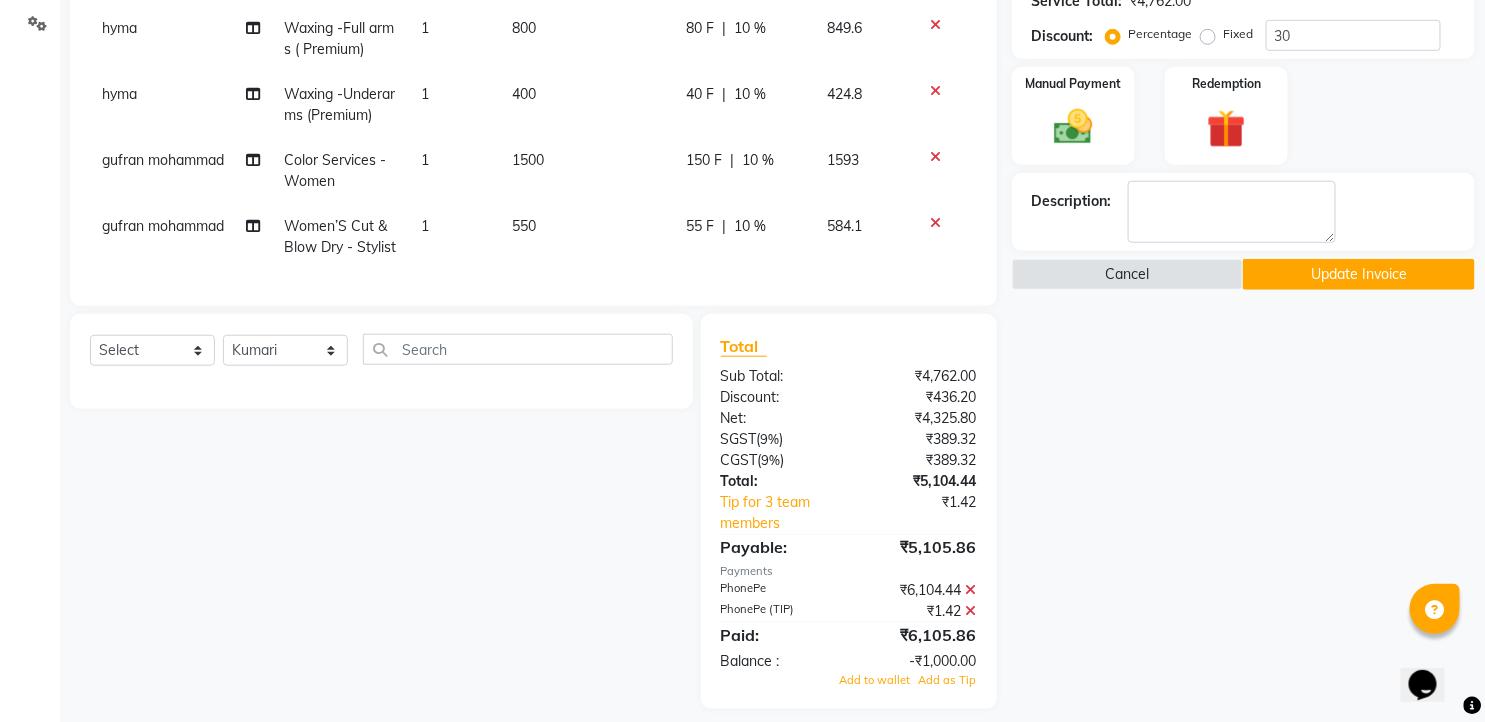 scroll, scrollTop: 228, scrollLeft: 0, axis: vertical 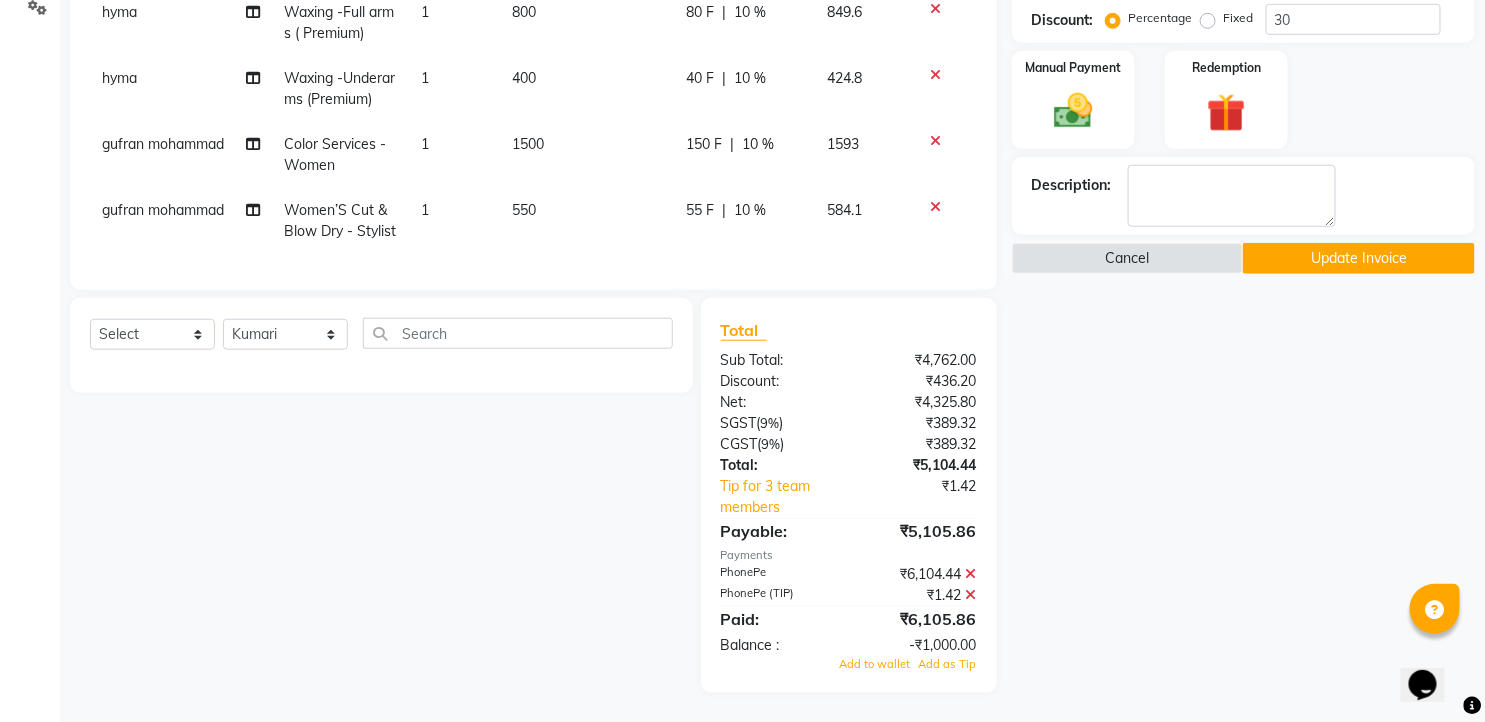 click 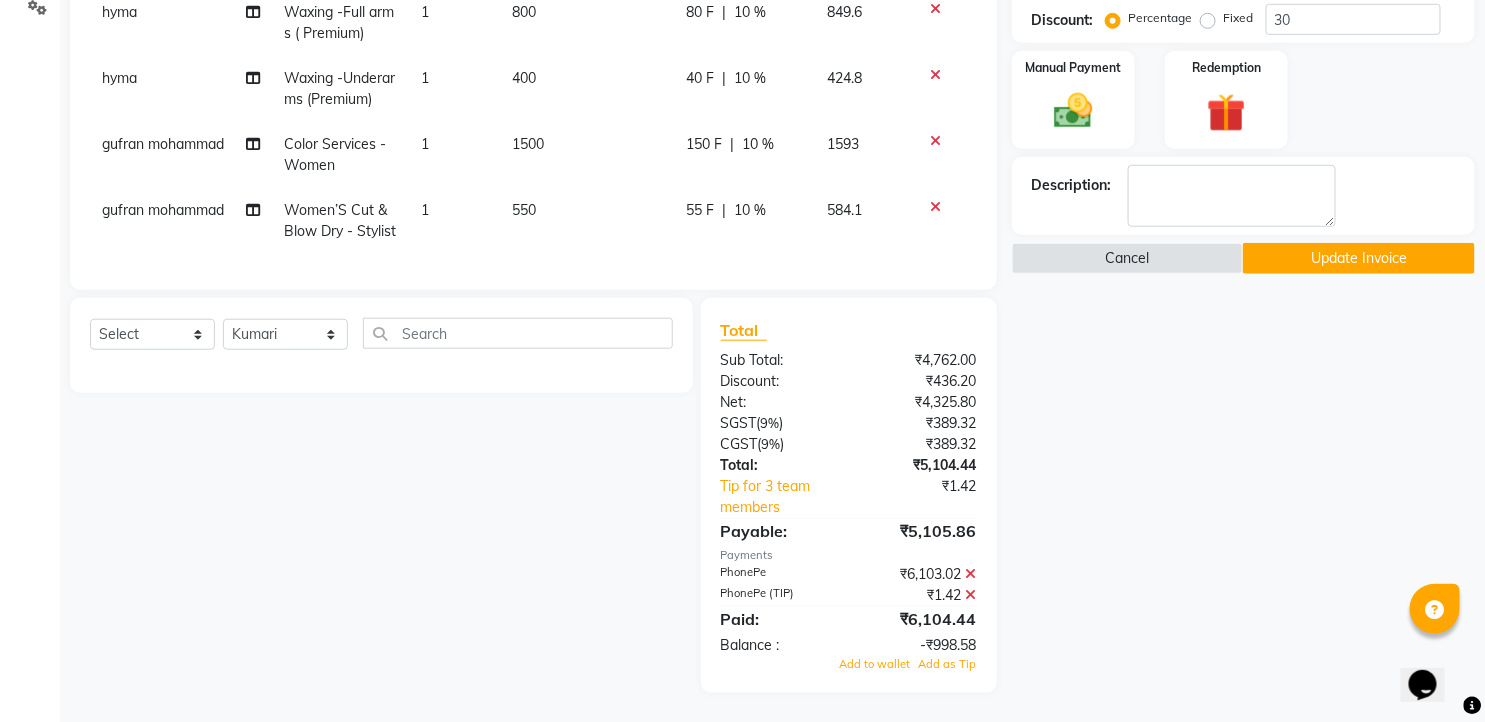 click 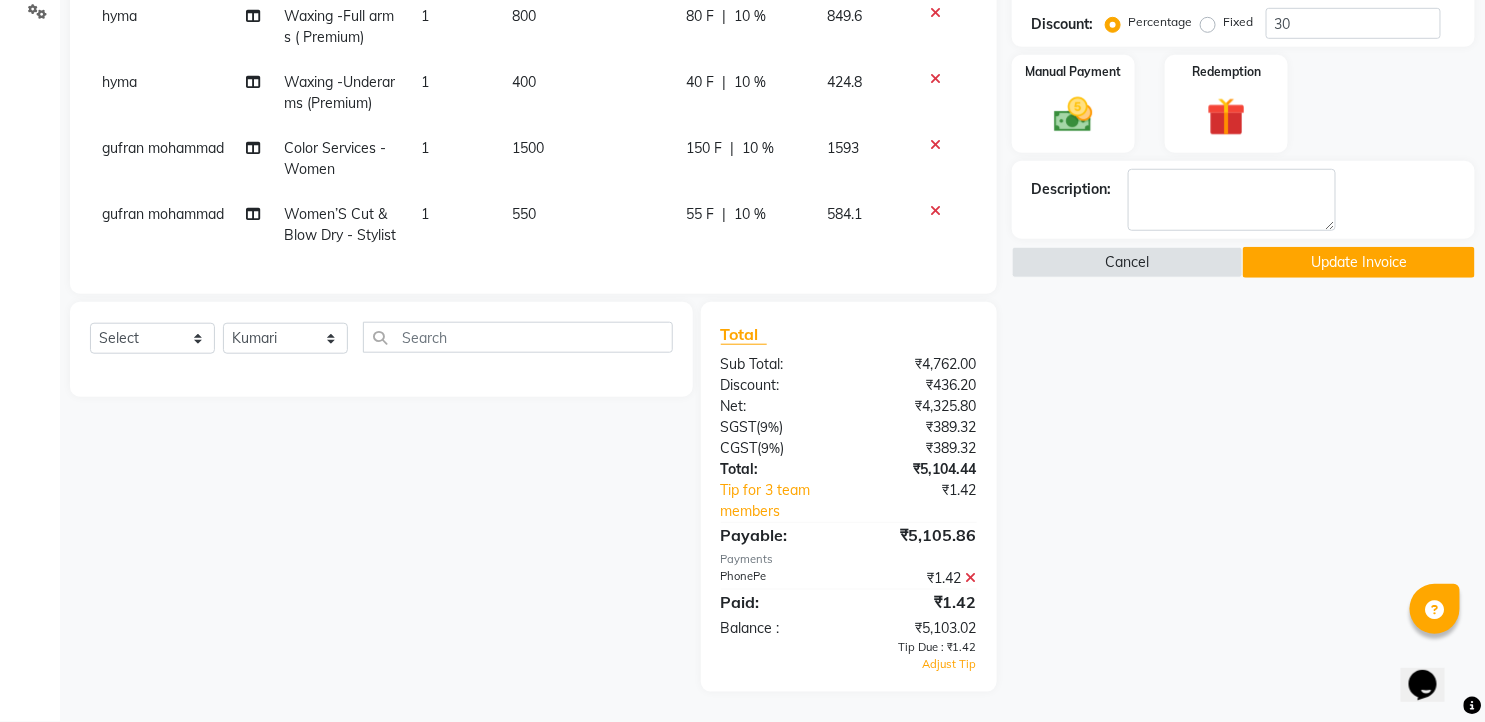 click 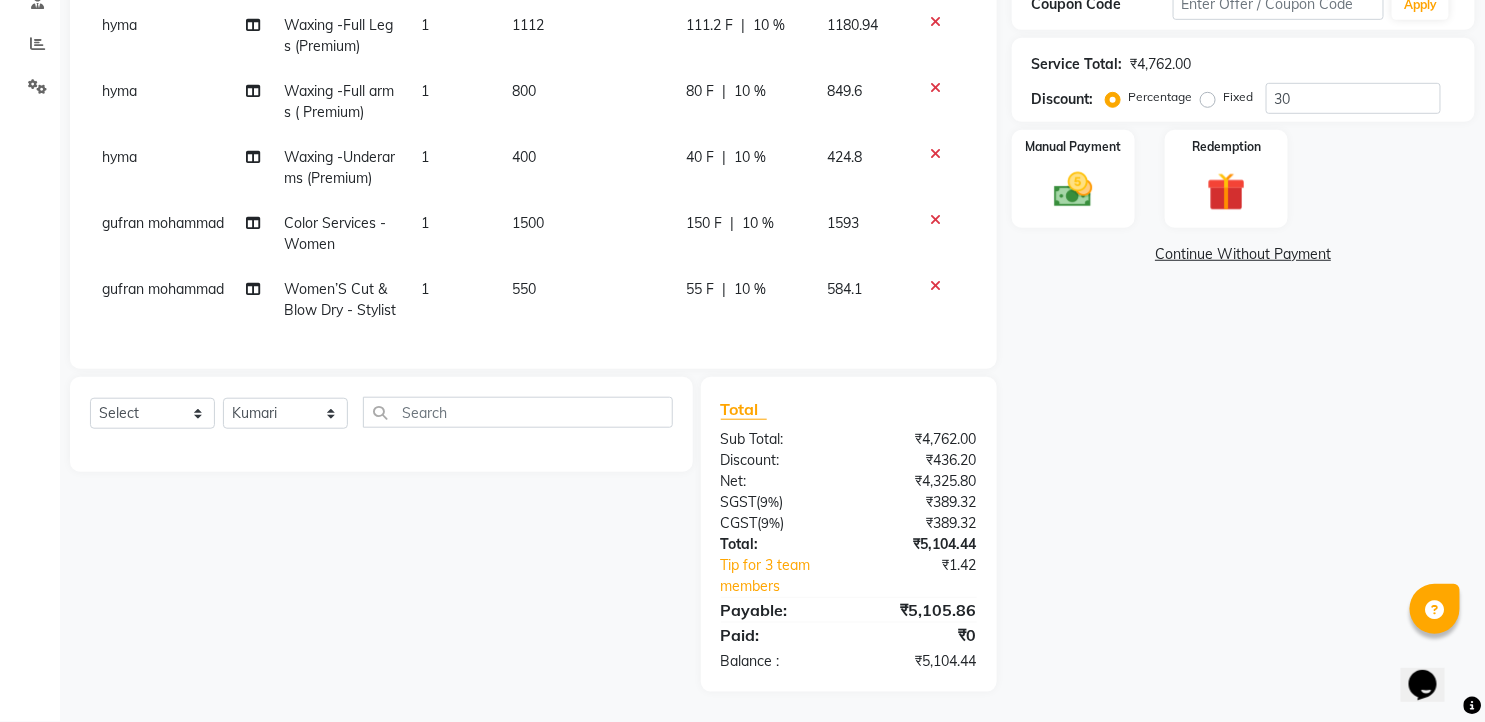 scroll, scrollTop: 398, scrollLeft: 0, axis: vertical 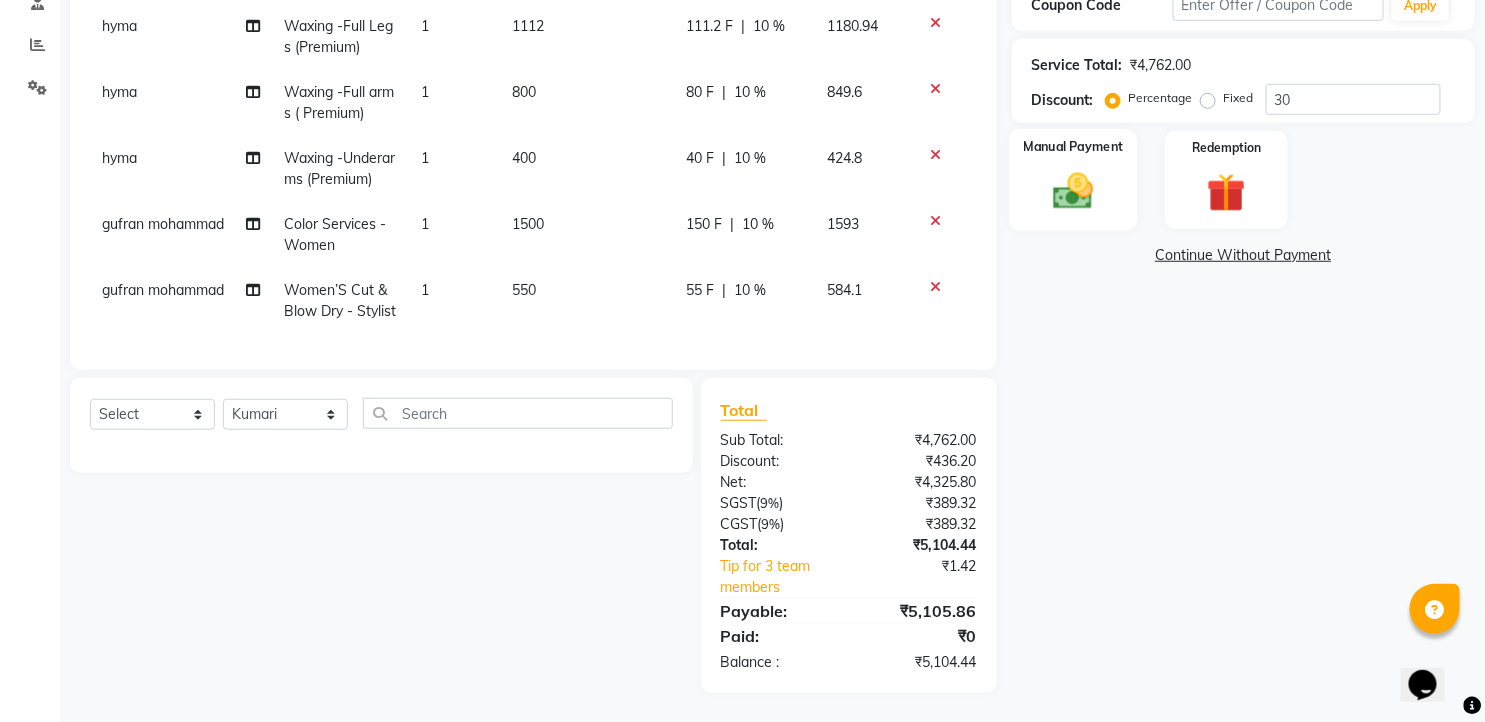 click on "Manual Payment" 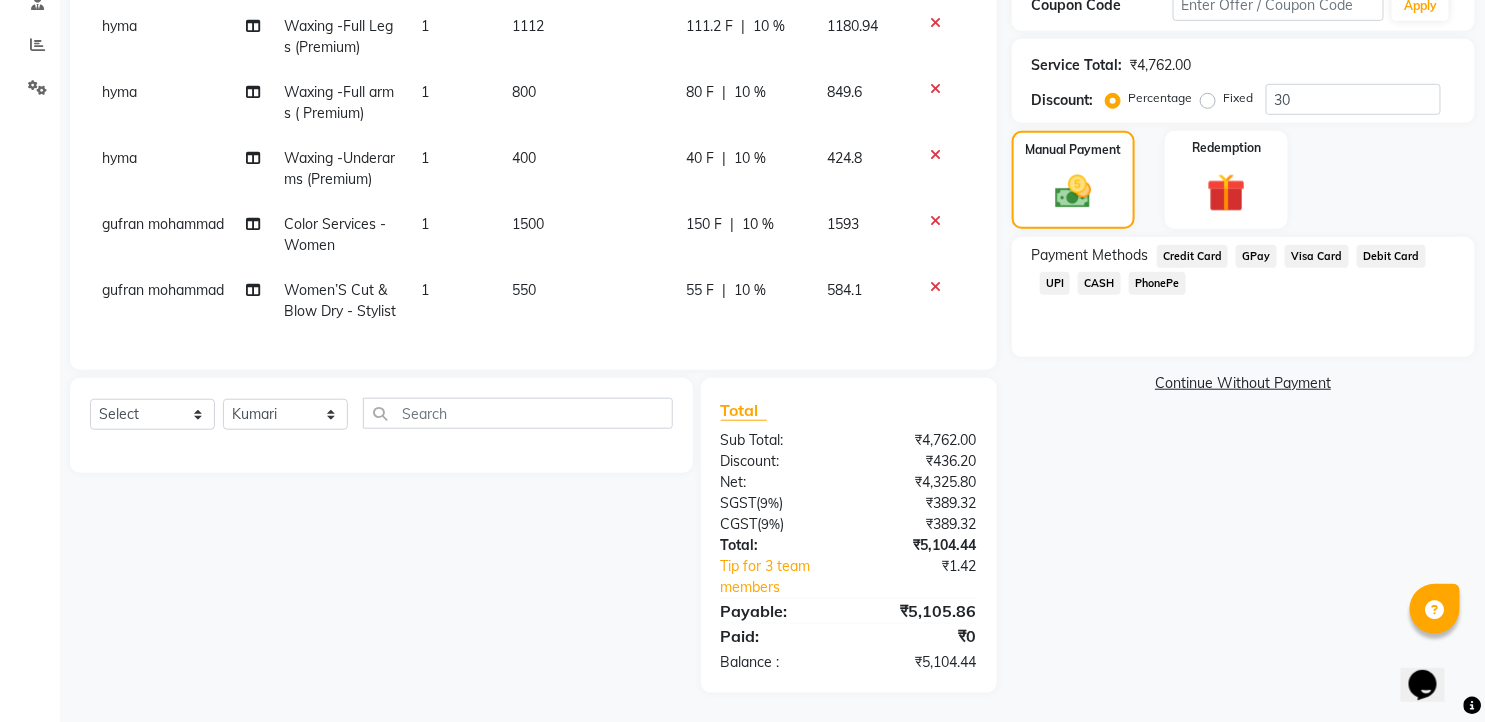 click on "PhonePe" 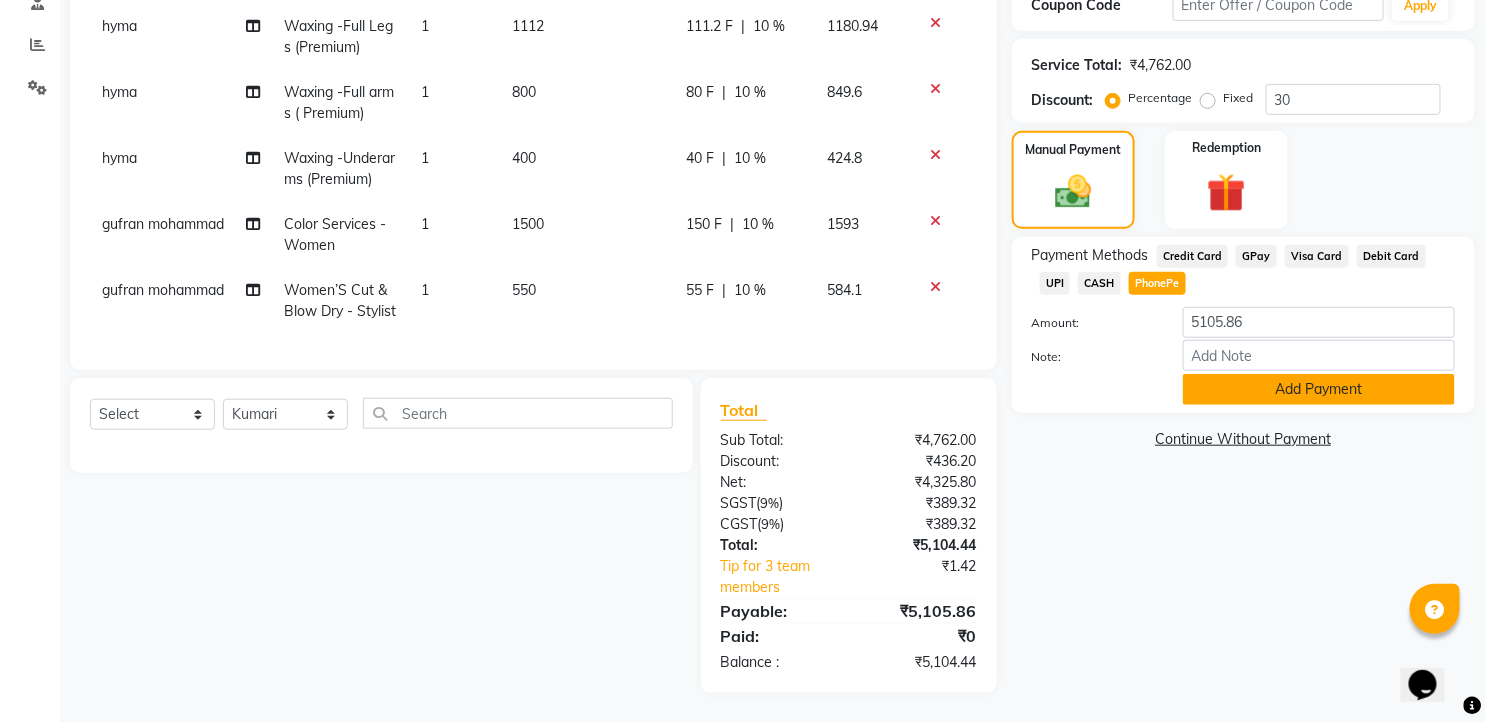 click on "Add Payment" 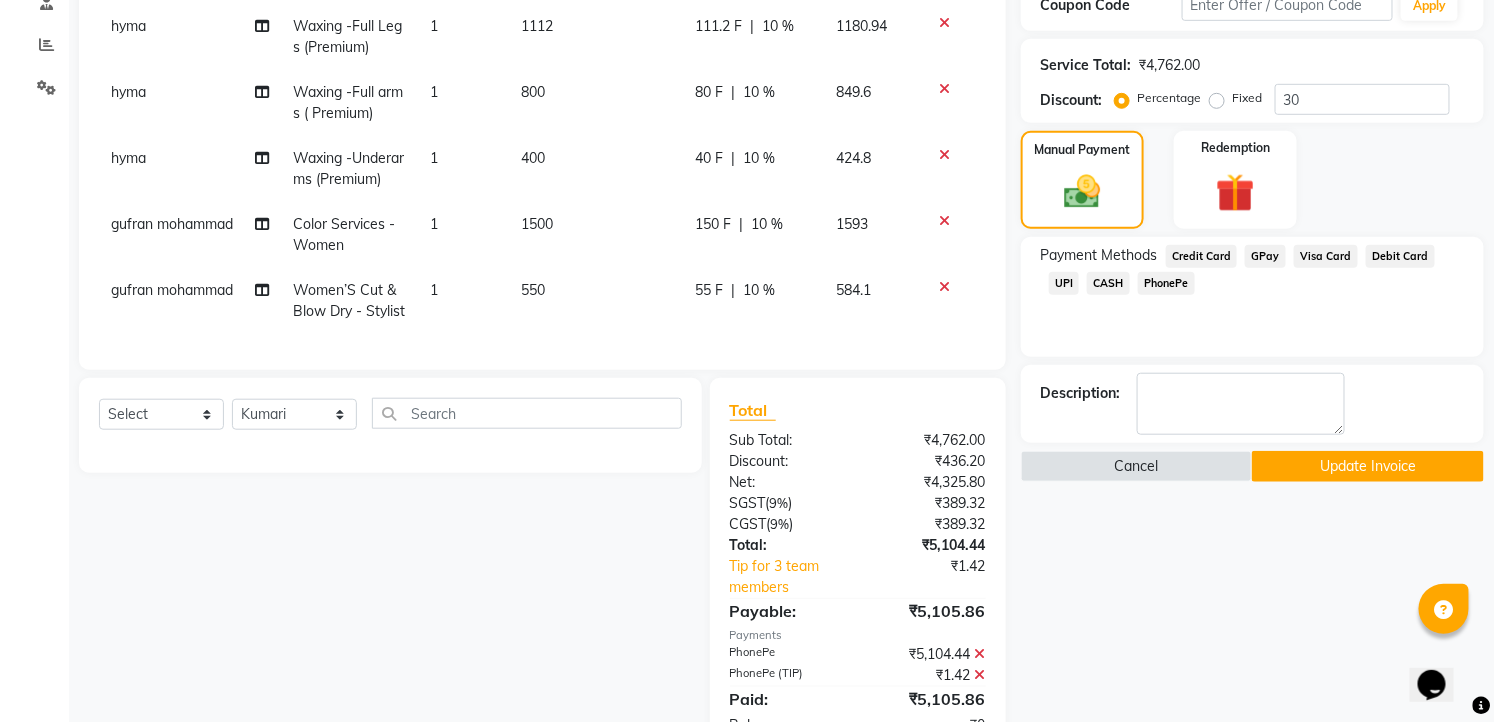 scroll, scrollTop: 462, scrollLeft: 0, axis: vertical 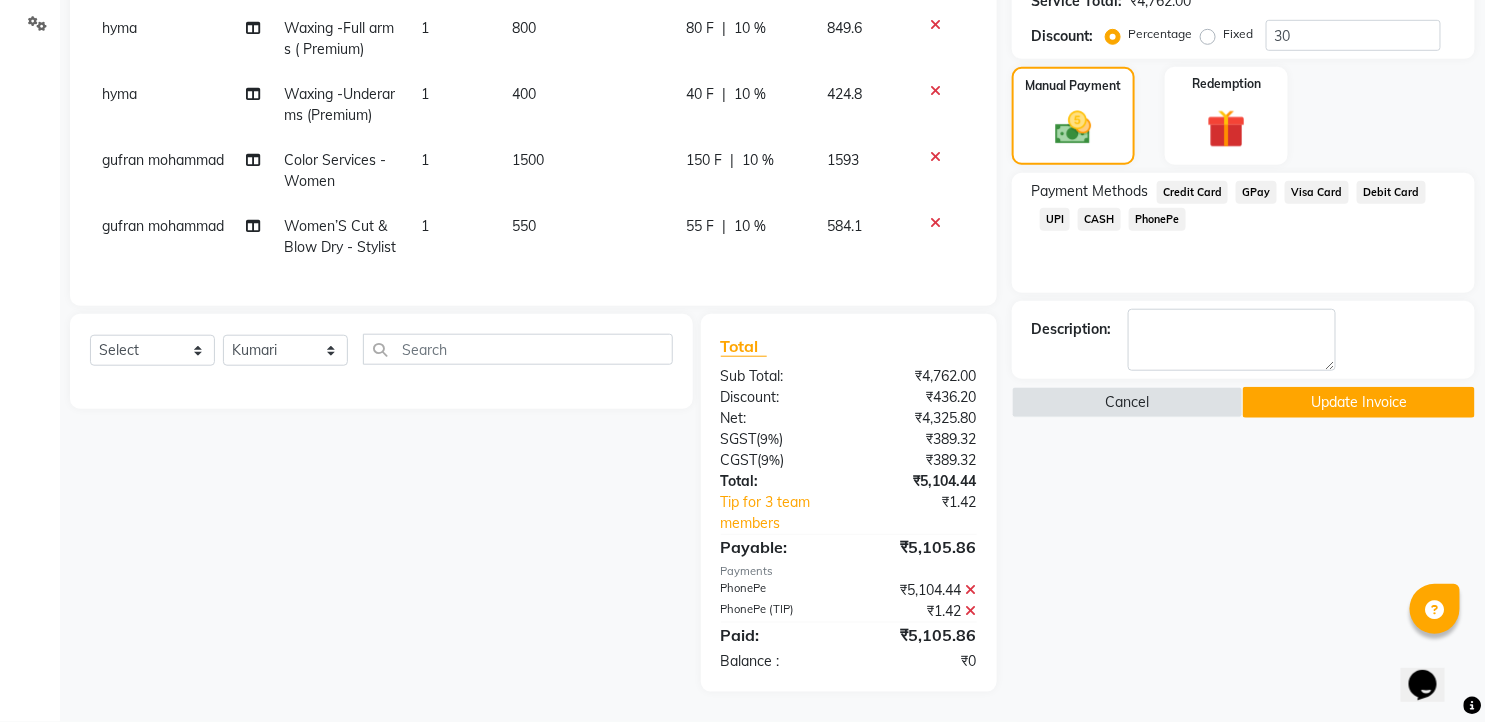 click 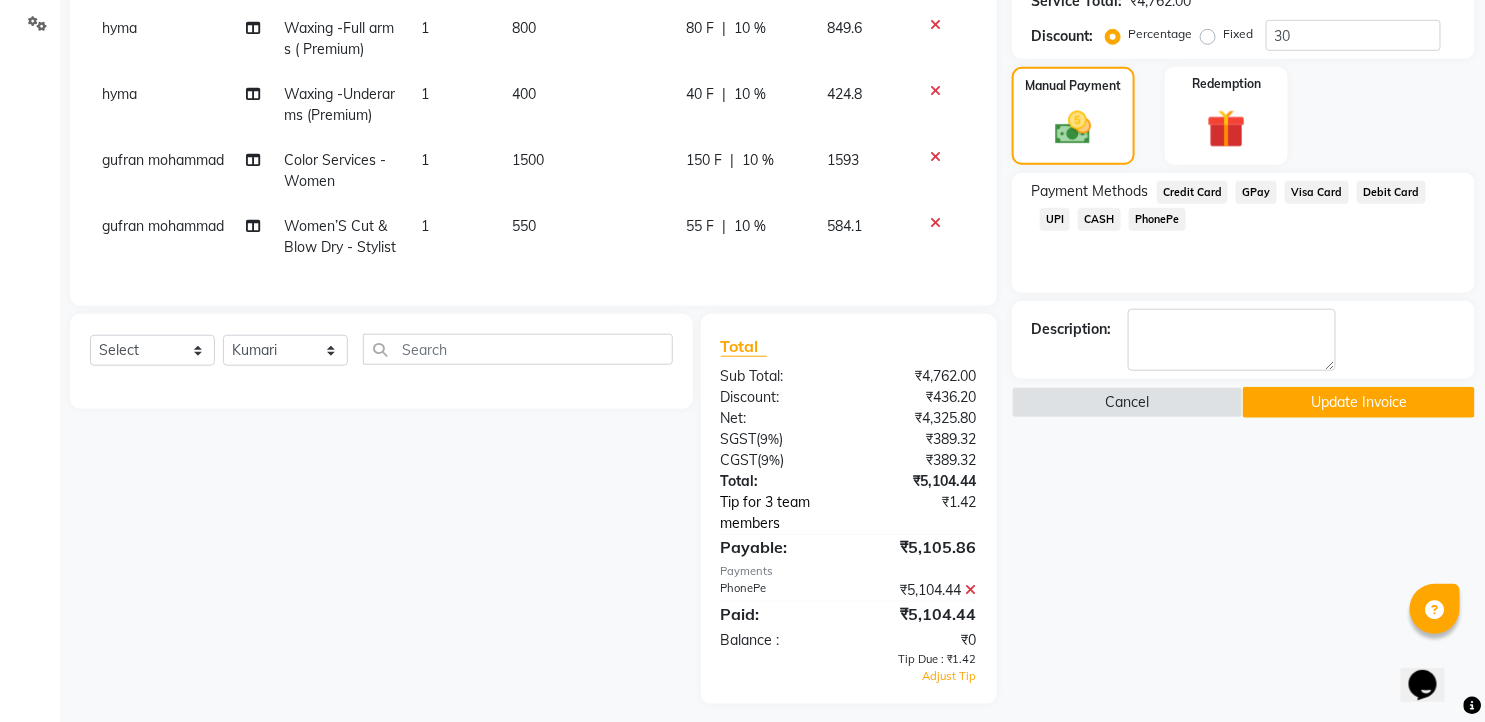 click on "Tip for 3 team members" 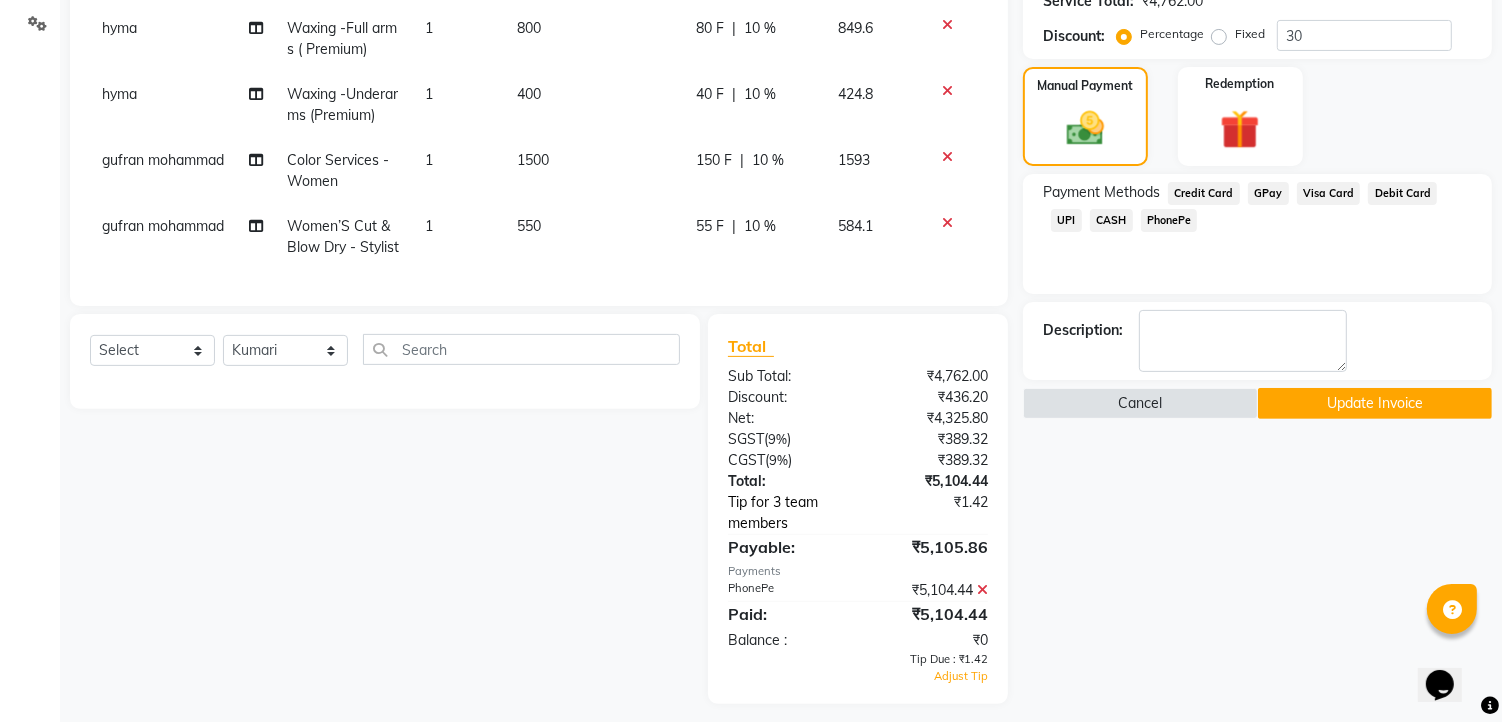 select on "63218" 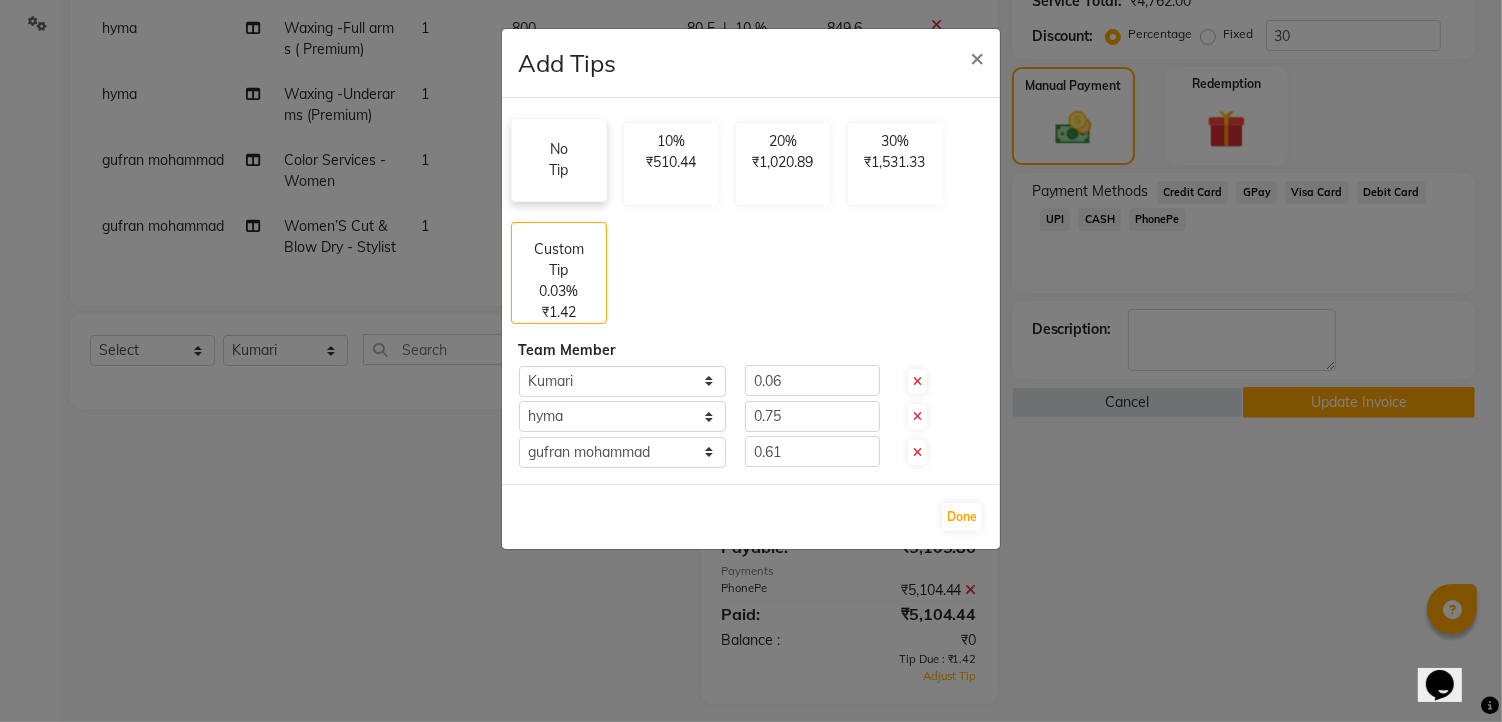 click on "No Tip" 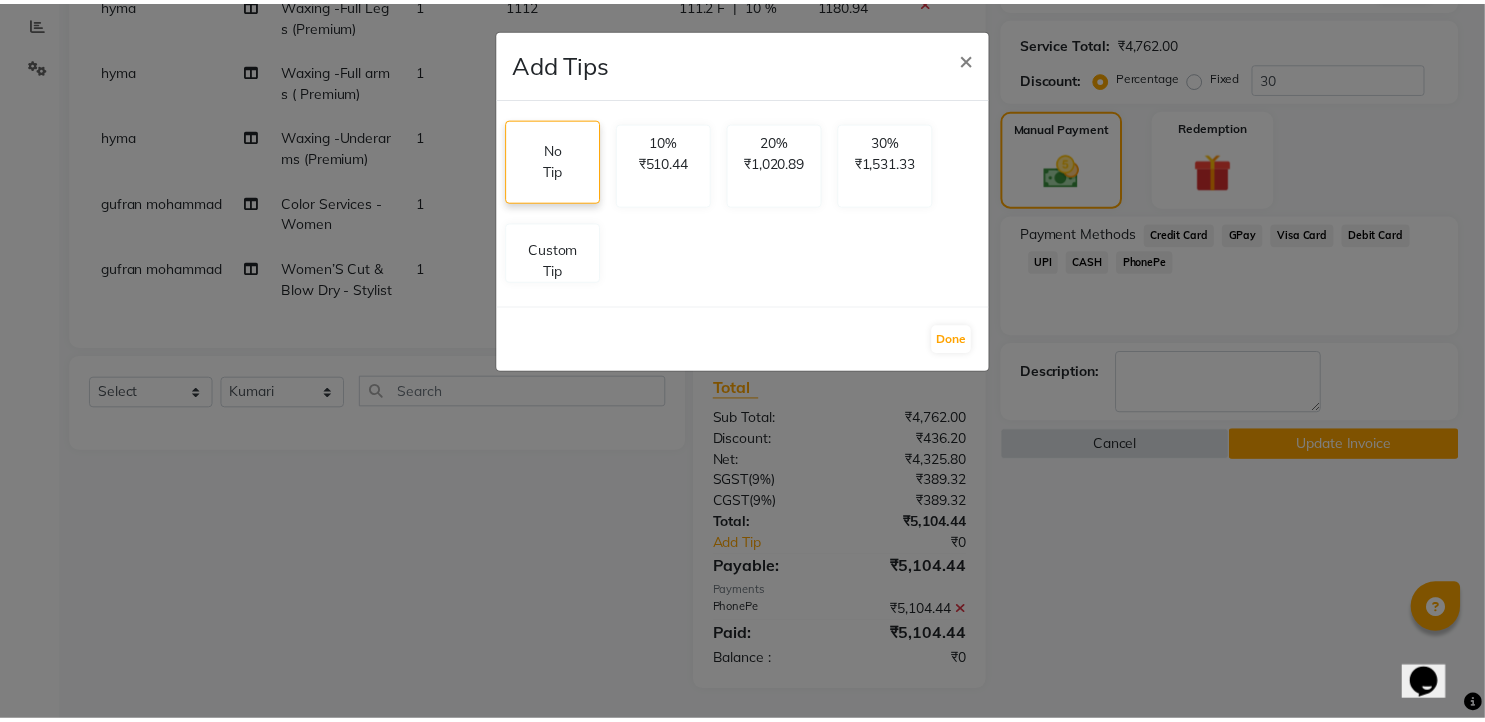 scroll, scrollTop: 420, scrollLeft: 0, axis: vertical 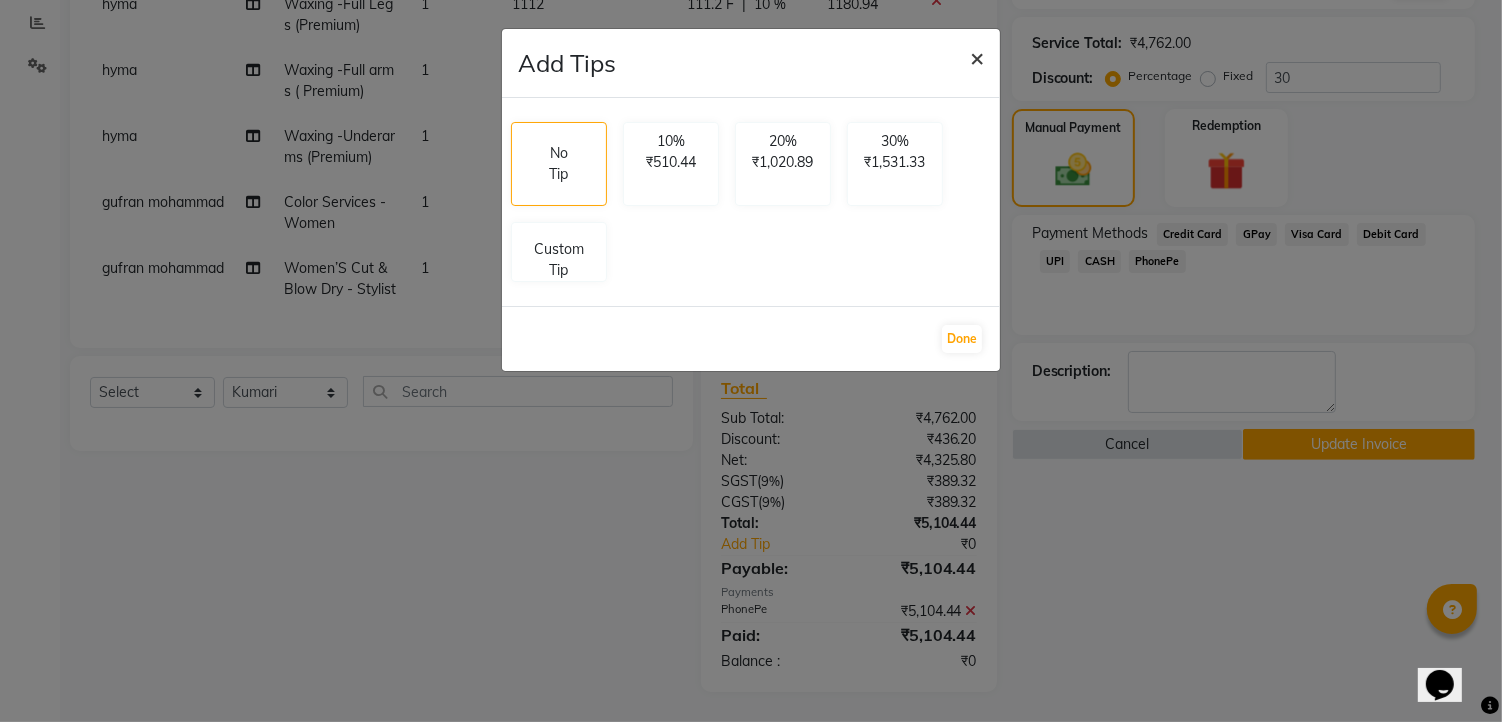 click on "×" 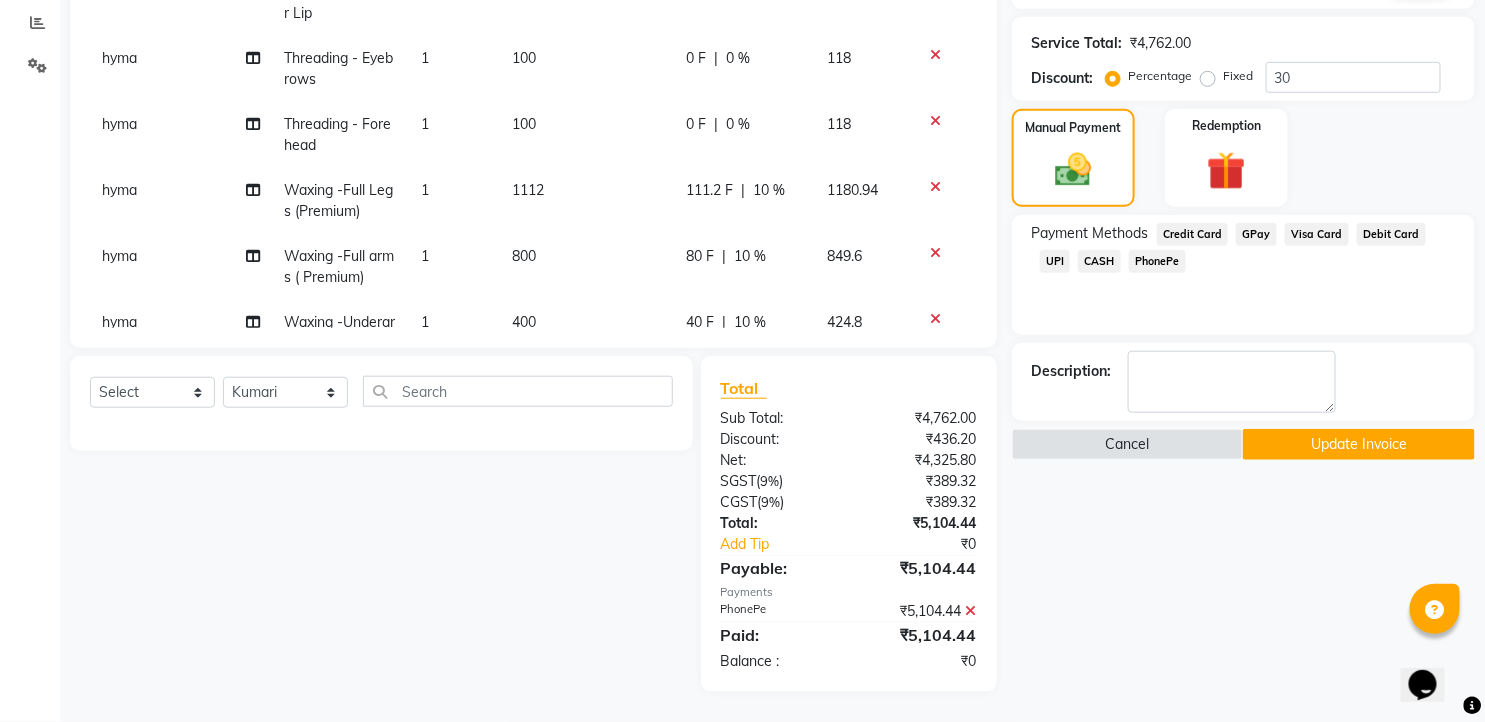 scroll, scrollTop: 0, scrollLeft: 0, axis: both 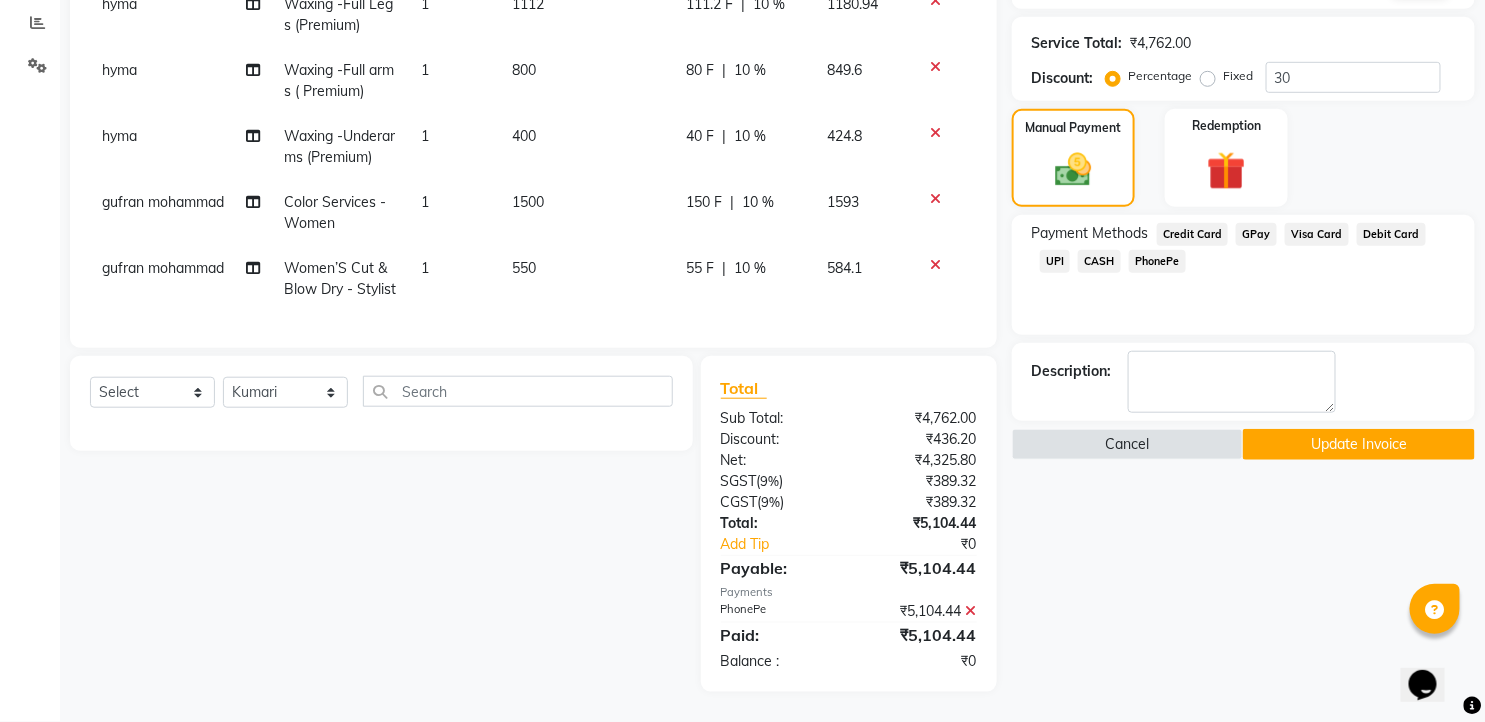 click on "Update Invoice" 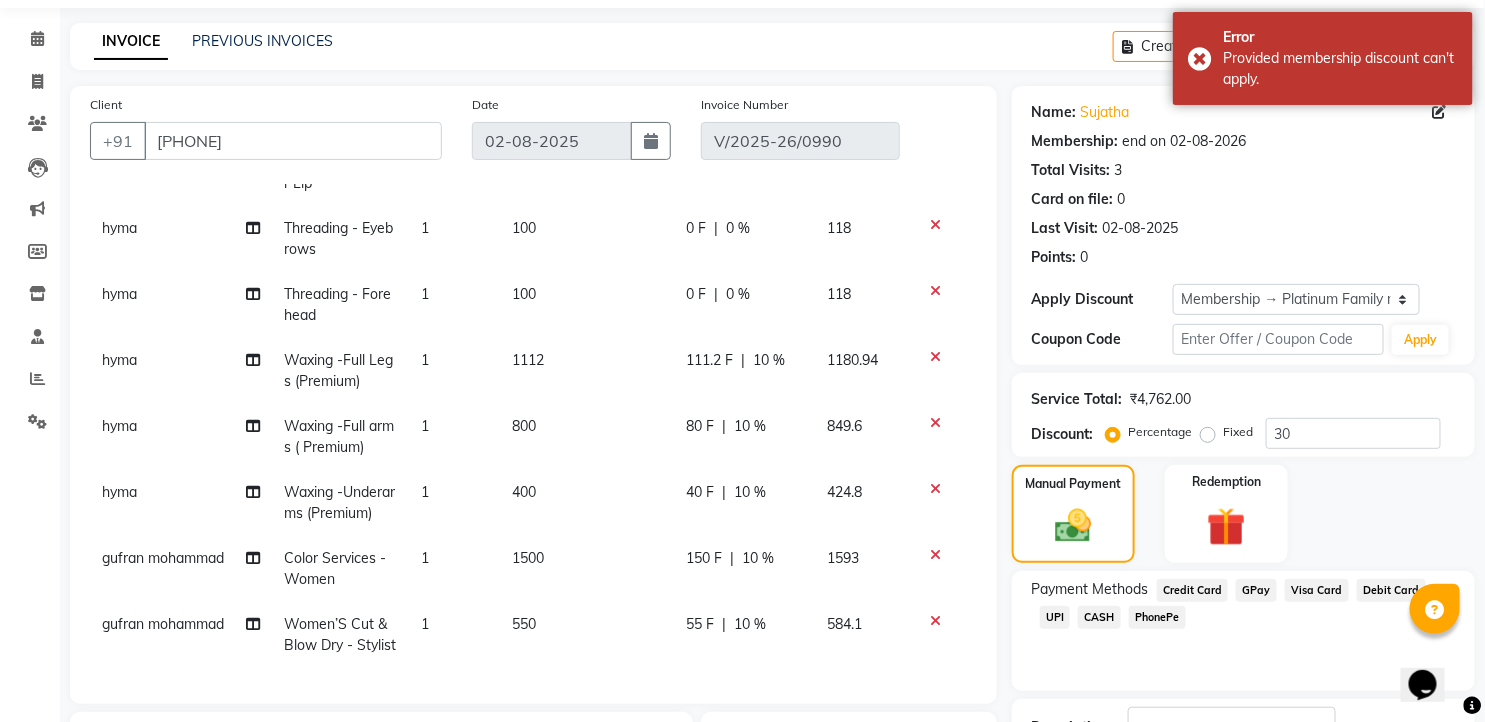 scroll, scrollTop: 0, scrollLeft: 0, axis: both 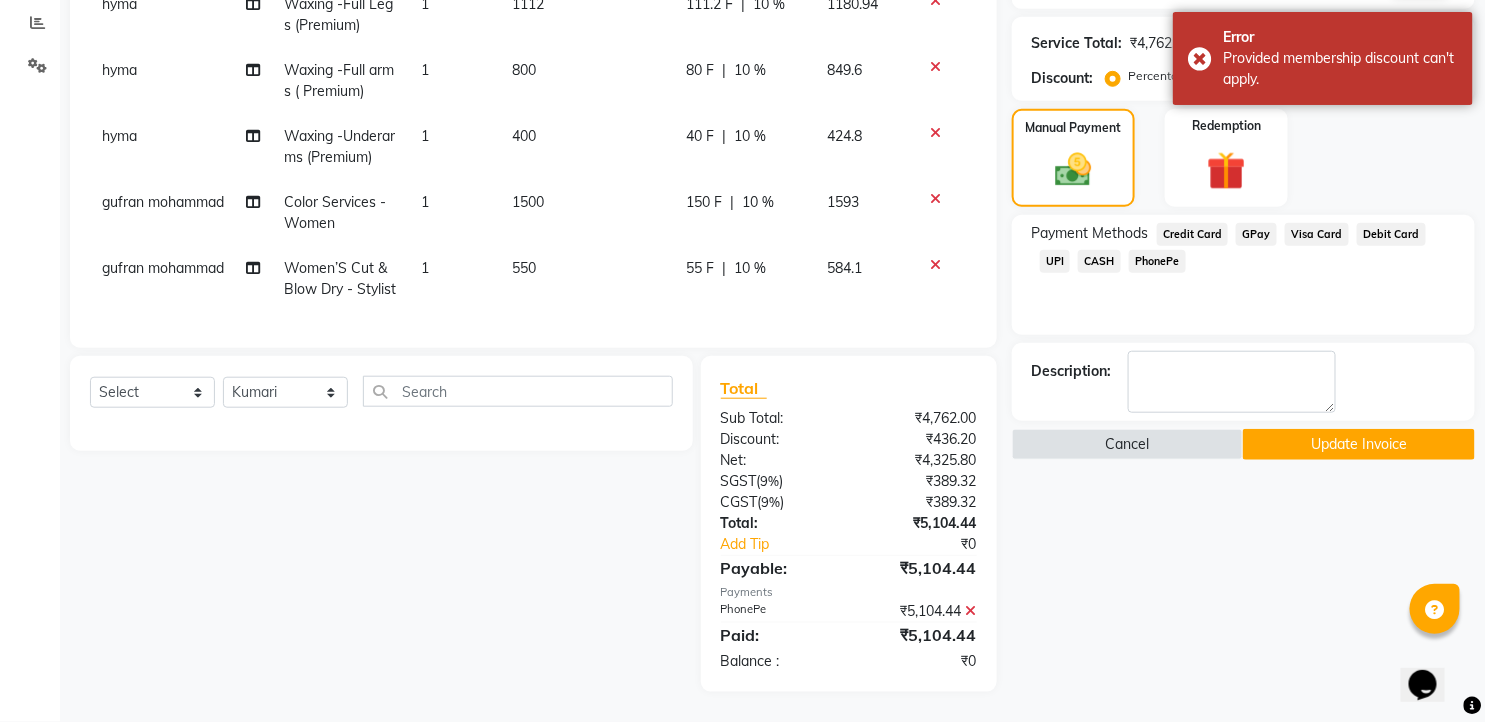 click on "Update Invoice" 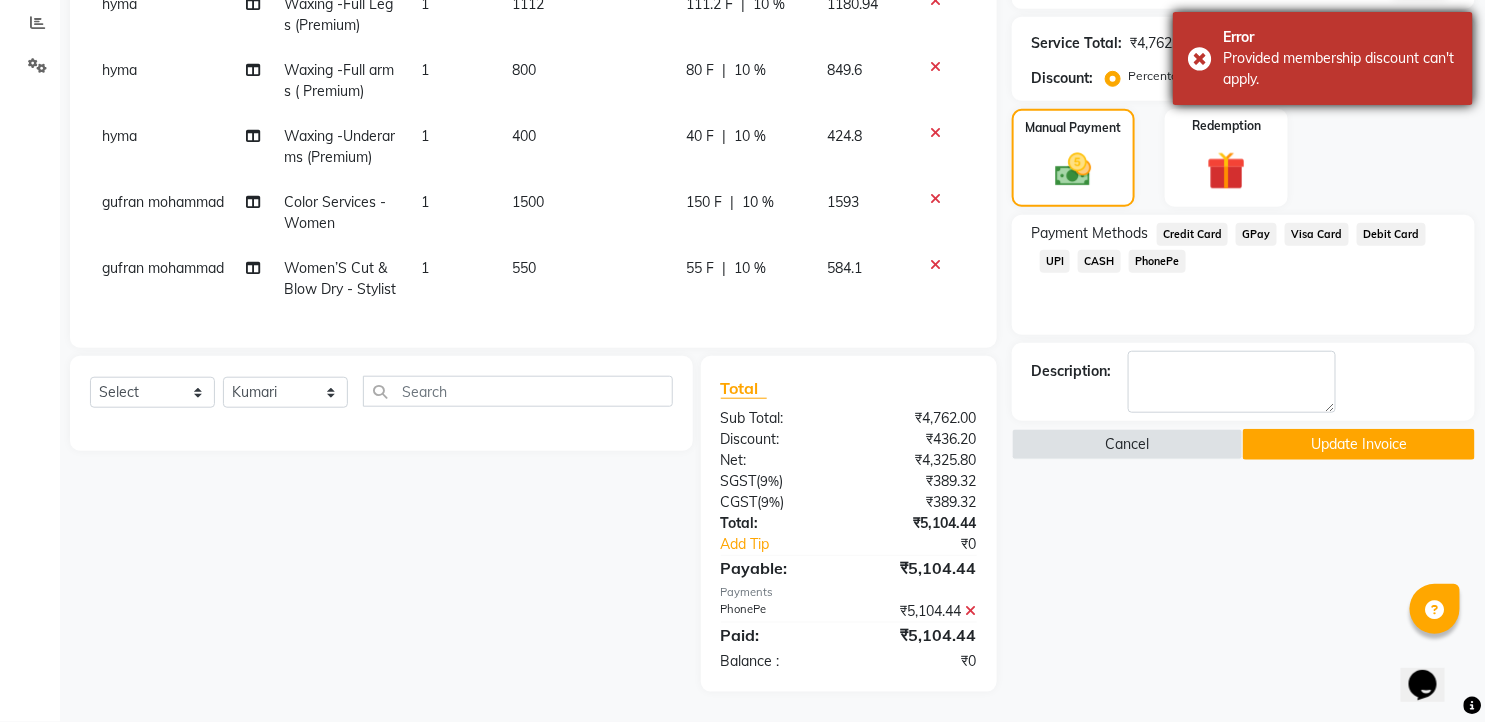 drag, startPoint x: 1205, startPoint y: 50, endPoint x: 1205, endPoint y: 75, distance: 25 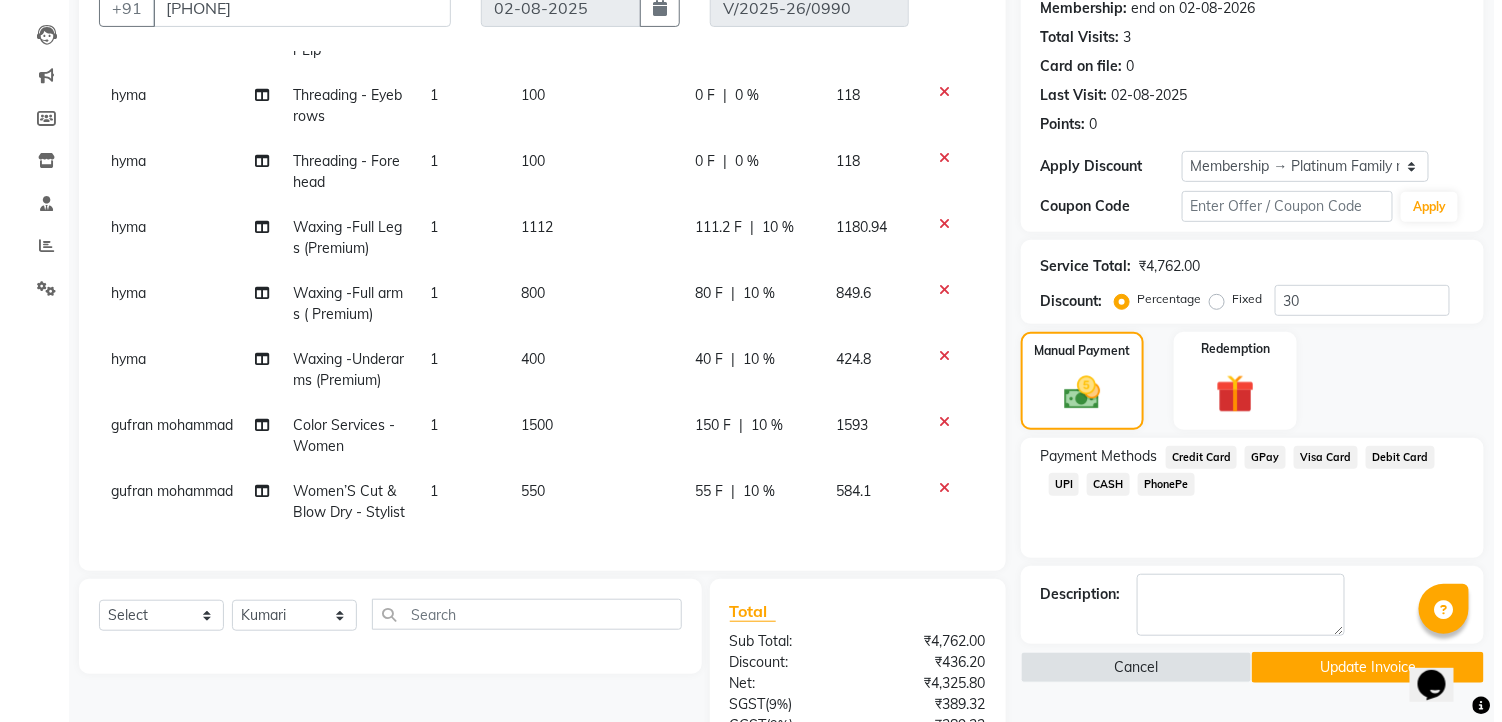 scroll, scrollTop: 86, scrollLeft: 0, axis: vertical 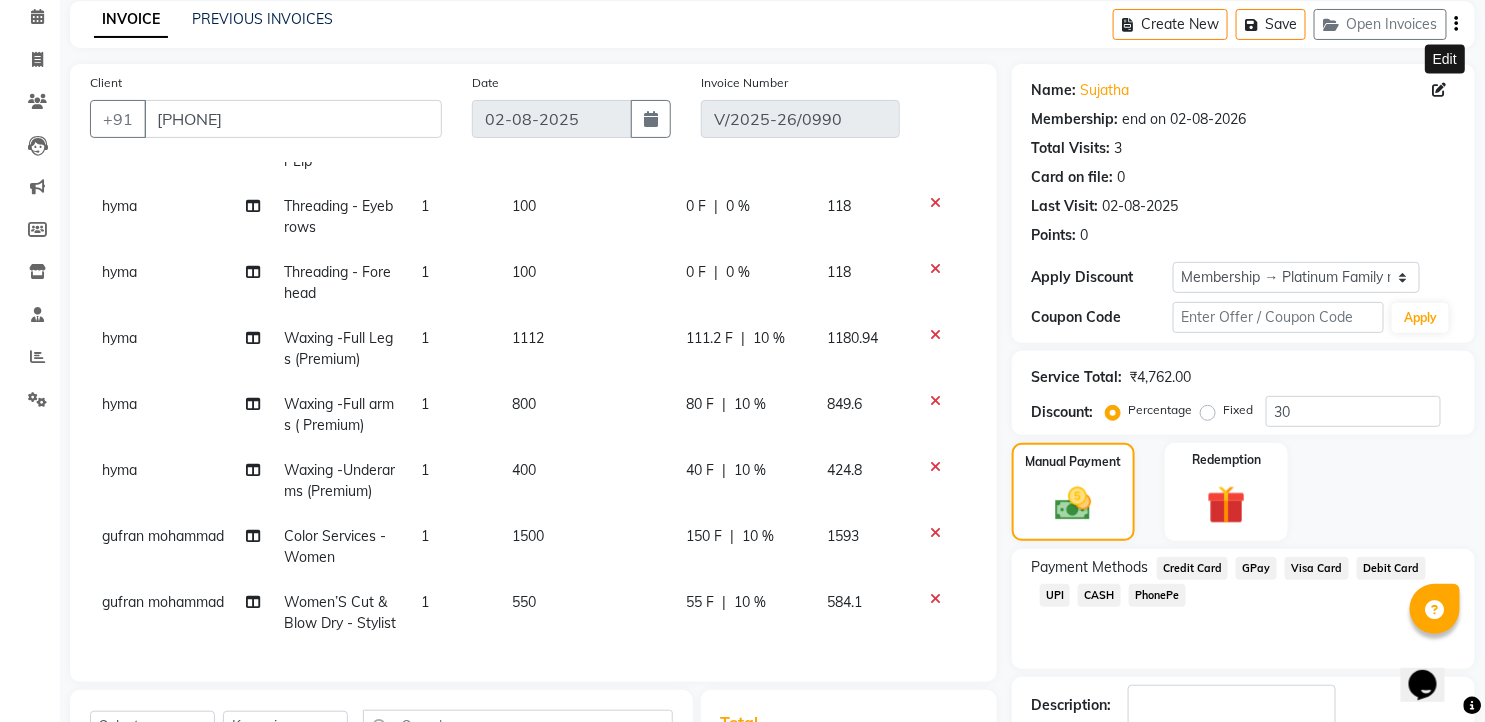 click 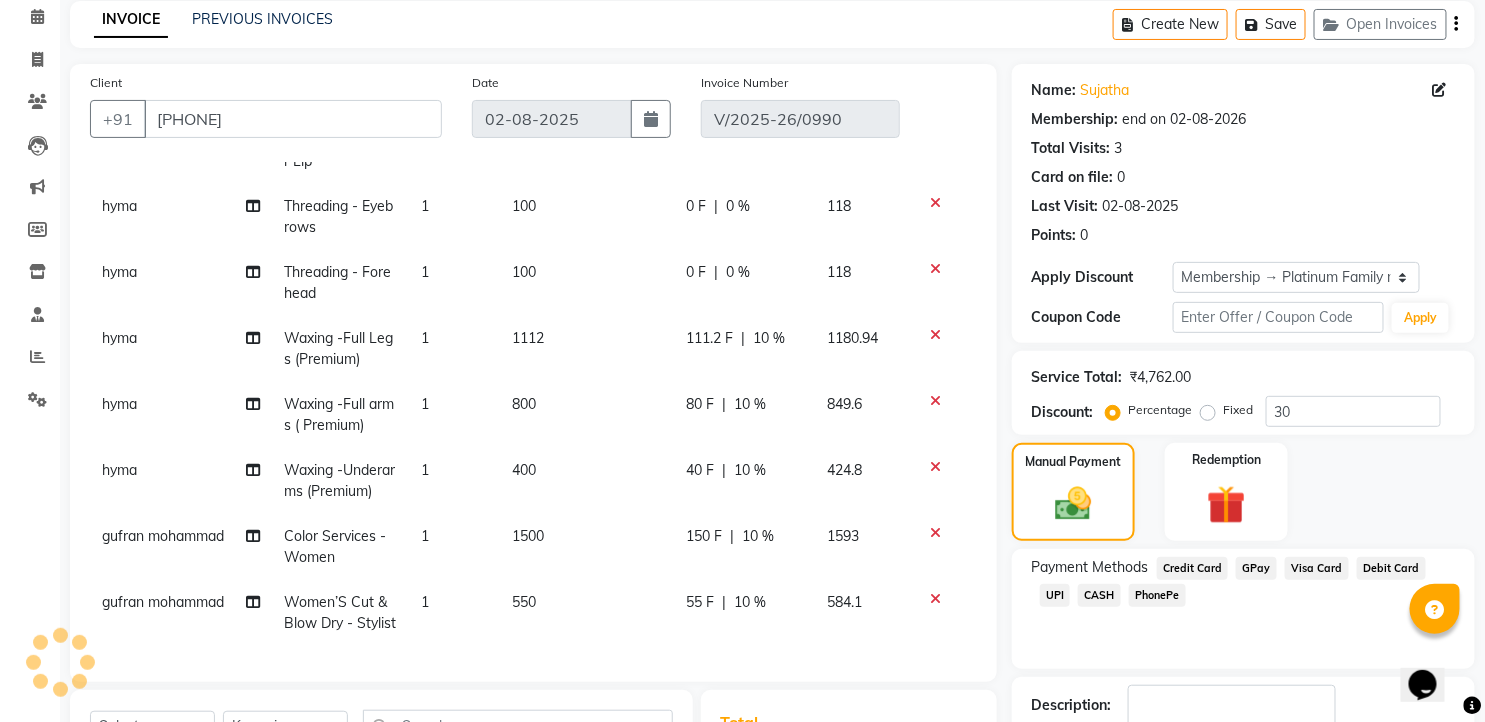 select on "female" 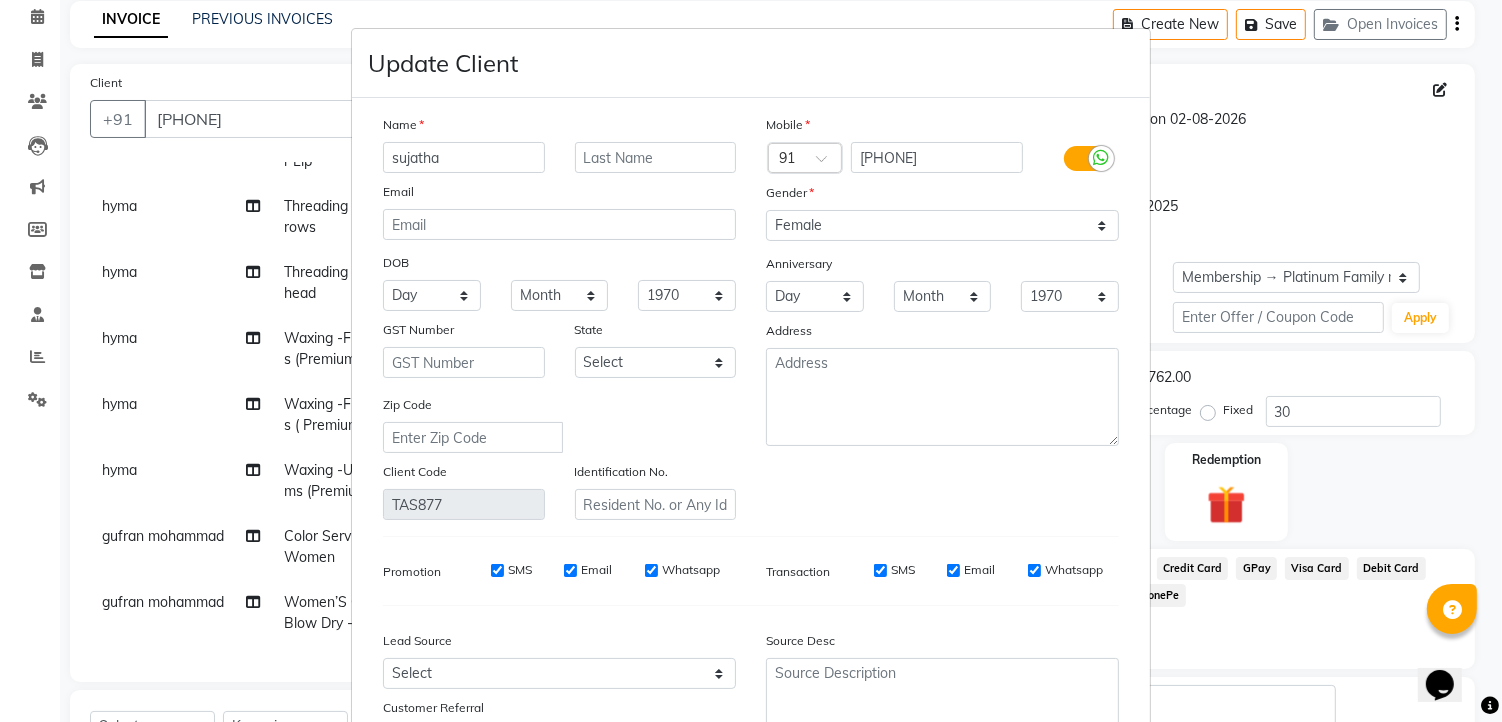click on "Update Client Name [FIRST] Email DOB Day 01 02 03 04 05 06 07 08 09 10 11 12 13 14 15 16 17 18 19 20 21 22 23 24 25 26 27 28 29 30 31 Month January February March April May June July August September October November December 1940 1941 1942 1943 1944 1945 1946 1947 1948 1949 1950 1951 1952 1953 1954 1955 1956 1957 1958 1959 1960 1961 1962 1963 1964 1965 1966 1967 1968 1969 1970 1971 1972 1973 1974 1975 1976 1977 1978 1979 1980 1981 1982 1983 1984 1985 1986 1987 1988 1989 1990 1991 1992 1993 1994 1995 1996 1997 1998 1999 2000 2001 2002 2003 2004 2005 2006 2007 2008 2009 2010 2011 2012 2013 2014 2015 2016 2017 2018 2019 2020 2021 2022 2023 2024 GST Number State Select Andaman and Nicobar Islands Andhra Pradesh Arunachal Pradesh Assam Bihar Chandigarh Chhattisgarh Dadra and Nagar Haveli Daman and Diu Delhi Goa Gujarat Haryana Himachal Pradesh Jammu and Kashmir Jharkhand Karnataka Kerala Lakshadweep Madhya Pradesh Maharashtra Manipur Meghalaya Mizoram Nagaland Odisha Pondicherry Punjab Rajasthan Sikkim Tamil Nadu" at bounding box center [751, 361] 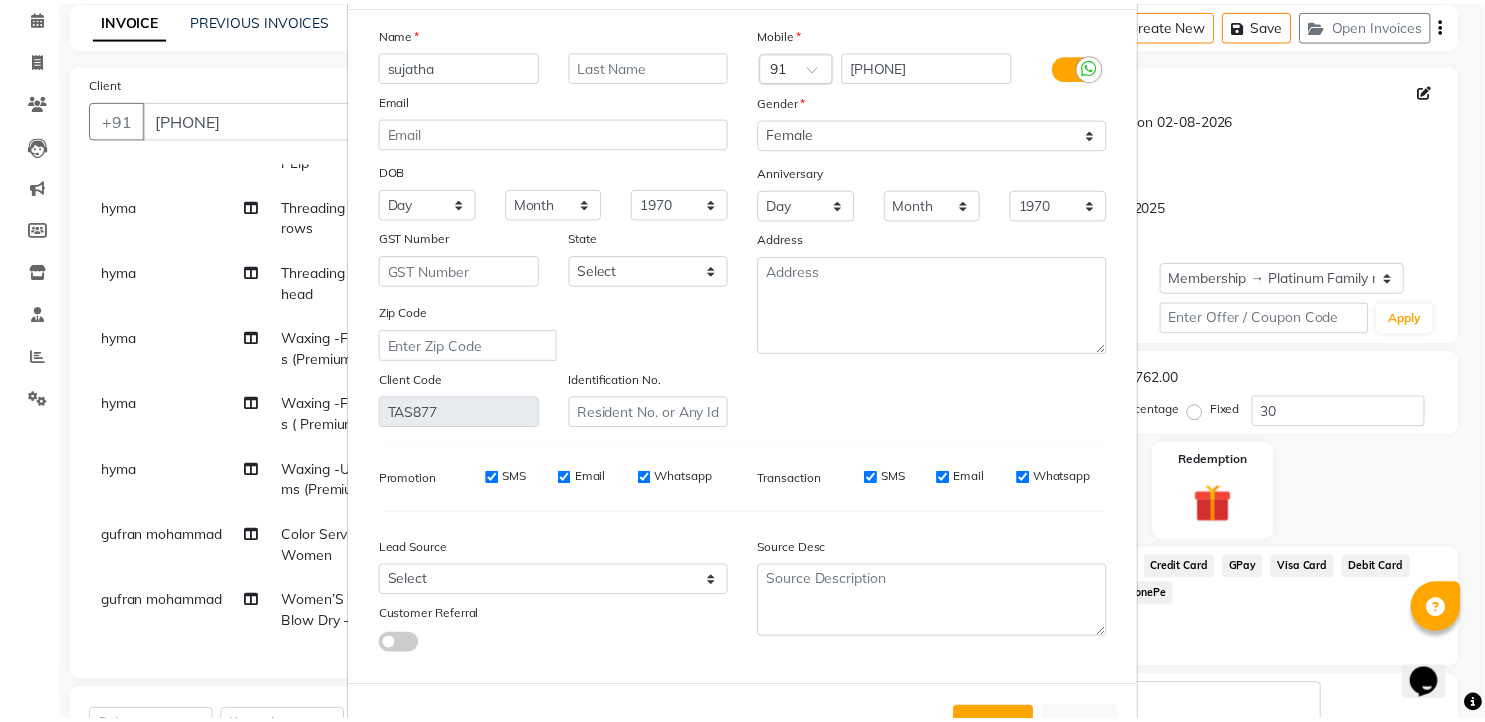 scroll, scrollTop: 167, scrollLeft: 0, axis: vertical 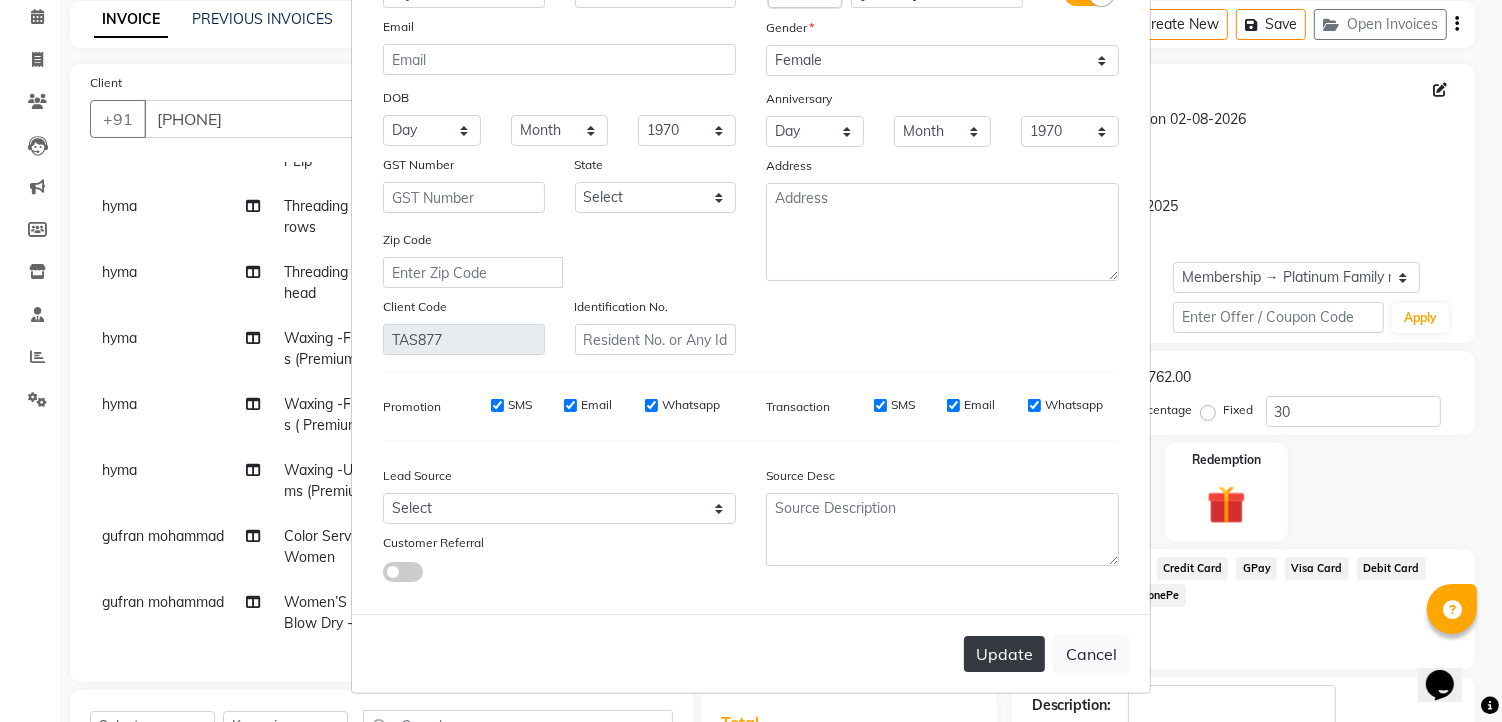 click on "Update" at bounding box center [1004, 654] 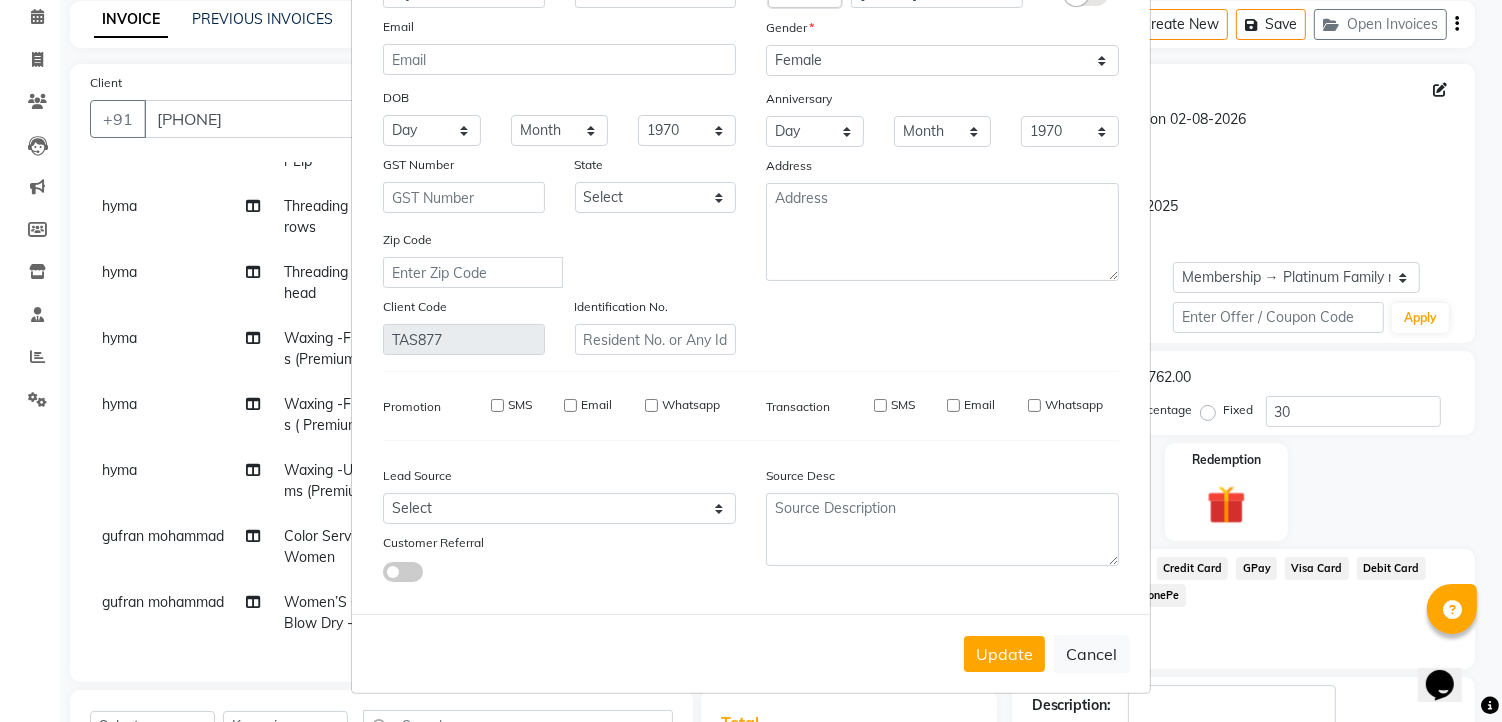 type 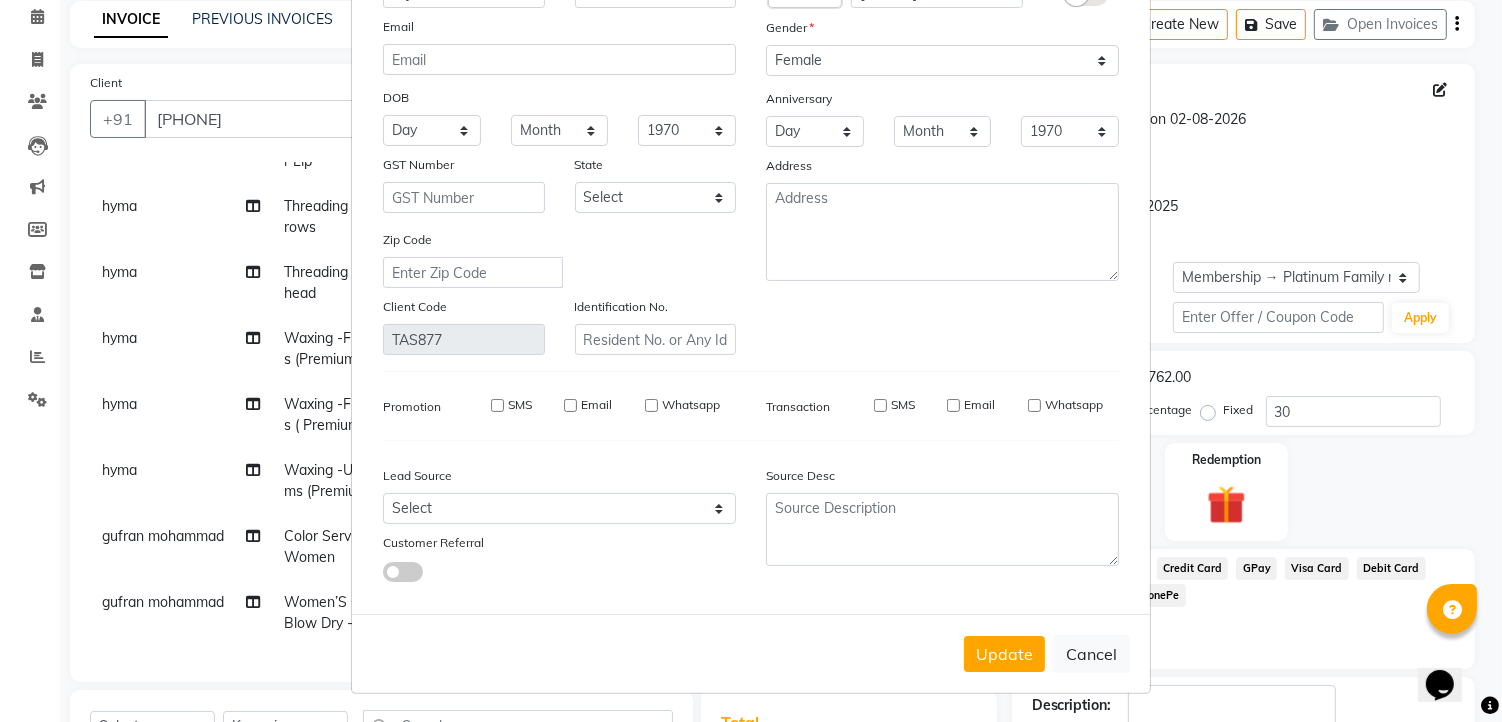 select 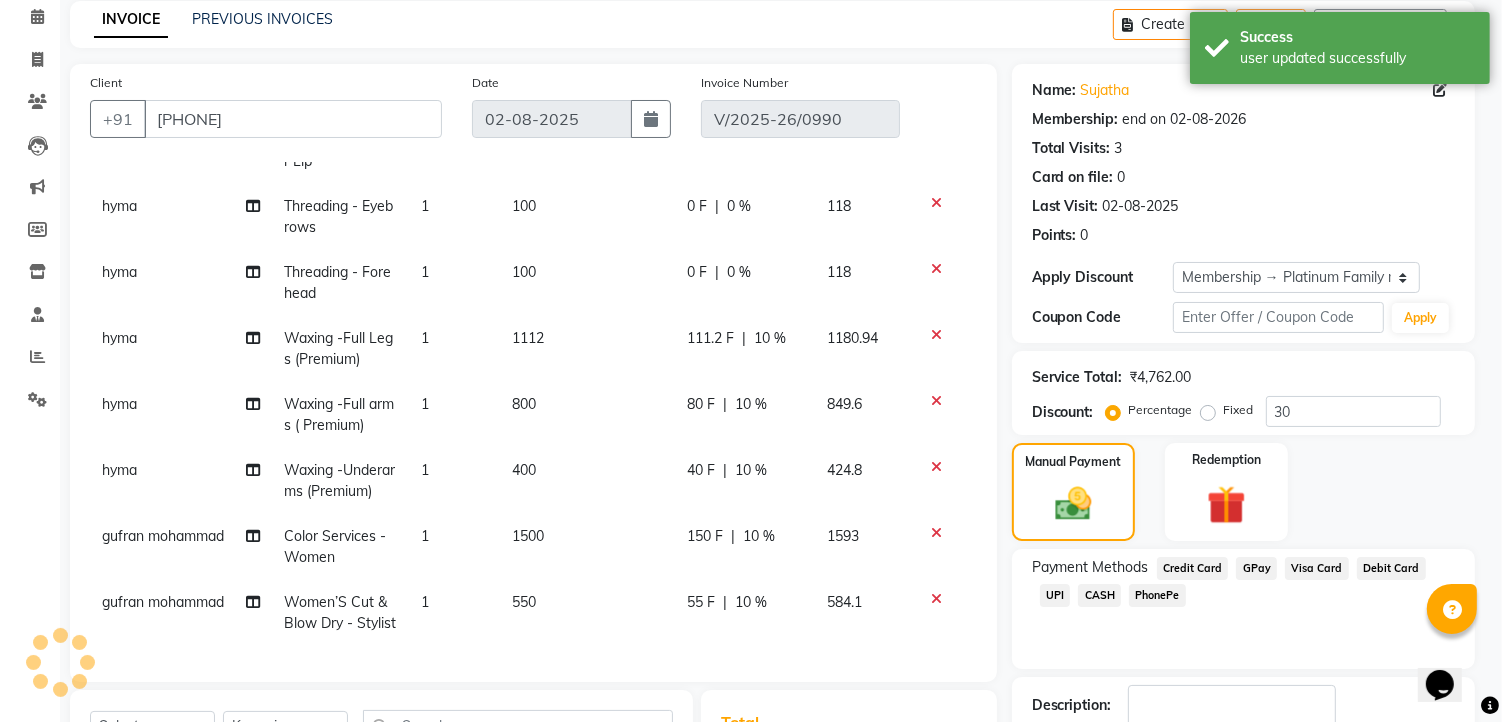 type on "0" 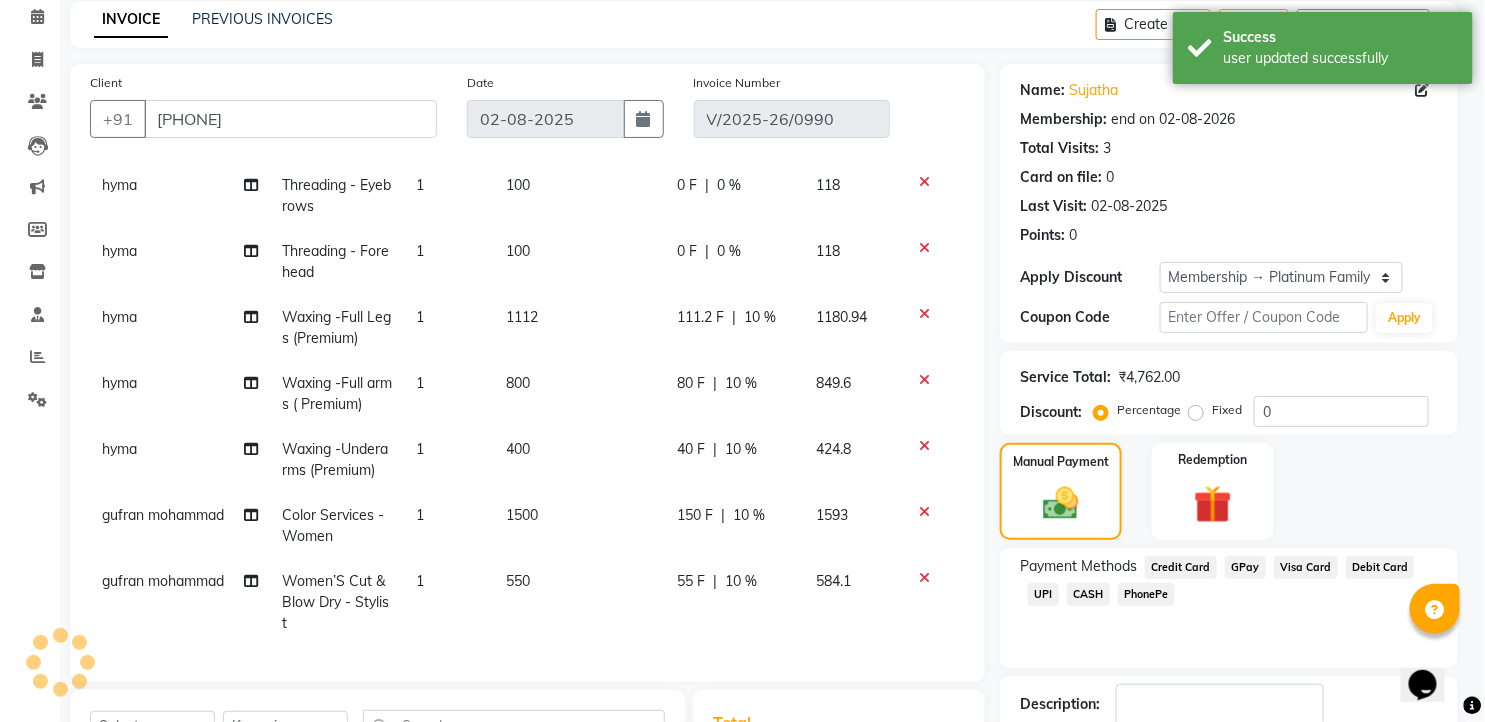 select on "2: Object" 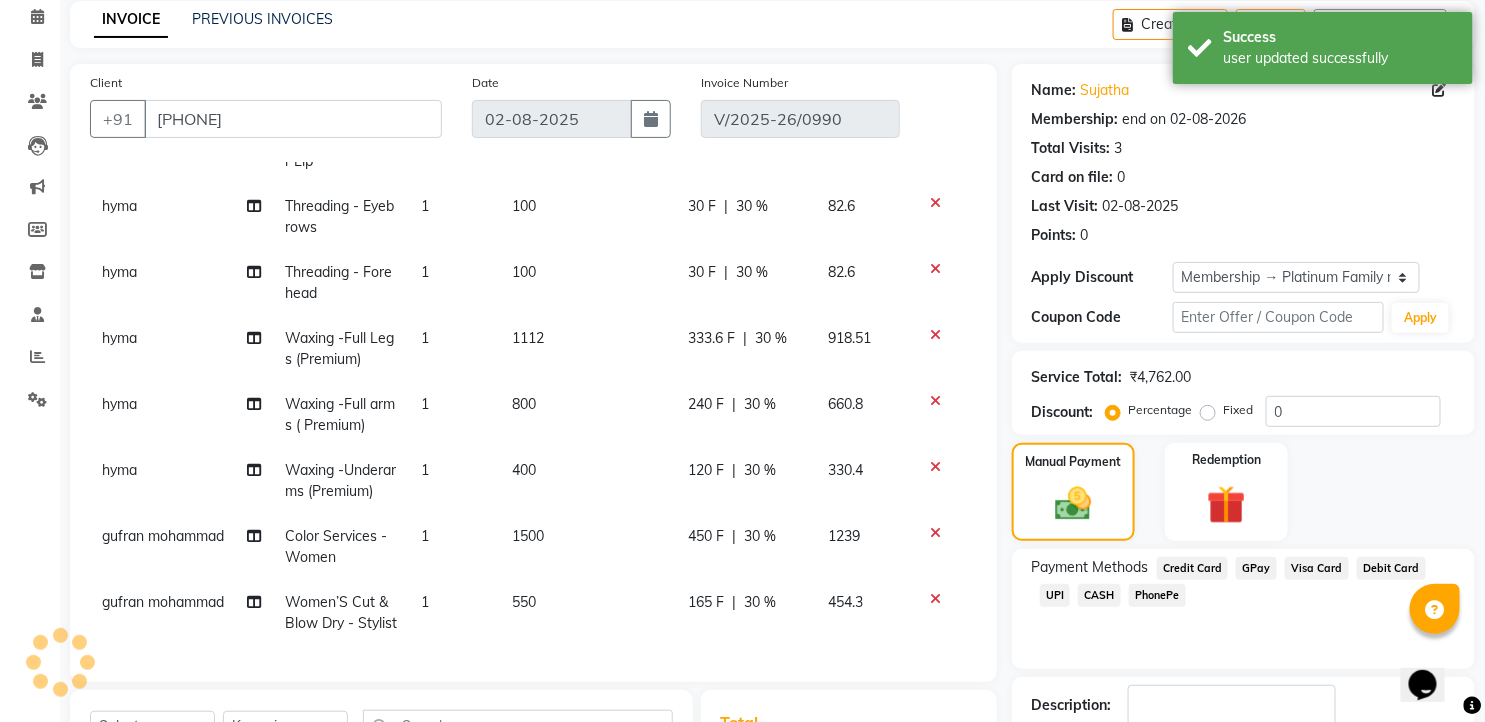 type on "30" 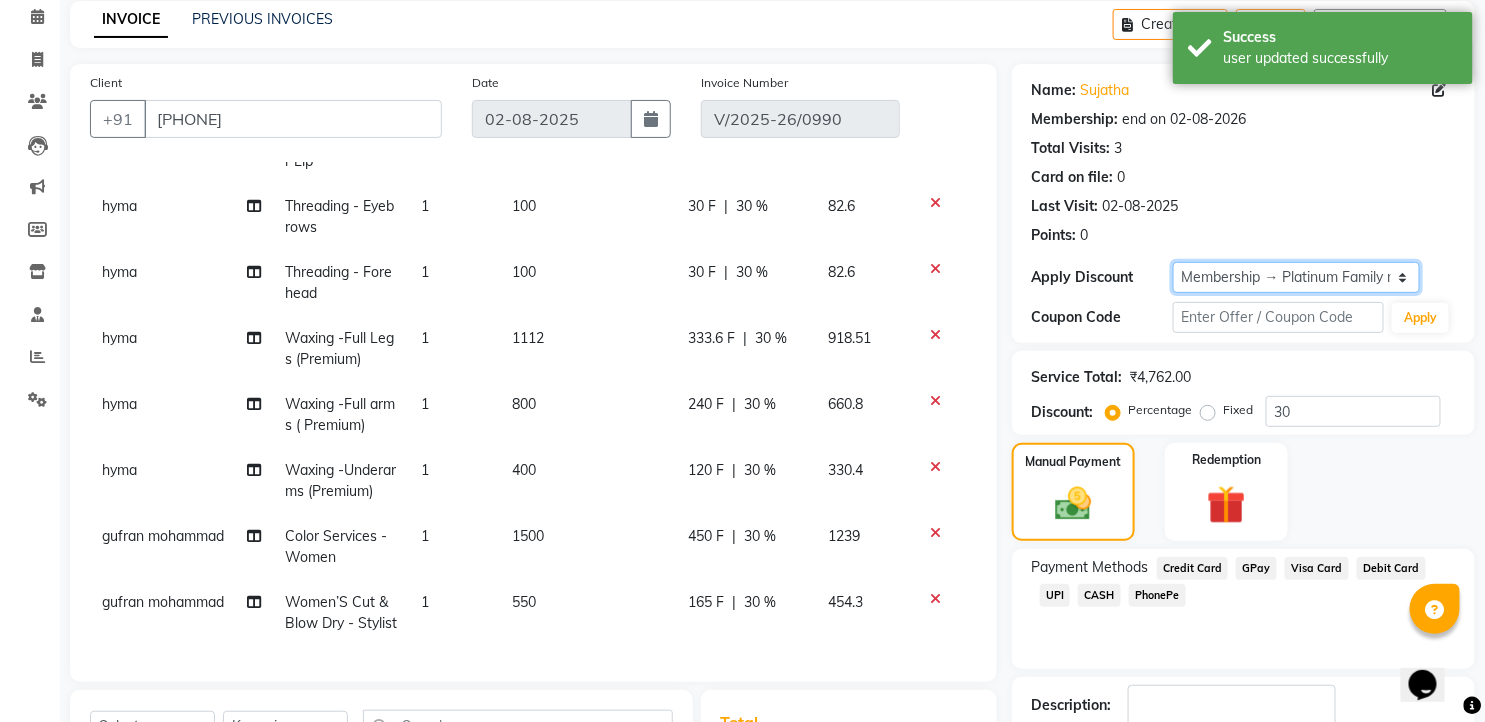 click on "Select Membership → Platinum Family membership" 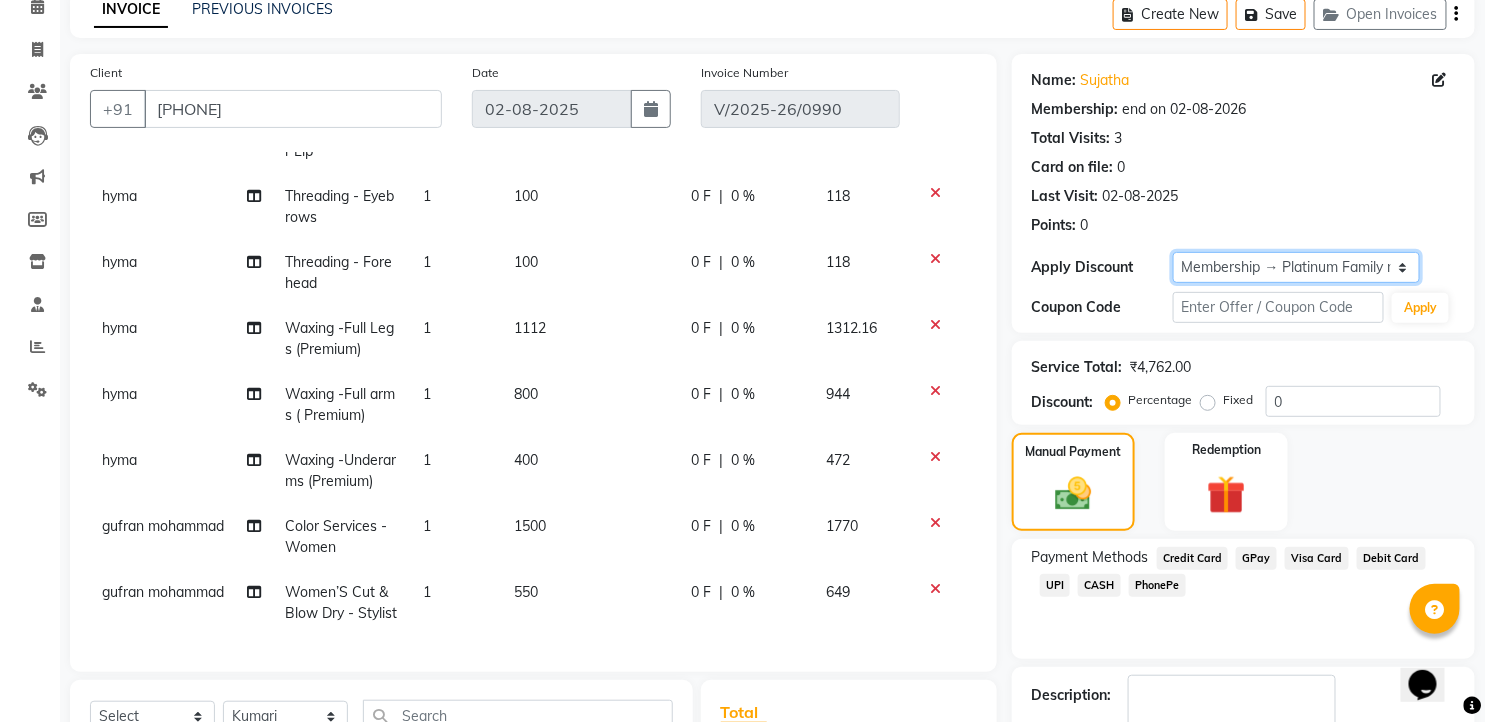 scroll, scrollTop: 86, scrollLeft: 0, axis: vertical 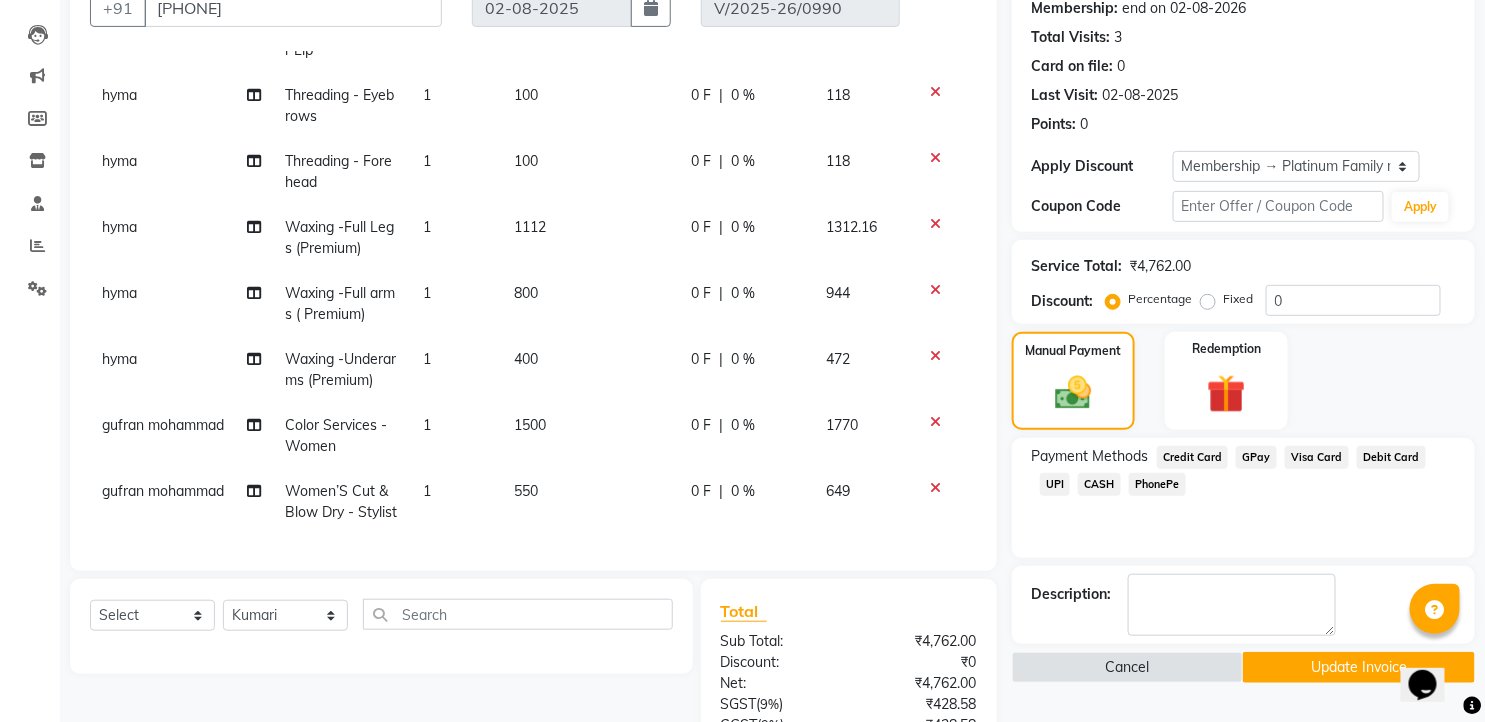 click on "0 F | 0 %" 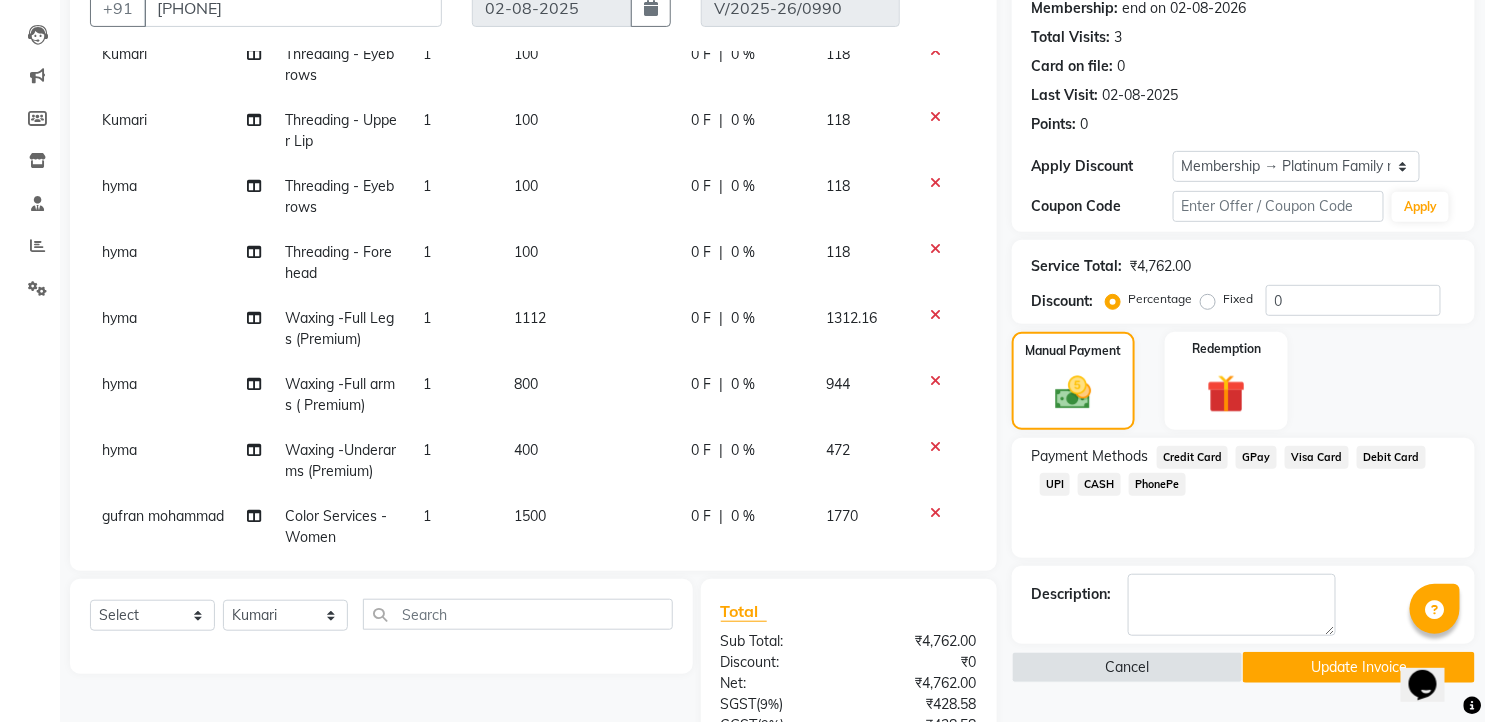 select on "79411" 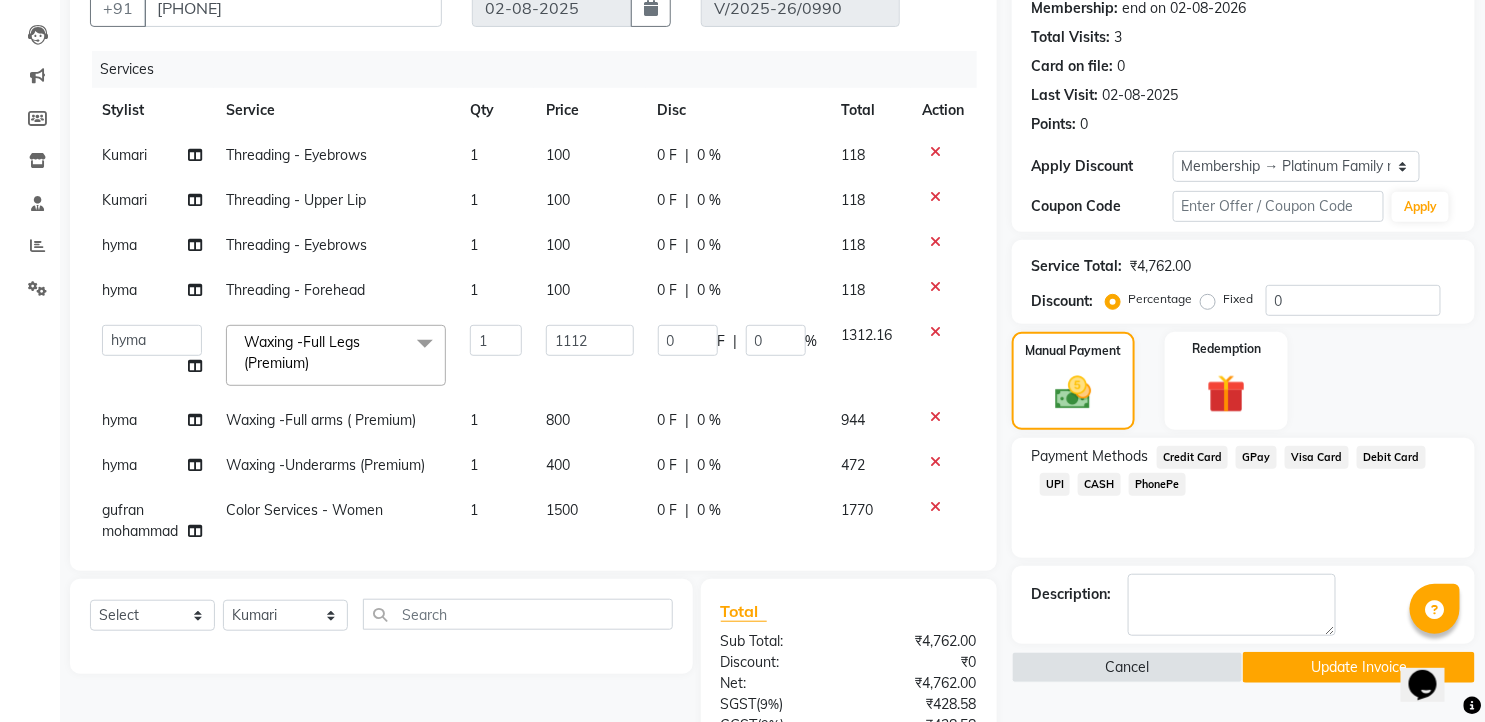 scroll, scrollTop: 101, scrollLeft: 0, axis: vertical 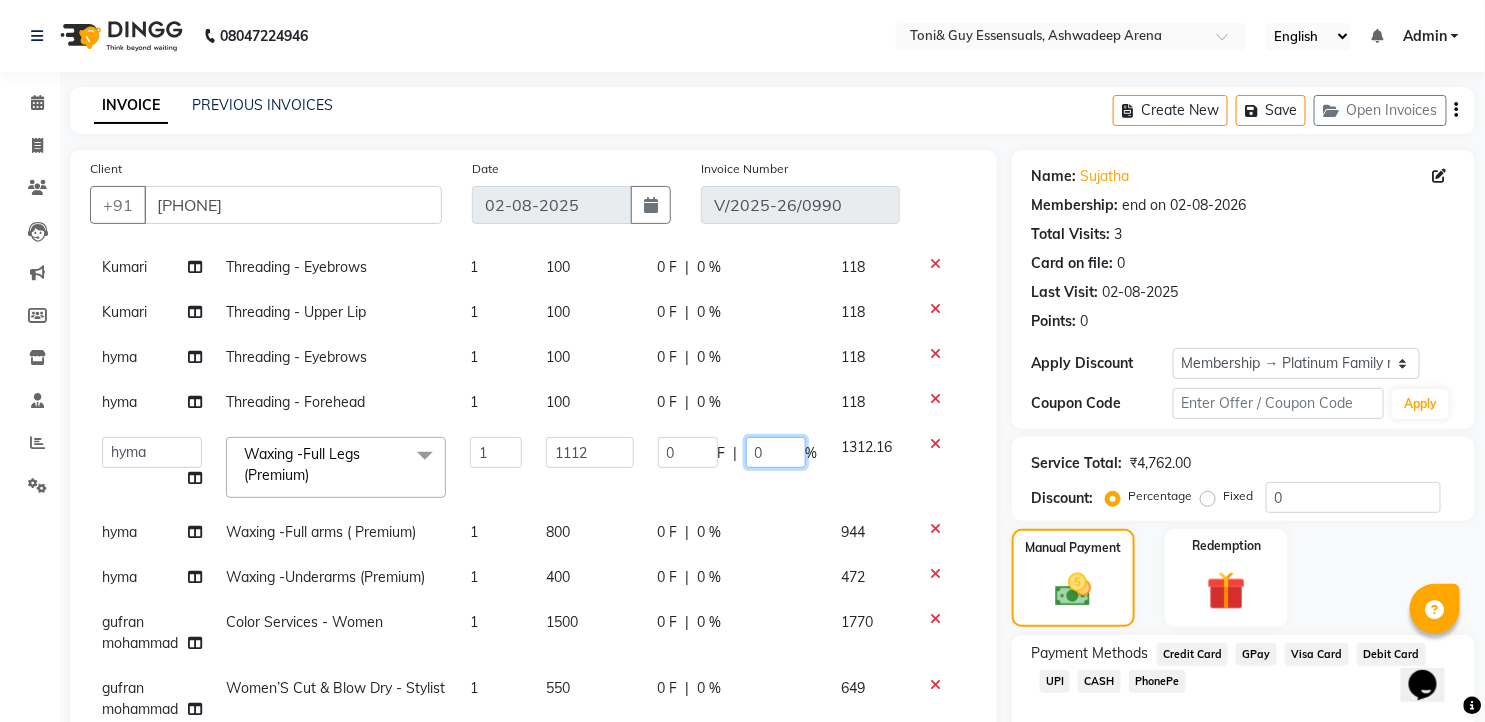 click on "0" 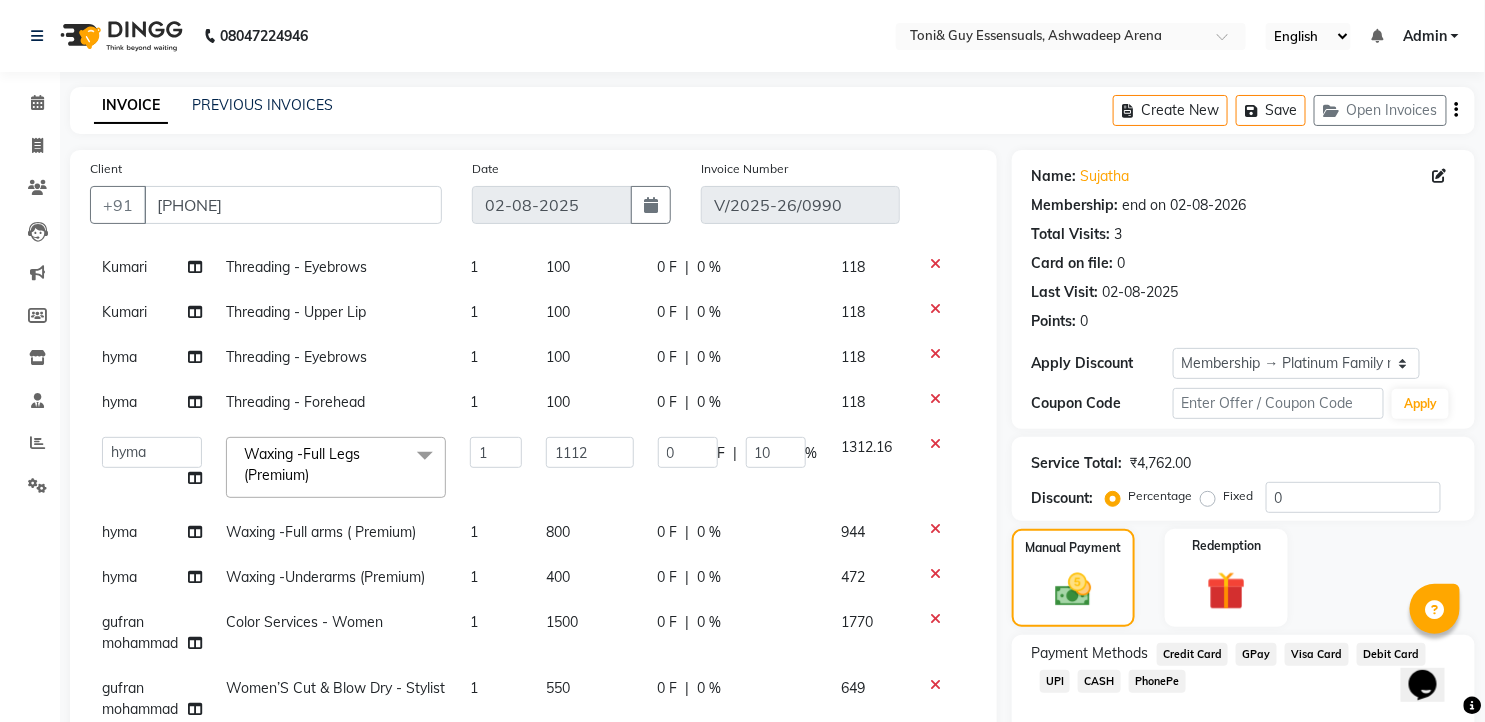 click on "[FIRST] Threading - Eyebrows 1 100 0 F | 0 % 118 [FIRST] Threading - Upper Lip 1 100 0 F | 0 % 118 [FIRST] Threading - Eyebrows 1 100 0 F | 0 % 118 [FIRST] Threading - Forehead 1 100 0 F | 0 % 118  [FIRST]   [FIRST] [FIRST]   [FIRST]   [FIRST]   [FIRST] [FIRST]   Manager   [FIRST] [FIRST]  Waxing -Full Legs (Premium)  x Massage - Foot / Shoulder & Back (30 Mins) Massage - Head Oil Massage (Men) (30 Mins) Massage - Head Oil Massage (Women) (30 Mins) Massage - Foot / Shoulder & Back (60 Mins) Massage - Head Oil Massage (Men) (60 Mins) Massage - Head Oil Massage (Women) (60 Mins) Massage - Chakra Herbal Scrub & Wrap (60 Mins) Massage - Swedish Therapy (60 Mins) Massage - Swedish Therapy (90 Mins) Massage - Balanese Therapy (60 Mins) Massage - Balanese Therapy (90 Mins) Massage - Deep Tissue Therapy (60 Mins) Massage - Deep Tissue Therapy (90 Mins) Hair wash Dry Skin Care - Clean Up Ritual (Jeannot Ceuticals) Dry Skin Care - Instant Glow  (Jeannot Ceuticals) Dry Skin Care - Brilliance White  (Jeannot Ceuticals) Nails - Overlay" 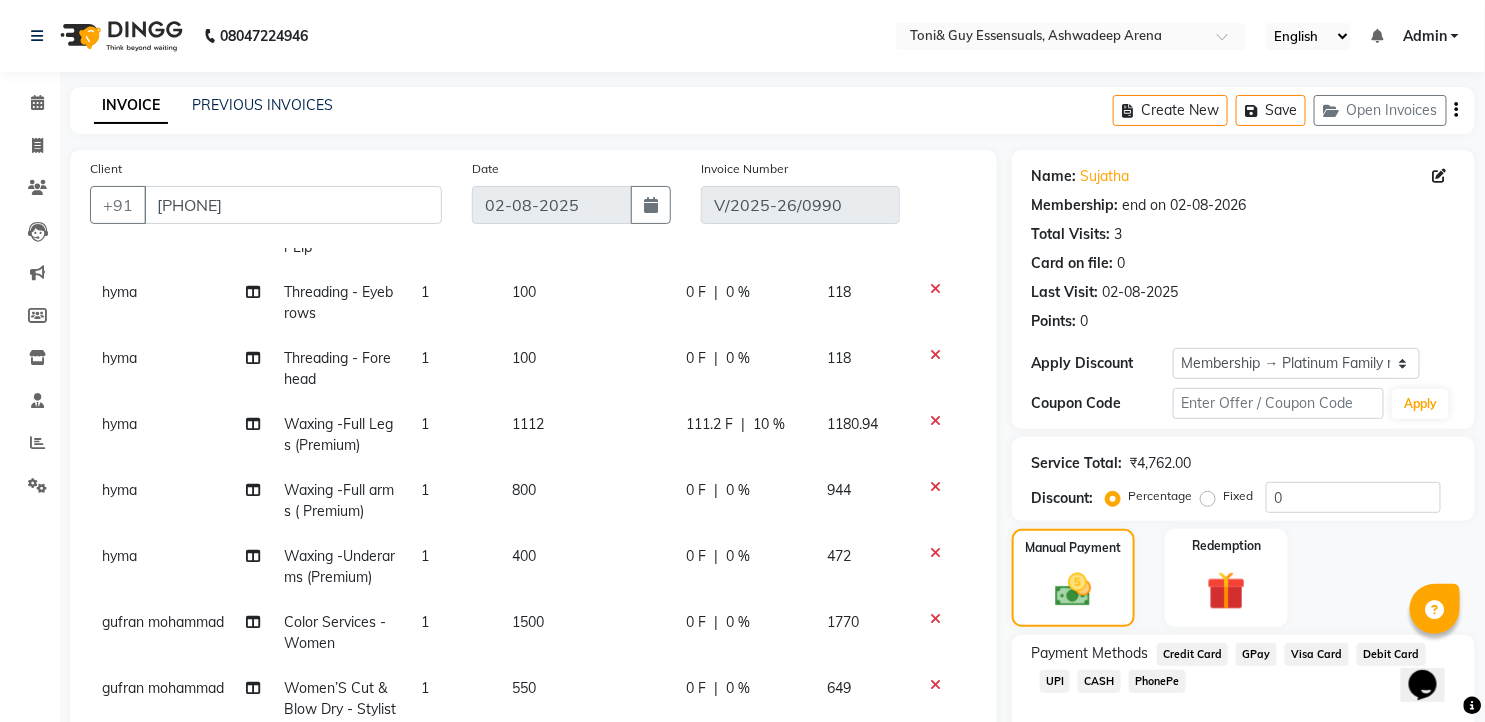 click on "0 %" 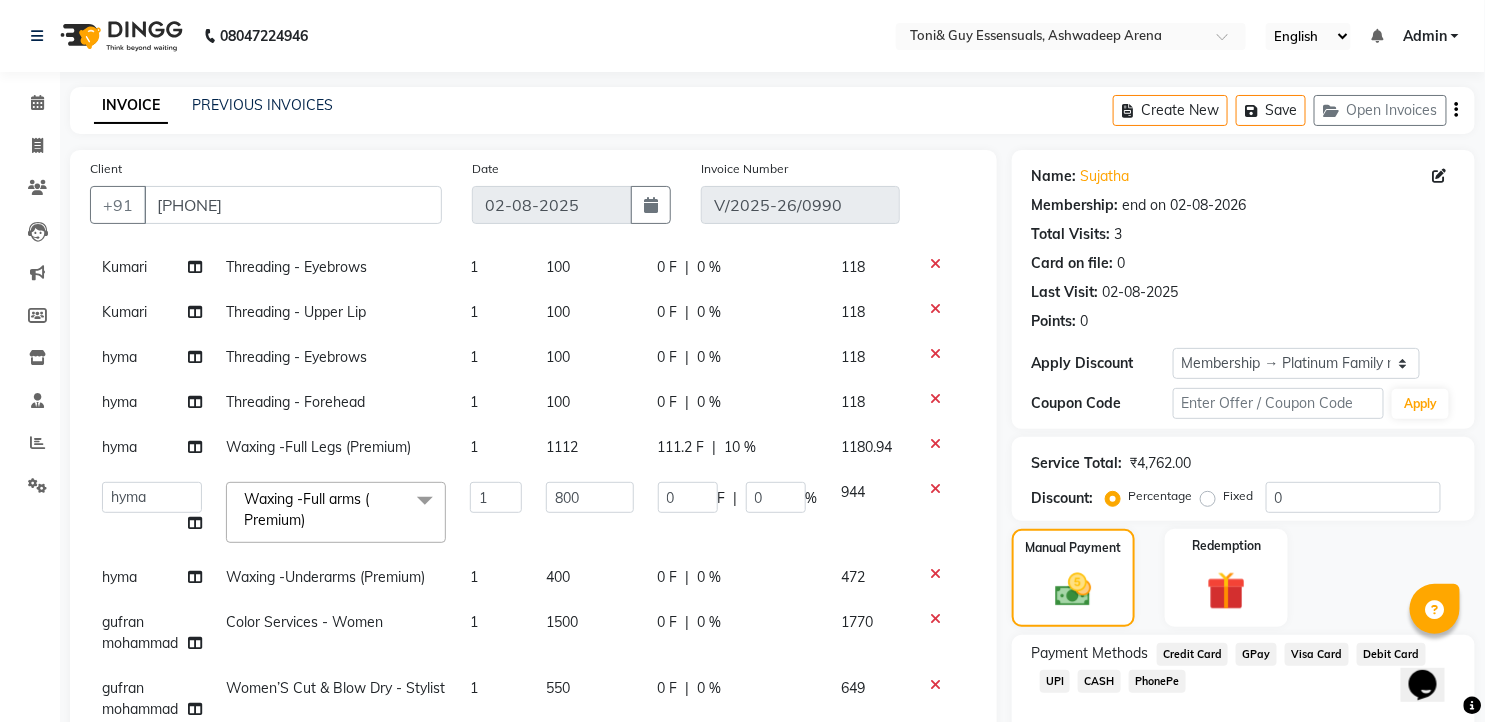 scroll, scrollTop: 101, scrollLeft: 0, axis: vertical 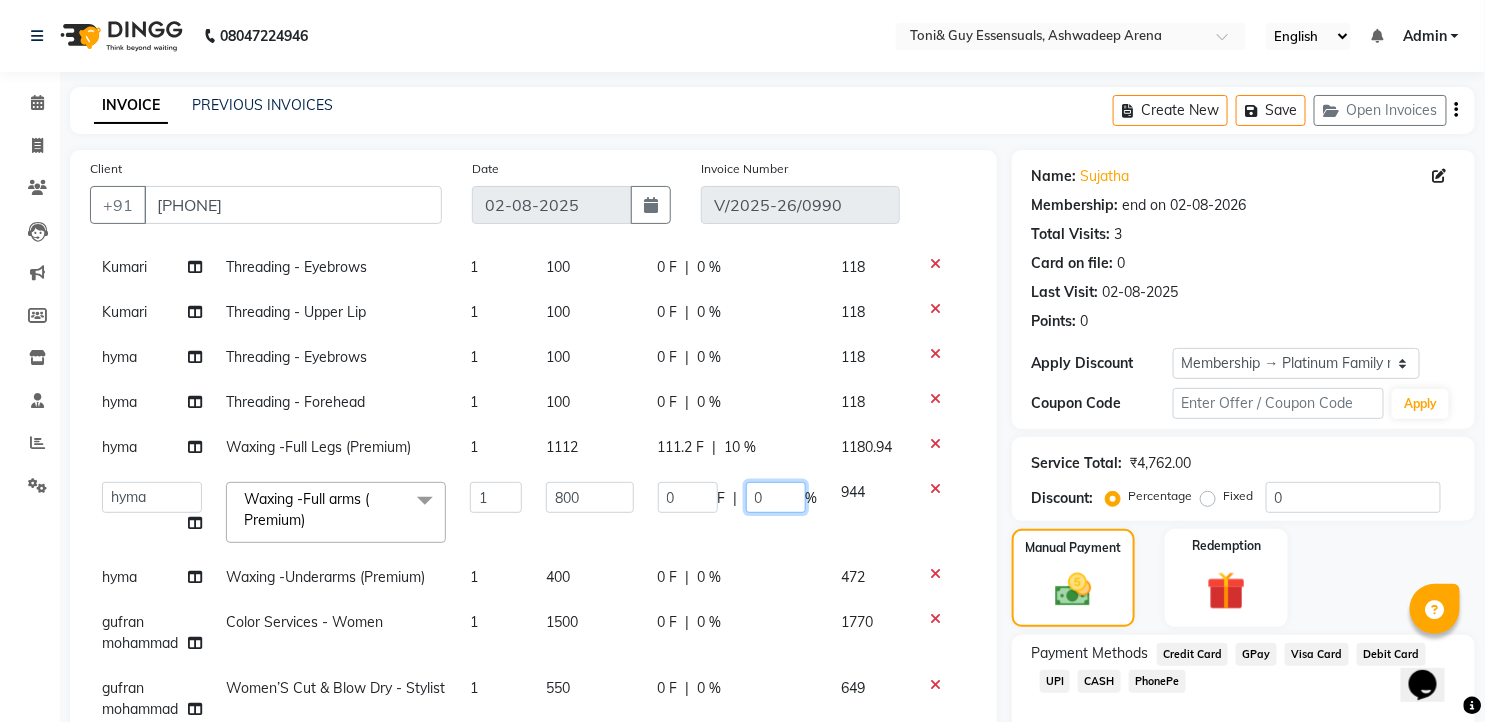click on "0" 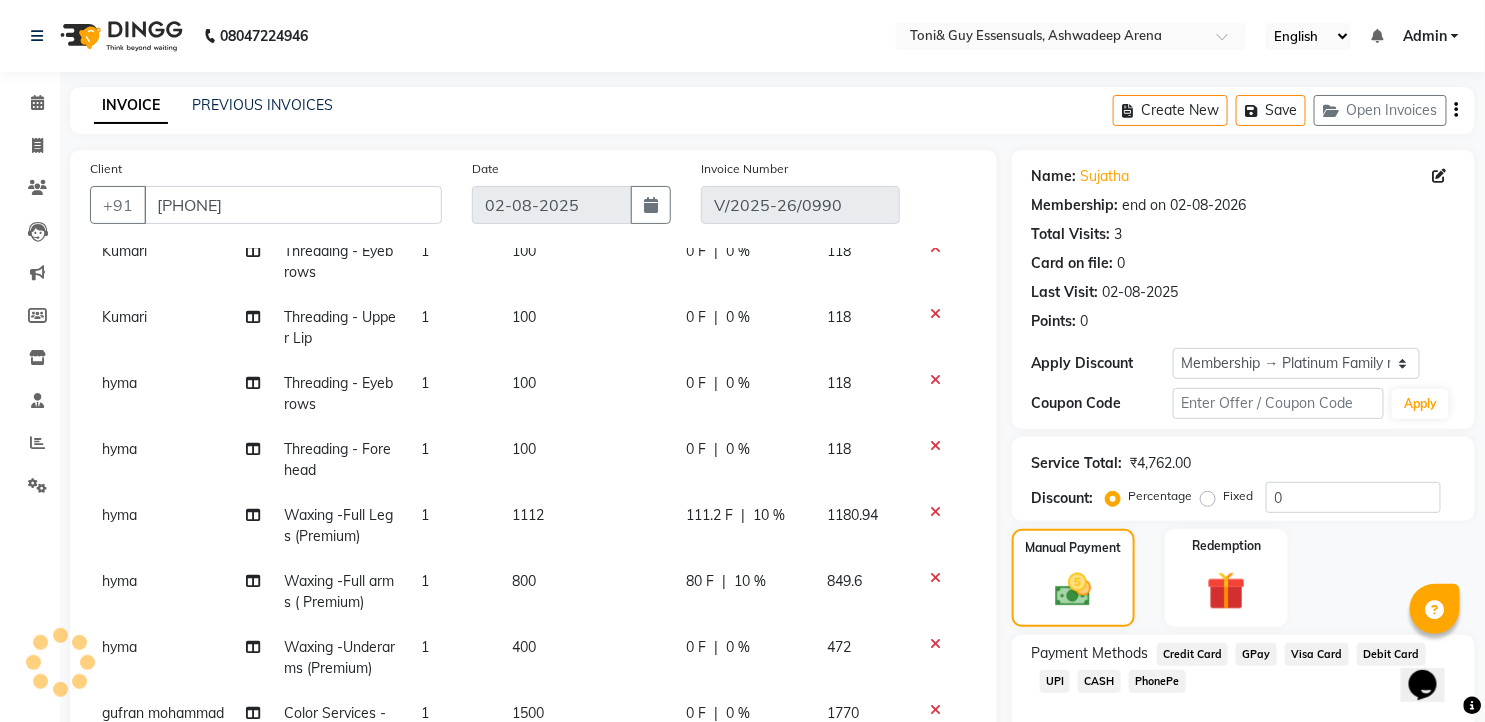 click on "Kumari Threading - Eyebrows 1 100 0 F | 0 % 118 Kumari Threading - Upper Lip 1 100 0 F | 0 % 118 hyma Threading - Eyebrows 1 100 0 F | 0 % 118 hyma Threading - Forehead 1 100 0 F | 0 % 118 hyma Waxing -Full Legs (Premium) 1 1112 111.2 F | 10 % 1180.94 hyma Waxing -Full arms ( Premium) 1 800 80 F | 10 % 849.6 hyma Waxing -Underarms (Premium) 1 400 0 F | 0 % 472 gufran mohammad Color Services - Women 1 1500 0 F | 0 % 1770 gufran mohammad Women’S Cut & Blow Dry - Stylist 1 550 0 F | 0 % 649" 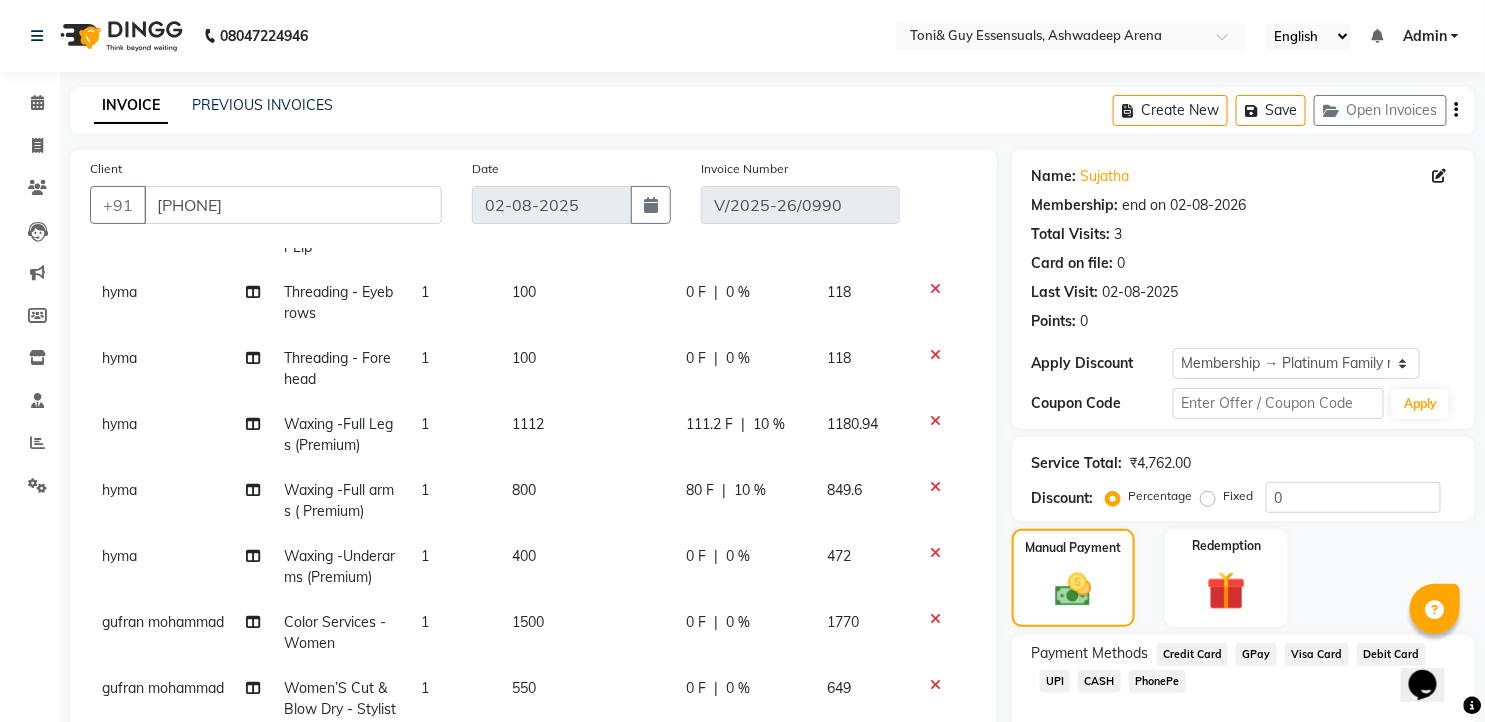 click on "0 F | 0 %" 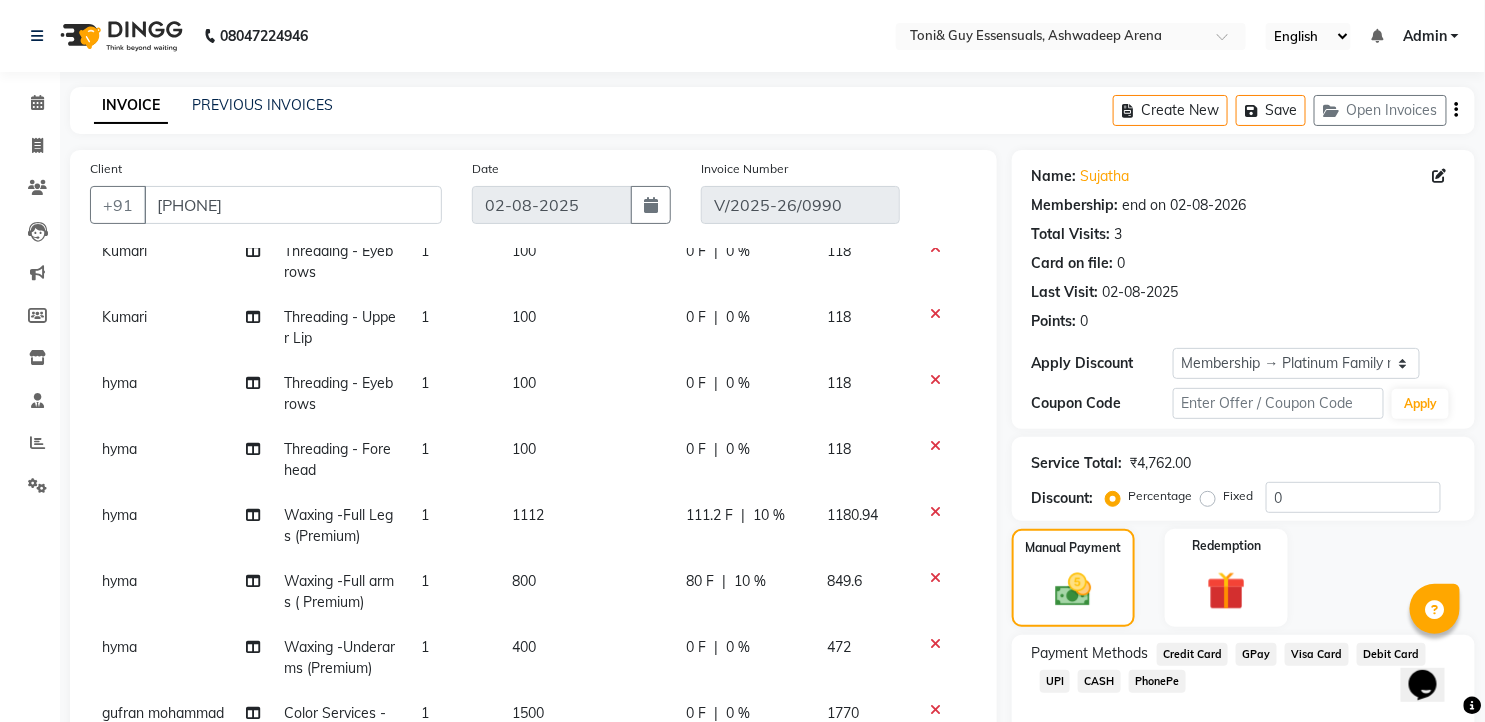 select on "79411" 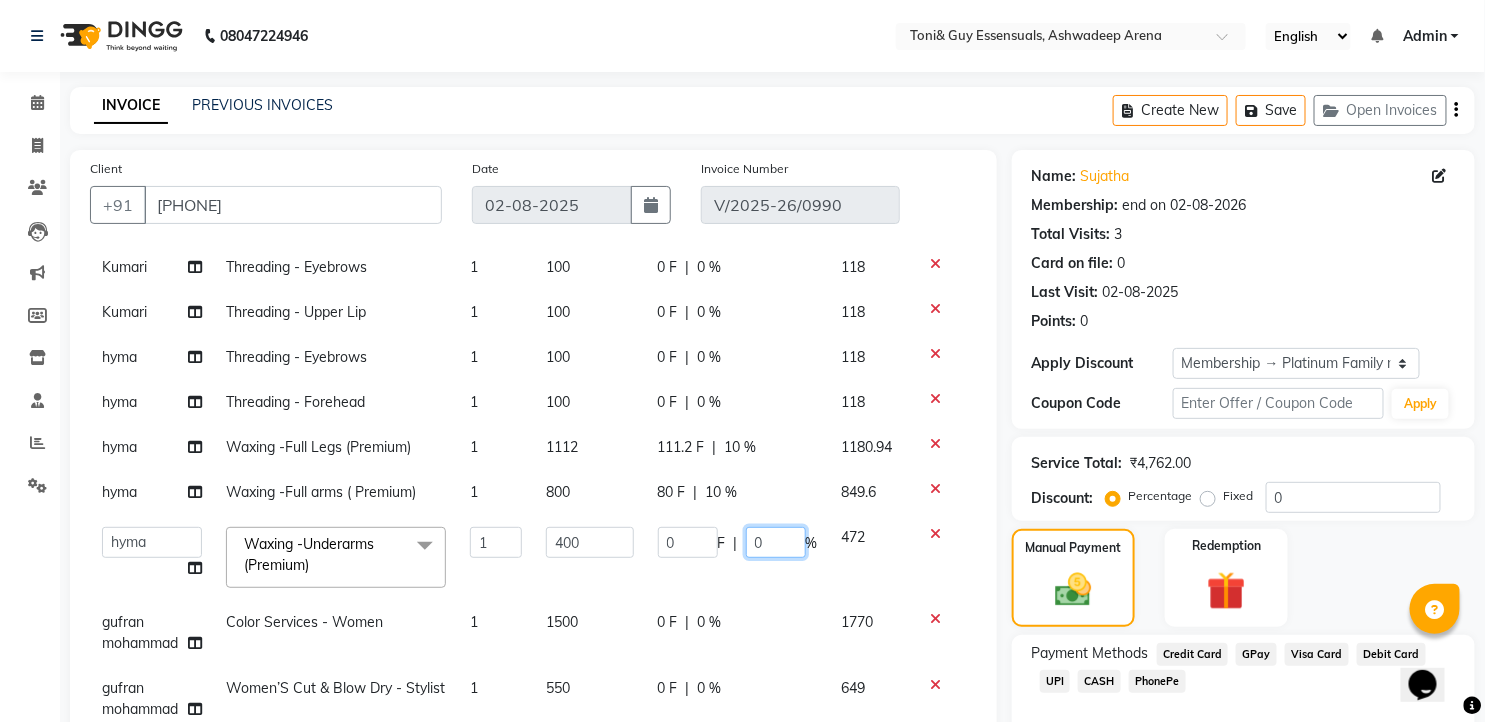 click on "0" 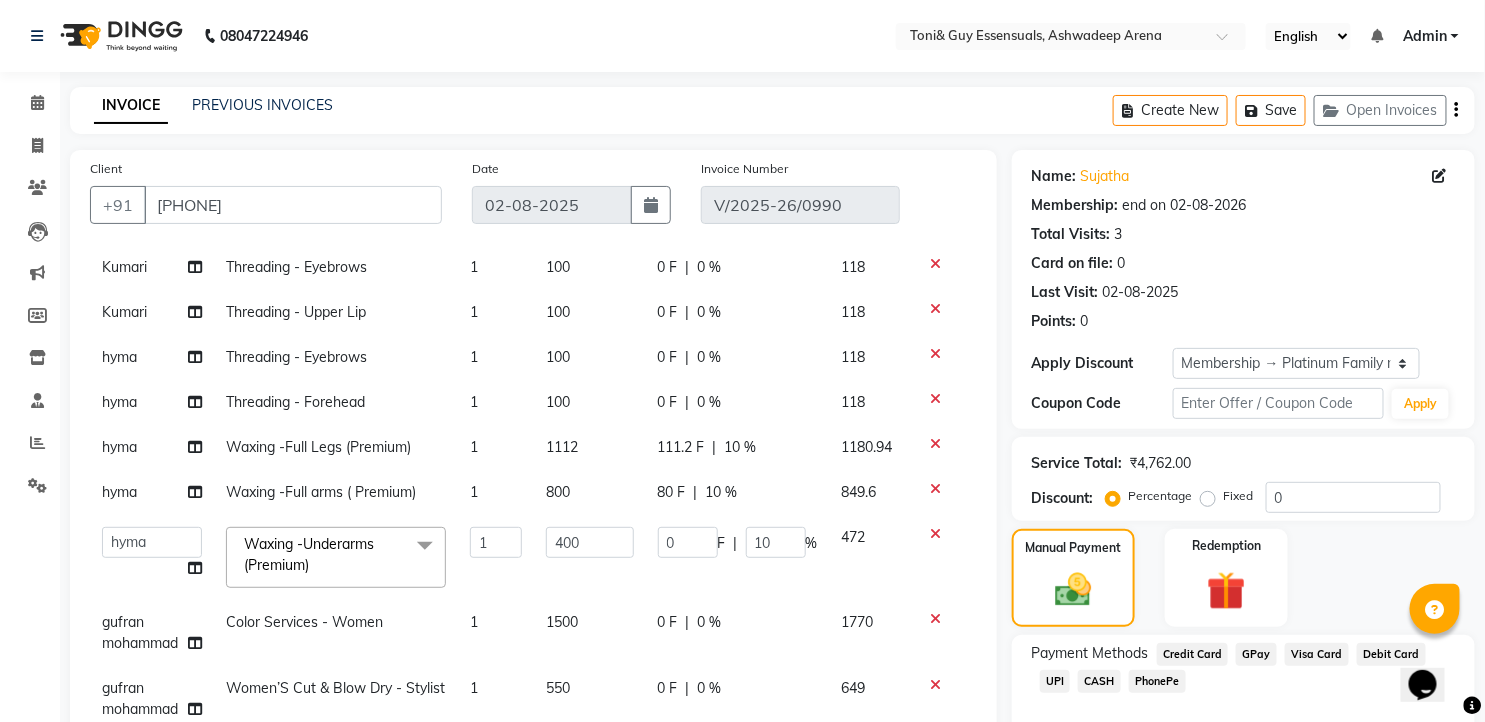 click on "[FIRST] Threading - Eyebrows 1 100 0 F | 0 % 118 [FIRST] Threading - Upper Lip 1 100 0 F | 0 % 118 [FIRST] Threading - Eyebrows 1 100 0 F | 0 % 118 [FIRST] Threading - Forehead 1 100 0 F | 0 % 118 [FIRST] Waxing -Full Legs (Premium) 1 1112 111.2 F | 10 % 1180.94 [FIRST] Waxing -Full arms ( Premium) 1 800 80 F | 10 % 849.6  [FIRST]   [FIRST] [FIRST]   [FIRST]   [FIRST]   [FIRST] [FIRST]   Manager   [FIRST] [FIRST]  Waxing -Underarms (Premium)  x Massage - Foot / Shoulder & Back (30 Mins) Massage - Head Oil Massage (Men) (30 Mins) Massage - Head Oil Massage (Women) (30 Mins) Massage - Foot / Shoulder & Back (60 Mins) Massage - Head Oil Massage (Men) (60 Mins) Massage - Head Oil Massage (Women) (60 Mins) Massage - Chakra Herbal Scrub & Wrap (60 Mins) Massage - Swedish Therapy (60 Mins) Massage - Swedish Therapy (90 Mins) Massage - Balanese Therapy (60 Mins) Massage - Balanese Therapy (90 Mins) Massage - Deep Tissue Therapy (60 Mins) Massage - Deep Tissue Therapy (90 Mins) Hair wash Dry Skin Care - Clean Up Ritual (Jeannot Ceuticals)" 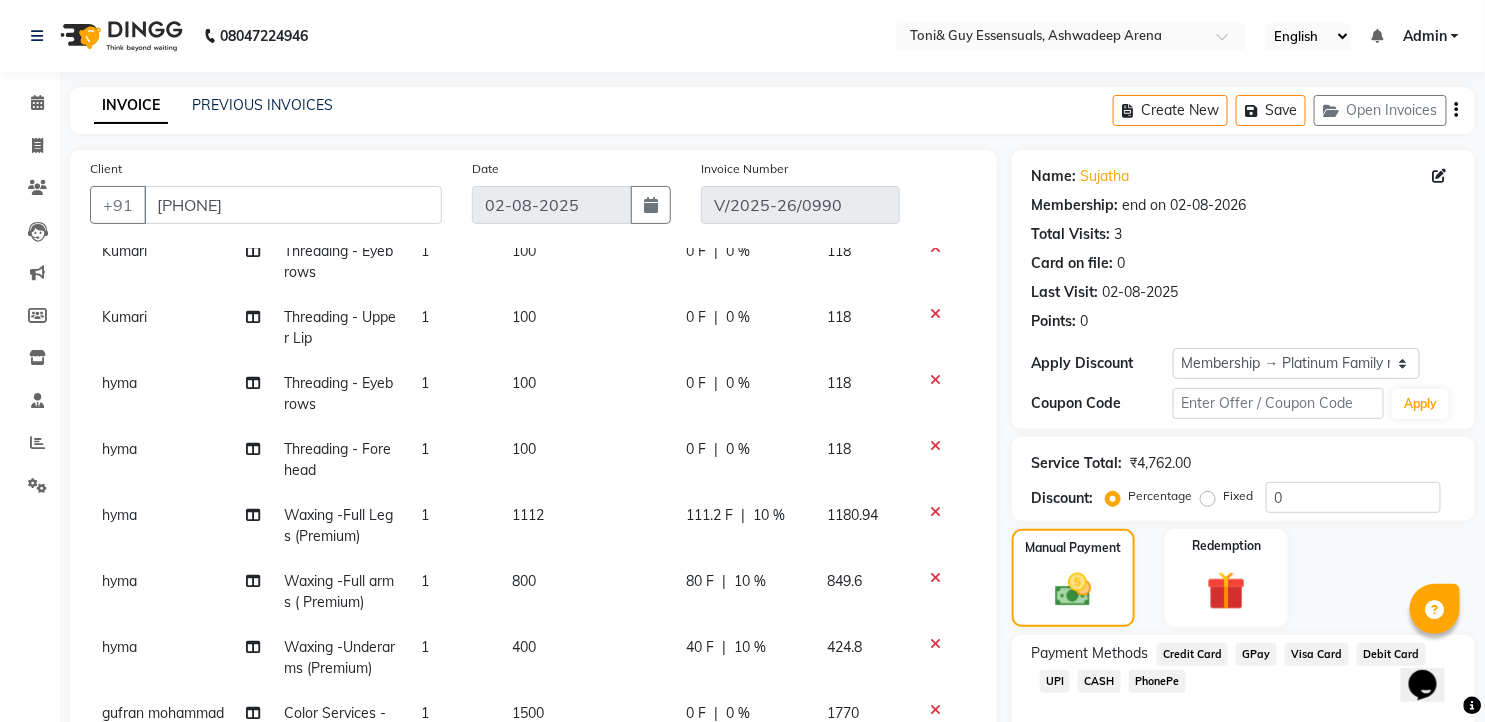 scroll, scrollTop: 228, scrollLeft: 0, axis: vertical 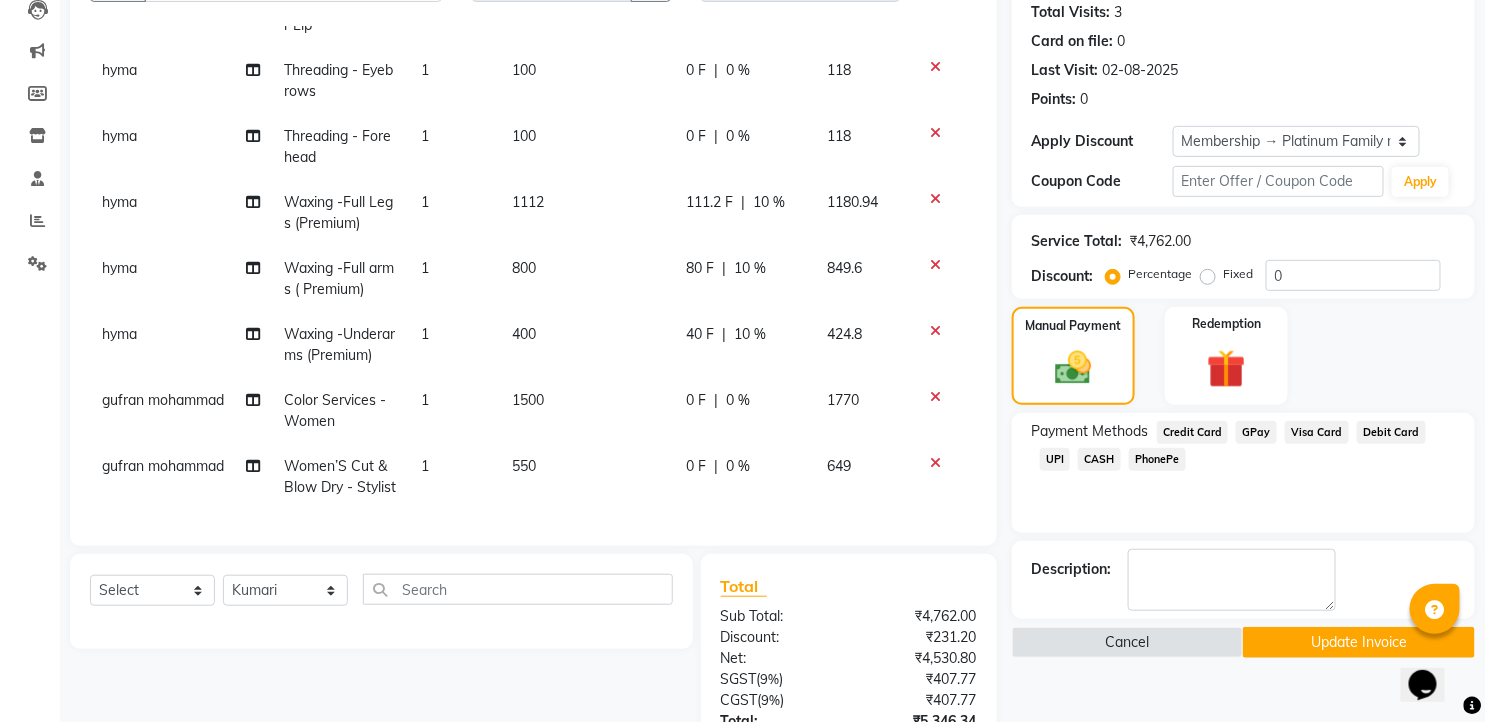 click on "0 %" 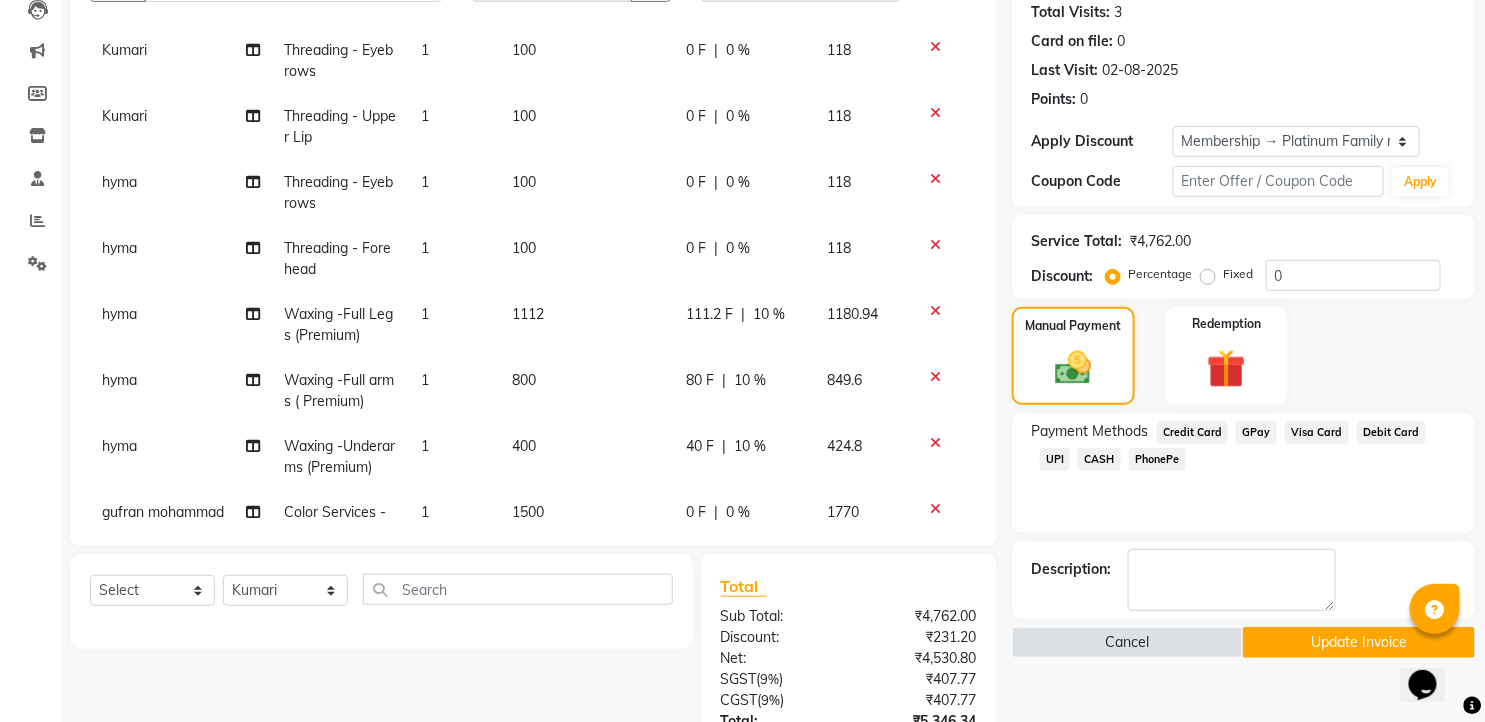 select on "60477" 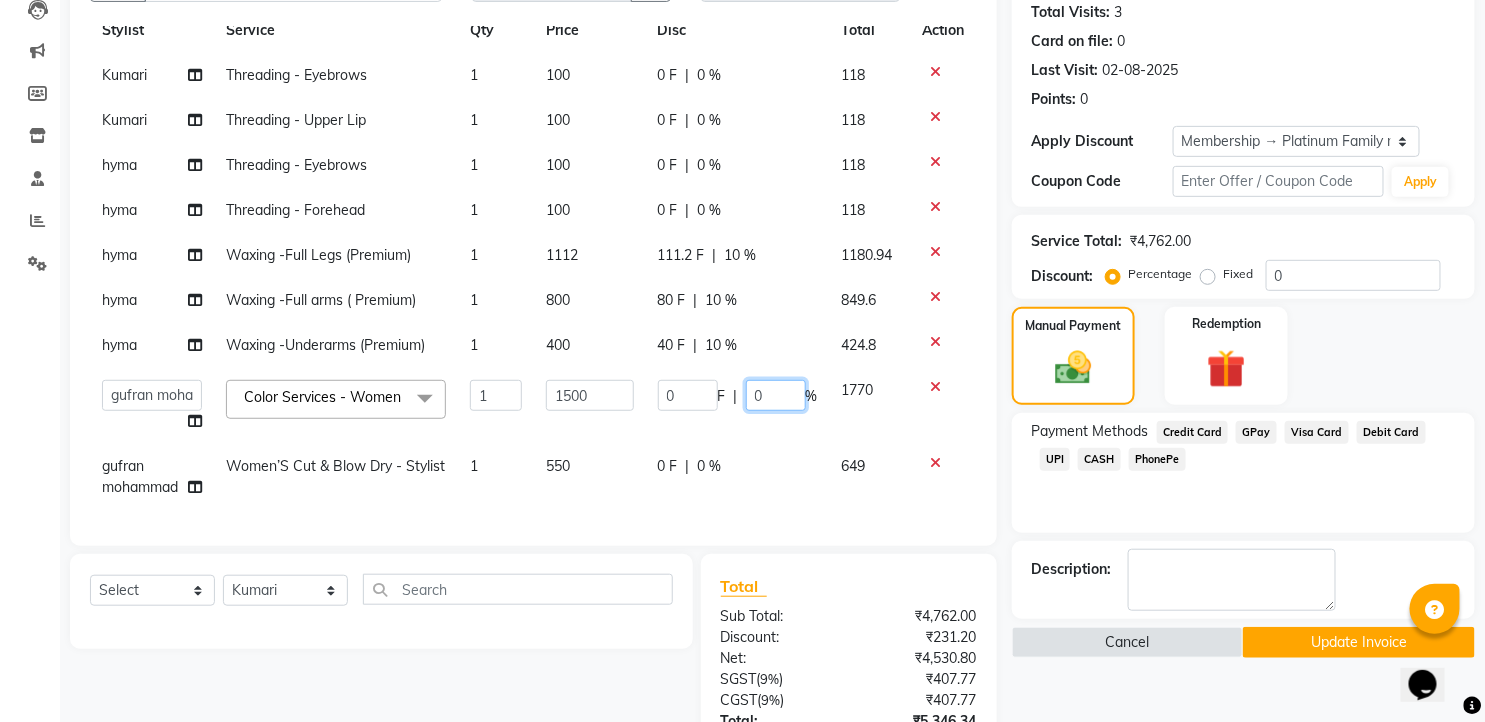 click on "0" 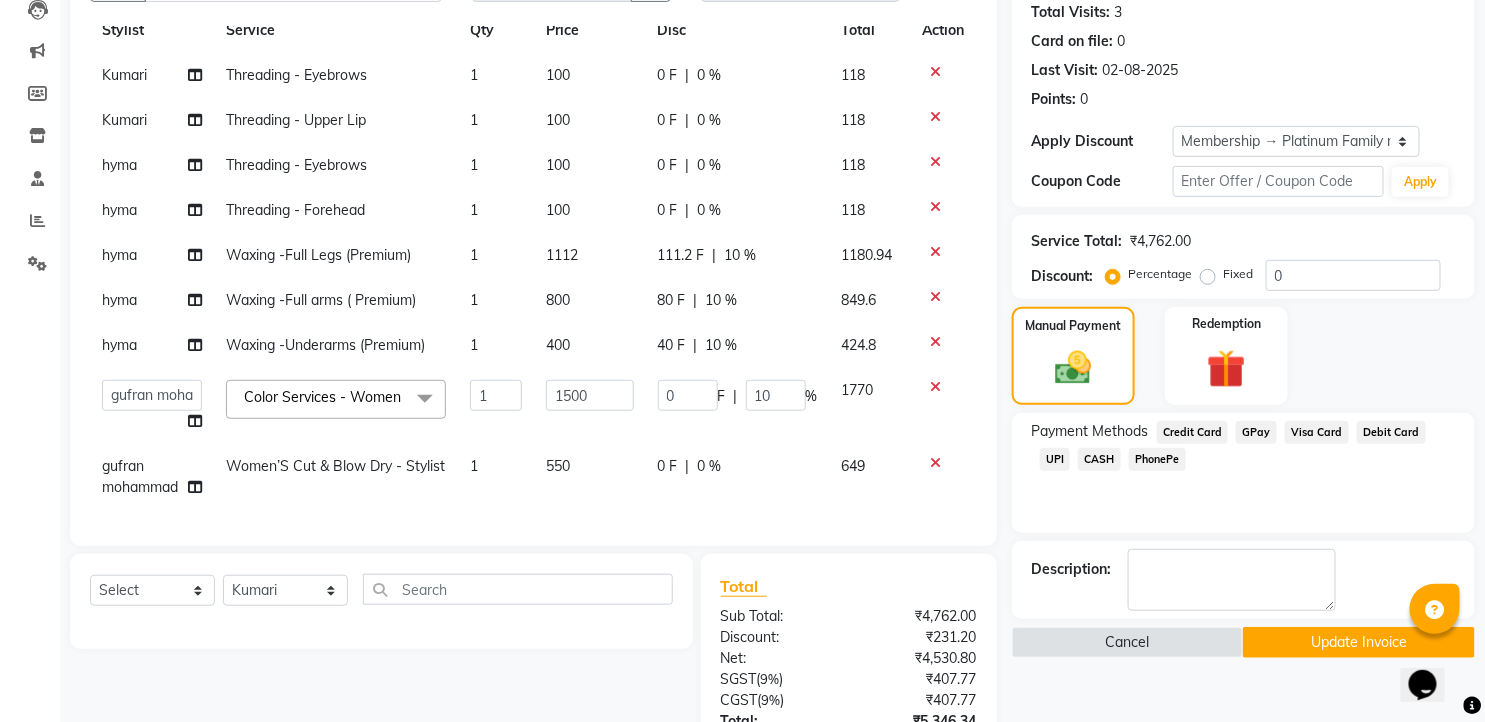 click on "[FIRST] Threading - Eyebrows 1 100 0 F | 0 % 118 [FIRST] Threading - Upper Lip 1 100 0 F | 0 % 118 [FIRST] Threading - Eyebrows 1 100 0 F | 0 % 118 [FIRST] Waxing -Full Legs (Premium) 1 1112 111.2 F | 10 % 1180.94 [FIRST] Waxing -Full arms ( Premium) 1 800 80 F | 10 % 849.6 [FIRST] Waxing -Underarms (Premium) 1 400 40 F | 10 % 424.8  [FIRST]   [FIRST] [FIRST]   [FIRST]   [FIRST]   [FIRST] [FIRST]   Manager   [FIRST] [FIRST]  Color Services - Women  x Massage - Foot / Shoulder & Back (30 Mins) Massage - Head Oil Massage (Men) (30 Mins) Massage - Head Oil Massage (Women) (30 Mins) Massage - Foot / Shoulder & Back (60 Mins) Massage - Head Oil Massage (Men) (60 Mins) Massage - Head Oil Massage (Women) (60 Mins) Massage - Chakra Herbal Scrub & Wrap (60 Mins) Massage - Swedish Therapy (60 Mins) Massage - Swedish Therapy (90 Mins) Massage - Balanese Therapy (60 Mins) Massage - Balanese Therapy (90 Mins) Massage - Deep Tissue Therapy (60 Mins) Massage - Deep Tissue Therapy (90 Mins) Hair wash" 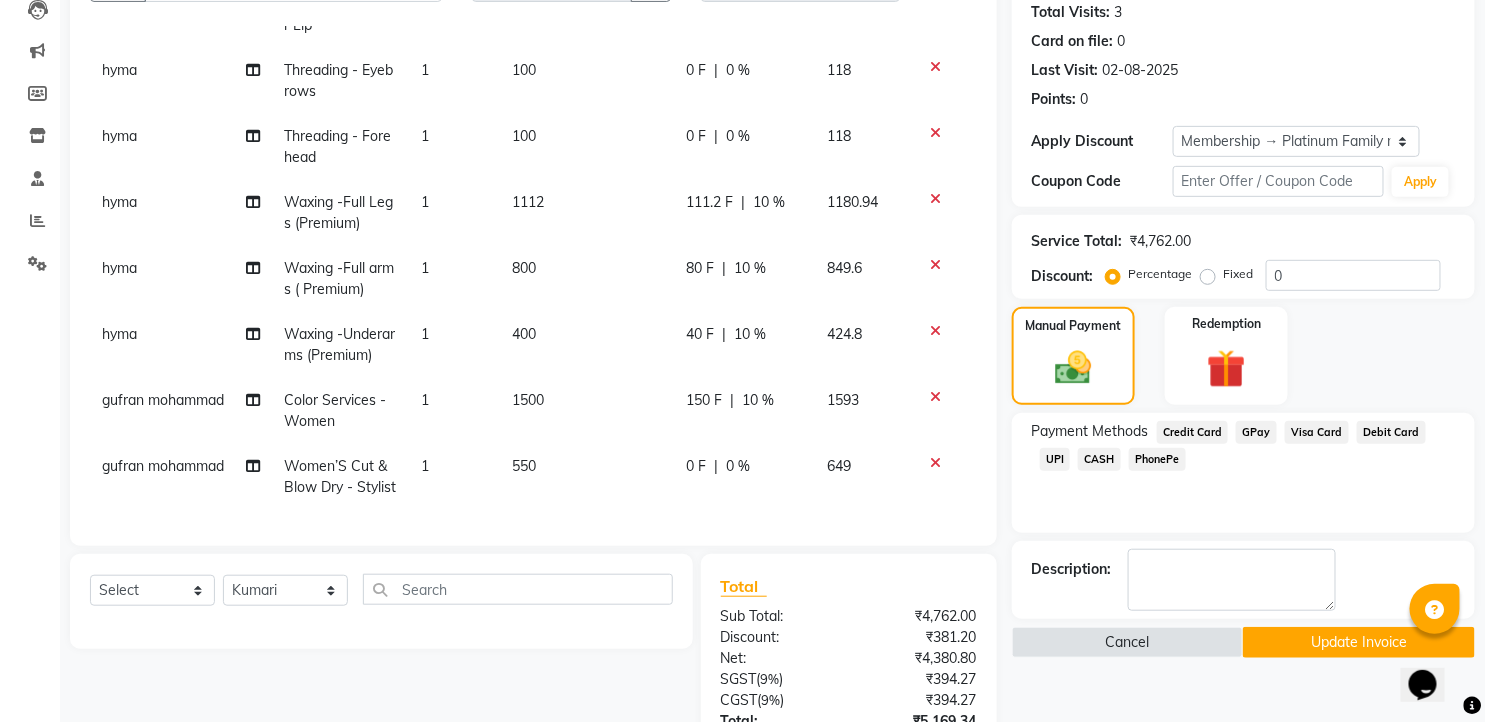 click on "0 %" 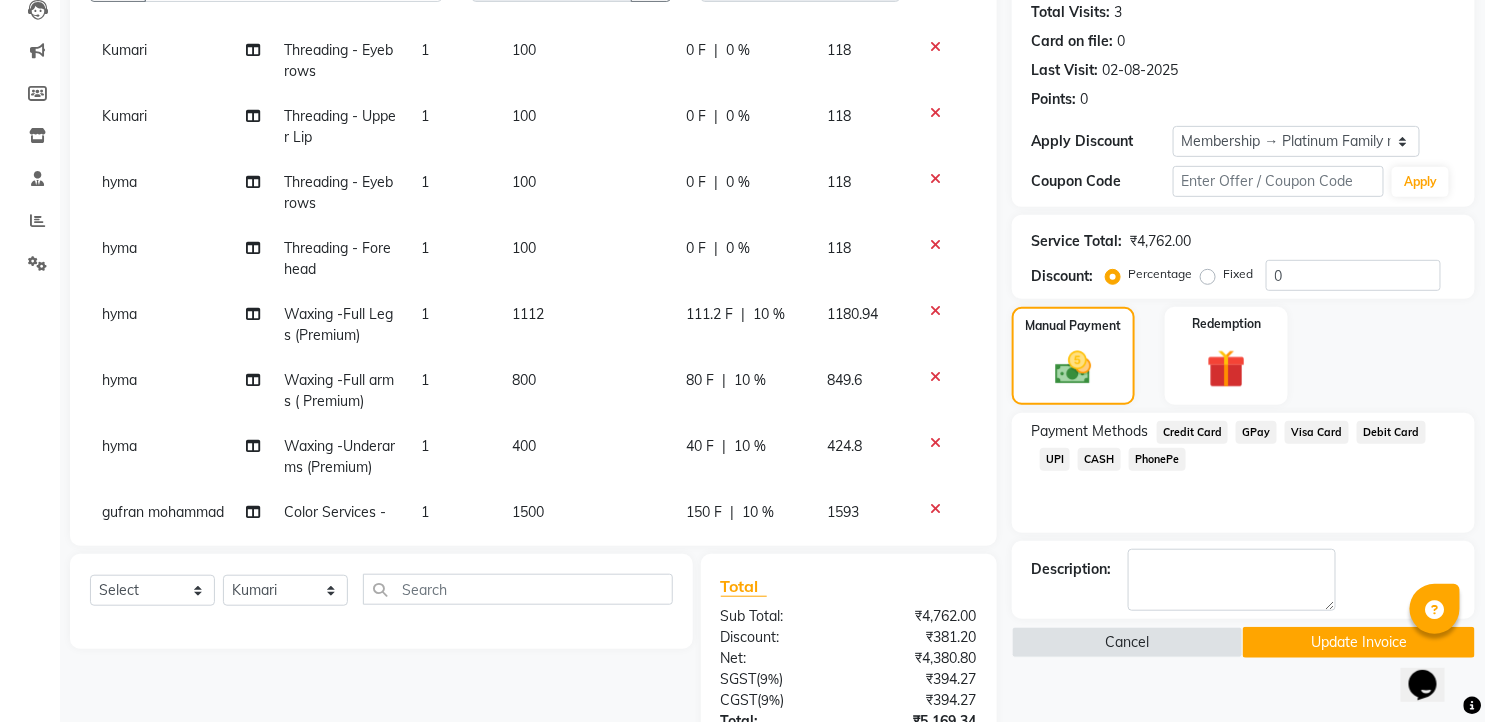 select on "60477" 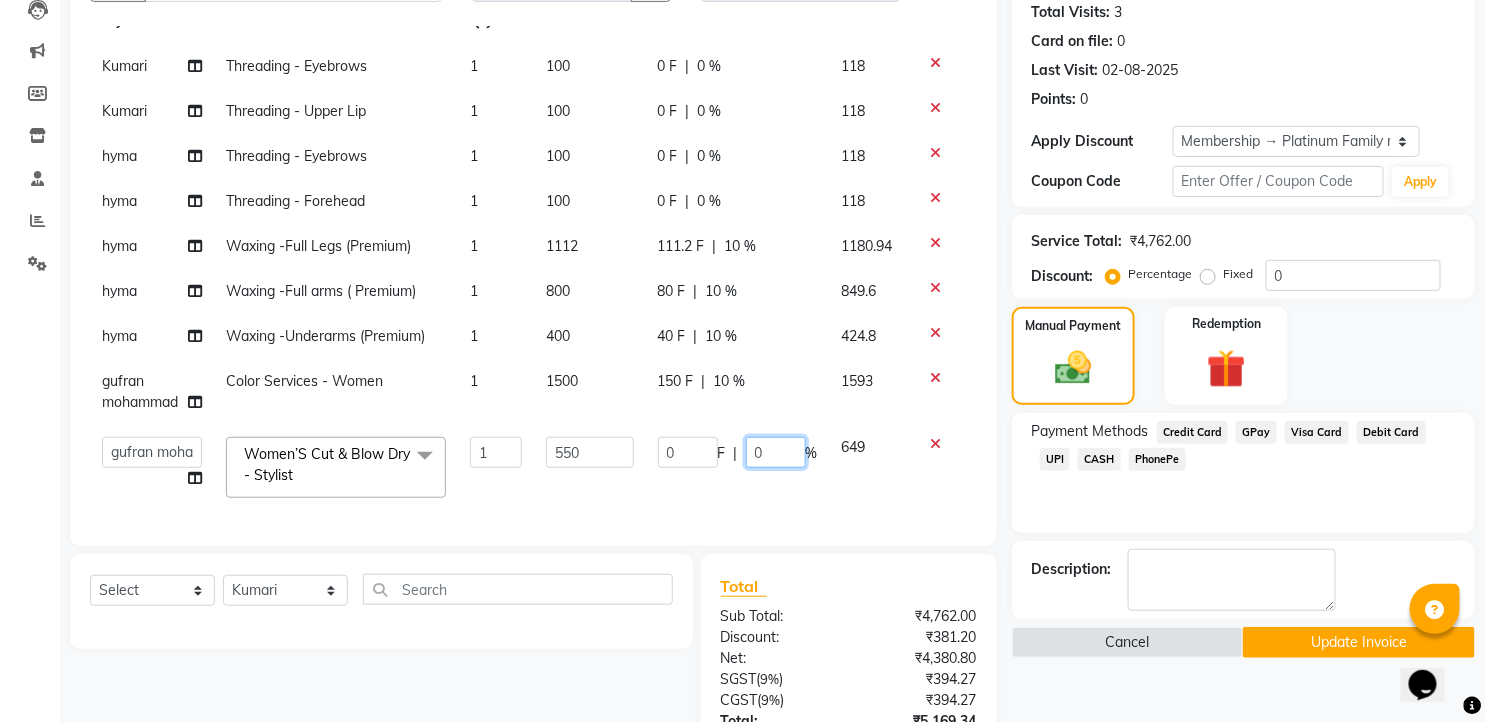 click on "0" 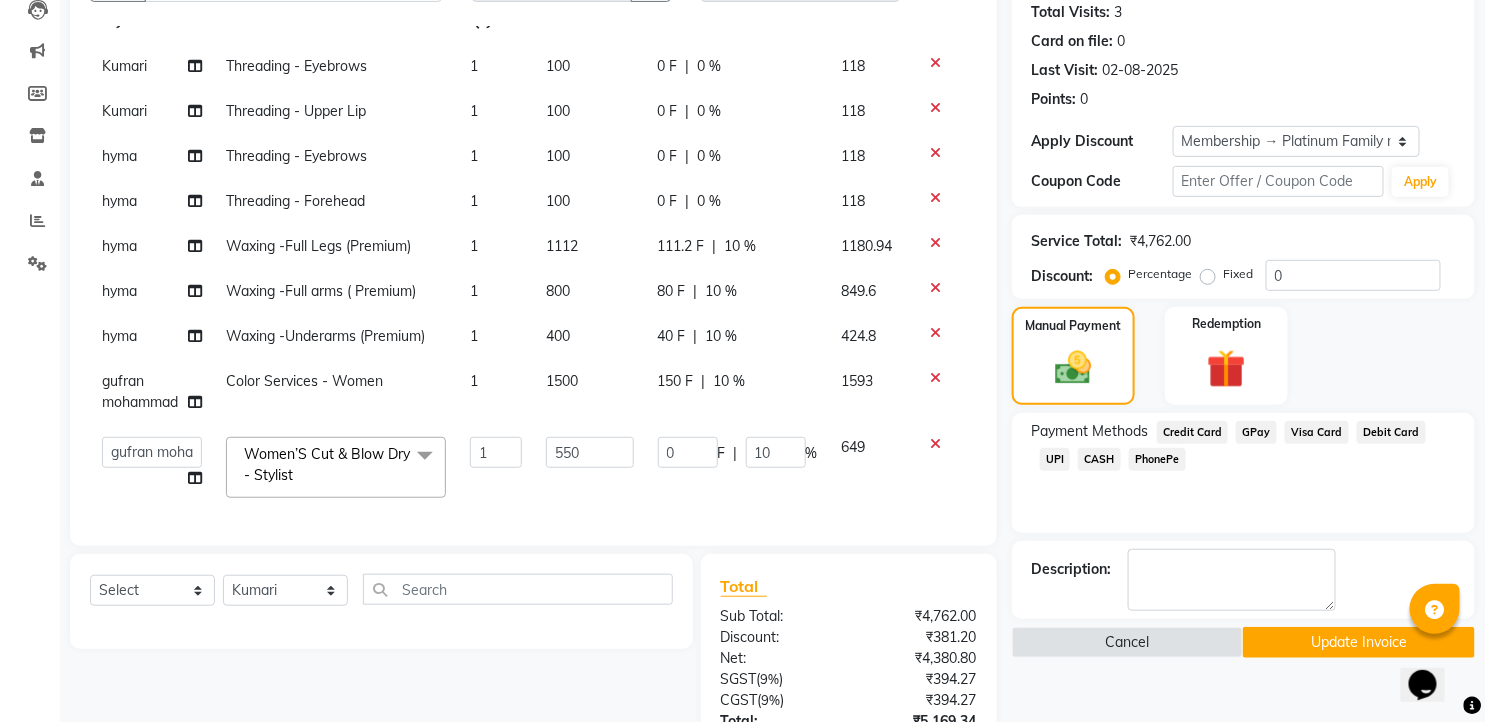 click on "Services Stylist Service Qty Price Disc Total Action [FIRST] Threading - Eyebrows 1 100 0 F | 0 % 118 [FIRST] Threading - Upper Lip 1 100 0 F | 0 % 118 [FIRST] Threading - Eyebrows 1 100 0 F | 0 % 118 [FIRST] Threading - Forehead 1 100 0 F | 0 % 118 [FIRST] Waxing -Full Legs (Premium) 1 1112 111.2 F | 10 % 1180.94 [FIRST] Waxing -Full arms ( Premium) 1 800 80 F | 10 % 849.6 [FIRST] Waxing -Underarms (Premium) 1 400 40 F | 10 % 424.8 [FIRST] [FIRST] Color Services - Women 1 1500 150 F | 10 % 1593  [FIRST]   [FIRST] [FIRST]   [FIRST]   [FIRST]   [FIRST] [FIRST]   Manager   [FIRST] [FIRST]  Women’S Cut & Blow Dry - Stylist  x Massage - Foot / Shoulder & Back (30 Mins) Massage - Head Oil Massage (Men) (30 Mins) Massage - Head Oil Massage (Women) (30 Mins) Massage - Foot / Shoulder & Back (60 Mins) Massage - Head Oil Massage (Men) (60 Mins) Massage - Head Oil Massage (Women) (60 Mins) Massage - Chakra Herbal Scrub & Wrap (60 Mins) Massage - Swedish Therapy (60 Mins) Massage - Swedish Therapy (90 Mins) Hair wash Manicure - Cut & File 1" 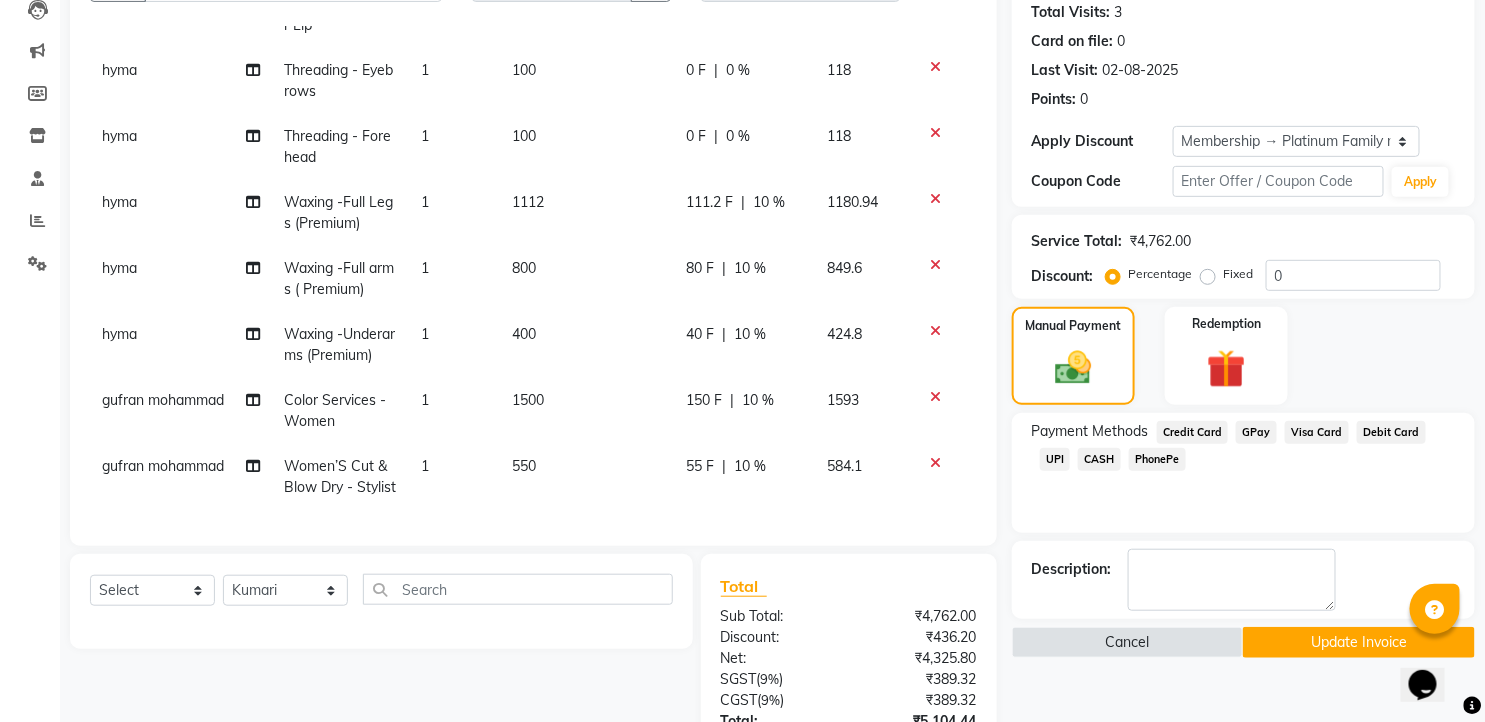 scroll, scrollTop: 228, scrollLeft: 0, axis: vertical 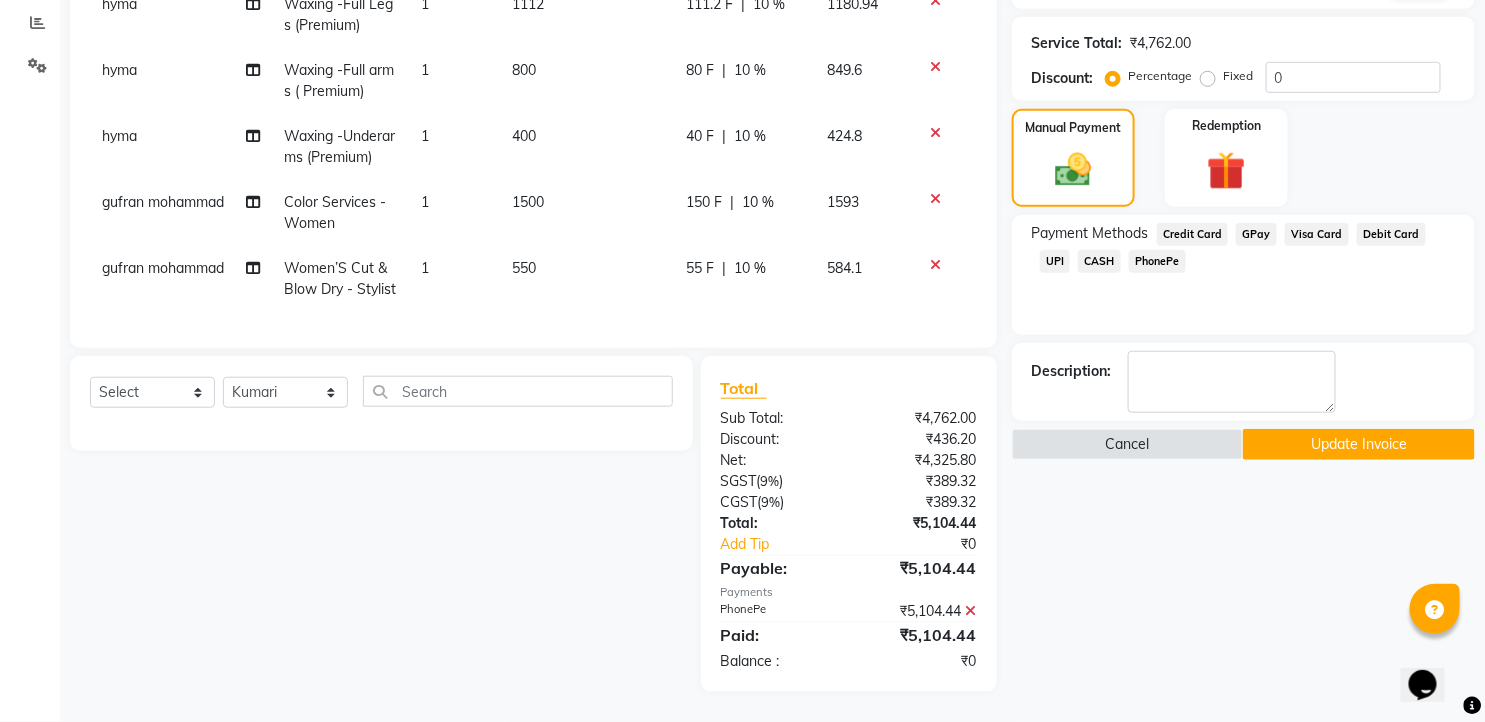 click on "Update Invoice" 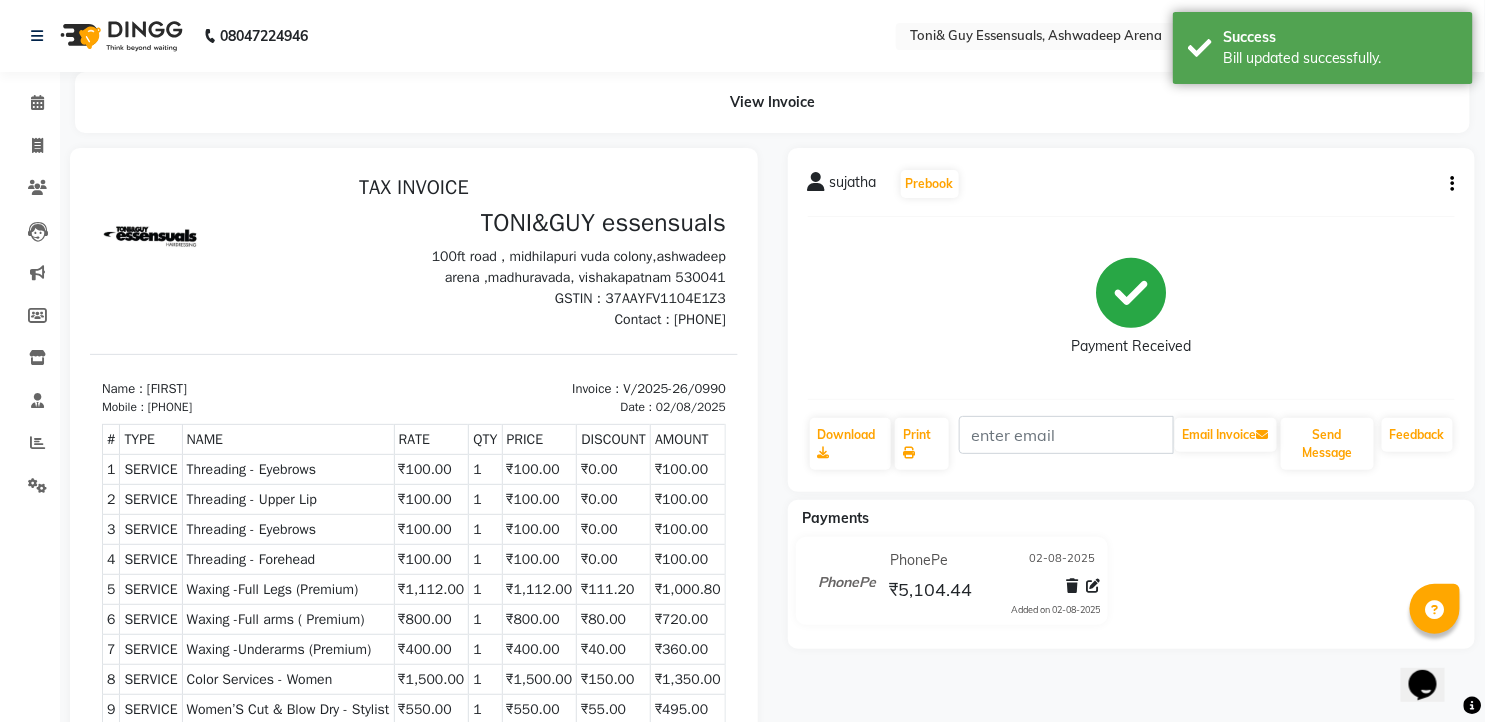 scroll, scrollTop: 0, scrollLeft: 0, axis: both 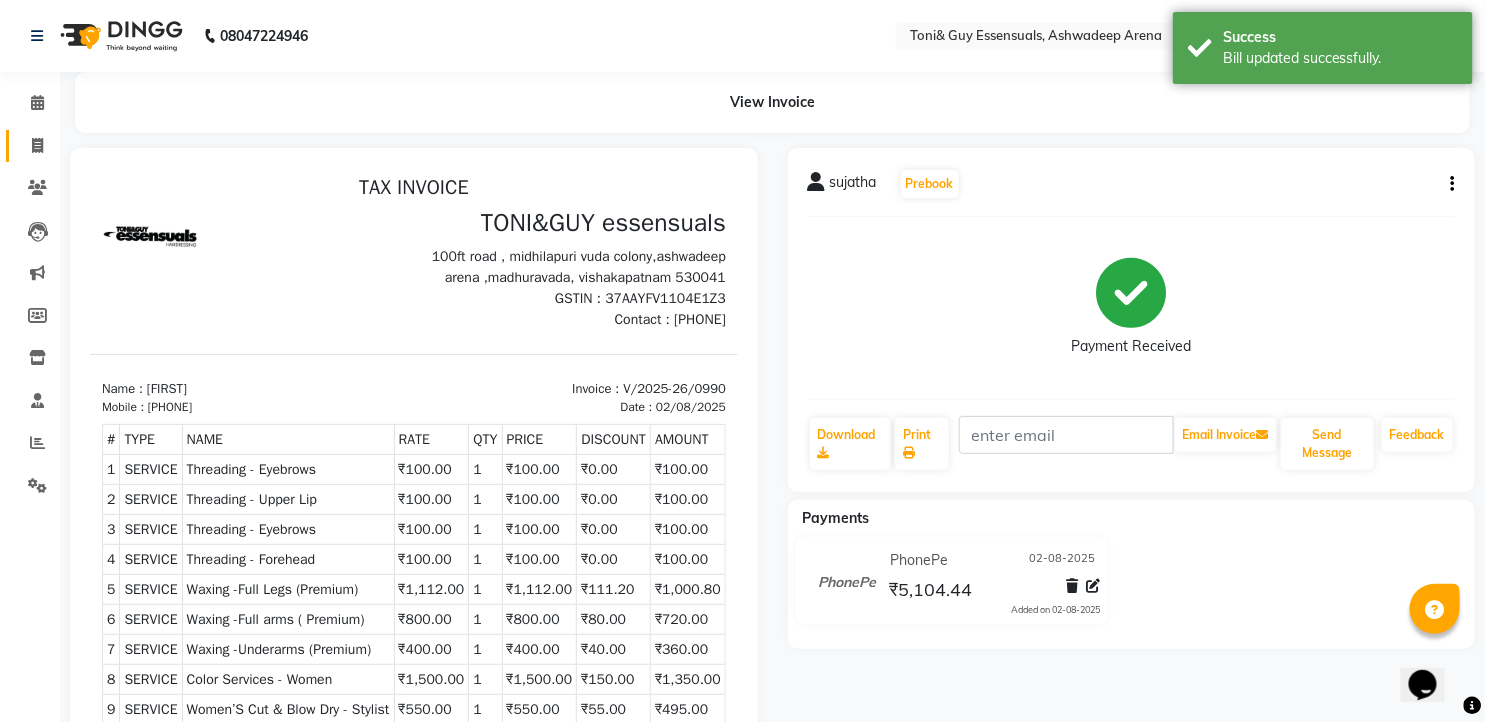 click on "Invoice" 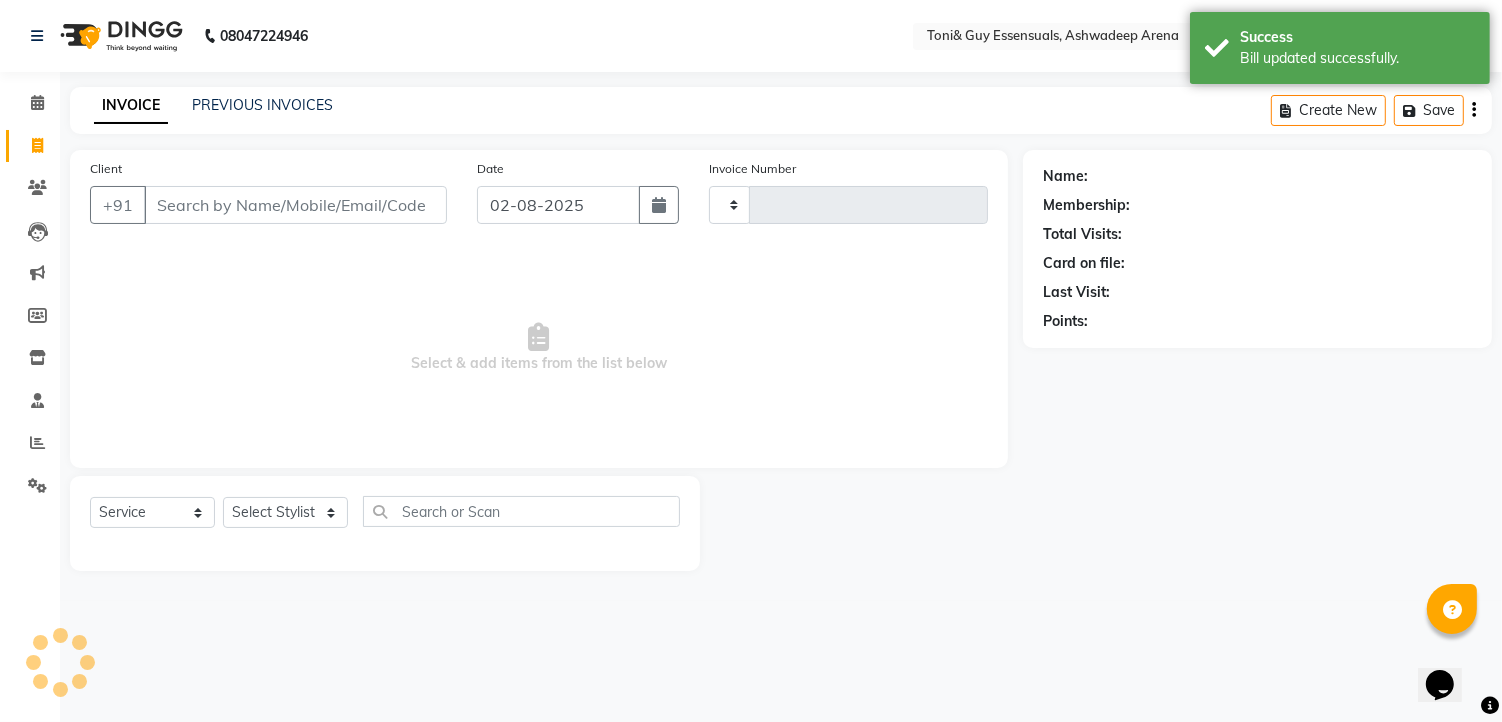type on "0995" 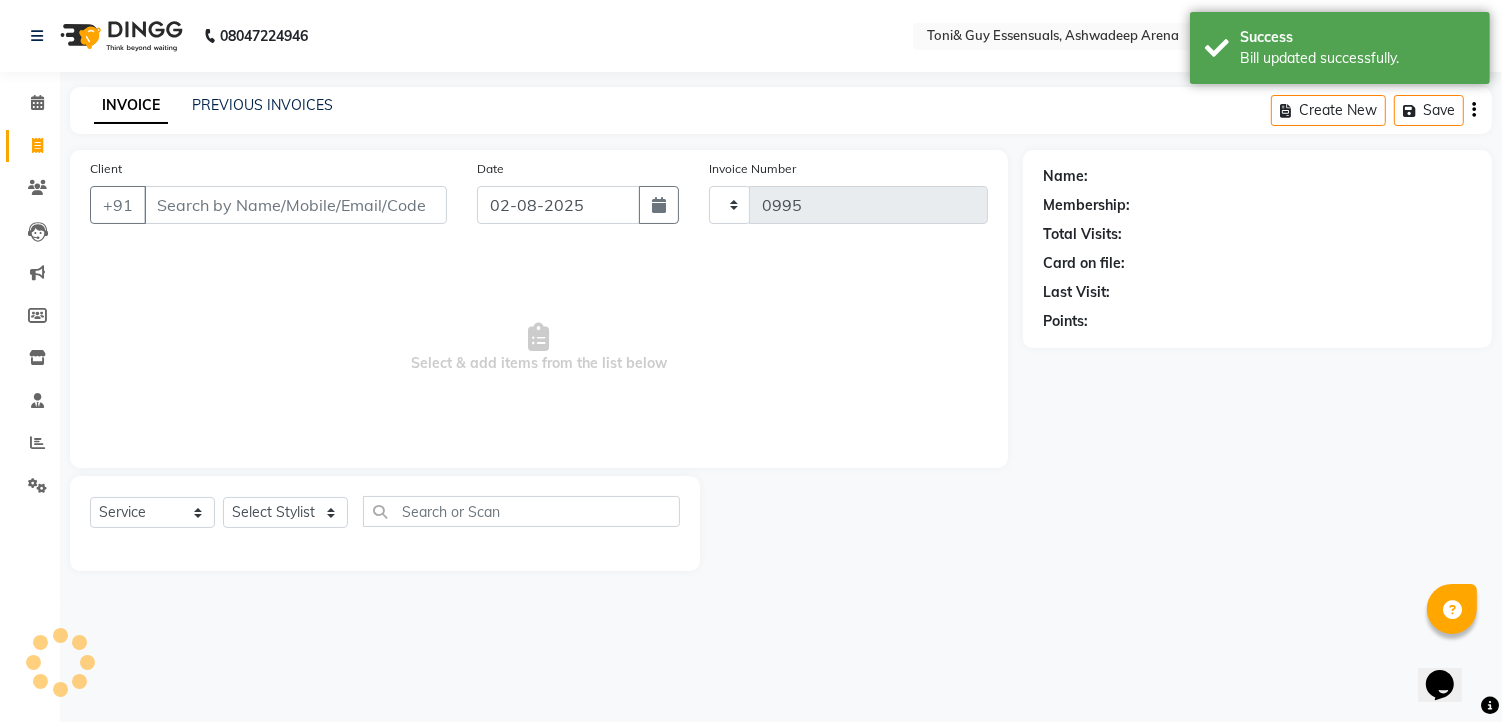 select on "7150" 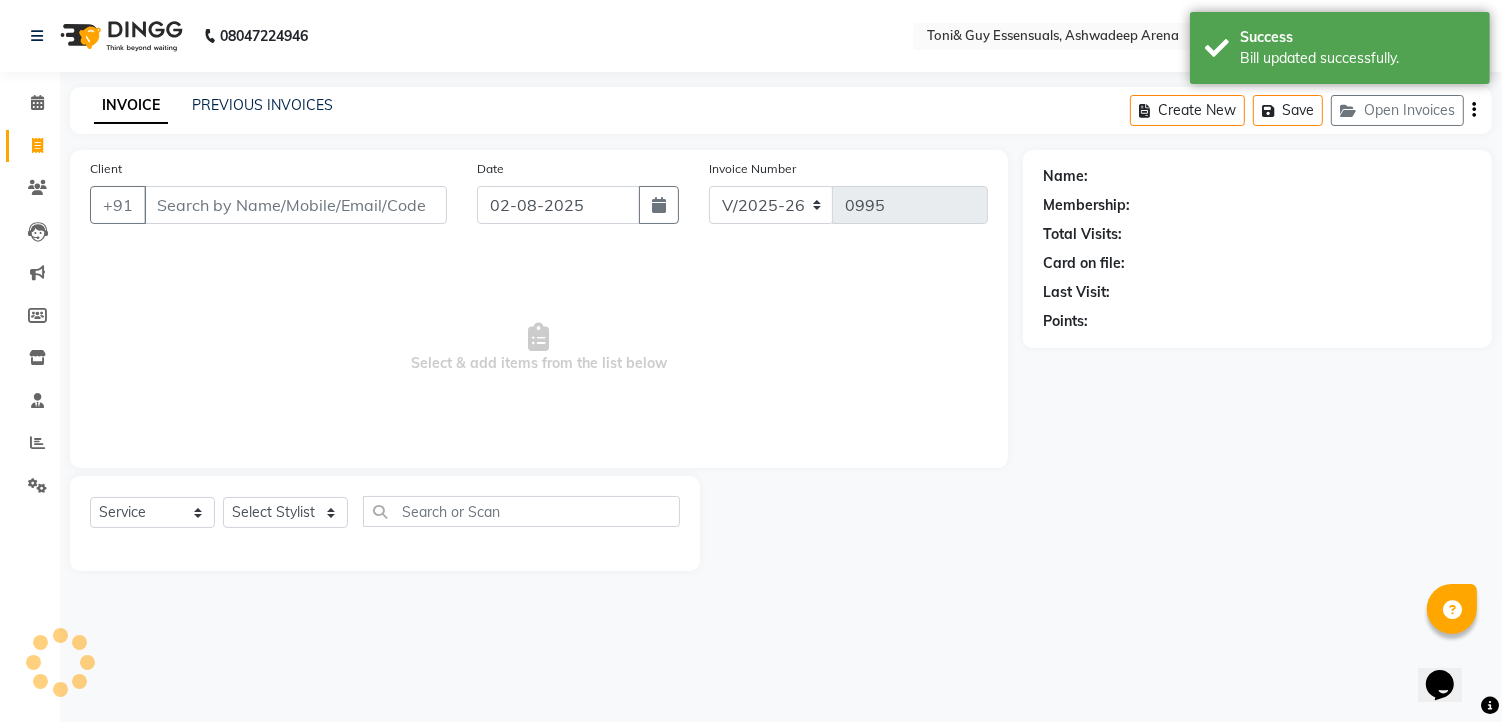 click on "Client" at bounding box center (295, 205) 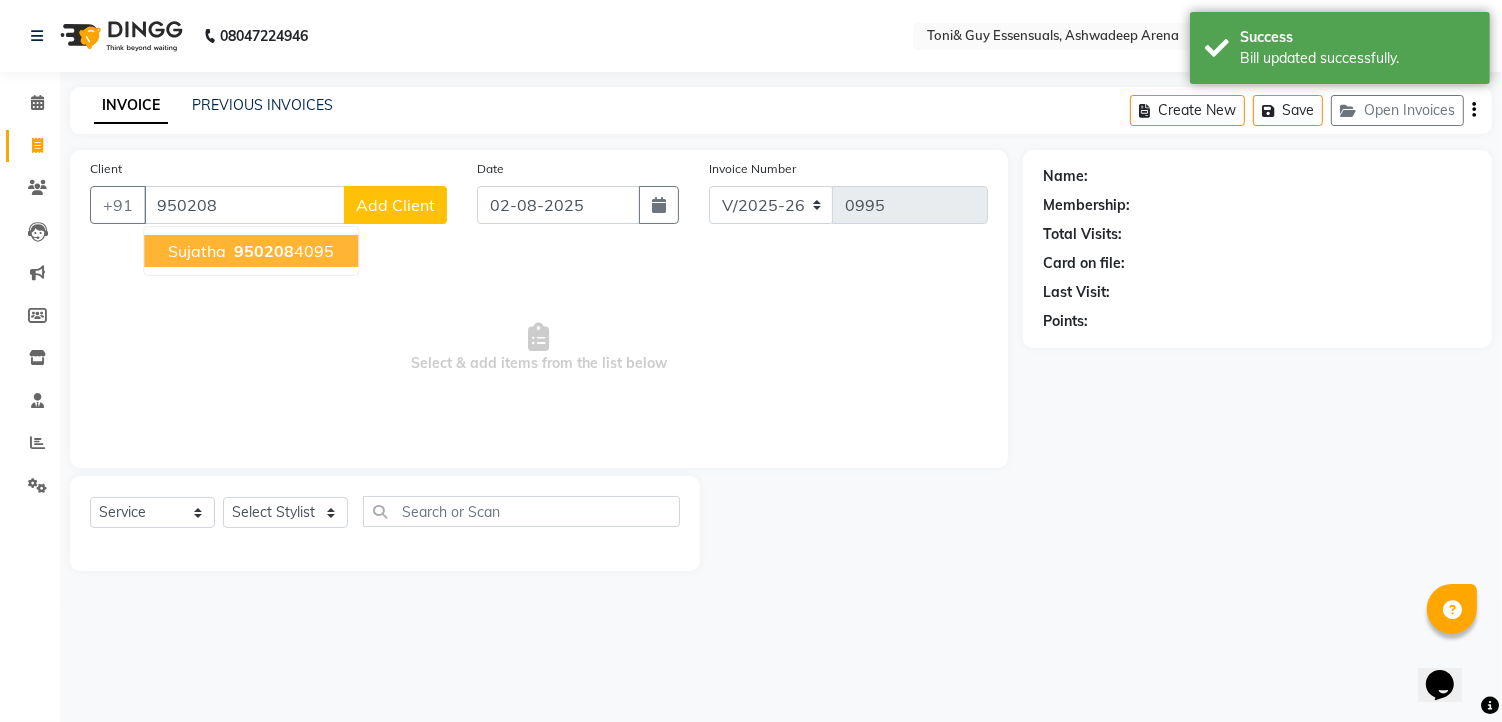 click on "[FIRST]   [PHONE]" at bounding box center [251, 251] 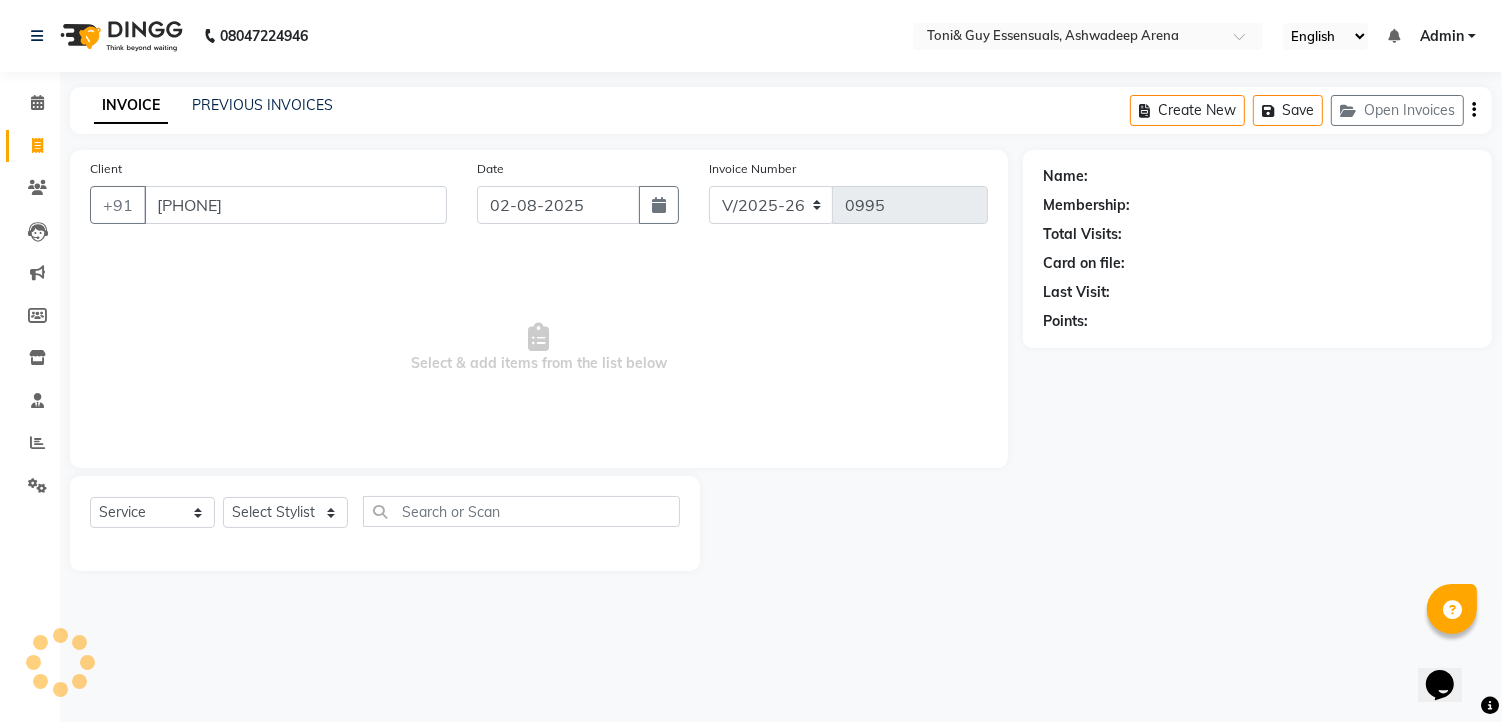 type on "[PHONE]" 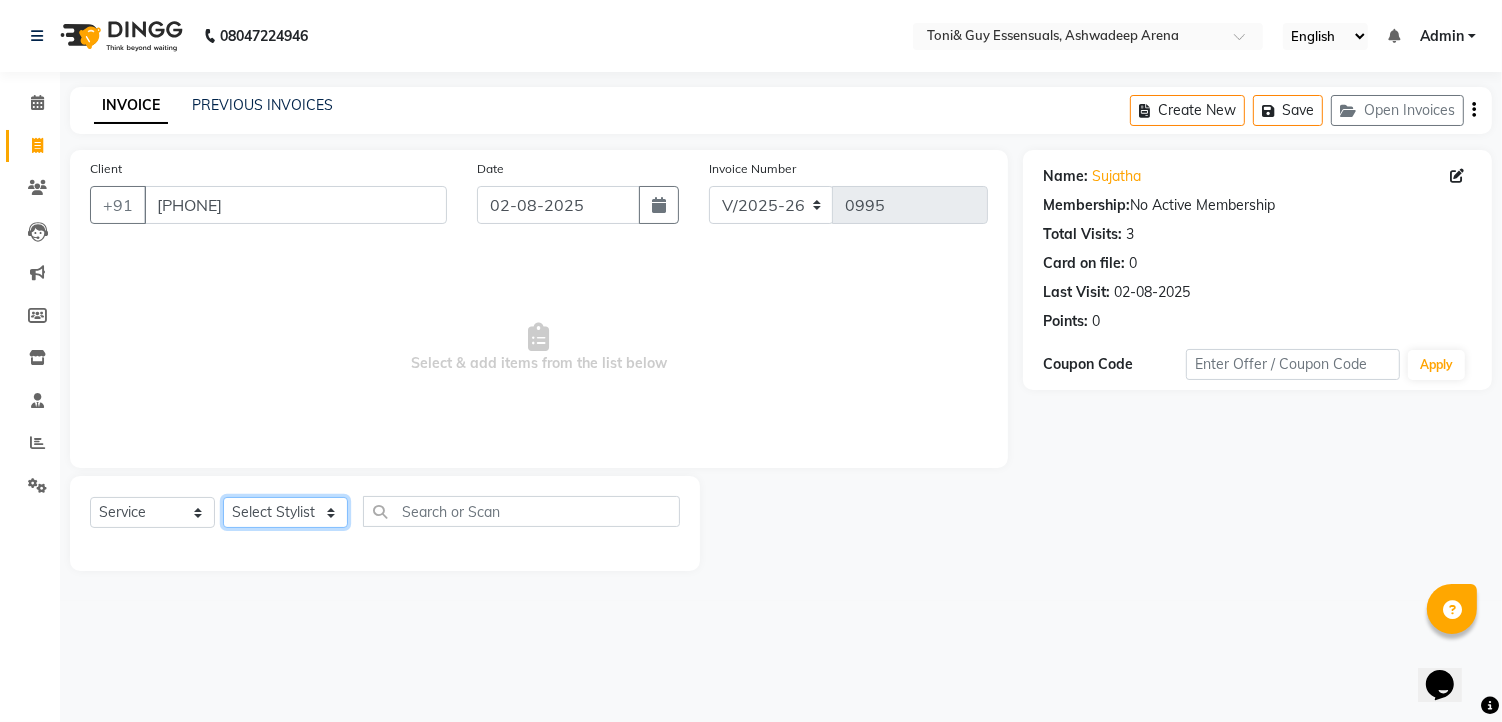 click on "Select Stylist faizz gufran mohammad hyma Kumari lalitha sree Manager Riya roy sahik" 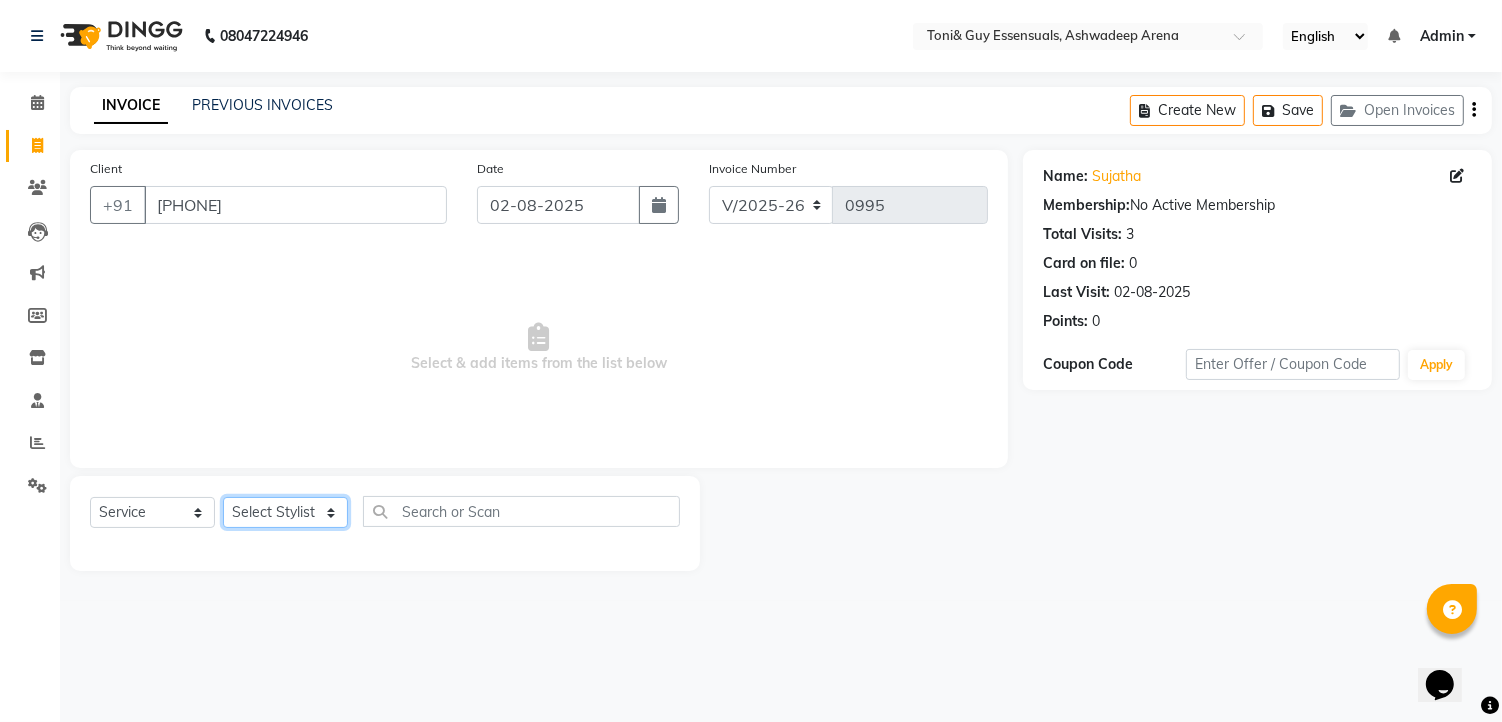 select on "63218" 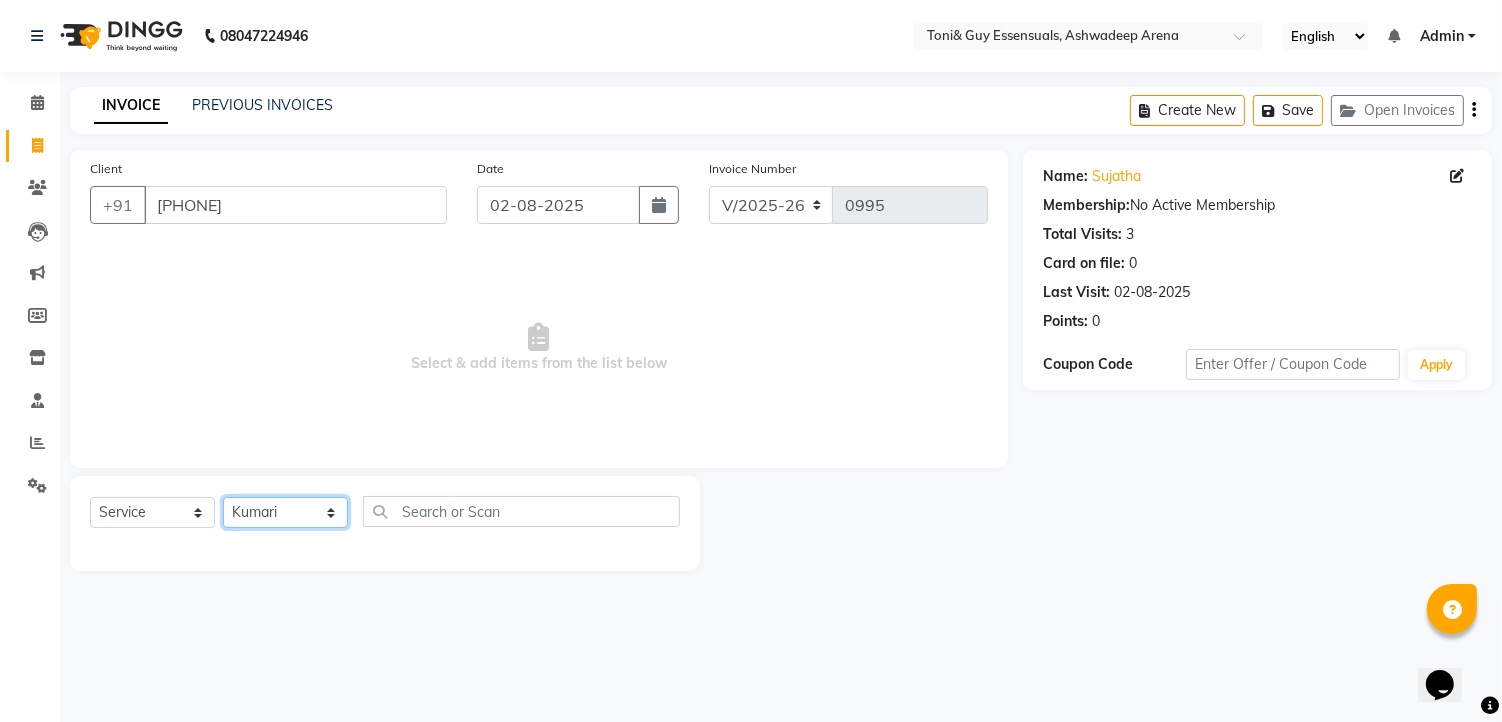 click on "Select Stylist faizz gufran mohammad hyma Kumari lalitha sree Manager Riya roy sahik" 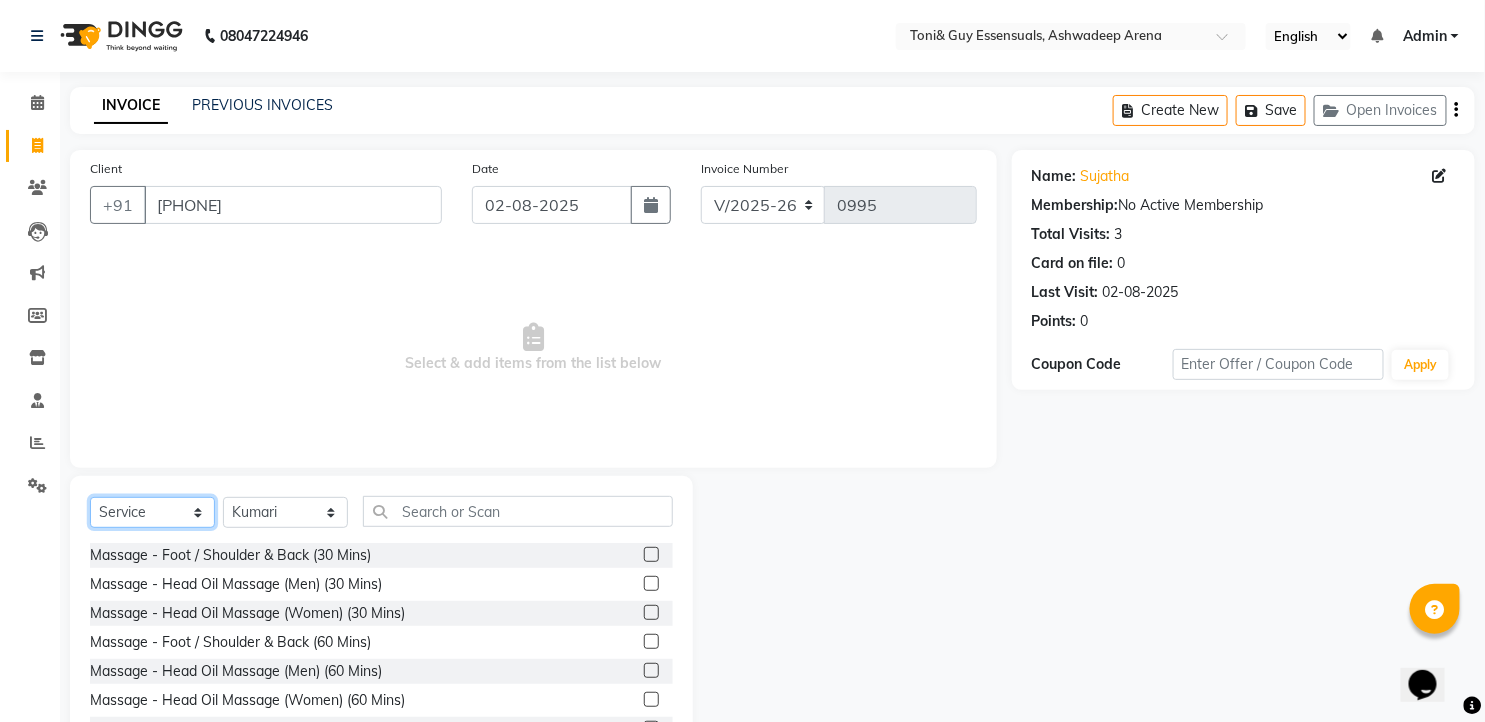 click on "Select  Service  Product  Membership  Package Voucher Prepaid Gift Card" 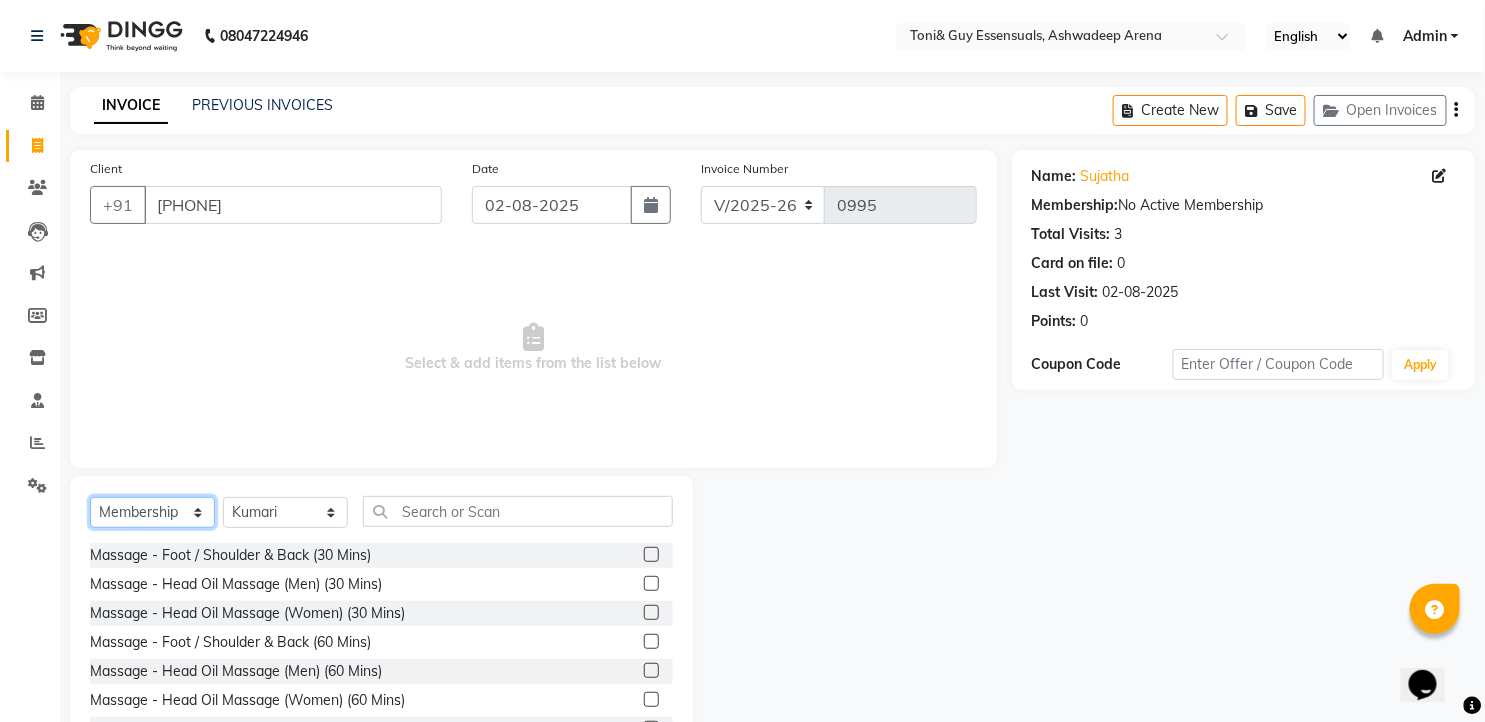 click on "Select  Service  Product  Membership  Package Voucher Prepaid Gift Card" 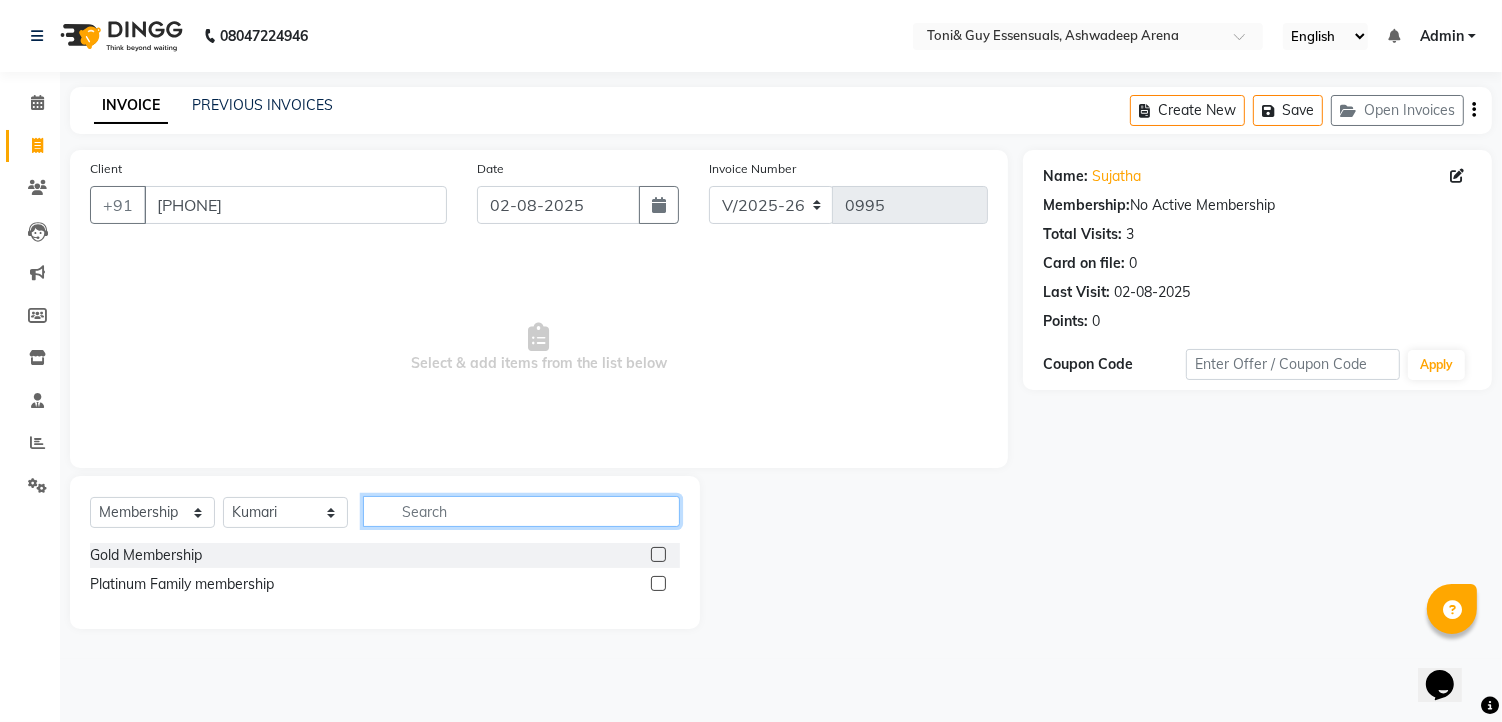 click 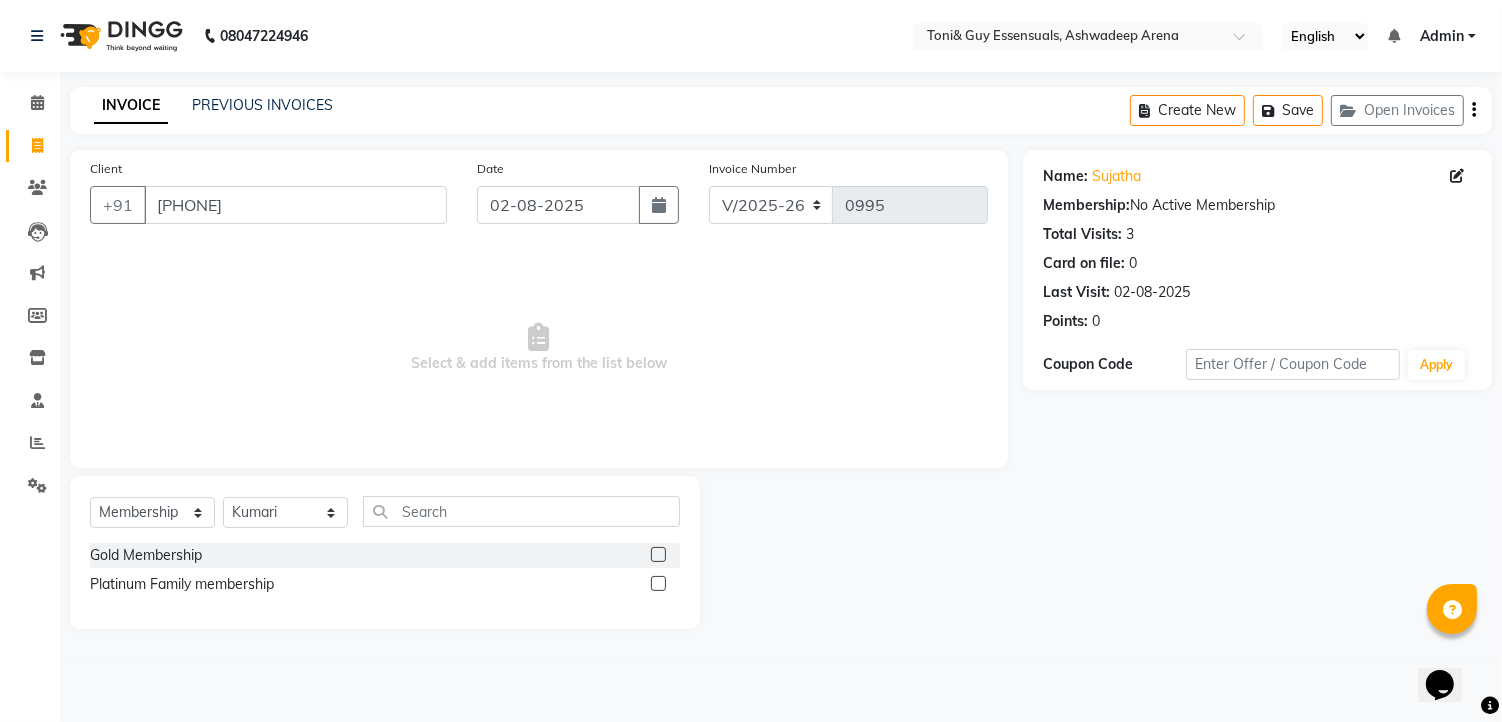 click on "Platinum Family membership" 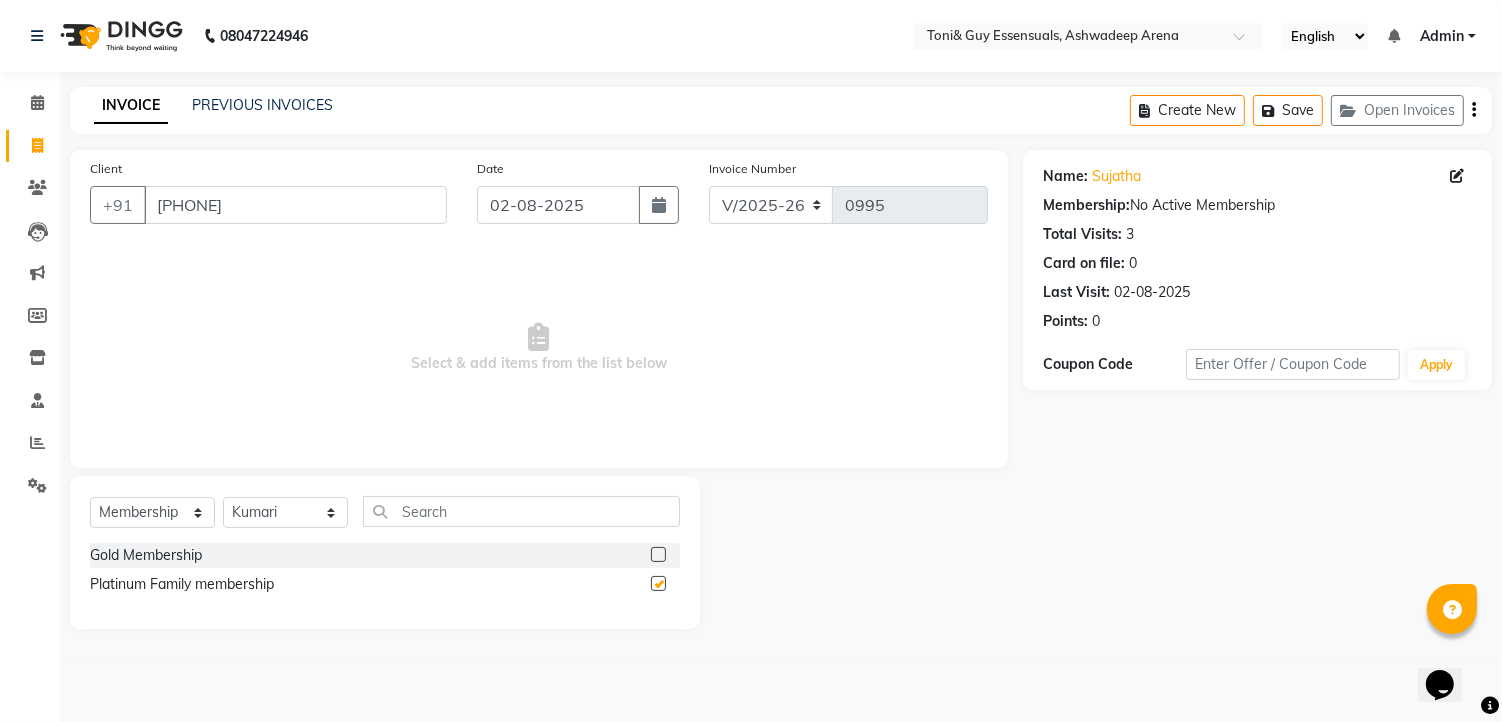 select on "select" 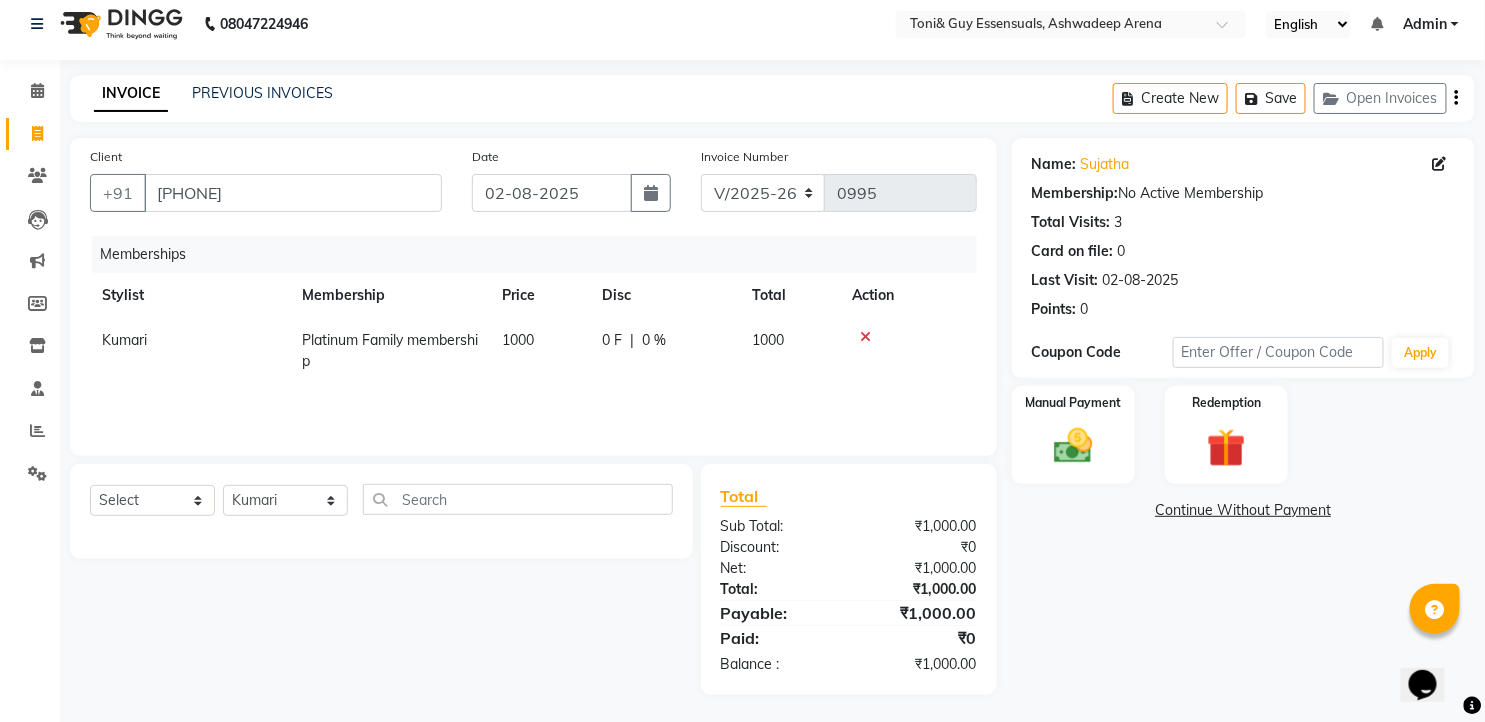 scroll, scrollTop: 15, scrollLeft: 0, axis: vertical 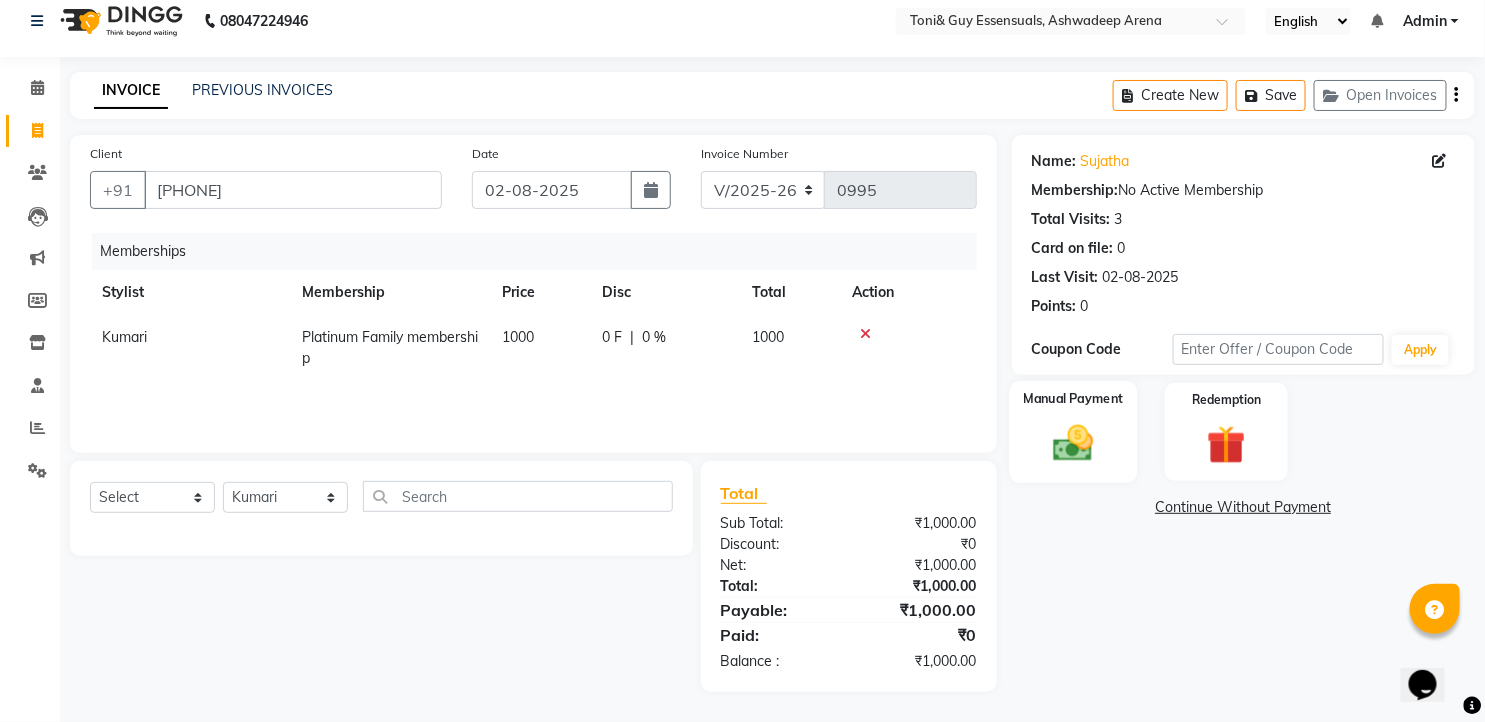 click 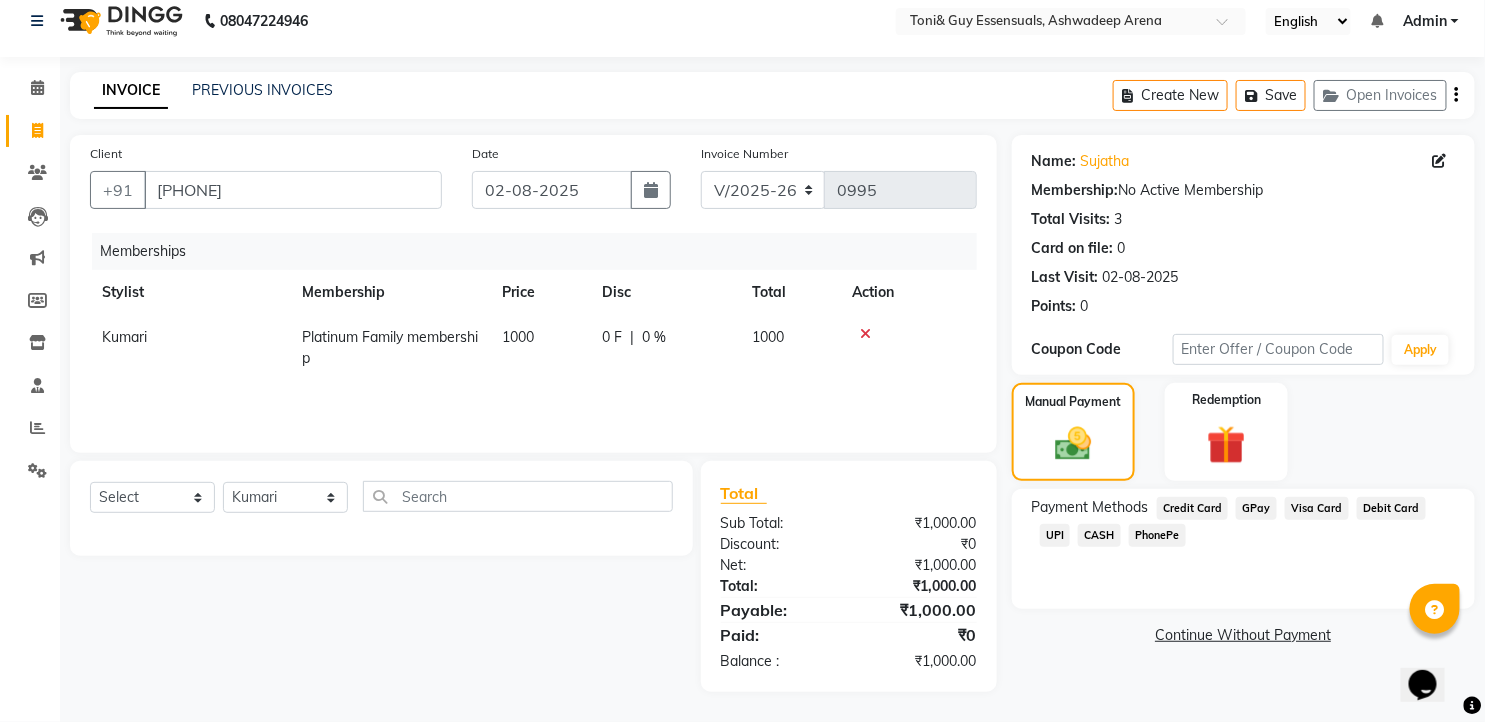 click on "PhonePe" 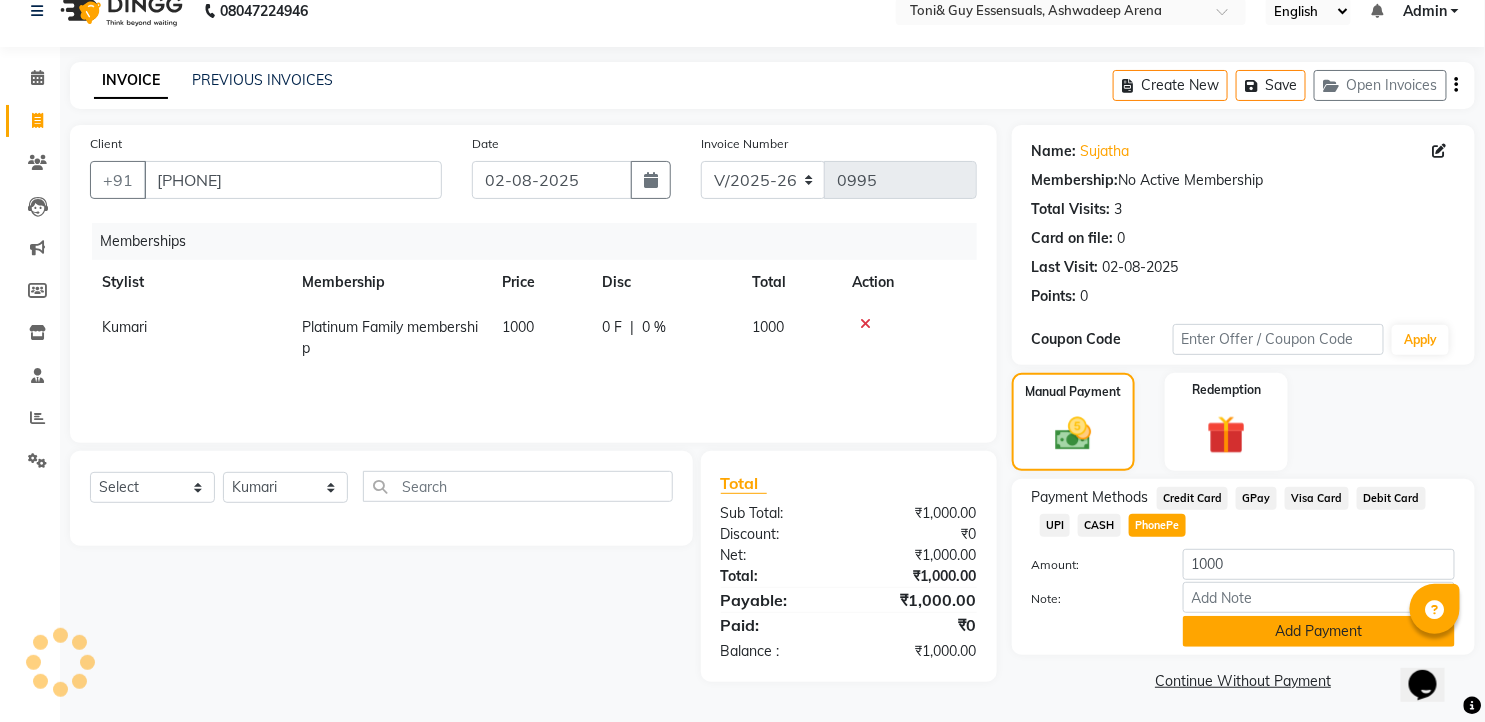 scroll, scrollTop: 28, scrollLeft: 0, axis: vertical 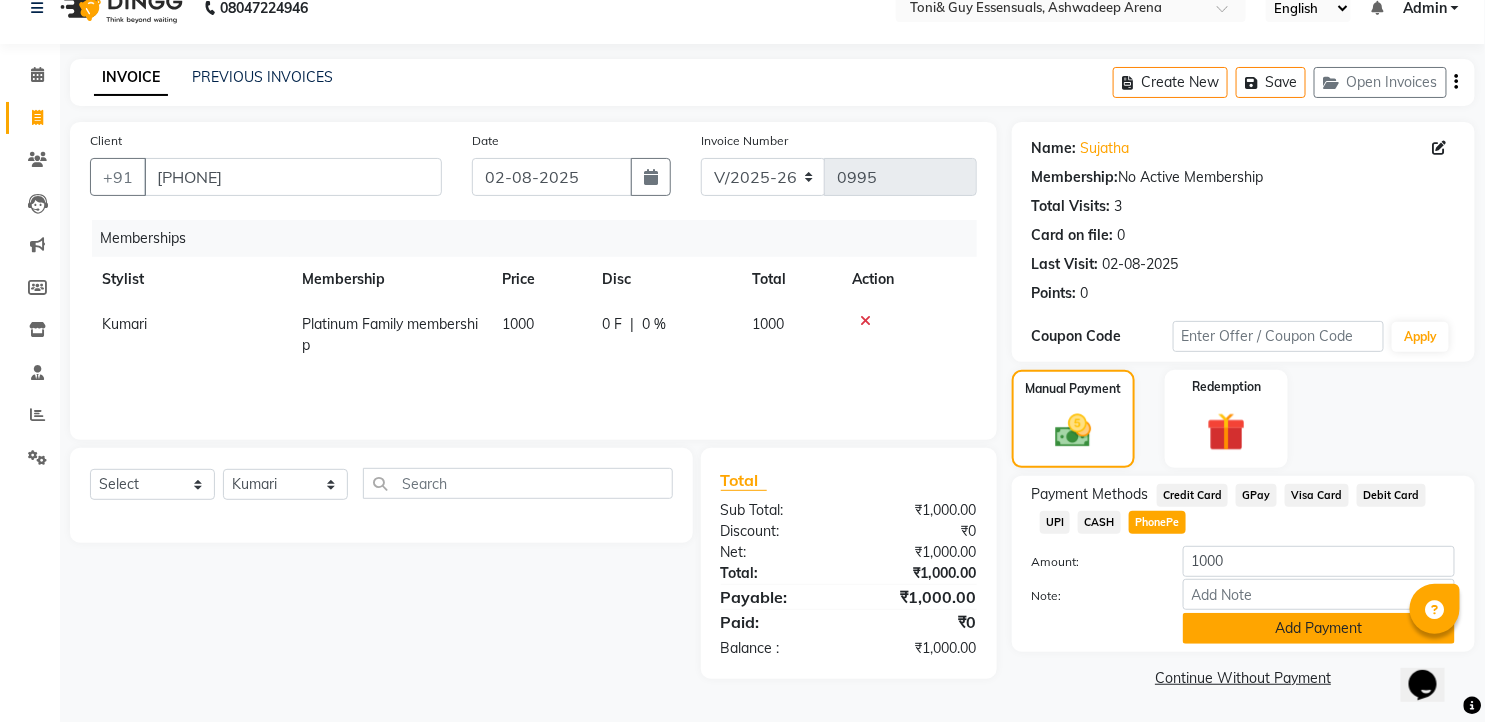 click on "Add Payment" 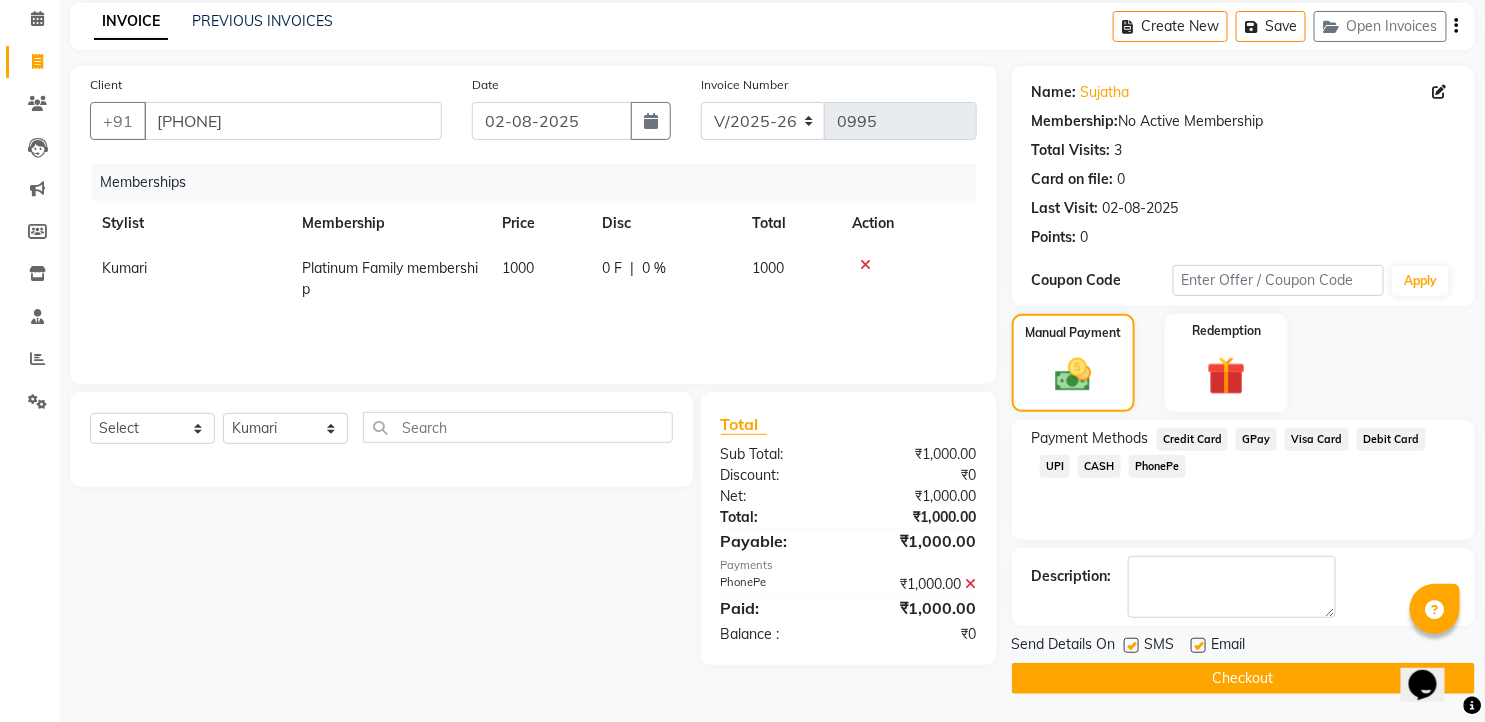 scroll, scrollTop: 85, scrollLeft: 0, axis: vertical 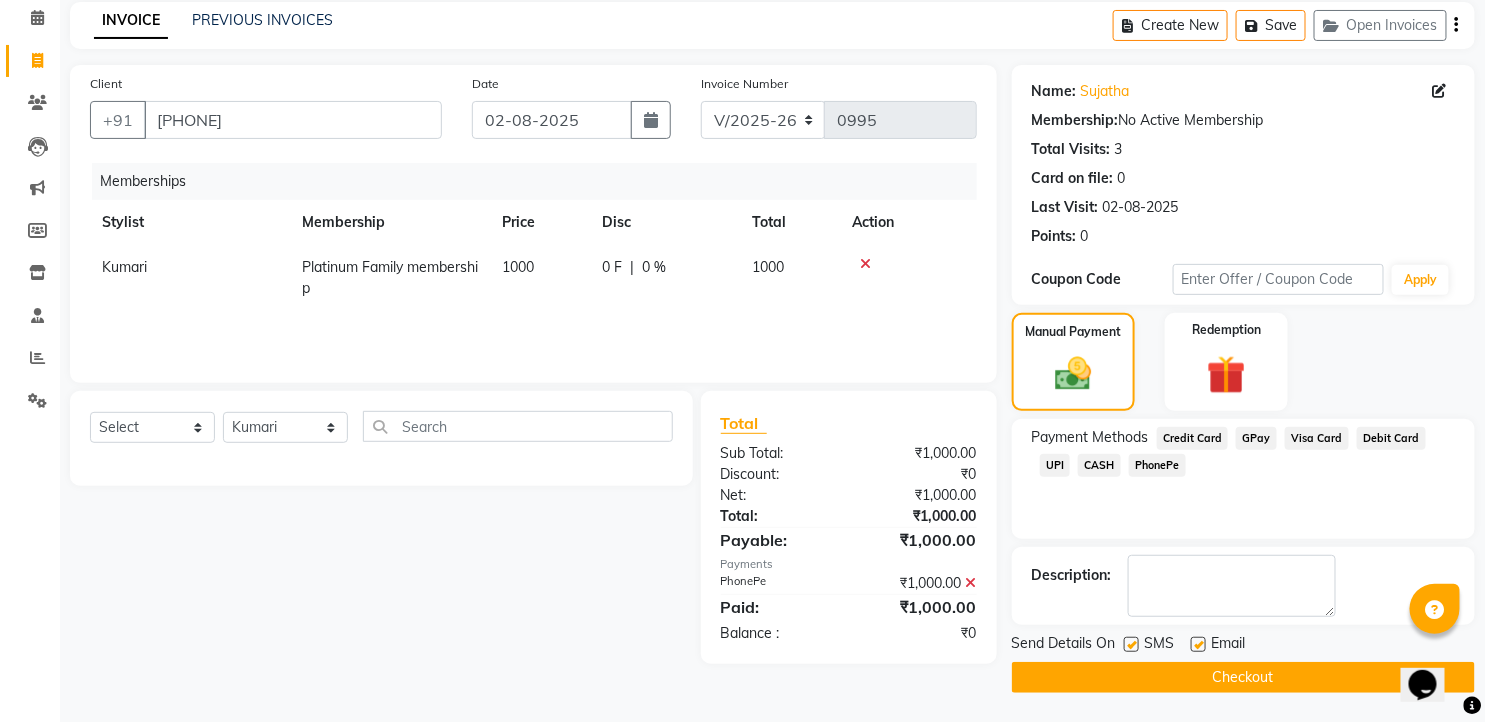 drag, startPoint x: 1134, startPoint y: 646, endPoint x: 1174, endPoint y: 654, distance: 40.792156 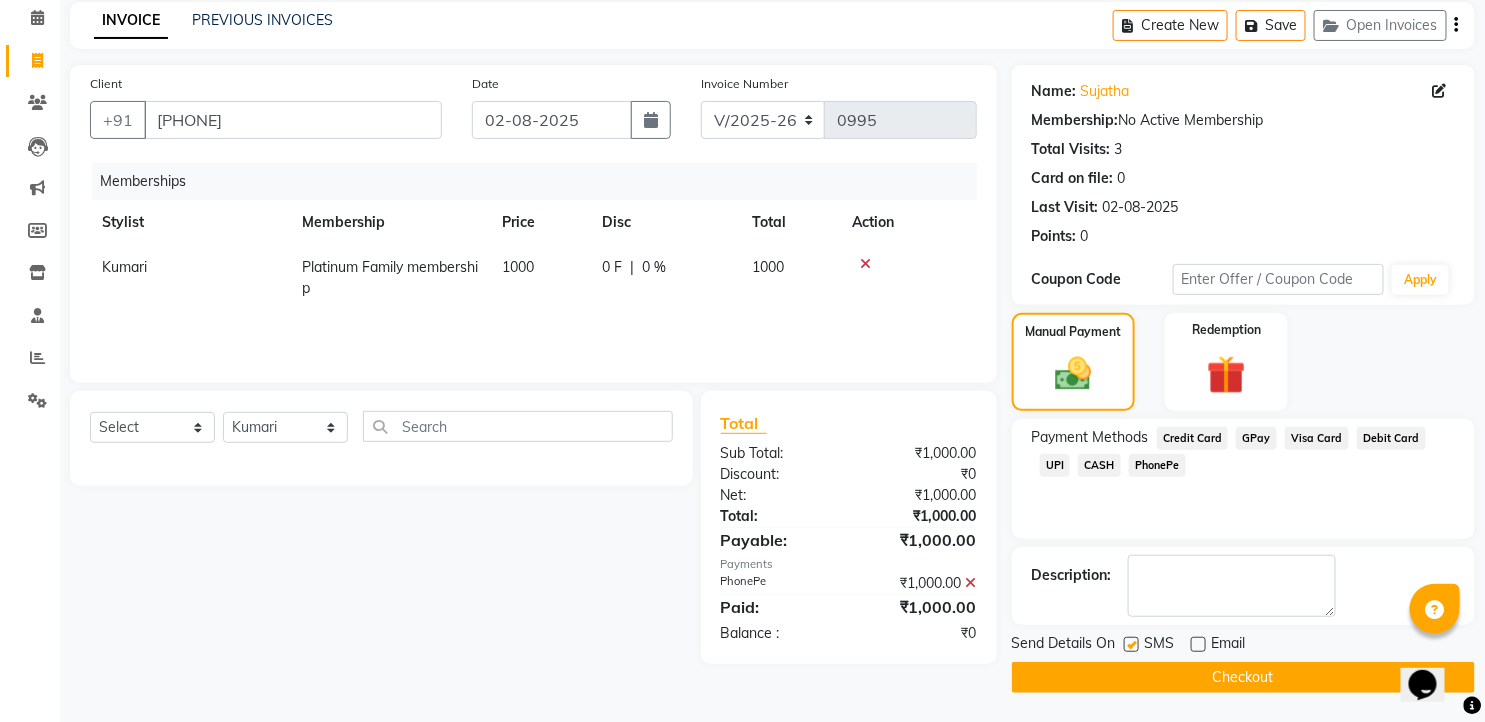 click 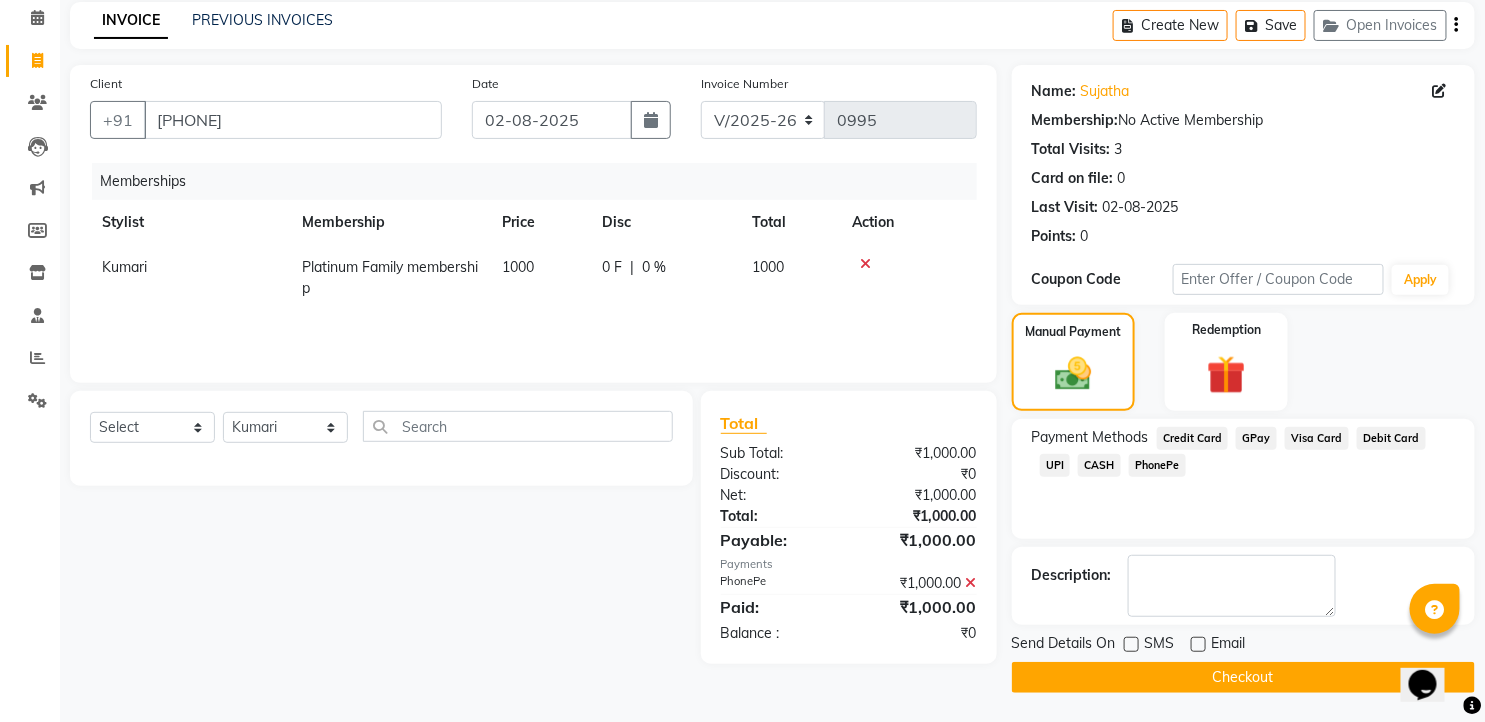 click on "Checkout" 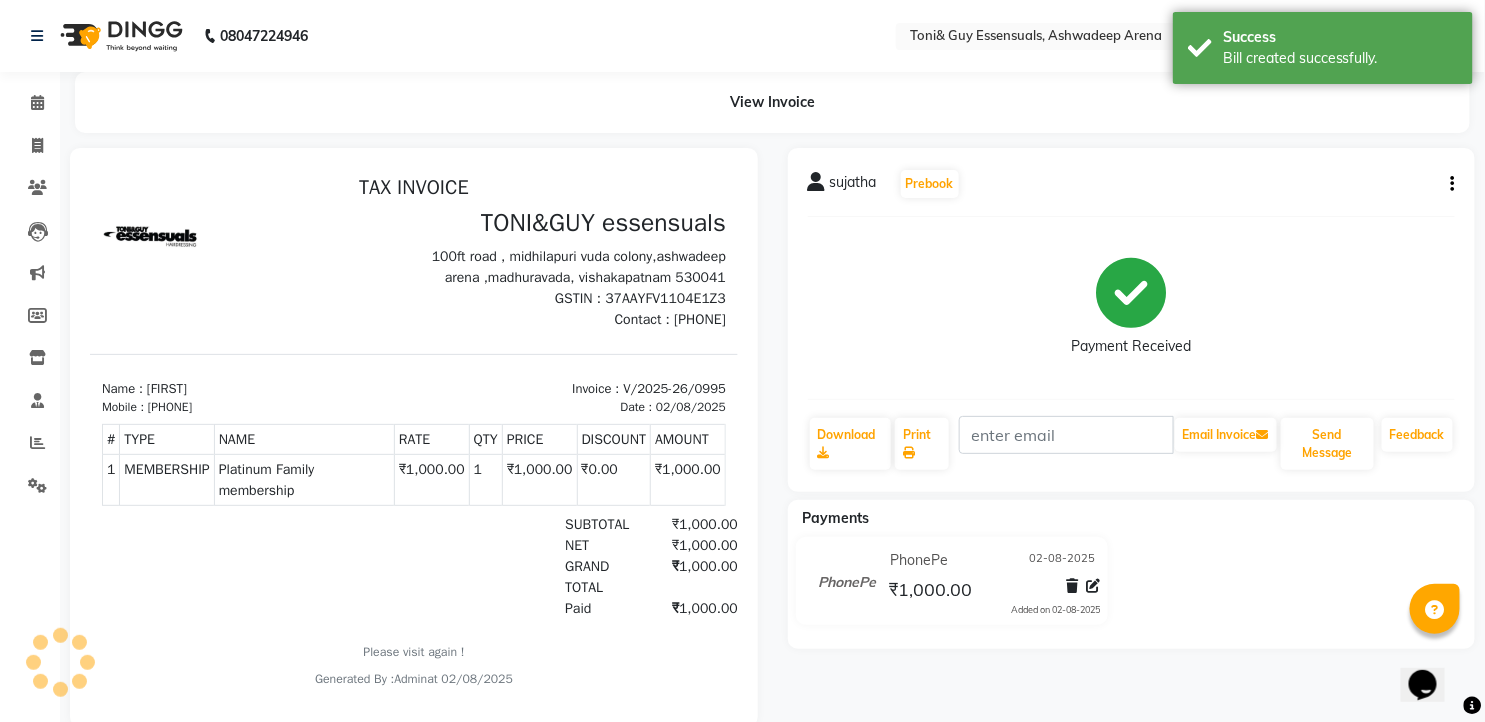 scroll, scrollTop: 0, scrollLeft: 0, axis: both 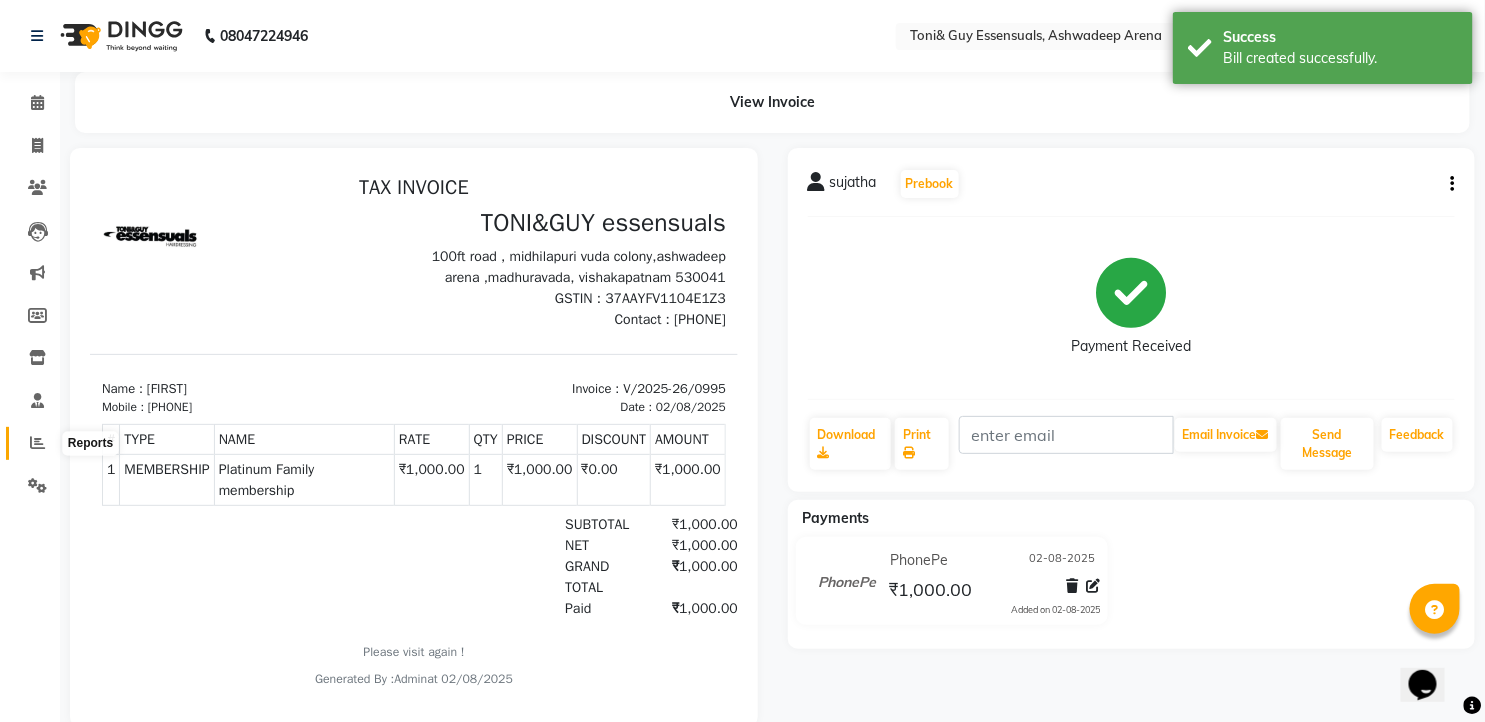 click 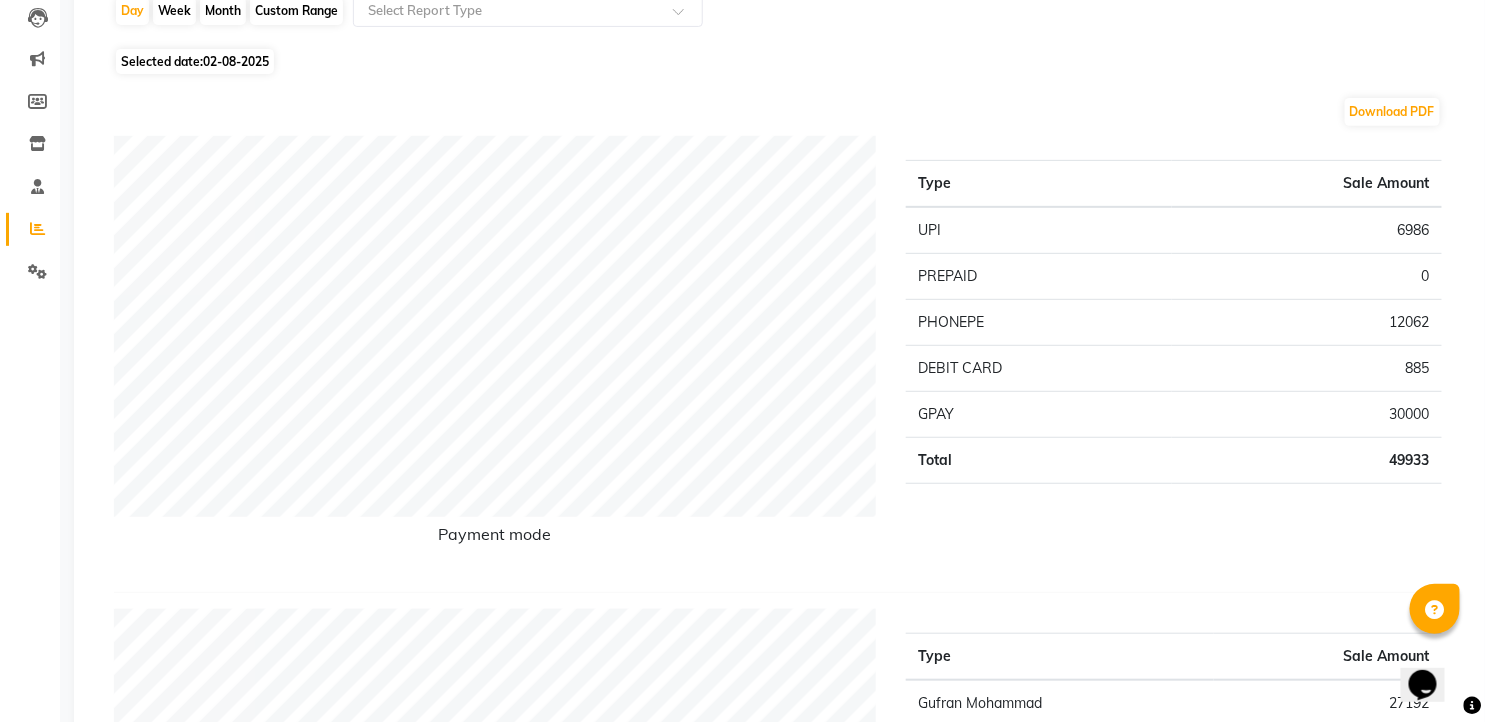 scroll, scrollTop: 0, scrollLeft: 0, axis: both 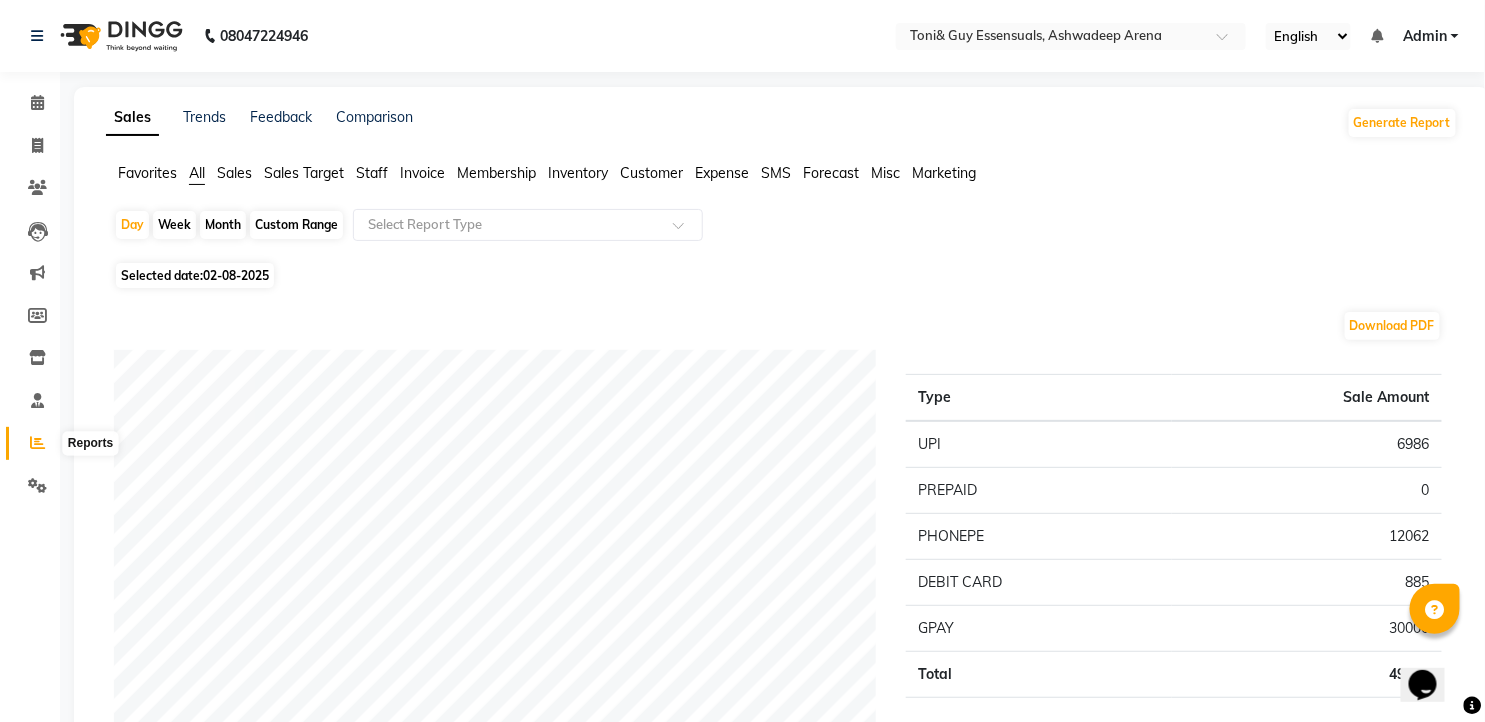 click 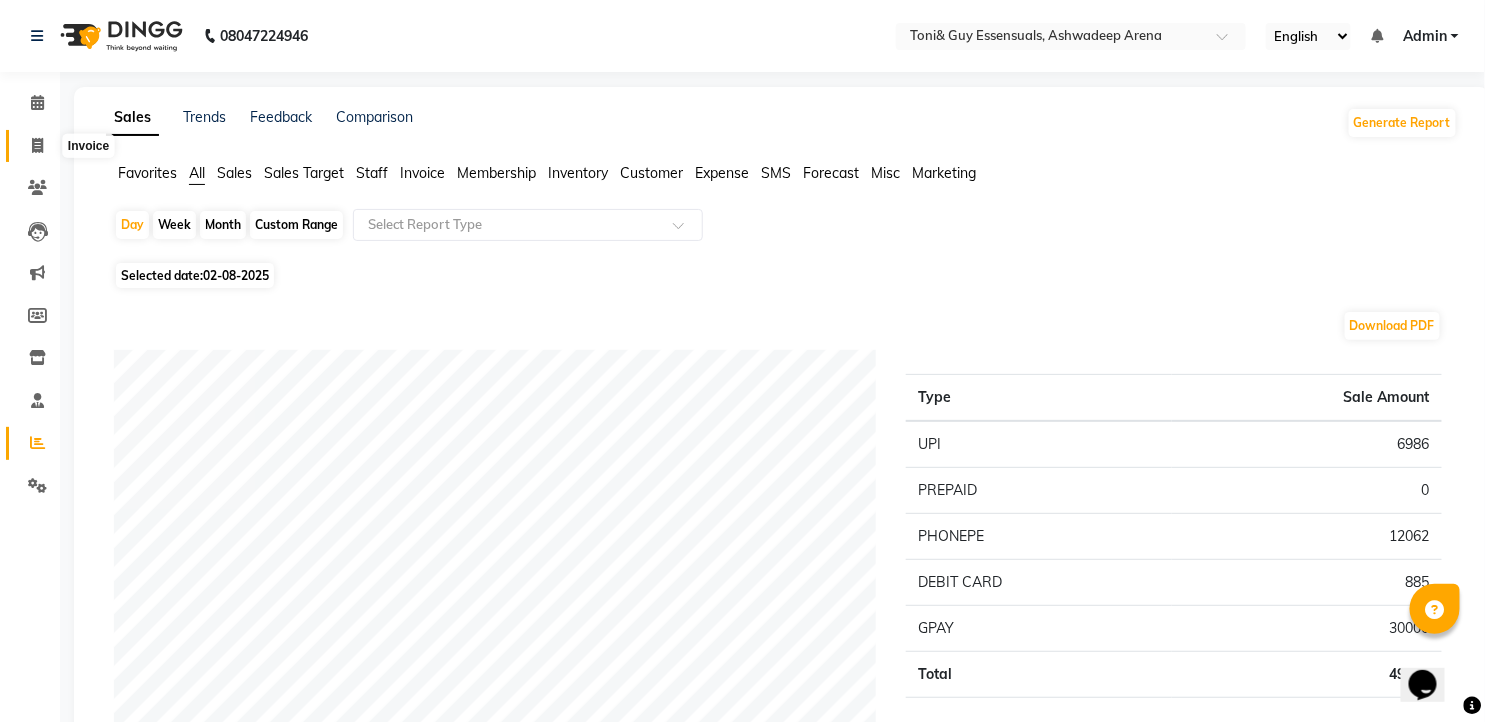 click 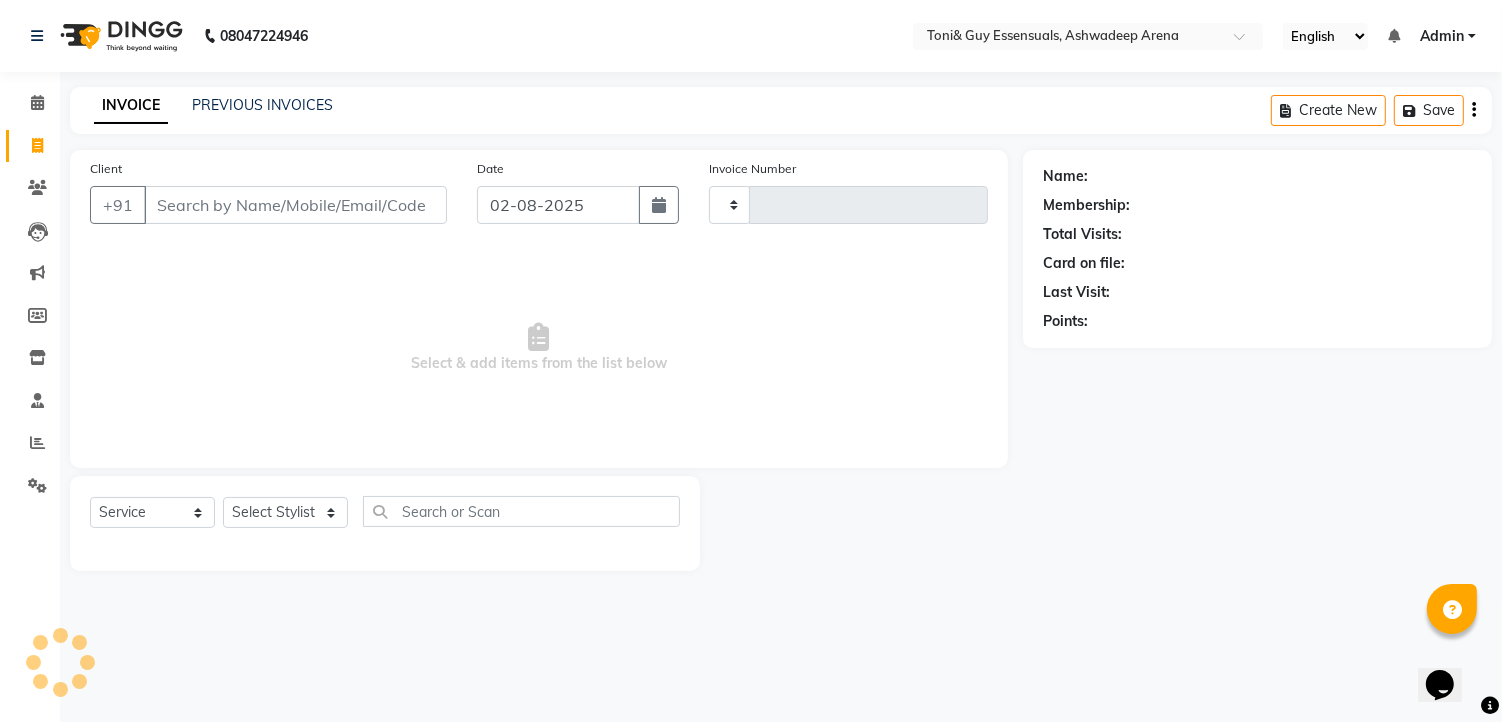 type on "0996" 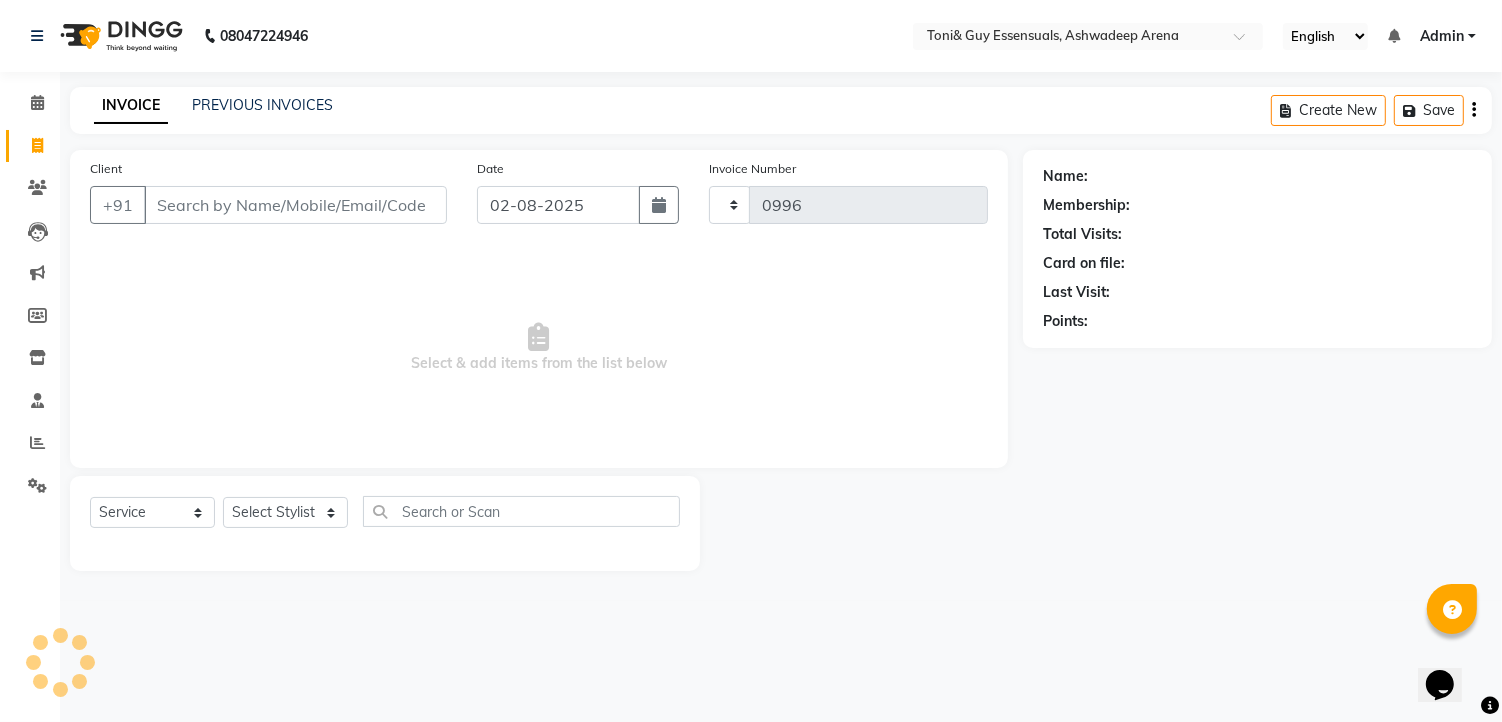 select on "7150" 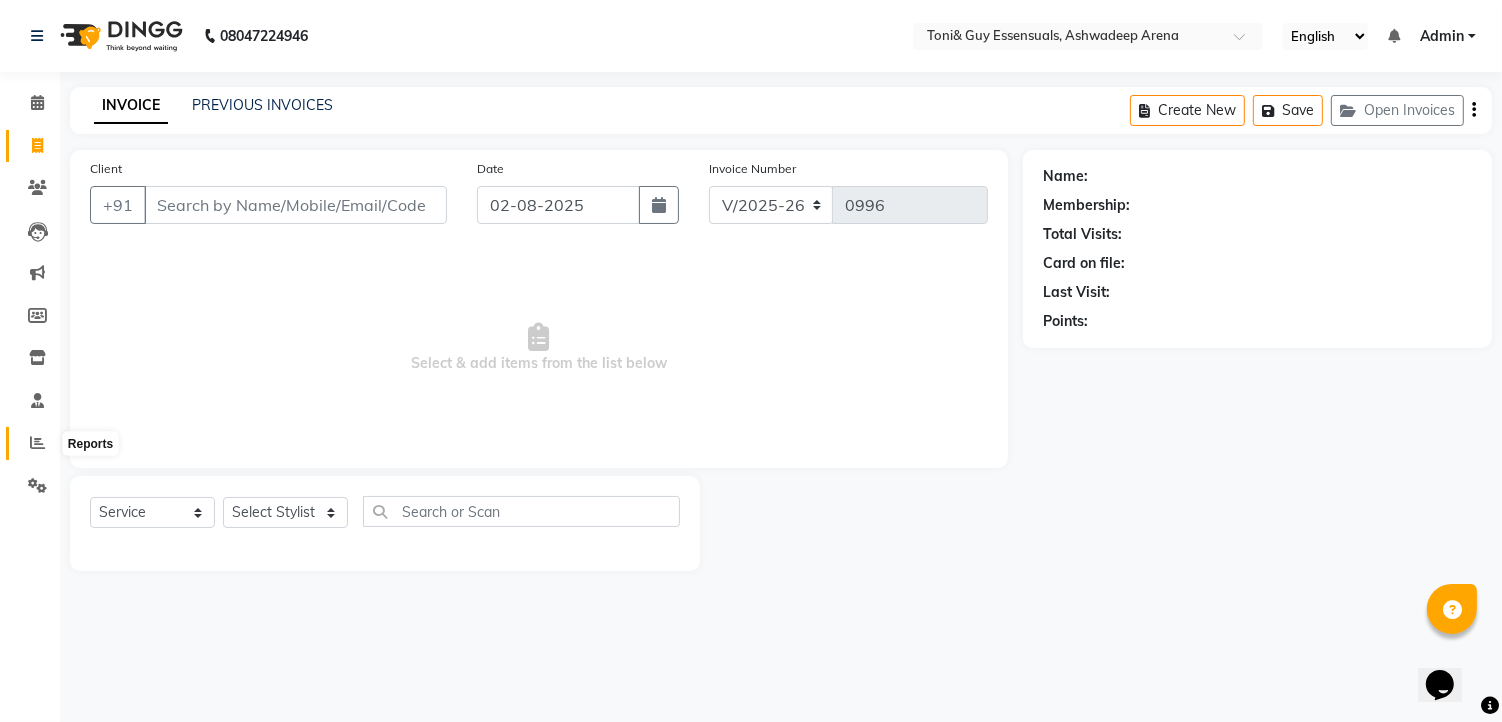 click 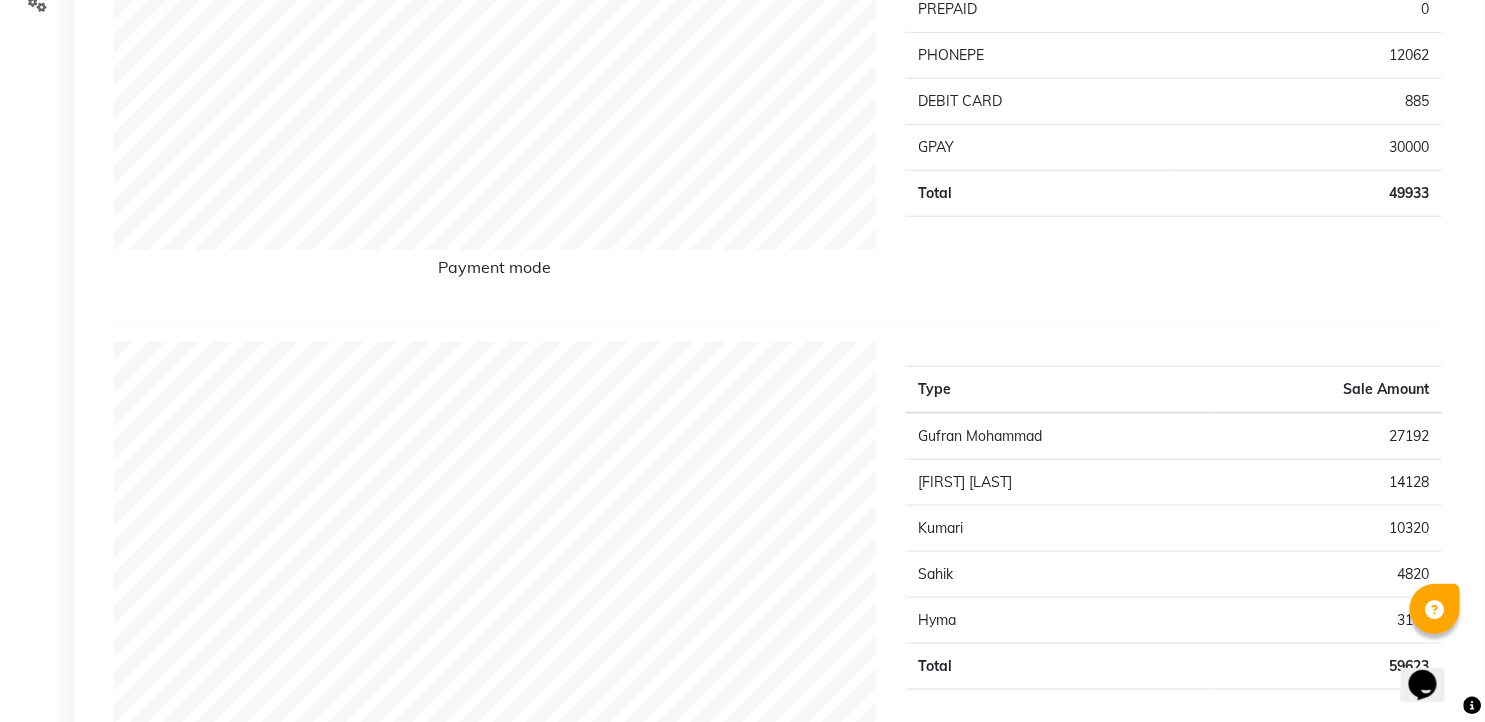 scroll, scrollTop: 666, scrollLeft: 0, axis: vertical 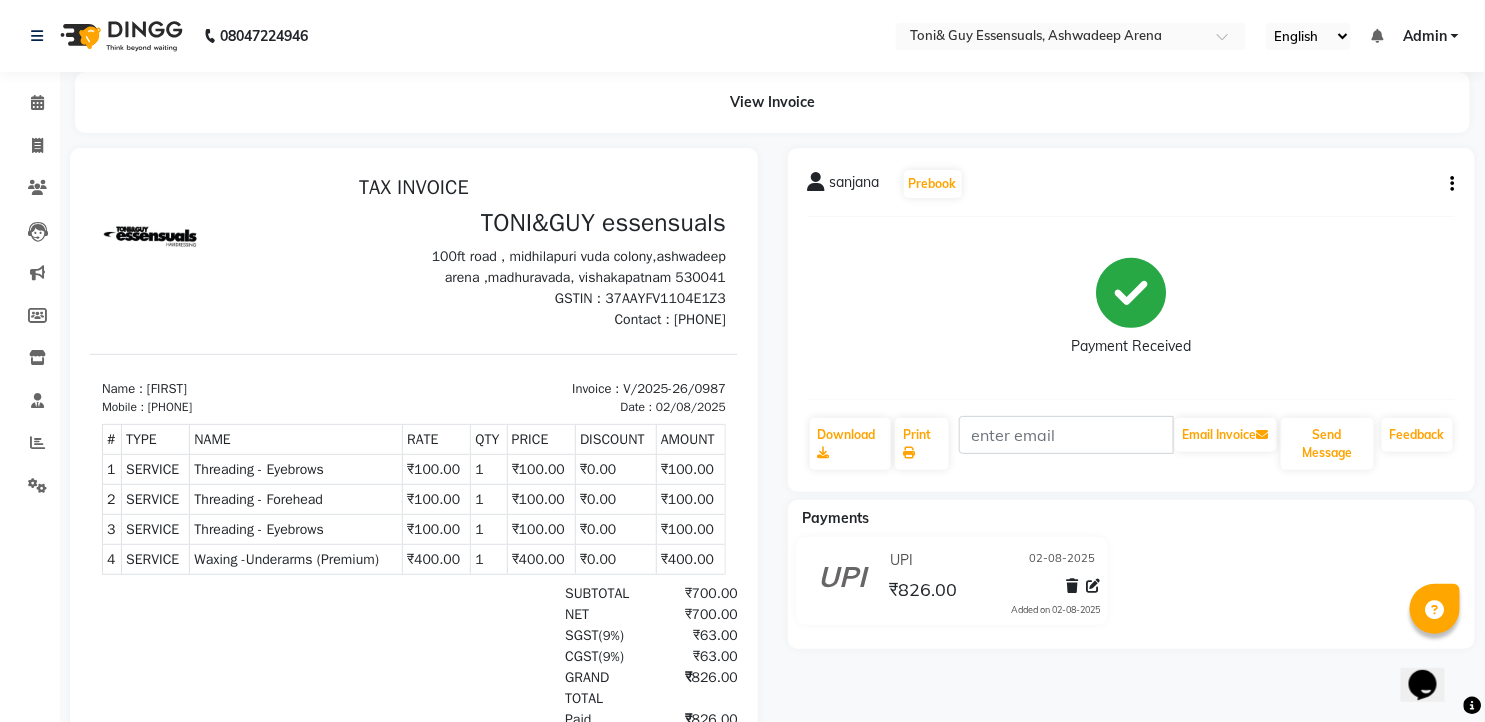 click 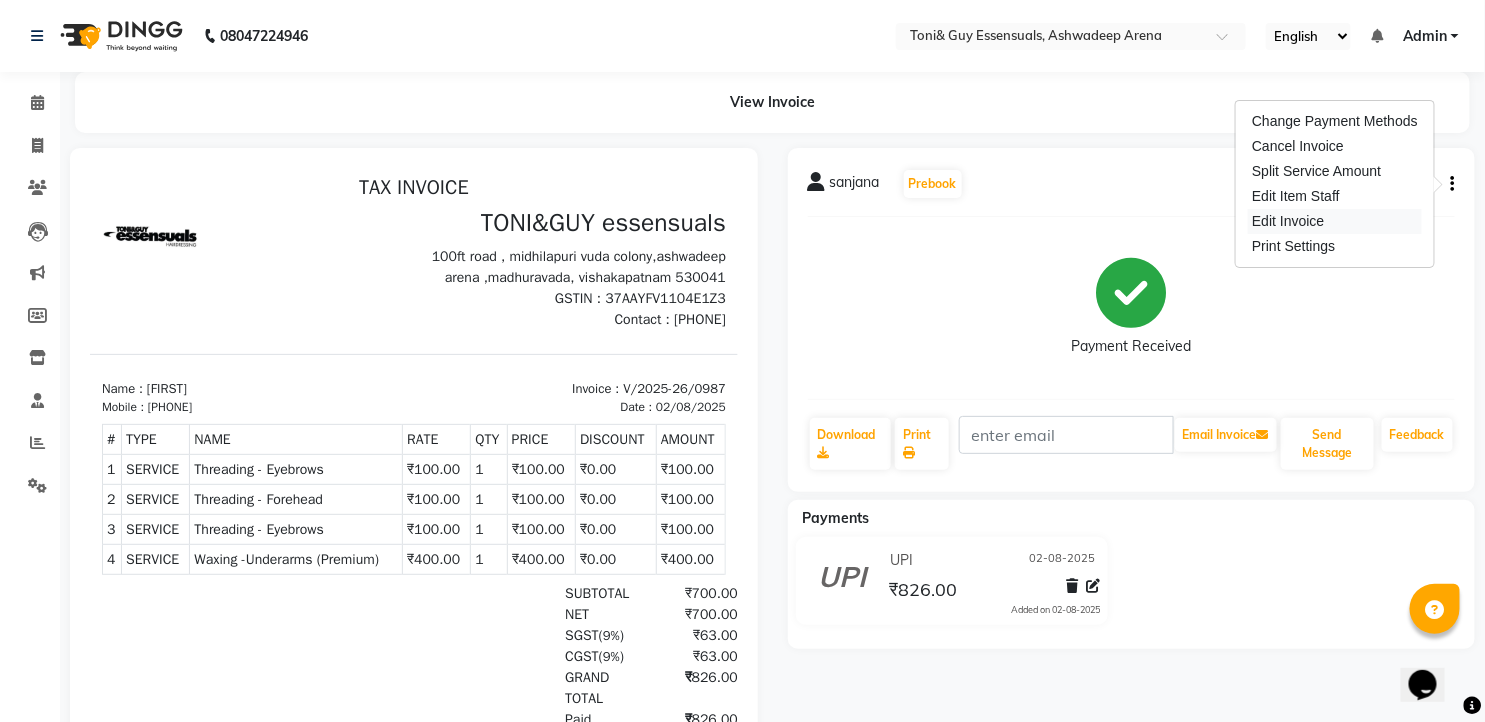 click on "Edit Invoice" at bounding box center (1335, 221) 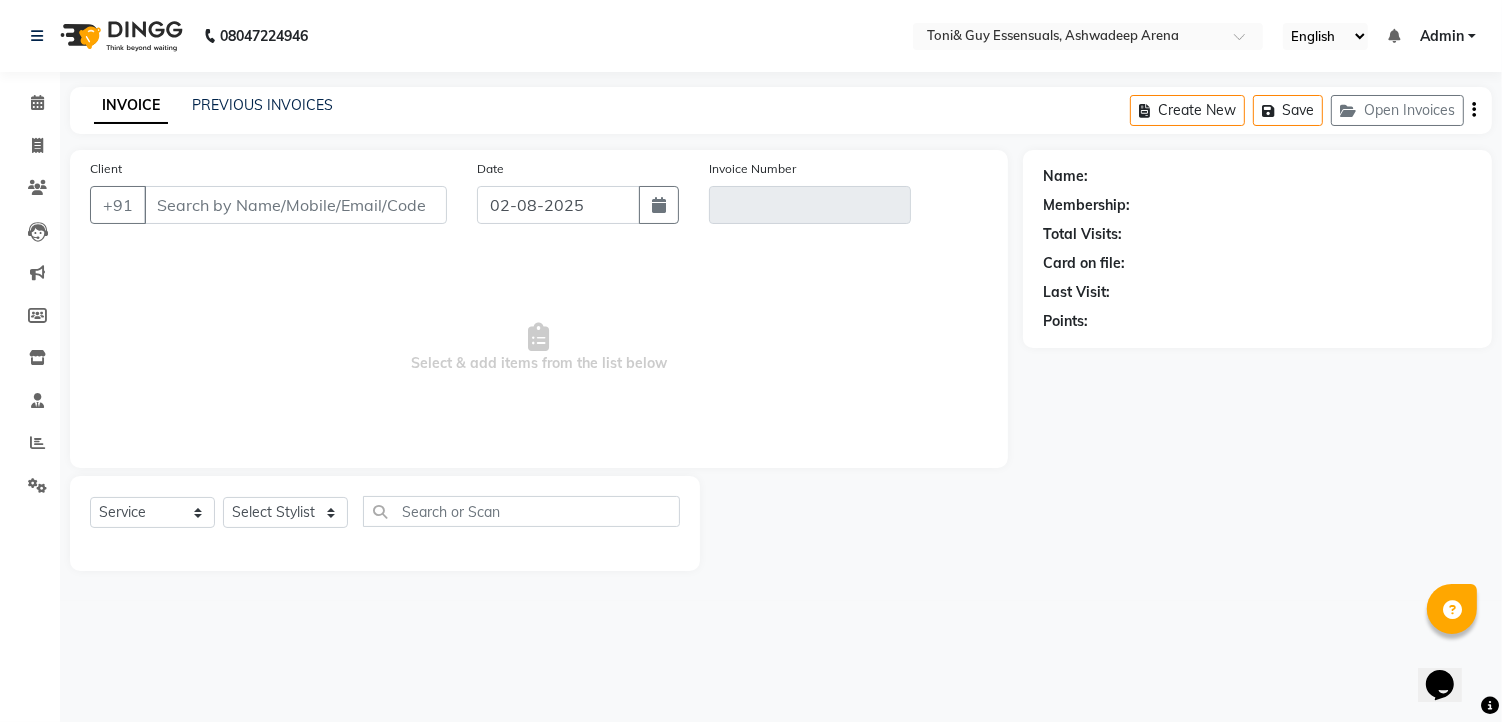 type on "[PHONE]" 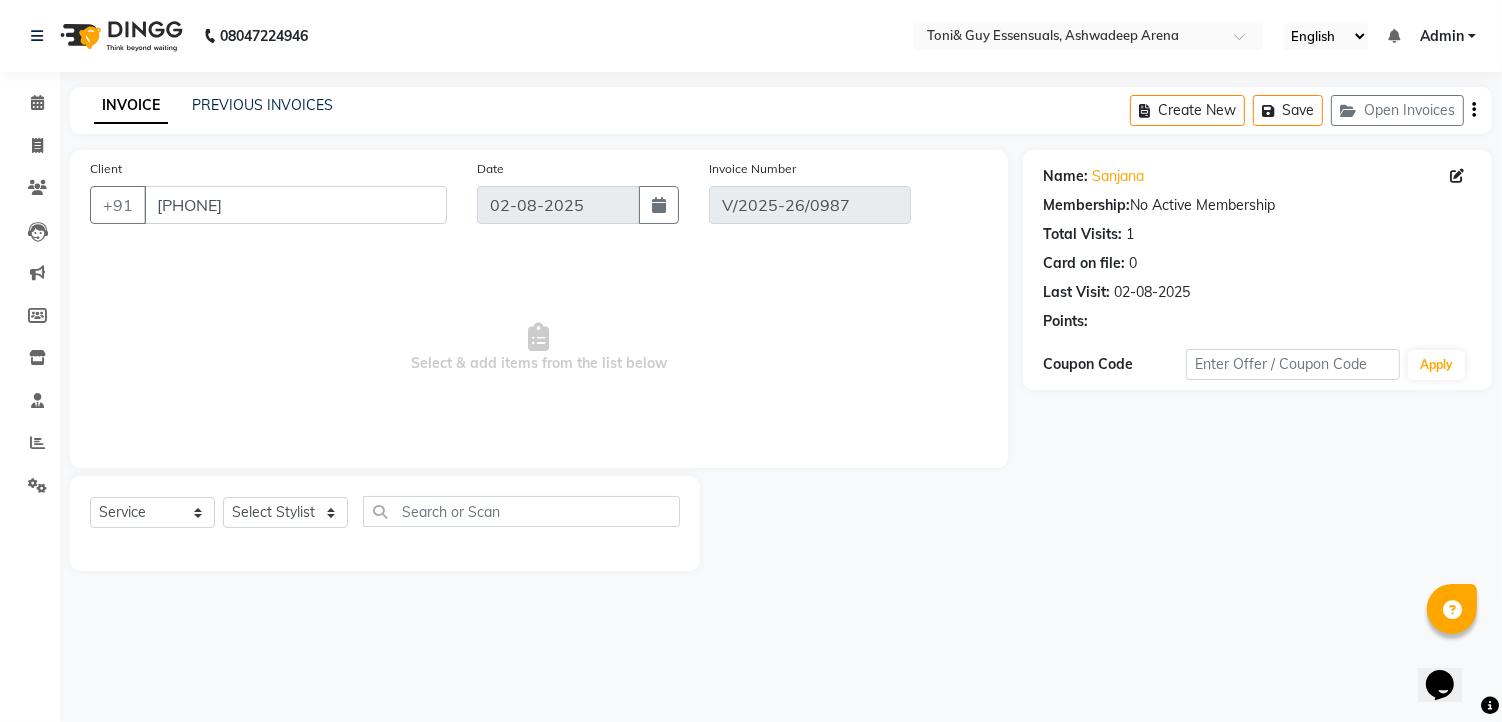 select on "select" 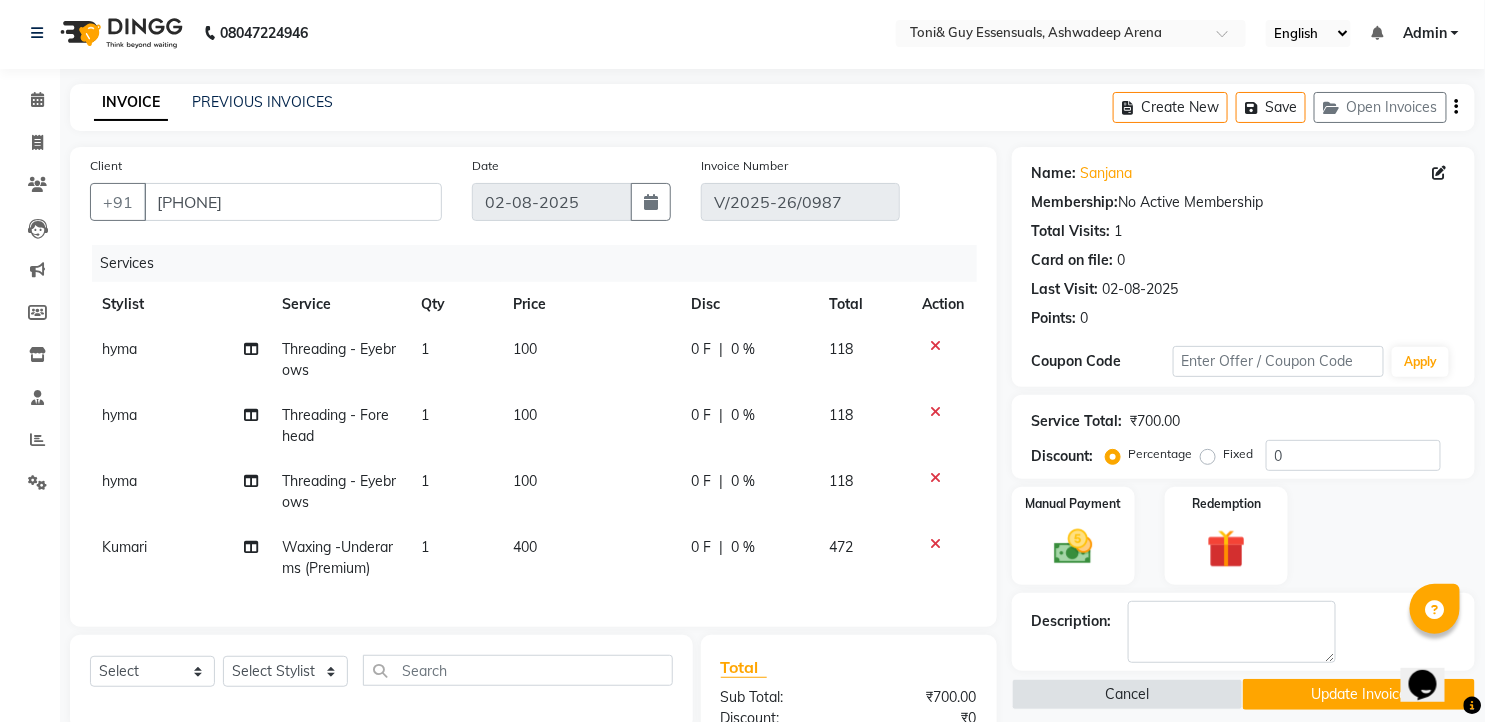 scroll, scrollTop: 0, scrollLeft: 0, axis: both 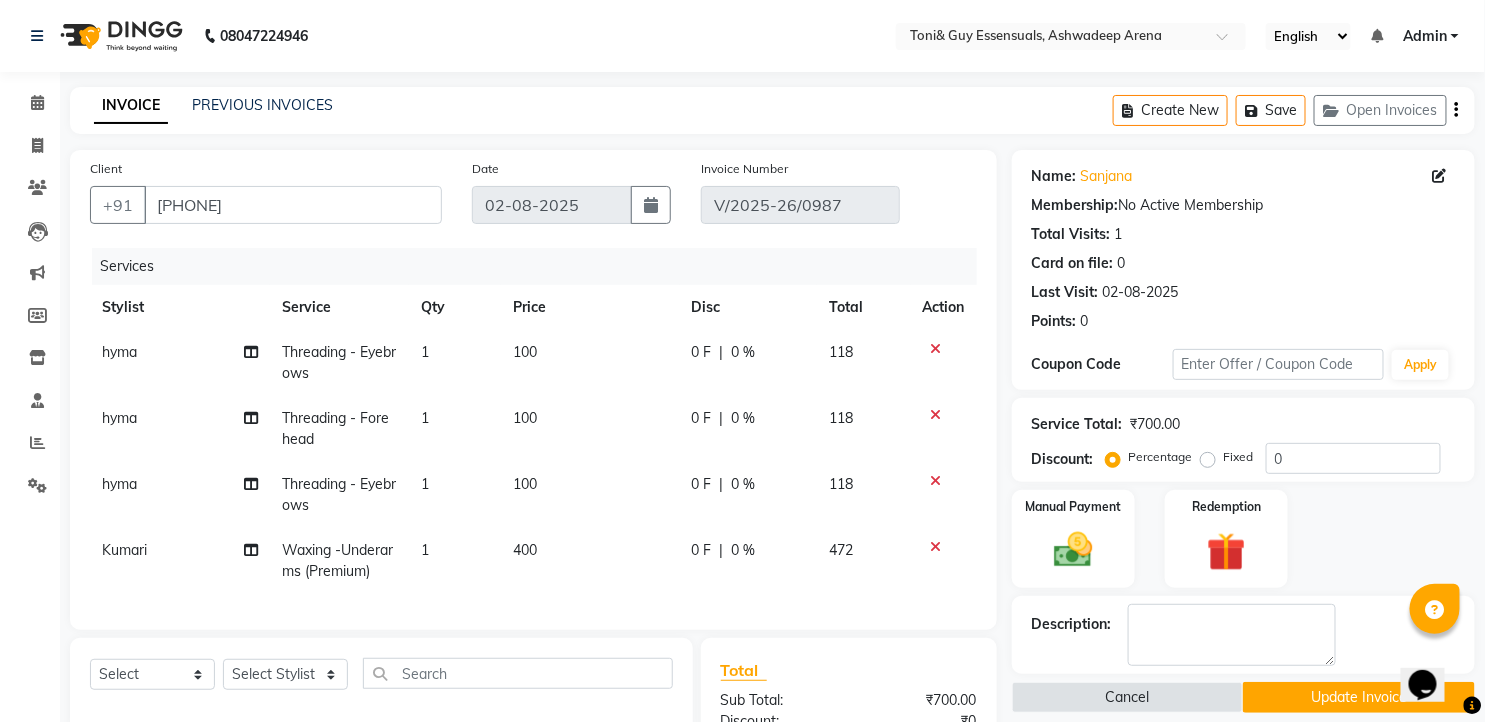 click on "Kumari" 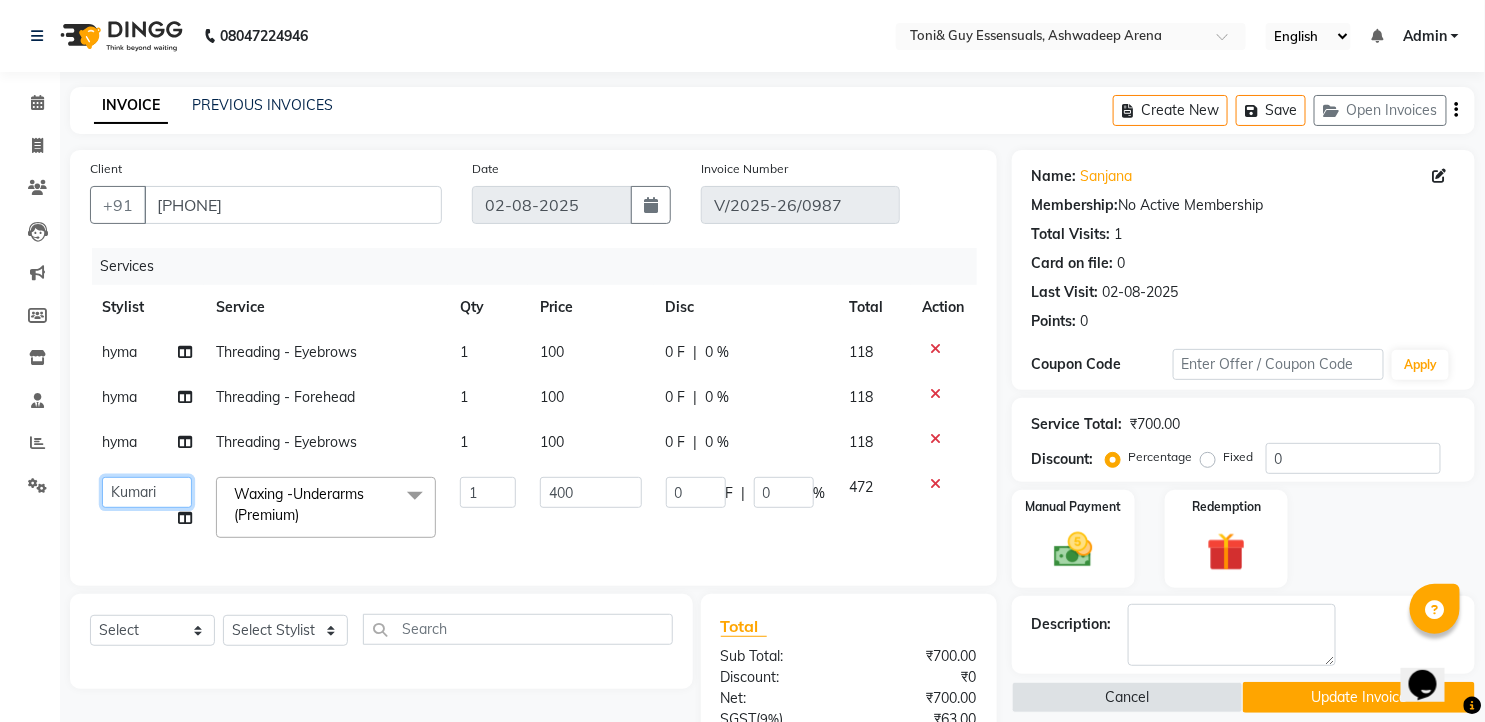 click on "[FIRST]   [LAST] [LAST]   [FIRST]   [LAST]   Manager   [FIRST] [LAST]   [FIRST]" 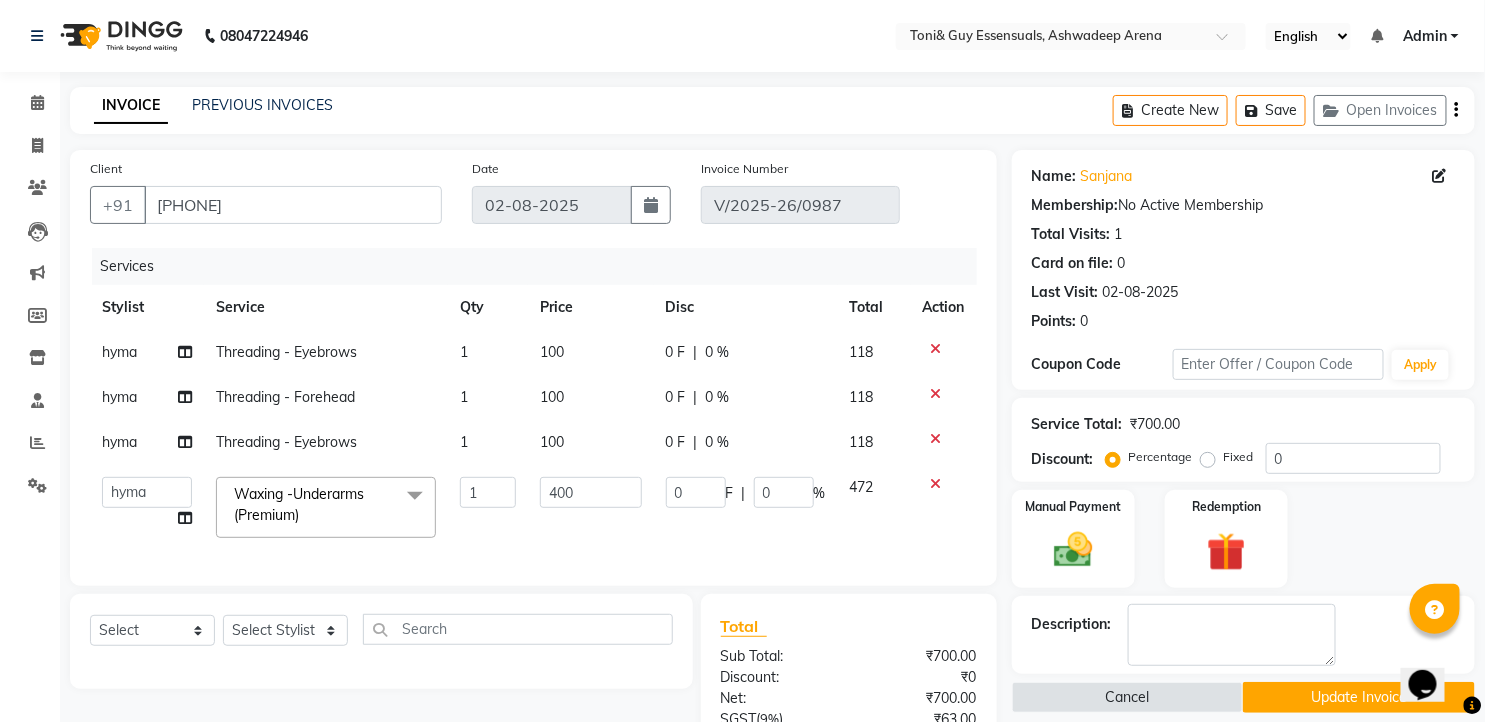 select on "79411" 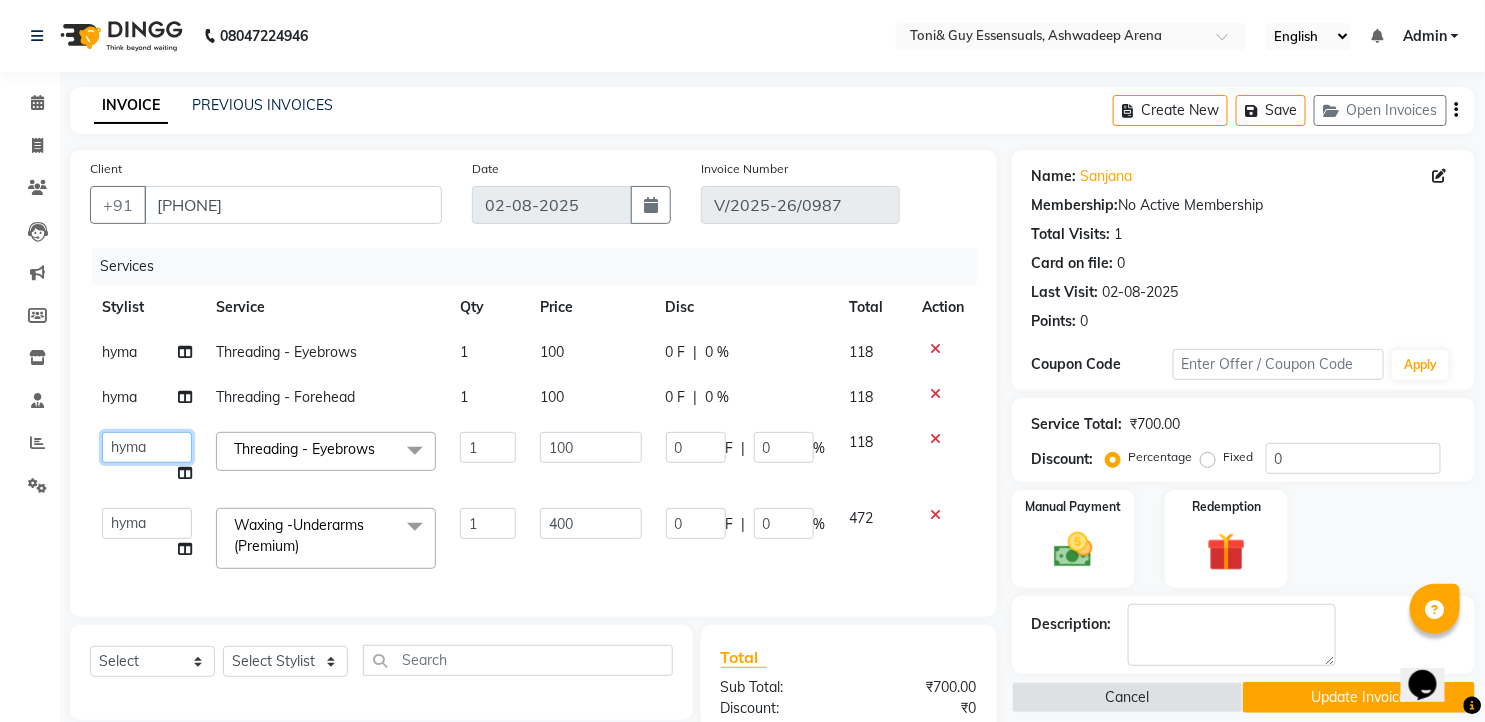 click on "[FIRST]   [LAST] [LAST]   [FIRST]   [LAST]   Manager   [FIRST] [LAST]   [FIRST]" 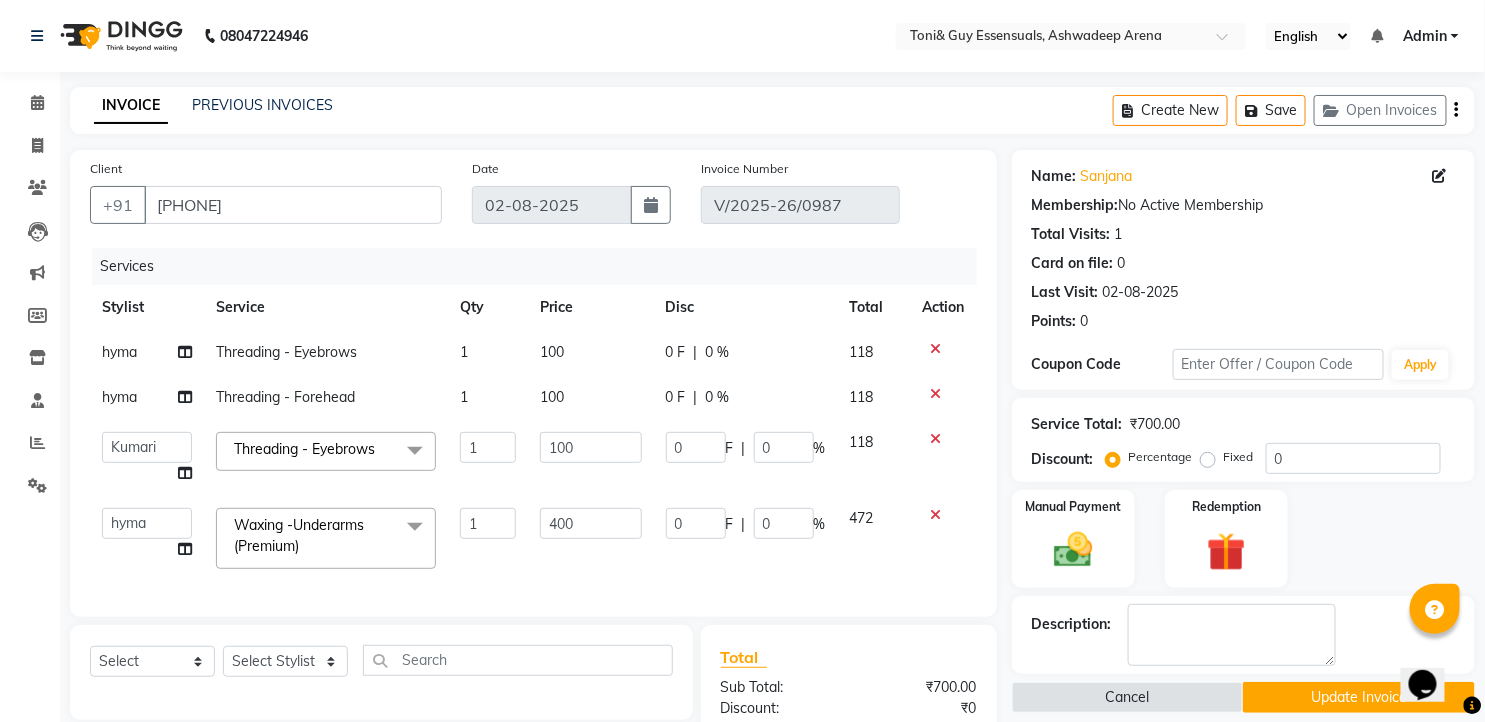 select on "63218" 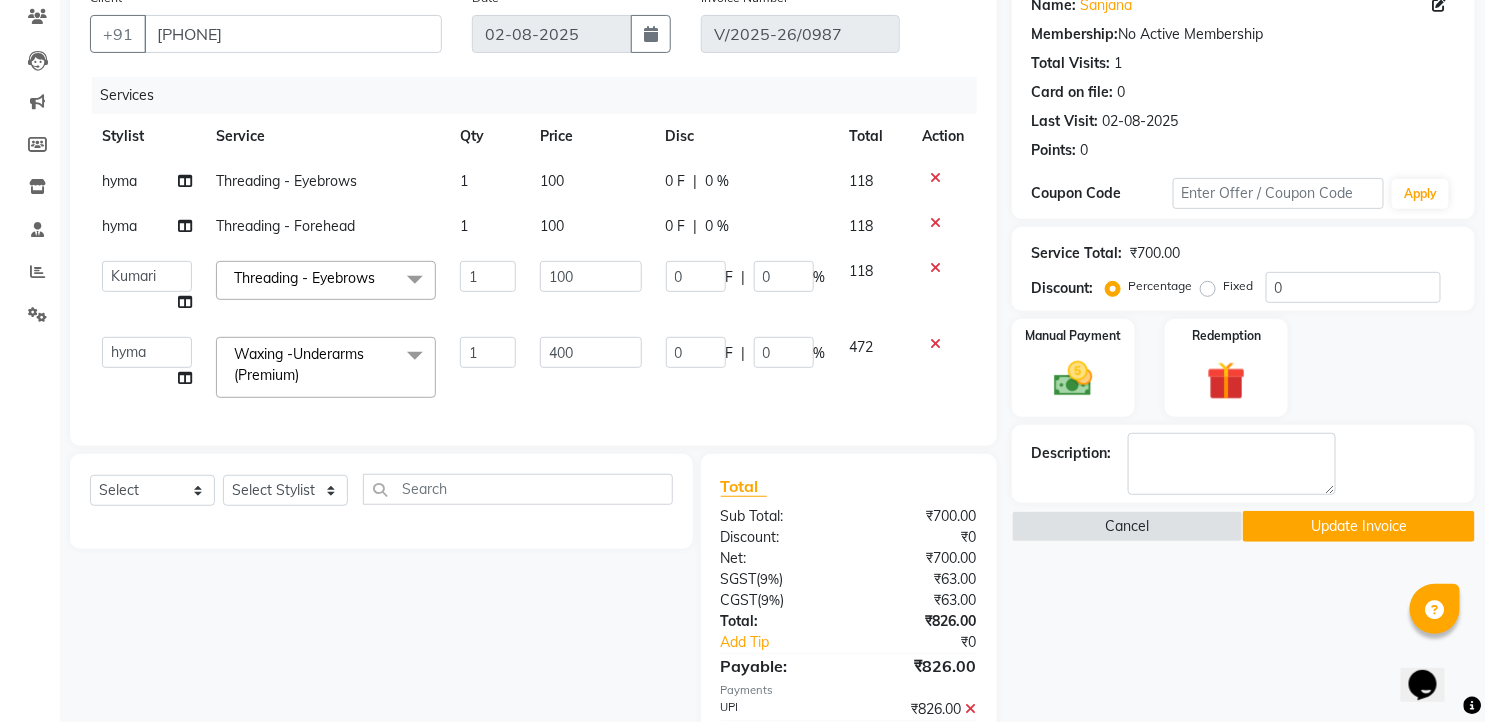scroll, scrollTop: 285, scrollLeft: 0, axis: vertical 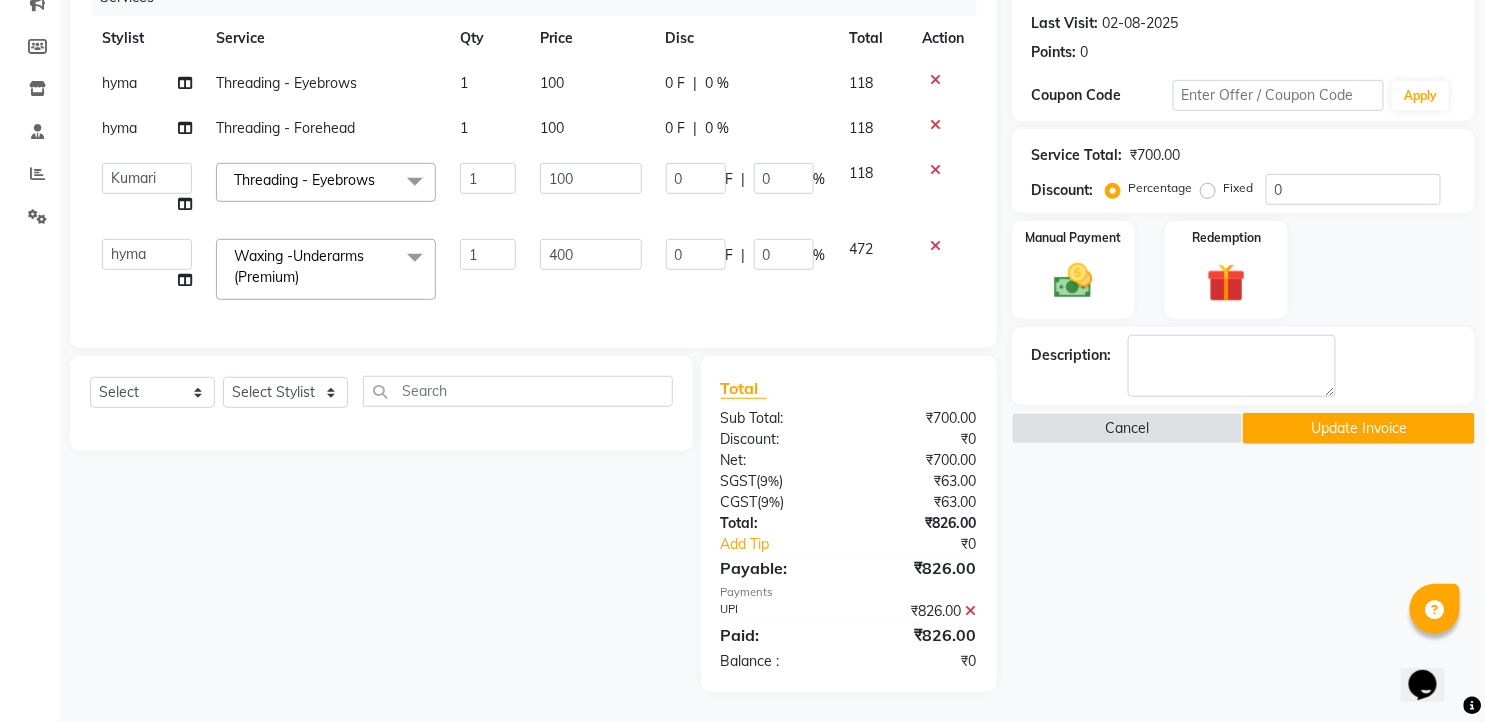 click on "Update Invoice" 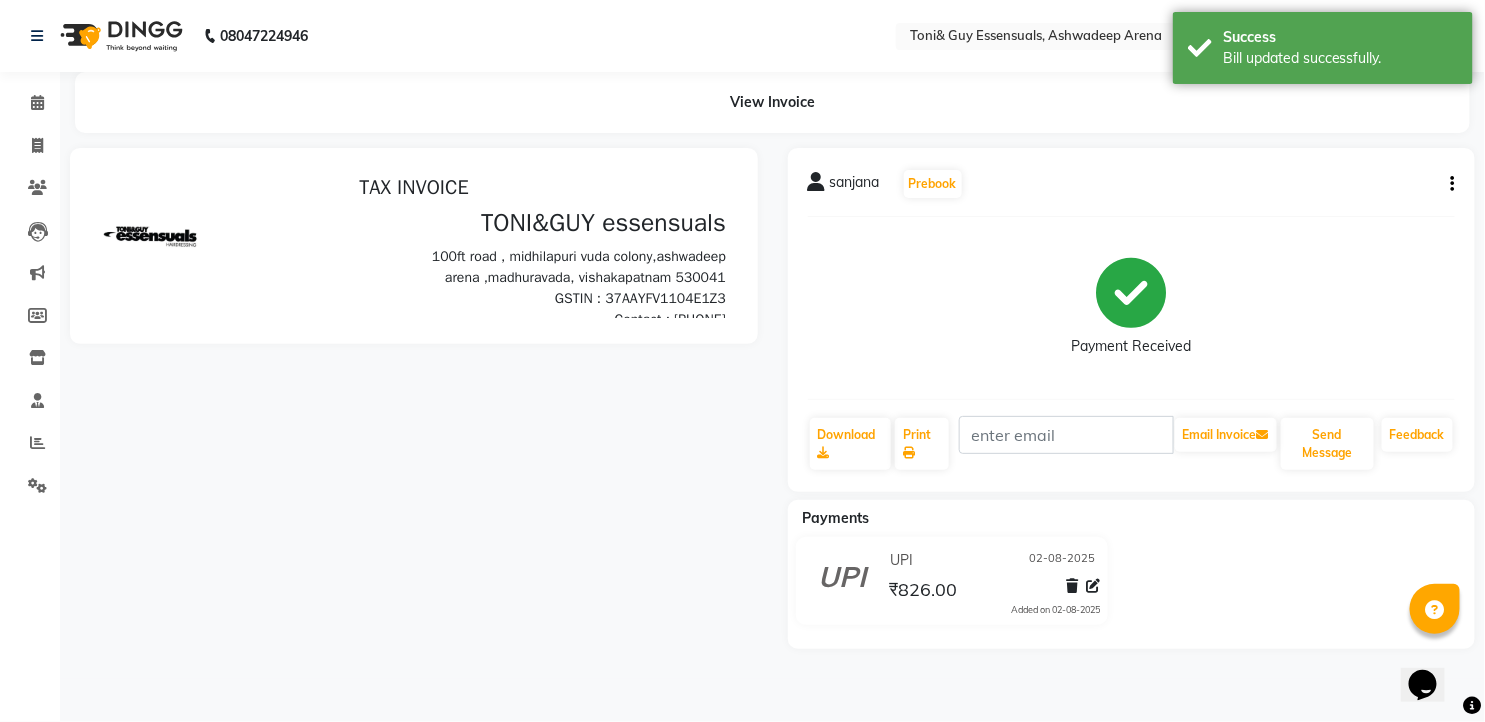 scroll, scrollTop: 0, scrollLeft: 0, axis: both 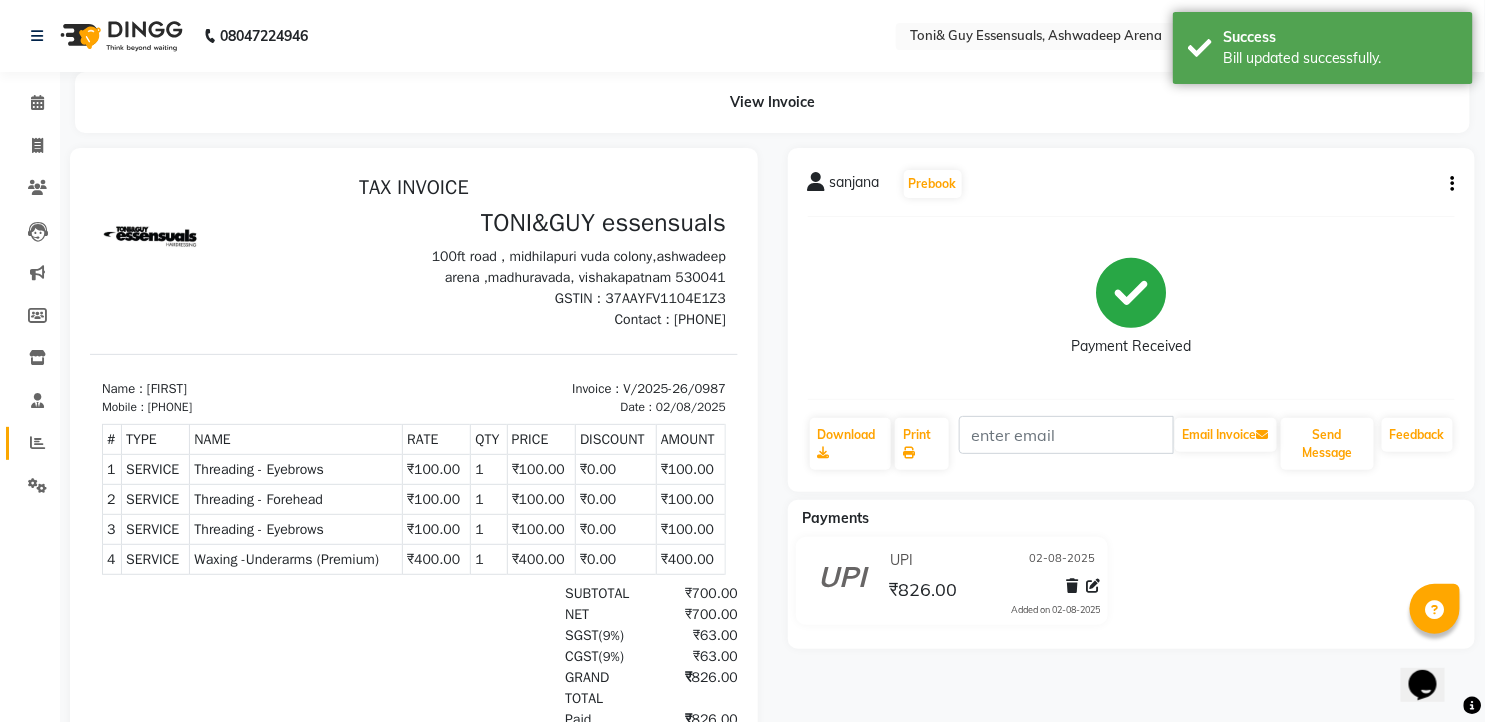 click on "Reports" 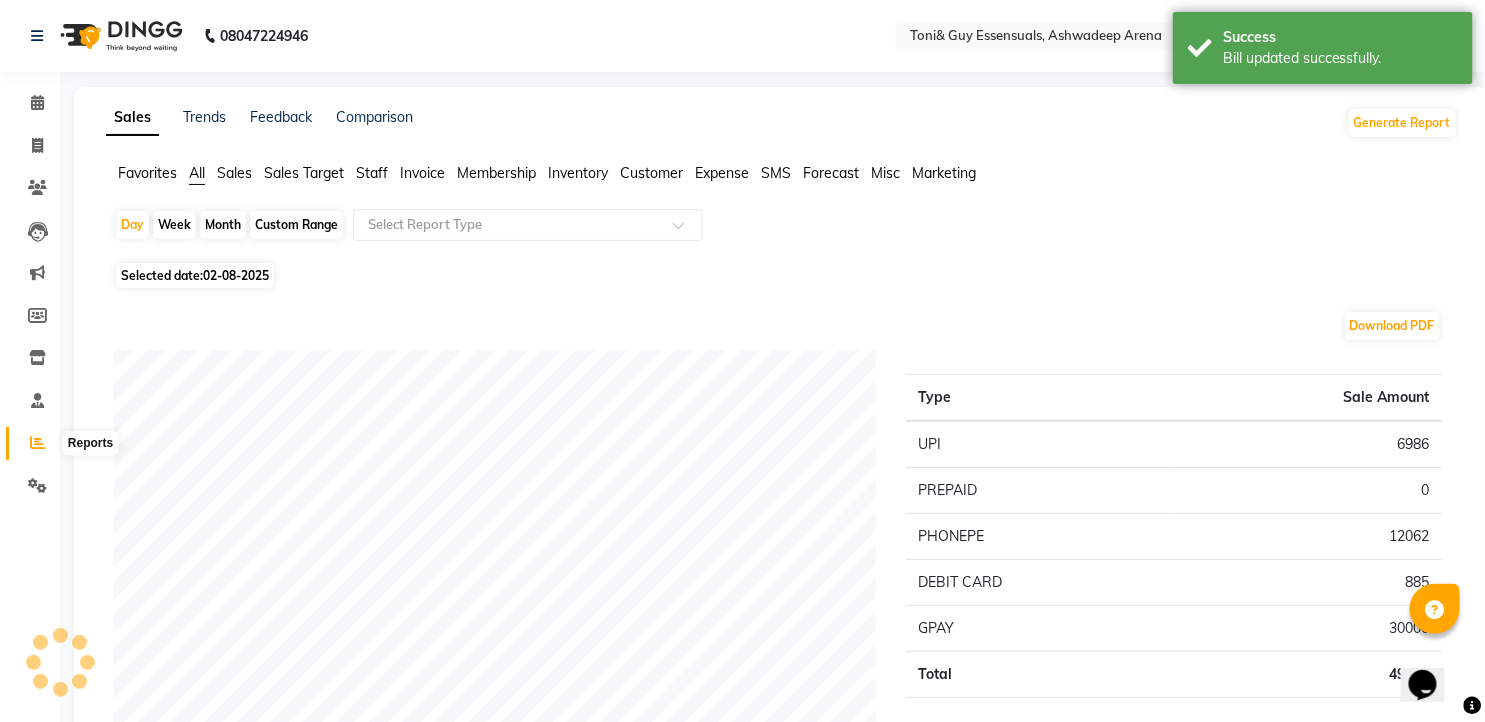 click 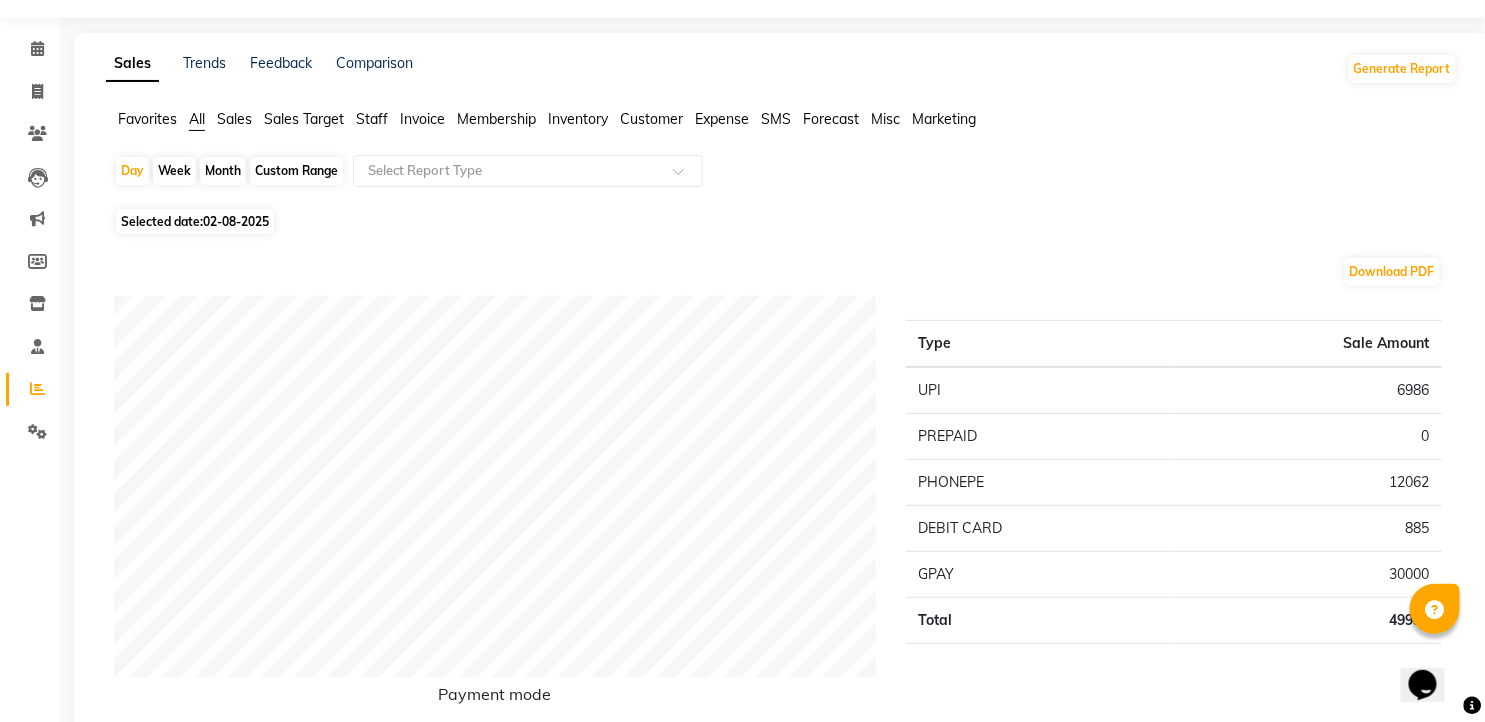 scroll, scrollTop: 0, scrollLeft: 0, axis: both 